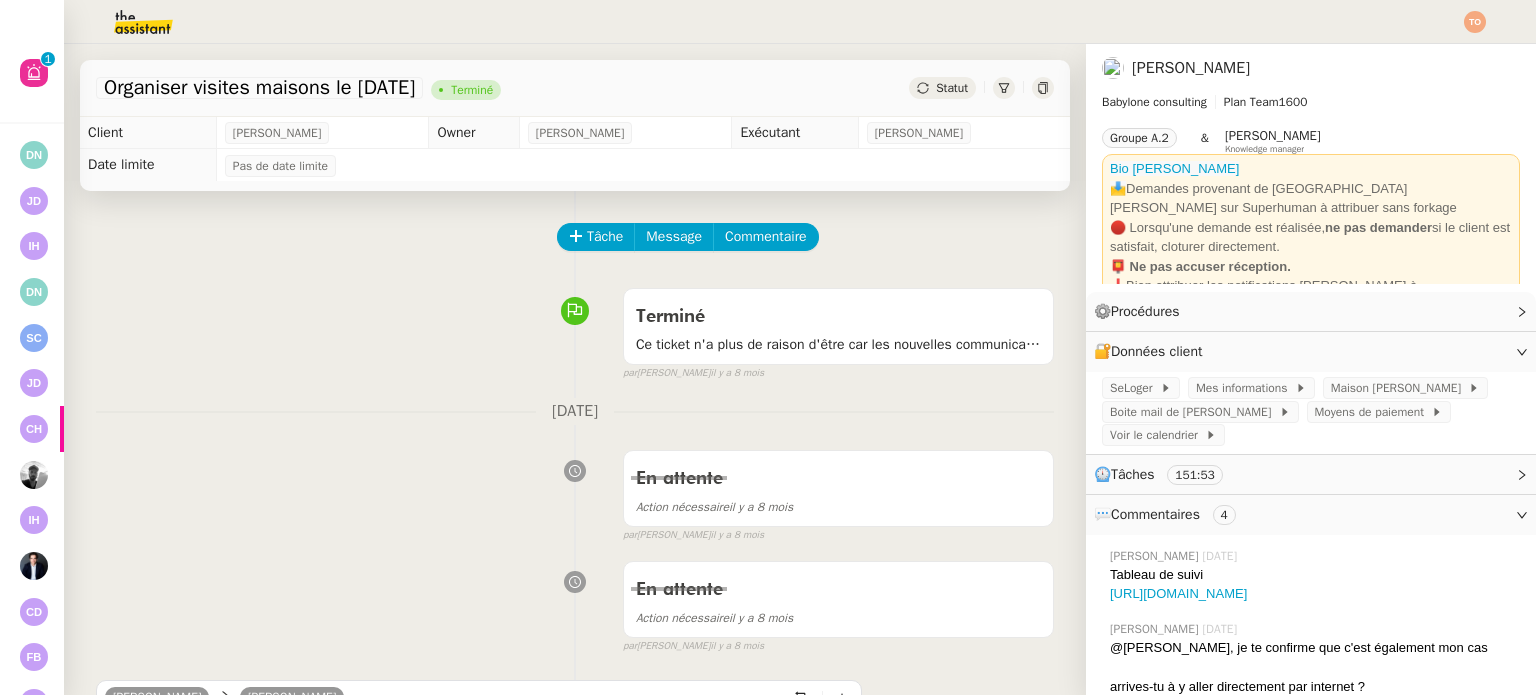 scroll, scrollTop: 0, scrollLeft: 0, axis: both 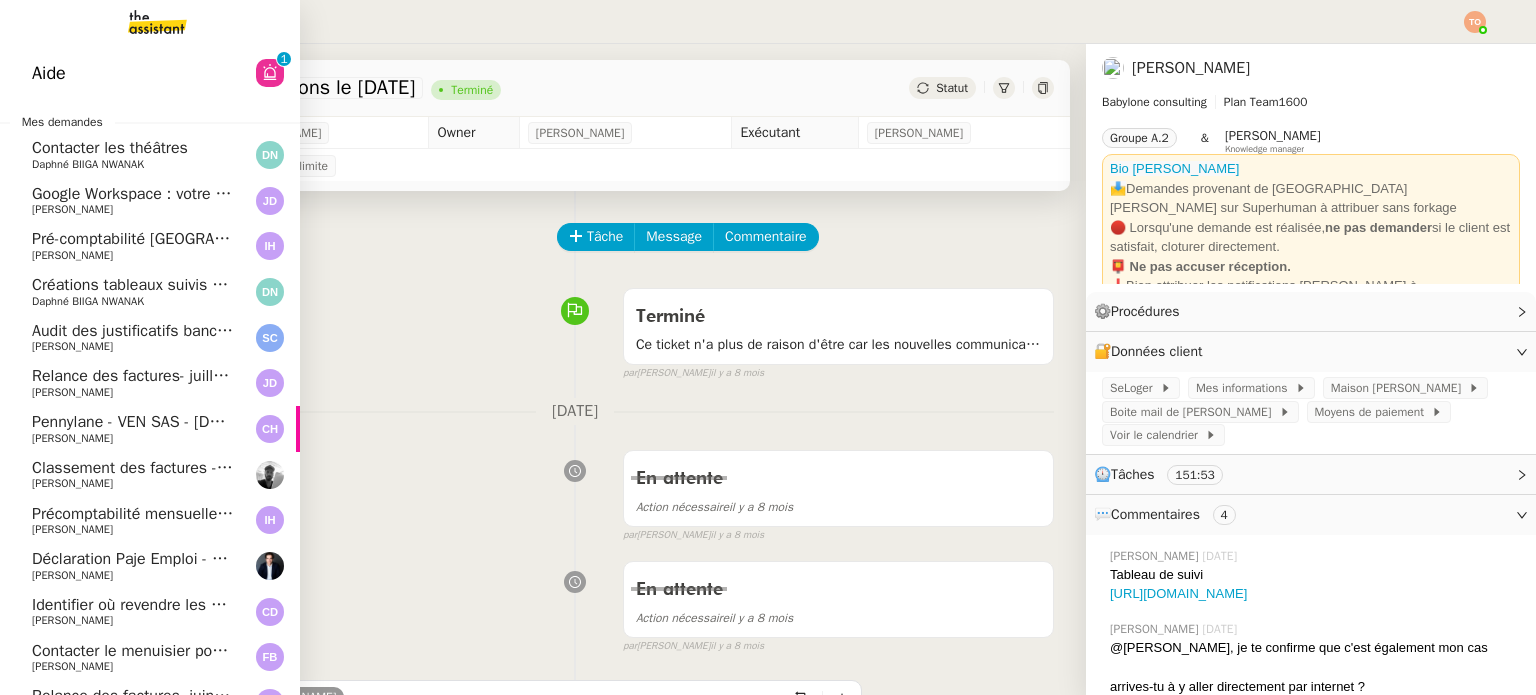 click on "Aide  0   1   2   3   4   5   6   7   8   9" 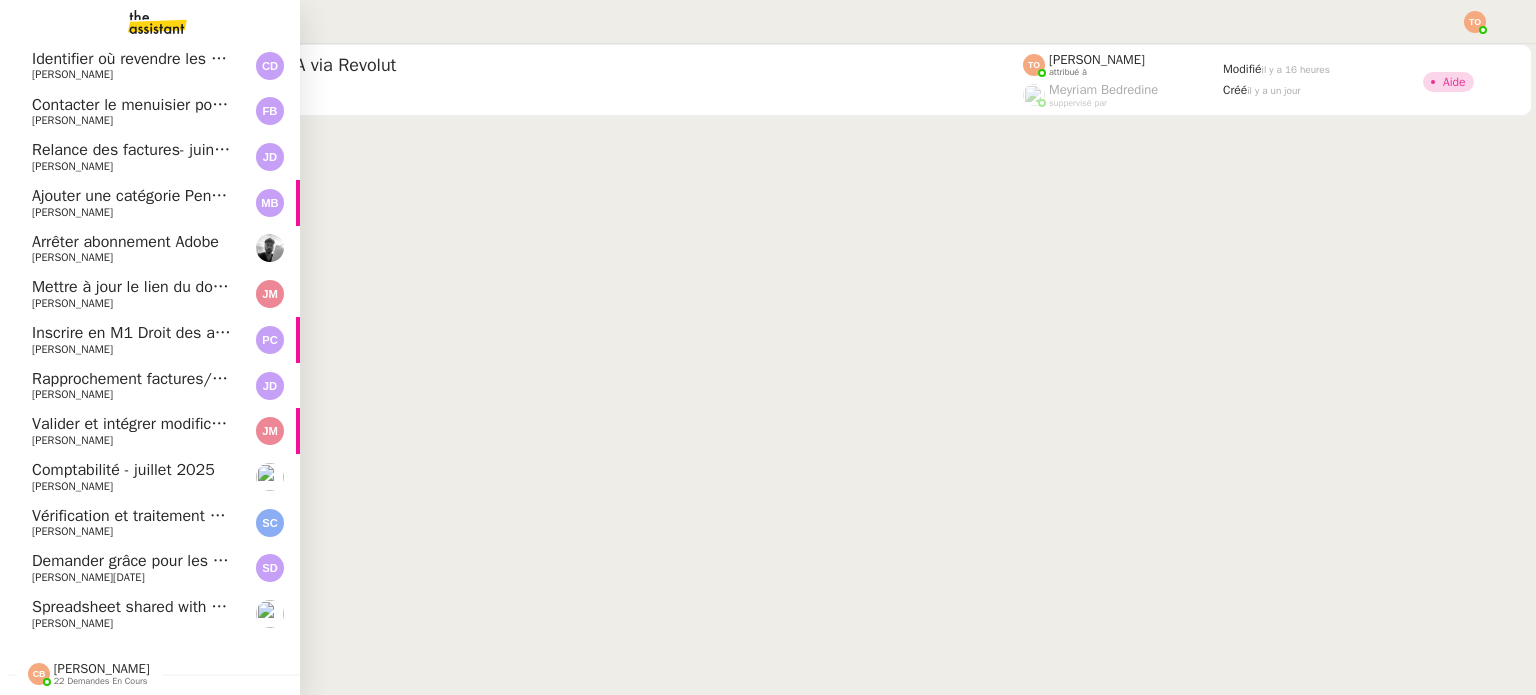 scroll, scrollTop: 556, scrollLeft: 0, axis: vertical 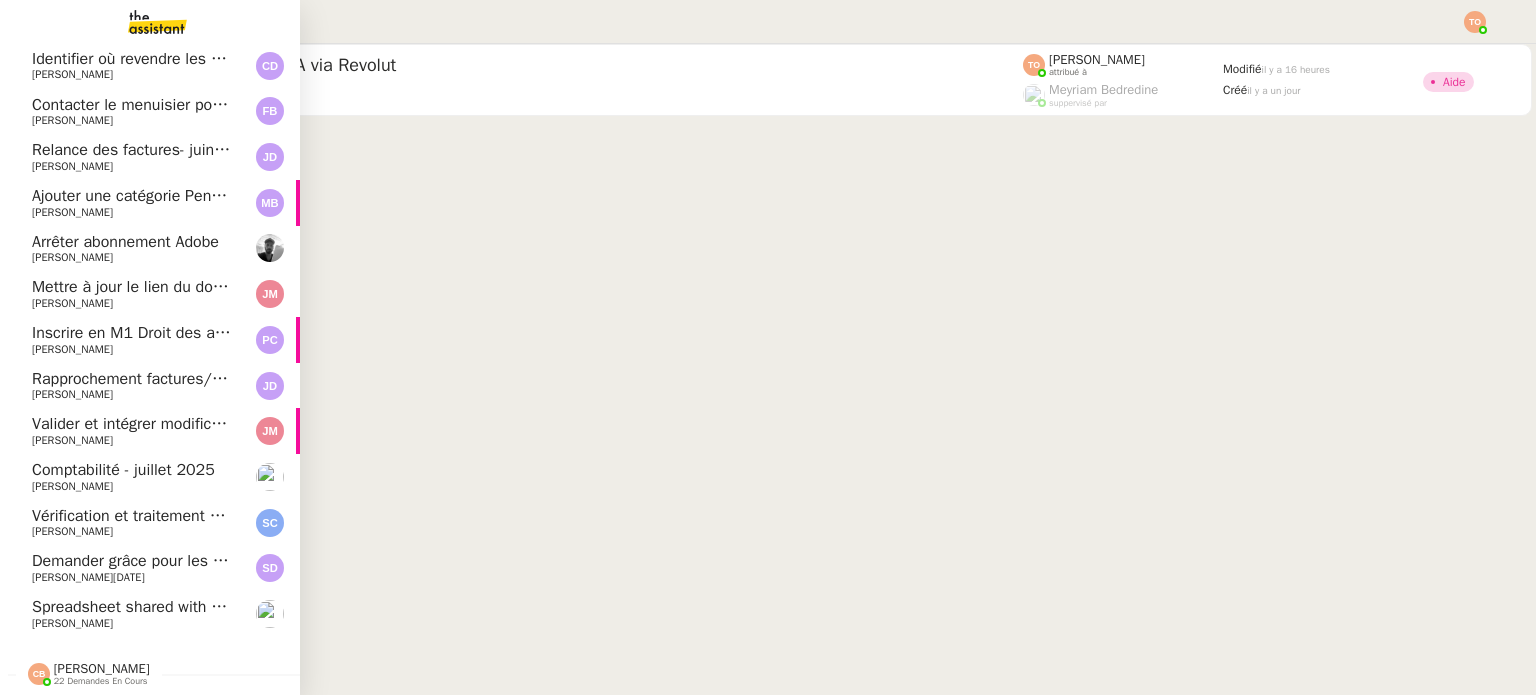 click on "[PERSON_NAME]" 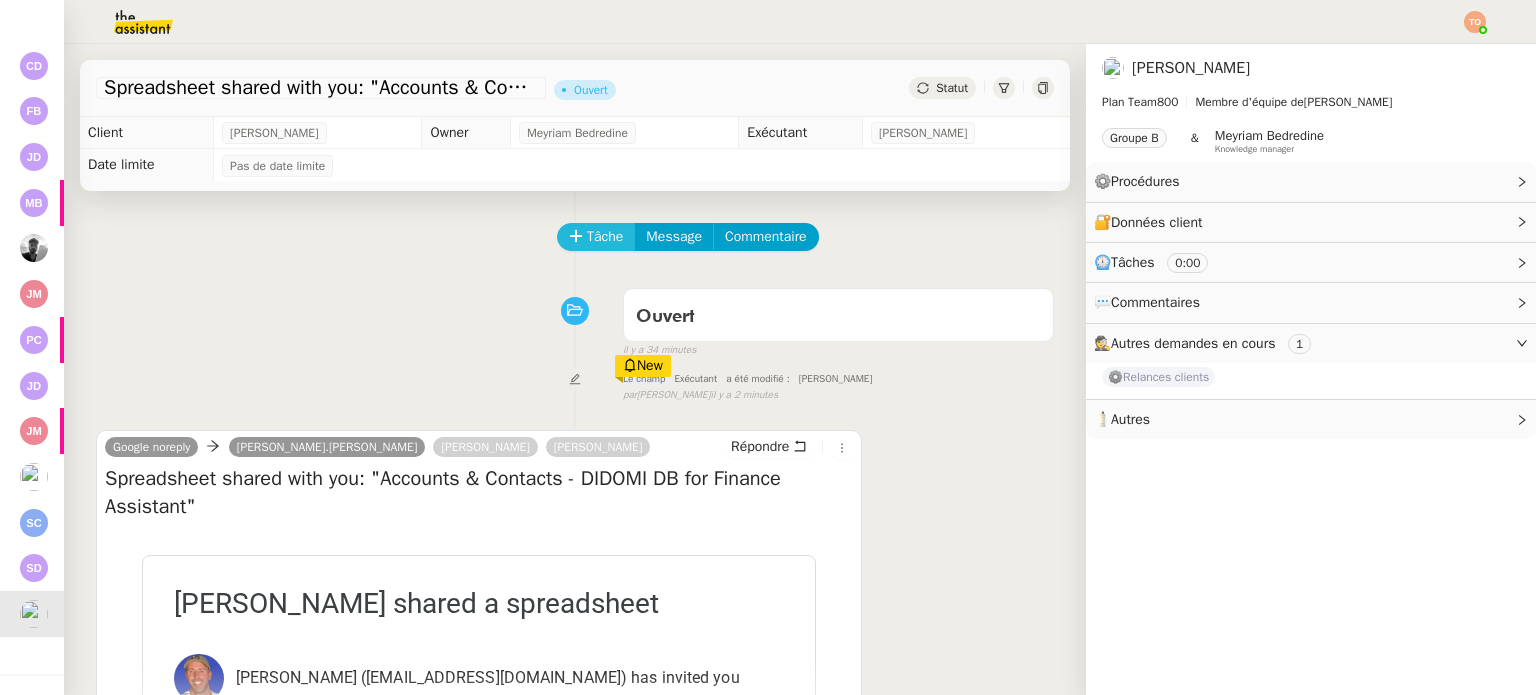 click on "Tâche" 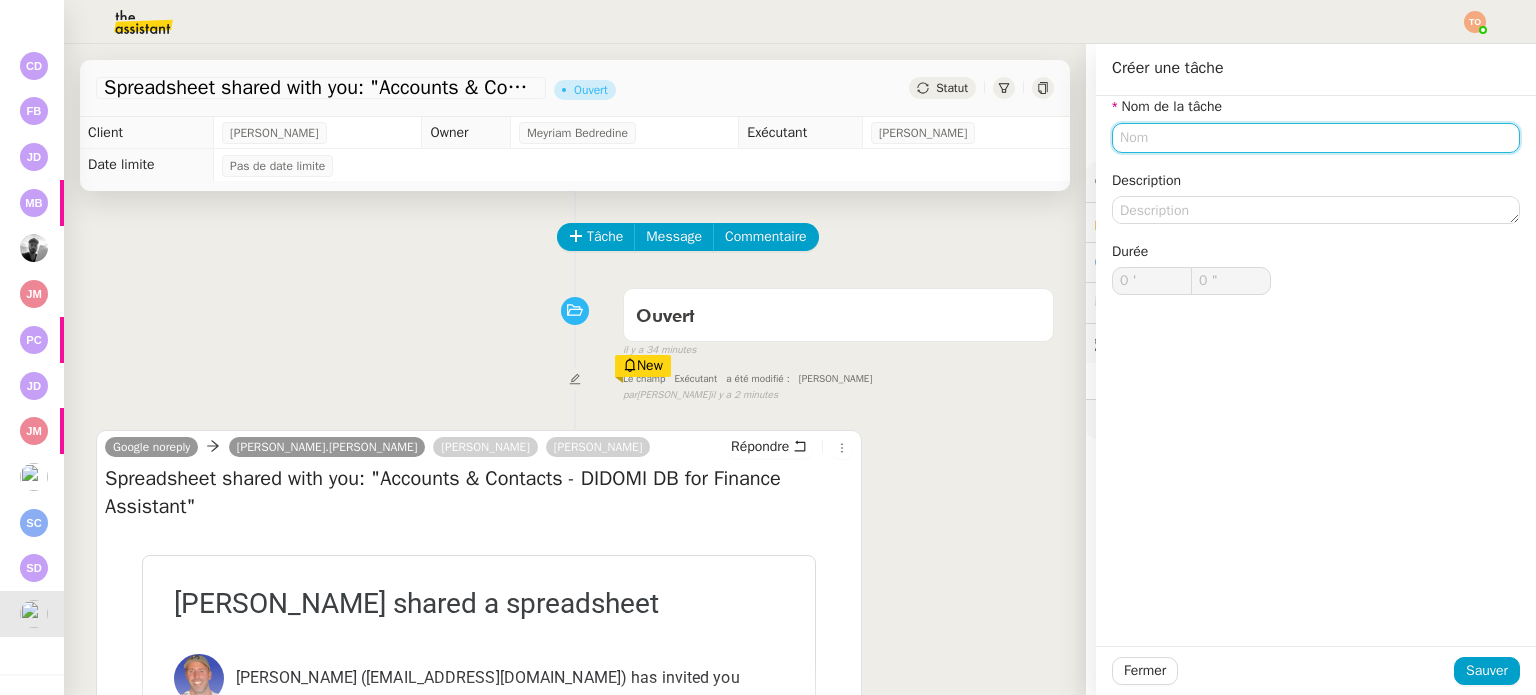 click 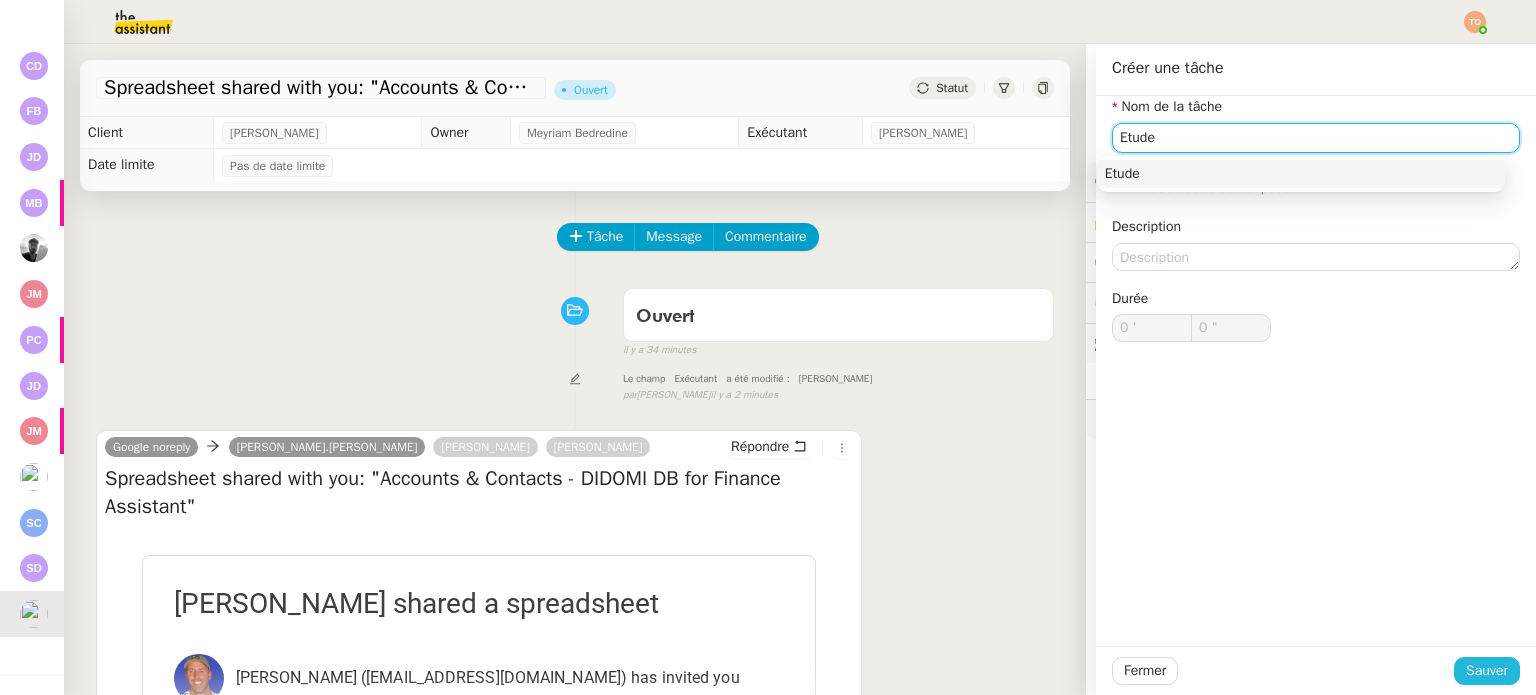 type on "Etude" 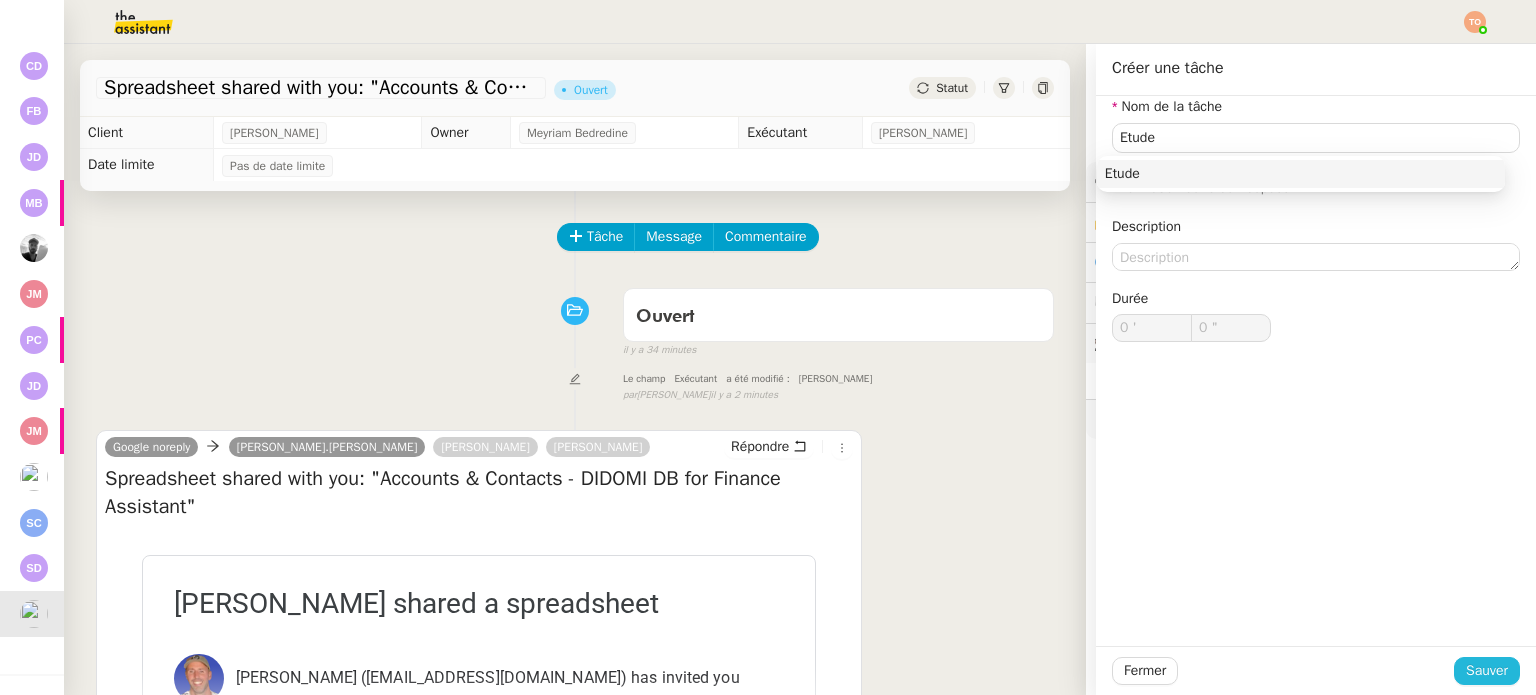 click on "Sauver" 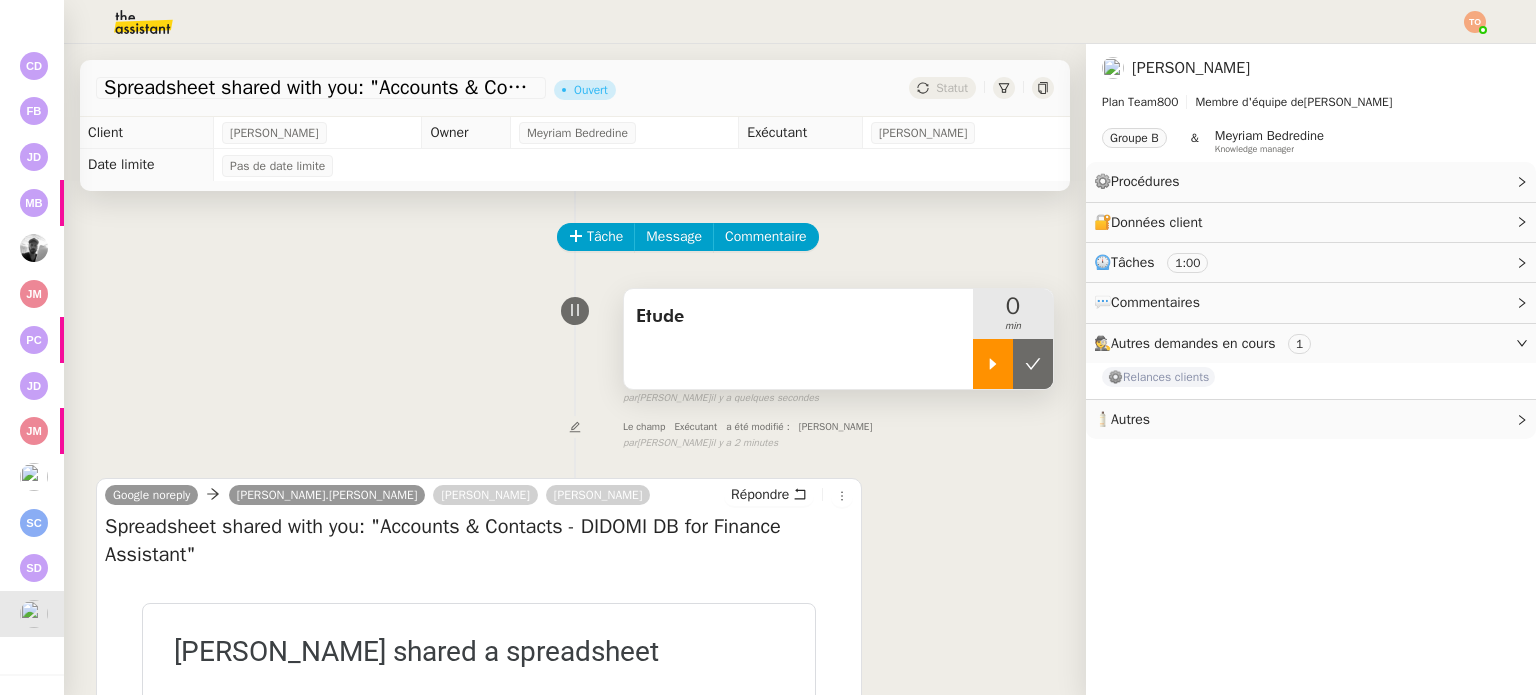 click at bounding box center (993, 364) 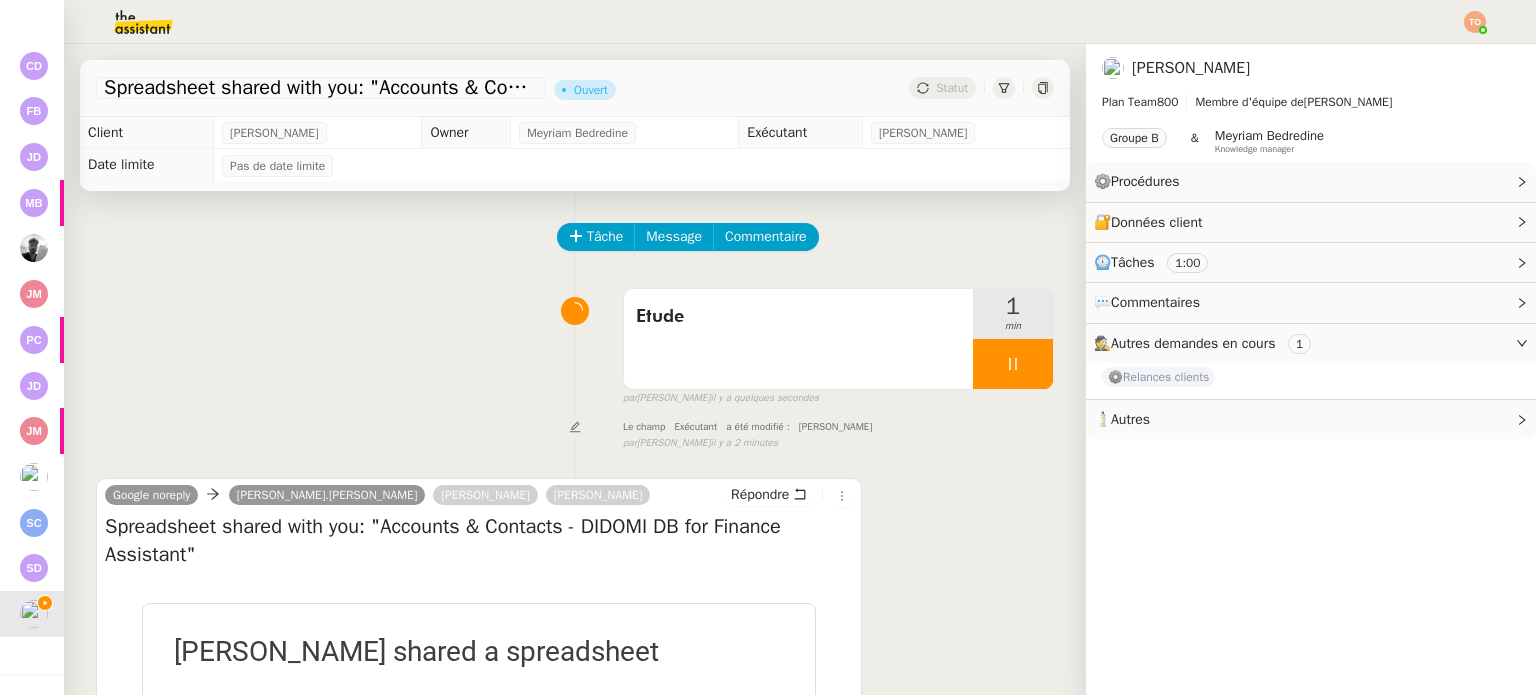 scroll, scrollTop: 200, scrollLeft: 0, axis: vertical 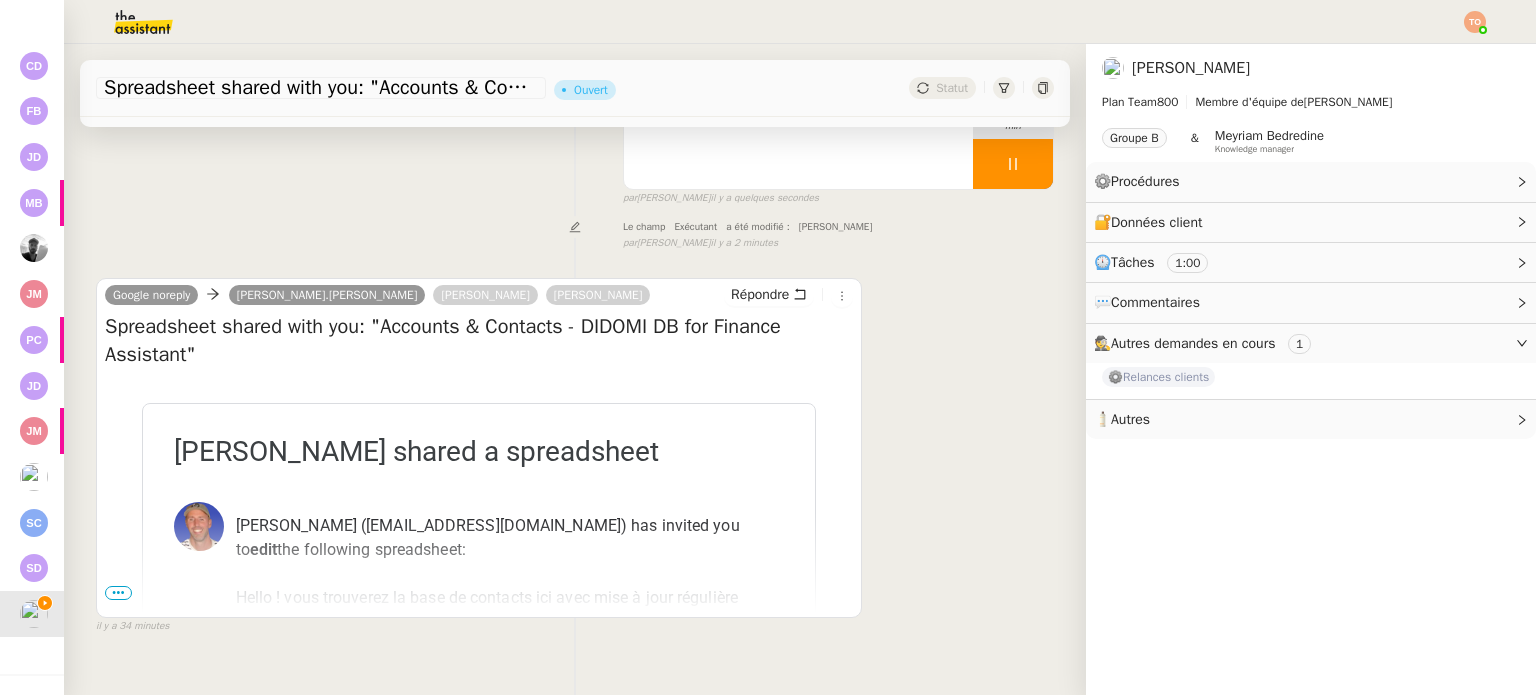 click on "•••" at bounding box center (118, 593) 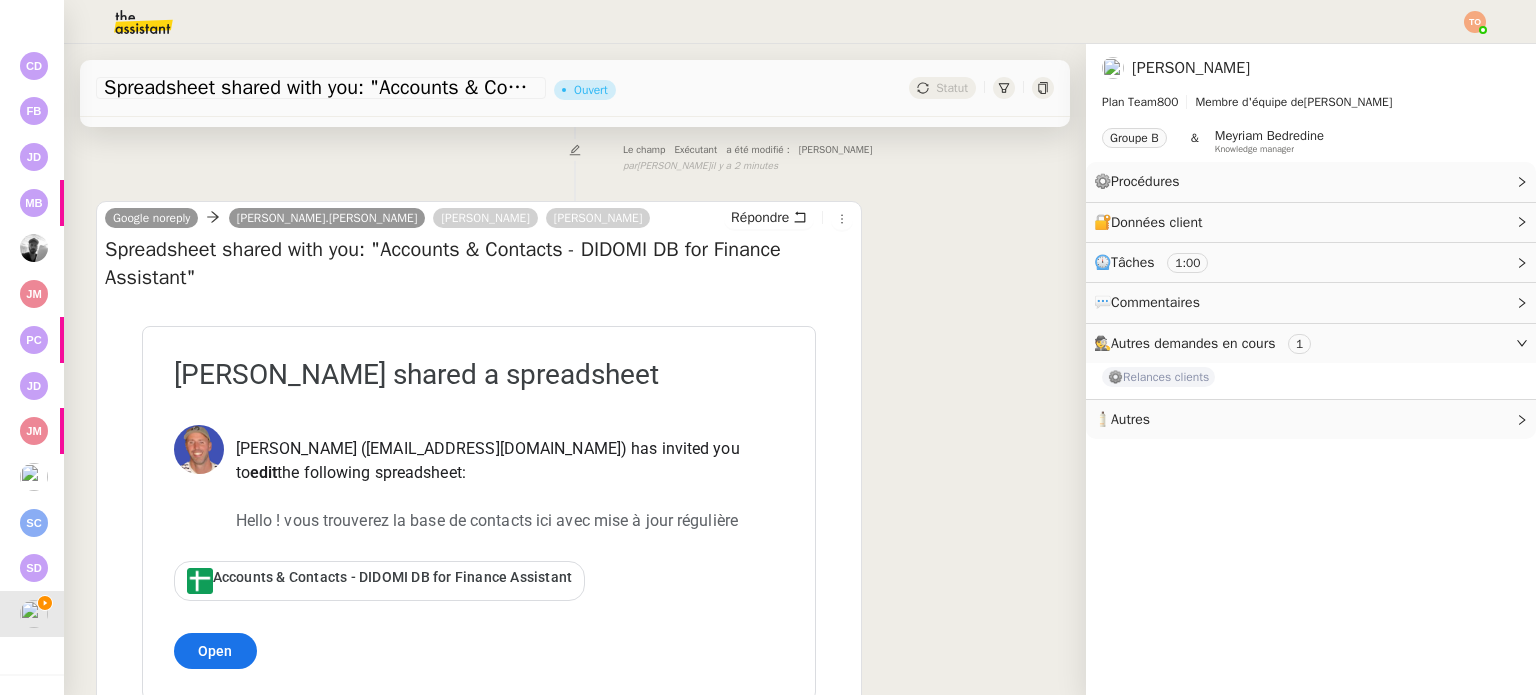scroll, scrollTop: 400, scrollLeft: 0, axis: vertical 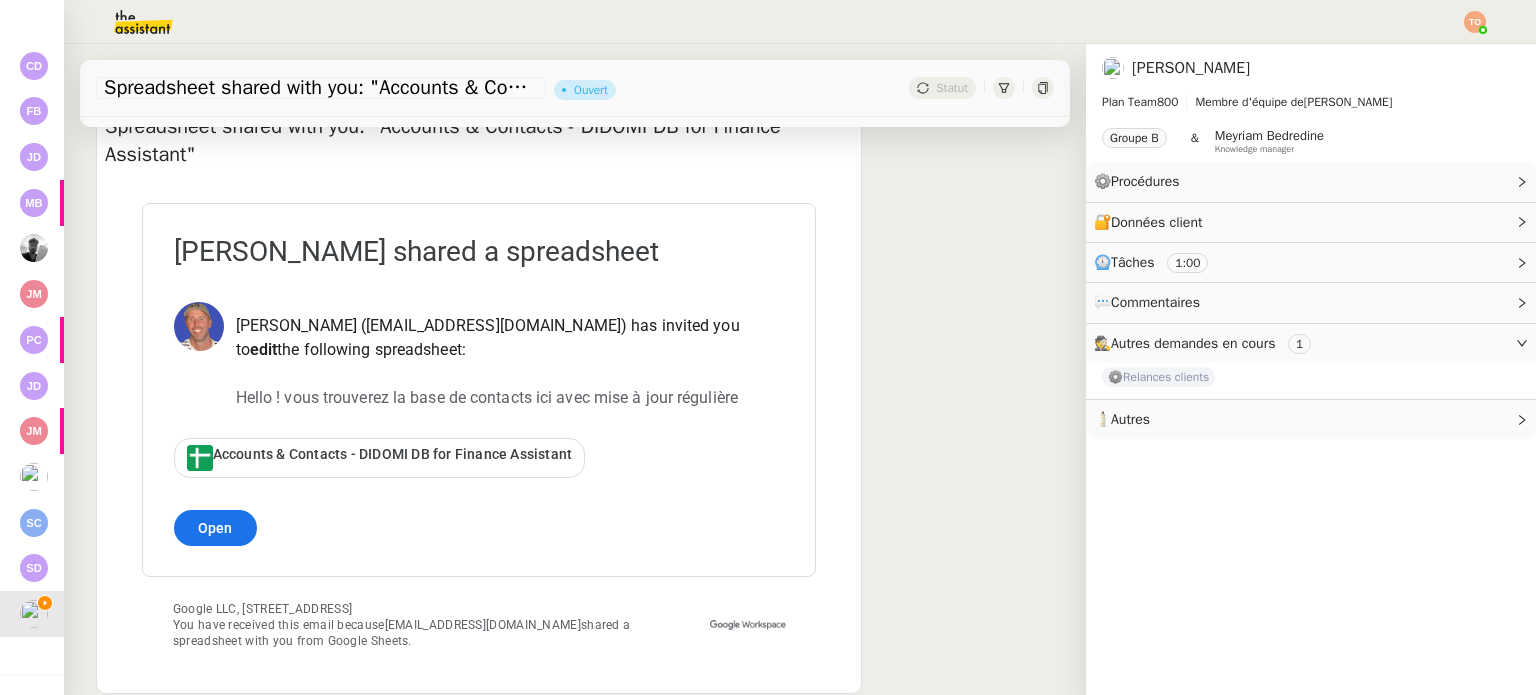 click on "Open" at bounding box center [215, 528] 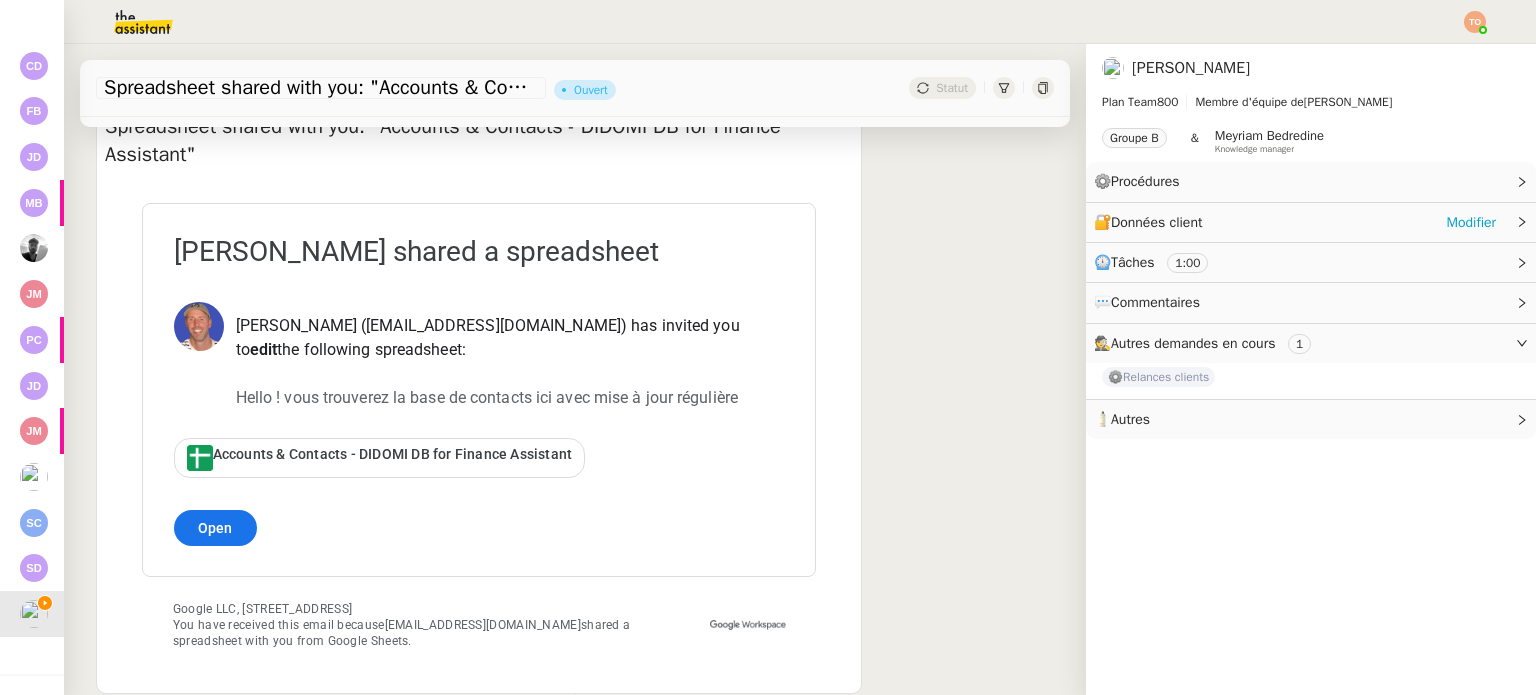 click on "🔐  Données client     Modifier" 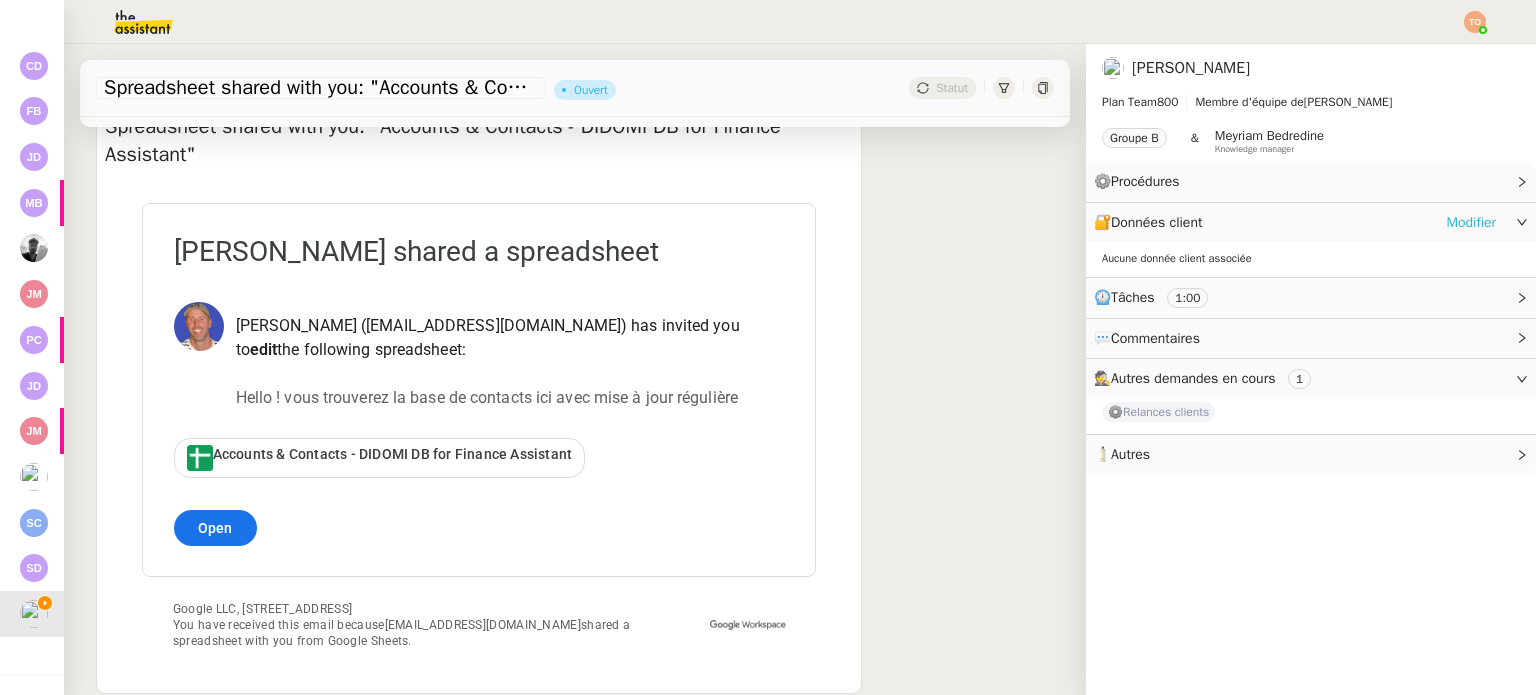 click on "Modifier" 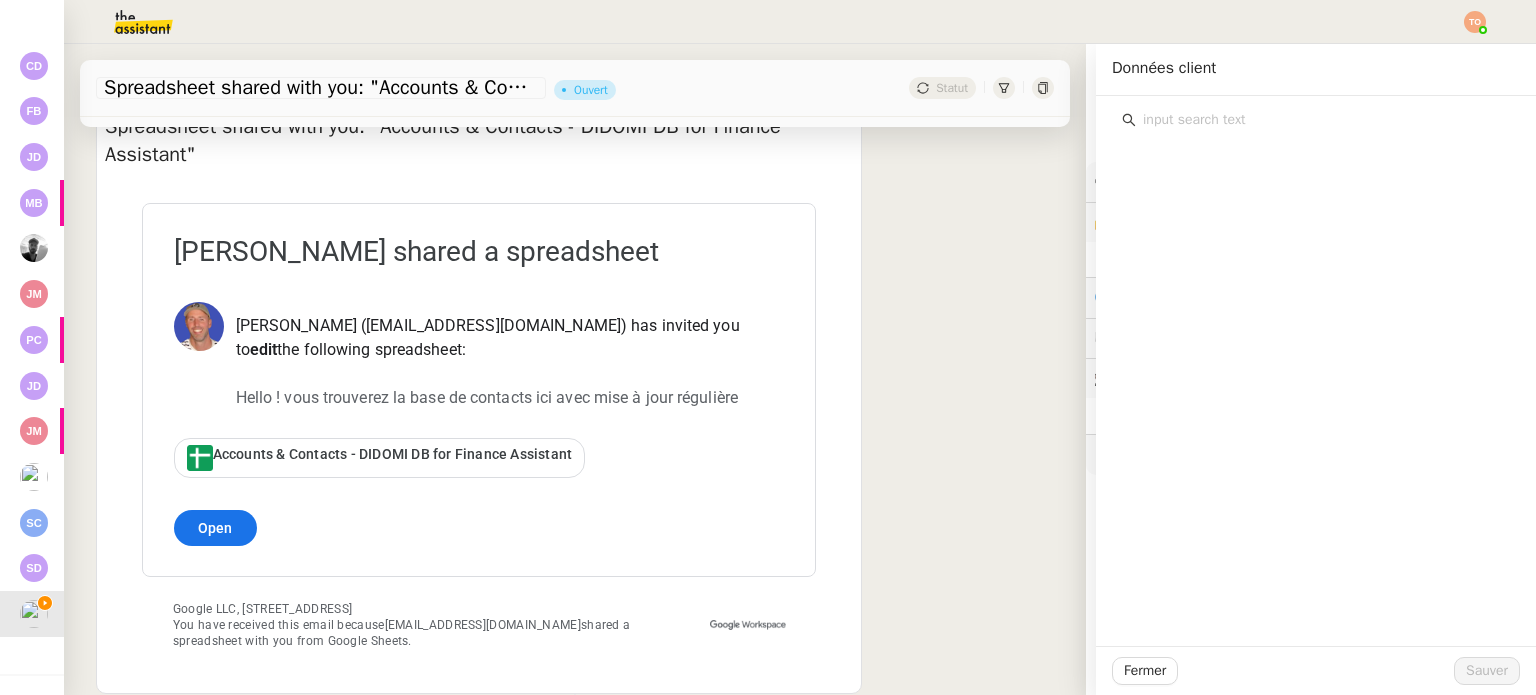 click 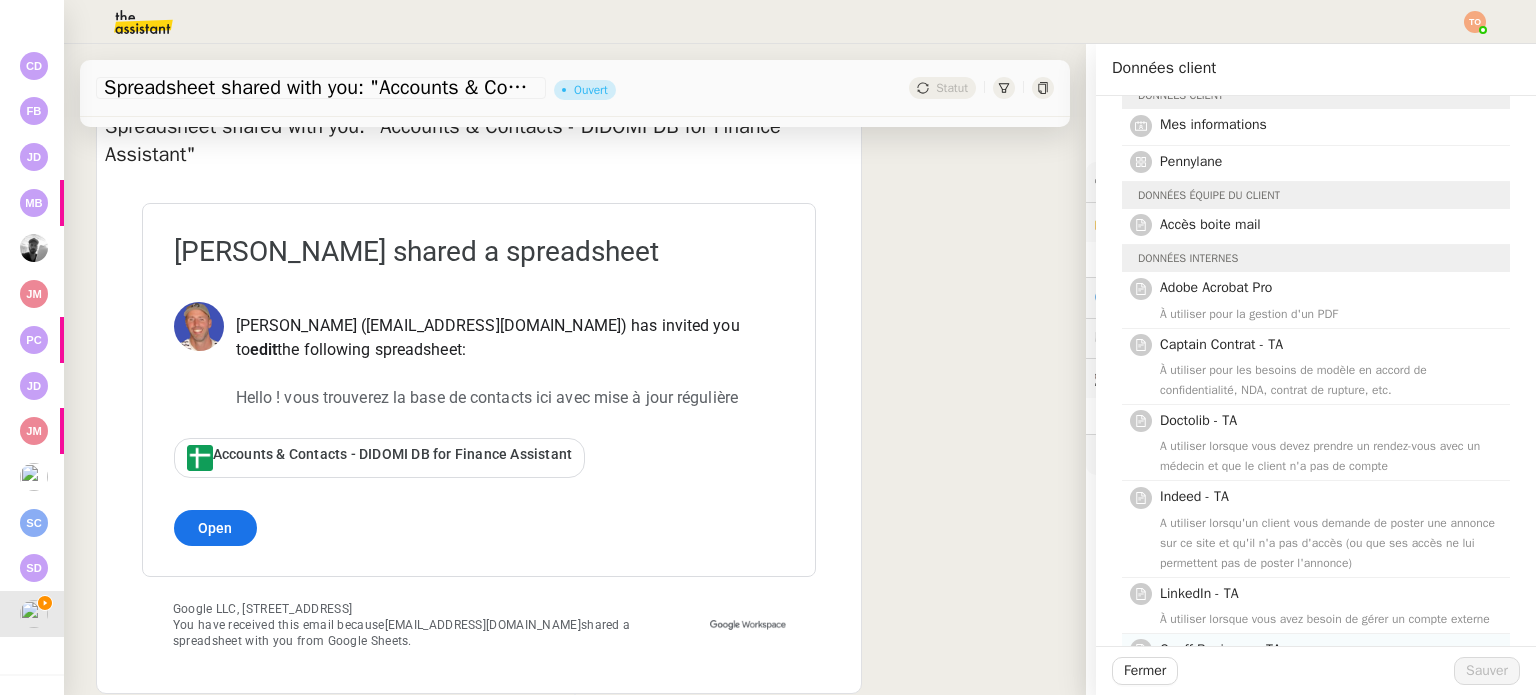 scroll, scrollTop: 11, scrollLeft: 0, axis: vertical 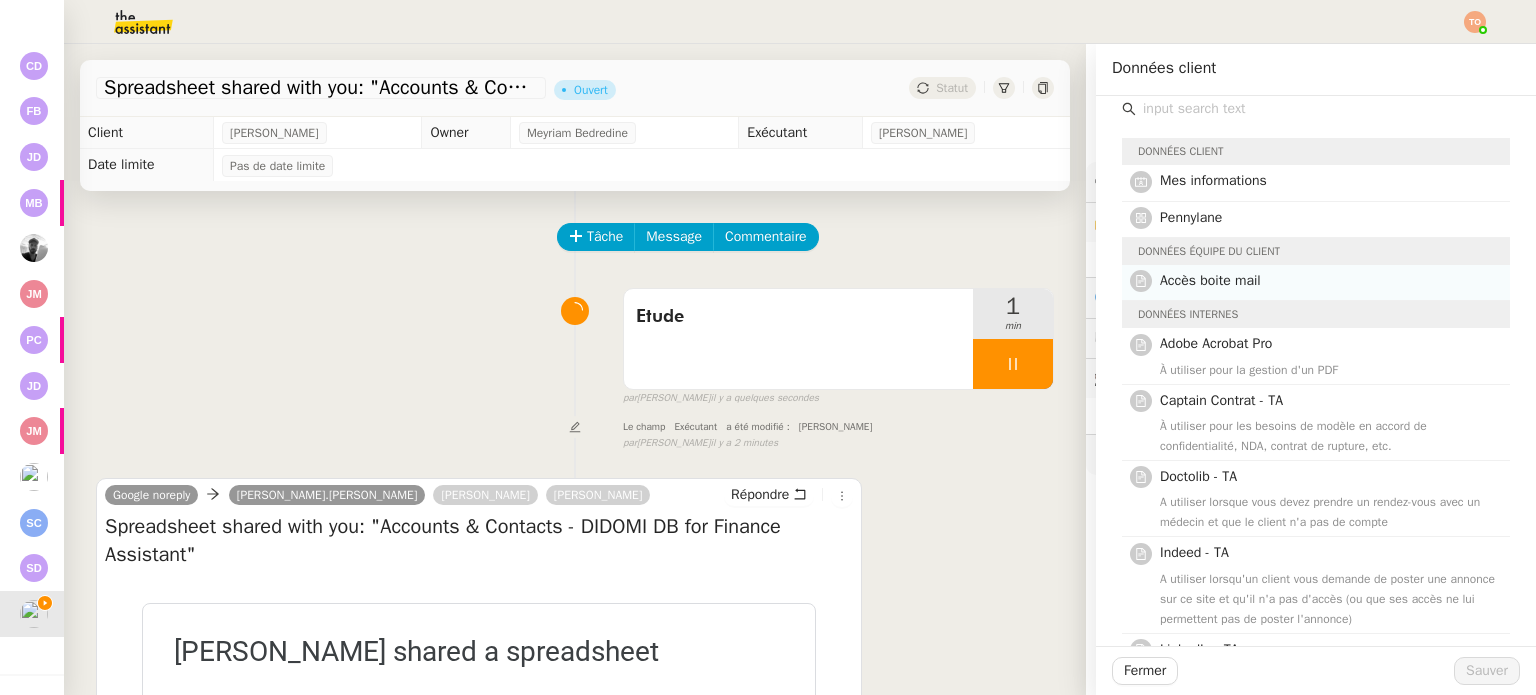 click on "Accès boite mail" 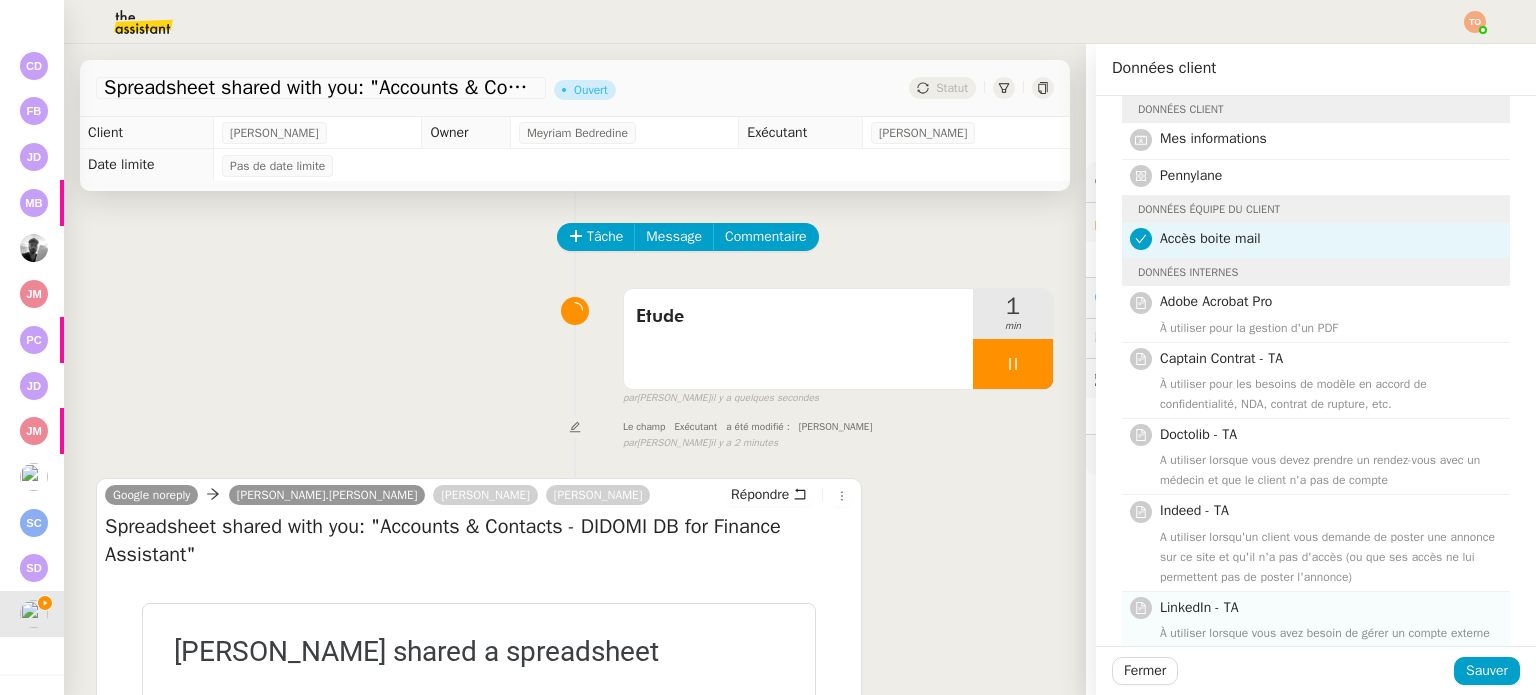 scroll, scrollTop: 0, scrollLeft: 0, axis: both 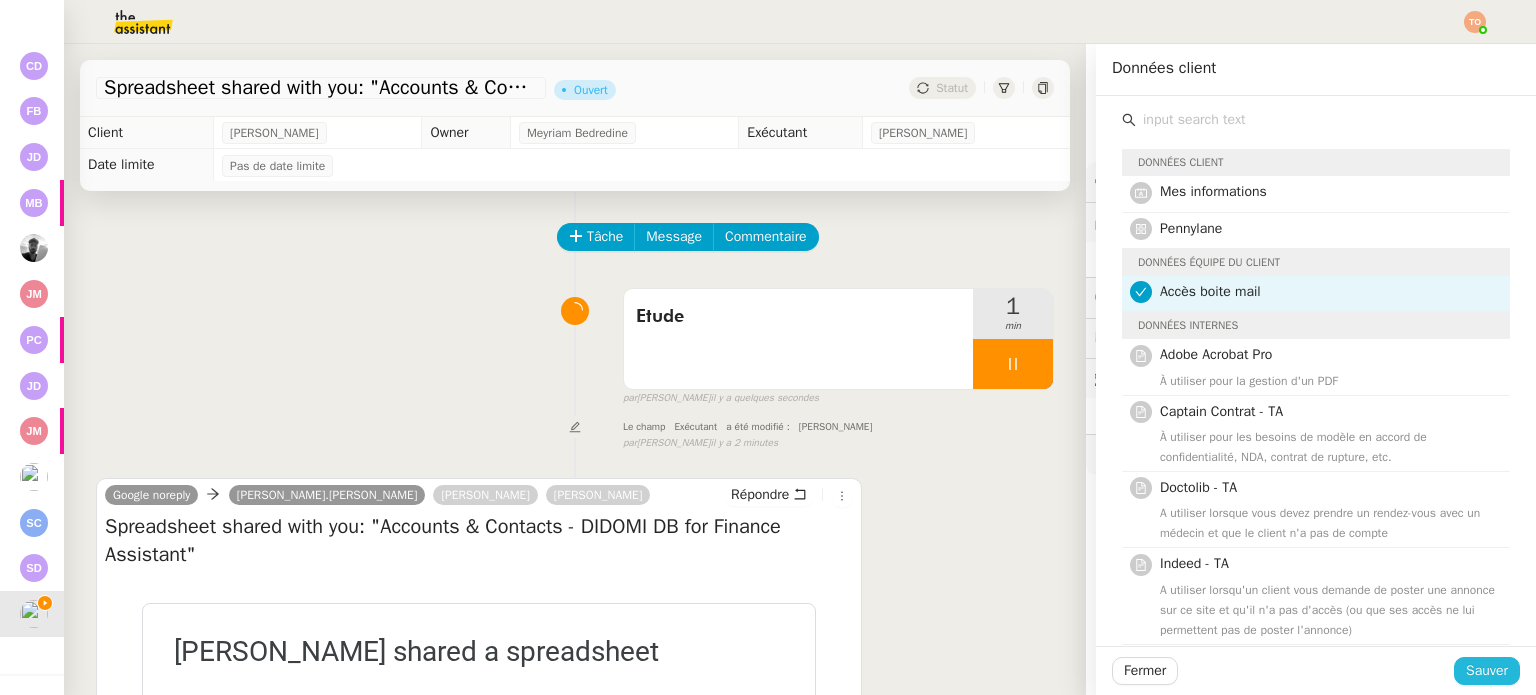 click on "Sauver" 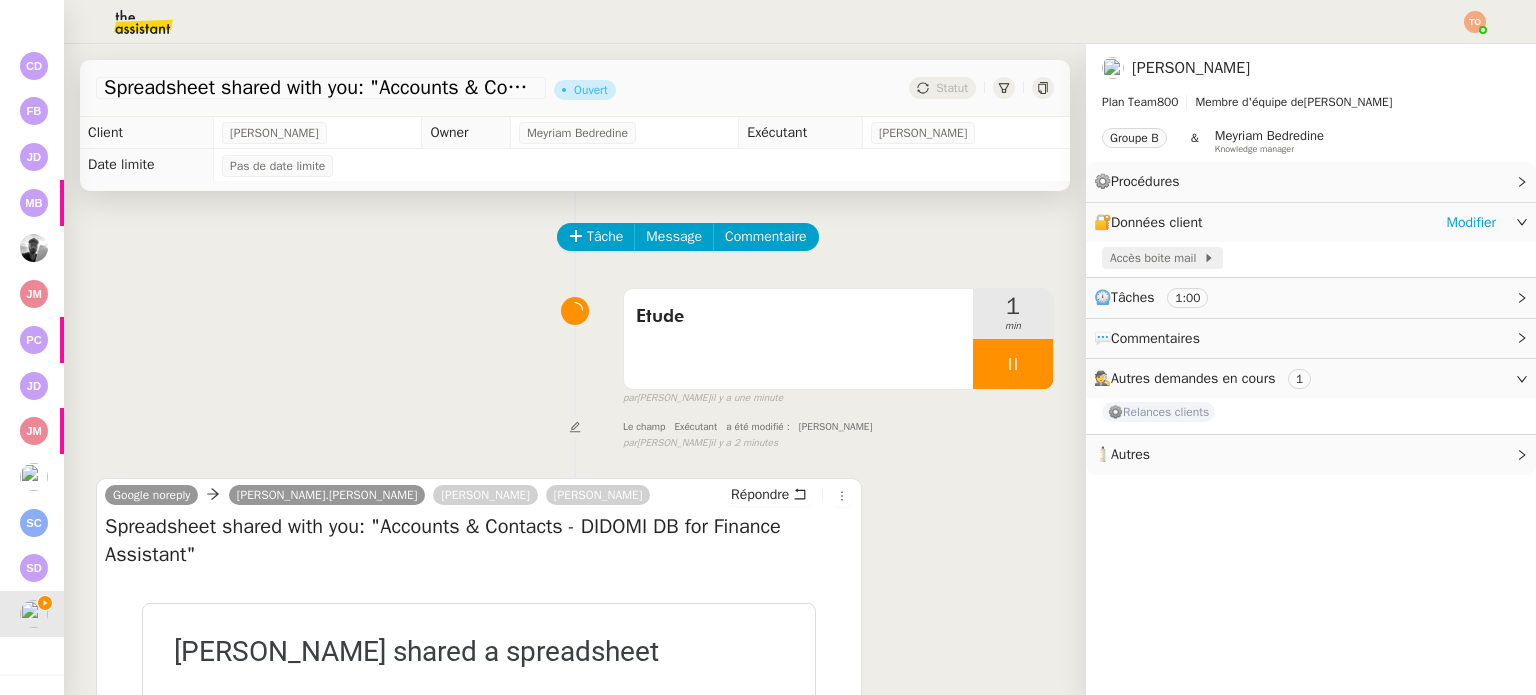 click on "Accès boite mail" 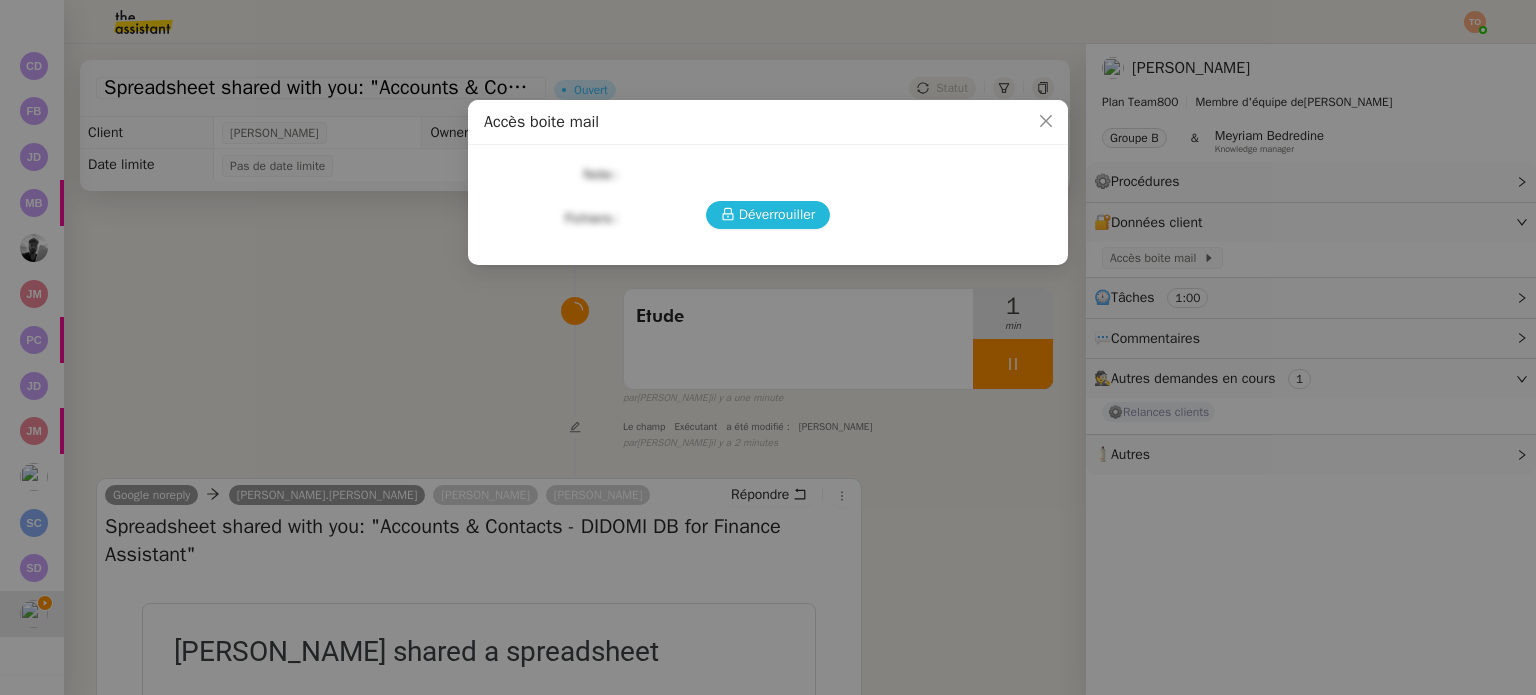 click on "Déverrouiller" at bounding box center (777, 214) 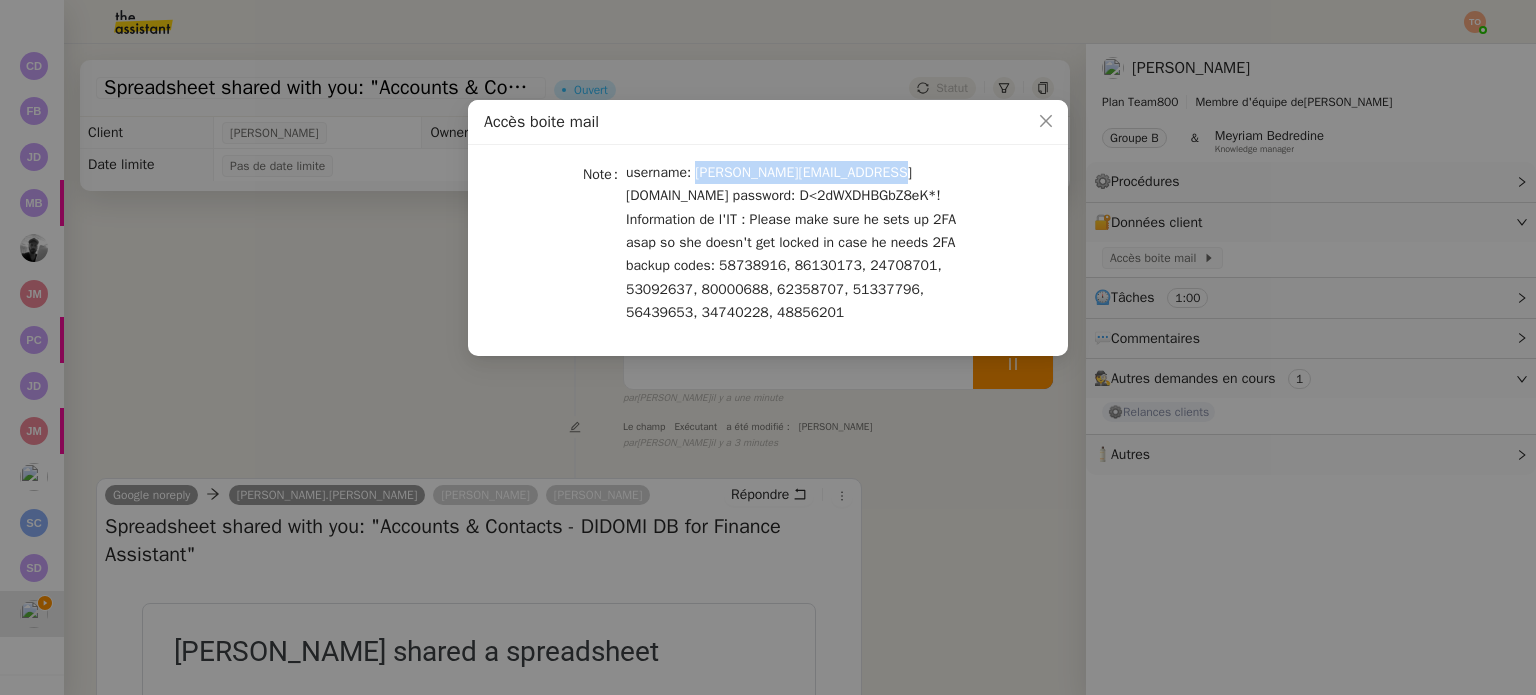 drag, startPoint x: 693, startPoint y: 172, endPoint x: 880, endPoint y: 182, distance: 187.26718 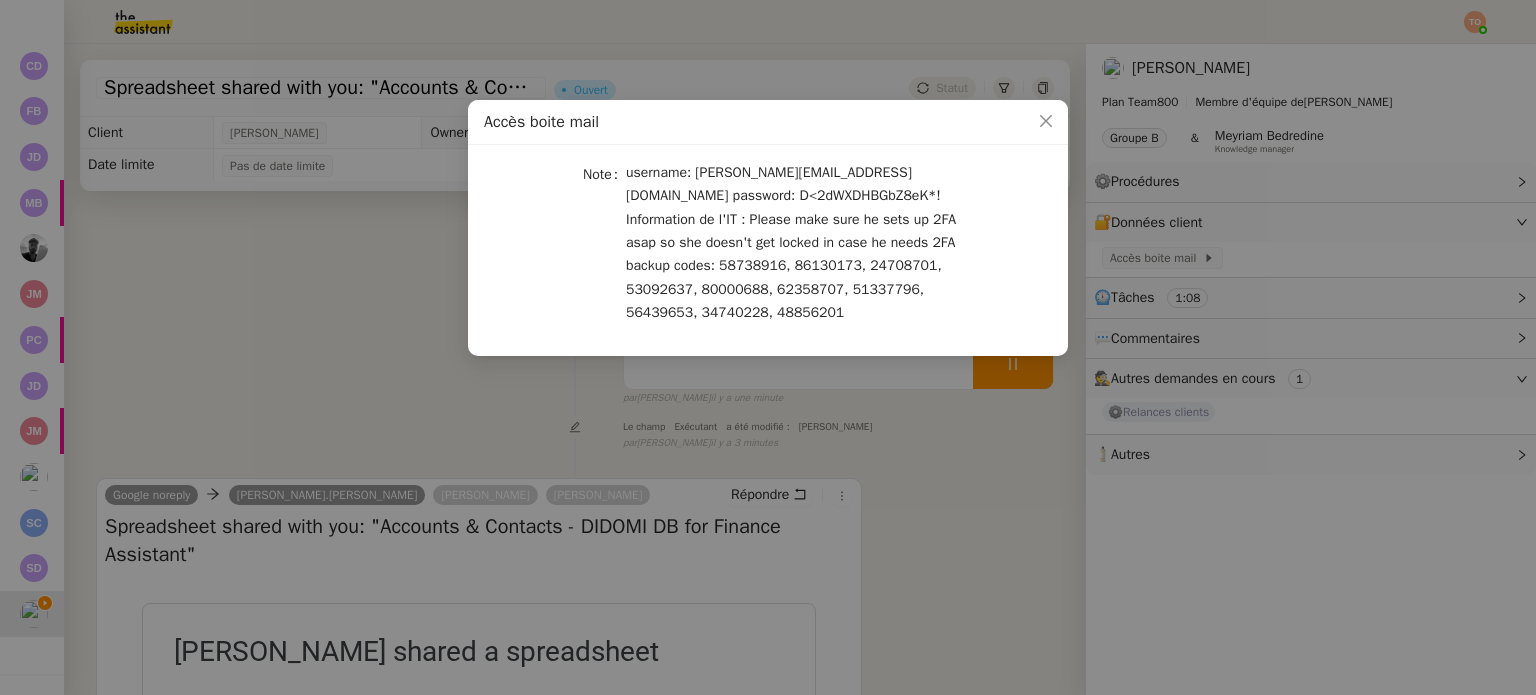 click on "username: [PERSON_NAME][EMAIL_ADDRESS][DOMAIN_NAME]
password: D<2dWXDHBGbZ8eK*!
Information de l'IT :
Please make sure he sets up 2FA asap so she doesn't get locked
in case he needs 2FA backup codes: 58738916, 86130173, 24708701, 53092637, 80000688, 62358707, 51337796, 56439653, 34740228, 48856201" 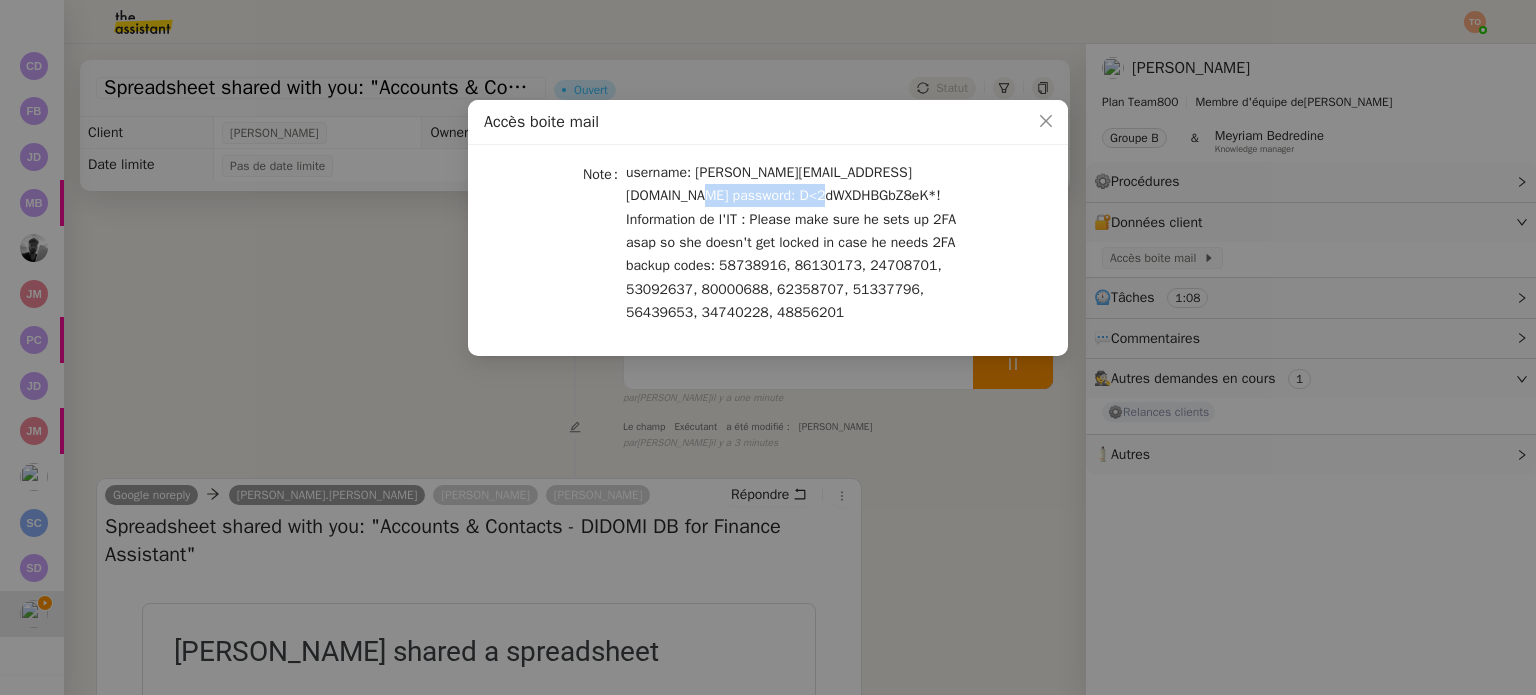 drag, startPoint x: 770, startPoint y: 196, endPoint x: 627, endPoint y: 195, distance: 143.0035 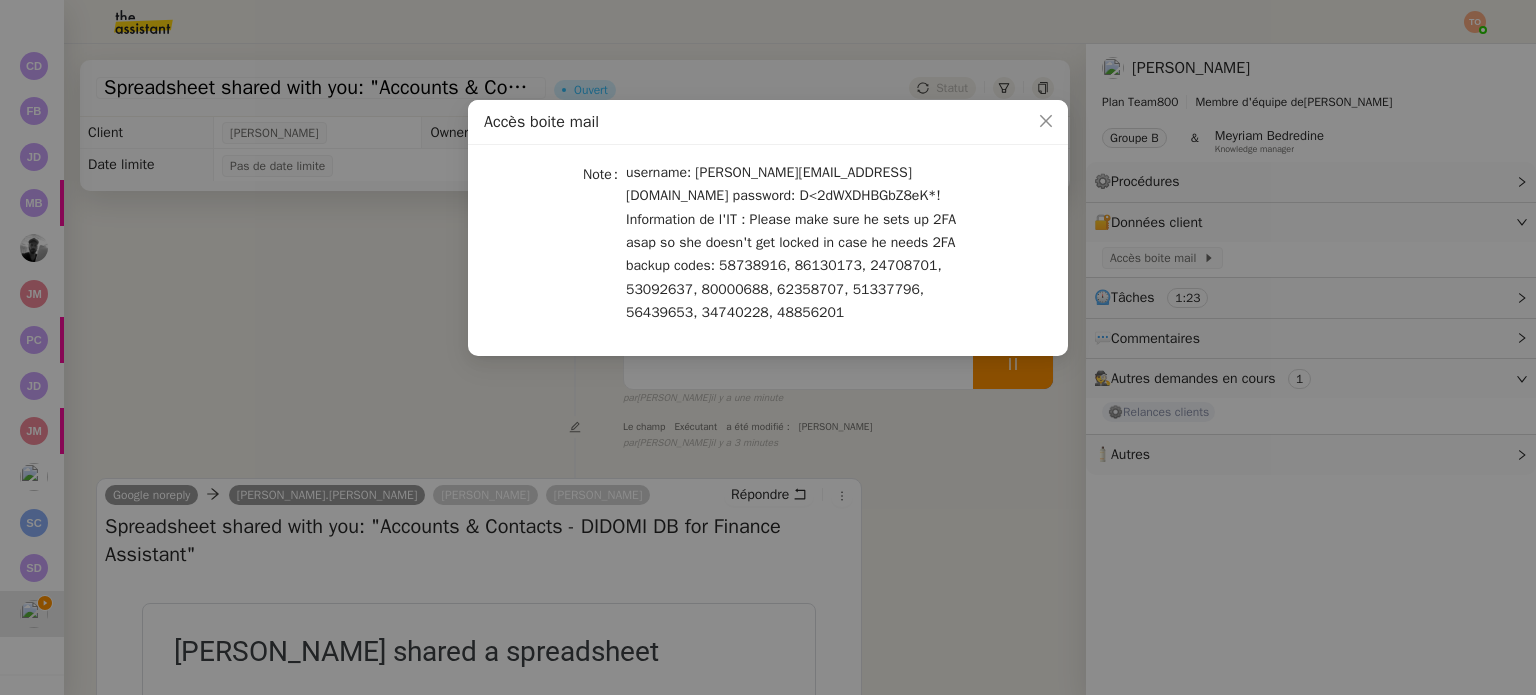 click on "username: [PERSON_NAME][EMAIL_ADDRESS][DOMAIN_NAME]
password: D<2dWXDHBGbZ8eK*!
Information de l'IT :
Please make sure he sets up 2FA asap so she doesn't get locked
in case he needs 2FA backup codes: 58738916, 86130173, 24708701, 53092637, 80000688, 62358707, 51337796, 56439653, 34740228, 48856201" 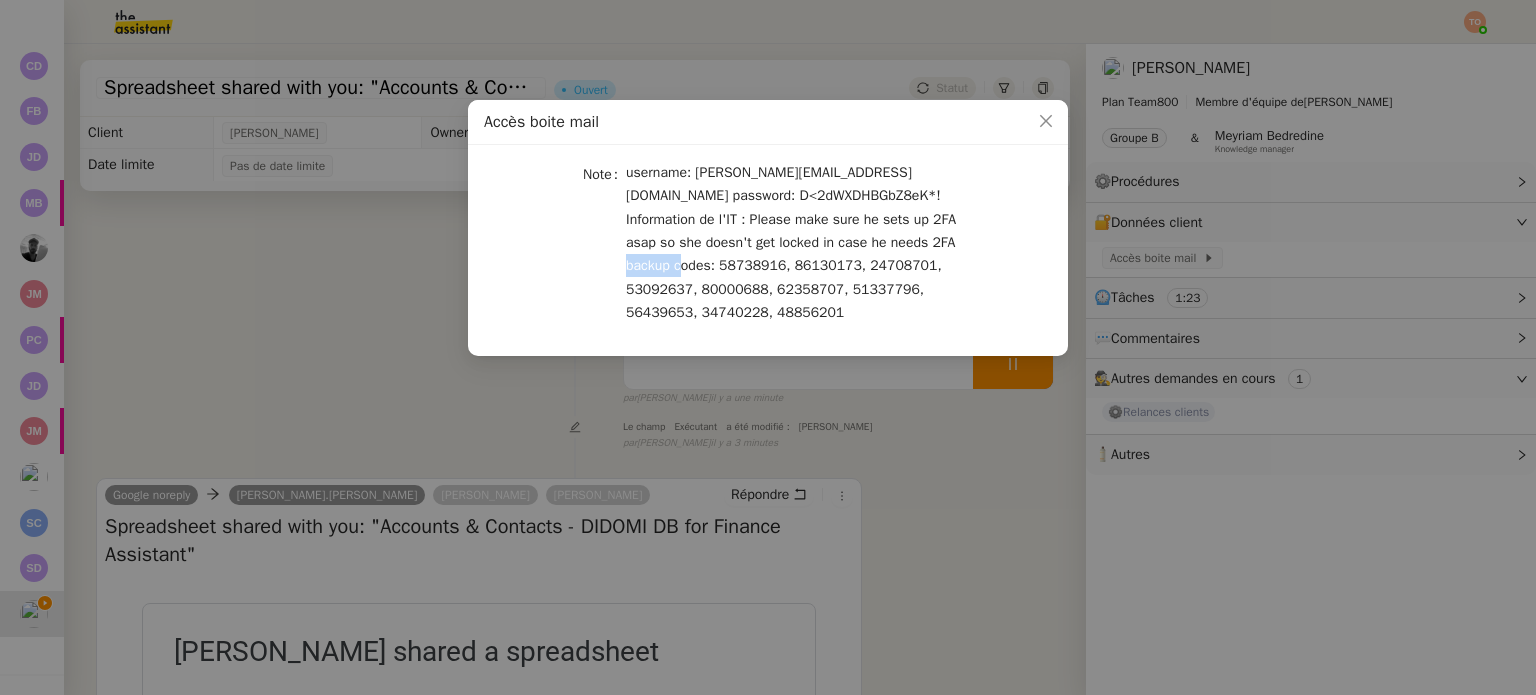 click on "username: [PERSON_NAME][EMAIL_ADDRESS][DOMAIN_NAME]
password: D<2dWXDHBGbZ8eK*!
Information de l'IT :
Please make sure he sets up 2FA asap so she doesn't get locked
in case he needs 2FA backup codes: 58738916, 86130173, 24708701, 53092637, 80000688, 62358707, 51337796, 56439653, 34740228, 48856201" 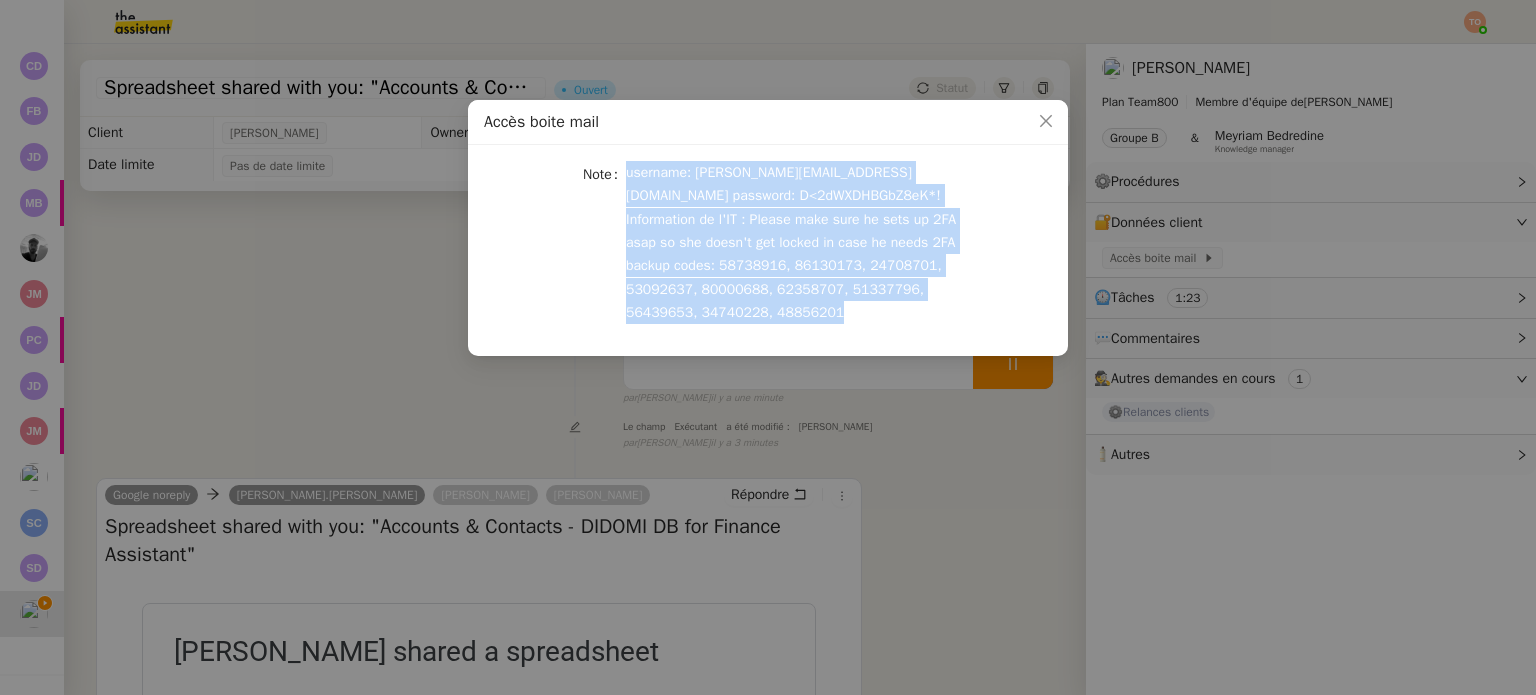click on "username: [PERSON_NAME][EMAIL_ADDRESS][DOMAIN_NAME]
password: D<2dWXDHBGbZ8eK*!
Information de l'IT :
Please make sure he sets up 2FA asap so she doesn't get locked
in case he needs 2FA backup codes: 58738916, 86130173, 24708701, 53092637, 80000688, 62358707, 51337796, 56439653, 34740228, 48856201" 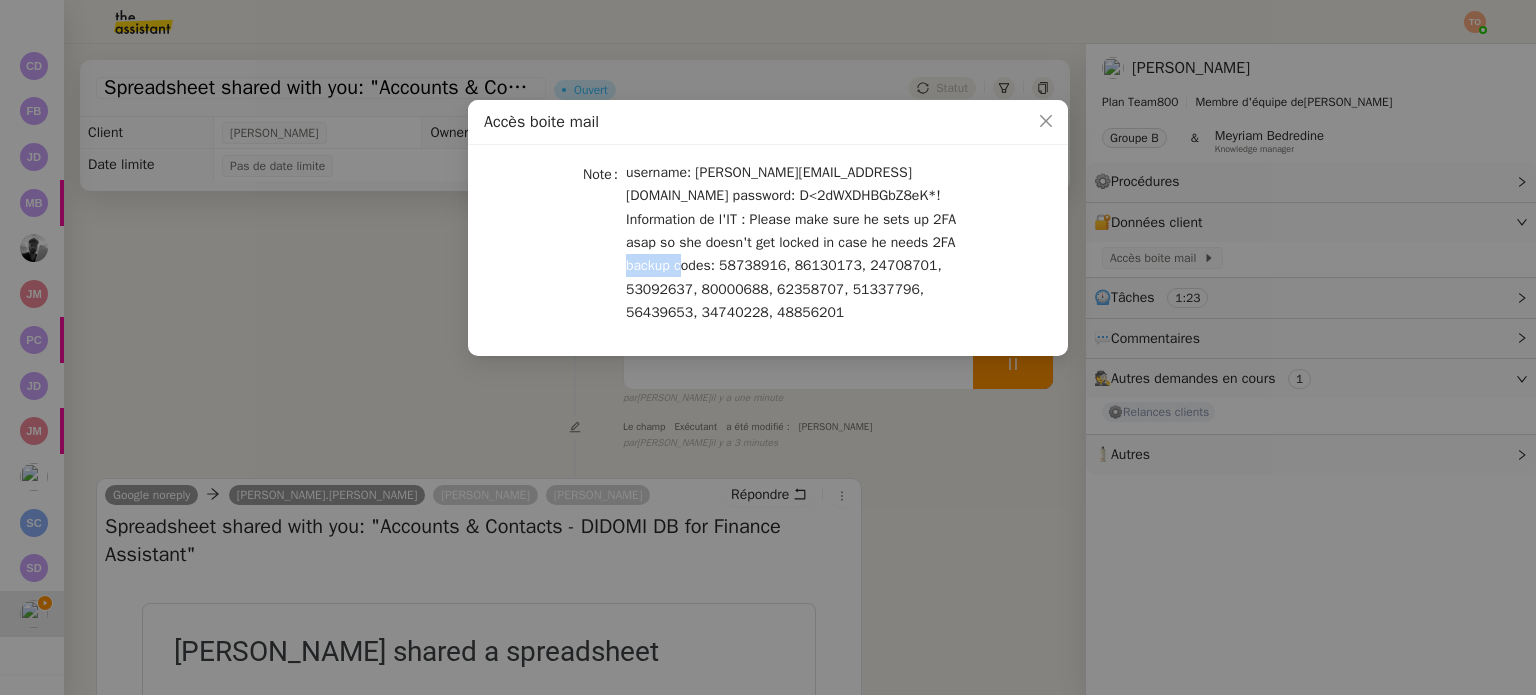 click on "username: [PERSON_NAME][EMAIL_ADDRESS][DOMAIN_NAME]
password: D<2dWXDHBGbZ8eK*!
Information de l'IT :
Please make sure he sets up 2FA asap so she doesn't get locked
in case he needs 2FA backup codes: 58738916, 86130173, 24708701, 53092637, 80000688, 62358707, 51337796, 56439653, 34740228, 48856201" 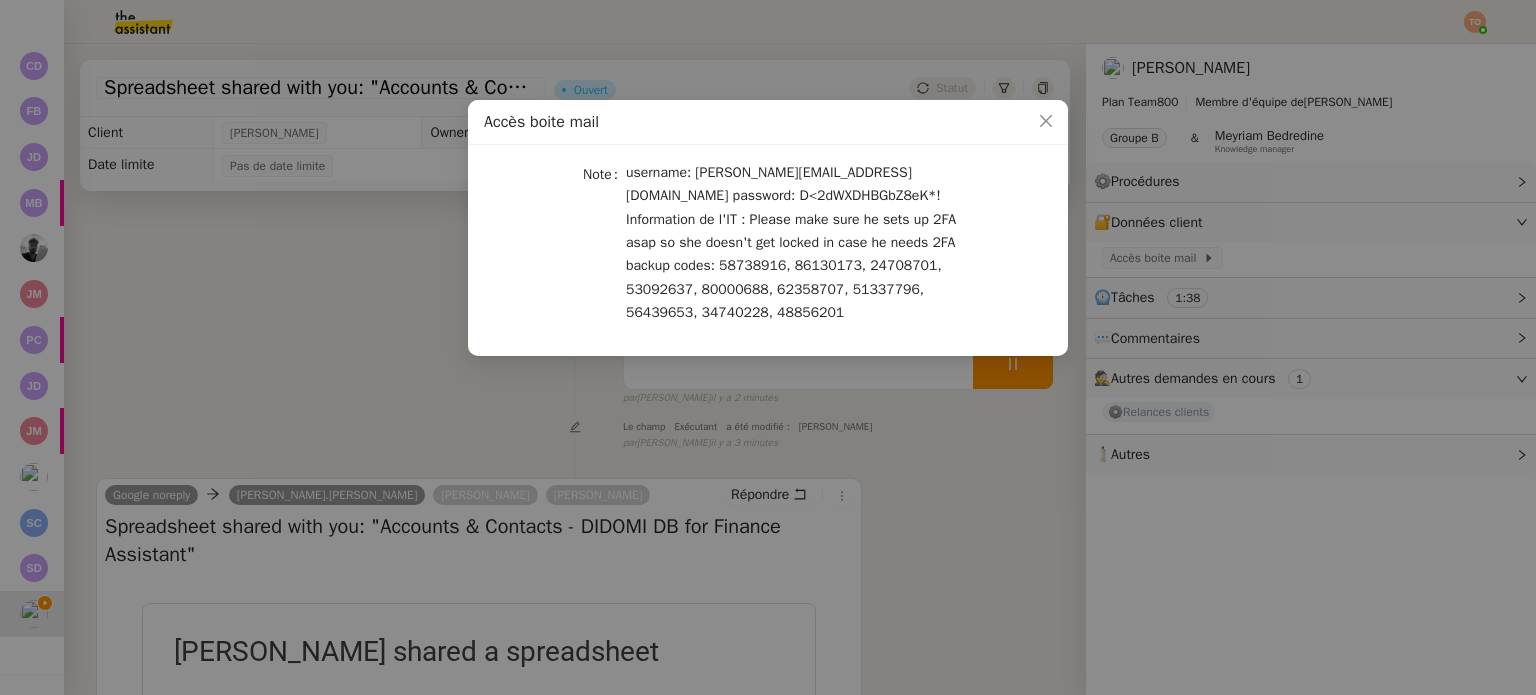 click on "Accès boite mail Note username: [PERSON_NAME][EMAIL_ADDRESS][DOMAIN_NAME]
password: D<2dWXDHBGbZ8eK*!
Information de l'IT :
Please make sure he sets up 2FA asap so she doesn't get locked
in case he needs 2FA backup codes: 58738916, 86130173, 24708701, 53092637, 80000688, 62358707, 51337796, 56439653, 34740228, 48856201" at bounding box center (768, 347) 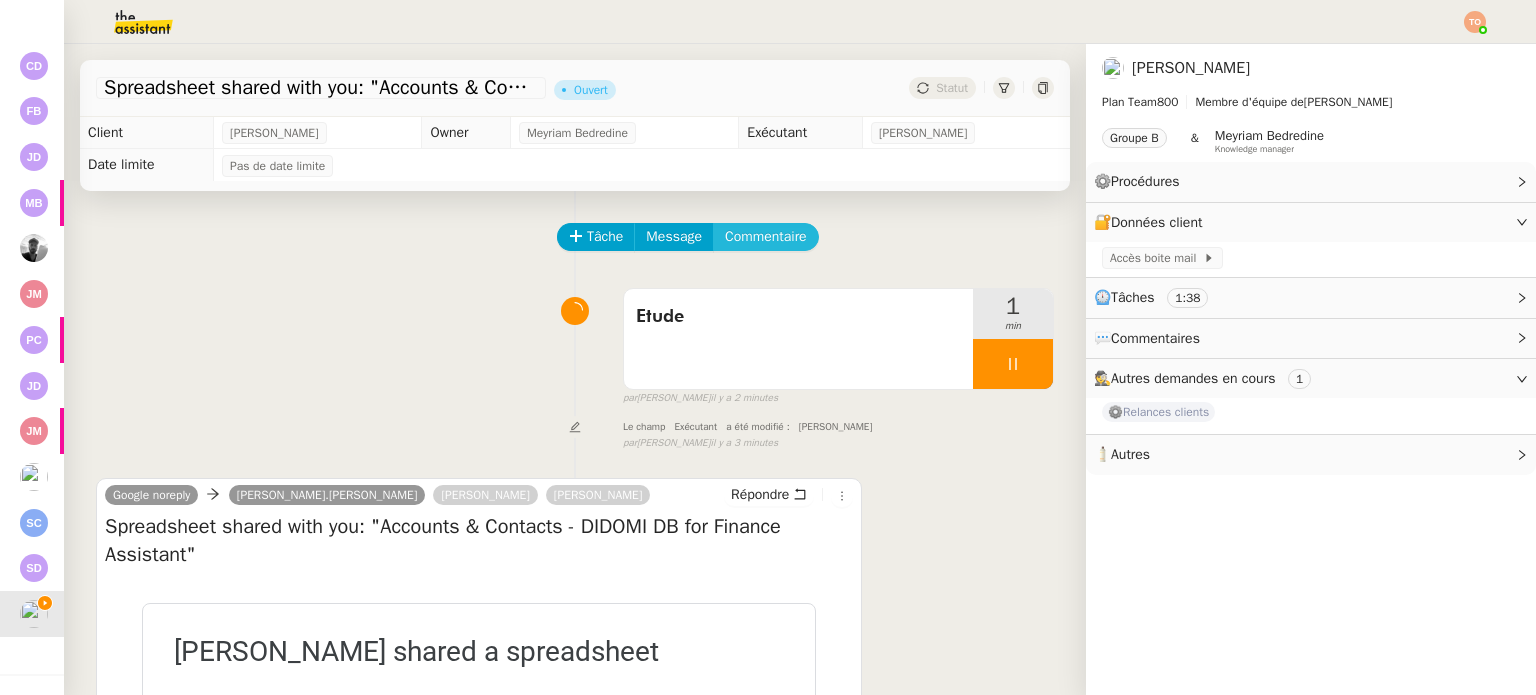 click on "Commentaire" 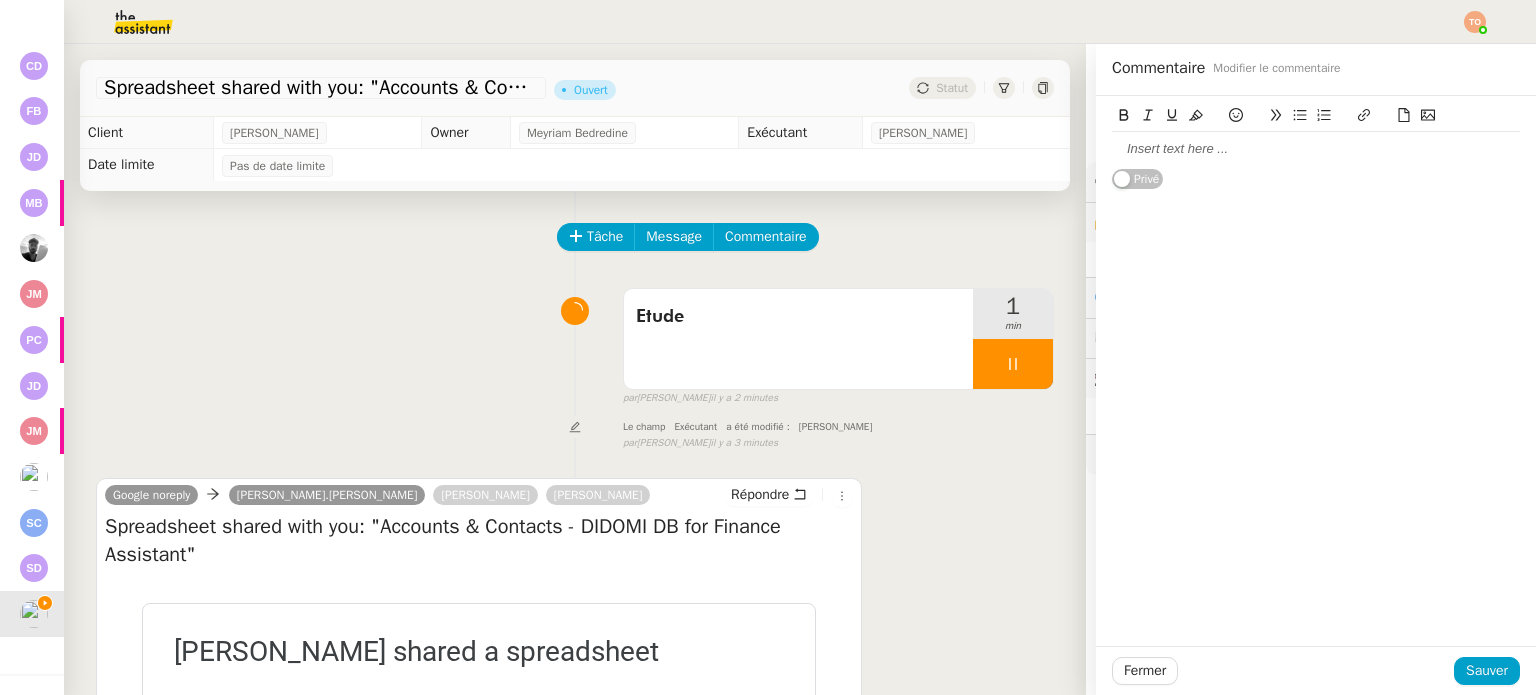 click 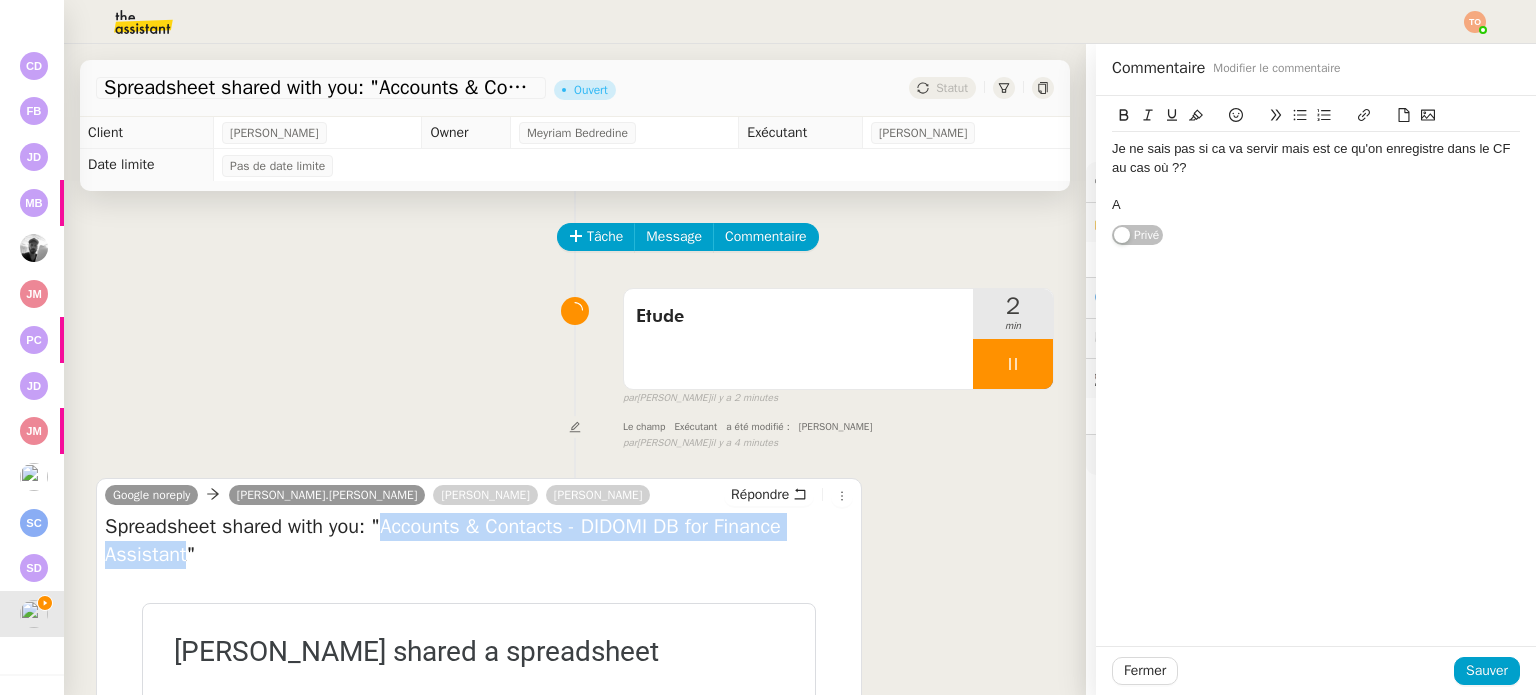 drag, startPoint x: 391, startPoint y: 531, endPoint x: 183, endPoint y: 563, distance: 210.44714 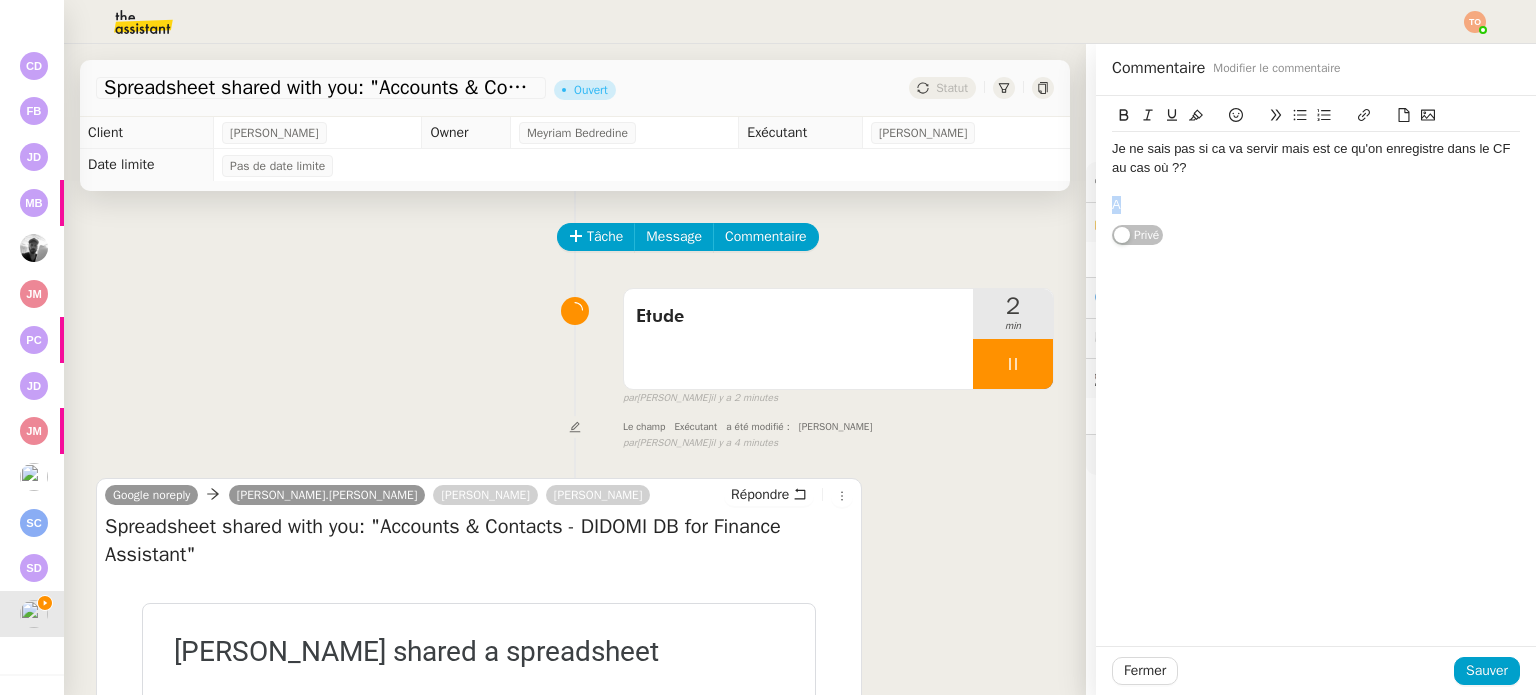 drag, startPoint x: 1094, startPoint y: 196, endPoint x: 1060, endPoint y: 199, distance: 34.132095 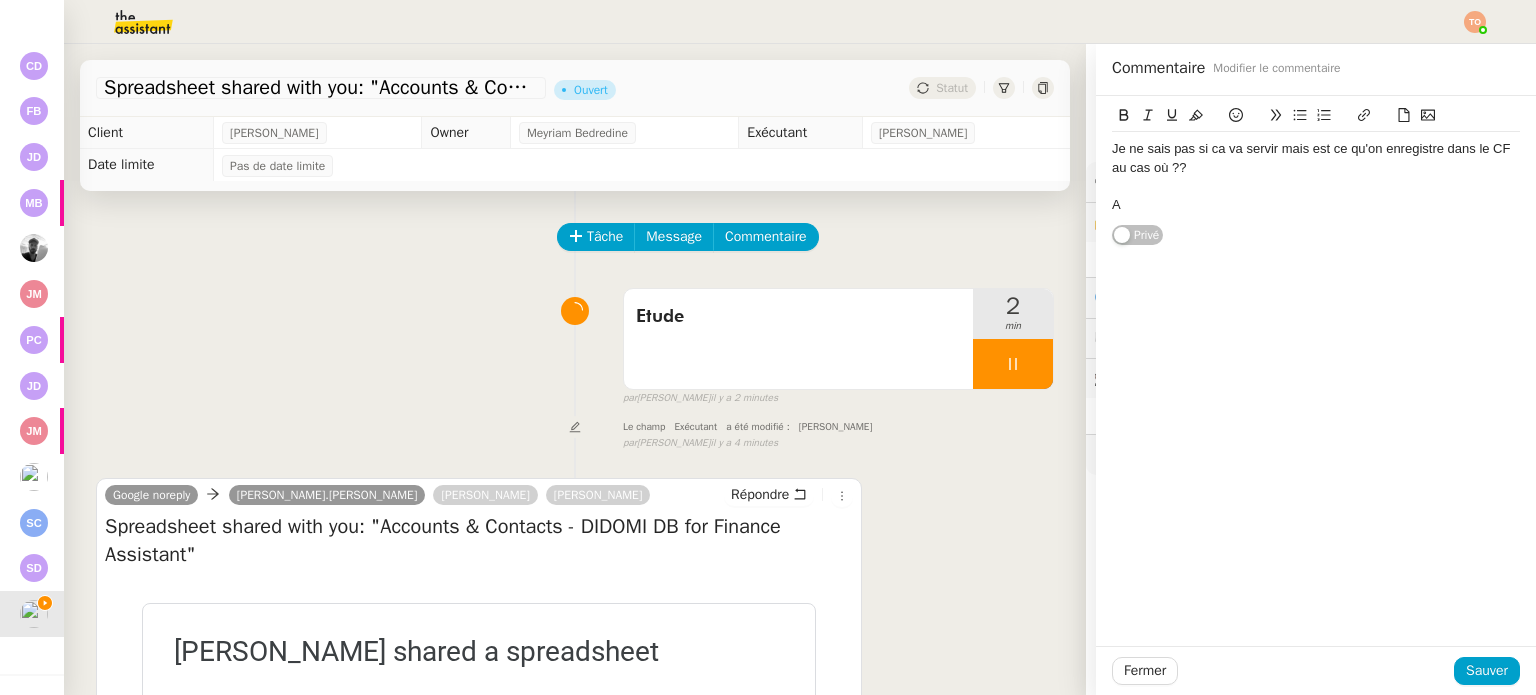 scroll, scrollTop: 0, scrollLeft: 0, axis: both 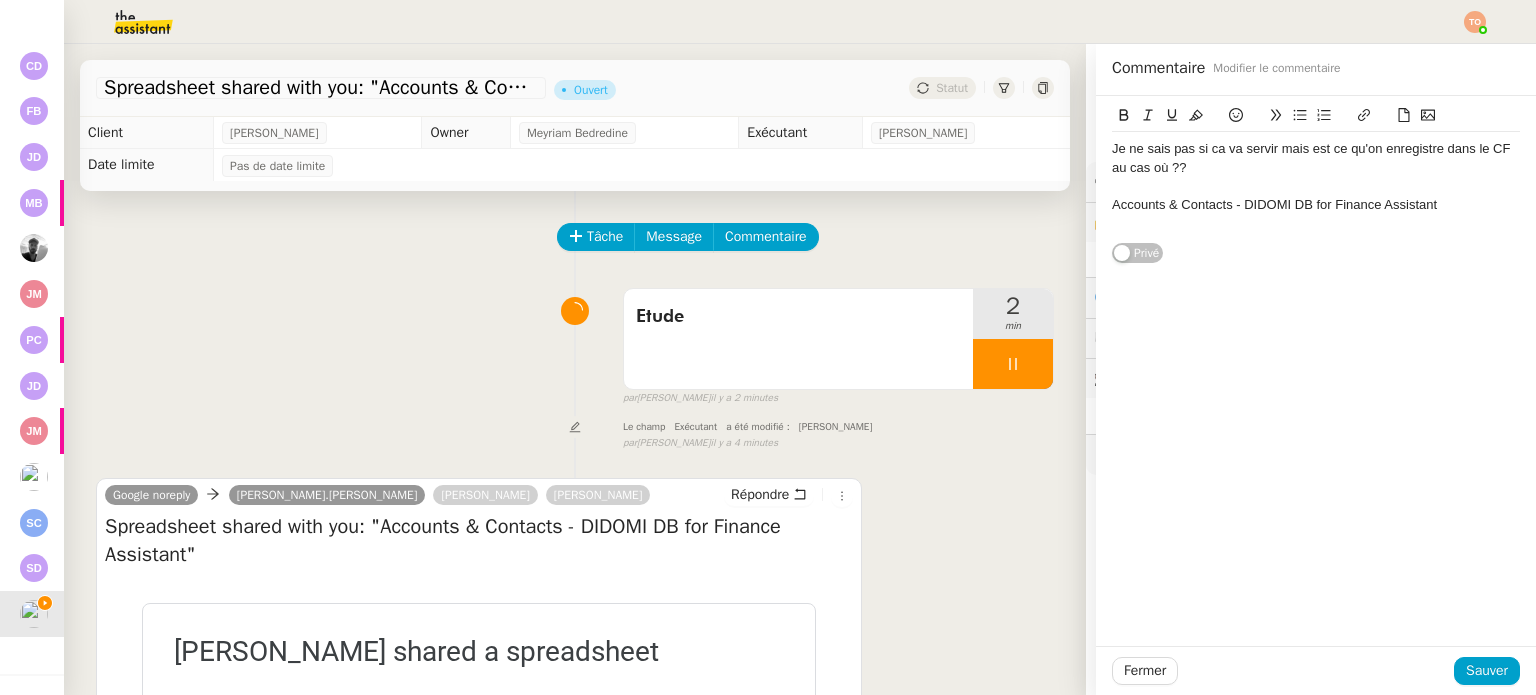 click on "Accounts & Contacts - DIDOMI DB for Finance Assistant" 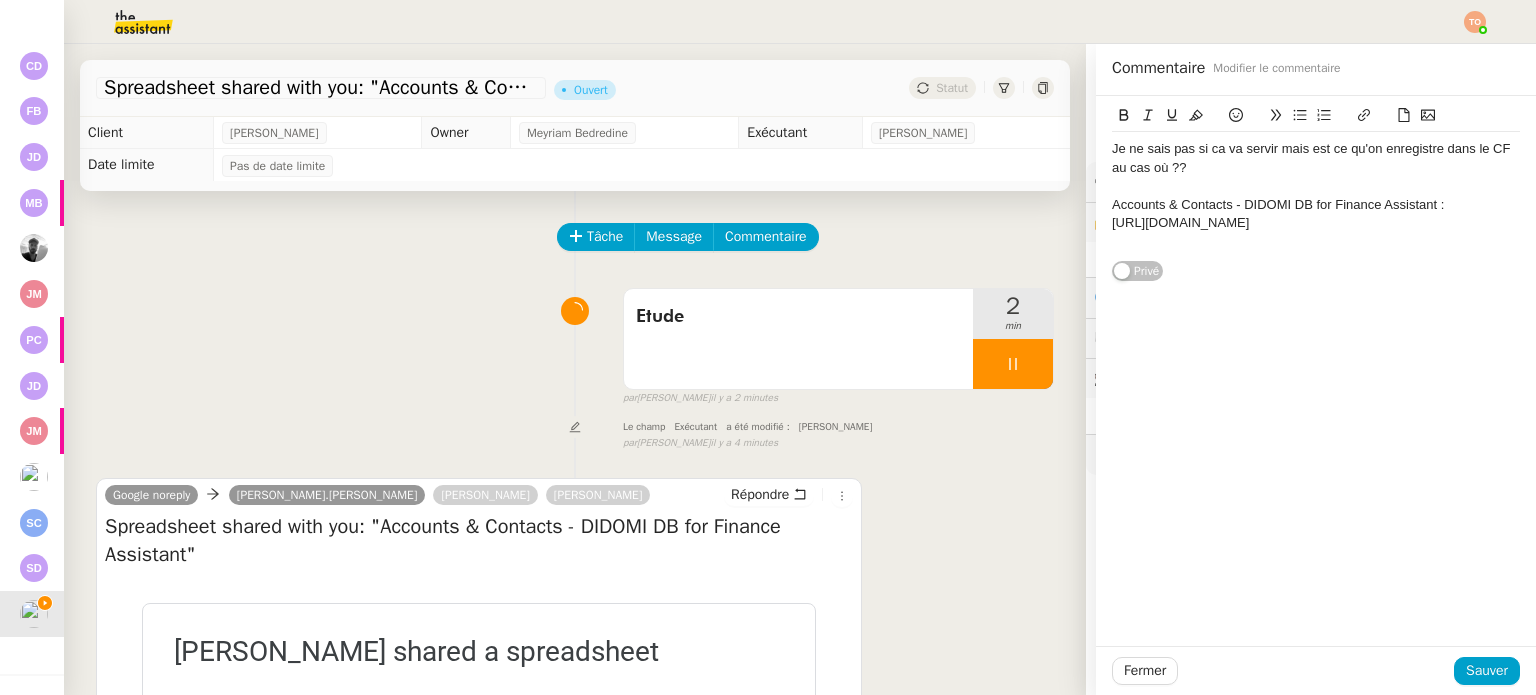 scroll, scrollTop: 0, scrollLeft: 0, axis: both 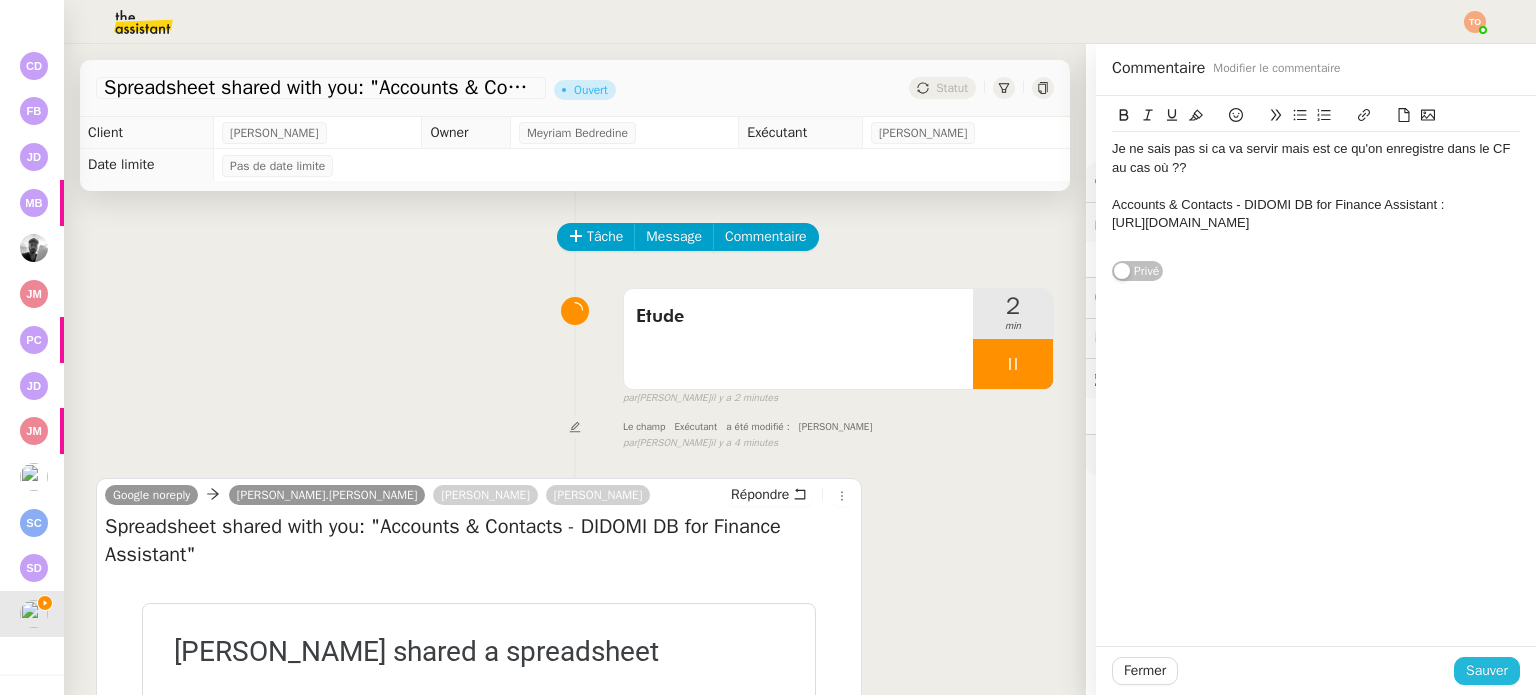 click on "Sauver" 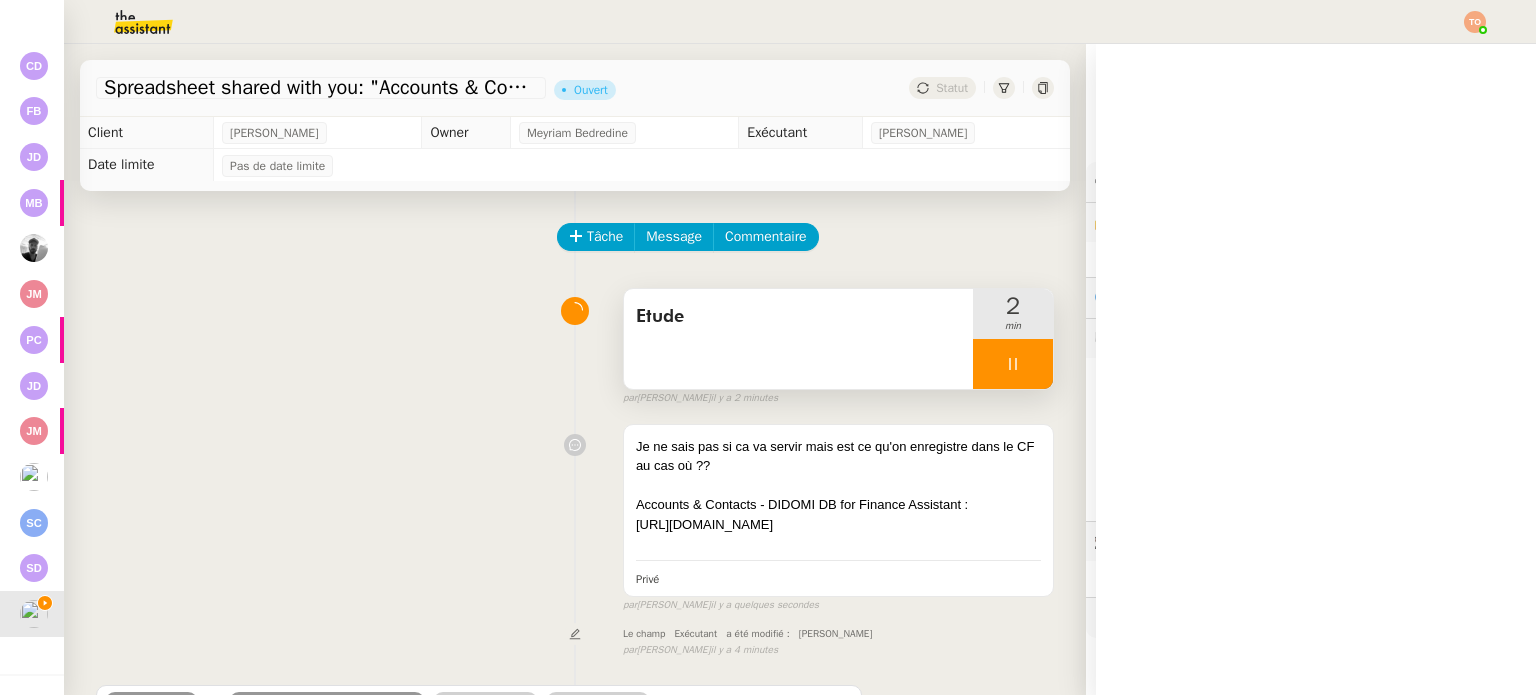 click on "Etude" at bounding box center [798, 339] 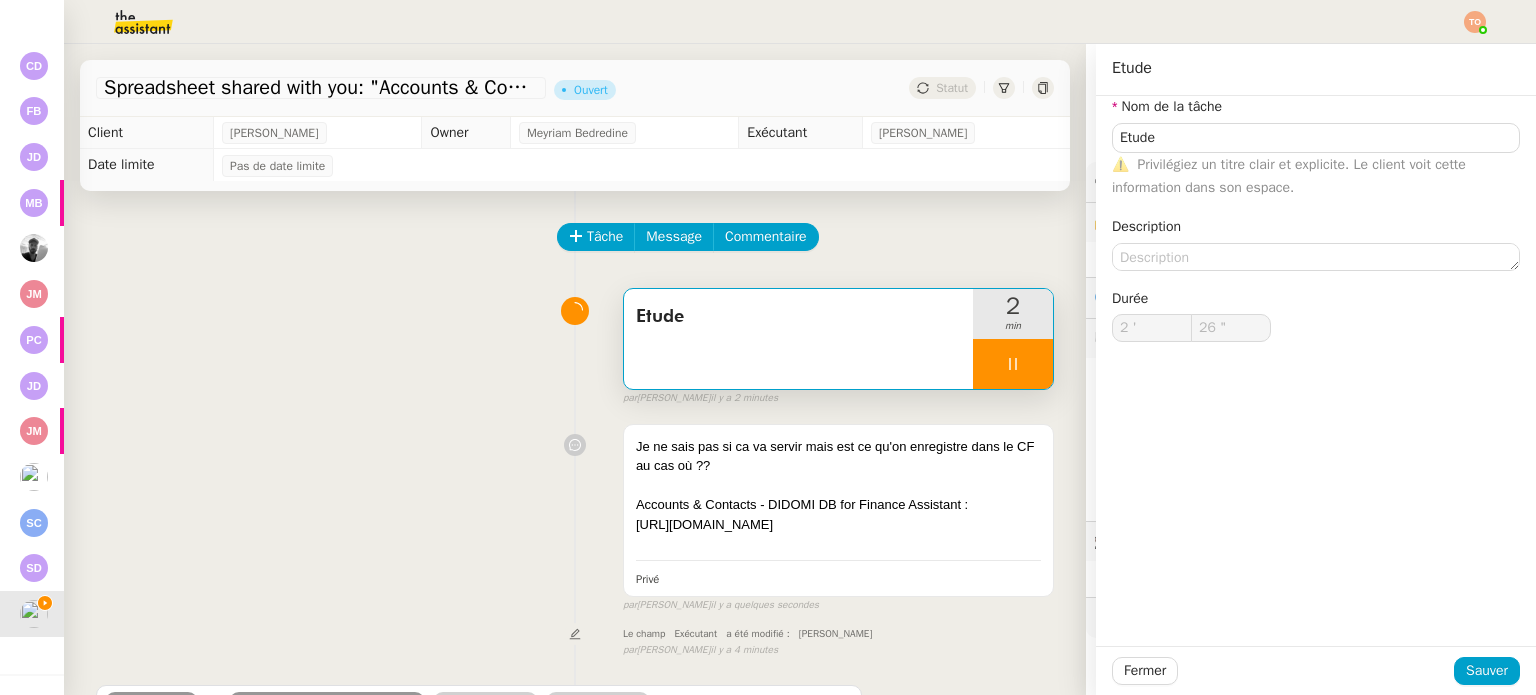 click on "Privilégiez un titre clair et explicite. Le client voit cette information dans son espace." 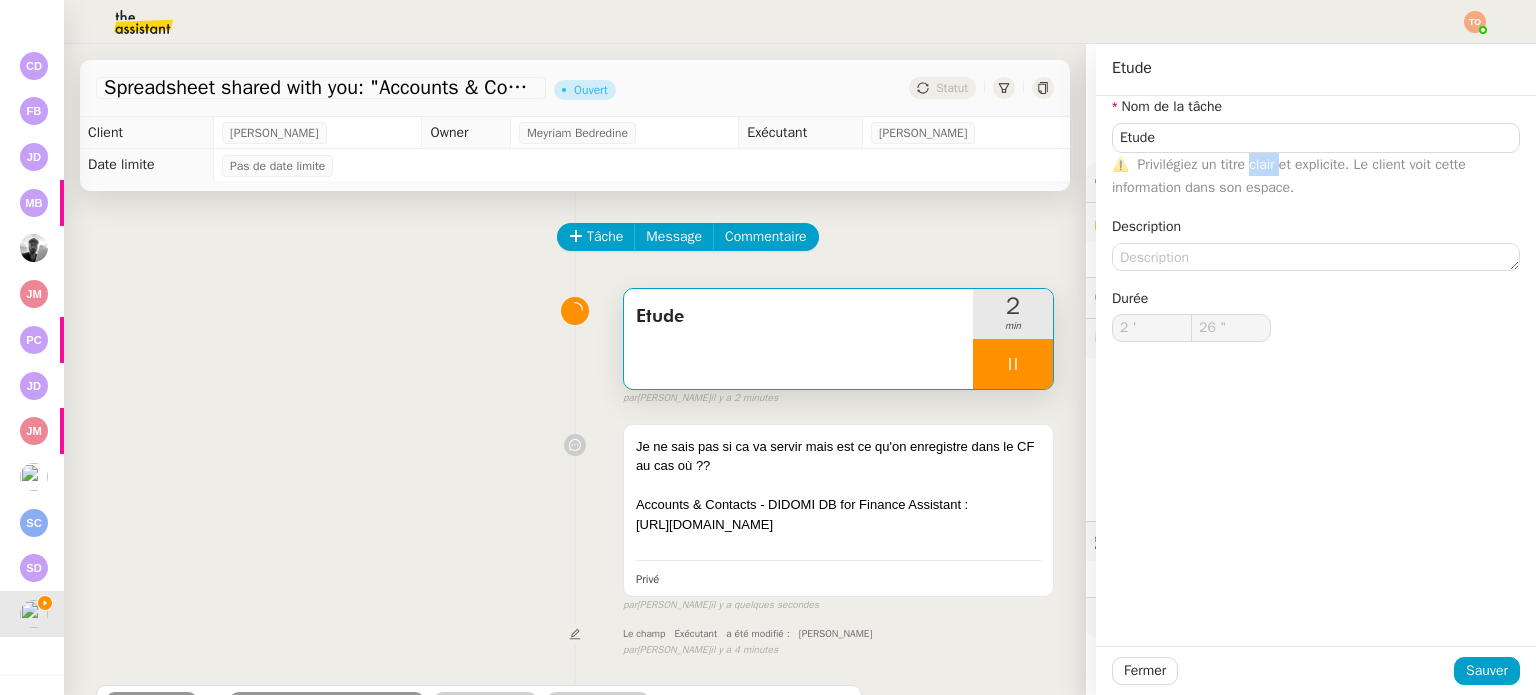 click on "Privilégiez un titre clair et explicite. Le client voit cette information dans son espace." 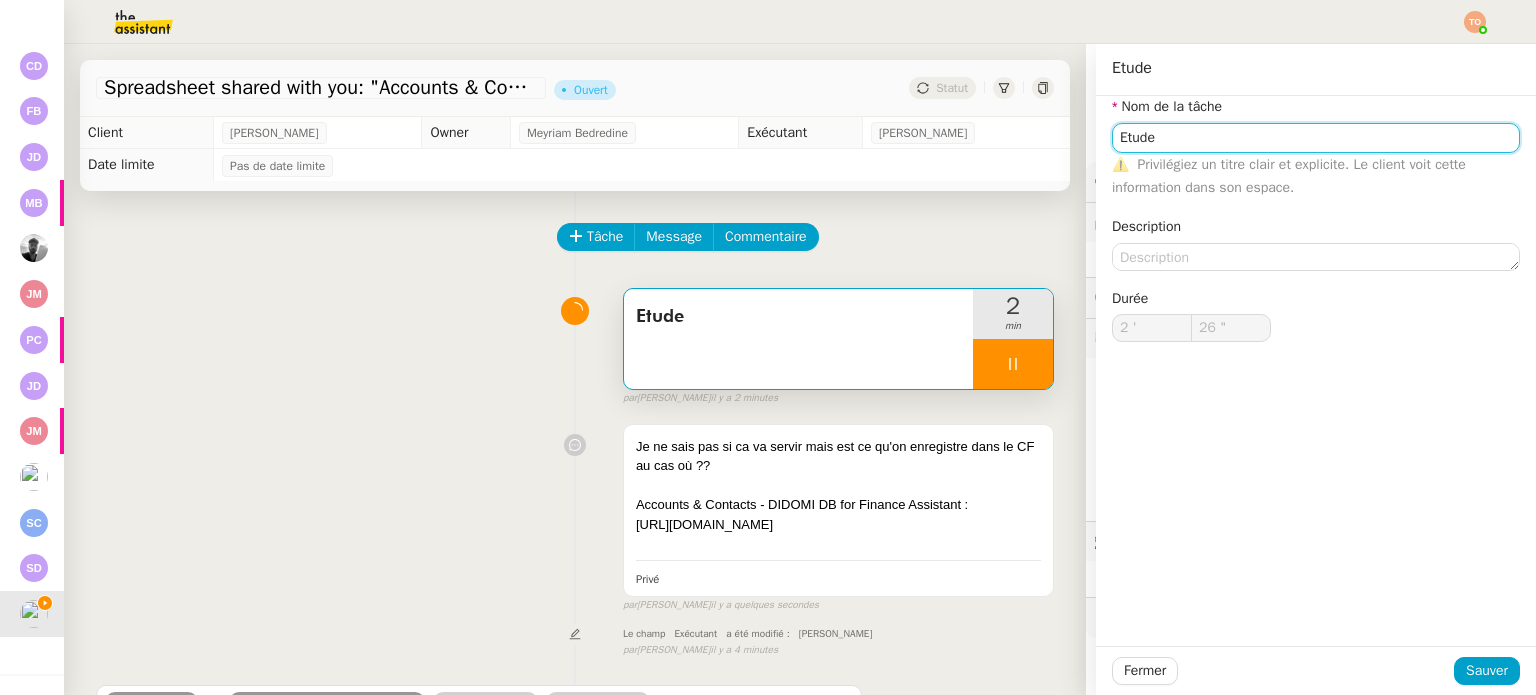 click on "Etude" 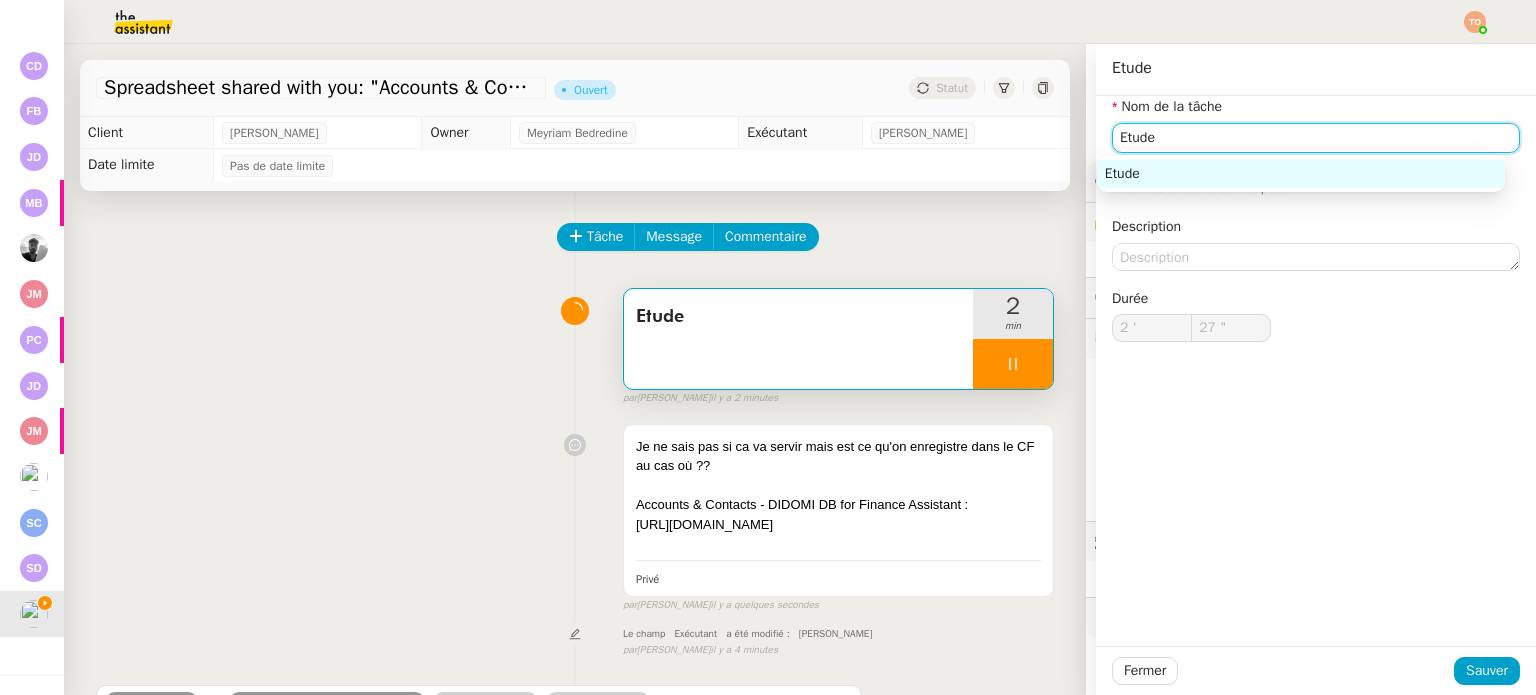 click on "Etude" 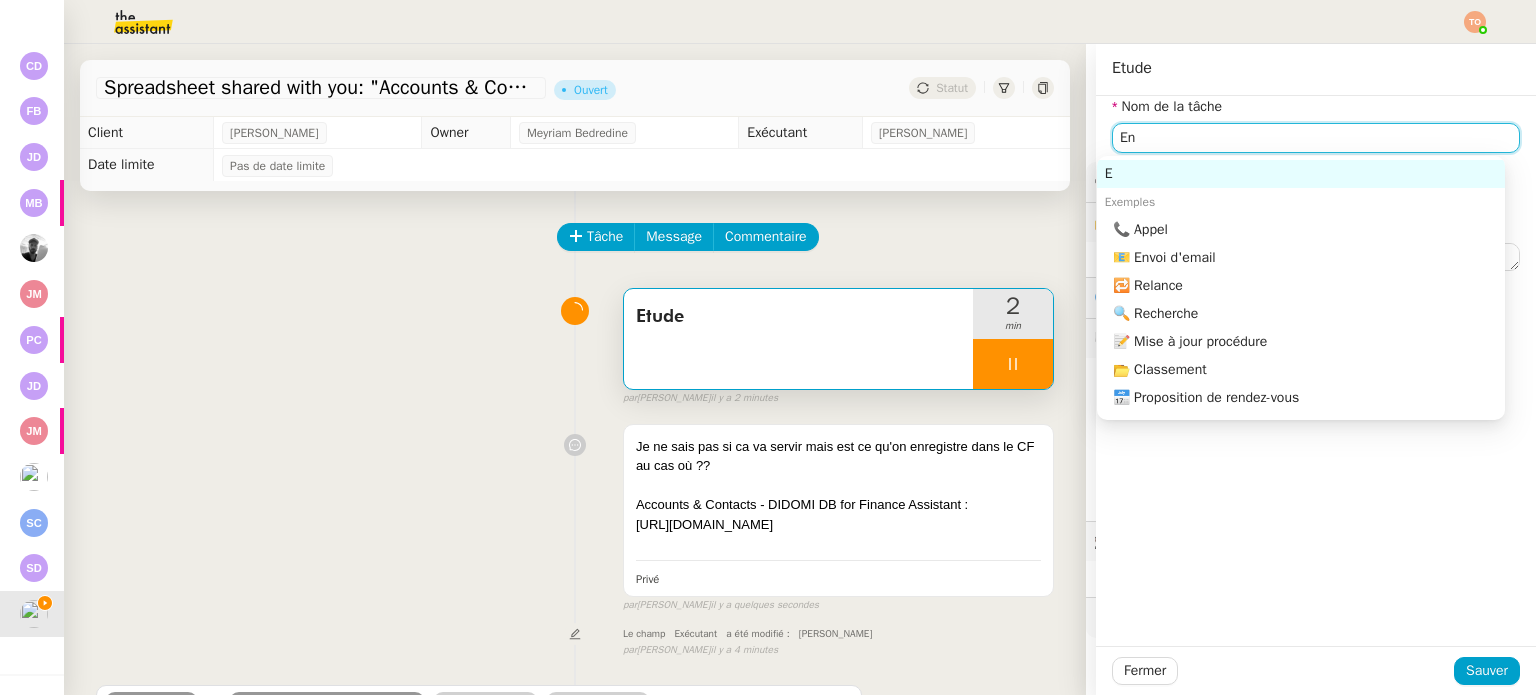 type on "Enr" 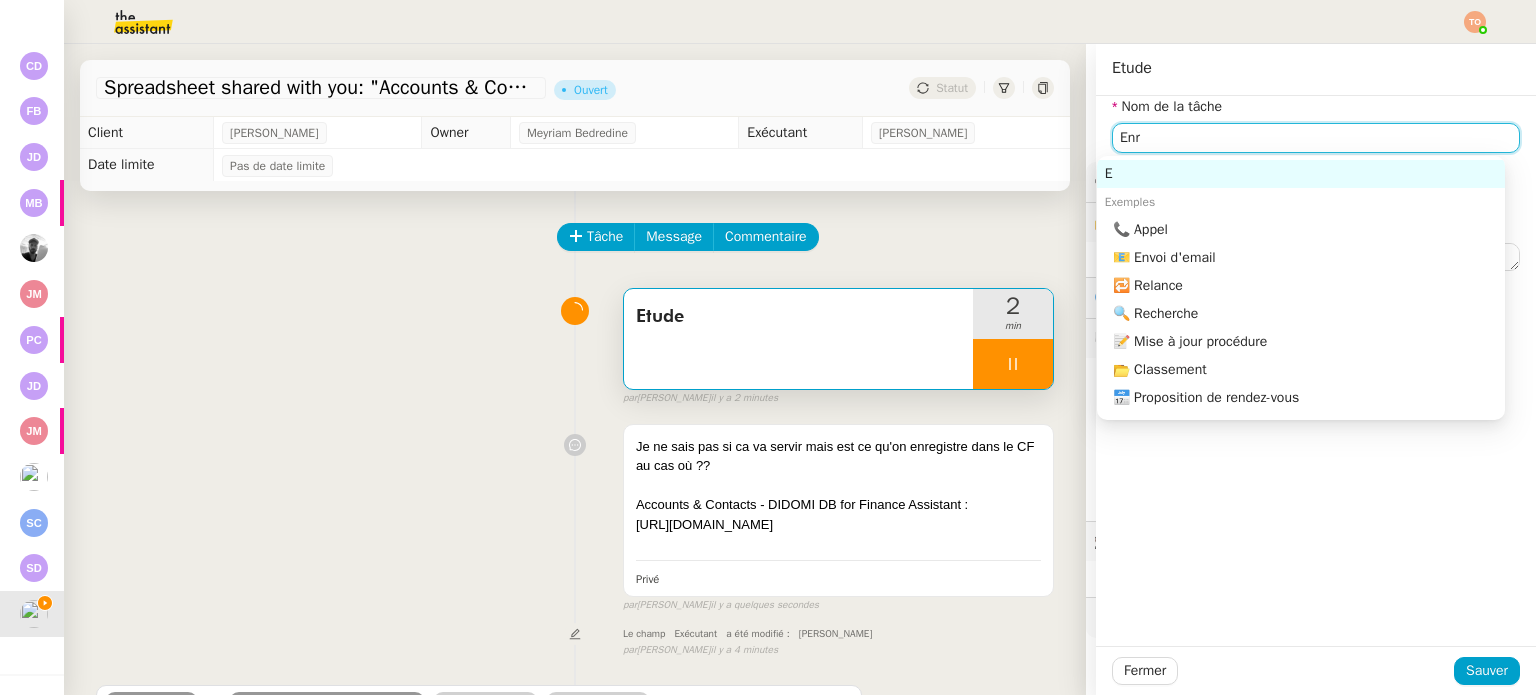 type on "28 "" 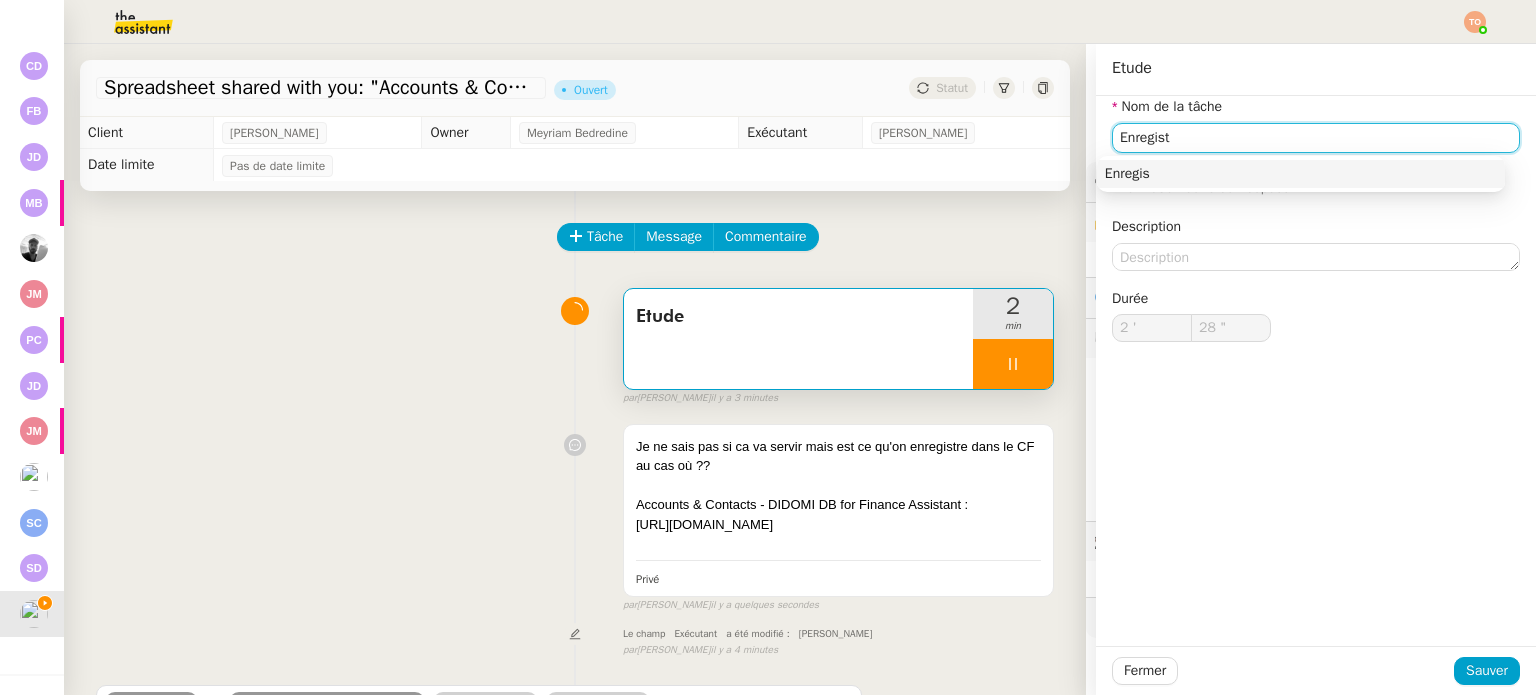 type on "Enregistr" 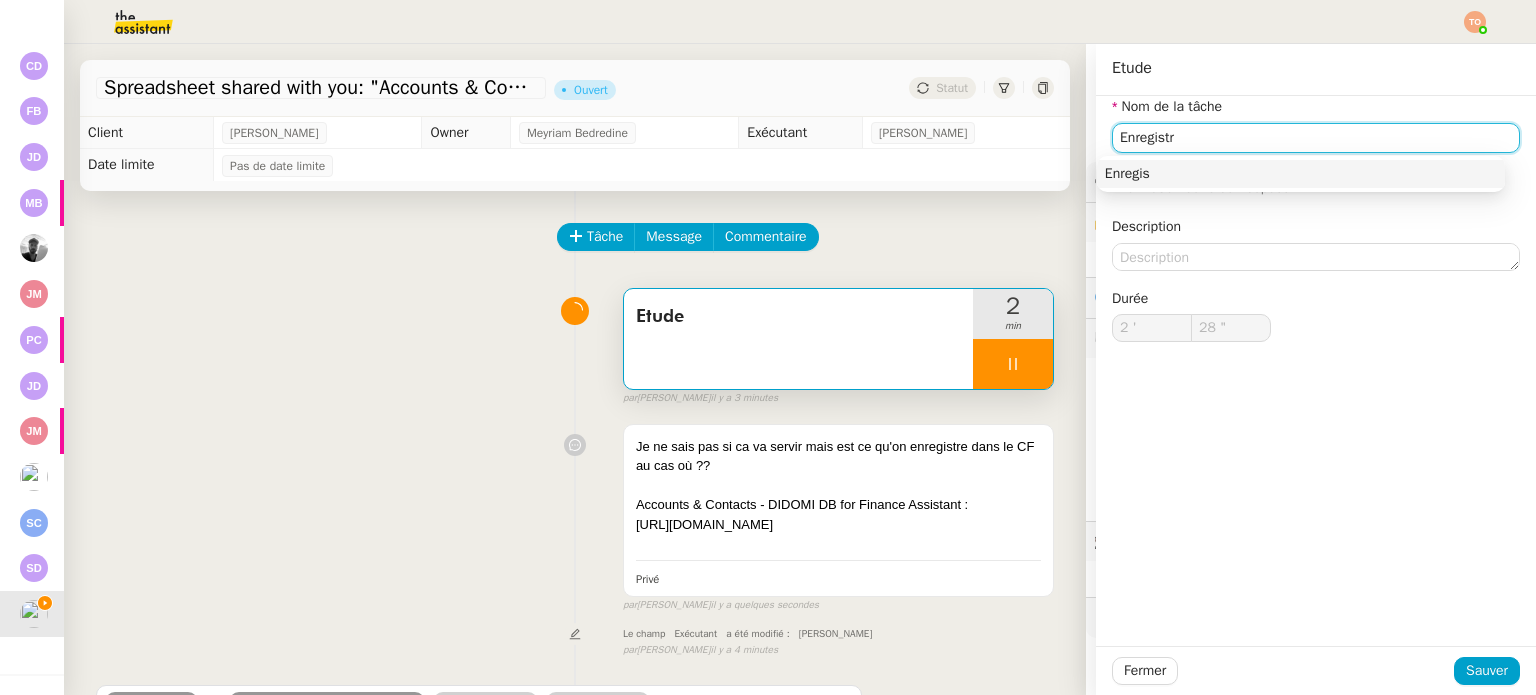type on "29 "" 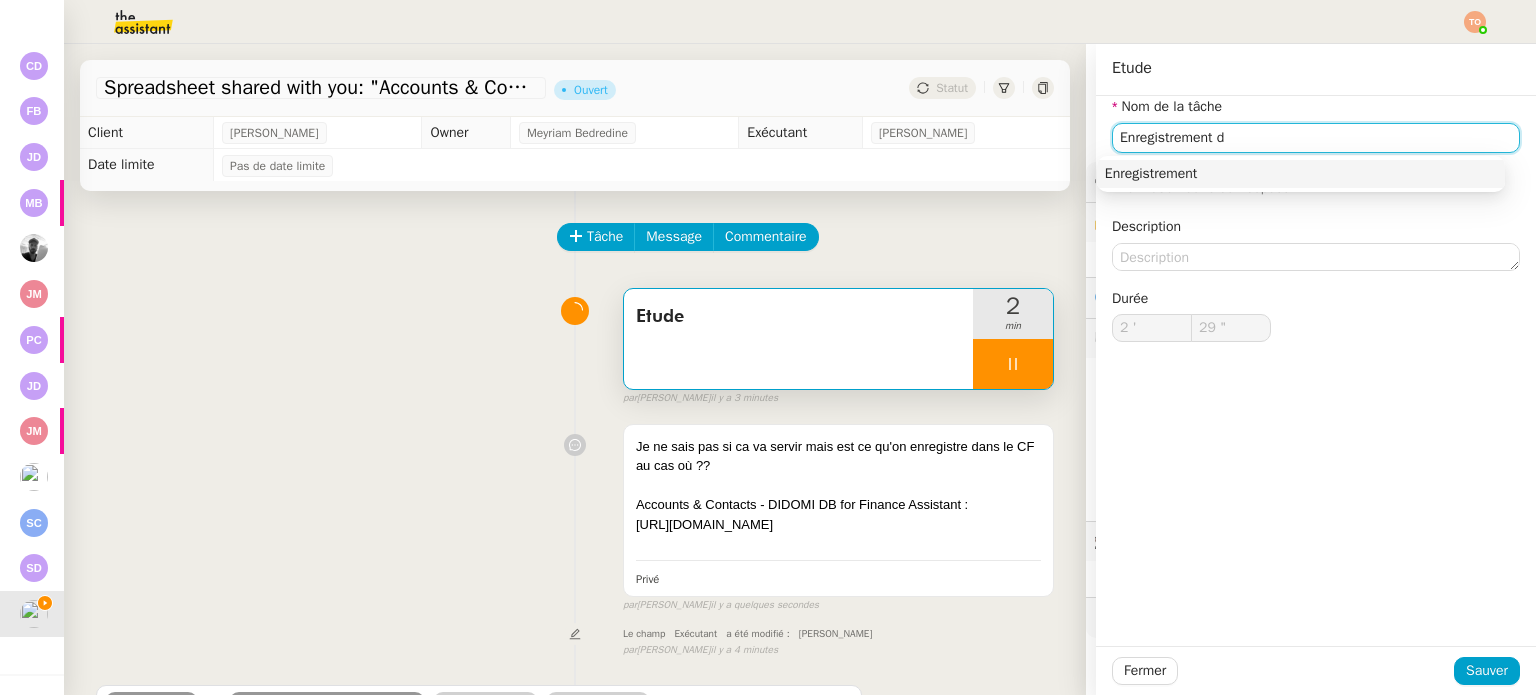 type on "Enregistrement de" 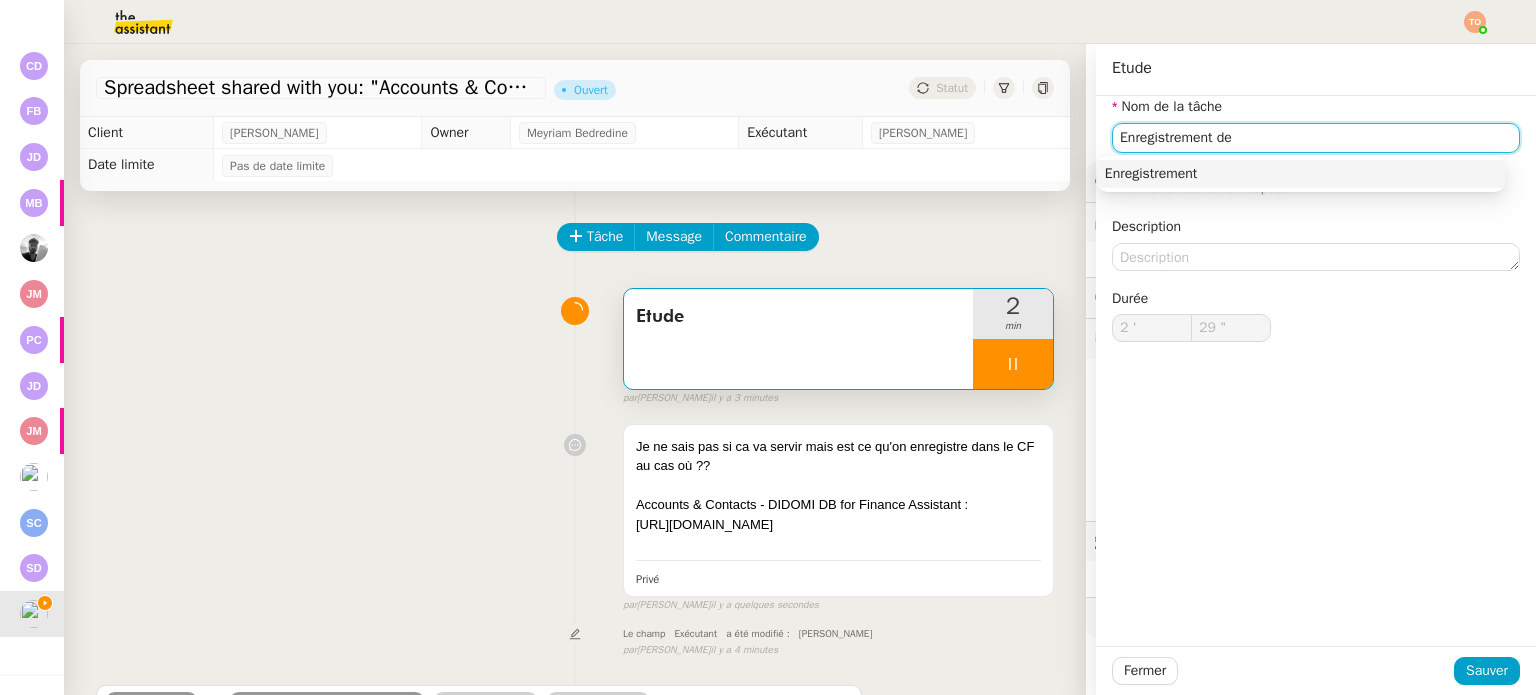 type on "30 "" 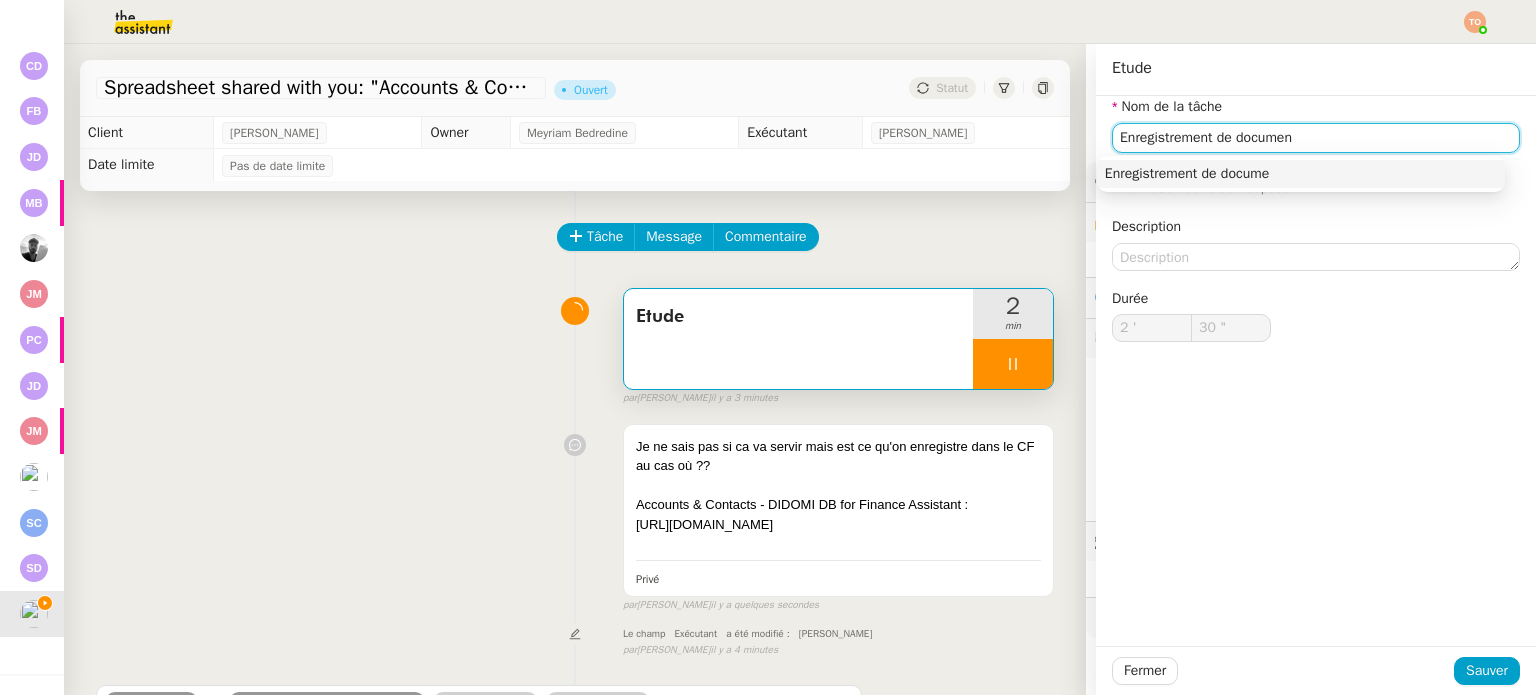 type on "Enregistrement de document" 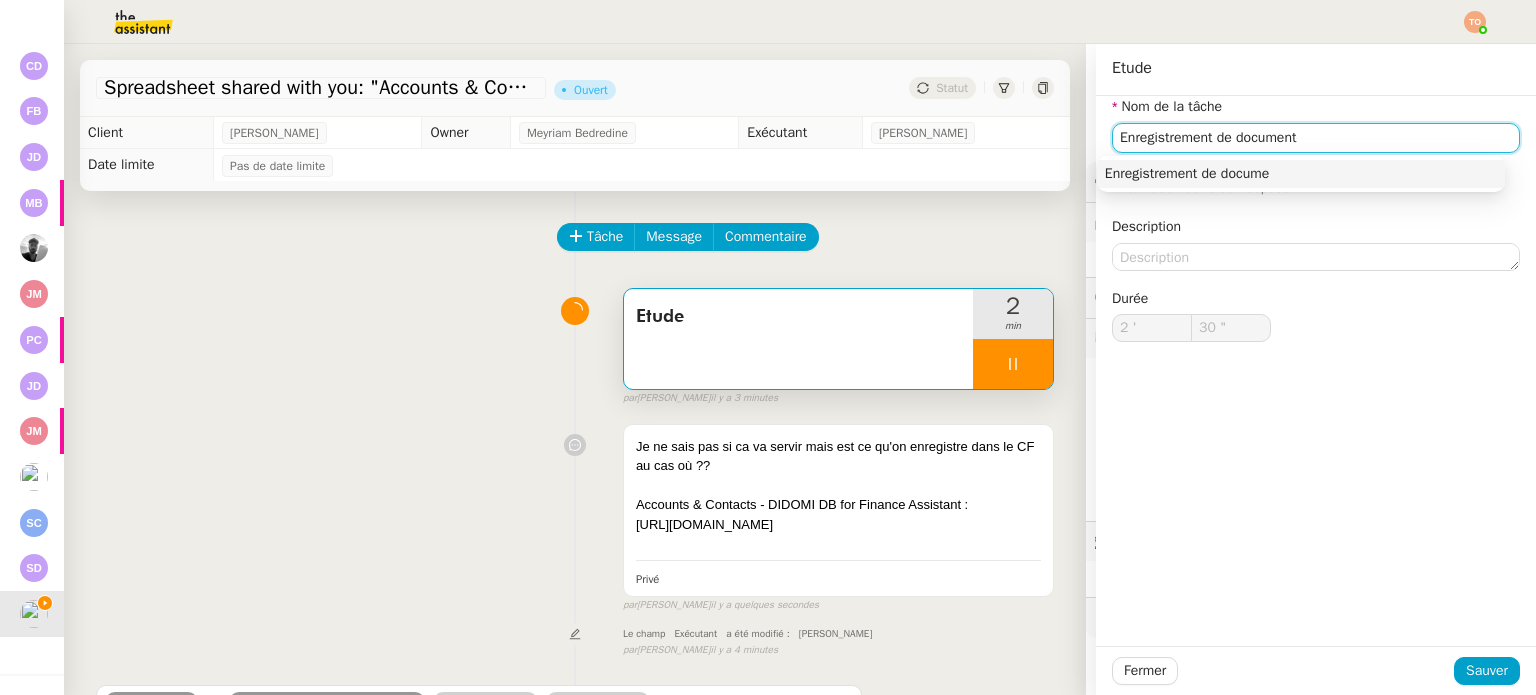 type on "31 "" 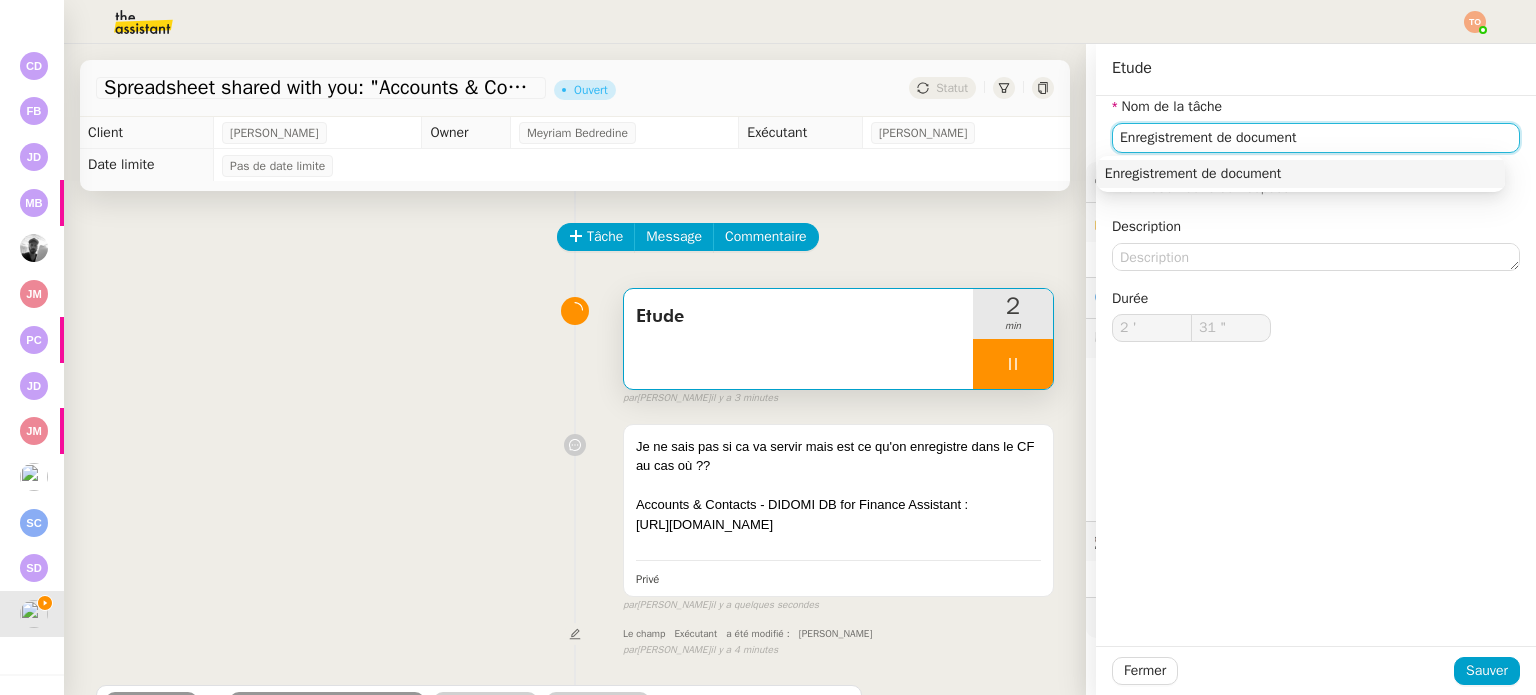 type on "Enregistrement de documents" 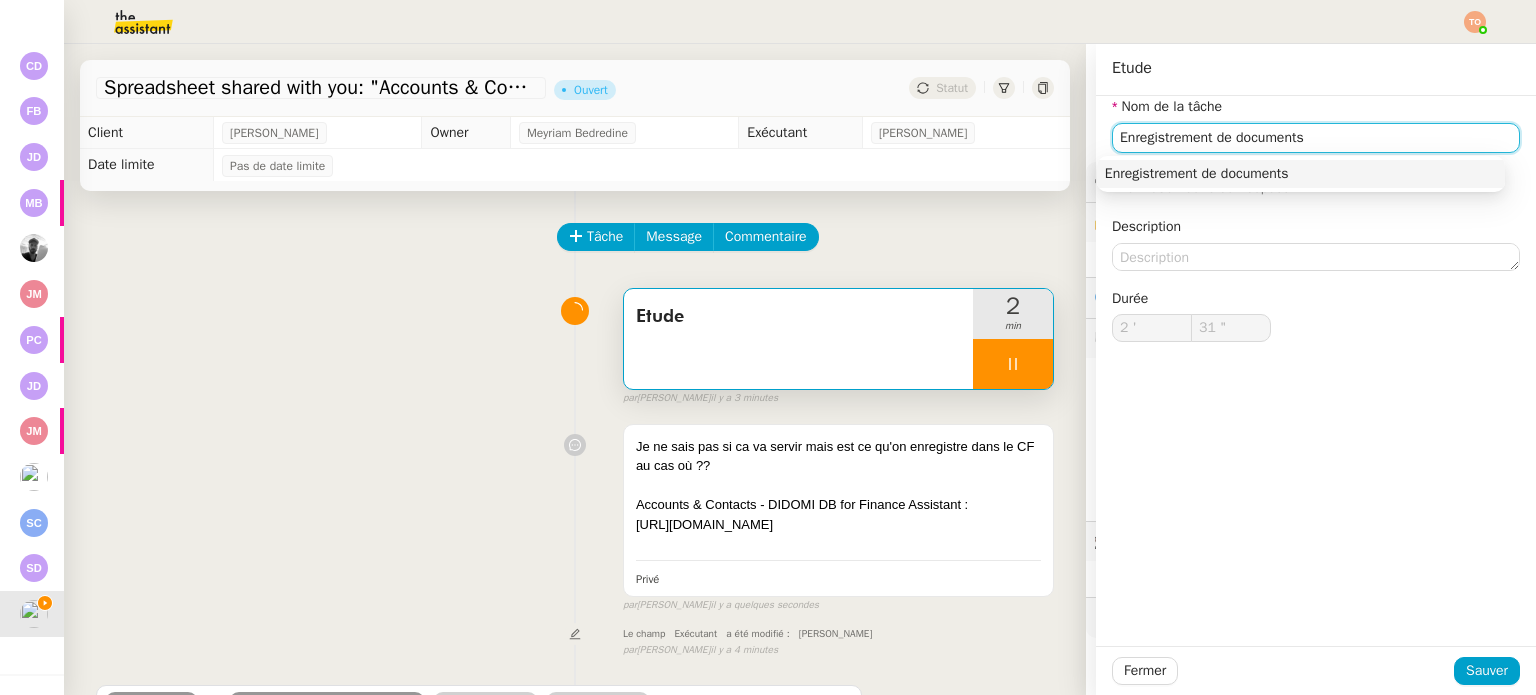 type on "32 "" 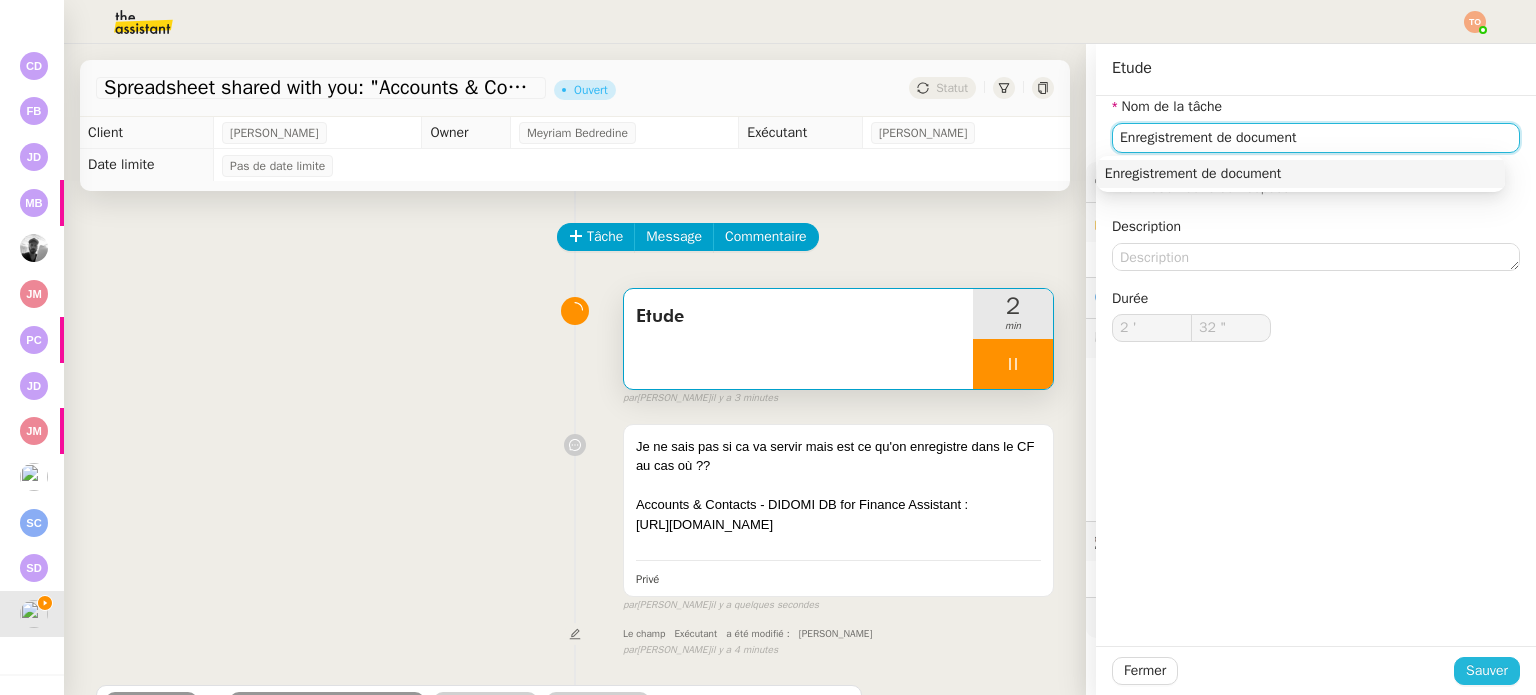 type on "Enregistrement de document" 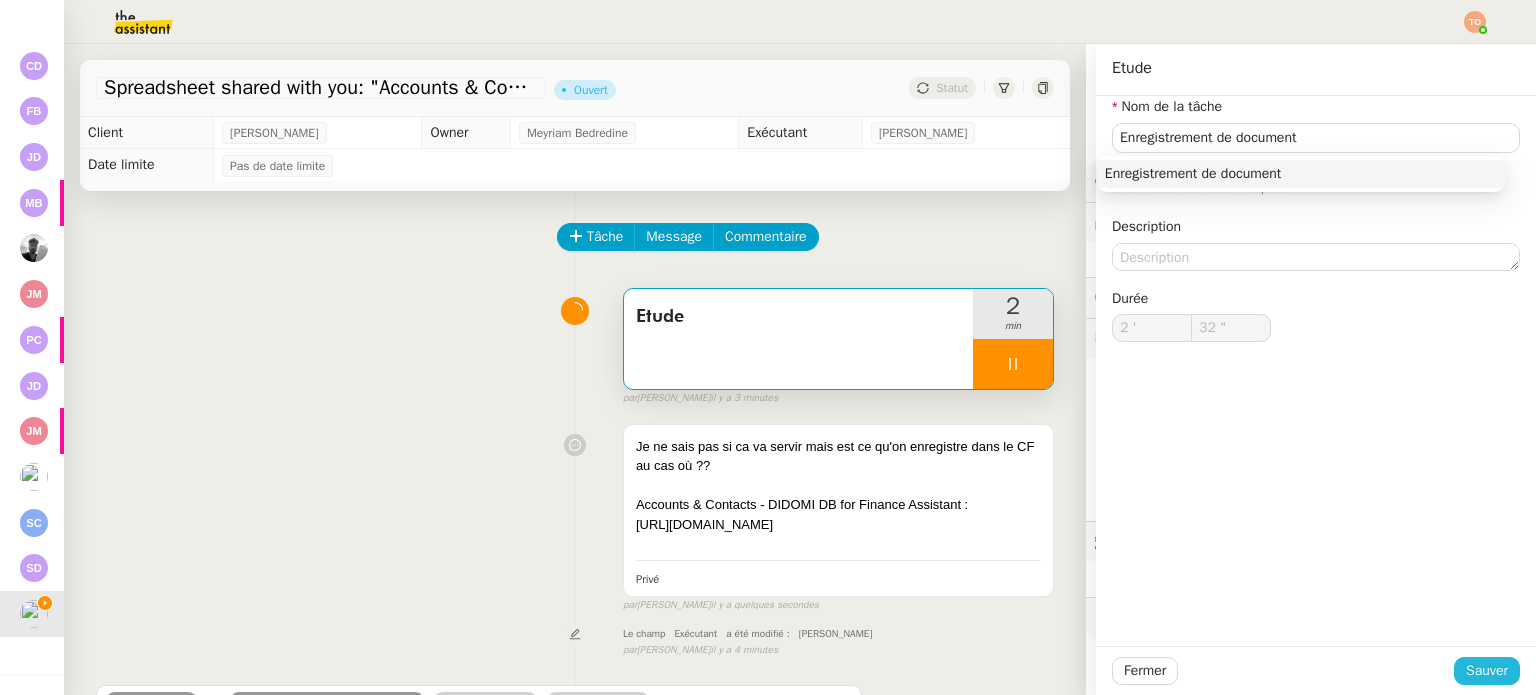 click on "Sauver" 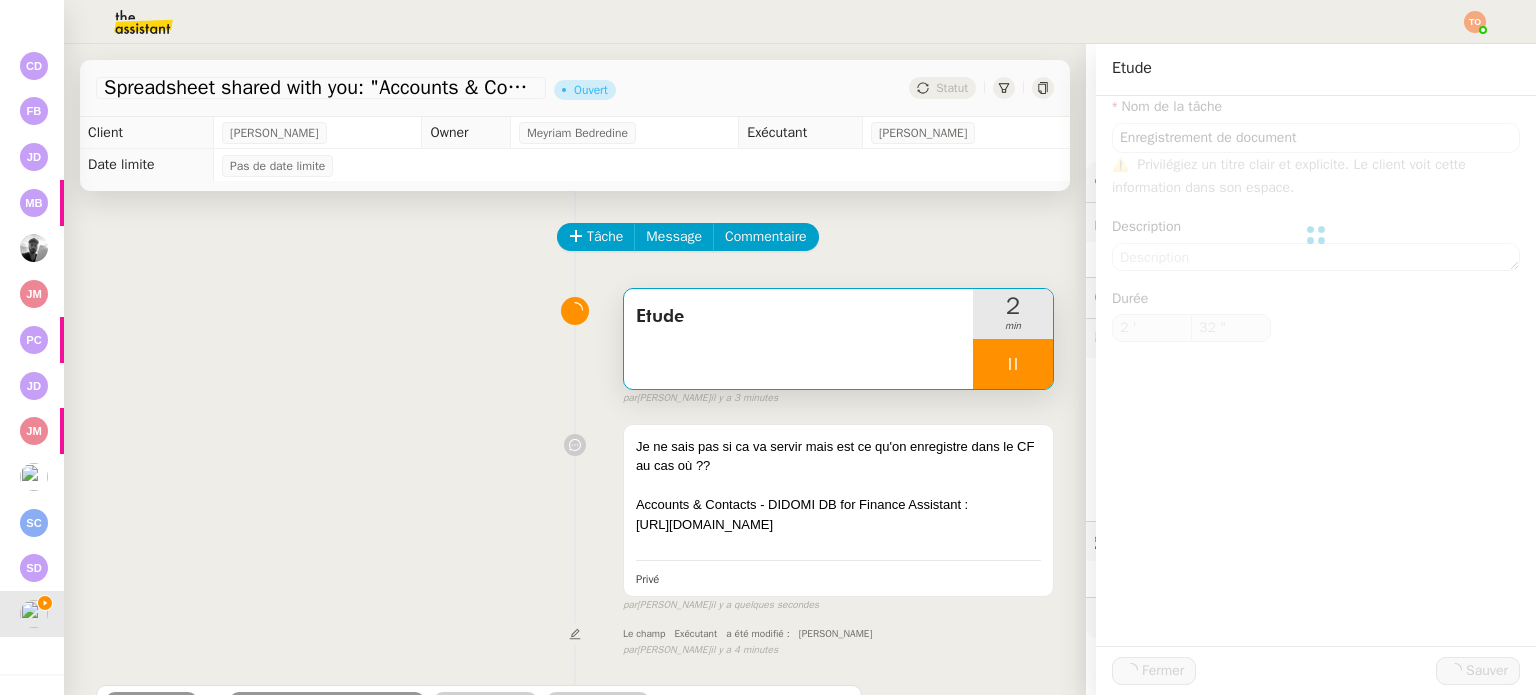 type on "34 "" 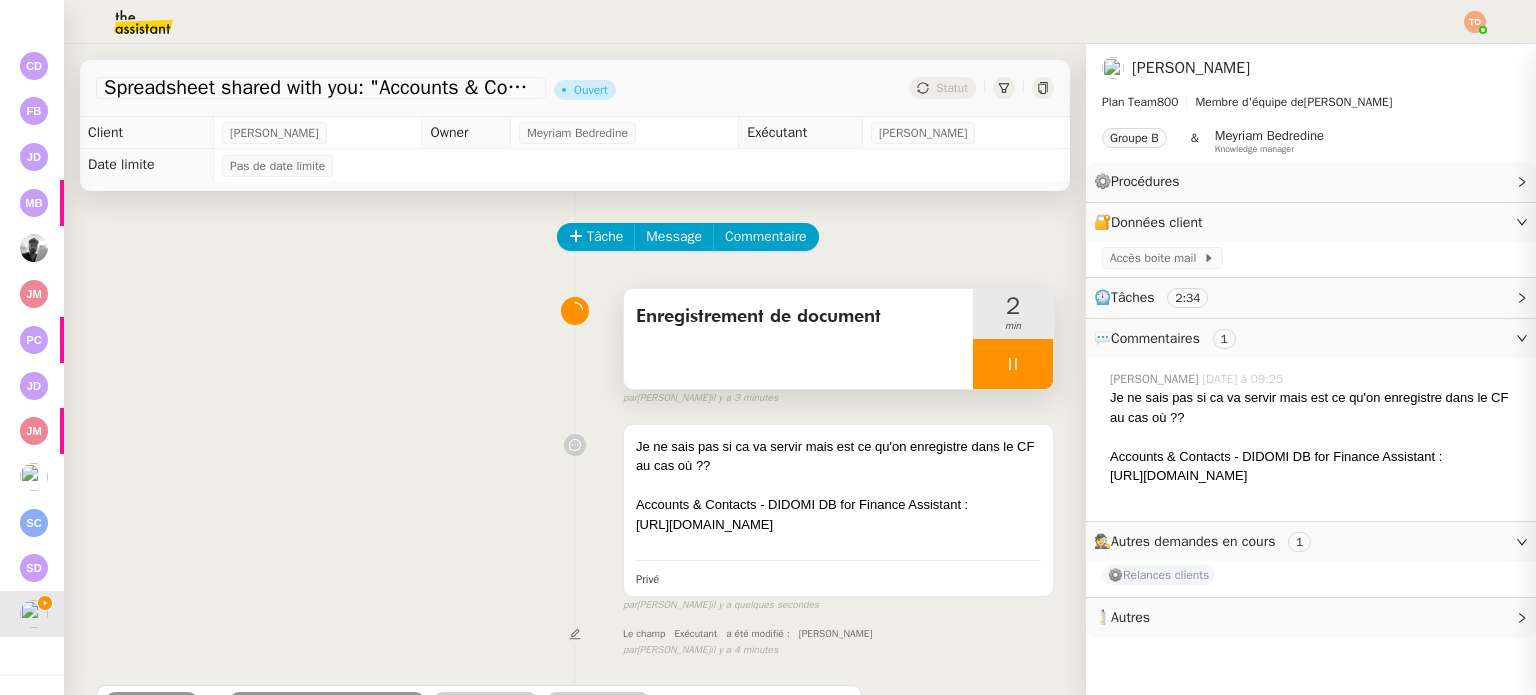 click at bounding box center [1013, 364] 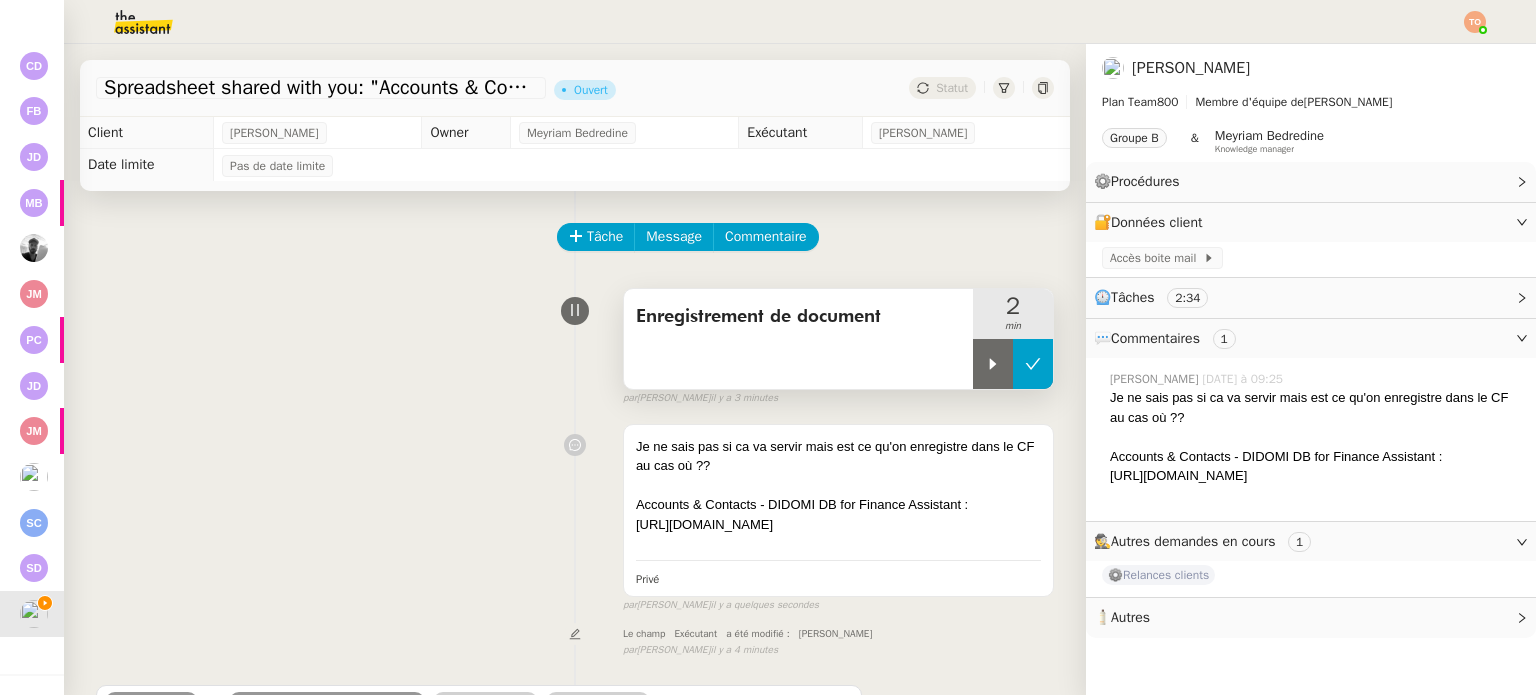 click at bounding box center (1033, 364) 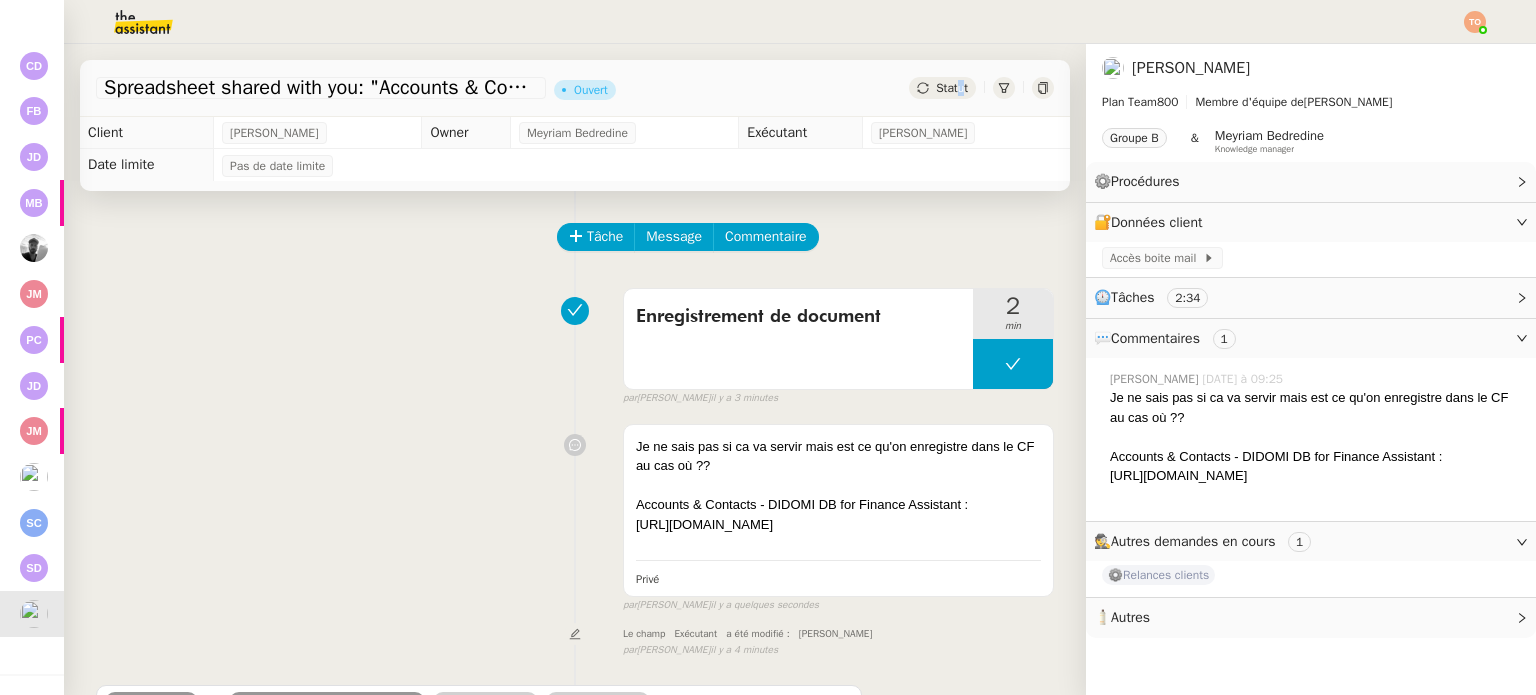 click on "Statut" 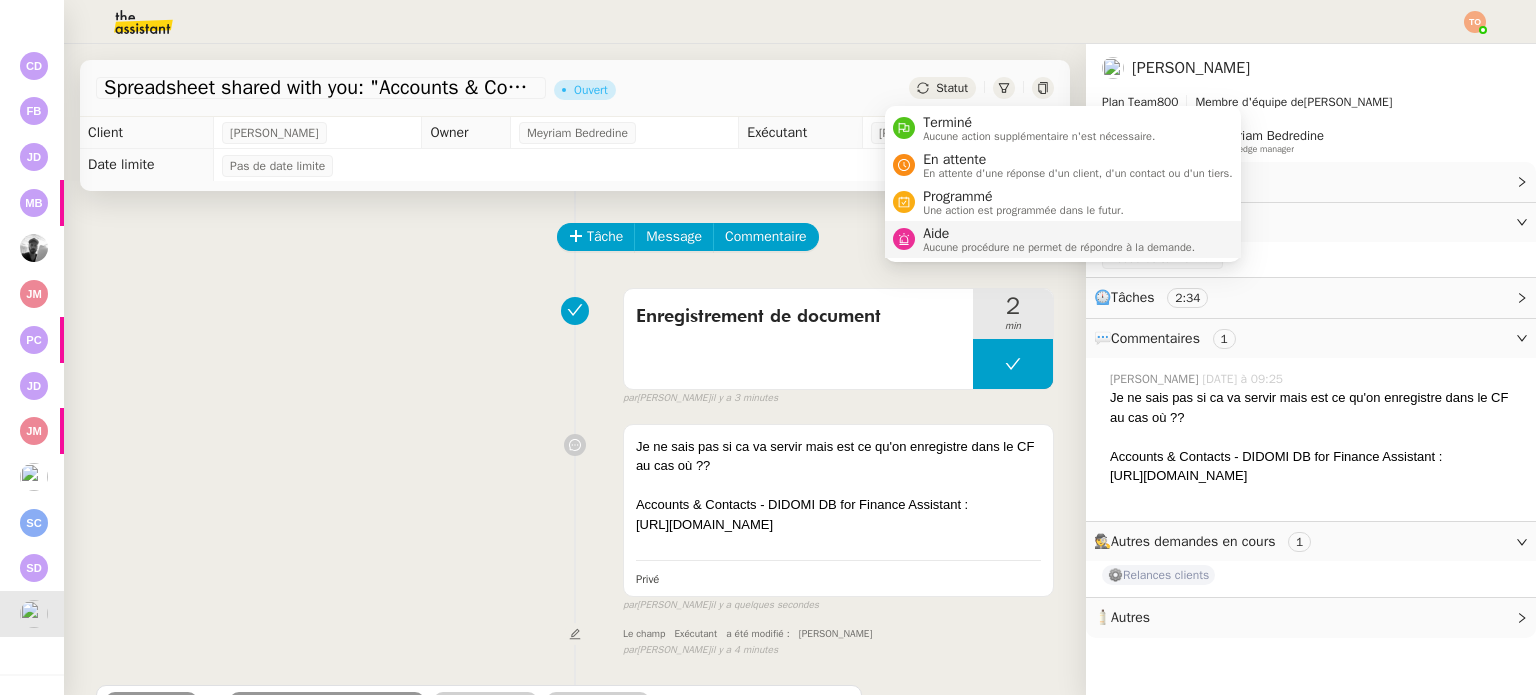 click on "Aide" at bounding box center [1059, 234] 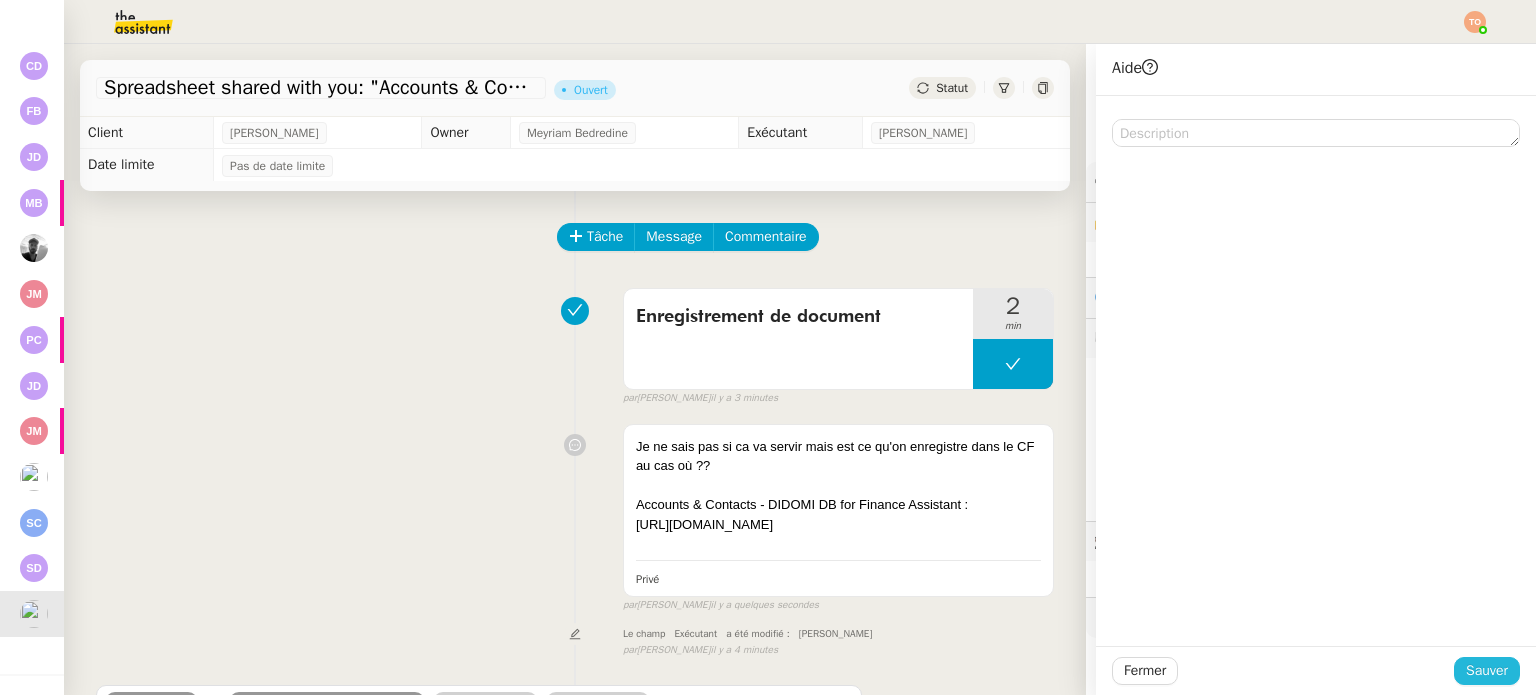click on "Sauver" 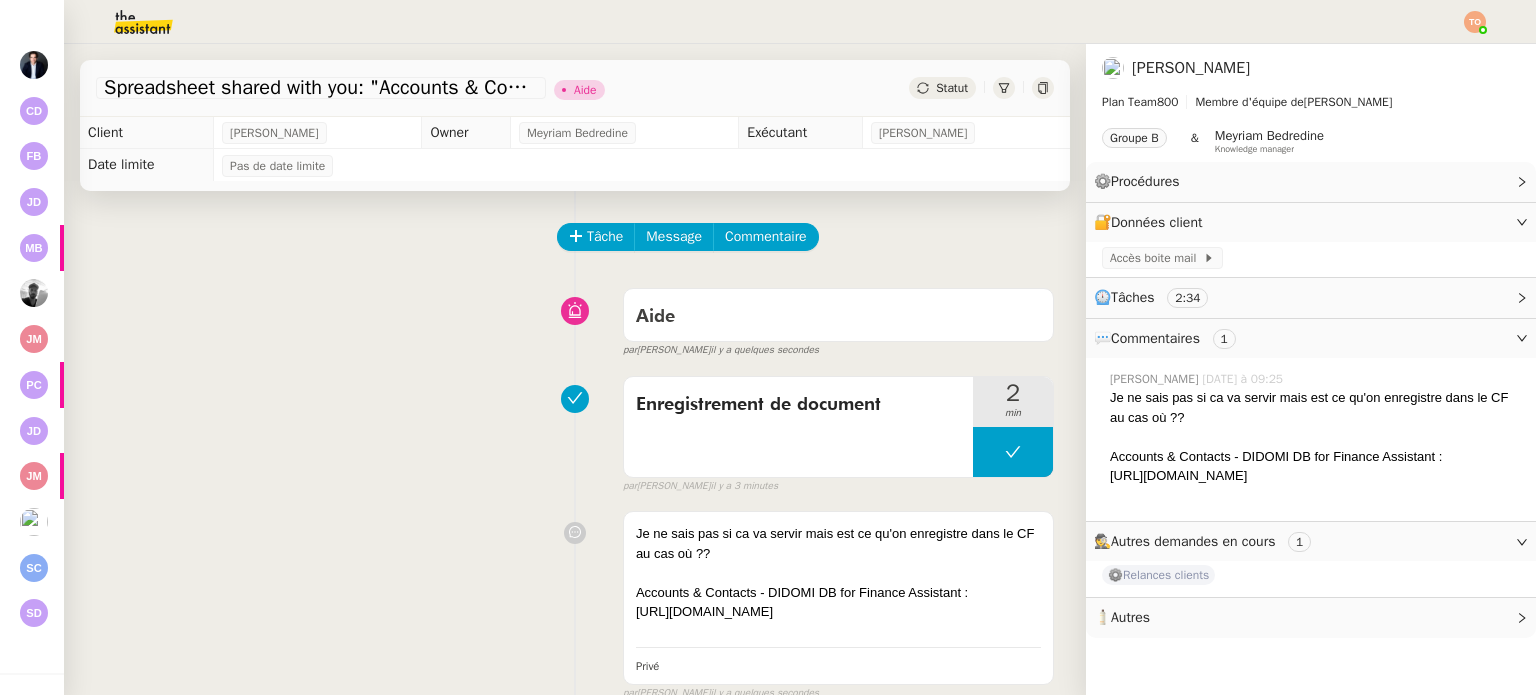 scroll, scrollTop: 511, scrollLeft: 0, axis: vertical 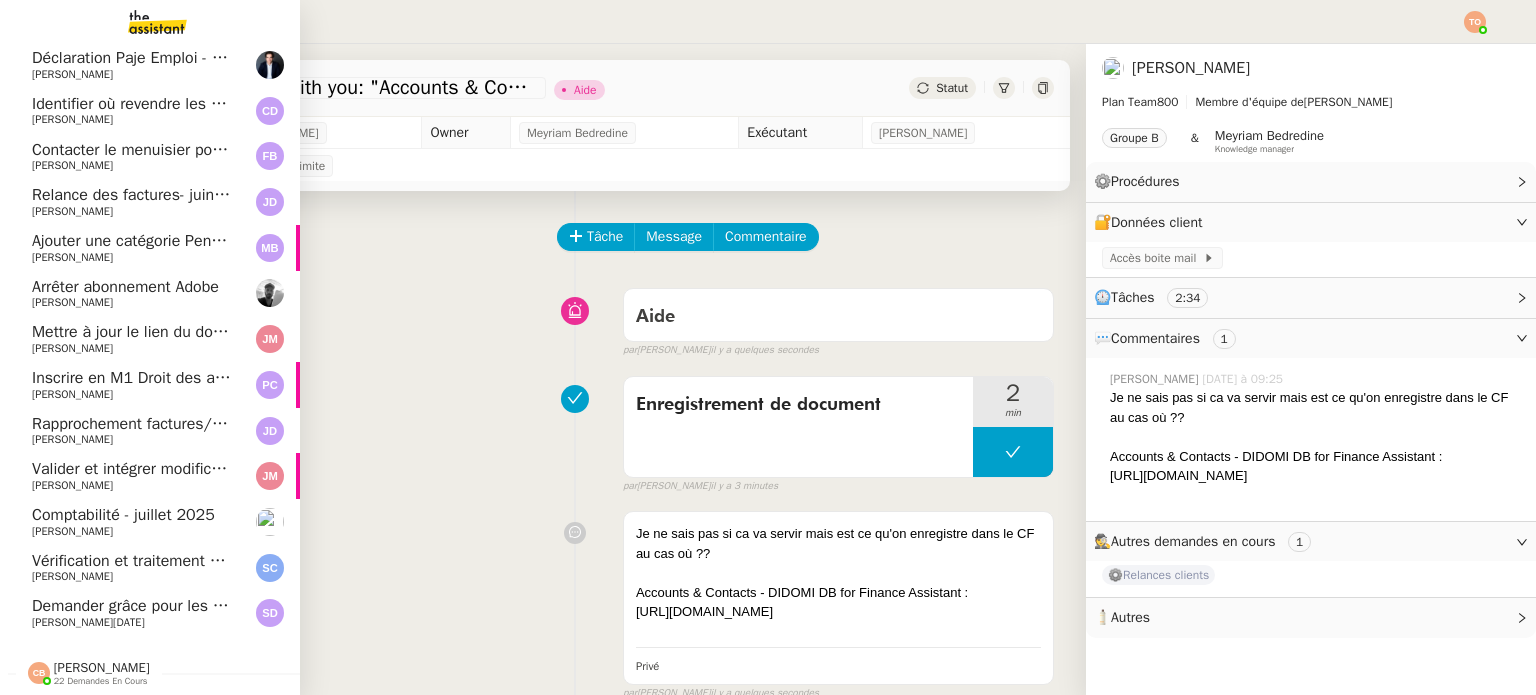click on "Demander grâce pour les amendes" 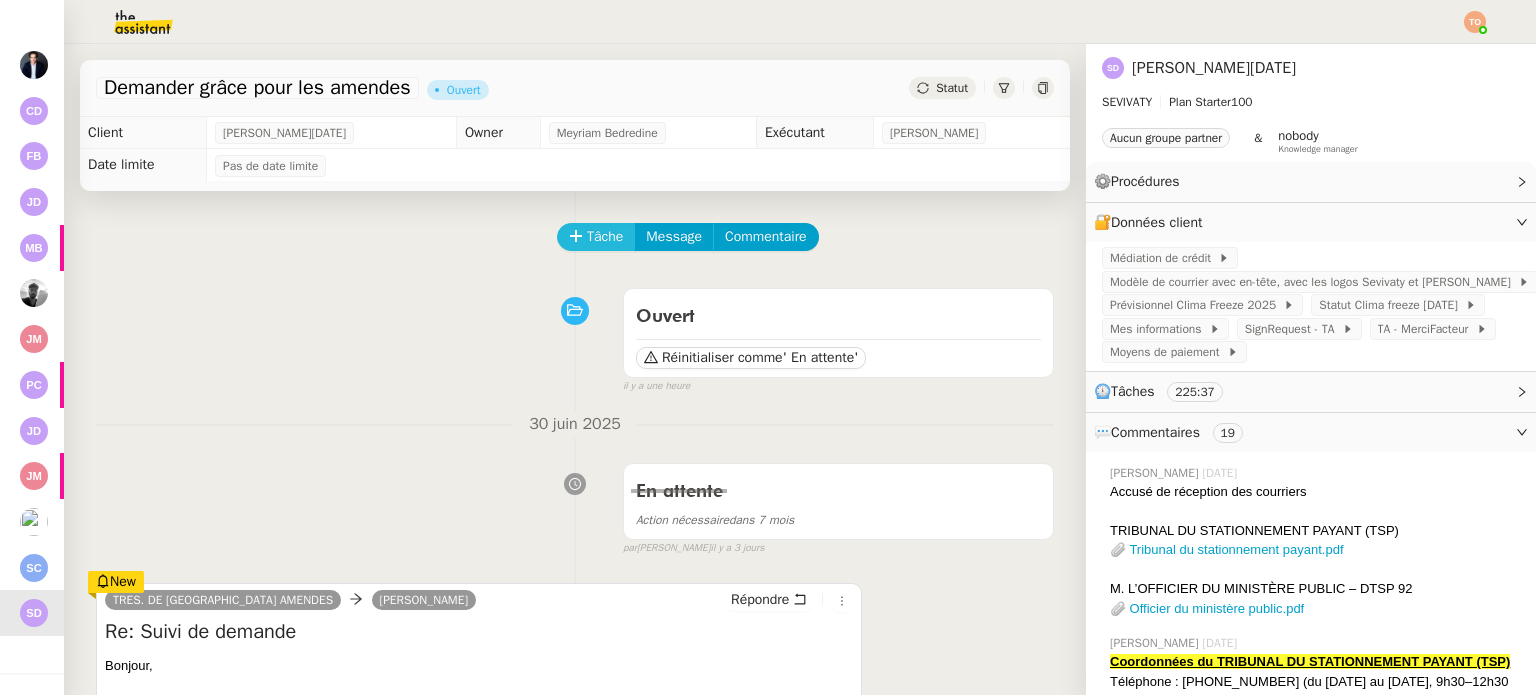 click on "Tâche" 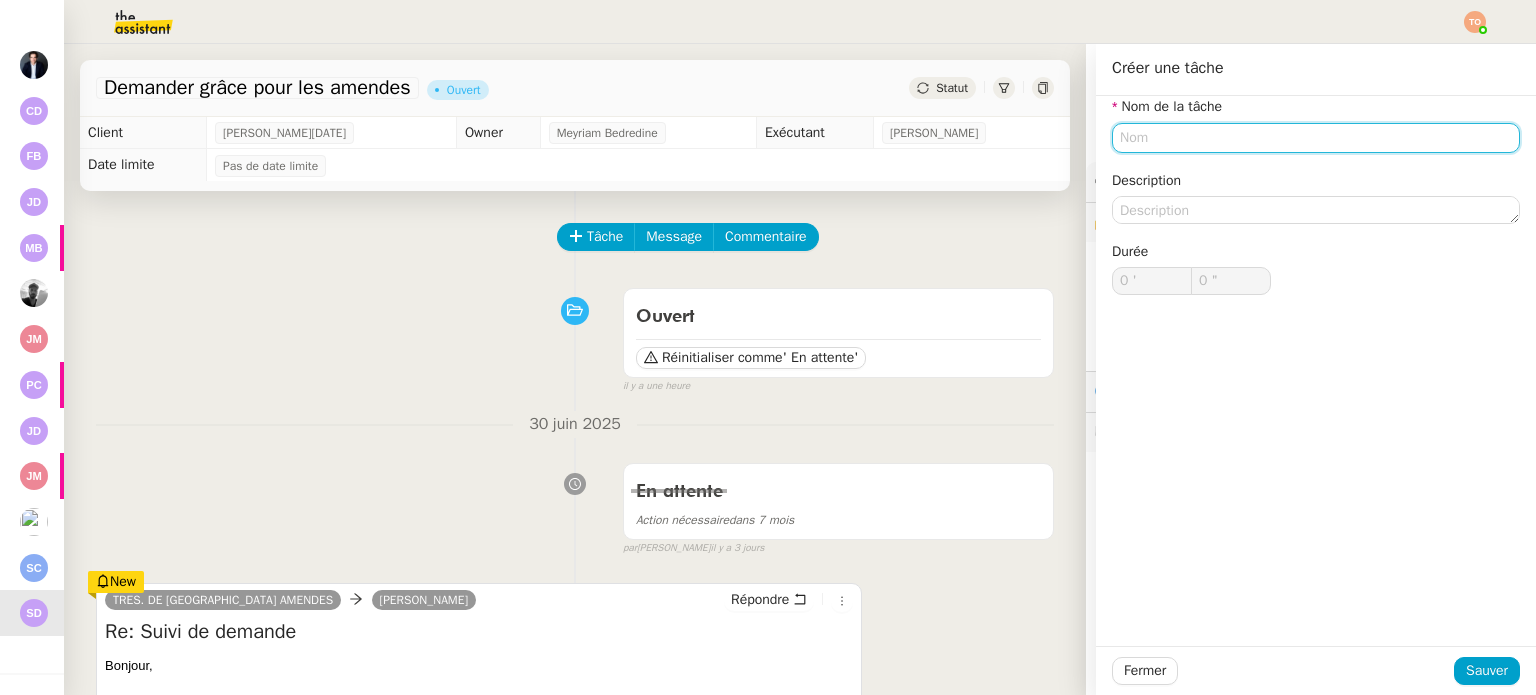 click 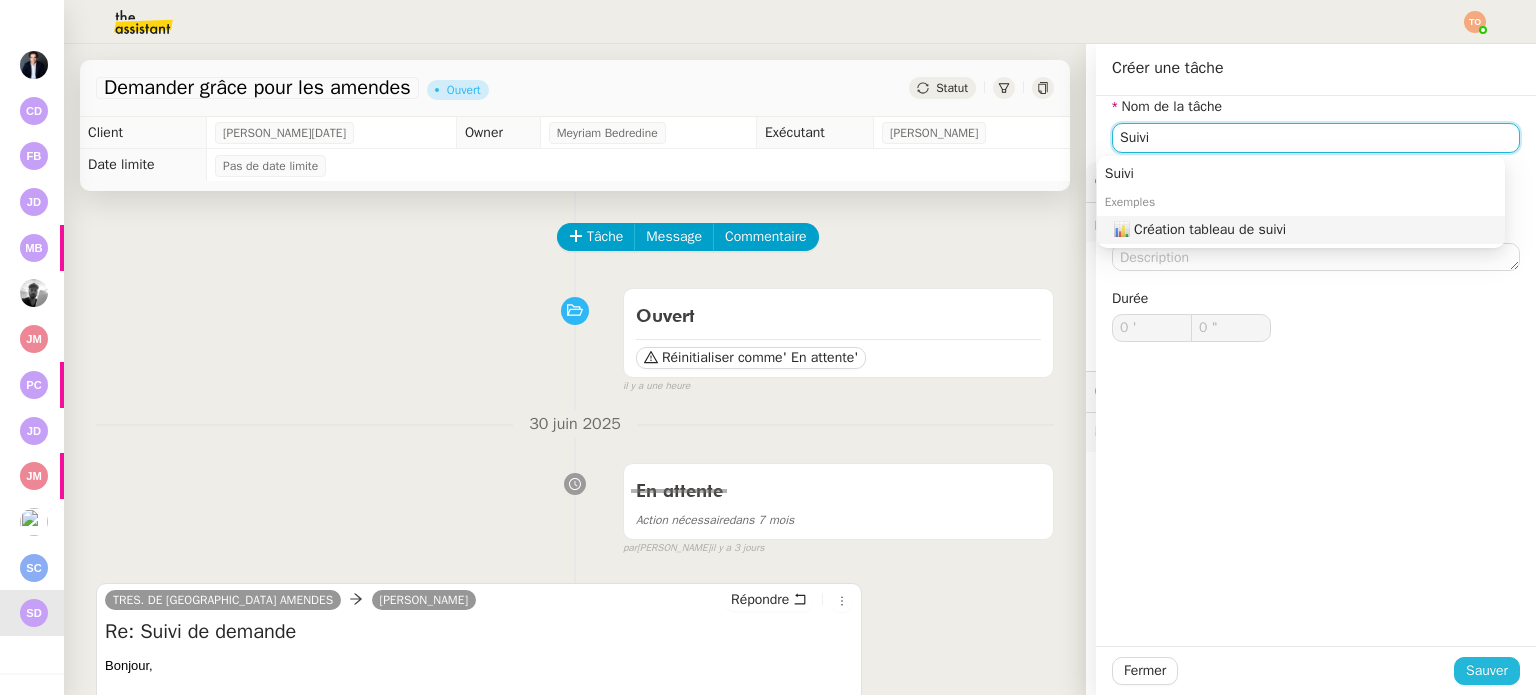 type on "Suivi" 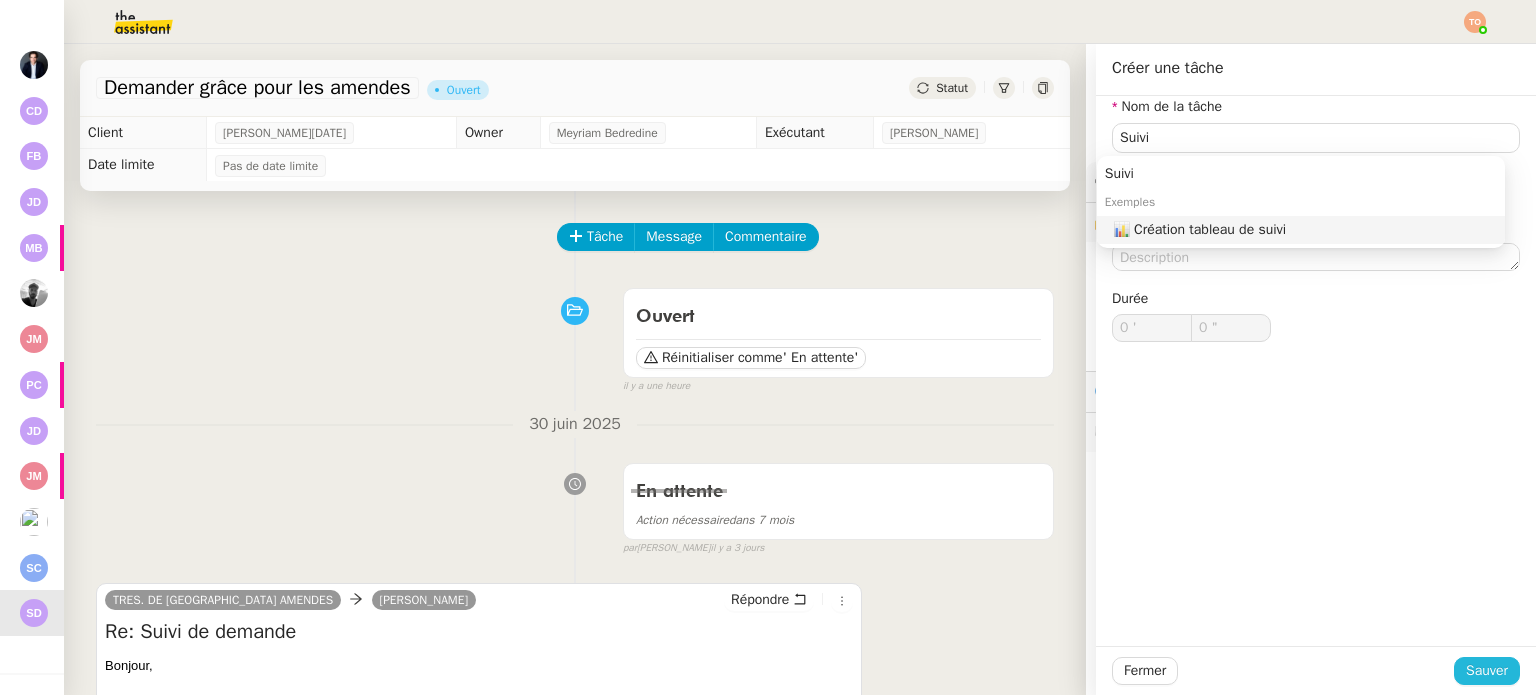 click on "Sauver" 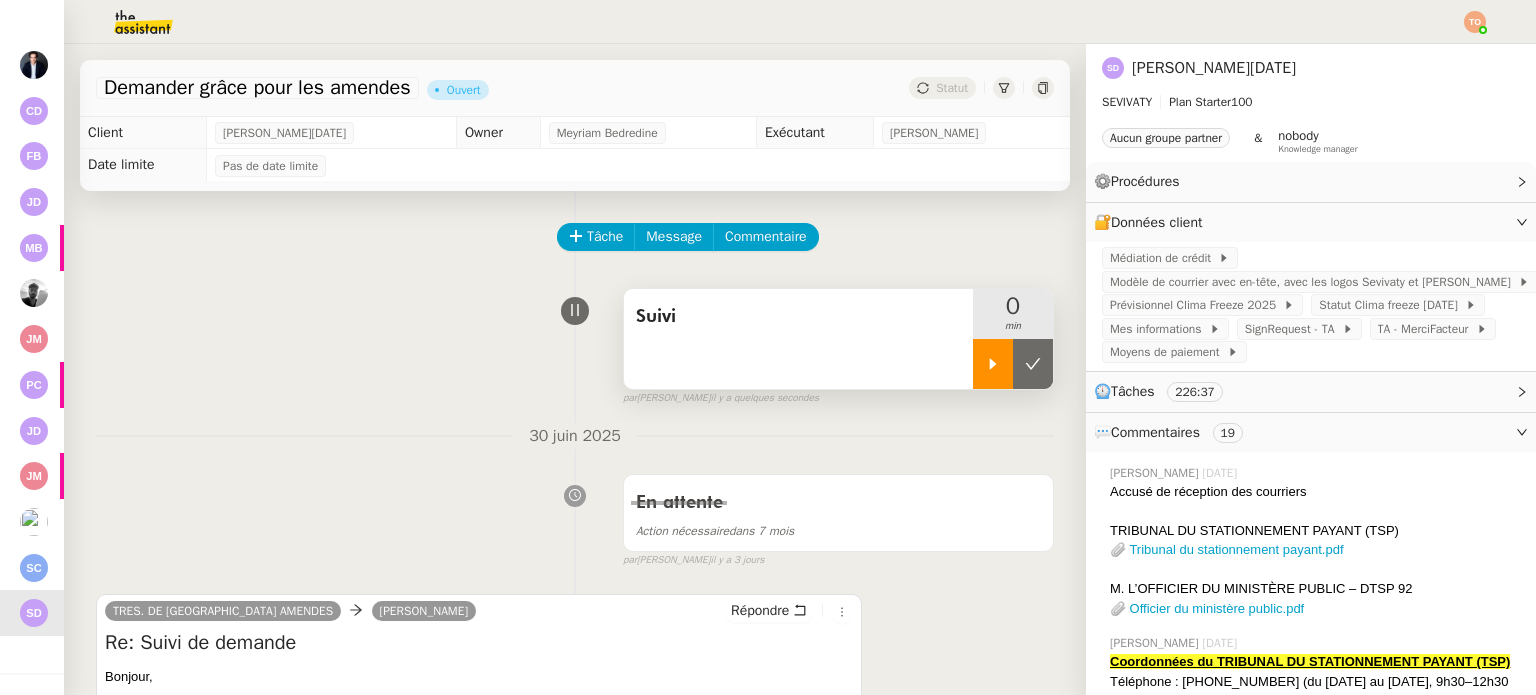 click at bounding box center (993, 364) 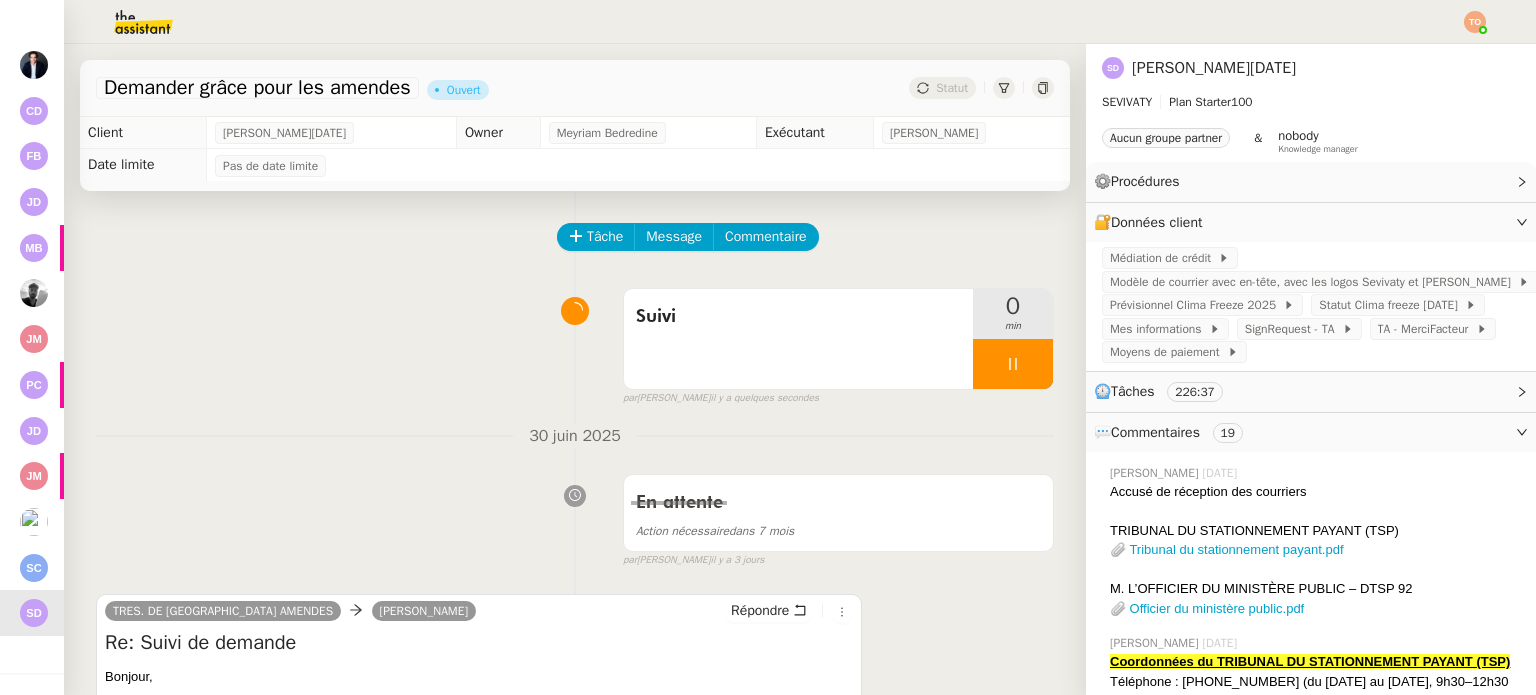 scroll, scrollTop: 400, scrollLeft: 0, axis: vertical 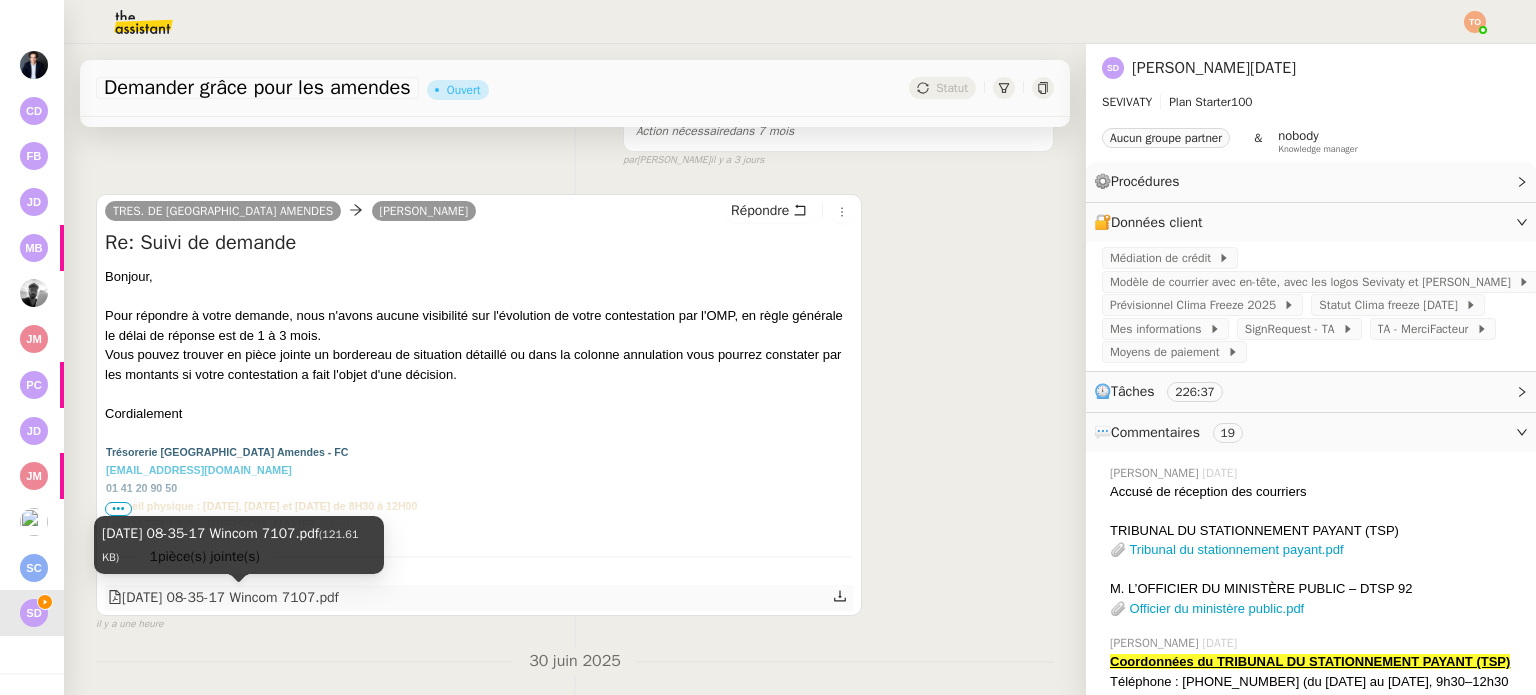 click on "[DATE] 08-35-17 Wincom 7107.pdf" 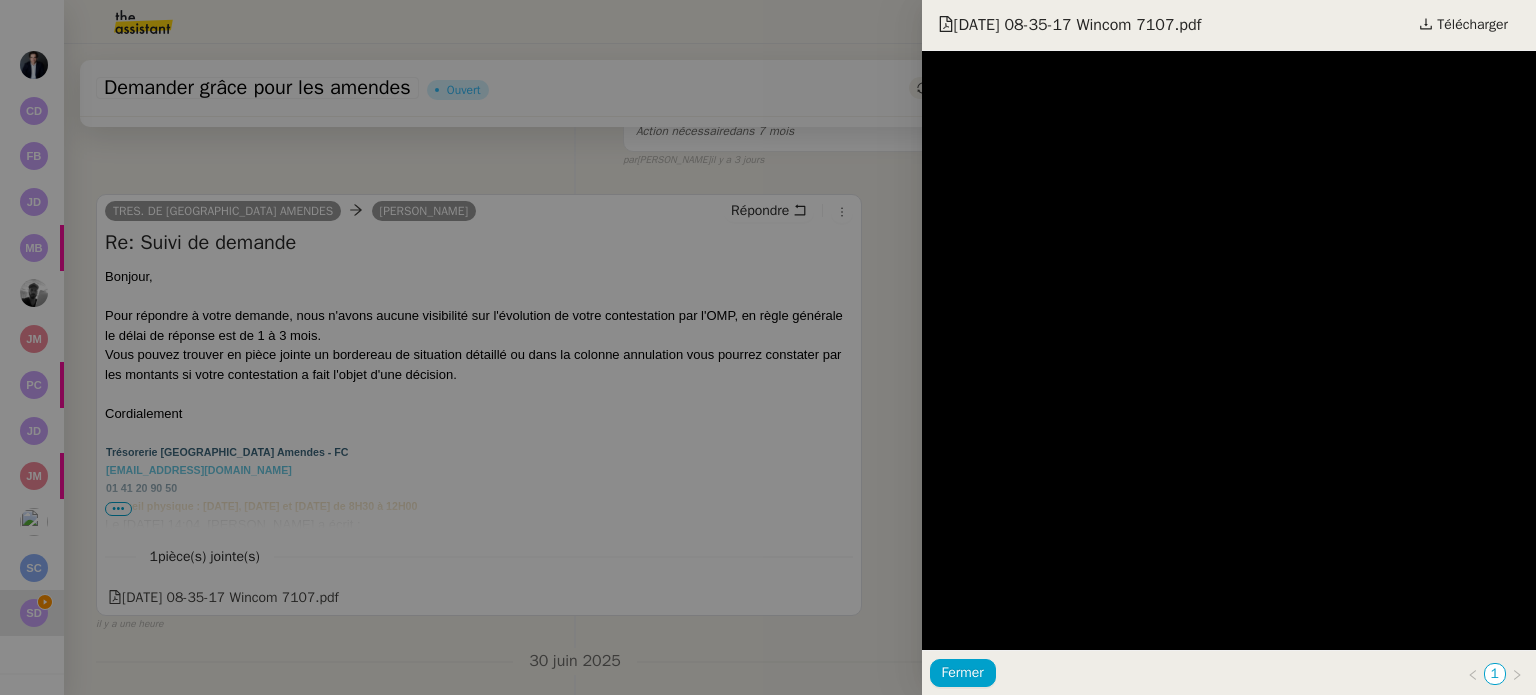 click at bounding box center (768, 347) 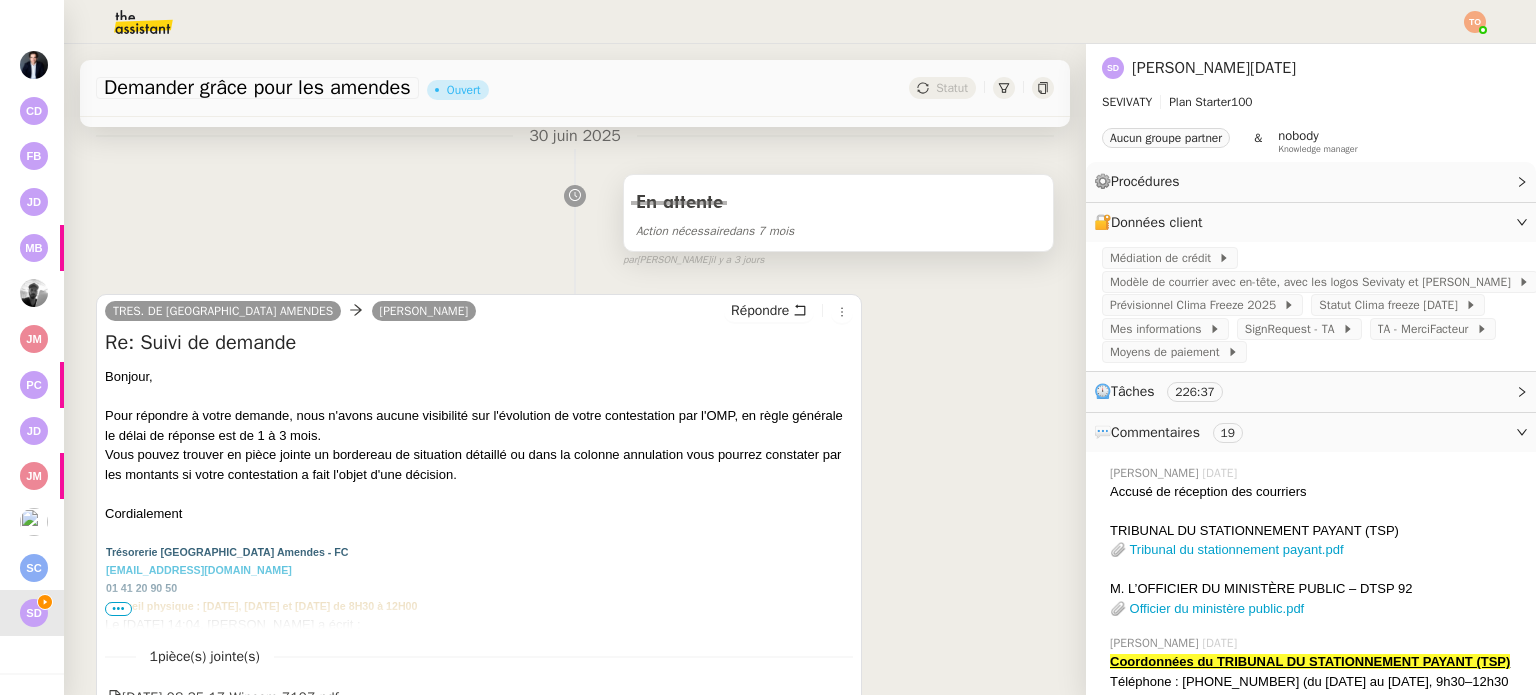 scroll, scrollTop: 0, scrollLeft: 0, axis: both 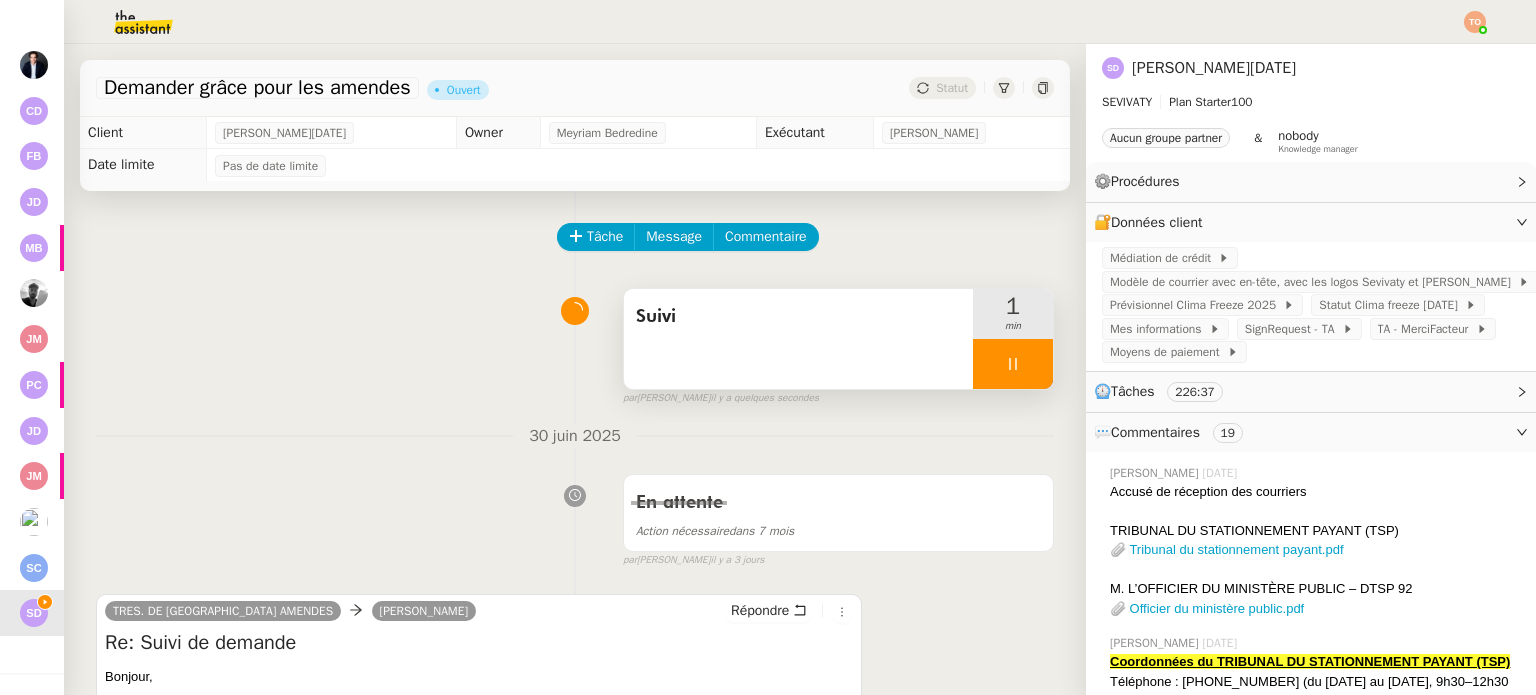 click at bounding box center (1013, 364) 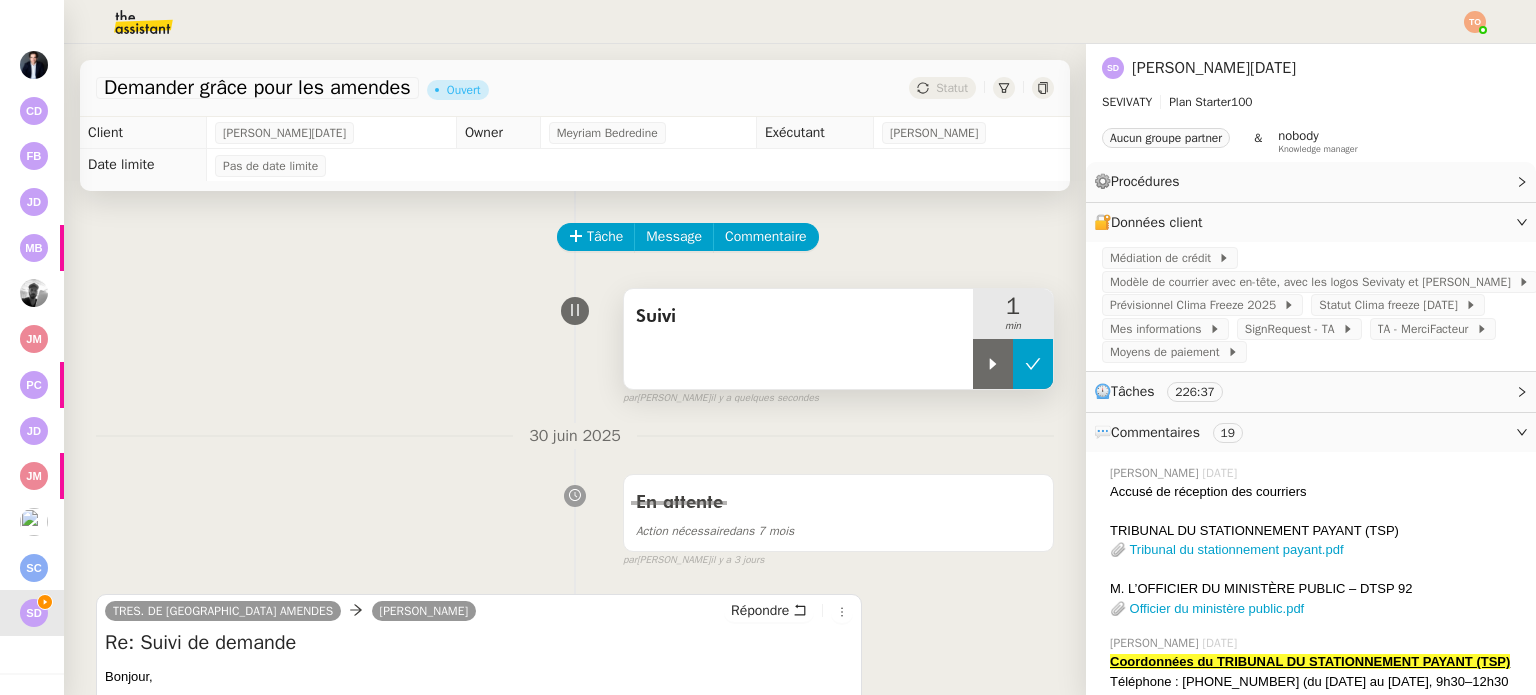 click at bounding box center (1033, 364) 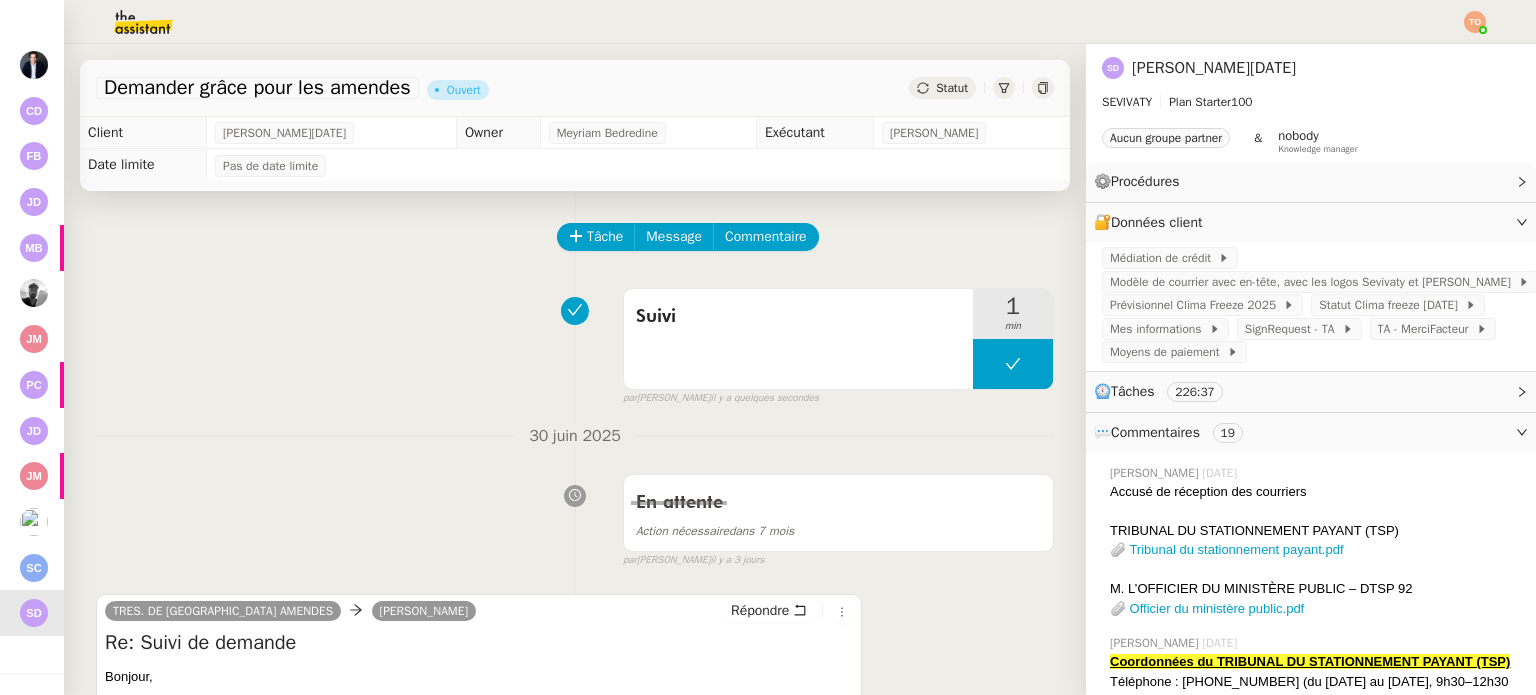 click on "Statut" 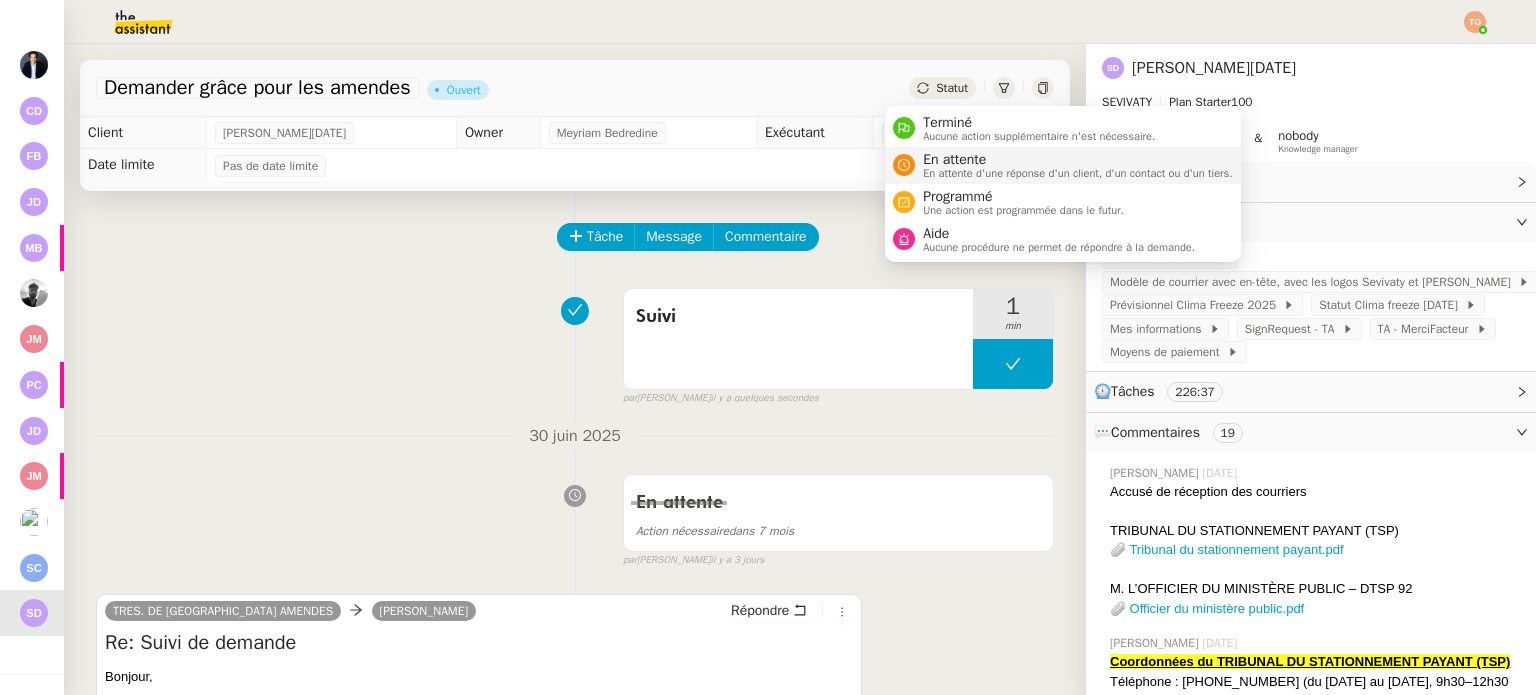 click on "En attente d'une réponse d'un client, d'un contact ou d'un tiers." at bounding box center [1078, 173] 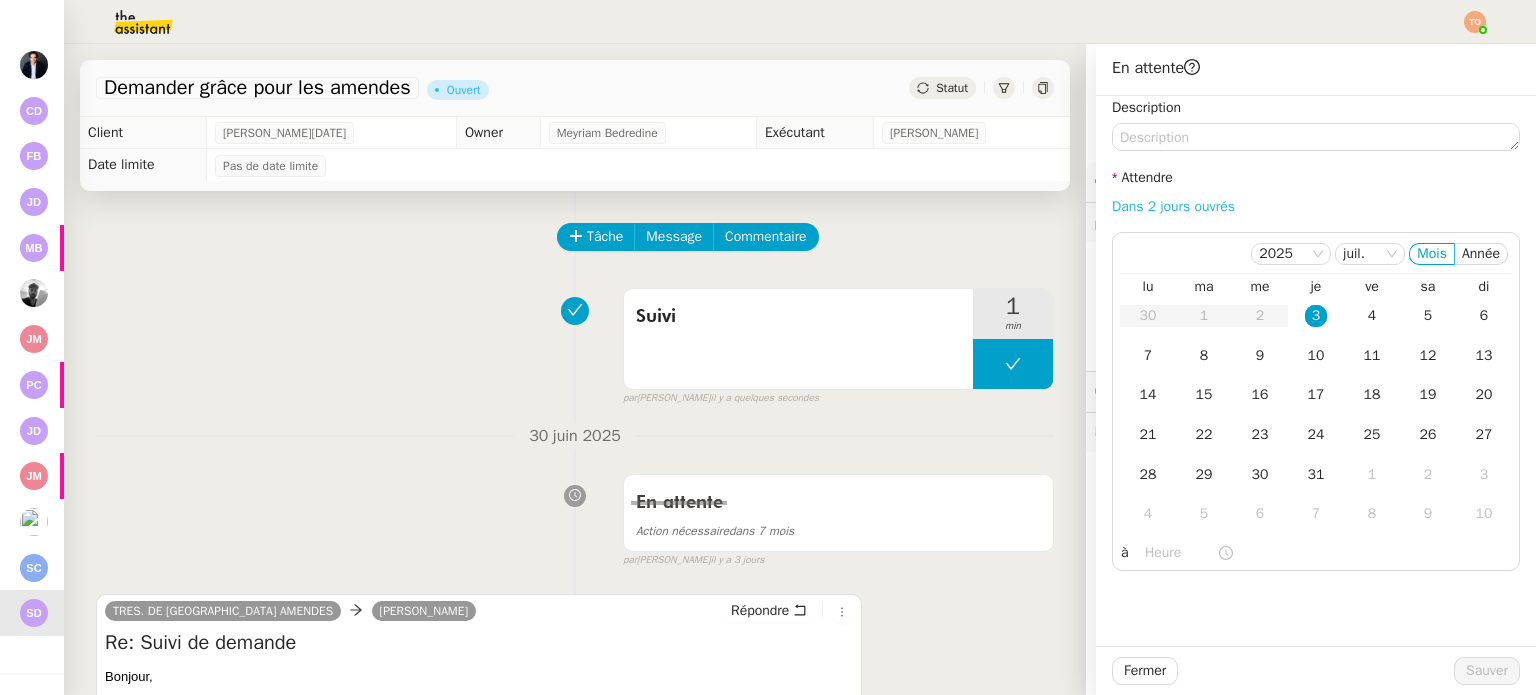 click on "Dans 2 jours ouvrés" 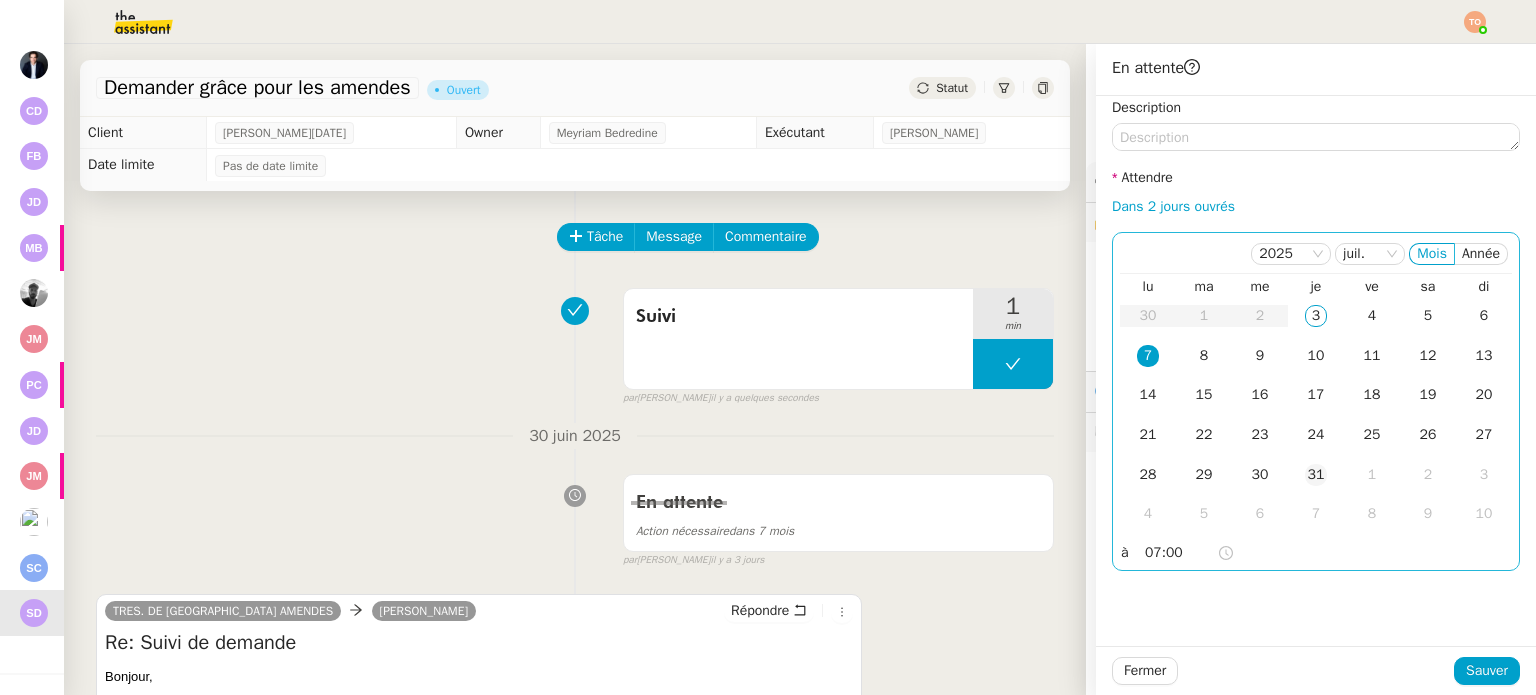 click on "31" 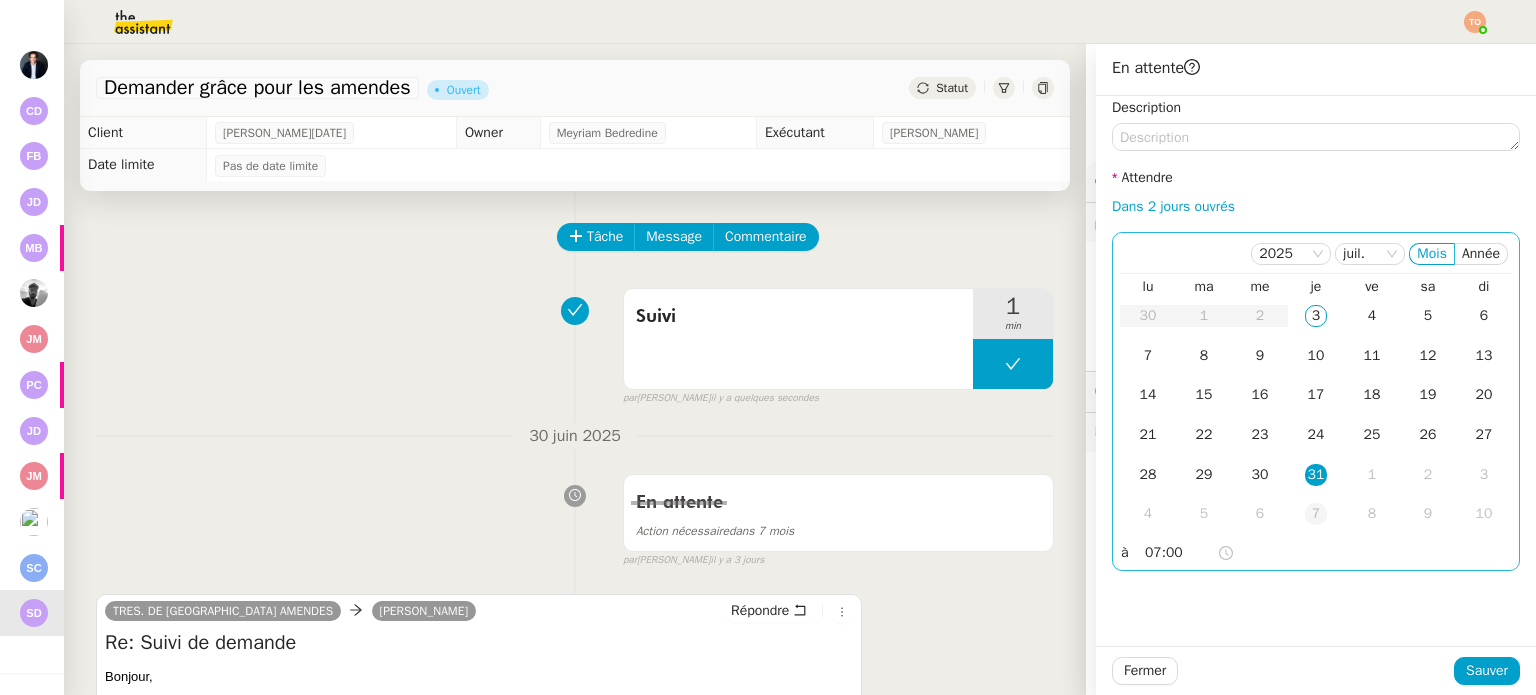 click on "7" 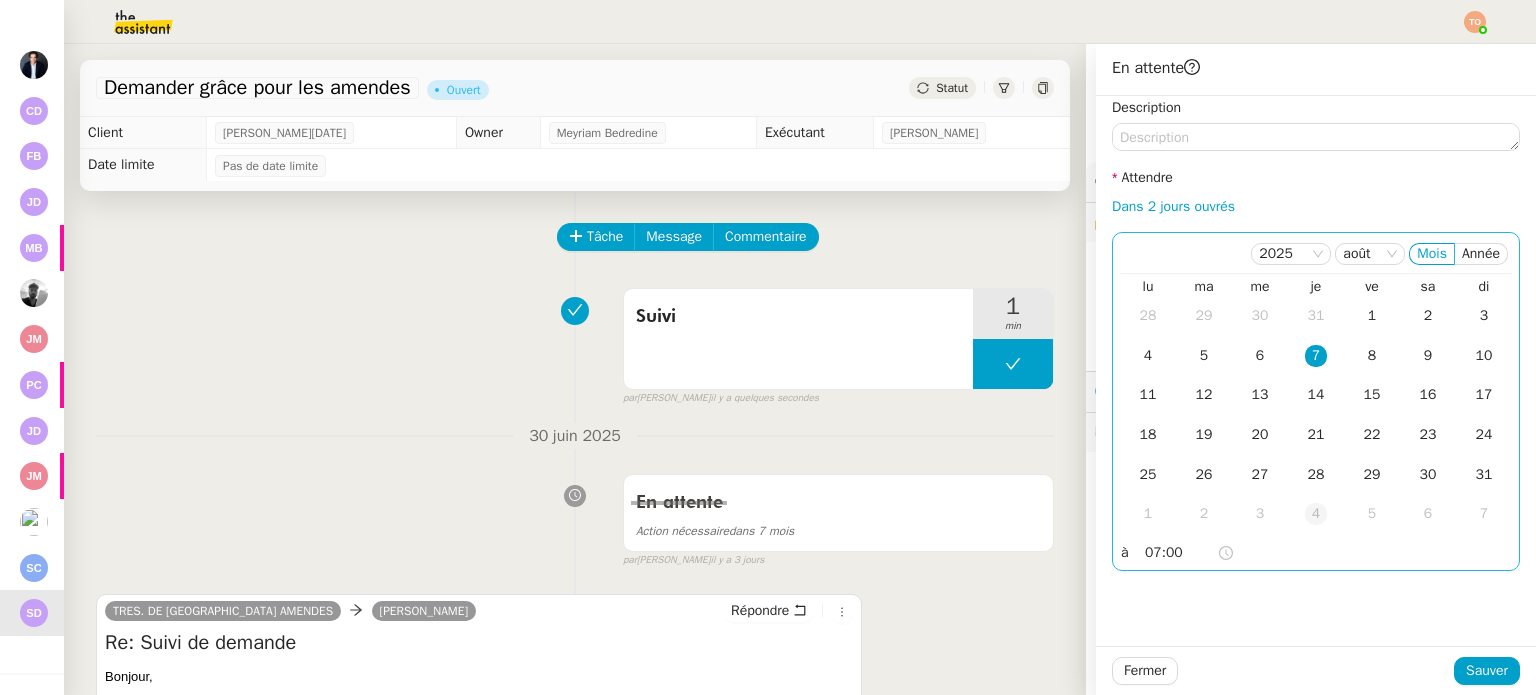 click on "4" 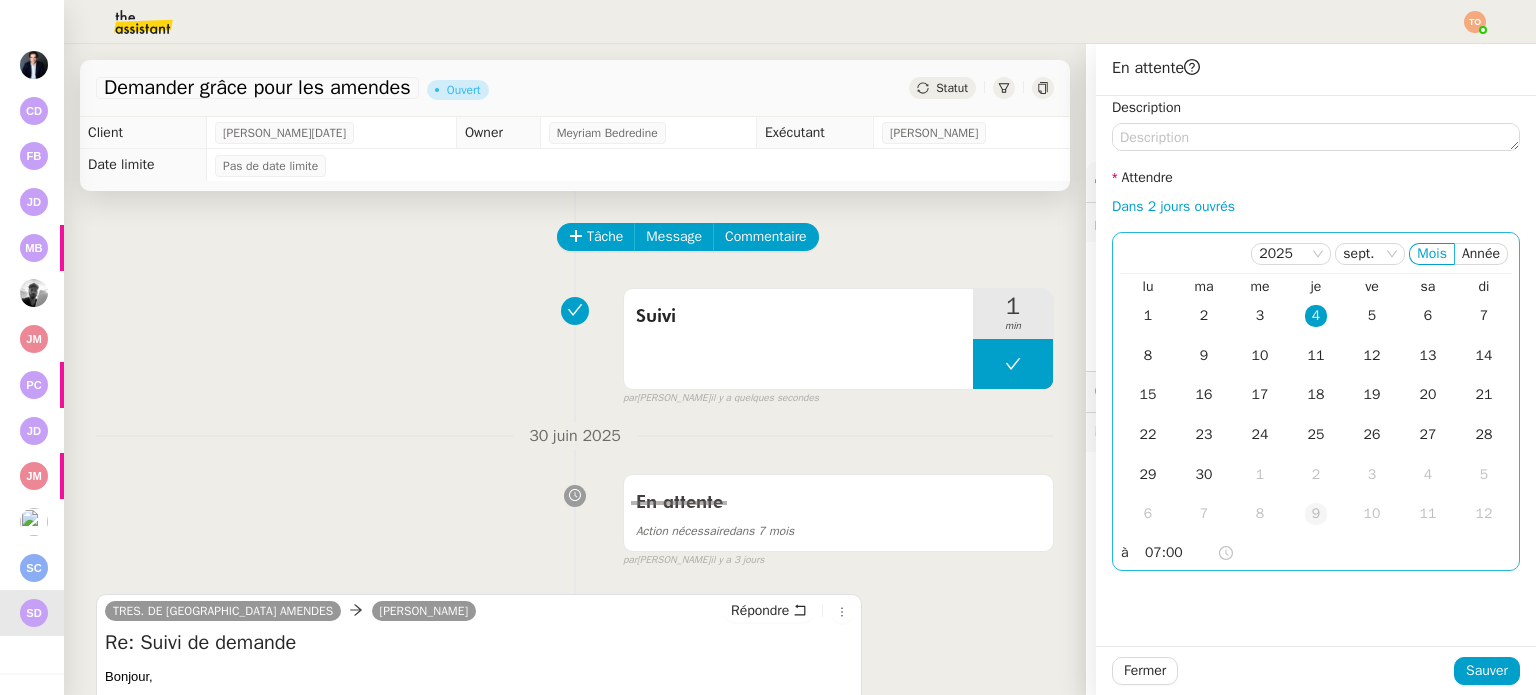 click on "9" 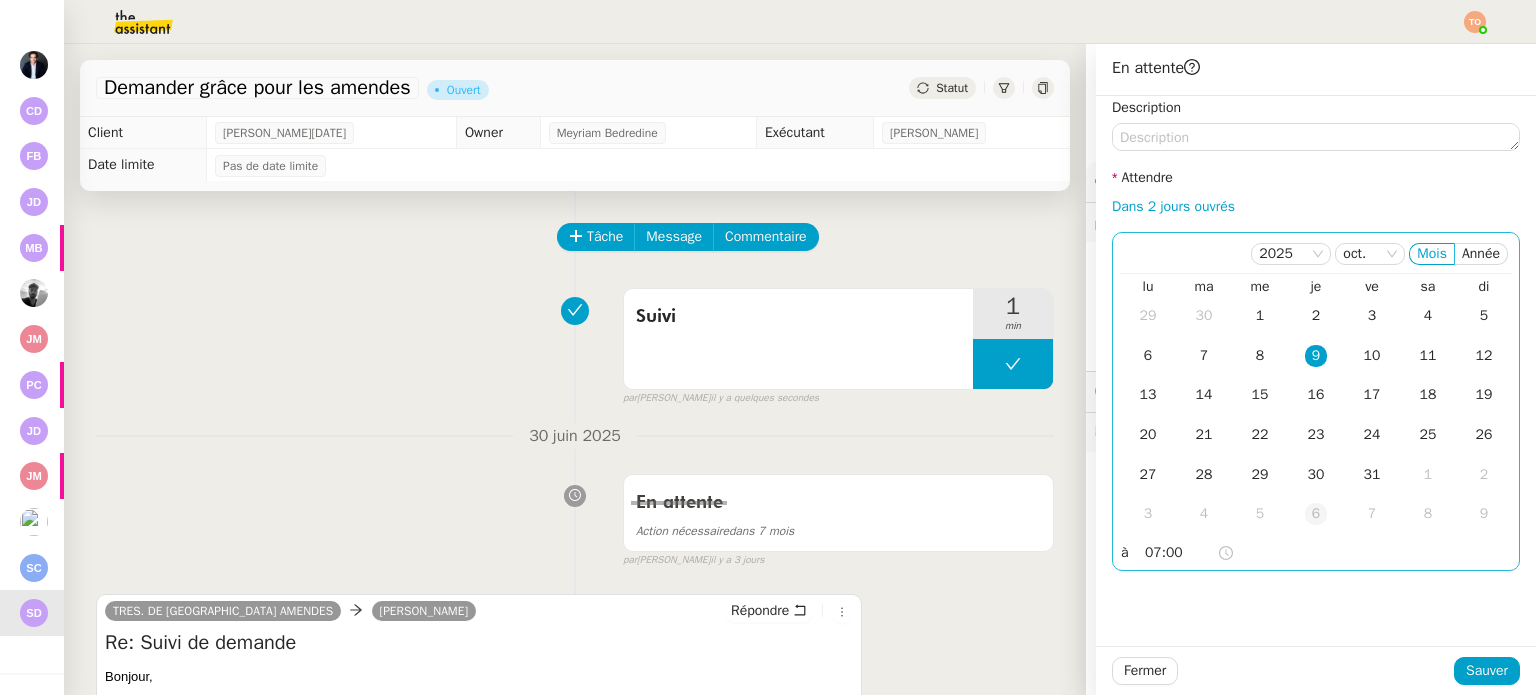 click on "6" 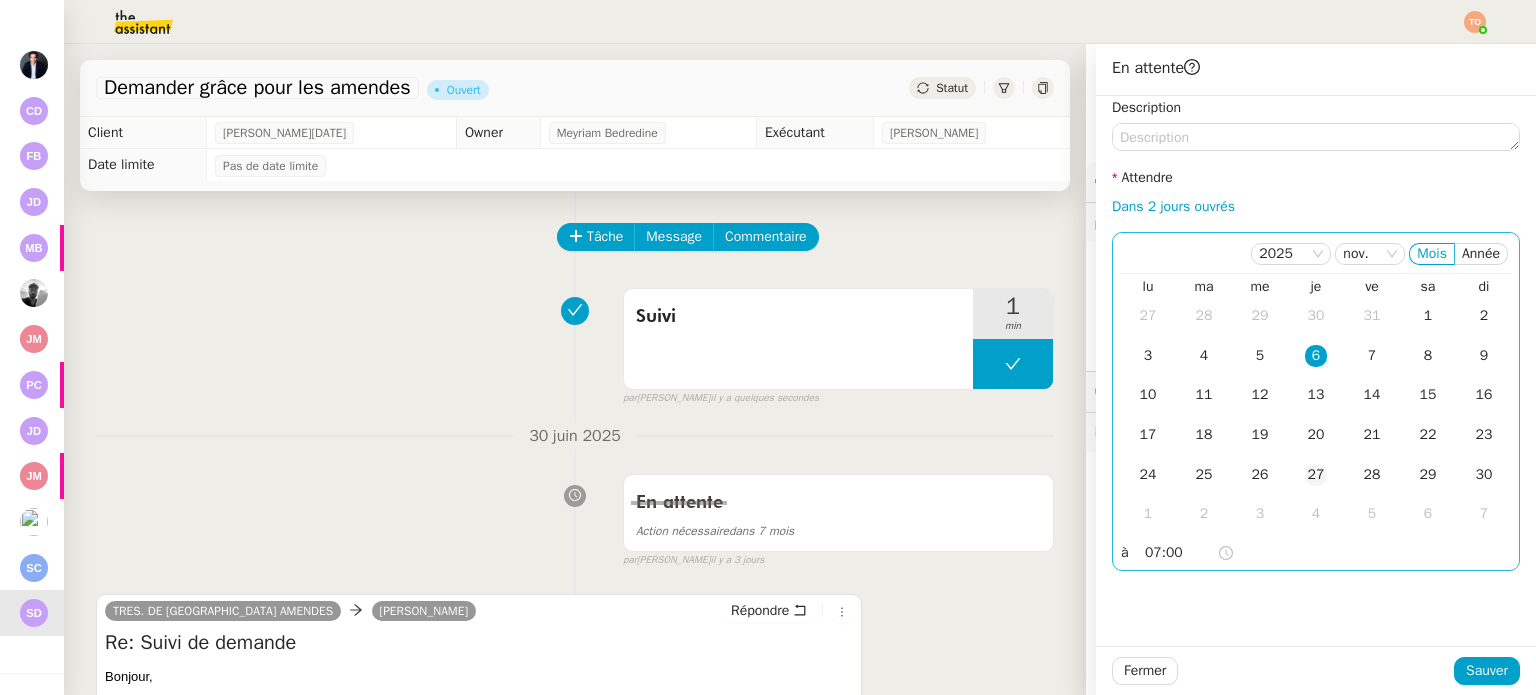 click on "27" 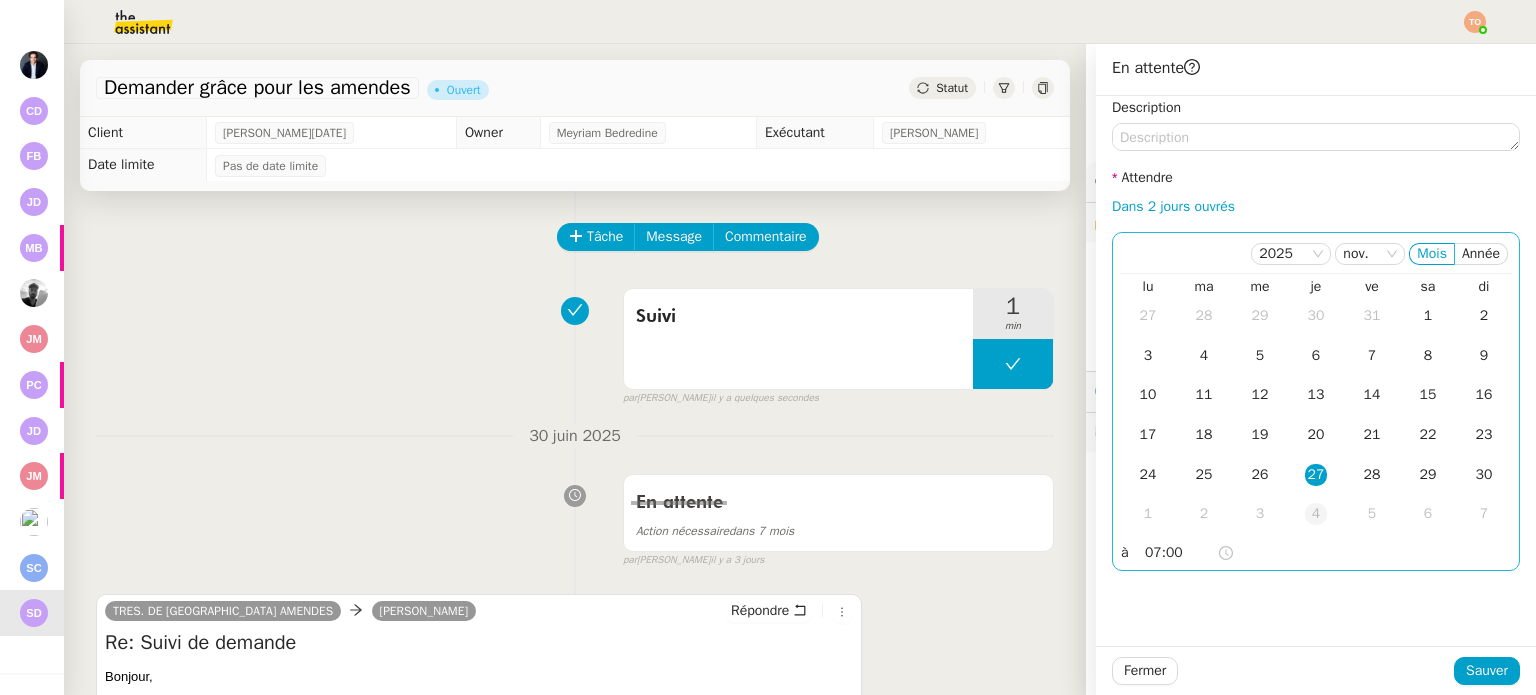 click on "4" 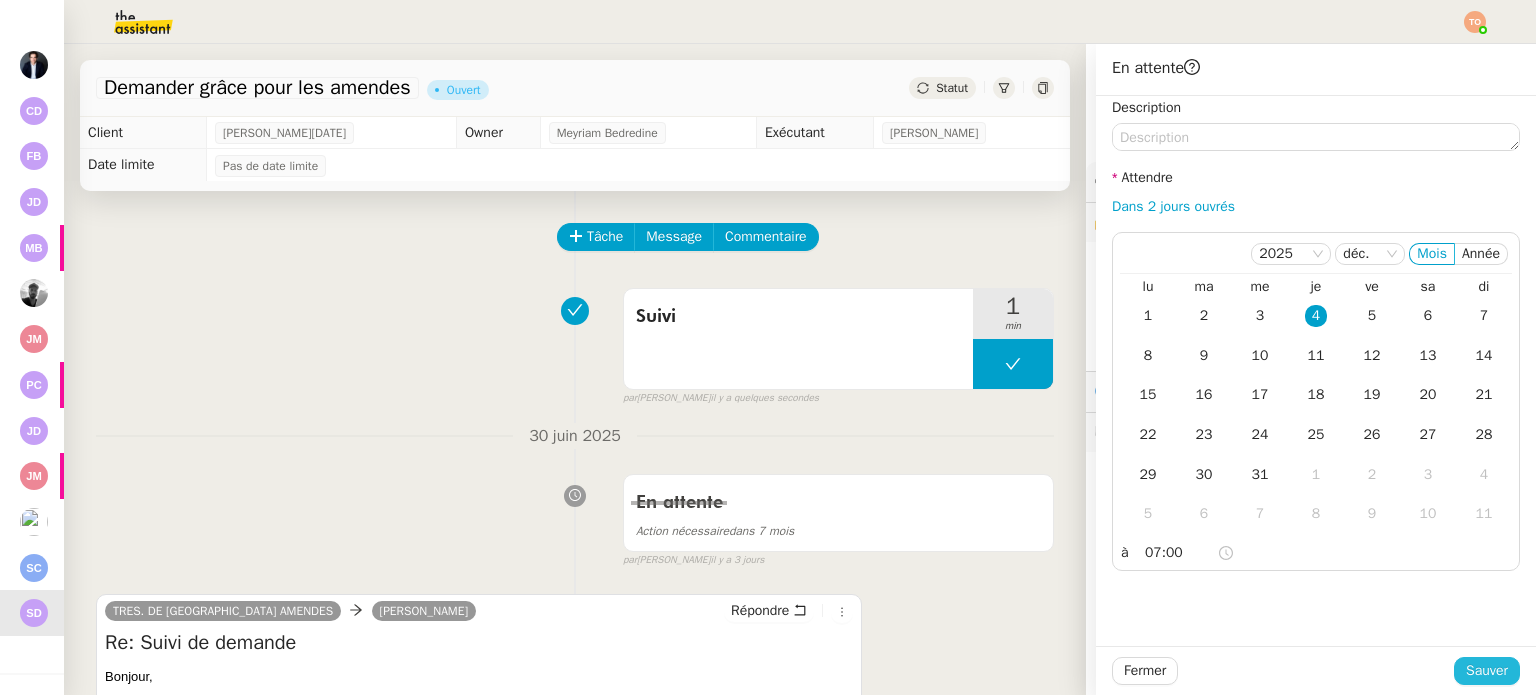 click on "Sauver" 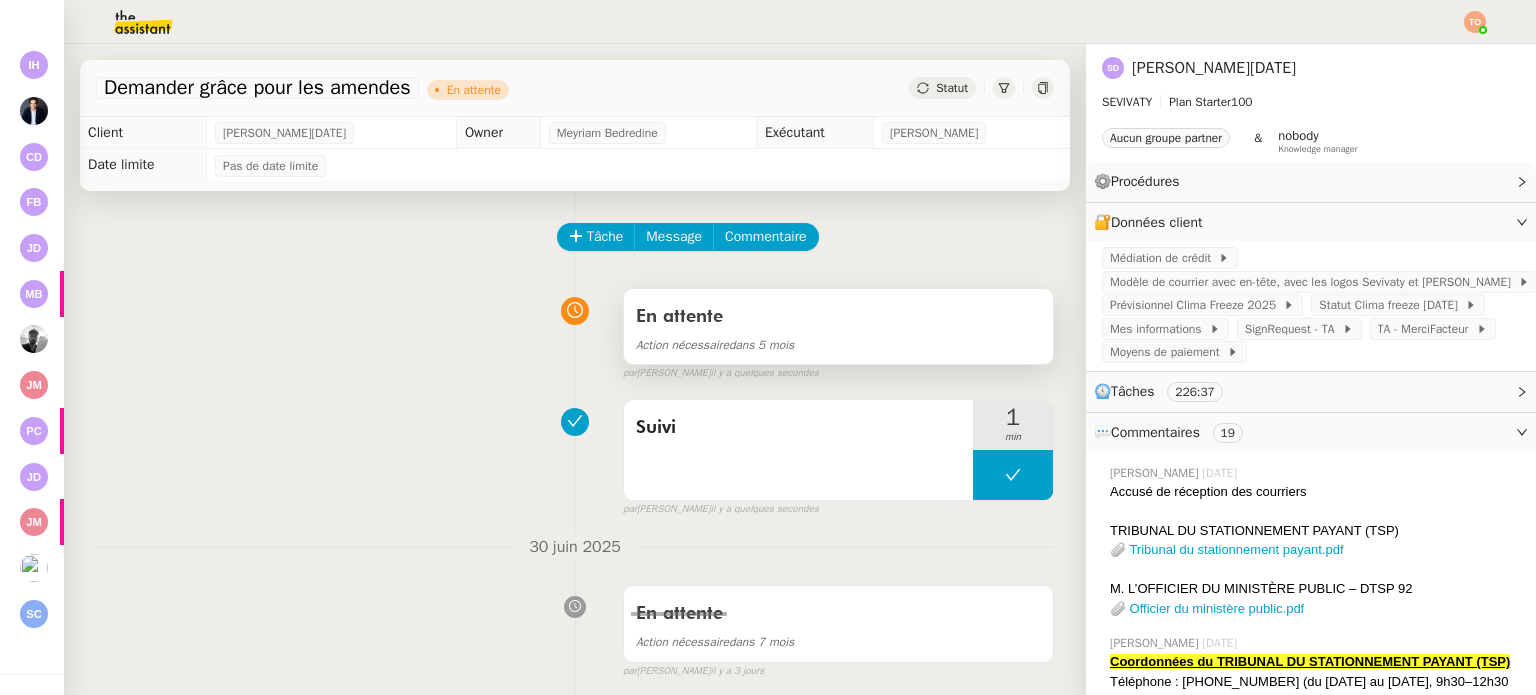 click on "En attente" at bounding box center (838, 317) 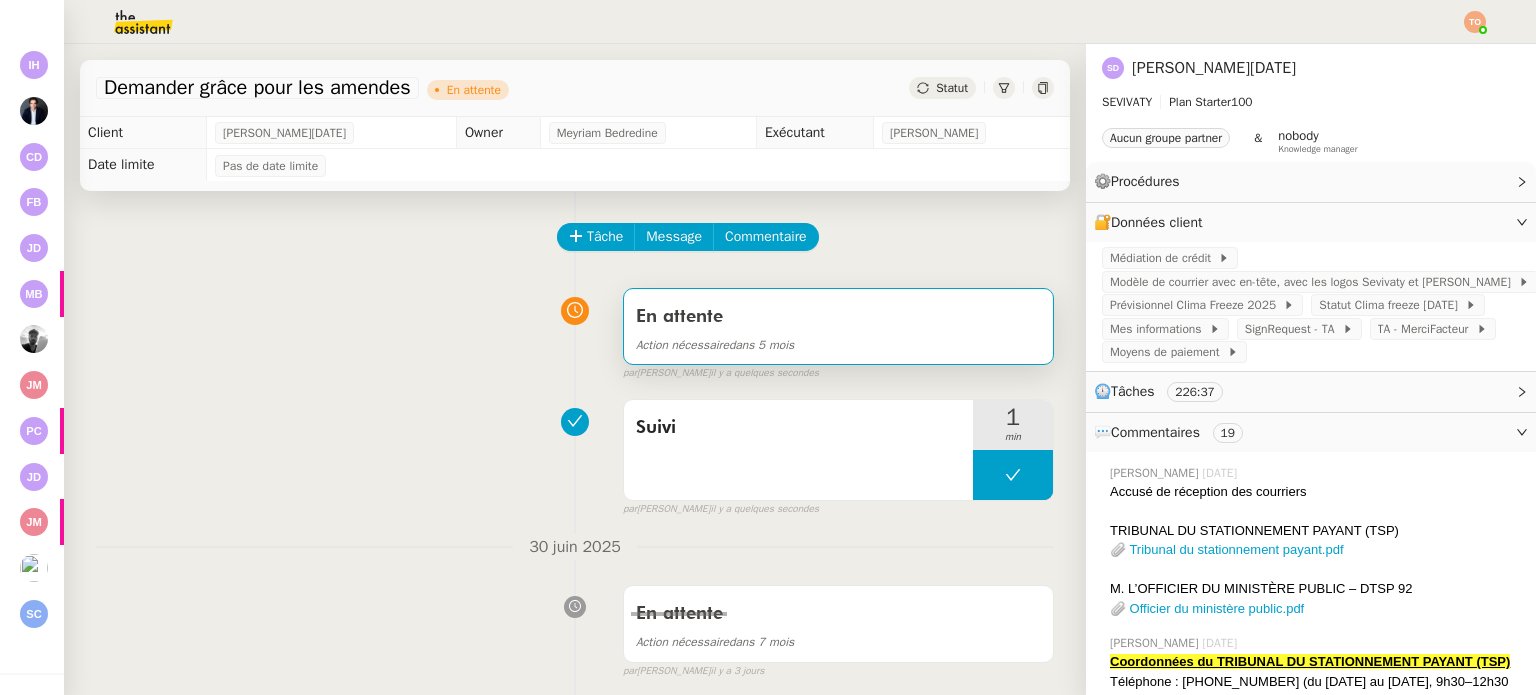 scroll, scrollTop: 465, scrollLeft: 0, axis: vertical 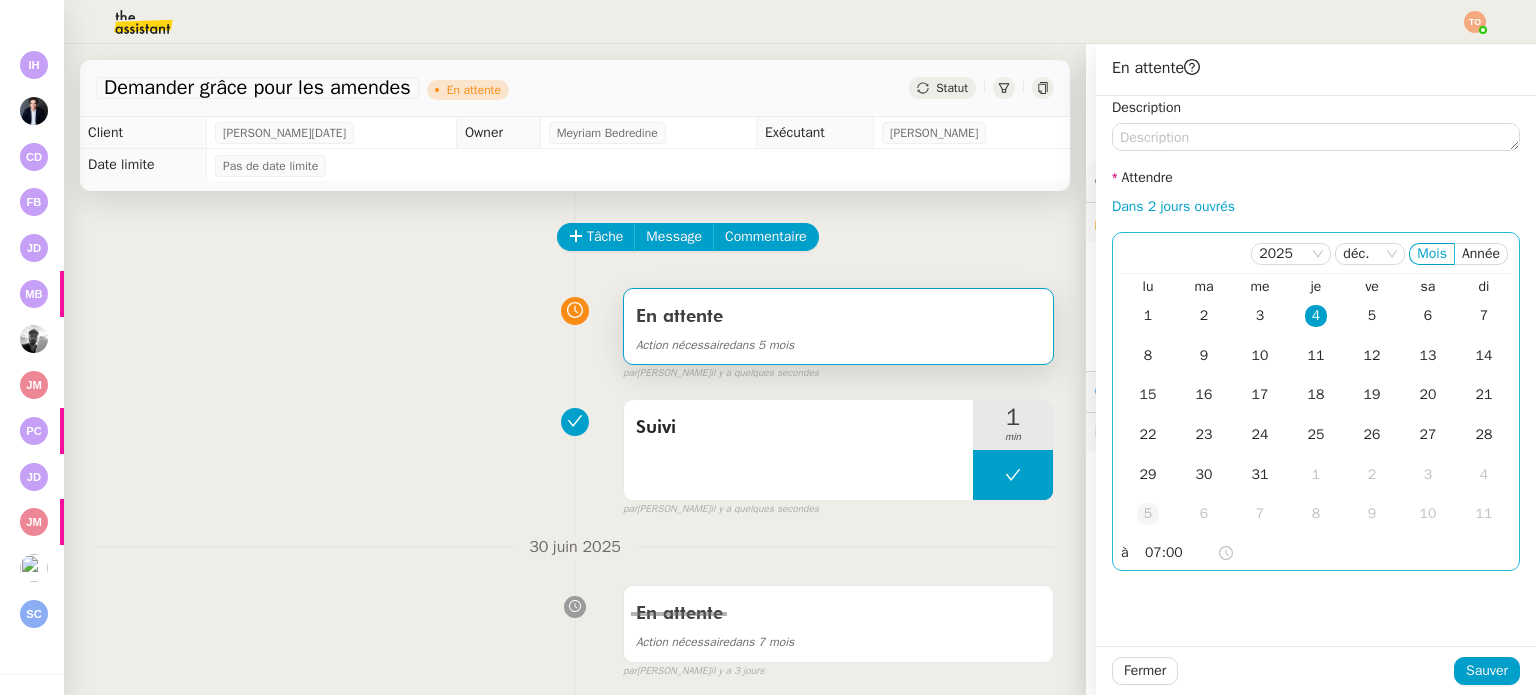 click on "5" 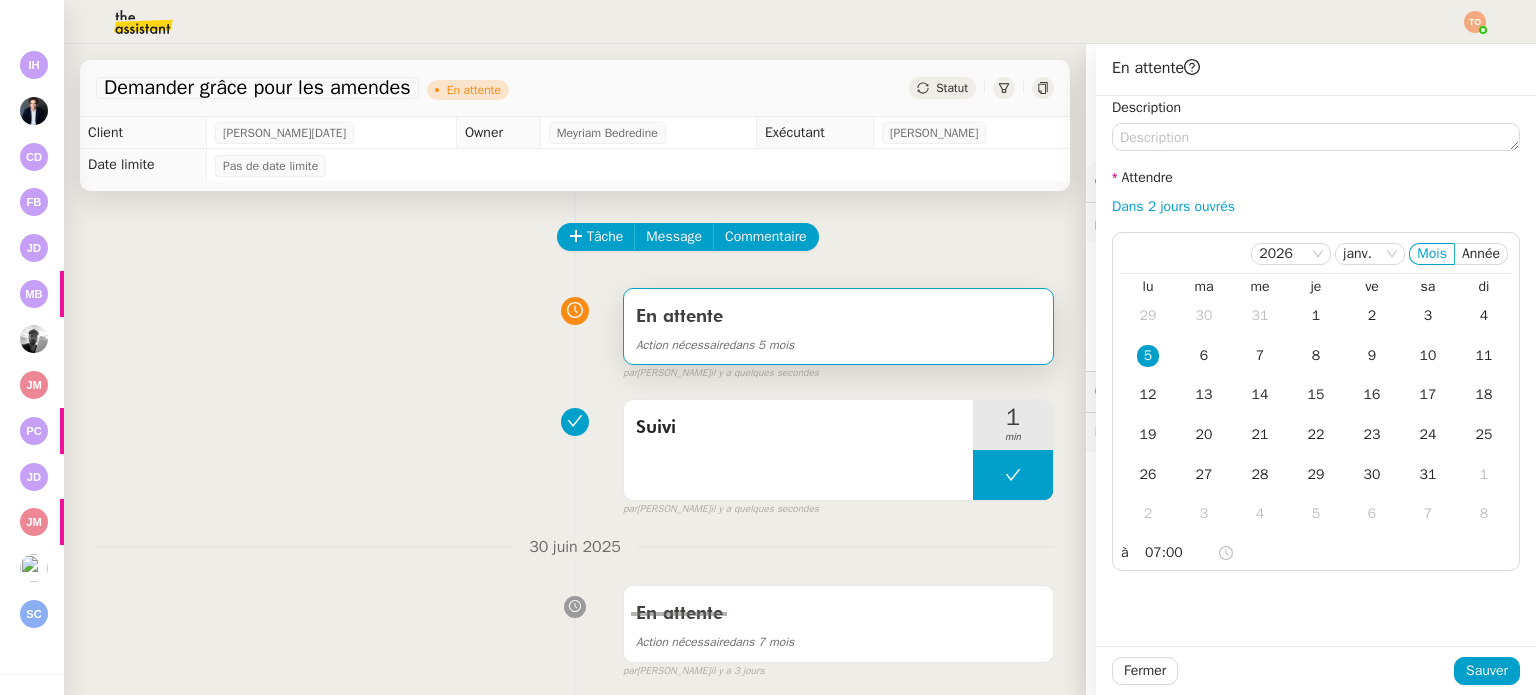 click on "Fermer Sauver" 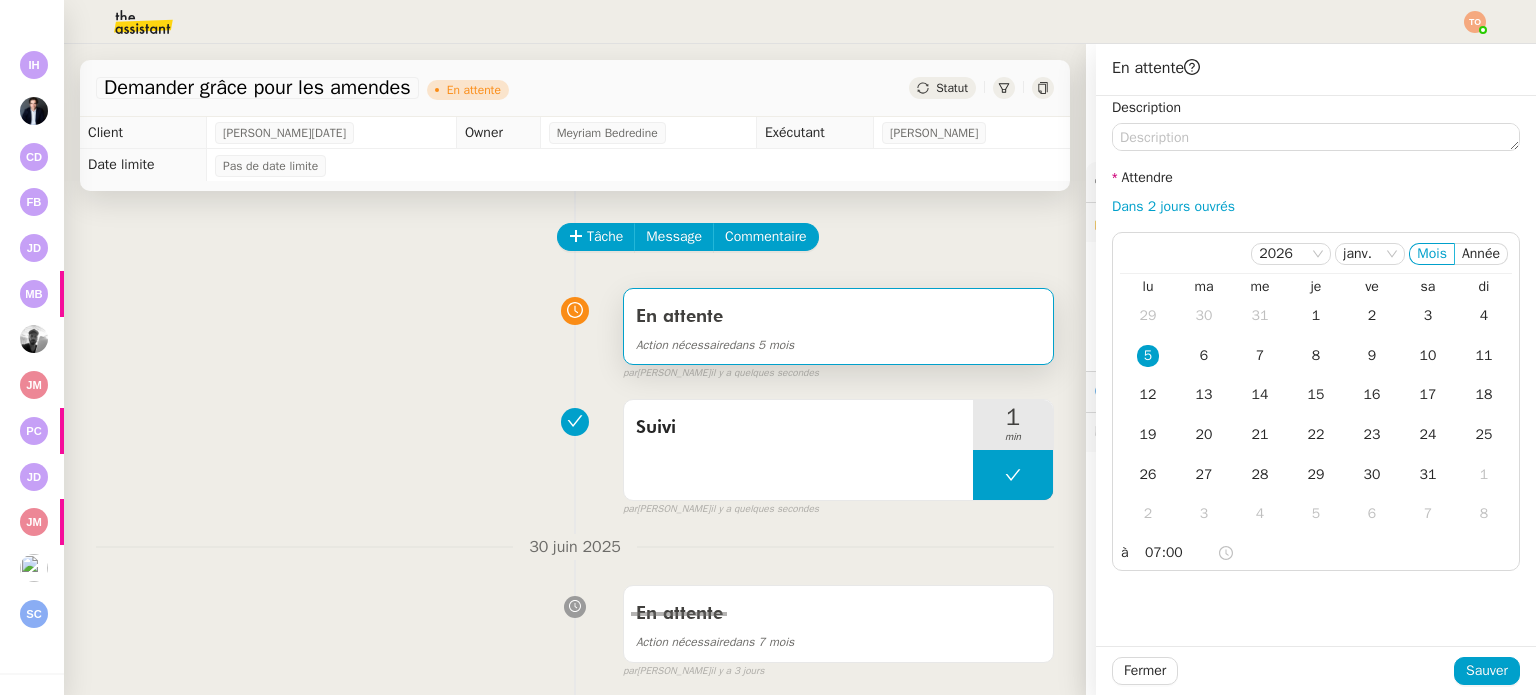 click on "Fermer Sauver" 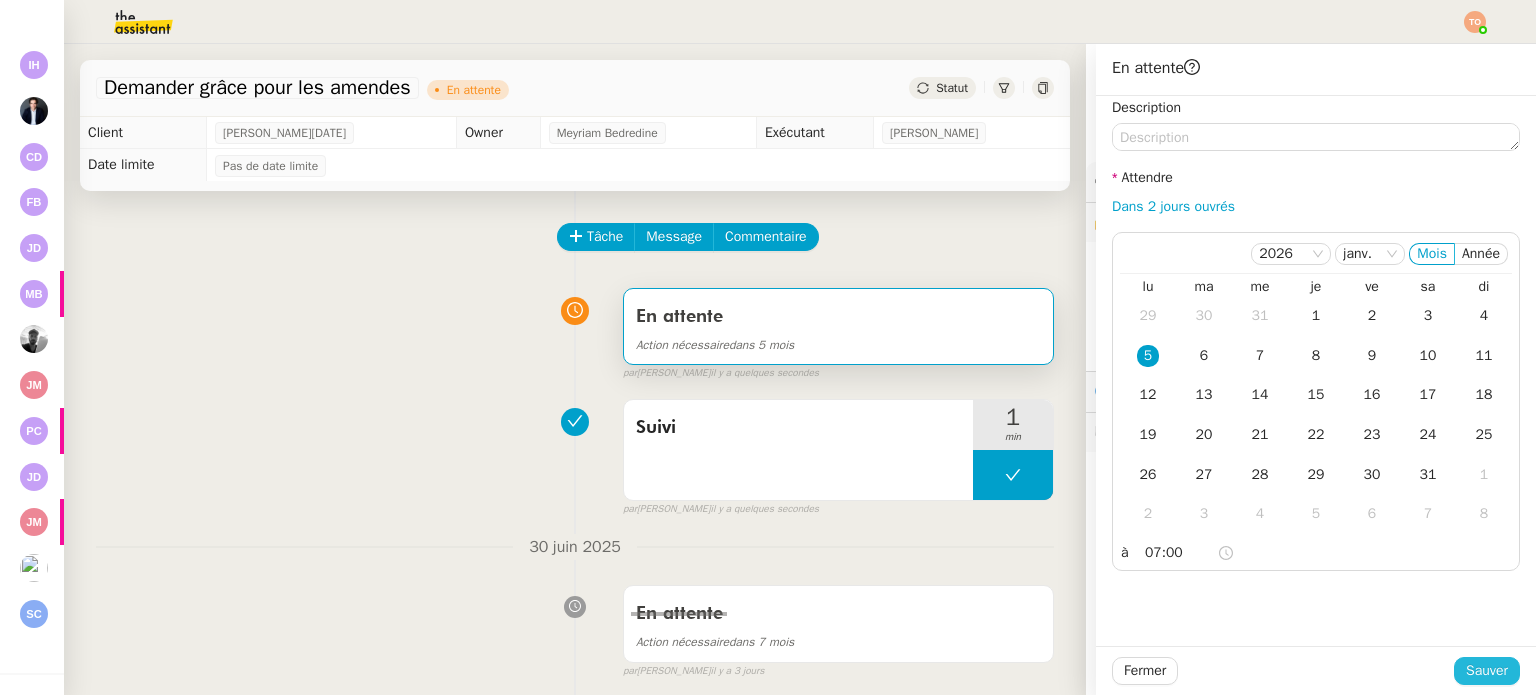 click on "Sauver" 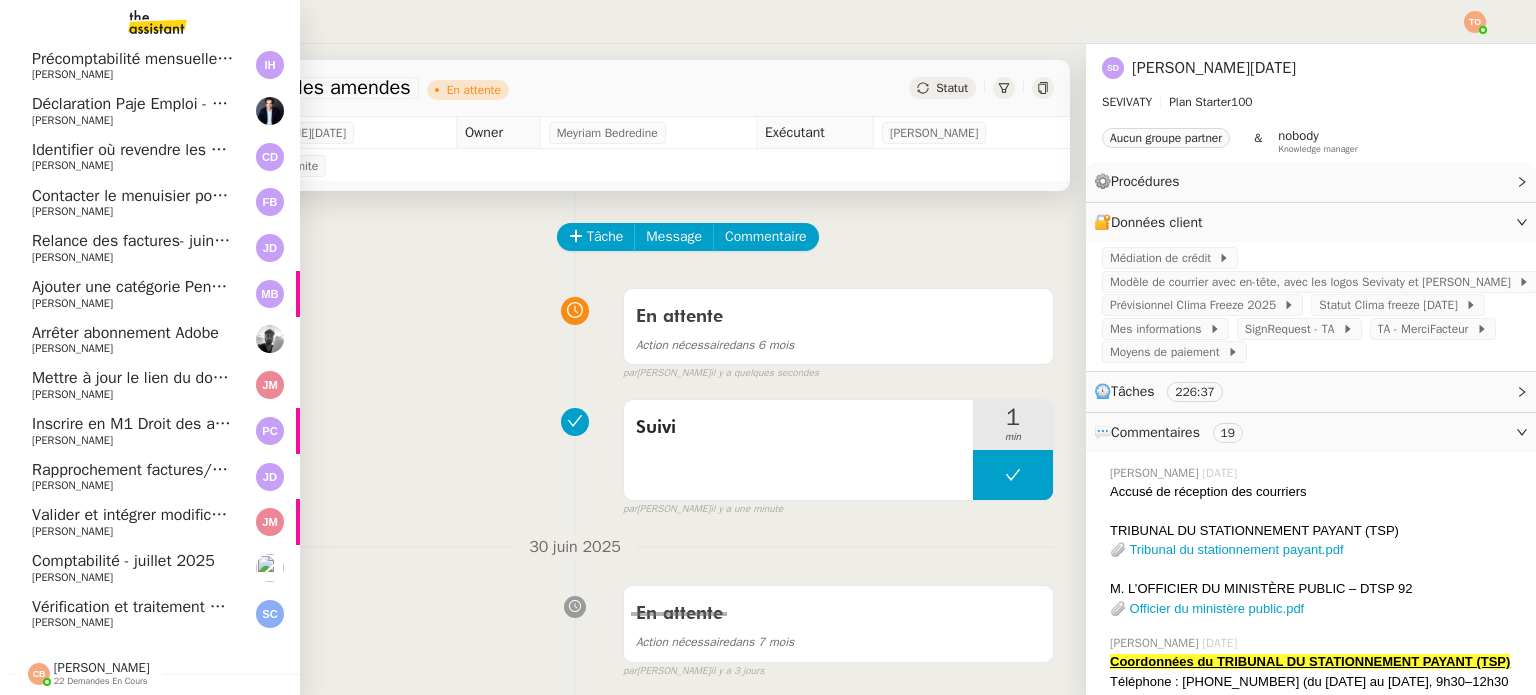 click on "Vérification et traitement des demandes comptables - 2025" 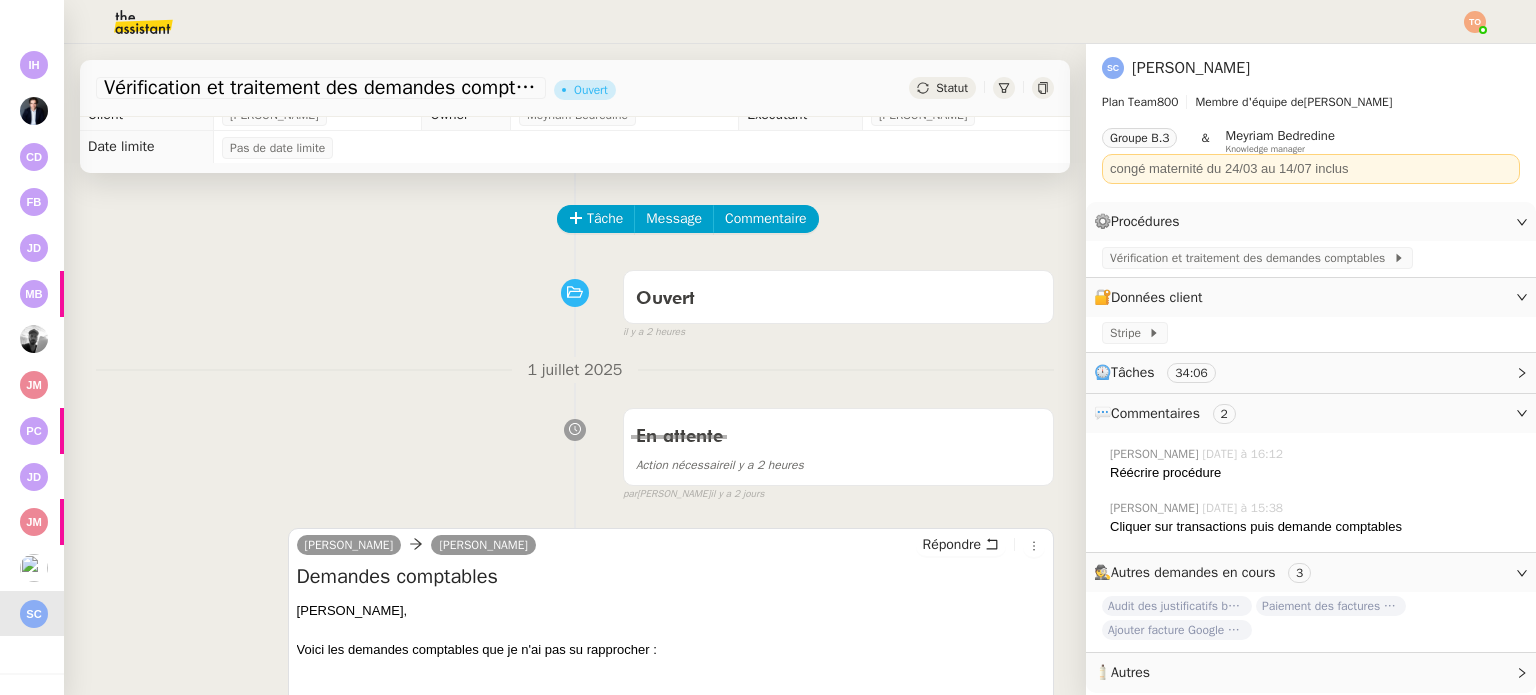 scroll, scrollTop: 0, scrollLeft: 0, axis: both 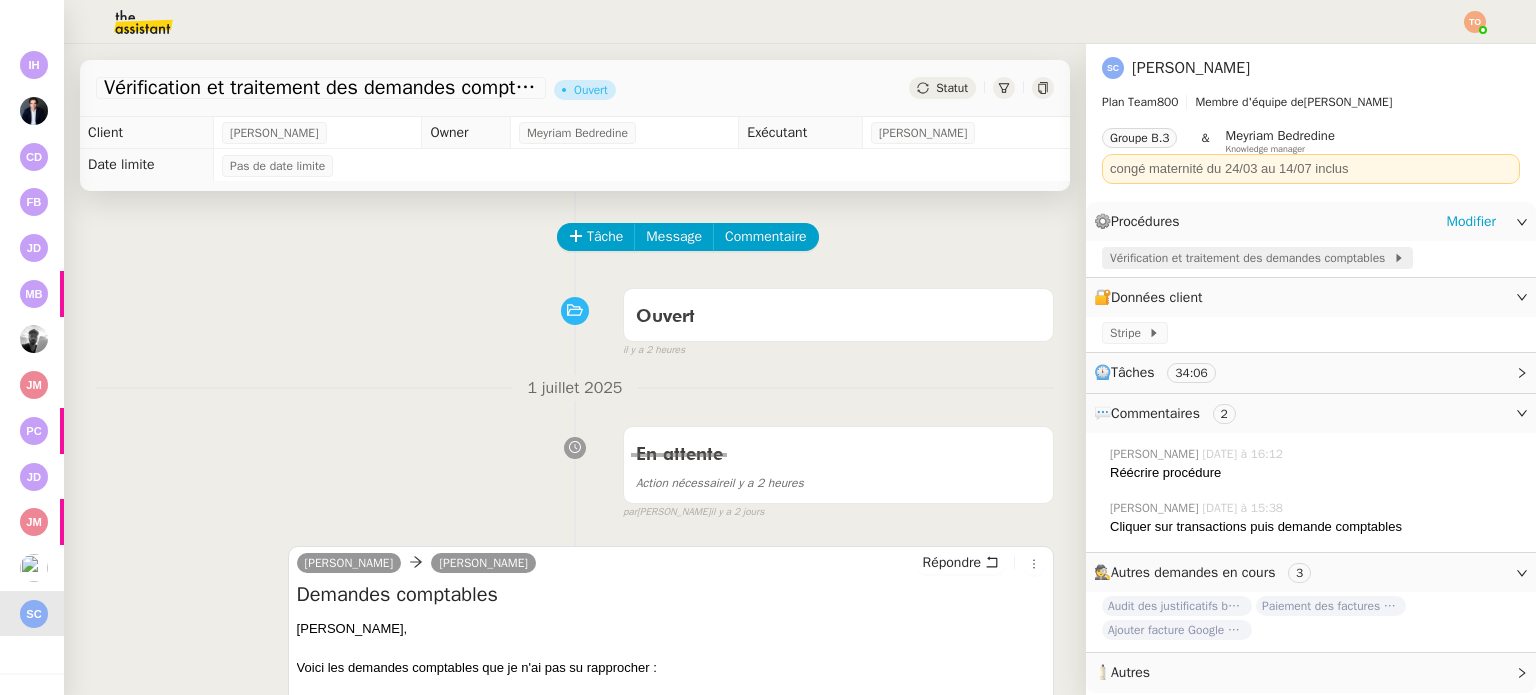 click on "Vérification et traitement des demandes comptables" 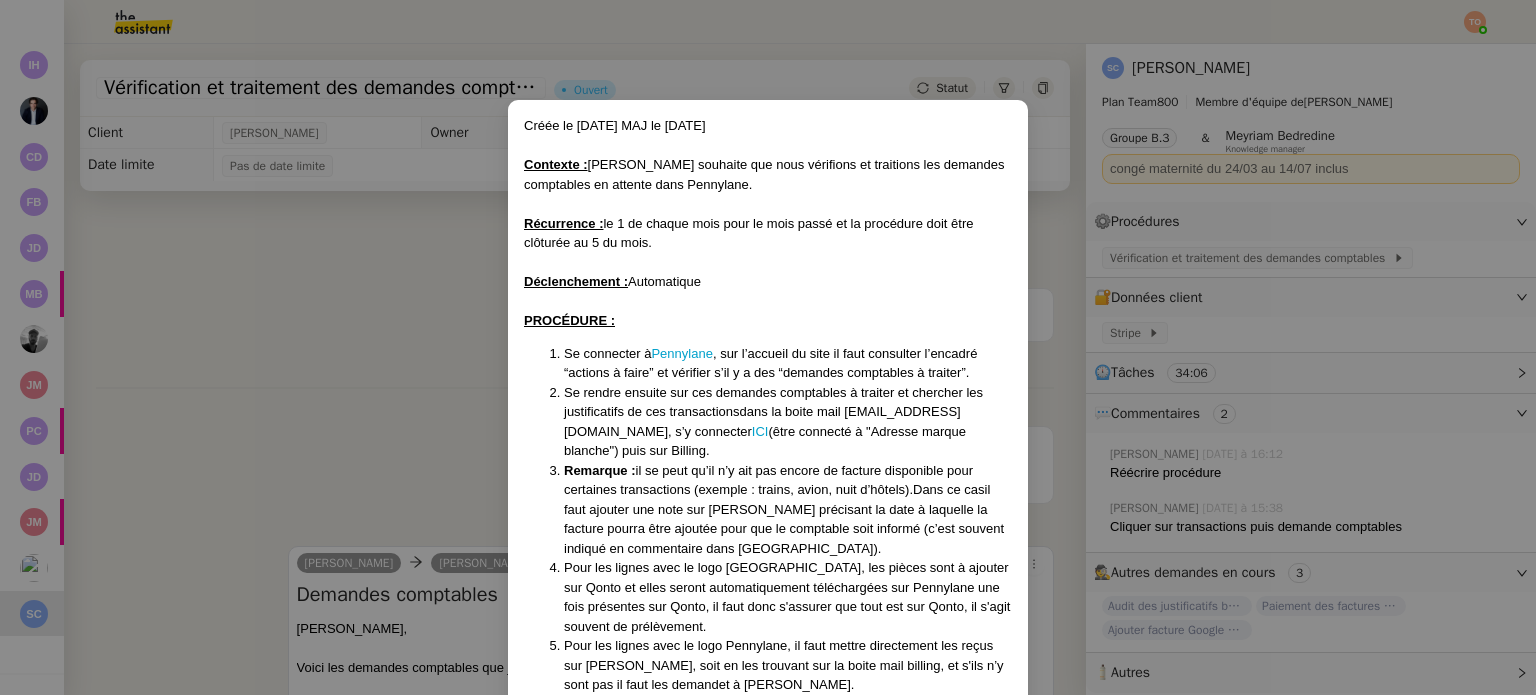 click on "Créée le [DATE] MAJ le [DATE] Contexte :  [PERSON_NAME] souhaite que nous vérifions et traitions les demandes comptables en attente dans Pennylane. Récurrence :  le 1 de chaque mois pour le mois passé et la procédure doit être clôturée au 5 du mois. Déclenchement :  Automatique PROCÉDURE :  Se connecter à  [GEOGRAPHIC_DATA] , sur l’accueil du site il faut consulter l’encadré “actions à faire” et vérifier s’il y a des “demandes comptables à traiter”. Se rendre ensuite sur ces demandes comptables à traiter et chercher les justificatifs de ces transactions  dans la boite mail [EMAIL_ADDRESS][DOMAIN_NAME], s’y connecter  ICI  (être connecté à "Adresse marque blanche") puis sur Billing. Remarque :   il se peut qu’il n’y ait pas encore de facture disponible pour certaines transactions (exemple : trains, avion, nuit d’hôtels).Dans ce cas  Le 5 du mois, le nombre de demandes comptable à traiter doit être à 0. Note :" at bounding box center (768, 347) 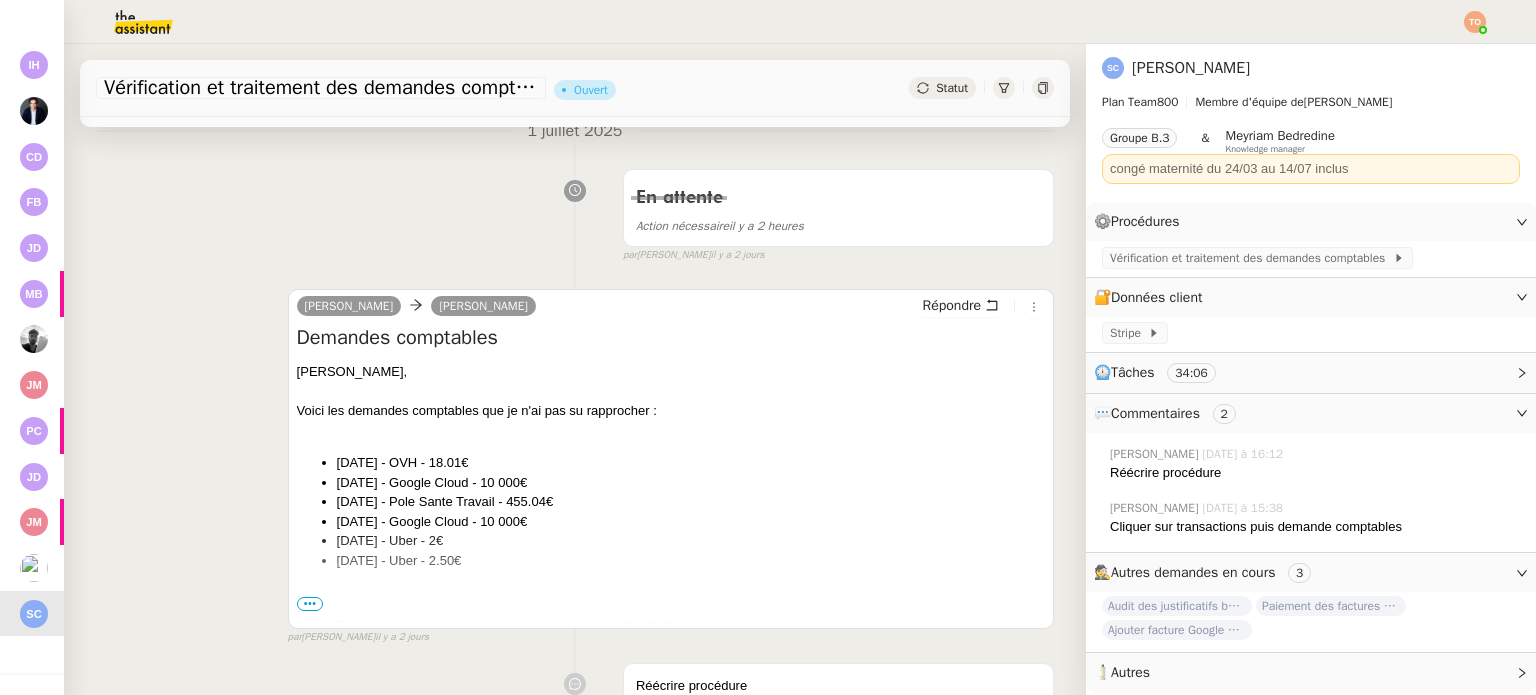 scroll, scrollTop: 0, scrollLeft: 0, axis: both 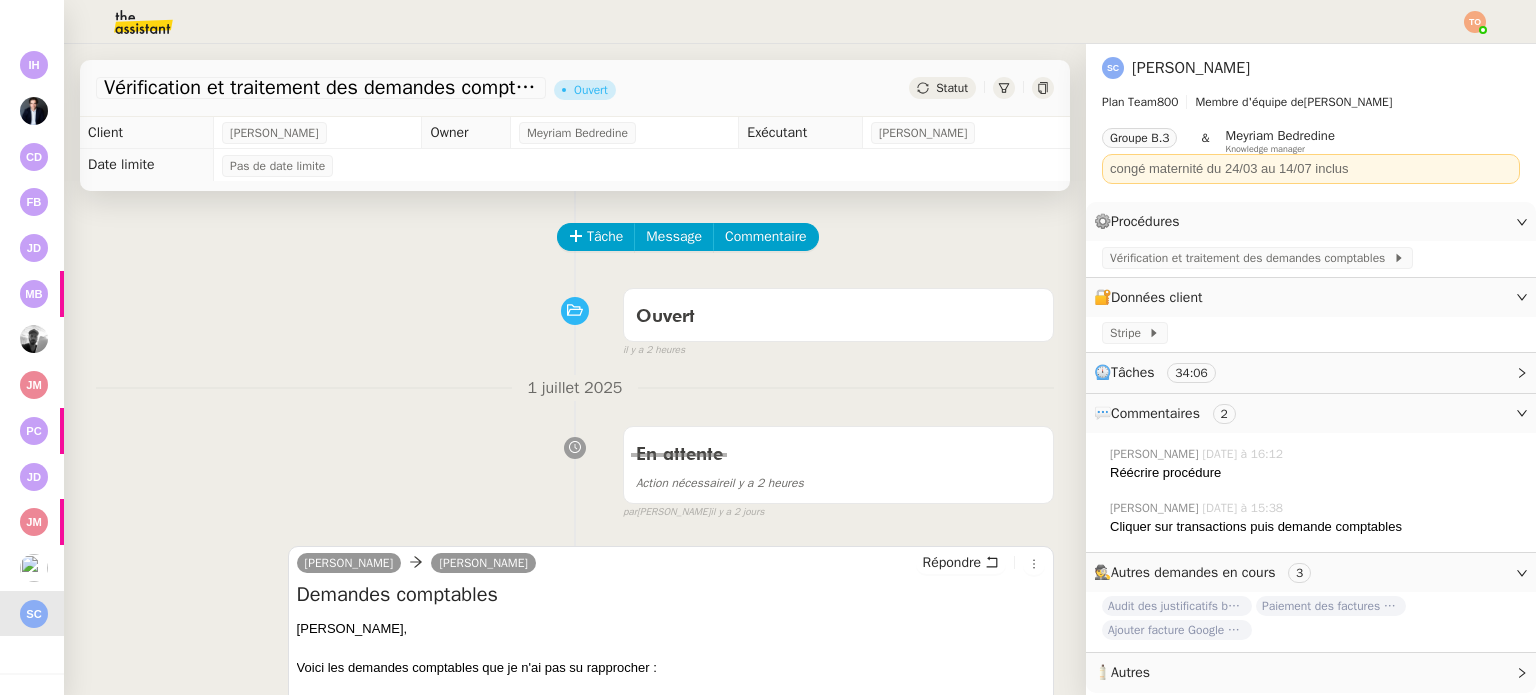 click on "Statut" 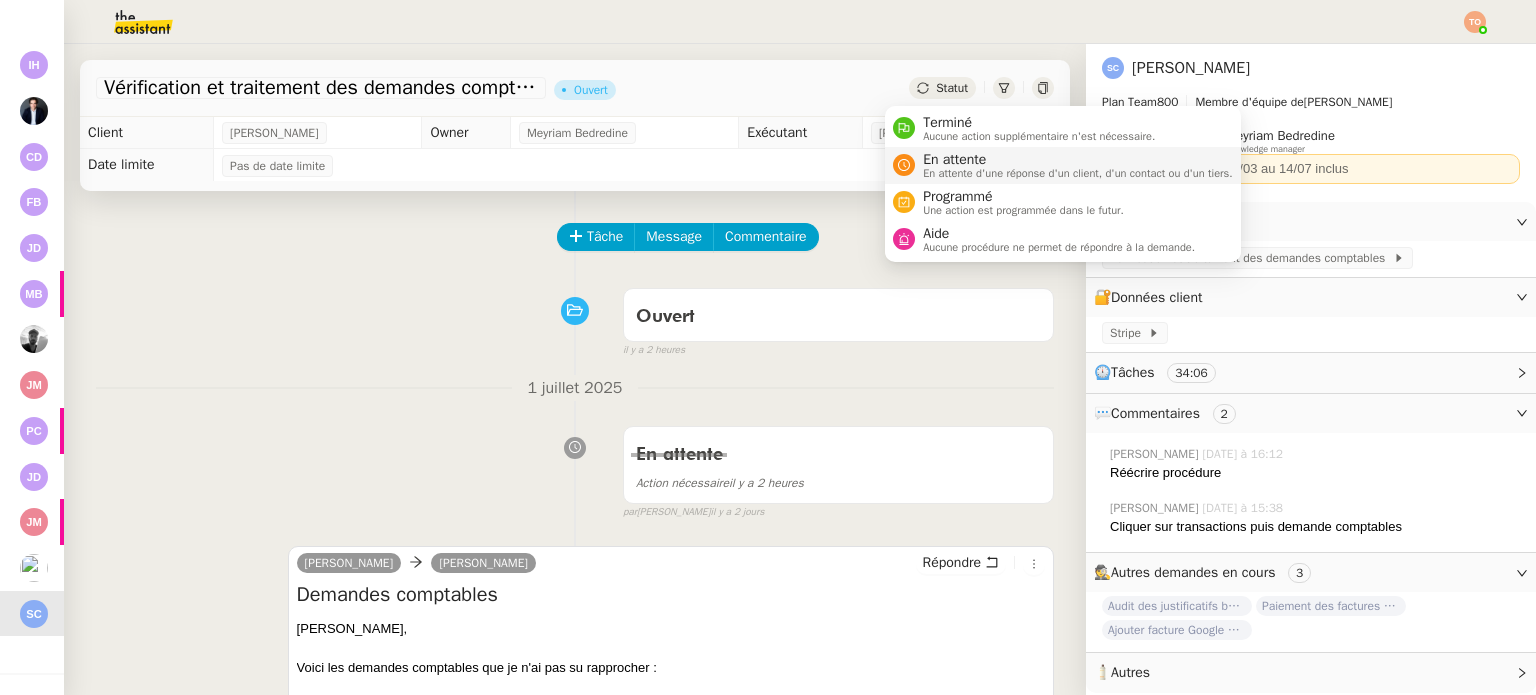 click on "En attente" at bounding box center [1078, 160] 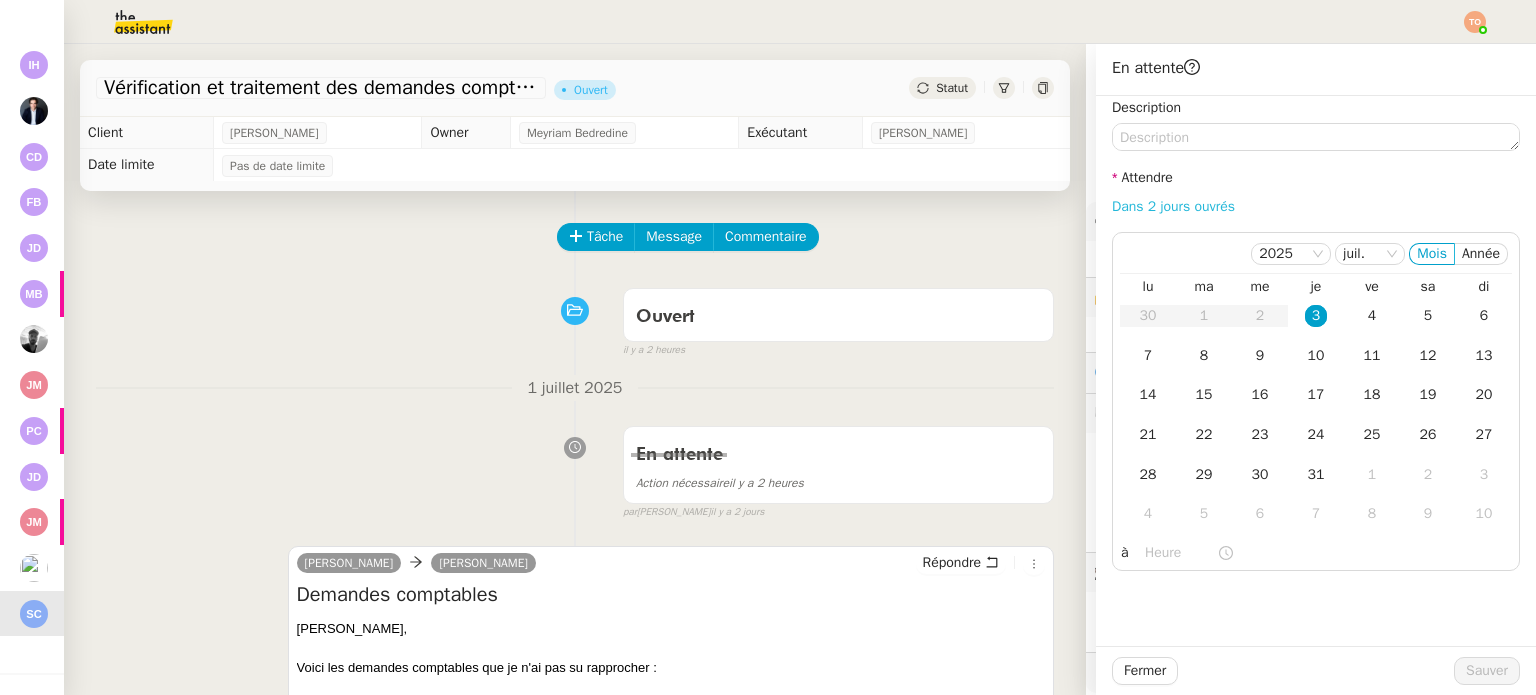 click on "Dans 2 jours ouvrés" 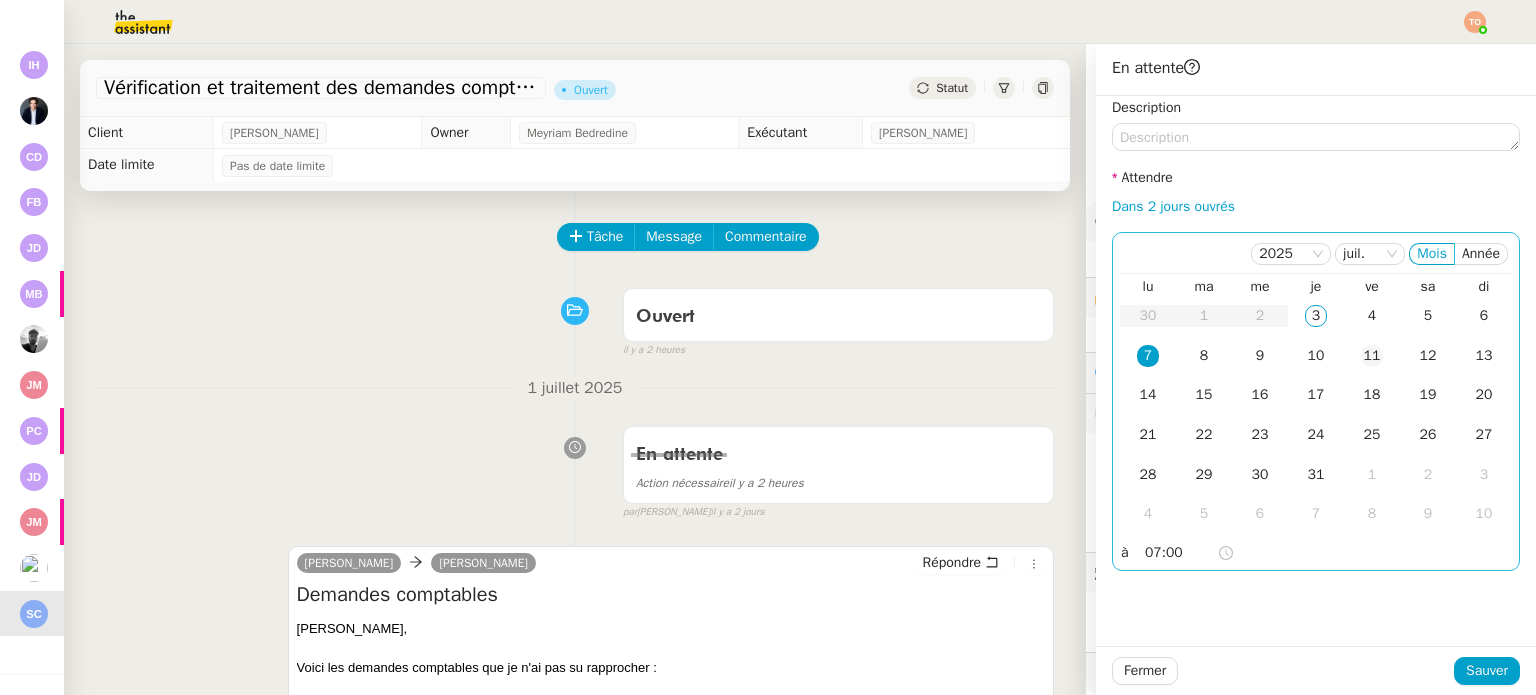 drag, startPoint x: 1340, startPoint y: 322, endPoint x: 1354, endPoint y: 336, distance: 19.79899 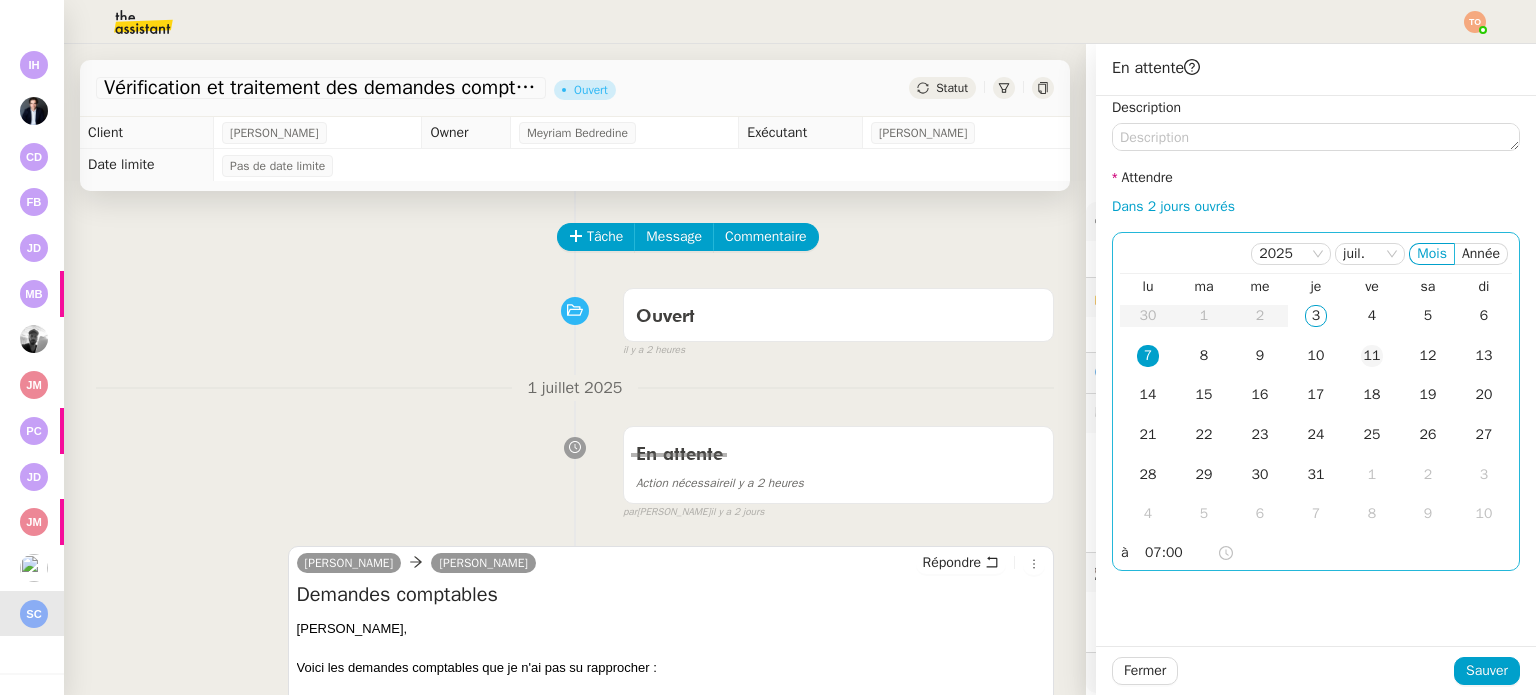click on "4" 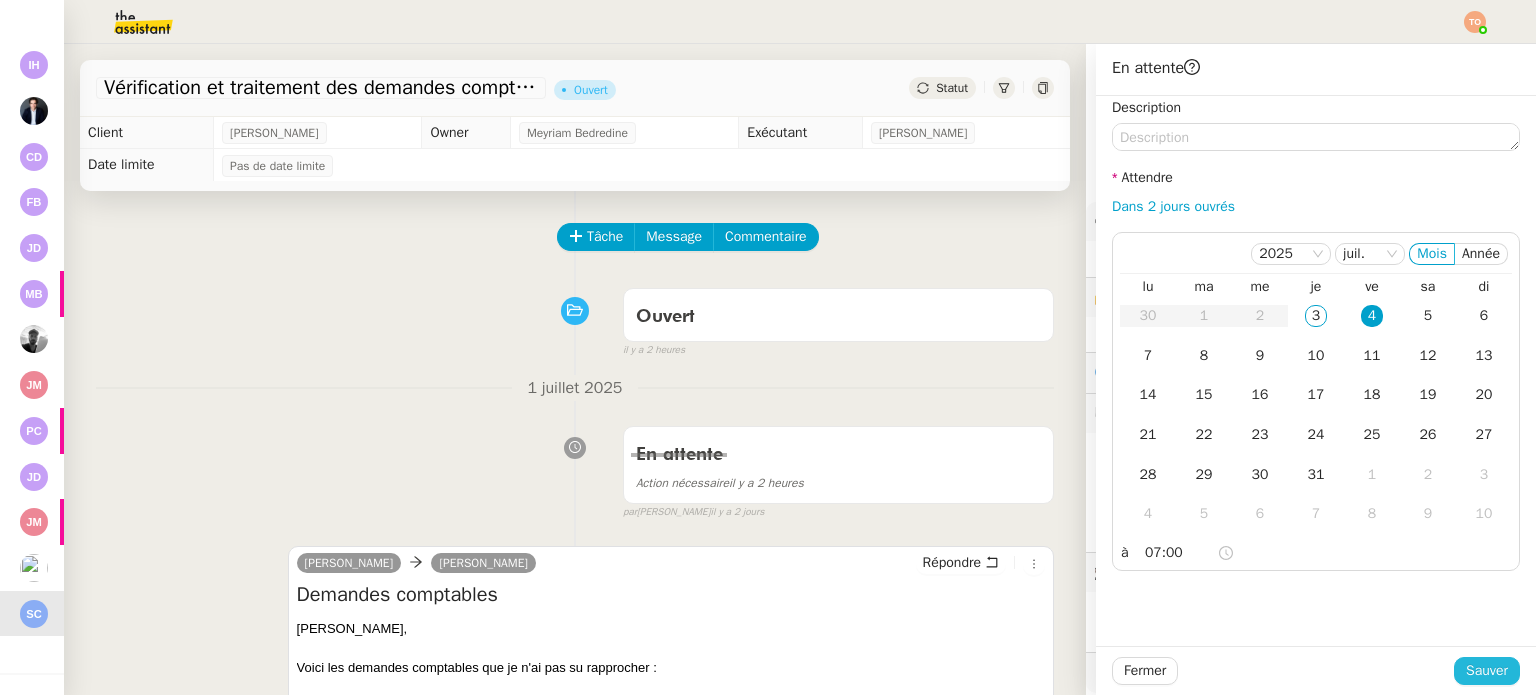 click on "Sauver" 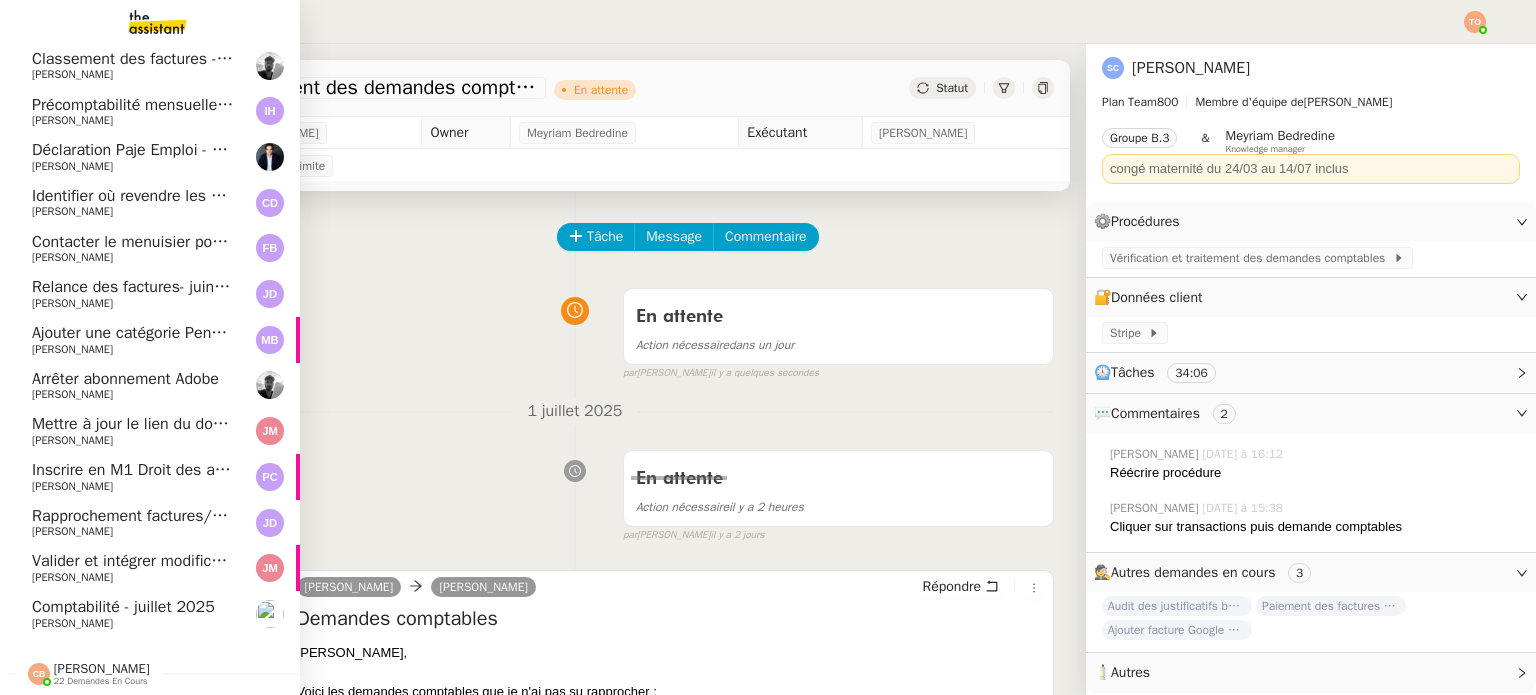 scroll, scrollTop: 420, scrollLeft: 0, axis: vertical 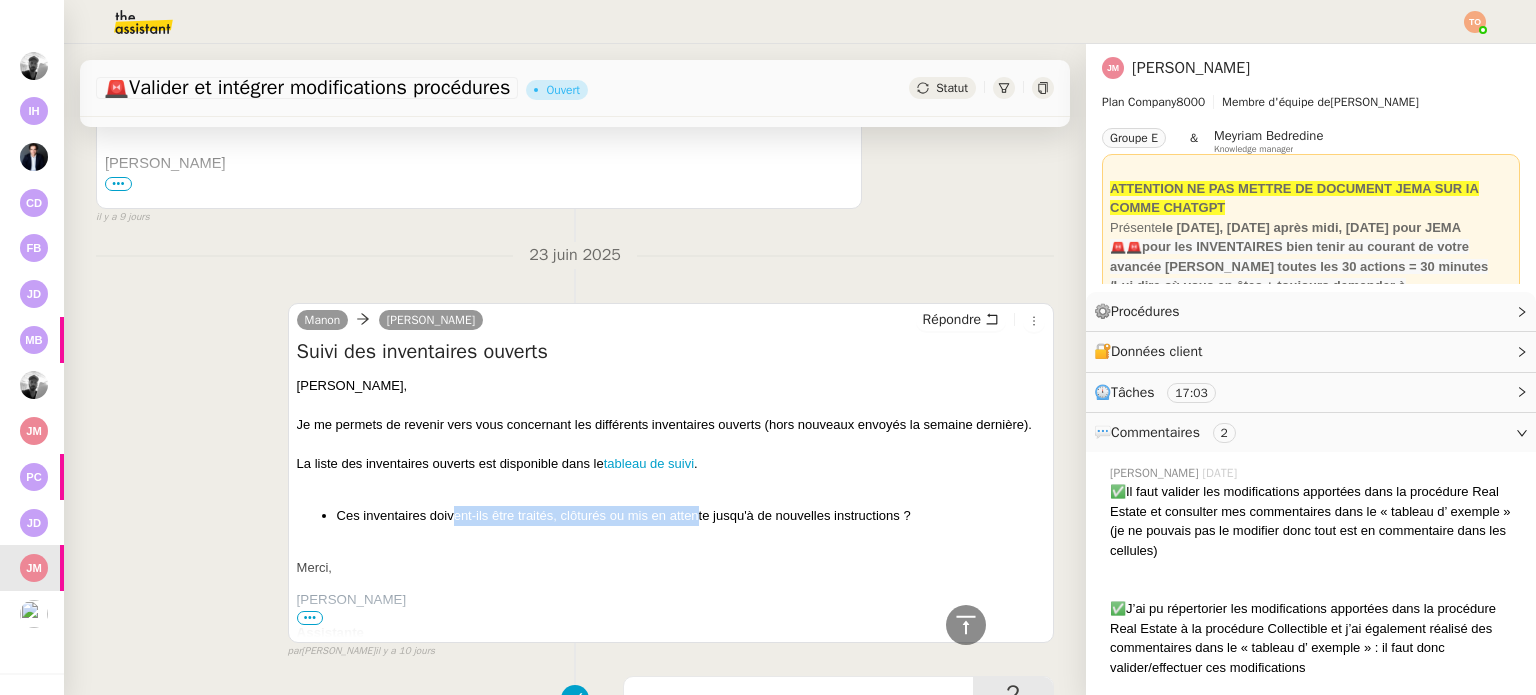 drag, startPoint x: 448, startPoint y: 531, endPoint x: 694, endPoint y: 535, distance: 246.03252 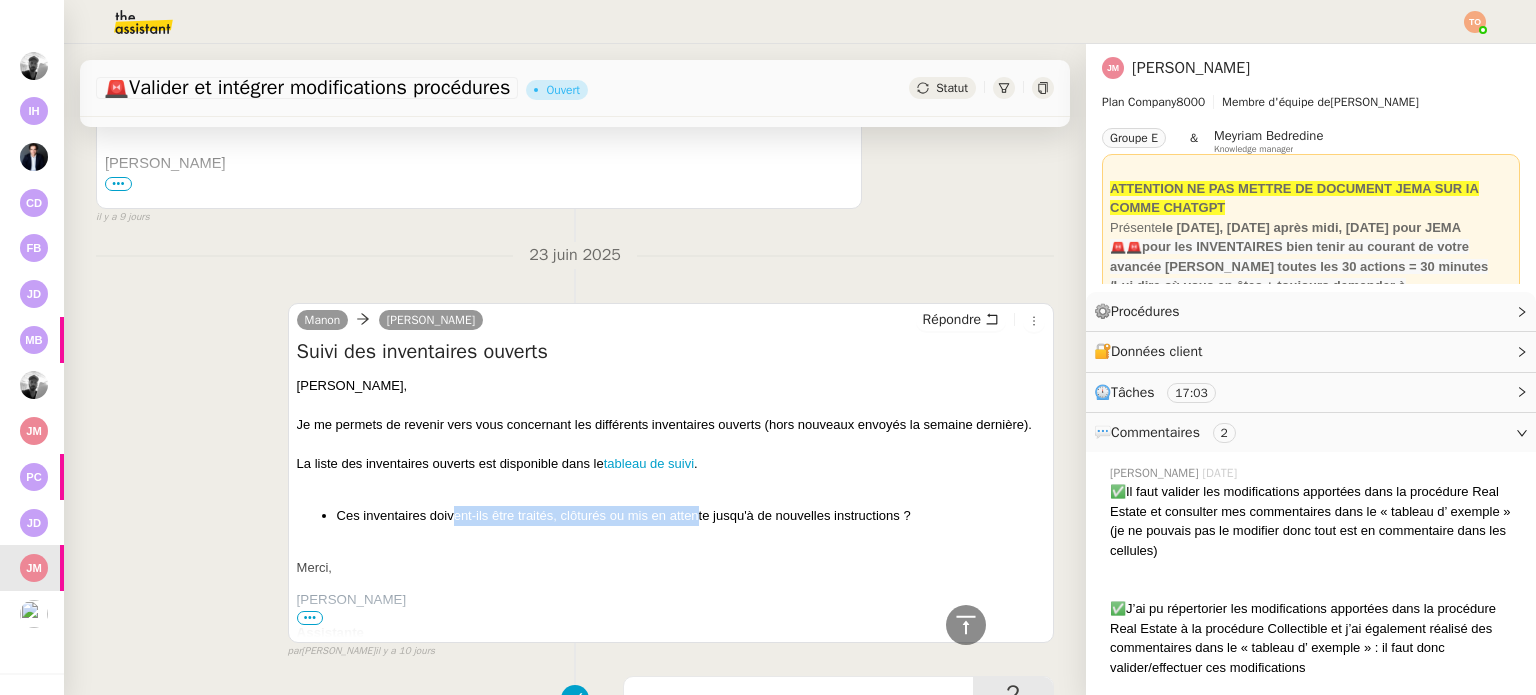 click on "Ces inventaires doivent-ils être traités, clôturés ou mis en attente jusqu'à de nouvelles instructions ?" at bounding box center (691, 516) 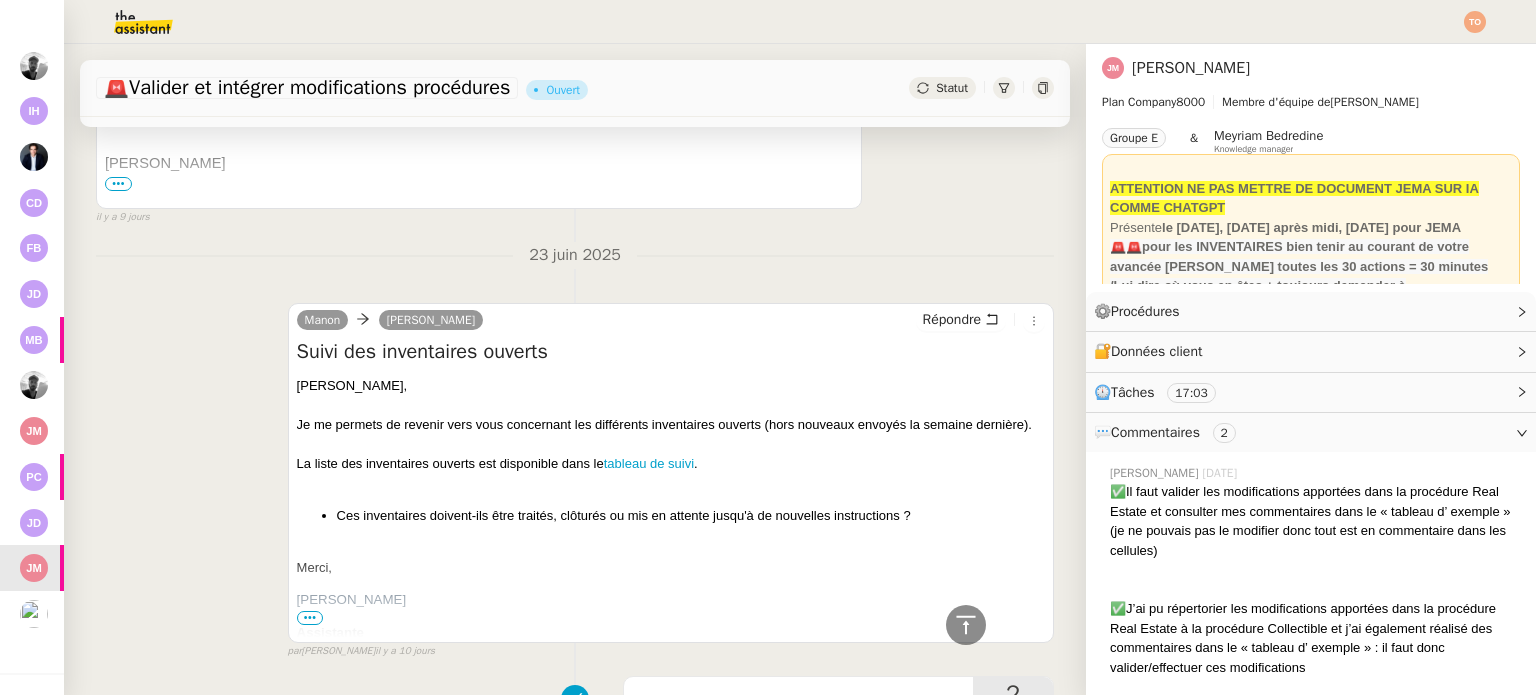 click on "Ces inventaires doivent-ils être traités, clôturés ou mis en attente jusqu'à de nouvelles instructions ?" at bounding box center (691, 516) 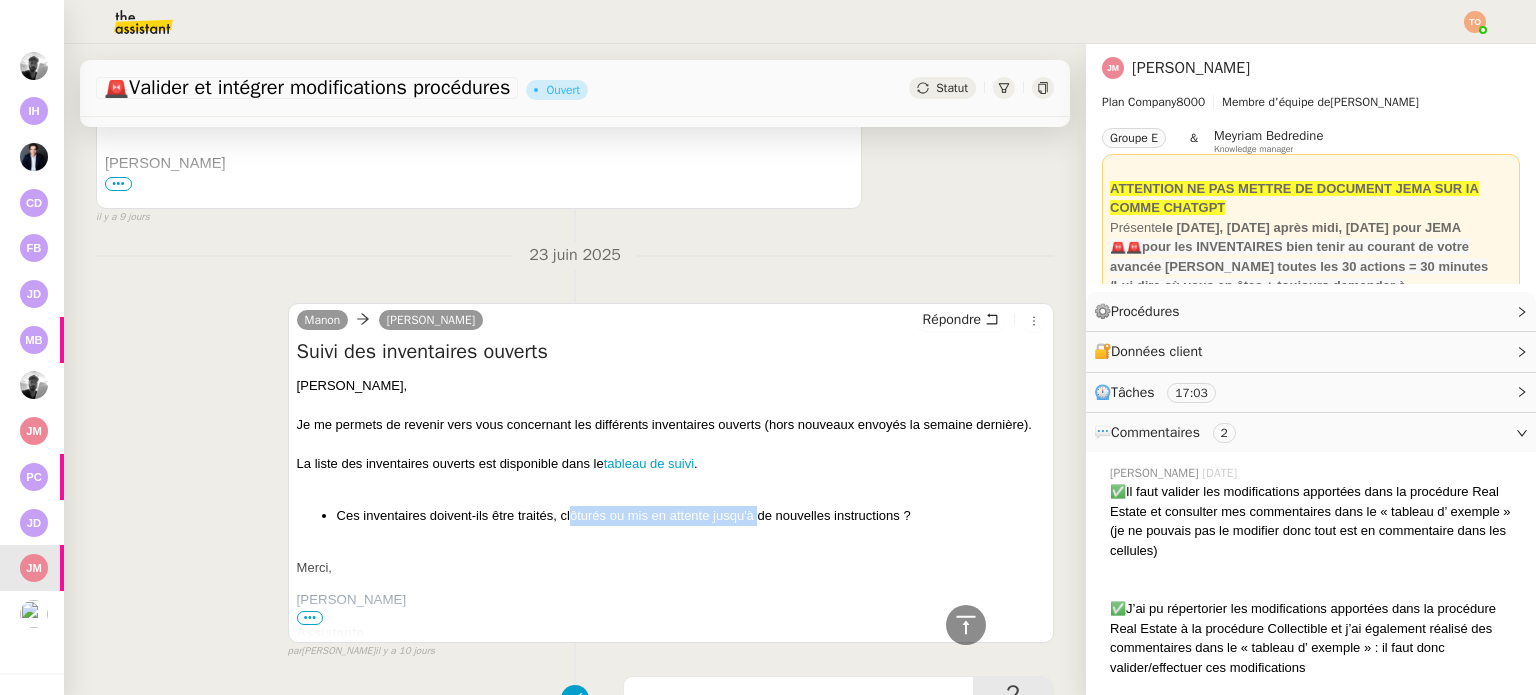 drag, startPoint x: 568, startPoint y: 535, endPoint x: 768, endPoint y: 530, distance: 200.06248 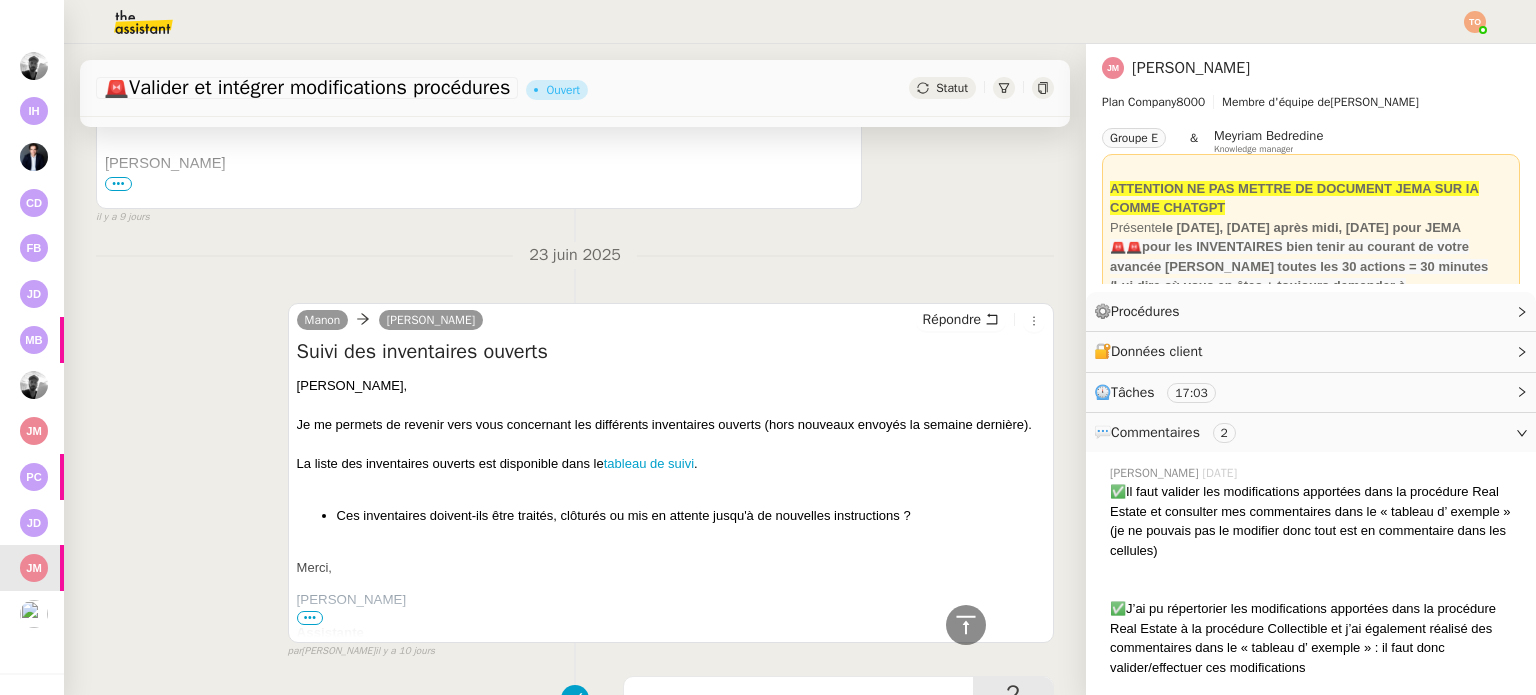 click on "Ces inventaires doivent-ils être traités, clôturés ou mis en attente jusqu'à de nouvelles instructions ?" at bounding box center (691, 516) 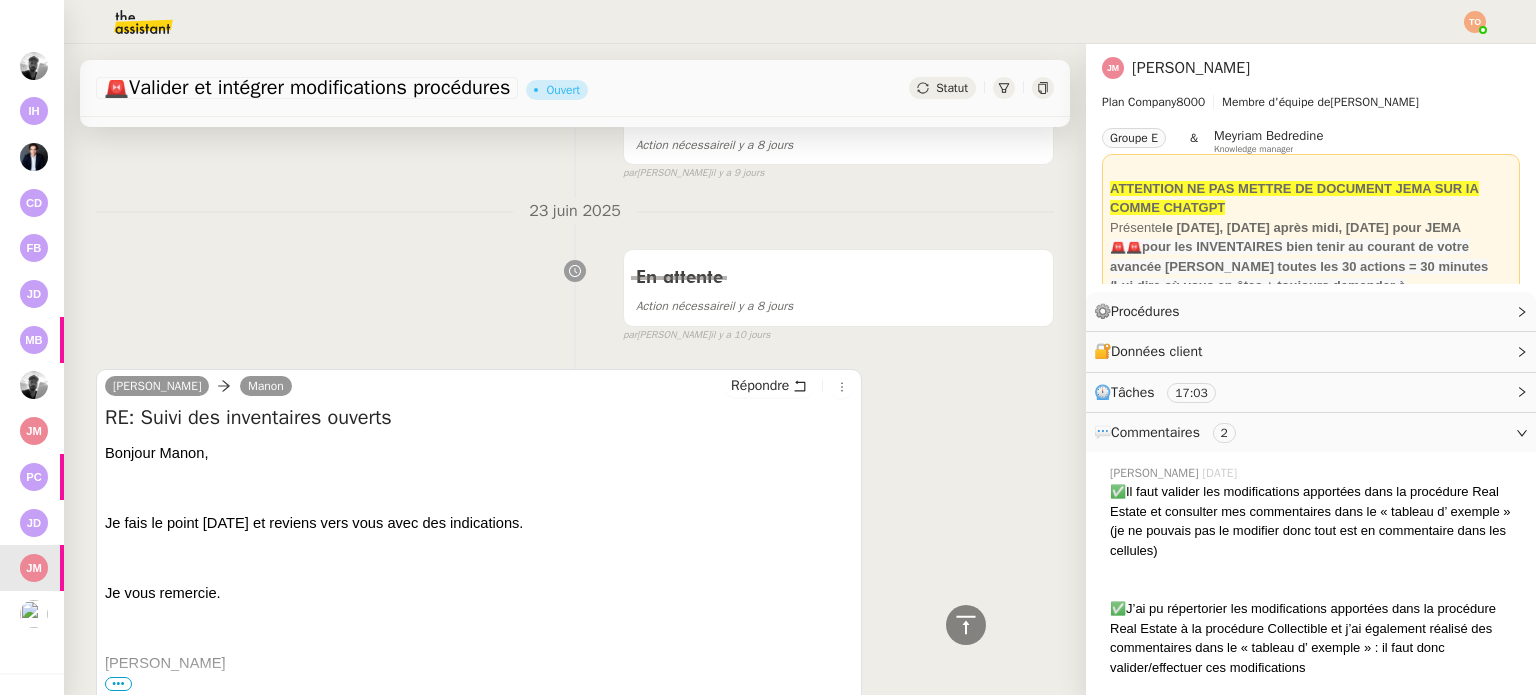 scroll, scrollTop: 0, scrollLeft: 0, axis: both 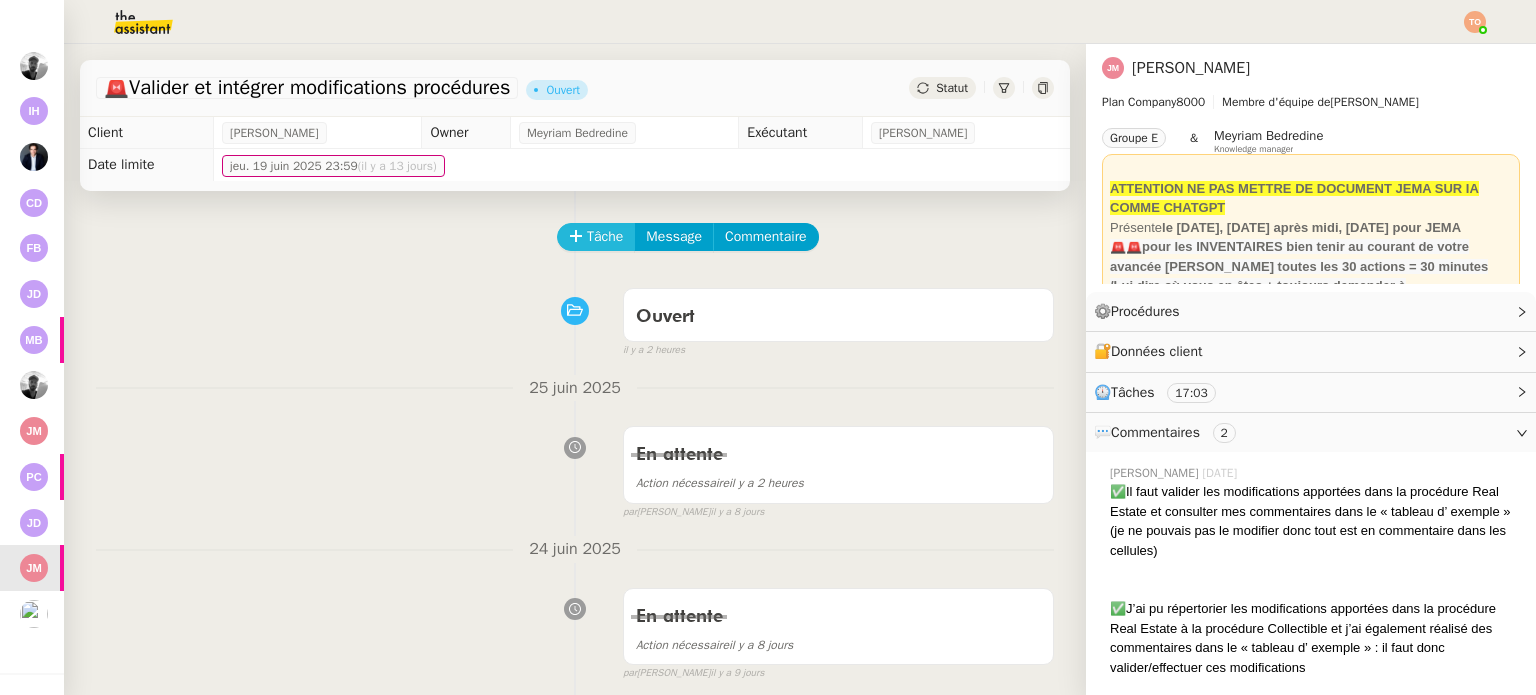 click on "Tâche" 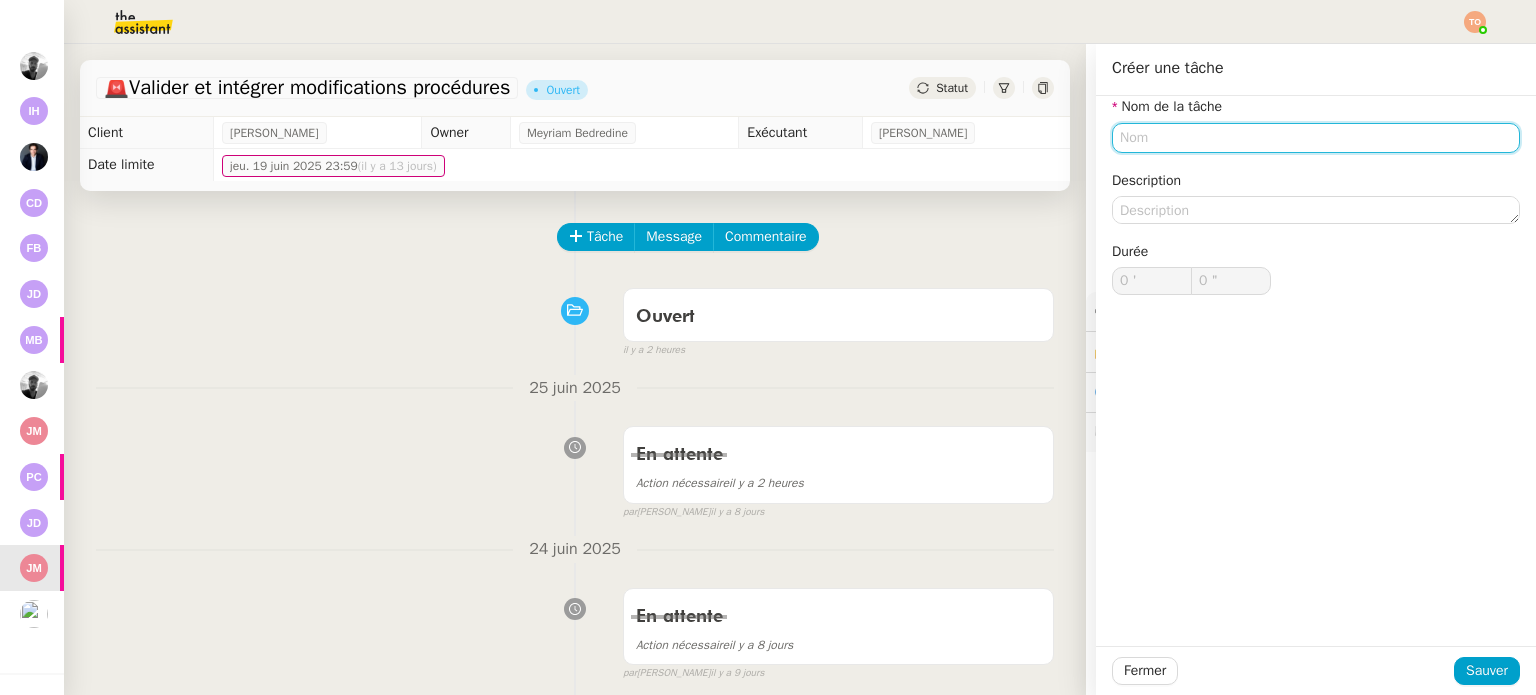 click 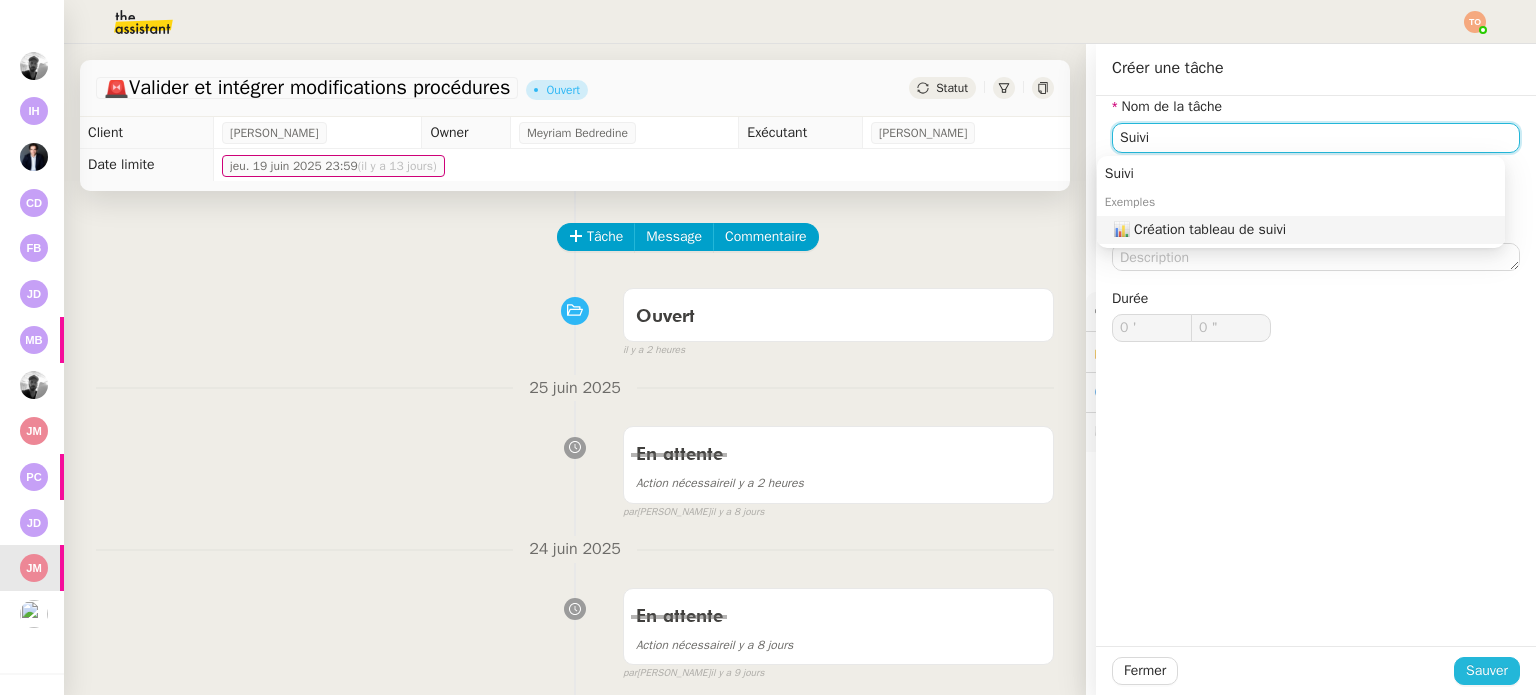 type on "Suivi" 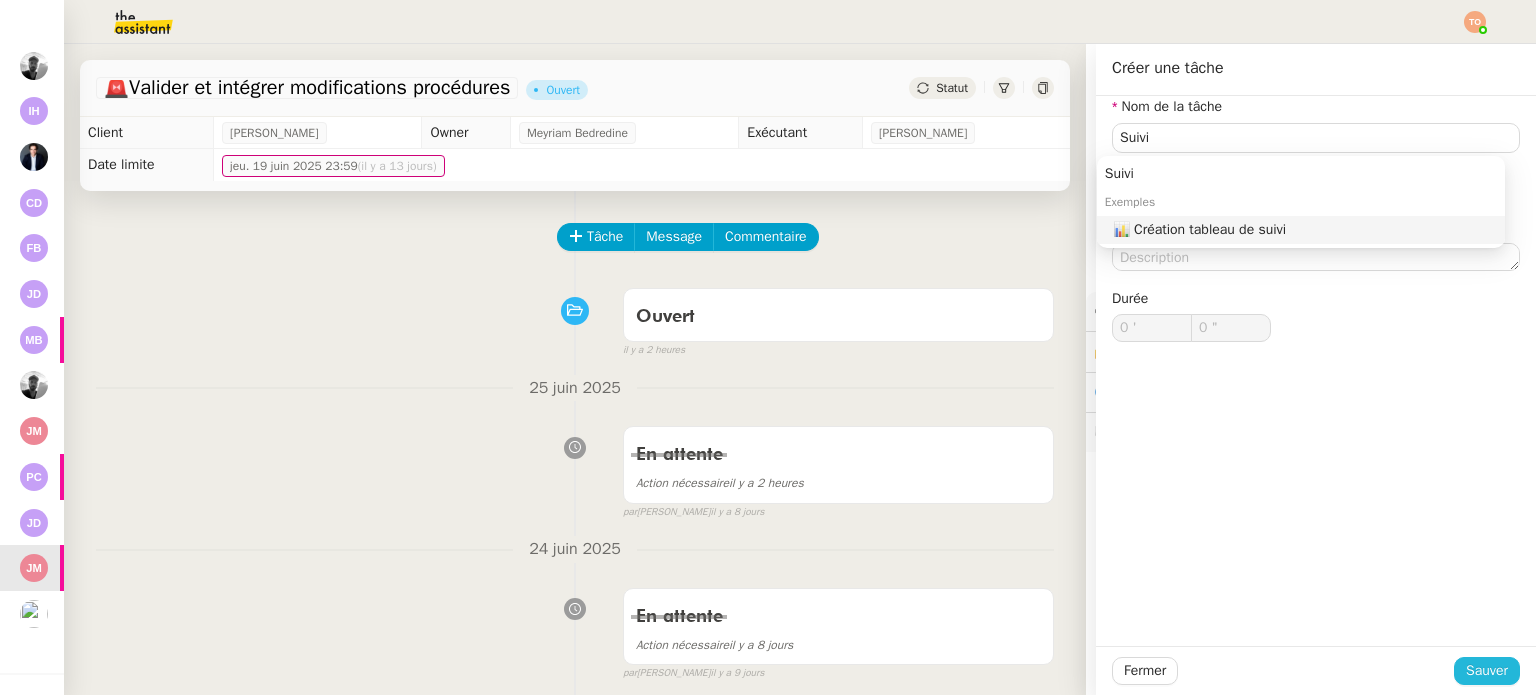click on "Sauver" 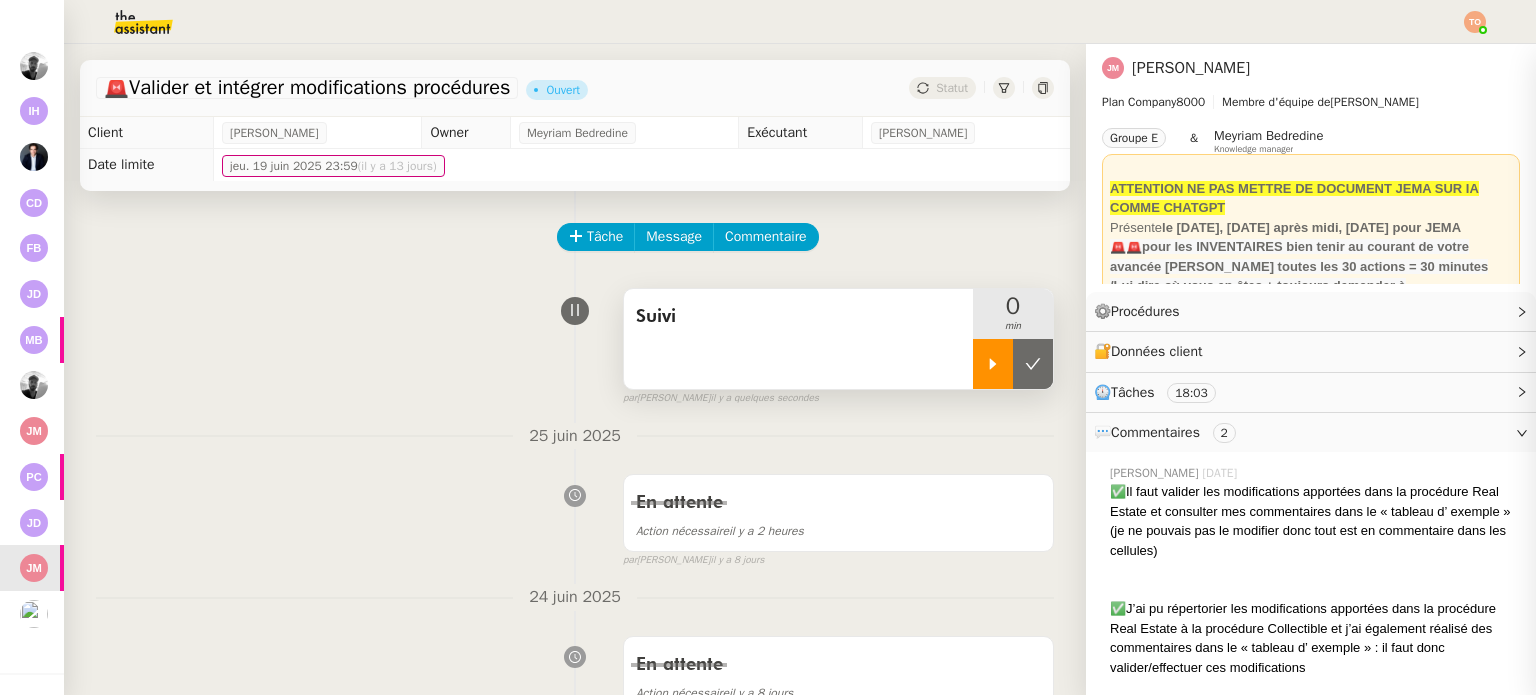 click at bounding box center (993, 364) 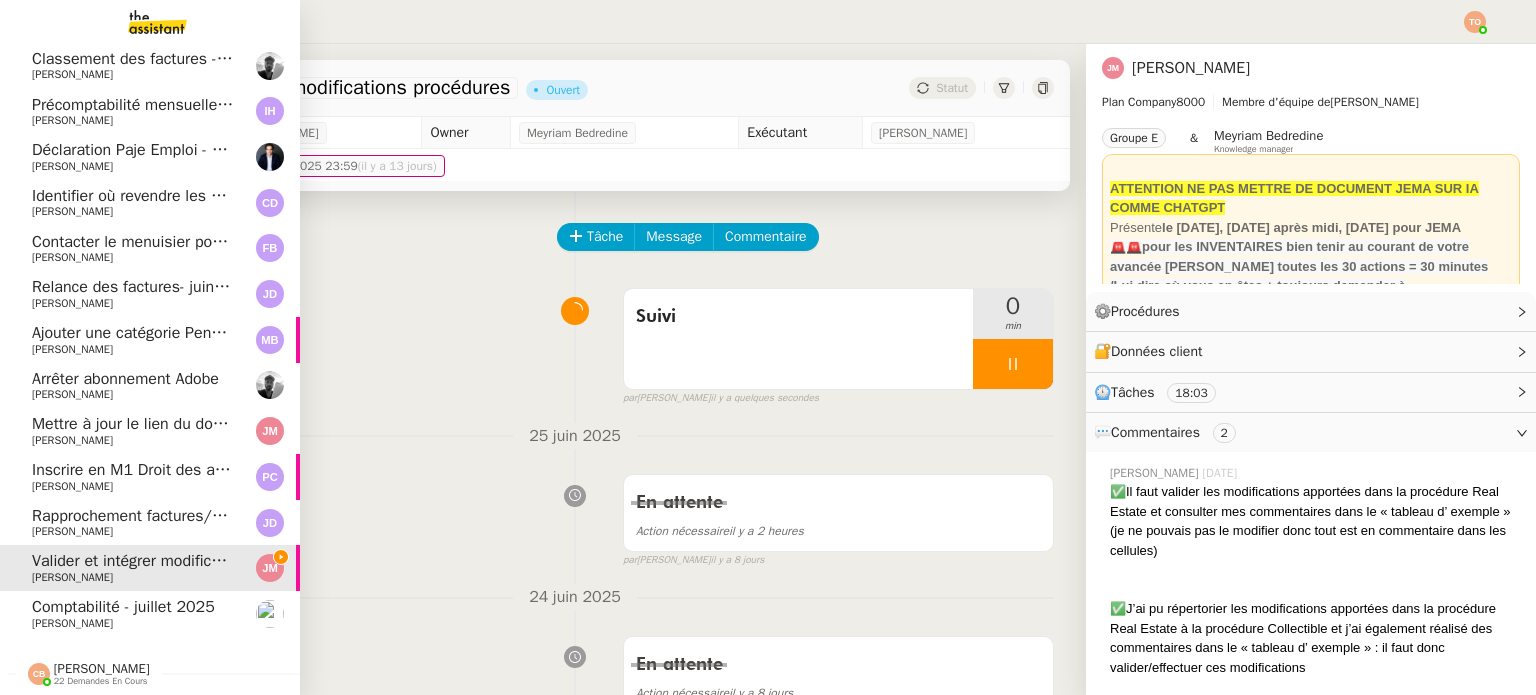 click on "[PERSON_NAME]    22 demandes en cours" 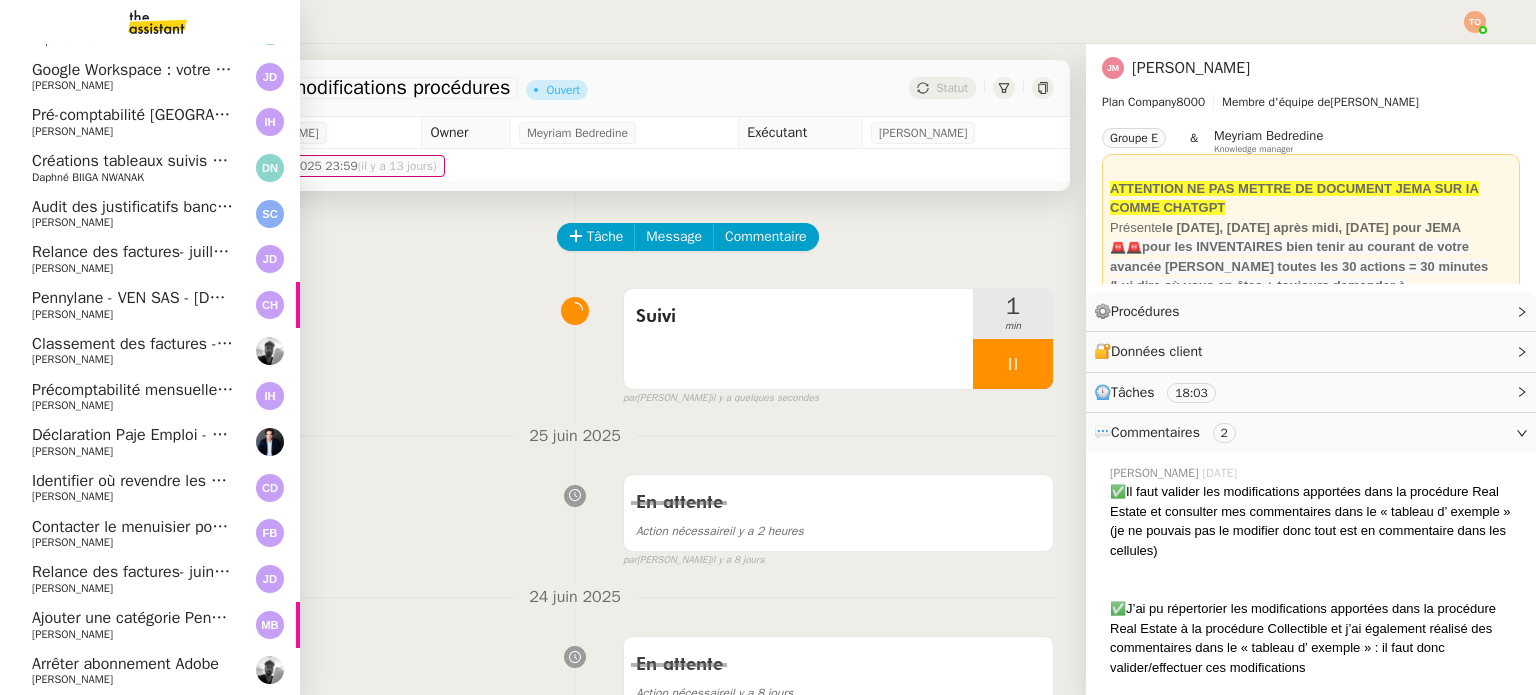 scroll, scrollTop: 0, scrollLeft: 0, axis: both 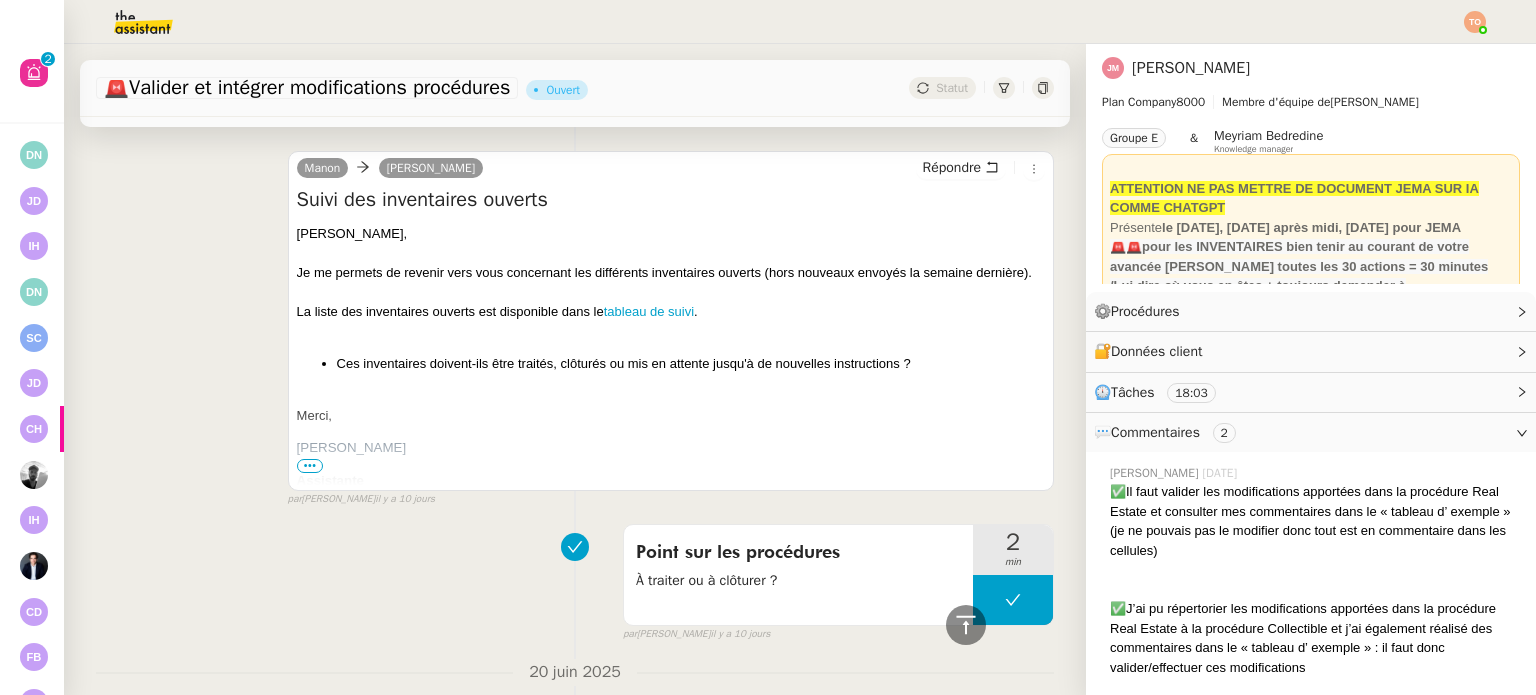 click on "La liste des inventaires ouverts est disponible dans le  tableau de suivi ." at bounding box center (671, 312) 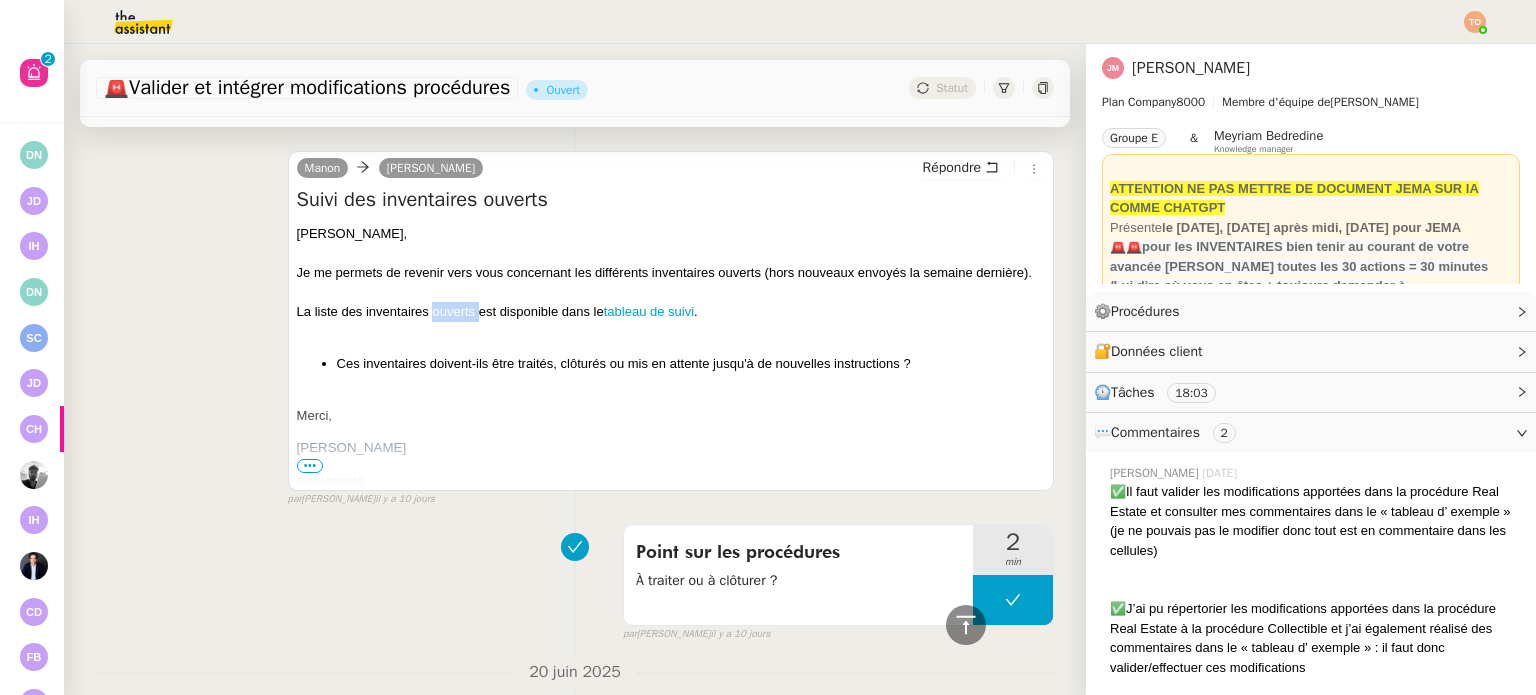 click on "La liste des inventaires ouverts est disponible dans le  tableau de suivi ." at bounding box center (671, 312) 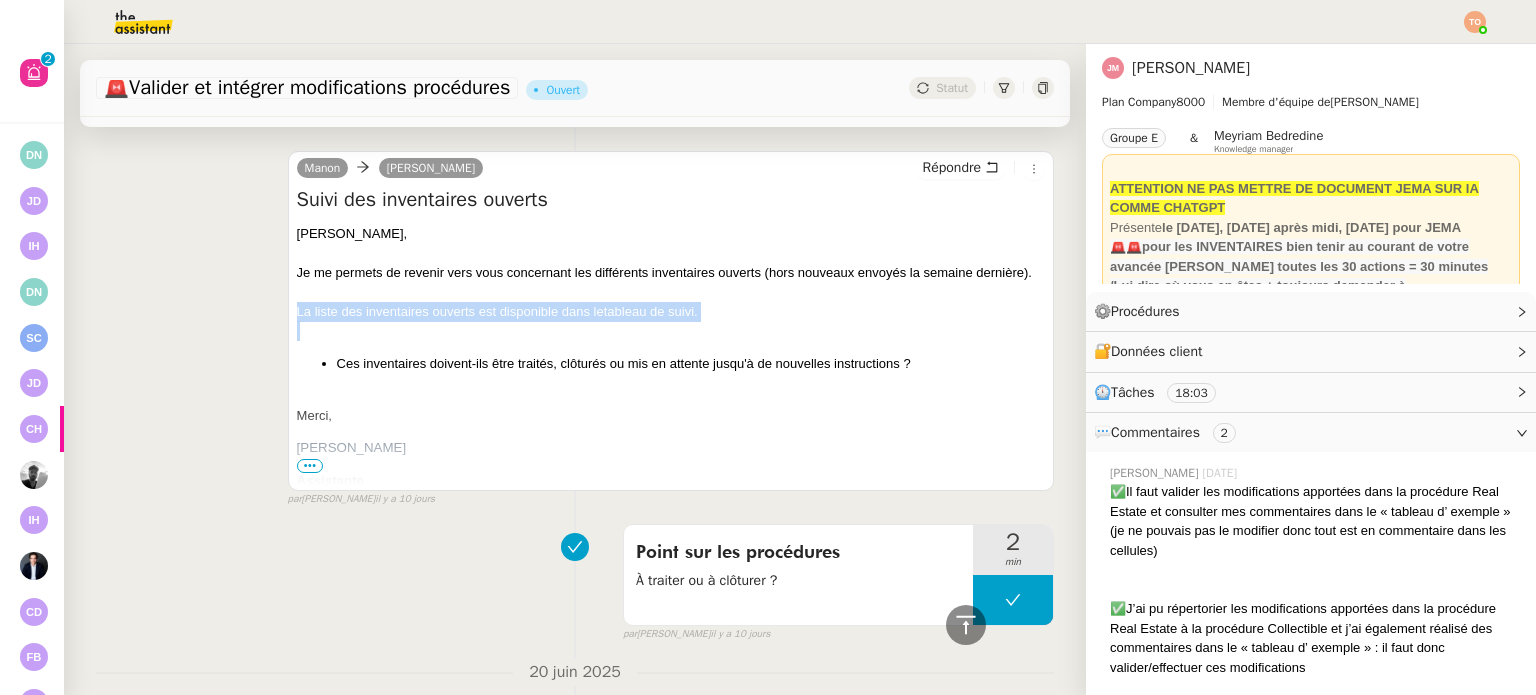 click on "La liste des inventaires ouverts est disponible dans le  tableau de suivi ." at bounding box center [671, 312] 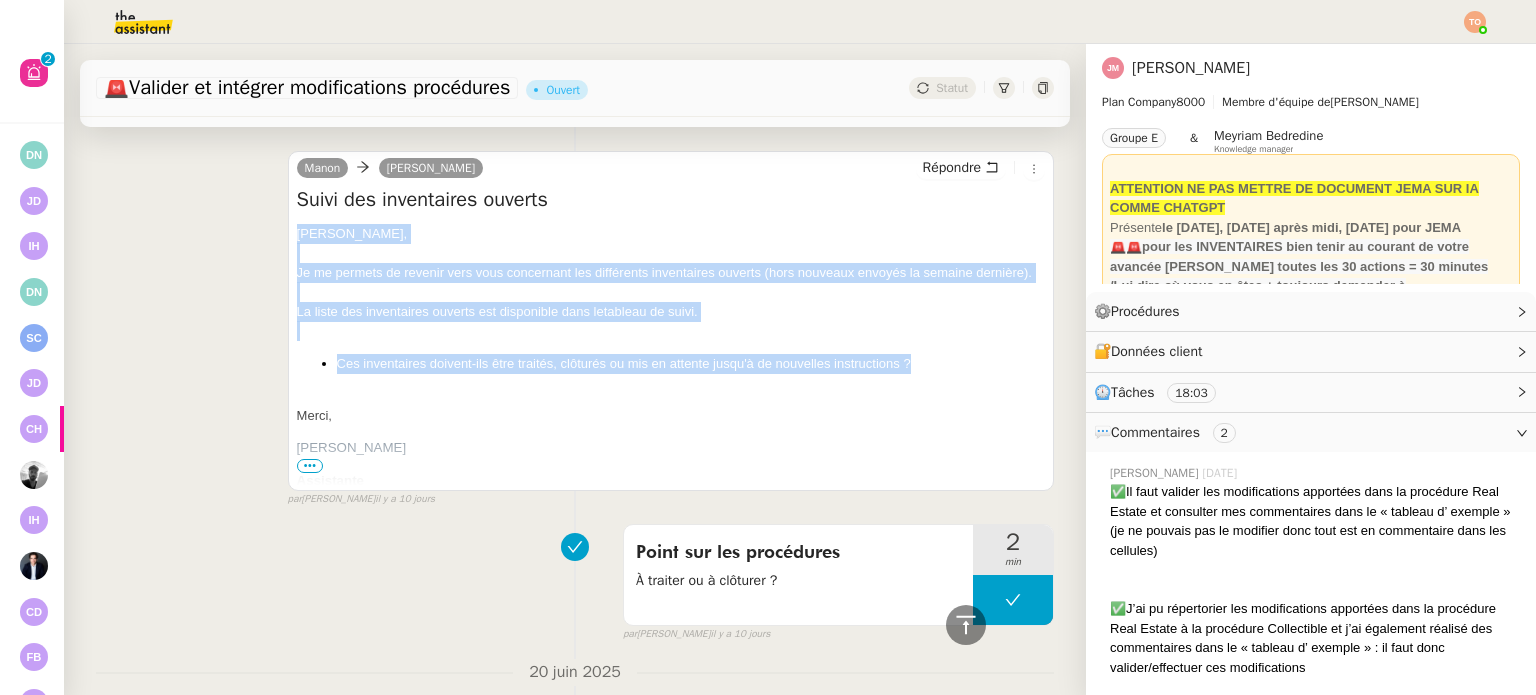 drag, startPoint x: 292, startPoint y: 239, endPoint x: 968, endPoint y: 378, distance: 690.14276 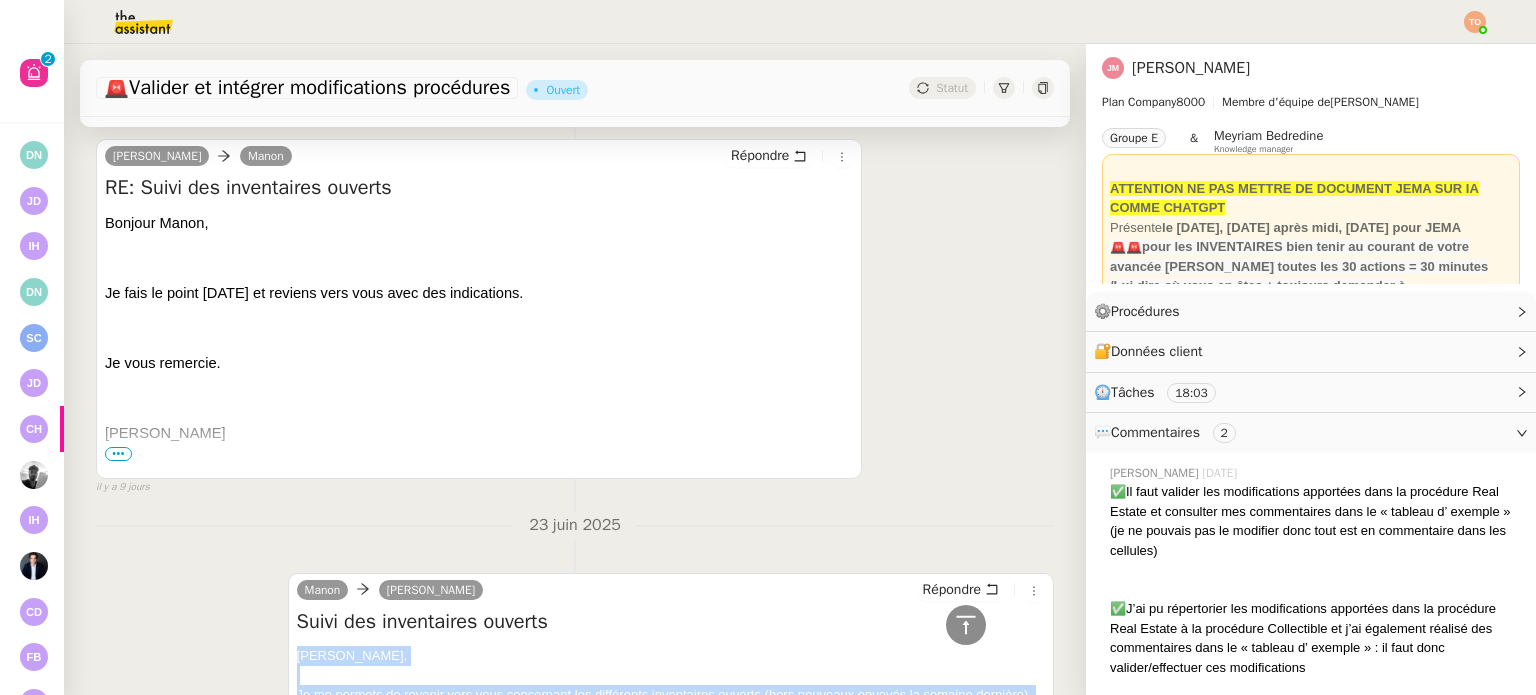 scroll, scrollTop: 600, scrollLeft: 0, axis: vertical 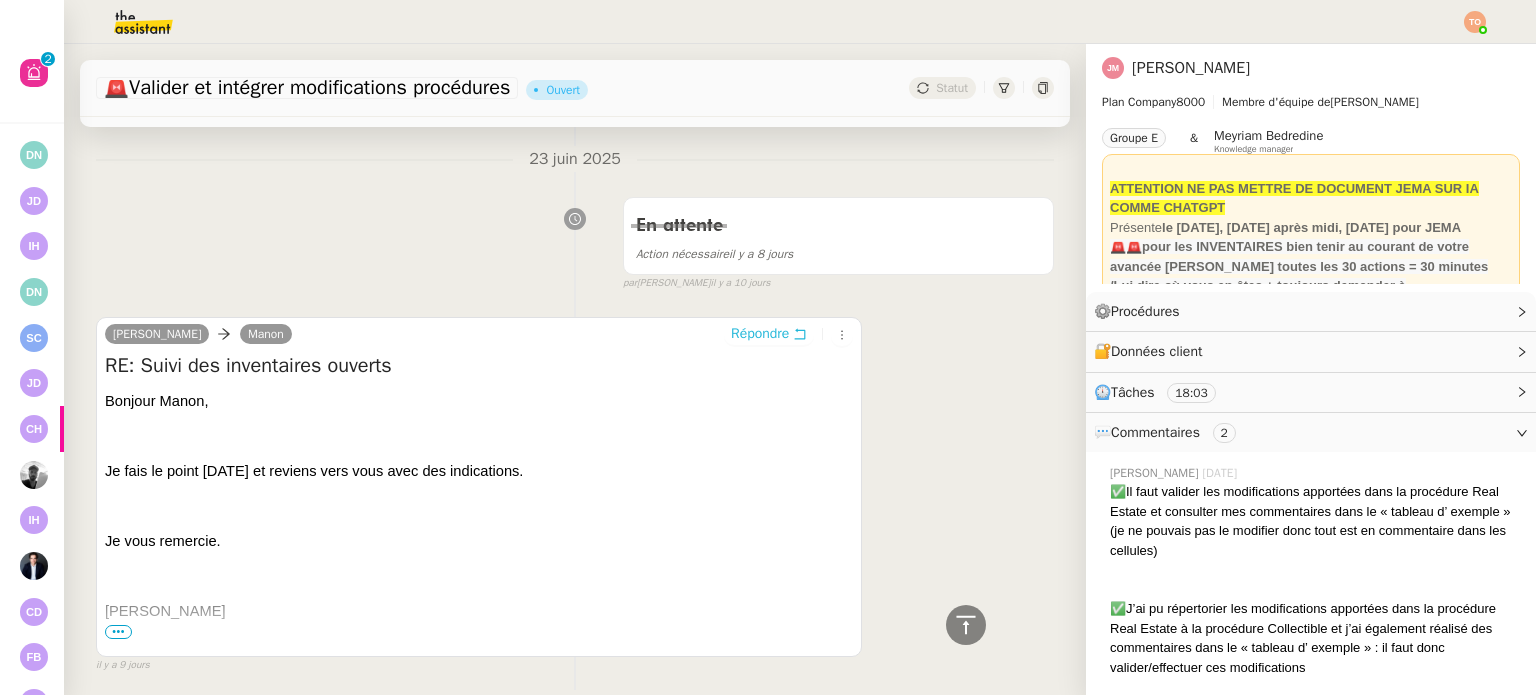click on "Répondre" at bounding box center [760, 334] 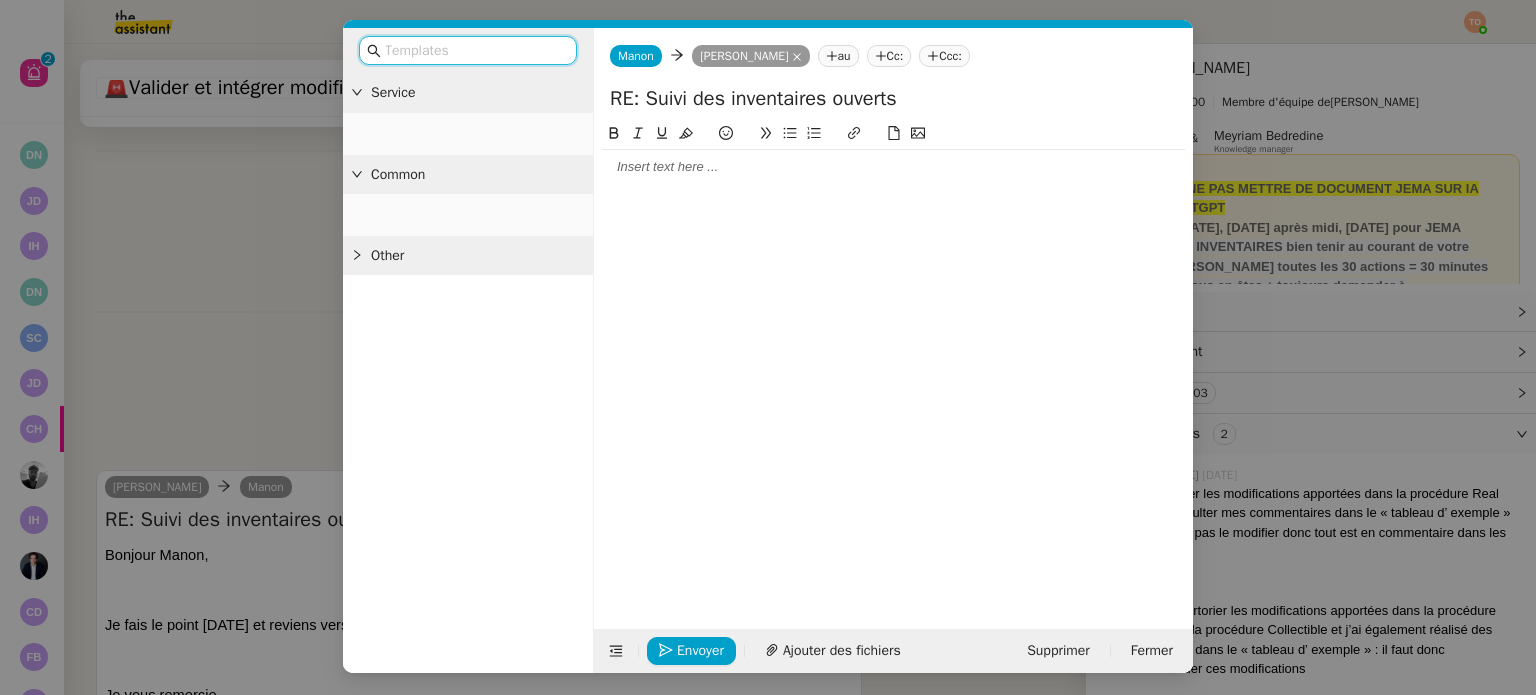 scroll, scrollTop: 754, scrollLeft: 0, axis: vertical 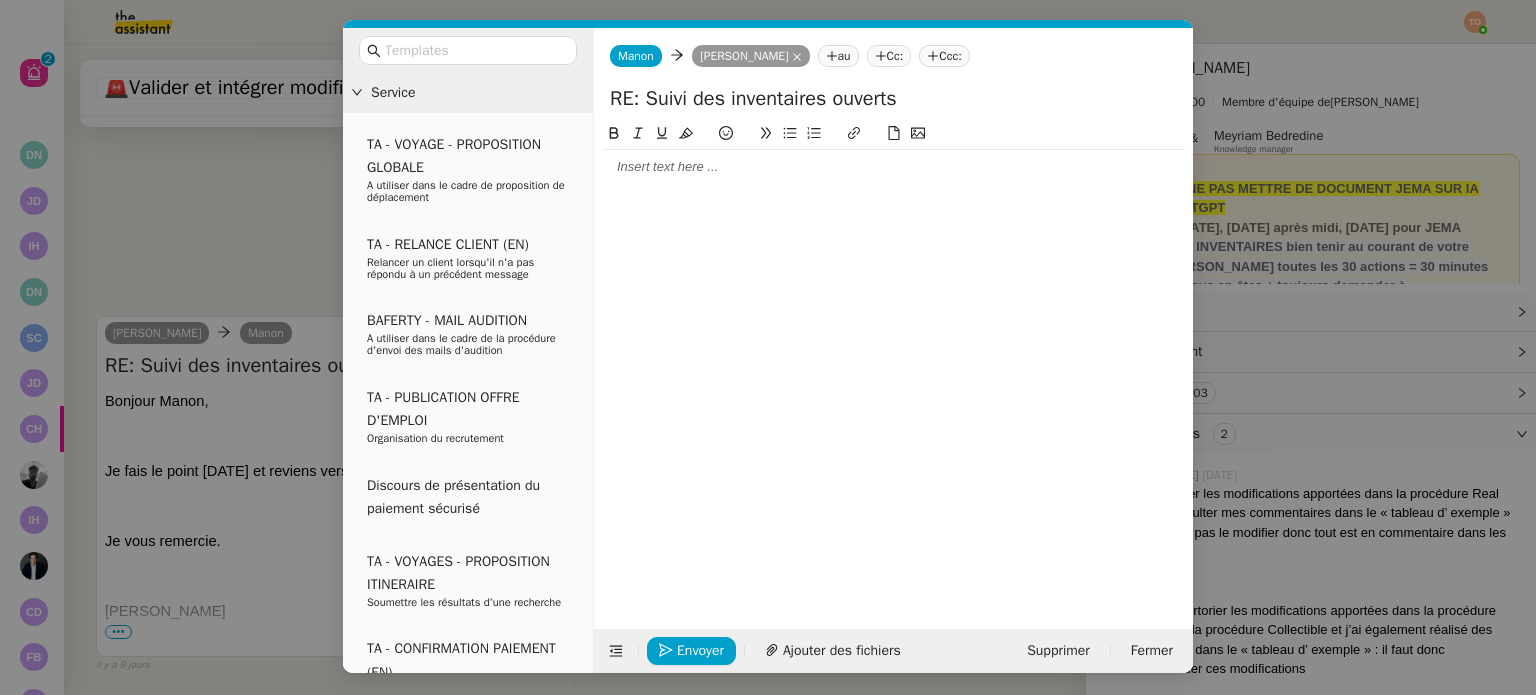click 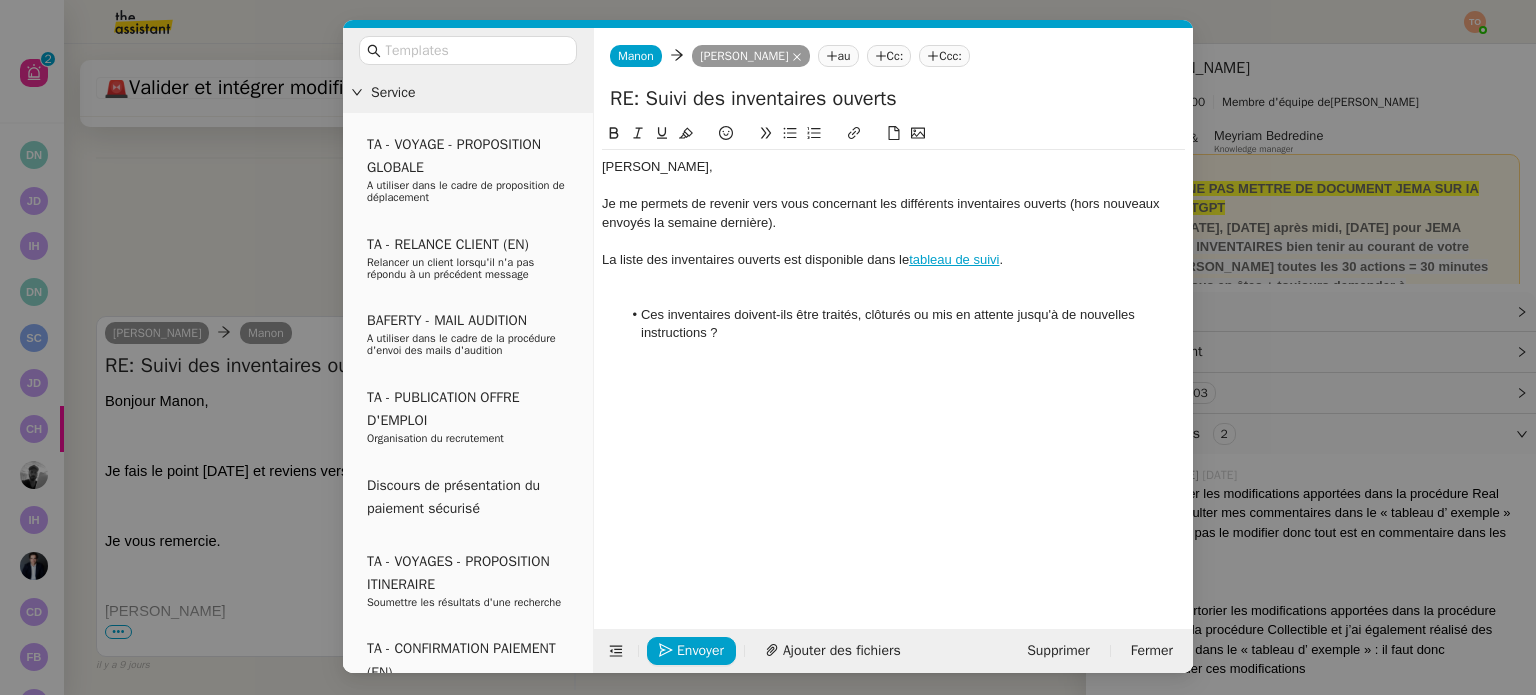 scroll, scrollTop: 975, scrollLeft: 0, axis: vertical 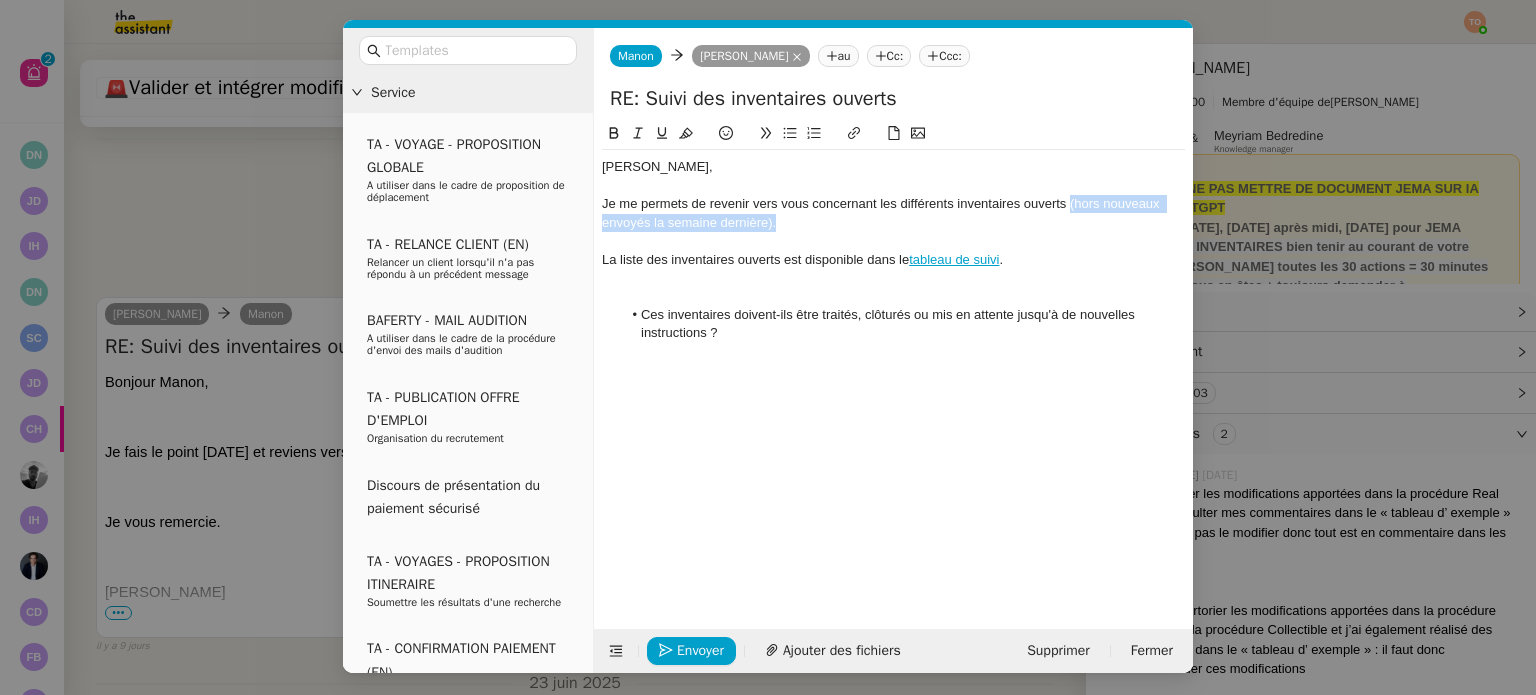 drag, startPoint x: 784, startPoint y: 223, endPoint x: 1068, endPoint y: 212, distance: 284.21295 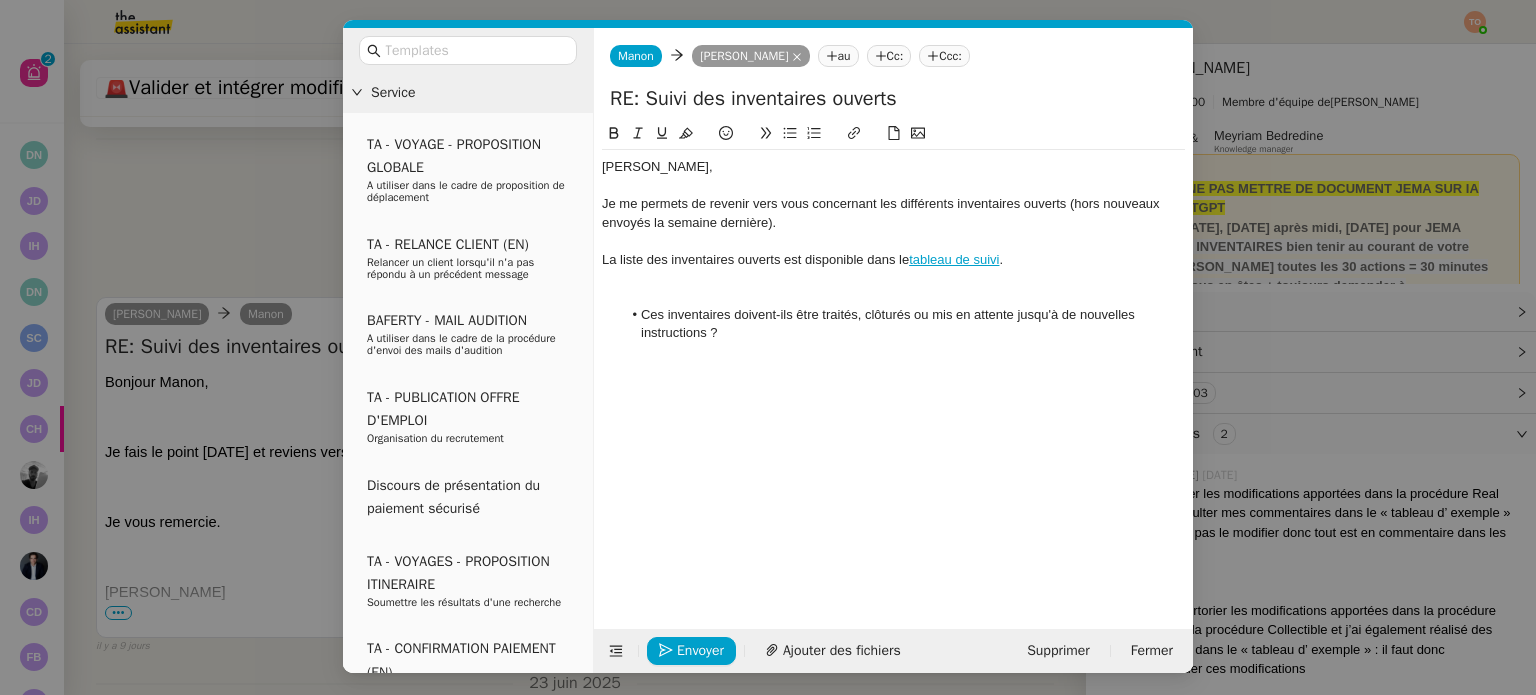 type 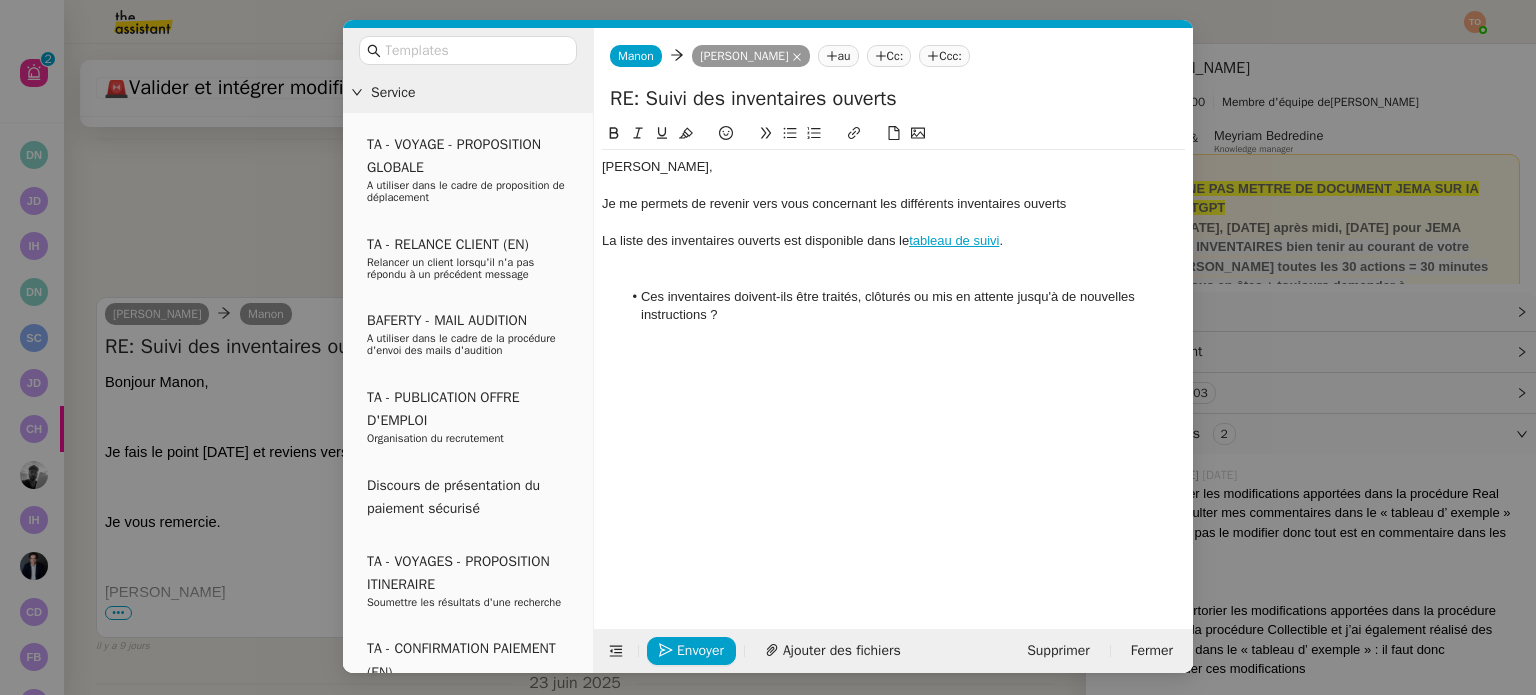 scroll, scrollTop: 956, scrollLeft: 0, axis: vertical 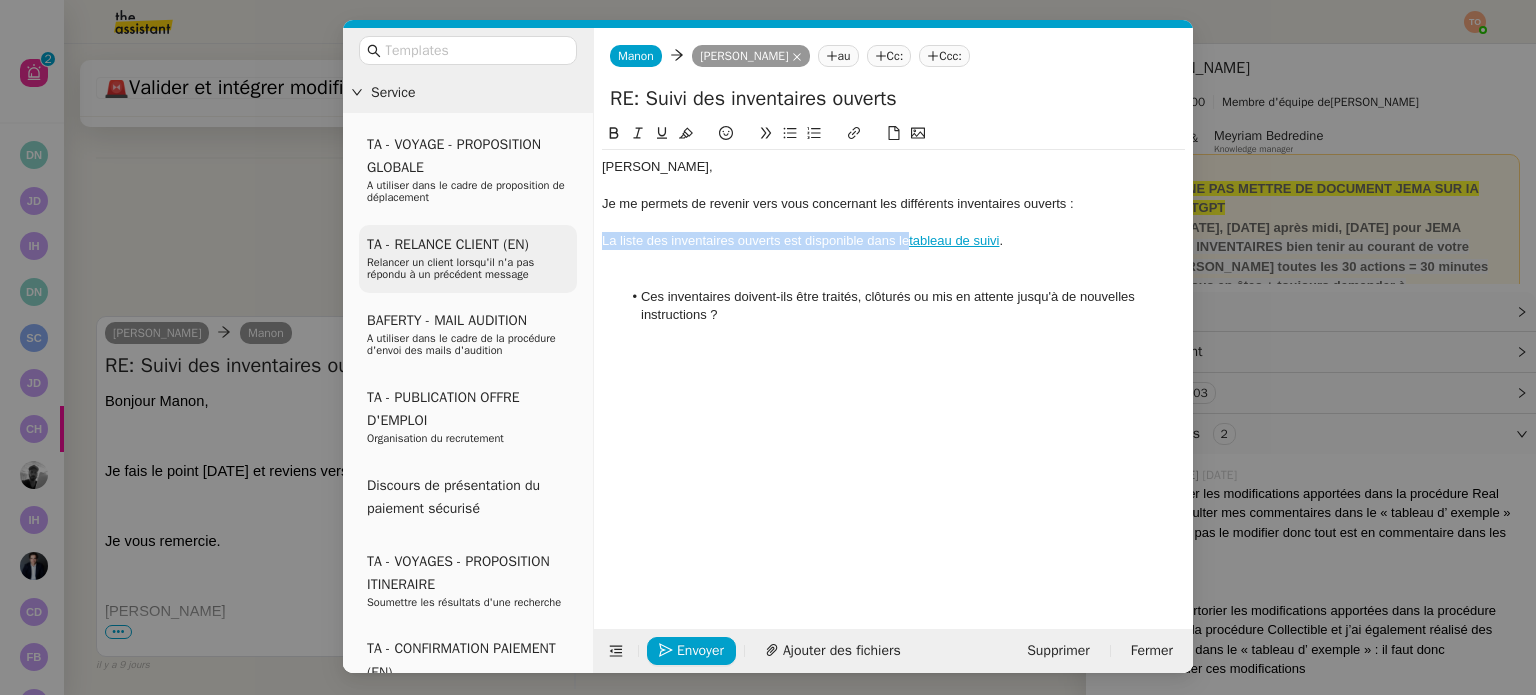 drag, startPoint x: 908, startPoint y: 238, endPoint x: 524, endPoint y: 243, distance: 384.03256 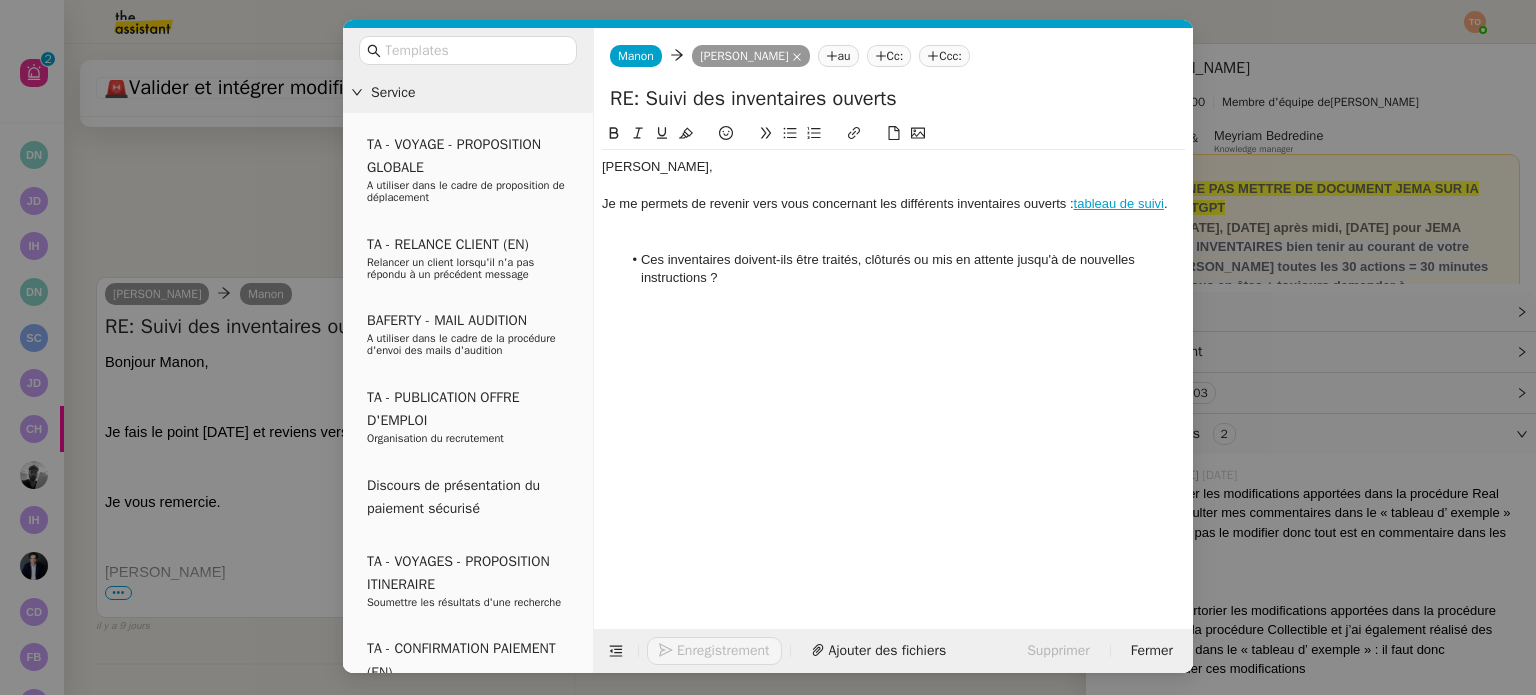 scroll, scrollTop: 916, scrollLeft: 0, axis: vertical 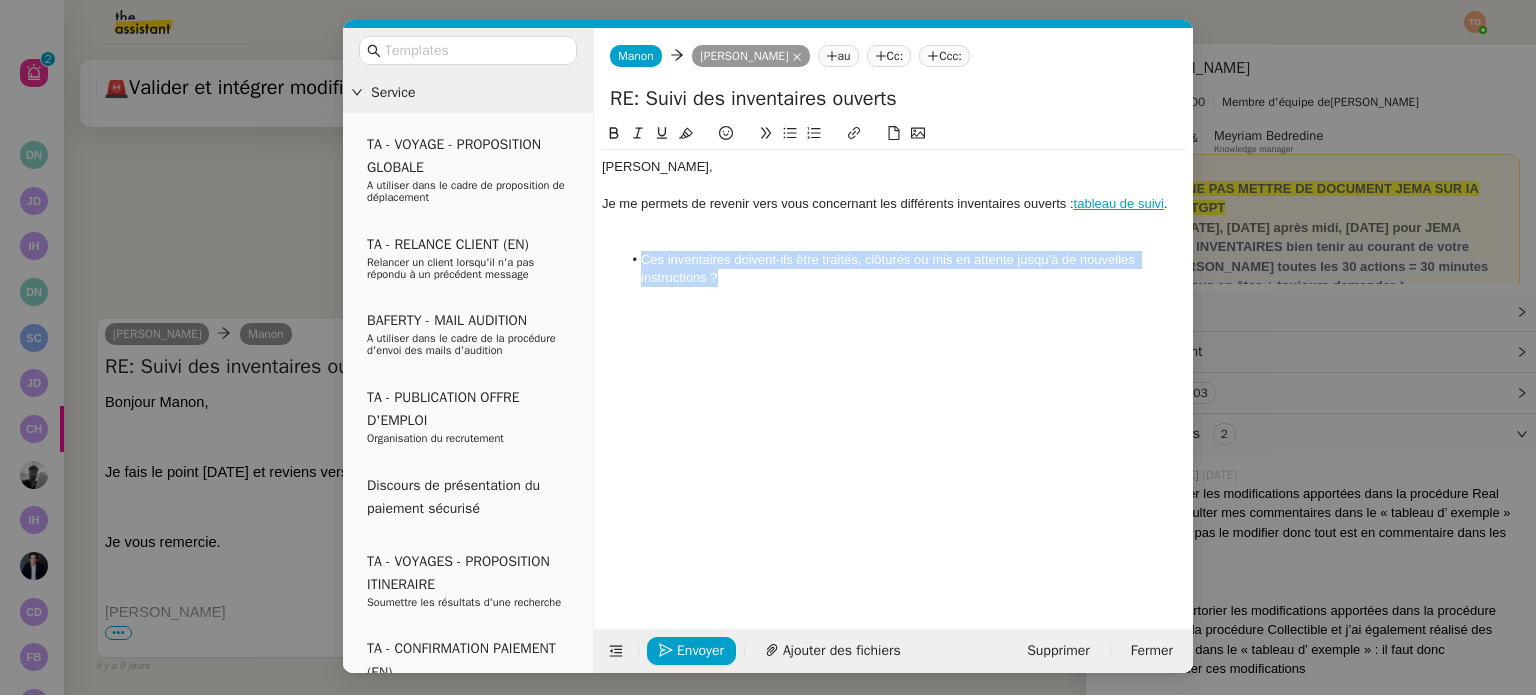 drag, startPoint x: 720, startPoint y: 273, endPoint x: 644, endPoint y: 265, distance: 76.41989 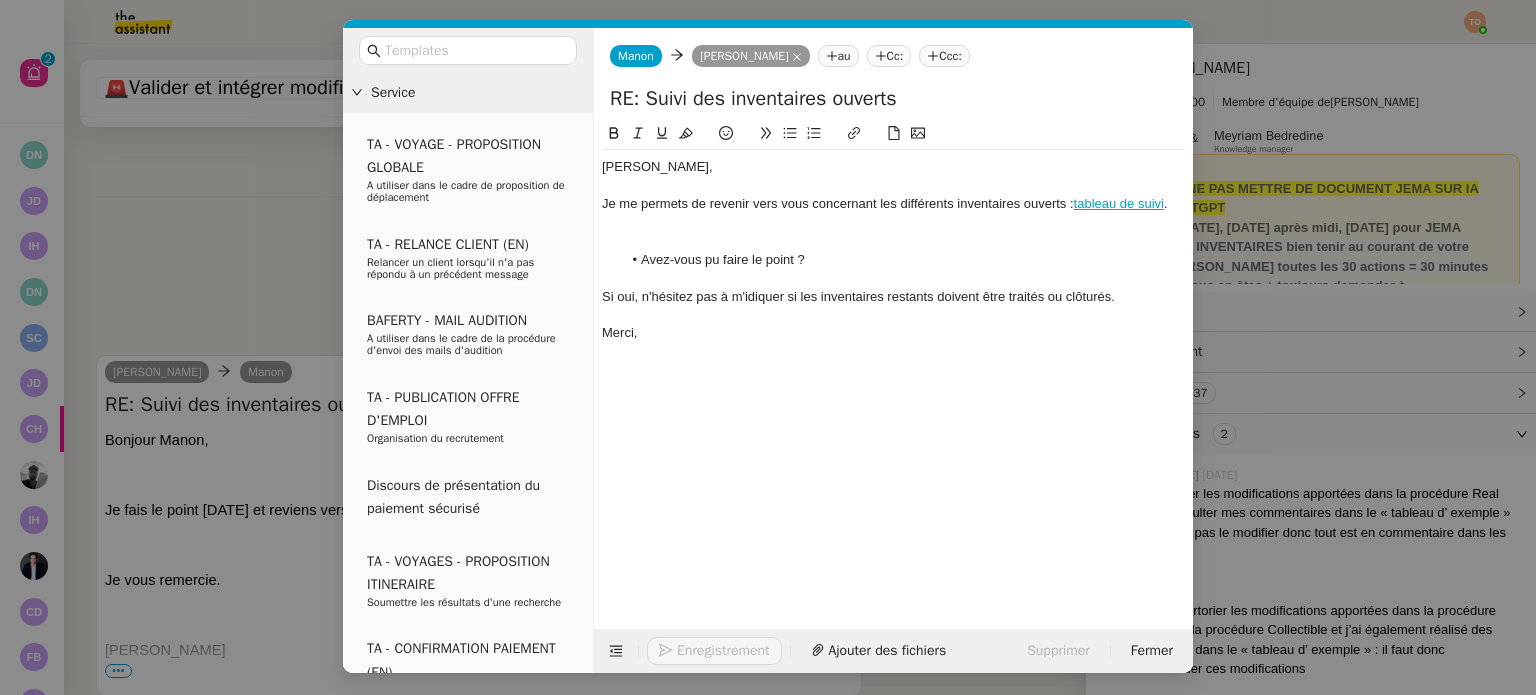scroll, scrollTop: 994, scrollLeft: 0, axis: vertical 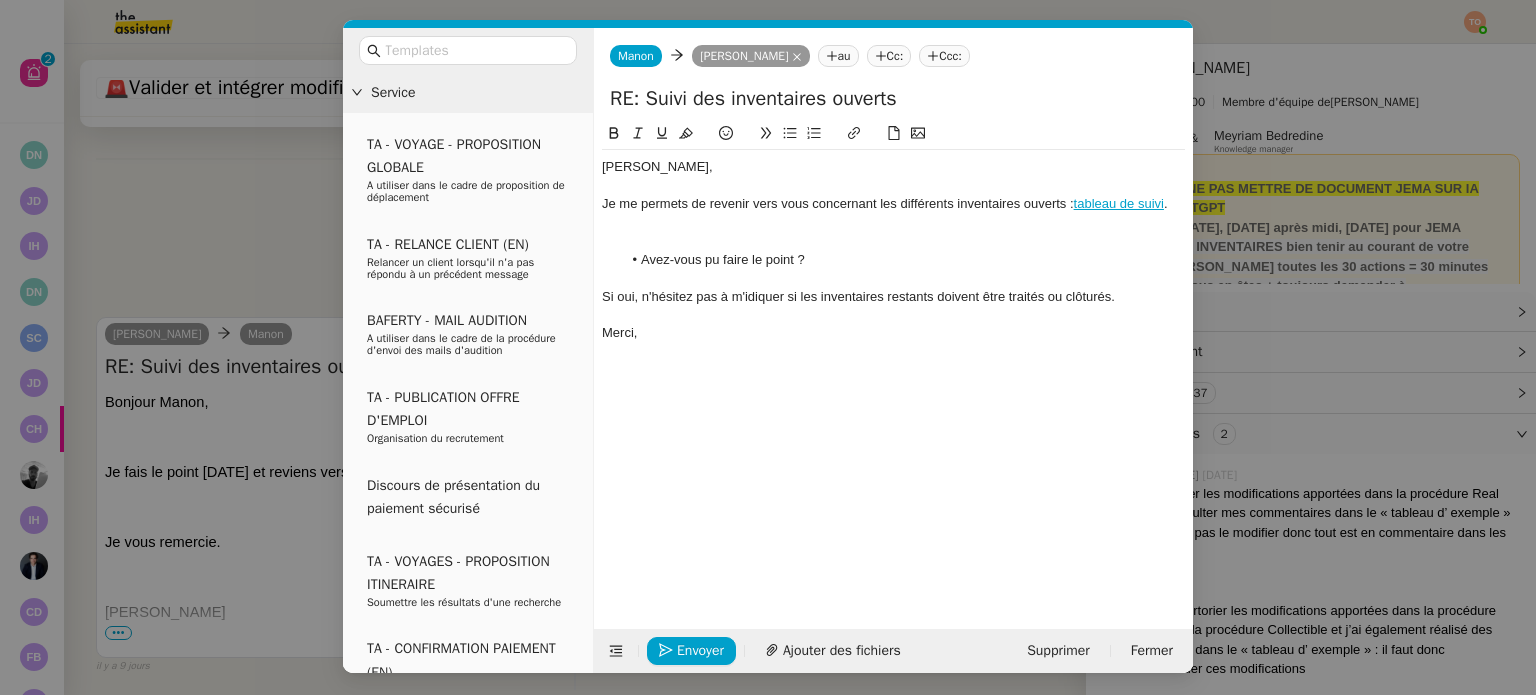 click on "Si oui, n'hésitez pas à m'idiquer si les inventaires restants doivent être traités ou clôturés." 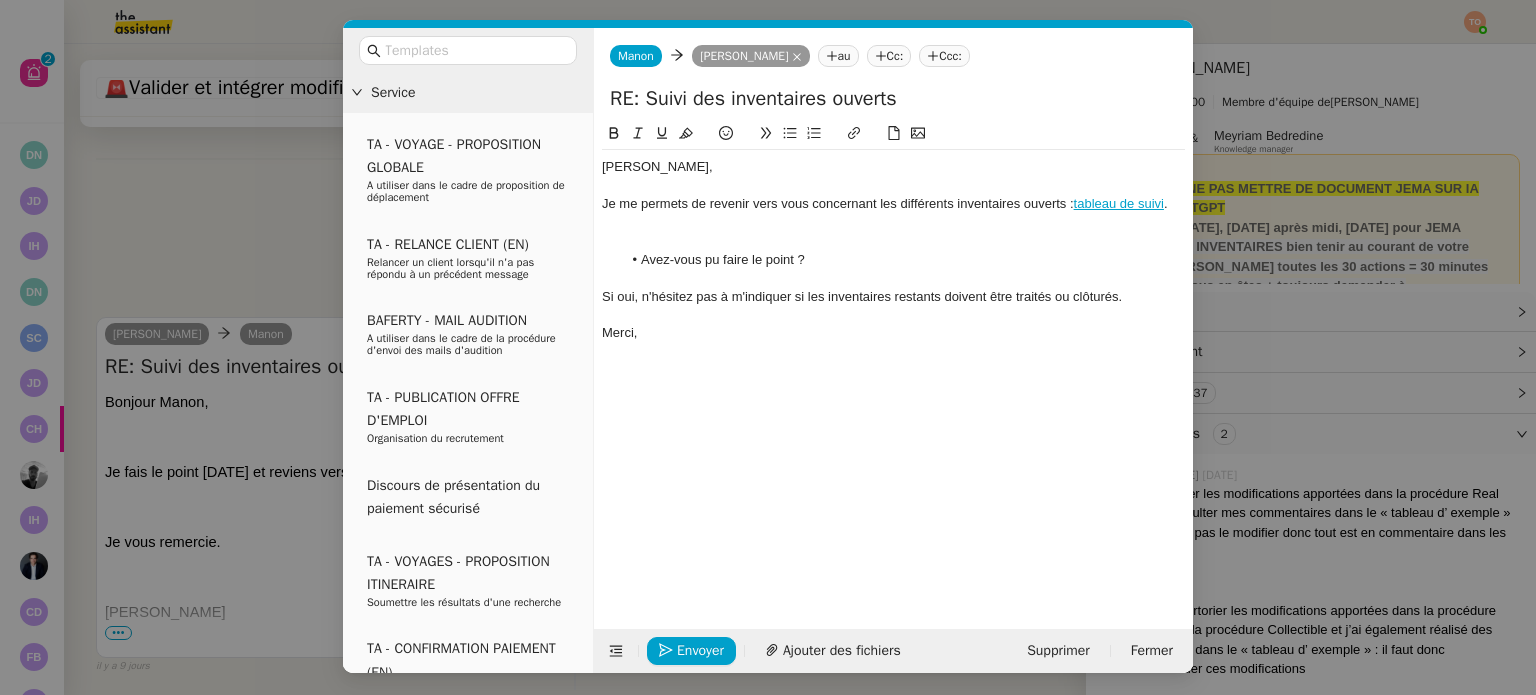 click on "Avez-vous pu faire le point ?" 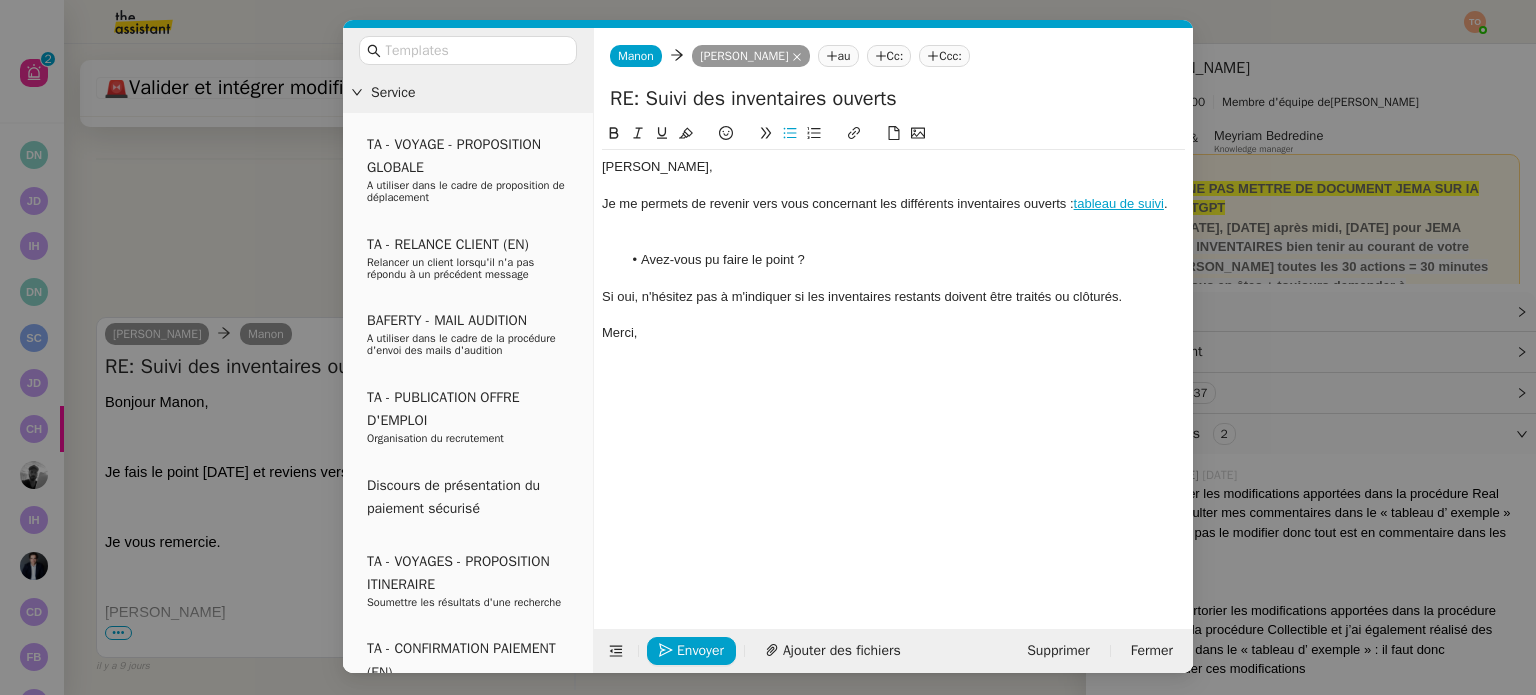 click 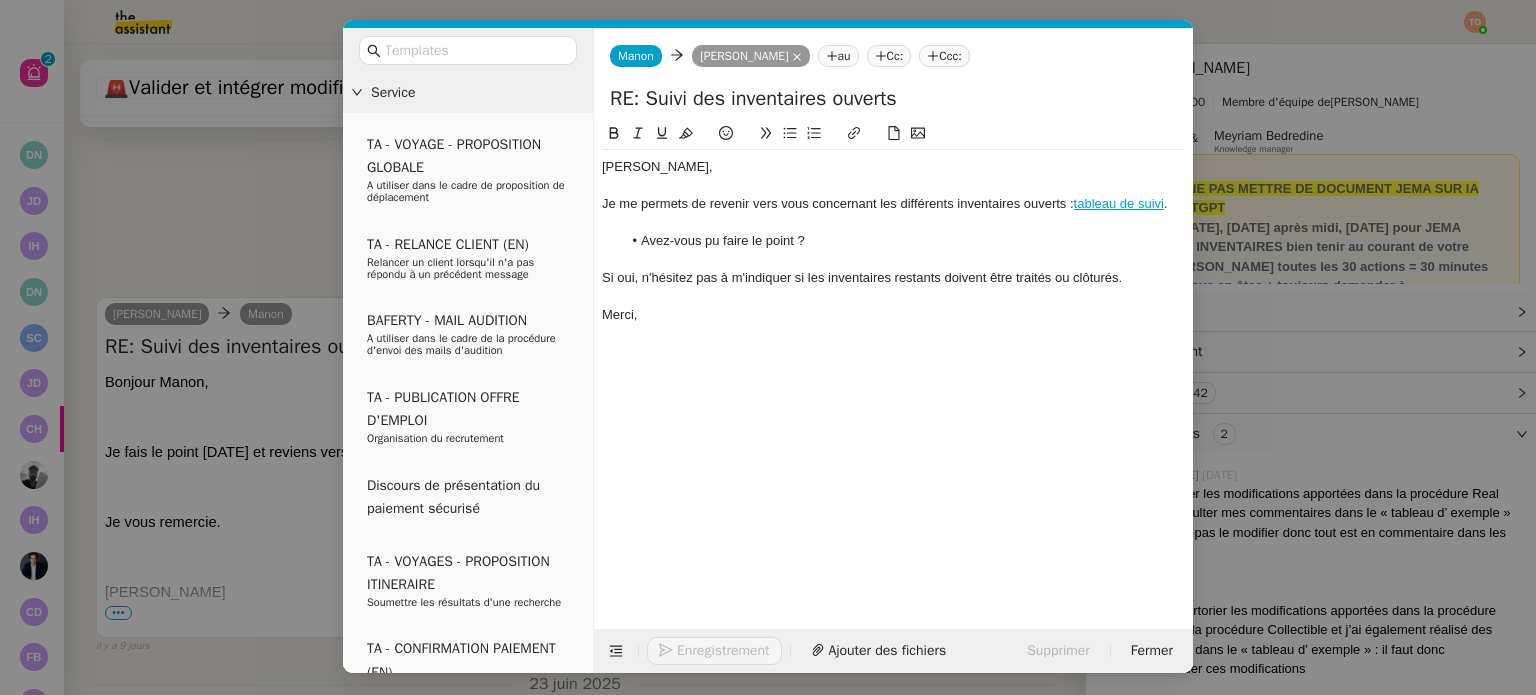 scroll, scrollTop: 975, scrollLeft: 0, axis: vertical 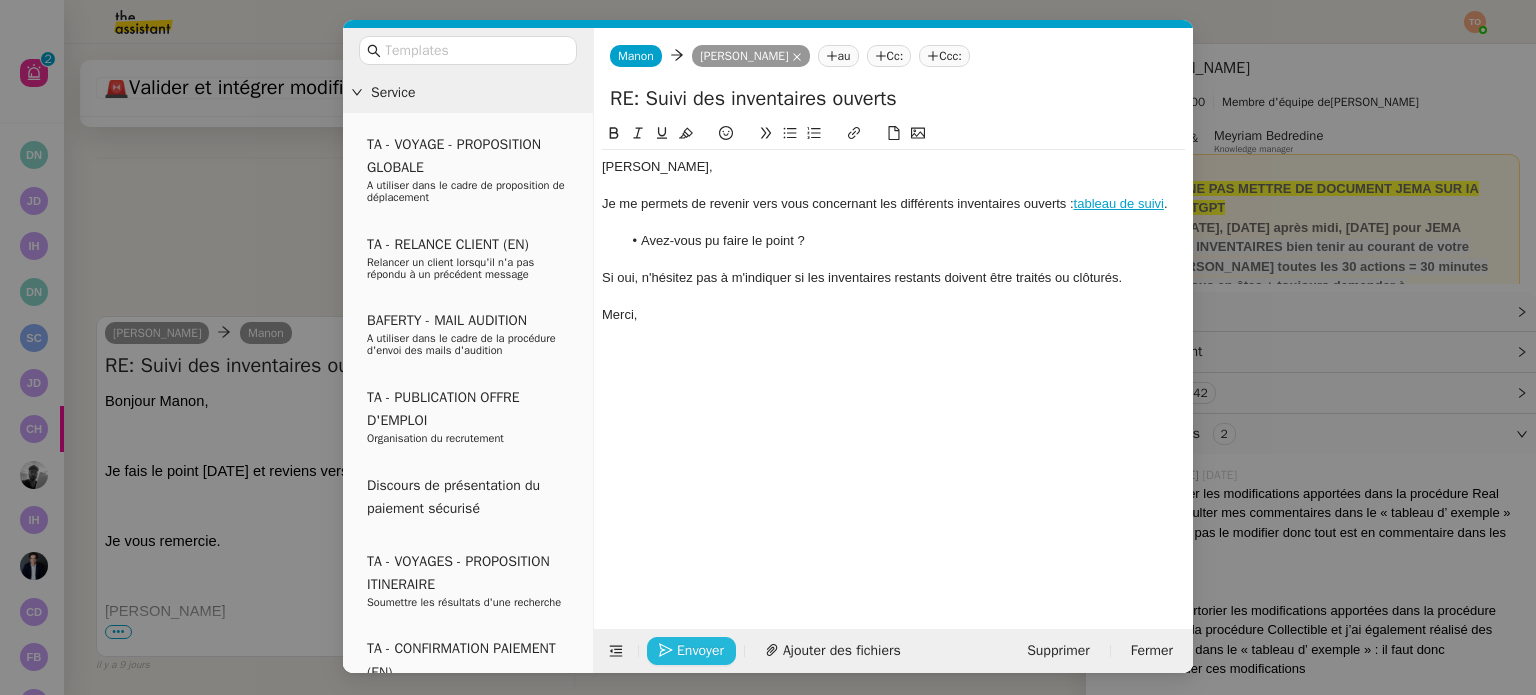 click on "Envoyer" 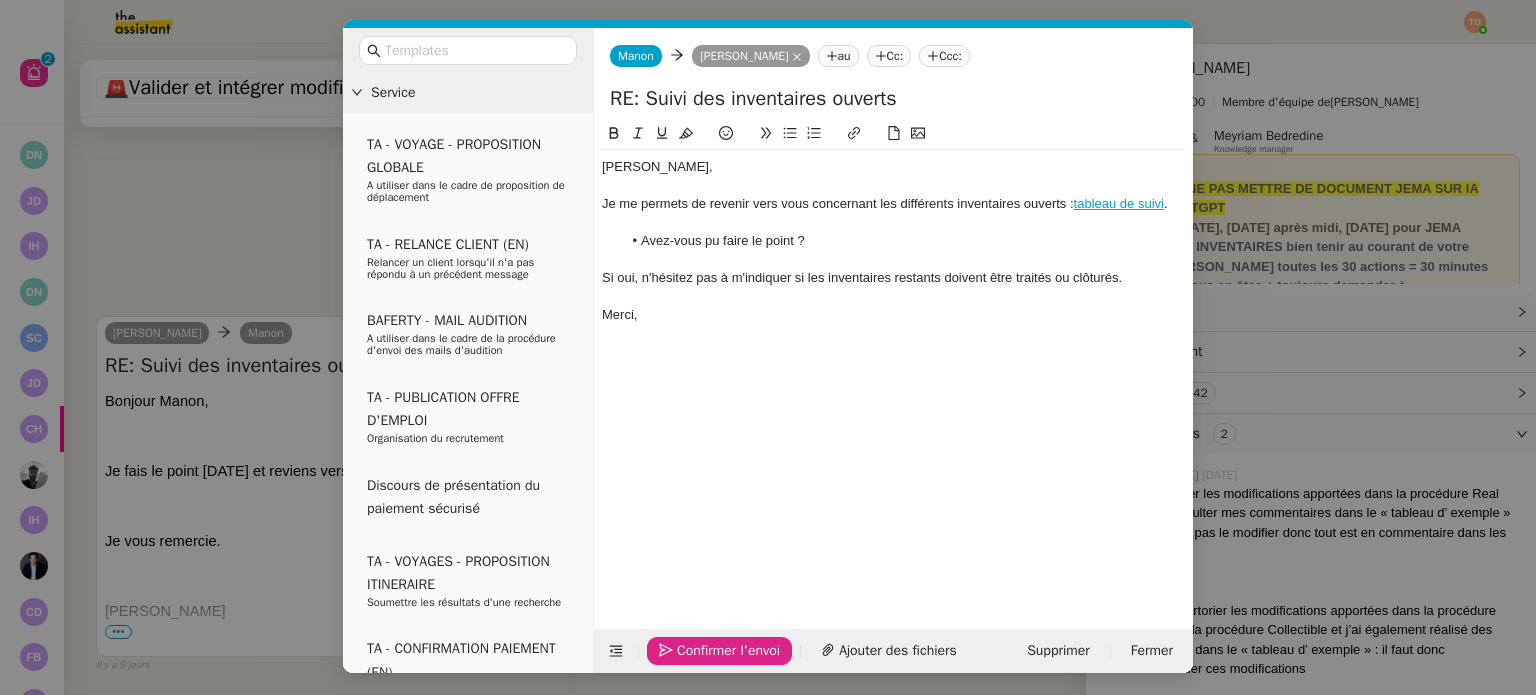 click on "Confirmer l'envoi" 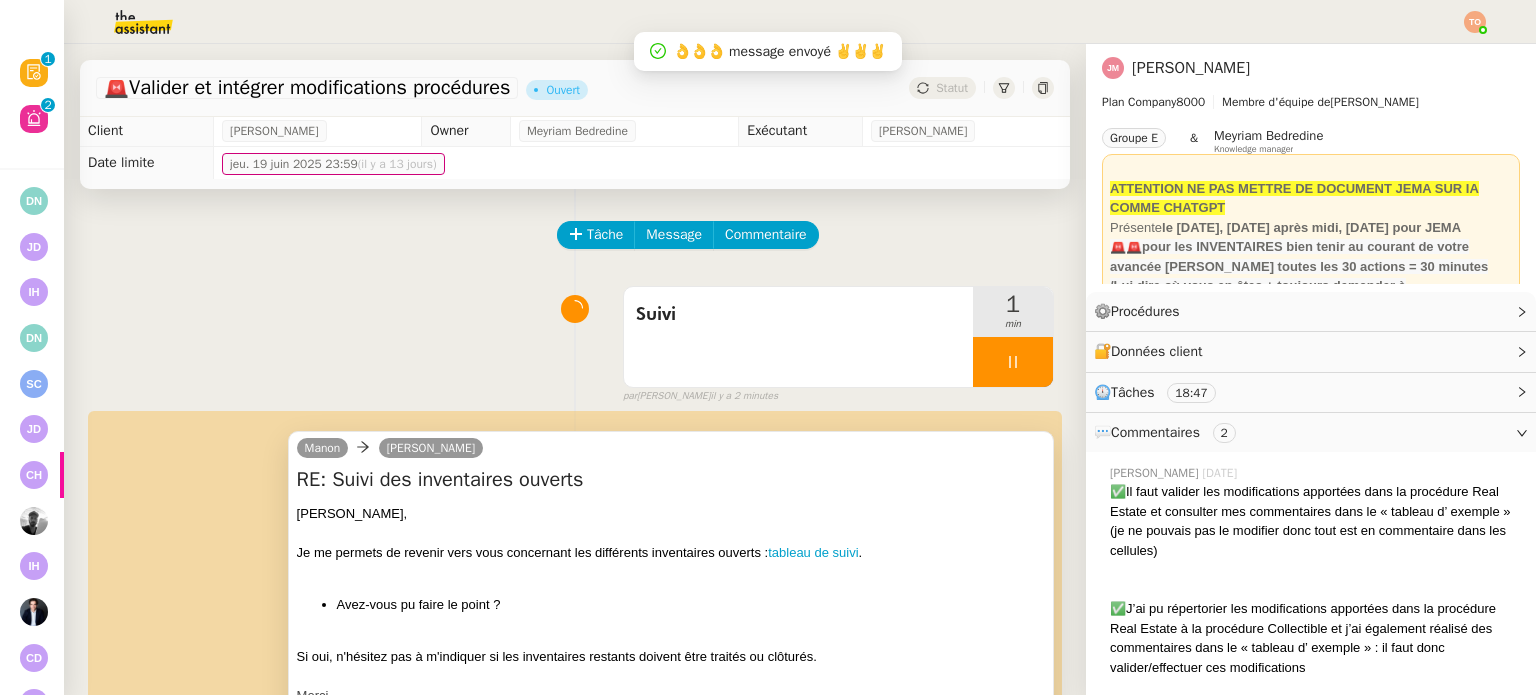 scroll, scrollTop: 0, scrollLeft: 0, axis: both 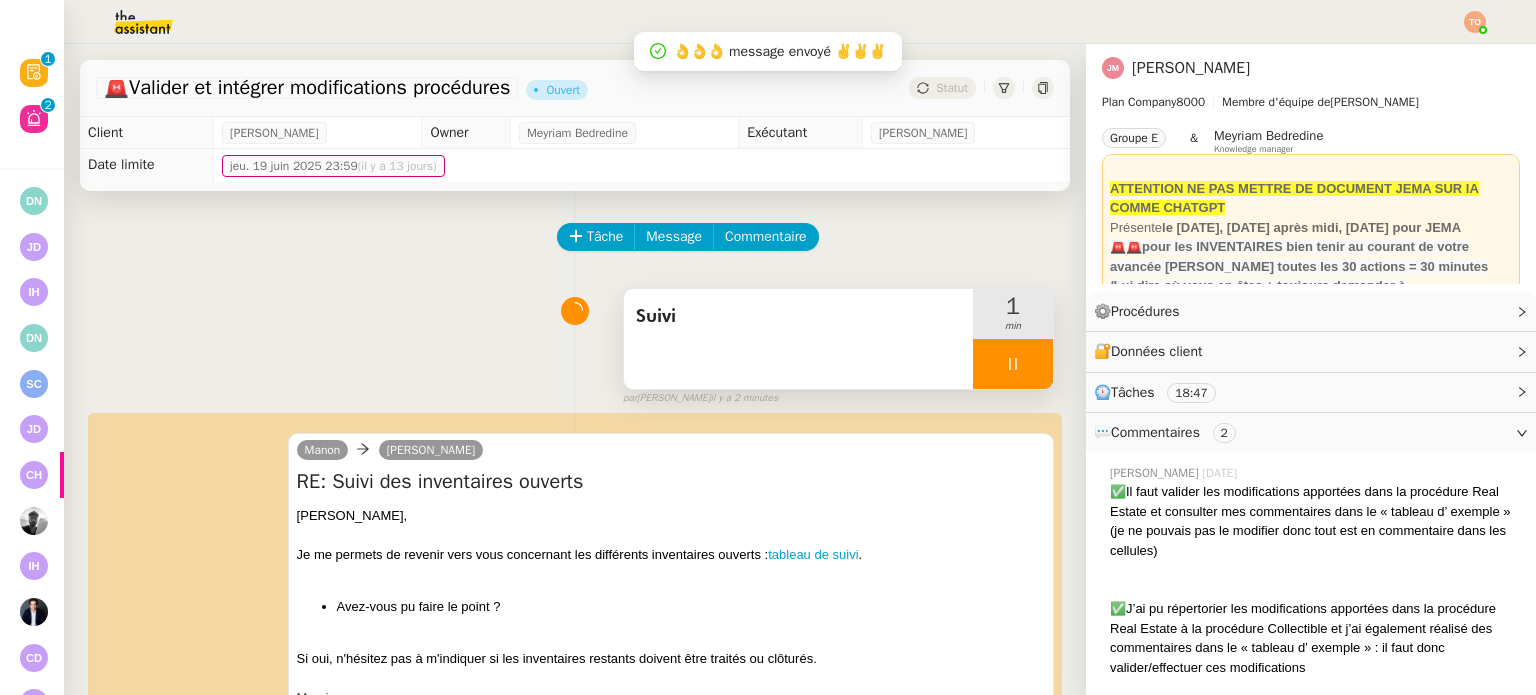 click at bounding box center [1013, 364] 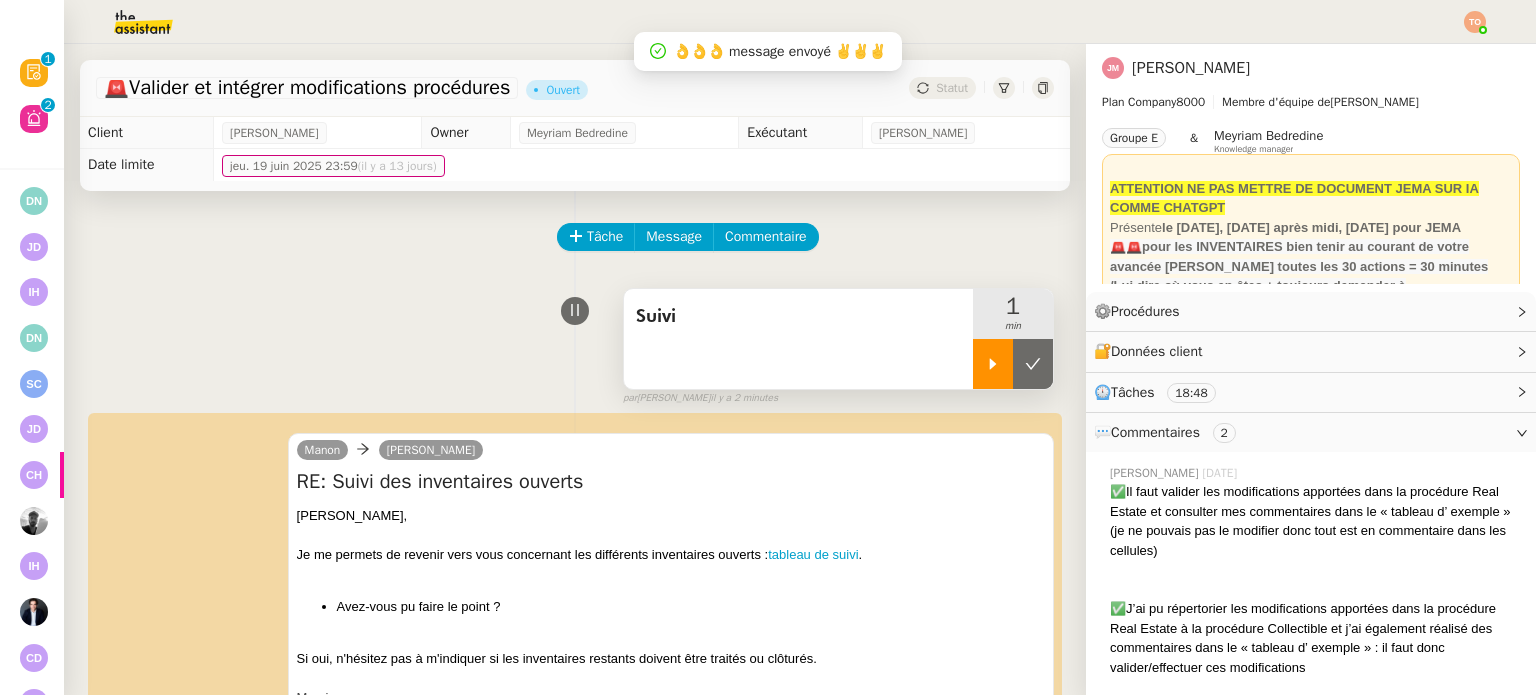 click at bounding box center (993, 364) 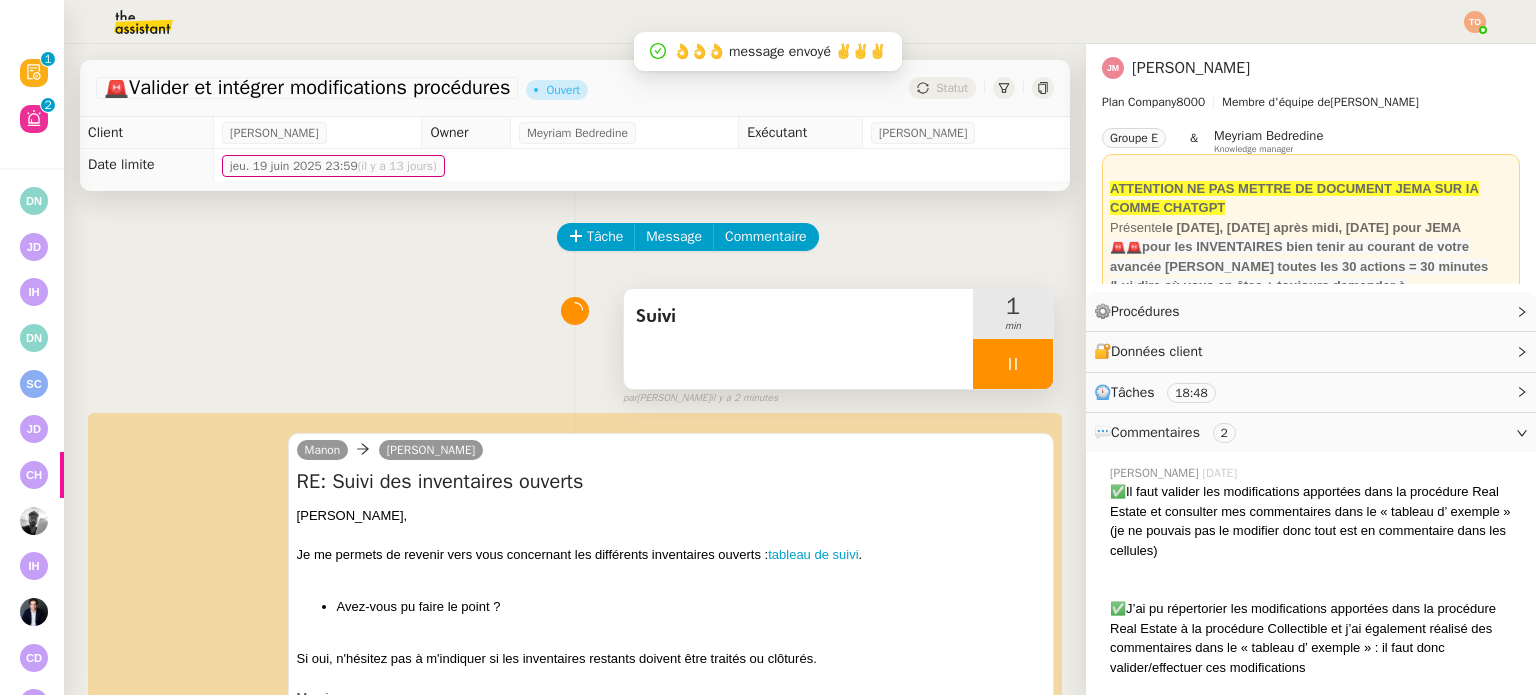 click on "Suivi" at bounding box center (798, 339) 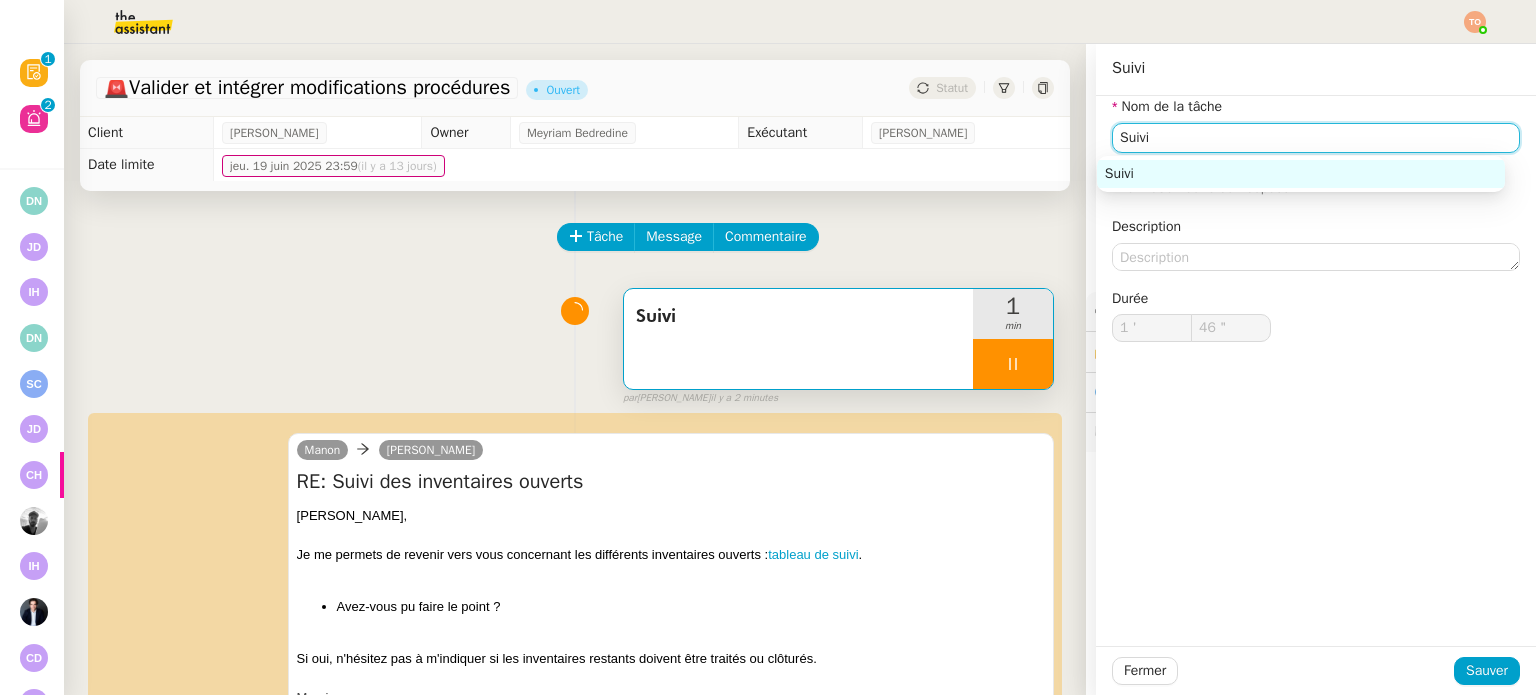 drag, startPoint x: 1230, startPoint y: 131, endPoint x: 931, endPoint y: 136, distance: 299.0418 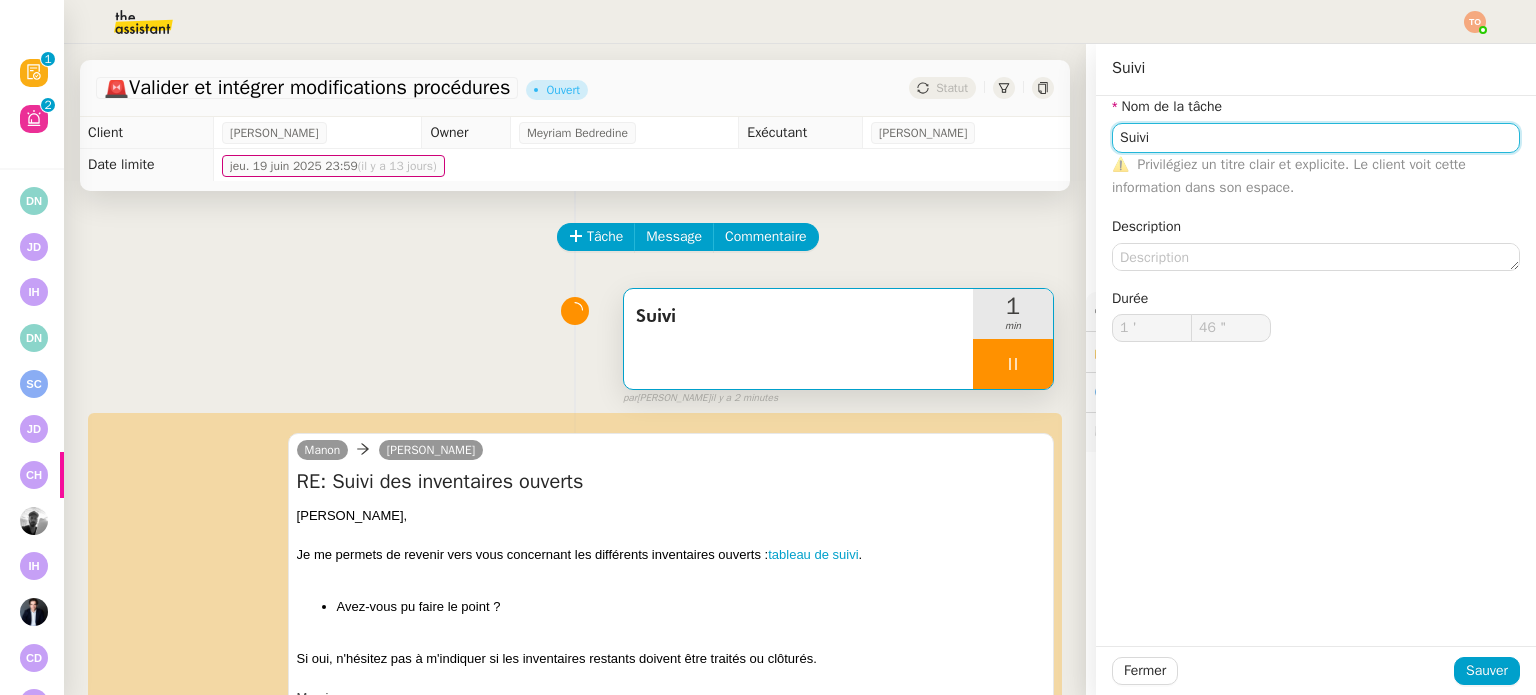 type on "47 "" 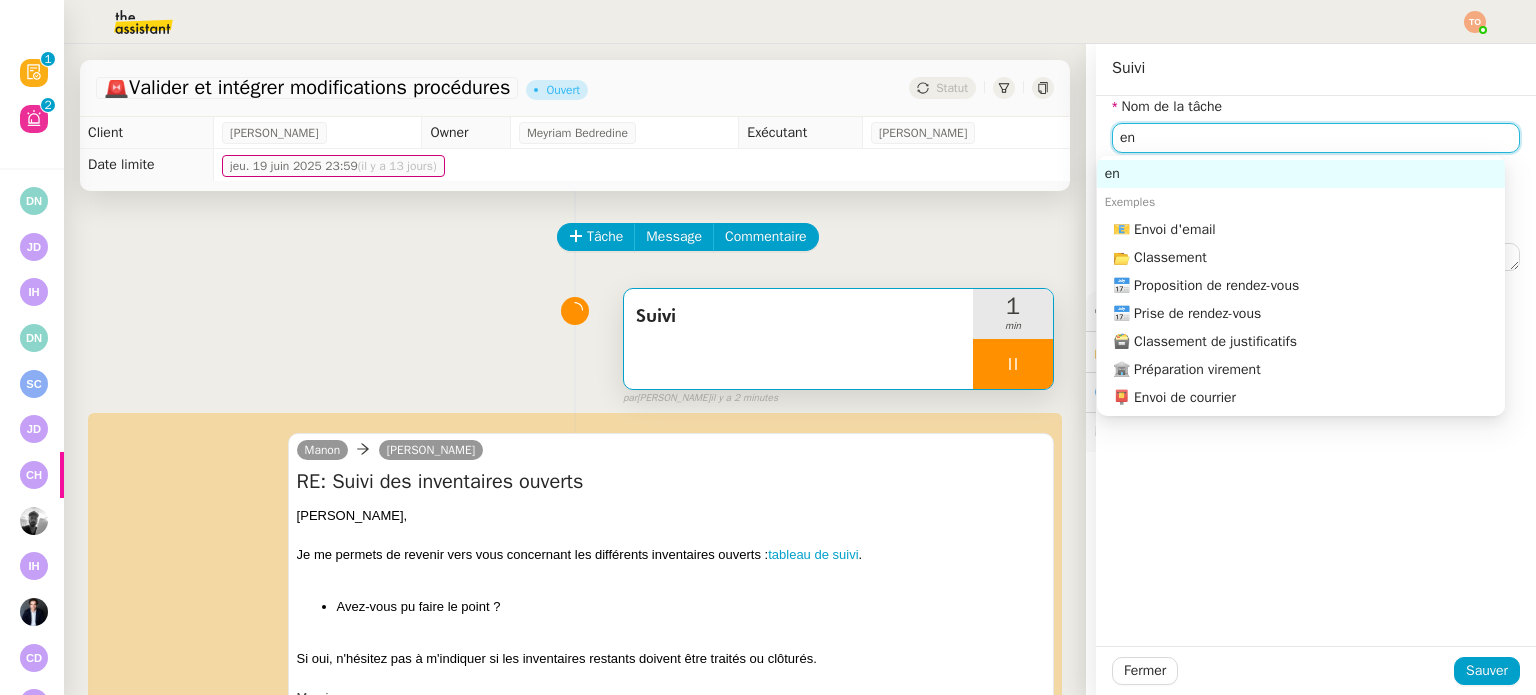 type on "env" 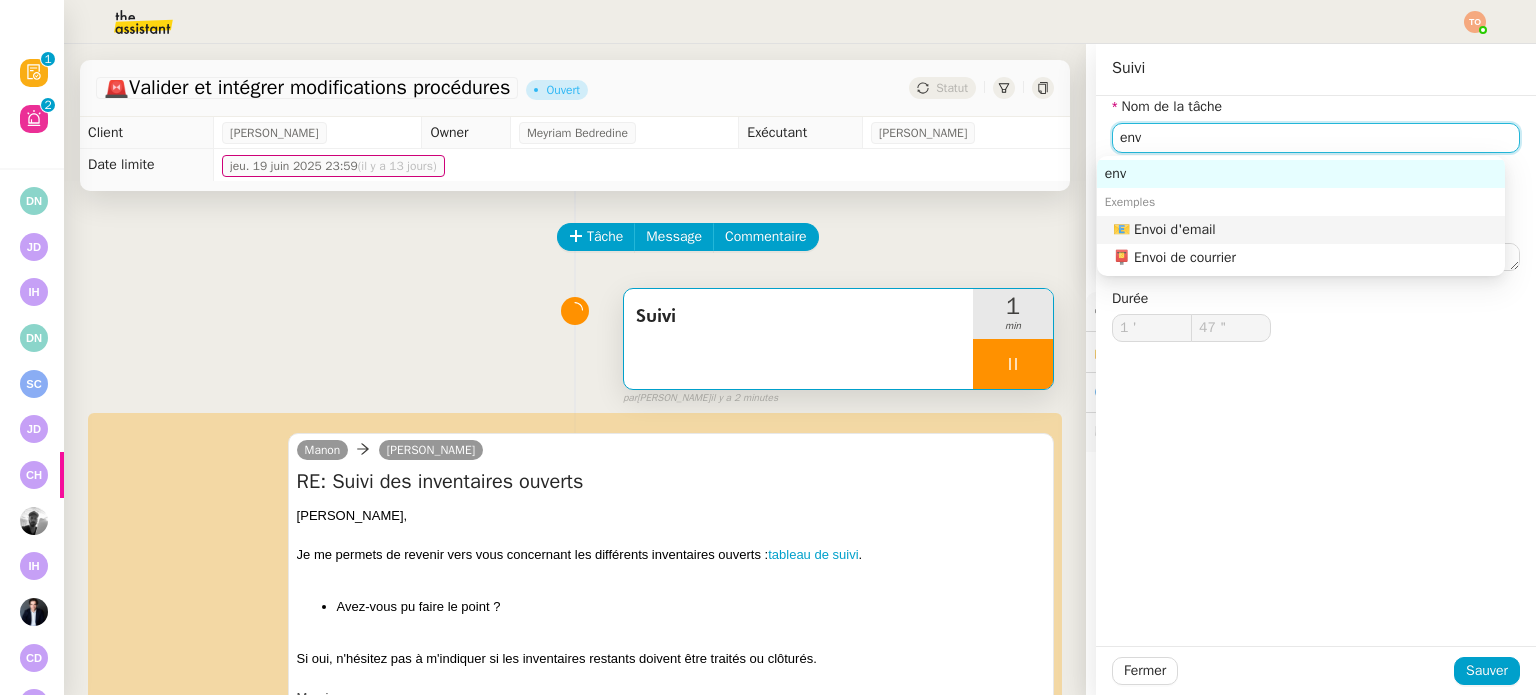 type on "48 "" 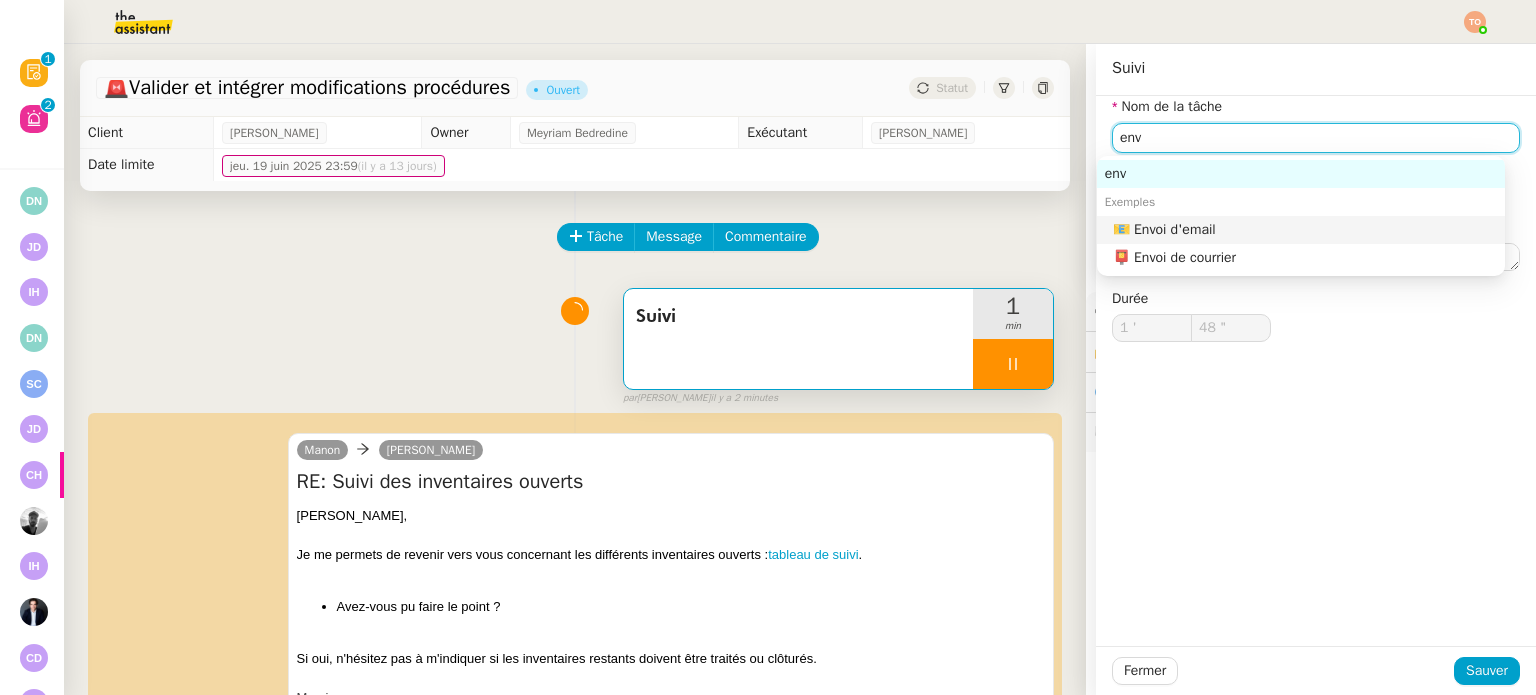 click on "📧 Envoi d'email" 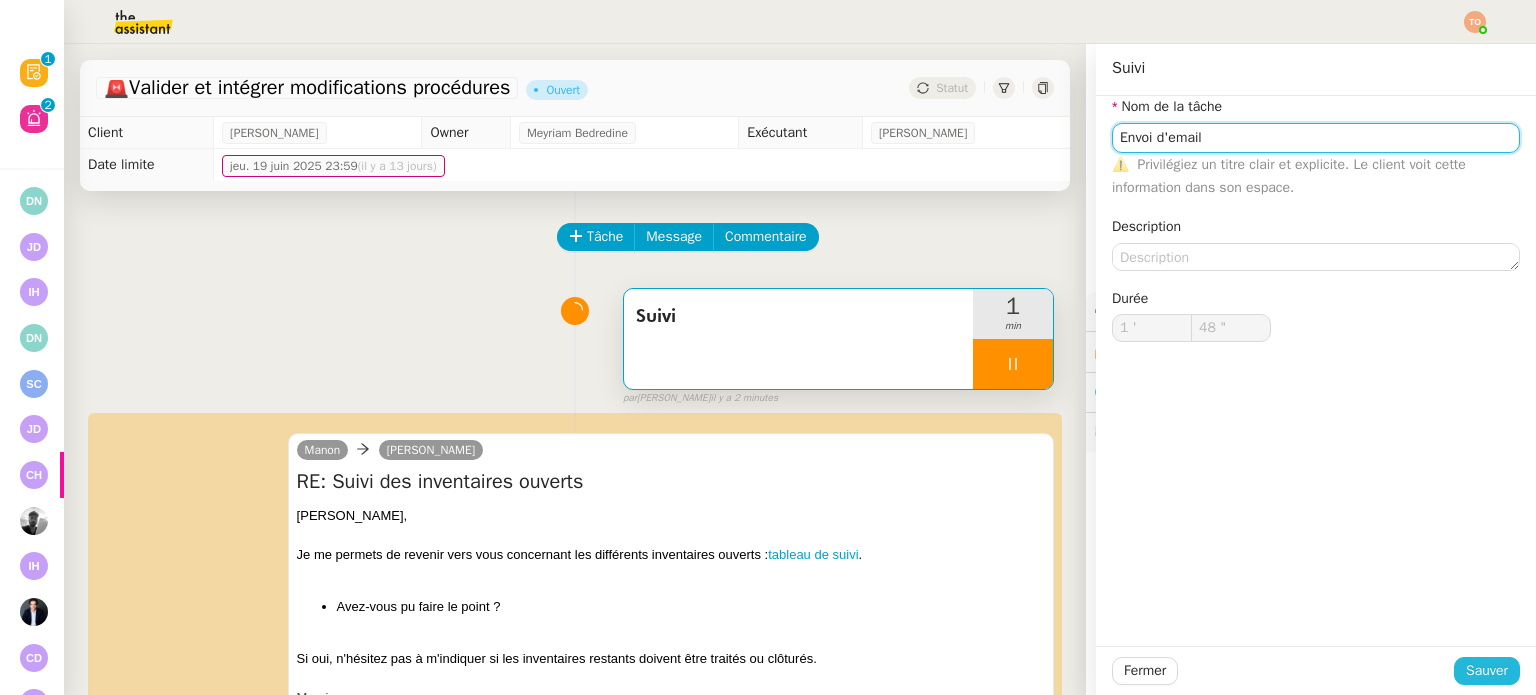 type on "Envoi d'email" 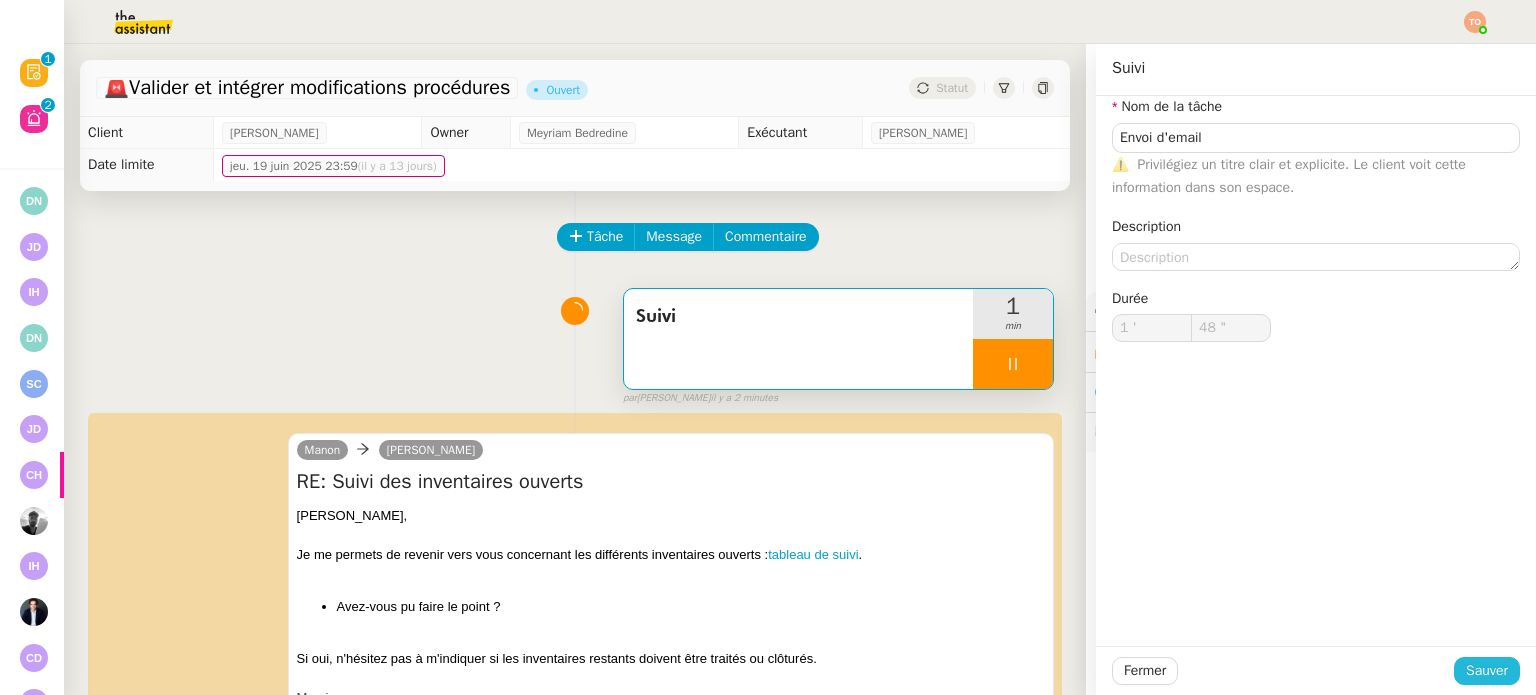 click on "Sauver" 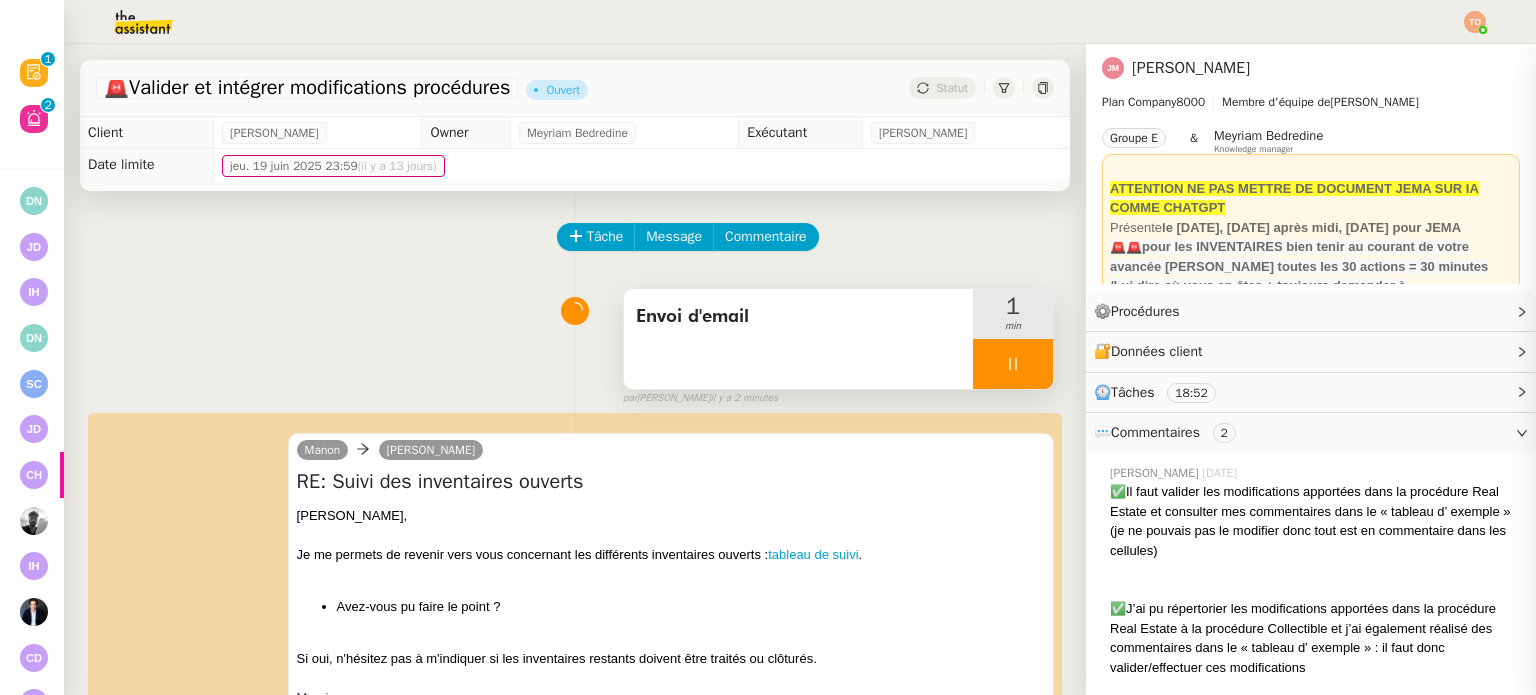 click 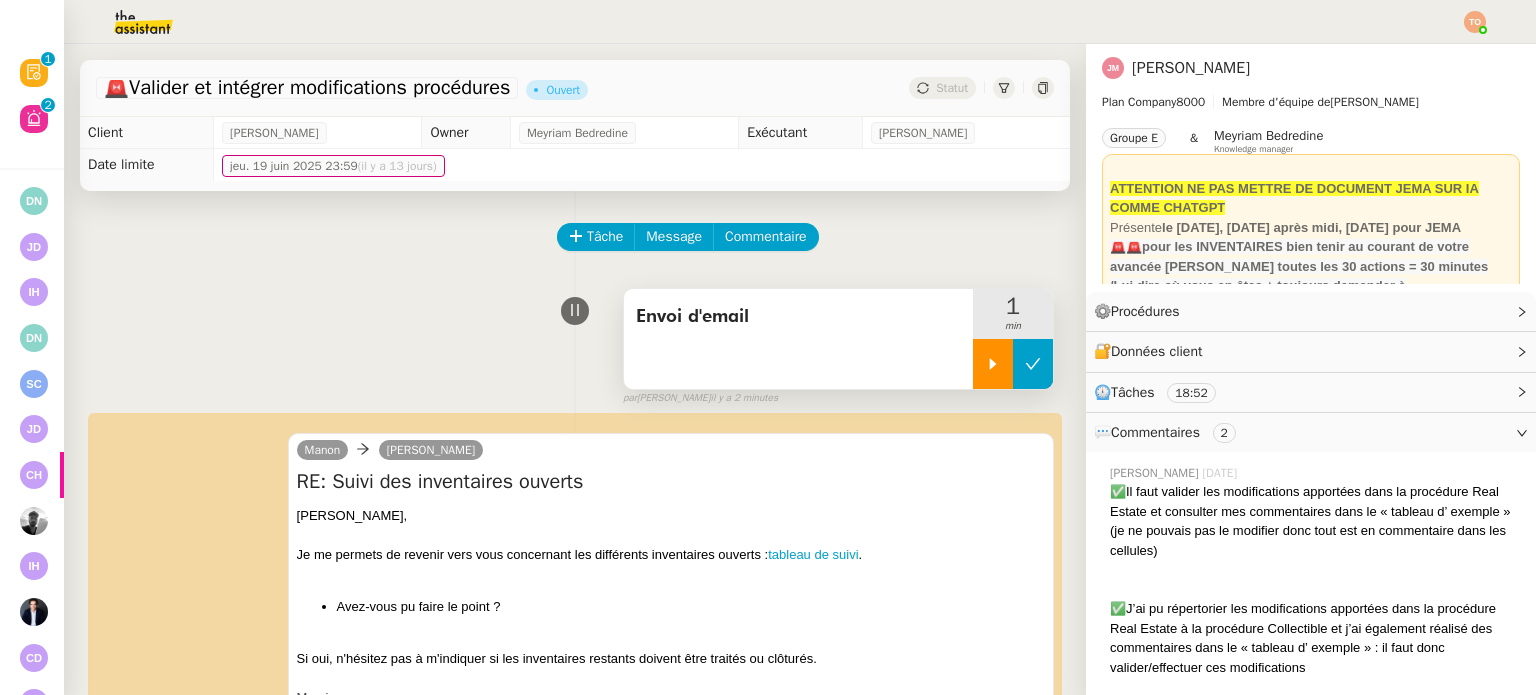 click 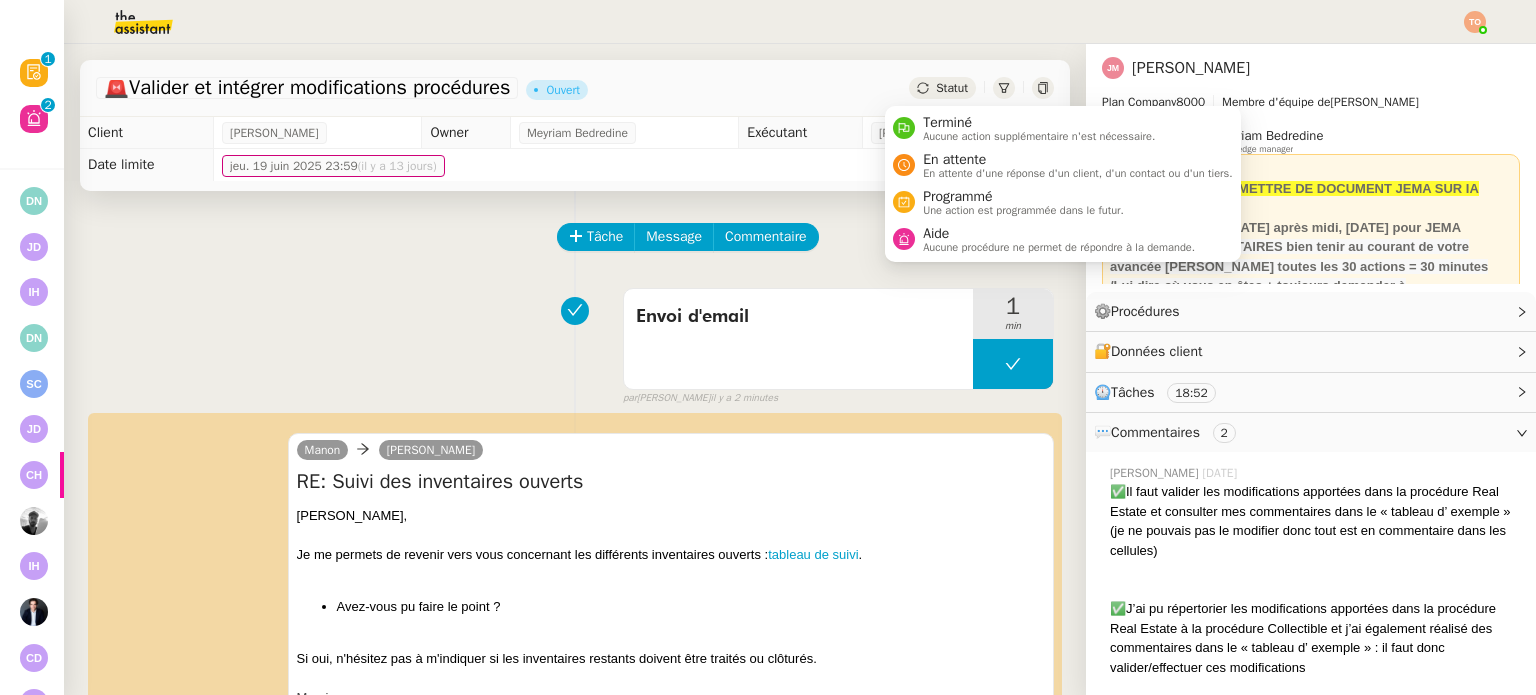 click on "Statut" 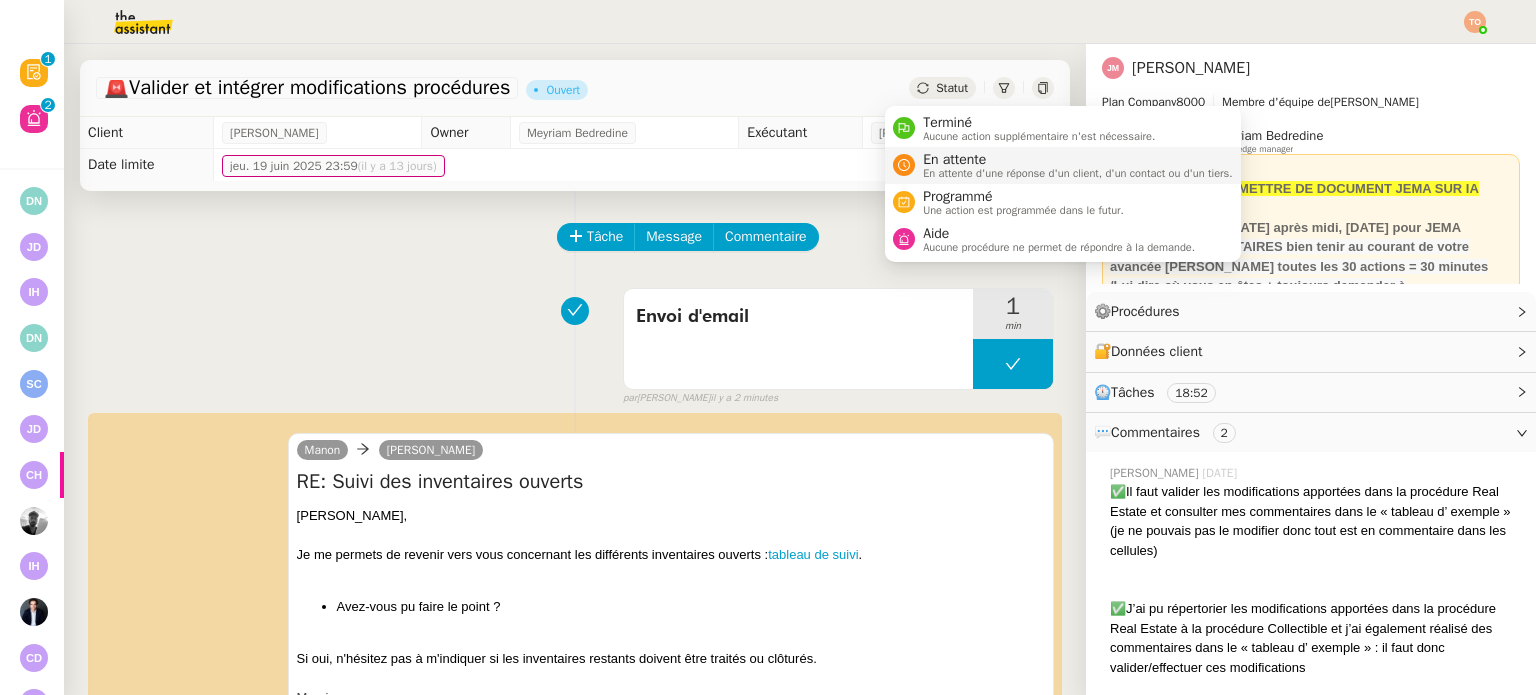 click on "En attente" at bounding box center [1078, 160] 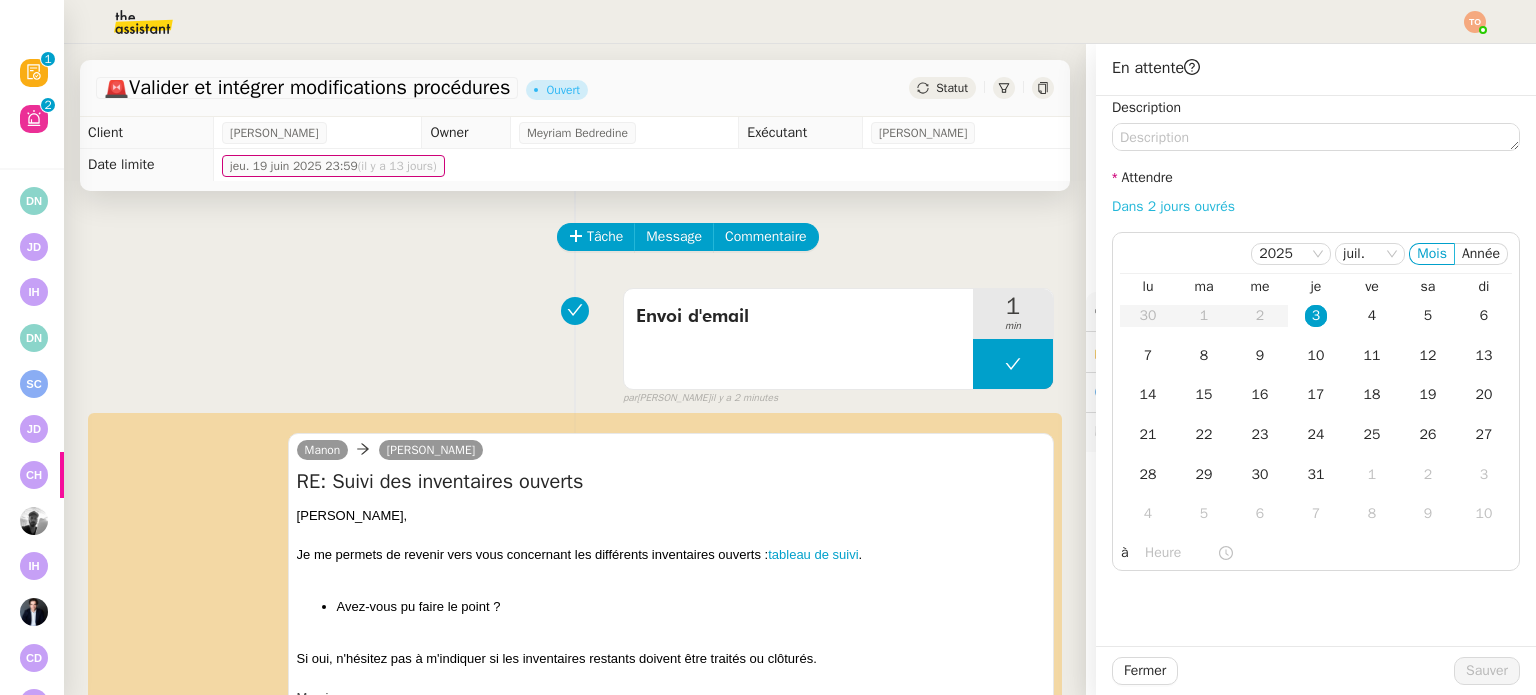 click on "Dans 2 jours ouvrés" 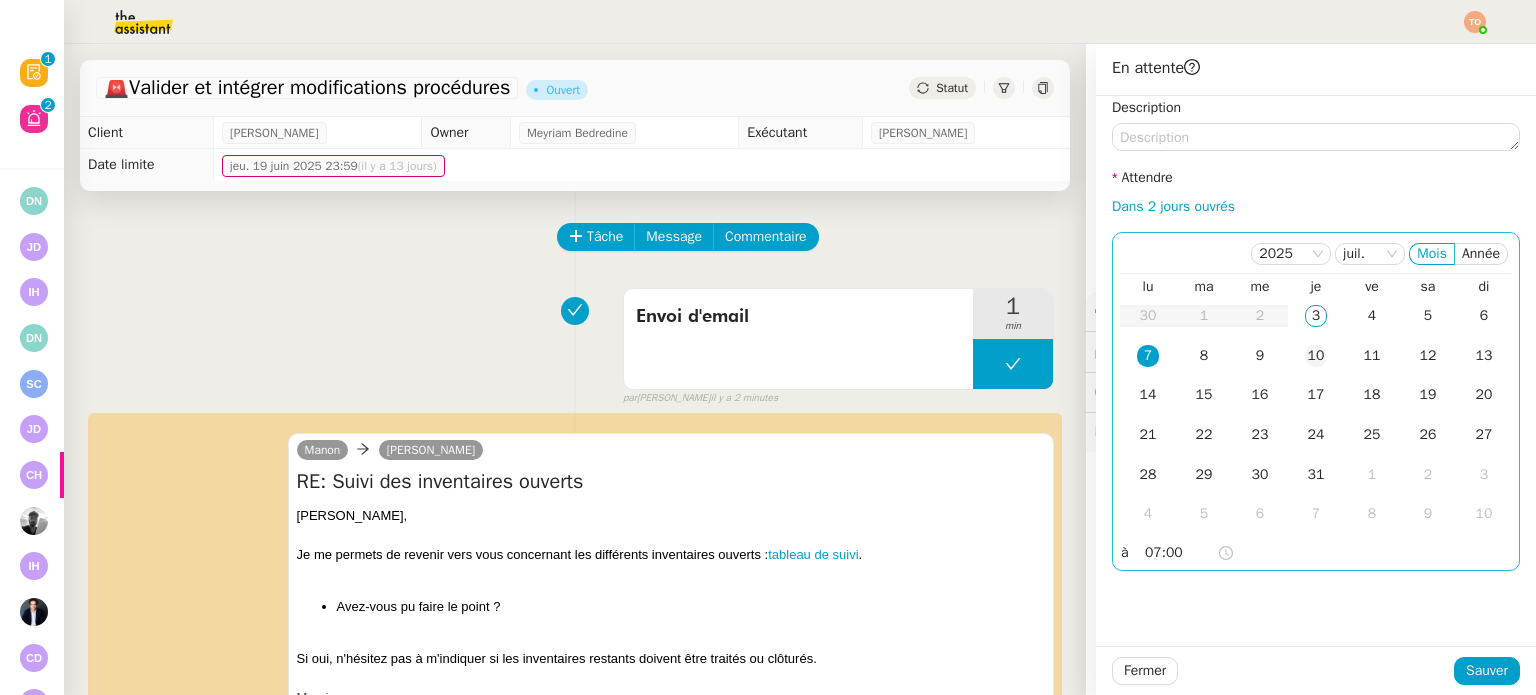 click on "10" 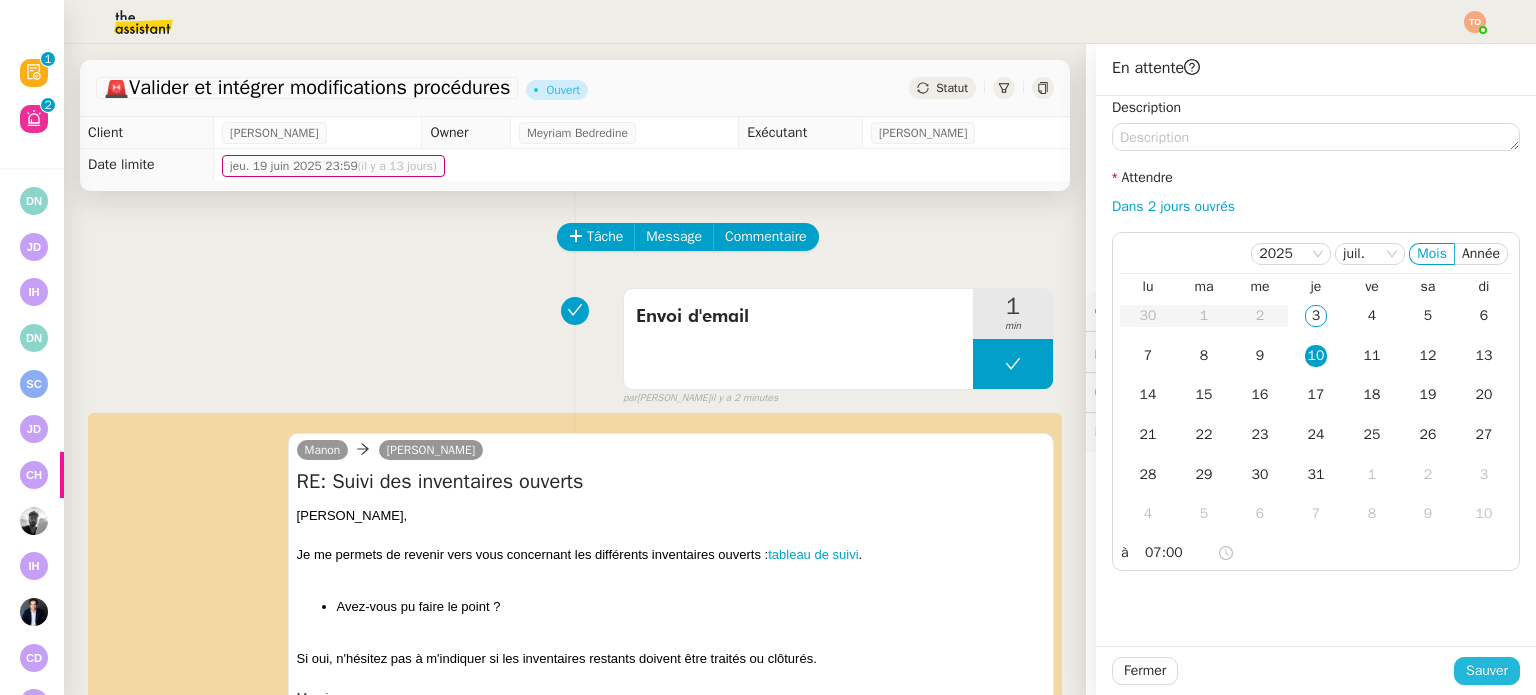 click on "Sauver" 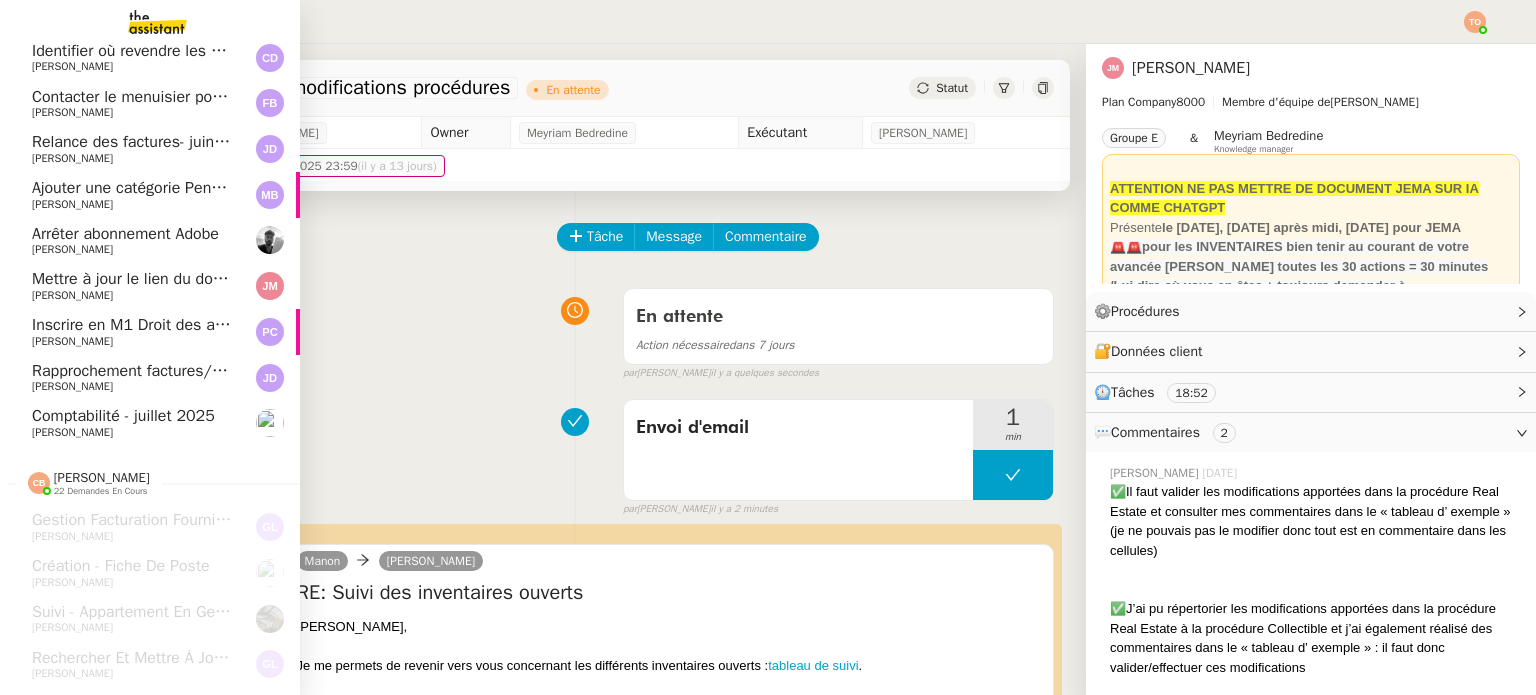 scroll, scrollTop: 500, scrollLeft: 0, axis: vertical 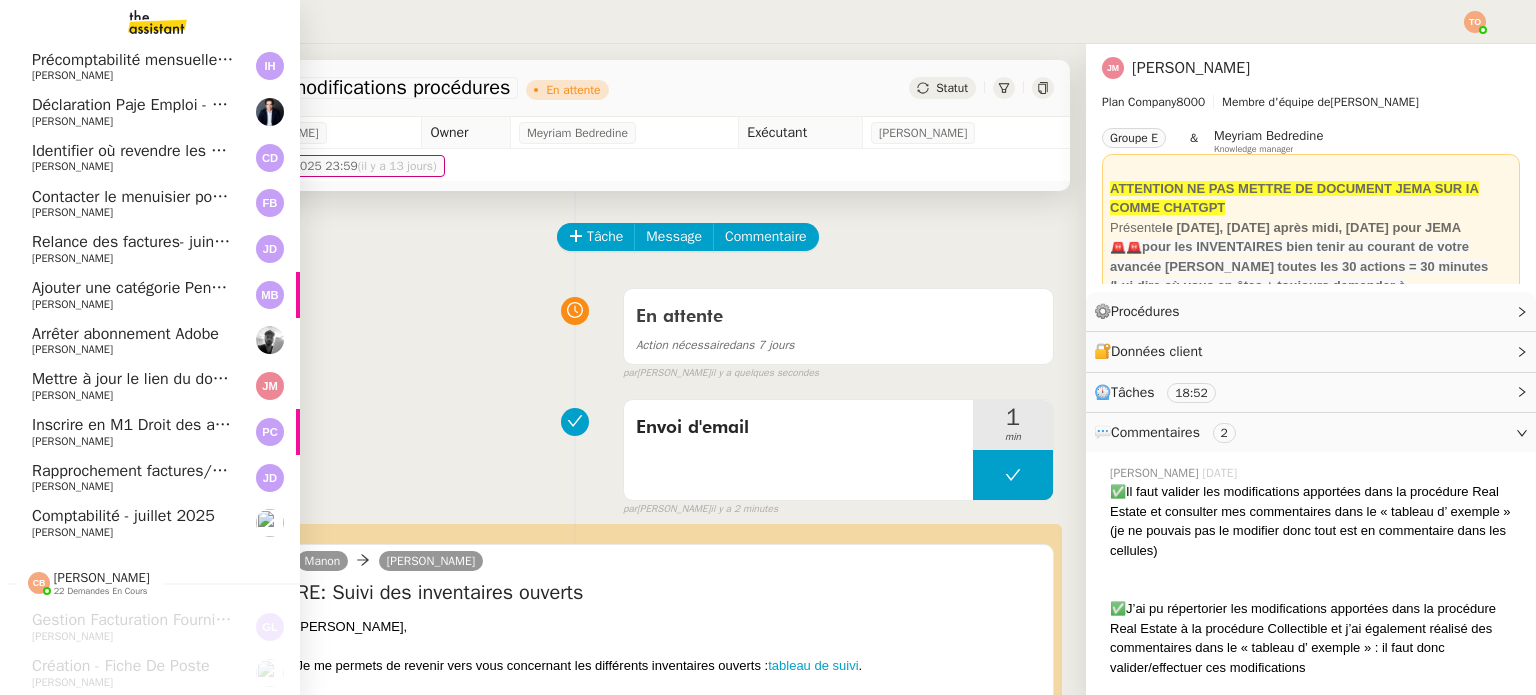 click on "[PERSON_NAME]" 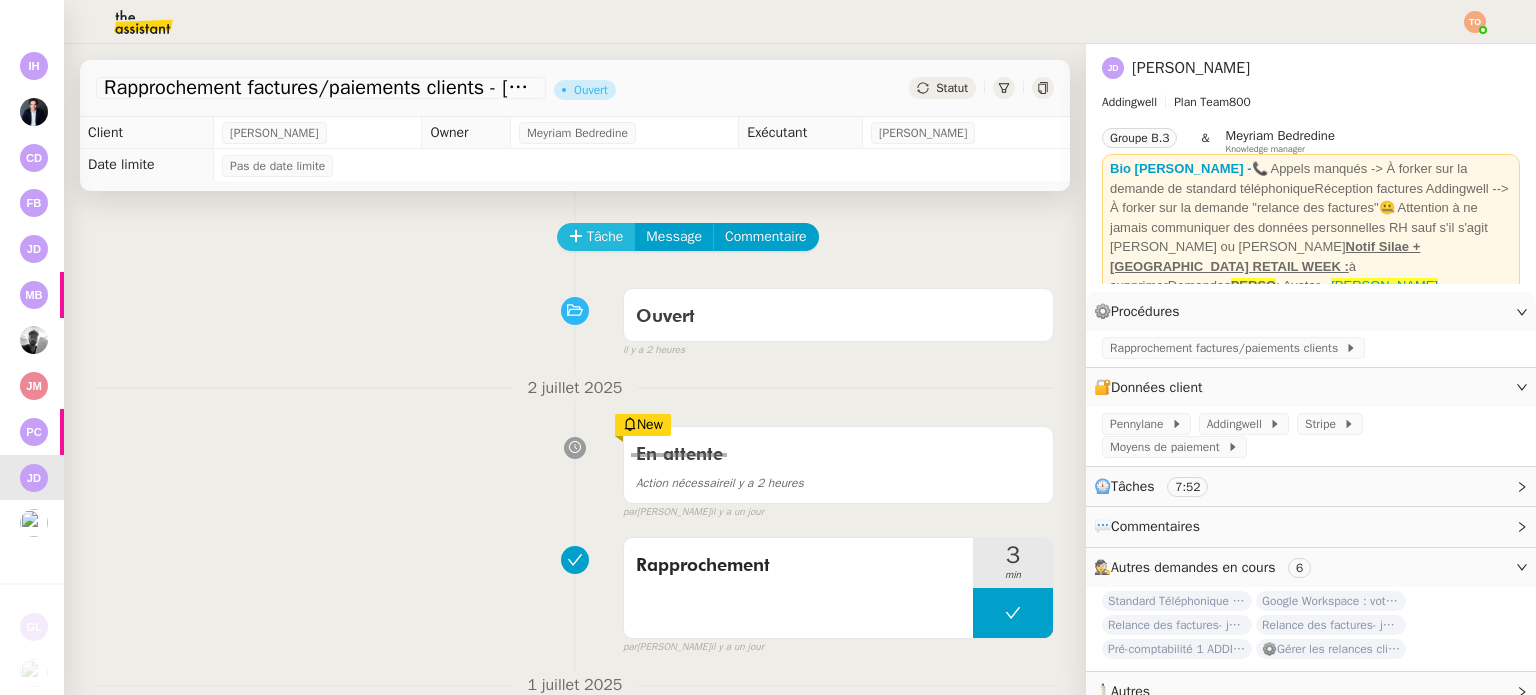 click on "Tâche" 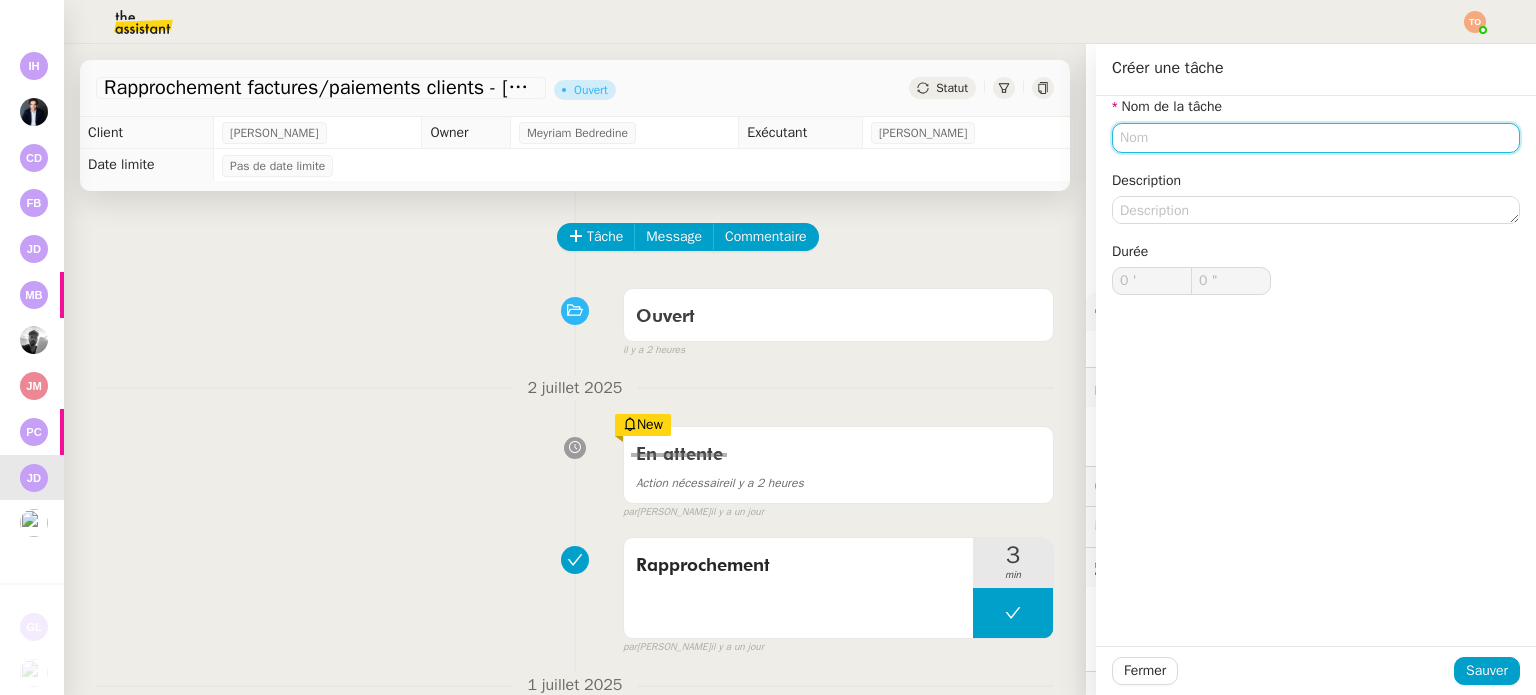 click 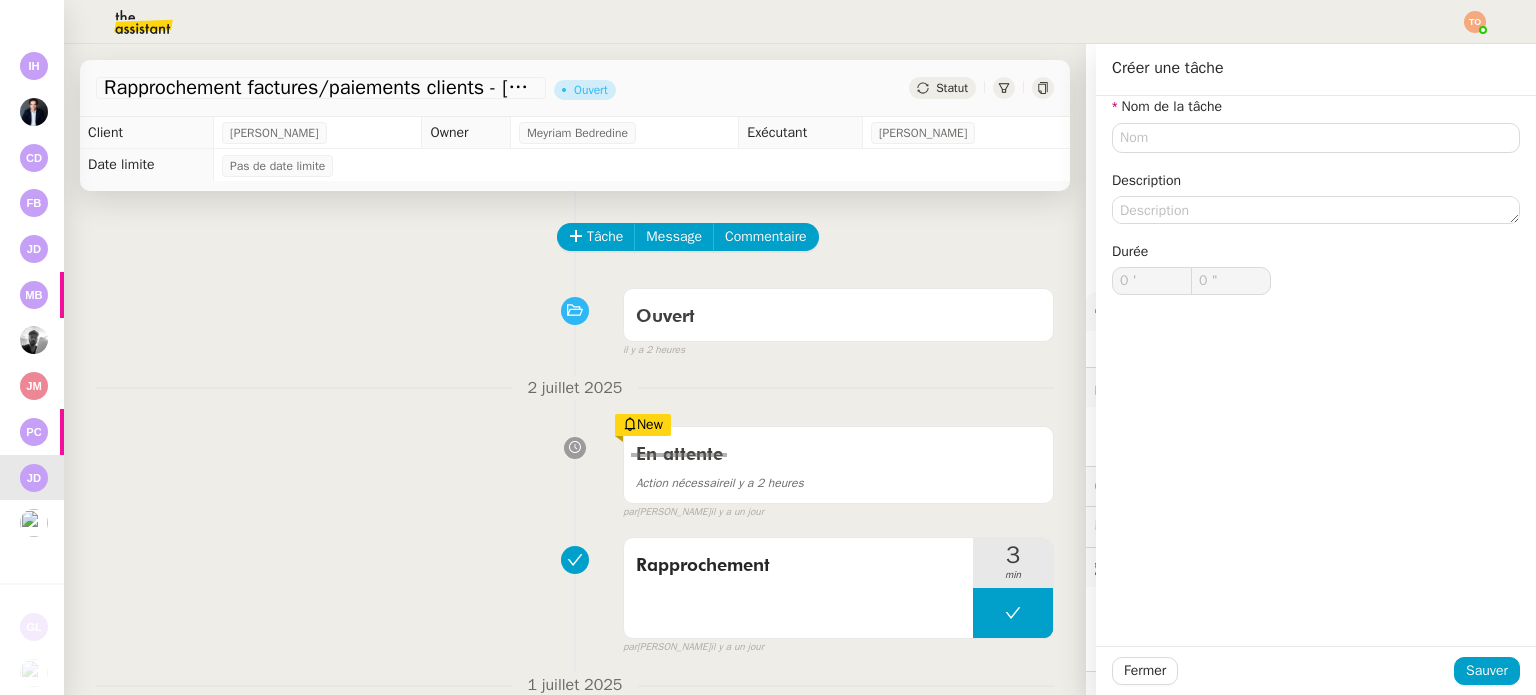 click on "Nom de la tâche" 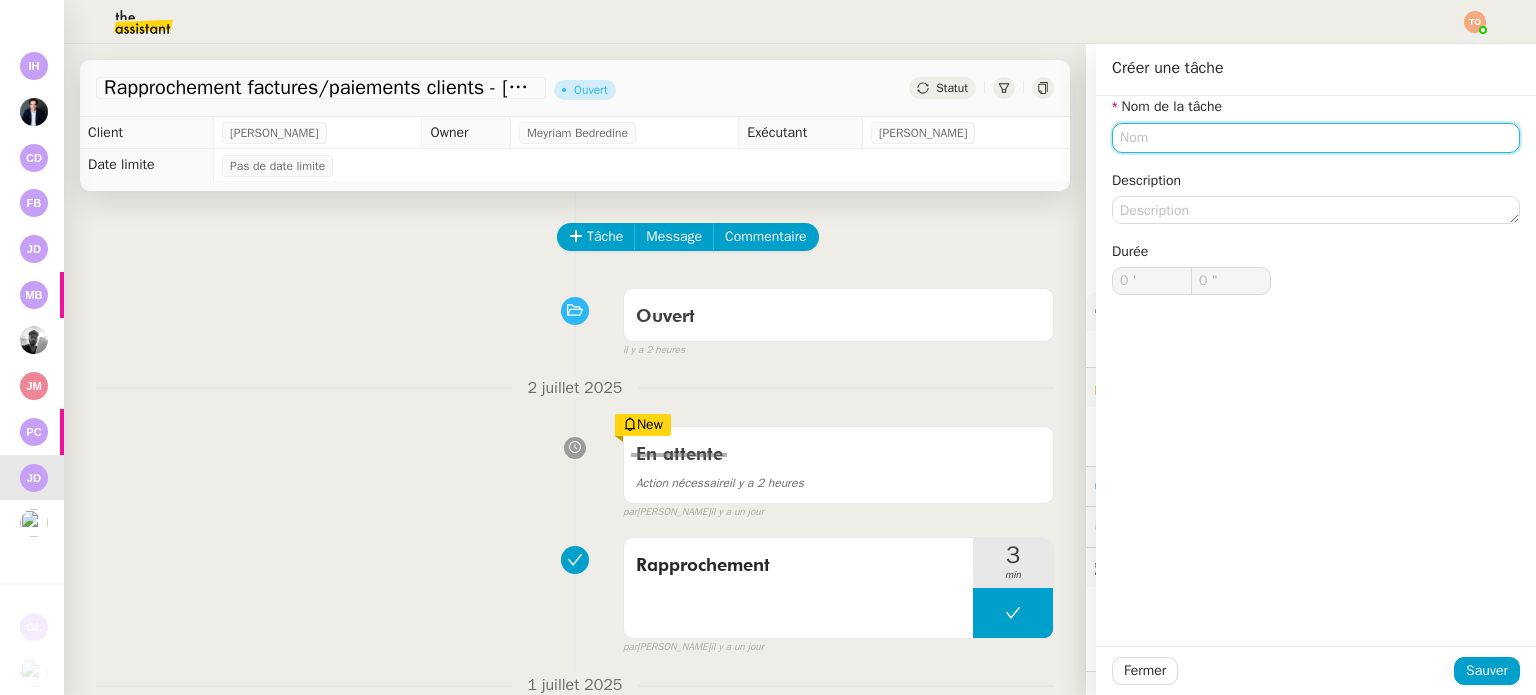click 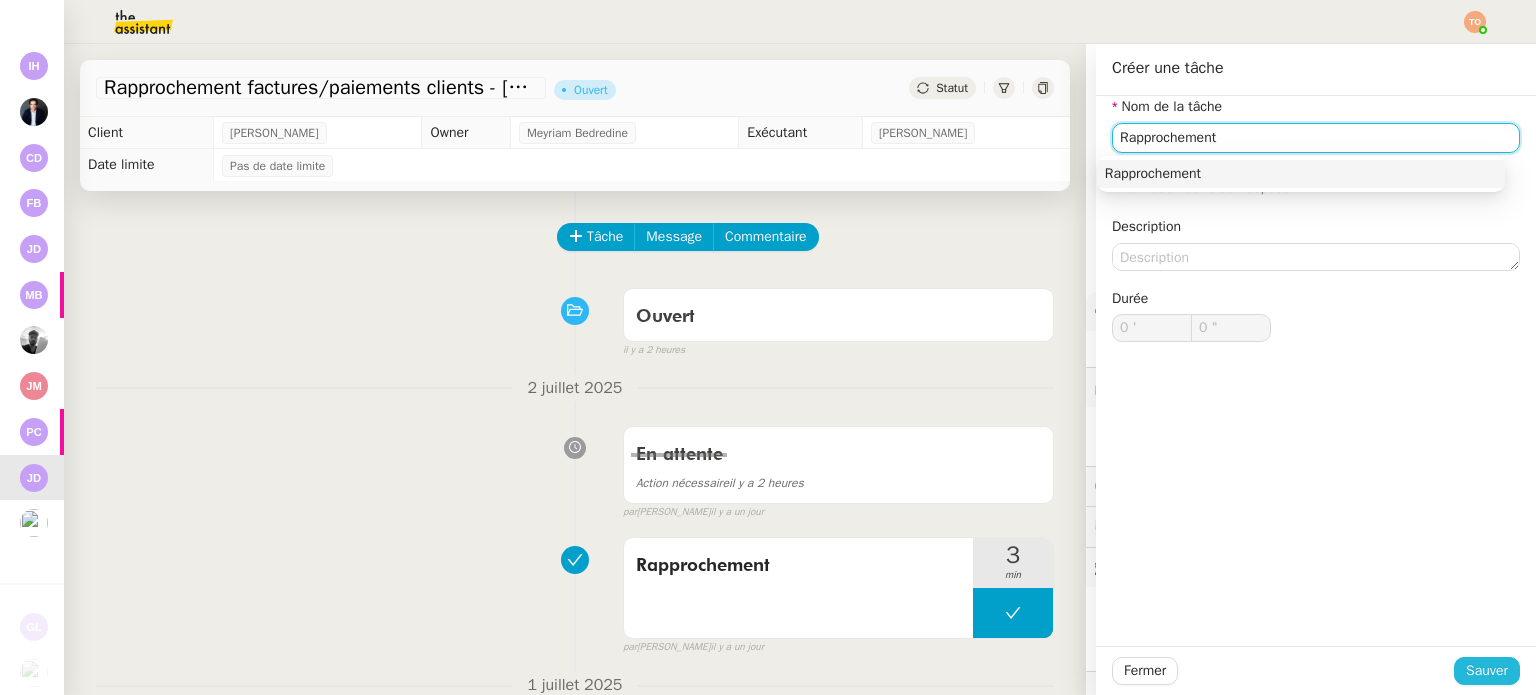 type on "Rapprochement" 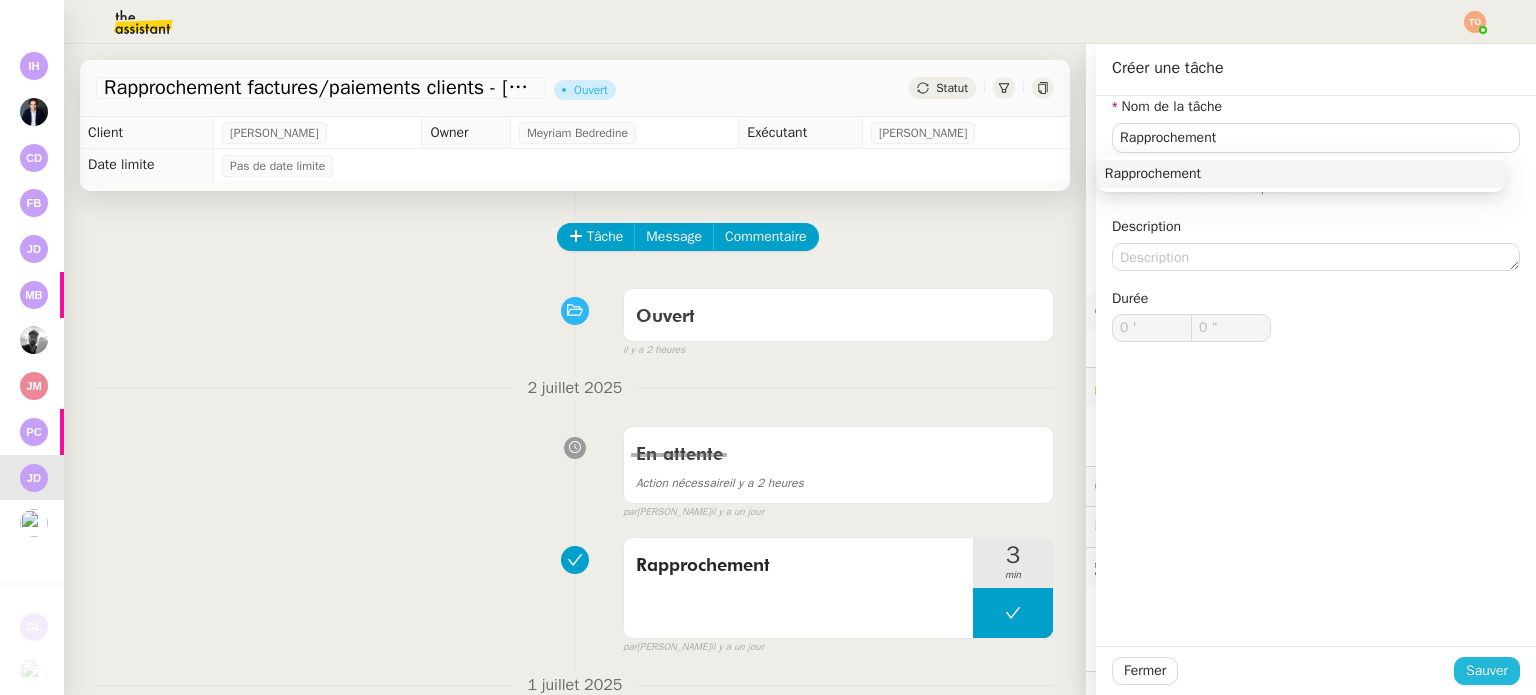 click on "Sauver" 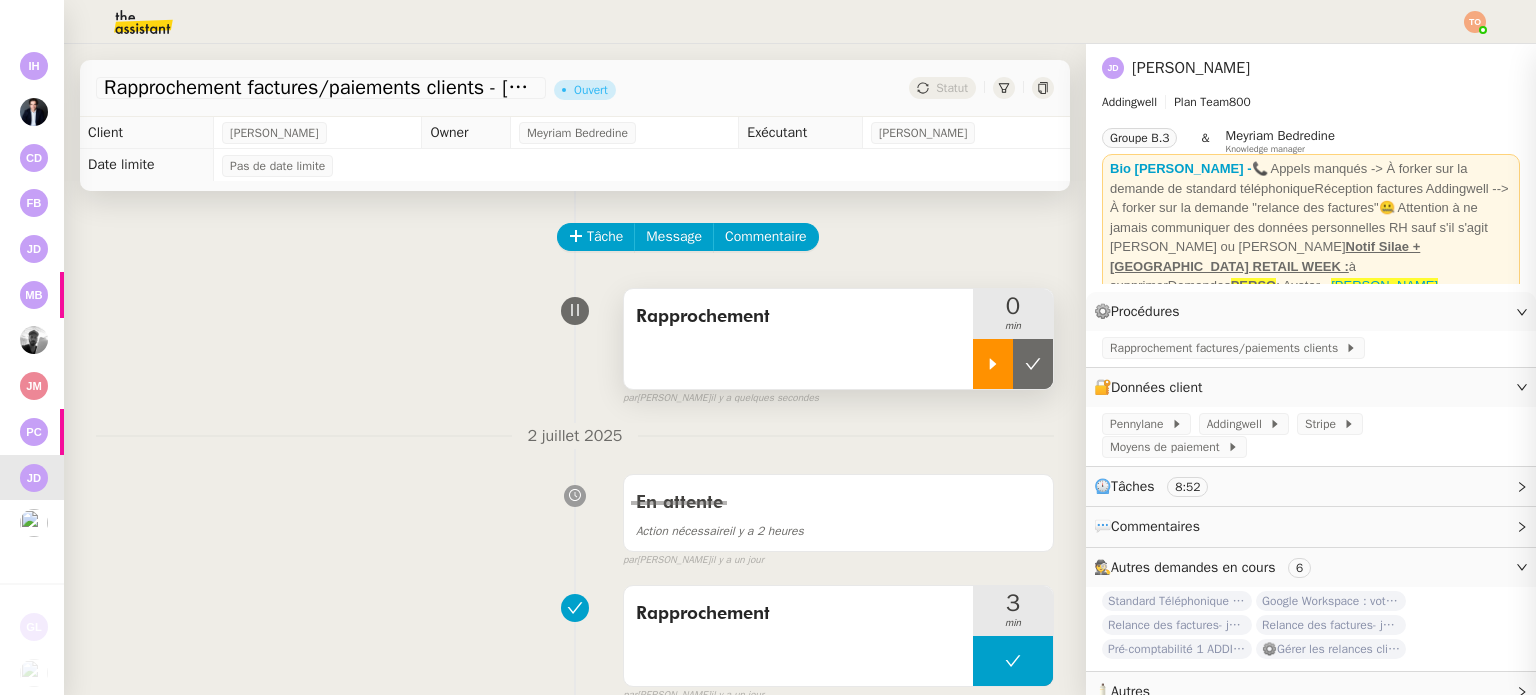 click 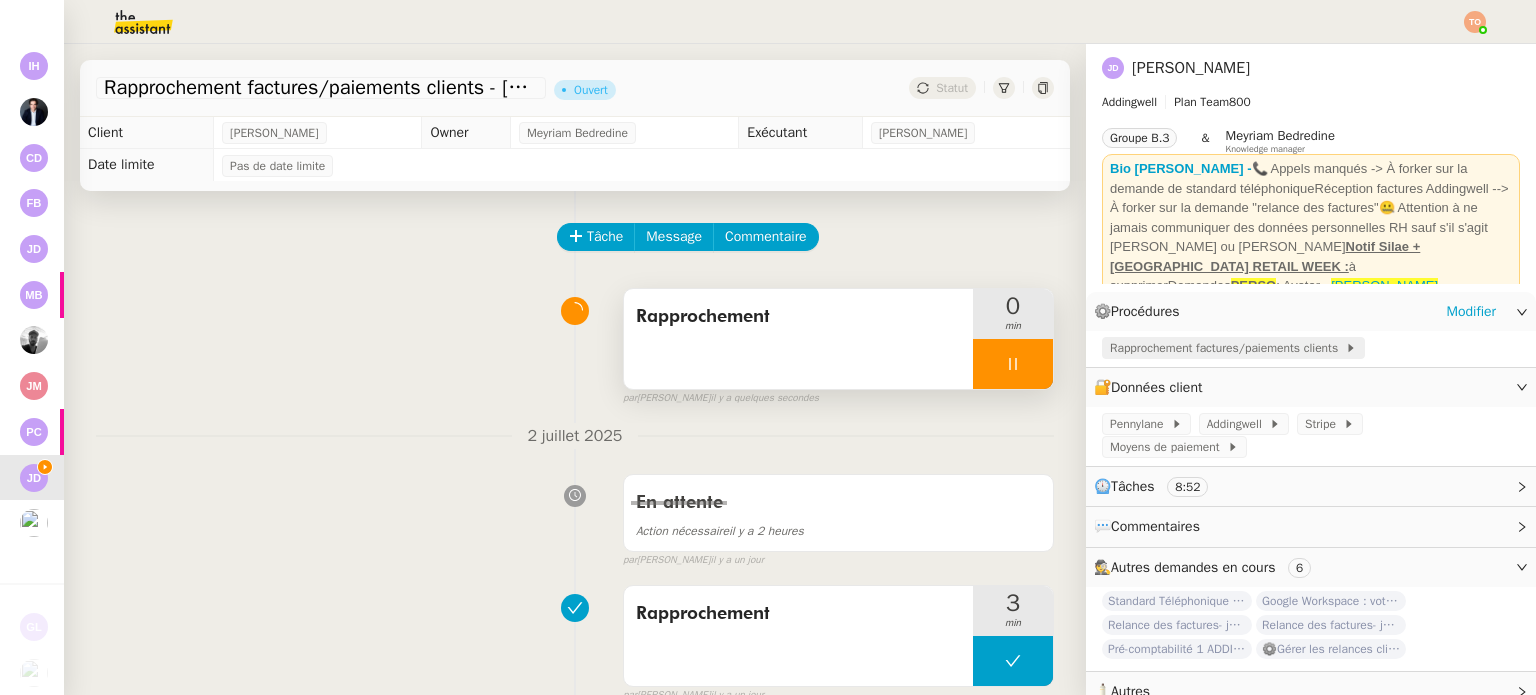 click on "Rapprochement factures/paiements clients" 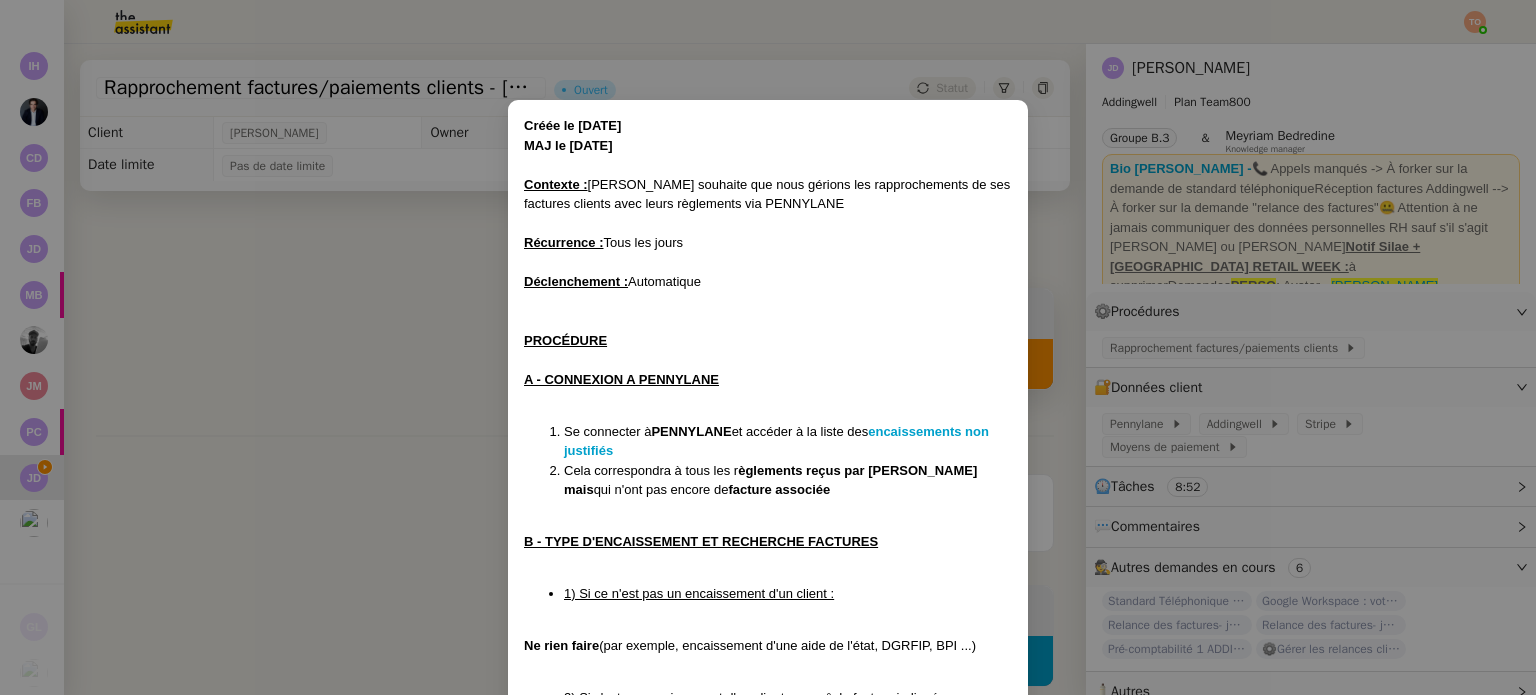 click on "Créée le [DATE] MAJ le [DATE] Contexte :  [PERSON_NAME] souhaite que nous gérions les rapprochements de ses factures clients avec leurs règlements via PENNYLANE Récurrence :  Tous les jours  Déclenchement :  Automatique  PROCÉDURE A - CONNEXION A PENNYLANE Se connecter à  PENNYLANE  et accéder à la liste des  encaissements non justifiés Cela correspondra à tous les r èglements reçus par [PERSON_NAME] mais  qui n'ont pas encore de  facture associée B - TYPE D'ENCAISSEMENT ET RECHERCHE FACTURES 1) Si ce n'est pas un encaissement d'un client :   Ne rien faire  (par exemple, encaissement d'une aide de l'état, DGRFIP, BPI ...) 2) Si c'est un encaissement d'un client avec n° de facture indiqué :   Si le numéro de facture est indiqué dans le libellé, vous pouvez facilement la  retrouver 3)  Si c'est un encaissement d'un client avec seulement son nom indiqué :   S'il n'y a que le  nom du client , procéder comme suit : Aller sur l'application " Addingwell " dans  l'admin  (en haut à gauche “" at bounding box center [768, 347] 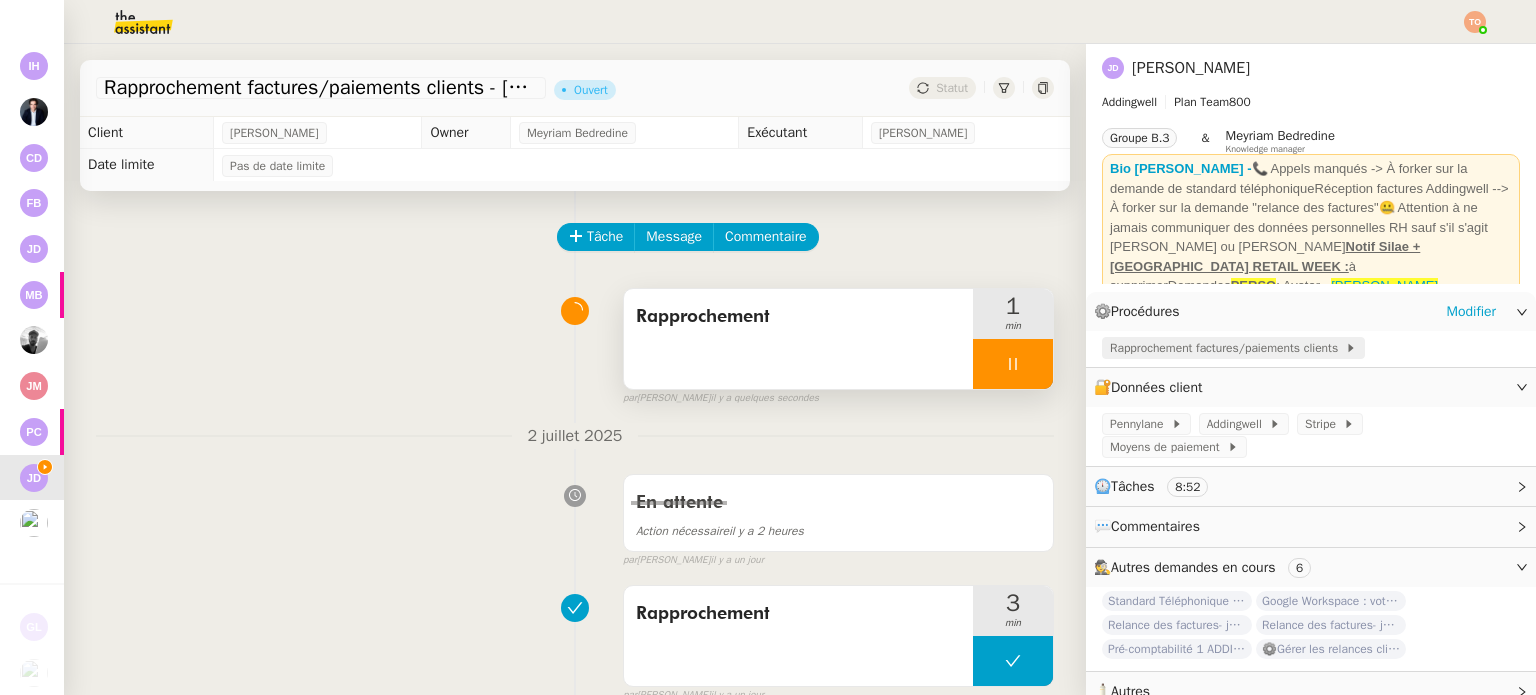 click on "Rapprochement factures/paiements clients" 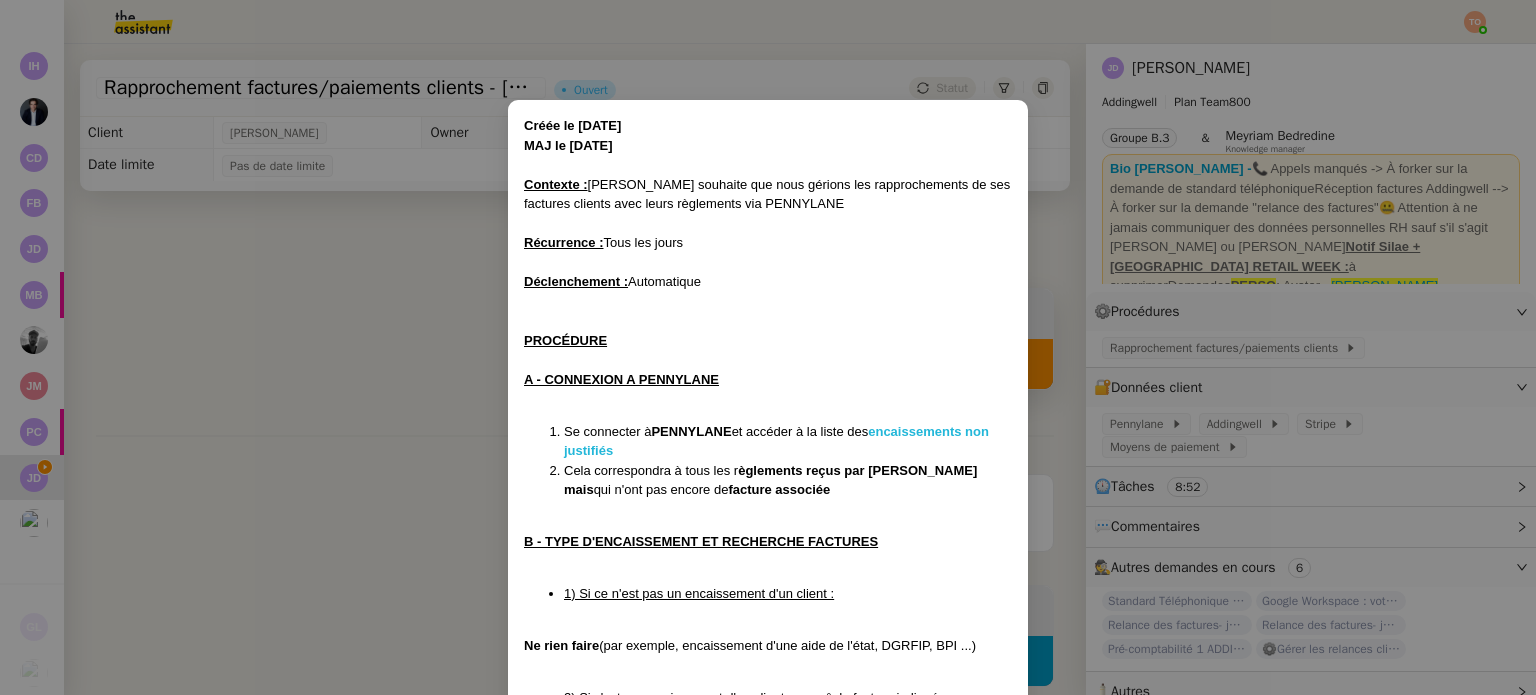 click on "encaissements non justifiés" at bounding box center (776, 441) 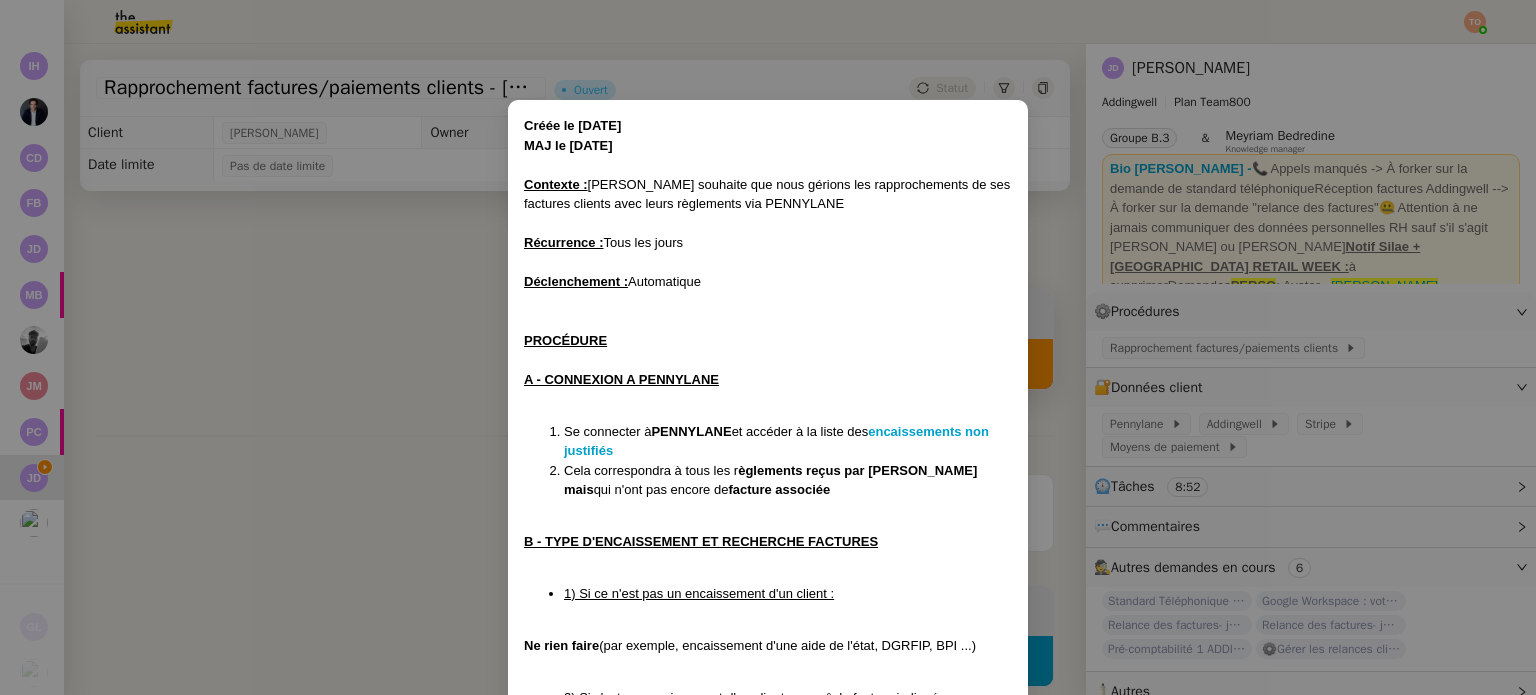 click on "Créée le [DATE] MAJ le [DATE] Contexte :  [PERSON_NAME] souhaite que nous gérions les rapprochements de ses factures clients avec leurs règlements via PENNYLANE Récurrence :  Tous les jours  Déclenchement :  Automatique  PROCÉDURE A - CONNEXION A PENNYLANE Se connecter à  PENNYLANE  et accéder à la liste des  encaissements non justifiés Cela correspondra à tous les r èglements reçus par [PERSON_NAME] mais  qui n'ont pas encore de  facture associée B - TYPE D'ENCAISSEMENT ET RECHERCHE FACTURES 1) Si ce n'est pas un encaissement d'un client :   Ne rien faire  (par exemple, encaissement d'une aide de l'état, DGRFIP, BPI ...) 2) Si c'est un encaissement d'un client avec n° de facture indiqué :   Si le numéro de facture est indiqué dans le libellé, vous pouvez facilement la  retrouver 3)  Si c'est un encaissement d'un client avec seulement son nom indiqué :   S'il n'y a que le  nom du client , procéder comme suit : Aller sur l'application " Addingwell " dans  l'admin  (en haut à gauche “" at bounding box center [768, 347] 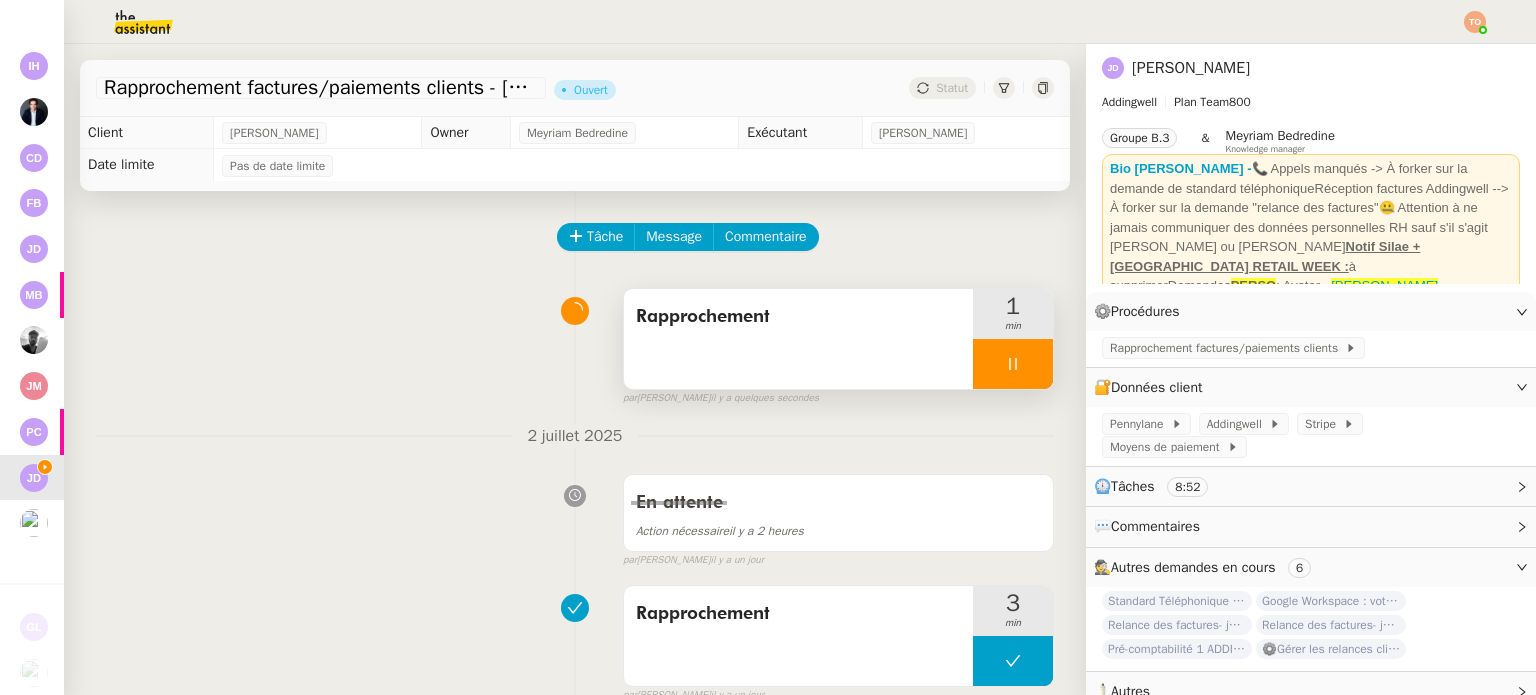 click on "Pennylane" 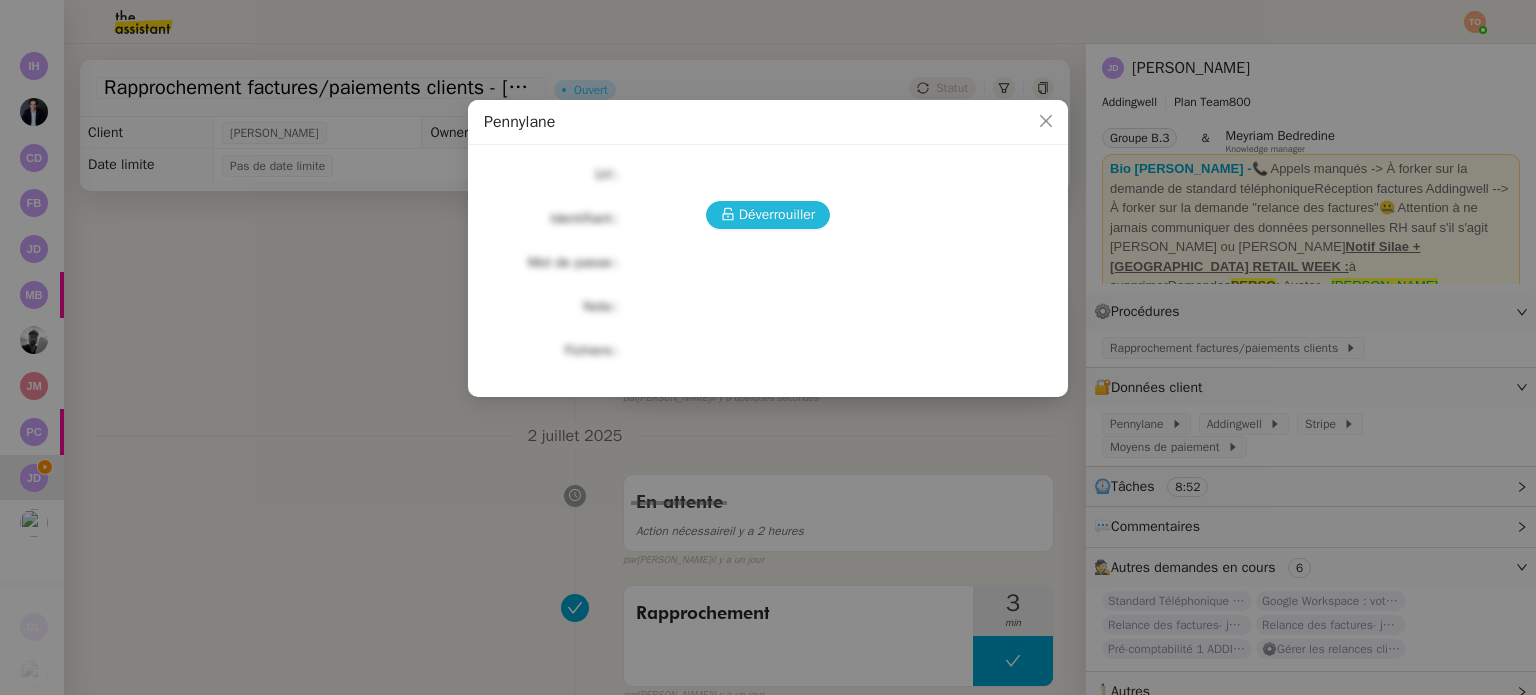 click on "Déverrouiller" at bounding box center [777, 214] 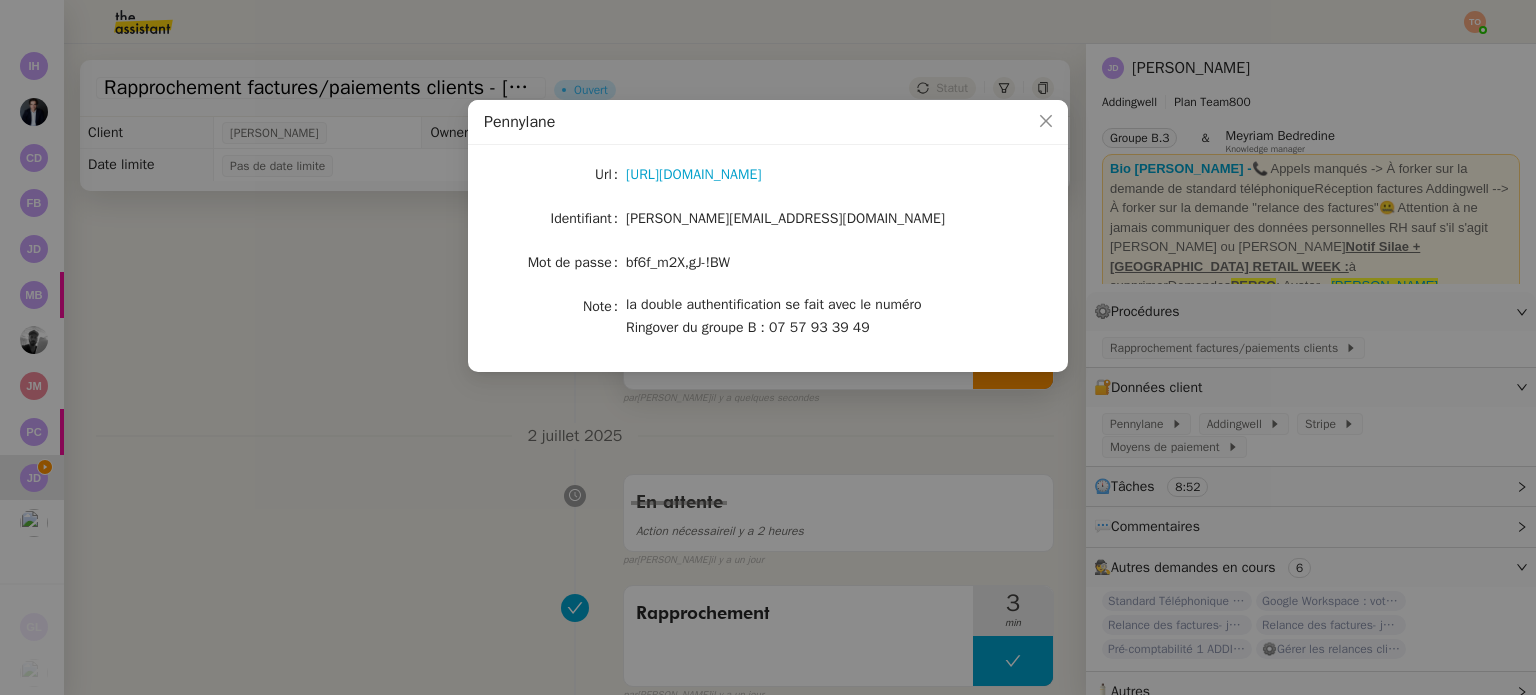 click on "bf6f_m2X,gJ-!BW" 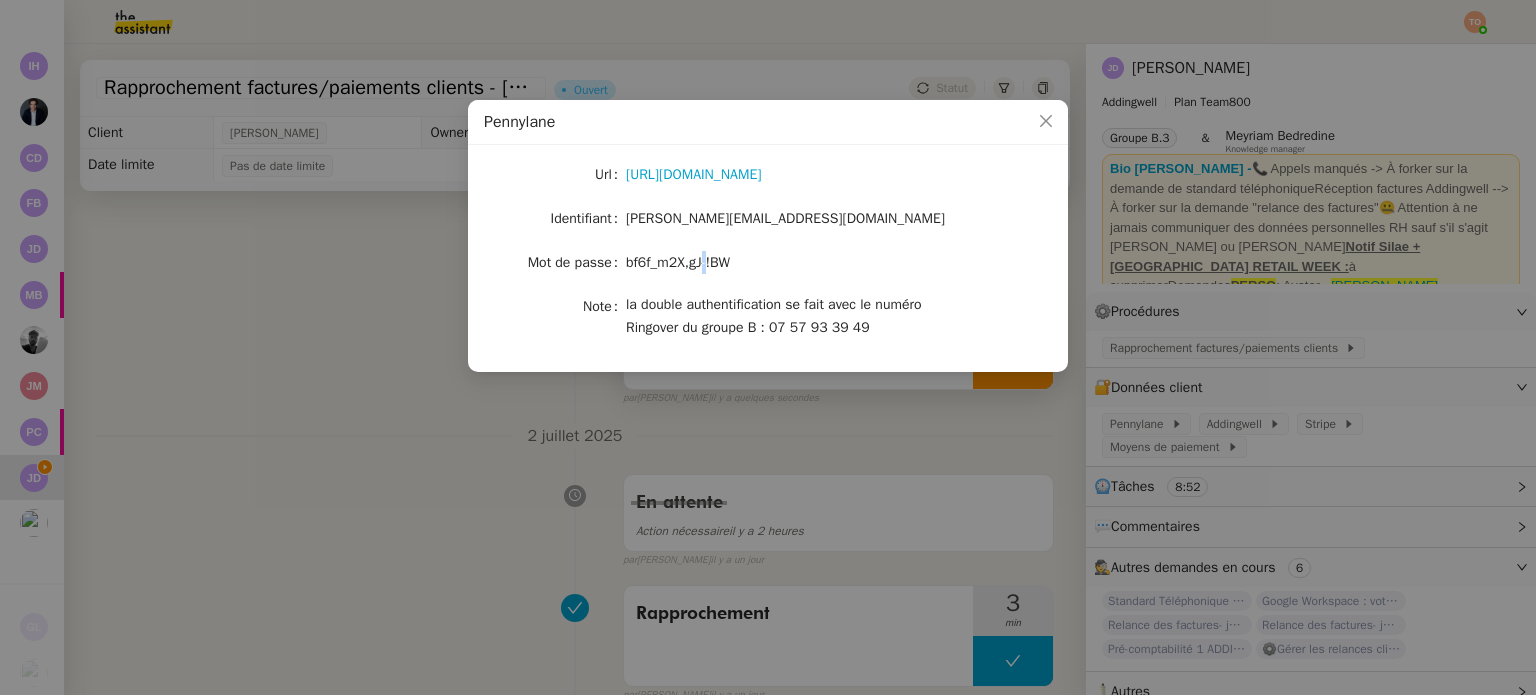 click on "bf6f_m2X,gJ-!BW" 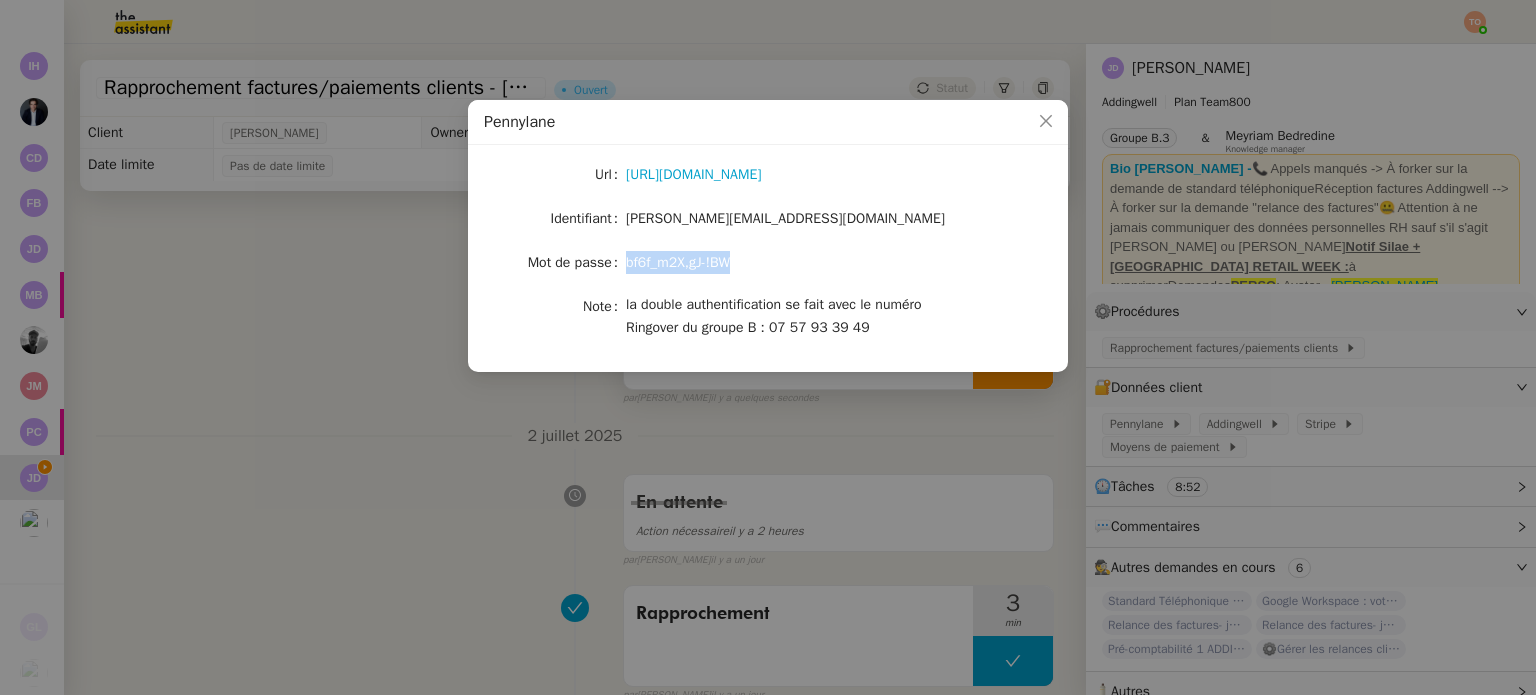 click on "bf6f_m2X,gJ-!BW" 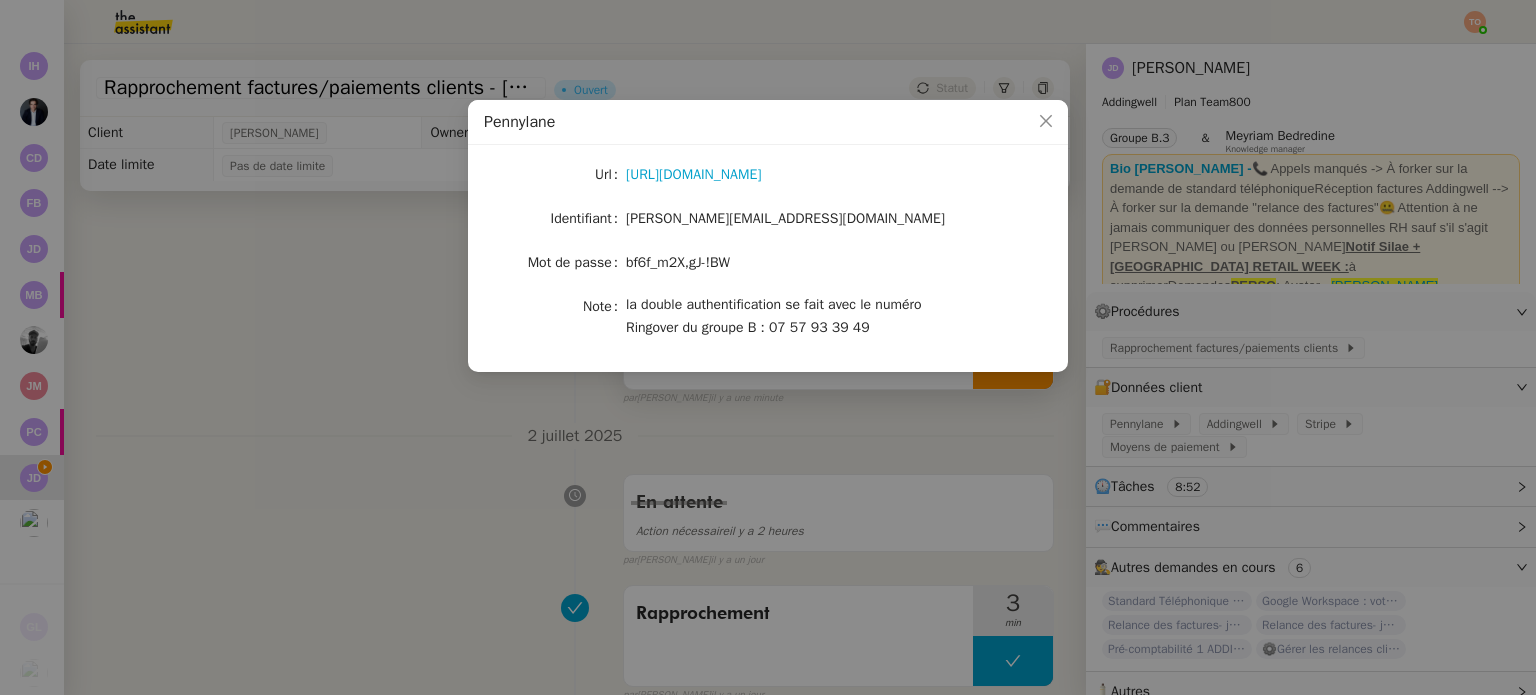 click on "Pennylane Url [URL][DOMAIN_NAME]    Identifiant [PERSON_NAME][EMAIL_ADDRESS][DOMAIN_NAME] Mot de passe [SECURITY_DATA] Note  la double authentification se fait avec le numéro Ringover du groupe B : 07 57 93 39 49" at bounding box center [768, 347] 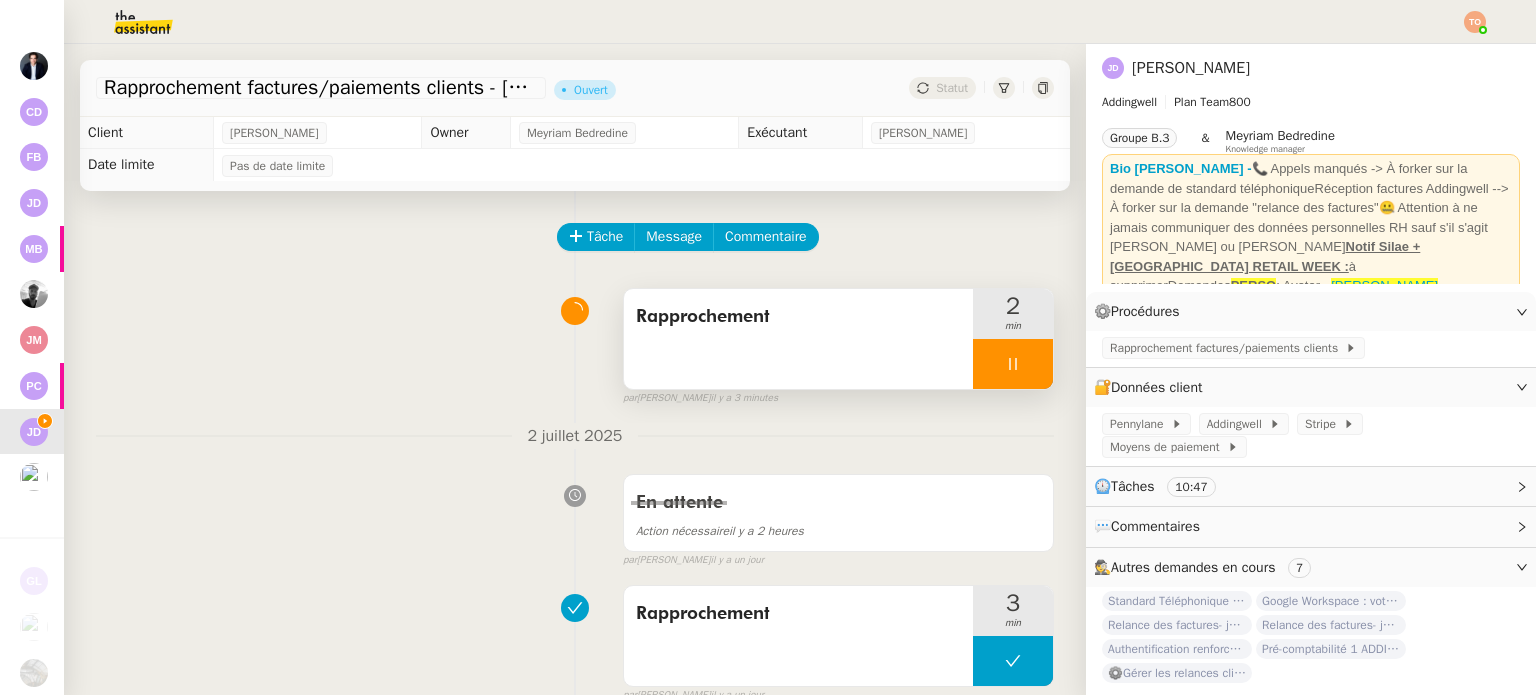 scroll, scrollTop: 453, scrollLeft: 0, axis: vertical 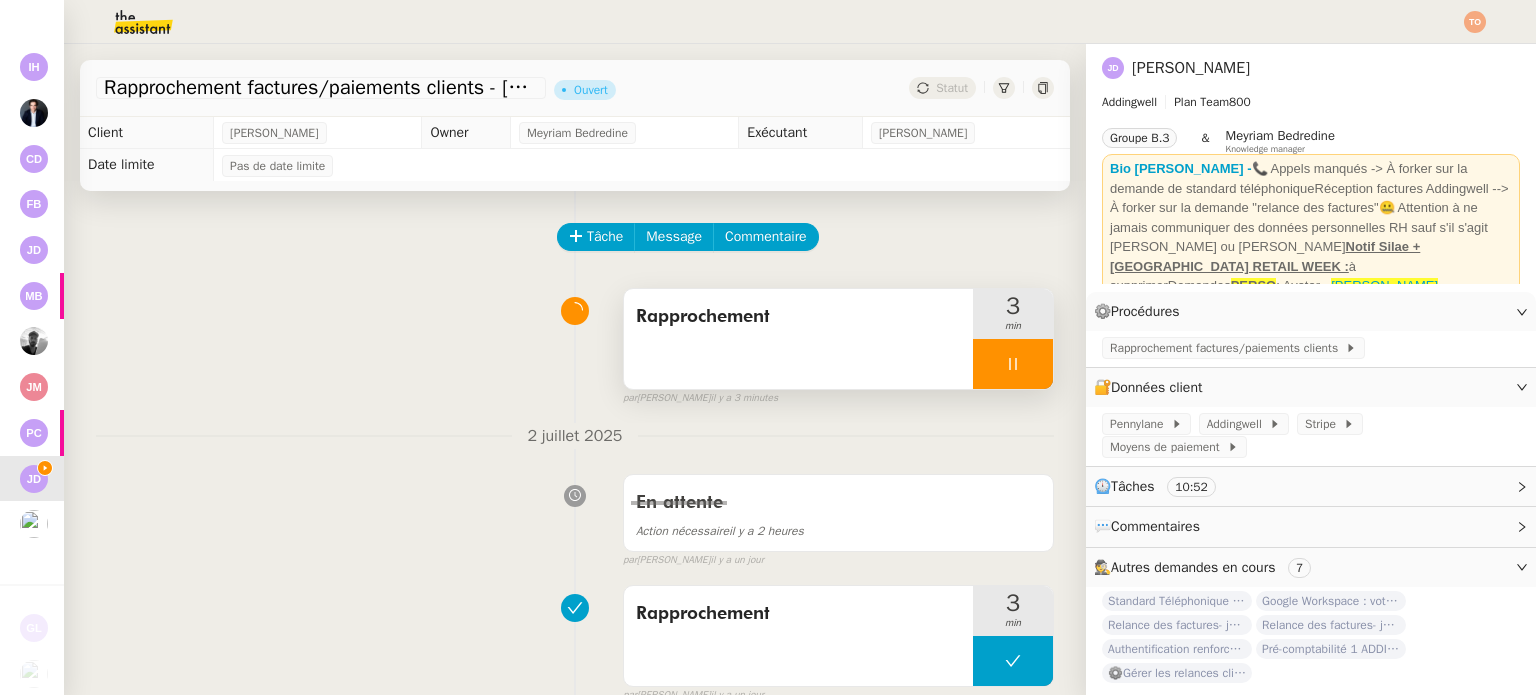 click 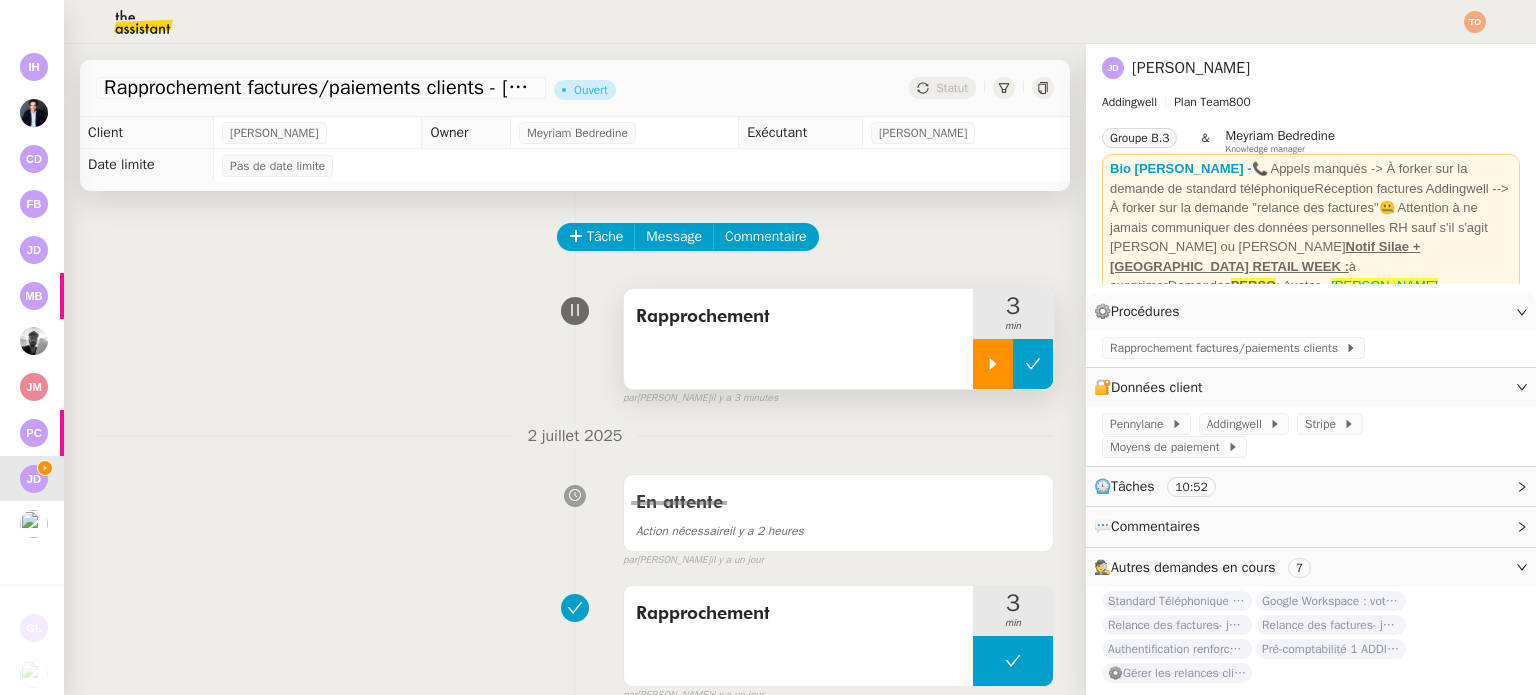 click 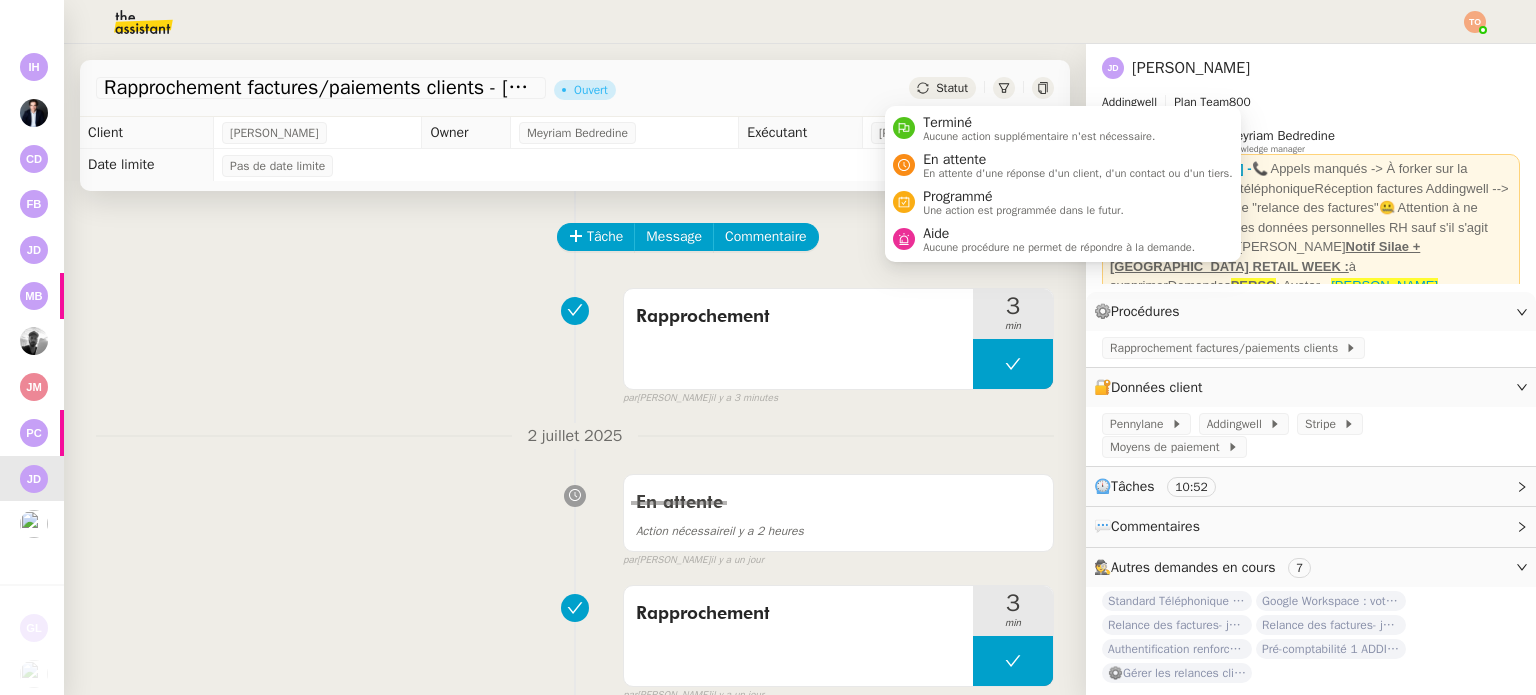 click on "Statut" 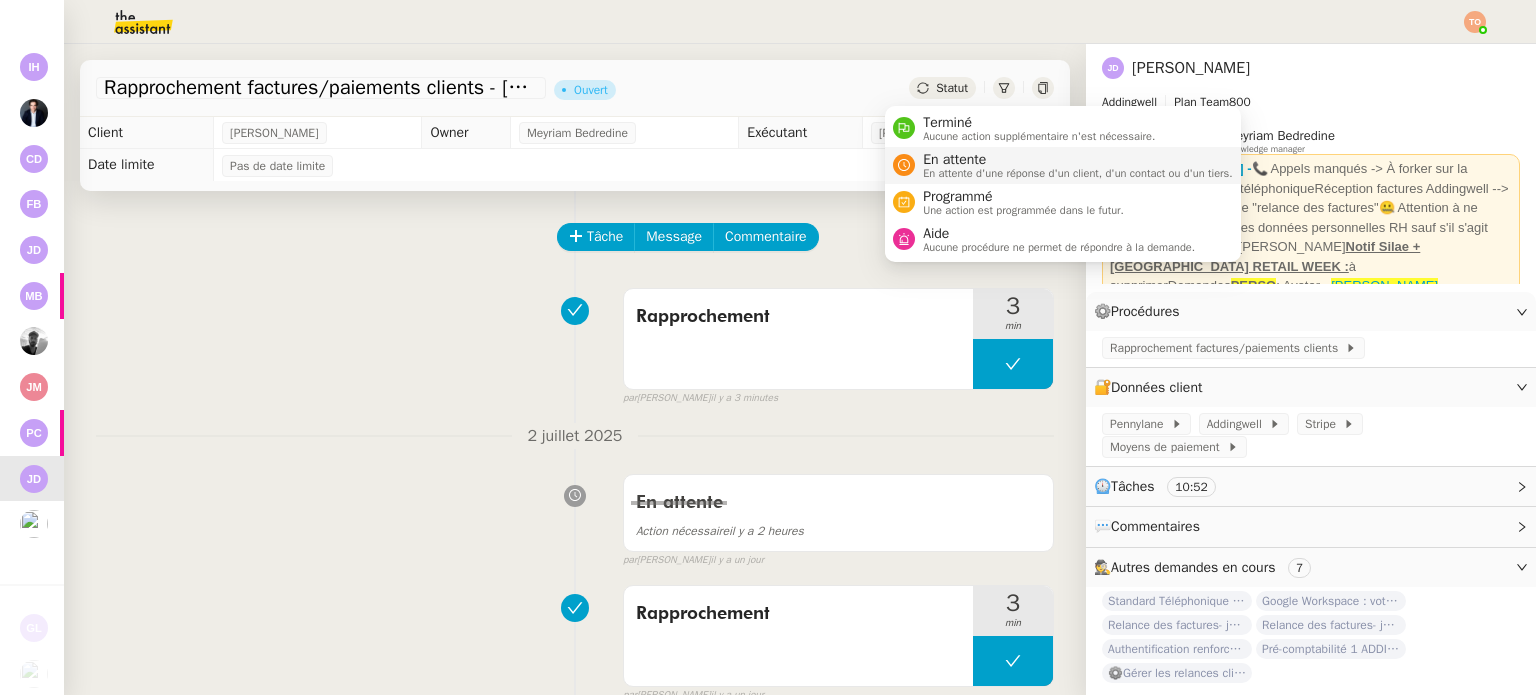 click on "En attente" at bounding box center (1078, 160) 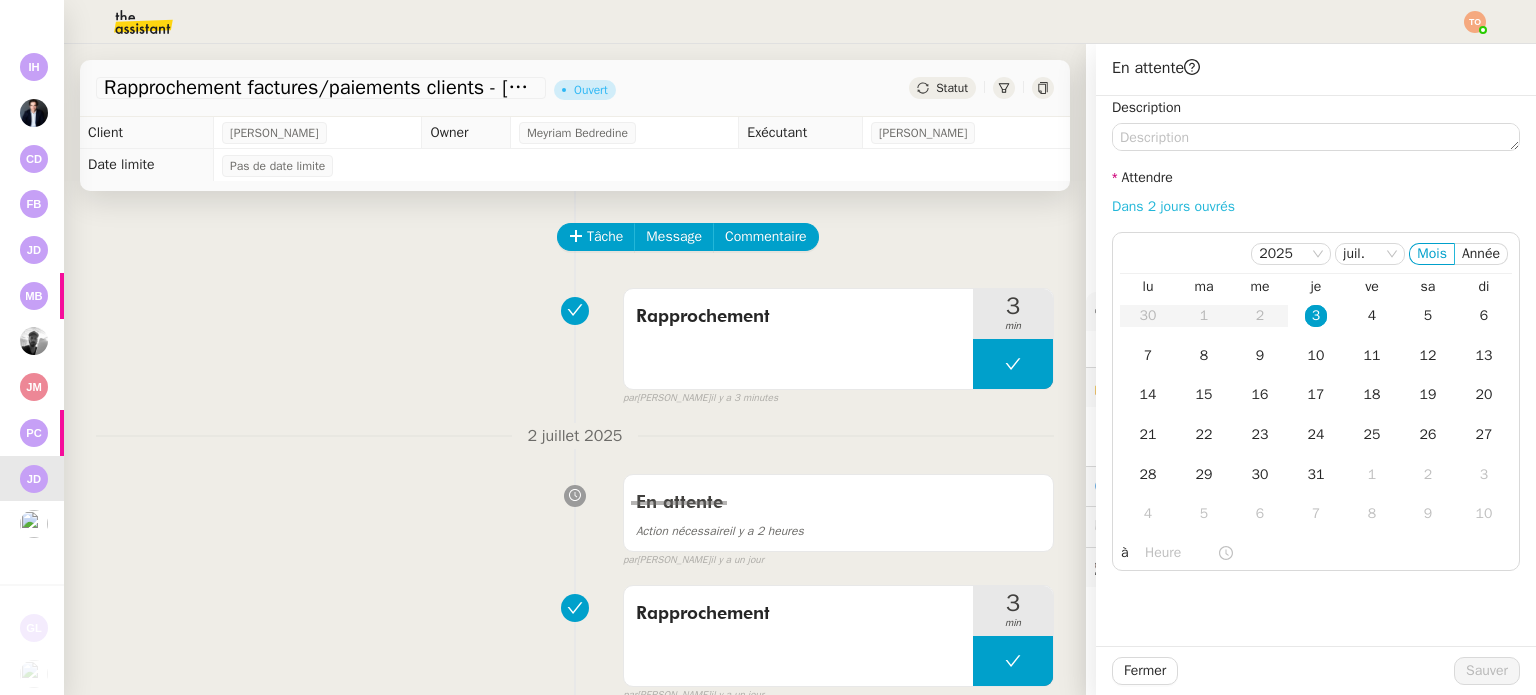 click on "Dans 2 jours ouvrés" 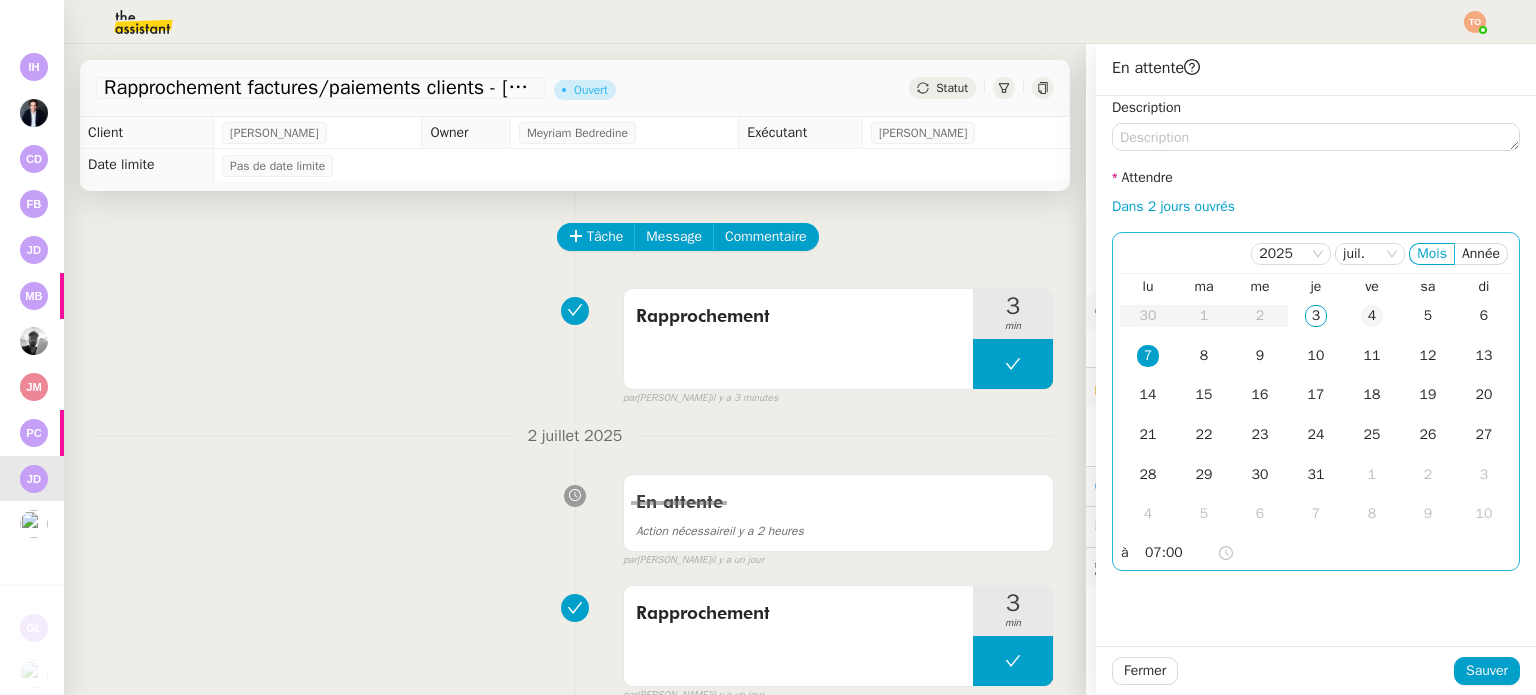 click on "4" 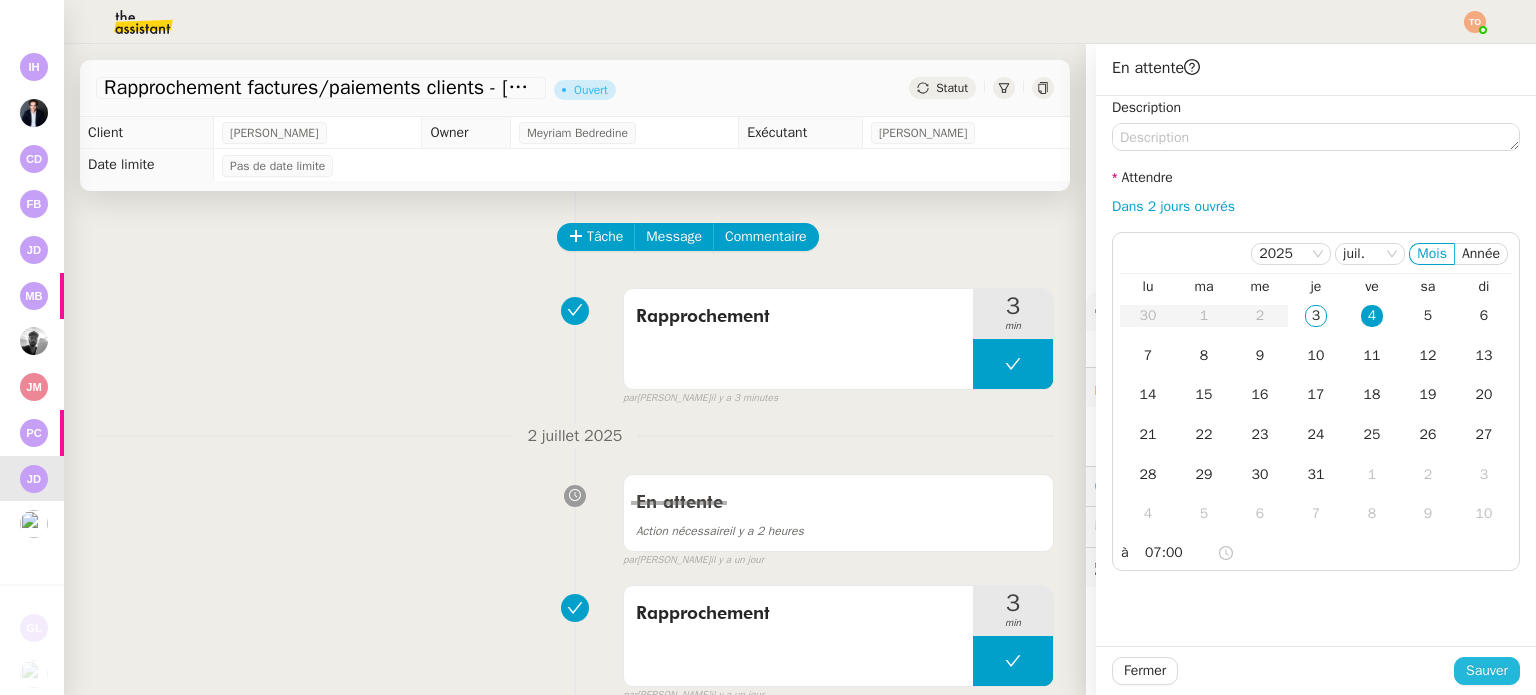 click on "Sauver" 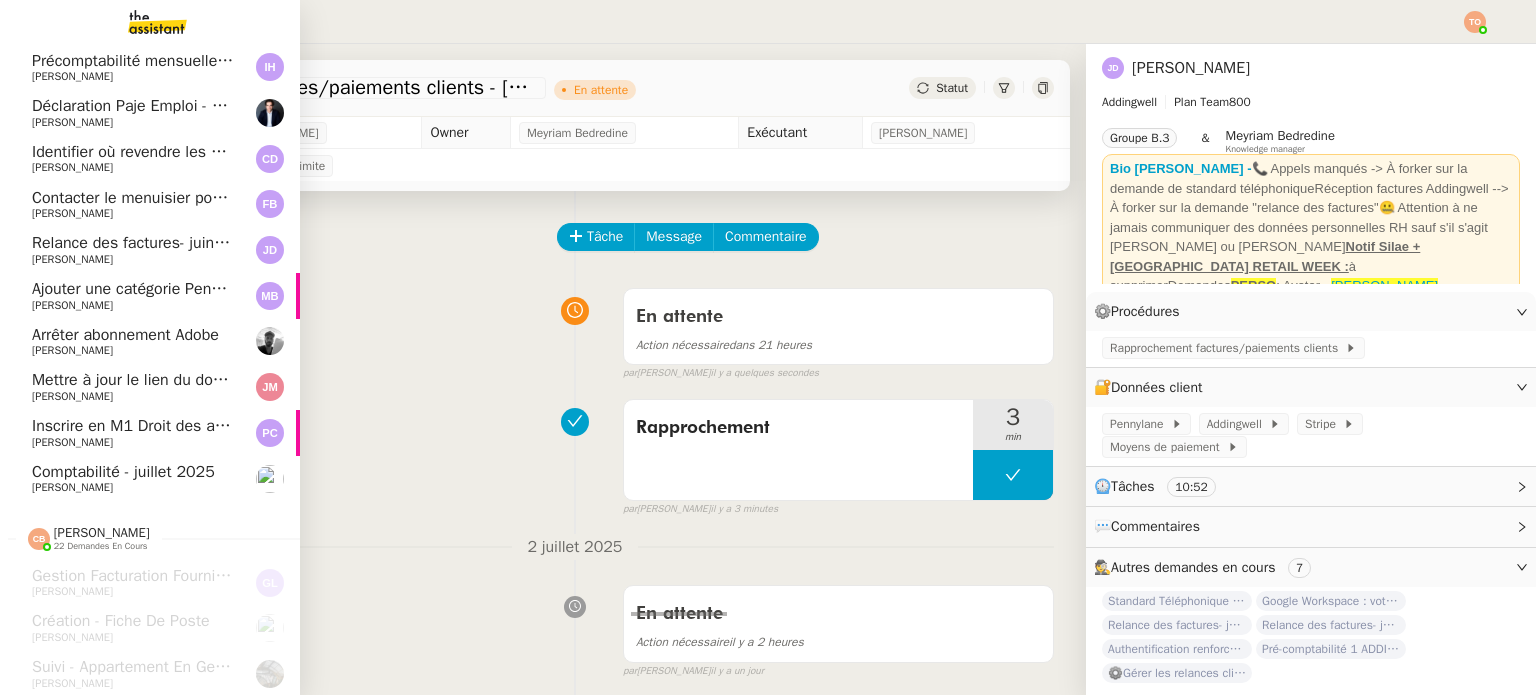 click on "[PERSON_NAME]" 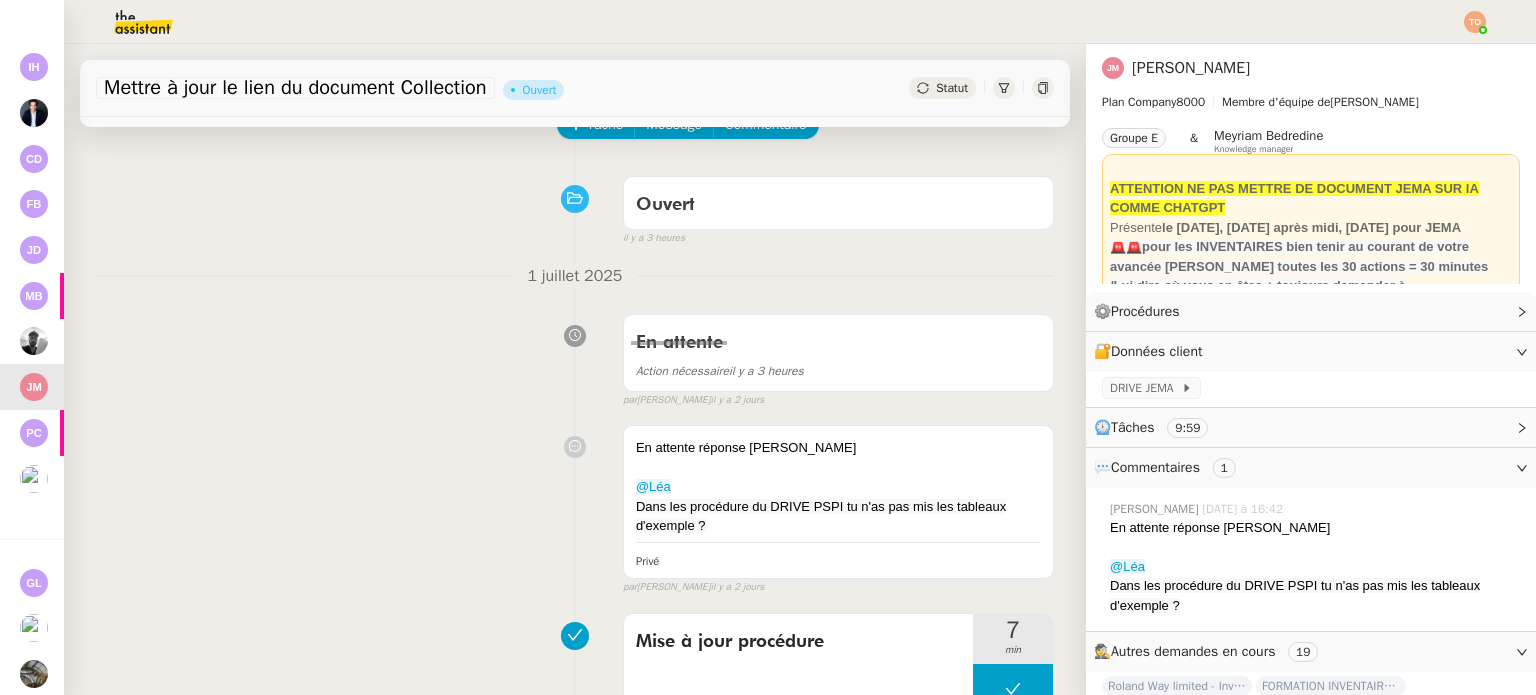 scroll, scrollTop: 100, scrollLeft: 0, axis: vertical 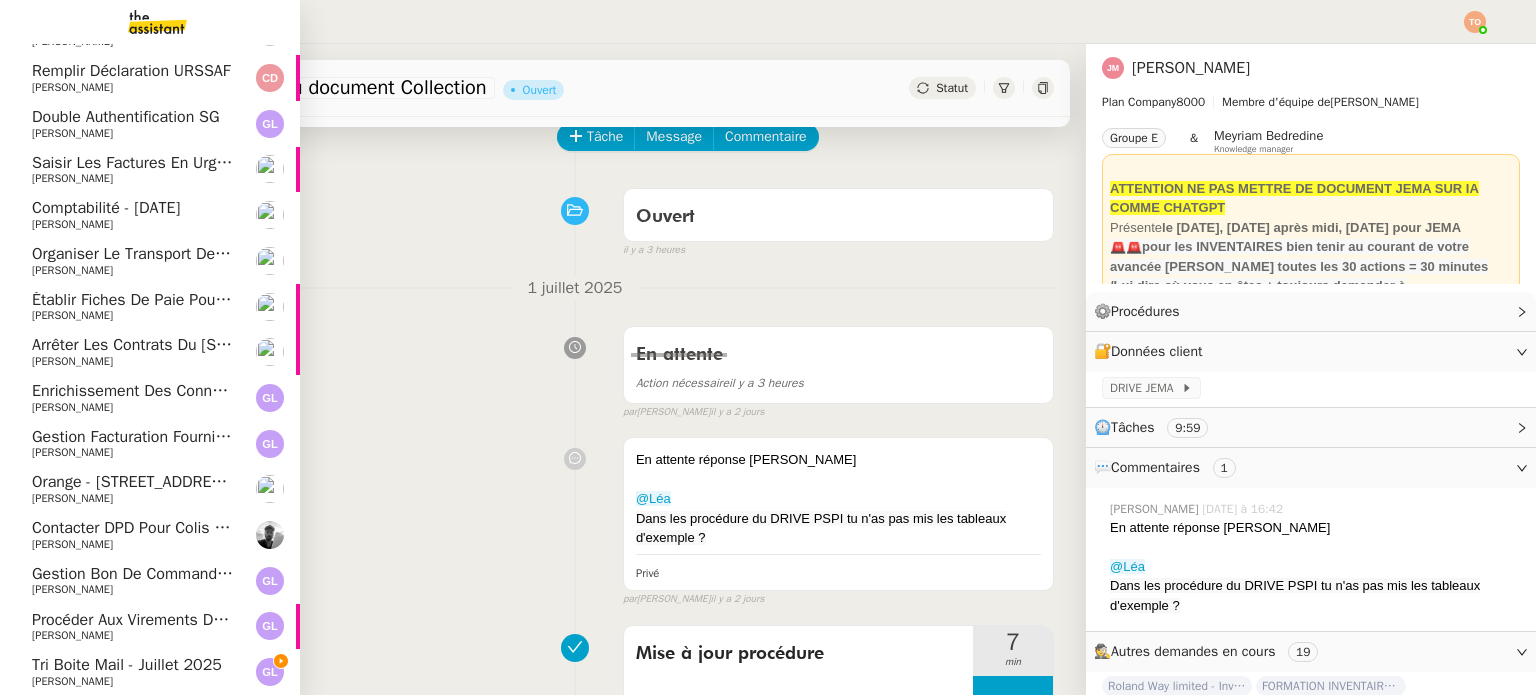 click on "[PERSON_NAME]" 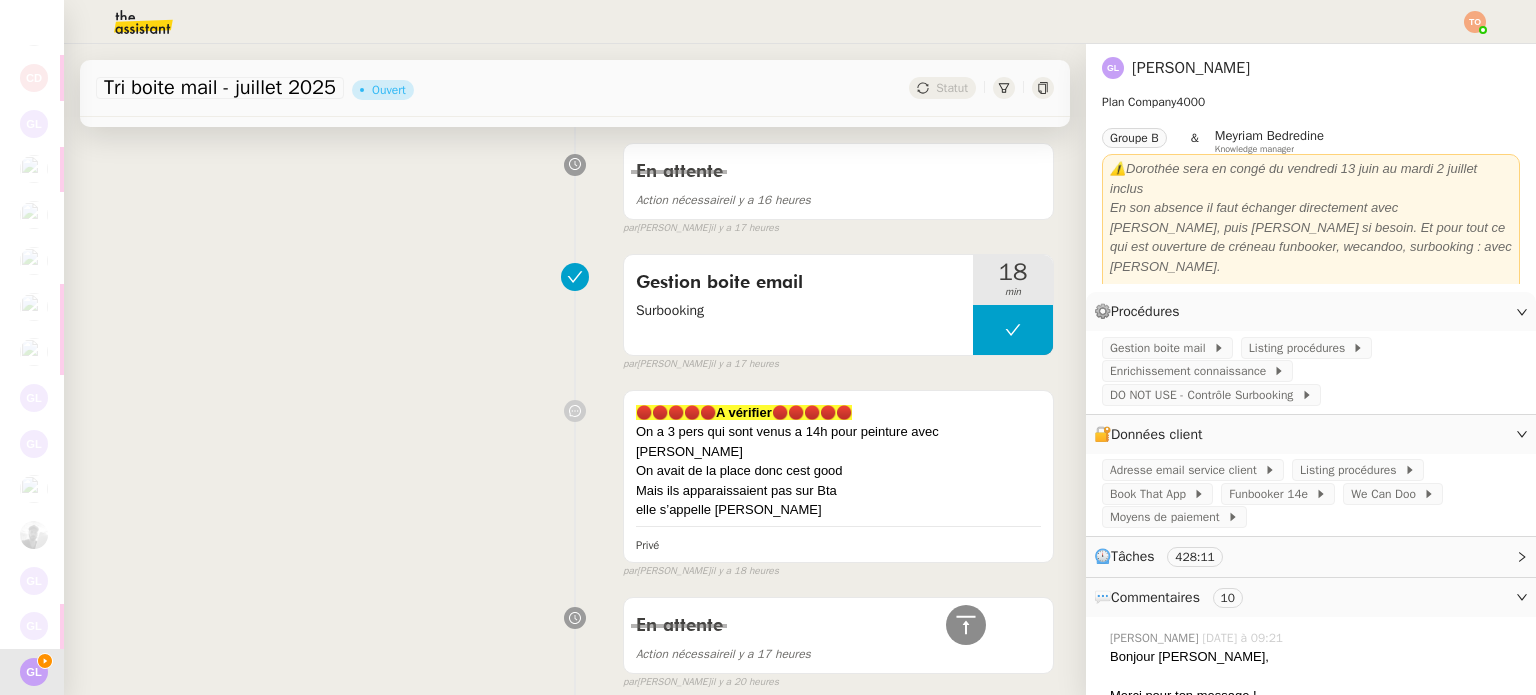 scroll, scrollTop: 1500, scrollLeft: 0, axis: vertical 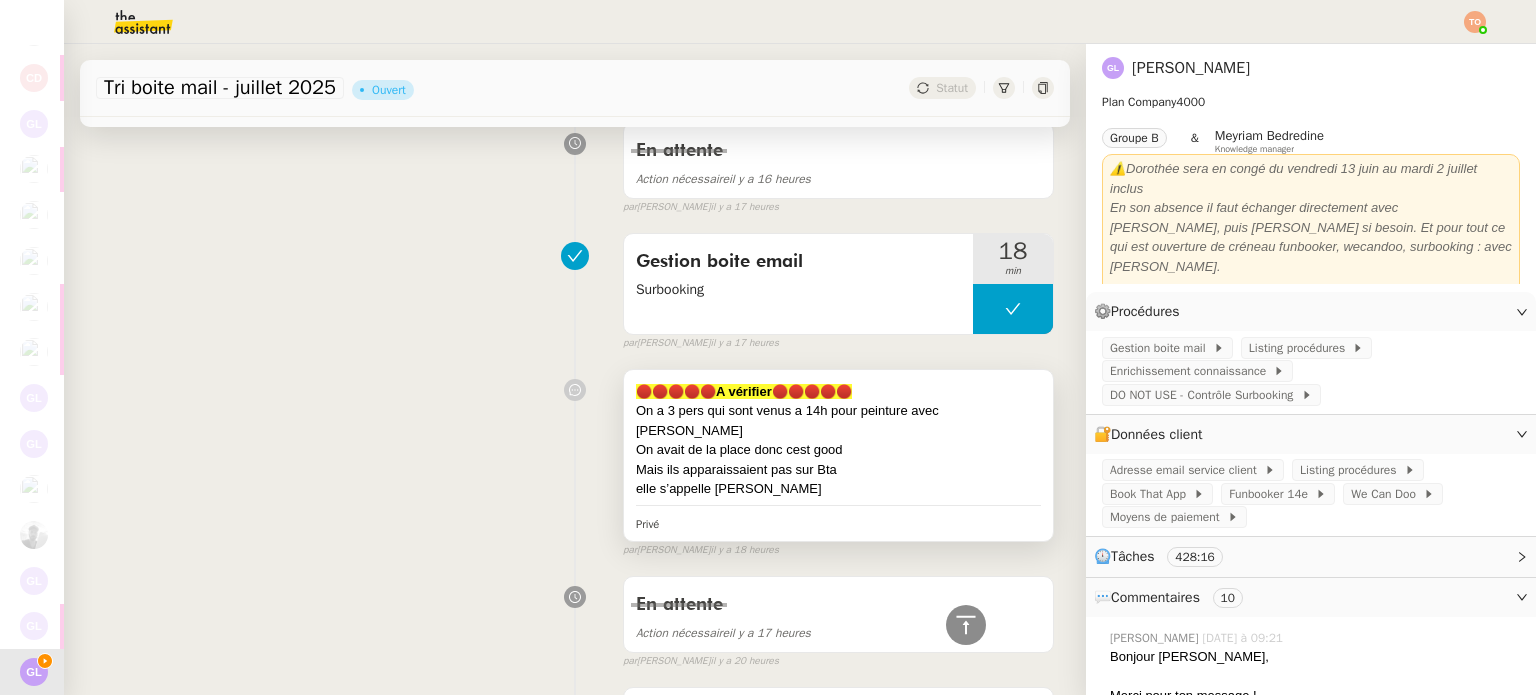click on "Mais ils apparaissaient pas sur Bta" at bounding box center [838, 470] 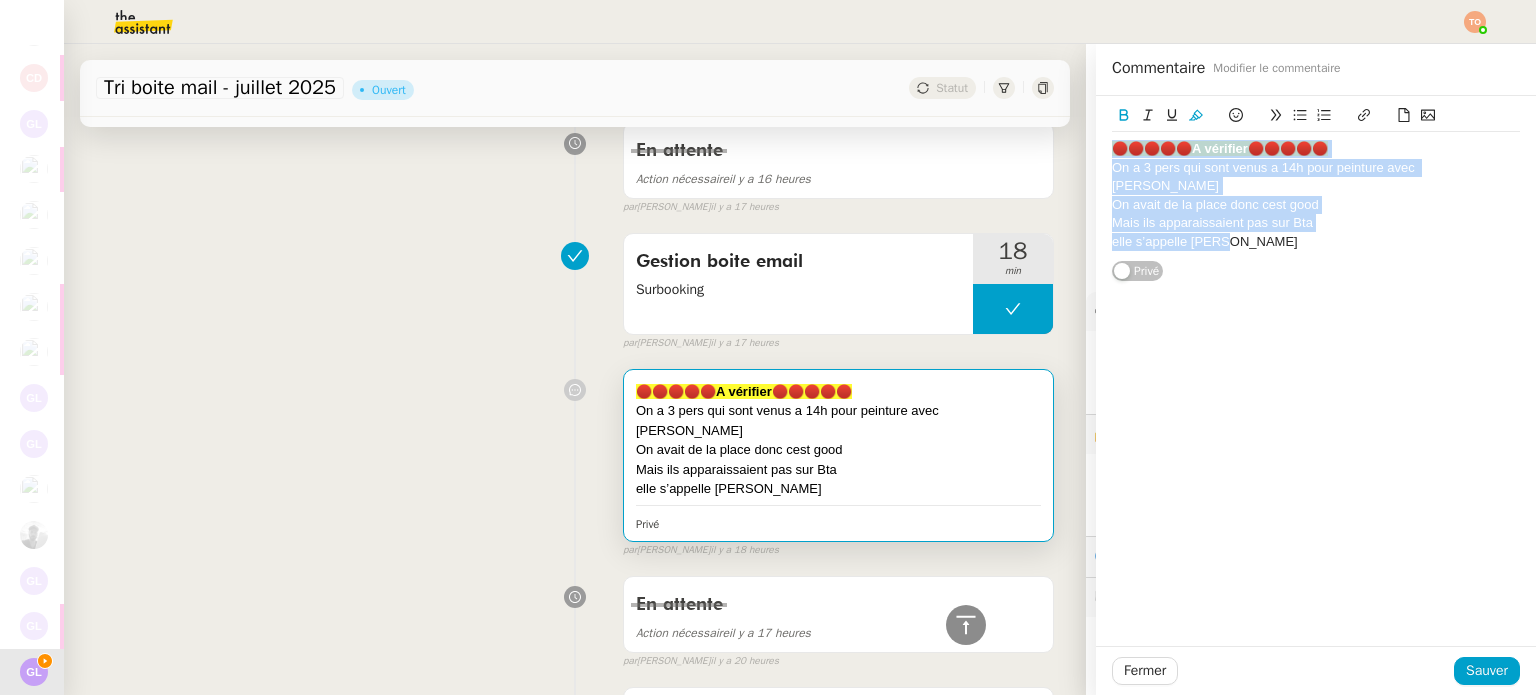 drag, startPoint x: 1233, startPoint y: 227, endPoint x: 1048, endPoint y: 123, distance: 212.22865 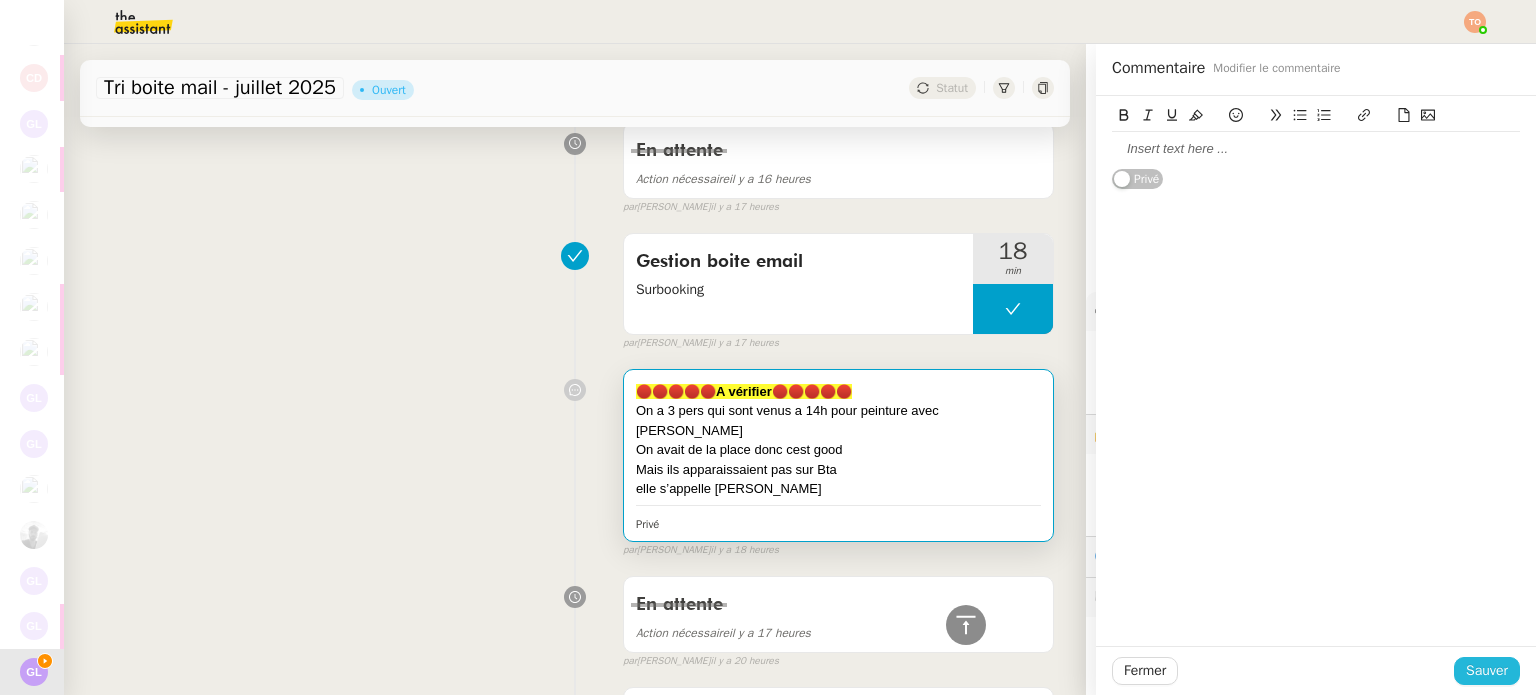 click on "Sauver" 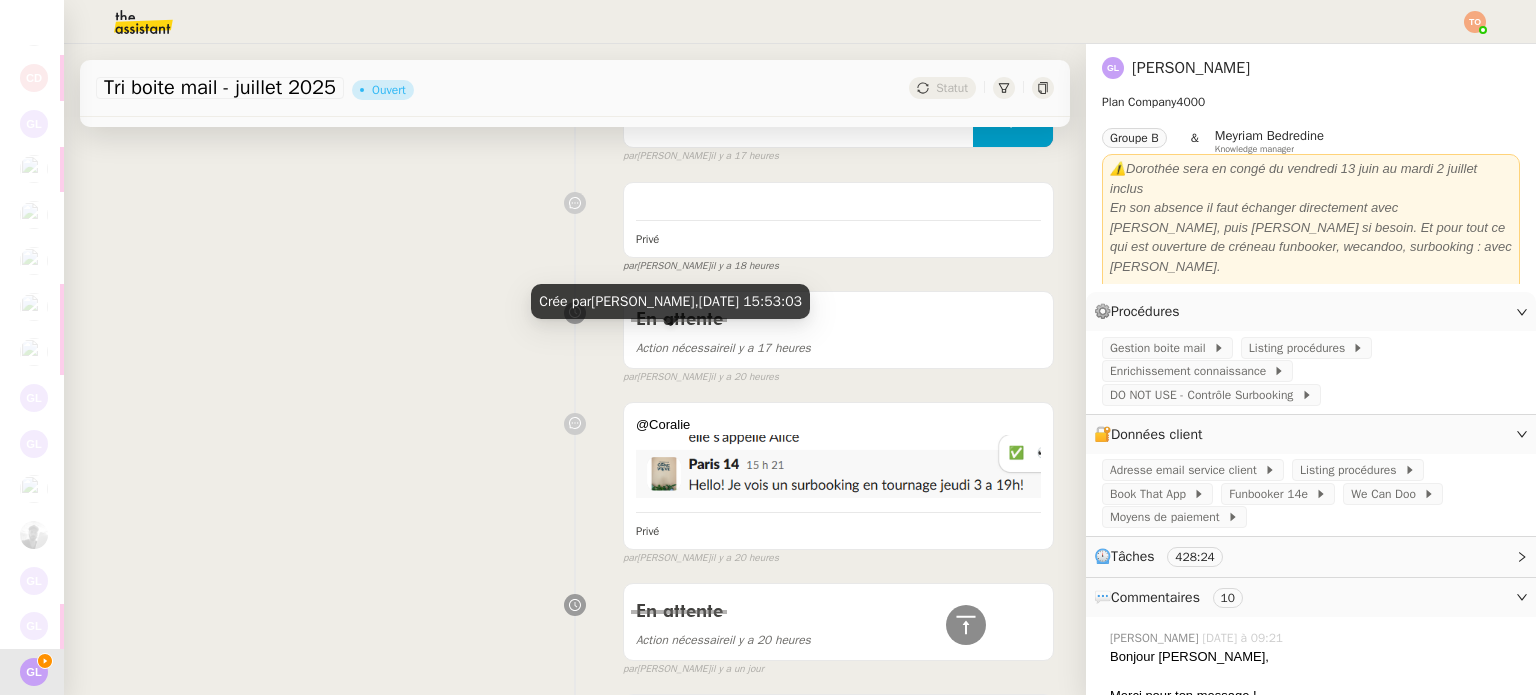 scroll, scrollTop: 1700, scrollLeft: 0, axis: vertical 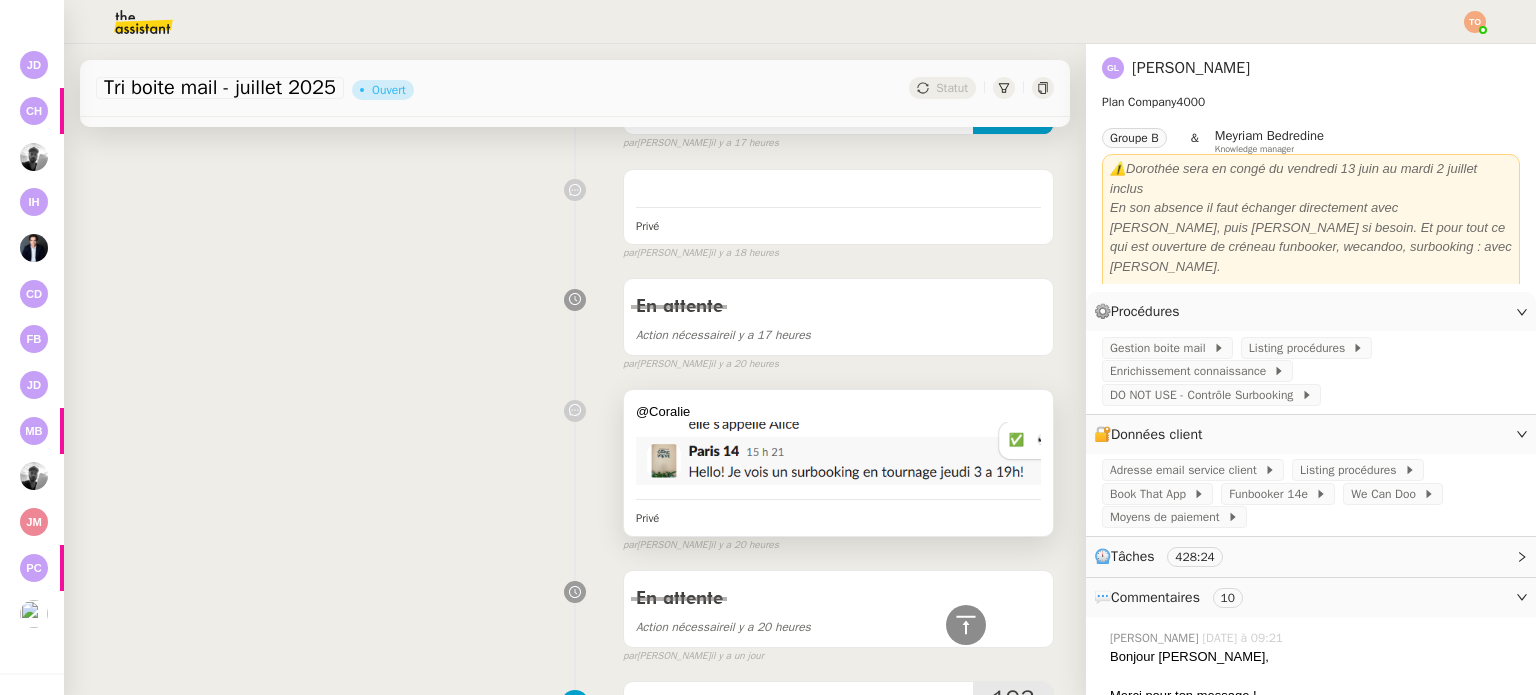 click at bounding box center (838, 458) 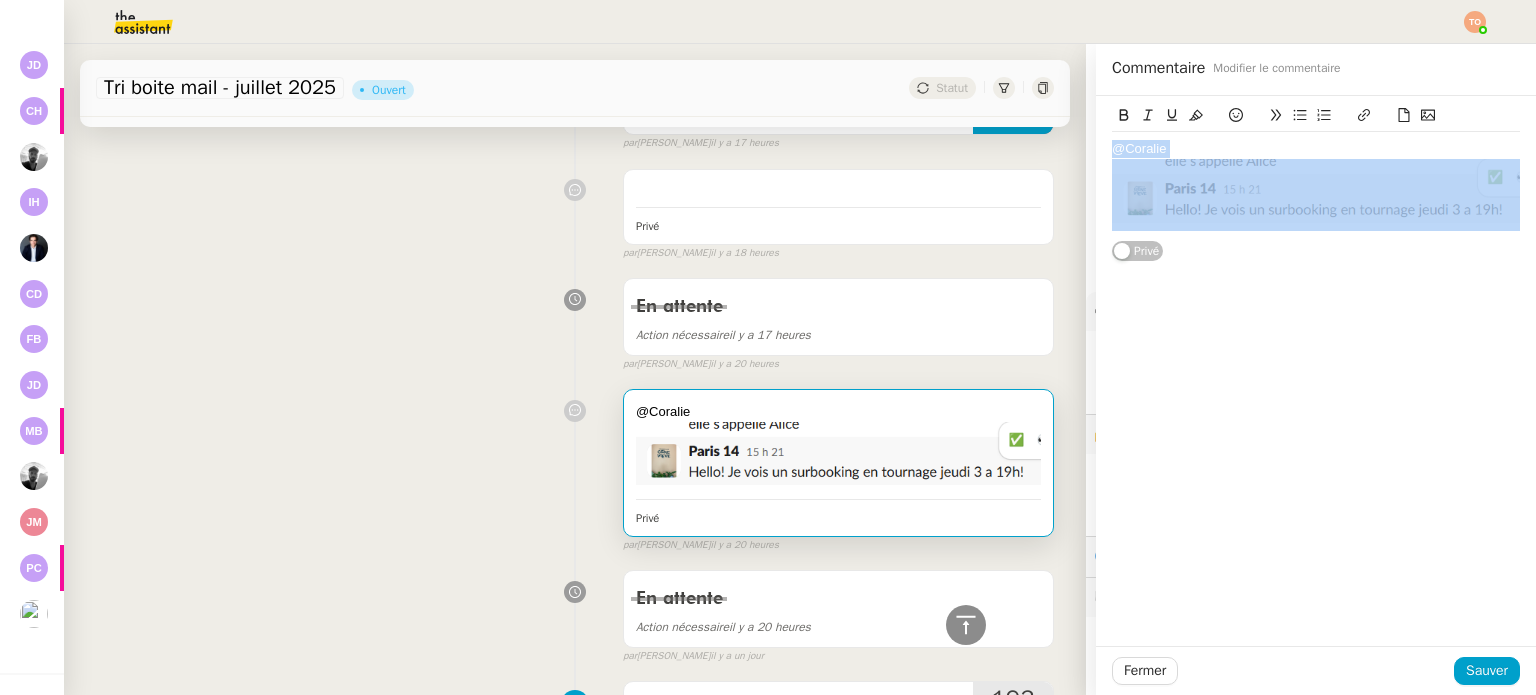 drag, startPoint x: 1450, startPoint y: 239, endPoint x: 1085, endPoint y: 143, distance: 377.41357 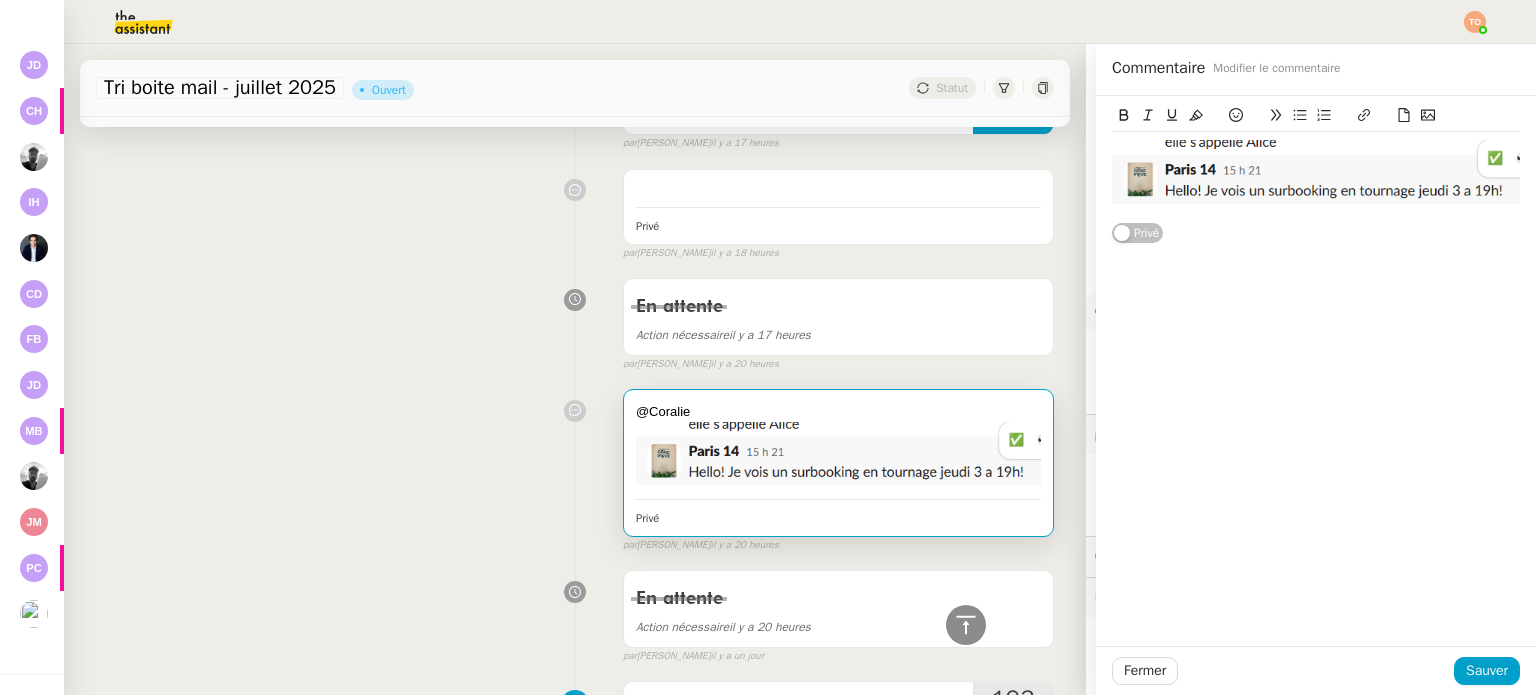 click 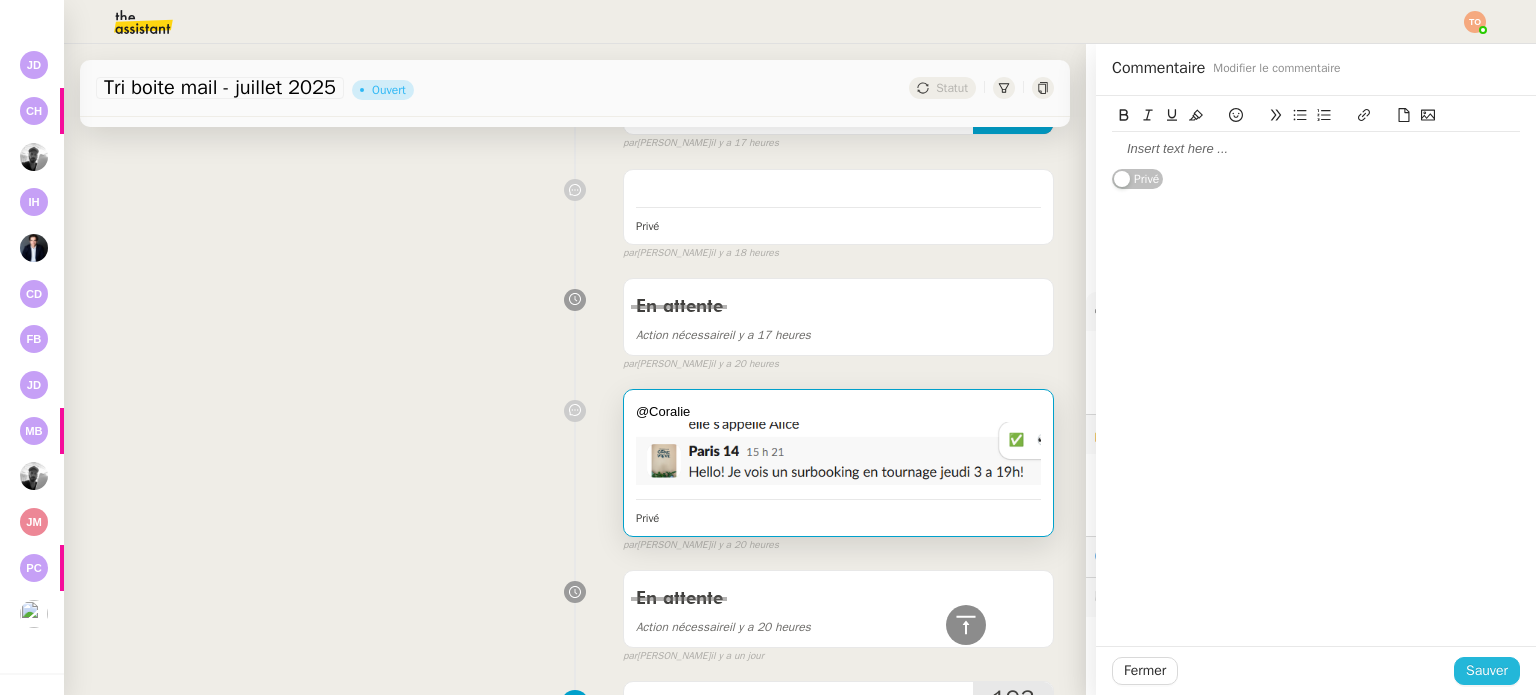 click on "Sauver" 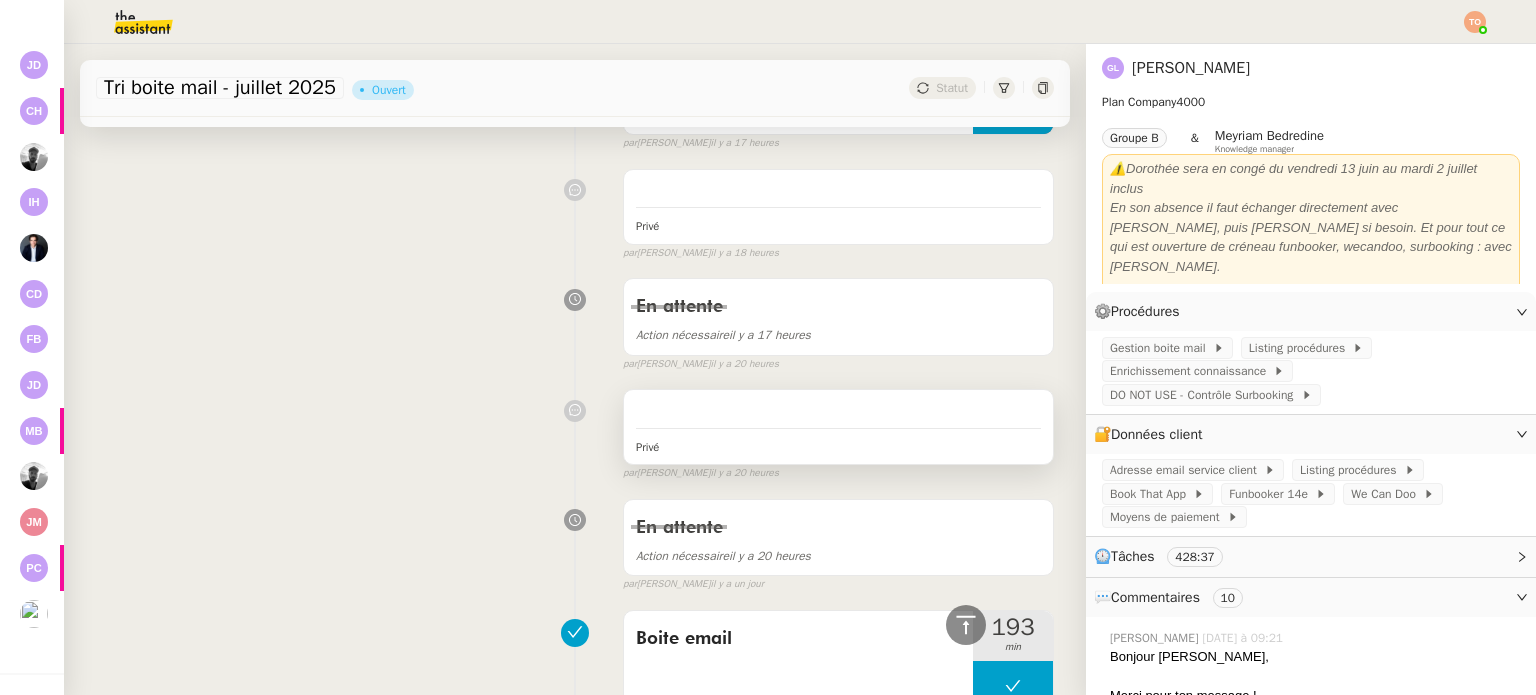 scroll, scrollTop: 1600, scrollLeft: 0, axis: vertical 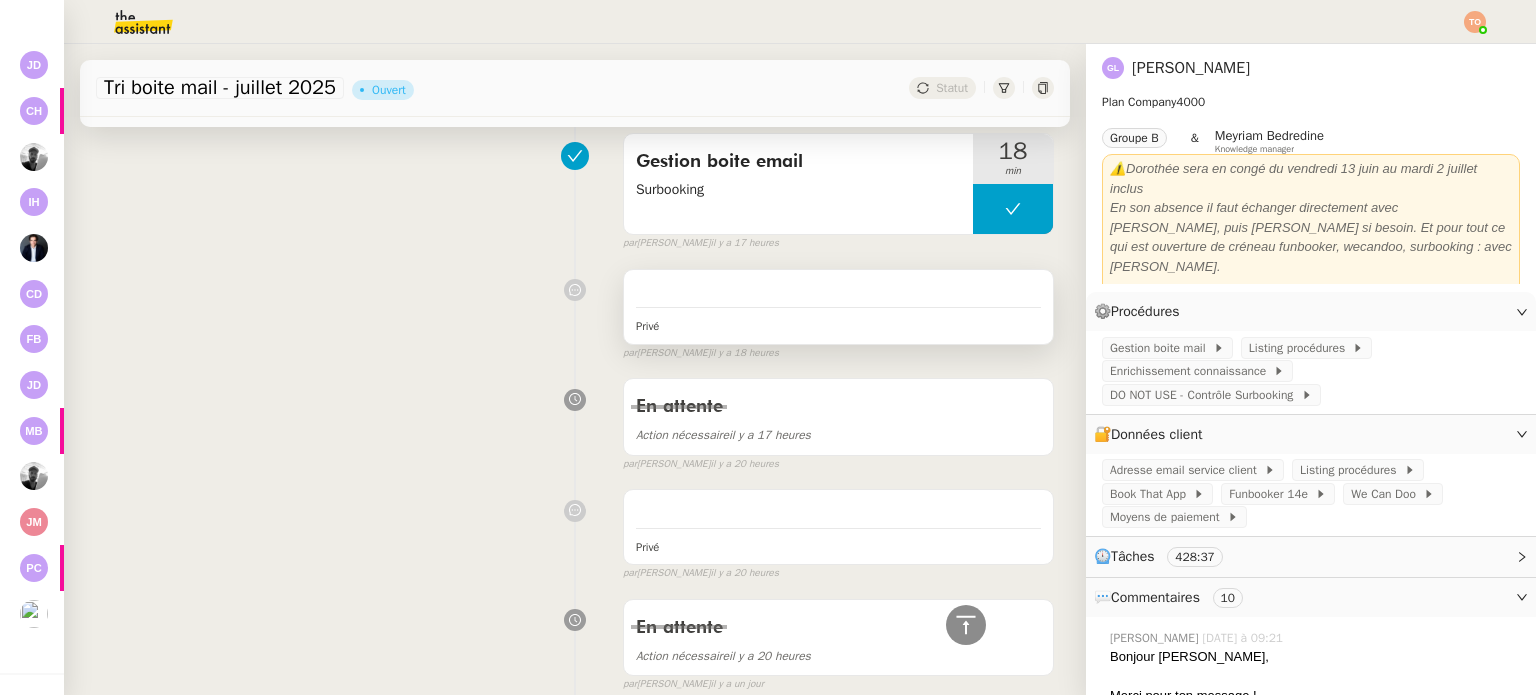 click at bounding box center [838, 307] 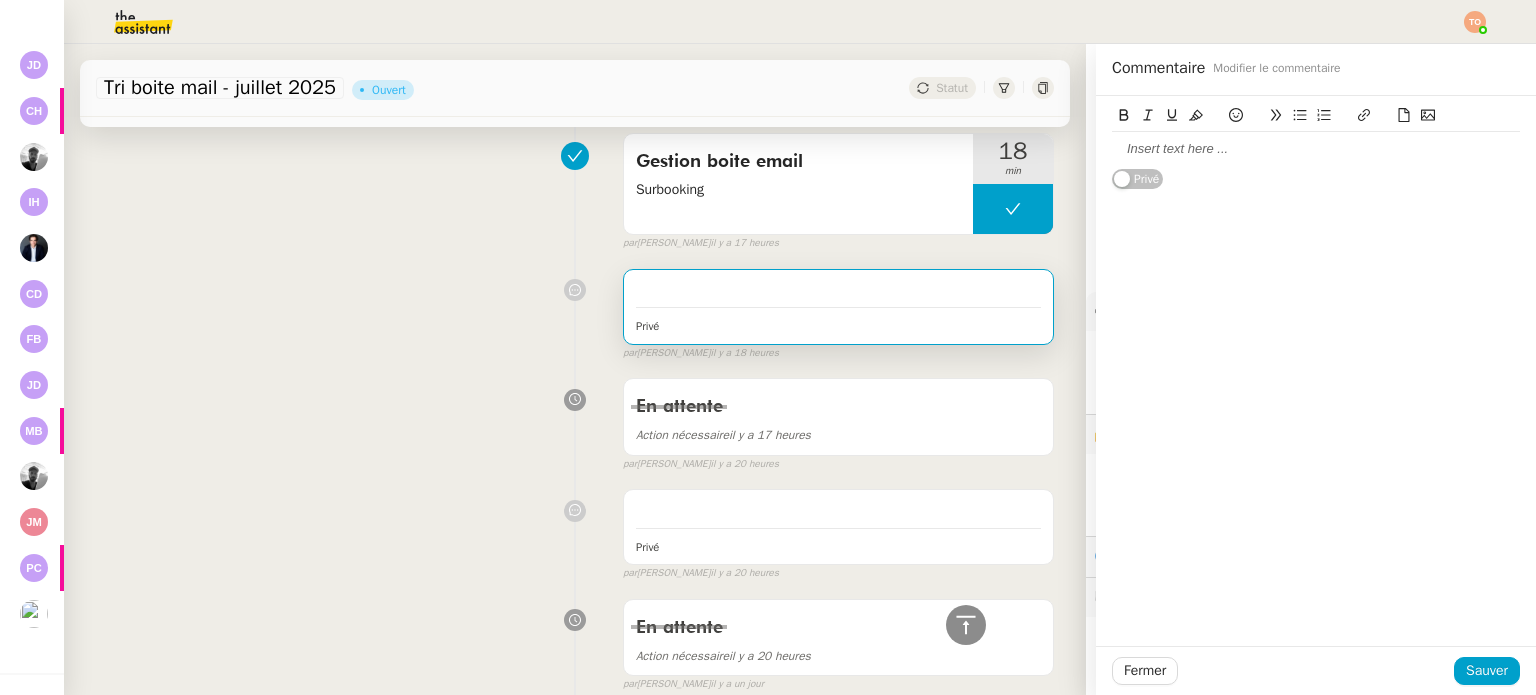 click 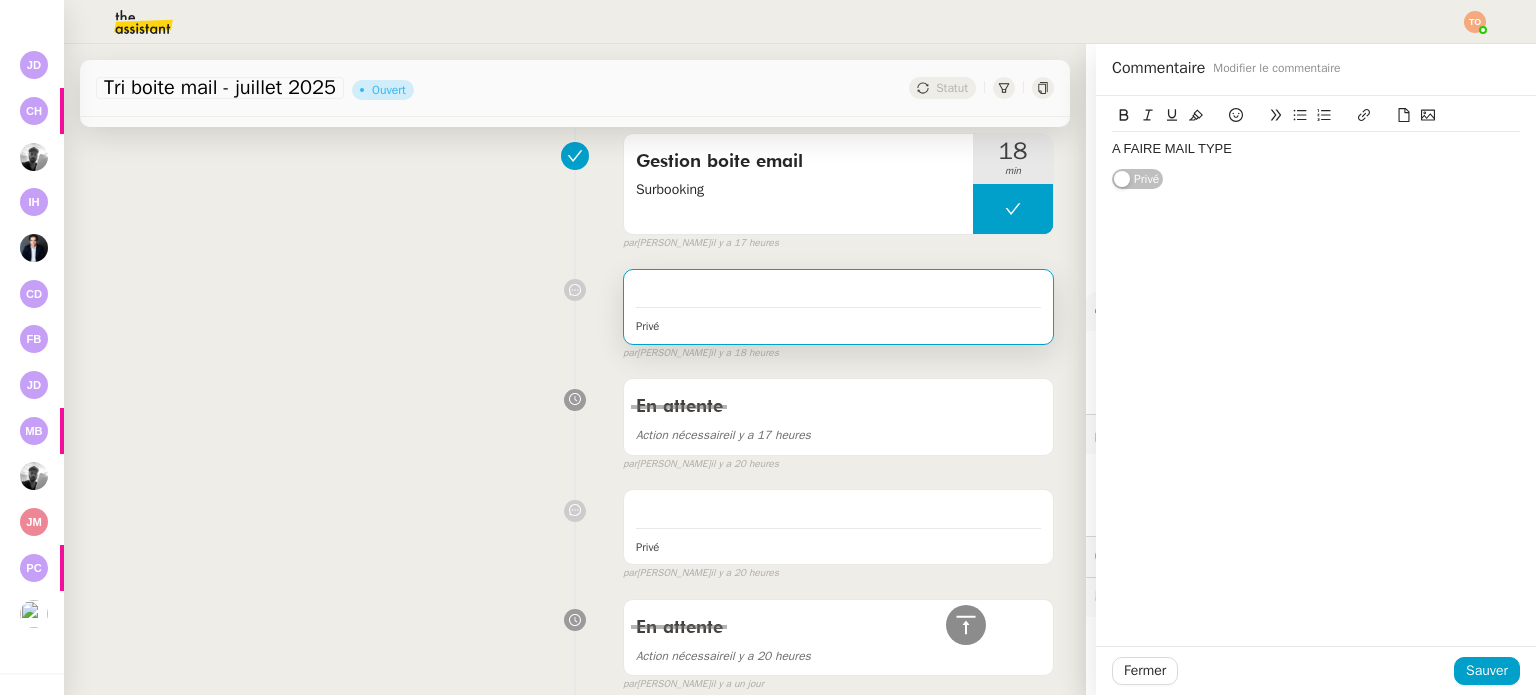 click on "A FAIRE MAIL TYPE Privé" 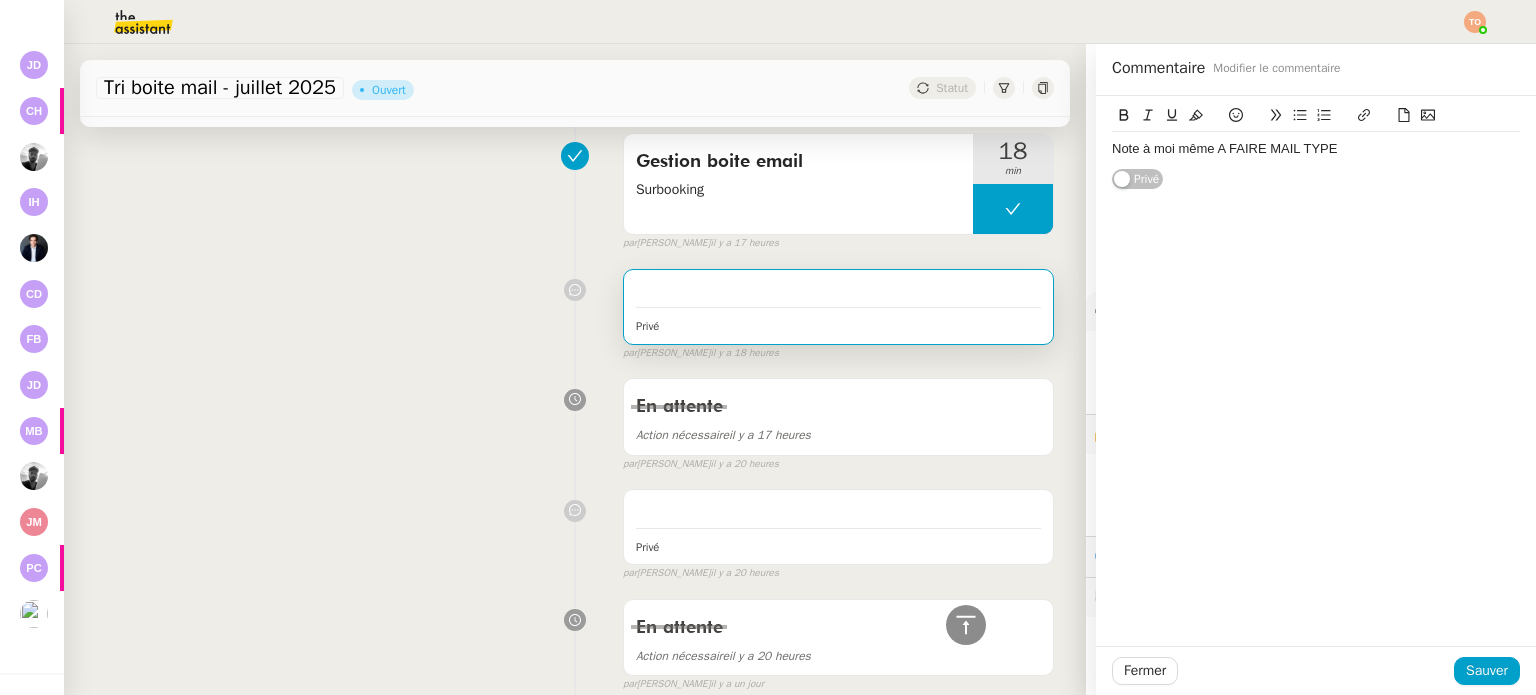 click on "Note à moi même A FAIRE MAIL TYPE" 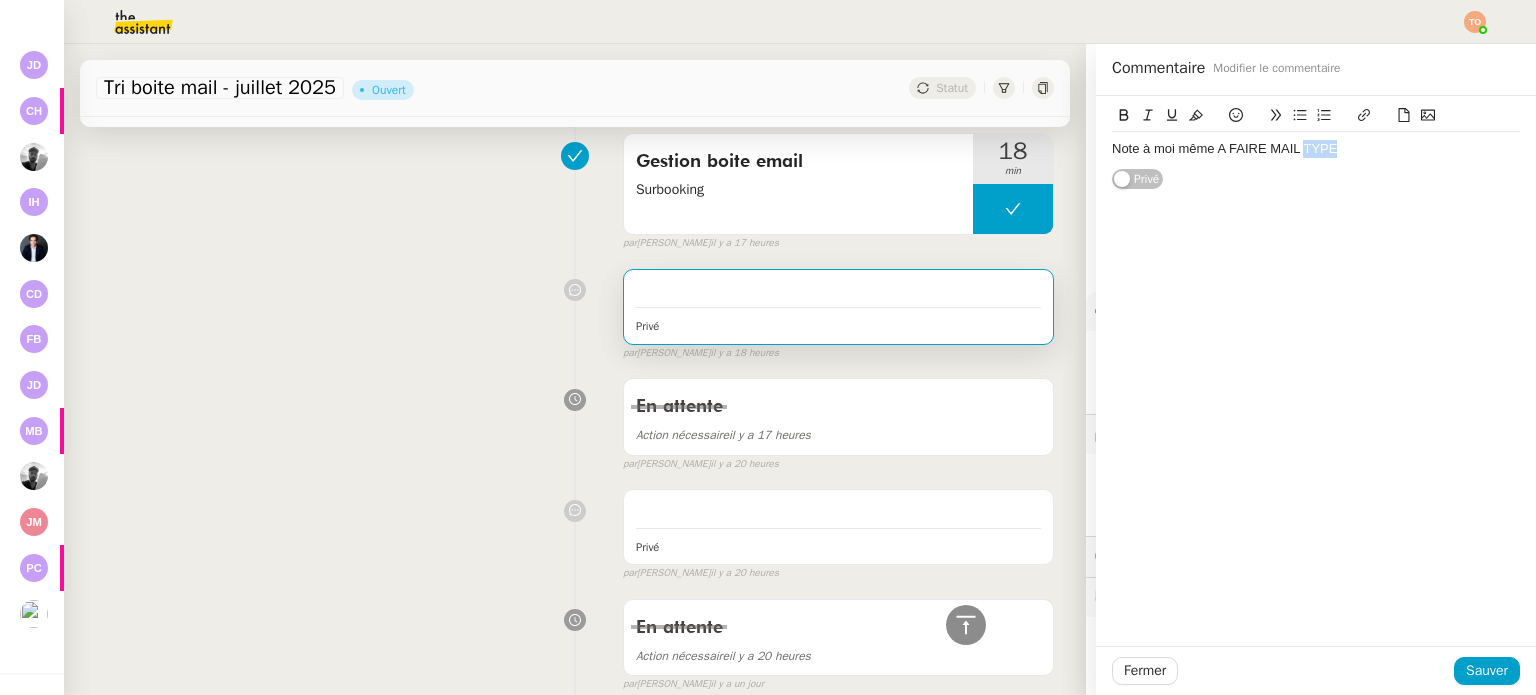 click on "Note à moi même A FAIRE MAIL TYPE" 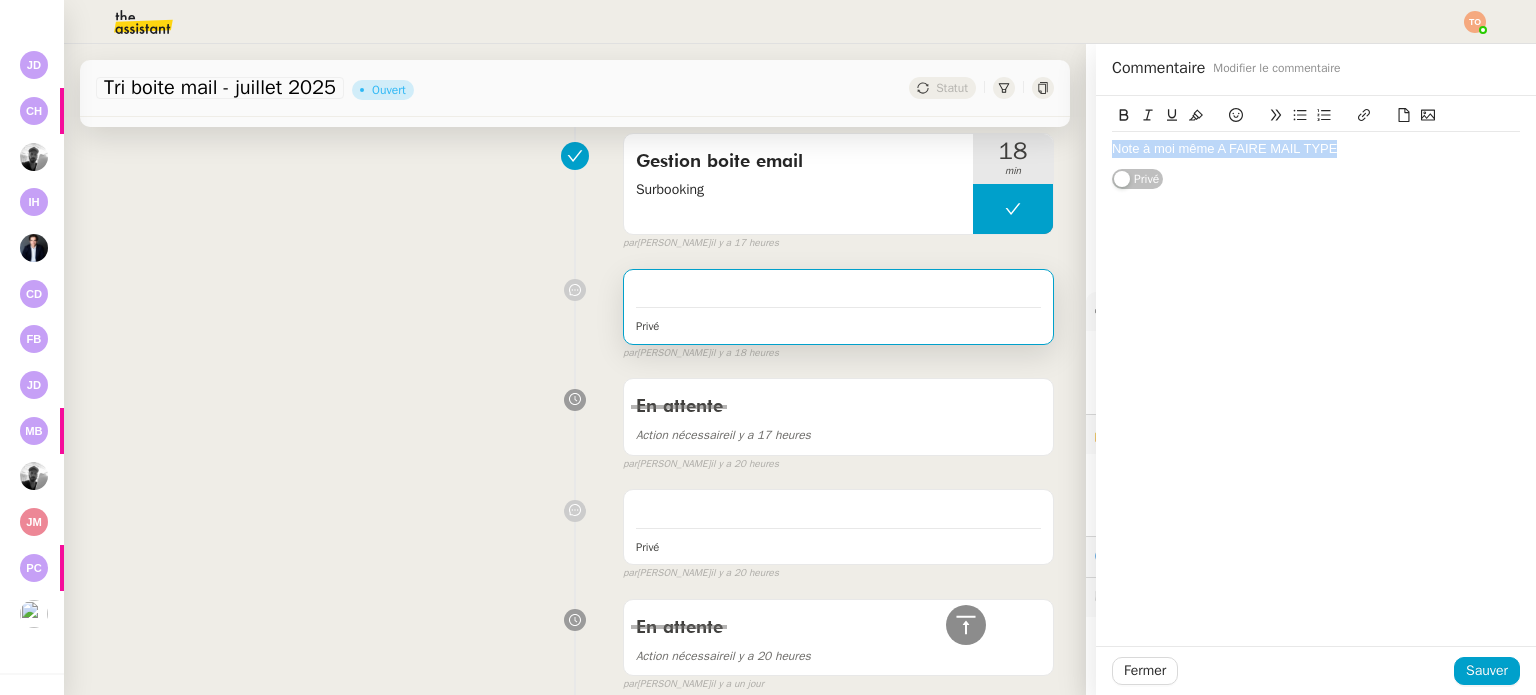 click on "Note à moi même A FAIRE MAIL TYPE" 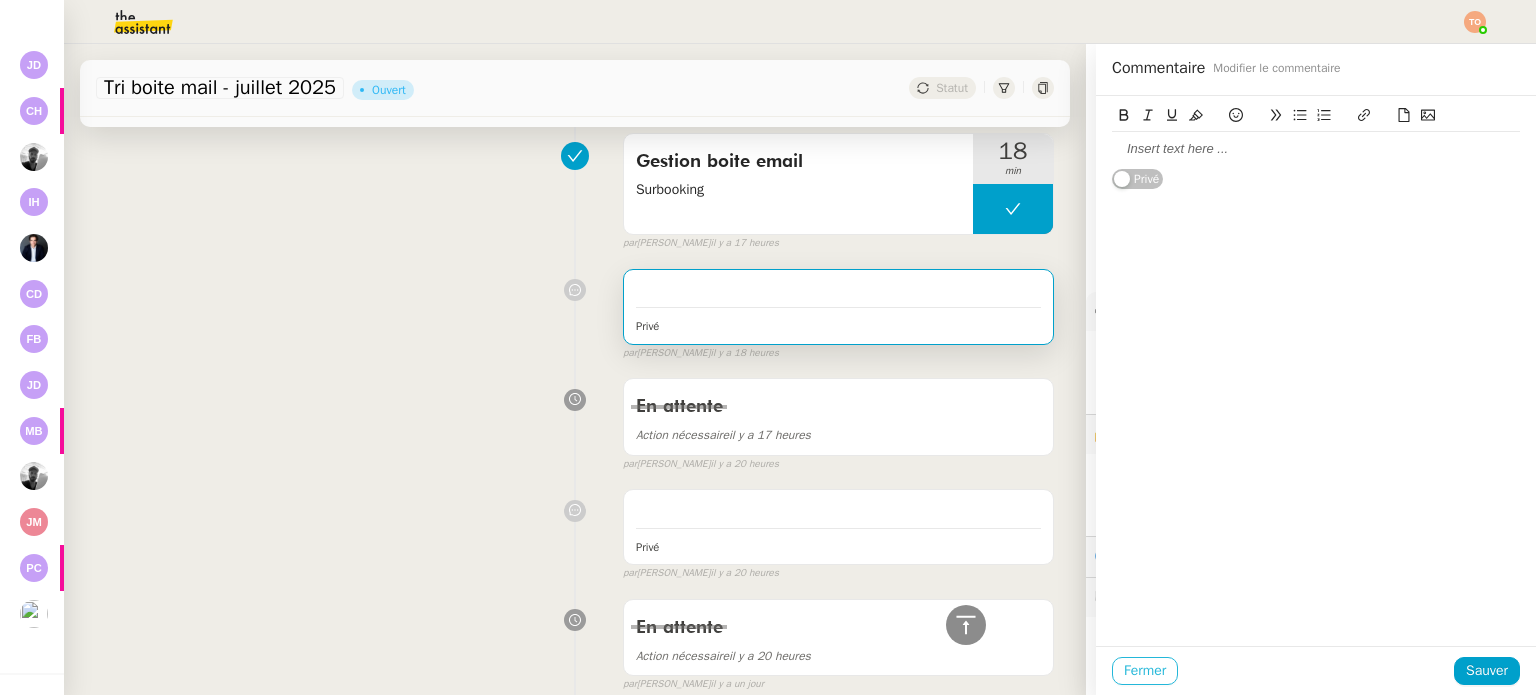 click on "Fermer" 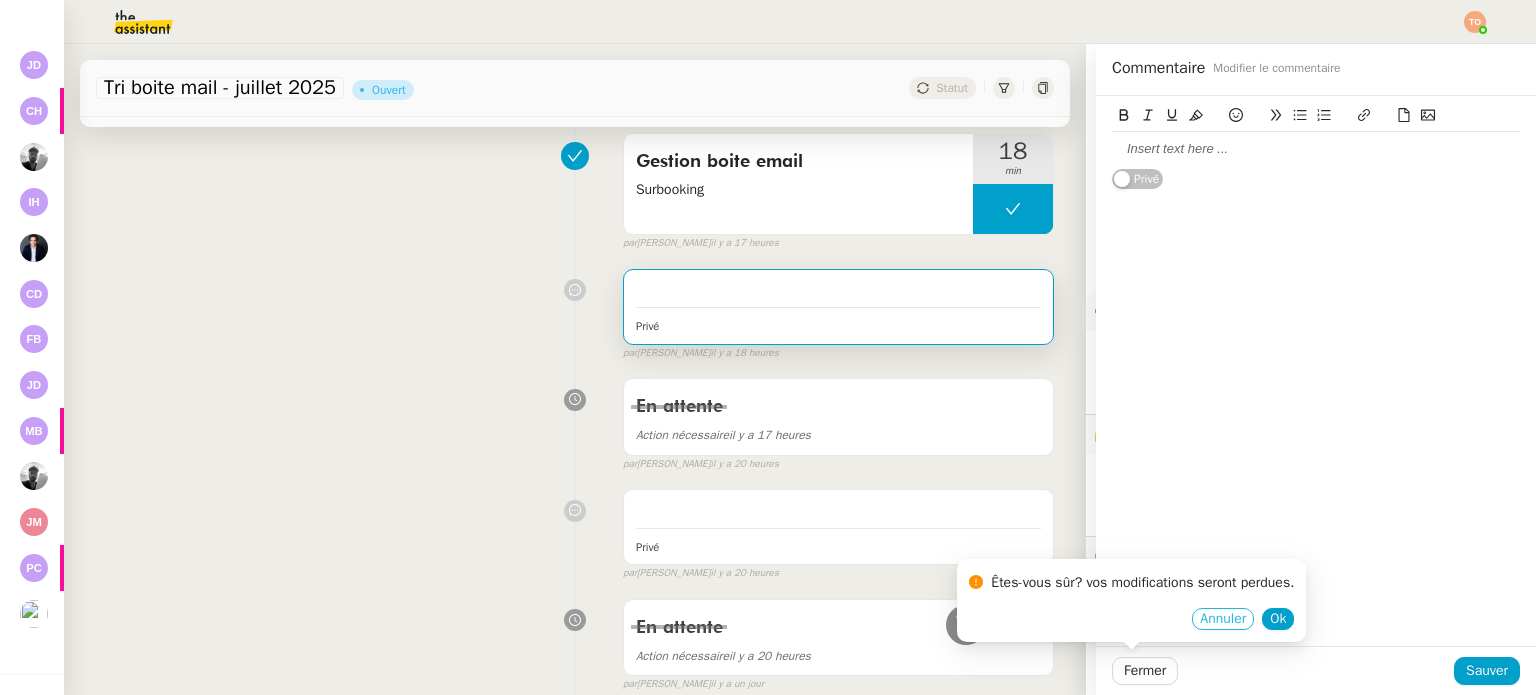 click on "Annuler" at bounding box center (1223, 619) 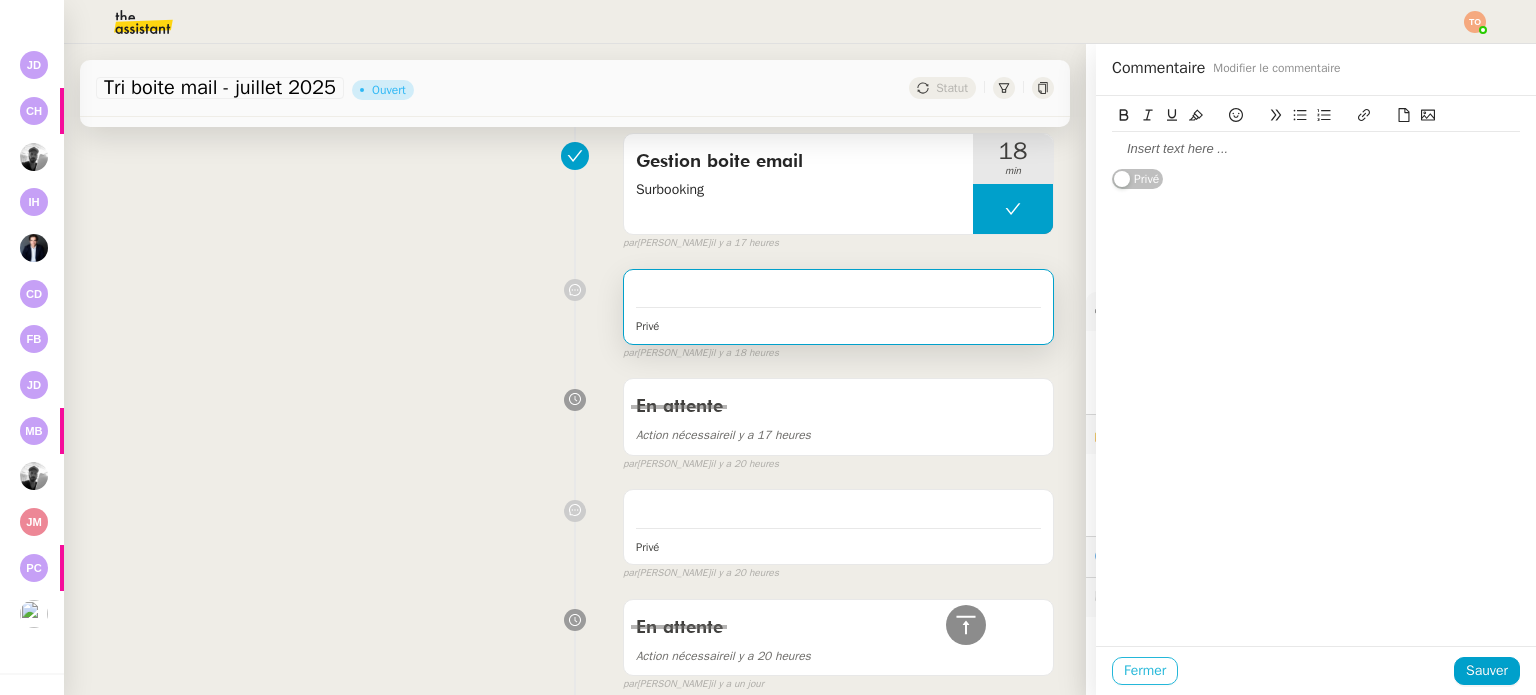 click on "Fermer" 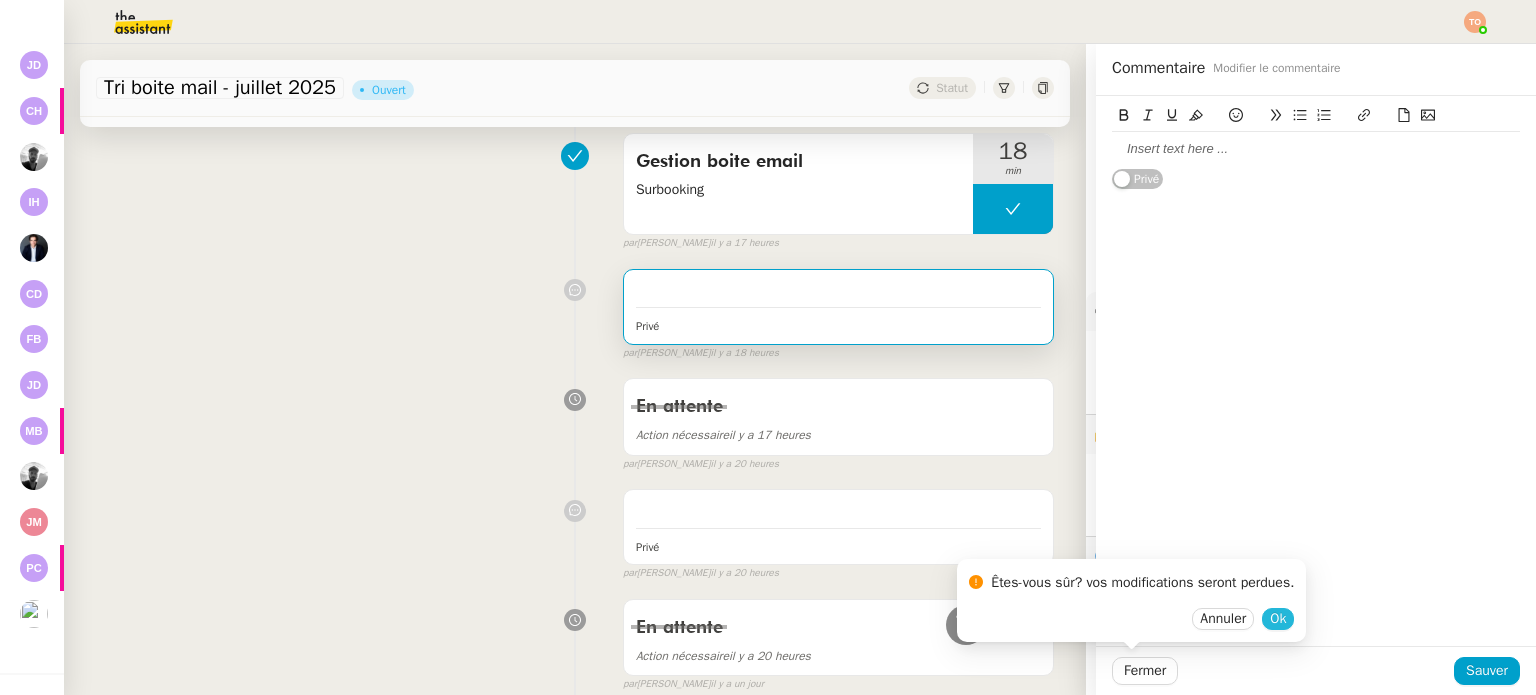 click on "Ok" at bounding box center [1278, 619] 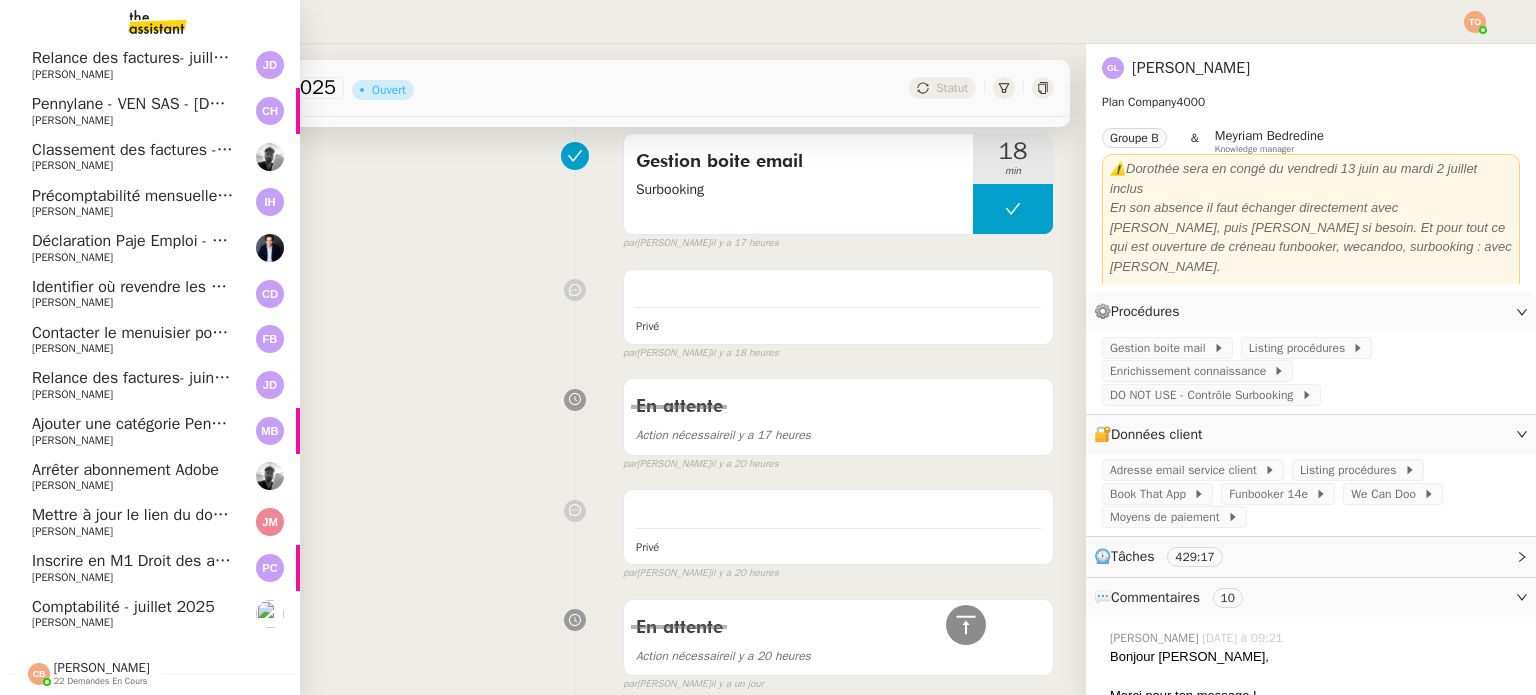 click on "Mettre à jour le lien du document Collection" 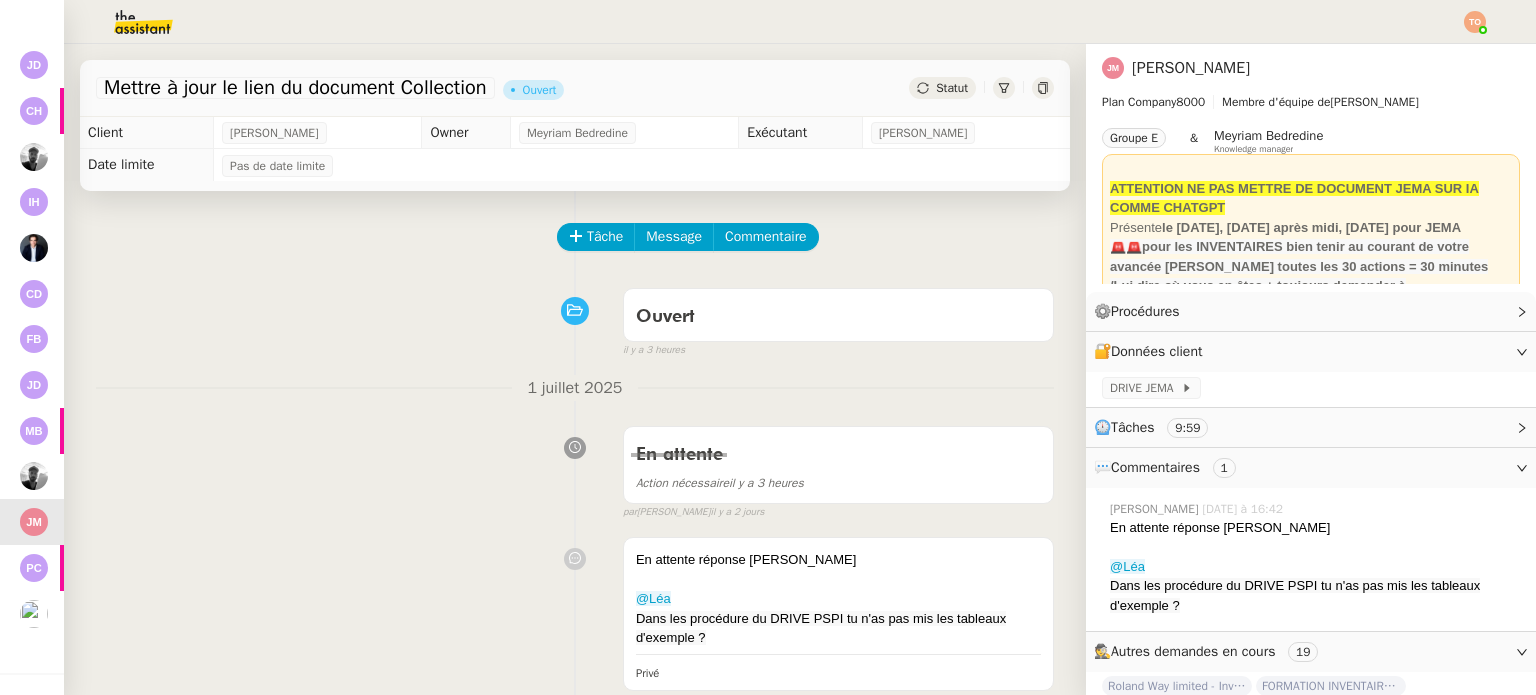 scroll, scrollTop: 200, scrollLeft: 0, axis: vertical 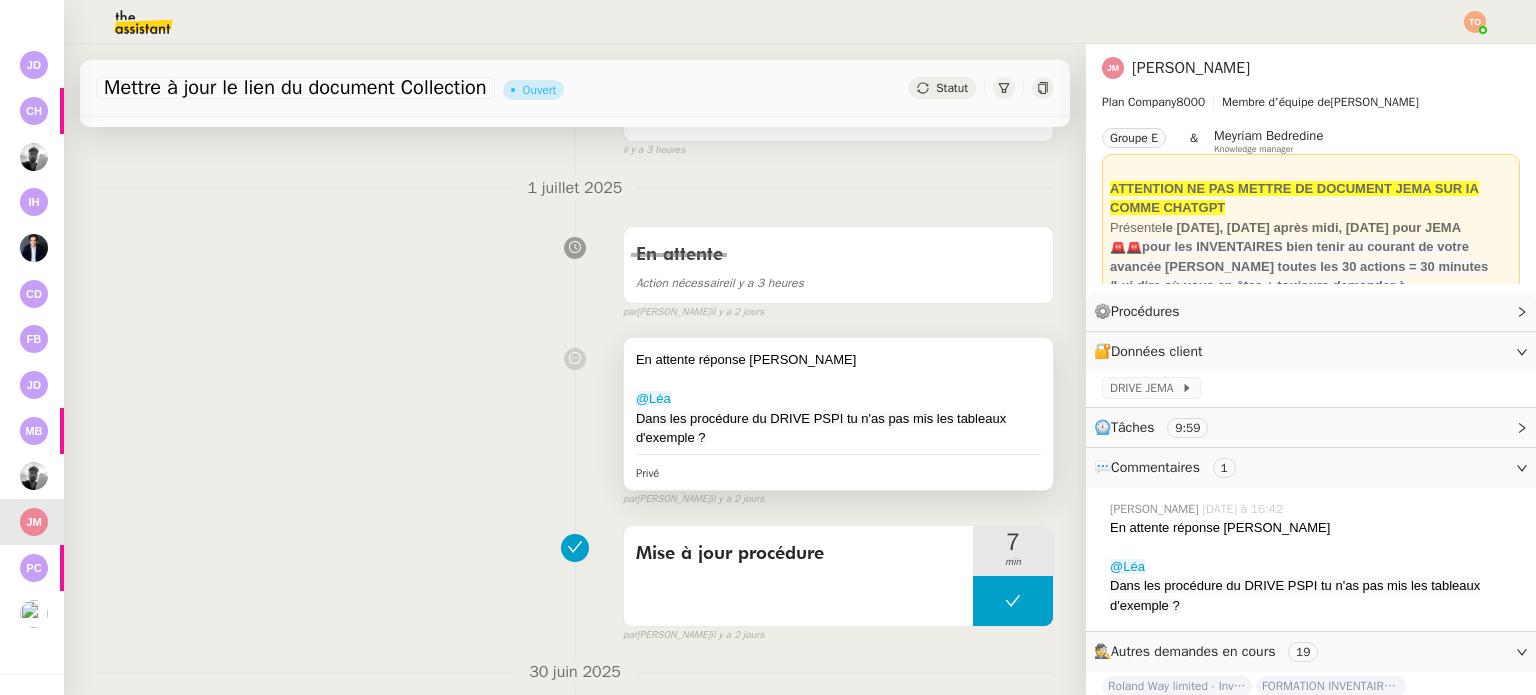 click at bounding box center [838, 380] 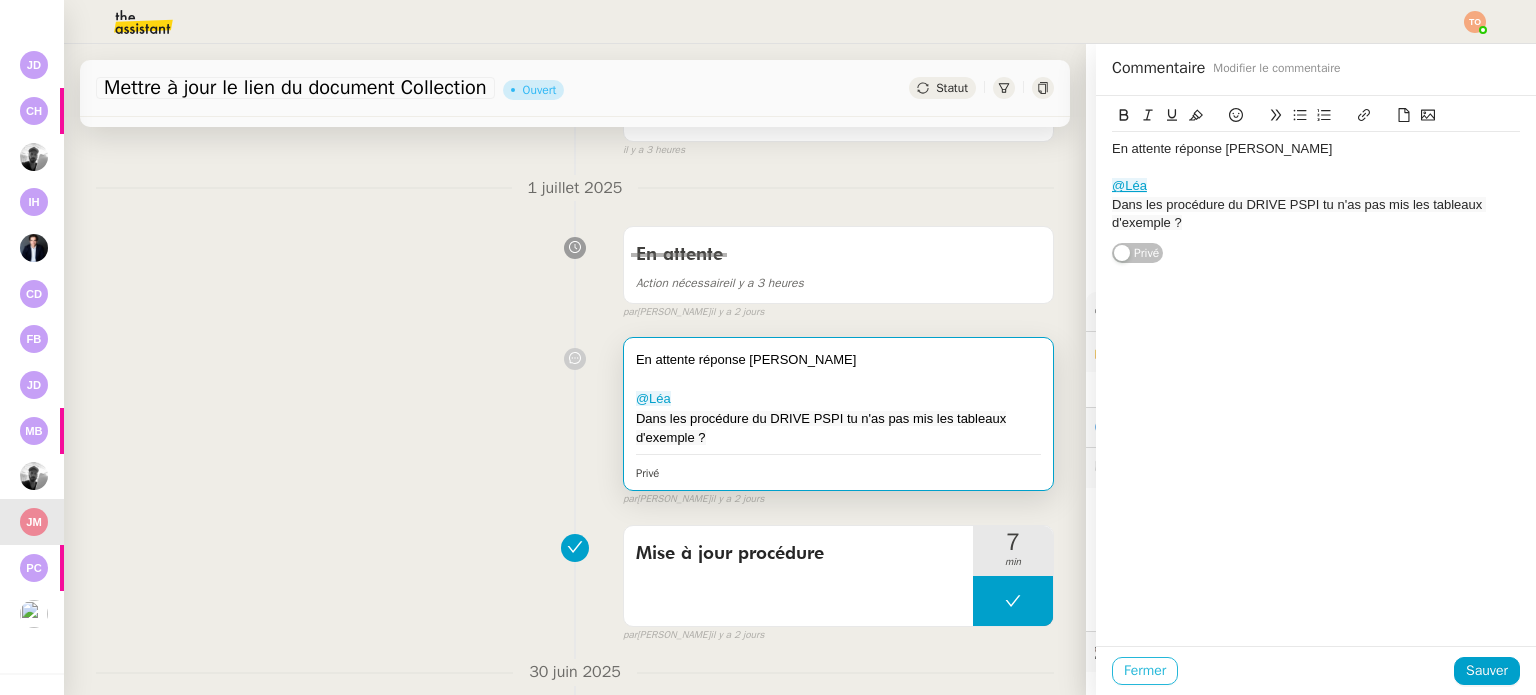 click on "Fermer" 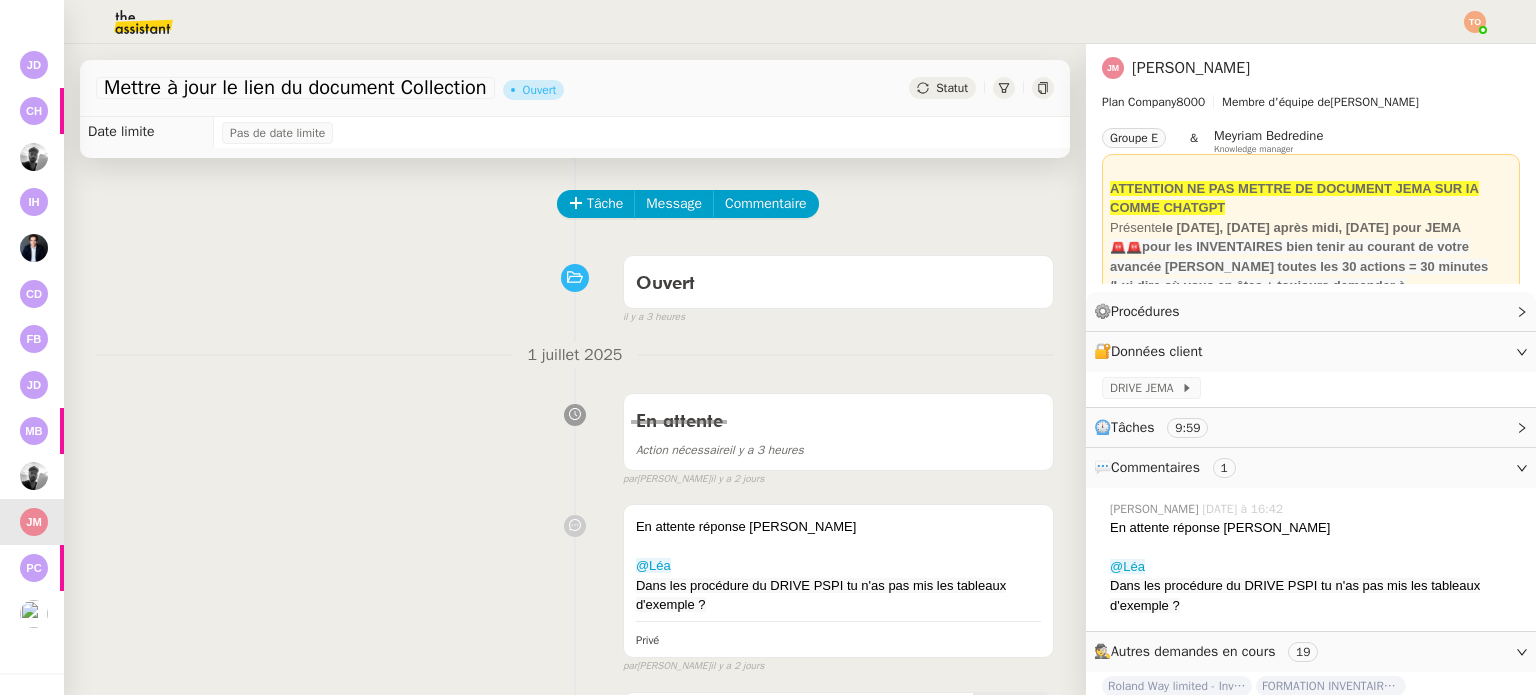 scroll, scrollTop: 0, scrollLeft: 0, axis: both 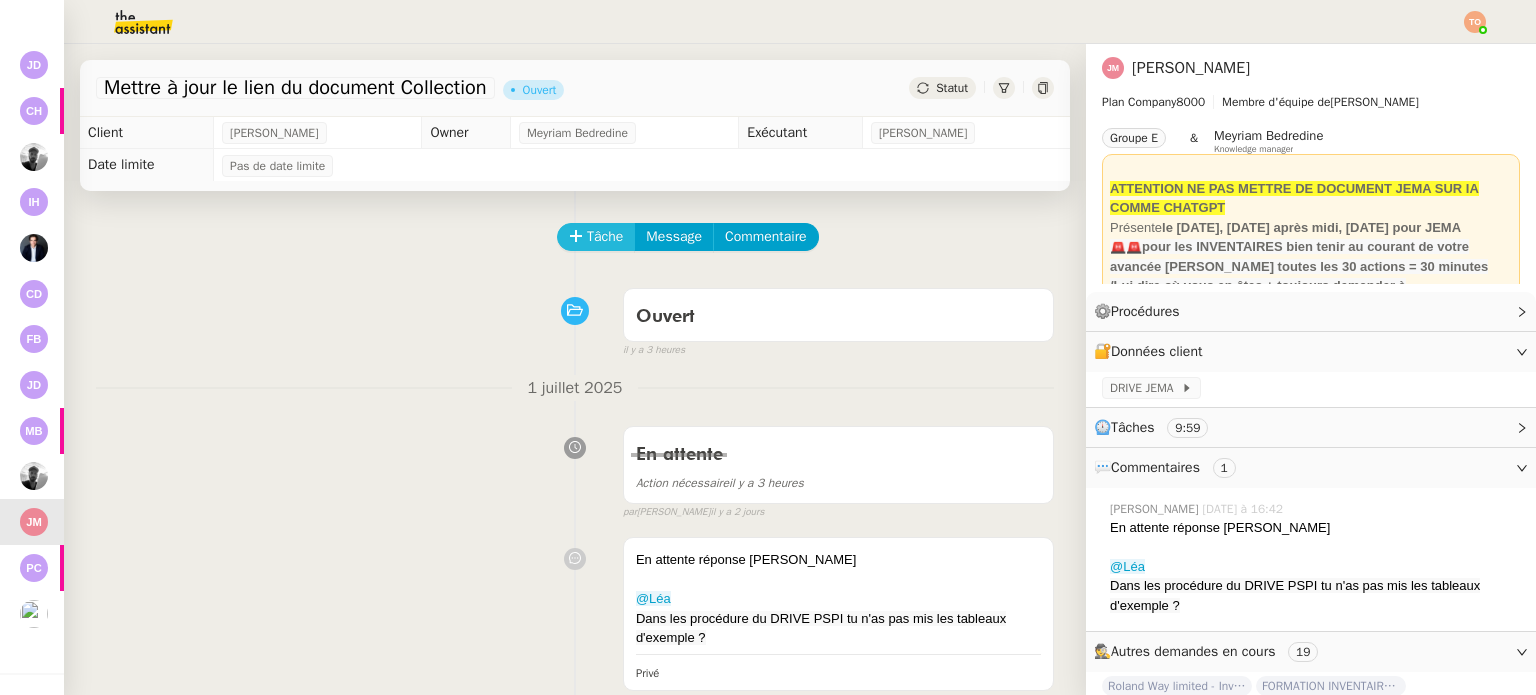 click on "Tâche" 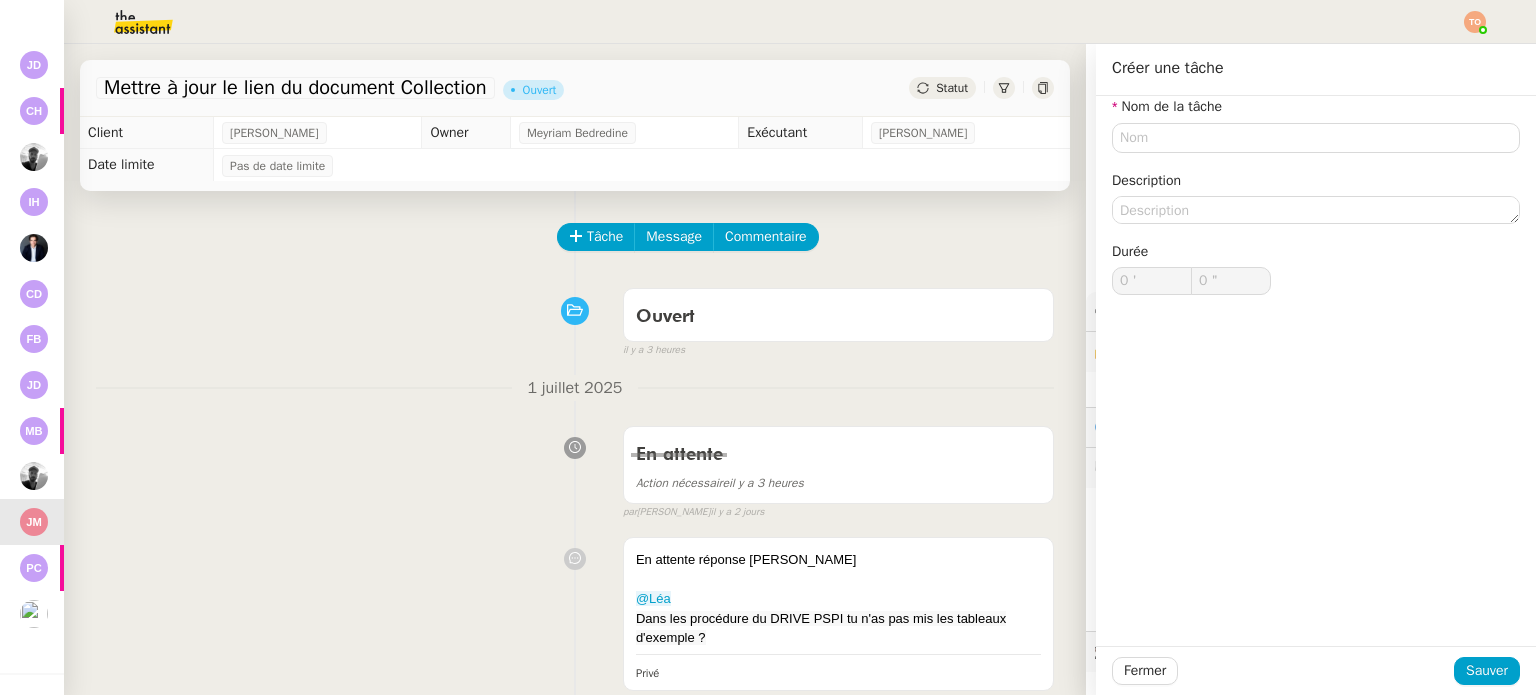 click on "Nom de la tâche" 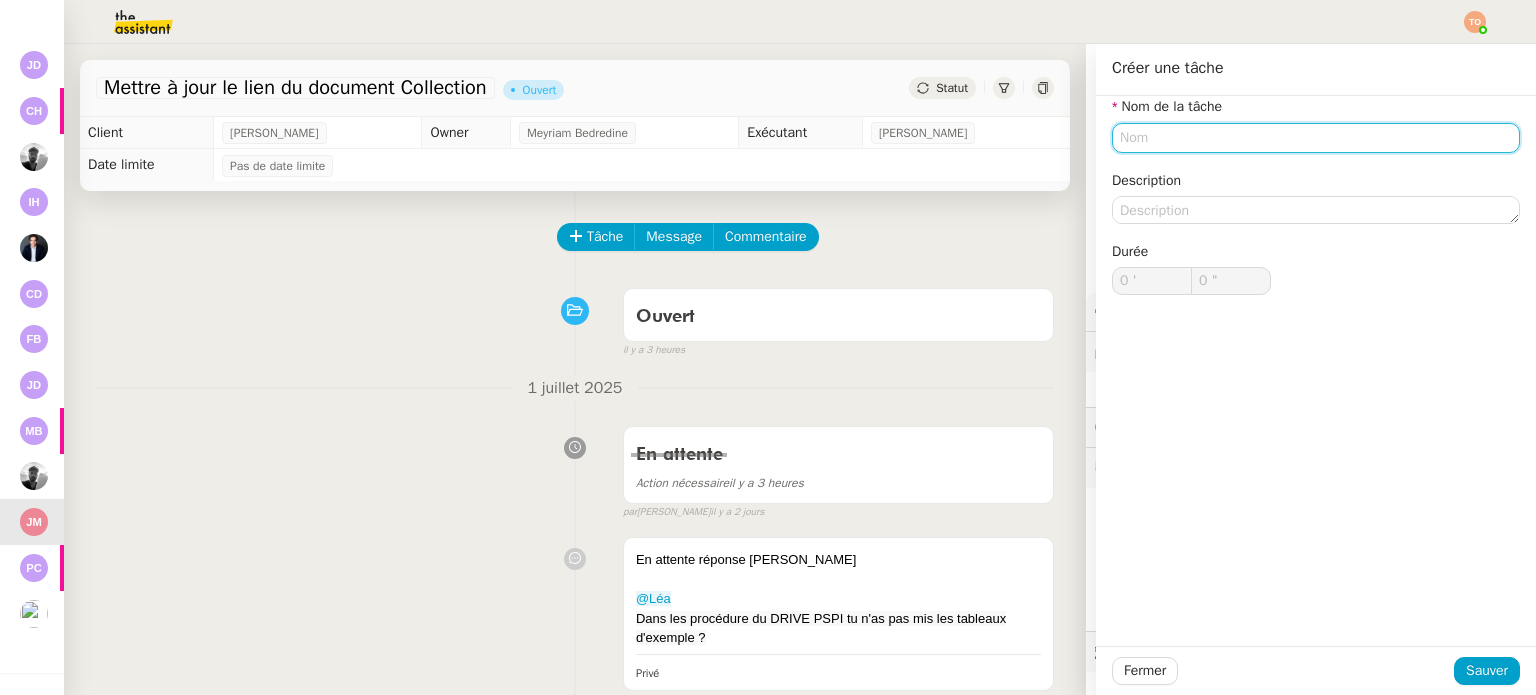 click 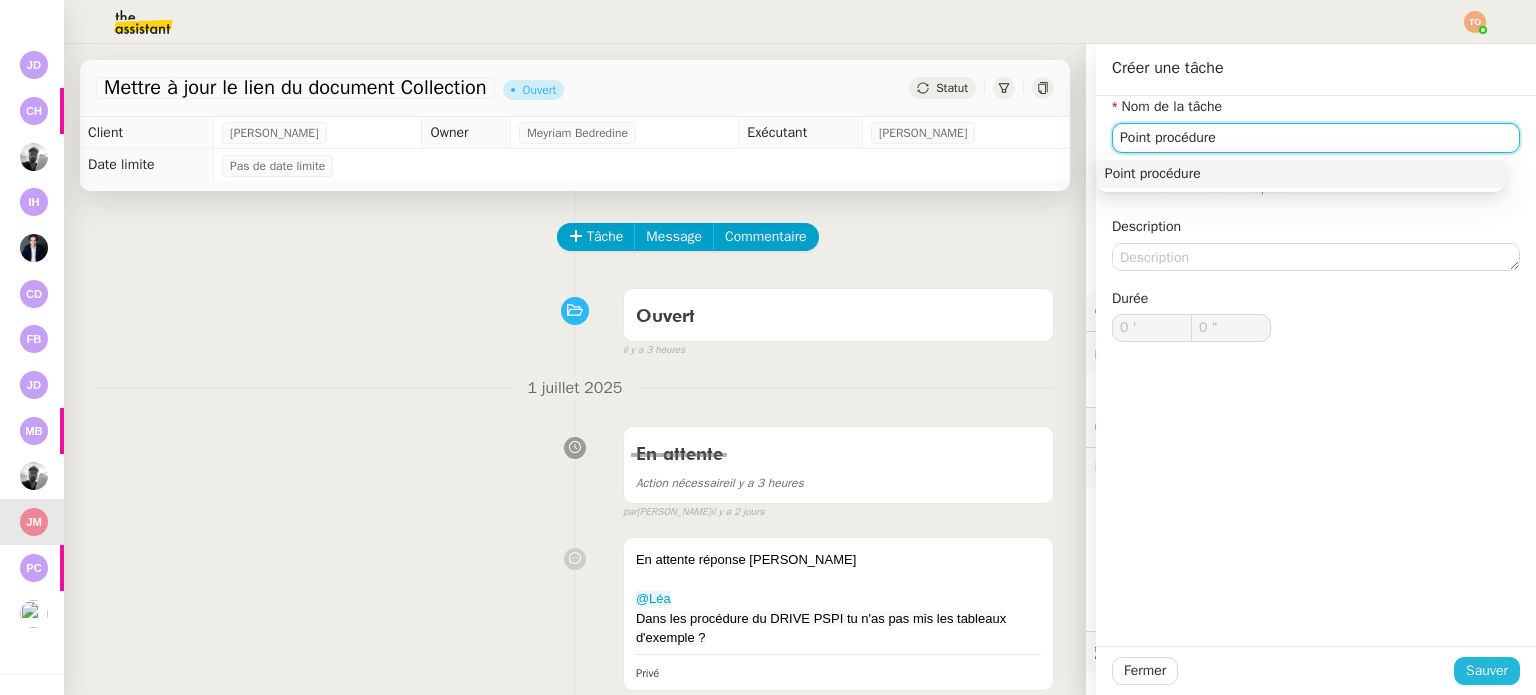 type on "Point procédure" 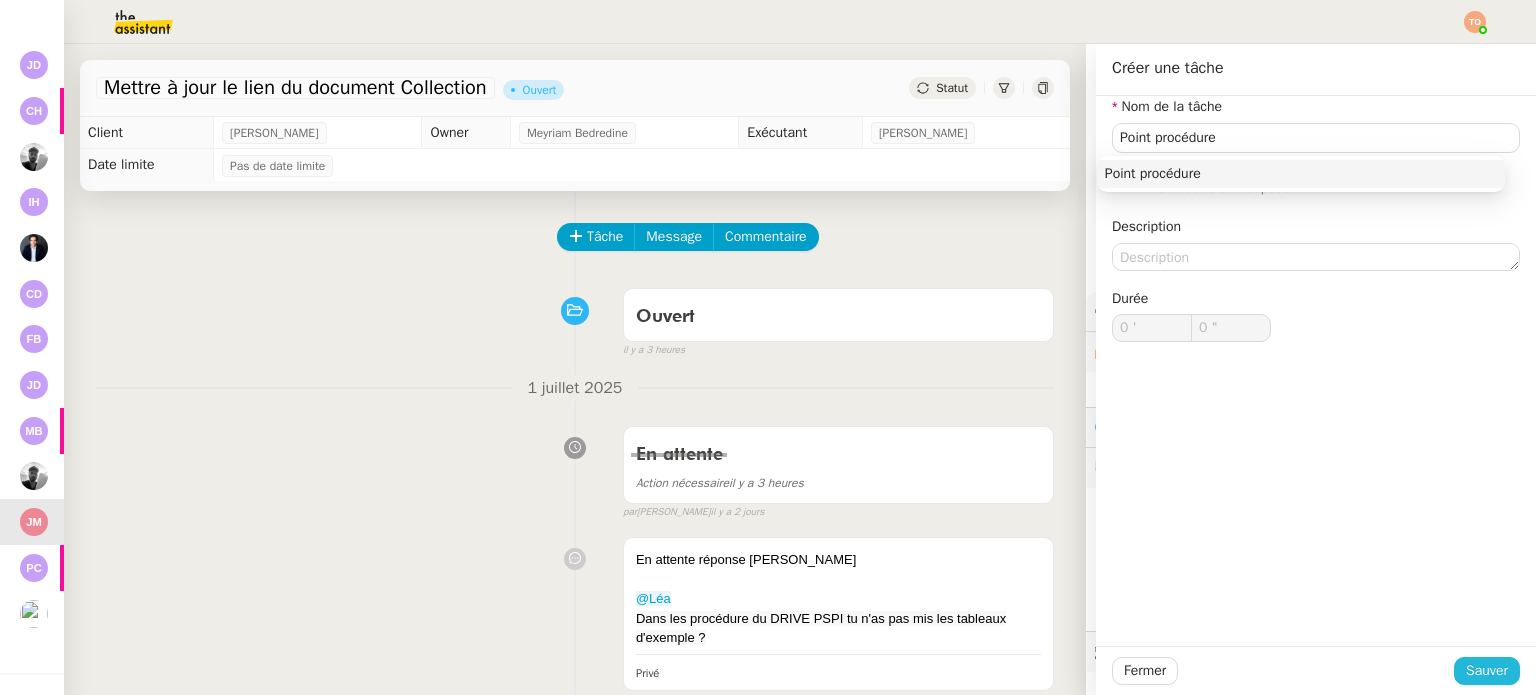 click on "Sauver" 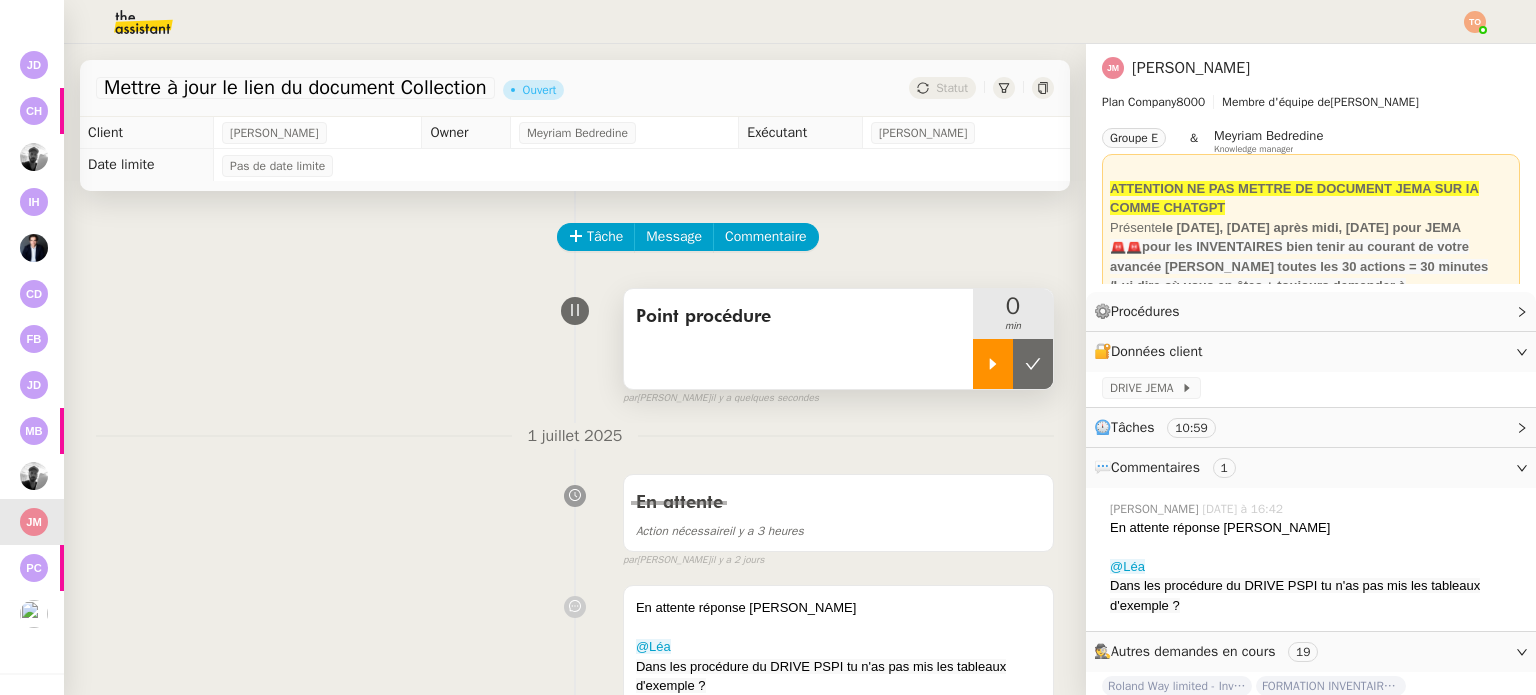 click 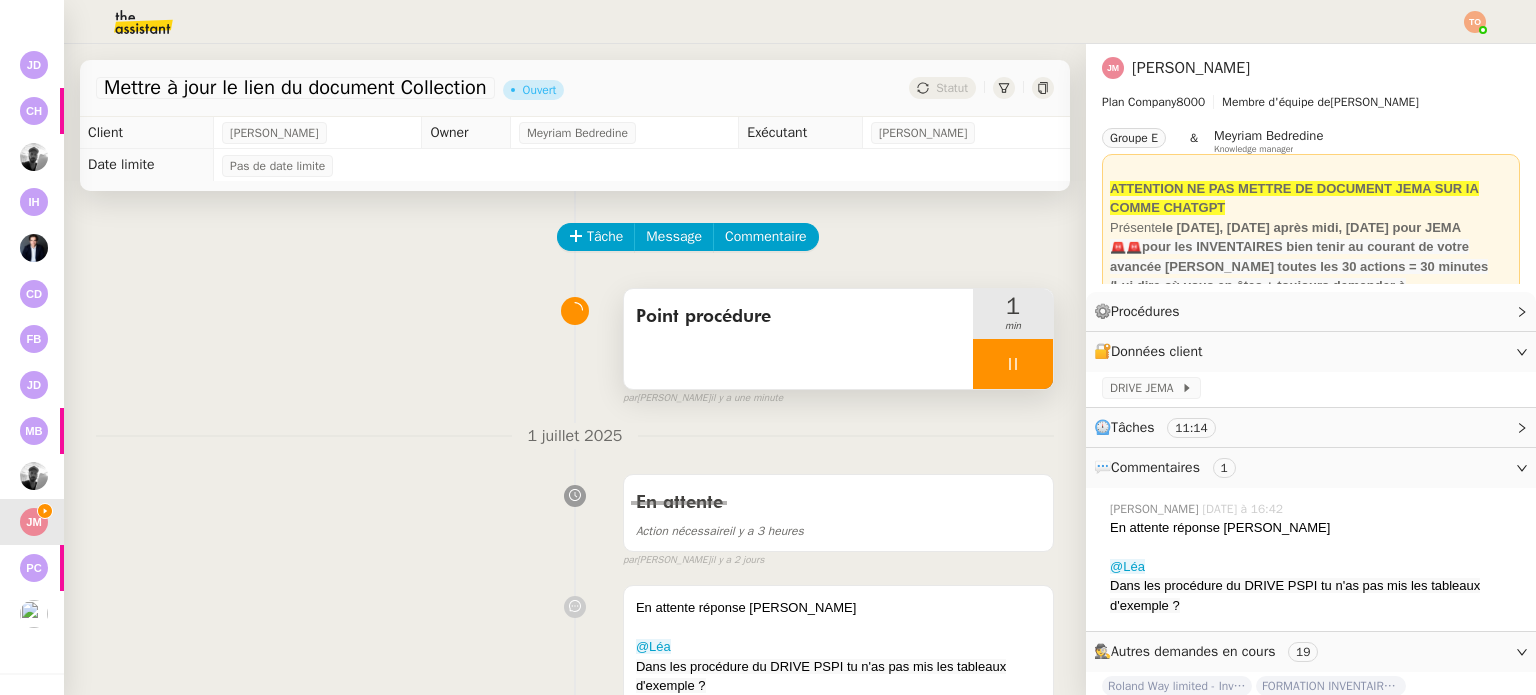 click at bounding box center (1013, 364) 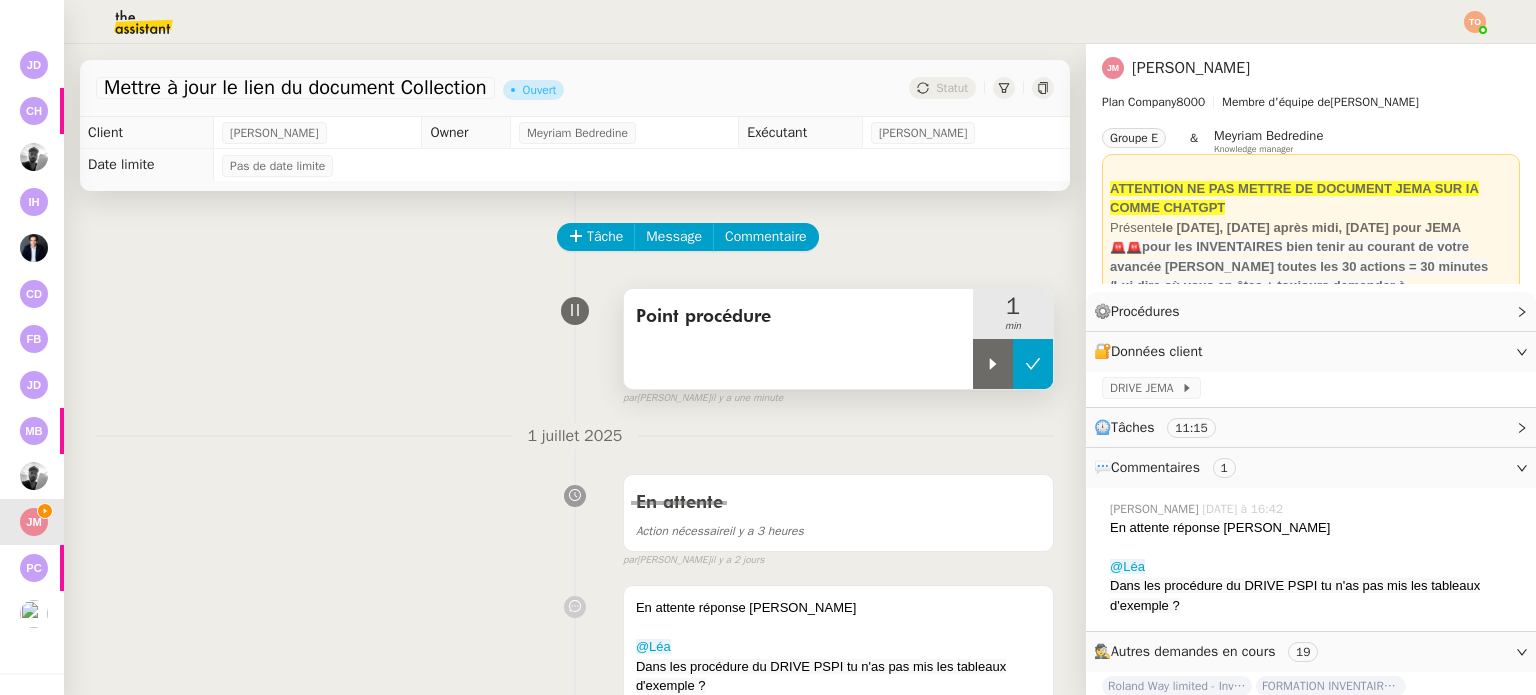 click at bounding box center (1033, 364) 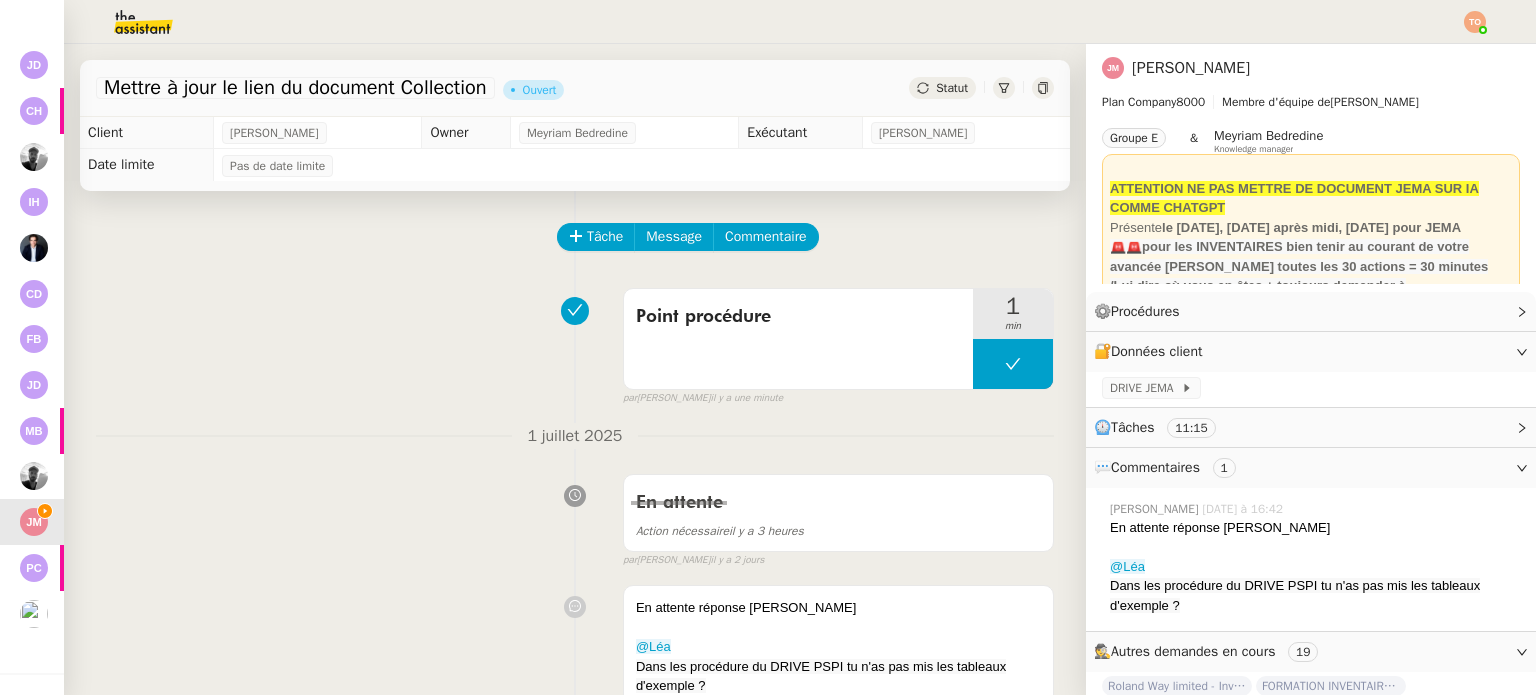 click on "Mettre à jour le lien du document Collection      Ouvert     Statut" 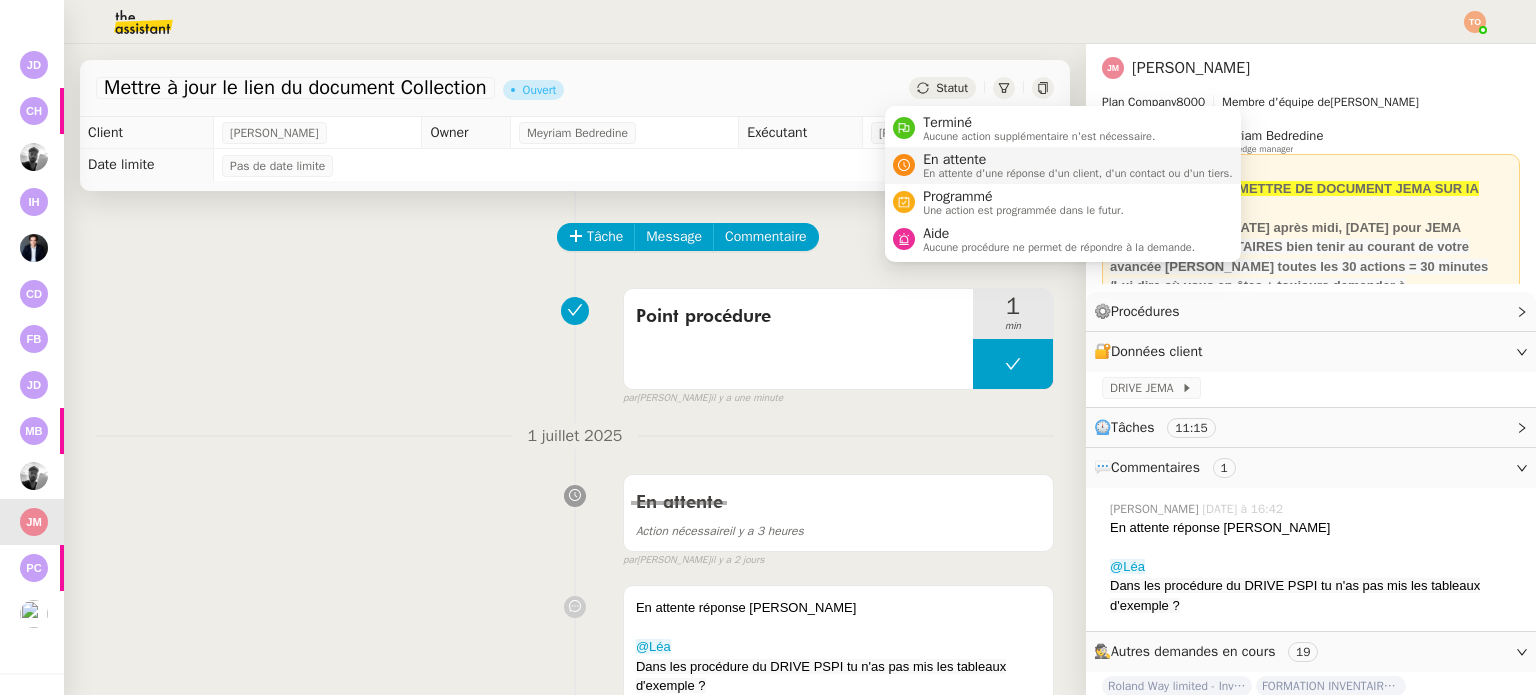 click on "En attente" at bounding box center (1078, 160) 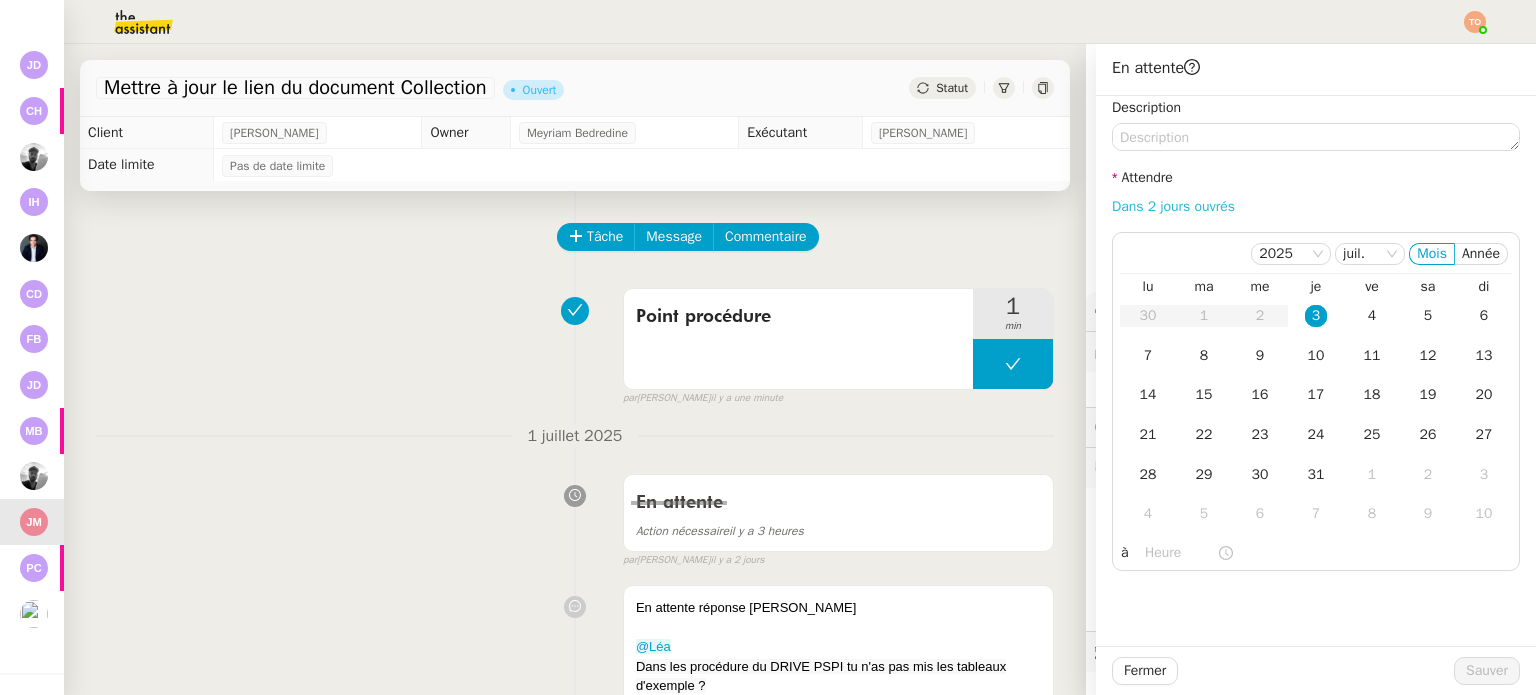 click on "Dans 2 jours ouvrés" 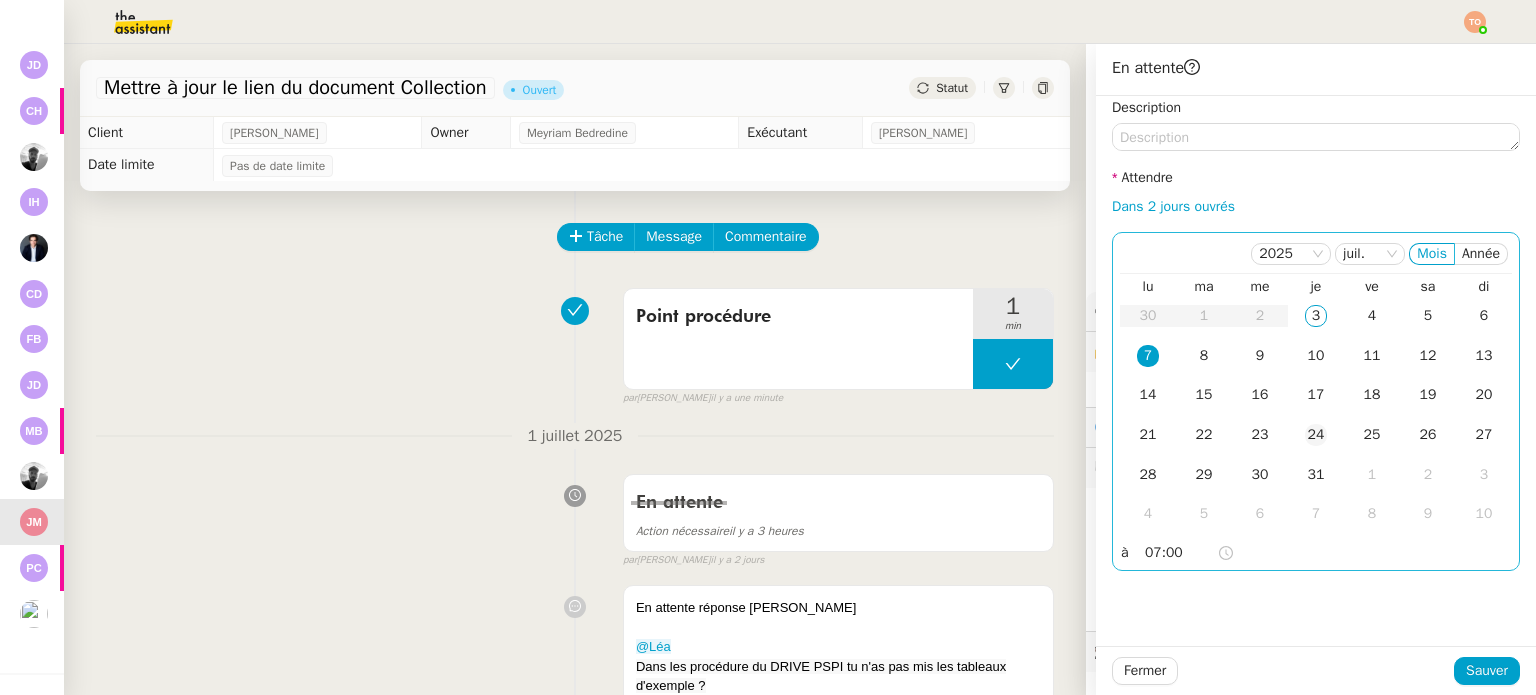 drag, startPoint x: 1352, startPoint y: 329, endPoint x: 1292, endPoint y: 419, distance: 108.16654 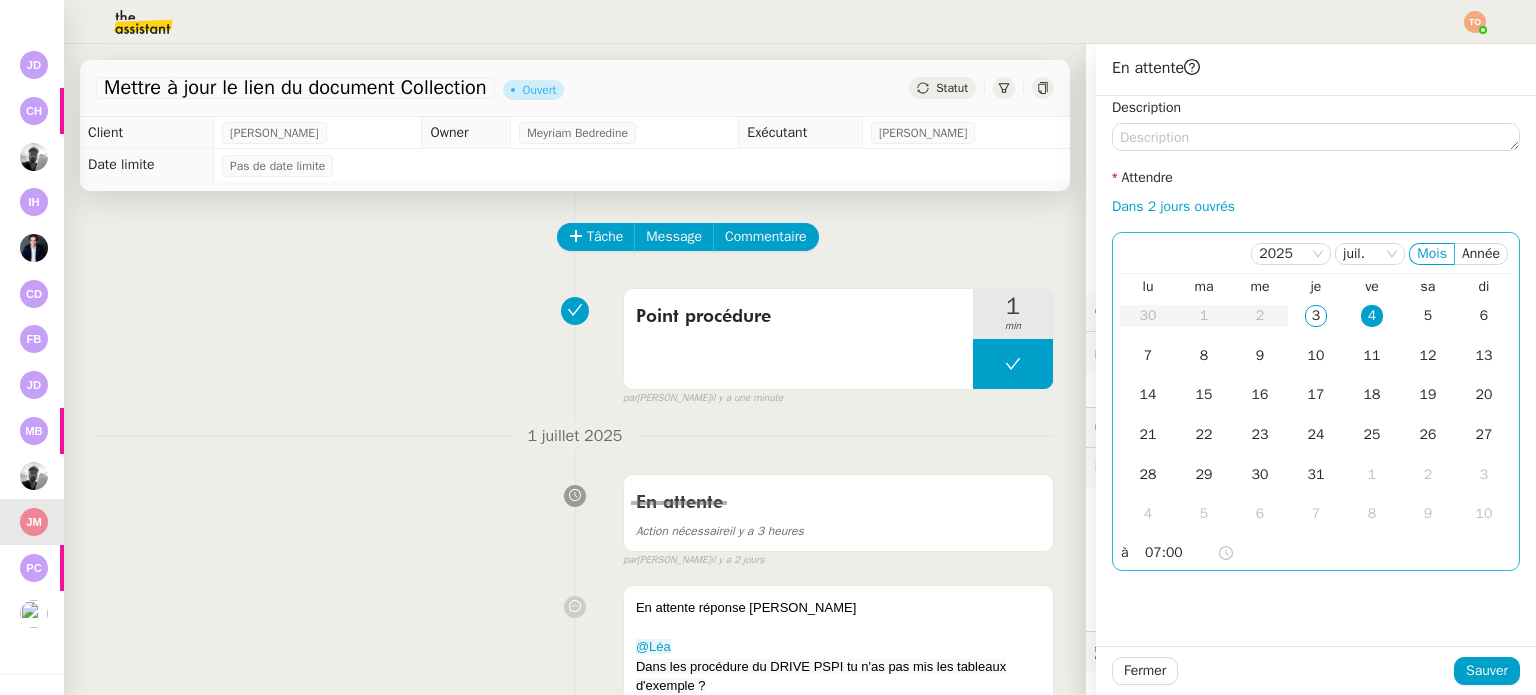 click on "07:00" 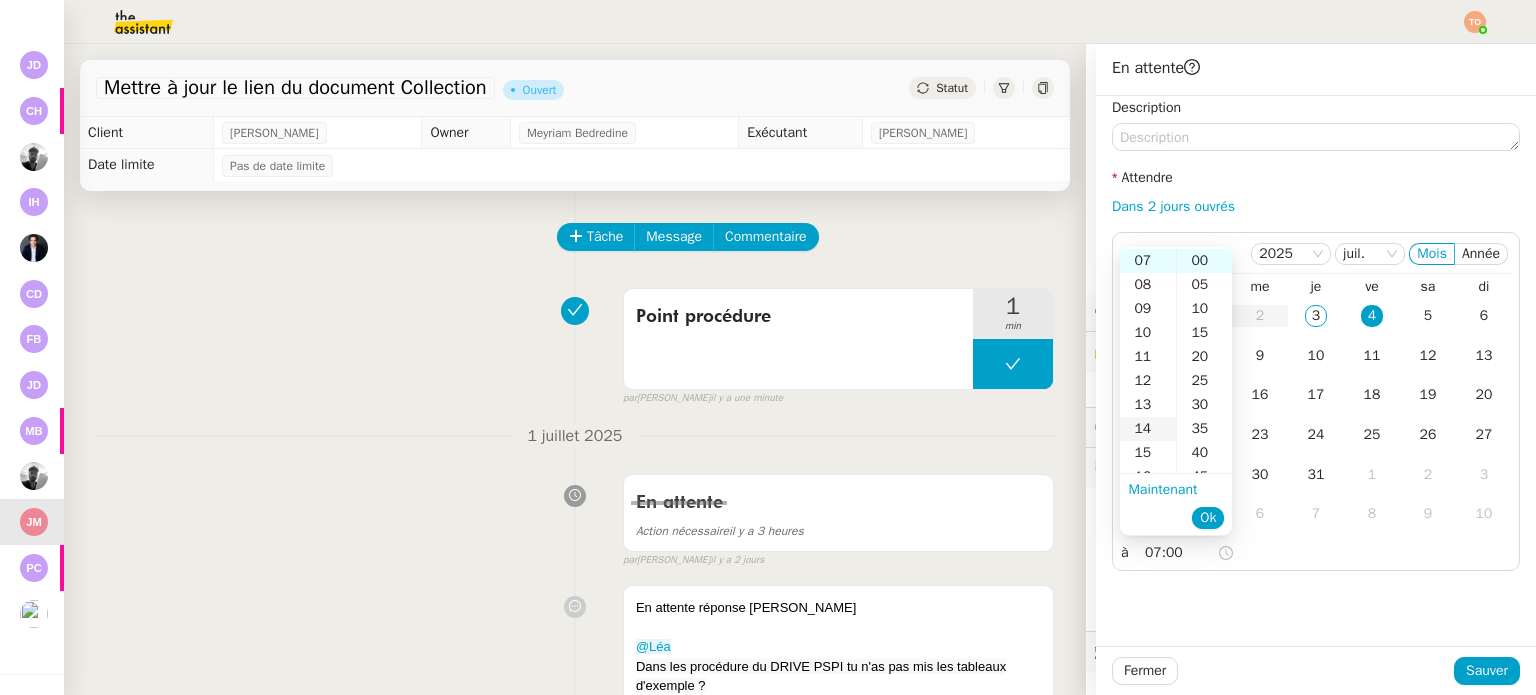 click on "14" at bounding box center (1148, 429) 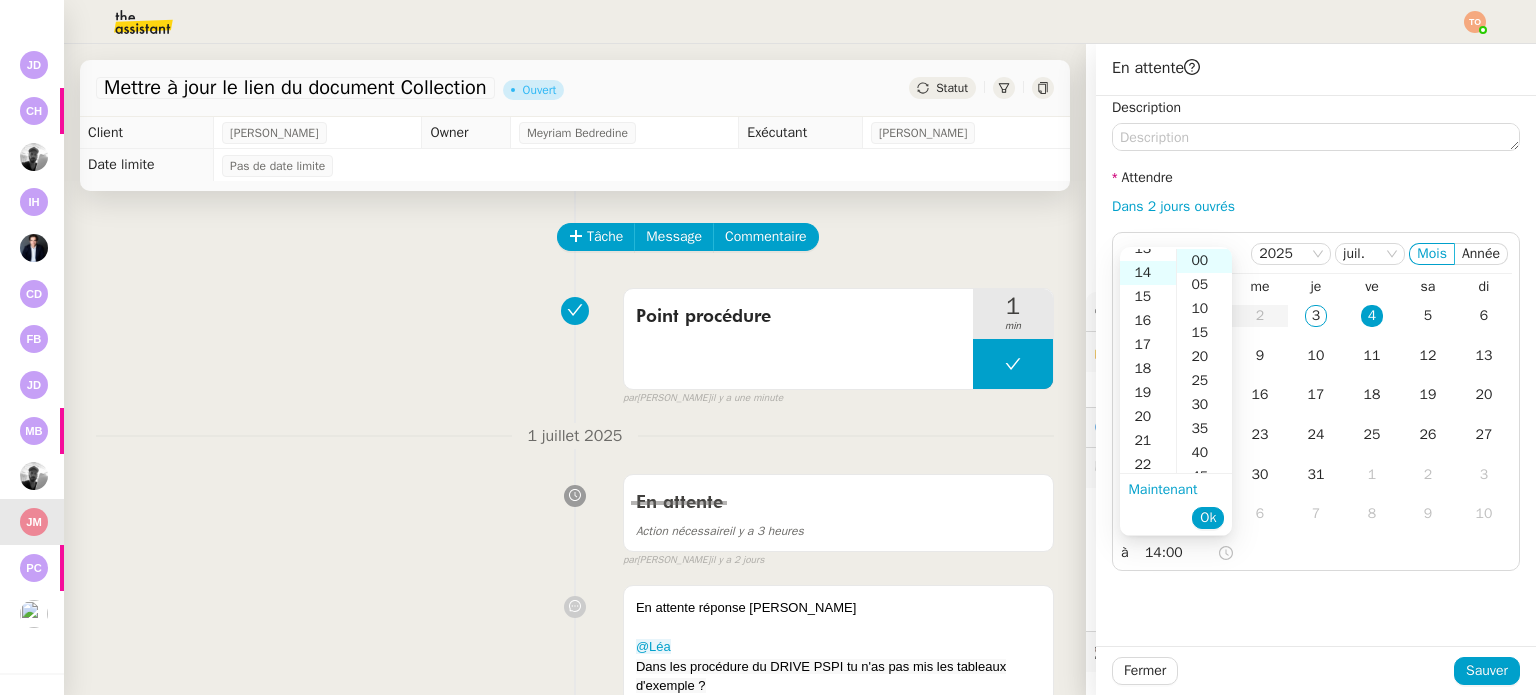scroll, scrollTop: 336, scrollLeft: 0, axis: vertical 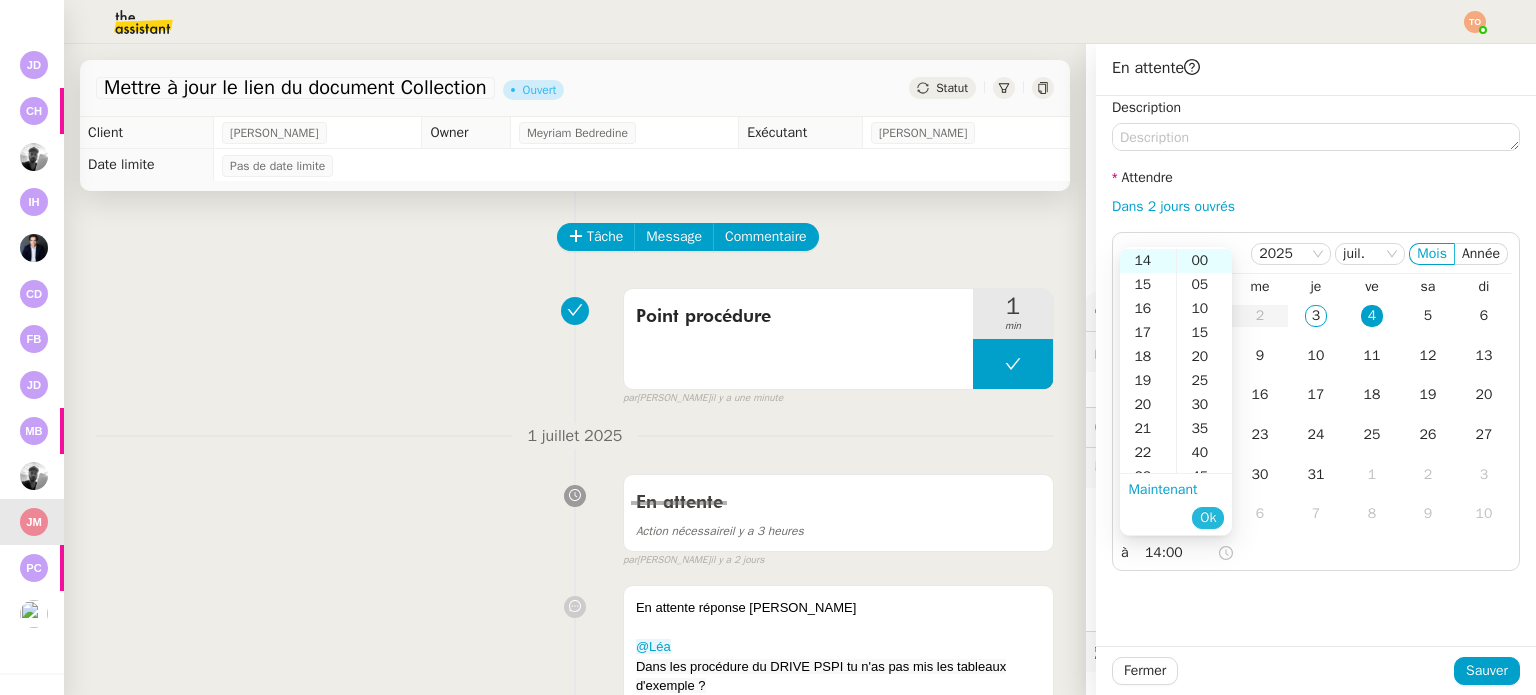 click on "Ok" at bounding box center [1208, 518] 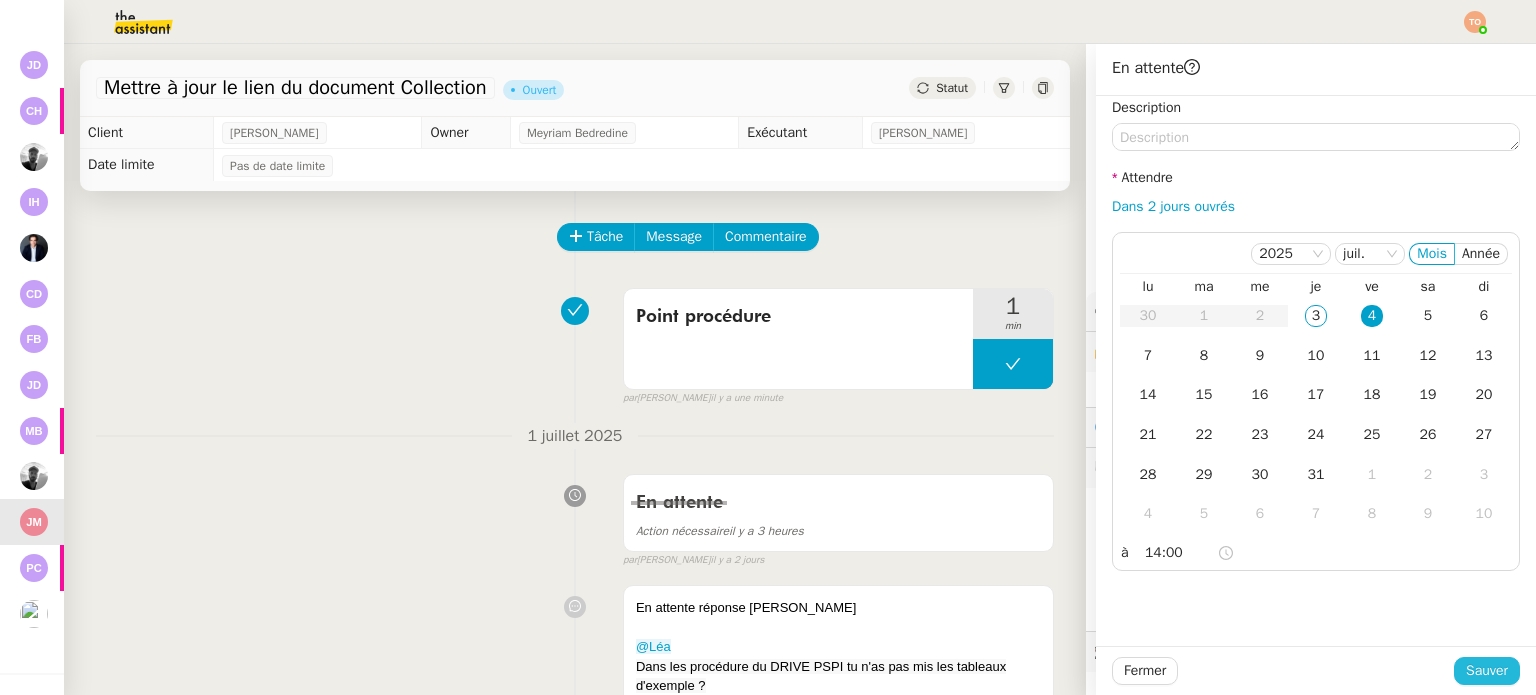 click on "Sauver" 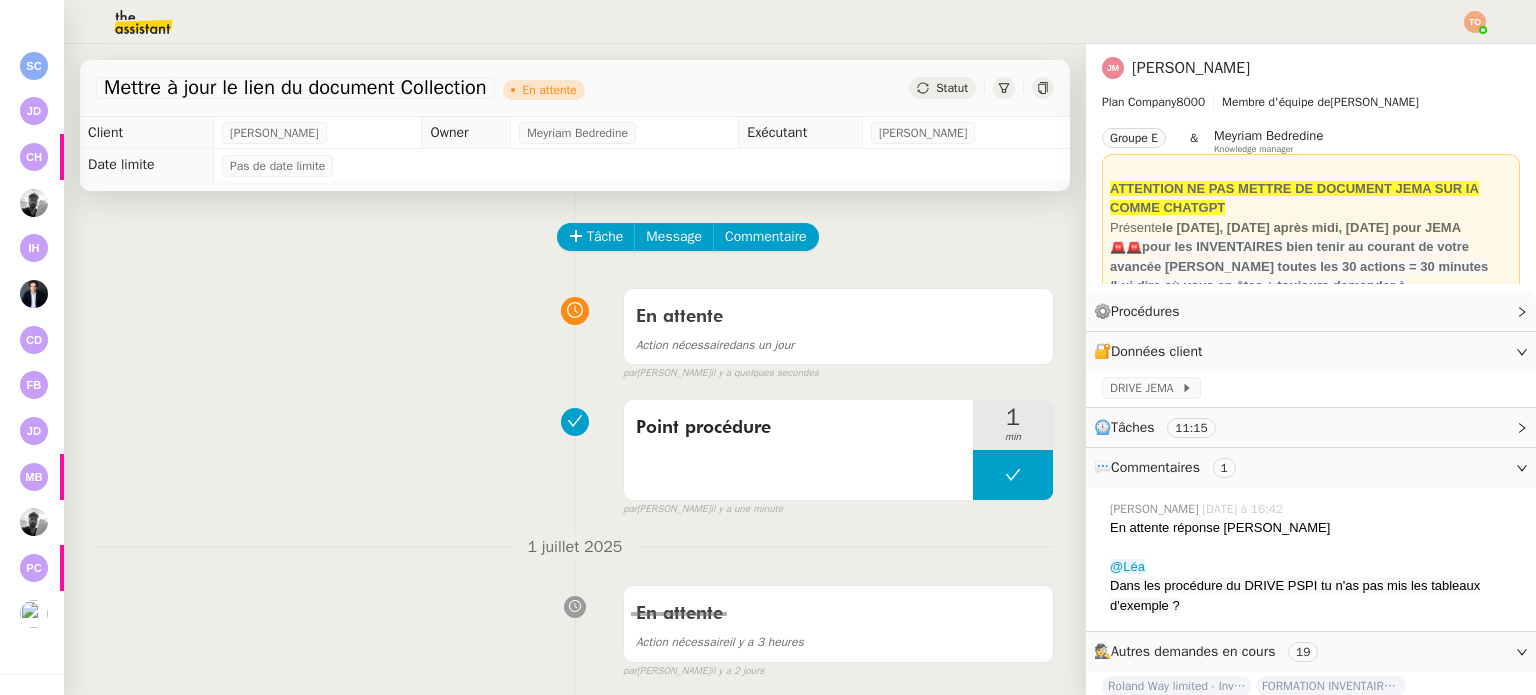 scroll, scrollTop: 282, scrollLeft: 0, axis: vertical 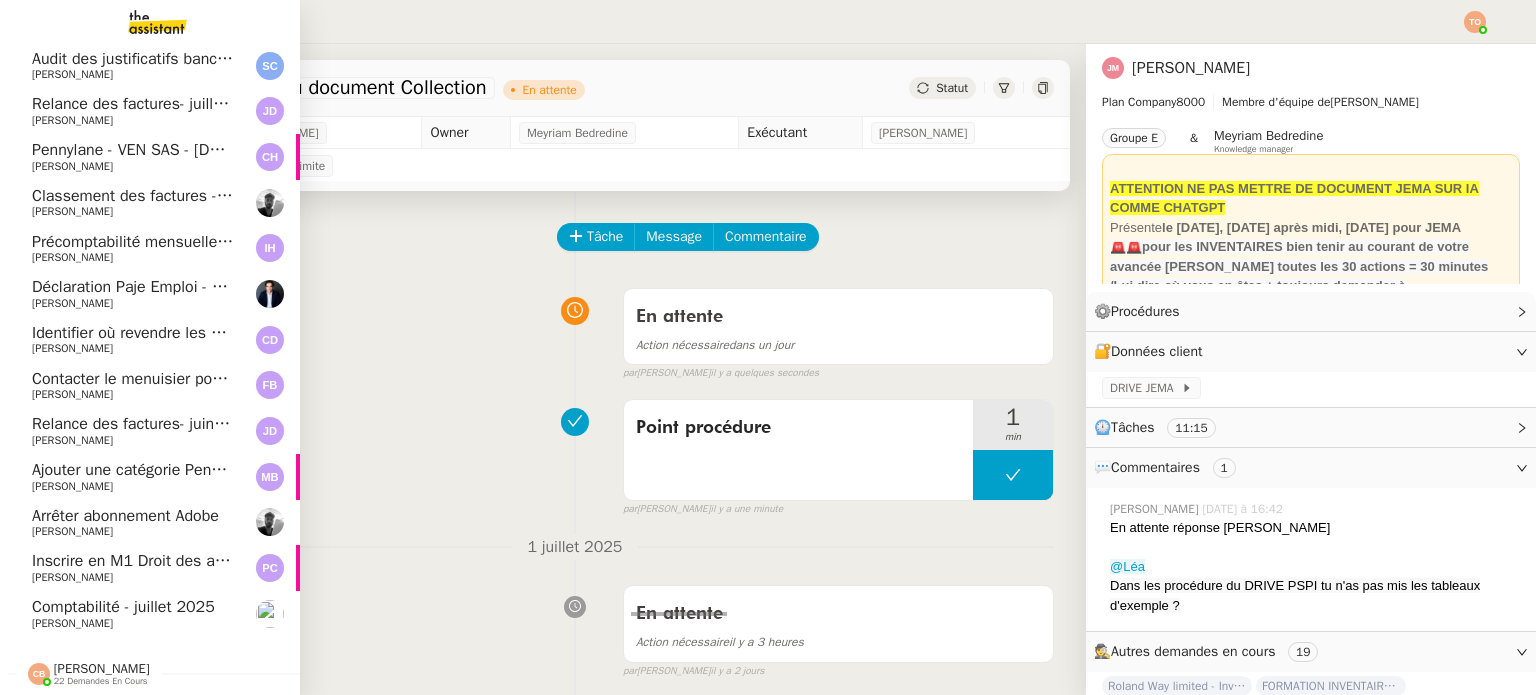 click on "Arrêter abonnement Adobe" 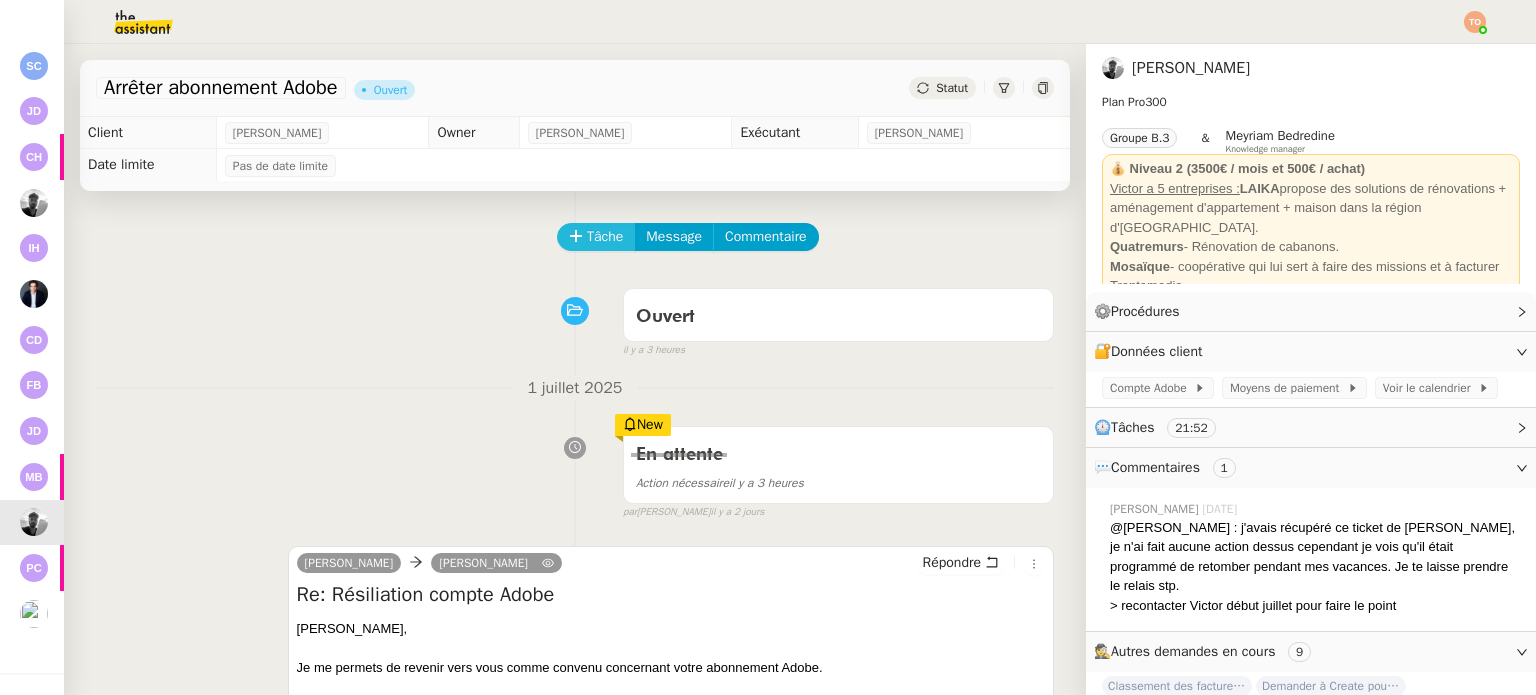 click on "Tâche" 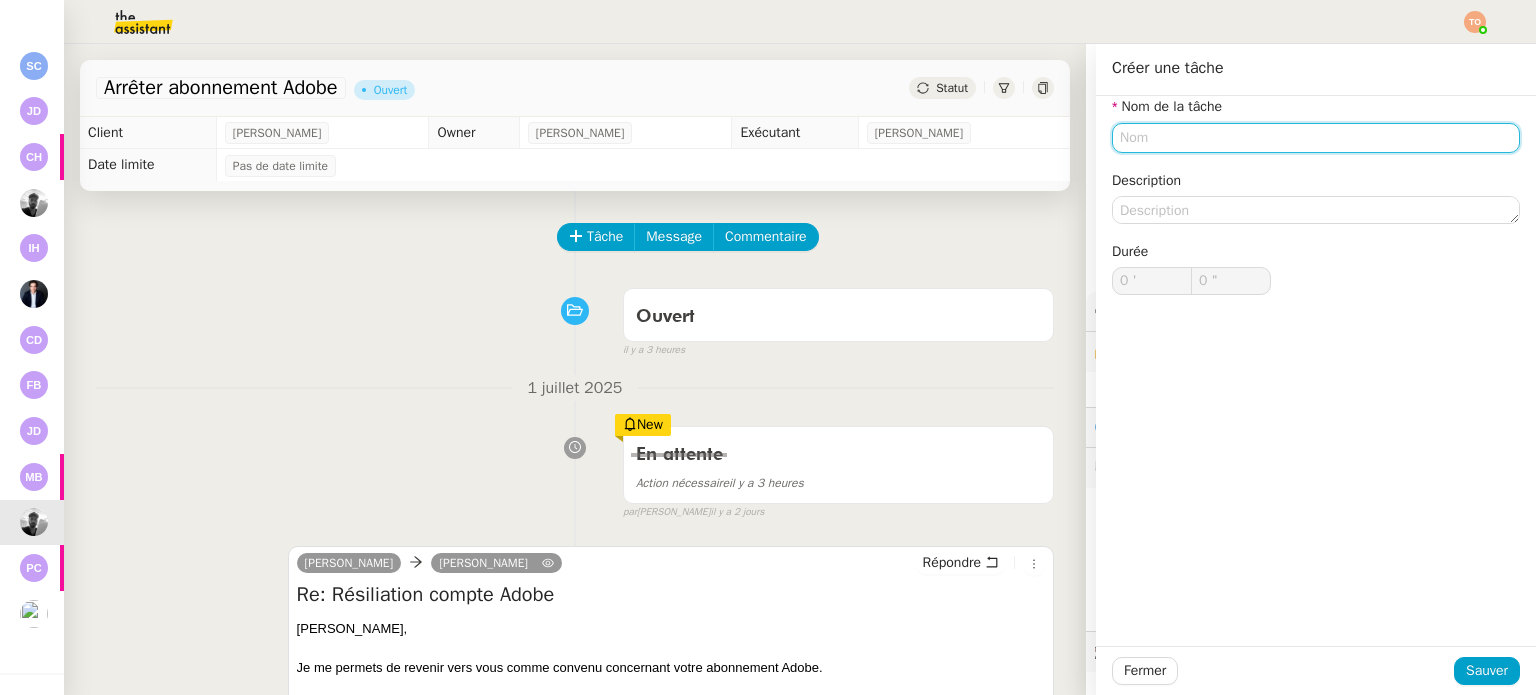 click 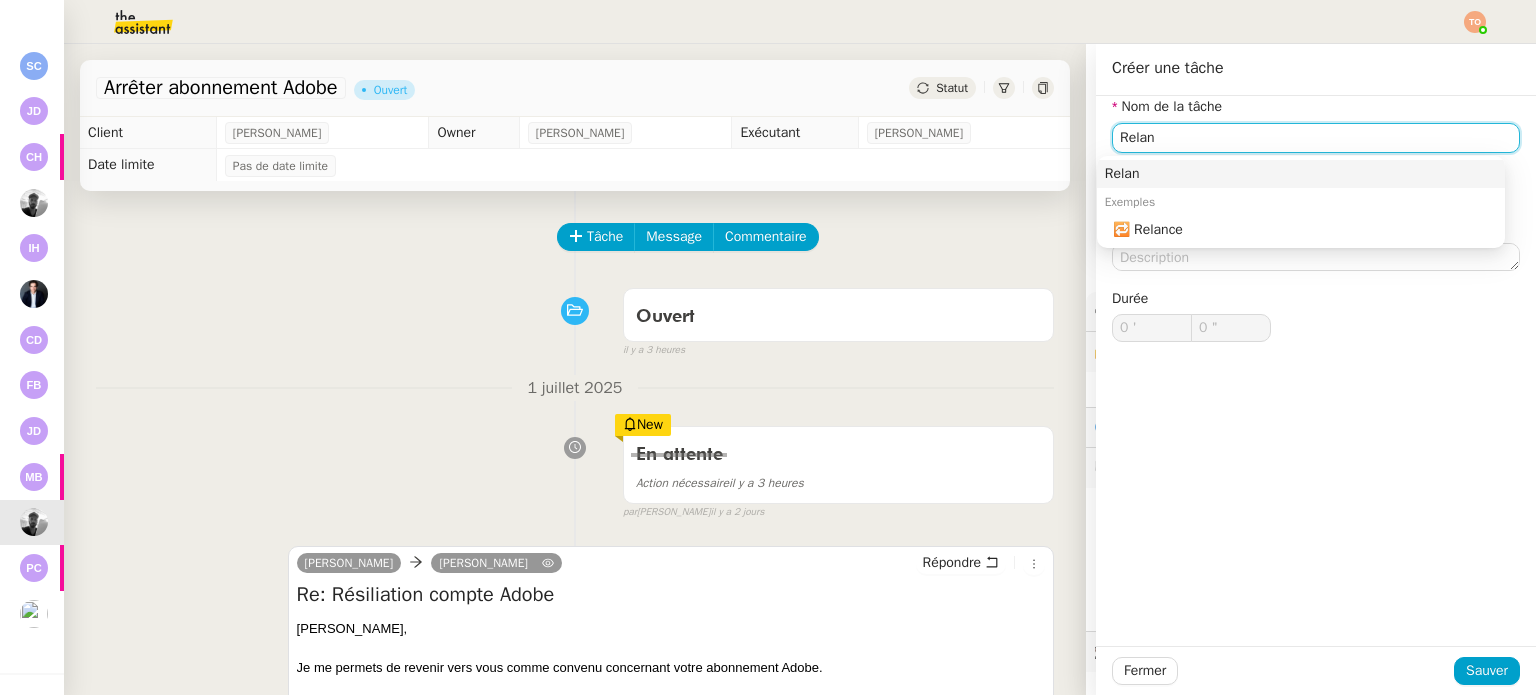 click on "🔁 Relance" 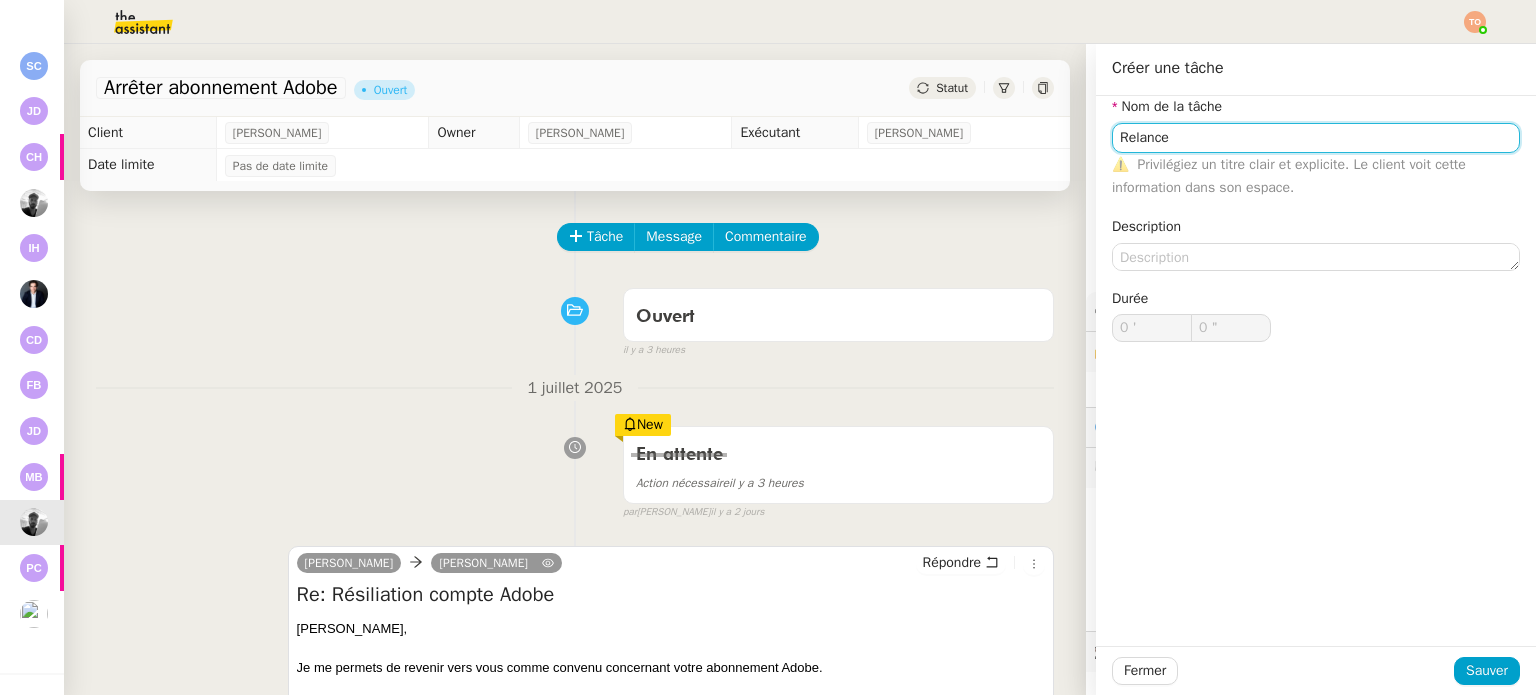 type on "Relance" 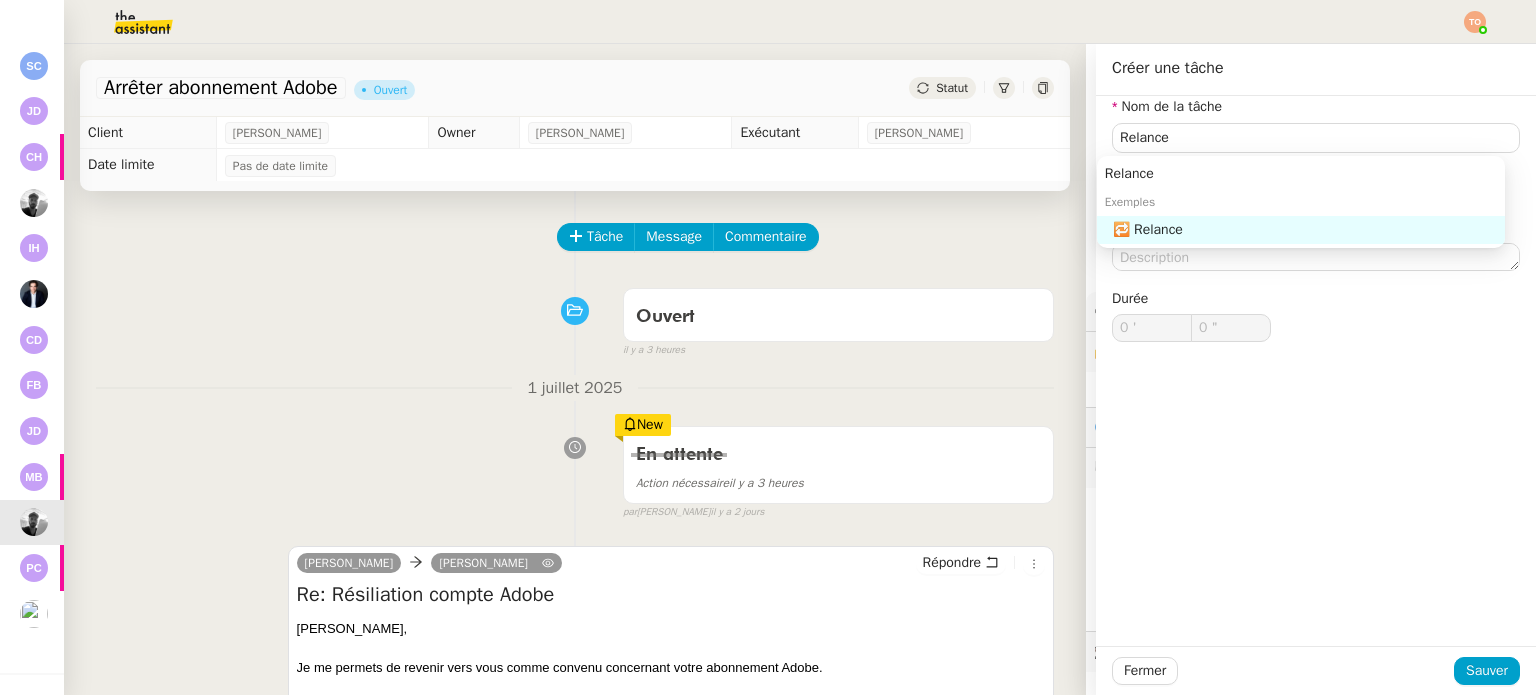 click on "Description" 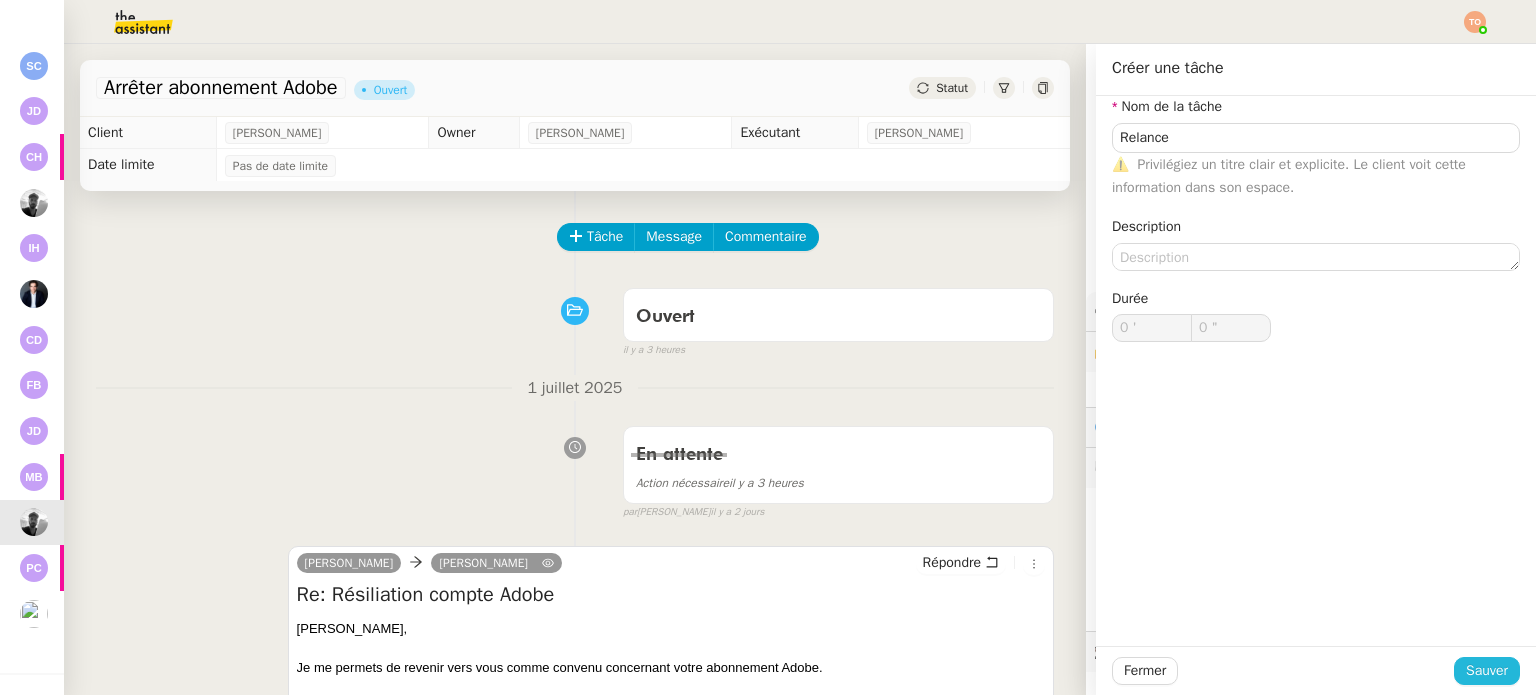 click on "Sauver" 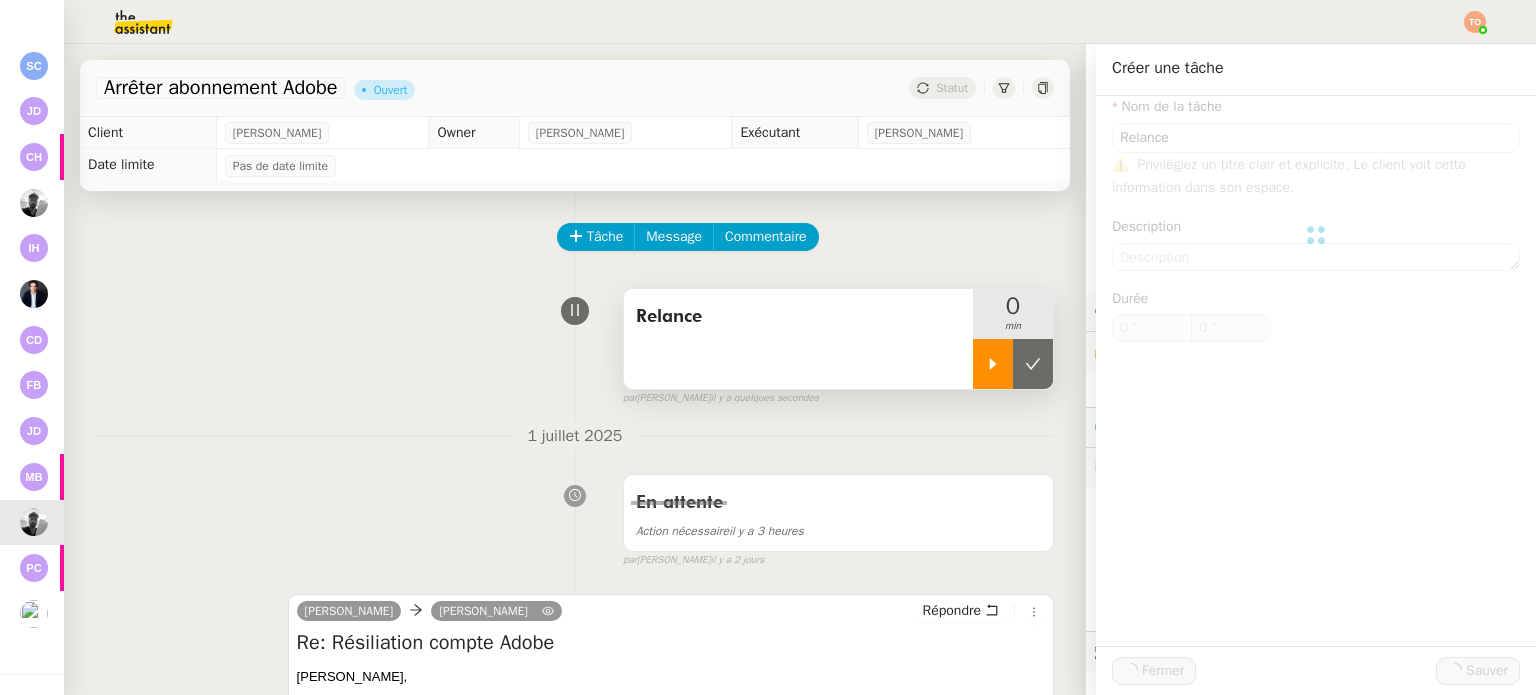 click at bounding box center (993, 364) 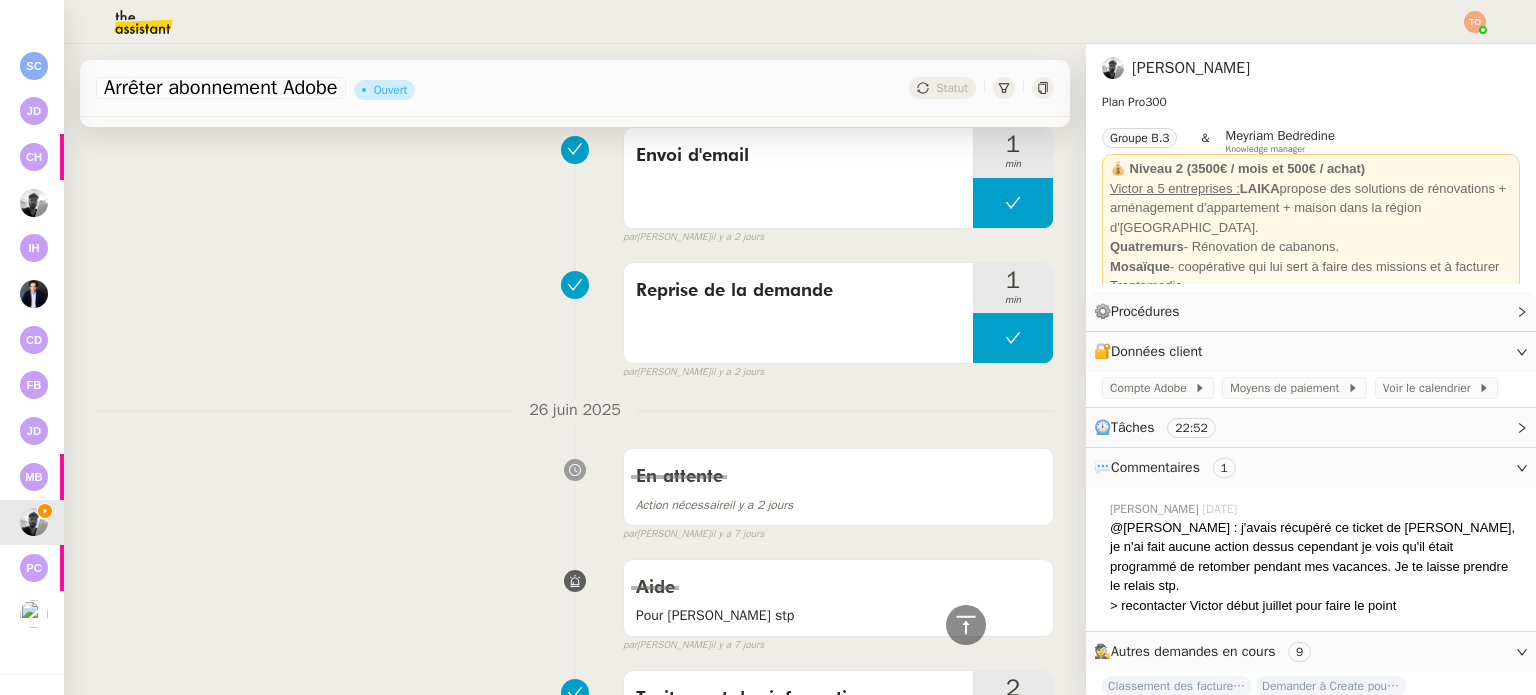 scroll, scrollTop: 300, scrollLeft: 0, axis: vertical 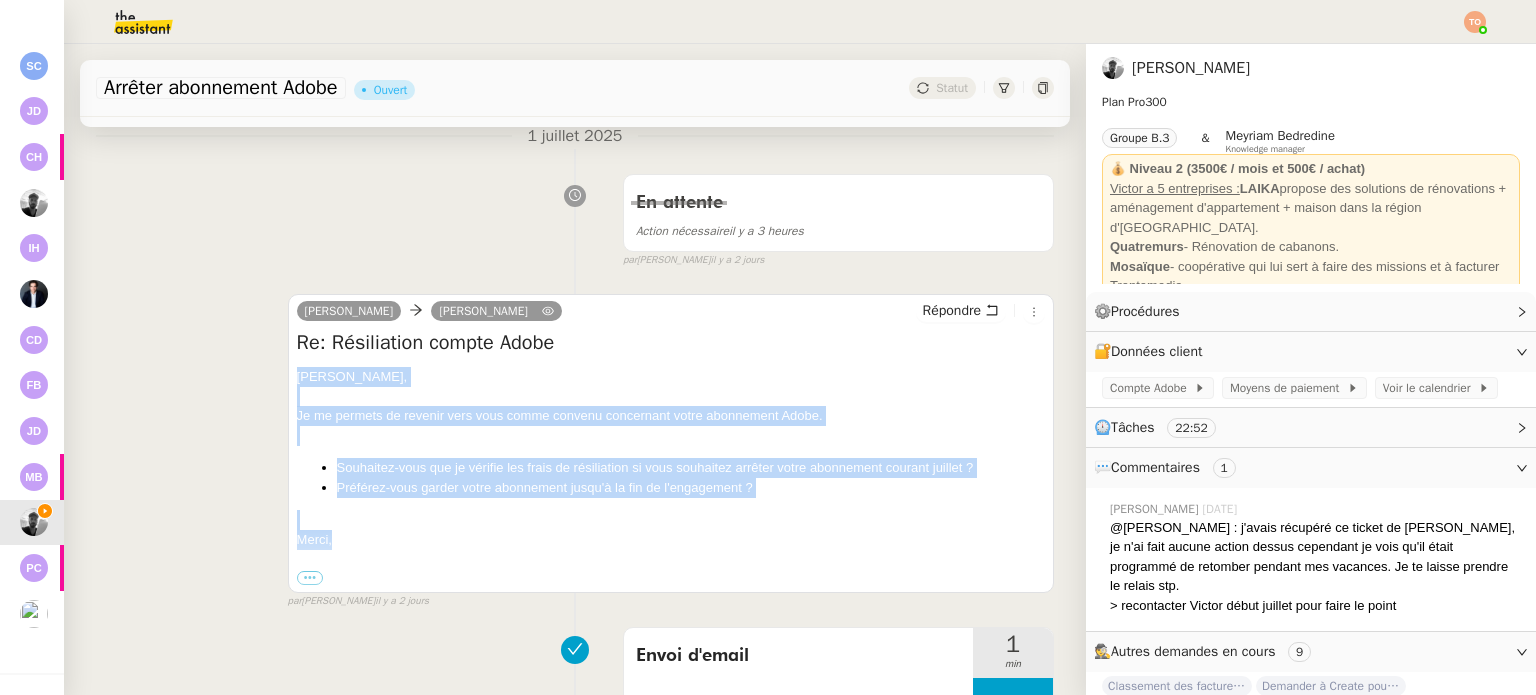 drag, startPoint x: 356, startPoint y: 545, endPoint x: 288, endPoint y: 383, distance: 175.69292 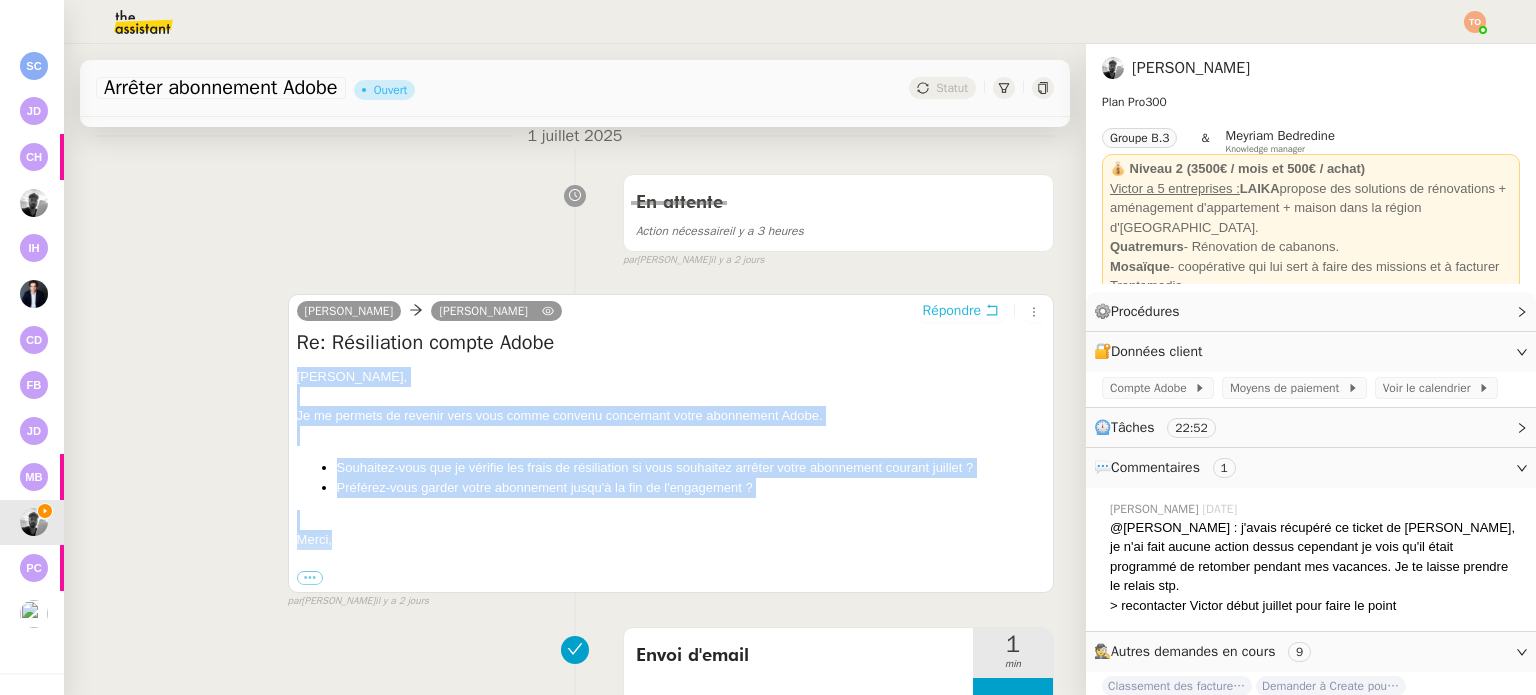 click on "Répondre" at bounding box center [952, 311] 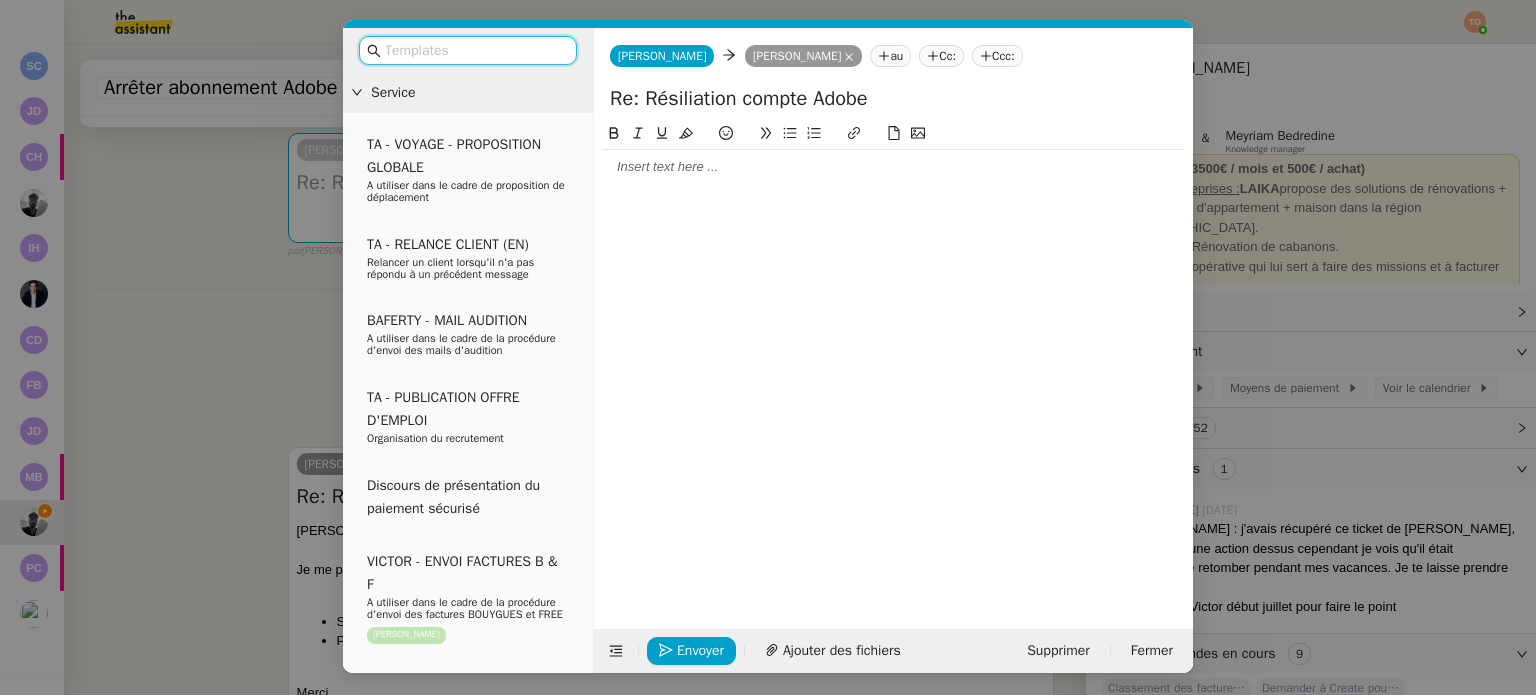 click at bounding box center (475, 50) 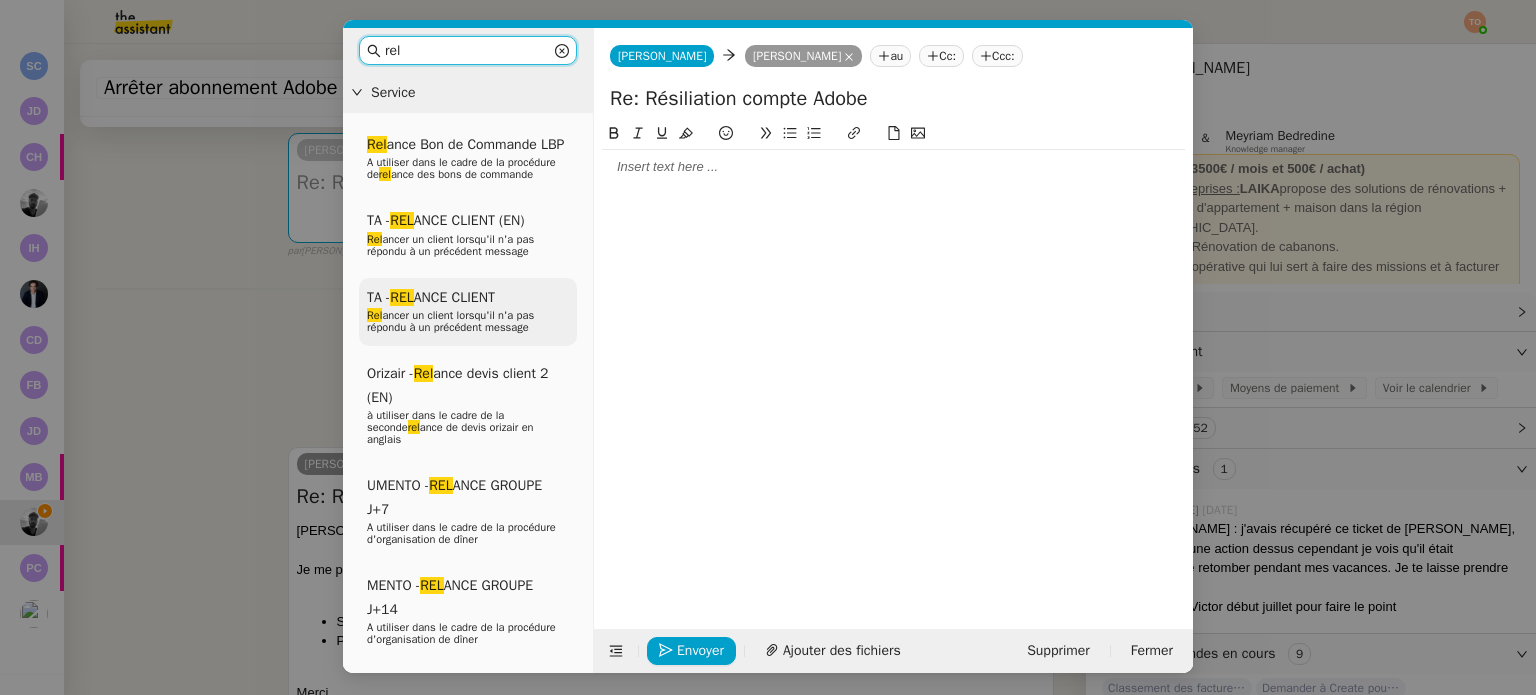 type on "rel" 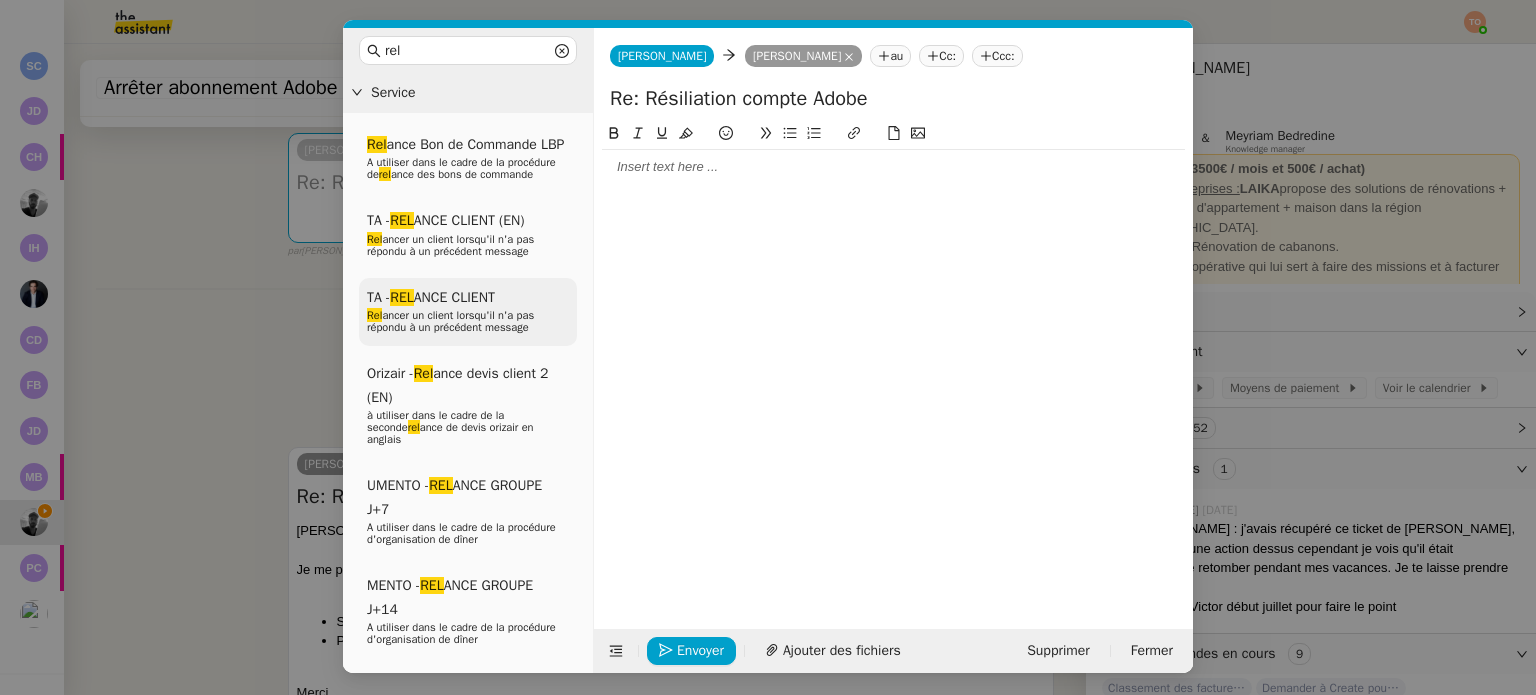 click on "Rel ancer un client lorsqu'il n'a pas répondu à un précédent message" at bounding box center [450, 321] 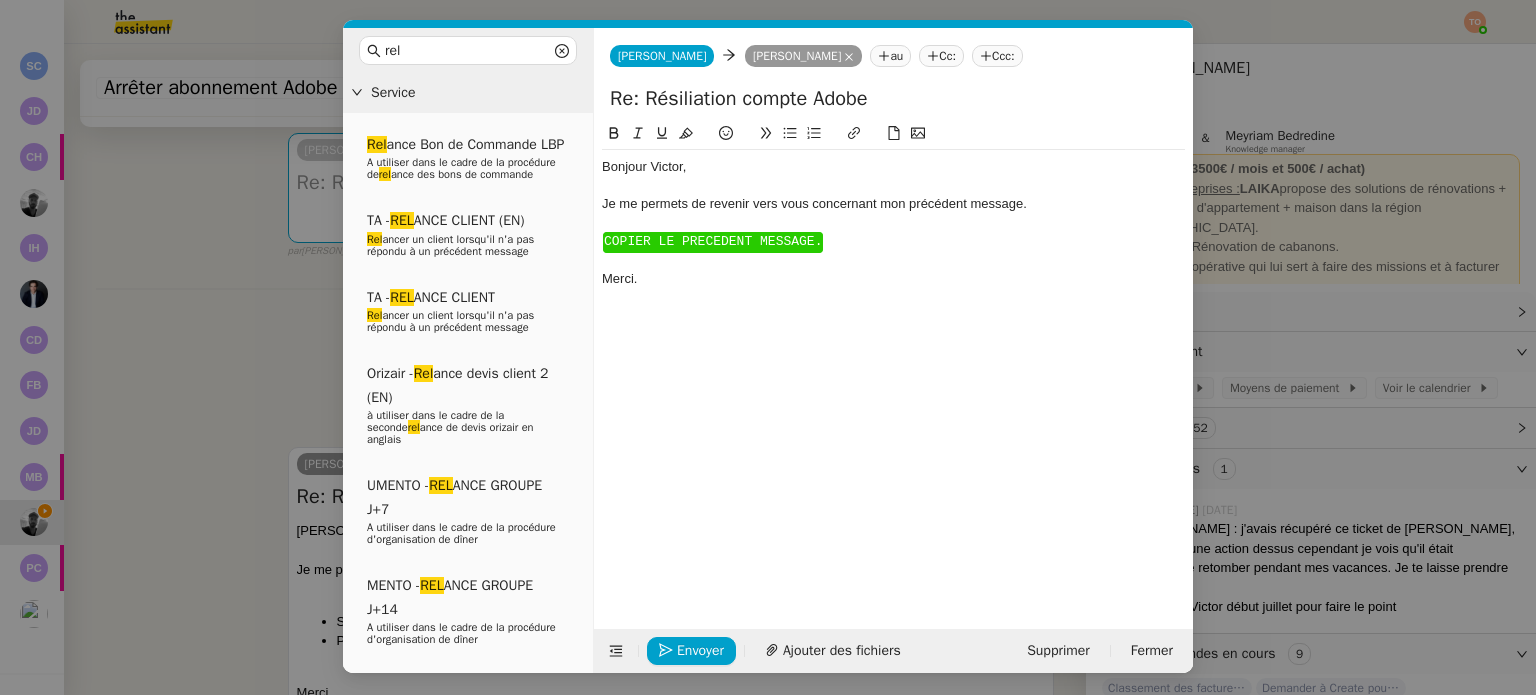 click on "﻿ COPIER LE PRECEDENT MESSAGE.
﻿" 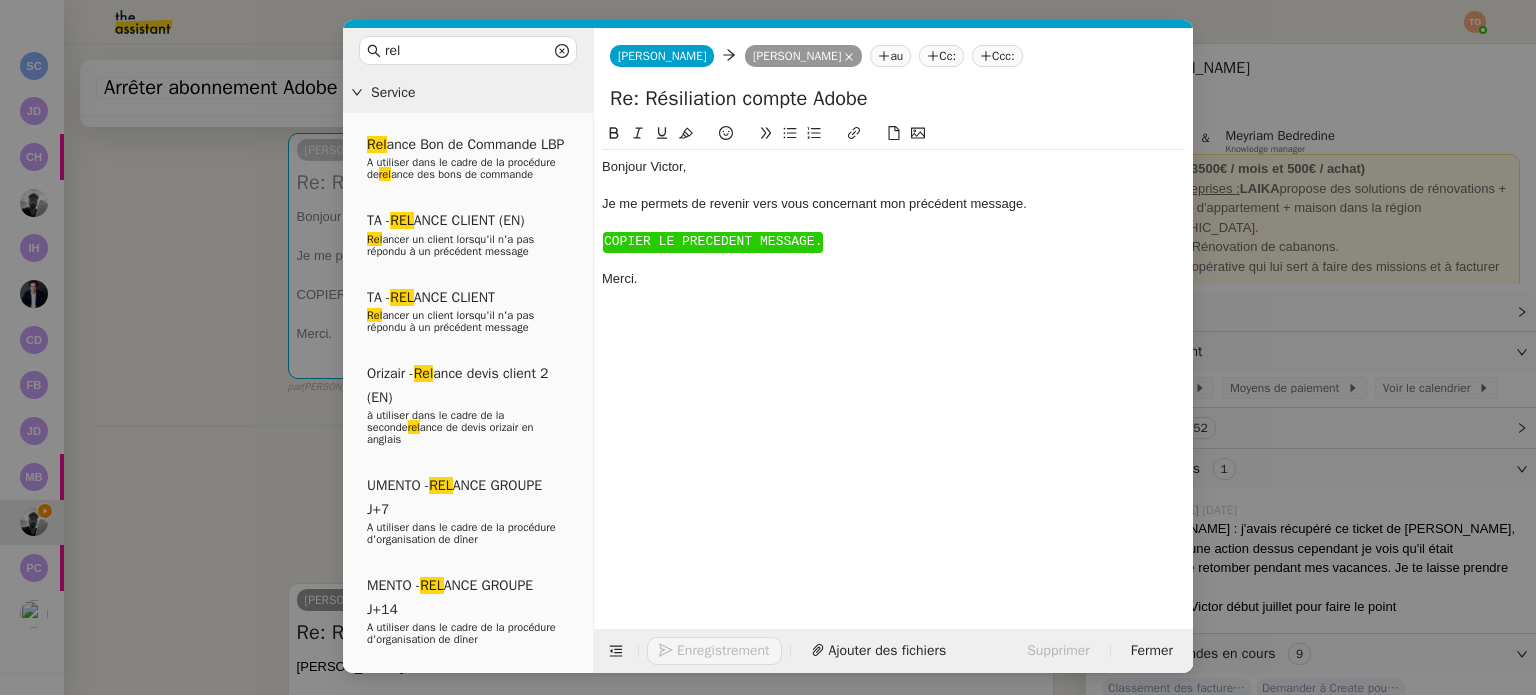 click on "COPIER LE PRECEDENT MESSAGE." 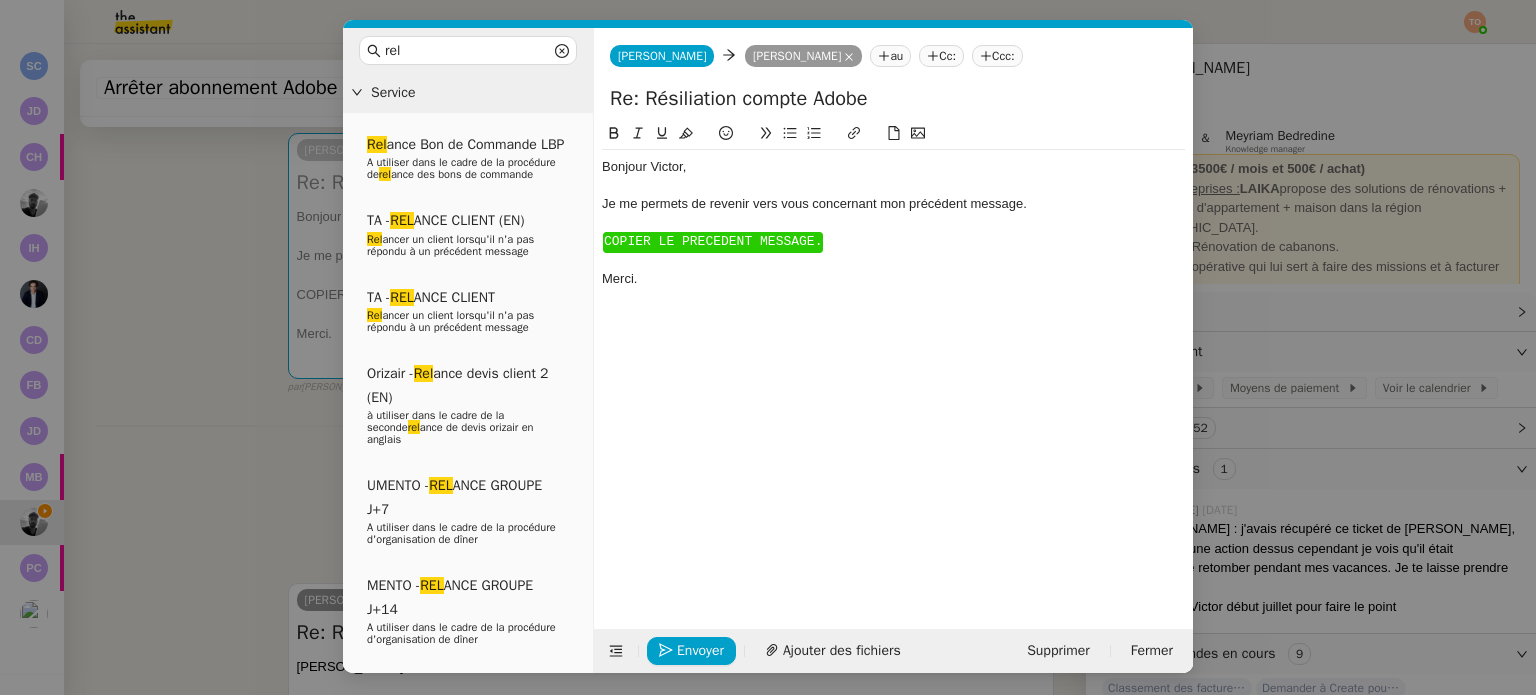 click on "COPIER LE PRECEDENT MESSAGE." 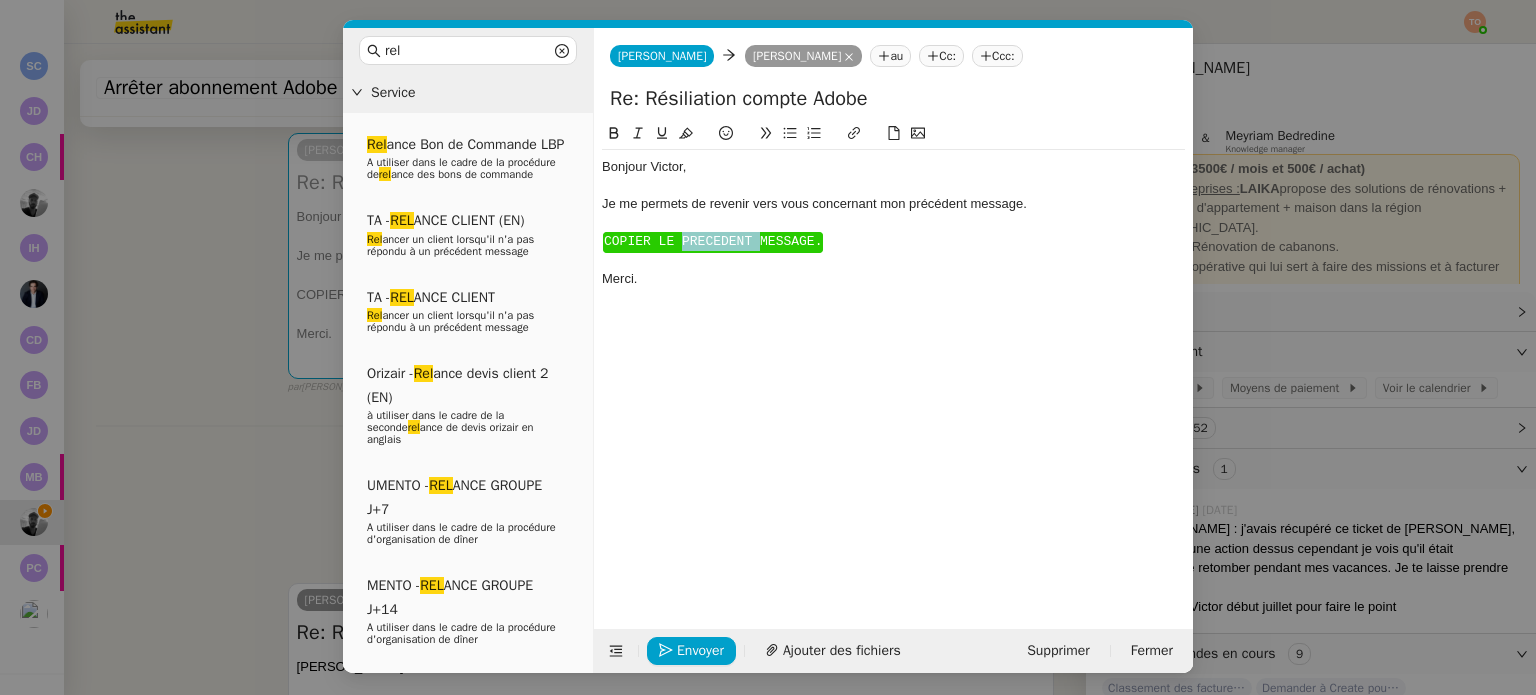 click on "COPIER LE PRECEDENT MESSAGE." 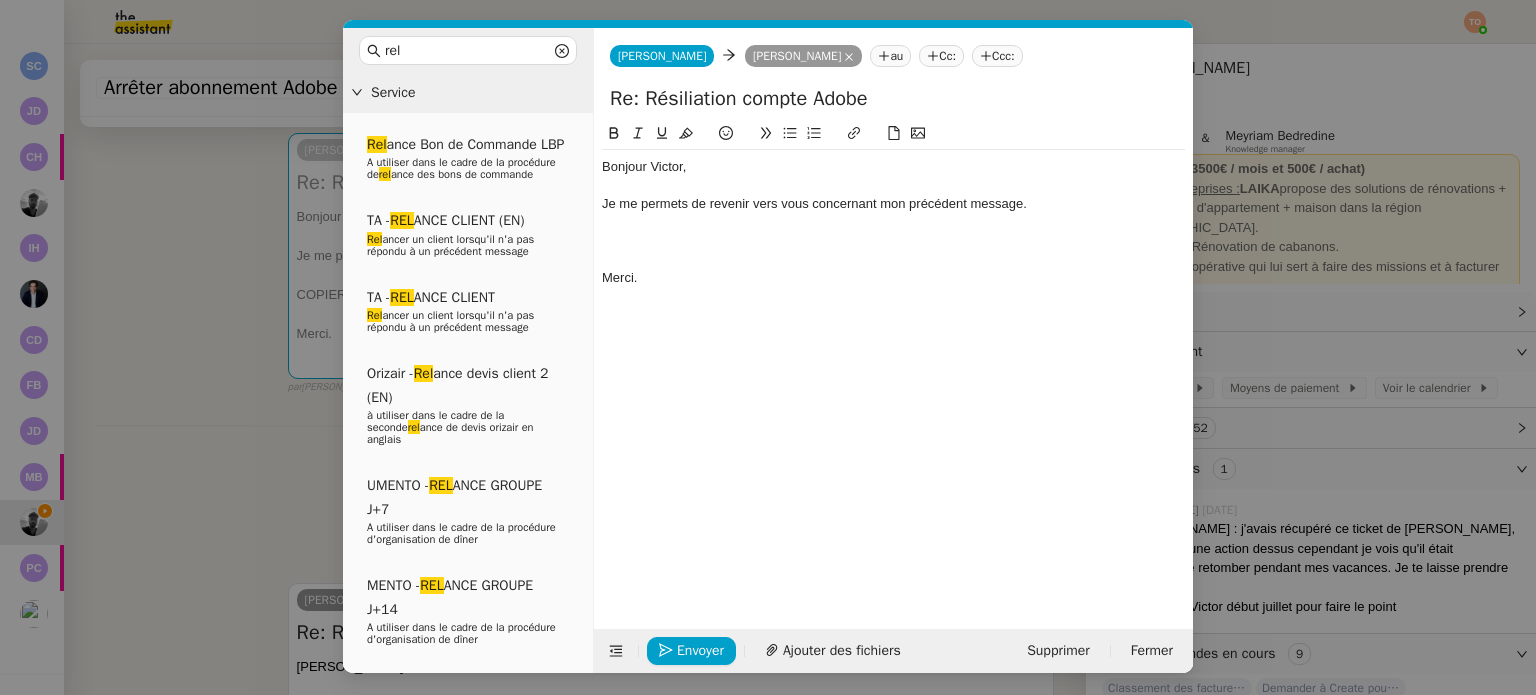 paste 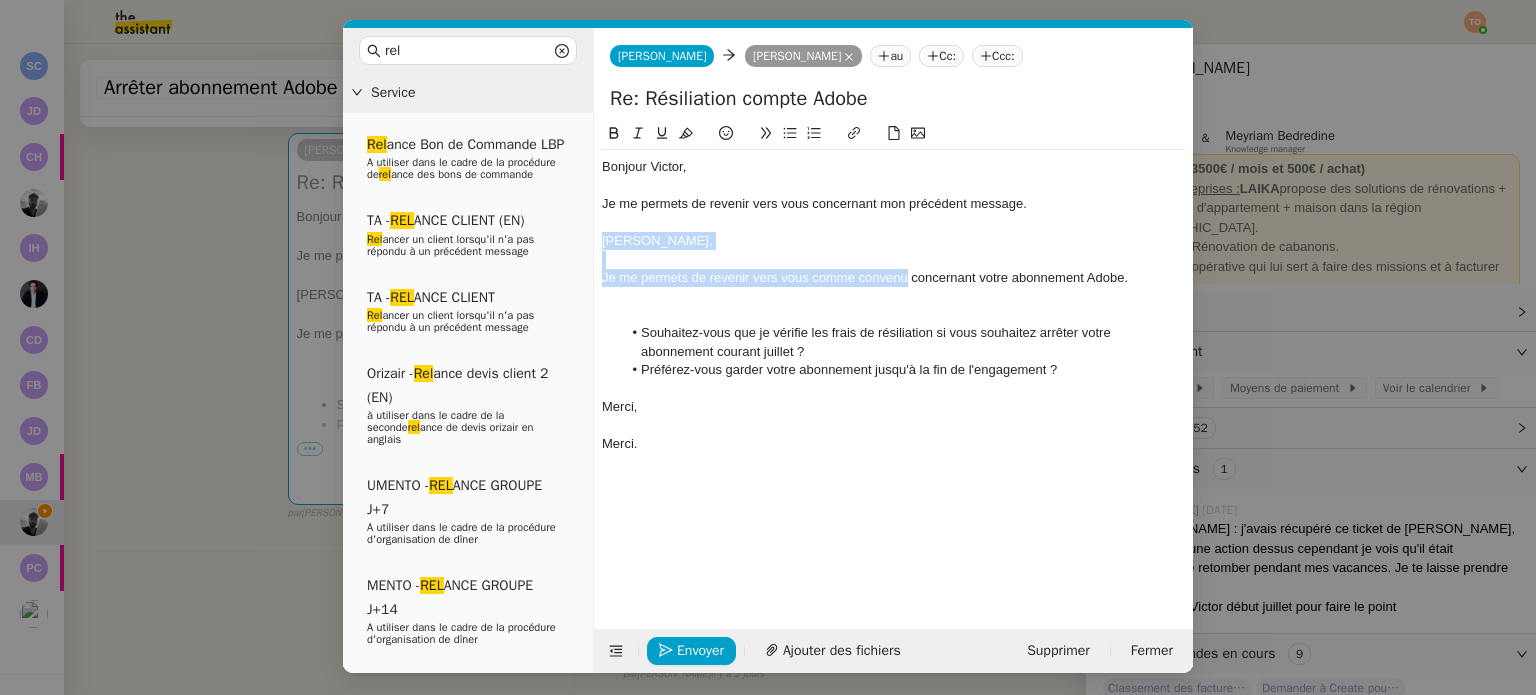 drag, startPoint x: 904, startPoint y: 277, endPoint x: 591, endPoint y: 249, distance: 314.2499 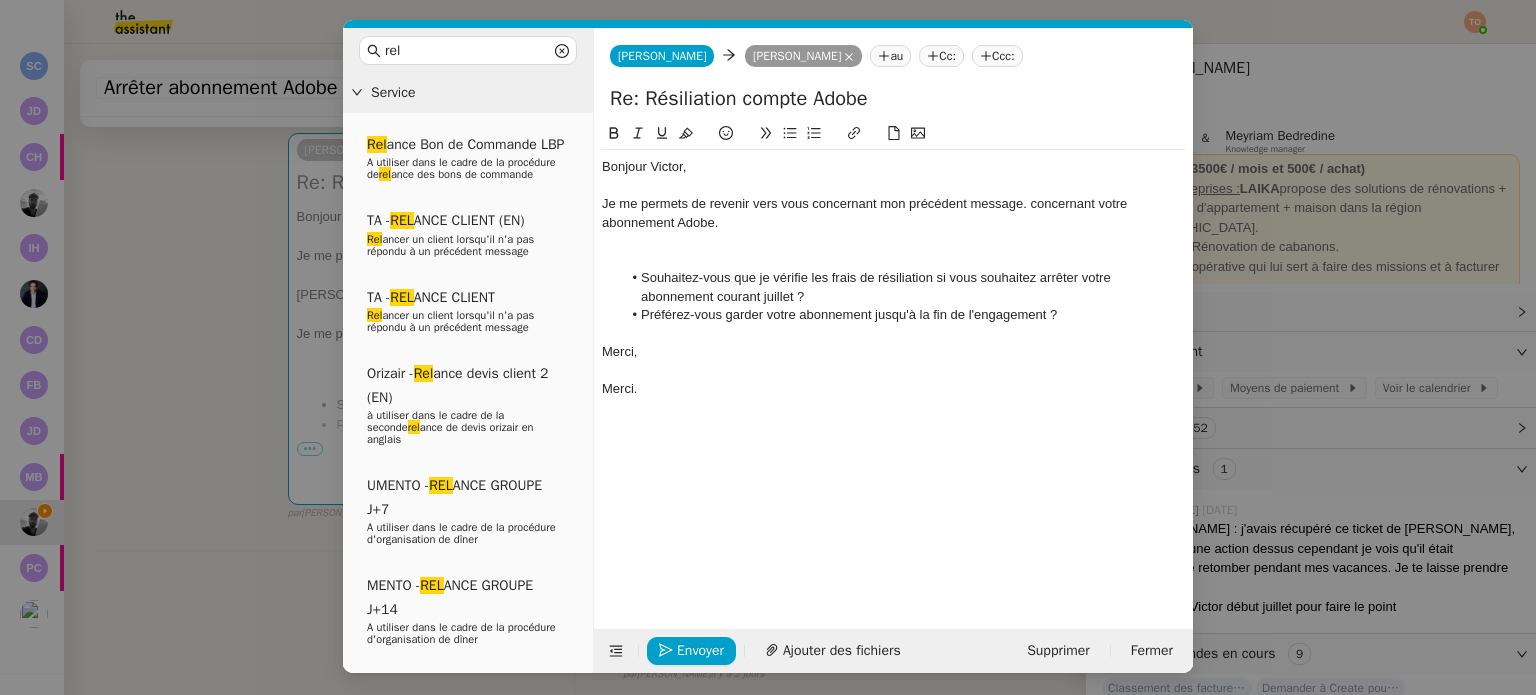 type 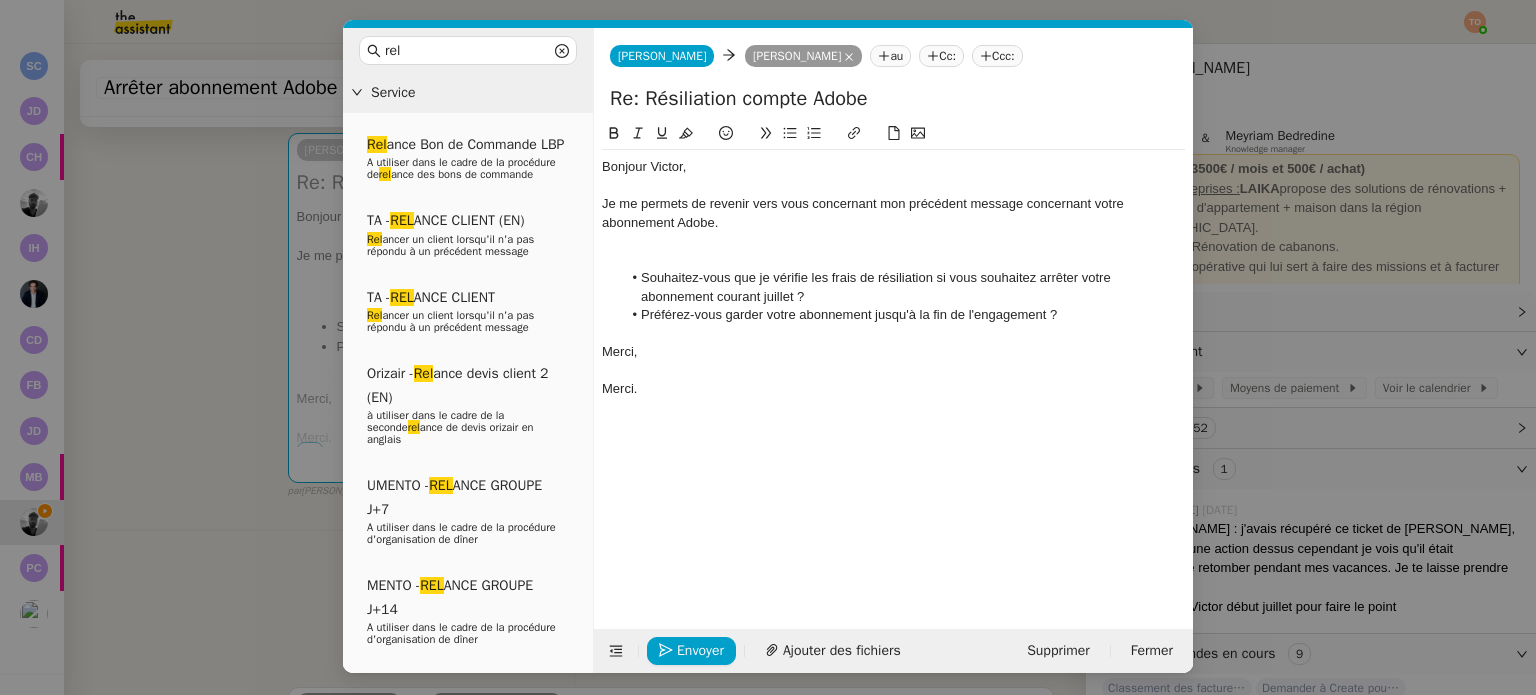 click 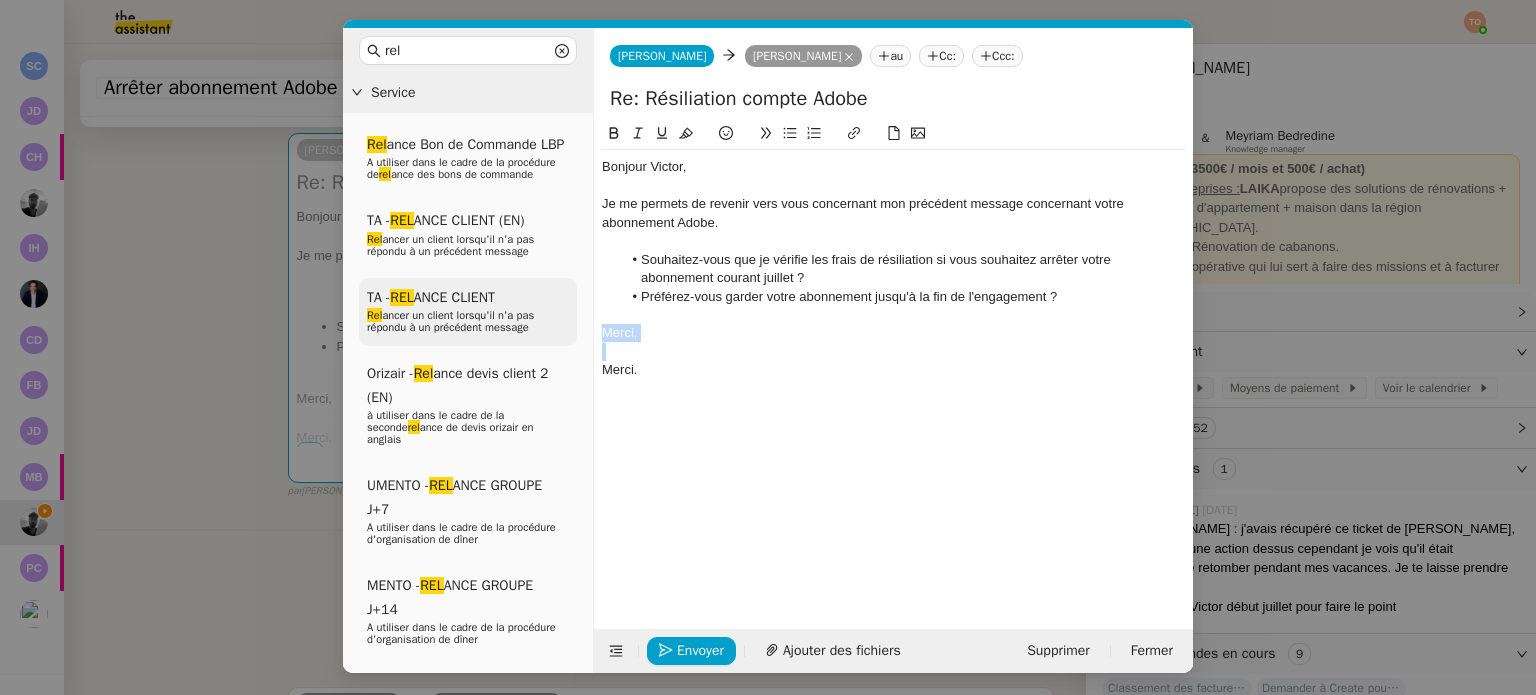 drag, startPoint x: 684, startPoint y: 345, endPoint x: 568, endPoint y: 339, distance: 116.15507 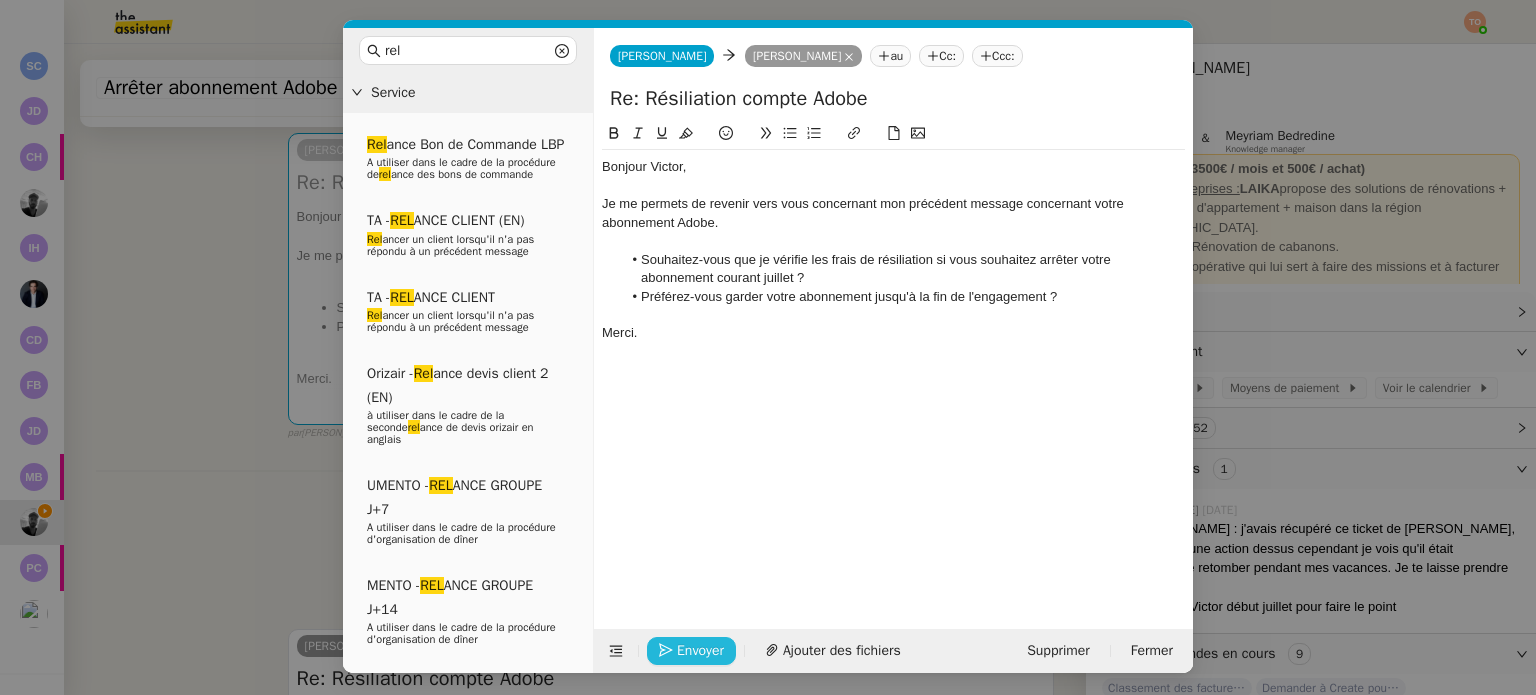 click on "Envoyer" 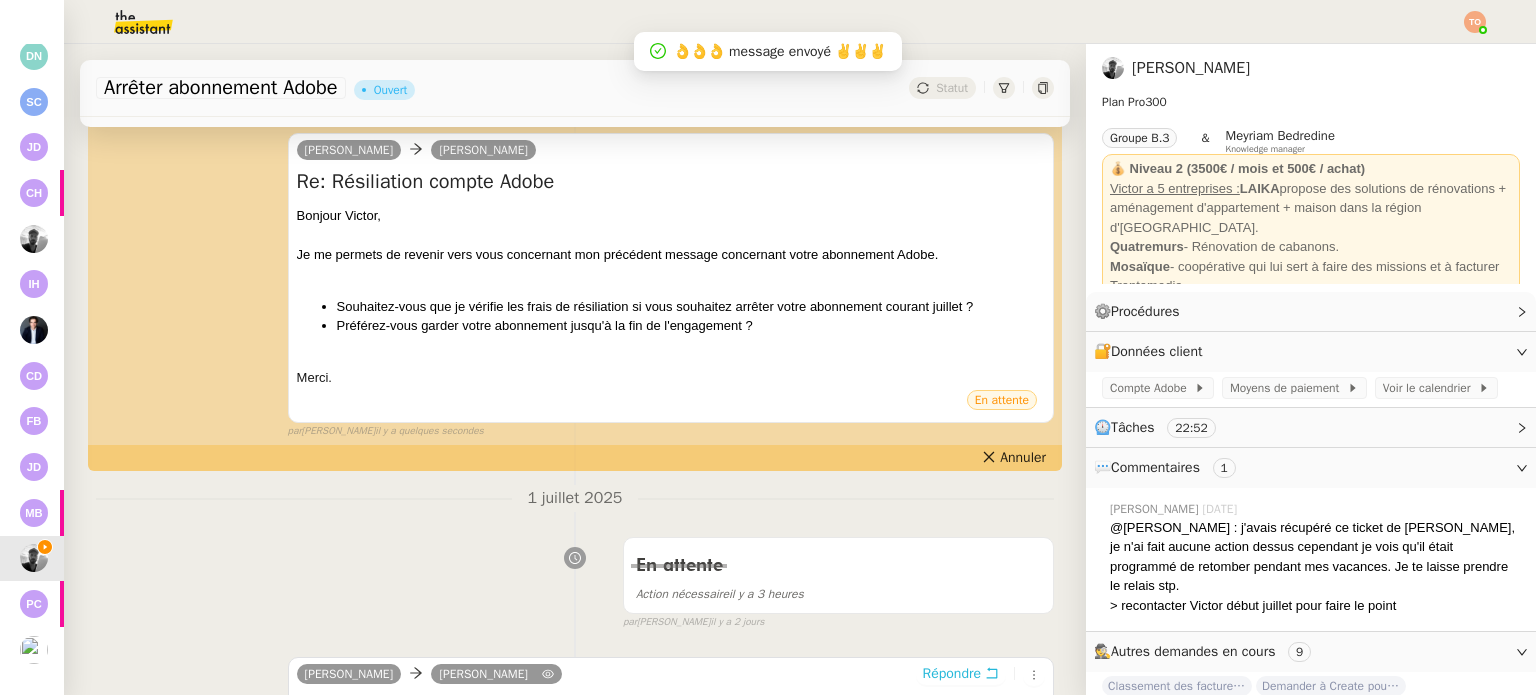scroll, scrollTop: 328, scrollLeft: 0, axis: vertical 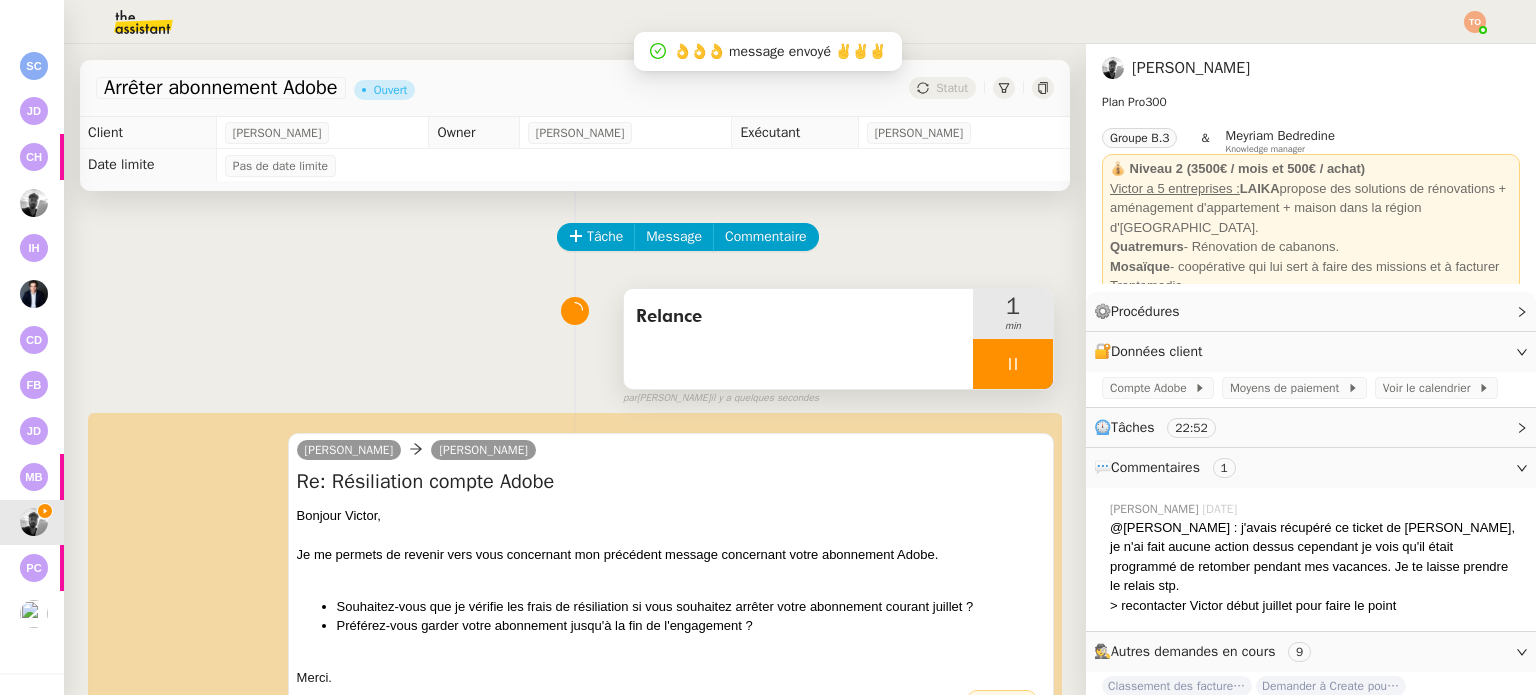 click at bounding box center [1013, 364] 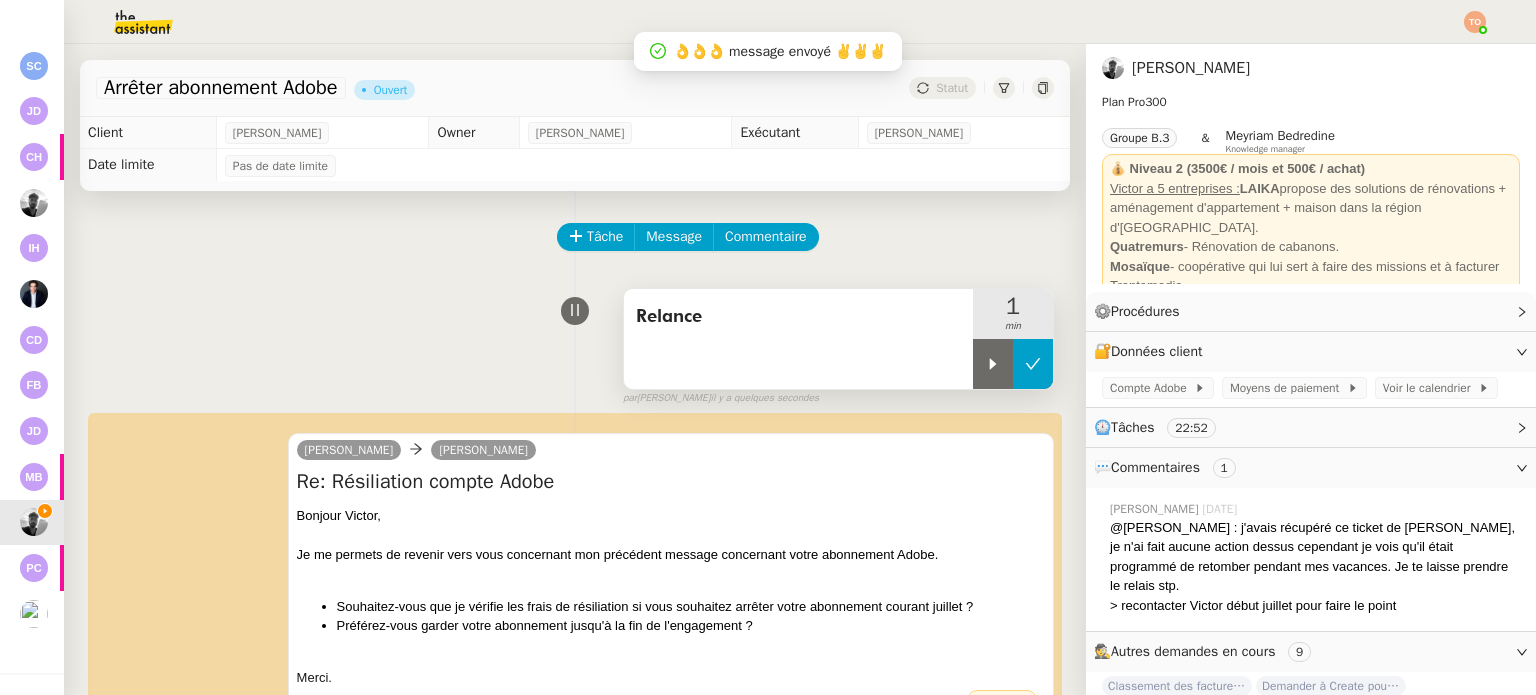 click at bounding box center [1033, 364] 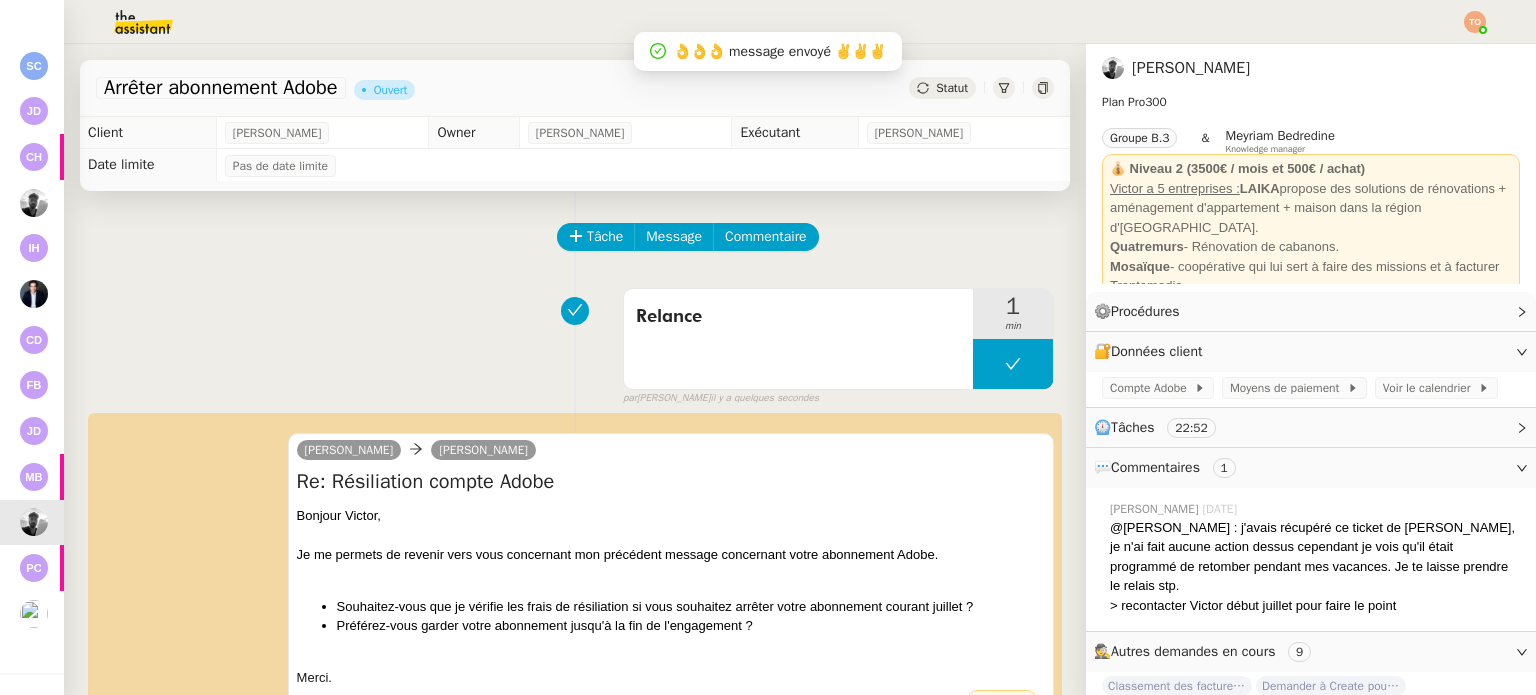 click on "Statut" 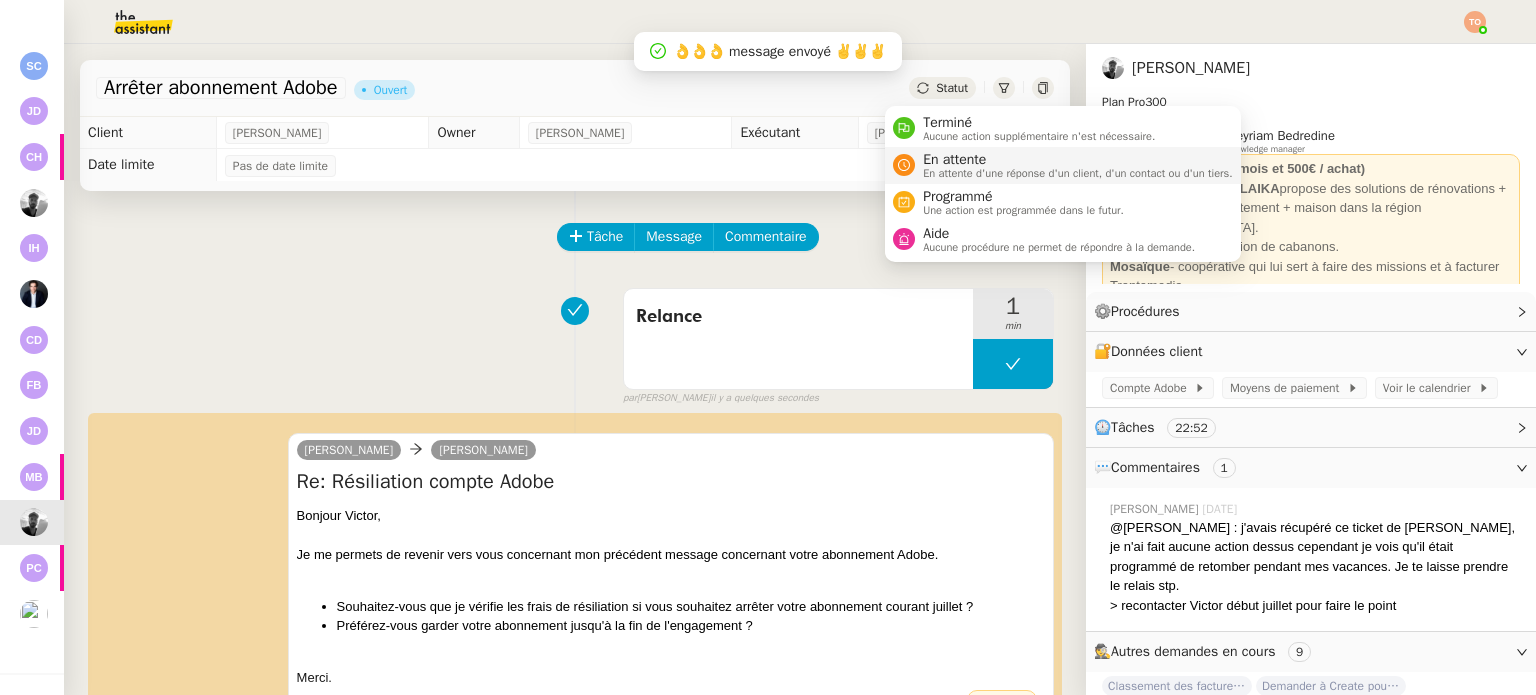click on "En attente d'une réponse d'un client, d'un contact ou d'un tiers." at bounding box center [1078, 173] 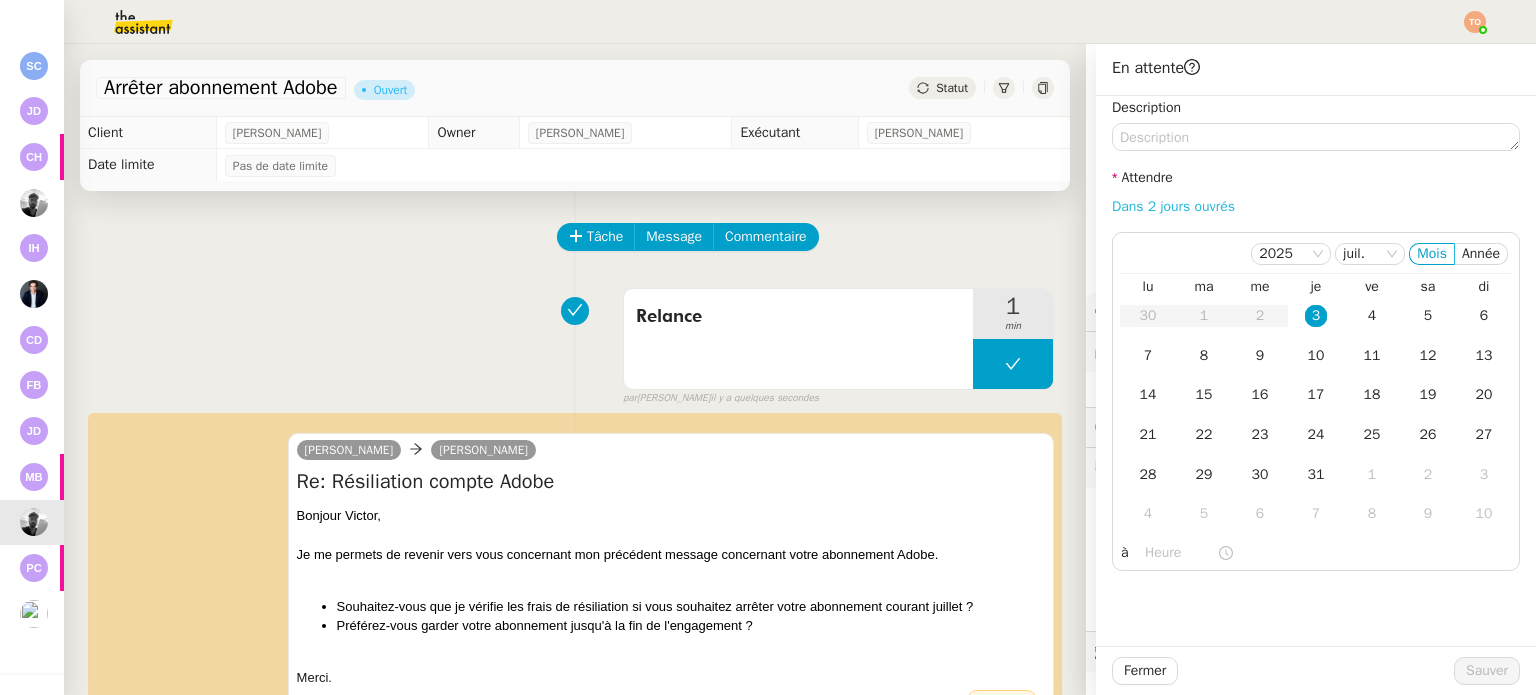 click on "Dans 2 jours ouvrés" 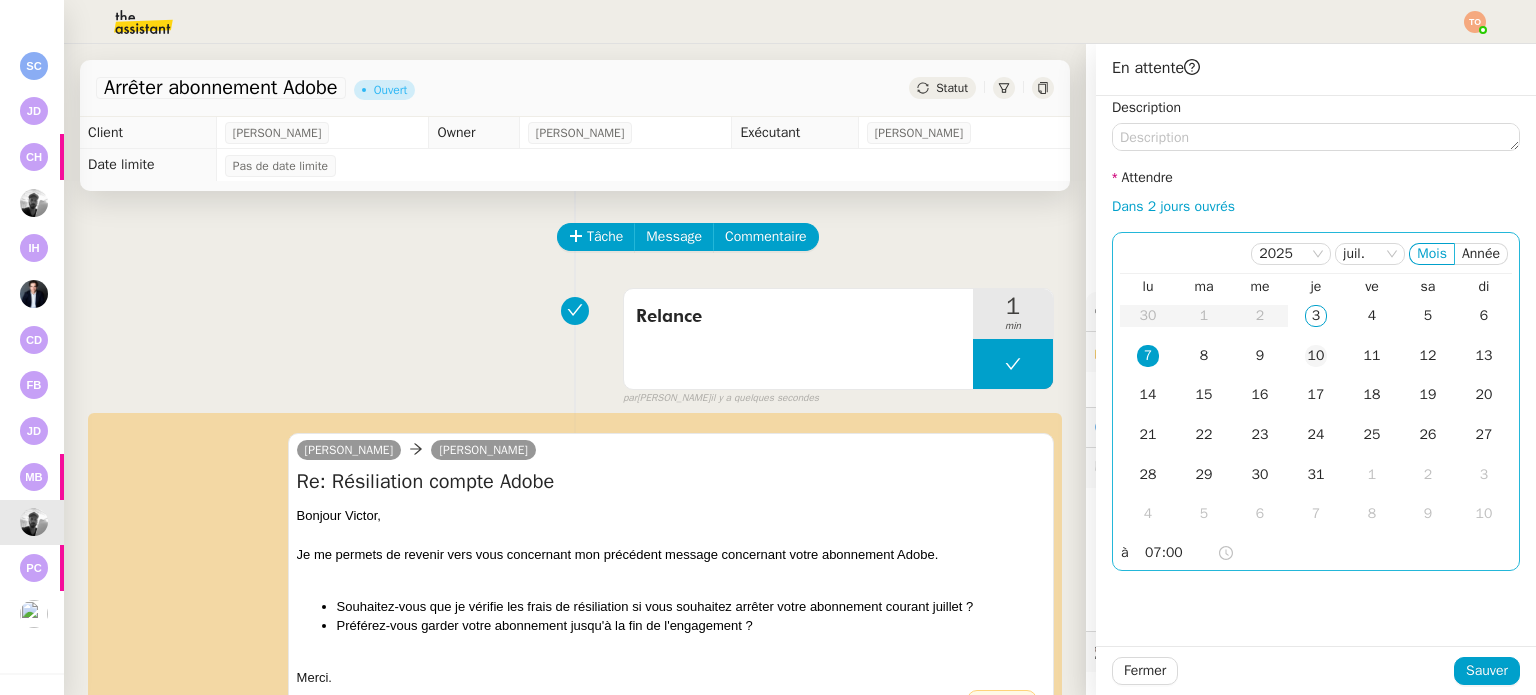 click on "10" 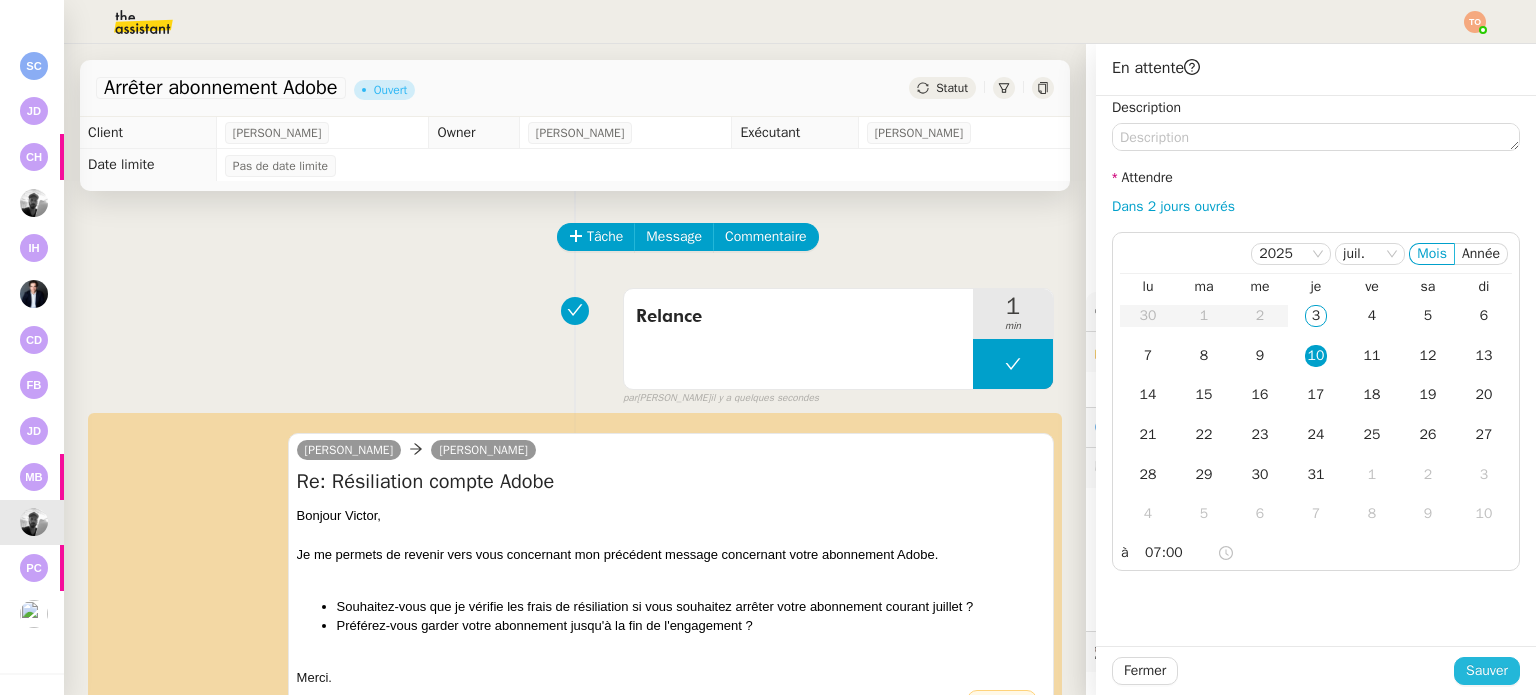 click on "Sauver" 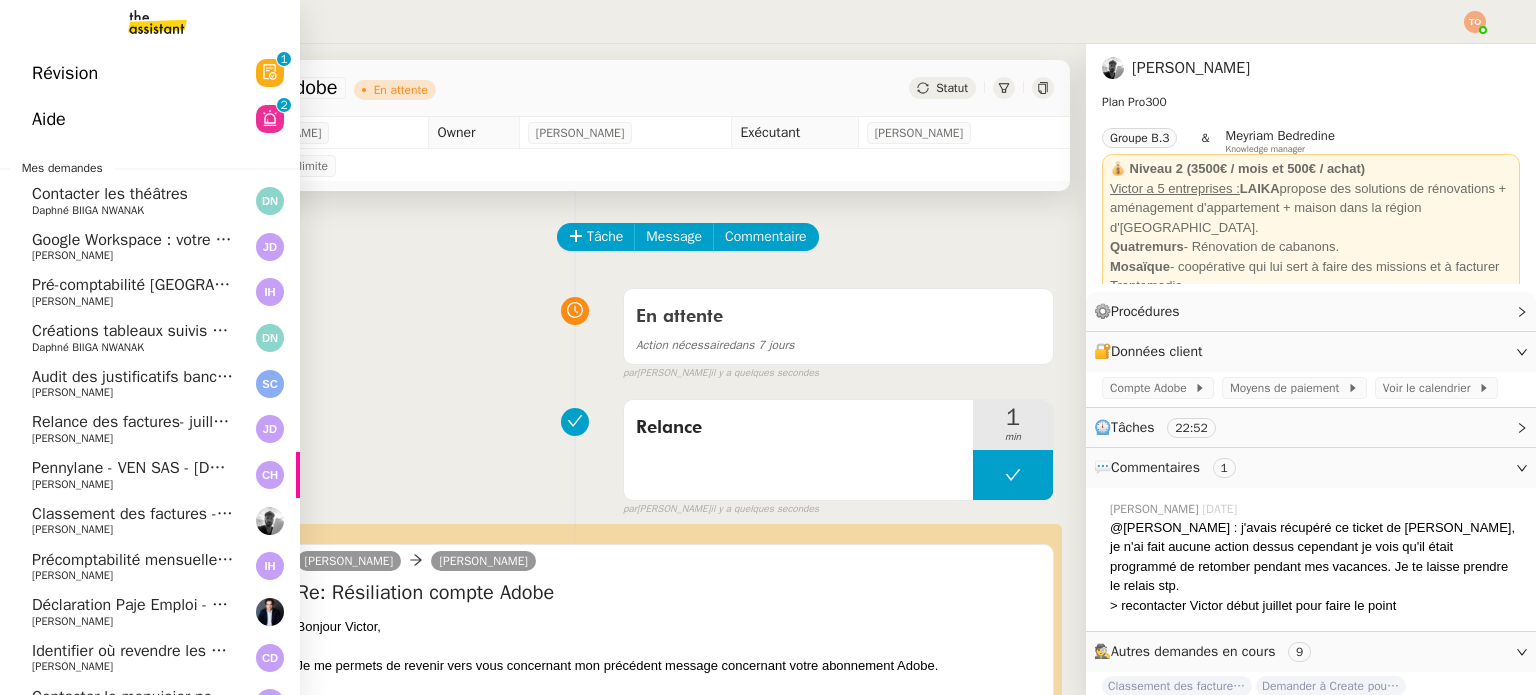 scroll, scrollTop: 0, scrollLeft: 0, axis: both 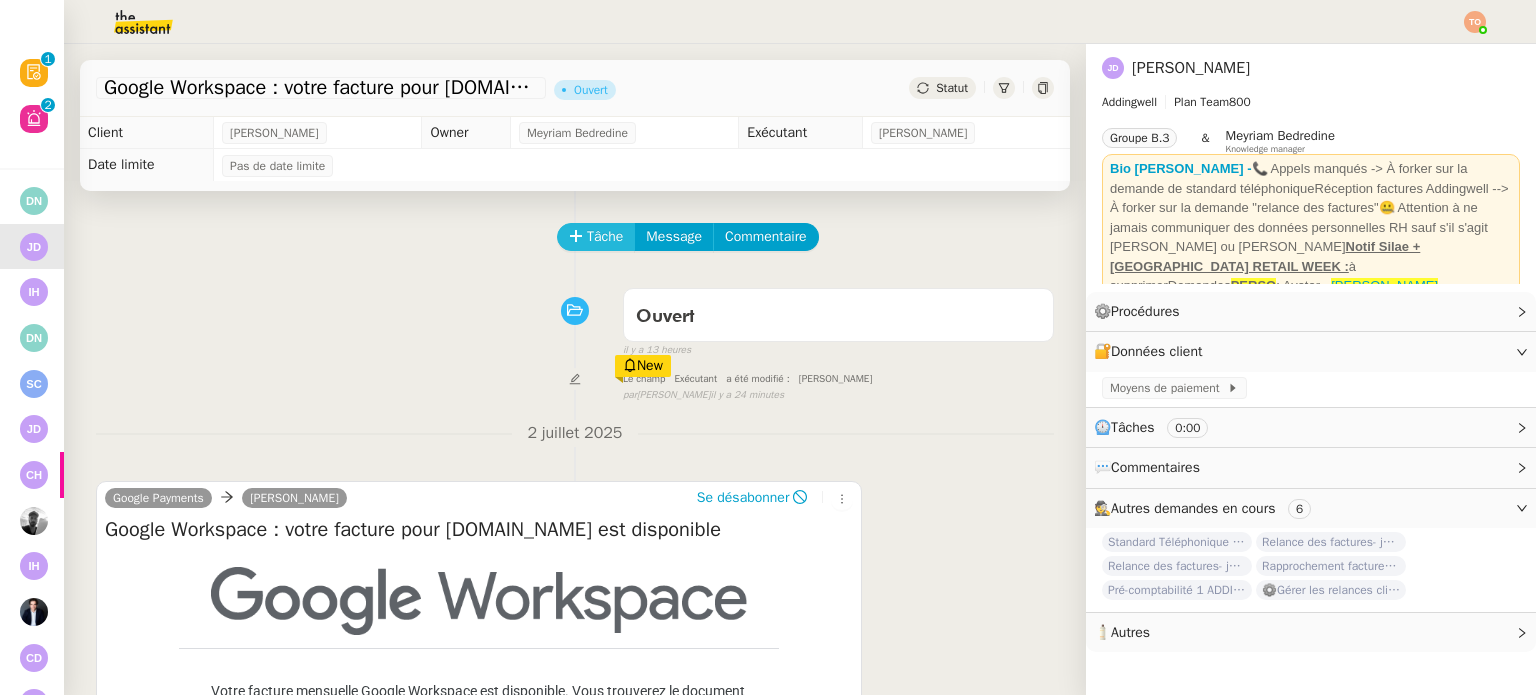 click on "Tâche" 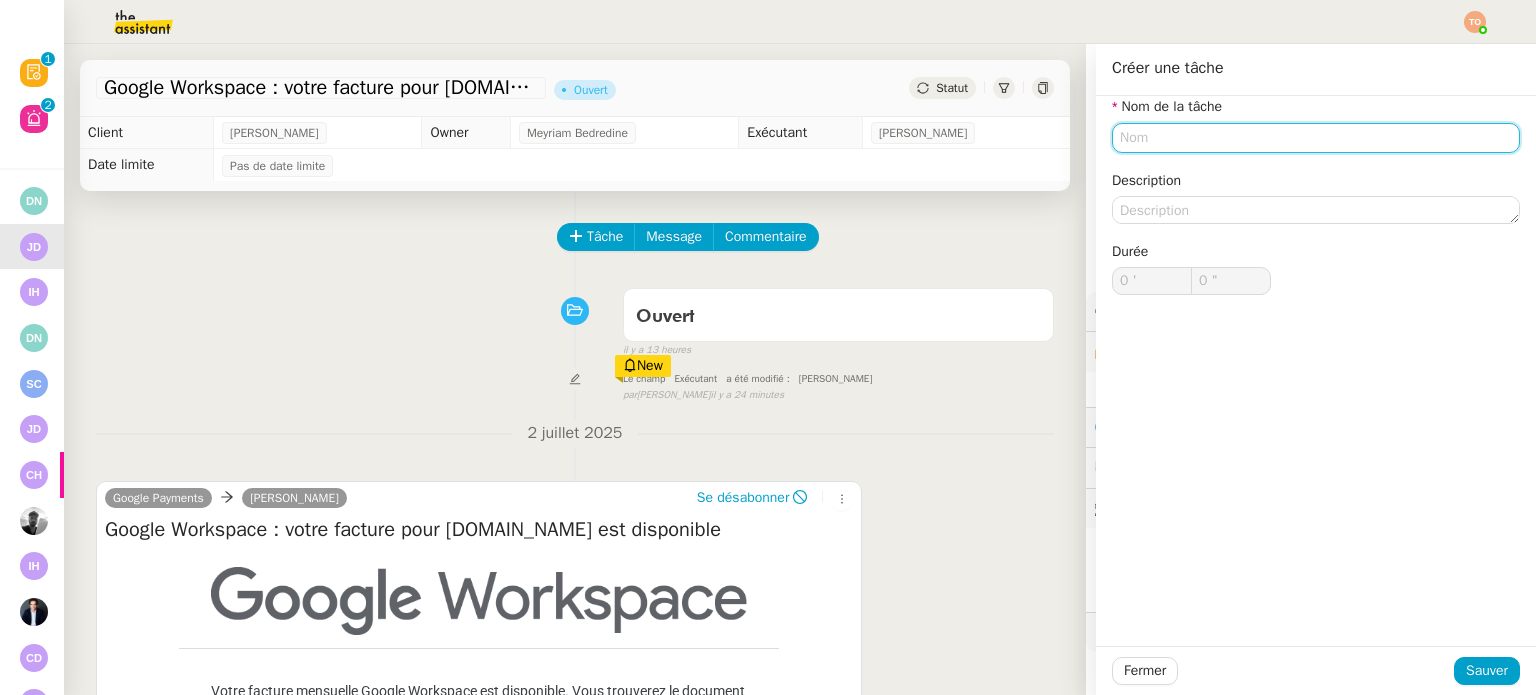 click 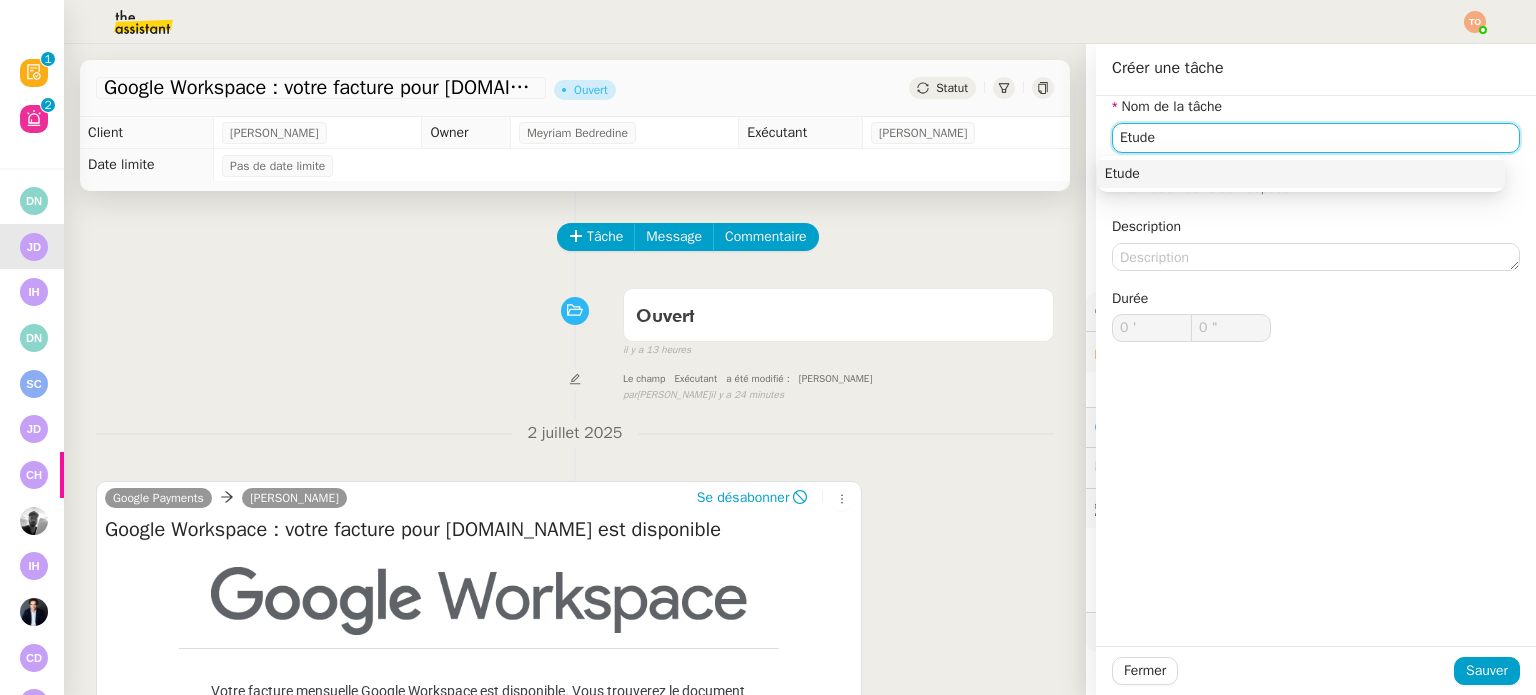 type on "Etude" 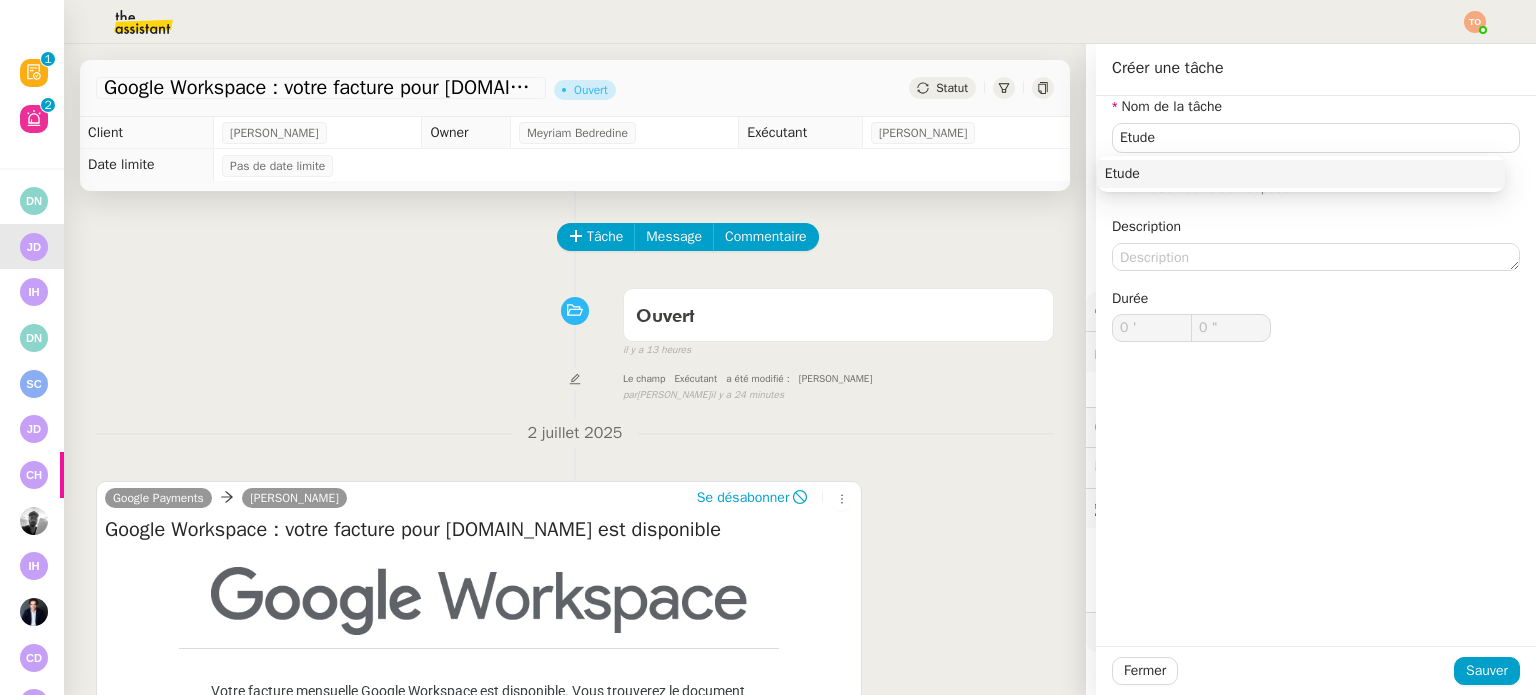 click on "Fermer Sauver" 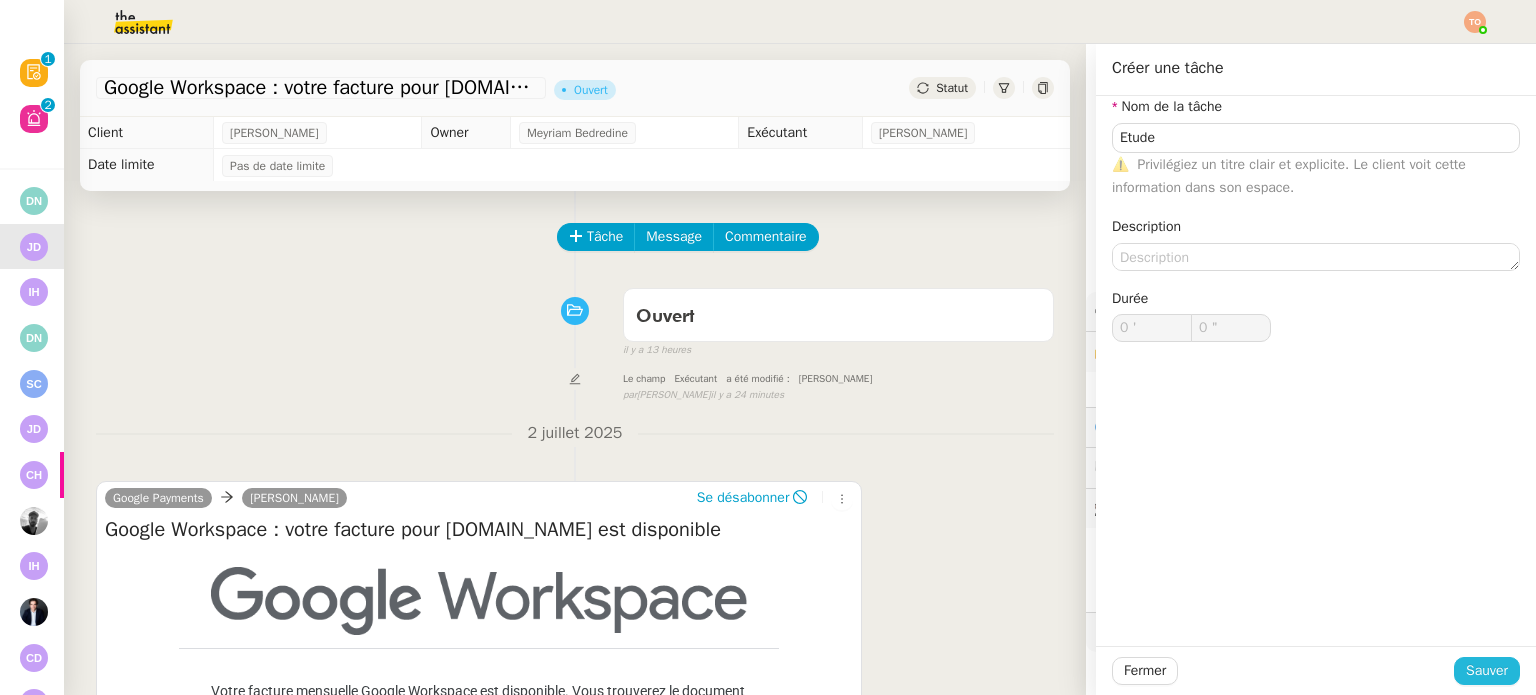 click on "Sauver" 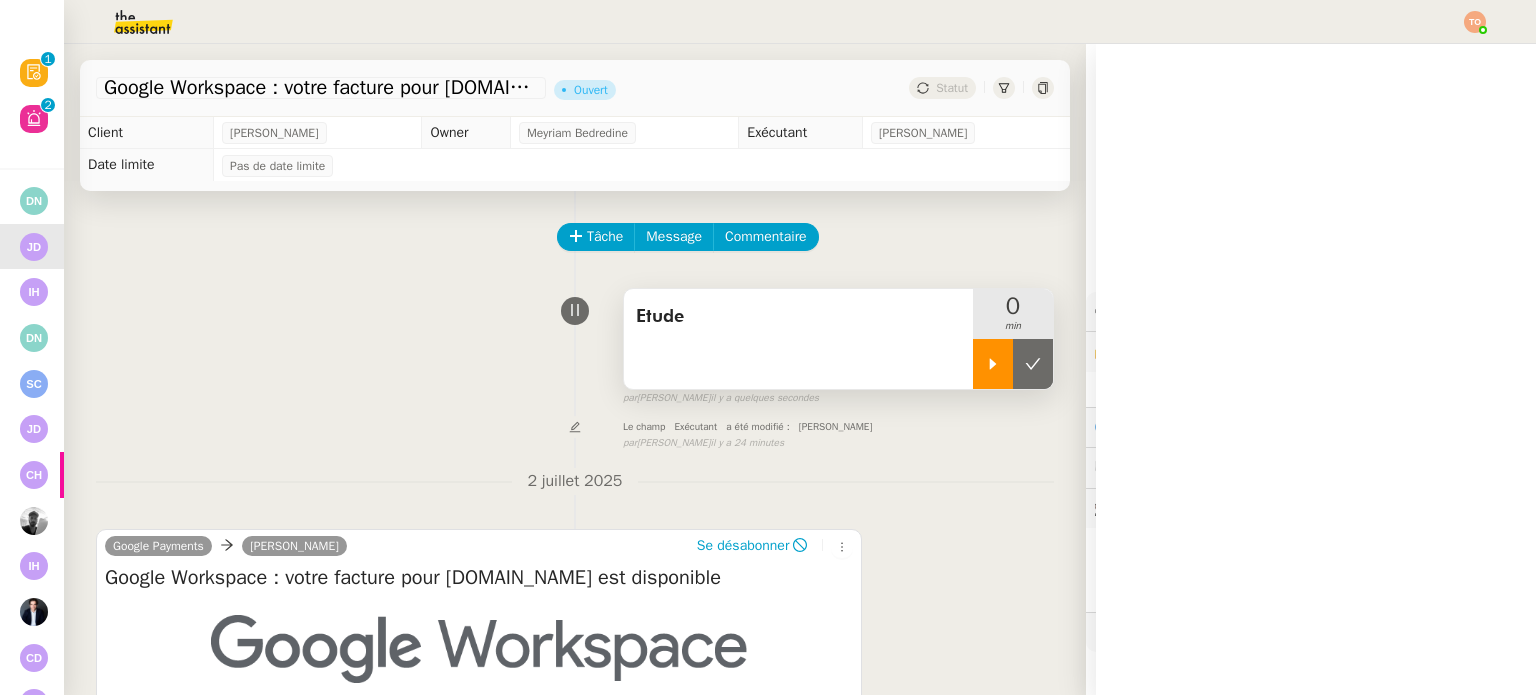 click at bounding box center [993, 364] 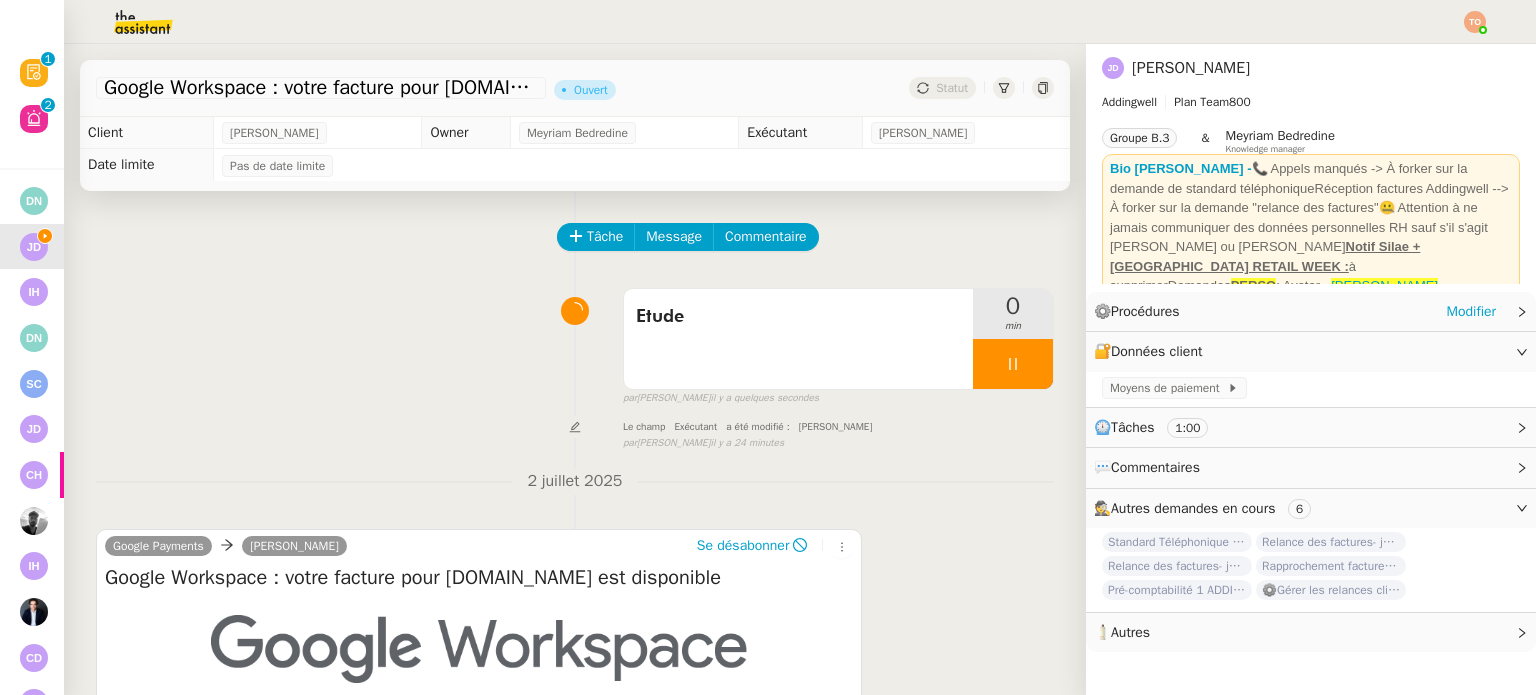 click on "⚙️  Procédures     Modifier" 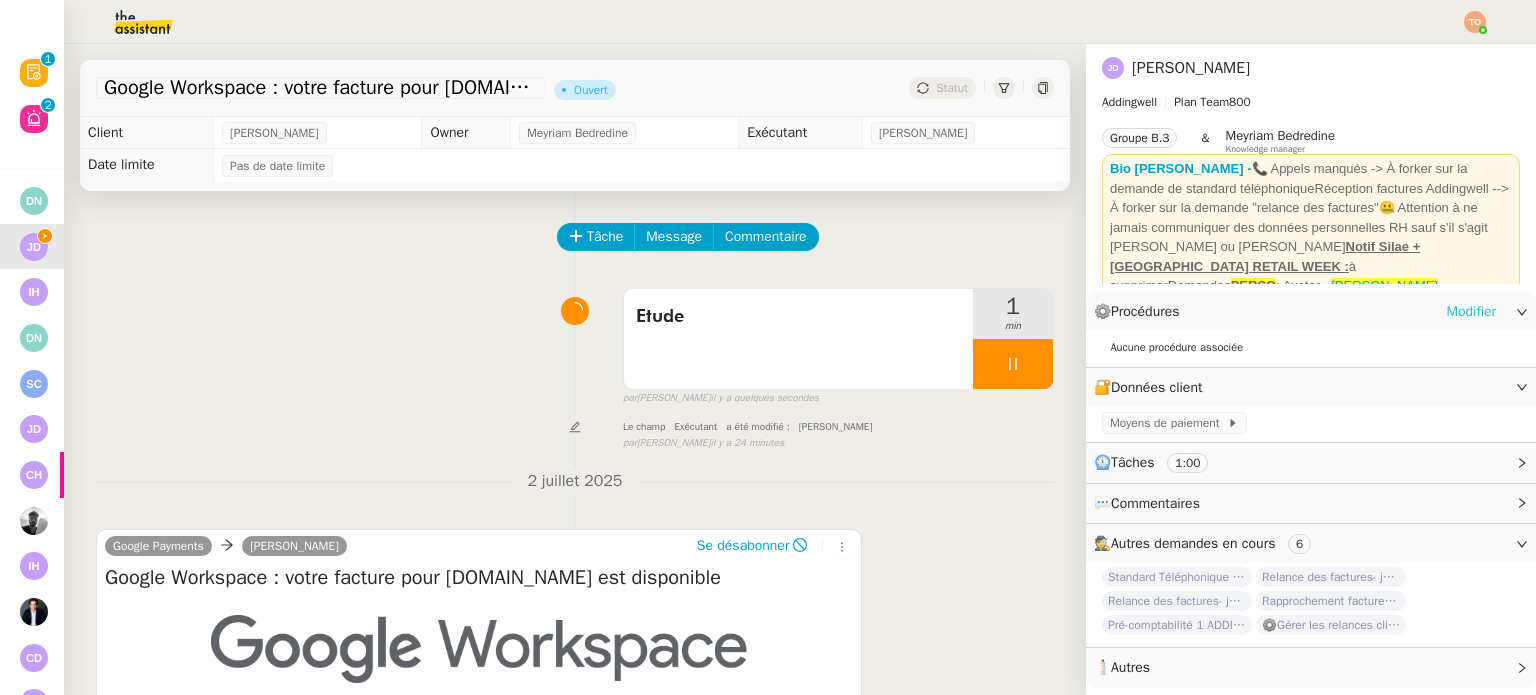 click on "Modifier" 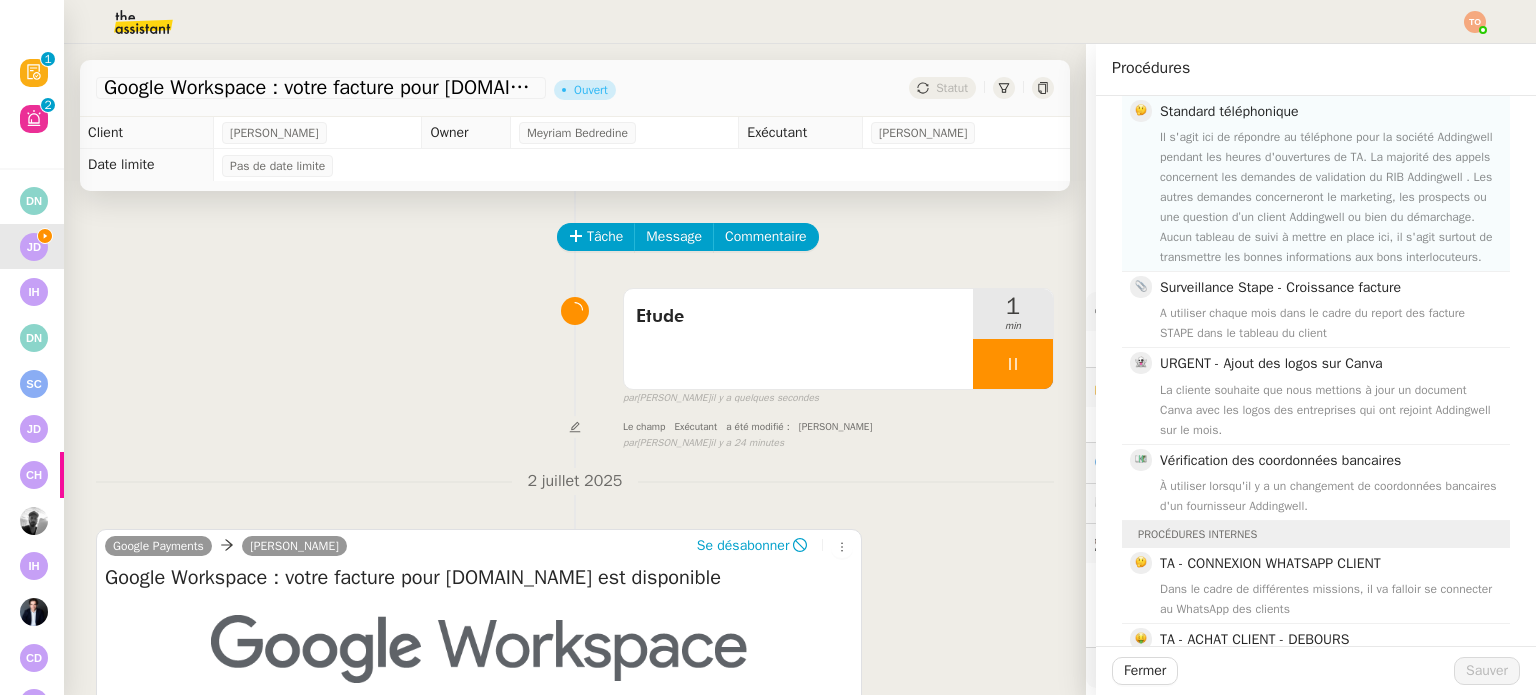 scroll, scrollTop: 1100, scrollLeft: 0, axis: vertical 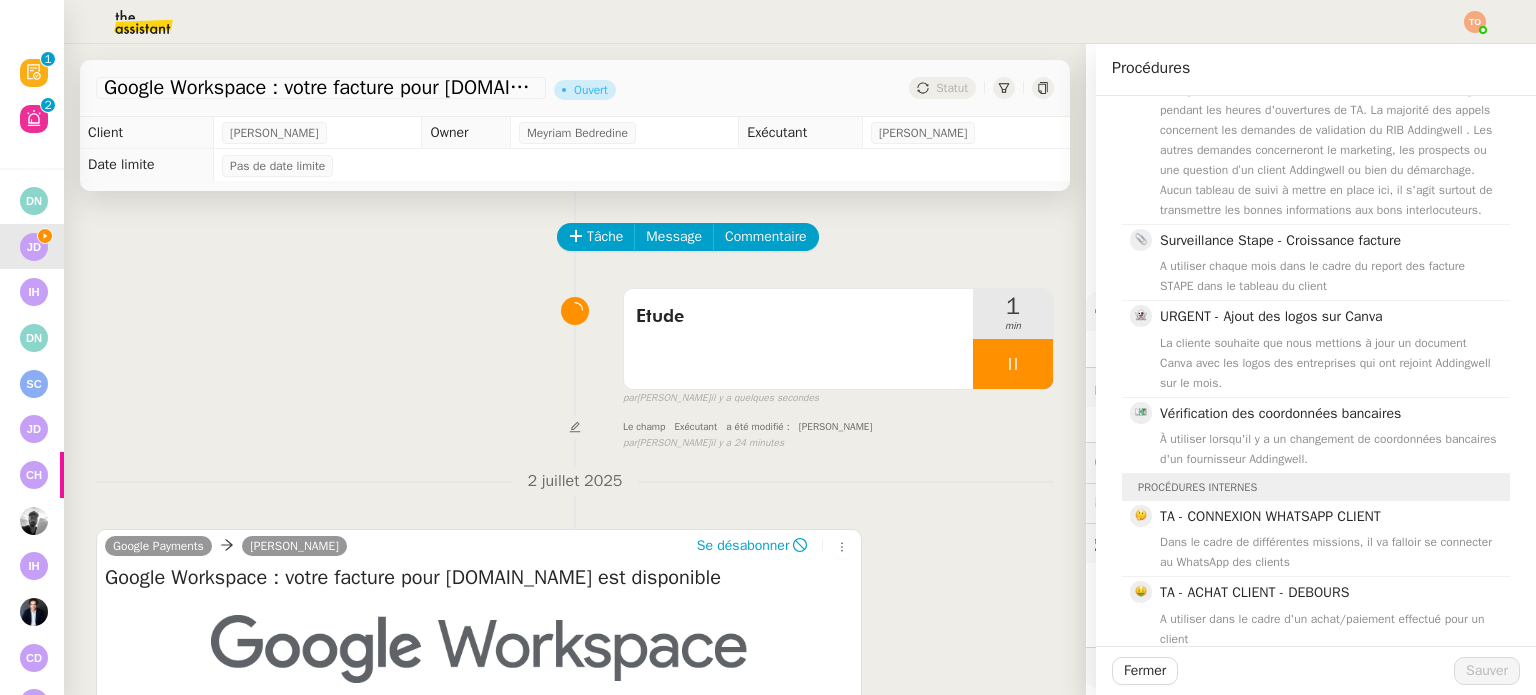 click on "Tâche Message Commentaire Veuillez patienter une erreur s'est produite 👌👌👌 message envoyé ✌️✌️✌️ [PERSON_NAME] d'abord attribuer un client Une erreur s'est produite, veuillez réessayer  Etude     1 min false par   [PERSON_NAME].   il y a quelques secondes 👌👌👌 message envoyé ✌️✌️✌️ une erreur s'est produite 👌👌👌 message envoyé ✌️✌️✌️ Votre message va être revu ✌️✌️✌️ une erreur s'est produite La taille des fichiers doit être de 10Mb au maximum. Le champ     Exécutant     a été modifié :     [PERSON_NAME] Orec false par   [PERSON_NAME]   il y a 24 minutes 👌👌👌 message envoyé ✌️✌️✌️ une erreur s'est produite 👌👌👌 message envoyé ✌️✌️✌️ Votre message va être revu ✌️✌️✌️ une erreur s'est produite La taille des fichiers doit être de 10Mb au maximum. [DATE]  Google Payments      [PERSON_NAME]  Se désabonner Google Workspace : votre facture pour [DOMAIN_NAME] est disponible" 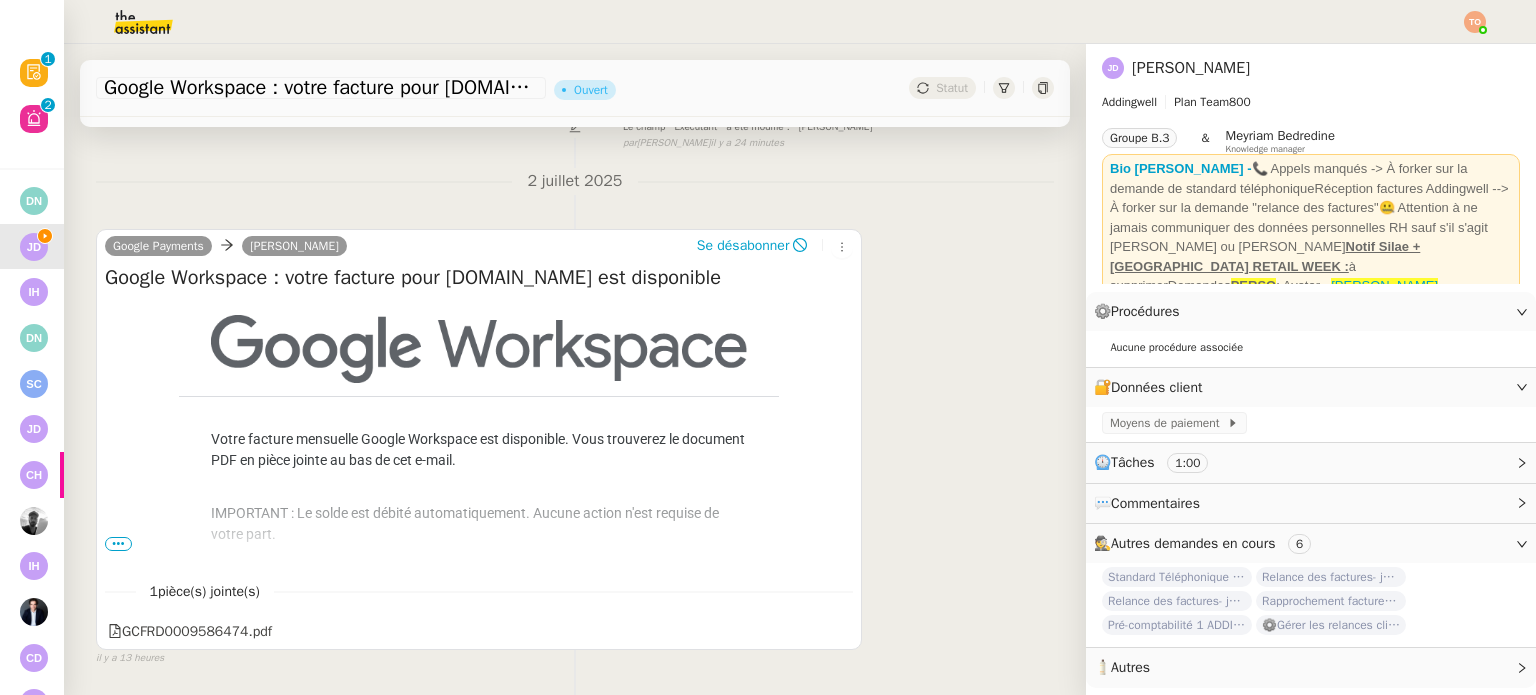 scroll, scrollTop: 380, scrollLeft: 0, axis: vertical 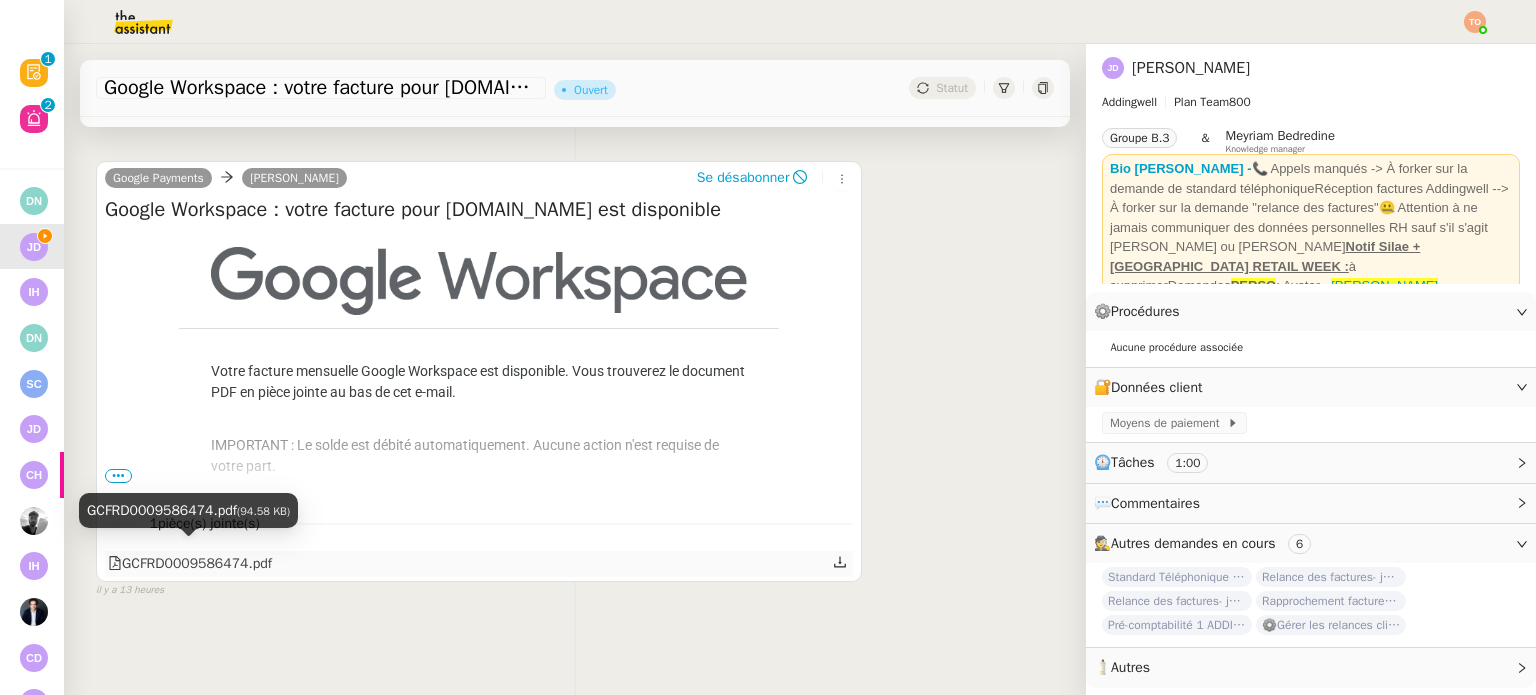click on "GCFRD0009586474.pdf" 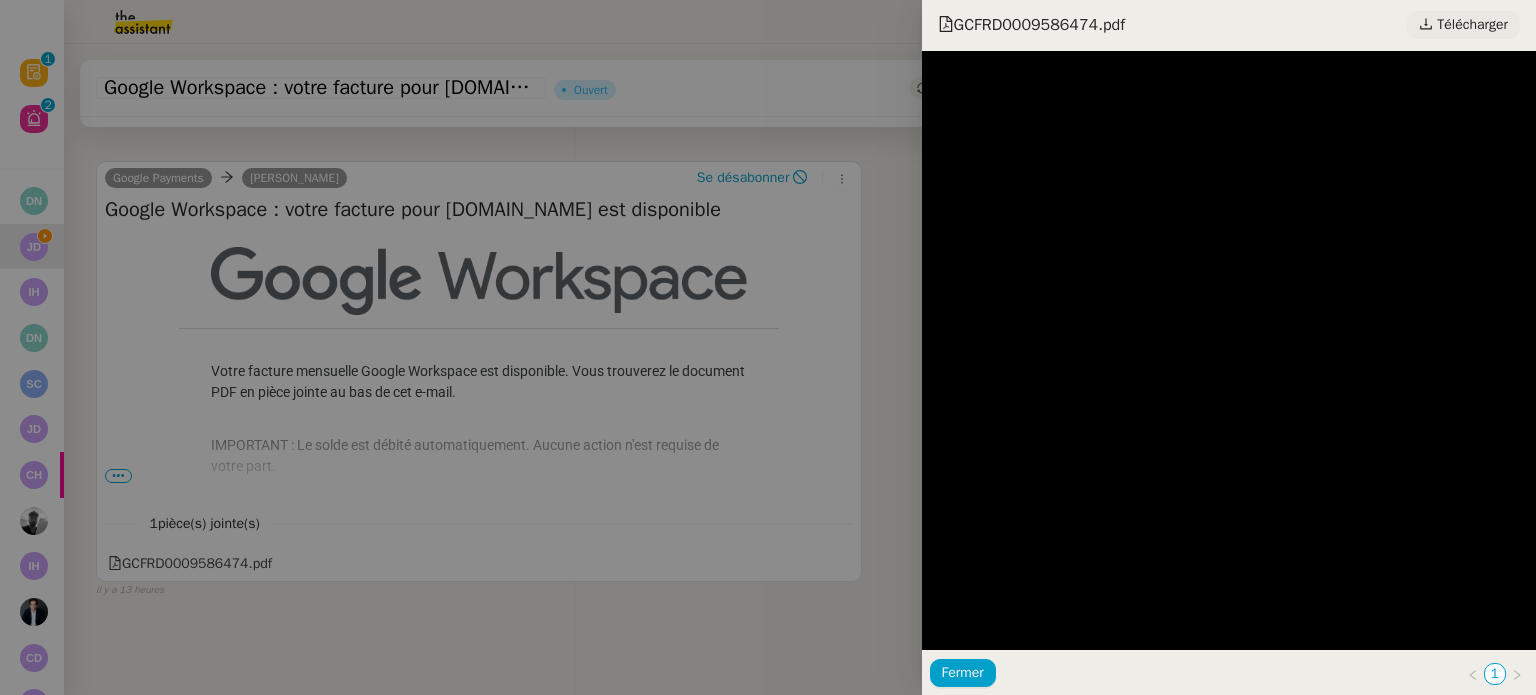 click on "Télécharger" at bounding box center [1472, 25] 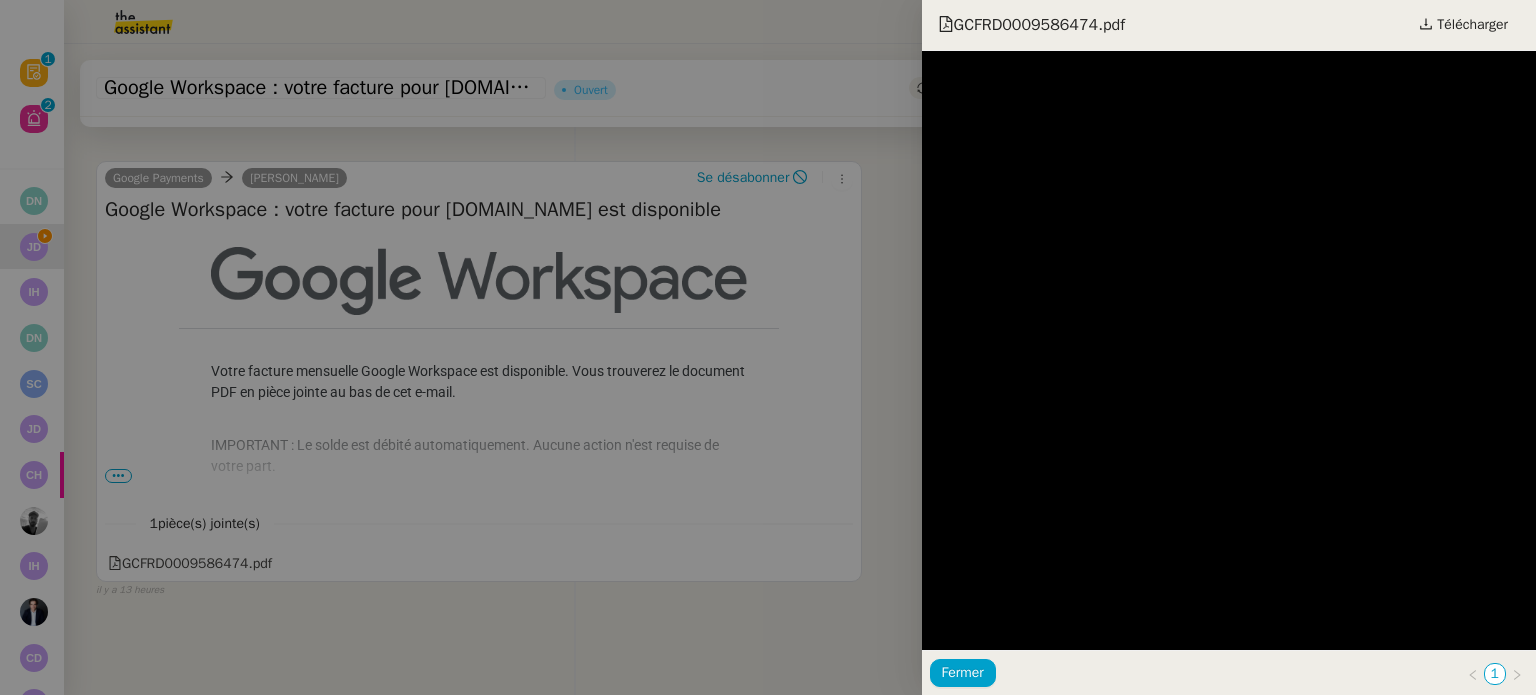 click at bounding box center (768, 347) 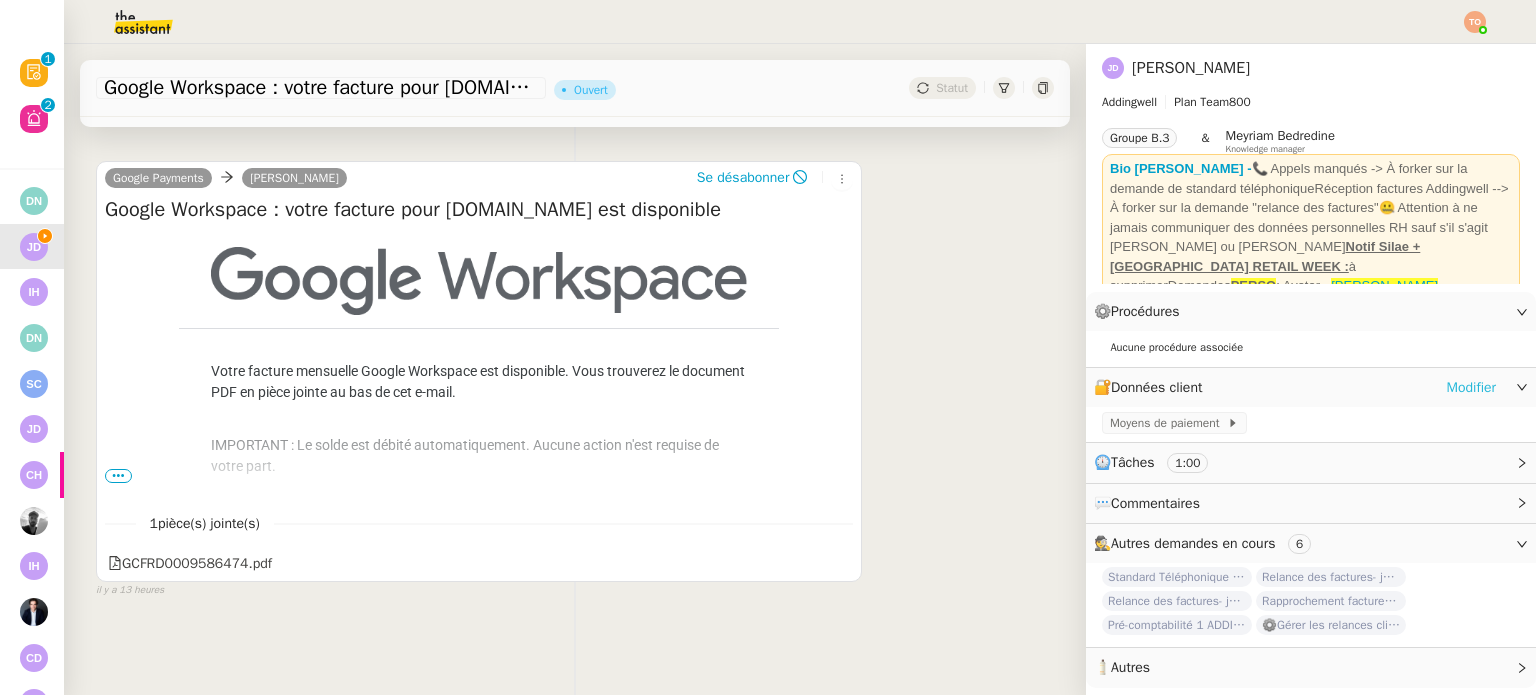 click on "Modifier" 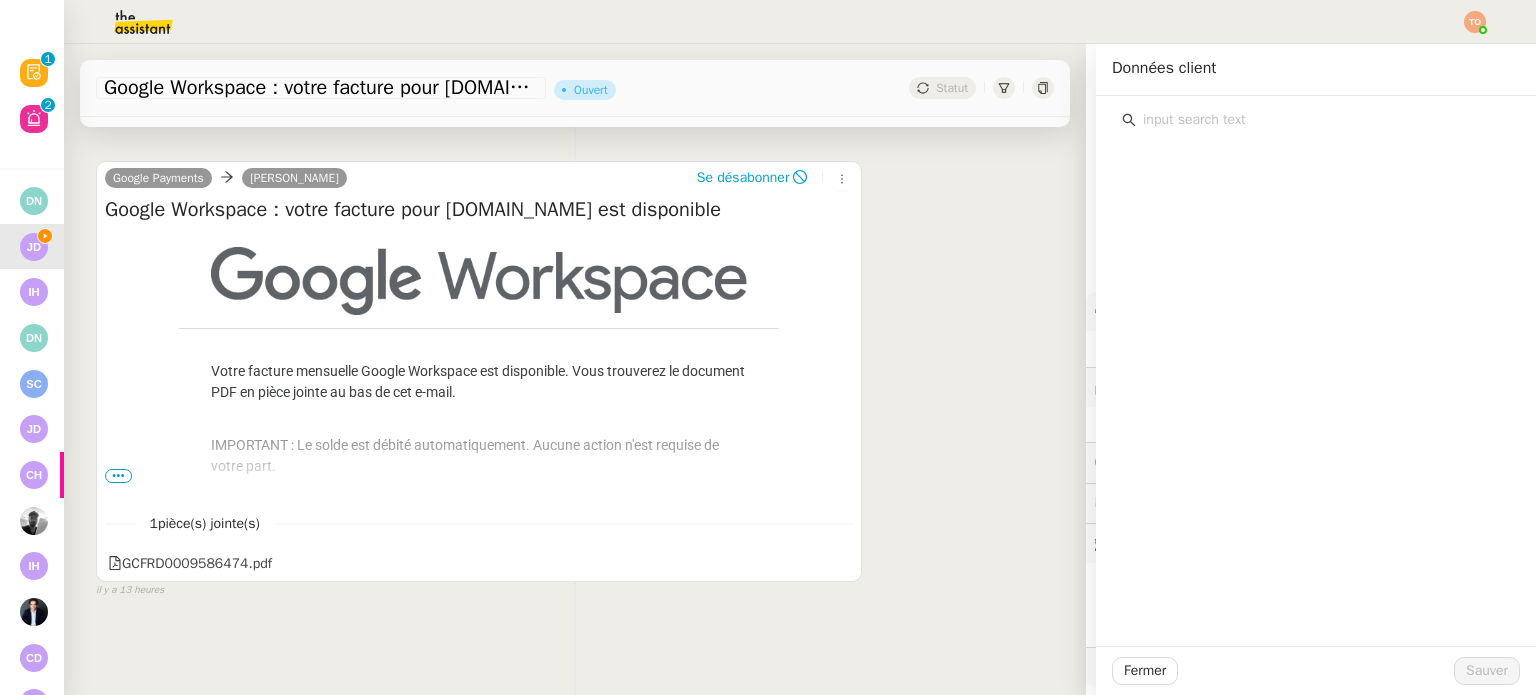 click 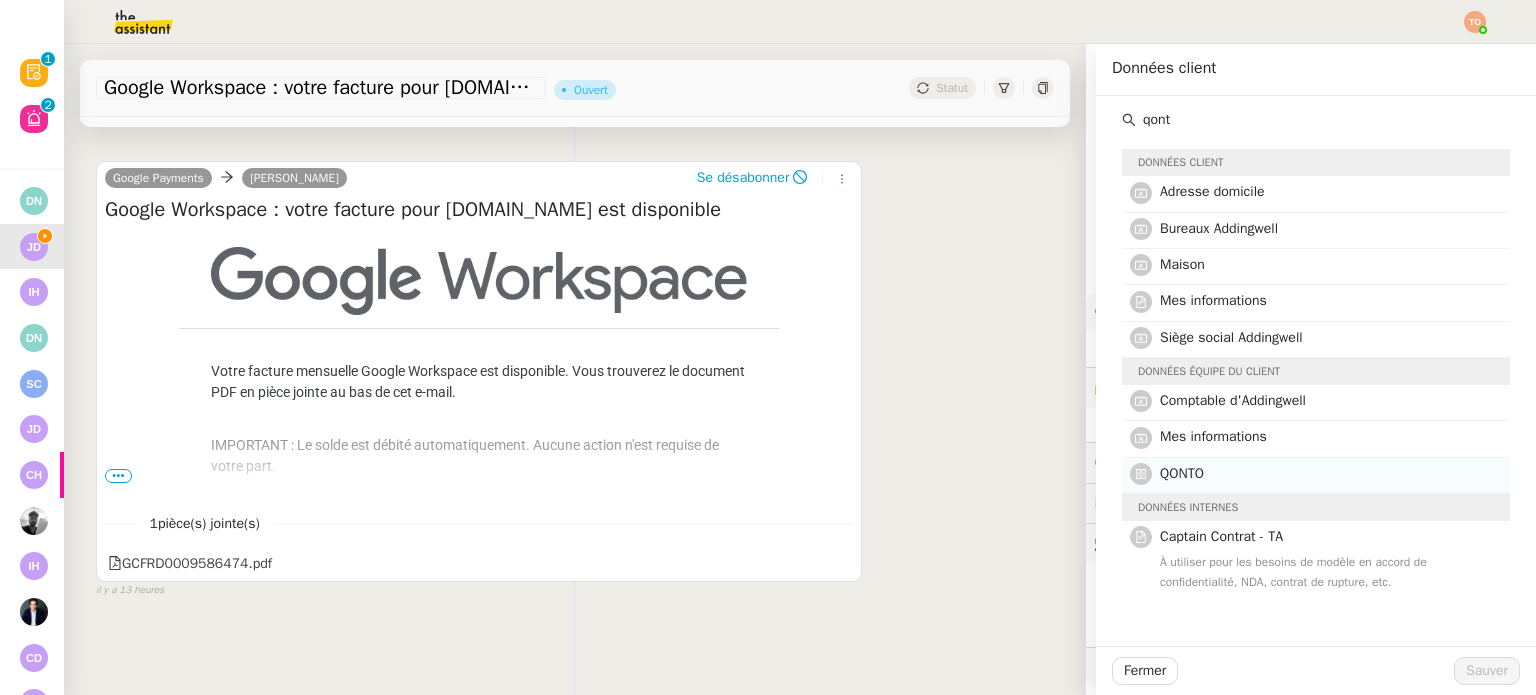 type on "qont" 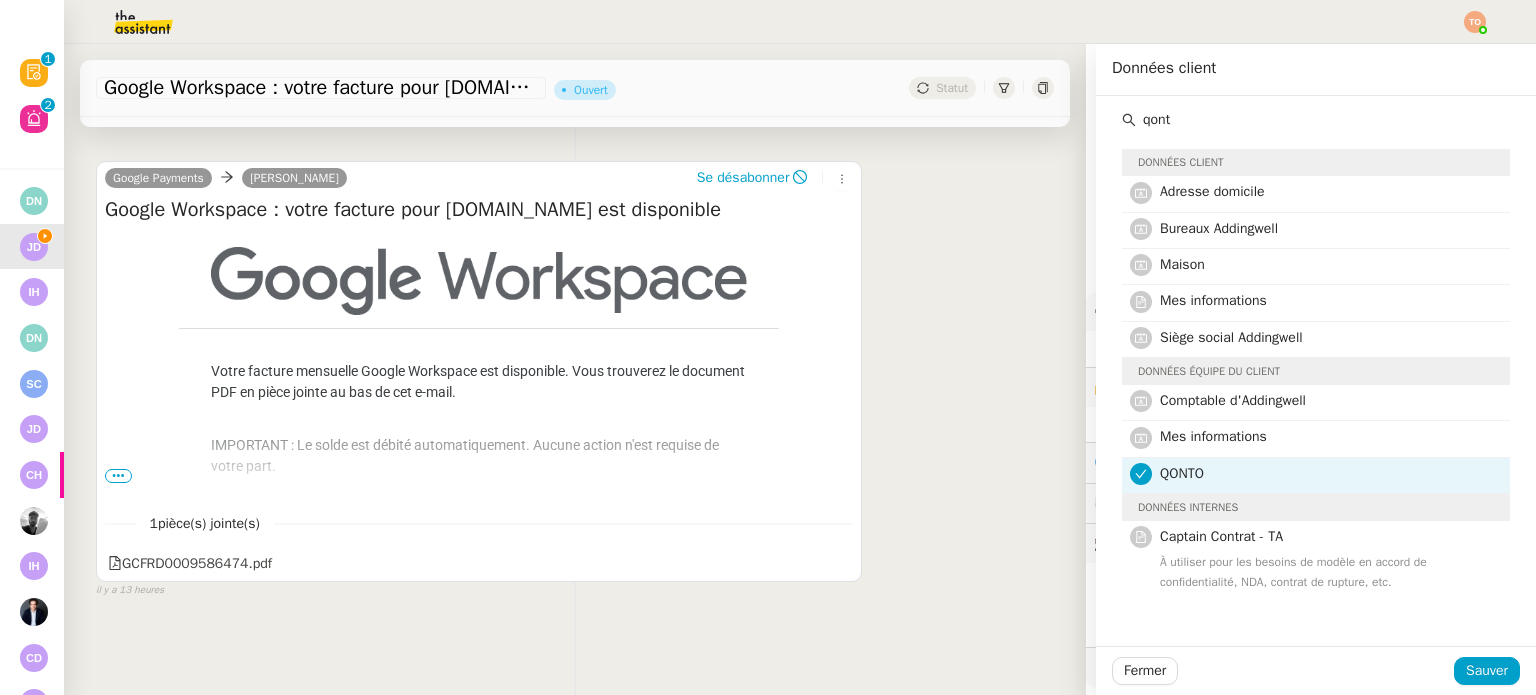 click on "Fermer Sauver" 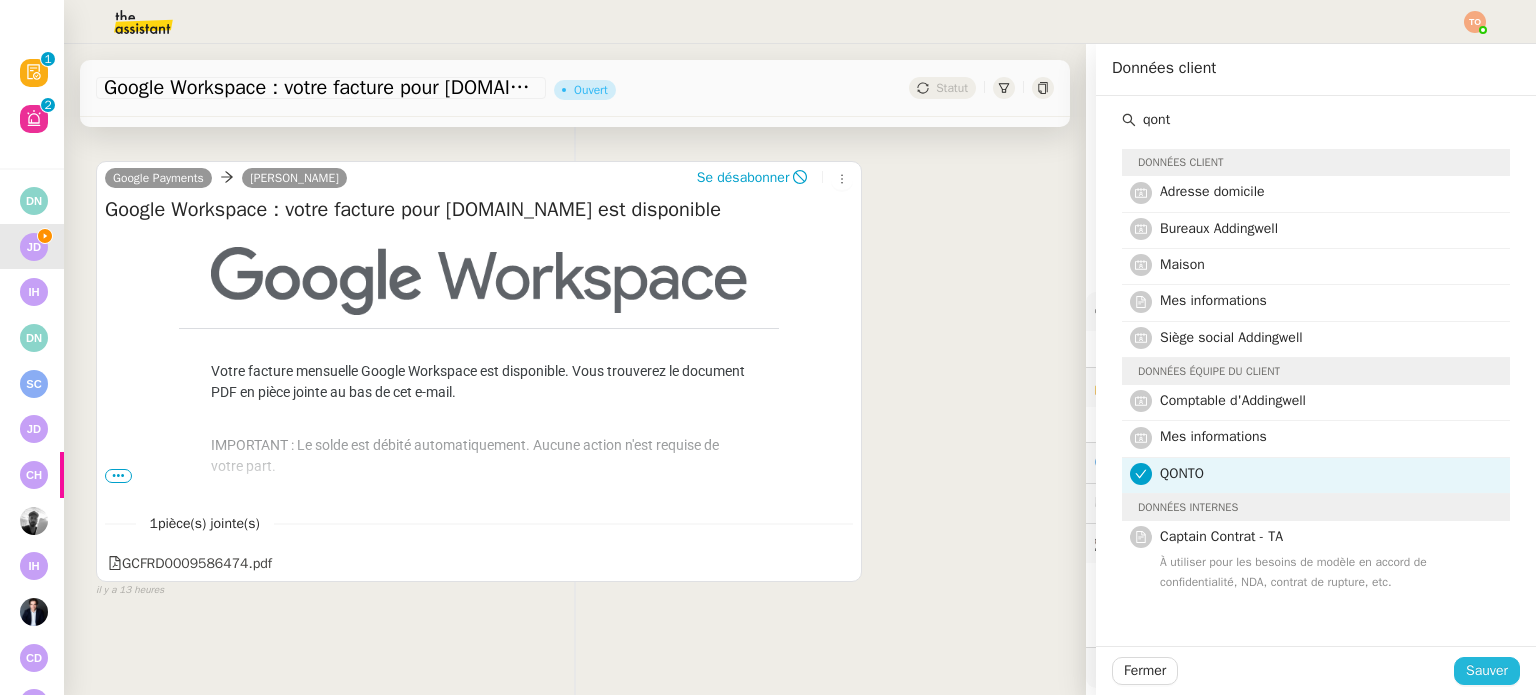 click on "Sauver" 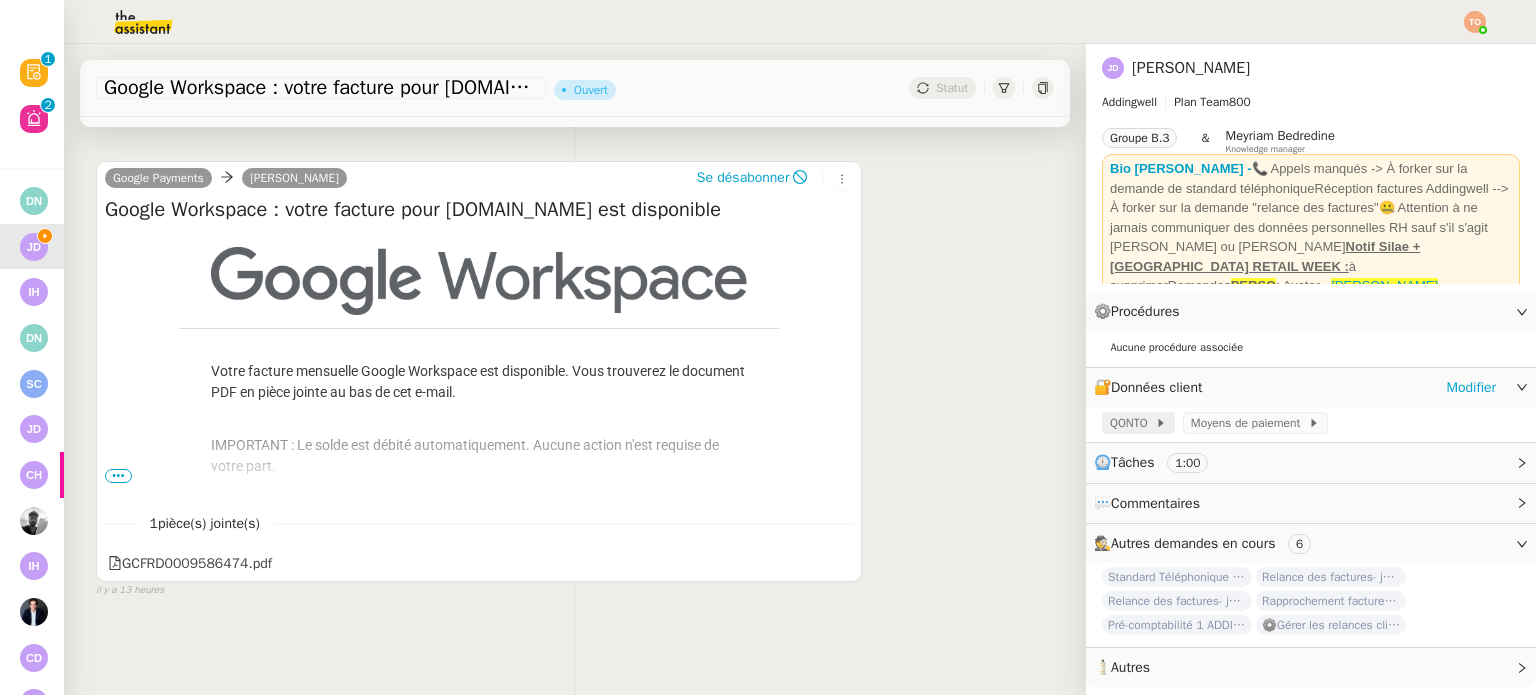 click on "QONTO" 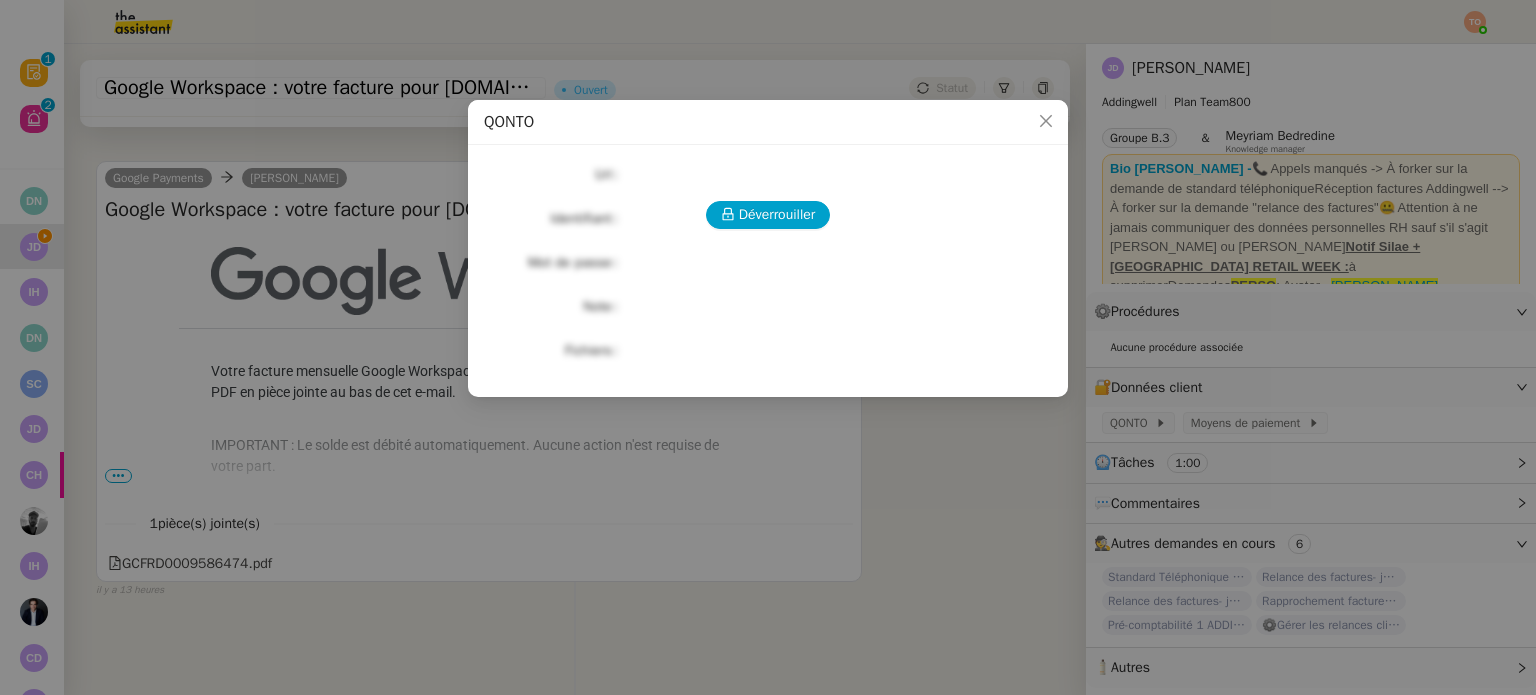 click on "Déverrouiller Url    Identifiant Mot de passe Note Fichiers Upload" at bounding box center [768, 263] 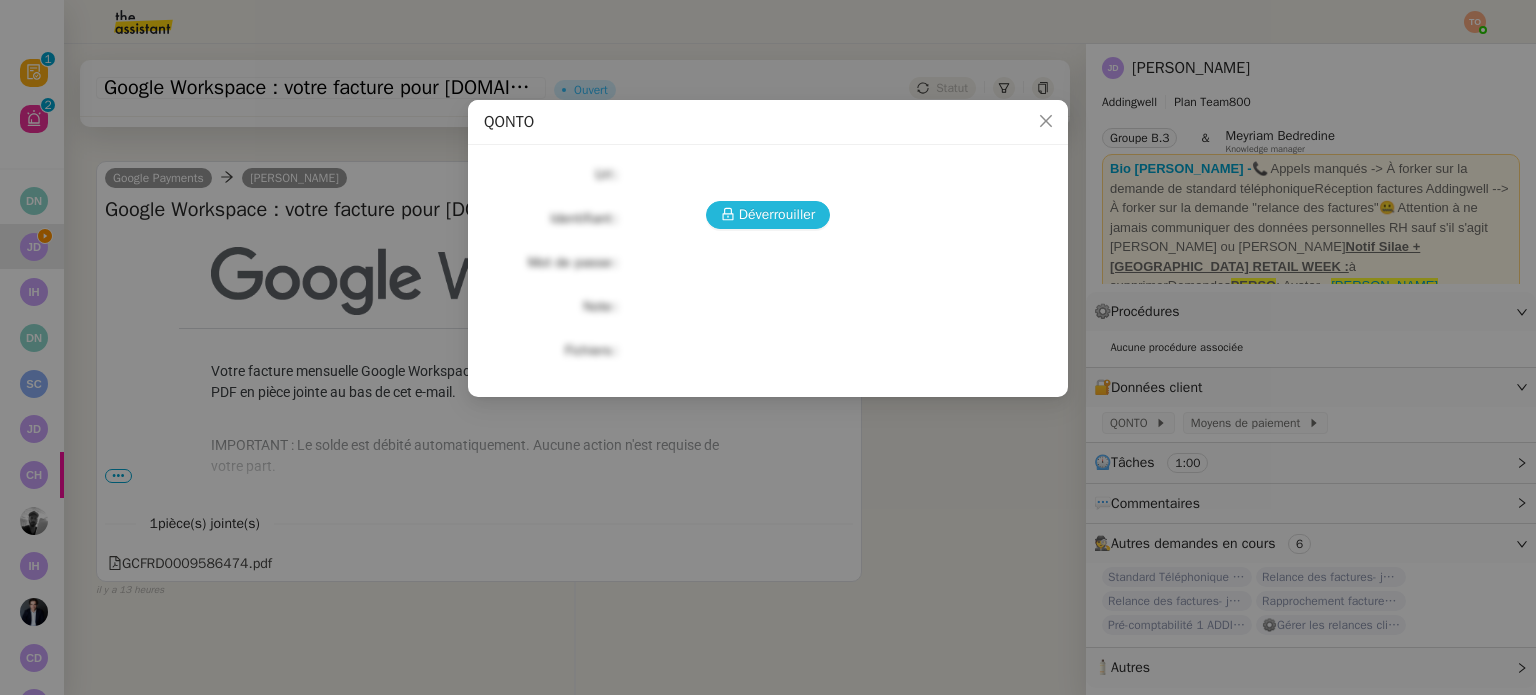 click on "Déverrouiller Url    Identifiant Mot de passe Note Fichiers Upload" at bounding box center [768, 263] 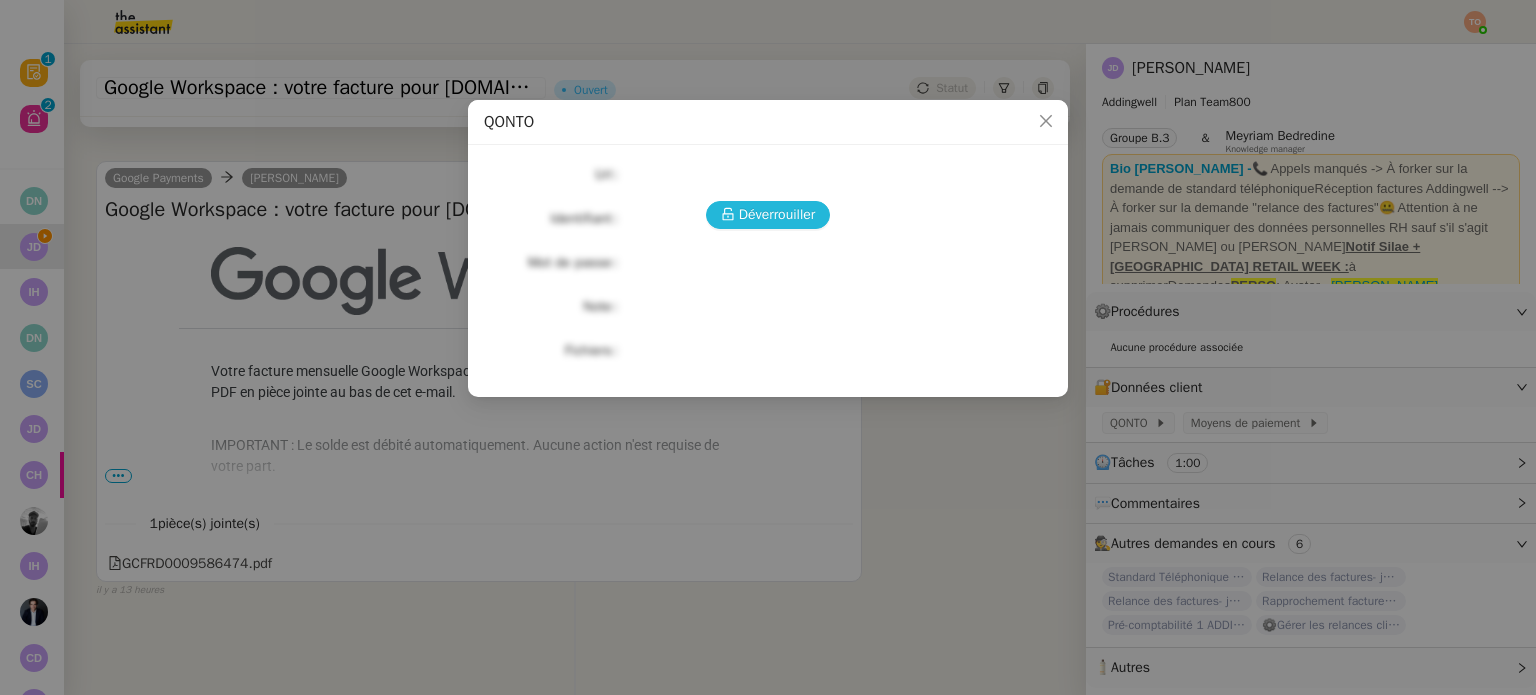 click on "Déverrouiller" at bounding box center (777, 214) 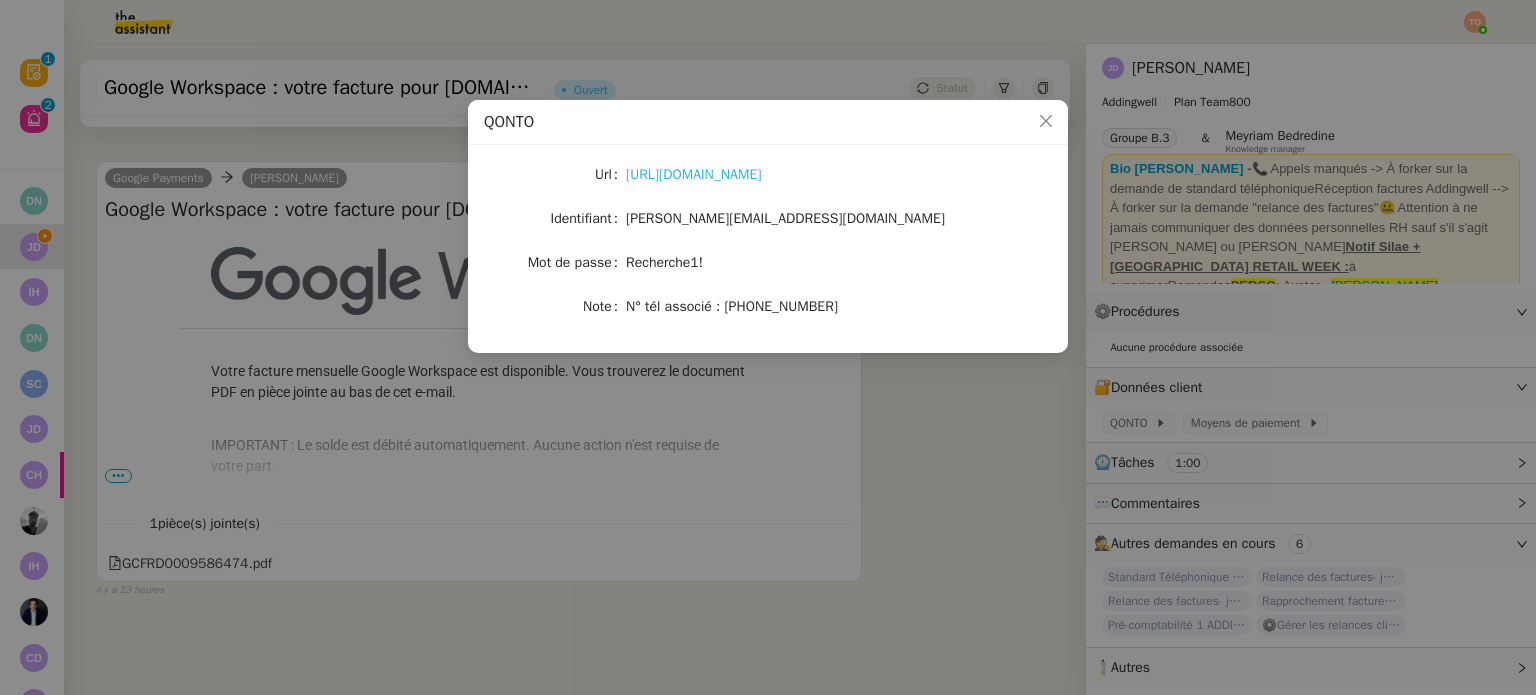 click on "[URL][DOMAIN_NAME]" 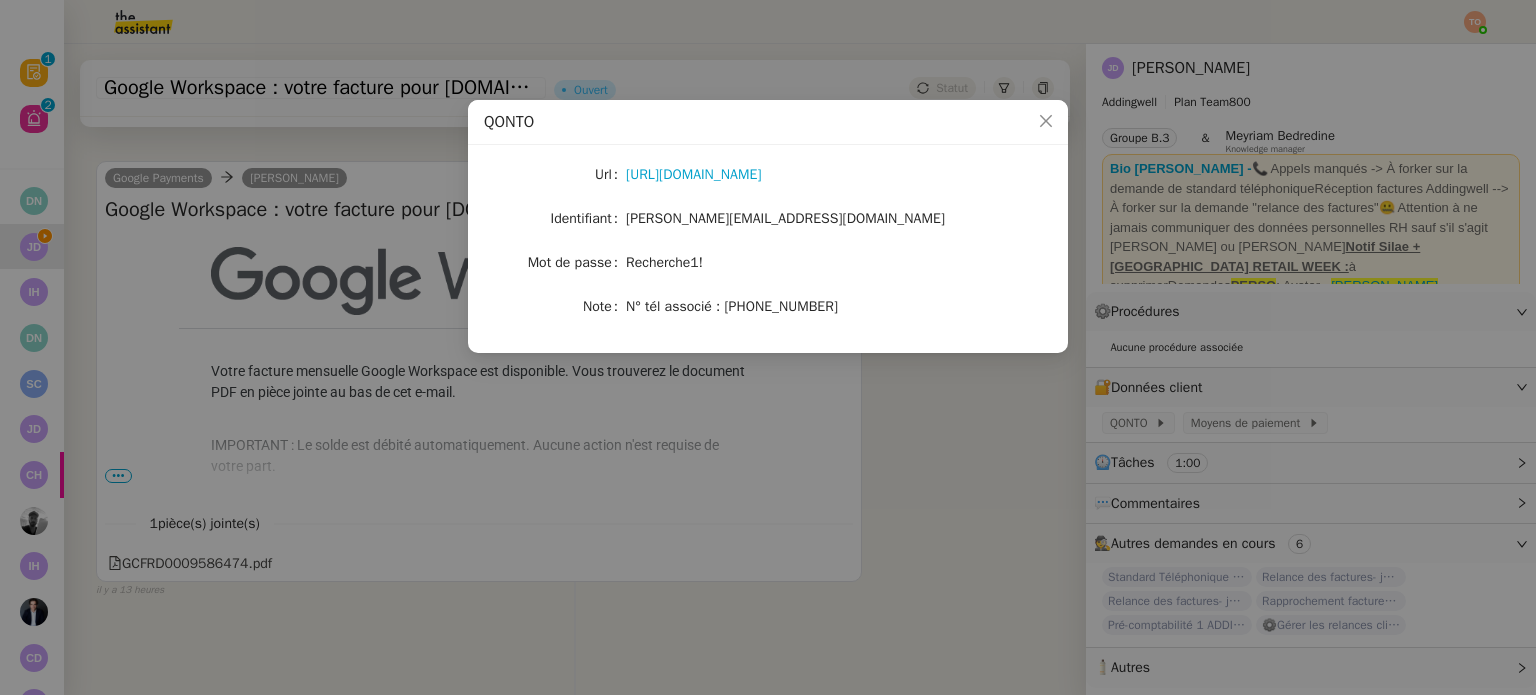 click on "Url [URL][DOMAIN_NAME]    Identifiant [PERSON_NAME][EMAIL_ADDRESS][DOMAIN_NAME] Mot de passe [SECURITY_DATA] Note N° tél associé : [PHONE_NUMBER]" at bounding box center [768, 241] 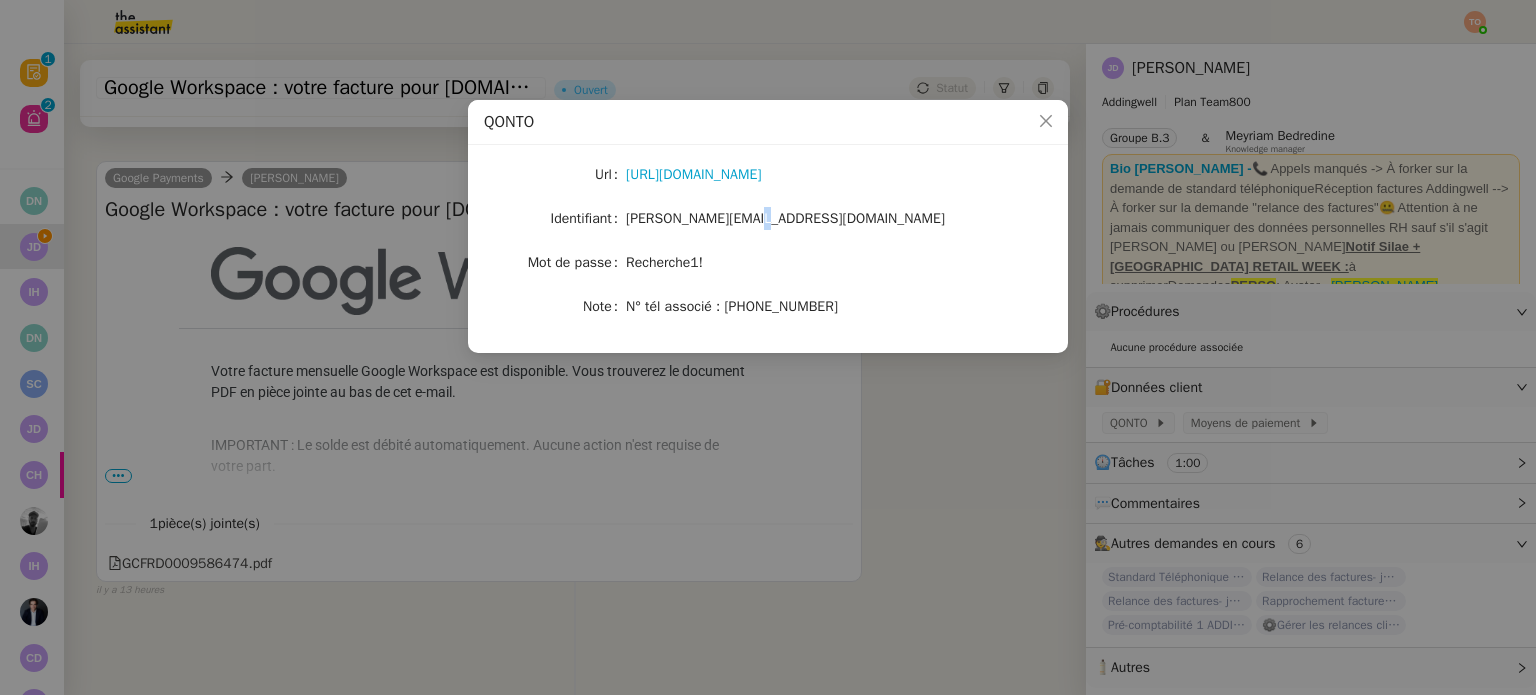 click on "[PERSON_NAME][EMAIL_ADDRESS][DOMAIN_NAME]" 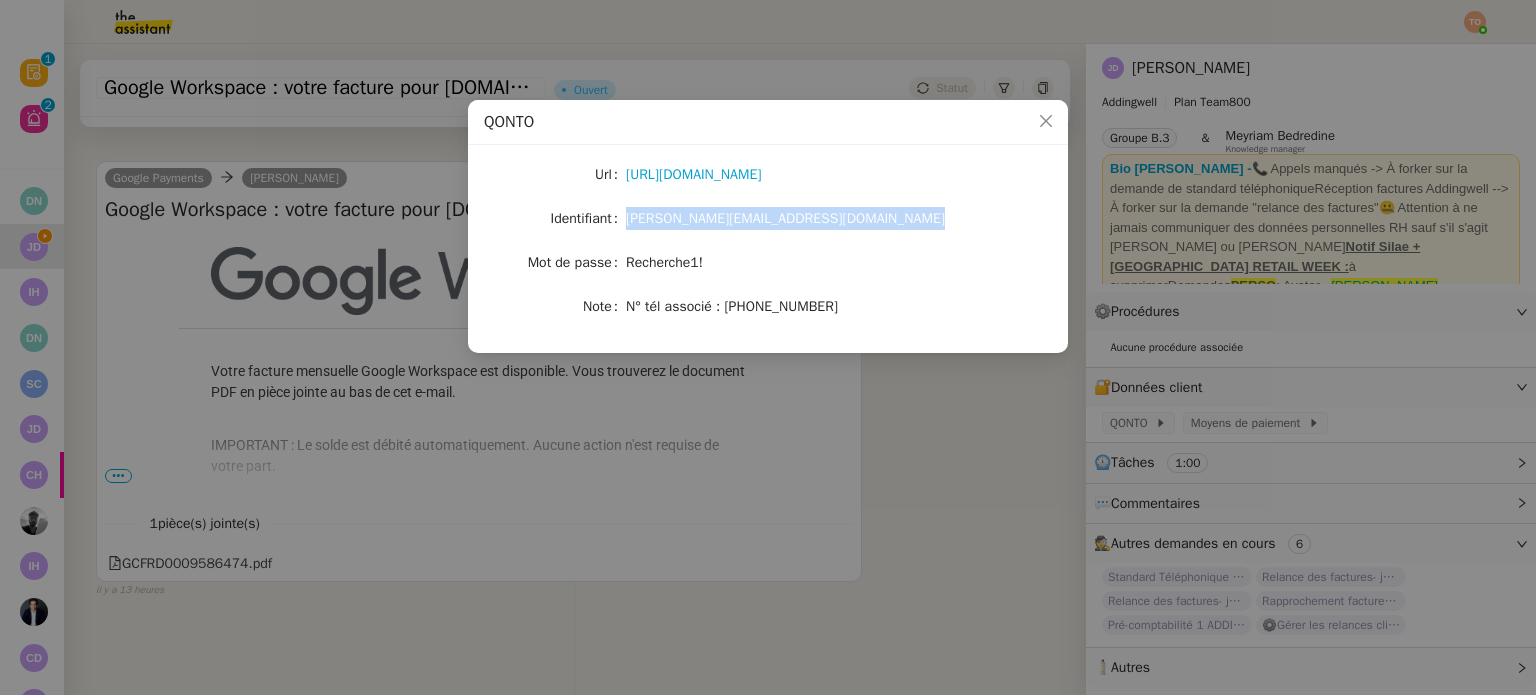 click on "[PERSON_NAME][EMAIL_ADDRESS][DOMAIN_NAME]" 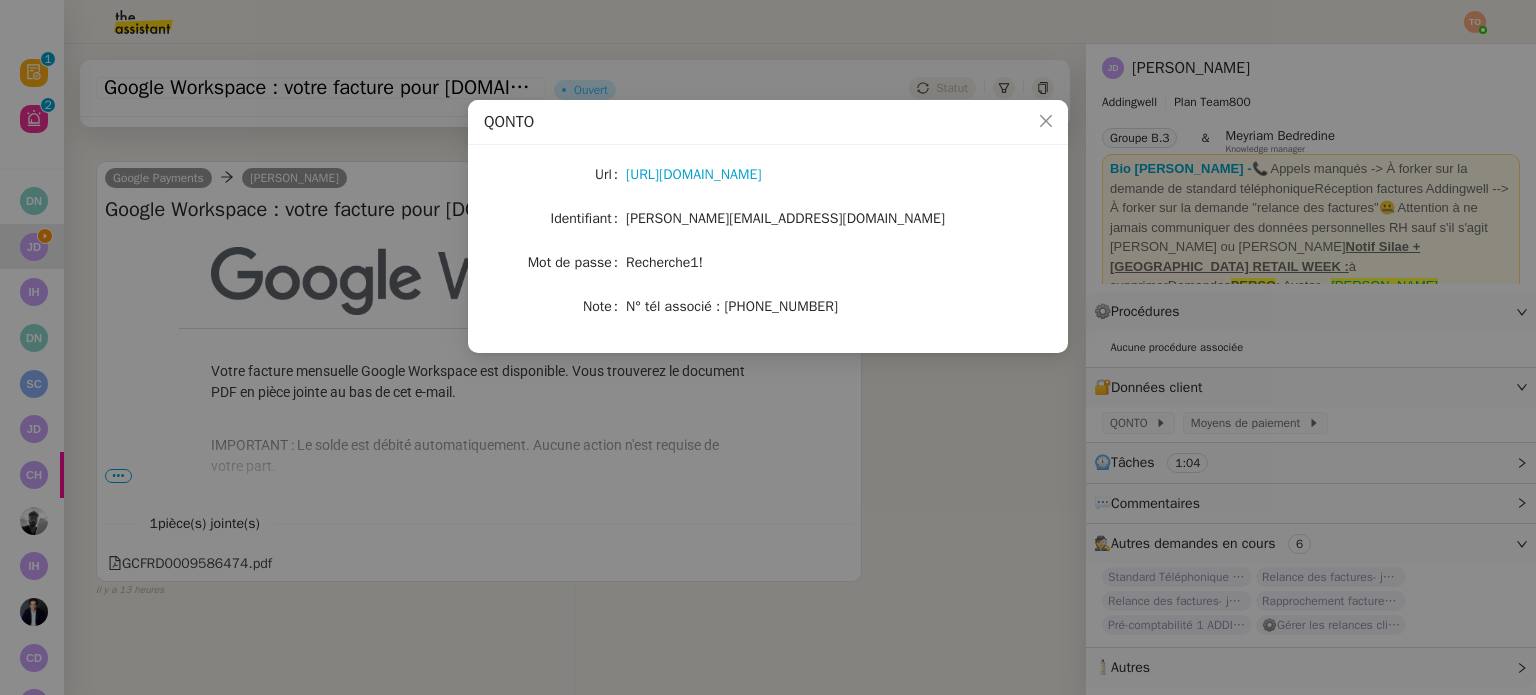 click on "Recherche1!" 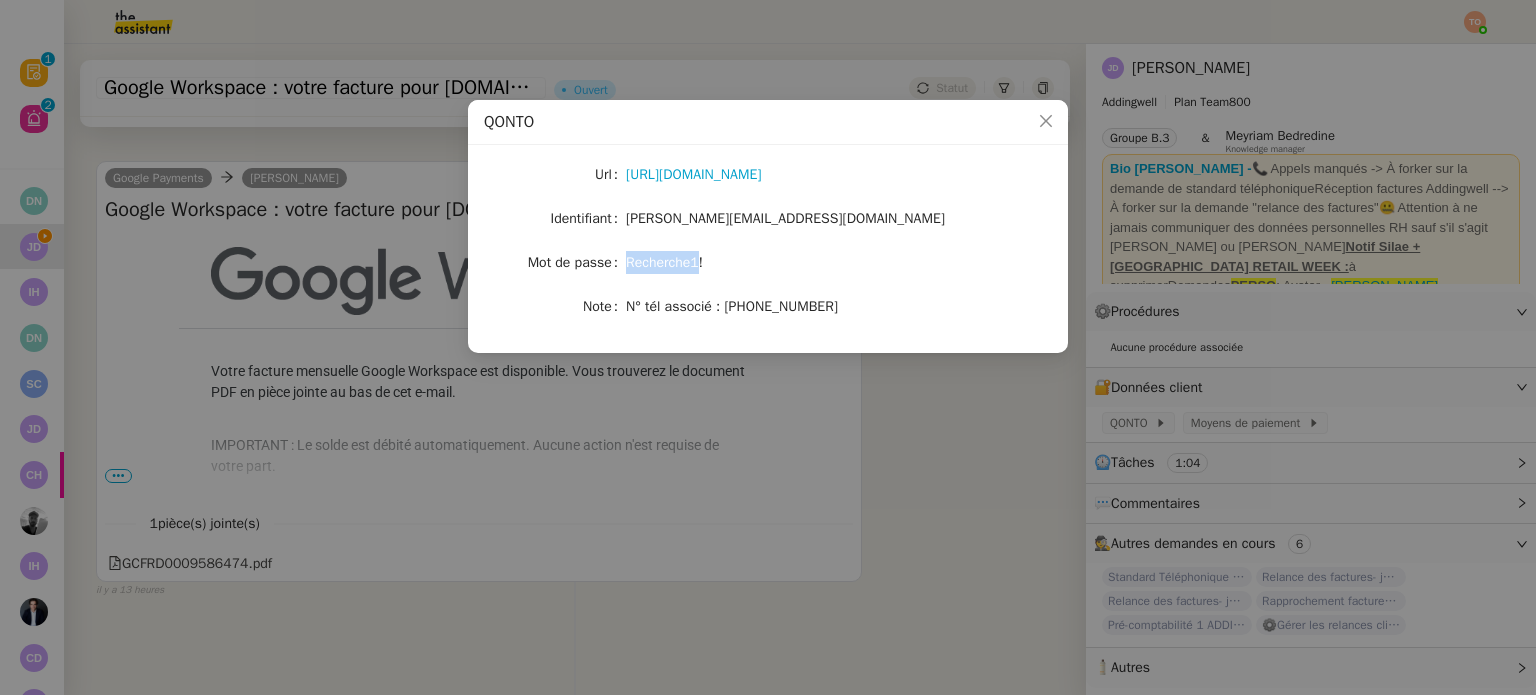 click on "Recherche1!" 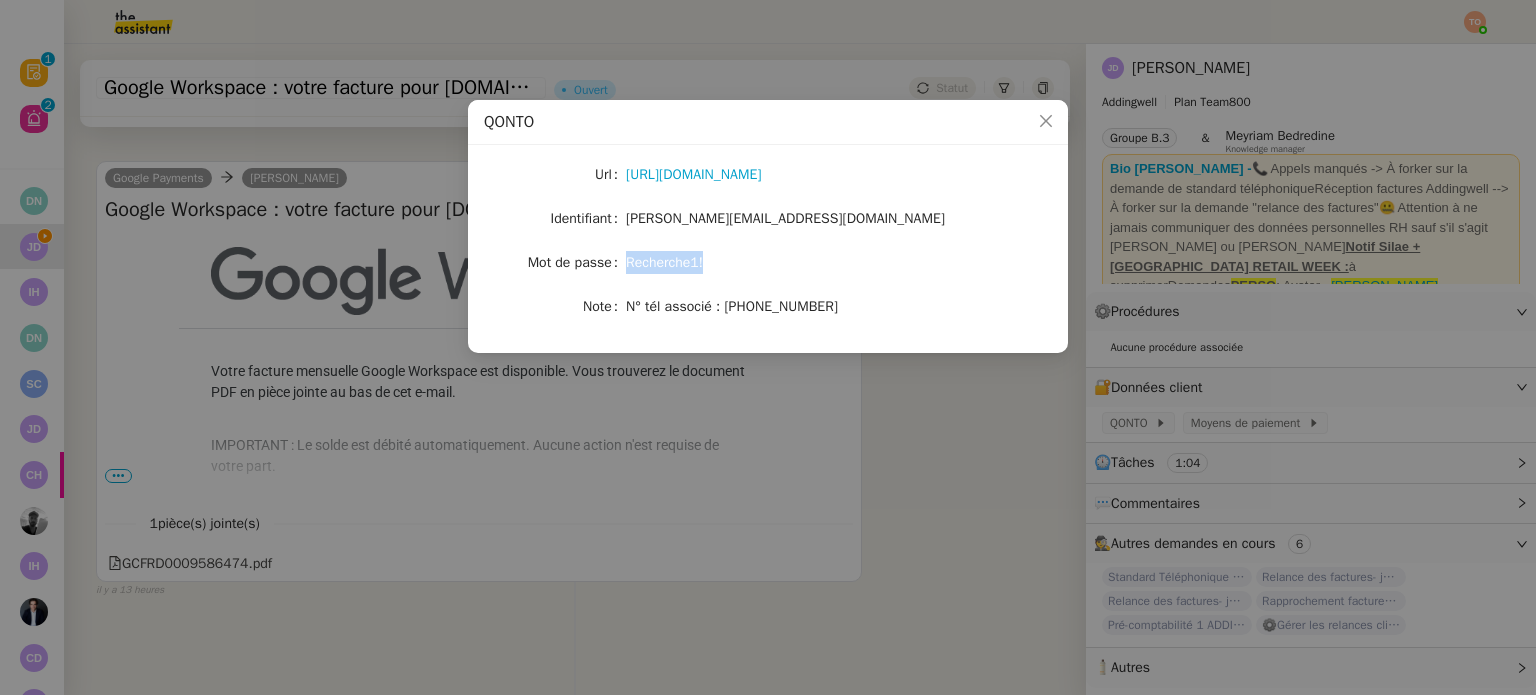click on "Recherche1!" 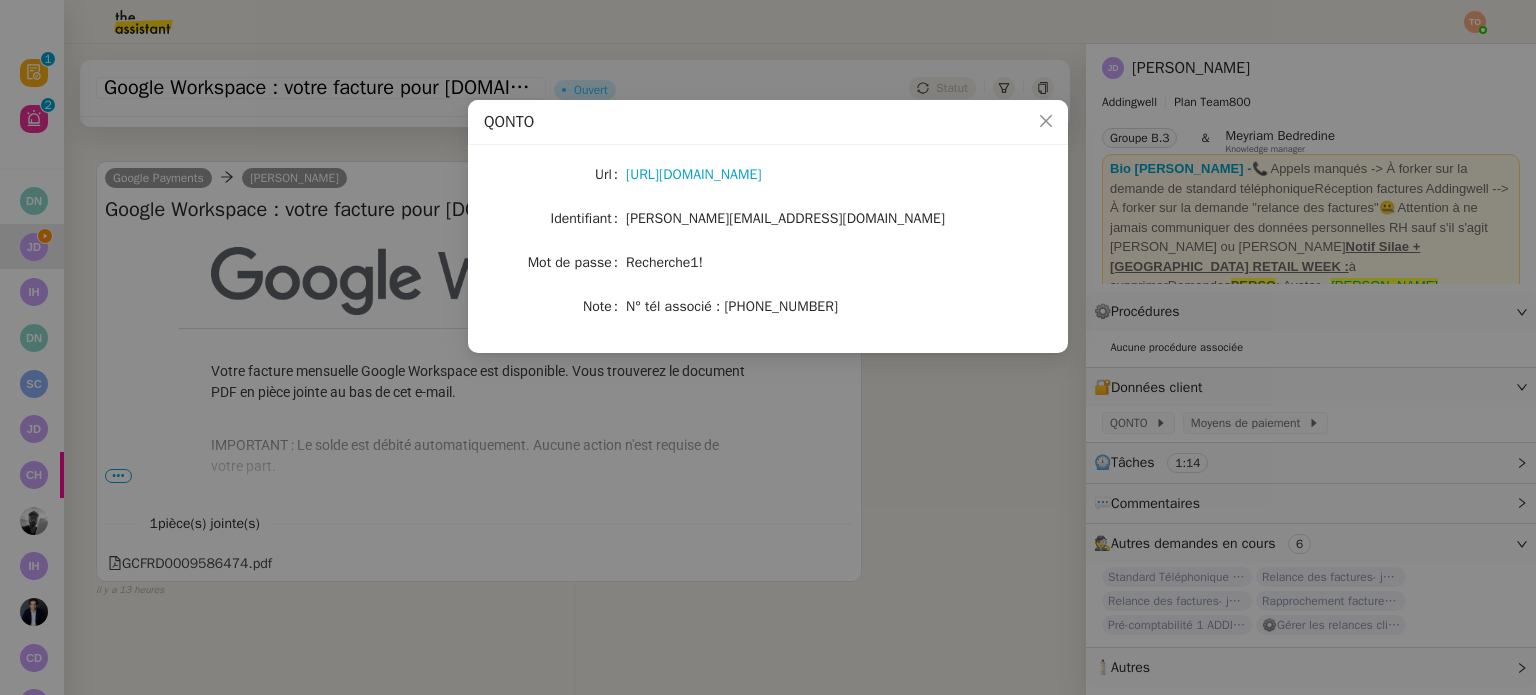 click on "[PERSON_NAME][EMAIL_ADDRESS][DOMAIN_NAME]" 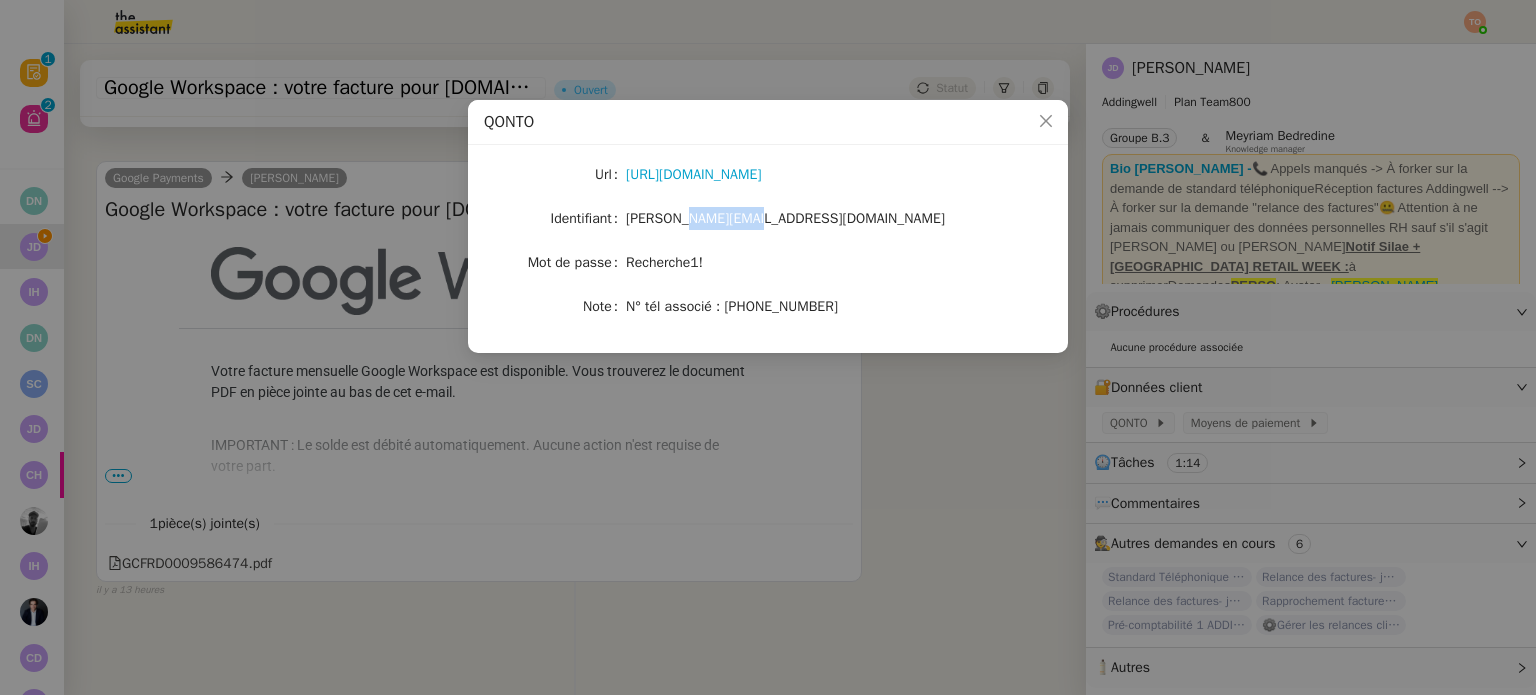 click on "[PERSON_NAME][EMAIL_ADDRESS][DOMAIN_NAME]" 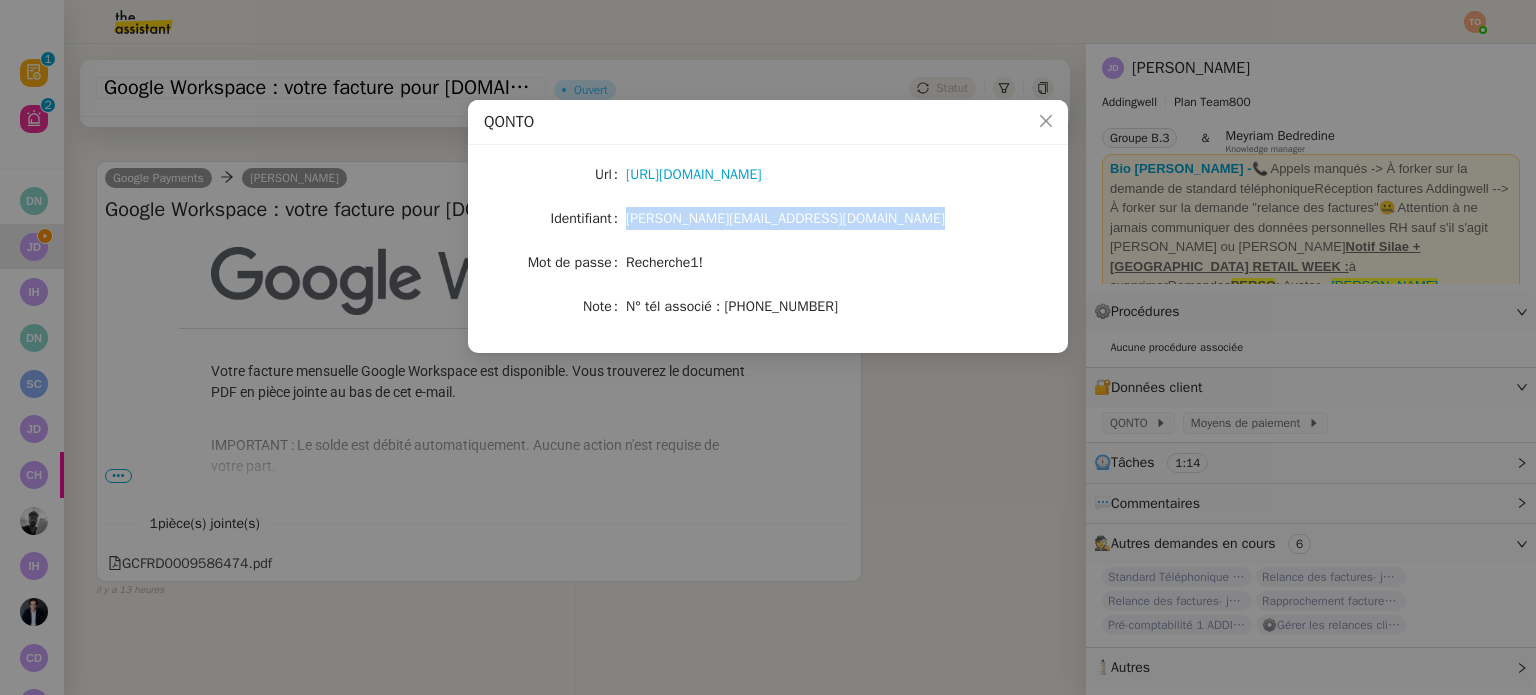 click on "[PERSON_NAME][EMAIL_ADDRESS][DOMAIN_NAME]" 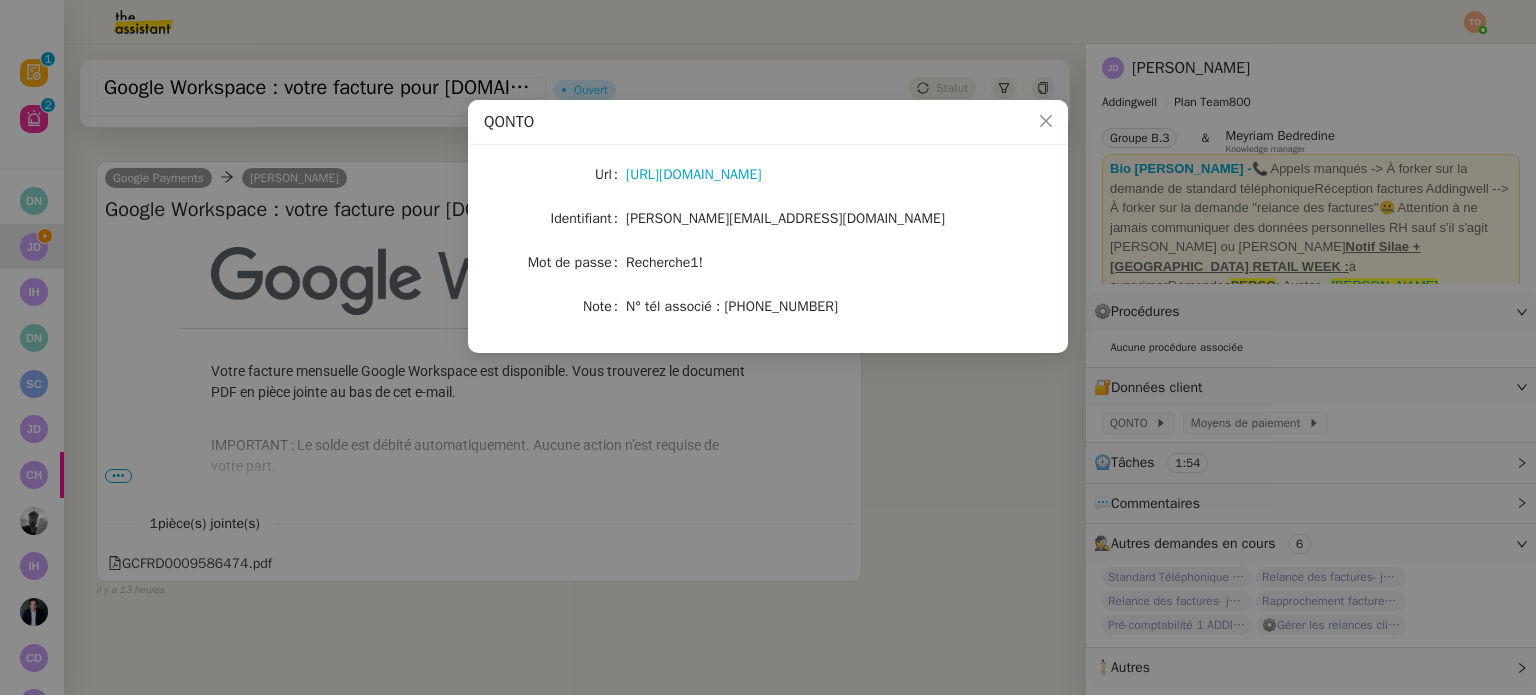 drag, startPoint x: 853, startPoint y: 387, endPoint x: 876, endPoint y: 386, distance: 23.021729 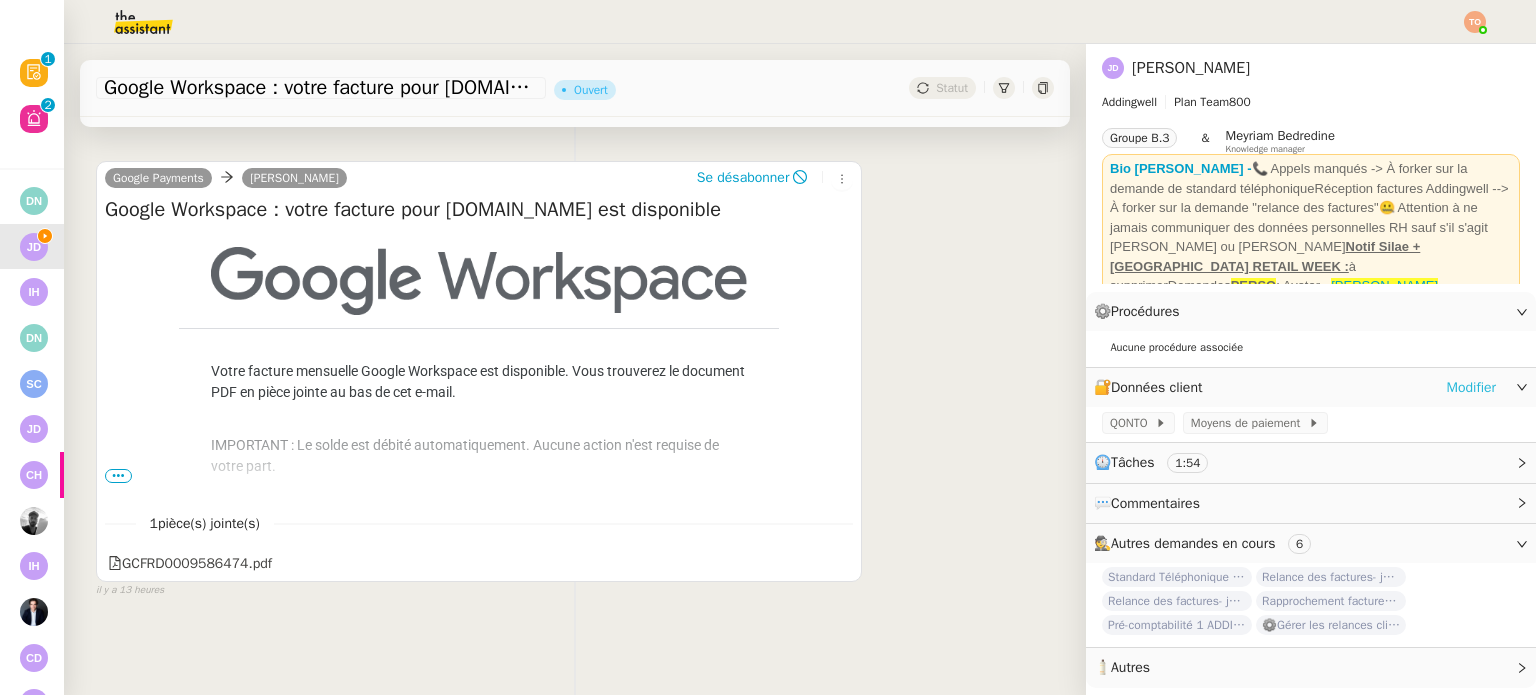 click on "Modifier" 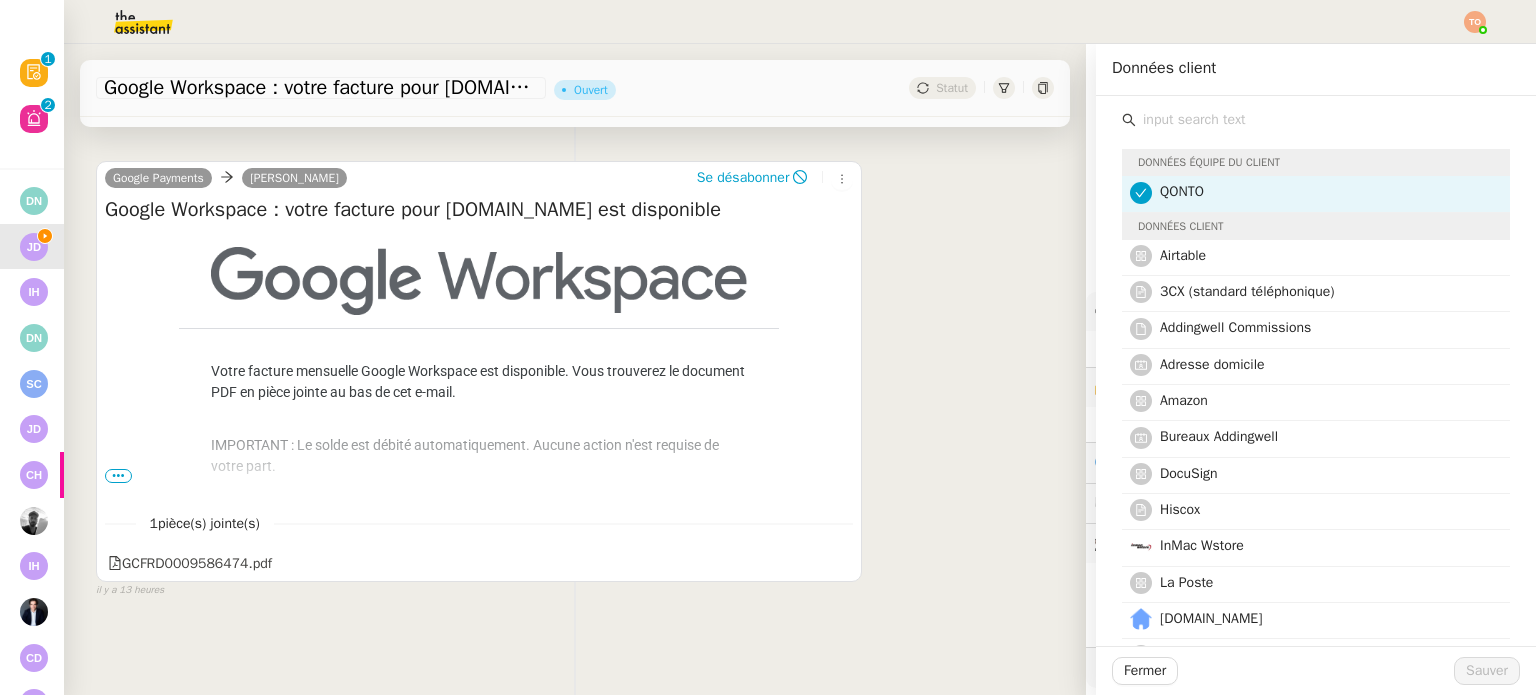 click 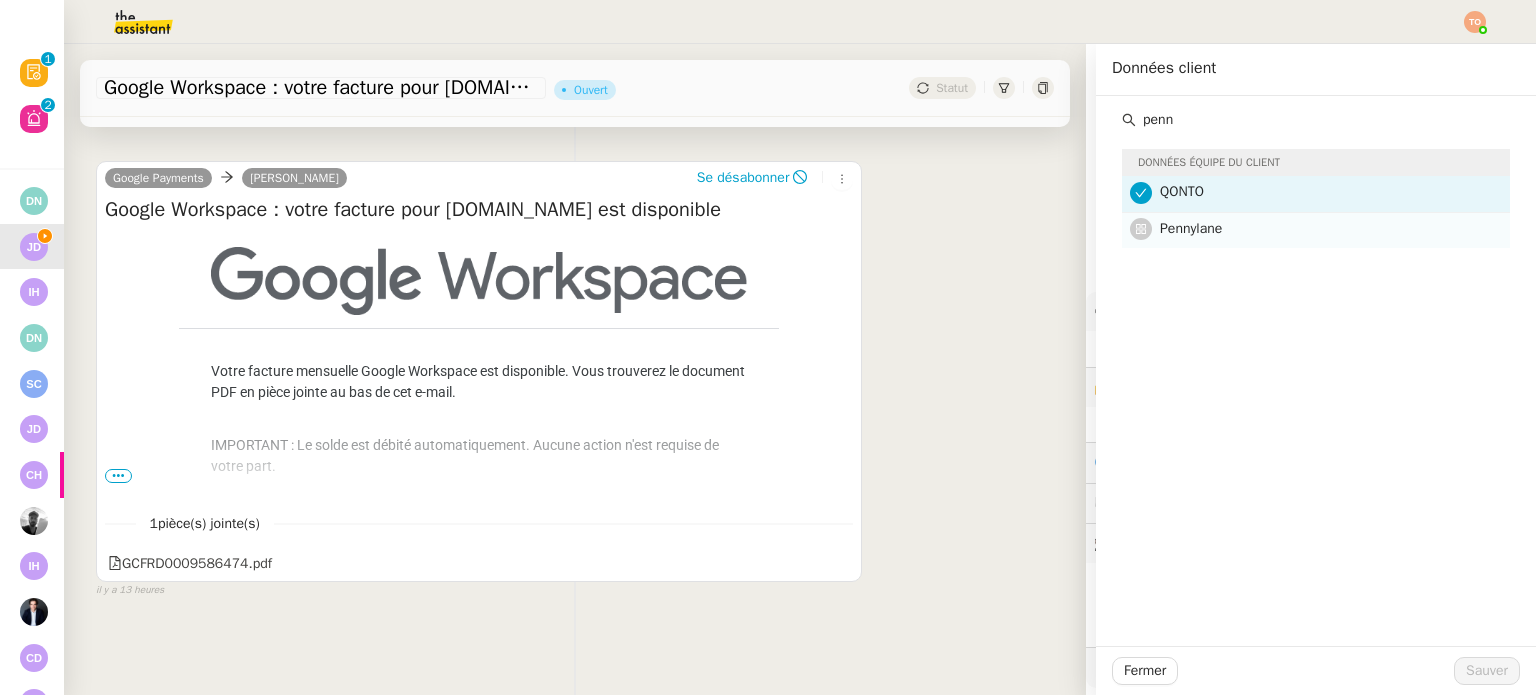 type on "penn" 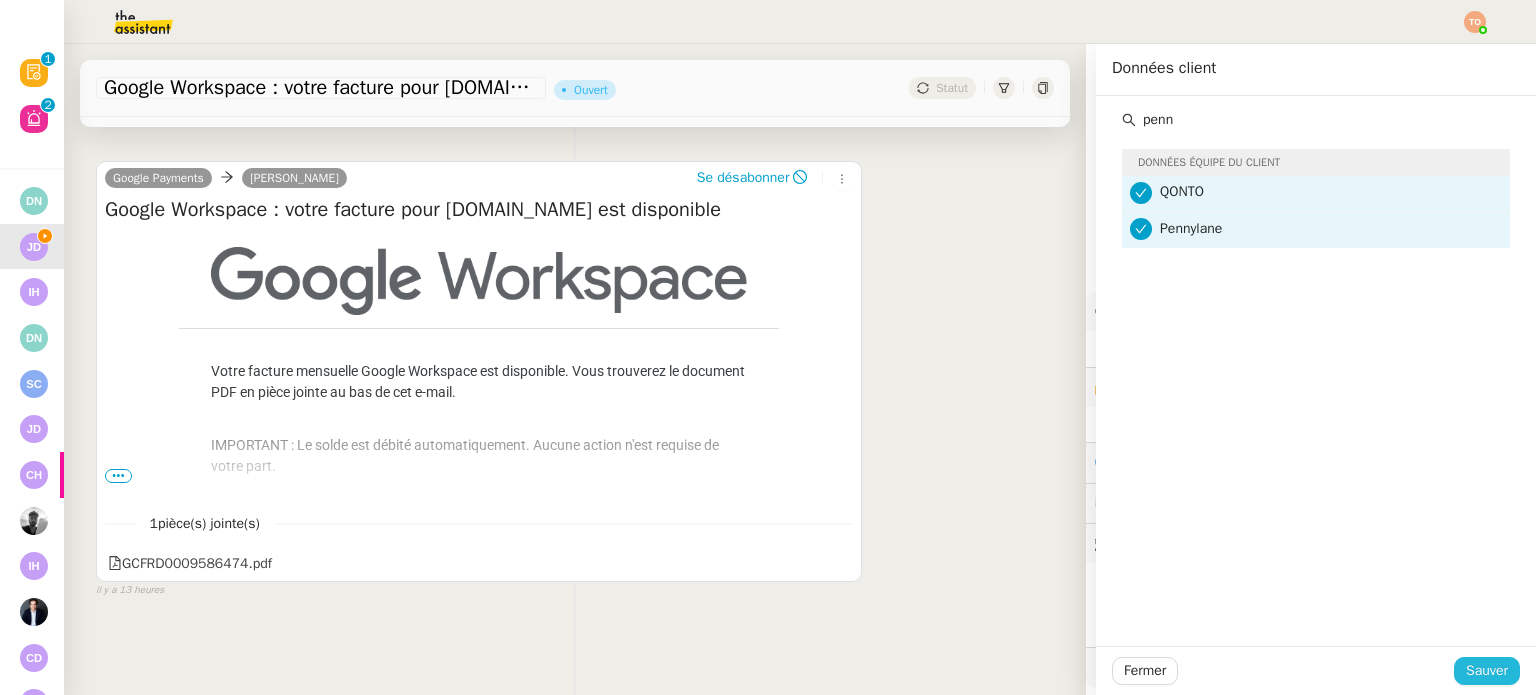 click on "Sauver" 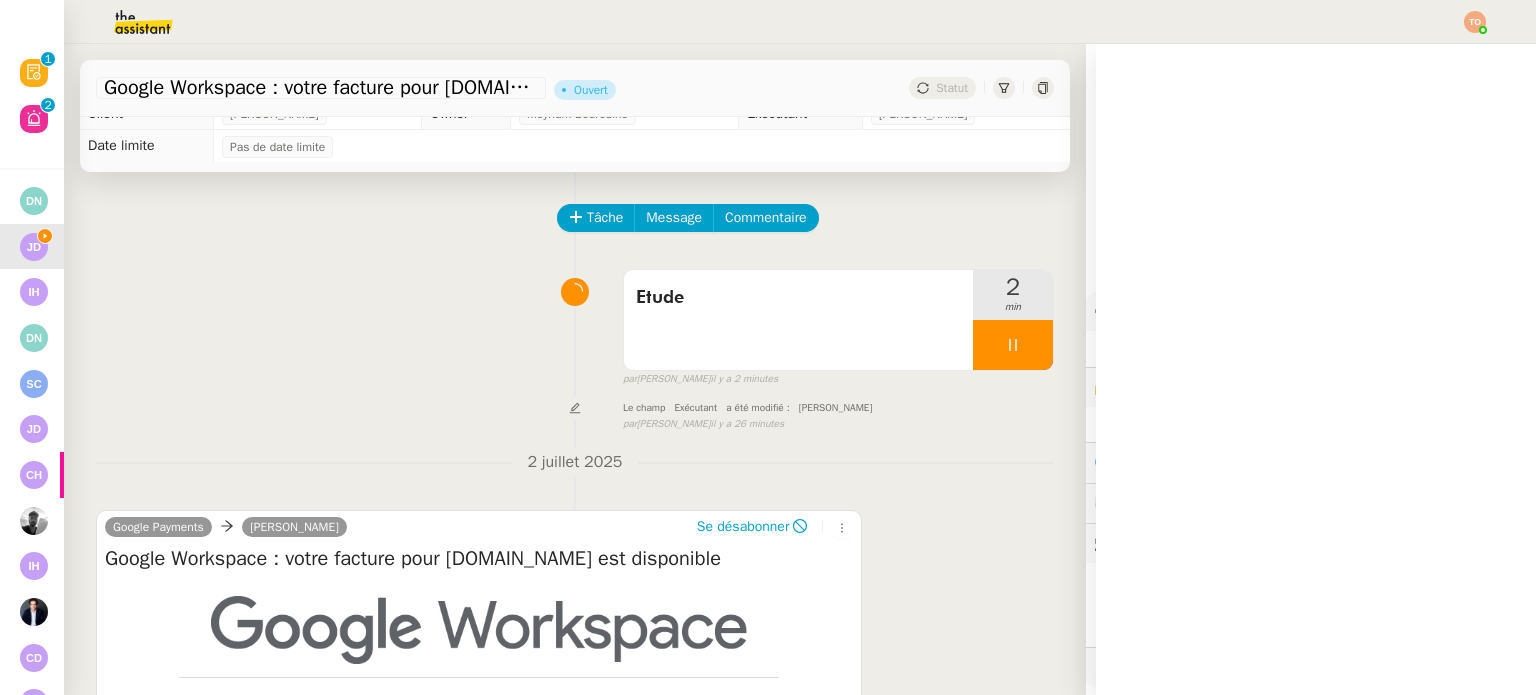 scroll, scrollTop: 0, scrollLeft: 0, axis: both 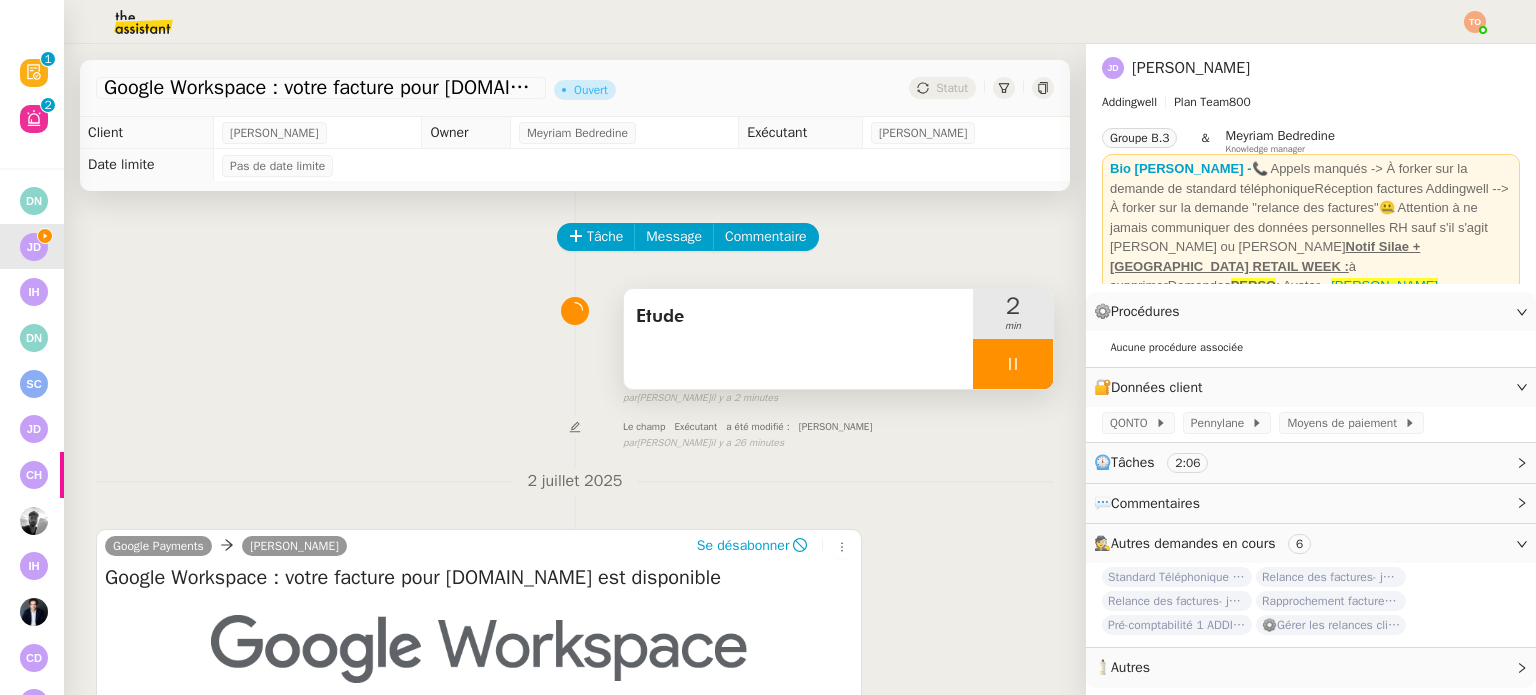 click at bounding box center [1013, 364] 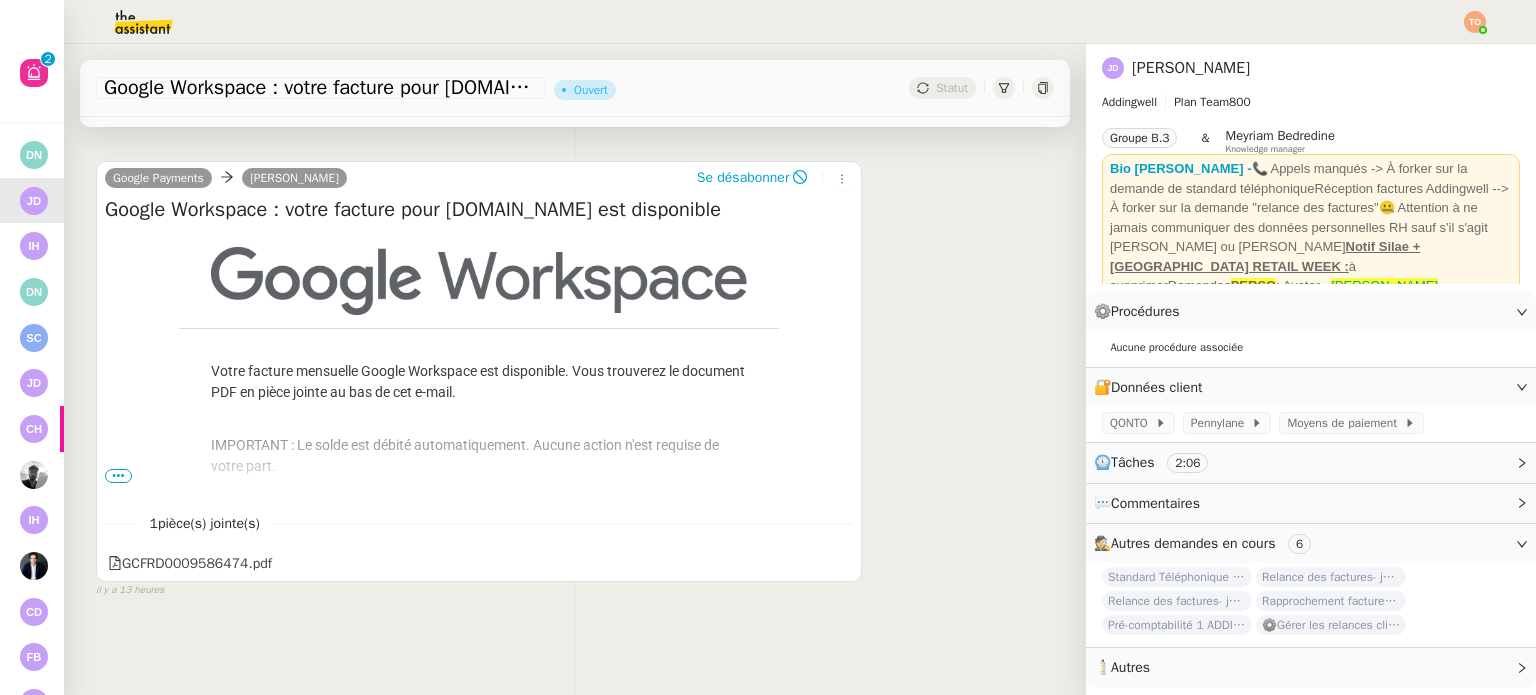 scroll, scrollTop: 0, scrollLeft: 0, axis: both 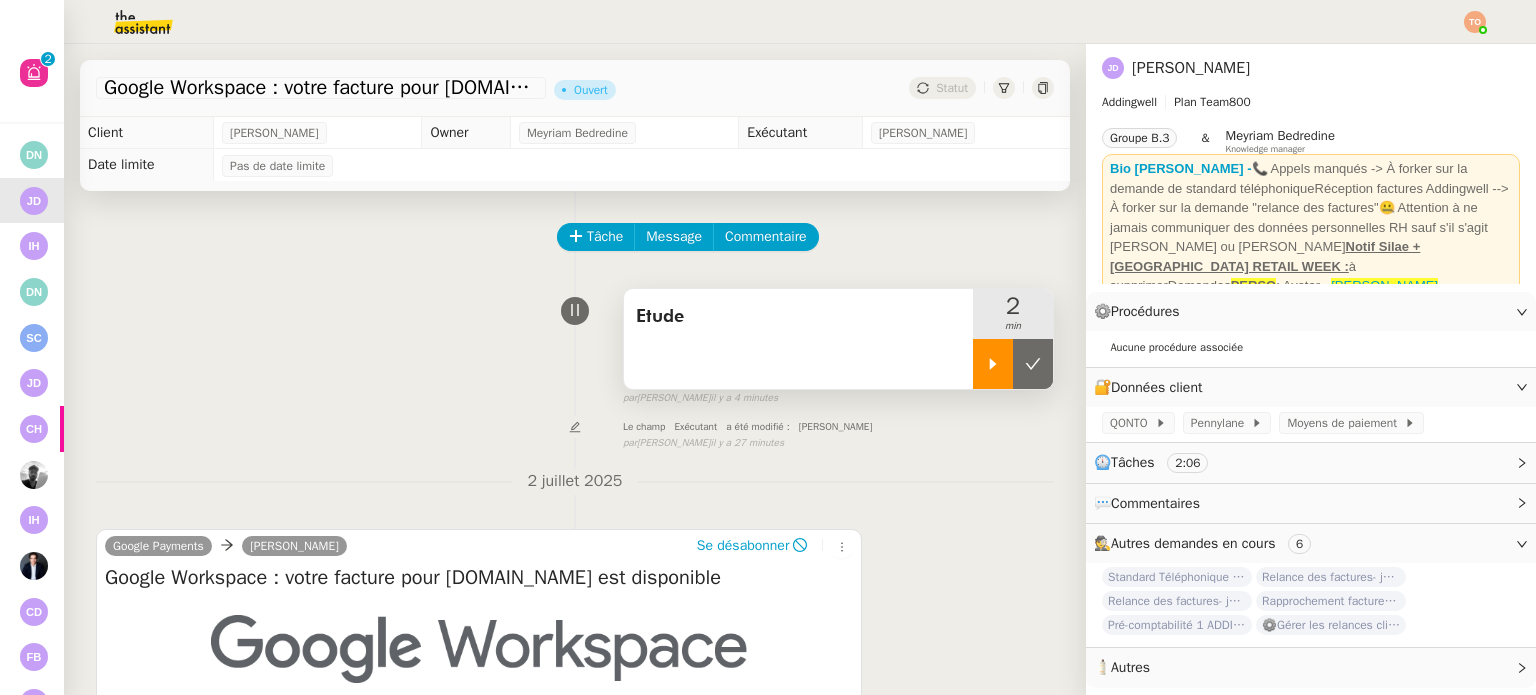 click at bounding box center [993, 364] 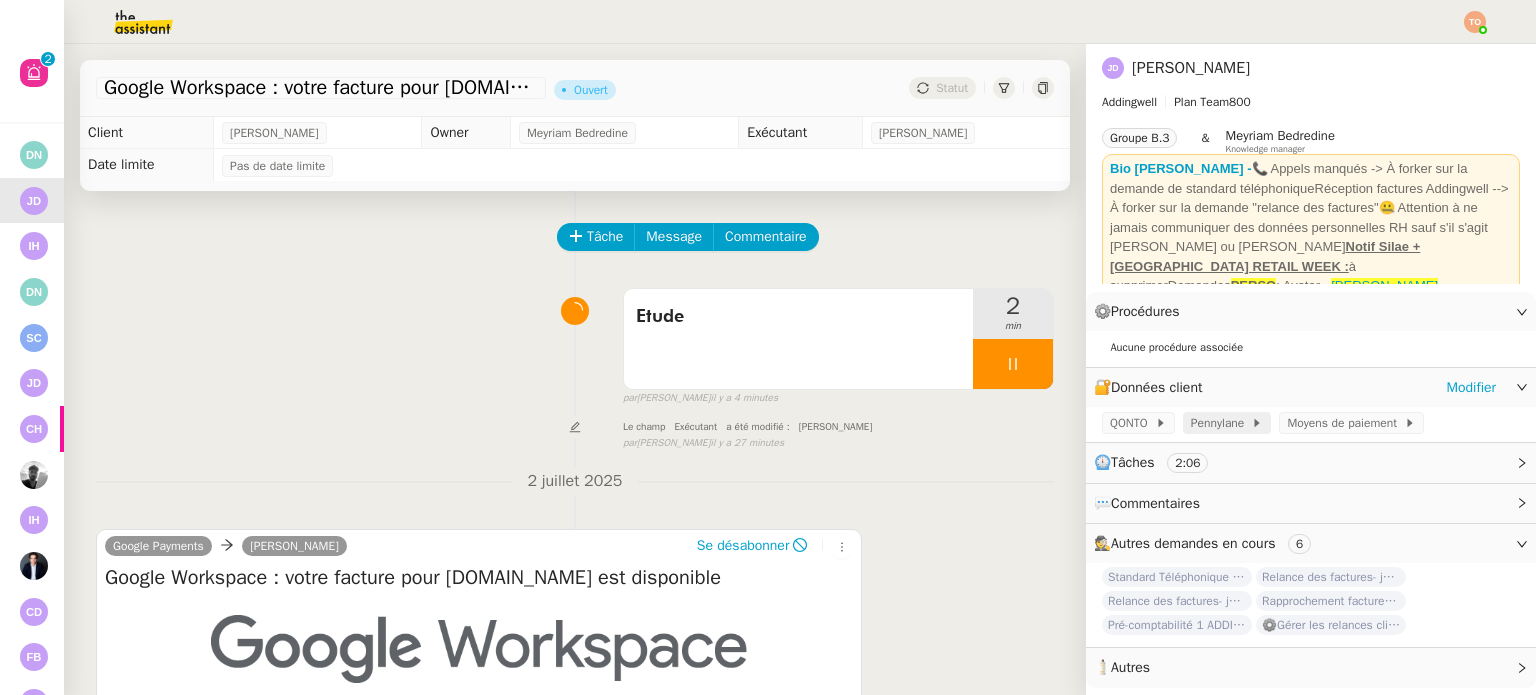 click 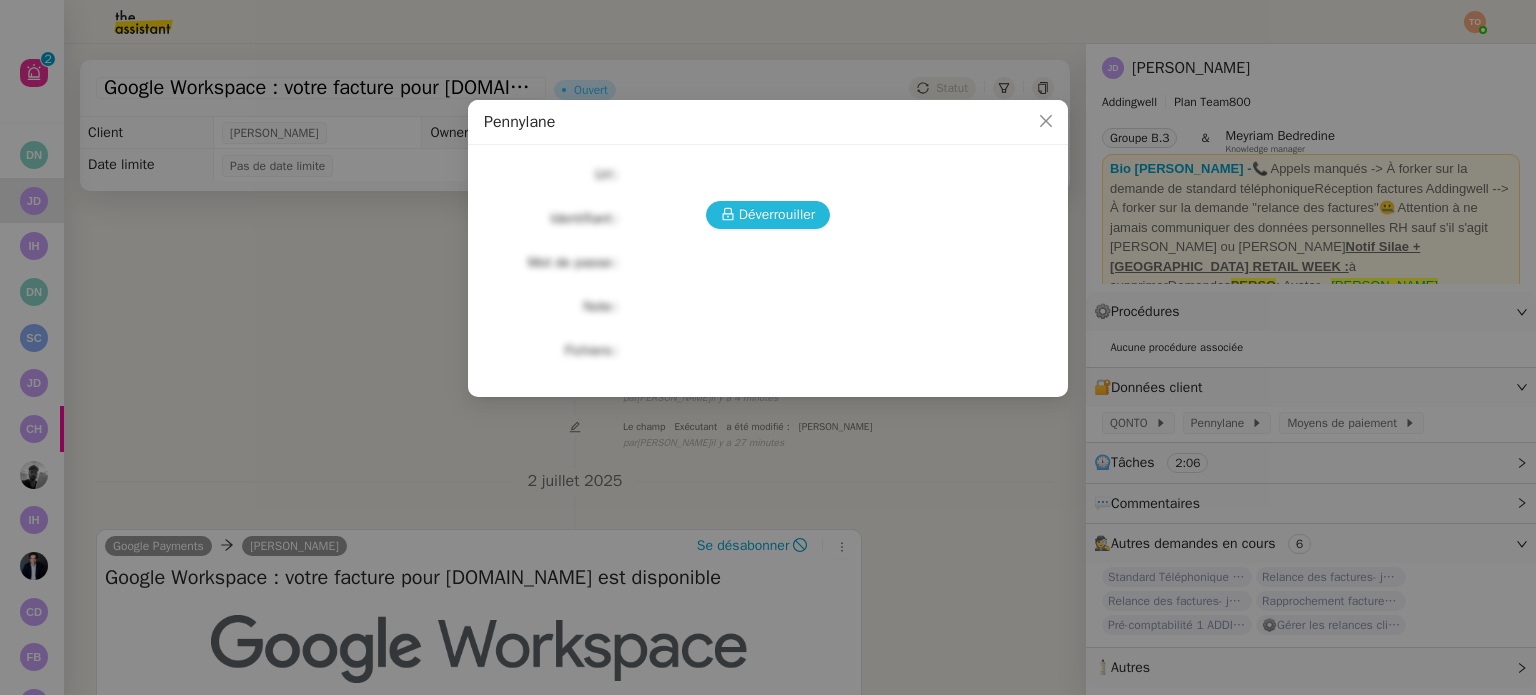 click on "Déverrouiller" at bounding box center (777, 214) 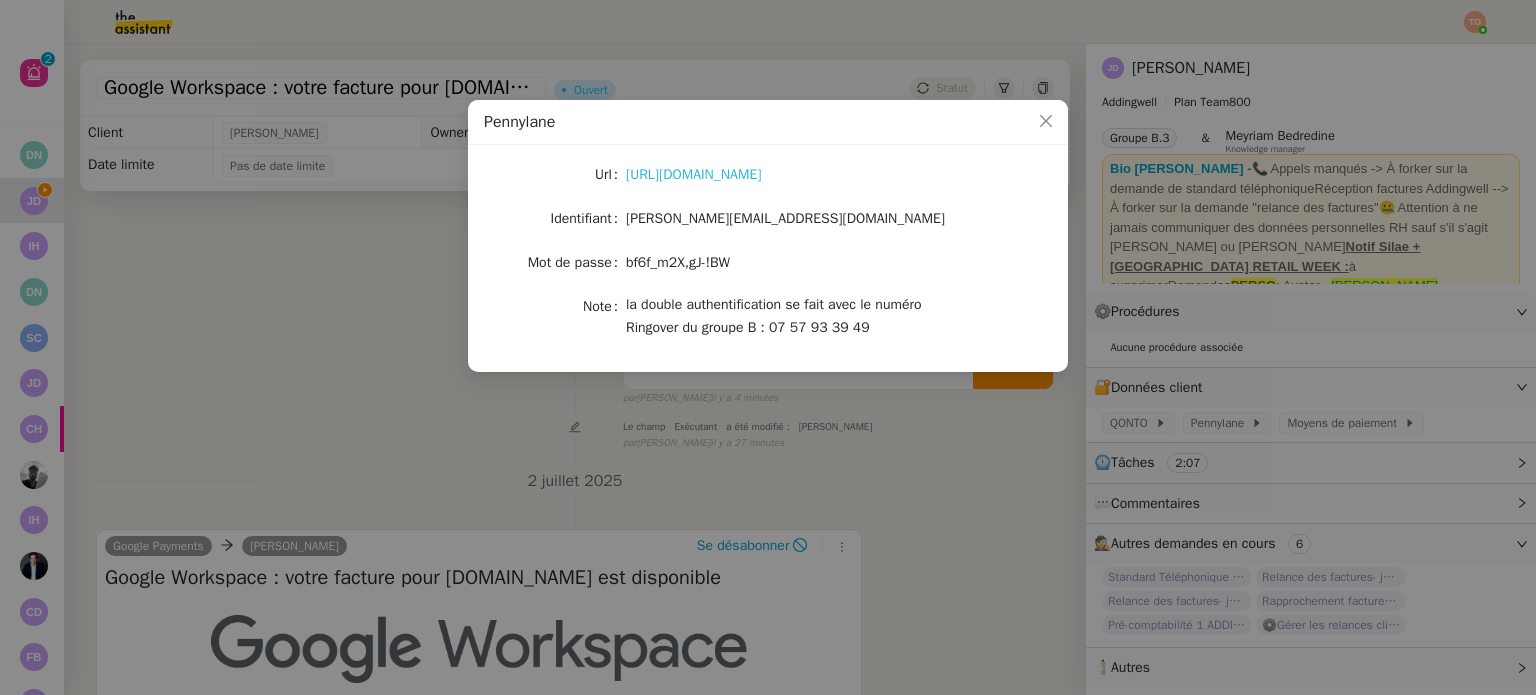 click on "[URL][DOMAIN_NAME]" 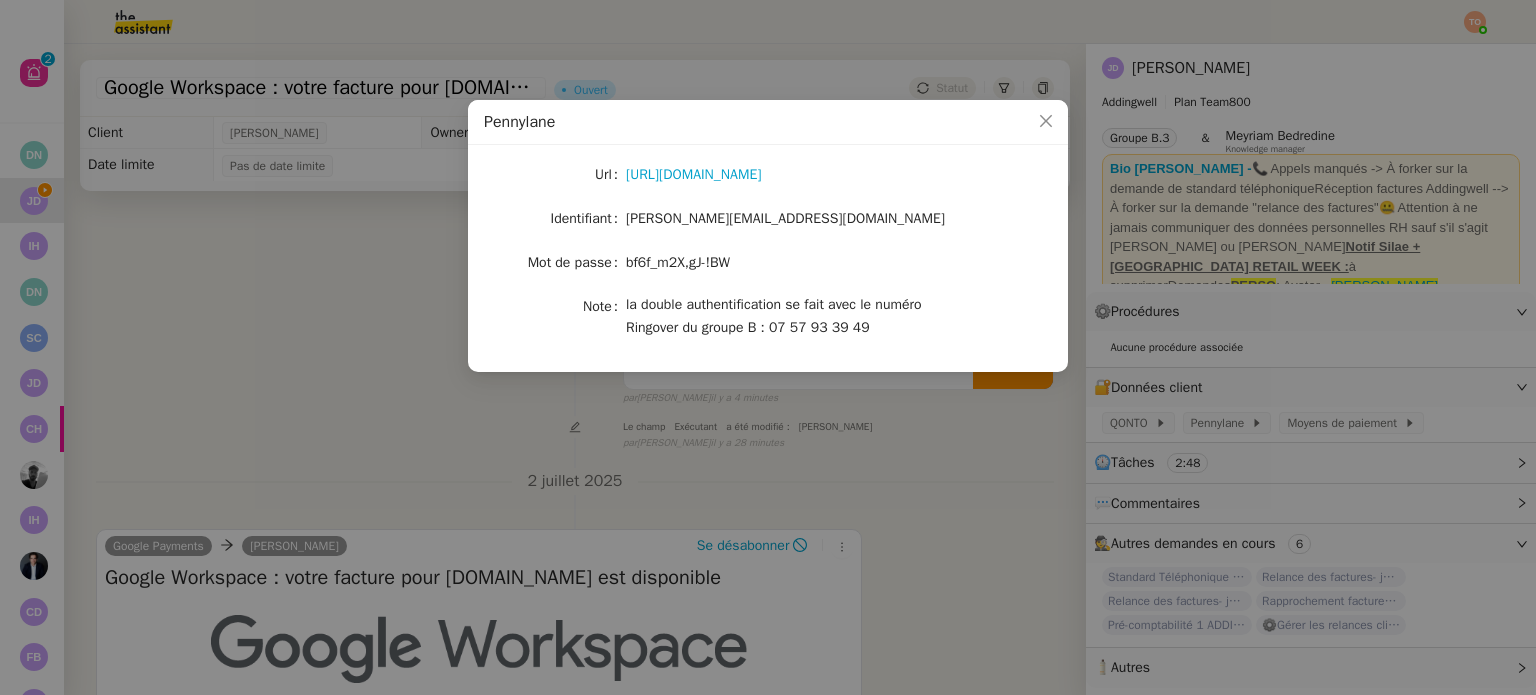 click on "Pennylane Url [URL][DOMAIN_NAME]    Identifiant [PERSON_NAME][EMAIL_ADDRESS][DOMAIN_NAME] Mot de passe [SECURITY_DATA] Note  la double authentification se fait avec le numéro Ringover du groupe B : 07 57 93 39 49" at bounding box center (768, 347) 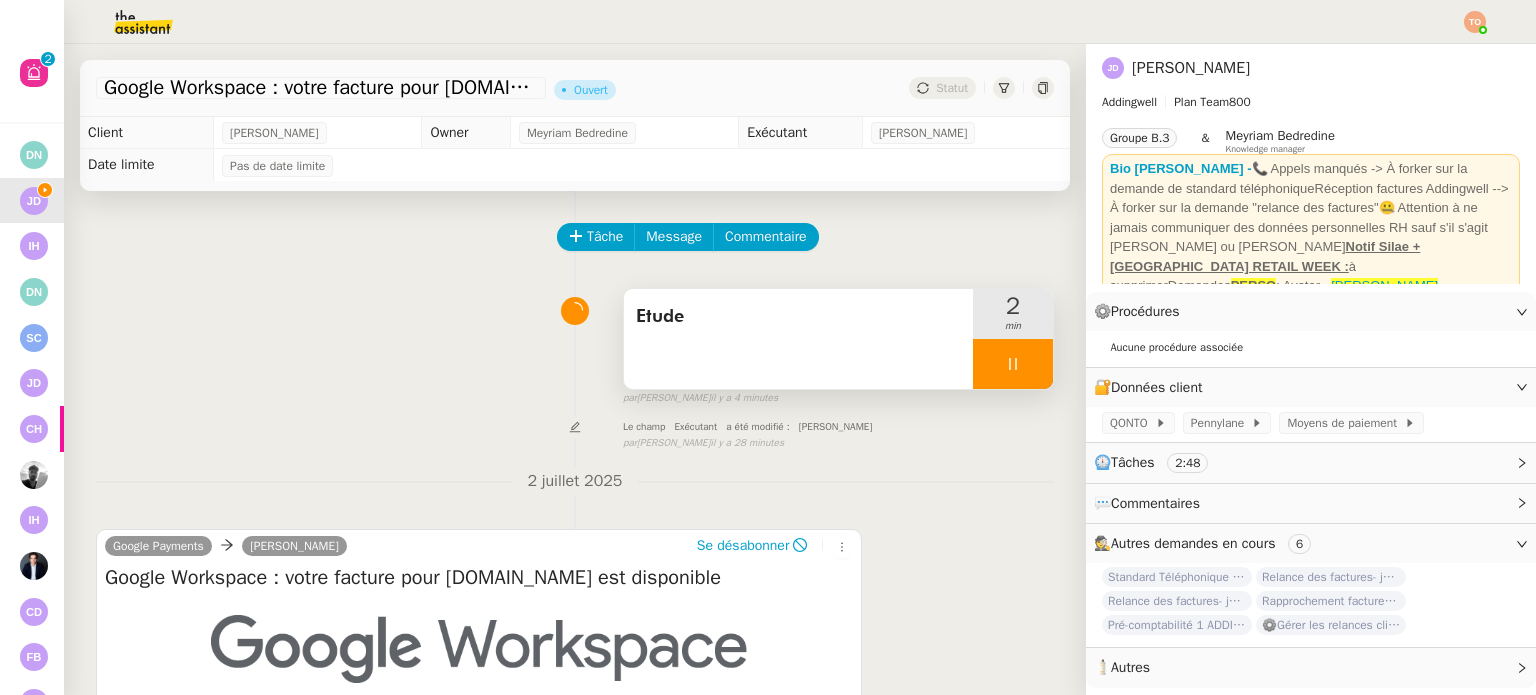 click at bounding box center [1013, 364] 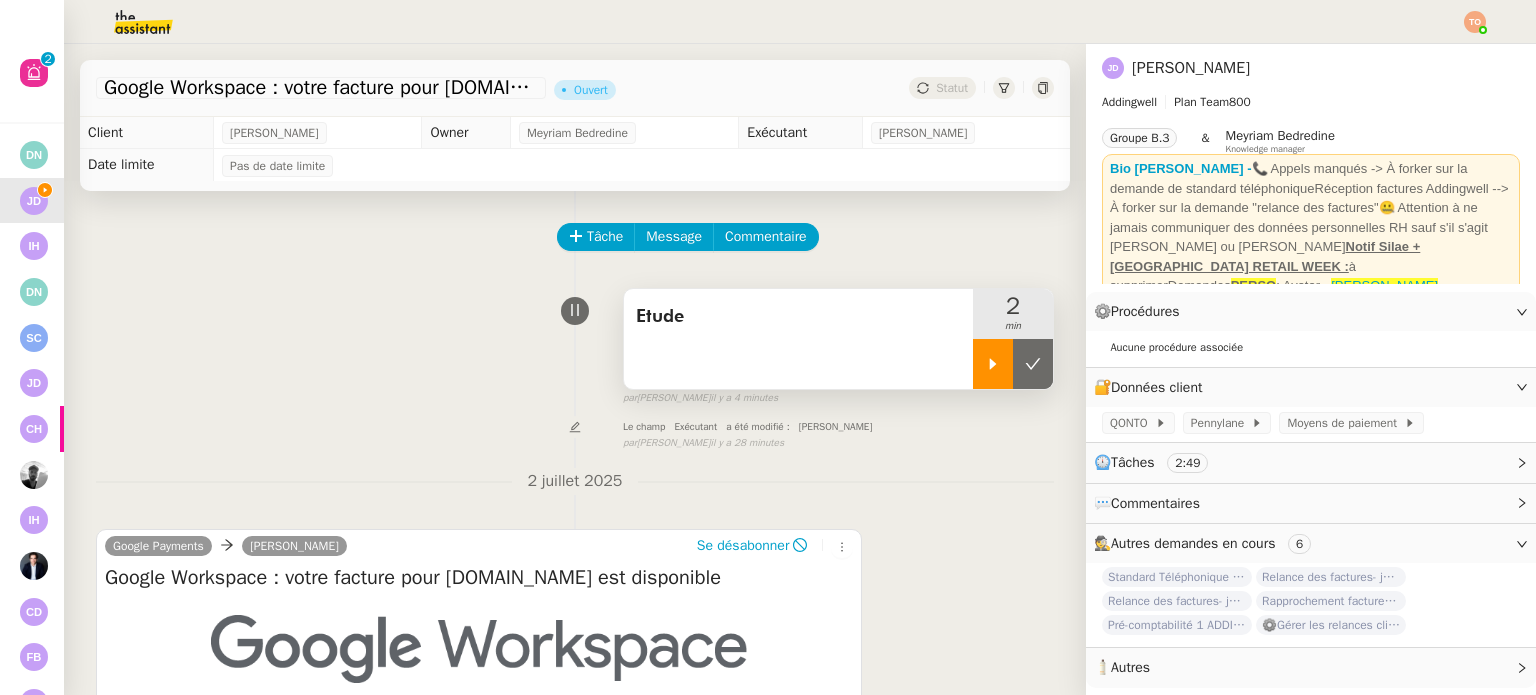 click at bounding box center [1033, 364] 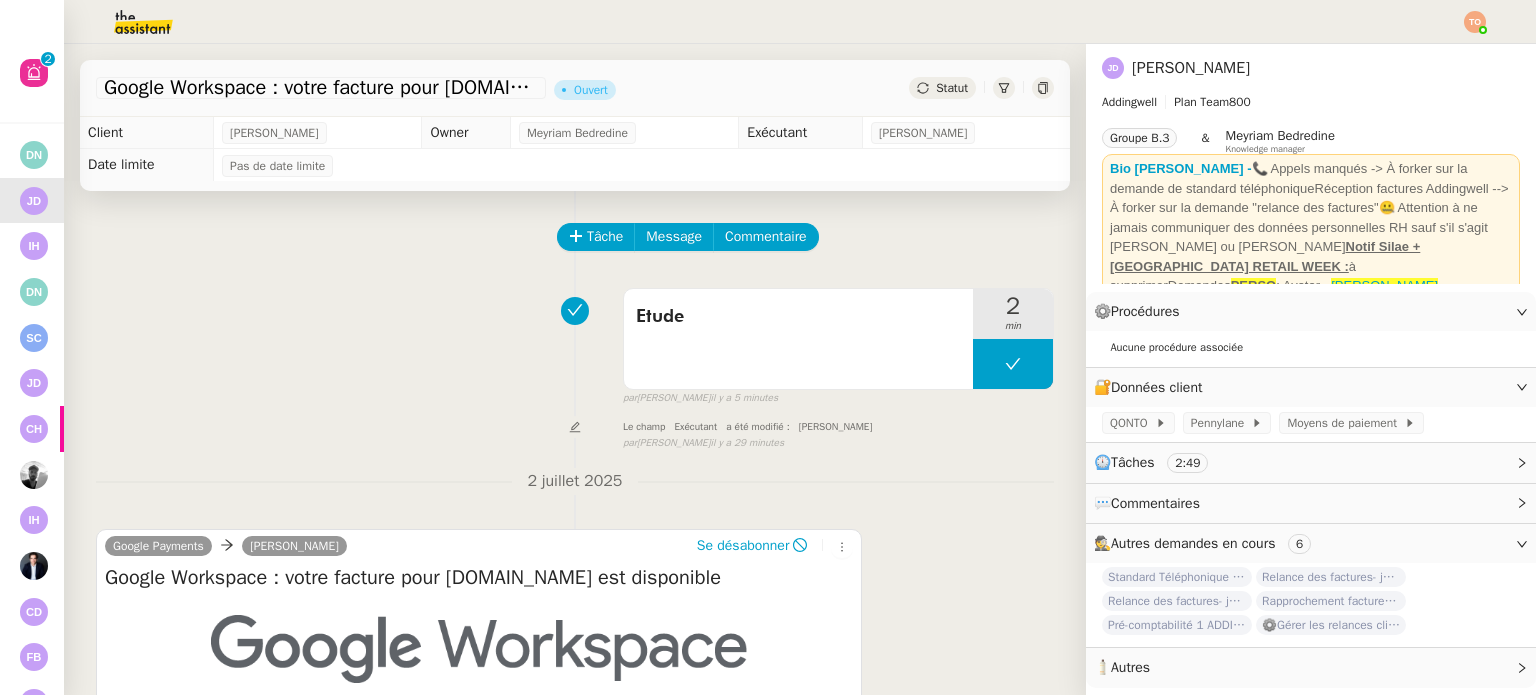 click on "Etude     2 min false par   [PERSON_NAME].   il y a 5 minutes" at bounding box center [575, 343] 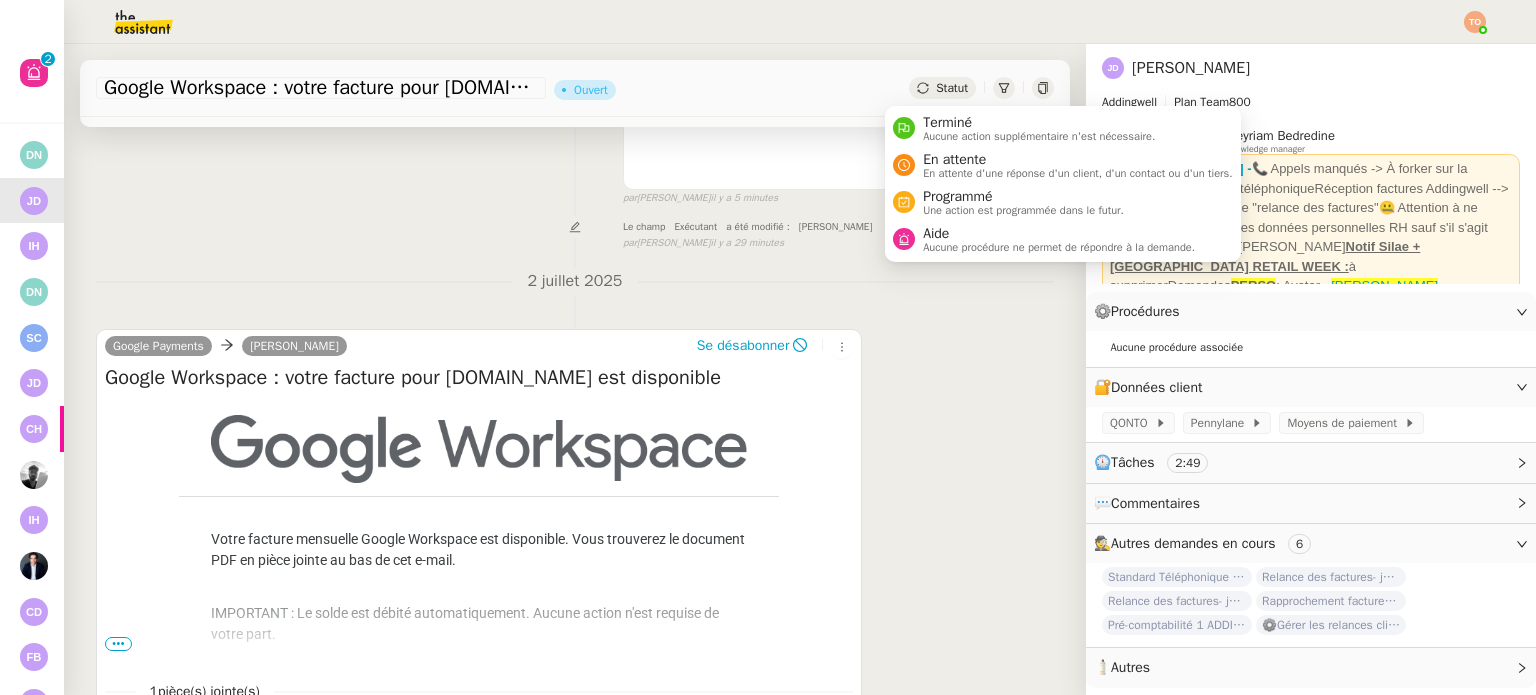 click on "Statut" 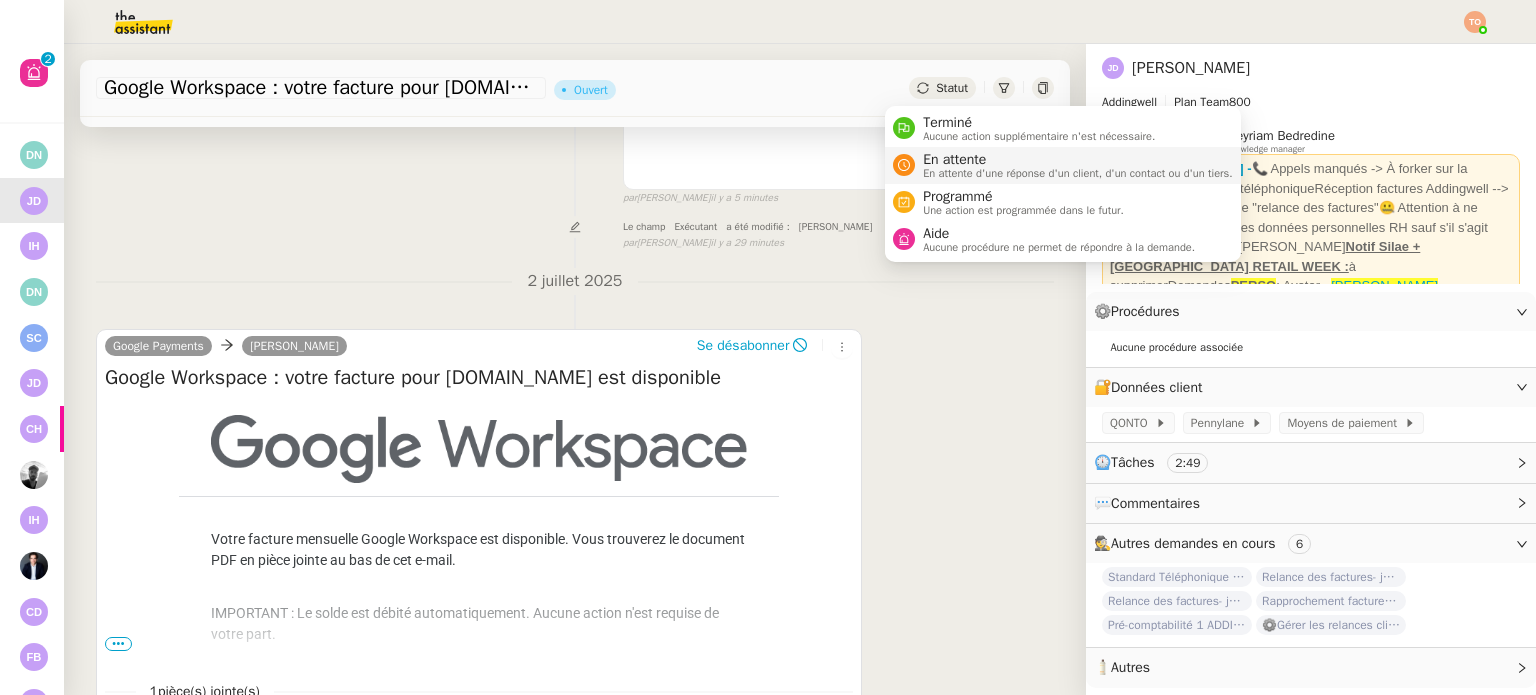 click on "En attente d'une réponse d'un client, d'un contact ou d'un tiers." at bounding box center (1078, 173) 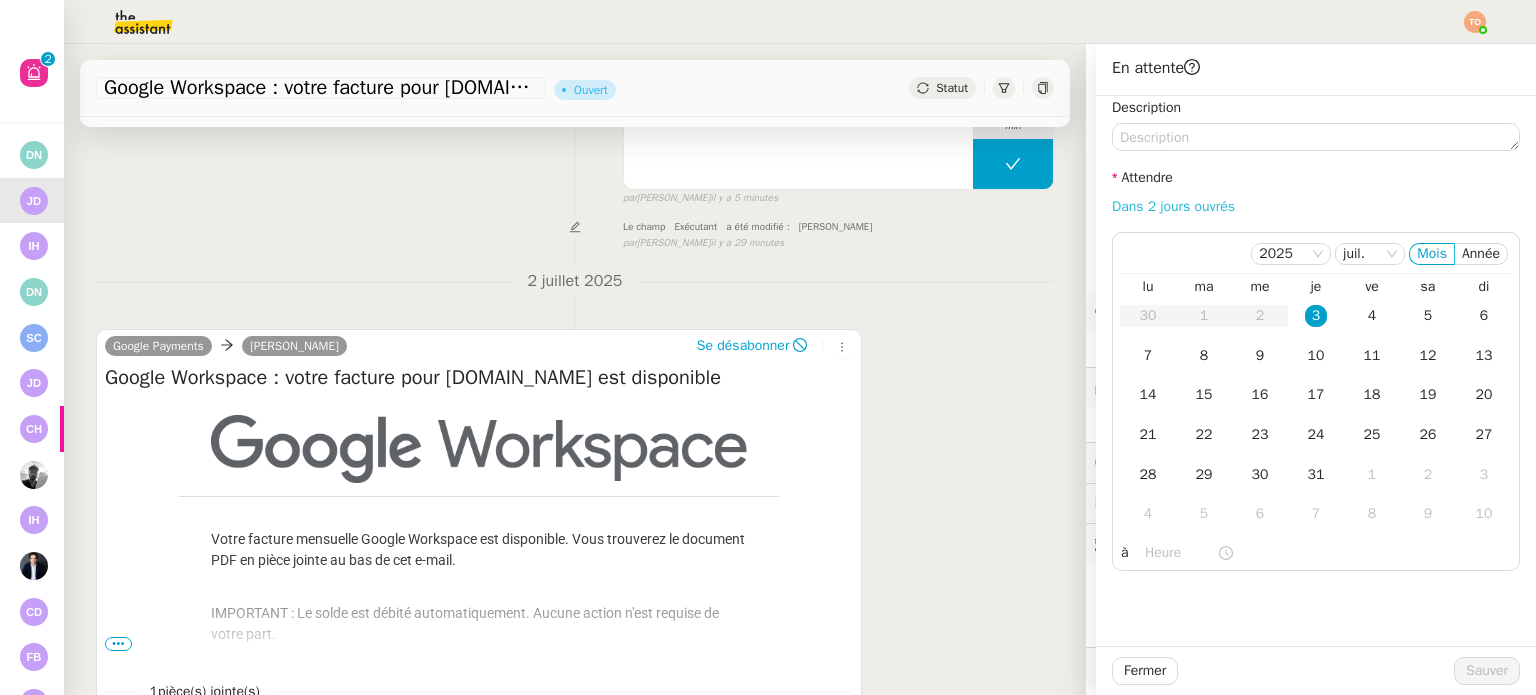 click on "Dans 2 jours ouvrés" 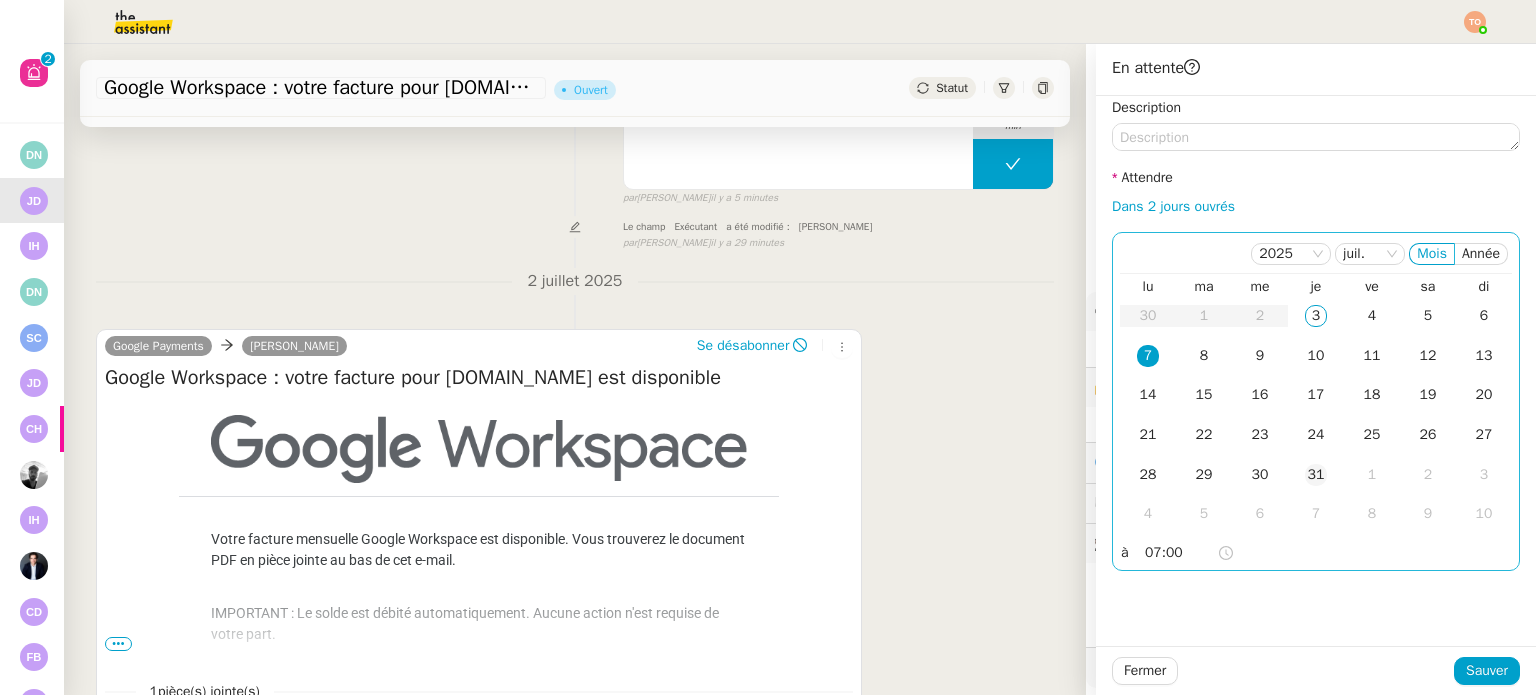 click on "31" 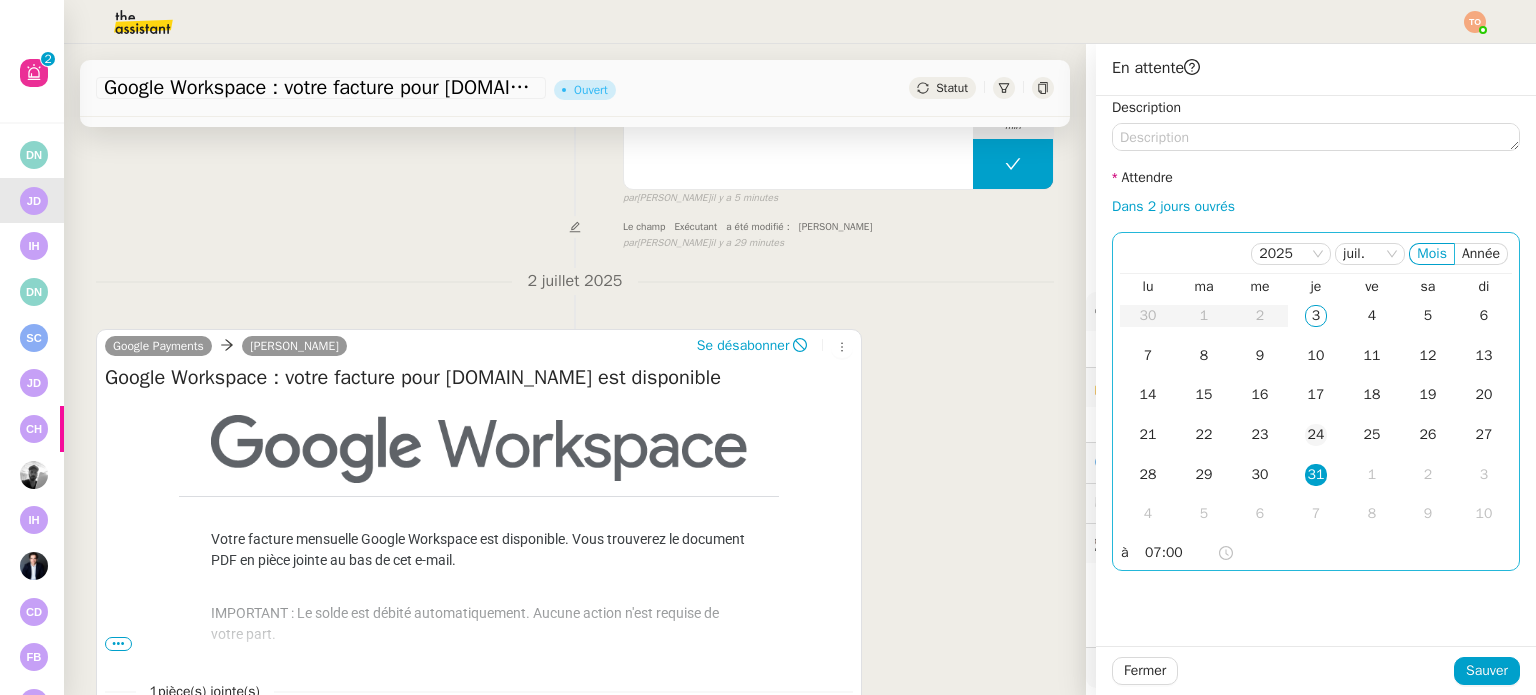 click on "24" 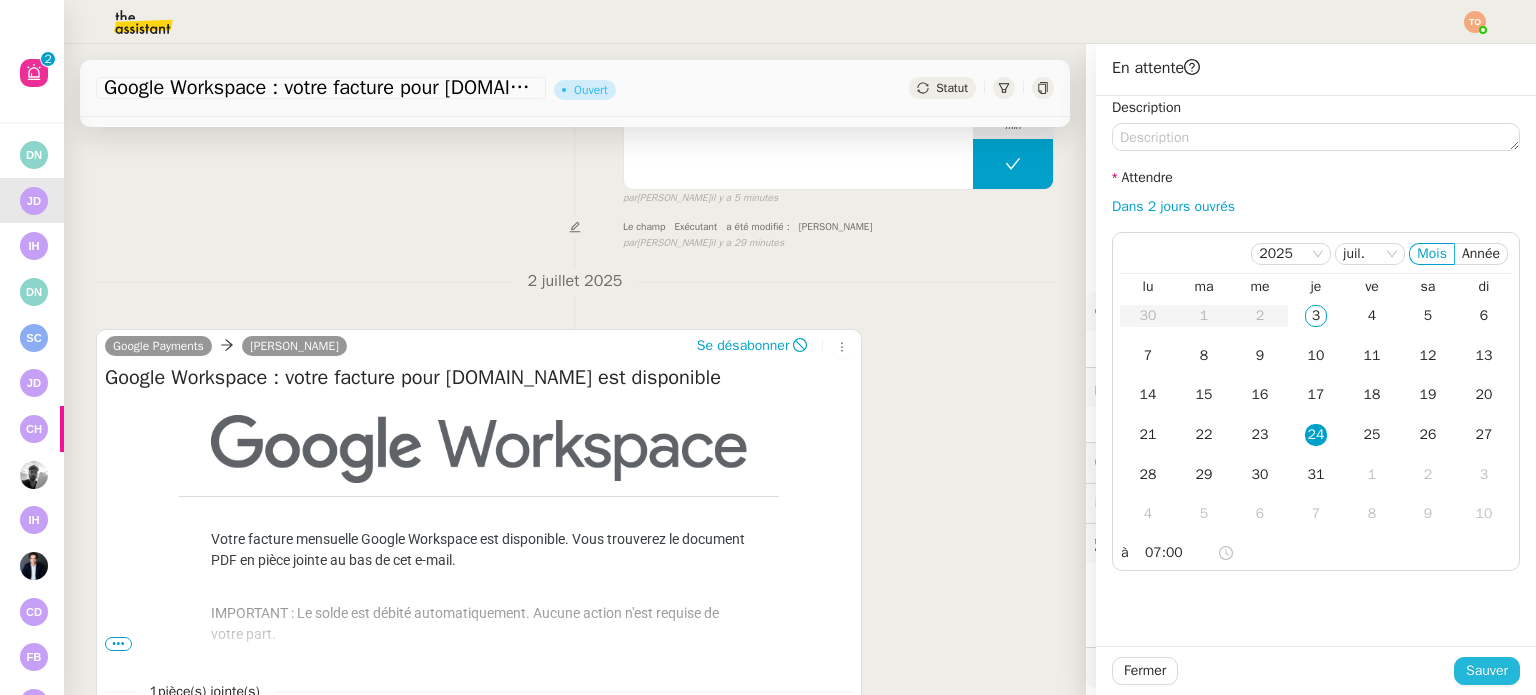 click on "Sauver" 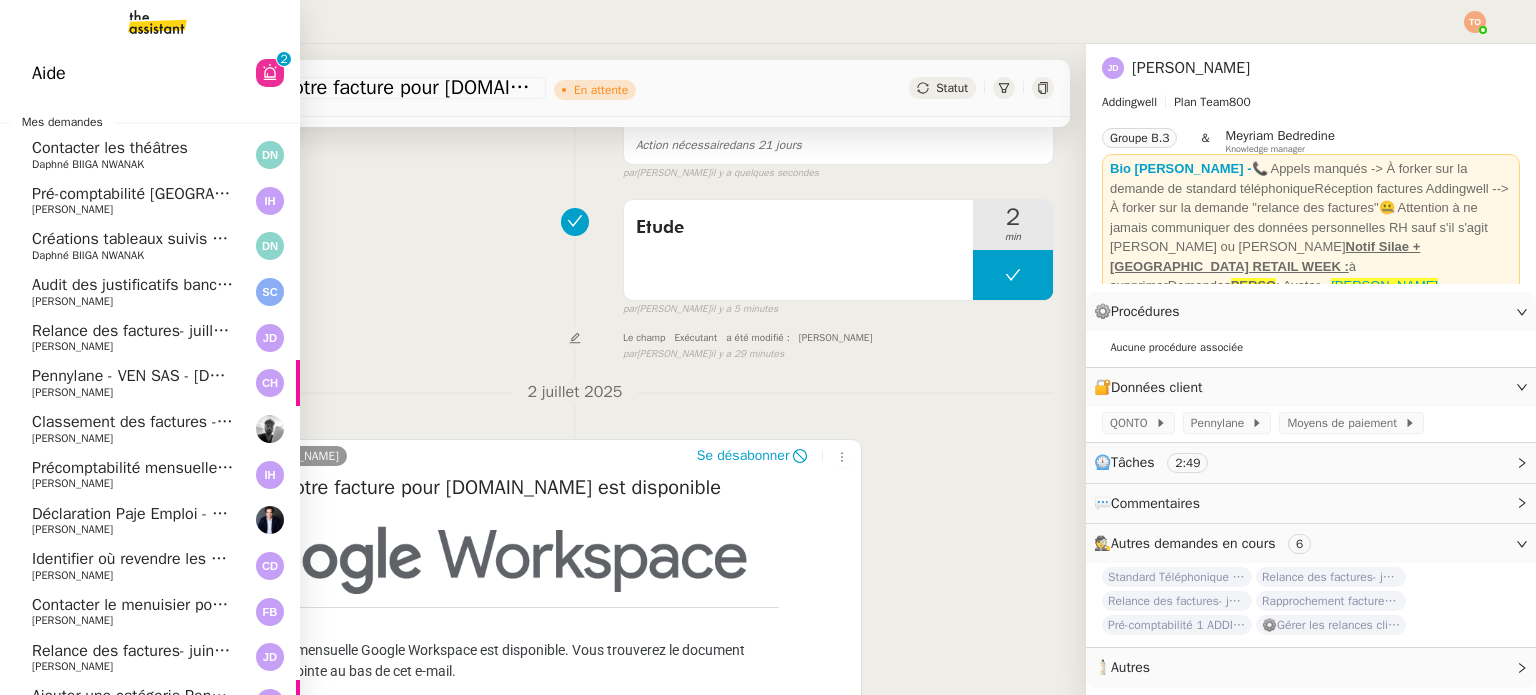 click on "Relance des factures- [DATE]     [PERSON_NAME]" 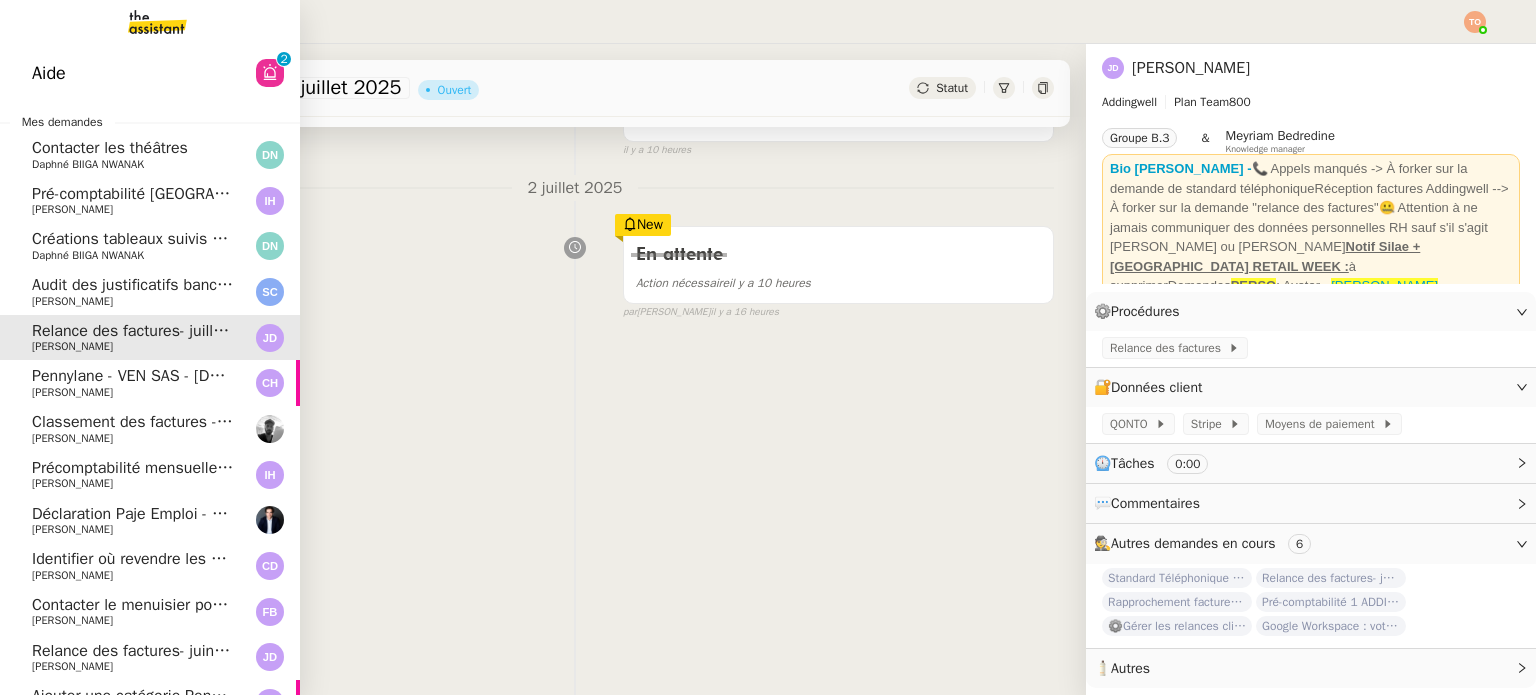 click on "Classement des factures - [DATE]" 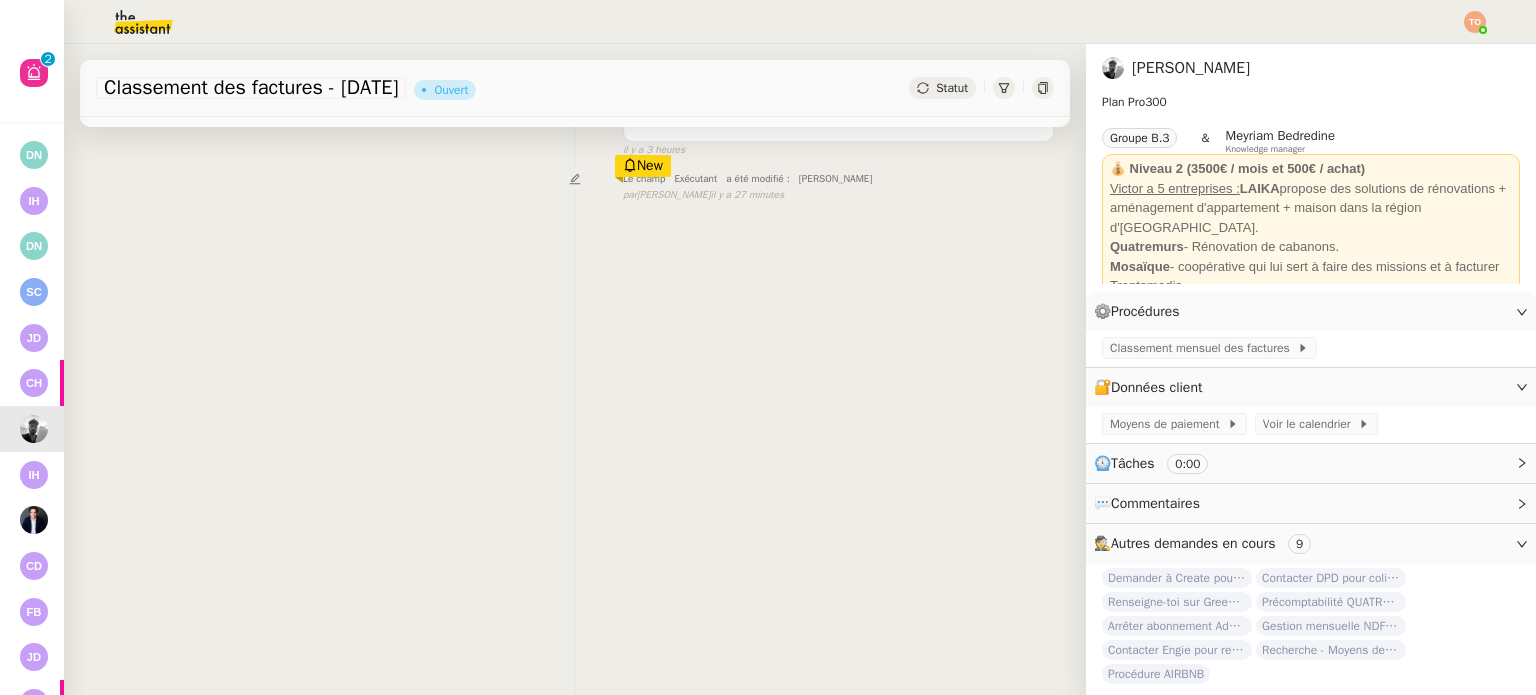 scroll, scrollTop: 0, scrollLeft: 0, axis: both 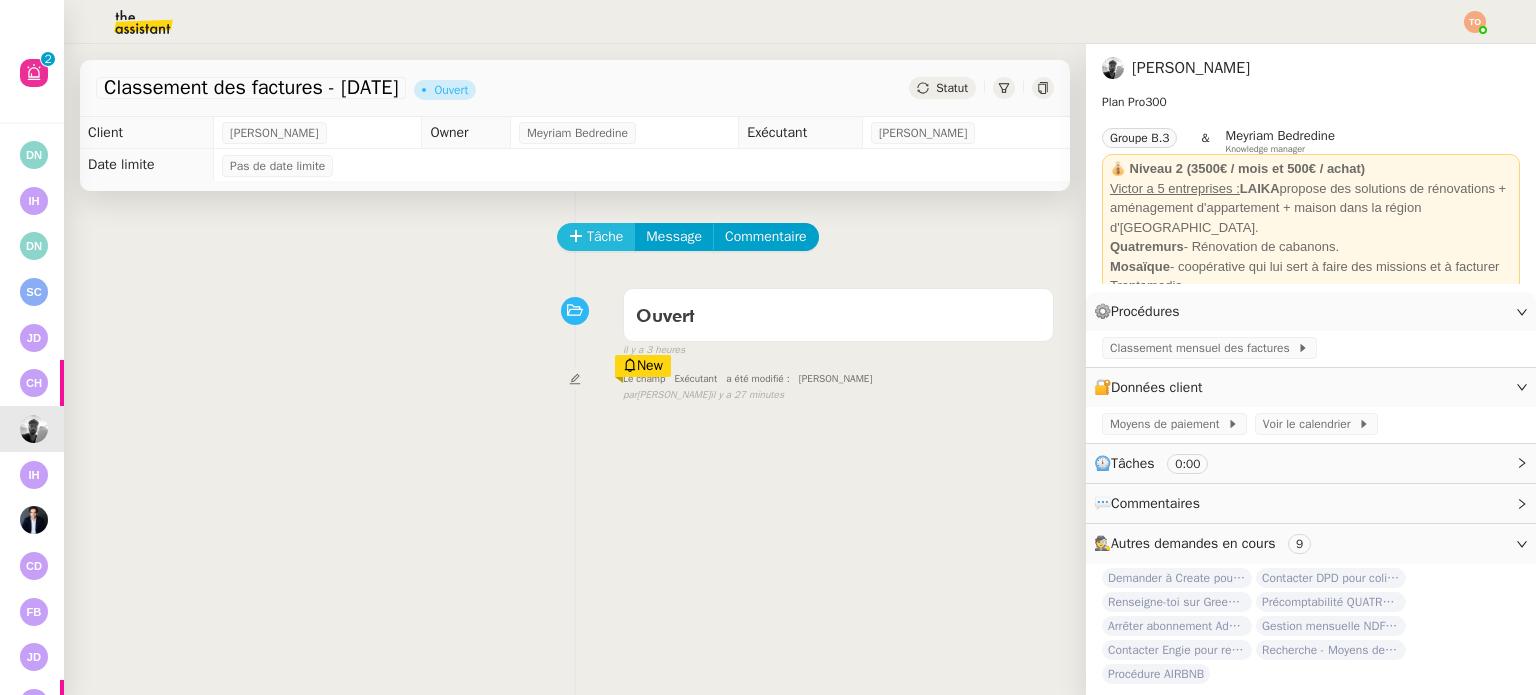 click 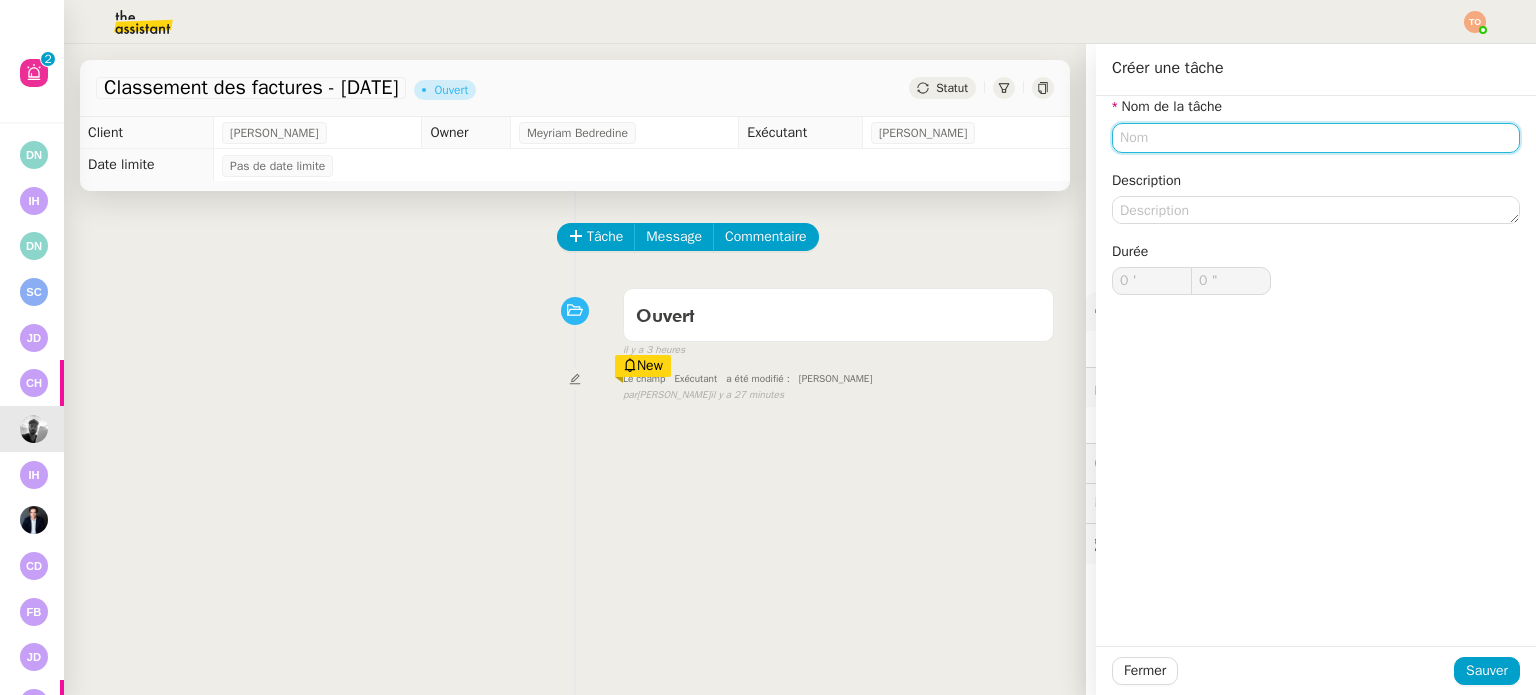 click 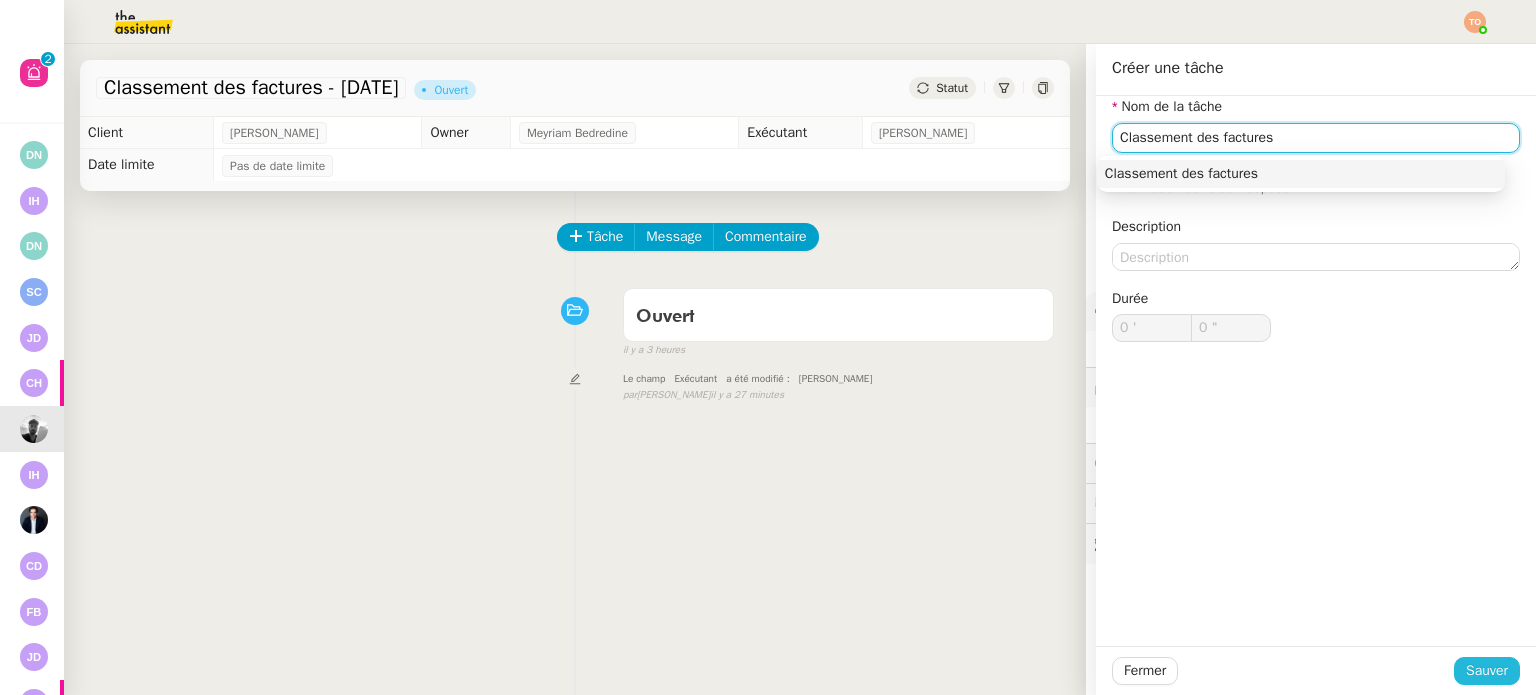 type on "Classement des factures" 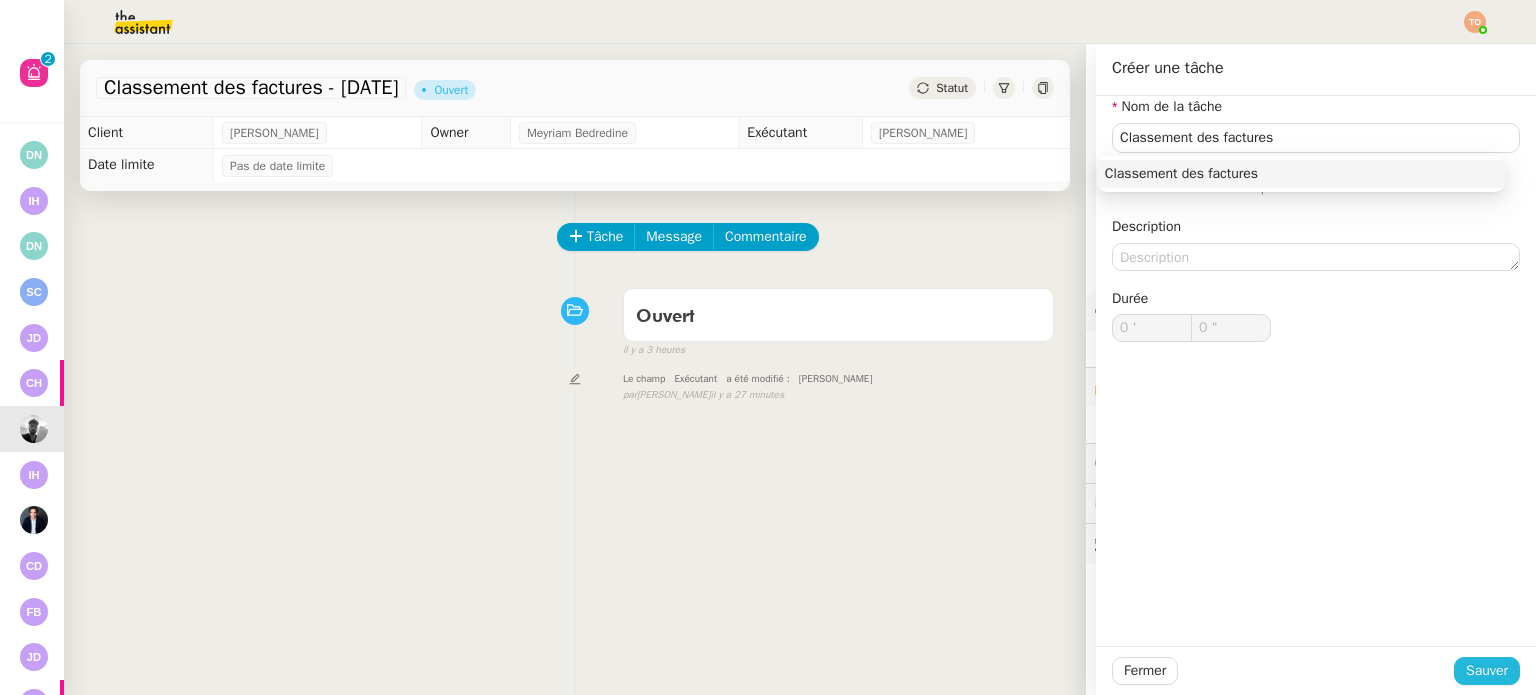 click on "Sauver" 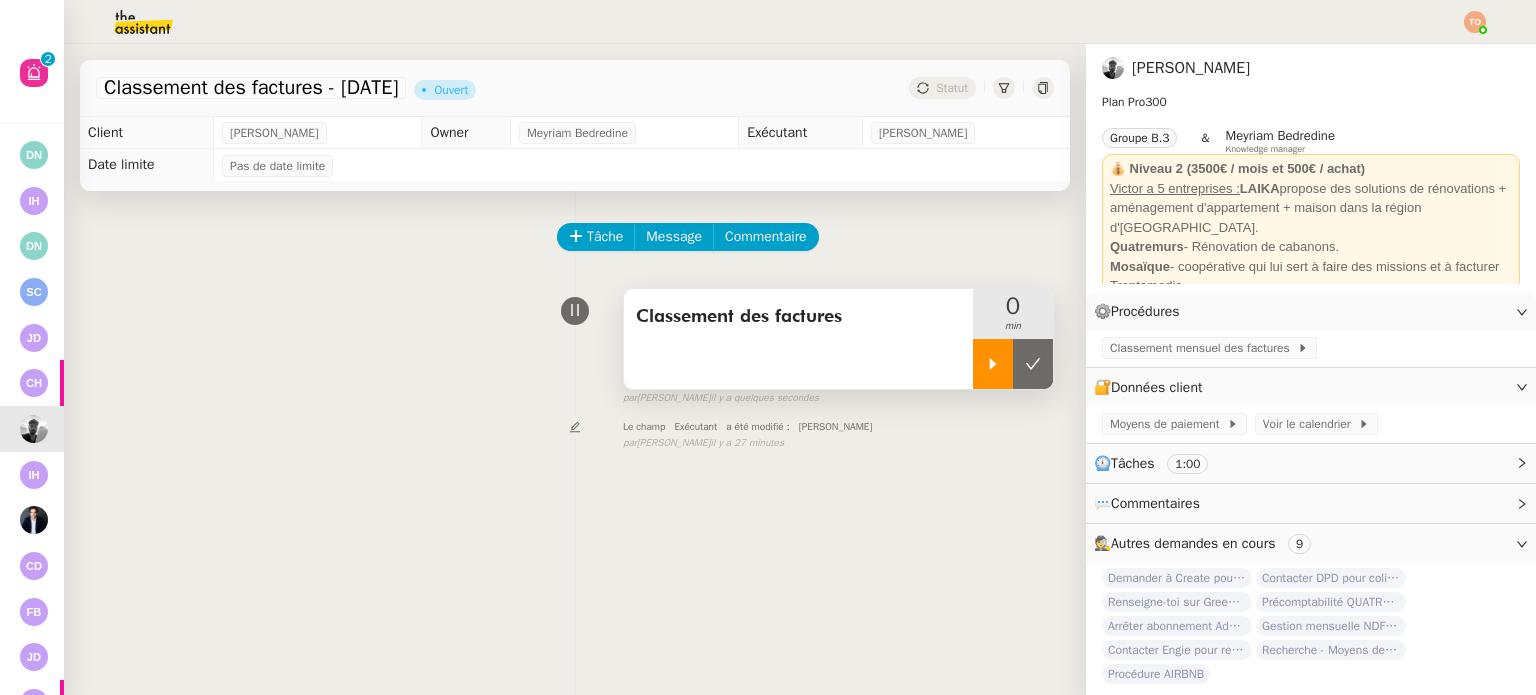 click 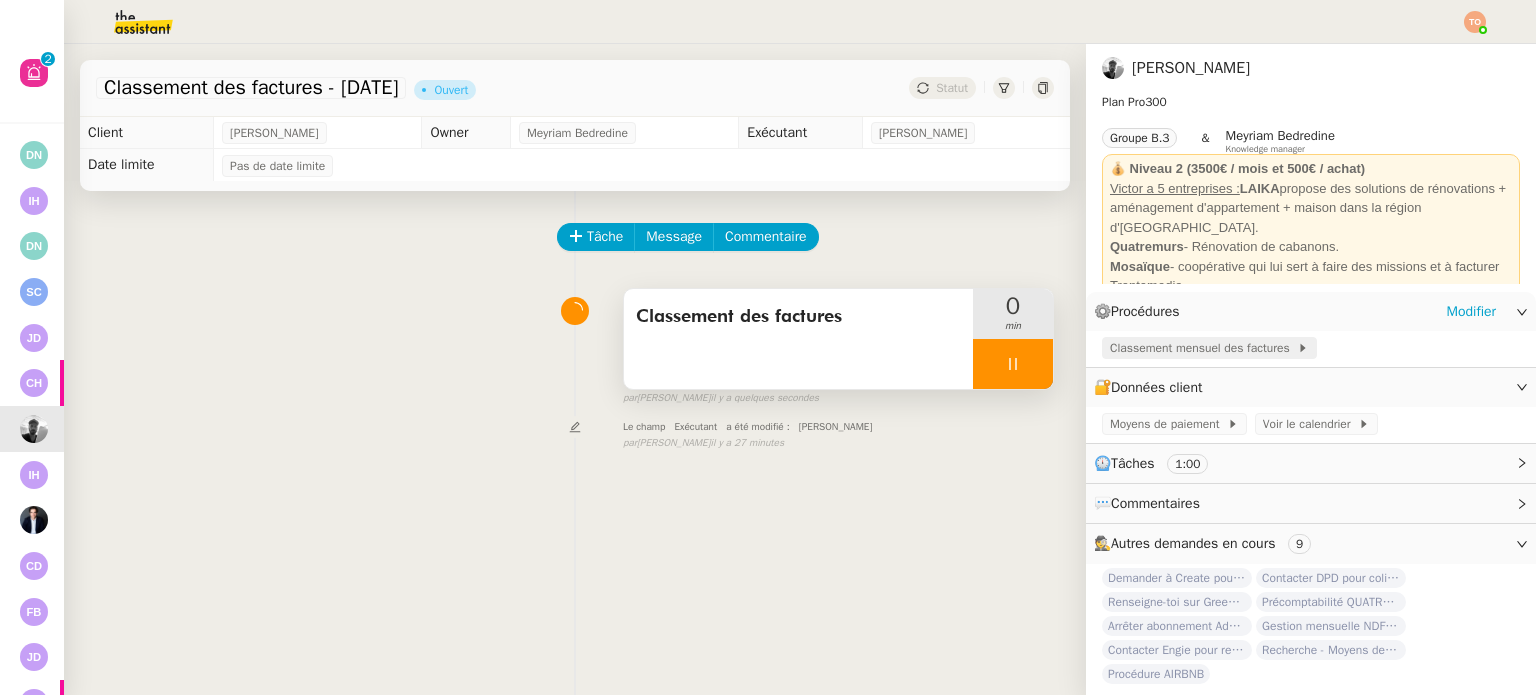 click on "Classement mensuel des factures" 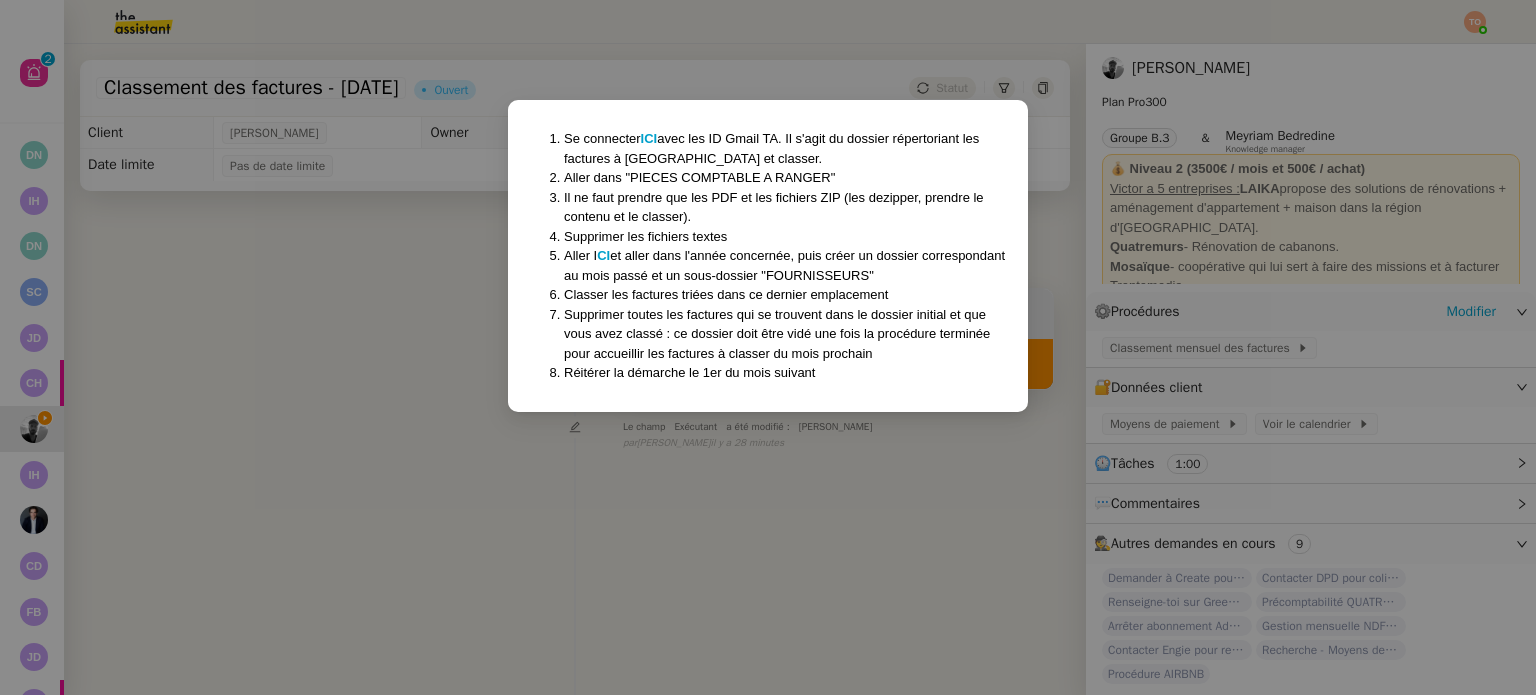 click on "Se connecter  ICI  avec les ID Gmail TA. Il s'agit du dossier répertoriant les factures à [GEOGRAPHIC_DATA] et classer. Aller dans "PIECES COMPTABLE A RANGER" Il ne faut prendre que les PDF et les fichiers ZIP (les dezipper, prendre le contenu et le classer). Supprimer les fichiers textes Aller I CI  et aller dans l'année concernée, puis créer un dossier correspondant au mois passé et un sous-dossier "FOURNISSEURS" Classer les factures triées dans ce dernier emplacement Supprimer toutes les factures qui se trouvent dans le dossier initial et que vous avez classé : ce dossier doit être vidé une fois la procédure terminée pour accueillir les factures à classer du mois prochain Réitérer la démarche le 1er du mois suivant" at bounding box center (768, 347) 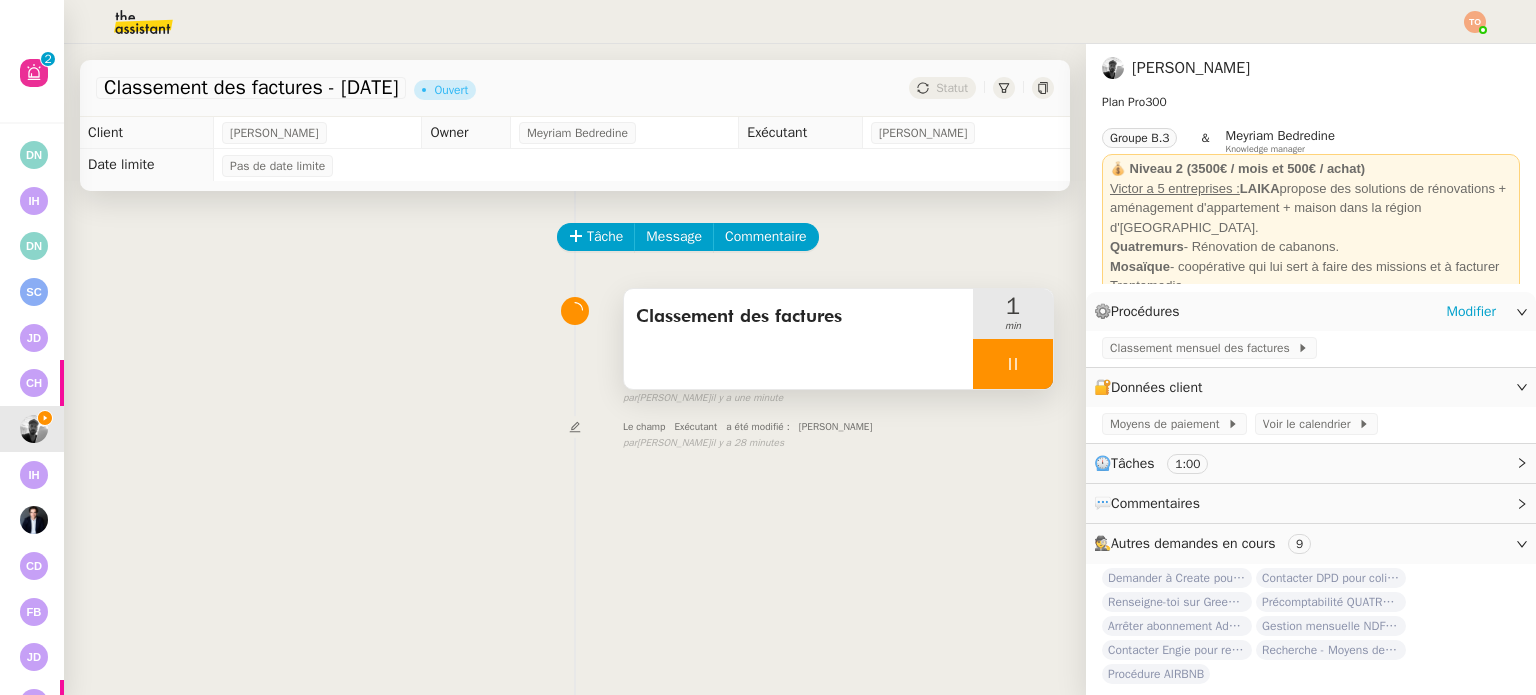 click at bounding box center [1013, 364] 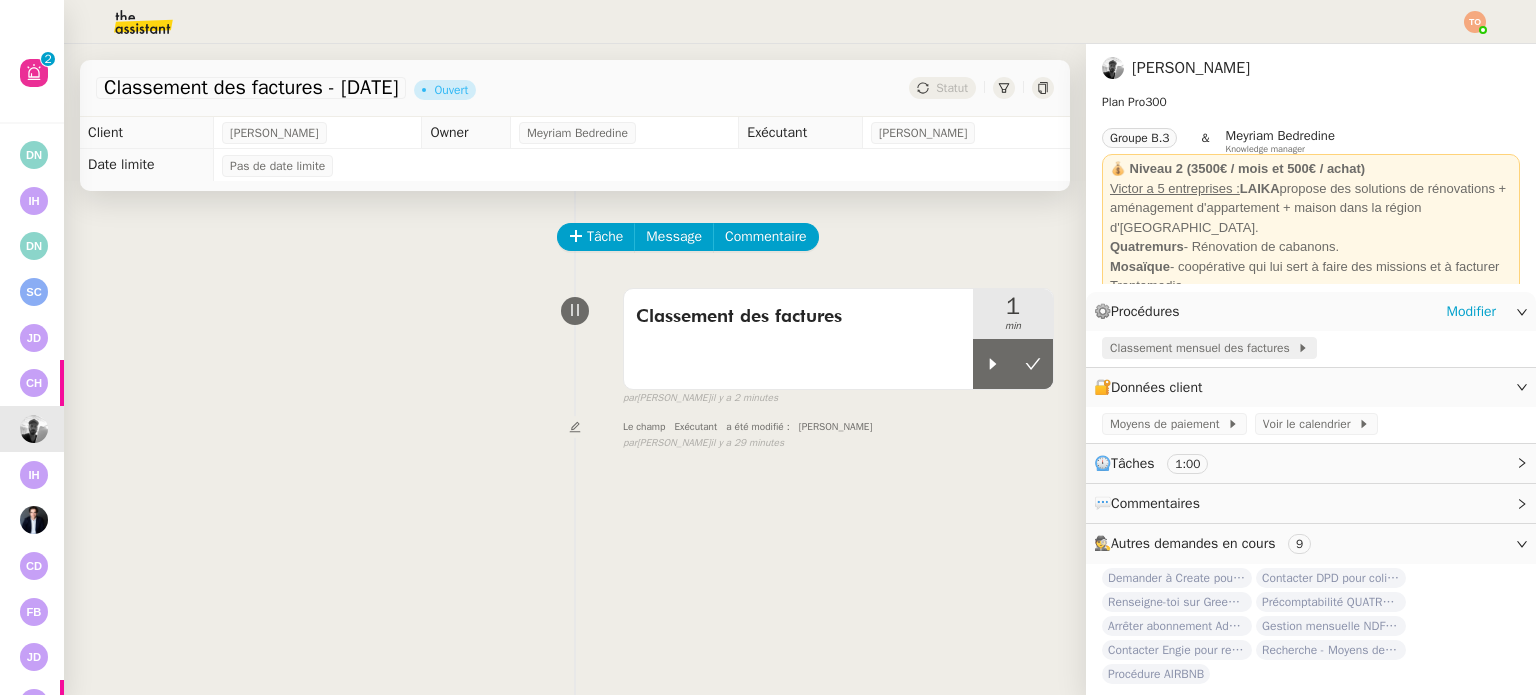 click on "Classement mensuel des factures" 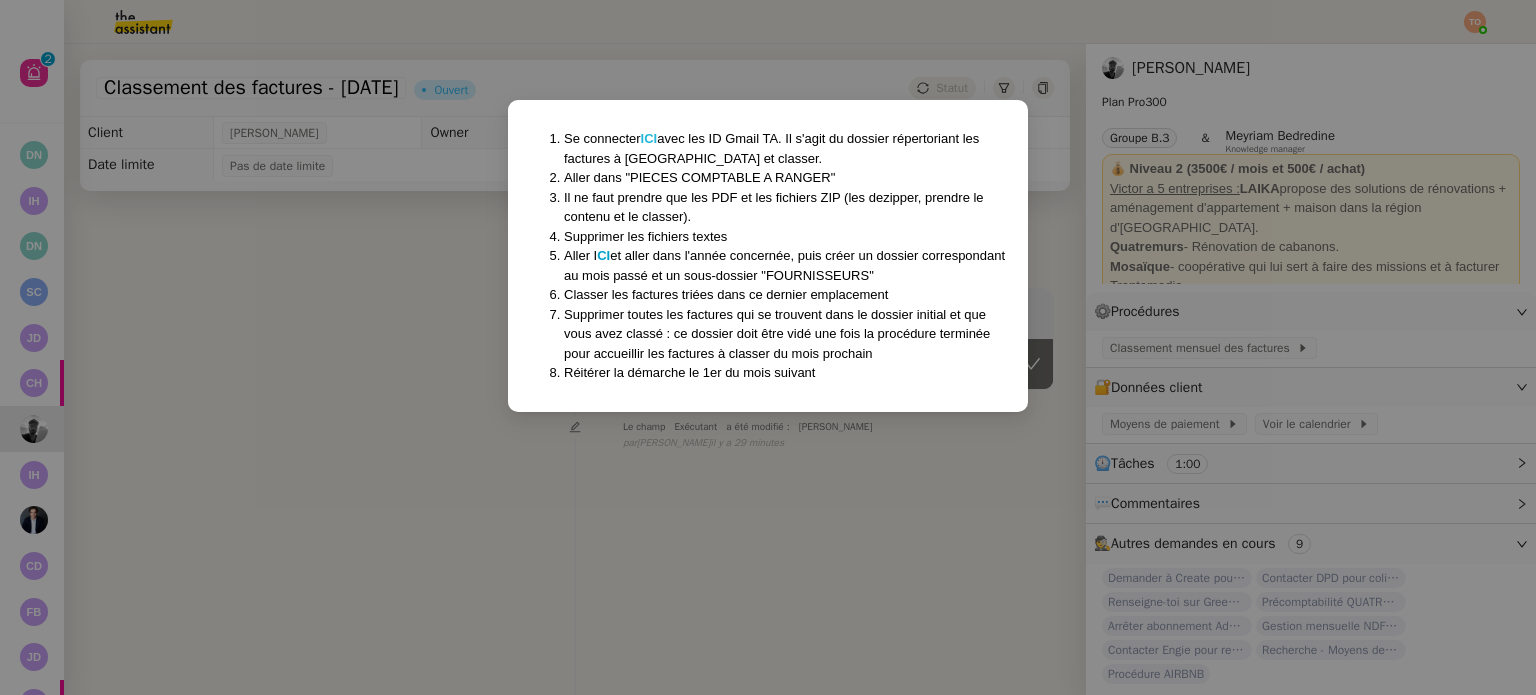 click on "ICI" at bounding box center [649, 138] 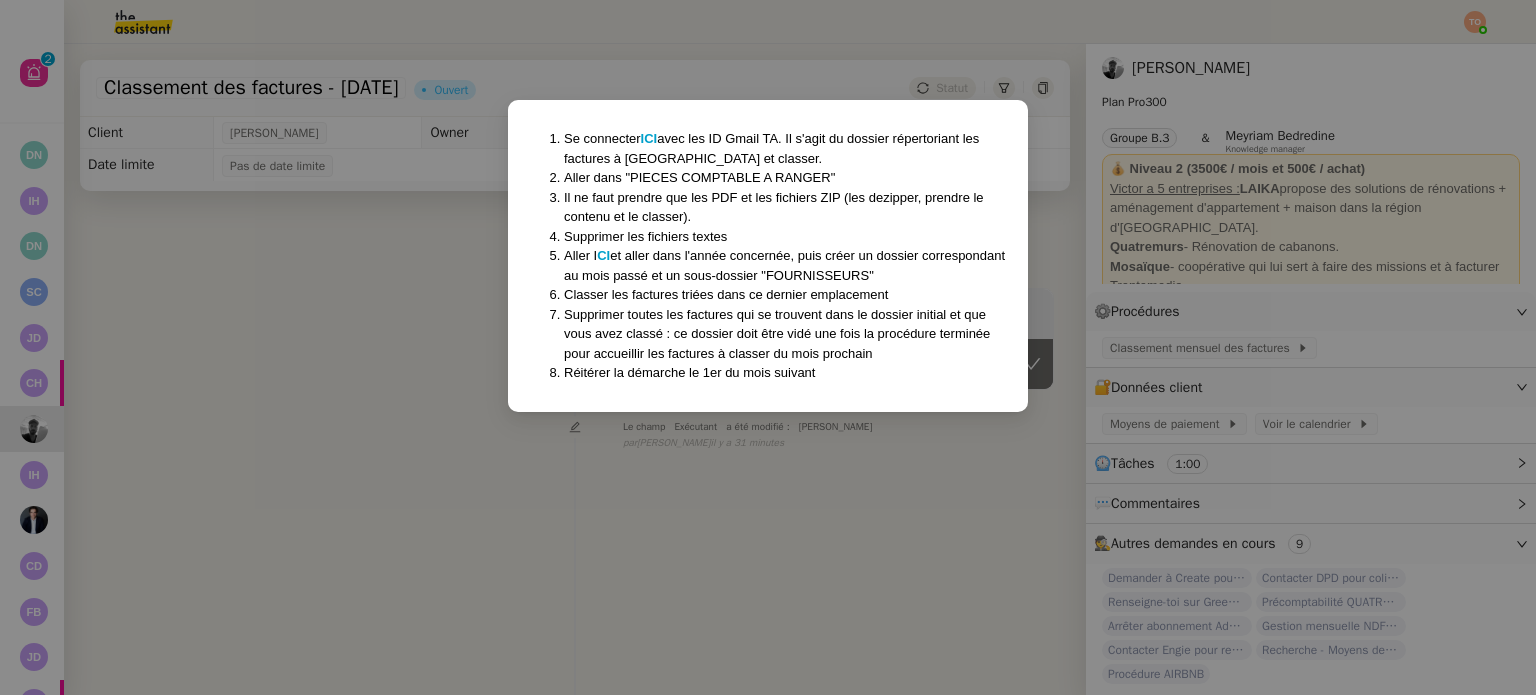 click on "Se connecter  ICI  avec les ID Gmail TA. Il s'agit du dossier répertoriant les factures à [GEOGRAPHIC_DATA] et classer. Aller dans "PIECES COMPTABLE A RANGER" Il ne faut prendre que les PDF et les fichiers ZIP (les dezipper, prendre le contenu et le classer). Supprimer les fichiers textes Aller I CI  et aller dans l'année concernée, puis créer un dossier correspondant au mois passé et un sous-dossier "FOURNISSEURS" Classer les factures triées dans ce dernier emplacement Supprimer toutes les factures qui se trouvent dans le dossier initial et que vous avez classé : ce dossier doit être vidé une fois la procédure terminée pour accueillir les factures à classer du mois prochain Réitérer la démarche le 1er du mois suivant" at bounding box center [768, 347] 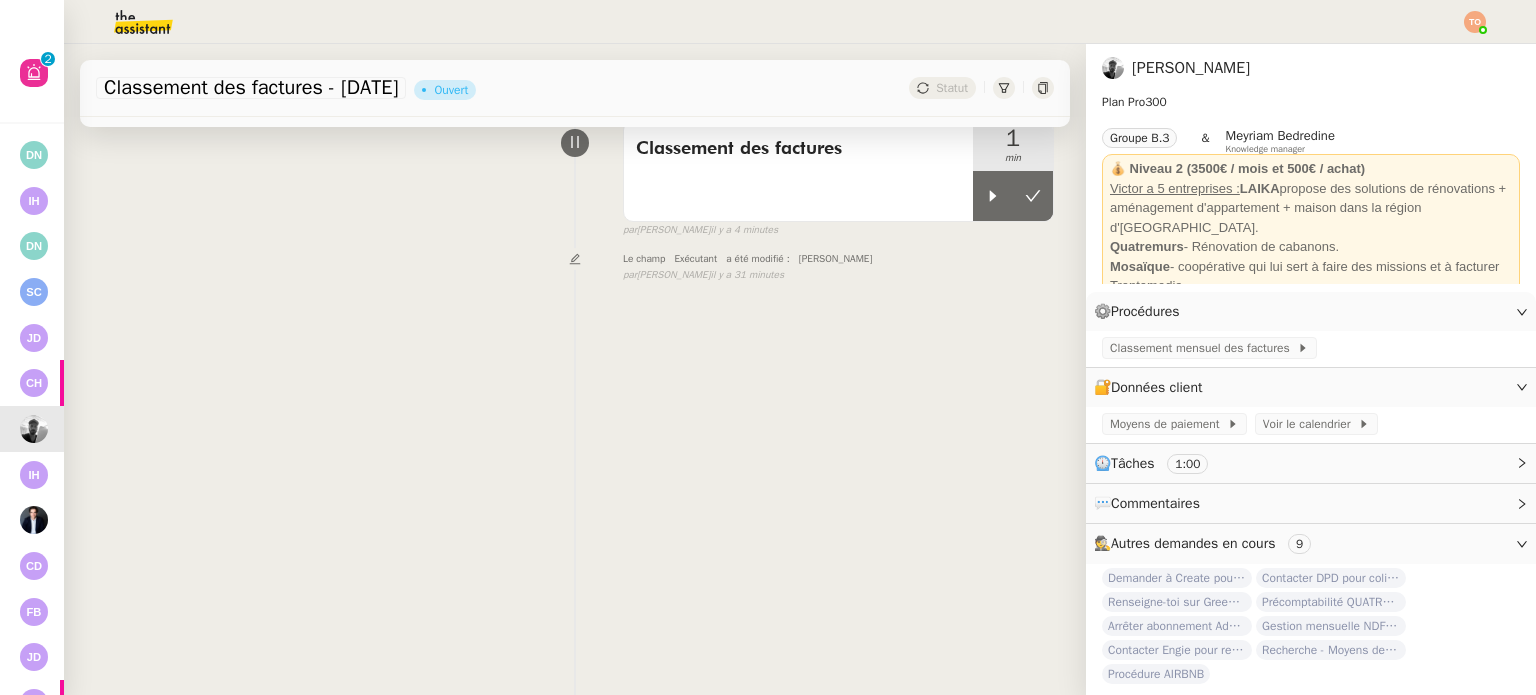 scroll, scrollTop: 268, scrollLeft: 0, axis: vertical 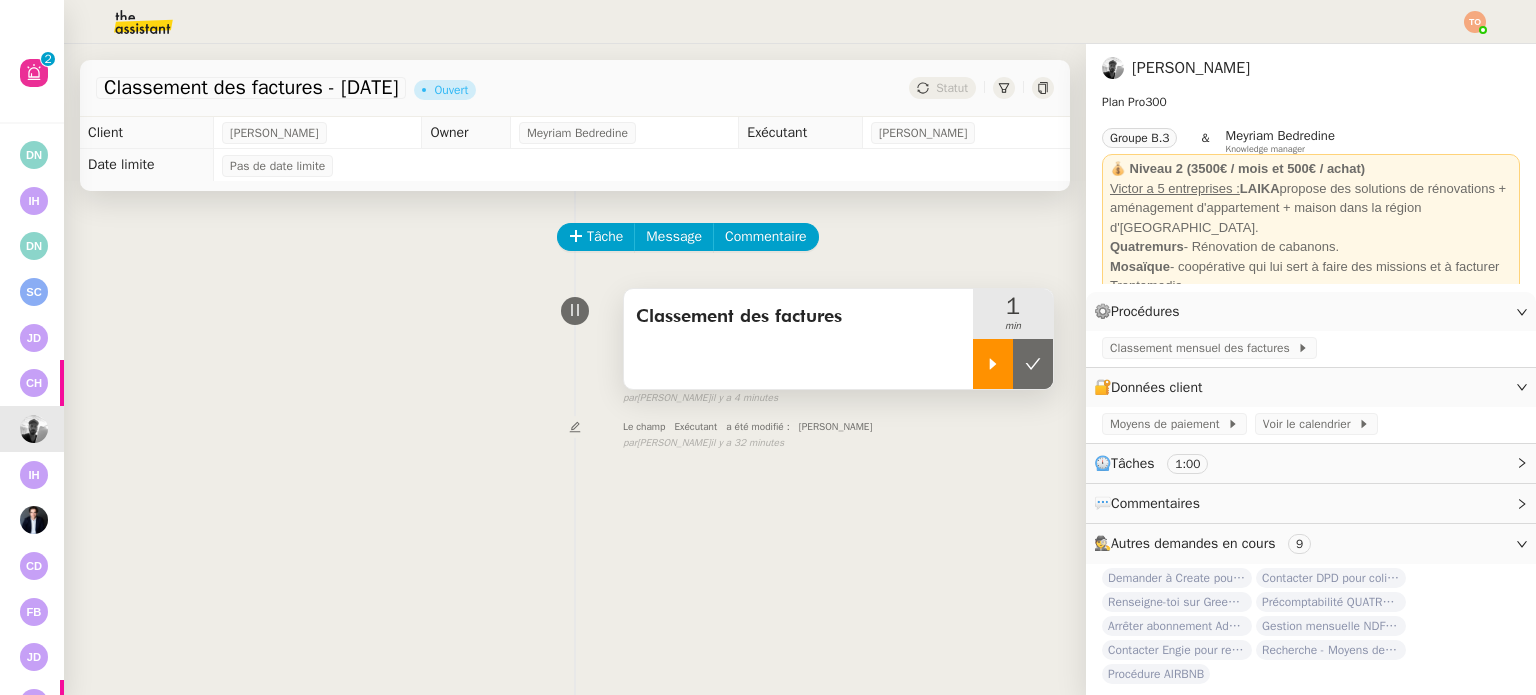 click at bounding box center (993, 364) 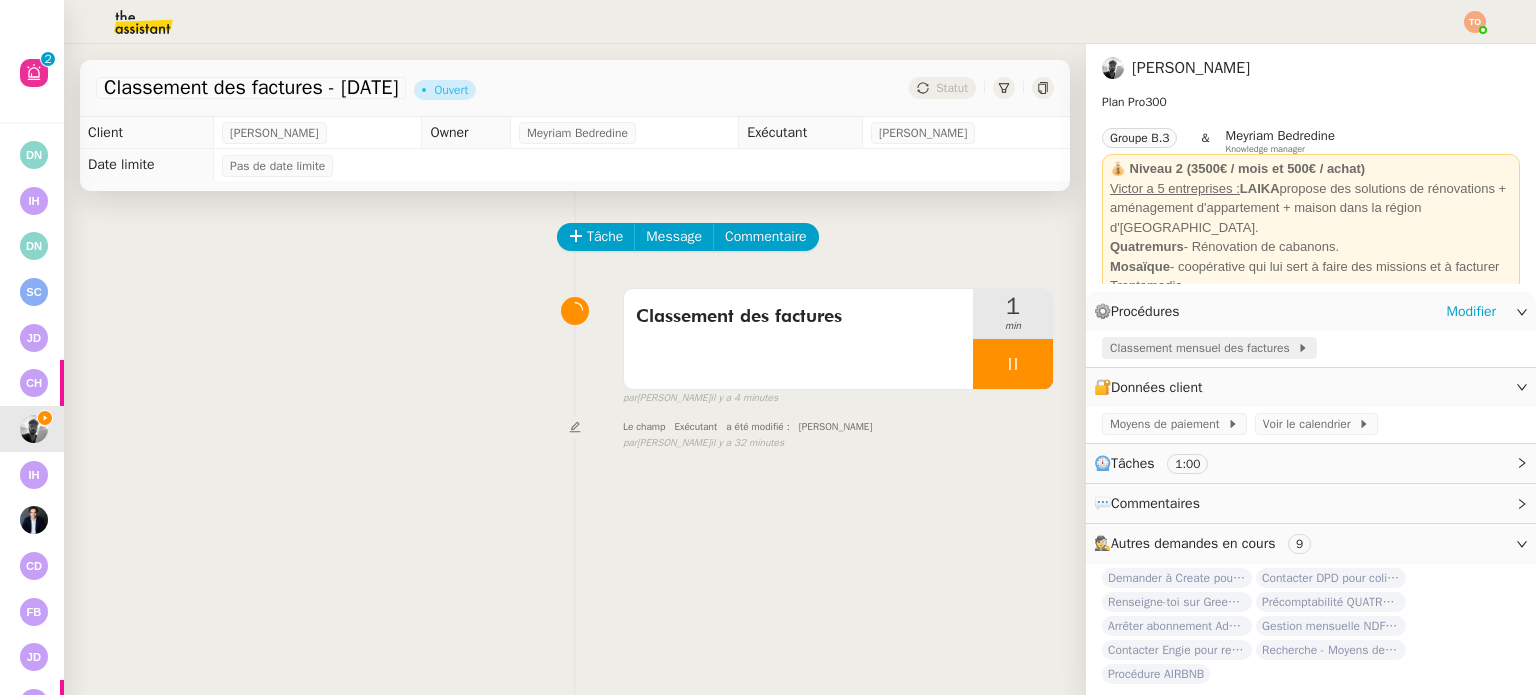 click on "Classement mensuel des factures" 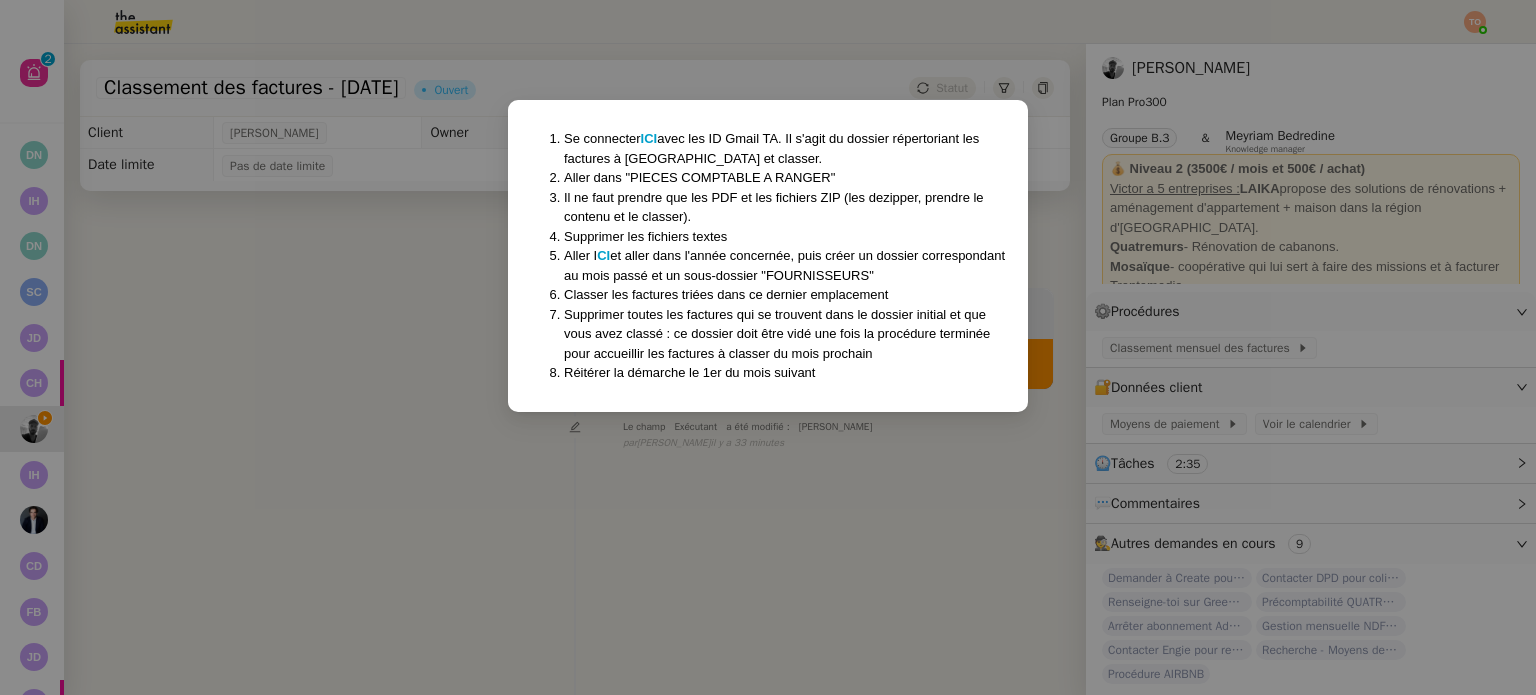 click on "Se connecter  ICI  avec les ID Gmail TA. Il s'agit du dossier répertoriant les factures à [GEOGRAPHIC_DATA] et classer. Aller dans "PIECES COMPTABLE A RANGER" Il ne faut prendre que les PDF et les fichiers ZIP (les dezipper, prendre le contenu et le classer). Supprimer les fichiers textes Aller I CI  et aller dans l'année concernée, puis créer un dossier correspondant au mois passé et un sous-dossier "FOURNISSEURS" Classer les factures triées dans ce dernier emplacement Supprimer toutes les factures qui se trouvent dans le dossier initial et que vous avez classé : ce dossier doit être vidé une fois la procédure terminée pour accueillir les factures à classer du mois prochain Réitérer la démarche le 1er du mois suivant" at bounding box center [768, 347] 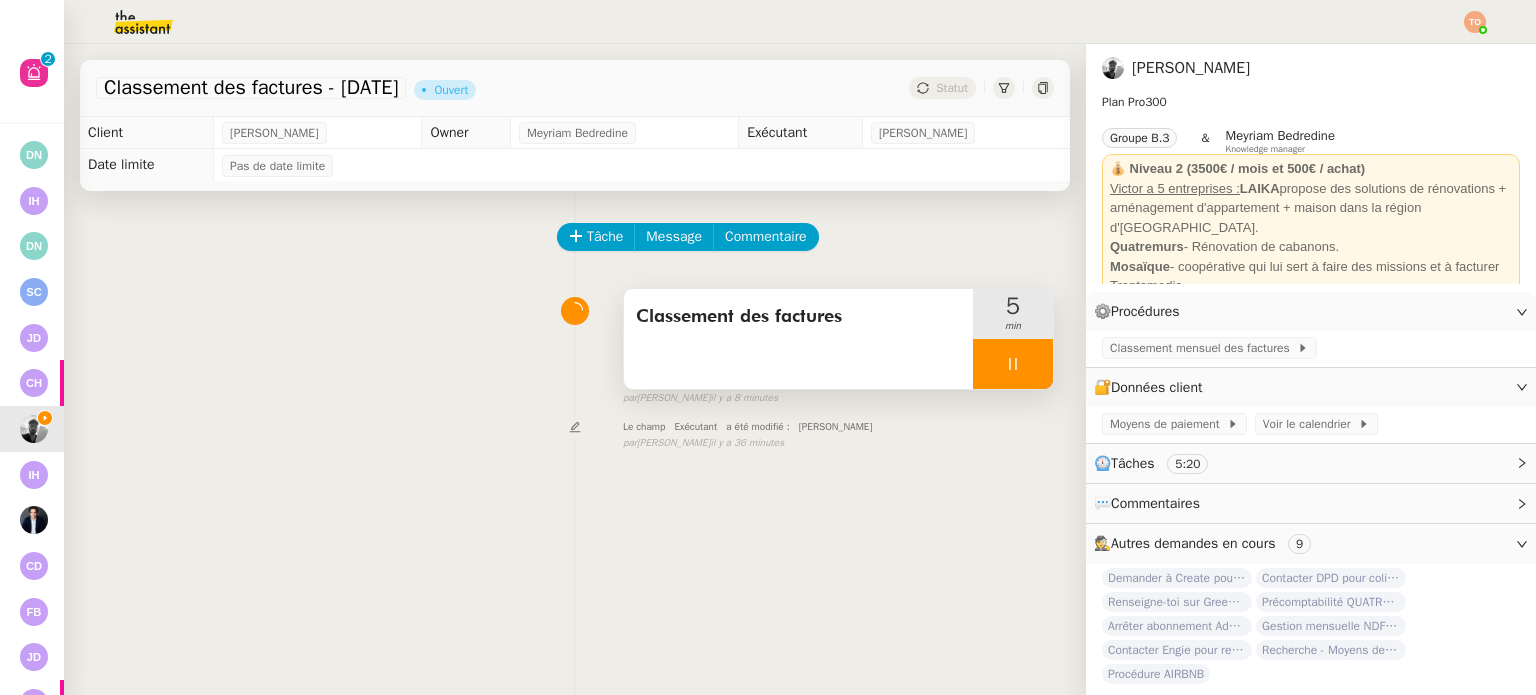 click at bounding box center [1013, 364] 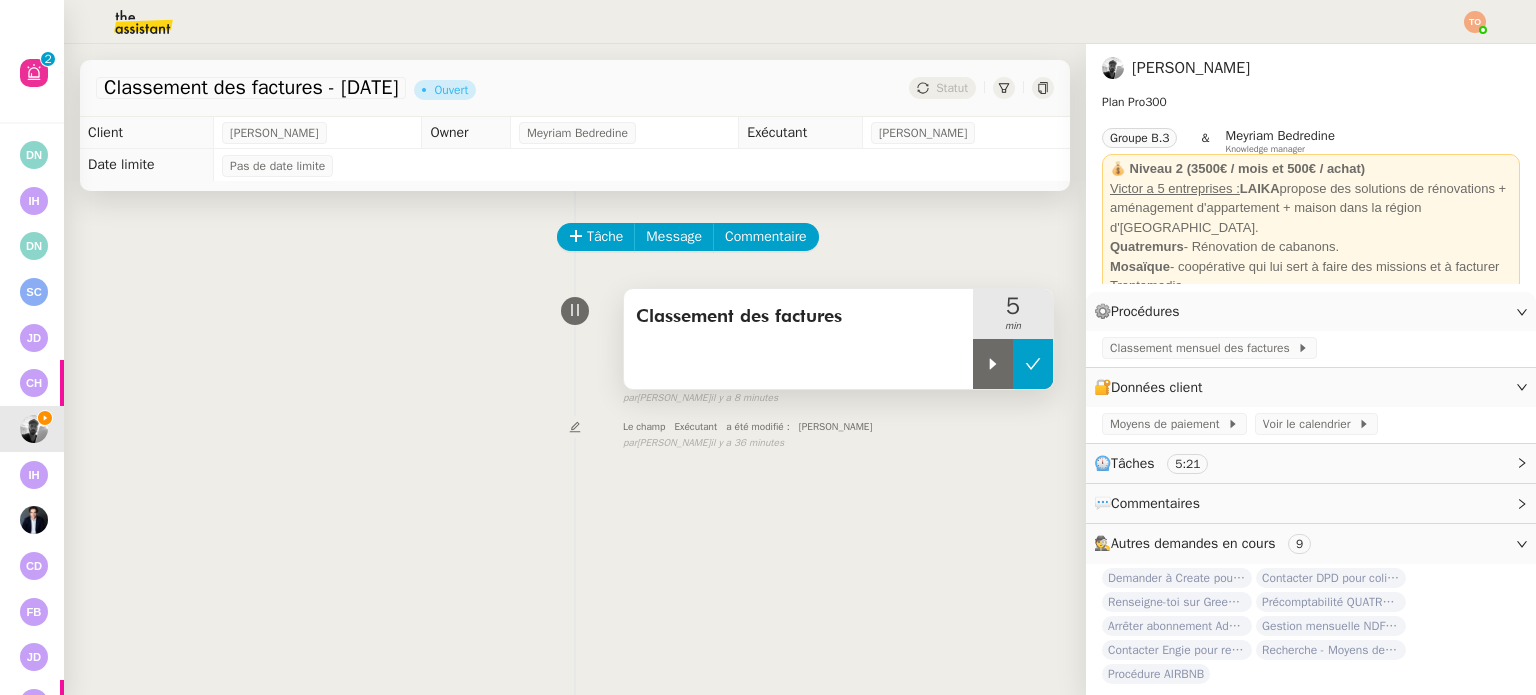 click 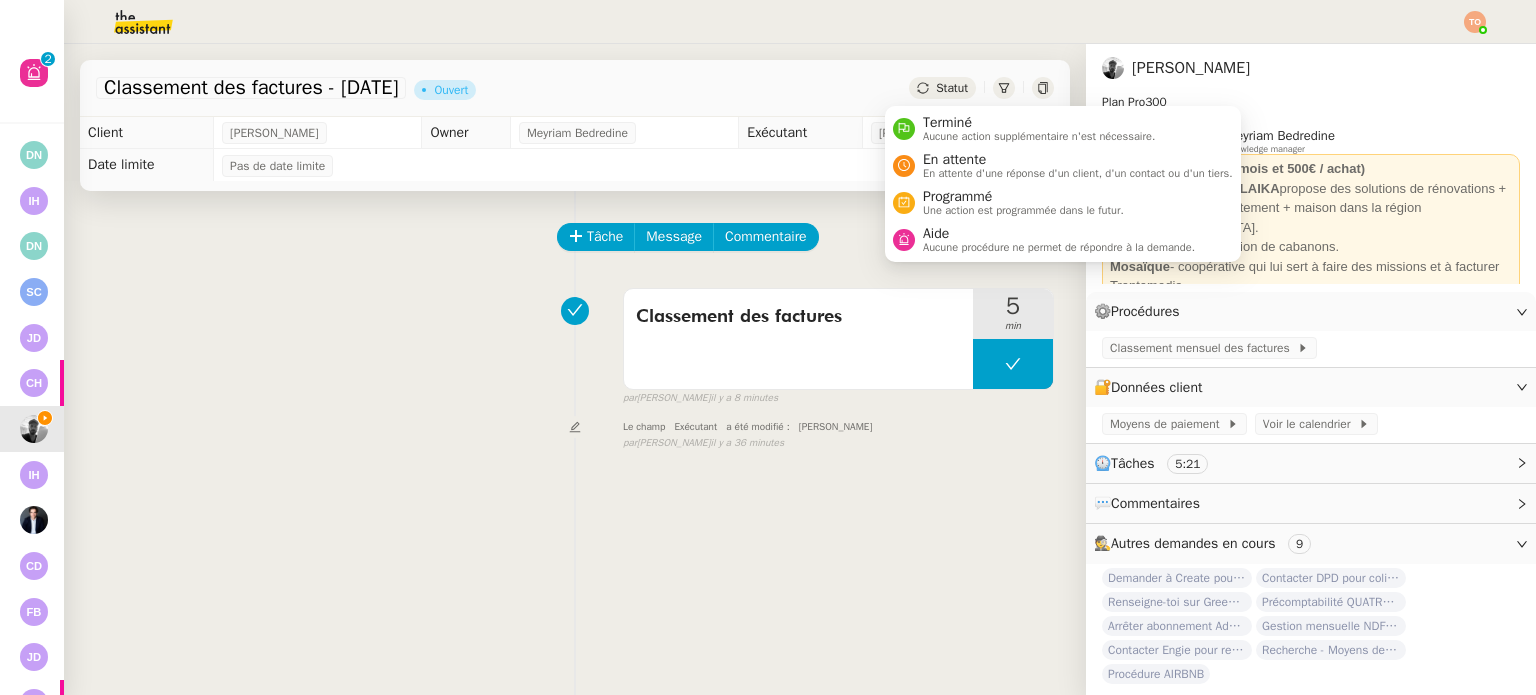 click on "Statut" 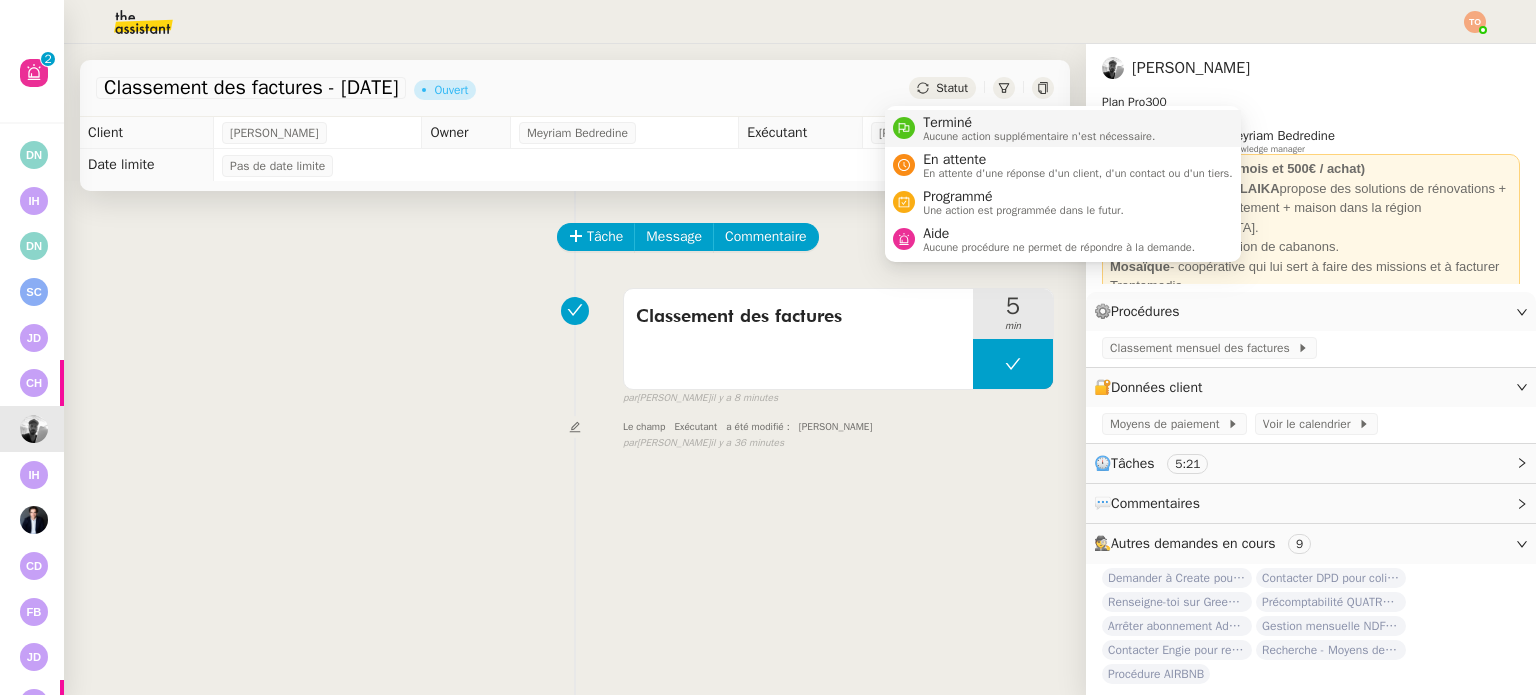 click on "Terminé" at bounding box center (1039, 123) 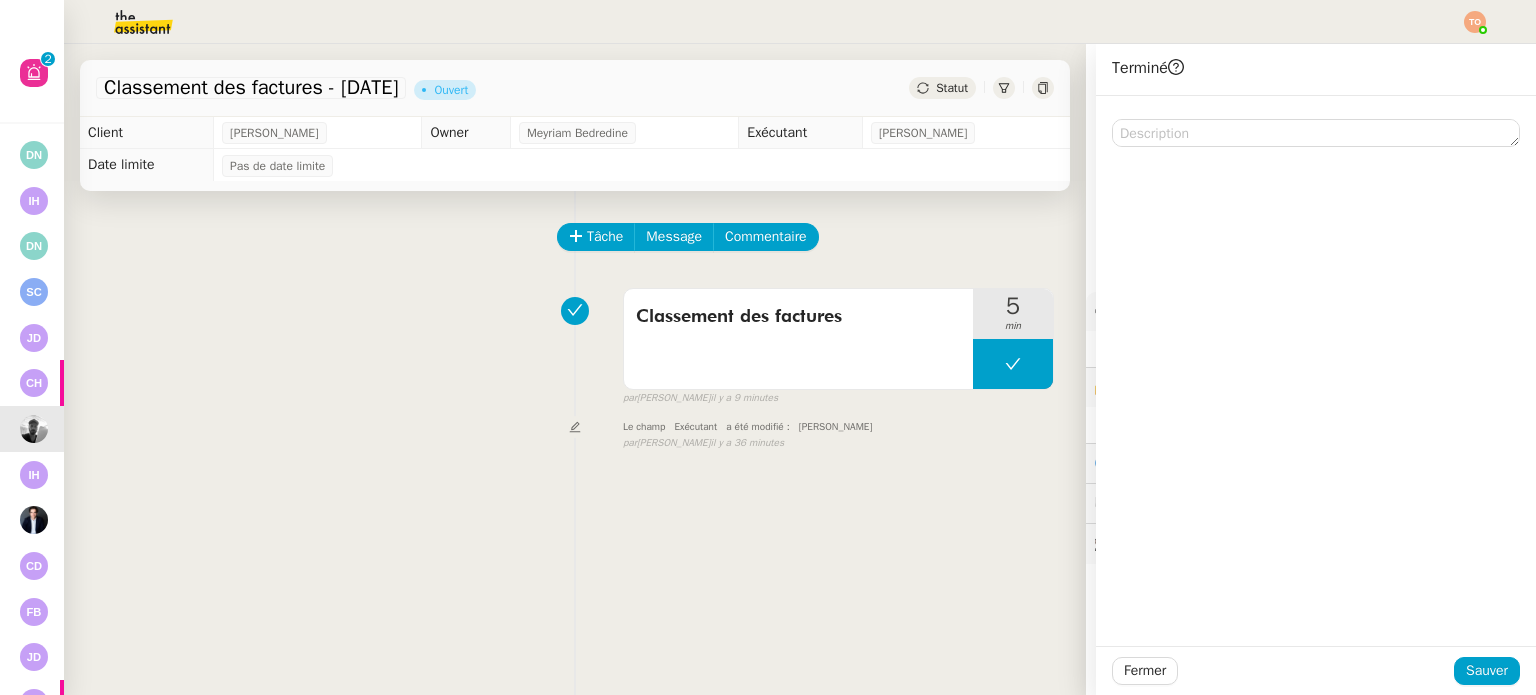 click on "Fermer Sauver" 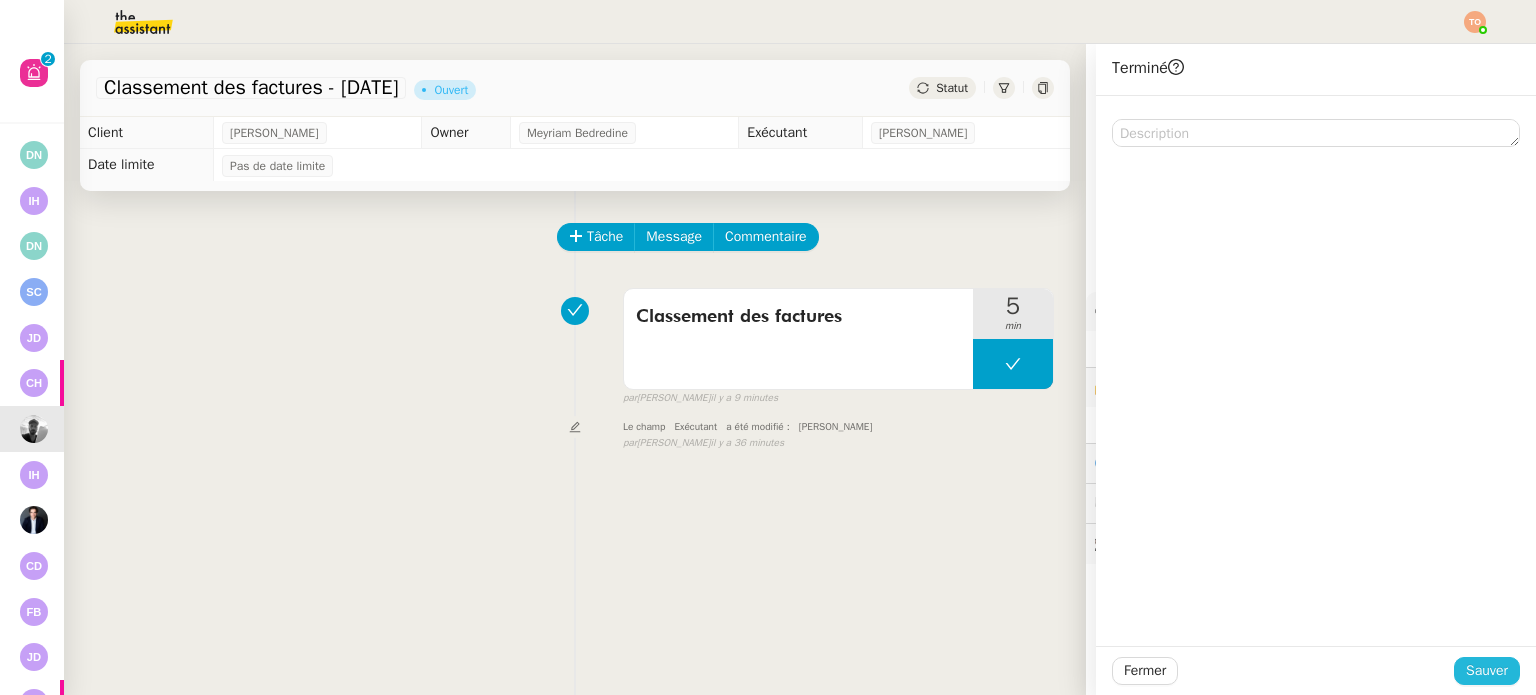 click on "Sauver" 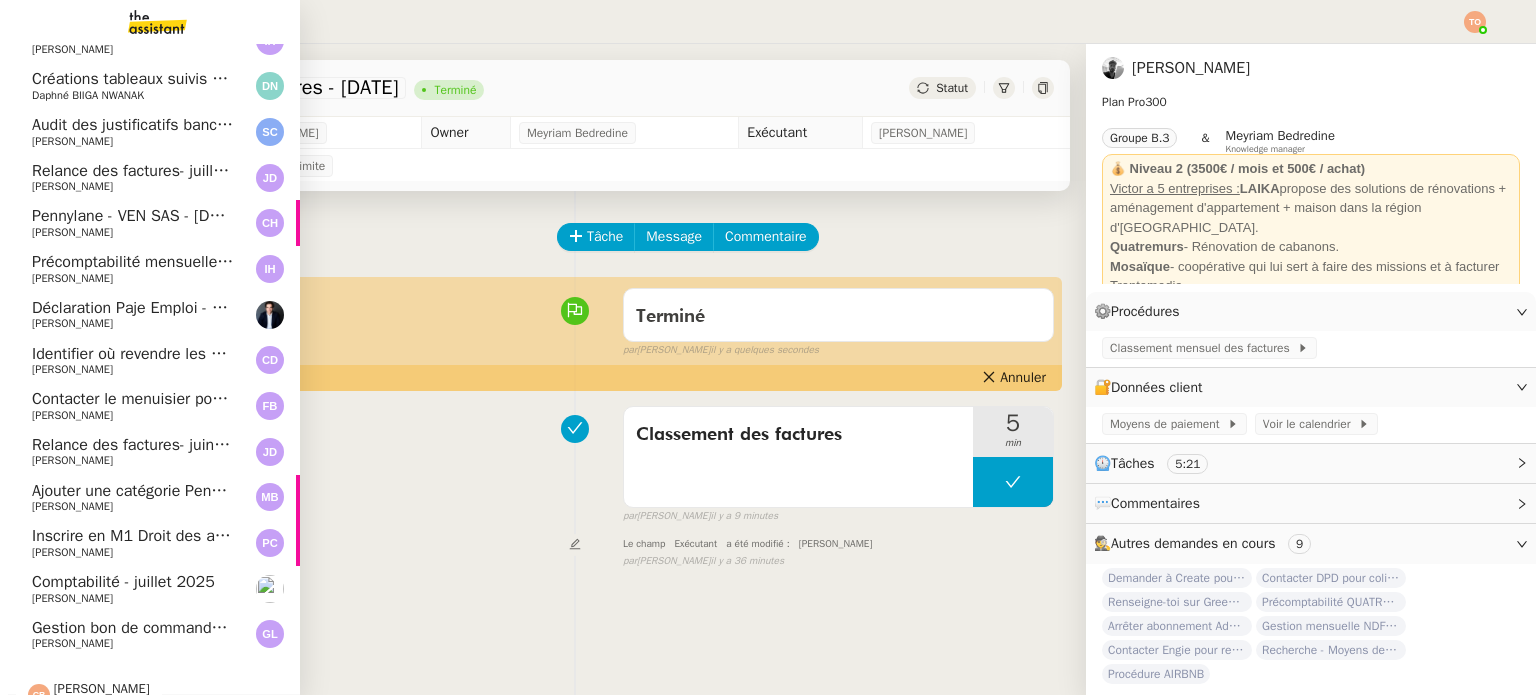 scroll, scrollTop: 236, scrollLeft: 0, axis: vertical 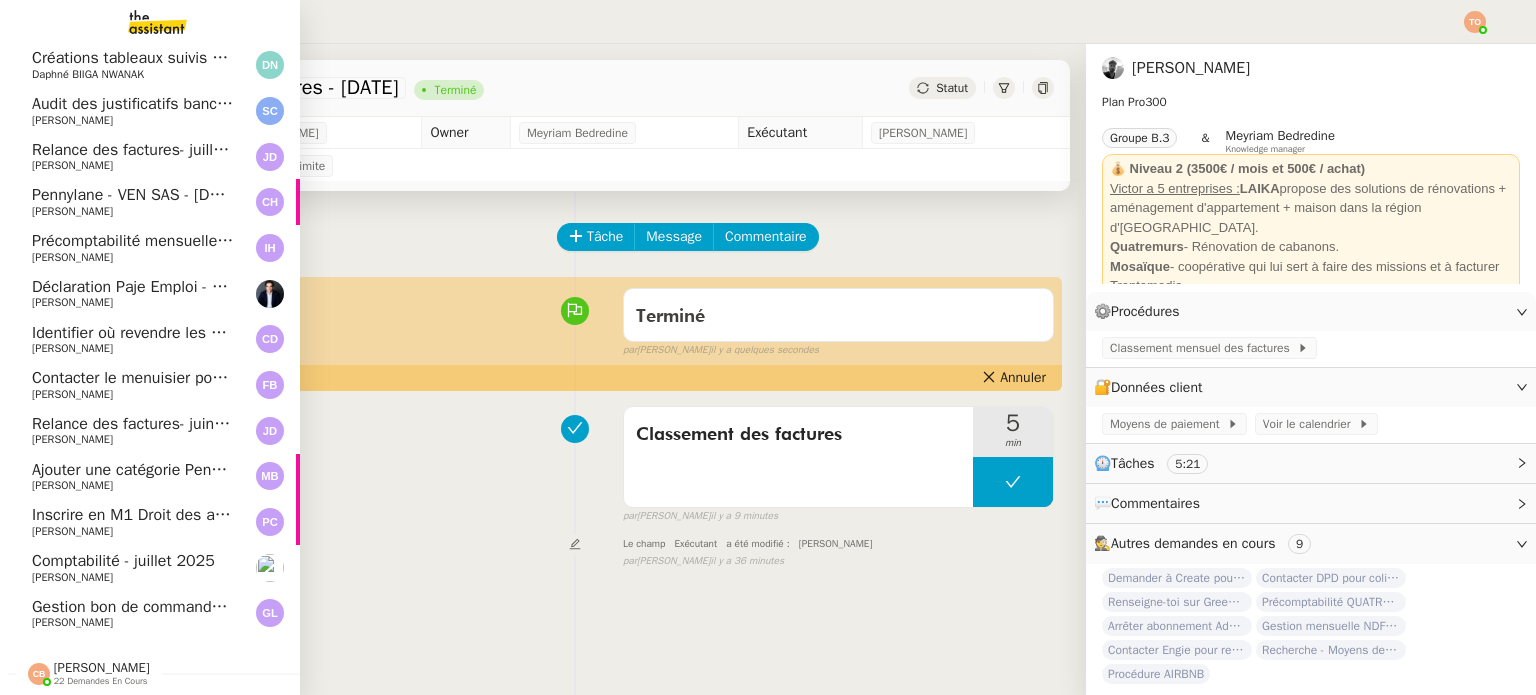 click on "Gestion bon de commande - [DATE]    [PERSON_NAME]" 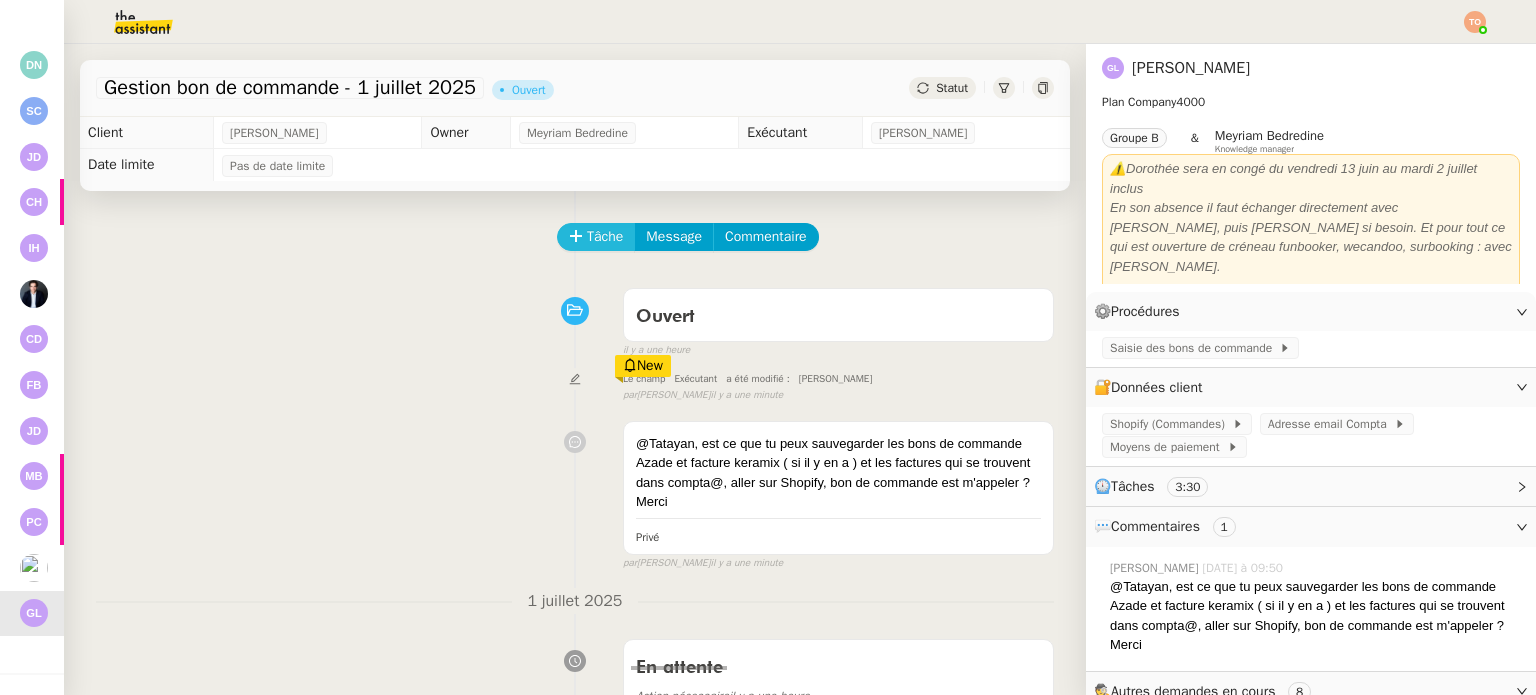 click on "Tâche" 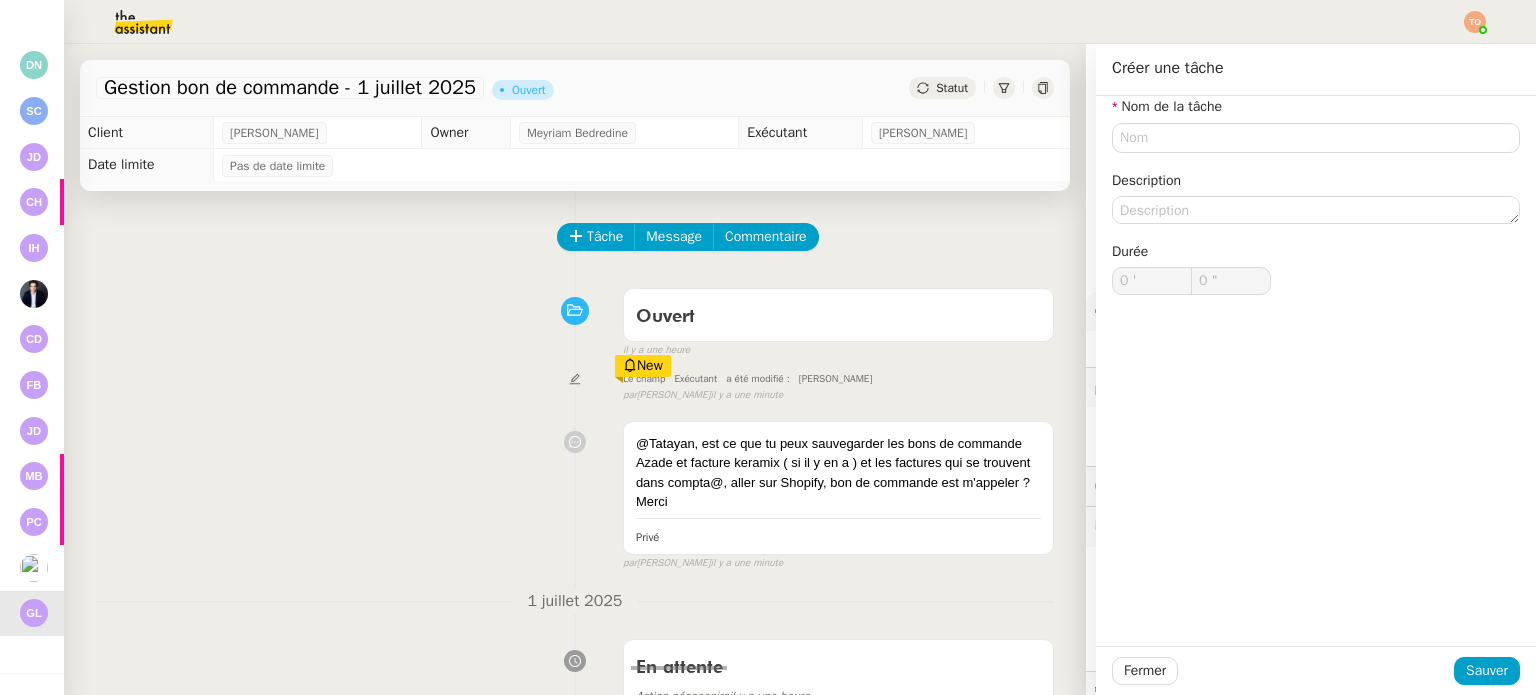 click on "Nom de la tâche" 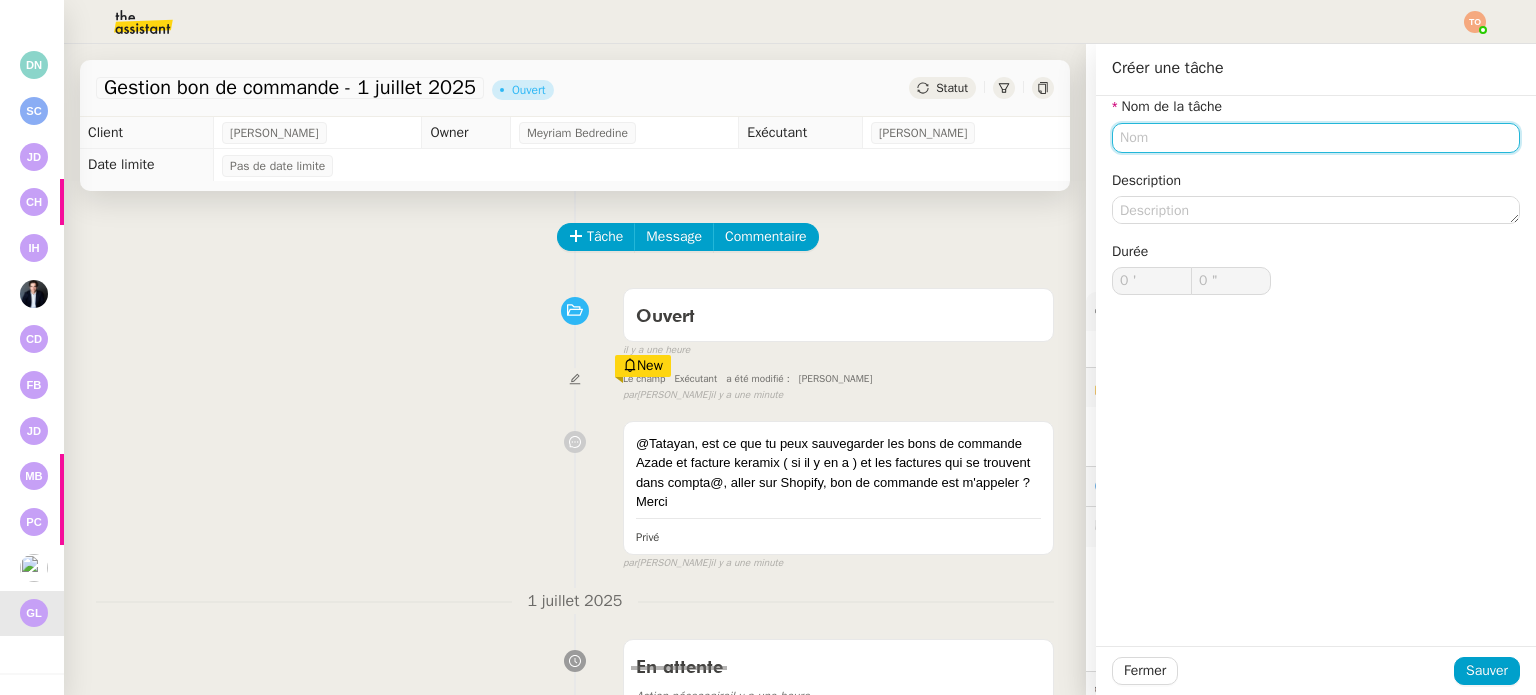 click 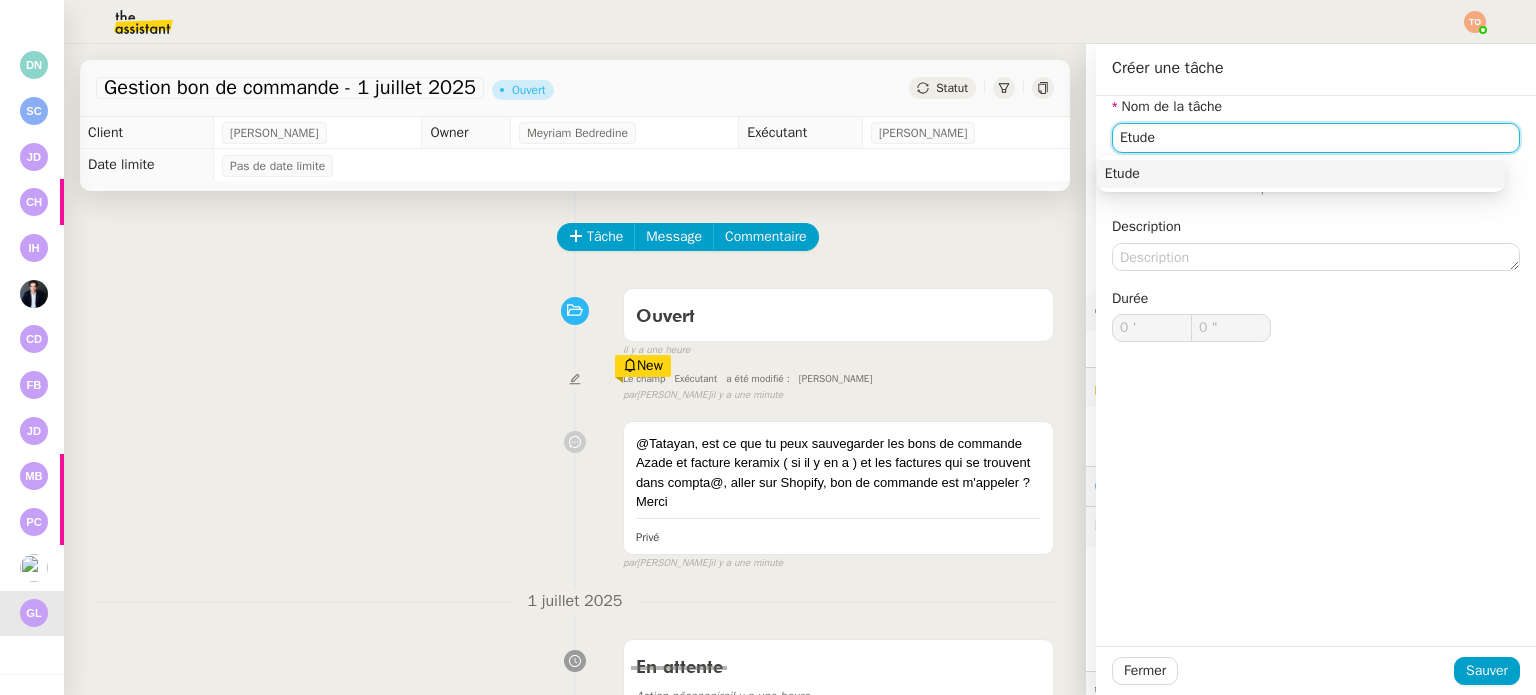 type on "Etude" 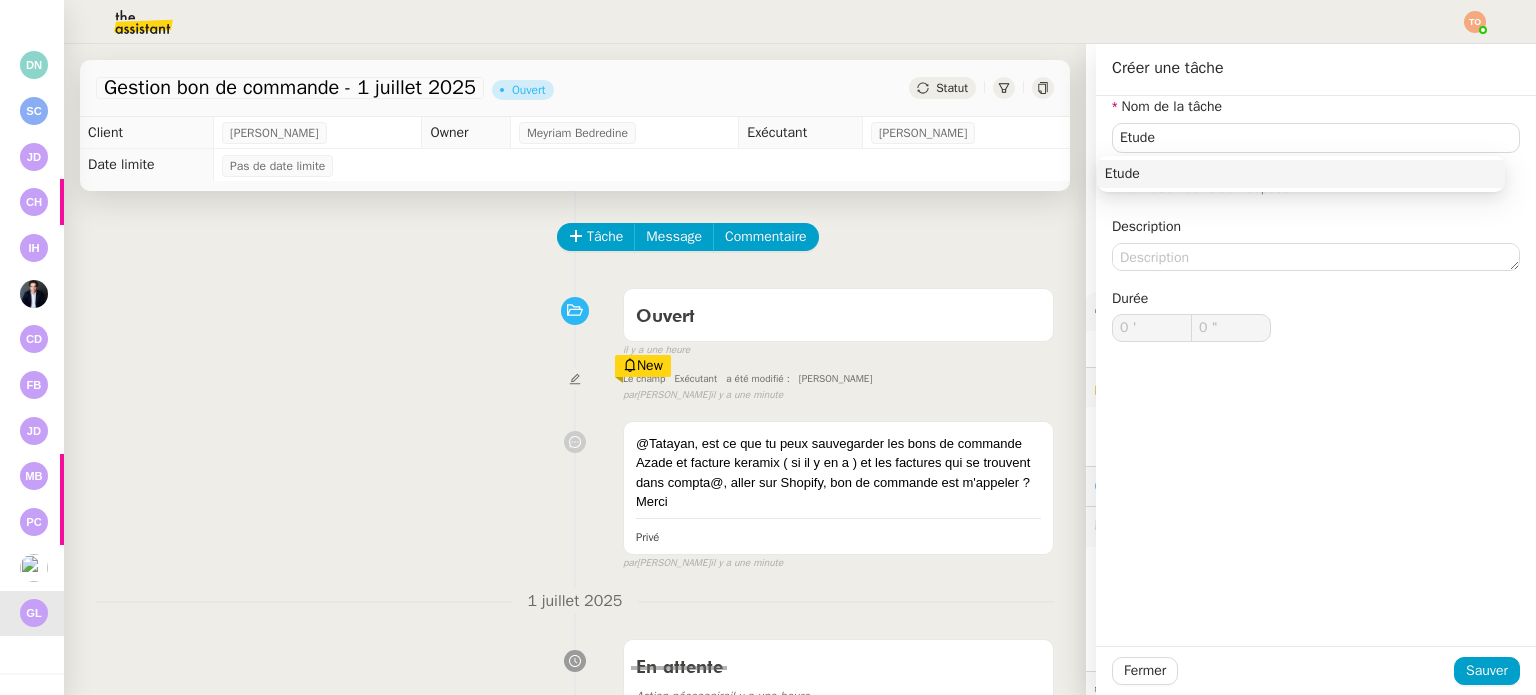 click on "Fermer Sauver" 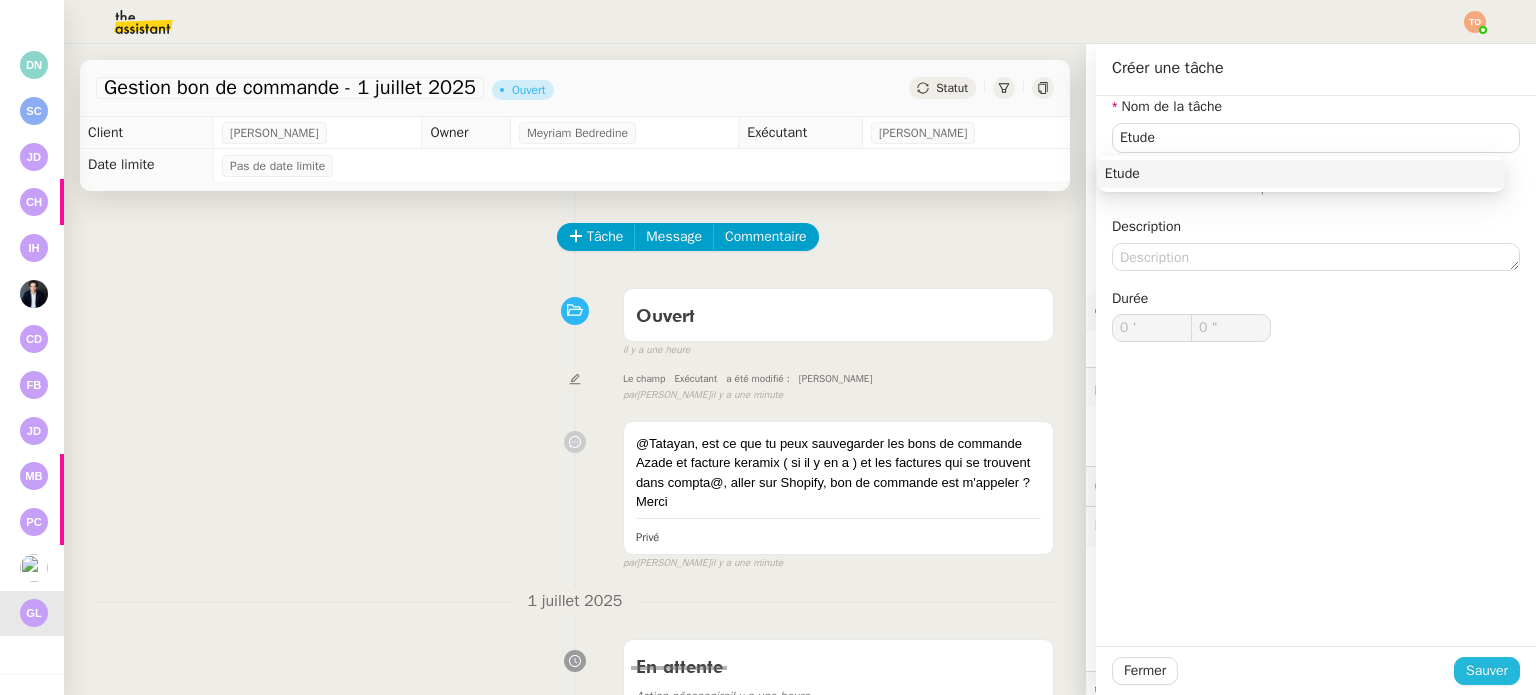 click on "Sauver" 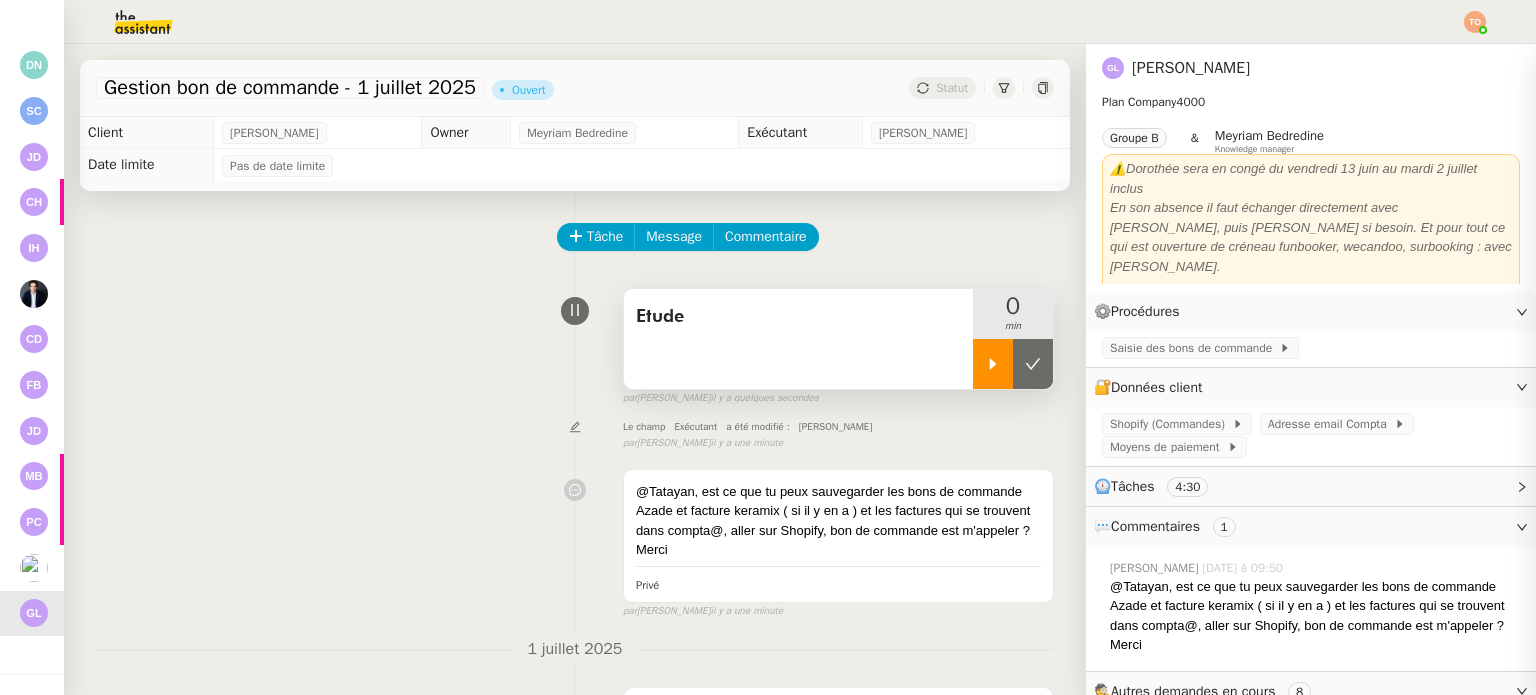 click at bounding box center (993, 364) 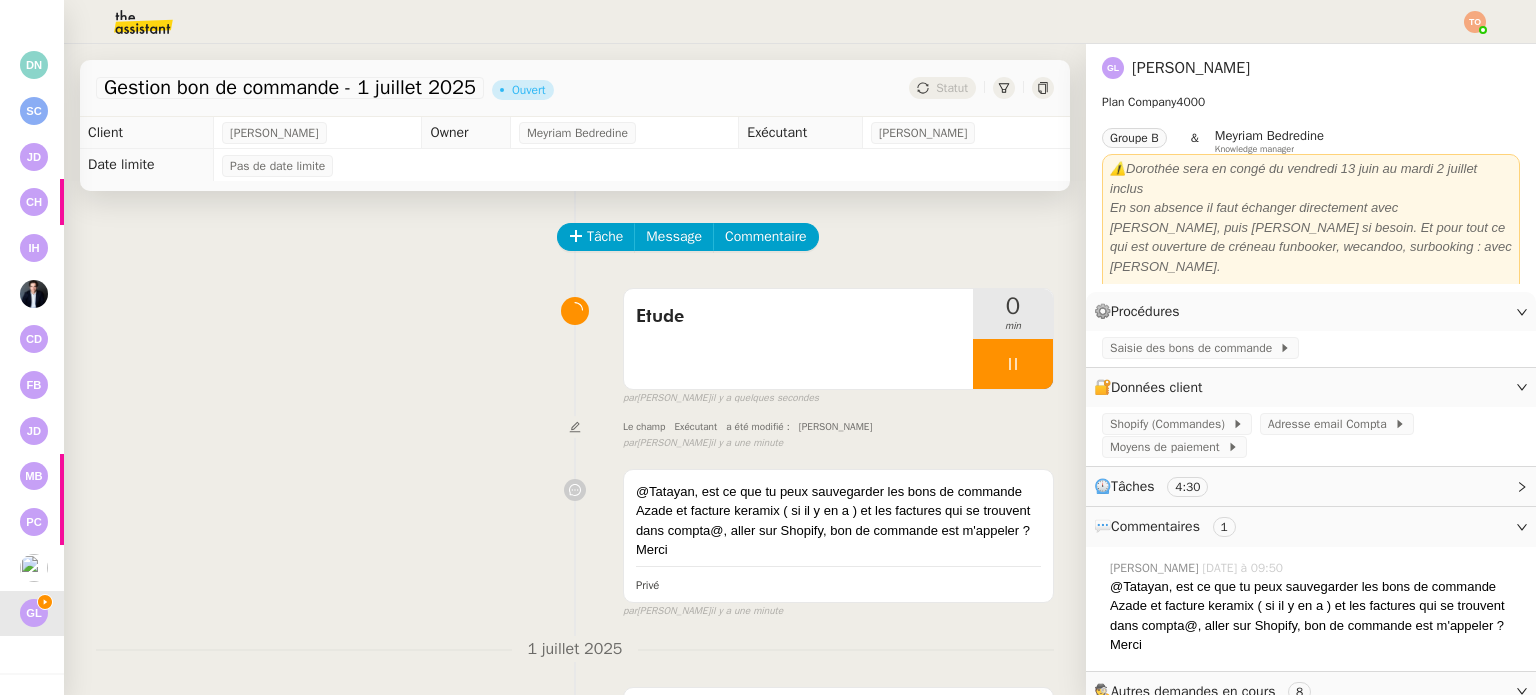 click 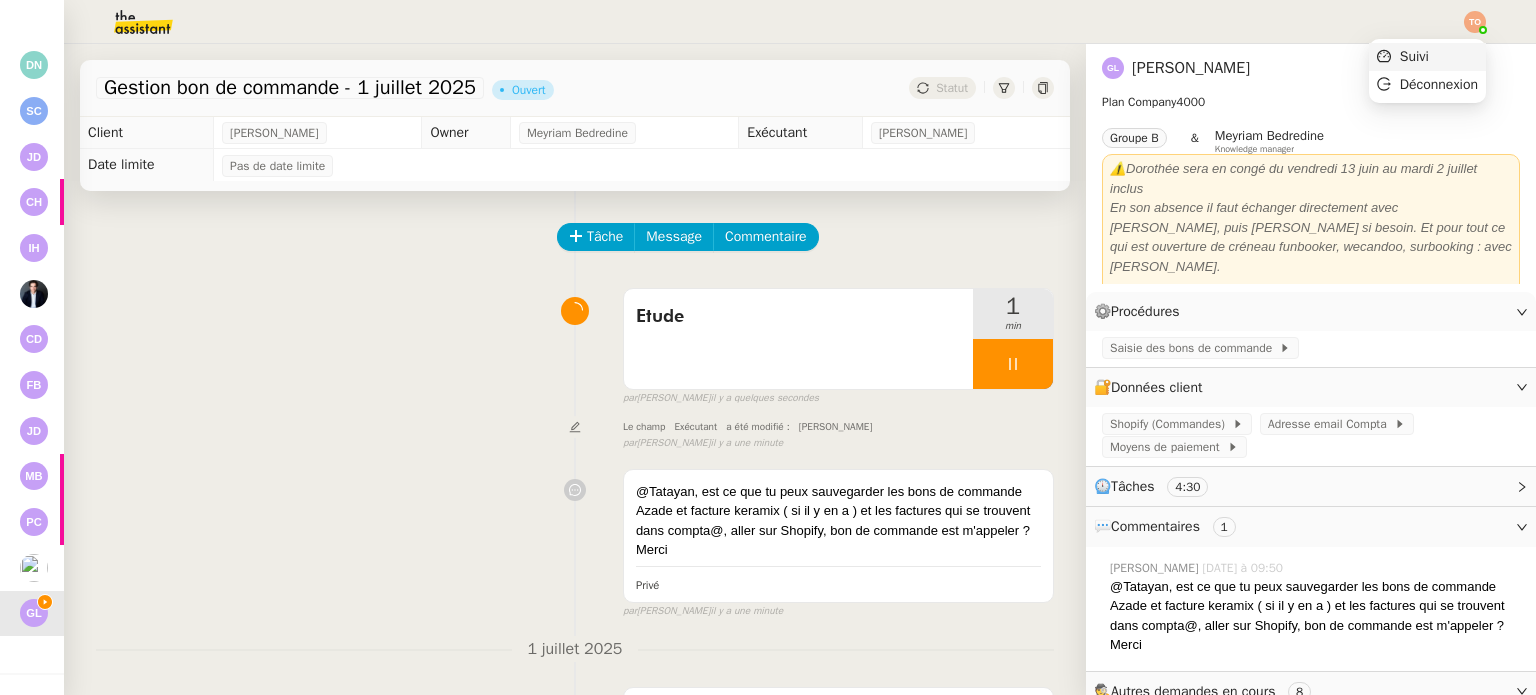 click on "Suivi" at bounding box center [1427, 57] 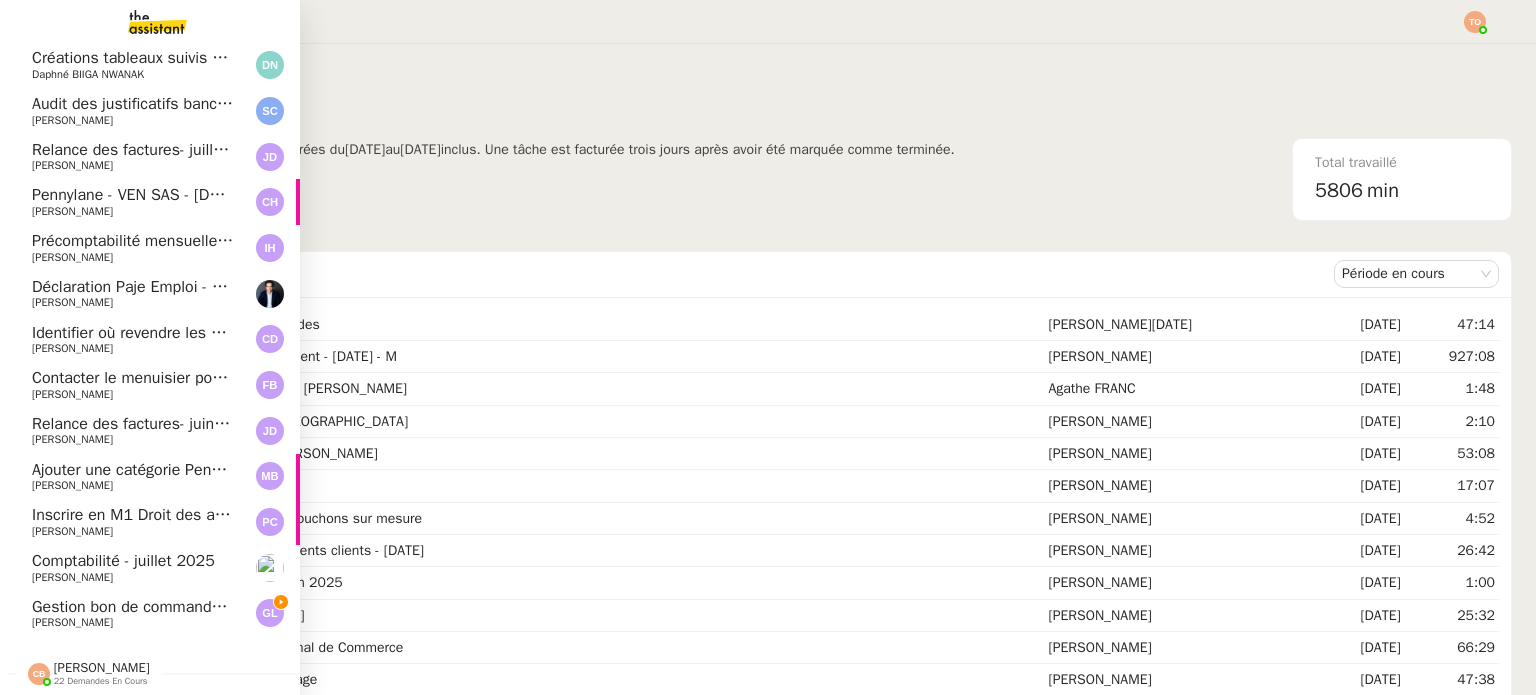 click on "[PERSON_NAME]" 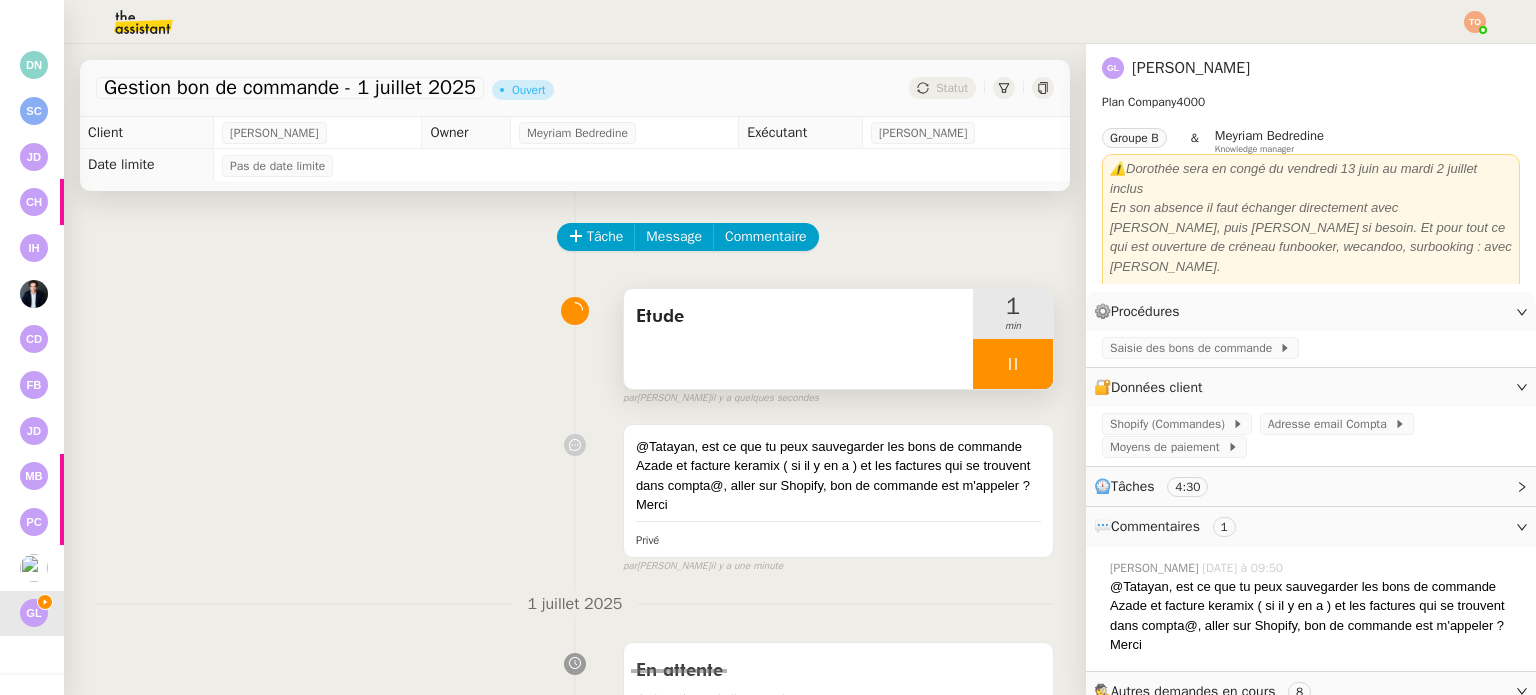 click on "Etude" at bounding box center (798, 339) 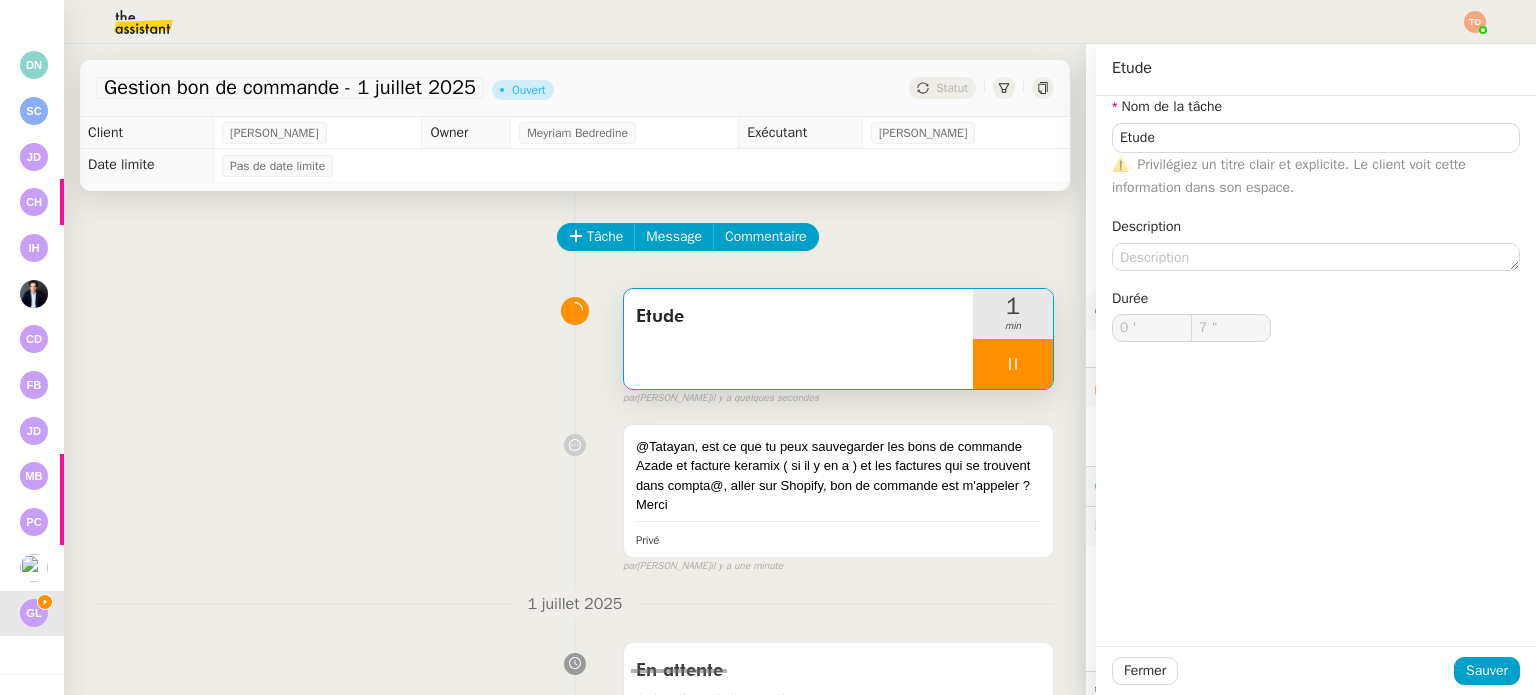 type on "8 "" 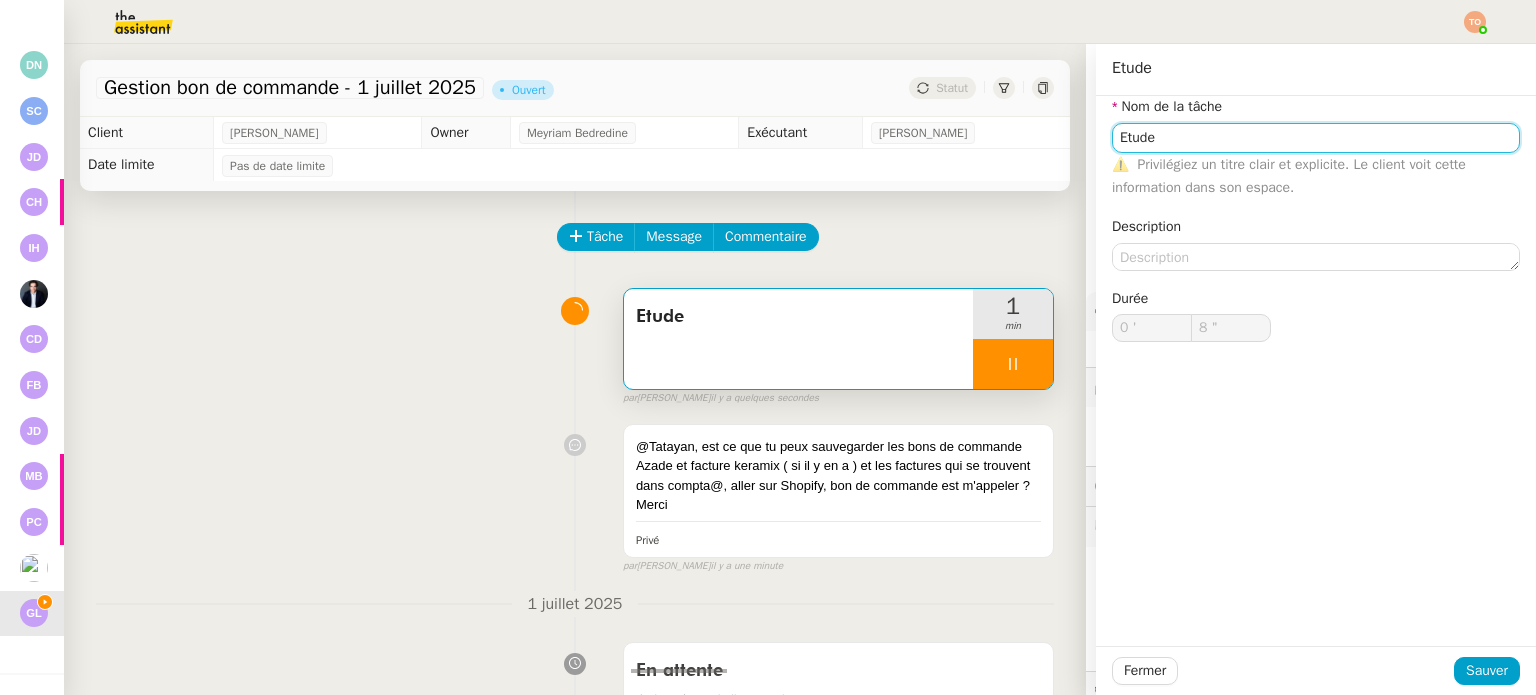 click on "Etude" 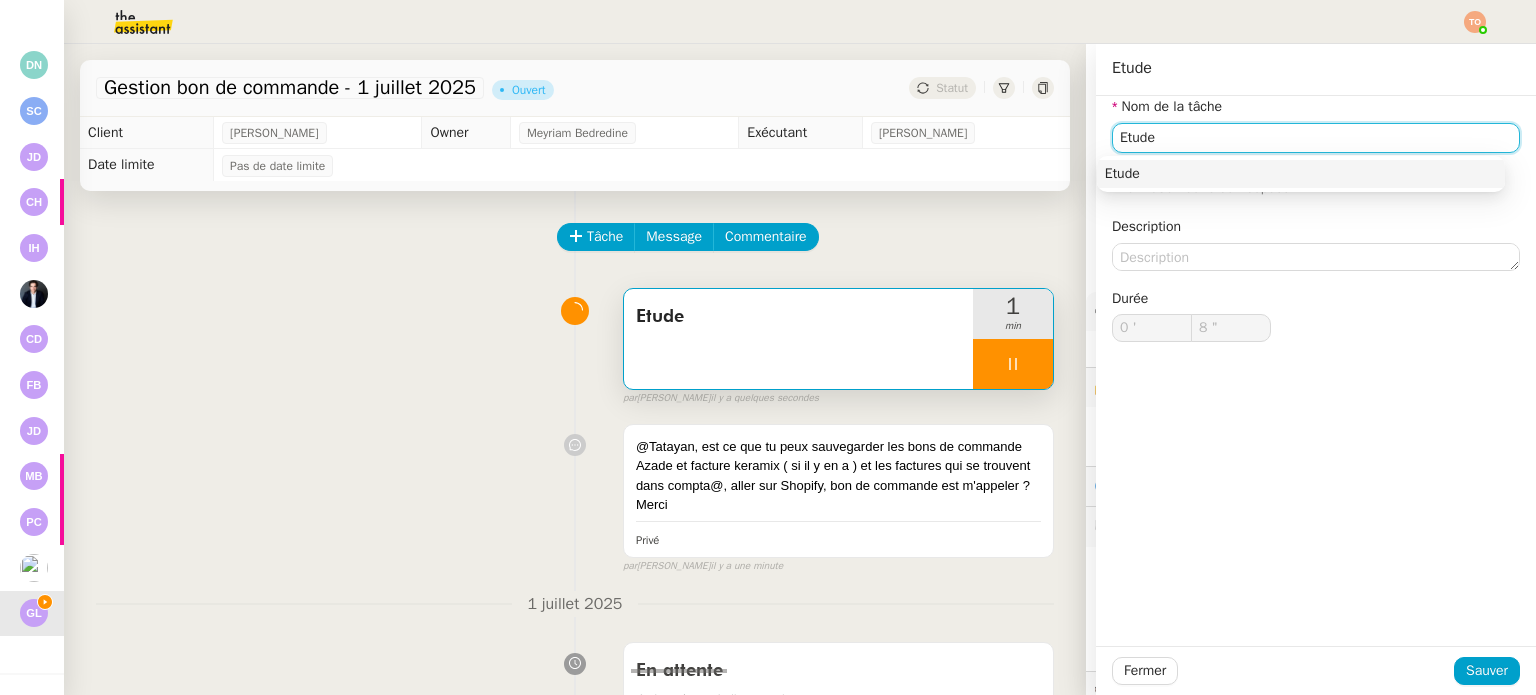 type on "Etude d" 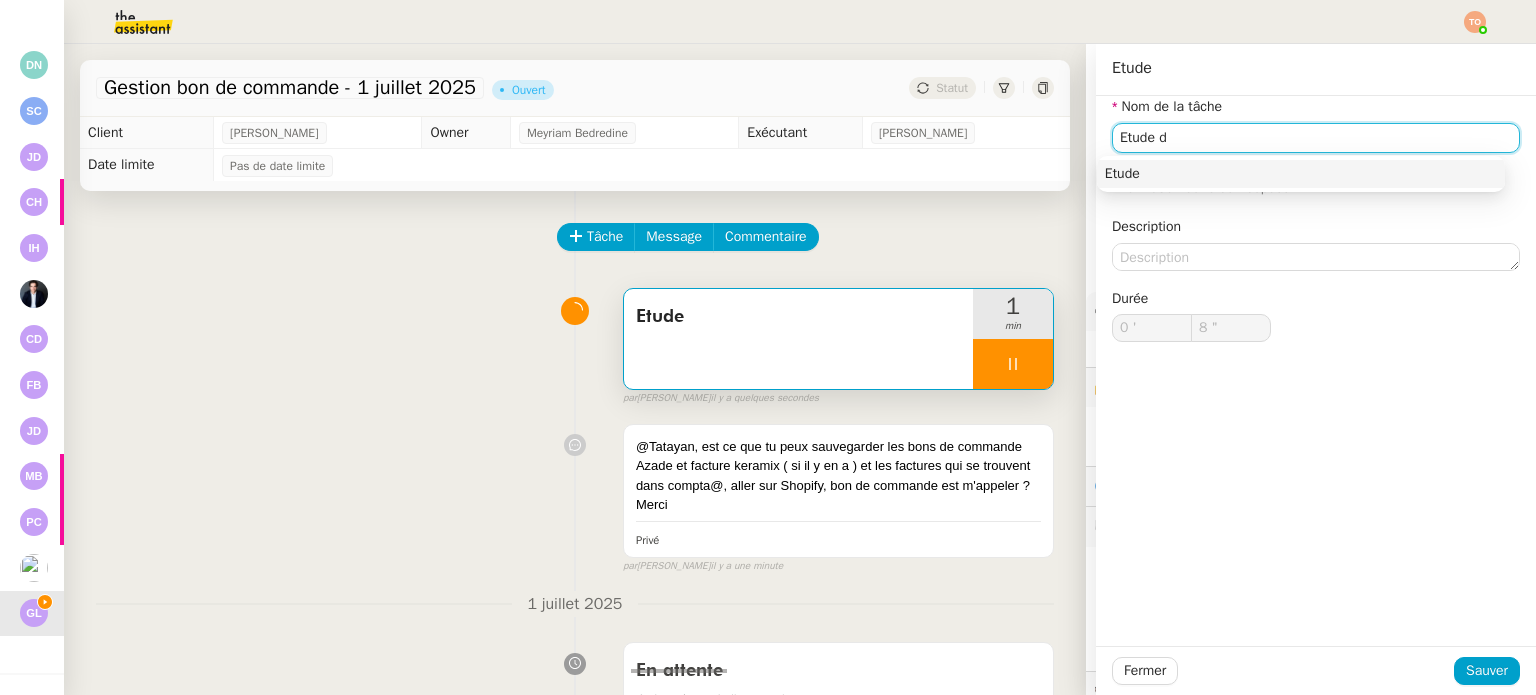 type on "9 "" 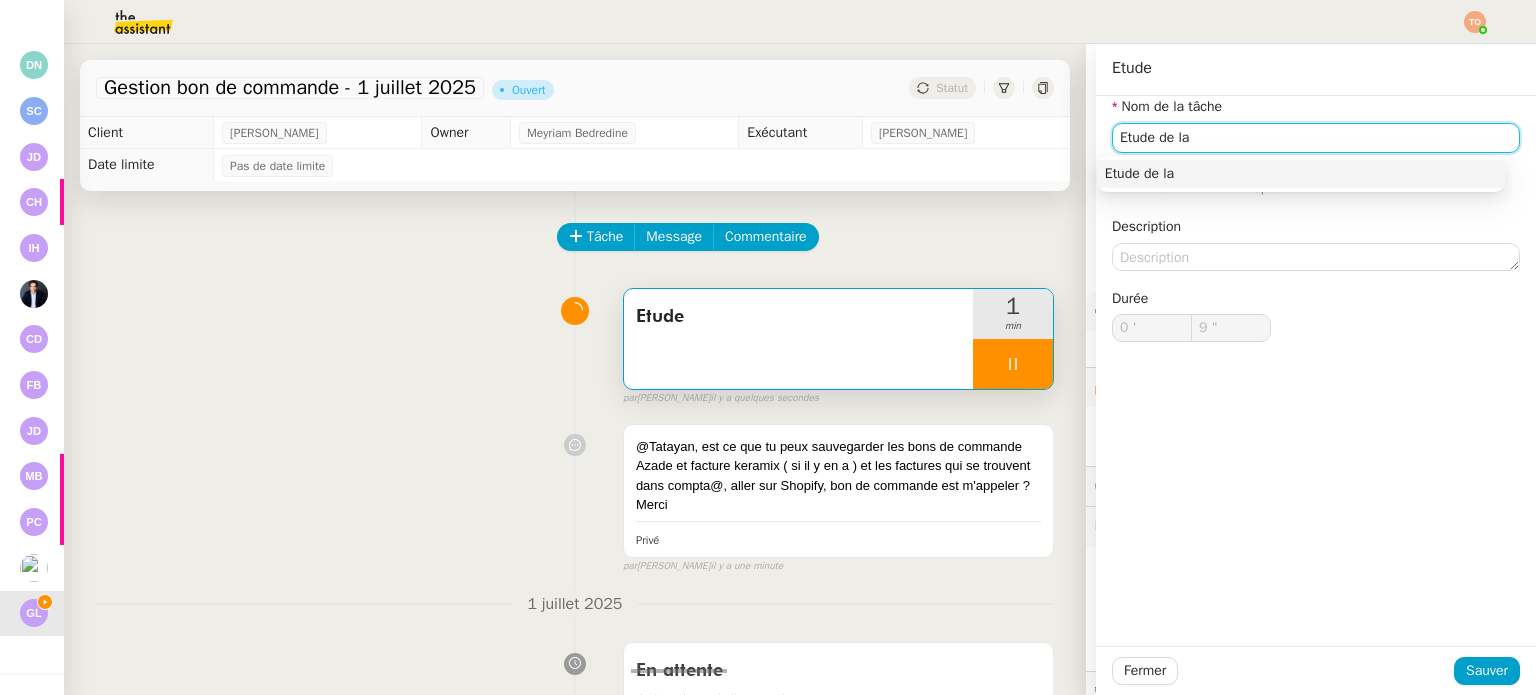 type on "Etude de la" 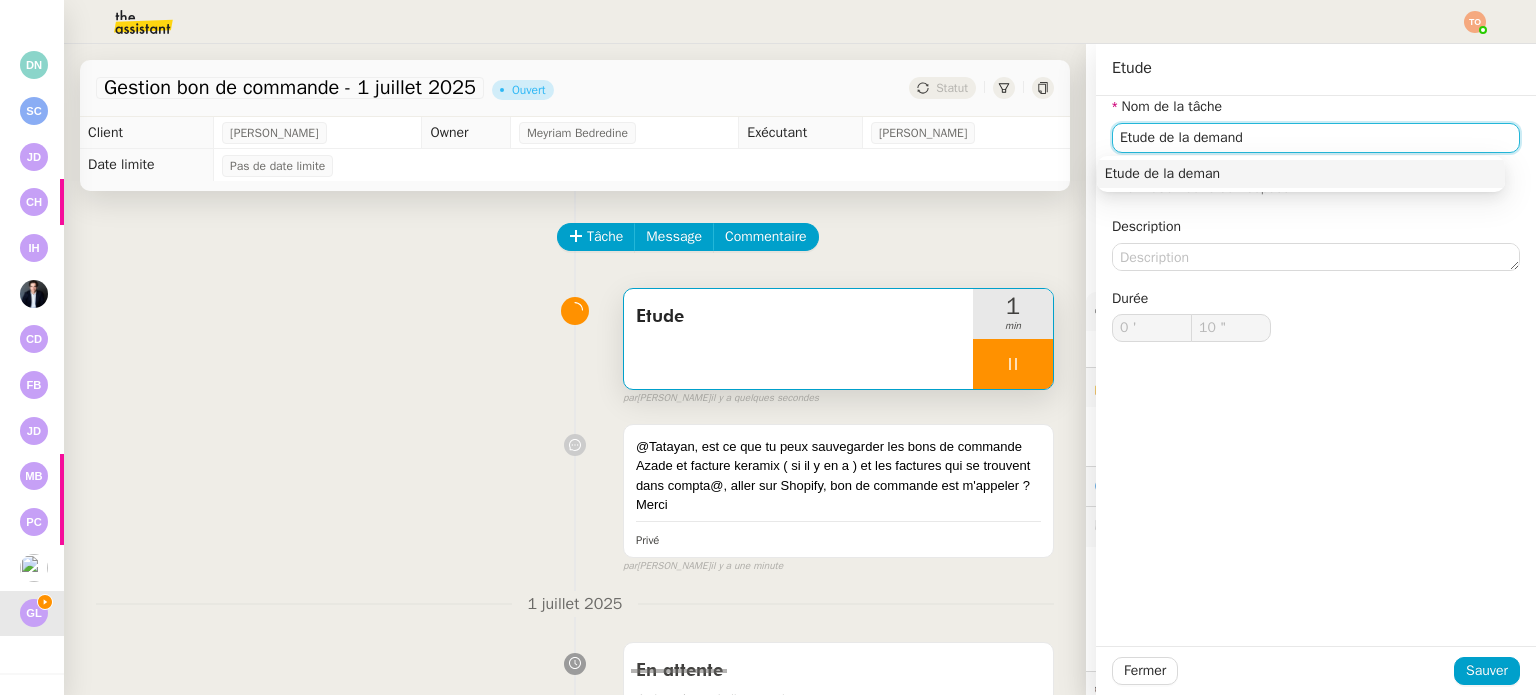 type on "Etude de la demande" 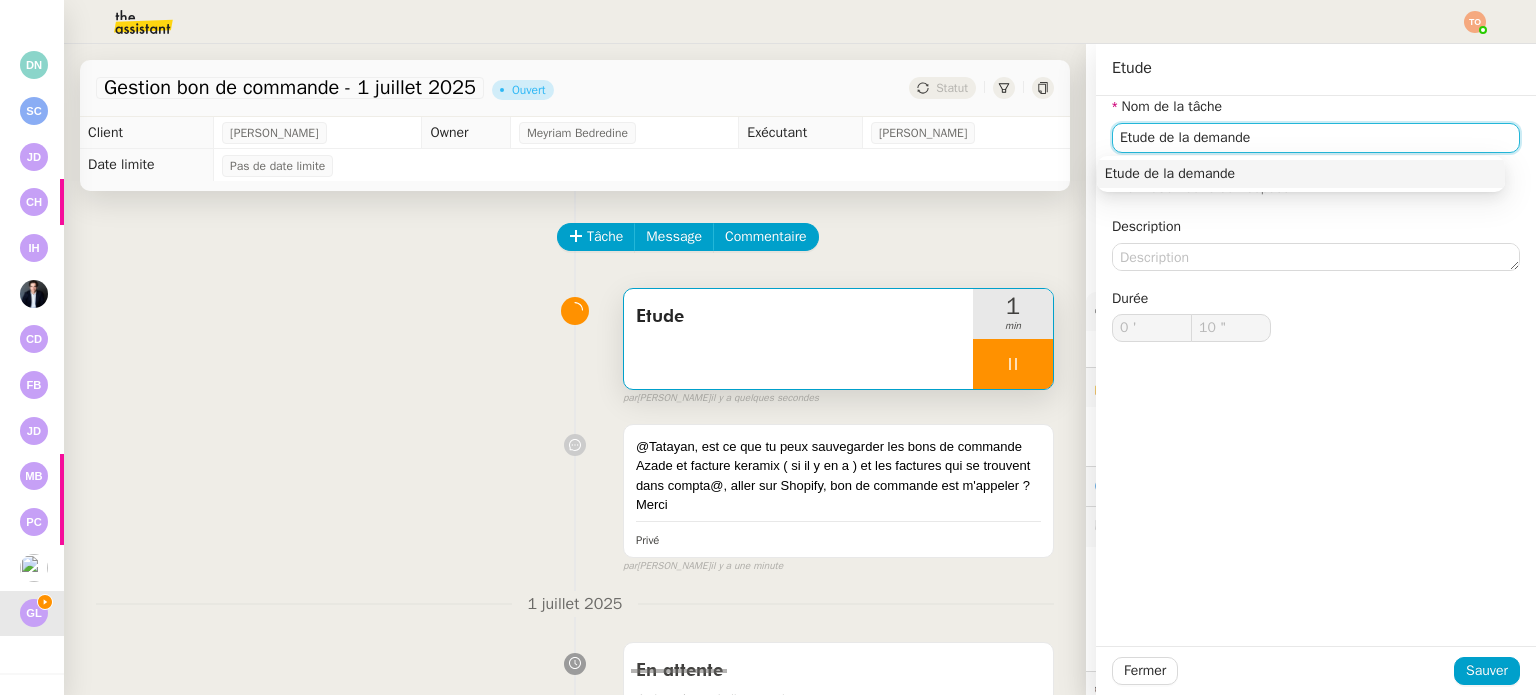 type on "11 "" 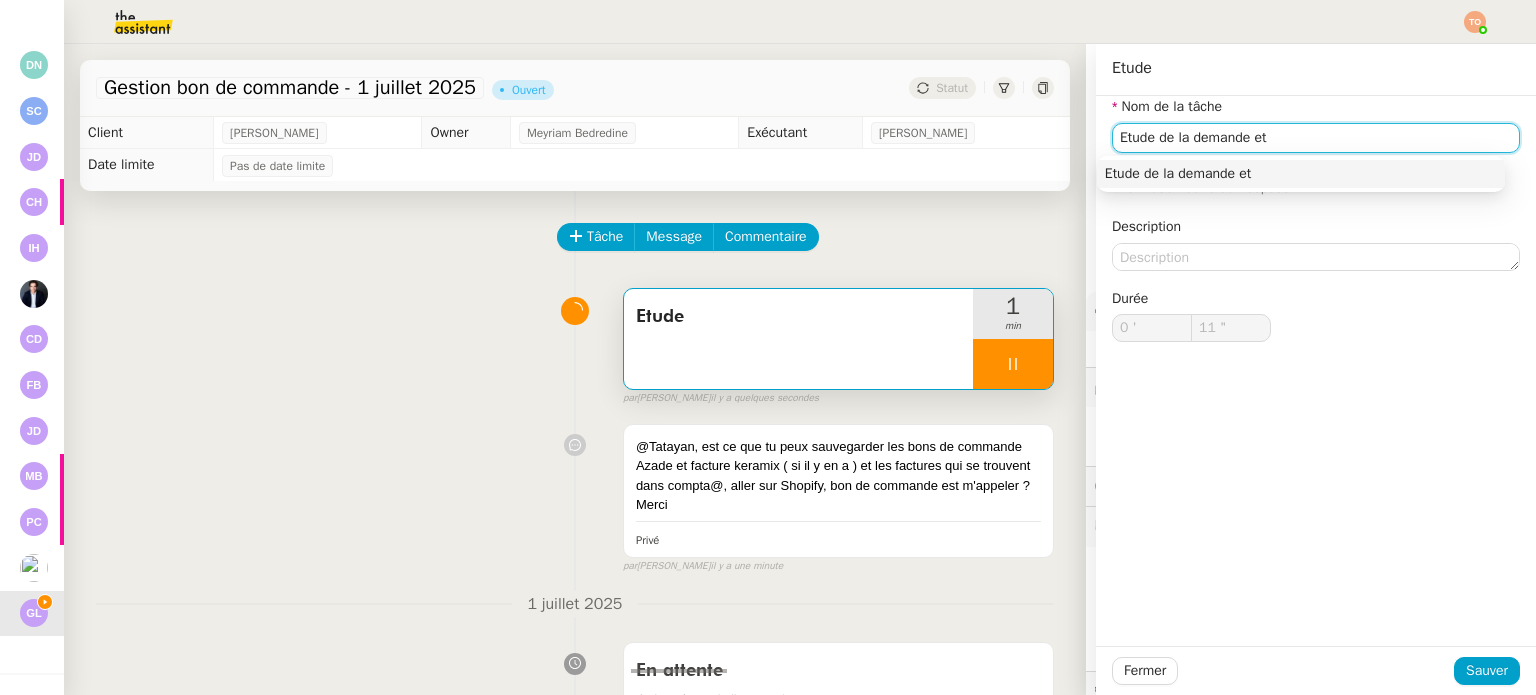 type on "Etude de la demande et" 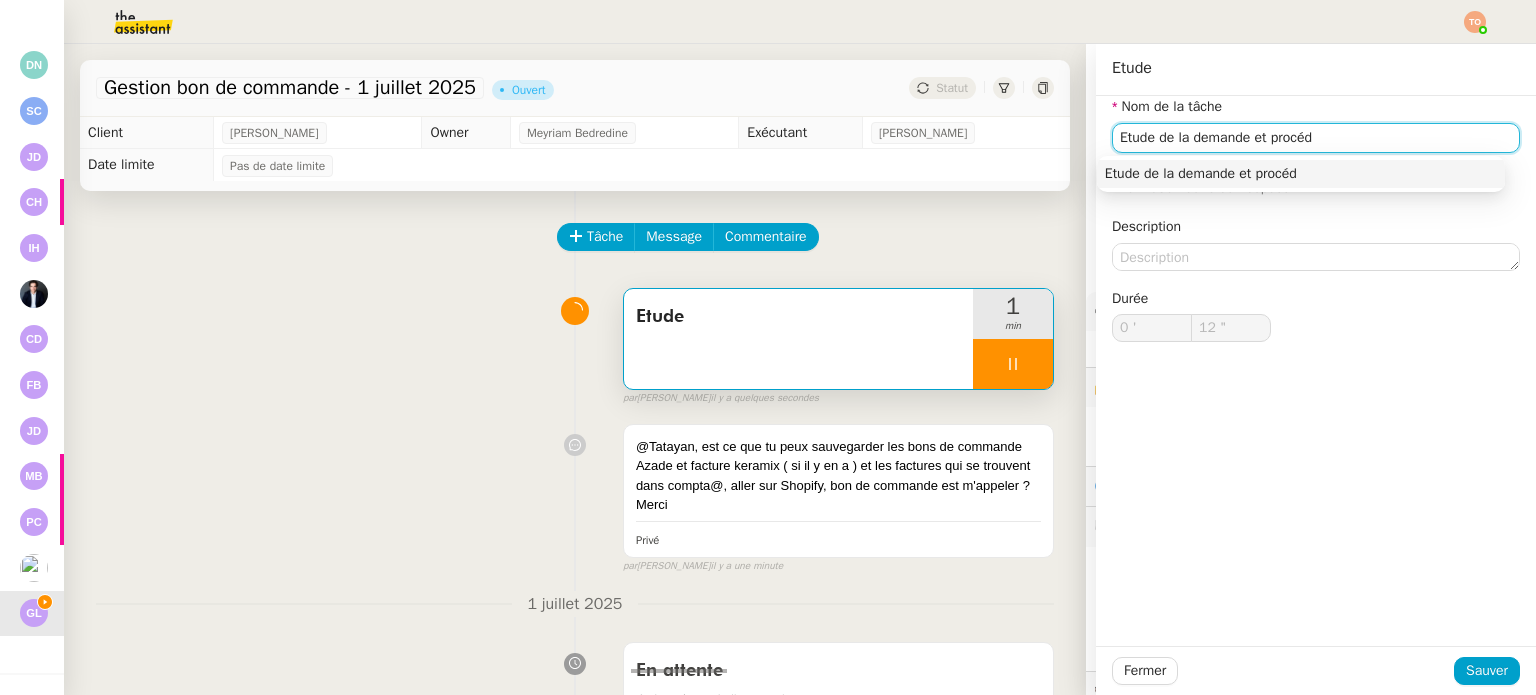 type on "Etude de la demande et procédu" 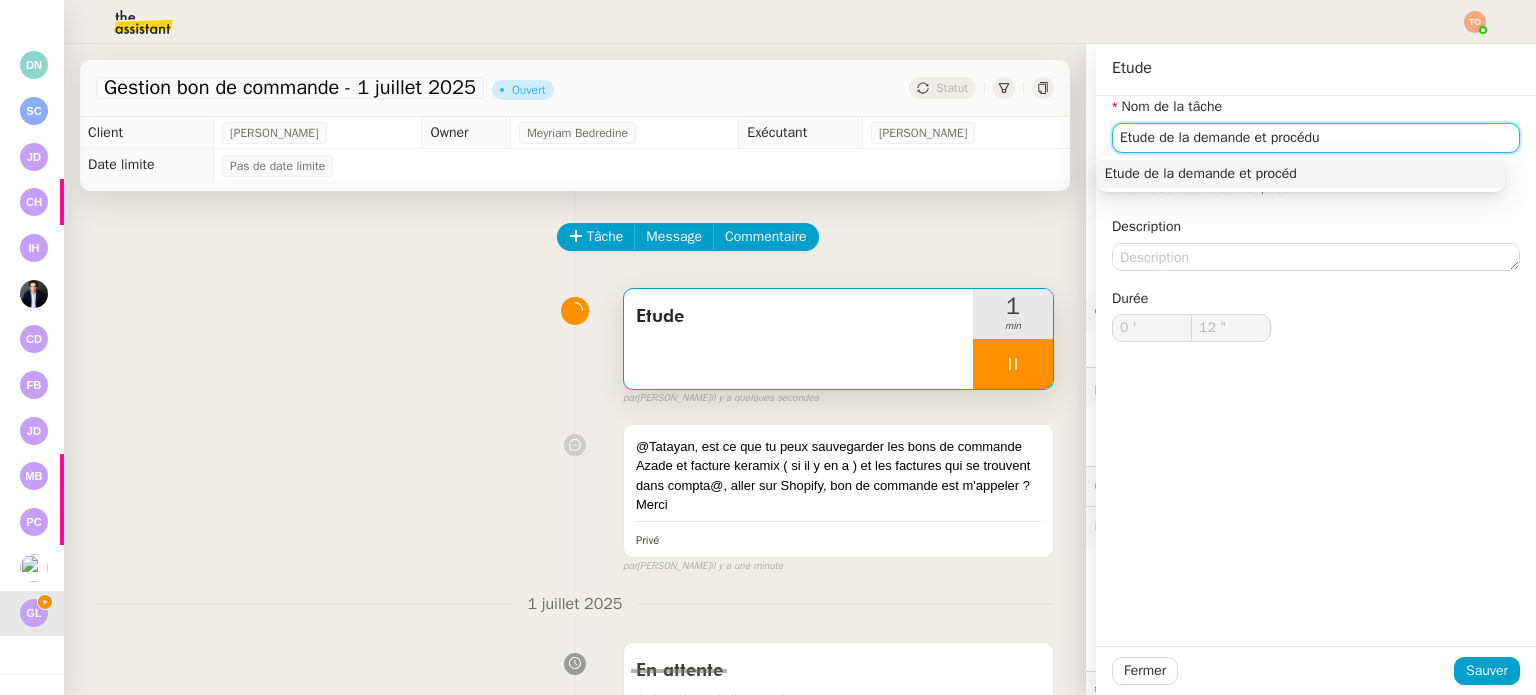 type on "13 "" 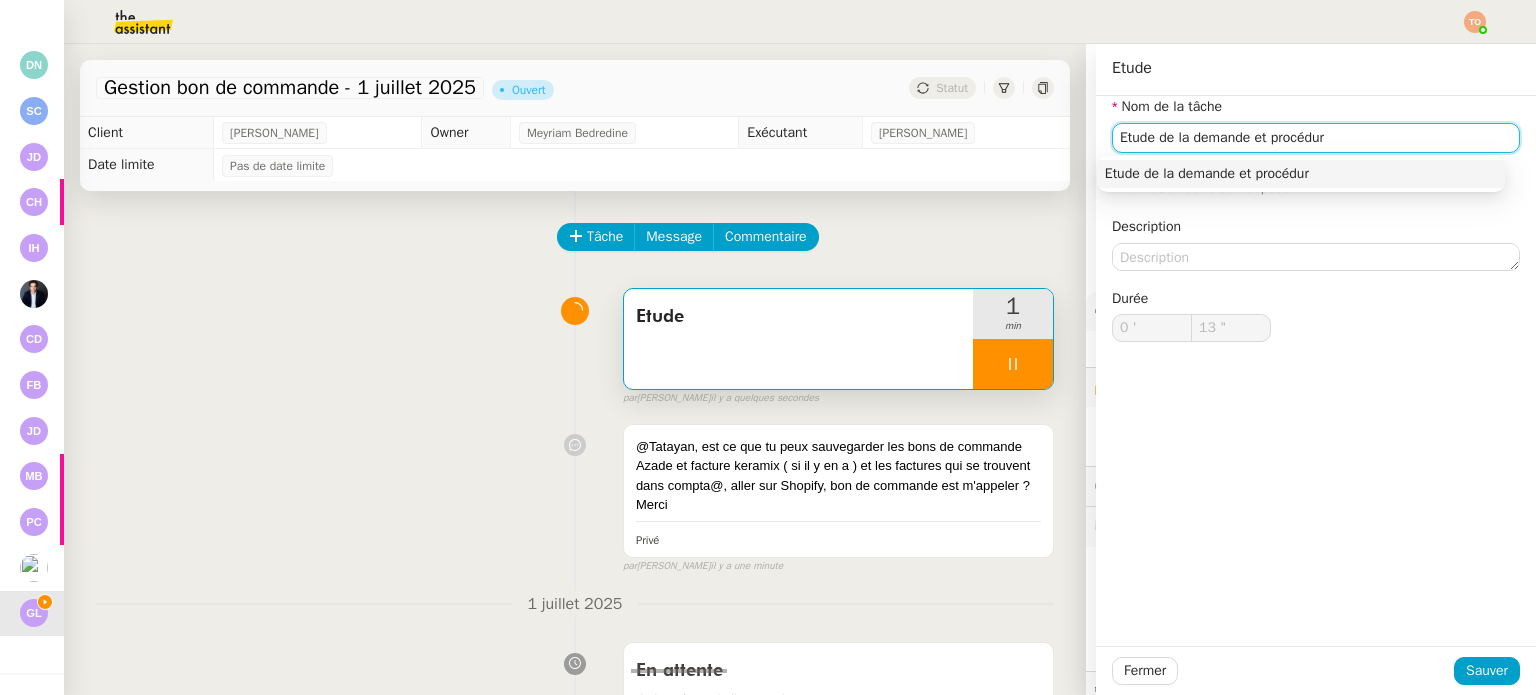 type on "Etude de la demande et procédure" 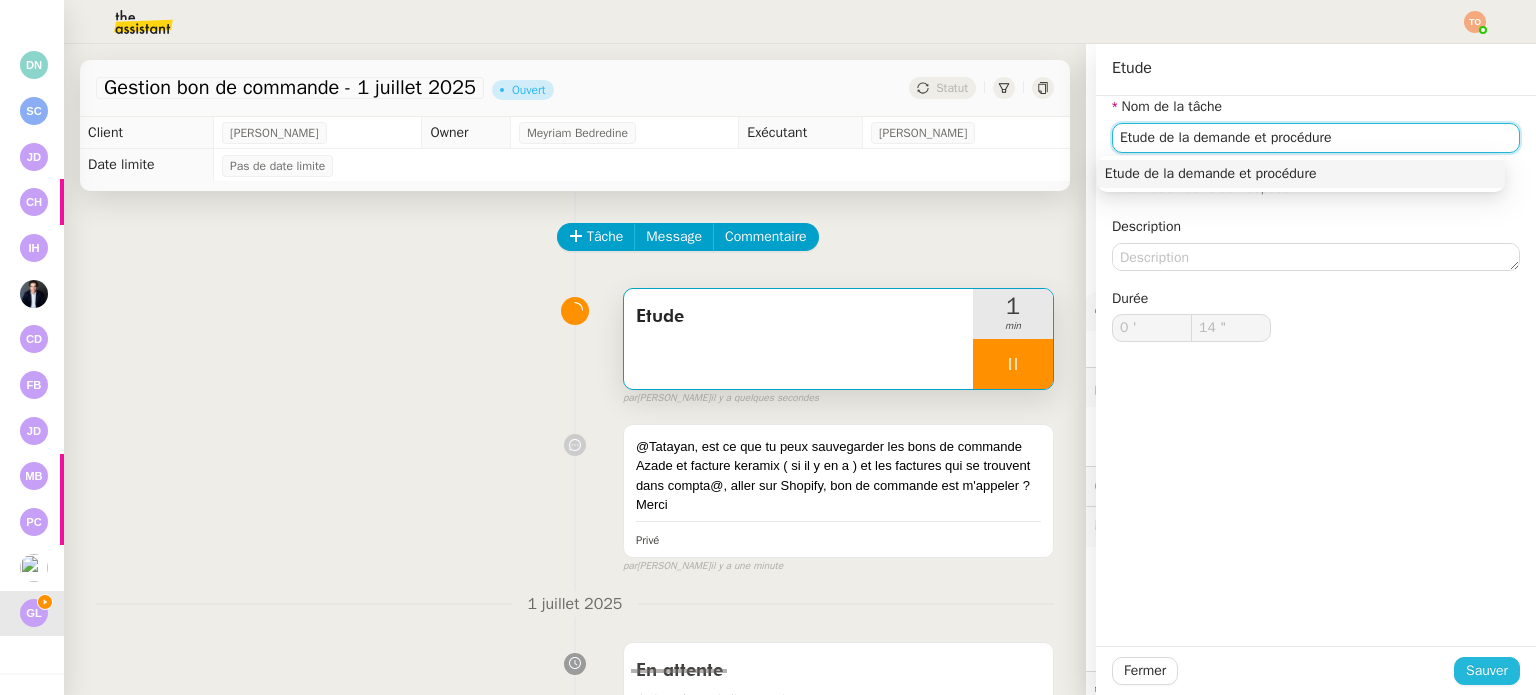 type on "15 "" 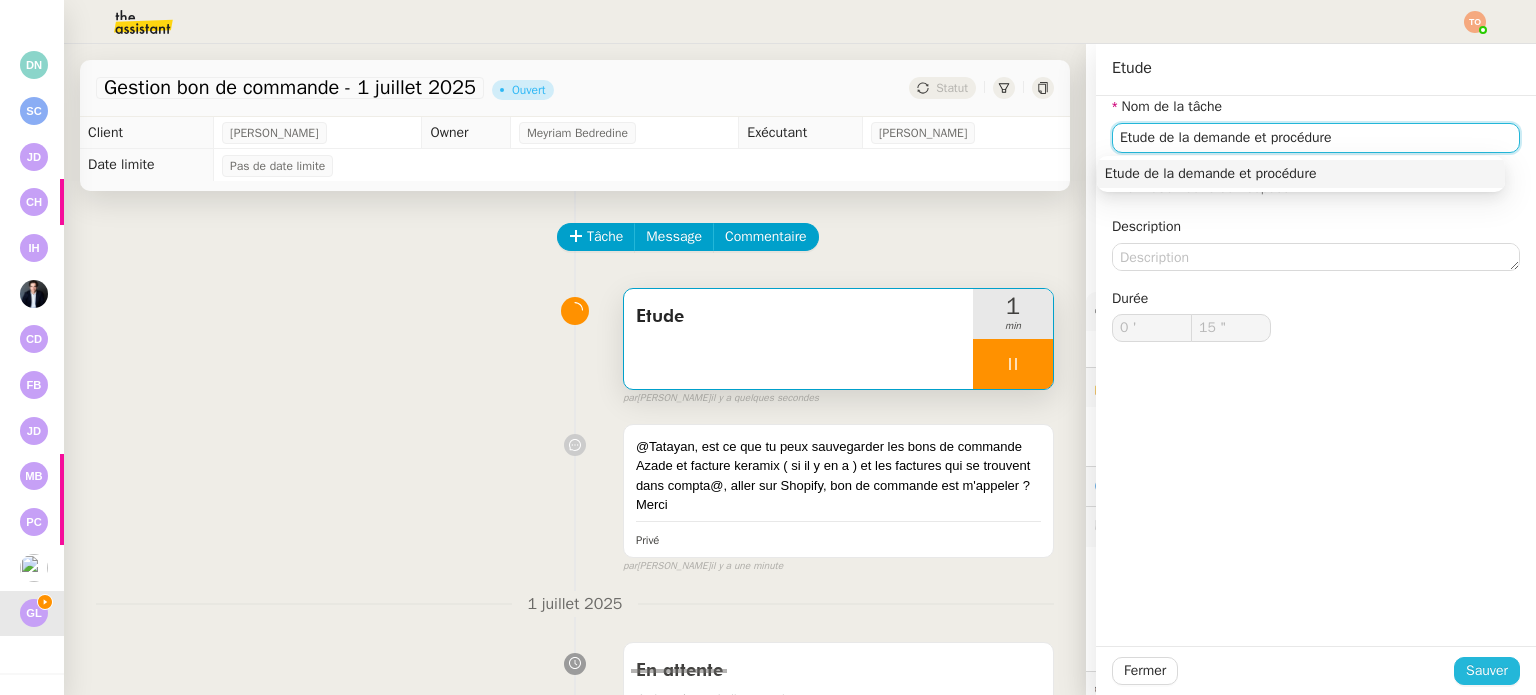 type on "Etude de la demande et procédure" 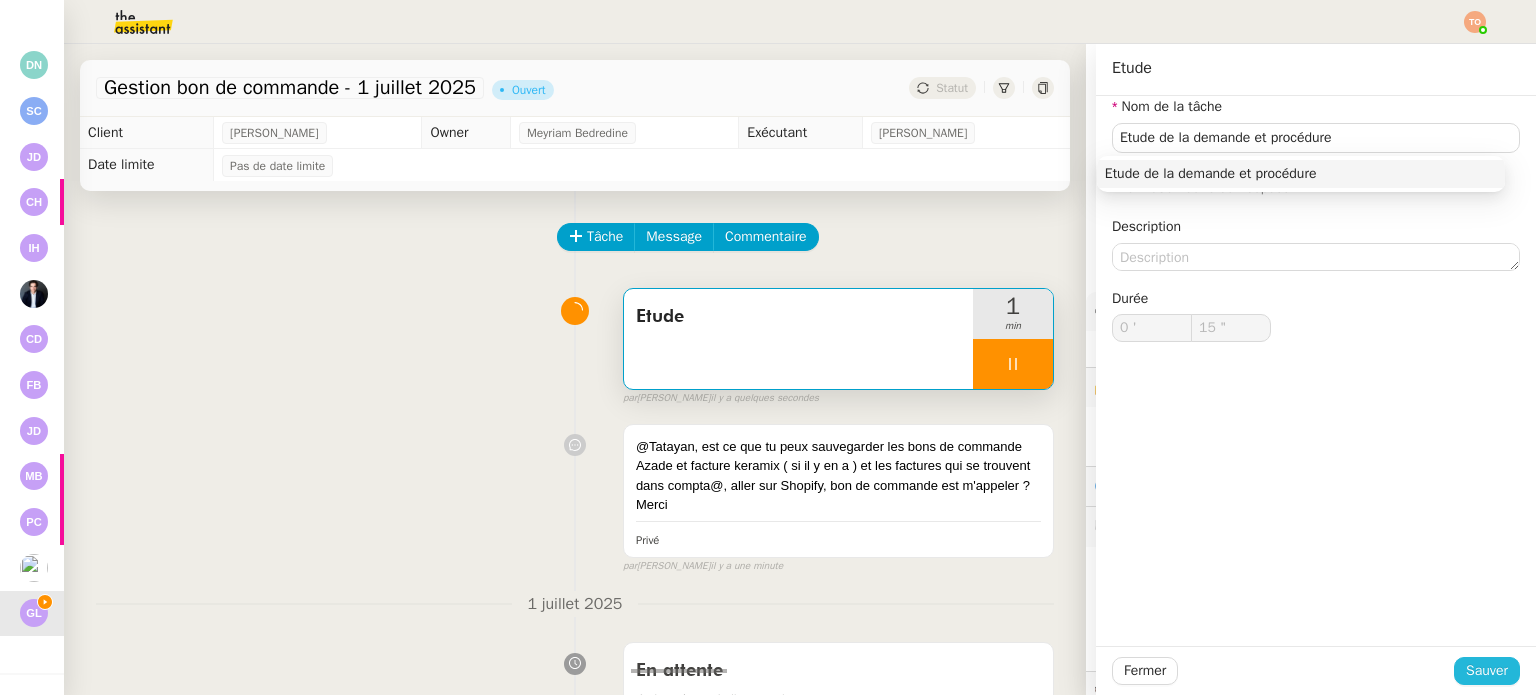 click on "Sauver" 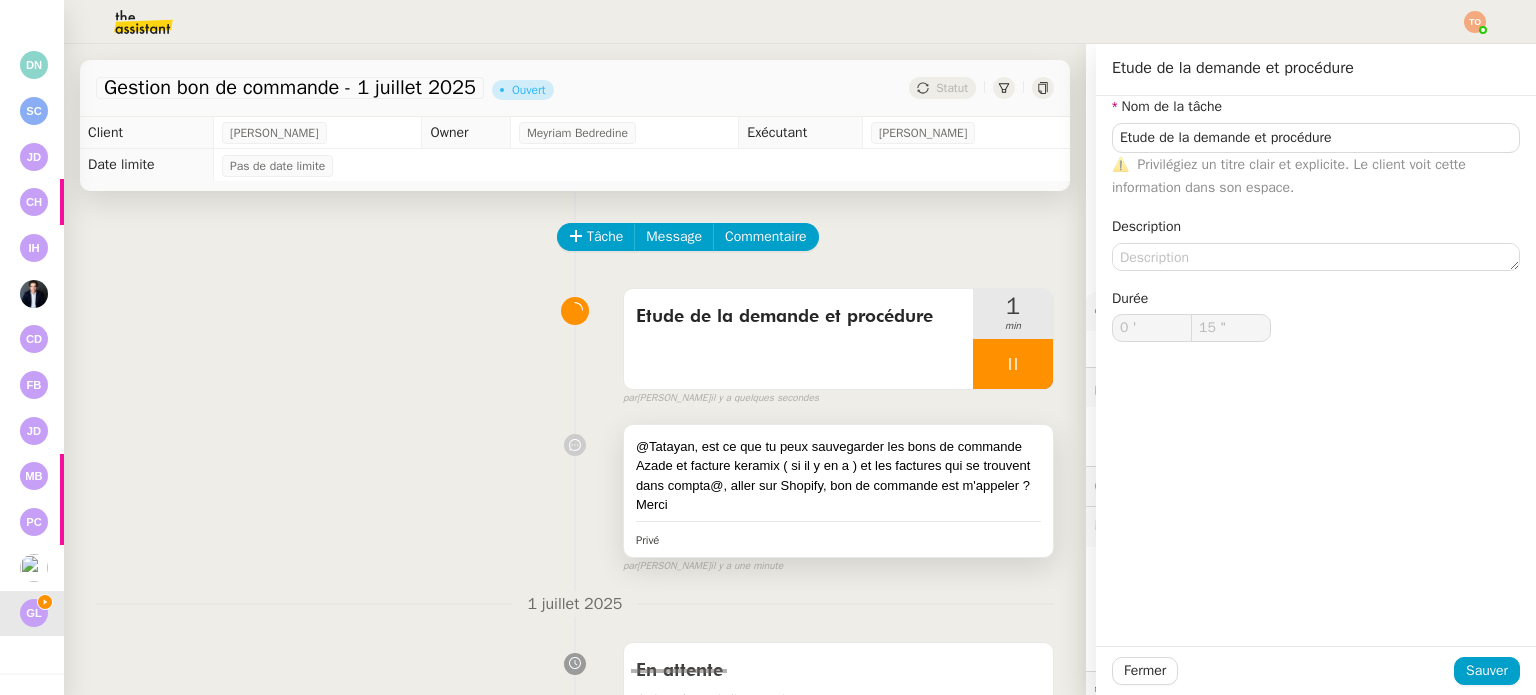 type on "16 "" 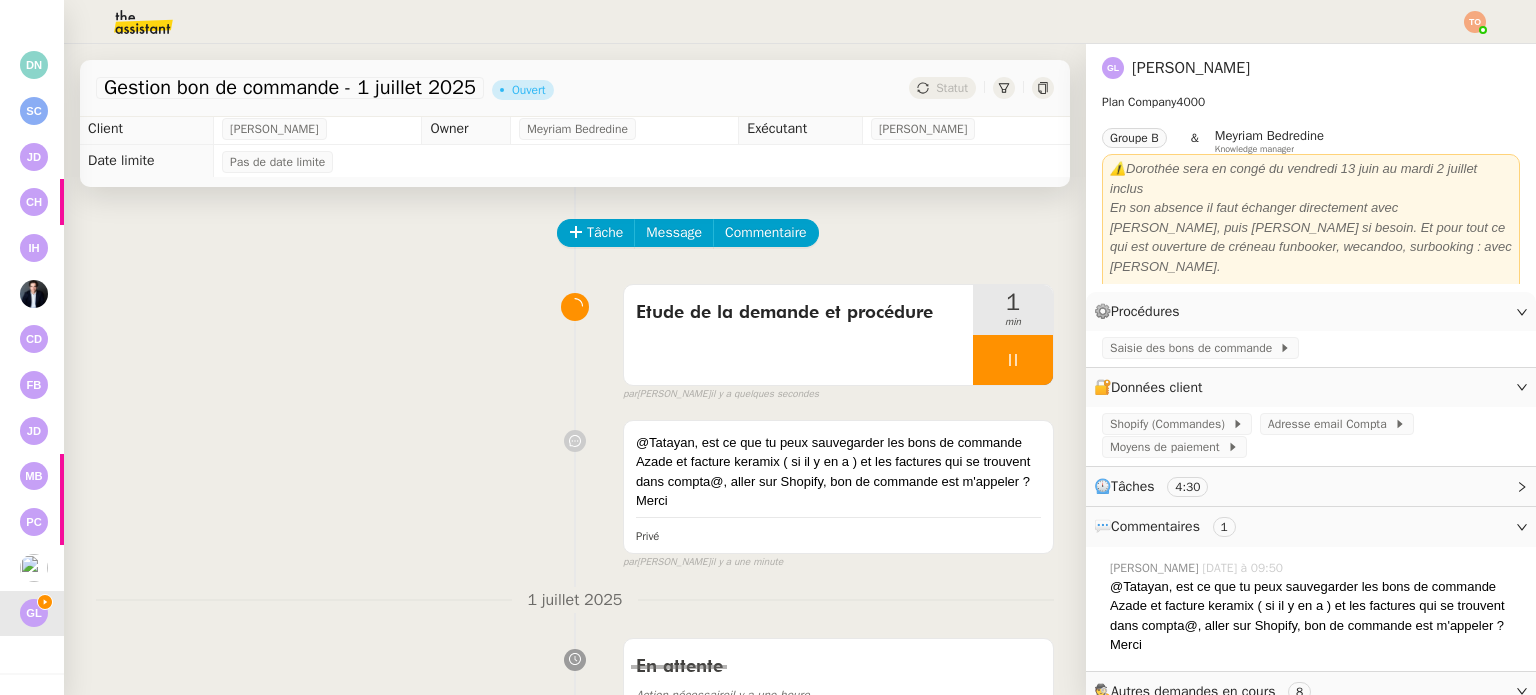 scroll, scrollTop: 0, scrollLeft: 0, axis: both 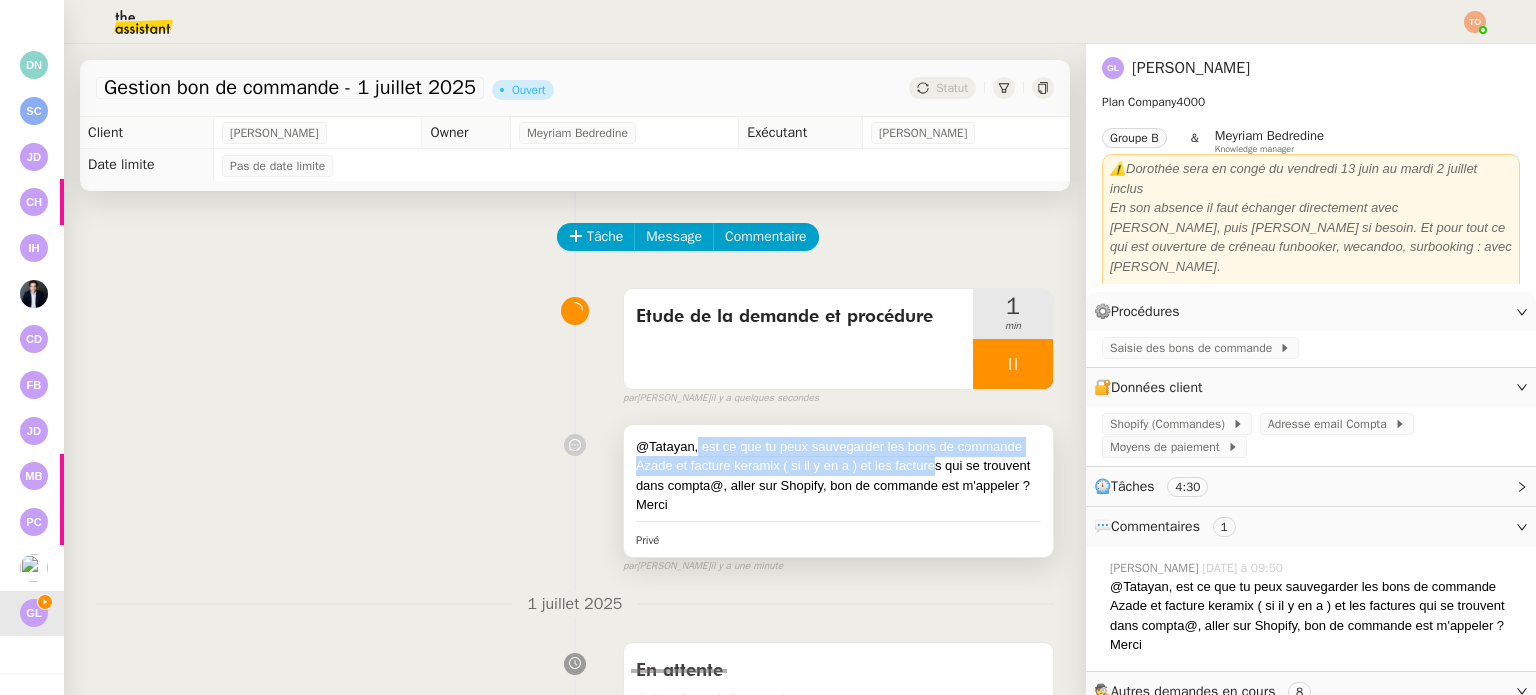 drag, startPoint x: 692, startPoint y: 454, endPoint x: 923, endPoint y: 459, distance: 231.05411 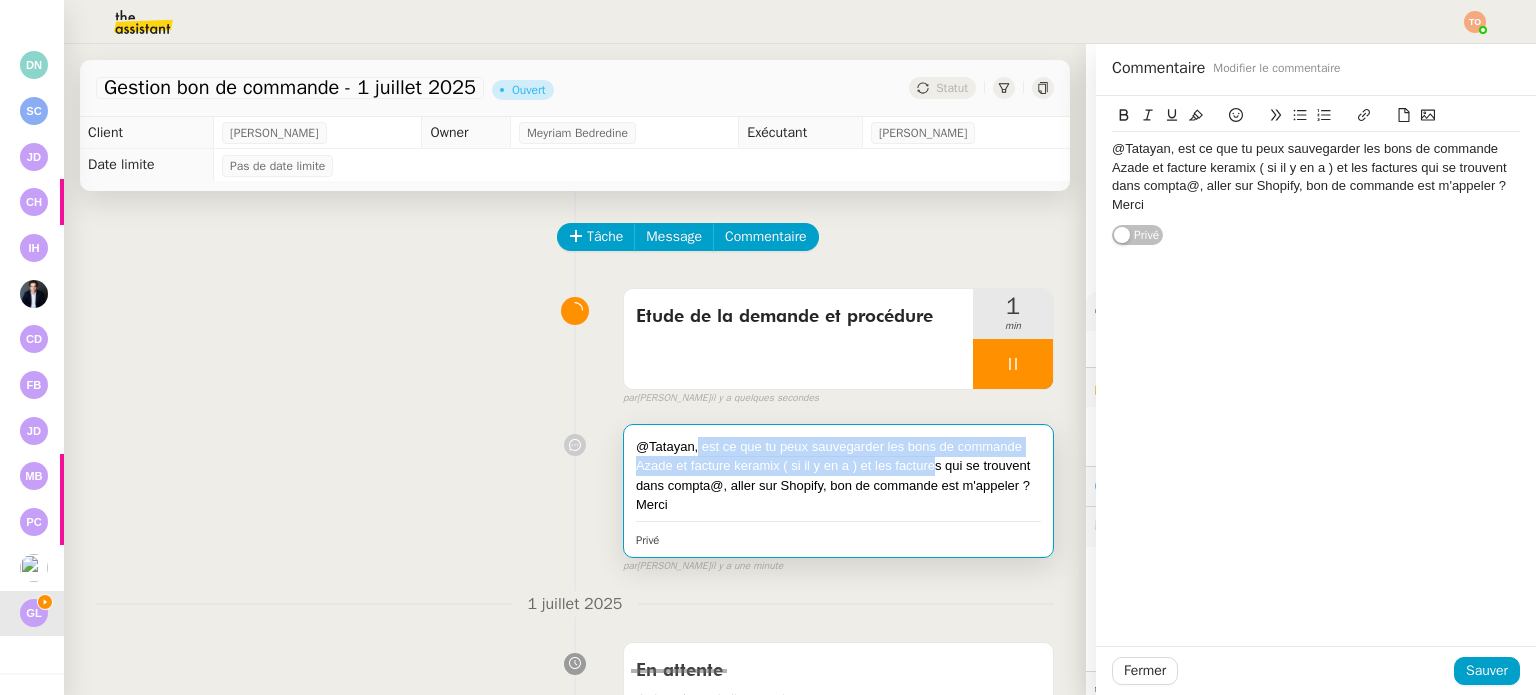 click on "@Tatayan, est ce que tu peux sauvegarder les bons de commande Azade et facture keramix ( si il y en a ) et les factures qui se trouvent dans compta@, aller sur Shopify, bon de commande est m'appeler ?" at bounding box center (838, 466) 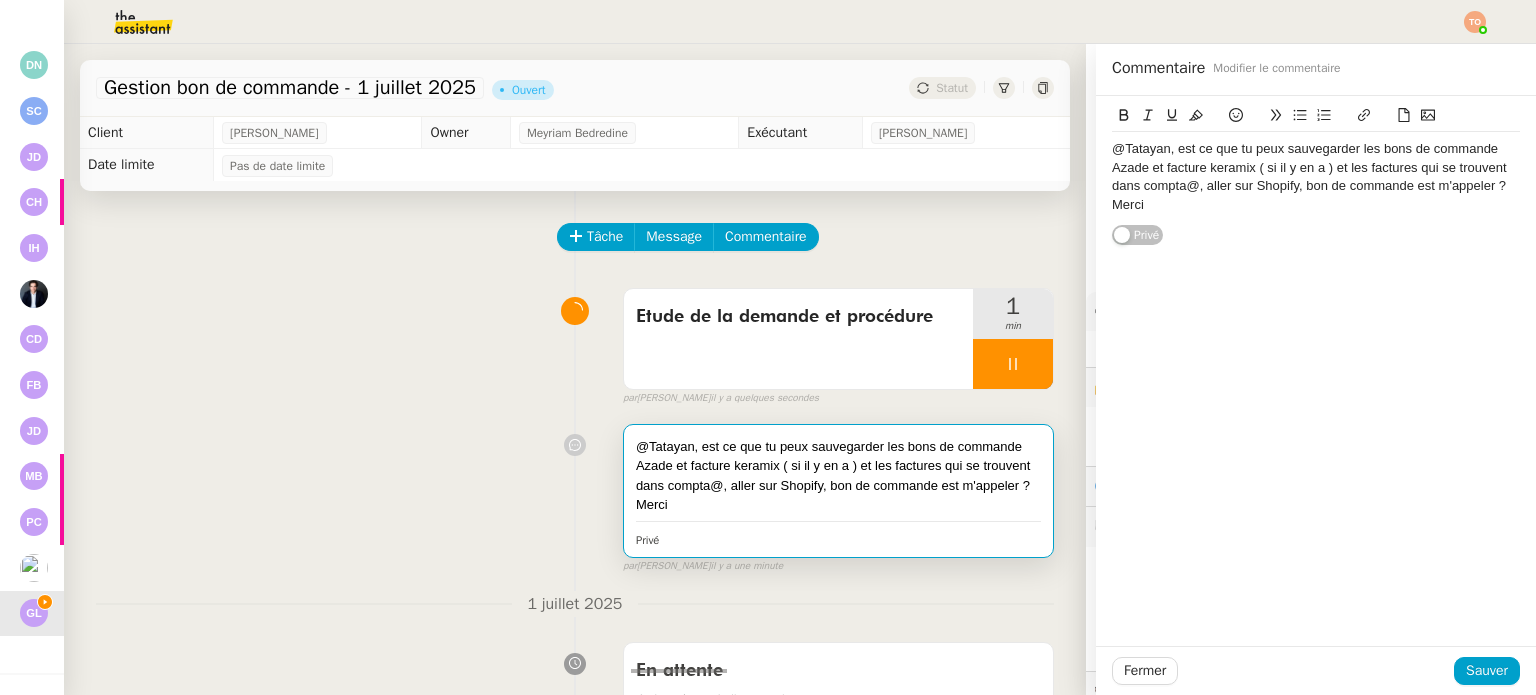 click on "@Tatayan, est ce que tu peux sauvegarder les bons de commande Azade et facture keramix ( si il y en a ) et les factures qui se trouvent dans compta@, aller sur Shopify, bon de commande est m'appeler ? Merci Privé false par   [PERSON_NAME]   il y a une minute" at bounding box center (575, 495) 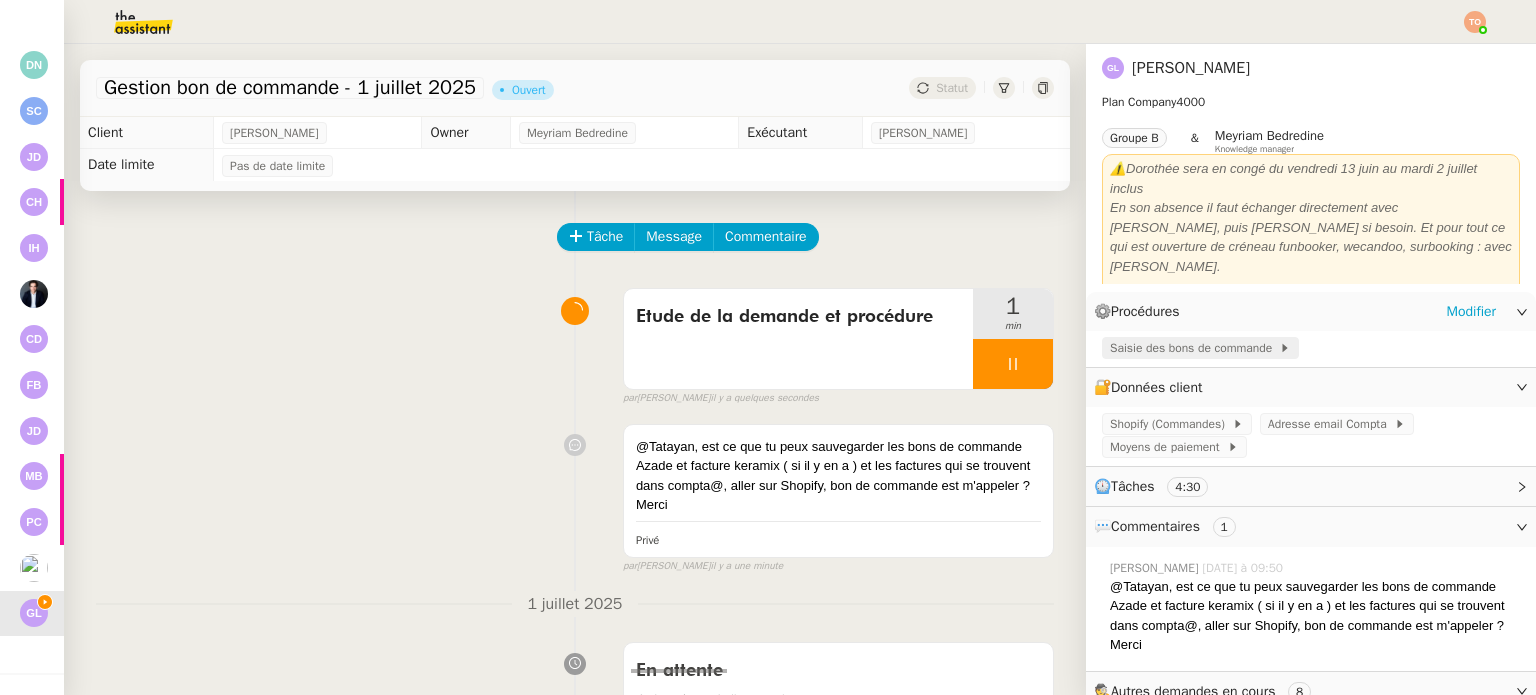 click on "Saisie des bons de commande" 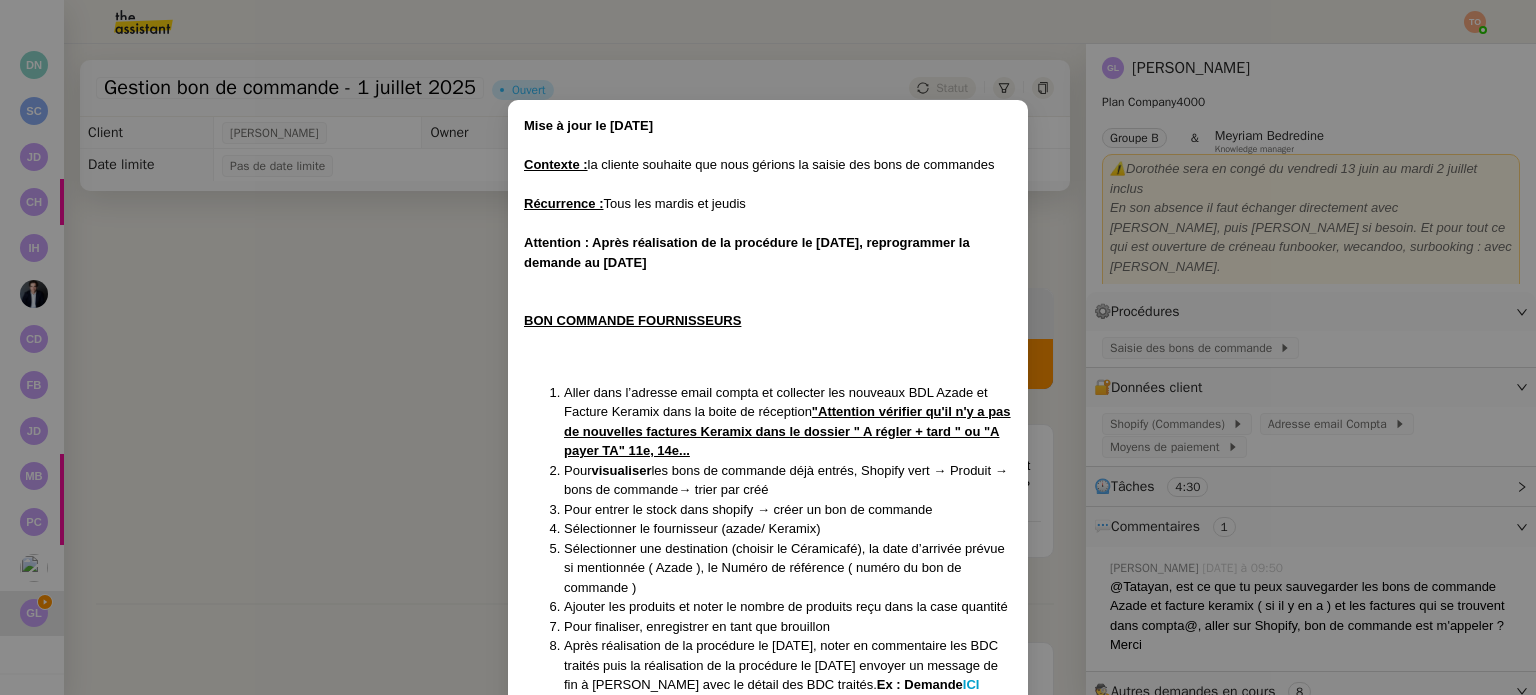 click on "Mise à jour le [DATE] Contexte :  la cliente souhaite que nous gérions la saisie des bons de commandes Récurrence :  Tous les mardis et jeudis Attention : Après réalisation de la procédure le [DATE], reprogrammer la demande au [DATE] BON COMMANDE FOURNISSEURS Aller dans l’adresse email compta et collecter les nouveaux BDL Azade et Facture Keramix dans la boite de réception  "Attention vérifier qu'il n'y a pas de nouvelles factures Keramix dans le dossier " A régler + tard " ou "A payer TA" 11e, 14e... Pour  visualiser  les bons de commande déjà entrés, Shopify vert → Produit → bons de commande→ trier par créé Pour entrer le stock dans shopify → créer un bon de commande Sélectionner le fournisseur (azade/ Keramix) Sélectionner une destination (choisir le Céramicafé), la date d’arrivée prévue si mentionnée ( Azade ), le Numéro de référence ( numéro du bon de commande )  Ajouter les produits et noter le nombre de produits reçu dans la case quantité Ex : Demande  ICI" at bounding box center (768, 347) 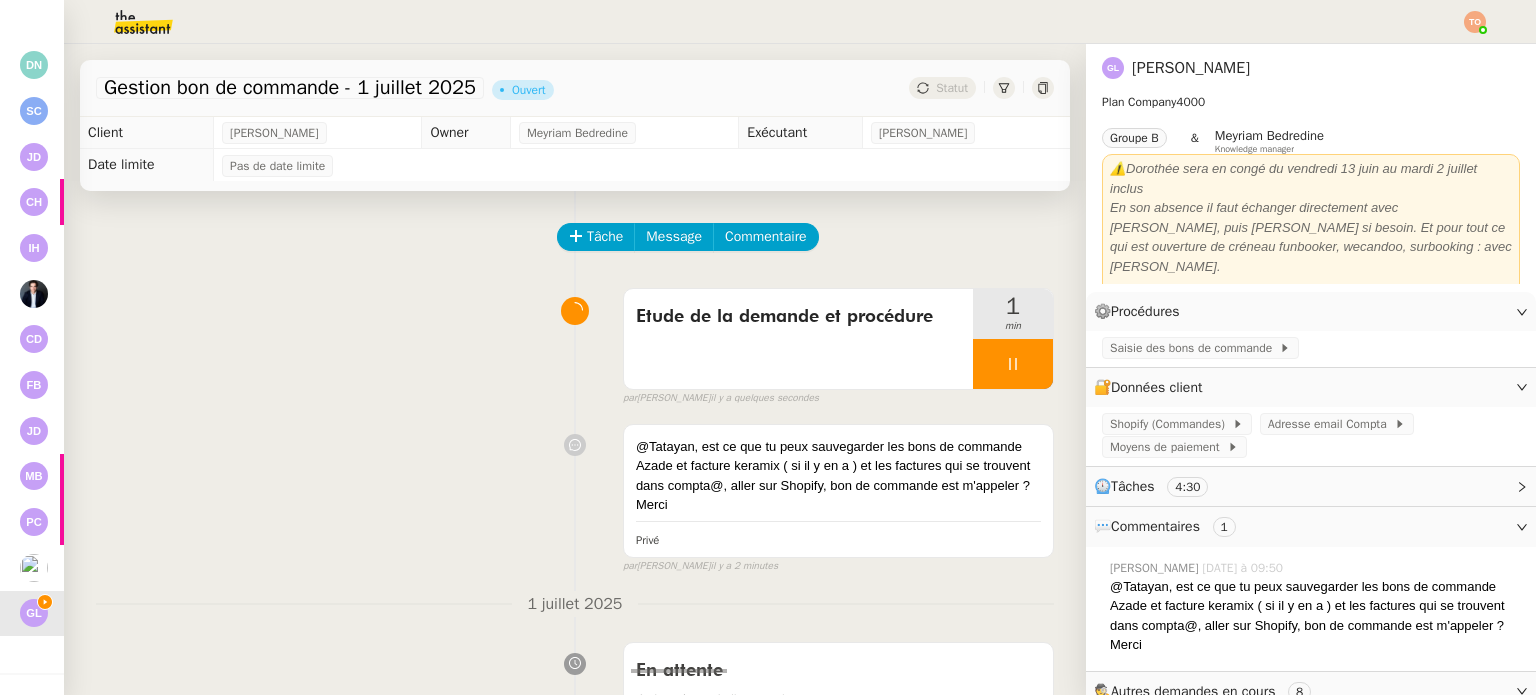 click on "Adresse email Compta" 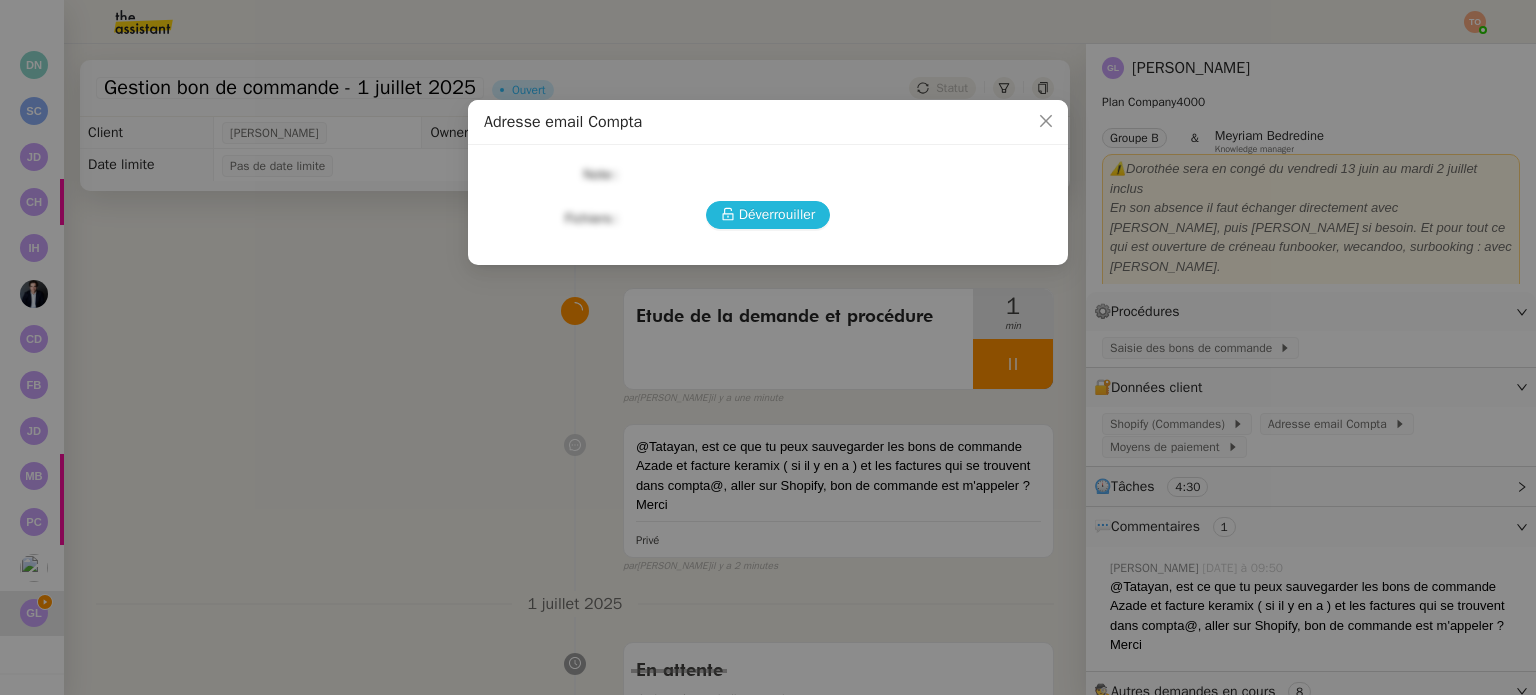 click on "Déverrouiller" at bounding box center (777, 214) 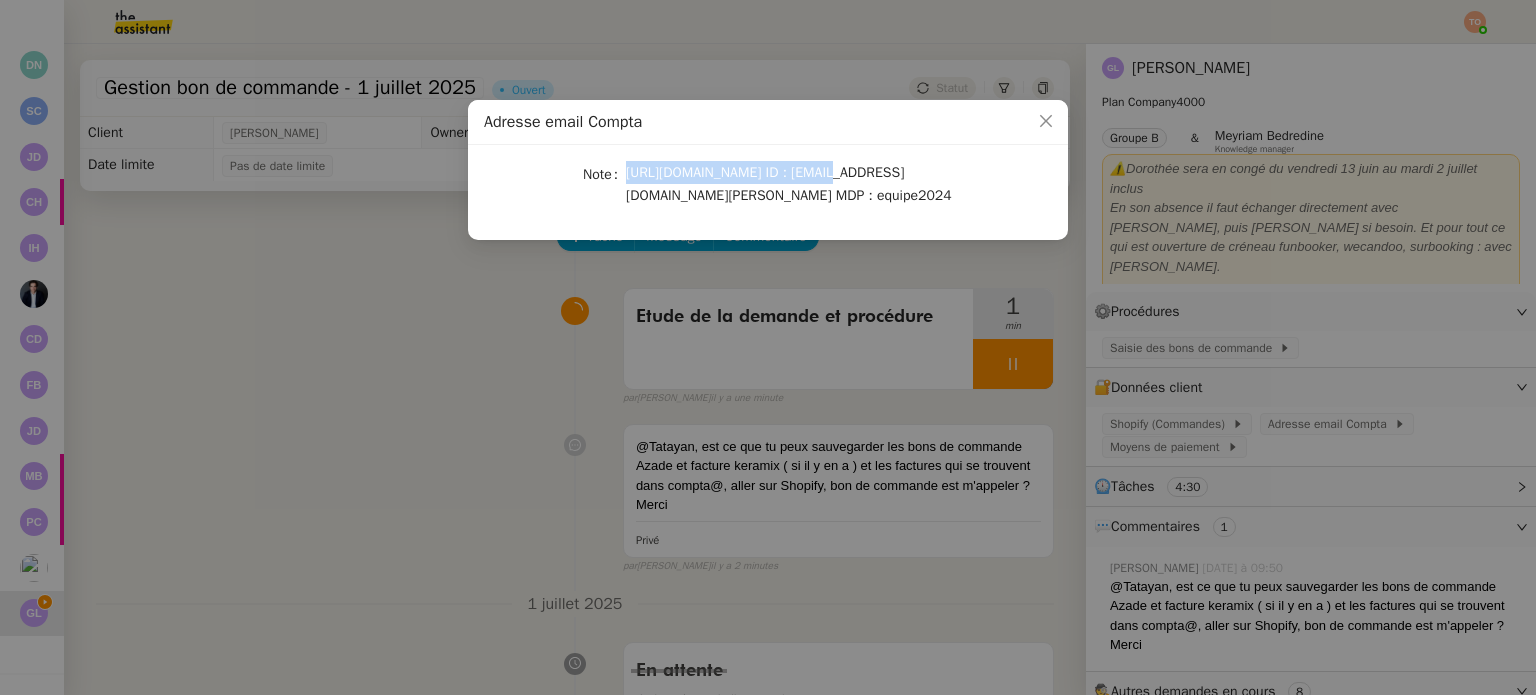 drag, startPoint x: 625, startPoint y: 172, endPoint x: 817, endPoint y: 176, distance: 192.04166 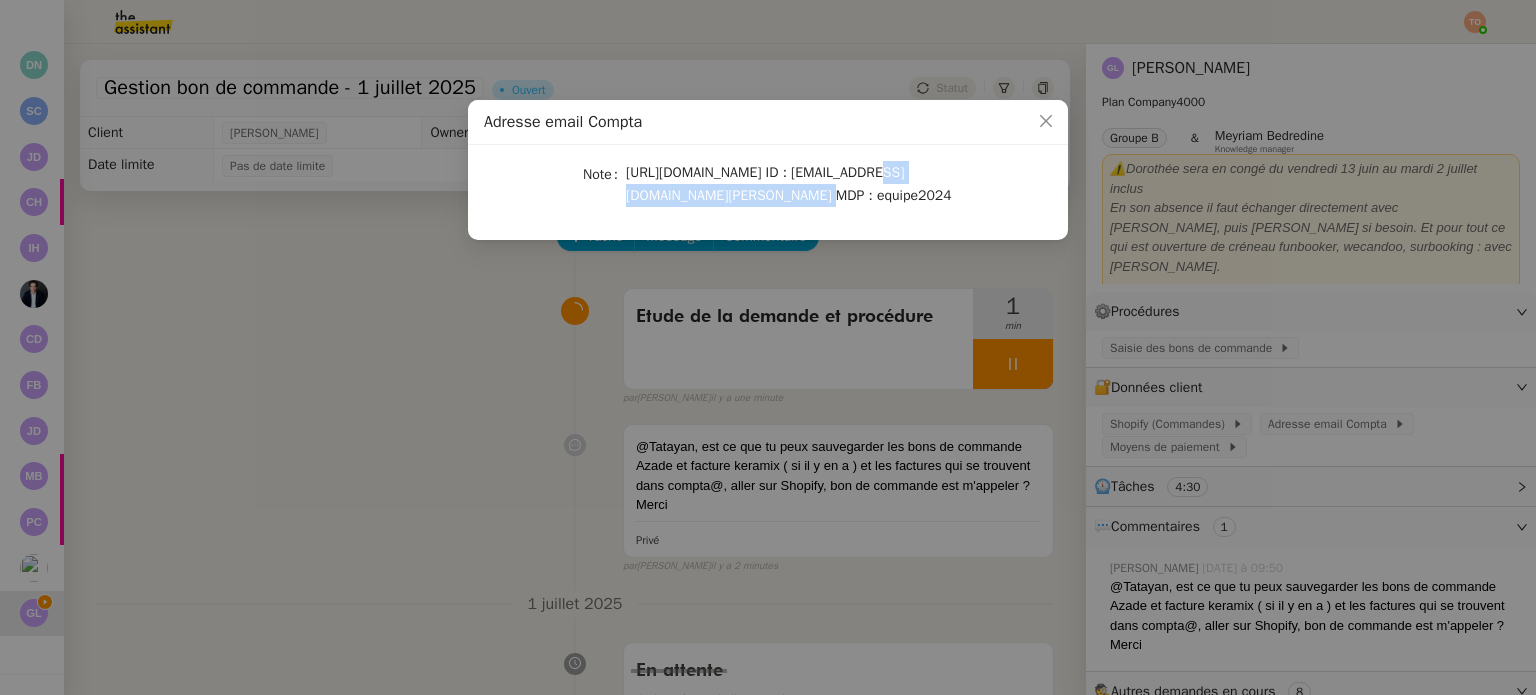 drag, startPoint x: 628, startPoint y: 195, endPoint x: 834, endPoint y: 199, distance: 206.03883 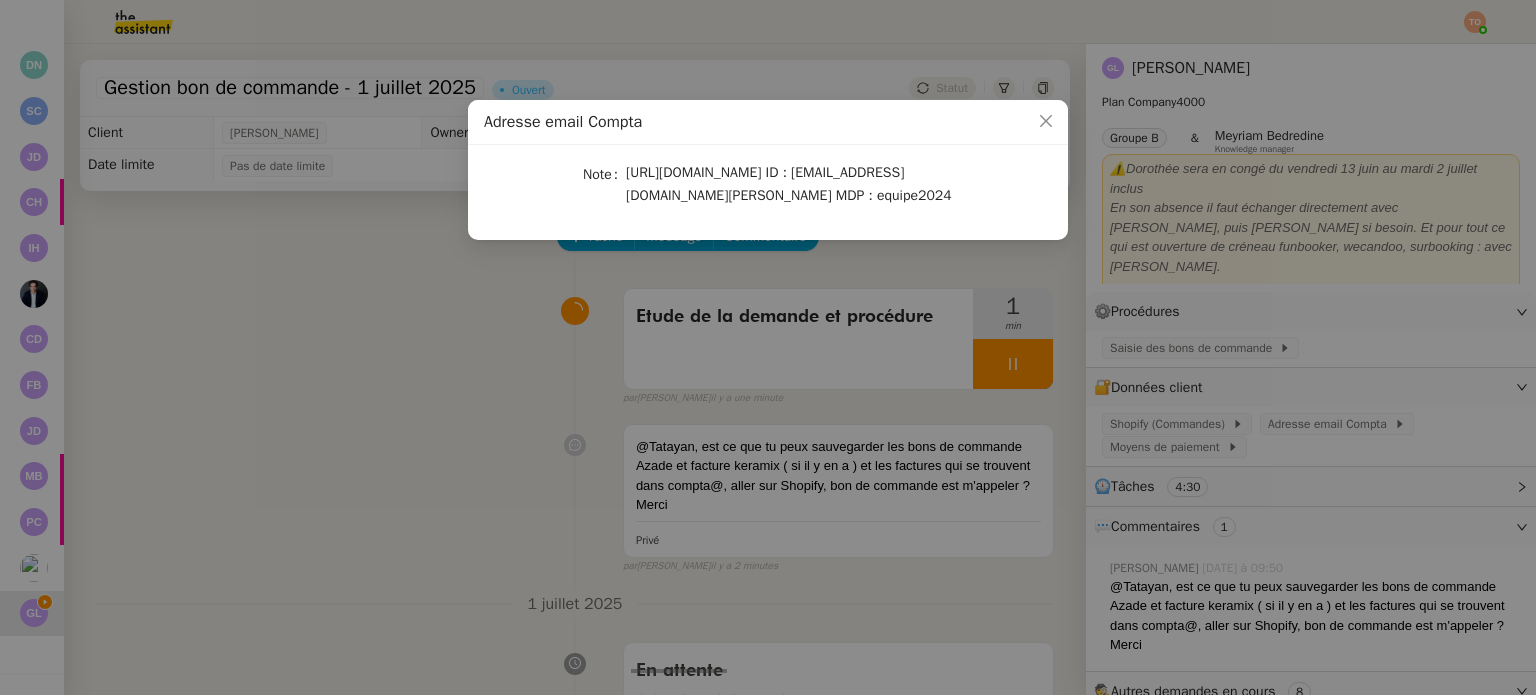 click on "[URL][DOMAIN_NAME]
ID : [EMAIL_ADDRESS][DOMAIN_NAME][PERSON_NAME]
MDP : equipe2024" 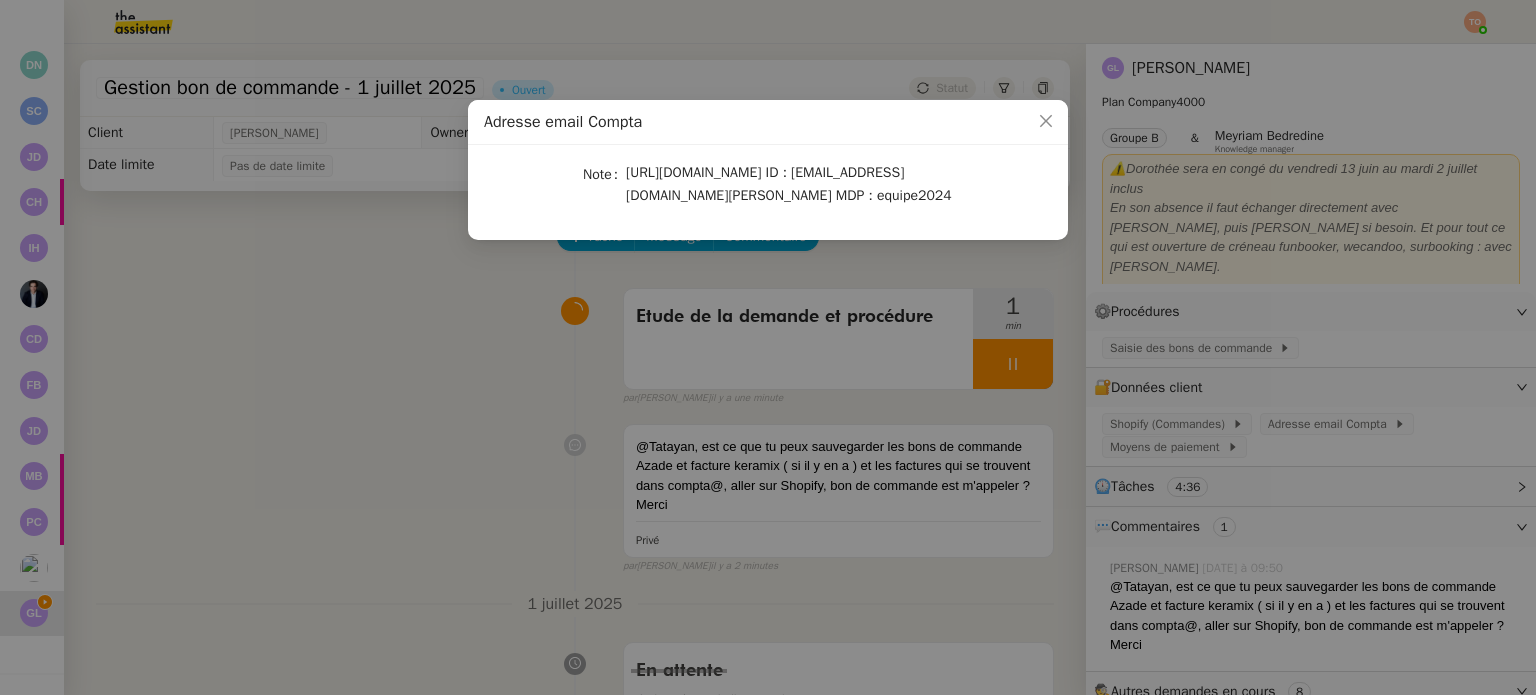 click on "Adresse email Compta Note [URL][DOMAIN_NAME]
ID : [EMAIL_ADDRESS][DOMAIN_NAME][PERSON_NAME]
MDP : equipe2024" at bounding box center [768, 347] 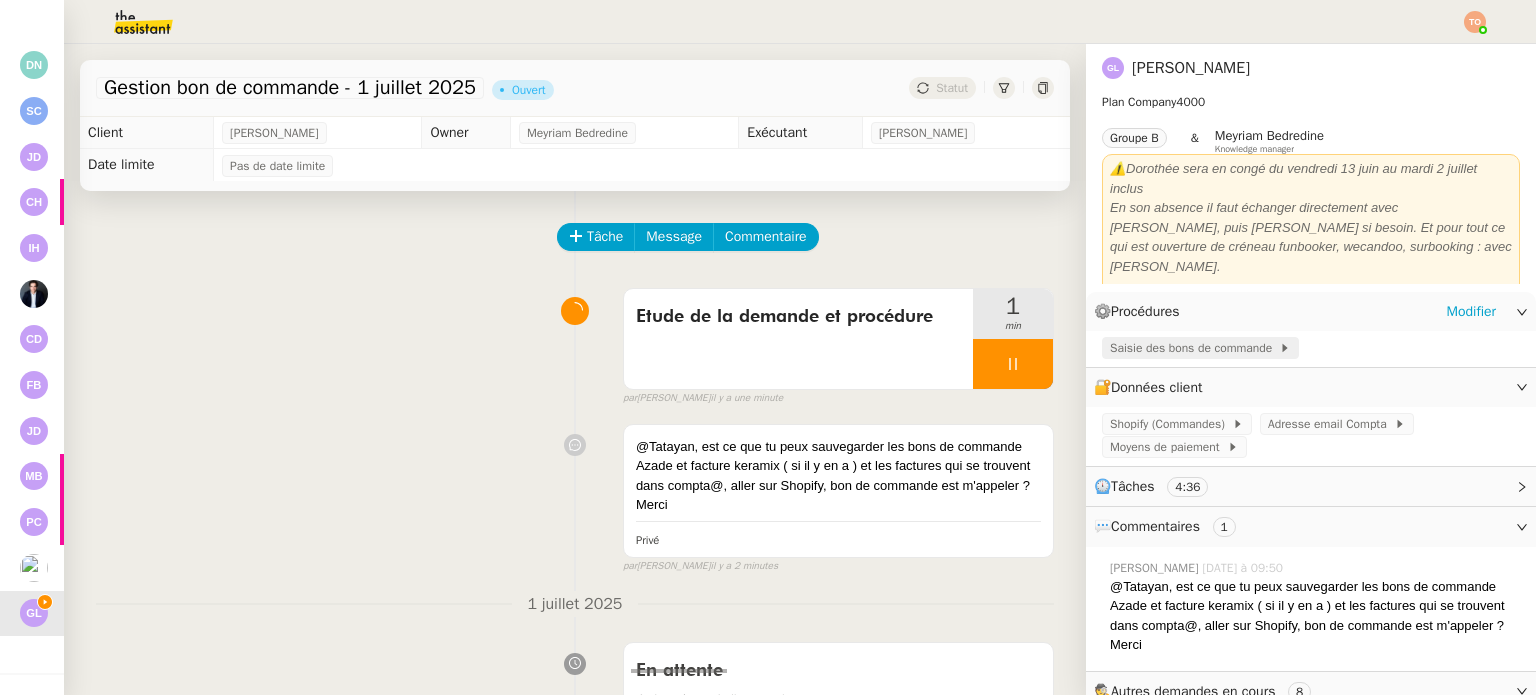 click on "Saisie des bons de commande" 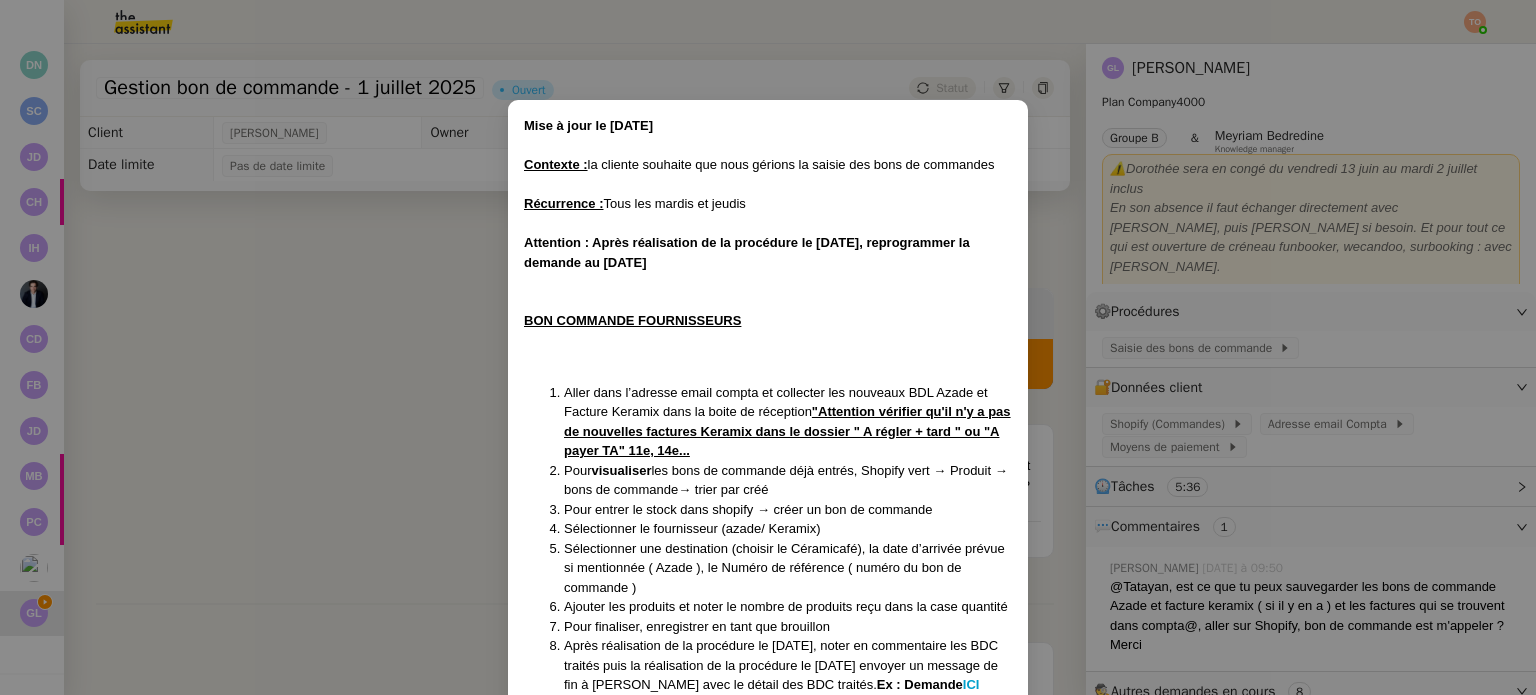drag, startPoint x: 344, startPoint y: 323, endPoint x: 549, endPoint y: 373, distance: 211.00948 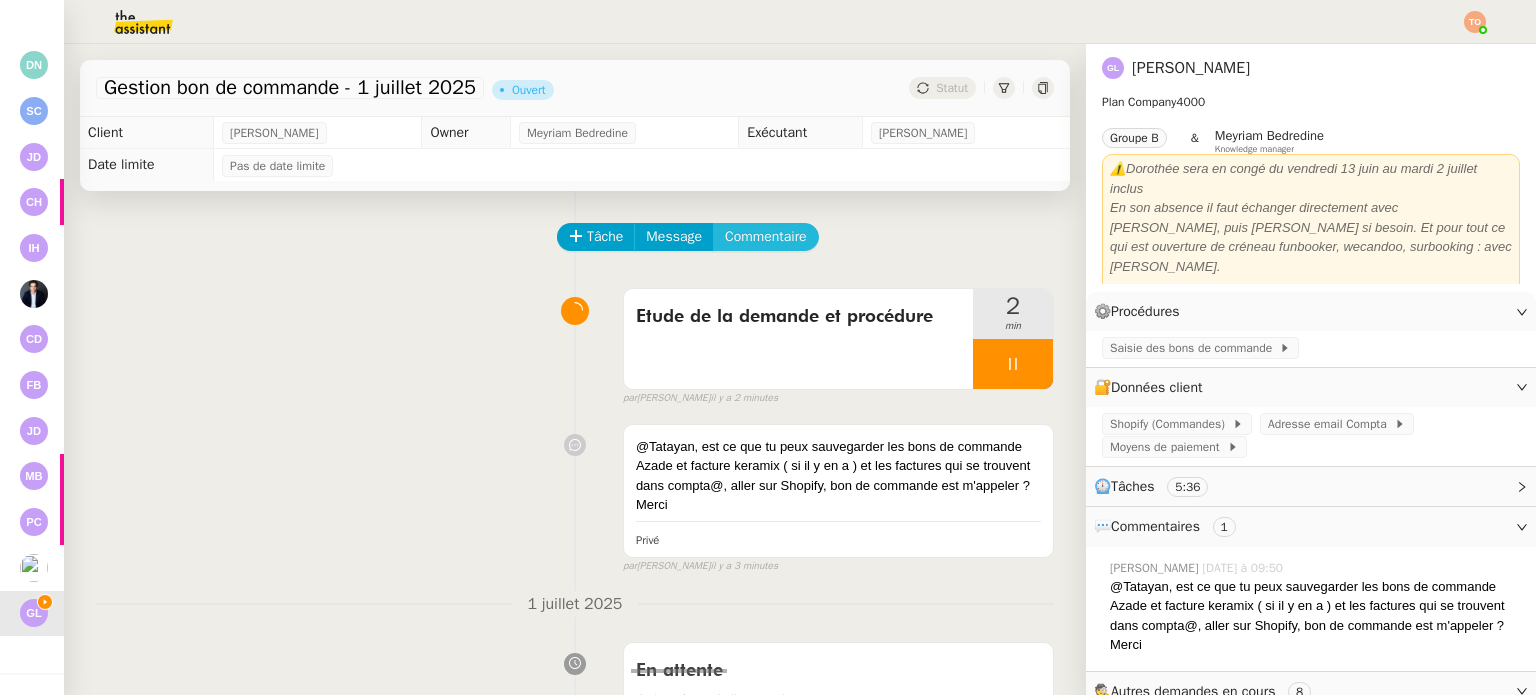 click on "Commentaire" 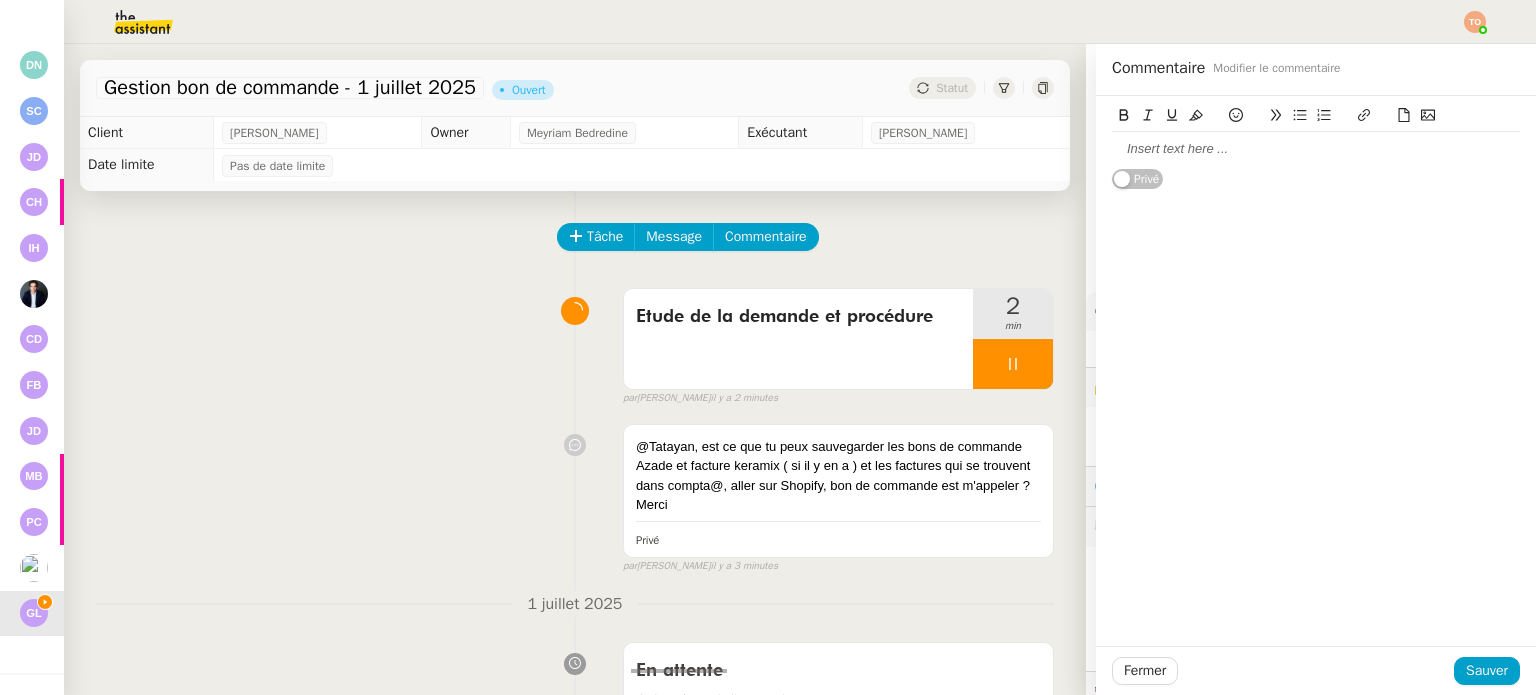 click 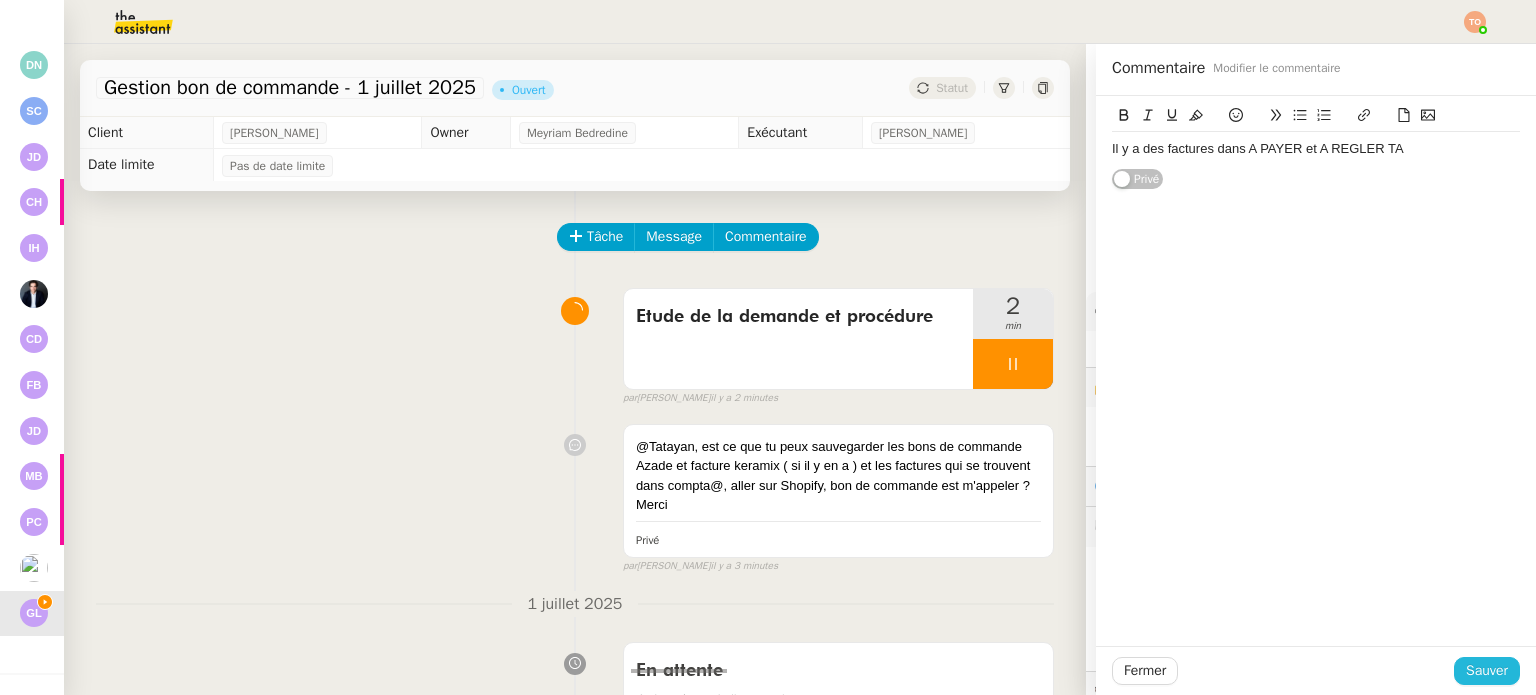 click on "Sauver" 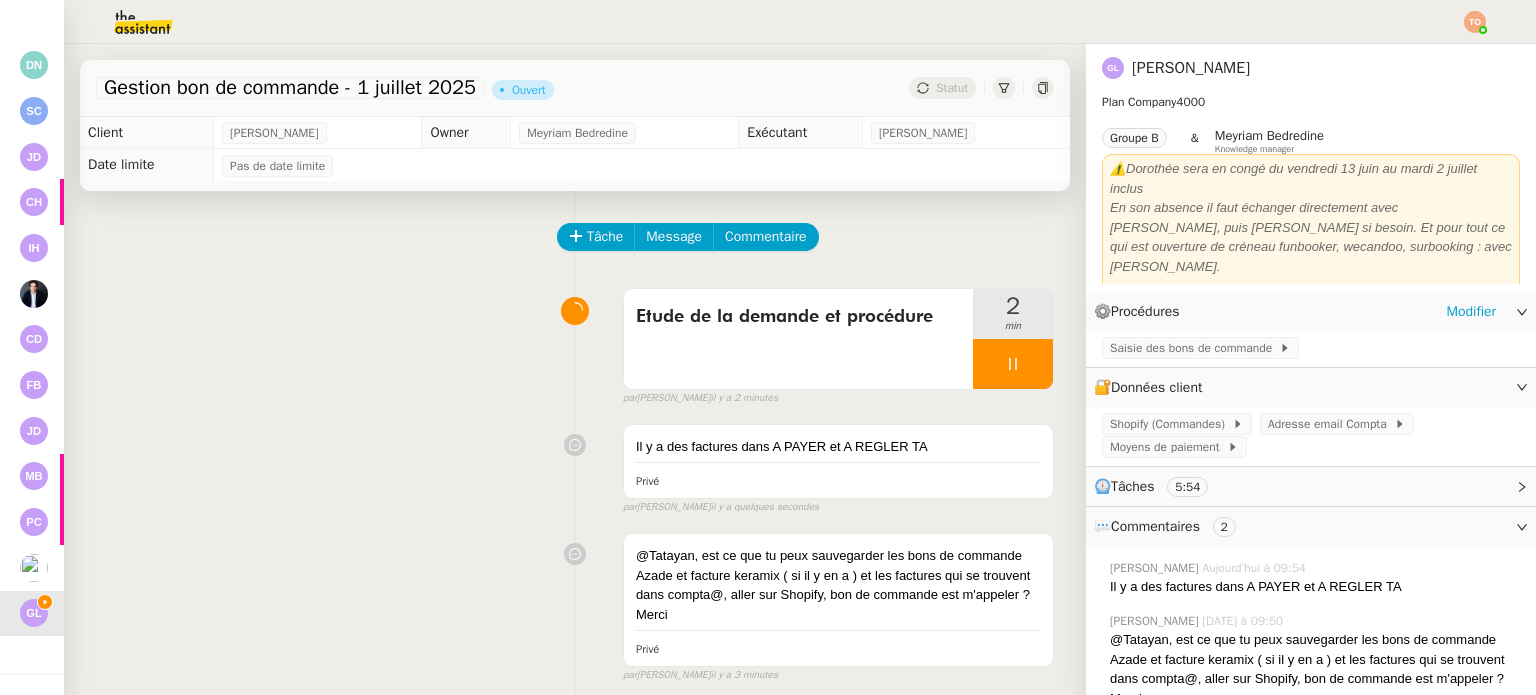 click on "Saisie des bons de commande" 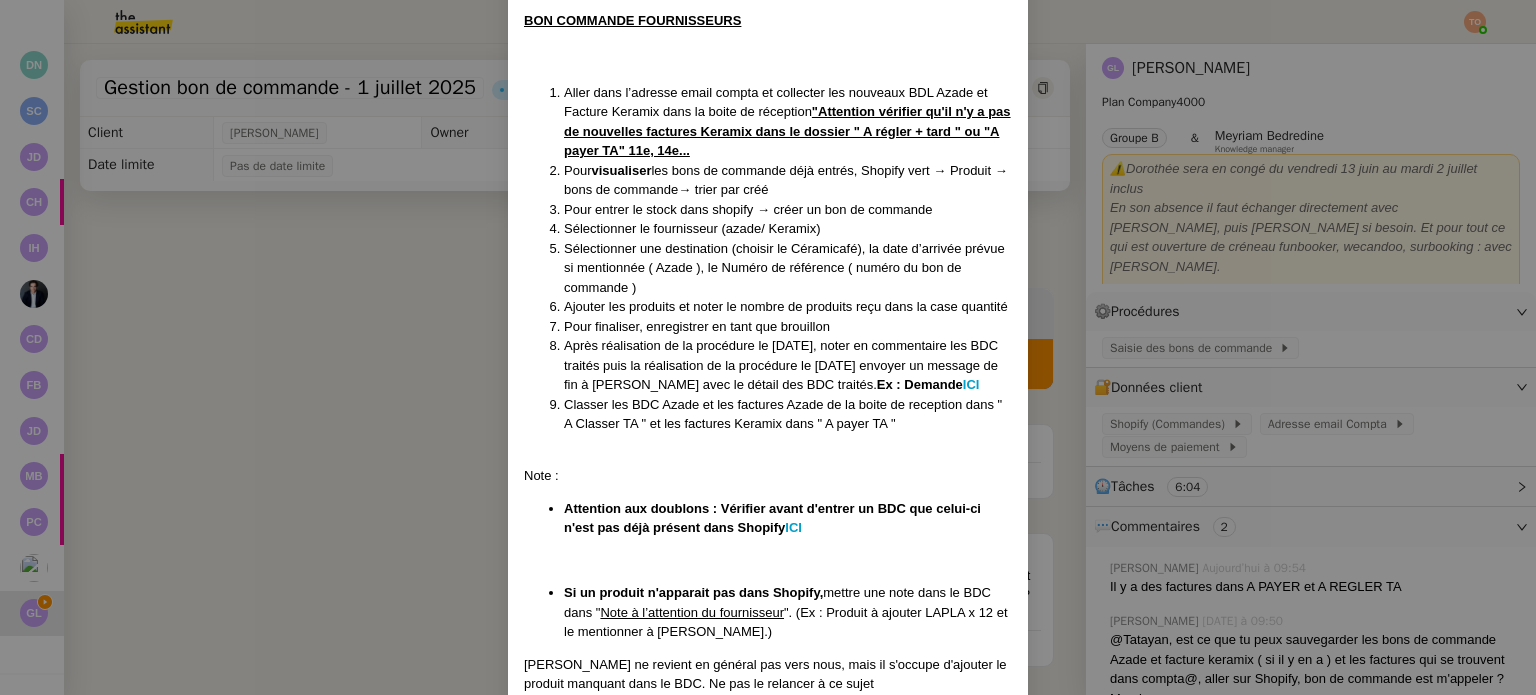 scroll, scrollTop: 200, scrollLeft: 0, axis: vertical 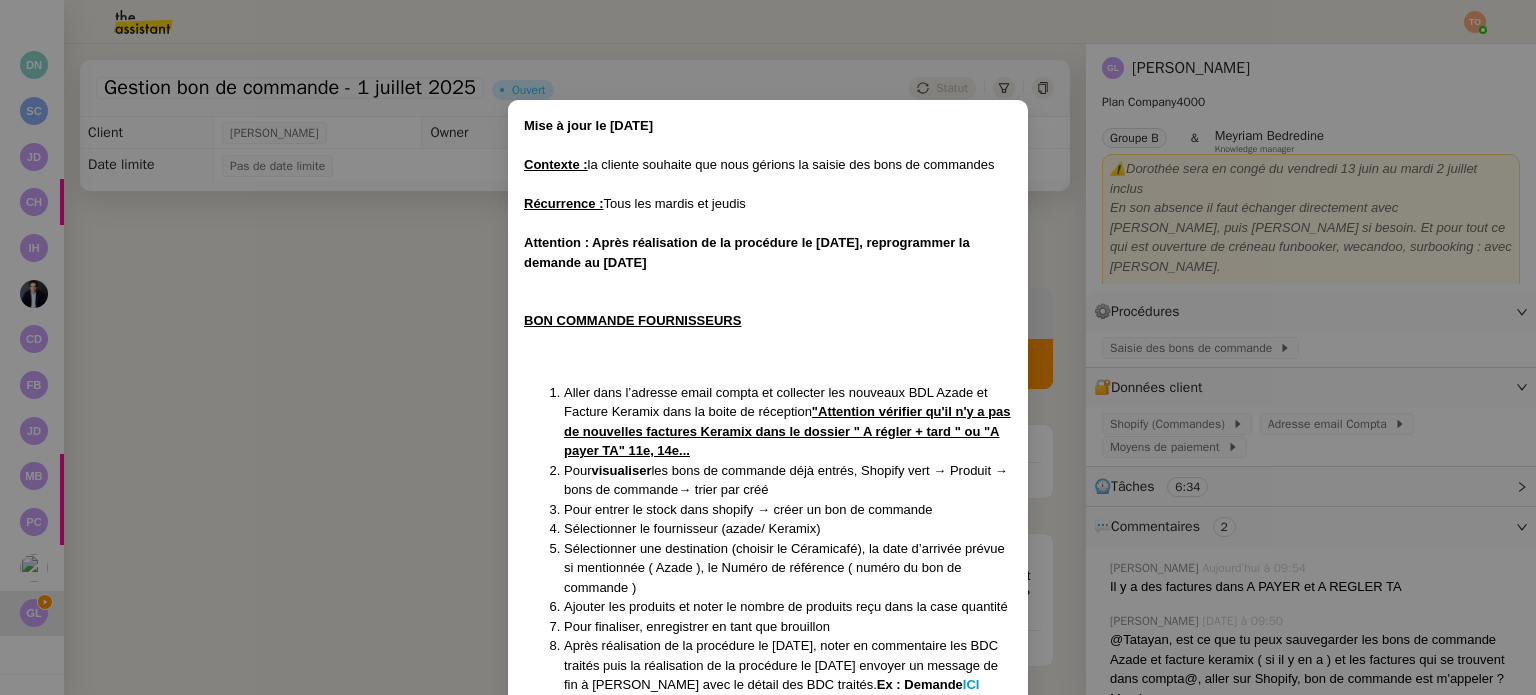 click on "Mise à jour le [DATE] Contexte :  la cliente souhaite que nous gérions la saisie des bons de commandes Récurrence :  Tous les mardis et jeudis Attention : Après réalisation de la procédure le [DATE], reprogrammer la demande au [DATE] BON COMMANDE FOURNISSEURS Aller dans l’adresse email compta et collecter les nouveaux BDL Azade et Facture Keramix dans la boite de réception  "Attention vérifier qu'il n'y a pas de nouvelles factures Keramix dans le dossier " A régler + tard " ou "A payer TA" 11e, 14e... Pour  visualiser  les bons de commande déjà entrés, Shopify vert → Produit → bons de commande→ trier par créé Pour entrer le stock dans shopify → créer un bon de commande Sélectionner le fournisseur (azade/ Keramix) Sélectionner une destination (choisir le Céramicafé), la date d’arrivée prévue si mentionnée ( Azade ), le Numéro de référence ( numéro du bon de commande )  Ajouter les produits et noter le nombre de produits reçu dans la case quantité Ex : Demande  ICI" at bounding box center [768, 347] 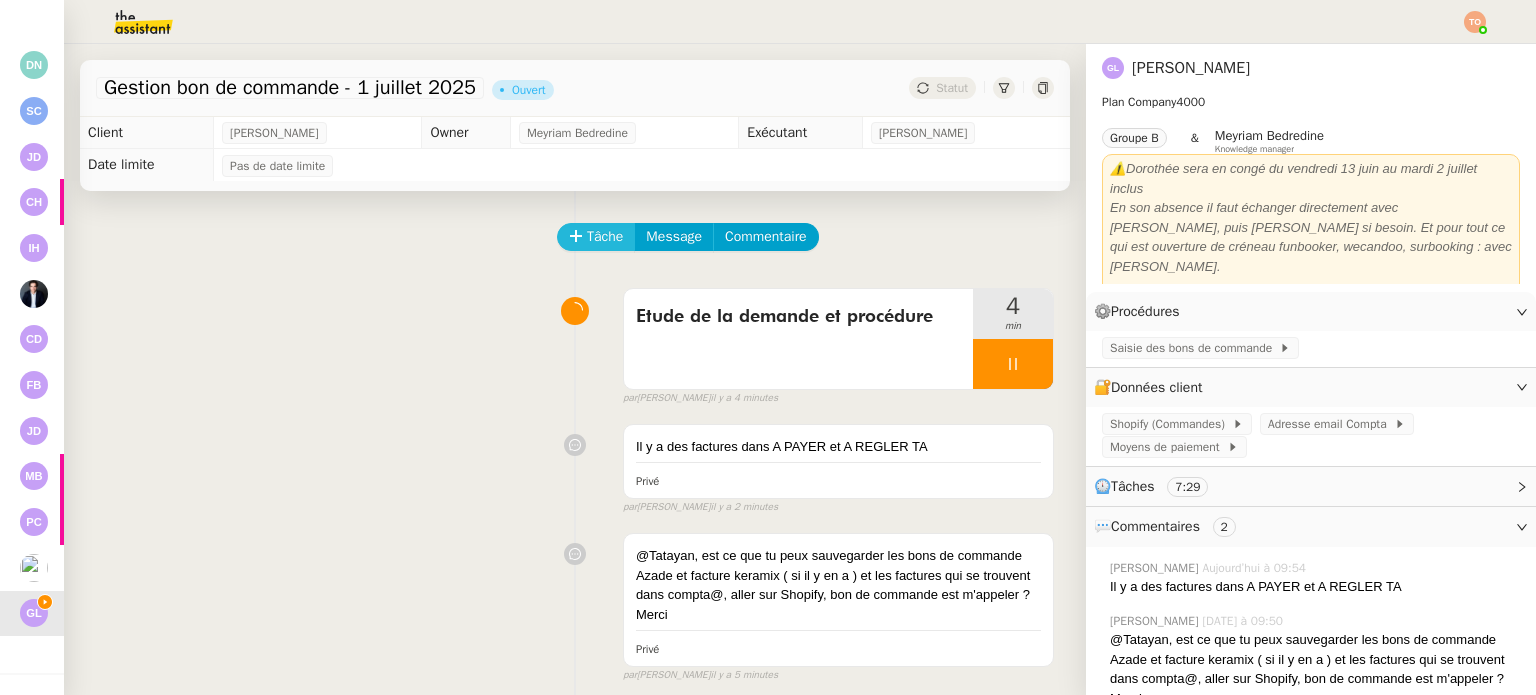 click on "Tâche" 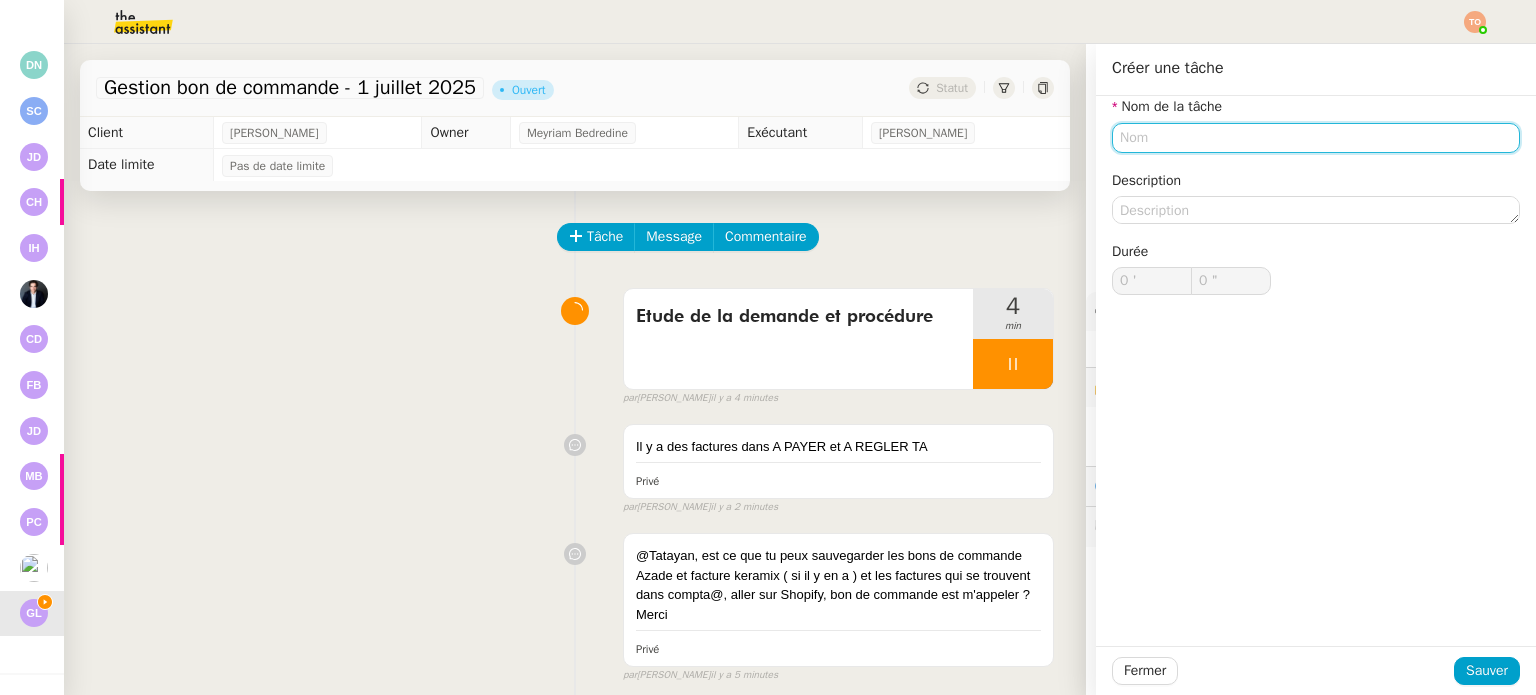 click 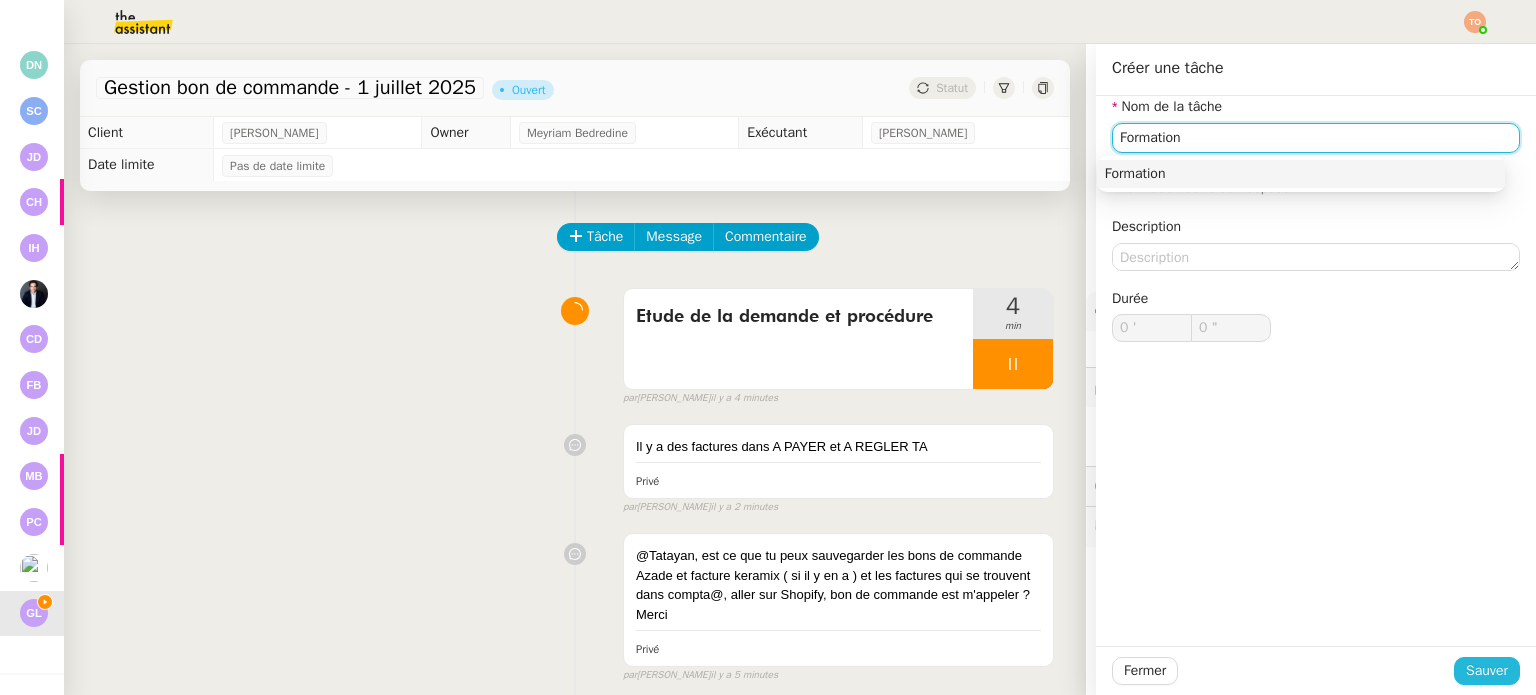 type on "Formation" 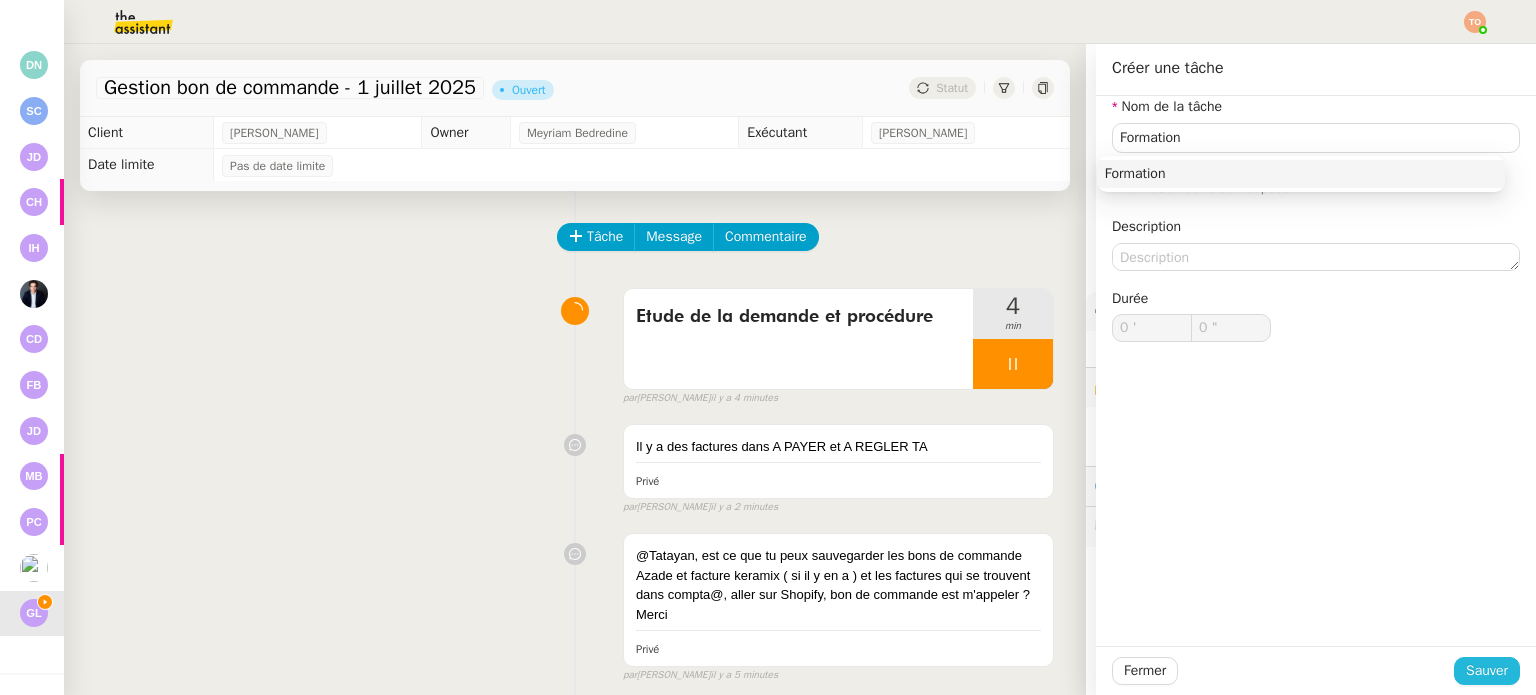 click on "Sauver" 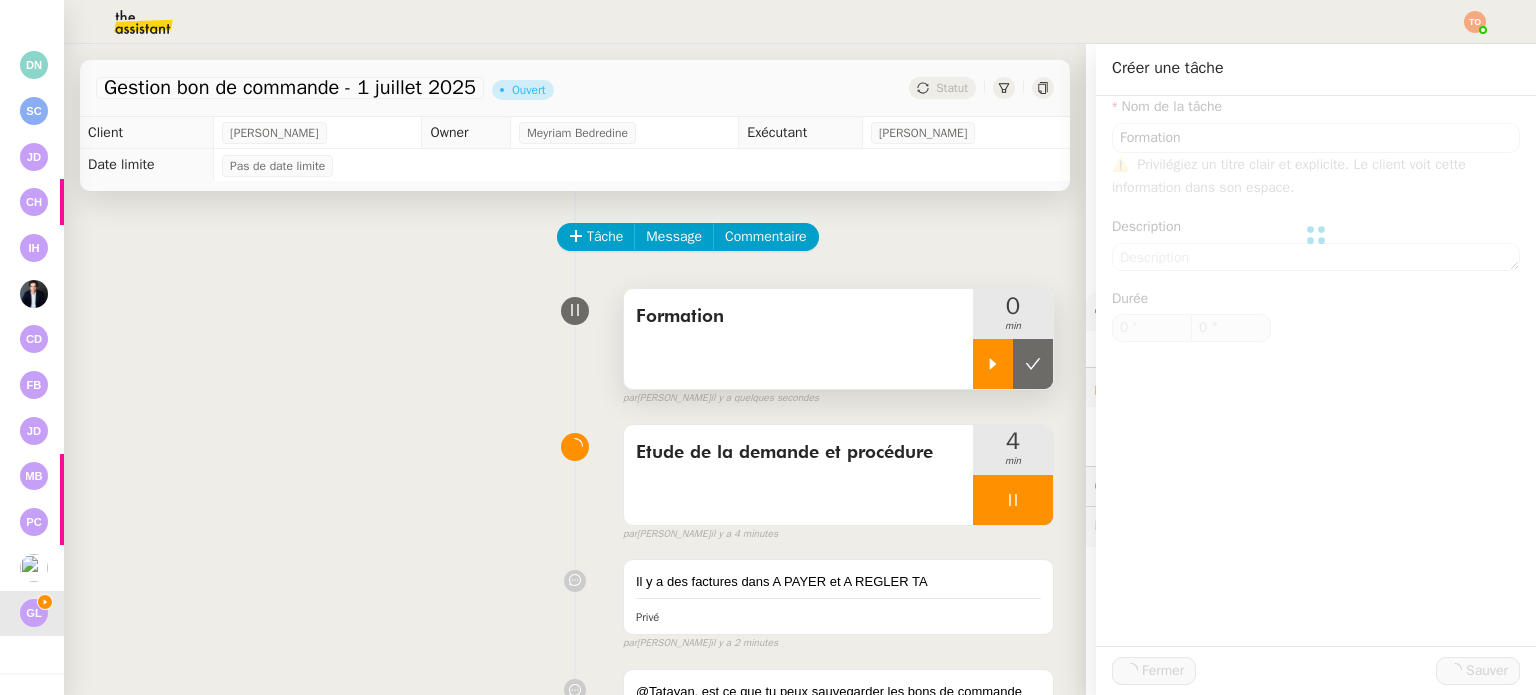 click at bounding box center [993, 364] 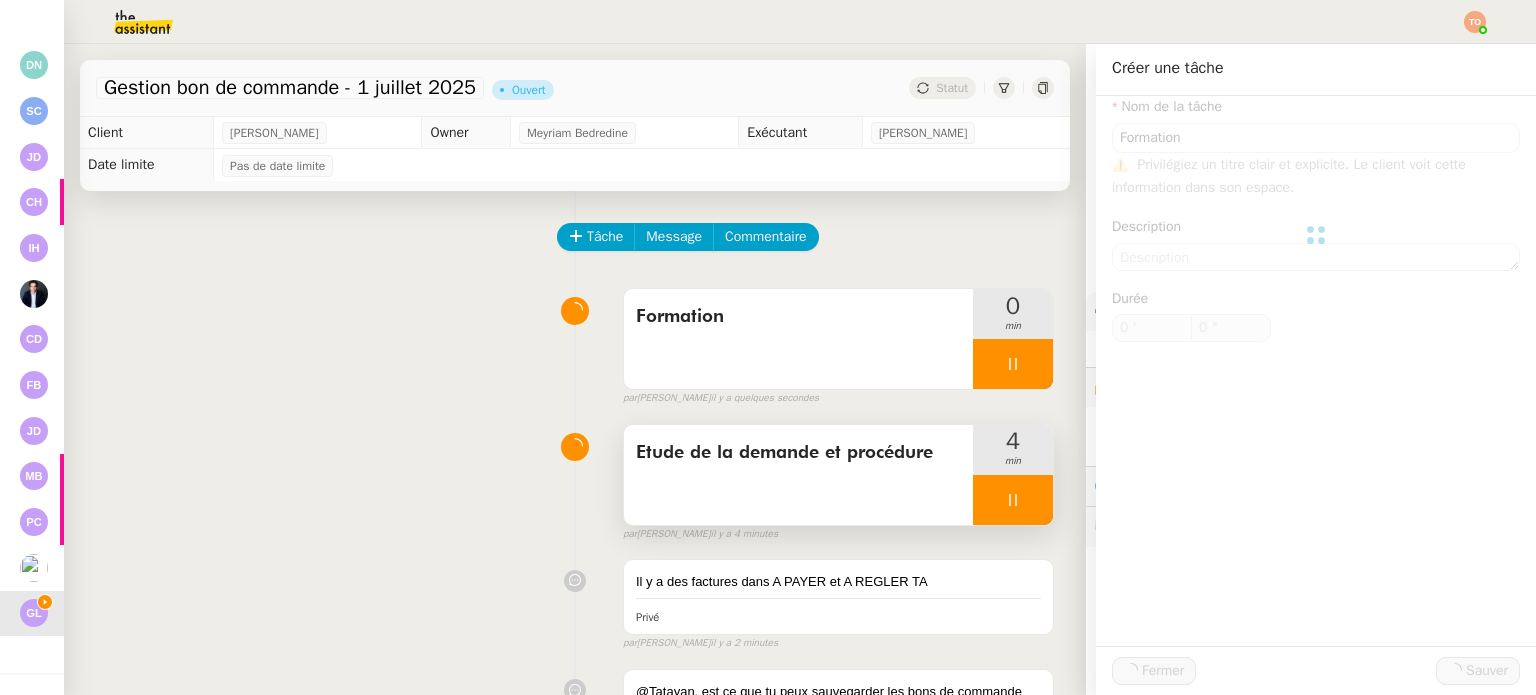 click 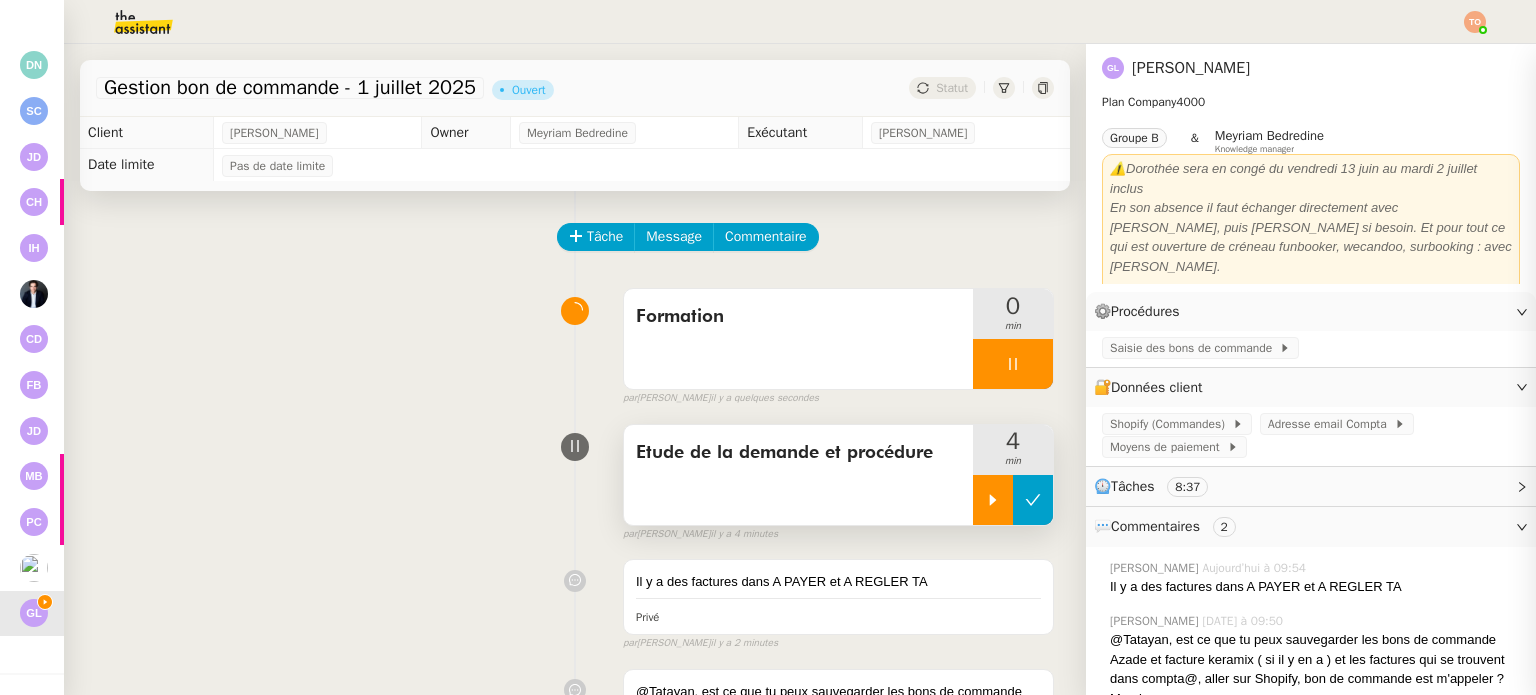 click at bounding box center (1033, 500) 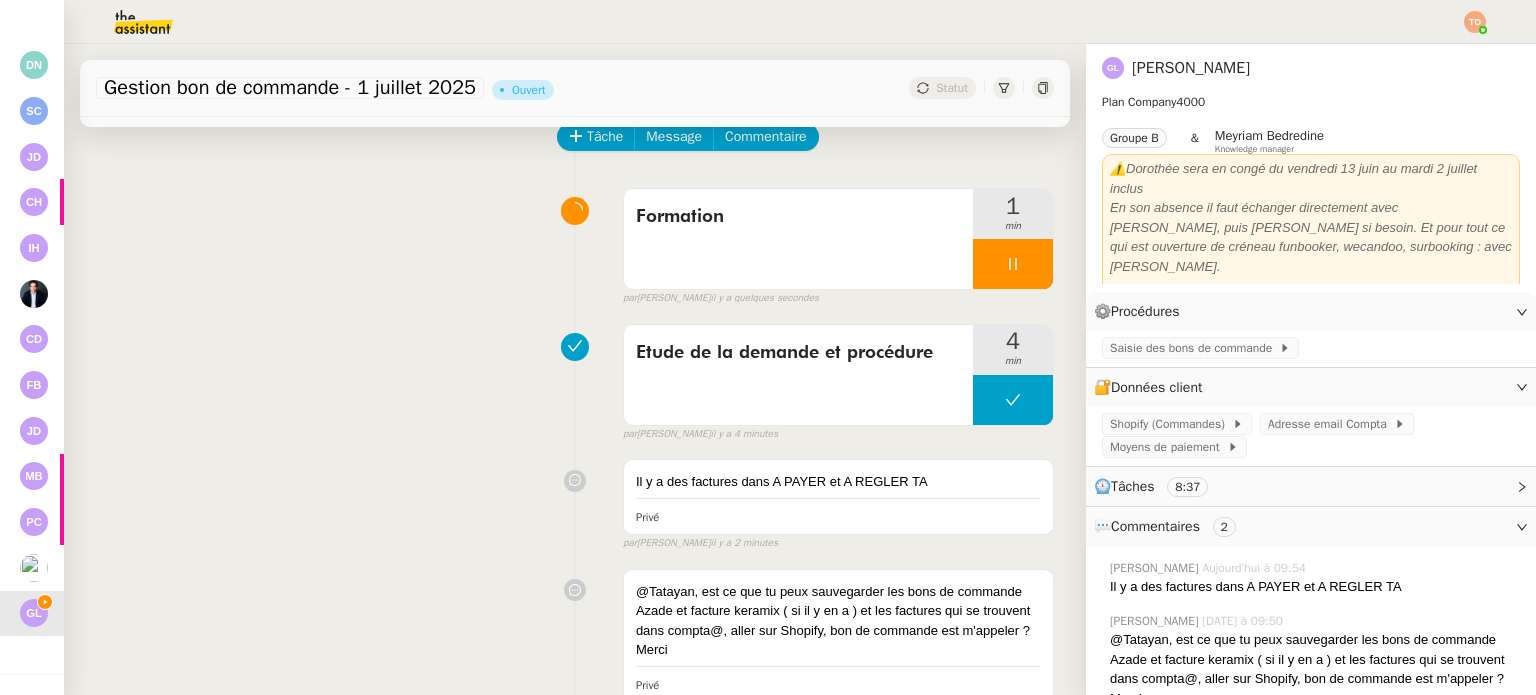 scroll, scrollTop: 0, scrollLeft: 0, axis: both 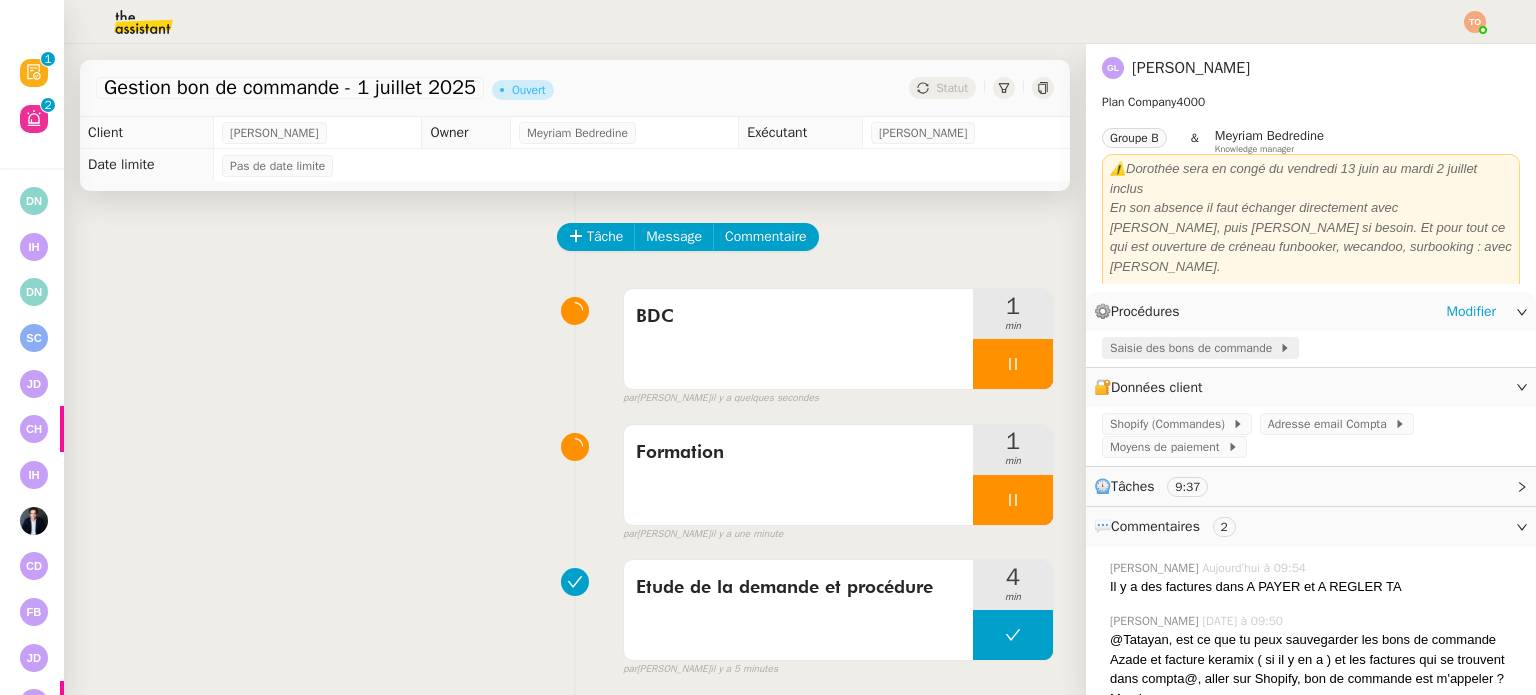 click on "Saisie des bons de commande" 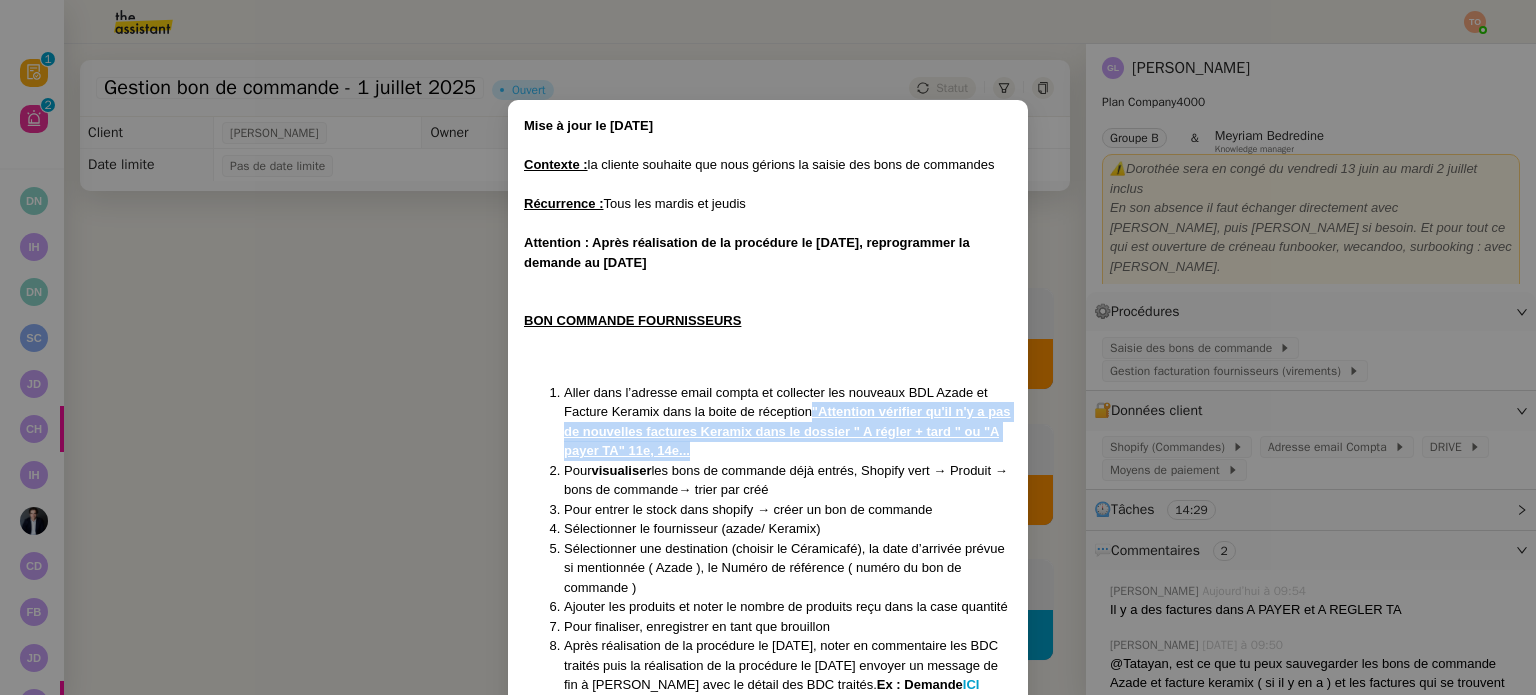 drag, startPoint x: 812, startPoint y: 413, endPoint x: 880, endPoint y: 455, distance: 79.924965 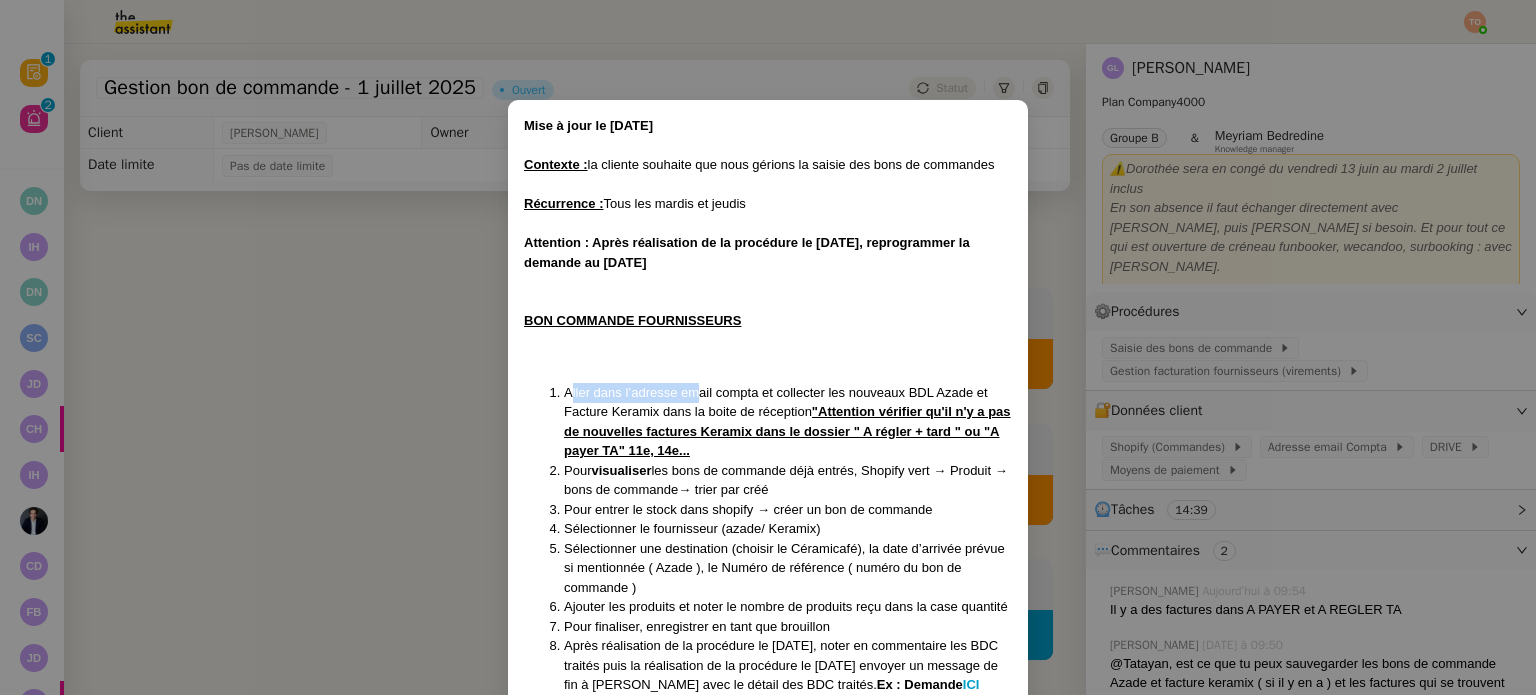 drag, startPoint x: 578, startPoint y: 387, endPoint x: 731, endPoint y: 385, distance: 153.01308 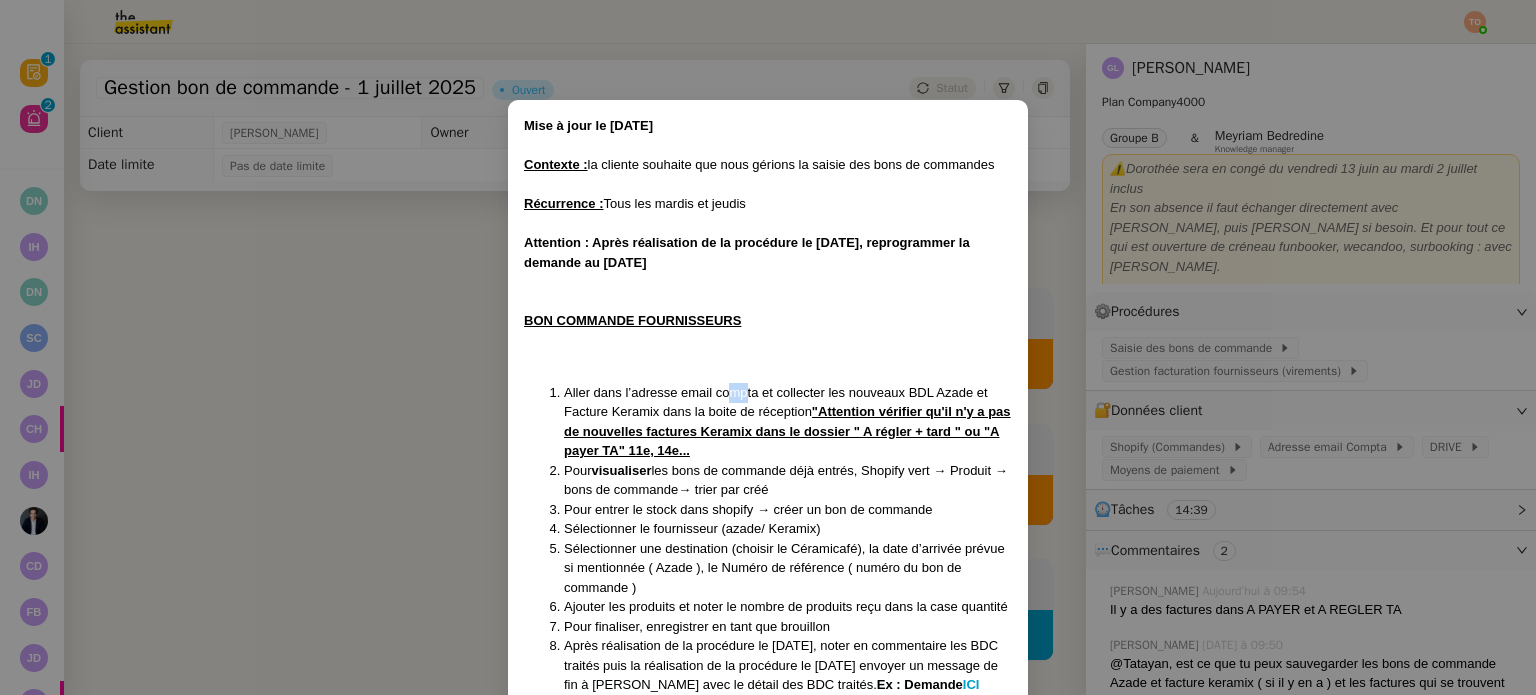 drag, startPoint x: 759, startPoint y: 385, endPoint x: 772, endPoint y: 385, distance: 13 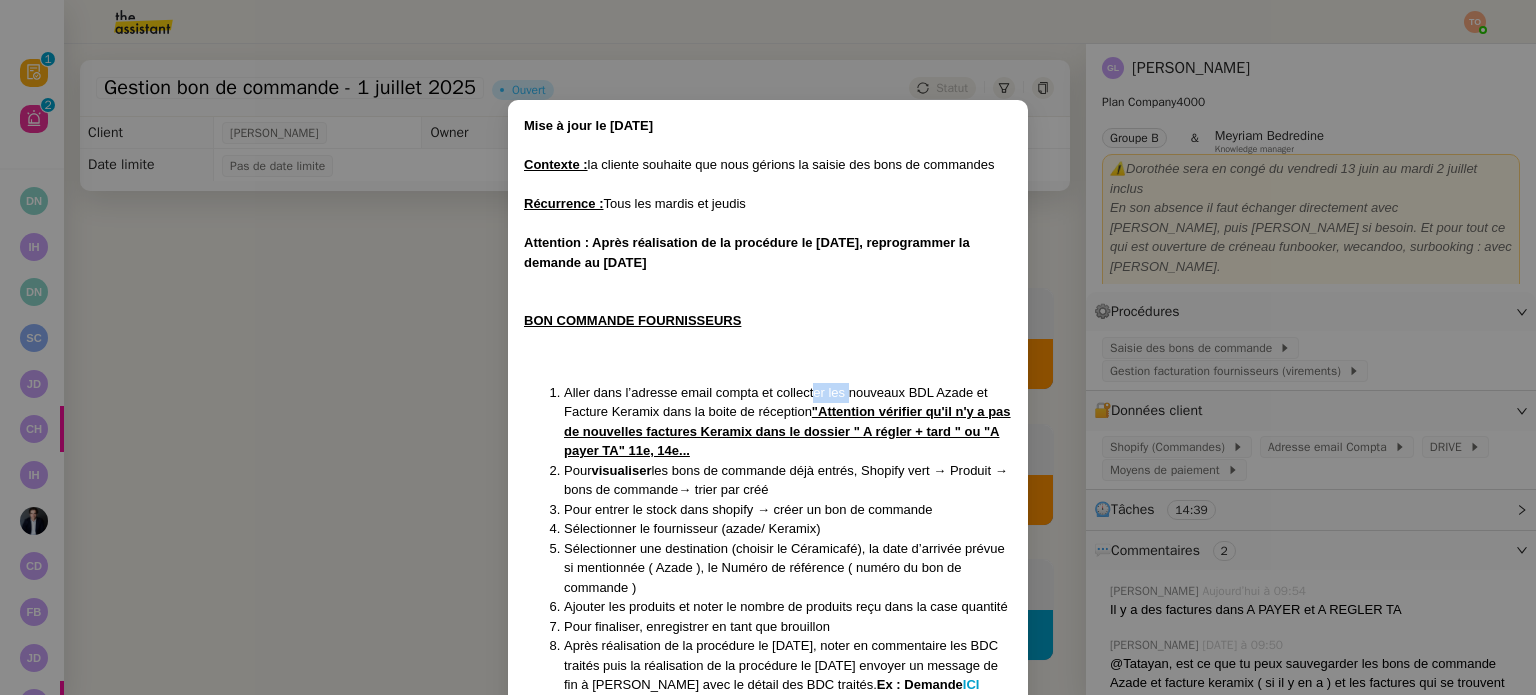drag, startPoint x: 816, startPoint y: 389, endPoint x: 864, endPoint y: 391, distance: 48.04165 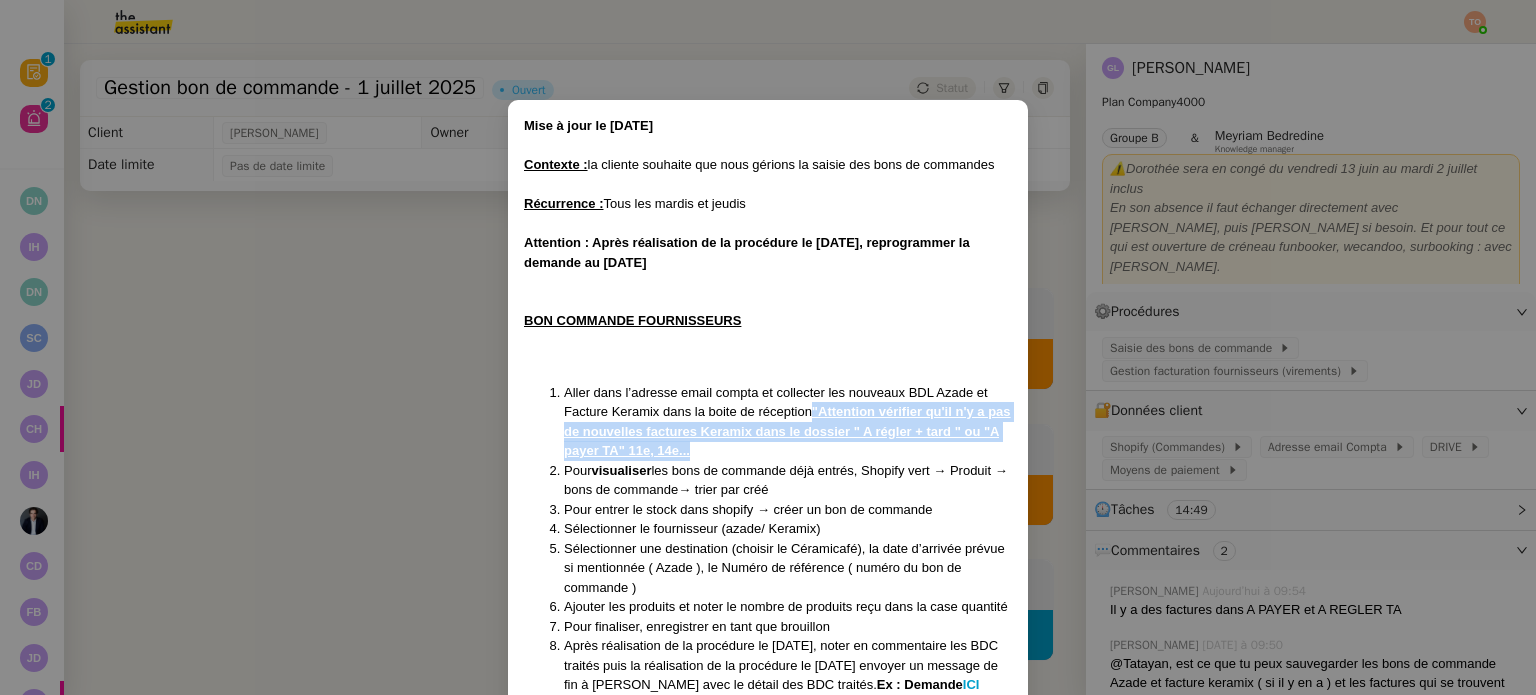 drag, startPoint x: 812, startPoint y: 413, endPoint x: 847, endPoint y: 443, distance: 46.09772 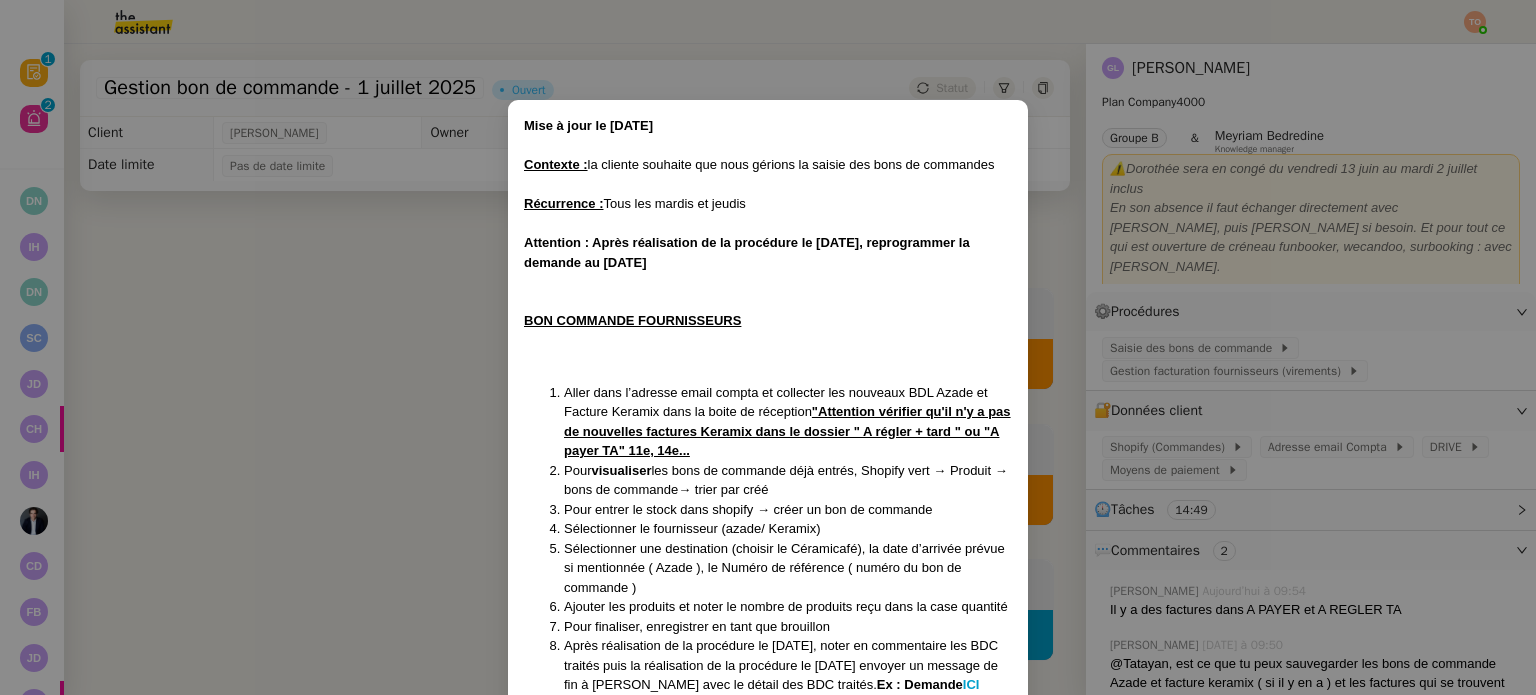click on "Aller dans l’adresse email compta et collecter les nouveaux BDL Azade et Facture Keramix dans la boite de réception  "Attention vérifier qu'il n'y a pas de nouvelles factures Keramix dans le dossier " A régler + tard " ou "A payer TA" 11e, 14e..." at bounding box center [788, 422] 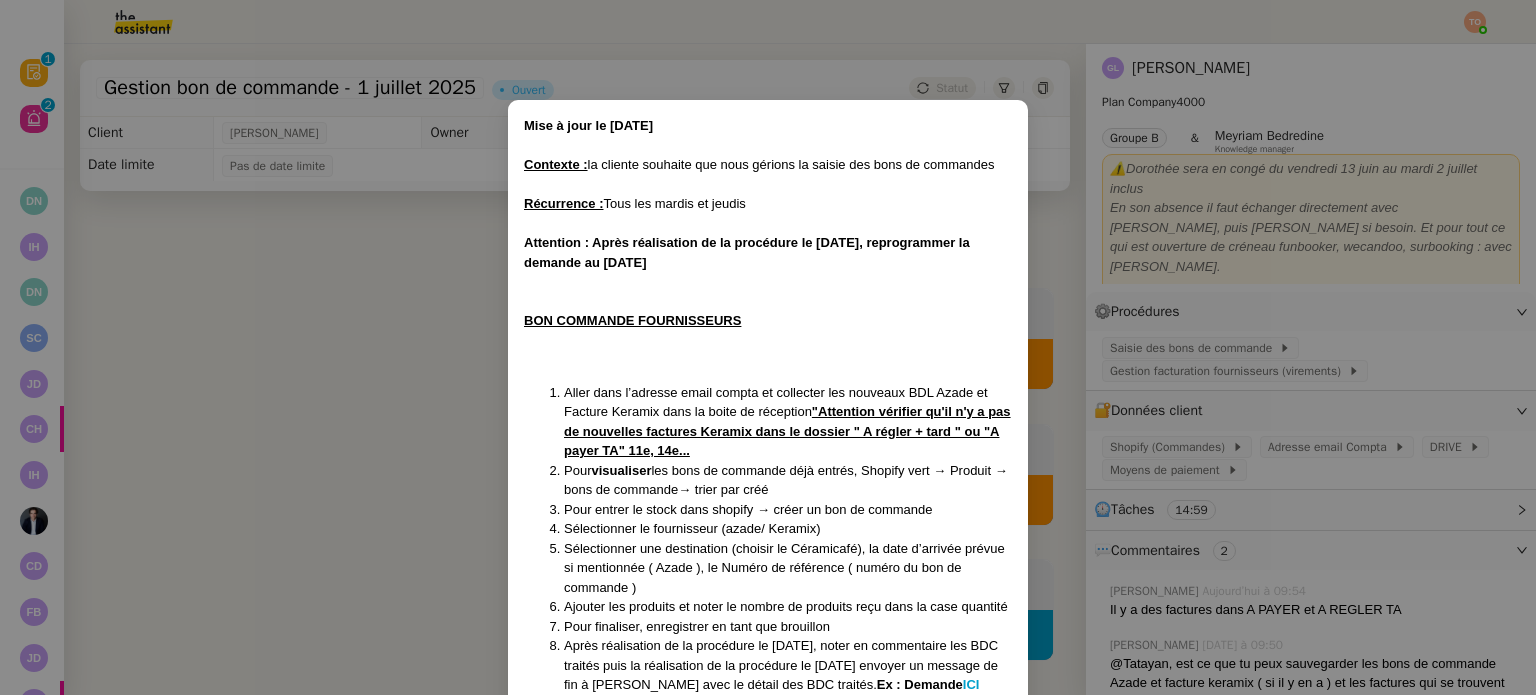 click on "Aller dans l’adresse email compta et collecter les nouveaux BDL Azade et Facture Keramix dans la boite de réception  "Attention vérifier qu'il n'y a pas de nouvelles factures Keramix dans le dossier " A régler + tard " ou "A payer TA" 11e, 14e..." at bounding box center [788, 422] 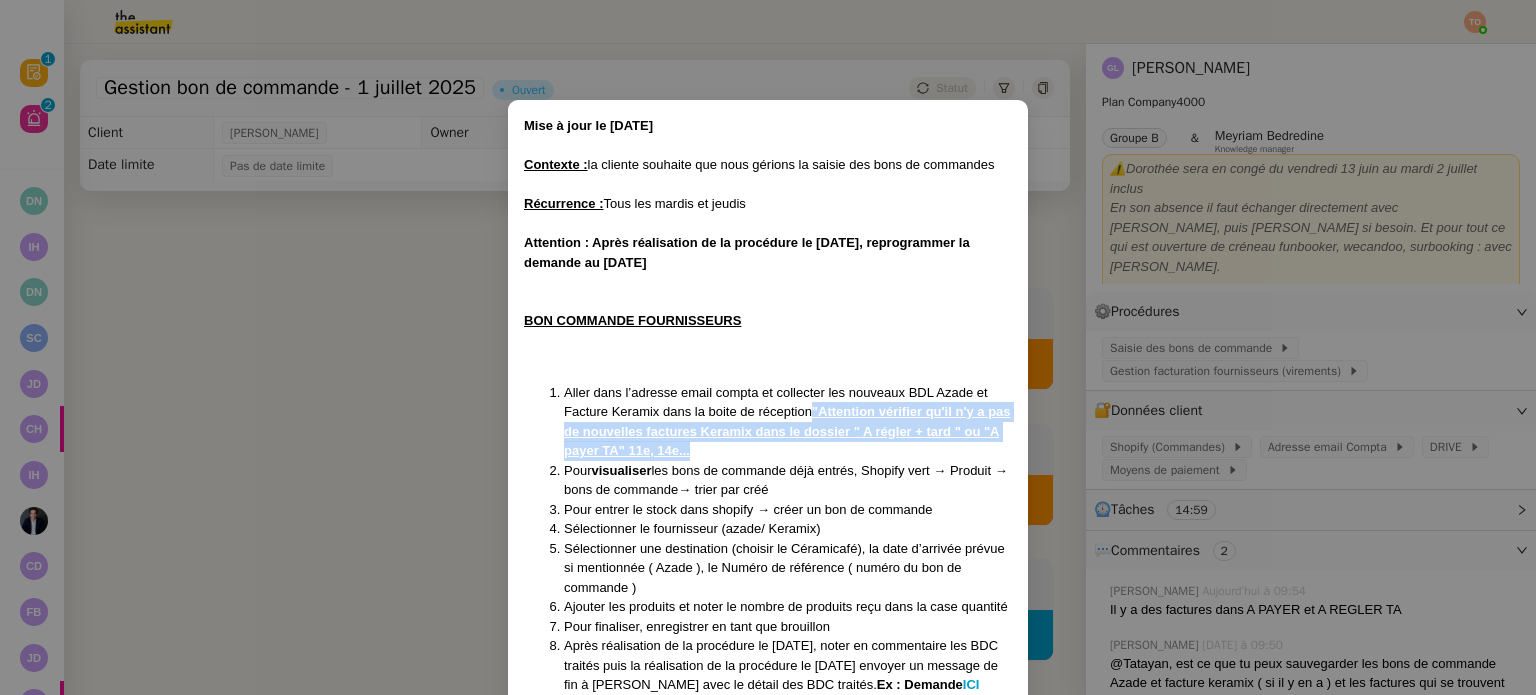 drag, startPoint x: 807, startPoint y: 452, endPoint x: 815, endPoint y: 411, distance: 41.773197 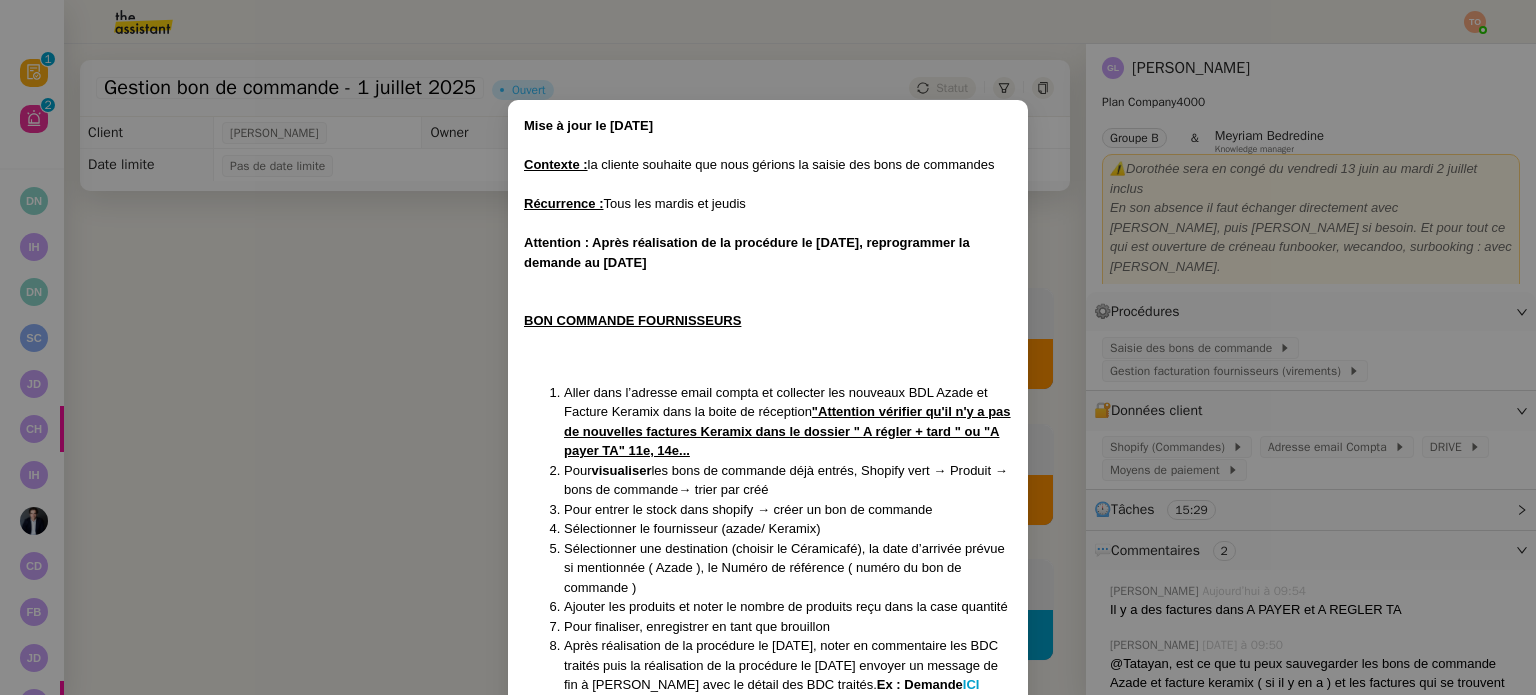 click on "Mise à jour le [DATE] Contexte :  la cliente souhaite que nous gérions la saisie des bons de commandes Récurrence :  Tous les mardis et jeudis Attention : Après réalisation de la procédure le [DATE], reprogrammer la demande au [DATE] BON COMMANDE FOURNISSEURS Aller dans l’adresse email compta et collecter les nouveaux BDL Azade et Facture Keramix dans la boite de réception  "Attention vérifier qu'il n'y a pas de nouvelles factures Keramix dans le dossier " A régler + tard " ou "A payer TA" 11e, 14e... Pour  visualiser  les bons de commande déjà entrés, Shopify vert → Produit → bons de commande→ trier par créé Pour entrer le stock dans shopify → créer un bon de commande Sélectionner le fournisseur (azade/ Keramix) Sélectionner une destination (choisir le Céramicafé), la date d’arrivée prévue si mentionnée ( Azade ), le Numéro de référence ( numéro du bon de commande )  Ajouter les produits et noter le nombre de produits reçu dans la case quantité Ex : Demande  ICI" at bounding box center [768, 347] 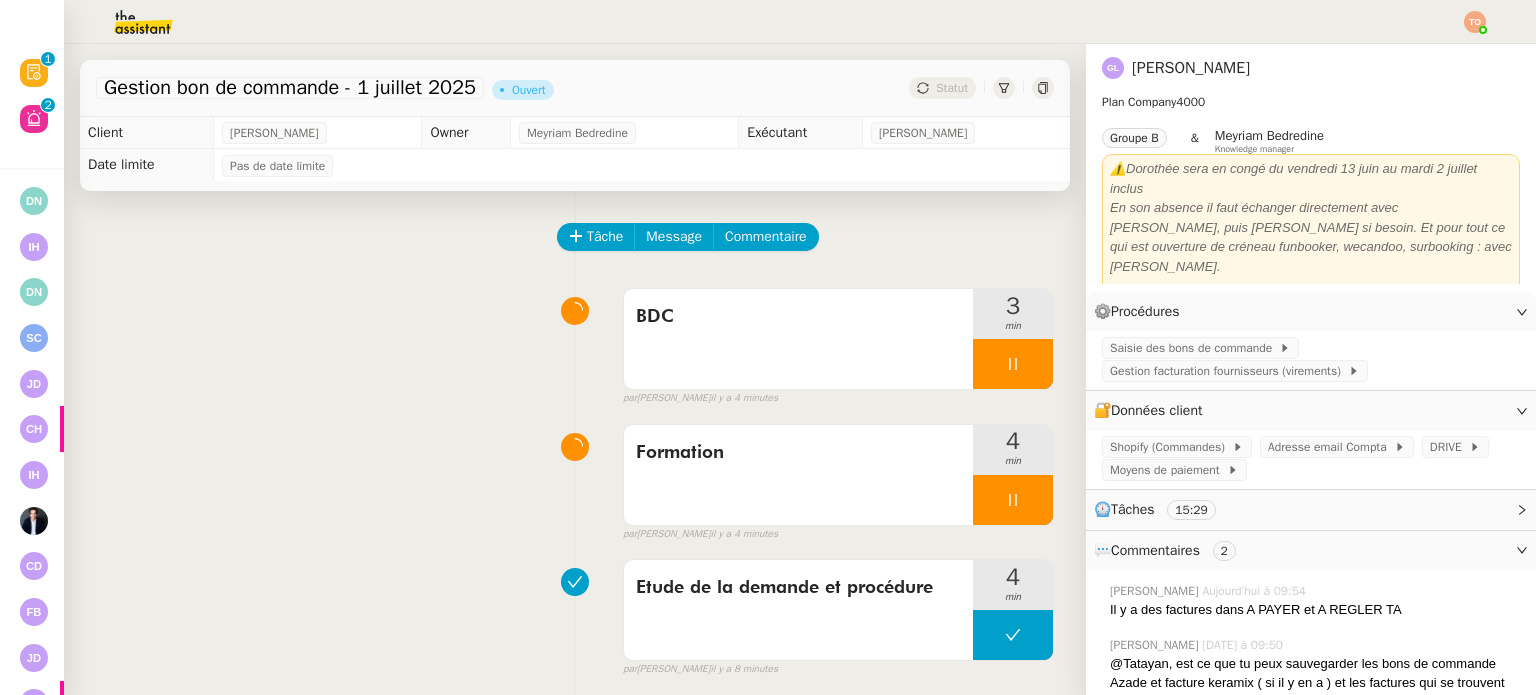 click on "Shopify (Commandes)" 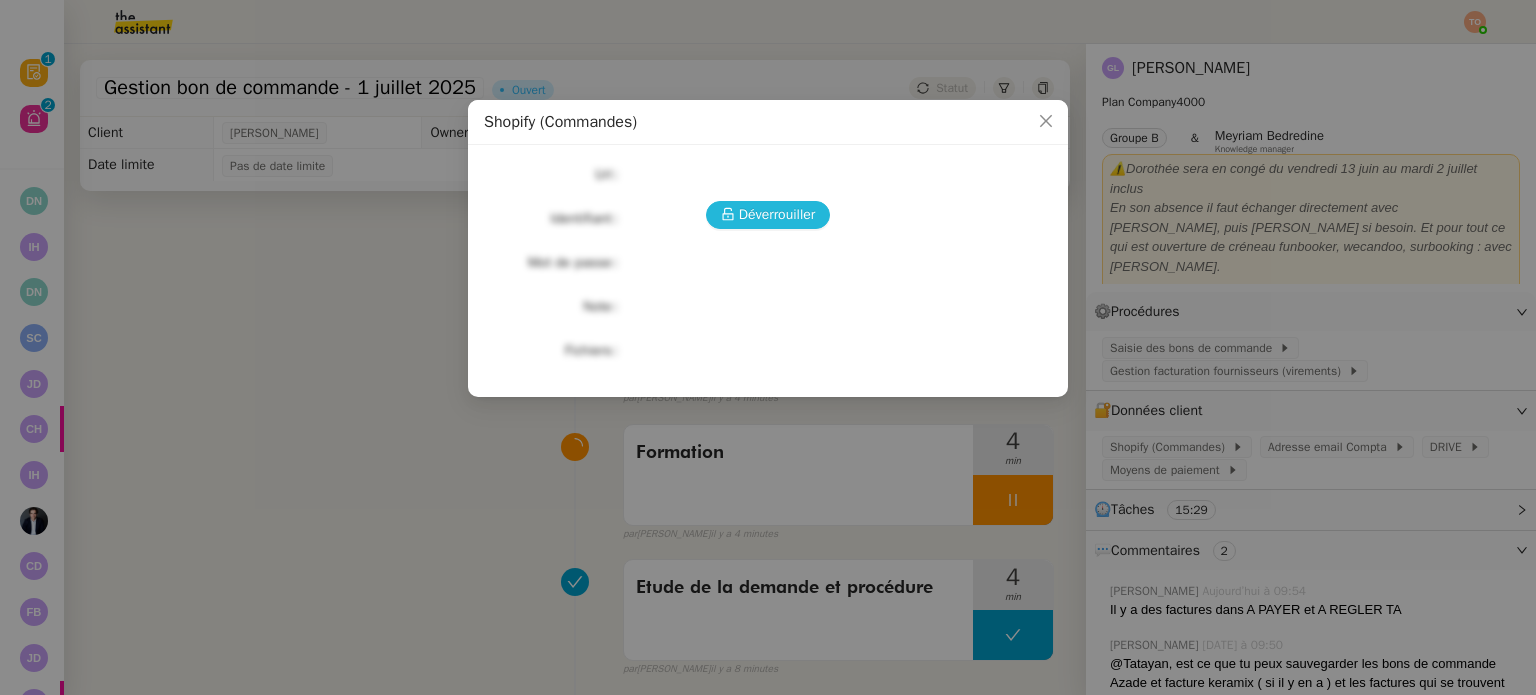 click on "Déverrouiller" at bounding box center [777, 214] 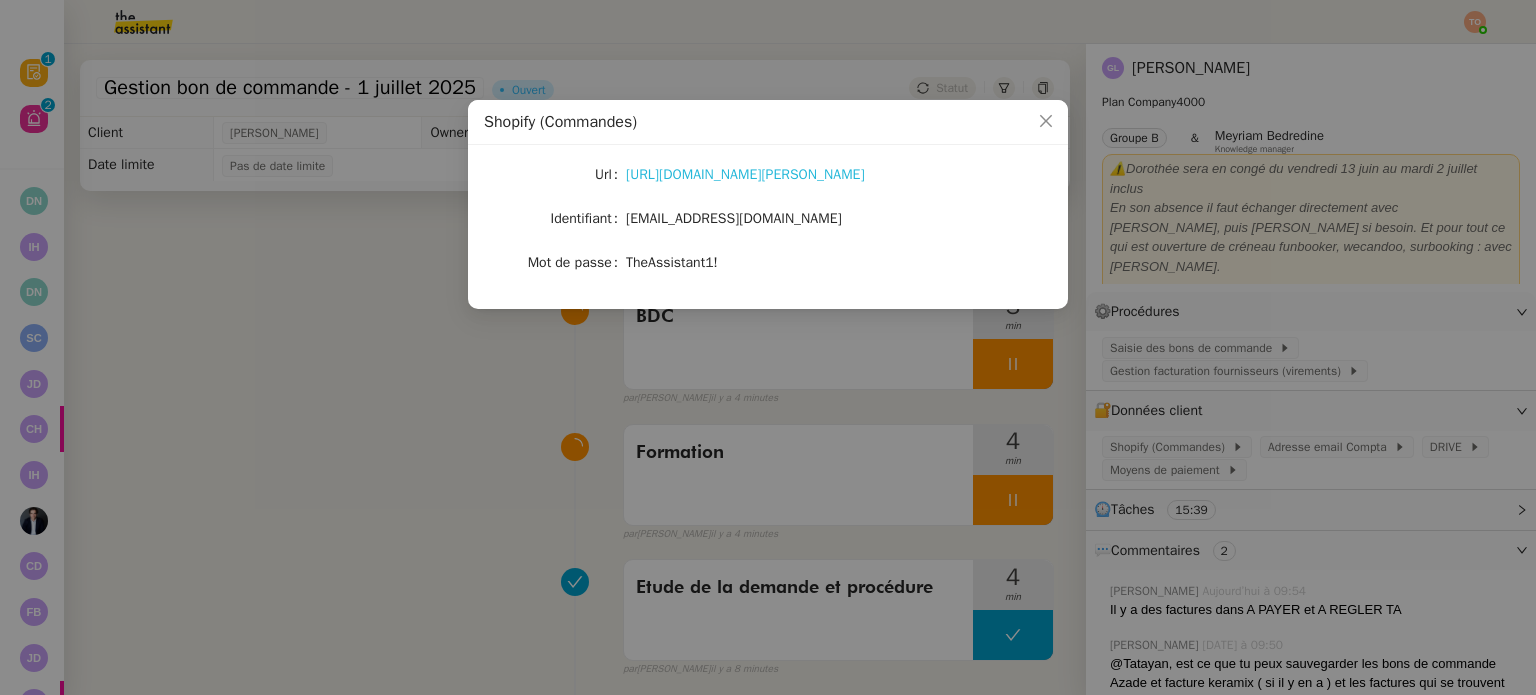 click on "[URL][DOMAIN_NAME][PERSON_NAME]" 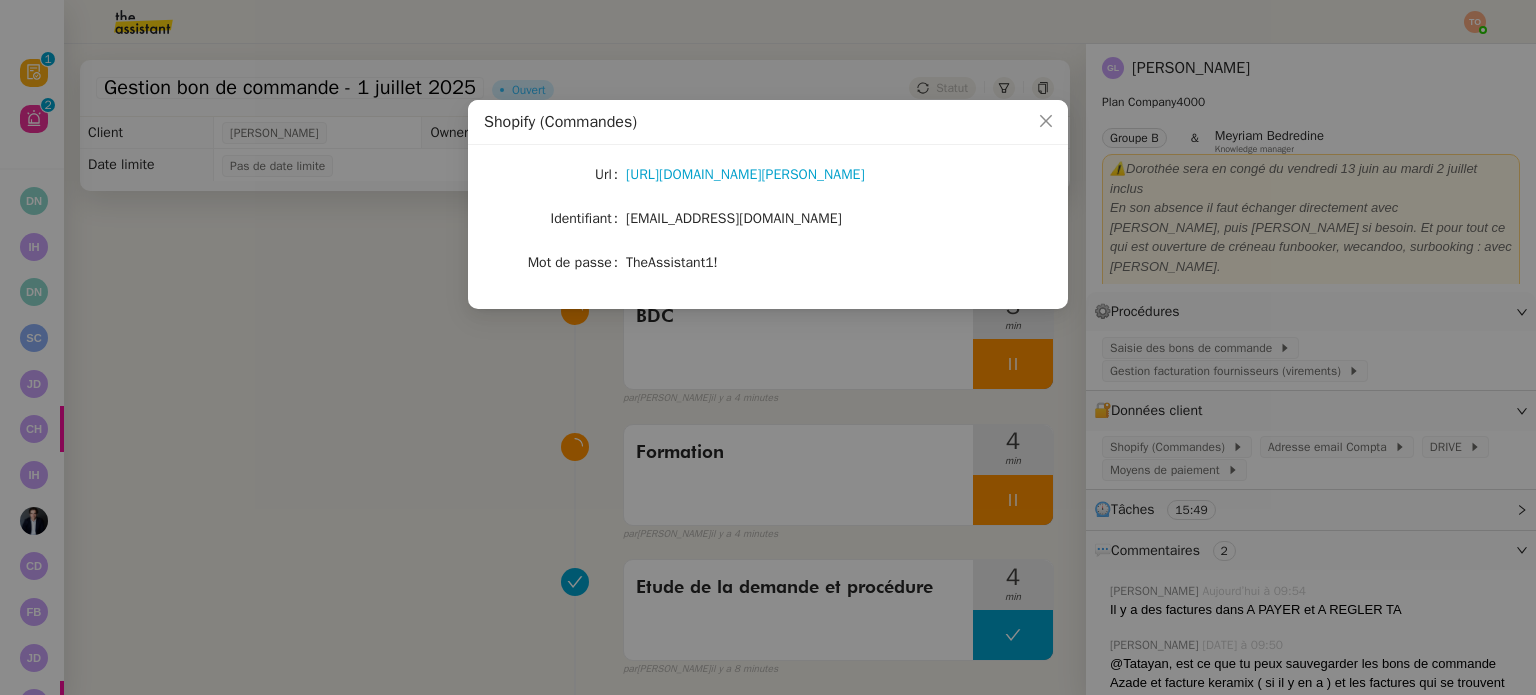 click on "Shopify (Commandes) Url [URL][DOMAIN_NAME][PERSON_NAME]    Identifiant [EMAIL_ADDRESS][DOMAIN_NAME] Mot de passe [SECURITY_DATA]" at bounding box center [768, 347] 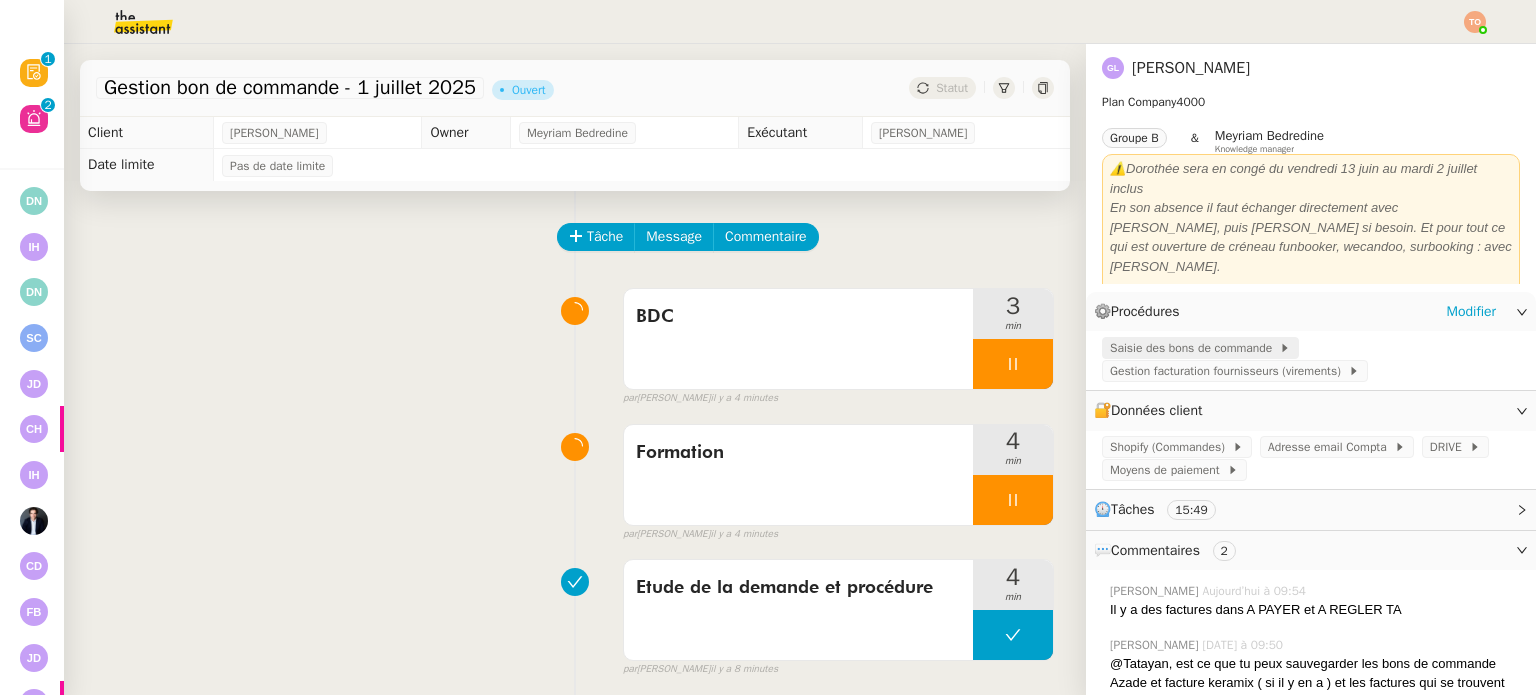 click on "Saisie des bons de commande" 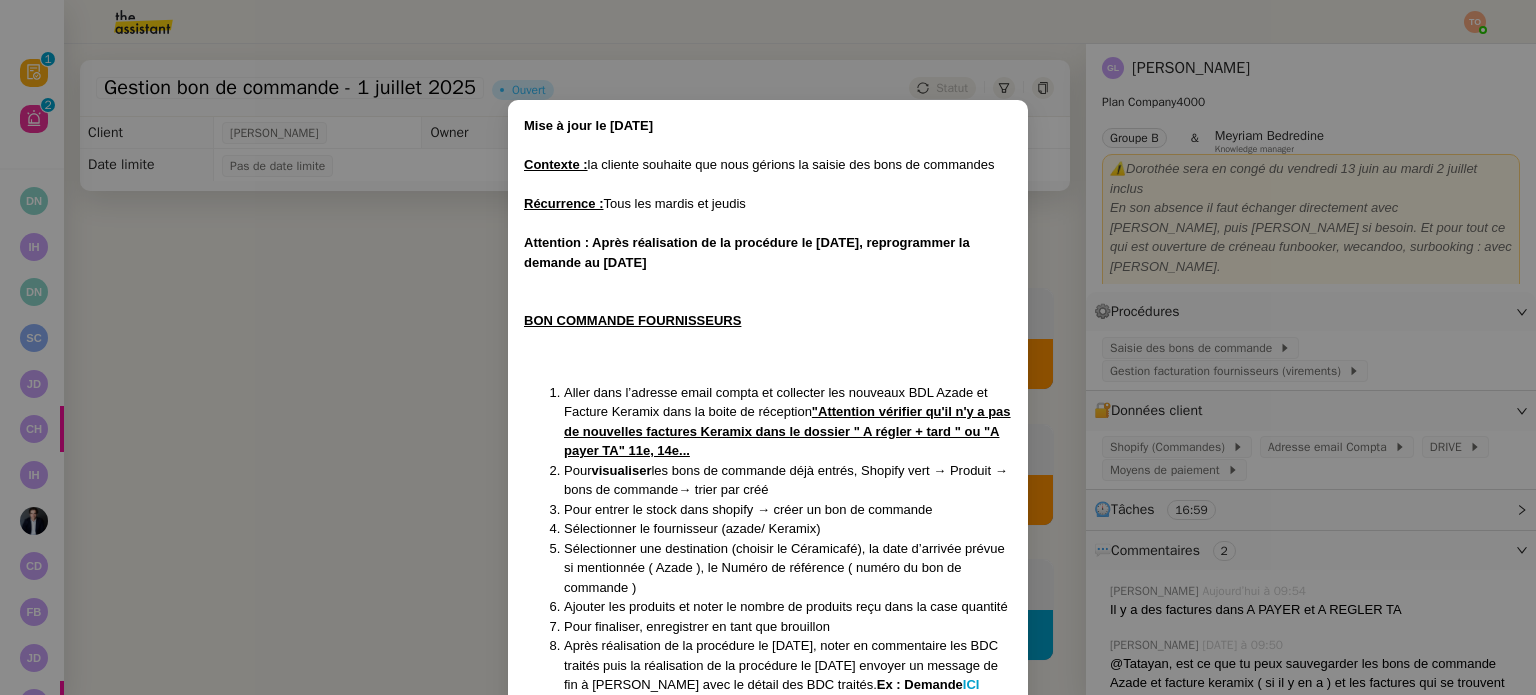 drag, startPoint x: 713, startPoint y: 486, endPoint x: 804, endPoint y: 493, distance: 91.26884 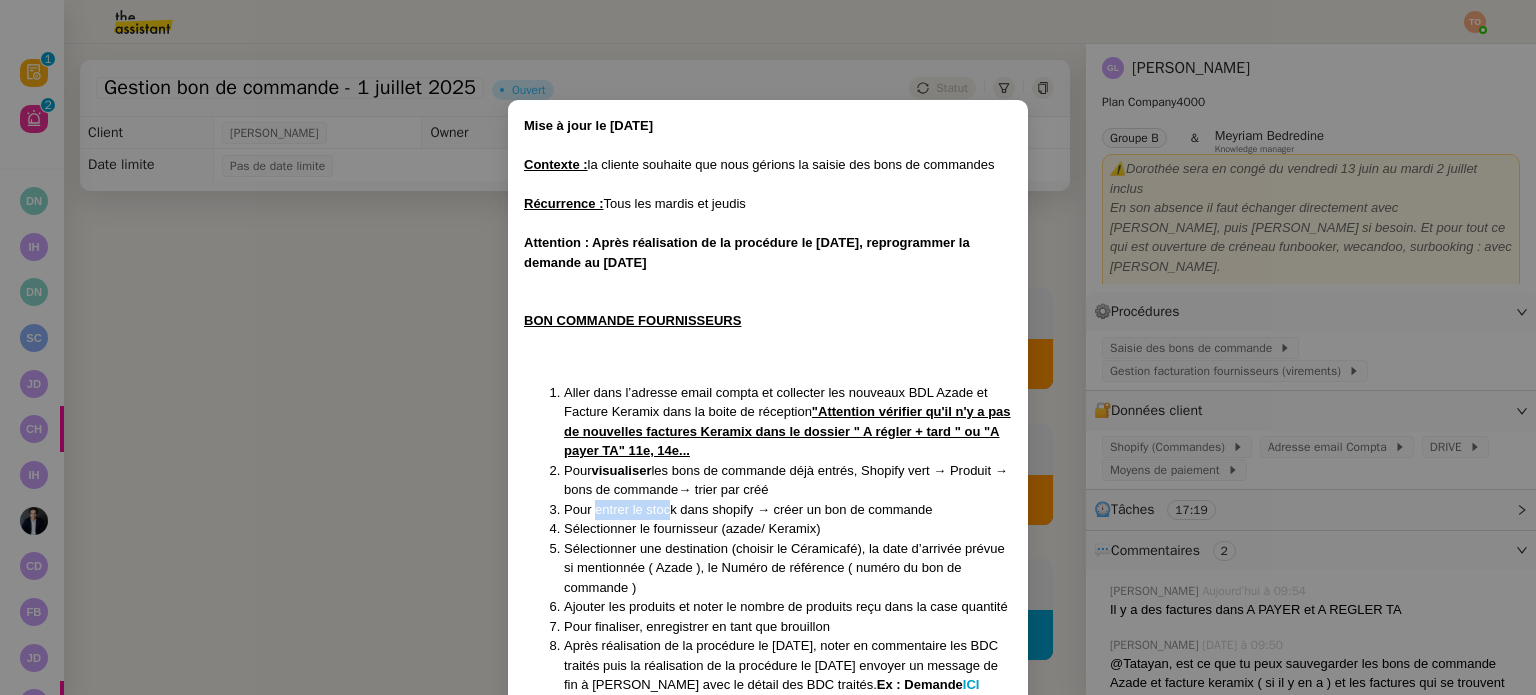 drag, startPoint x: 598, startPoint y: 513, endPoint x: 672, endPoint y: 511, distance: 74.02702 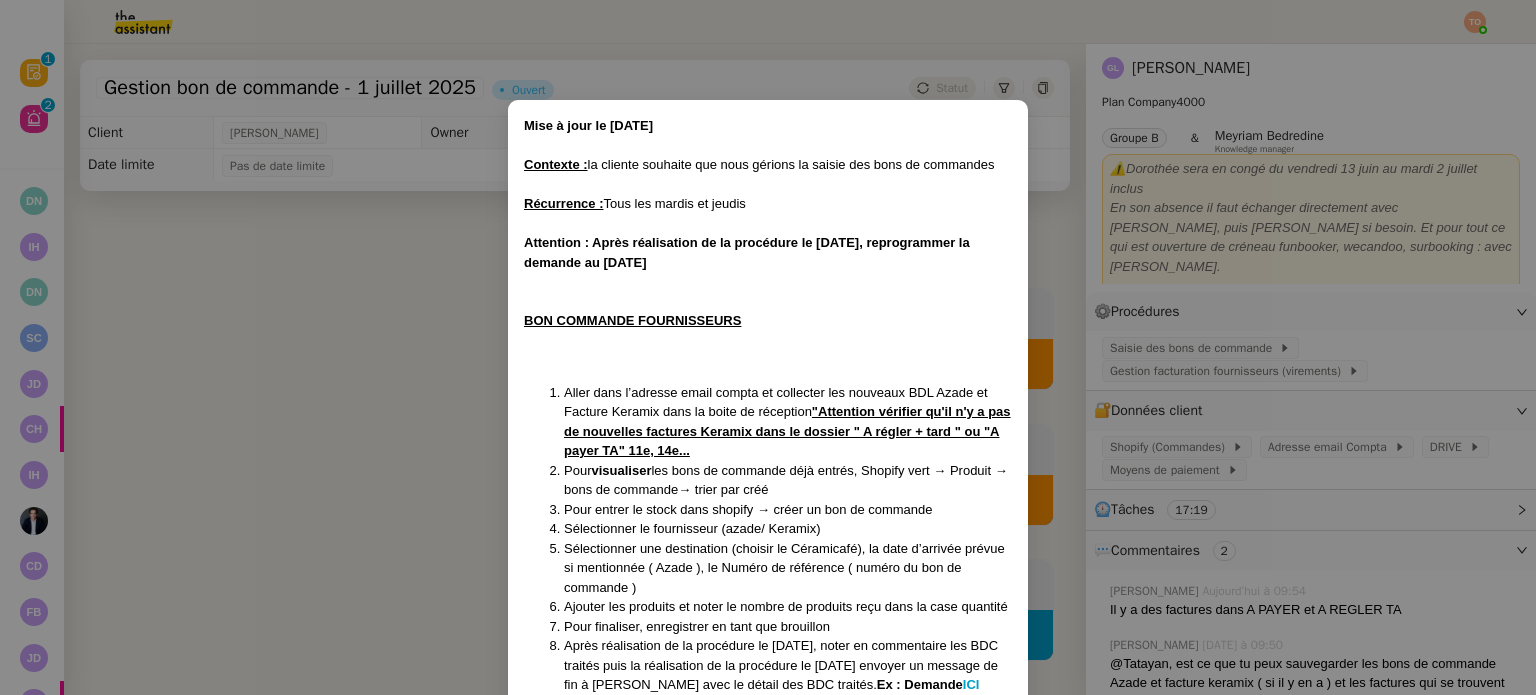 click on "Pour entrer le stock dans shopify → créer un bon de commande" at bounding box center (788, 510) 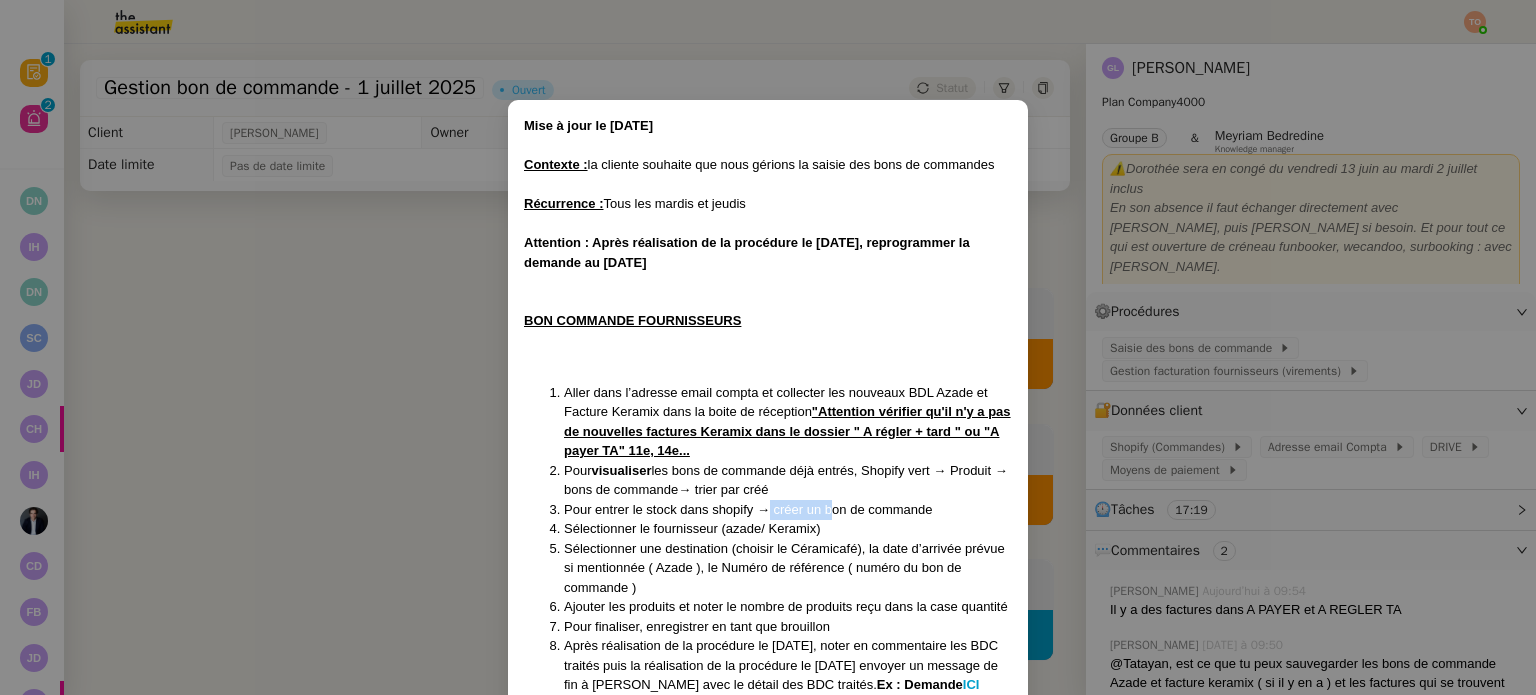 drag, startPoint x: 766, startPoint y: 510, endPoint x: 855, endPoint y: 506, distance: 89.08984 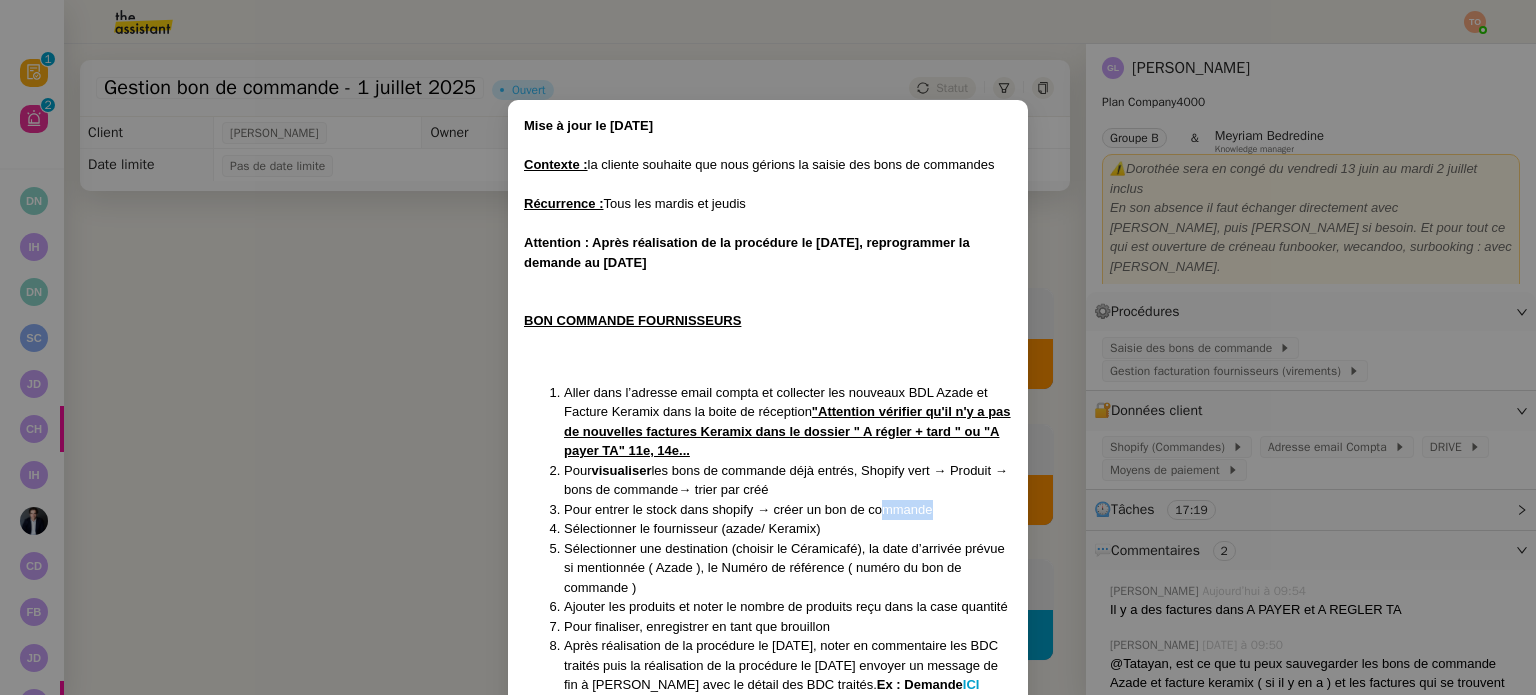 drag, startPoint x: 890, startPoint y: 505, endPoint x: 937, endPoint y: 505, distance: 47 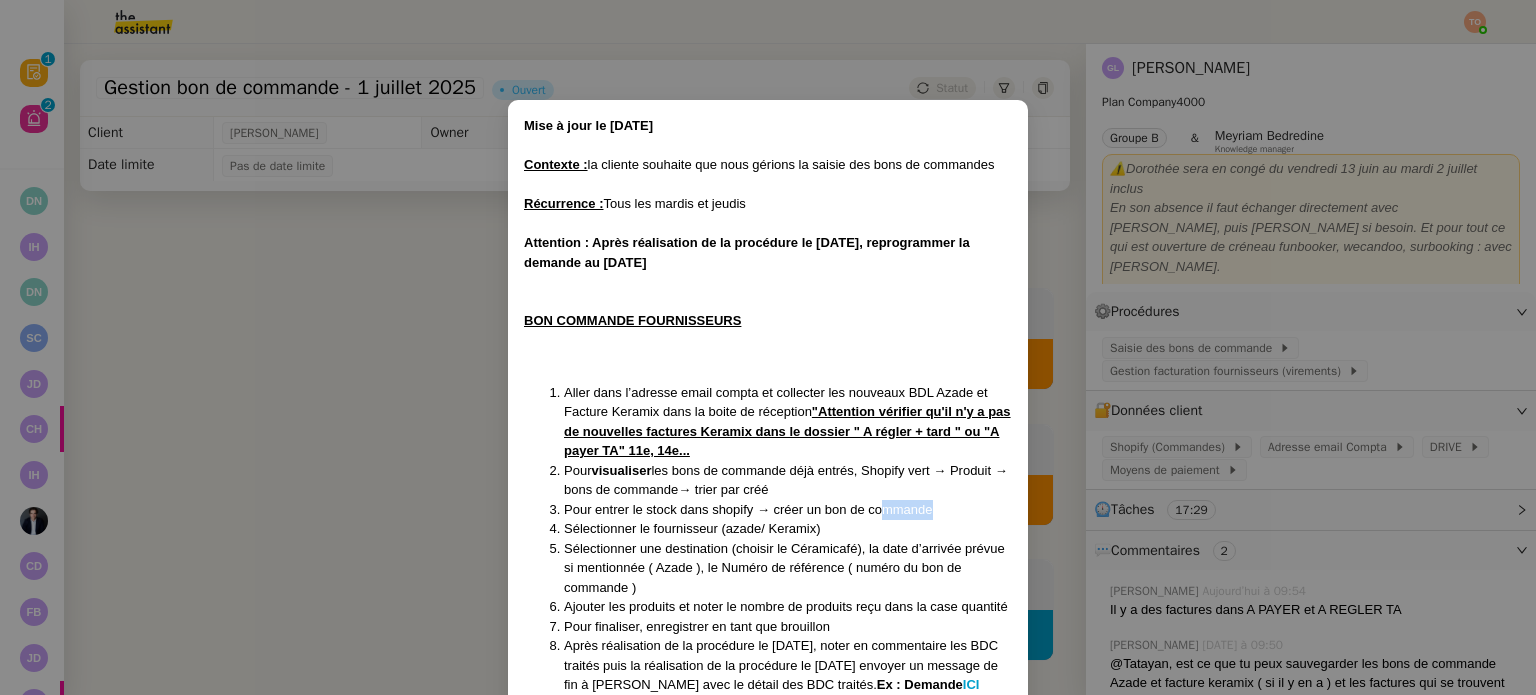 click on "Pour entrer le stock dans shopify → créer un bon de commande" at bounding box center [788, 510] 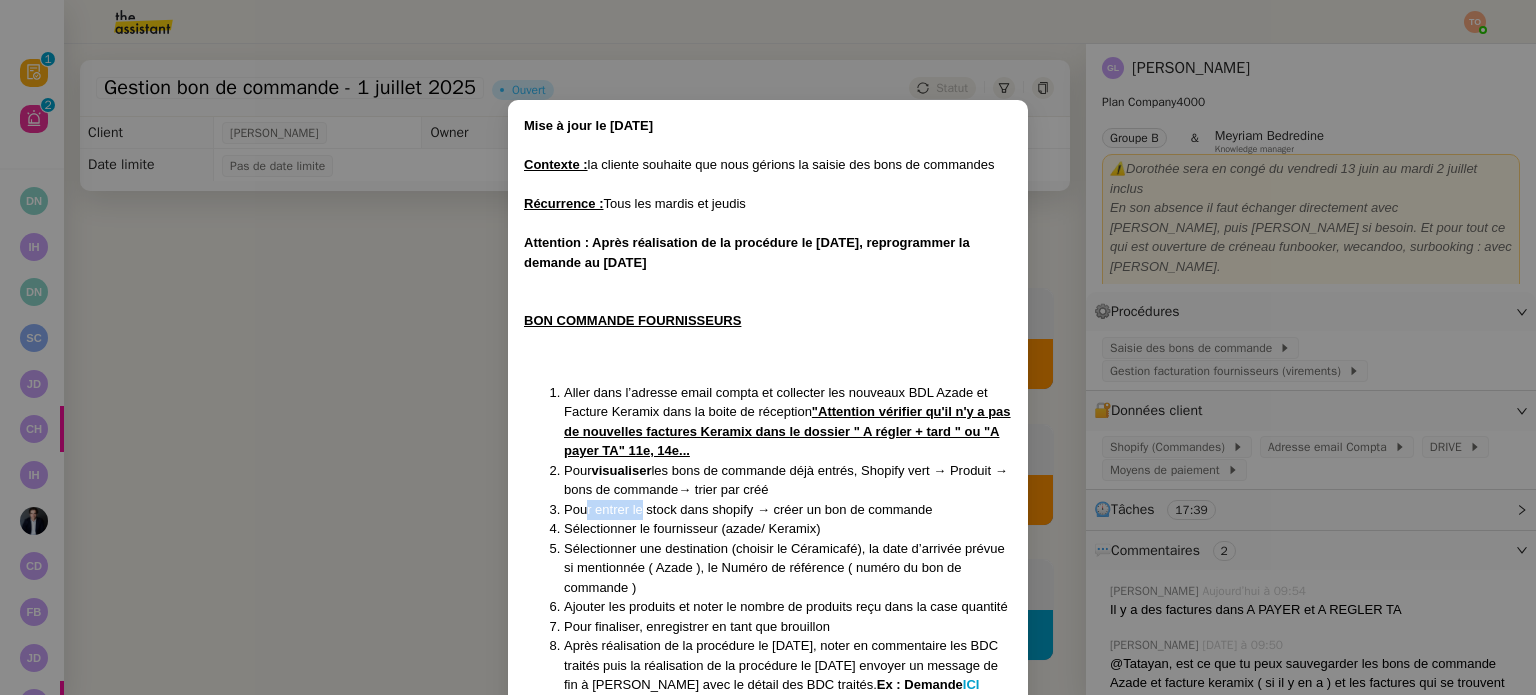 drag, startPoint x: 584, startPoint y: 512, endPoint x: 640, endPoint y: 511, distance: 56.008926 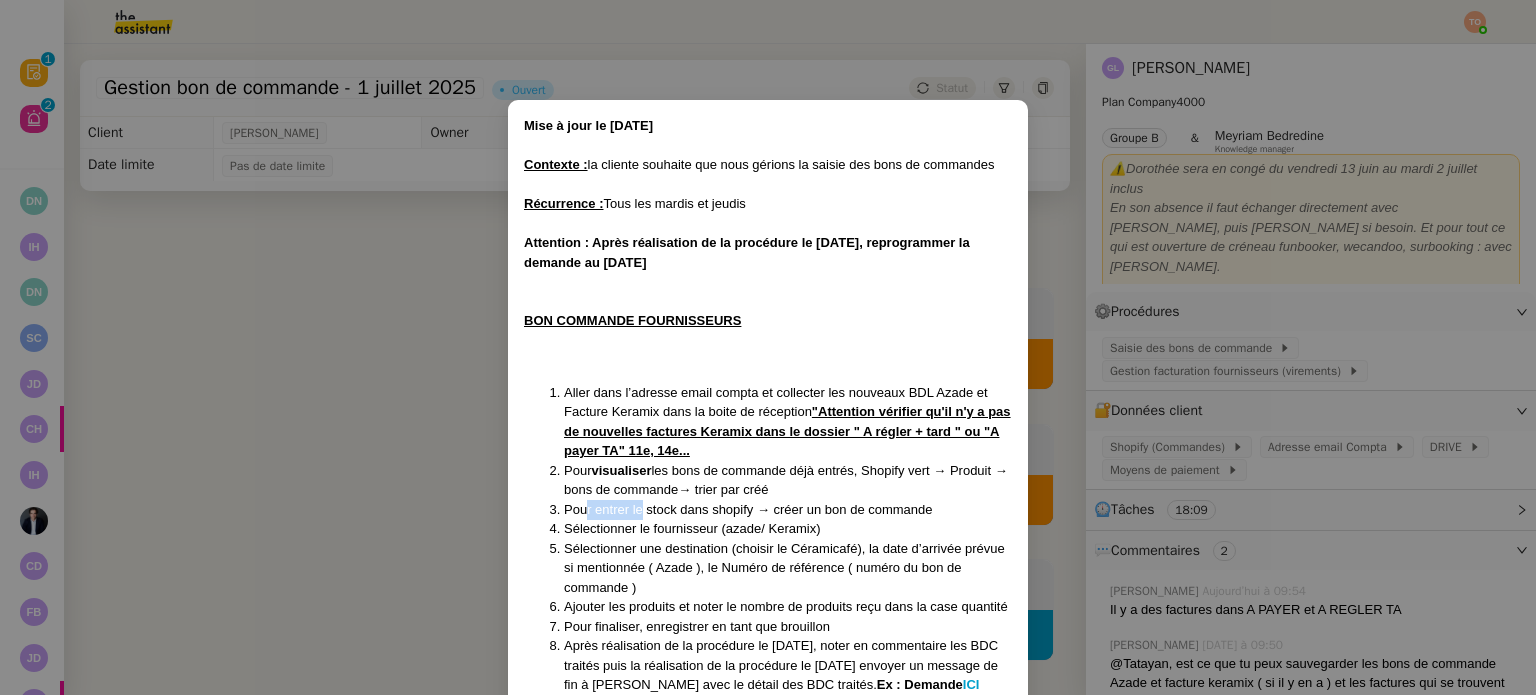 click on "Pour entrer le stock dans shopify → créer un bon de commande" at bounding box center [788, 510] 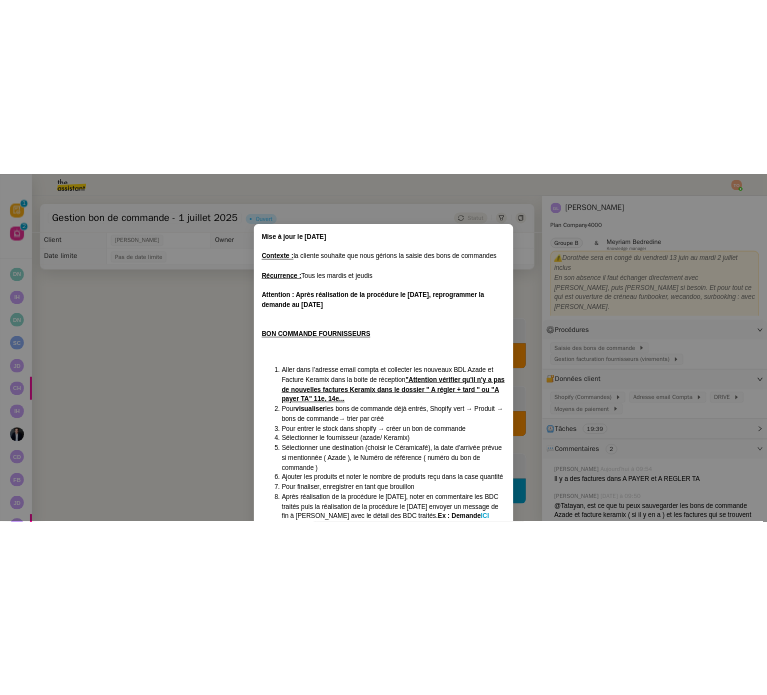 scroll, scrollTop: 100, scrollLeft: 0, axis: vertical 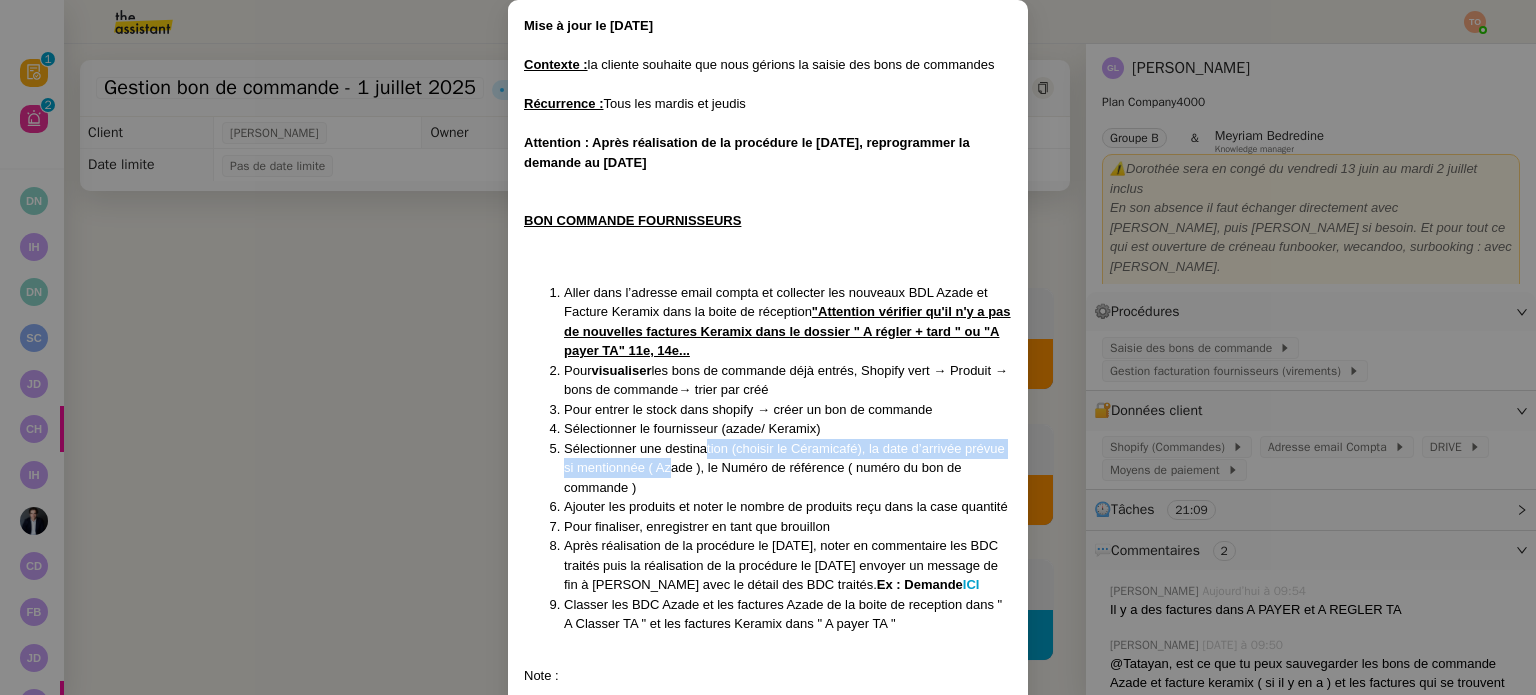 drag, startPoint x: 663, startPoint y: 459, endPoint x: 740, endPoint y: 455, distance: 77.10383 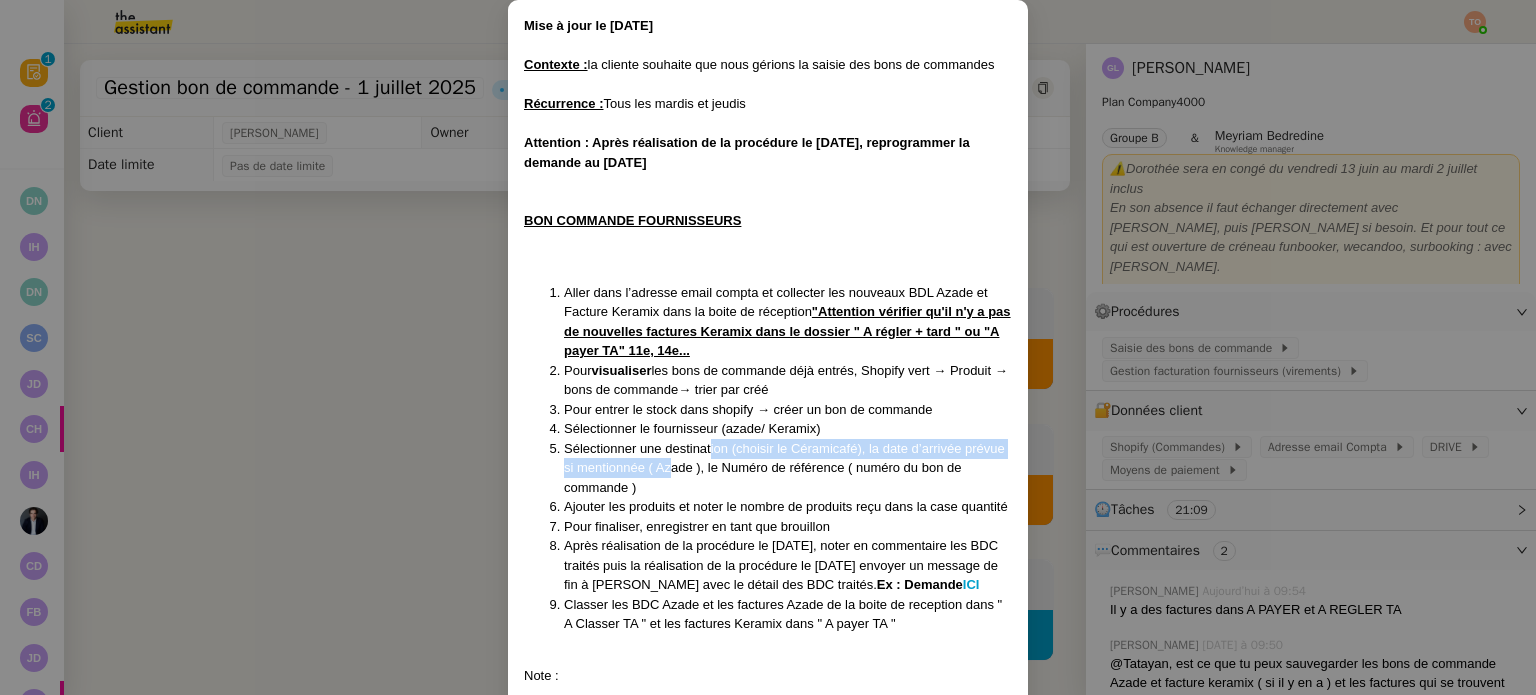 click on "Sélectionner une destination (choisir le Céramicafé), la date d’arrivée prévue si mentionnée ( Azade ), le Numéro de référence ( numéro du bon de commande )" at bounding box center [788, 468] 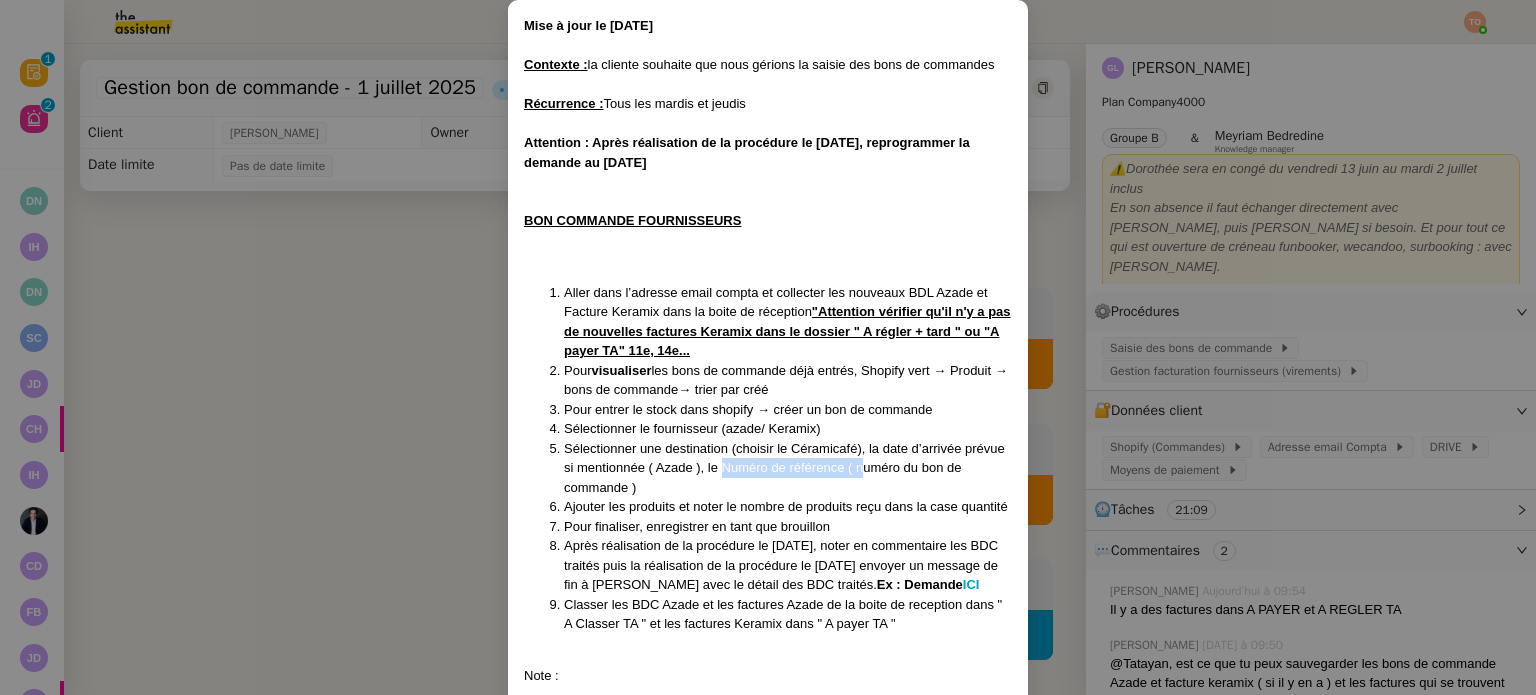 click on "Sélectionner une destination (choisir le Céramicafé), la date d’arrivée prévue si mentionnée ( Azade ), le Numéro de référence ( numéro du bon de commande )" at bounding box center (788, 468) 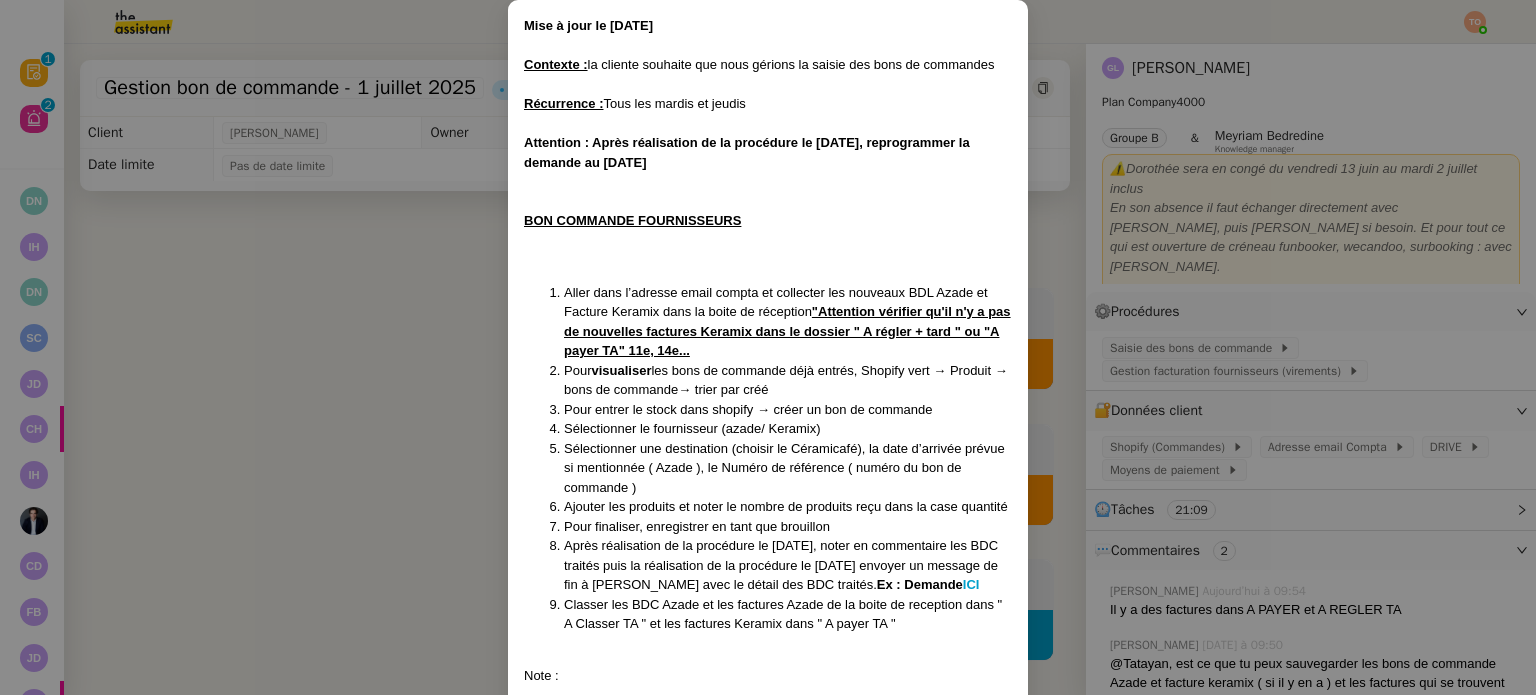 click on "Sélectionner une destination (choisir le Céramicafé), la date d’arrivée prévue si mentionnée ( Azade ), le Numéro de référence ( numéro du bon de commande )" at bounding box center [788, 468] 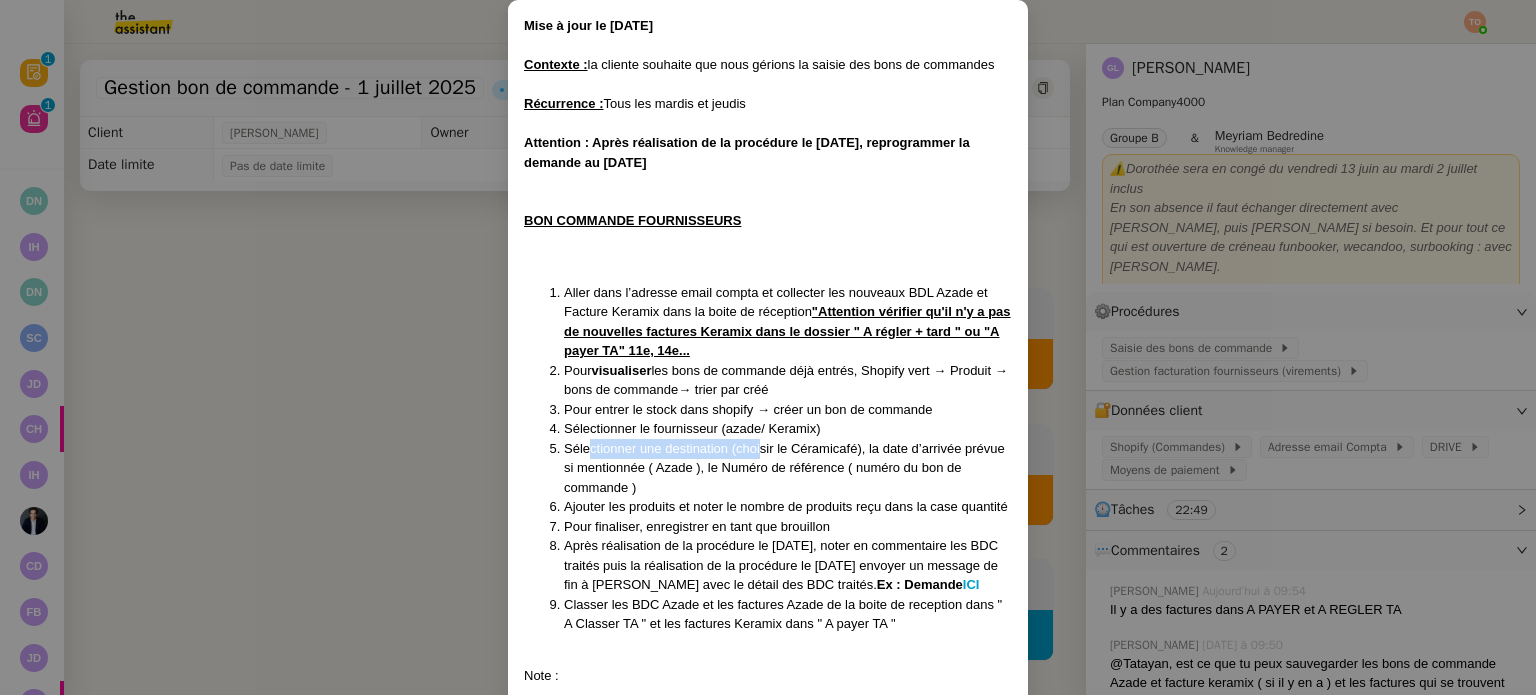 drag, startPoint x: 584, startPoint y: 449, endPoint x: 759, endPoint y: 452, distance: 175.02571 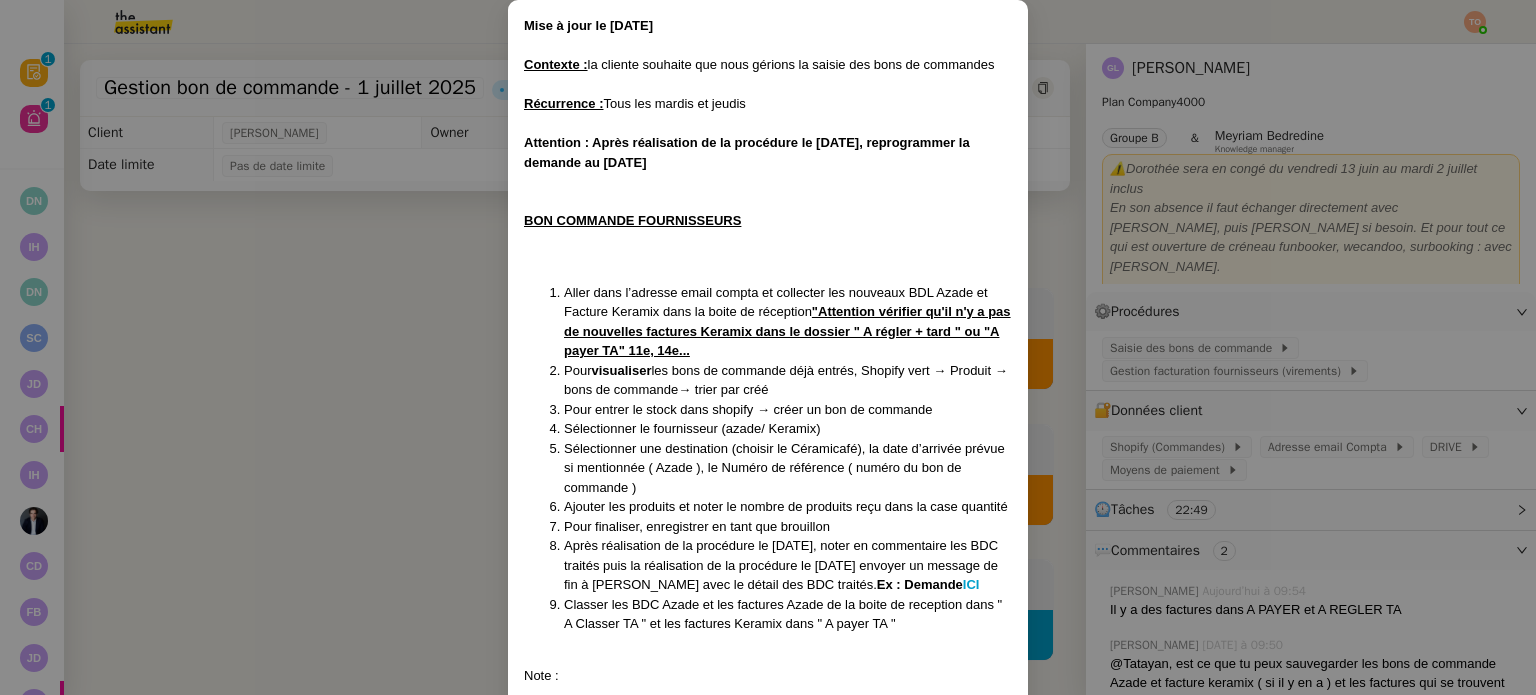 click on "Sélectionner une destination (choisir le Céramicafé), la date d’arrivée prévue si mentionnée ( Azade ), le Numéro de référence ( numéro du bon de commande )" at bounding box center [788, 468] 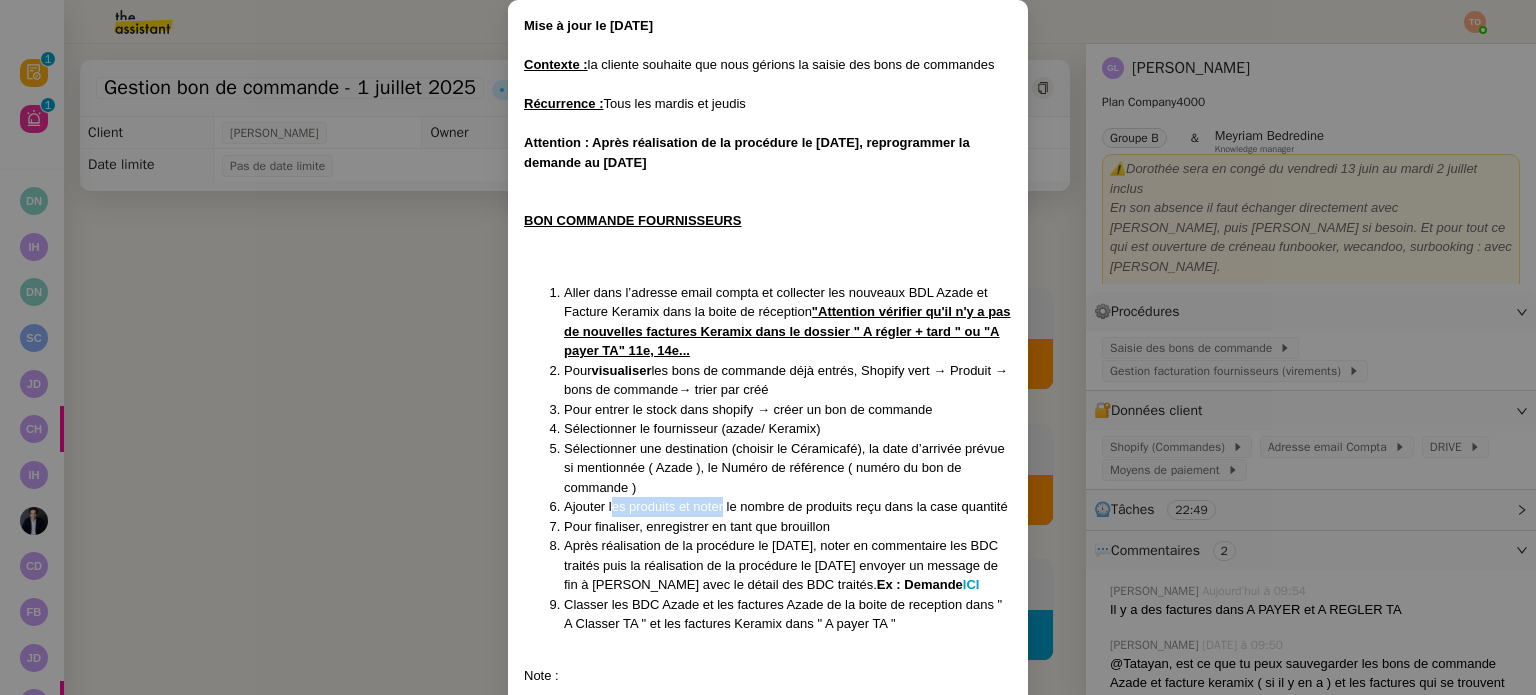 drag, startPoint x: 607, startPoint y: 514, endPoint x: 716, endPoint y: 515, distance: 109.004585 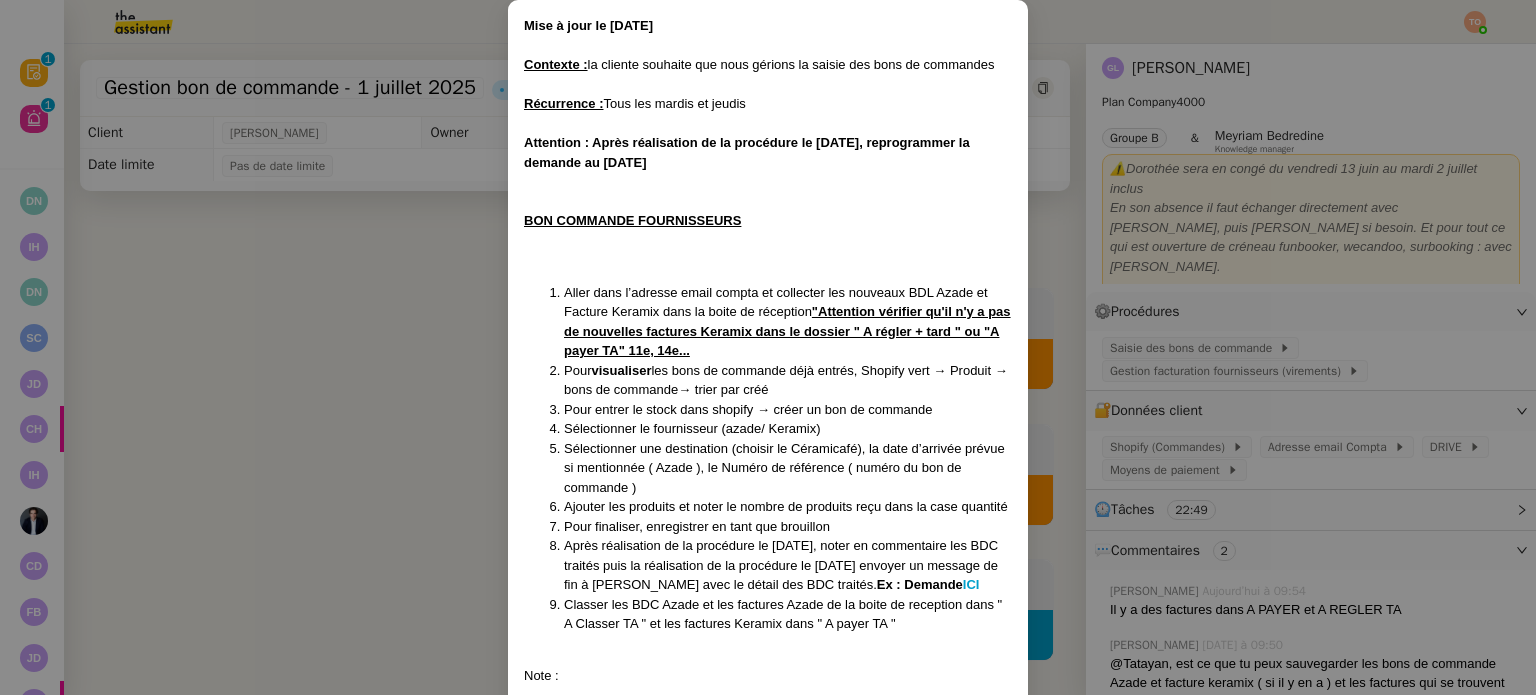 click on "Ajouter les produits et noter le nombre de produits reçu dans la case quantité" at bounding box center [788, 507] 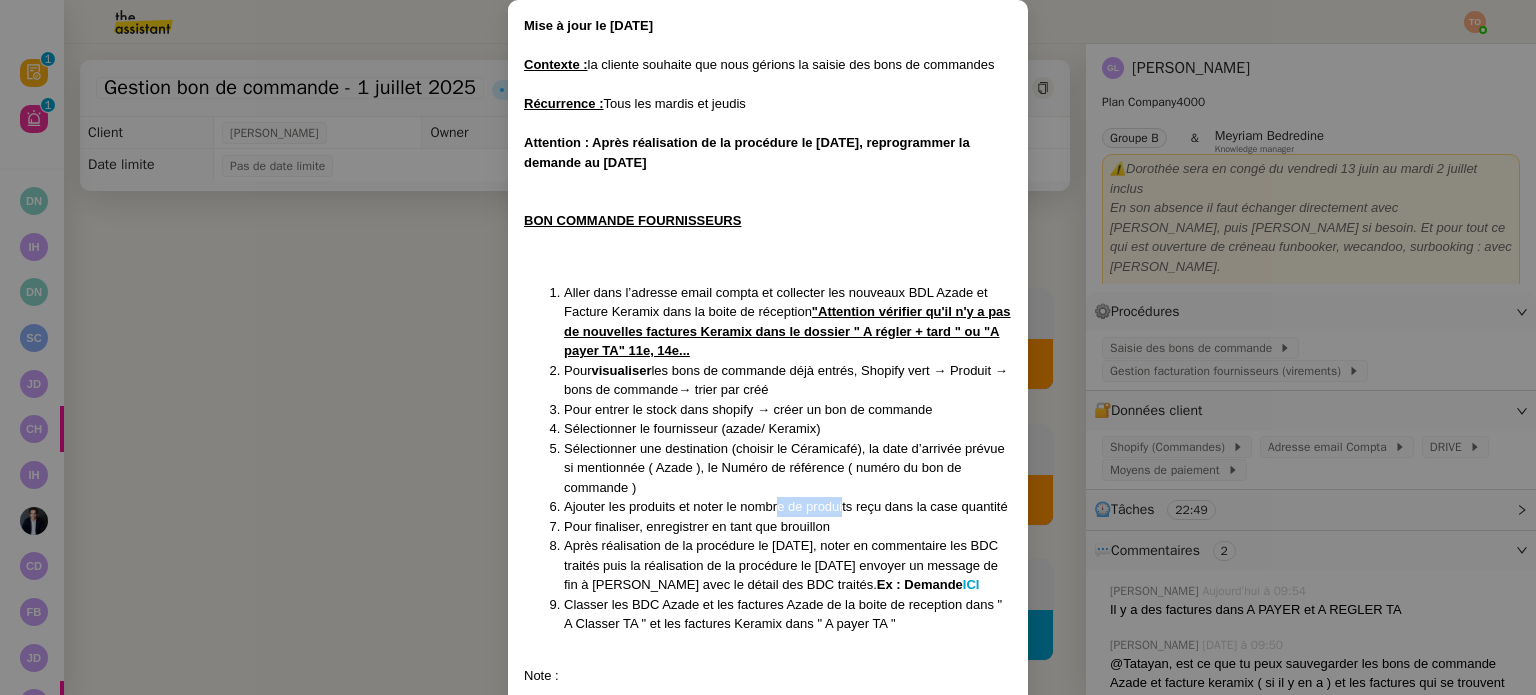 drag, startPoint x: 772, startPoint y: 511, endPoint x: 864, endPoint y: 507, distance: 92.086914 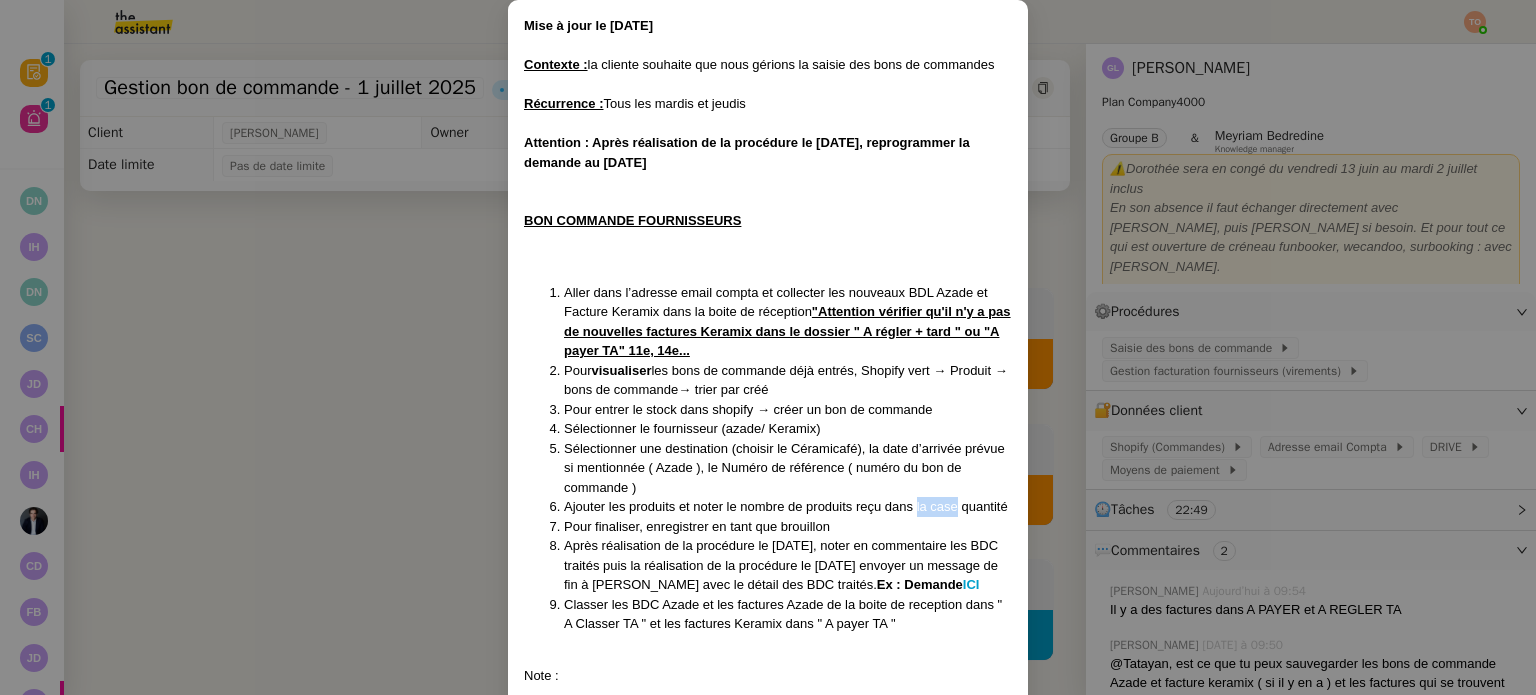 drag, startPoint x: 912, startPoint y: 503, endPoint x: 956, endPoint y: 503, distance: 44 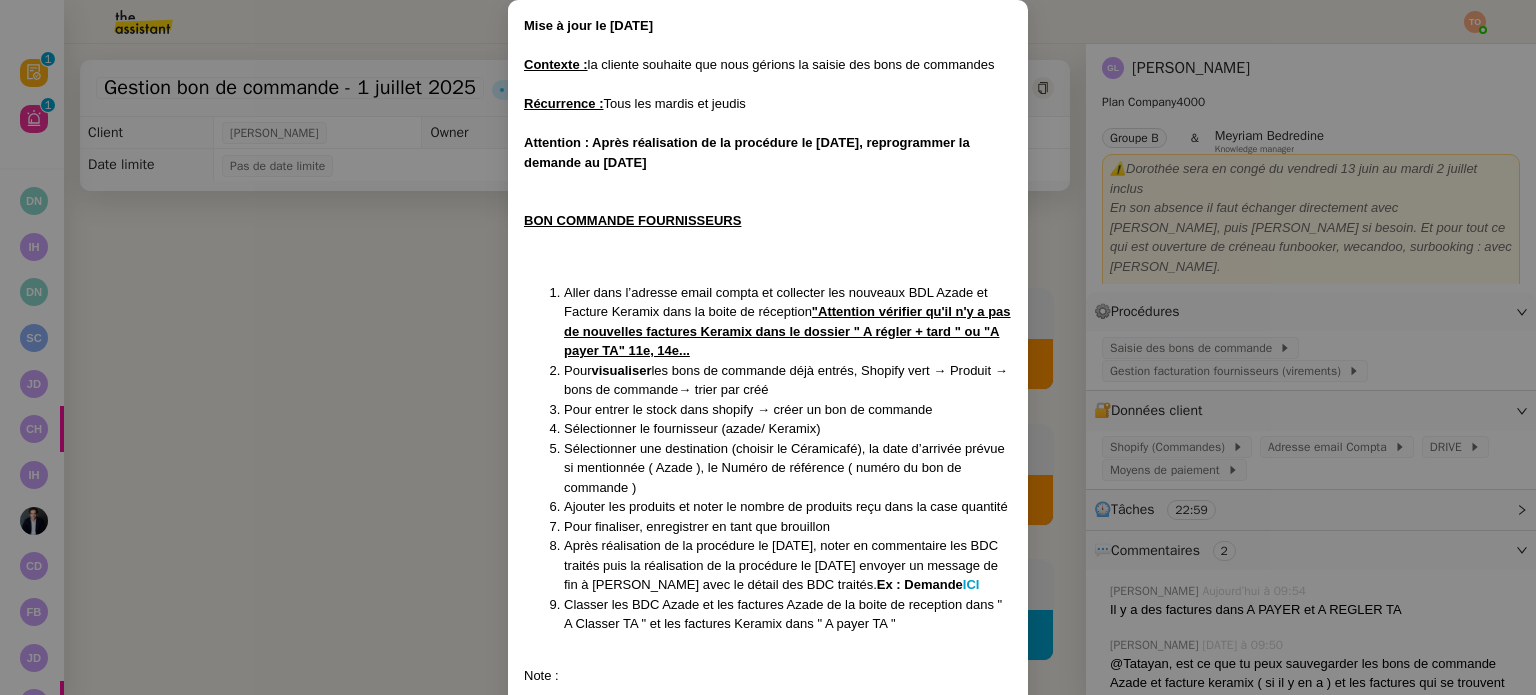 click on "Ajouter les produits et noter le nombre de produits reçu dans la case quantité" at bounding box center [788, 507] 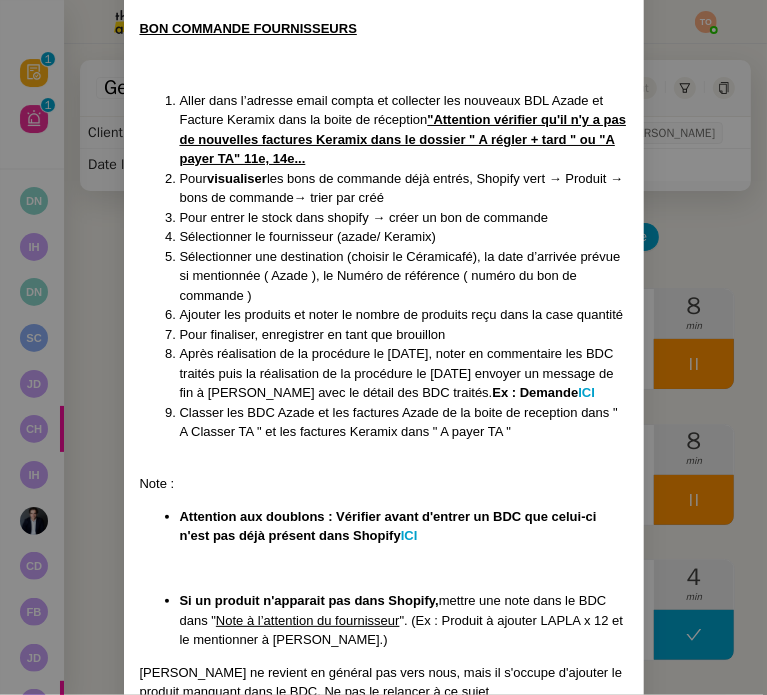 scroll, scrollTop: 0, scrollLeft: 0, axis: both 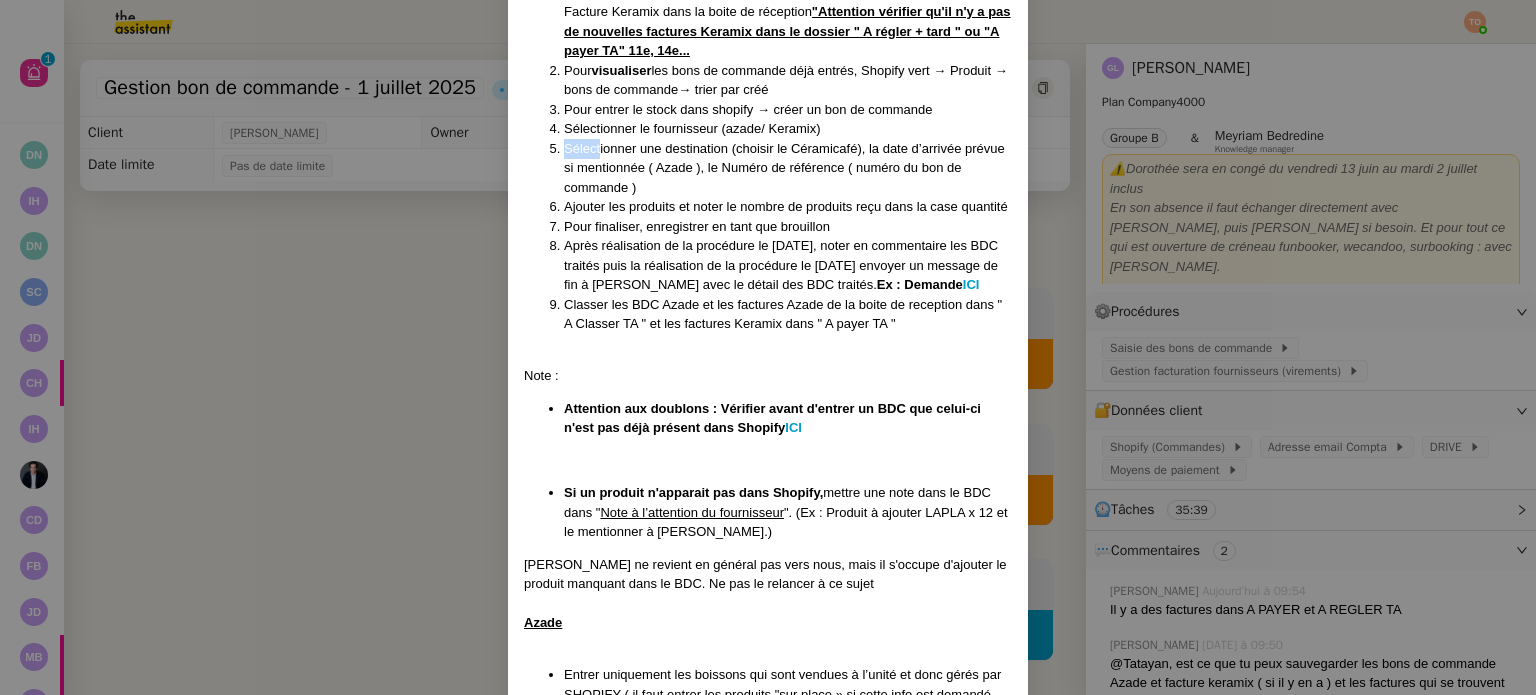 drag, startPoint x: 812, startPoint y: 146, endPoint x: 887, endPoint y: 138, distance: 75.42546 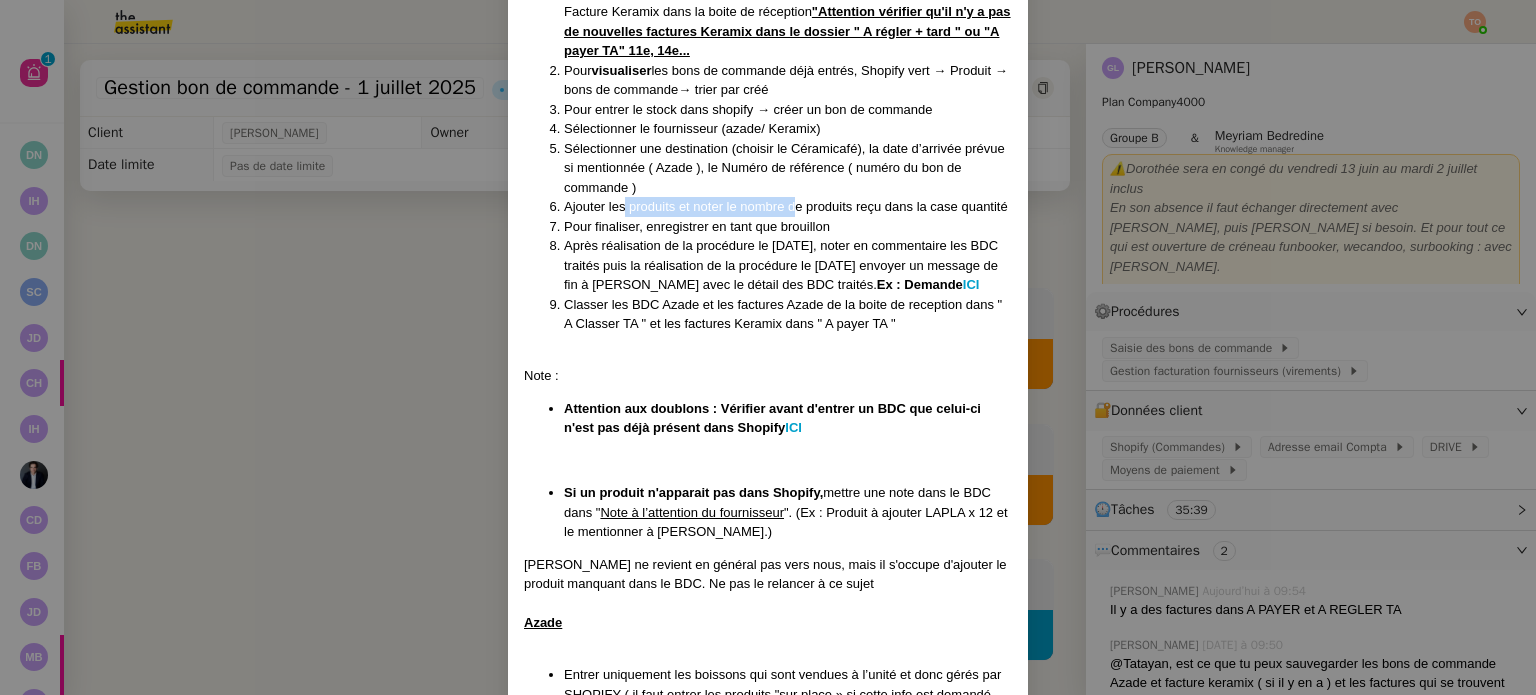 drag, startPoint x: 619, startPoint y: 207, endPoint x: 788, endPoint y: 207, distance: 169 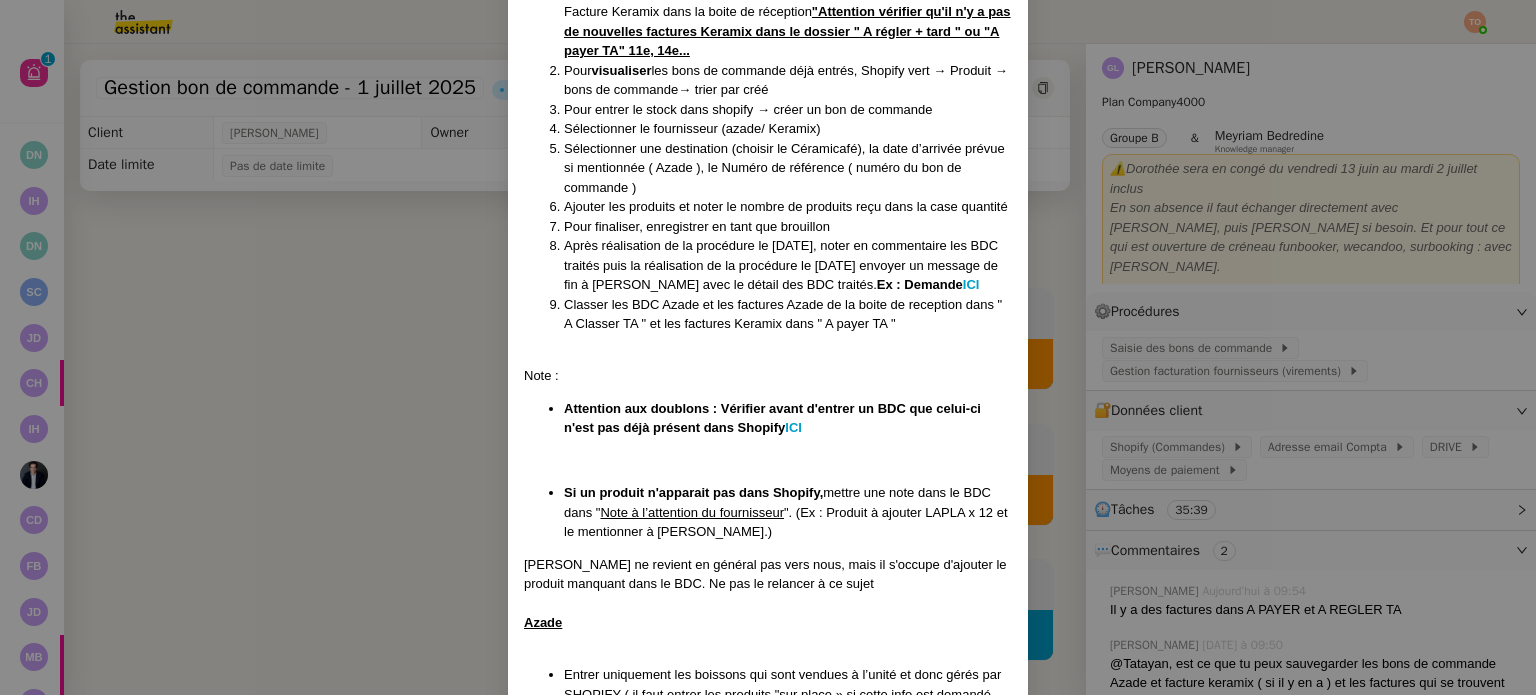click on "Après réalisation de la procédure le [DATE], noter en commentaire les BDC traités puis la réalisation de la procédure le [DATE] envoyer un message de fin à [PERSON_NAME] avec le détail des BDC traités.  Ex : Demande  ICI" at bounding box center (788, 265) 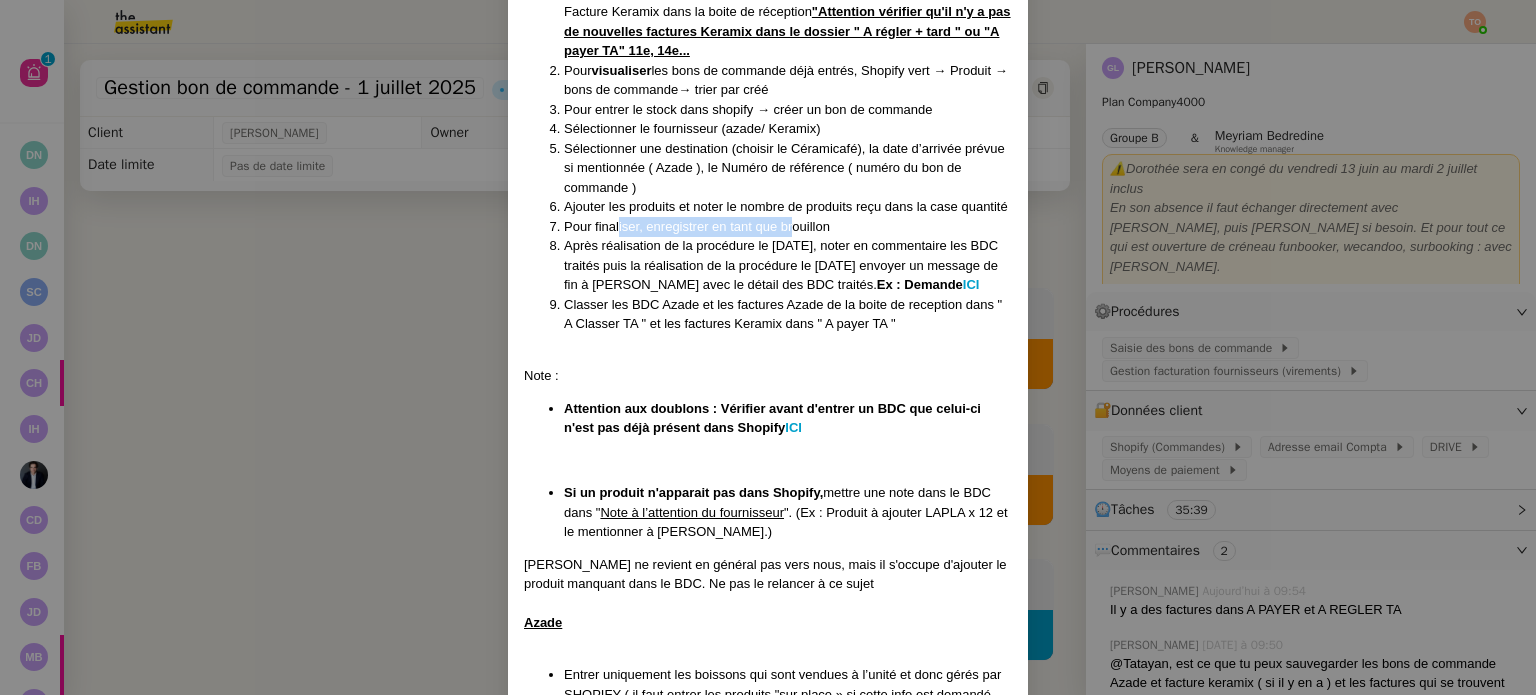 drag, startPoint x: 612, startPoint y: 218, endPoint x: 790, endPoint y: 220, distance: 178.01123 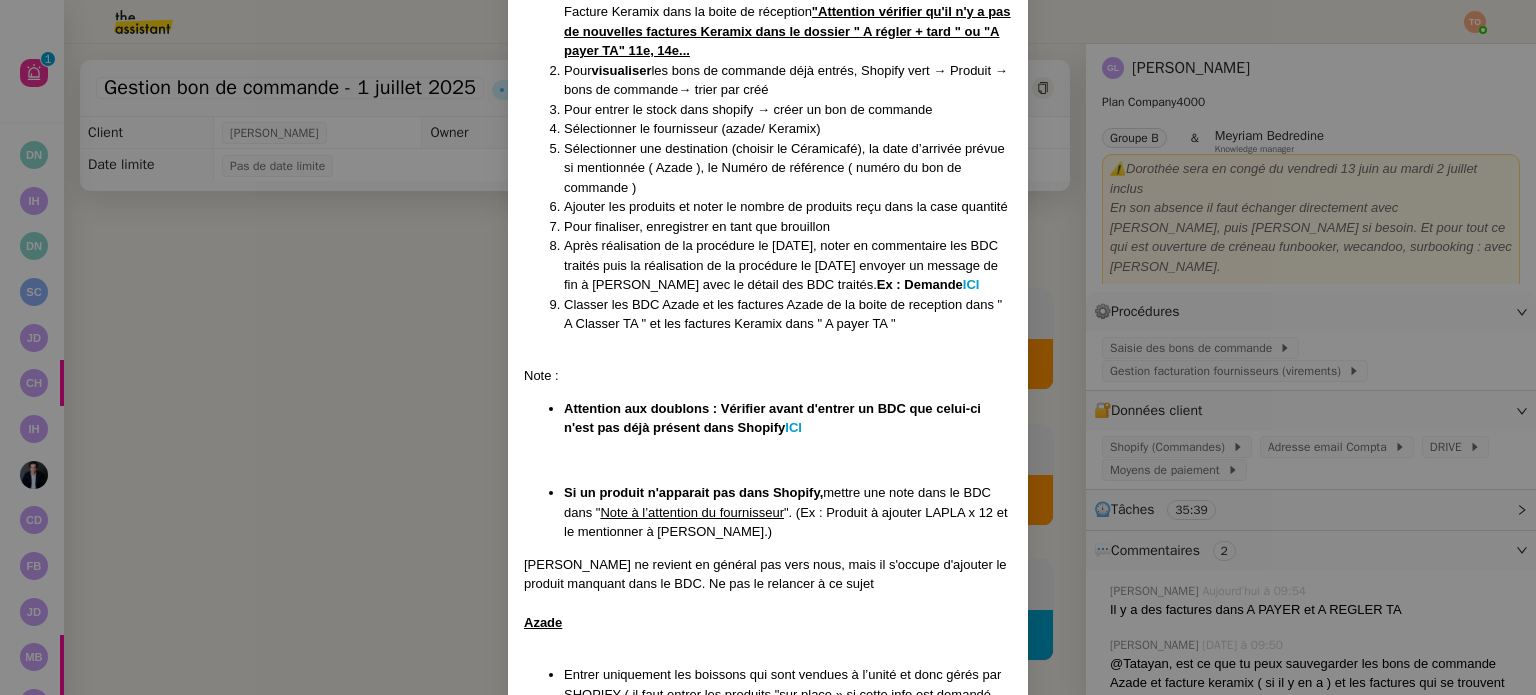 click on "Pour finaliser, enregistrer en tant que brouillon" at bounding box center [788, 227] 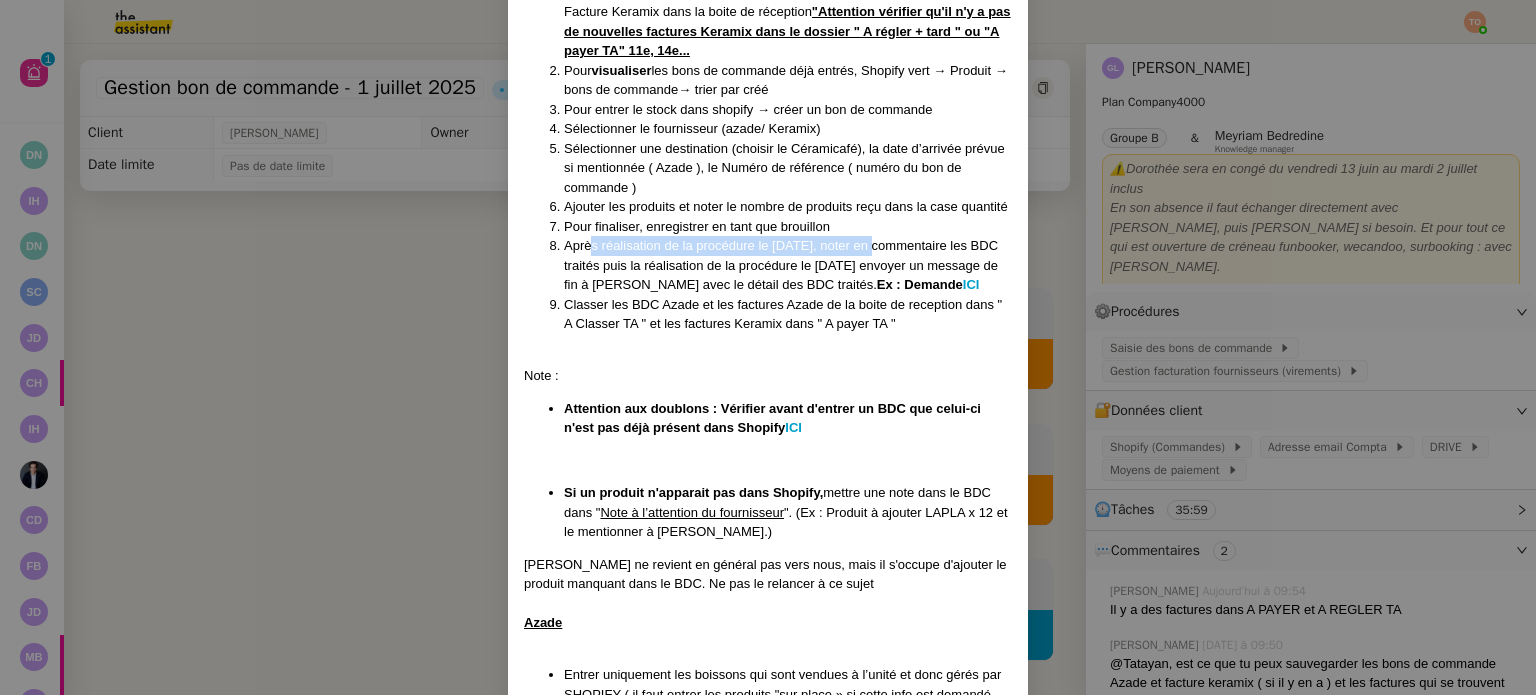 drag, startPoint x: 584, startPoint y: 243, endPoint x: 868, endPoint y: 238, distance: 284.044 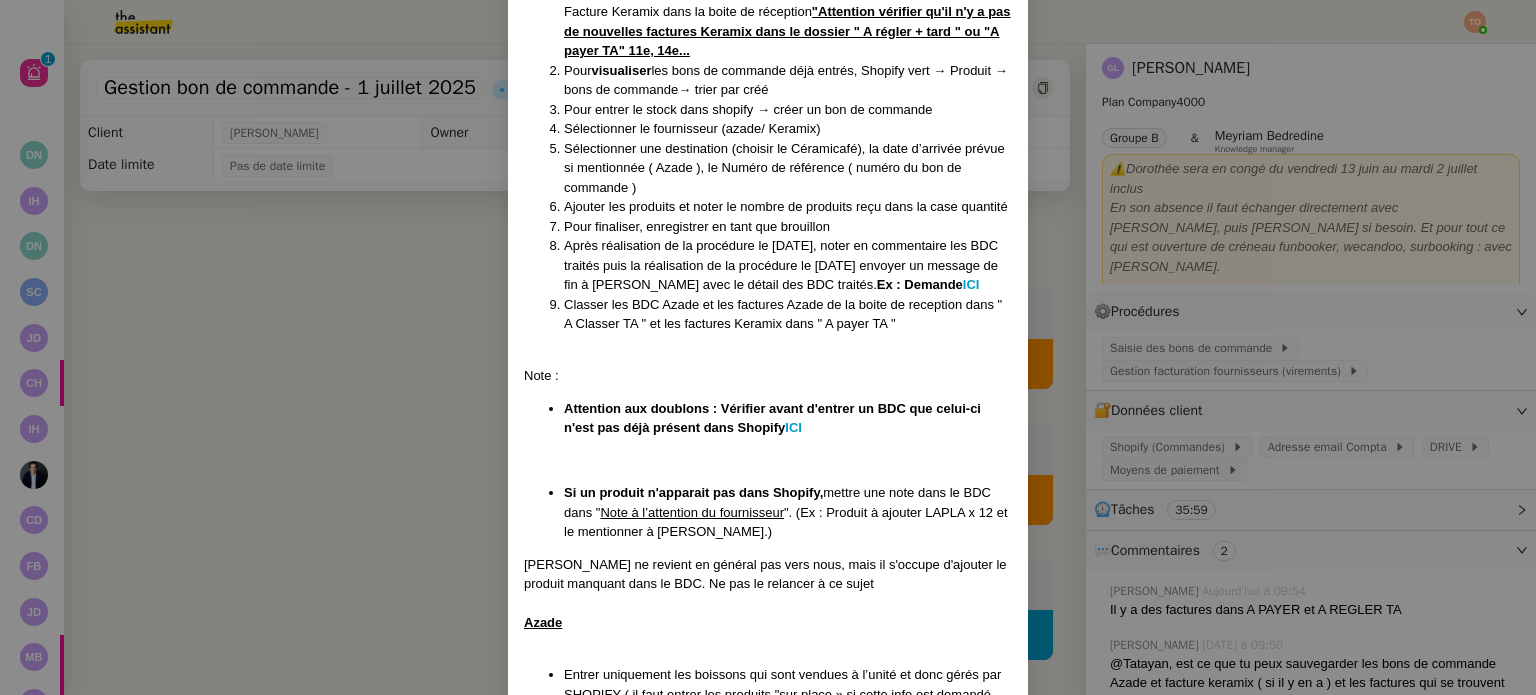 click on "Après réalisation de la procédure le [DATE], noter en commentaire les BDC traités puis la réalisation de la procédure le [DATE] envoyer un message de fin à [PERSON_NAME] avec le détail des BDC traités.  Ex : Demande  ICI" at bounding box center (788, 265) 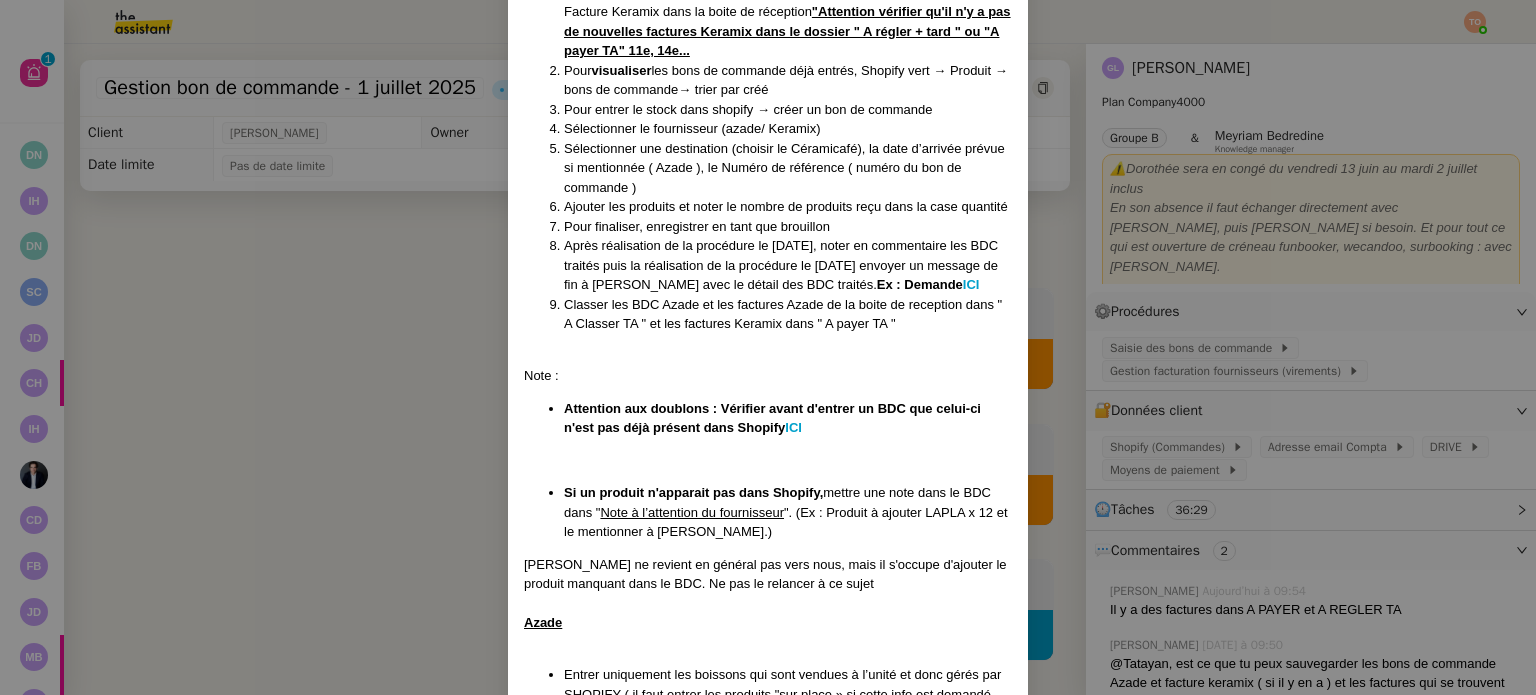 click on "Mise à jour le [DATE] Contexte :  la cliente souhaite que nous gérions la saisie des bons de commandes Récurrence :  Tous les mardis et jeudis Attention : Après réalisation de la procédure le [DATE], reprogrammer la demande au [DATE] BON COMMANDE FOURNISSEURS Aller dans l’adresse email compta et collecter les nouveaux BDL Azade et Facture Keramix dans la boite de réception  "Attention vérifier qu'il n'y a pas de nouvelles factures Keramix dans le dossier " A régler + tard " ou "A payer TA" 11e, 14e... Pour  visualiser  les bons de commande déjà entrés, Shopify vert → Produit → bons de commande→ trier par créé Pour entrer le stock dans shopify → créer un bon de commande Sélectionner le fournisseur (azade/ Keramix) Sélectionner une destination (choisir le Céramicafé), la date d’arrivée prévue si mentionnée ( Azade ), le Numéro de référence ( numéro du bon de commande )  Ajouter les produits et noter le nombre de produits reçu dans la case quantité Ex : Demande  ICI" at bounding box center [768, 347] 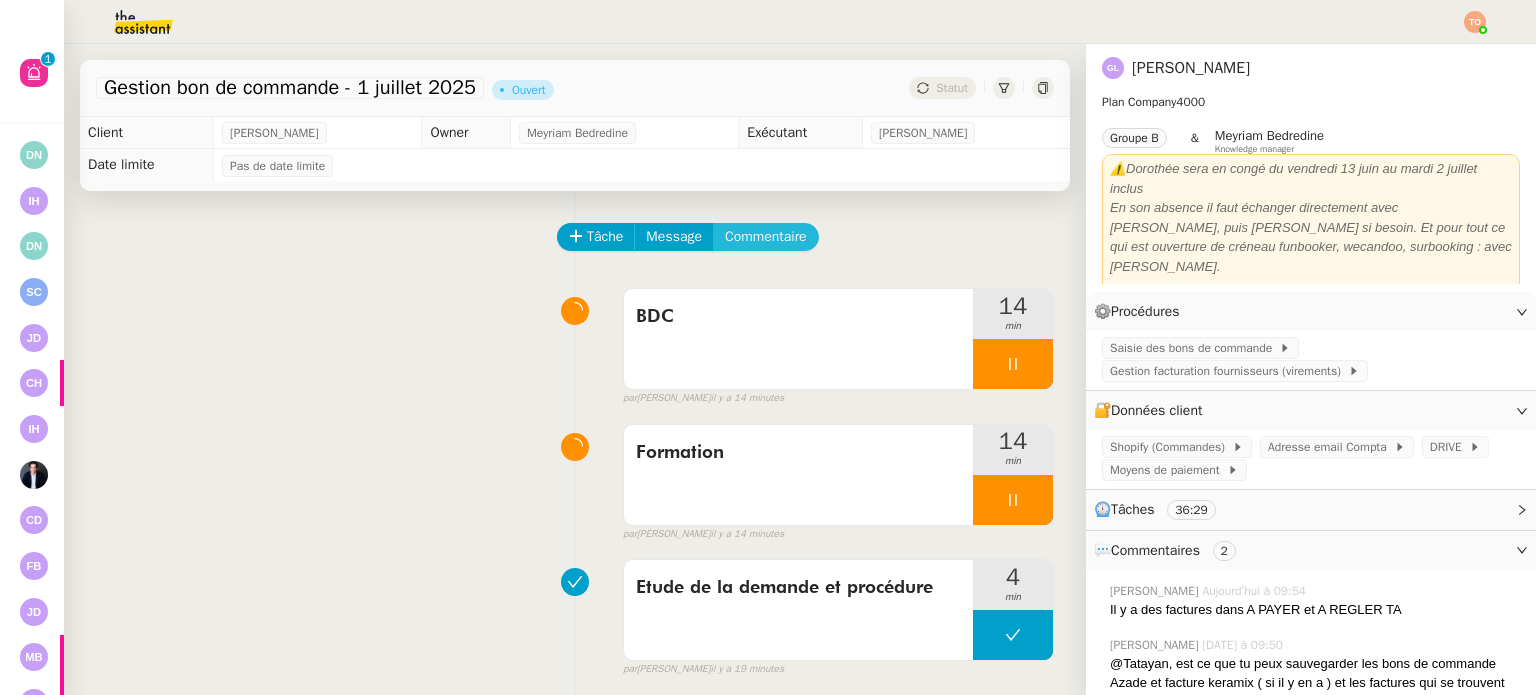 click on "Commentaire" 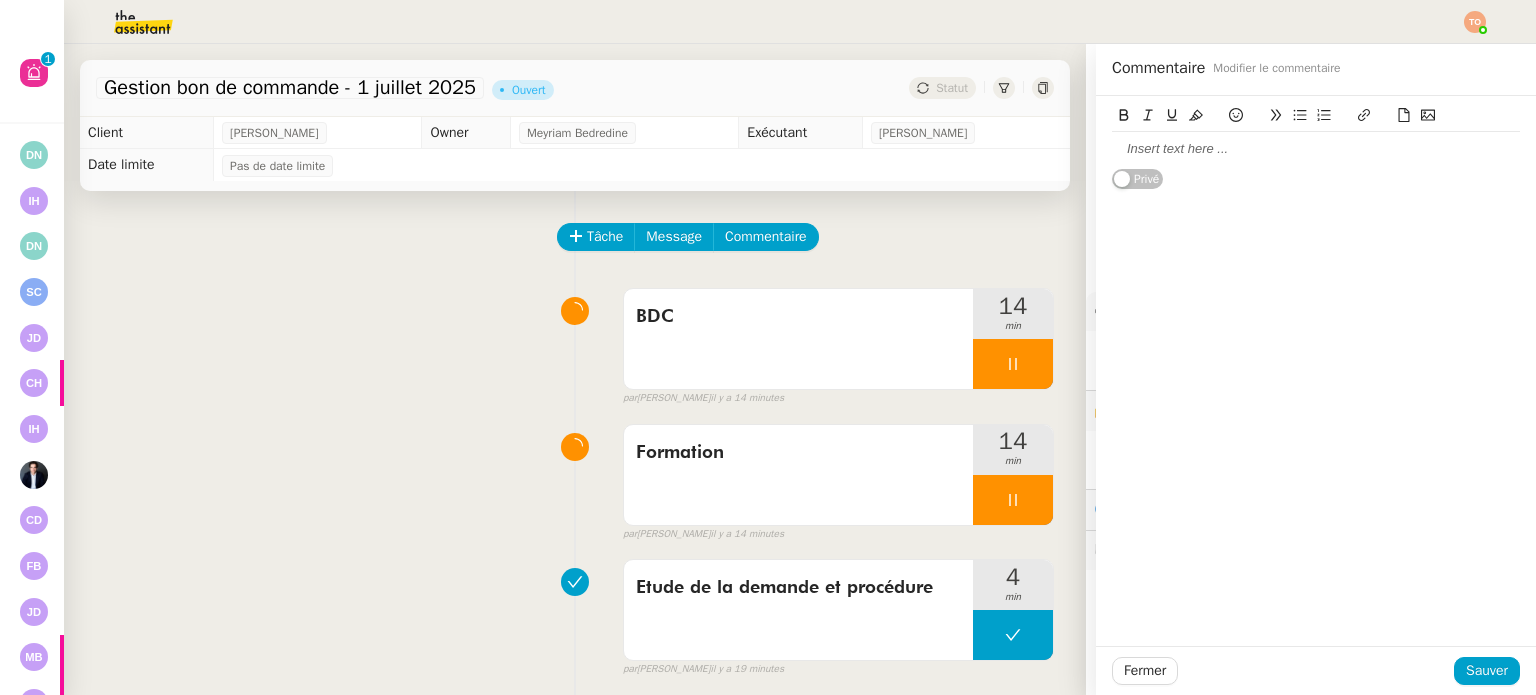click 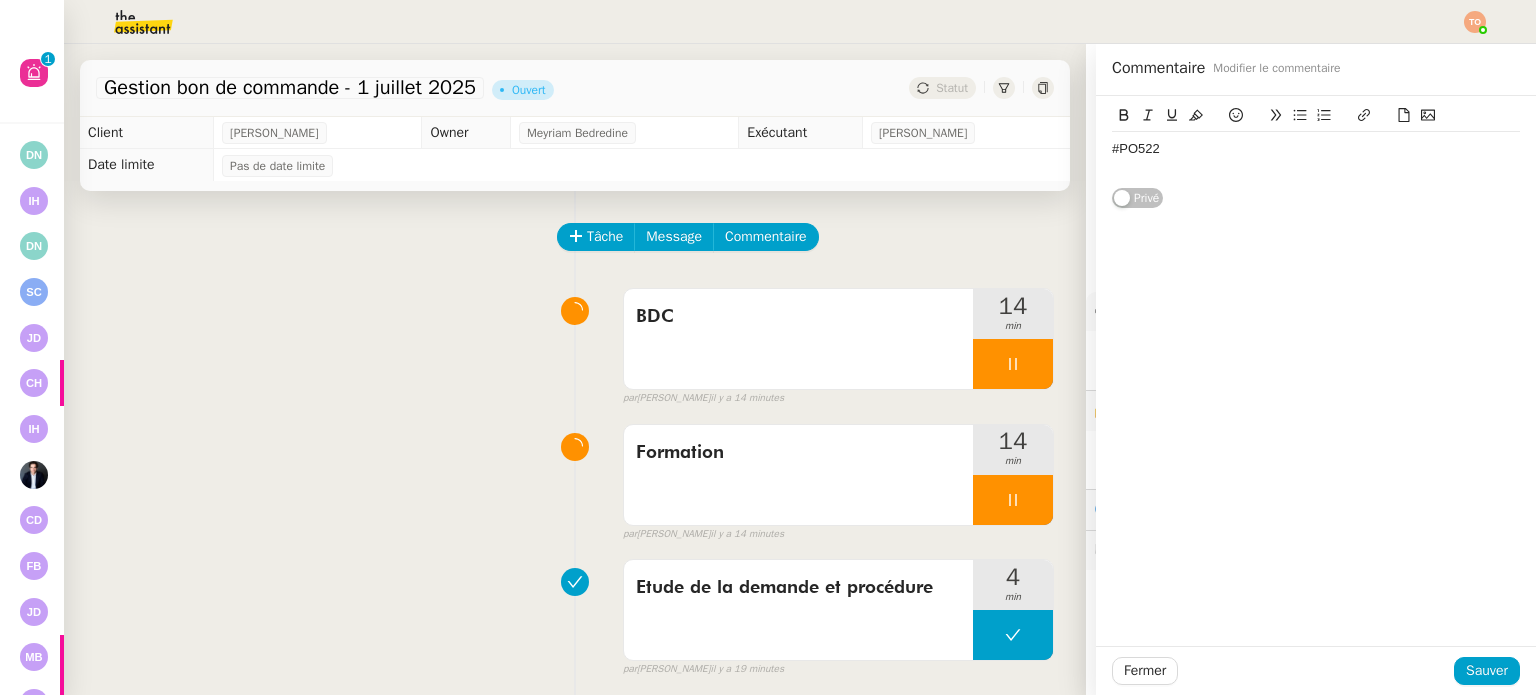 scroll, scrollTop: 0, scrollLeft: 0, axis: both 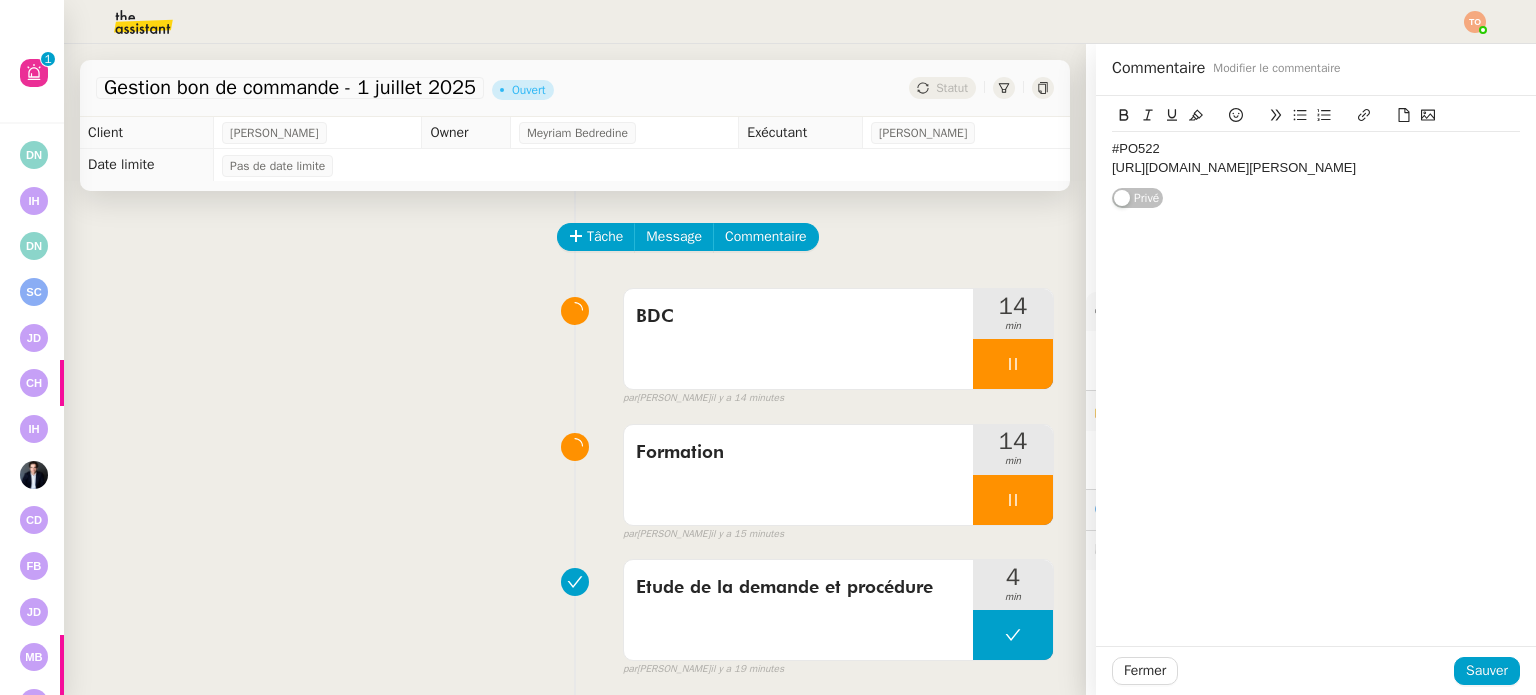 click on "[URL][DOMAIN_NAME][PERSON_NAME]" 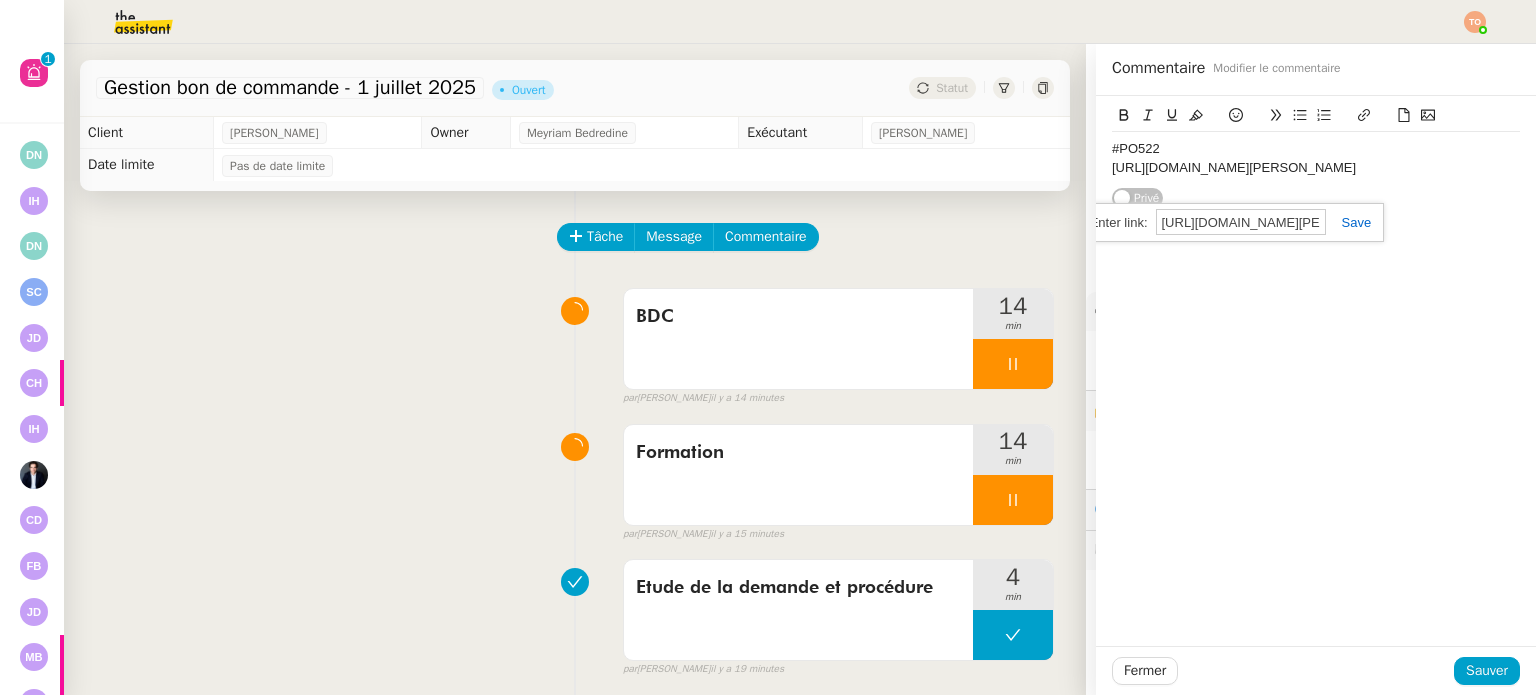 click 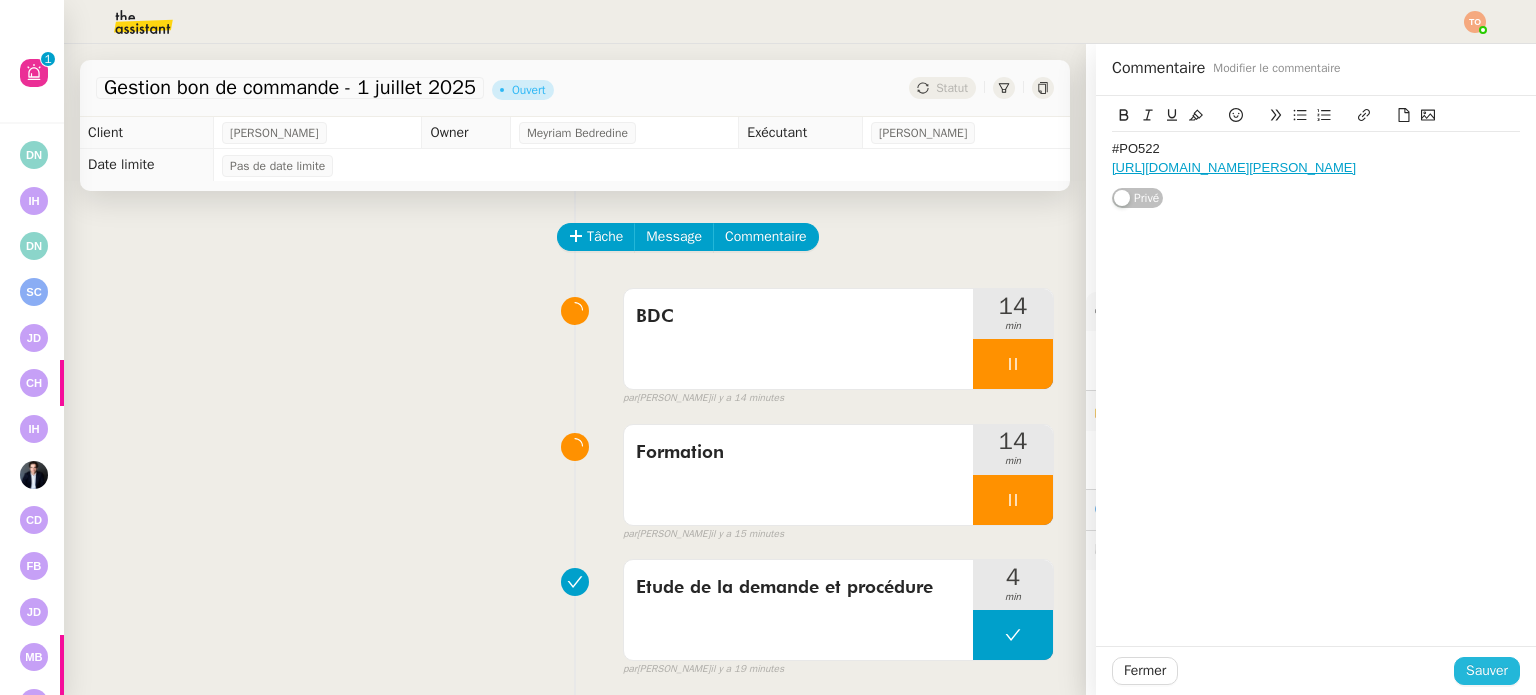 click on "Sauver" 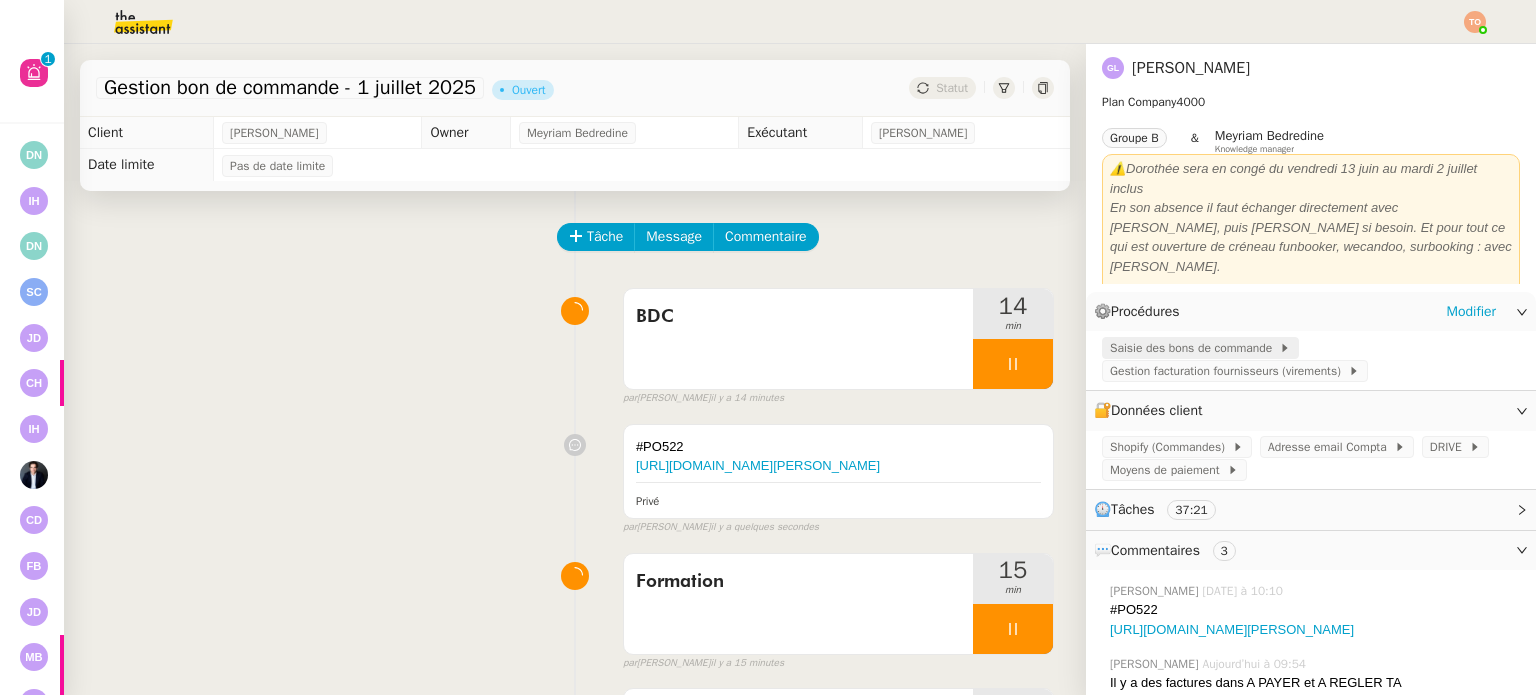 click on "Saisie des bons de commande" 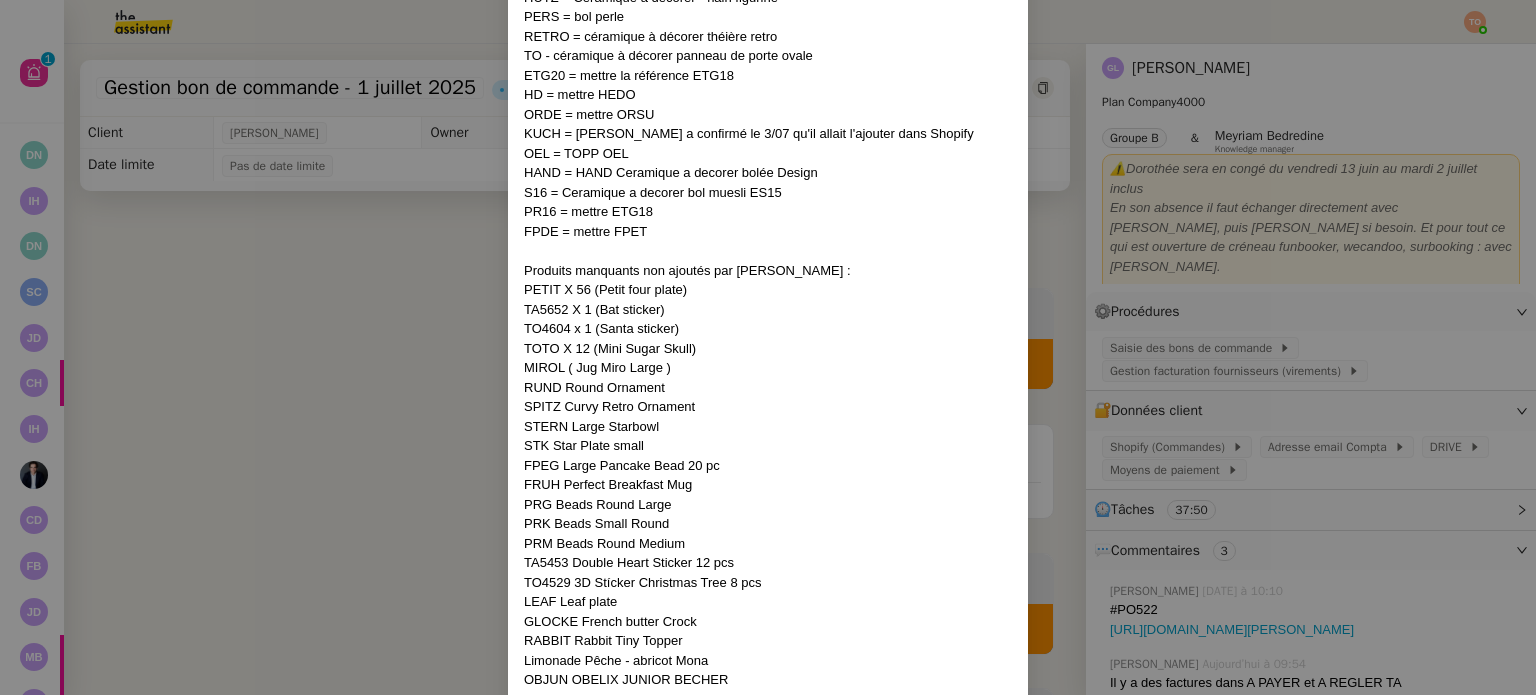 scroll, scrollTop: 1898, scrollLeft: 0, axis: vertical 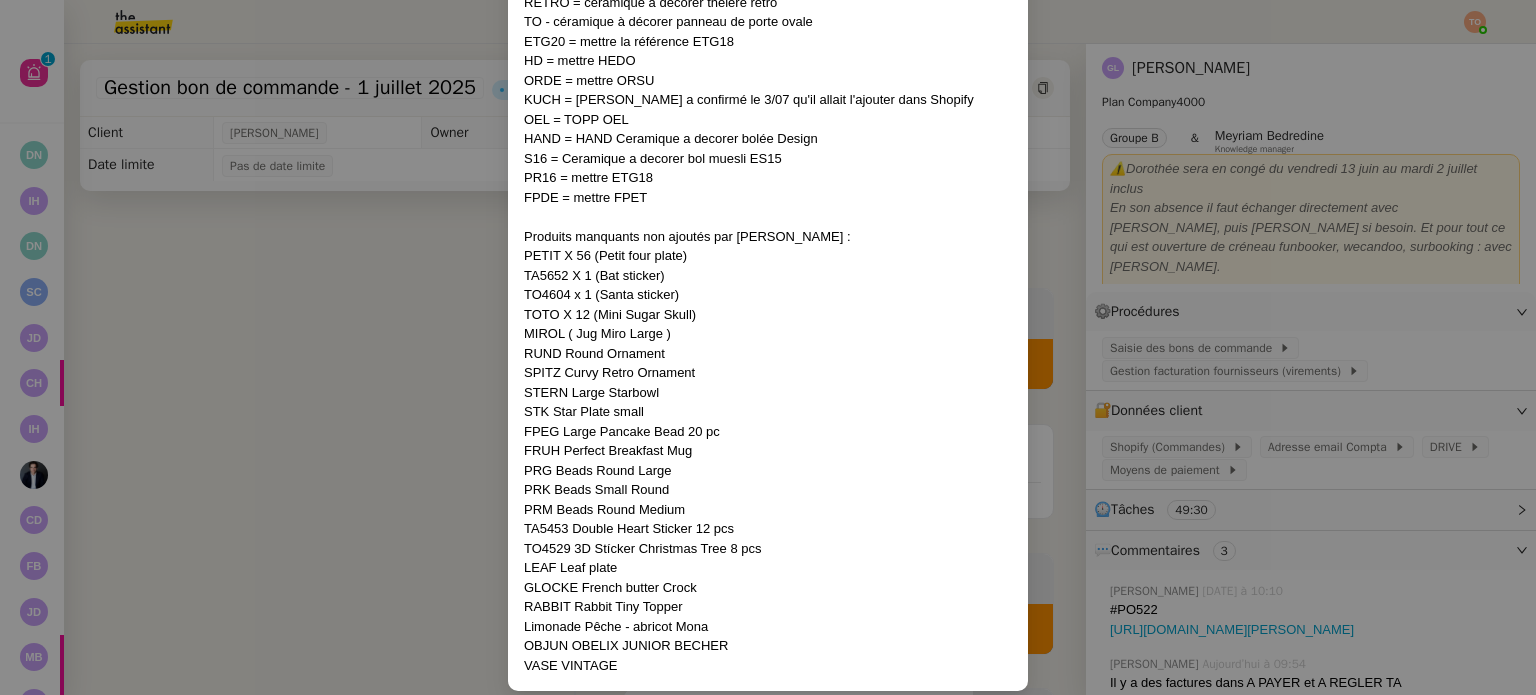 click on "Mise à jour le [DATE] Contexte :  la cliente souhaite que nous gérions la saisie des bons de commandes Récurrence :  Tous les mardis et jeudis Attention : Après réalisation de la procédure le [DATE], reprogrammer la demande au [DATE] BON COMMANDE FOURNISSEURS Aller dans l’adresse email compta et collecter les nouveaux BDL Azade et Facture Keramix dans la boite de réception  "Attention vérifier qu'il n'y a pas de nouvelles factures Keramix dans le dossier " A régler + tard " ou "A payer TA" 11e, 14e... Pour  visualiser  les bons de commande déjà entrés, Shopify vert → Produit → bons de commande→ trier par créé Pour entrer le stock dans shopify → créer un bon de commande Sélectionner le fournisseur (azade/ Keramix) Sélectionner une destination (choisir le Céramicafé), la date d’arrivée prévue si mentionnée ( Azade ), le Numéro de référence ( numéro du bon de commande )  Ajouter les produits et noter le nombre de produits reçu dans la case quantité Ex : Demande  ICI" at bounding box center [768, 347] 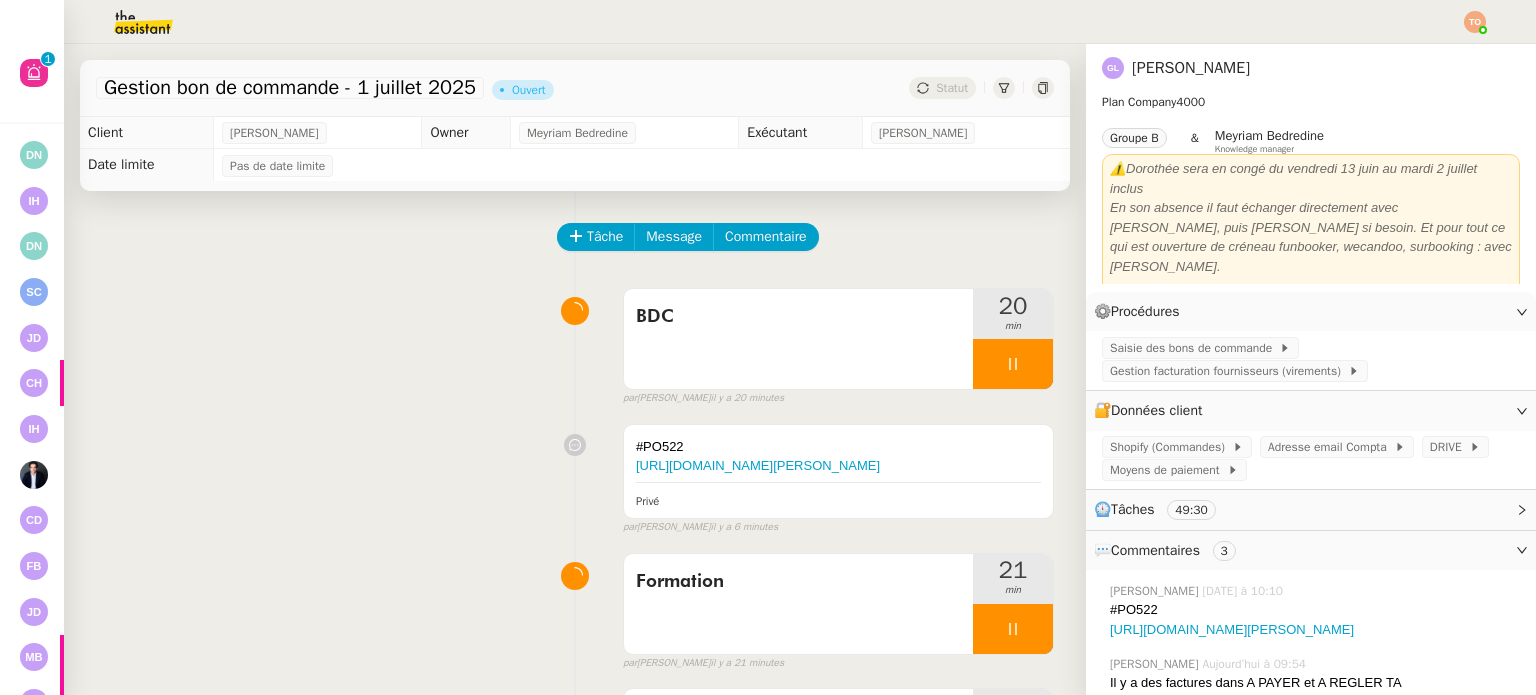 scroll, scrollTop: 1798, scrollLeft: 0, axis: vertical 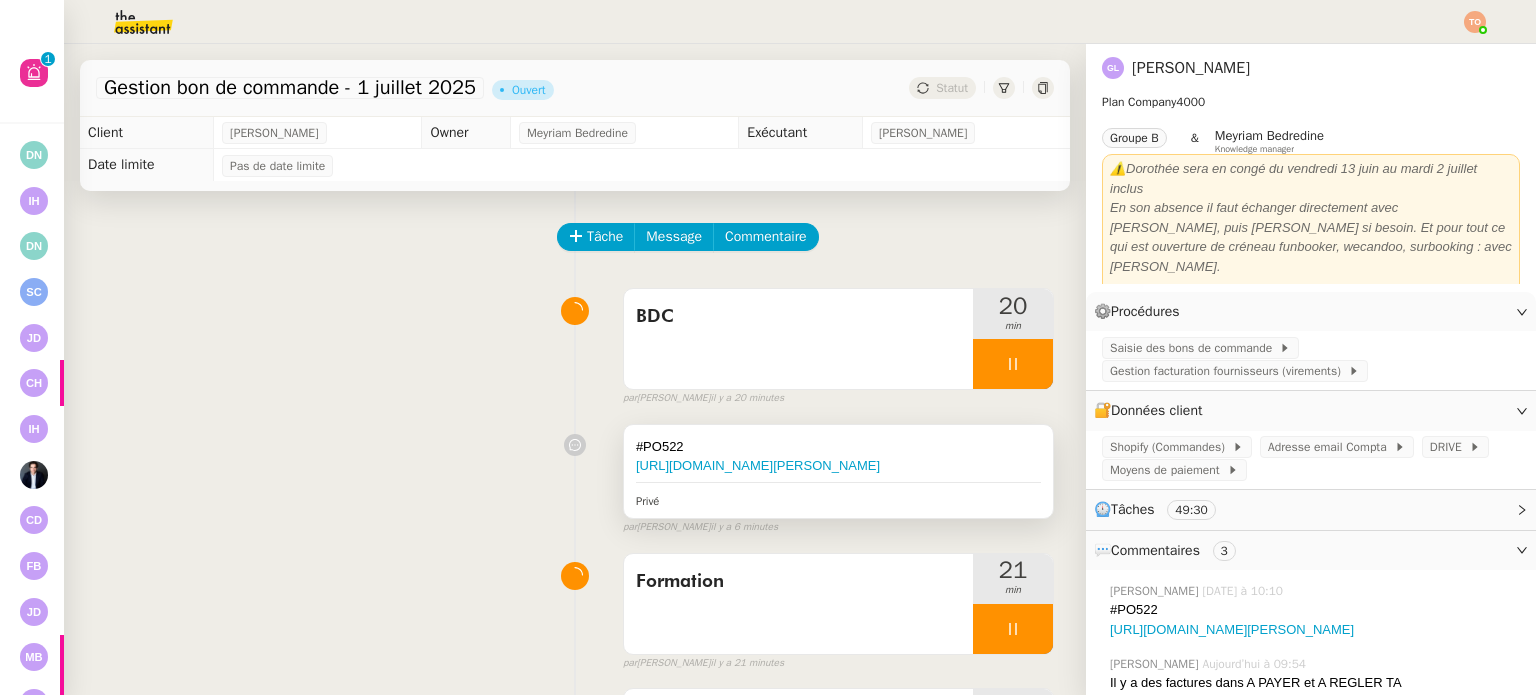 click on "#PO522" at bounding box center (838, 447) 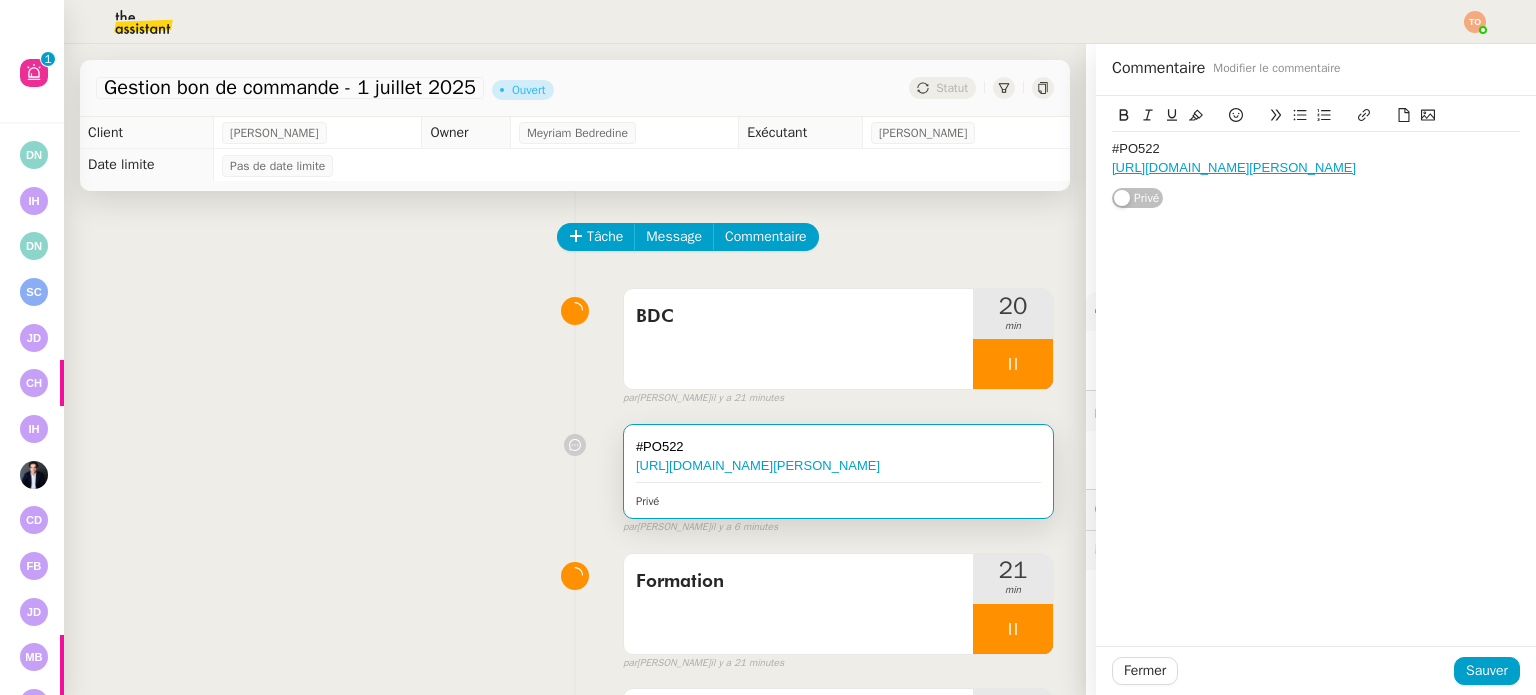 click on "[URL][DOMAIN_NAME][PERSON_NAME]" 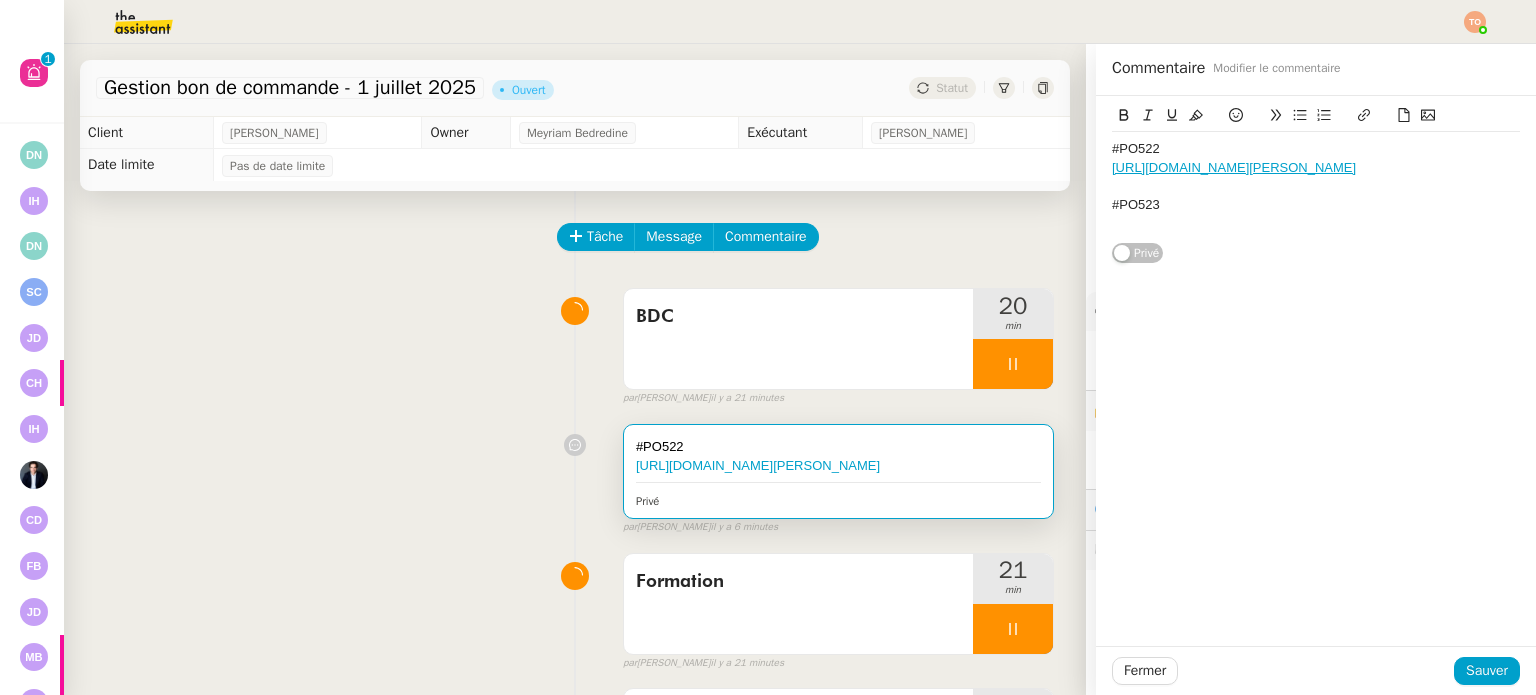 scroll, scrollTop: 0, scrollLeft: 0, axis: both 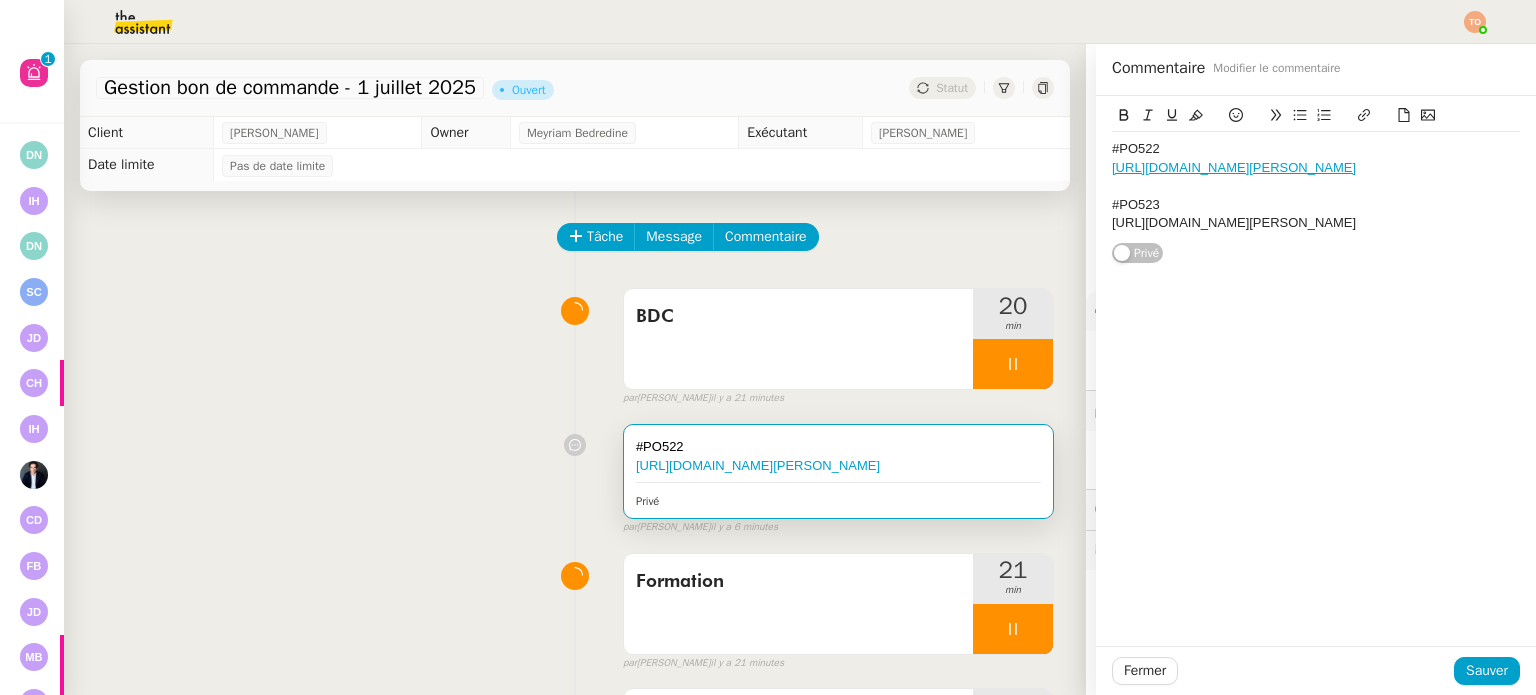 click on "[URL][DOMAIN_NAME][PERSON_NAME]" 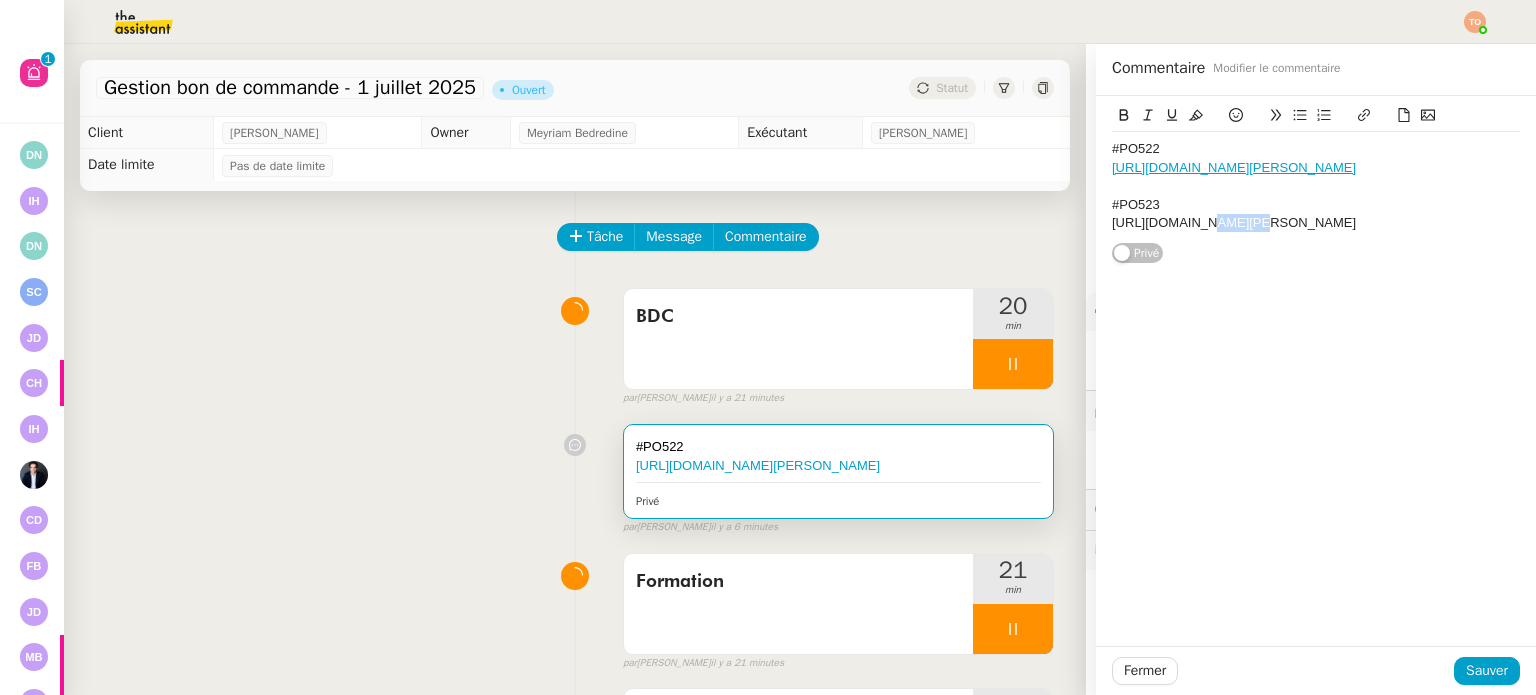 click on "[URL][DOMAIN_NAME][PERSON_NAME]" 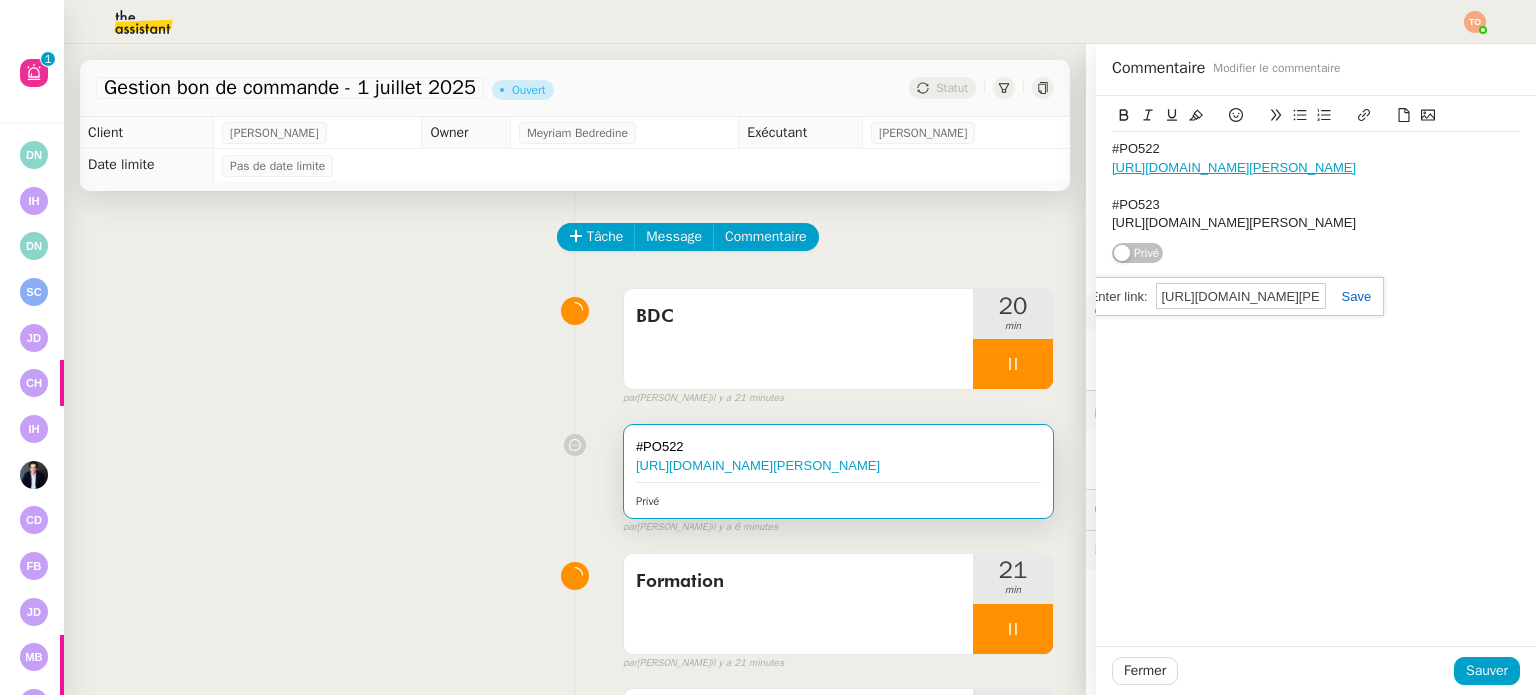 click 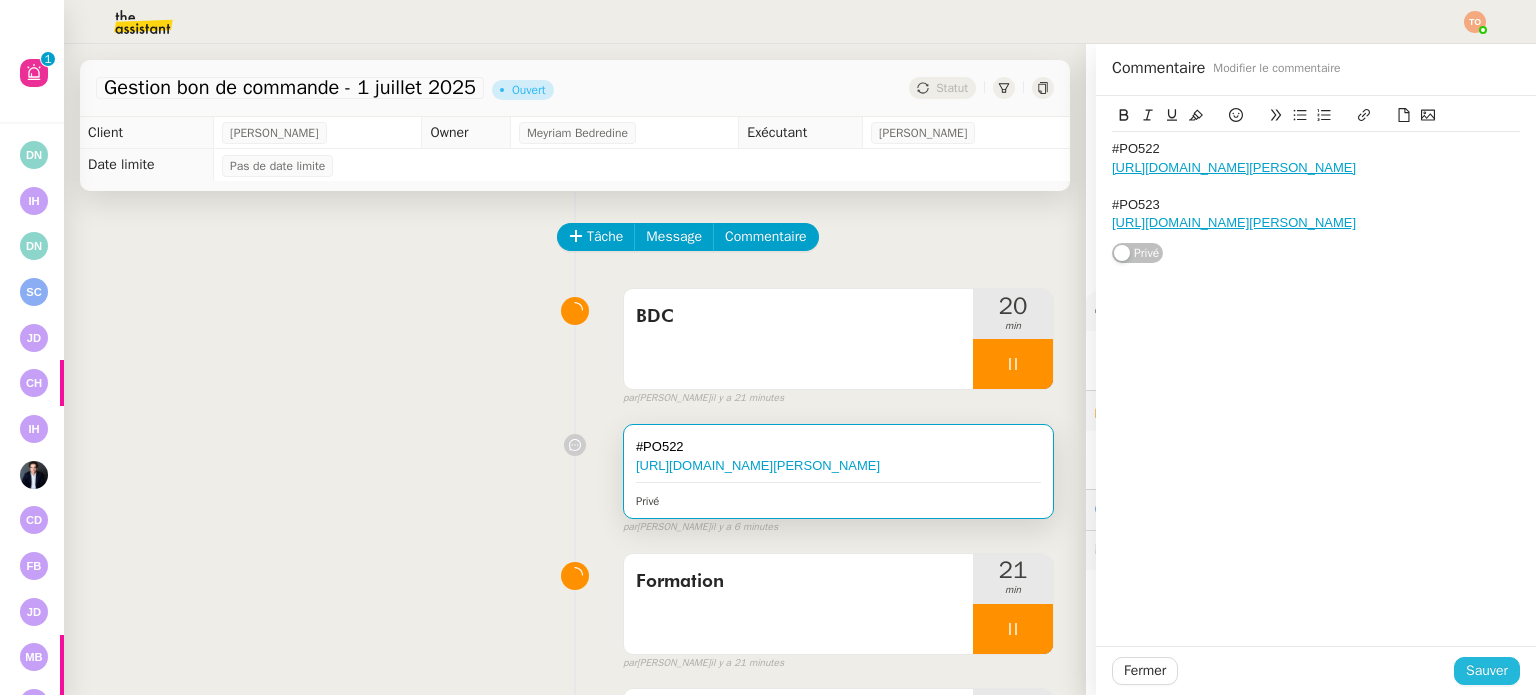 click on "Sauver" 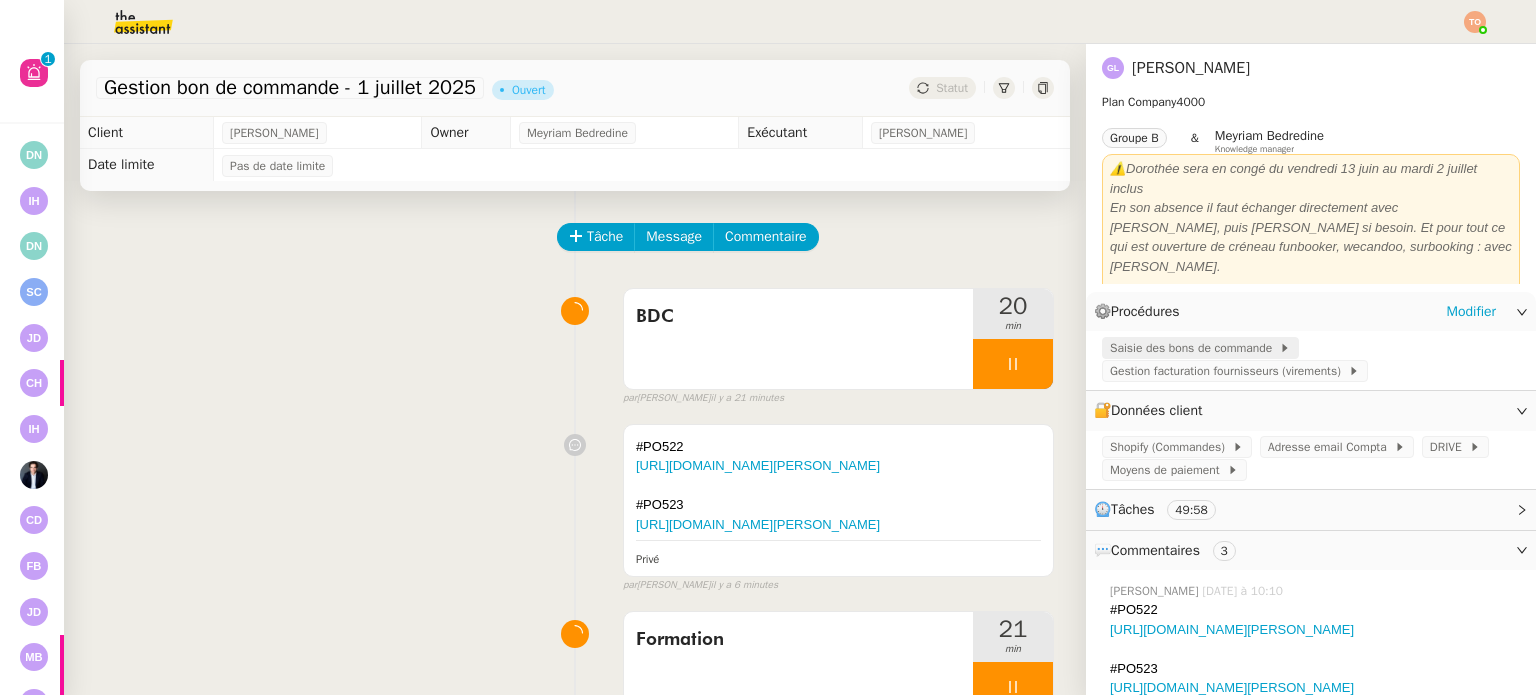 click on "Saisie des bons de commande" 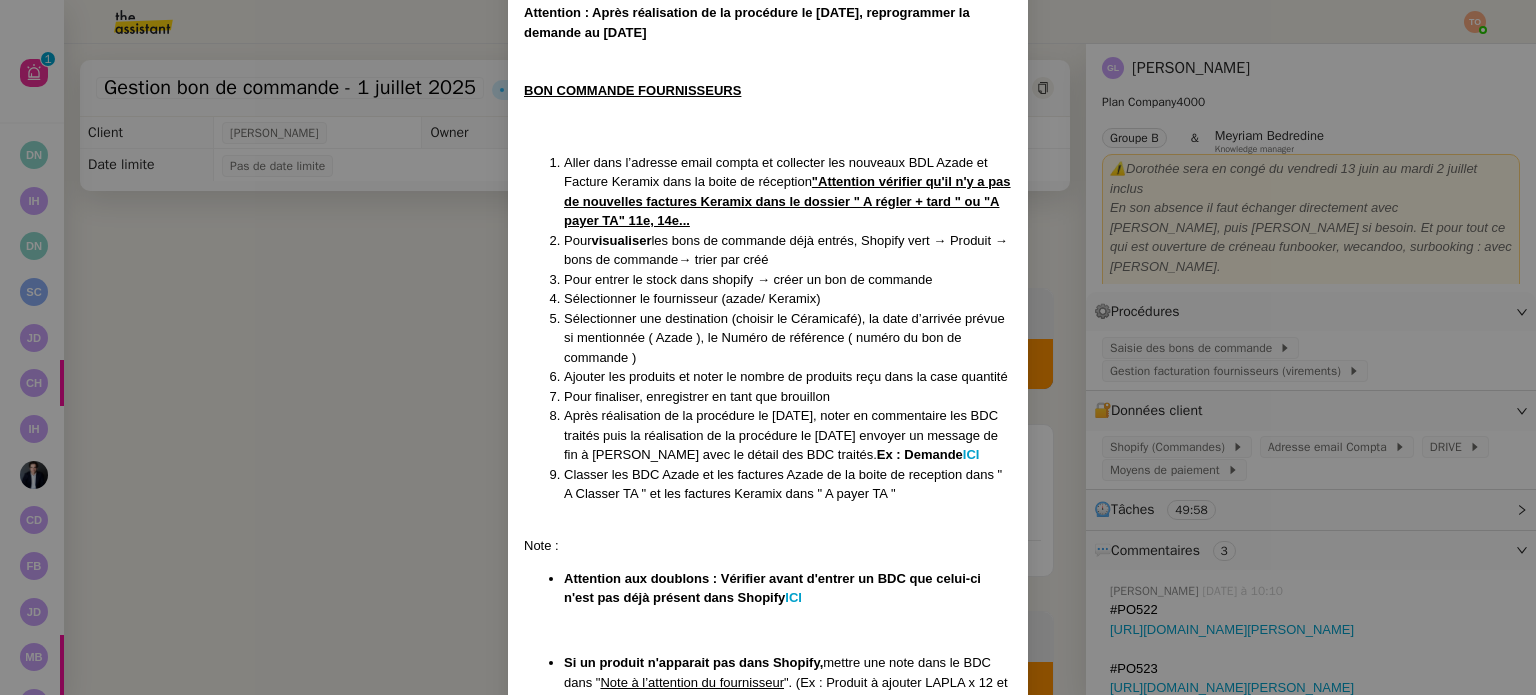 scroll, scrollTop: 300, scrollLeft: 0, axis: vertical 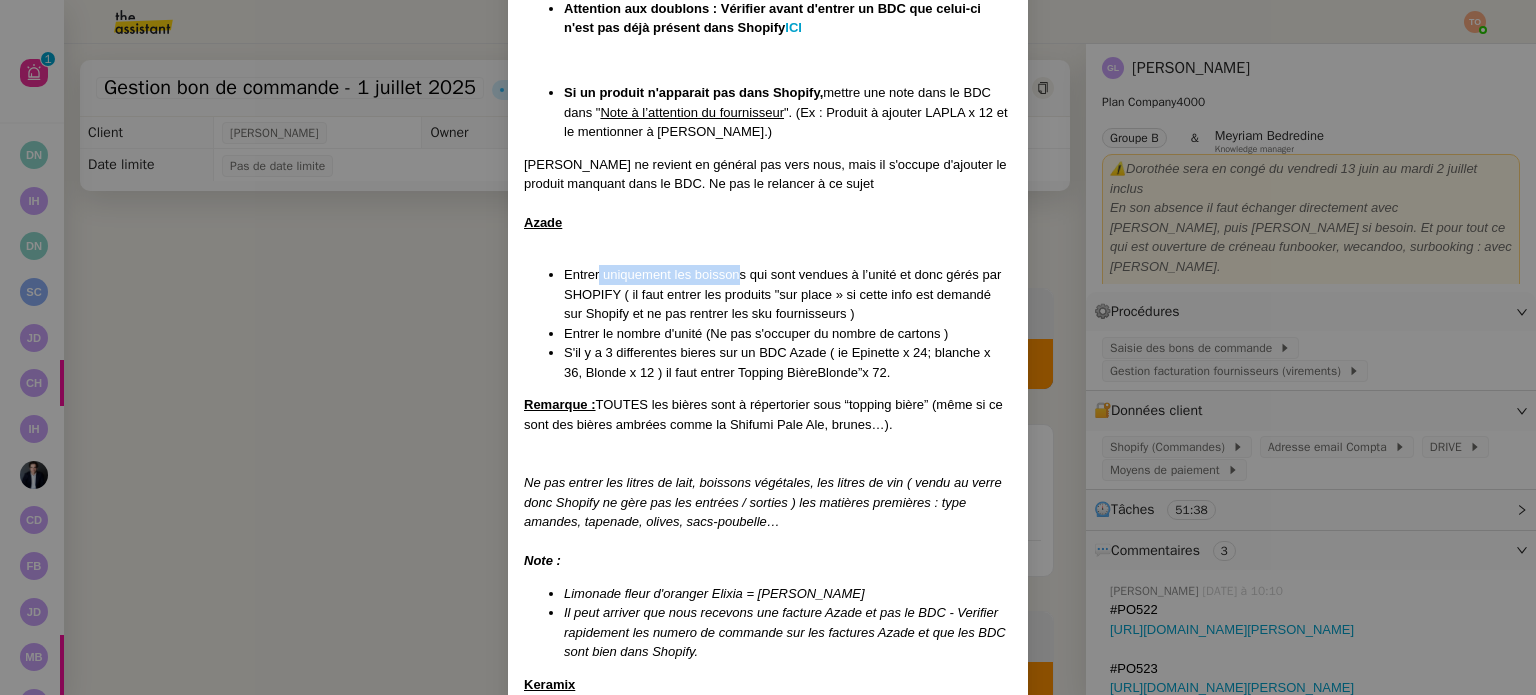 drag, startPoint x: 612, startPoint y: 274, endPoint x: 748, endPoint y: 284, distance: 136.36716 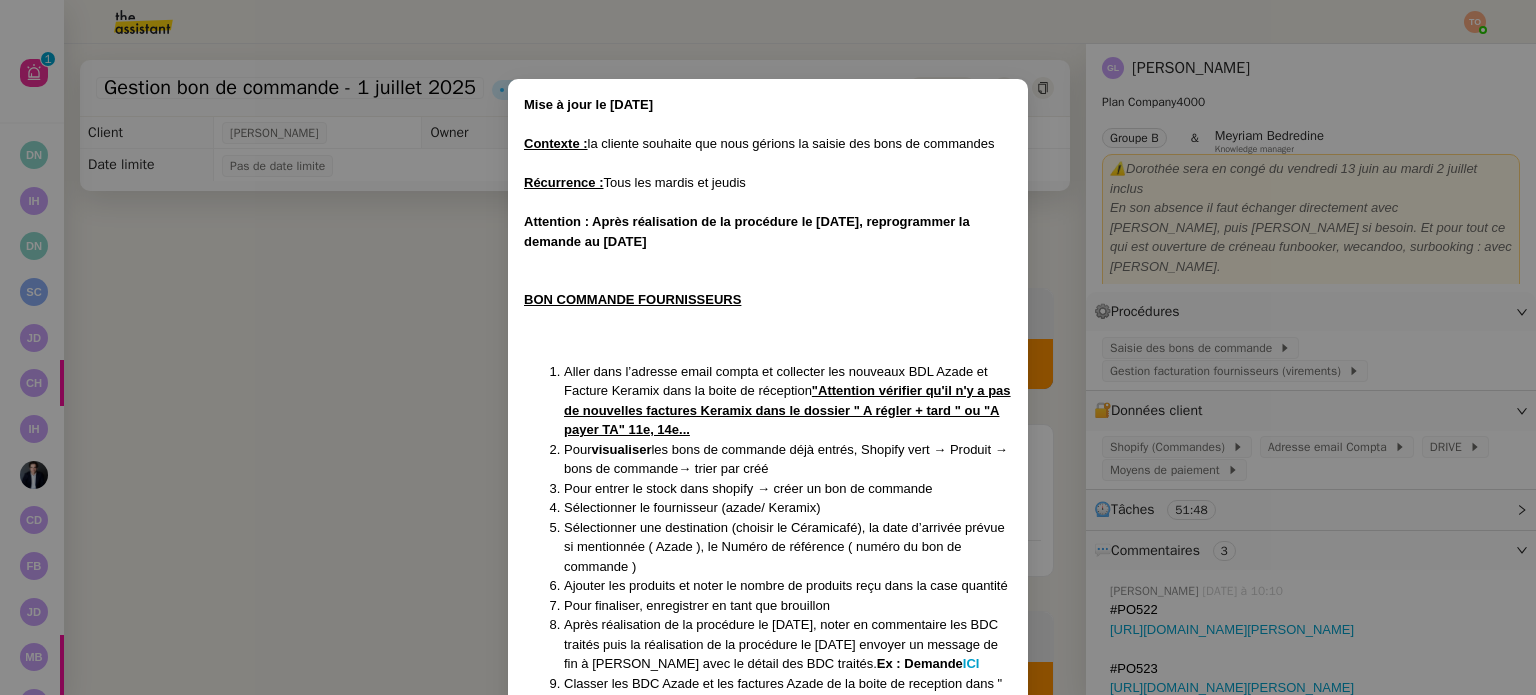 scroll, scrollTop: 0, scrollLeft: 0, axis: both 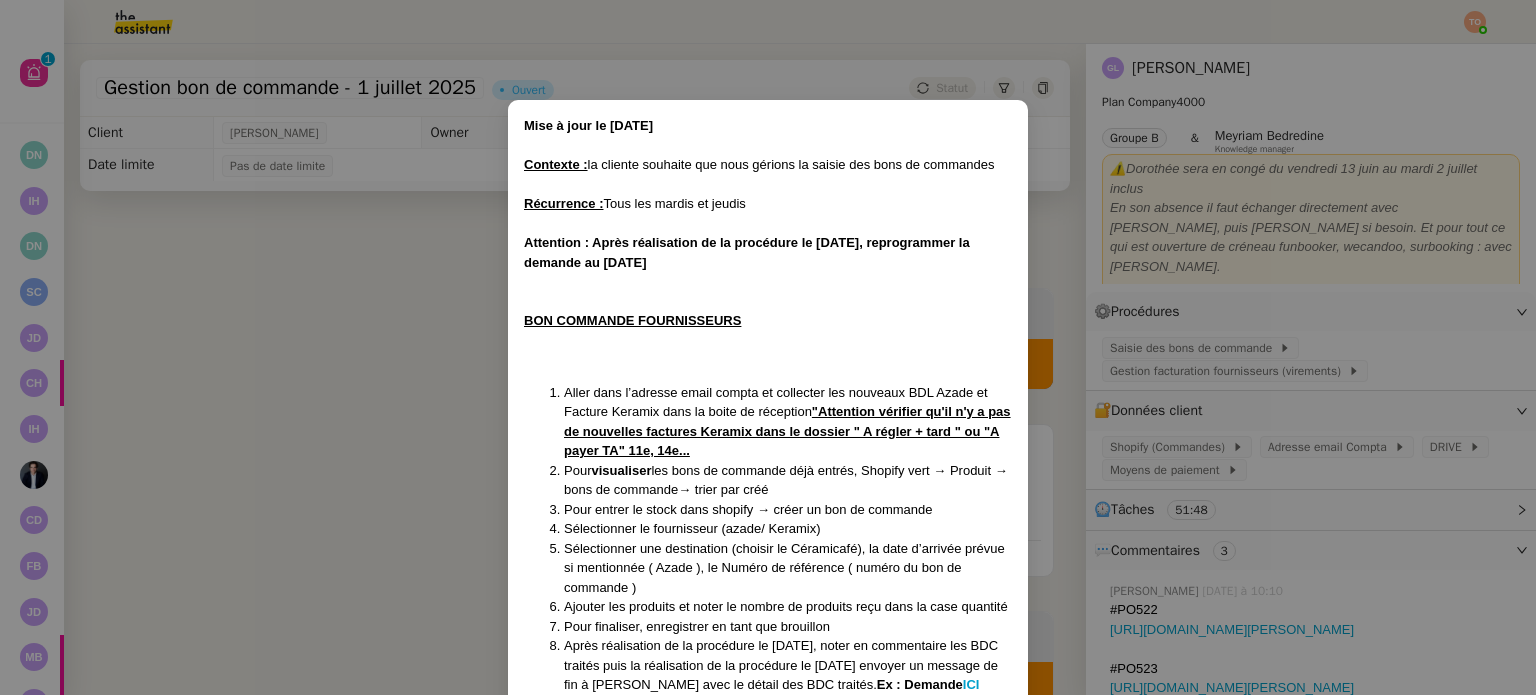 click on "Mise à jour le [DATE] Contexte :  la cliente souhaite que nous gérions la saisie des bons de commandes Récurrence :  Tous les mardis et jeudis Attention : Après réalisation de la procédure le [DATE], reprogrammer la demande au [DATE] BON COMMANDE FOURNISSEURS Aller dans l’adresse email compta et collecter les nouveaux BDL Azade et Facture Keramix dans la boite de réception  "Attention vérifier qu'il n'y a pas de nouvelles factures Keramix dans le dossier " A régler + tard " ou "A payer TA" 11e, 14e... Pour  visualiser  les bons de commande déjà entrés, Shopify vert → Produit → bons de commande→ trier par créé Pour entrer le stock dans shopify → créer un bon de commande Sélectionner le fournisseur (azade/ Keramix) Sélectionner une destination (choisir le Céramicafé), la date d’arrivée prévue si mentionnée ( Azade ), le Numéro de référence ( numéro du bon de commande )  Ajouter les produits et noter le nombre de produits reçu dans la case quantité Ex : Demande  ICI" at bounding box center [768, 347] 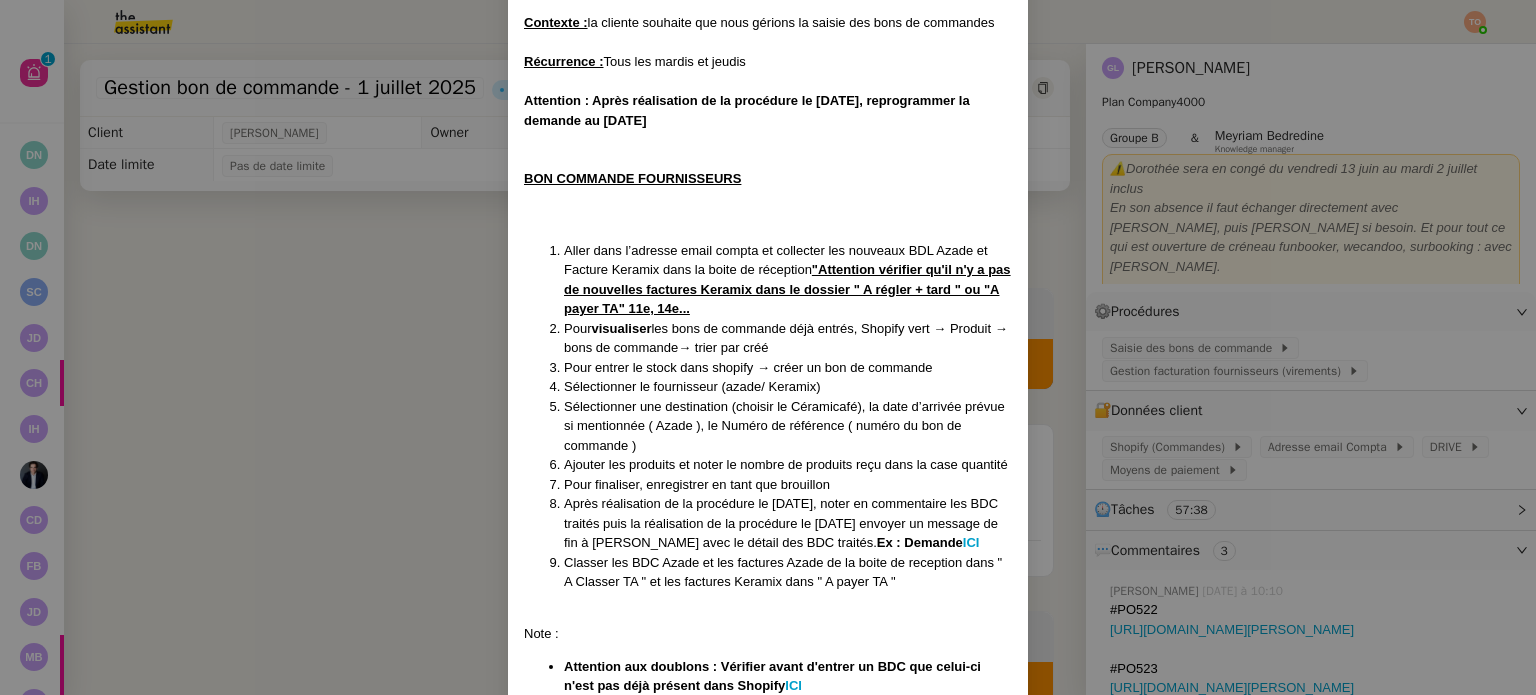 scroll, scrollTop: 300, scrollLeft: 0, axis: vertical 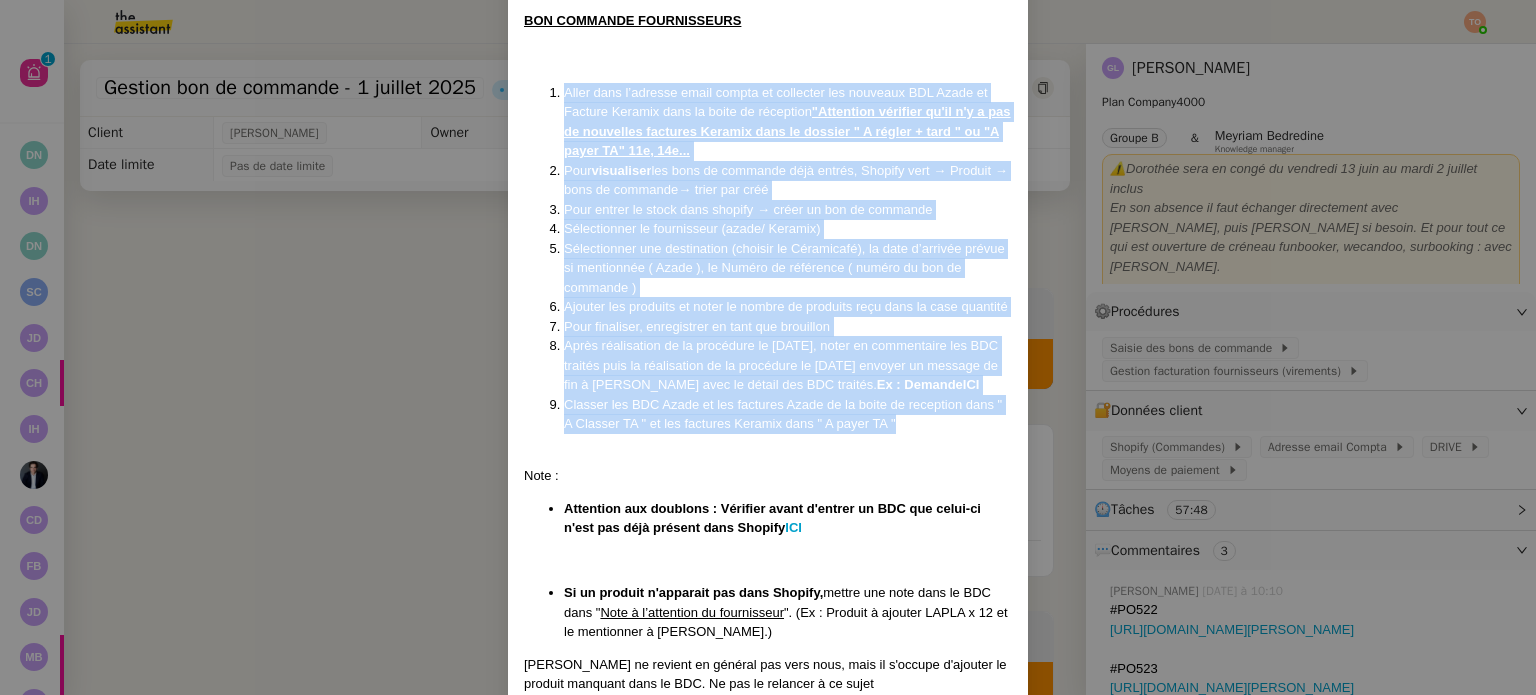drag, startPoint x: 558, startPoint y: 81, endPoint x: 906, endPoint y: 431, distance: 493.56256 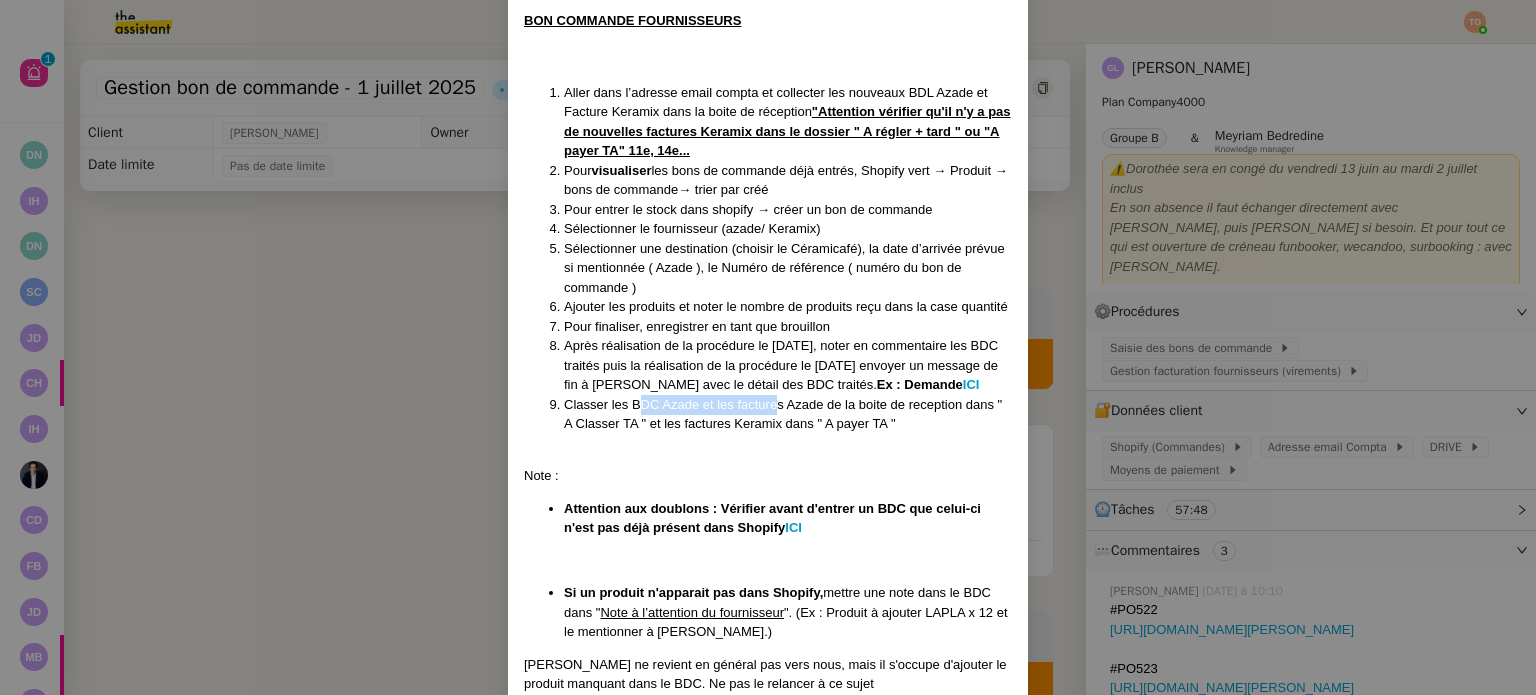 drag, startPoint x: 639, startPoint y: 400, endPoint x: 772, endPoint y: 403, distance: 133.03383 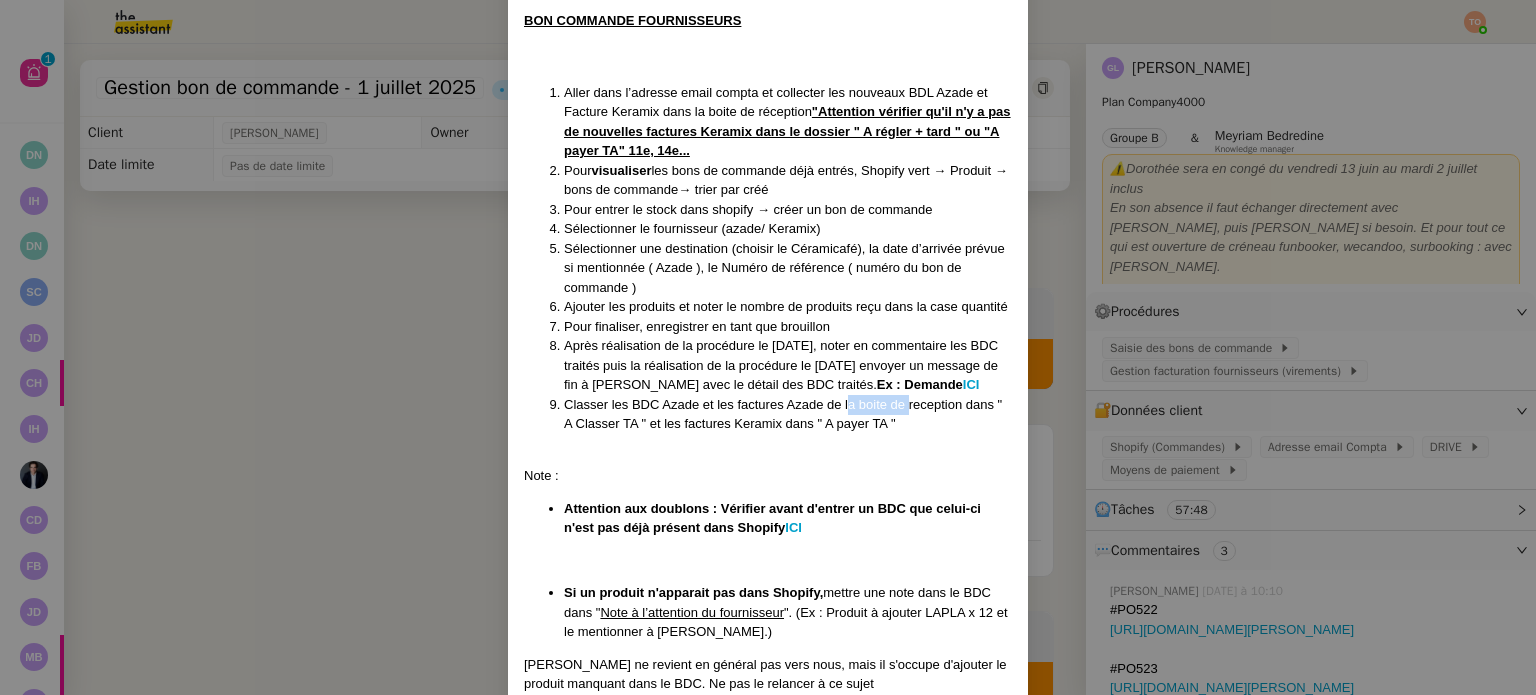 drag, startPoint x: 846, startPoint y: 404, endPoint x: 904, endPoint y: 404, distance: 58 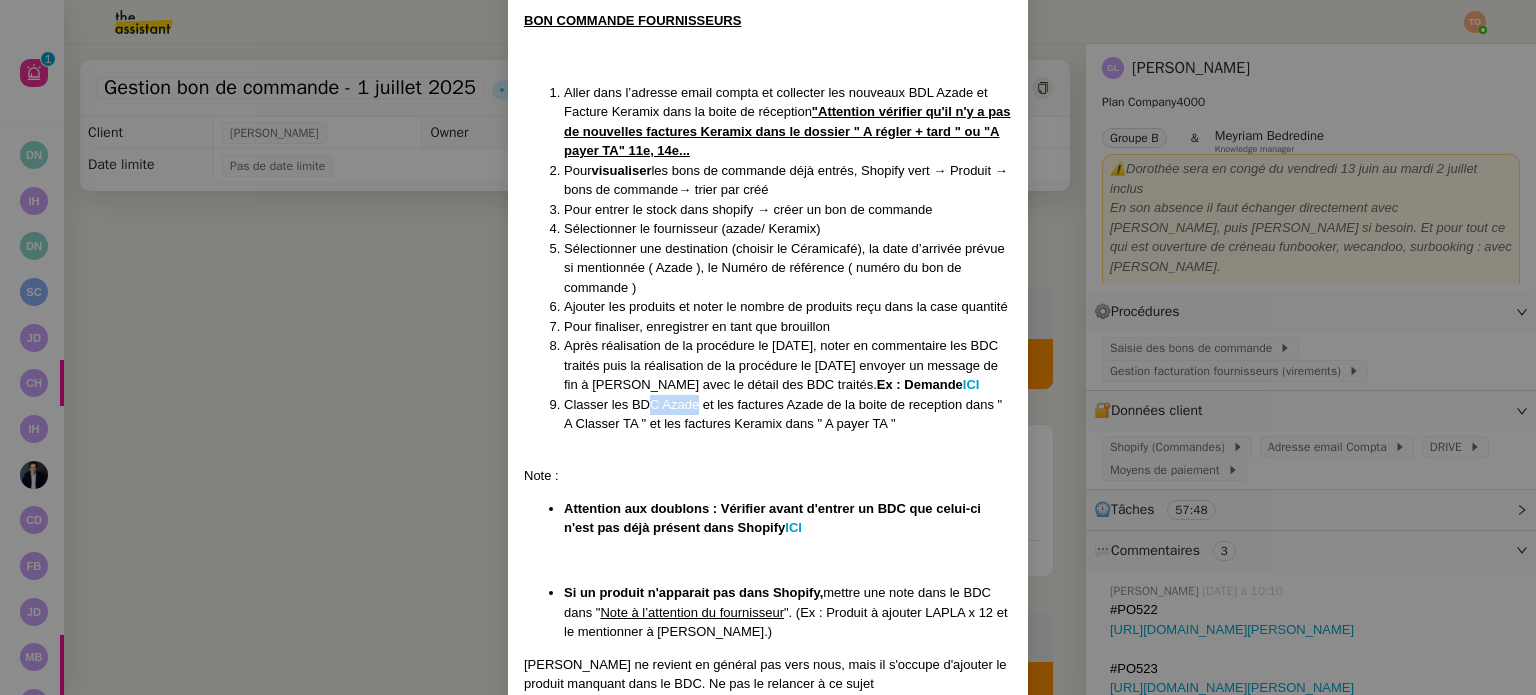 drag, startPoint x: 644, startPoint y: 406, endPoint x: 764, endPoint y: 407, distance: 120.004166 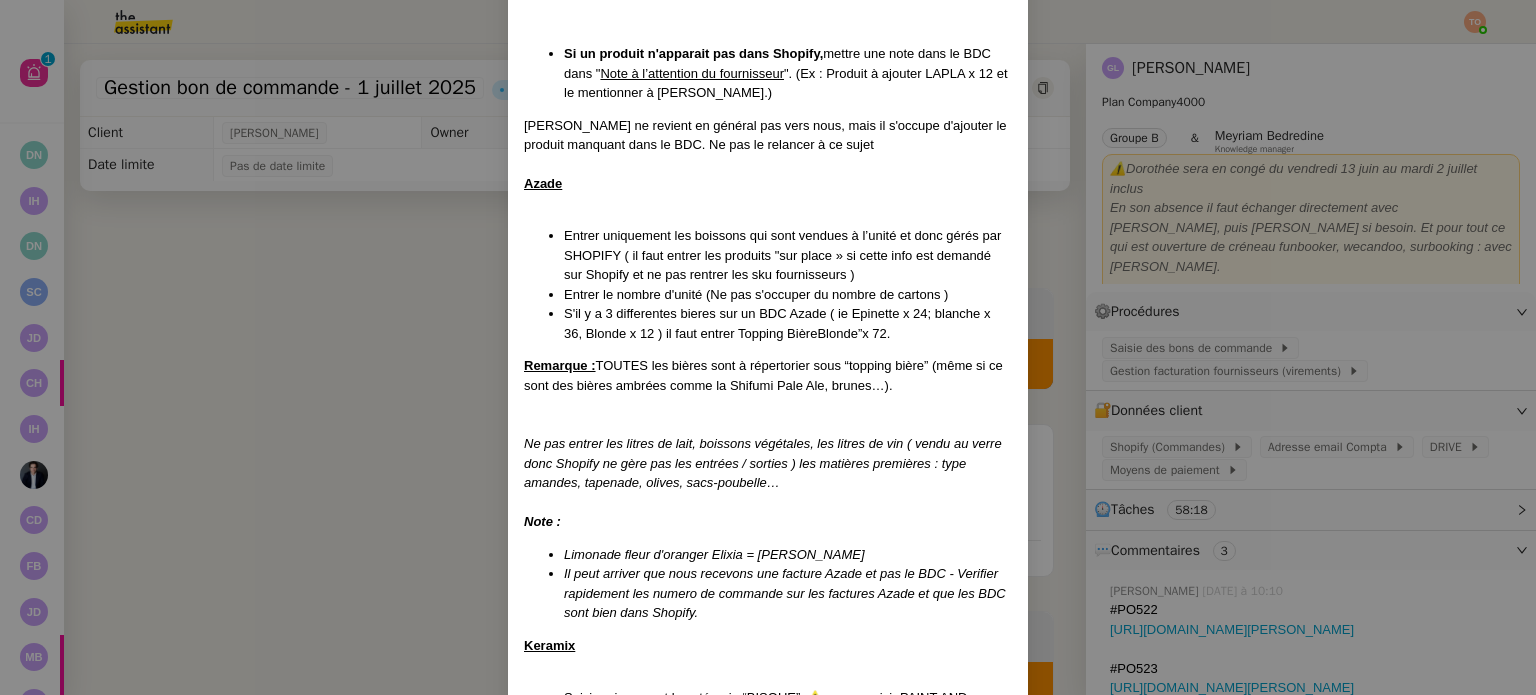 scroll, scrollTop: 598, scrollLeft: 0, axis: vertical 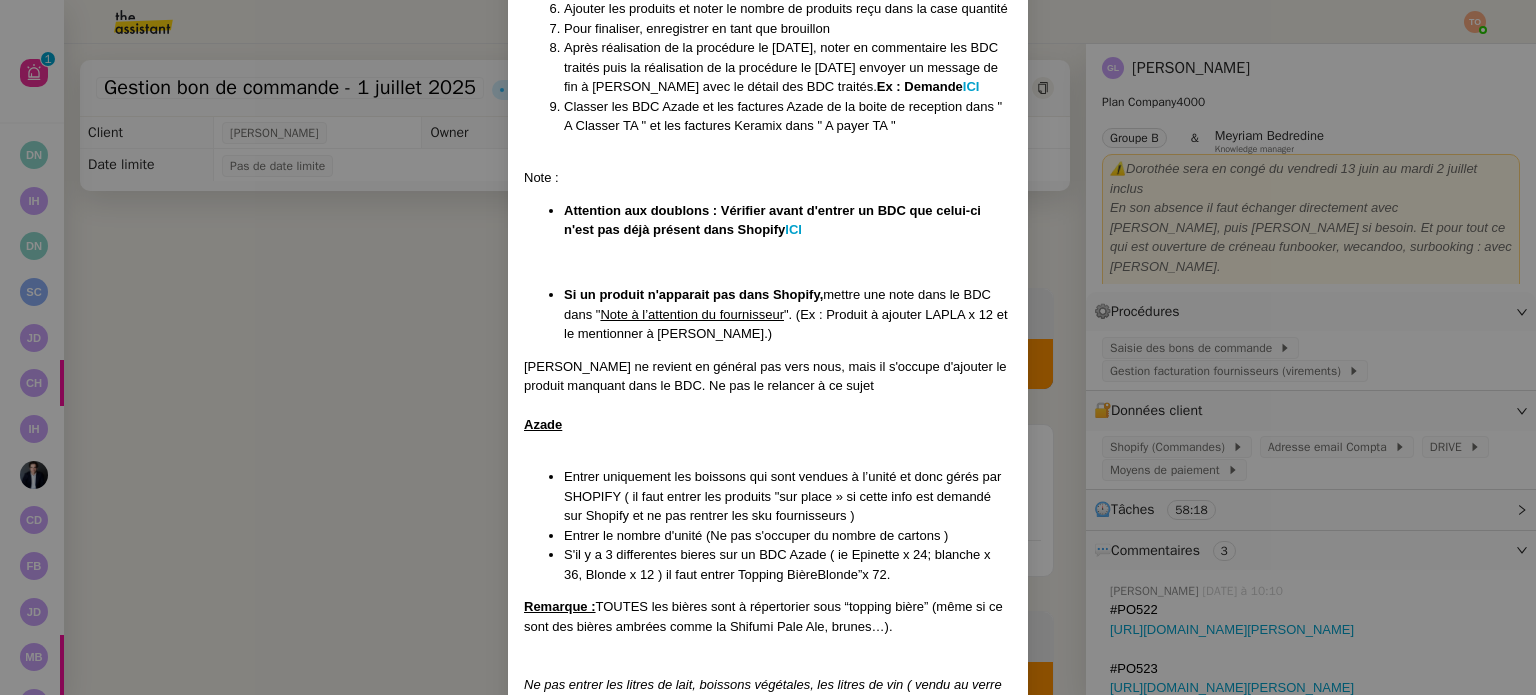 click on "Mise à jour le [DATE] Contexte :  la cliente souhaite que nous gérions la saisie des bons de commandes Récurrence :  Tous les mardis et jeudis Attention : Après réalisation de la procédure le [DATE], reprogrammer la demande au [DATE] BON COMMANDE FOURNISSEURS Aller dans l’adresse email compta et collecter les nouveaux BDL Azade et Facture Keramix dans la boite de réception  "Attention vérifier qu'il n'y a pas de nouvelles factures Keramix dans le dossier " A régler + tard " ou "A payer TA" 11e, 14e... Pour  visualiser  les bons de commande déjà entrés, Shopify vert → Produit → bons de commande→ trier par créé Pour entrer le stock dans shopify → créer un bon de commande Sélectionner le fournisseur (azade/ Keramix) Sélectionner une destination (choisir le Céramicafé), la date d’arrivée prévue si mentionnée ( Azade ), le Numéro de référence ( numéro du bon de commande )  Ajouter les produits et noter le nombre de produits reçu dans la case quantité Ex : Demande  ICI" at bounding box center [768, 347] 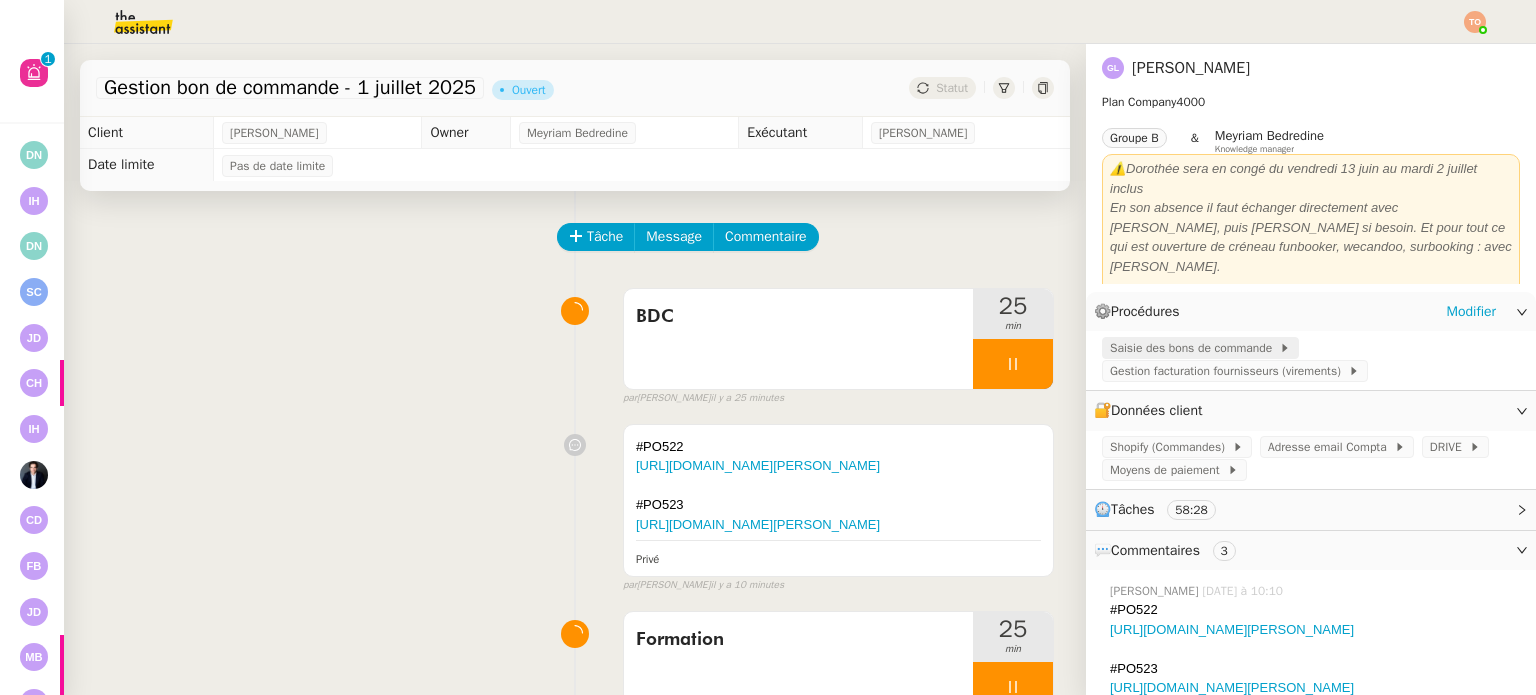 click on "Saisie des bons de commande" 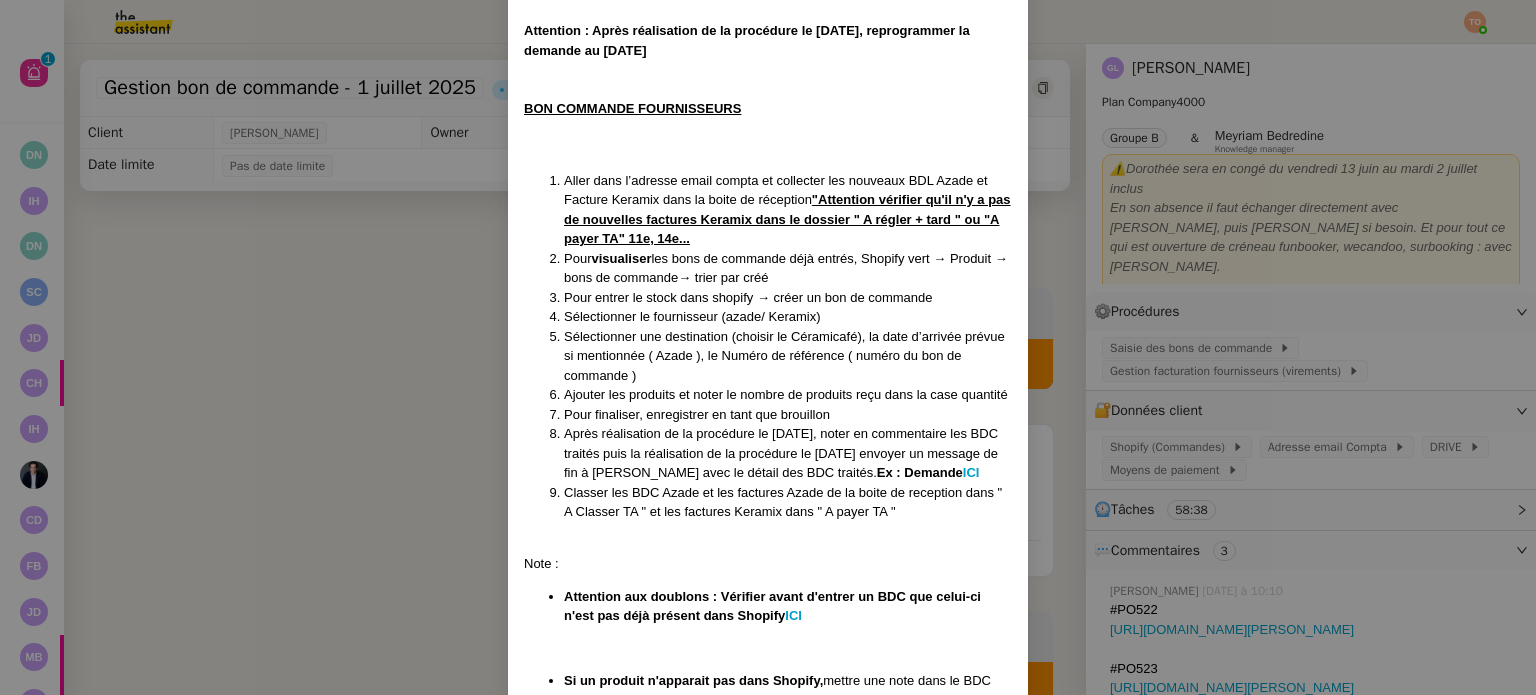 scroll, scrollTop: 300, scrollLeft: 0, axis: vertical 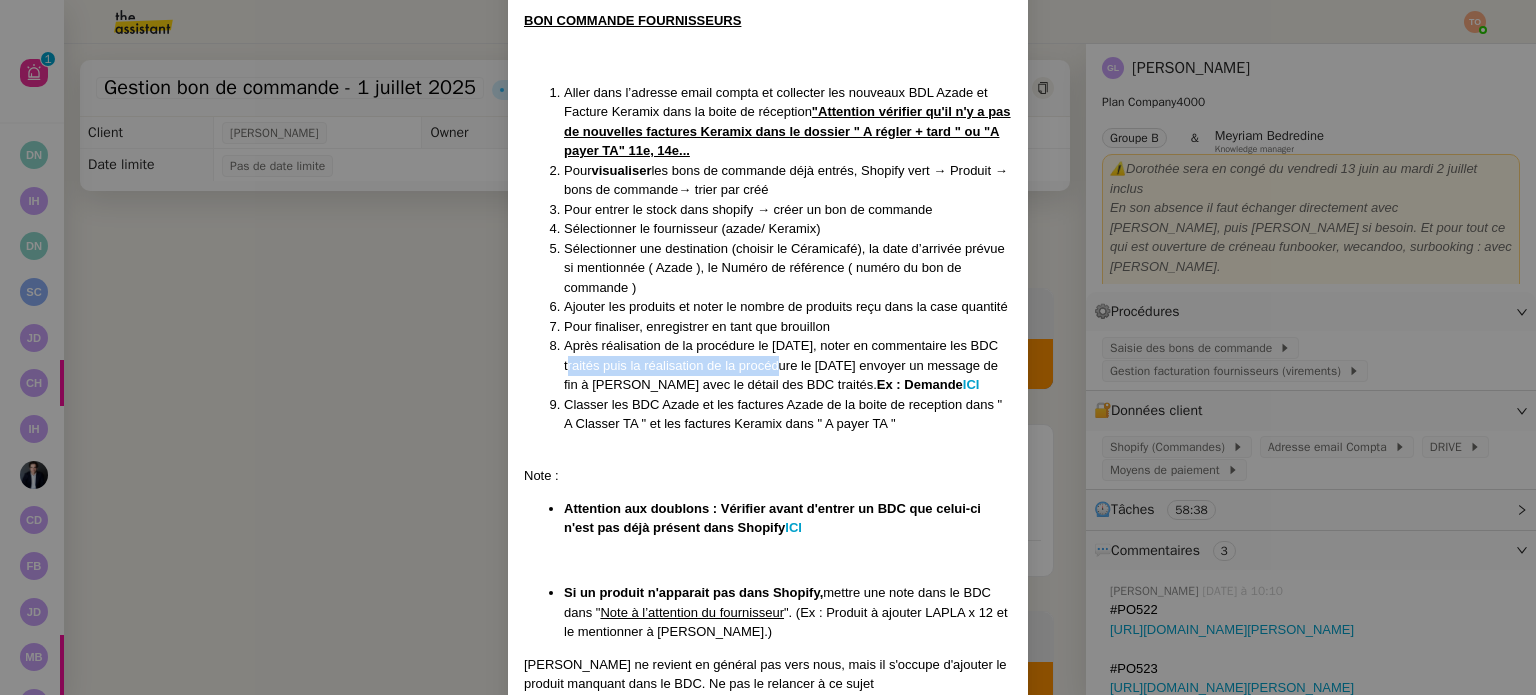 drag, startPoint x: 670, startPoint y: 367, endPoint x: 780, endPoint y: 367, distance: 110 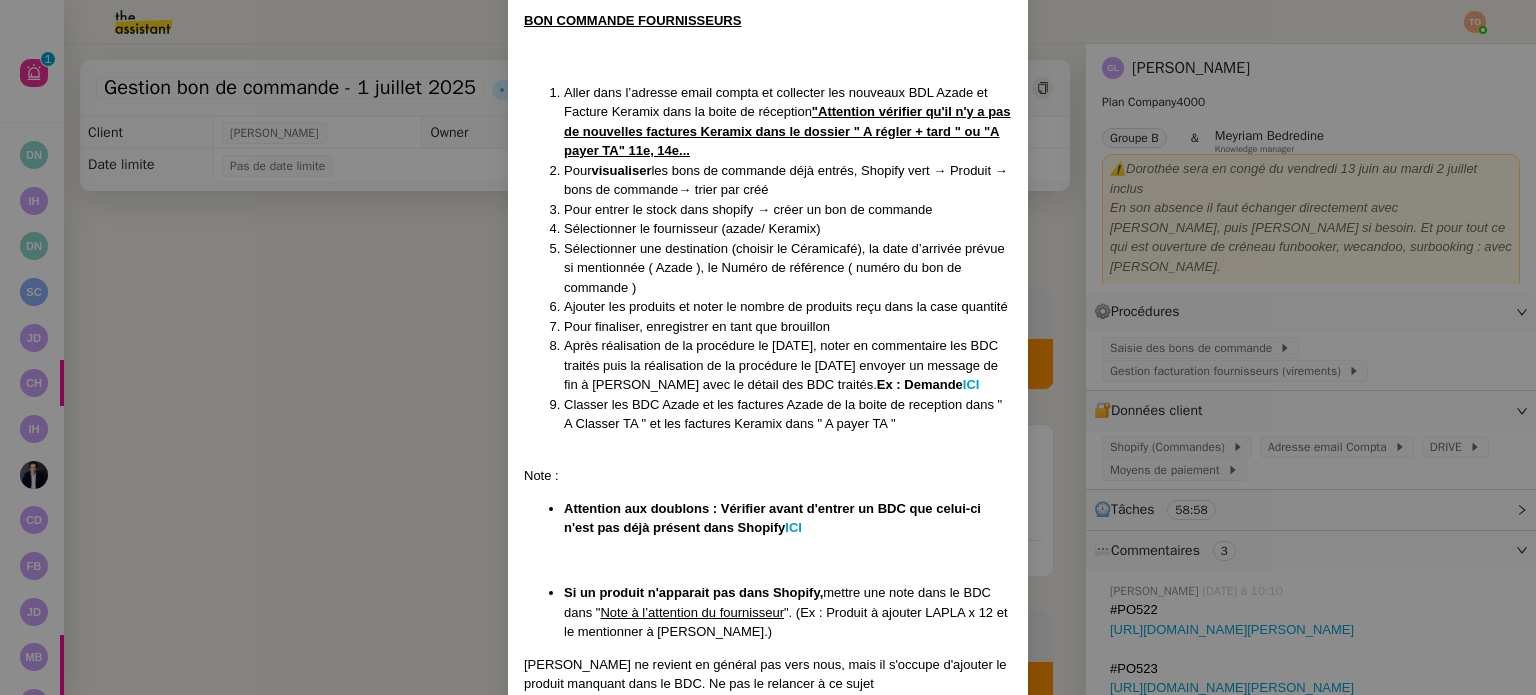 click on "Mise à jour le [DATE] Contexte :  la cliente souhaite que nous gérions la saisie des bons de commandes Récurrence :  Tous les mardis et jeudis Attention : Après réalisation de la procédure le [DATE], reprogrammer la demande au [DATE] BON COMMANDE FOURNISSEURS Aller dans l’adresse email compta et collecter les nouveaux BDL Azade et Facture Keramix dans la boite de réception  "Attention vérifier qu'il n'y a pas de nouvelles factures Keramix dans le dossier " A régler + tard " ou "A payer TA" 11e, 14e... Pour  visualiser  les bons de commande déjà entrés, Shopify vert → Produit → bons de commande→ trier par créé Pour entrer le stock dans shopify → créer un bon de commande Sélectionner le fournisseur (azade/ Keramix) Sélectionner une destination (choisir le Céramicafé), la date d’arrivée prévue si mentionnée ( Azade ), le Numéro de référence ( numéro du bon de commande )  Ajouter les produits et noter le nombre de produits reçu dans la case quantité Ex : Demande  ICI" at bounding box center [768, 347] 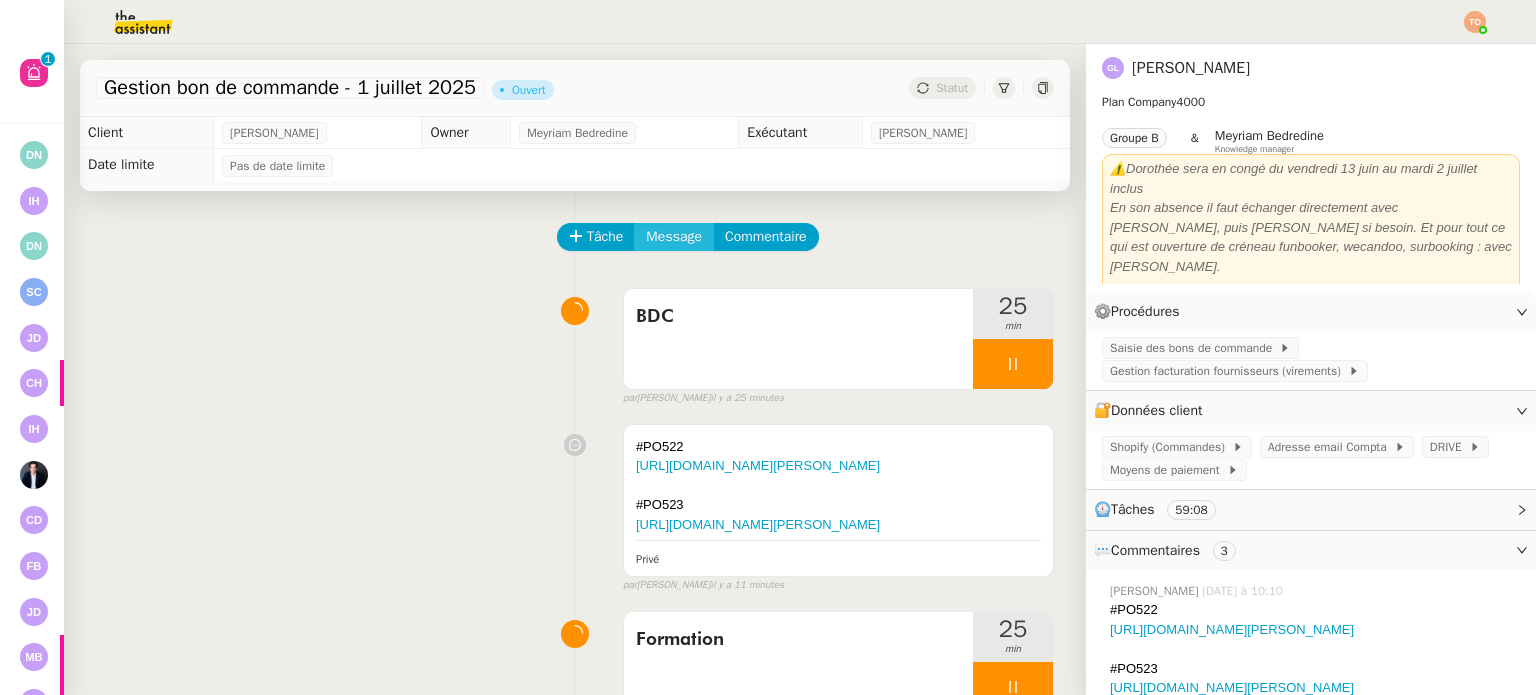 click on "Message" 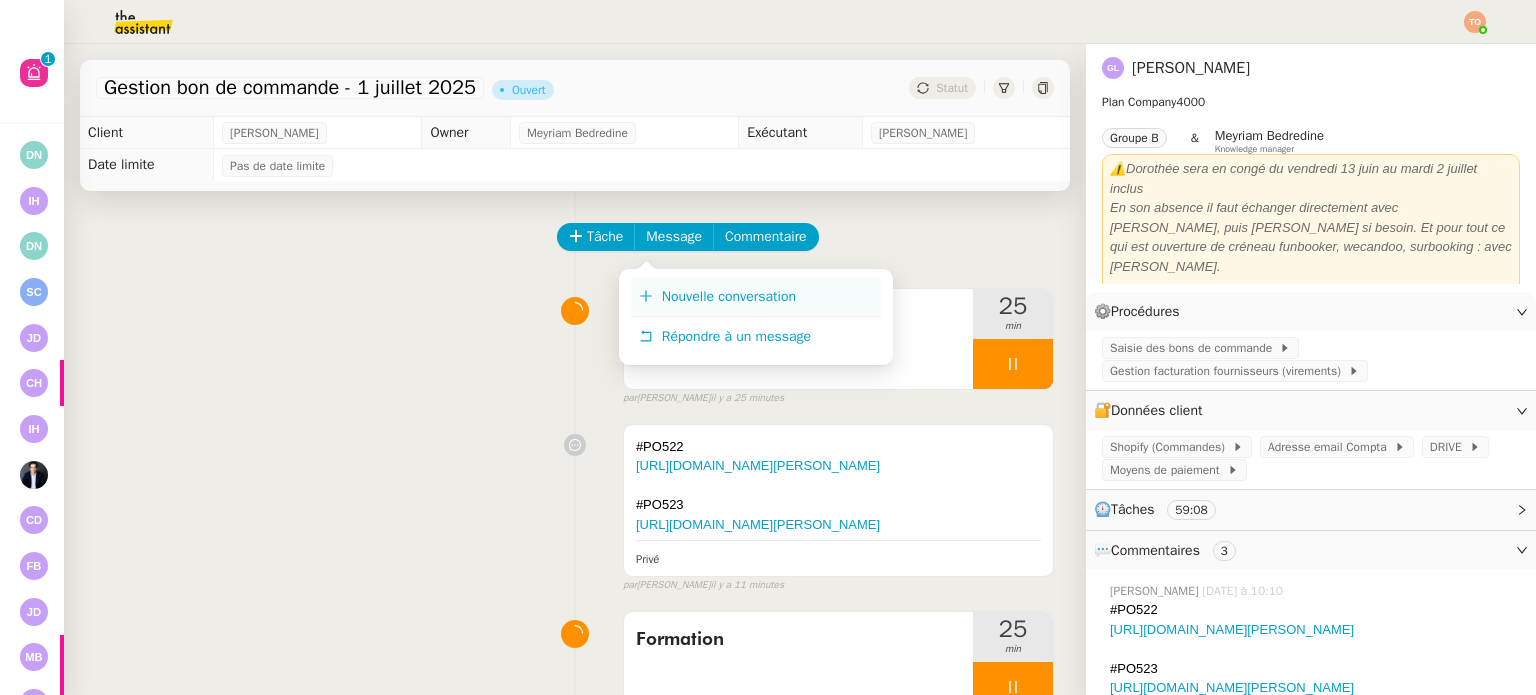click on "Nouvelle conversation" at bounding box center (756, 297) 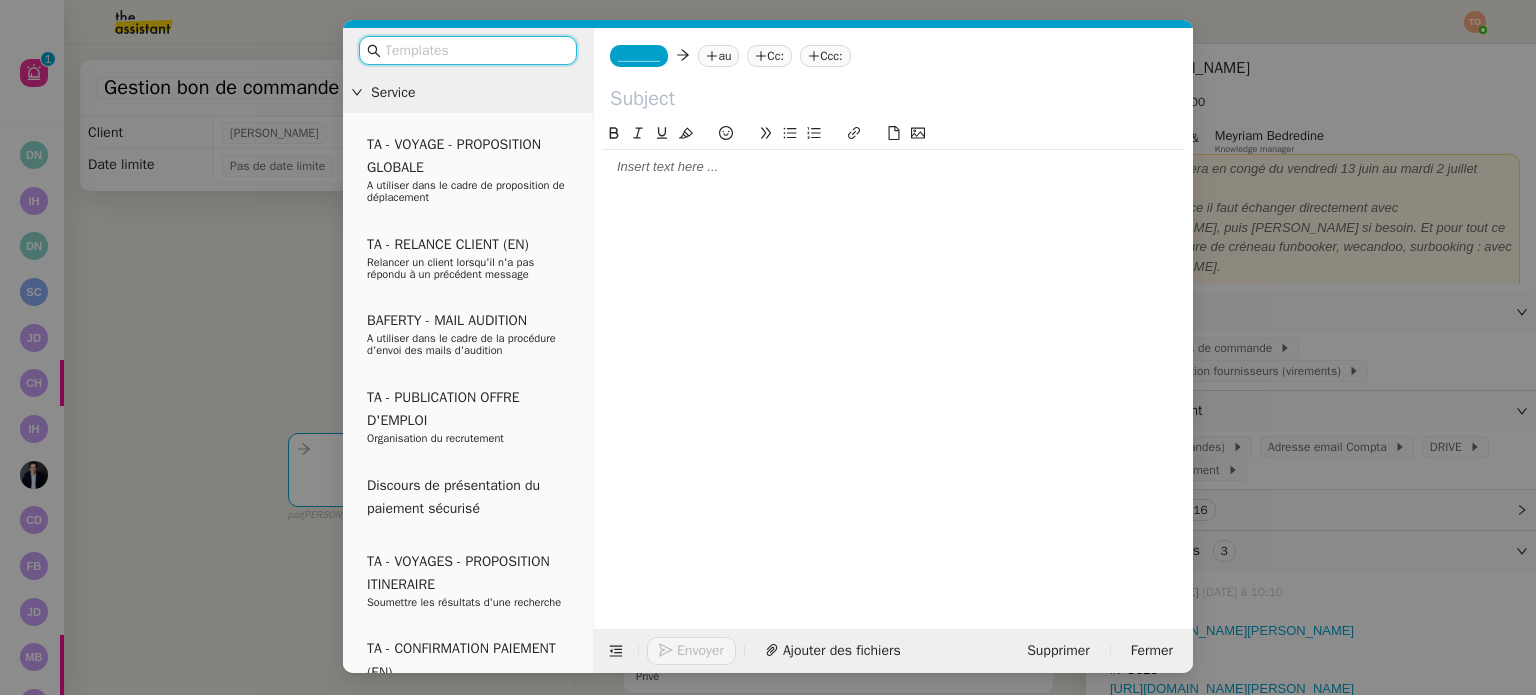 click on "Service TA - VOYAGE - PROPOSITION GLOBALE    A utiliser dans le cadre de proposition de déplacement TA - RELANCE CLIENT (EN)    Relancer un client lorsqu'il n'a pas répondu à un précédent message BAFERTY - MAIL AUDITION    A utiliser dans le cadre de la procédure d'envoi des mails d'audition TA - PUBLICATION OFFRE D'EMPLOI     Organisation du recrutement Discours de présentation du paiement sécurisé    TA - VOYAGES - PROPOSITION ITINERAIRE    Soumettre les résultats d'une recherche TA - CONFIRMATION PAIEMENT (EN)    Confirmer avec le client de modèle de transaction - Attention Plan Pro nécessaire. TA - COURRIER EXPEDIE (recommandé)    A utiliser dans le cadre de l'envoi d'un courrier recommandé TA - PARTAGE DE CALENDRIER (EN)    A utiliser pour demander au client de partager son calendrier afin de faciliter l'accès et la gestion PSPI - Appel de fonds MJL    A utiliser dans le cadre de la procédure d'appel de fonds MJL TA - RELANCE CLIENT    TA - AR PROCEDURES        21 YIELD" at bounding box center (768, 347) 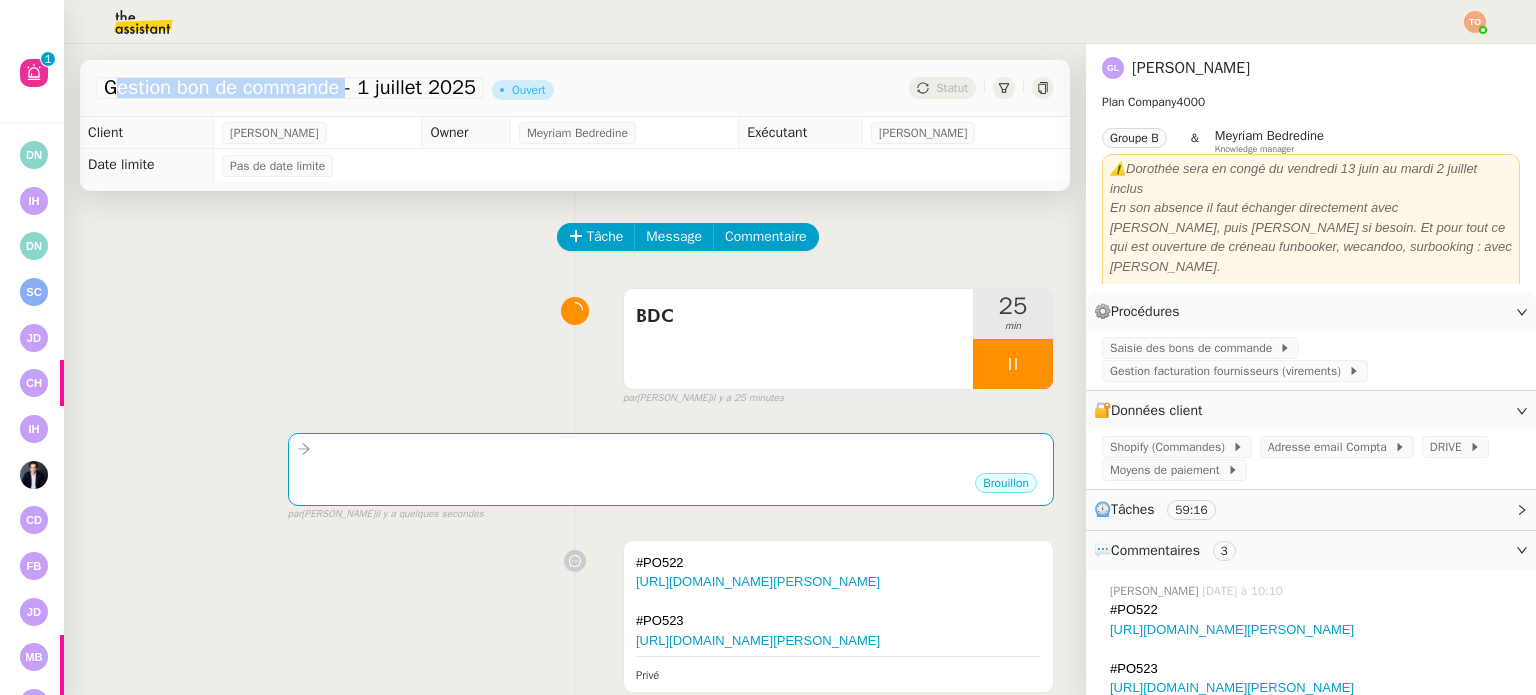 drag, startPoint x: 108, startPoint y: 91, endPoint x: 345, endPoint y: 90, distance: 237.0021 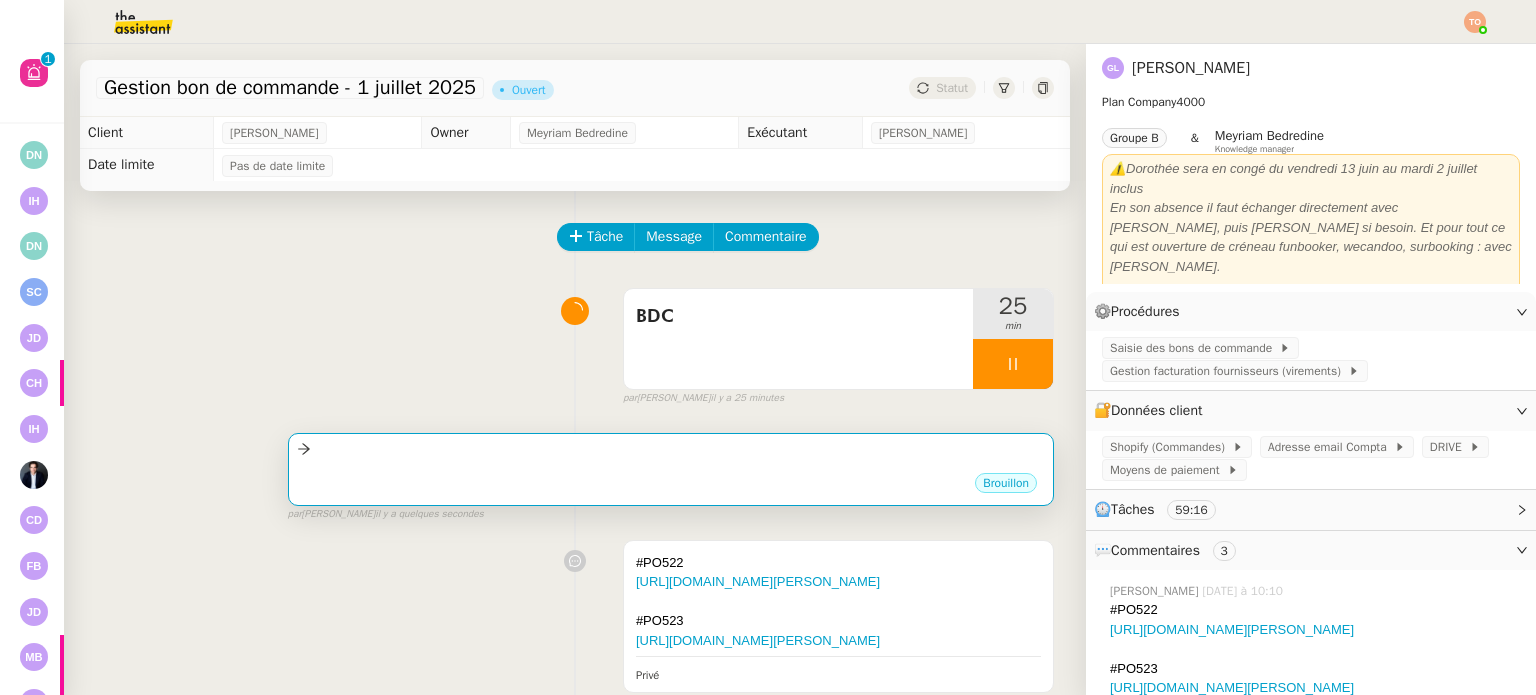 click at bounding box center [671, 449] 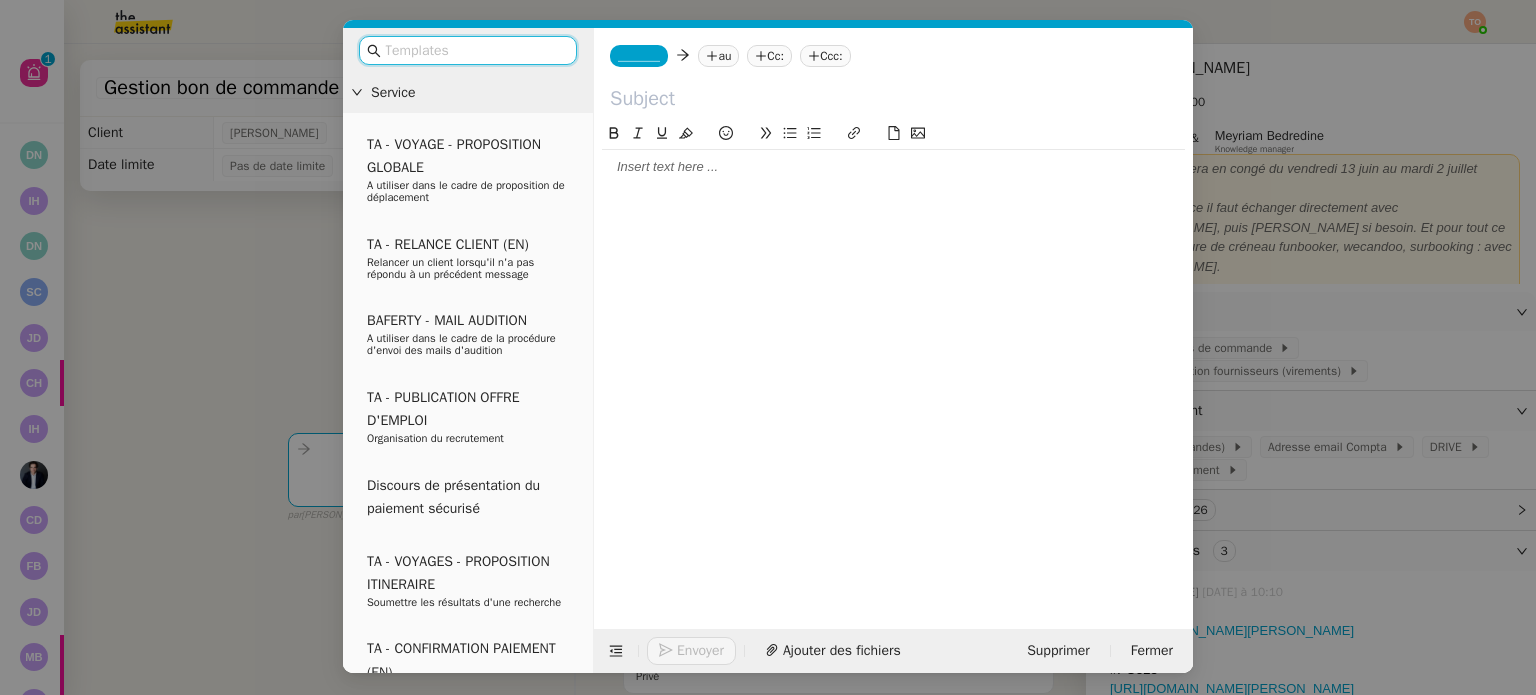 click on "_______" 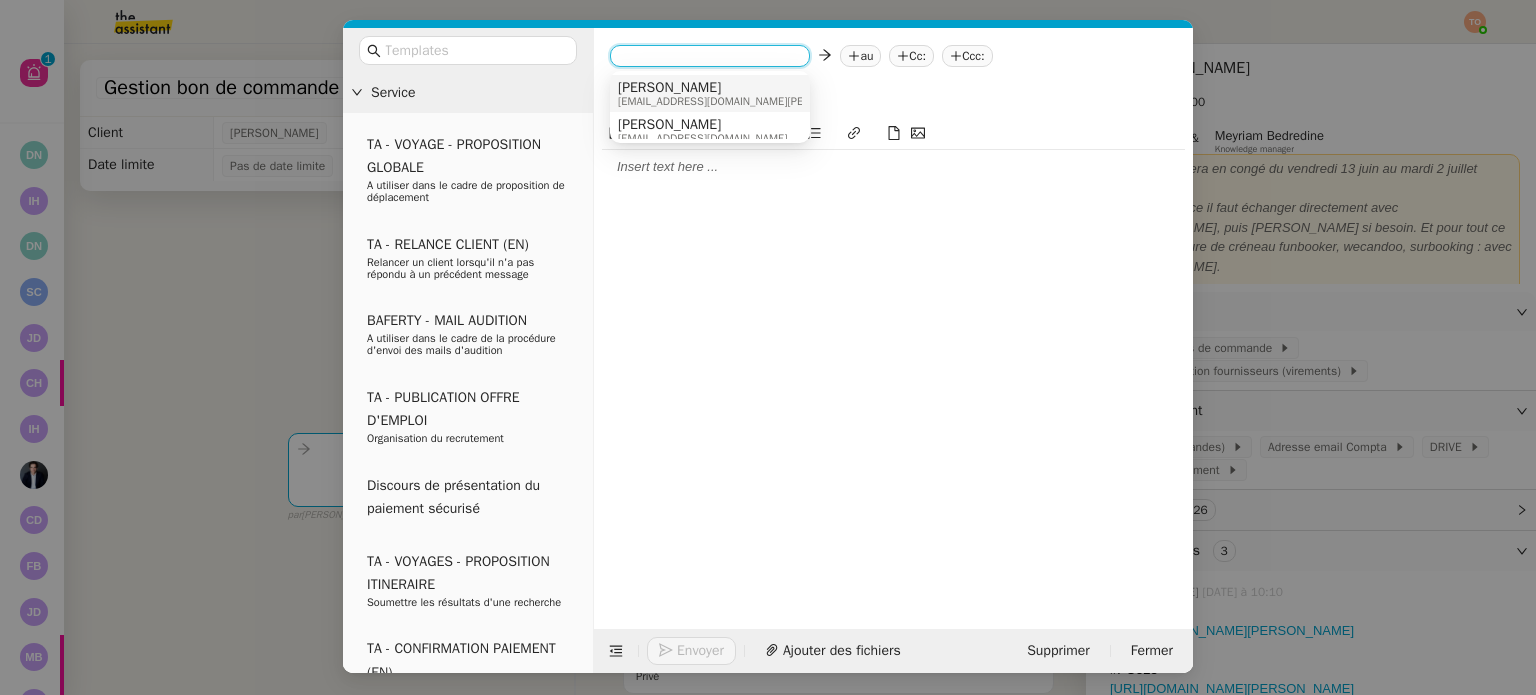 paste on "Gestion bon de commande" 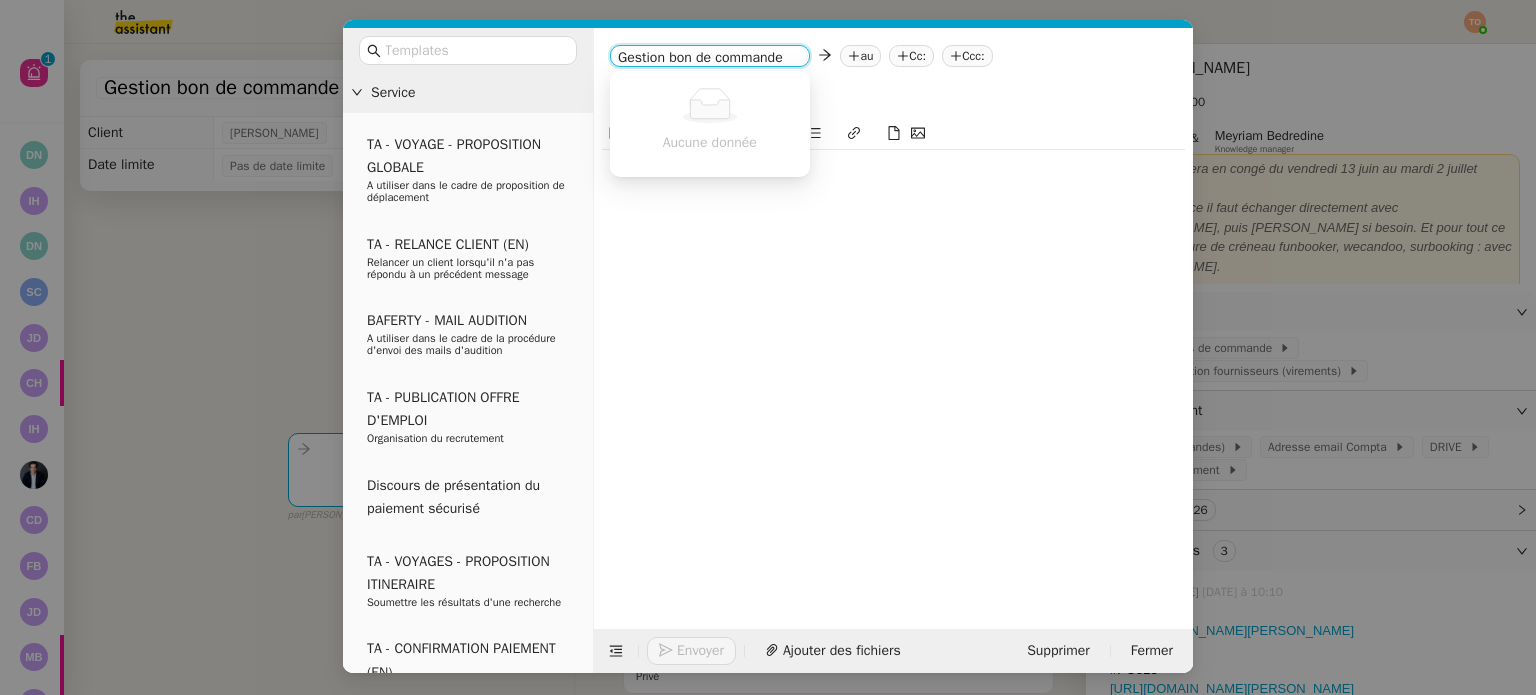 type on "Gestion bon de commande" 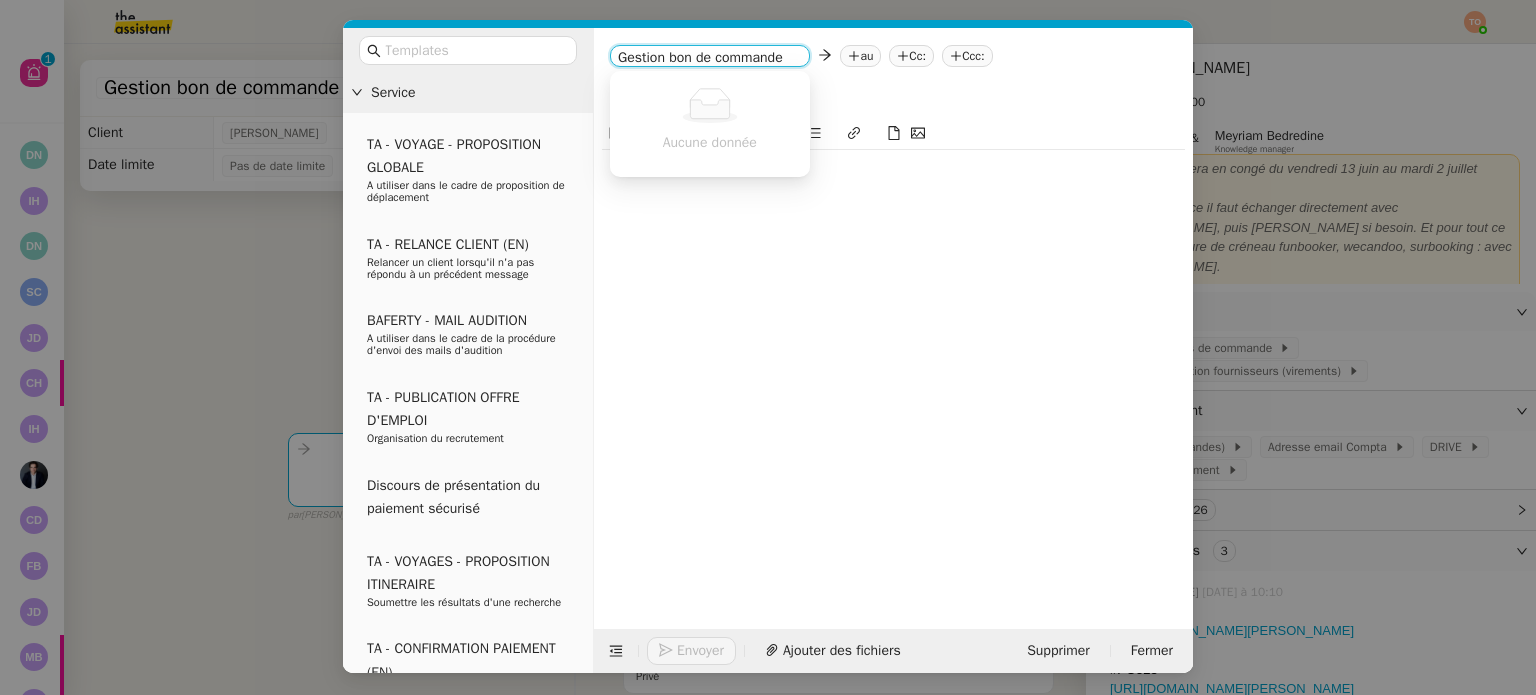 click 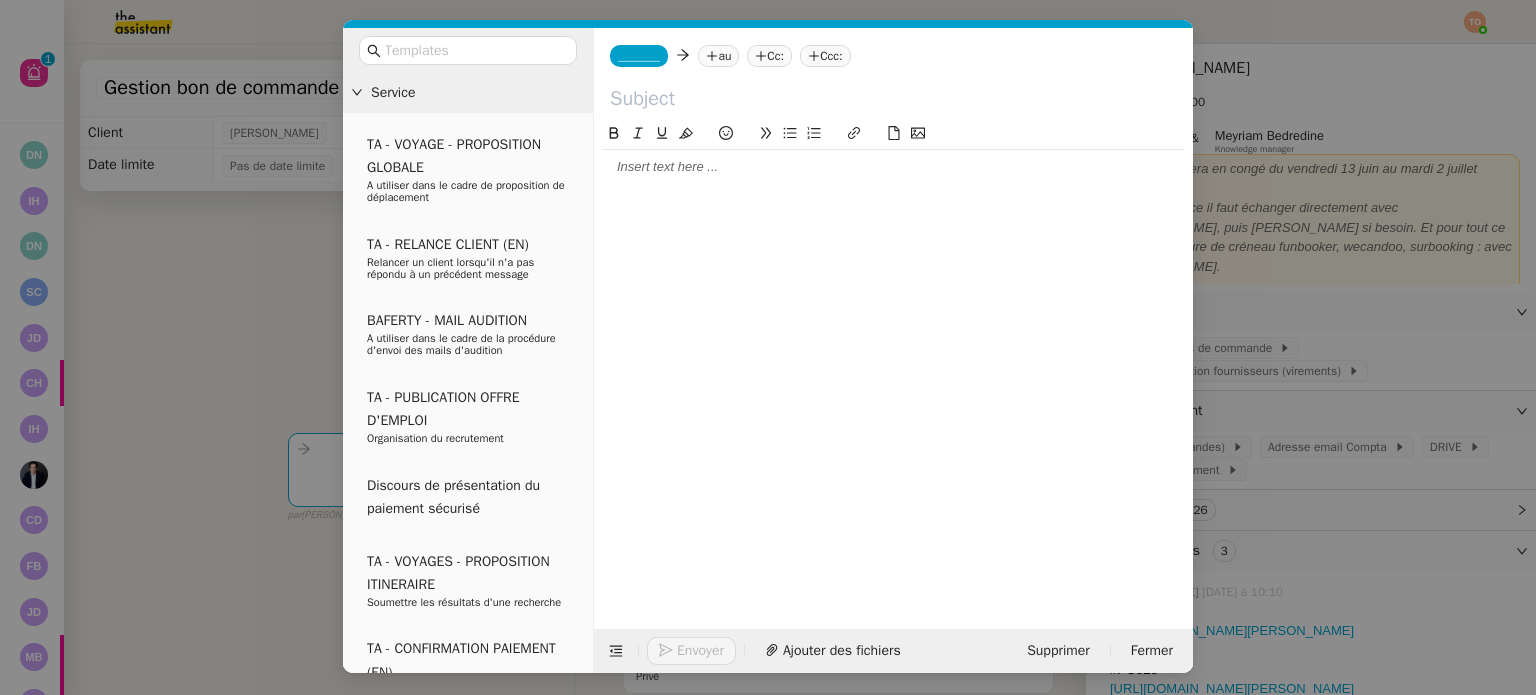 paste on "Gestion bon de commande" 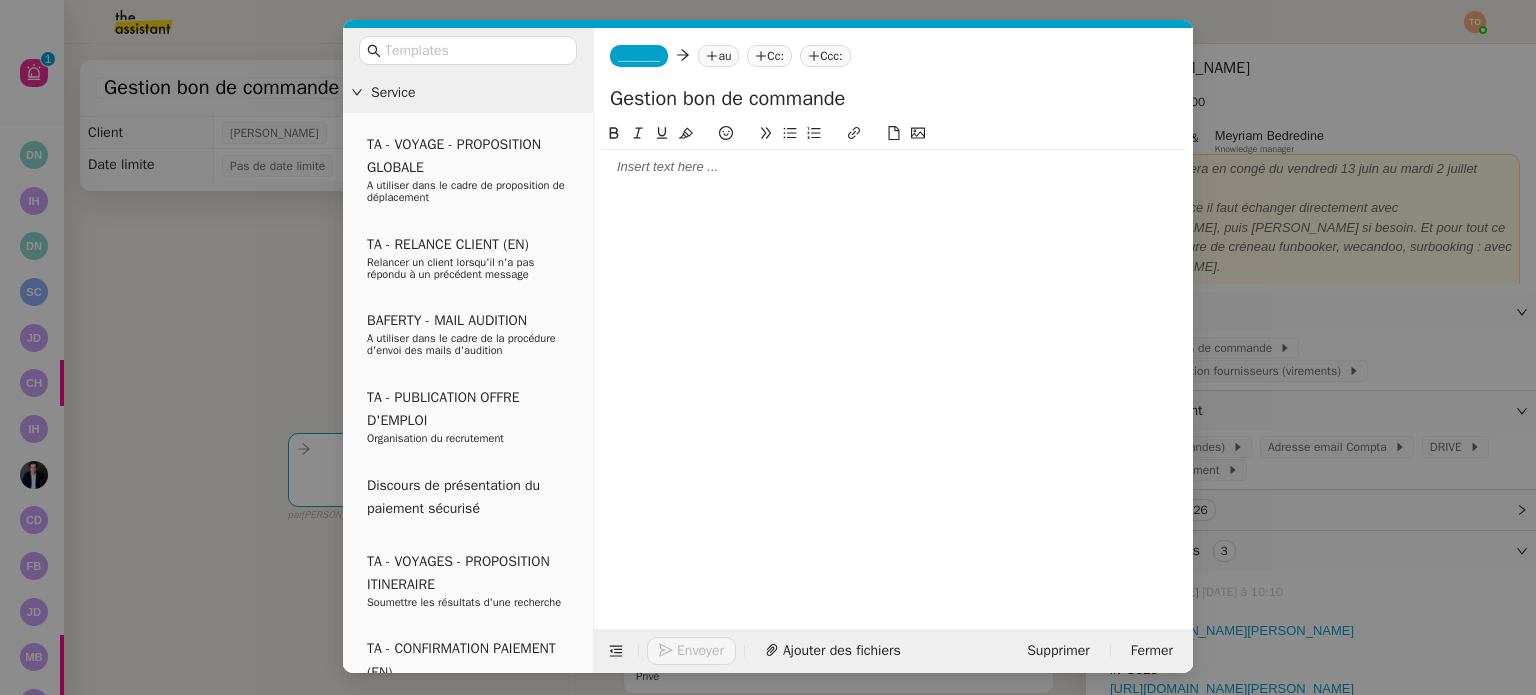 type on "Gestion bon de commande" 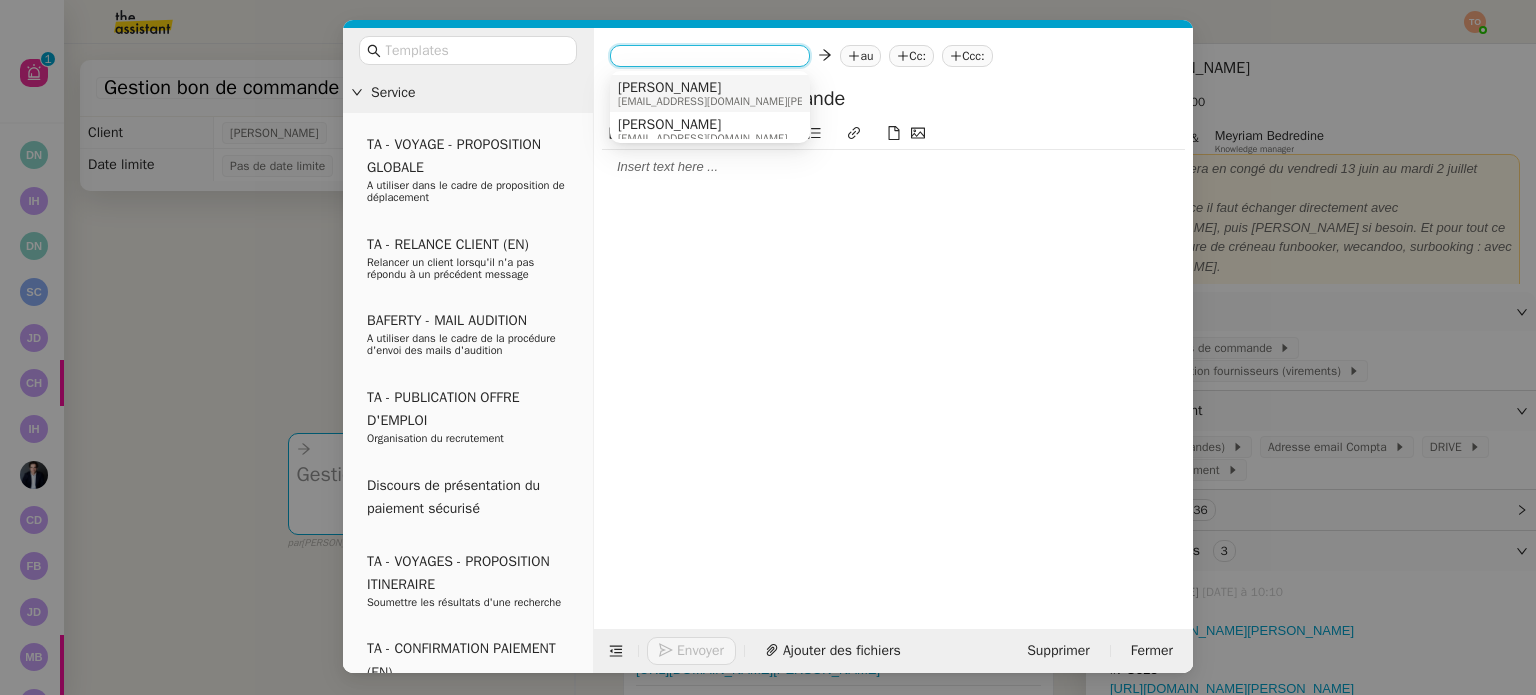 click on "[PERSON_NAME]" at bounding box center (743, 88) 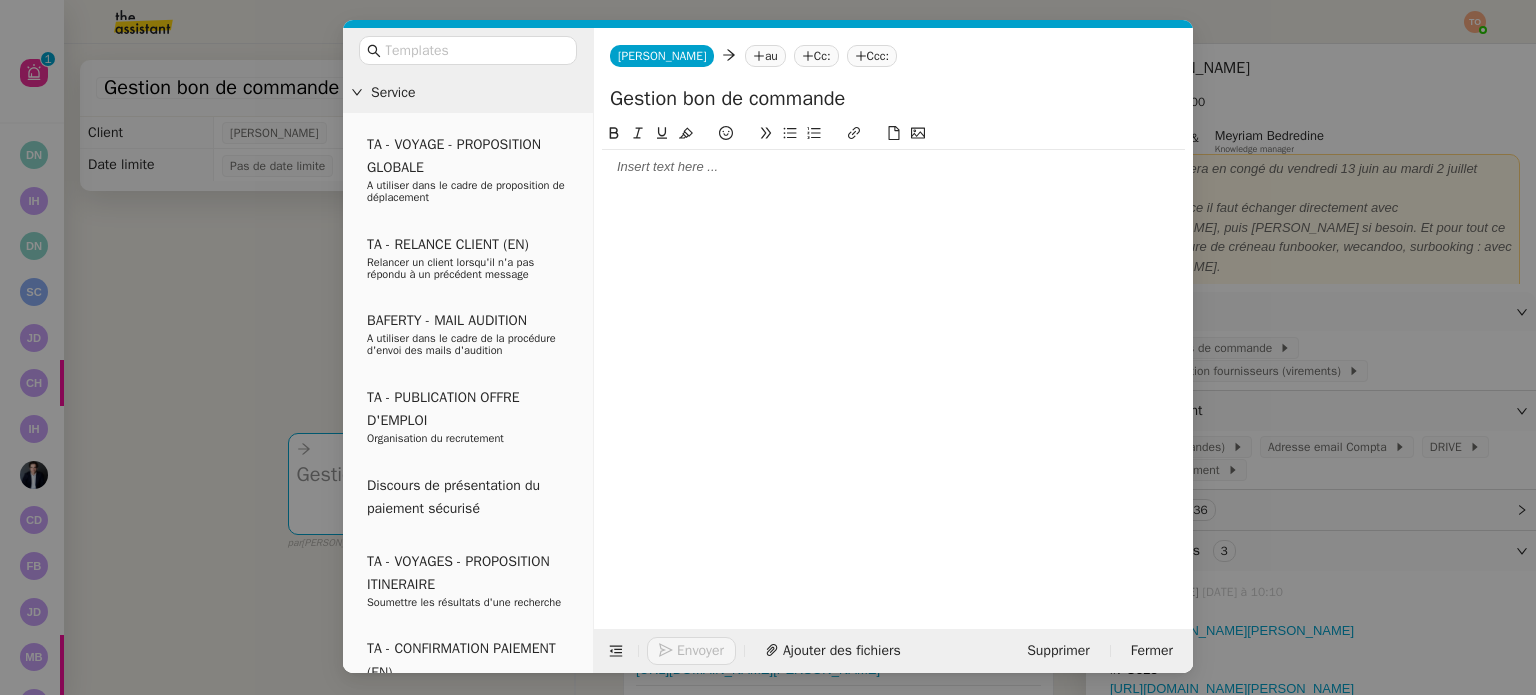 click on "au" 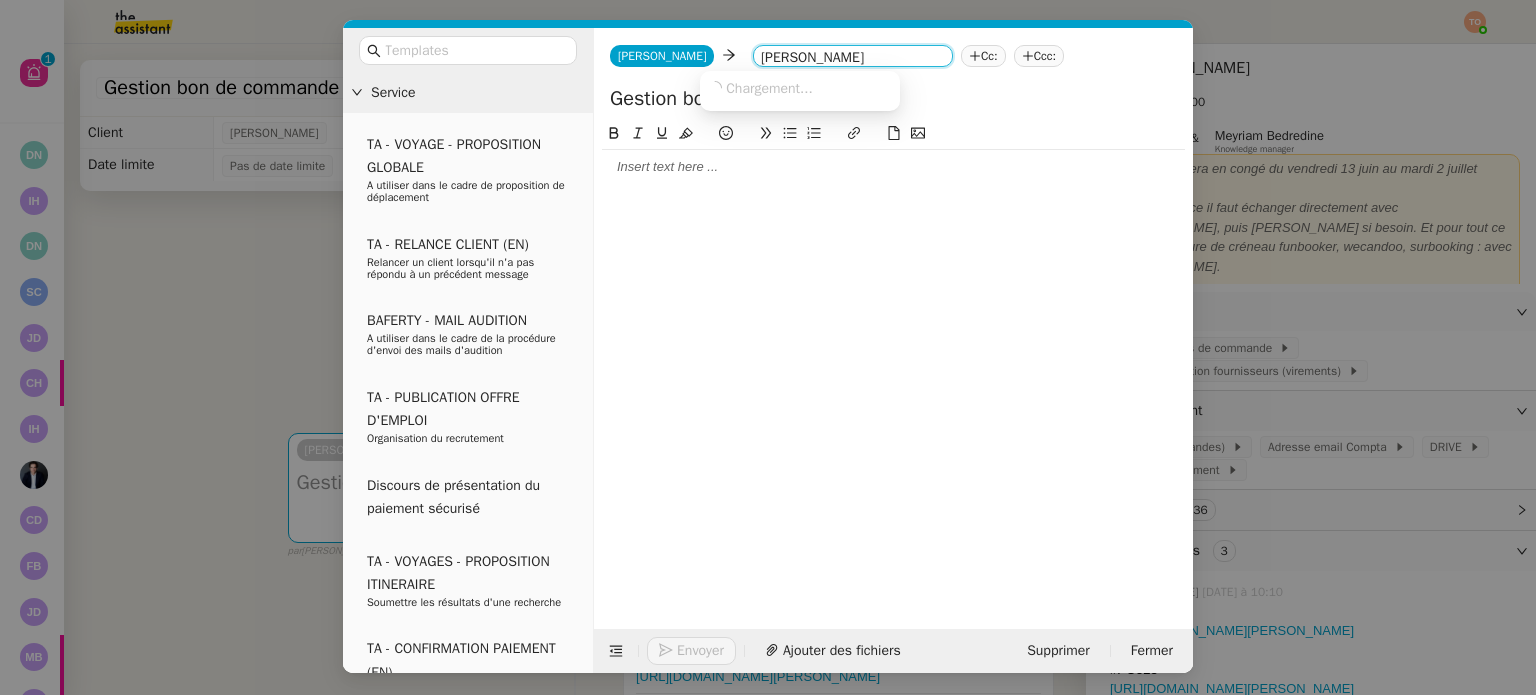 type on "[PERSON_NAME]" 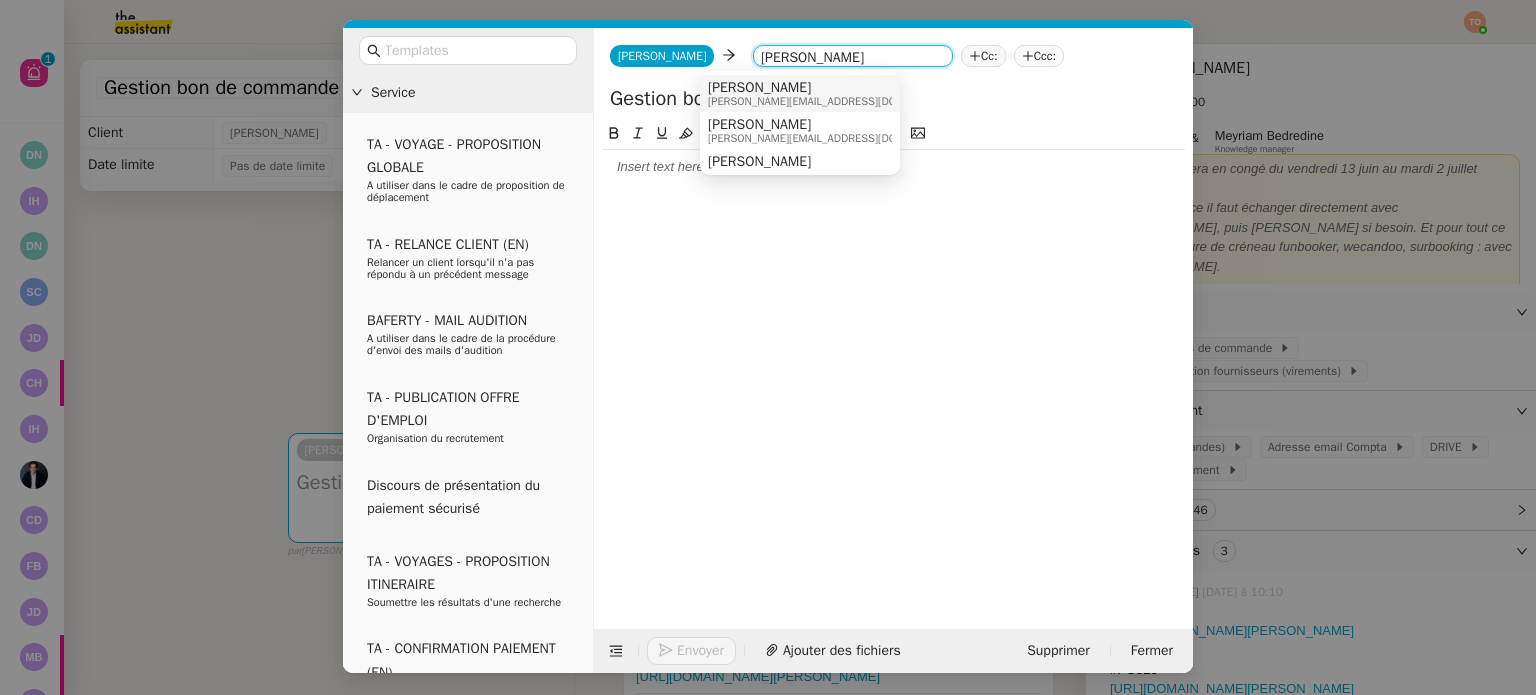 click on "[PERSON_NAME][EMAIL_ADDRESS][DOMAIN_NAME][PERSON_NAME]" at bounding box center (874, 101) 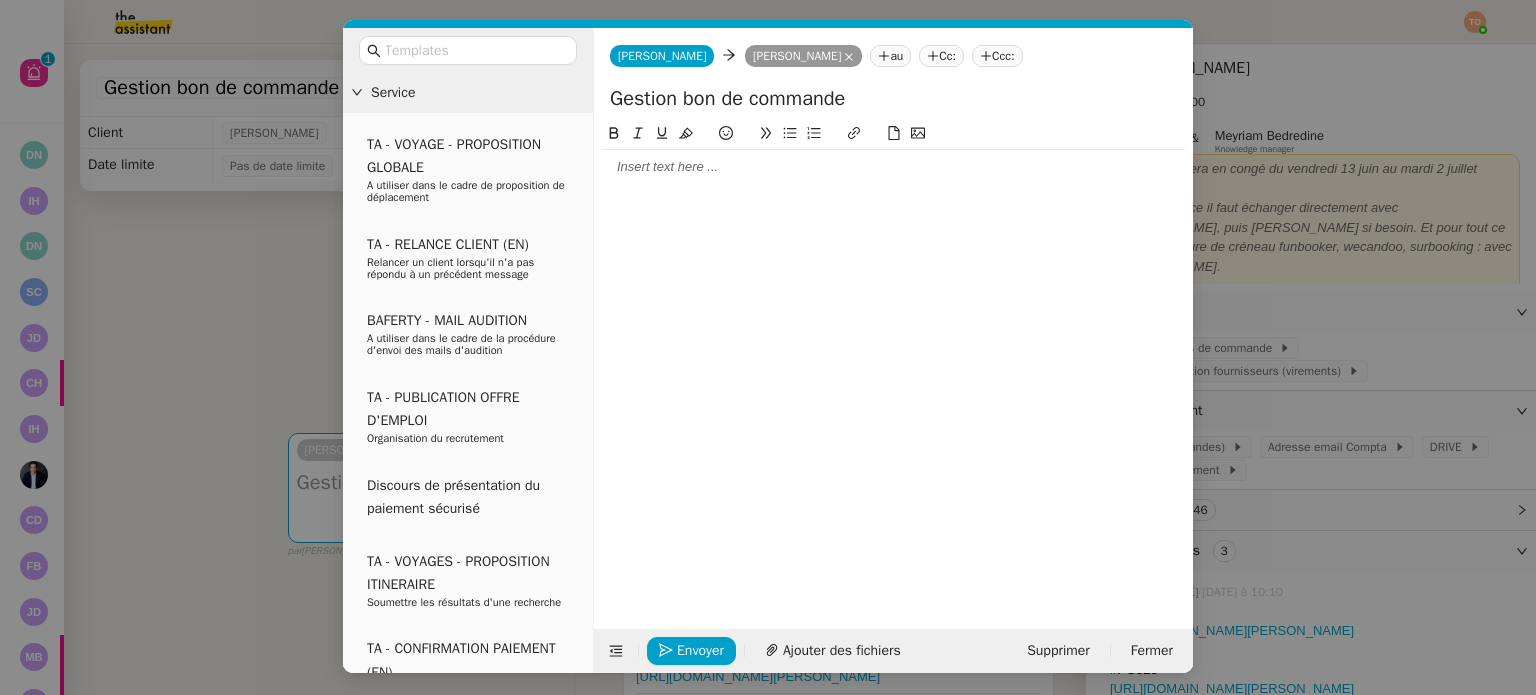 click 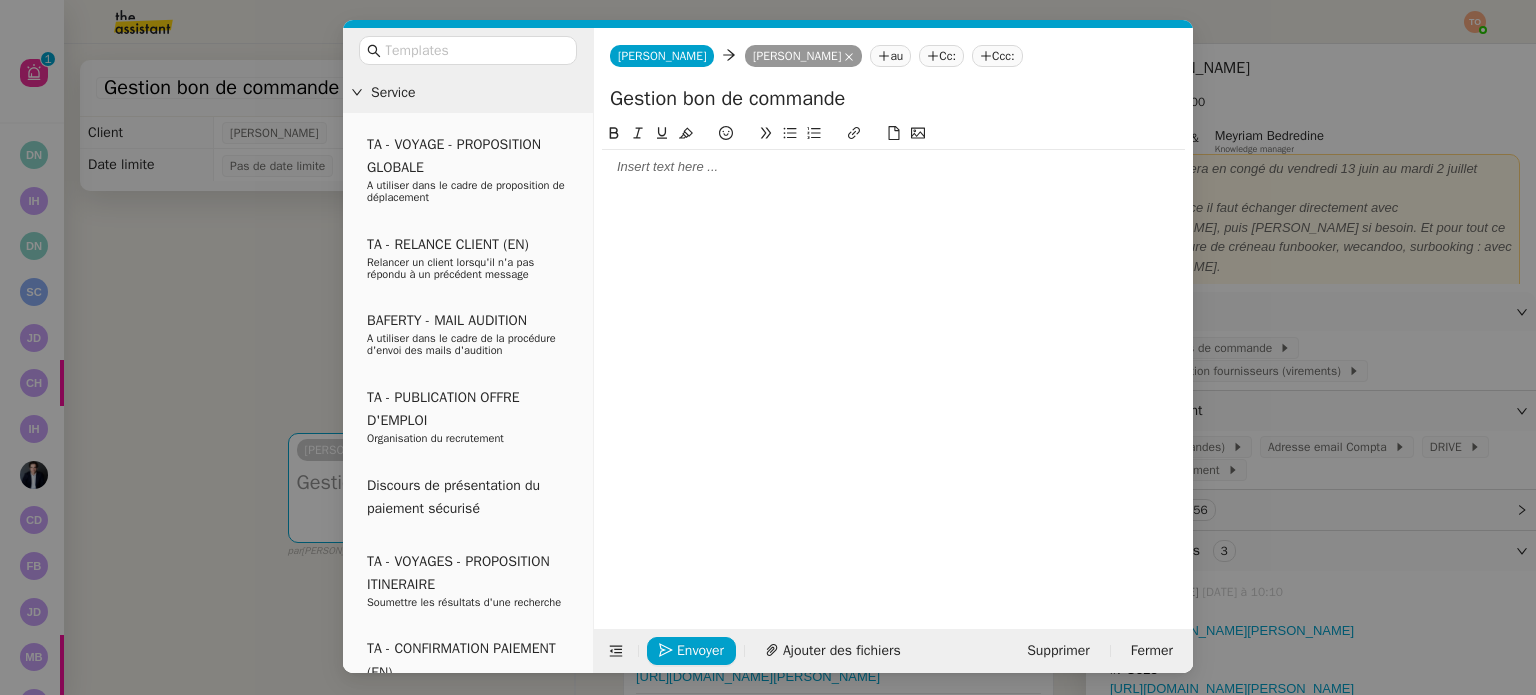 type 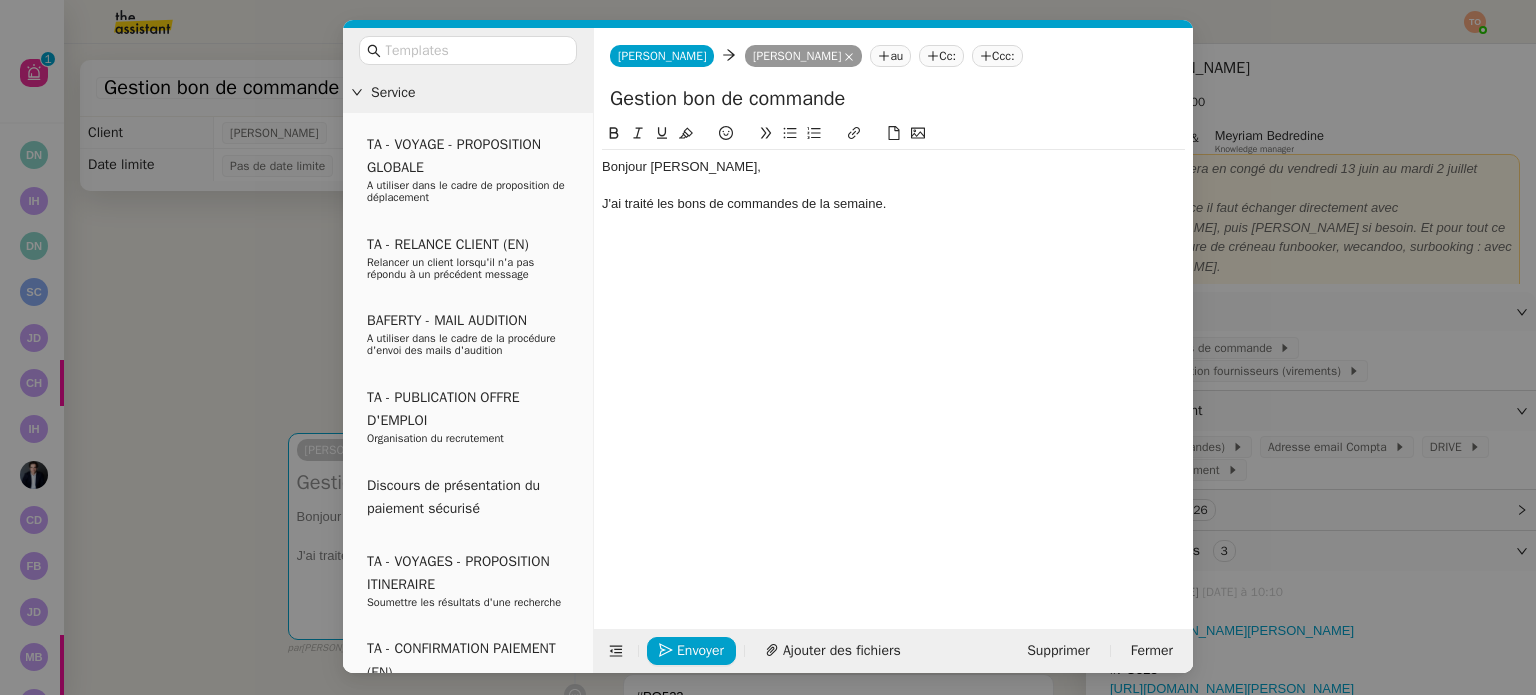click on "J'ai traité les bons de commandes de la semaine." 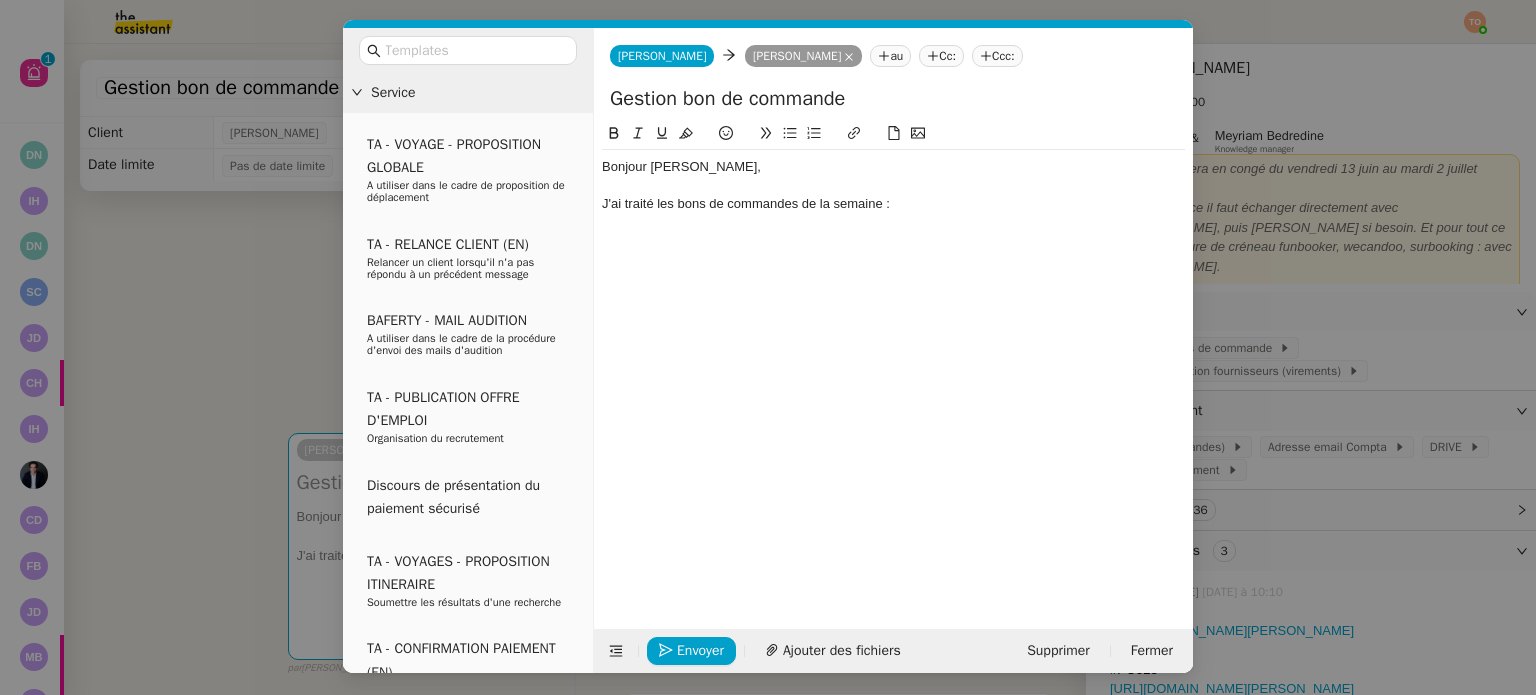 drag, startPoint x: 1343, startPoint y: 517, endPoint x: 1312, endPoint y: 556, distance: 49.819675 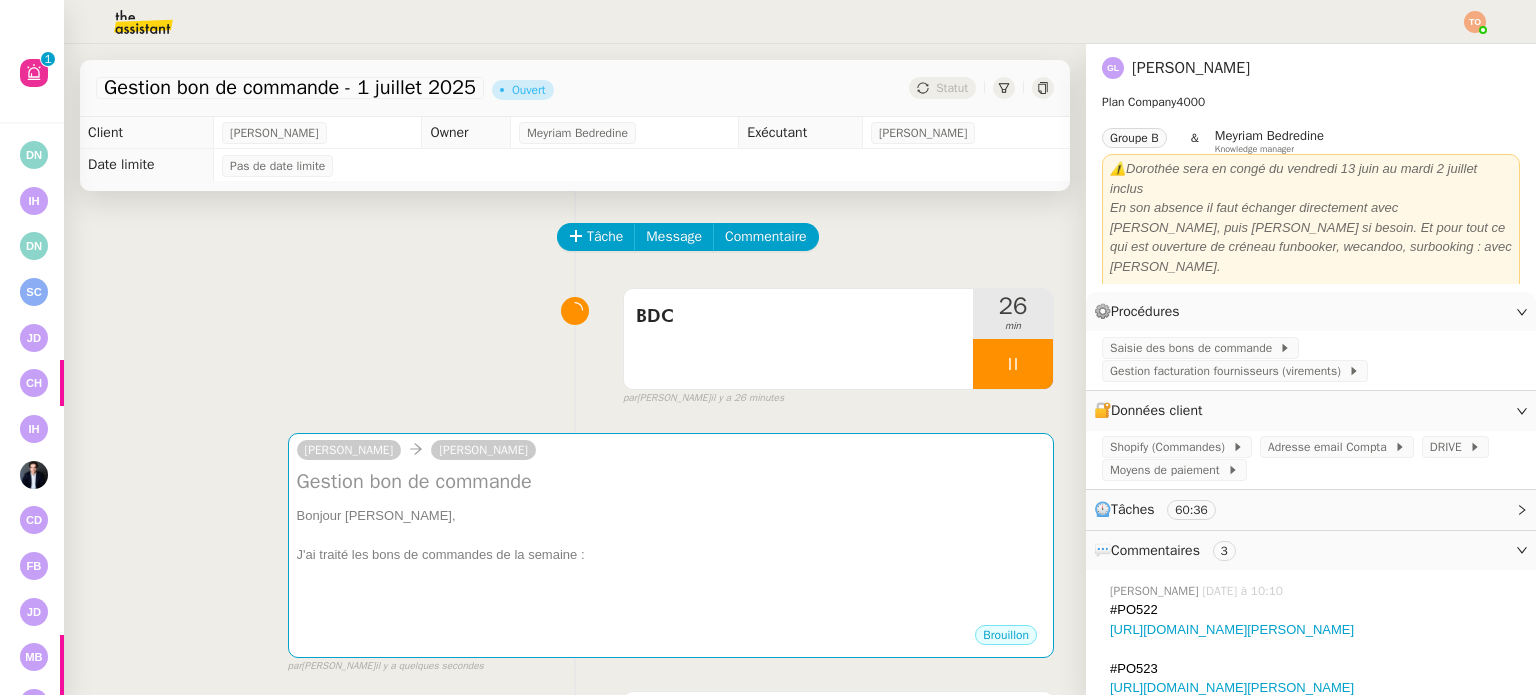 click on "#PO522" 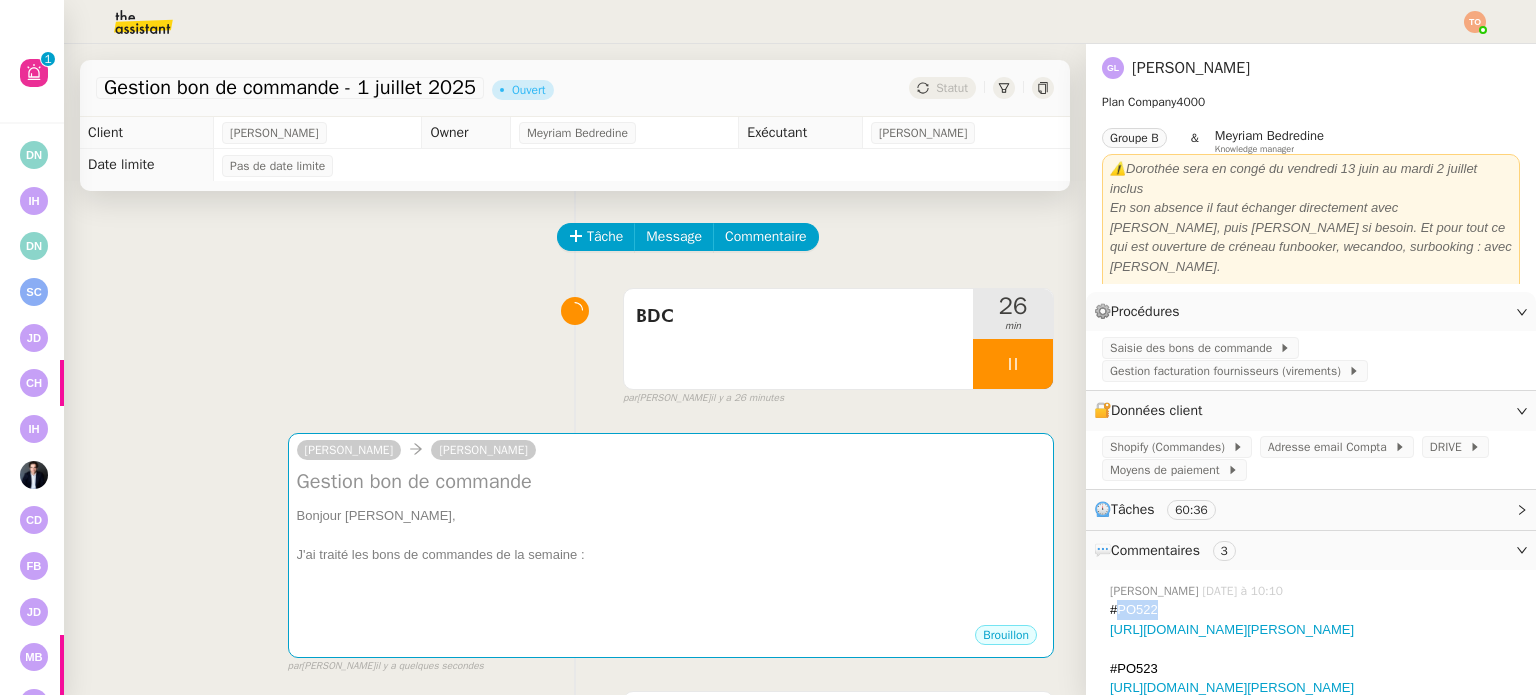 click on "#PO522" 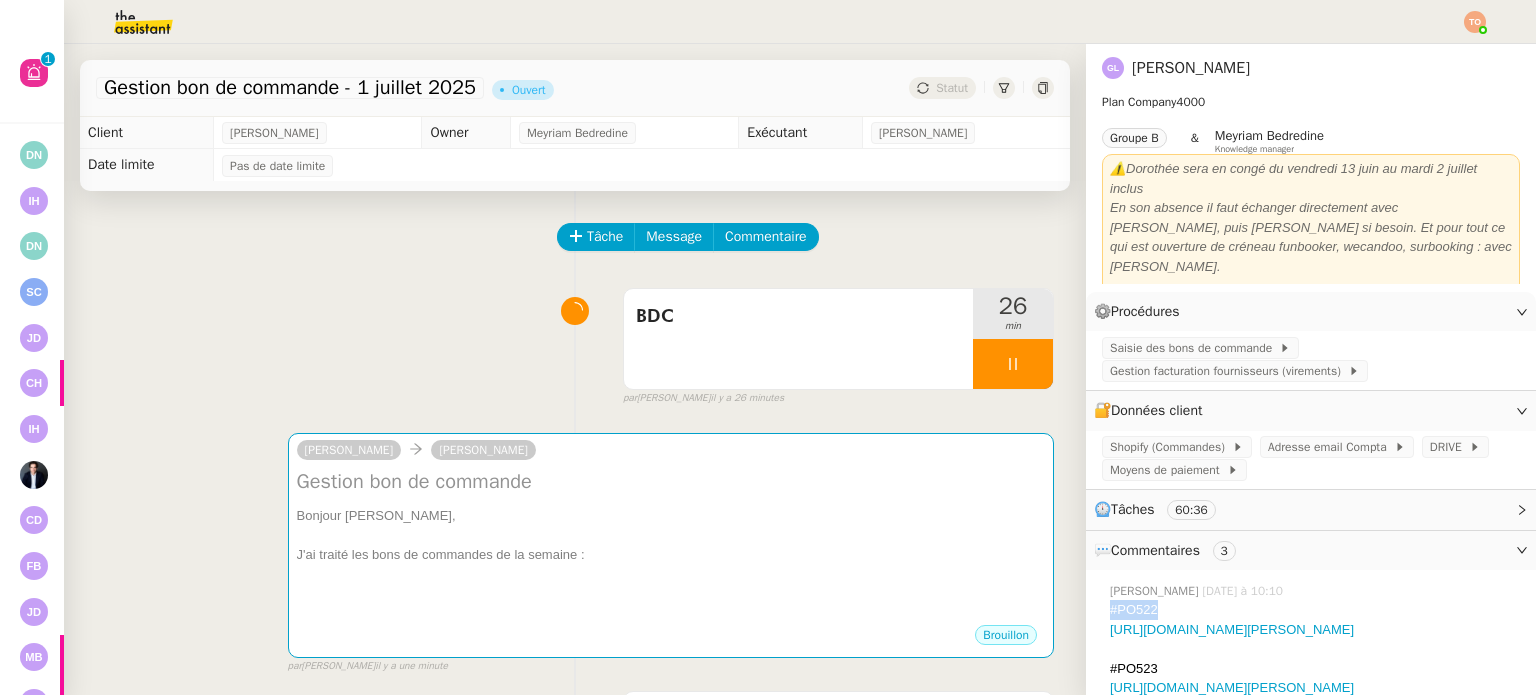 click on "#PO522" 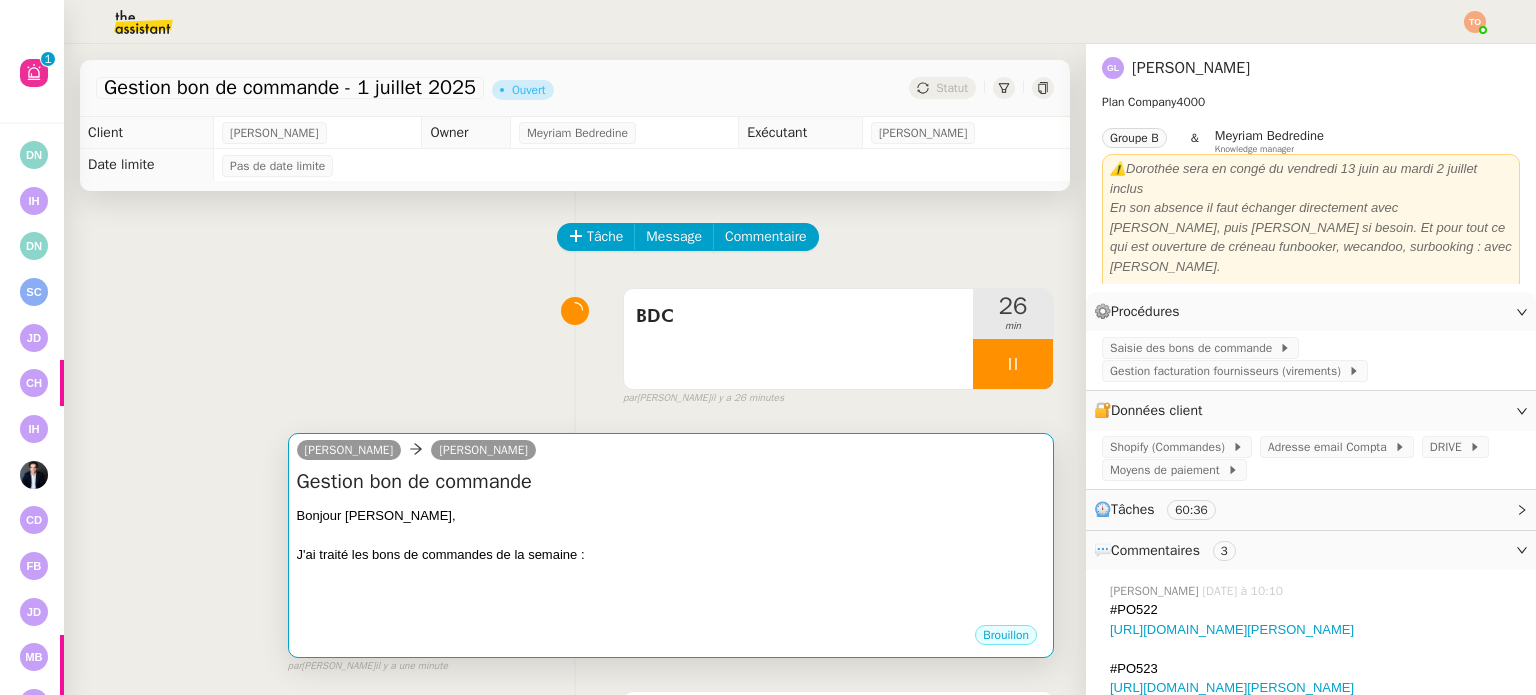 click on "J'ai traité les bons de commandes de la semaine :" at bounding box center [671, 555] 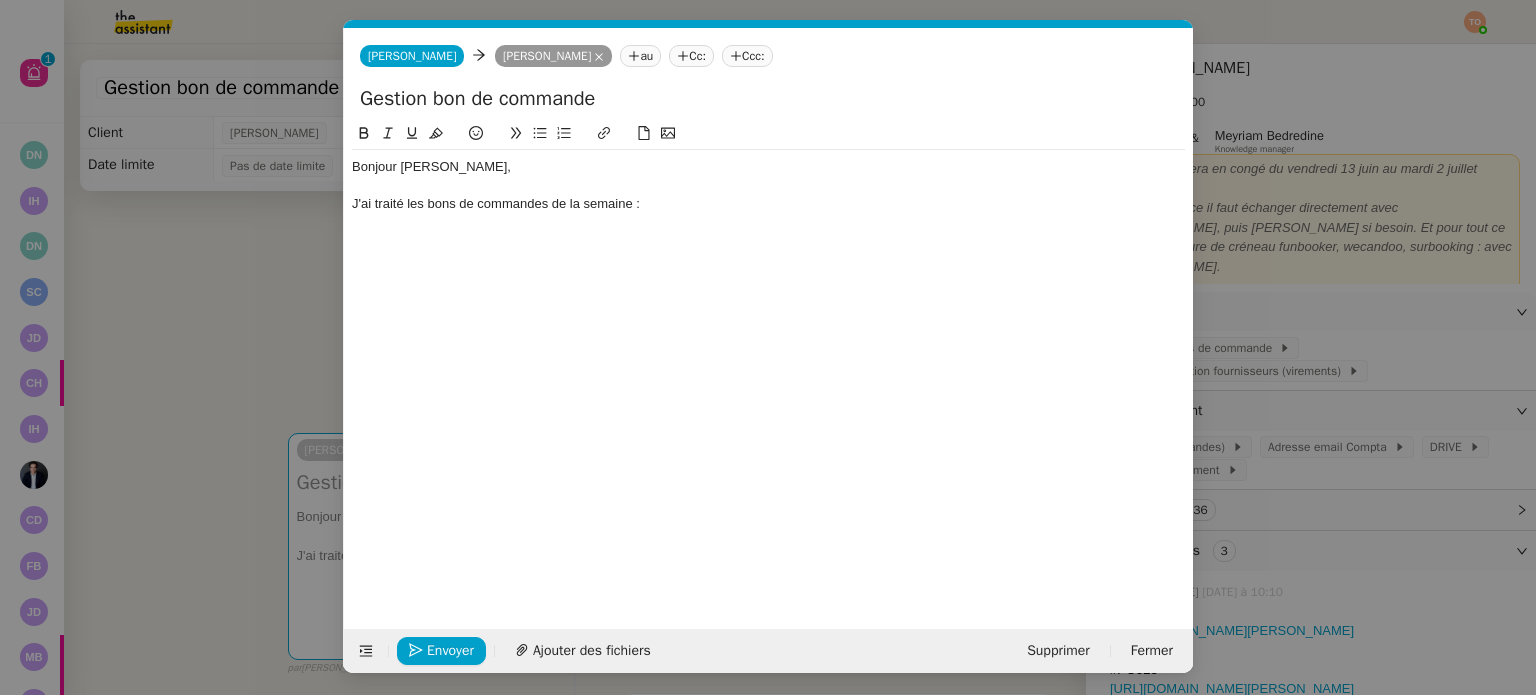 scroll, scrollTop: 0, scrollLeft: 42, axis: horizontal 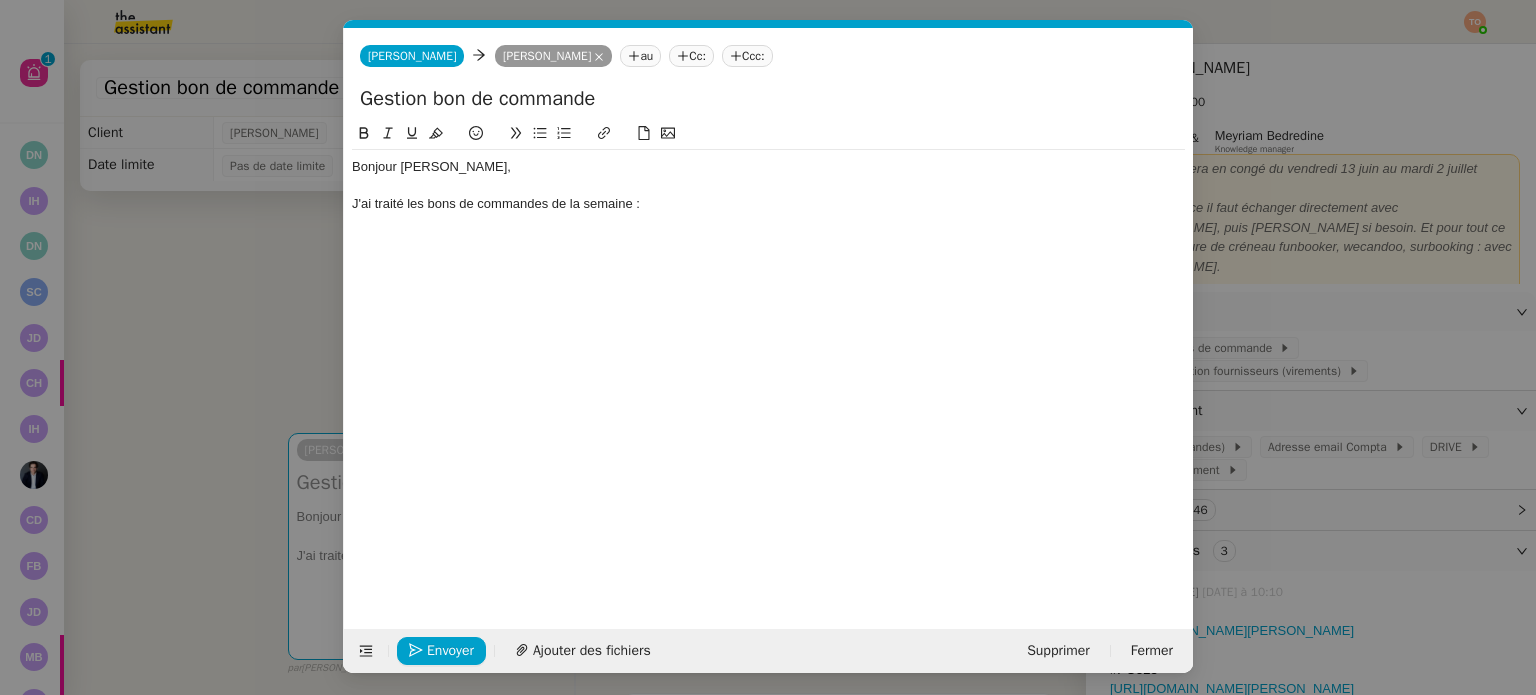 click on "J'ai traité les bons de commandes de la semaine :" 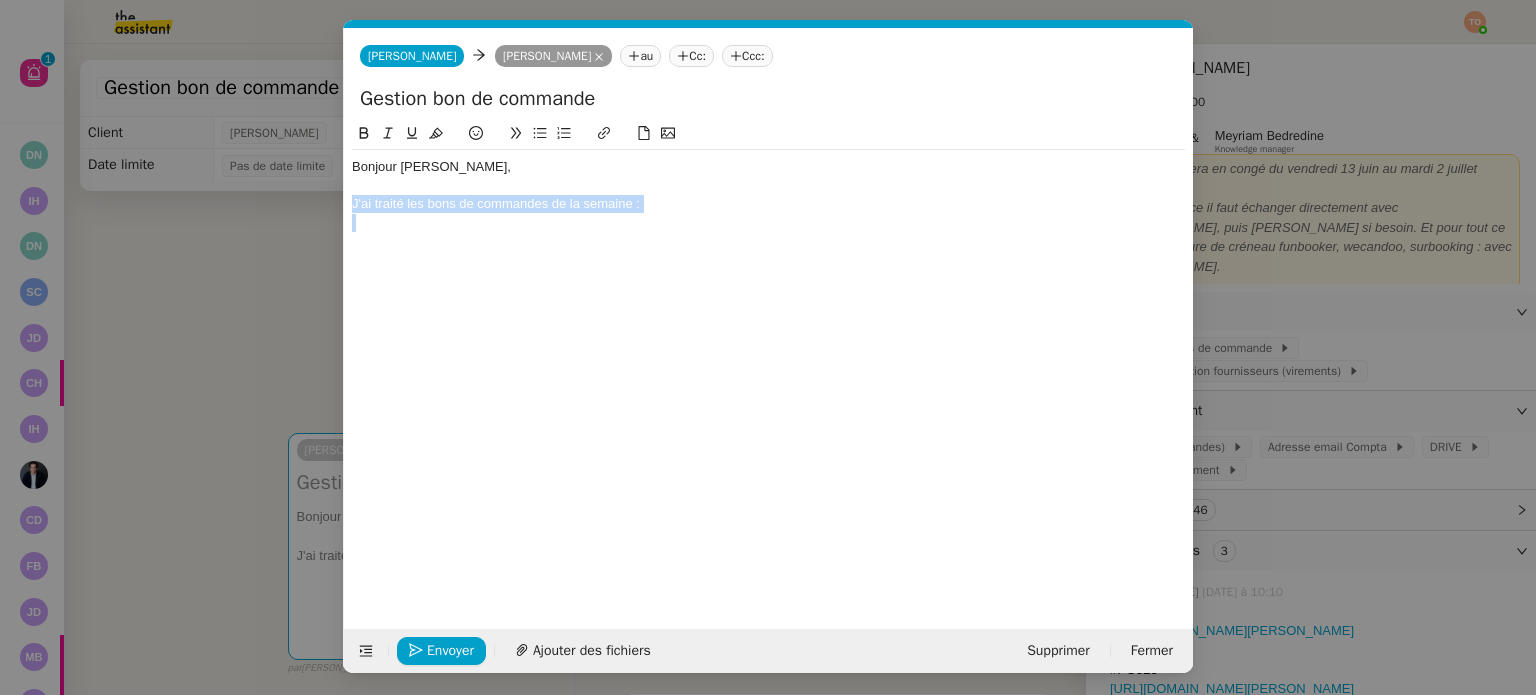 click on "J'ai traité les bons de commandes de la semaine :" 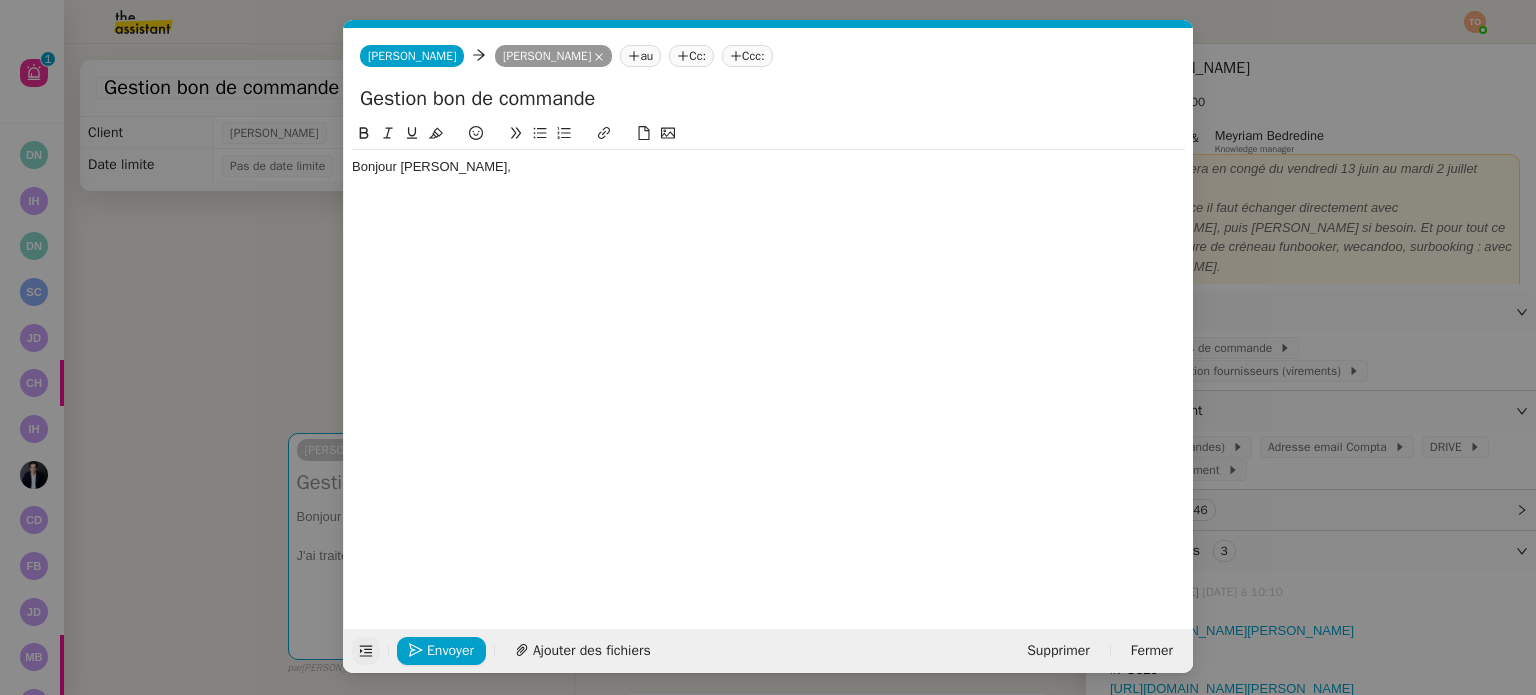 click 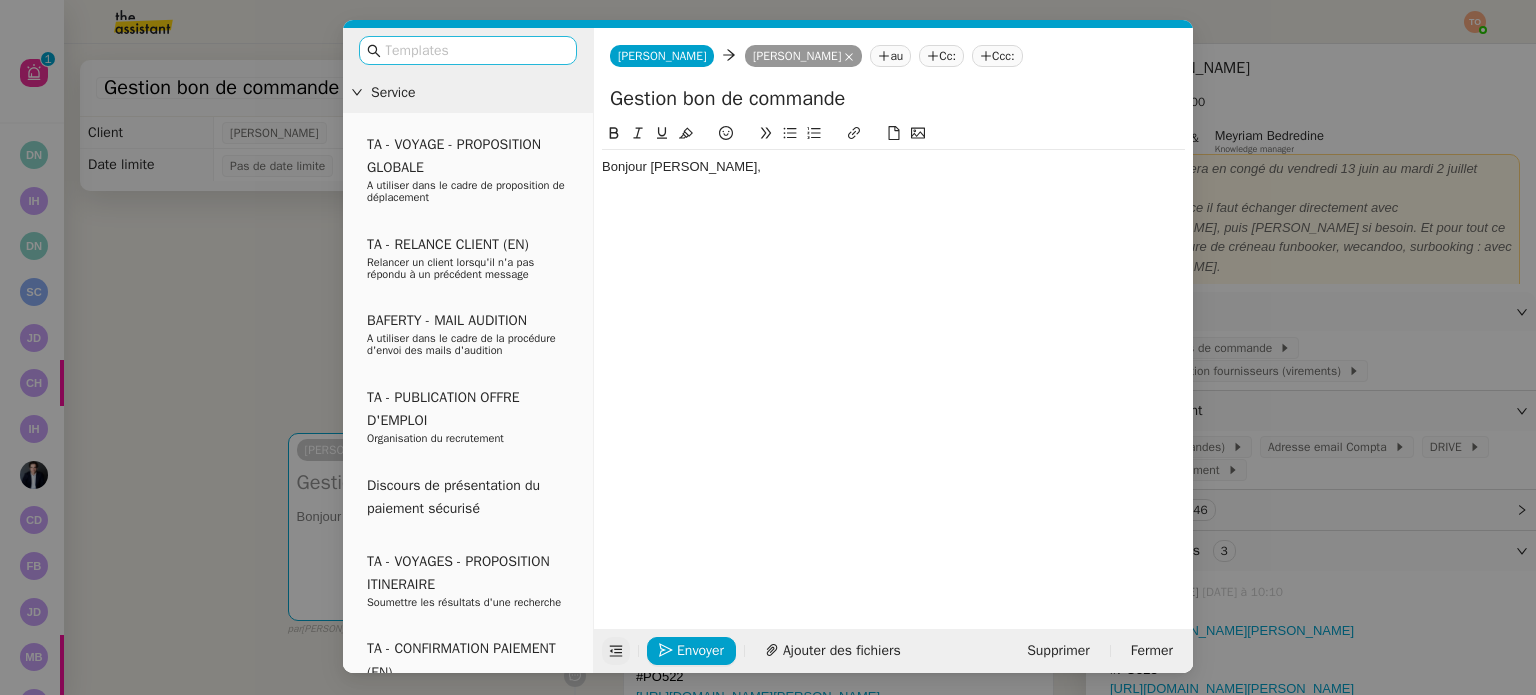 click at bounding box center [475, 50] 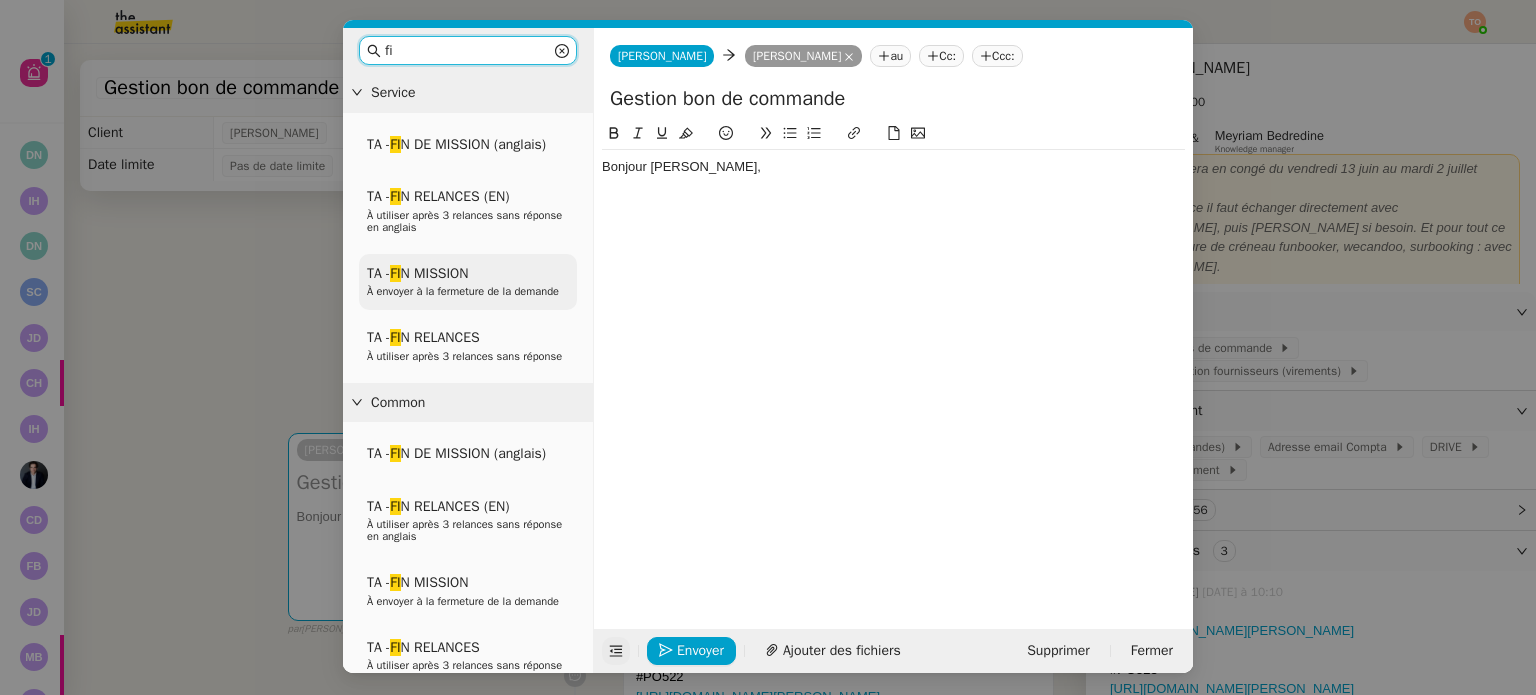 type on "fi" 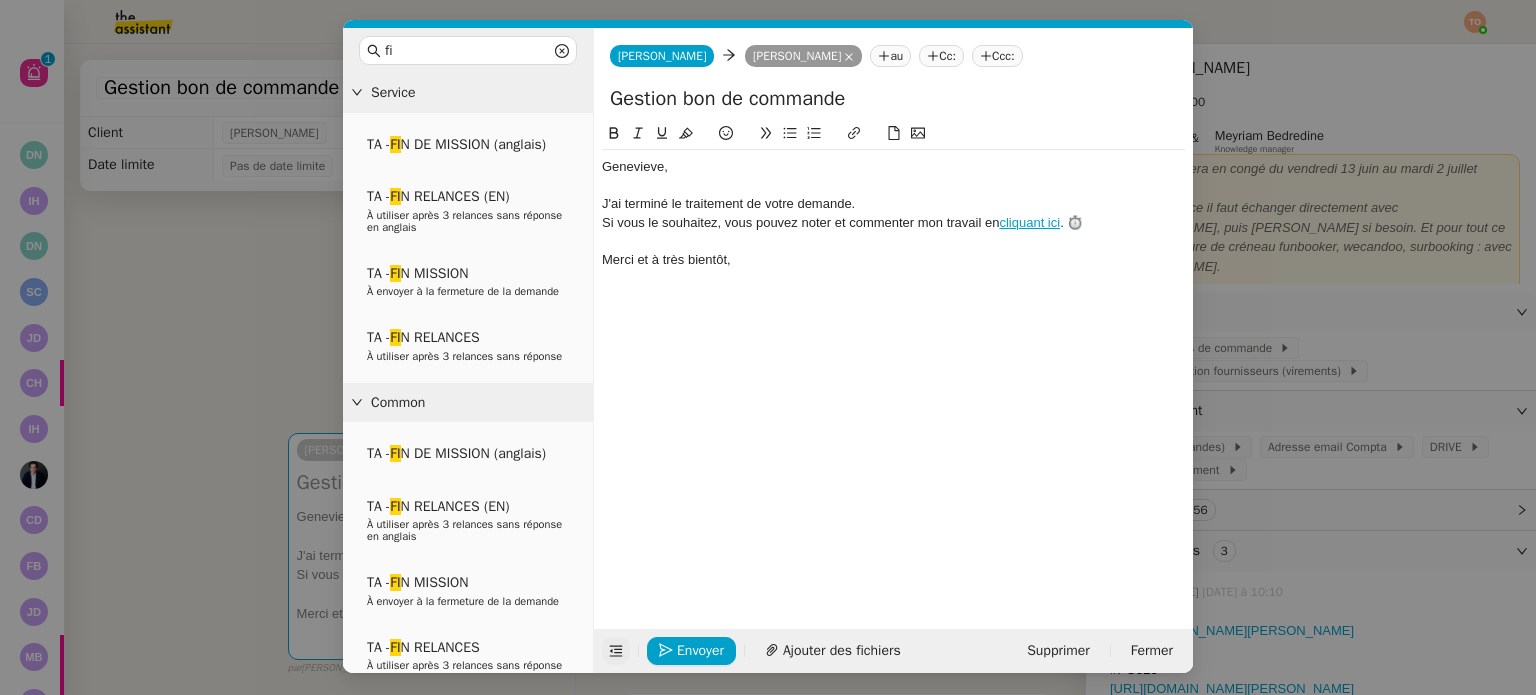 click on "﻿[PERSON_NAME]﻿," 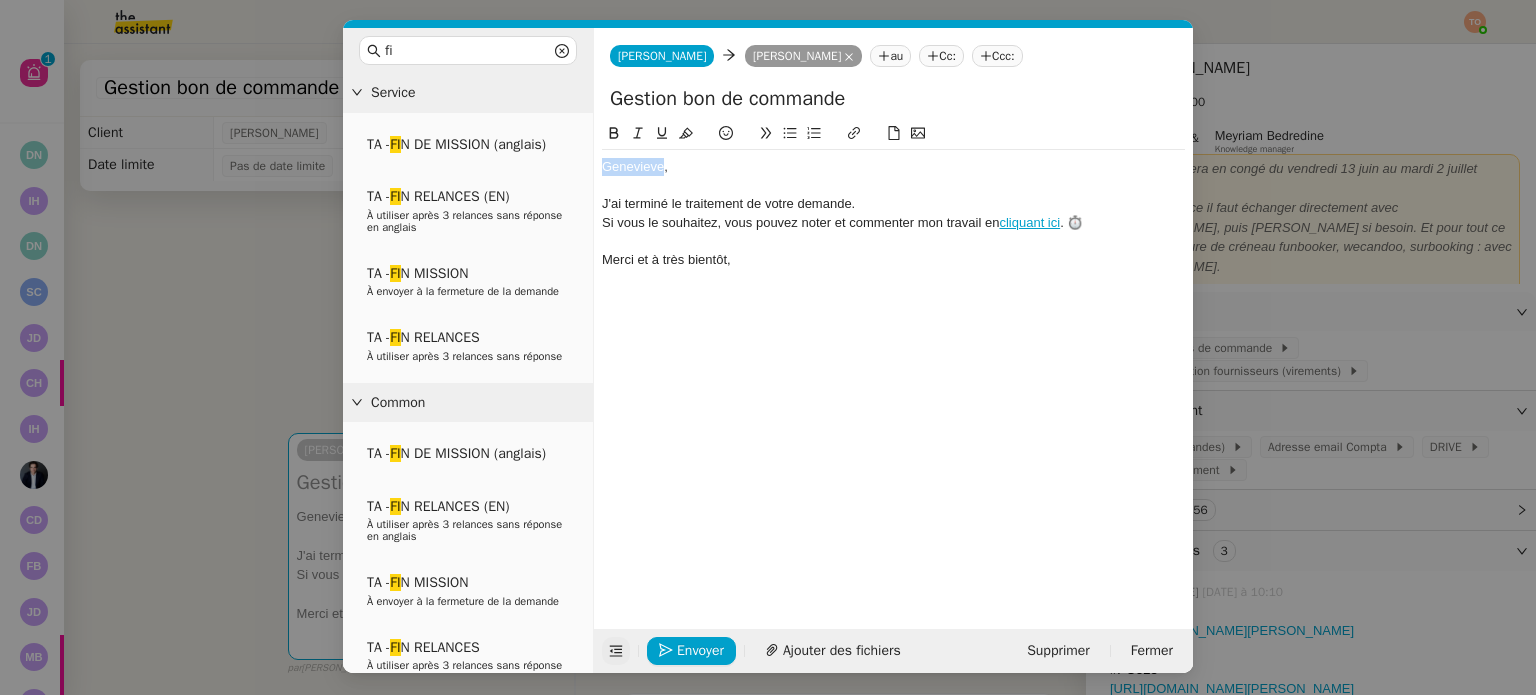 click on "﻿[PERSON_NAME]﻿," 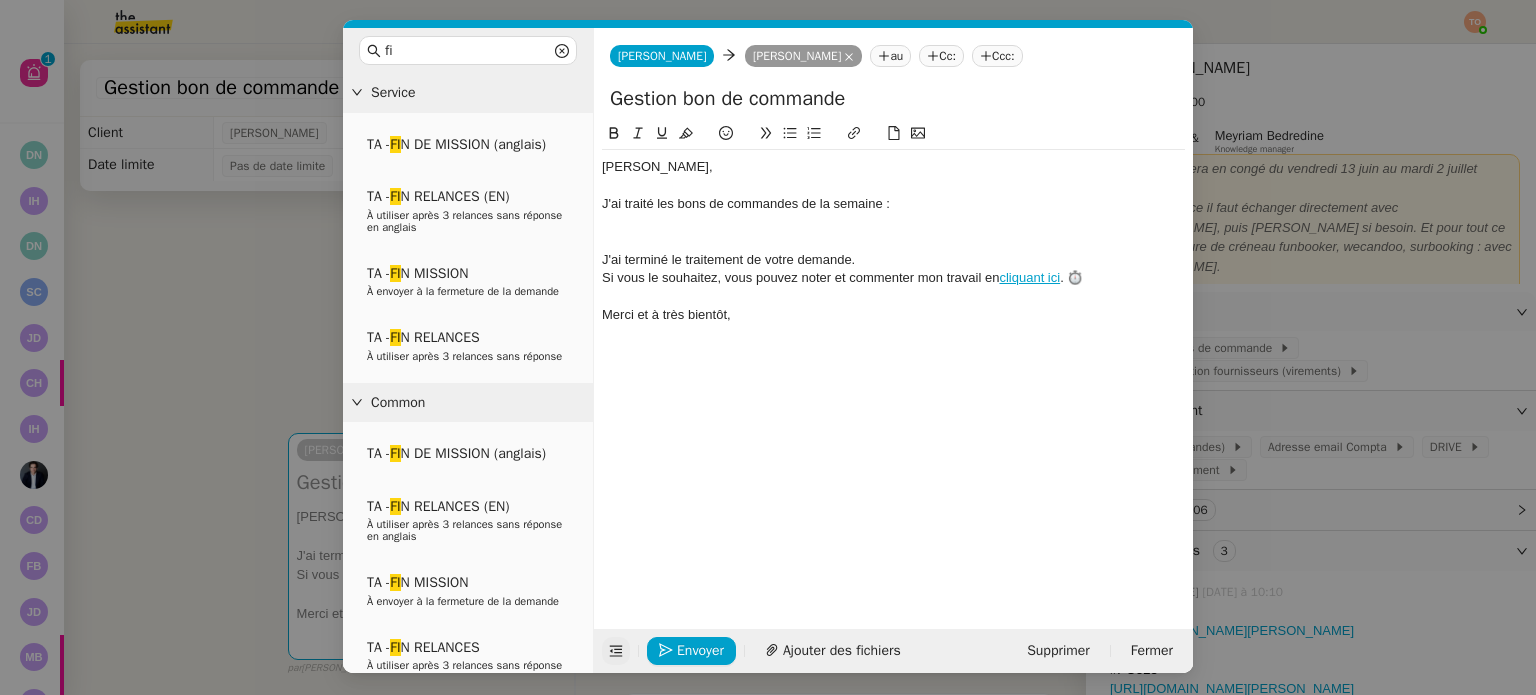 scroll, scrollTop: 0, scrollLeft: 0, axis: both 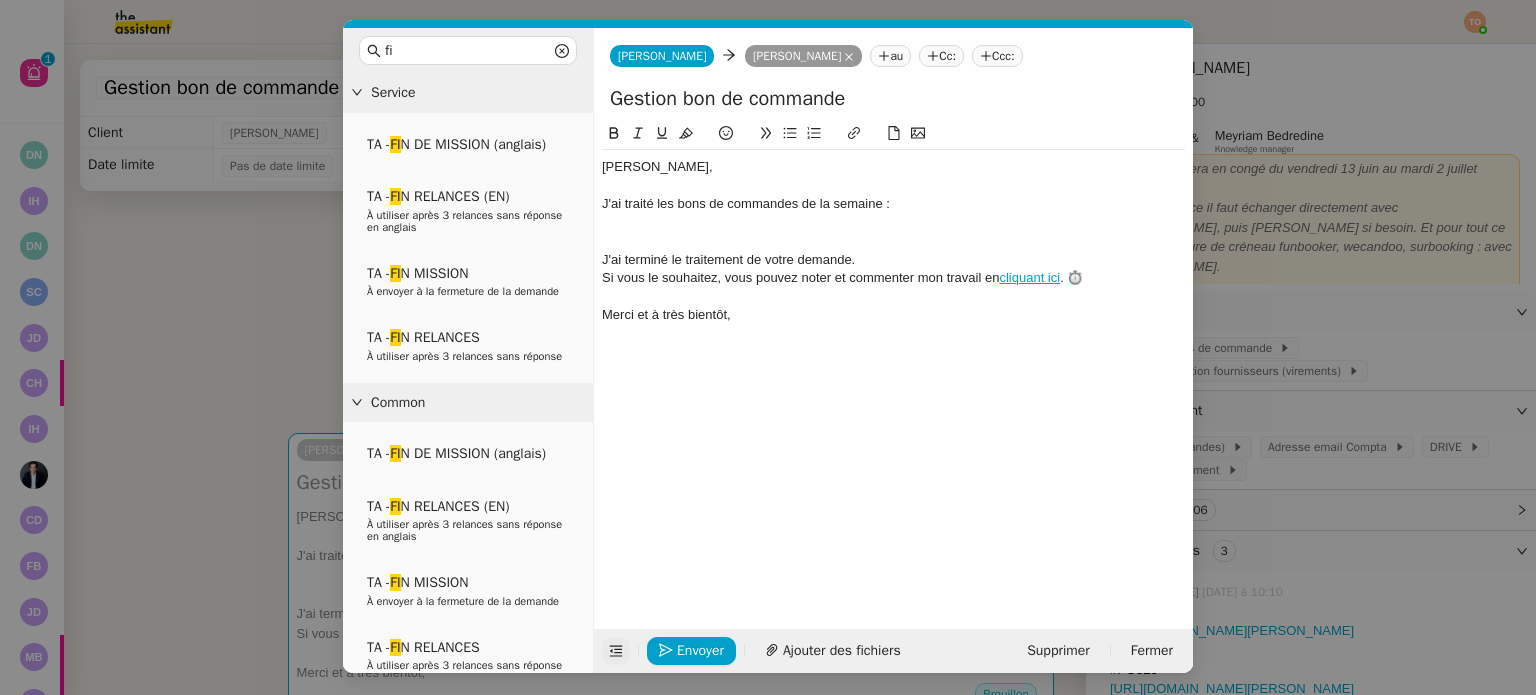 click on "fi Service TA -  FI N DE MISSION (anglais)    TA -  FI N RELANCES (EN)    À utiliser après 3 relances sans réponse en anglais  TA -  FI N MISSION    À envoyer à la fermeture de la demande TA -  FI N RELANCES     À utiliser après 3 relances sans réponse  Common TA -  FI N DE MISSION (anglais)    TA -  FI N RELANCES (EN)    À utiliser après 3 relances sans réponse en anglais  TA -  FI N MISSION    À envoyer à la fermeture de la demande TA -  FI N RELANCES     À utiliser après 3 relances sans réponse  Other No Templates [PERSON_NAME] CLINAT
au
Cc:
Ccc:
Gestion bon de commande         ﻿[PERSON_NAME], J'ai traité les bons de commandes de la semaine : J'ai terminé le traitement de votre demande. Si vous le souhaitez, vous pouvez noter et commenter mon travail en  cliquant ici . ⏱️ Merci et à très bientôt, Envoyer Ajouter des fichiers Supprimer Fermer" at bounding box center [768, 347] 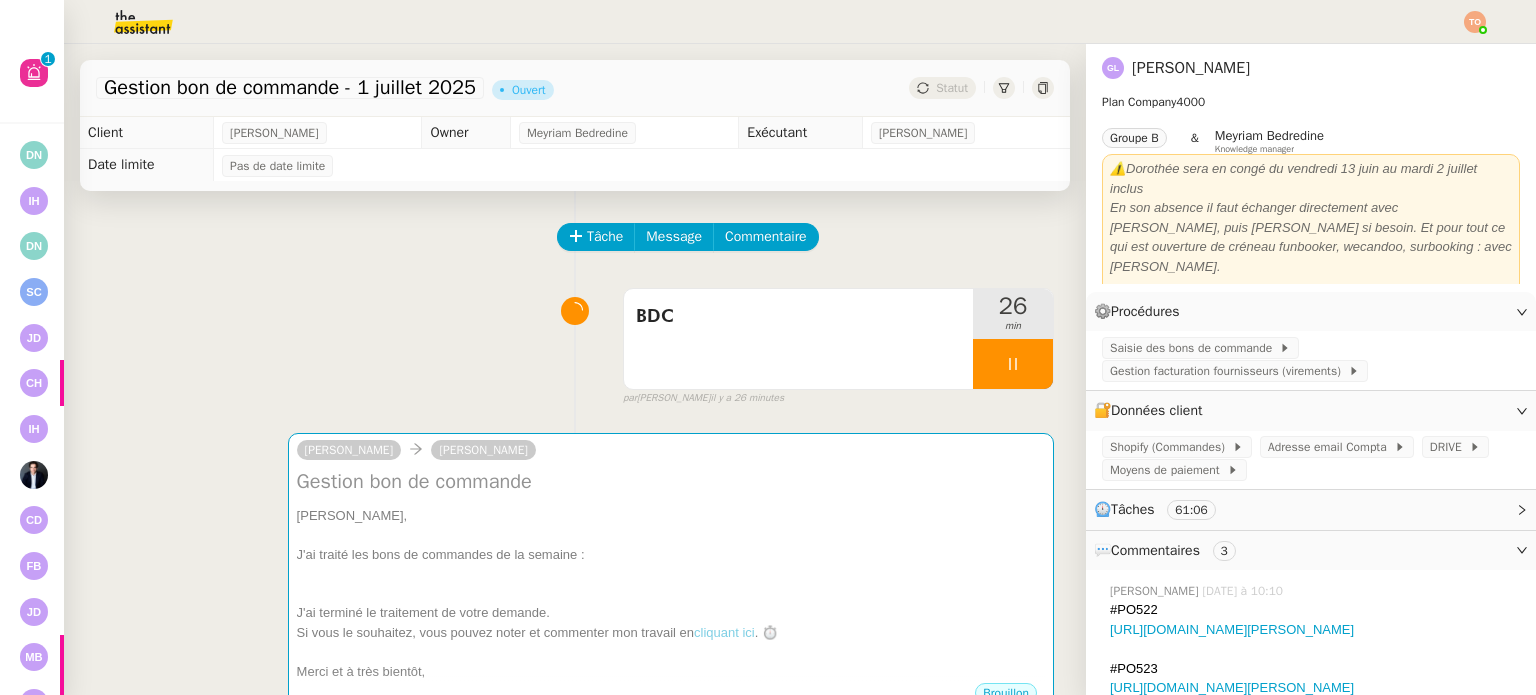 click on "#PO522" 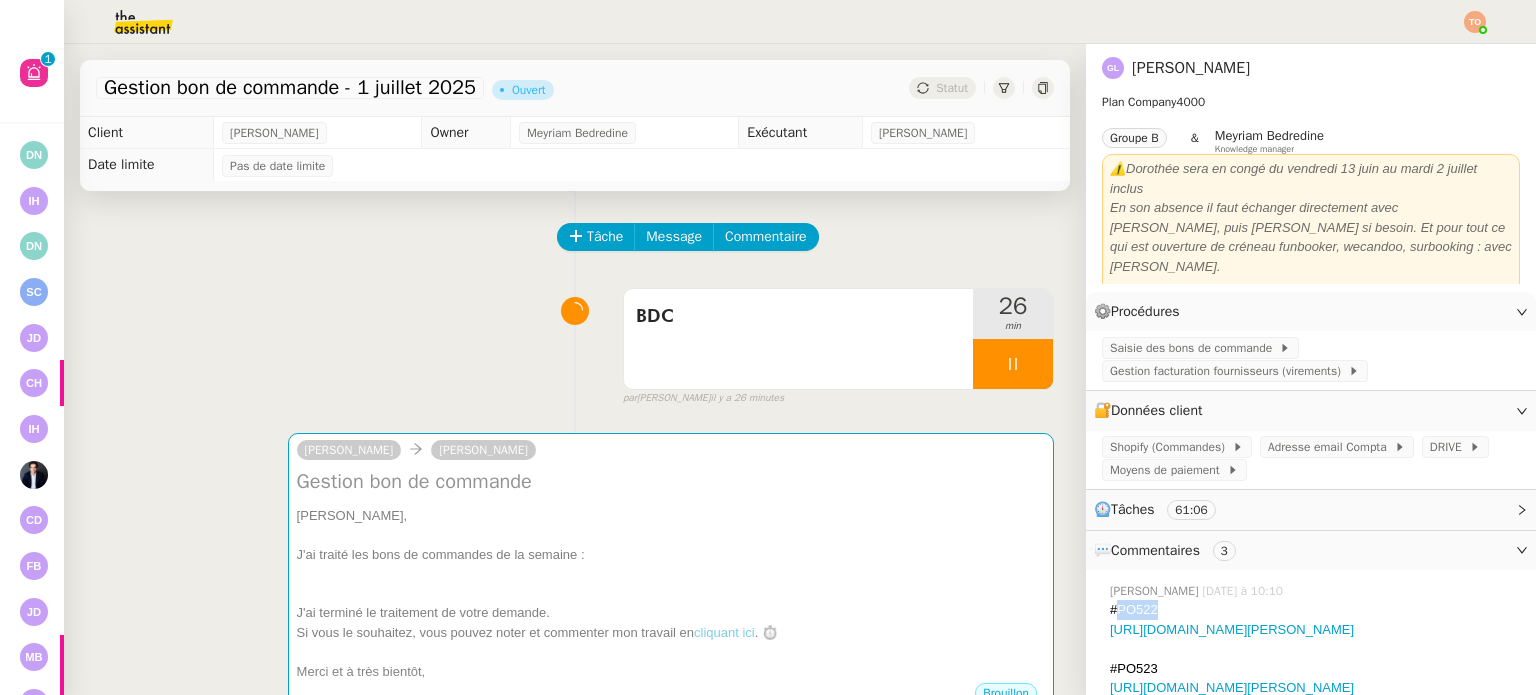 click on "#PO522" 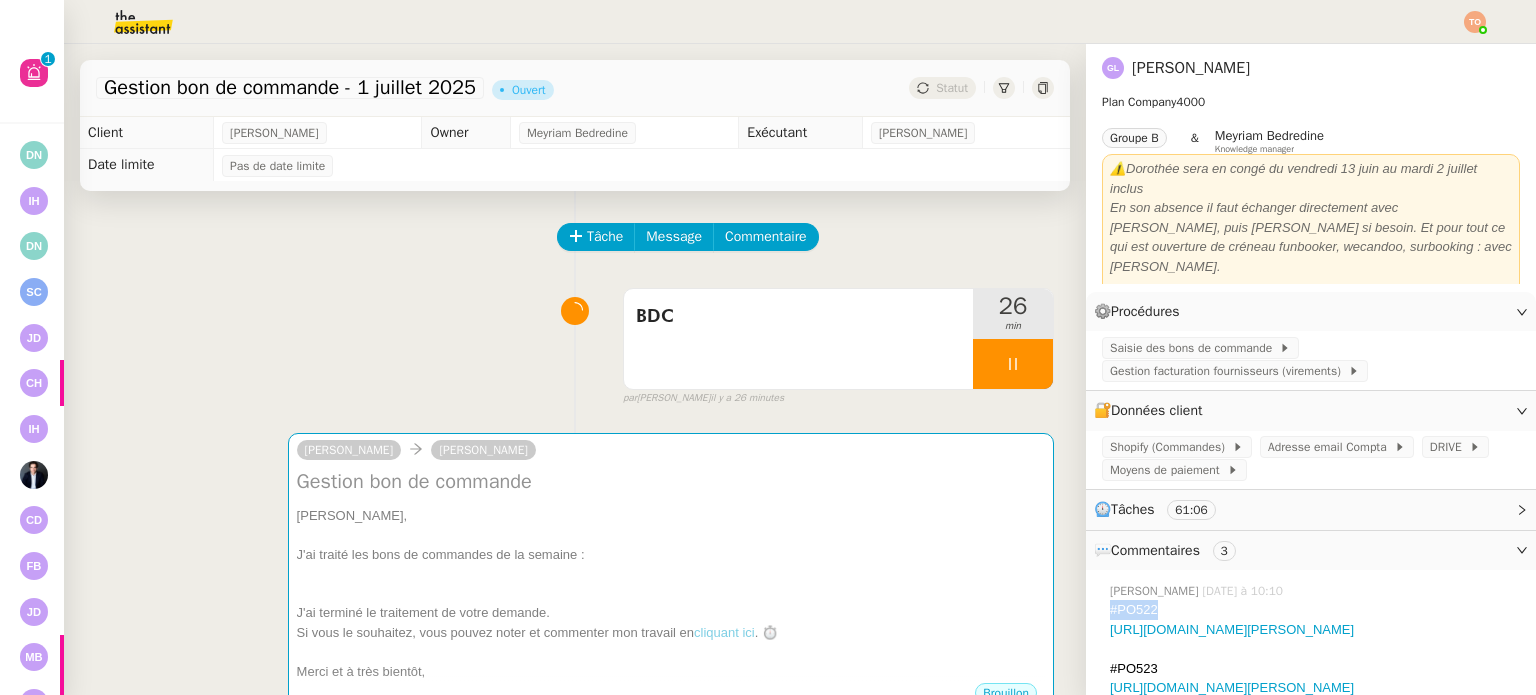 click on "#PO522" 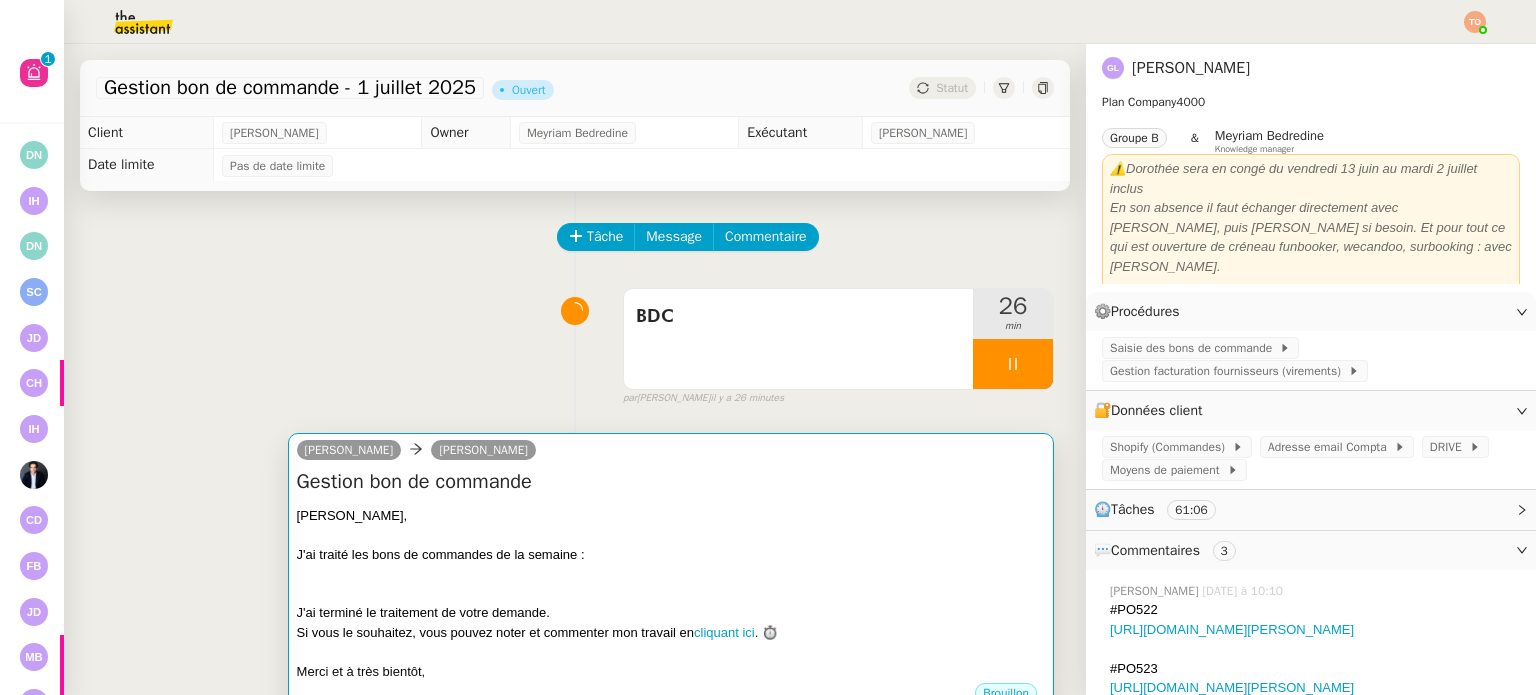 click at bounding box center [671, 574] 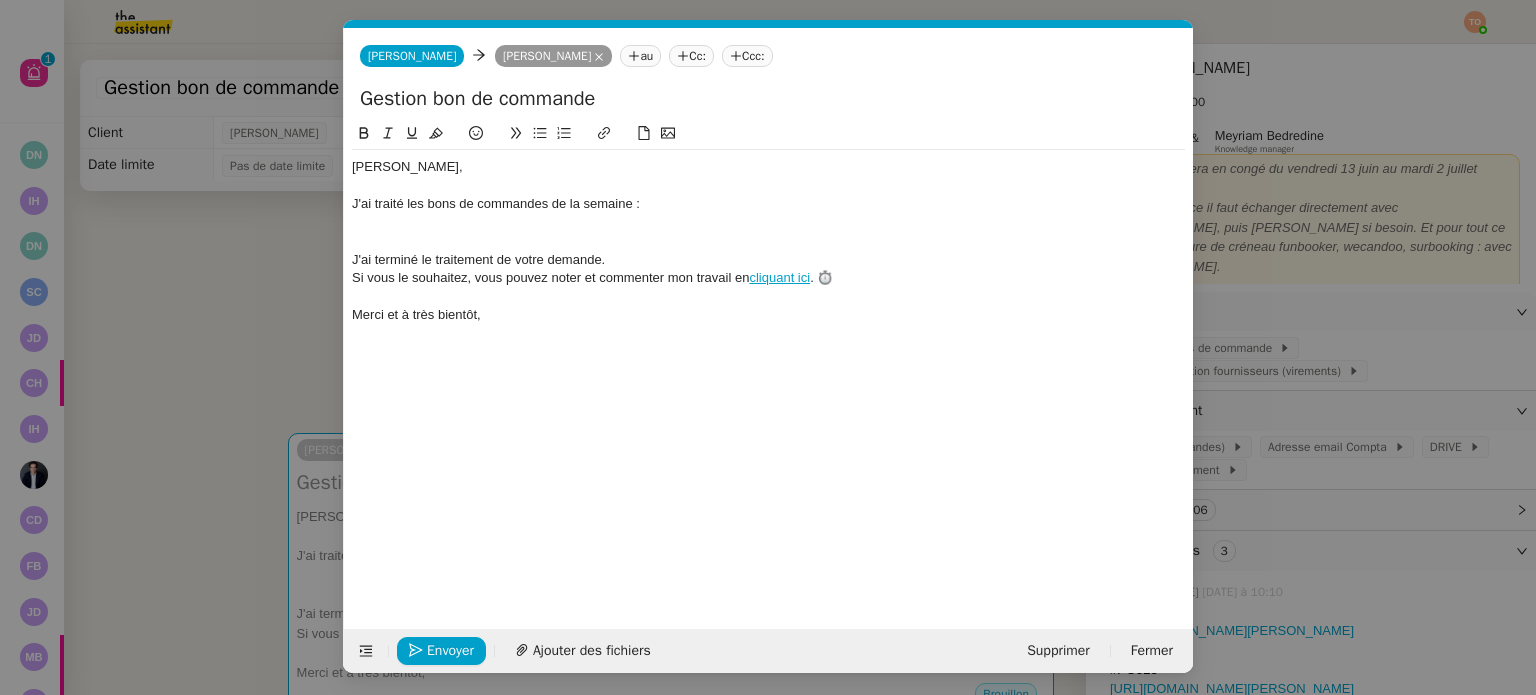 scroll, scrollTop: 0, scrollLeft: 49, axis: horizontal 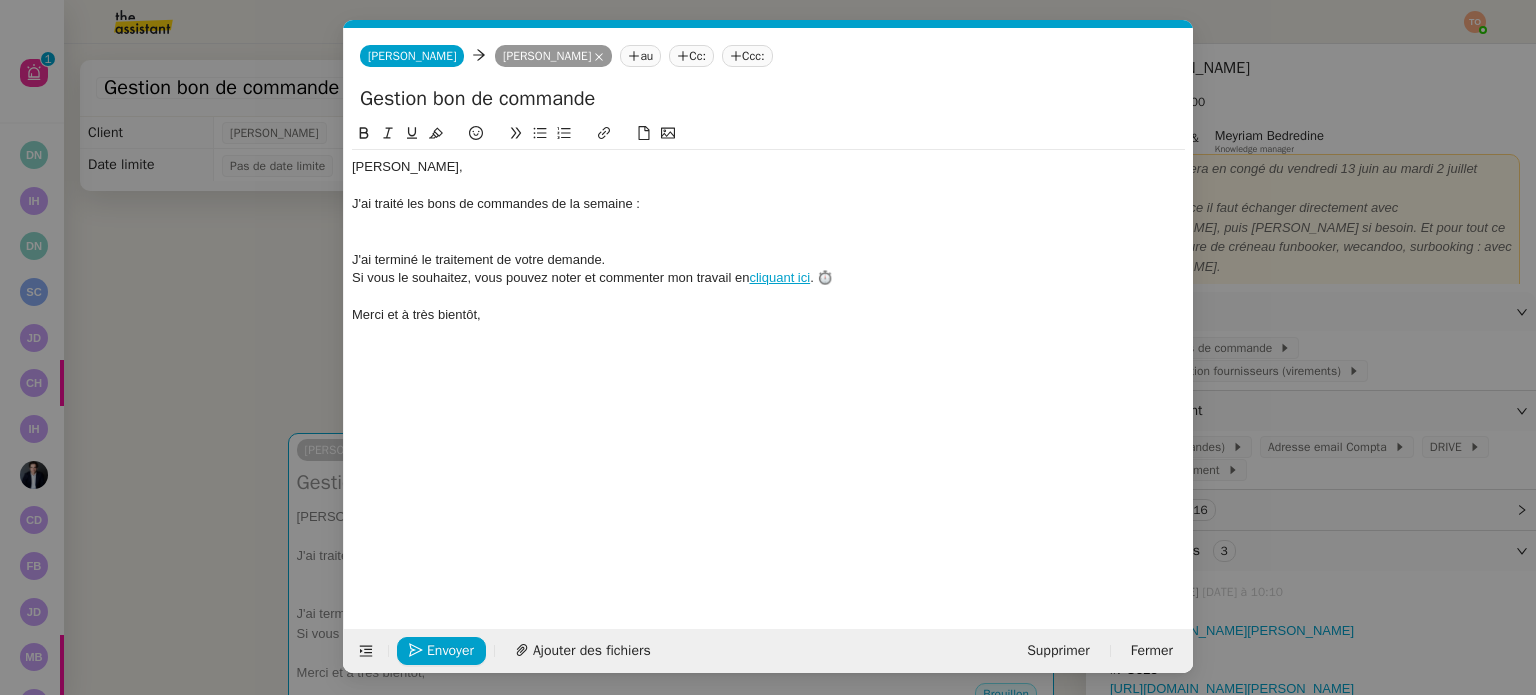 click 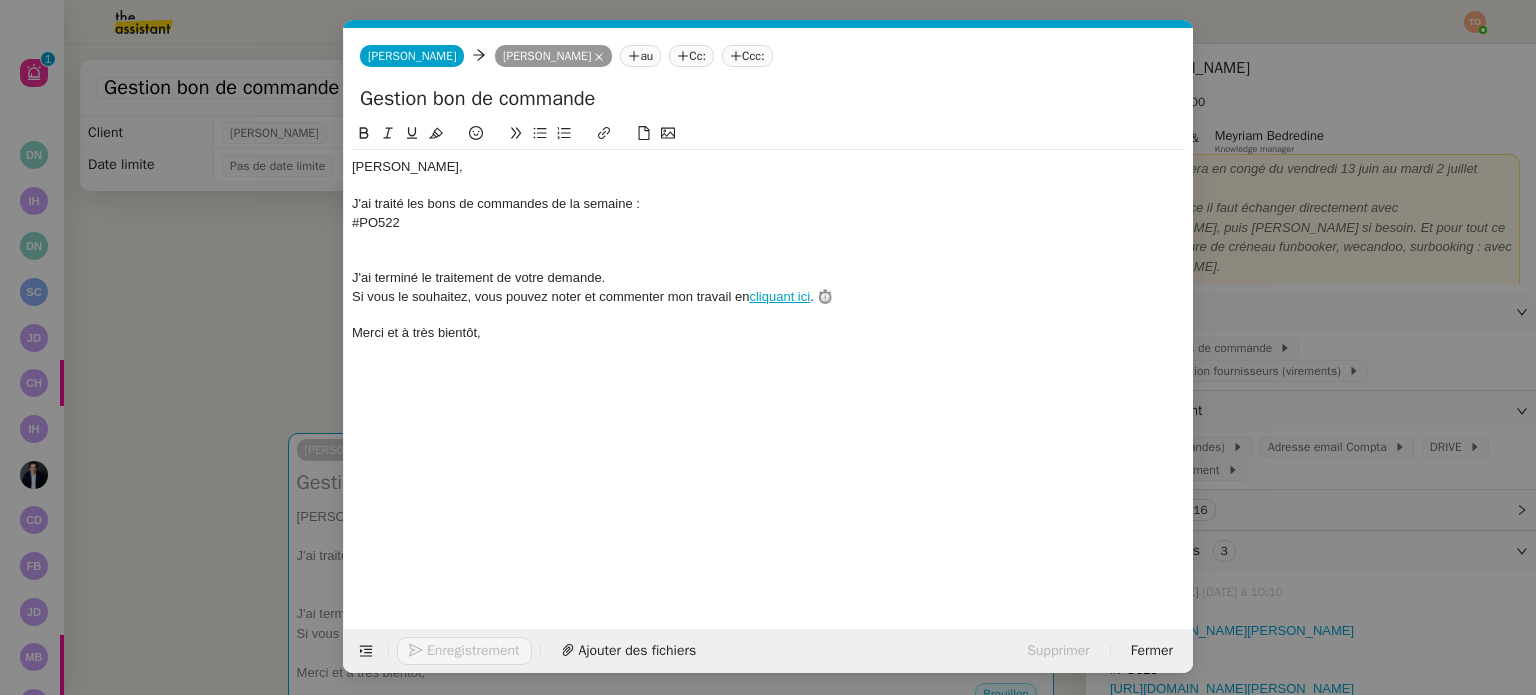 click on "fi Service TA -  FI N DE MISSION (anglais)    TA -  FI N RELANCES (EN)    À utiliser après 3 relances sans réponse en anglais  TA -  FI N MISSION    À envoyer à la fermeture de la demande TA -  FI N RELANCES     À utiliser après 3 relances sans réponse  Common TA -  FI N DE MISSION (anglais)    TA -  FI N RELANCES (EN)    À utiliser après 3 relances sans réponse en anglais  TA -  FI N MISSION    À envoyer à la fermeture de la demande TA -  FI N RELANCES     À utiliser après 3 relances sans réponse  Other No Templates [PERSON_NAME] CLINAT
au
Cc:
Ccc:
Gestion bon de commande         [PERSON_NAME], J'ai traité les bons de commandes de la semaine : #PO522 J'ai terminé le traitement de votre demande. Si vous le souhaitez, vous pouvez noter et commenter mon travail en  cliquant ici . ⏱️ Merci et à très bientôt, Enregistrement Ajouter des fichiers Supprimer Fermer" at bounding box center (768, 347) 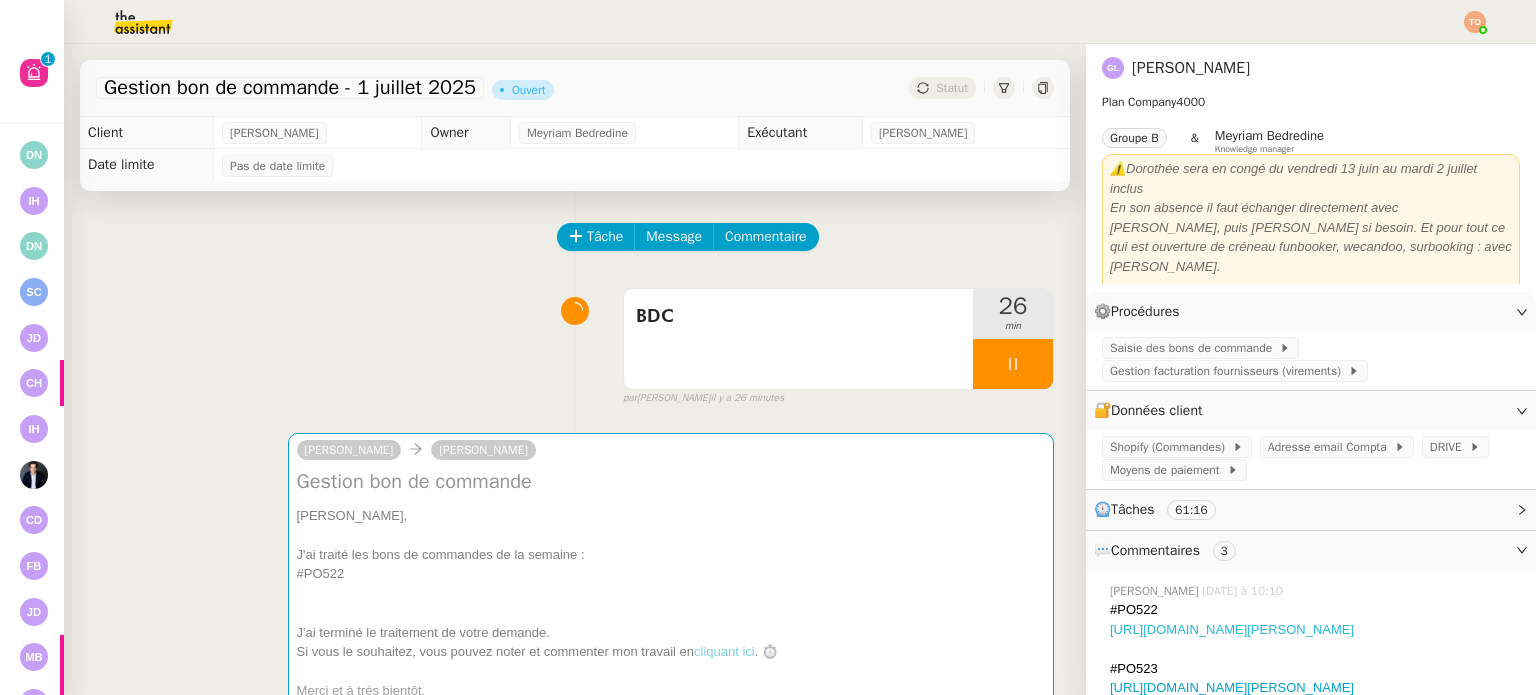 scroll, scrollTop: 200, scrollLeft: 0, axis: vertical 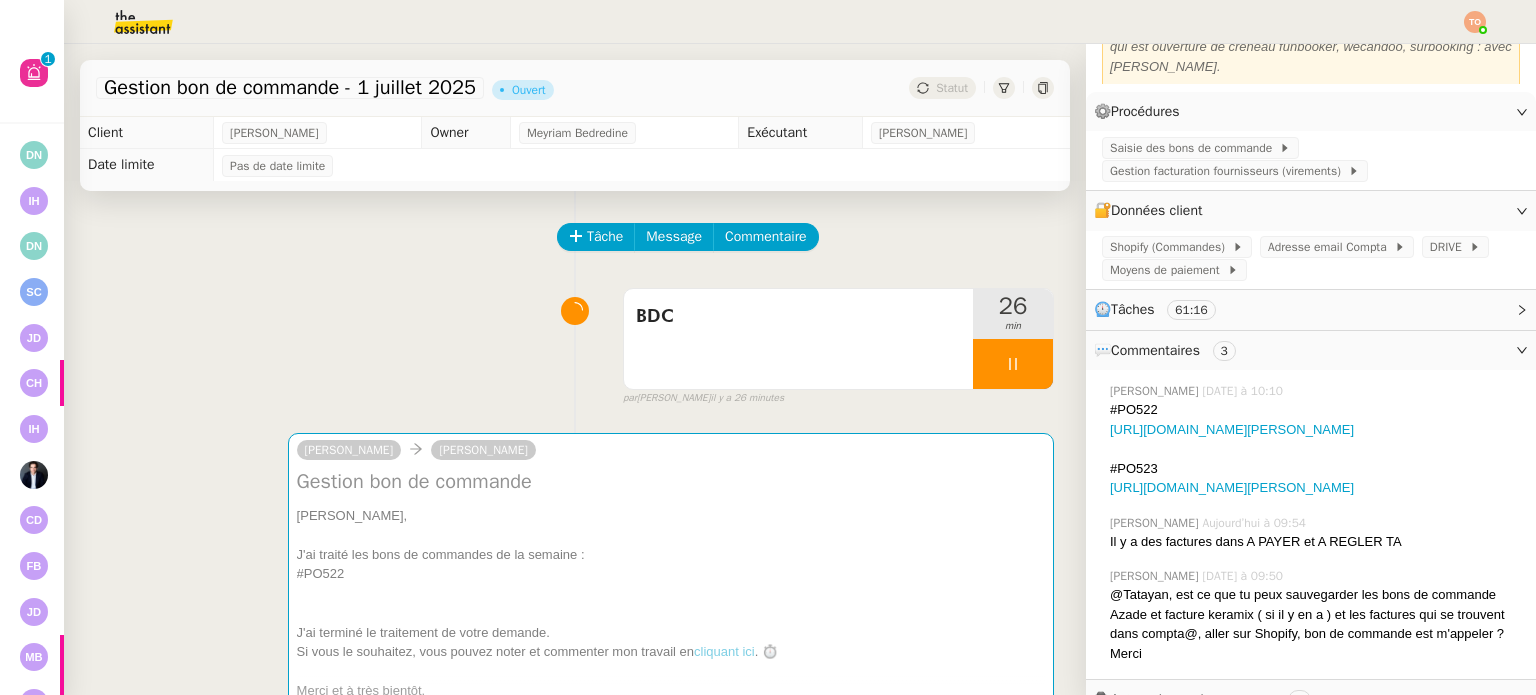 click on "#PO523" 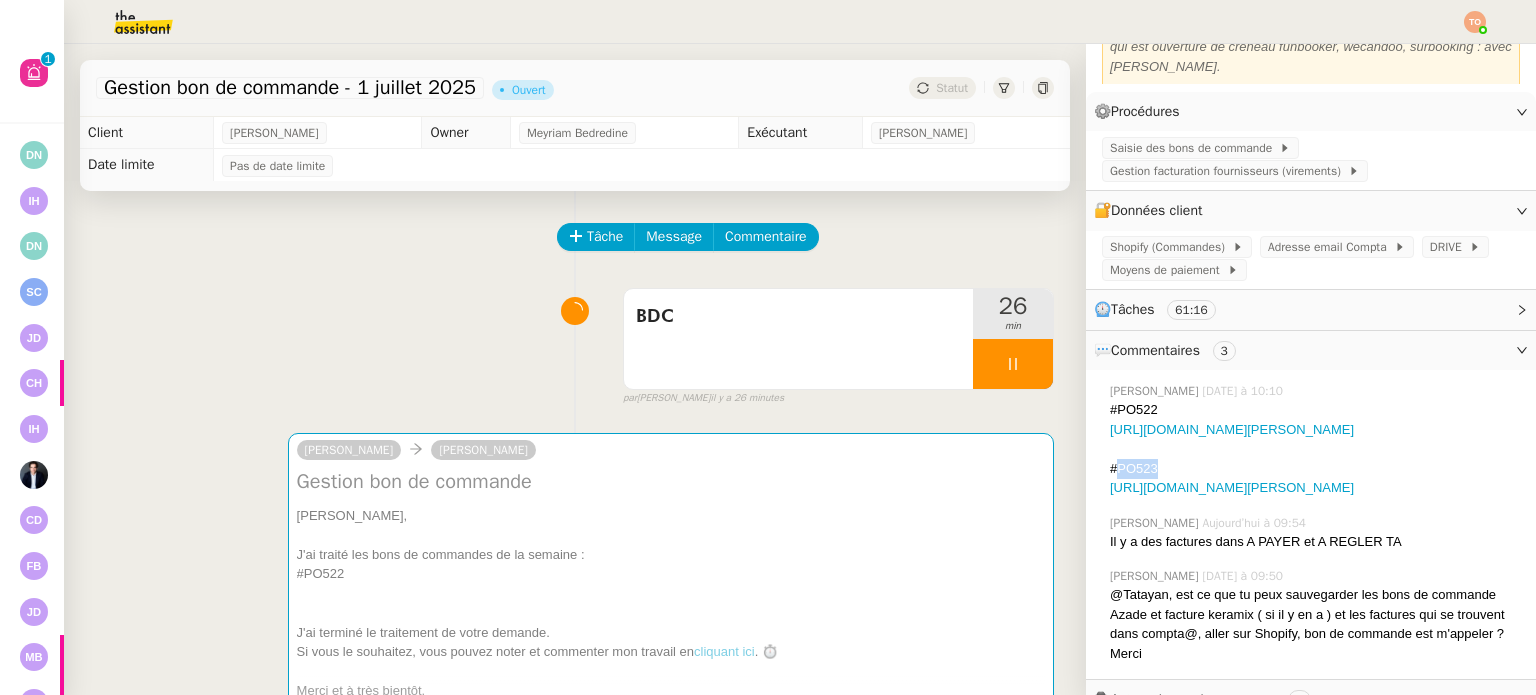 click on "#PO523" 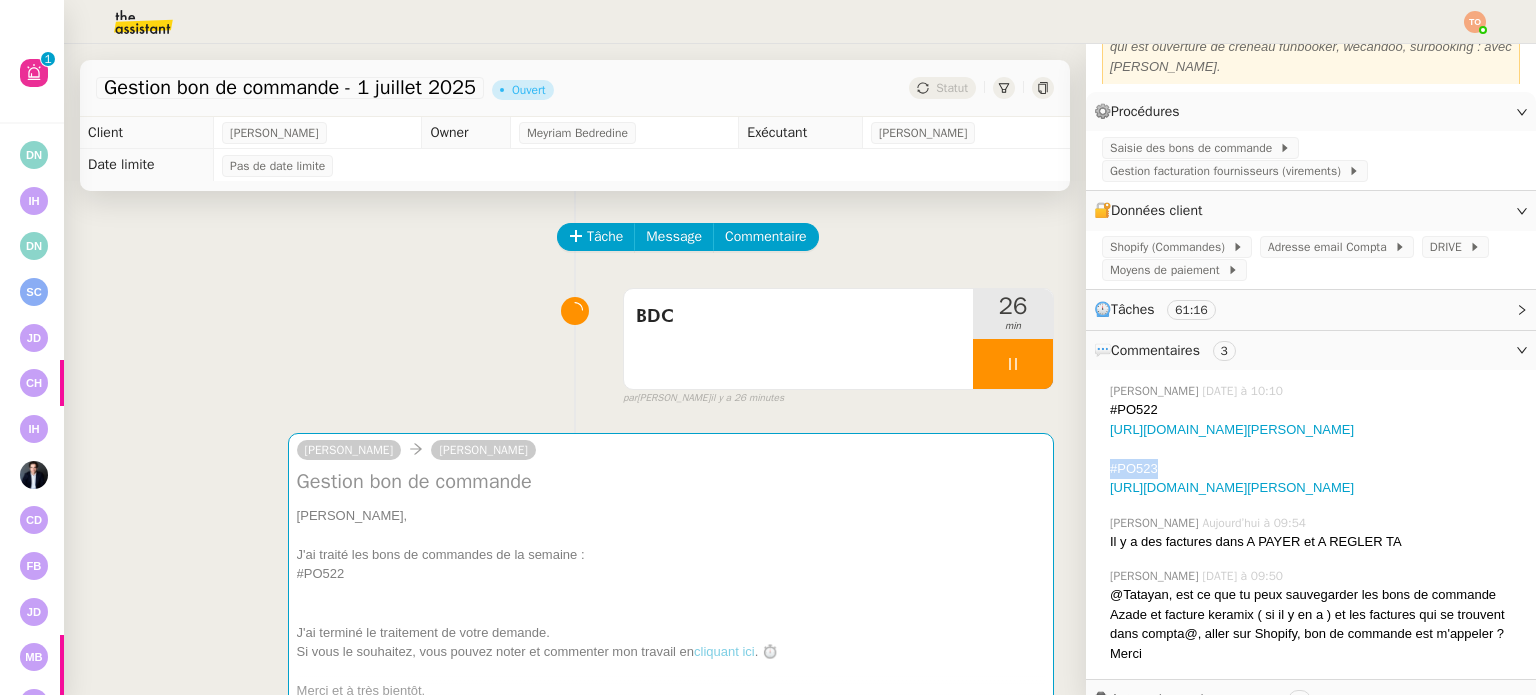 click on "#PO523" 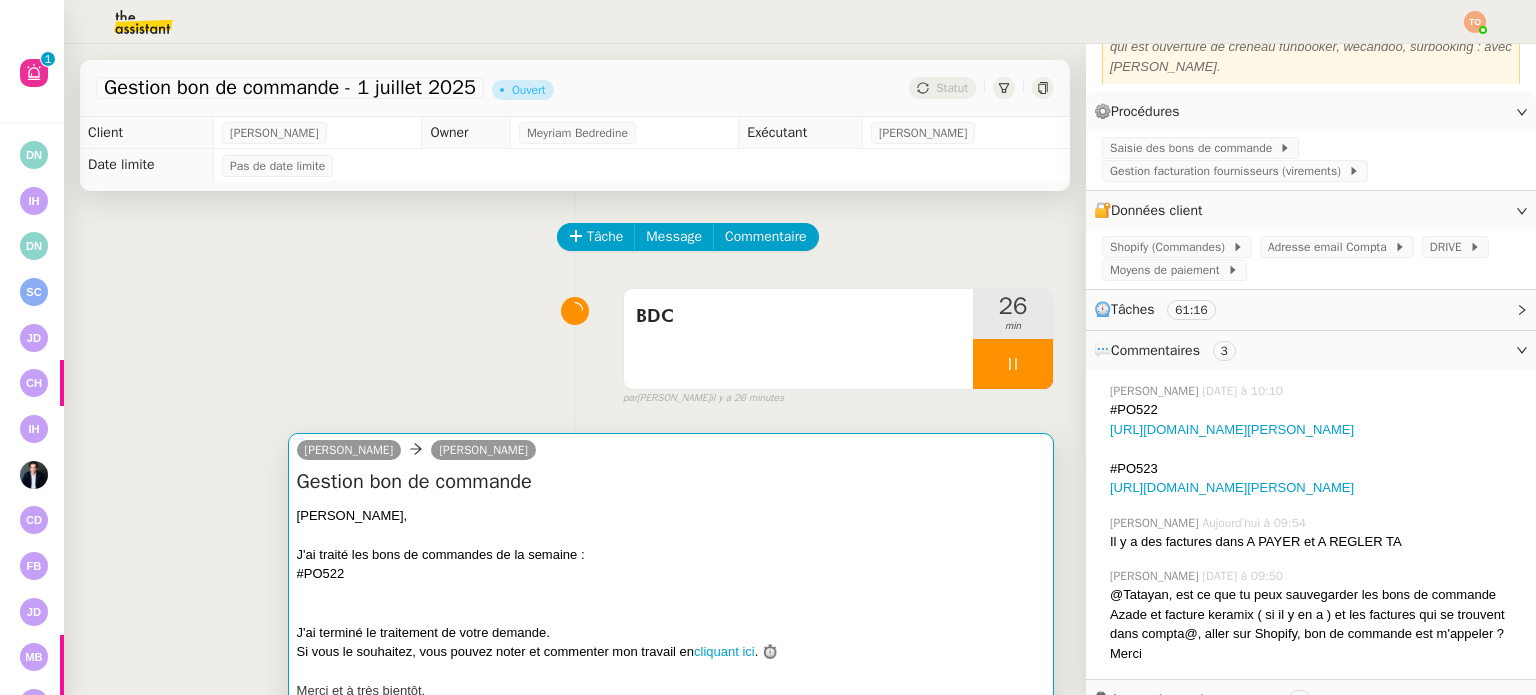click on "J'ai traité les bons de commandes de la semaine :" at bounding box center (671, 555) 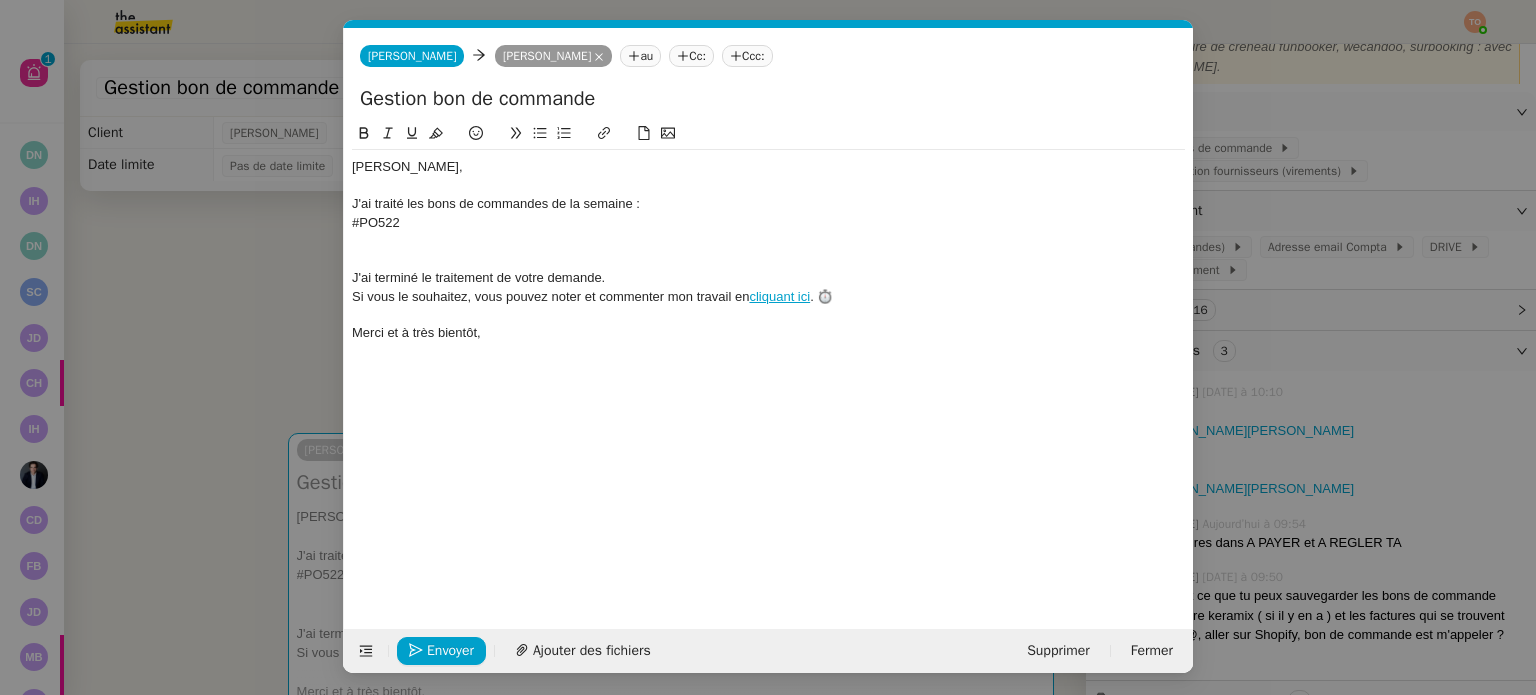 scroll, scrollTop: 0, scrollLeft: 49, axis: horizontal 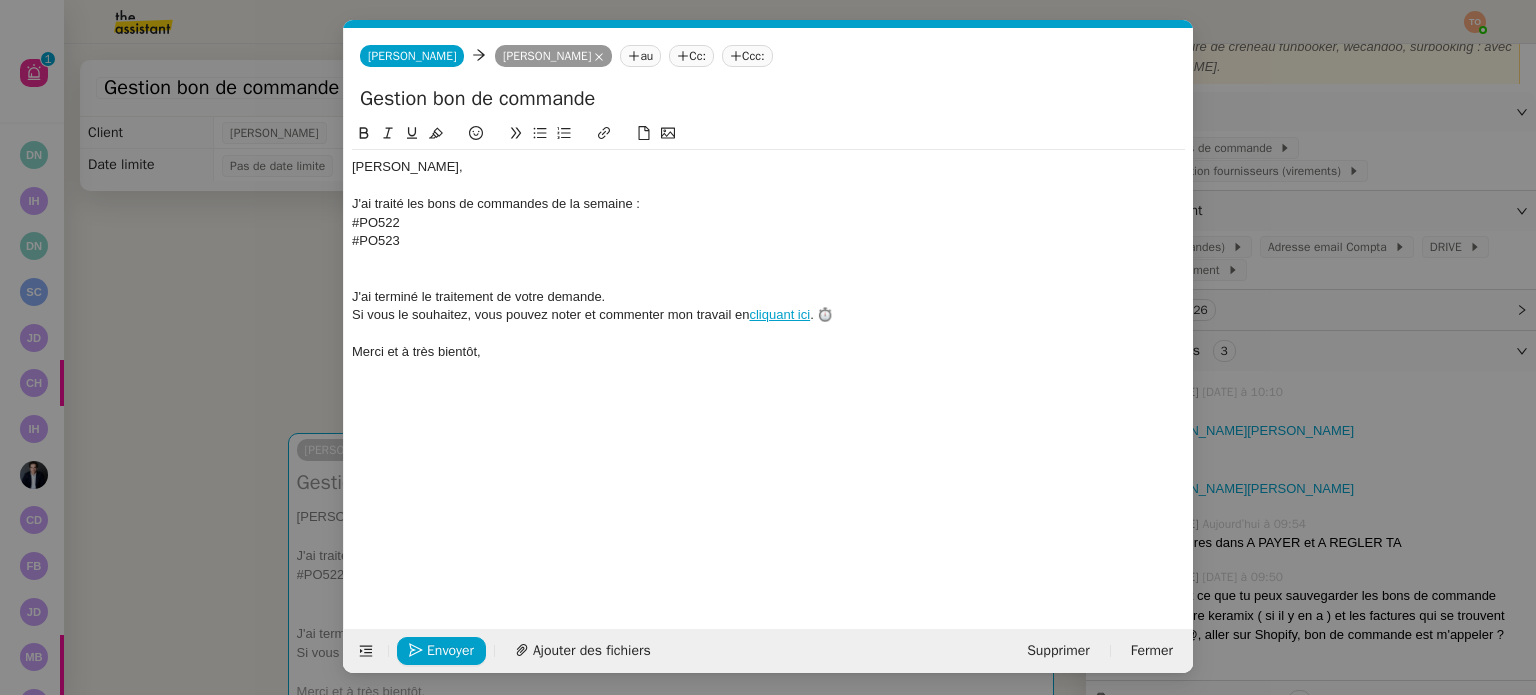 click on "fi Service TA -  FI N DE MISSION (anglais)    TA -  FI N RELANCES (EN)    À utiliser après 3 relances sans réponse en anglais  TA -  FI N MISSION    À envoyer à la fermeture de la demande TA -  FI N RELANCES     À utiliser après 3 relances sans réponse  Common TA -  FI N DE MISSION (anglais)    TA -  FI N RELANCES (EN)    À utiliser après 3 relances sans réponse en anglais  TA -  FI N MISSION    À envoyer à la fermeture de la demande TA -  FI N RELANCES     À utiliser après 3 relances sans réponse  Other No Templates [PERSON_NAME] CLINAT
au
Cc:
Ccc:
Gestion bon de commande         [PERSON_NAME], J'ai traité les bons de commandes de la semaine : #PO522 #PO523 J'ai terminé le traitement de votre demande. Si vous le souhaitez, vous pouvez noter et commenter mon travail en  cliquant ici . ⏱️ Merci et à très bientôt, Envoyer Ajouter des fichiers Supprimer Fermer" at bounding box center [768, 347] 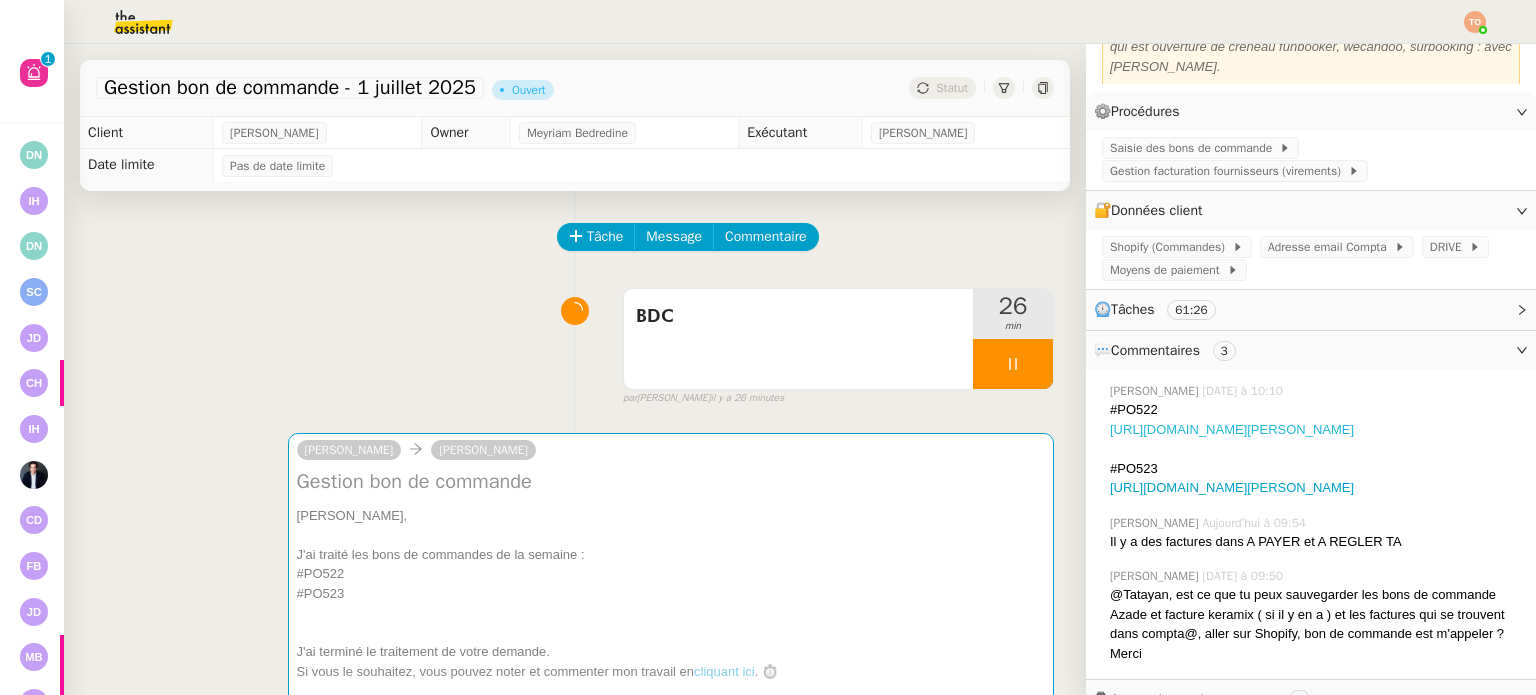 drag, startPoint x: 1261, startPoint y: 457, endPoint x: 1283, endPoint y: 431, distance: 34.058773 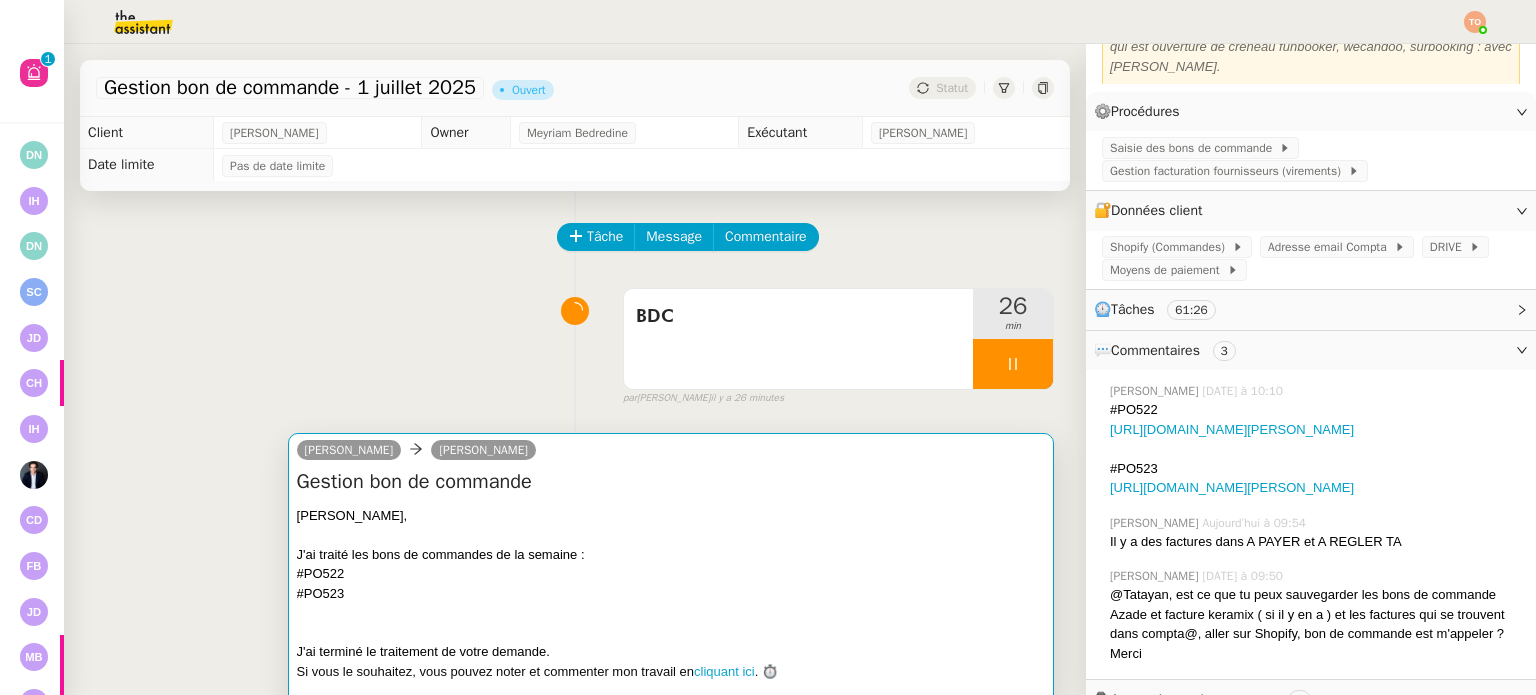 click on "J'ai traité les bons de commandes de la semaine :" at bounding box center [671, 555] 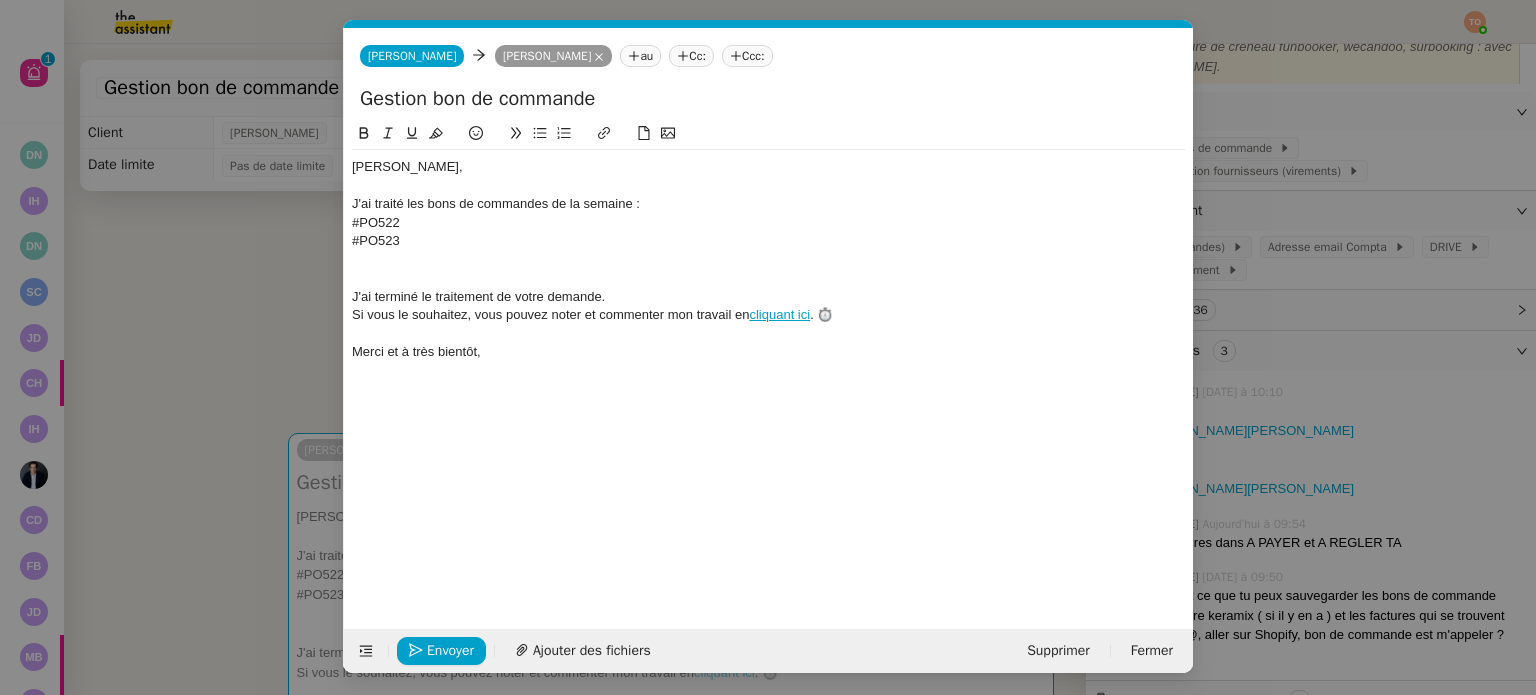 scroll, scrollTop: 0, scrollLeft: 49, axis: horizontal 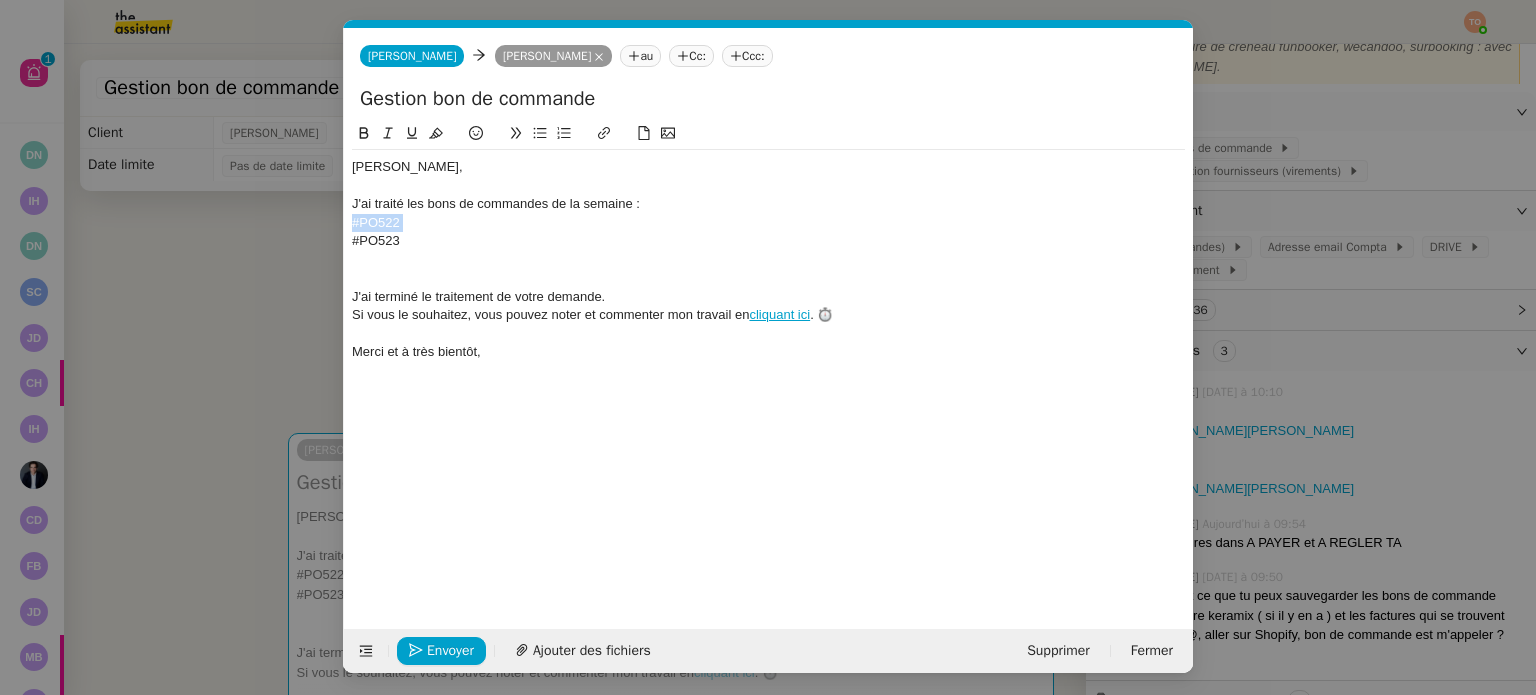 click on "#PO522" 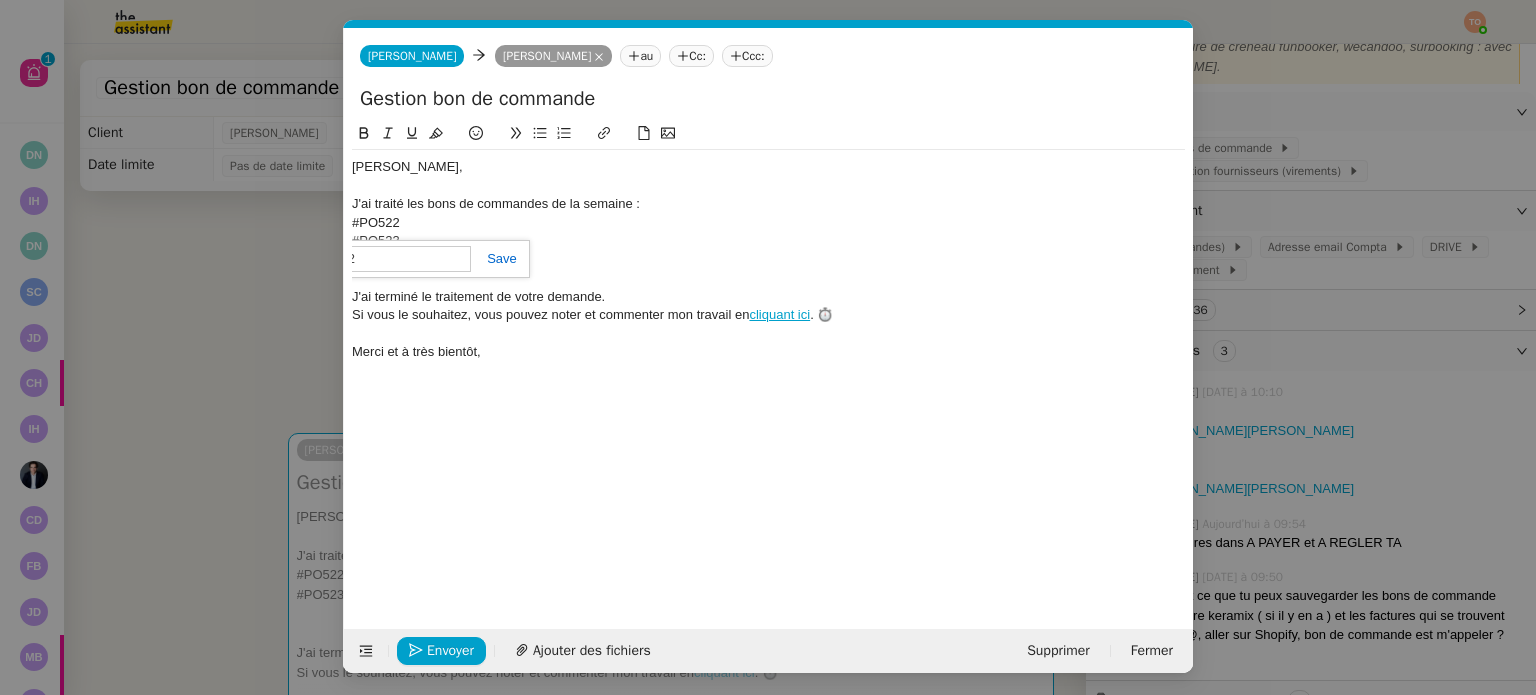 paste on "[URL][DOMAIN_NAME][PERSON_NAME]" 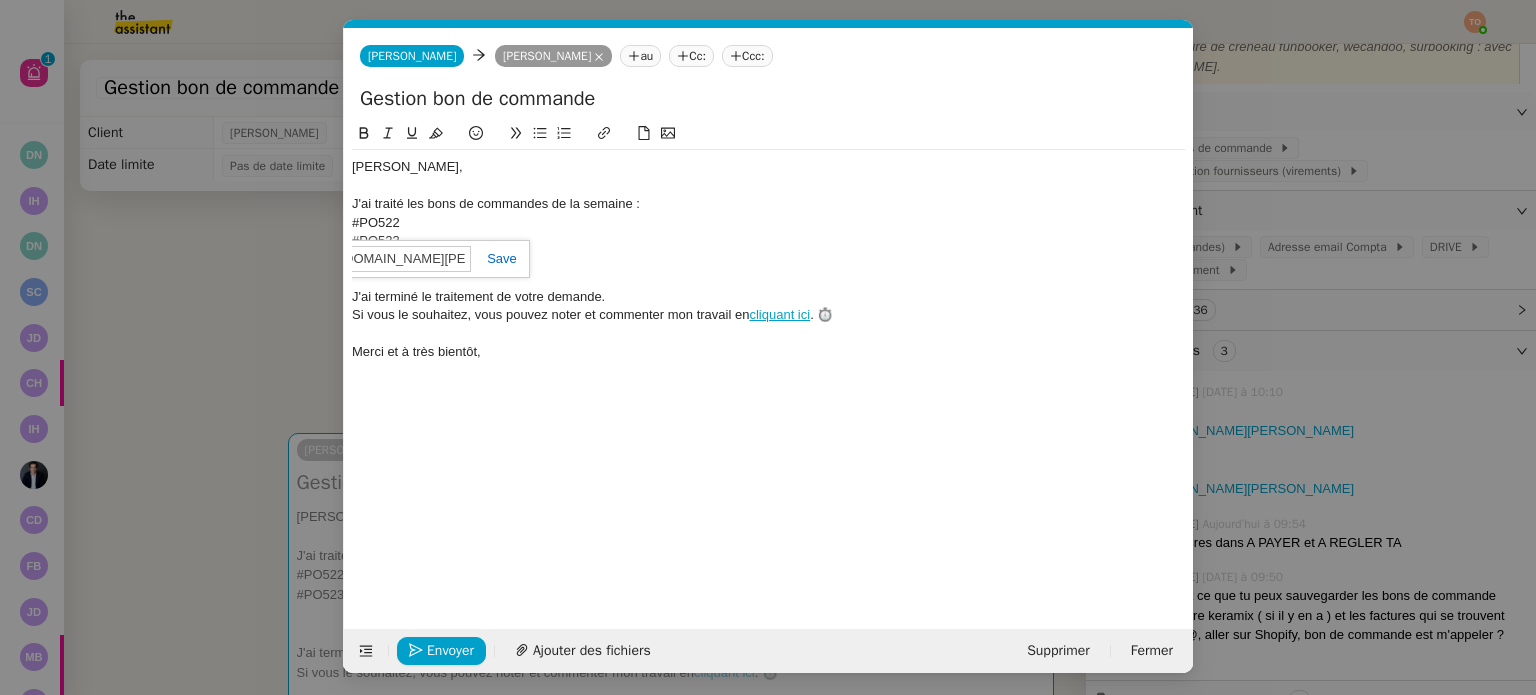 scroll, scrollTop: 0, scrollLeft: 303, axis: horizontal 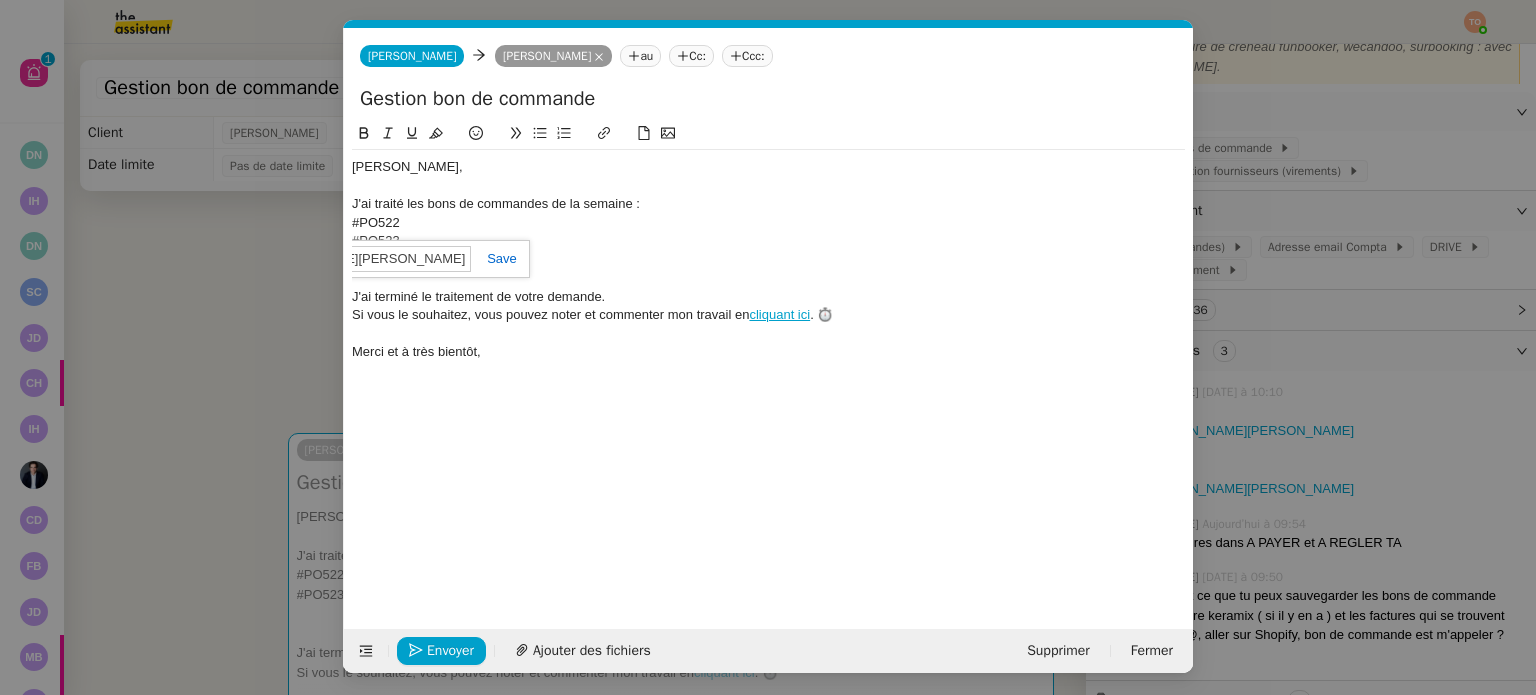 type on "[URL][DOMAIN_NAME][PERSON_NAME]" 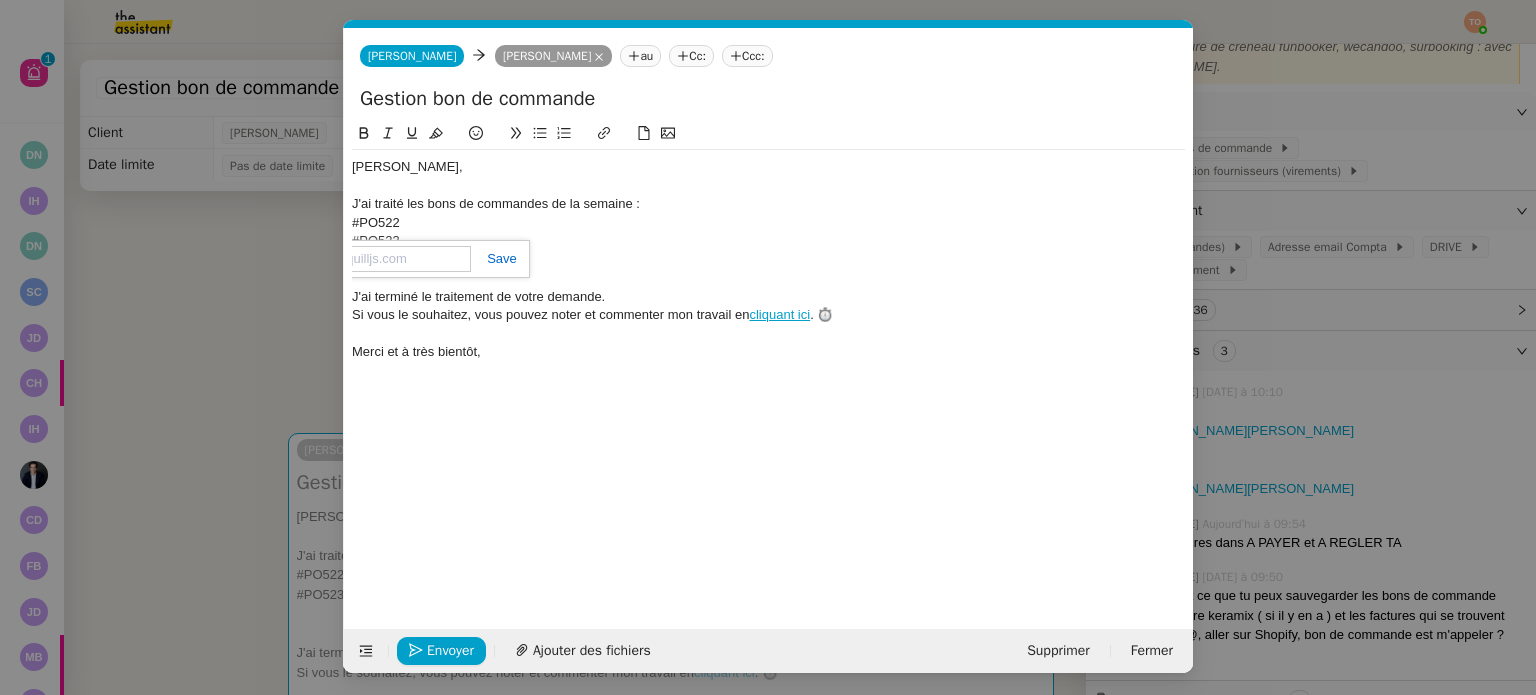 scroll, scrollTop: 0, scrollLeft: 0, axis: both 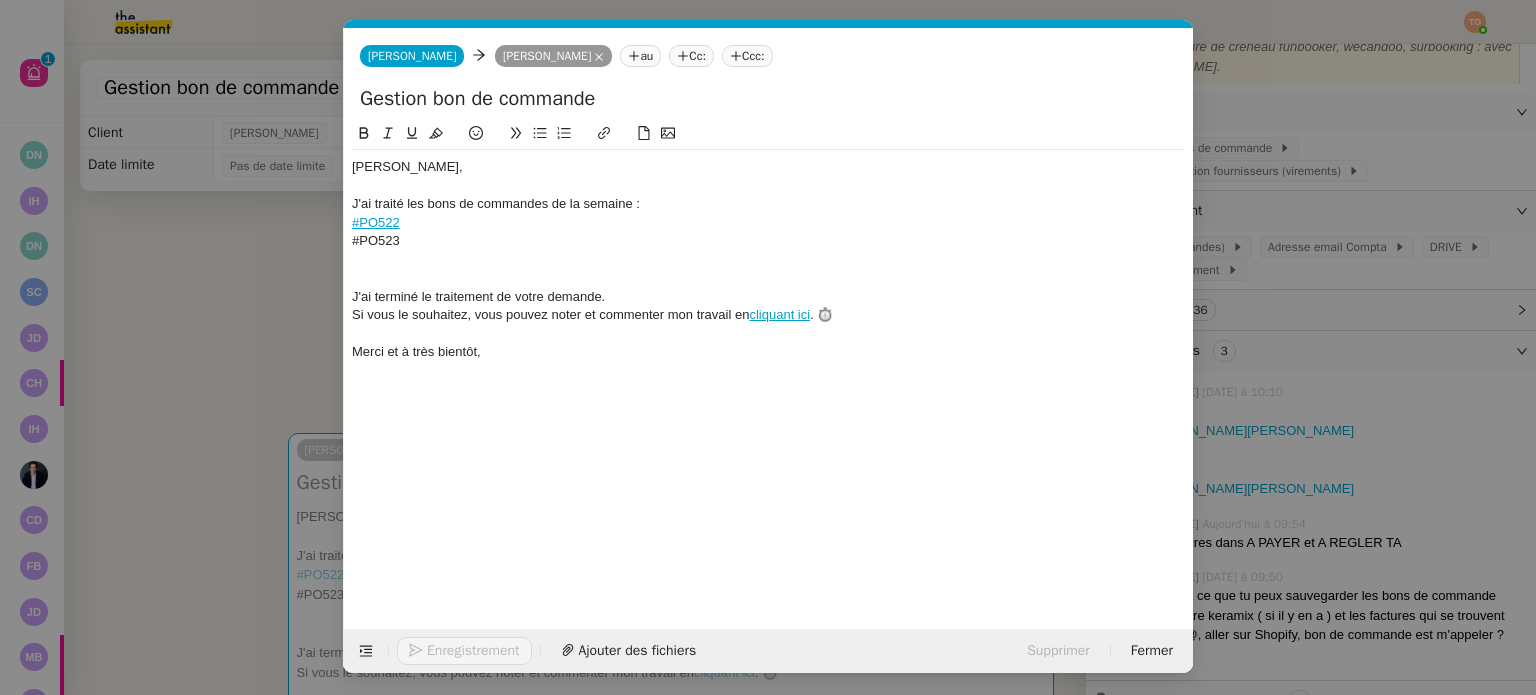 click on "fi Service TA -  FI N DE MISSION (anglais)    TA -  FI N RELANCES (EN)    À utiliser après 3 relances sans réponse en anglais  TA -  FI N MISSION    À envoyer à la fermeture de la demande TA -  FI N RELANCES     À utiliser après 3 relances sans réponse  Common TA -  FI N DE MISSION (anglais)    TA -  FI N RELANCES (EN)    À utiliser après 3 relances sans réponse en anglais  TA -  FI N MISSION    À envoyer à la fermeture de la demande TA -  FI N RELANCES     À utiliser après 3 relances sans réponse  Other No Templates [PERSON_NAME] CLINAT
au
Cc:
Ccc:
Gestion bon de commande         [PERSON_NAME], J'ai traité les bons de commandes de la semaine : #PO522 #PO523 J'ai terminé le traitement de votre demande. Si vous le souhaitez, vous pouvez noter et commenter mon travail en  cliquant ici . ⏱️ Merci et à très bientôt, Enregistrement Ajouter des fichiers Supprimer Fermer" at bounding box center (768, 347) 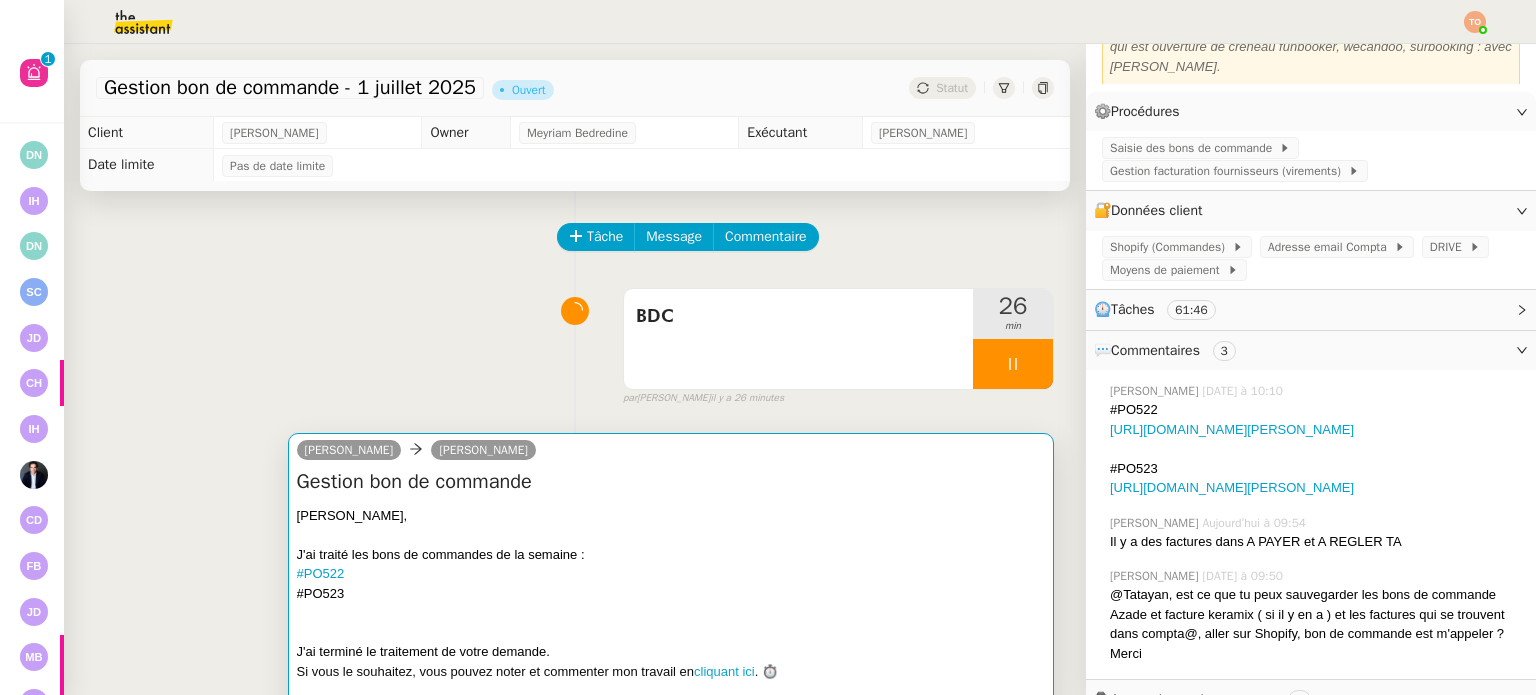 click on "J'ai traité les bons de commandes de la semaine :" at bounding box center [671, 555] 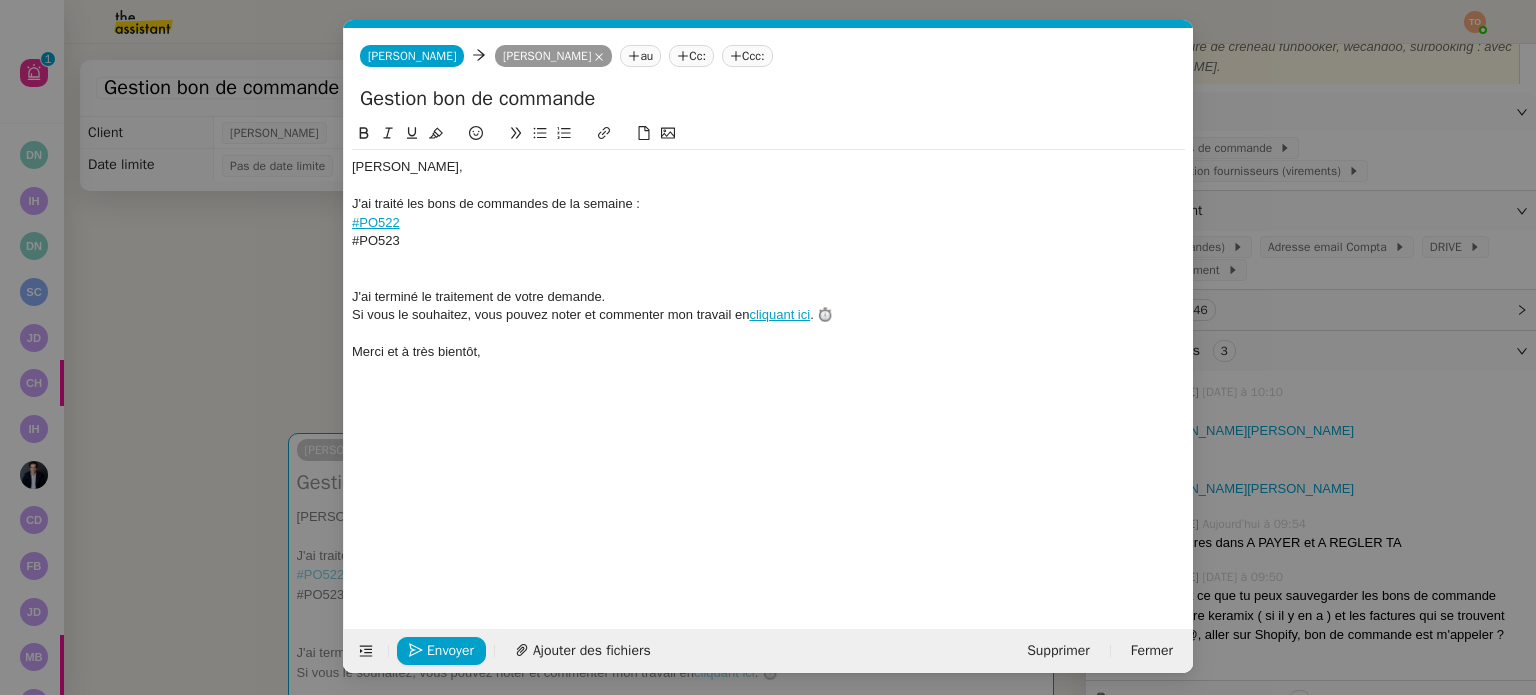 scroll, scrollTop: 0, scrollLeft: 49, axis: horizontal 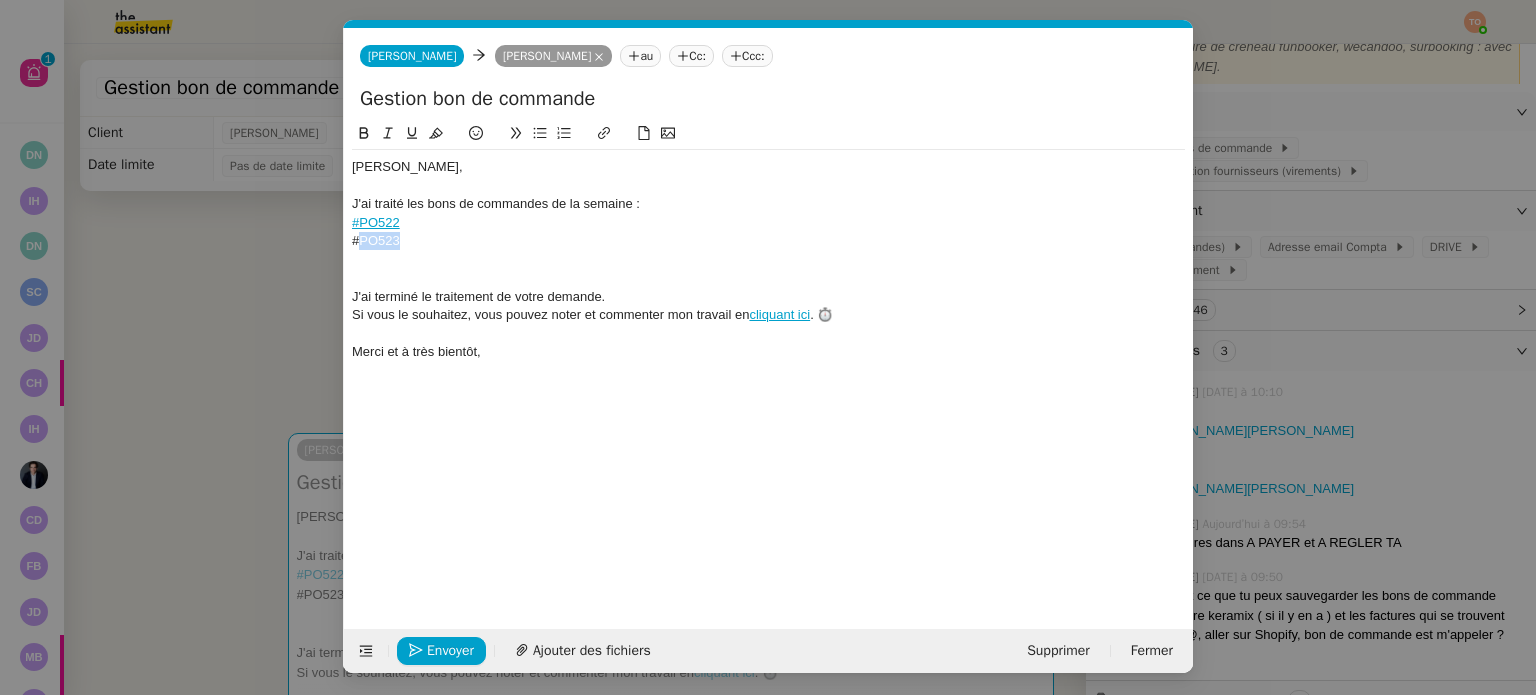 click on "#PO523" 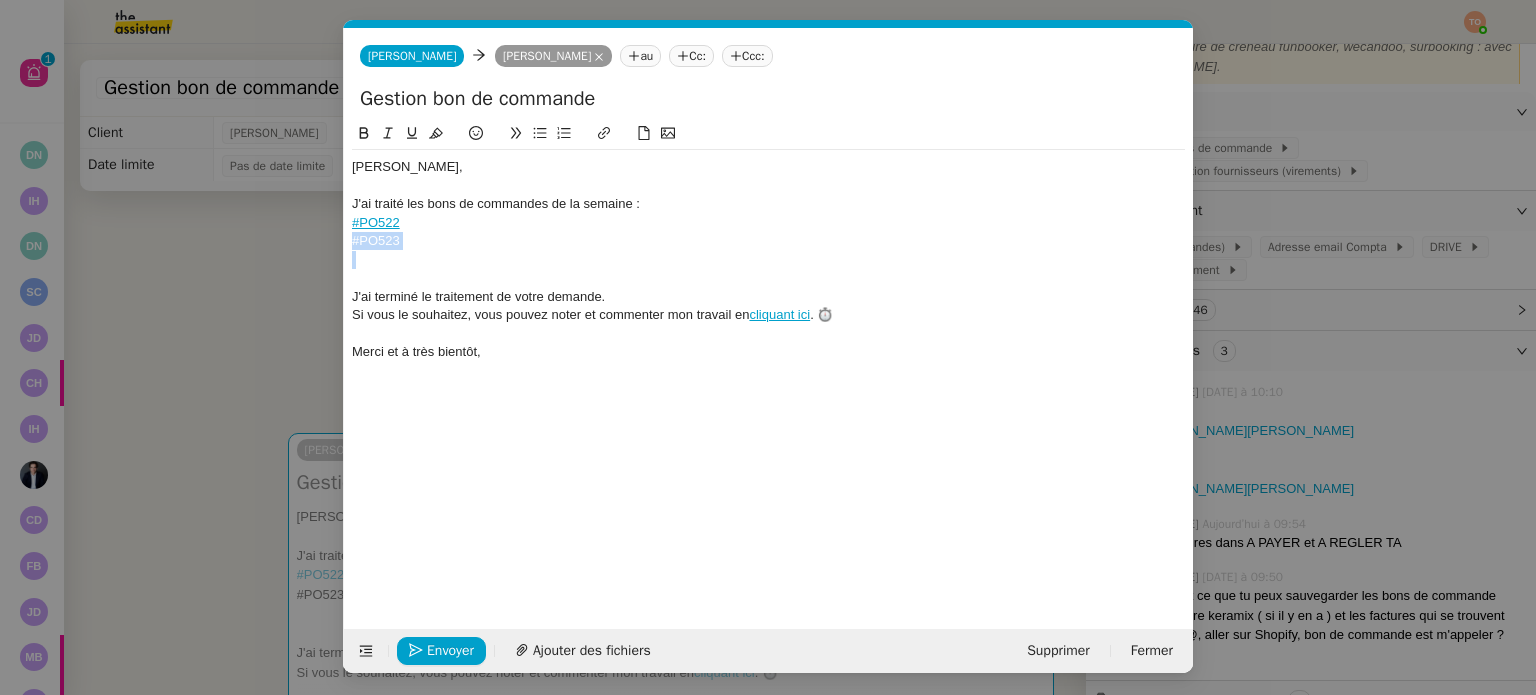 click on "#PO523" 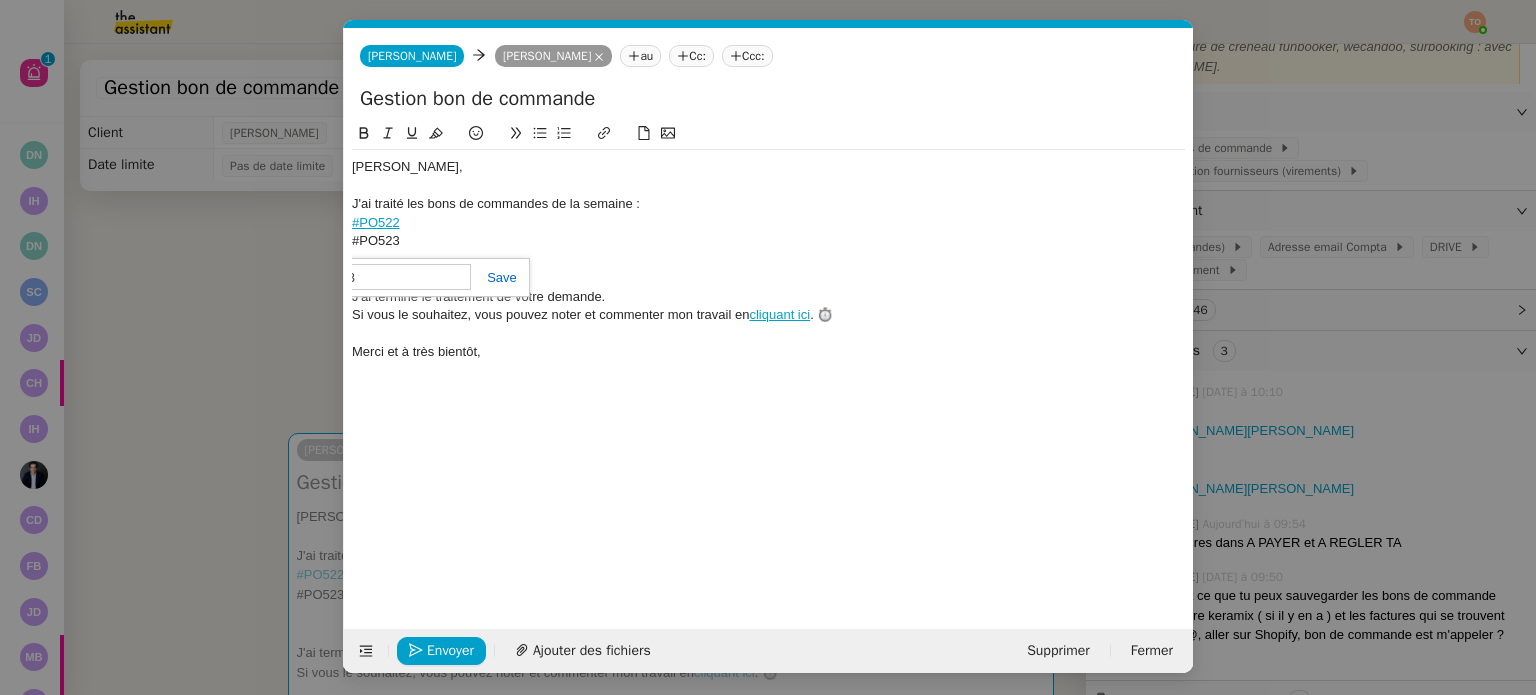 paste on "[URL][DOMAIN_NAME][PERSON_NAME]" 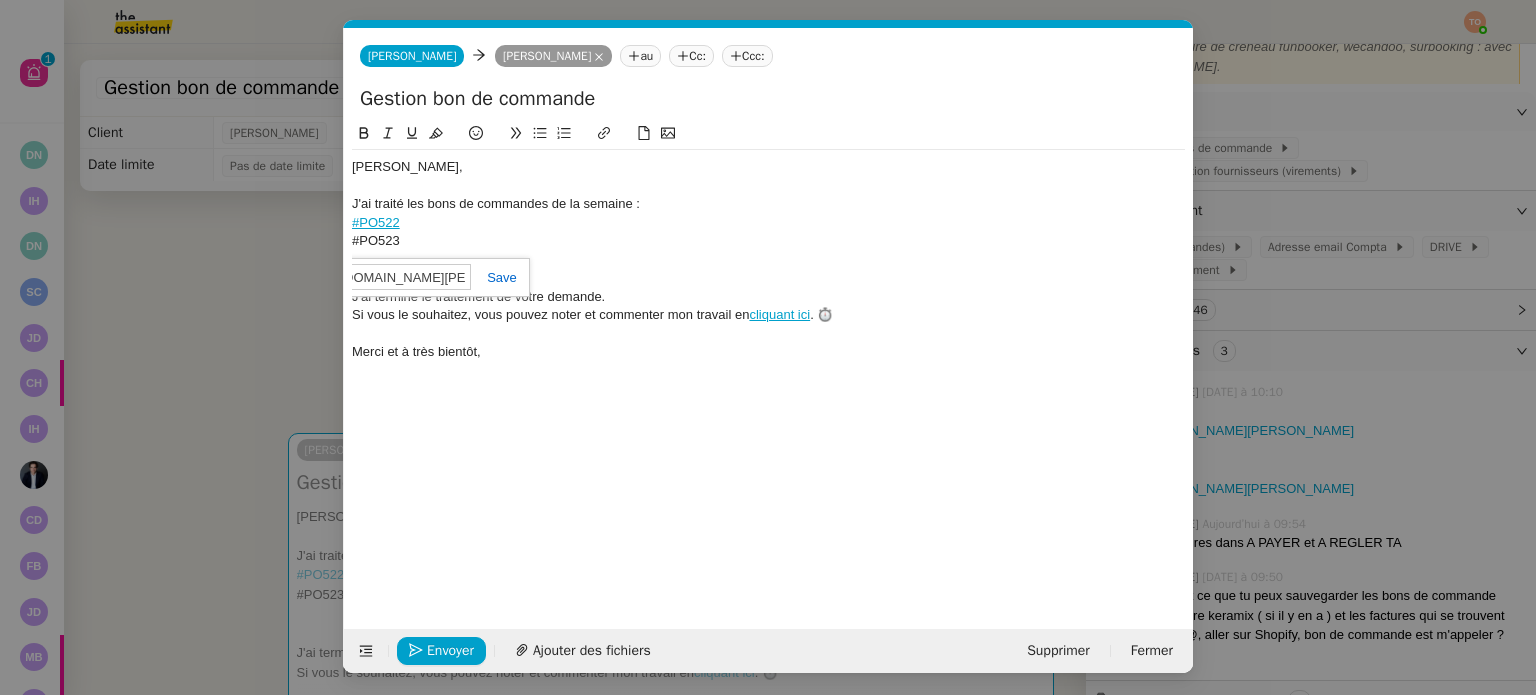 scroll, scrollTop: 0, scrollLeft: 303, axis: horizontal 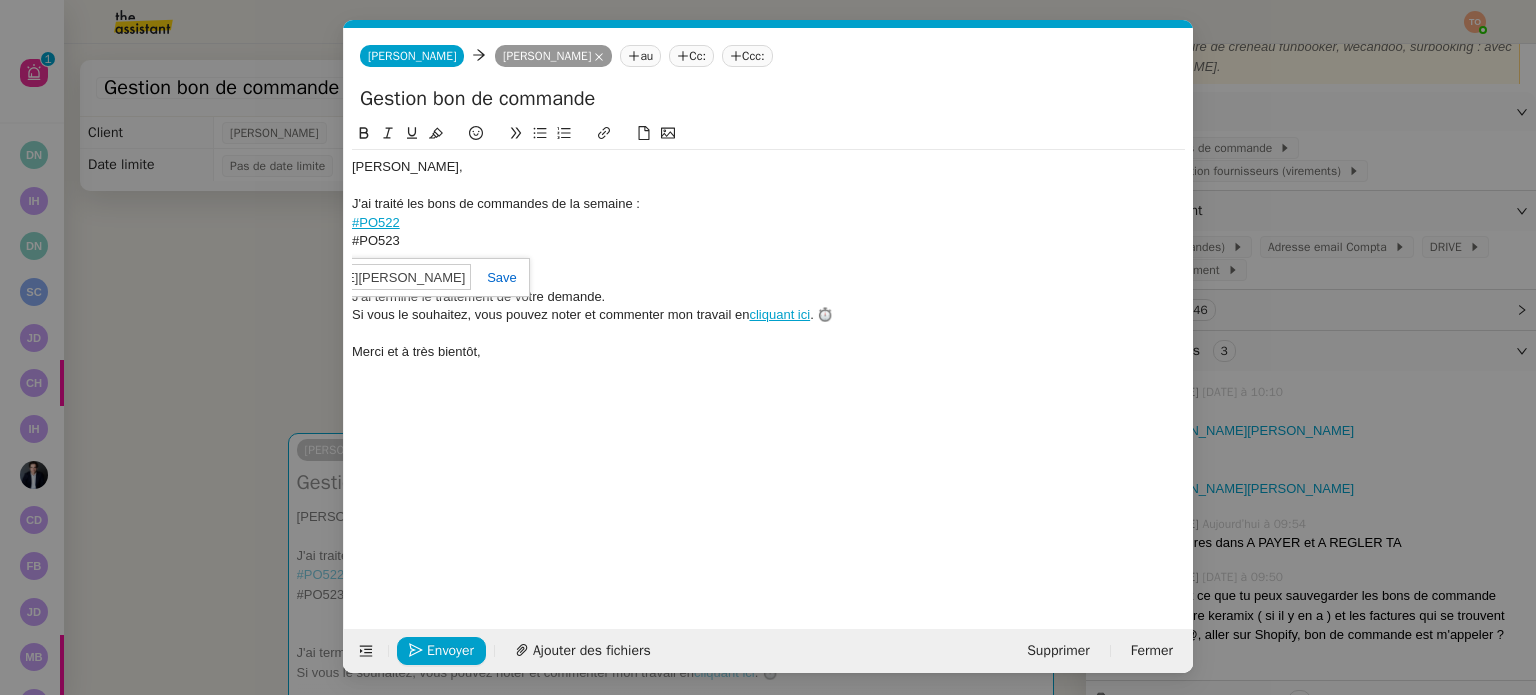 type on "[URL][DOMAIN_NAME][PERSON_NAME]" 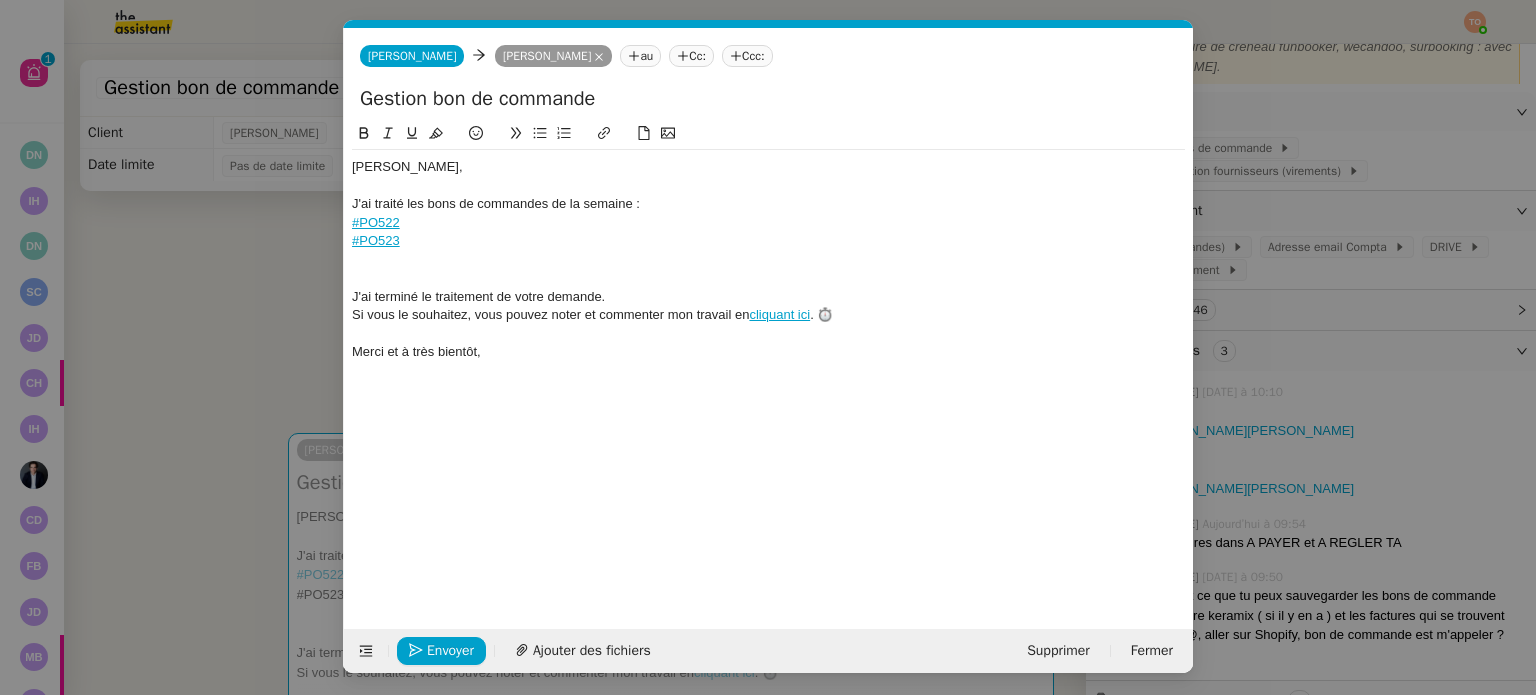 scroll, scrollTop: 0, scrollLeft: 0, axis: both 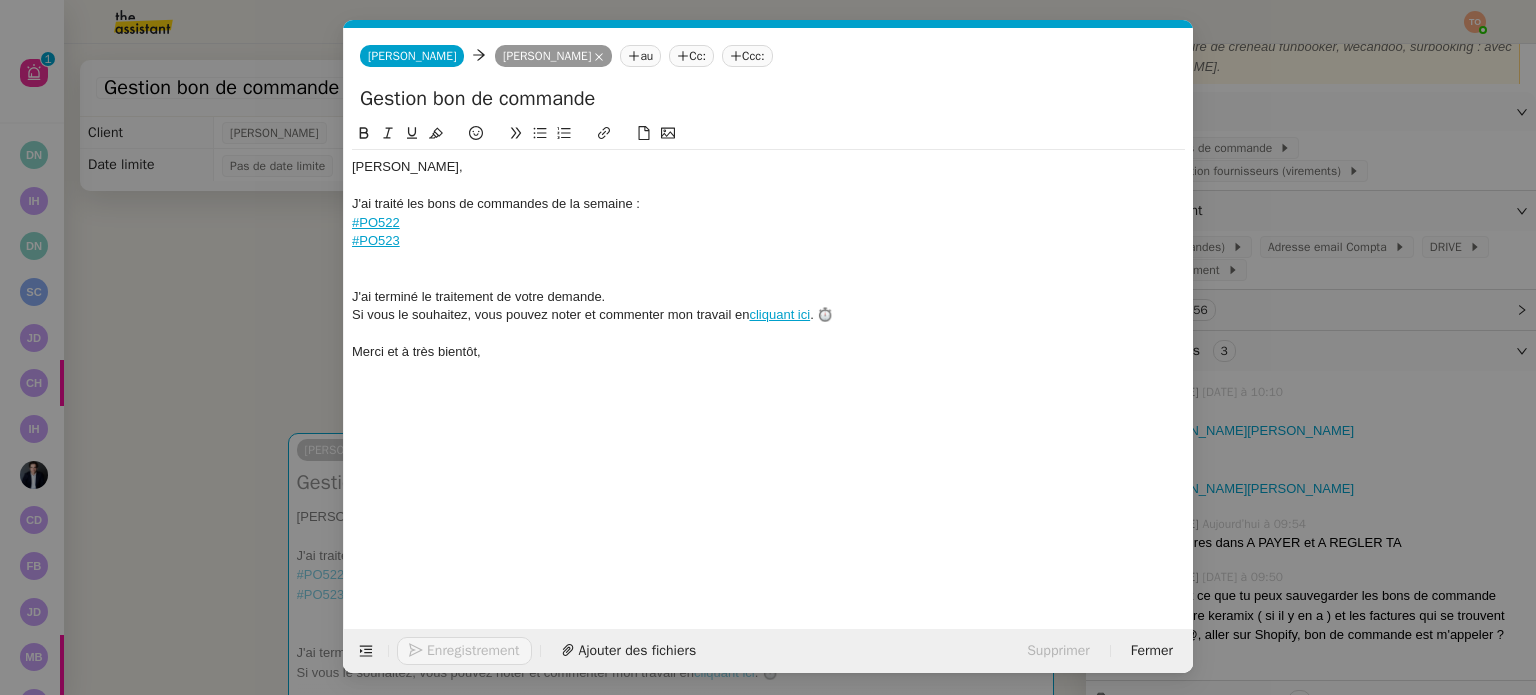 click on "J'ai traité les bons de commandes de la semaine :" 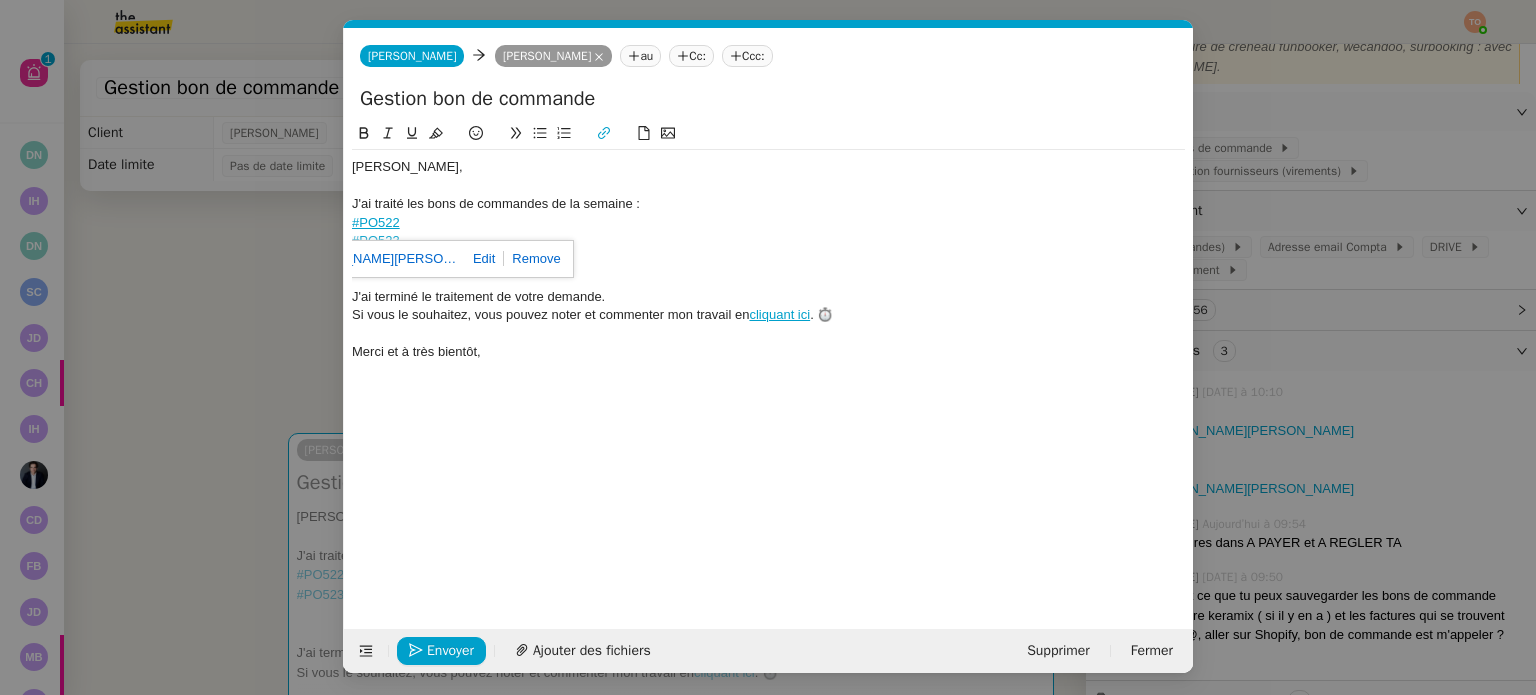 type 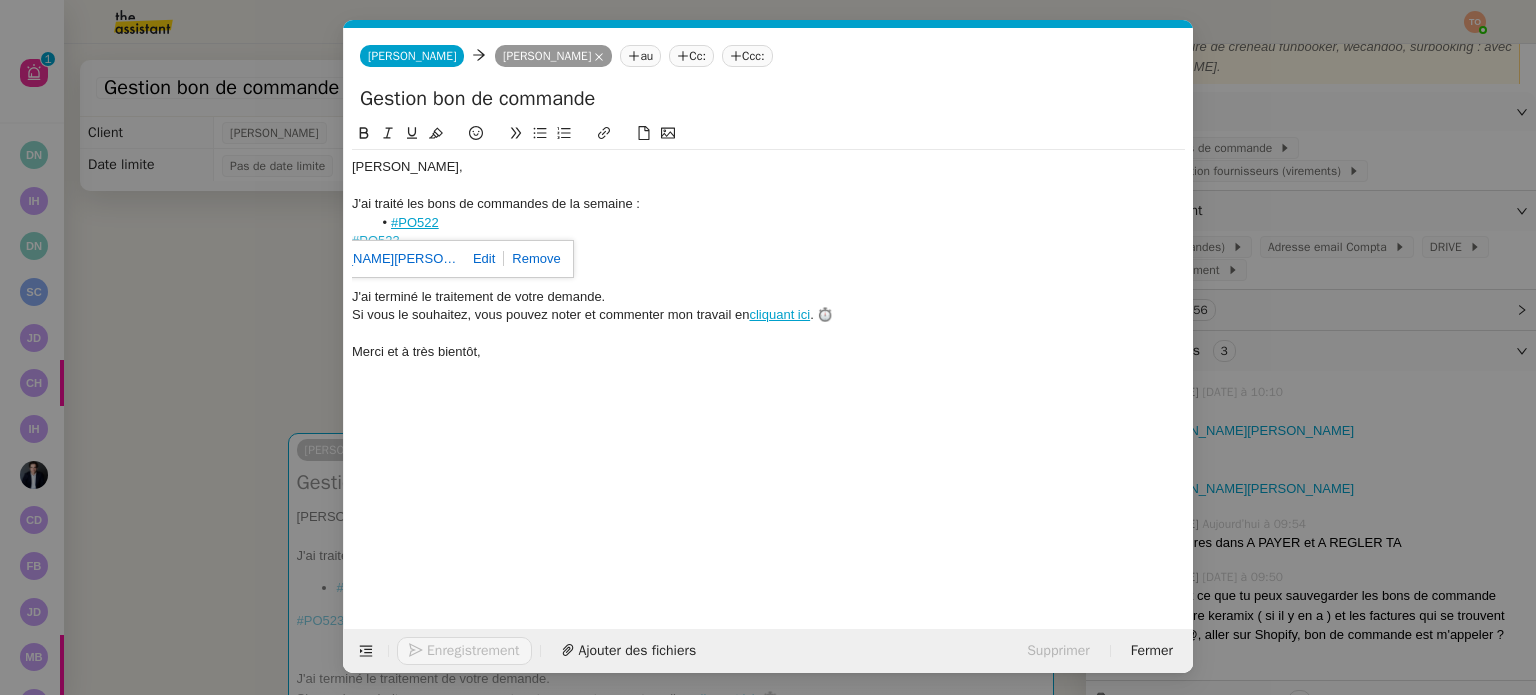 click on "#PO522" 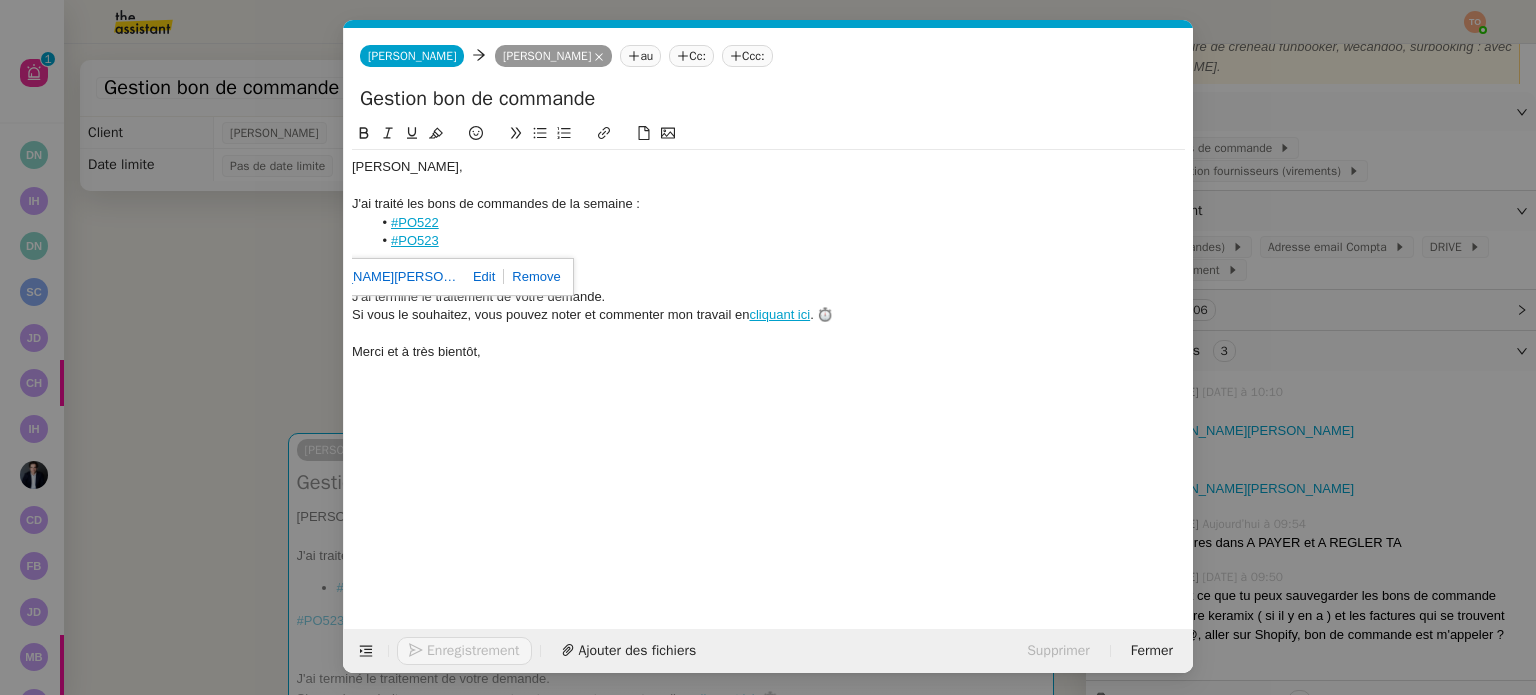 click on "J'ai terminé le traitement de votre demande." 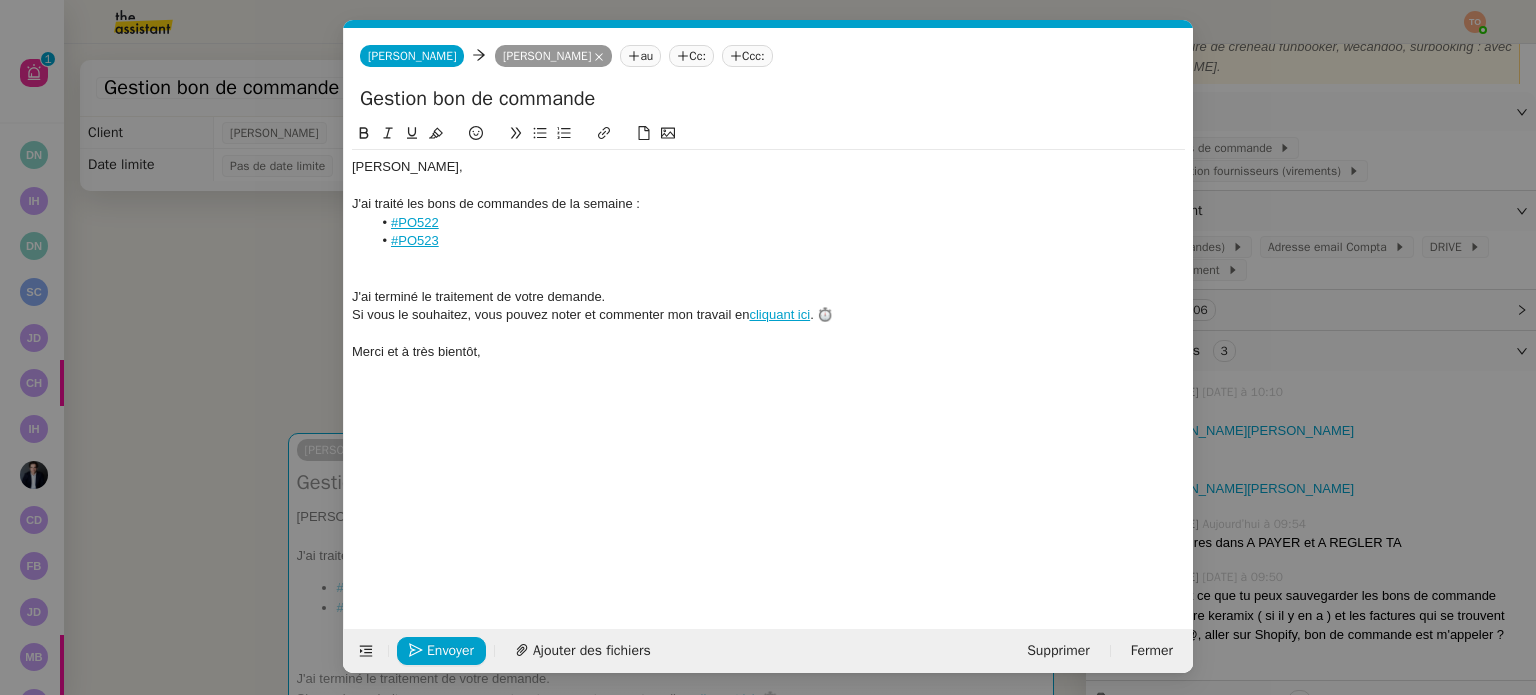 click 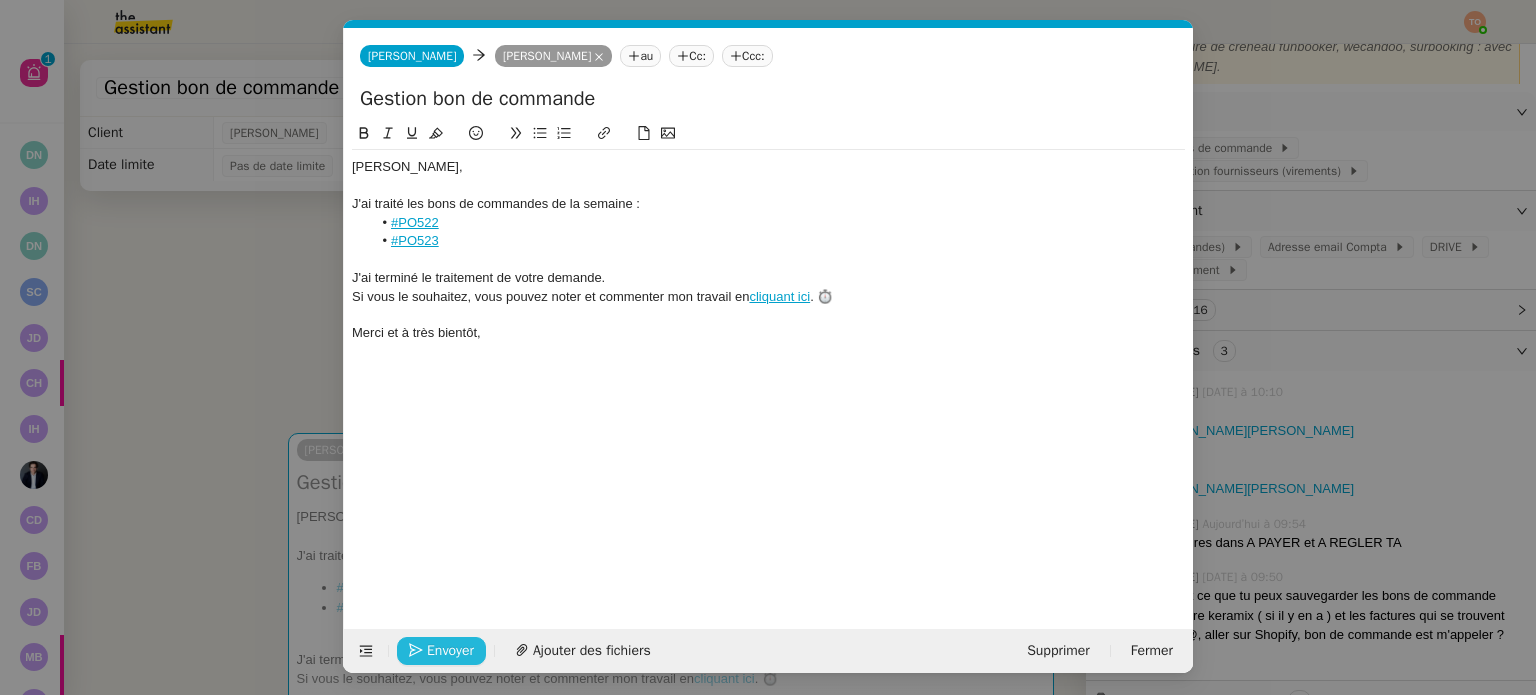 click on "Envoyer" 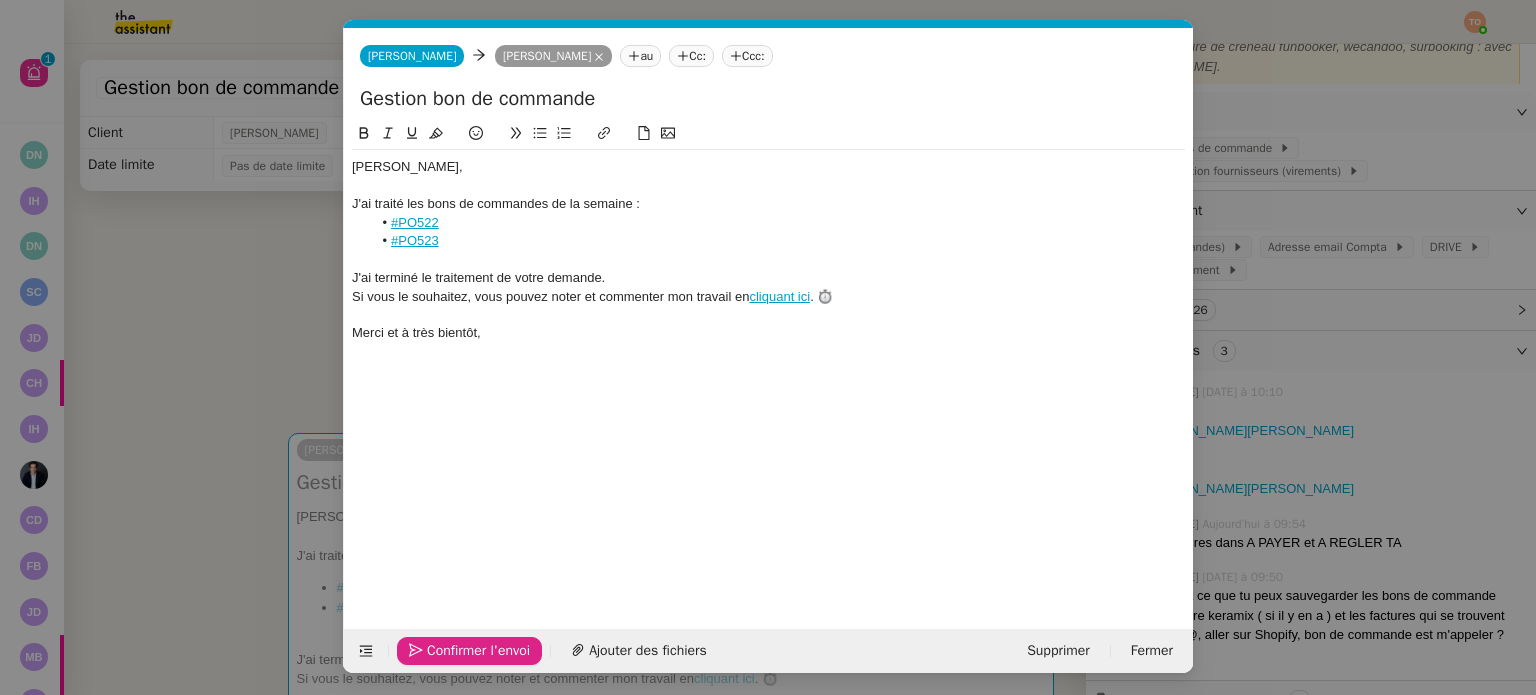 click on "Confirmer l'envoi" 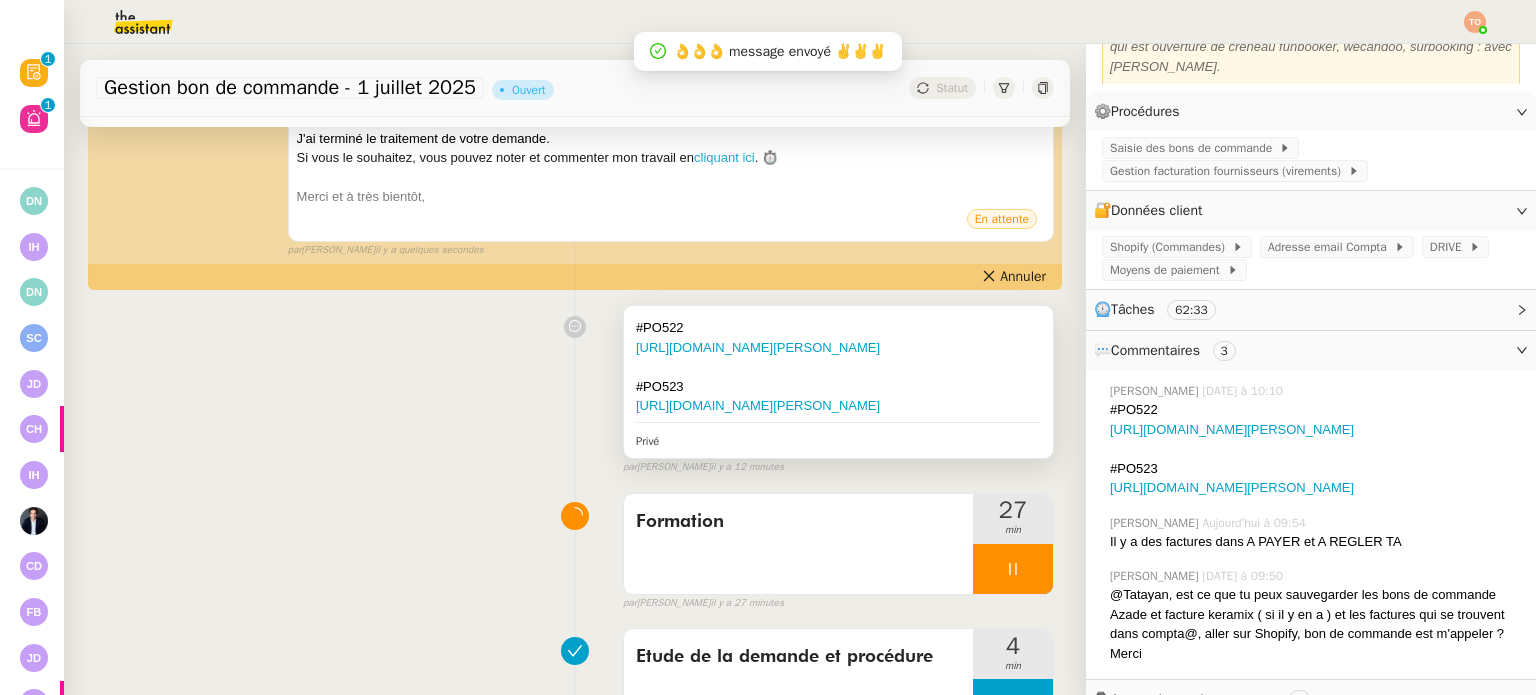 scroll, scrollTop: 600, scrollLeft: 0, axis: vertical 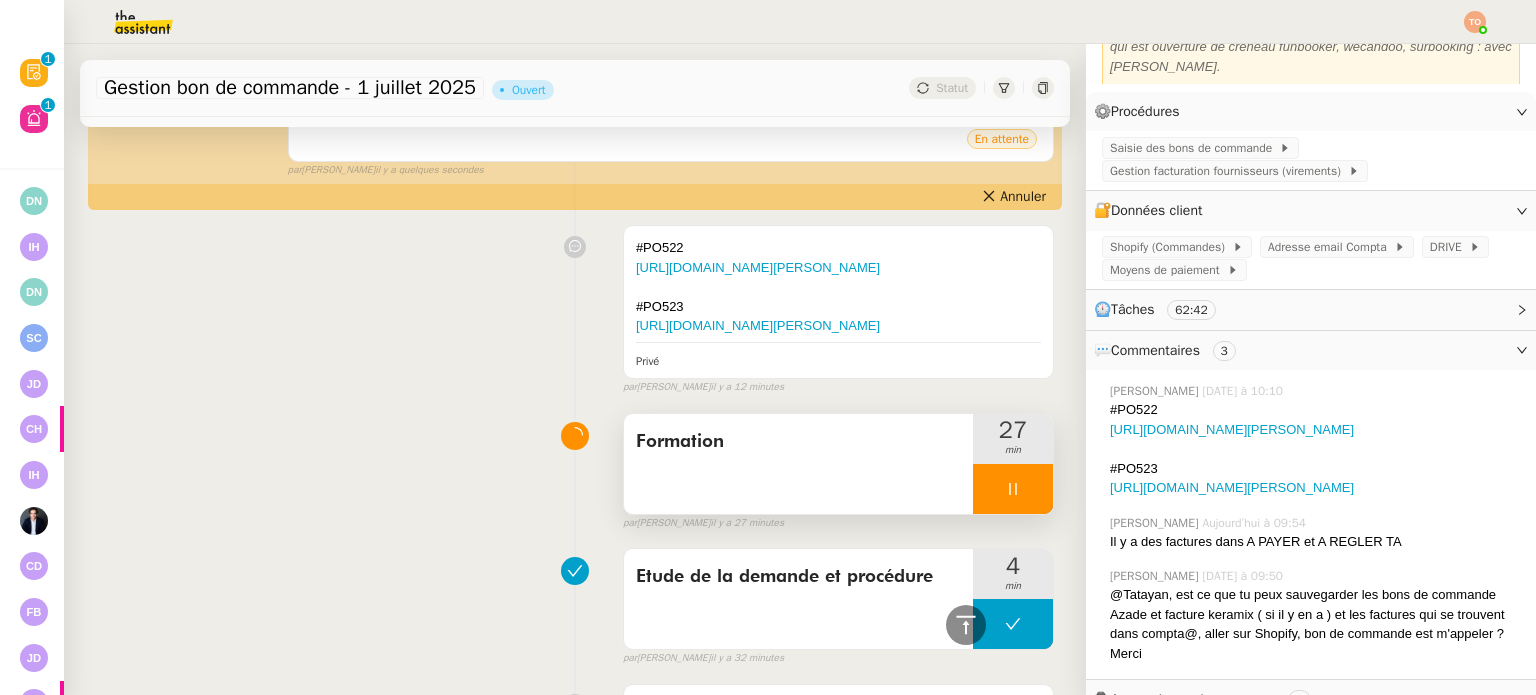 click on "Formation" at bounding box center (798, 464) 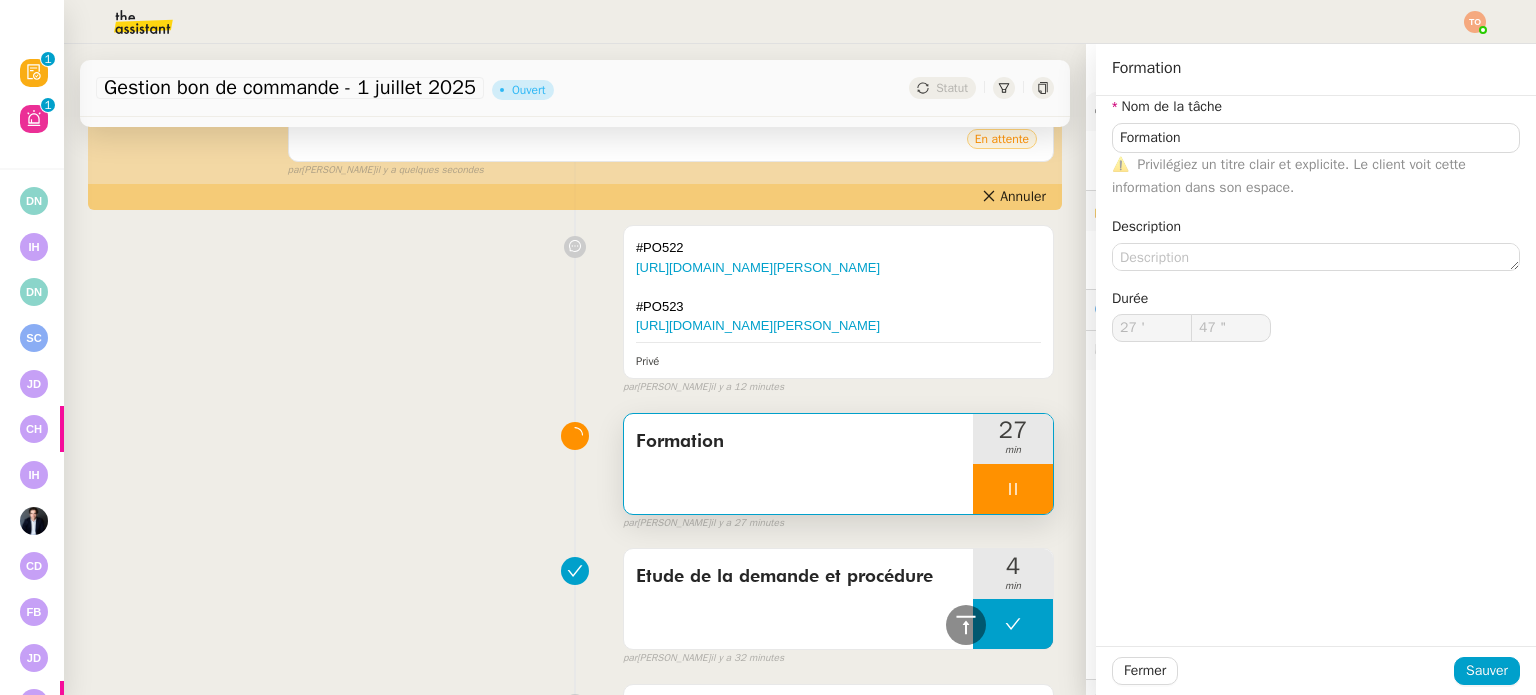 click on "Nom de la tâche Formation ⚠️    Privilégiez un titre clair et explicite. Le client voit cette information dans son espace. Description Durée 27 ' 47 "" 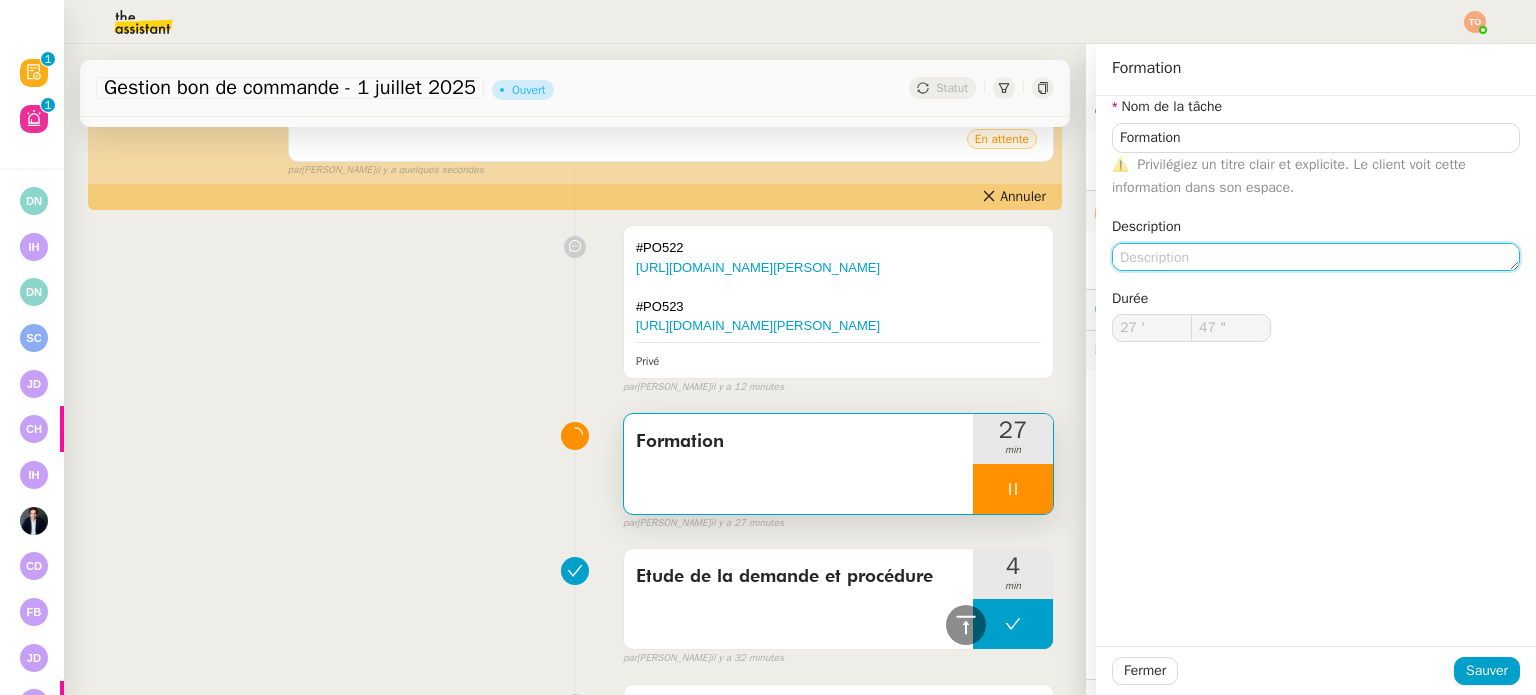 click 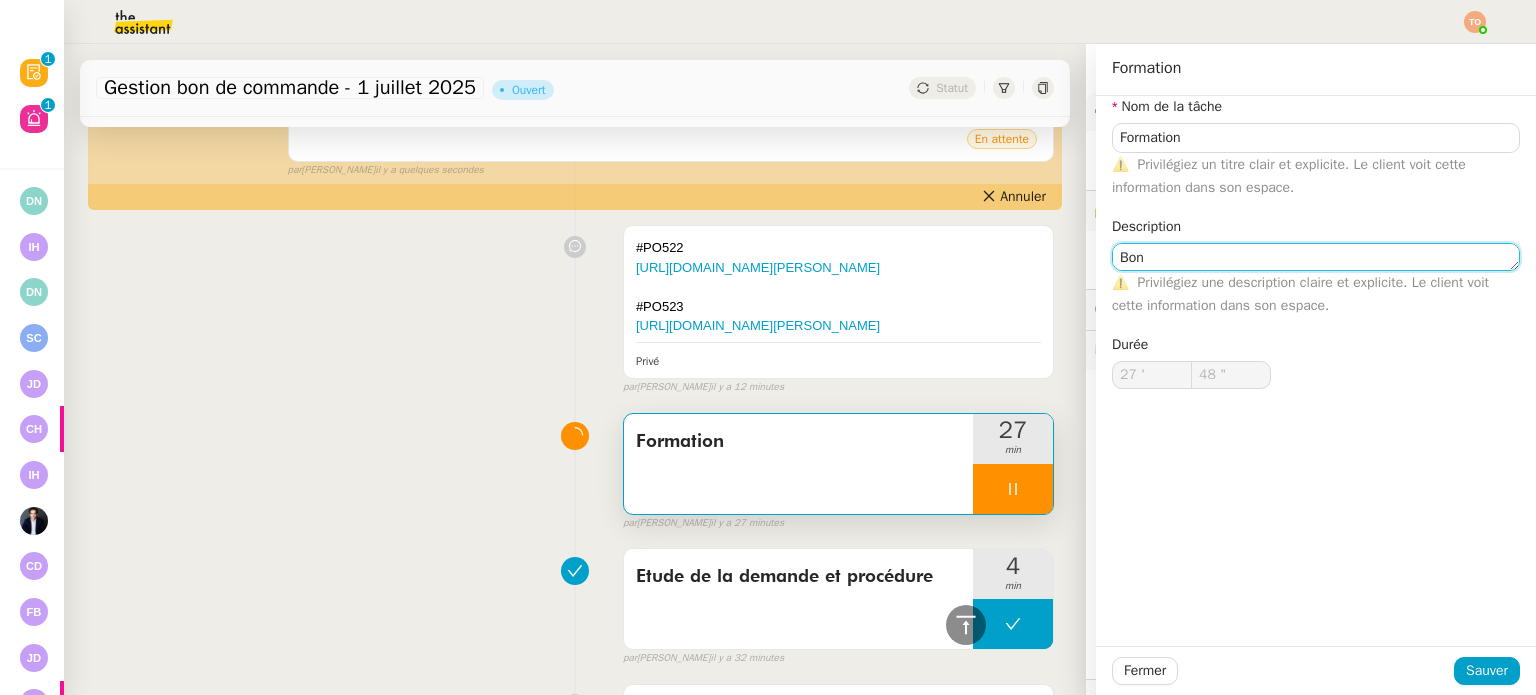 type on "Bon" 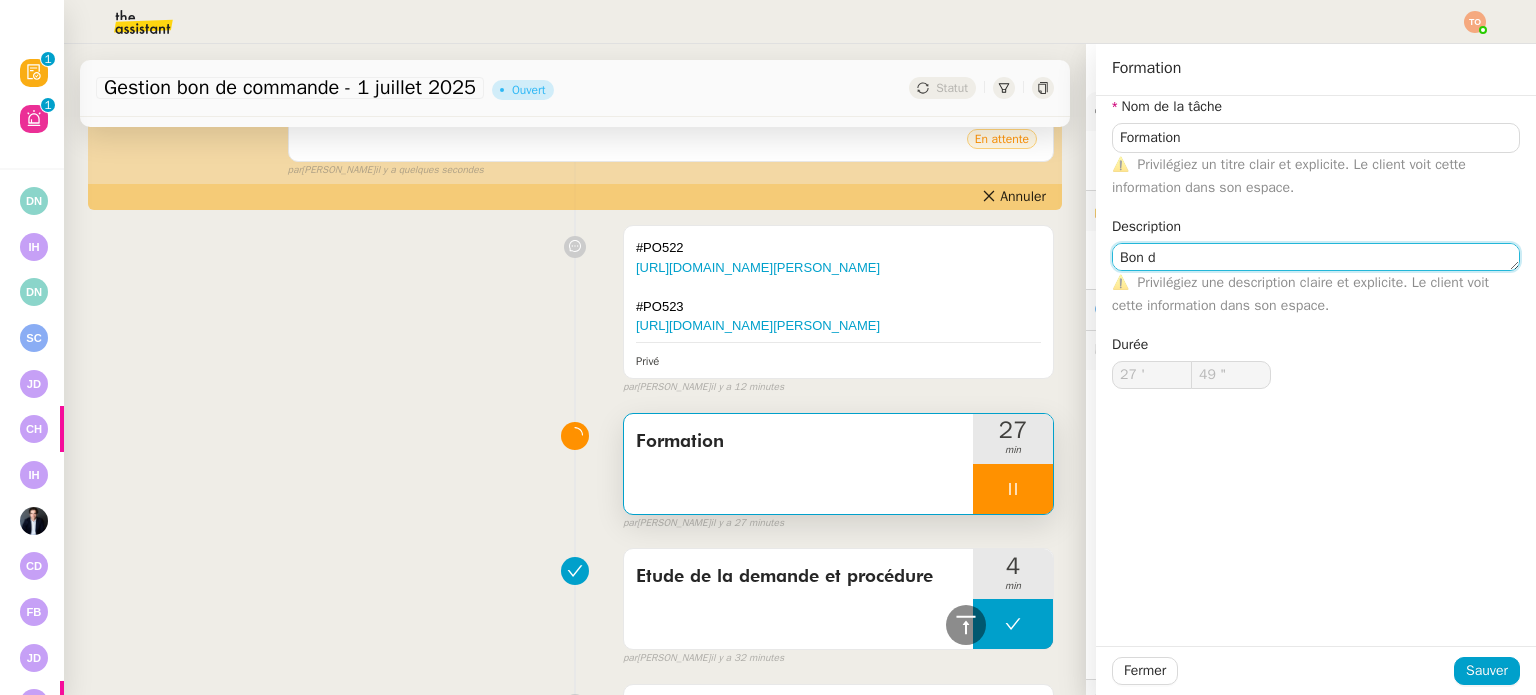 type on "Bon" 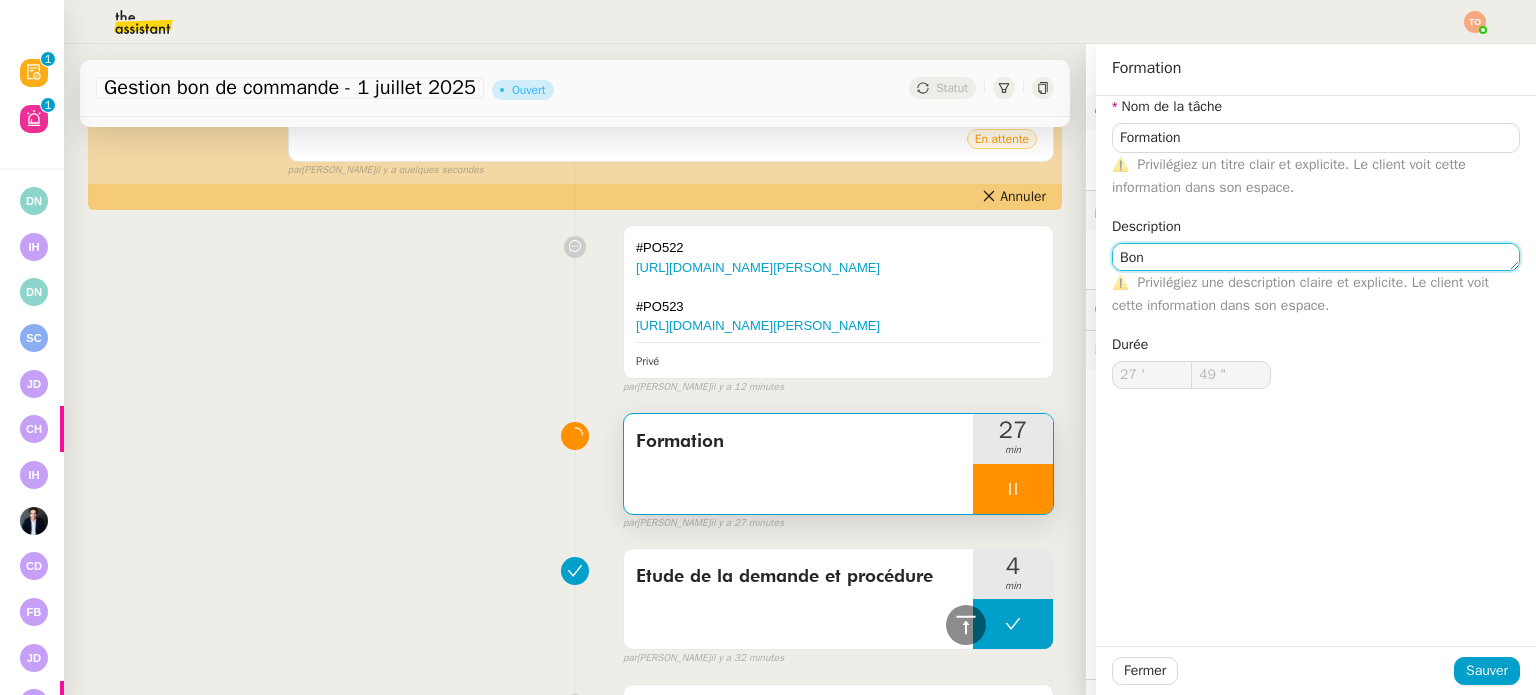type on "50 "" 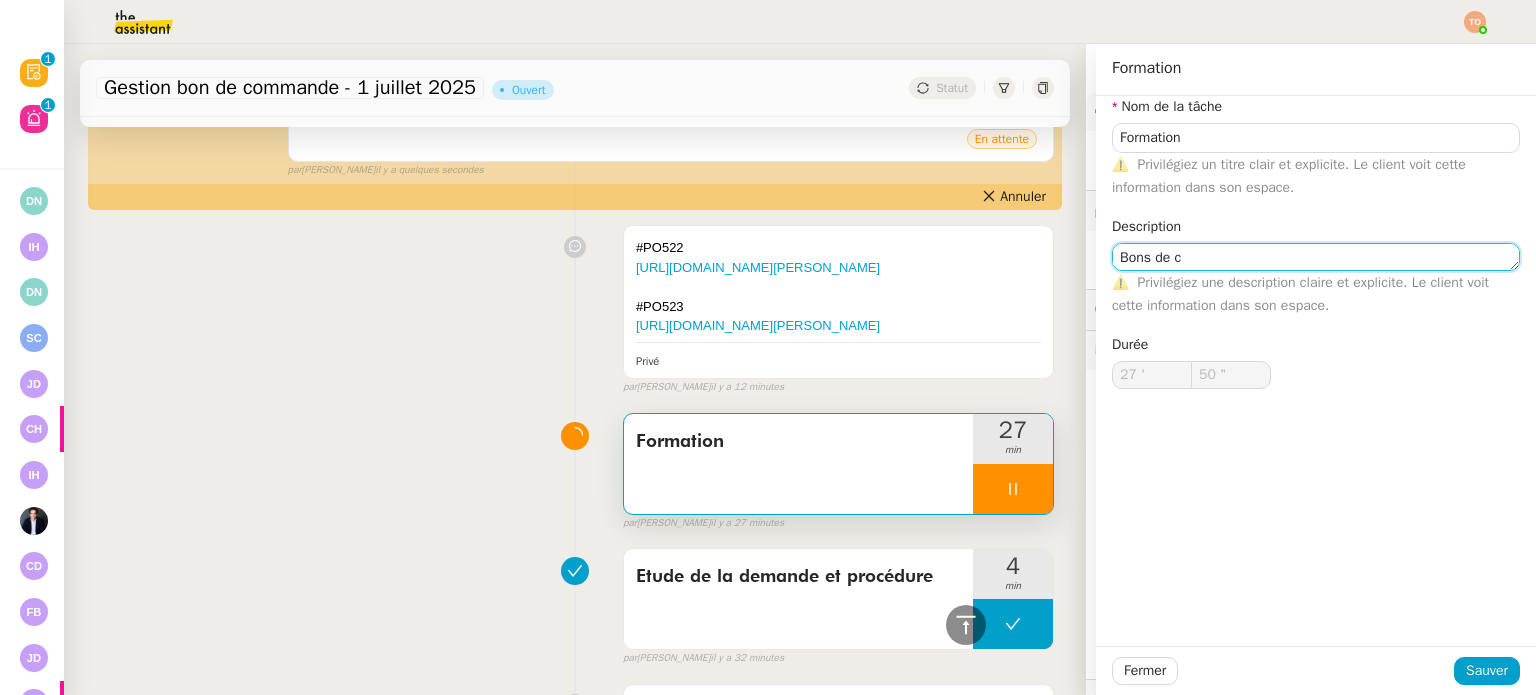 type on "Bons de co" 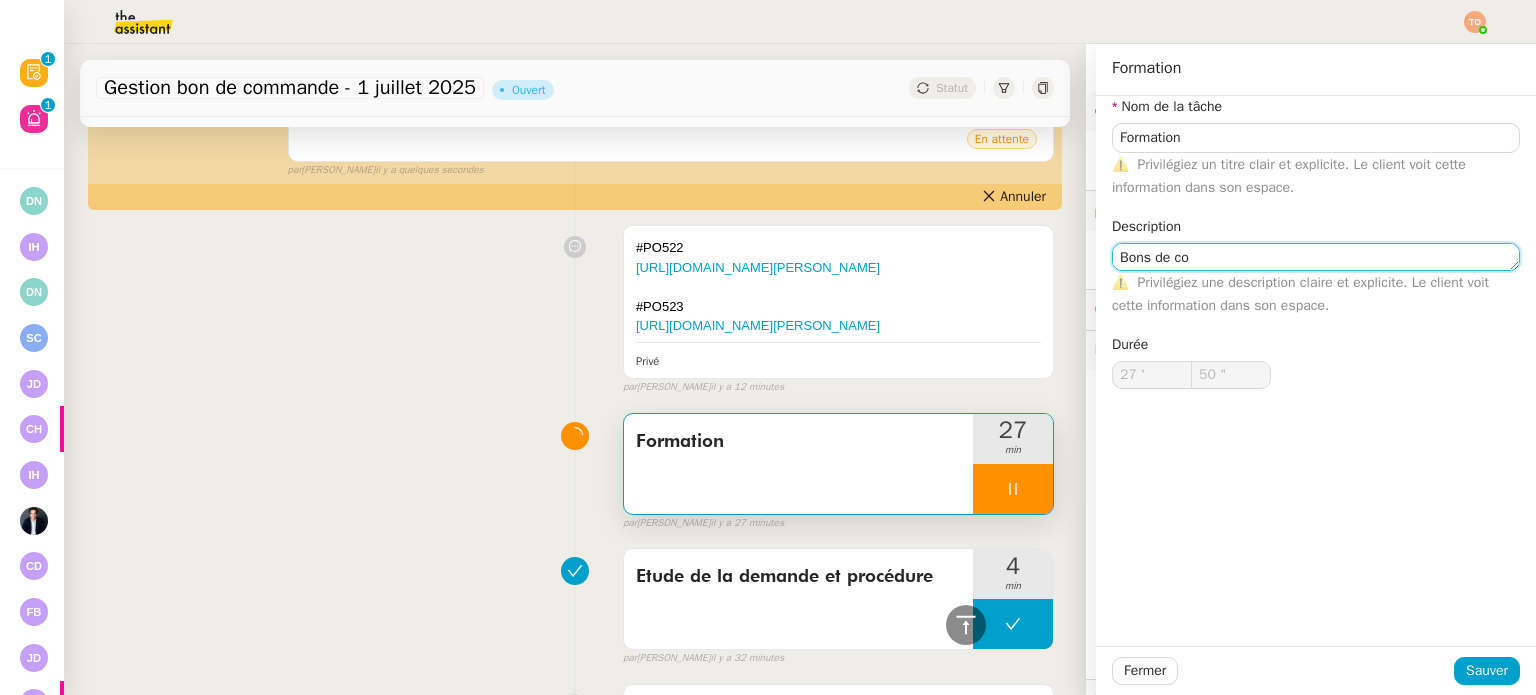 type on "51 "" 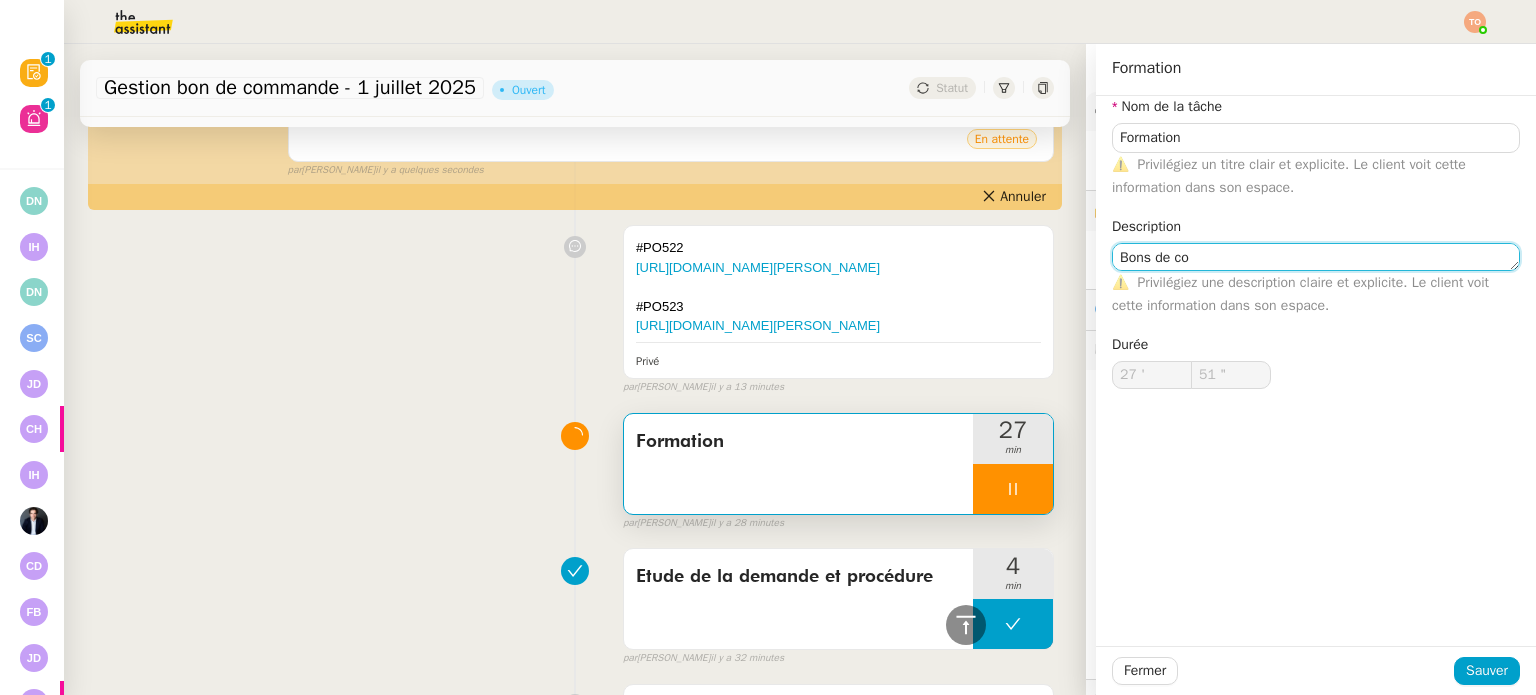 type on "Bons de com" 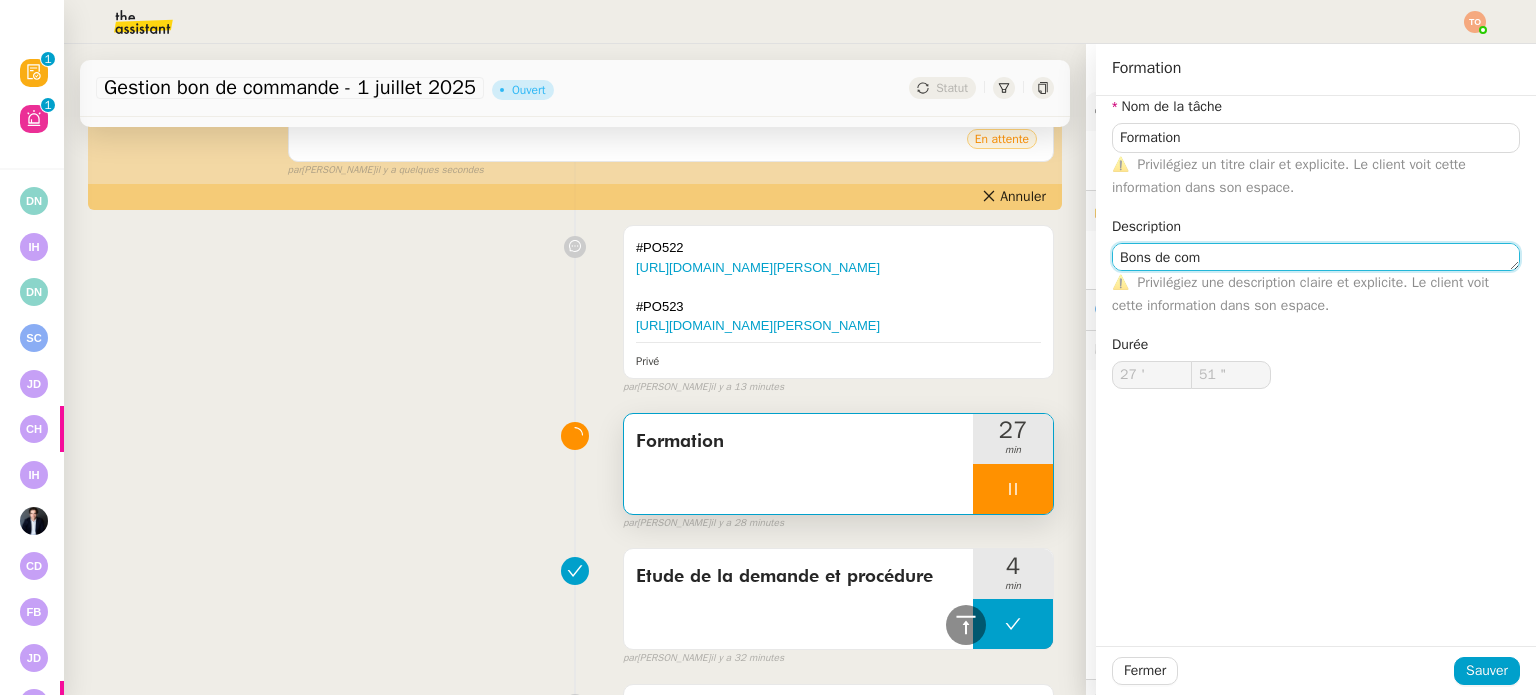 type on "52 "" 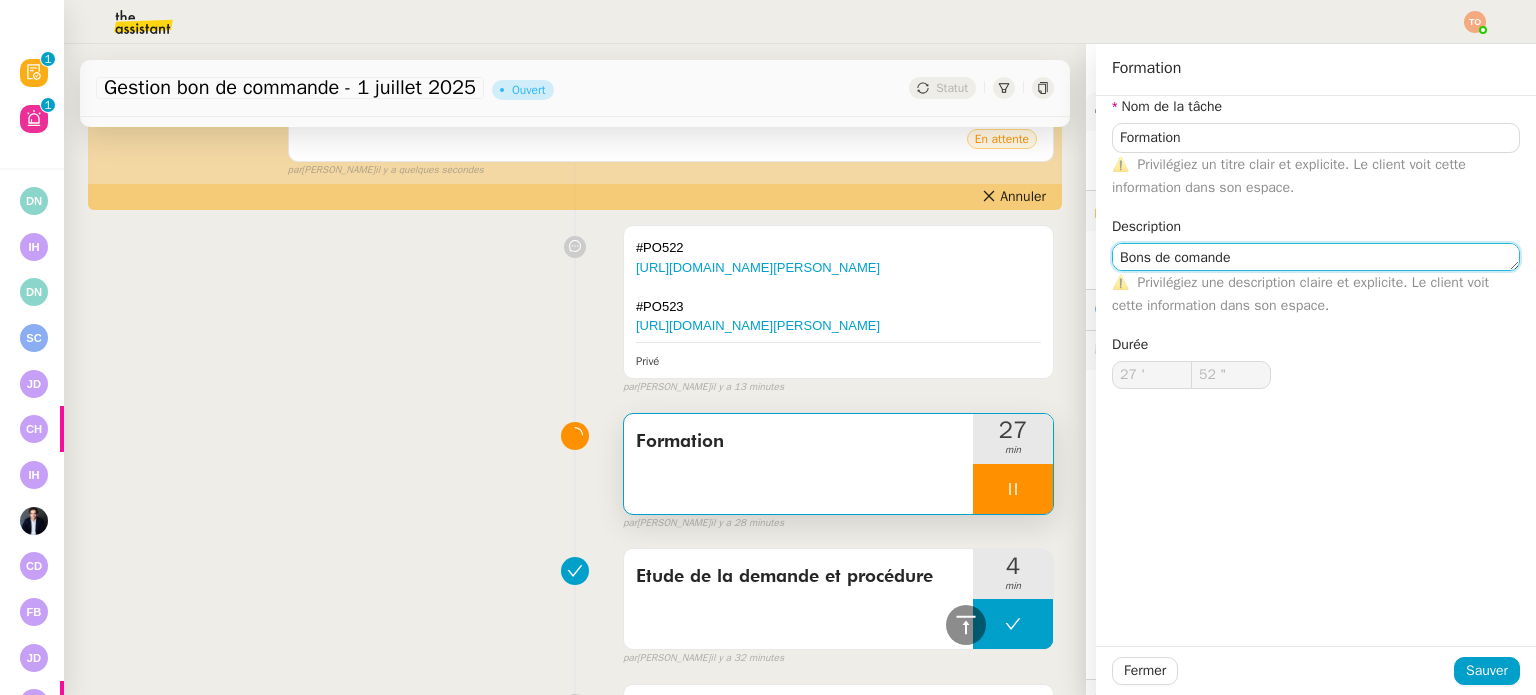 type on "Bons de comand" 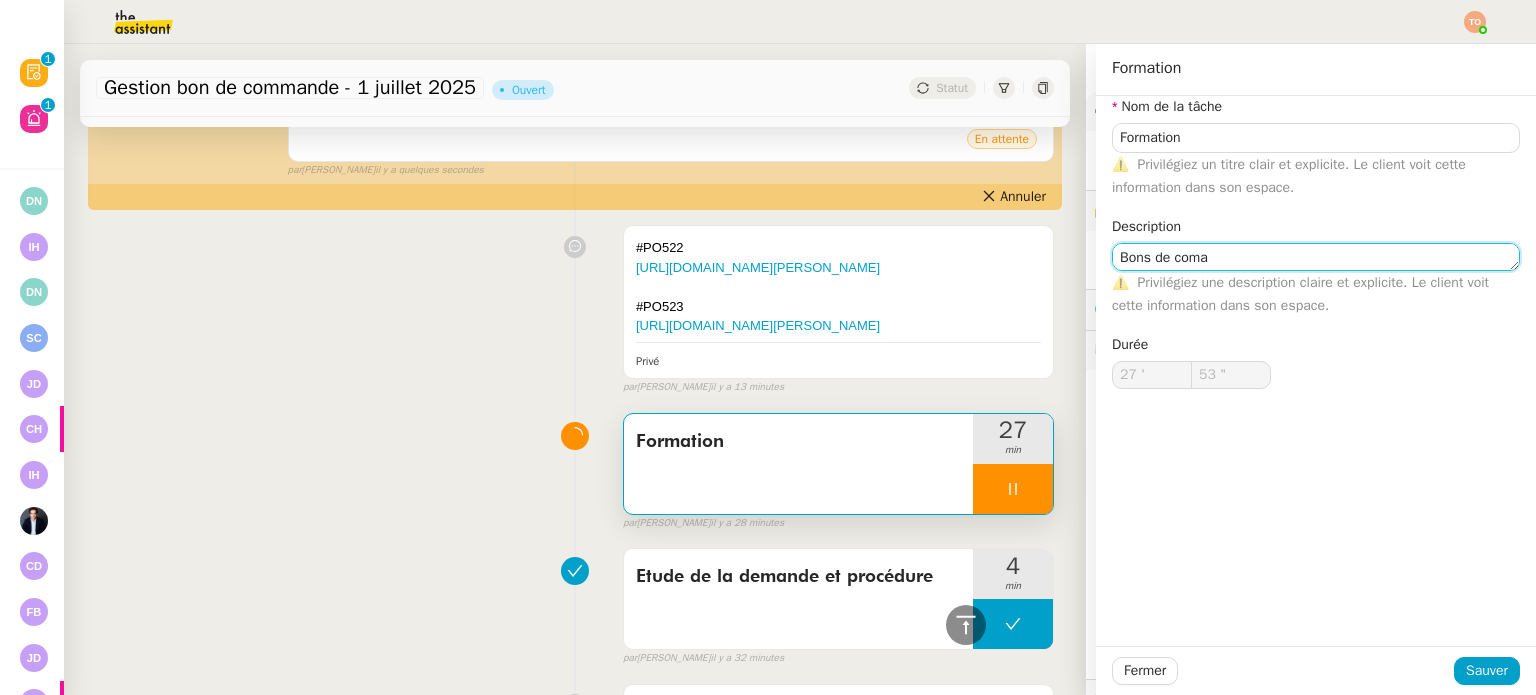 type on "Bons de com" 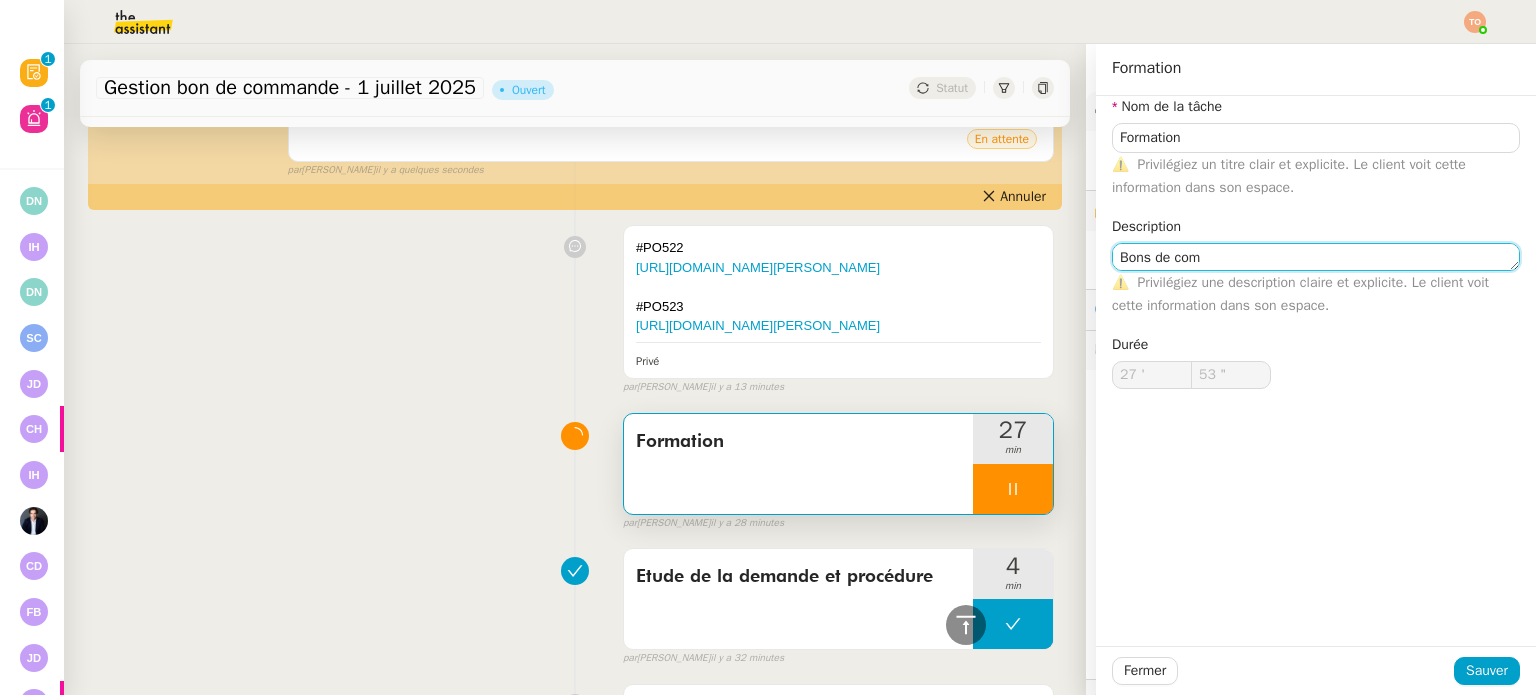 type on "54 "" 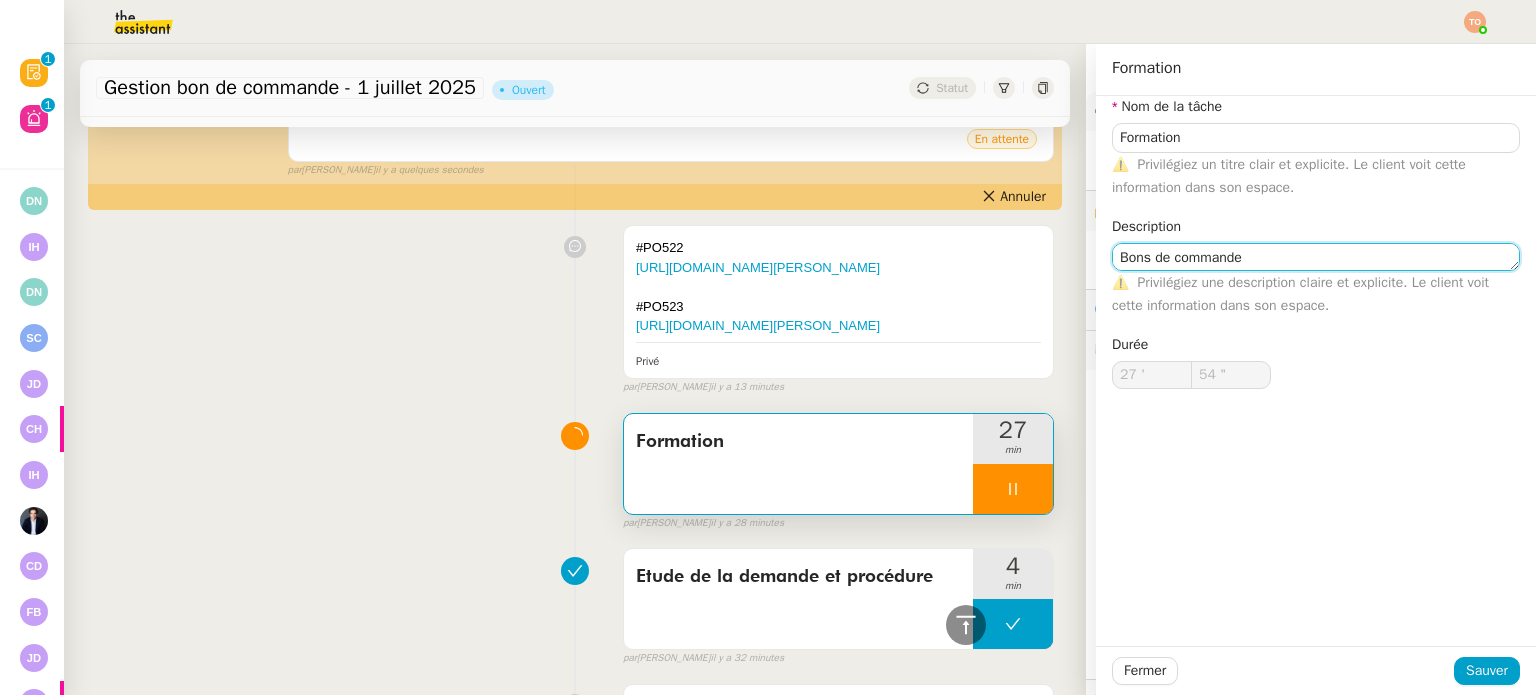 type on "Bons de commande" 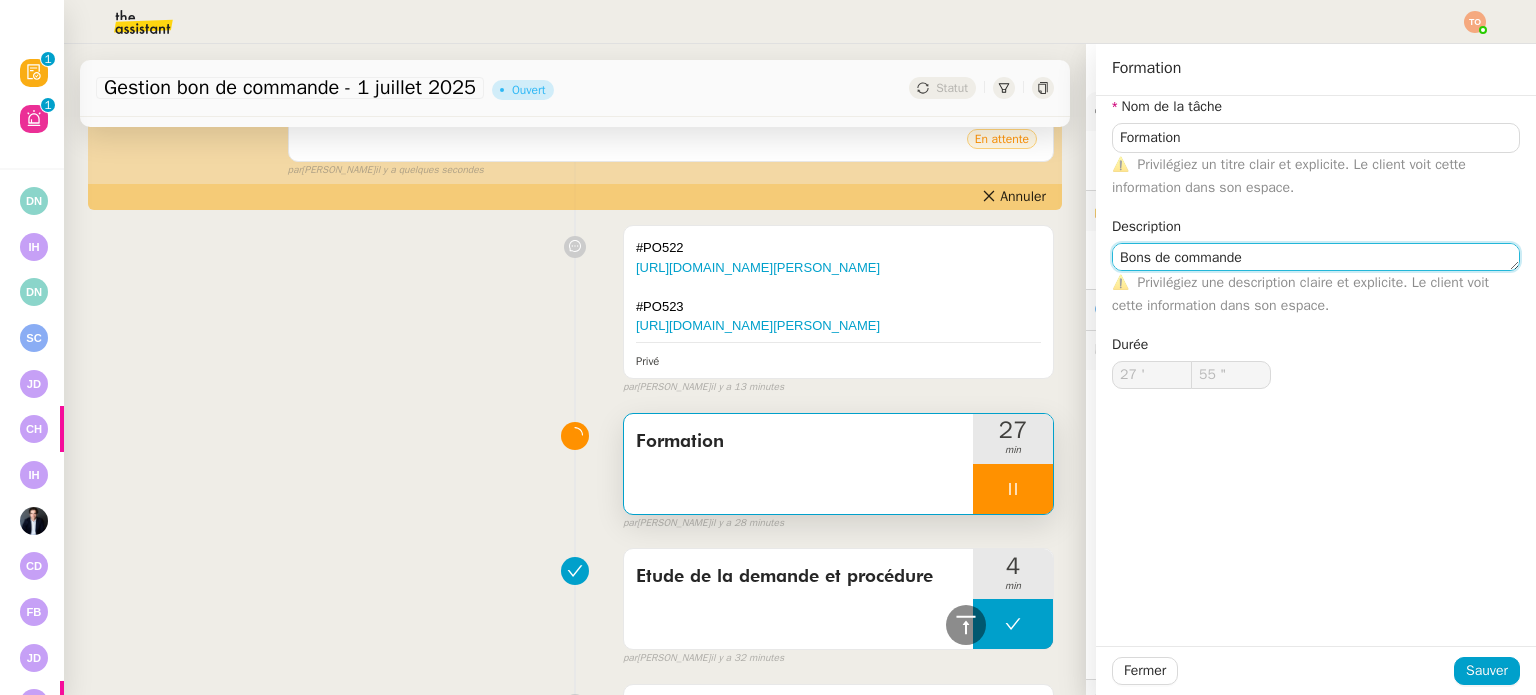 type on "56 "" 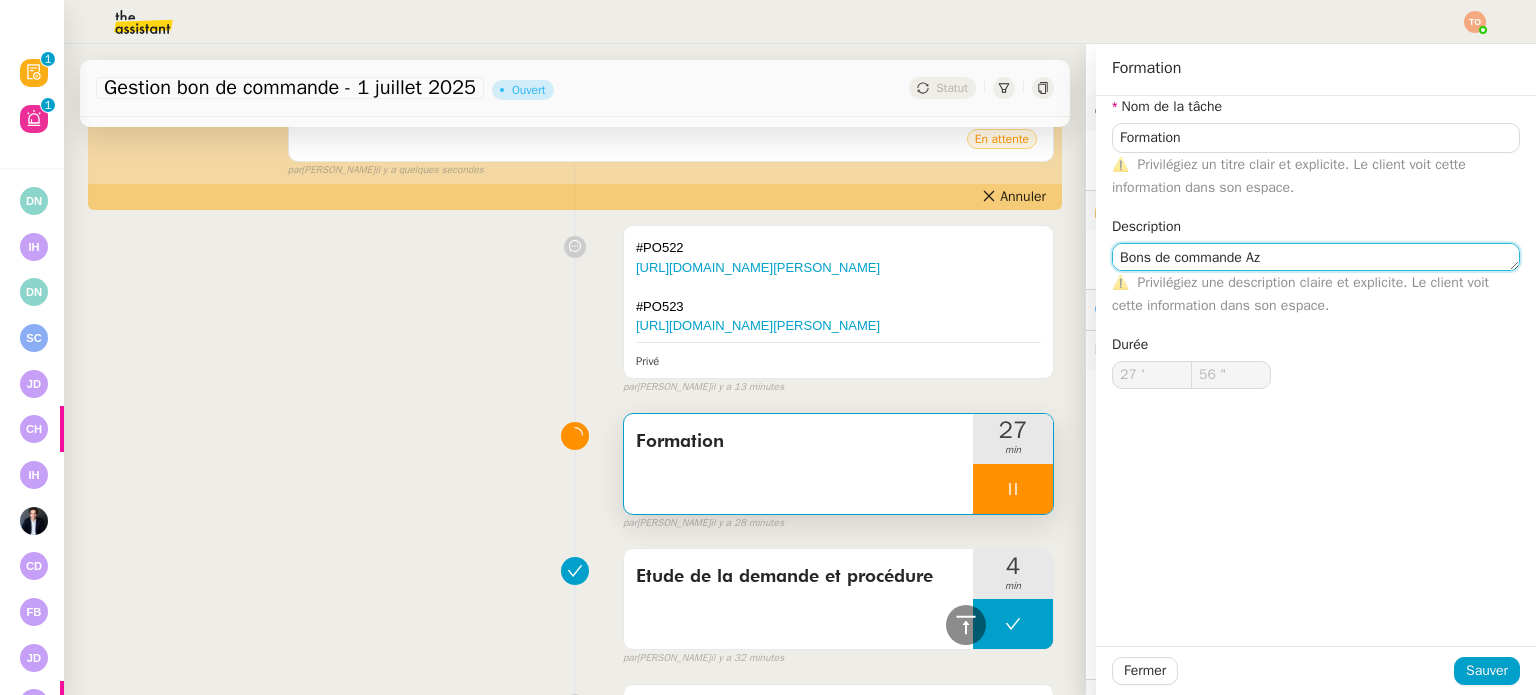 type on "Bons de commande Aza" 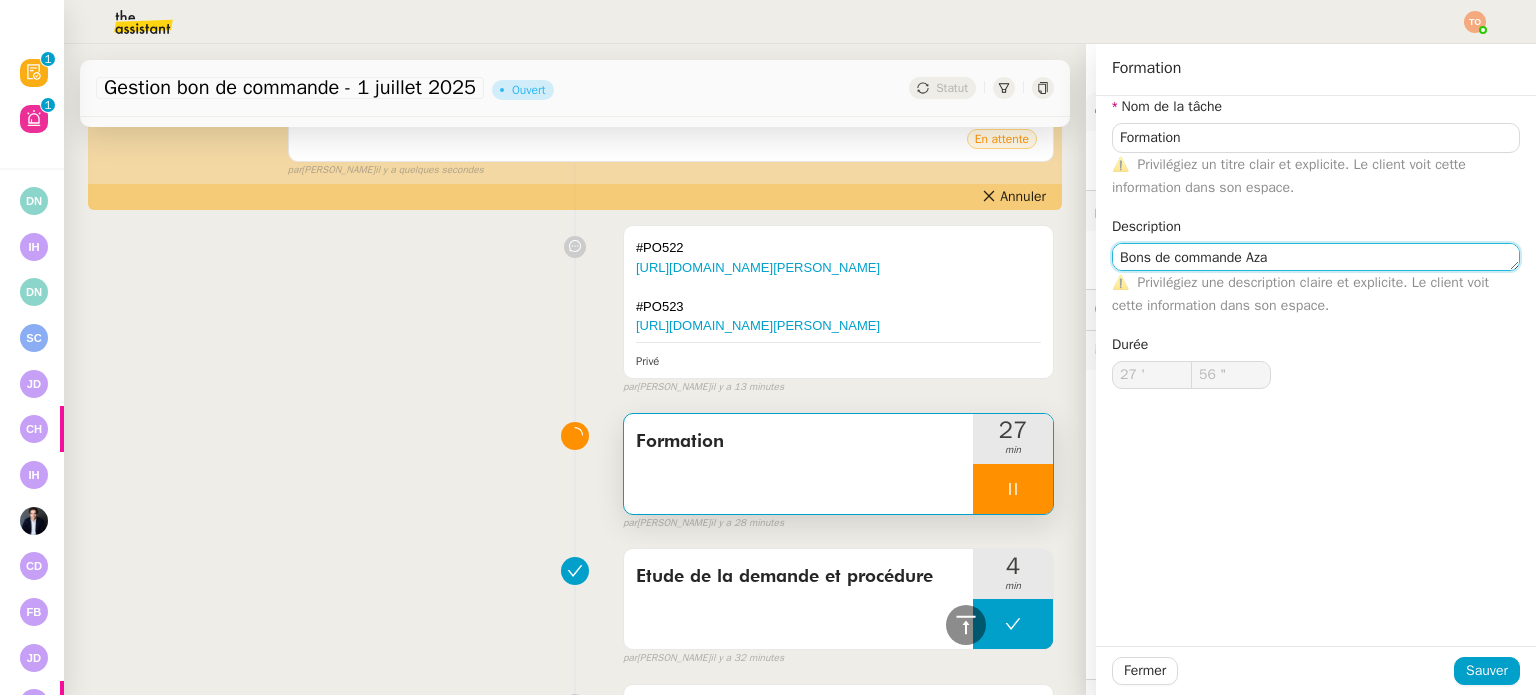 type on "57 "" 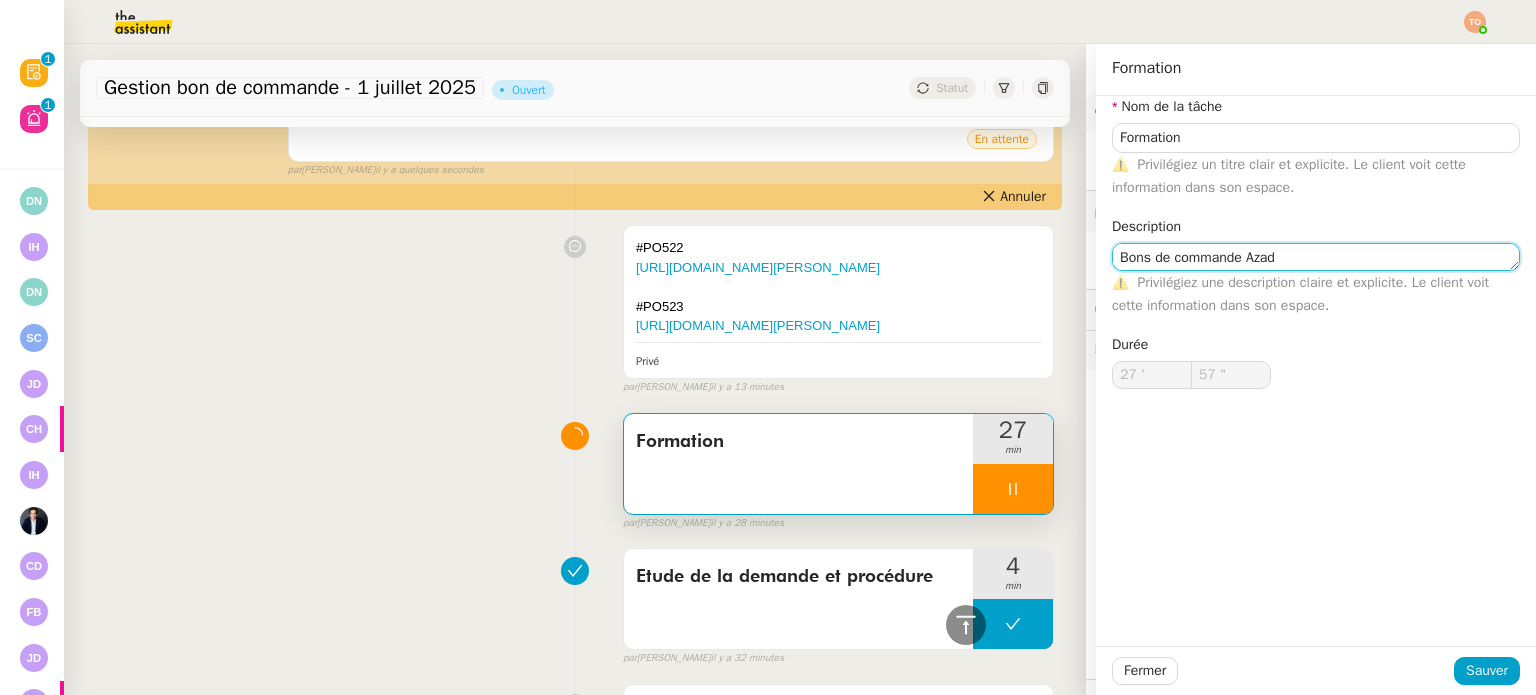 type on "Bons de commande Azade" 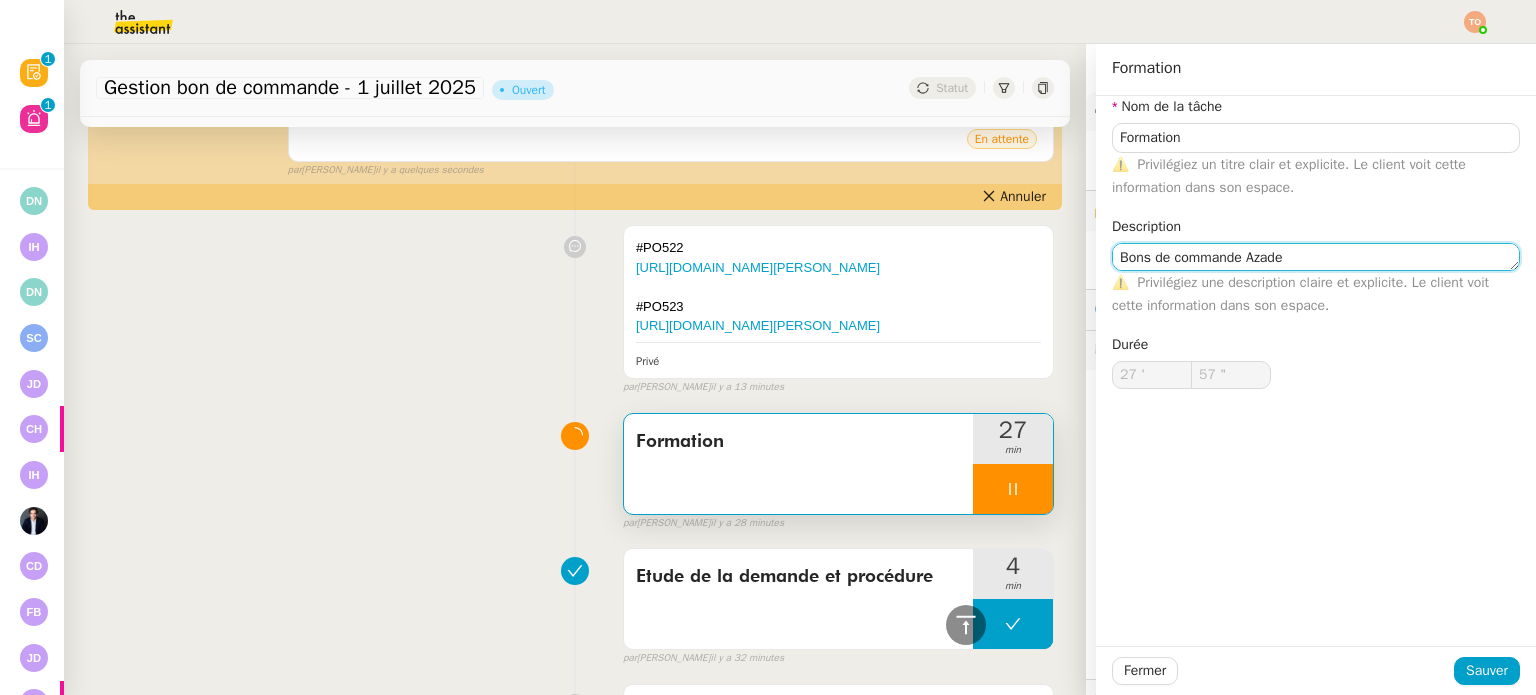 type on "58 "" 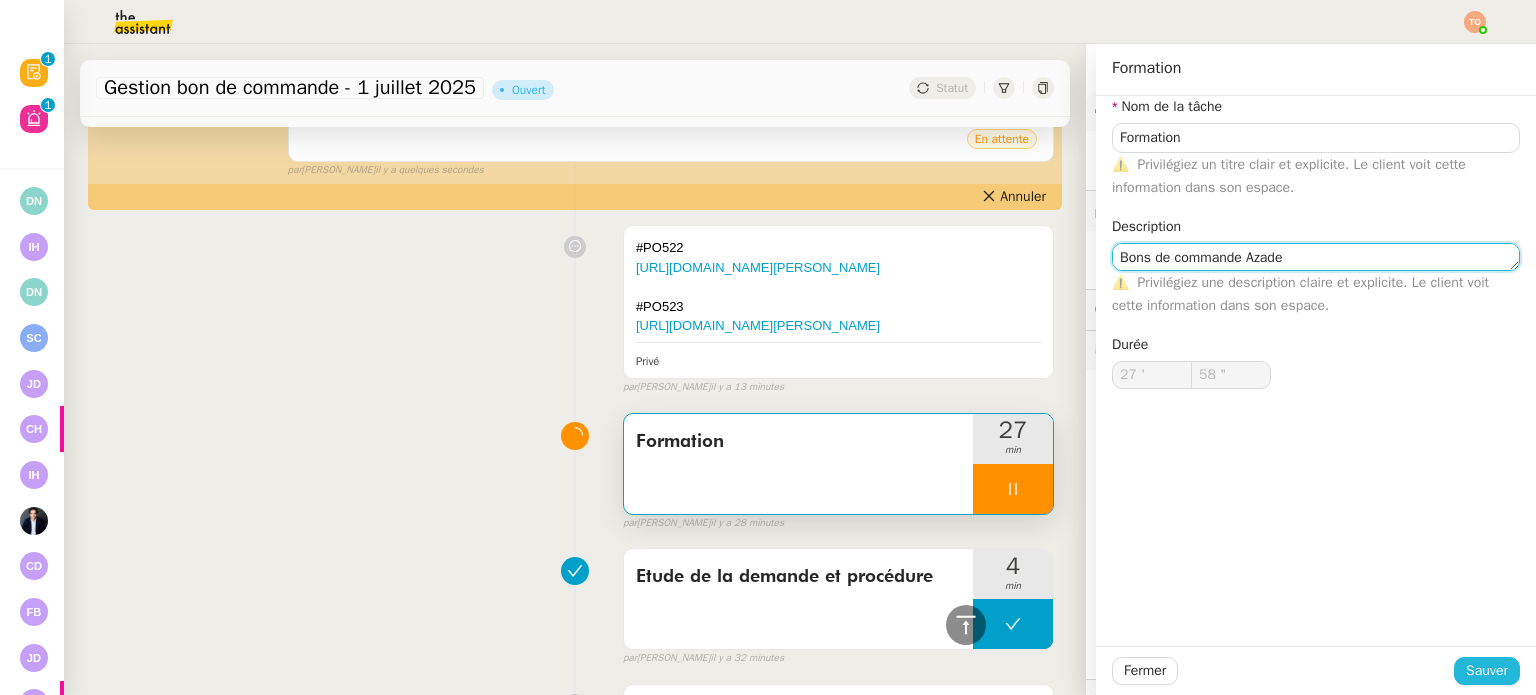 type on "Bons de commande Azade" 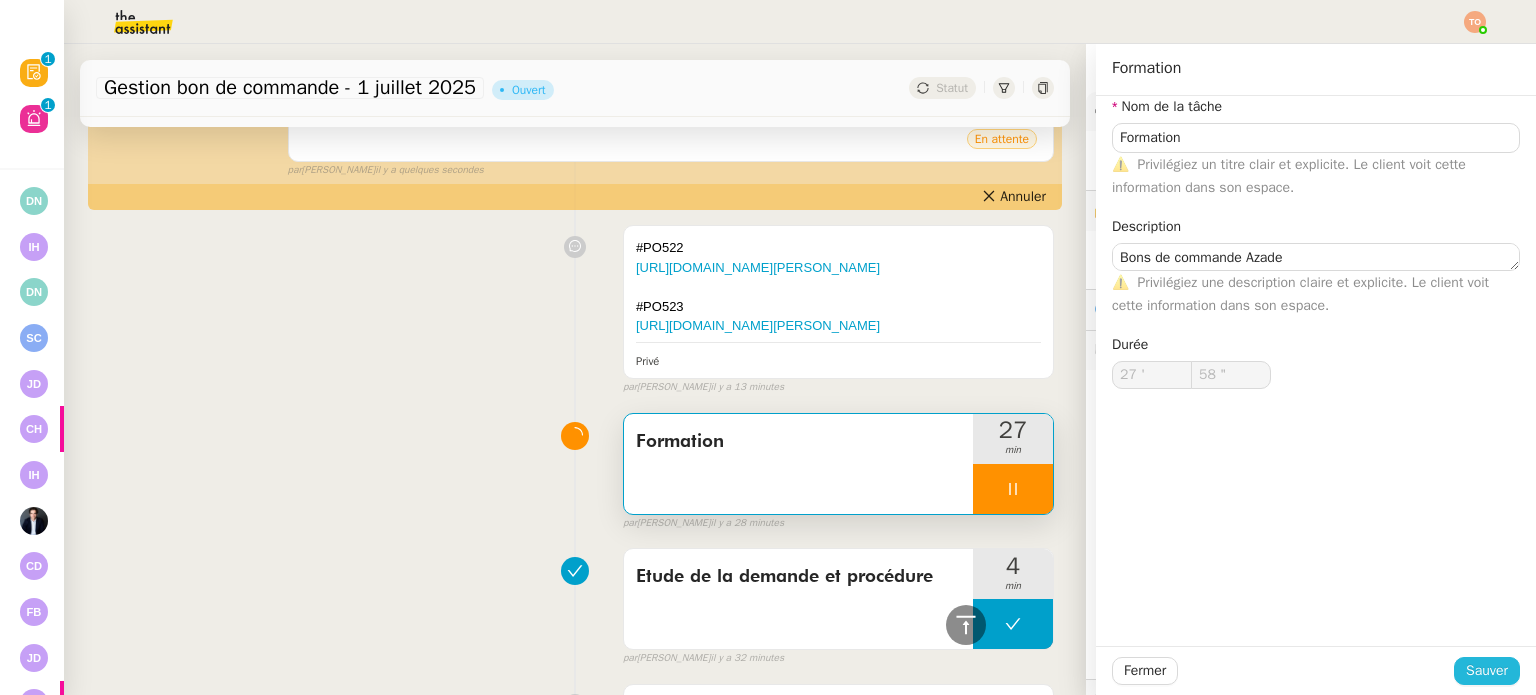 click on "Sauver" 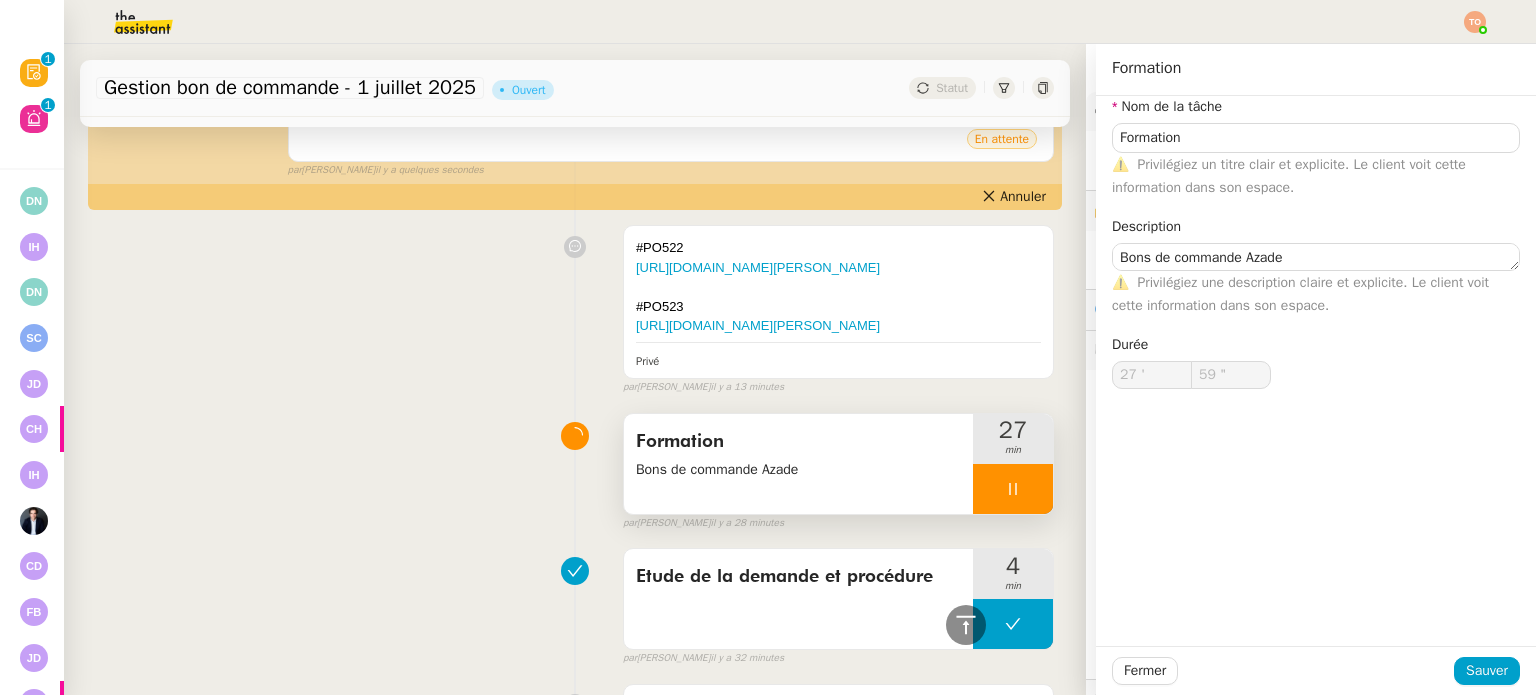 click at bounding box center [1013, 489] 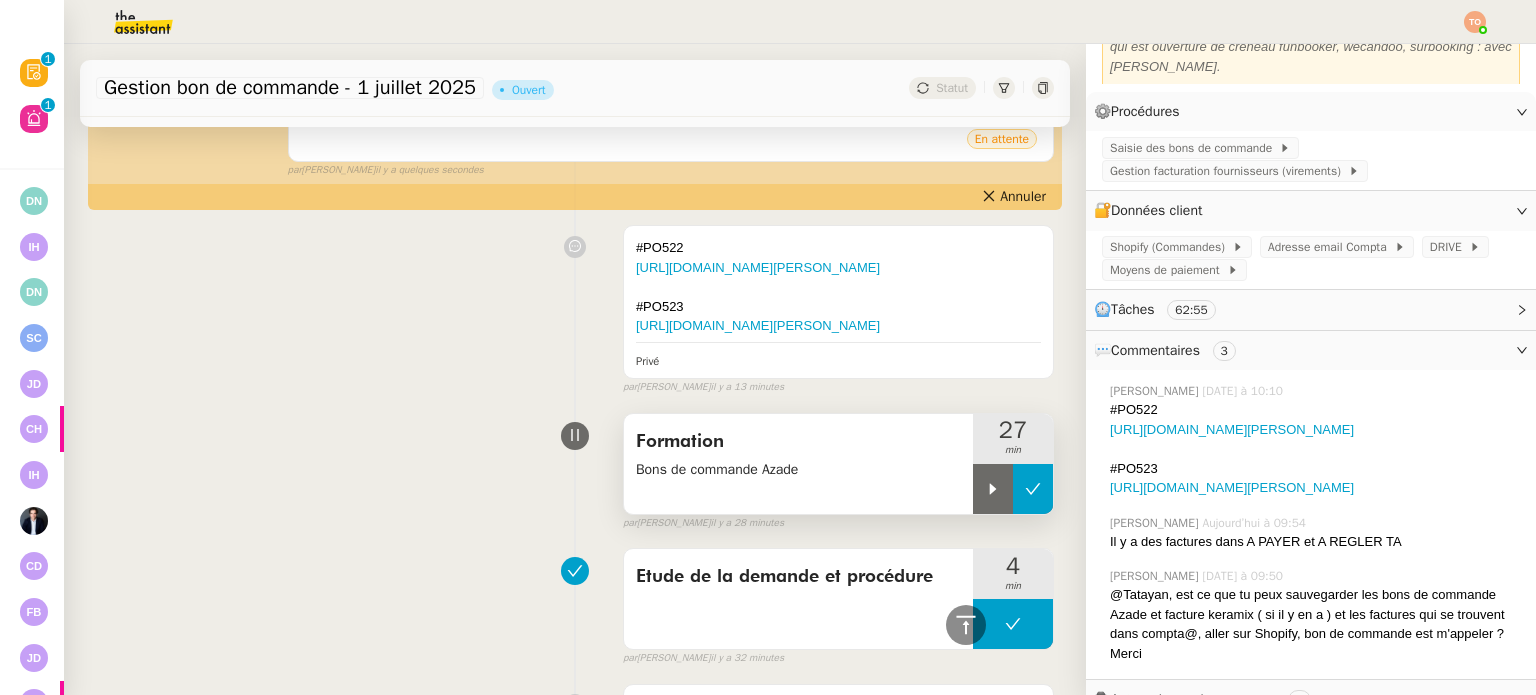 click at bounding box center [1033, 489] 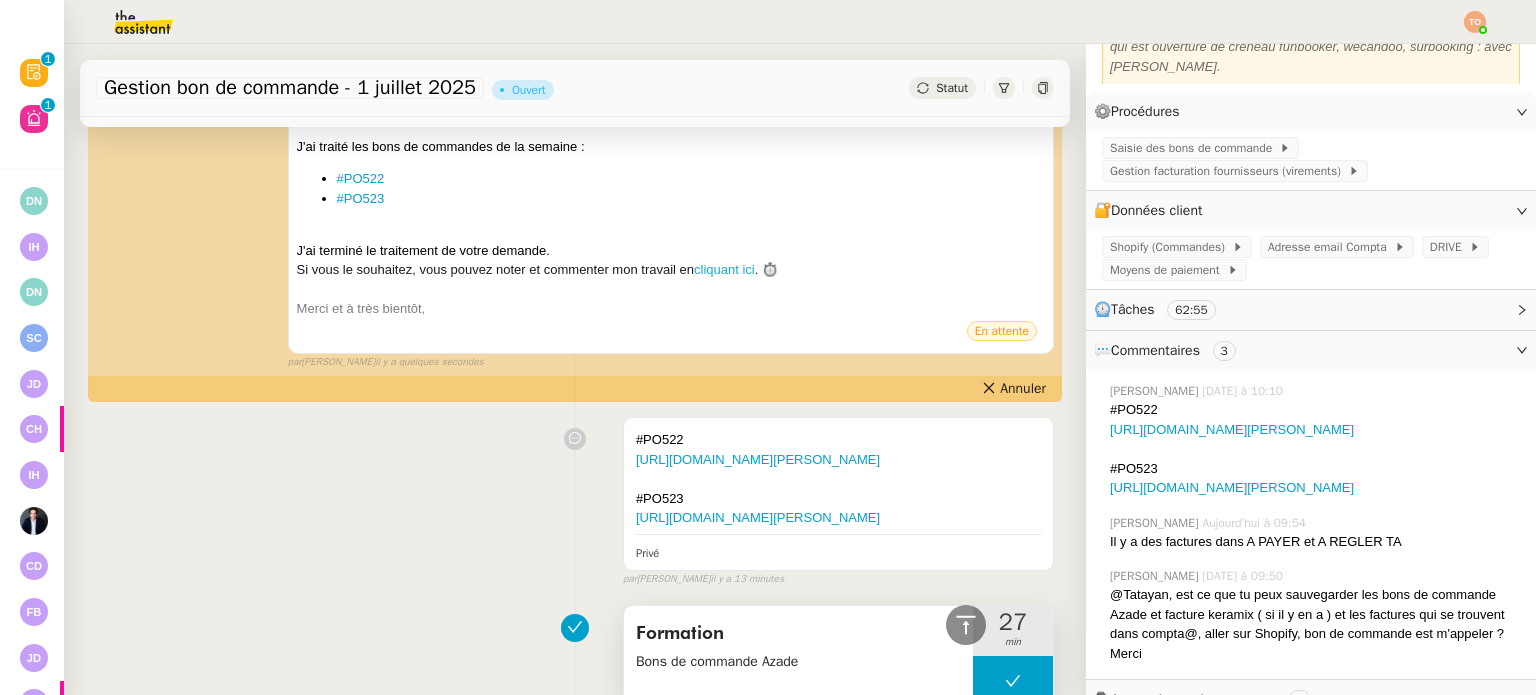scroll, scrollTop: 0, scrollLeft: 0, axis: both 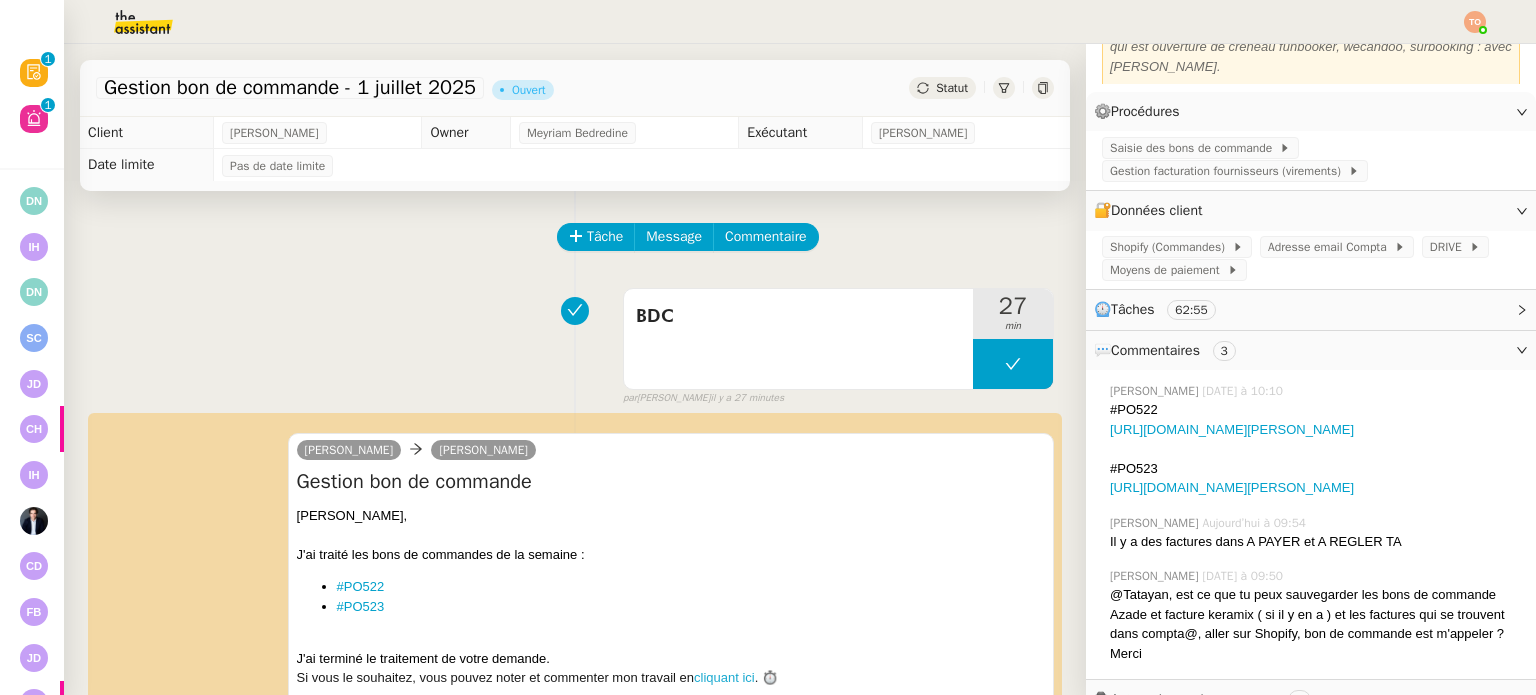 click on "Gestion bon de commande - [DATE]      [PERSON_NAME]" 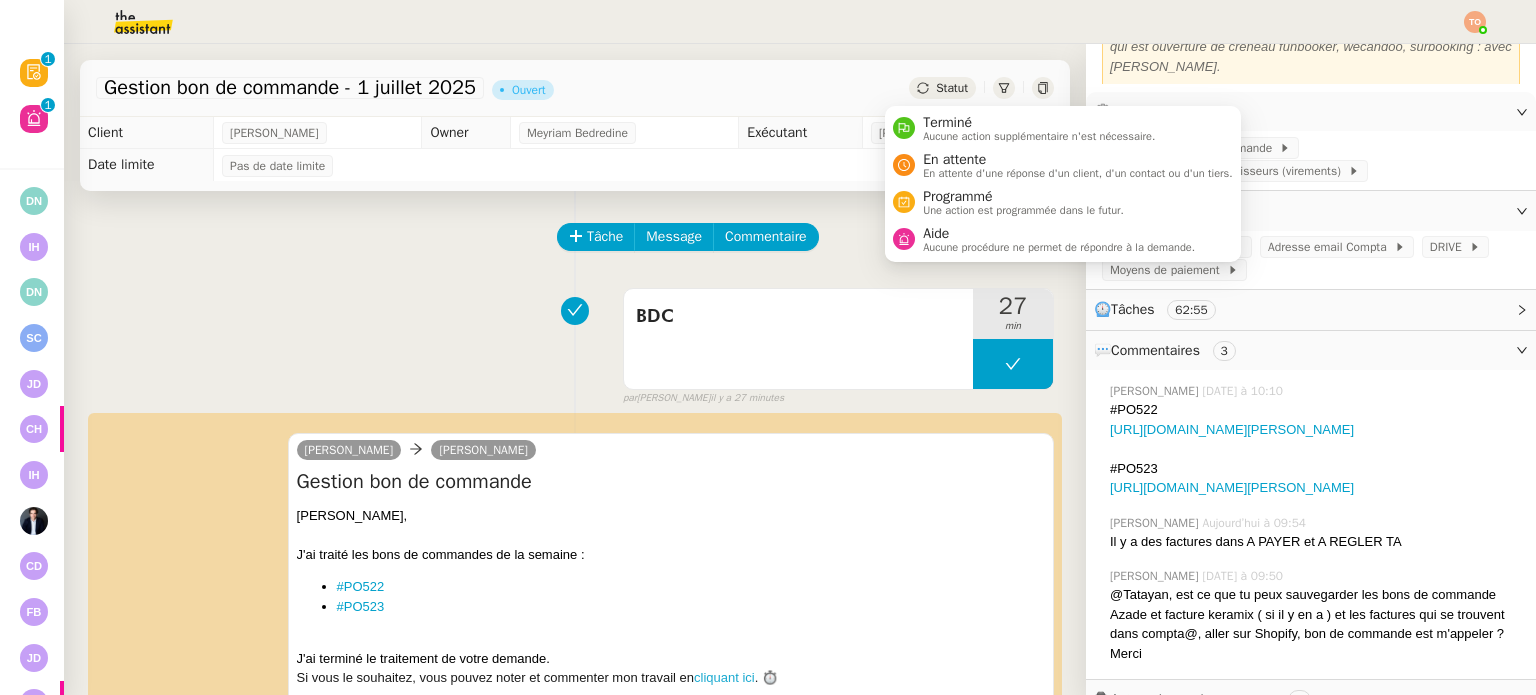 click on "Tâche Message Commentaire Veuillez patienter une erreur s'est produite 👌👌👌 message envoyé ✌️✌️✌️ [PERSON_NAME] d'abord attribuer un client Une erreur s'est produite, veuillez réessayer  BDC     27 min false par   [PERSON_NAME]   il y a 27 minutes 👌👌👌 message envoyé ✌️✌️✌️ une erreur s'est produite 👌👌👌 message envoyé ✌️✌️✌️ Votre message va être revu ✌️✌️✌️ une erreur s'est produite La taille des fichiers doit être de 10Mb au maximum.  [PERSON_NAME] CLINAT  Gestion bon de commande
[PERSON_NAME], J'ai traité les bons de commandes de la semaine : #PO522 #PO523 J'ai terminé le traitement de votre demande. Si vous le souhaitez, vous pouvez noter et commenter mon travail en  cliquant ici . ⏱️ Merci et à très bientôt, ••• En attente false par   [PERSON_NAME].   il y a quelques secondes Annuler 👌👌👌 message envoyé ✌️✌️✌️ une erreur s'est produite 👌👌👌 message envoyé ✌️✌️✌️
4" 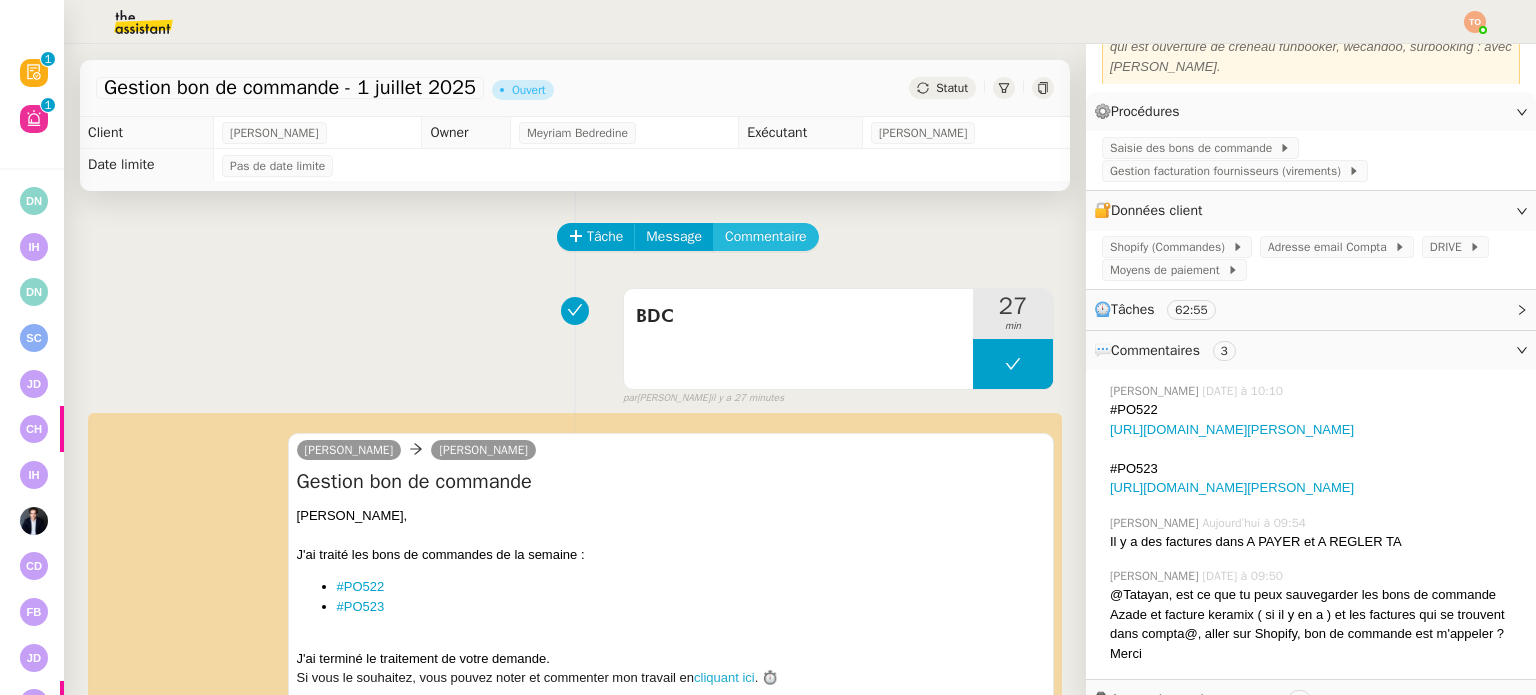 click on "Commentaire" 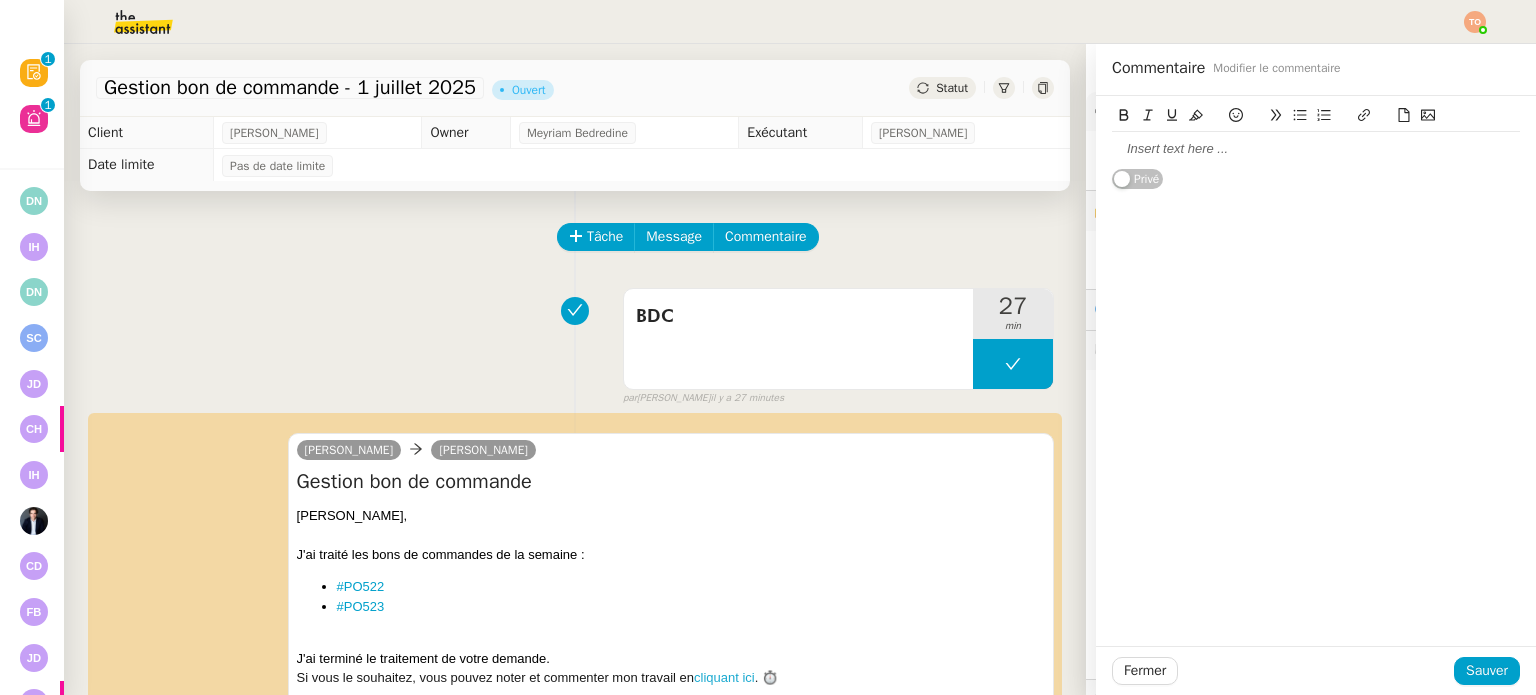 click 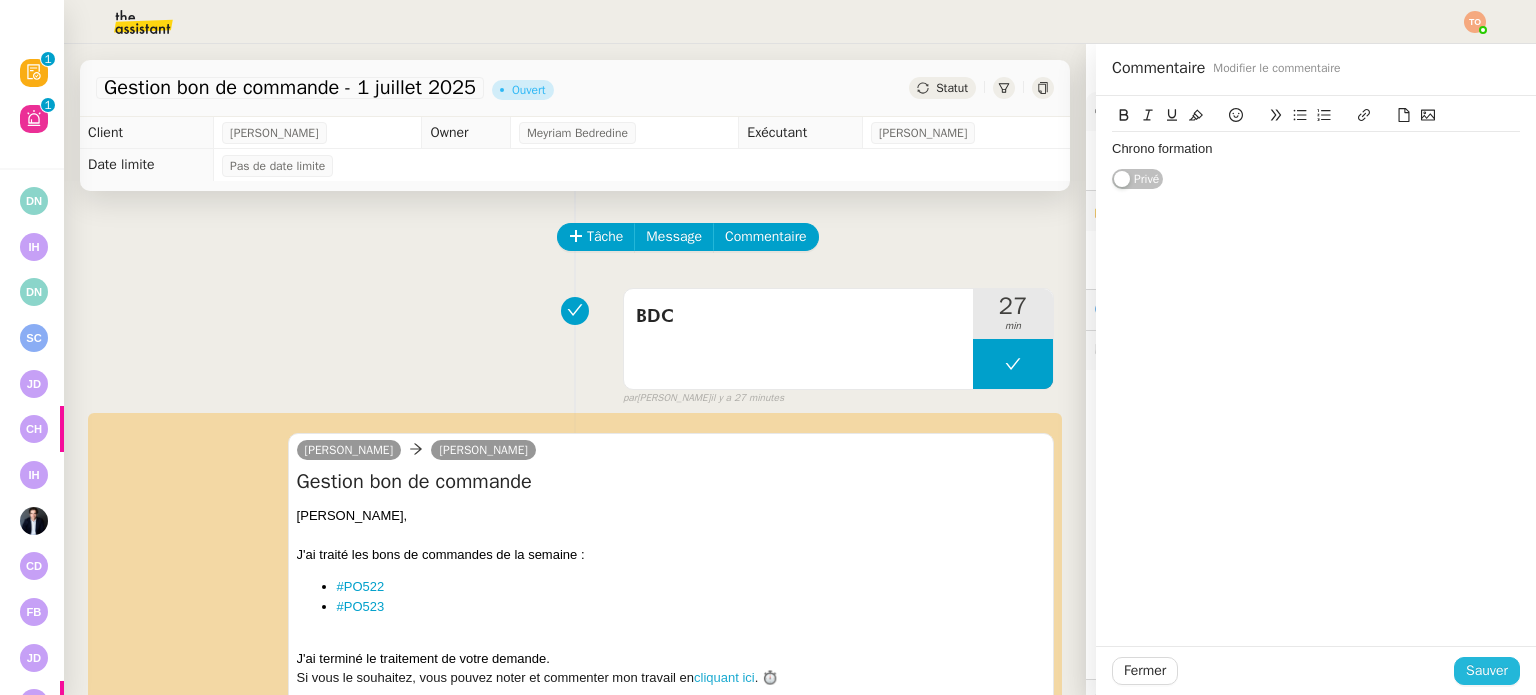 click on "Sauver" 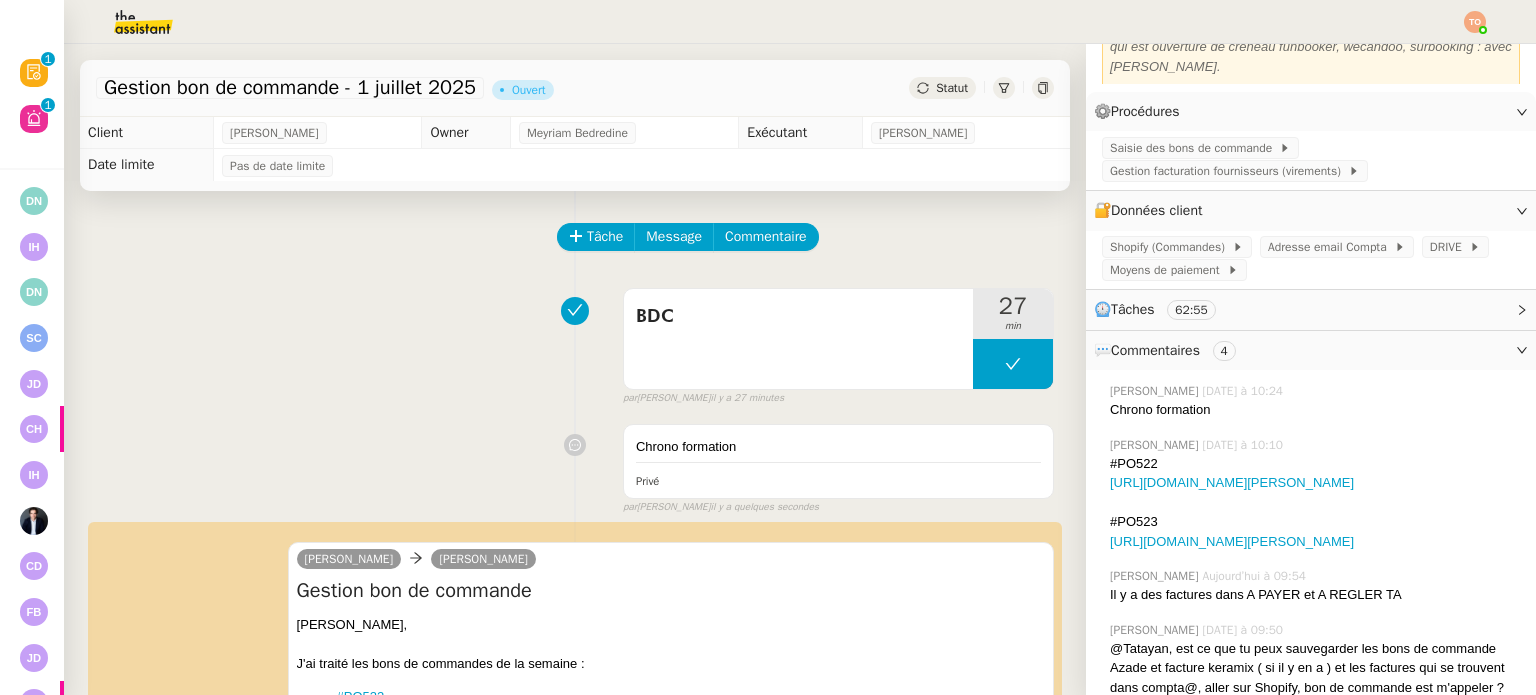 click on "Statut" 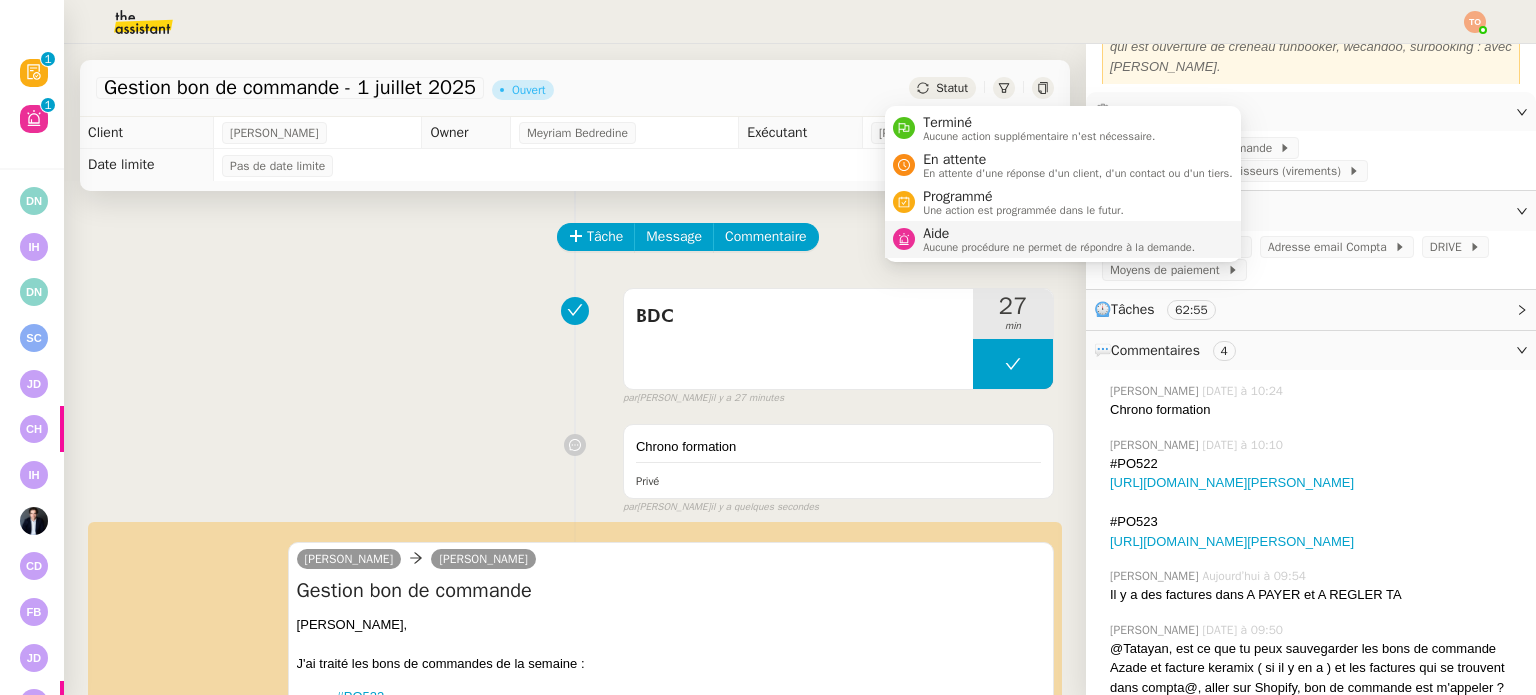 click on "Aucune procédure ne permet de répondre à la demande." at bounding box center [1059, 247] 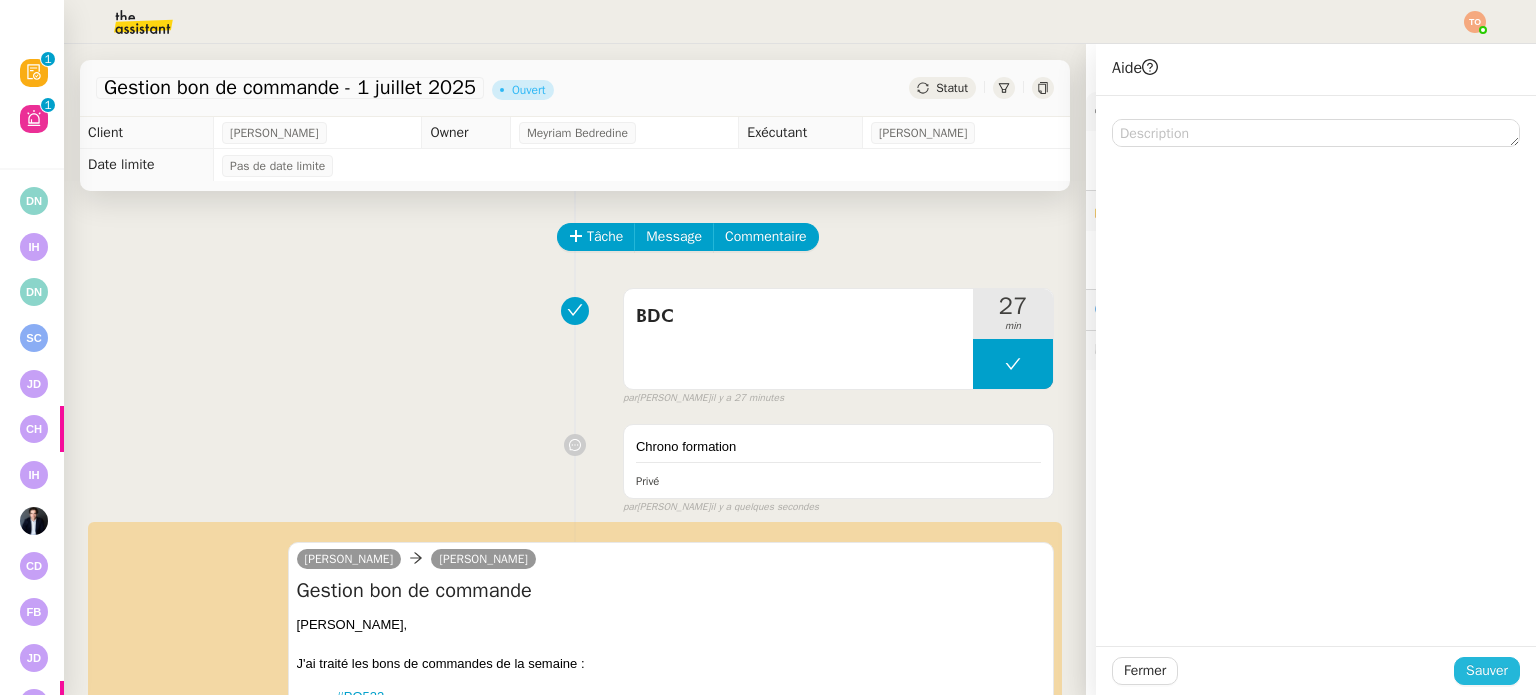 click on "Sauver" 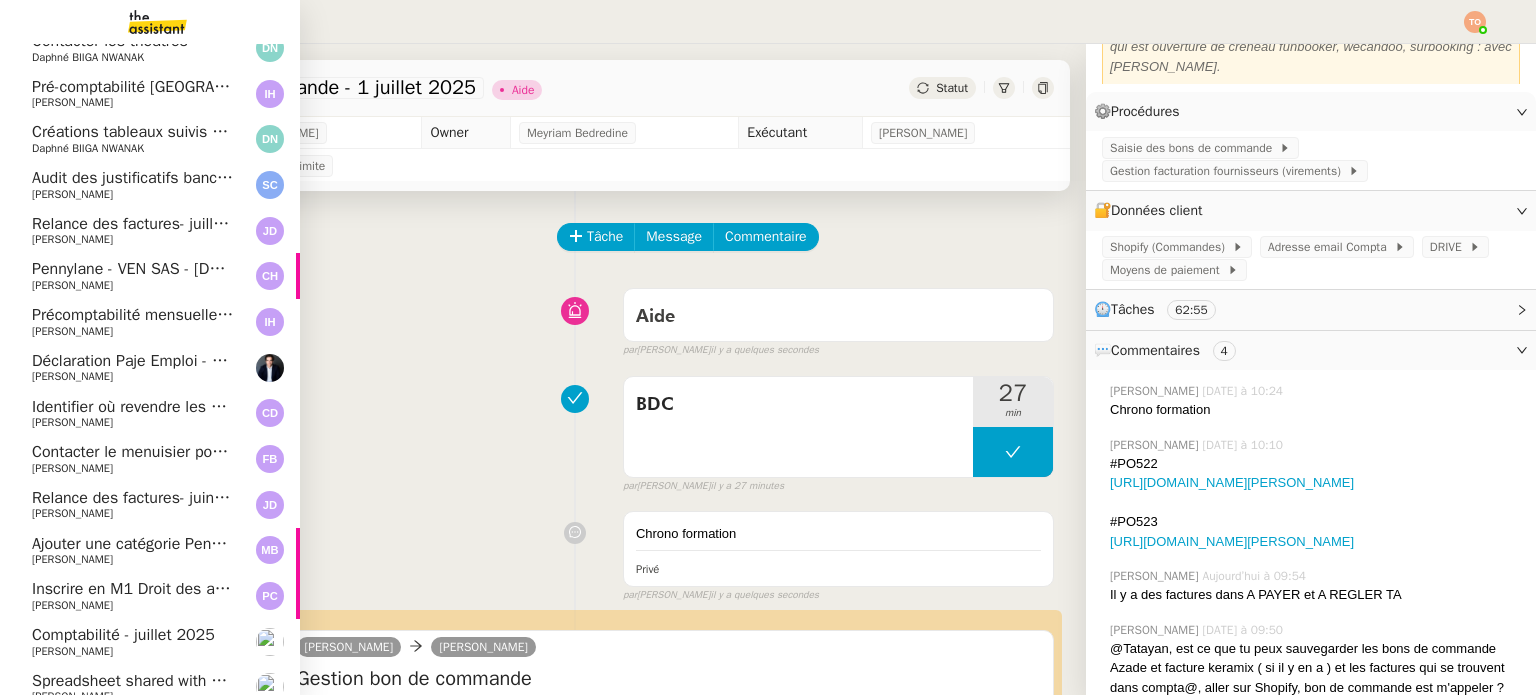 scroll, scrollTop: 191, scrollLeft: 0, axis: vertical 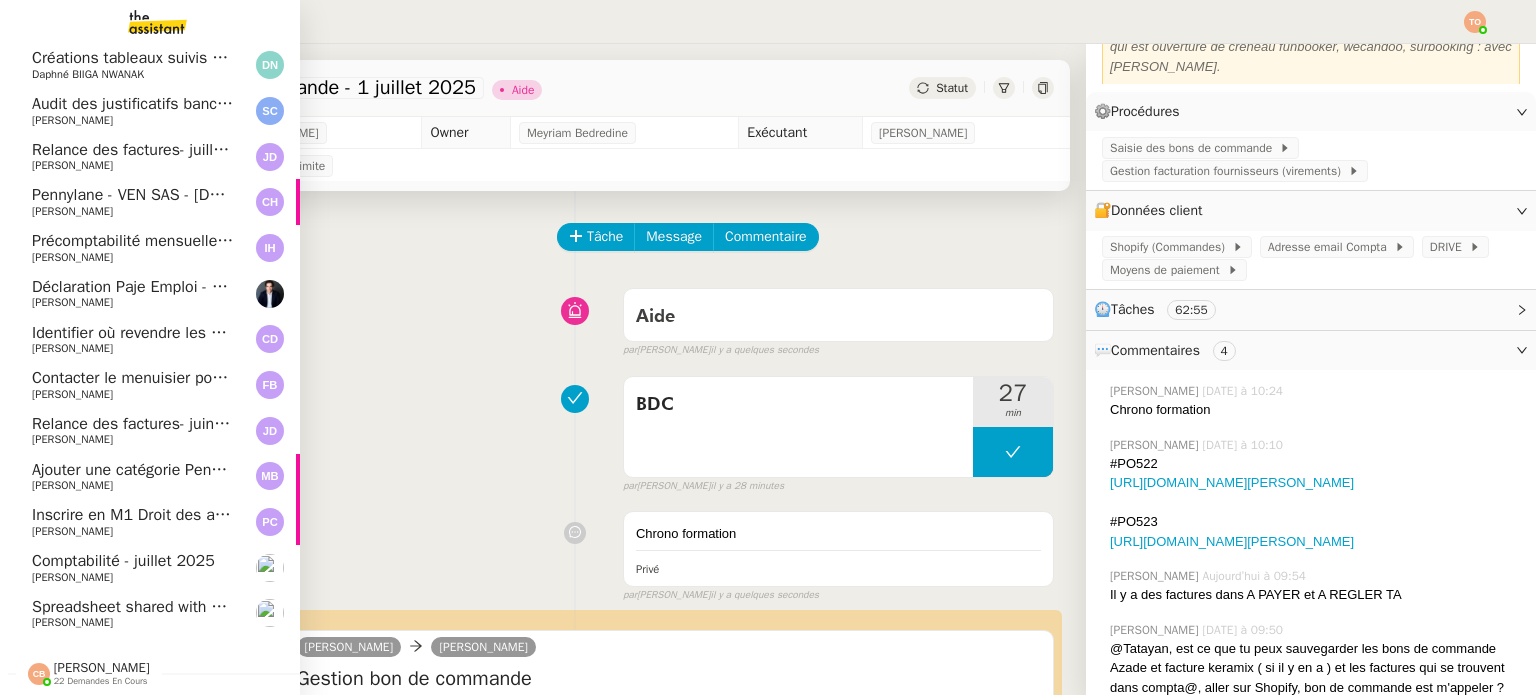 click on "[PERSON_NAME]    22 demandes en cours" 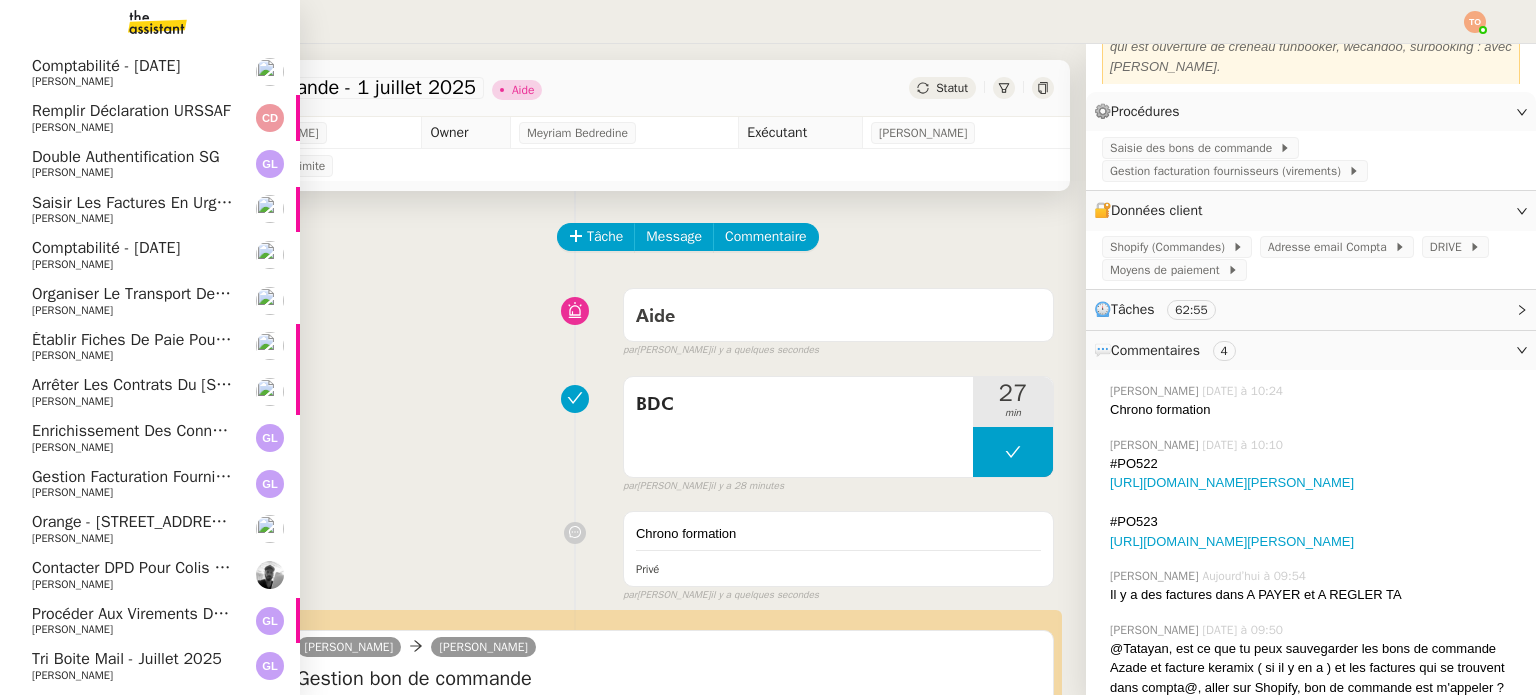 scroll, scrollTop: 1196, scrollLeft: 0, axis: vertical 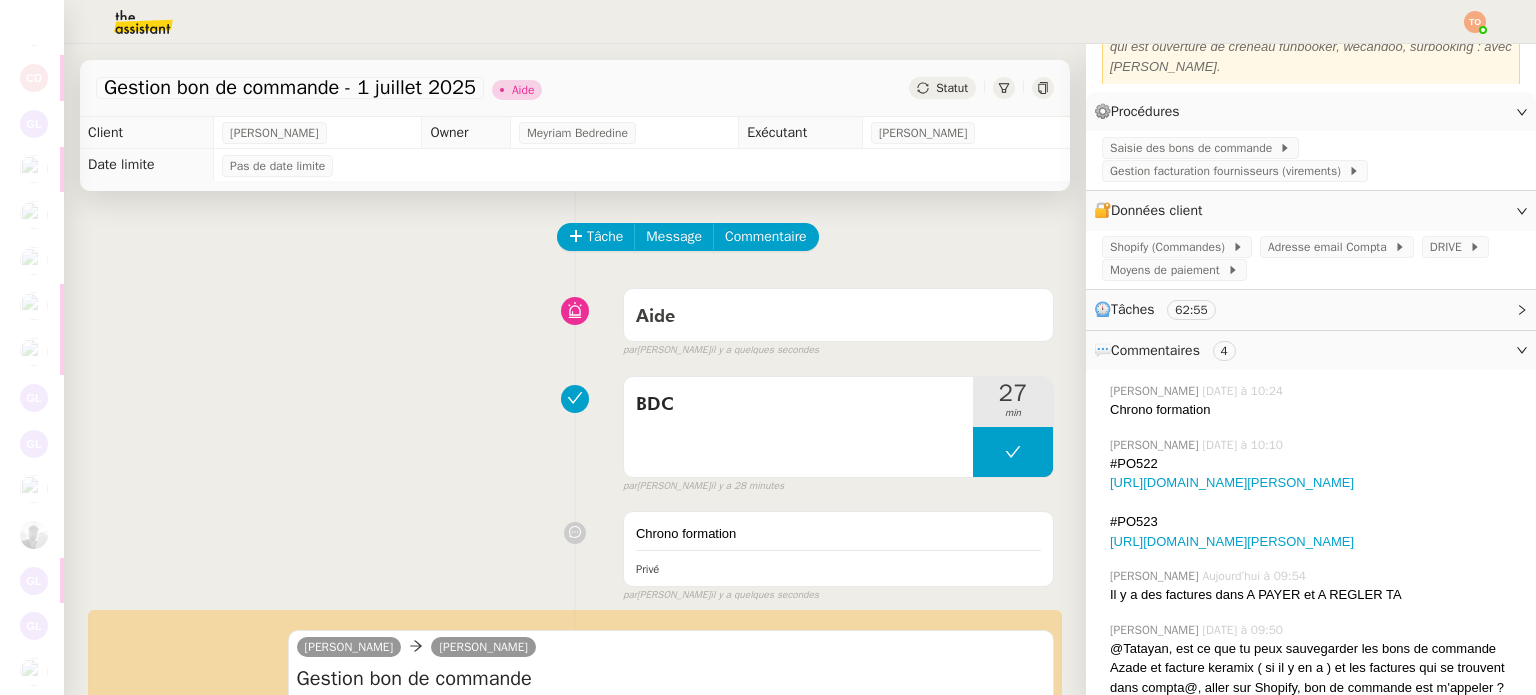 click on "Aide false par   [PERSON_NAME].   il y a quelques secondes" at bounding box center [575, 319] 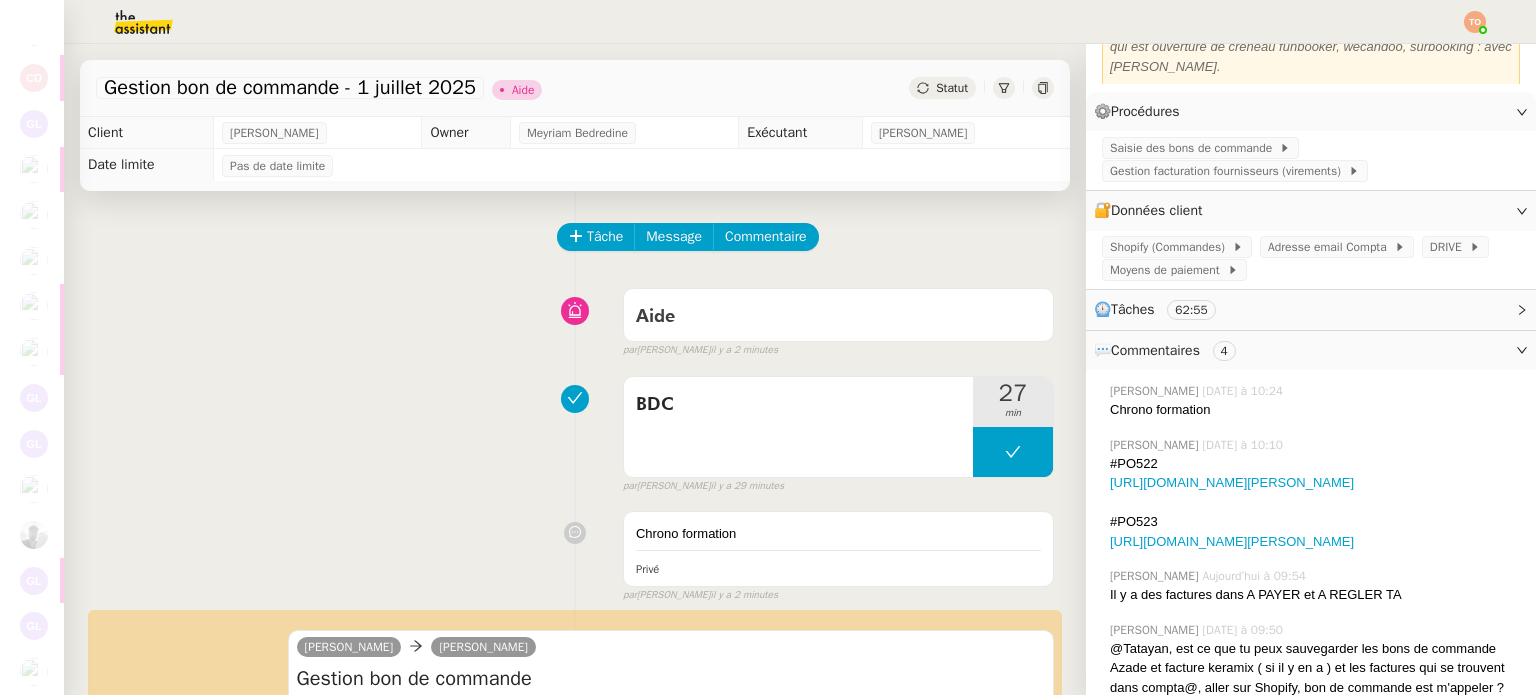 click on "Aide false par   [PERSON_NAME].   il y a 2 minutes" at bounding box center [575, 319] 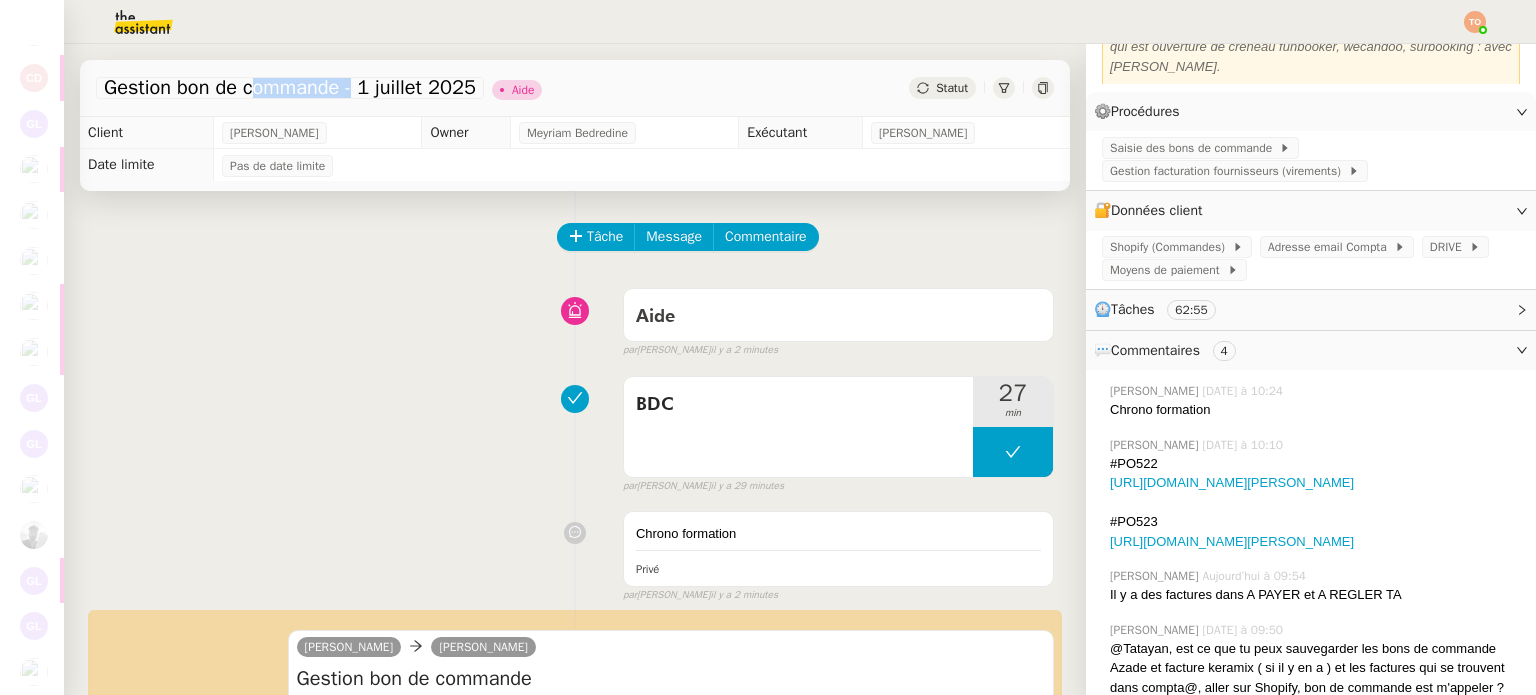 click on "Gestion bon de commande - 1 juillet 2025" 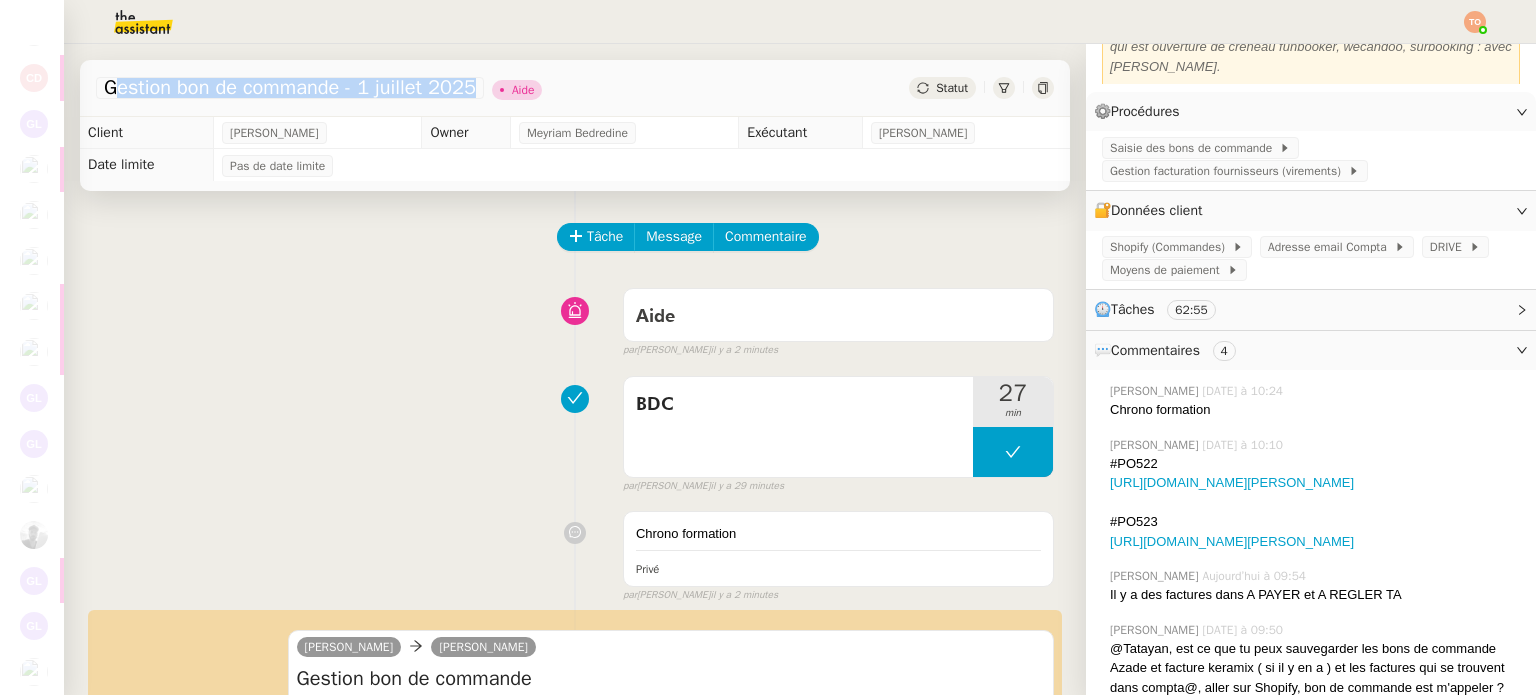 click on "Gestion bon de commande - 1 juillet 2025" 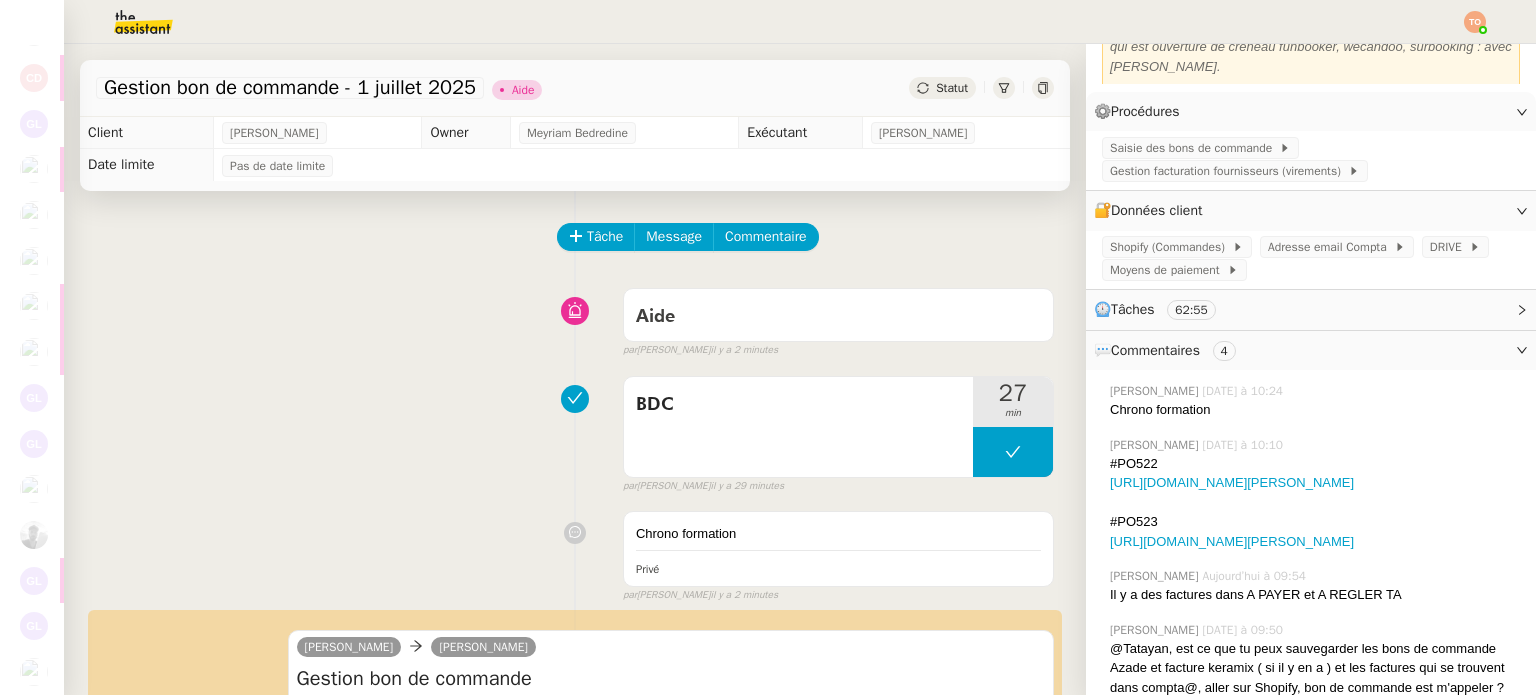 drag, startPoint x: 480, startPoint y: 91, endPoint x: 103, endPoint y: 92, distance: 377.0013 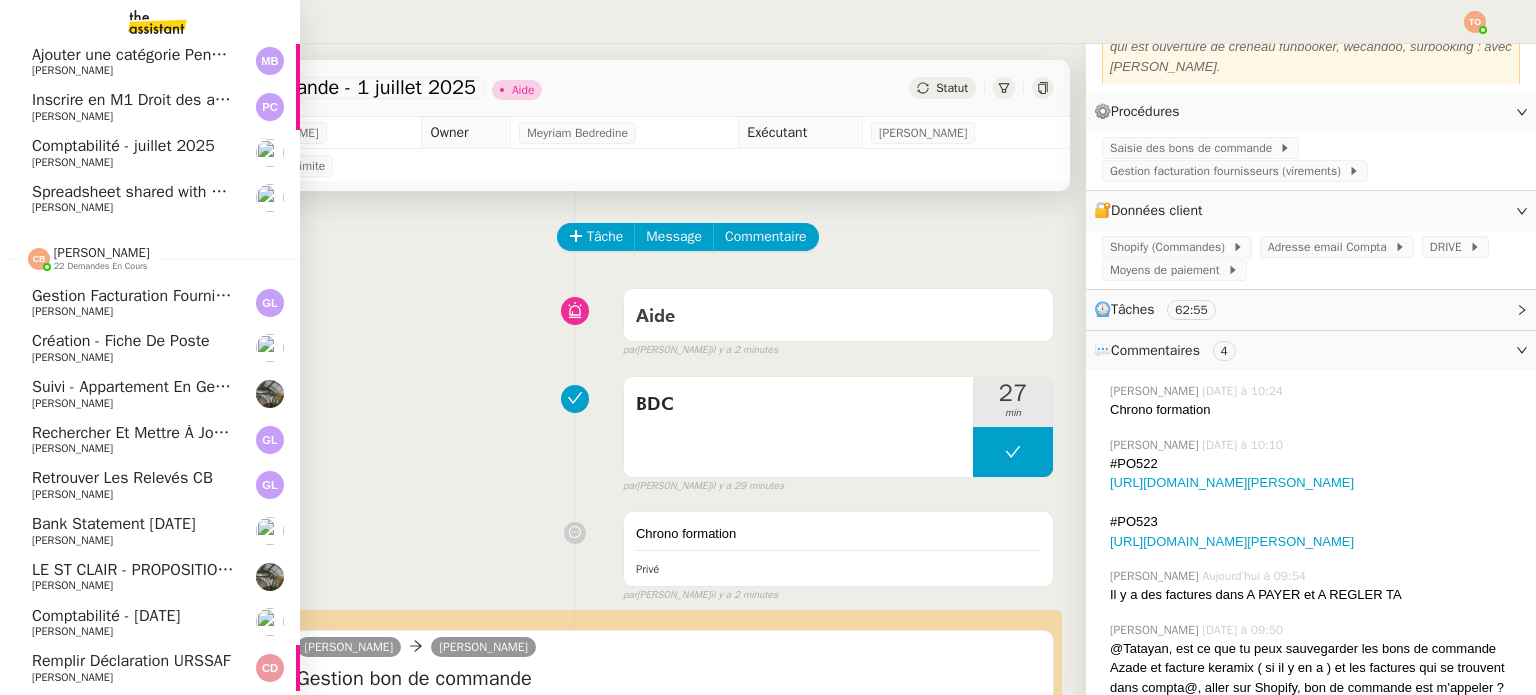 scroll, scrollTop: 196, scrollLeft: 0, axis: vertical 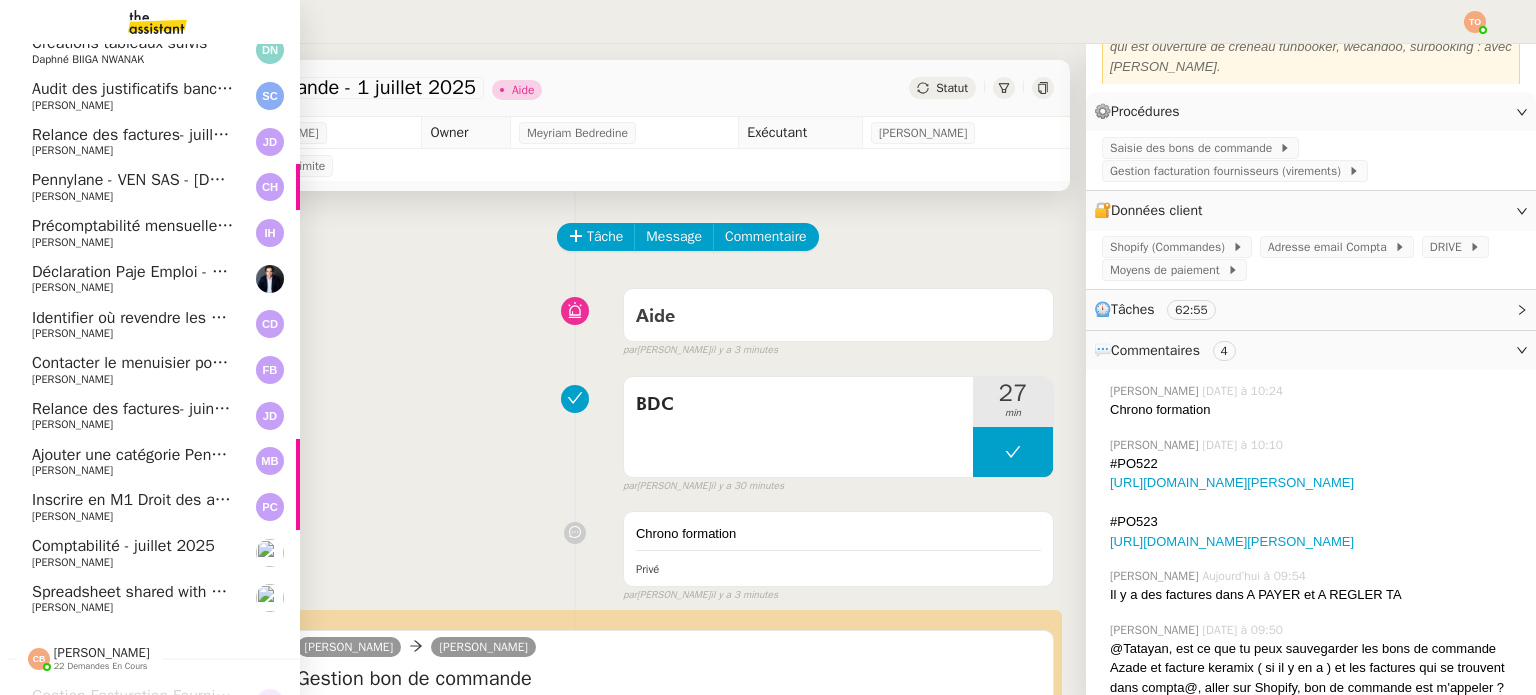 click on "[PERSON_NAME]" 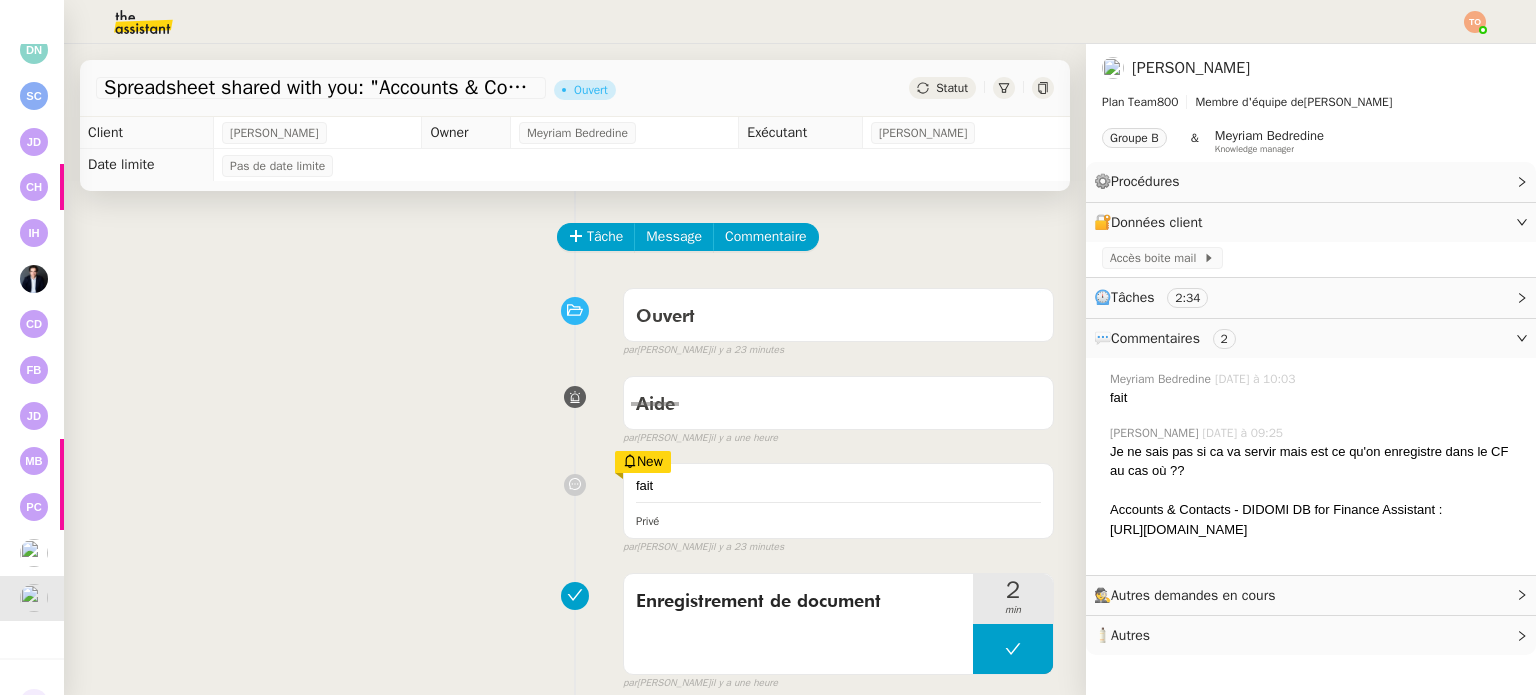 scroll, scrollTop: 0, scrollLeft: 0, axis: both 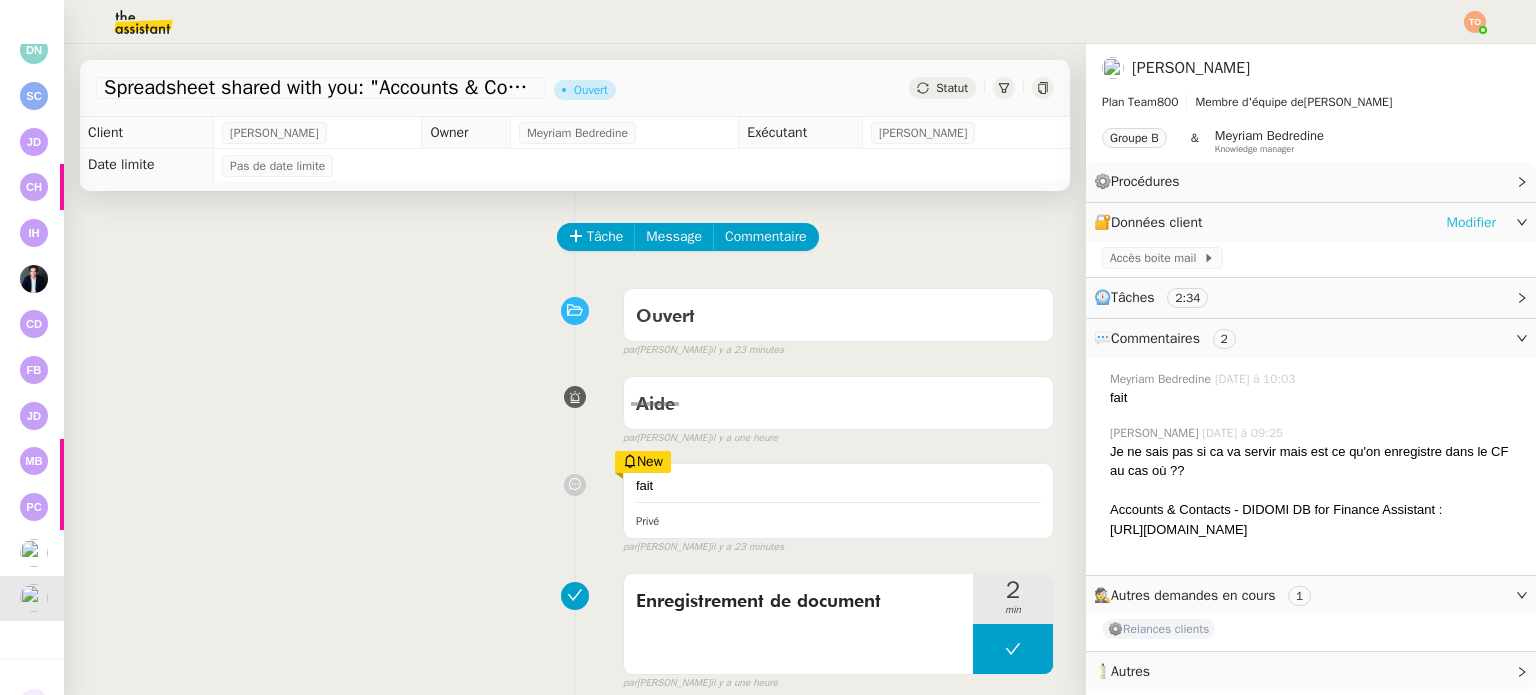 click on "Modifier" 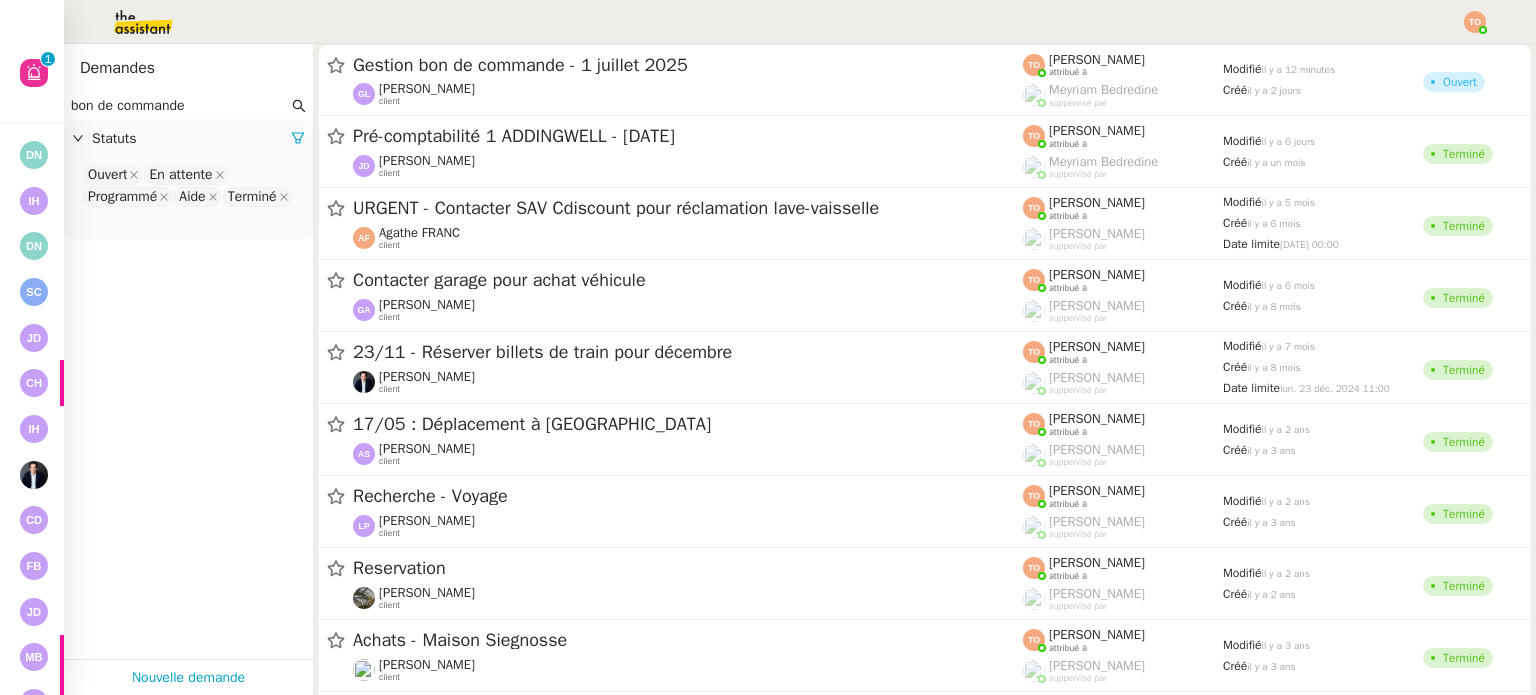 scroll, scrollTop: 0, scrollLeft: 0, axis: both 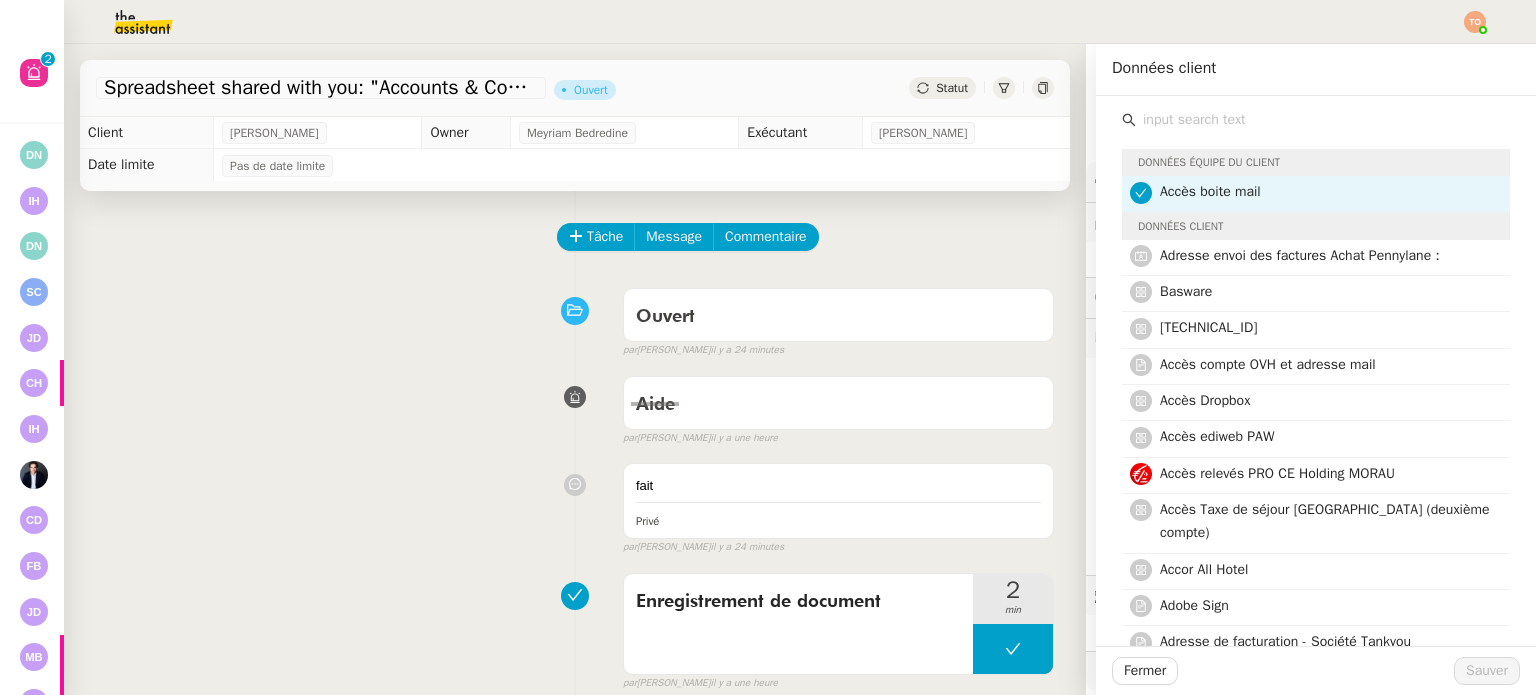 click on "Tâche Message Commentaire" 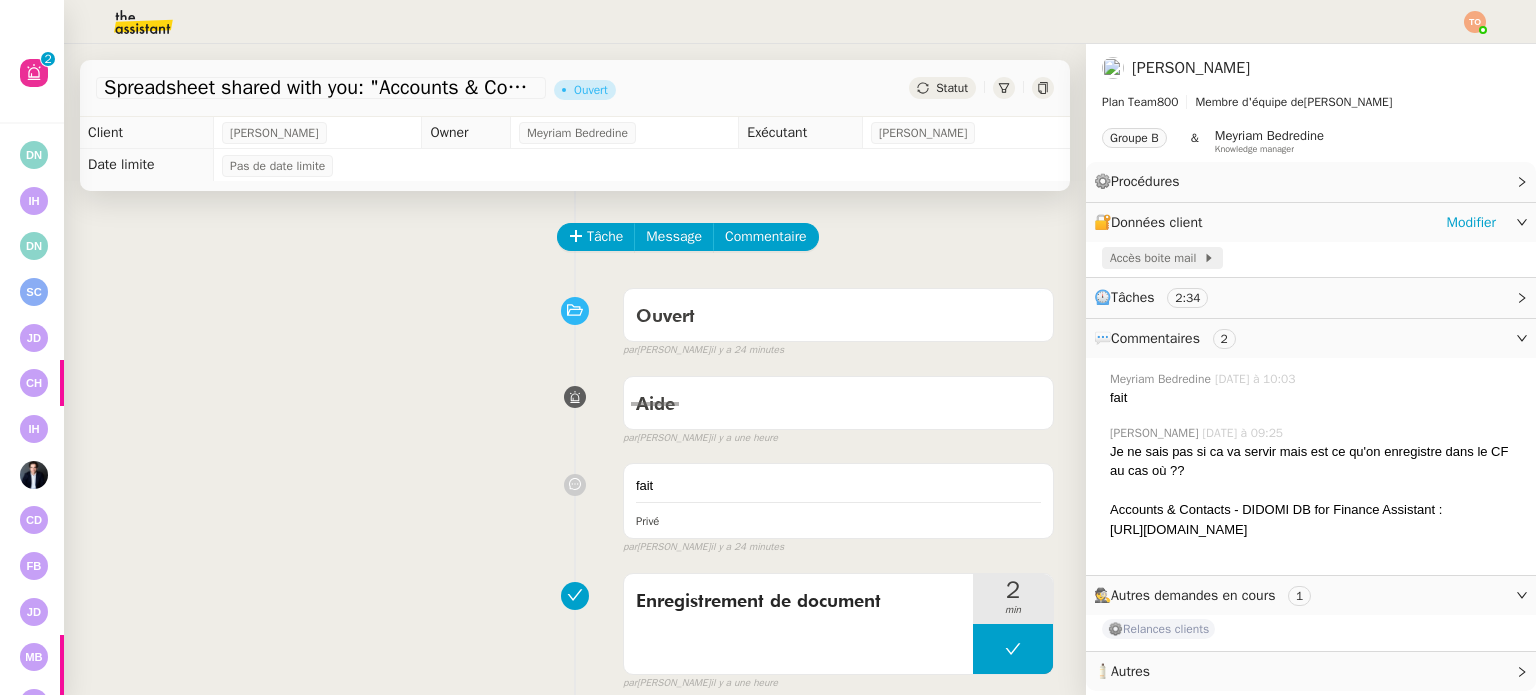 click on "Accès boite mail" 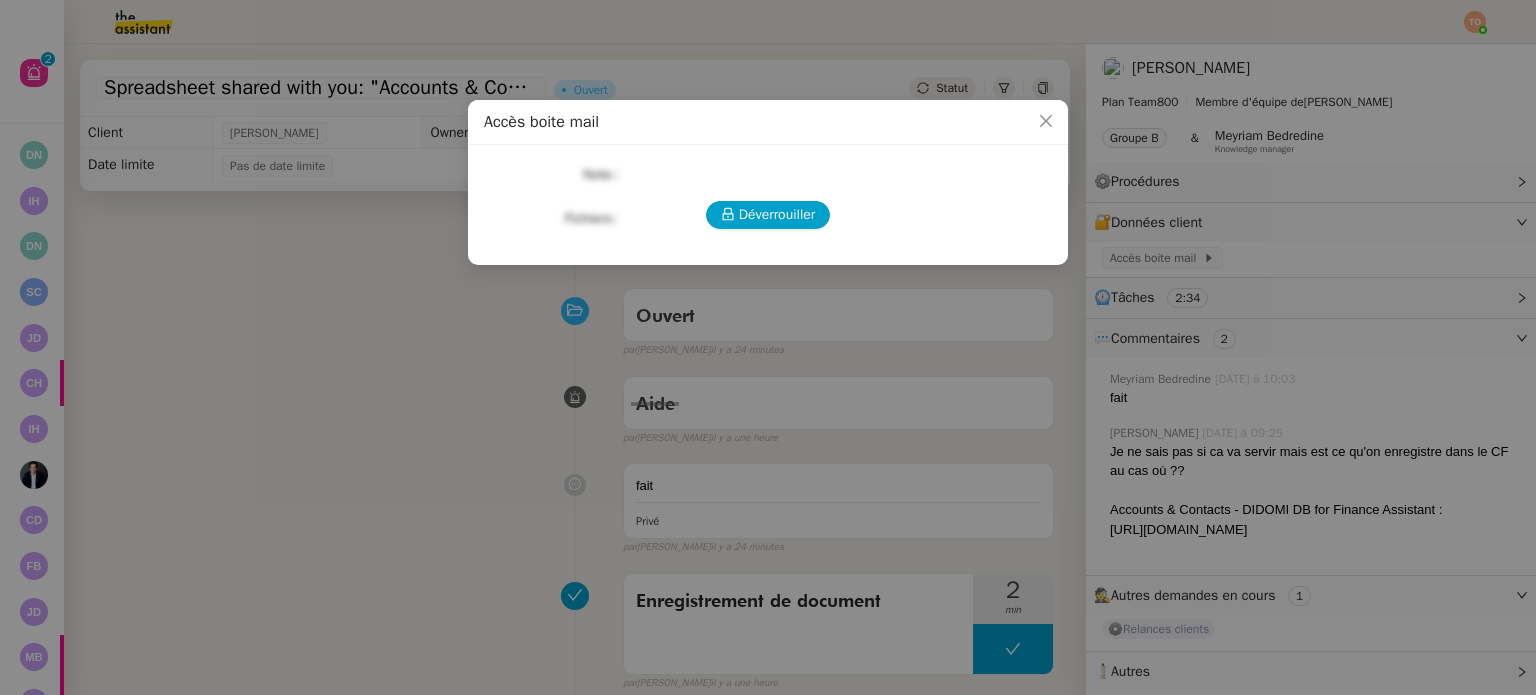 click on "Accès boite mail Déverrouiller Note Fichiers Upload" at bounding box center (768, 347) 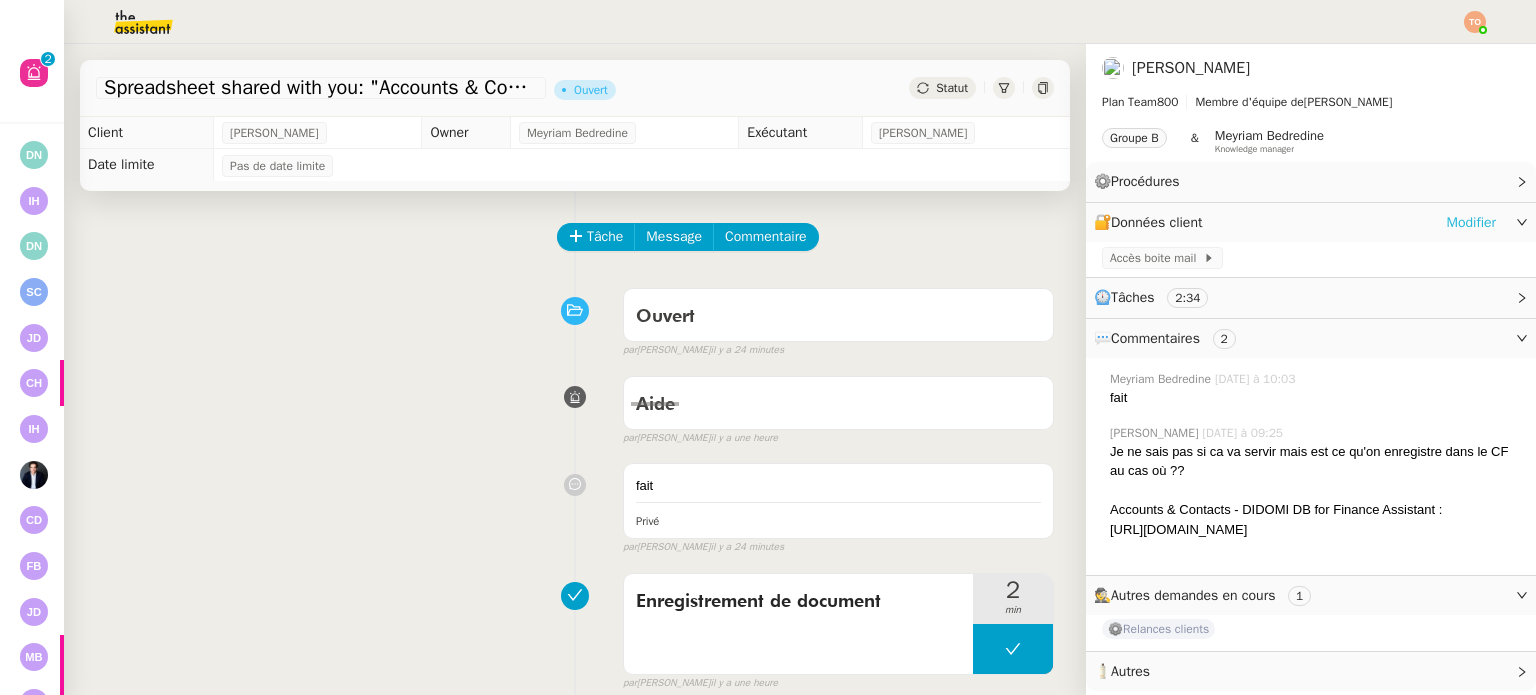 drag, startPoint x: 1509, startPoint y: 218, endPoint x: 1455, endPoint y: 216, distance: 54.037025 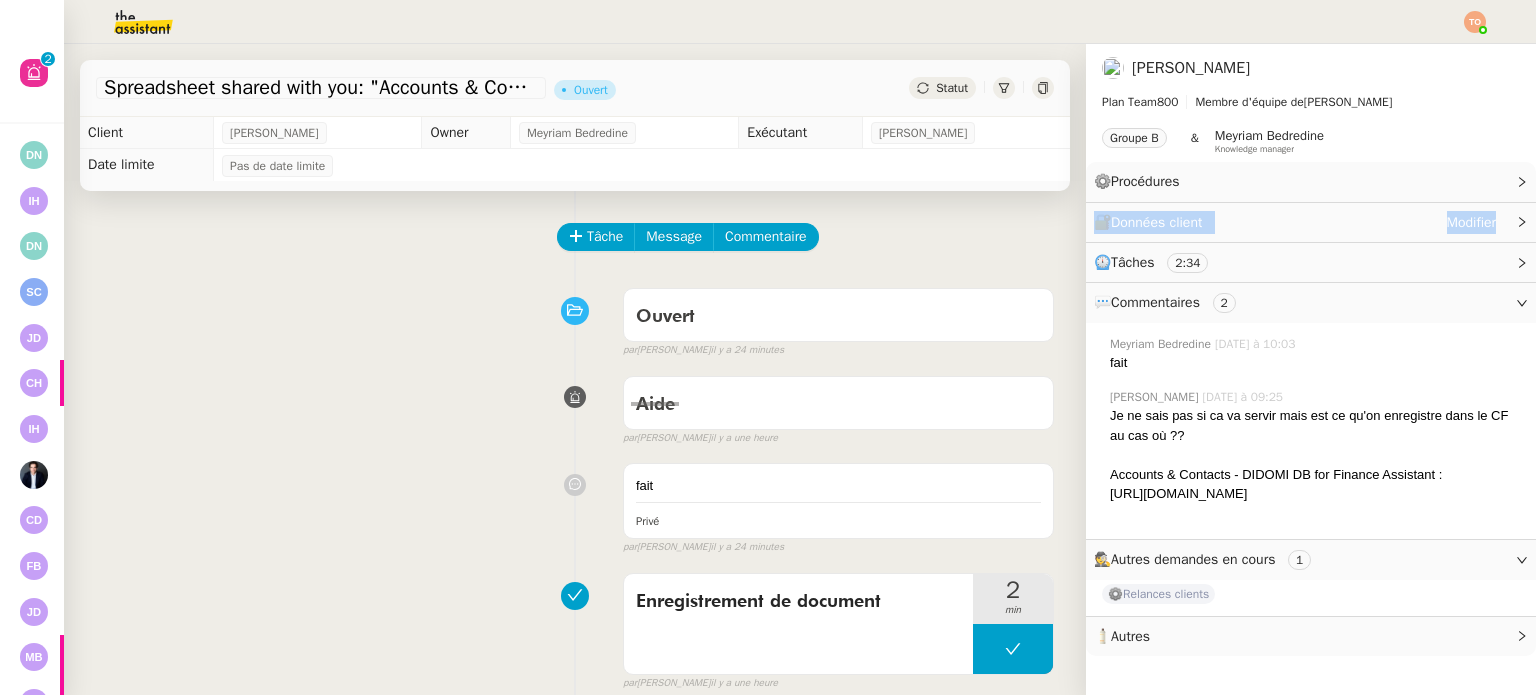 click on "Modifier" 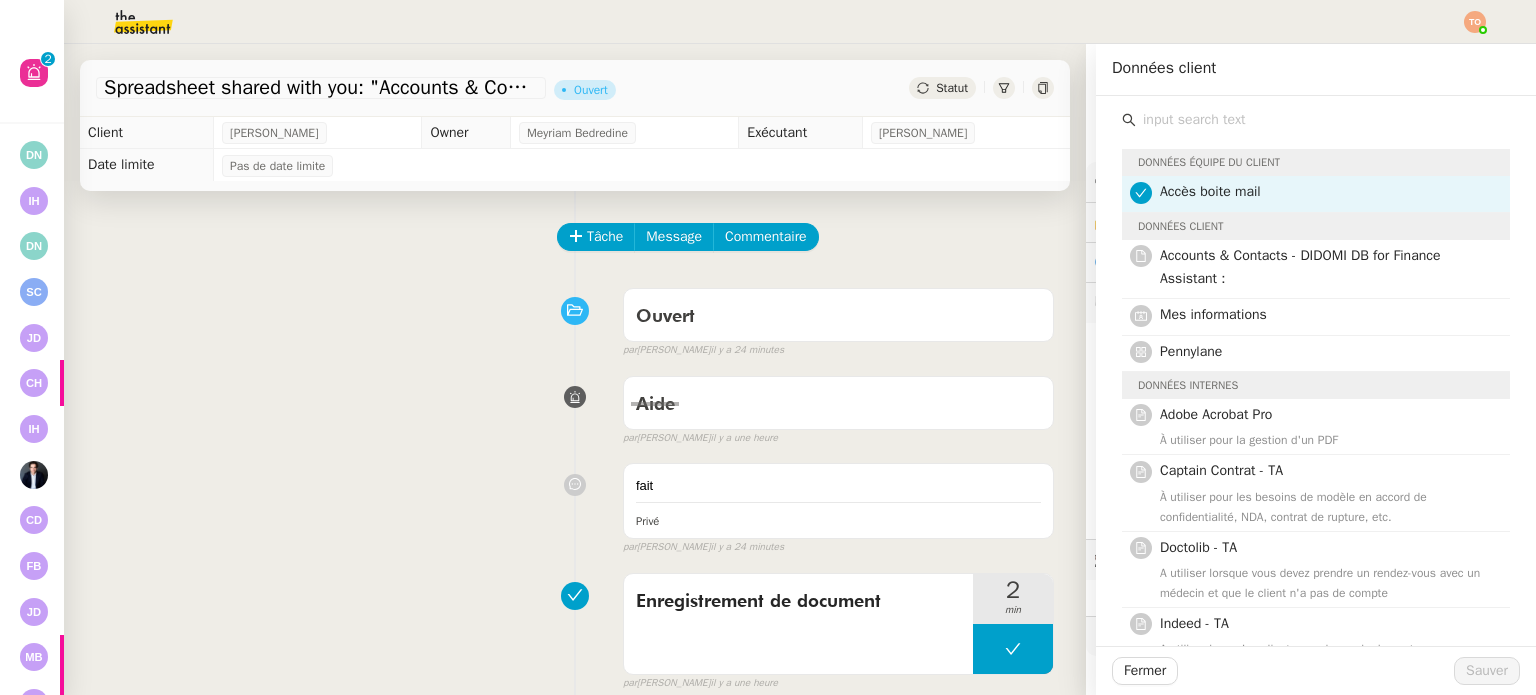click on "Tâche Message Commentaire" 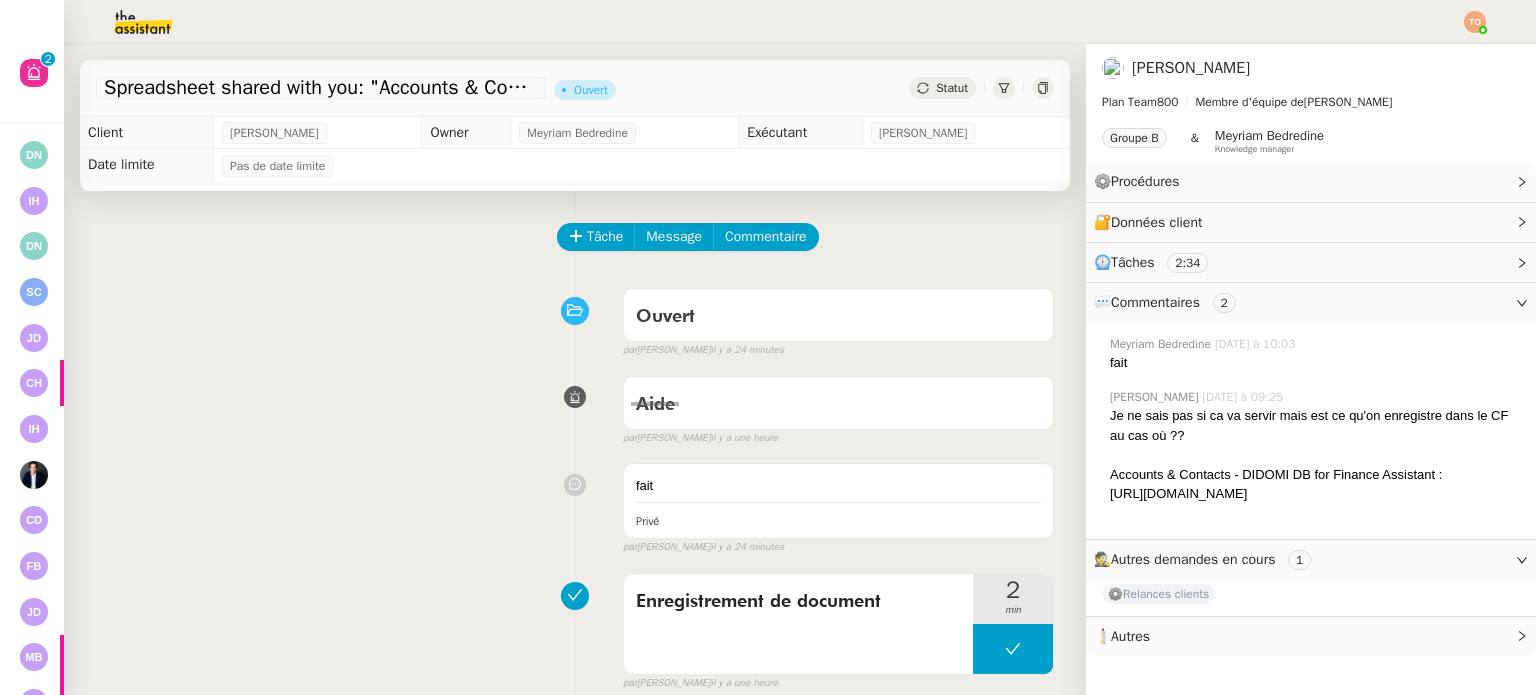 click on "Statut" 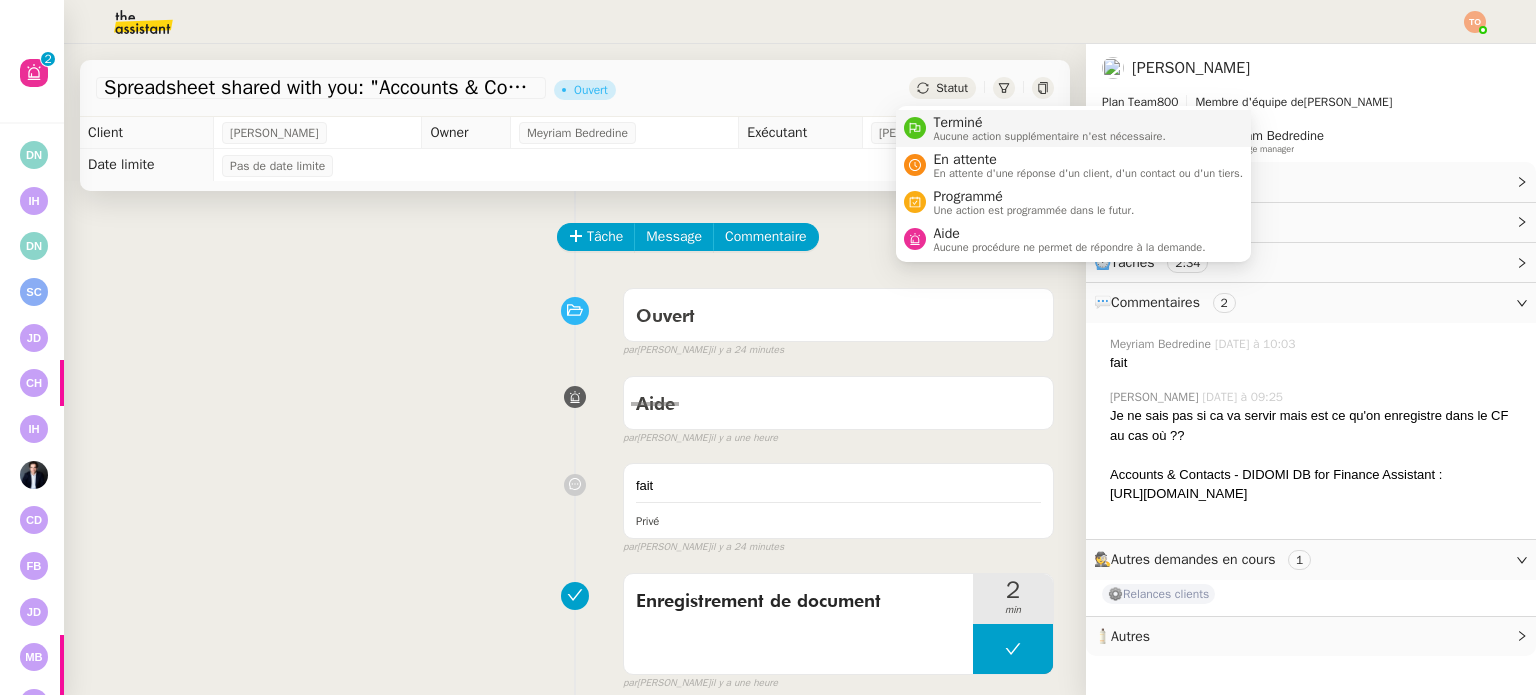 click on "Terminé" at bounding box center (1050, 123) 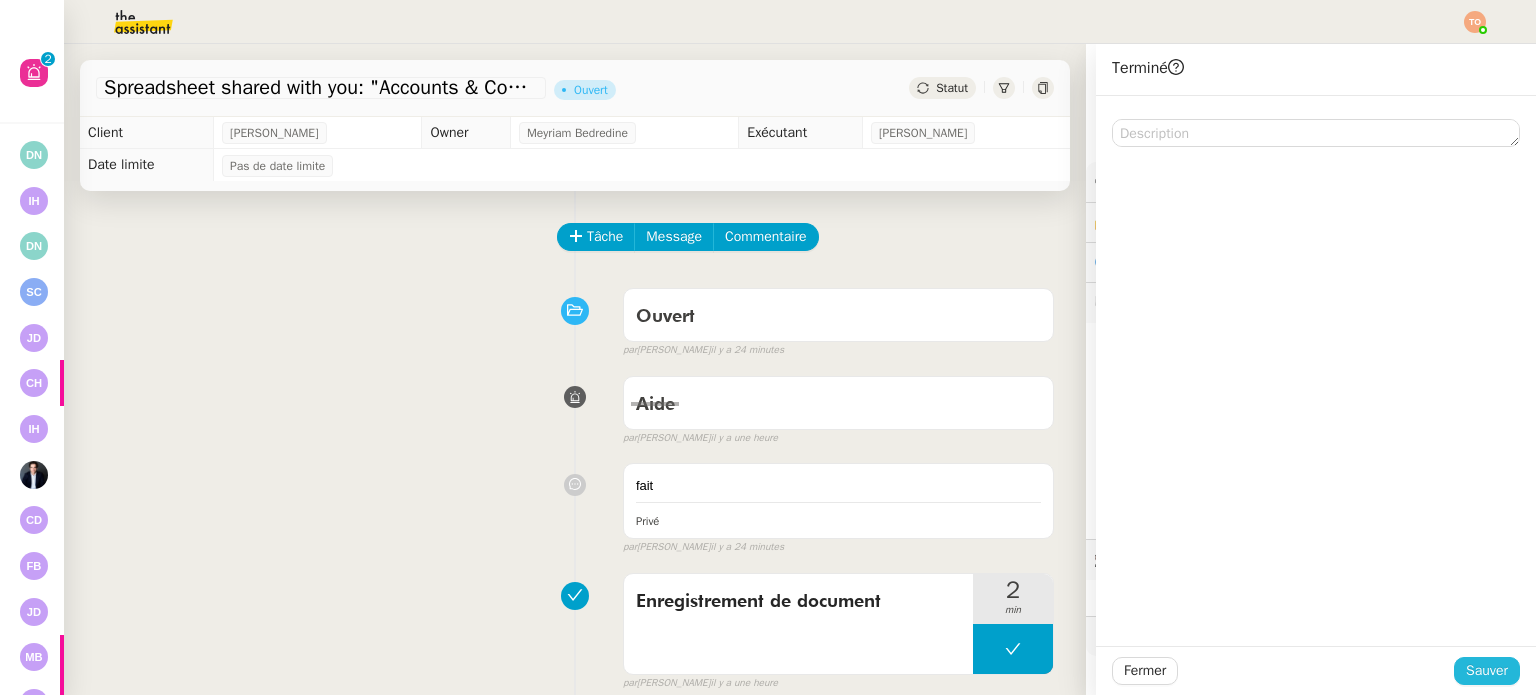 click on "Sauver" 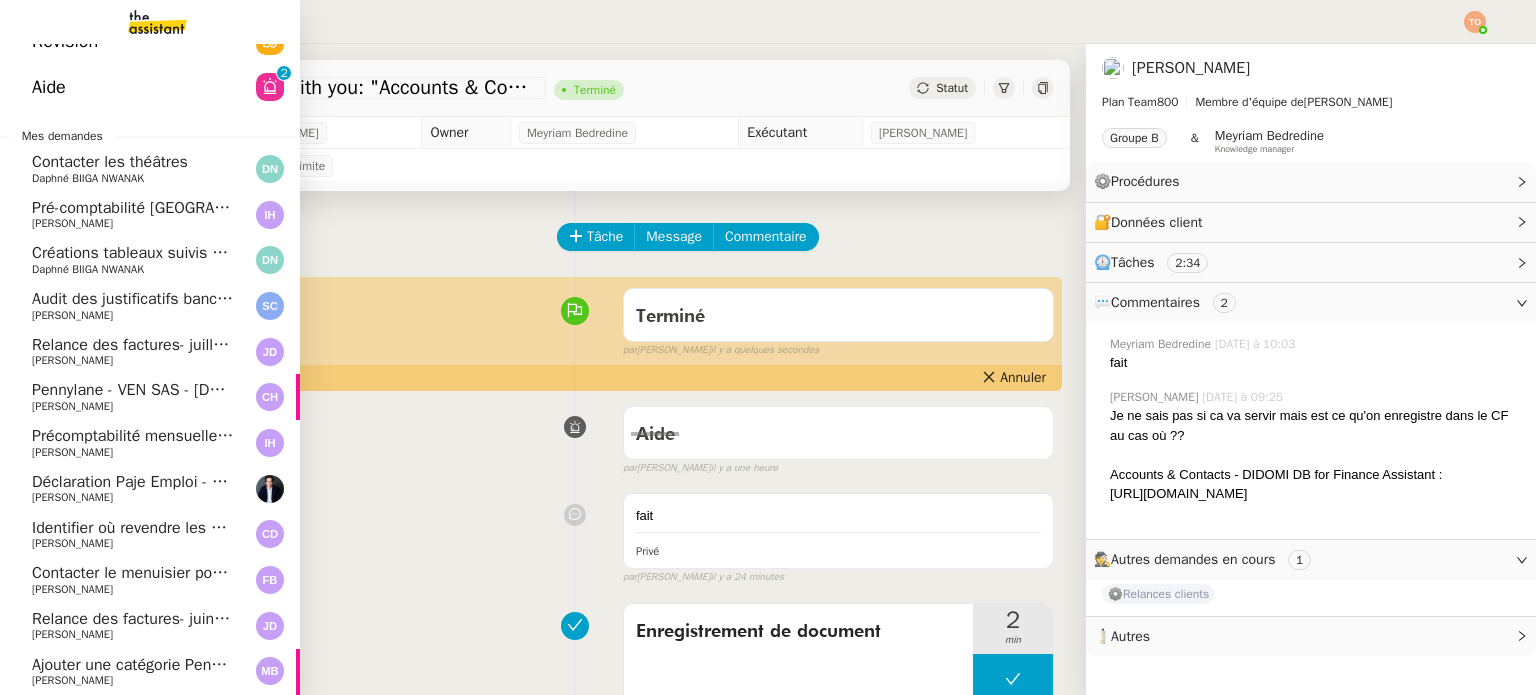 scroll, scrollTop: 0, scrollLeft: 0, axis: both 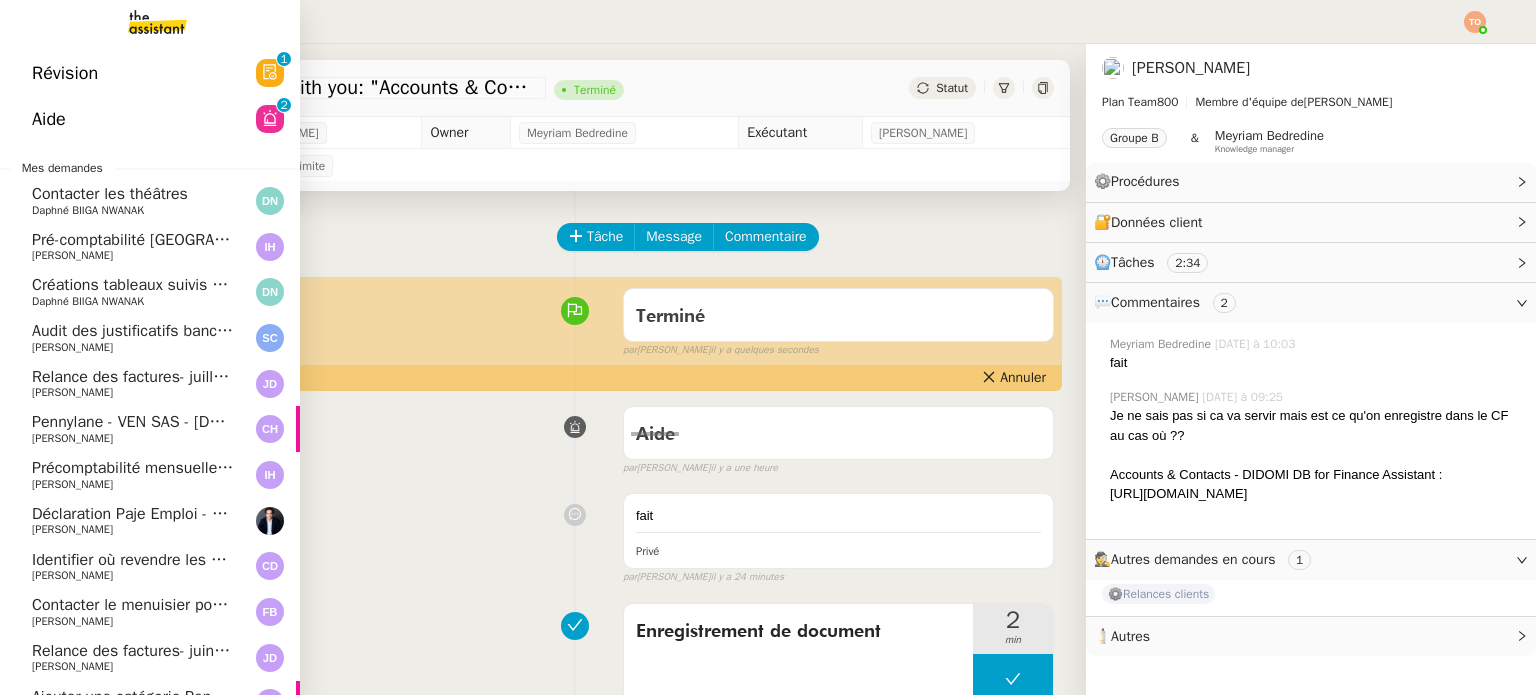 click on "Identifier où revendre les objets rejetés    Claire Delpech" 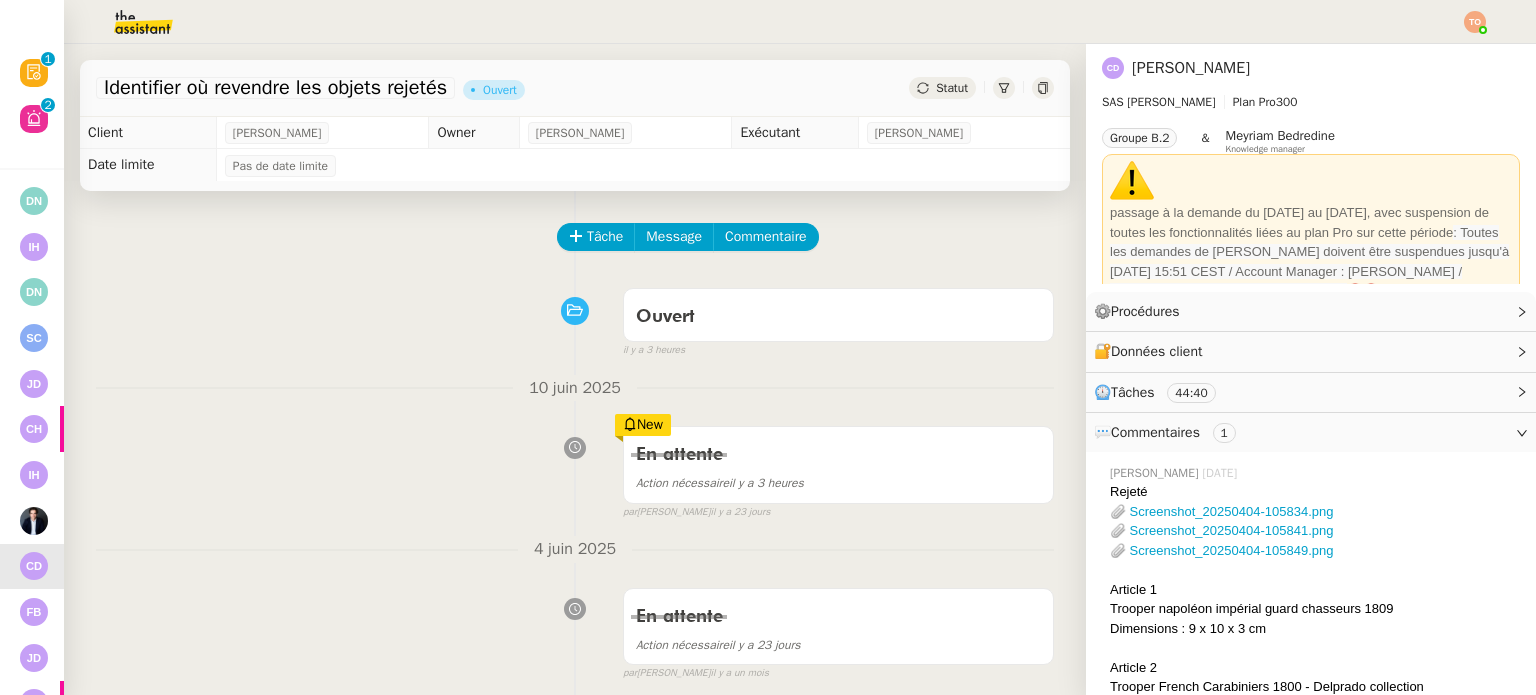 click on "Statut" 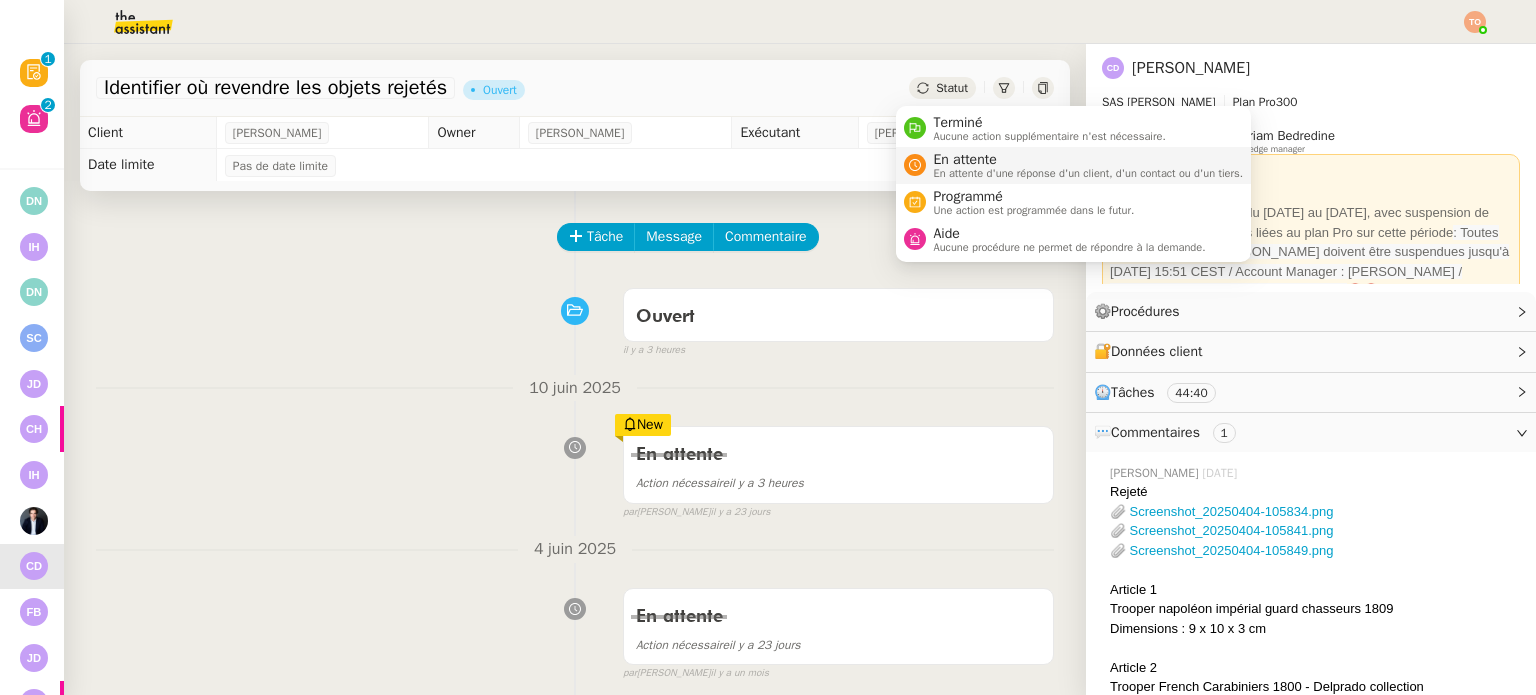 click on "En attente d'une réponse d'un client, d'un contact ou d'un tiers." at bounding box center [1089, 173] 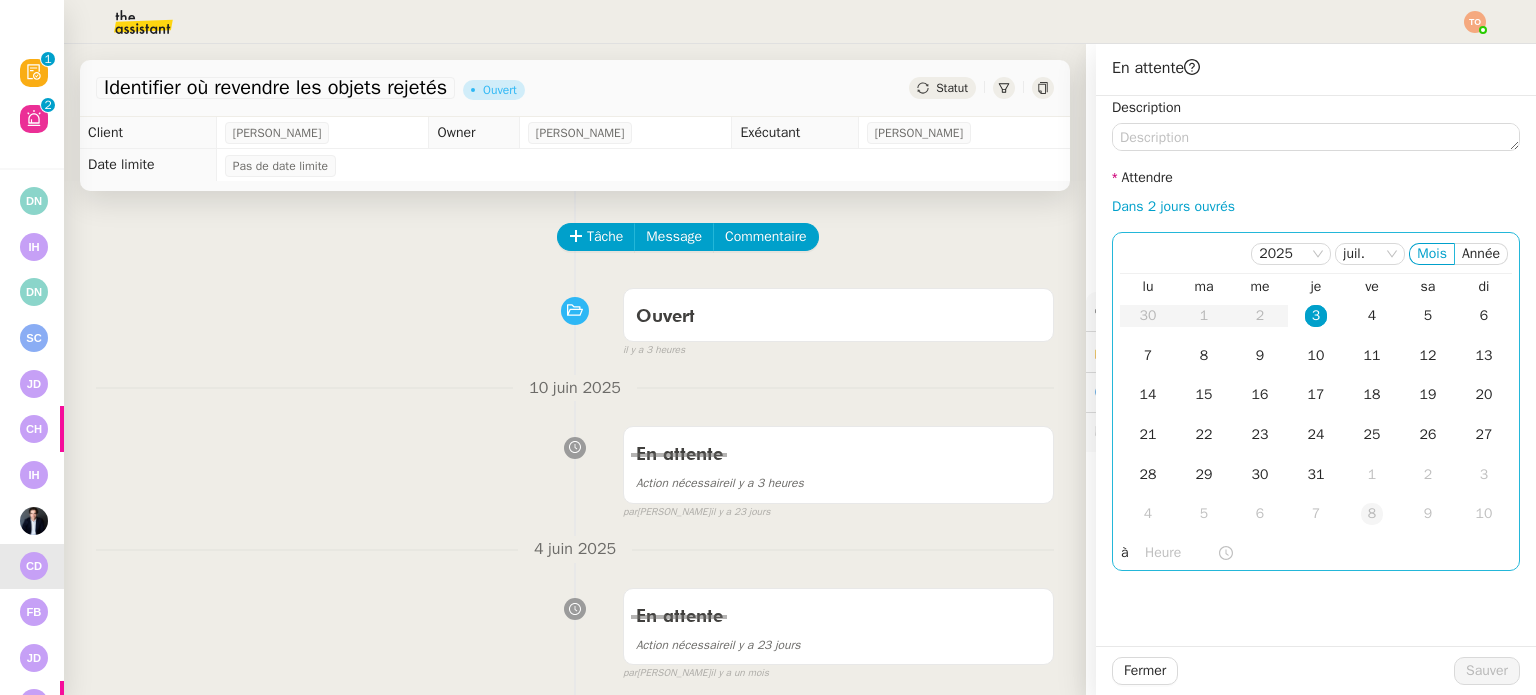click on "8" 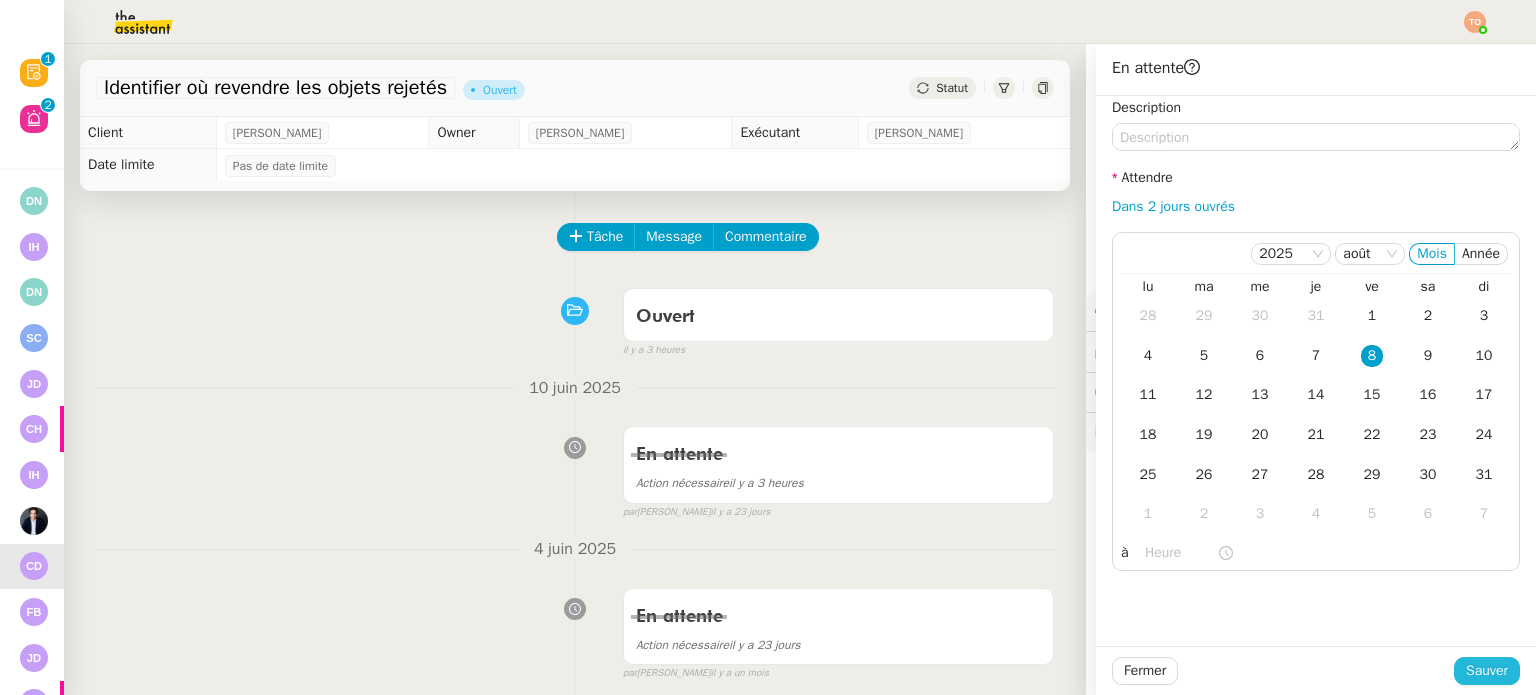 click on "Sauver" 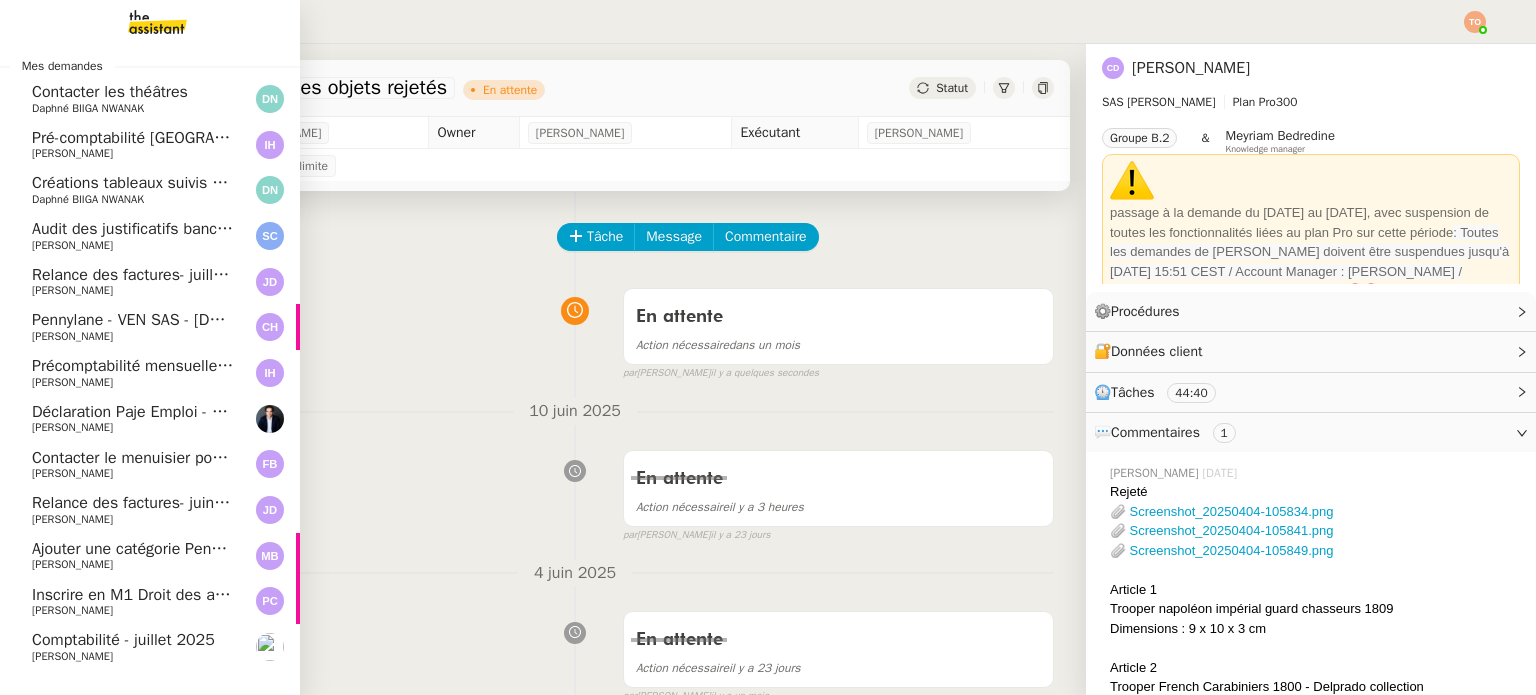 scroll, scrollTop: 145, scrollLeft: 0, axis: vertical 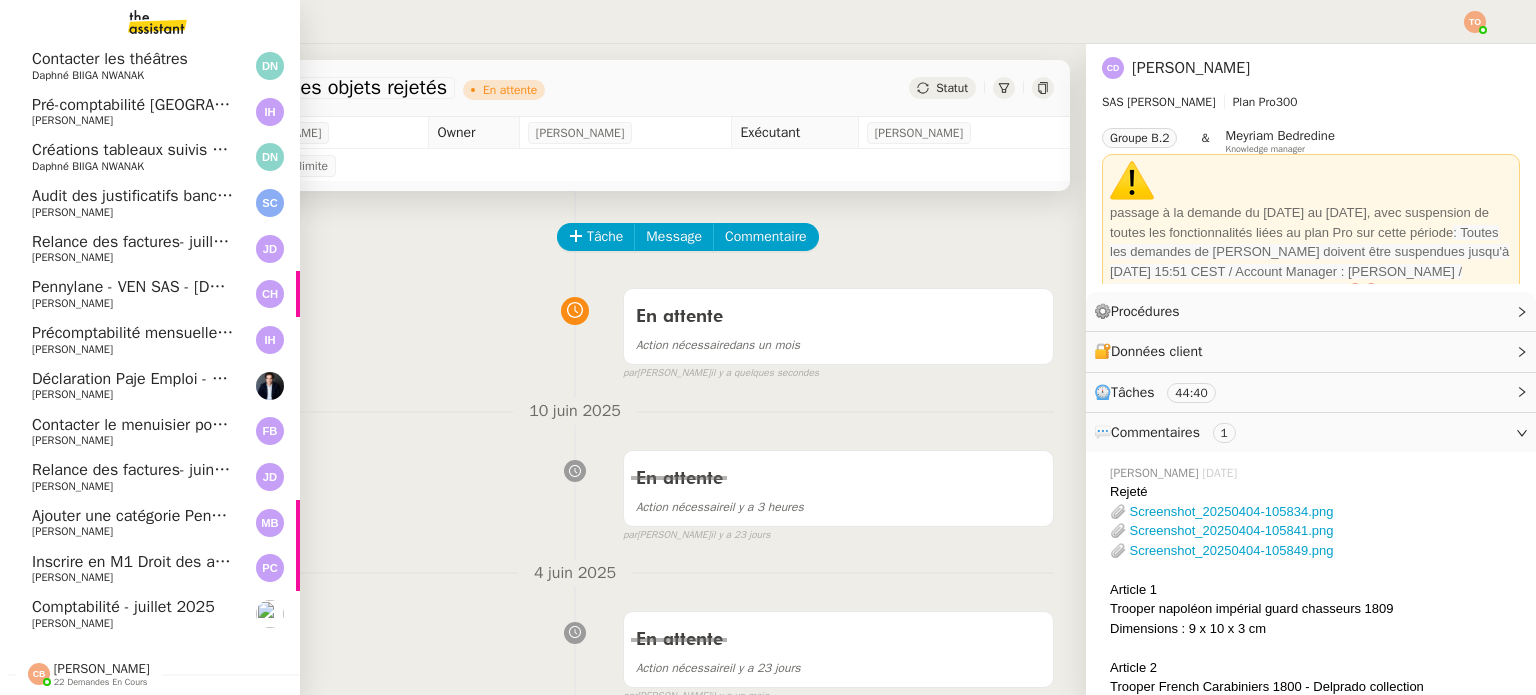click on "Ajouter une catégorie Pennylane" 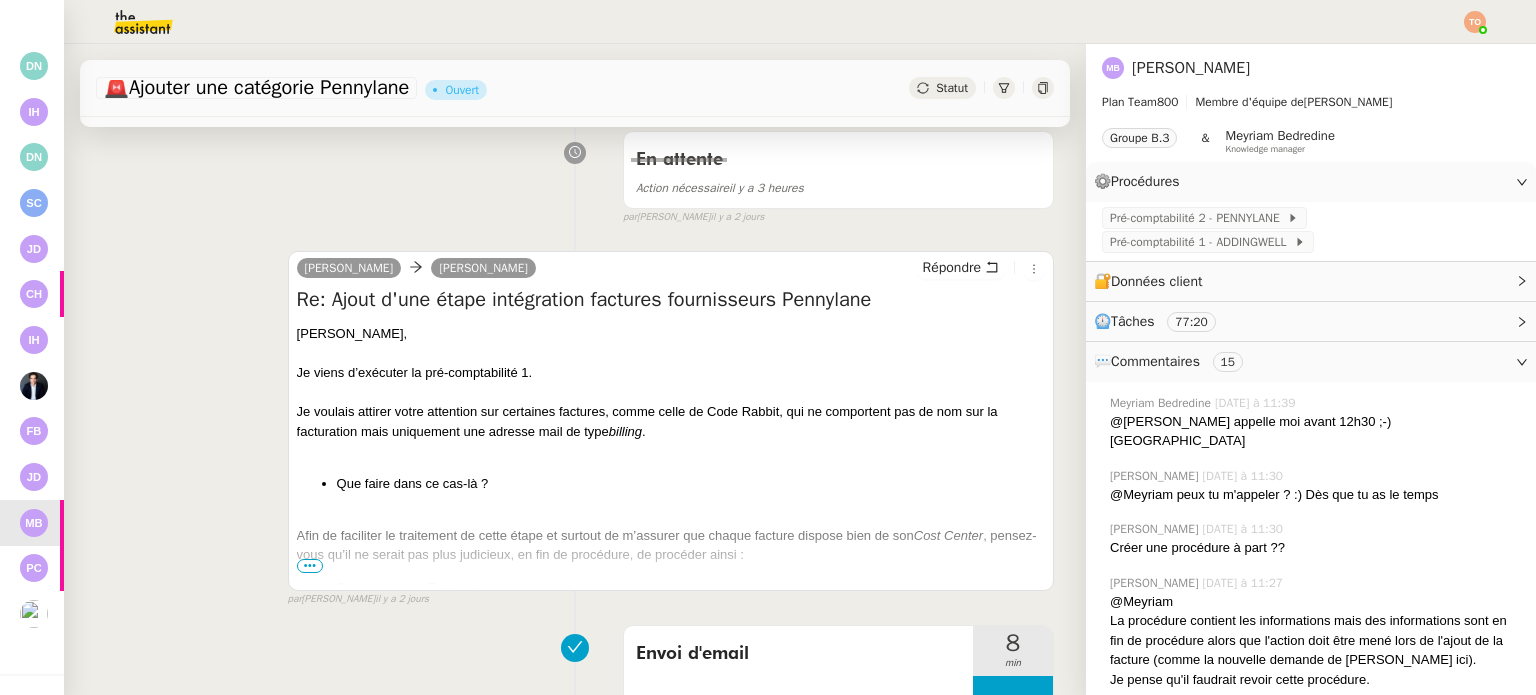 scroll, scrollTop: 300, scrollLeft: 0, axis: vertical 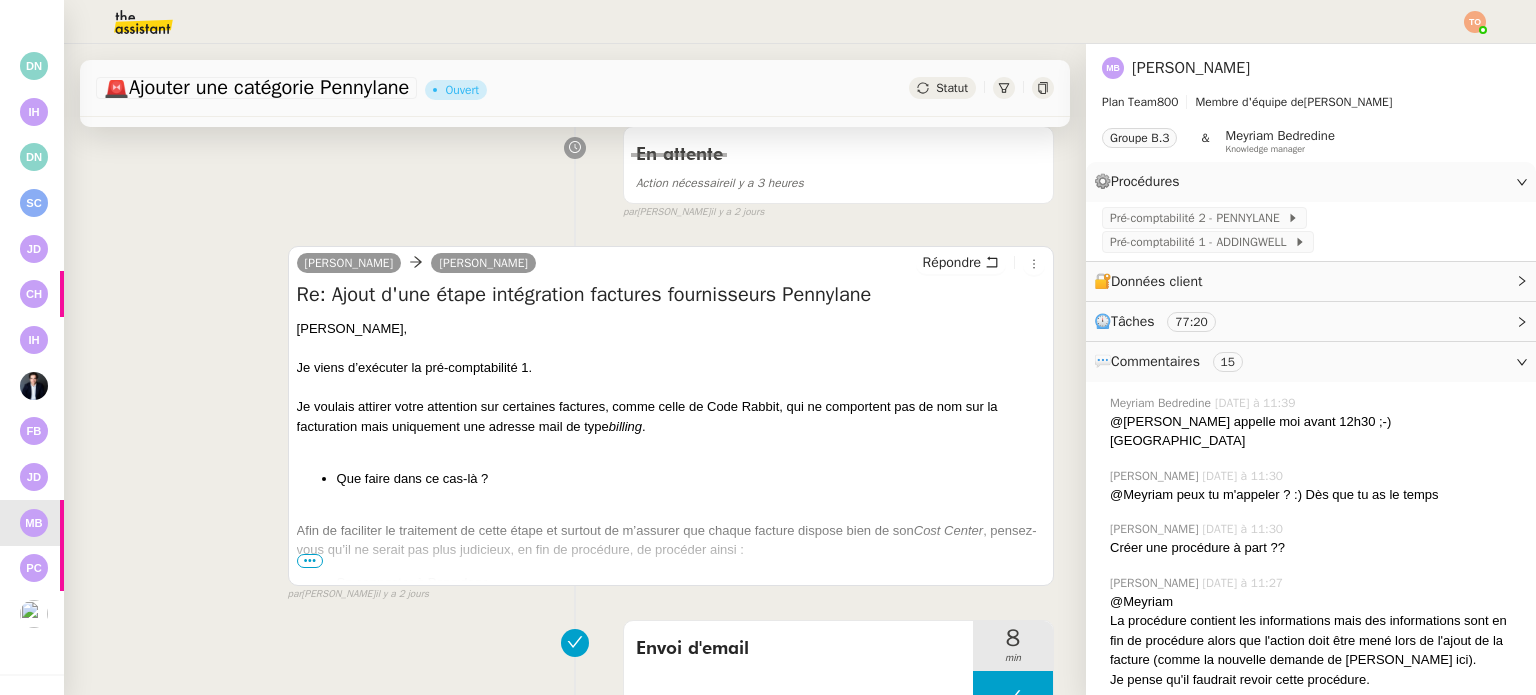 click on "Statut" 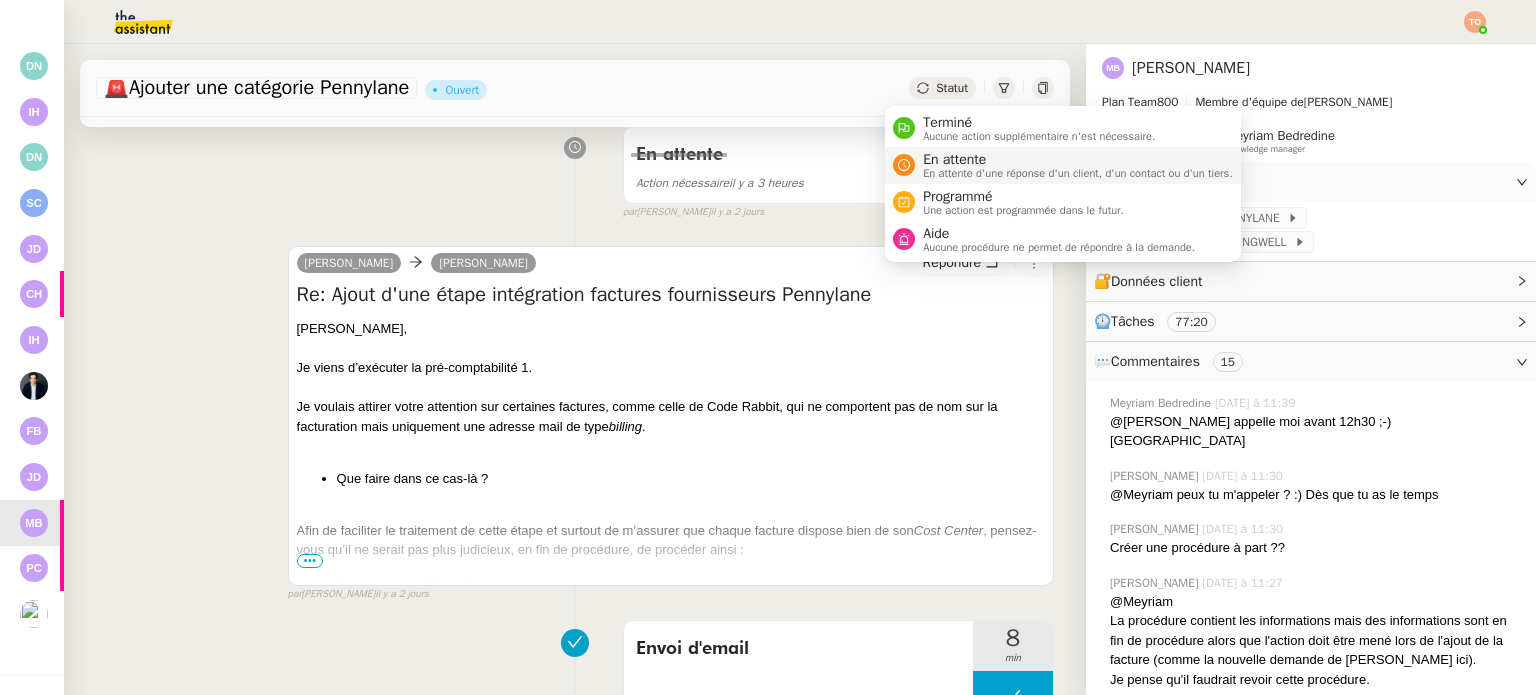 click on "En attente" at bounding box center (1078, 160) 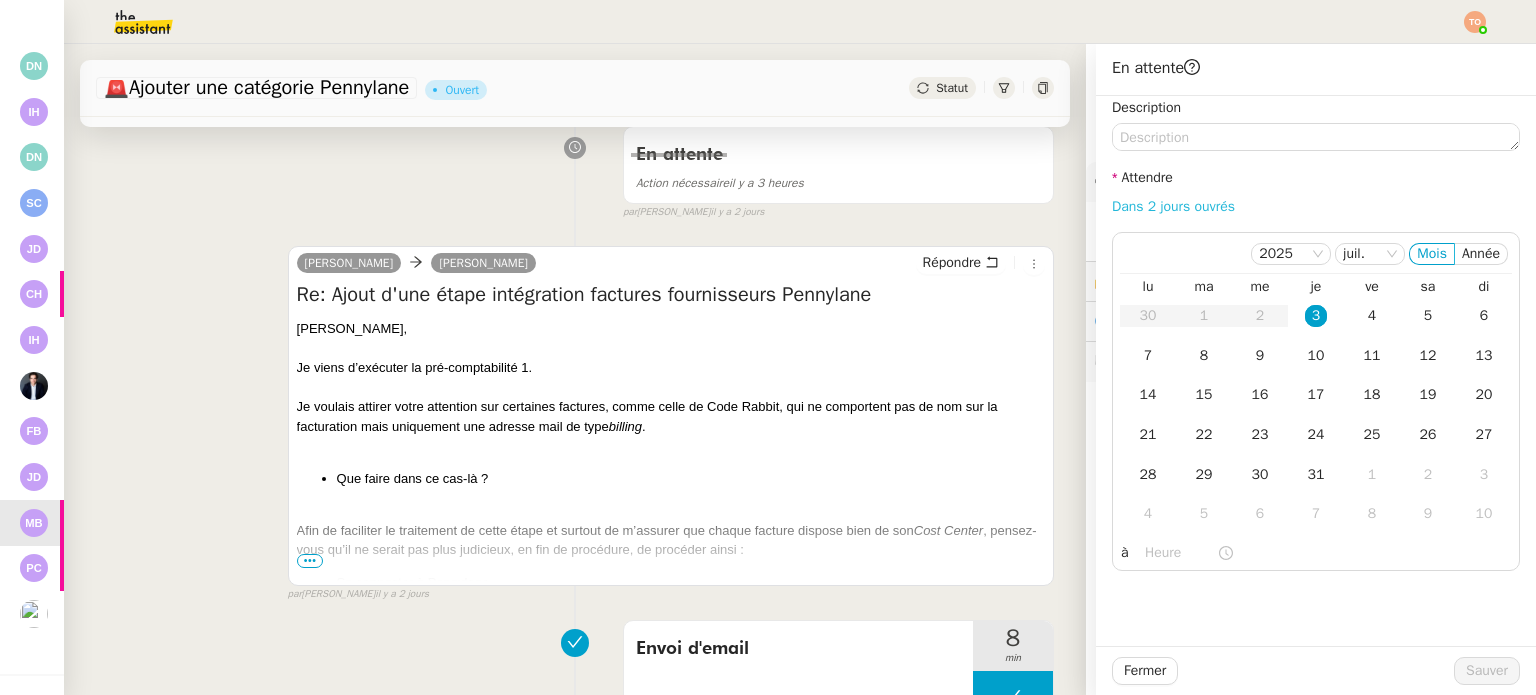 click on "Dans 2 jours ouvrés" 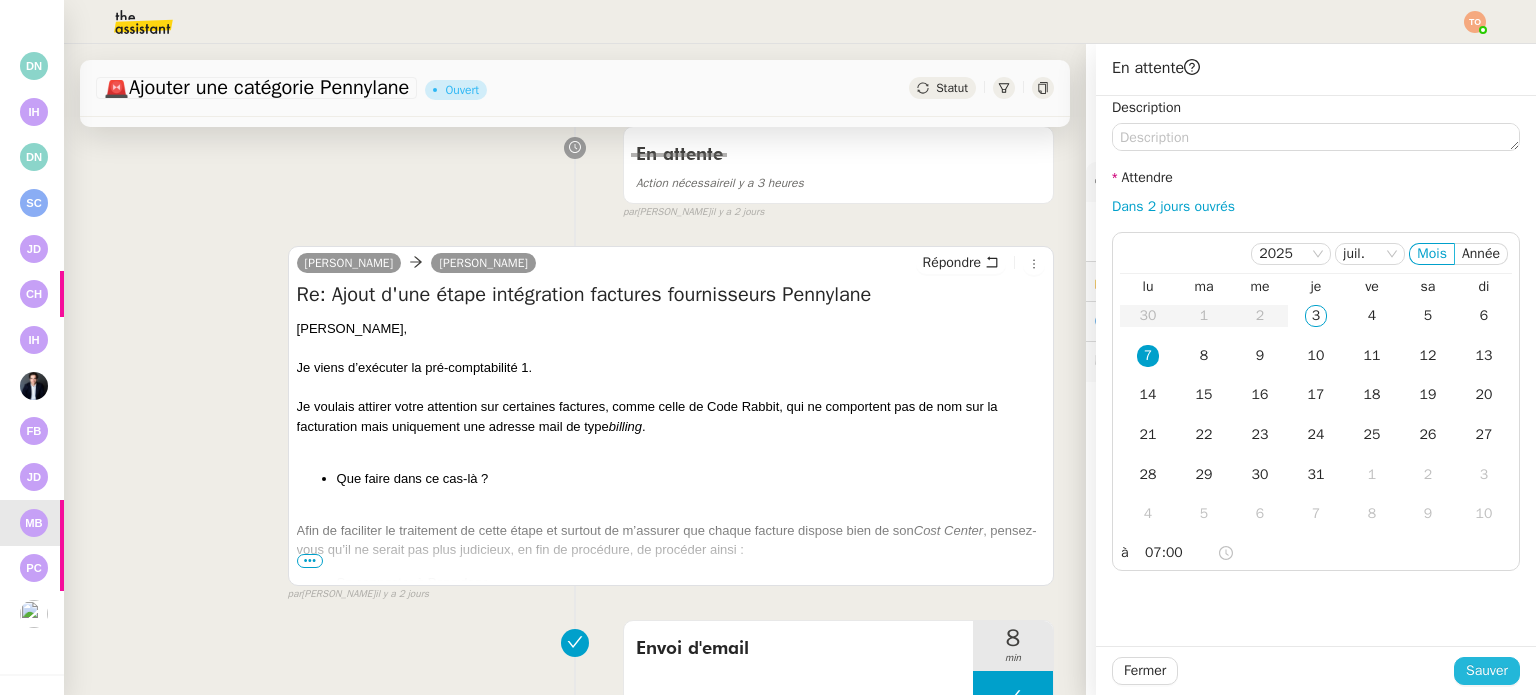 click on "Sauver" 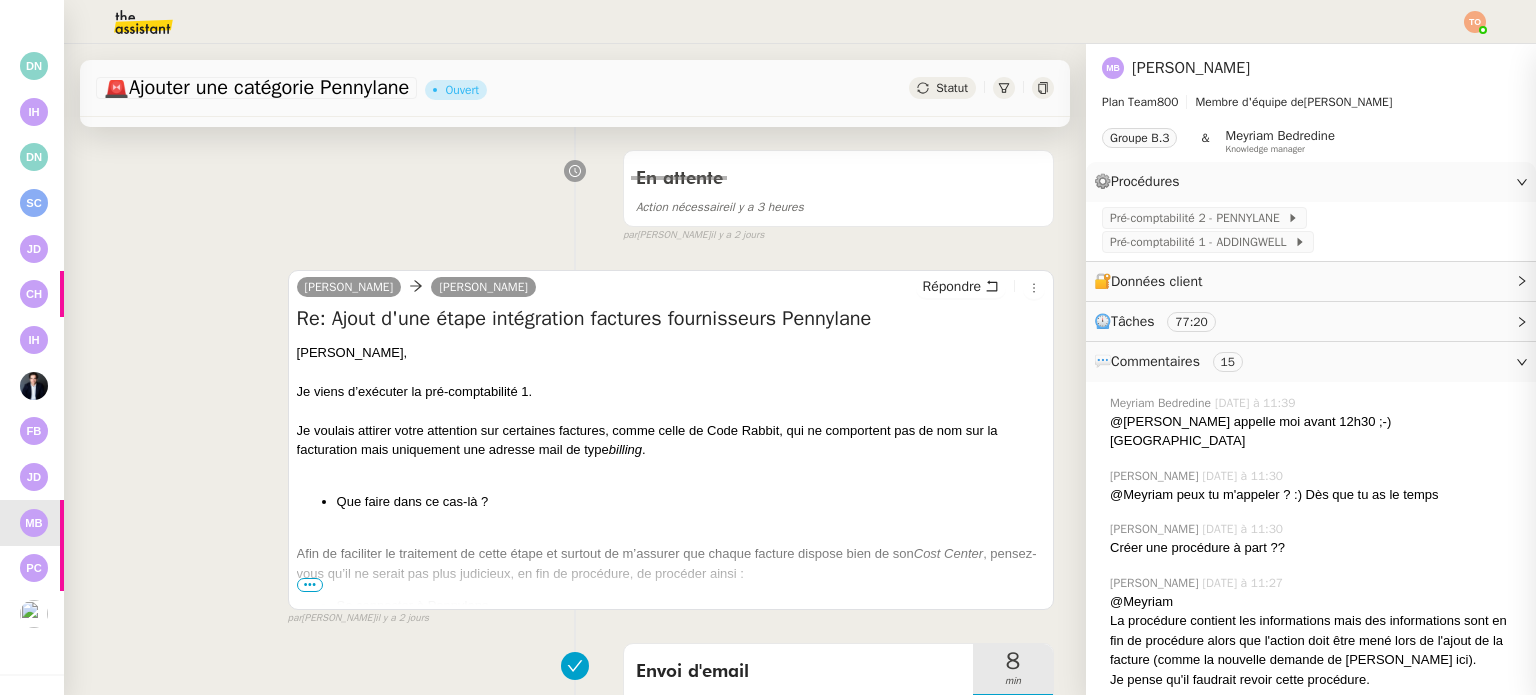 scroll, scrollTop: 323, scrollLeft: 0, axis: vertical 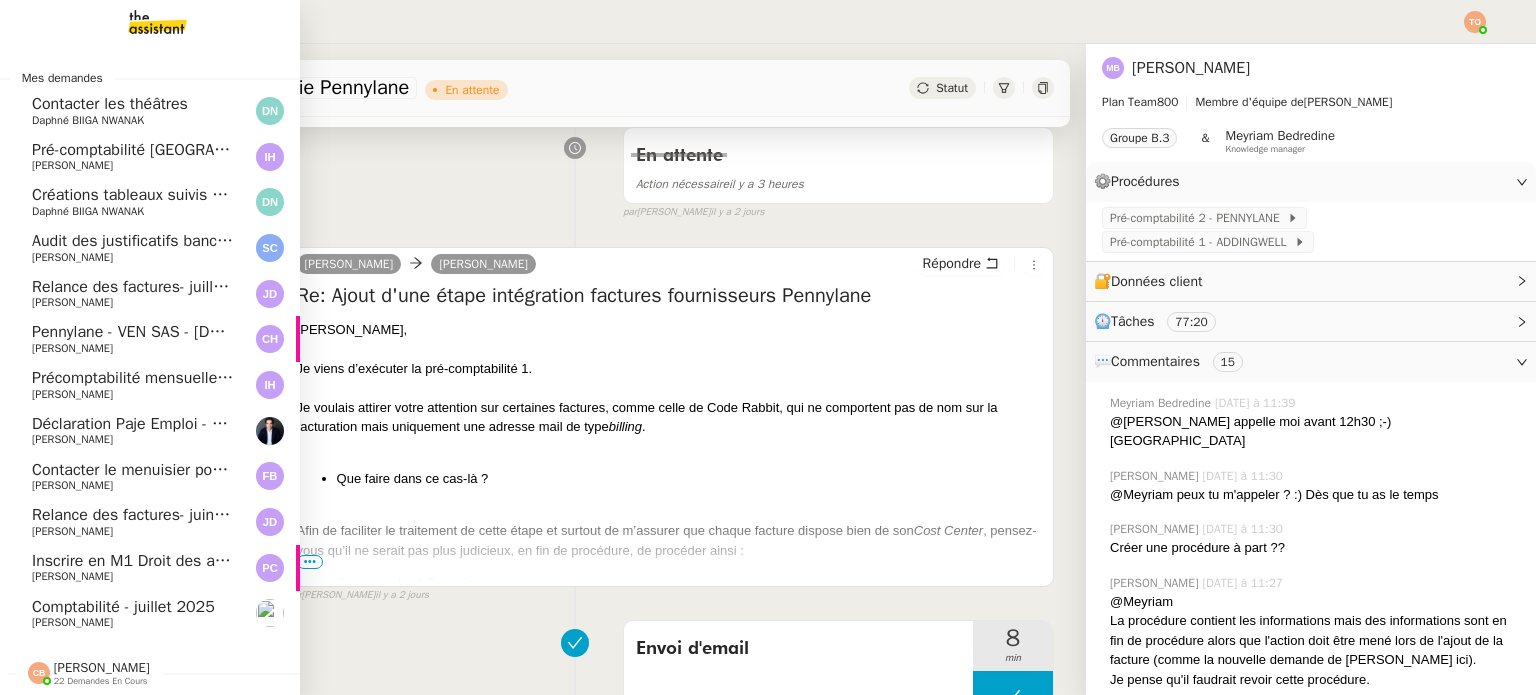 click on "[PERSON_NAME]" 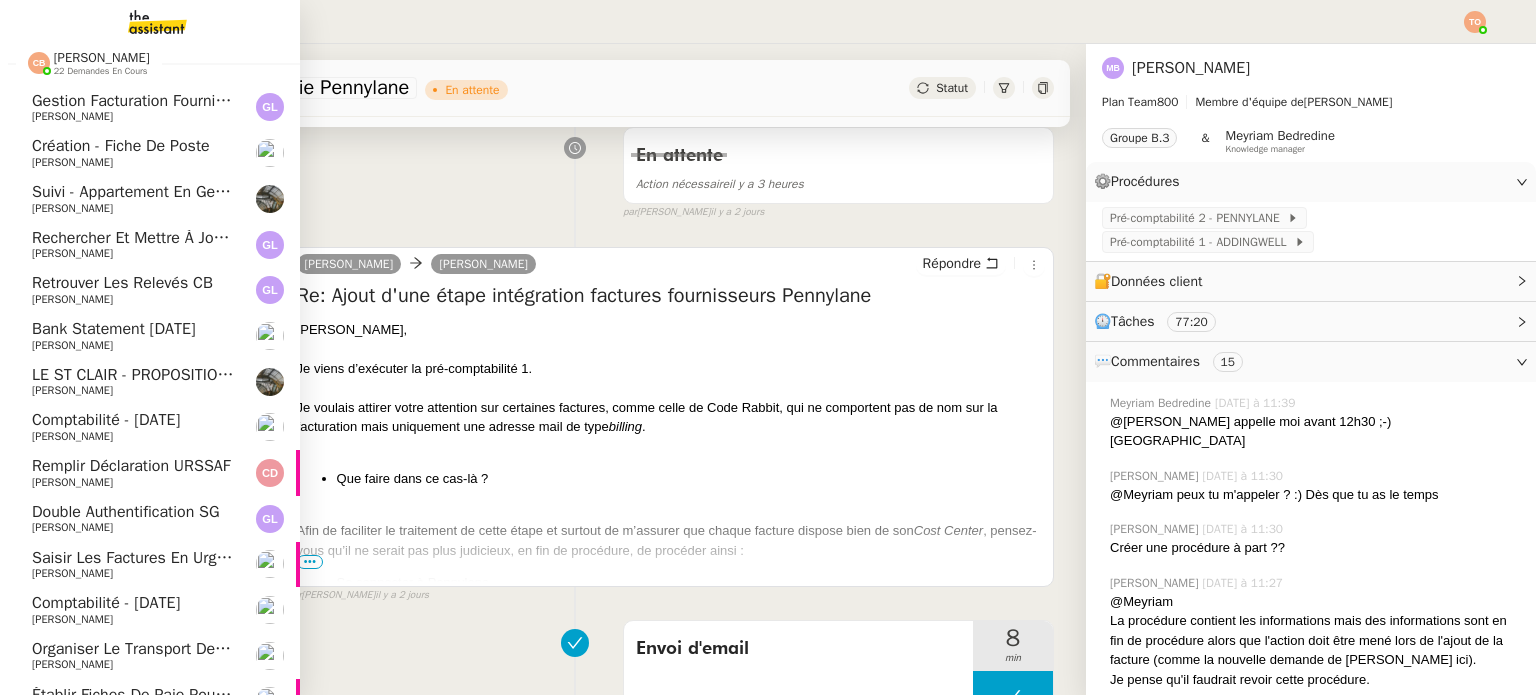 scroll, scrollTop: 1105, scrollLeft: 0, axis: vertical 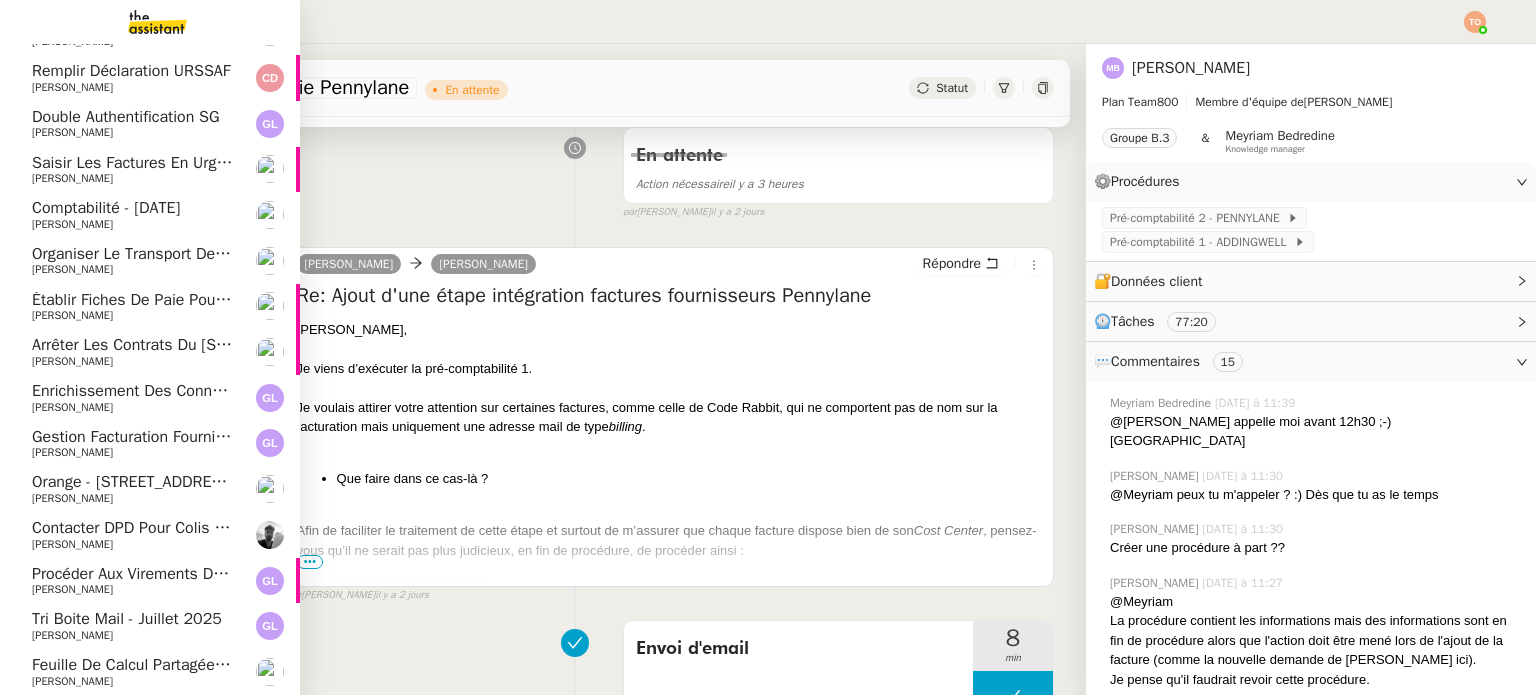 click on "Tri boite mail - juillet 2025" 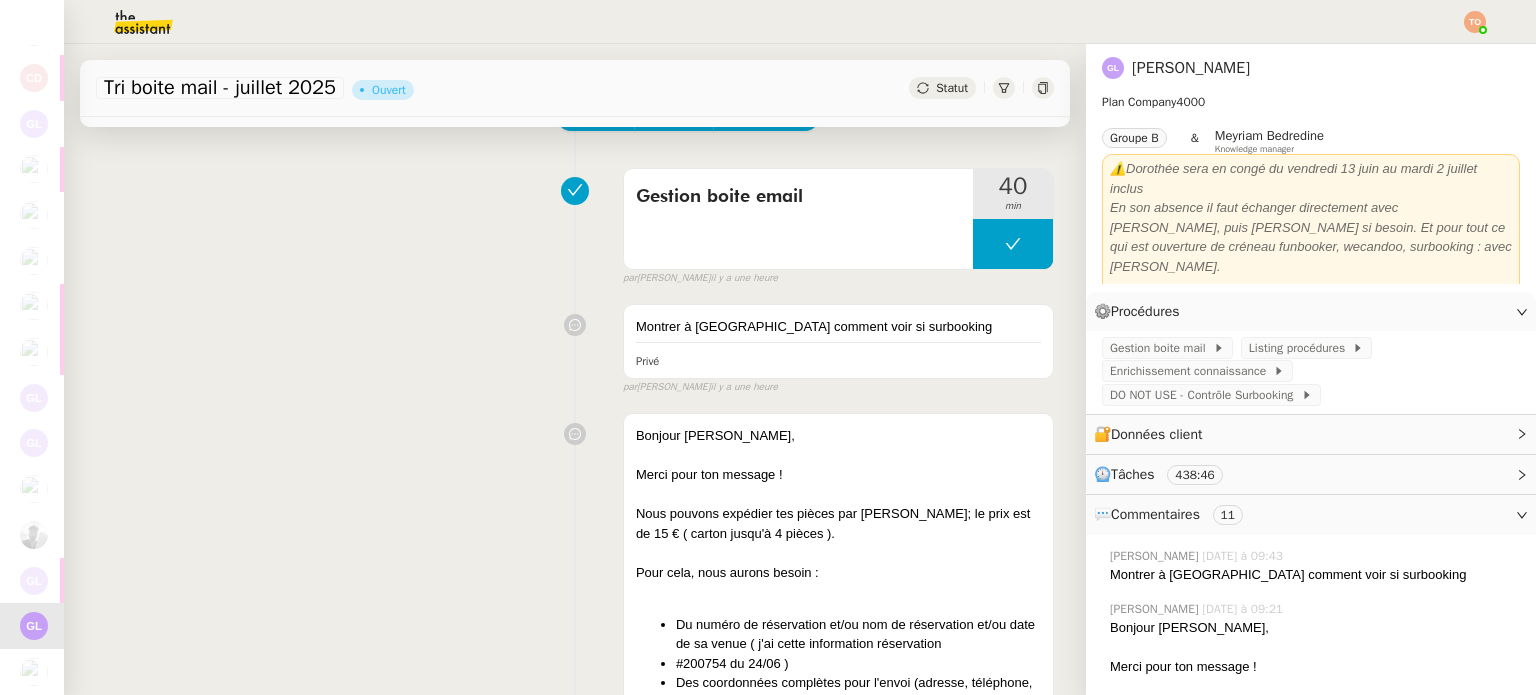 scroll, scrollTop: 0, scrollLeft: 0, axis: both 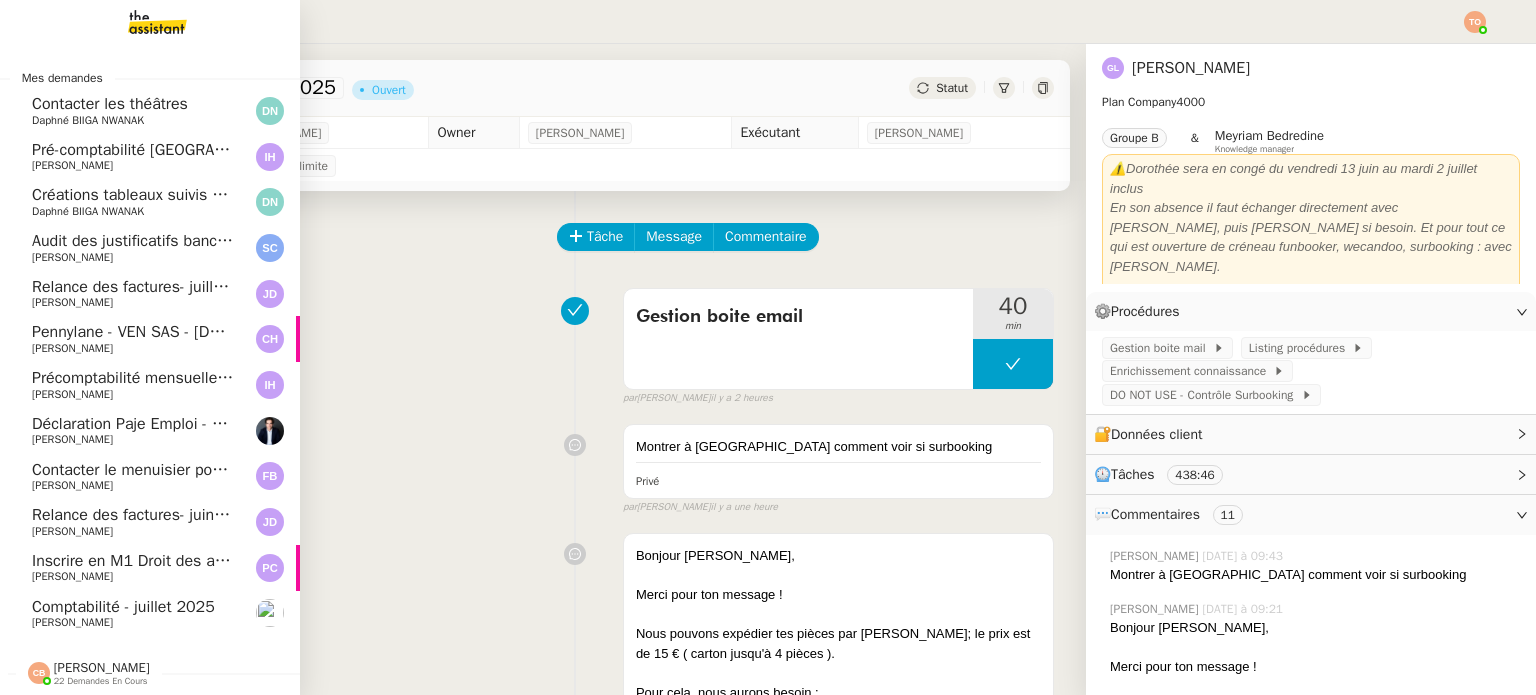 click on "Pré-comptabilité [GEOGRAPHIC_DATA] - [DATE]" 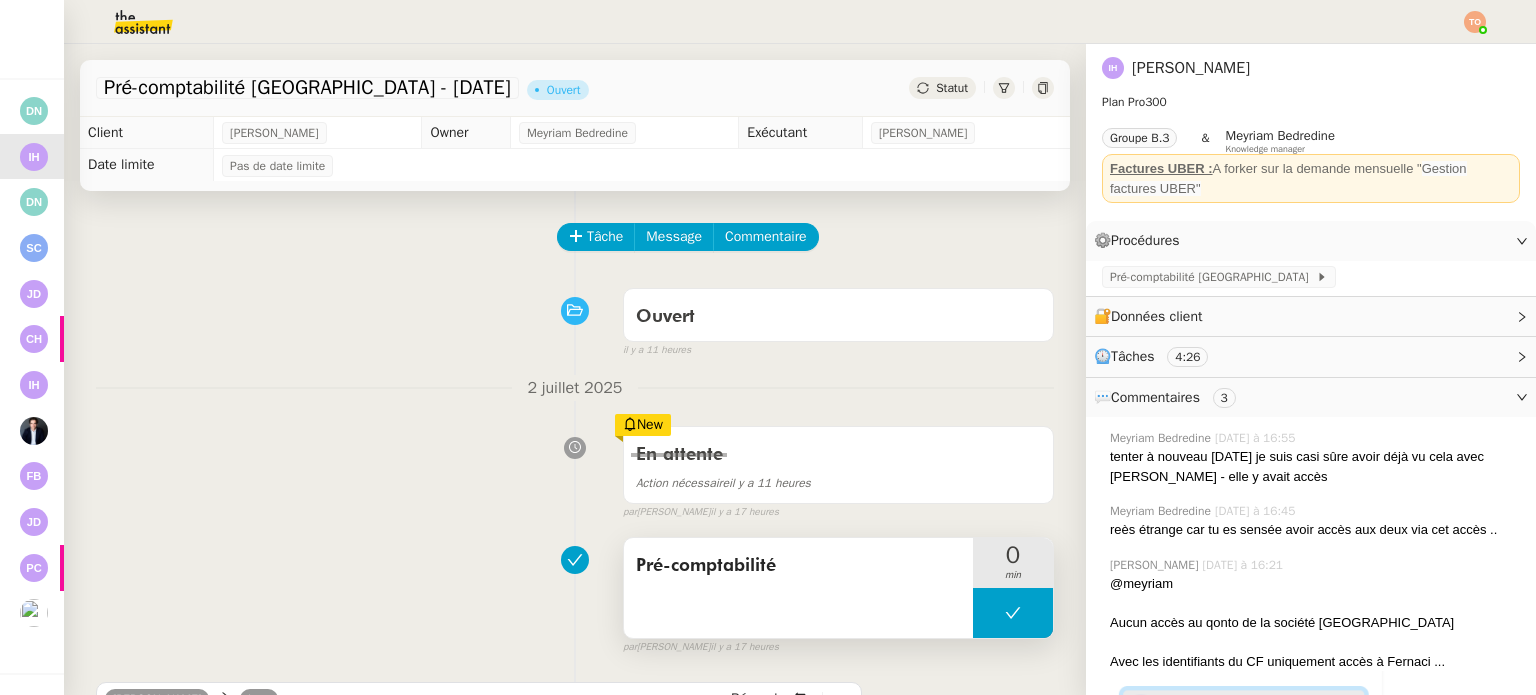 click at bounding box center (1013, 613) 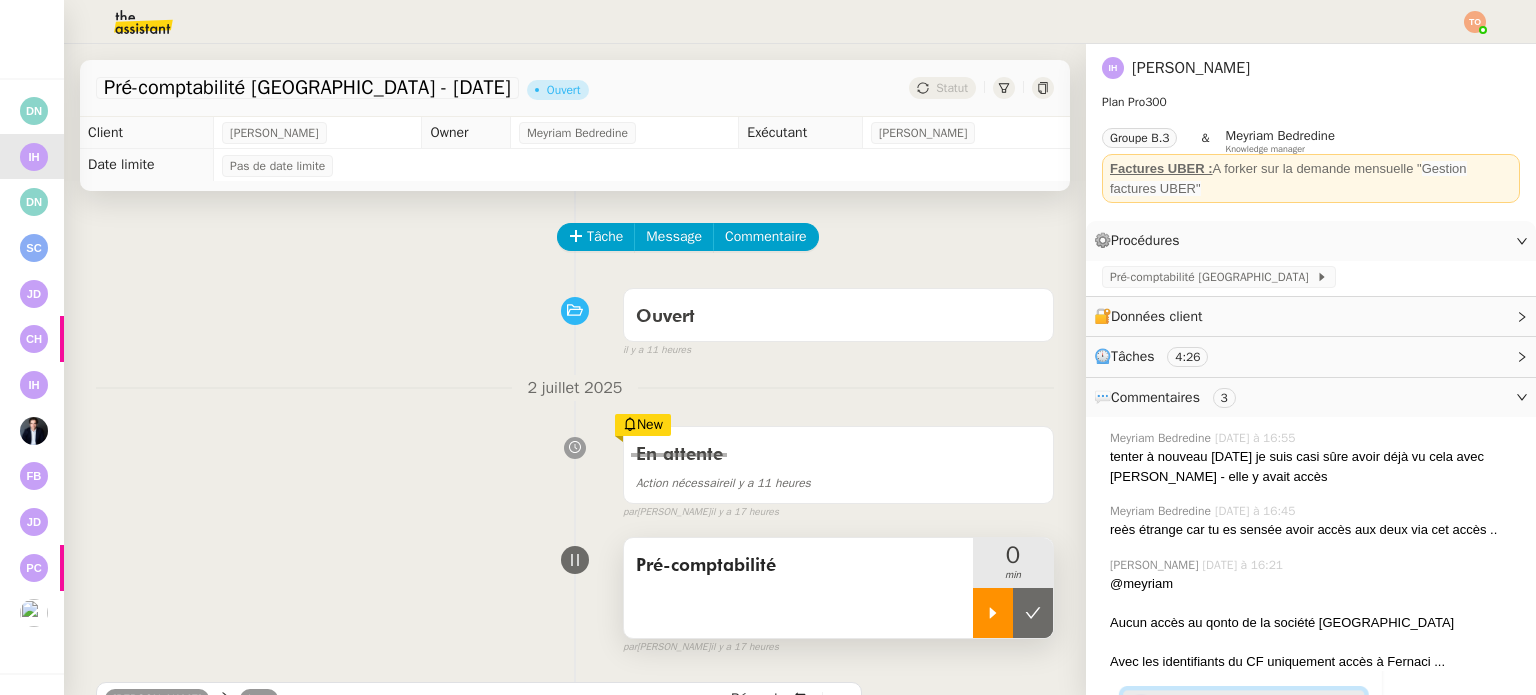 click at bounding box center (993, 613) 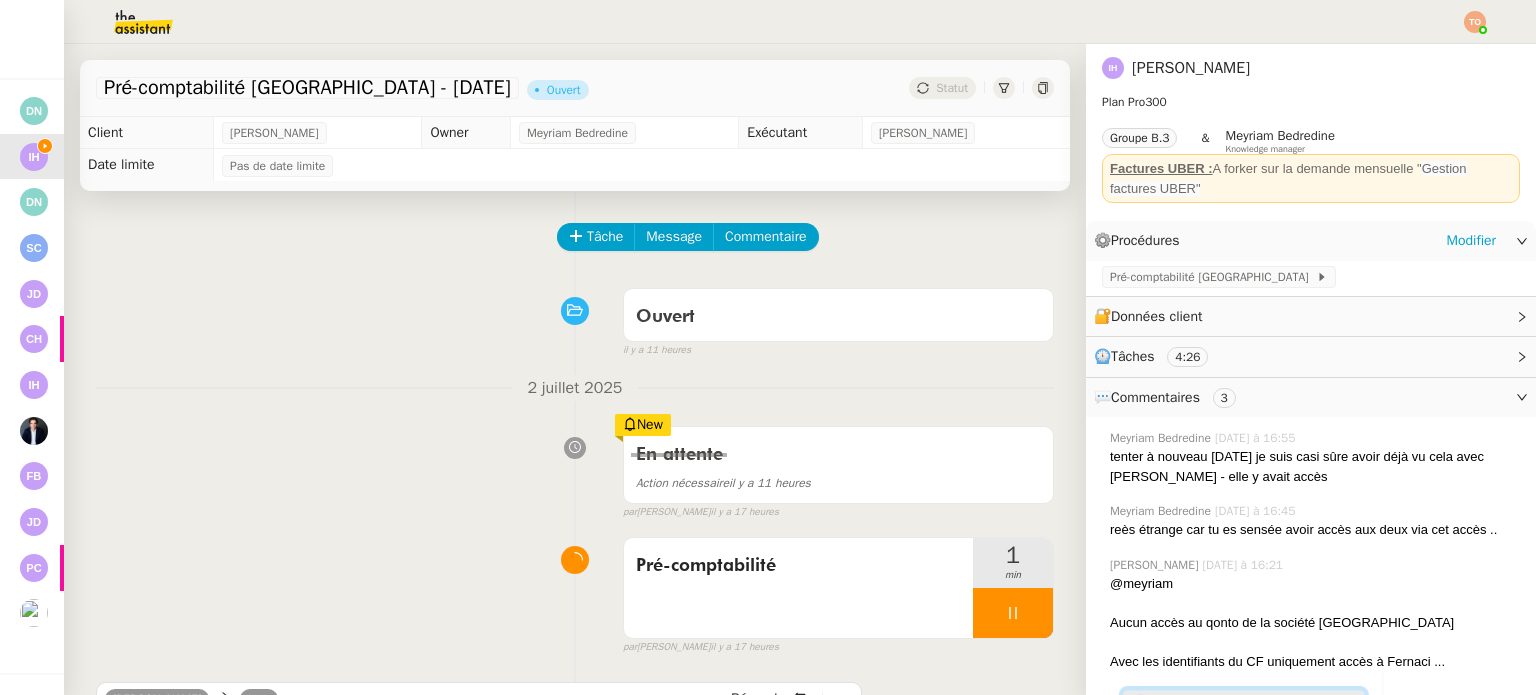 click on "Pré-comptabilité Ilha Bay" 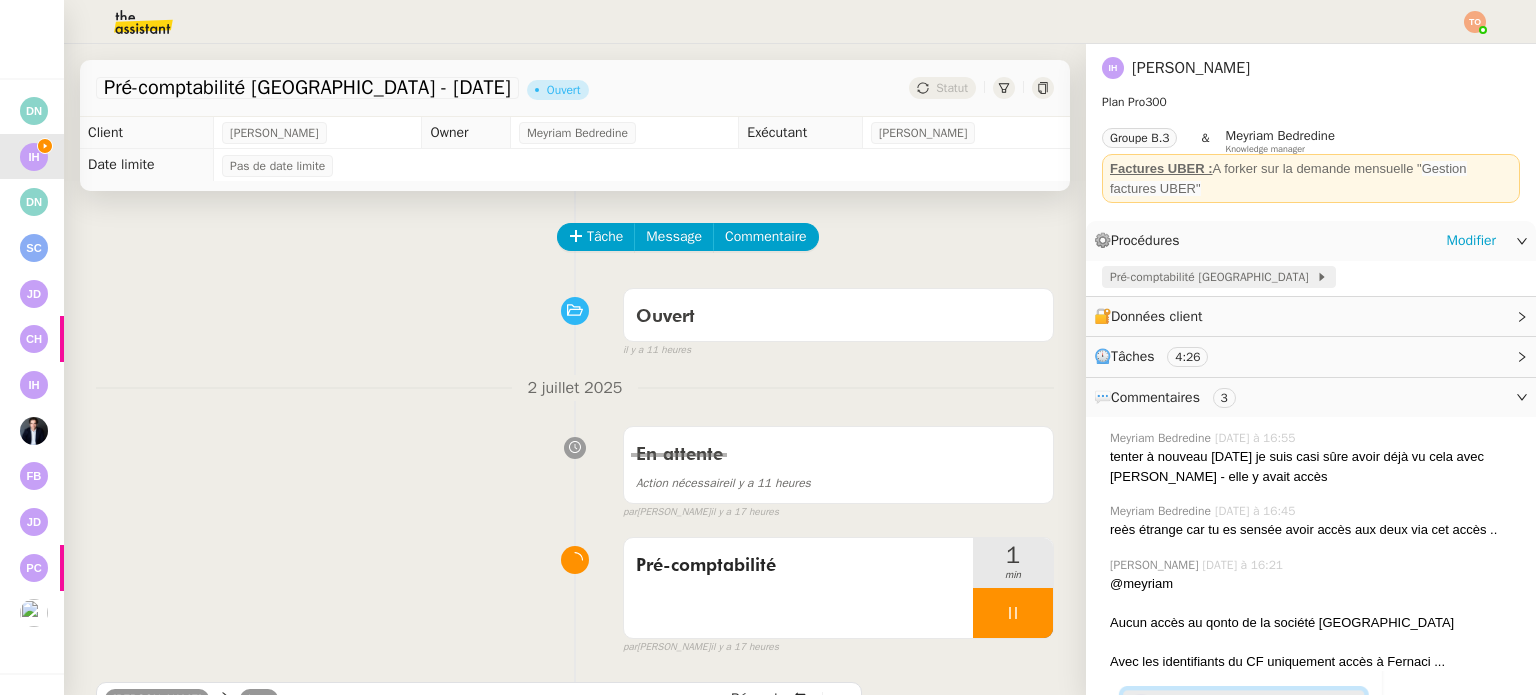click on "Pré-comptabilité Ilha Bay" 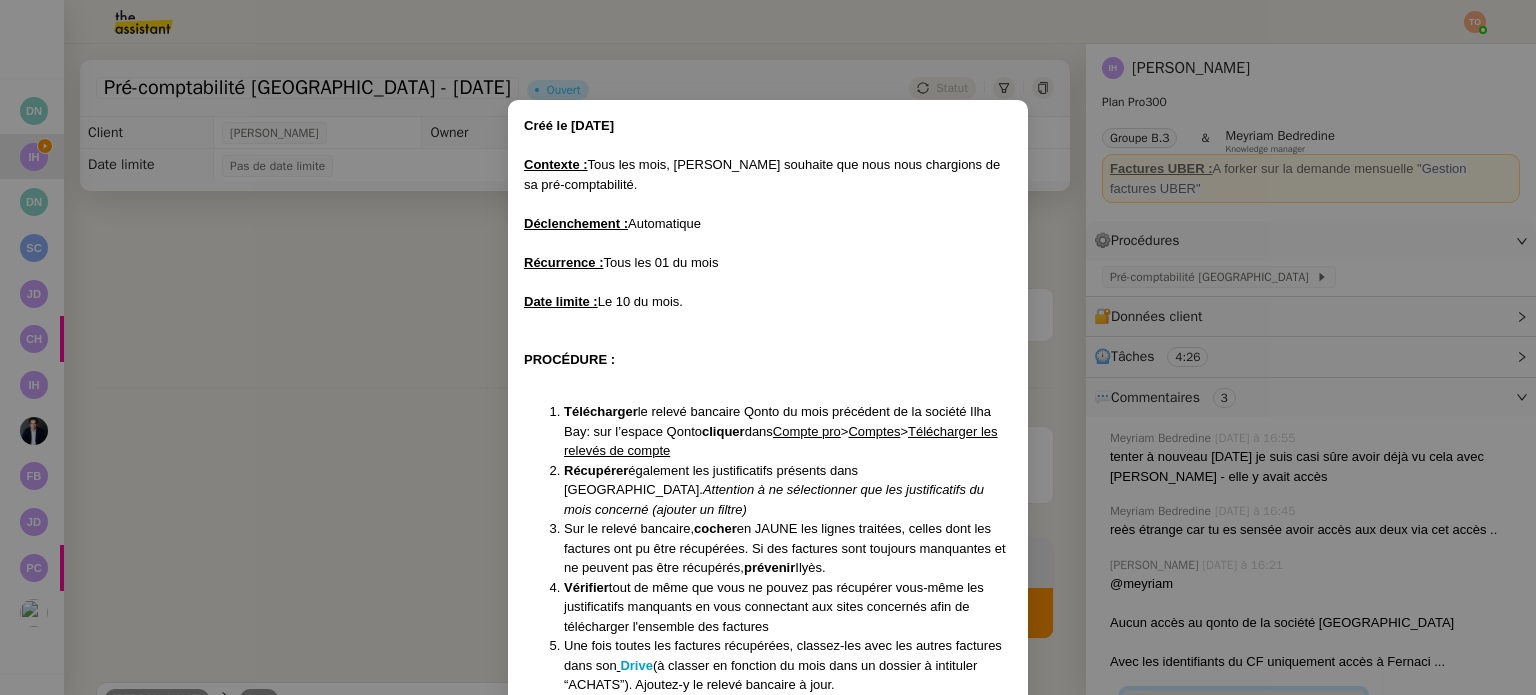 click on "Créé le 10/06/2025 Contexte :  Tous les mois, Ilyes souhaite que nous nous chargions de sa pré-comptabilité. Déclenchement :  Automatique Récurrence :  Tous les 01 du mois Date limite :  Le 10 du mois. PROCÉDURE : Télécharger  le relevé bancaire Qonto du mois précédent de la société Ilha Bay: sur l’espace Qonto  cliquer  dans  Compte pro  >  Comptes  >  Télécharger les relevés de compte Récupérer  également les justificatifs présents dans Qonto.  Attention à ne sélectionner que les justificatifs du mois concerné (ajouter un filtre) Sur le relevé bancaire,  cocher  en JAUNE les lignes traitées, celles dont les factures ont pu être récupérées. Si des factures sont toujours manquantes et ne peuvent pas être récupérés,  prévenir  Ilyès. Vérifier  tout de même que vous ne pouvez pas récupérer vous-même les justificatifs manquants en vous connectant aux sites concernés afin de télécharger l'ensemble des factures   Drive Envoyer un message Remarques :" at bounding box center (768, 347) 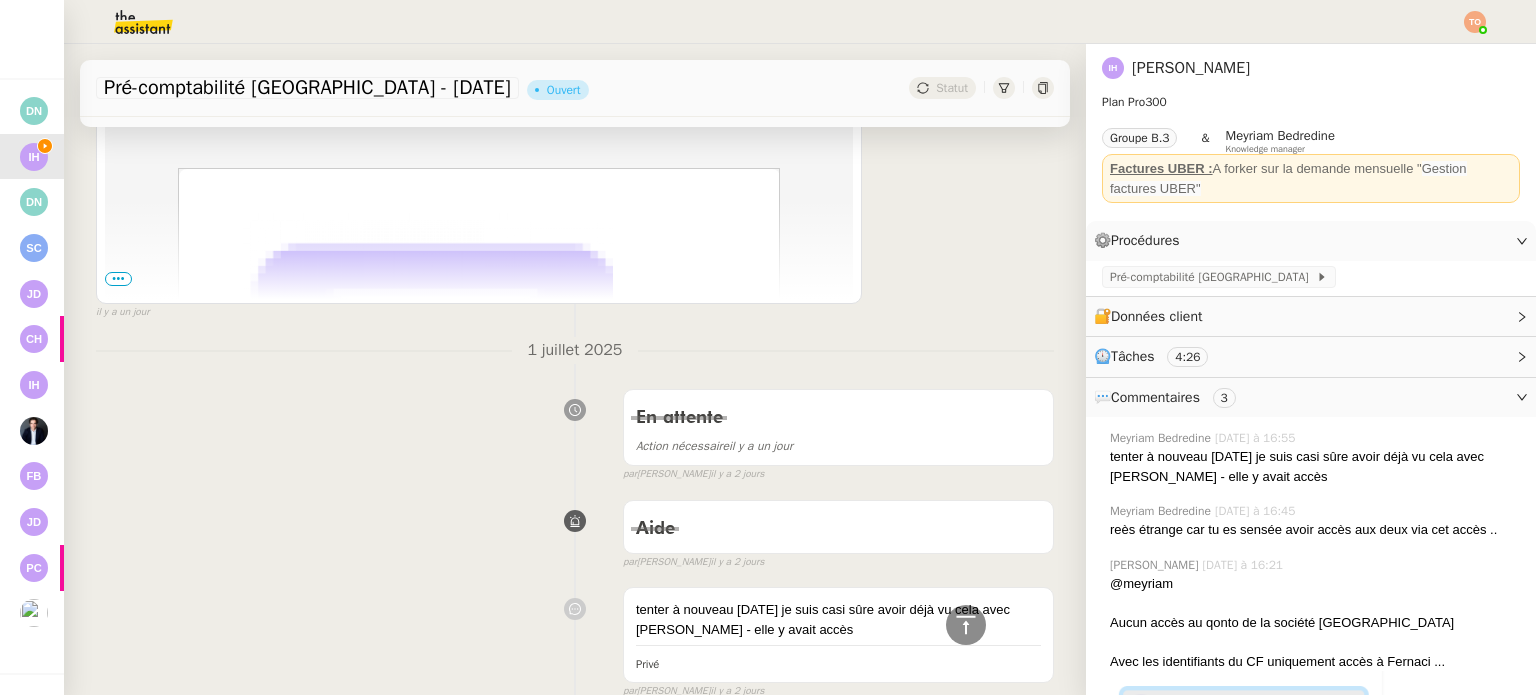 scroll, scrollTop: 800, scrollLeft: 0, axis: vertical 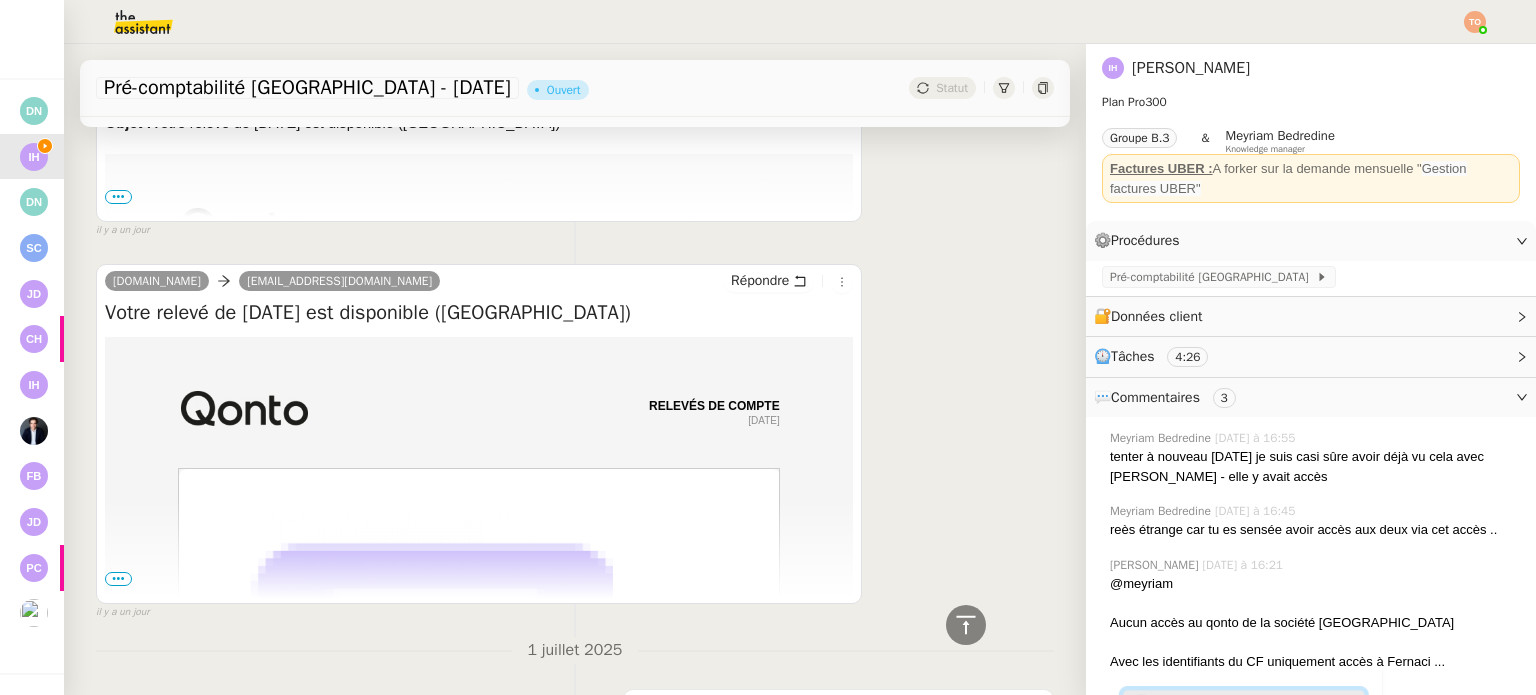 click on "•••" at bounding box center (118, 579) 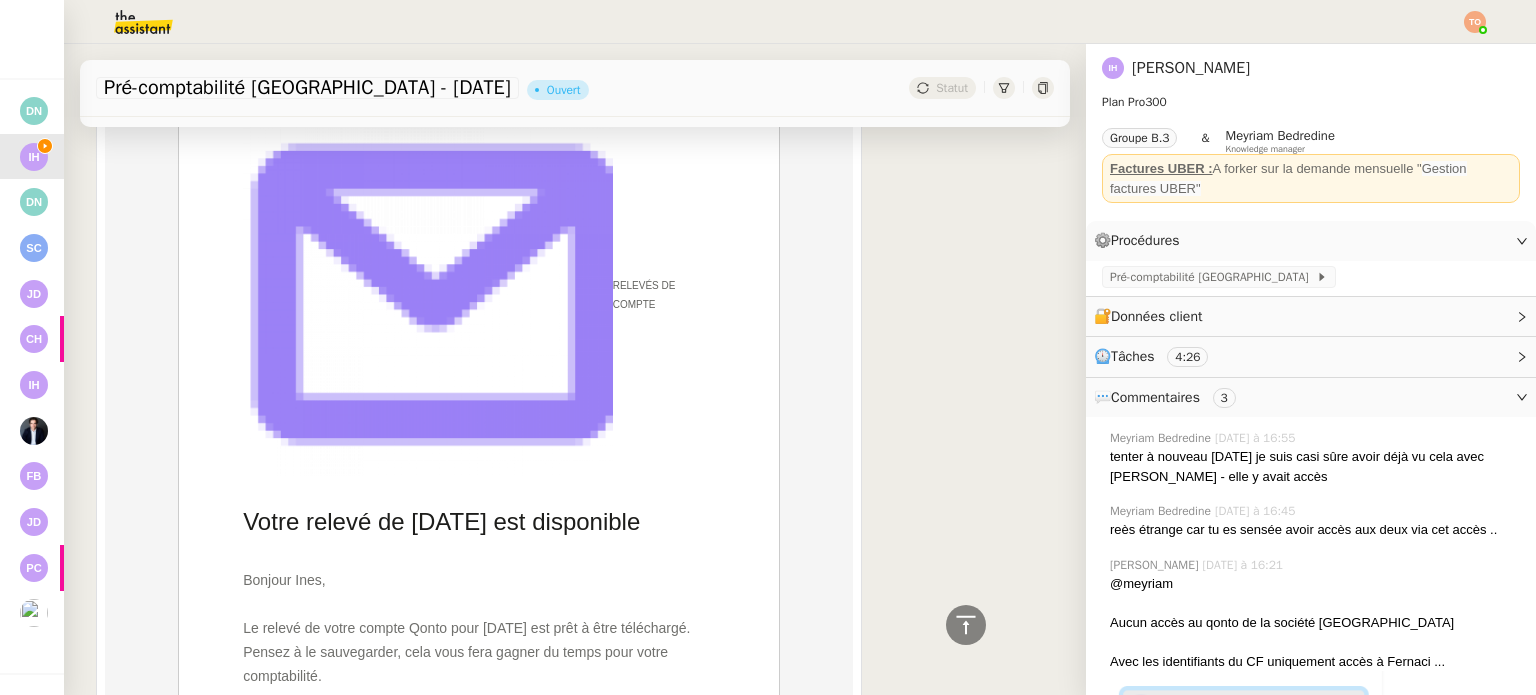 scroll, scrollTop: 1500, scrollLeft: 0, axis: vertical 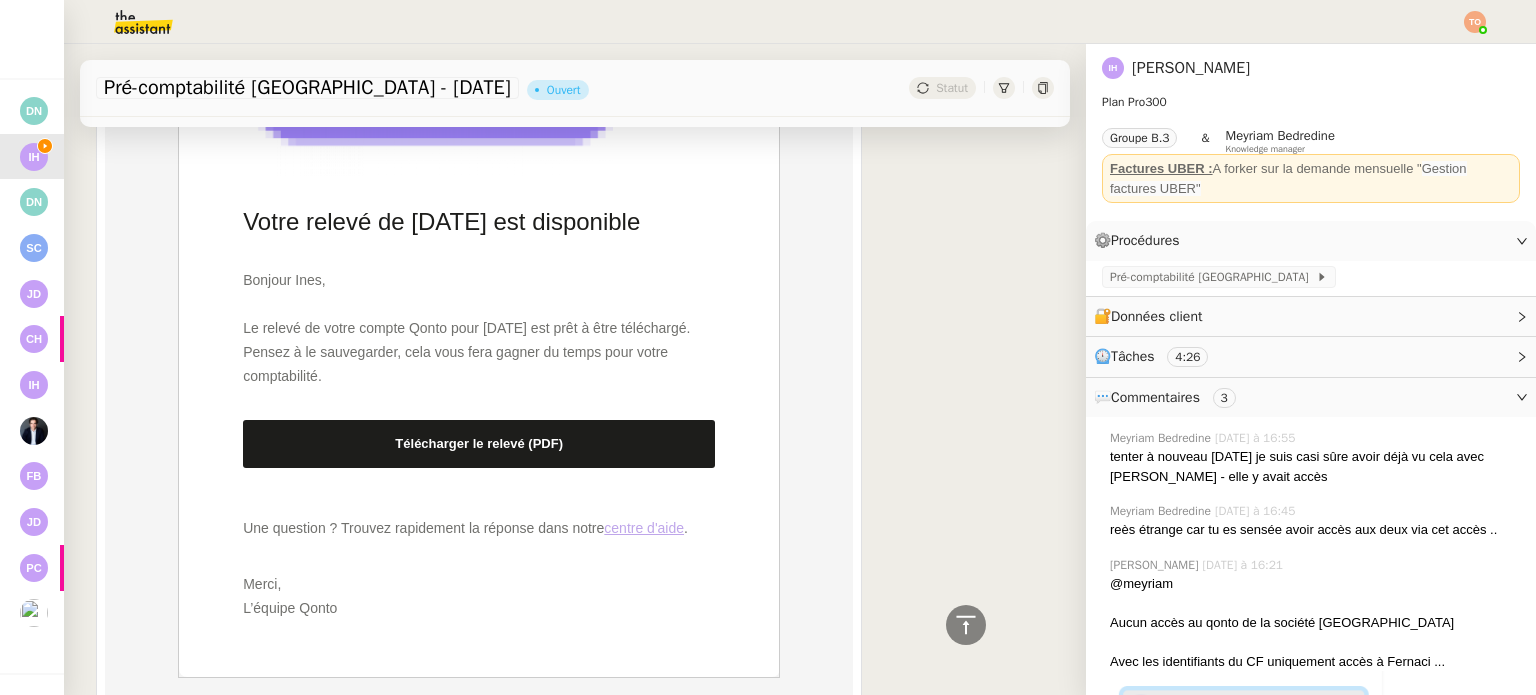 click on "Télécharger le relevé (PDF)" at bounding box center [479, 444] 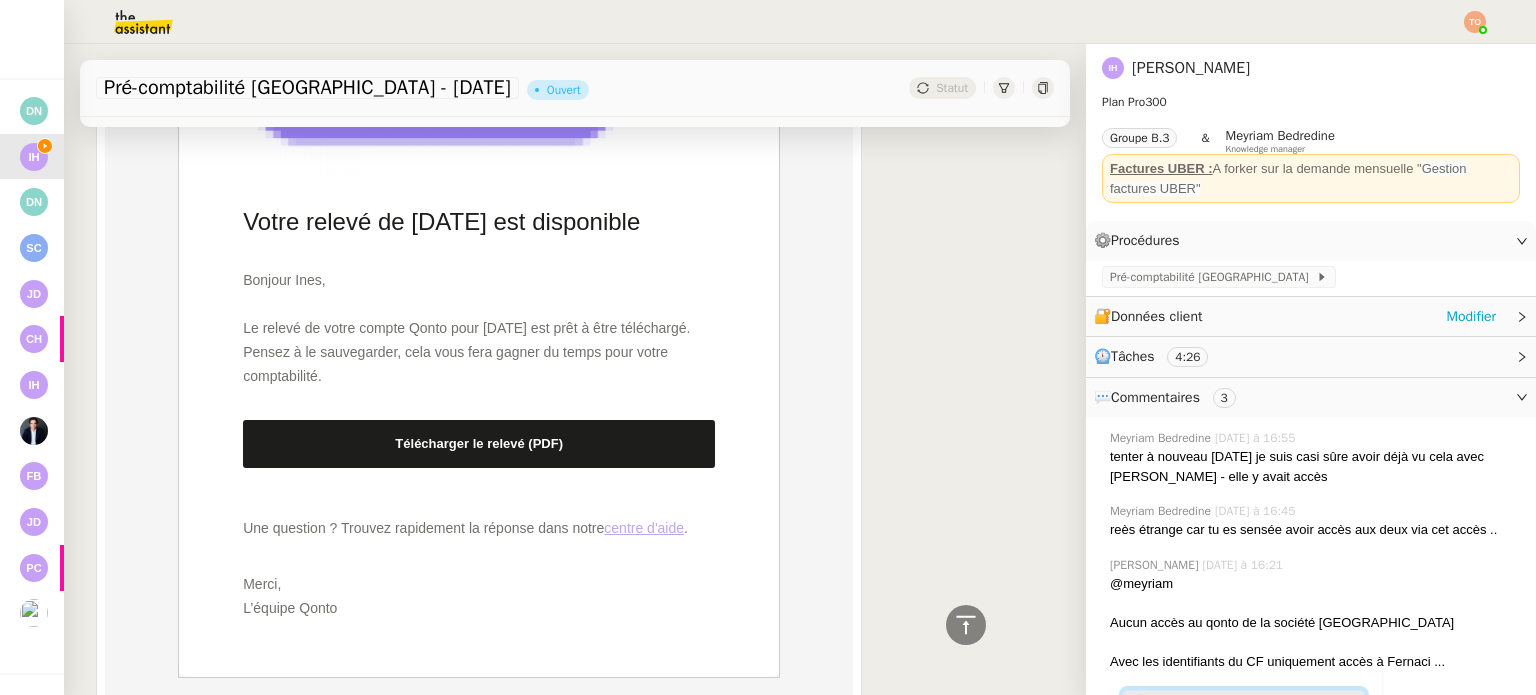 click on "🔐  Données client     Modifier" 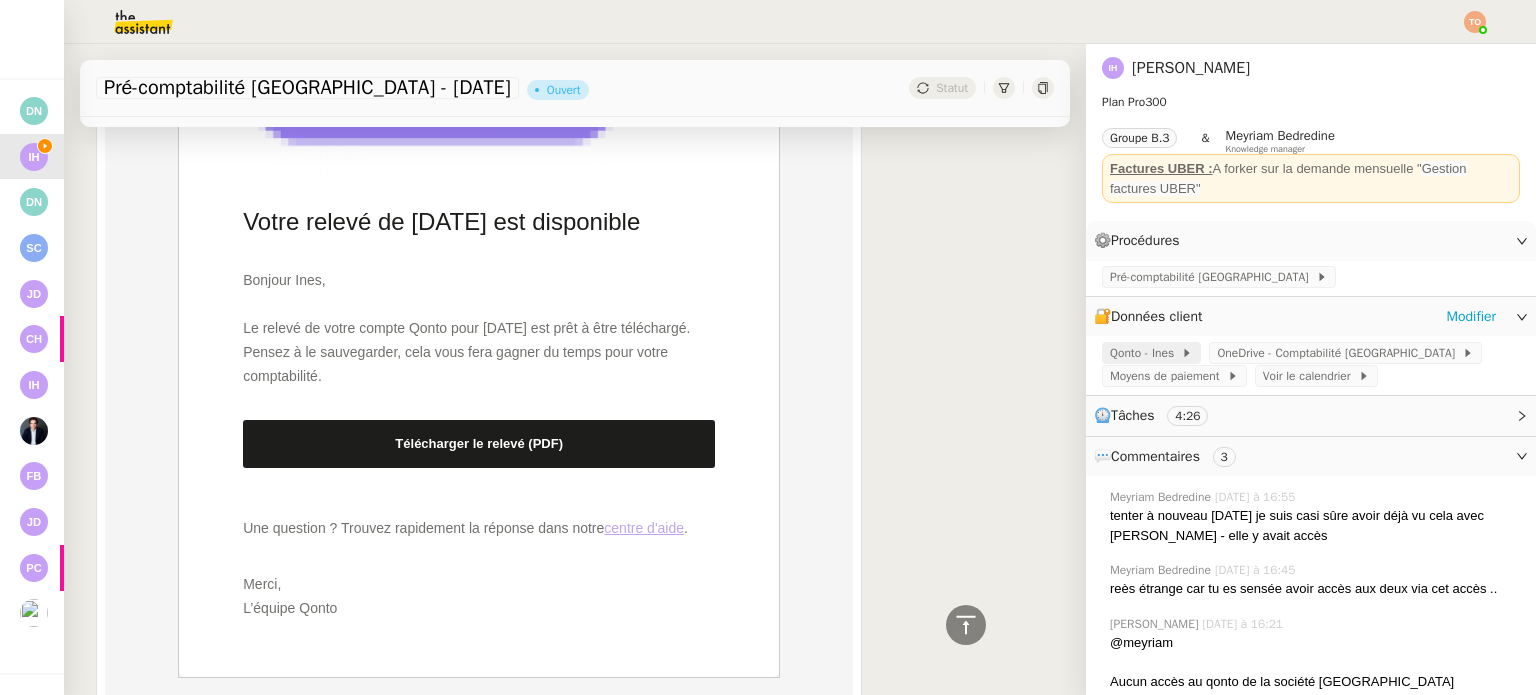 click on "Qonto - Ines" 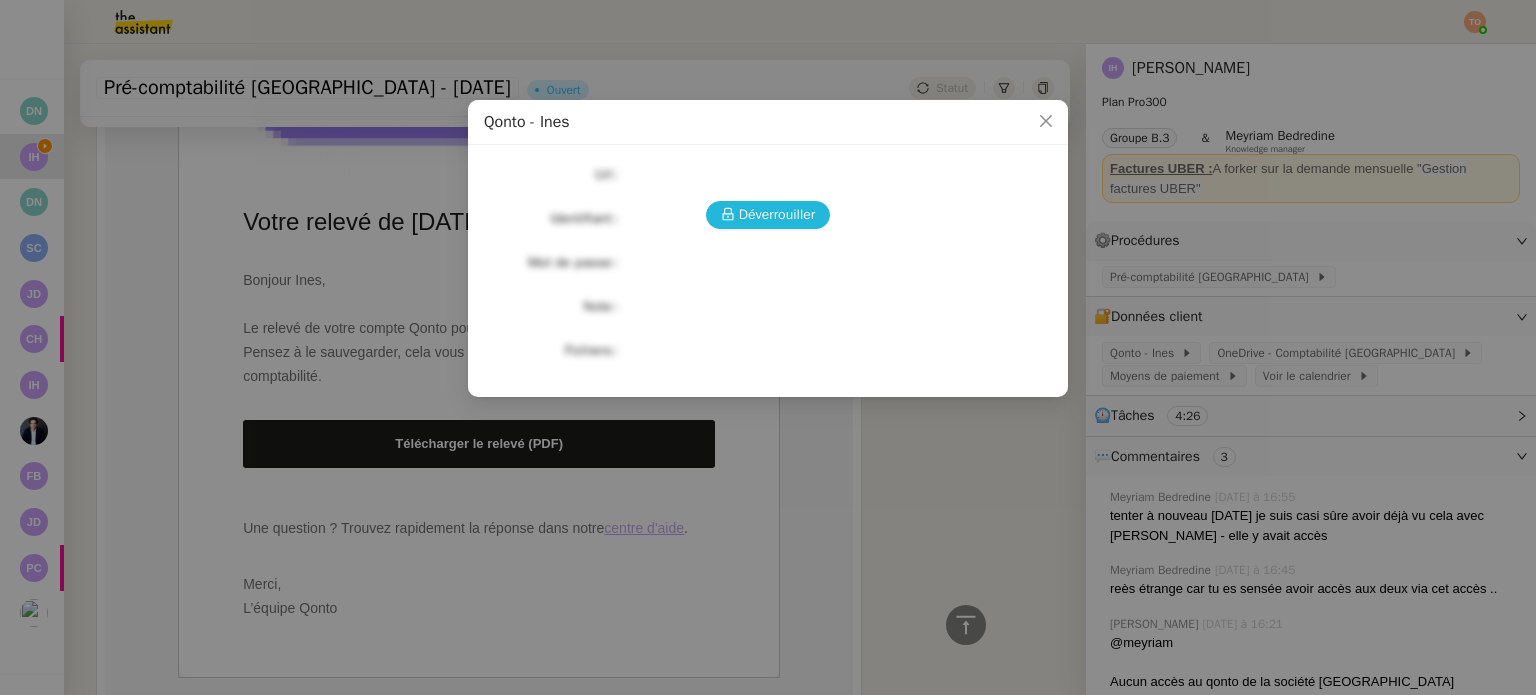 click on "Déverrouiller" at bounding box center [777, 214] 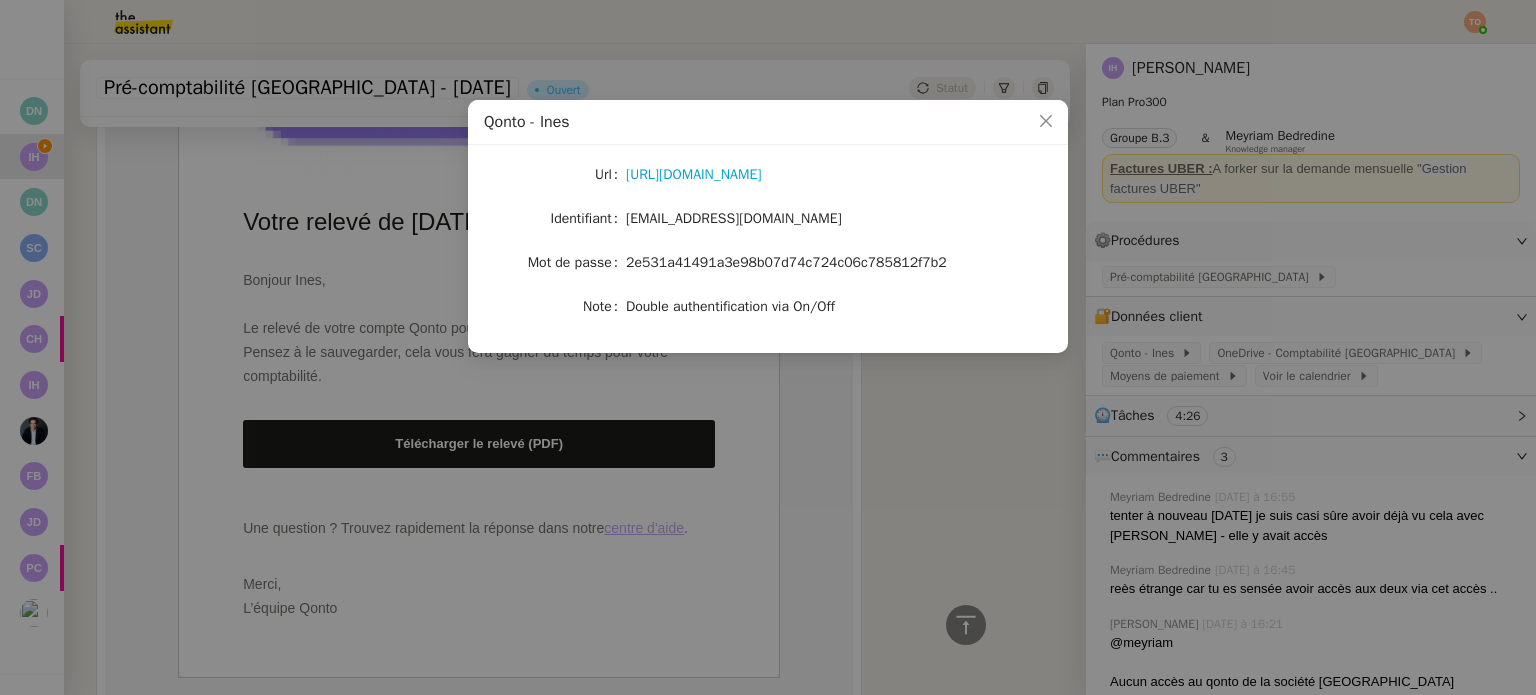 click on "ines.umx@theassistant.com" 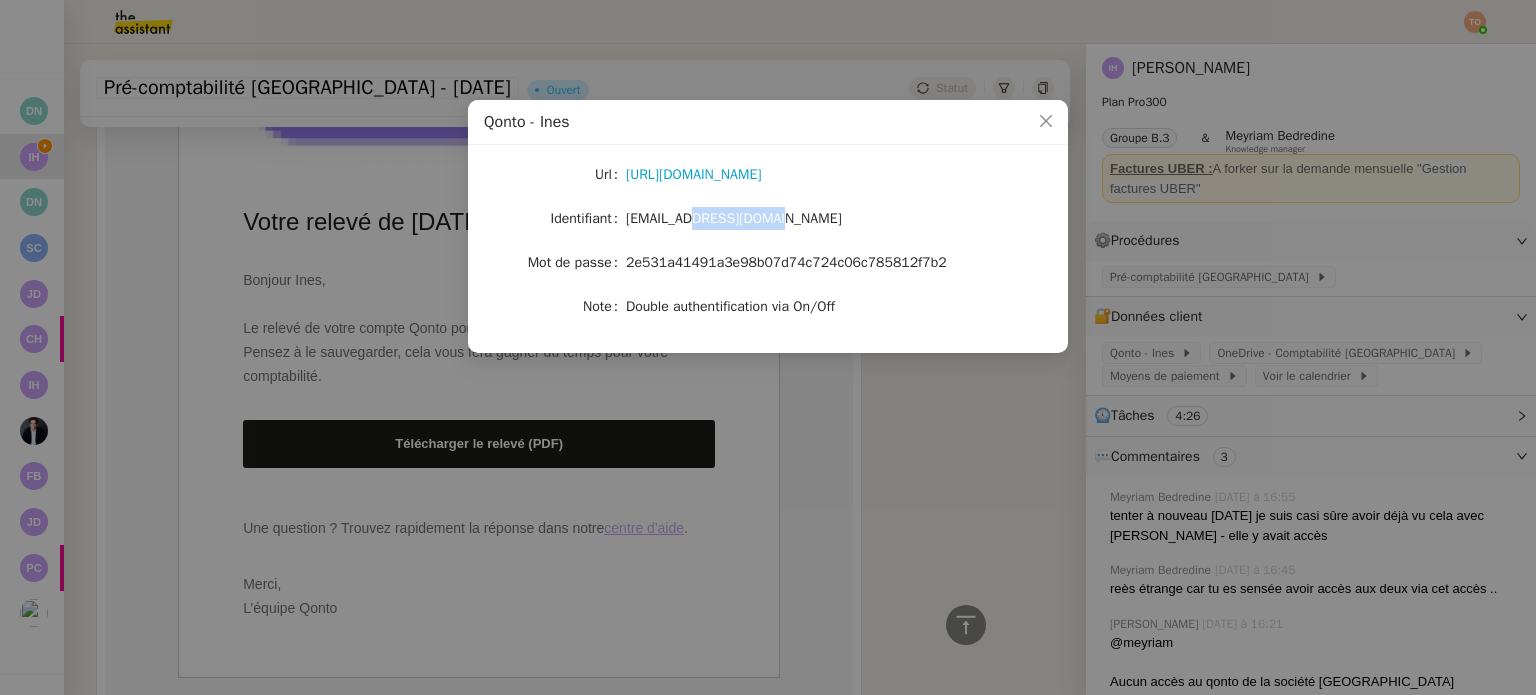 click on "ines.umx@theassistant.com" 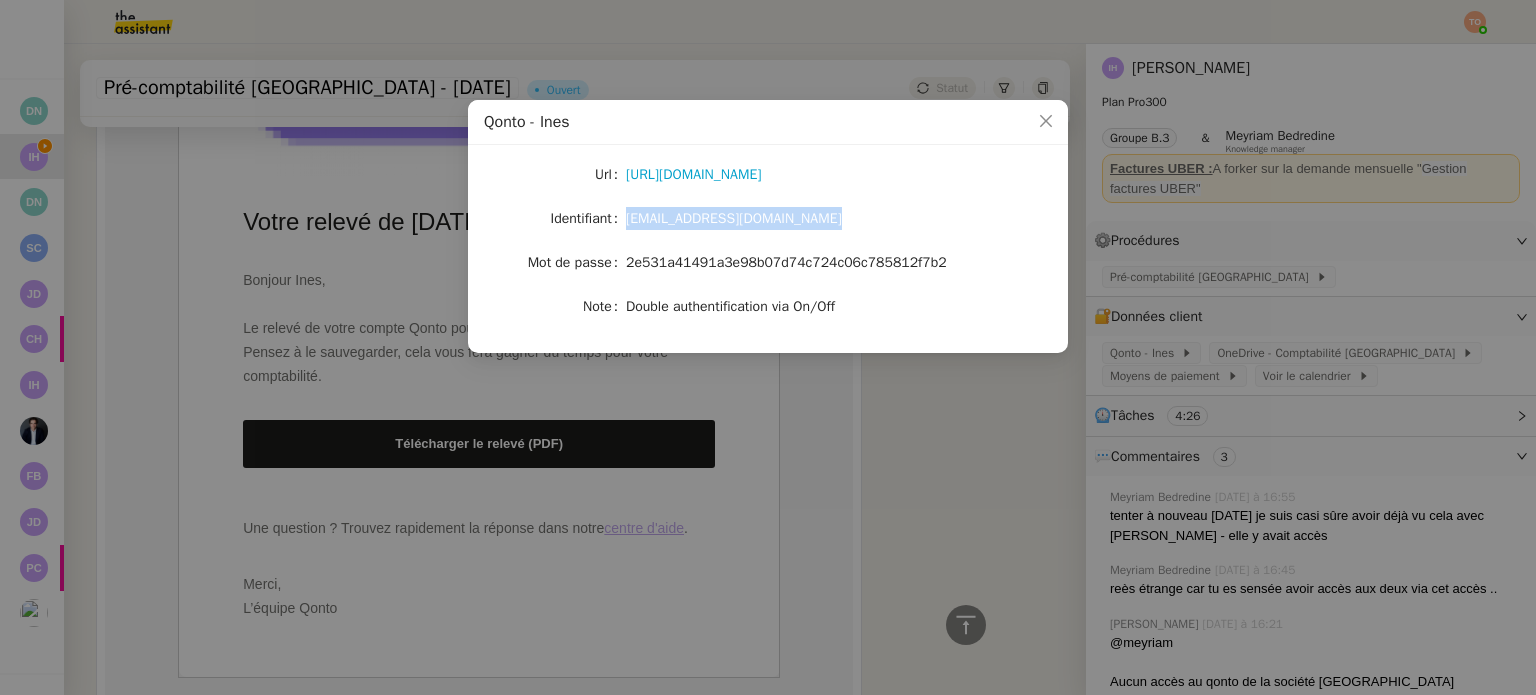 click on "ines.umx@theassistant.com" 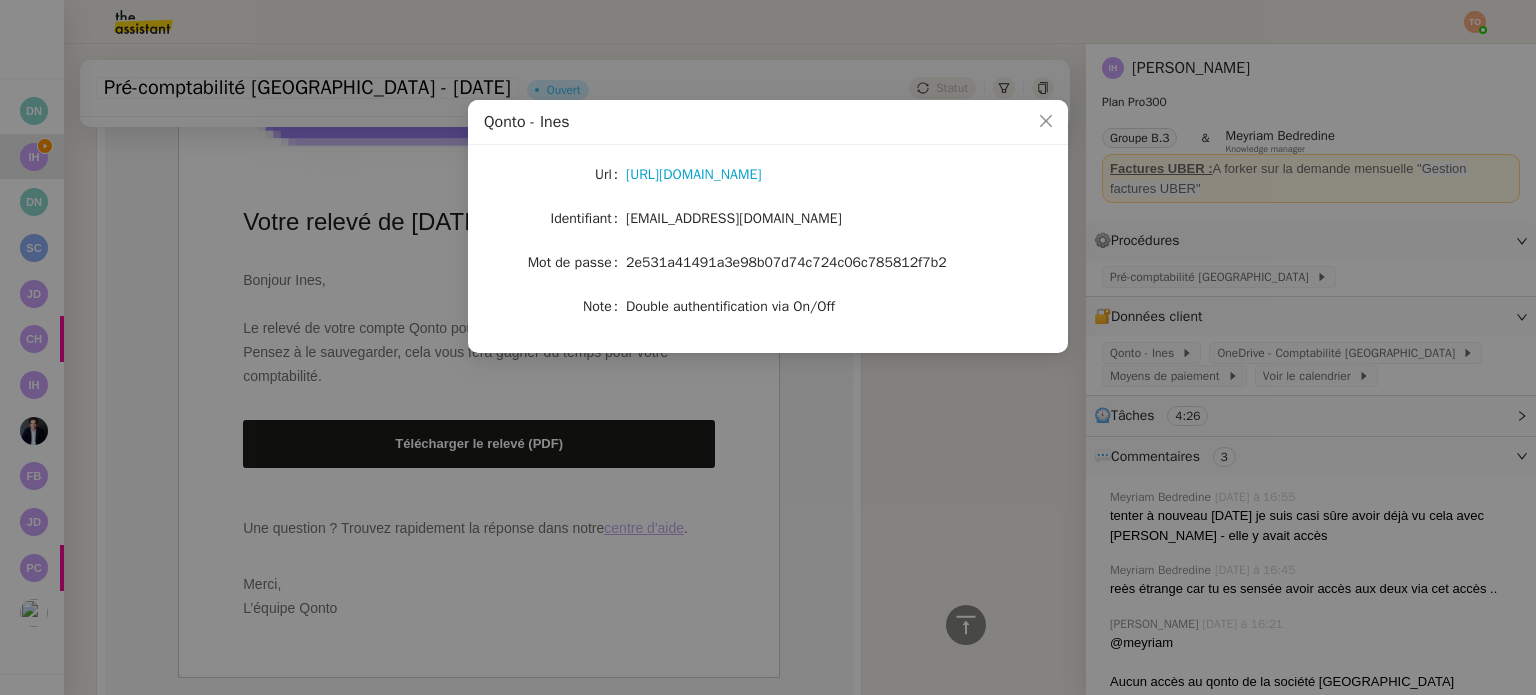 click on "2e531a41491a3e98b07d74c724c06c785812f7b2" 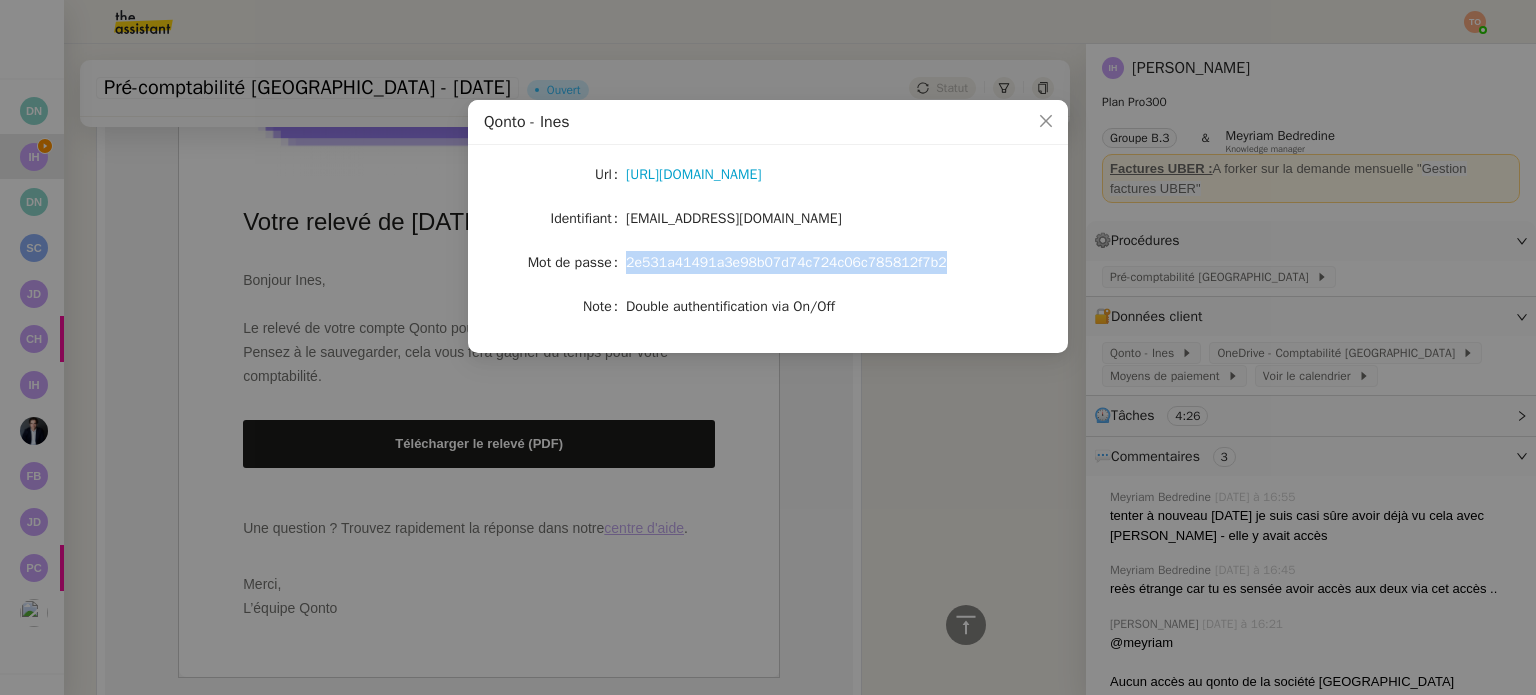click on "2e531a41491a3e98b07d74c724c06c785812f7b2" 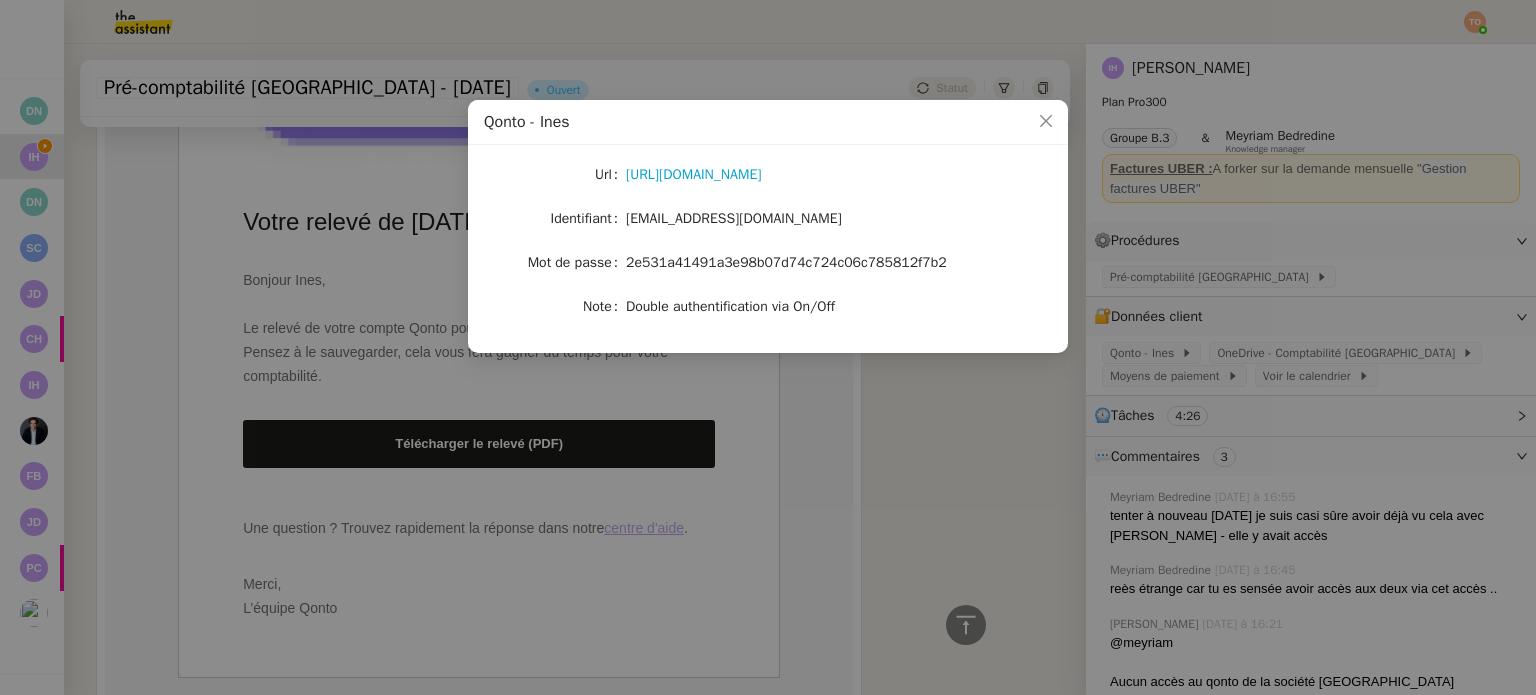 click on "ines.umx@theassistant.com" 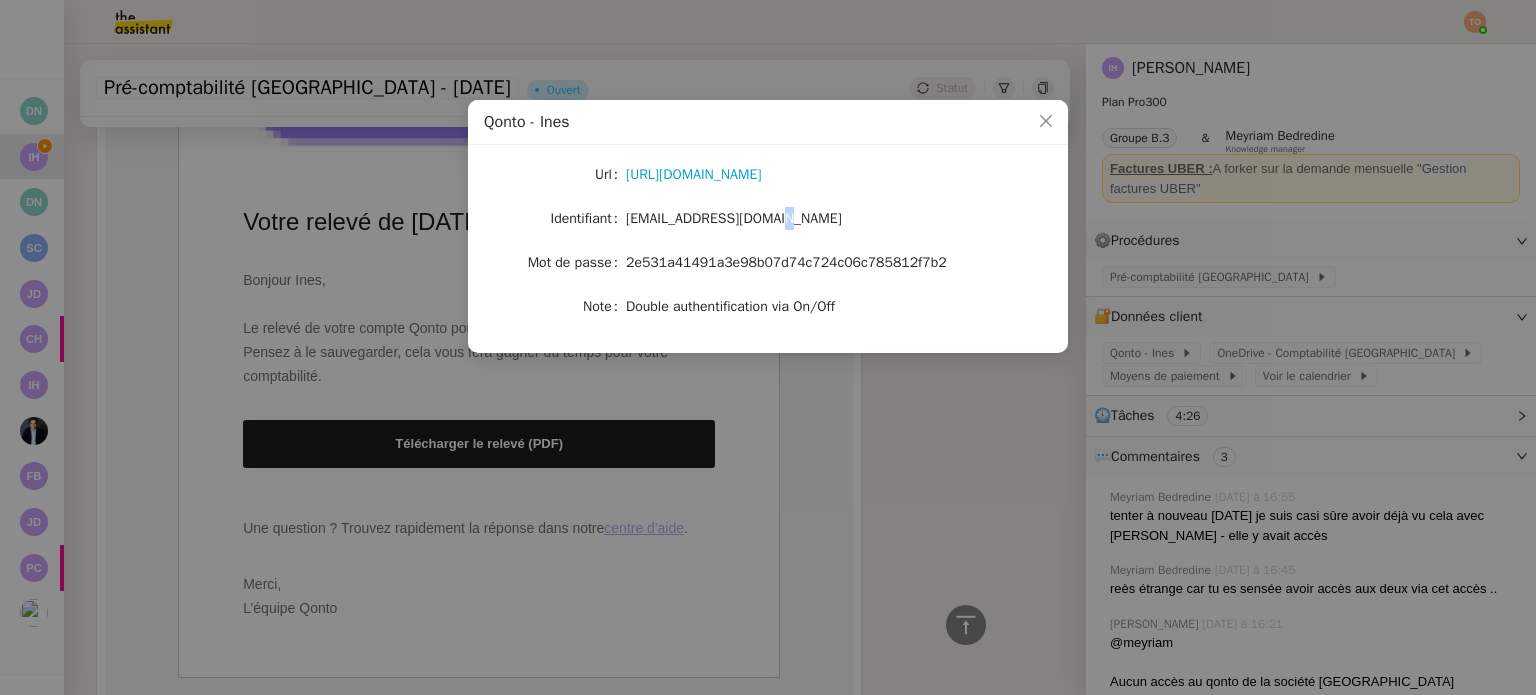click on "ines.umx@theassistant.com" 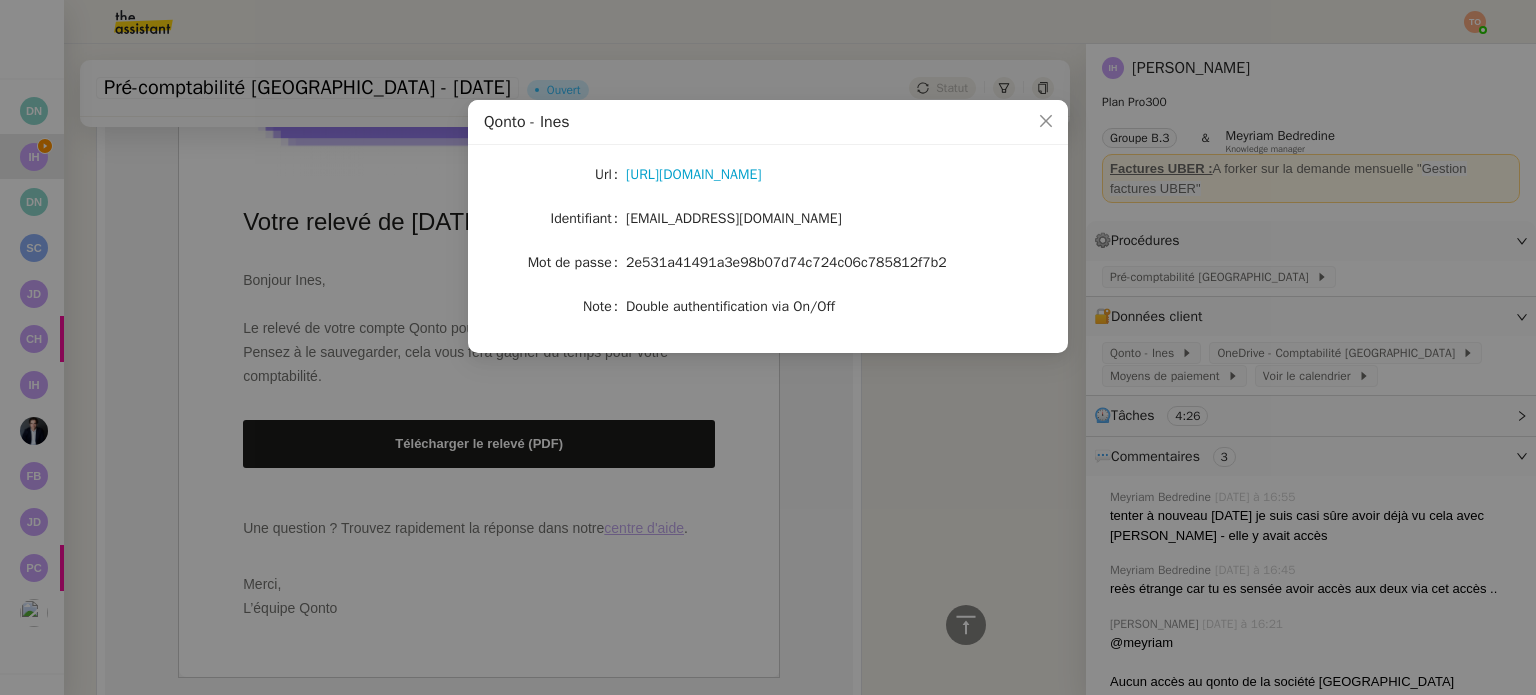 click on "ines.umx@theassistant.com" 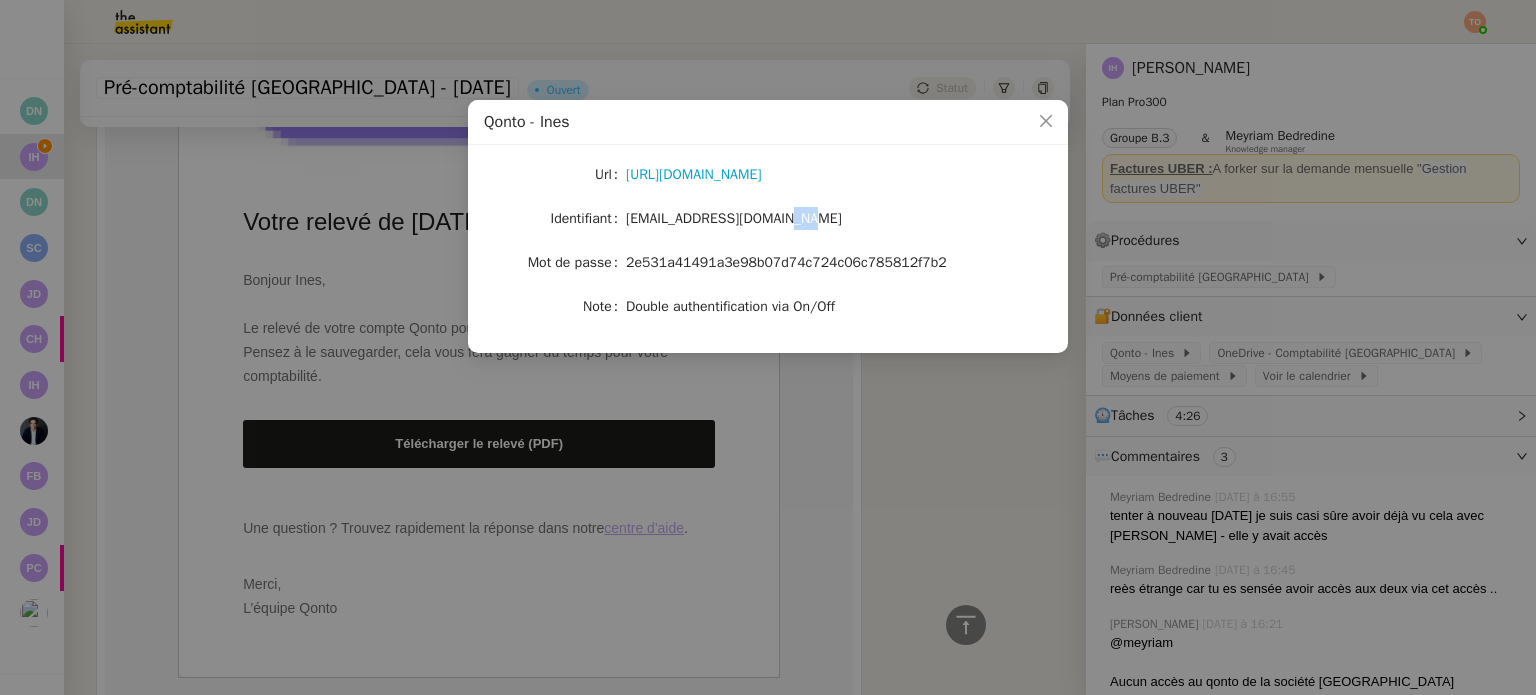 click on "ines.umx@theassistant.com" 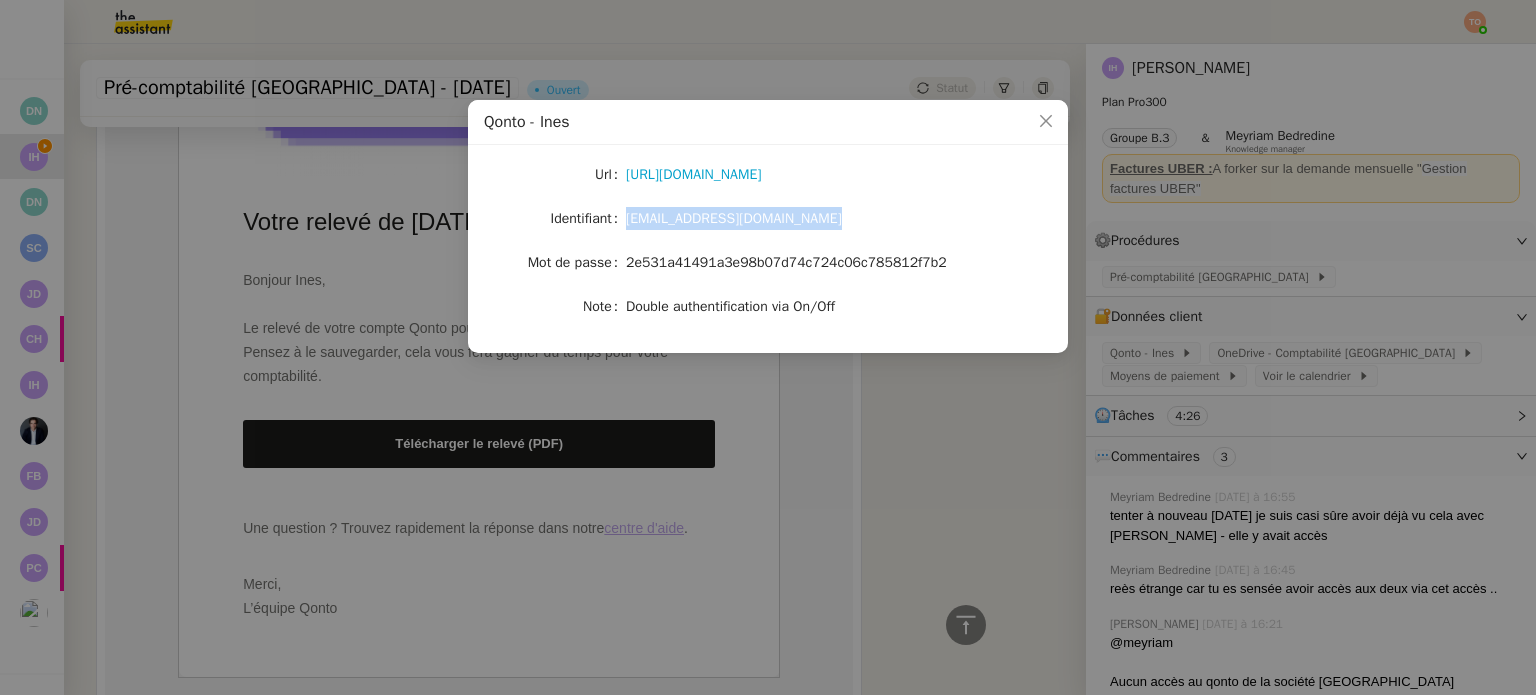 click on "ines.umx@theassistant.com" 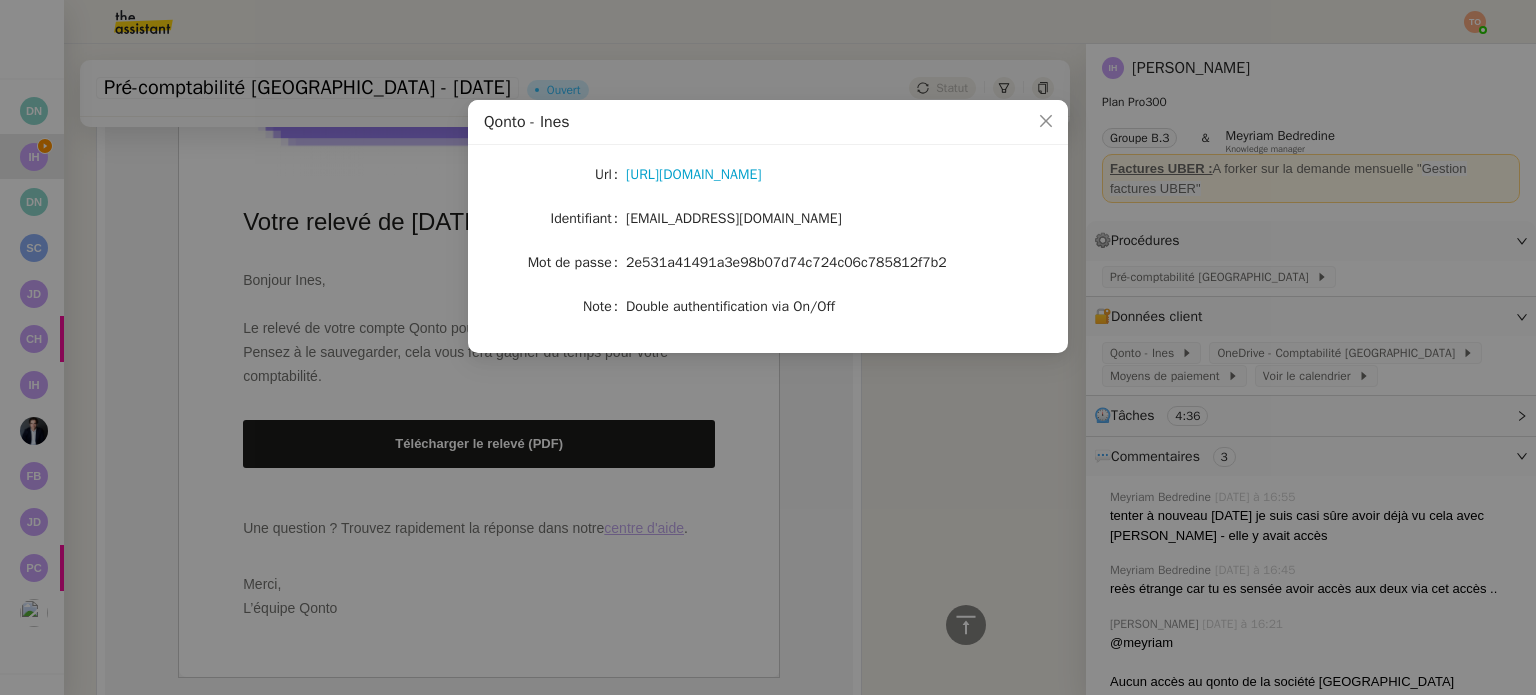 click on "Qonto - Ines Url https://app.qonto.com/signin    Identifiant ines.umx@theassistant.com Mot de passe 2e531a41491a3e98b07d74c724c06c785812f7b2 Note Double authentification via On/Off" at bounding box center (768, 347) 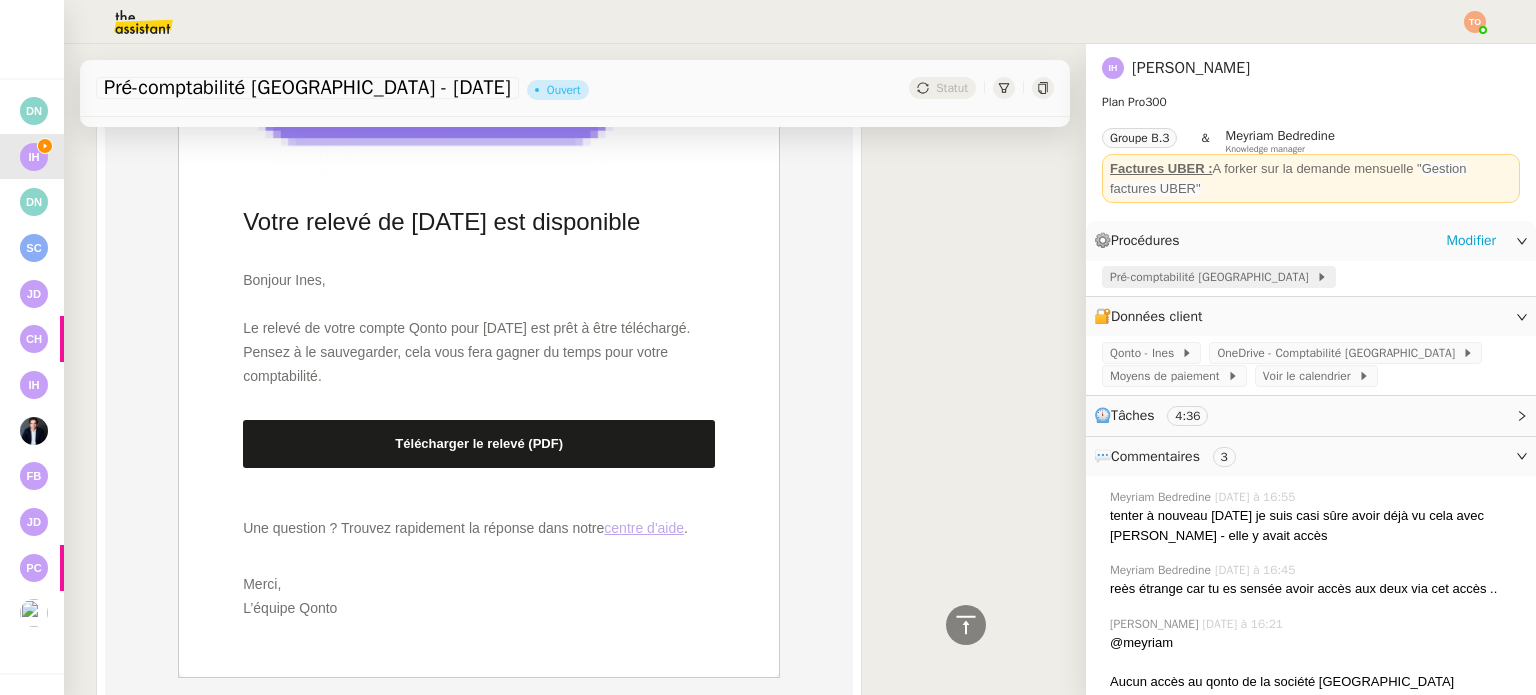 click 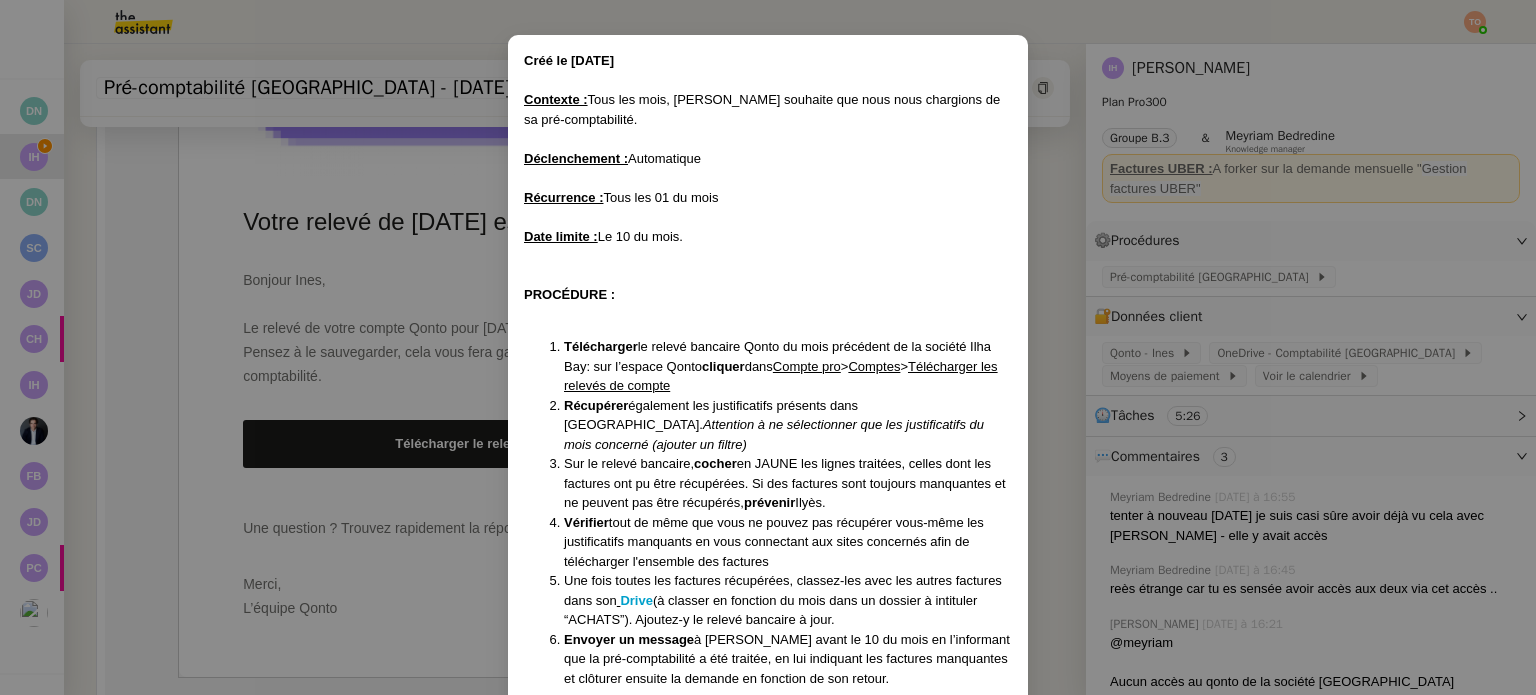 scroll, scrollTop: 100, scrollLeft: 0, axis: vertical 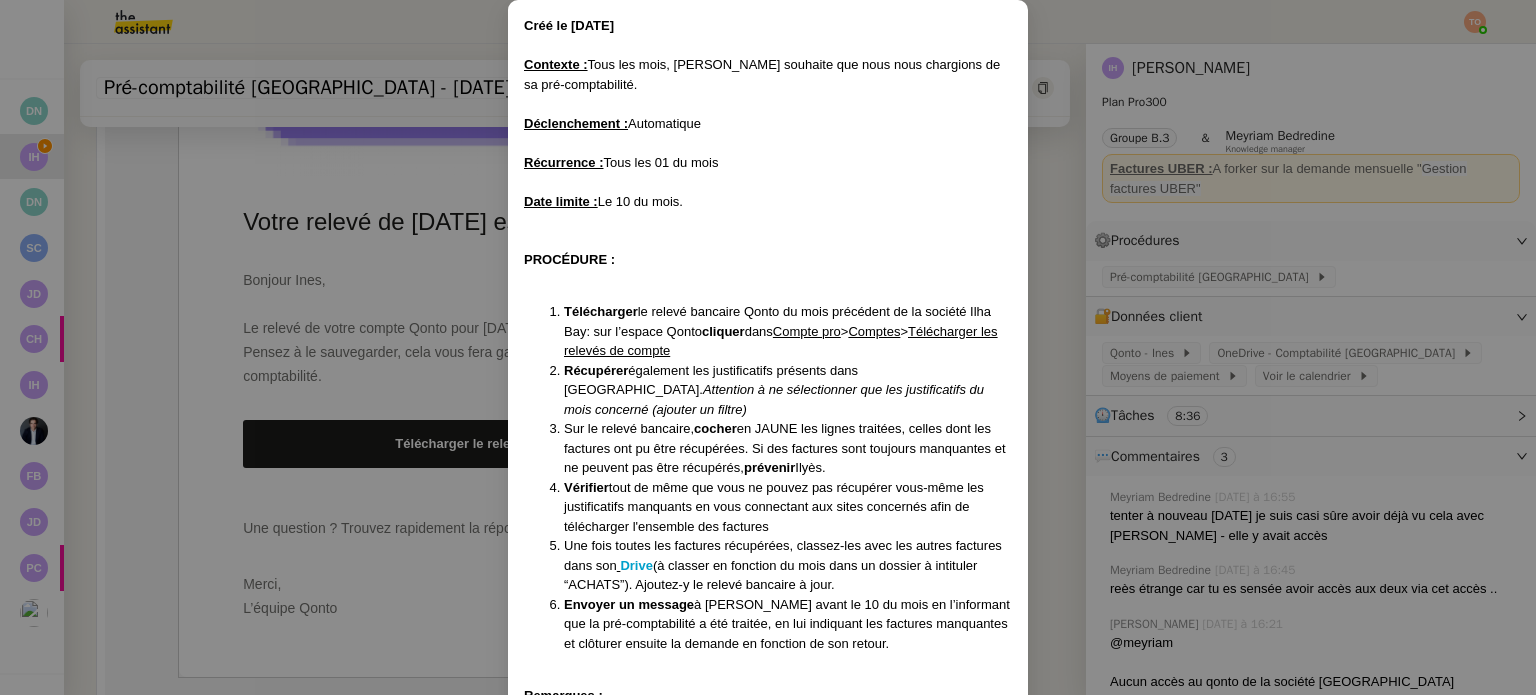 click on "Créé le 10/06/2025 Contexte :  Tous les mois, Ilyes souhaite que nous nous chargions de sa pré-comptabilité. Déclenchement :  Automatique Récurrence :  Tous les 01 du mois Date limite :  Le 10 du mois. PROCÉDURE : Télécharger  le relevé bancaire Qonto du mois précédent de la société Ilha Bay: sur l’espace Qonto  cliquer  dans  Compte pro  >  Comptes  >  Télécharger les relevés de compte Récupérer  également les justificatifs présents dans Qonto.  Attention à ne sélectionner que les justificatifs du mois concerné (ajouter un filtre) Sur le relevé bancaire,  cocher  en JAUNE les lignes traitées, celles dont les factures ont pu être récupérées. Si des factures sont toujours manquantes et ne peuvent pas être récupérés,  prévenir  Ilyès. Vérifier  tout de même que vous ne pouvez pas récupérer vous-même les justificatifs manquants en vous connectant aux sites concernés afin de télécharger l'ensemble des factures   Drive Envoyer un message Remarques :" at bounding box center [768, 347] 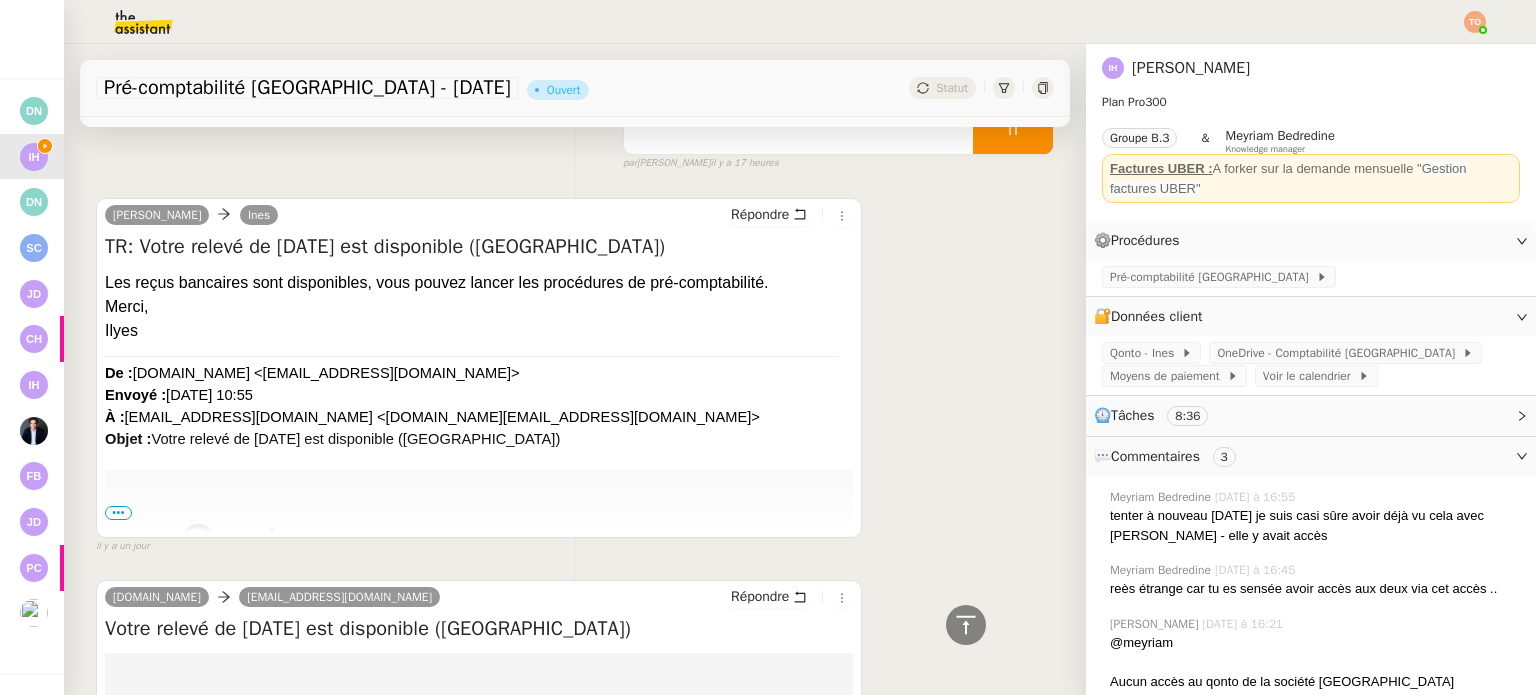 scroll, scrollTop: 0, scrollLeft: 0, axis: both 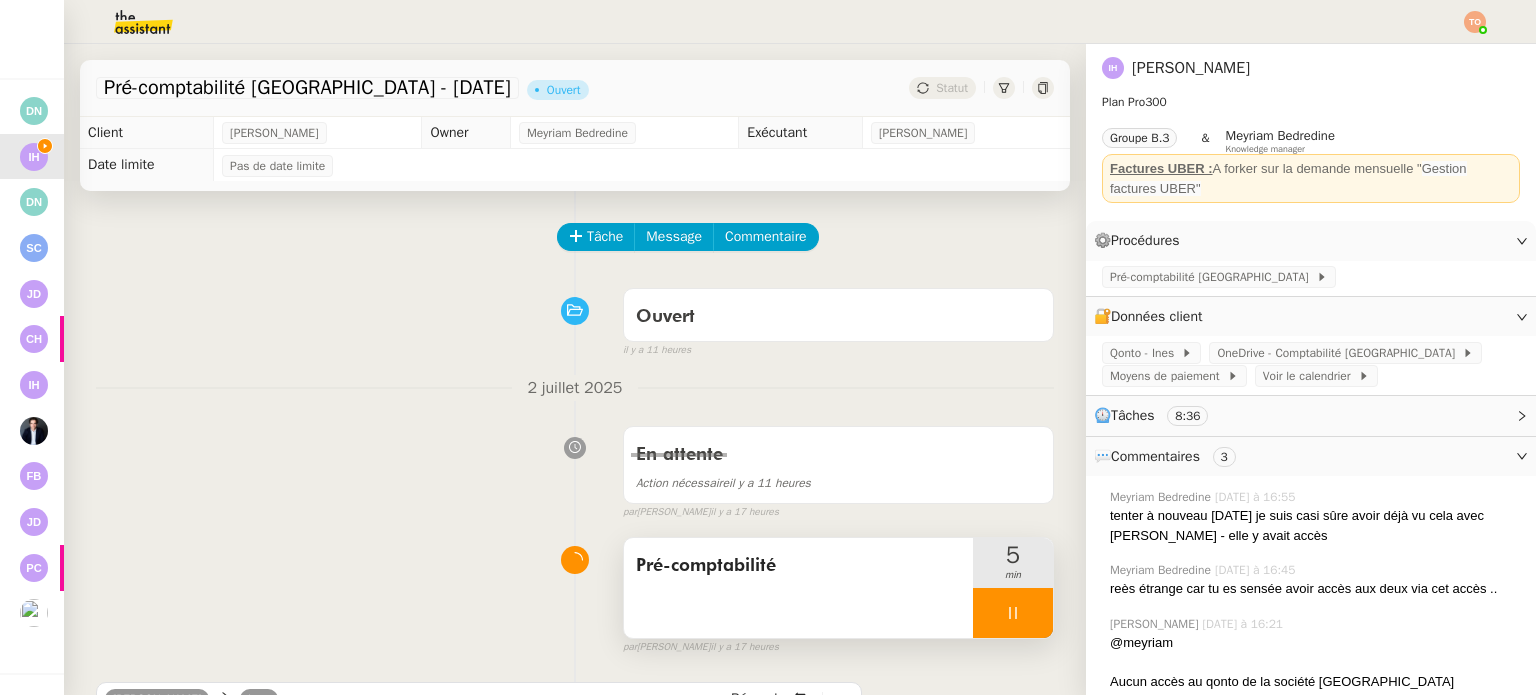 click at bounding box center (1013, 613) 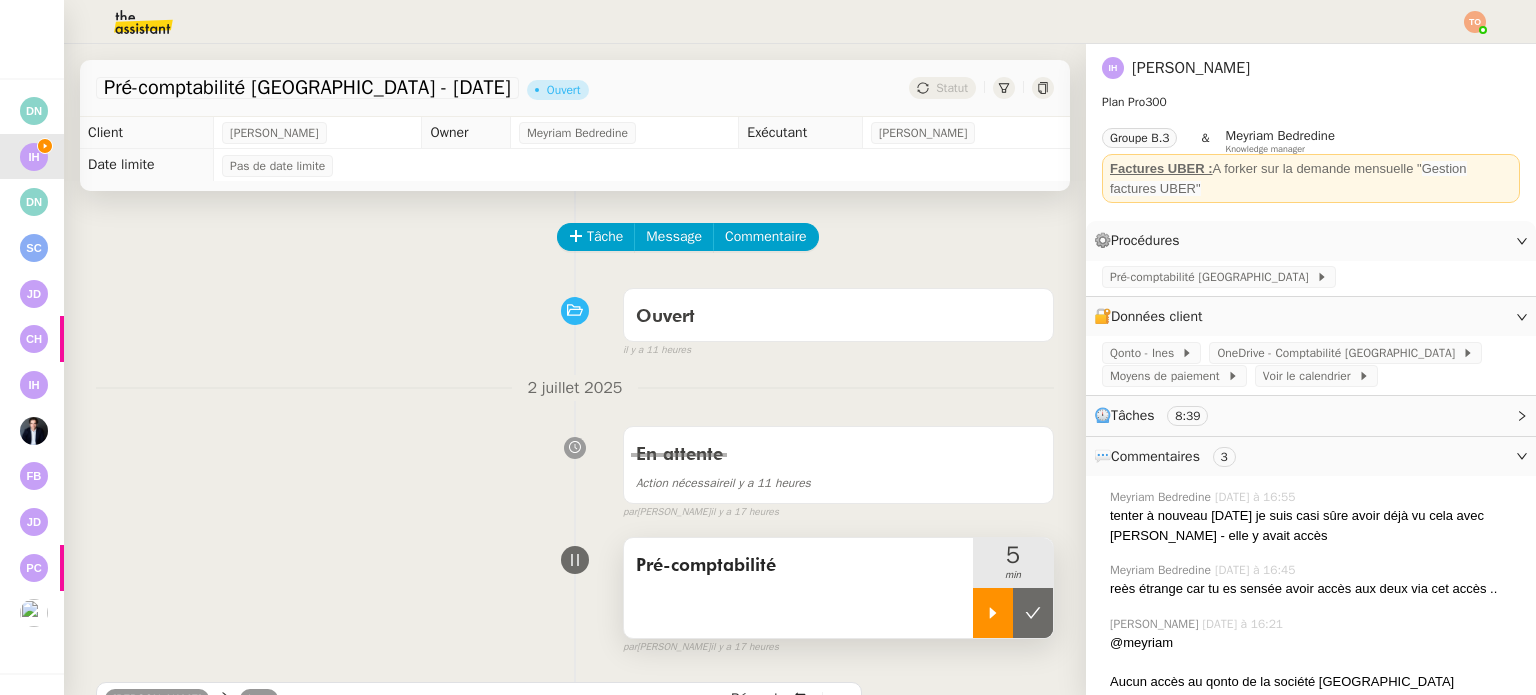 click 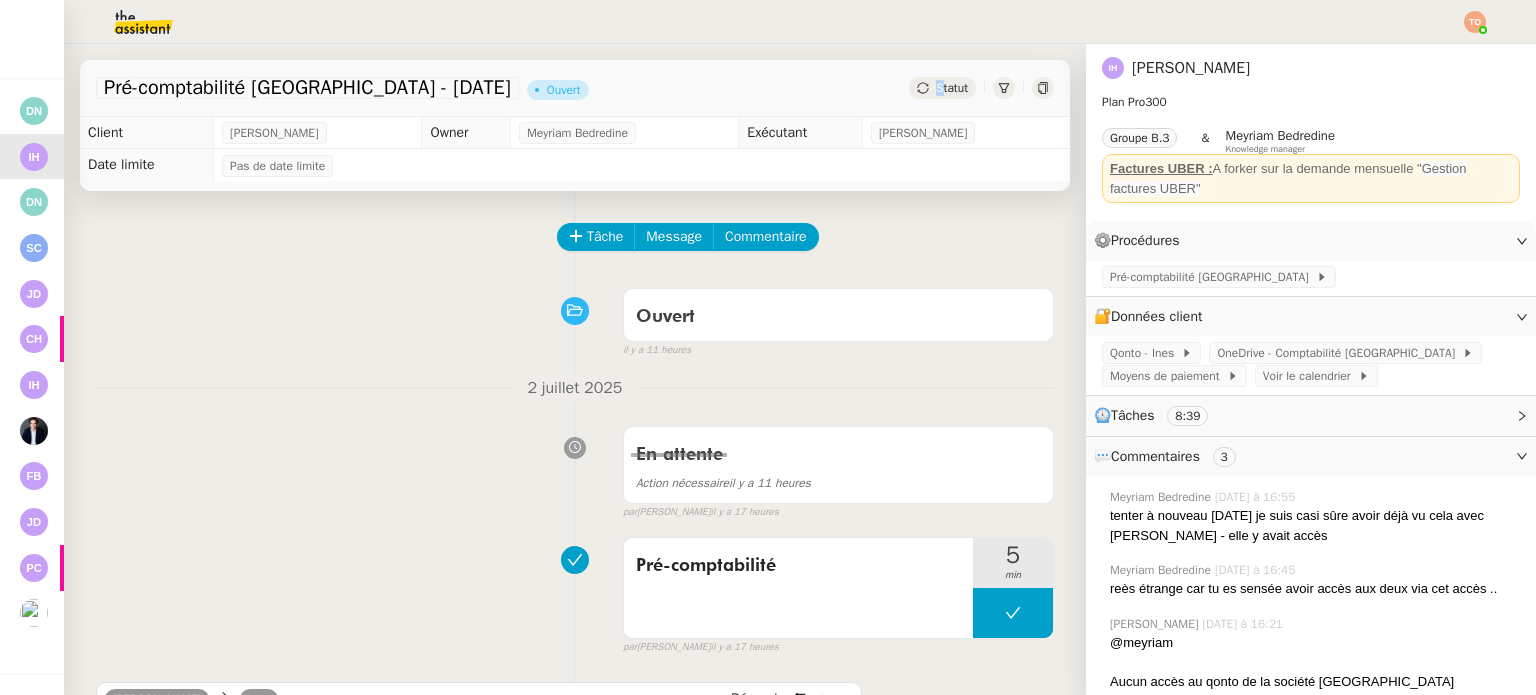 click on "Statut" 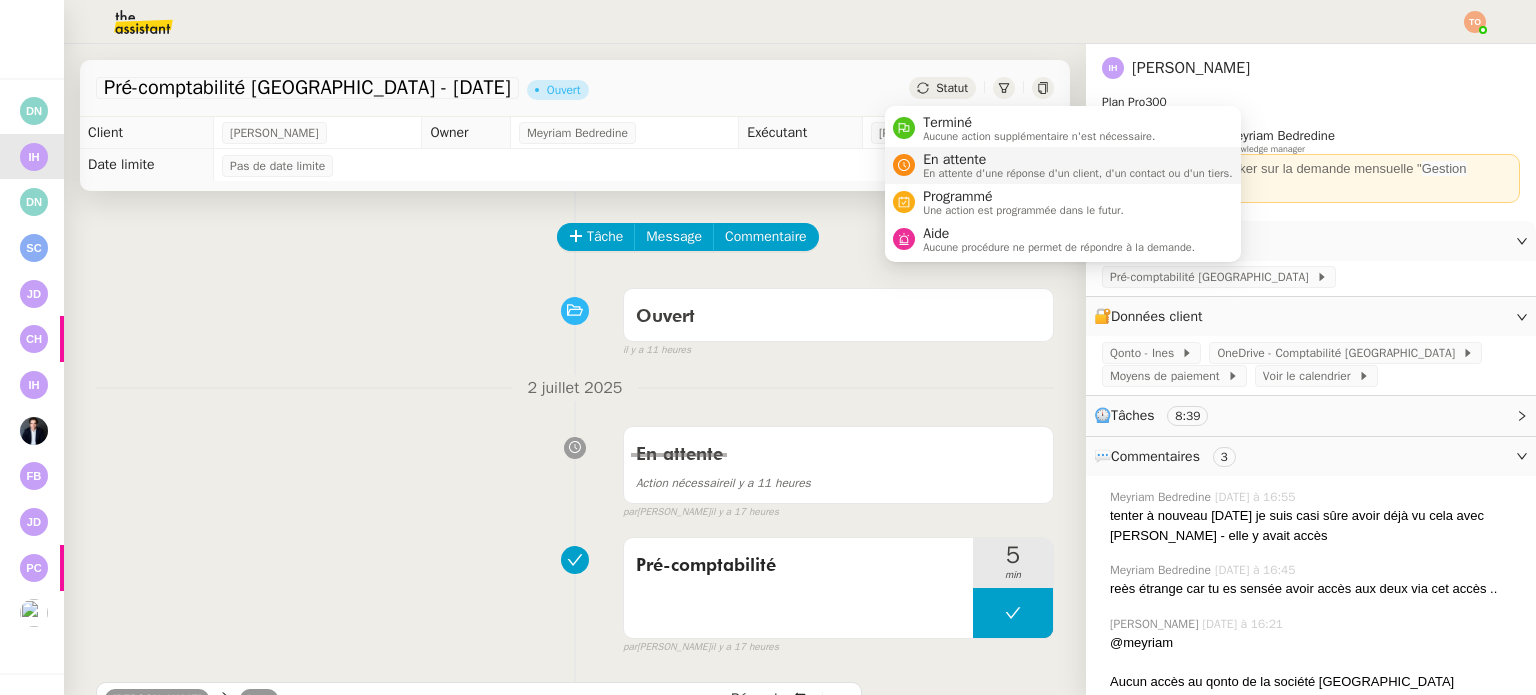 click on "En attente" at bounding box center (1078, 160) 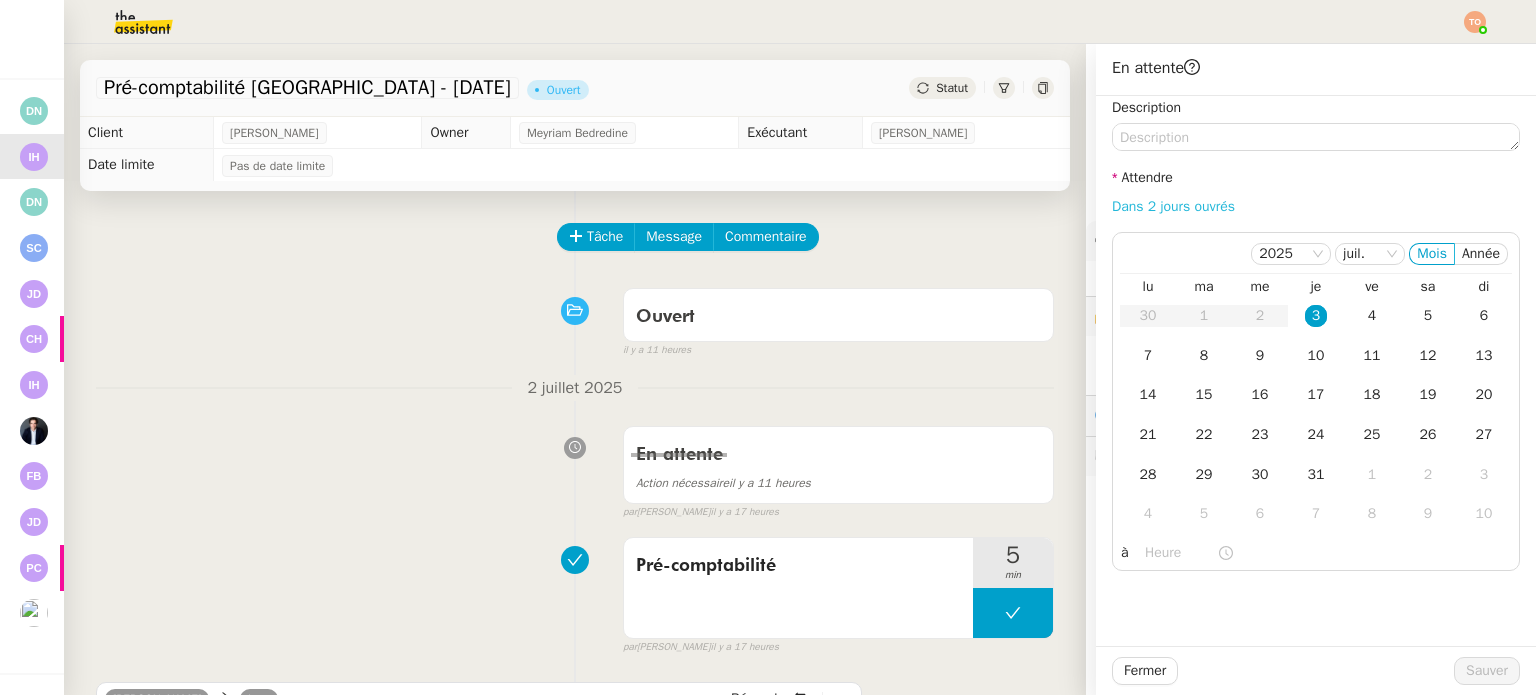 click on "Dans 2 jours ouvrés" 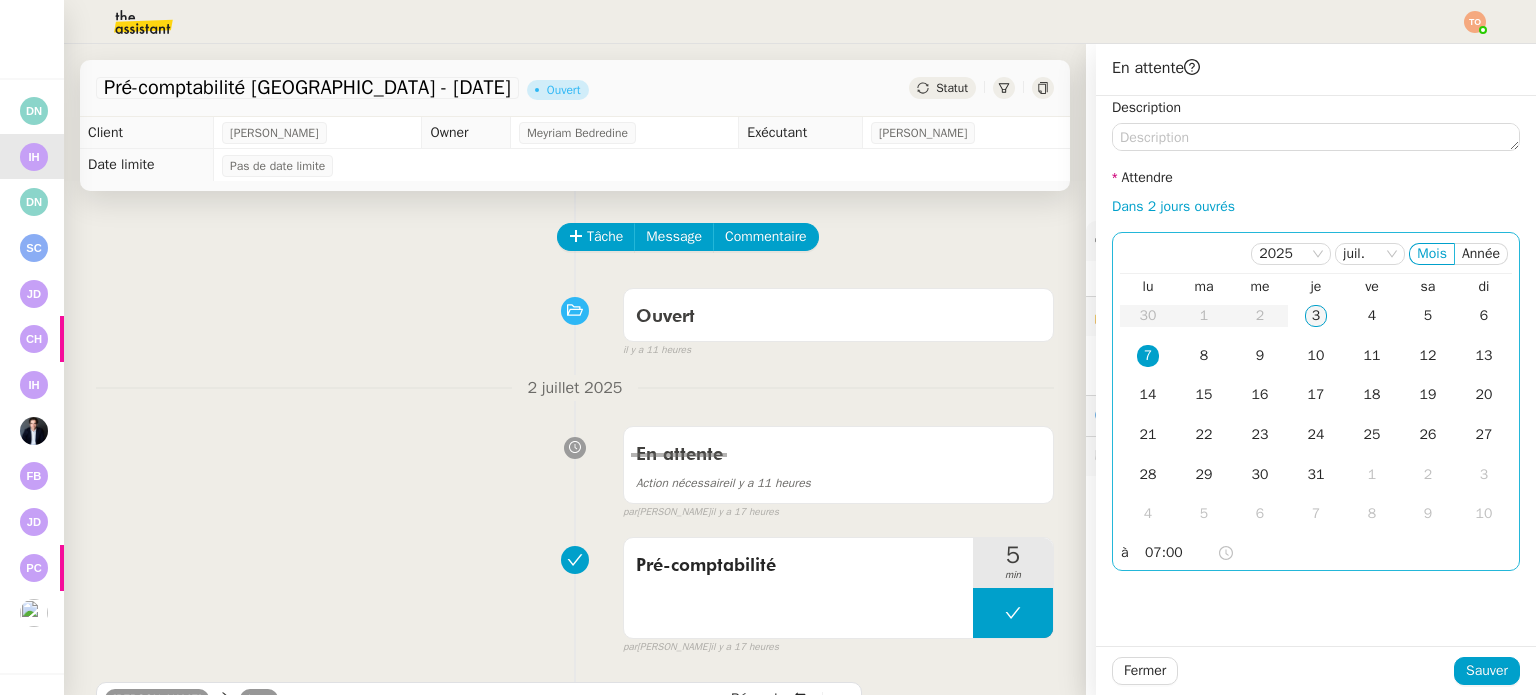 click on "3" 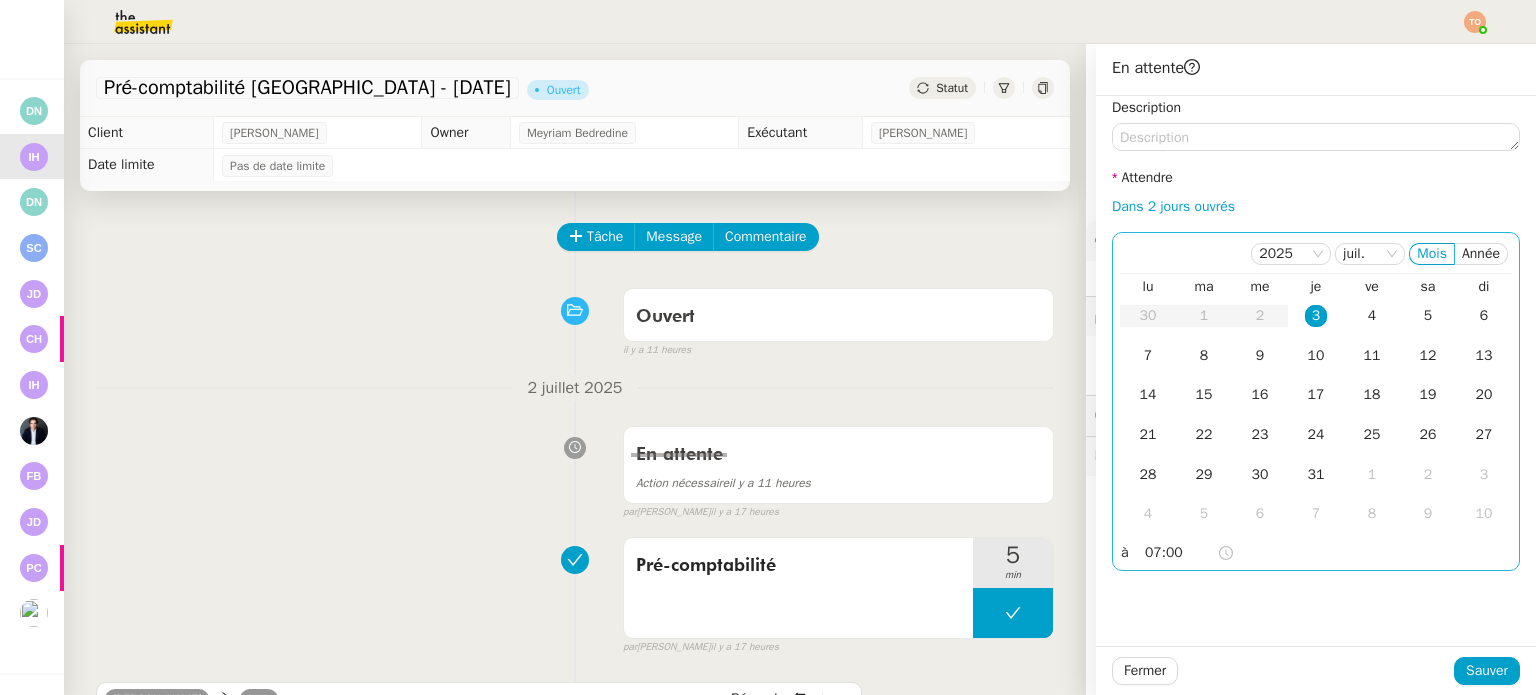 click on "07:00" 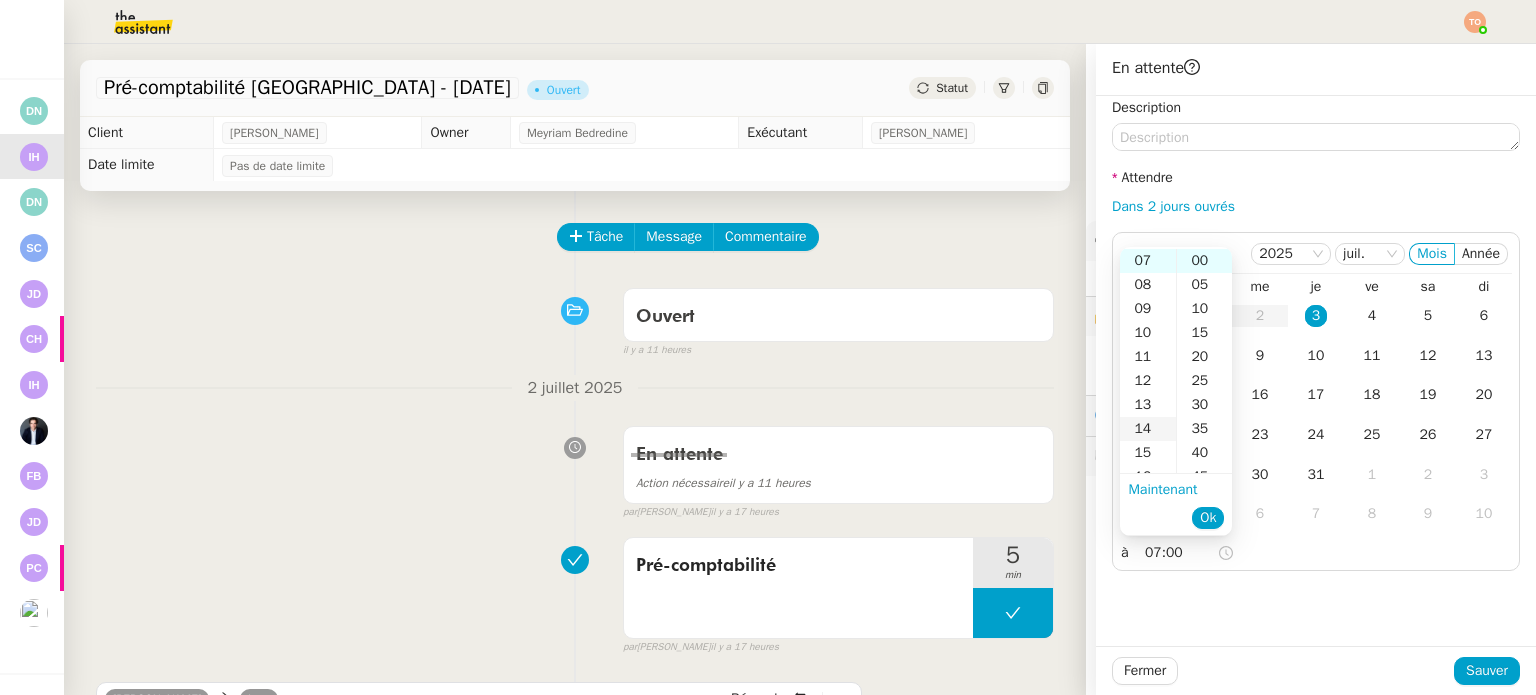 click on "14" at bounding box center [1148, 429] 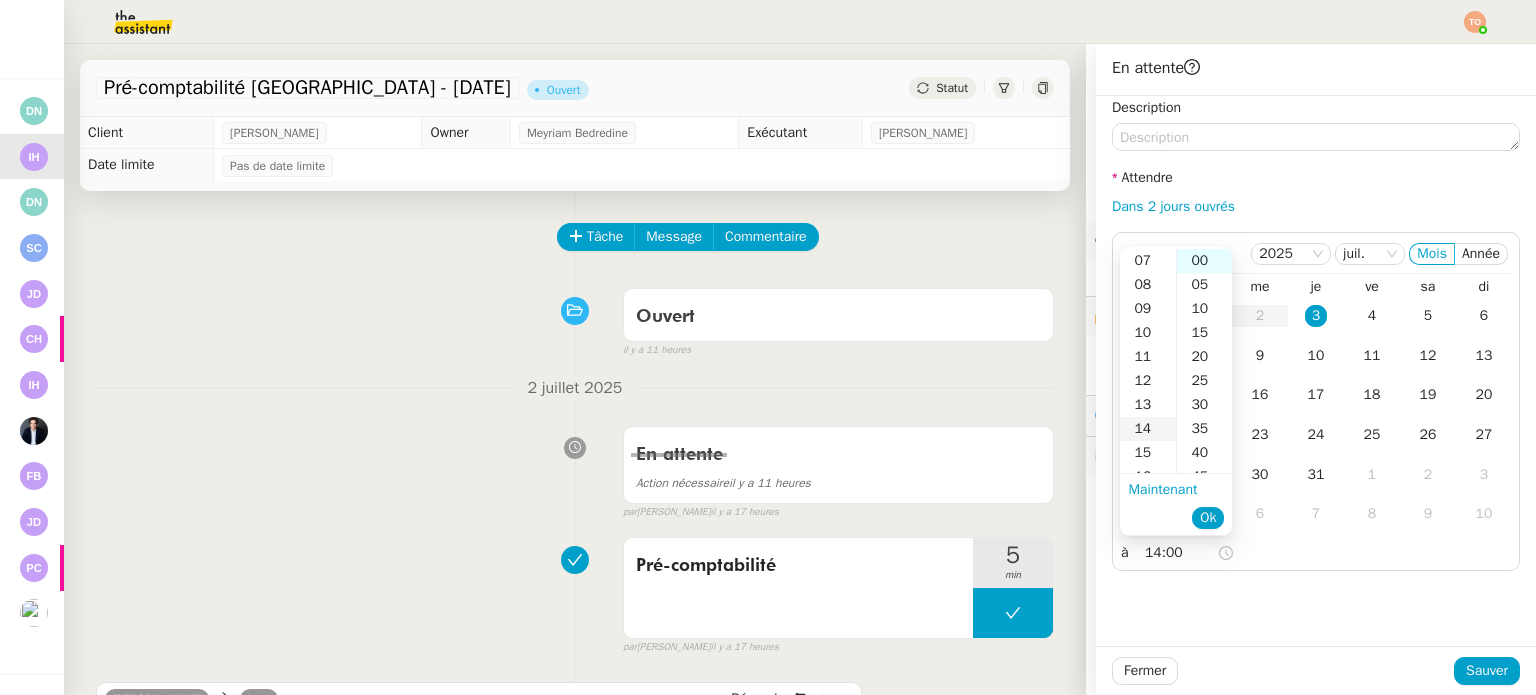 scroll, scrollTop: 336, scrollLeft: 0, axis: vertical 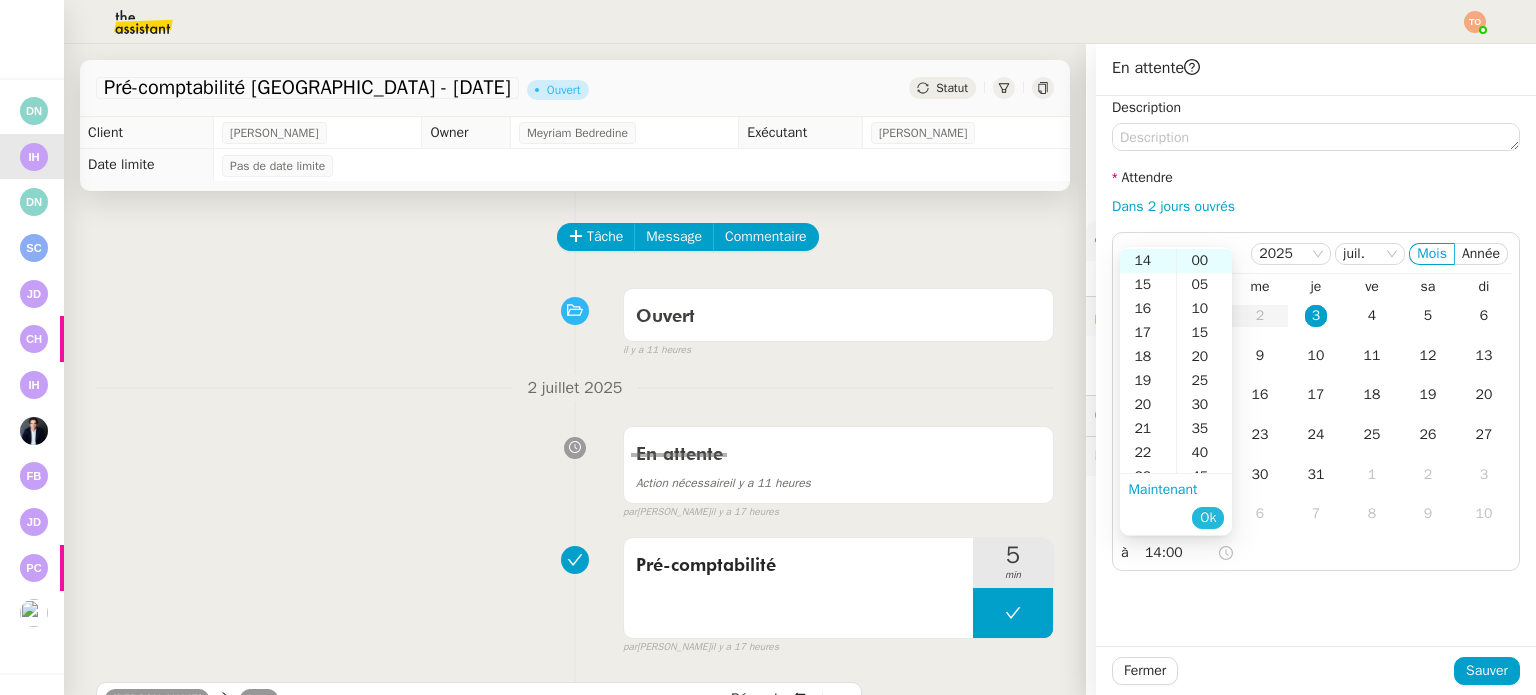 click on "Ok" at bounding box center (1208, 518) 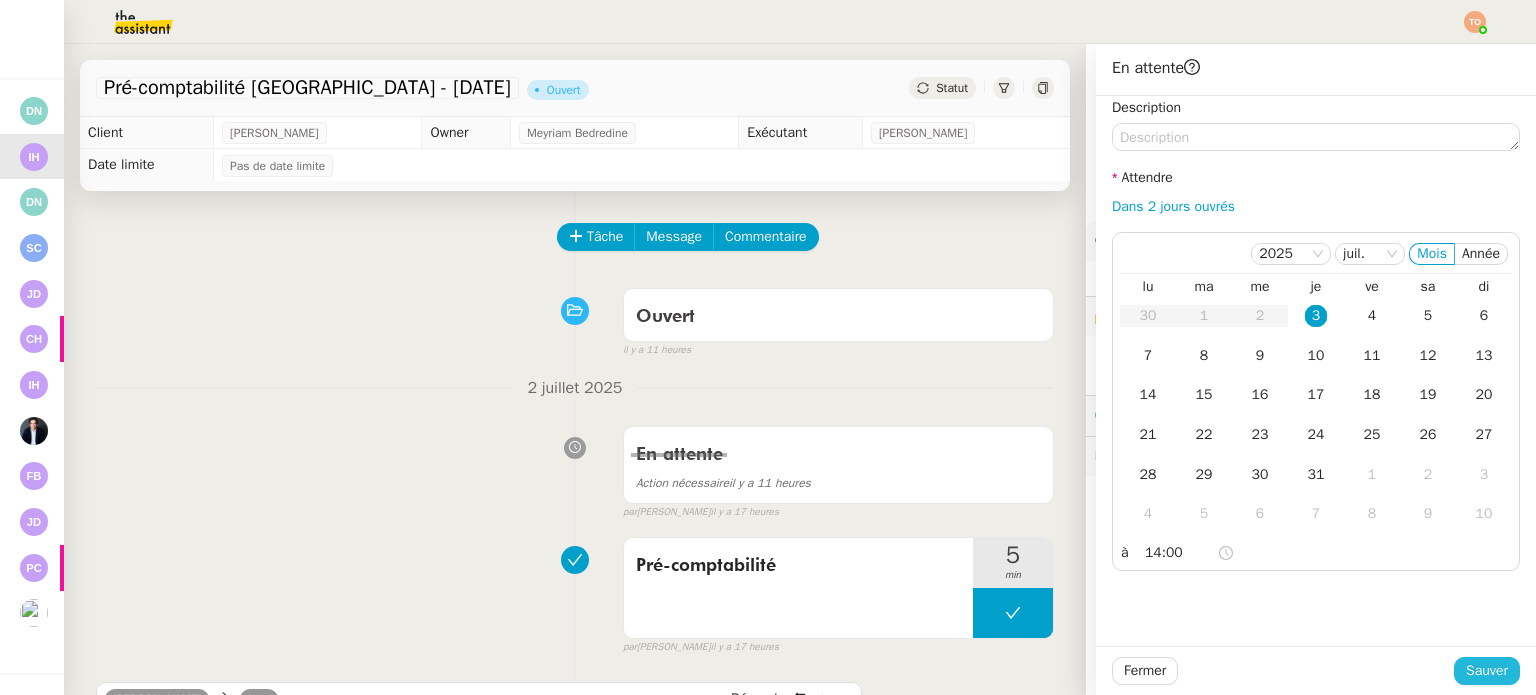 drag, startPoint x: 1460, startPoint y: 666, endPoint x: 1433, endPoint y: 655, distance: 29.15476 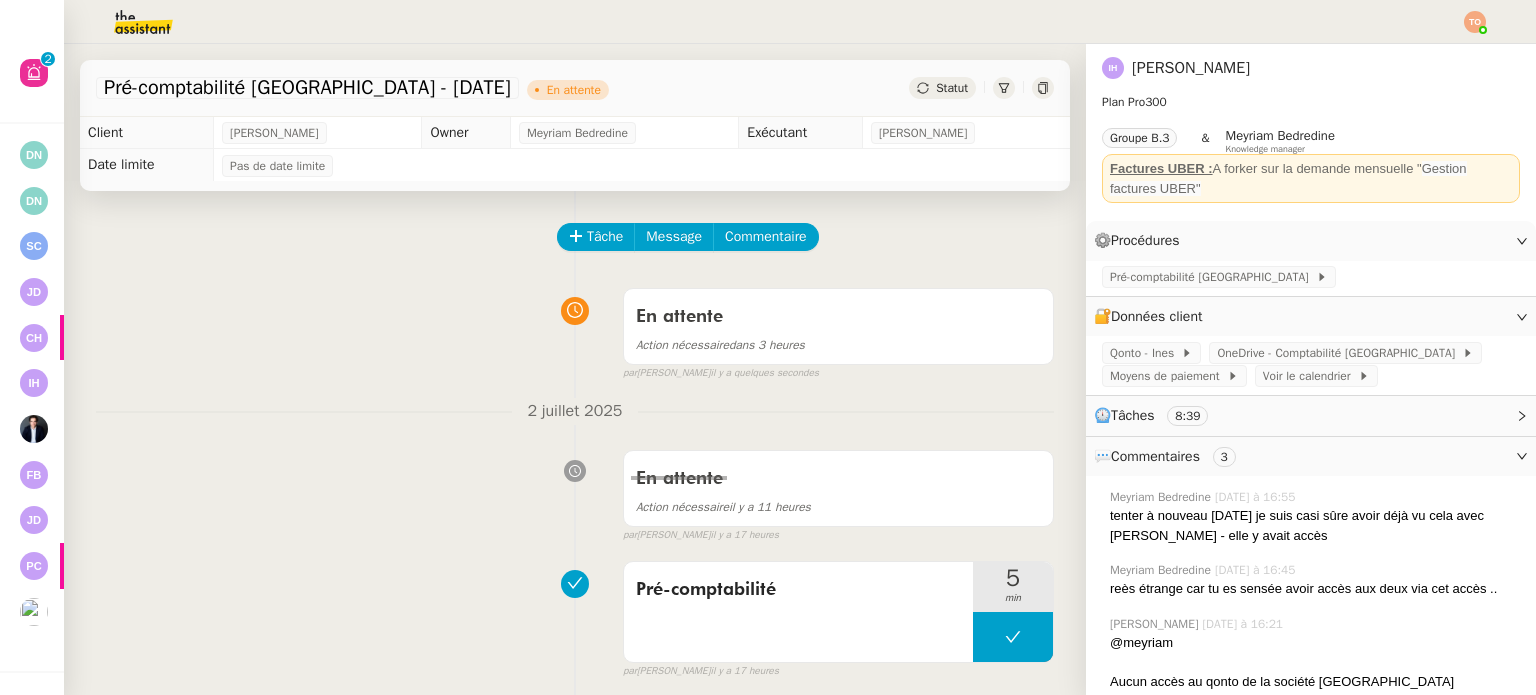 scroll, scrollTop: 8, scrollLeft: 0, axis: vertical 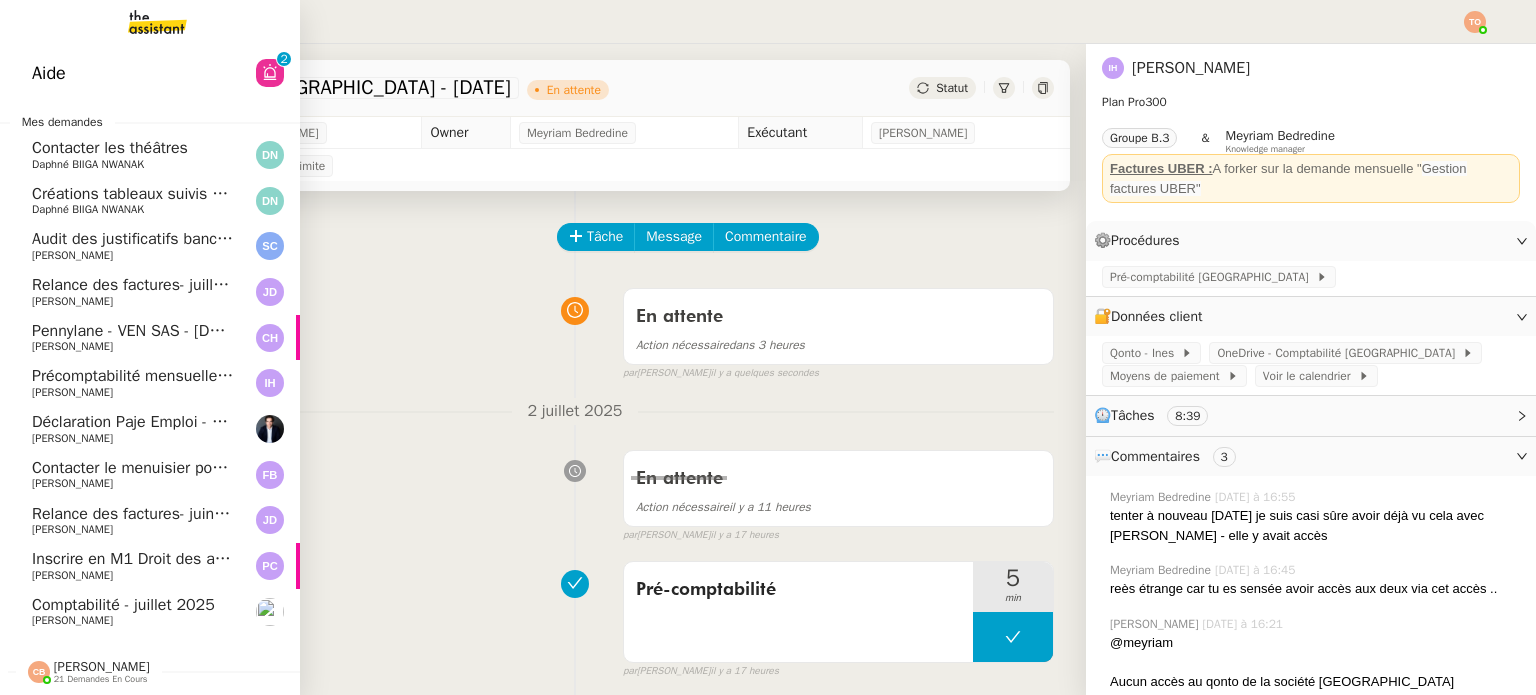 click on "[PERSON_NAME]" 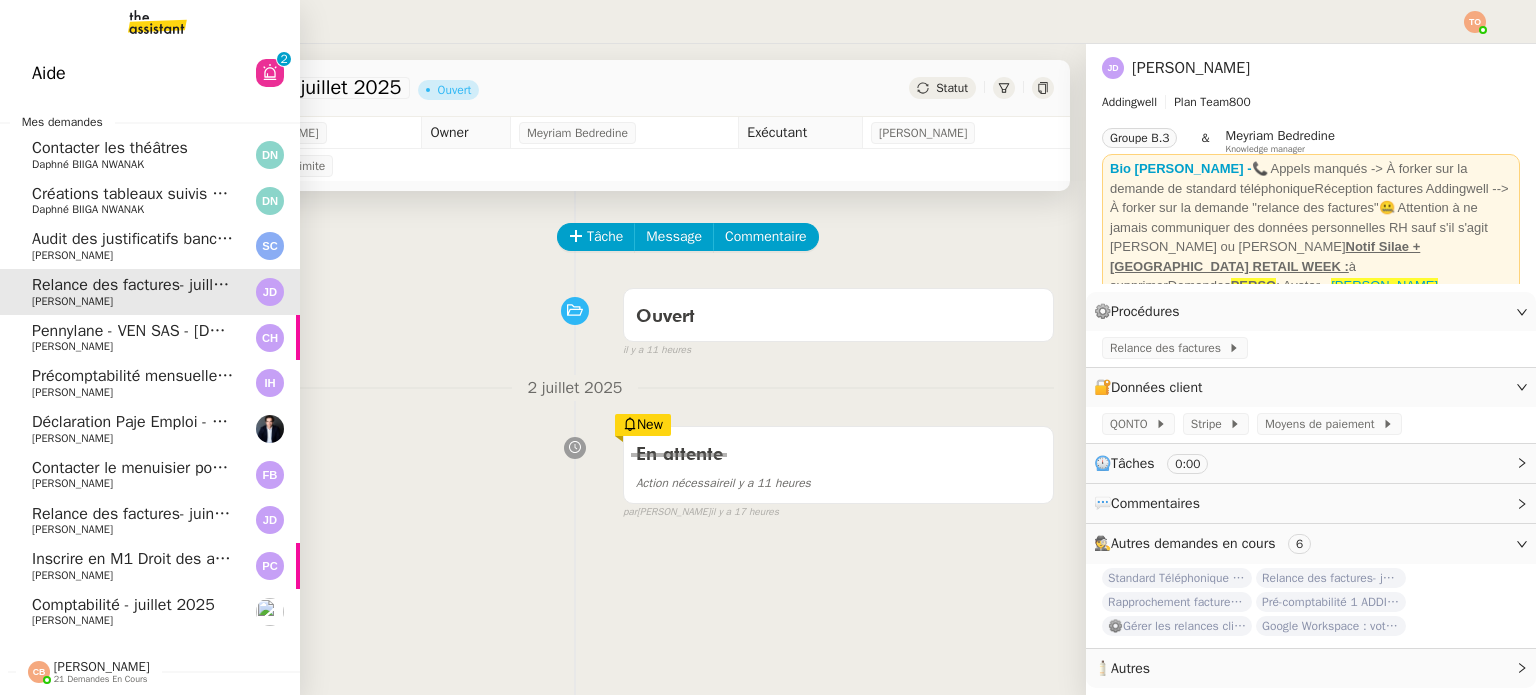 click on "Précomptabilité mensuelle - juillet 2025" 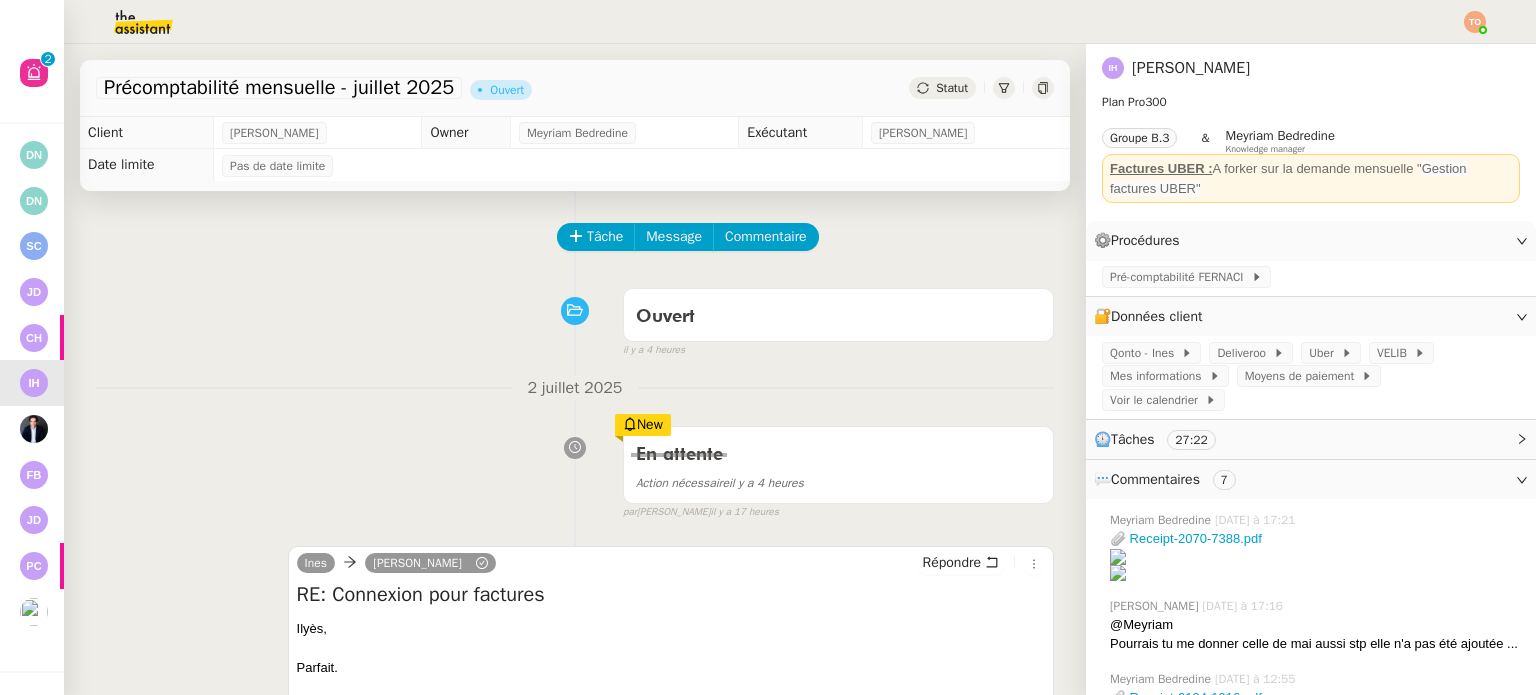 scroll, scrollTop: 100, scrollLeft: 0, axis: vertical 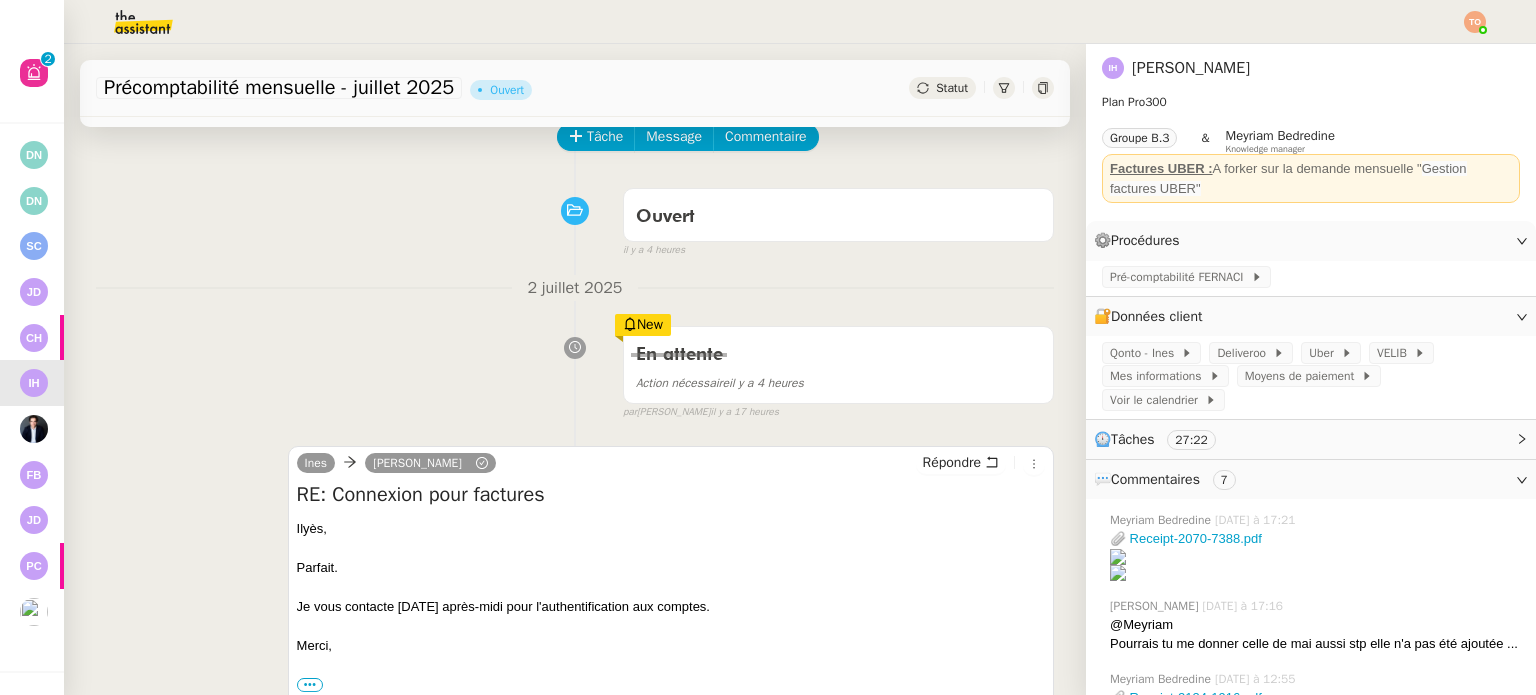 click on "Statut" 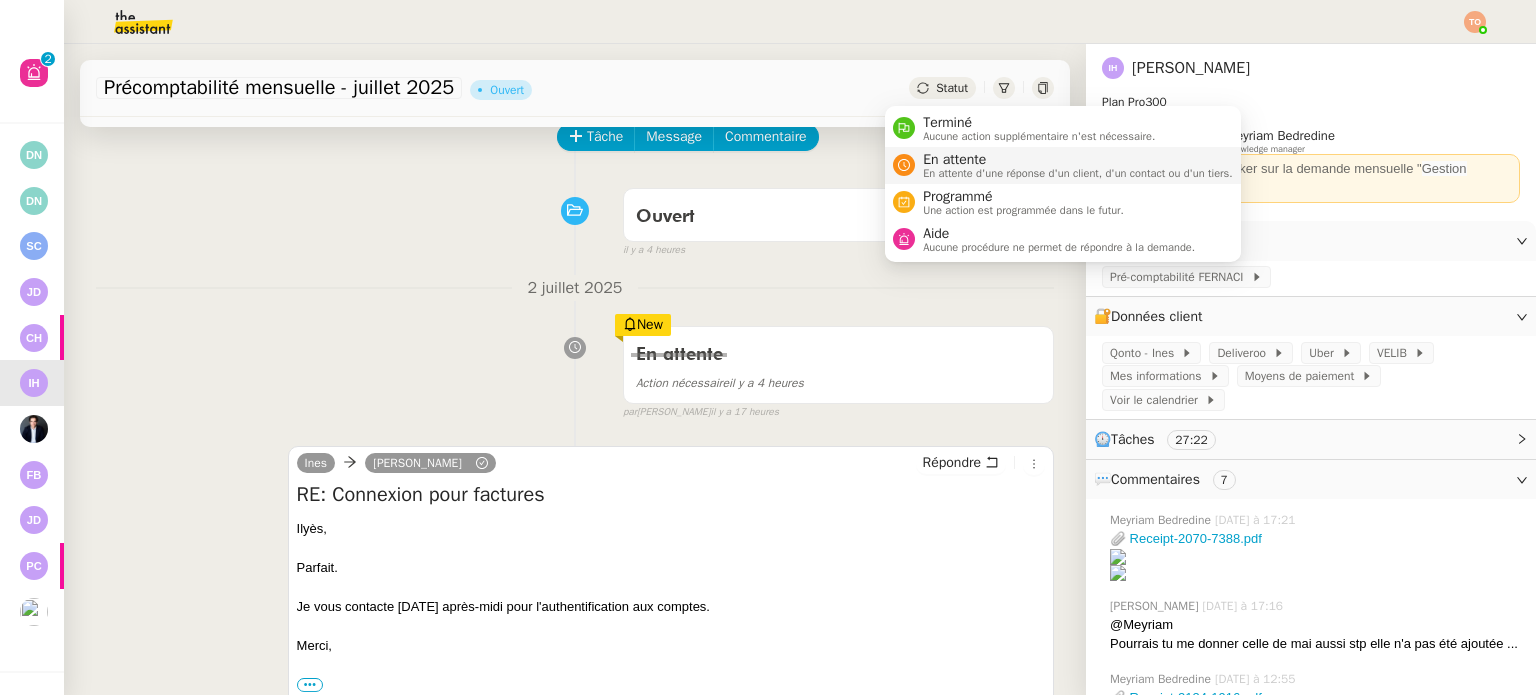 click on "En attente" at bounding box center [1078, 160] 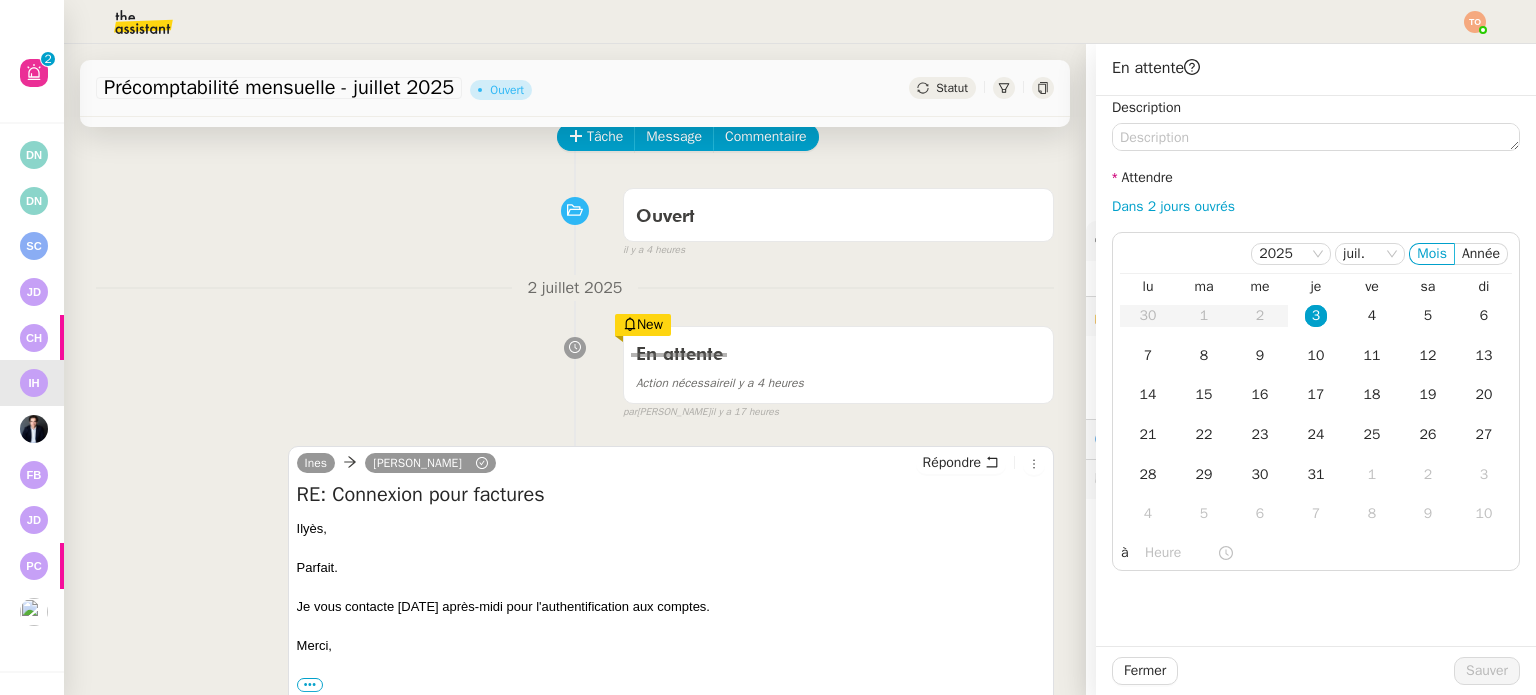 scroll, scrollTop: 300, scrollLeft: 0, axis: vertical 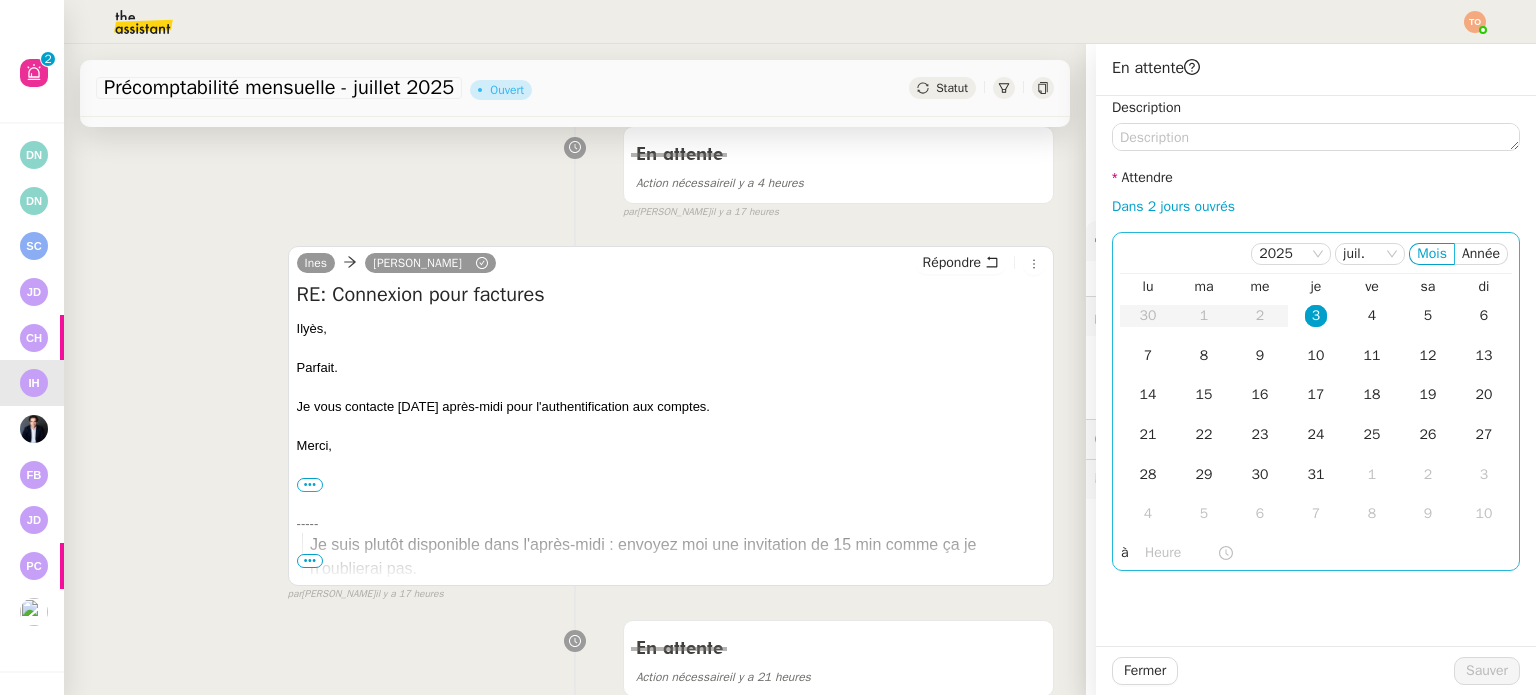 click on "3" 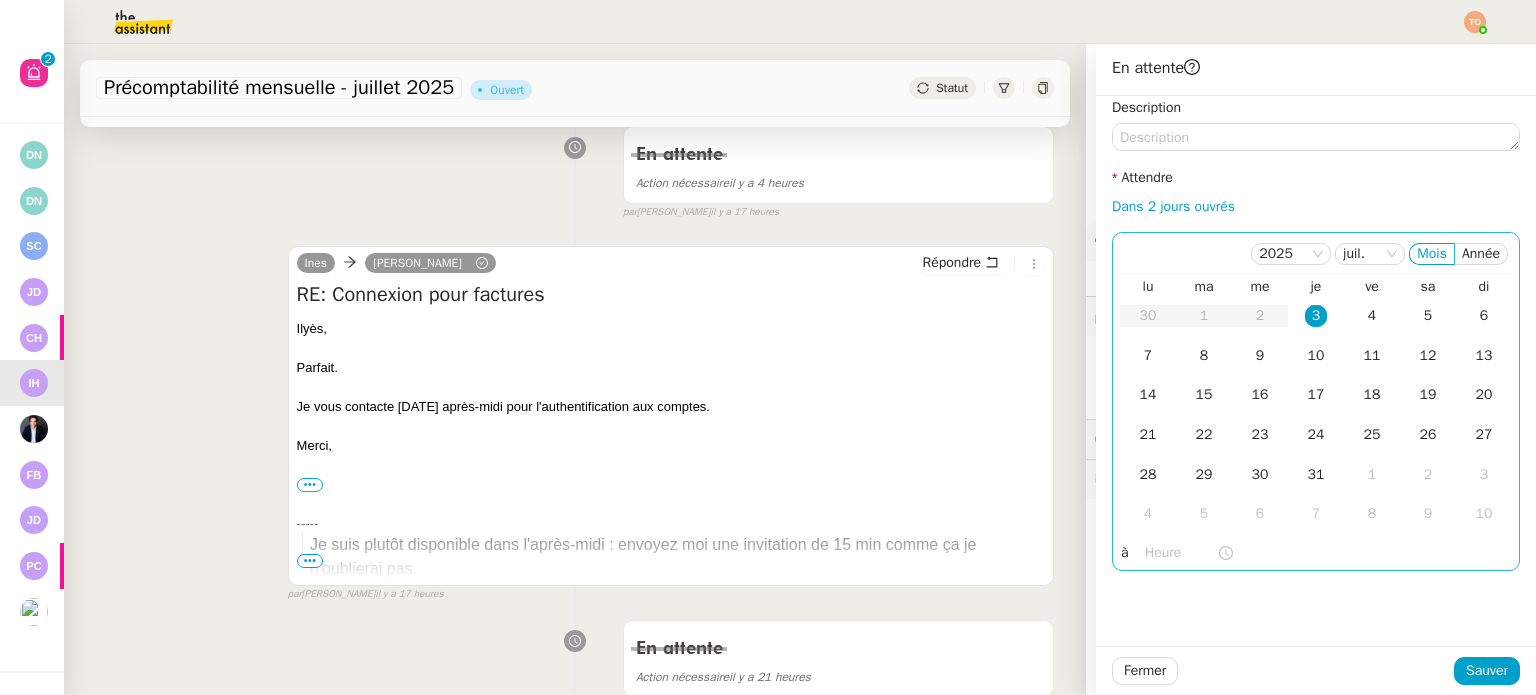 click on "2025 juil. Mois Année  lu   ma   me   je   ve   sa   di  30 1 2 3 4 5 6 7 8 9 10 11 12 13 14 15 16 17 18 19 20 21 22 23 24 25 26 27 28 29 30 31 1 2 3 4 5 6 7 8 9 10 à" 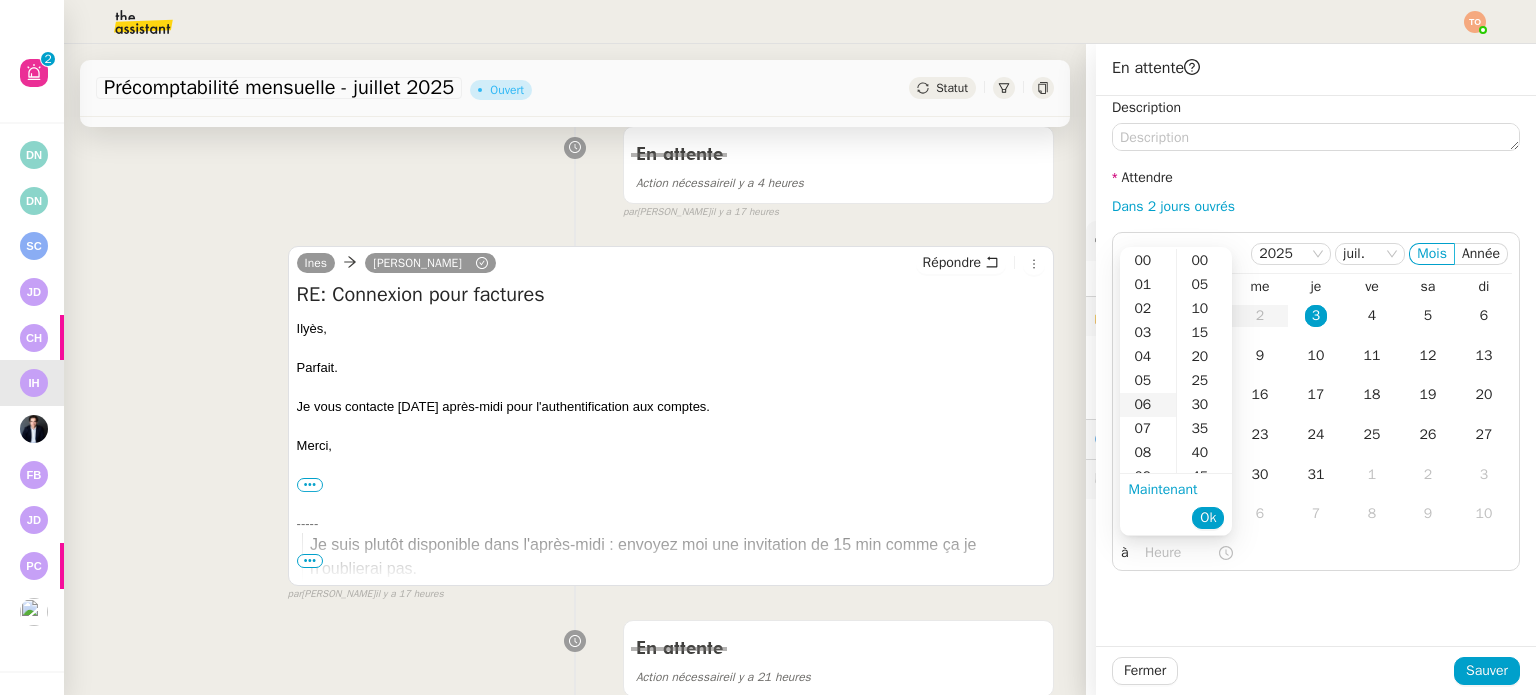 scroll, scrollTop: 200, scrollLeft: 0, axis: vertical 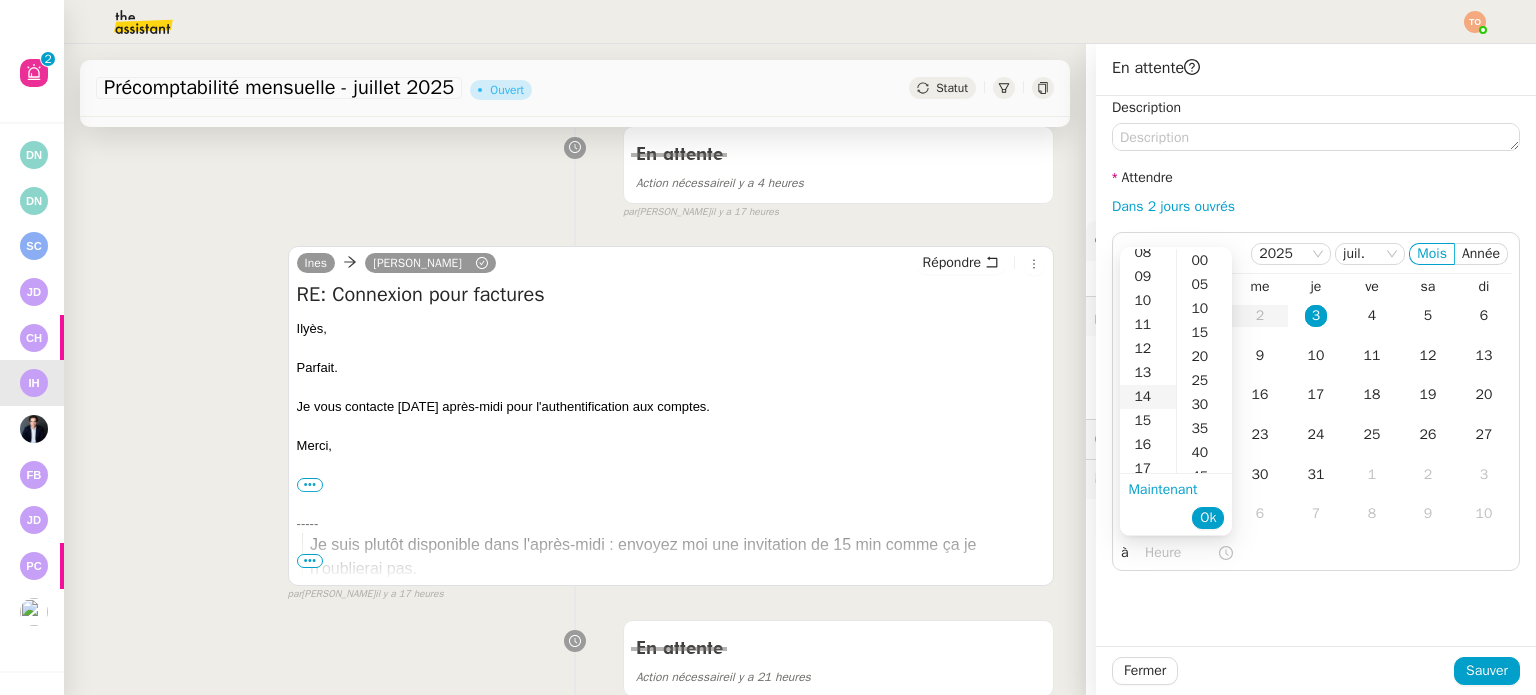 click on "14" at bounding box center (1148, 397) 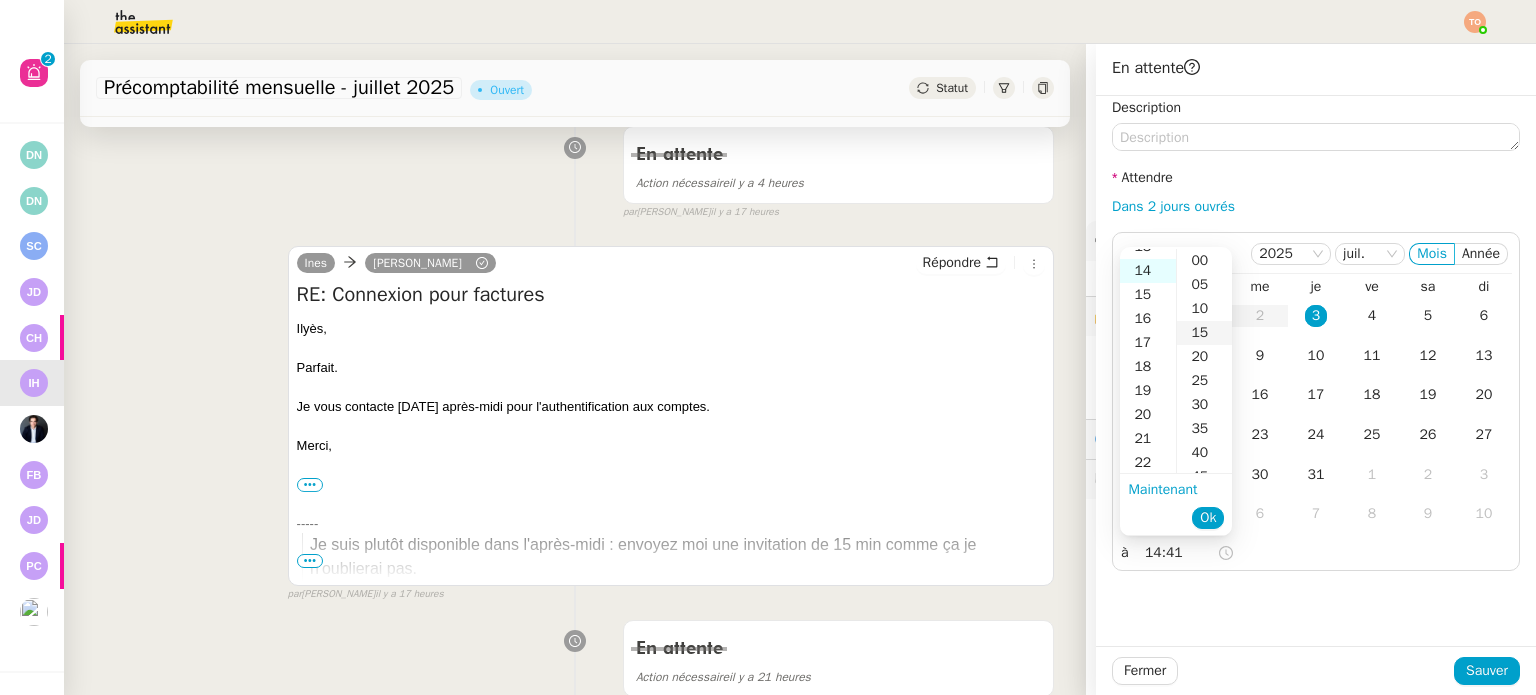 scroll, scrollTop: 336, scrollLeft: 0, axis: vertical 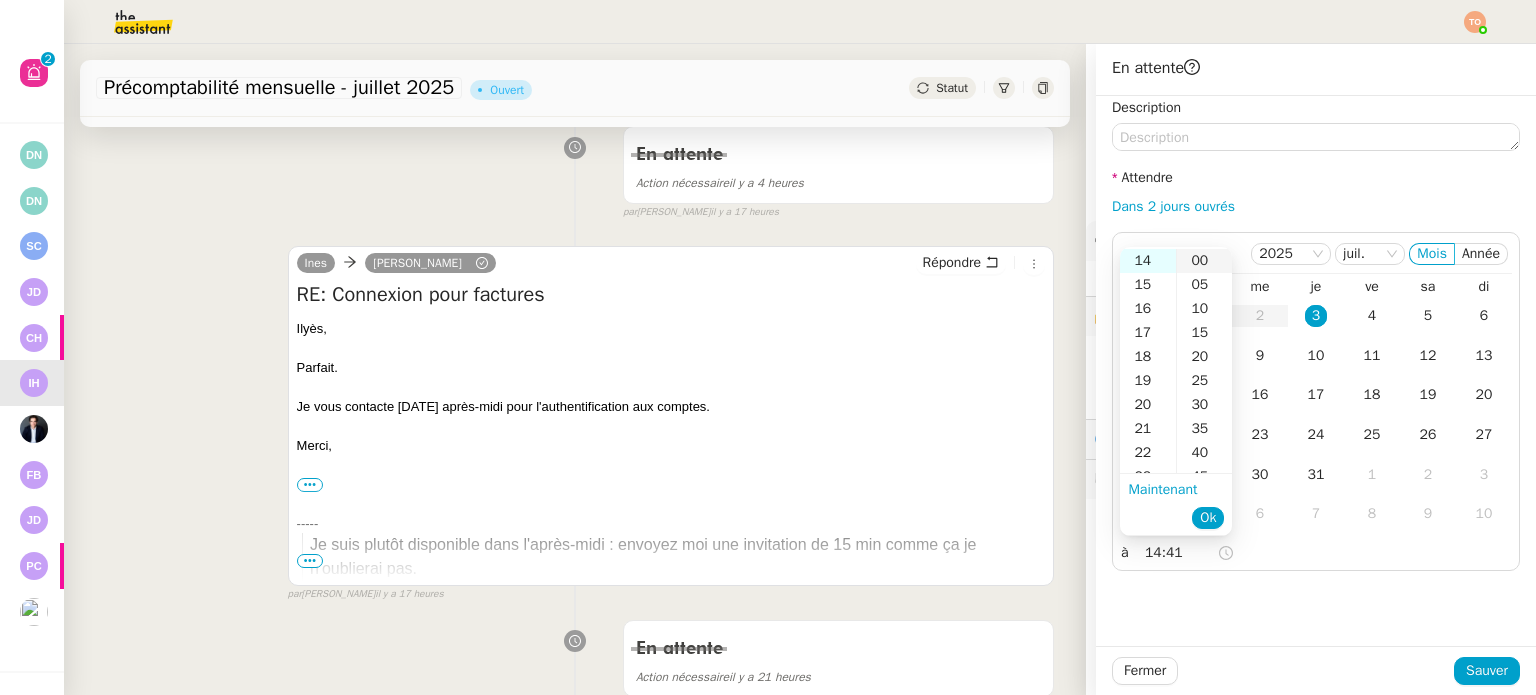 click on "00" at bounding box center (1204, 261) 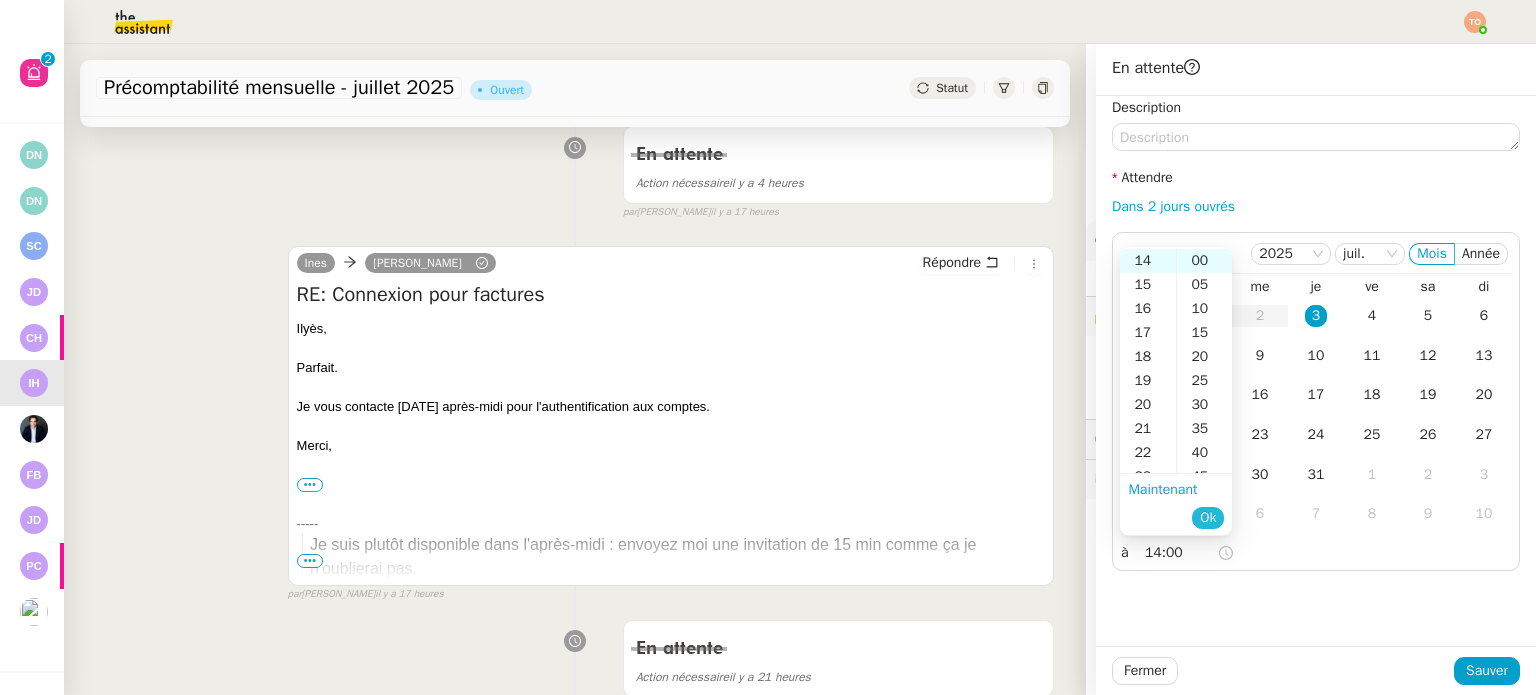 click on "Ok" at bounding box center [1208, 518] 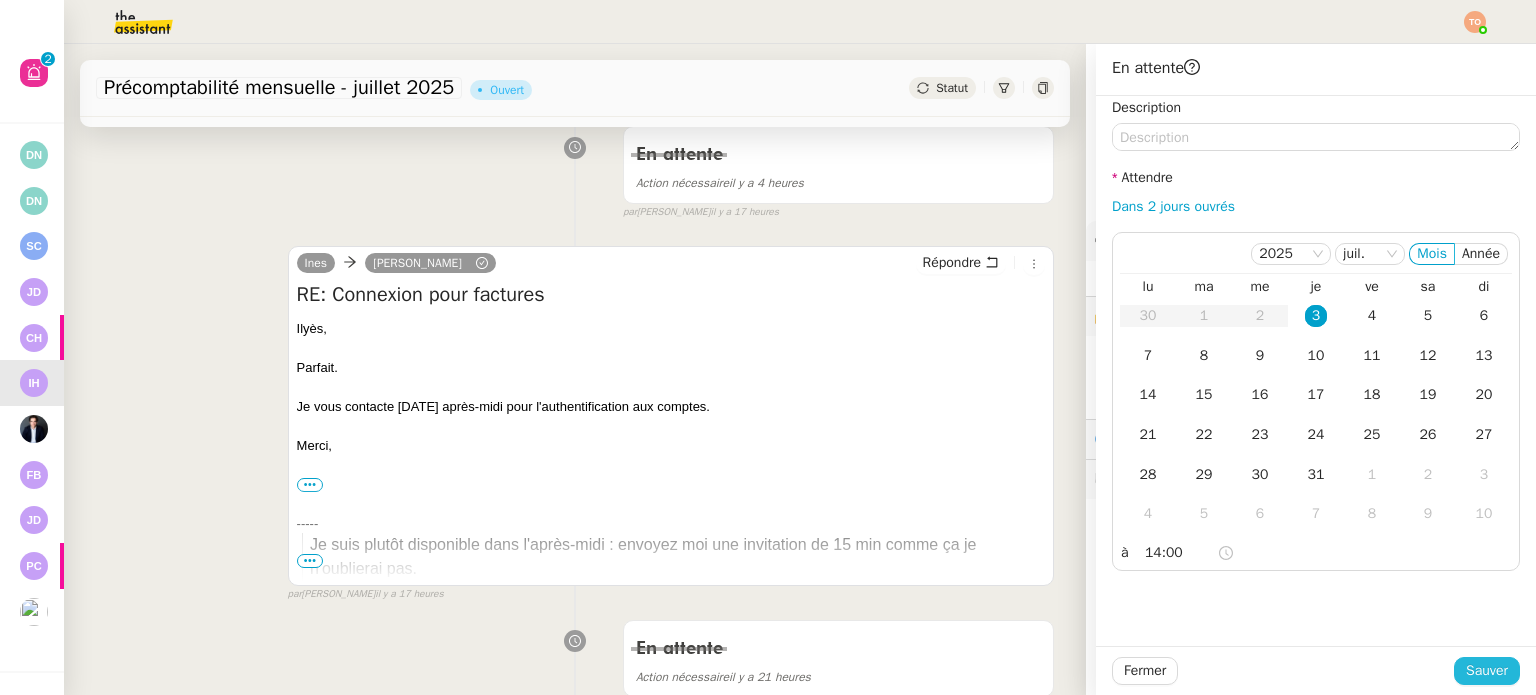 click on "Sauver" 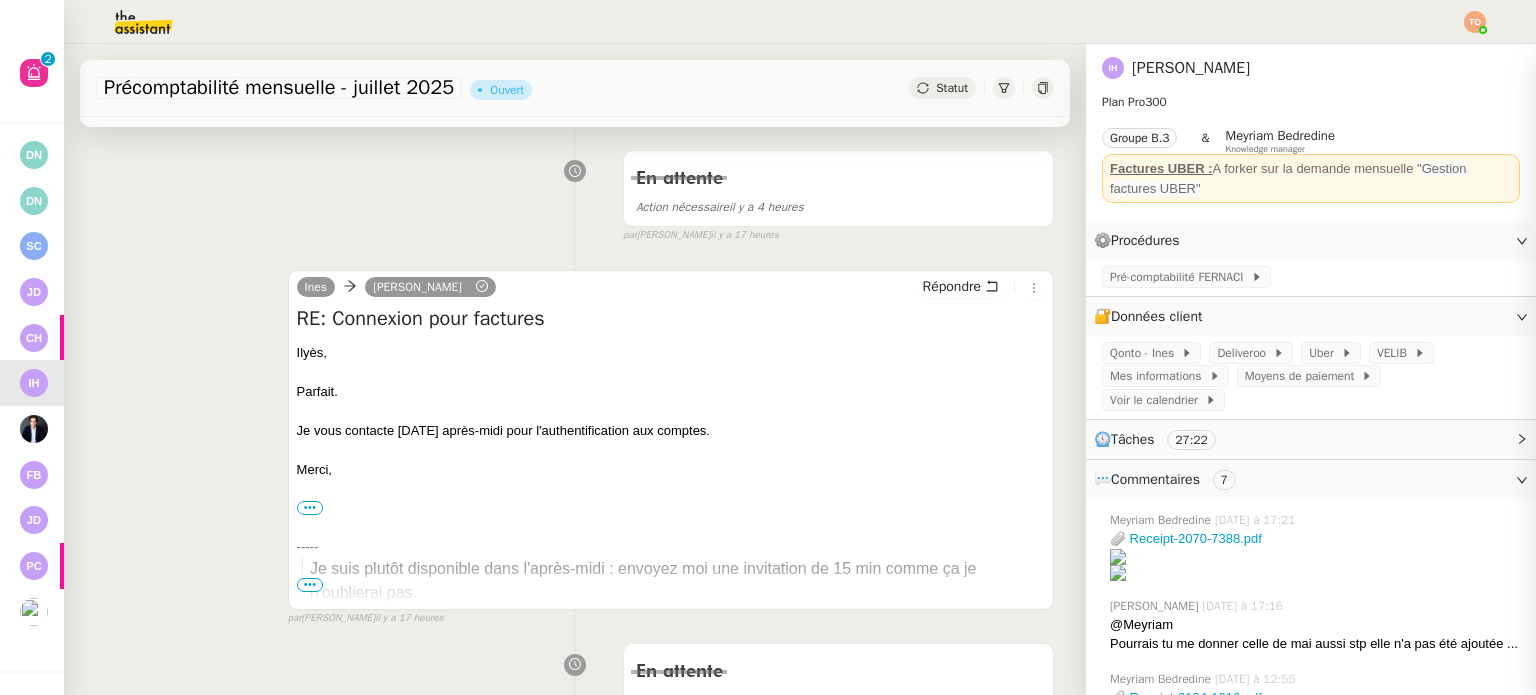 scroll, scrollTop: 323, scrollLeft: 0, axis: vertical 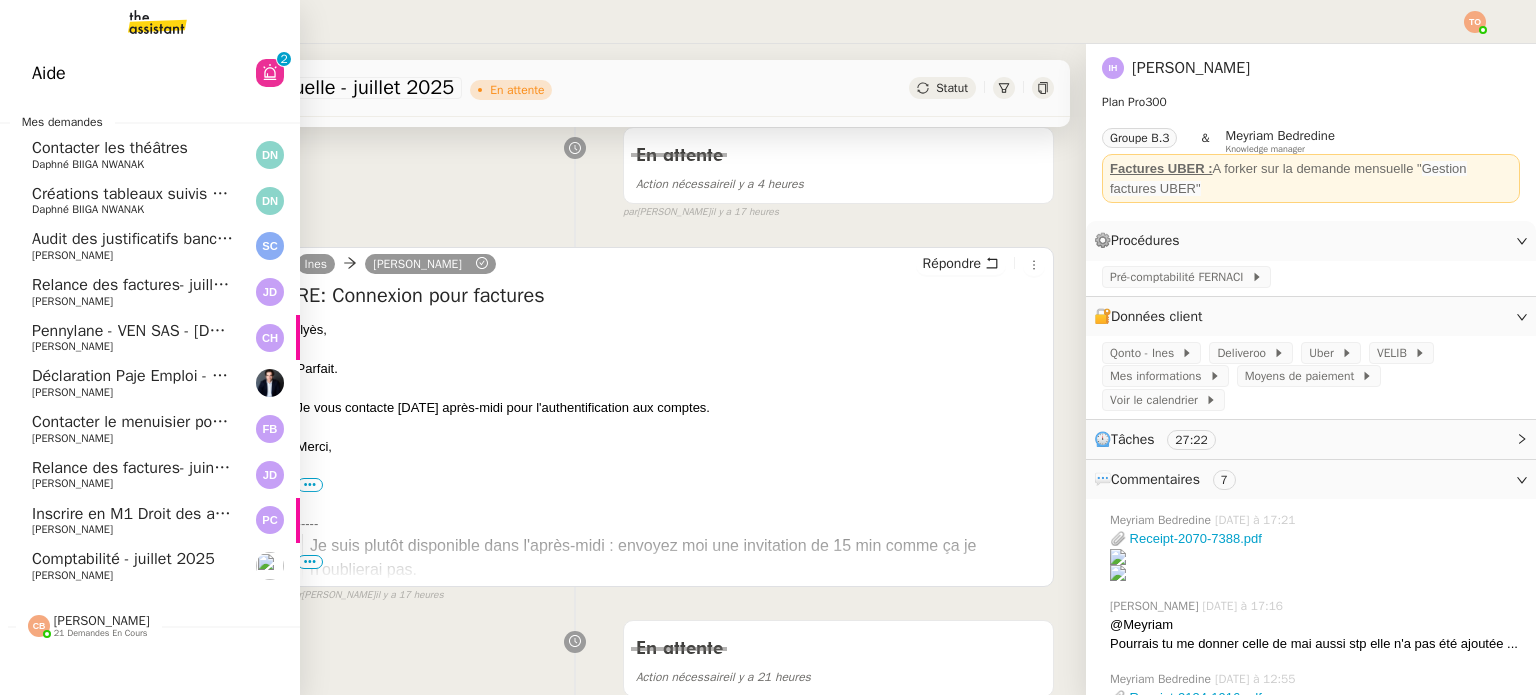 click on "[PERSON_NAME]" 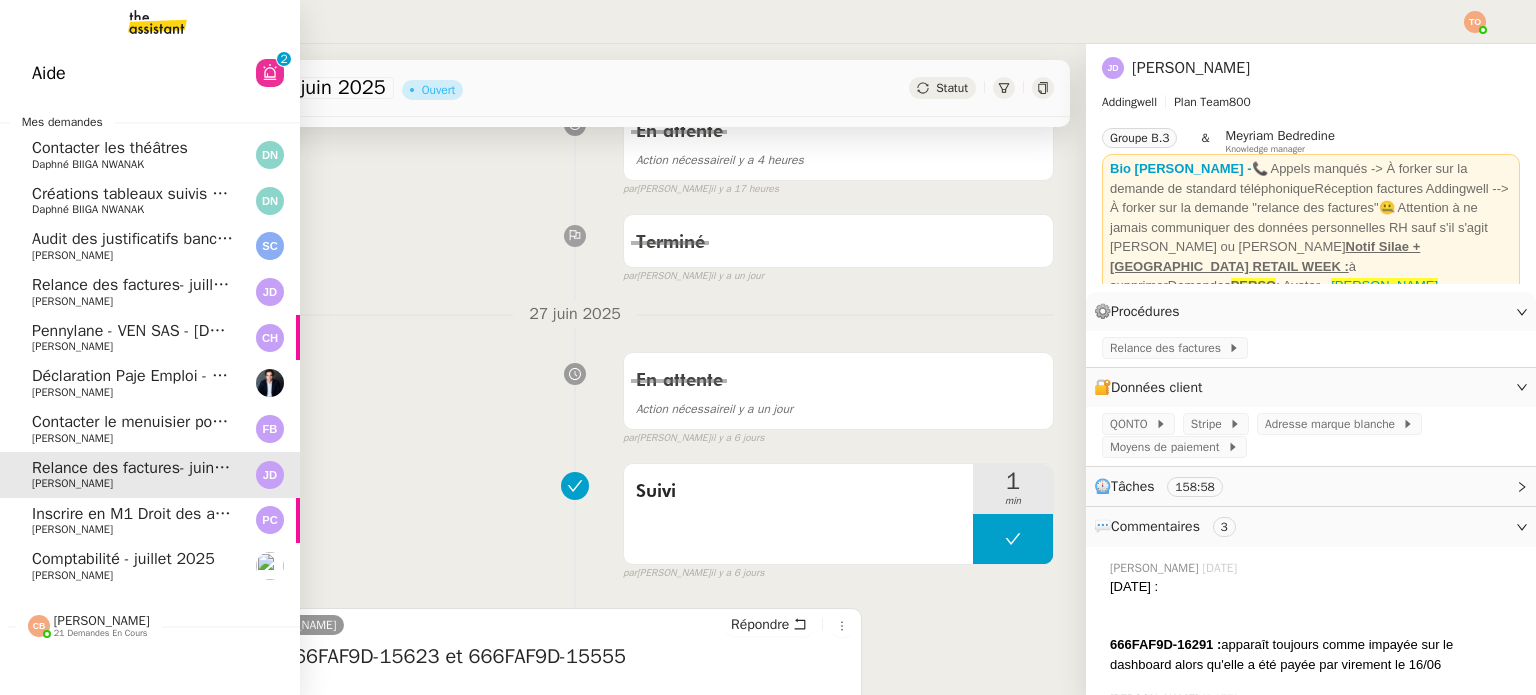 click on "Audit des justificatifs bancaires - juillet 2025" 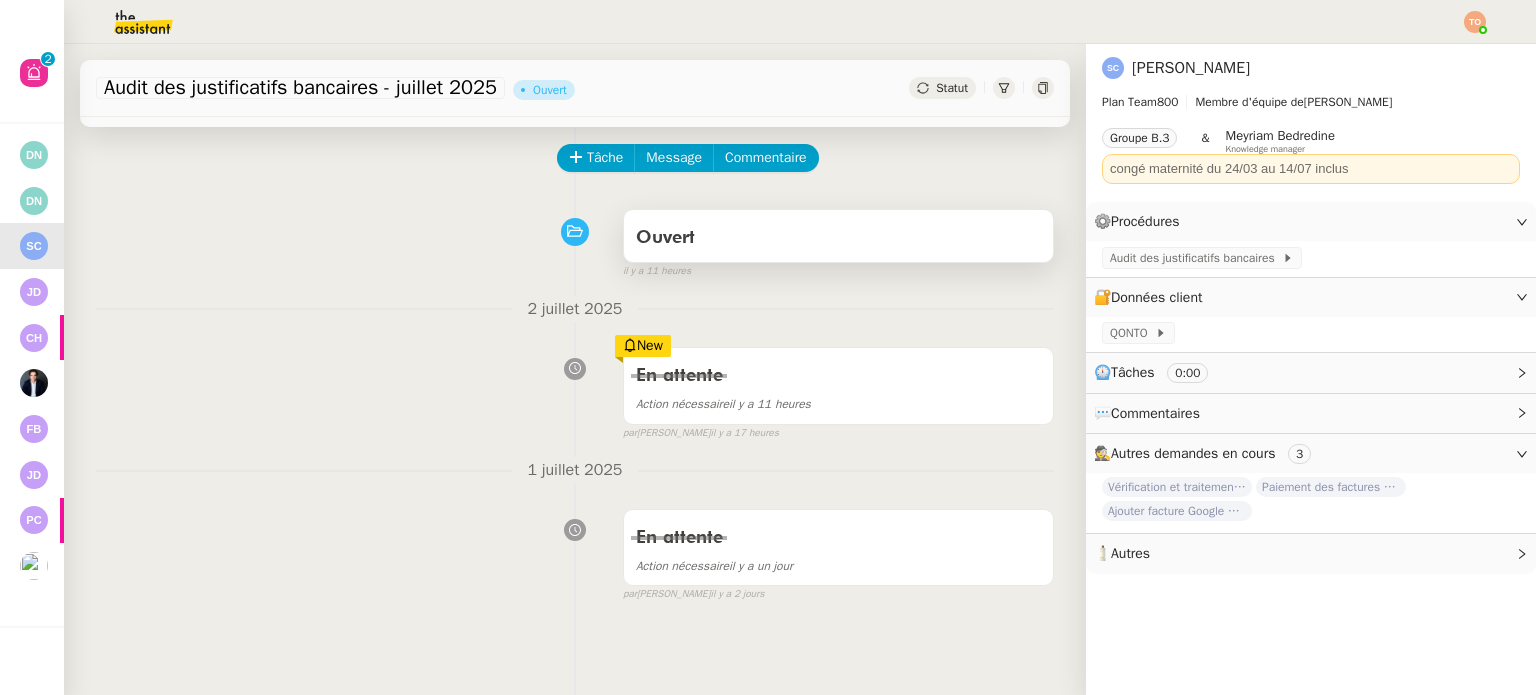 scroll, scrollTop: 0, scrollLeft: 0, axis: both 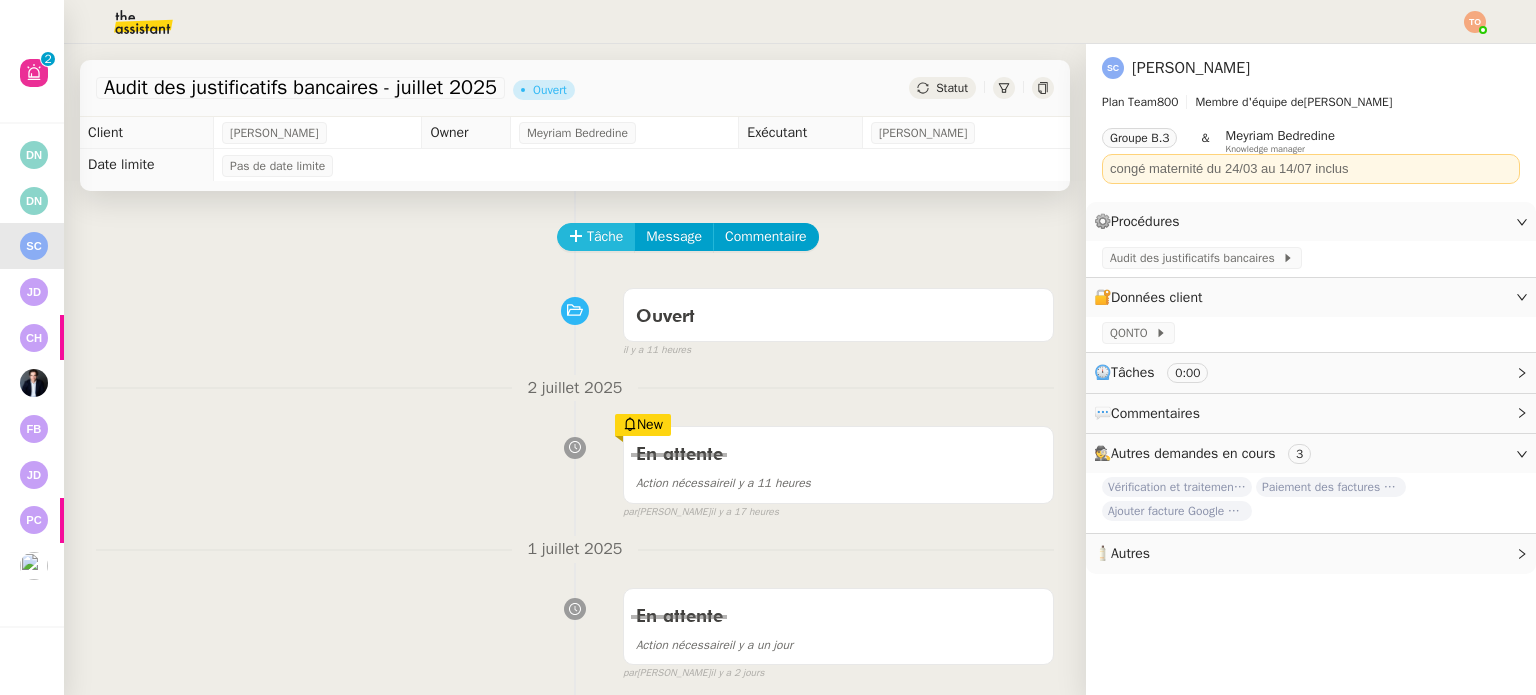 click on "Tâche" 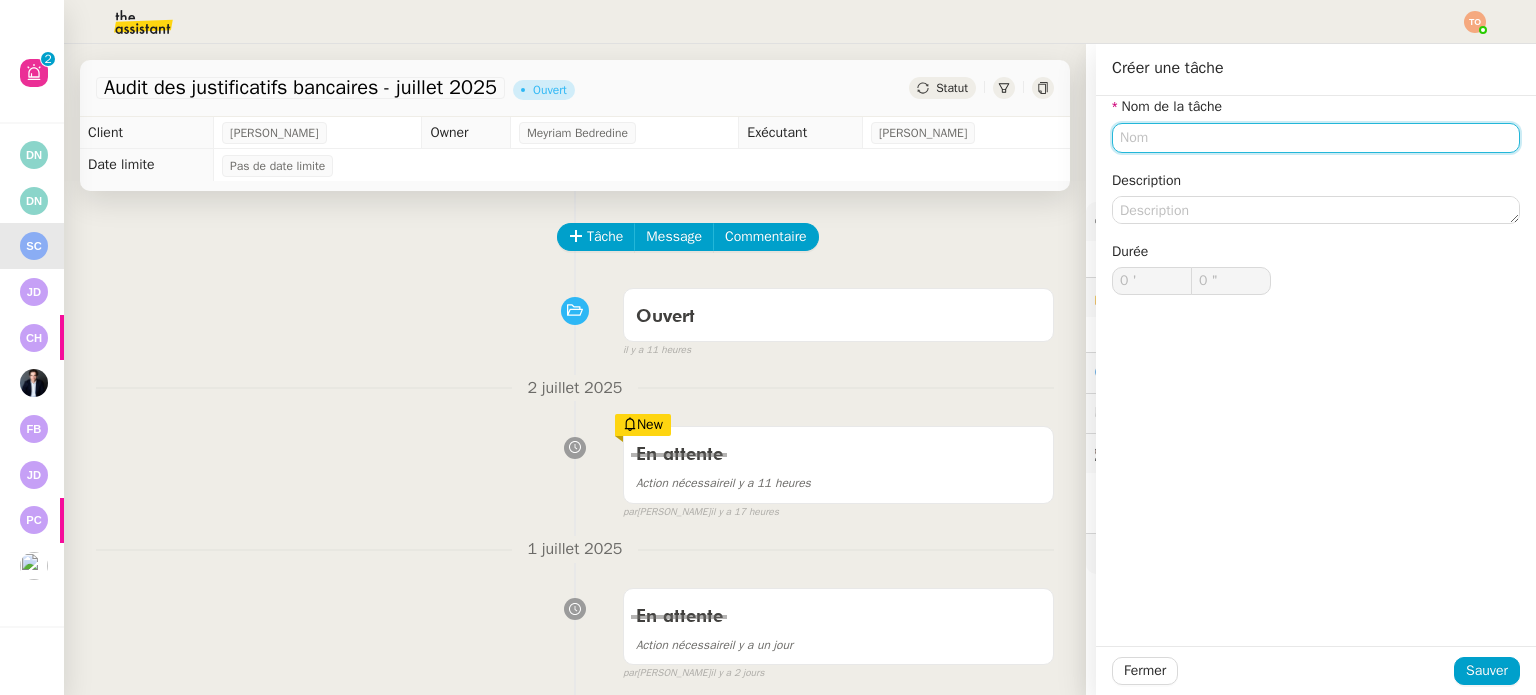 click 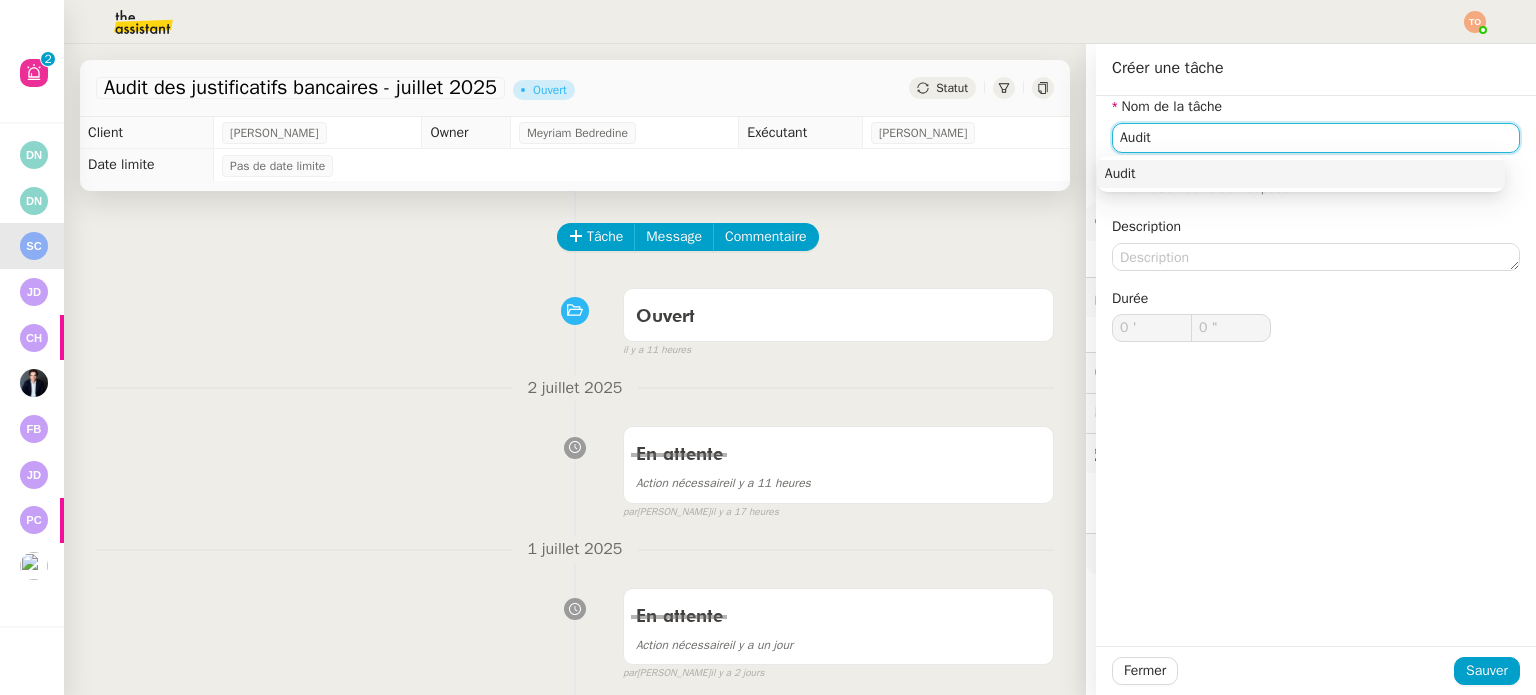 type on "Audit" 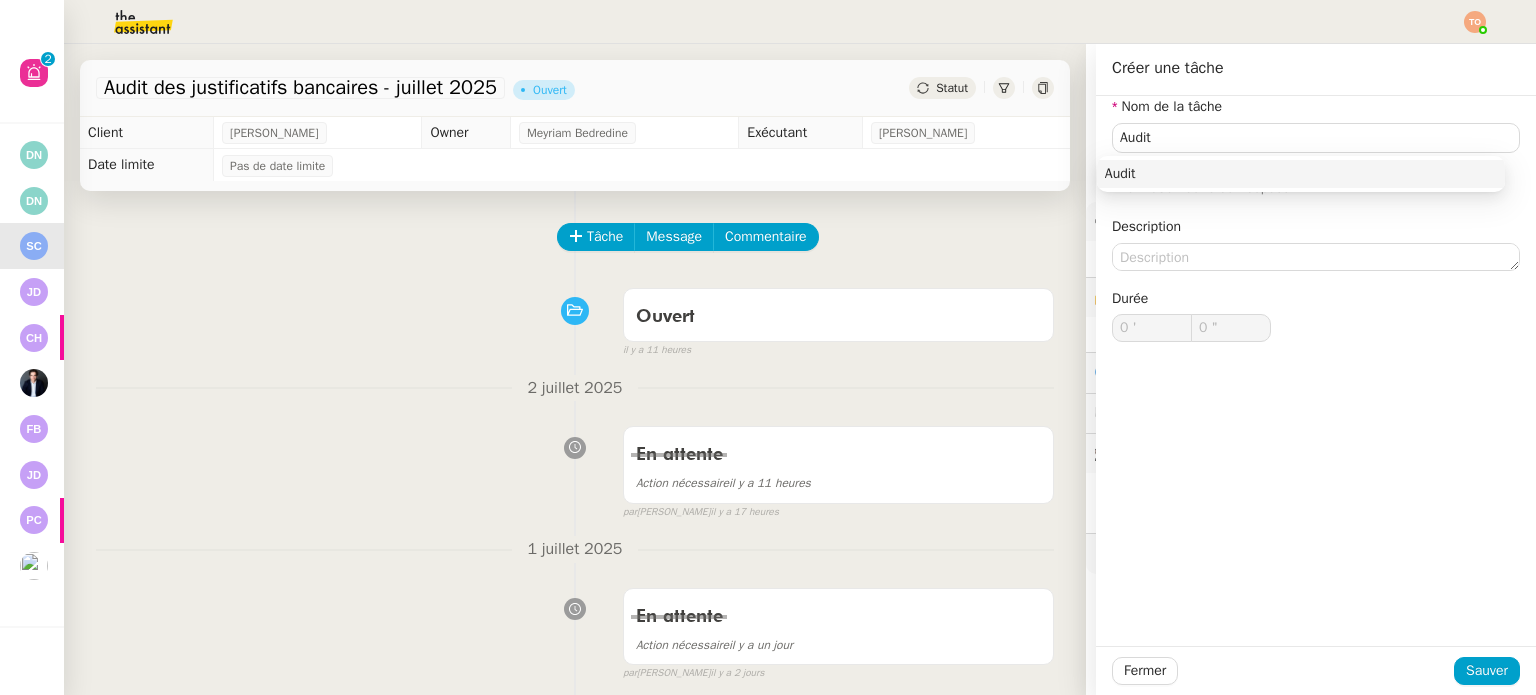 click on "Fermer Sauver" 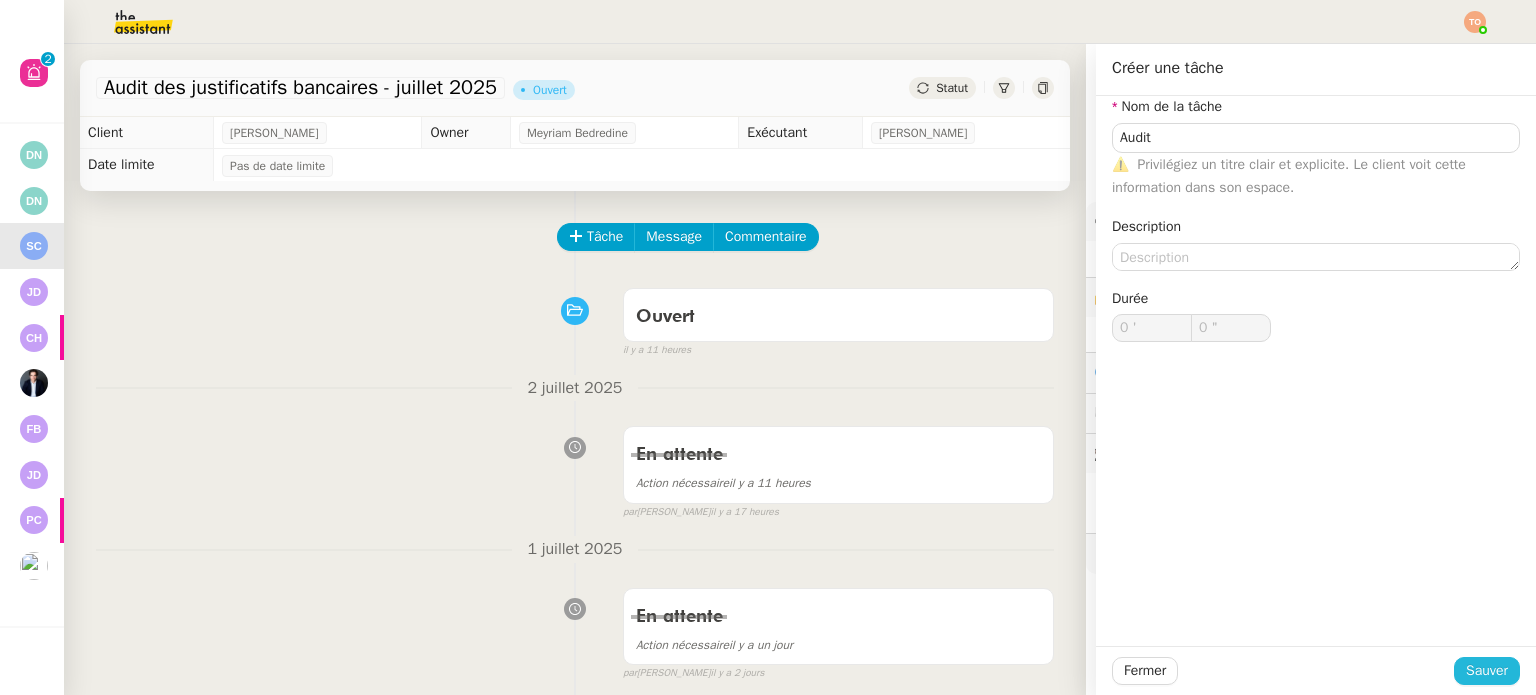 click on "Sauver" 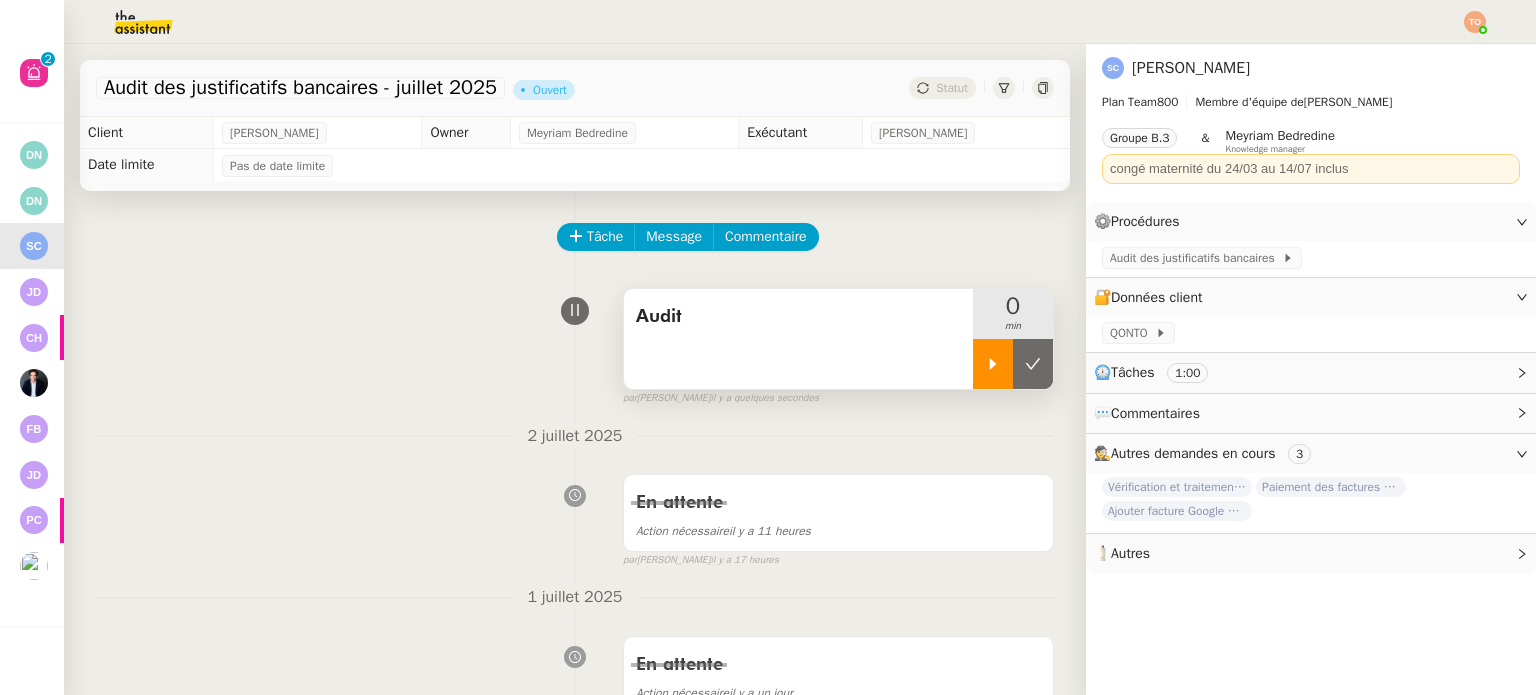 click at bounding box center (993, 364) 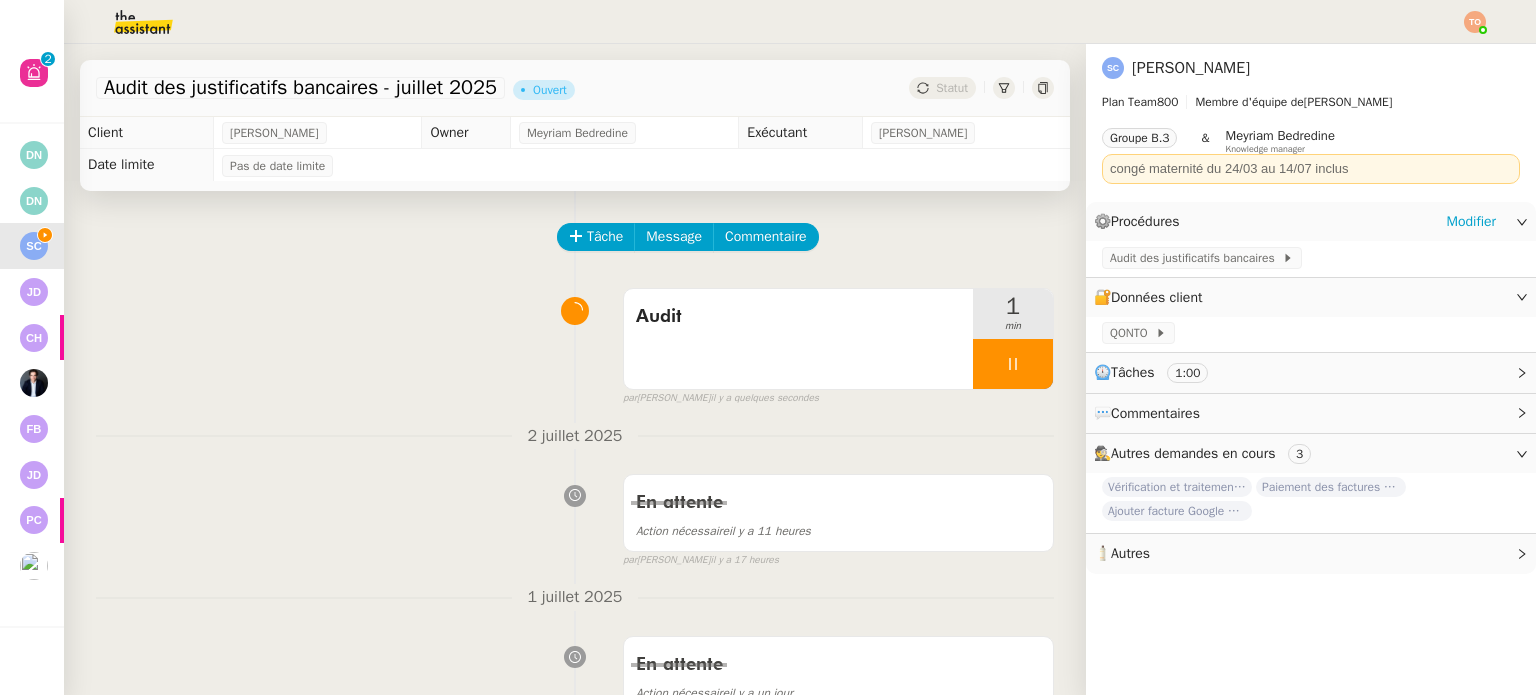 click on "Audit des justificatifs bancaires" 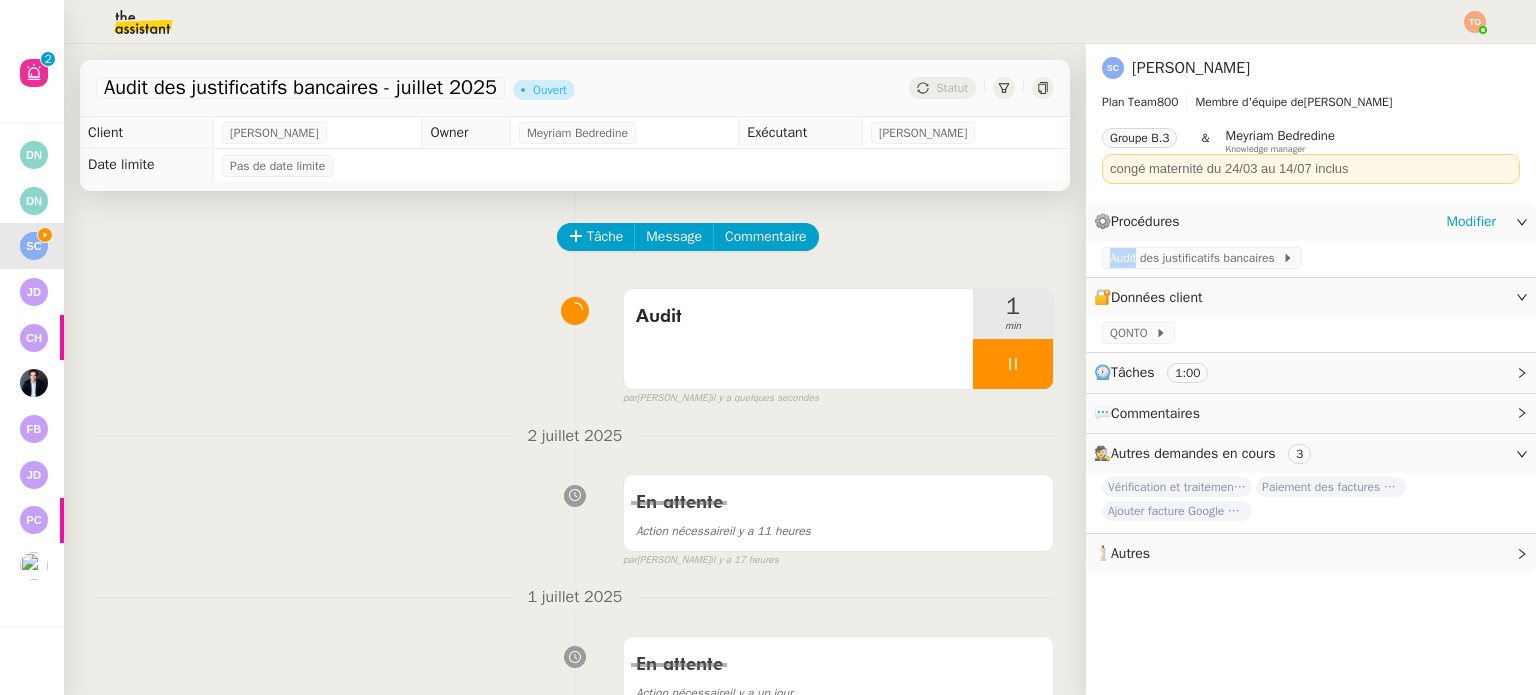 click on "Audit des justificatifs bancaires" 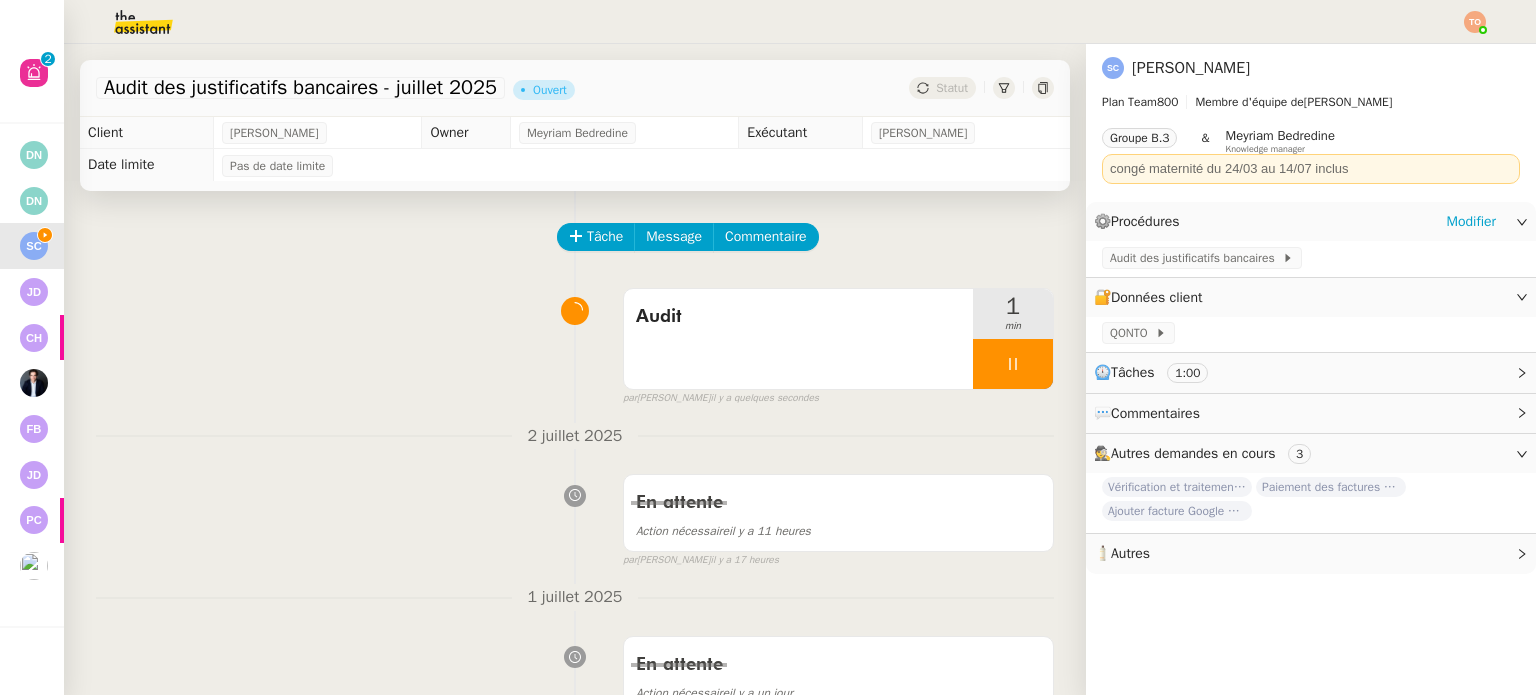 click on "Audit des justificatifs bancaires" 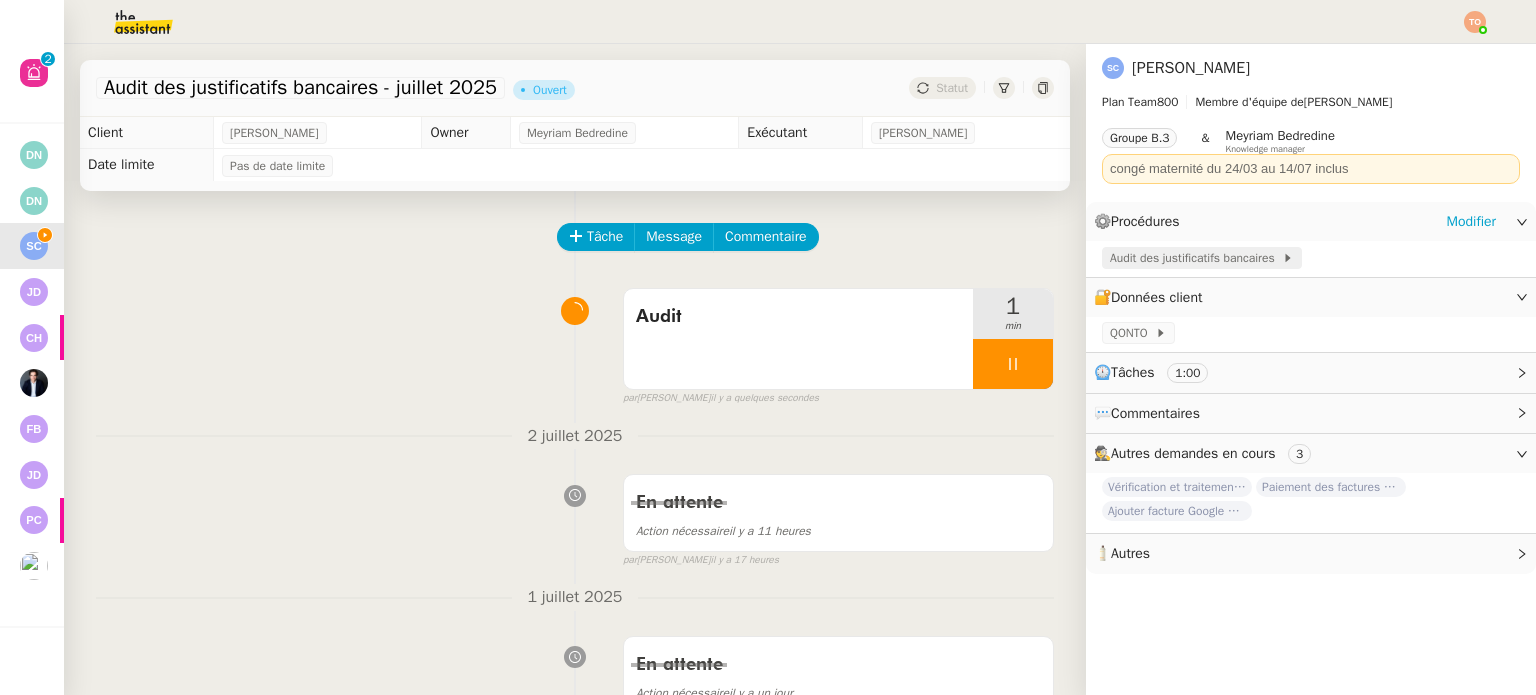 click on "Audit des justificatifs bancaires" 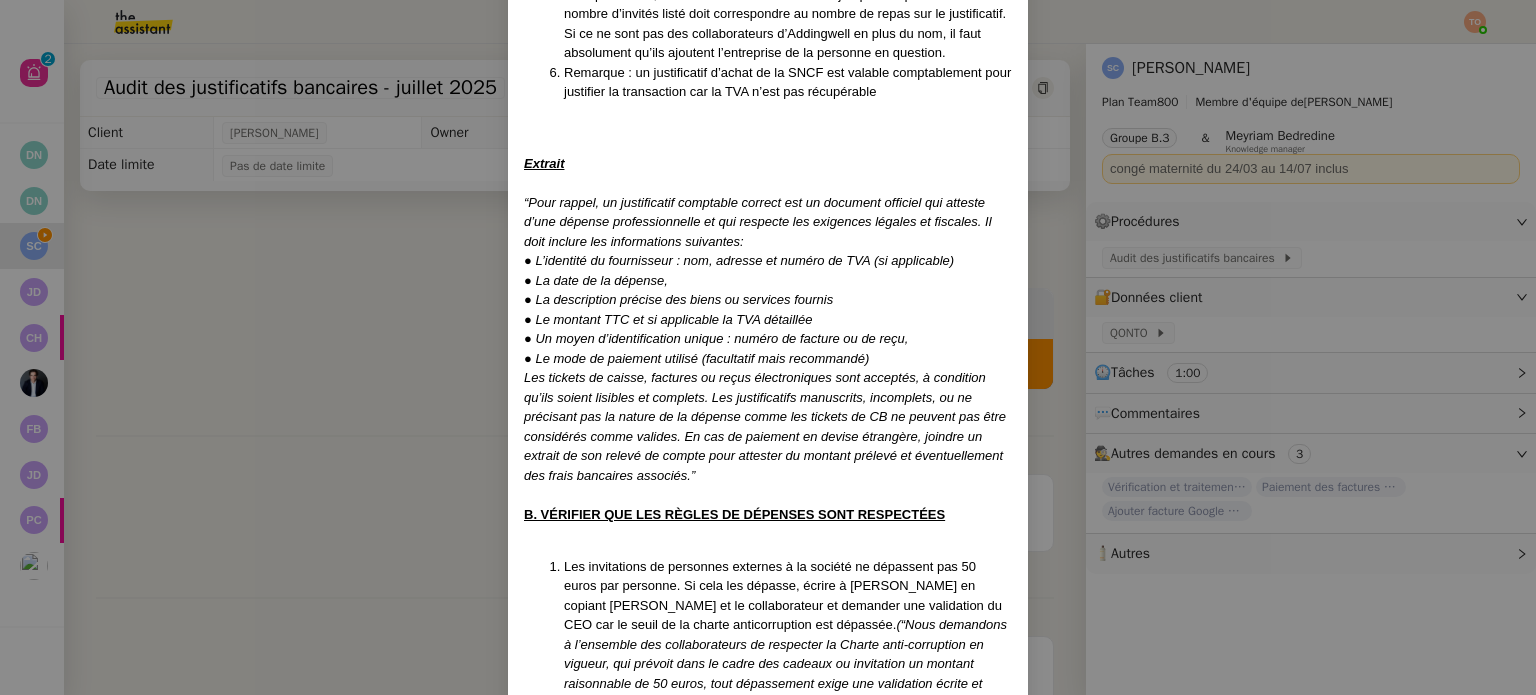 scroll, scrollTop: 0, scrollLeft: 0, axis: both 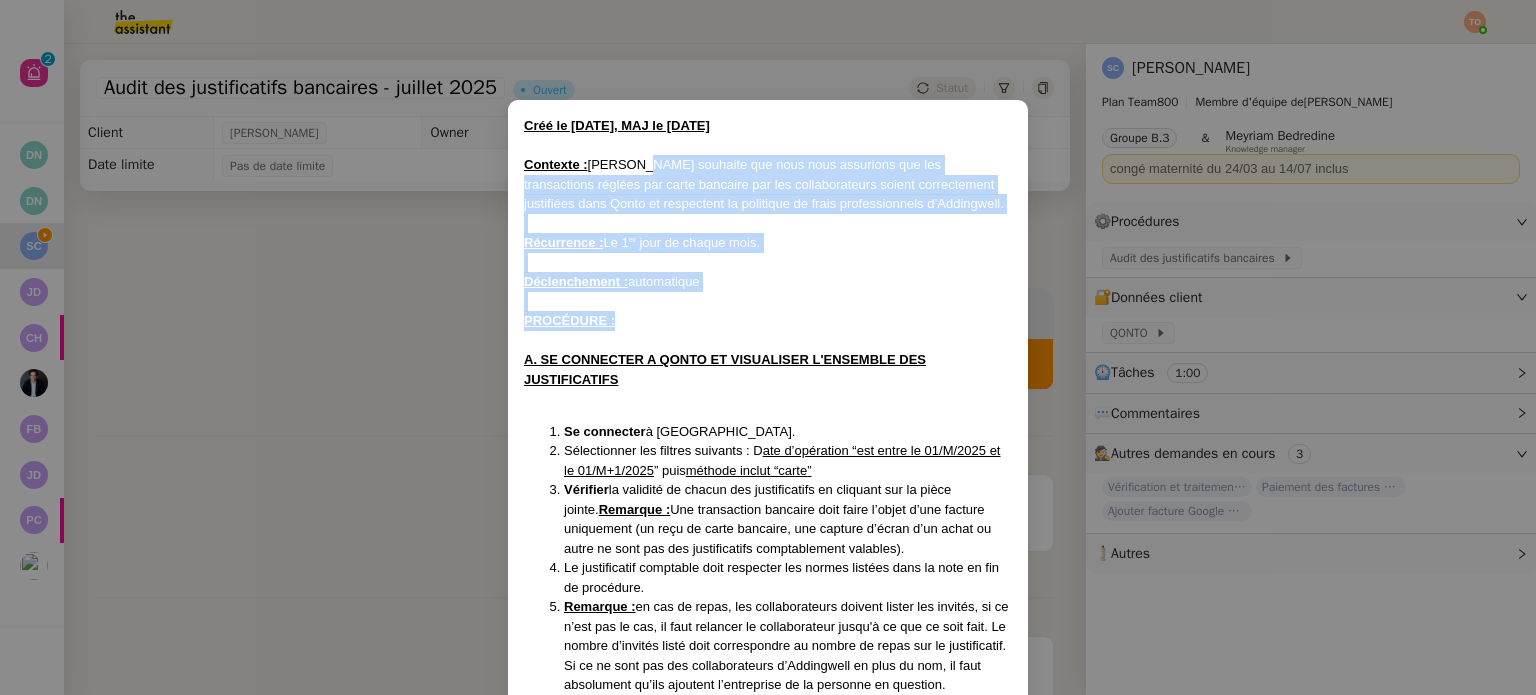 drag, startPoint x: 628, startPoint y: 163, endPoint x: 810, endPoint y: 311, distance: 234.58047 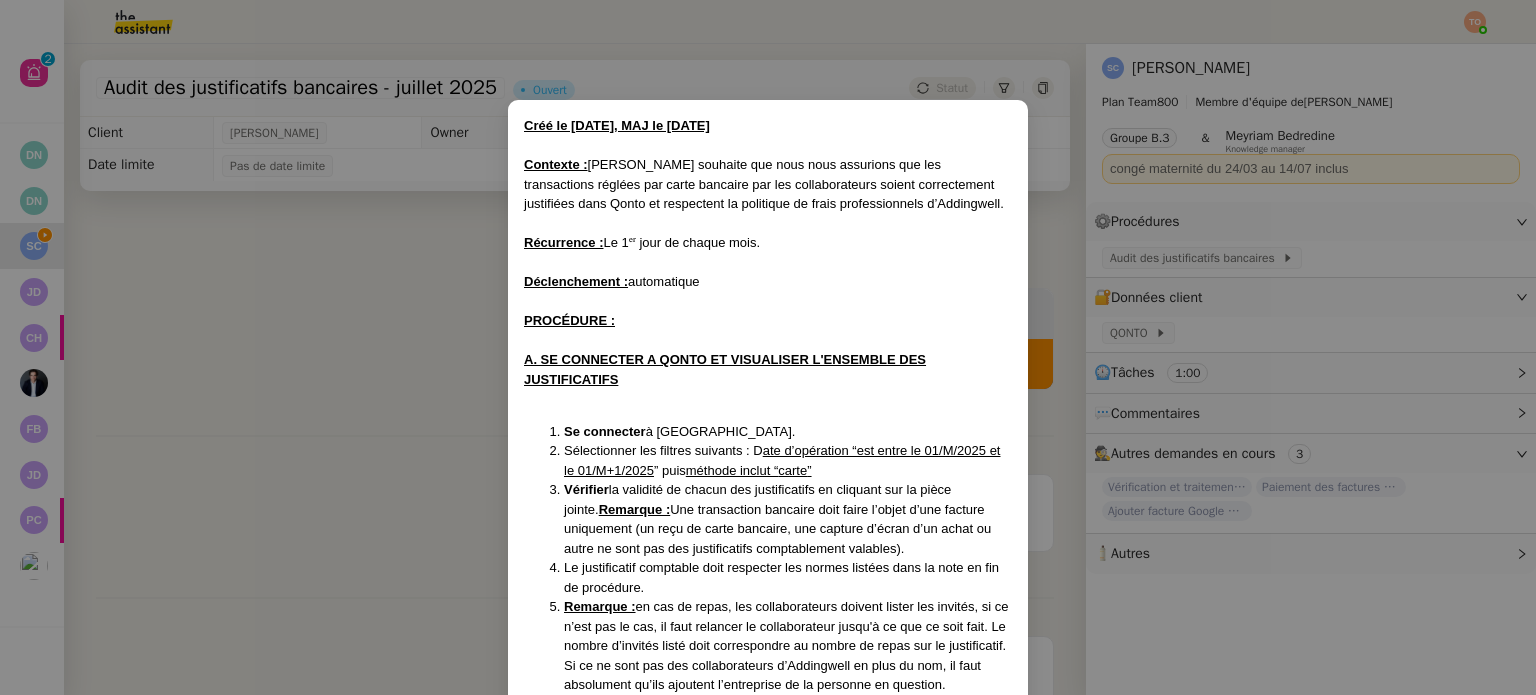 click on "A. SE CONNECTER A QONTO ET VISUALISER L'ENSEMBLE DES JUSTIFICATIFS" at bounding box center (768, 369) 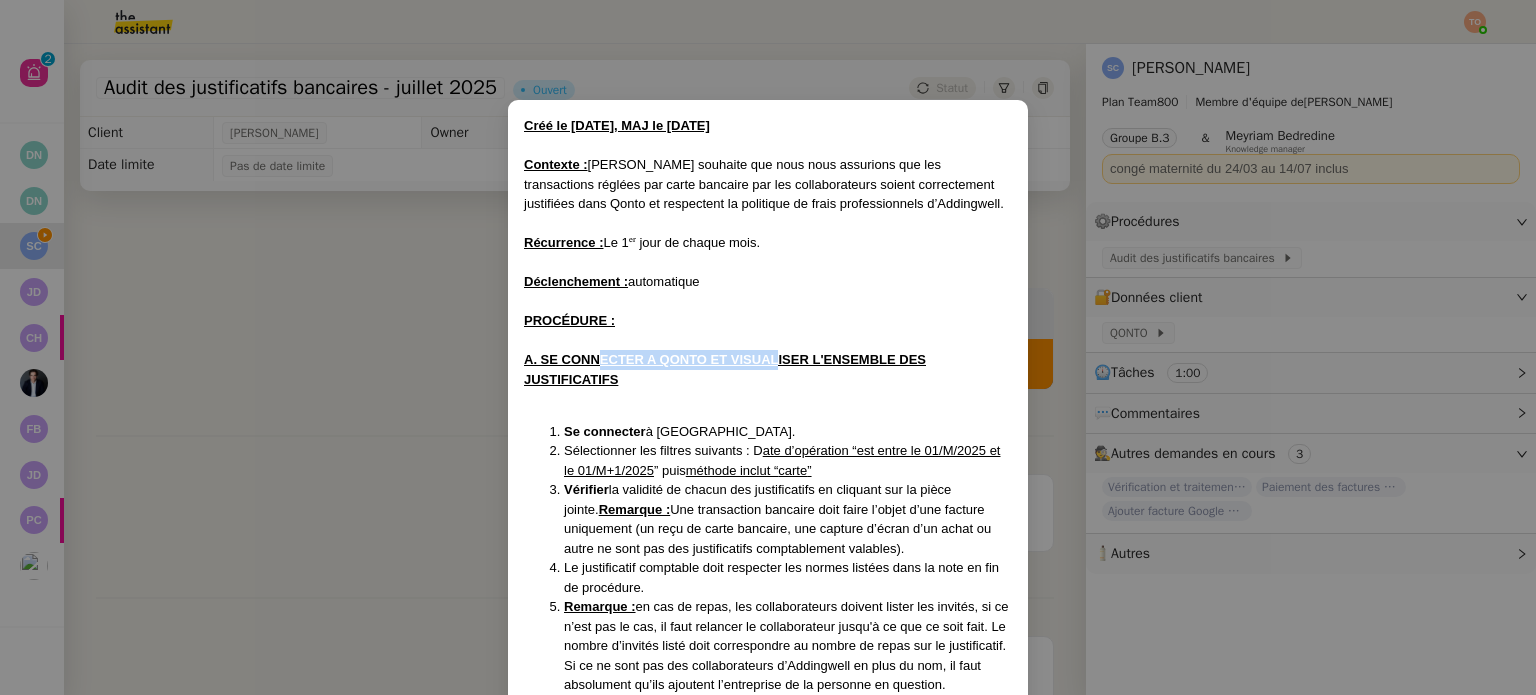 drag, startPoint x: 634, startPoint y: 367, endPoint x: 794, endPoint y: 369, distance: 160.0125 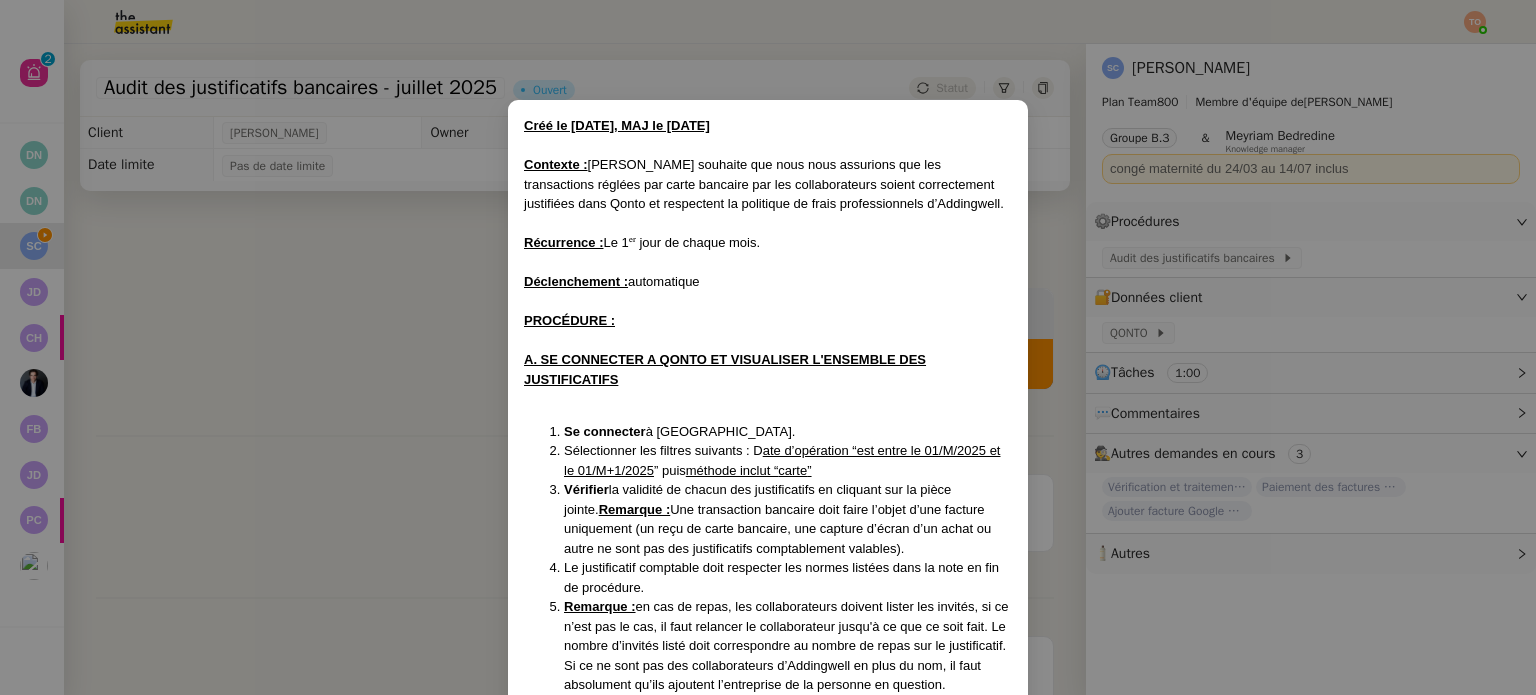 click on "A. SE CONNECTER A QONTO ET VISUALISER L'ENSEMBLE DES JUSTIFICATIFS" at bounding box center [768, 369] 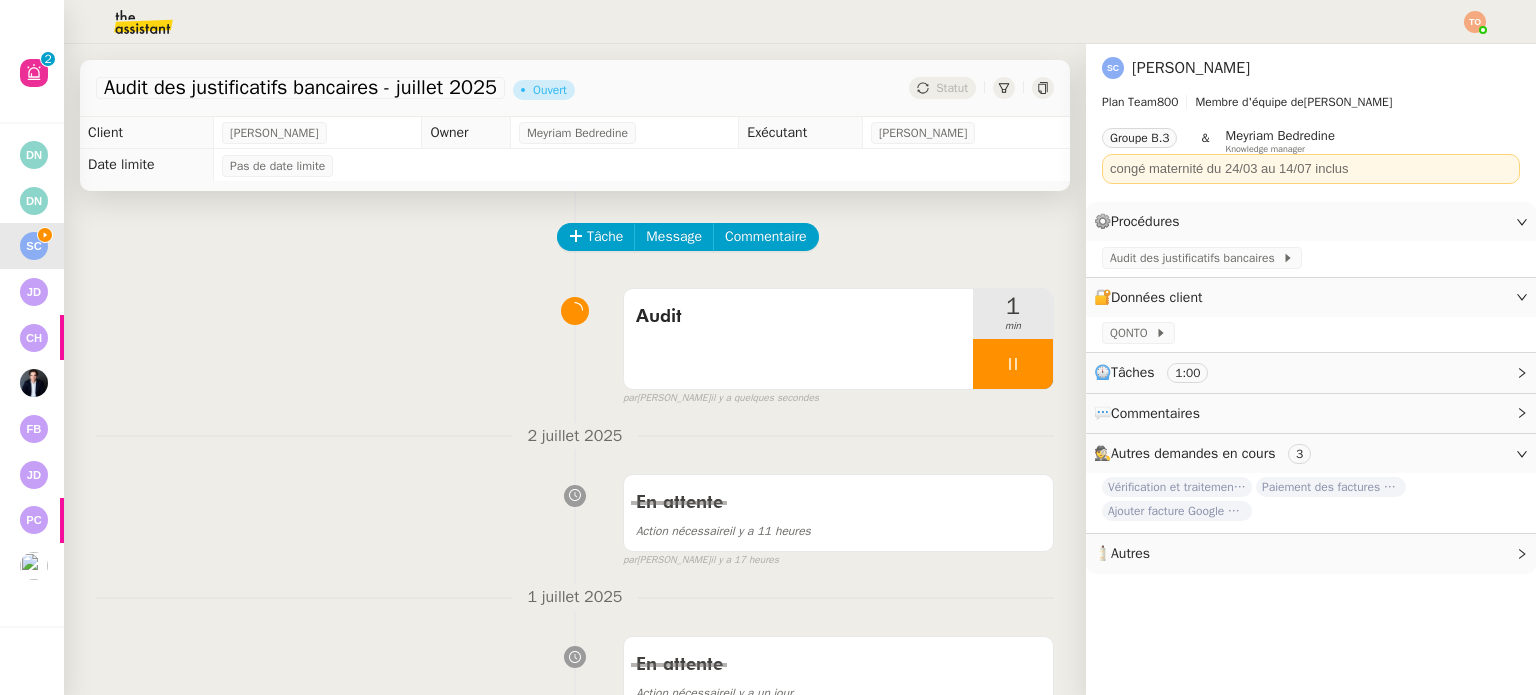click on "QONTO" 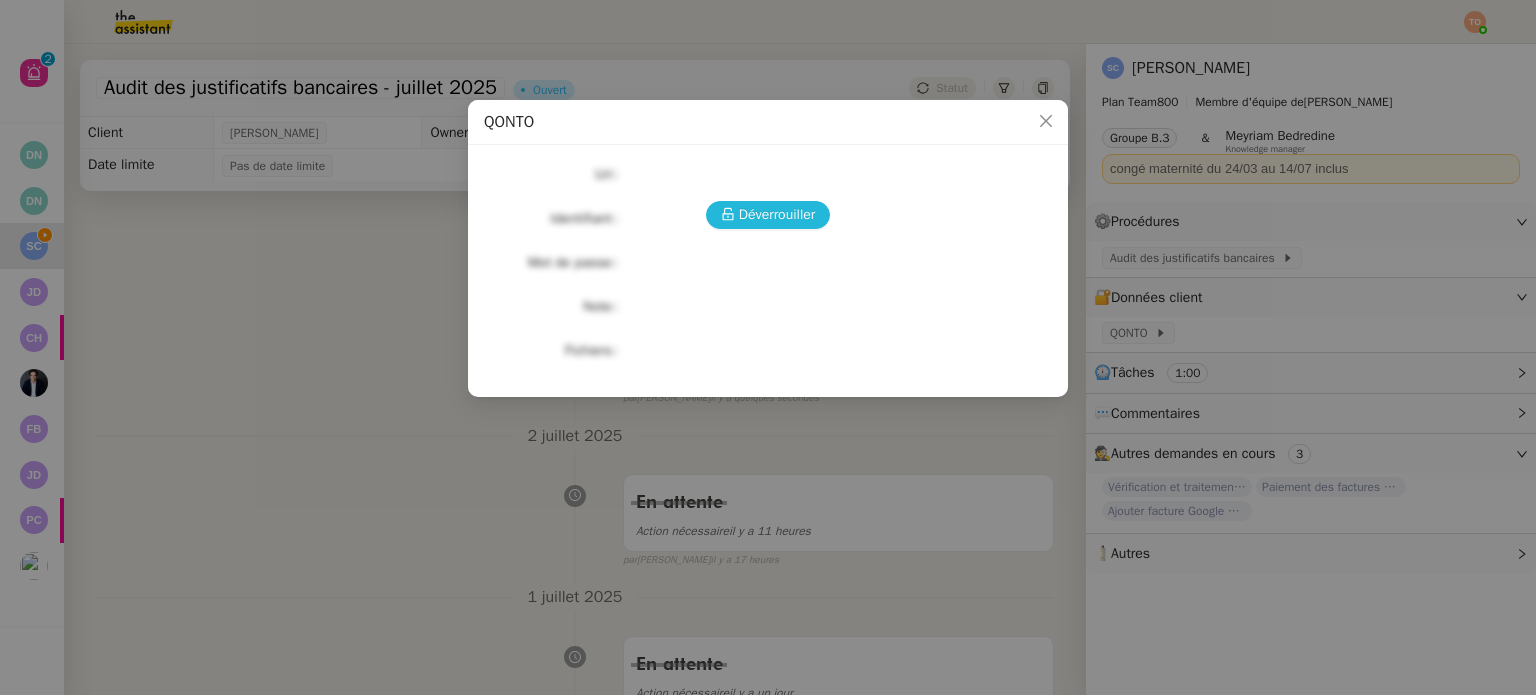 click on "Déverrouiller" at bounding box center (768, 215) 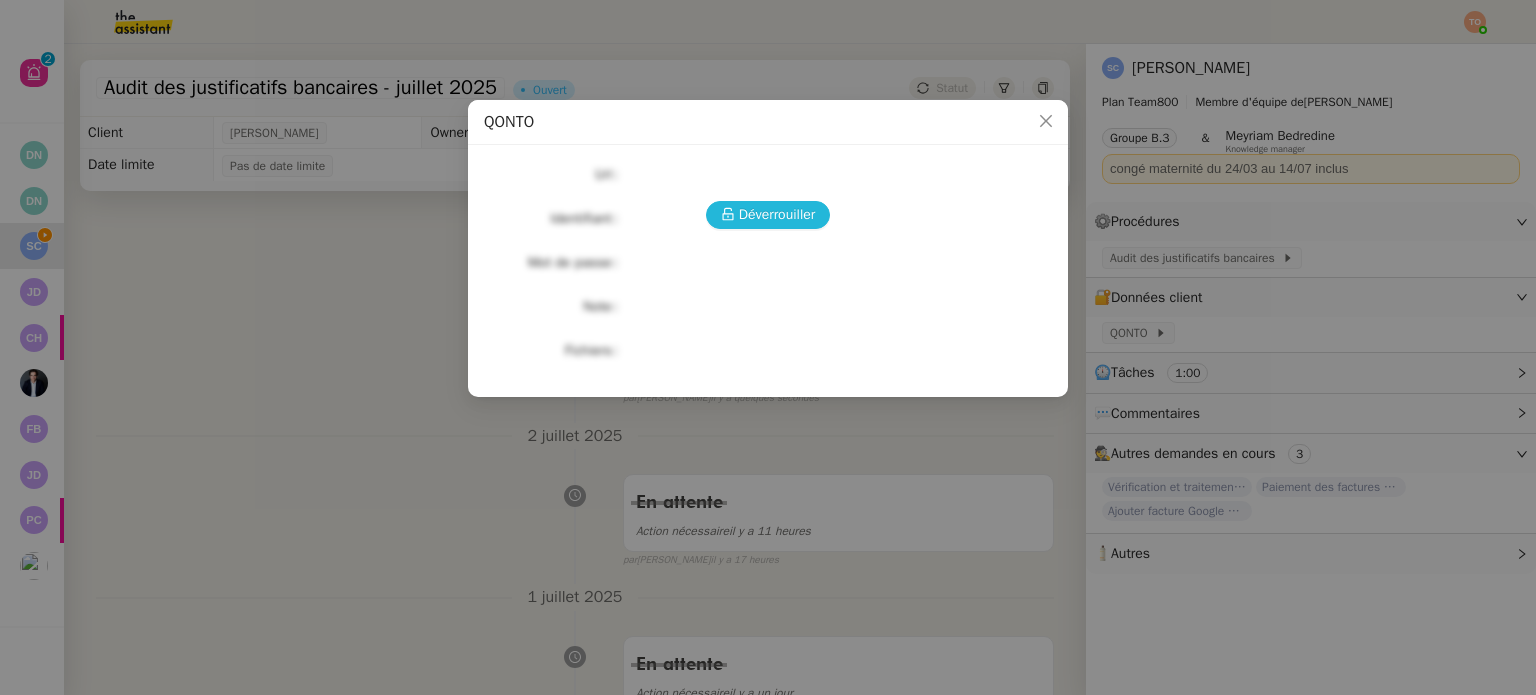 click on "Déverrouiller" at bounding box center (777, 214) 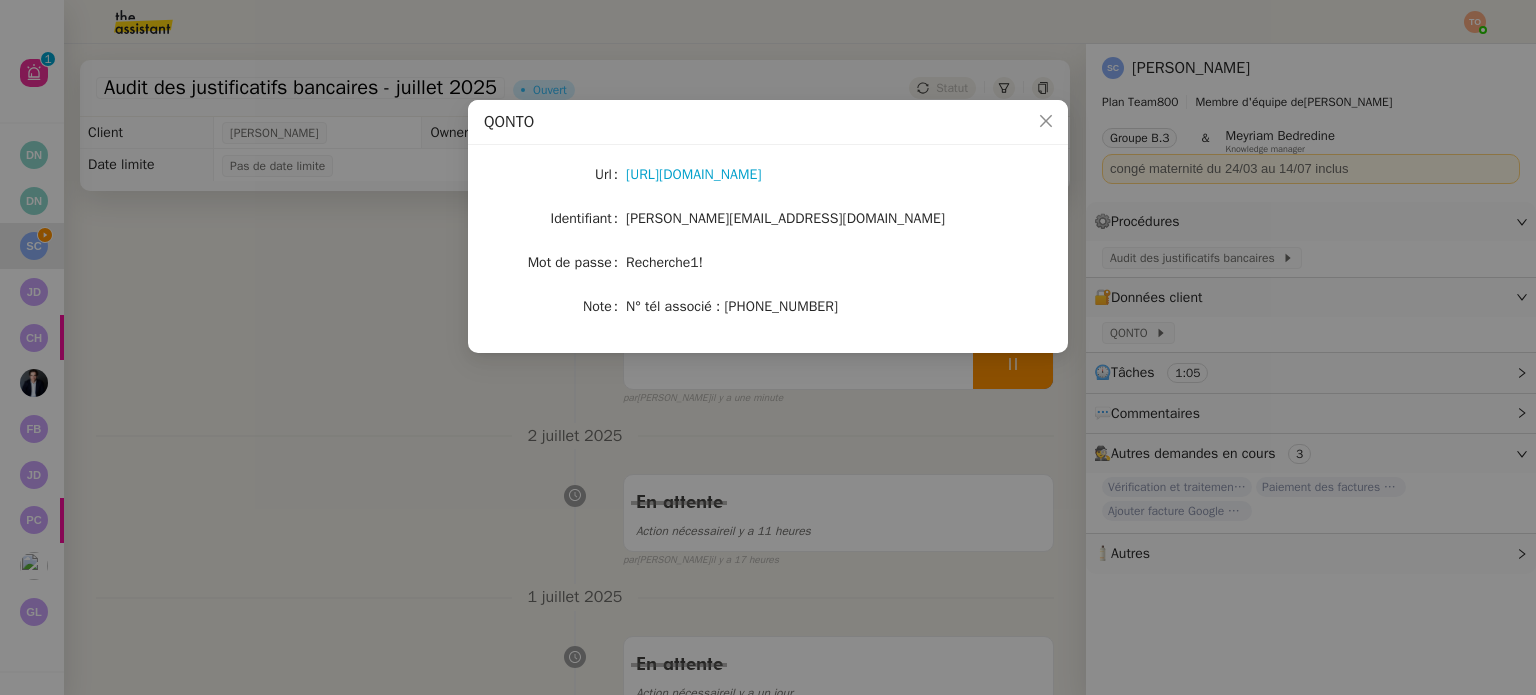 click on "Url [URL][DOMAIN_NAME]    Identifiant [PERSON_NAME][EMAIL_ADDRESS][DOMAIN_NAME] Mot de passe [SECURITY_DATA] Note N° tél associé : [PHONE_NUMBER]" at bounding box center [768, 241] 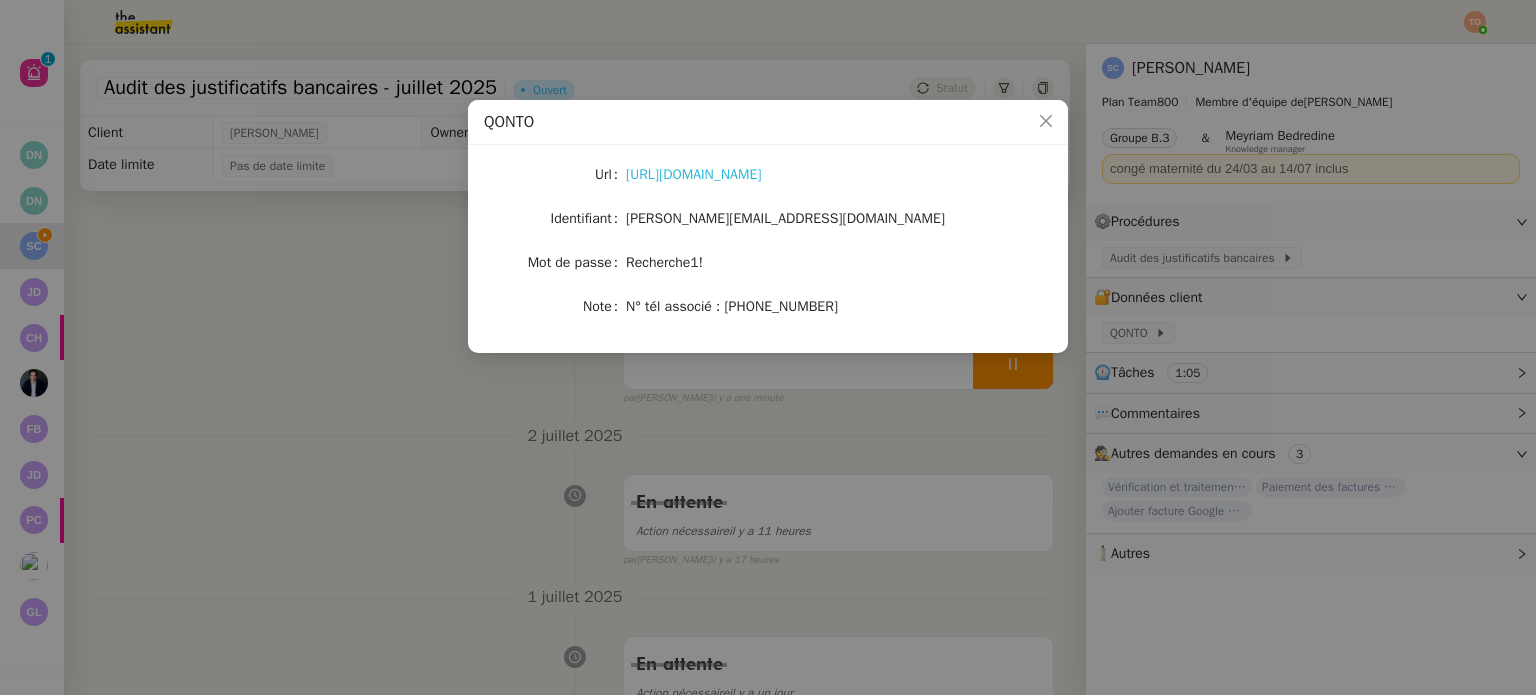 drag, startPoint x: 757, startPoint y: 187, endPoint x: 769, endPoint y: 170, distance: 20.808653 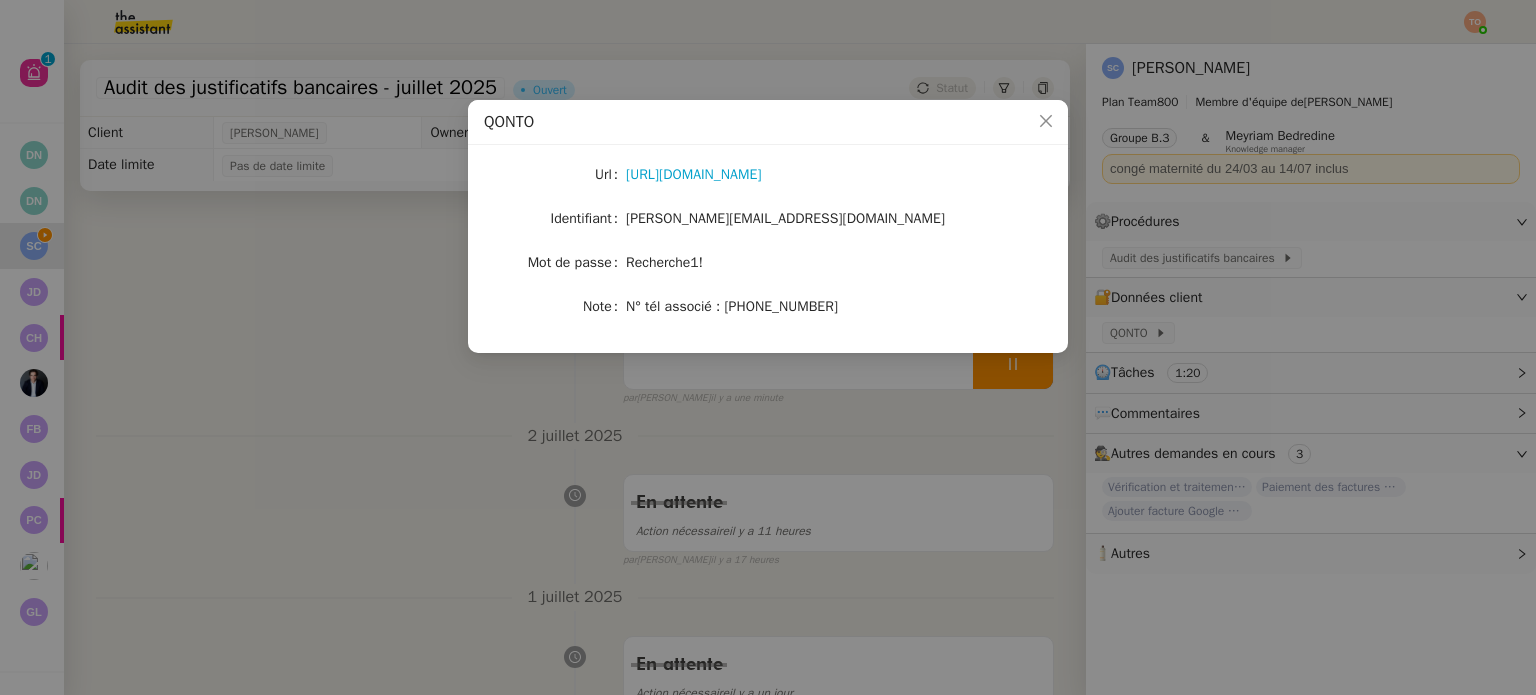 click on "[PERSON_NAME][EMAIL_ADDRESS][DOMAIN_NAME]" 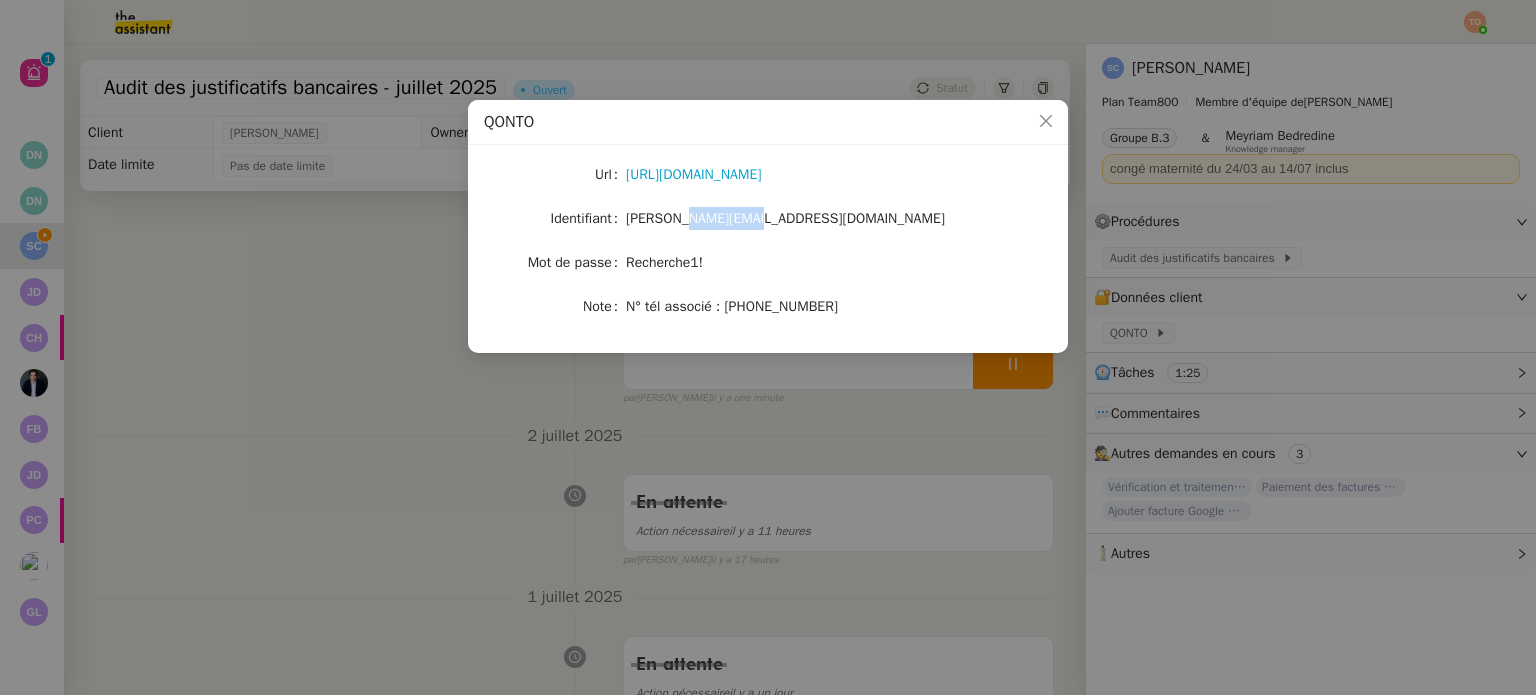 click on "[PERSON_NAME][EMAIL_ADDRESS][DOMAIN_NAME]" 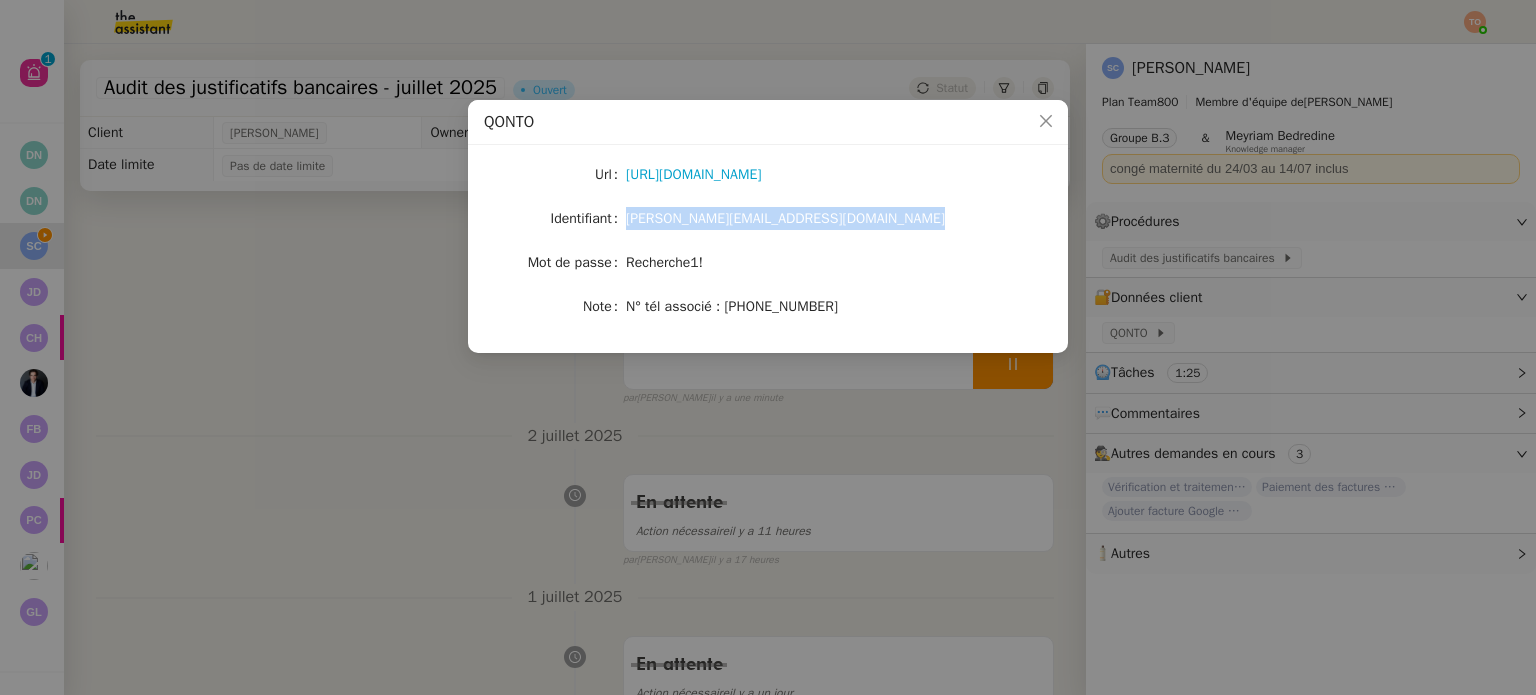 click on "[PERSON_NAME][EMAIL_ADDRESS][DOMAIN_NAME]" 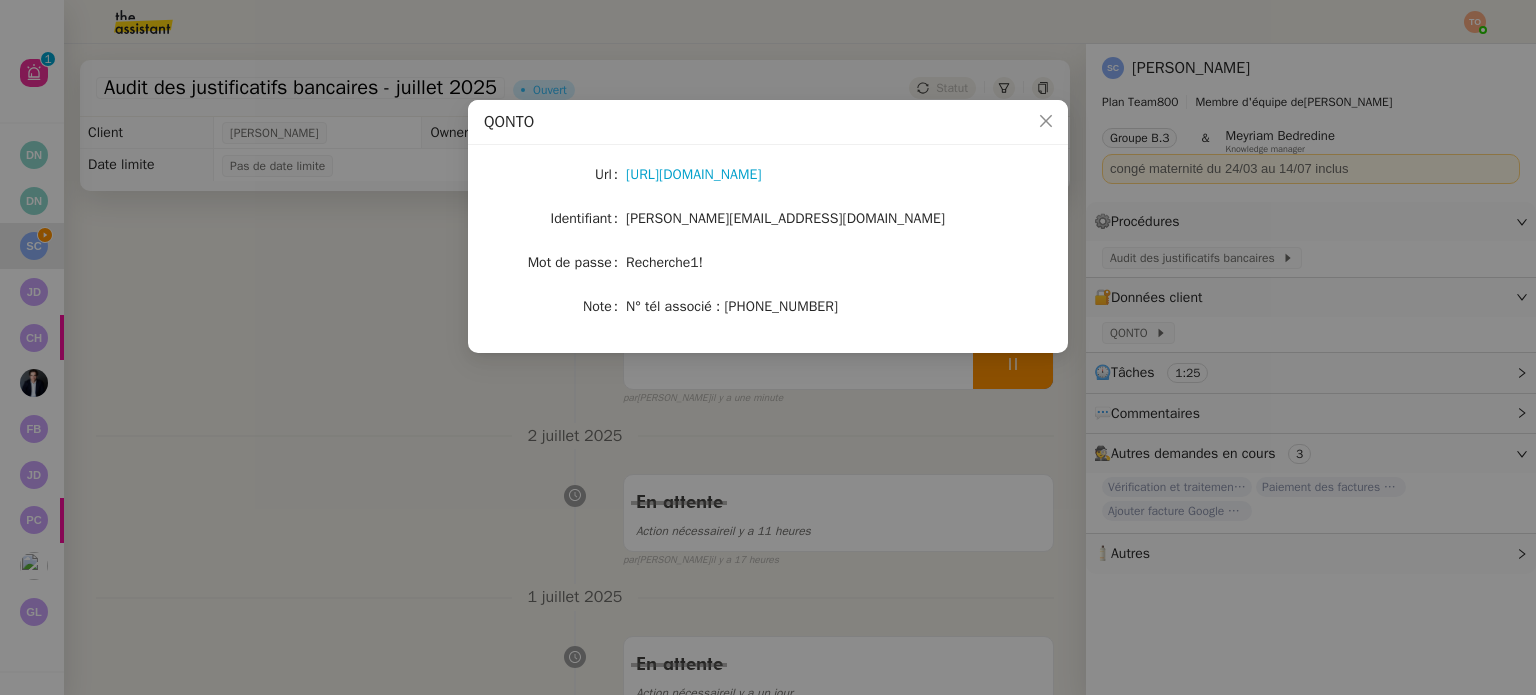 click on "Recherche1!" 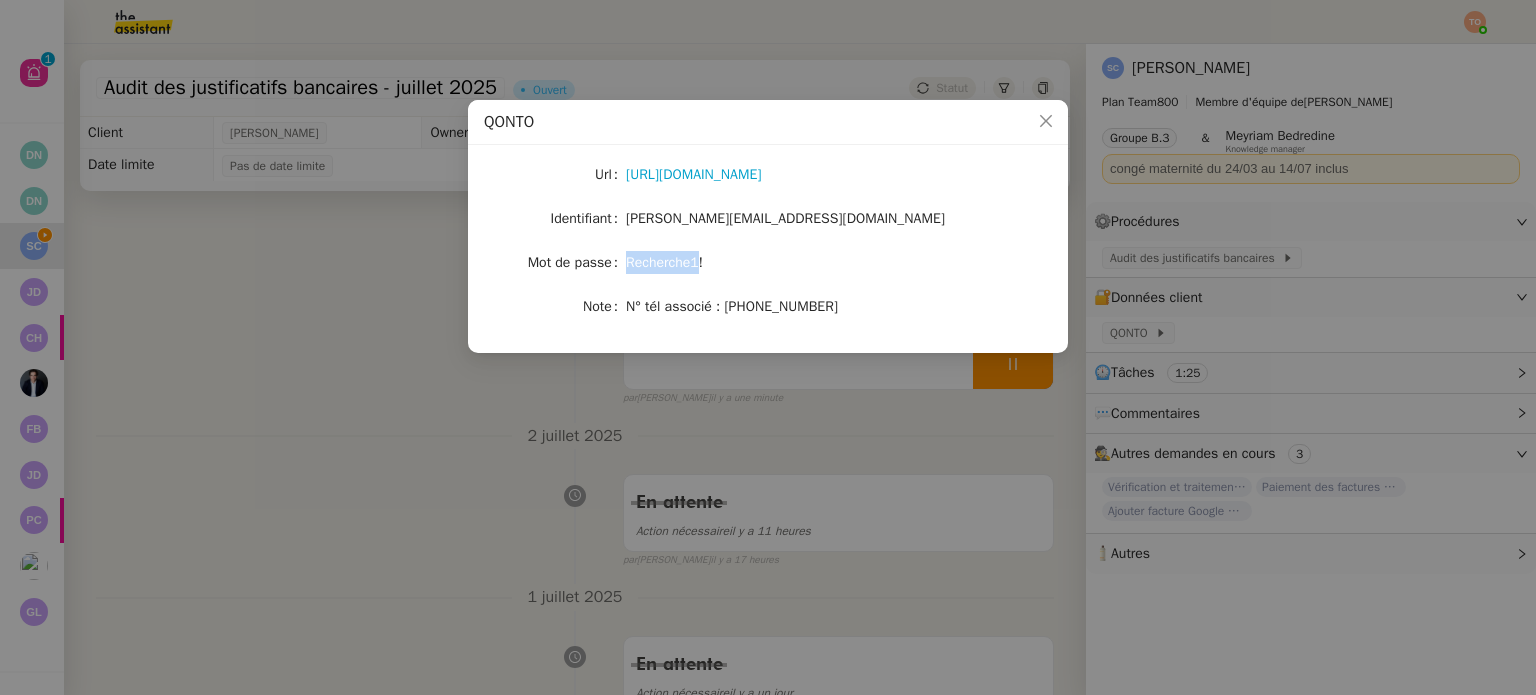 click on "Recherche1!" 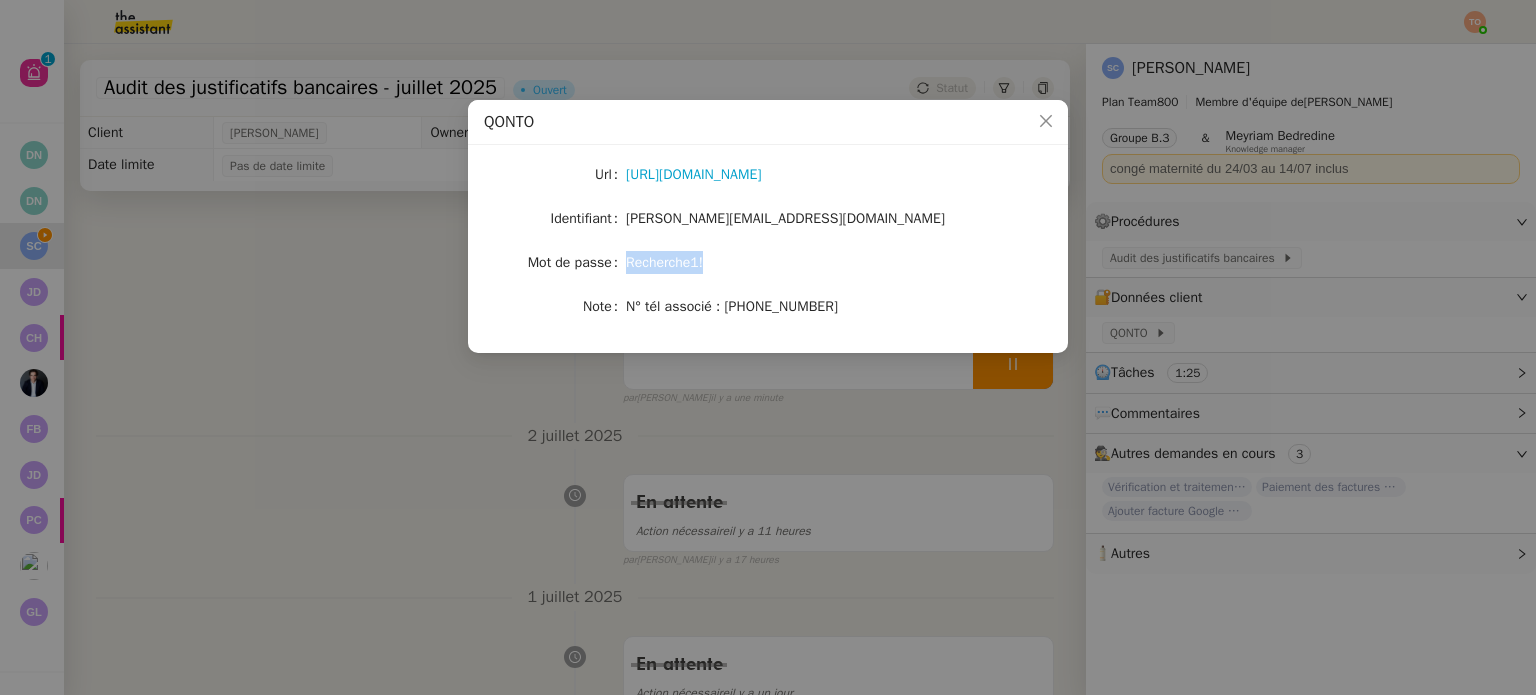 click on "Recherche1!" 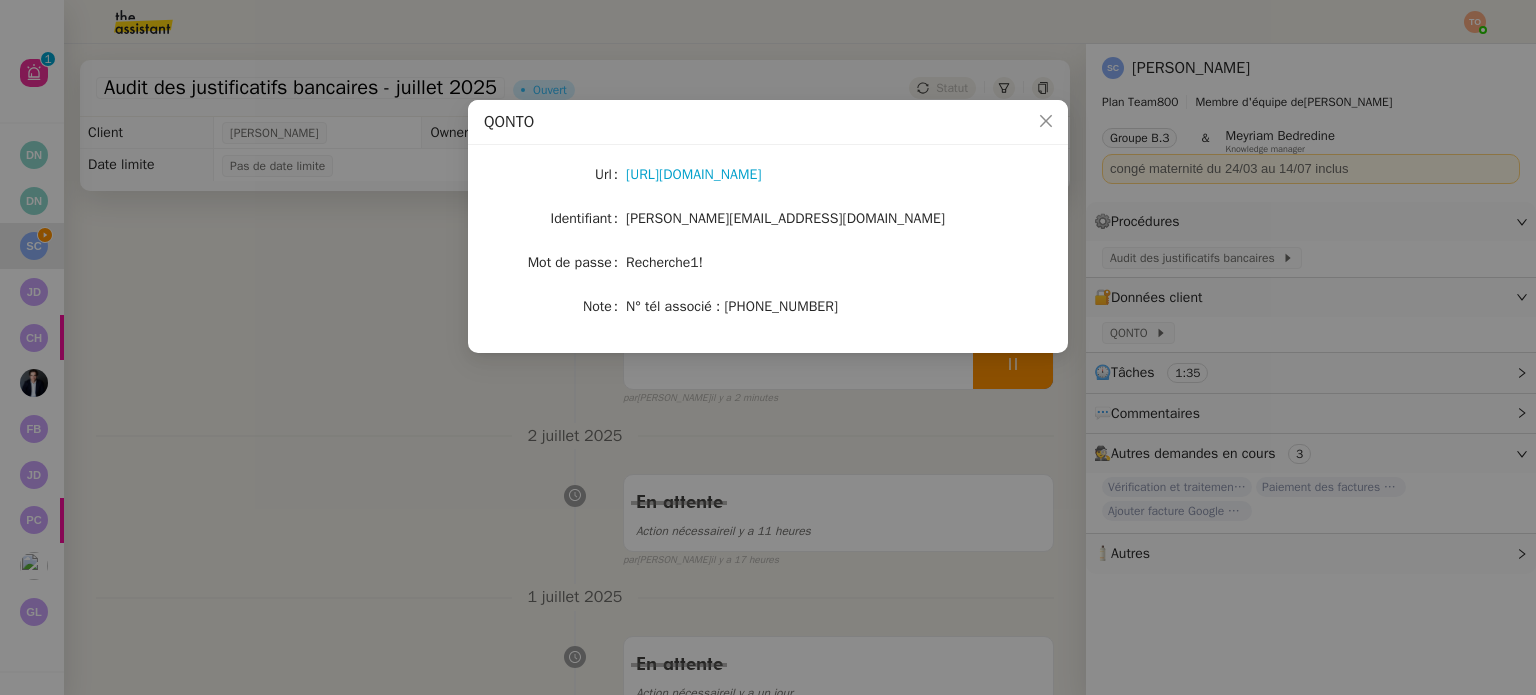 click on "[PERSON_NAME][EMAIL_ADDRESS][DOMAIN_NAME]" 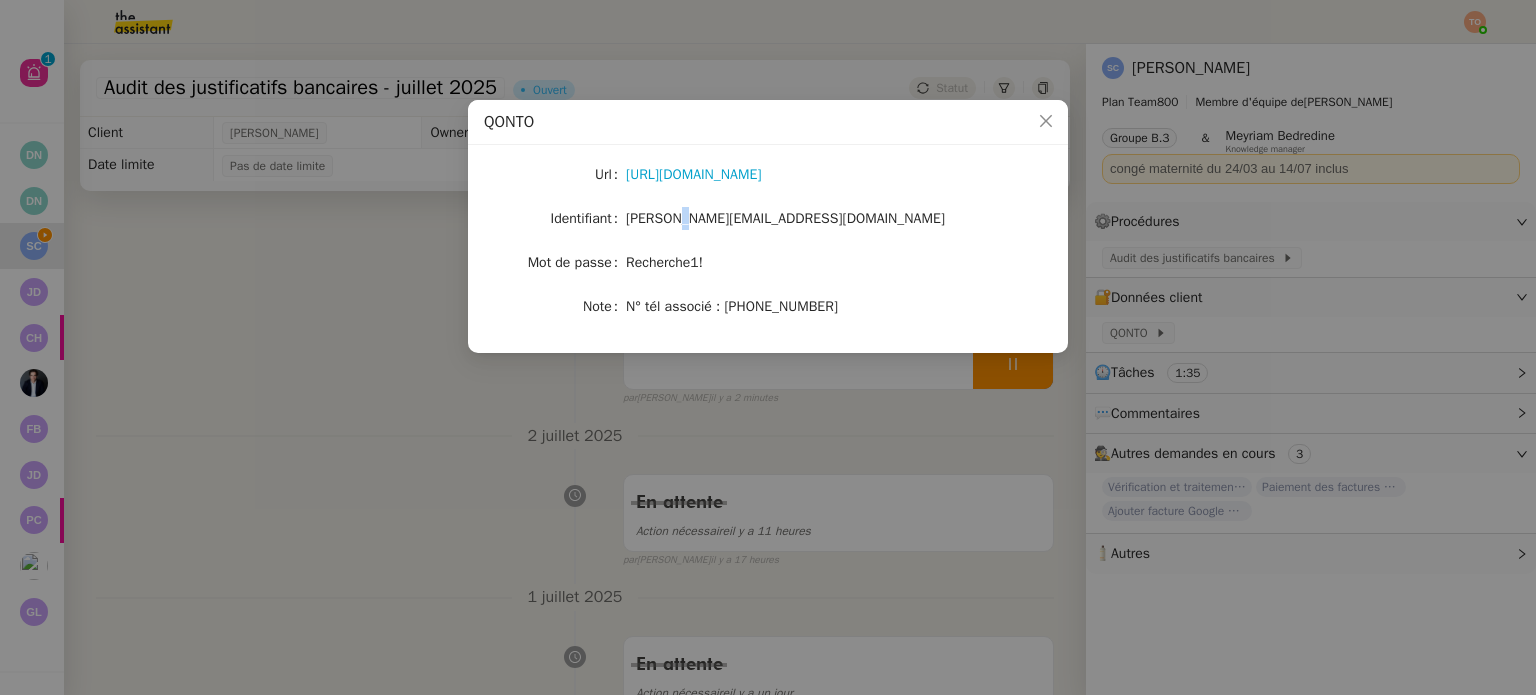 click on "[PERSON_NAME][EMAIL_ADDRESS][DOMAIN_NAME]" 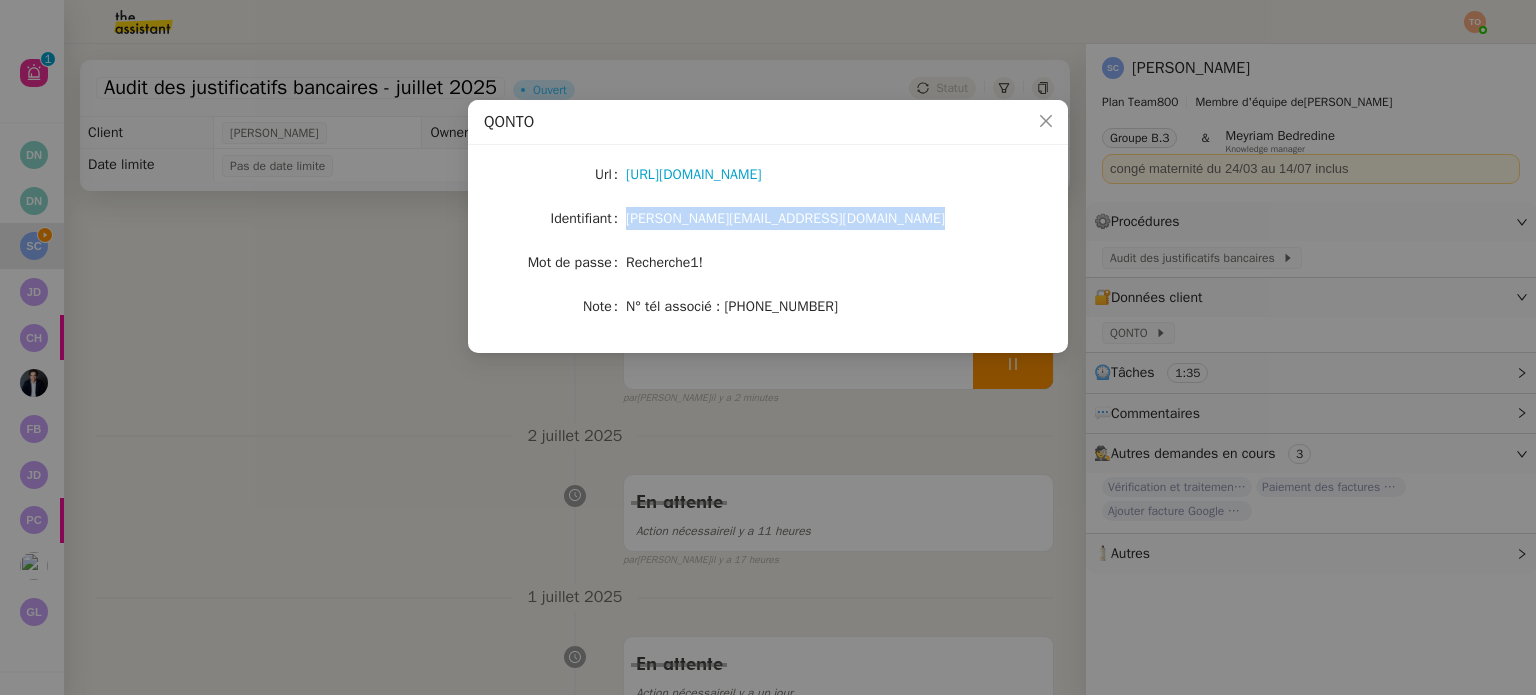 click on "[PERSON_NAME][EMAIL_ADDRESS][DOMAIN_NAME]" 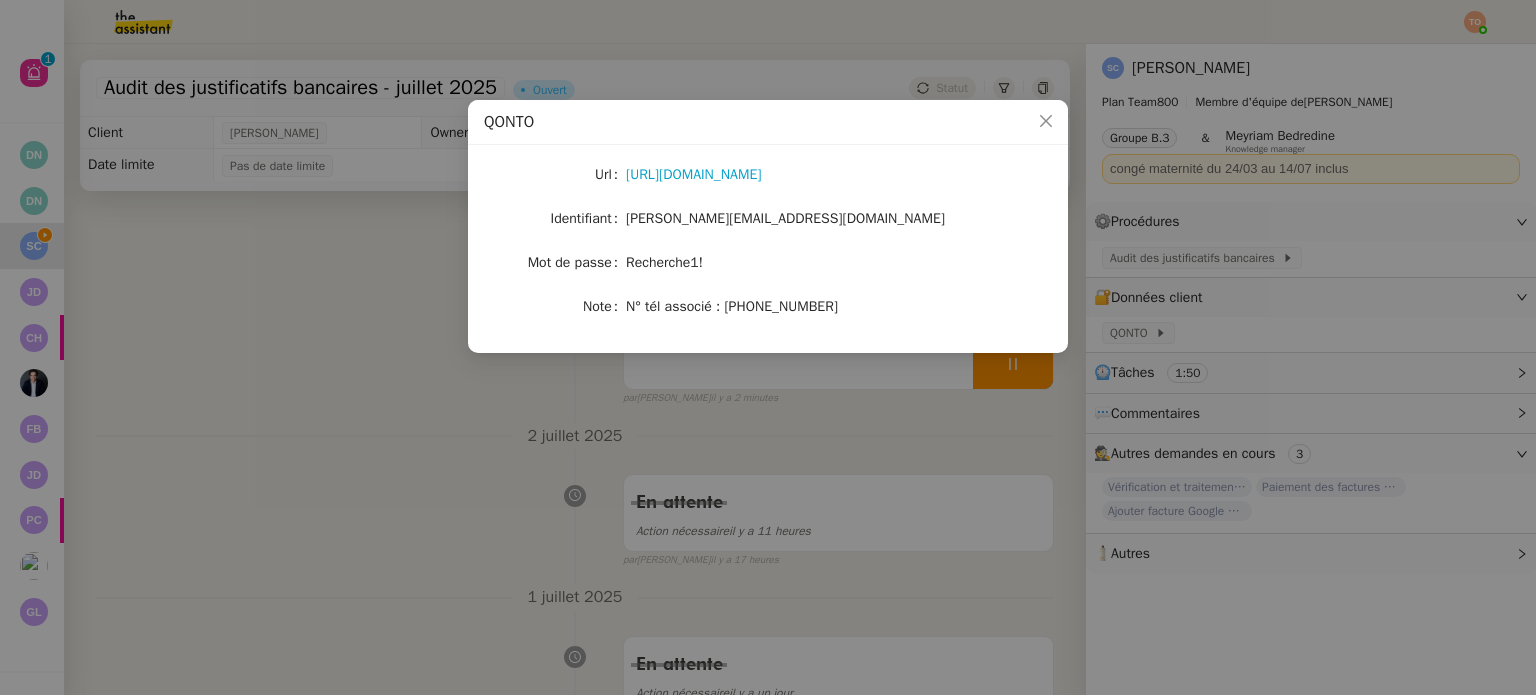 click on "QONTO Url [URL][DOMAIN_NAME]    Identifiant [PERSON_NAME][EMAIL_ADDRESS][DOMAIN_NAME] Mot de passe [SECURITY_DATA] Note N° tél associé : [PHONE_NUMBER]" at bounding box center (768, 347) 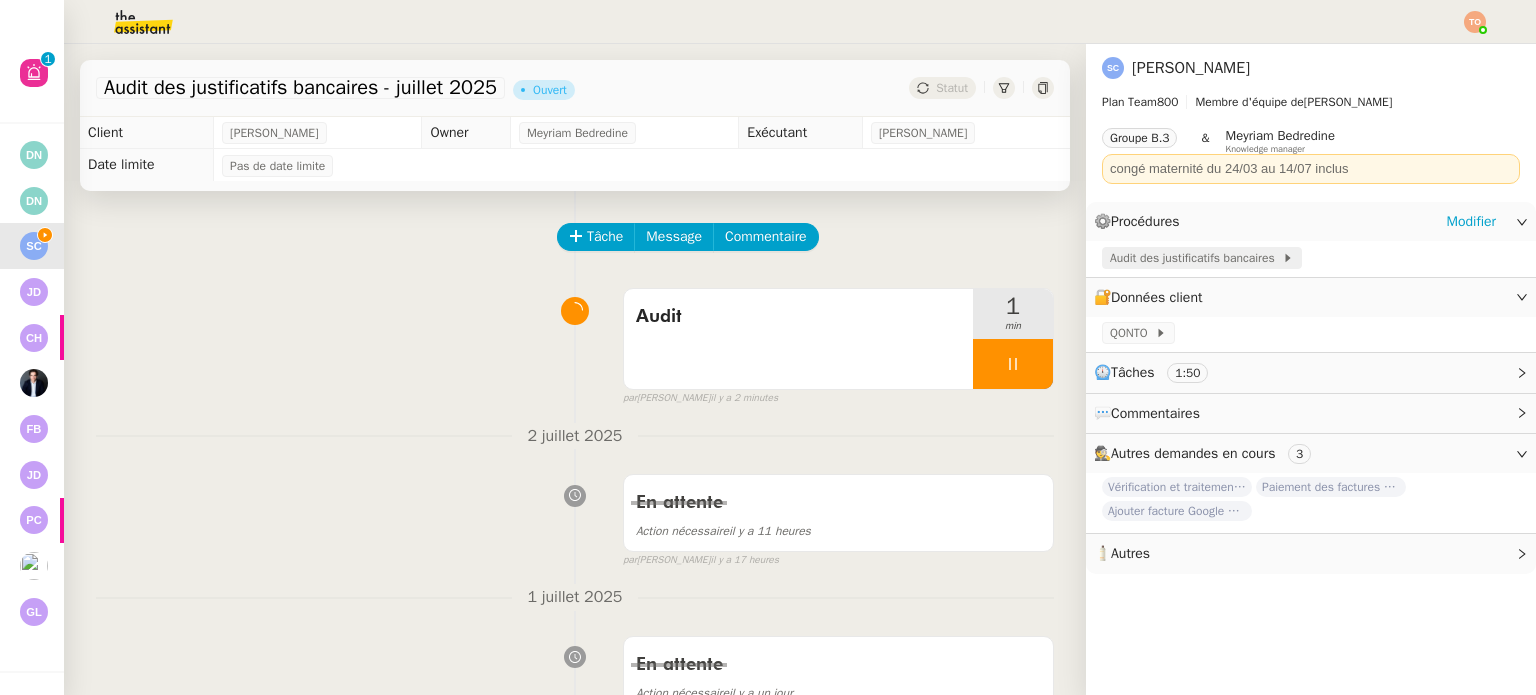 click on "Audit des justificatifs bancaires" 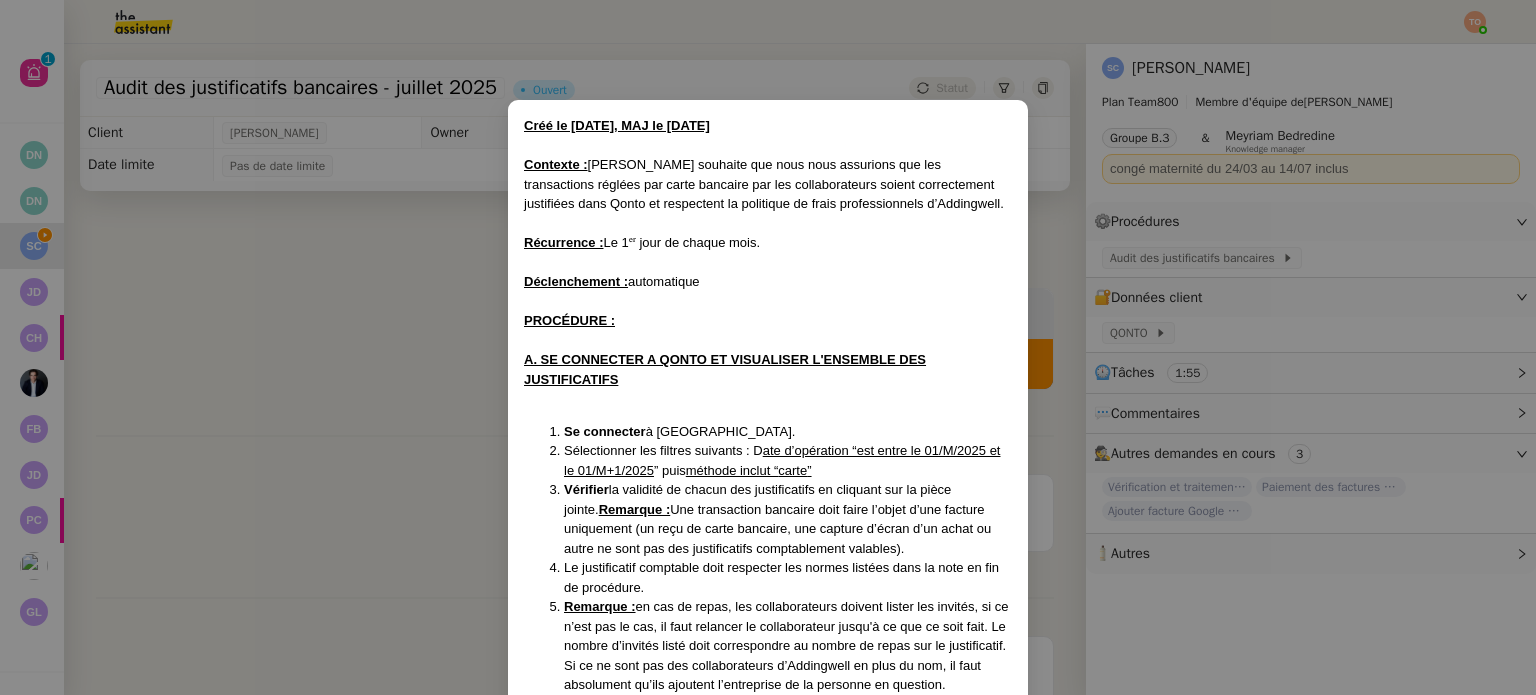 scroll, scrollTop: 100, scrollLeft: 0, axis: vertical 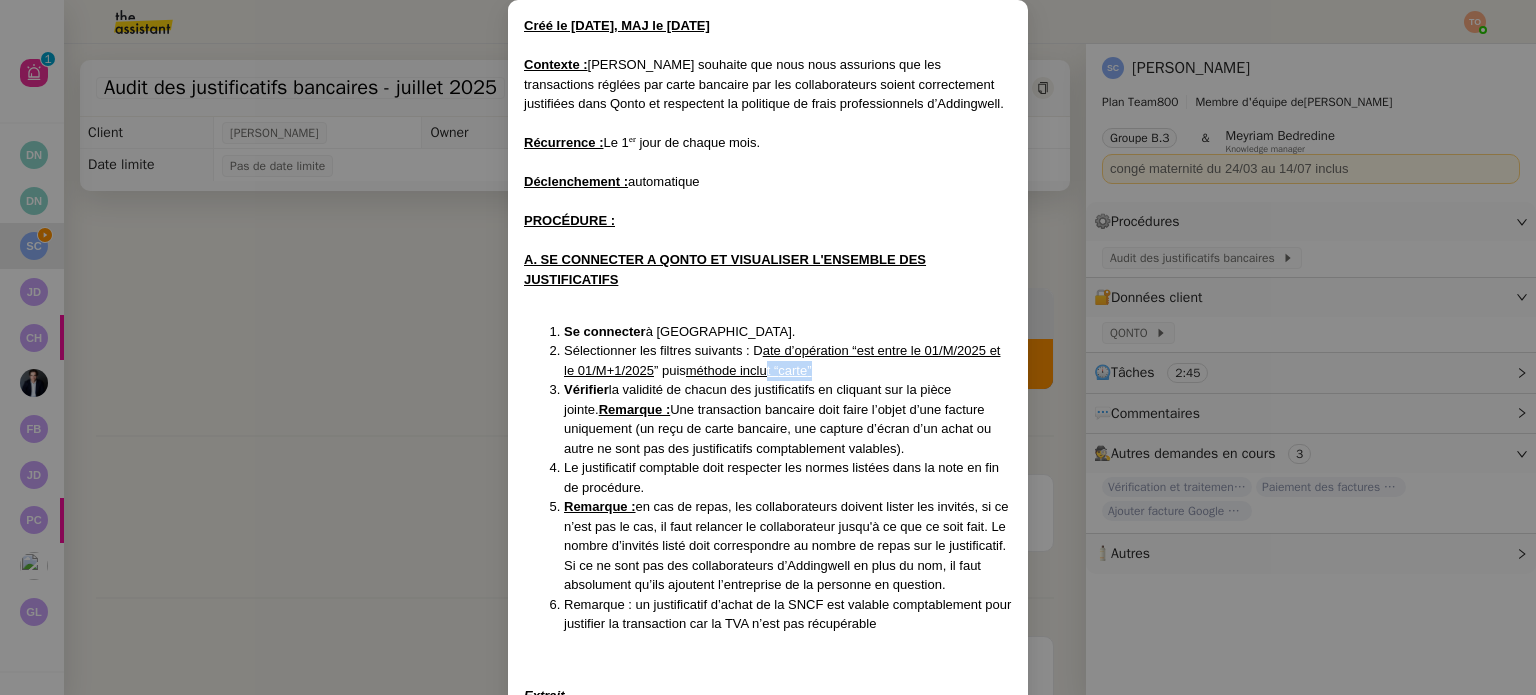drag, startPoint x: 536, startPoint y: 392, endPoint x: 764, endPoint y: 379, distance: 228.37032 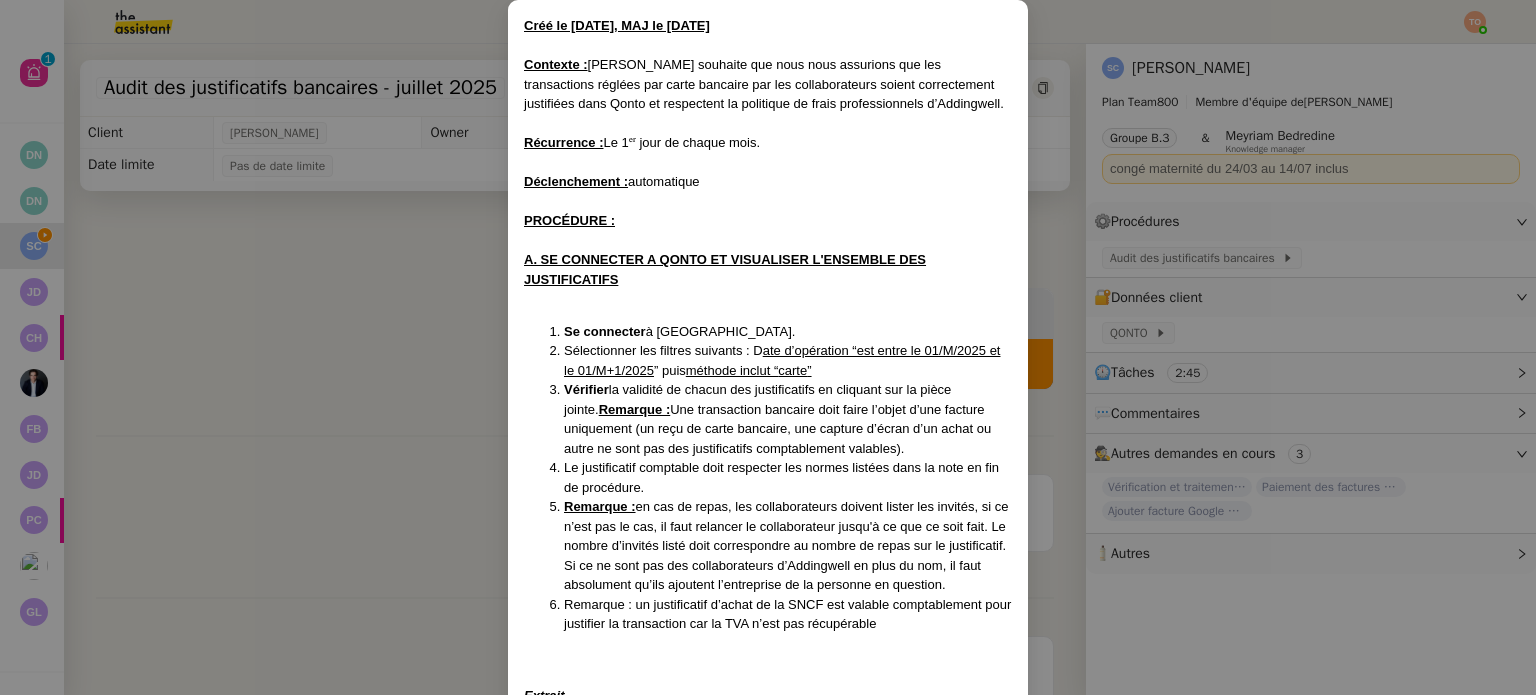 drag, startPoint x: 856, startPoint y: 381, endPoint x: 896, endPoint y: 382, distance: 40.012497 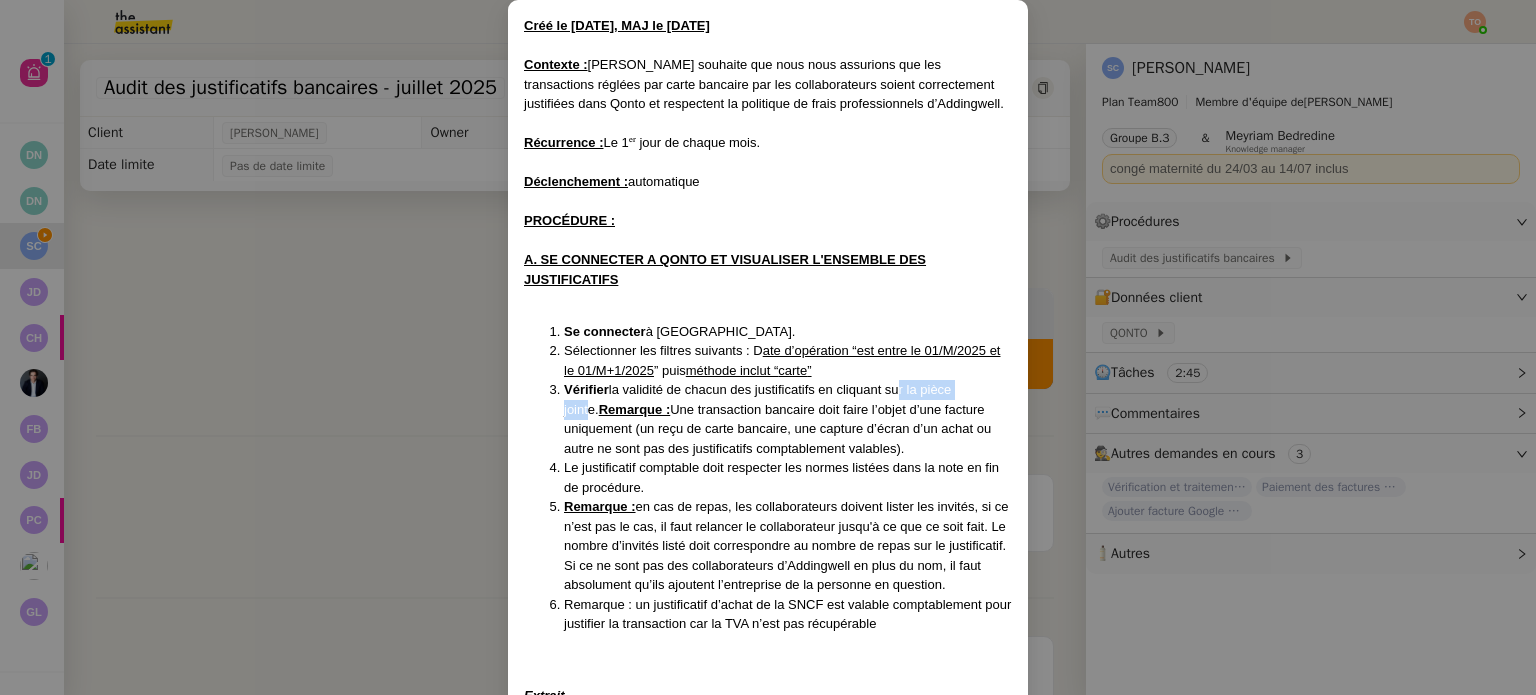 drag, startPoint x: 896, startPoint y: 382, endPoint x: 983, endPoint y: 385, distance: 87.05171 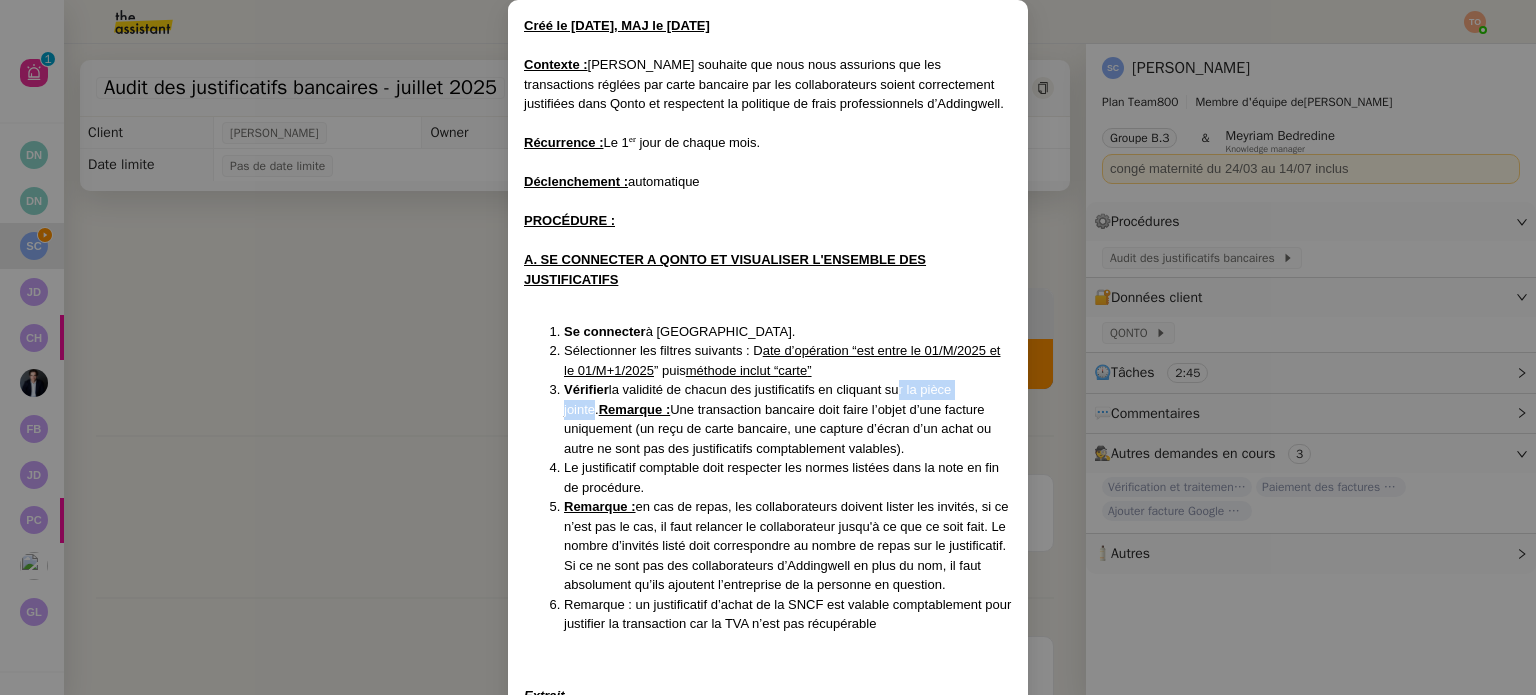 click on "la validité de chacun des justificatifs en cliquant sur la pièce jointe." at bounding box center [757, 399] 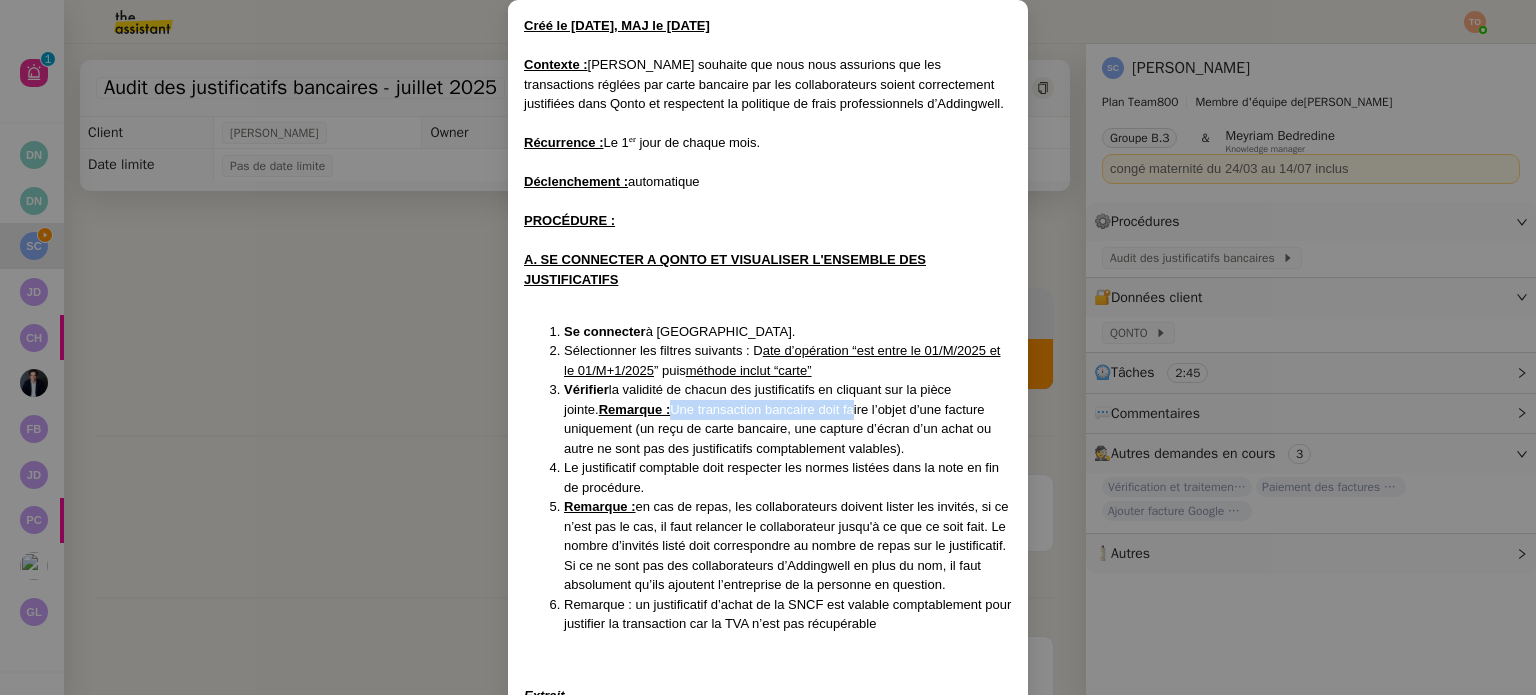 drag, startPoint x: 632, startPoint y: 410, endPoint x: 816, endPoint y: 403, distance: 184.1331 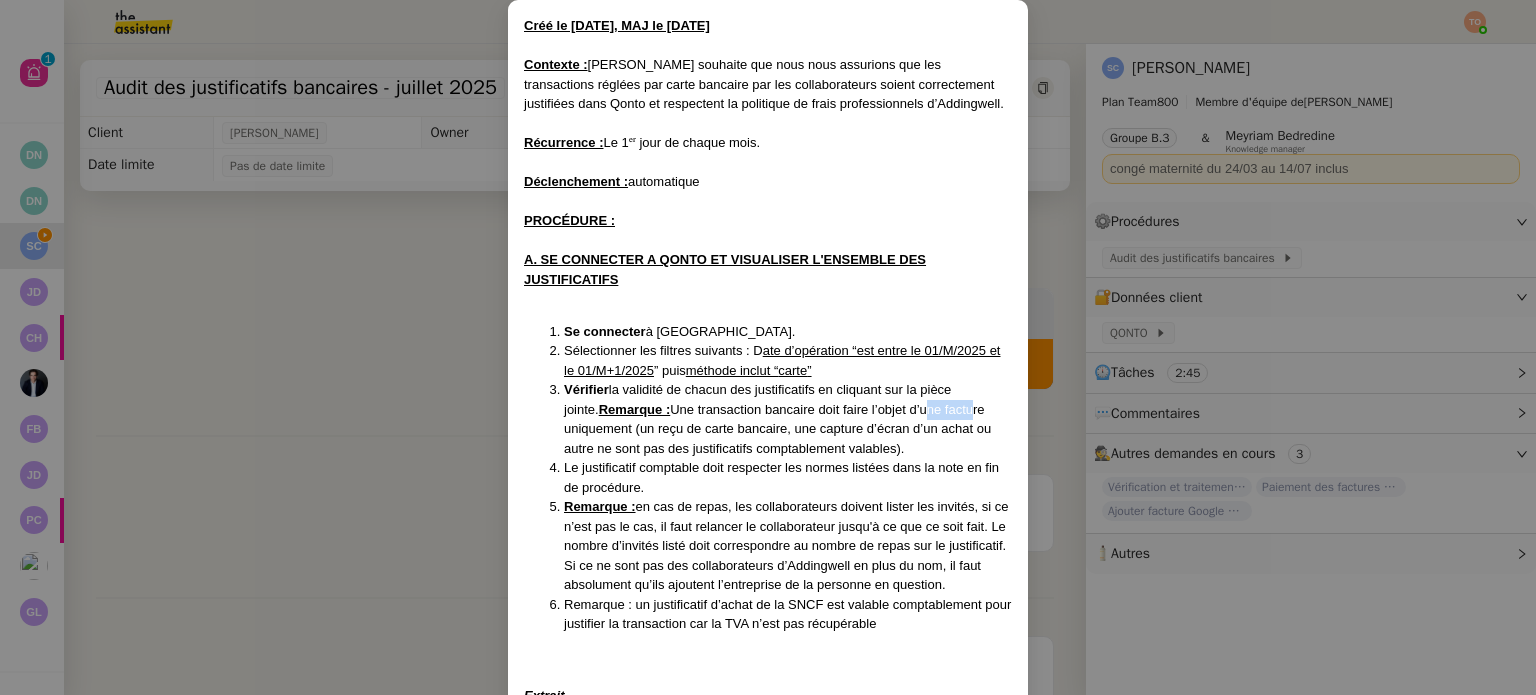 drag, startPoint x: 892, startPoint y: 409, endPoint x: 944, endPoint y: 412, distance: 52.086468 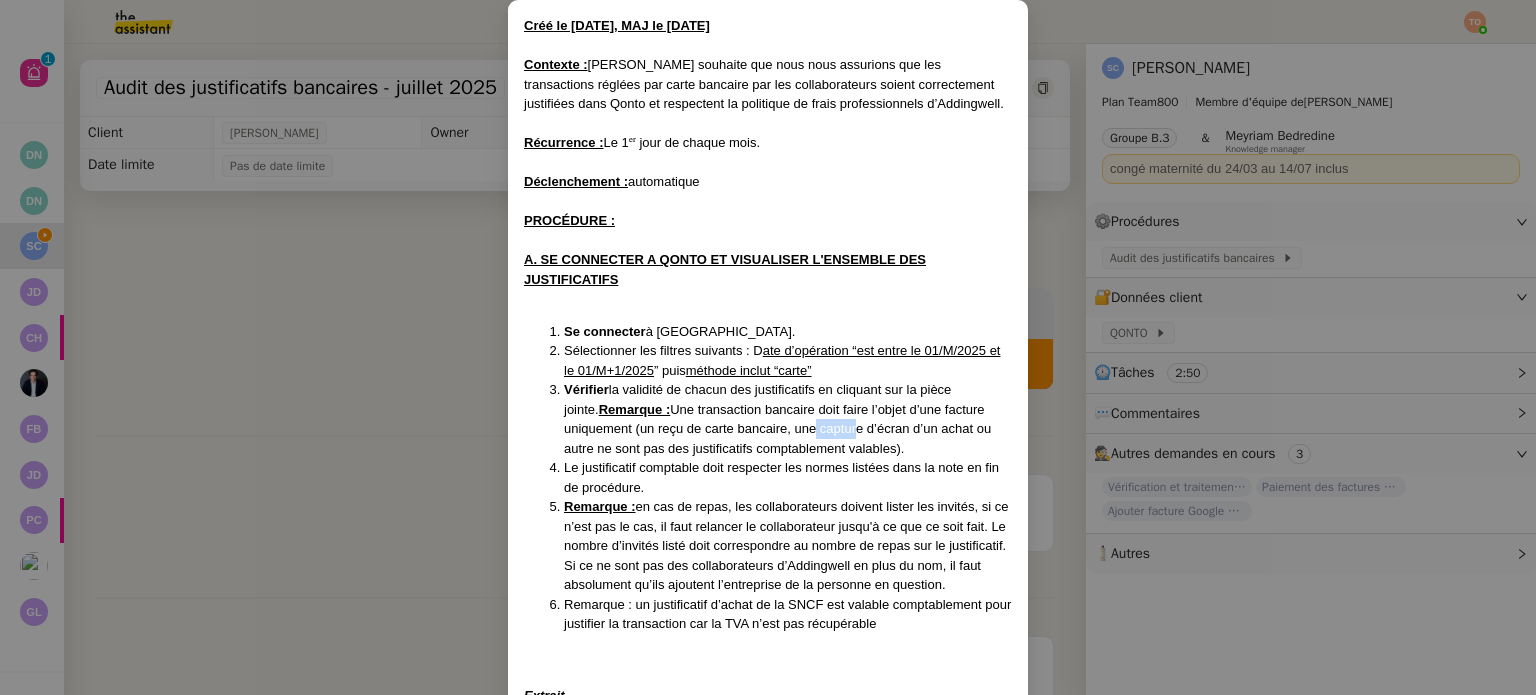 click on "Vérifier  la validité de chacun des justificatifs en cliquant sur la pièce jointe.  Remarque :  Une transaction bancaire doit faire l’objet d’une facture uniquement (un reçu de carte bancaire, une capture d’écran d’un achat ou autre ne sont pas des justificatifs comptablement valables)." at bounding box center (788, 419) 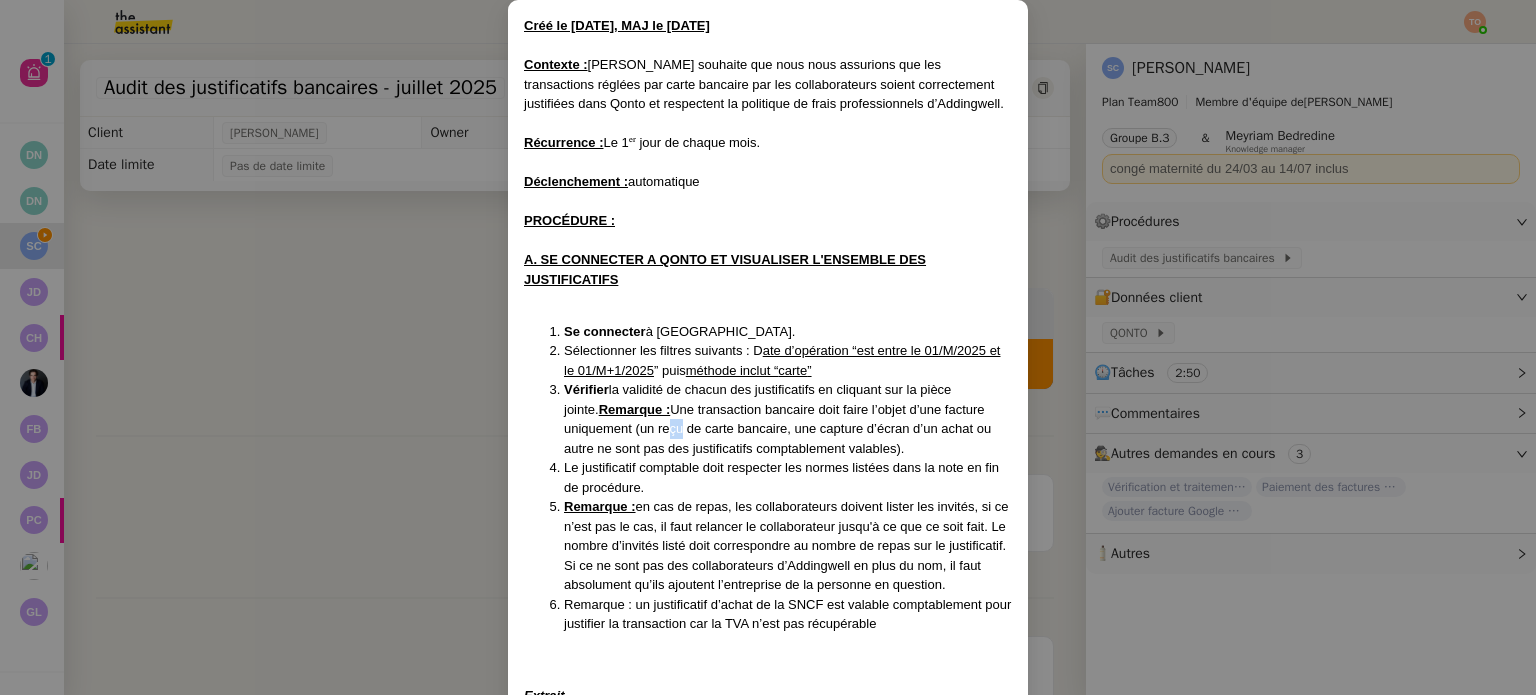 drag, startPoint x: 679, startPoint y: 434, endPoint x: 646, endPoint y: 437, distance: 33.13608 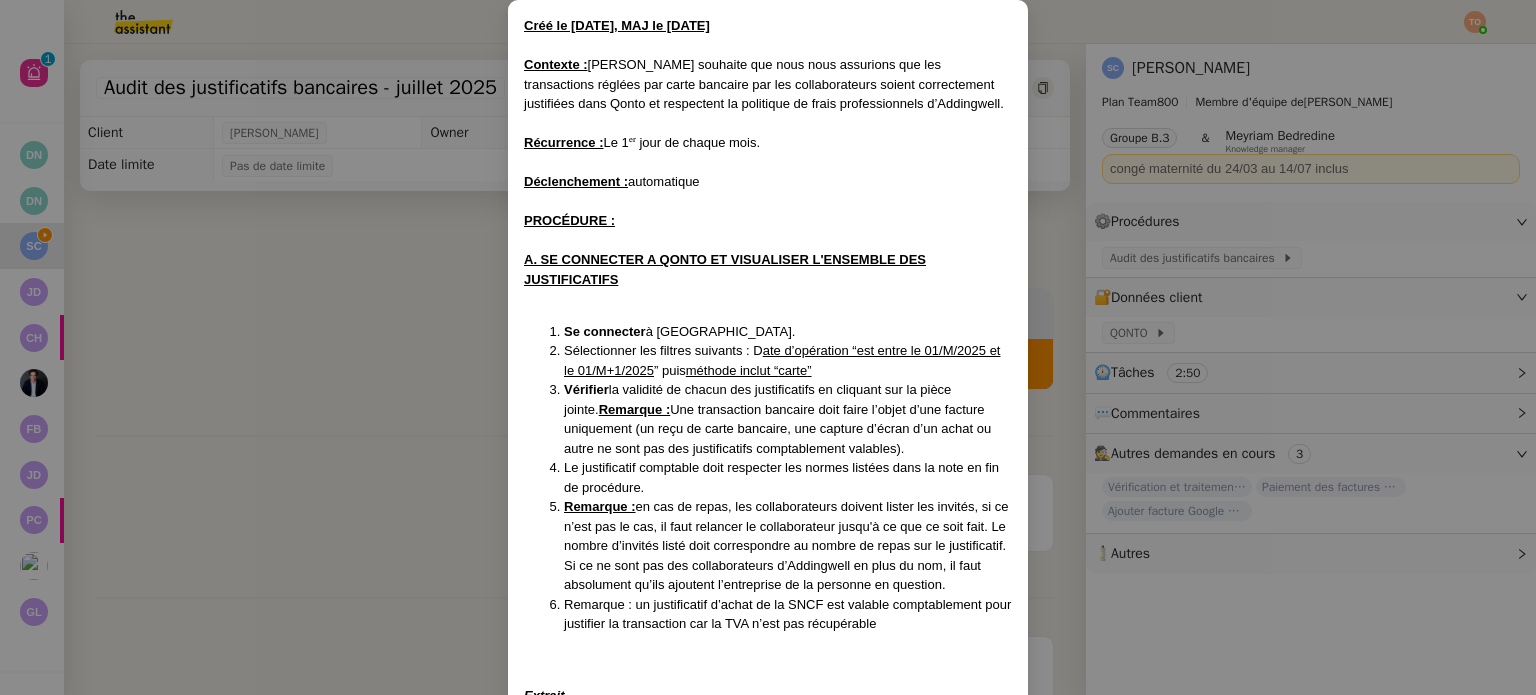 click on "Vérifier  la validité de chacun des justificatifs en cliquant sur la pièce jointe.  Remarque :  Une transaction bancaire doit faire l’objet d’une facture uniquement (un reçu de carte bancaire, une capture d’écran d’un achat ou autre ne sont pas des justificatifs comptablement valables)." at bounding box center (788, 419) 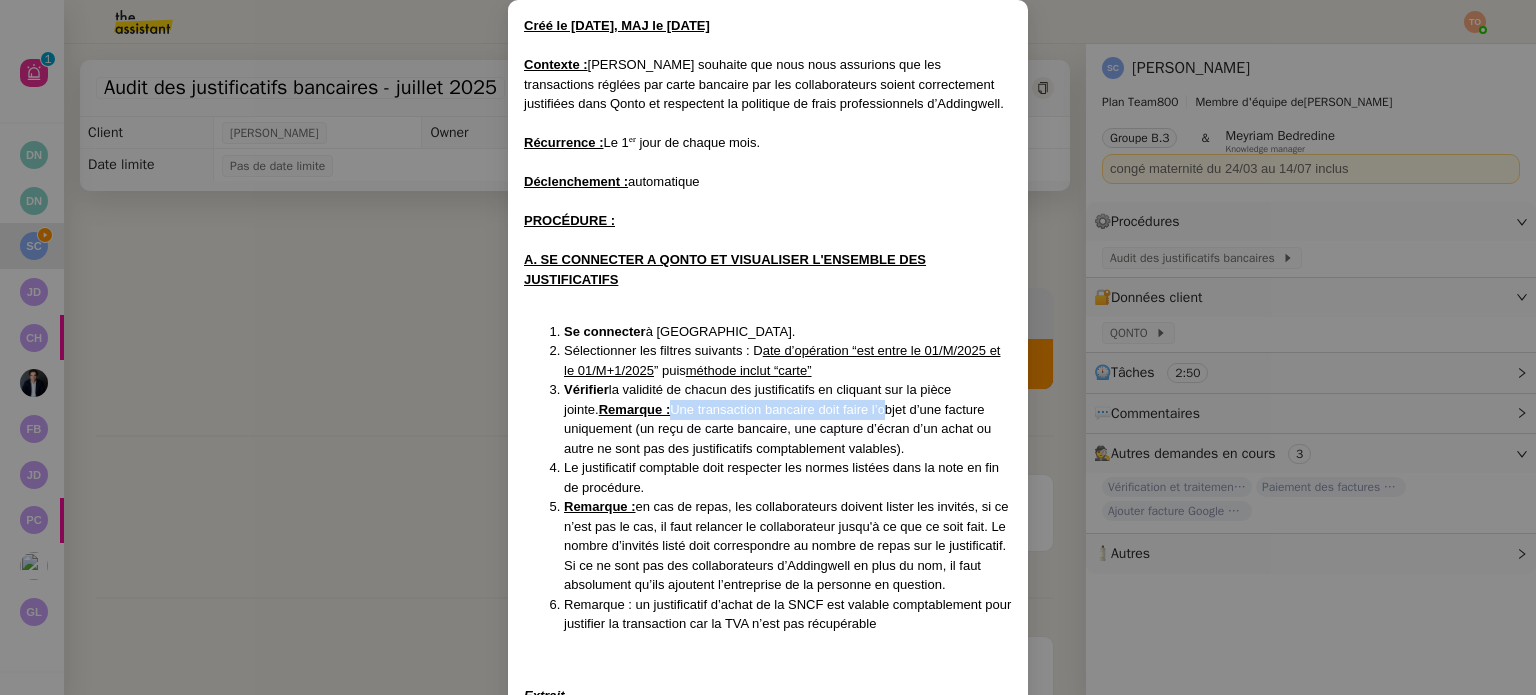 drag, startPoint x: 636, startPoint y: 417, endPoint x: 850, endPoint y: 409, distance: 214.14948 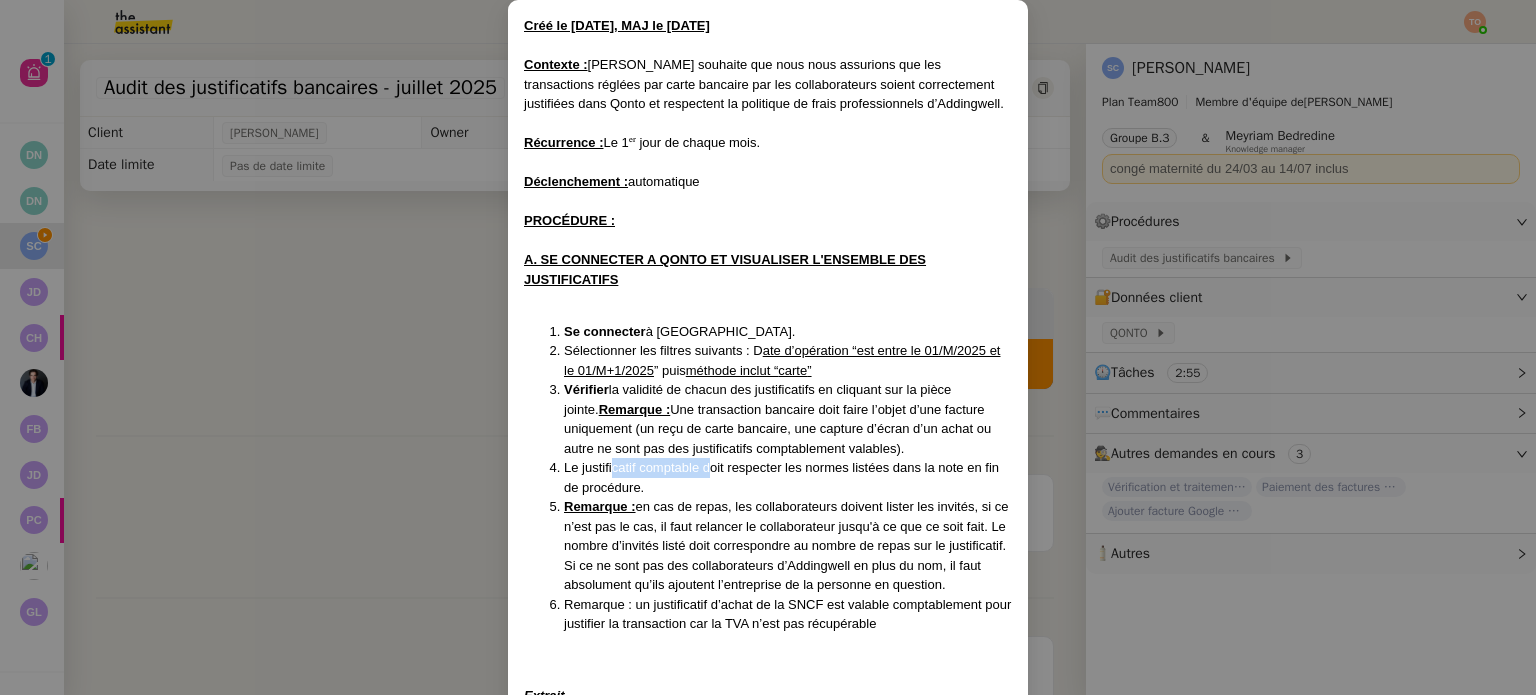 drag, startPoint x: 608, startPoint y: 474, endPoint x: 704, endPoint y: 472, distance: 96.02083 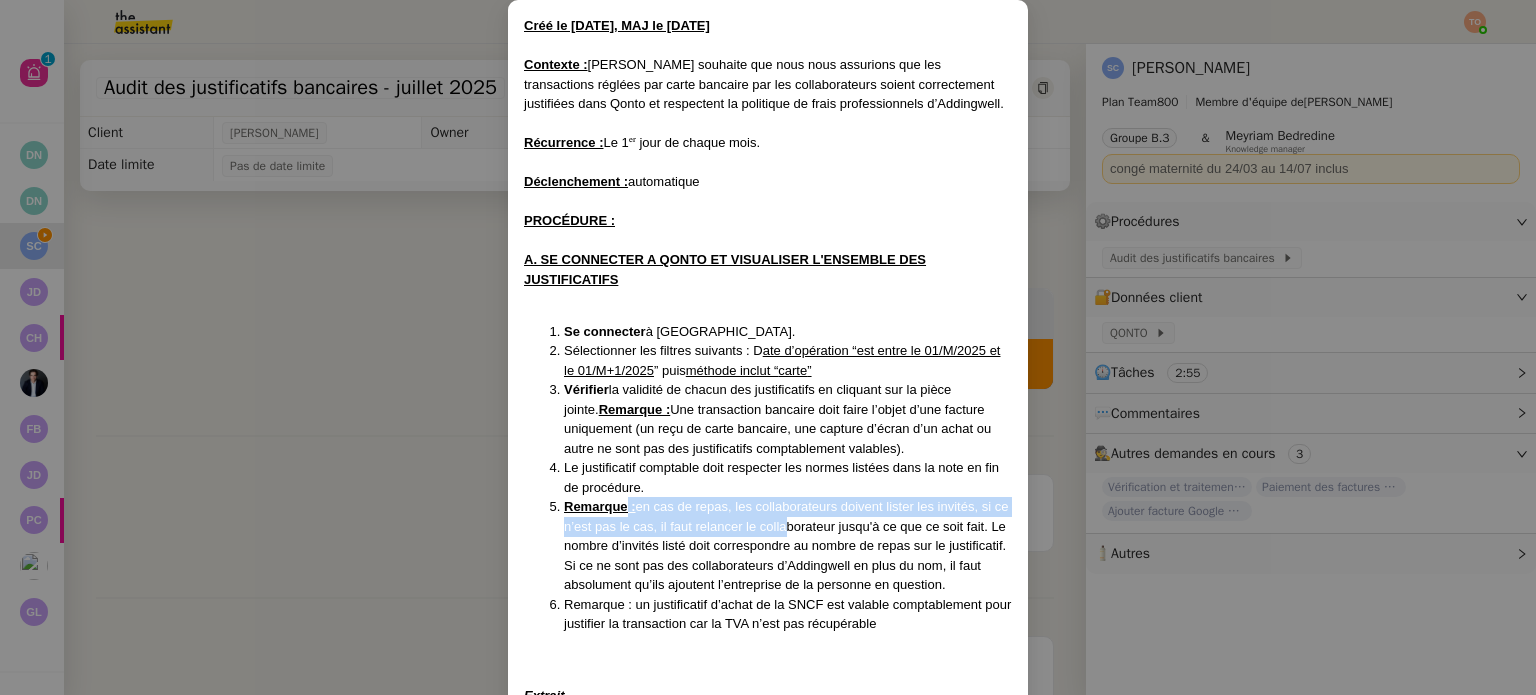 drag, startPoint x: 624, startPoint y: 502, endPoint x: 786, endPoint y: 523, distance: 163.35544 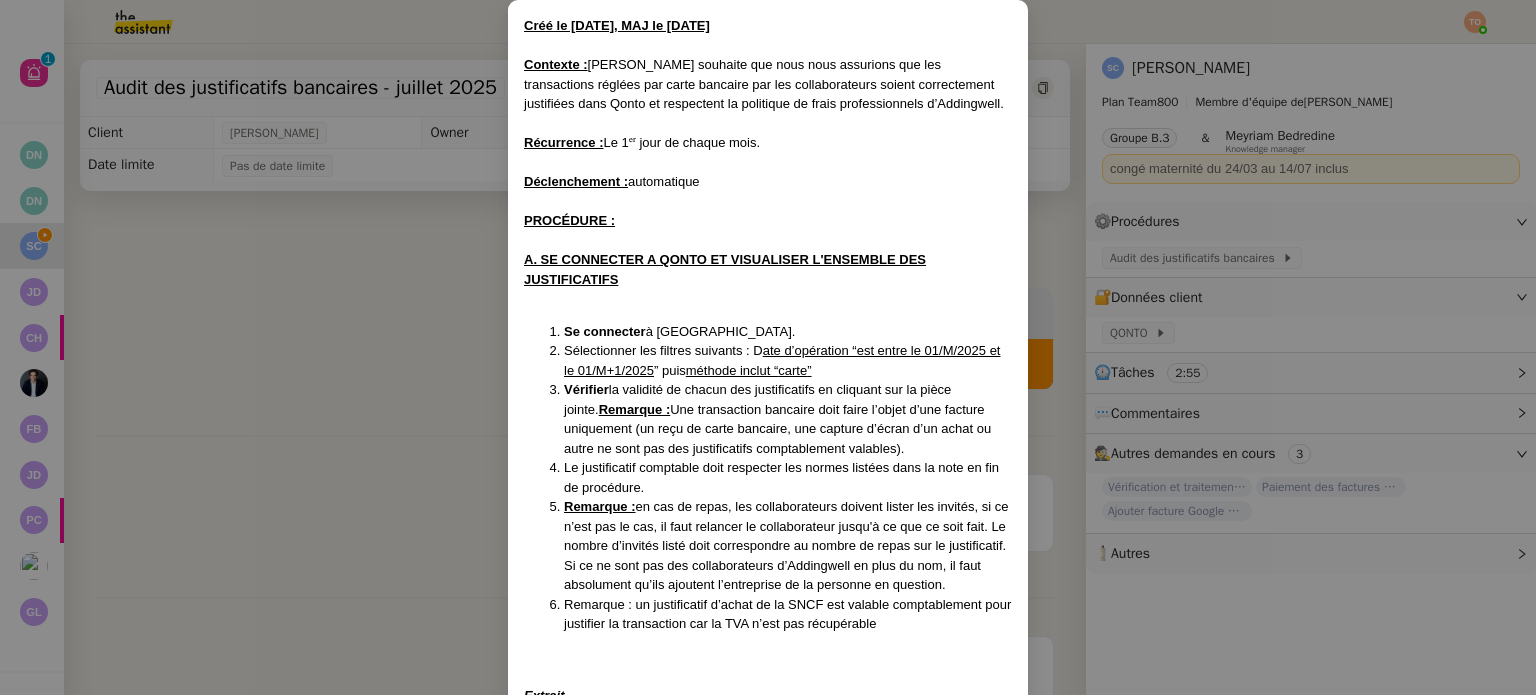 click on "Remarque :  en cas de repas, les collaborateurs doivent lister les invités, si ce n’est pas le cas, il faut relancer le collaborateur jusqu'à ce que ce soit fait. Le nombre d’invités listé doit correspondre au nombre de repas sur le justificatif. Si ce ne sont pas des collaborateurs d’Addingwell en plus du nom, il faut absolument qu’ils ajoutent l’entreprise de la personne en question." at bounding box center [788, 546] 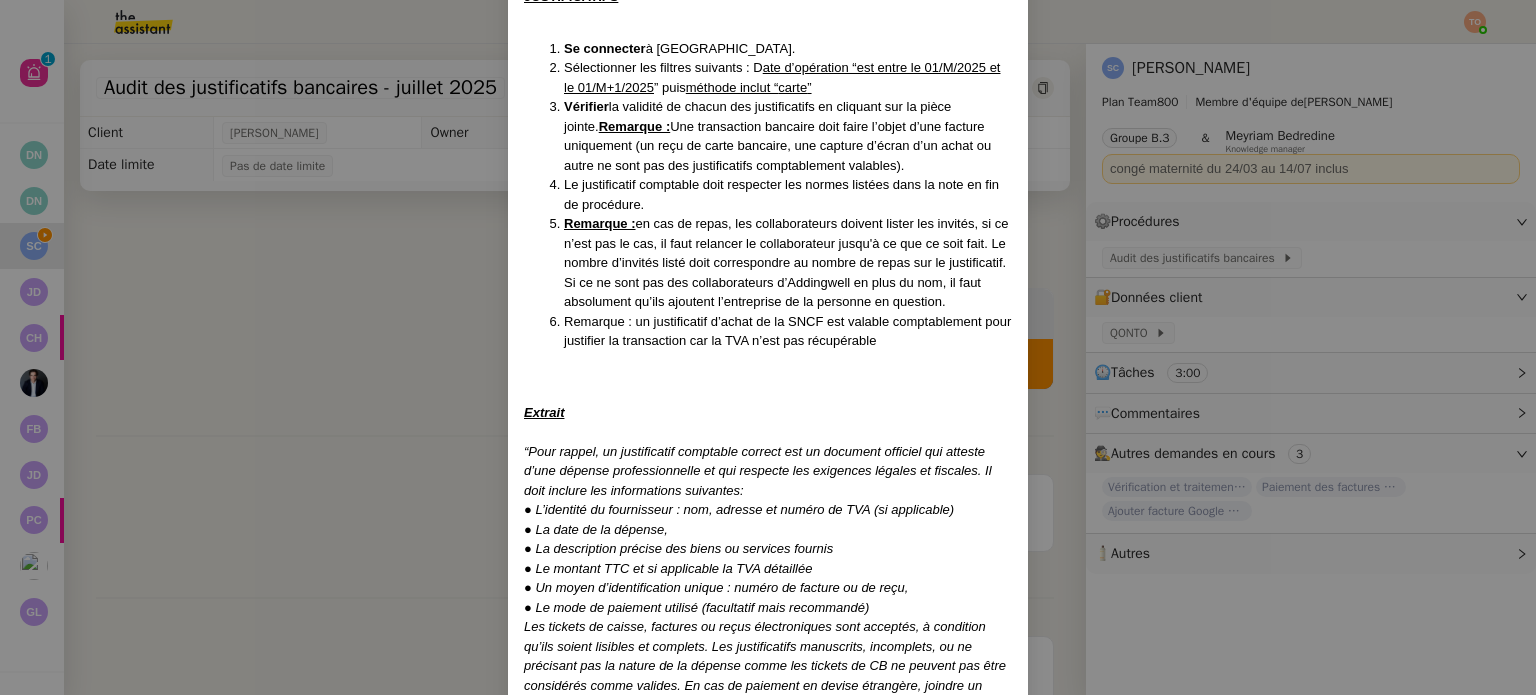 scroll, scrollTop: 400, scrollLeft: 0, axis: vertical 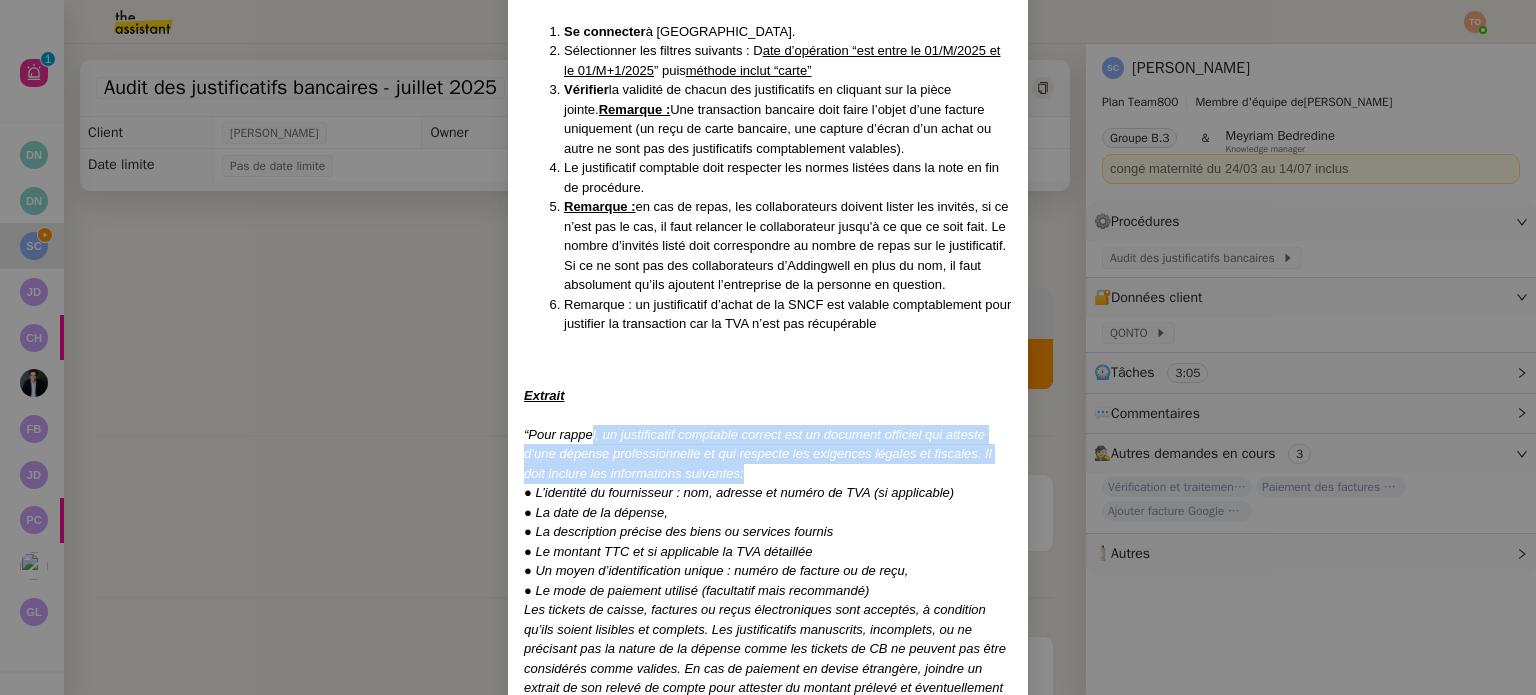 drag, startPoint x: 585, startPoint y: 437, endPoint x: 881, endPoint y: 496, distance: 301.82278 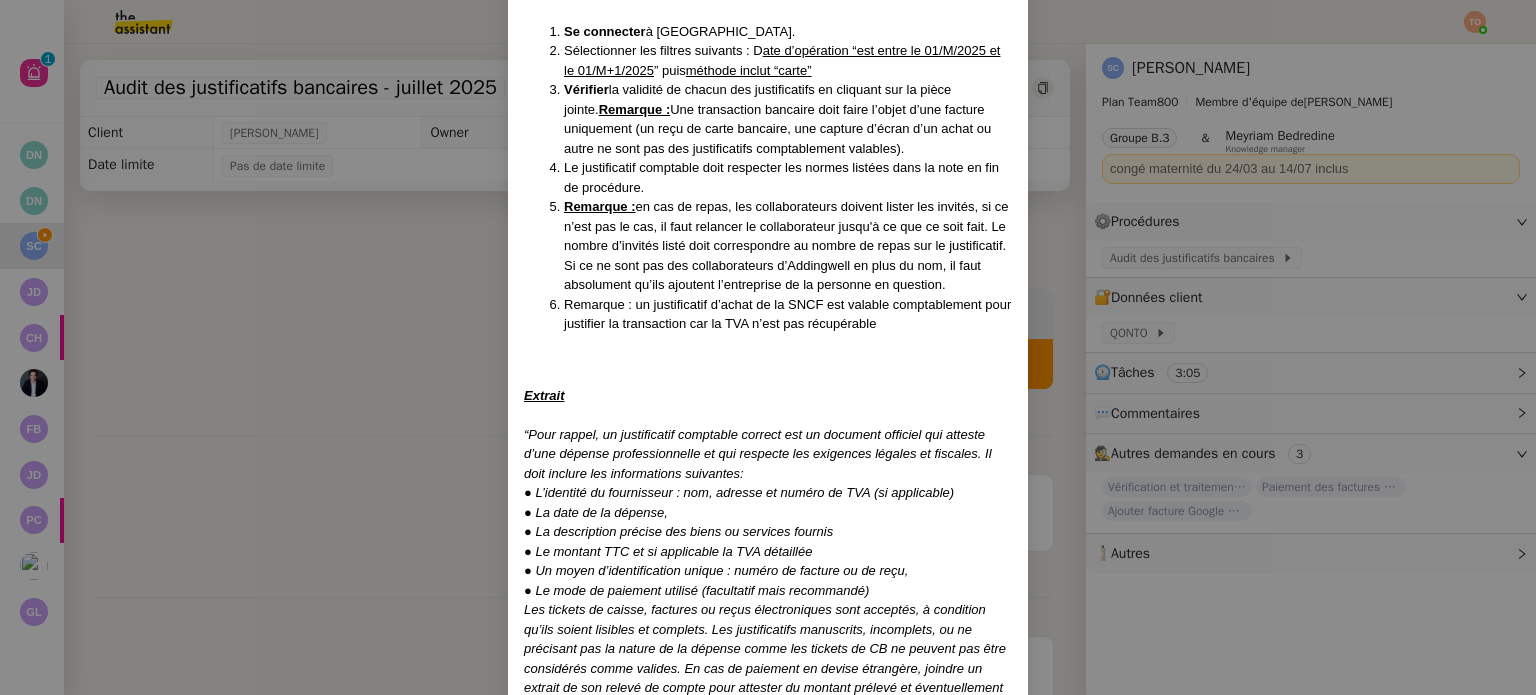 click on "● La date de la dépense," at bounding box center (768, 513) 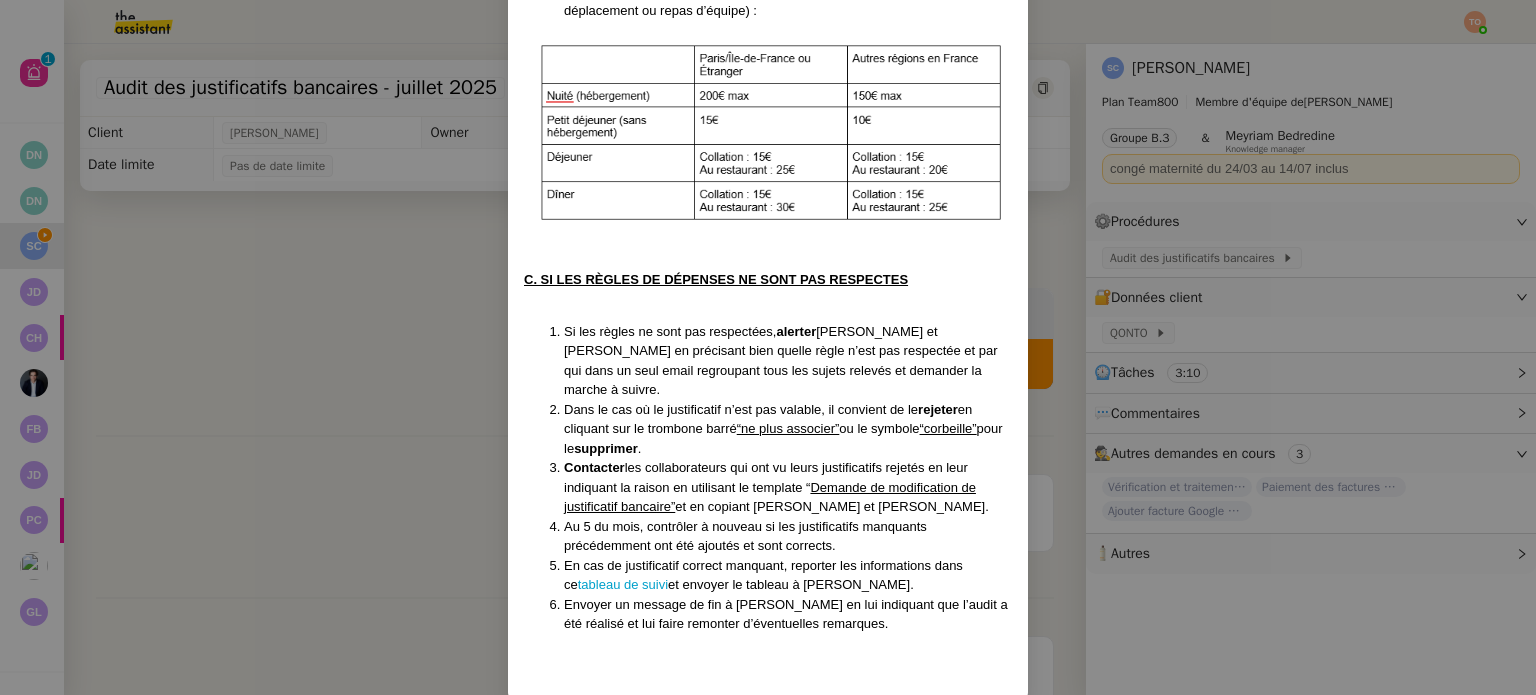 scroll, scrollTop: 1529, scrollLeft: 0, axis: vertical 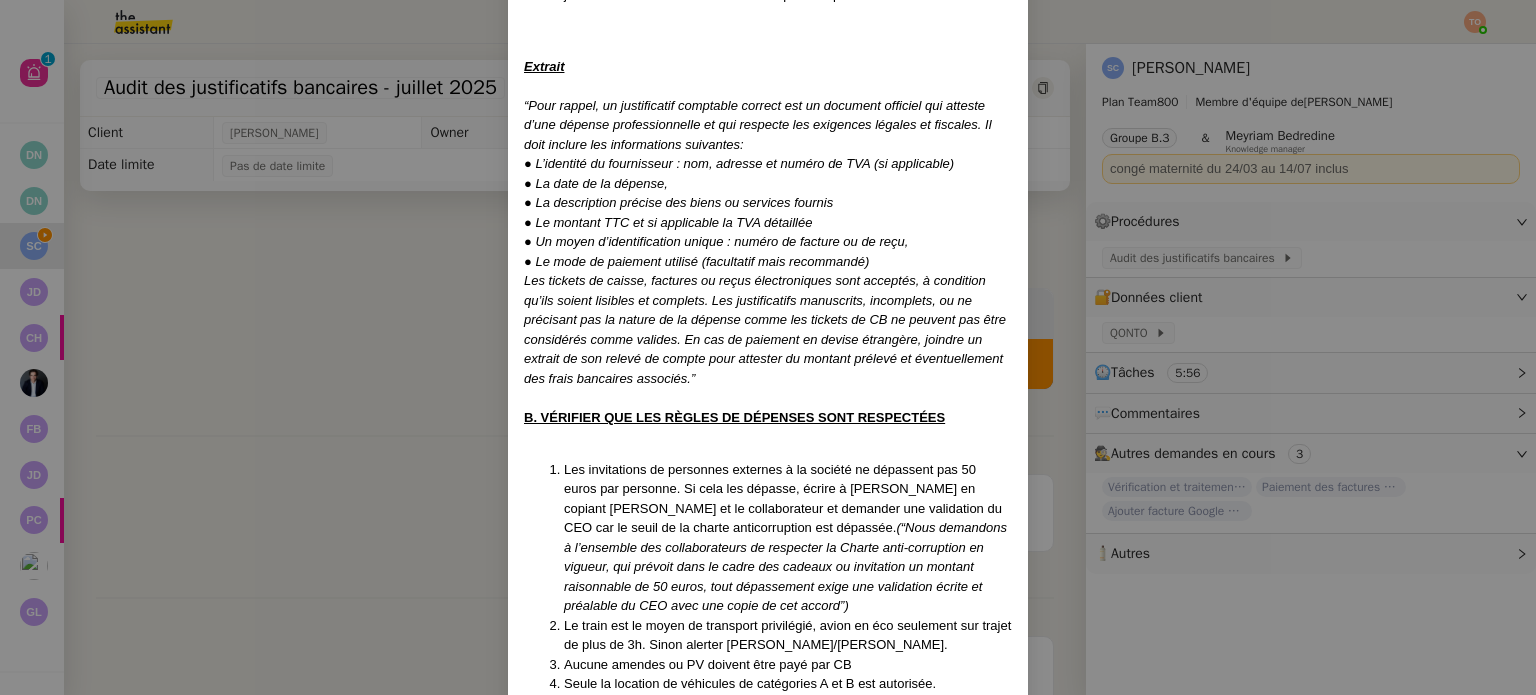click on "Créé le 20/02/2025, MAJ le 25/02/25  Contexte :  Sonia souhaite que nous nous assurions que les transactions réglées par carte bancaire par les collaborateurs soient correctement justifiées dans Qonto et respectent la politique de frais professionnels d’Addingwell. Récurrence :  Le 1ᵉʳ jour de chaque mois. Déclenchement :  automatique PROCÉDURE :  A. SE CONNECTER A QONTO ET VISUALISER L'ENSEMBLE DES JUSTIFICATIFS Se connecter  à Qonto. Sélectionner les filtres suivants : D ate d’opération “est entre le 01/M/2025 et le 01/M+1/2025 ” puis  méthode inclut “ carte ”  Vérifier  la validité de chacun des justificatifs en cliquant sur la pièce jointe.  Remarque :  Une transaction bancaire doit faire l’objet d’une facture uniquement (un reçu de carte bancaire, une capture d’écran d’un achat ou autre ne sont pas des justificatifs comptablement valables). Le justificatif comptable doit respecter les normes listées dans la note en fin de procédure.  Remarque :  Extrait  ." at bounding box center [768, 347] 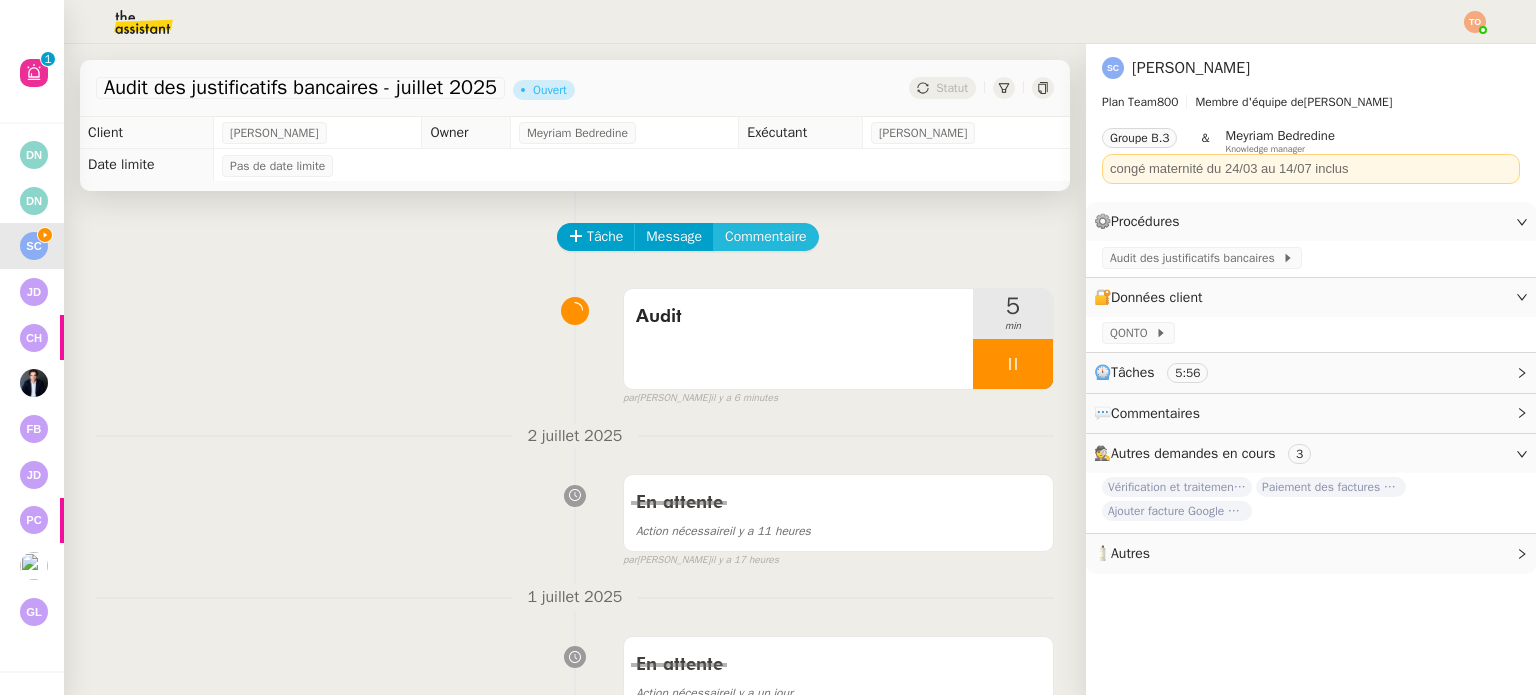 click on "Commentaire" 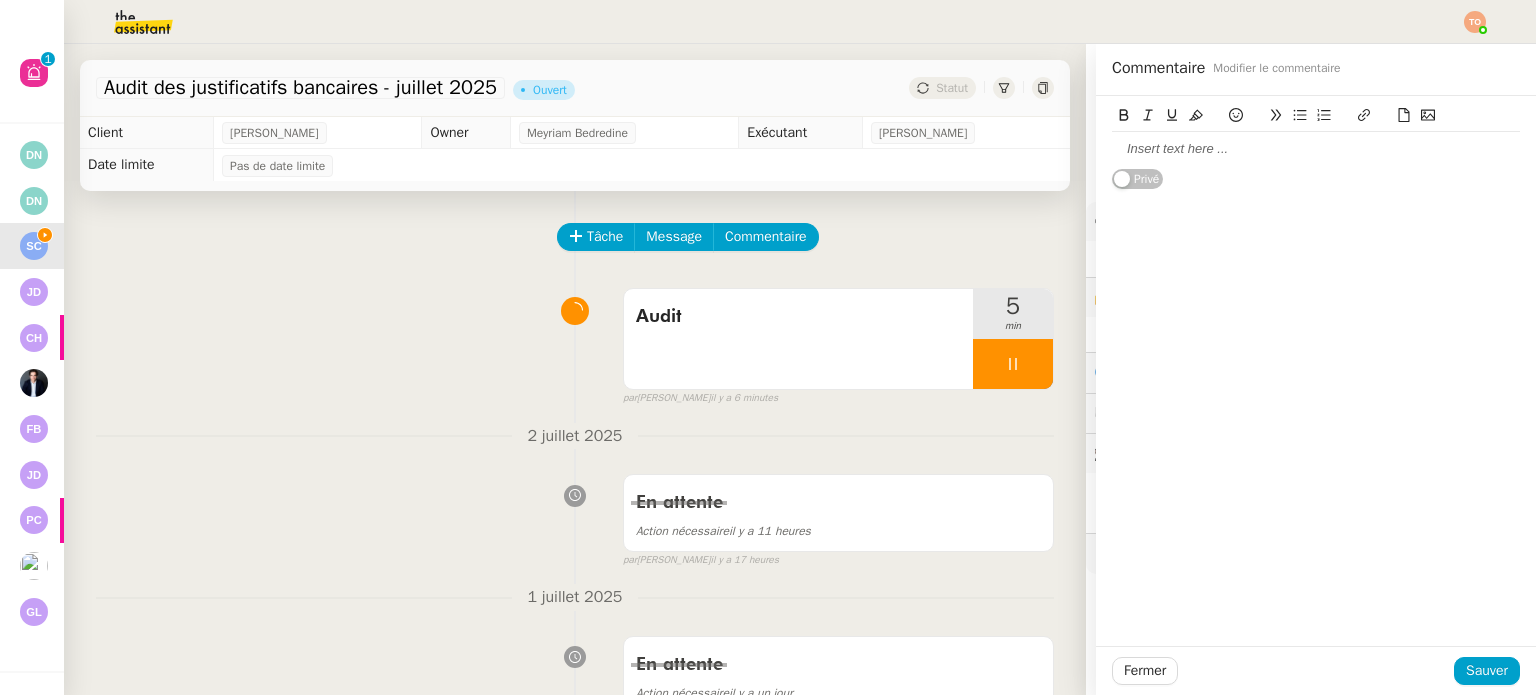 click 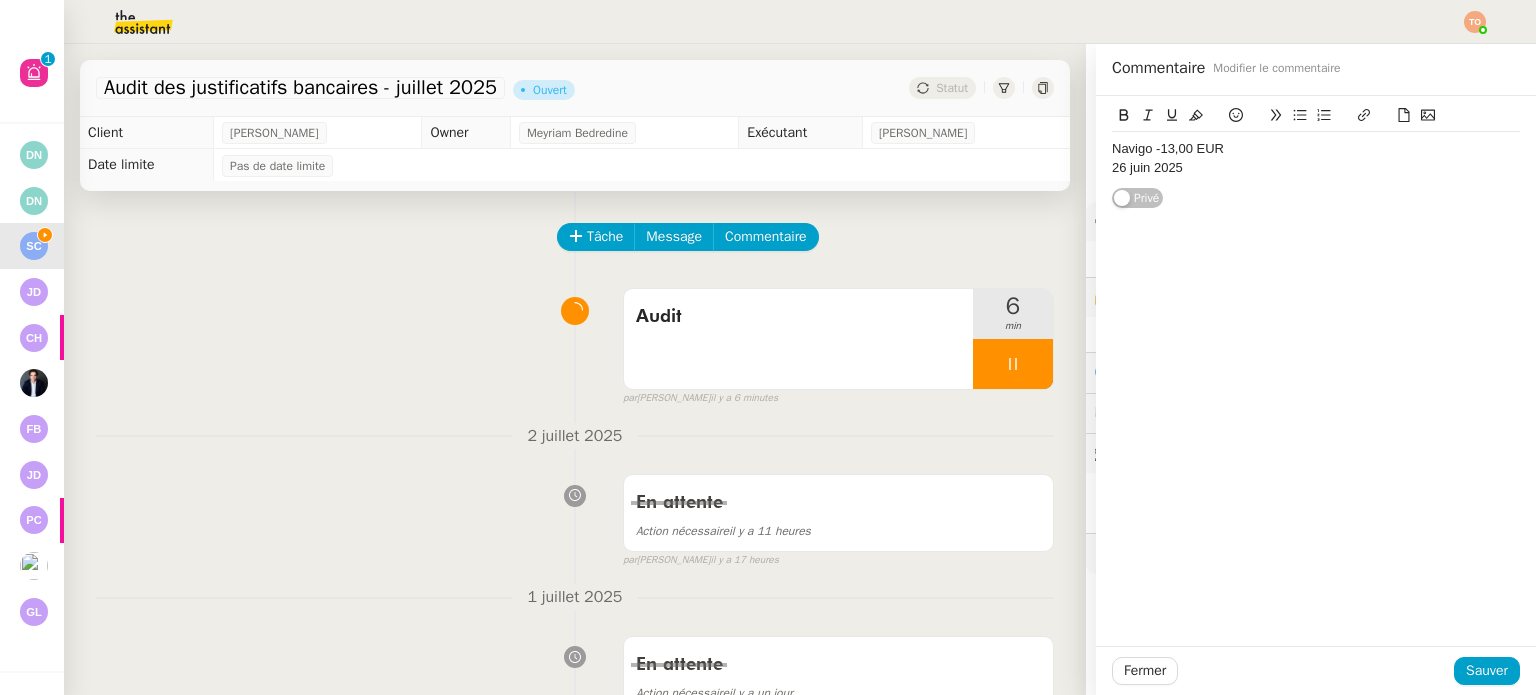 scroll, scrollTop: 0, scrollLeft: 0, axis: both 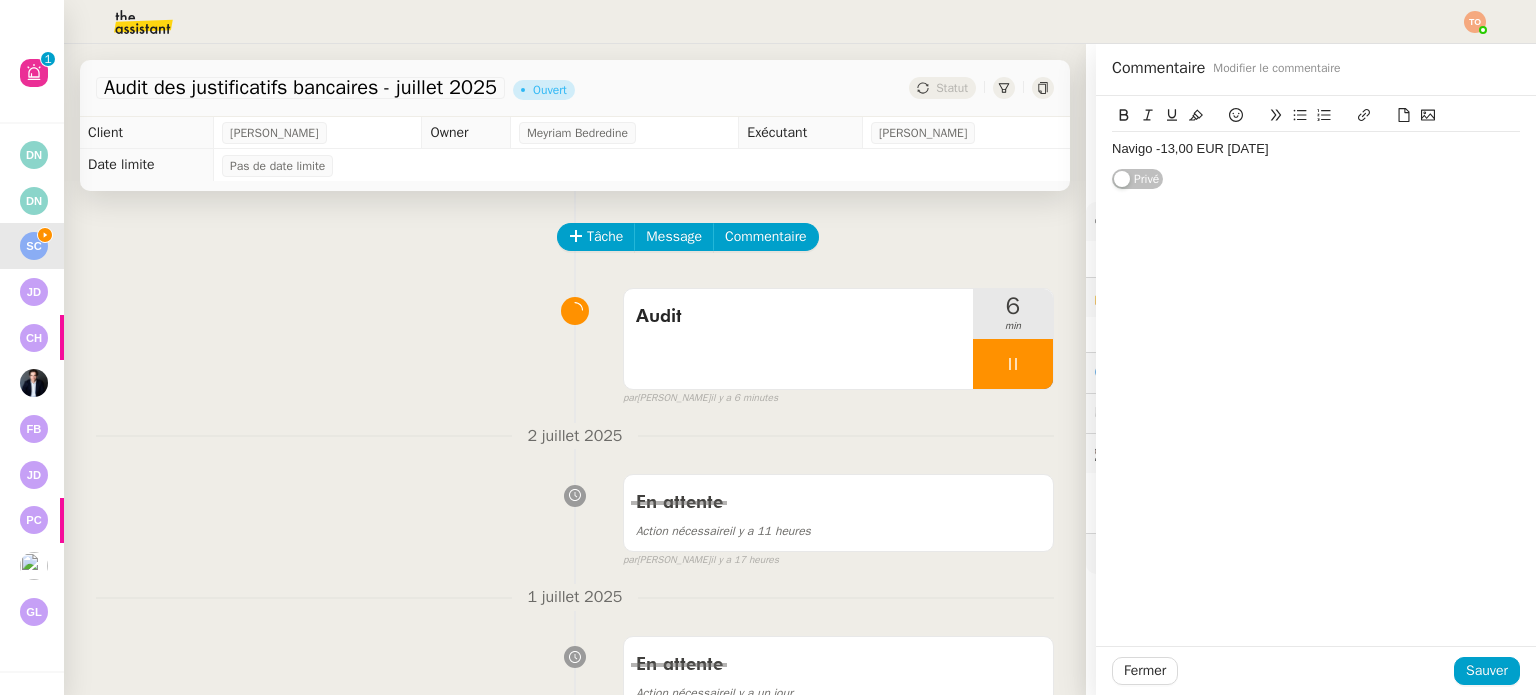 click on "Navigo -13,00 EUR 26 juin 2025" 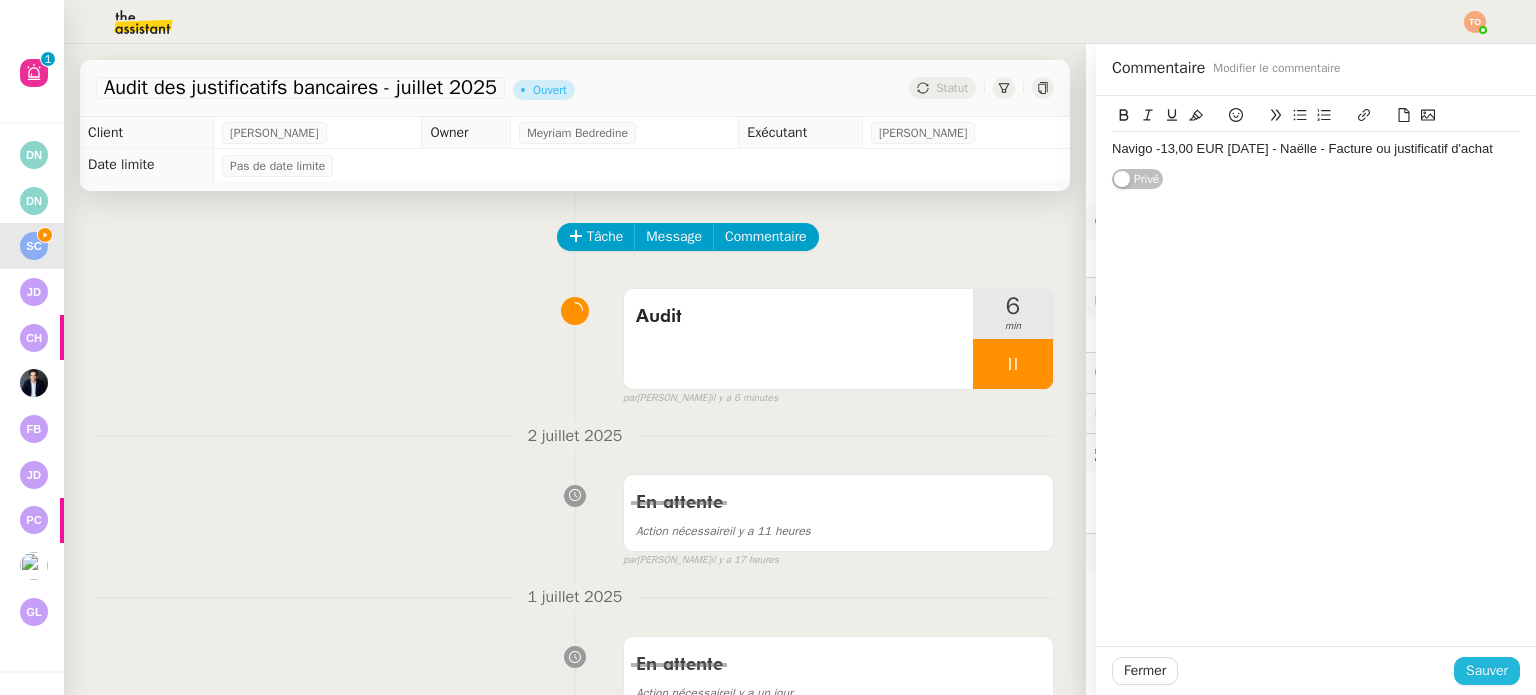 click on "Sauver" 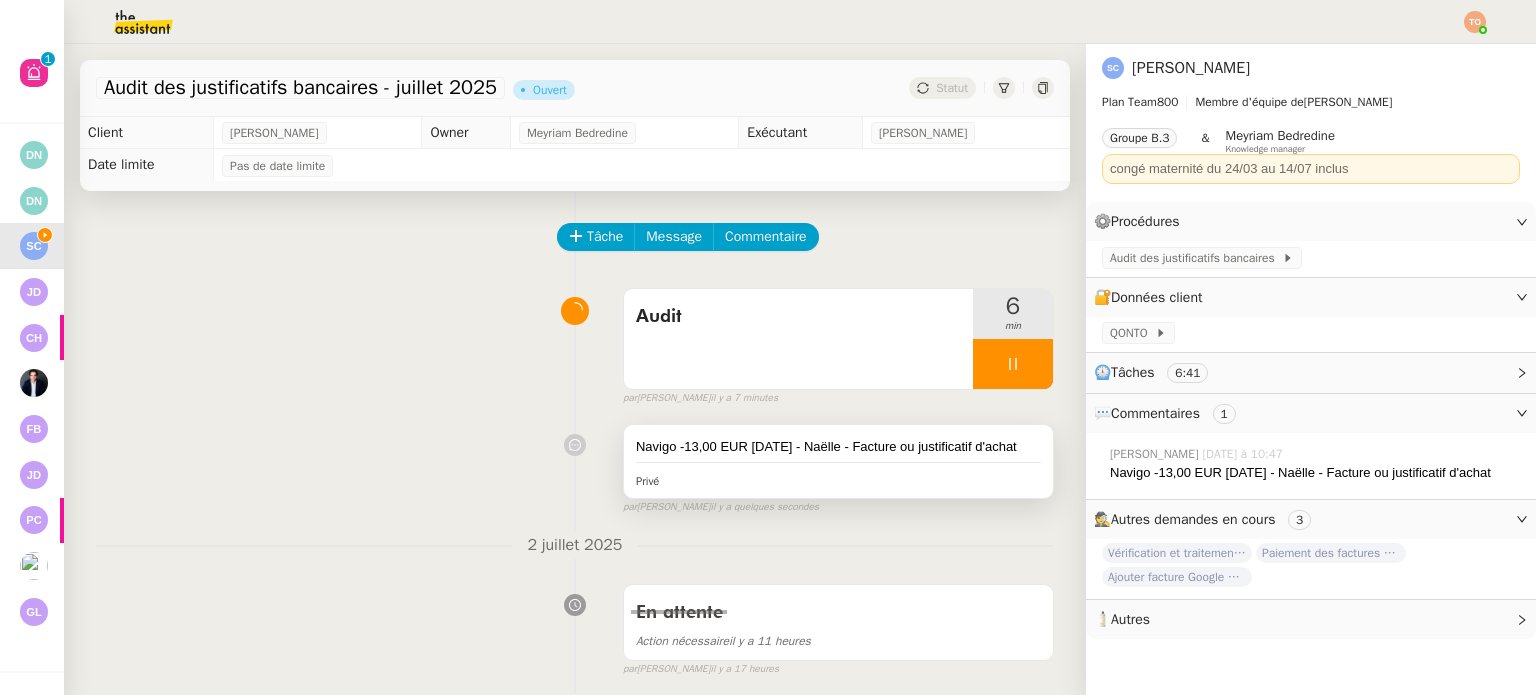 click on "Navigo -13,00 EUR 26 juin 2025 - Naëlle - Facture ou justificatif d'achat" at bounding box center [838, 447] 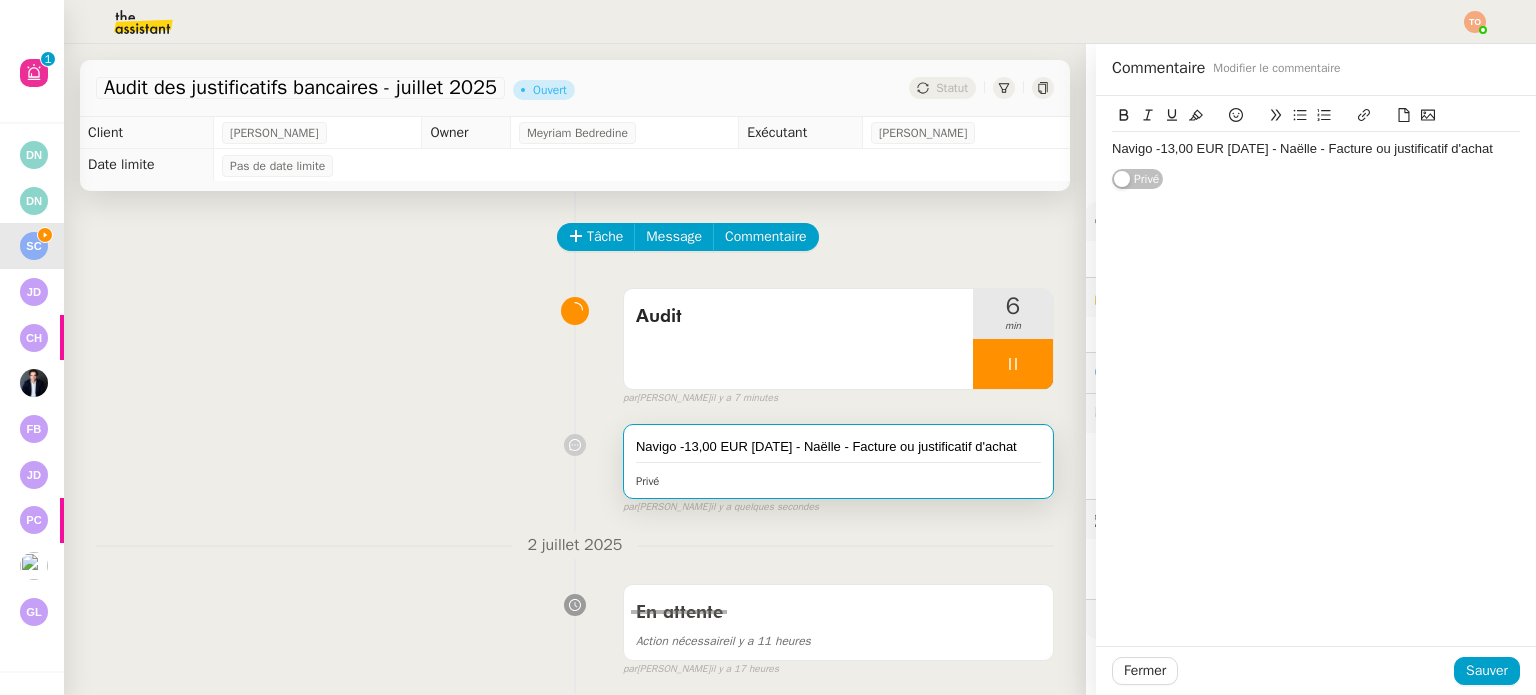 click on "Navigo -13,00 EUR 26 juin 2025 - Naëlle - Facture ou justificatif d'achat" 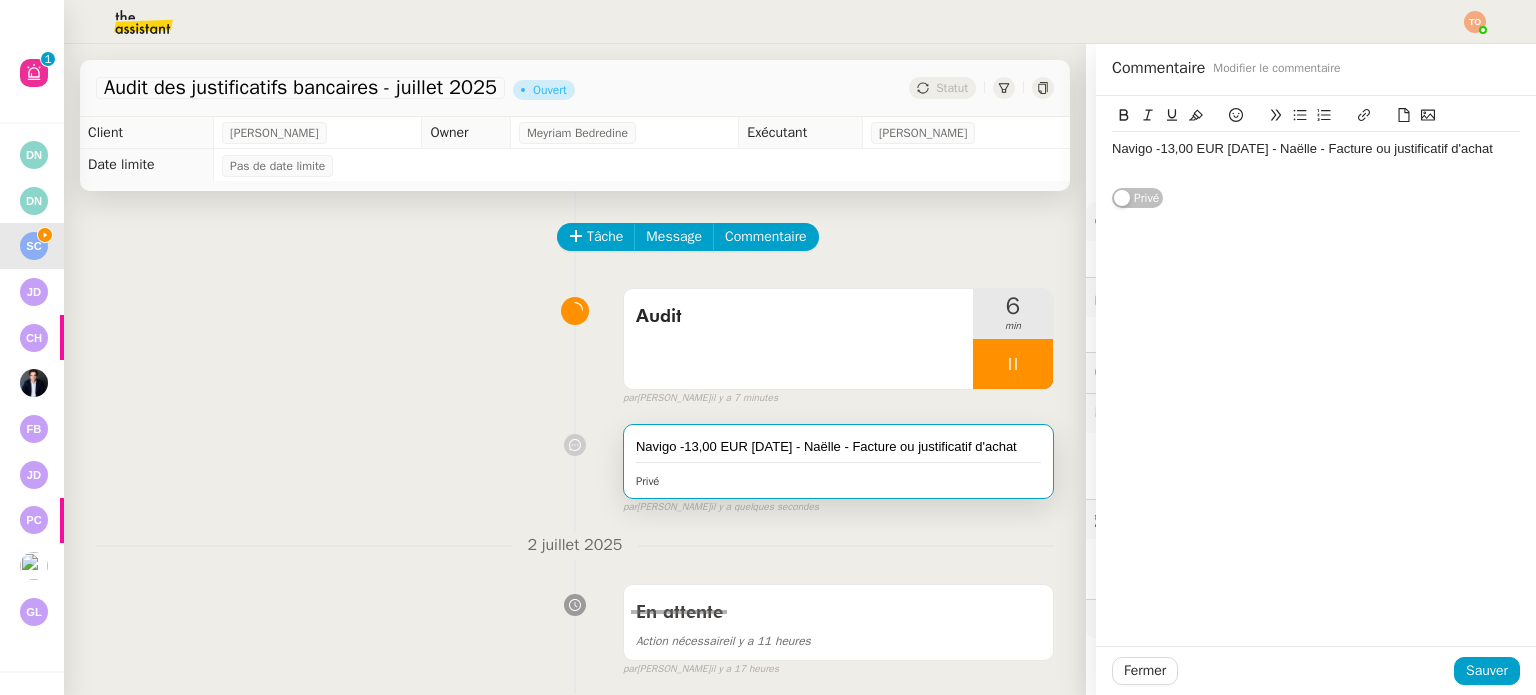 click 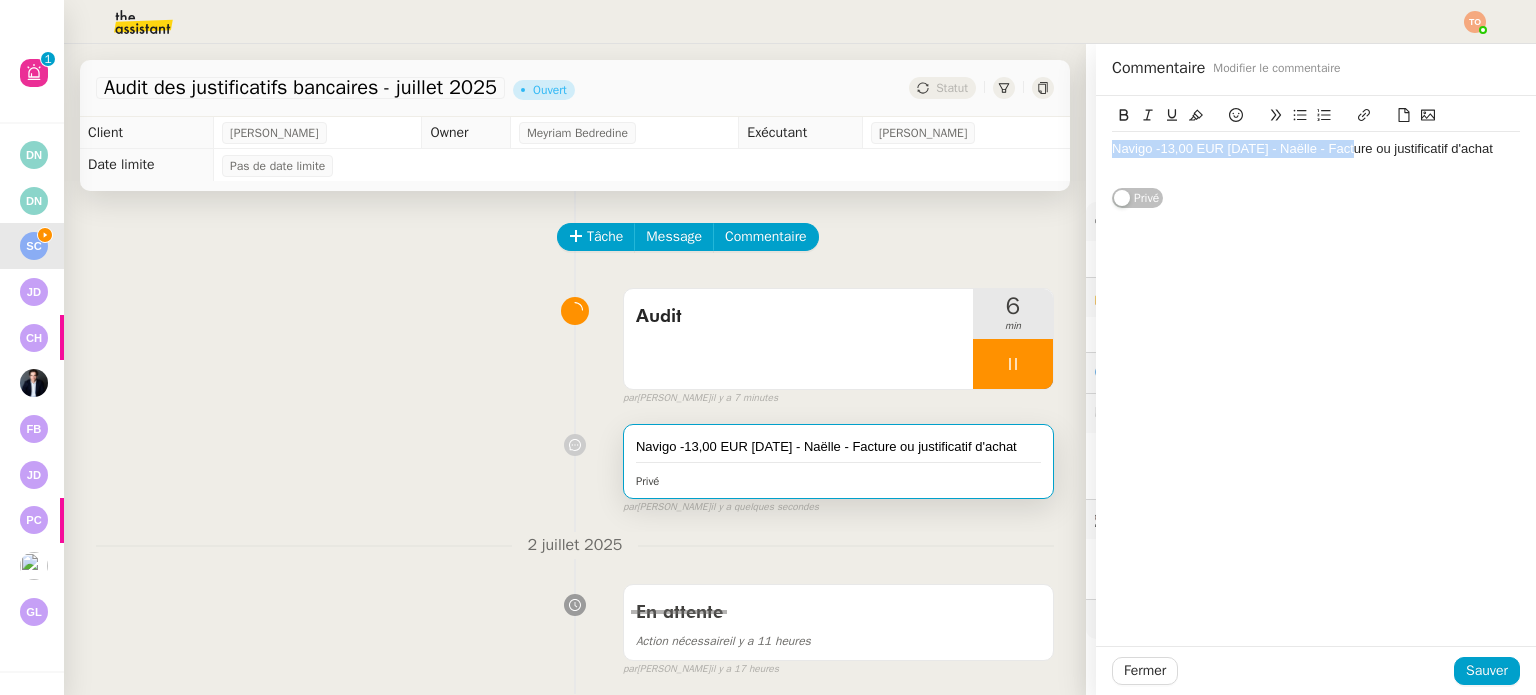 drag, startPoint x: 1333, startPoint y: 147, endPoint x: 1078, endPoint y: 153, distance: 255.07057 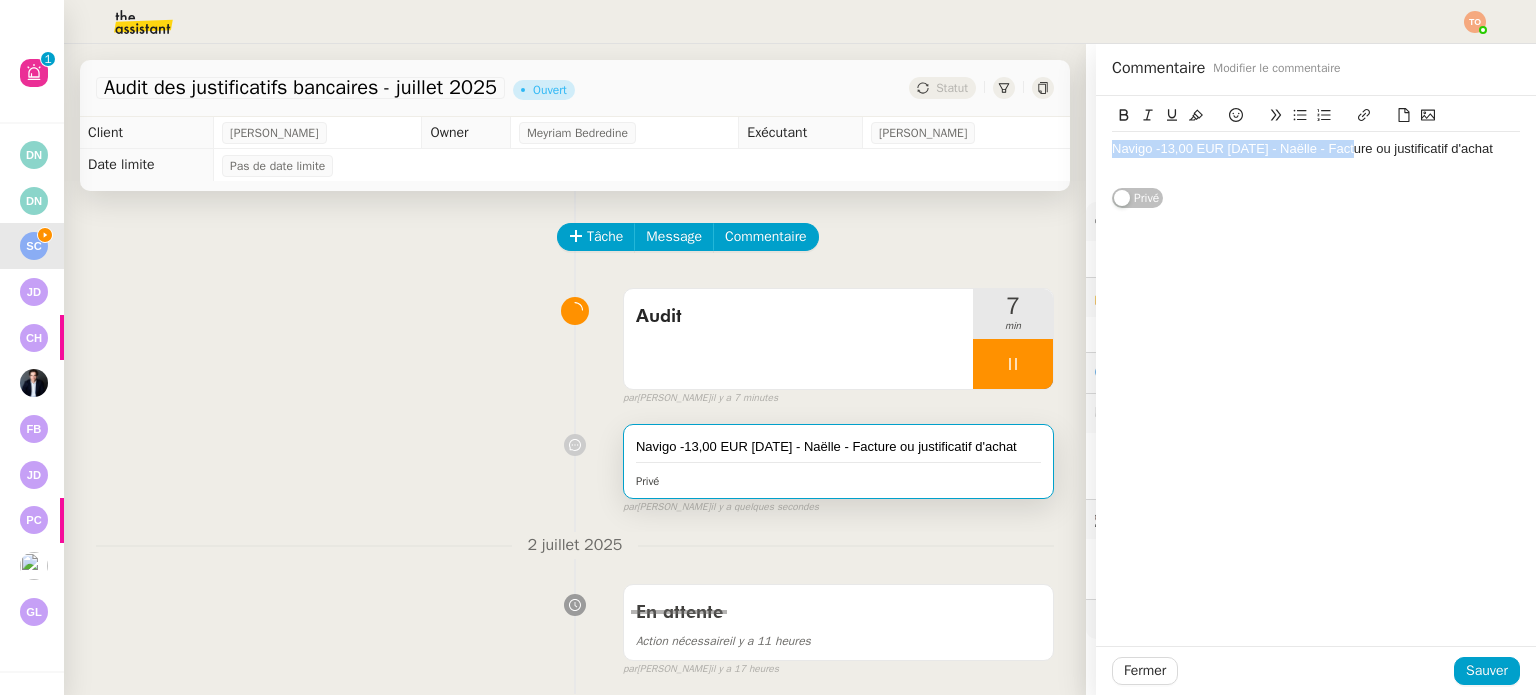 click 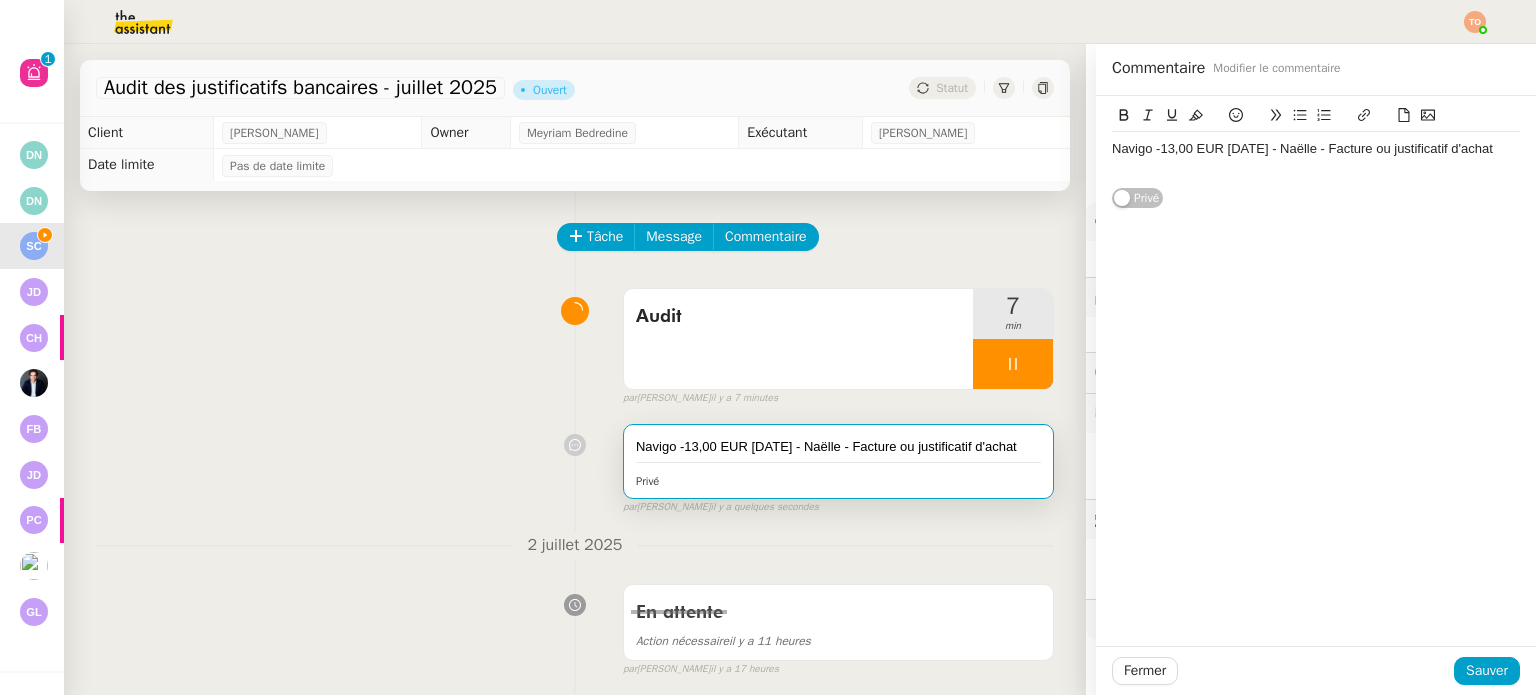 click 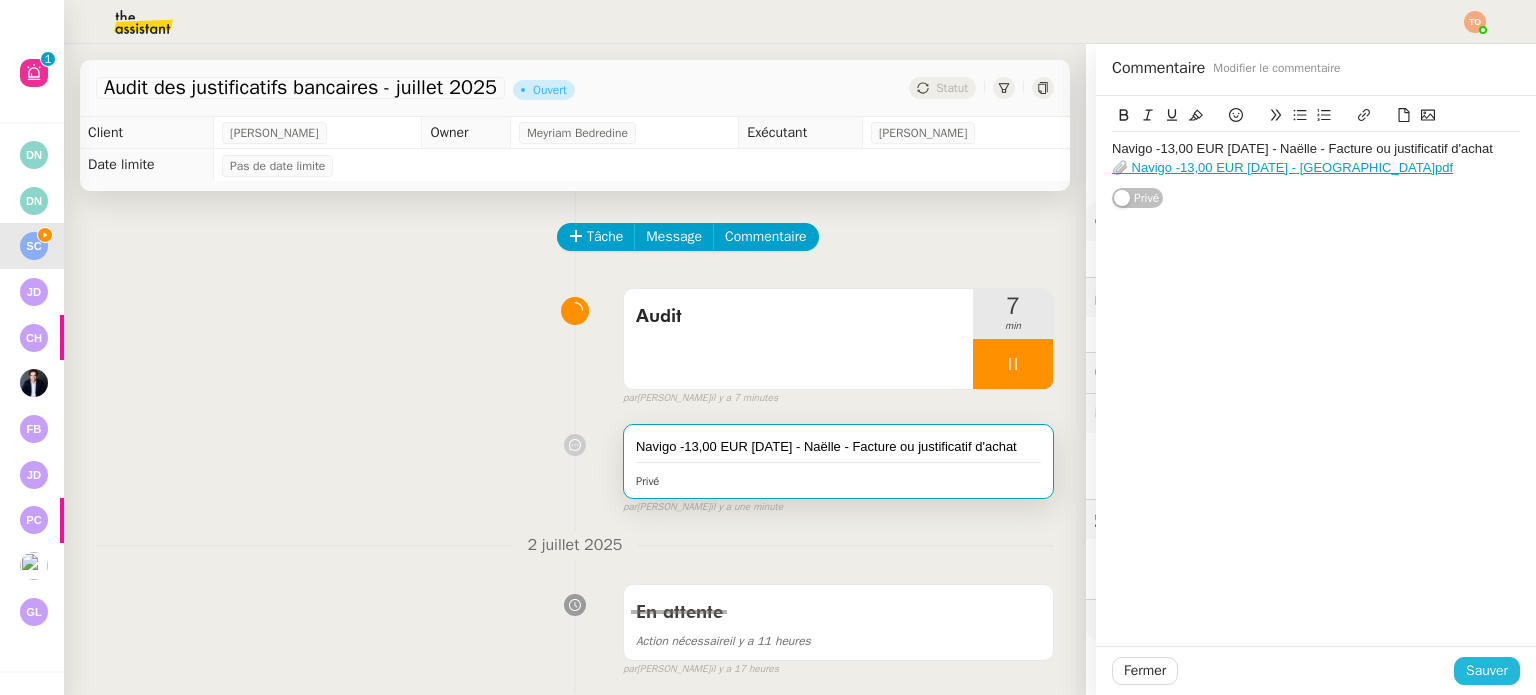click on "Sauver" 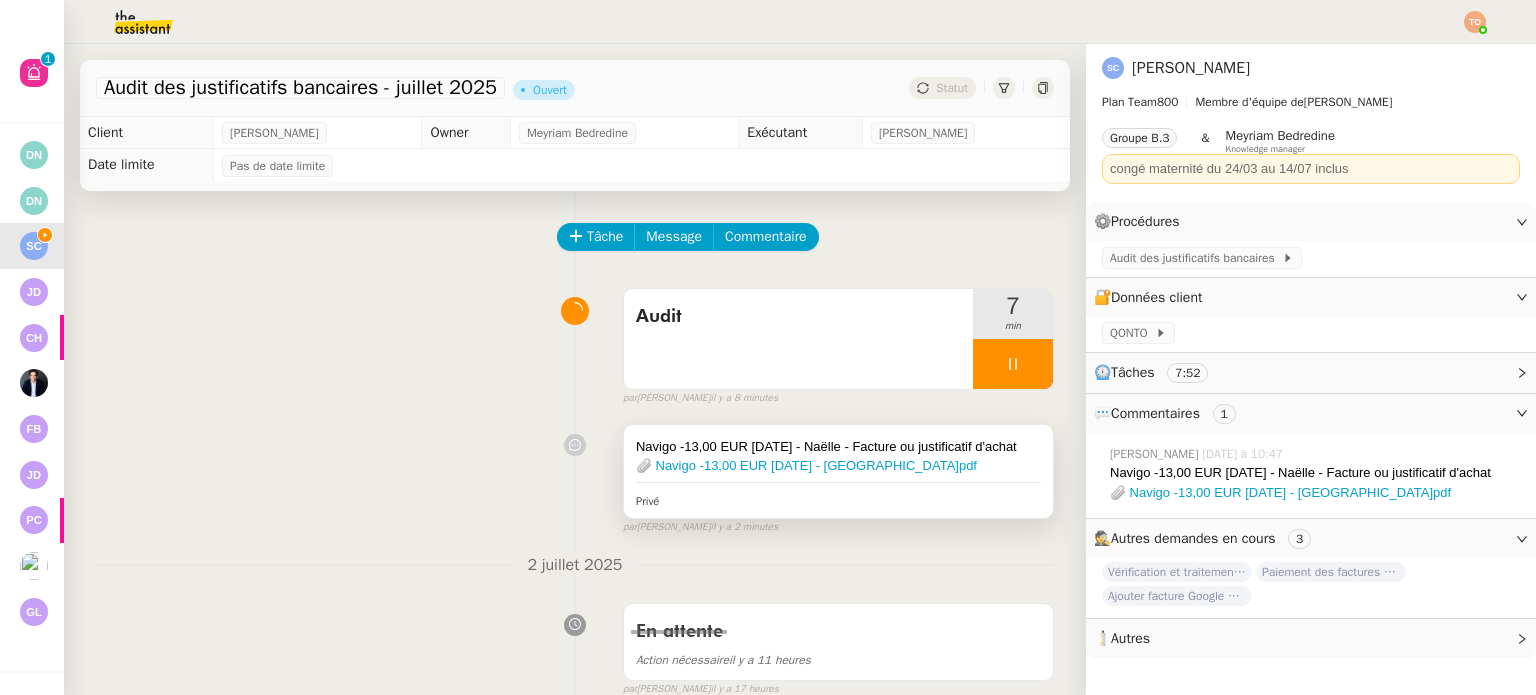 click on "Navigo -13,00 EUR 26 juin 2025 - Naëlle - Facture ou justificatif d'achat" at bounding box center [838, 447] 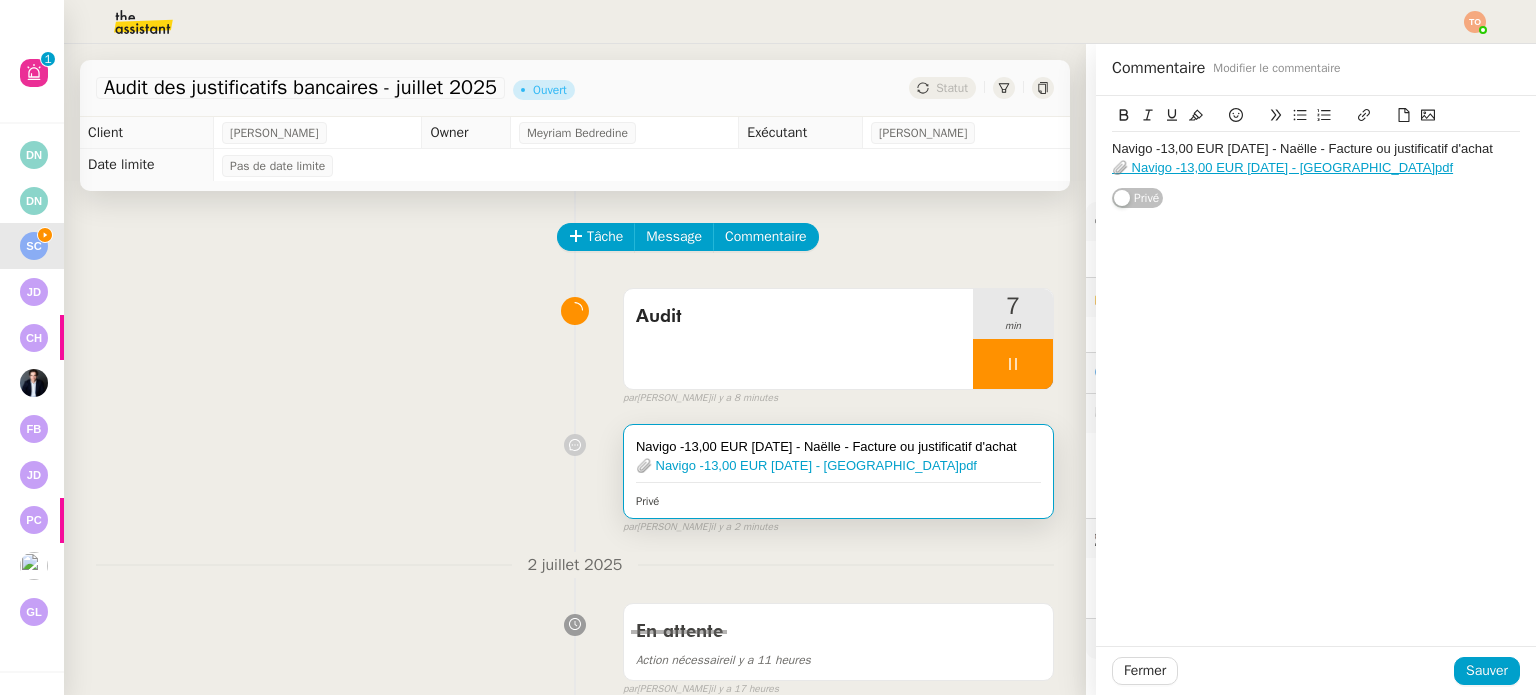 click on "📎 Navigo -13,00 EUR 26 juin 2025 - Naëlle.pdf" 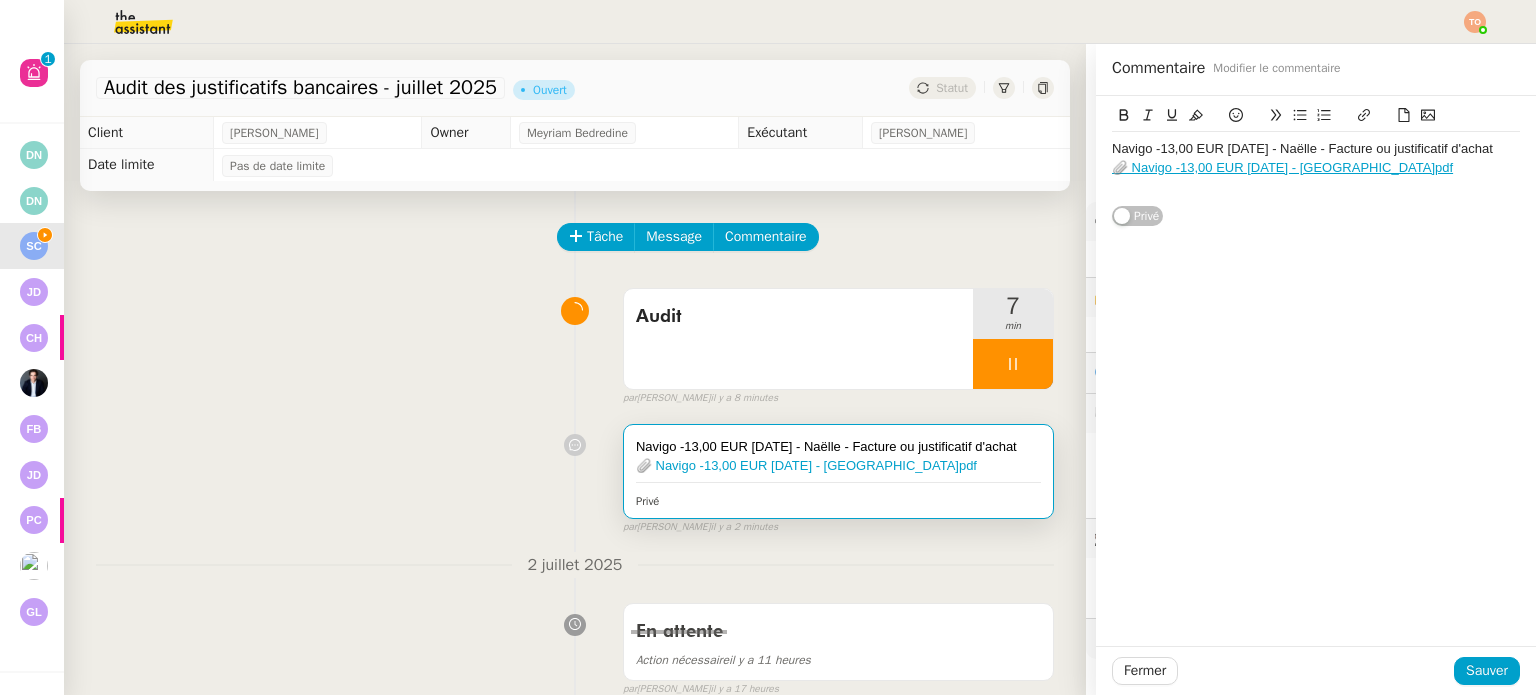 click 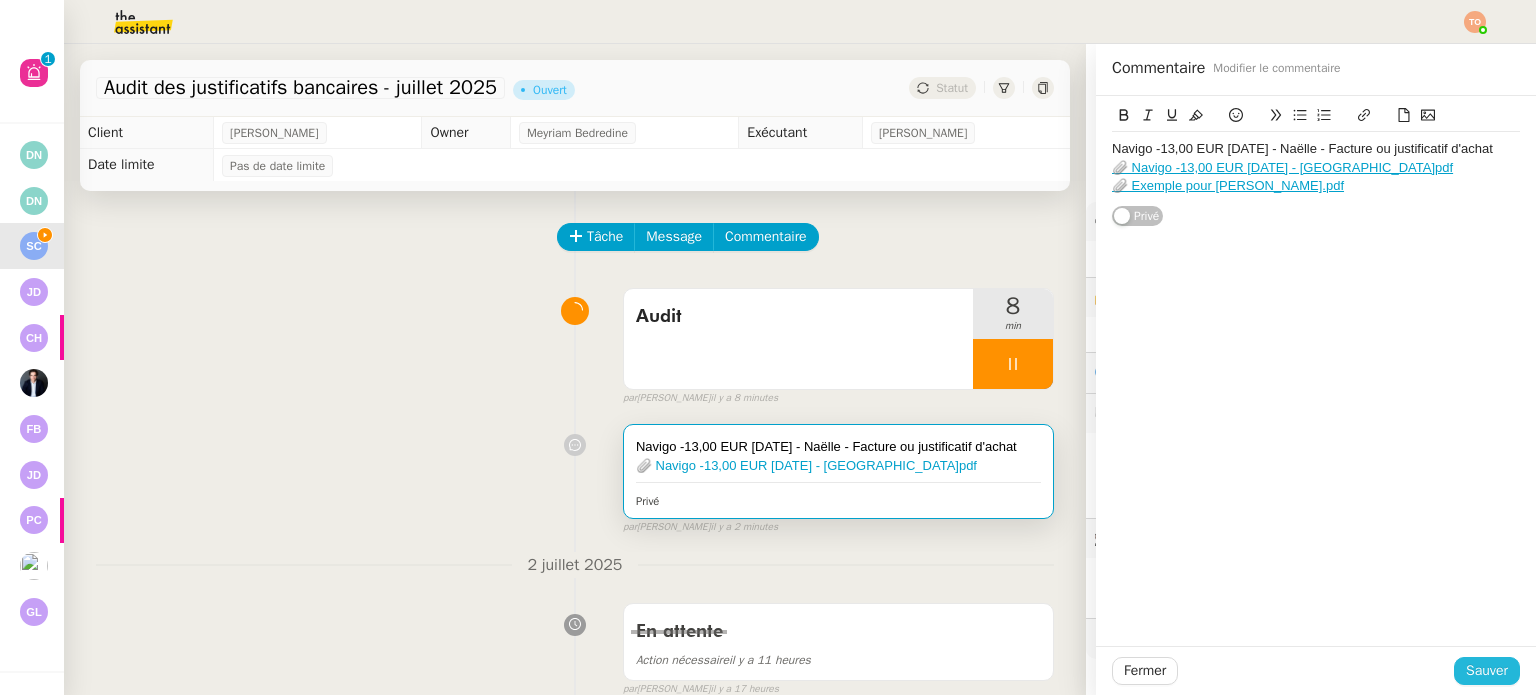 click on "Sauver" 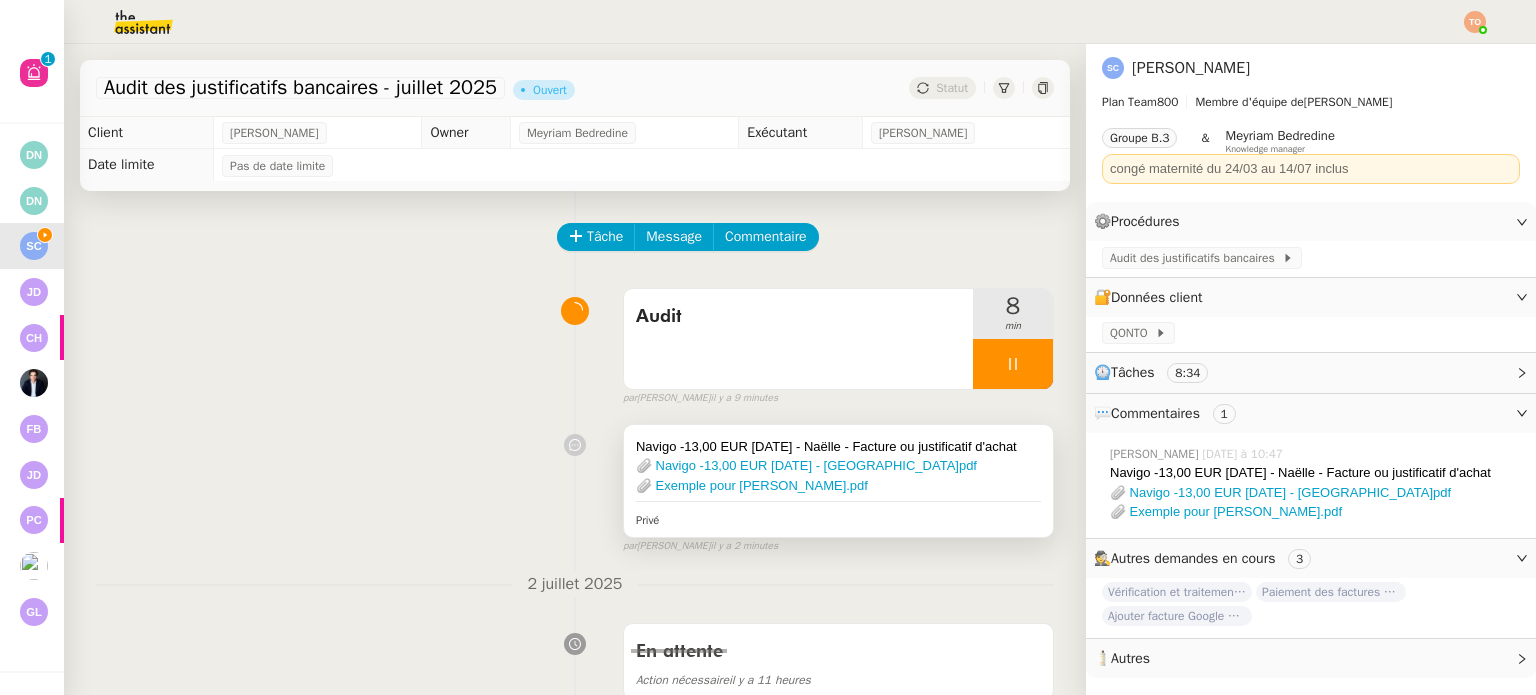 click on "Navigo -13,00 EUR 26 juin 2025 - Naëlle - Facture ou justificatif d'achat" at bounding box center [838, 447] 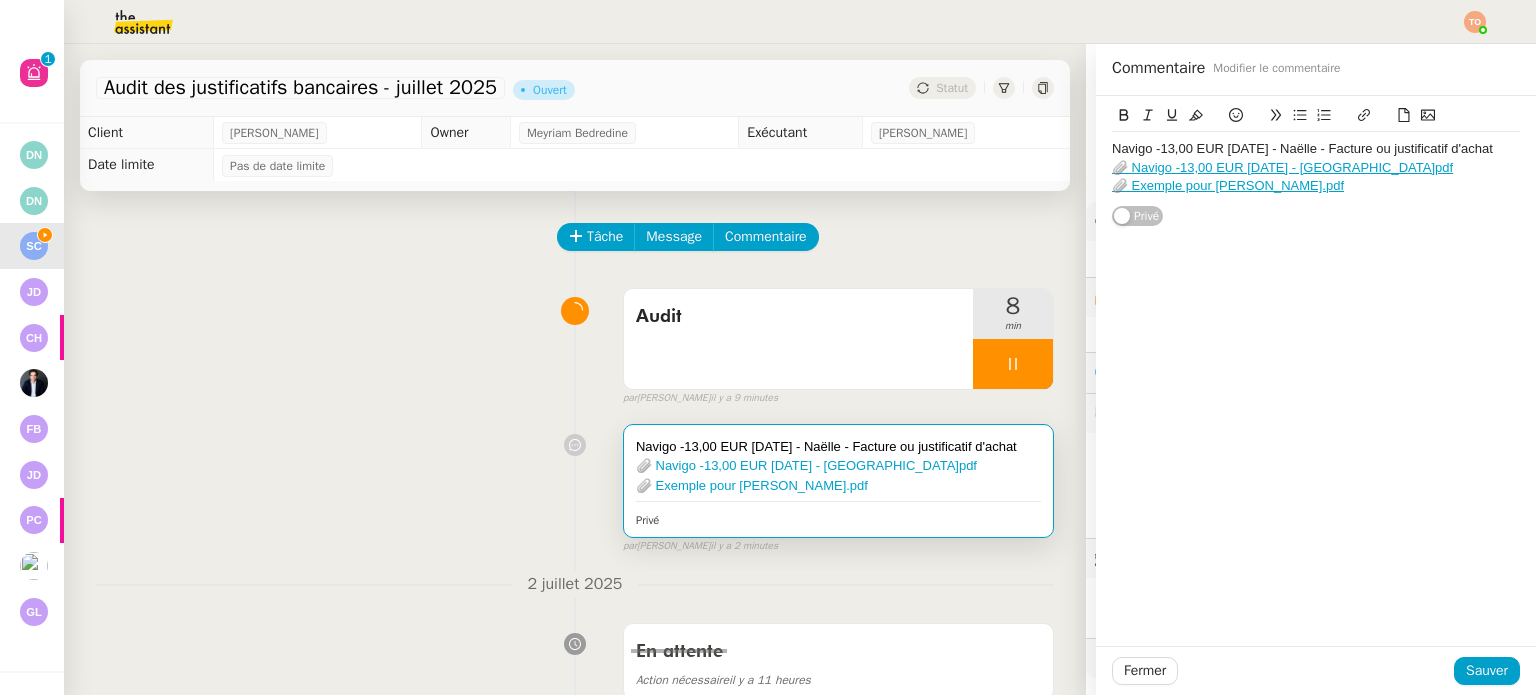 click on "Navigo -13,00 EUR 26 juin 2025 - Naëlle - Facture ou justificatif d'achat 📎 Navigo -13,00 EUR 26 juin 2025 - Naëlle.pdf 📎 Exemple pour Naelle.pdf" 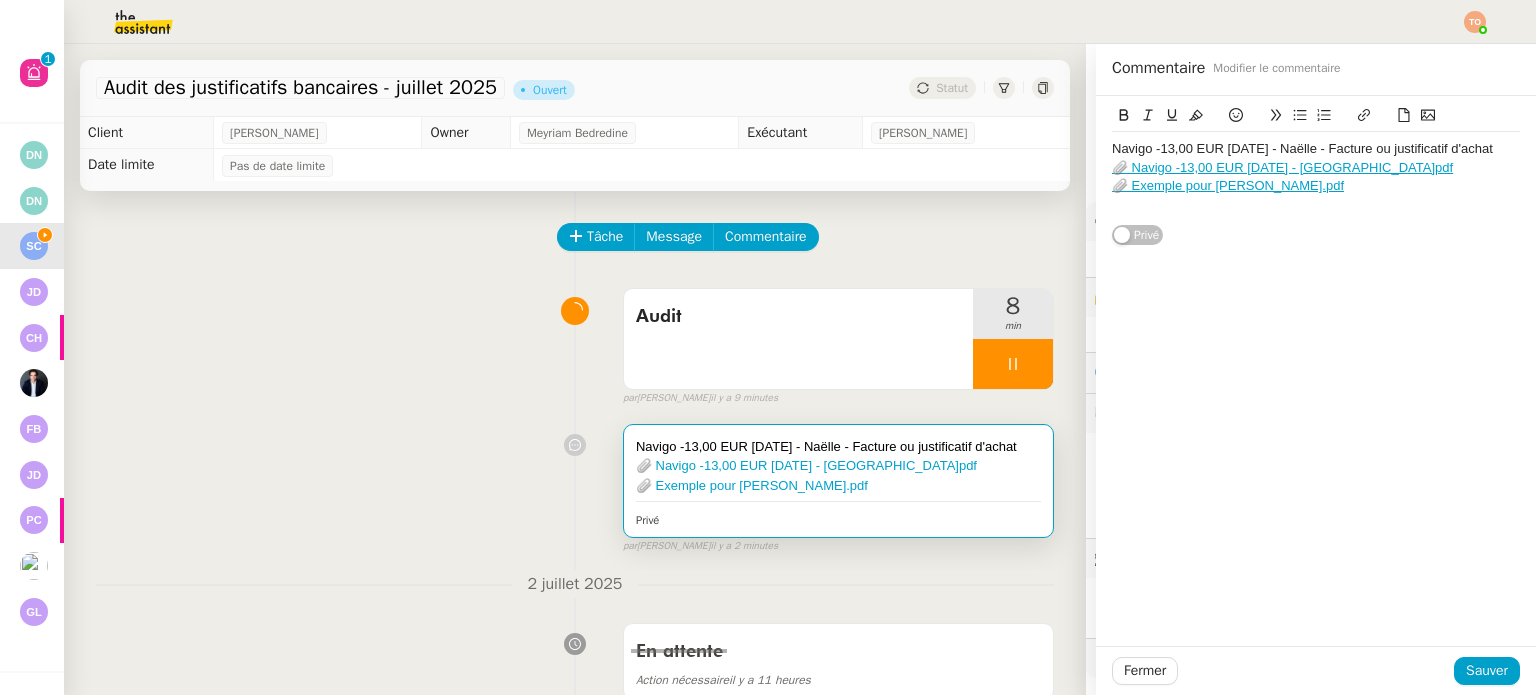 type 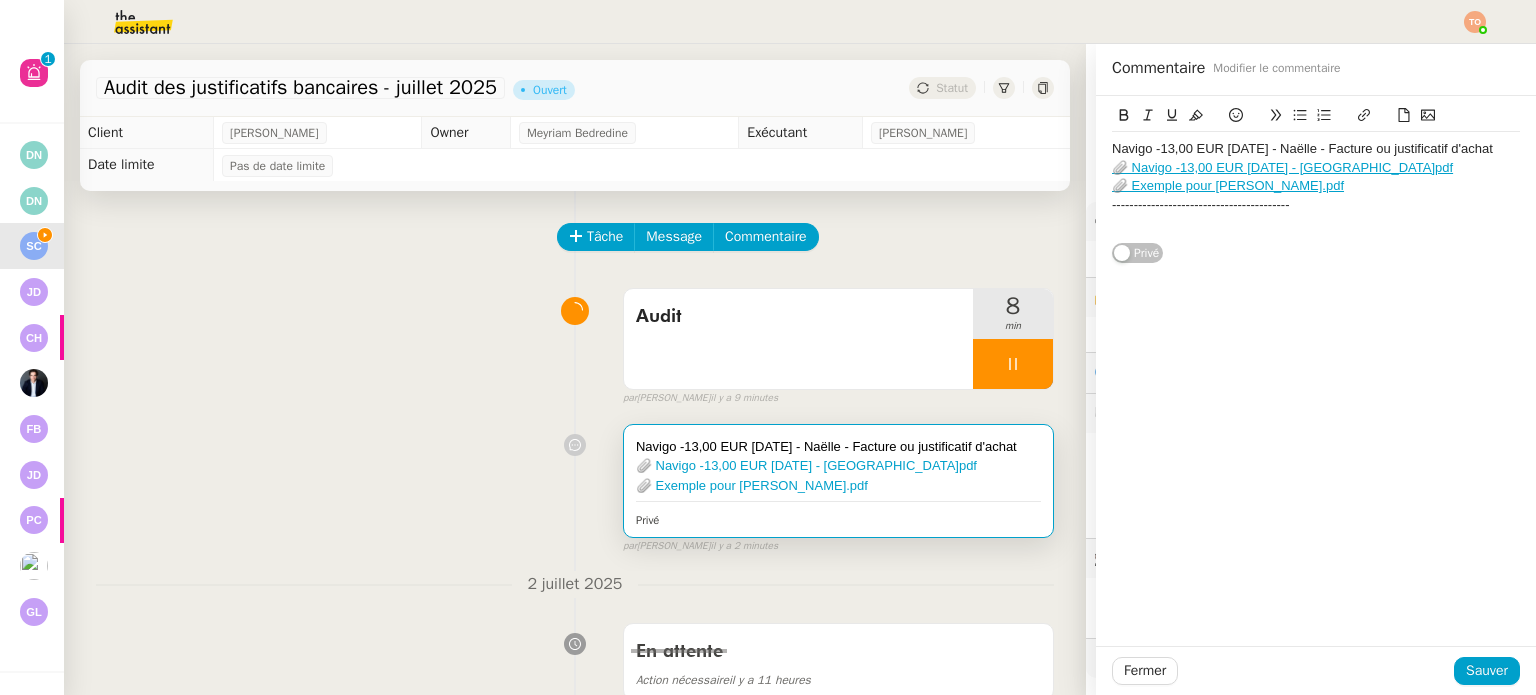 scroll, scrollTop: 0, scrollLeft: 0, axis: both 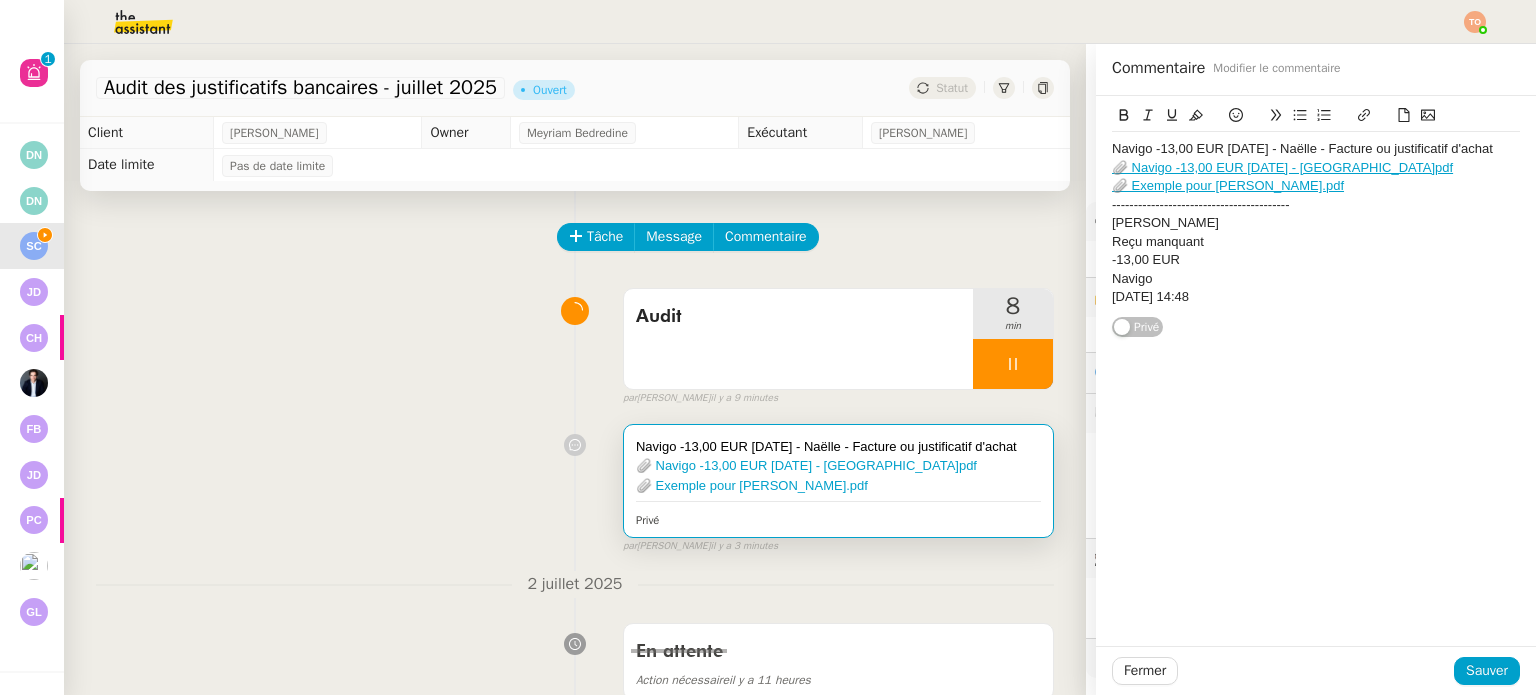 click on "-13,00 EUR" 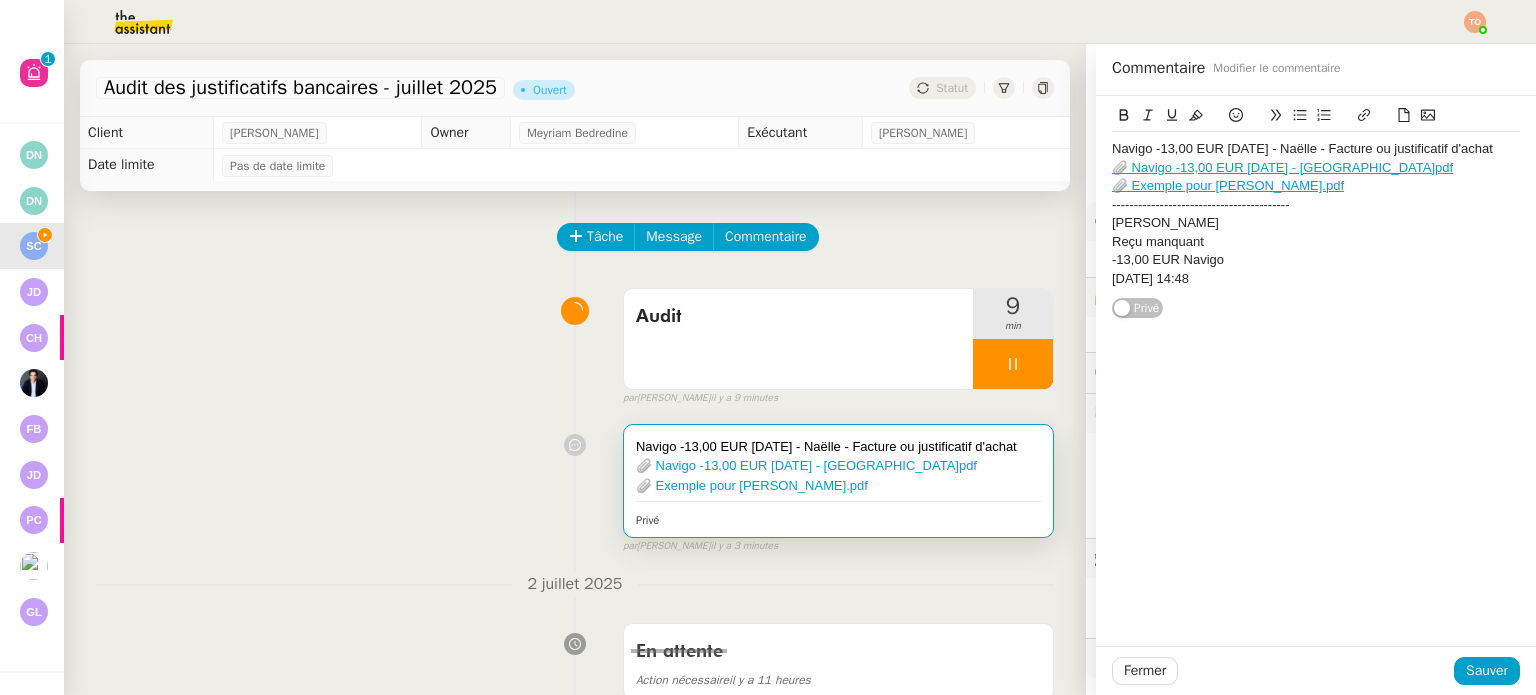 click on "-13,00 EUR Navigo" 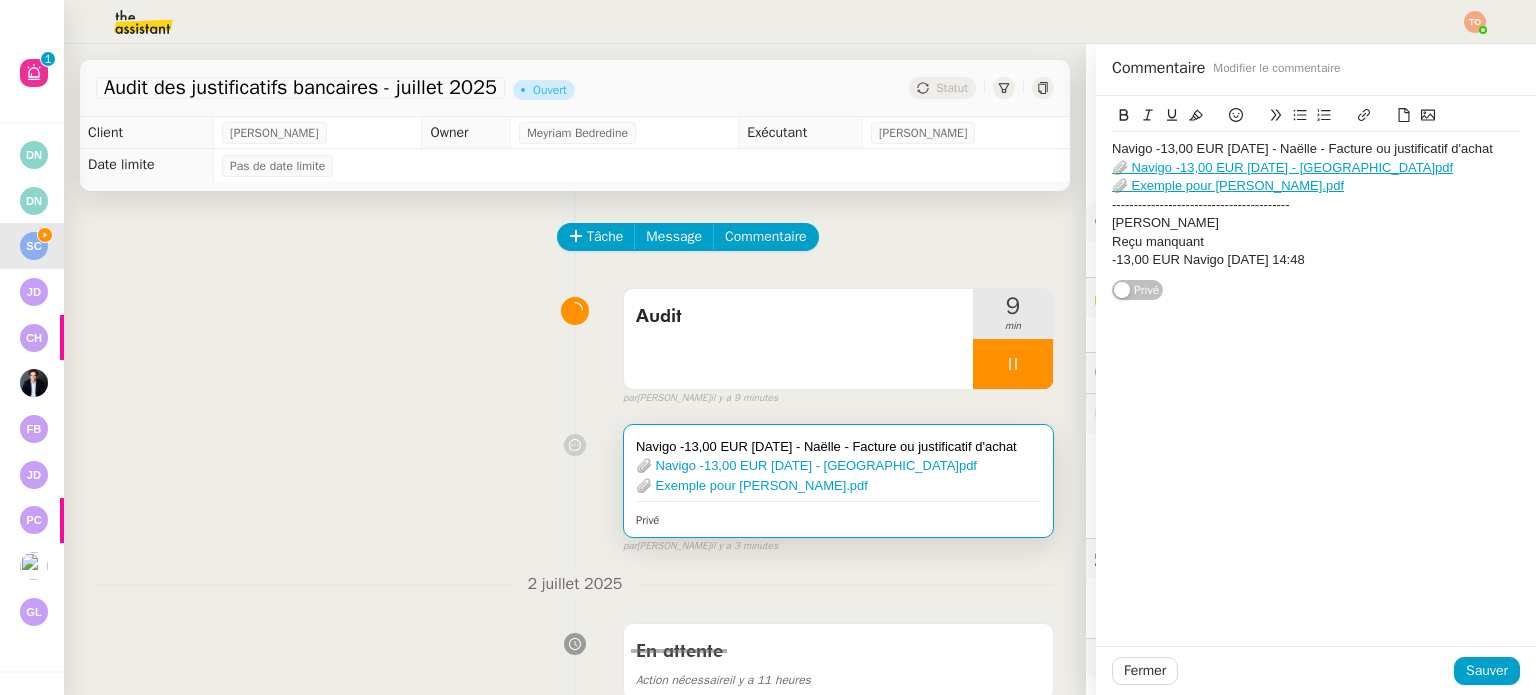 drag, startPoint x: 1336, startPoint y: 275, endPoint x: 1296, endPoint y: 276, distance: 40.012497 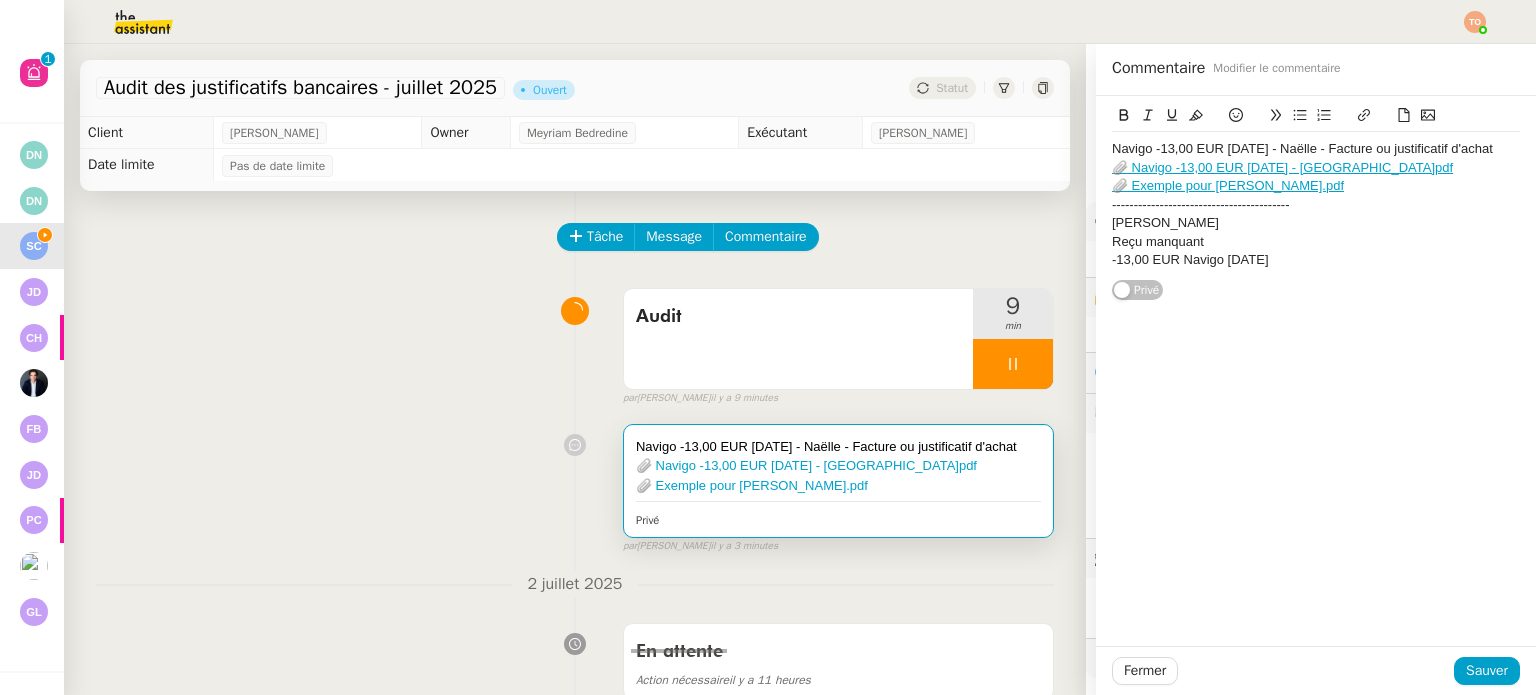 click on "-13,00 EUR Navigo 26 juin 2025" 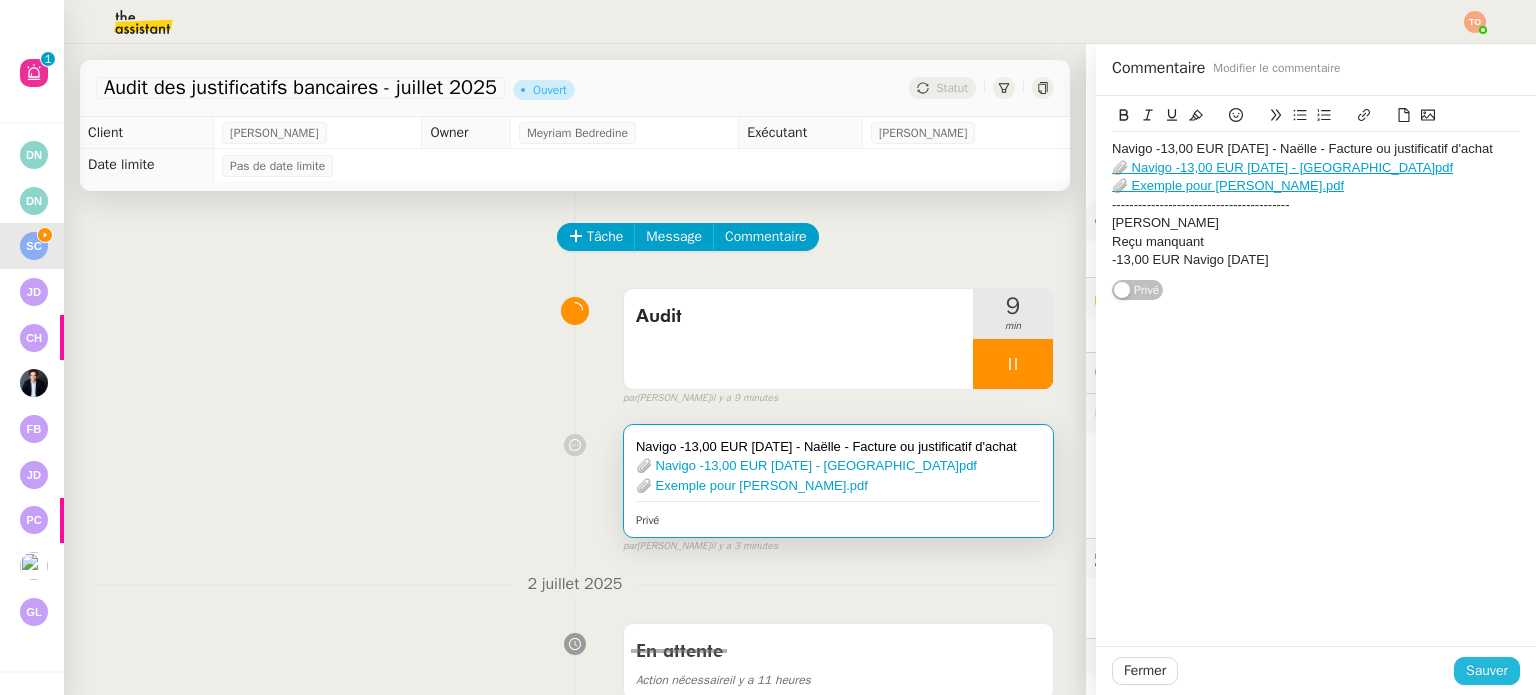 click on "Sauver" 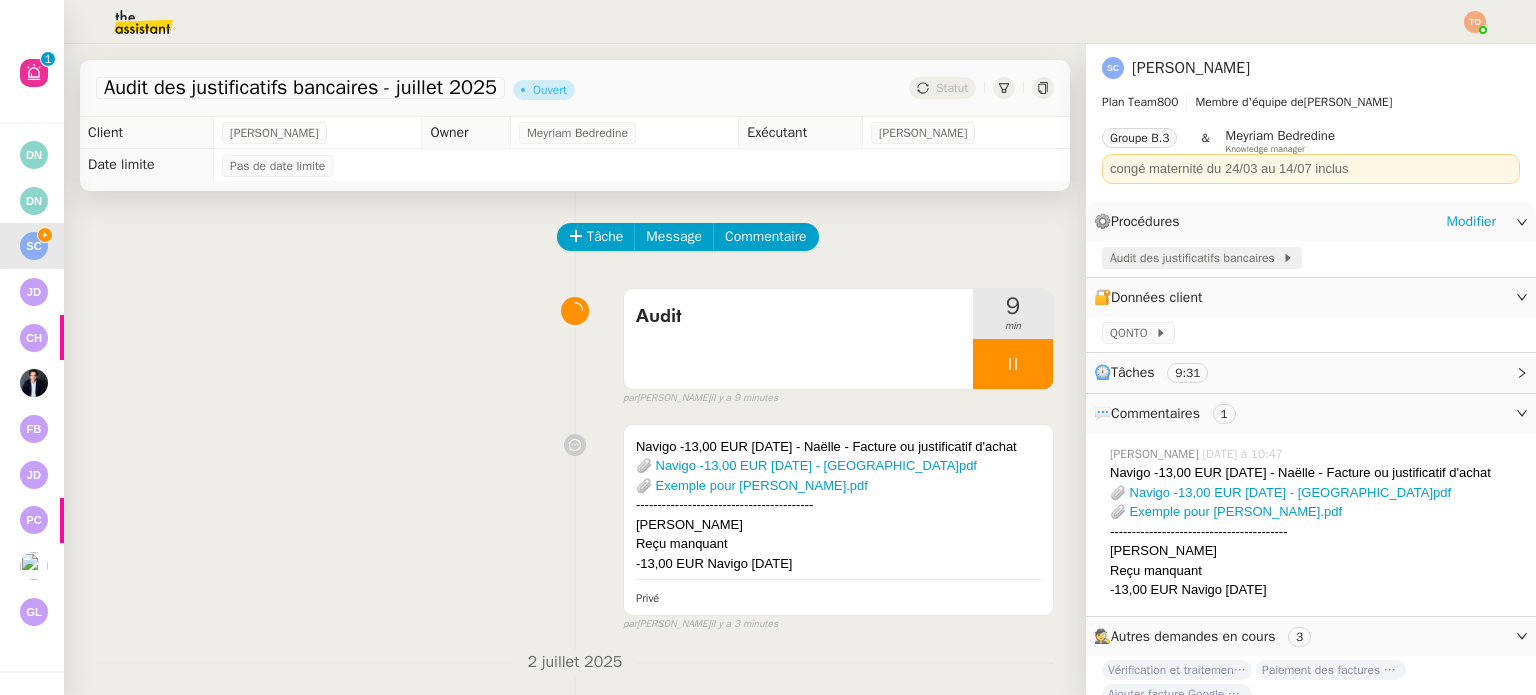 click on "Audit des justificatifs bancaires" 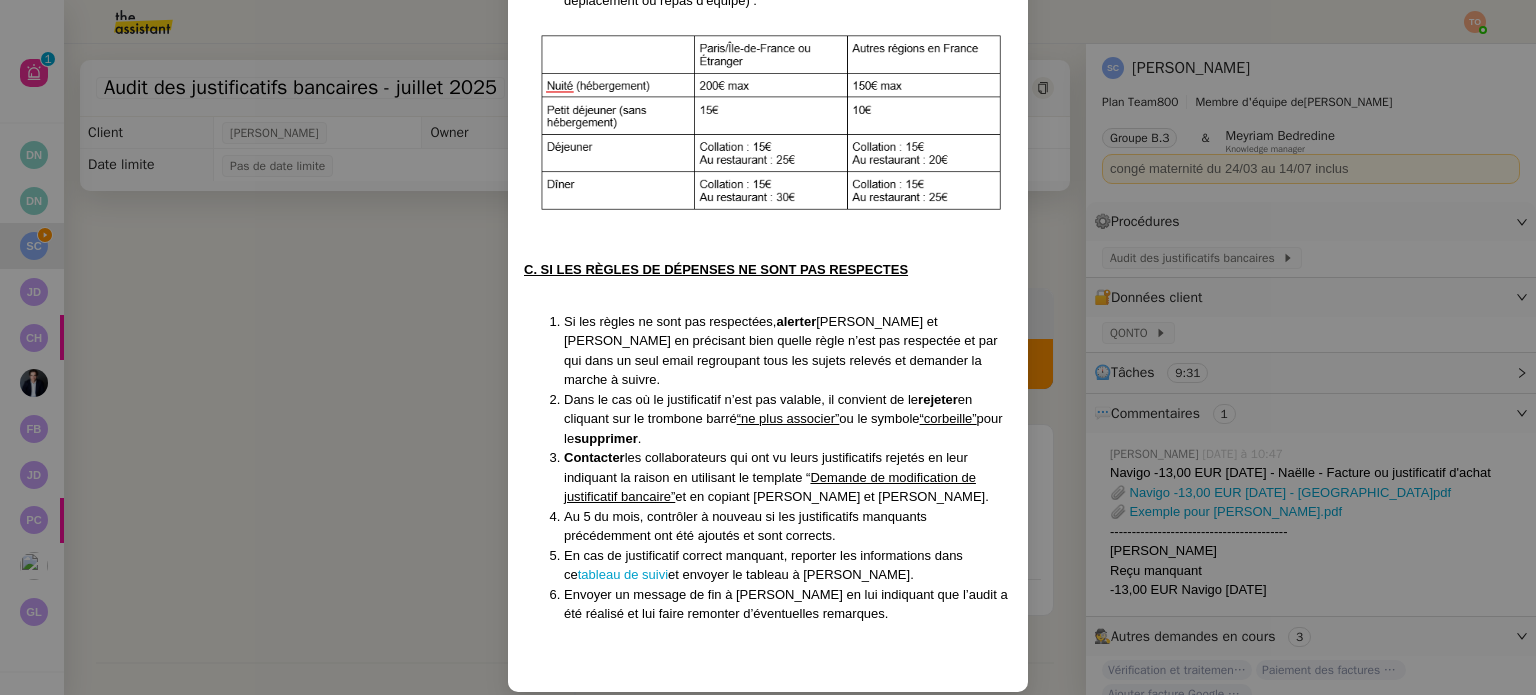 scroll, scrollTop: 1429, scrollLeft: 0, axis: vertical 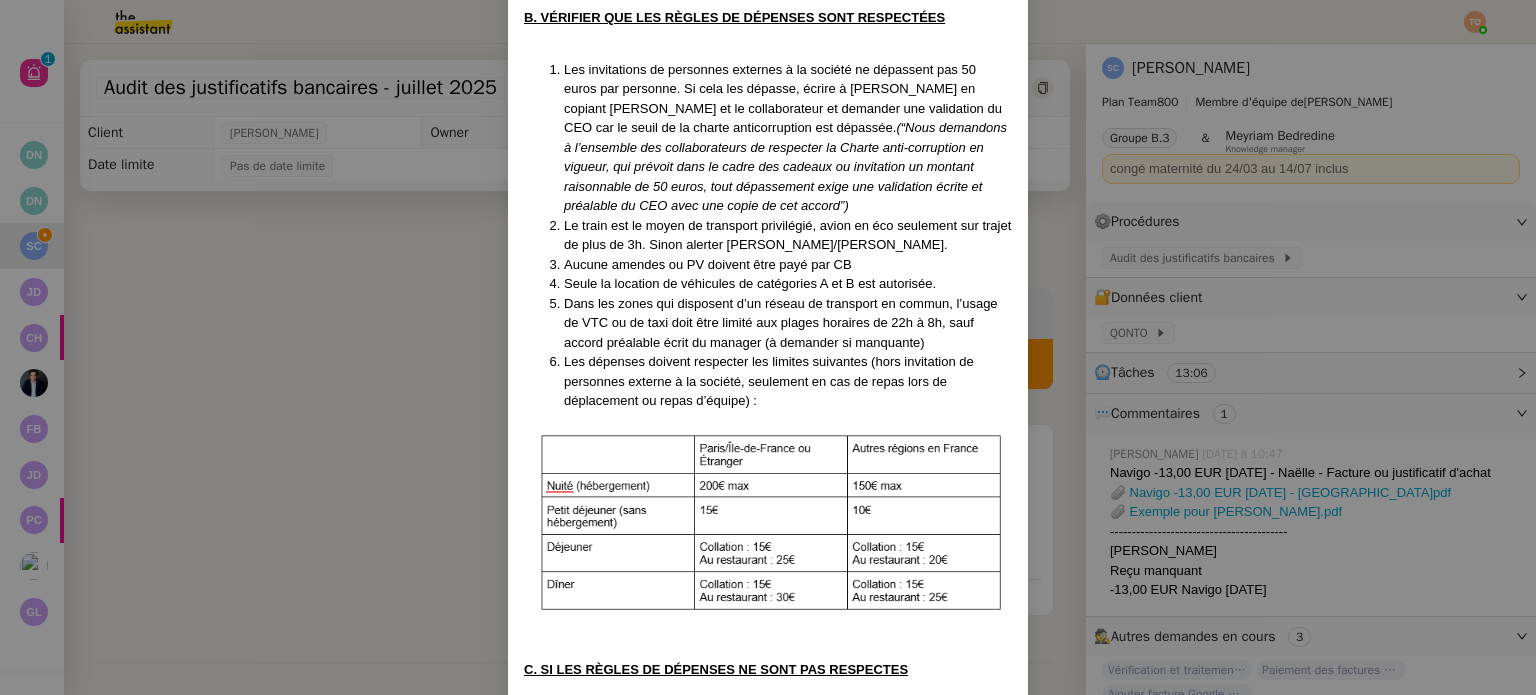 click on "Créé le 20/02/2025, MAJ le 25/02/25  Contexte :  Sonia souhaite que nous nous assurions que les transactions réglées par carte bancaire par les collaborateurs soient correctement justifiées dans Qonto et respectent la politique de frais professionnels d’Addingwell. Récurrence :  Le 1ᵉʳ jour de chaque mois. Déclenchement :  automatique PROCÉDURE :  A. SE CONNECTER A QONTO ET VISUALISER L'ENSEMBLE DES JUSTIFICATIFS Se connecter  à Qonto. Sélectionner les filtres suivants : D ate d’opération “est entre le 01/M/2025 et le 01/M+1/2025 ” puis  méthode inclut “ carte ”  Vérifier  la validité de chacun des justificatifs en cliquant sur la pièce jointe.  Remarque :  Une transaction bancaire doit faire l’objet d’une facture uniquement (un reçu de carte bancaire, une capture d’écran d’un achat ou autre ne sont pas des justificatifs comptablement valables). Le justificatif comptable doit respecter les normes listées dans la note en fin de procédure.  Remarque :  Extrait  ." at bounding box center [768, 347] 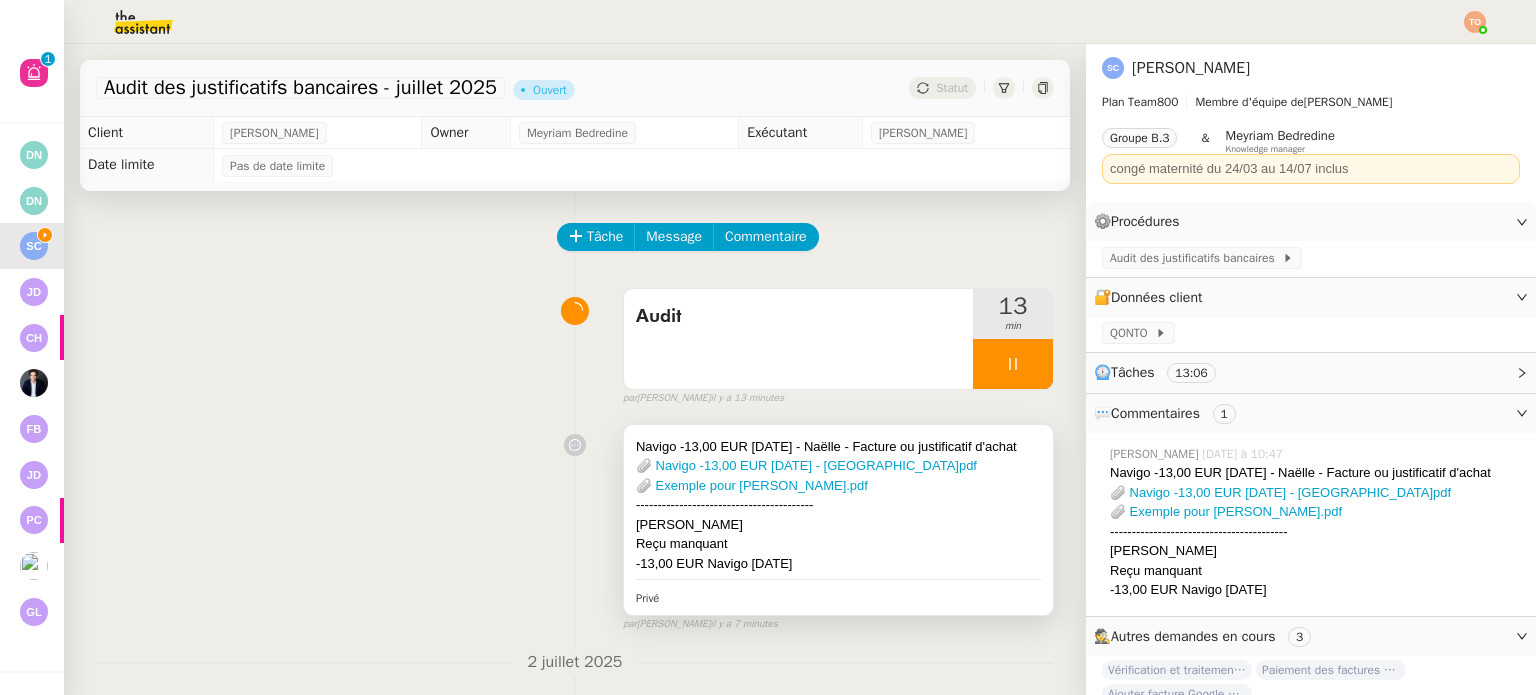 click on "📎 Exemple pour Naelle.pdf" at bounding box center (838, 486) 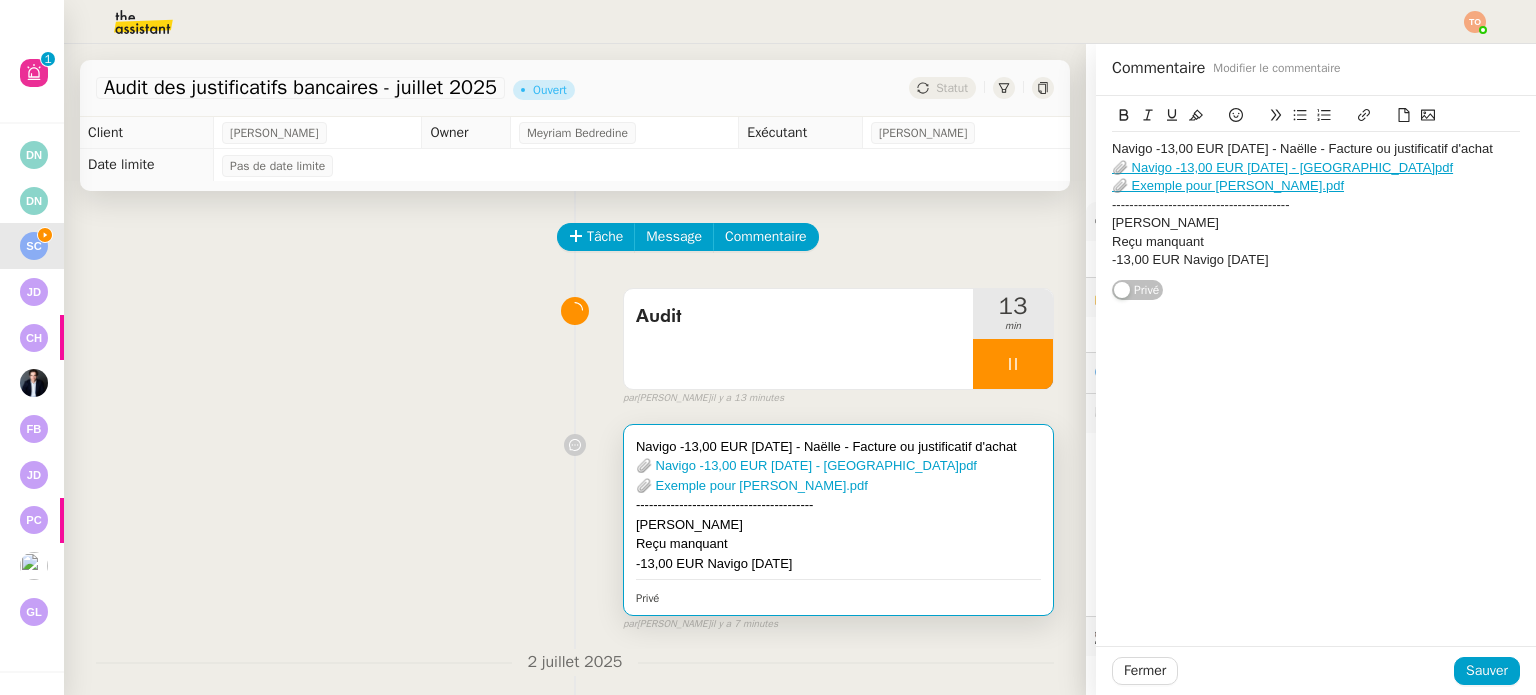 click on "Navigo -13,00 EUR 26 juin 2025 - Naëlle - Facture ou justificatif d'achat 📎 Navigo -13,00 EUR 26 juin 2025 - Naëlle.pdf 📎 Exemple pour Naelle.pdf ----------------------------------------- Maxime Matan Reçu manquant -13,00 EUR Navigo 26 juin 2025 Privé" 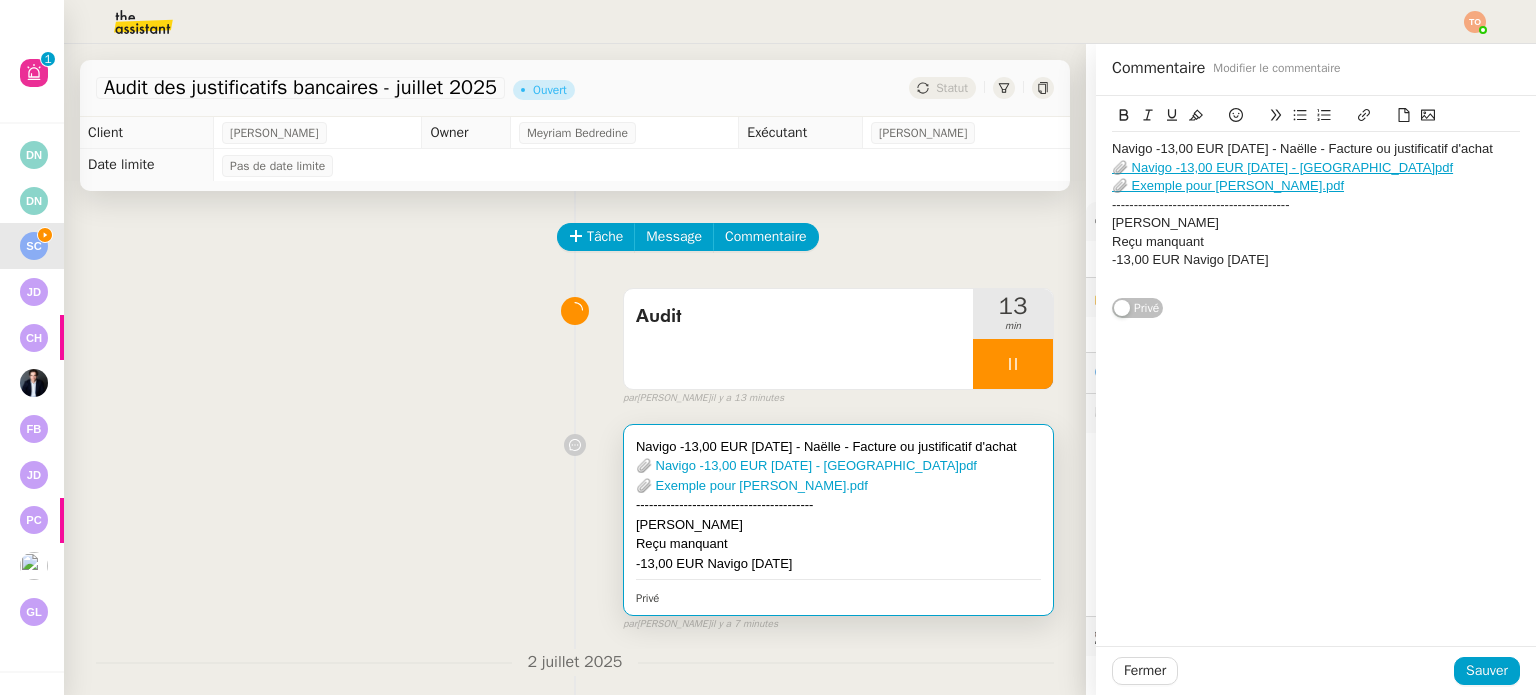 type 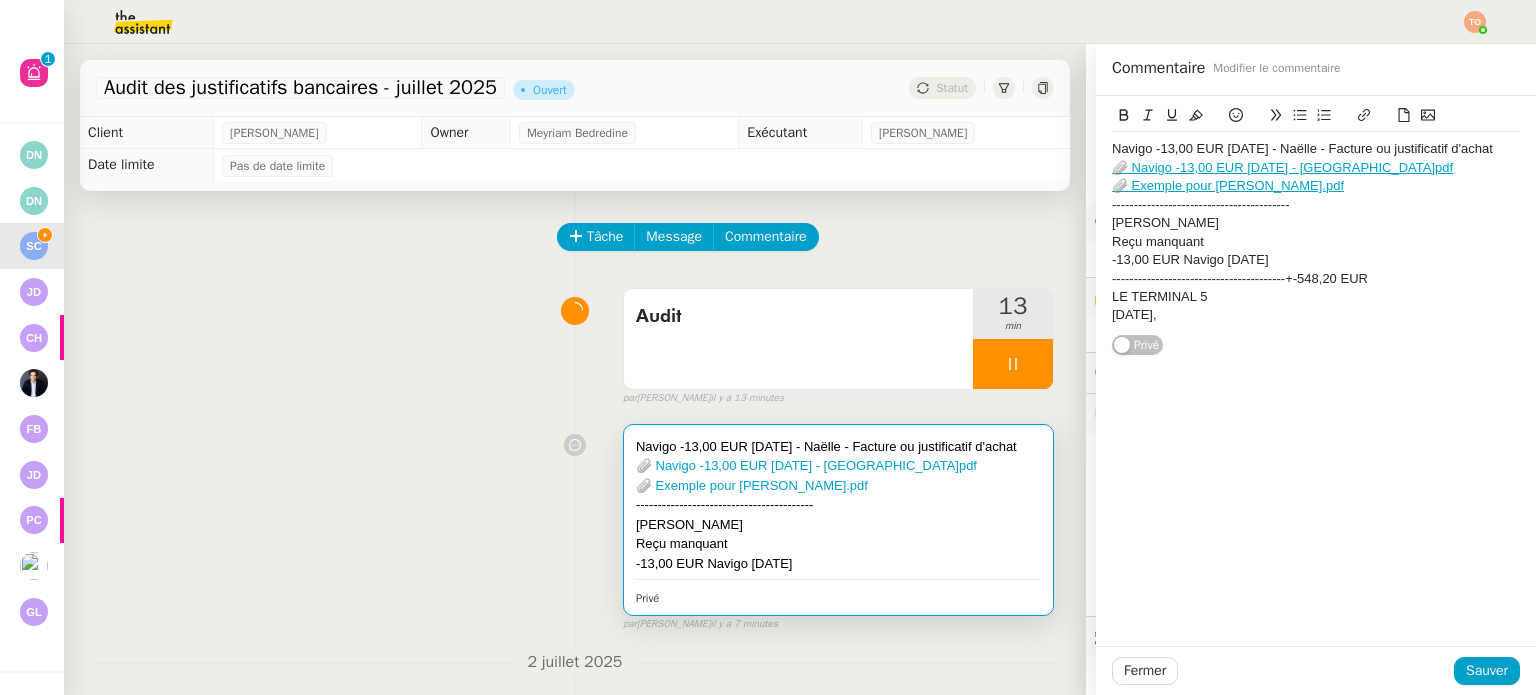 scroll, scrollTop: 0, scrollLeft: 0, axis: both 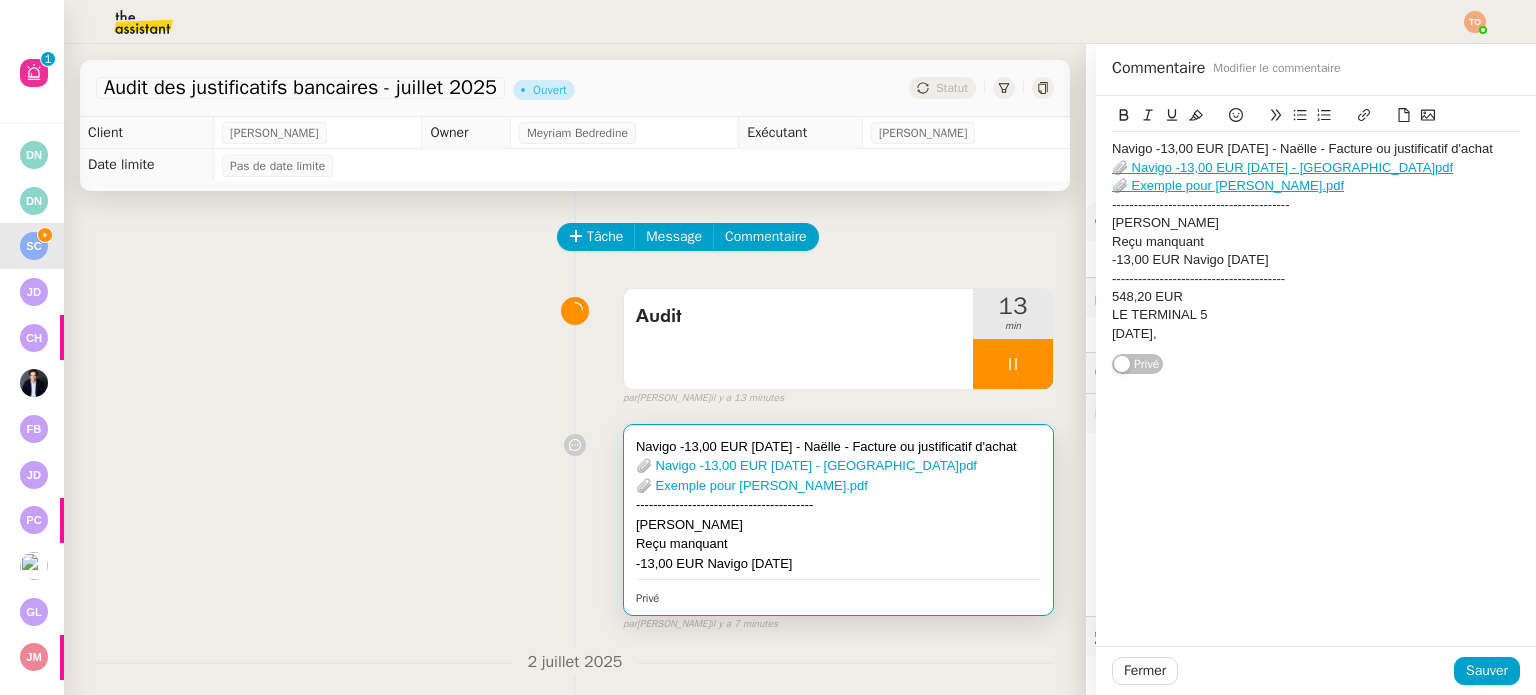 click on "548,20 EUR" 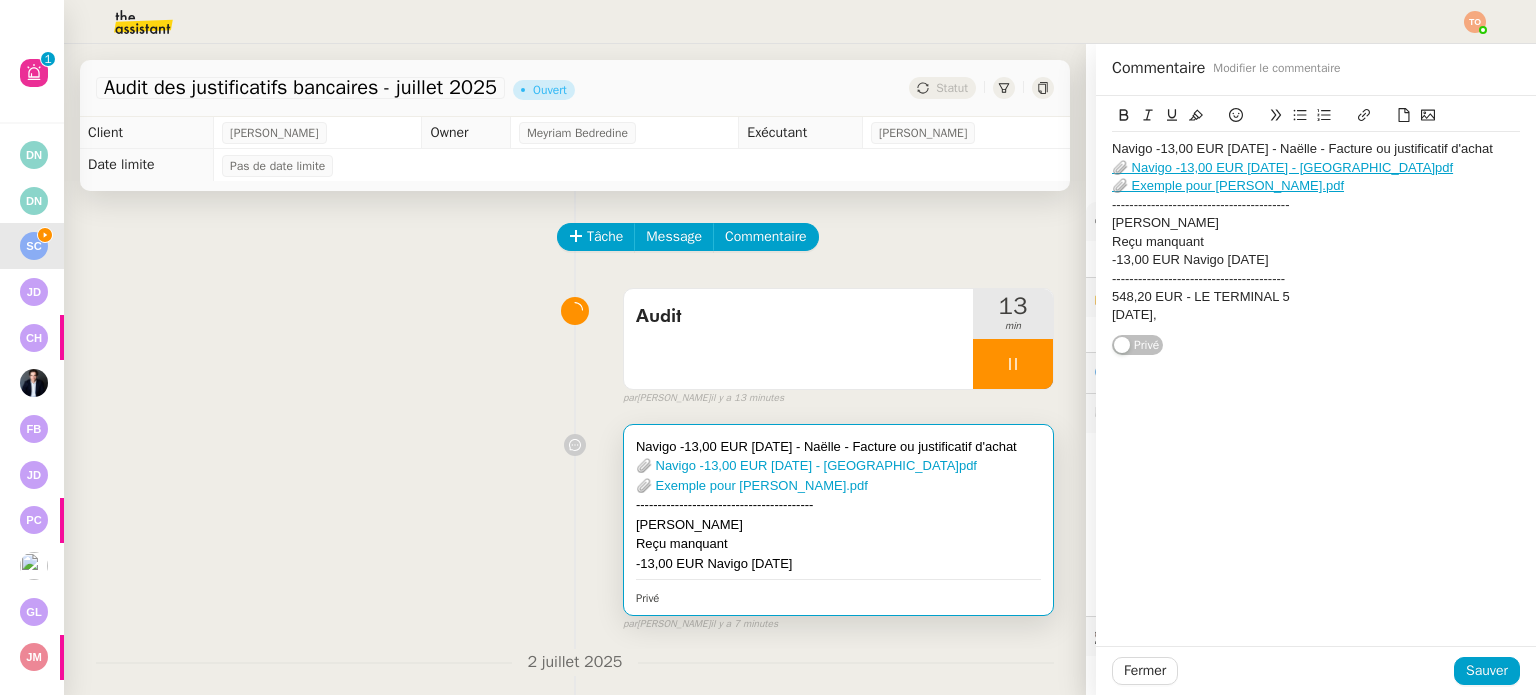 click on "548,20 EUR - LE TERMINAL 5" 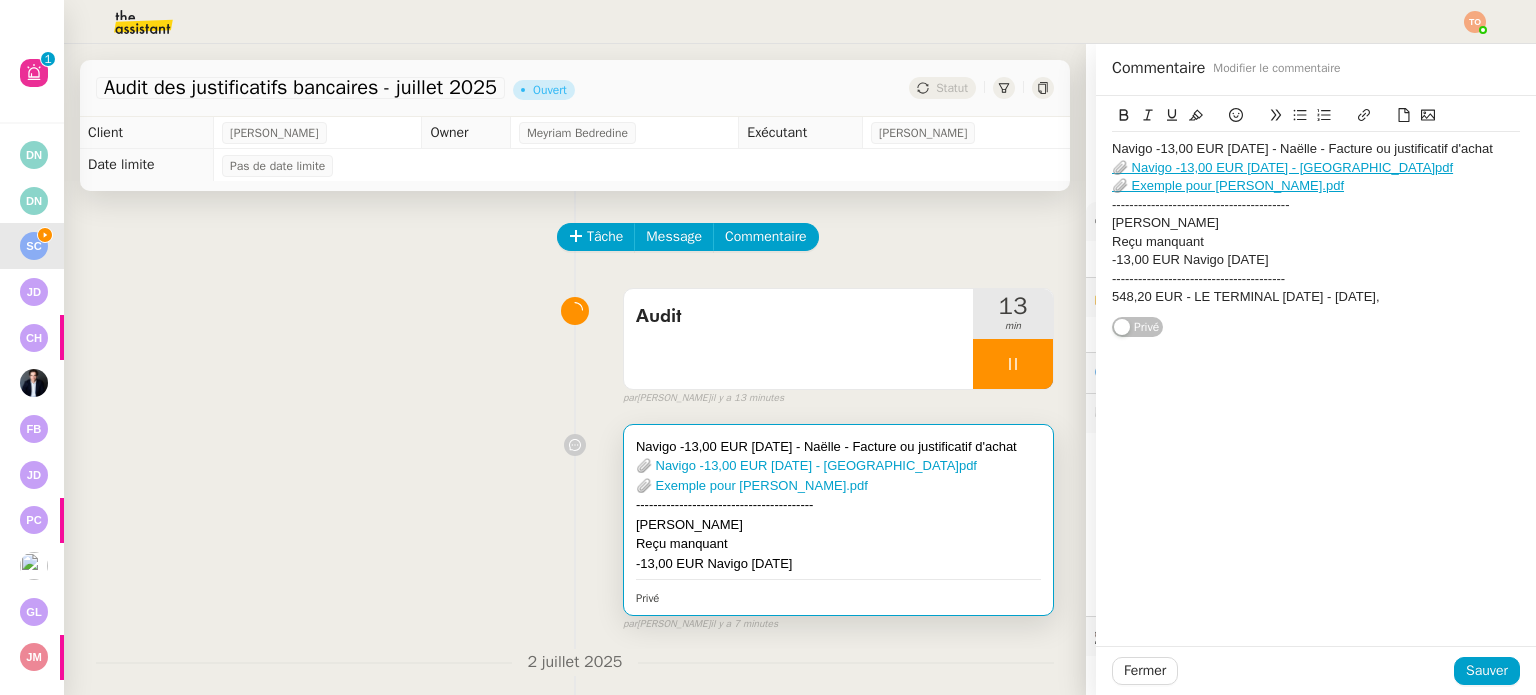 click on "548,20 EUR - LE TERMINAL 5 - 24 juin 2025," 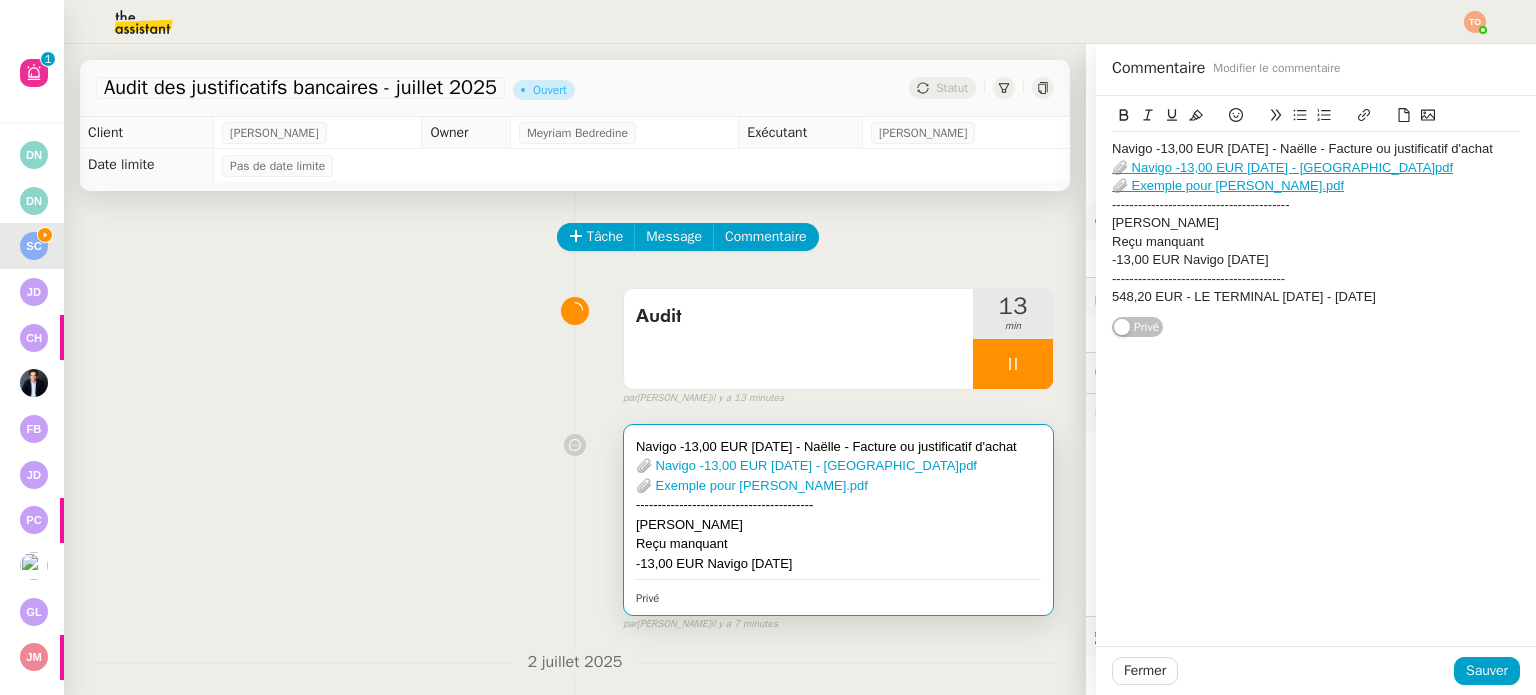 click on "548,20 EUR - LE TERMINAL 5 - 24 juin 2025" 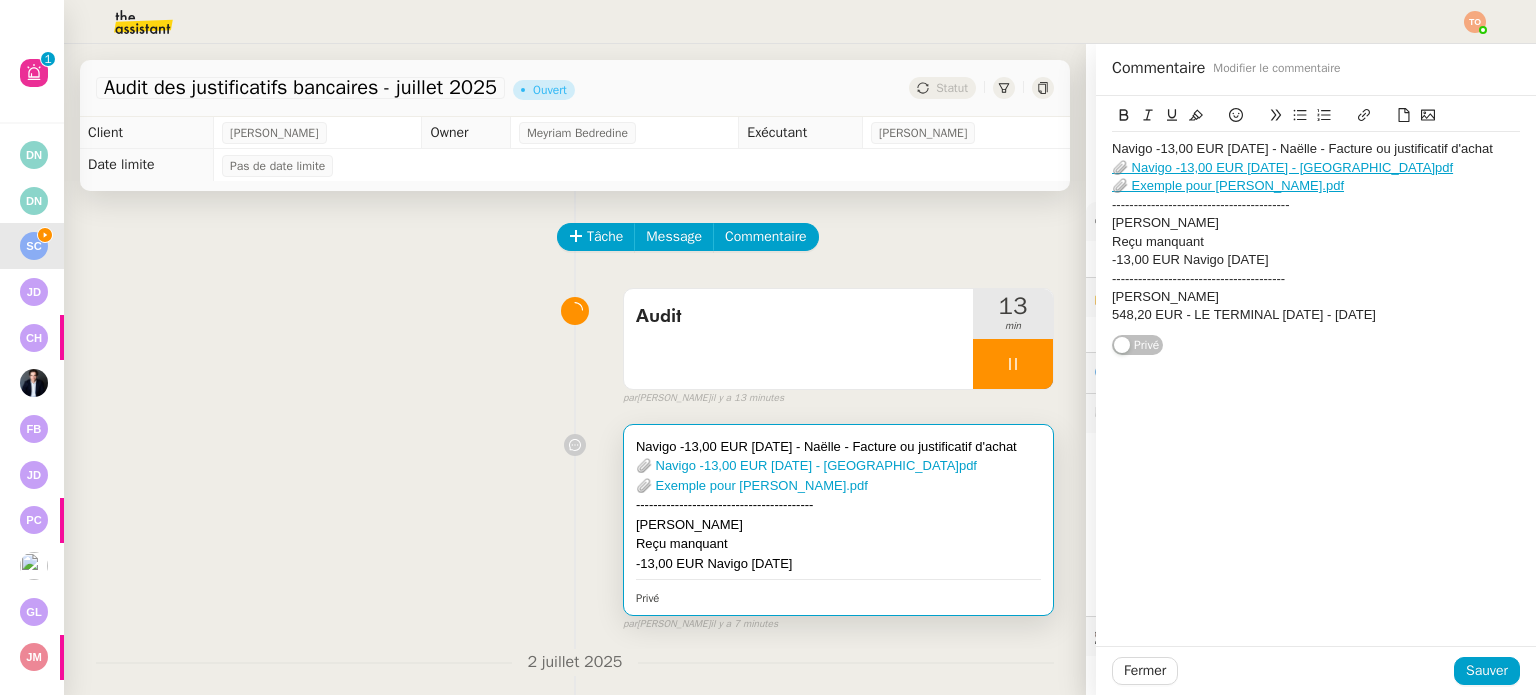 scroll, scrollTop: 0, scrollLeft: 0, axis: both 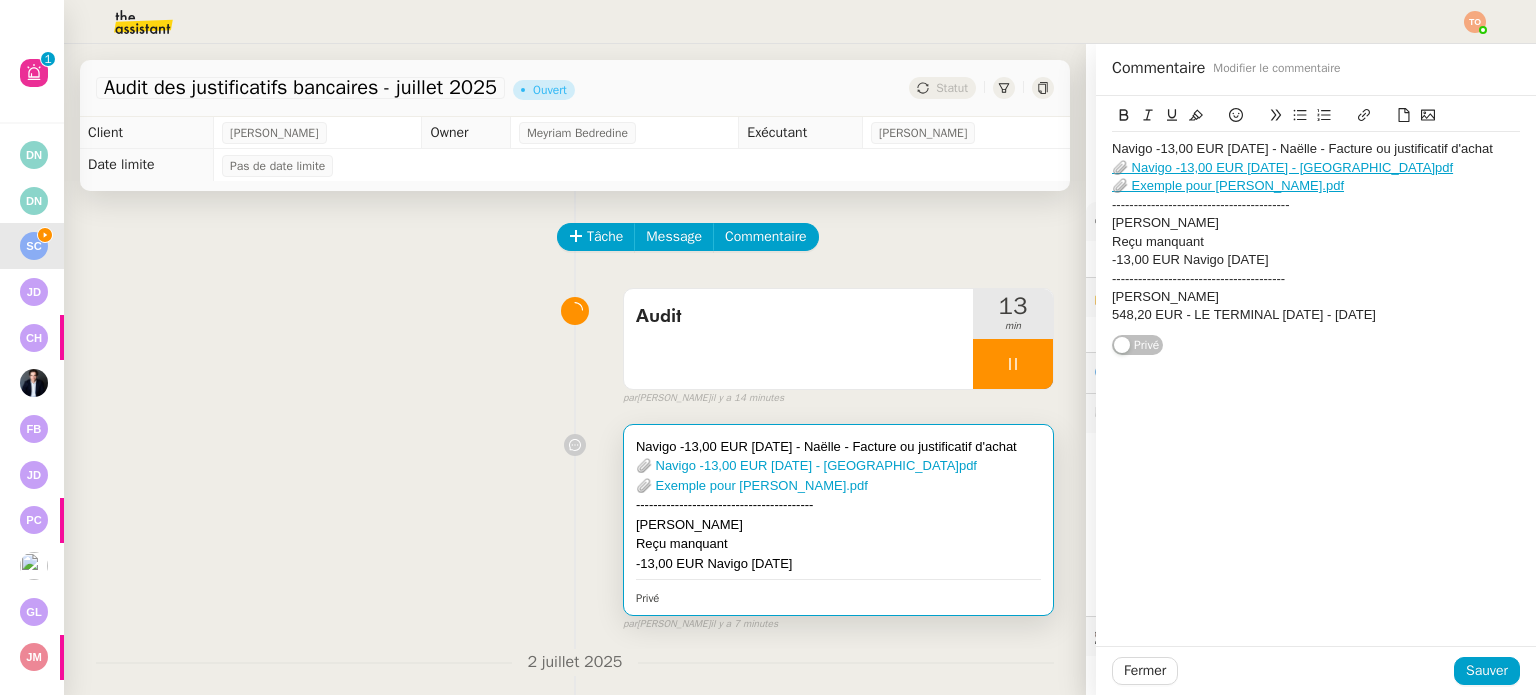 click on "548,20 EUR - LE TERMINAL 5 - 24 juin 2025" 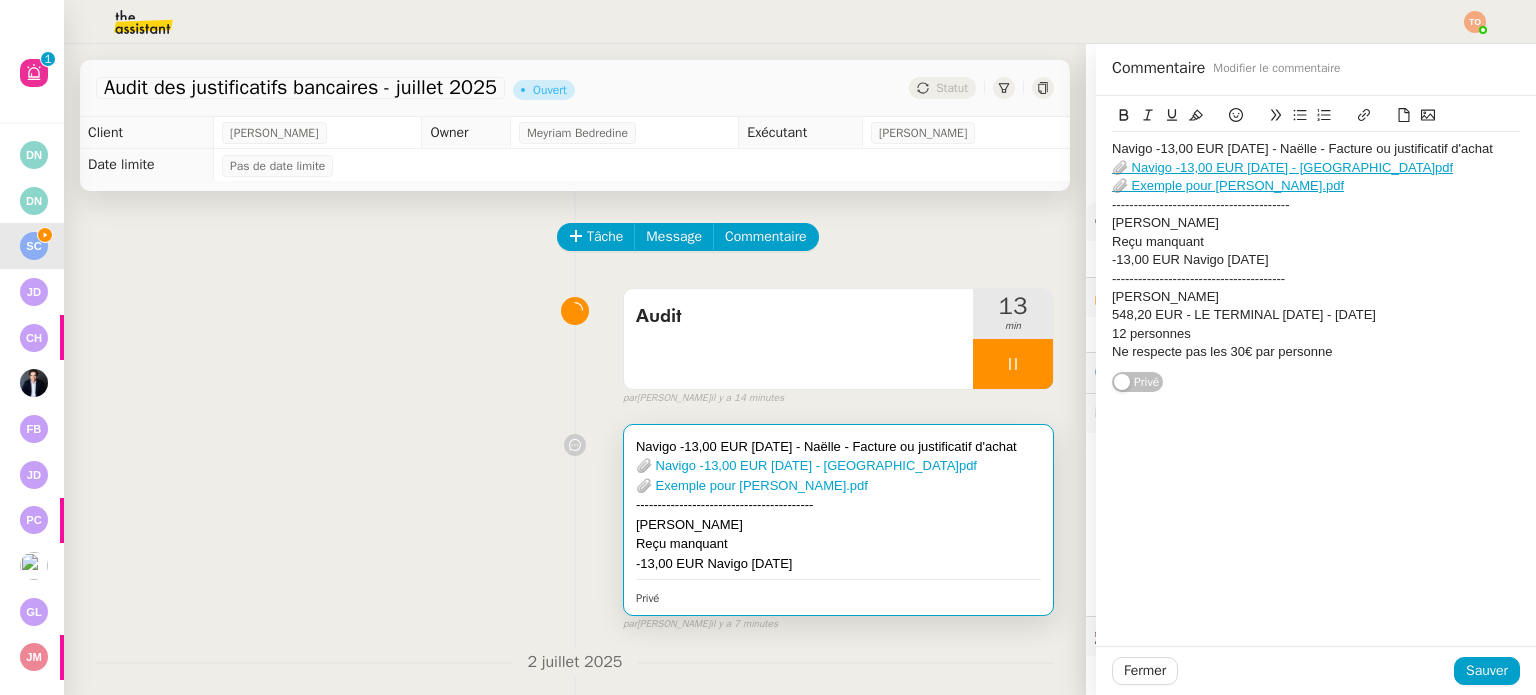 click on "----------------------------------------" 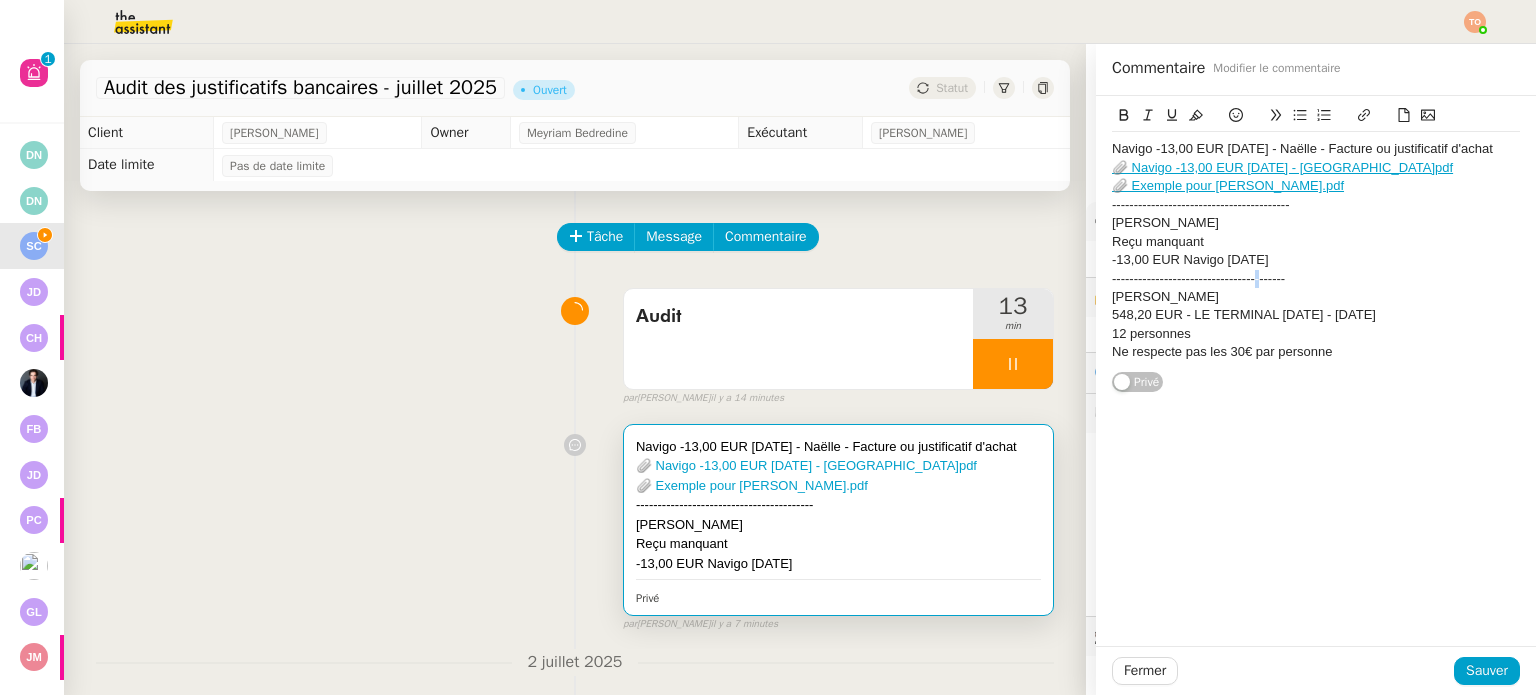 click on "----------------------------------------" 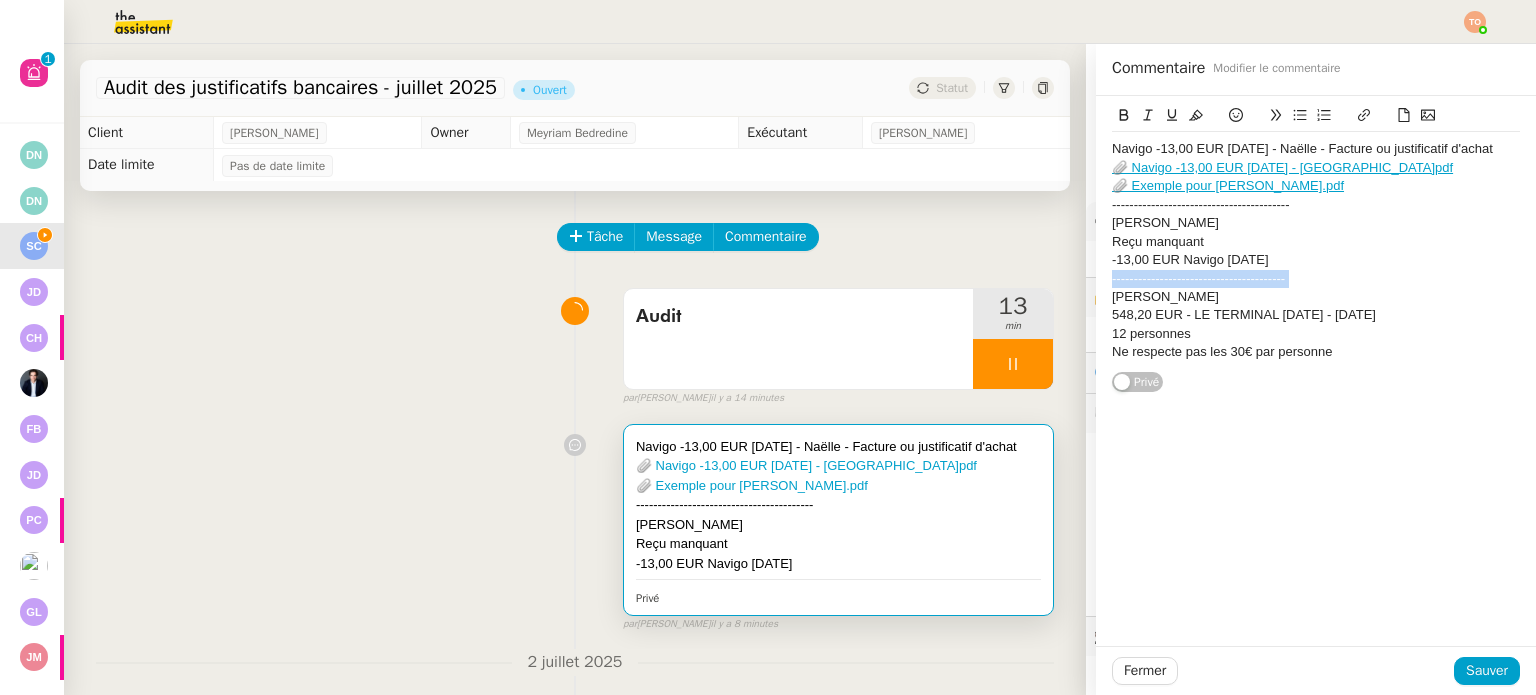 copy on "----------------------------------------" 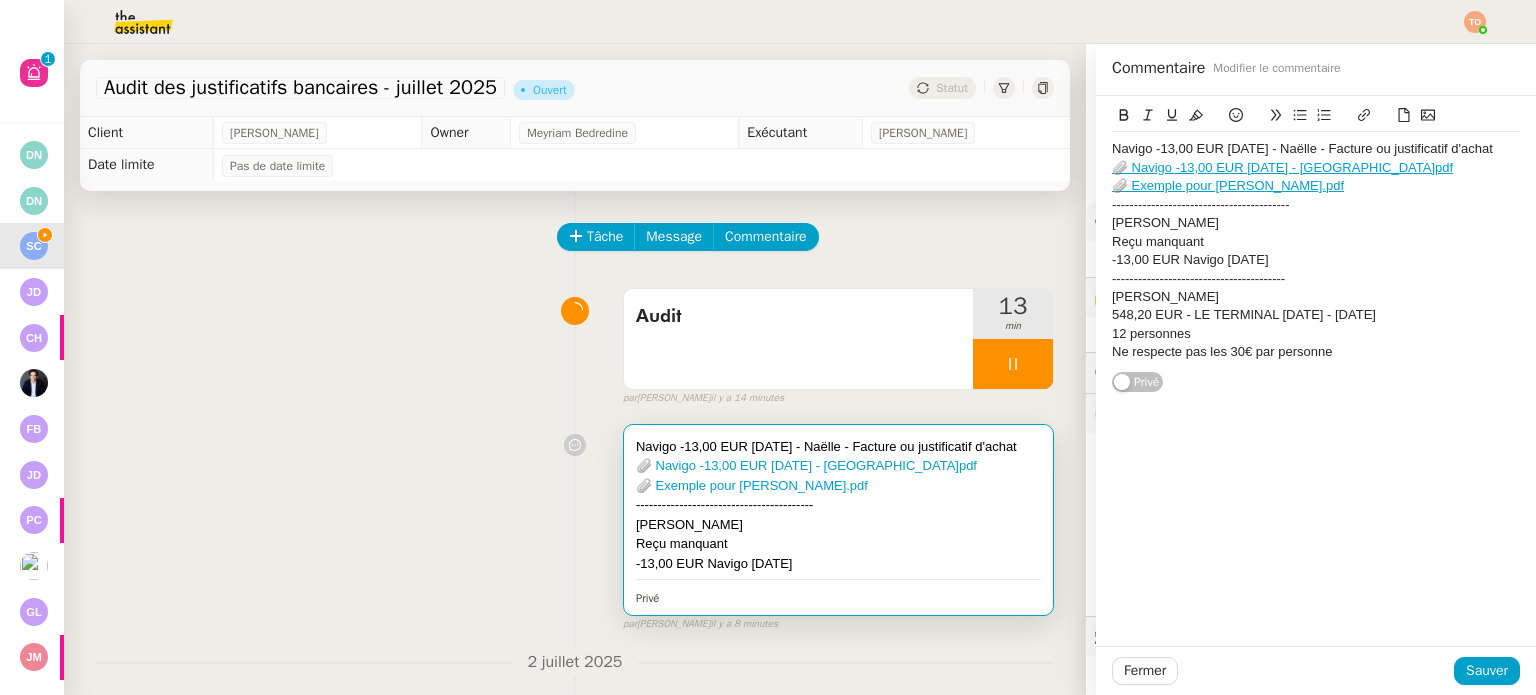 click on "Ne respecte pas les 30€ par personne" 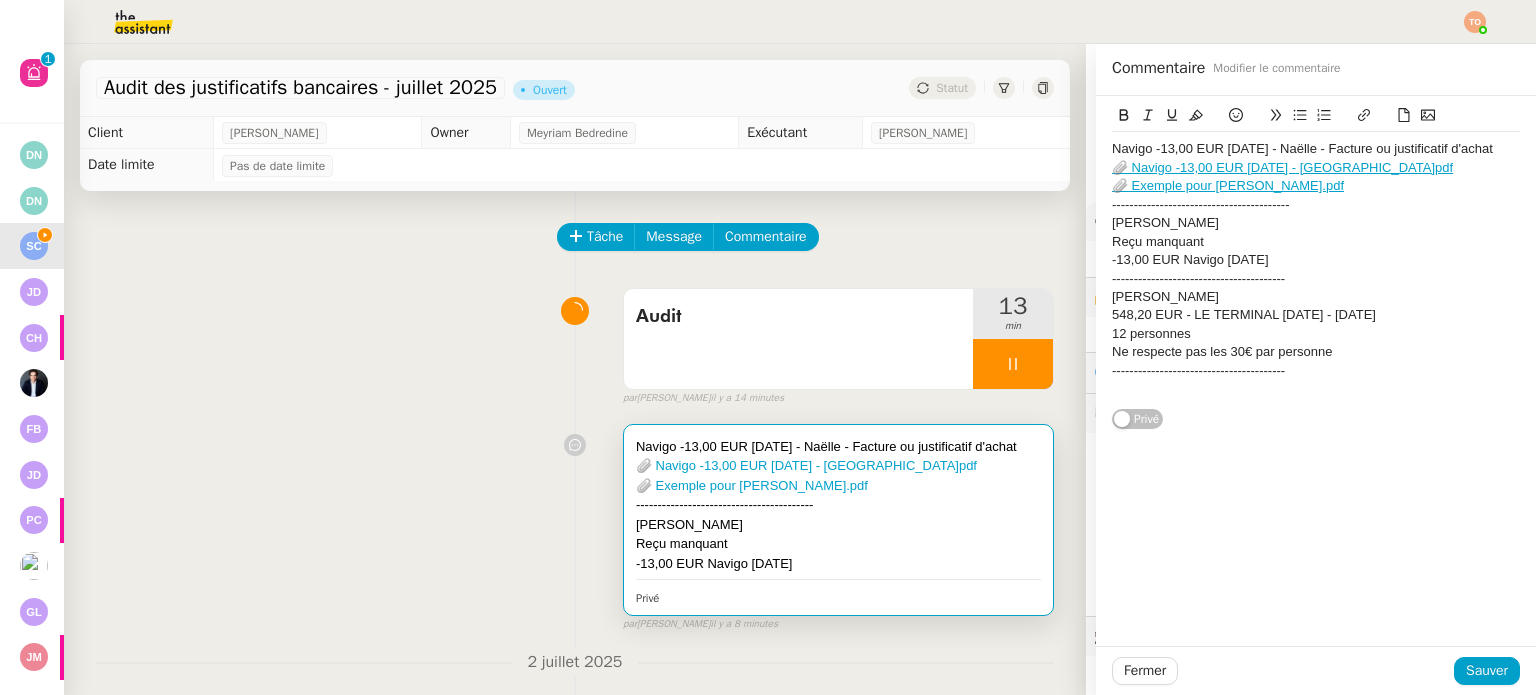 scroll, scrollTop: 0, scrollLeft: 0, axis: both 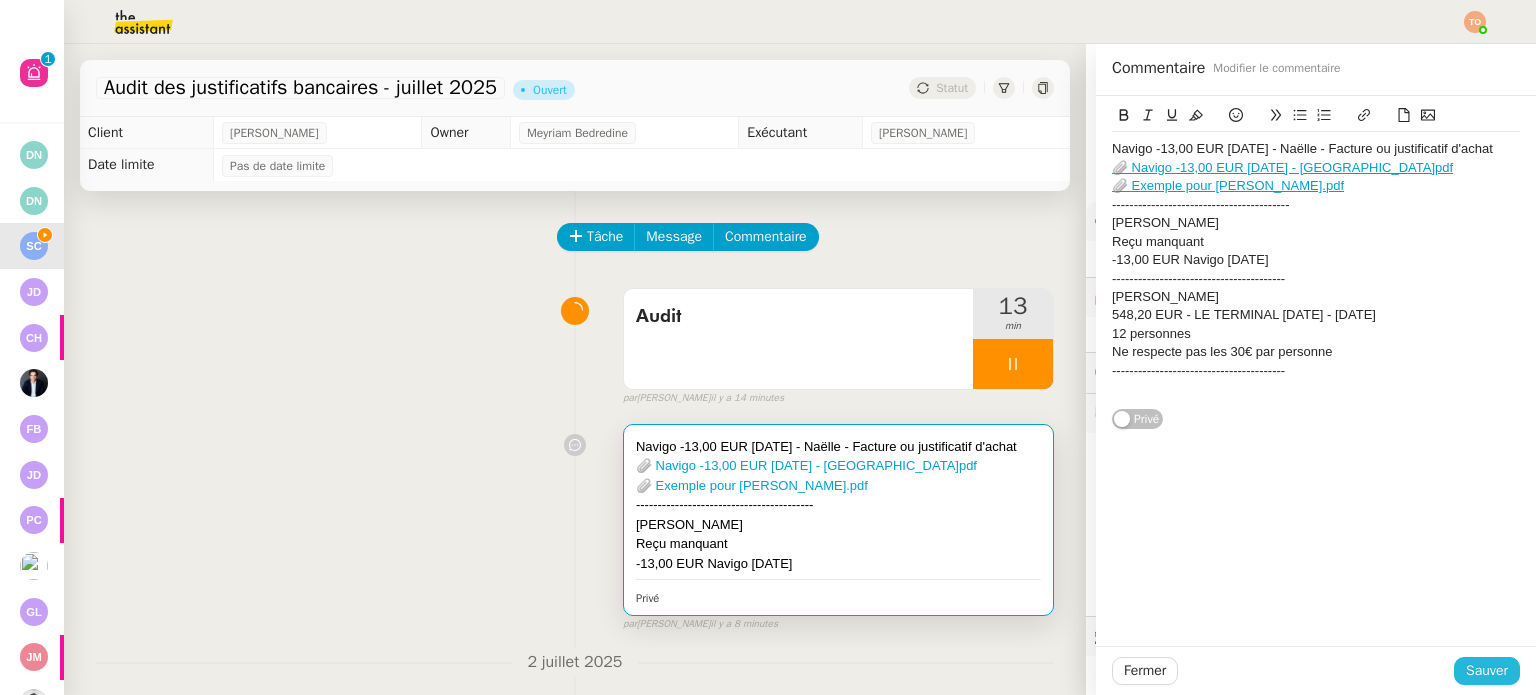 click on "Sauver" 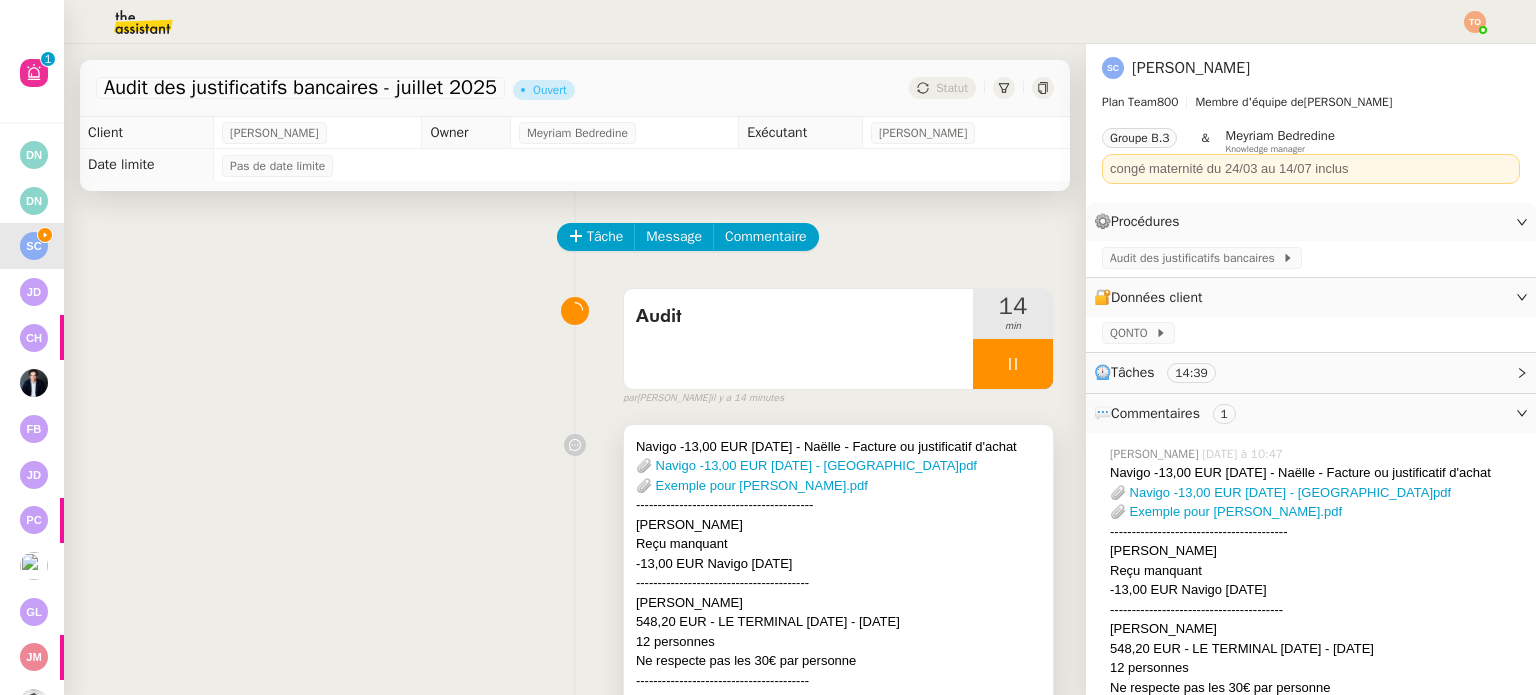 click on "Maxime Matan" at bounding box center (838, 525) 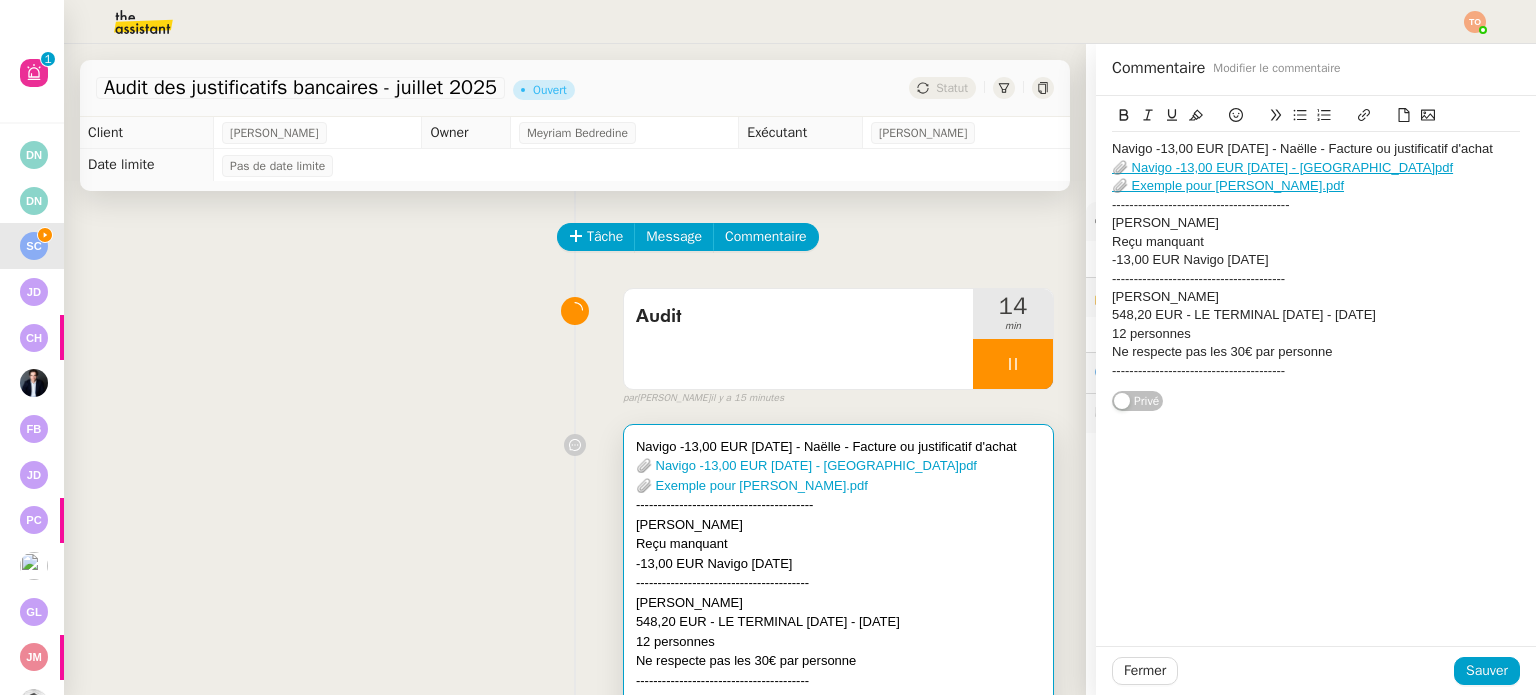 click on "----------------------------------------" 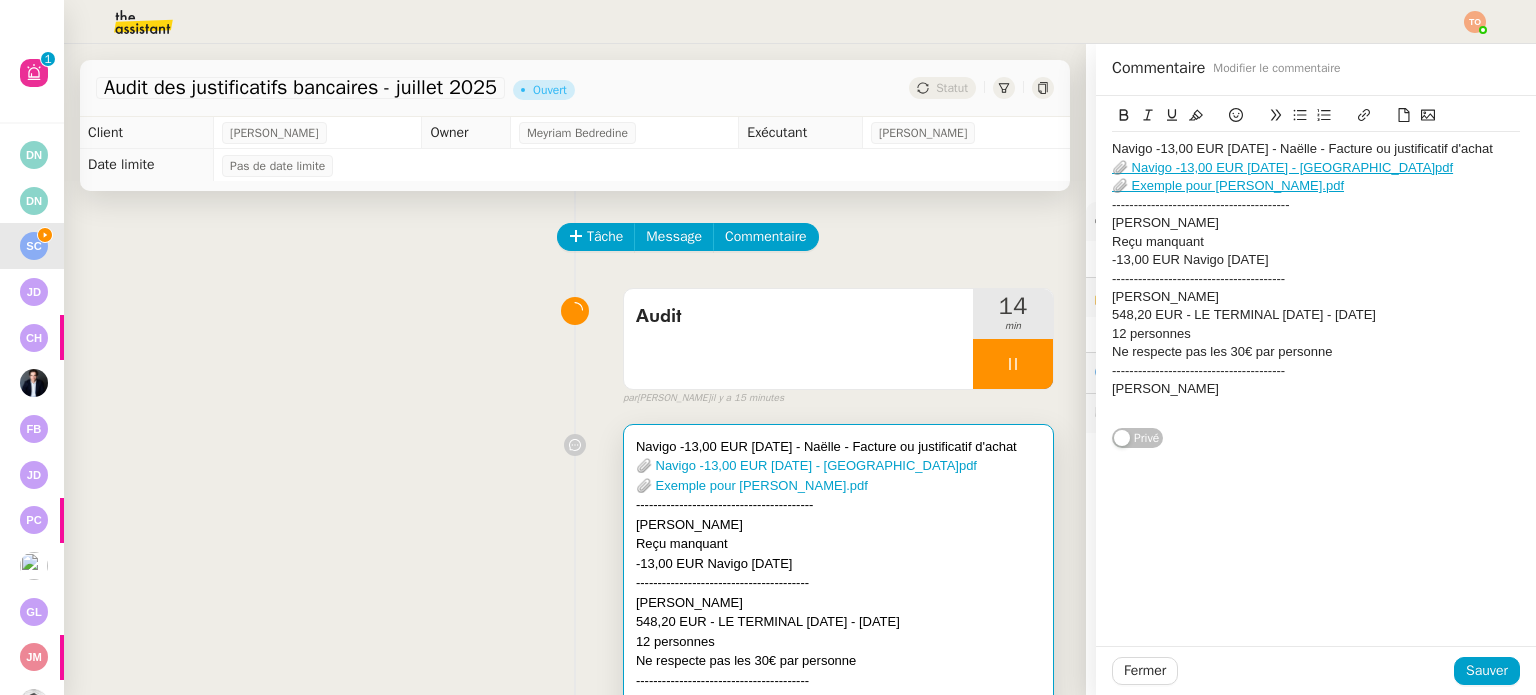 scroll, scrollTop: 0, scrollLeft: 0, axis: both 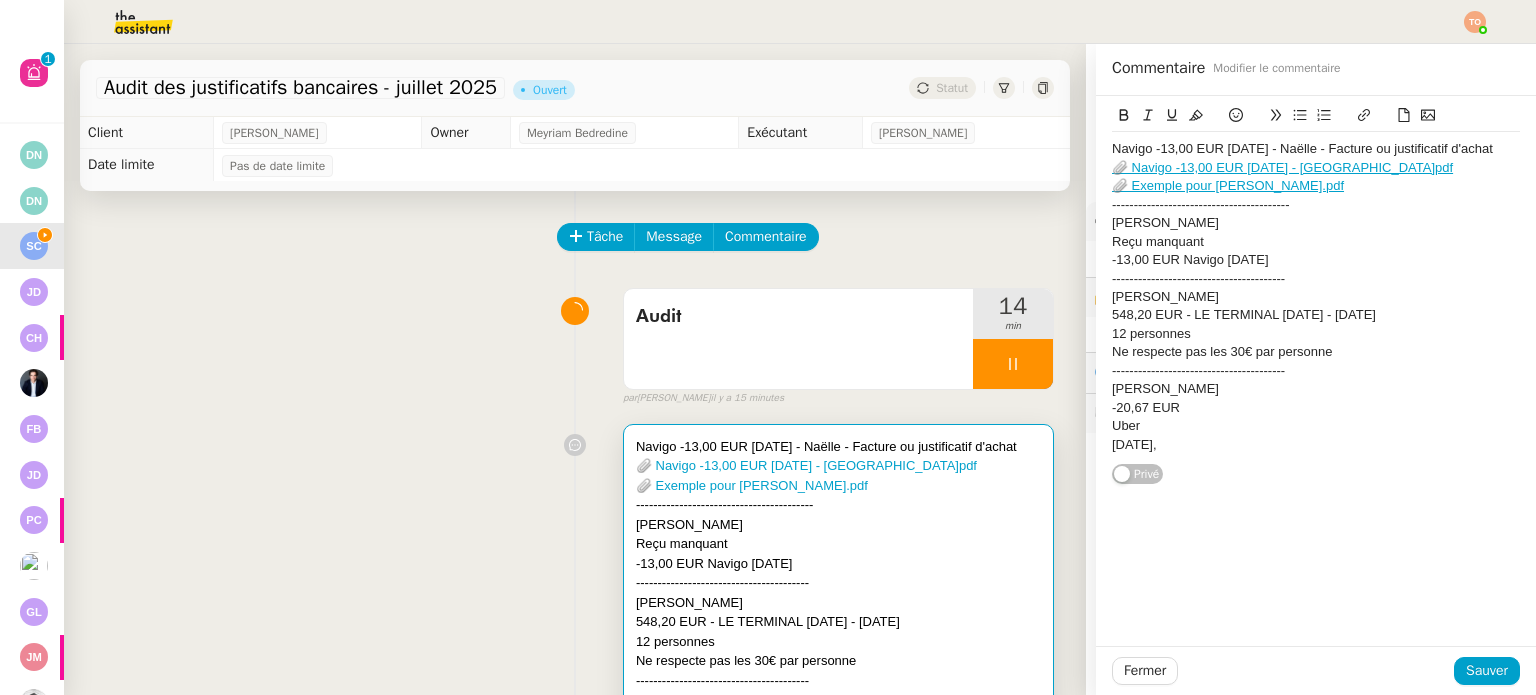 click on "-20,67 EUR" 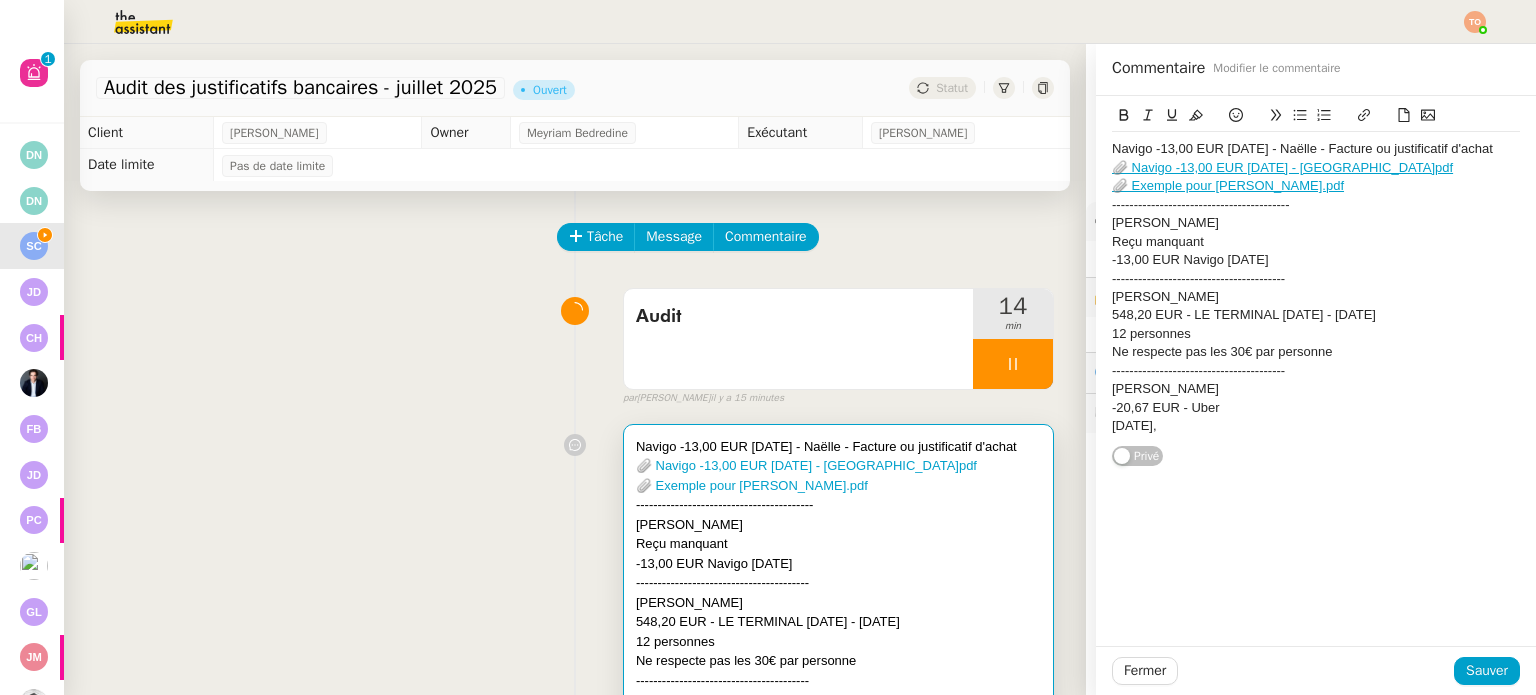 click on "-20,67 EUR - Uber" 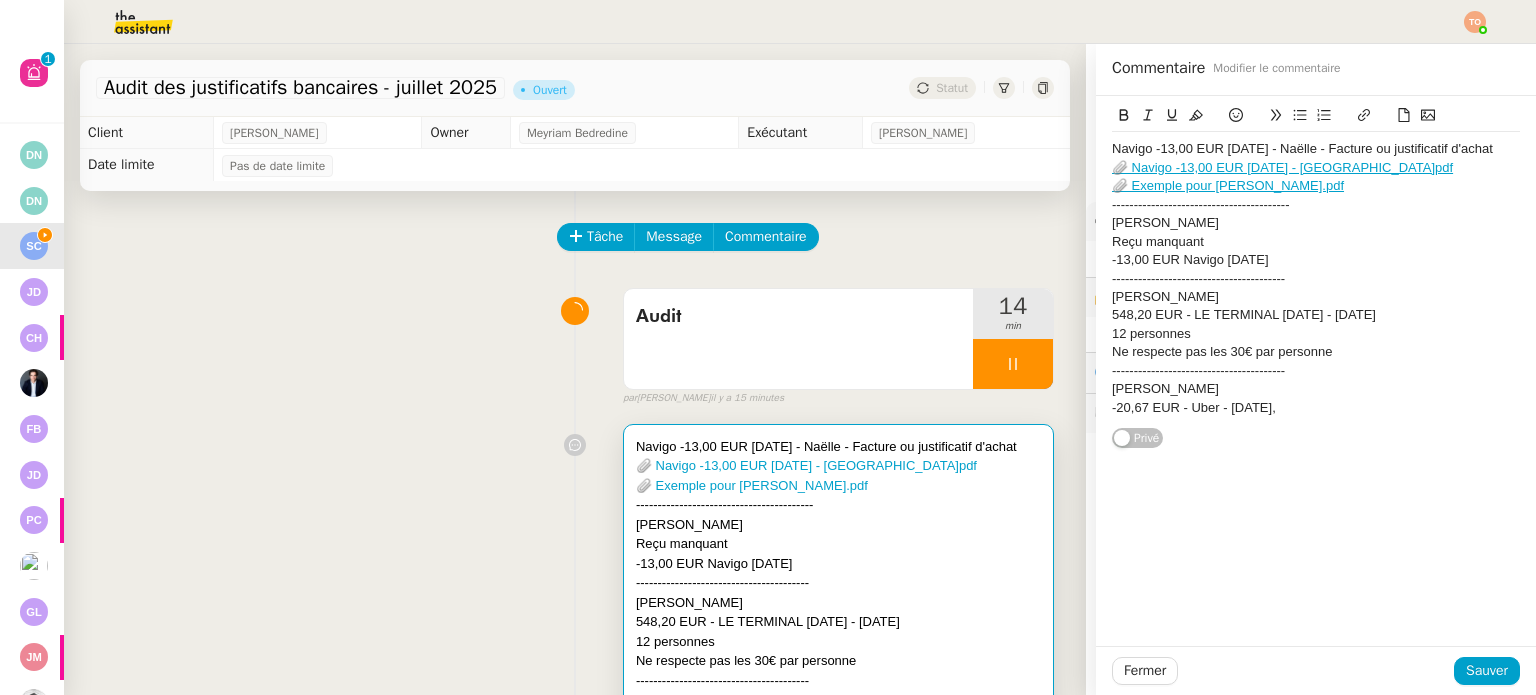 click on "-20,67 EUR - Uber - 23 juin 2025," 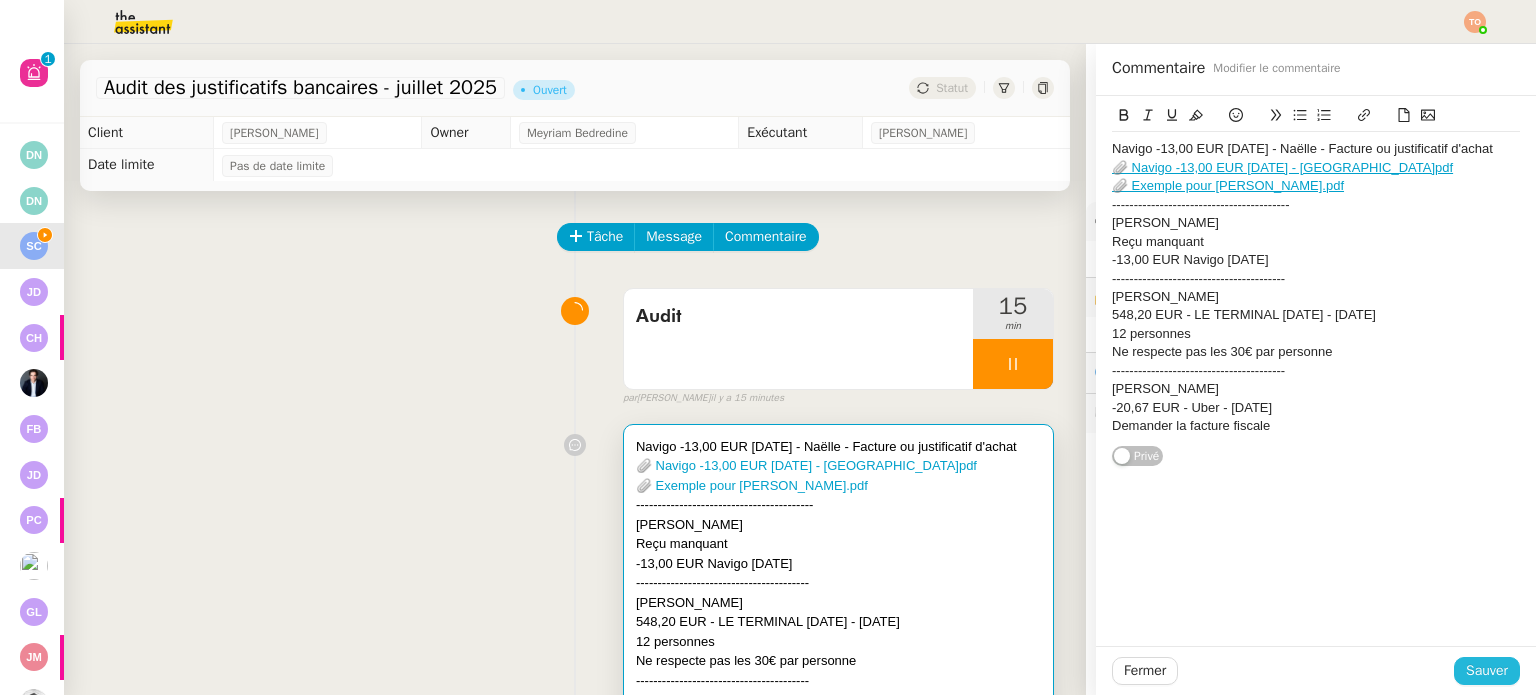 click on "Sauver" 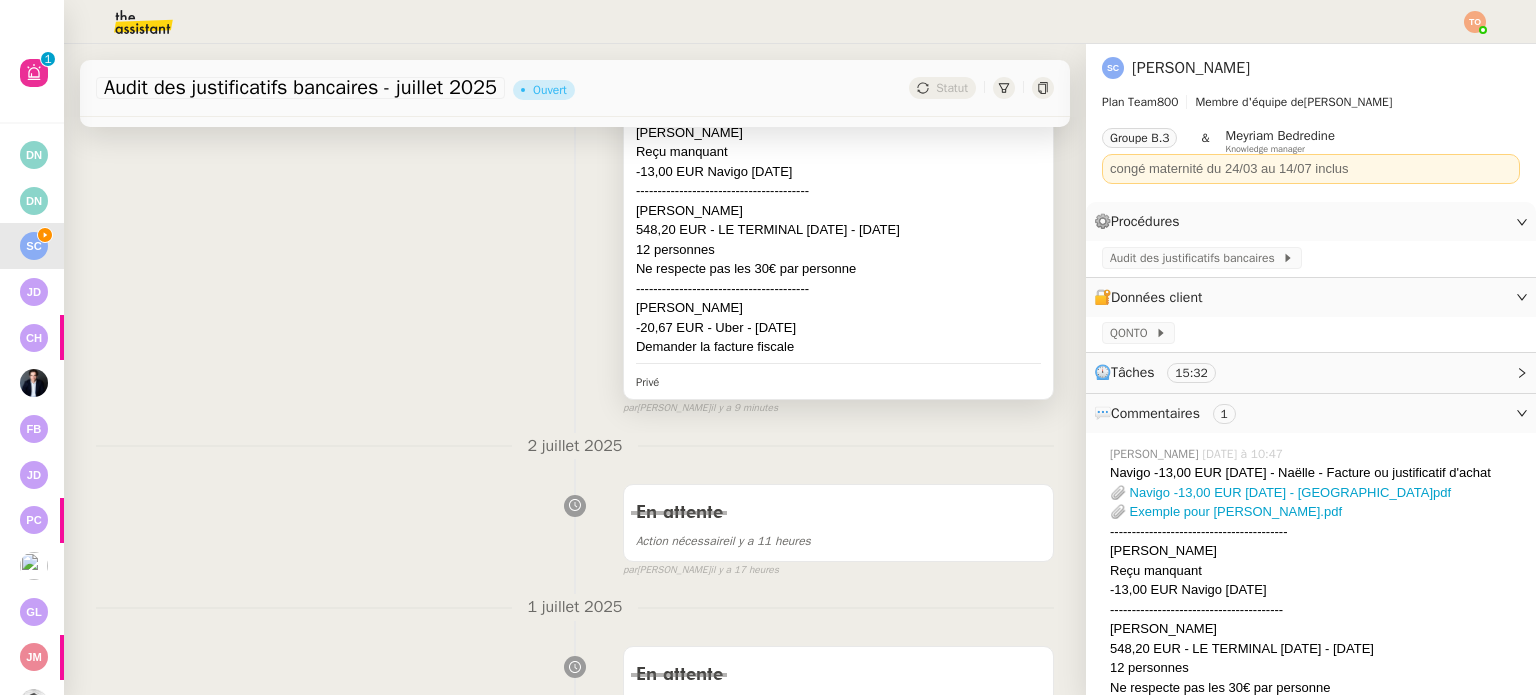 scroll, scrollTop: 400, scrollLeft: 0, axis: vertical 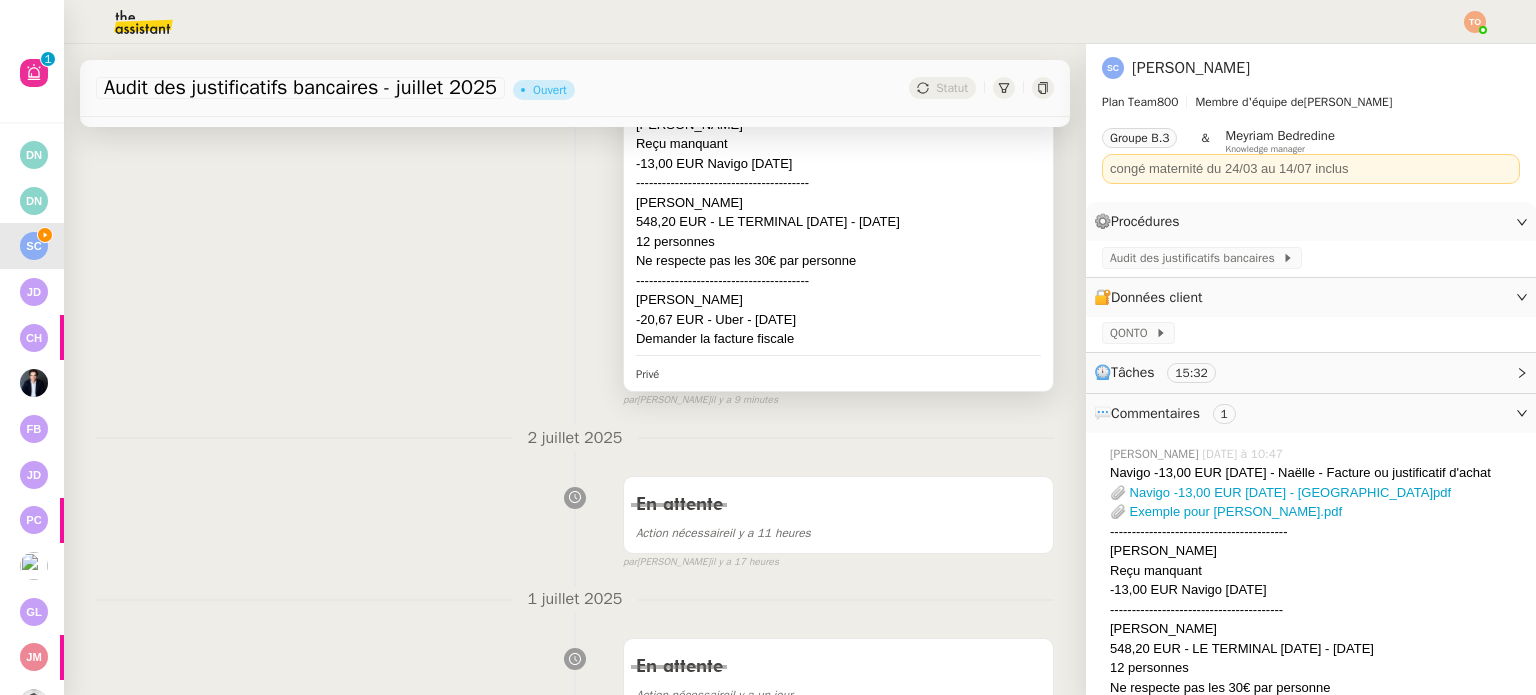 click on "----------------------------------------" at bounding box center [838, 281] 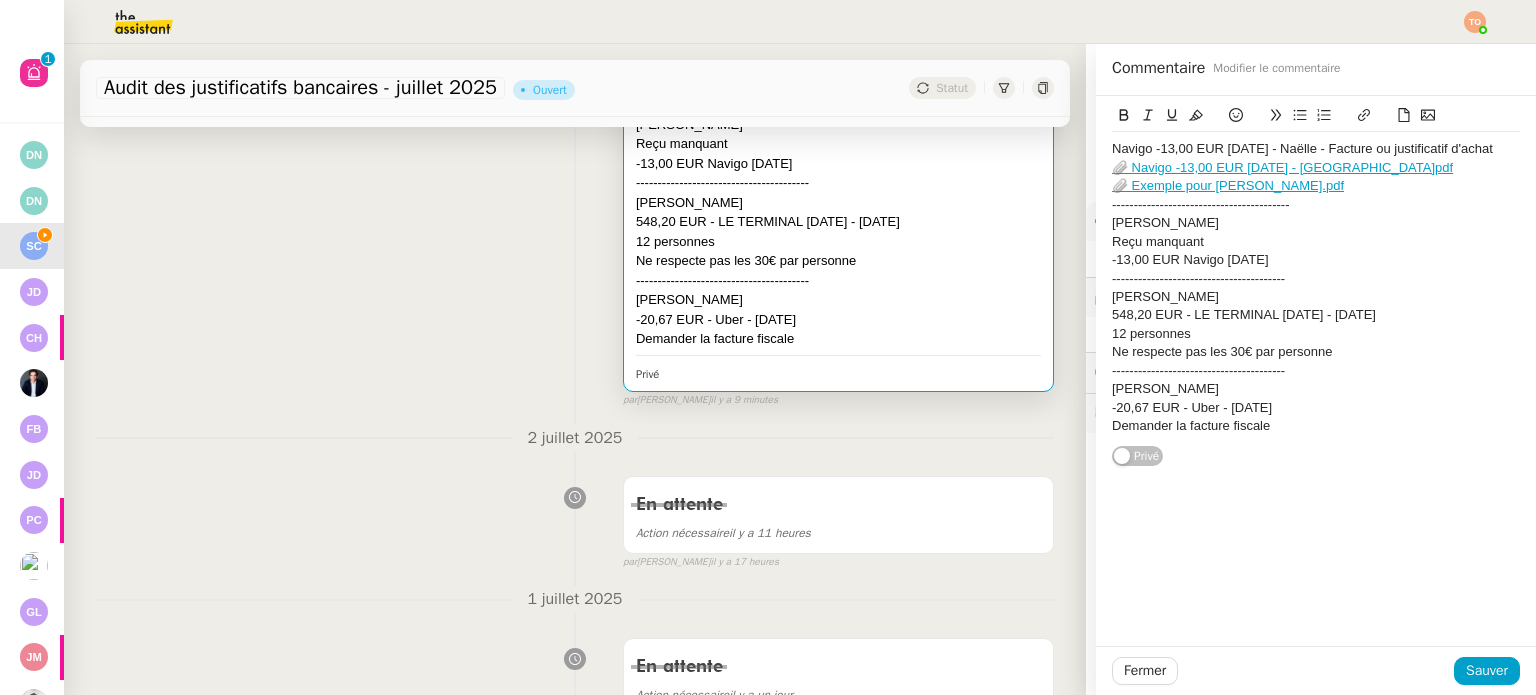click on "Demander la facture fiscale" 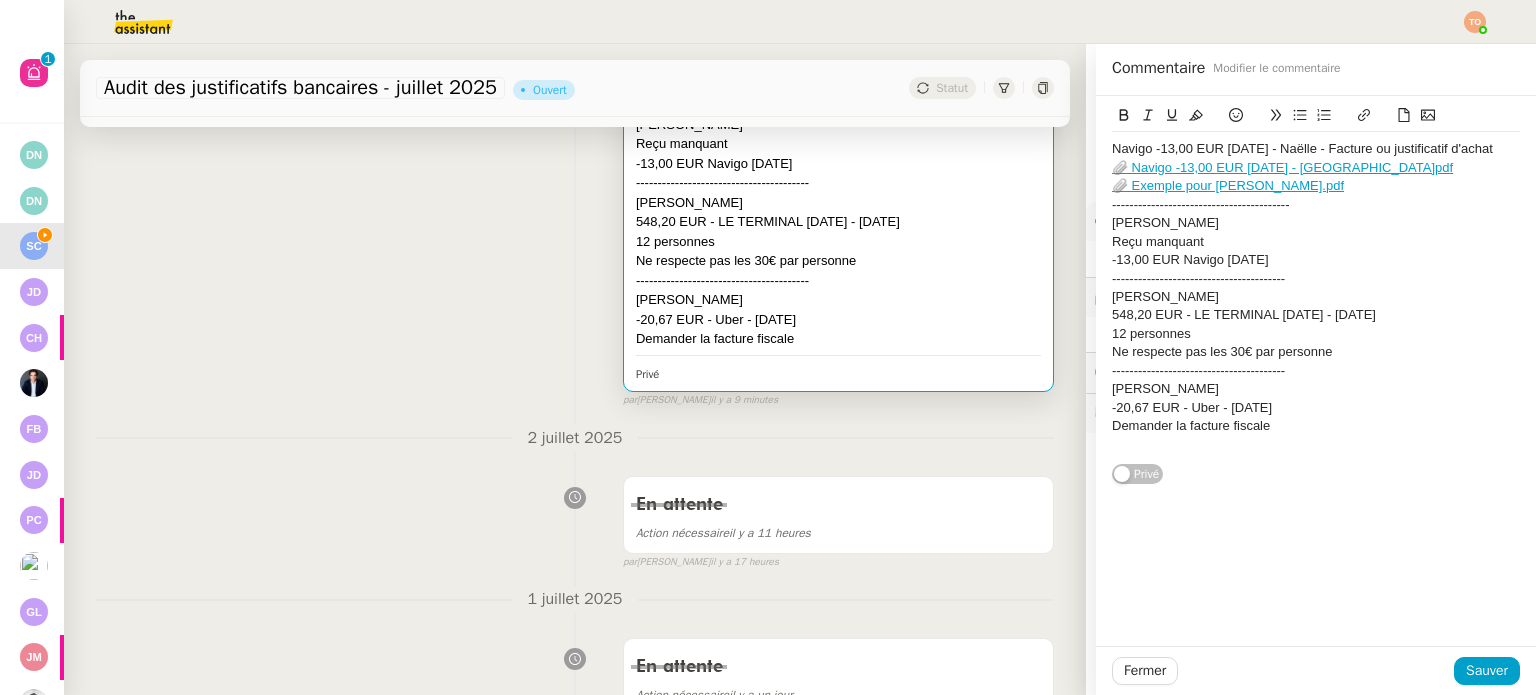 click 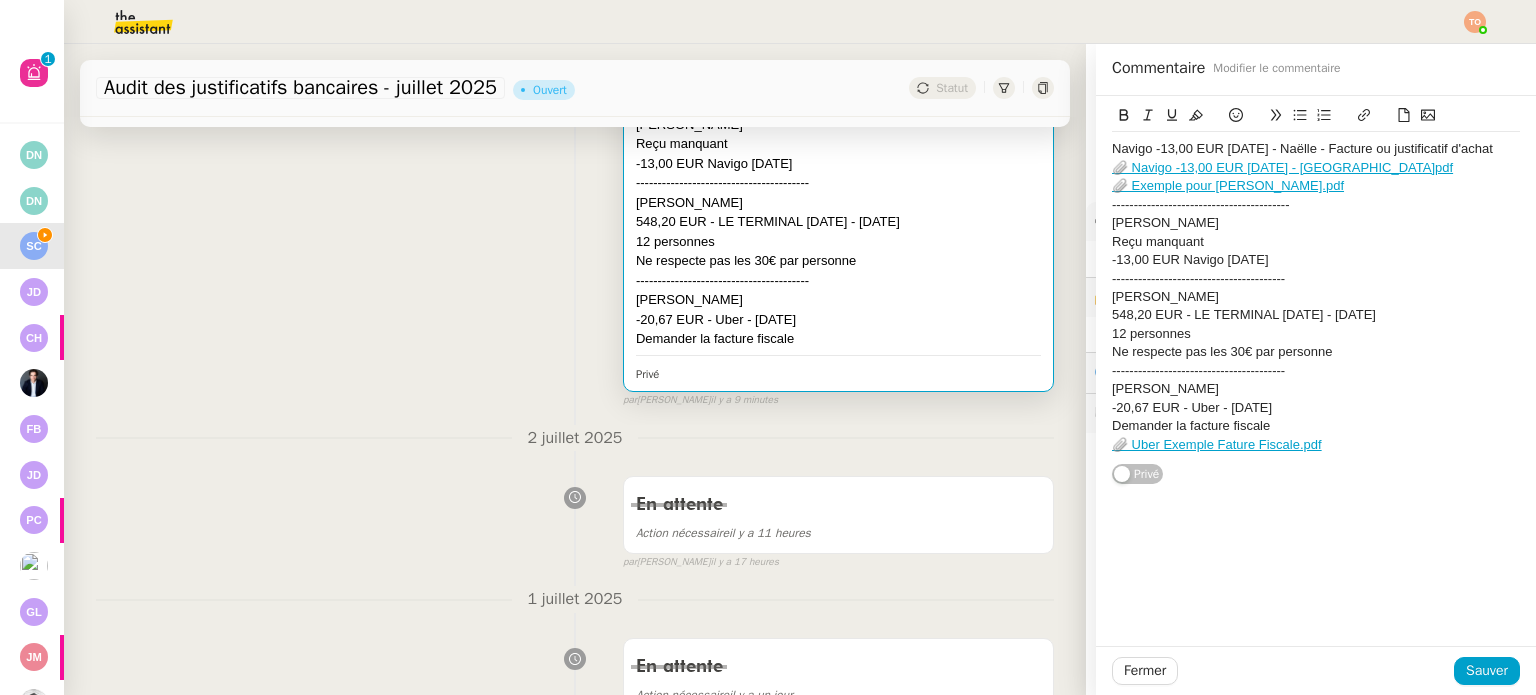 click on "----------------------------------------" 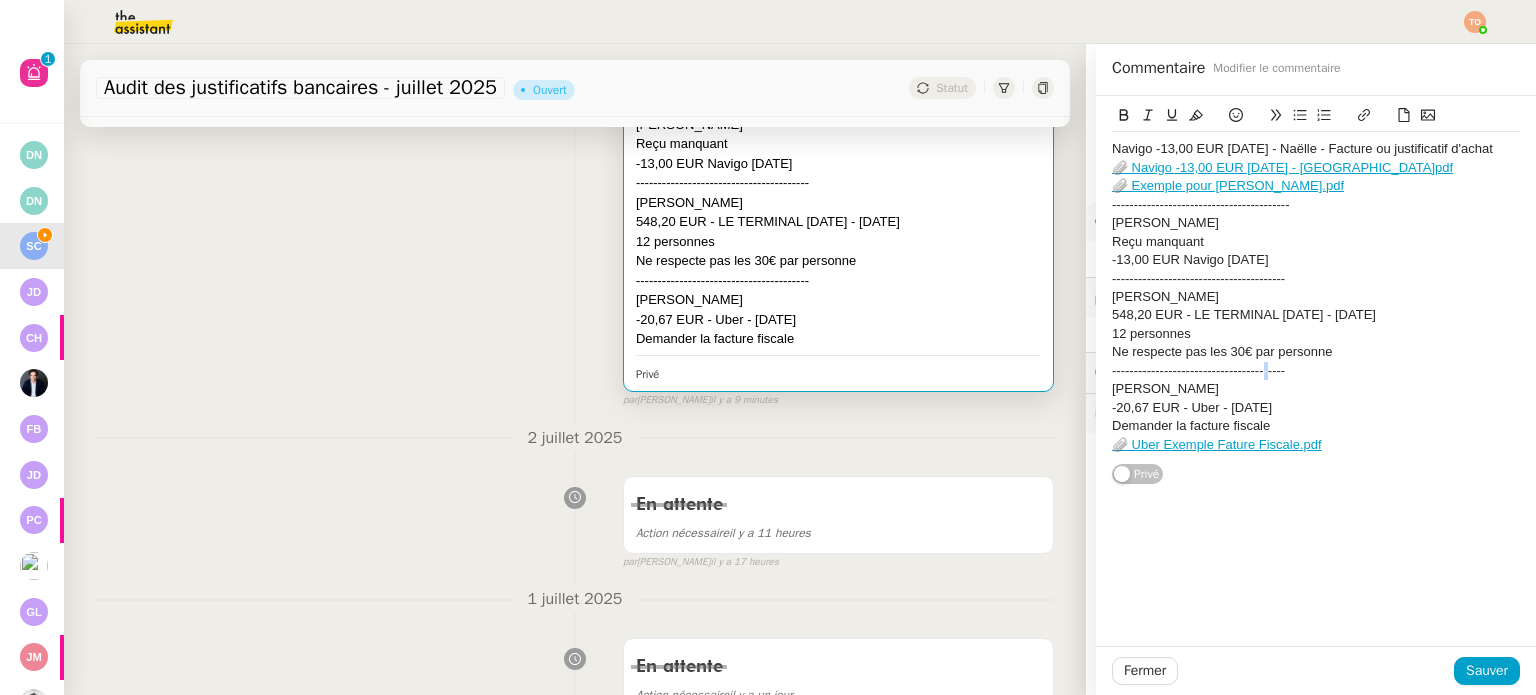 click on "----------------------------------------" 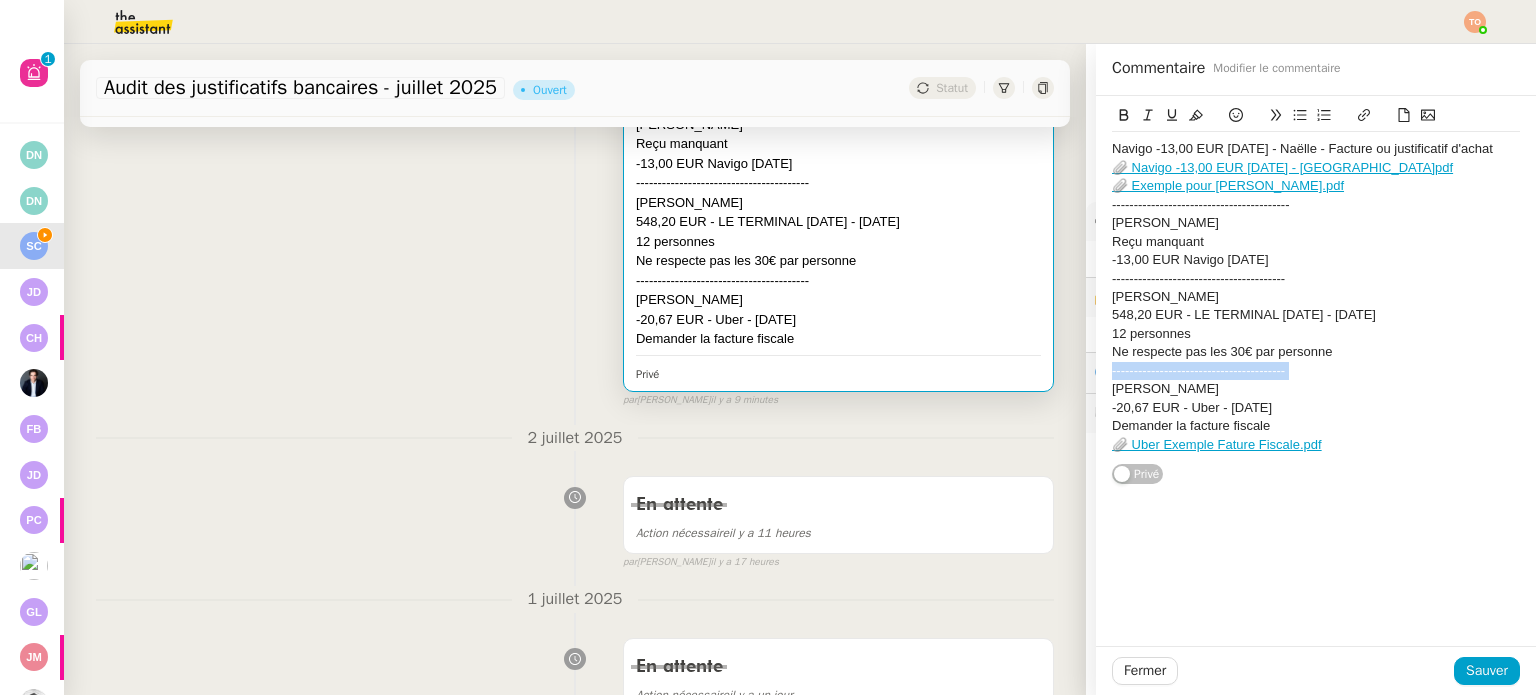 copy on "----------------------------------------" 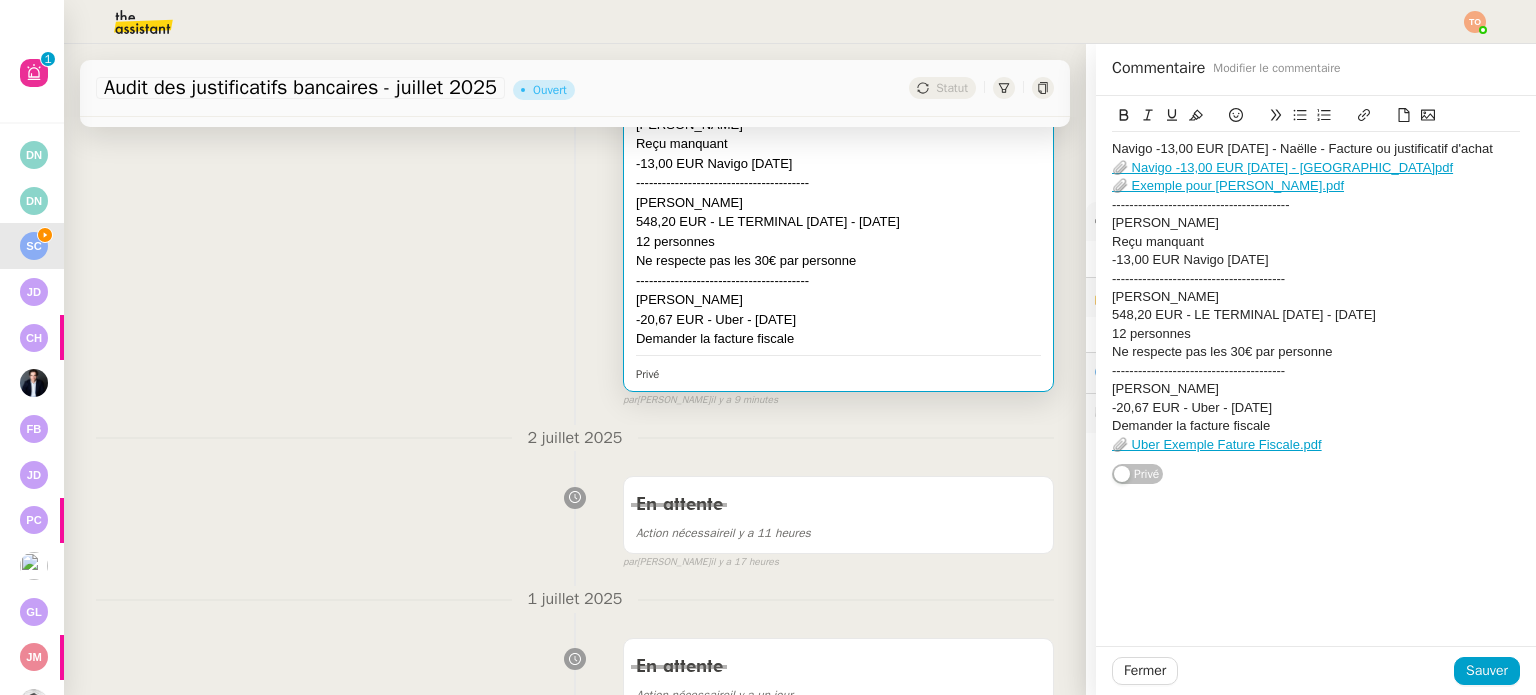 click on "Navigo -13,00 EUR 26 juin 2025 - Naëlle - Facture ou justificatif d'achat 📎 Navigo -13,00 EUR 26 juin 2025 - Naëlle.pdf 📎 Exemple pour Naelle.pdf ----------------------------------------- Maxime Matan Reçu manquant -13,00 EUR Navigo 26 juin 2025 ---------------------------------------- Jerome Huret 548,20 EUR - LE TERMINAL 5 - 24 juin 2025 12 personnes Ne respecte pas les 30€ par personne ---------------------------------------- Jerome Huret -20,67 EUR - Uber - 23 juin 2025 Demander la facture fiscale 📎 Uber Exemple Fature Fiscale.pdf" 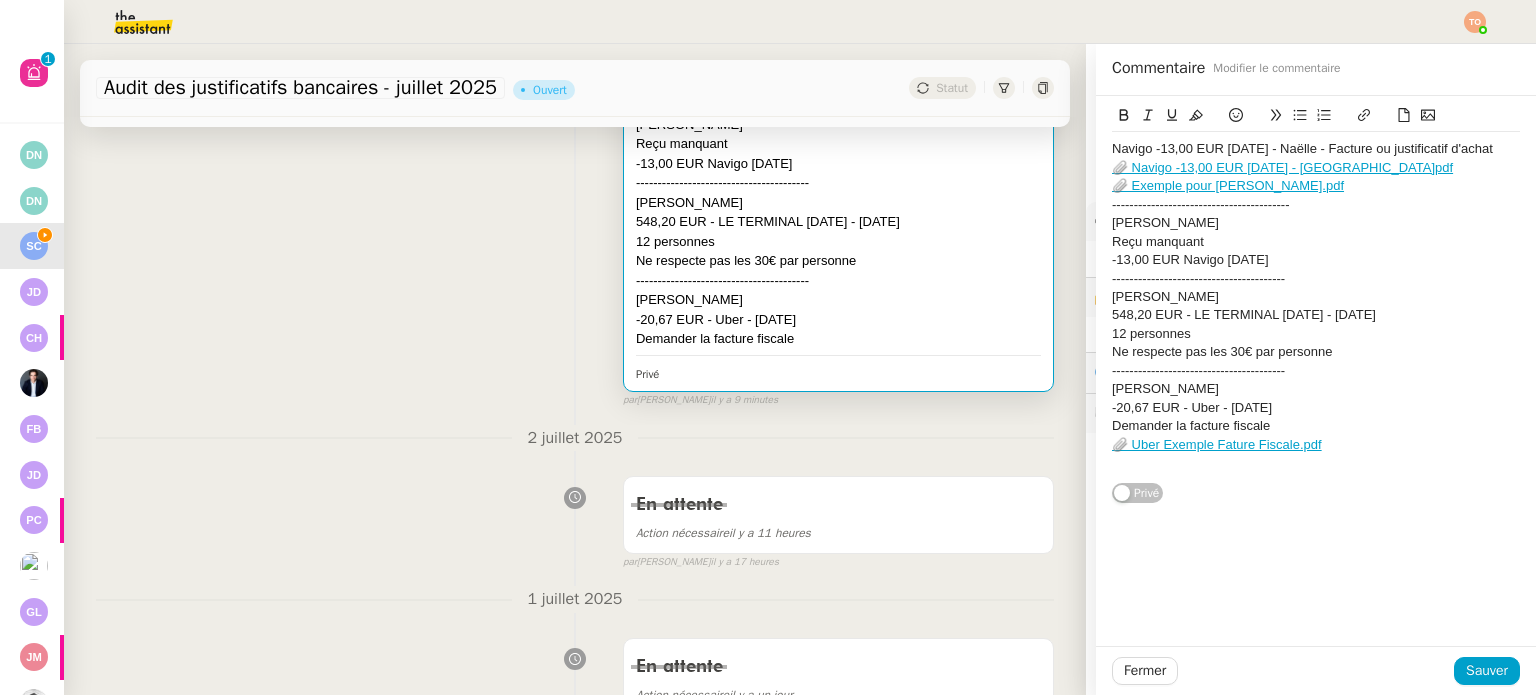 scroll, scrollTop: 0, scrollLeft: 0, axis: both 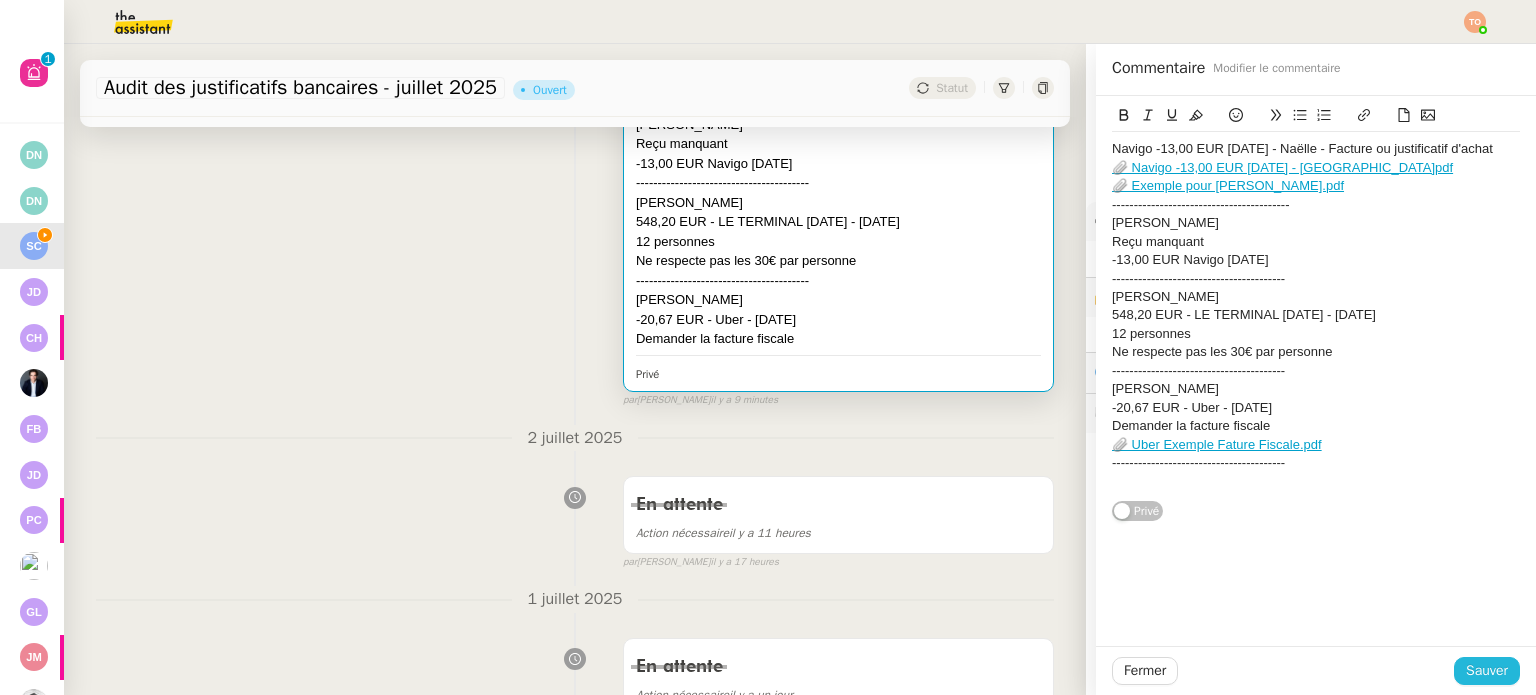 click on "Sauver" 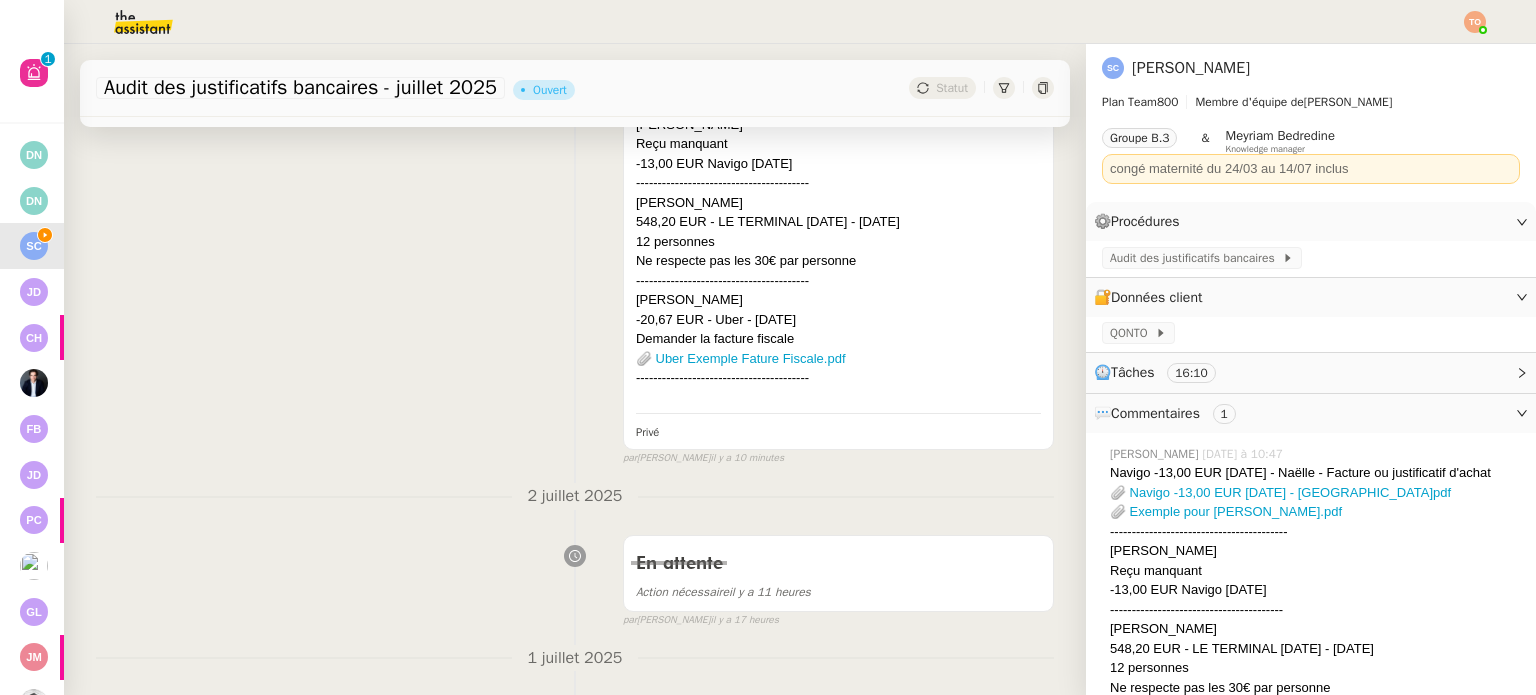 scroll, scrollTop: 0, scrollLeft: 0, axis: both 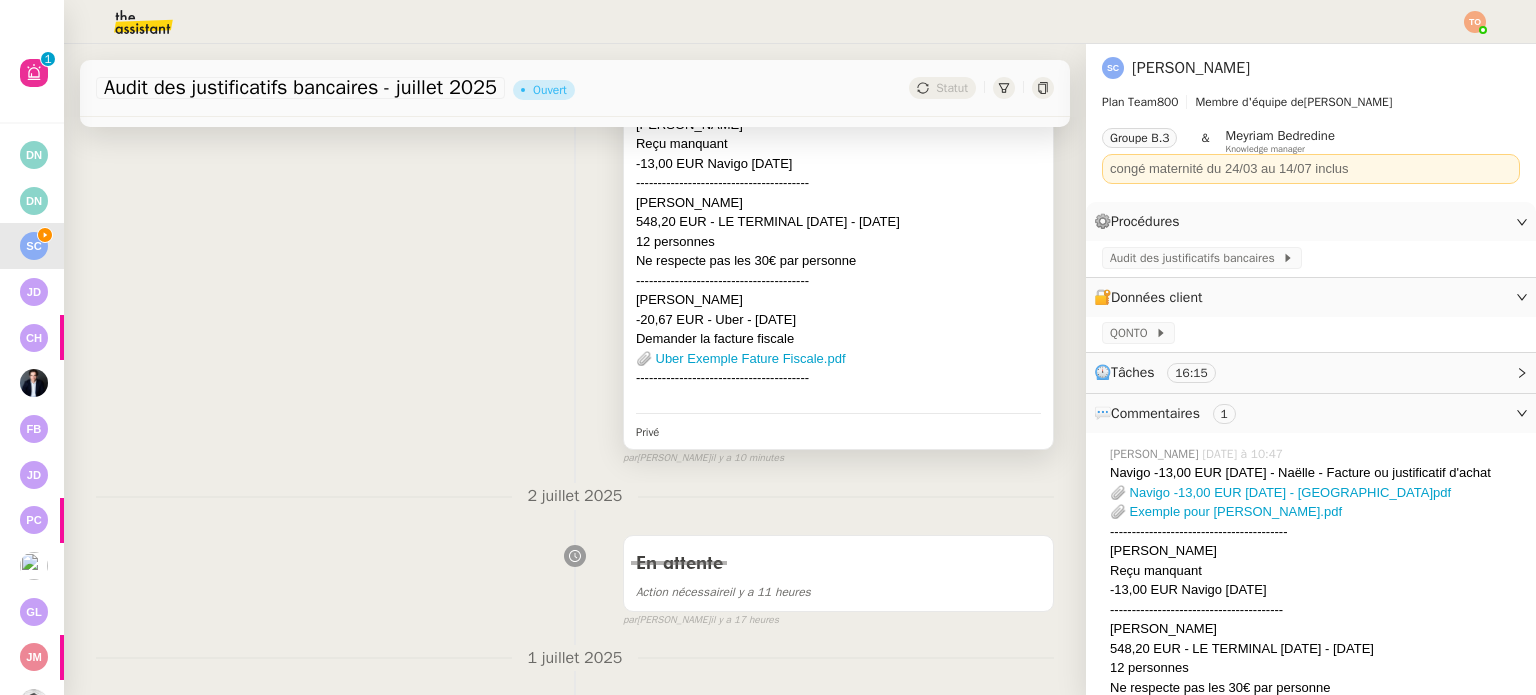 click on "Jerome Huret" at bounding box center [838, 300] 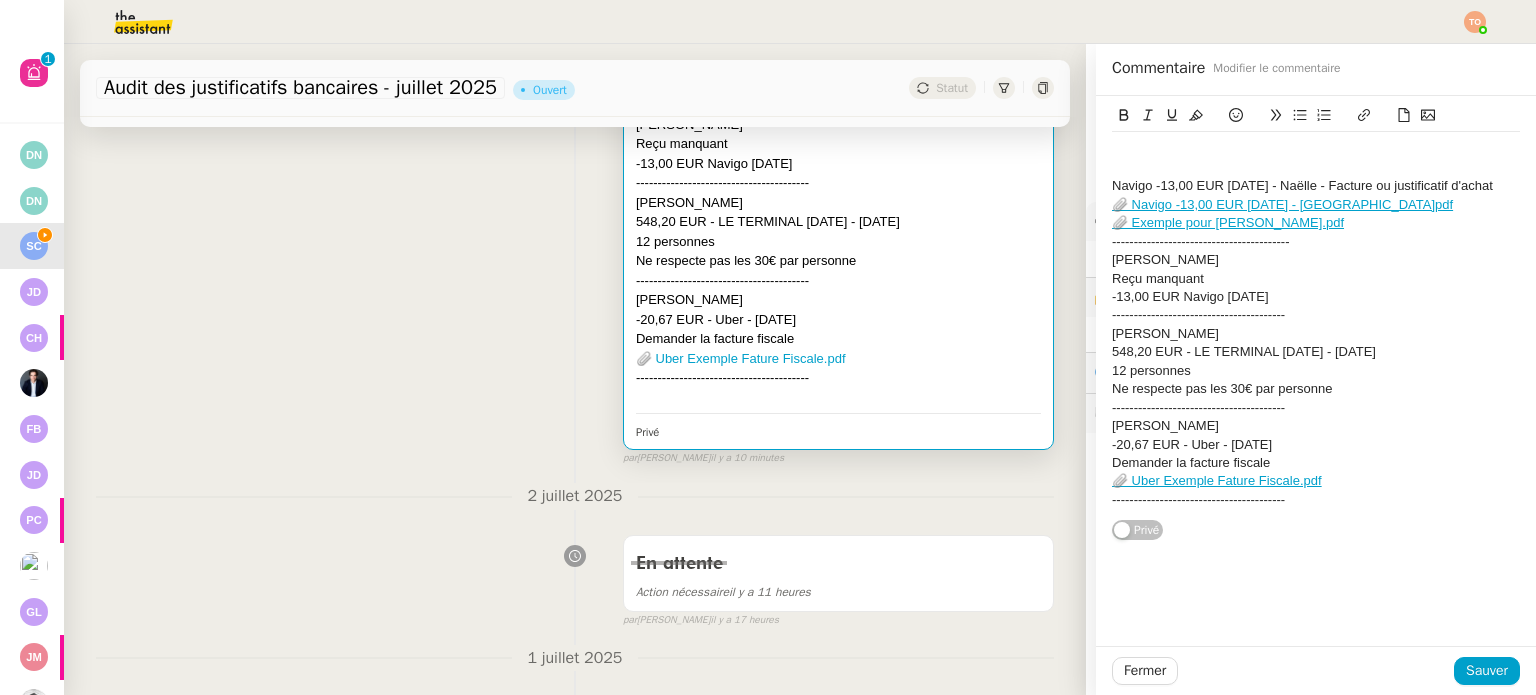 click on "Navigo -13,00 EUR 26 juin 2025 - Naëlle - Facture ou justificatif d'achat 📎 Navigo -13,00 EUR 26 juin 2025 - Naëlle.pdf 📎 Exemple pour Naelle.pdf ----------------------------------------- Maxime Matan Reçu manquant -13,00 EUR Navigo 26 juin 2025 ---------------------------------------- Jerome Huret 548,20 EUR - LE TERMINAL 5 - 24 juin 2025 12 personnes Ne respecte pas les 30€ par personne ---------------------------------------- Jerome Huret -20,67 EUR - Uber - 23 juin 2025 Demander la facture fiscale 📎 Uber Exemple Fature Fiscale.pdf ----------------------------------------" 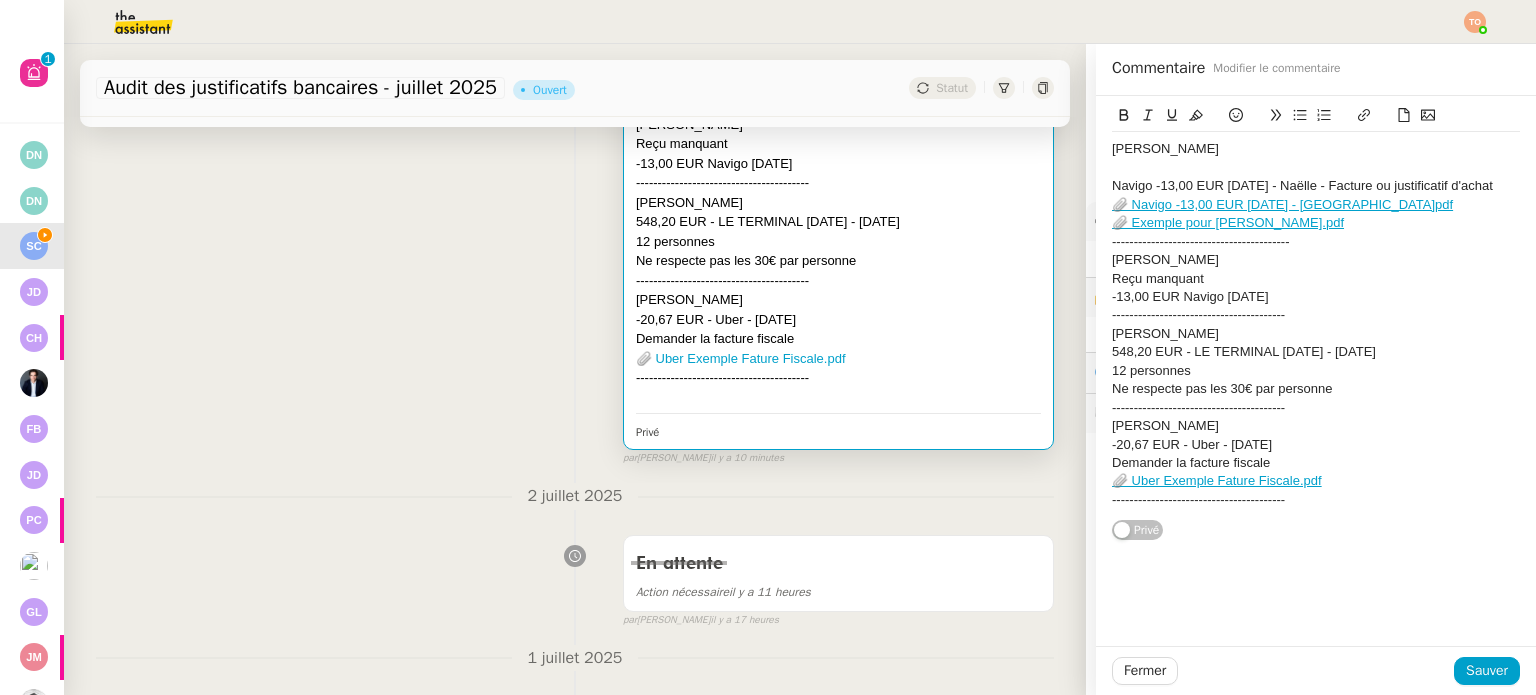 scroll, scrollTop: 0, scrollLeft: 0, axis: both 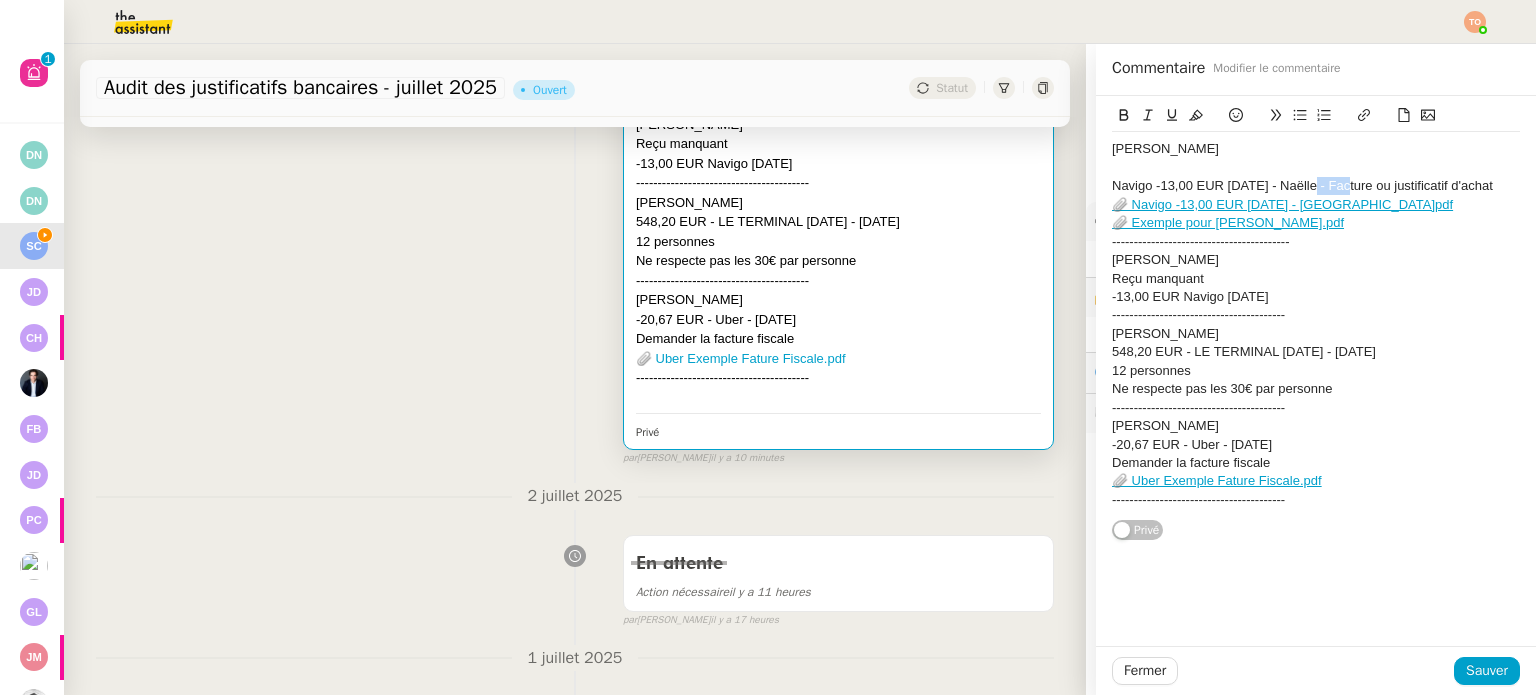 click on "Navigo -13,00 EUR 26 juin 2025 - Naëlle - Facture ou justificatif d'achat" 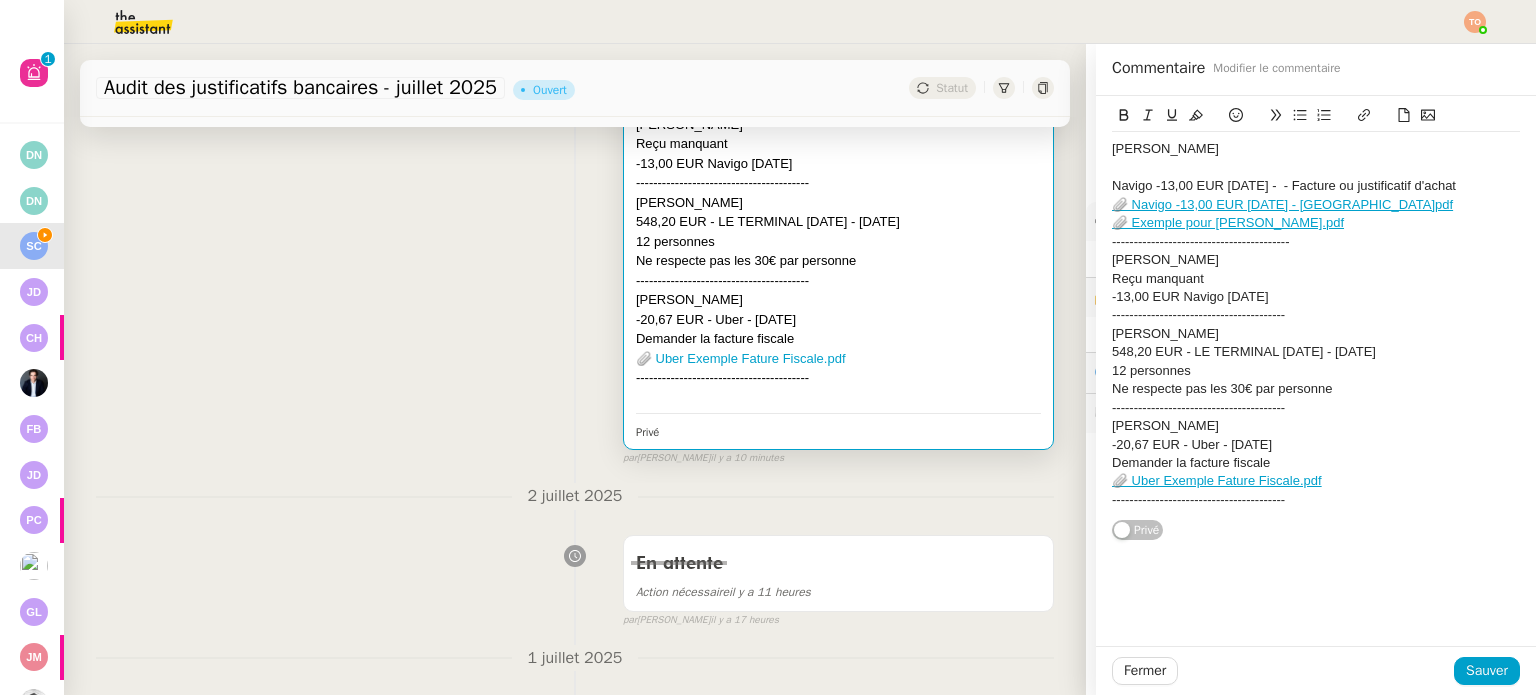 type 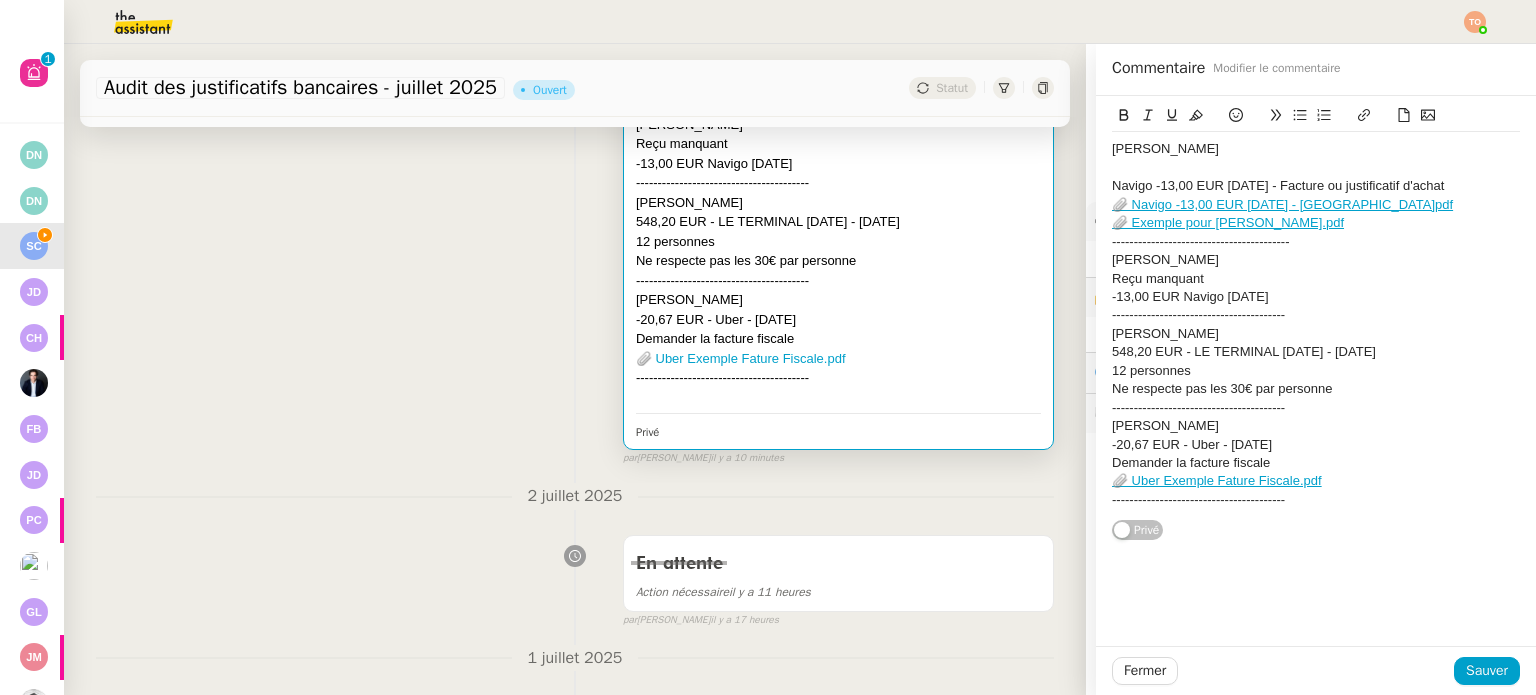 click on "Navigo -13,00 EUR 26 juin 2025 - Facture ou justificatif d'achat" 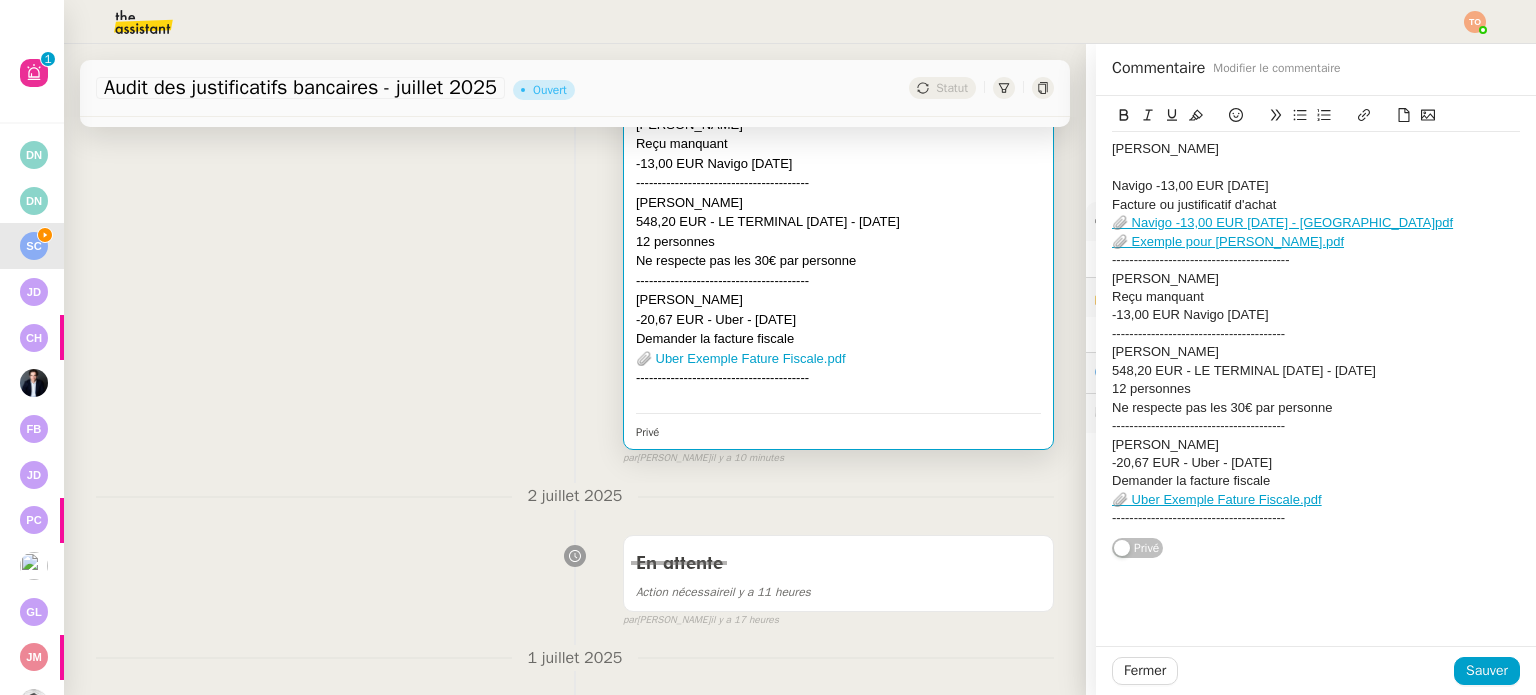 click on "📎 Exemple pour Naelle.pdf" 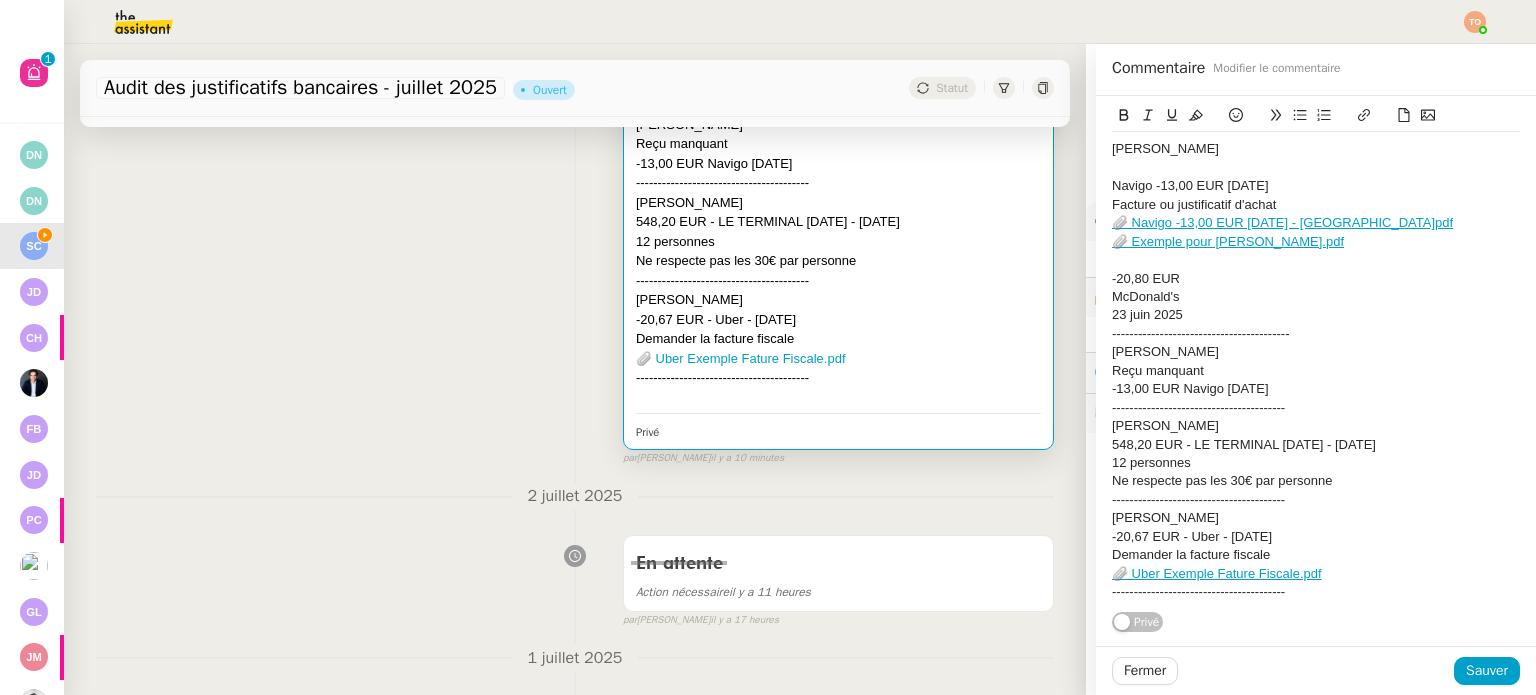 scroll, scrollTop: 0, scrollLeft: 0, axis: both 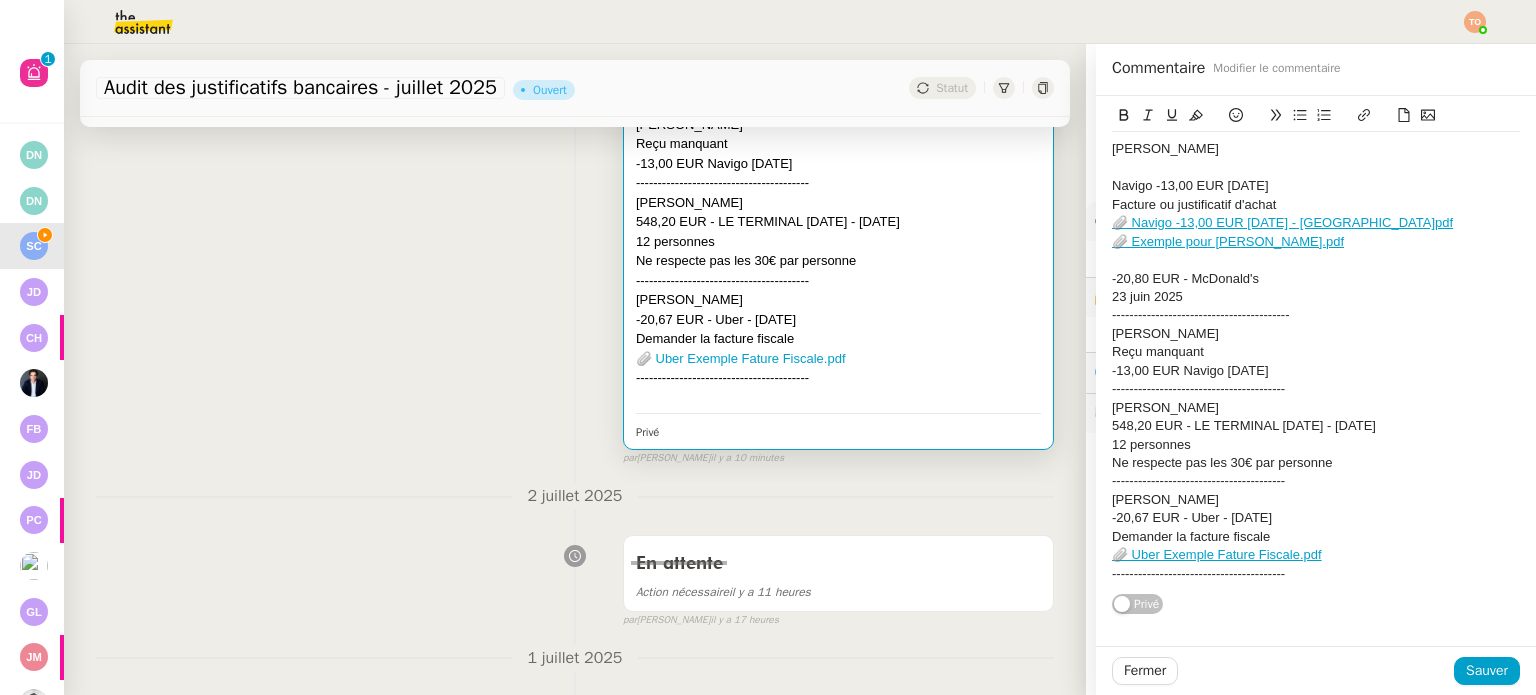 click on "-20,80 EUR - McDonald's" 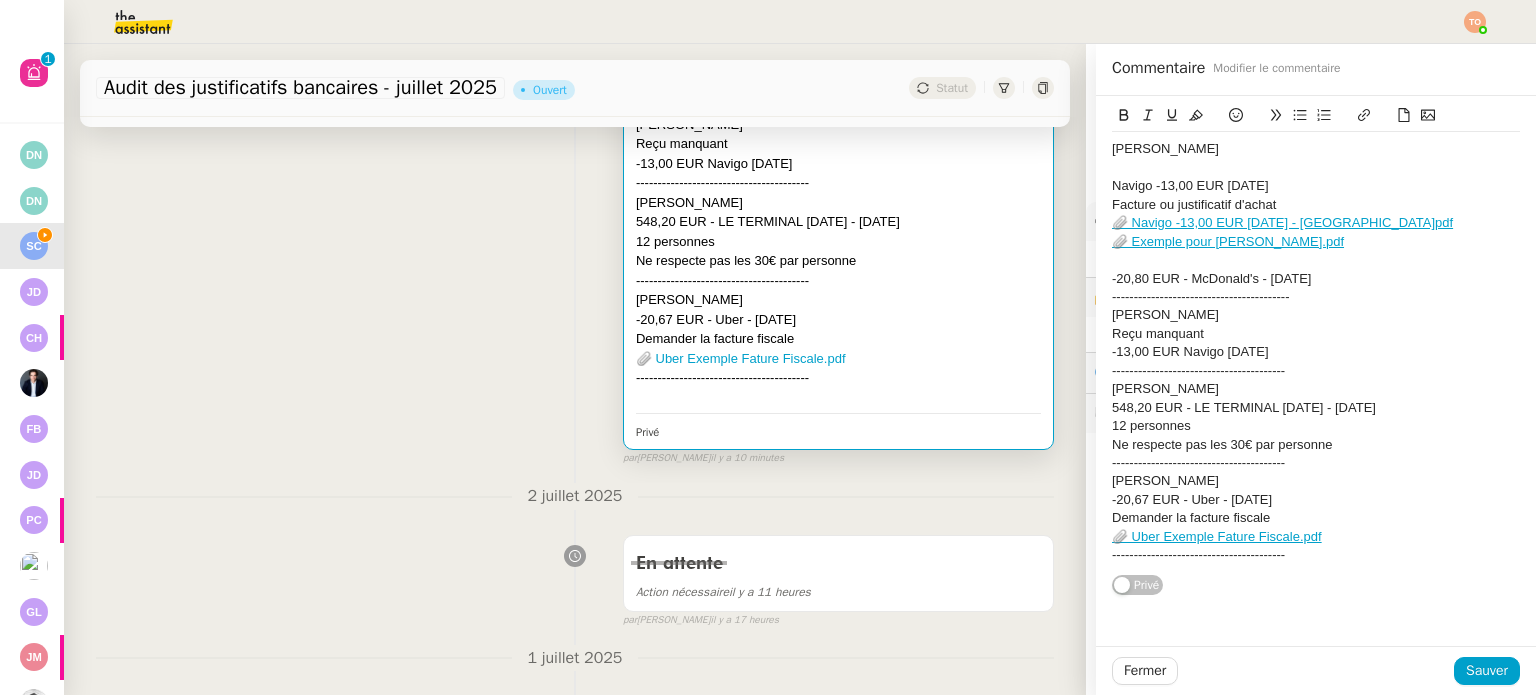 click on "-20,80 EUR - McDonald's - 23 juin 2025" 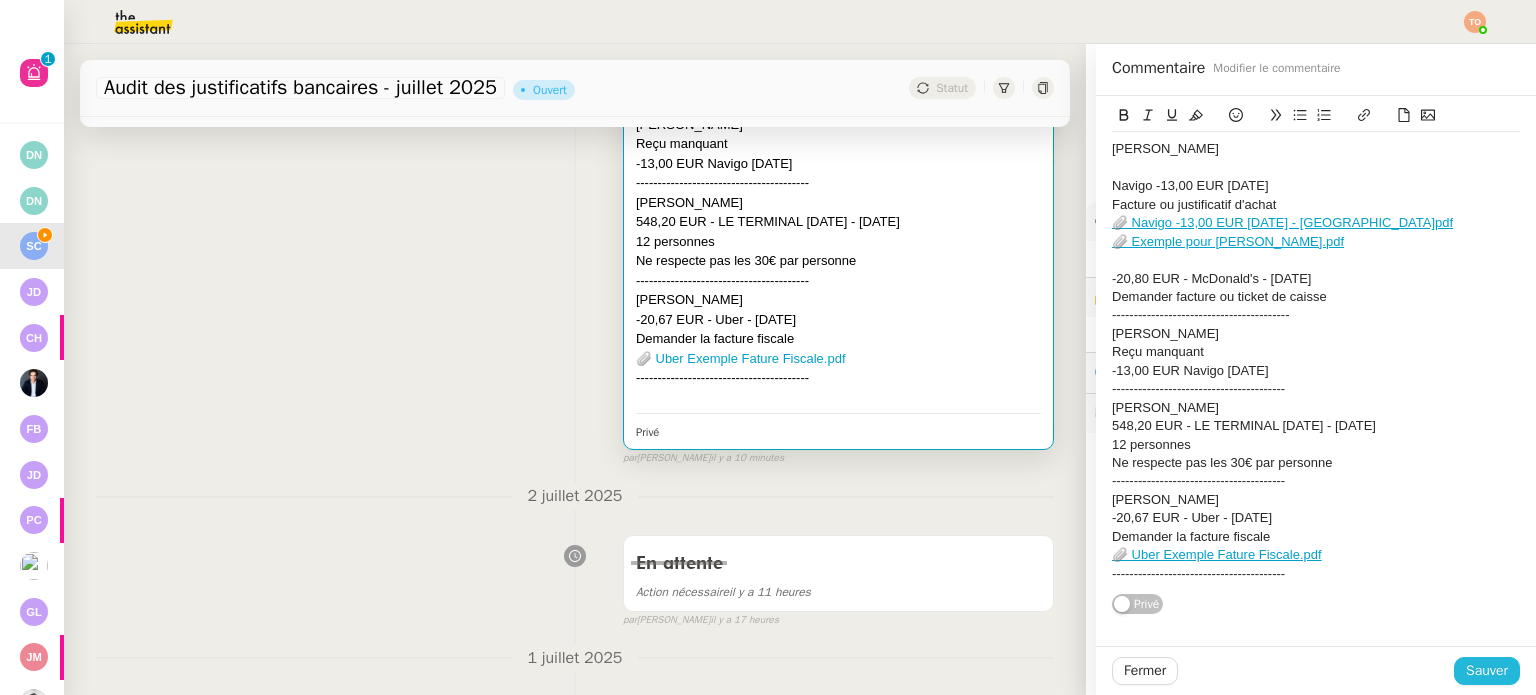 click on "Sauver" 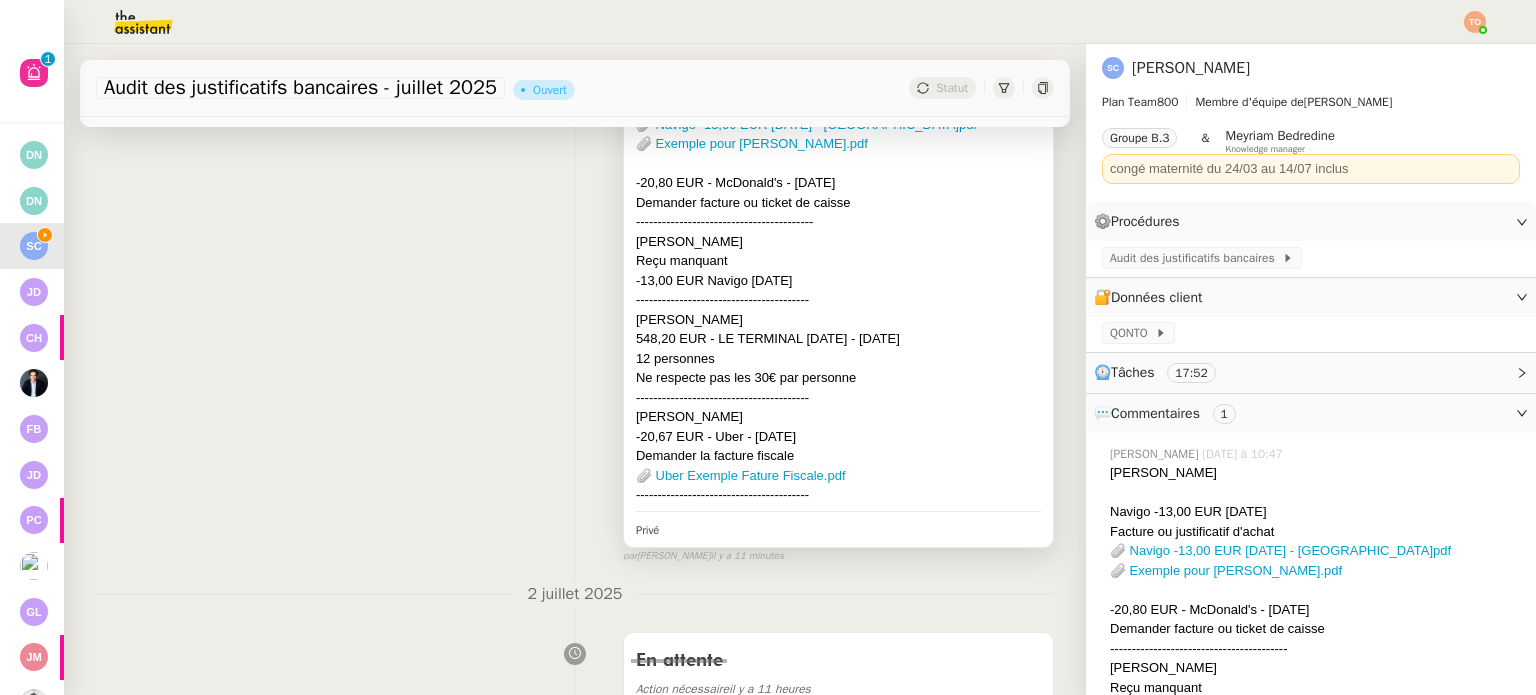 click on "-20,67 EUR - Uber - 23 juin 2025" at bounding box center (838, 437) 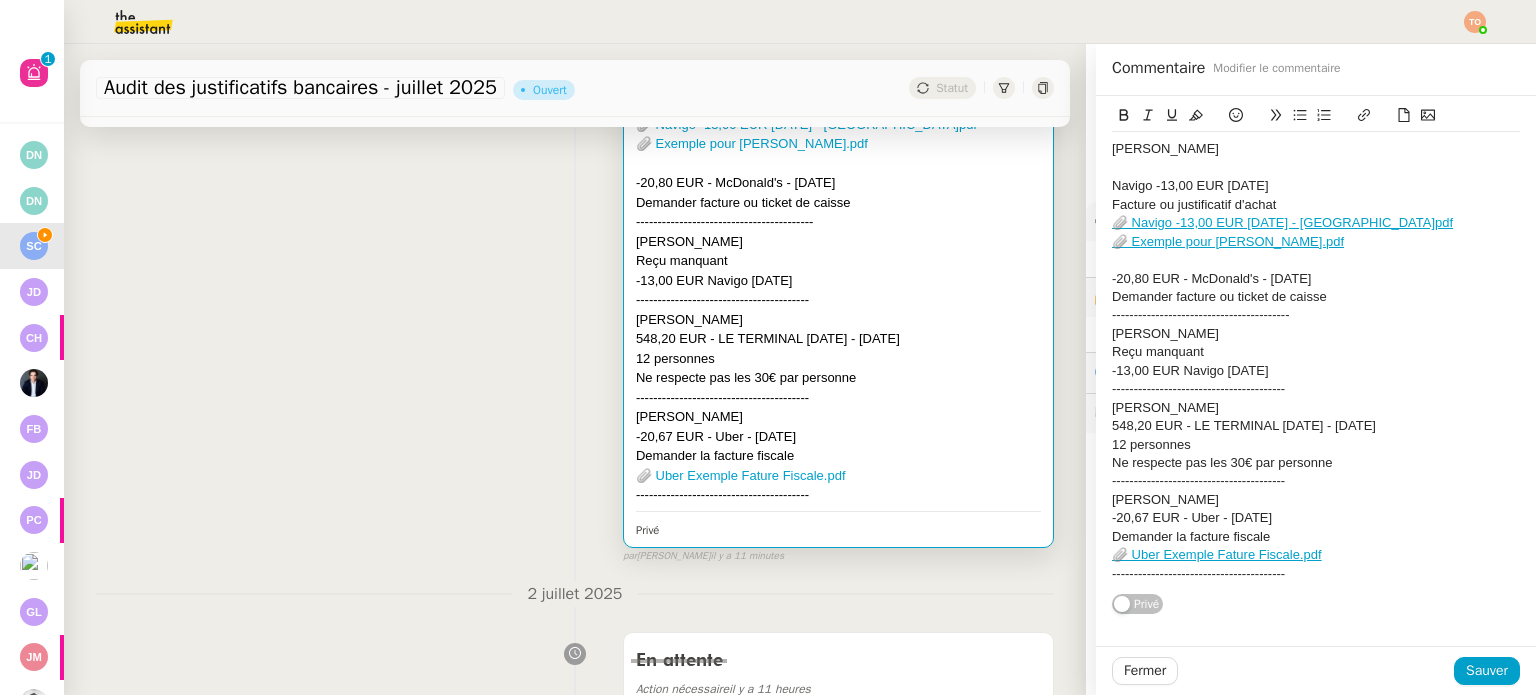 click on "Naëlle Van Moerbeke Navigo -13,00 EUR 26 juin 2025 Facture ou justificatif d'achat 📎 Navigo -13,00 EUR 26 juin 2025 - Naëlle.pdf 📎 Exemple pour Naelle.pdf -20,80 EUR - McDonald's - 23 juin 2025 Demander facture ou ticket de caisse ----------------------------------------- Maxime Matan Reçu manquant -13,00 EUR Navigo 26 juin 2025 ---------------------------------------- Jerome Huret 548,20 EUR - LE TERMINAL 5 - 24 juin 2025 12 personnes Ne respecte pas les 30€ par personne ---------------------------------------- Jerome Huret -20,67 EUR - Uber - 23 juin 2025 Demander la facture fiscale 📎 Uber Exemple Fature Fiscale.pdf ----------------------------------------" 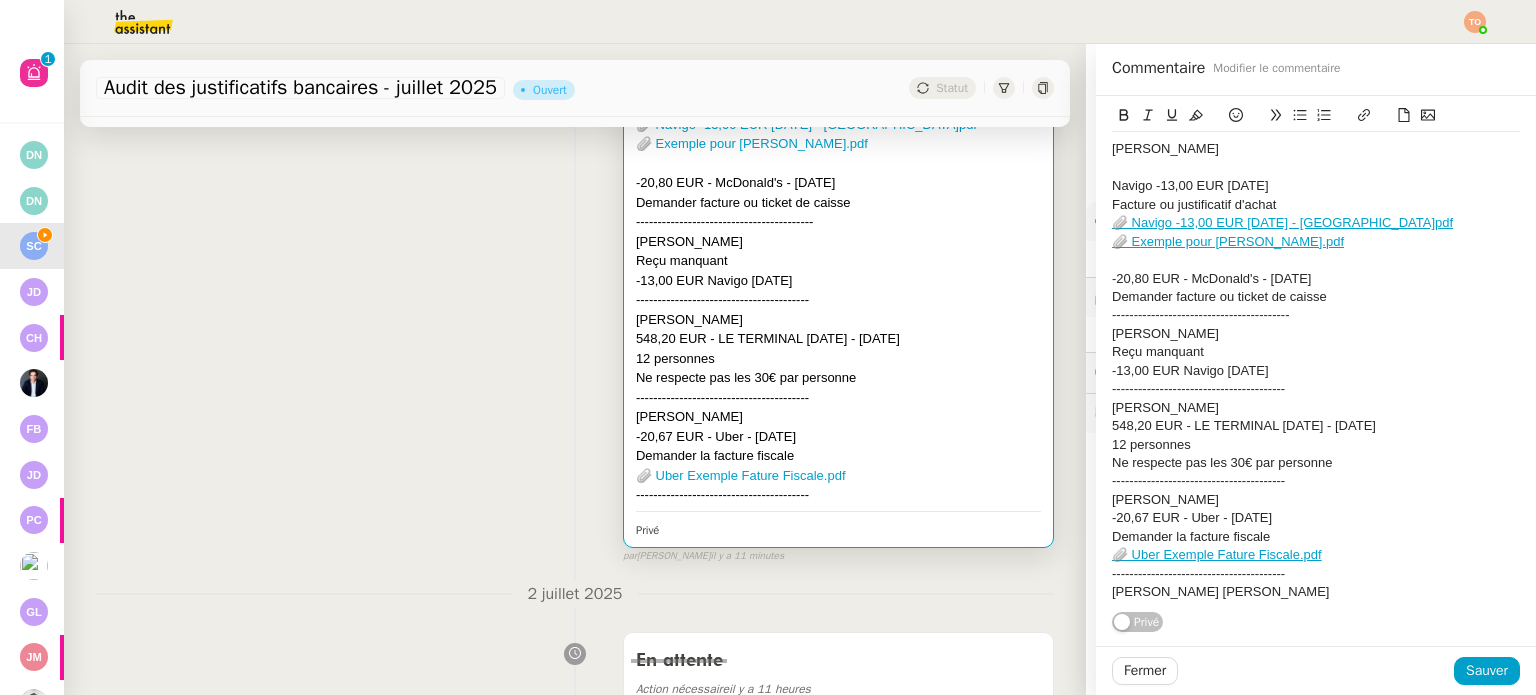 scroll, scrollTop: 0, scrollLeft: 0, axis: both 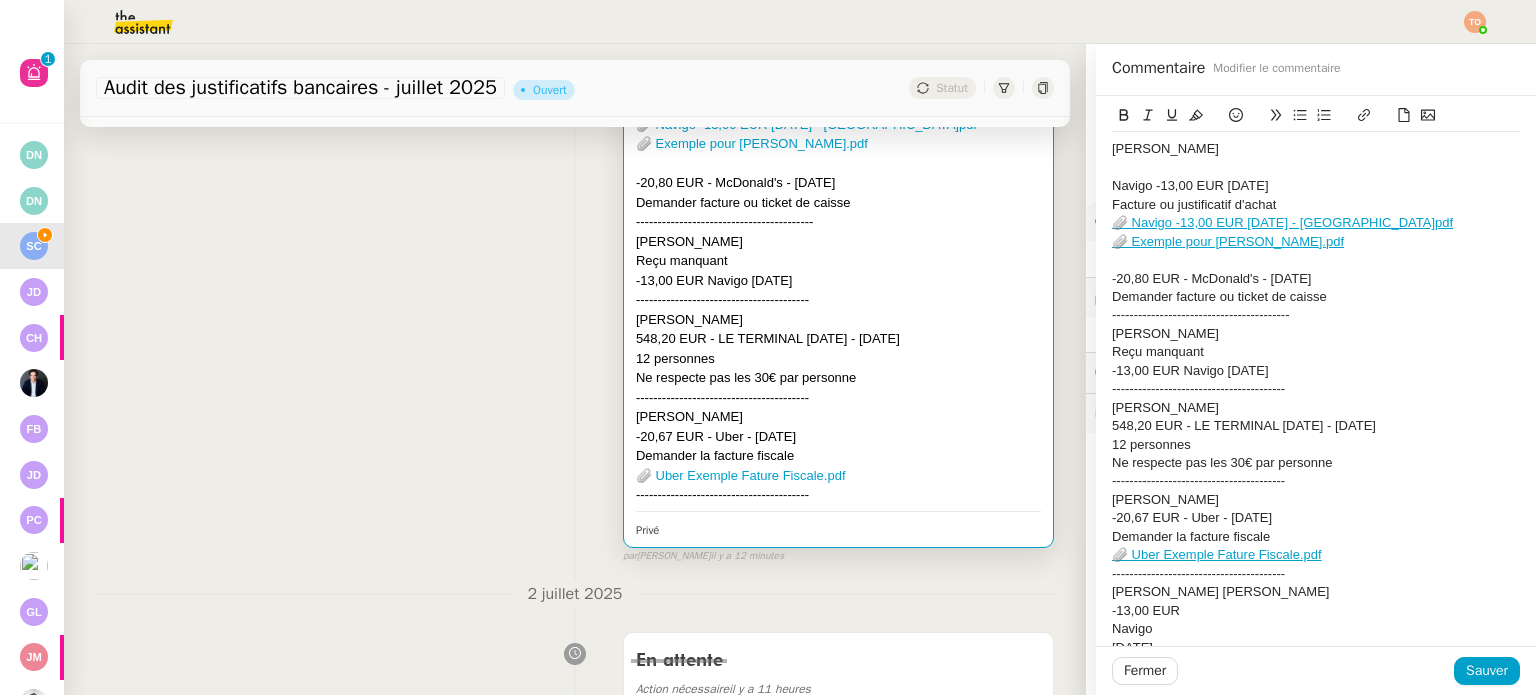 click on "-13,00 EUR" 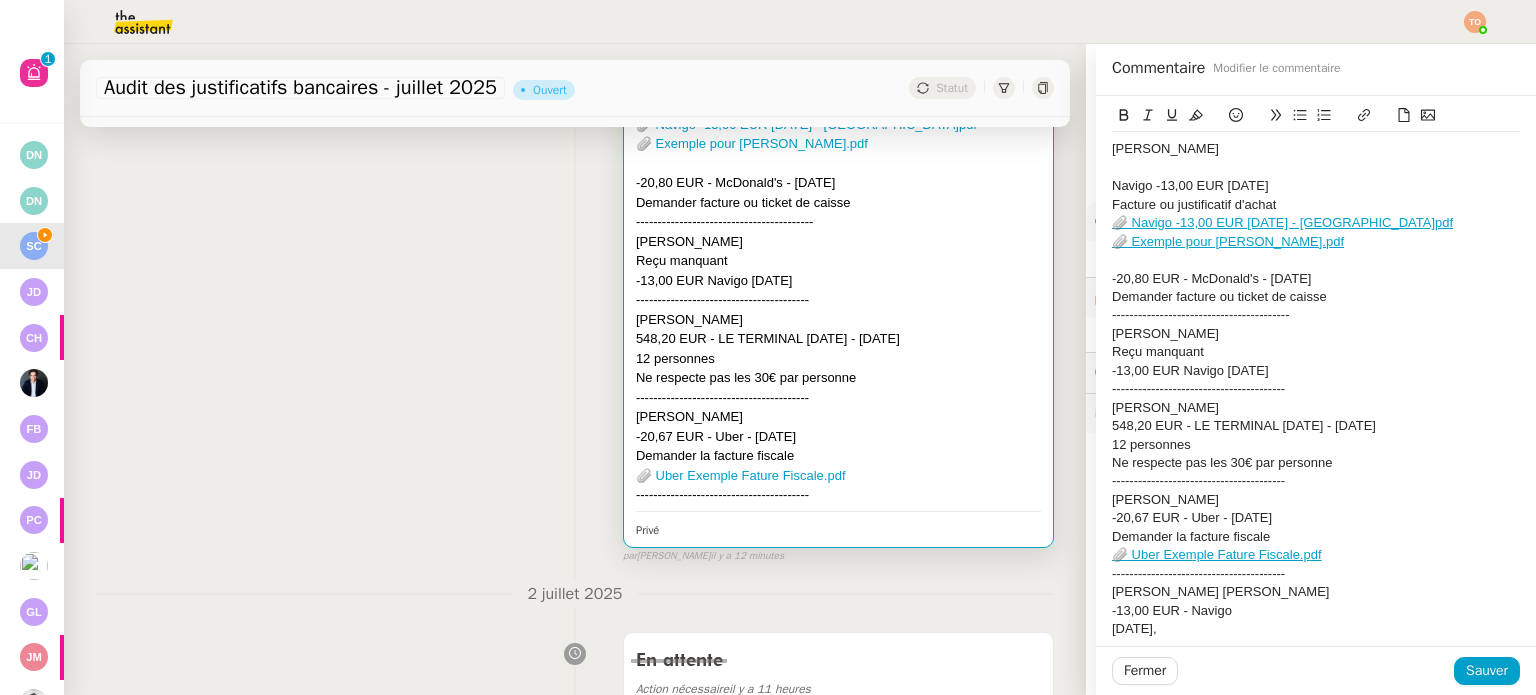 click on "-13,00 EUR - Navigo" 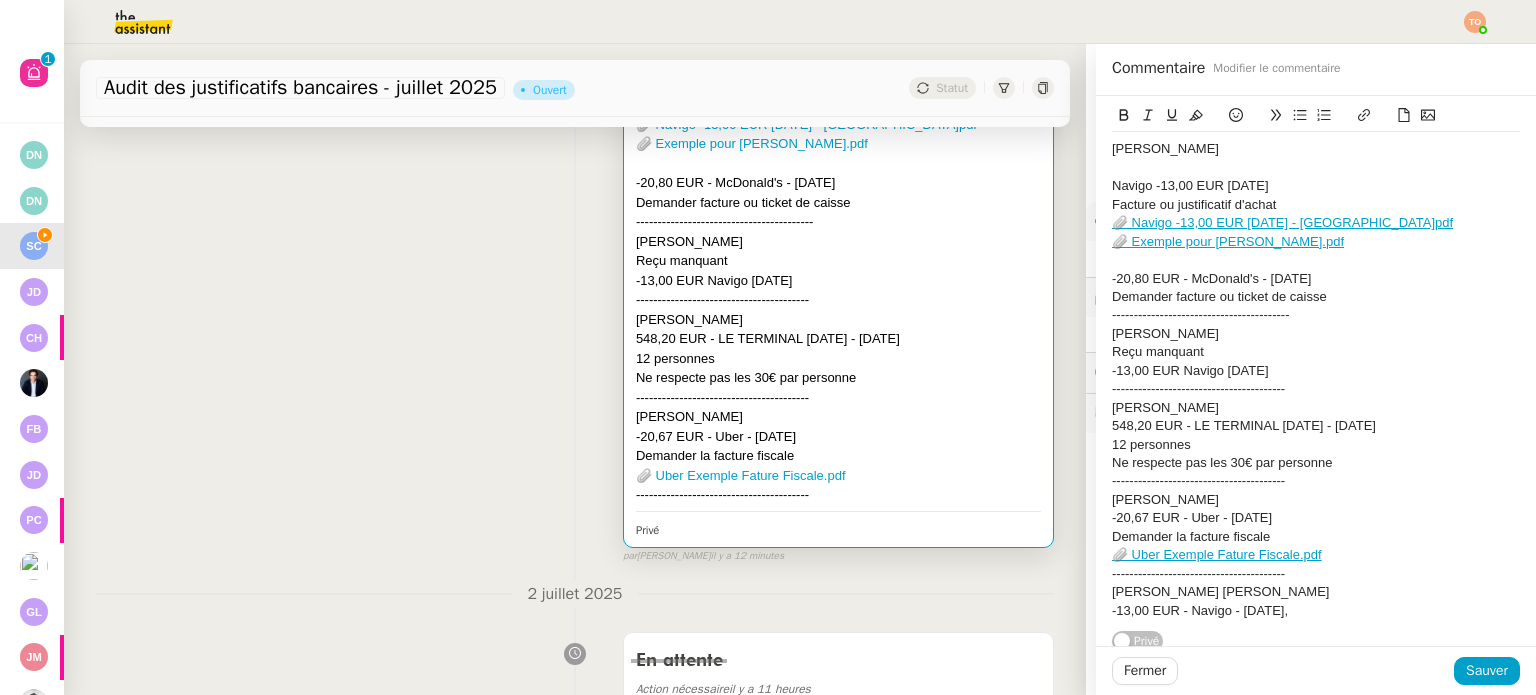 click on "-13,00 EUR - Navigo - 23 juin 2025," 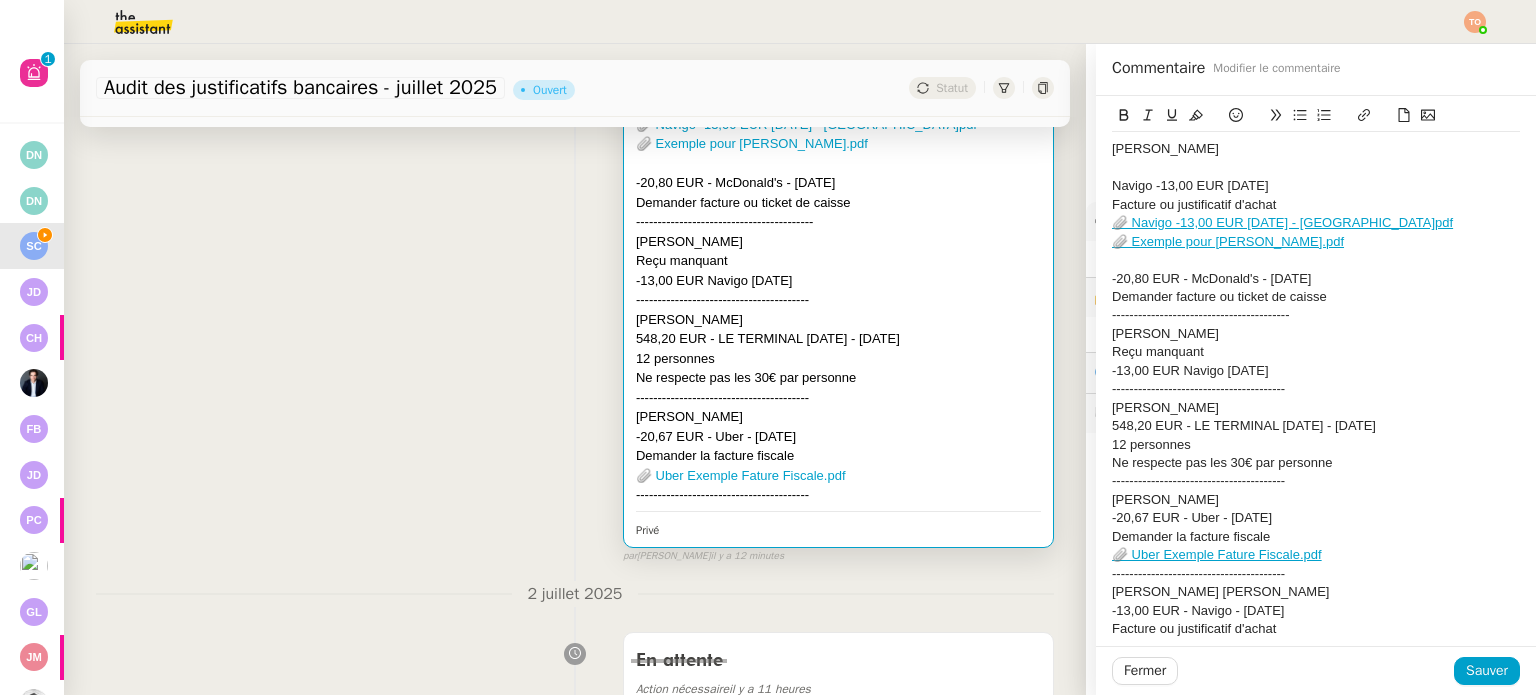 click on "----------------------------------------" 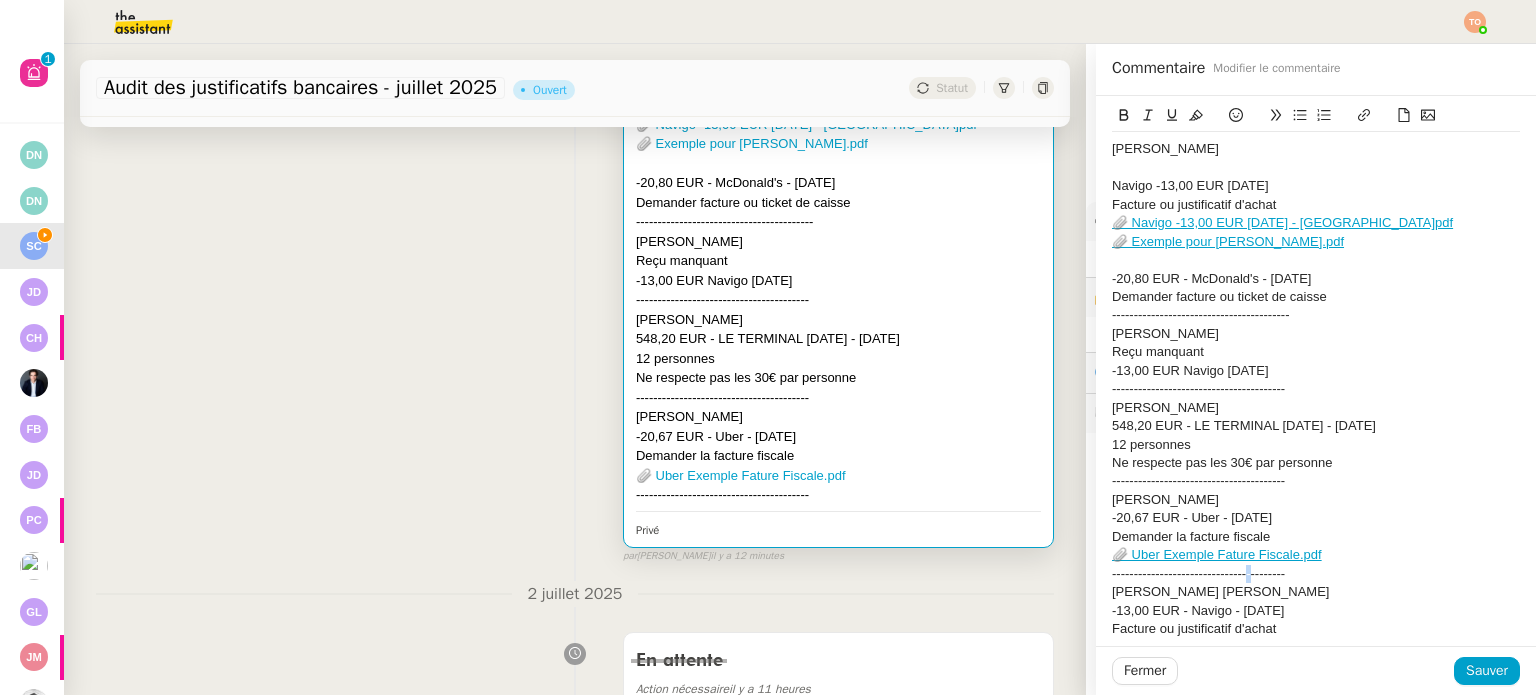 click on "----------------------------------------" 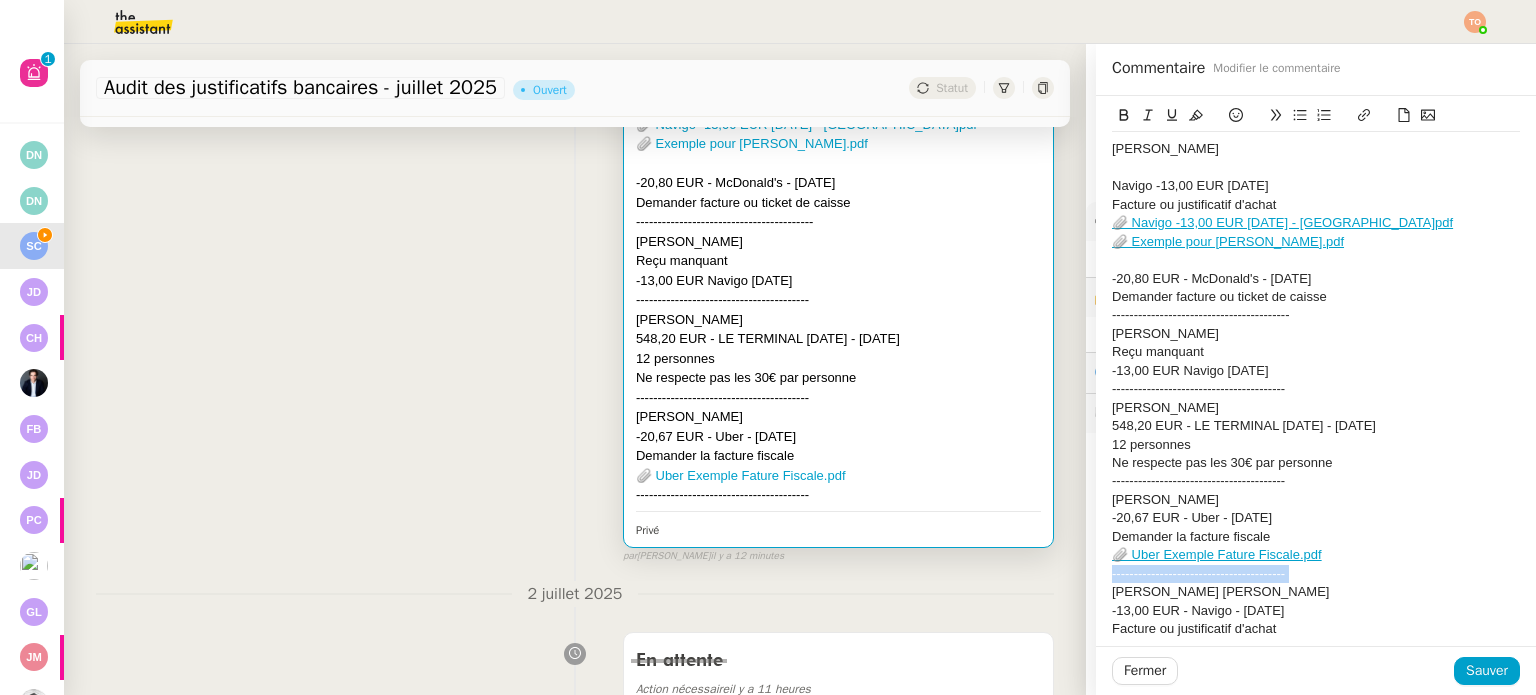 click on "----------------------------------------" 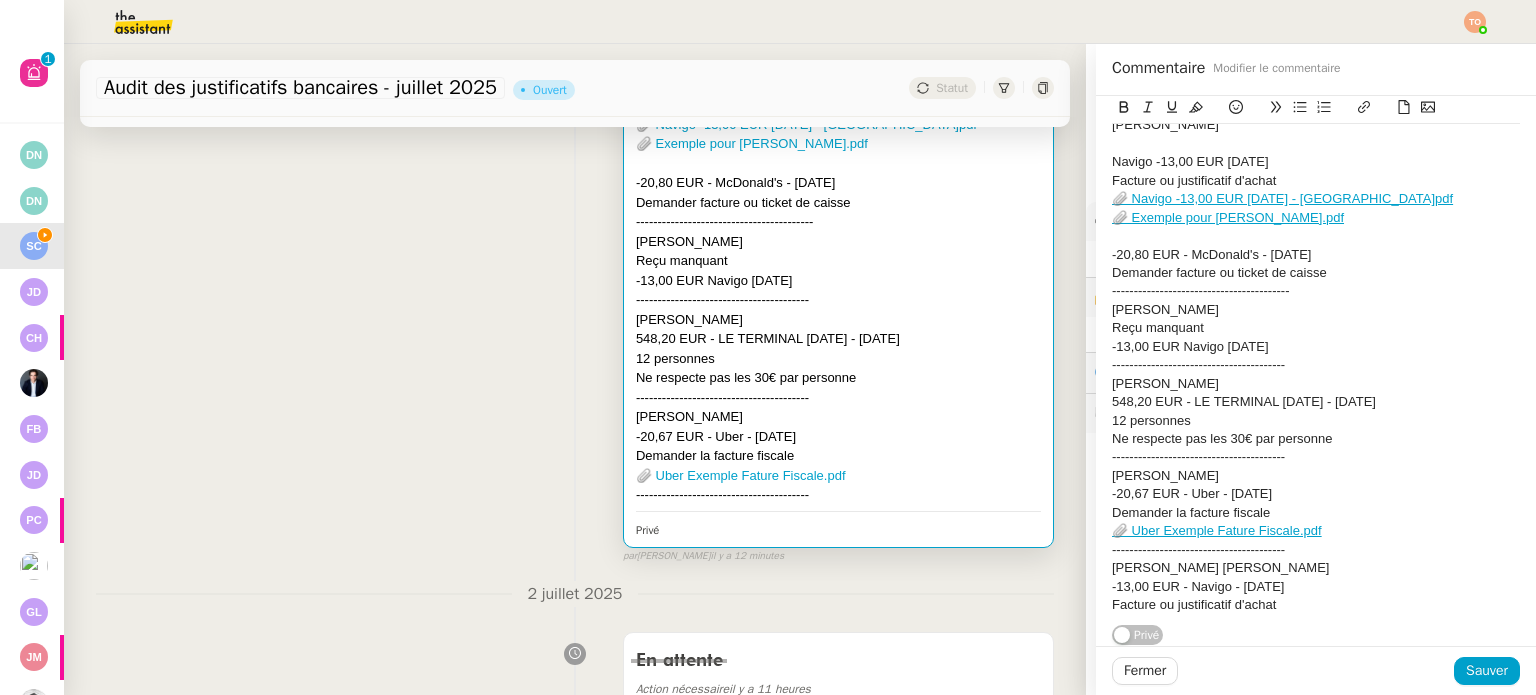 click on "Facture ou justificatif d'achat" 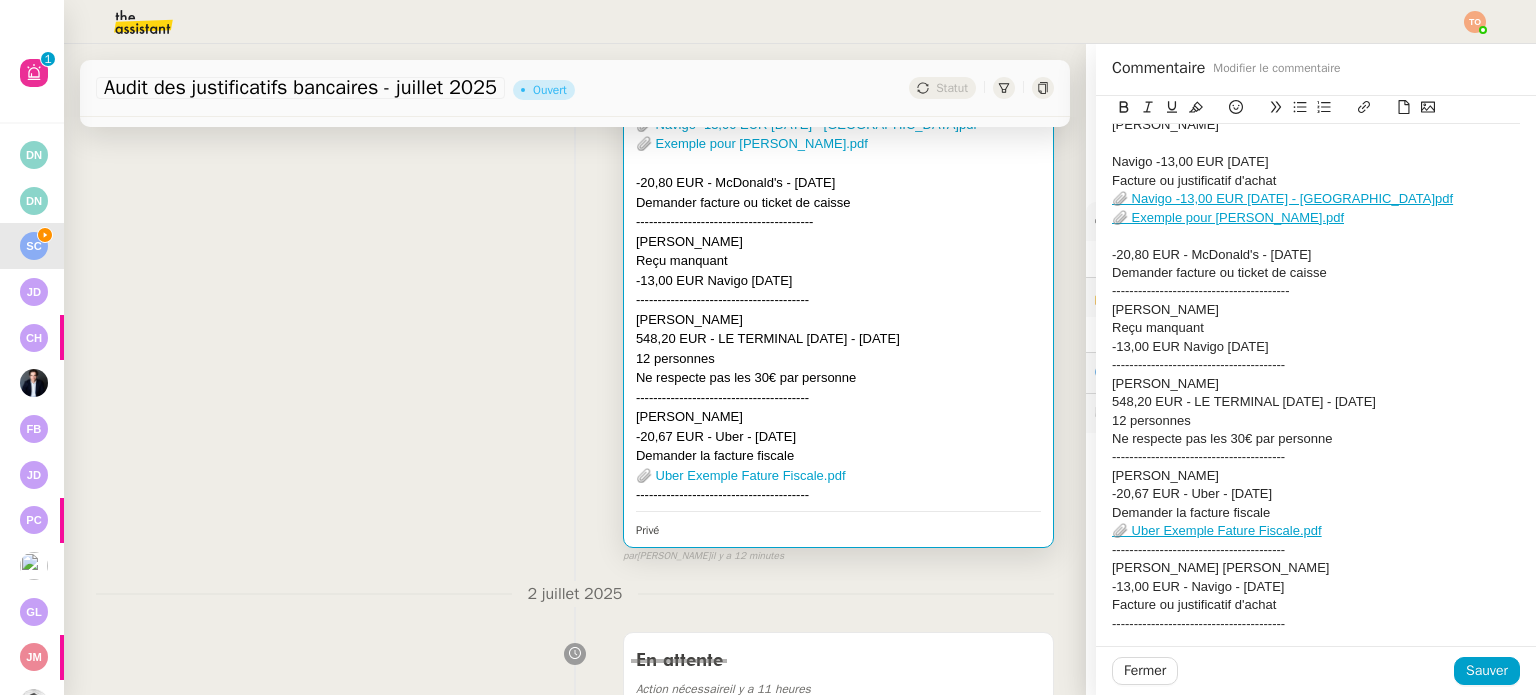 scroll, scrollTop: 0, scrollLeft: 0, axis: both 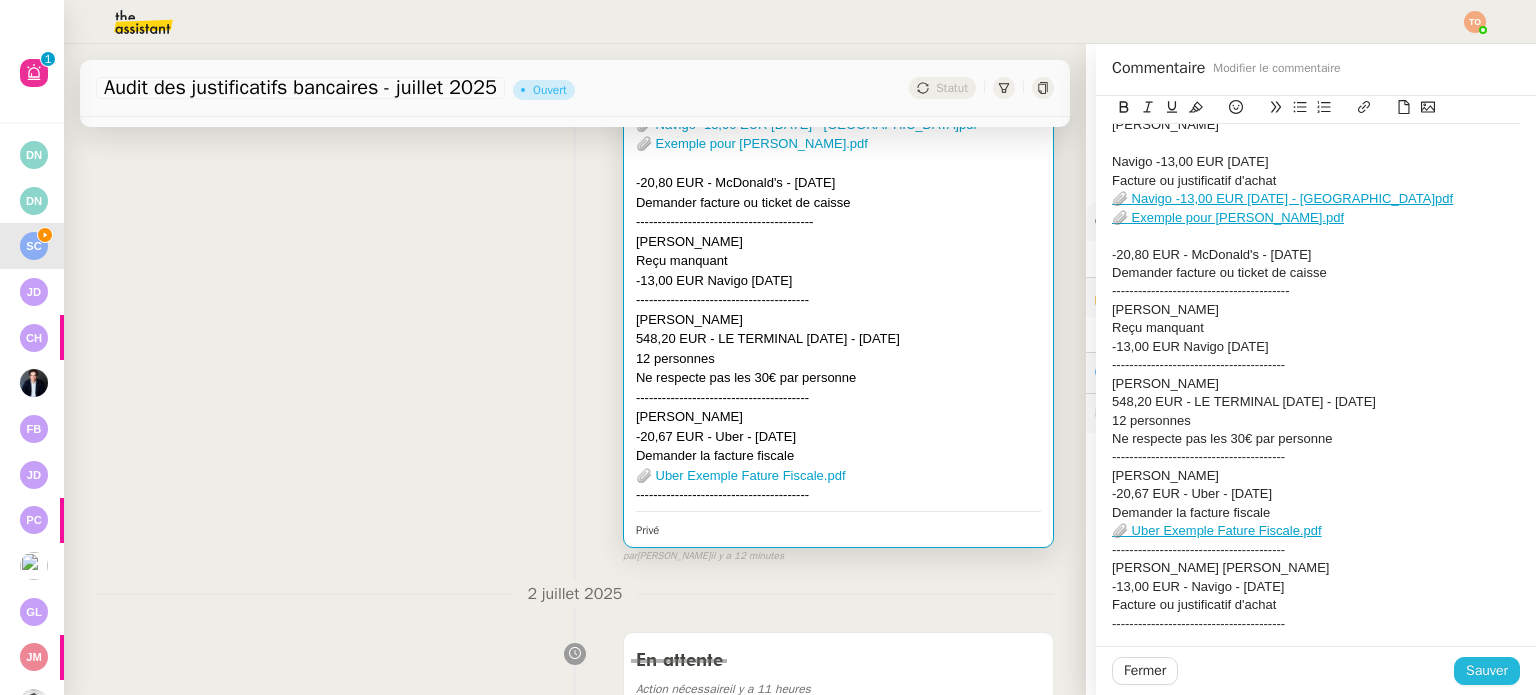 click on "Sauver" 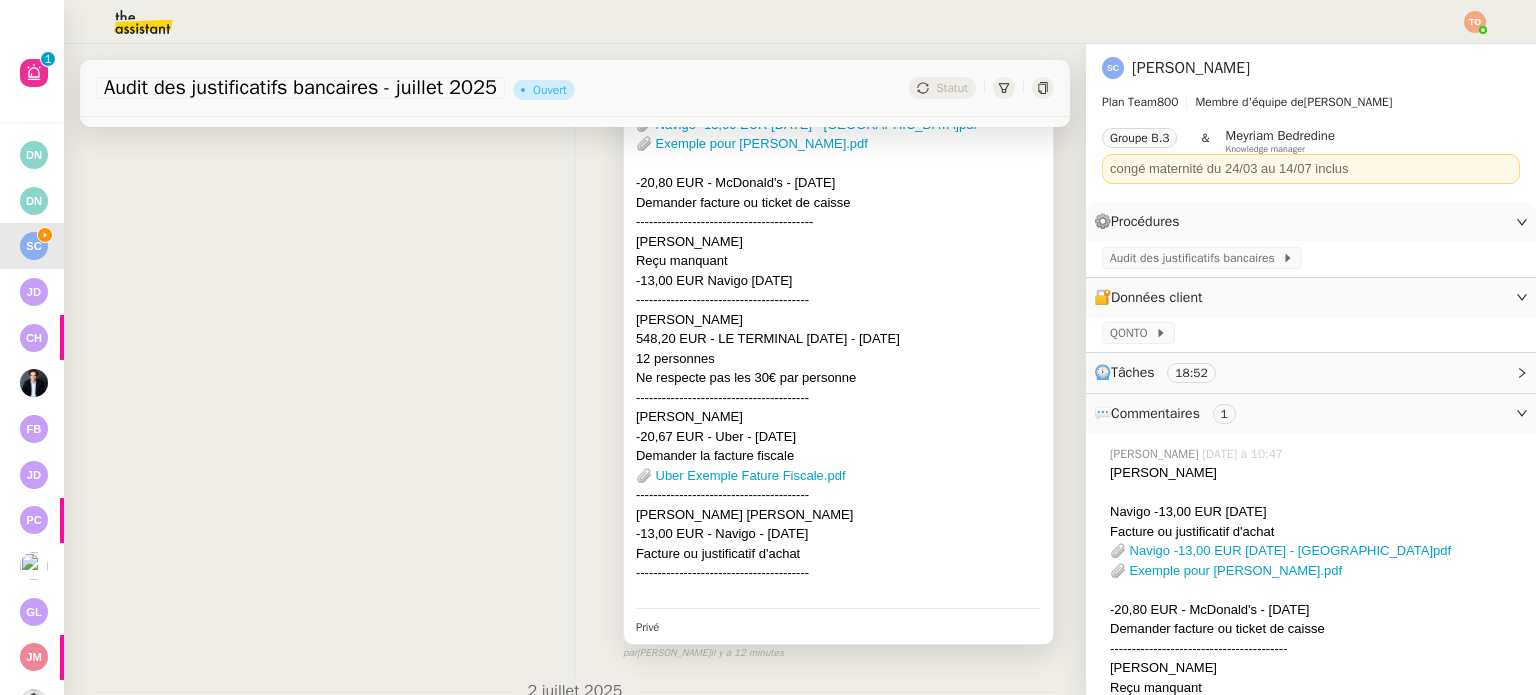 click on "Ne respecte pas les 30€ par personne" at bounding box center (838, 378) 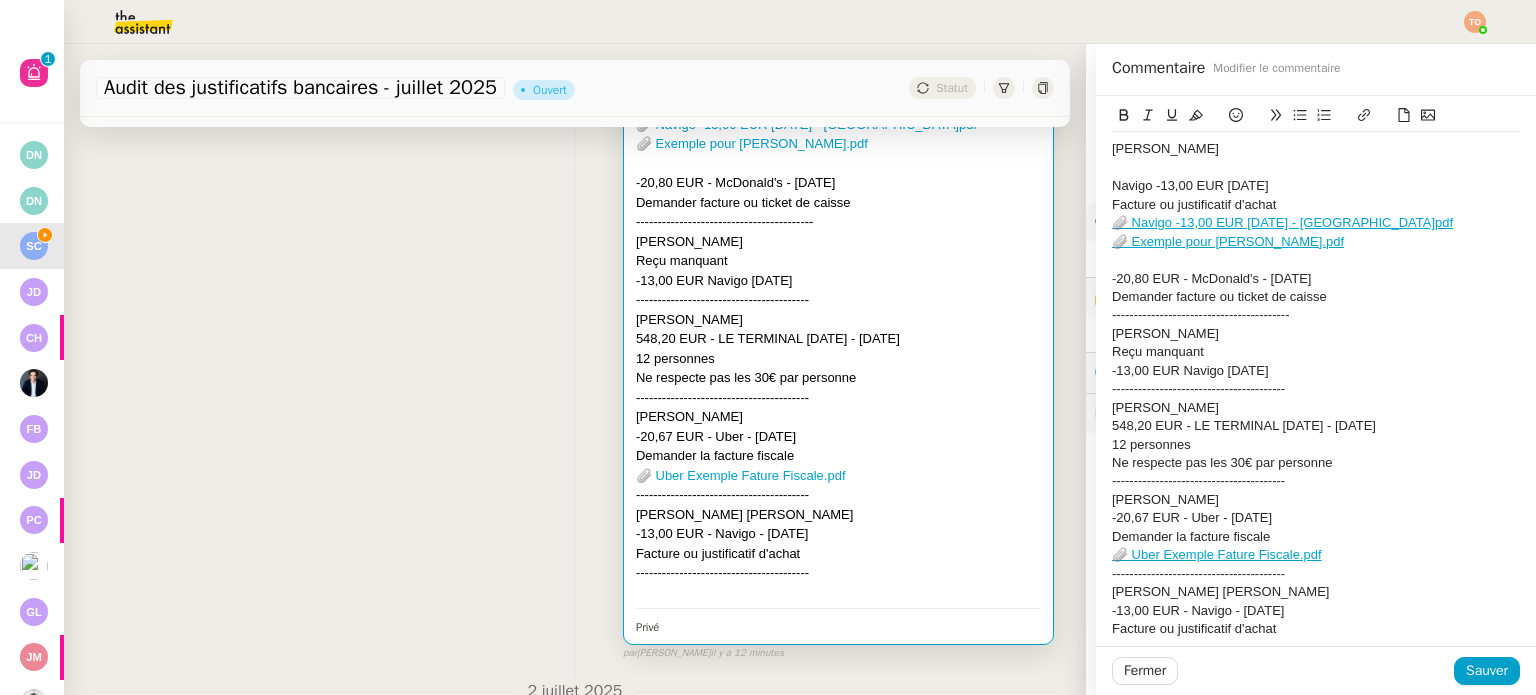 click on "📎 Exemple pour Naelle.pdf" 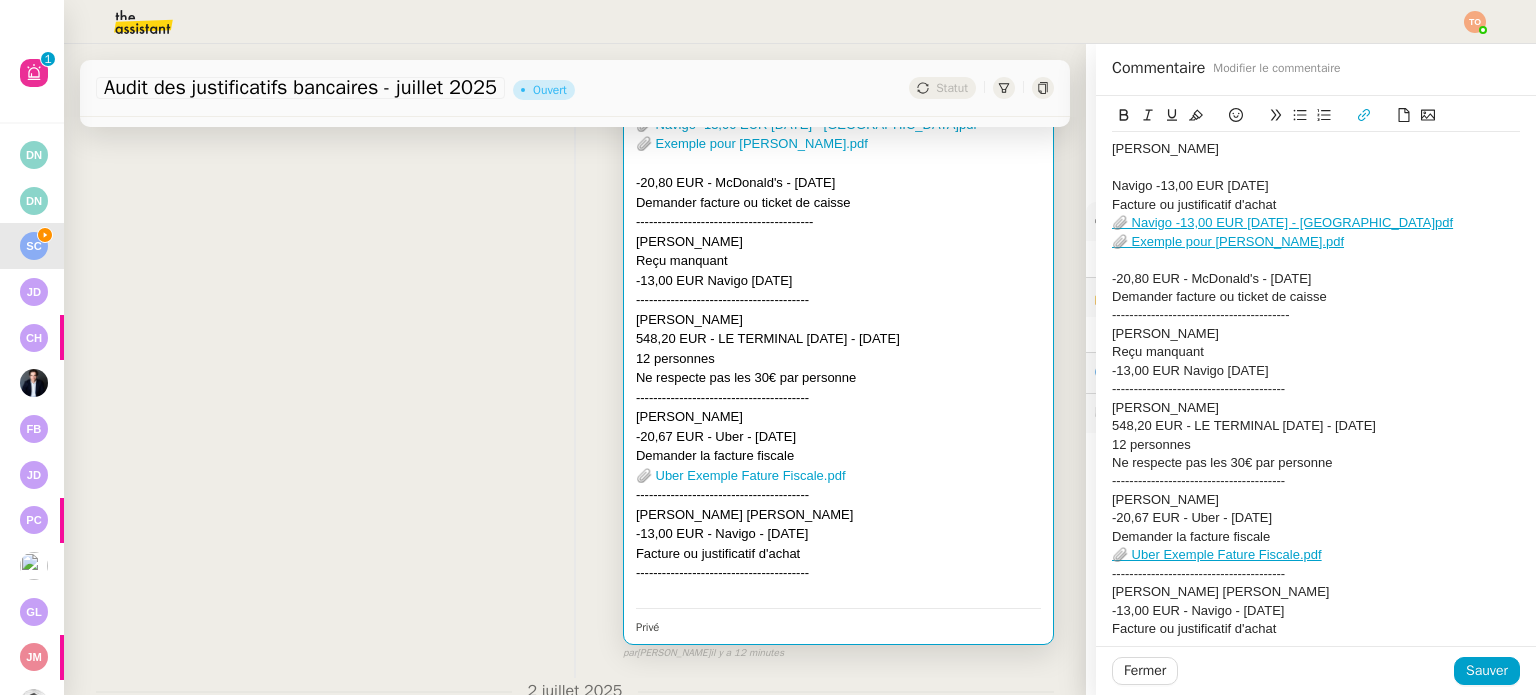 click on "Demander facture ou ticket de caisse" 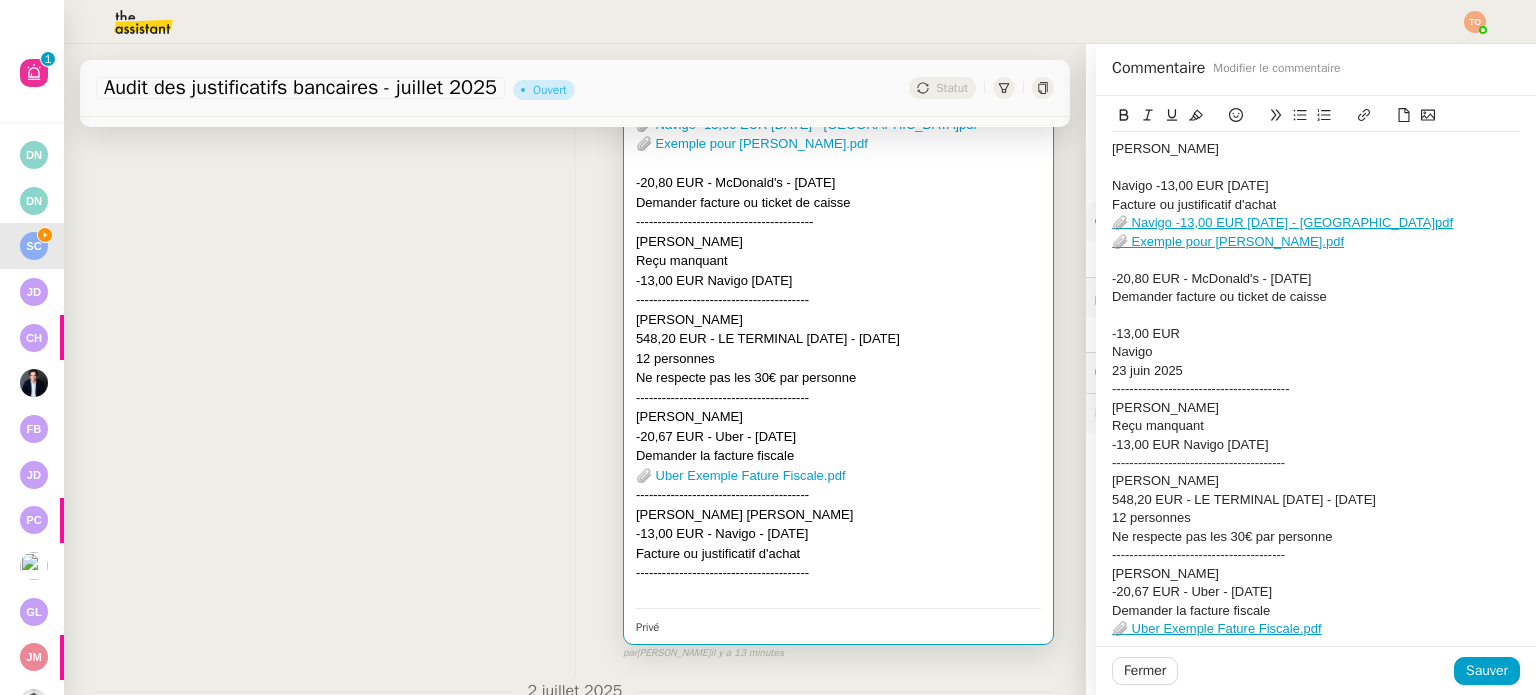 scroll, scrollTop: 0, scrollLeft: 0, axis: both 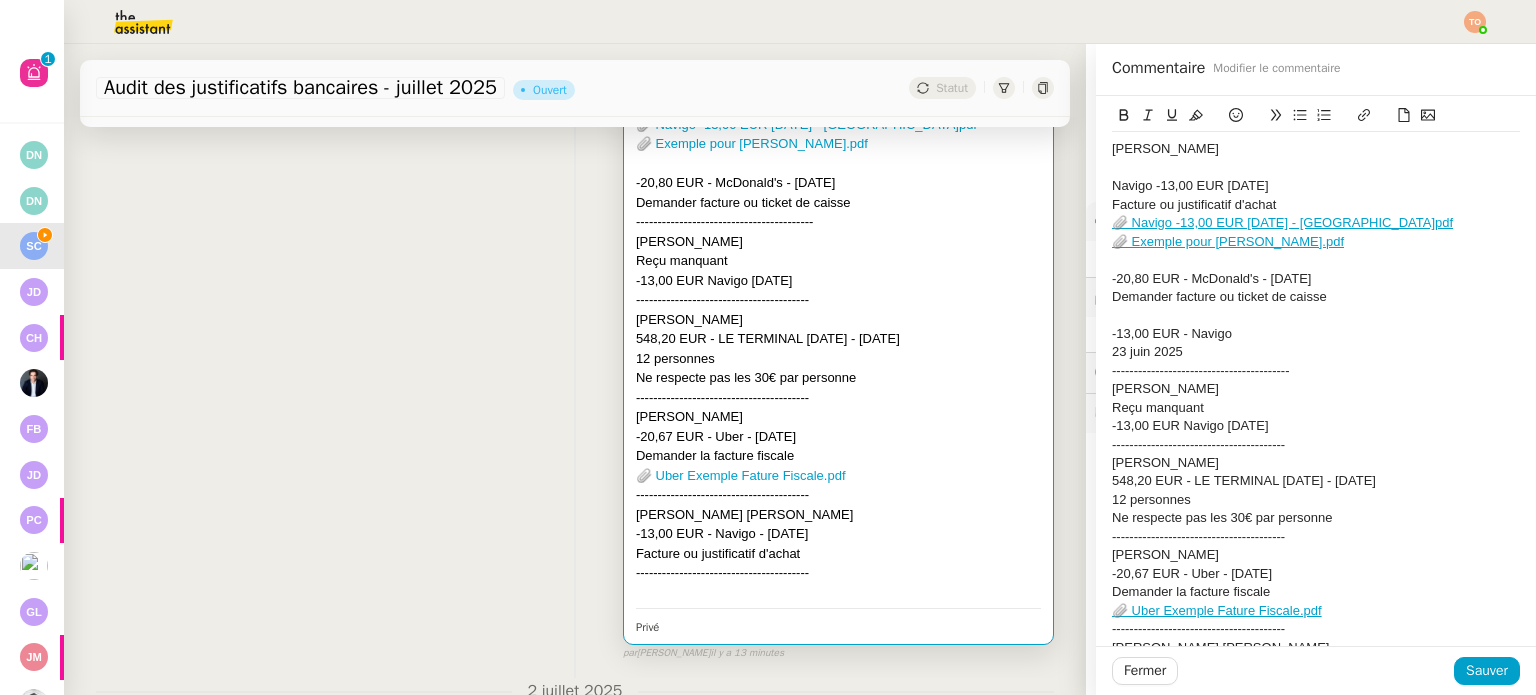 click on "-13,00 EUR - Navigo" 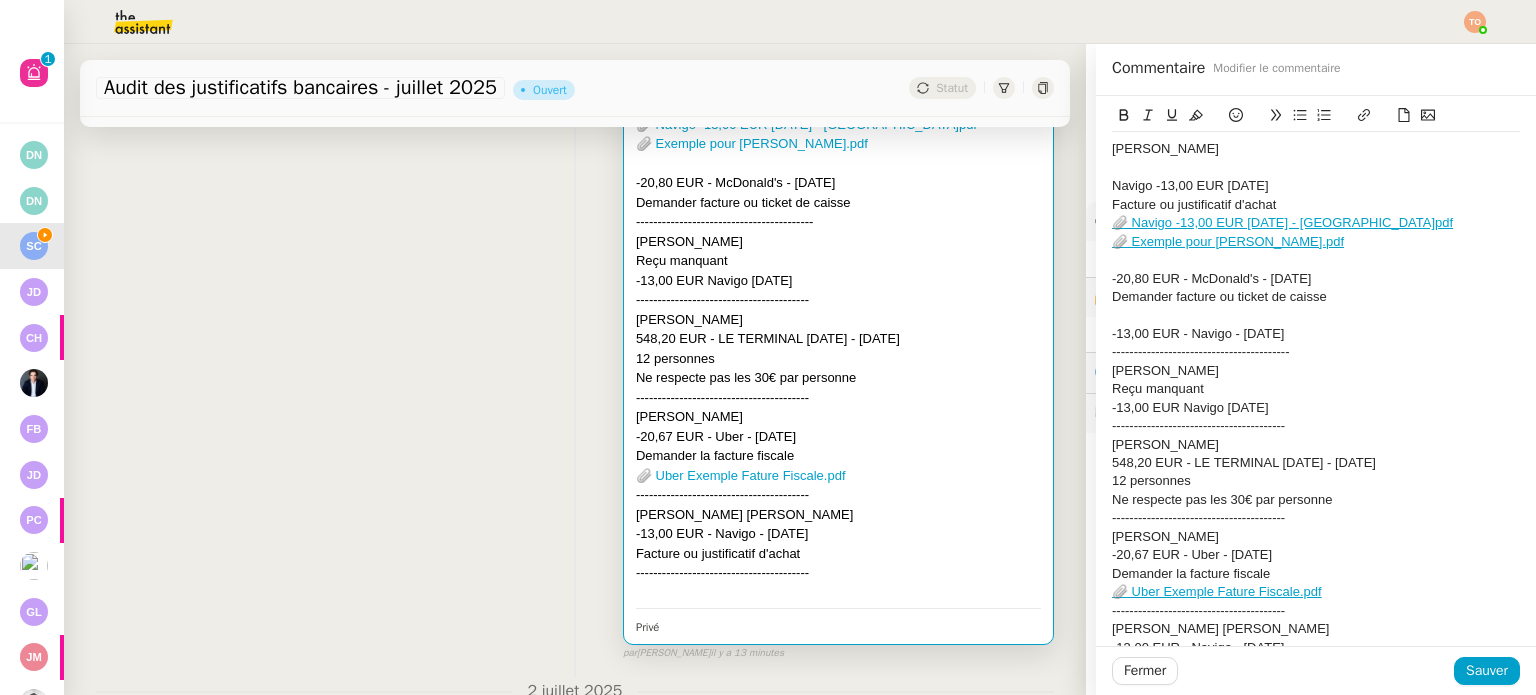 click on "Facture ou justificatif d'achat" 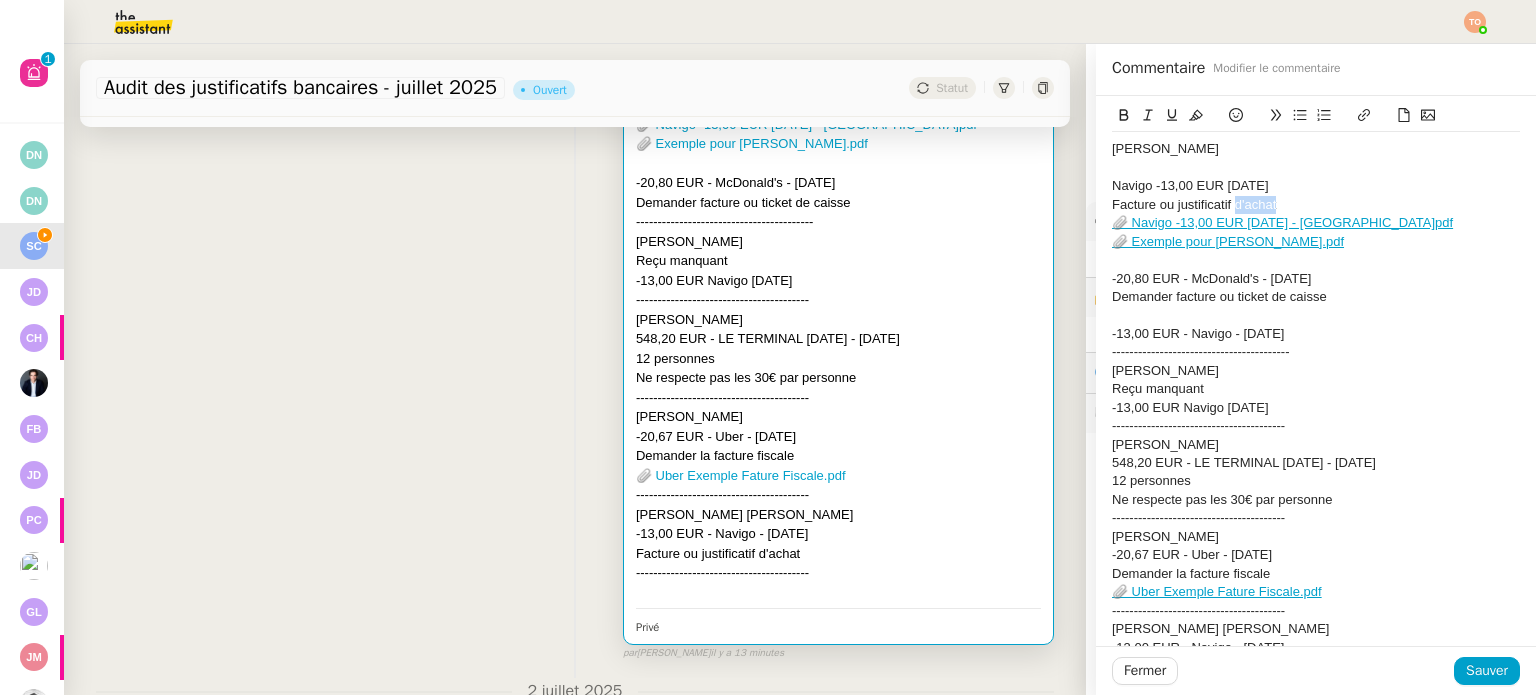 click on "Facture ou justificatif d'achat" 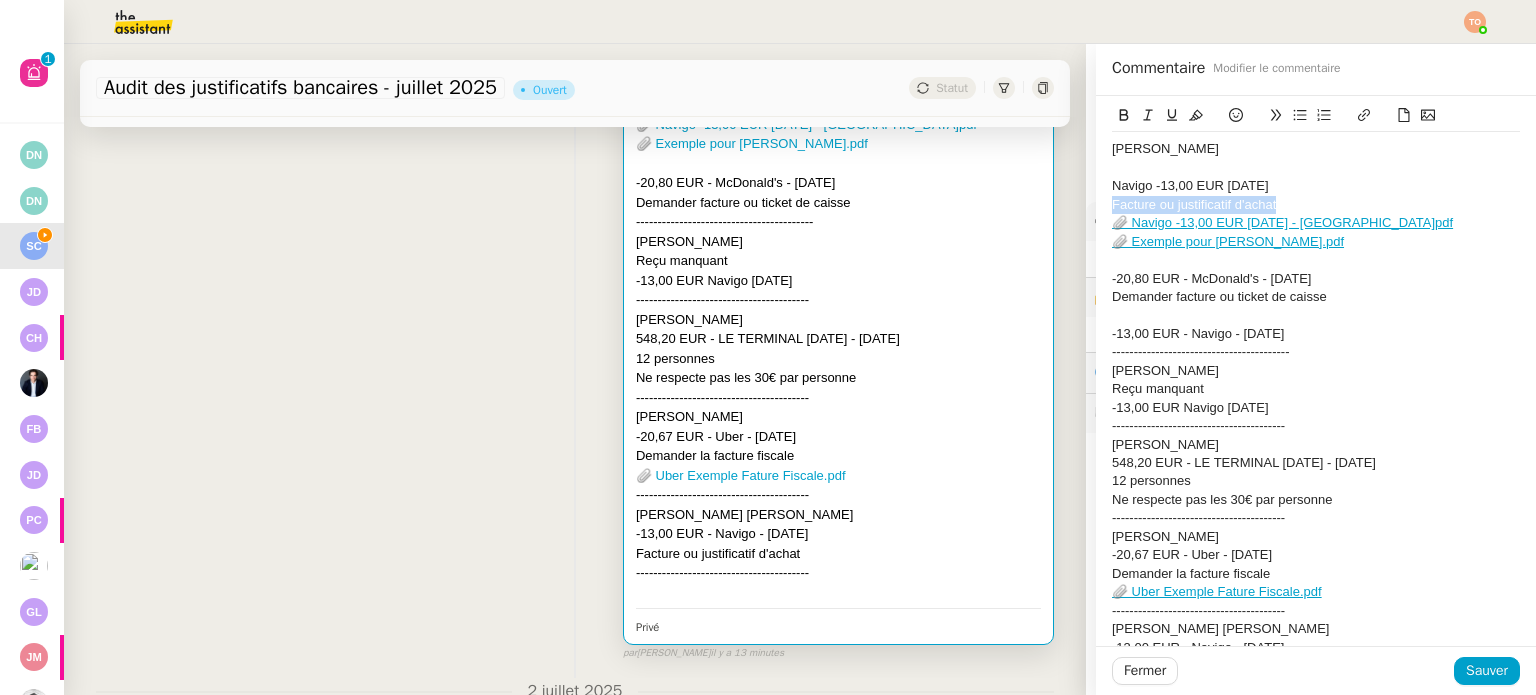click on "Facture ou justificatif d'achat" 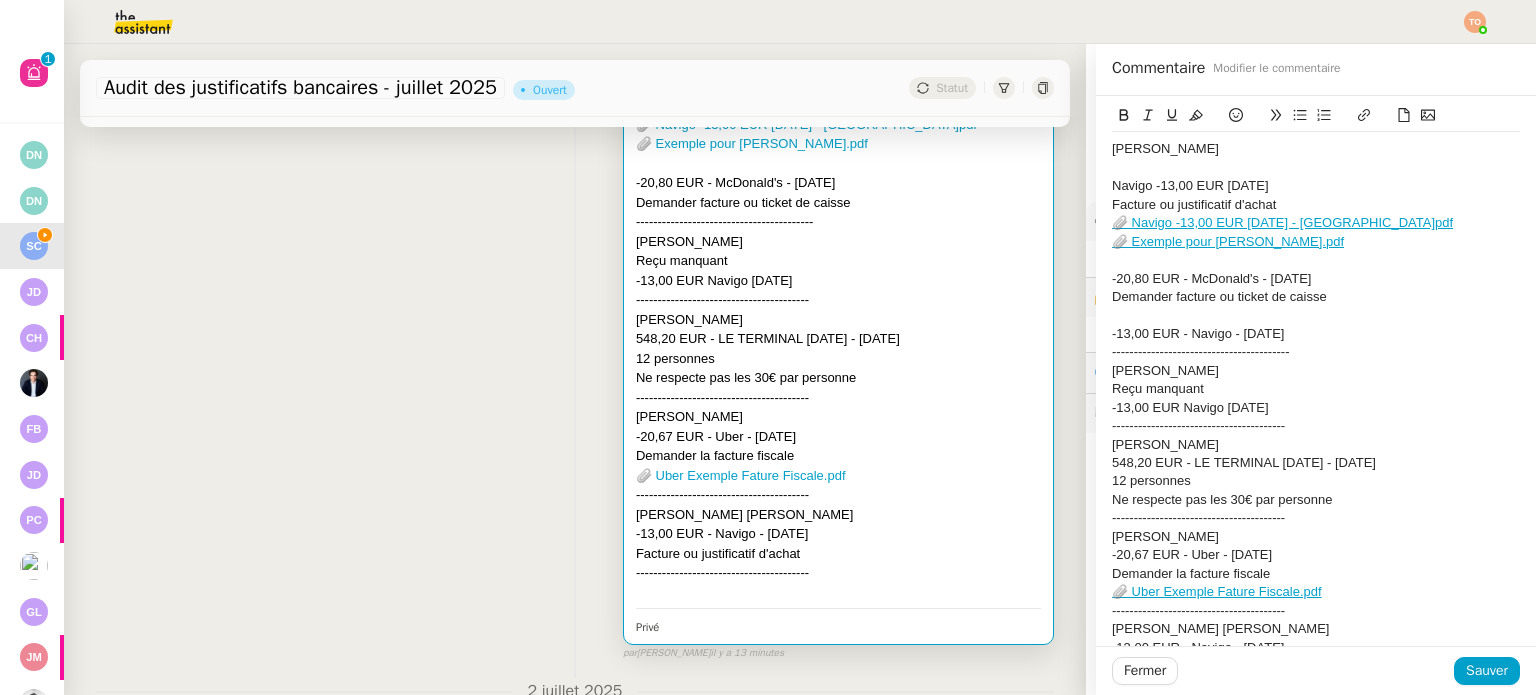 click on "-13,00 EUR - Navigo - 23 juin 2025" 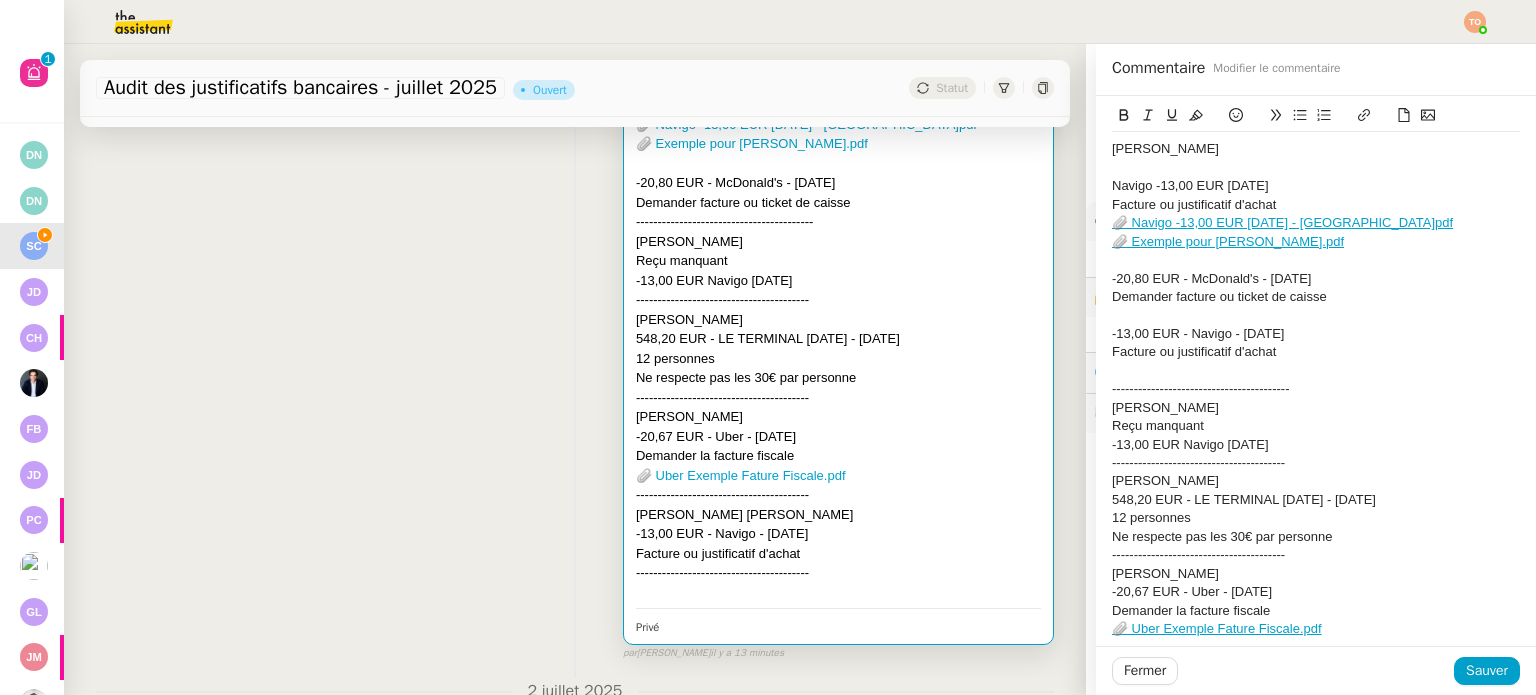 scroll, scrollTop: 0, scrollLeft: 0, axis: both 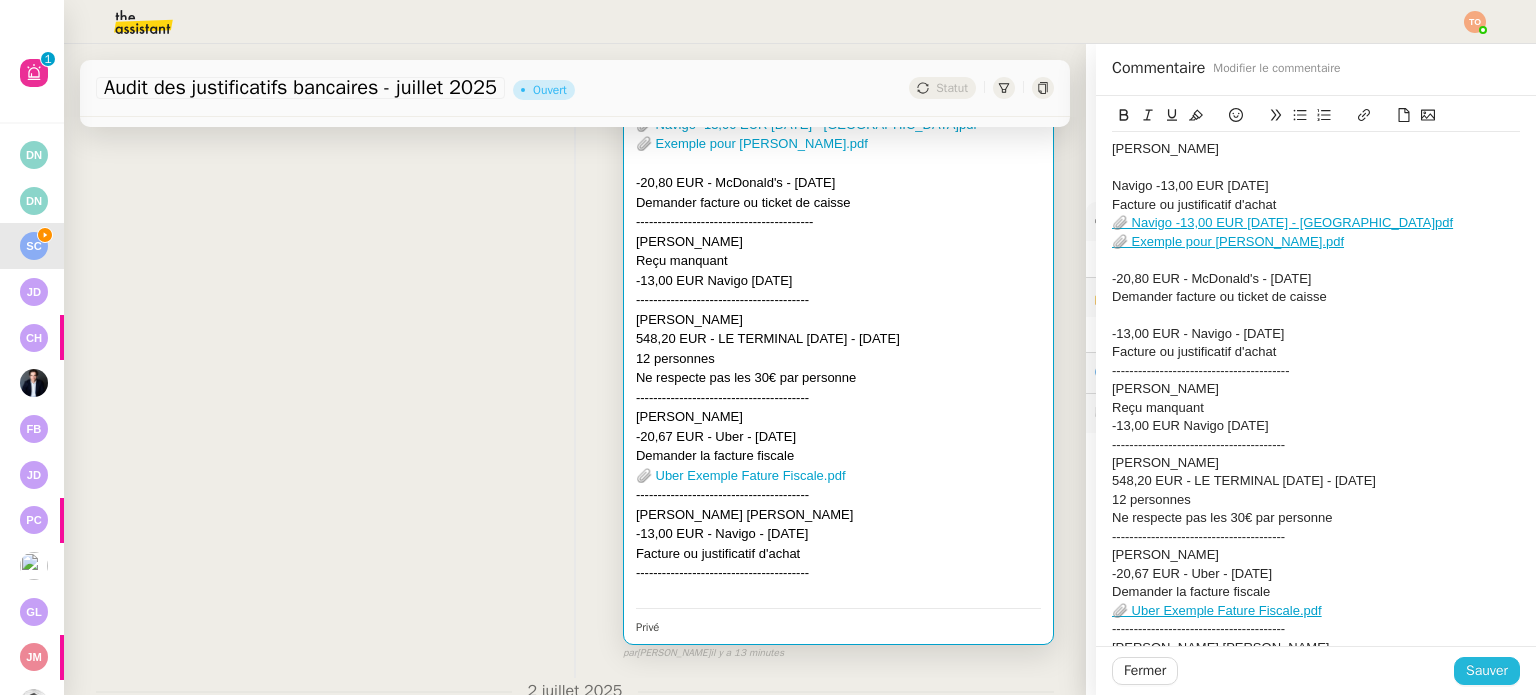 click on "Sauver" 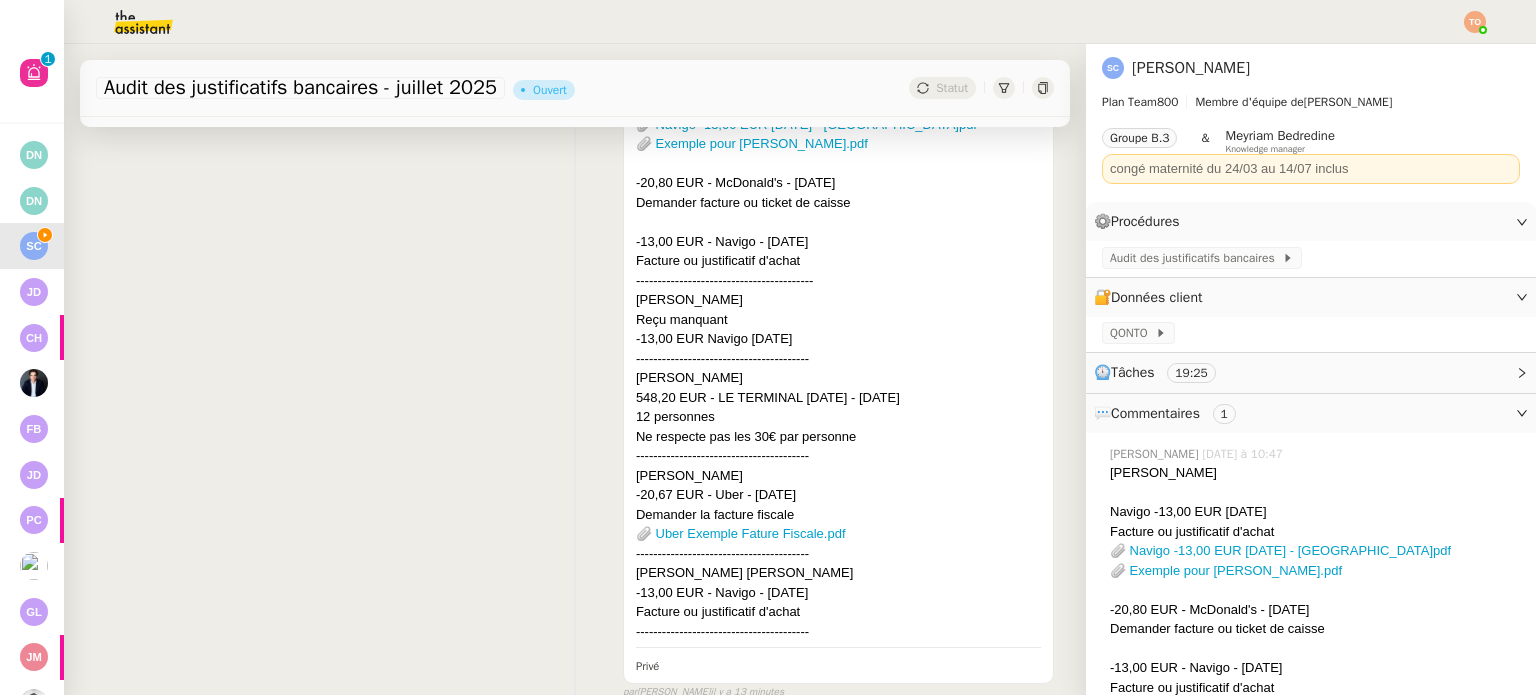 click on "Naëlle Van Moerbeke" 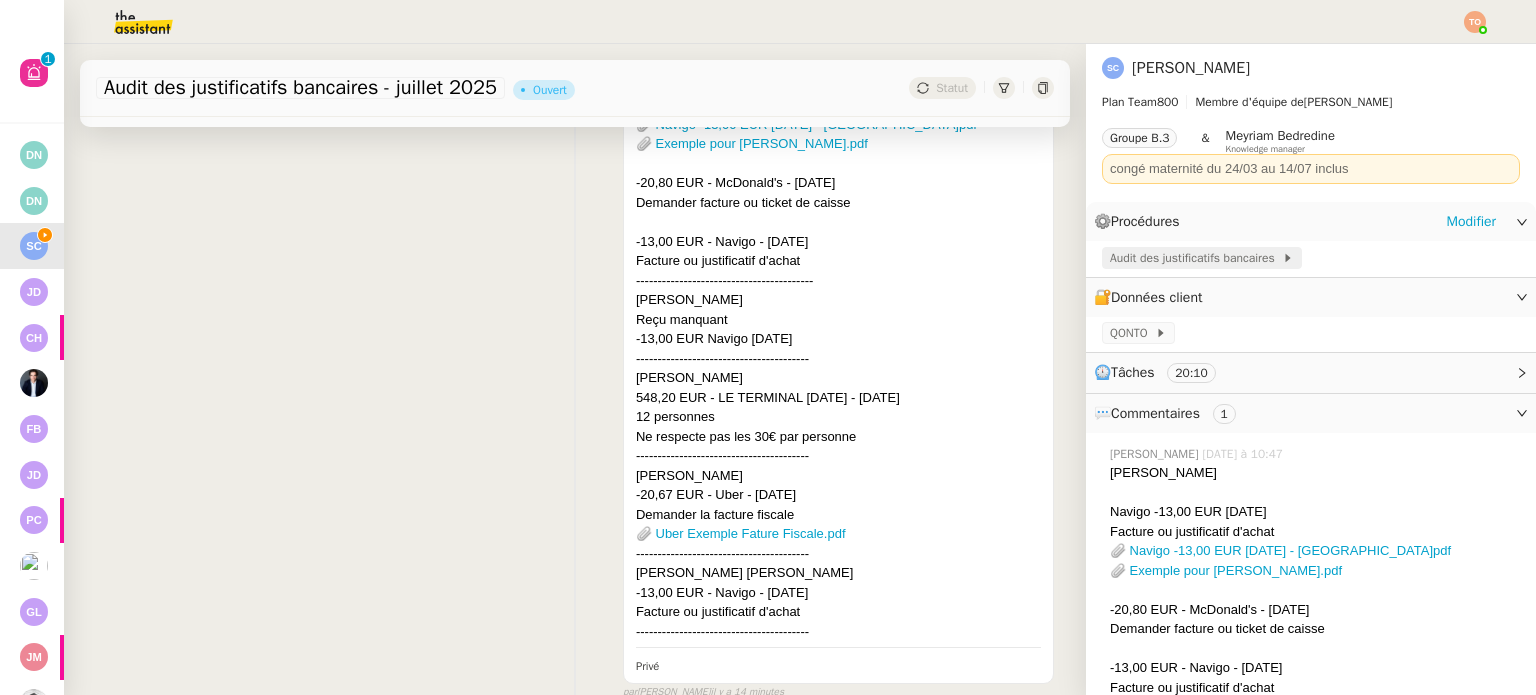 click on "Audit des justificatifs bancaires" 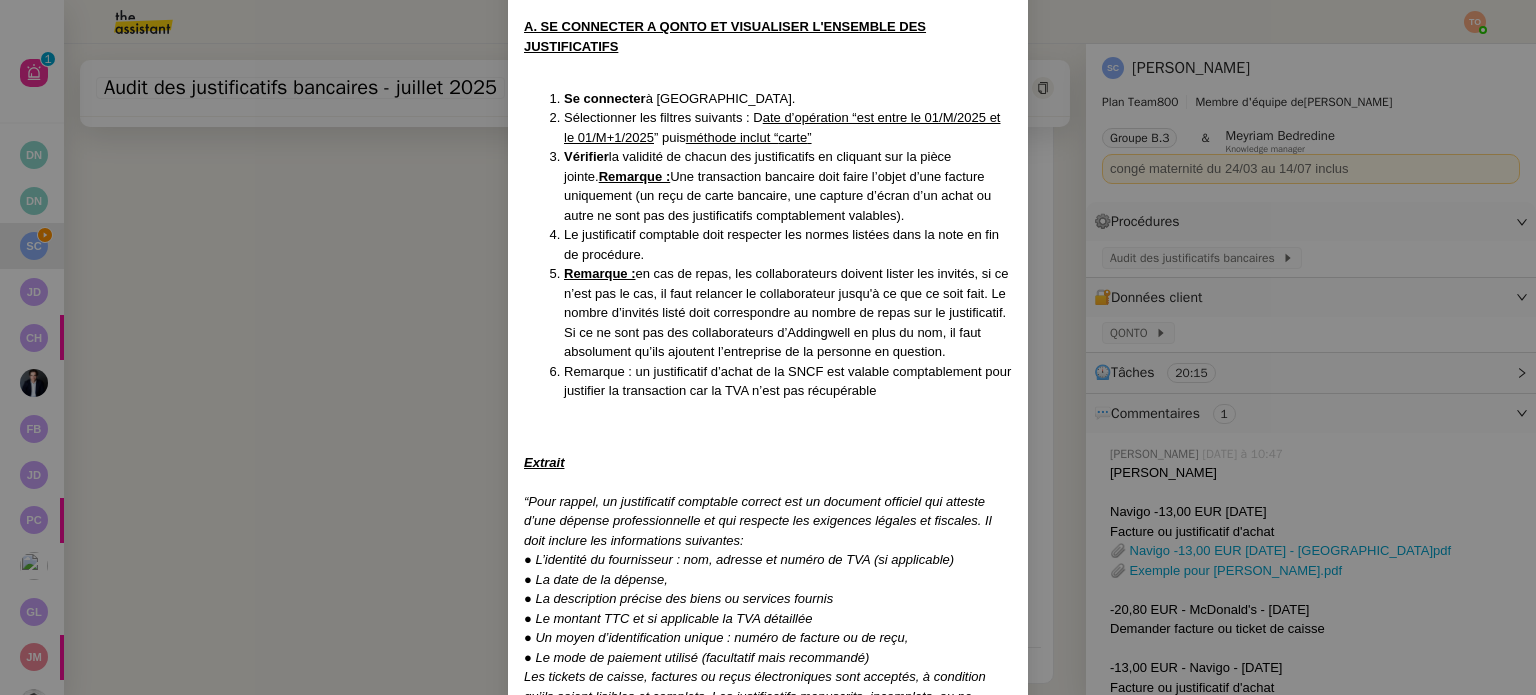scroll, scrollTop: 329, scrollLeft: 0, axis: vertical 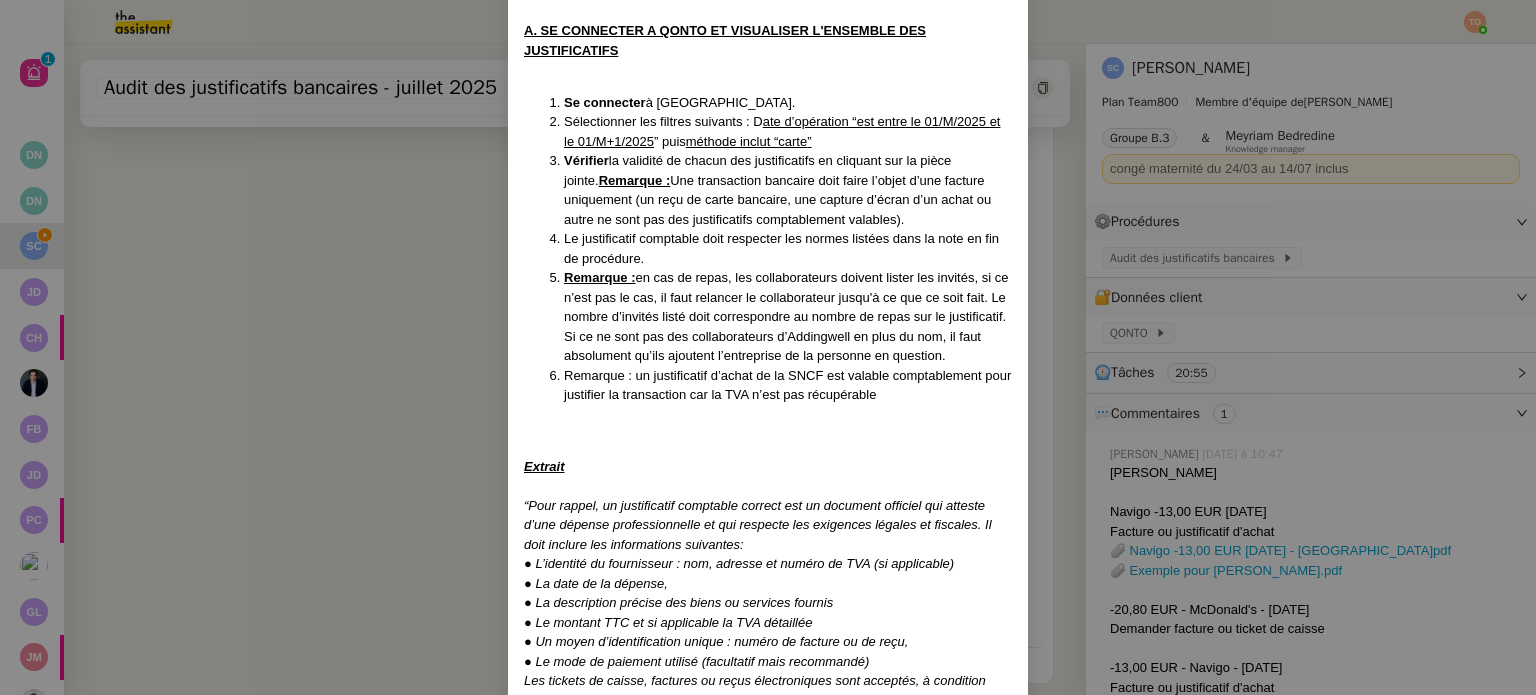 drag, startPoint x: 336, startPoint y: 324, endPoint x: 576, endPoint y: 85, distance: 338.7049 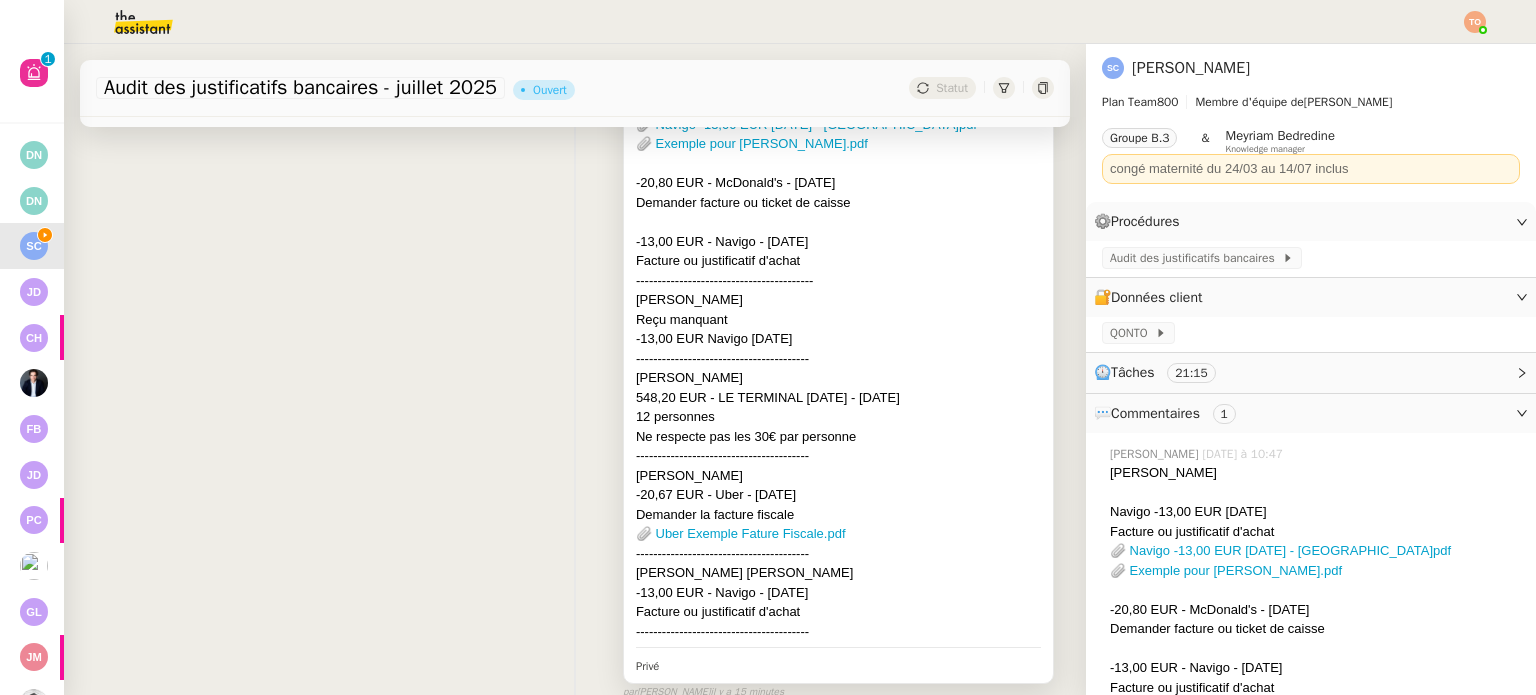 click on "12 personnes" at bounding box center [838, 417] 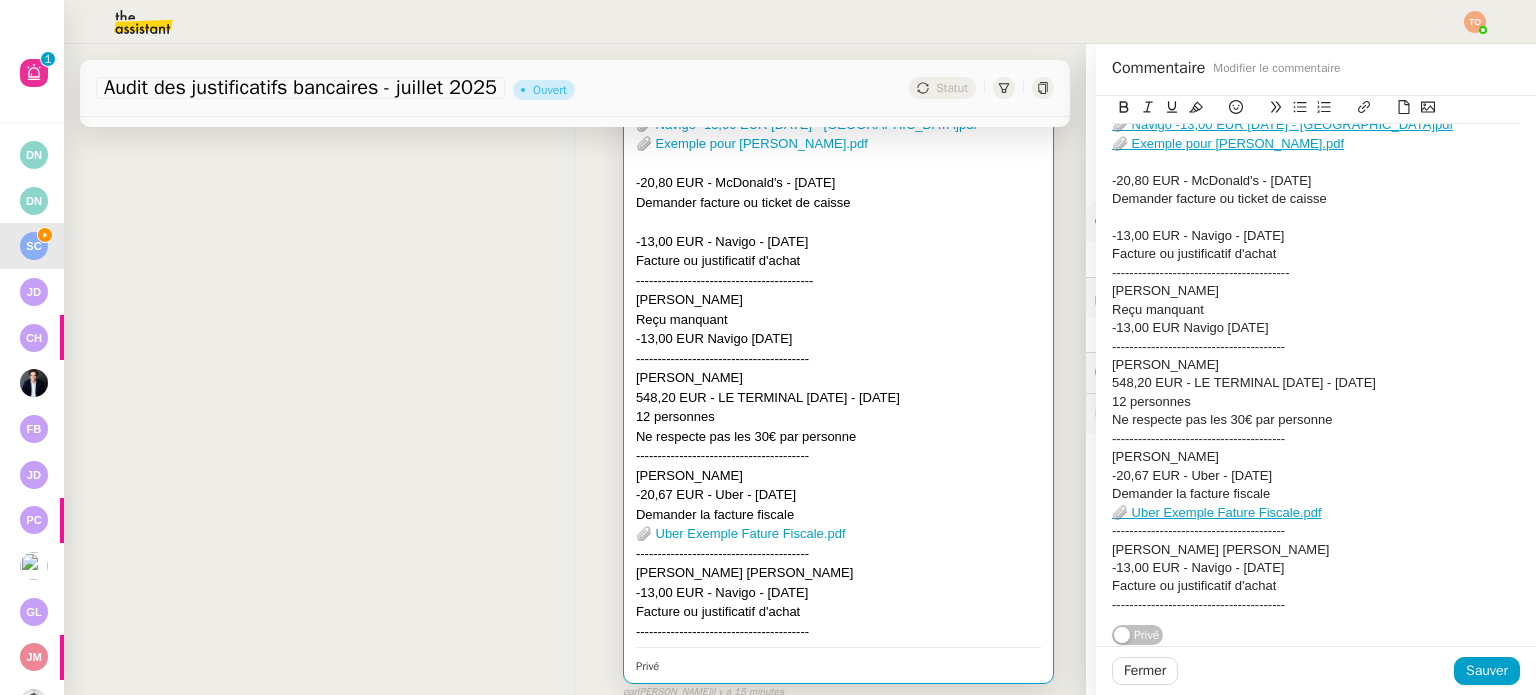 scroll, scrollTop: 108, scrollLeft: 0, axis: vertical 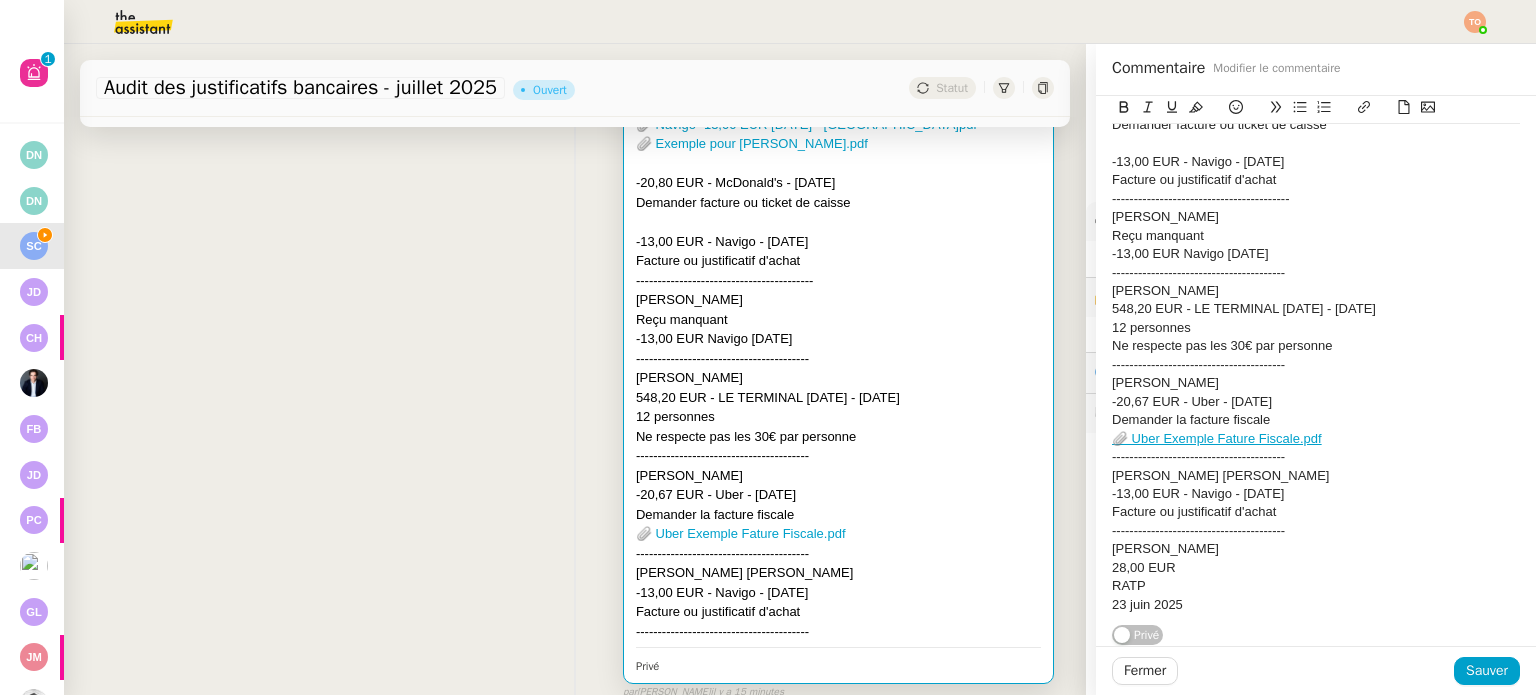 click on "28,00 EUR" 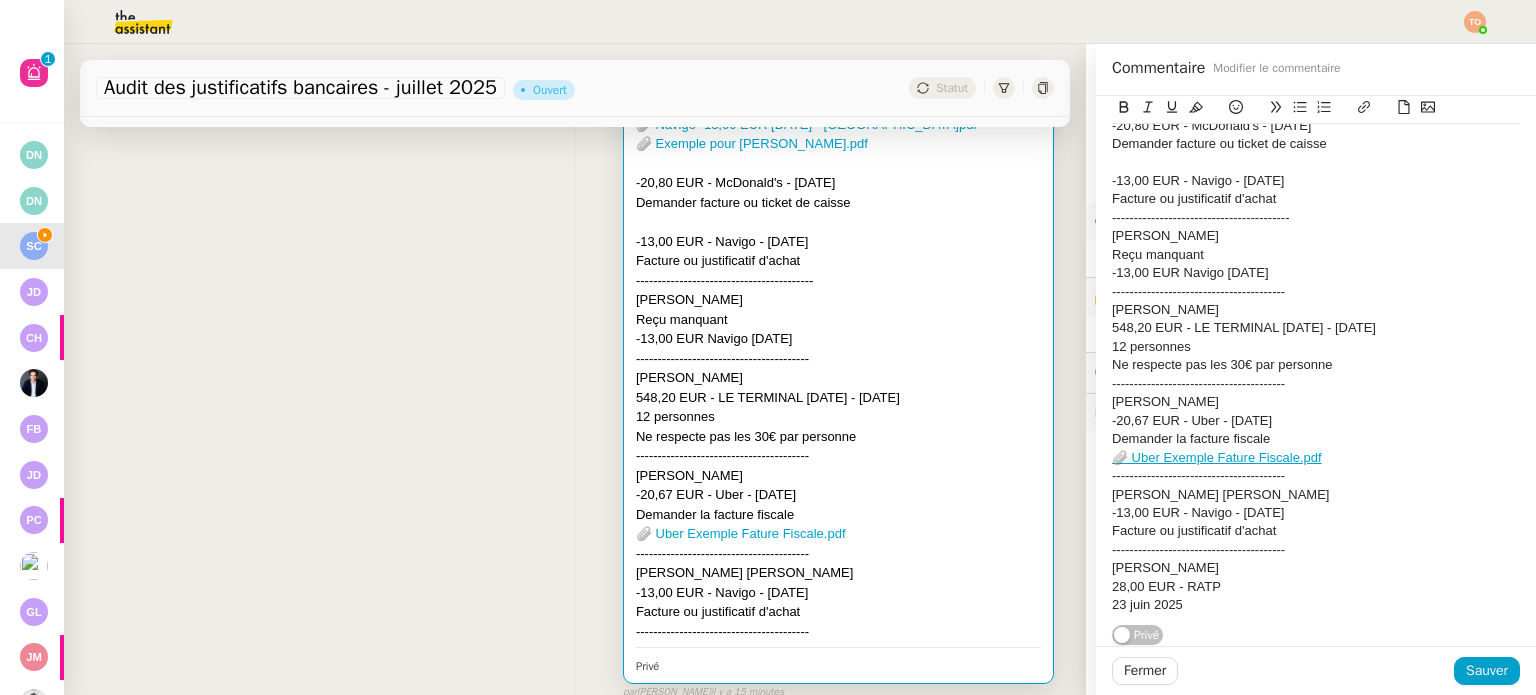 scroll, scrollTop: 144, scrollLeft: 0, axis: vertical 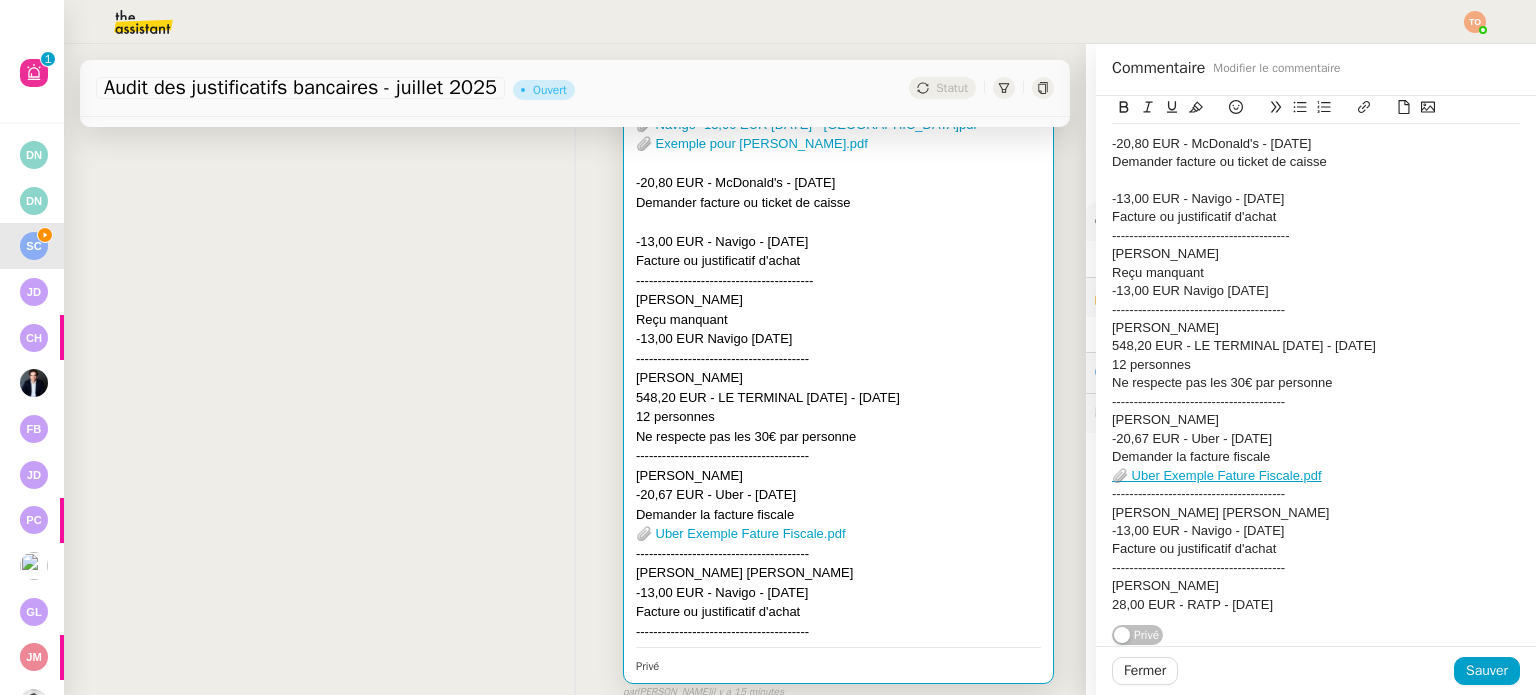 click on "Facture ou justificatif d'achat" 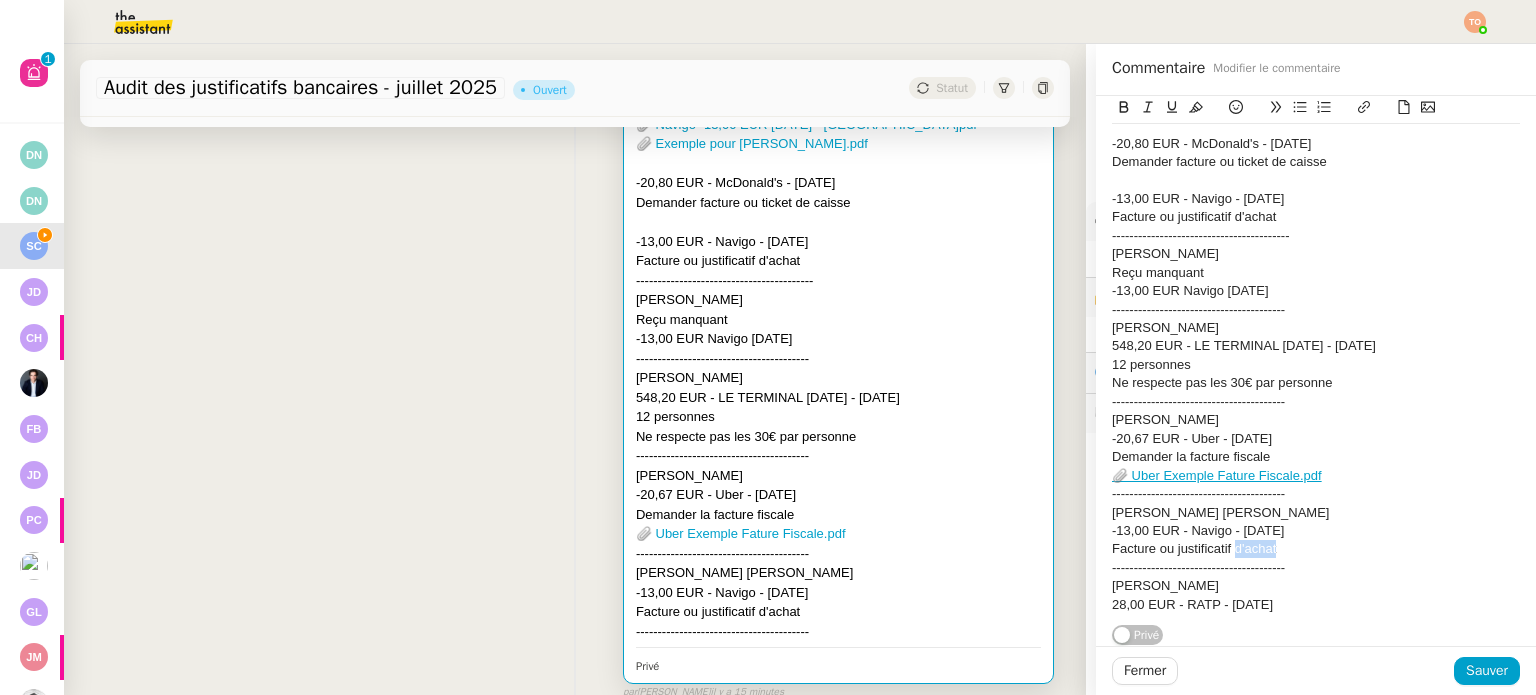 click on "Facture ou justificatif d'achat" 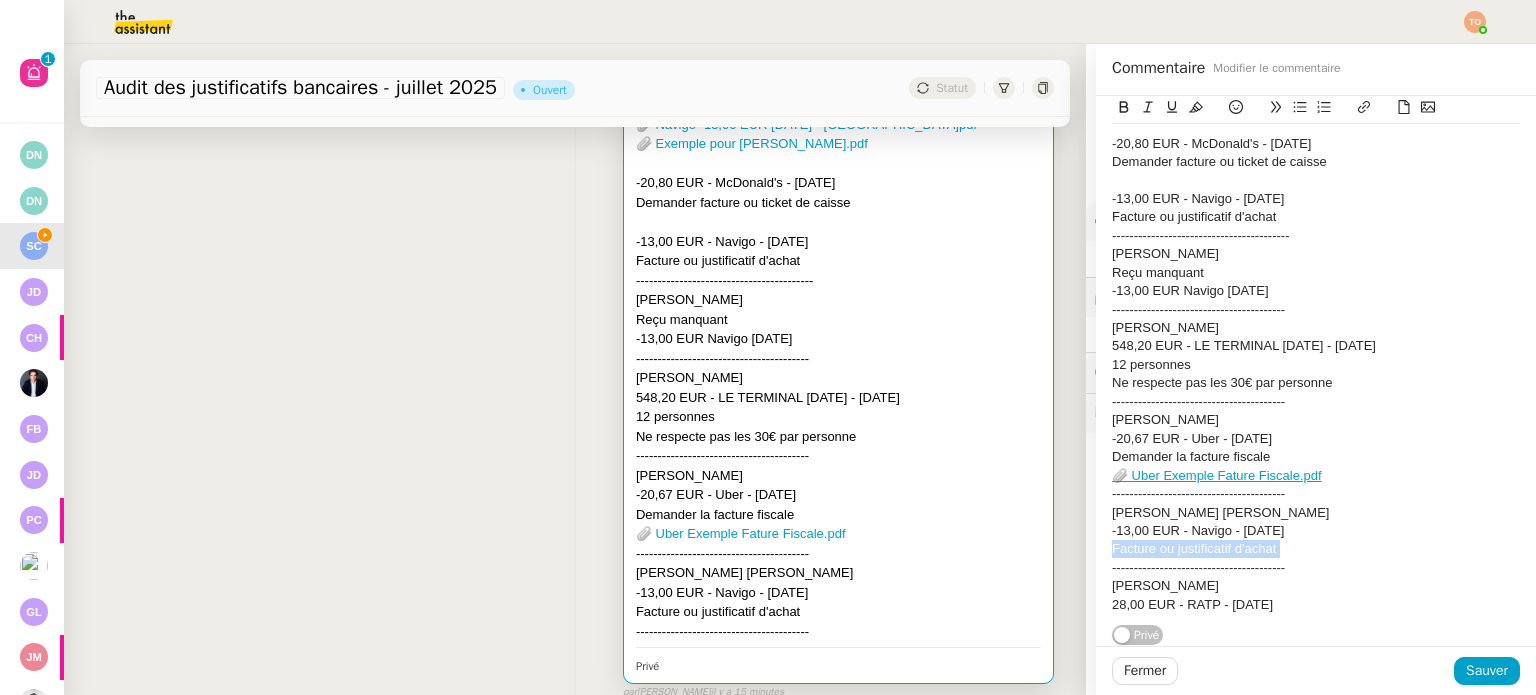 click on "Facture ou justificatif d'achat" 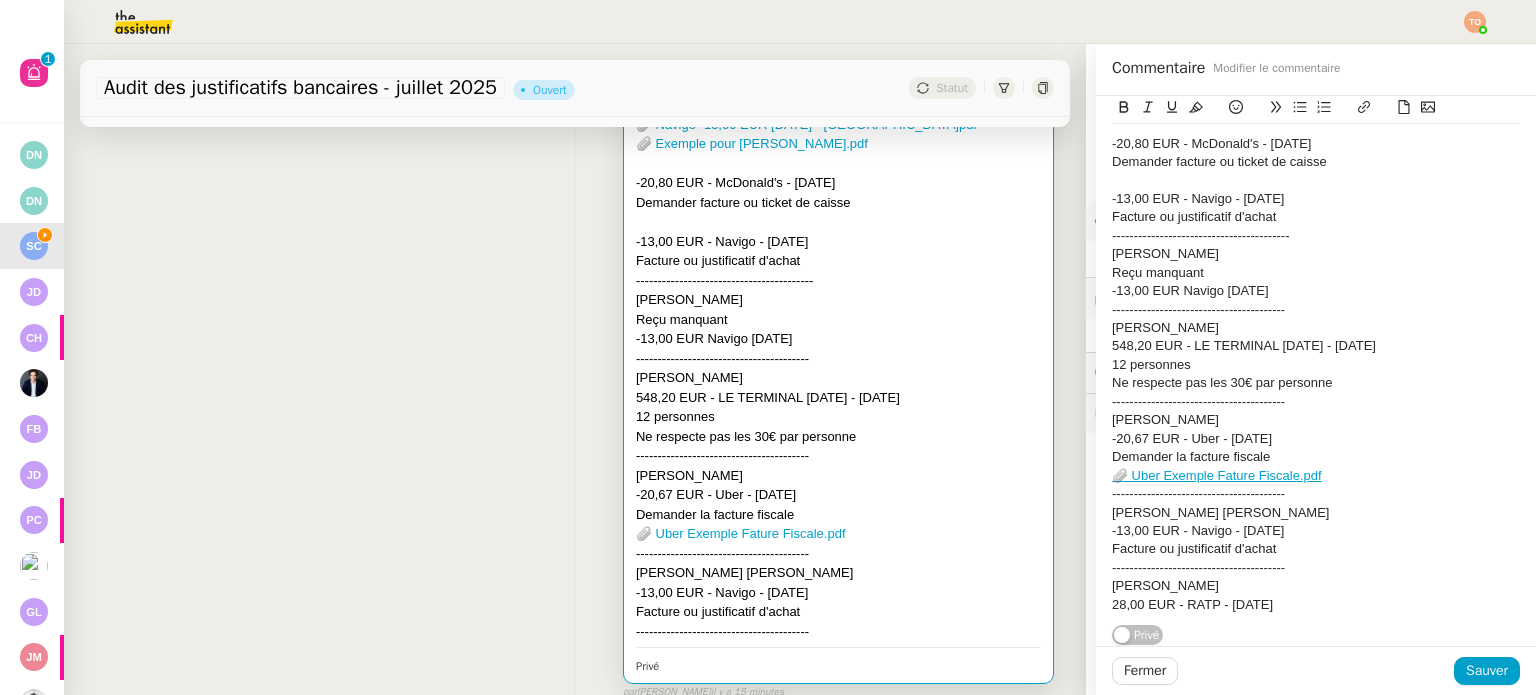 click on "28,00 EUR - RATP - 23 juin 2025" 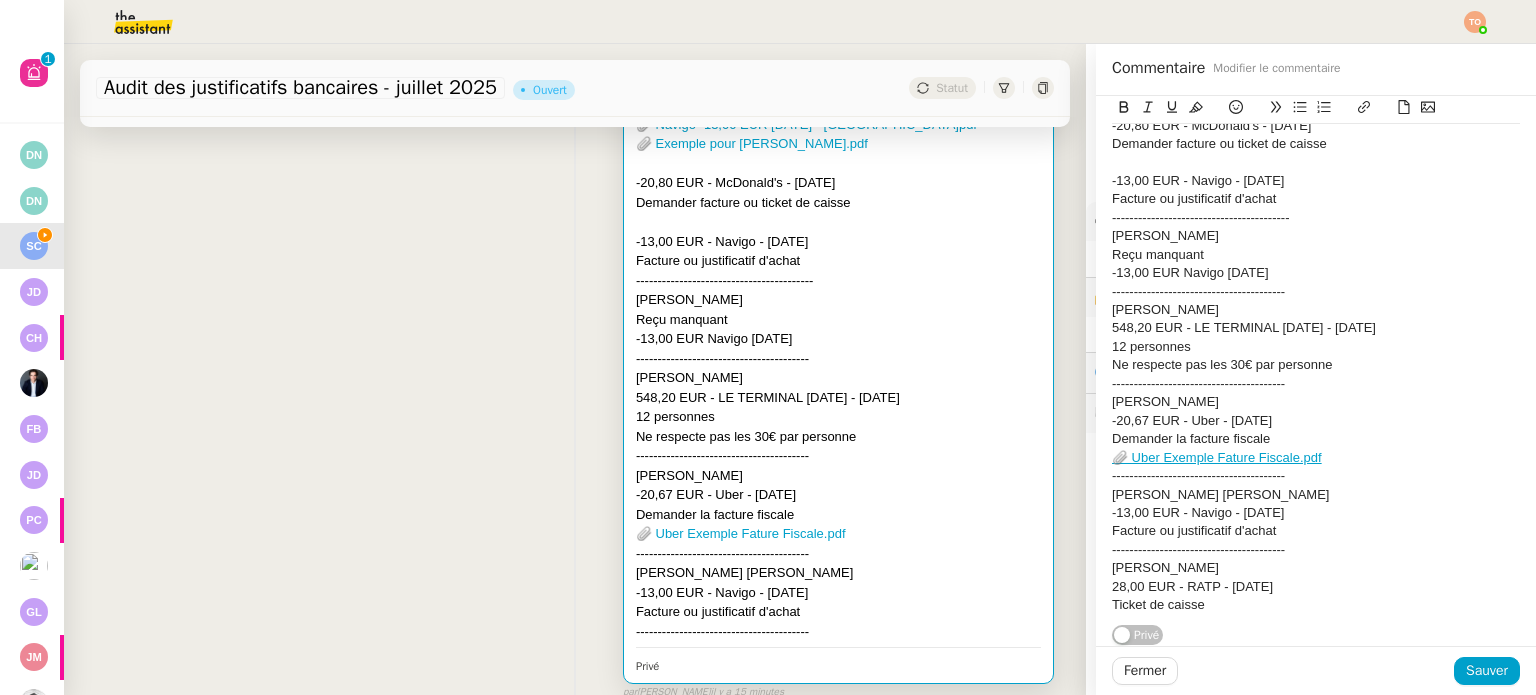 scroll, scrollTop: 181, scrollLeft: 0, axis: vertical 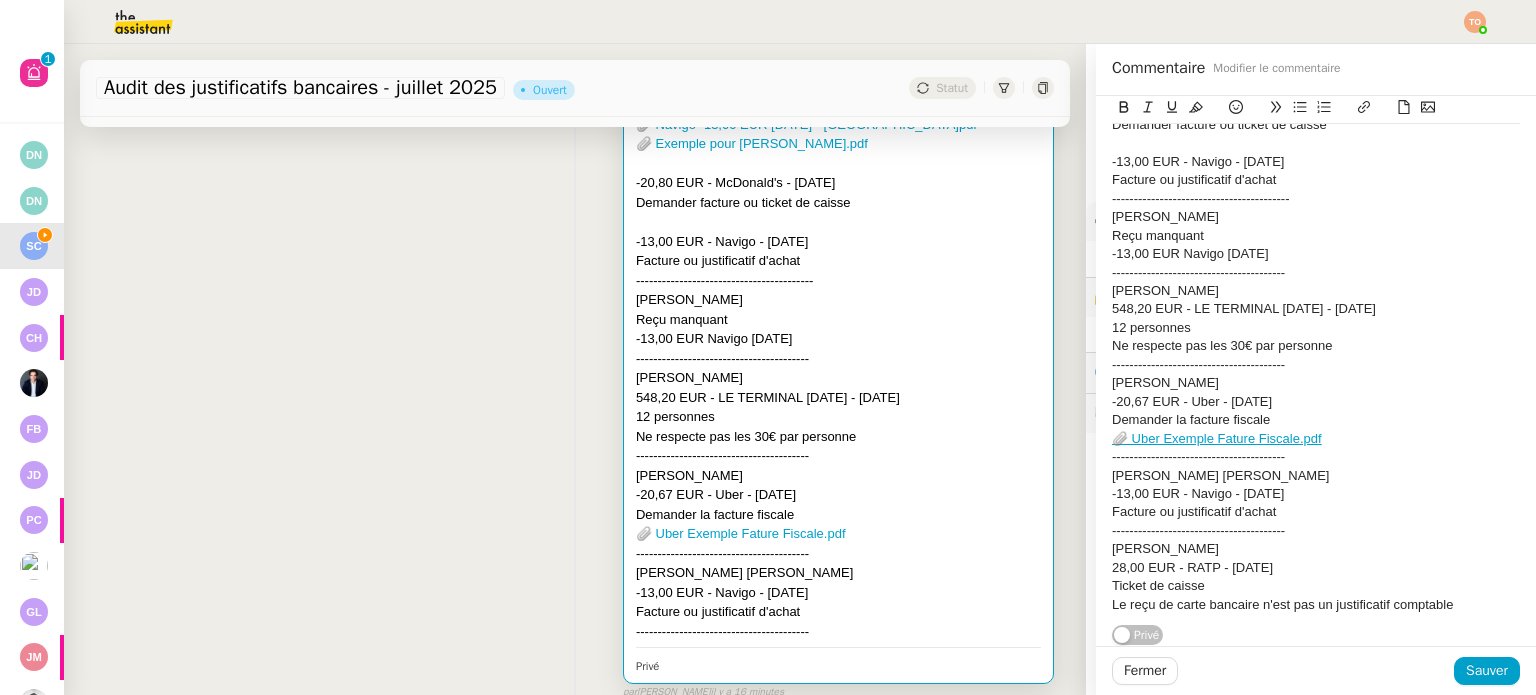 click on "----------------------------------------" 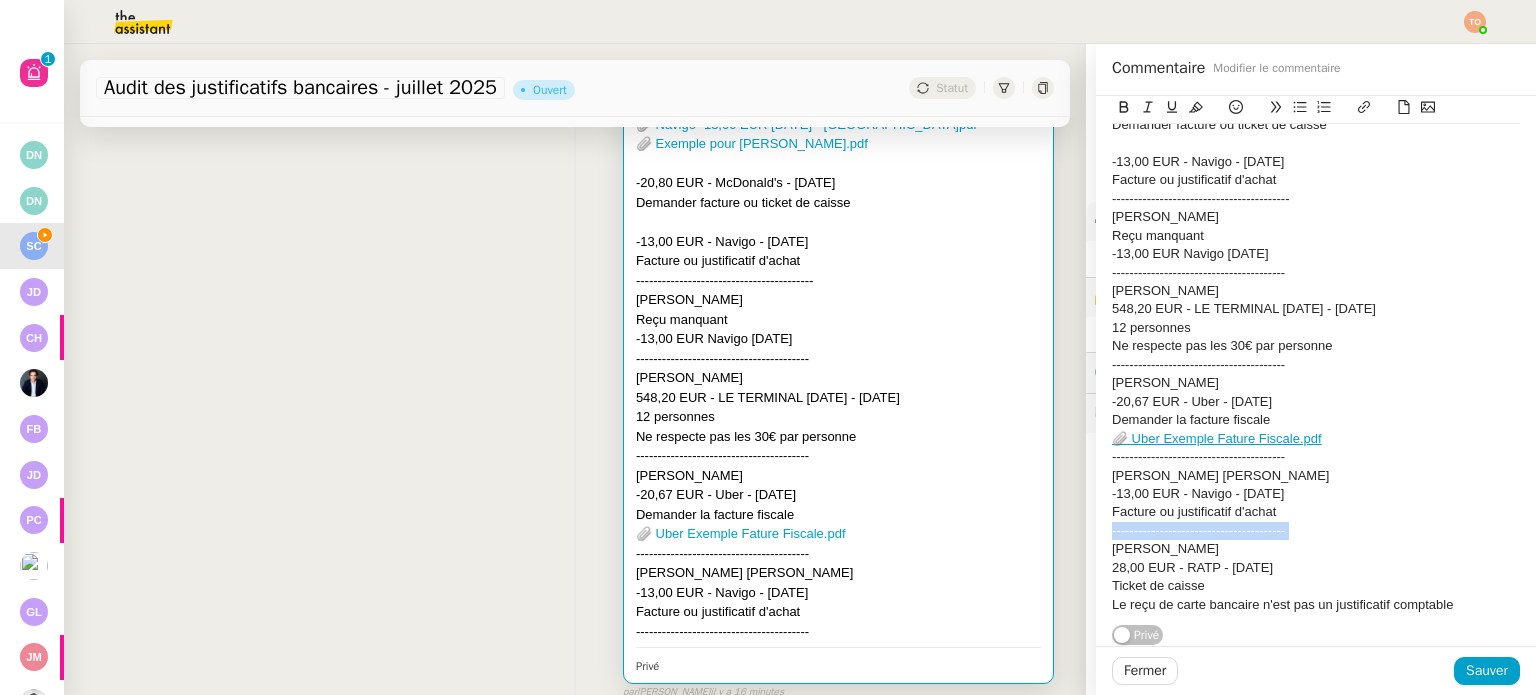 click on "----------------------------------------" 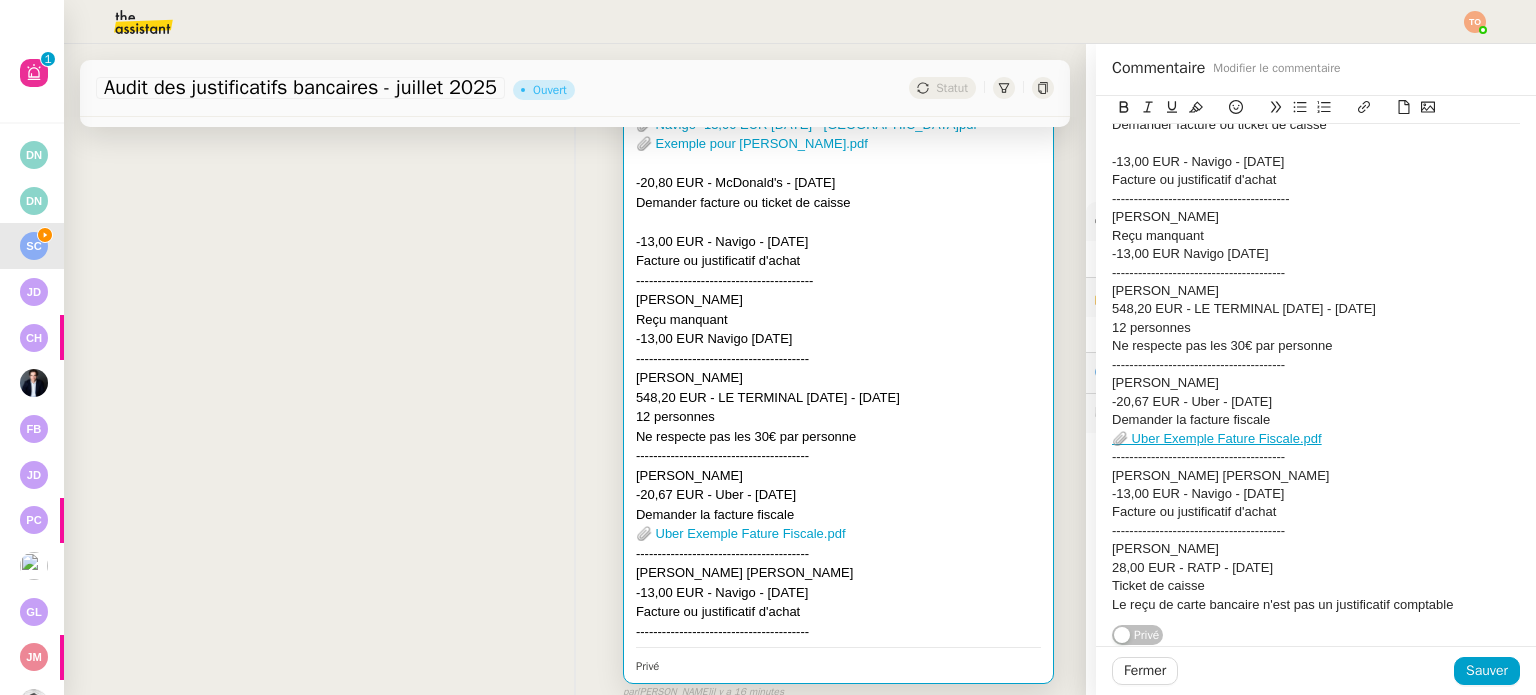 click on "Le reçu de carte bancaire n'est pas un justificatif comptable" 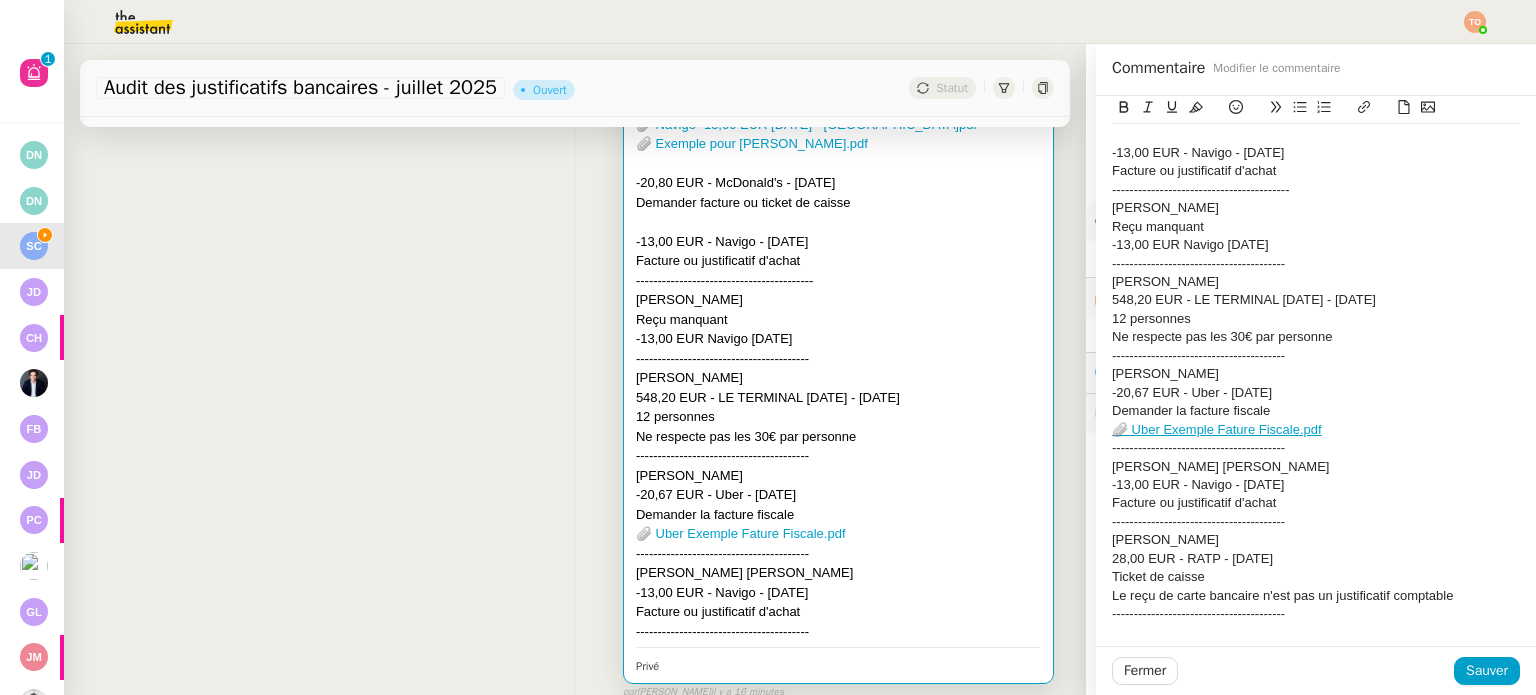scroll, scrollTop: 0, scrollLeft: 0, axis: both 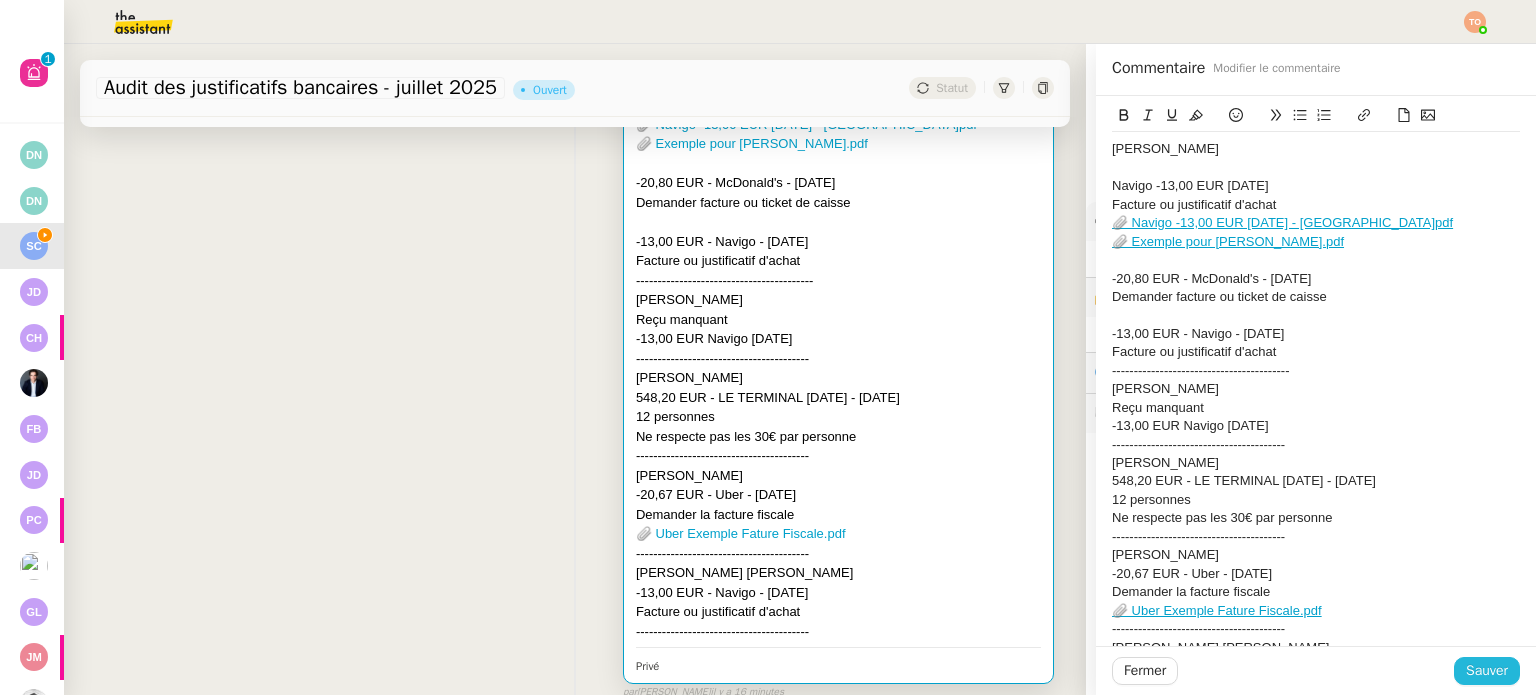click on "Sauver" 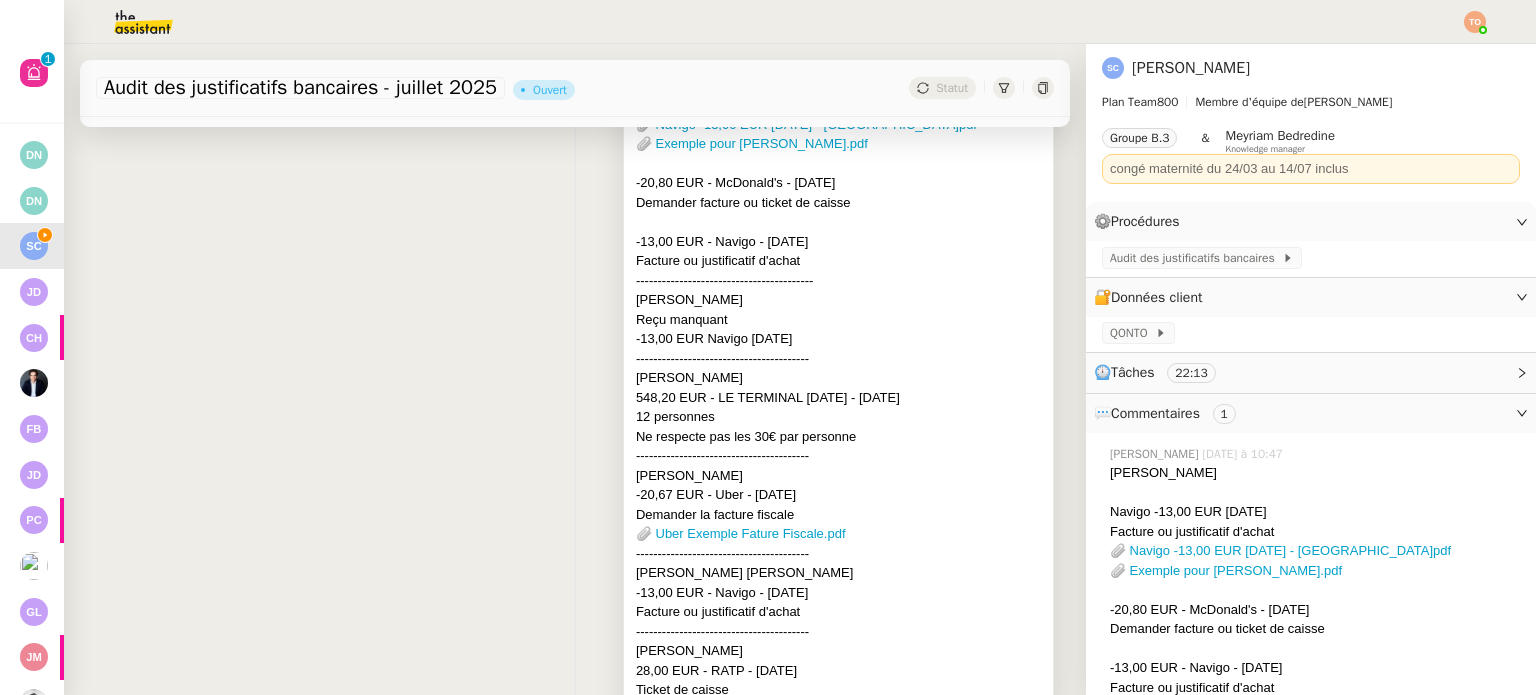 click on "Jerome Huret" at bounding box center (838, 378) 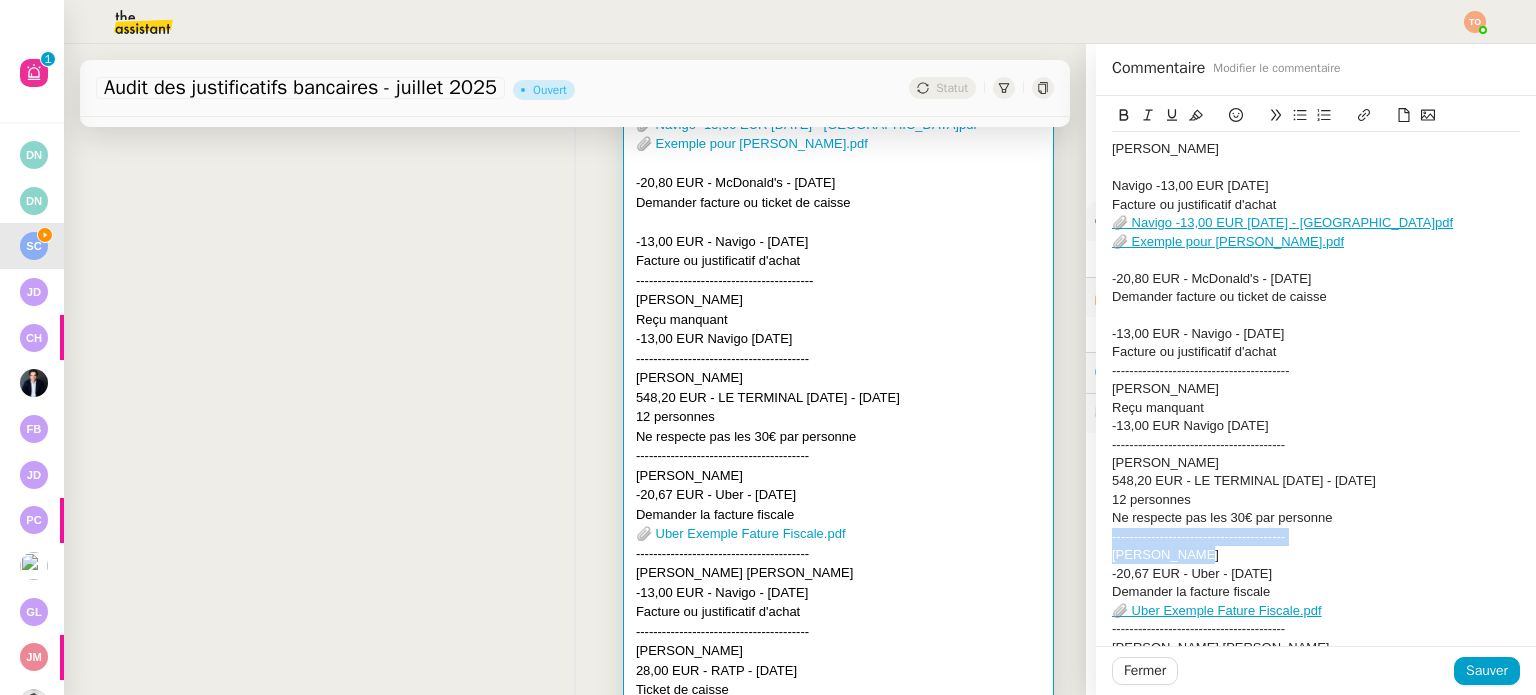drag, startPoint x: 1178, startPoint y: 555, endPoint x: 1080, endPoint y: 541, distance: 98.99495 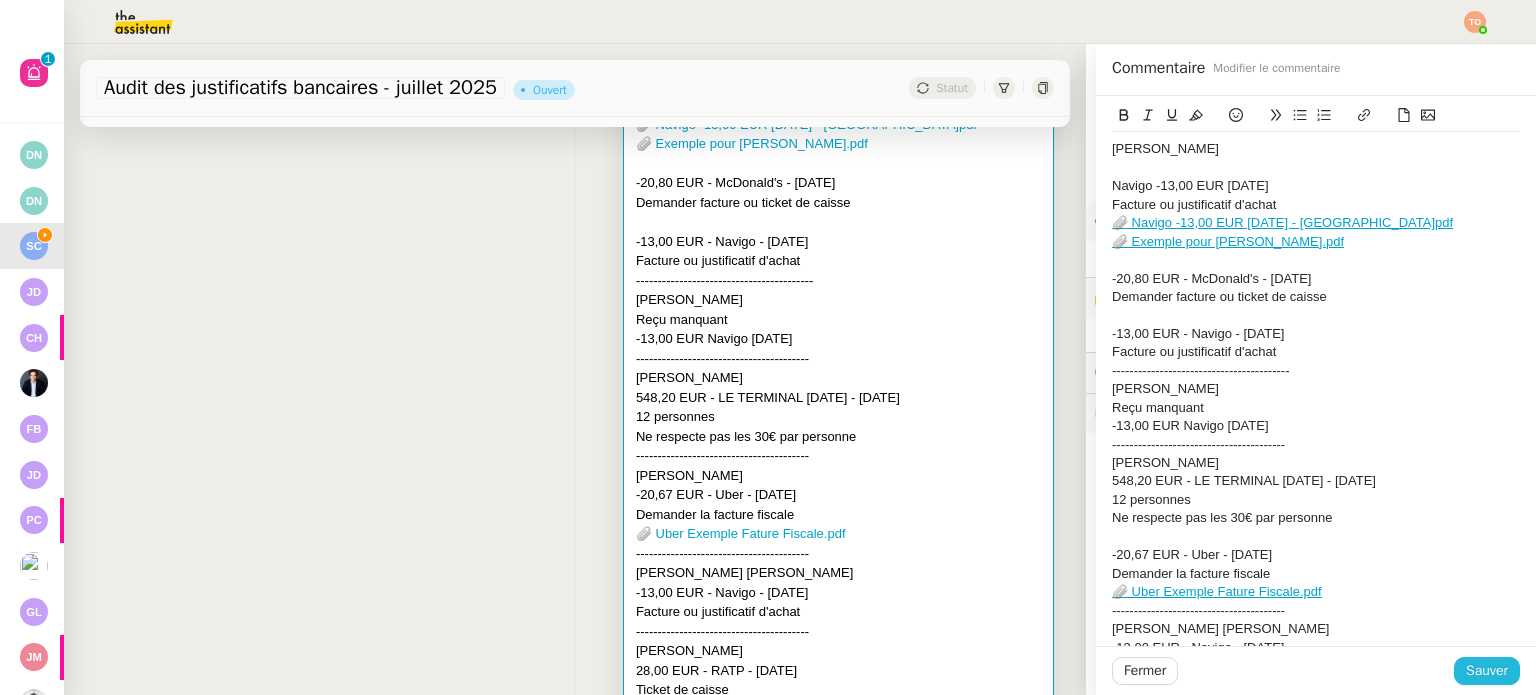 click on "Sauver" 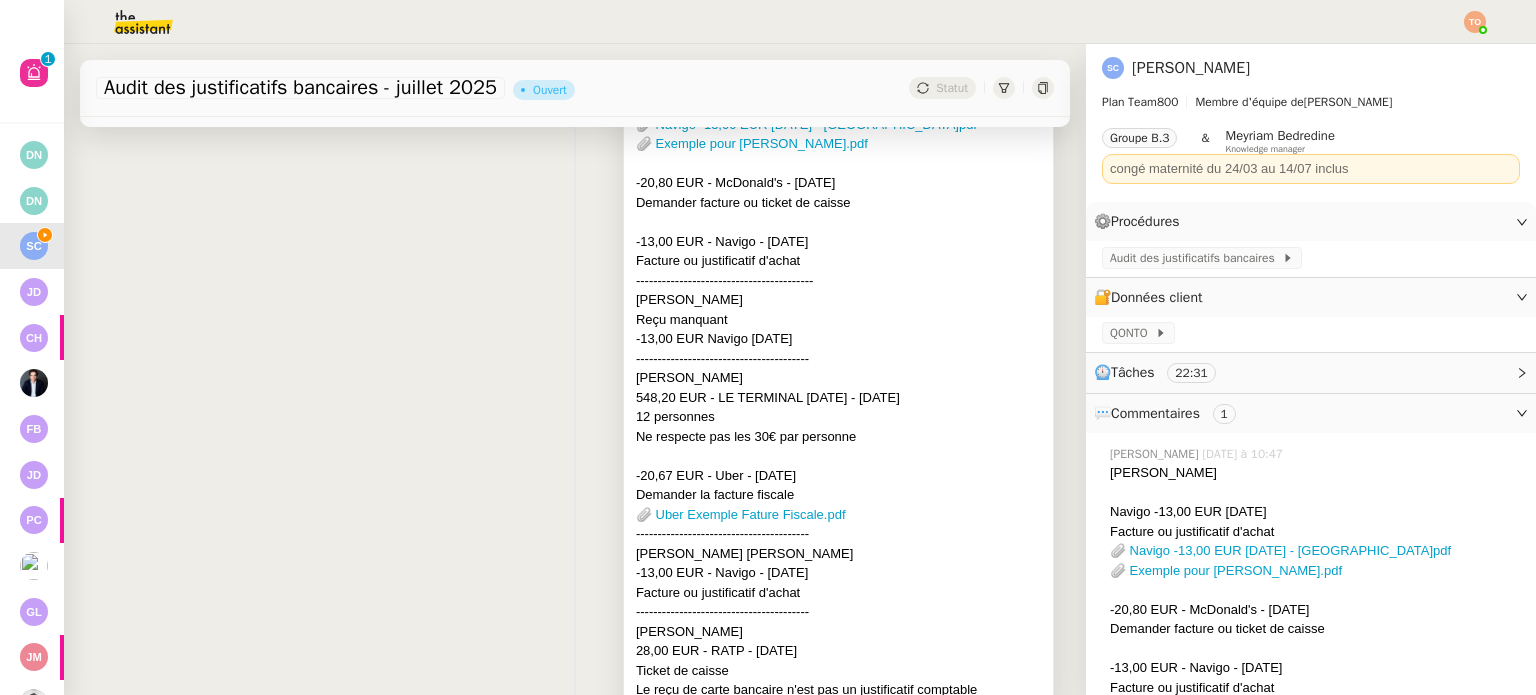 click on "Jerome Huret" at bounding box center (838, 378) 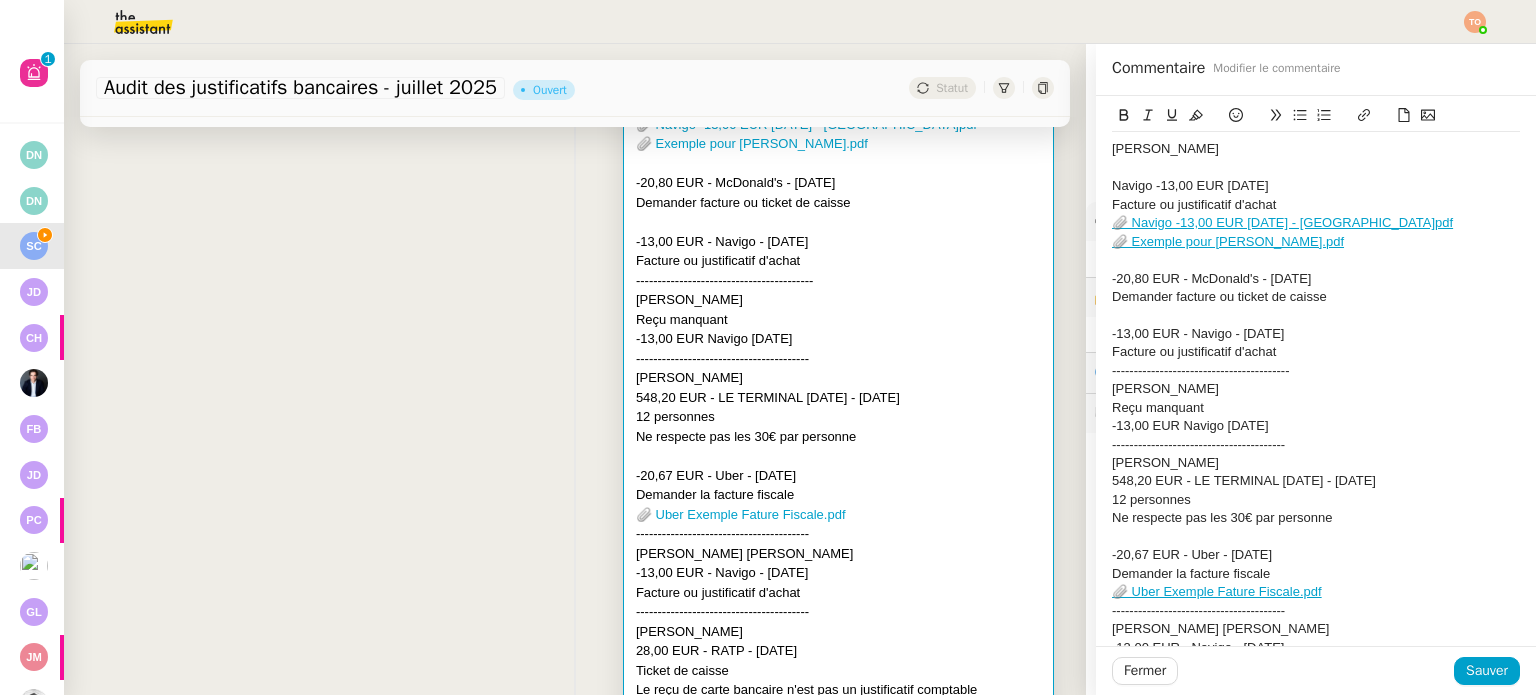 click on "-13,00 EUR Navigo 26 juin 2025" 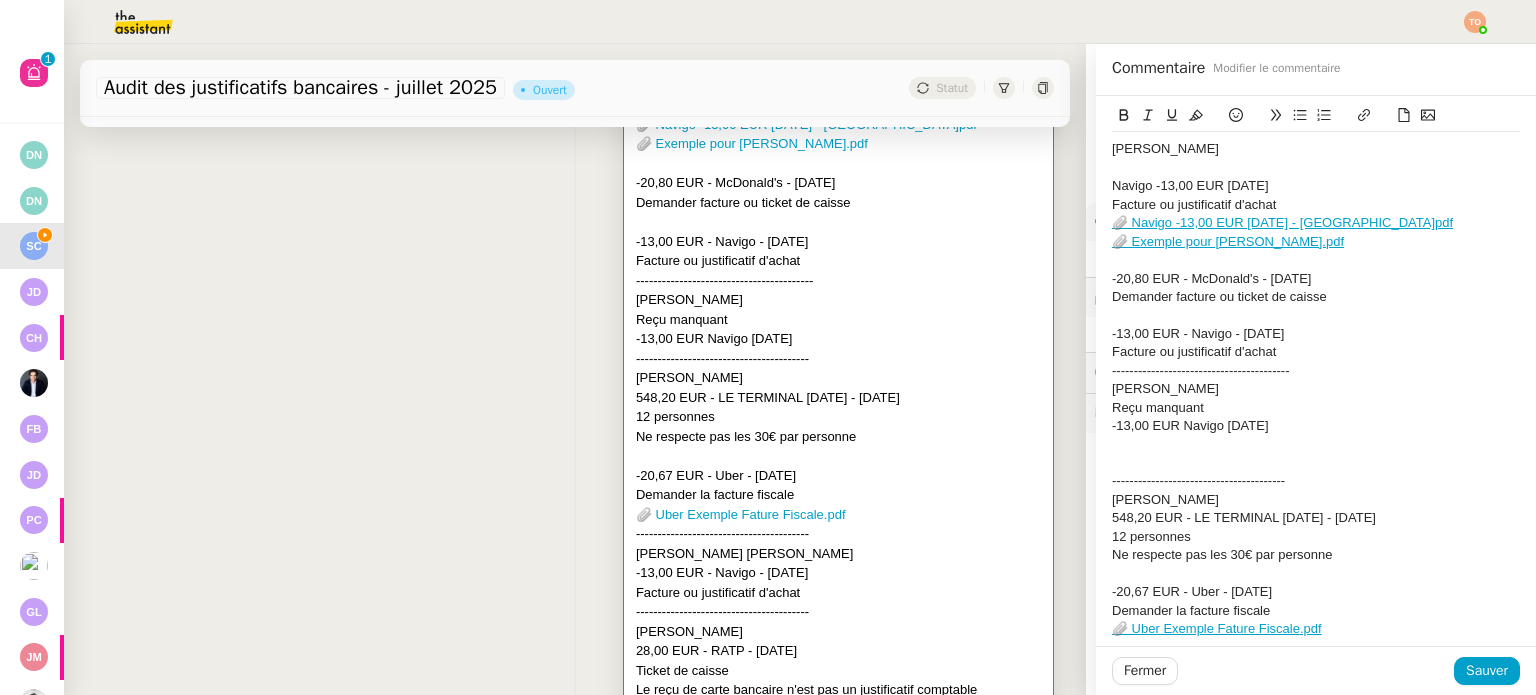 scroll, scrollTop: 0, scrollLeft: 0, axis: both 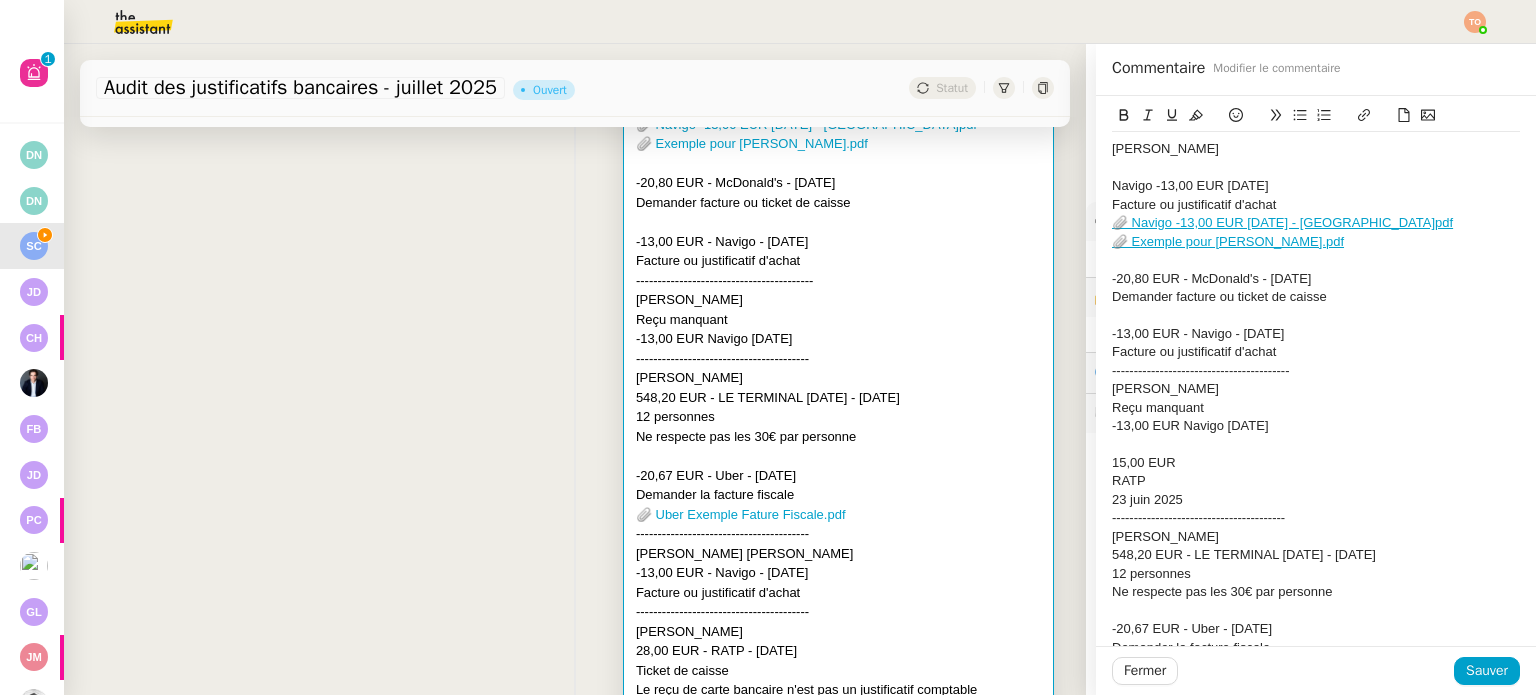 click 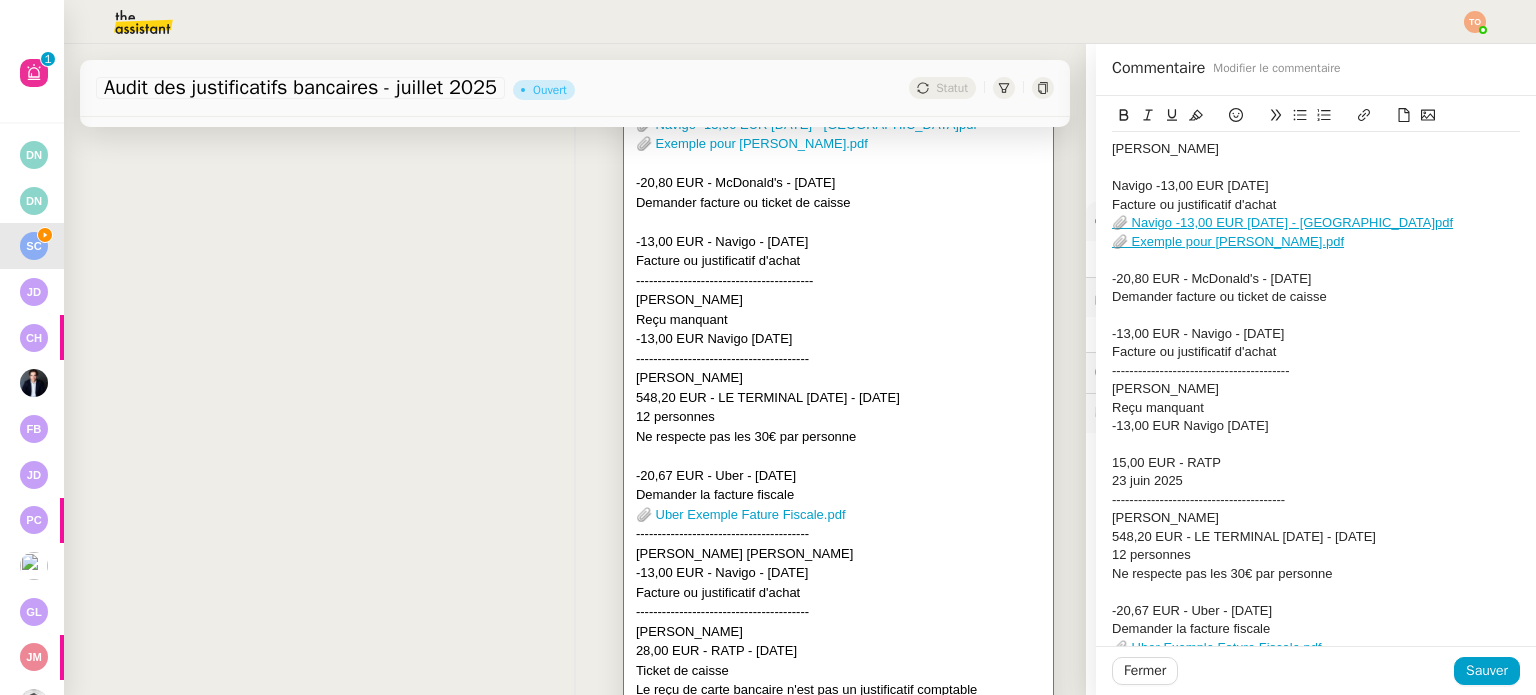 click on "15,00 EUR - RATP" 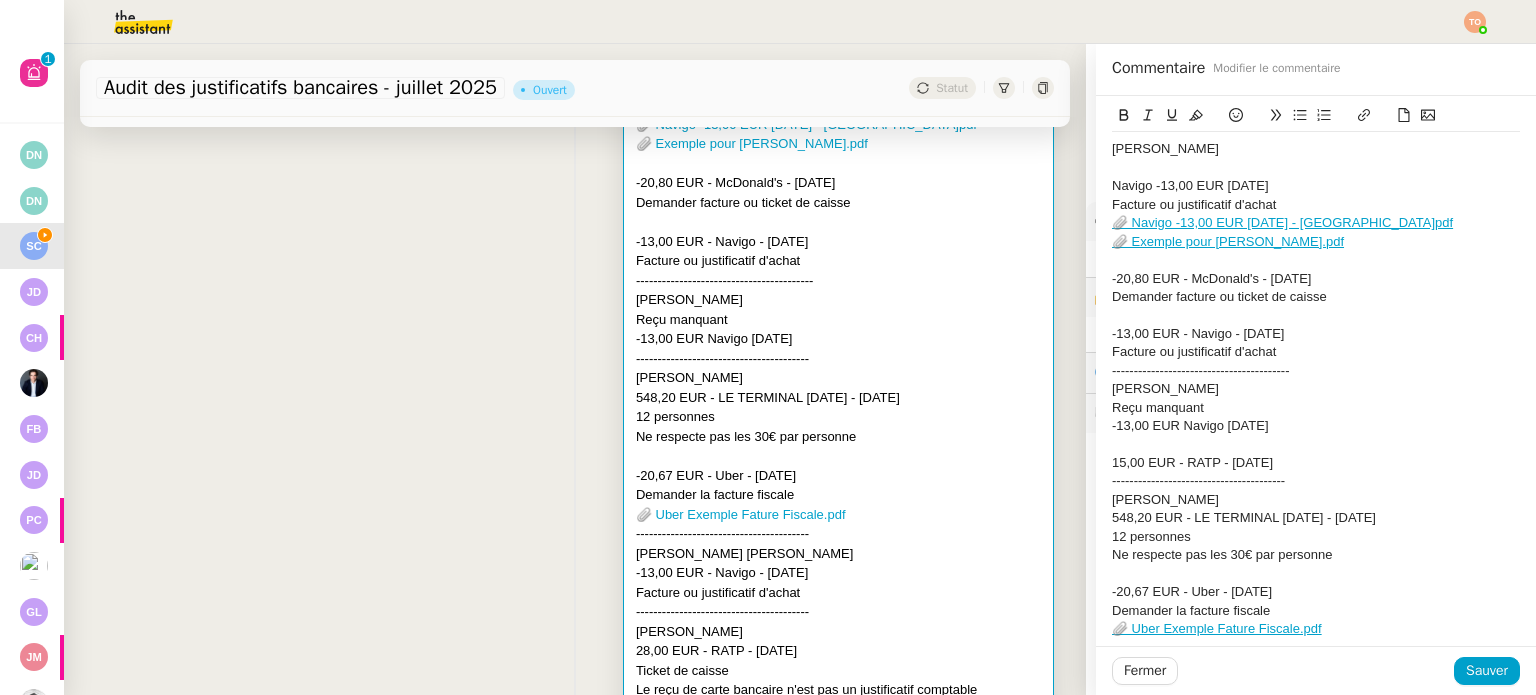 click on "15,00 EUR - RATP - 23 juin 2025" 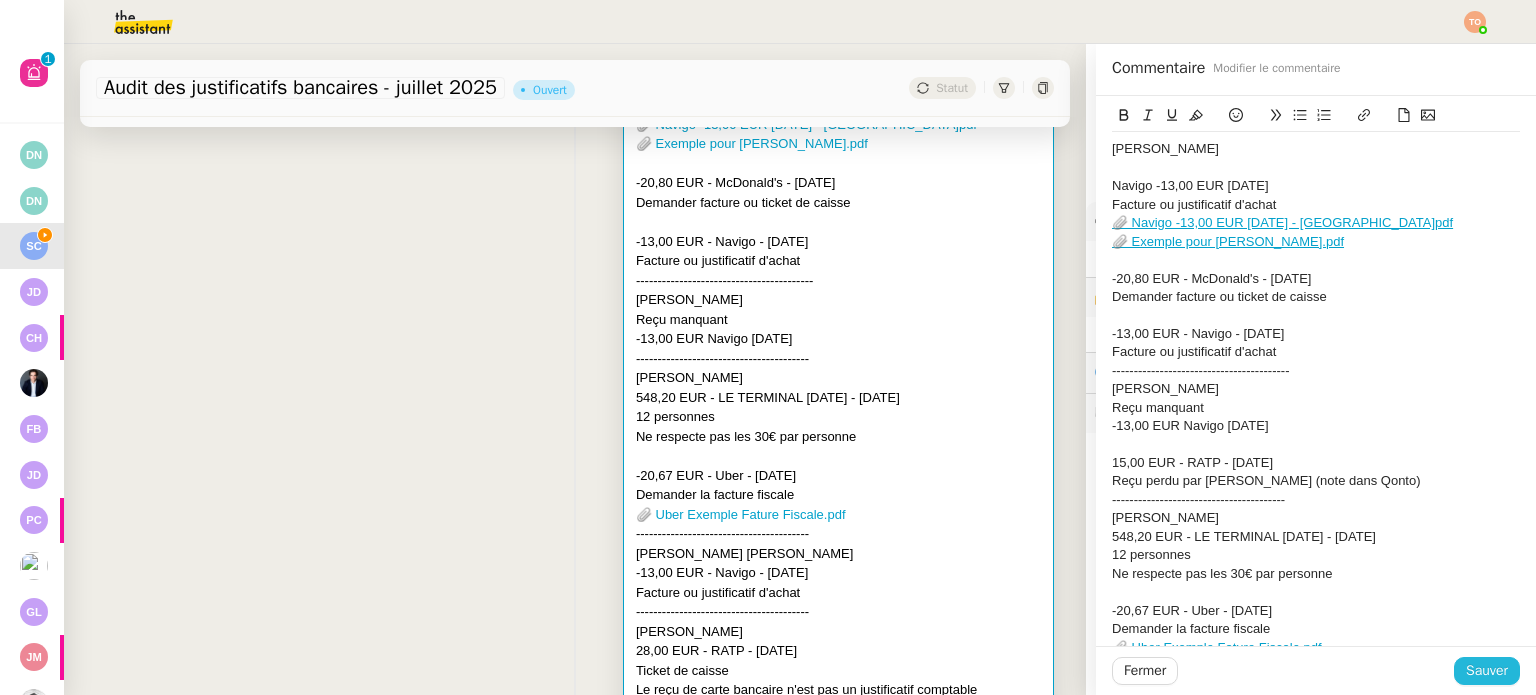 click on "Sauver" 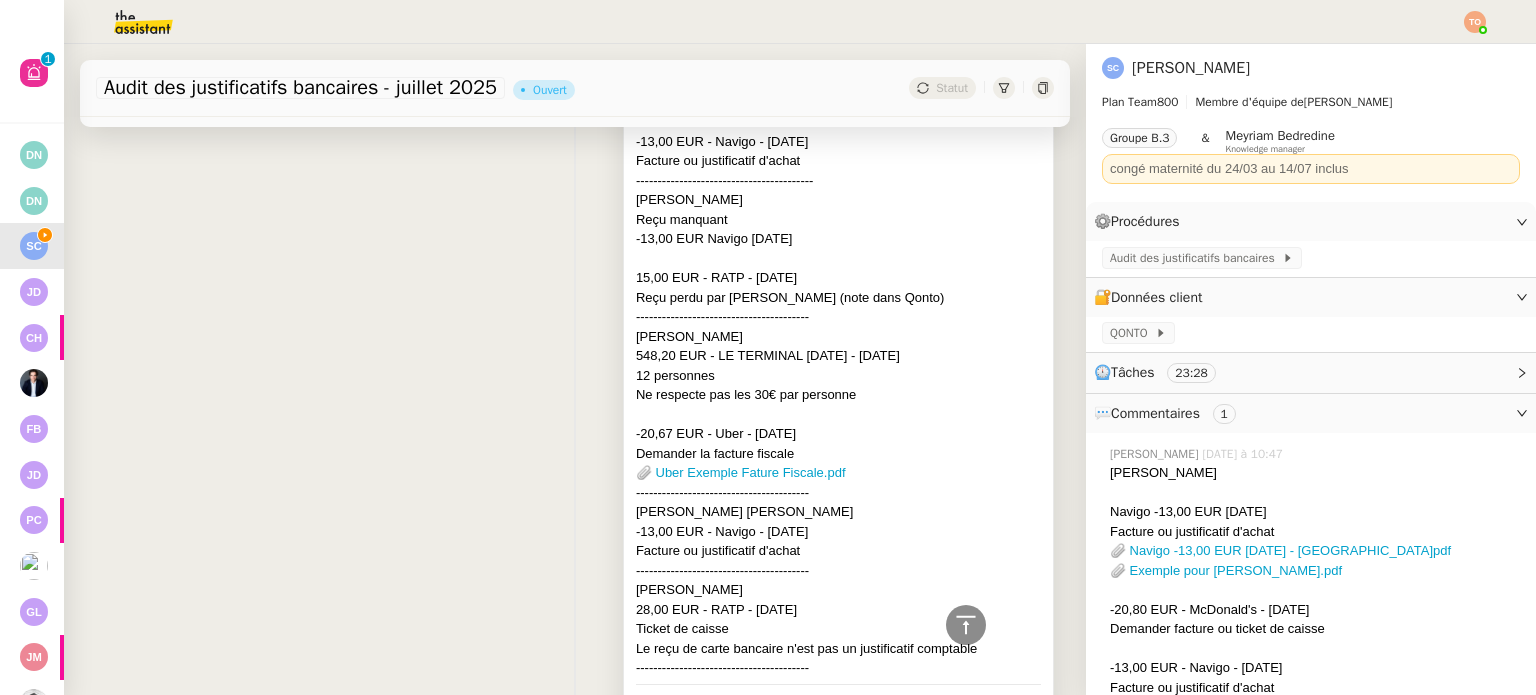 scroll, scrollTop: 600, scrollLeft: 0, axis: vertical 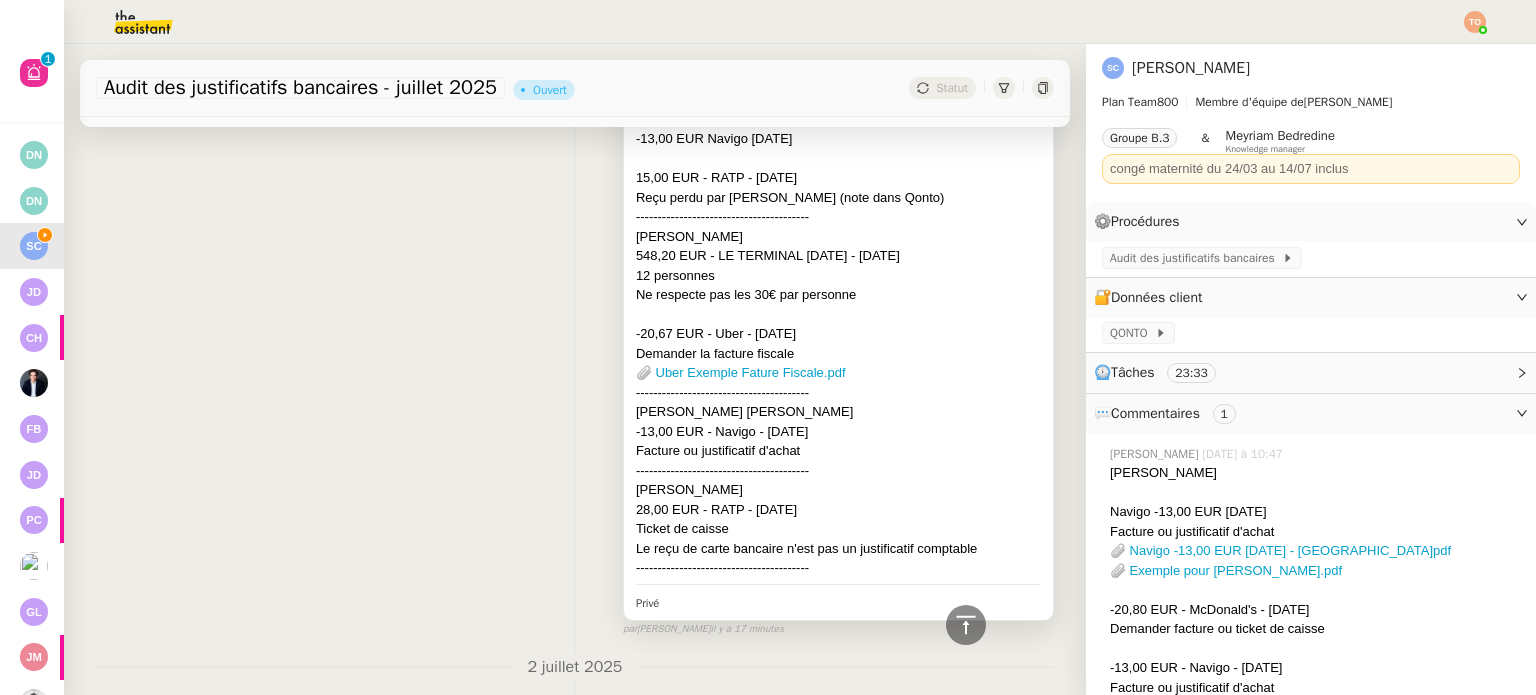 click on "Juliette Jeanne Marthe Gaucher" at bounding box center (838, 490) 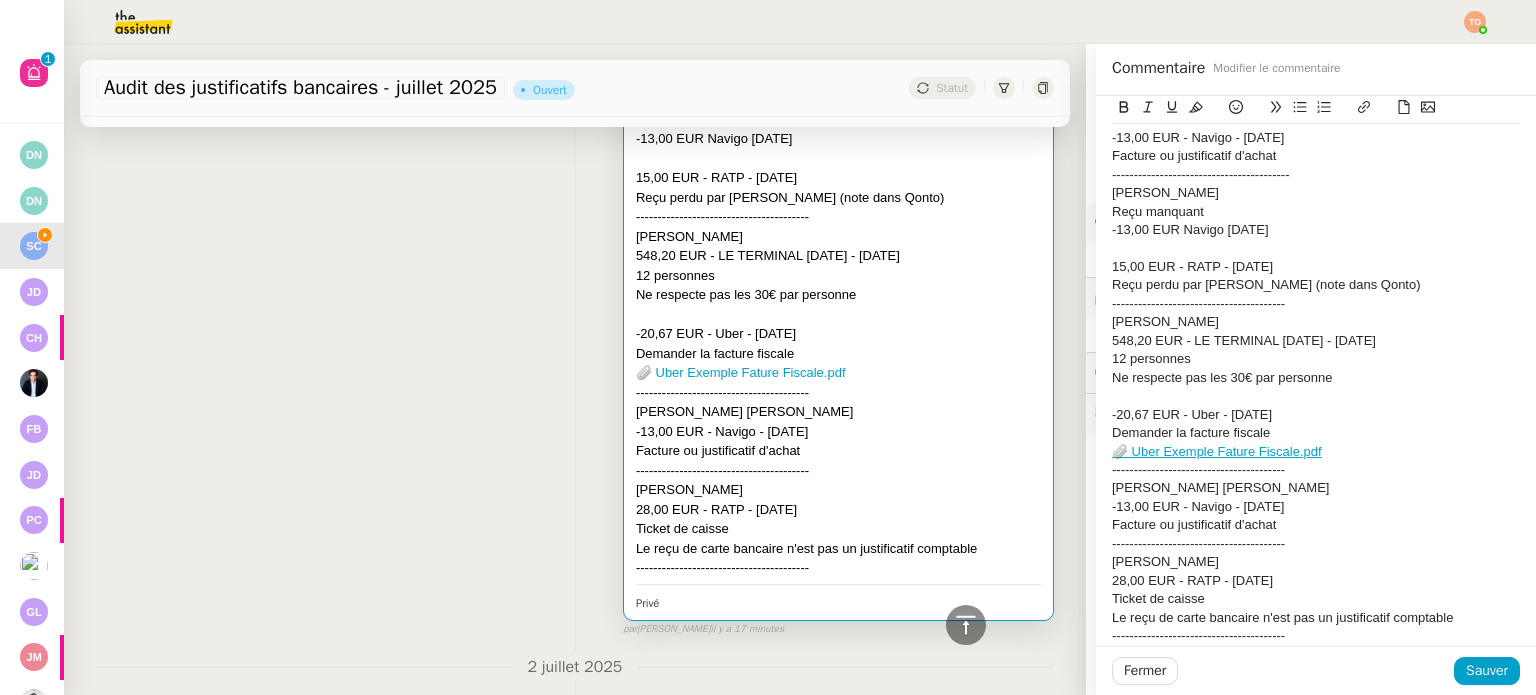 scroll, scrollTop: 237, scrollLeft: 0, axis: vertical 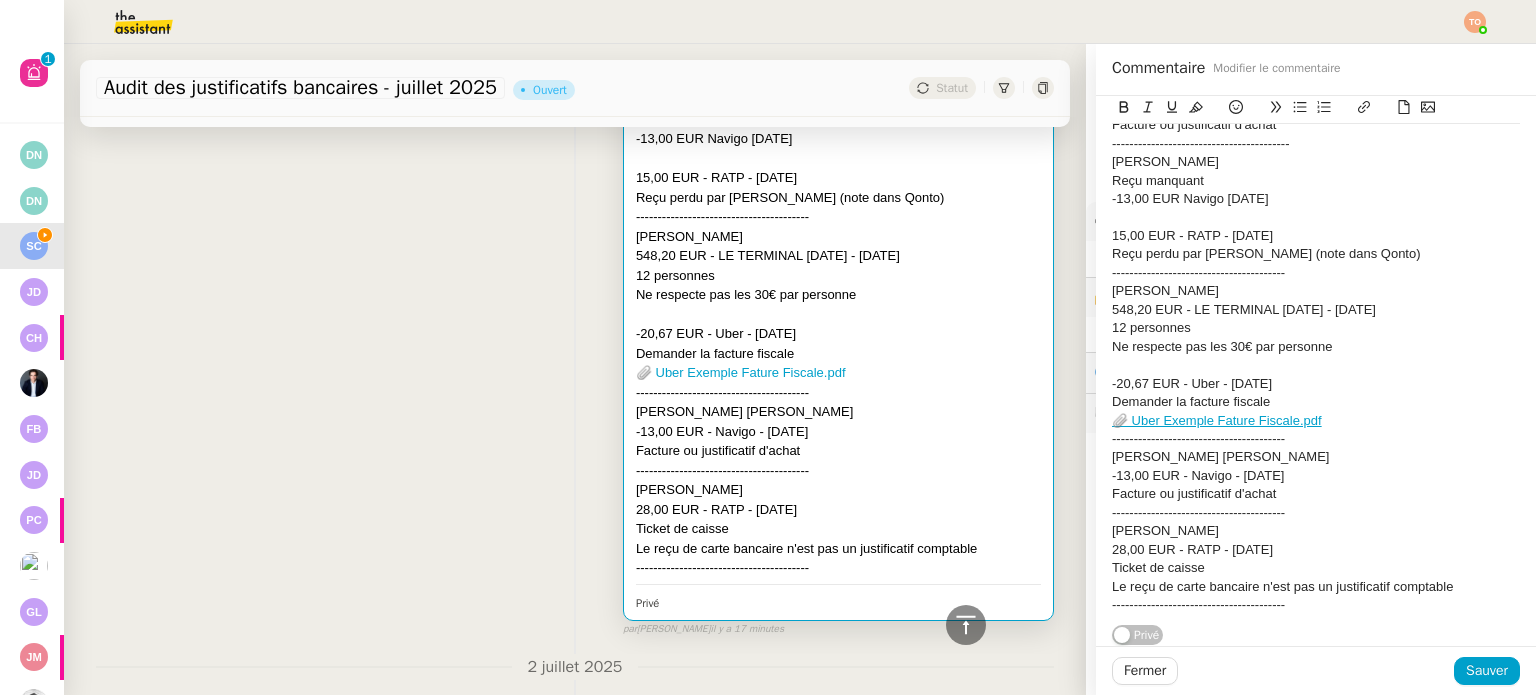 click on "----------------------------------------" 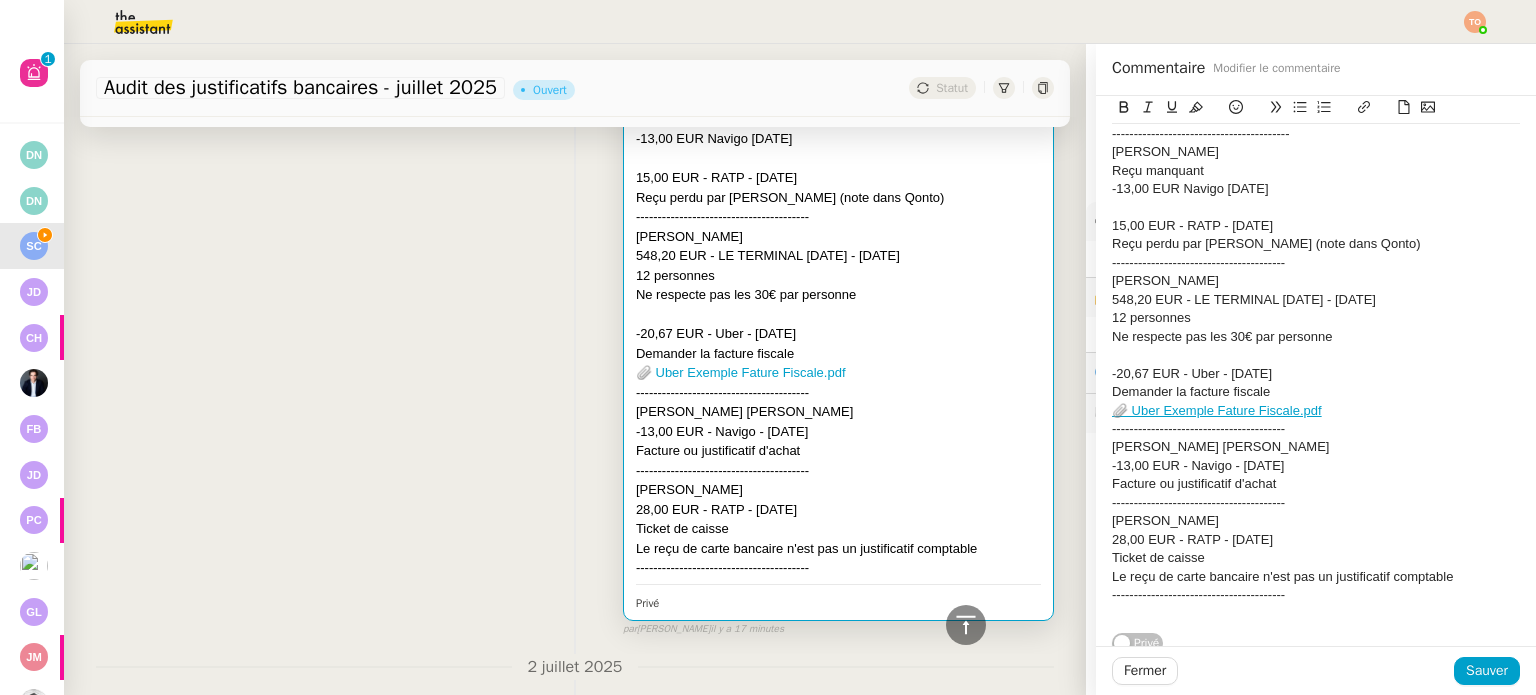 scroll, scrollTop: 0, scrollLeft: 0, axis: both 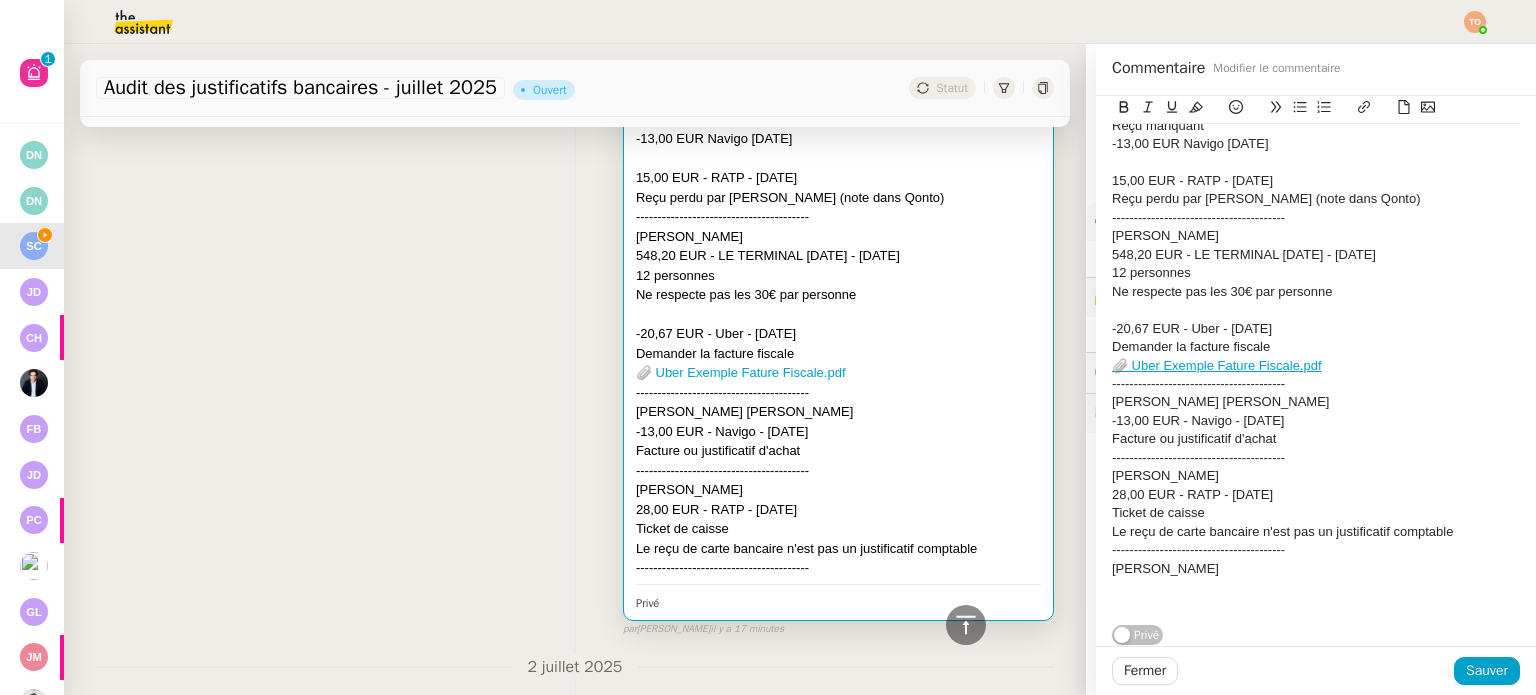 click 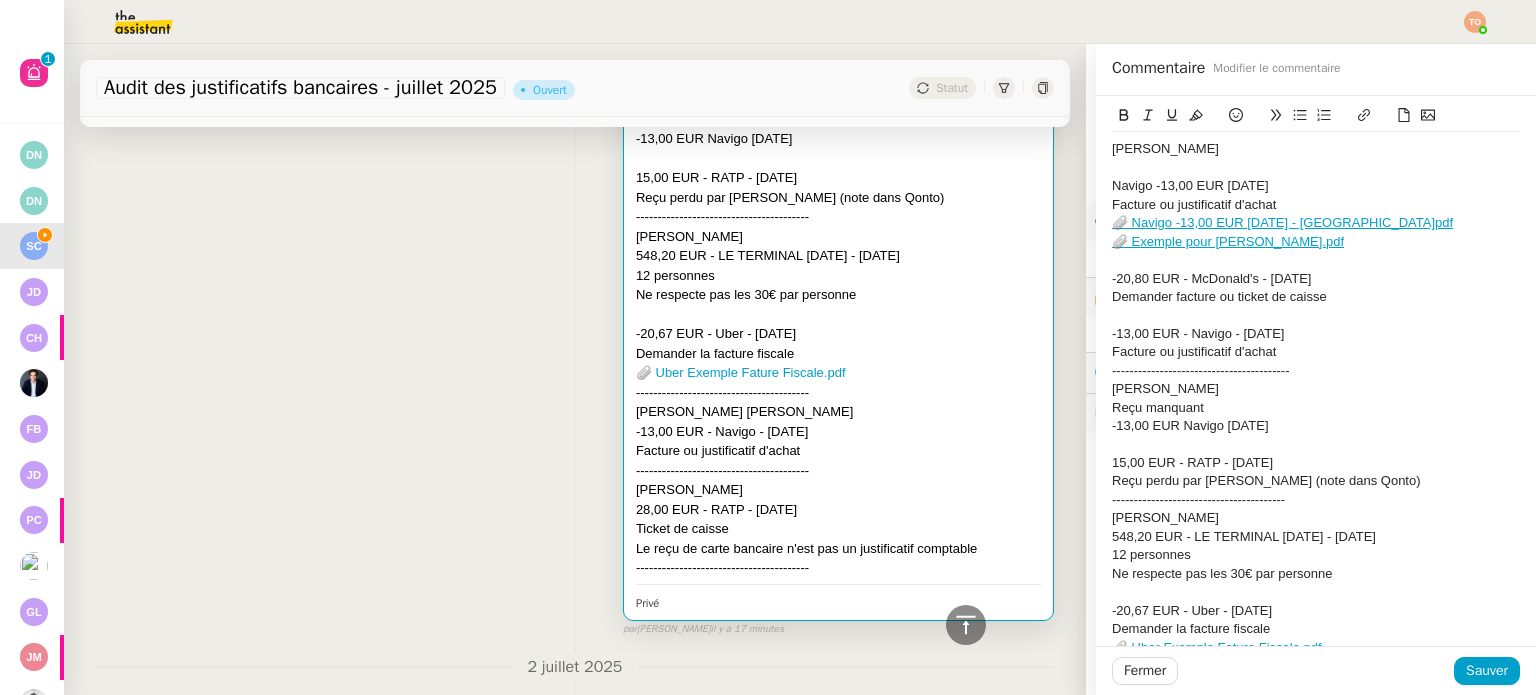 scroll, scrollTop: 329, scrollLeft: 0, axis: vertical 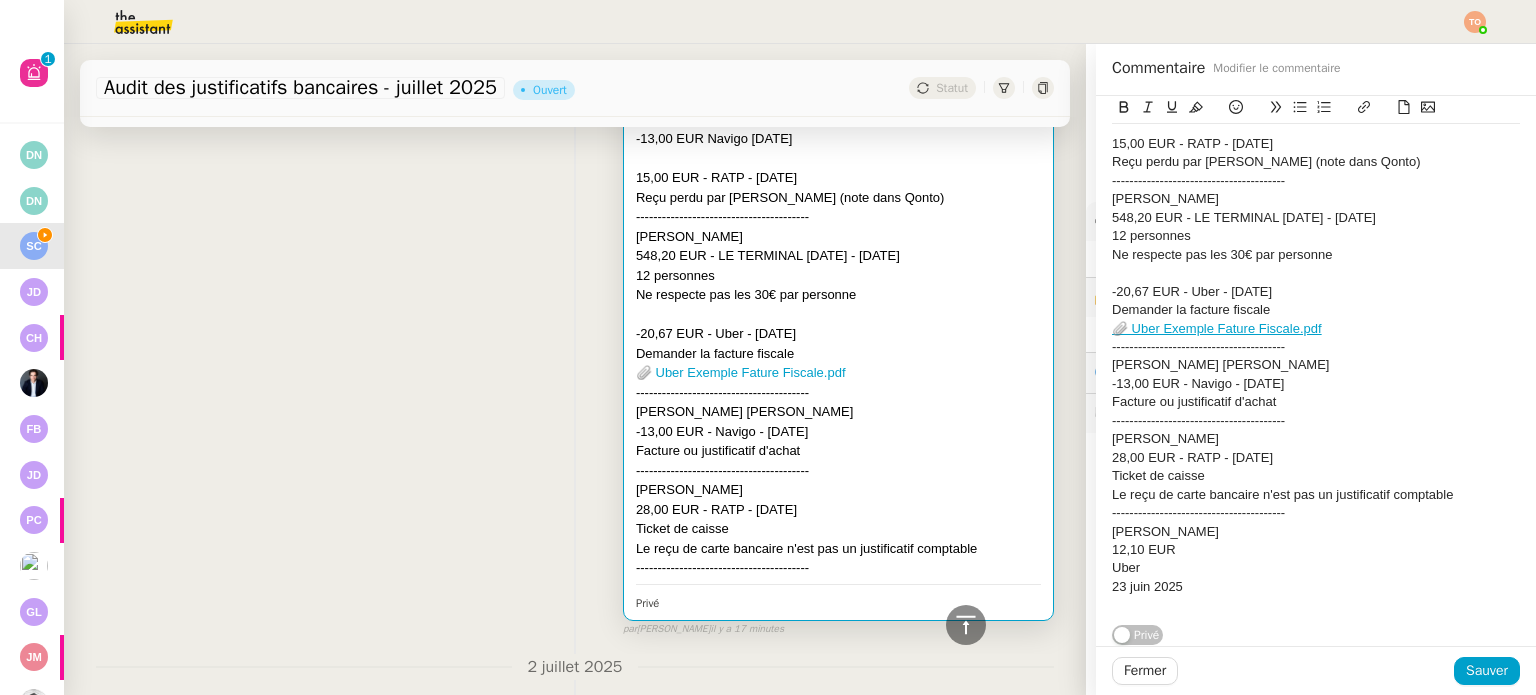 click on "Uber" 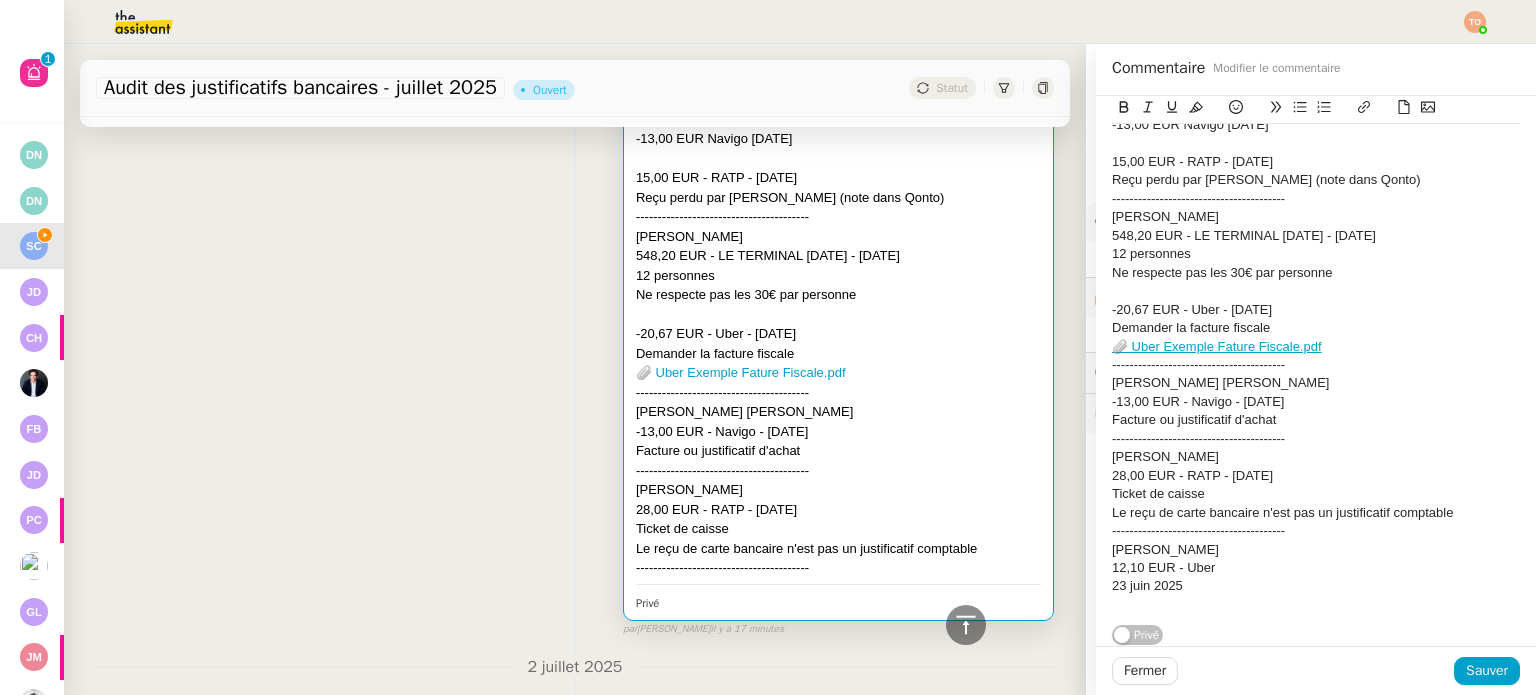 click on "12,10 EUR - Uber" 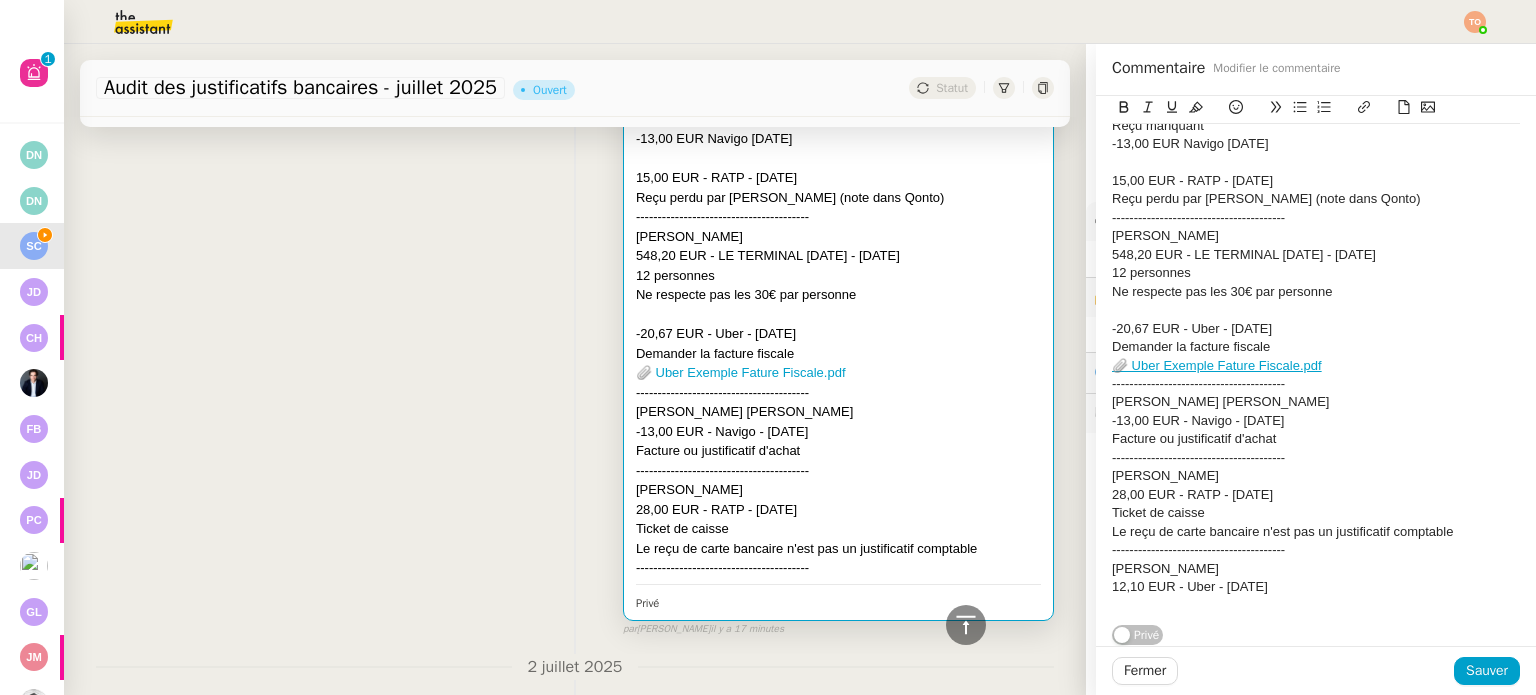 scroll, scrollTop: 292, scrollLeft: 0, axis: vertical 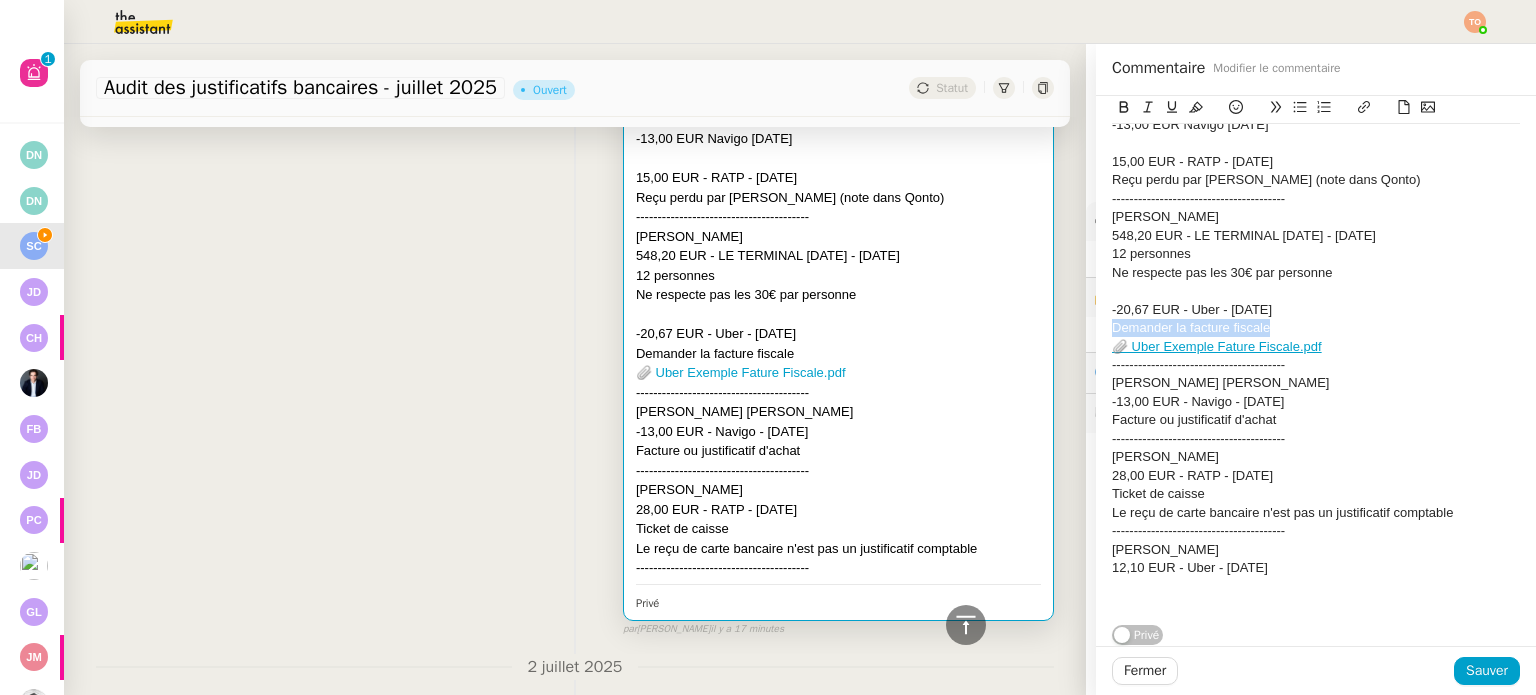 drag, startPoint x: 1266, startPoint y: 321, endPoint x: 1101, endPoint y: 315, distance: 165.10905 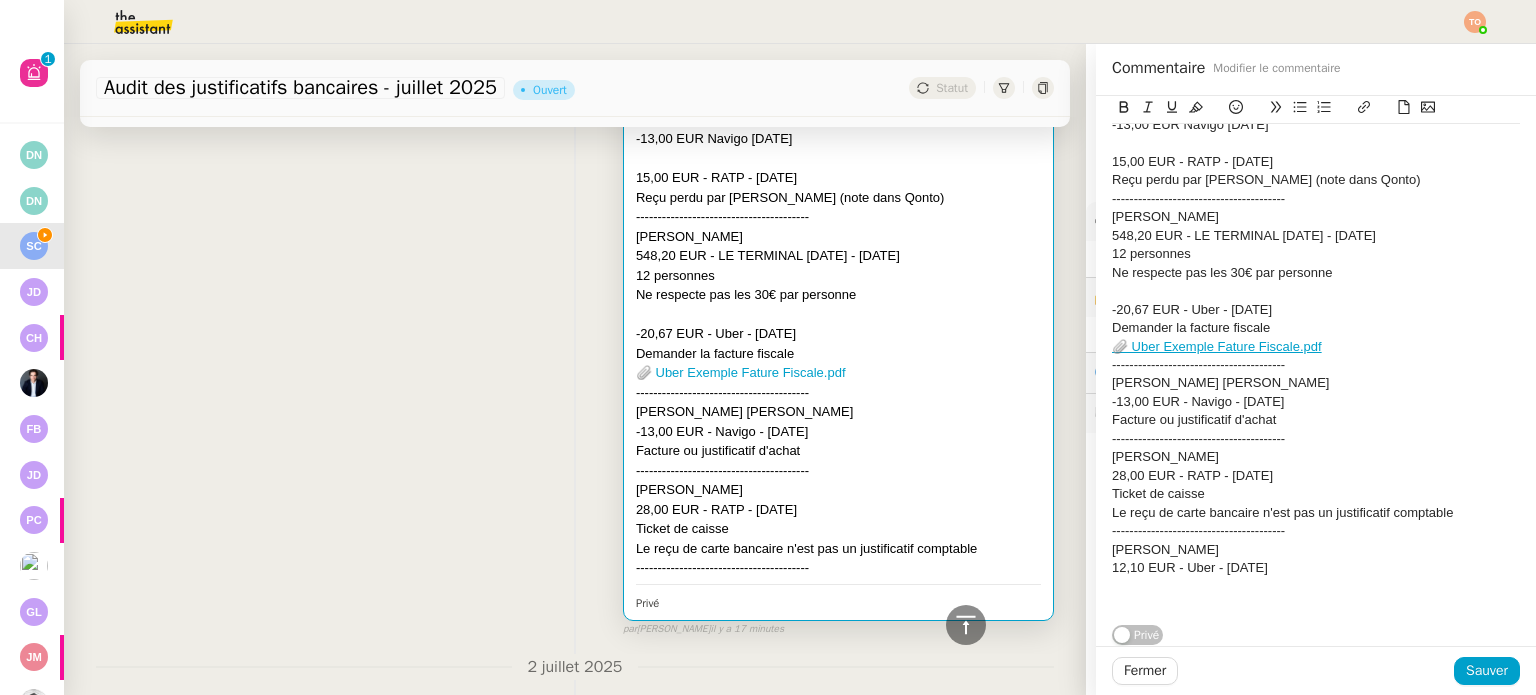 click on "12,10 EUR - Uber - 23 juin 2025" 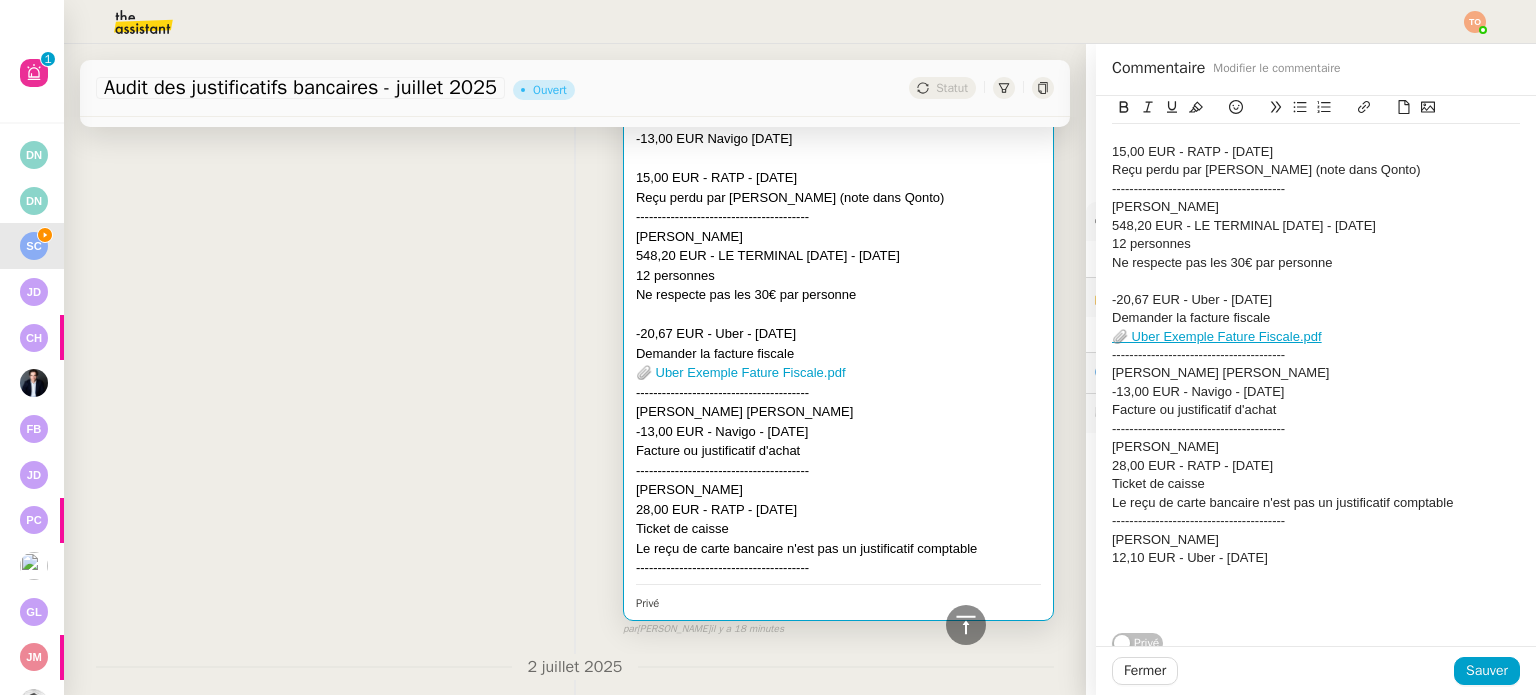 scroll, scrollTop: 329, scrollLeft: 0, axis: vertical 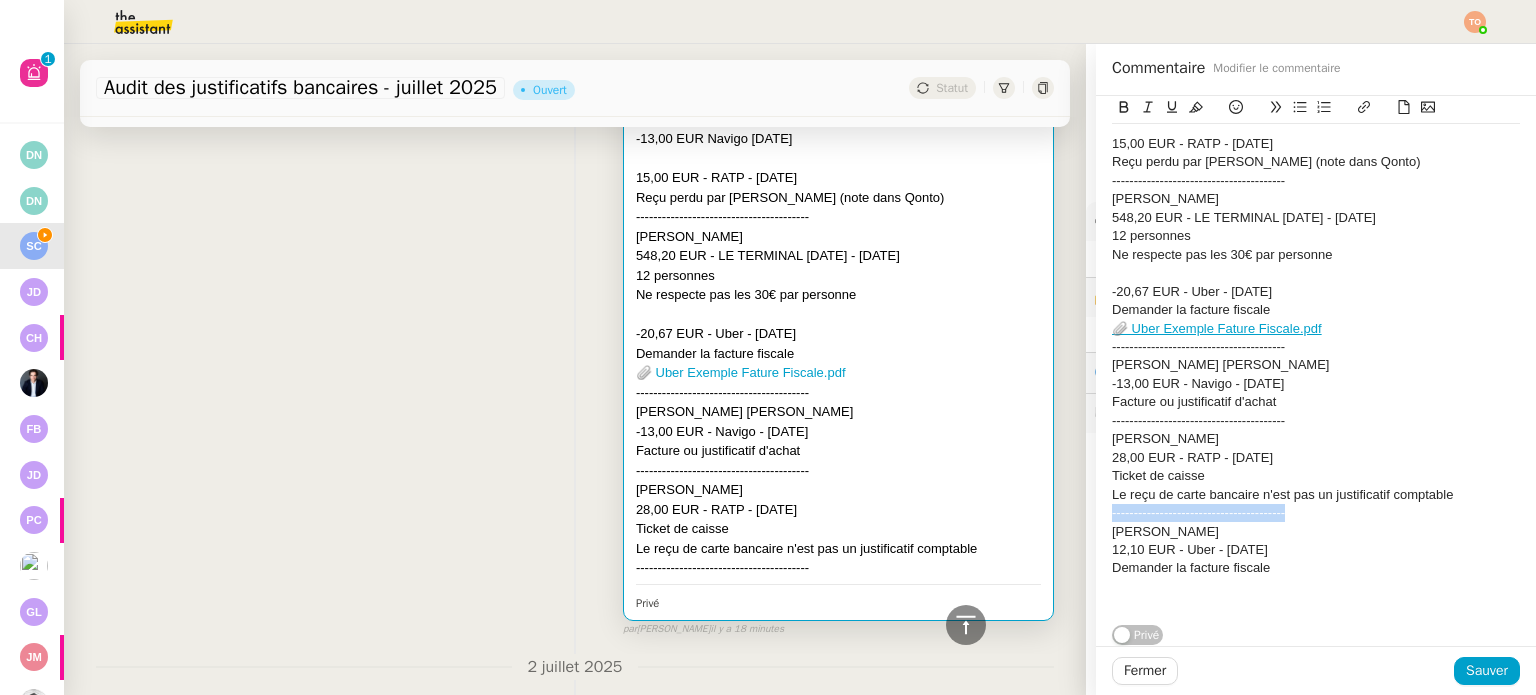 drag, startPoint x: 1284, startPoint y: 503, endPoint x: 1080, endPoint y: 499, distance: 204.03922 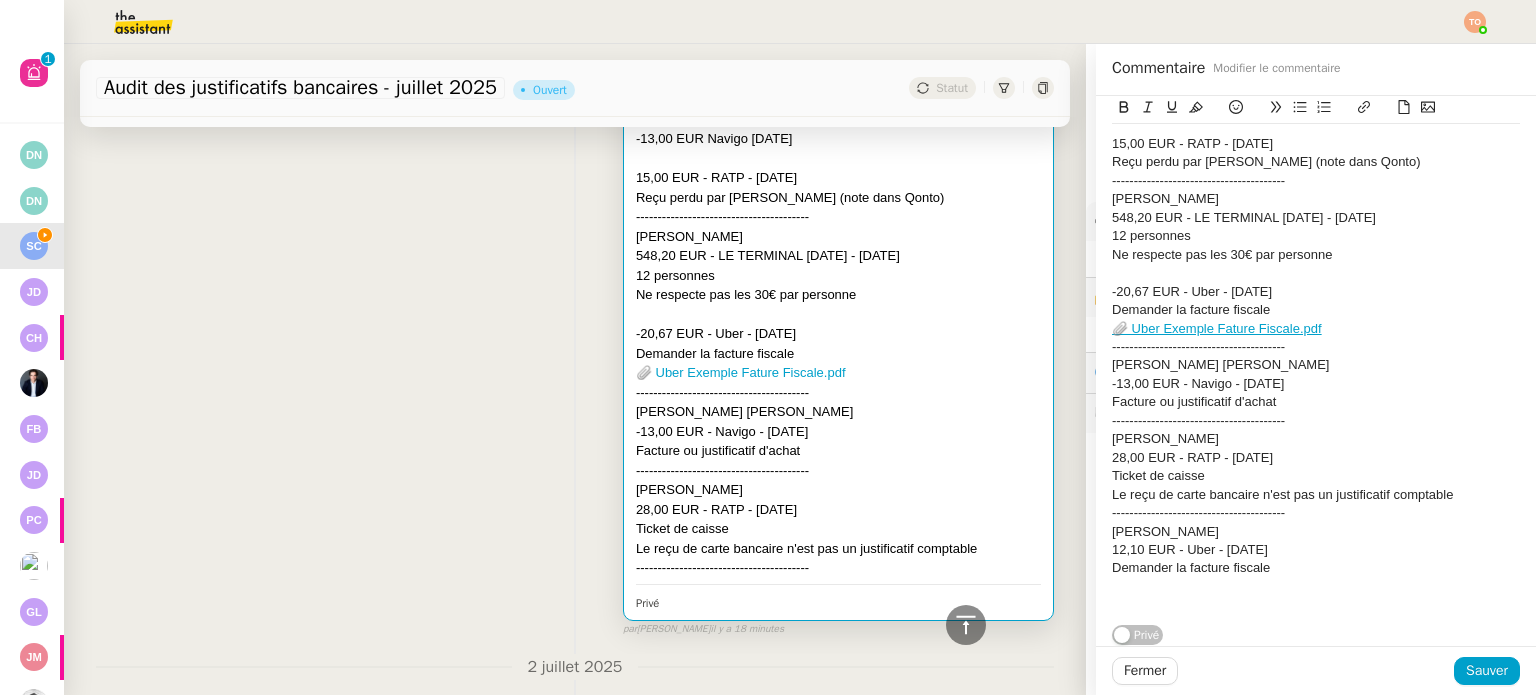 click 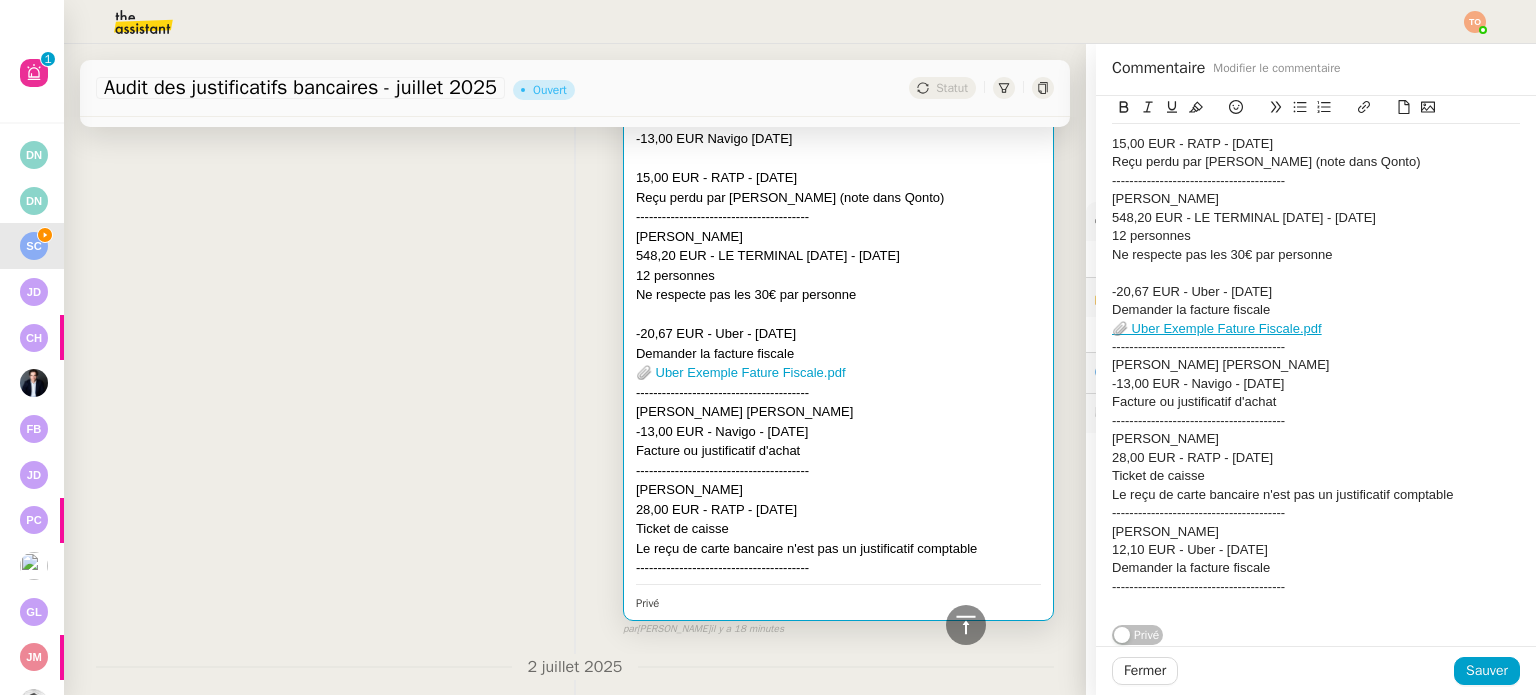 scroll, scrollTop: 0, scrollLeft: 0, axis: both 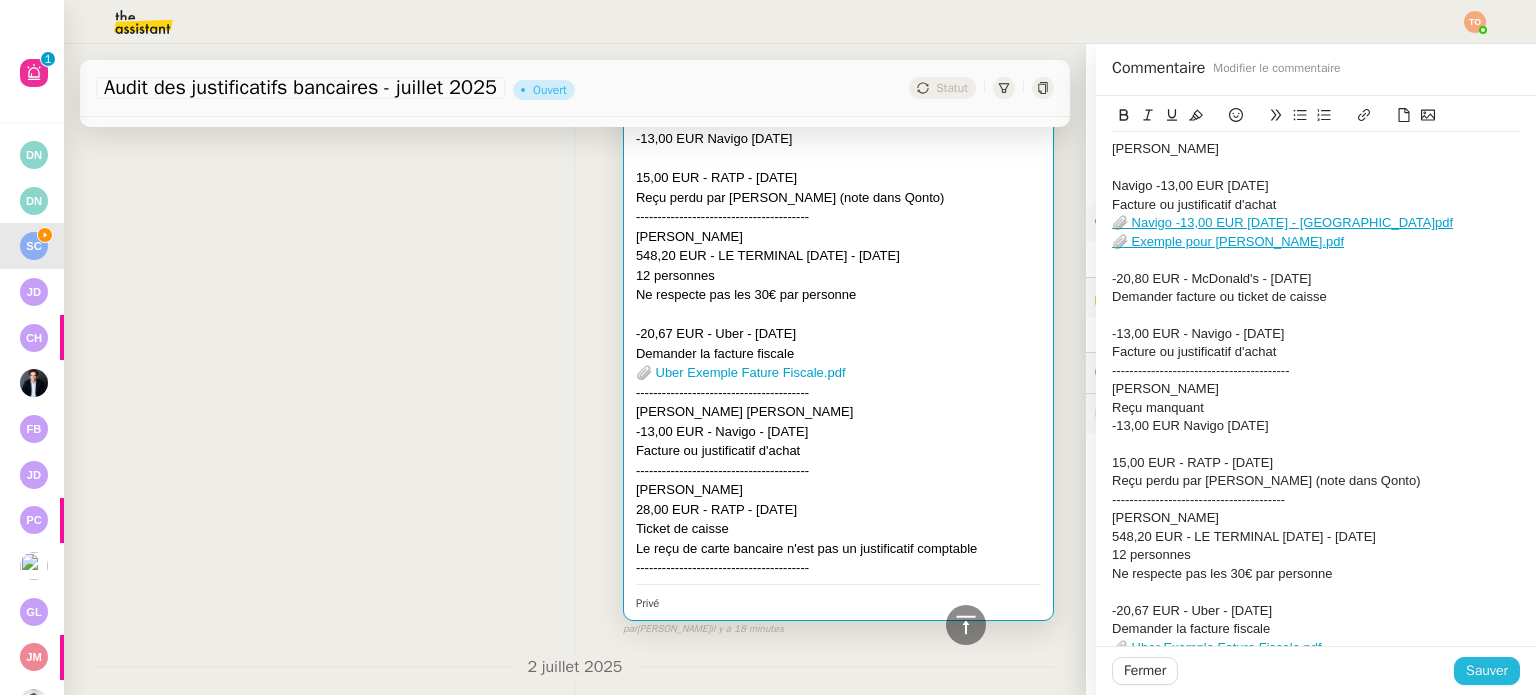 click on "Sauver" 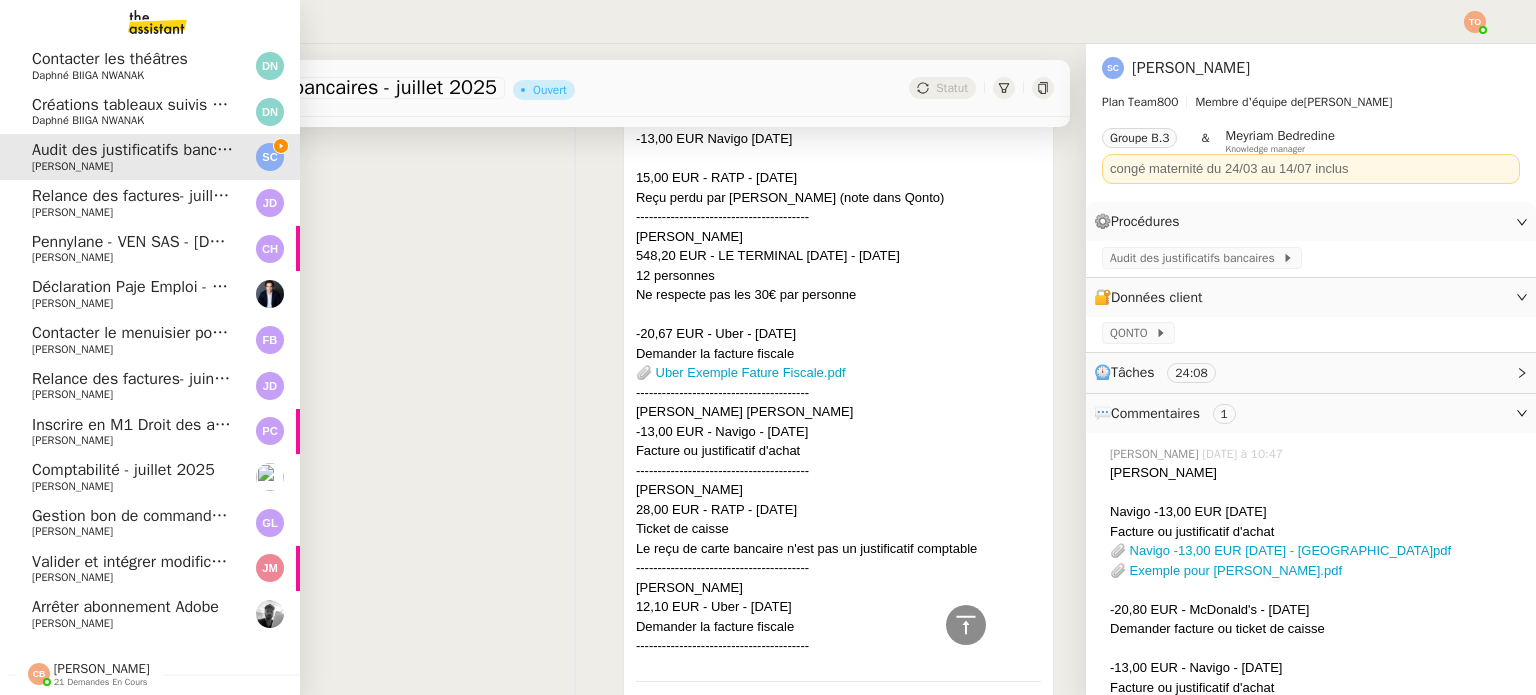 scroll, scrollTop: 0, scrollLeft: 0, axis: both 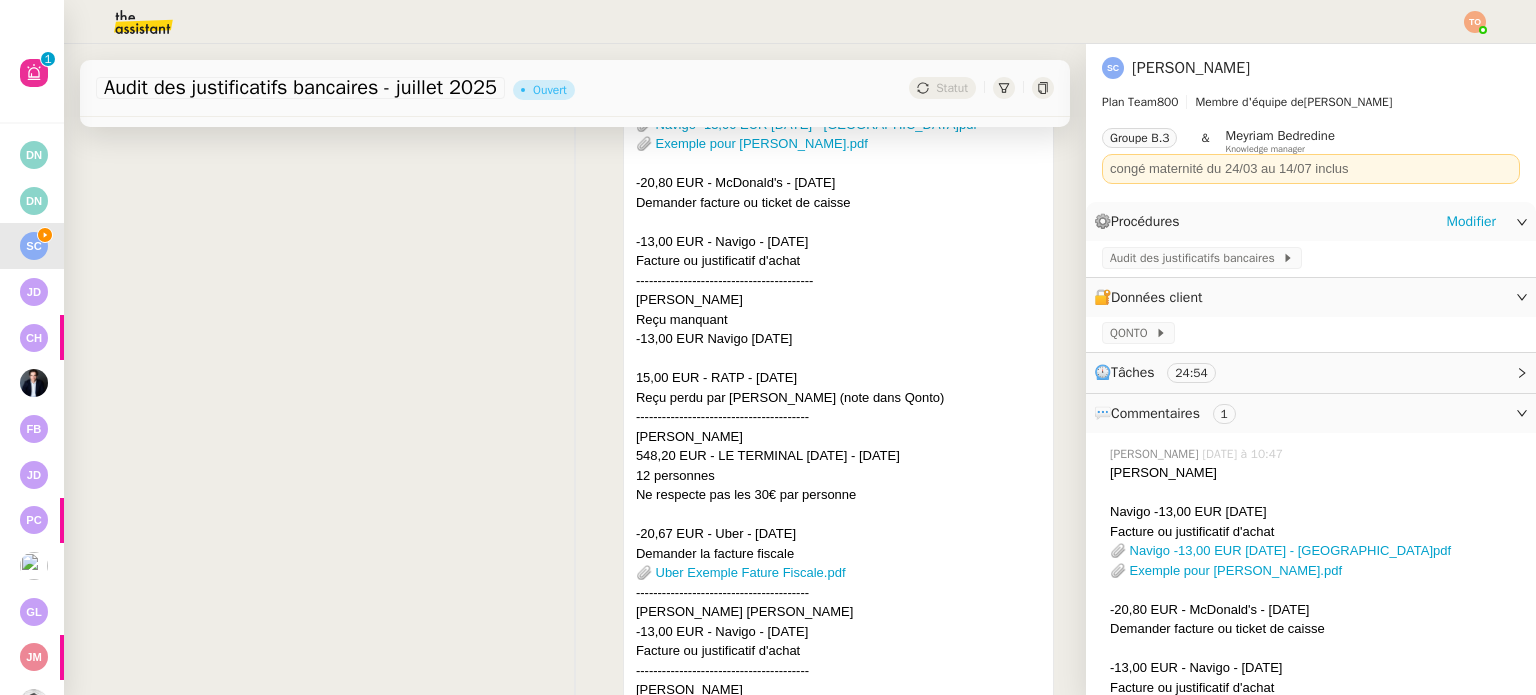 click on "Audit des justificatifs bancaires" 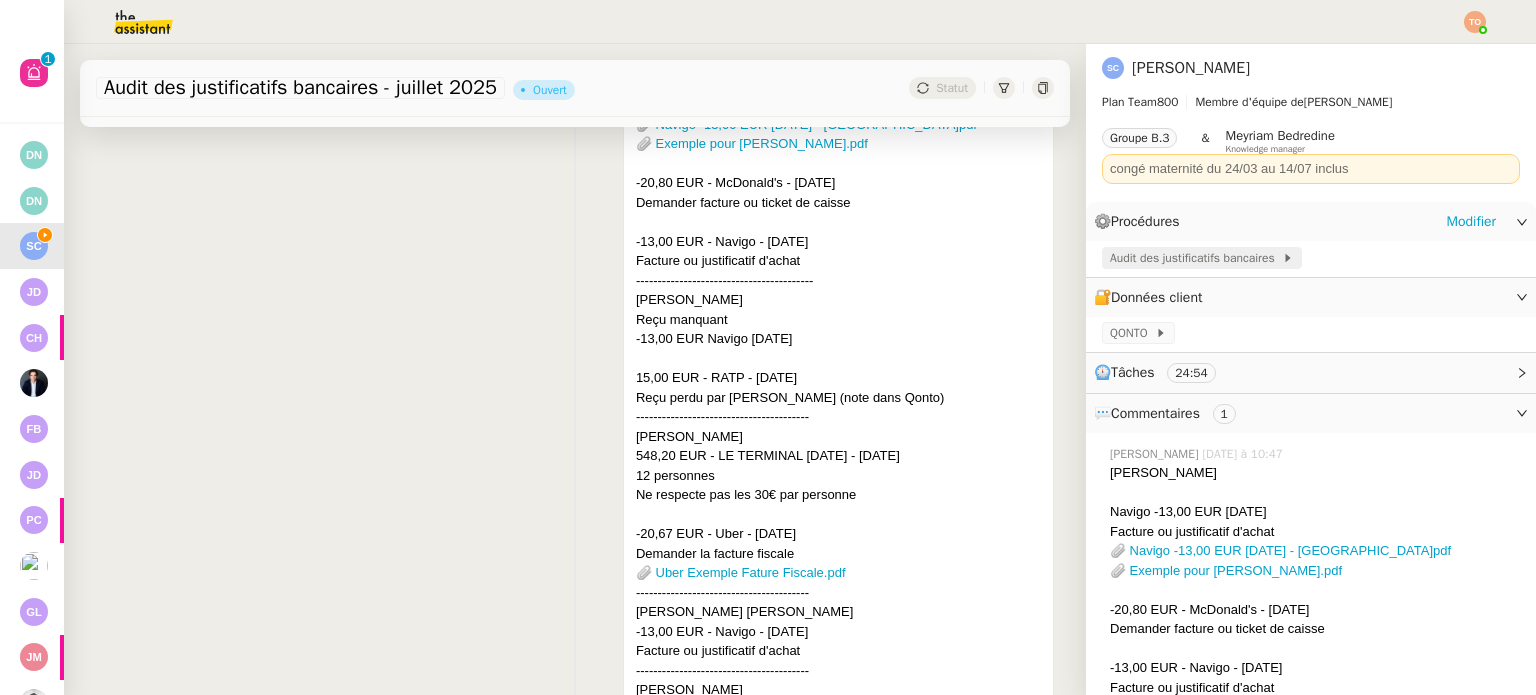 click on "Audit des justificatifs bancaires" 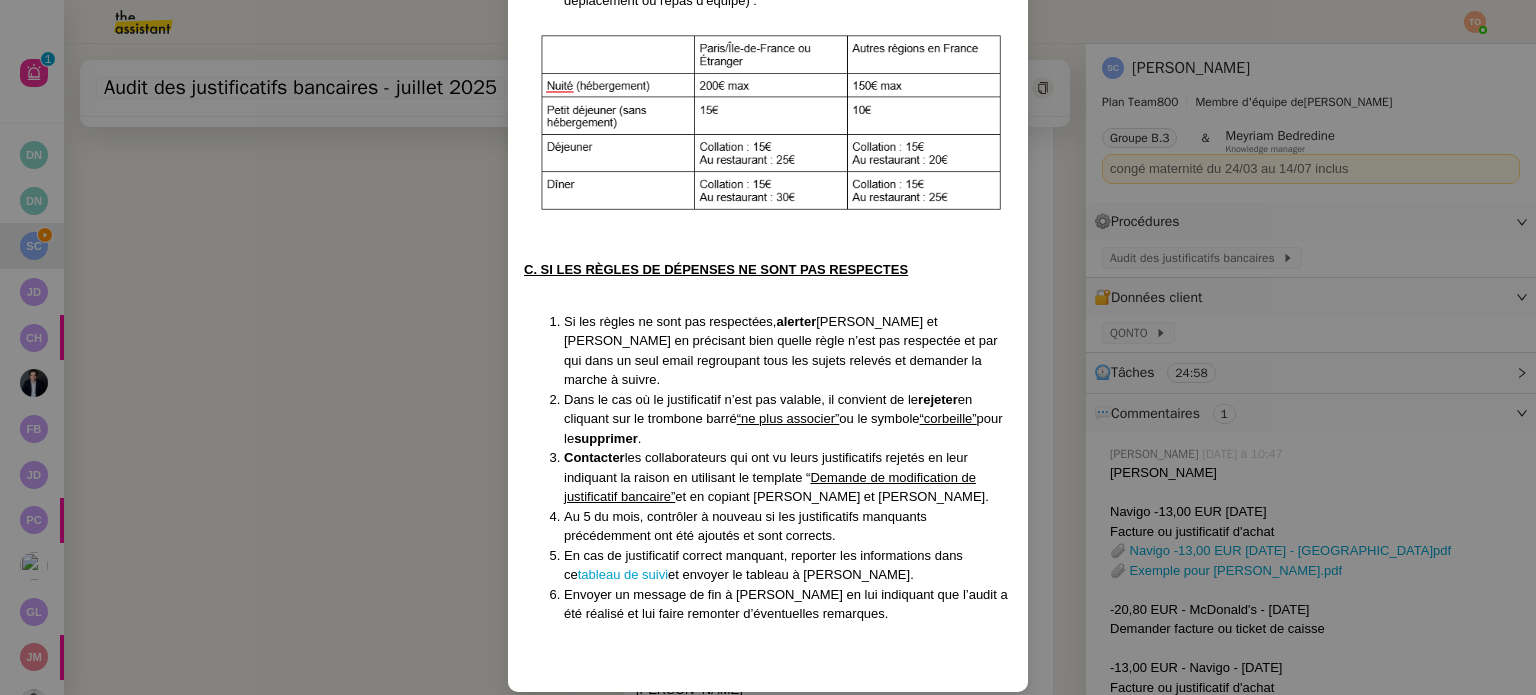scroll, scrollTop: 1429, scrollLeft: 0, axis: vertical 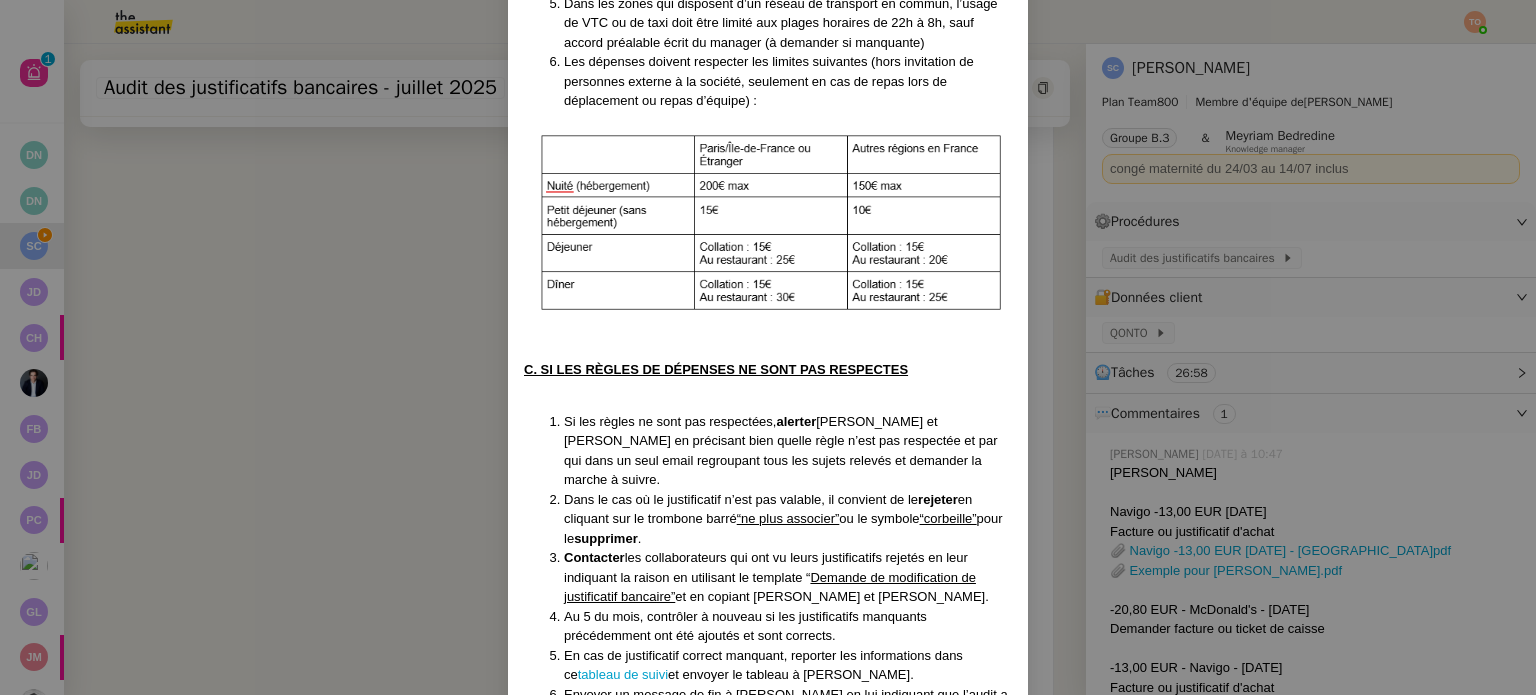 click on "Créé le 20/02/2025, MAJ le 25/02/25  Contexte :  Sonia souhaite que nous nous assurions que les transactions réglées par carte bancaire par les collaborateurs soient correctement justifiées dans Qonto et respectent la politique de frais professionnels d’Addingwell. Récurrence :  Le 1ᵉʳ jour de chaque mois. Déclenchement :  automatique PROCÉDURE :  A. SE CONNECTER A QONTO ET VISUALISER L'ENSEMBLE DES JUSTIFICATIFS Se connecter  à Qonto. Sélectionner les filtres suivants : D ate d’opération “est entre le 01/M/2025 et le 01/M+1/2025 ” puis  méthode inclut “ carte ”  Vérifier  la validité de chacun des justificatifs en cliquant sur la pièce jointe.  Remarque :  Une transaction bancaire doit faire l’objet d’une facture uniquement (un reçu de carte bancaire, une capture d’écran d’un achat ou autre ne sont pas des justificatifs comptablement valables). Le justificatif comptable doit respecter les normes listées dans la note en fin de procédure.  Remarque :  Extrait  ." at bounding box center [768, 347] 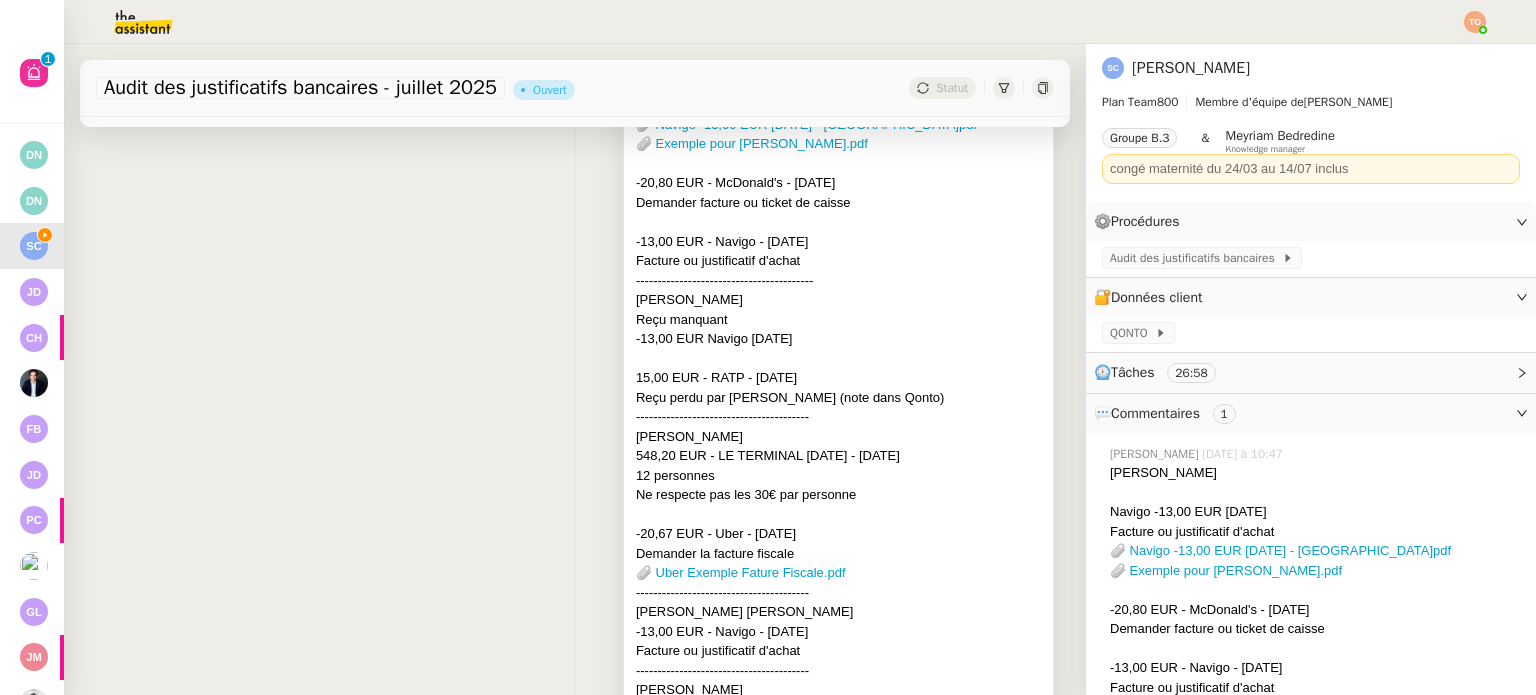 scroll, scrollTop: 100, scrollLeft: 0, axis: vertical 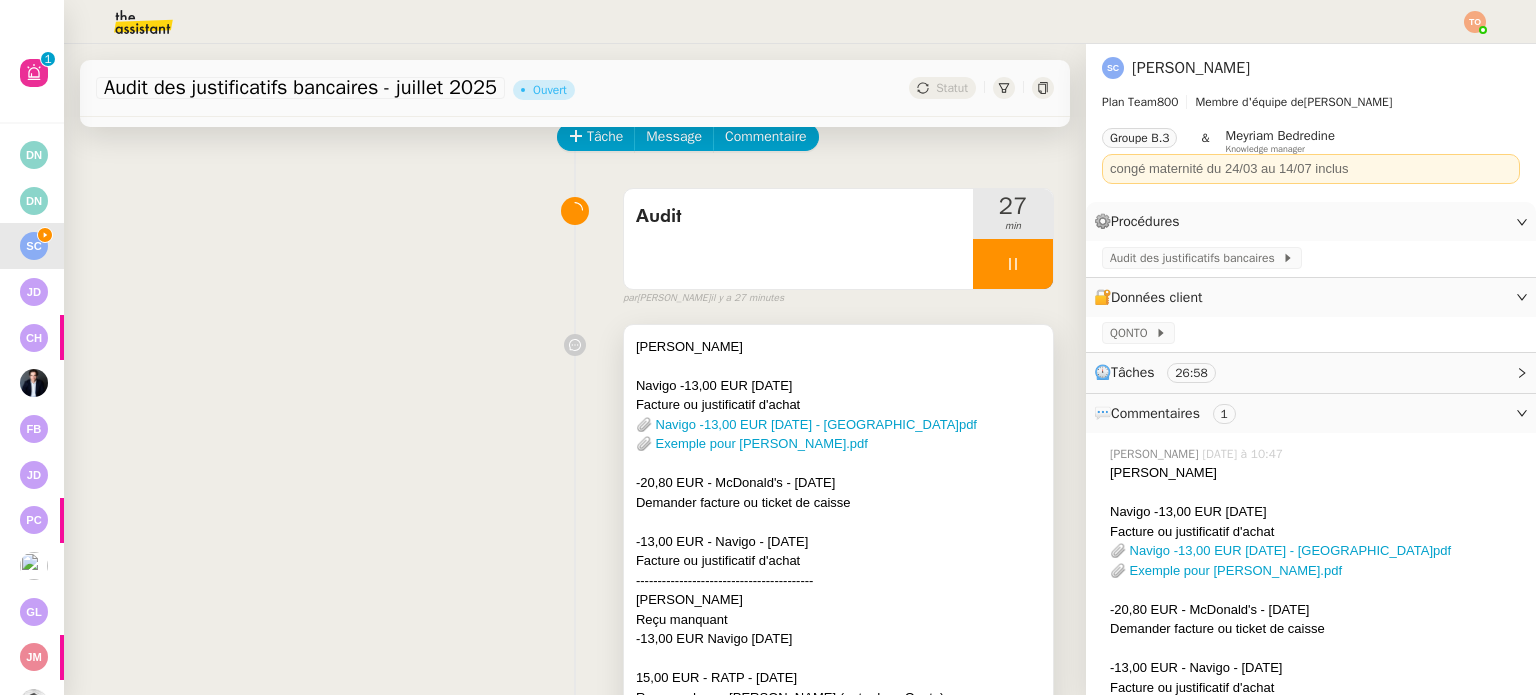click on "Demander facture ou ticket de caisse" at bounding box center (838, 503) 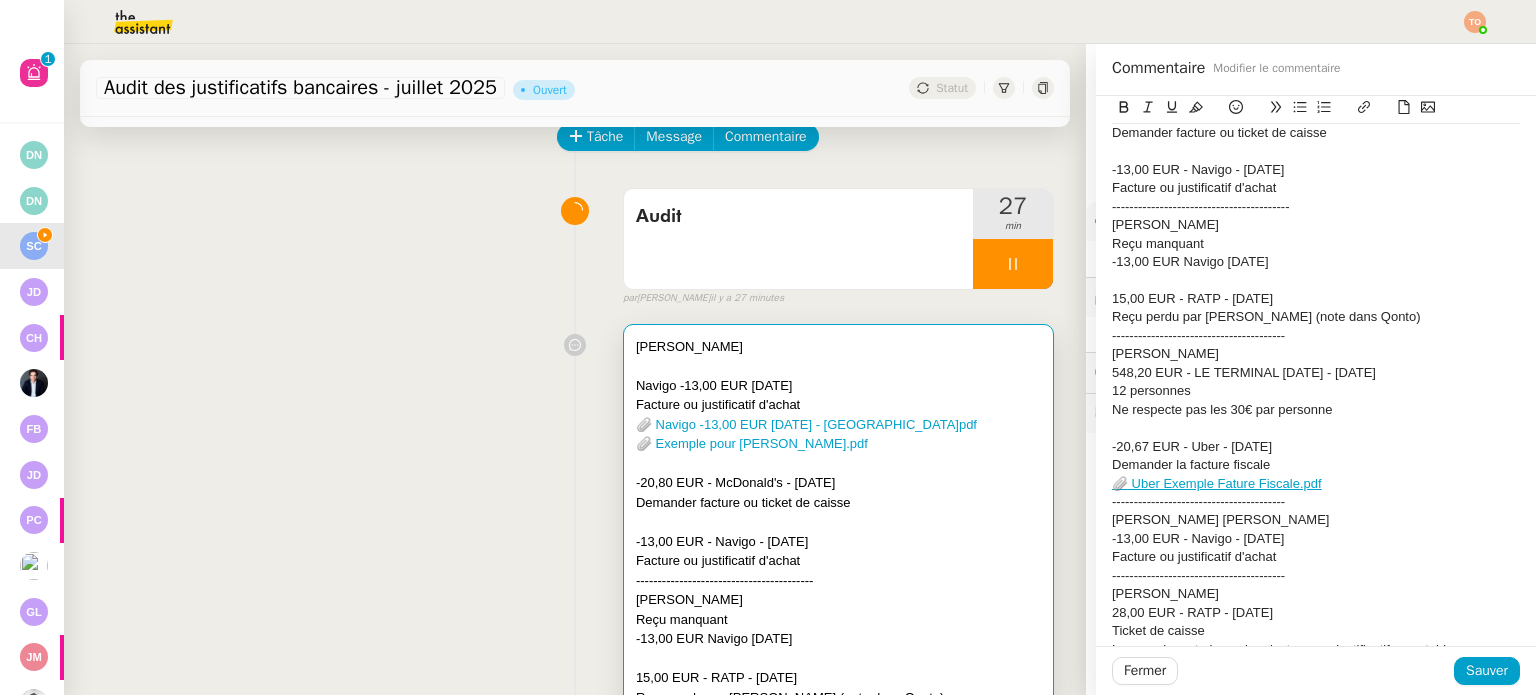 scroll, scrollTop: 200, scrollLeft: 0, axis: vertical 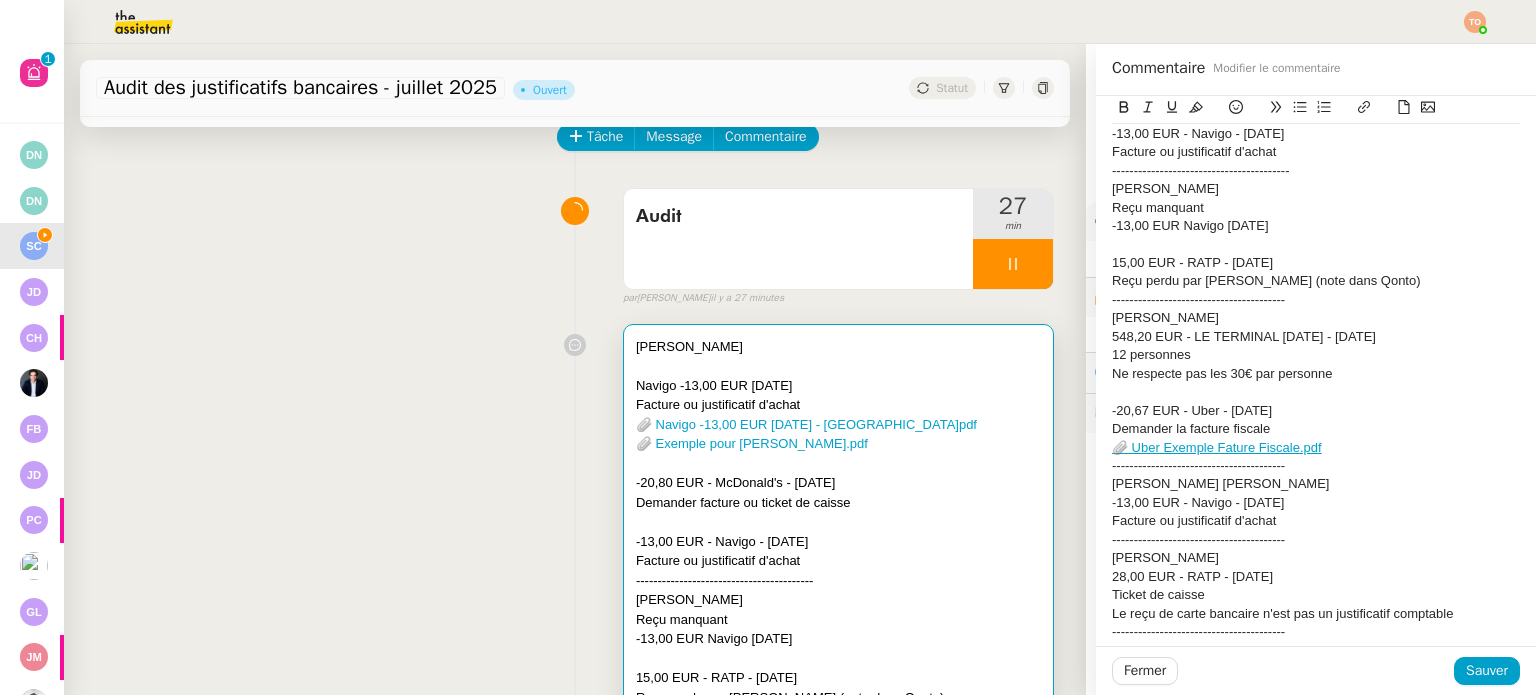 click on "📎 Uber Exemple Fature Fiscale.pdf" 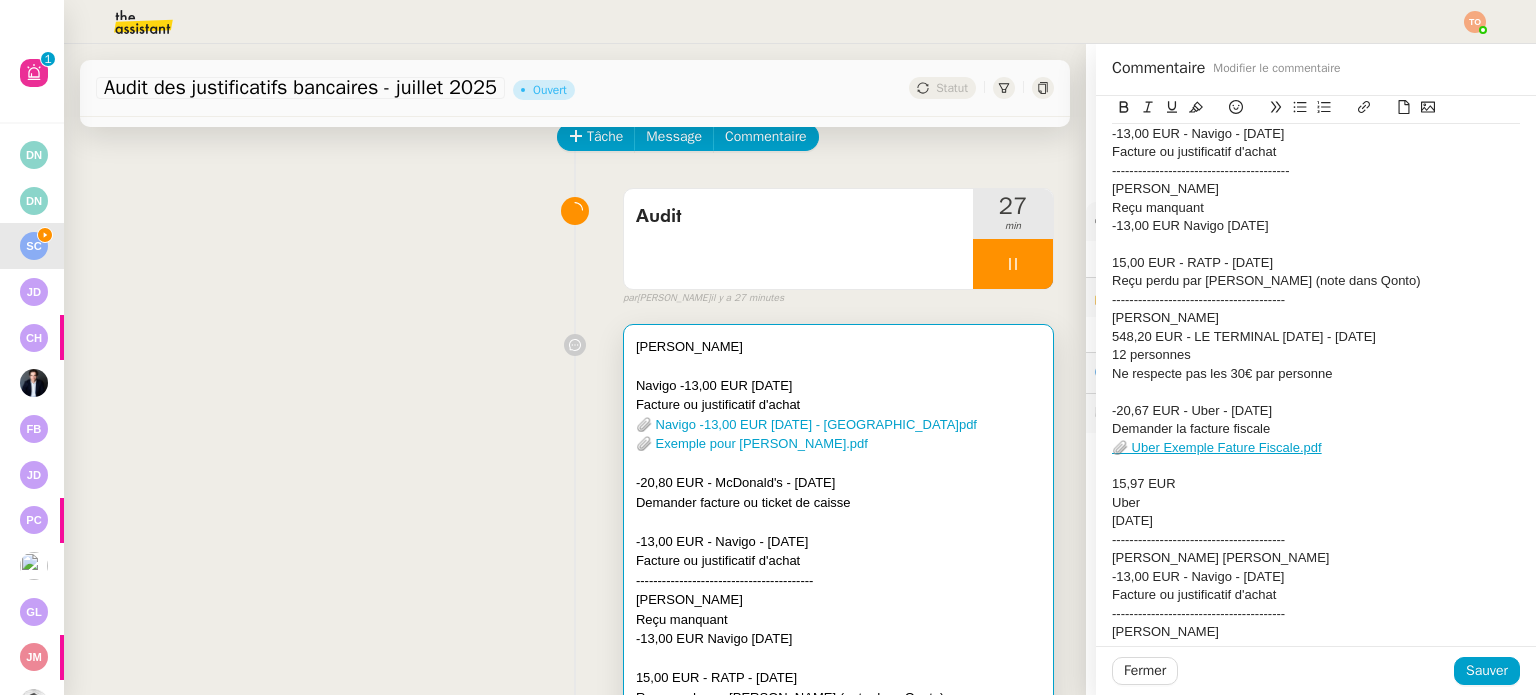 scroll, scrollTop: 0, scrollLeft: 0, axis: both 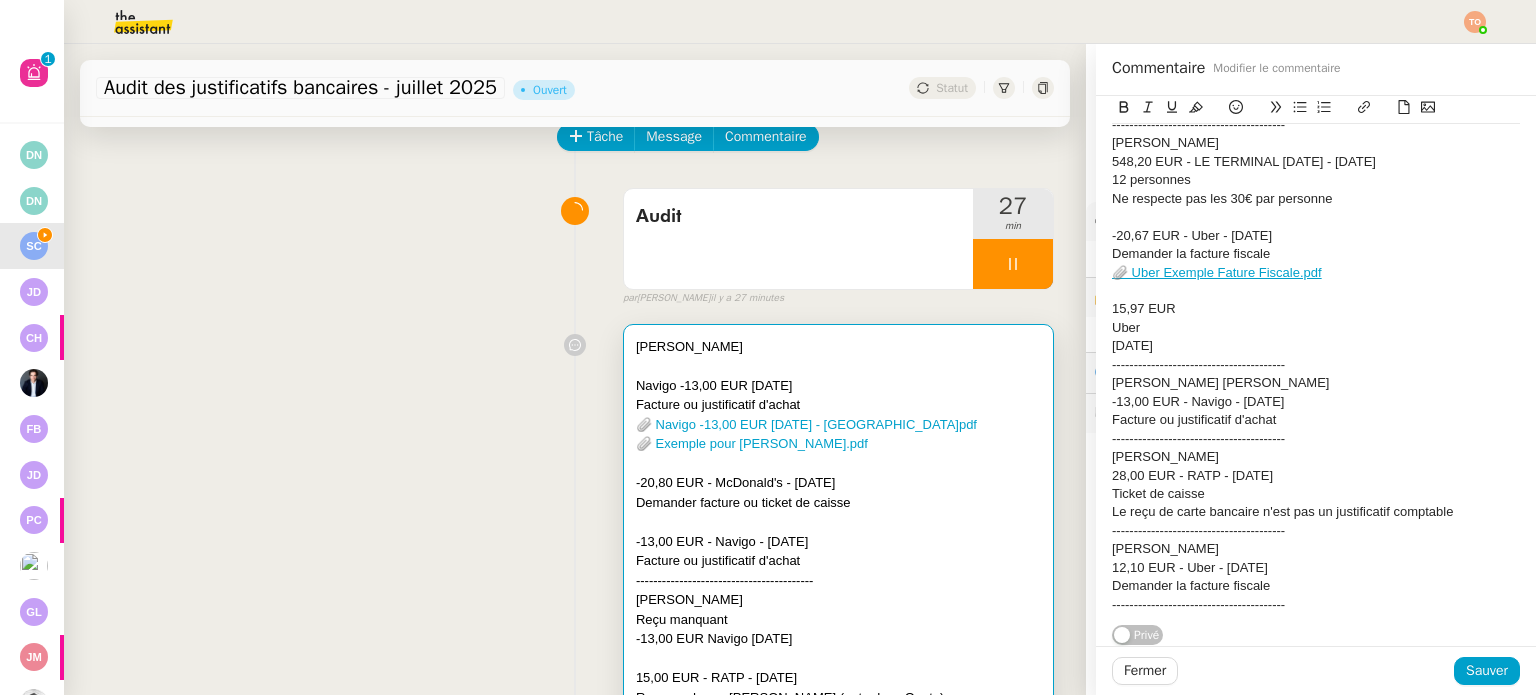 click on "15,97 EUR" 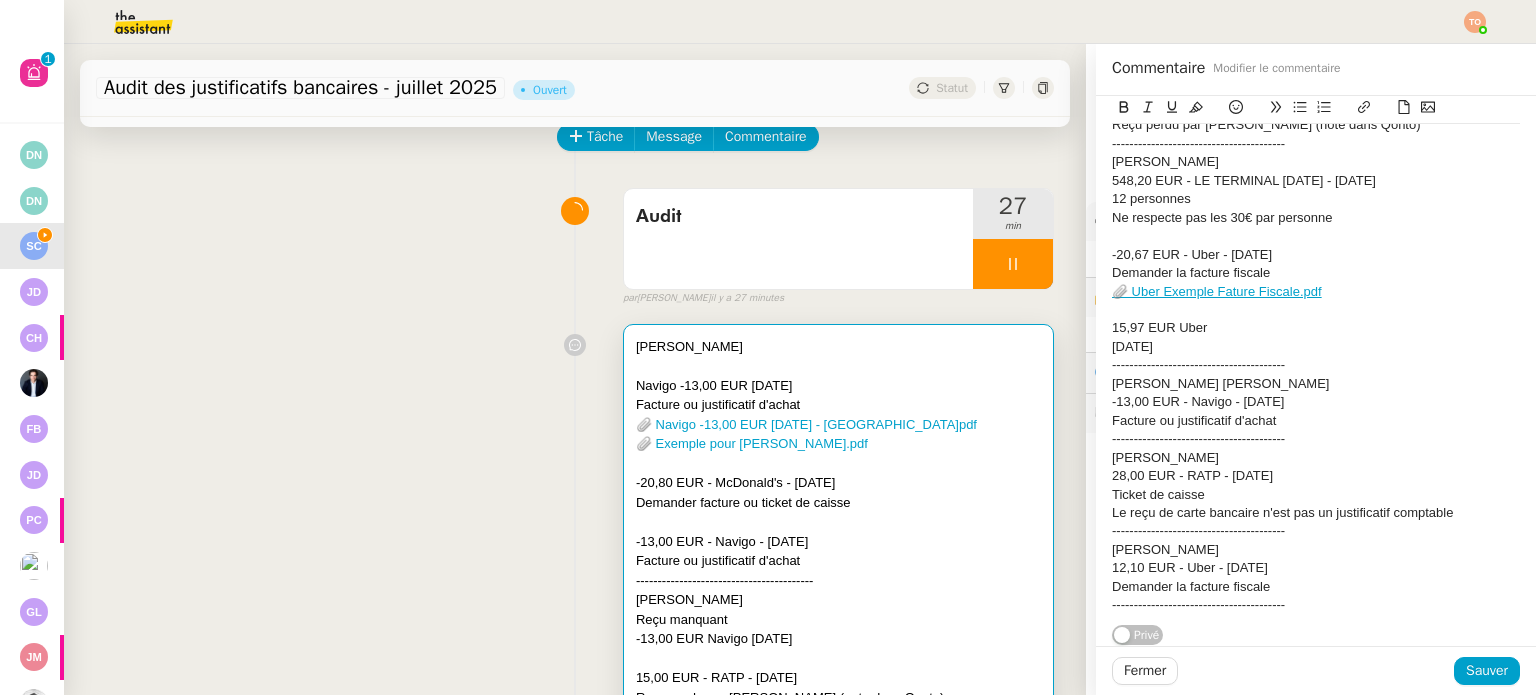 scroll, scrollTop: 366, scrollLeft: 0, axis: vertical 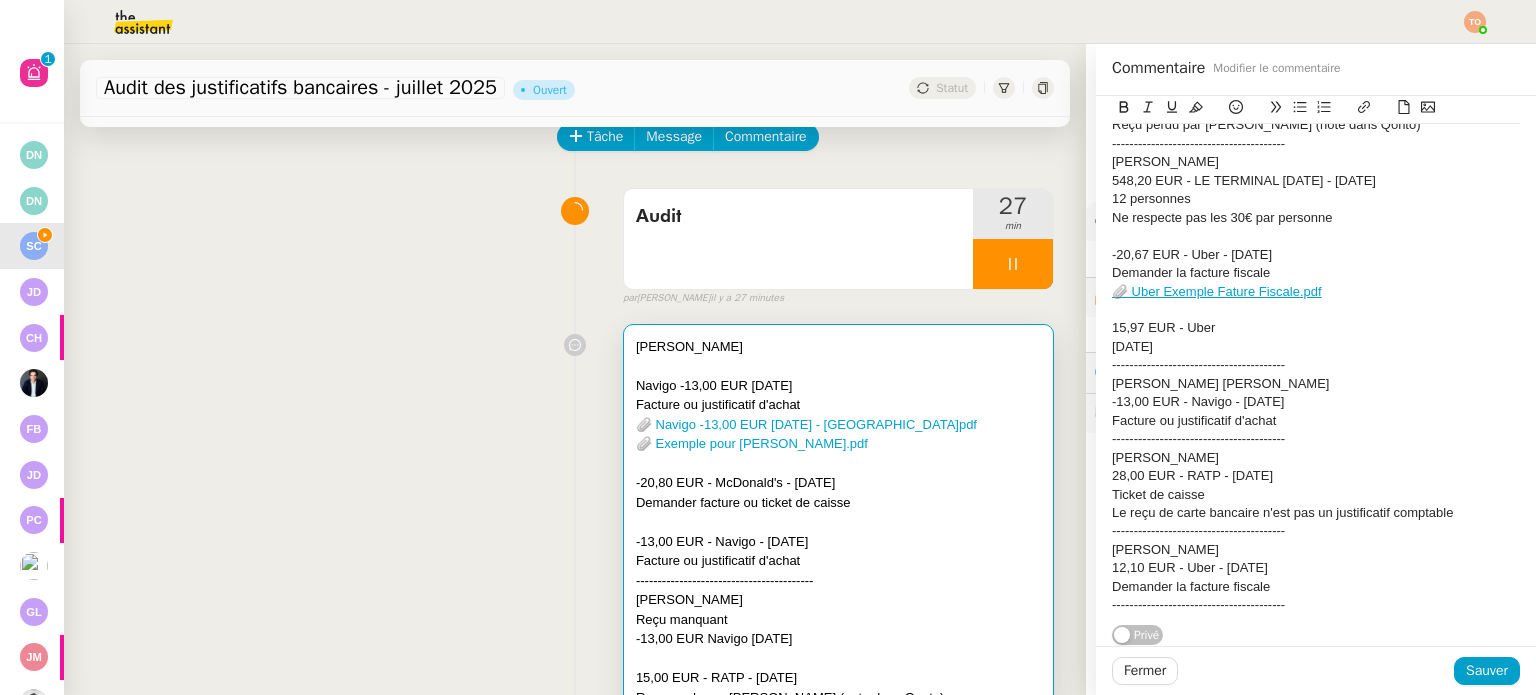 click on "15,97 EUR - Uber" 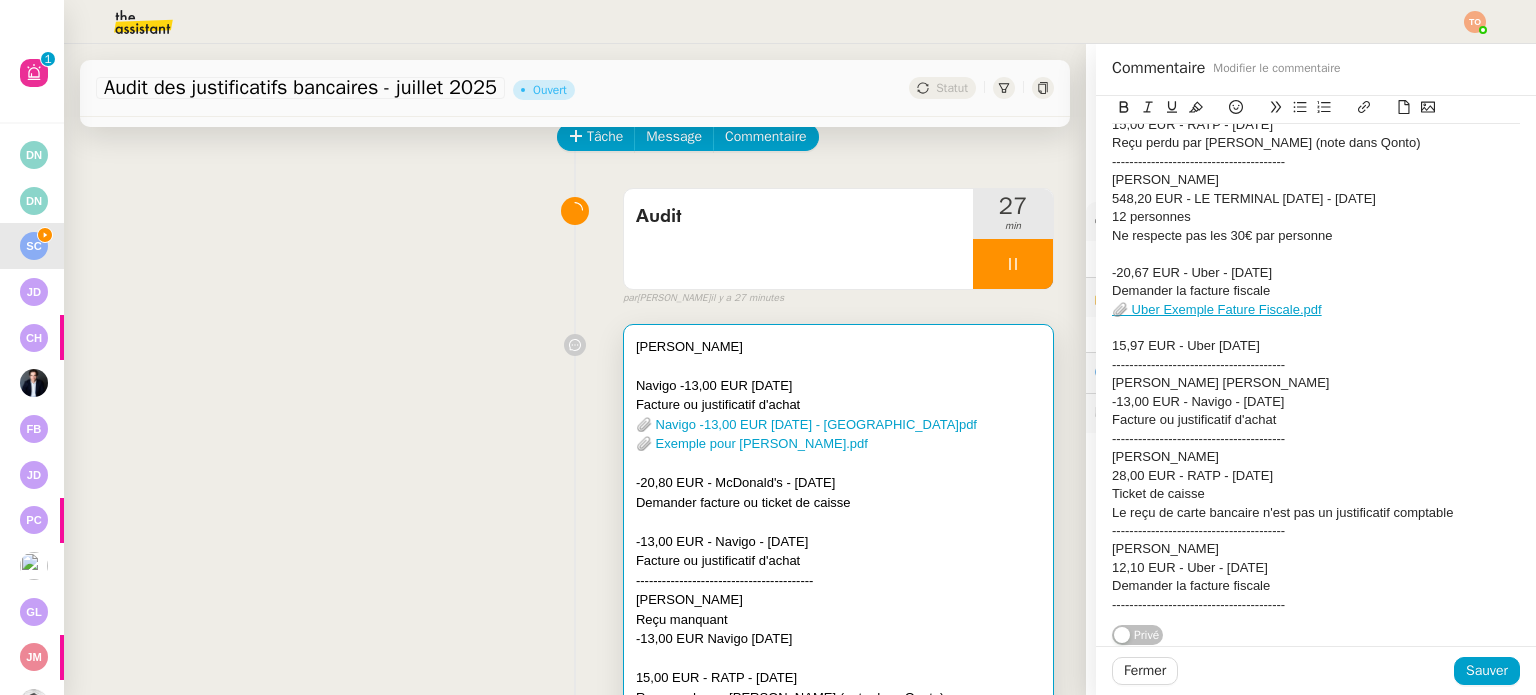scroll, scrollTop: 348, scrollLeft: 0, axis: vertical 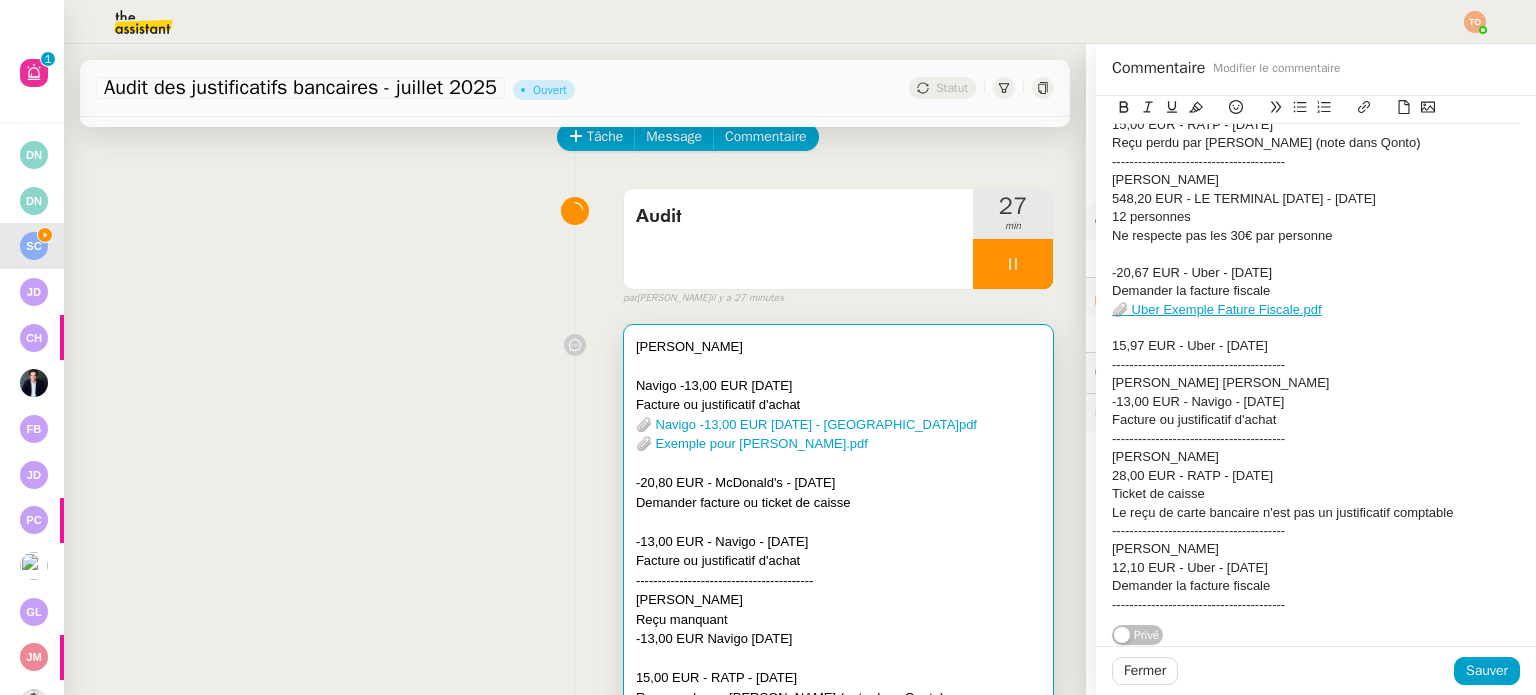 click on "Demander la facture fiscale" 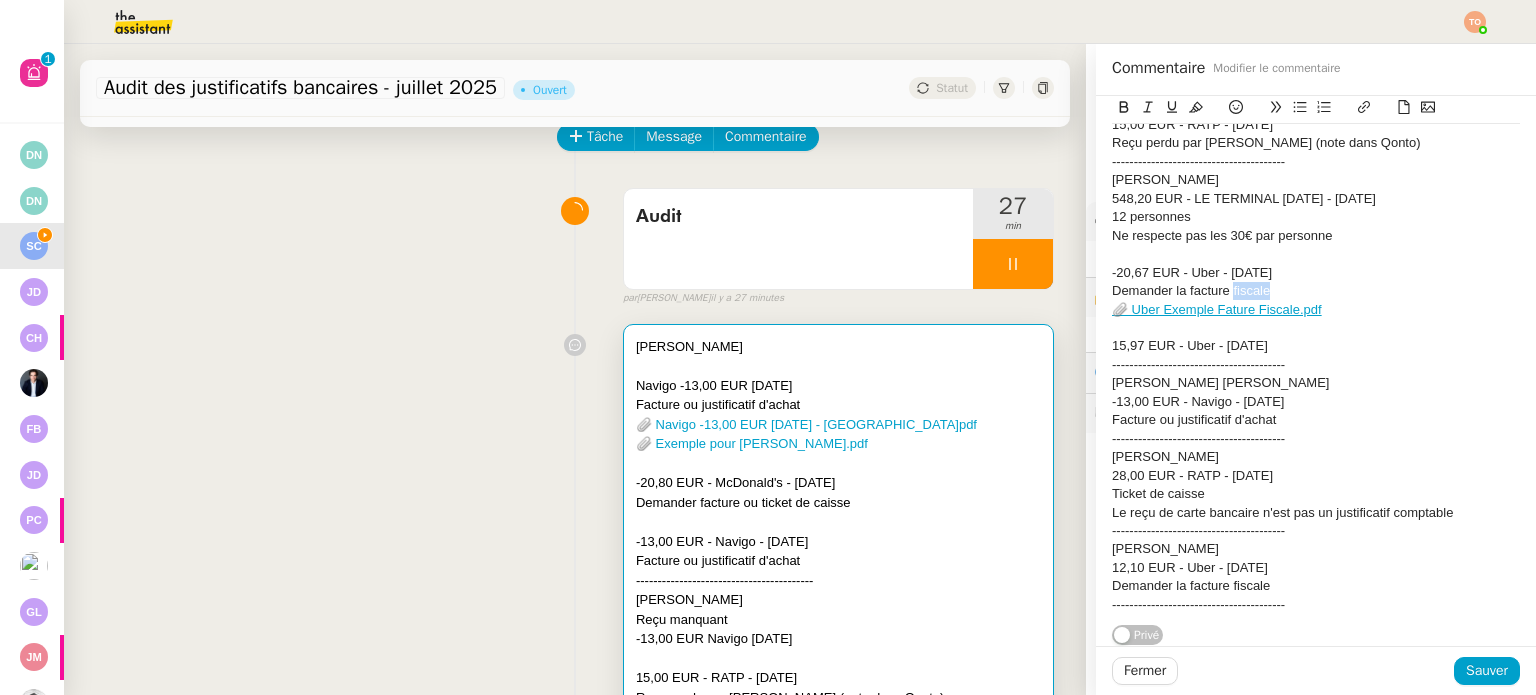 click on "Demander la facture fiscale" 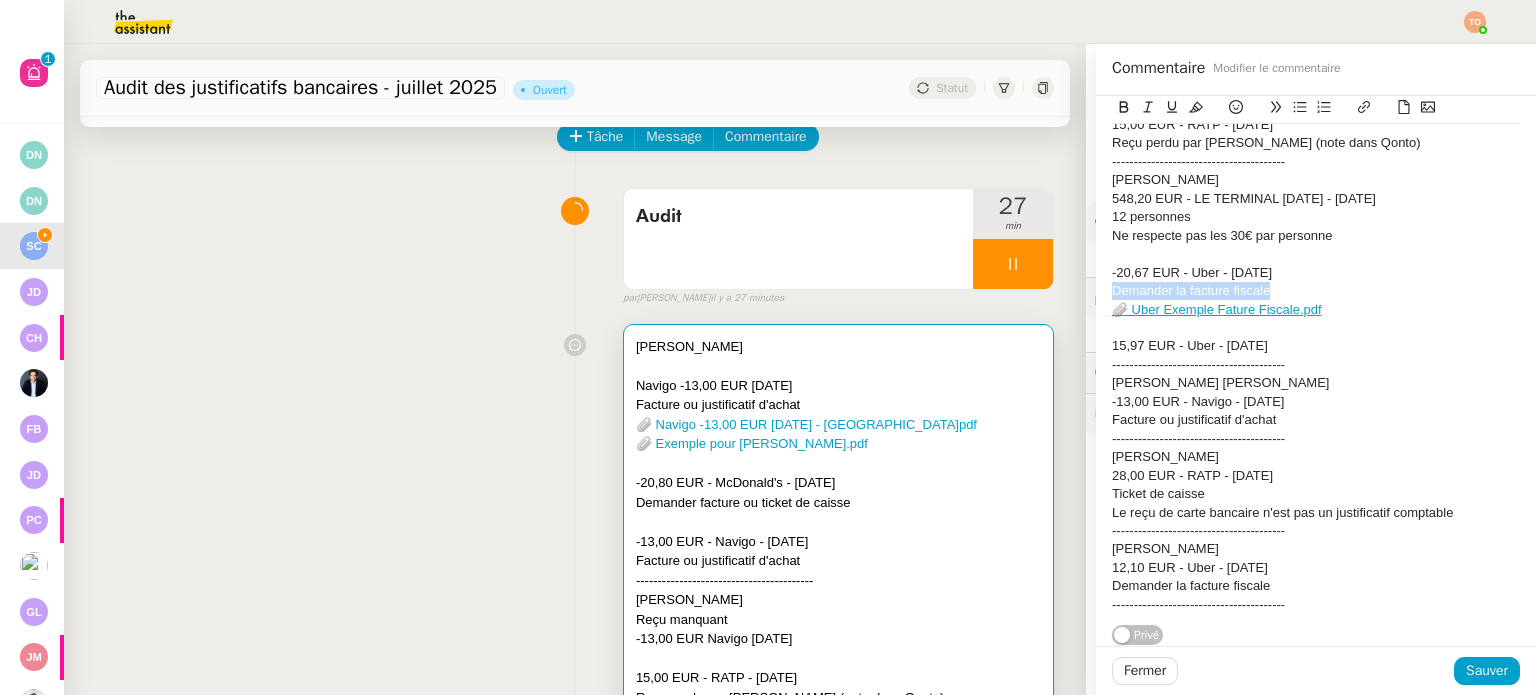 click on "Demander la facture fiscale" 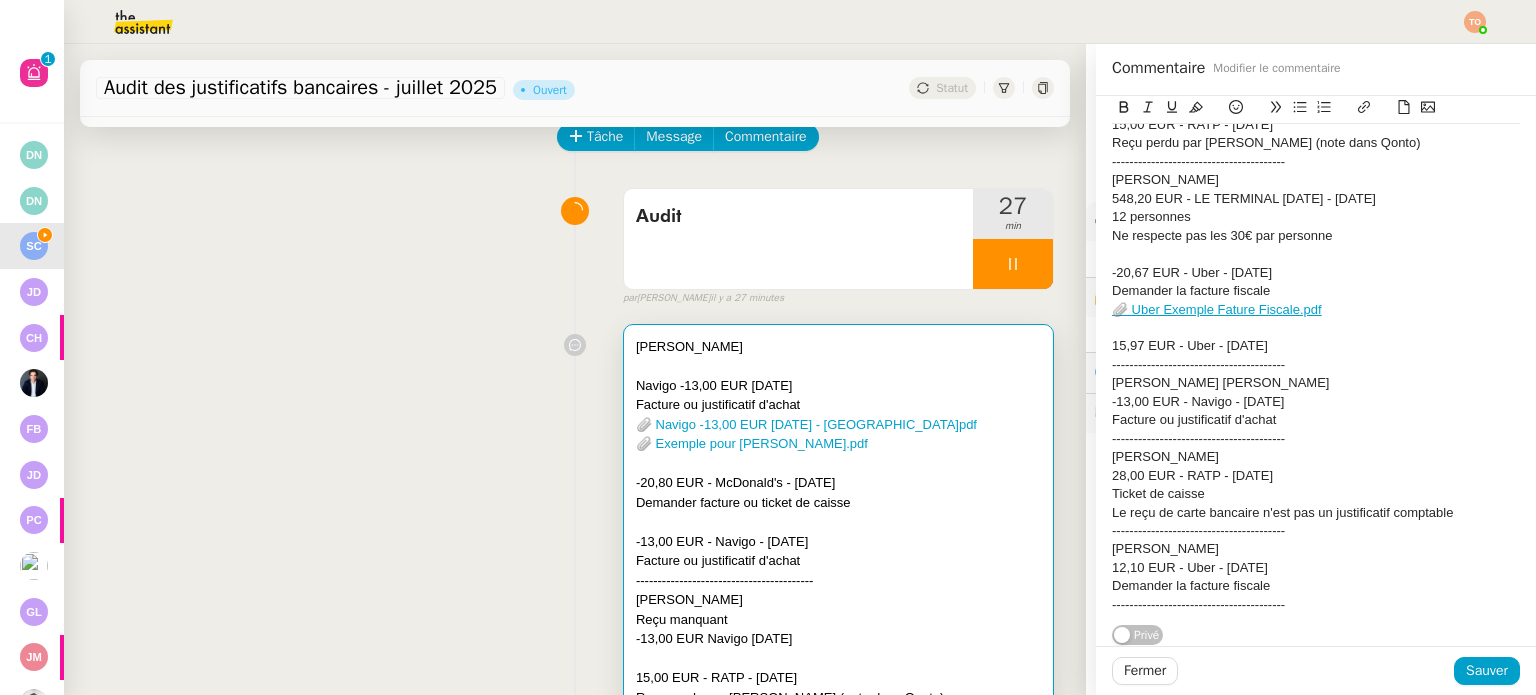 click on "15,97 EUR - Uber - 14 juin 2025" 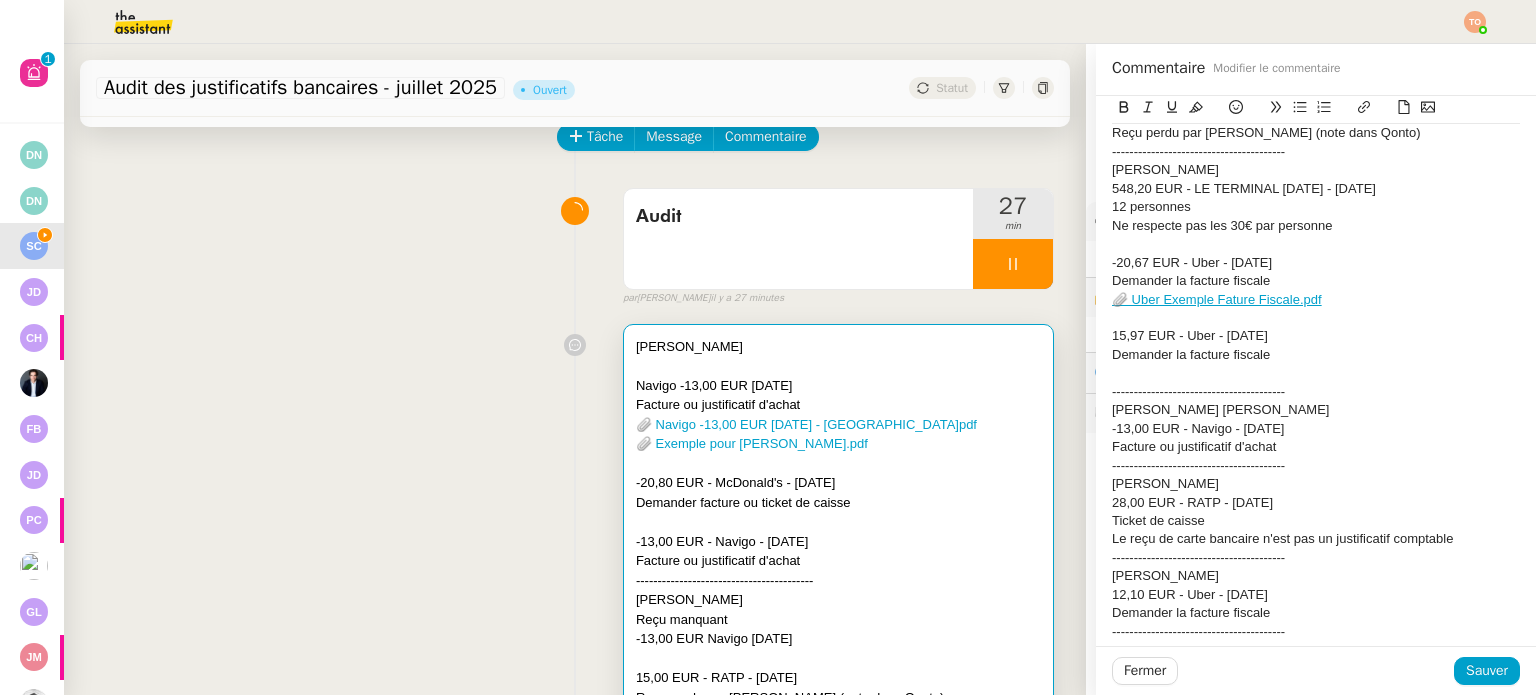 scroll, scrollTop: 0, scrollLeft: 0, axis: both 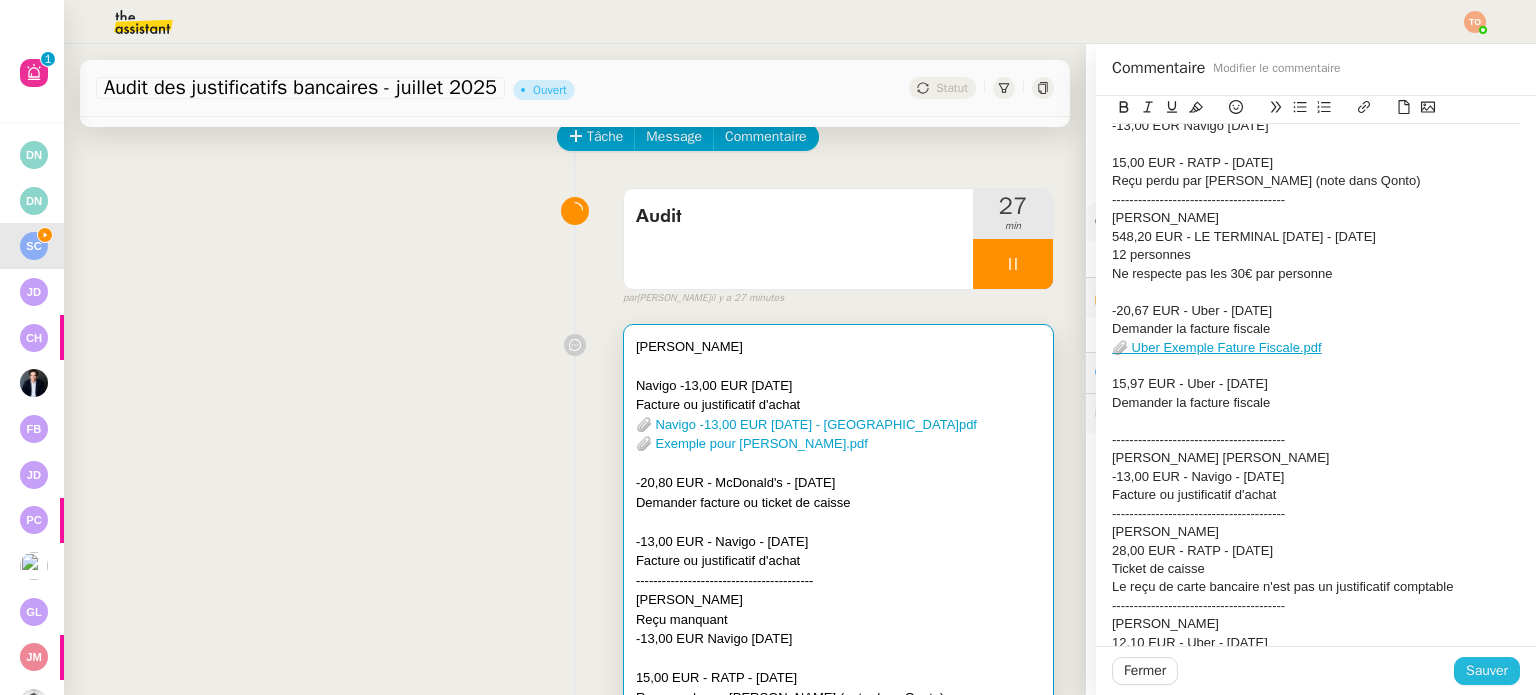 click on "Sauver" 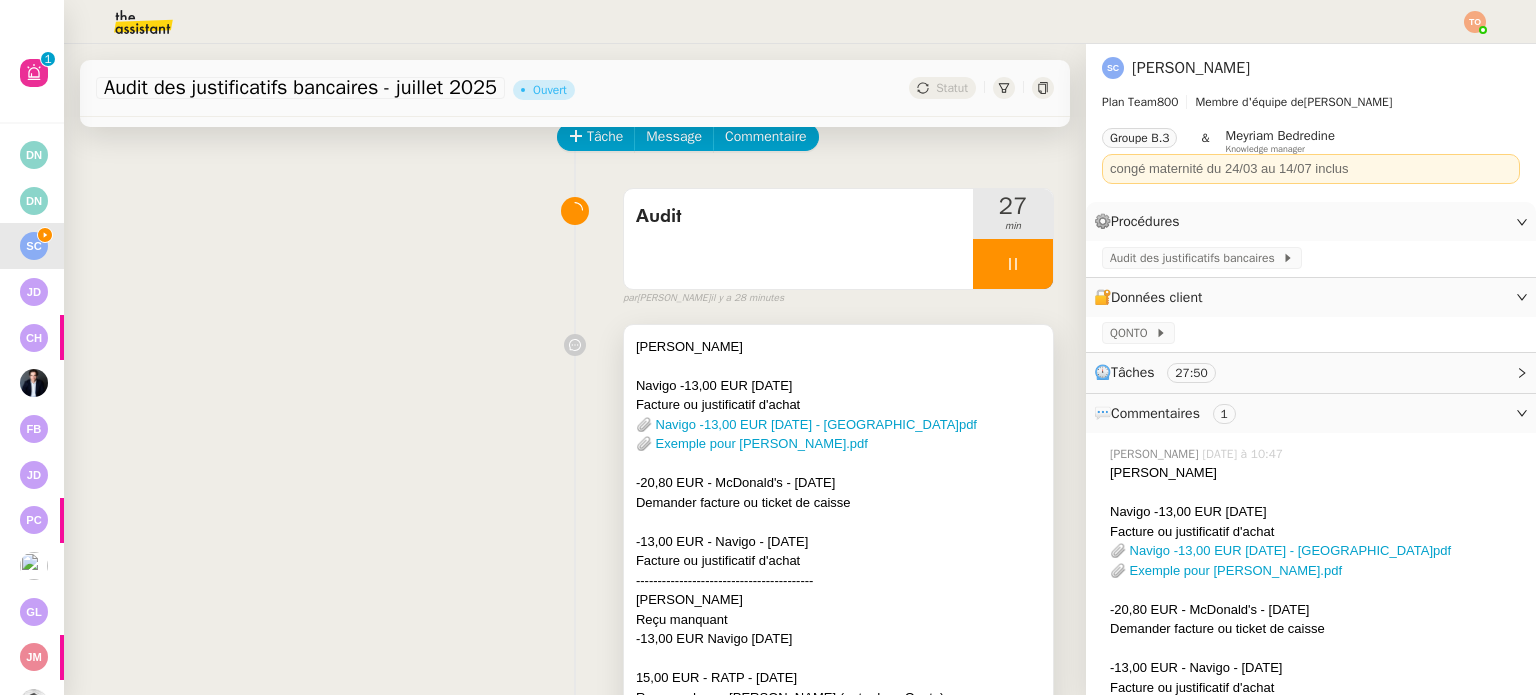 click on "📎 Exemple pour Naelle.pdf" at bounding box center [838, 444] 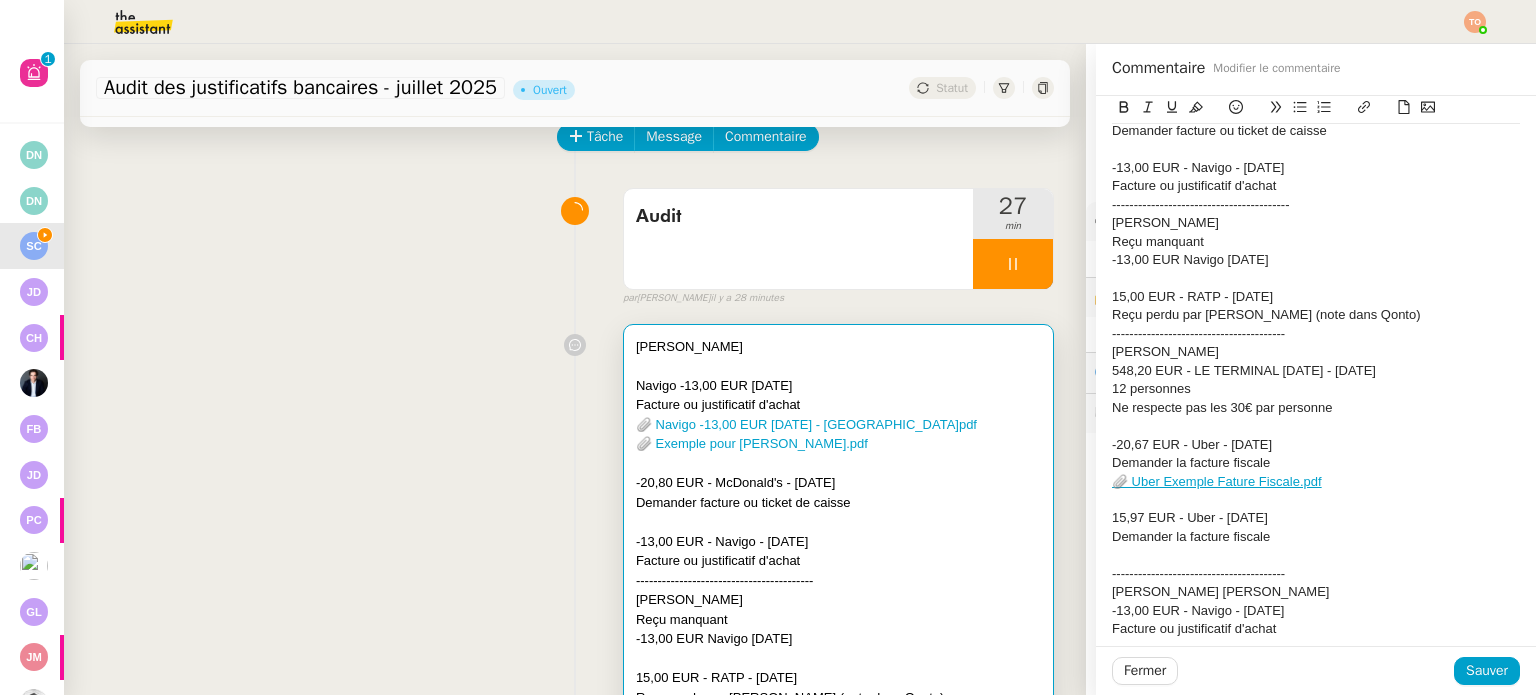 scroll, scrollTop: 300, scrollLeft: 0, axis: vertical 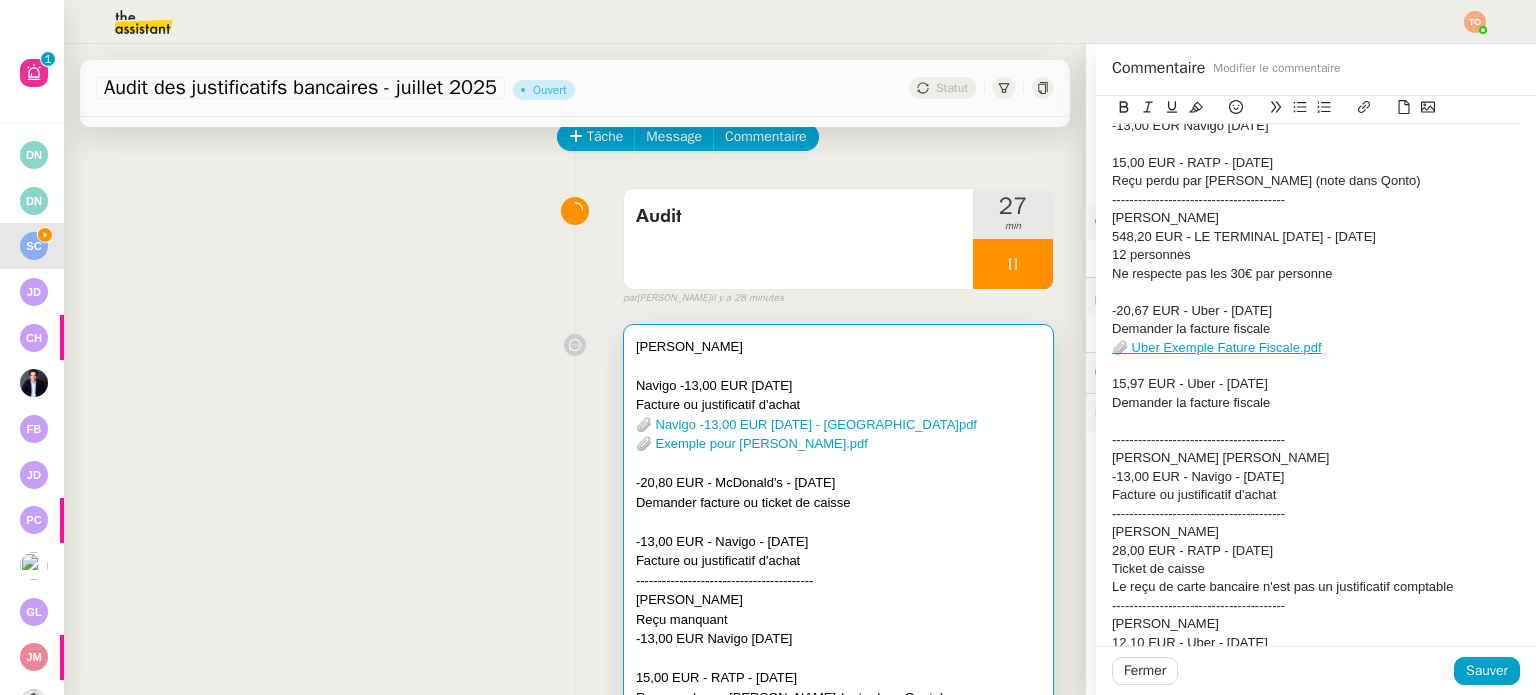 click on "Demander la facture fiscale" 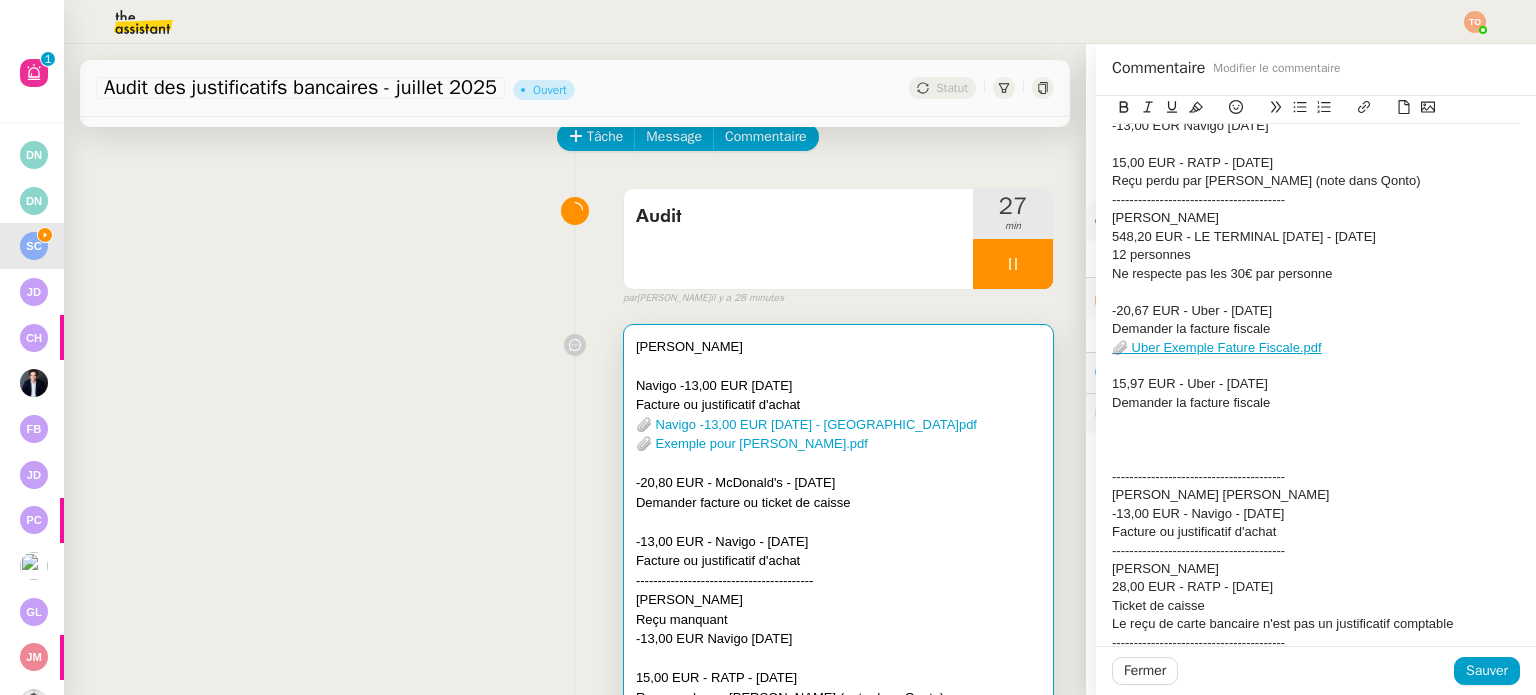 scroll, scrollTop: 0, scrollLeft: 0, axis: both 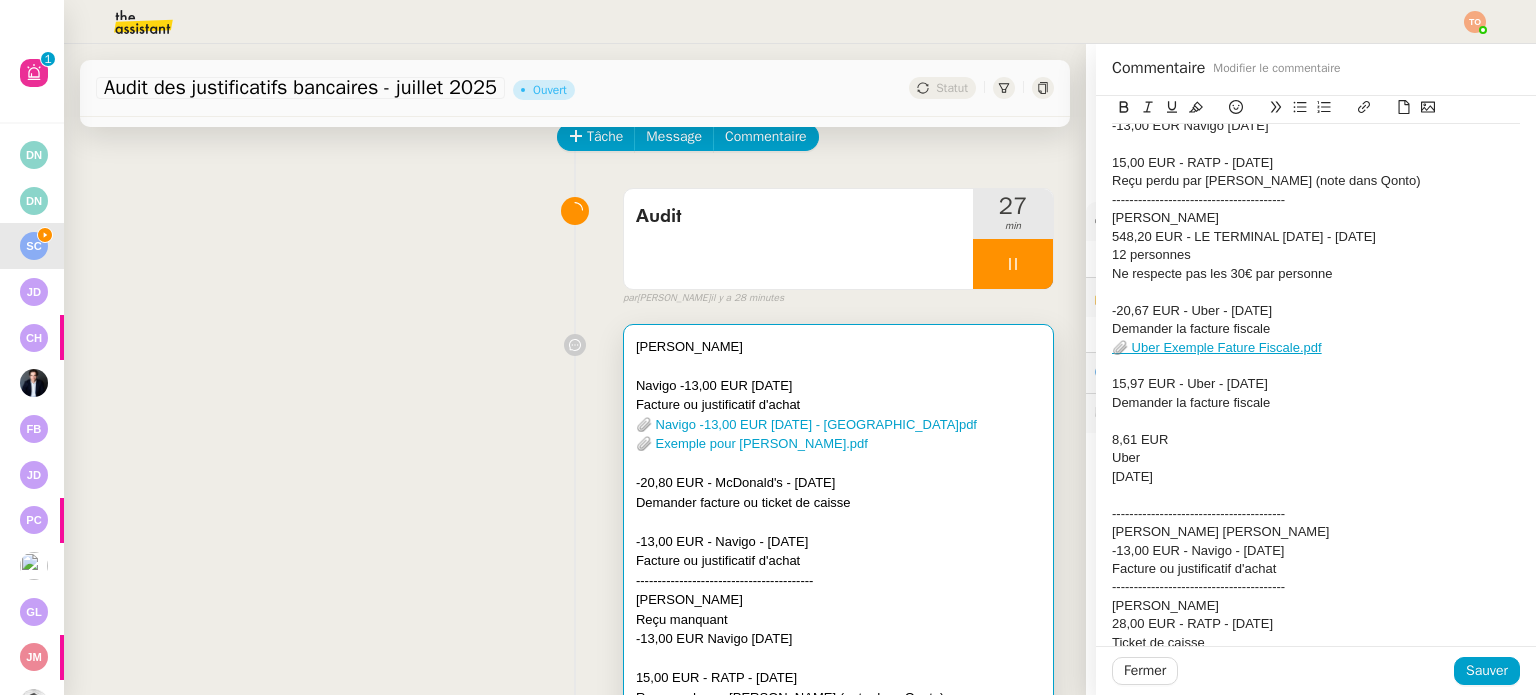 click on "8,61 EUR" 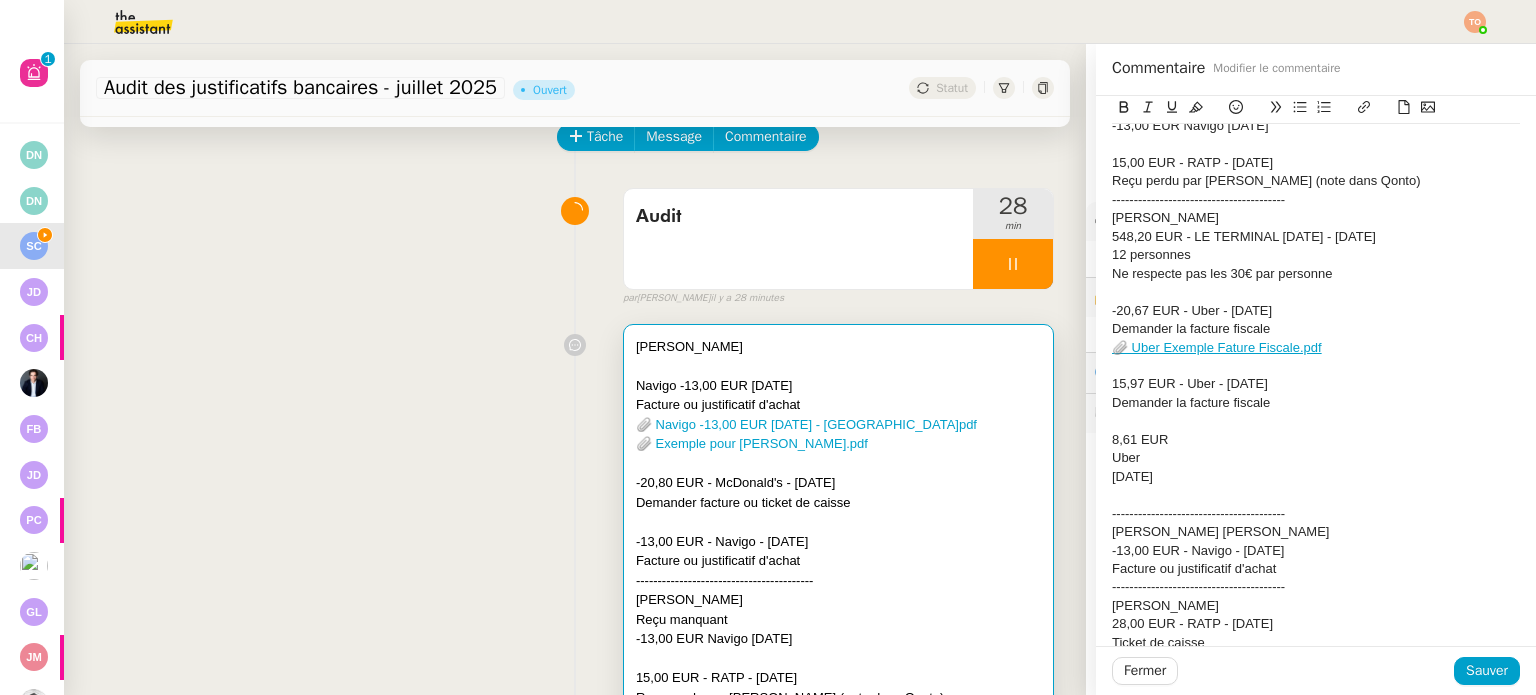 type 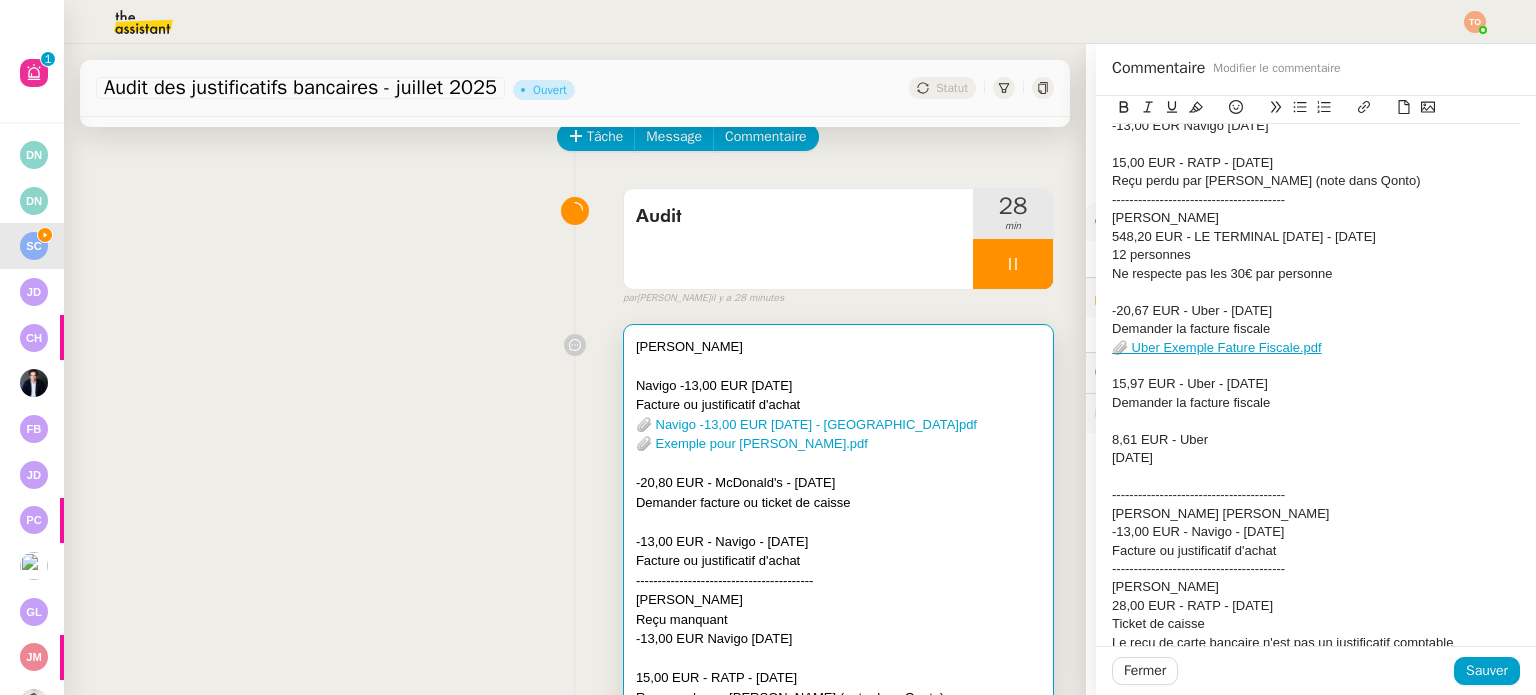 click on "8,61 EUR - Uber" 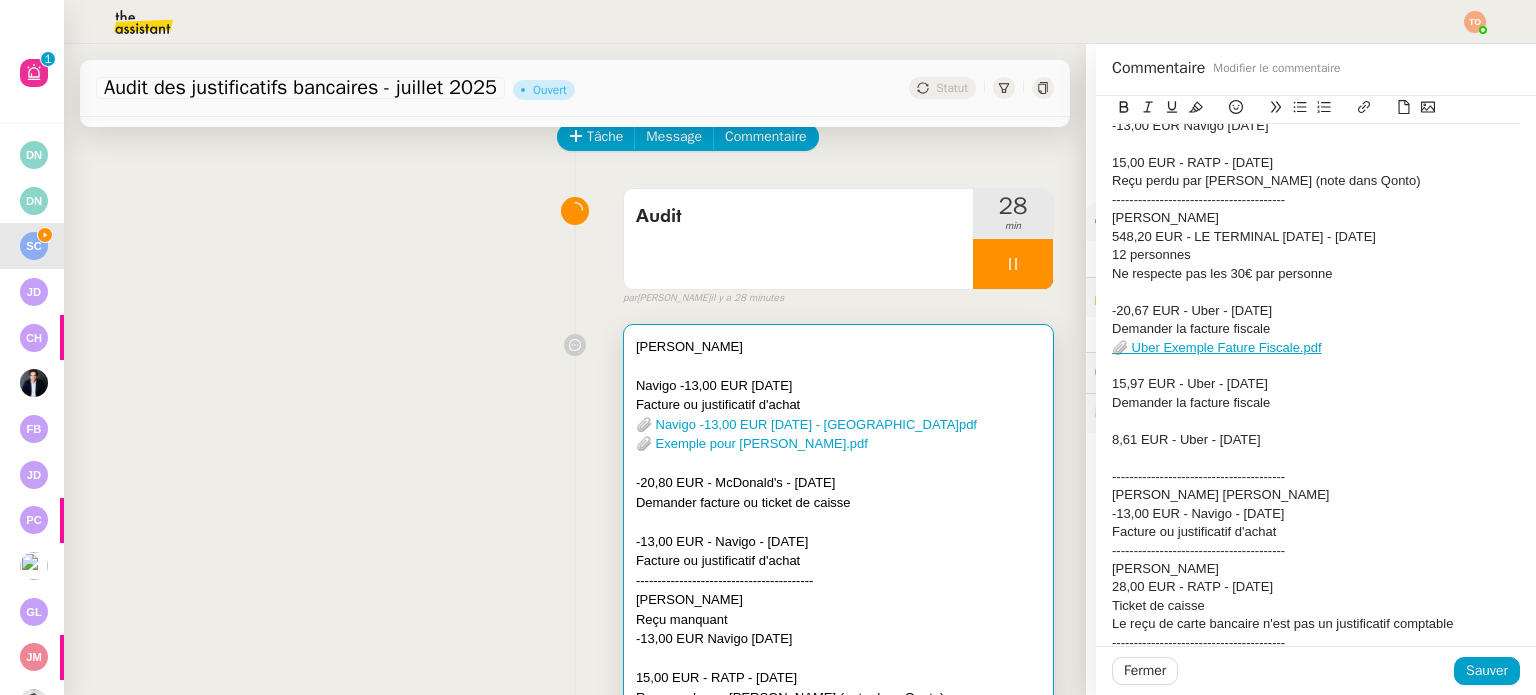 click on "Demander la facture fiscale" 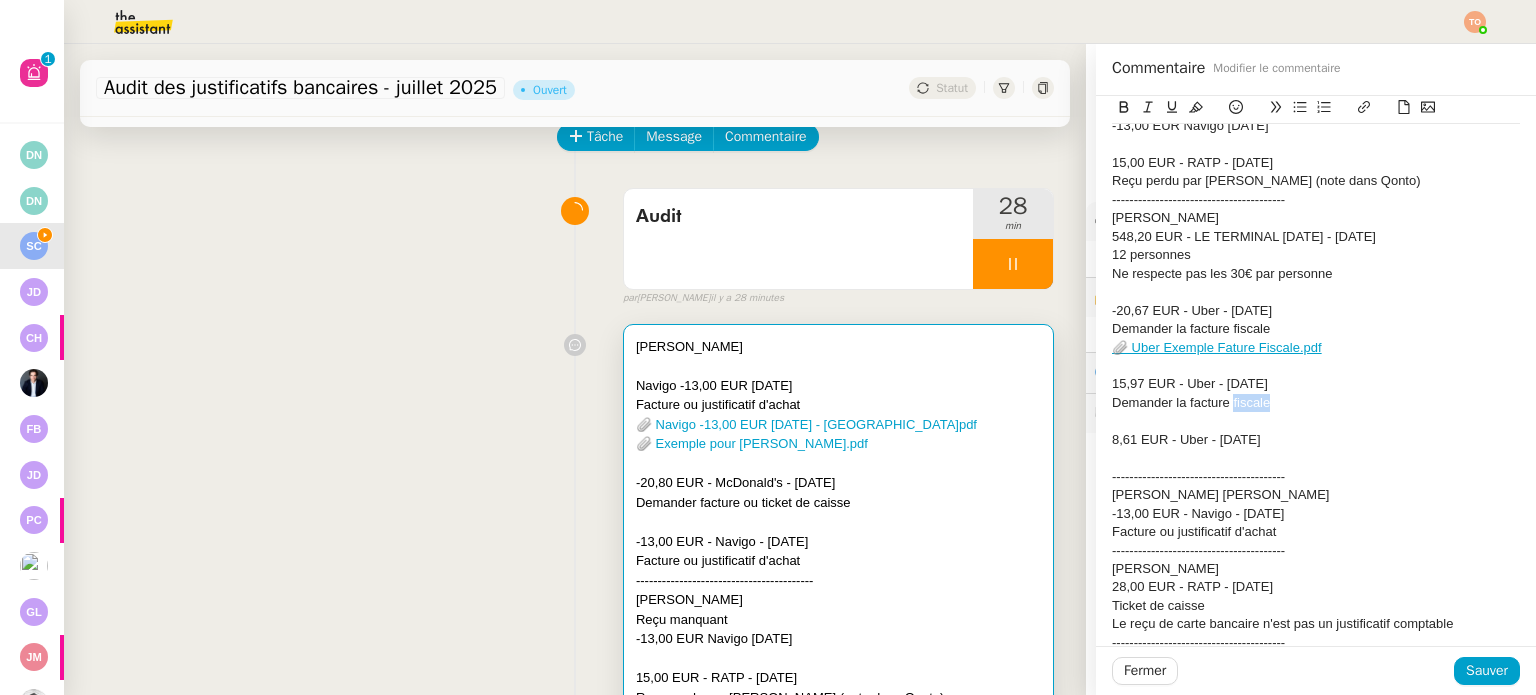 click on "Demander la facture fiscale" 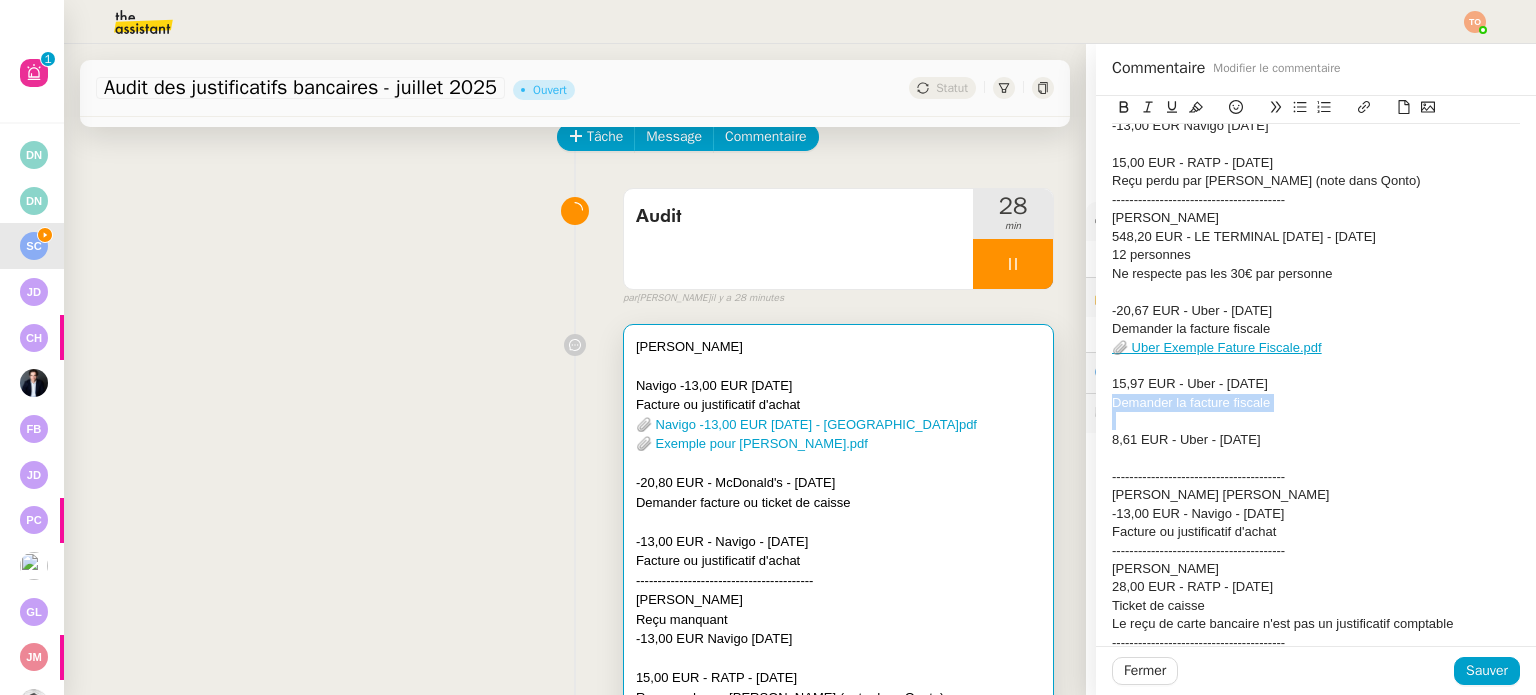 click on "Demander la facture fiscale" 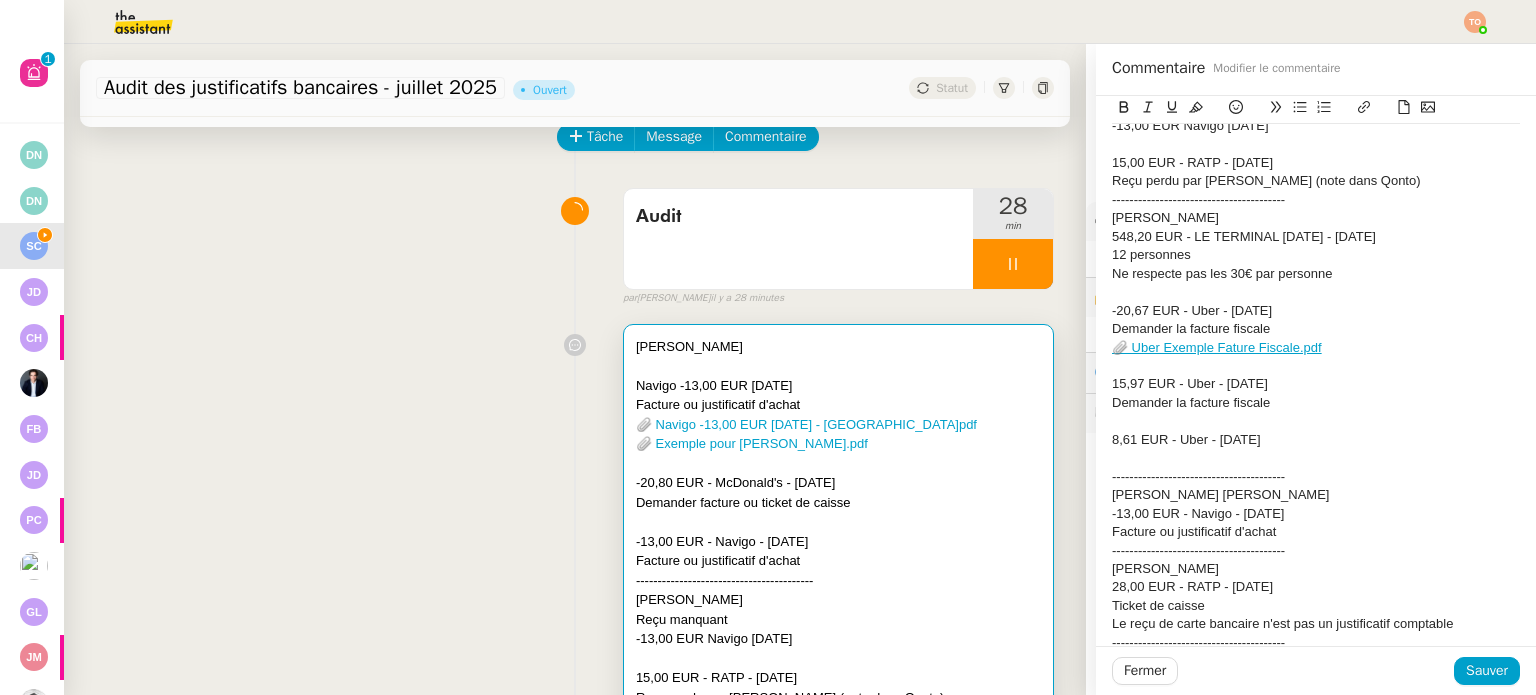 click 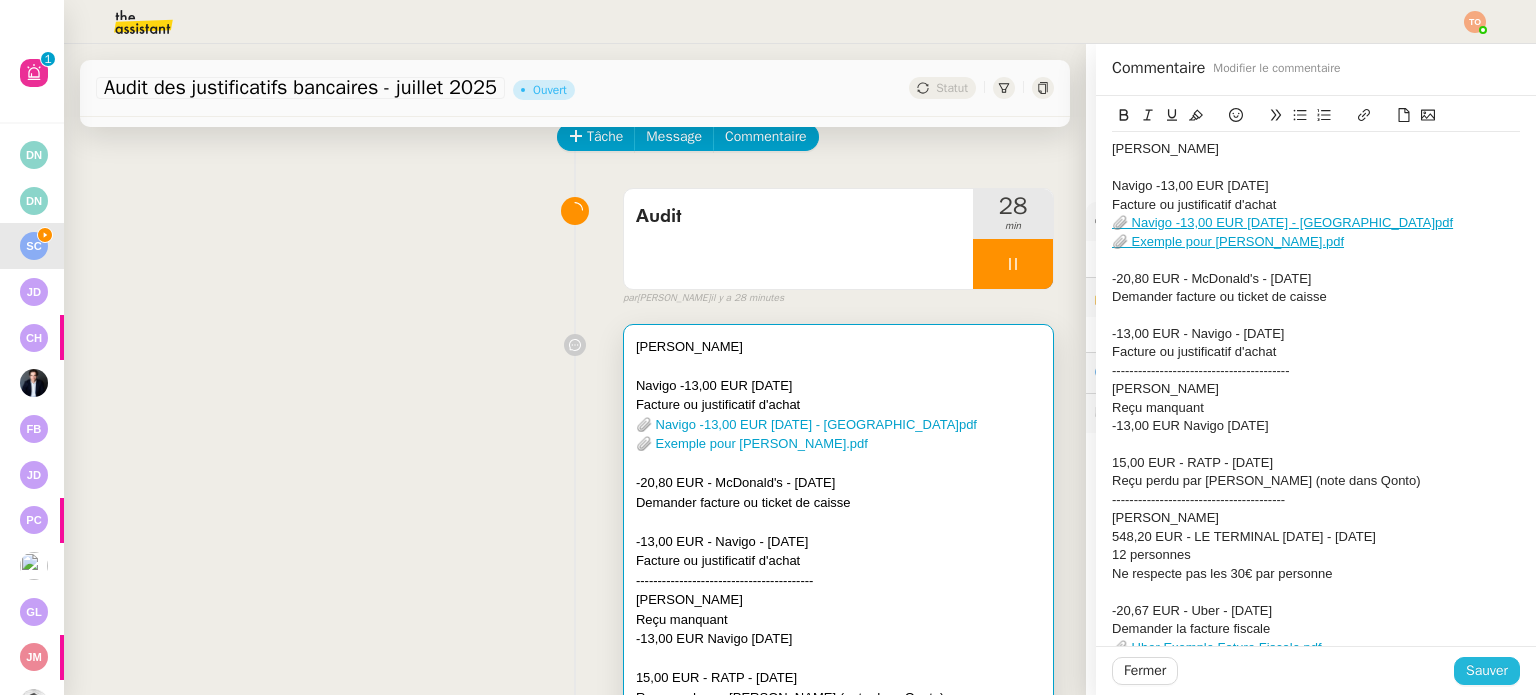 click on "Sauver" 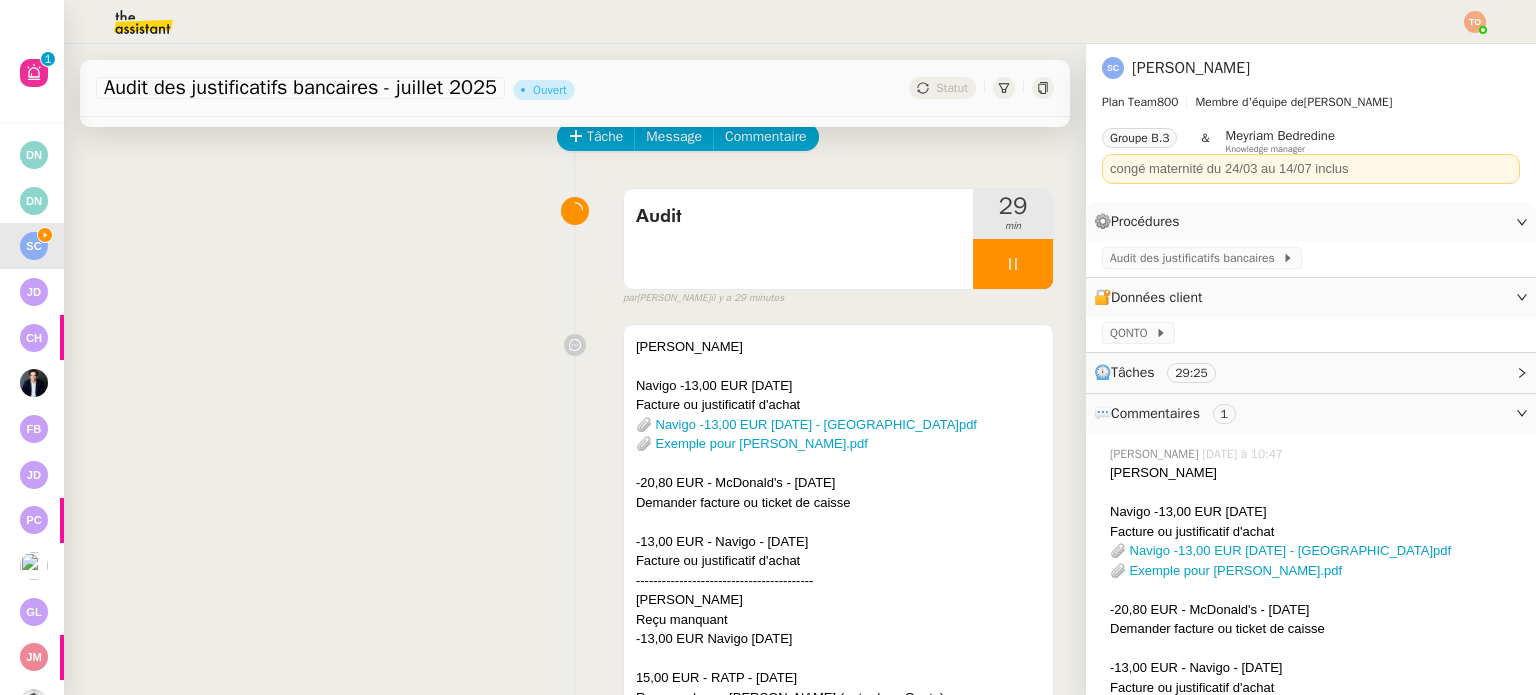 scroll, scrollTop: 0, scrollLeft: 0, axis: both 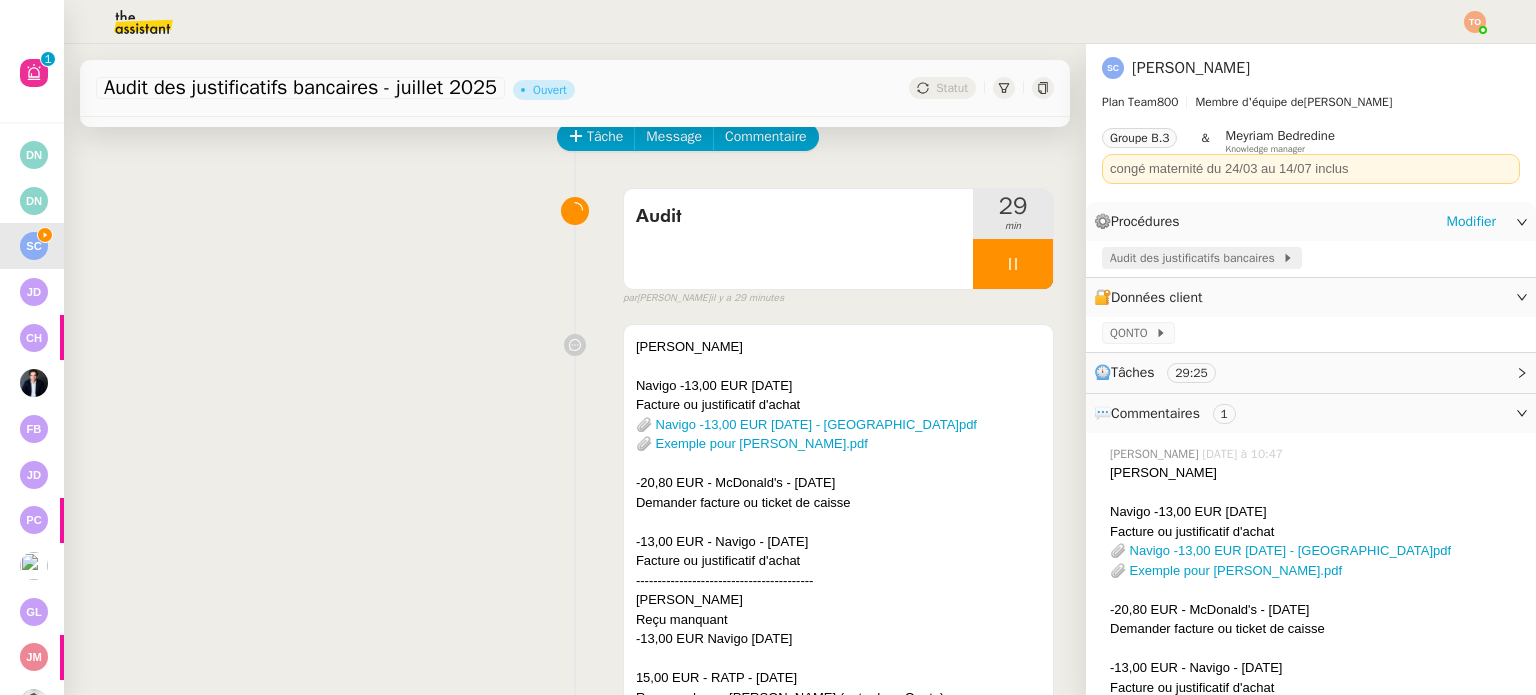 click on "Audit des justificatifs bancaires" 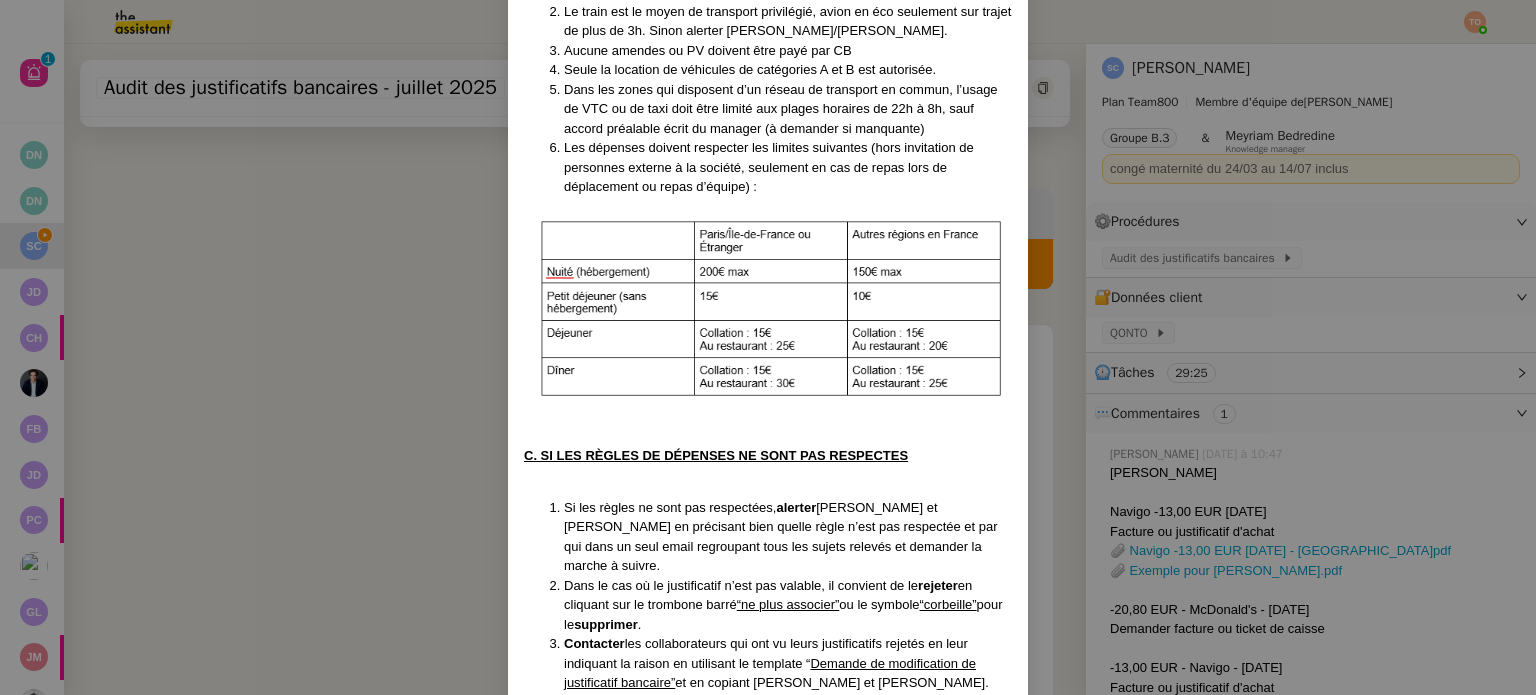 scroll, scrollTop: 1229, scrollLeft: 0, axis: vertical 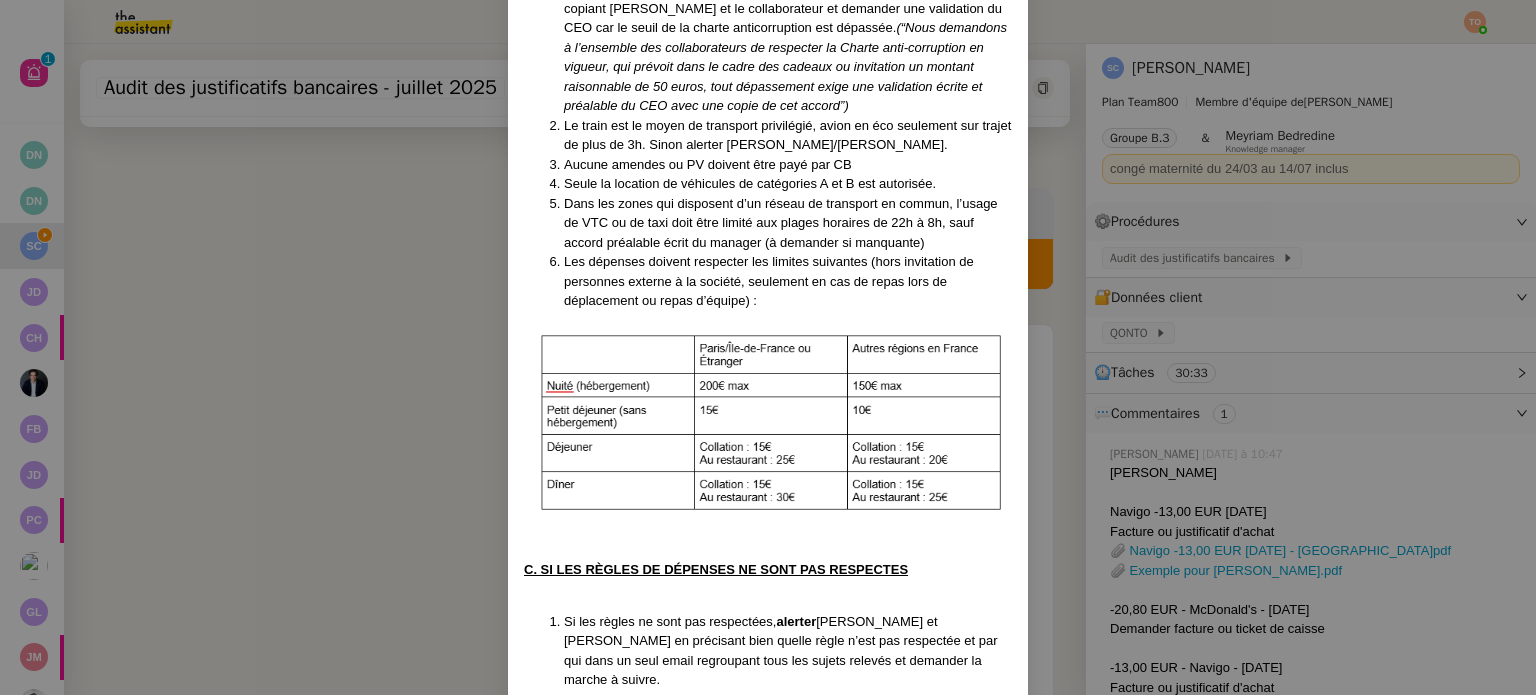 click on "Créé le 20/02/2025, MAJ le 25/02/25  Contexte :  Sonia souhaite que nous nous assurions que les transactions réglées par carte bancaire par les collaborateurs soient correctement justifiées dans Qonto et respectent la politique de frais professionnels d’Addingwell. Récurrence :  Le 1ᵉʳ jour de chaque mois. Déclenchement :  automatique PROCÉDURE :  A. SE CONNECTER A QONTO ET VISUALISER L'ENSEMBLE DES JUSTIFICATIFS Se connecter  à Qonto. Sélectionner les filtres suivants : D ate d’opération “est entre le 01/M/2025 et le 01/M+1/2025 ” puis  méthode inclut “ carte ”  Vérifier  la validité de chacun des justificatifs en cliquant sur la pièce jointe.  Remarque :  Une transaction bancaire doit faire l’objet d’une facture uniquement (un reçu de carte bancaire, une capture d’écran d’un achat ou autre ne sont pas des justificatifs comptablement valables). Le justificatif comptable doit respecter les normes listées dans la note en fin de procédure.  Remarque :  Extrait  ." at bounding box center [768, -69] 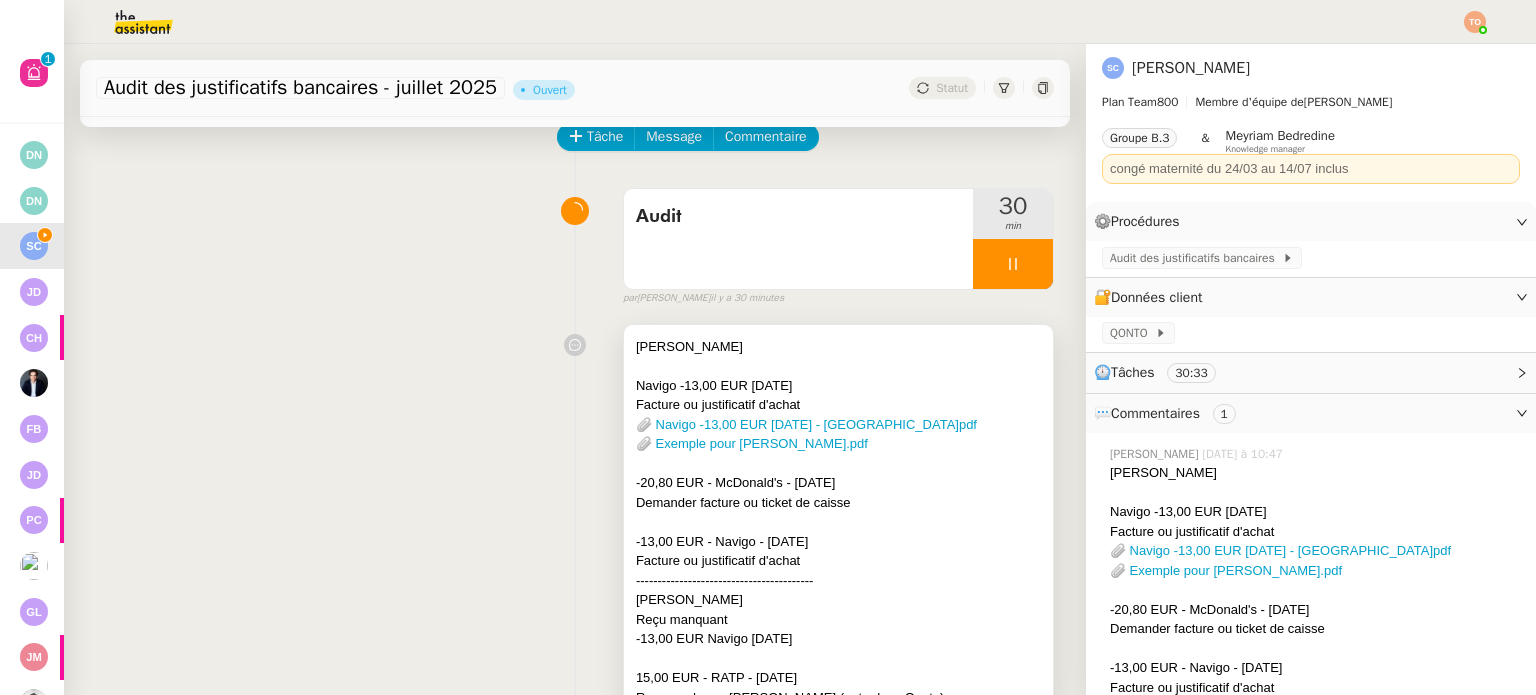 click at bounding box center [838, 366] 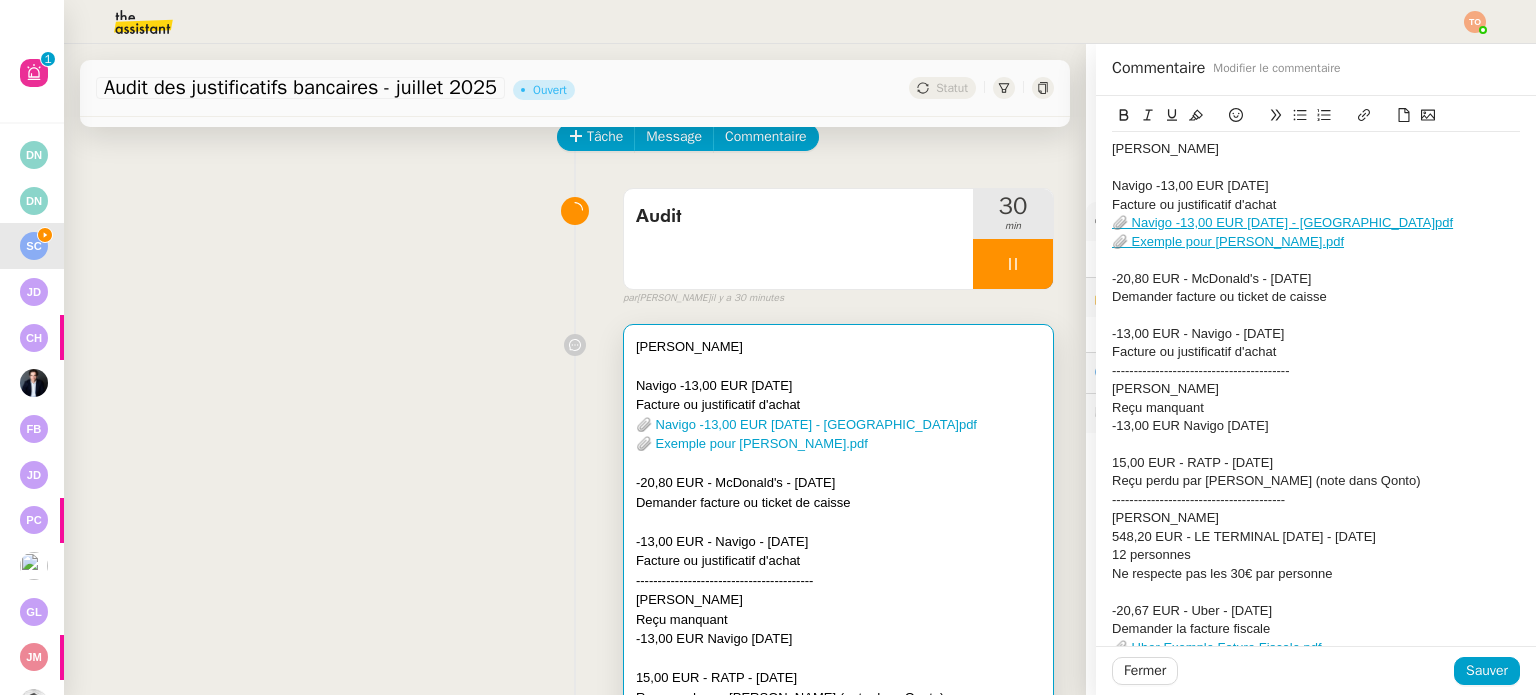 click on "Reçu perdu par Maxime (note dans Qonto)" 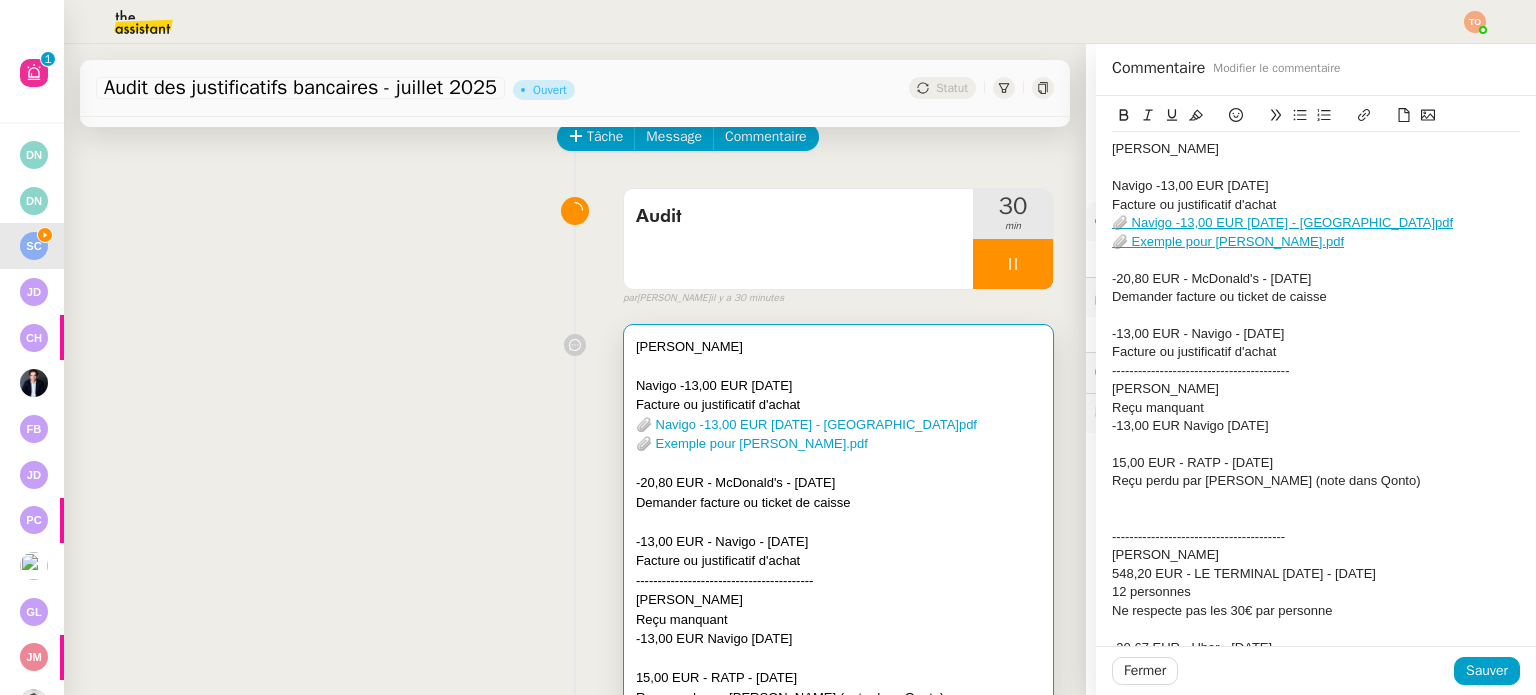 scroll, scrollTop: 0, scrollLeft: 0, axis: both 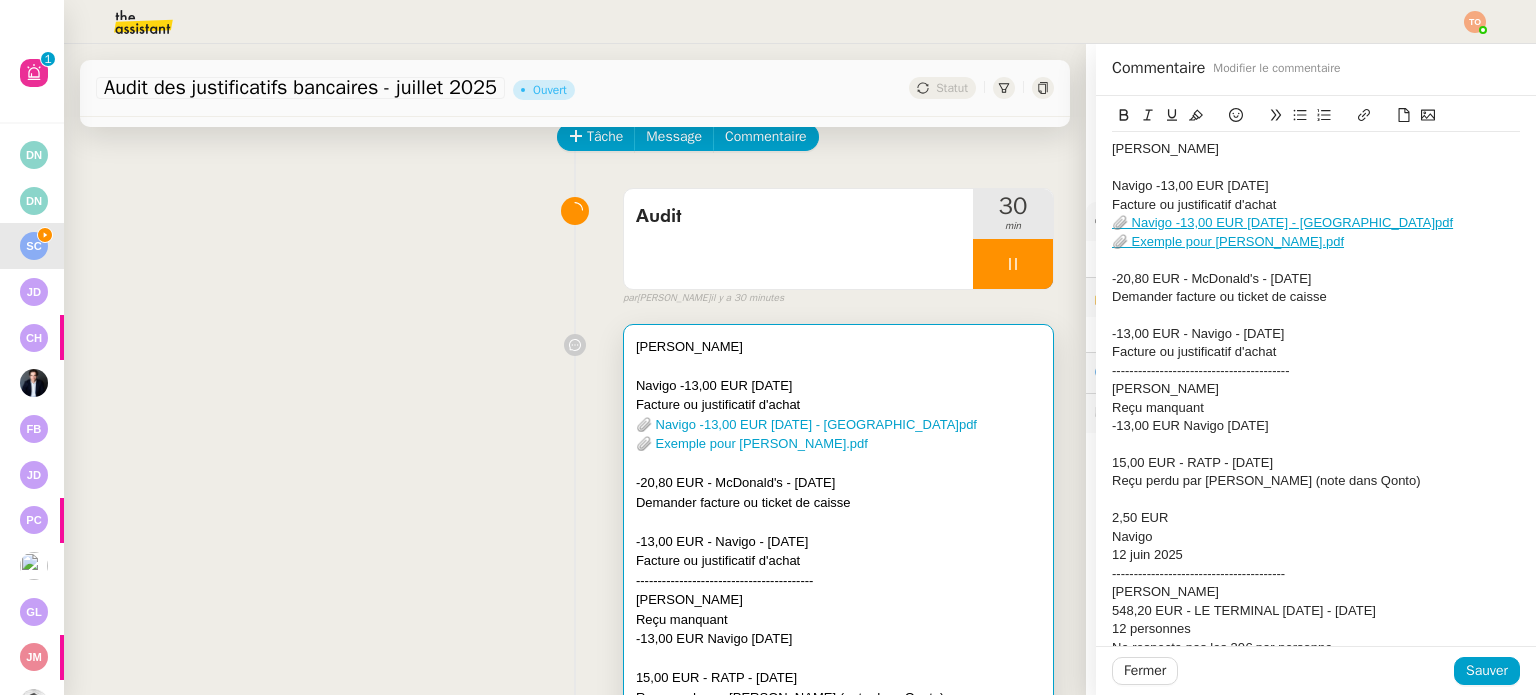 click on "Reçu perdu par Maxime (note dans Qonto)" 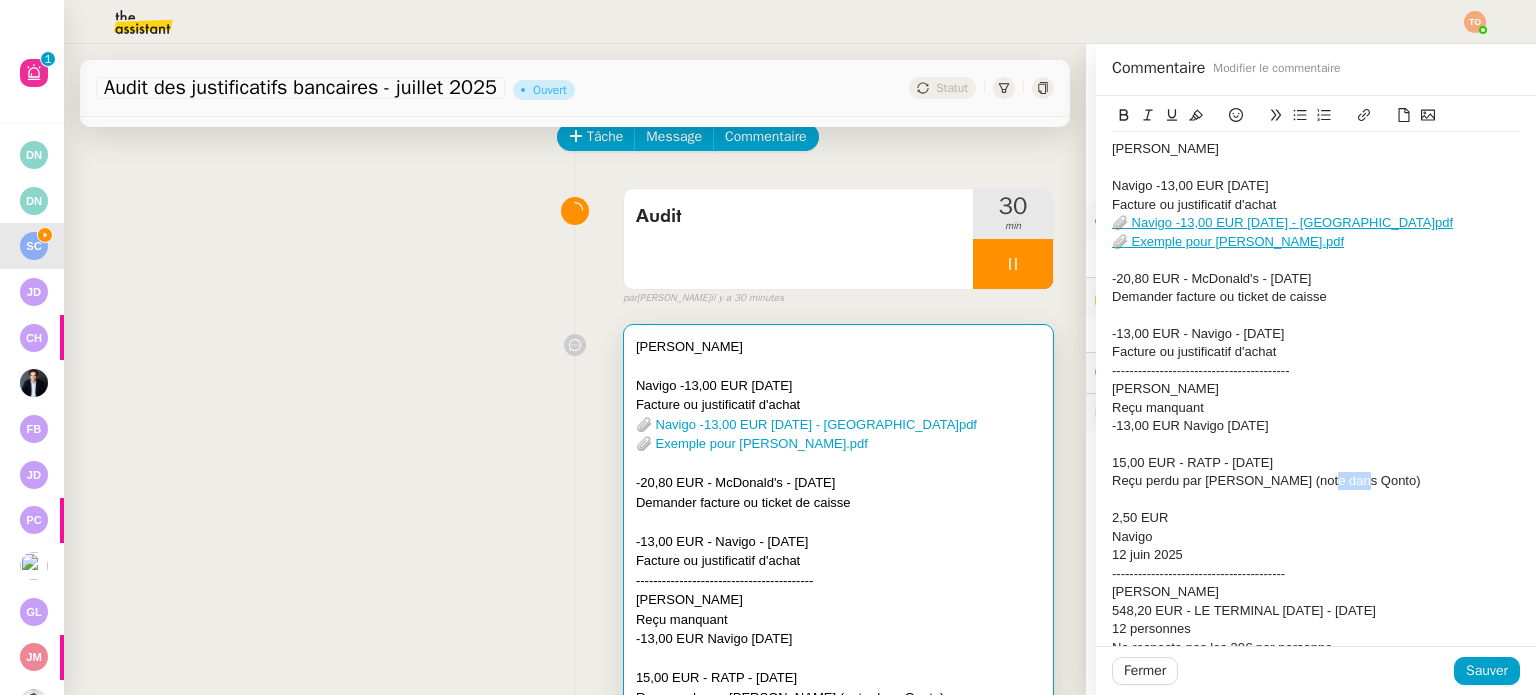 click on "Reçu perdu par Maxime (note dans Qonto)" 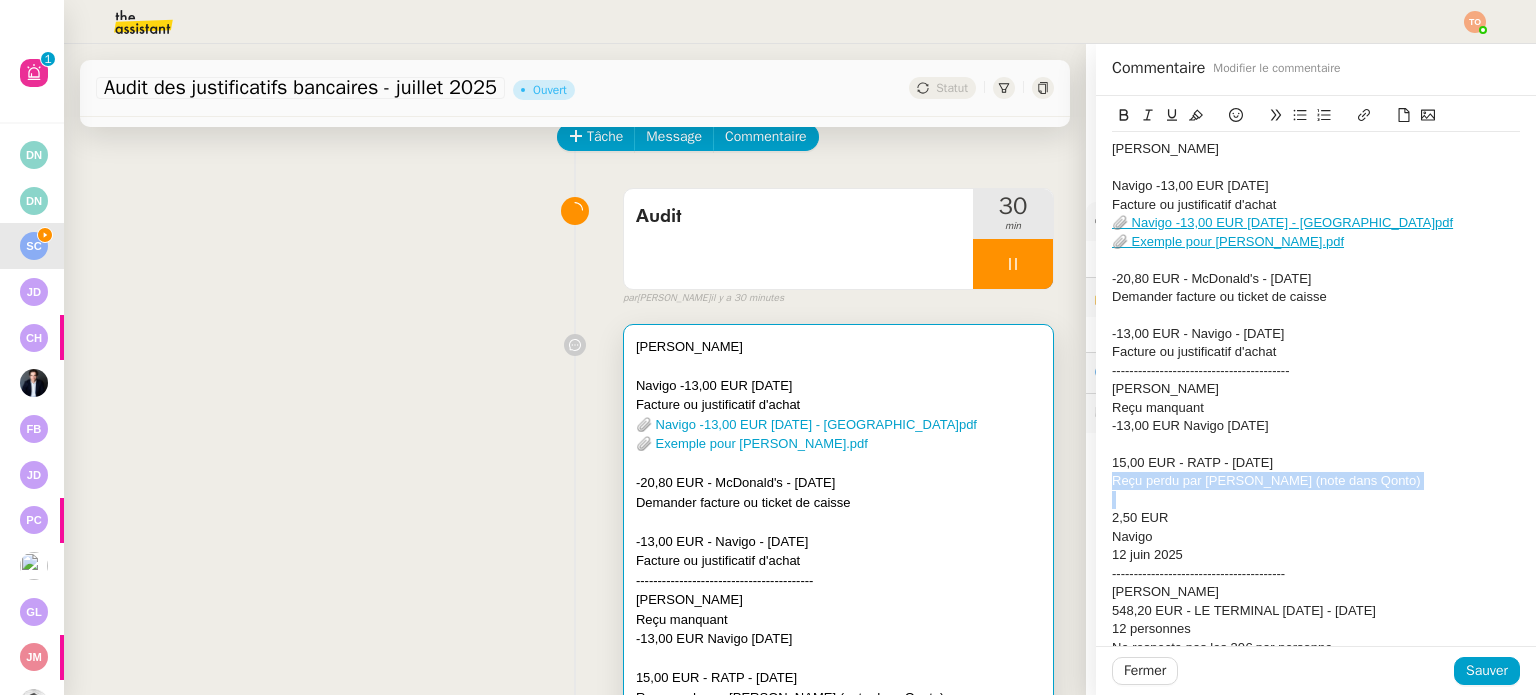 click on "Reçu perdu par Maxime (note dans Qonto)" 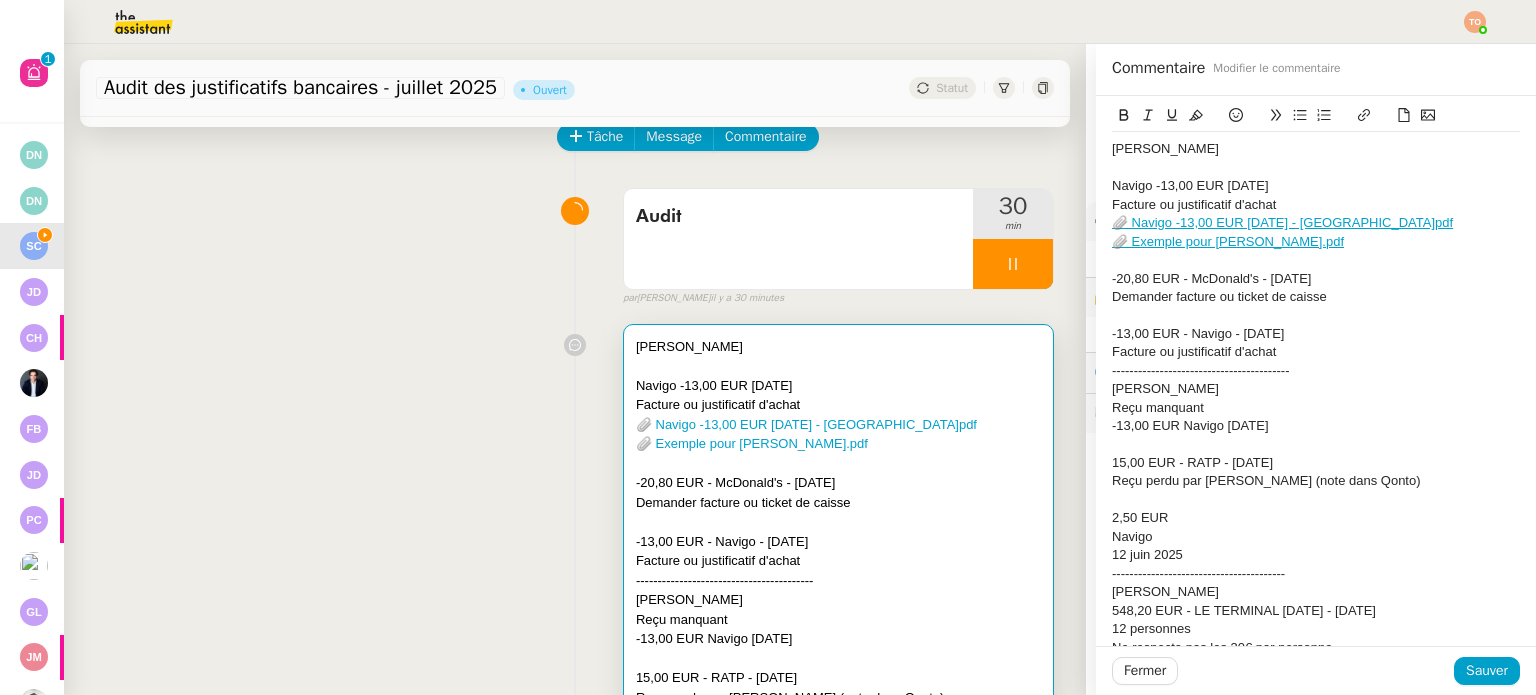 click on "12 juin 2025" 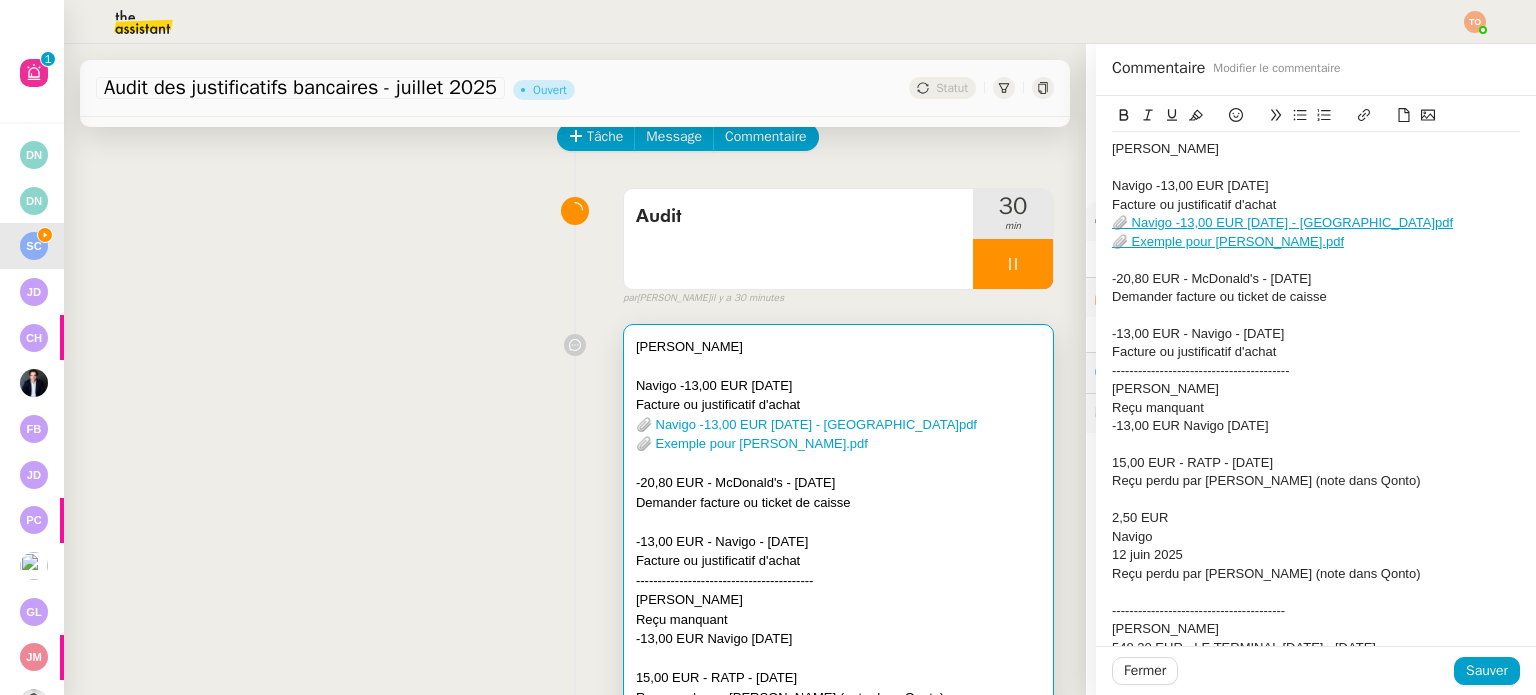 scroll, scrollTop: 0, scrollLeft: 0, axis: both 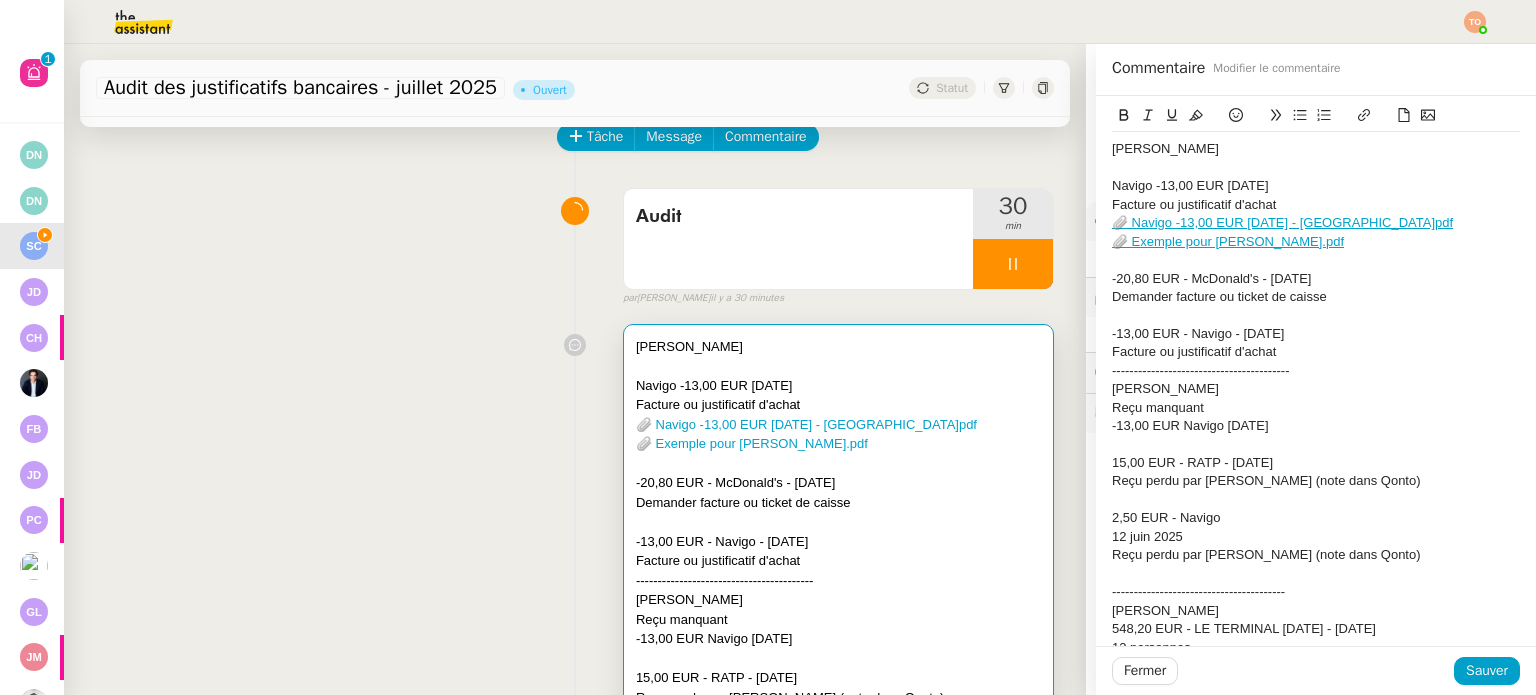 click on "2,50 EUR - Navigo" 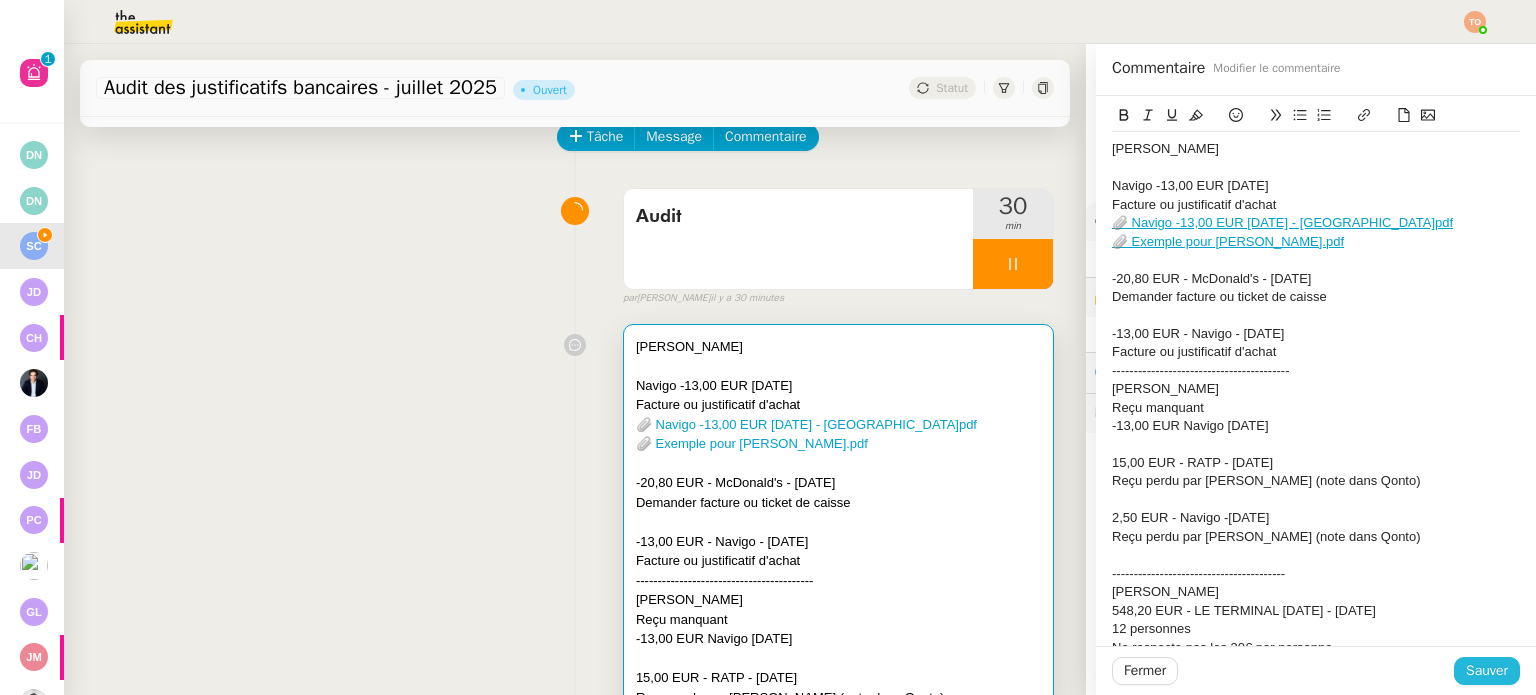 click on "Sauver" 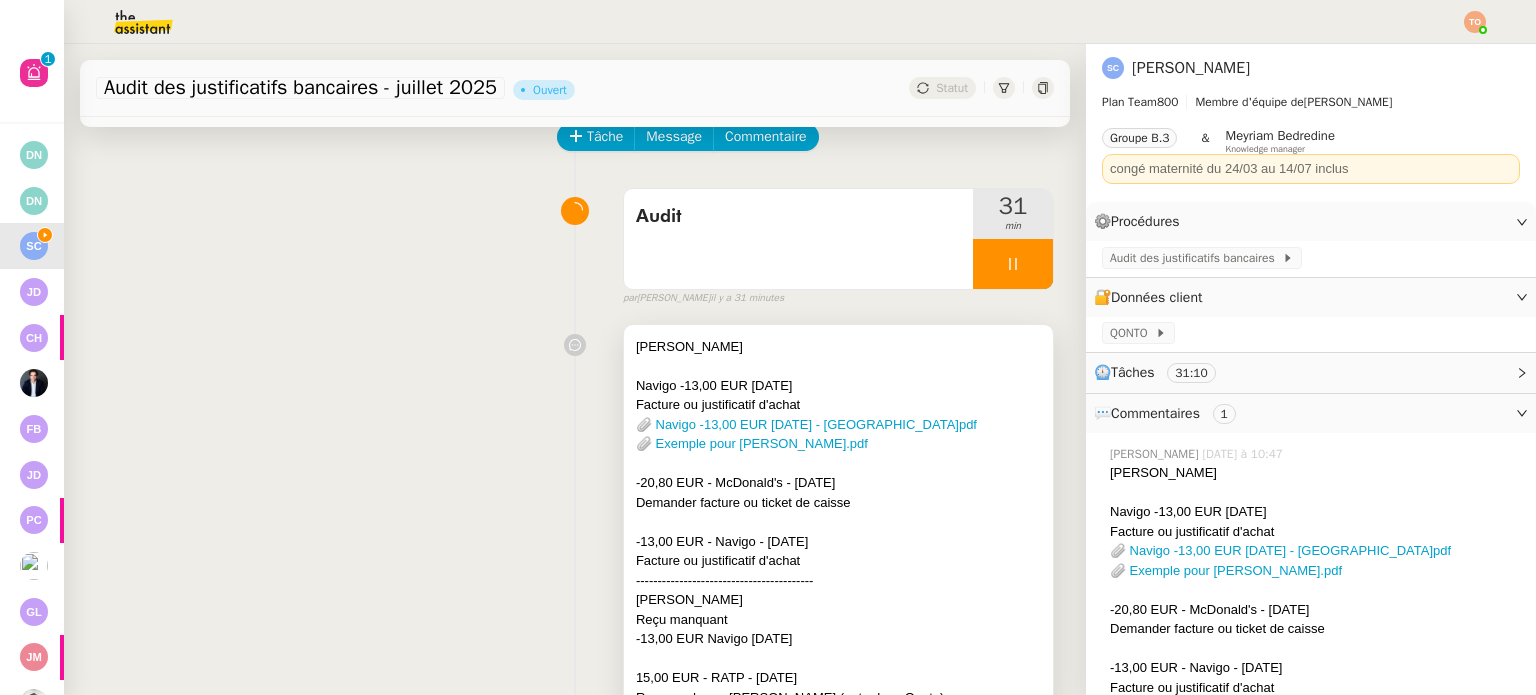click on "📎 Exemple pour Naelle.pdf" at bounding box center (838, 444) 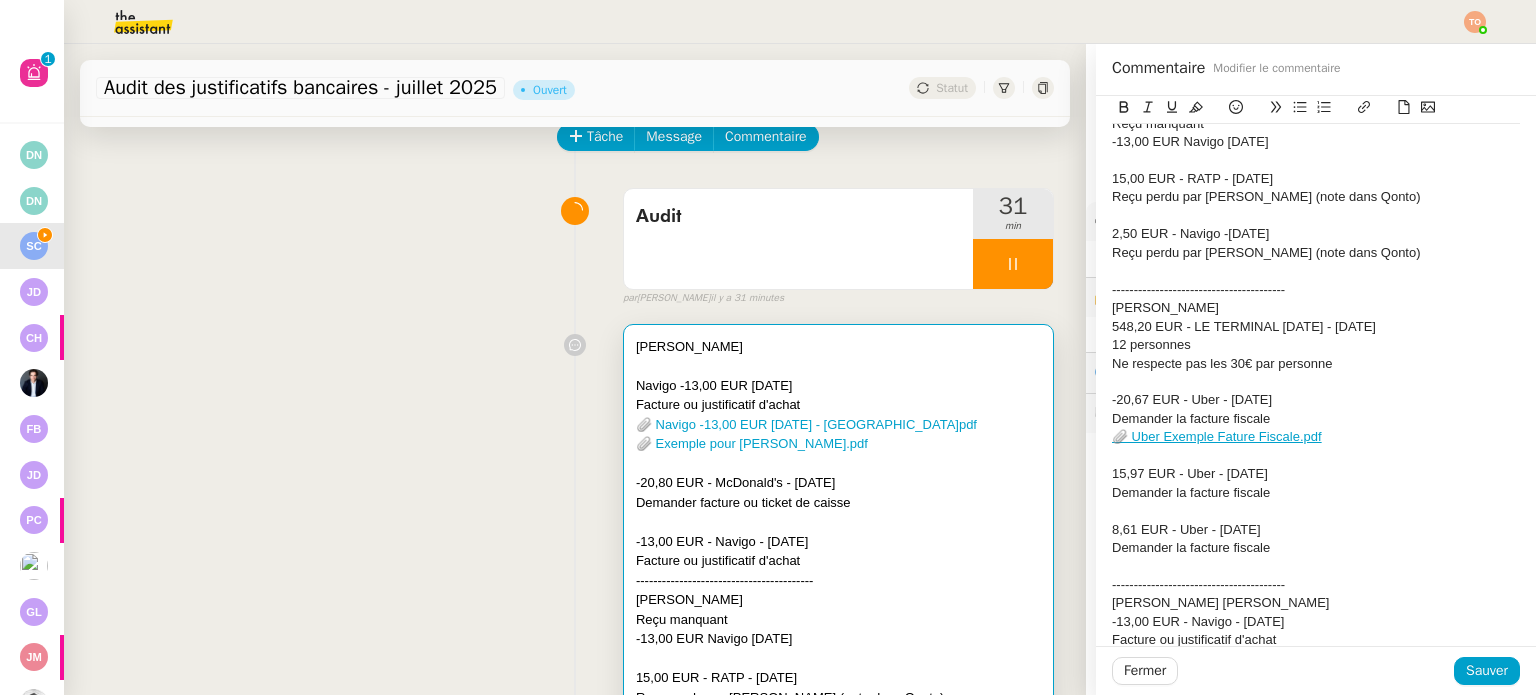 scroll, scrollTop: 300, scrollLeft: 0, axis: vertical 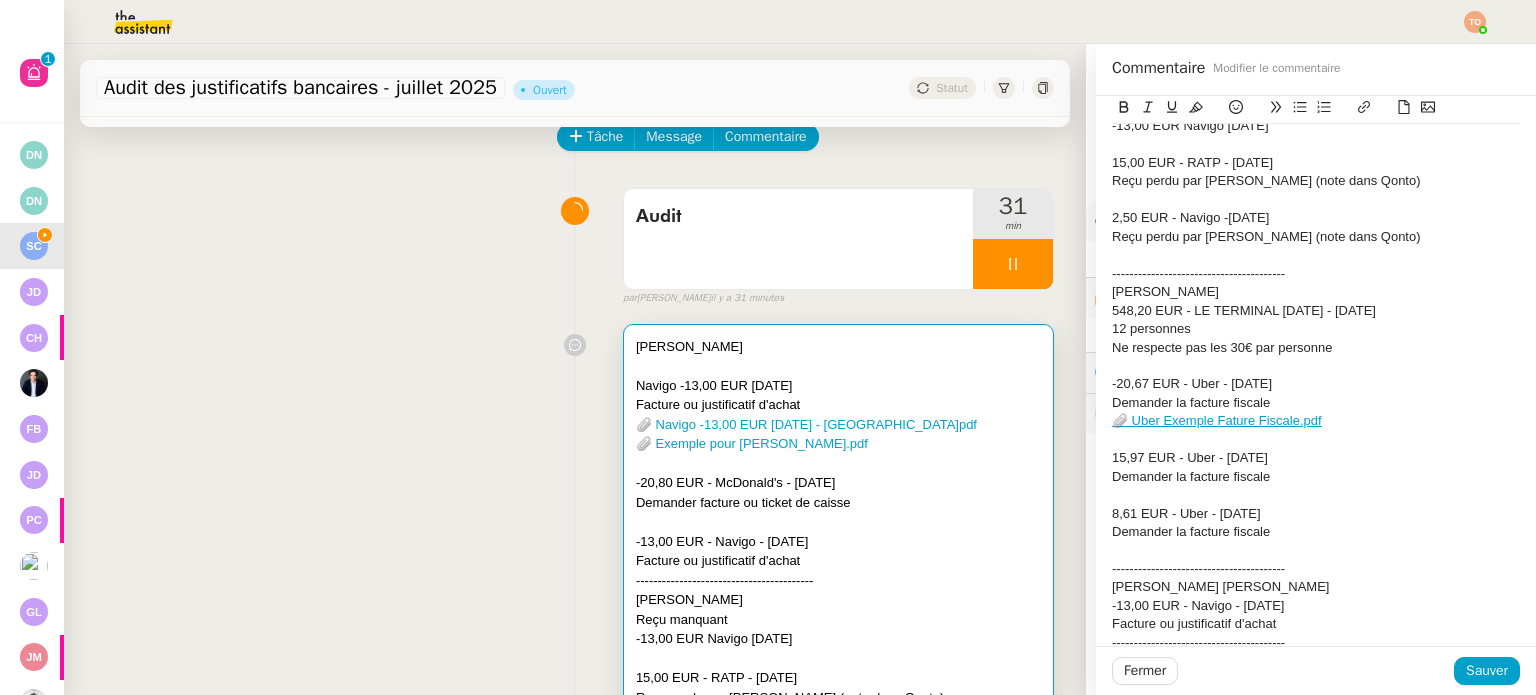 click on "Demander la facture fiscale" 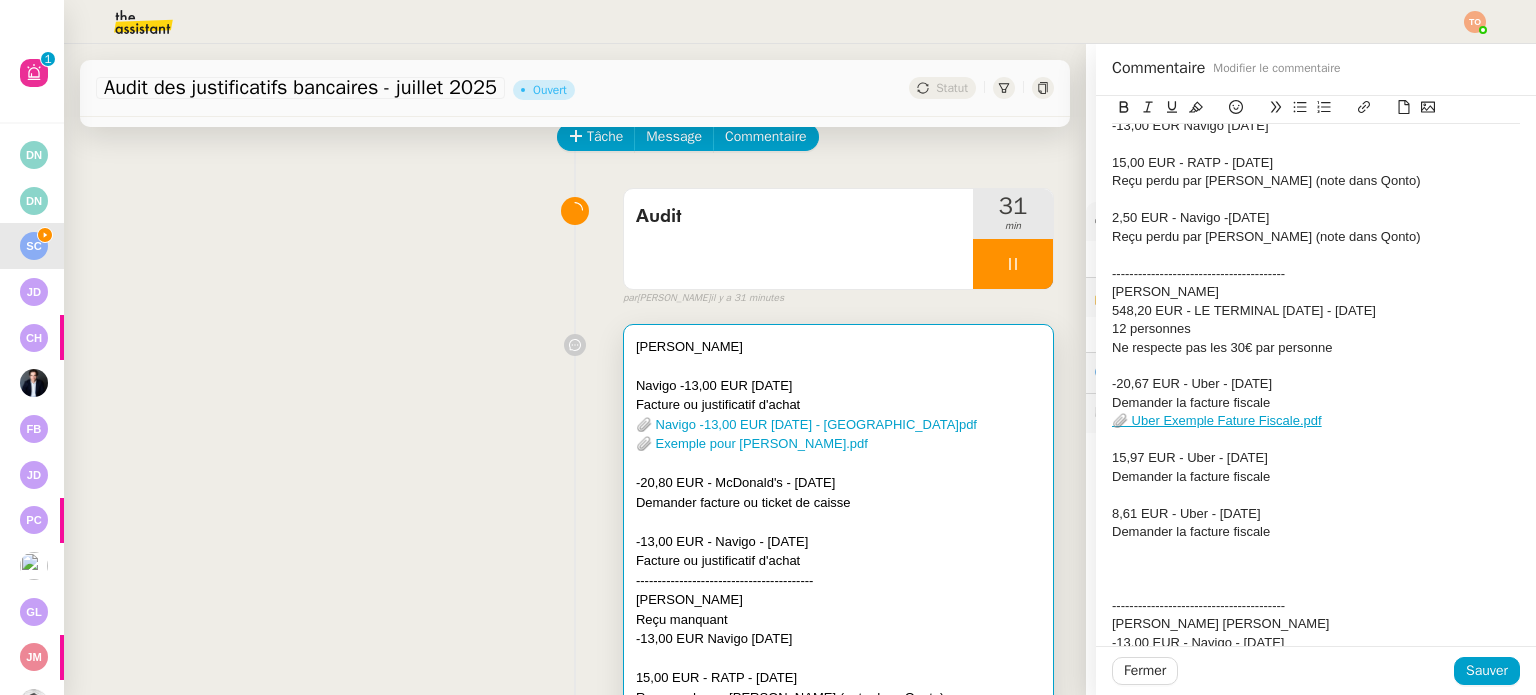 scroll, scrollTop: 0, scrollLeft: 0, axis: both 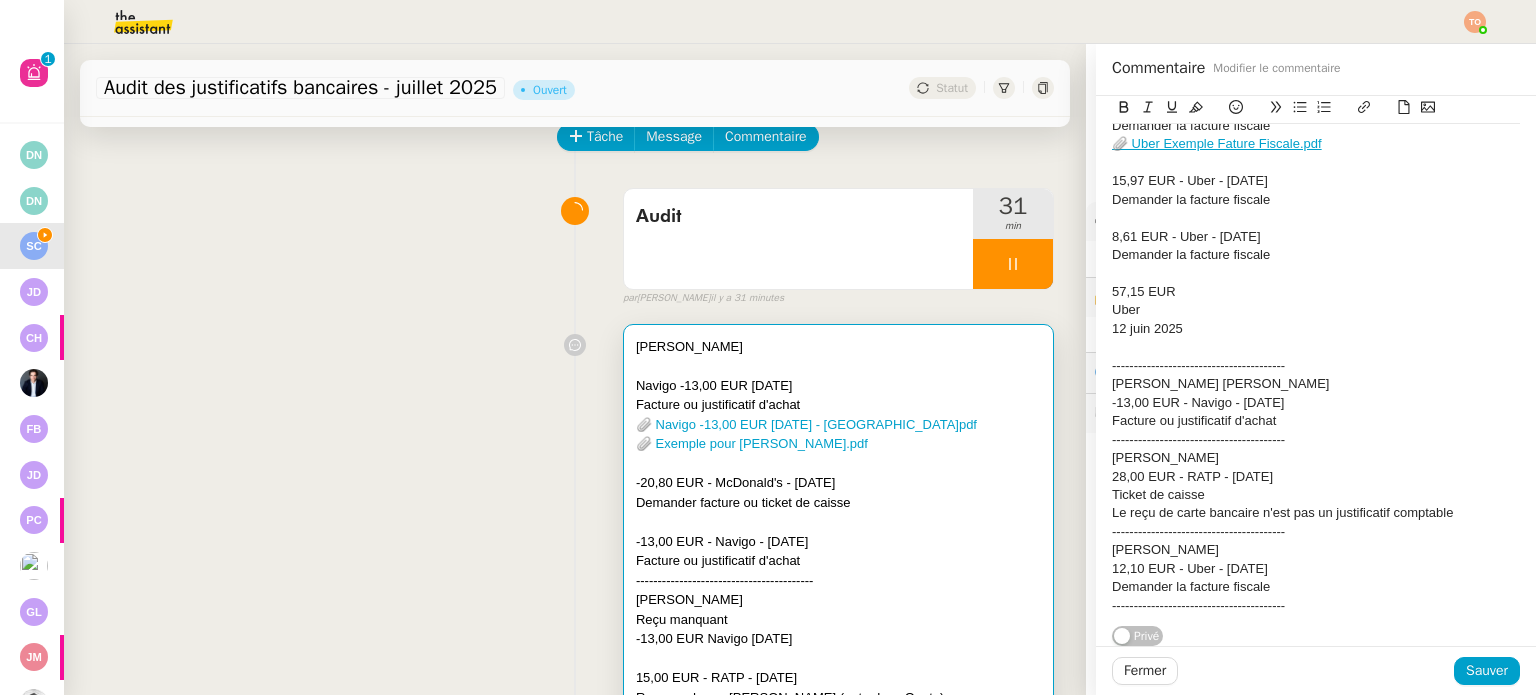 click on "57,15 EUR" 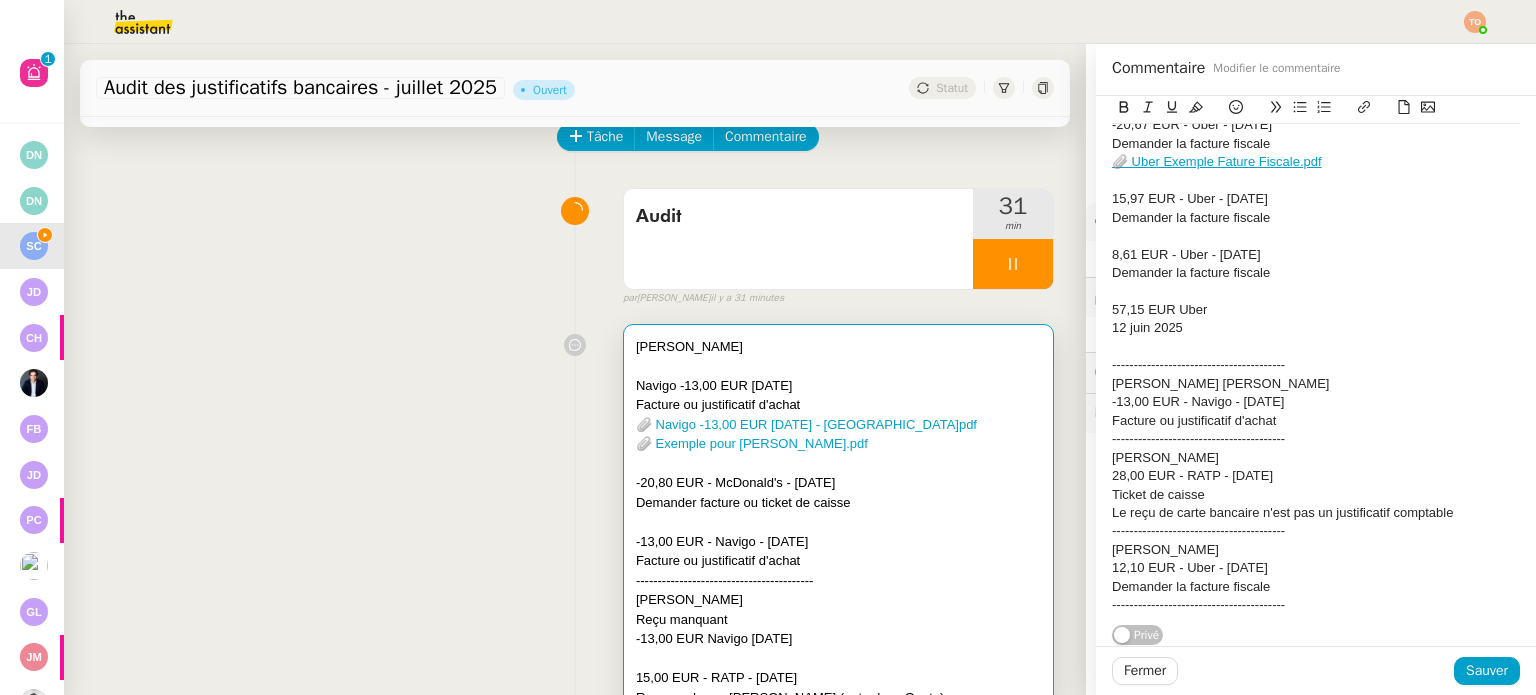 scroll, scrollTop: 569, scrollLeft: 0, axis: vertical 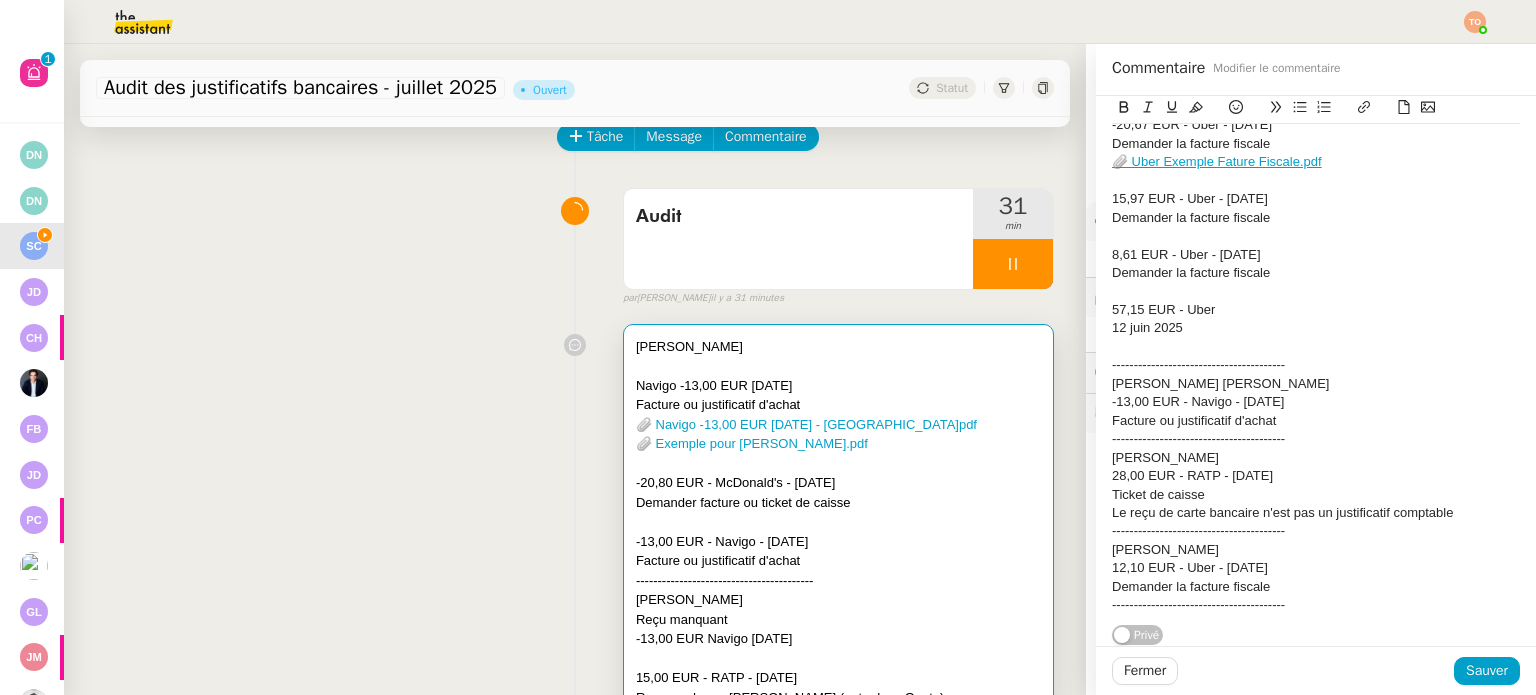 click on "57,15 EUR - Uber" 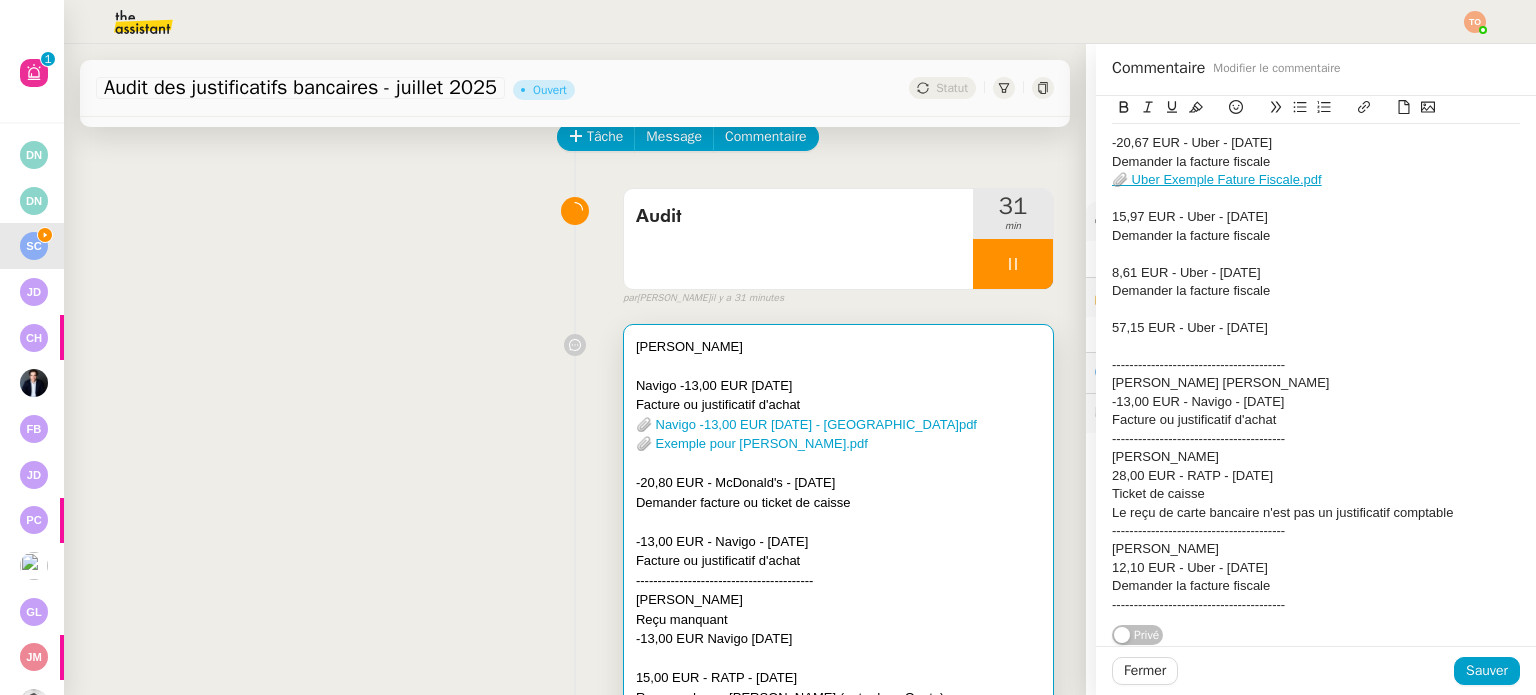 click on "8,61 EUR - Uber - 14 juin 2025" 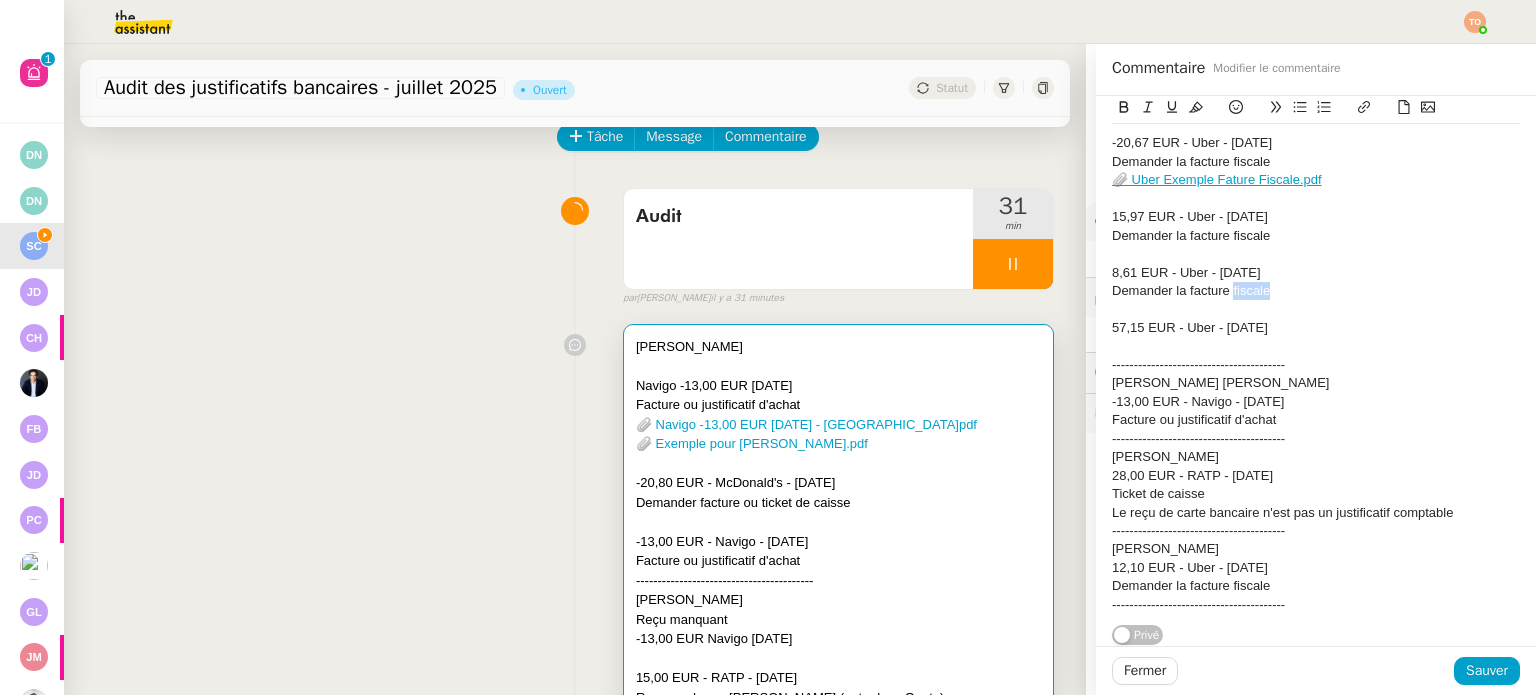 click on "Demander la facture fiscale" 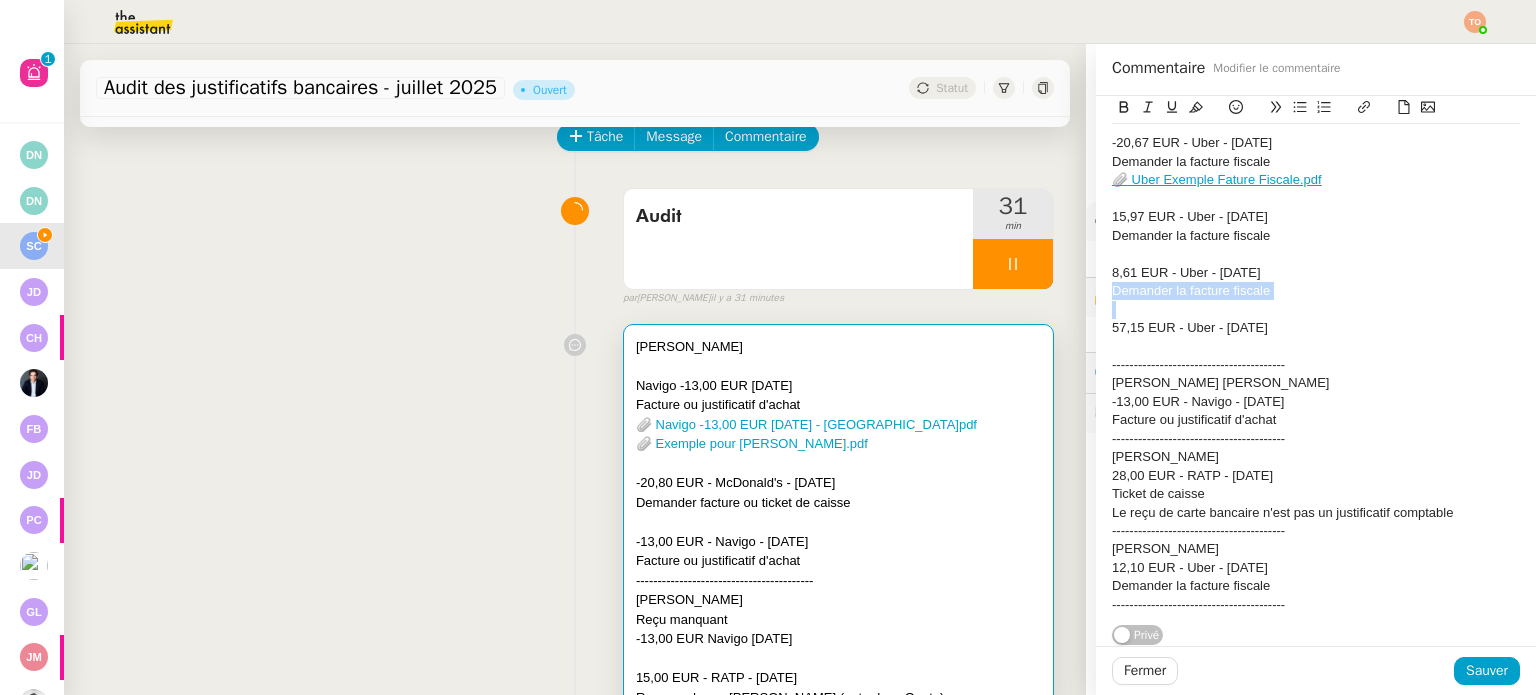 click on "Demander la facture fiscale" 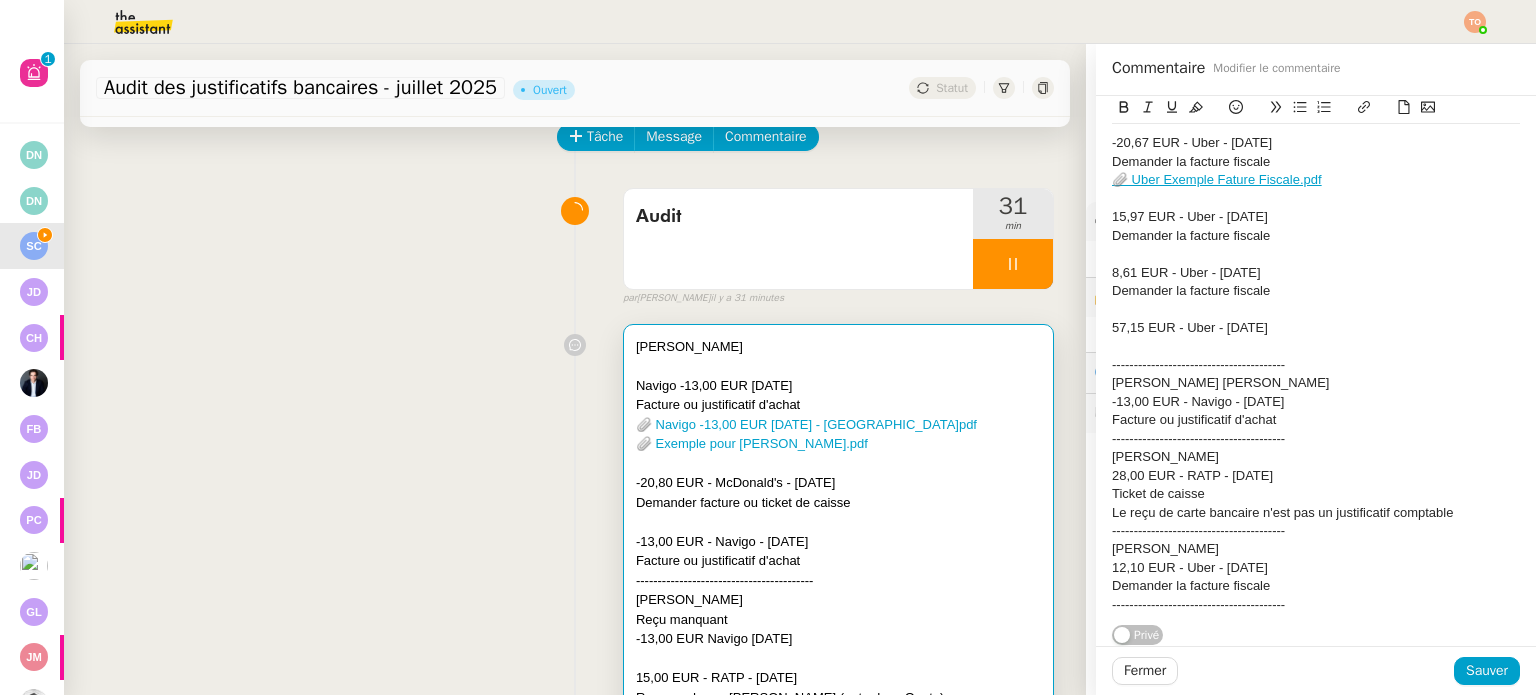 click 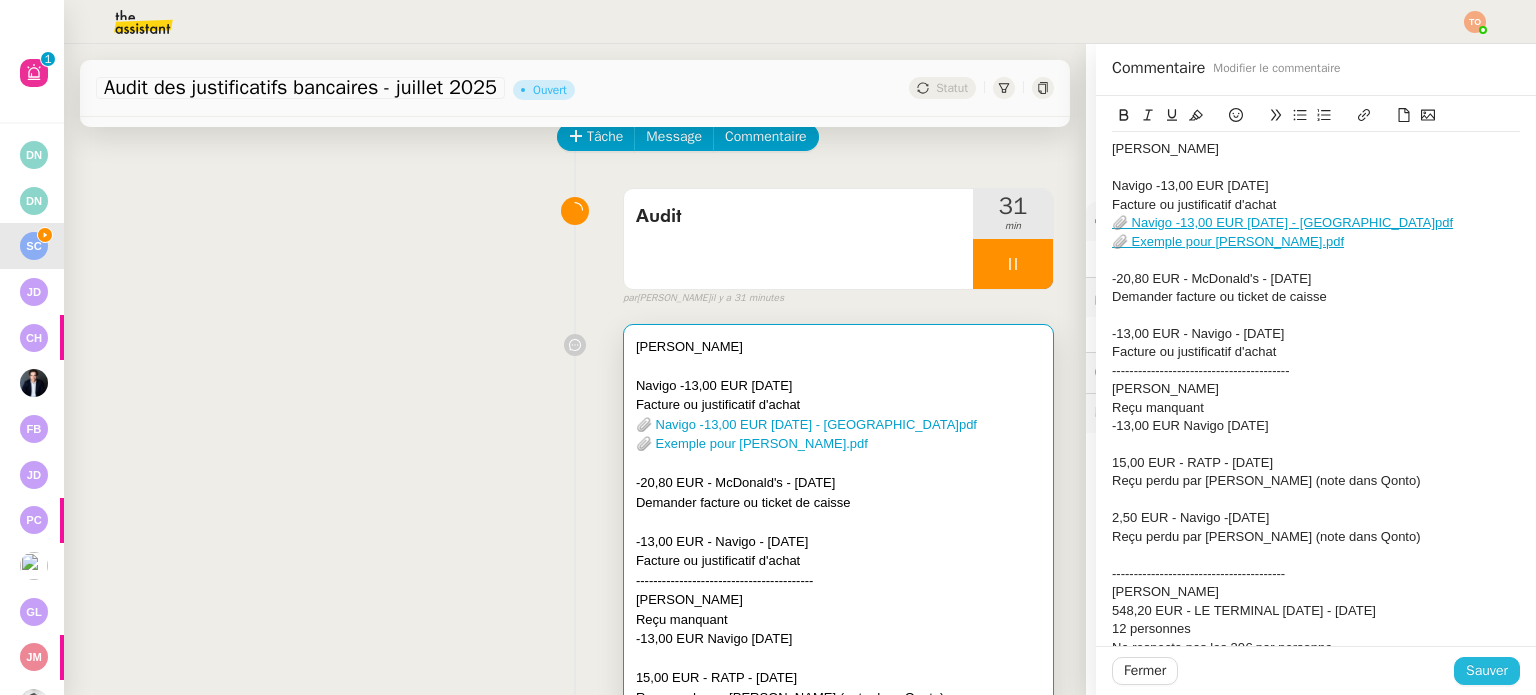 click on "Sauver" 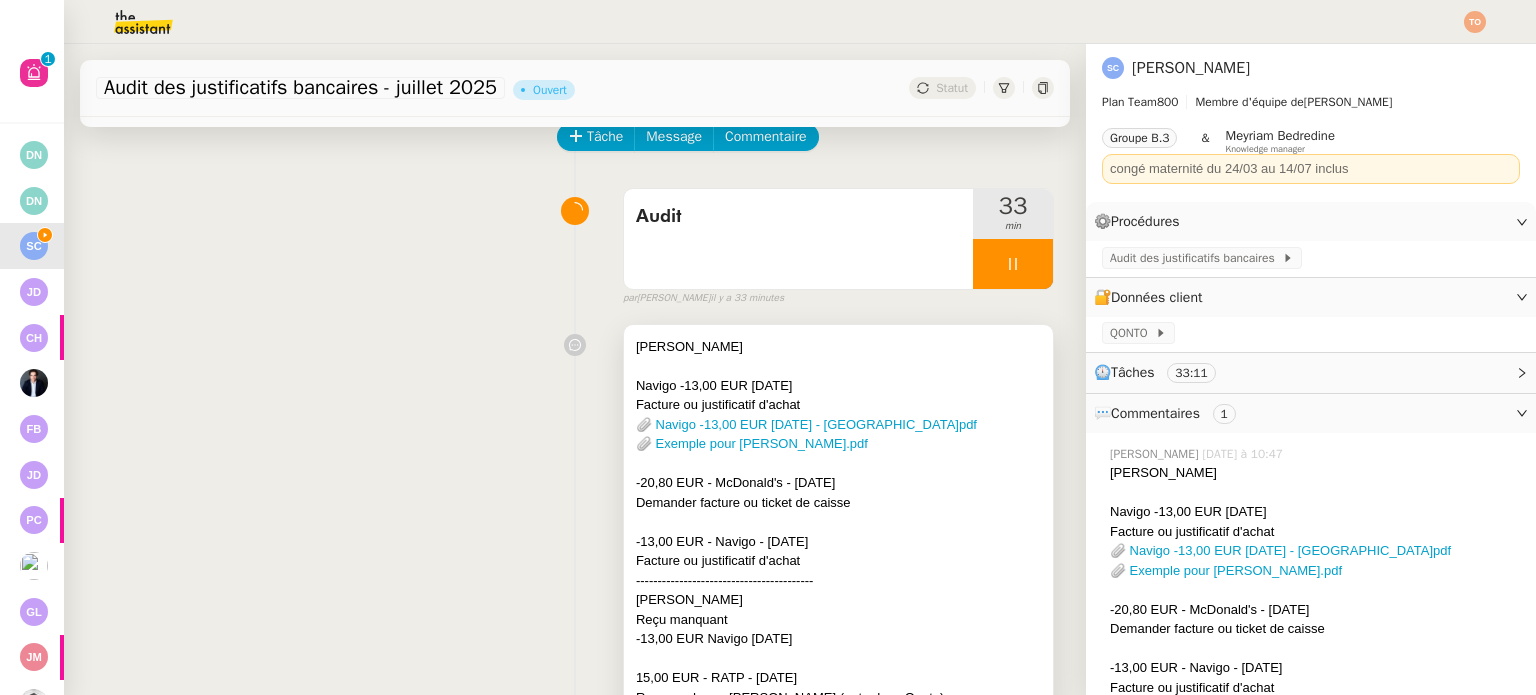 click at bounding box center [838, 464] 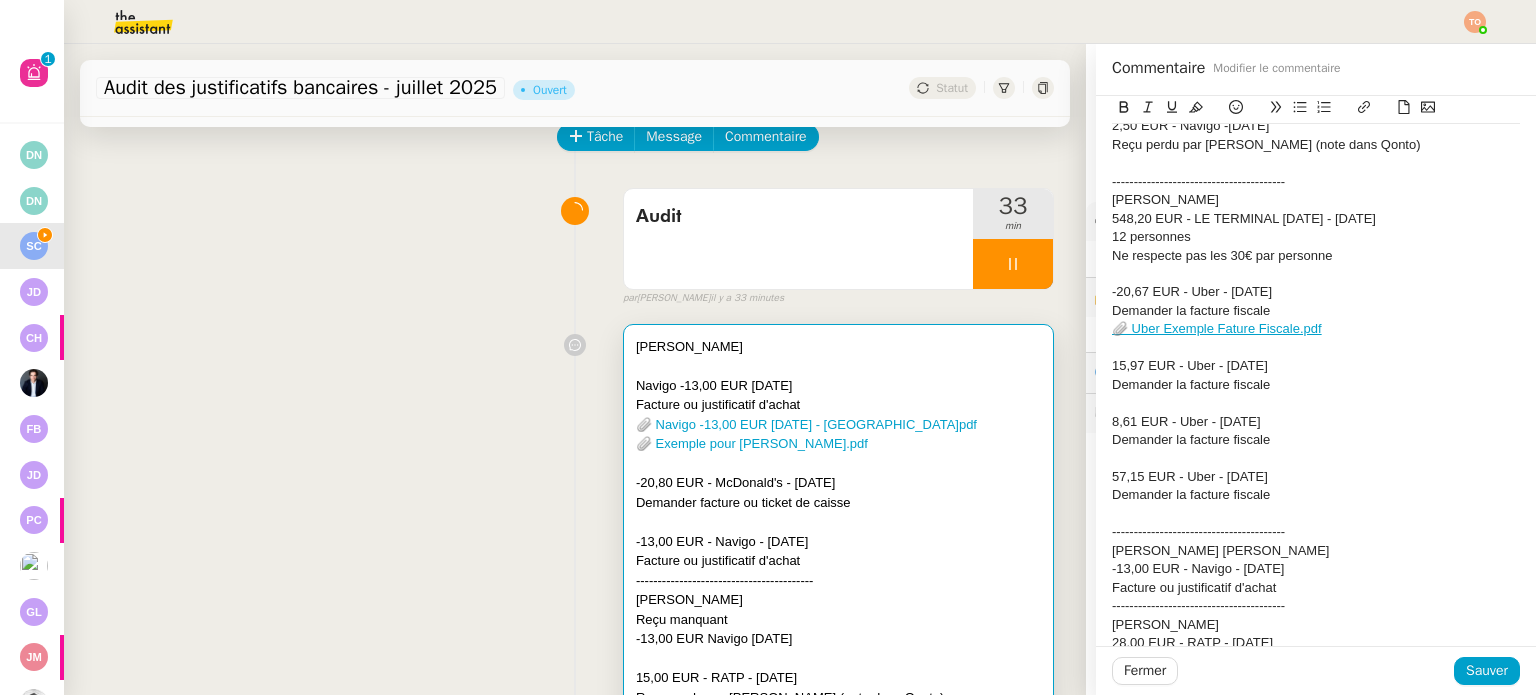 scroll, scrollTop: 400, scrollLeft: 0, axis: vertical 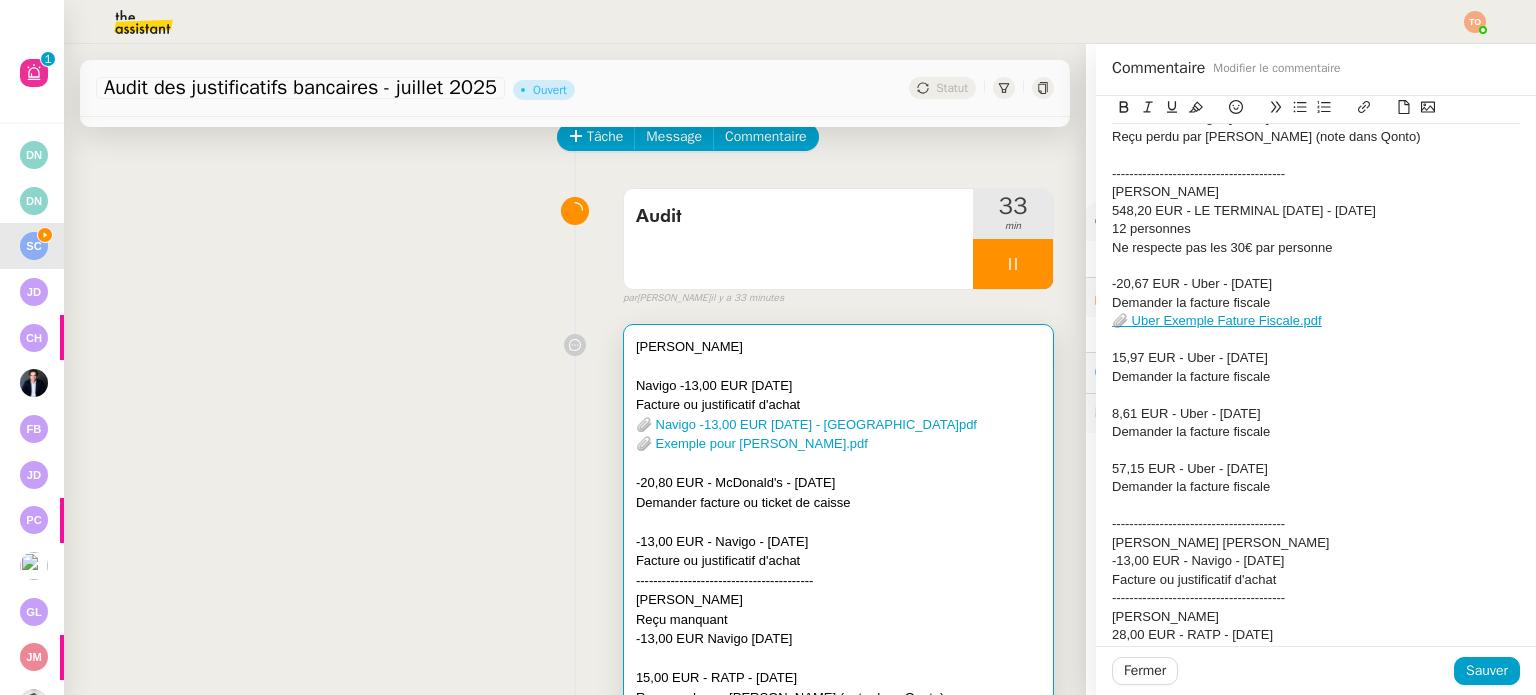 click on "Demander la facture fiscale" 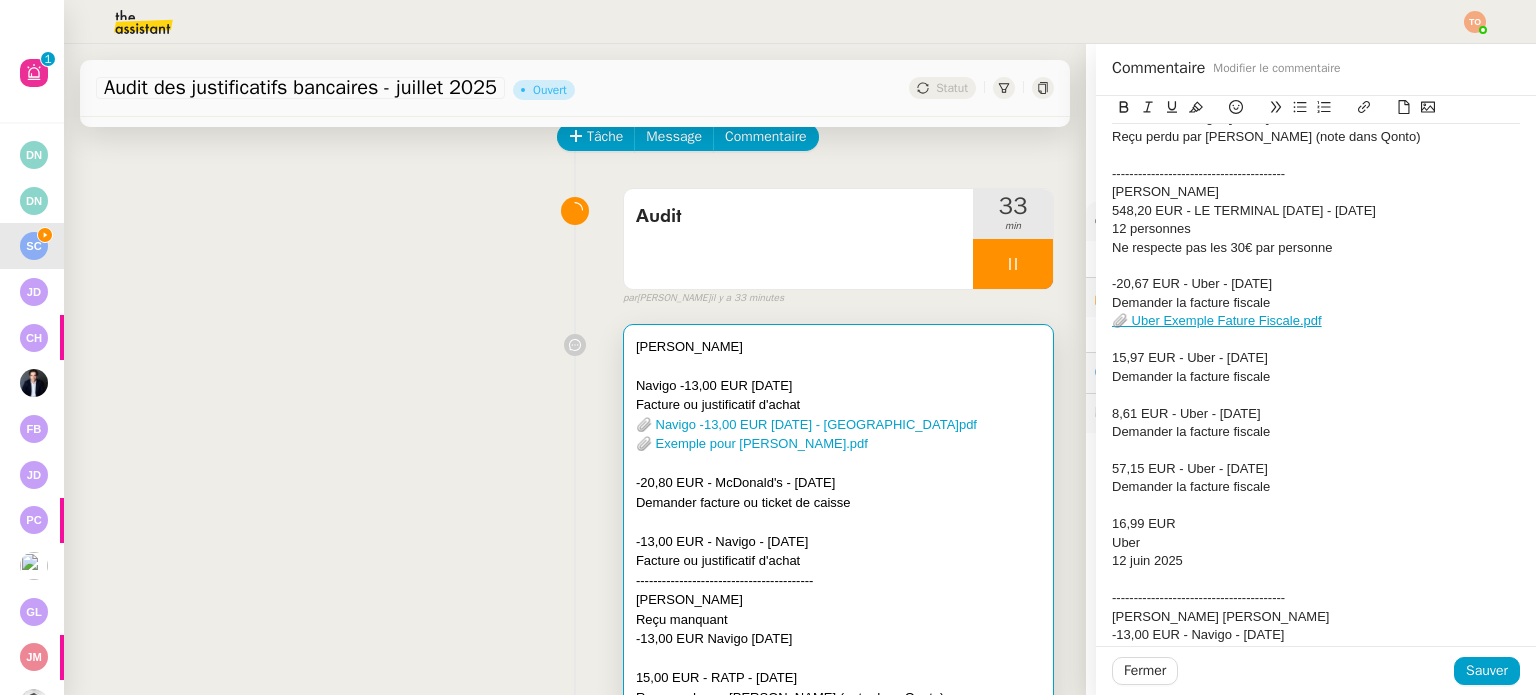 scroll, scrollTop: 0, scrollLeft: 0, axis: both 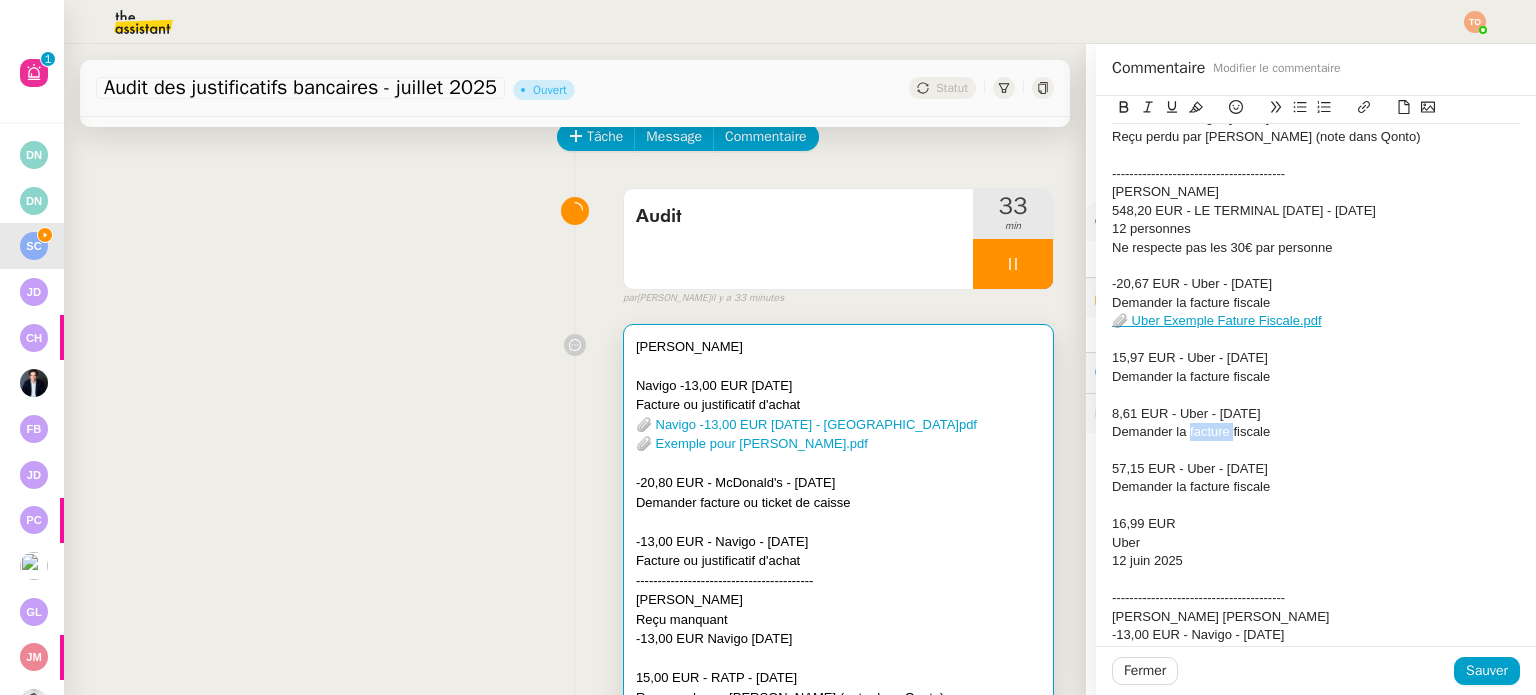 click on "Demander la facture fiscale" 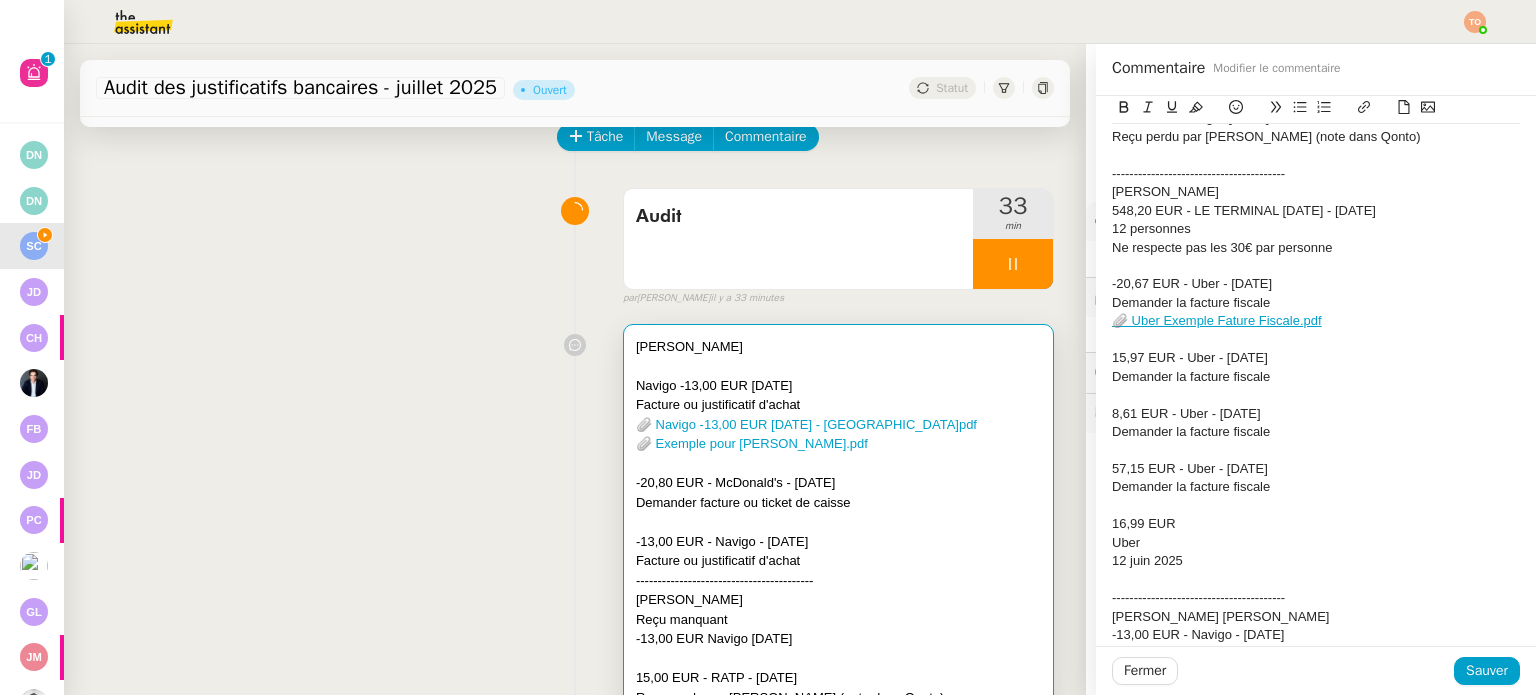 click on "12 juin 2025" 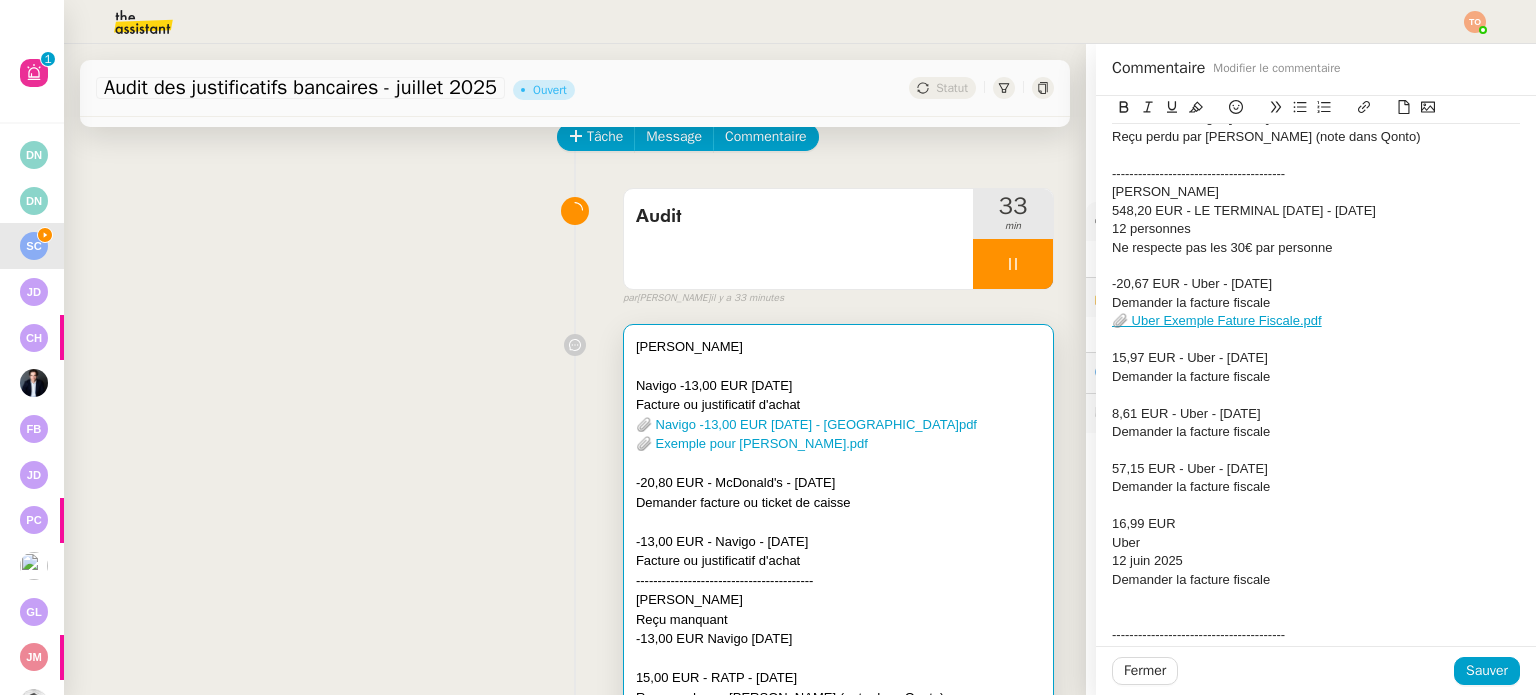 scroll, scrollTop: 0, scrollLeft: 0, axis: both 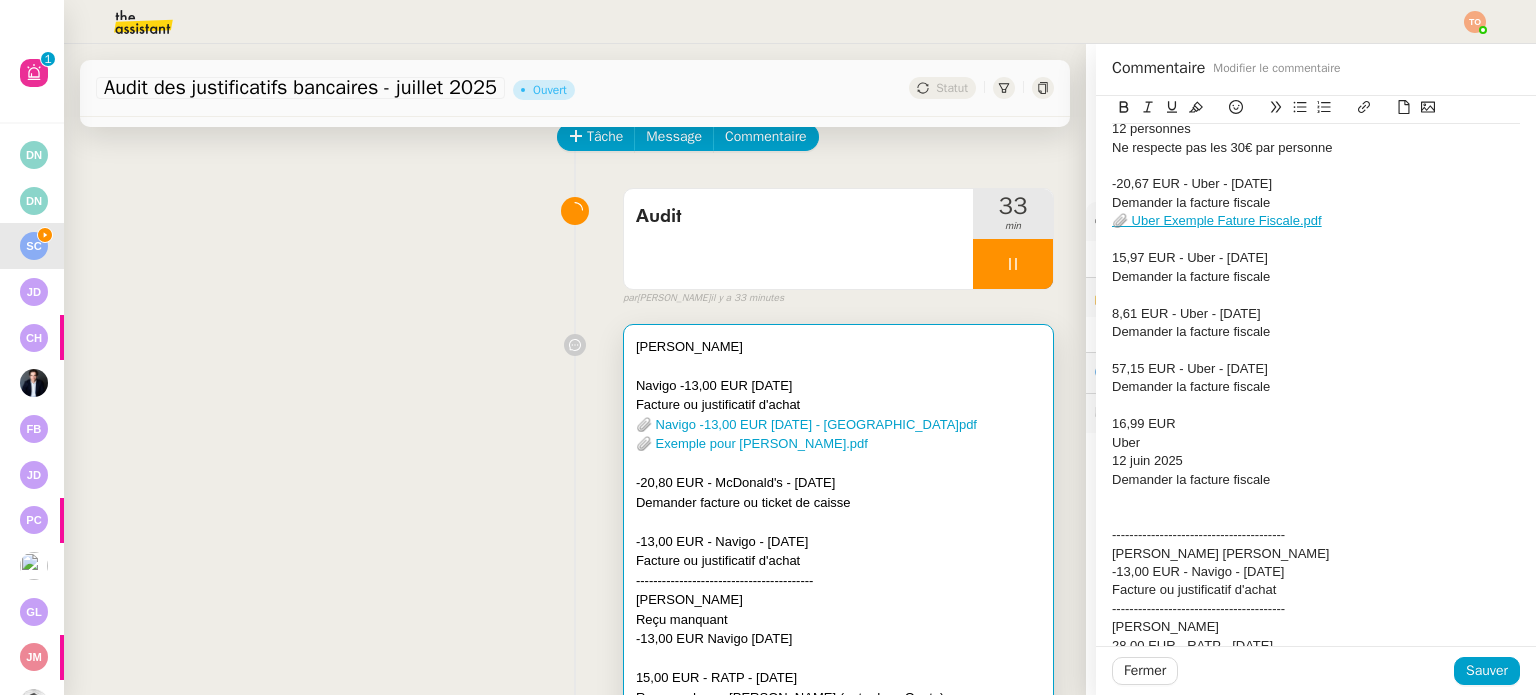 click on "Uber" 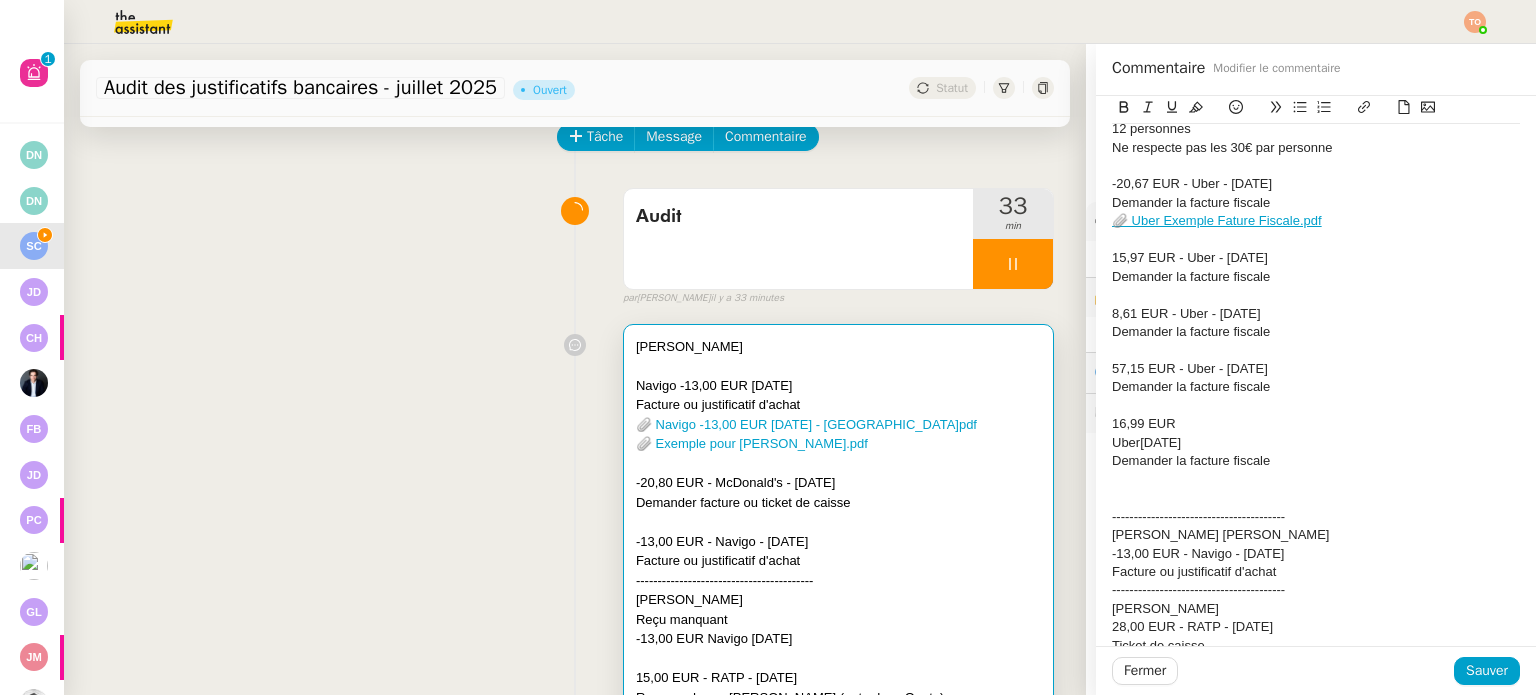 type 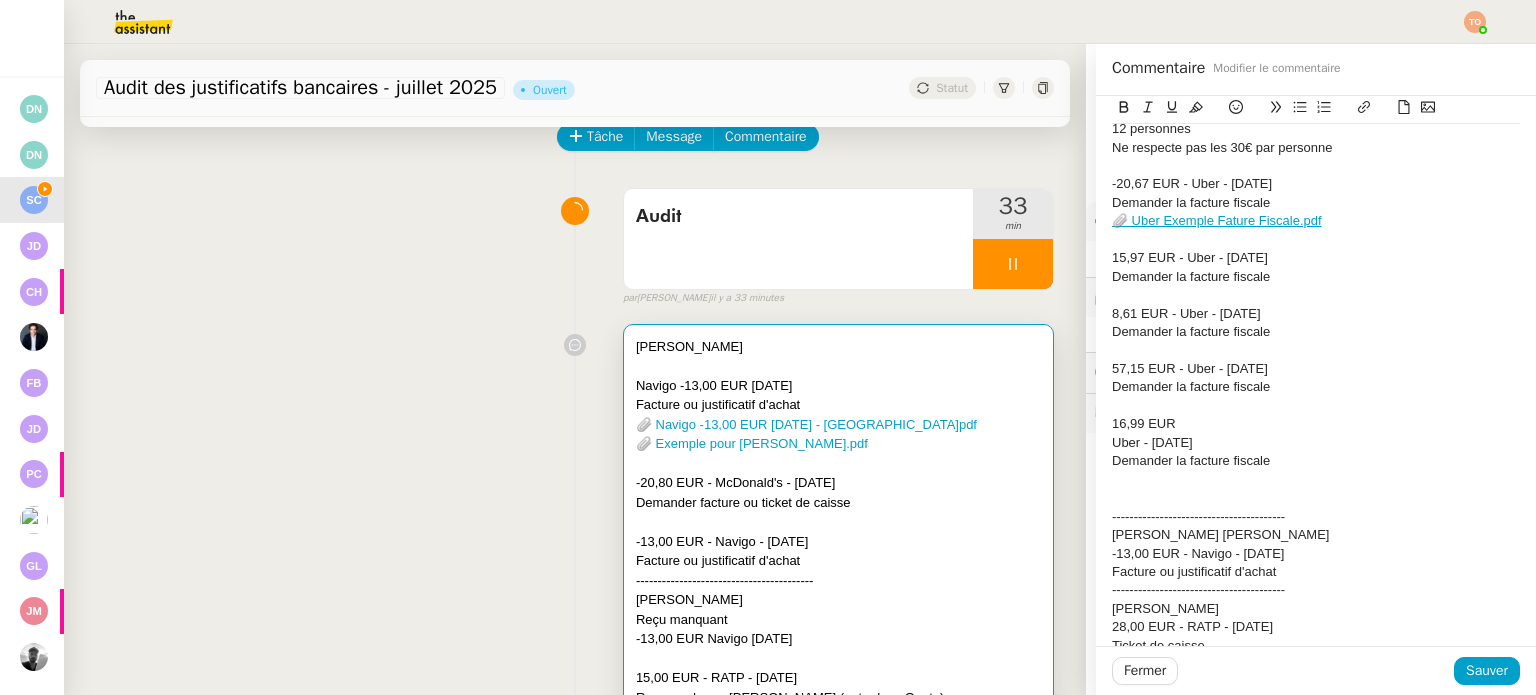 click on "16,99 EUR" 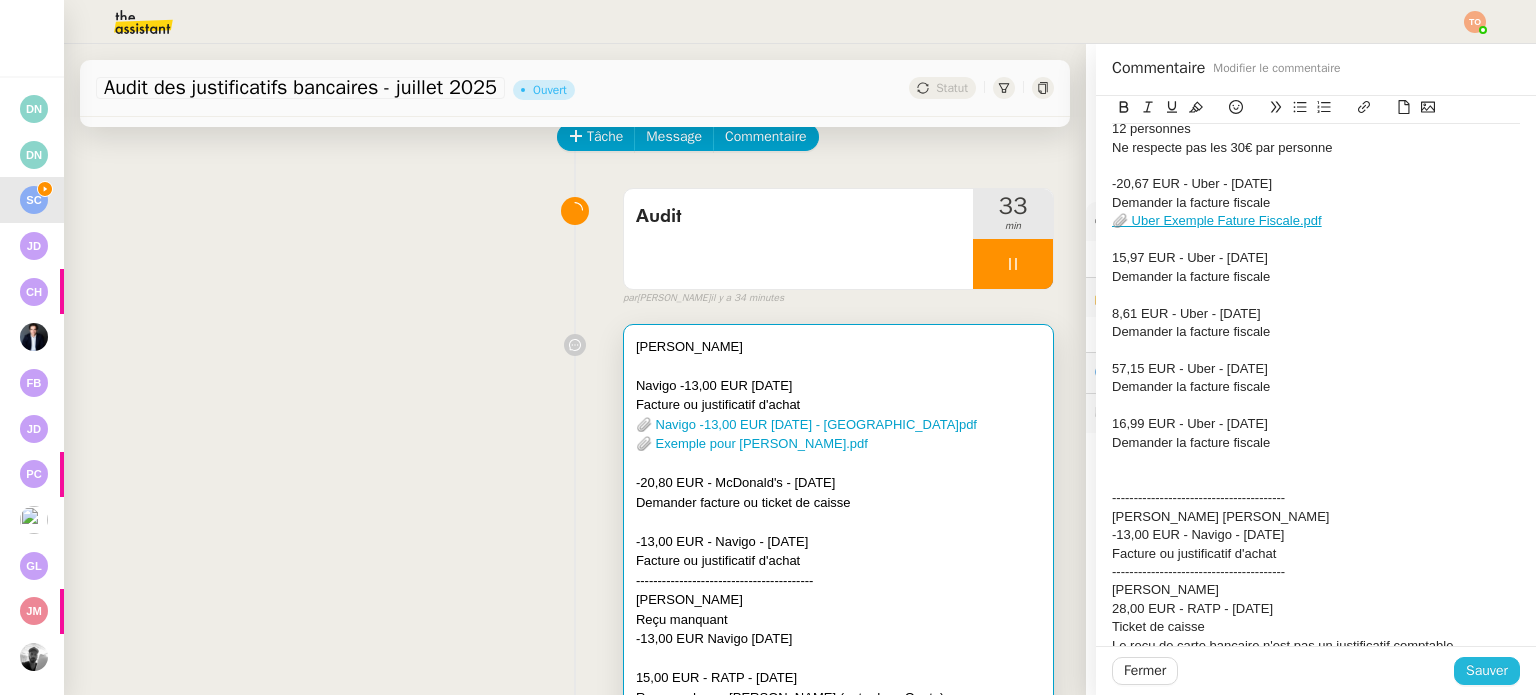 click on "Sauver" 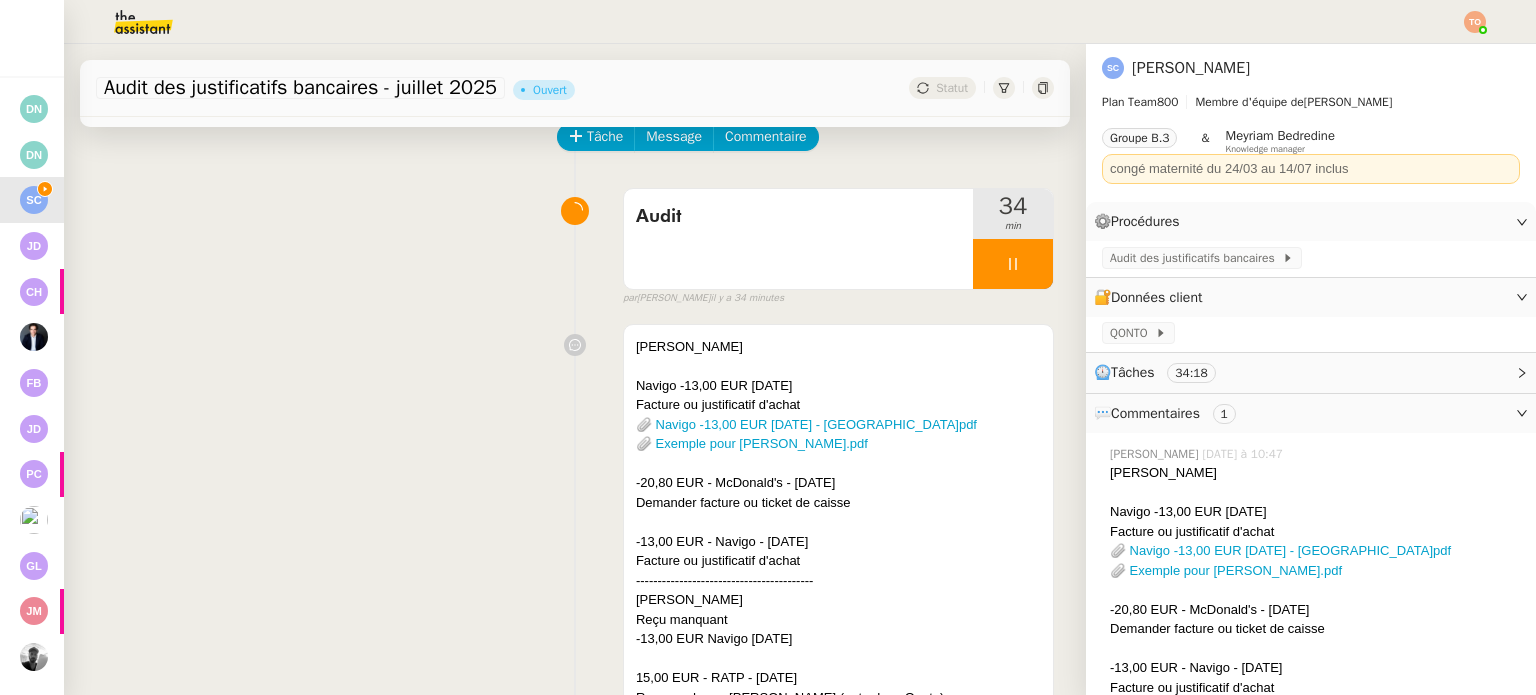 scroll, scrollTop: 0, scrollLeft: 0, axis: both 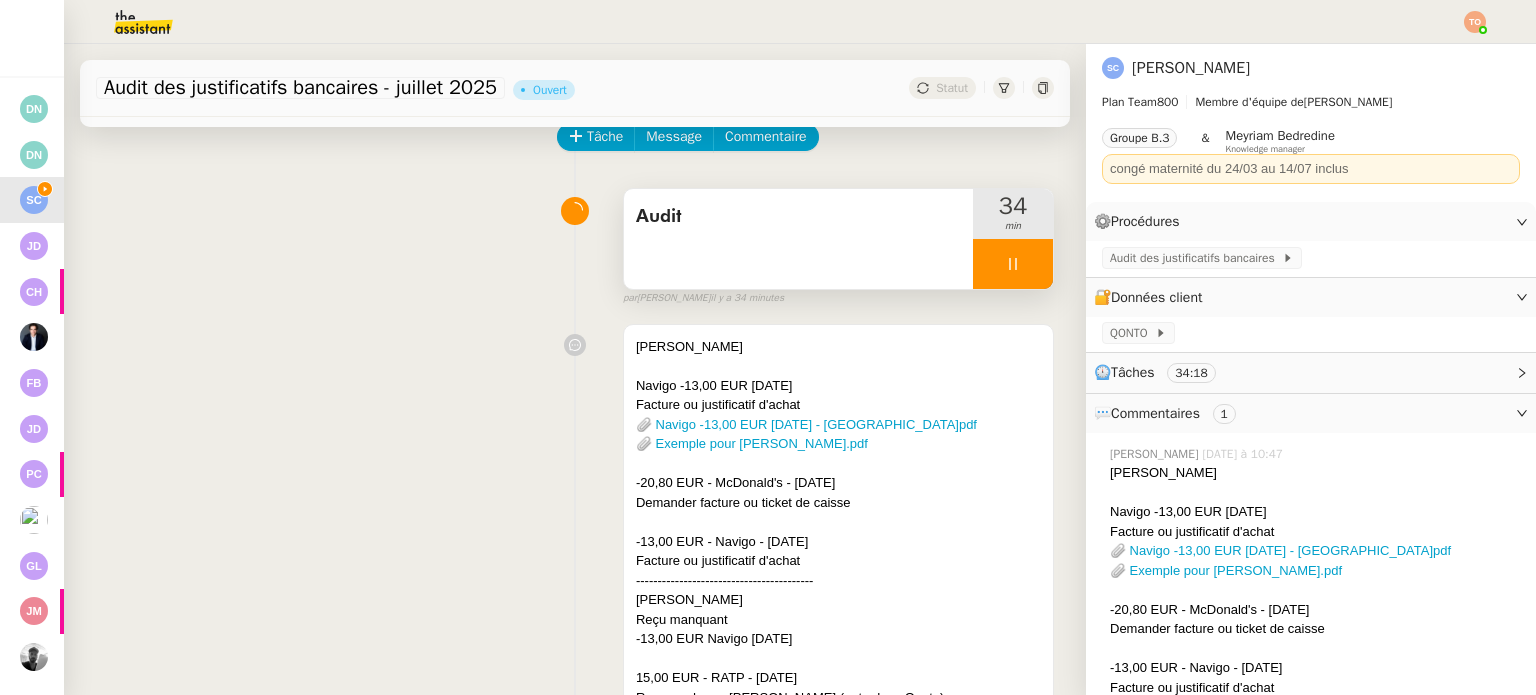 click at bounding box center (1013, 264) 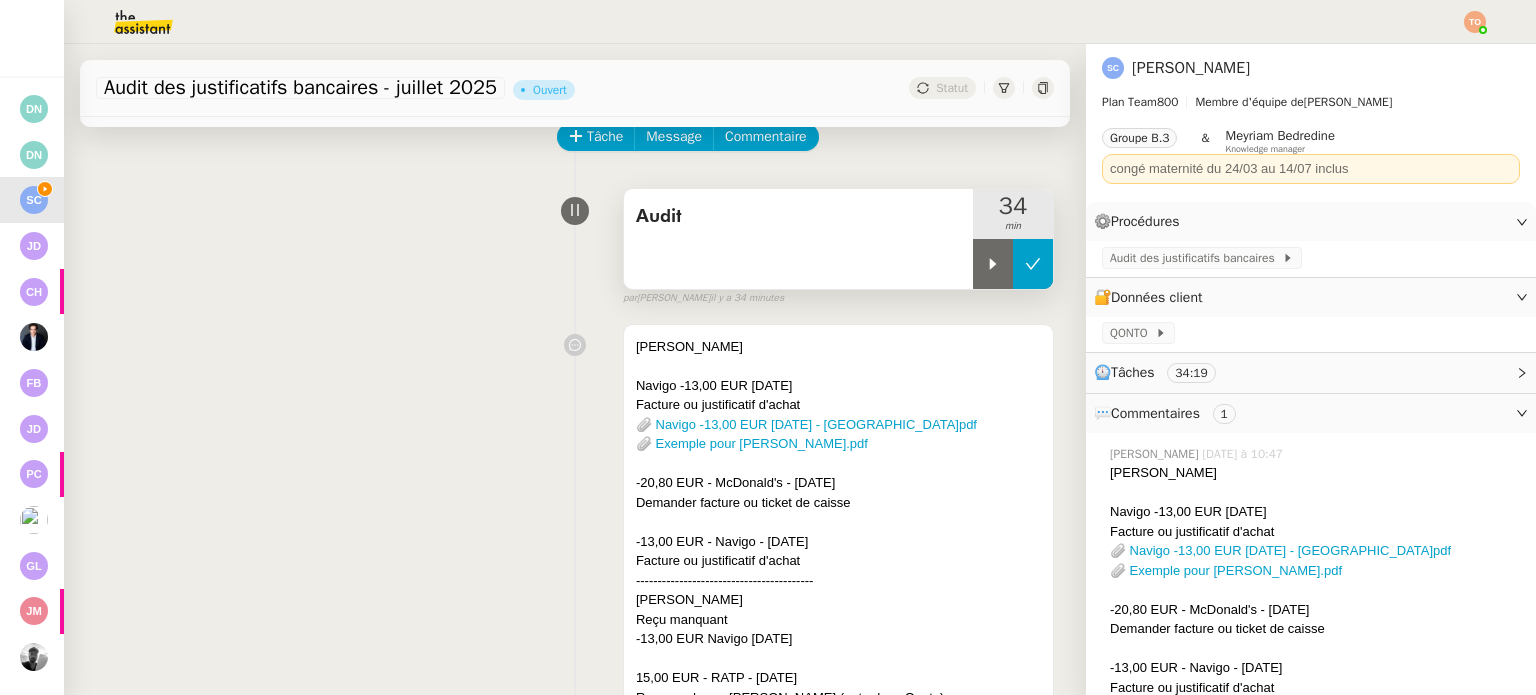 click 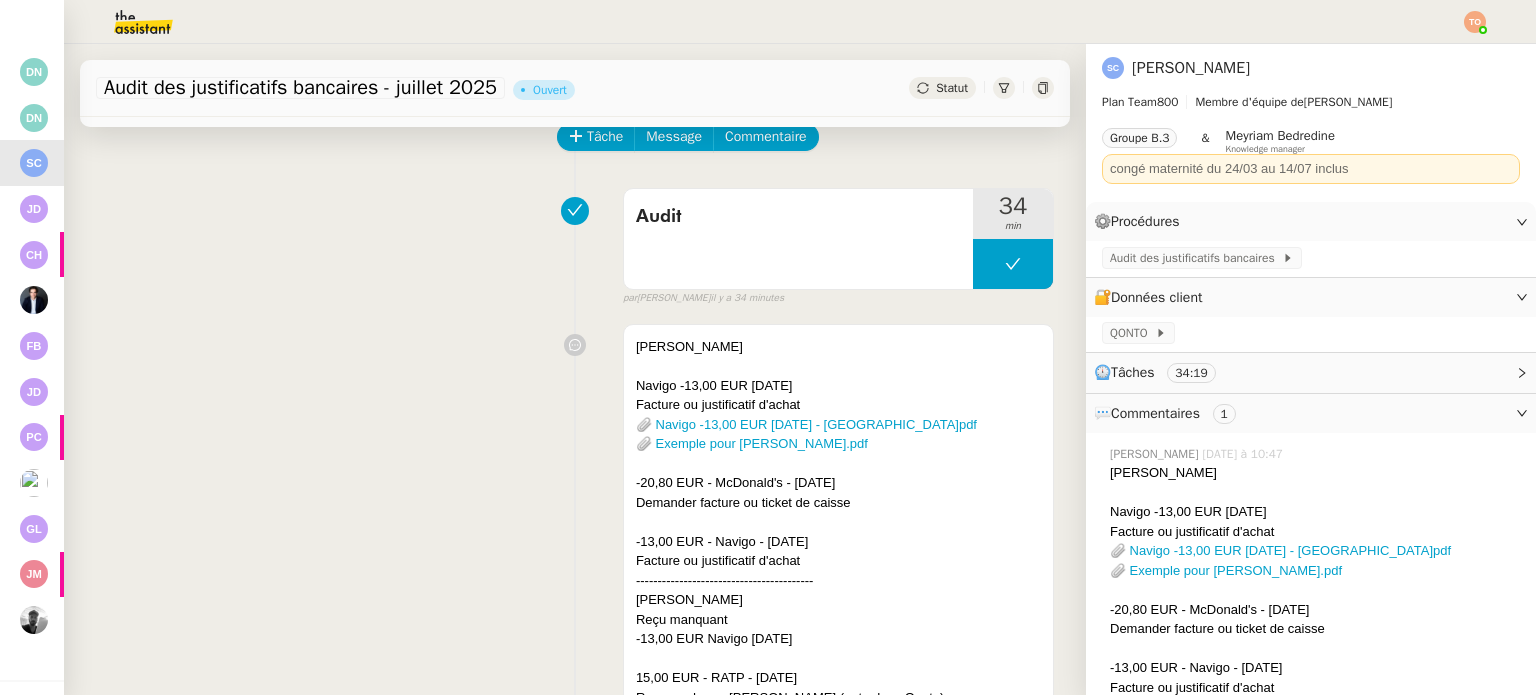 scroll, scrollTop: 53, scrollLeft: 0, axis: vertical 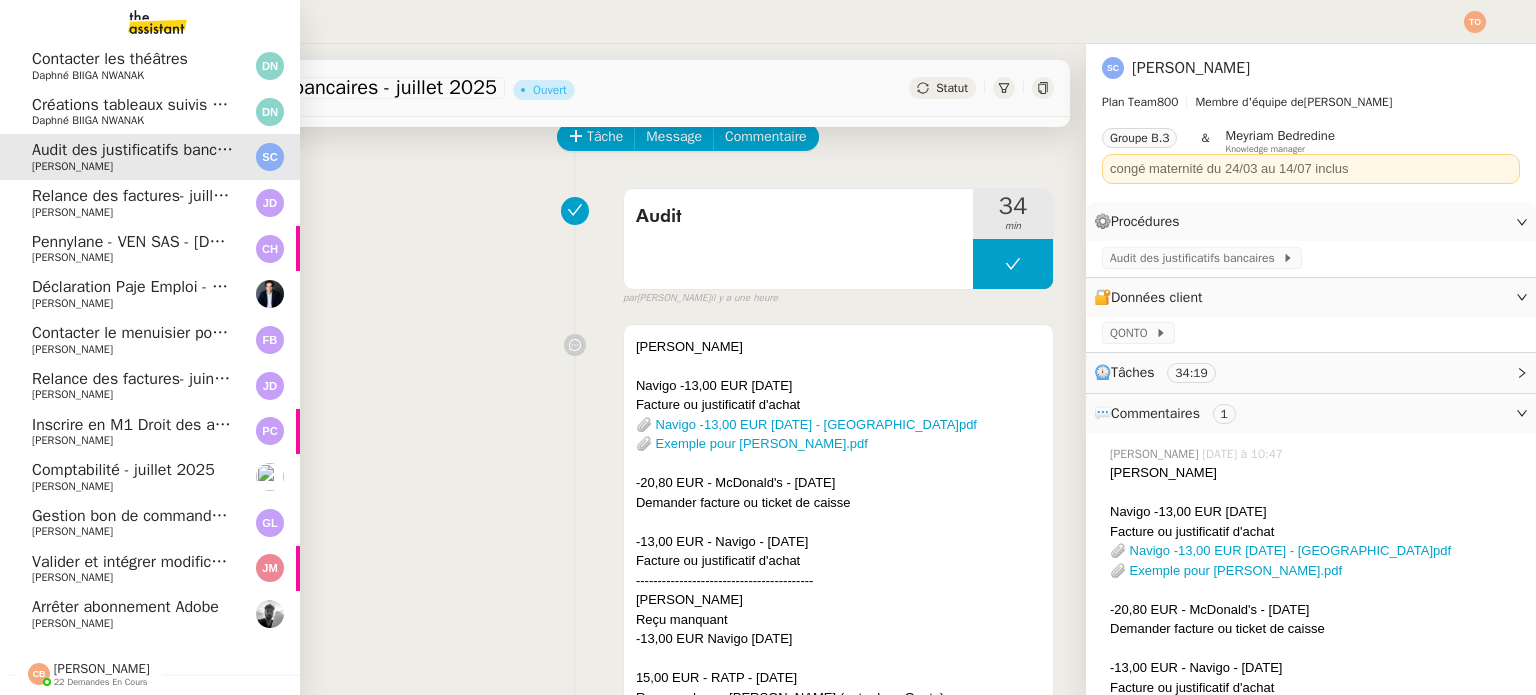 click on "Valider et intégrer modifications procédures" 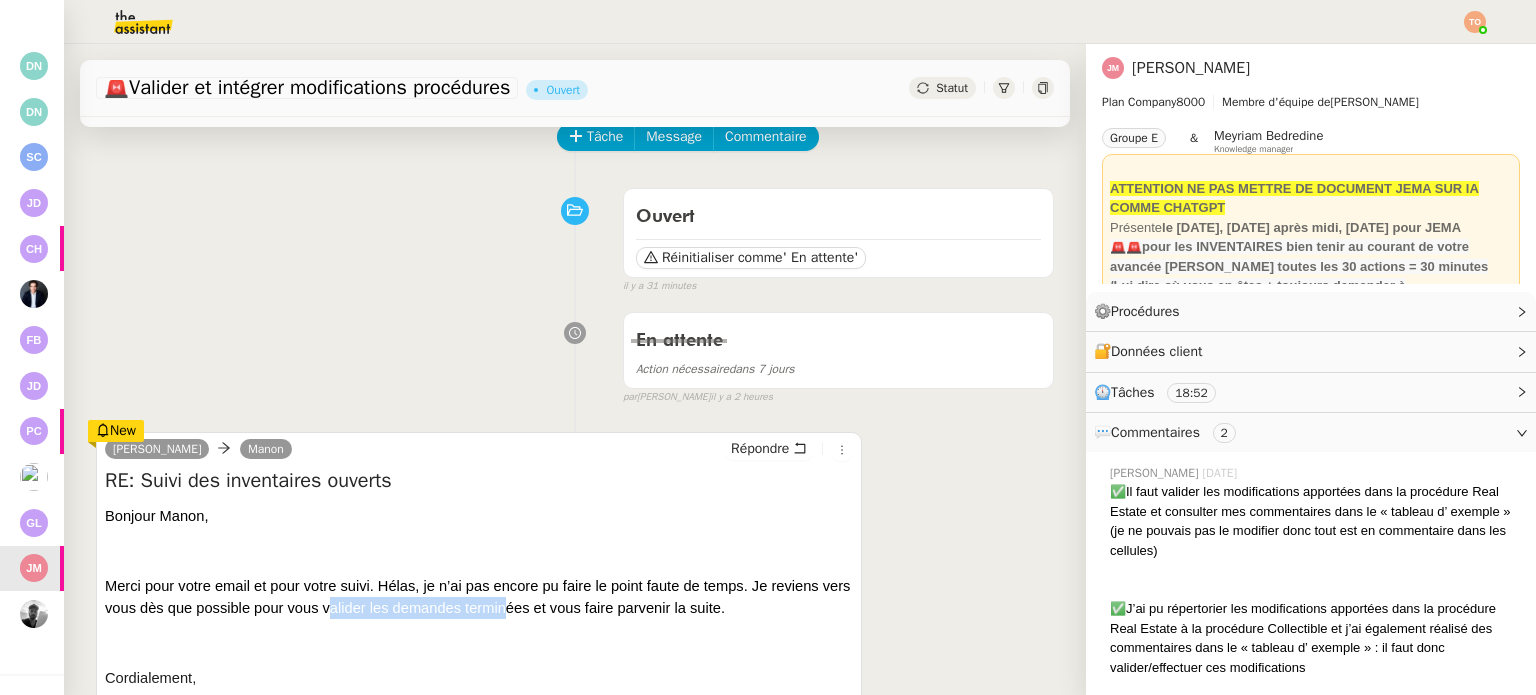 drag, startPoint x: 472, startPoint y: 611, endPoint x: 636, endPoint y: 595, distance: 164.77864 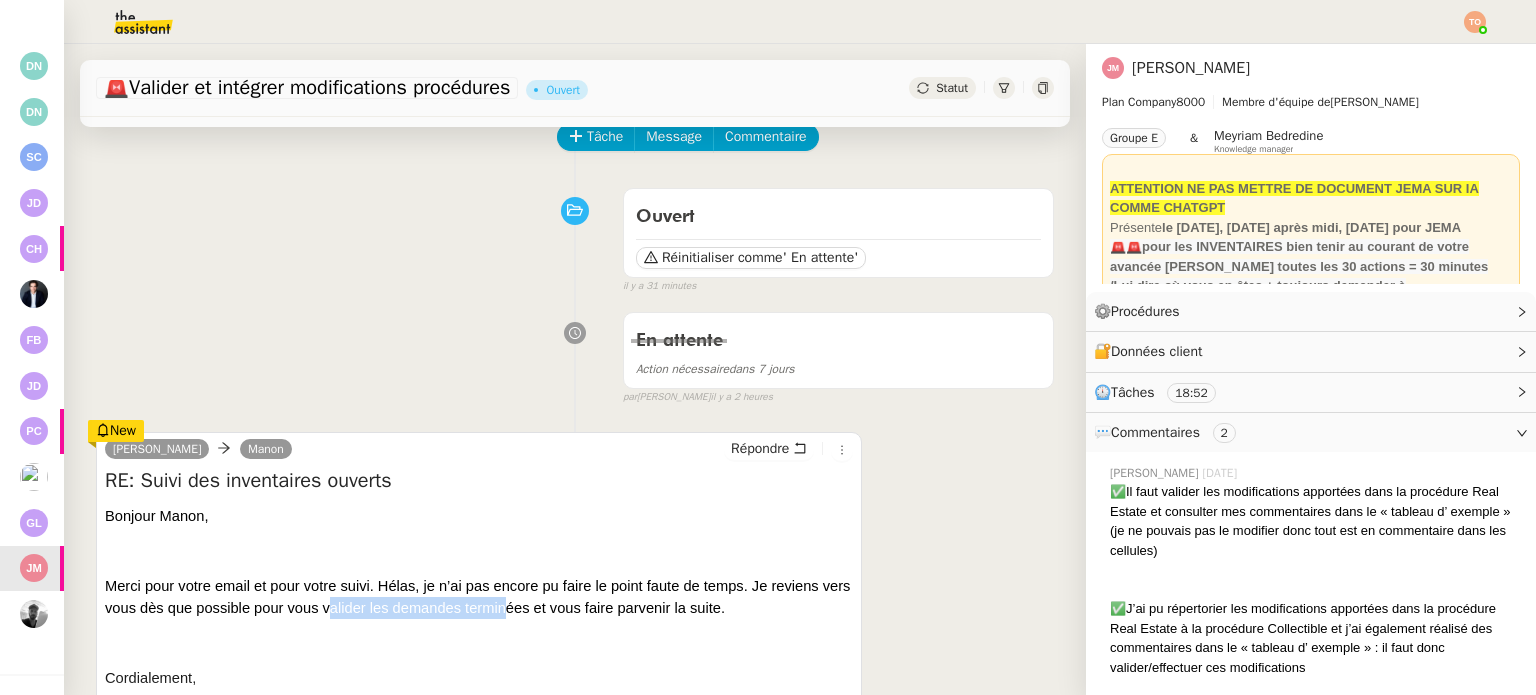 click on "Merci pour votre email et pour votre suivi. Hélas, je n’ai pas encore pu faire le point faute de temps. Je reviens vers vous dès que possible pour vous valider les demandes terminées et vous faire parvenir la suite." at bounding box center [477, 597] 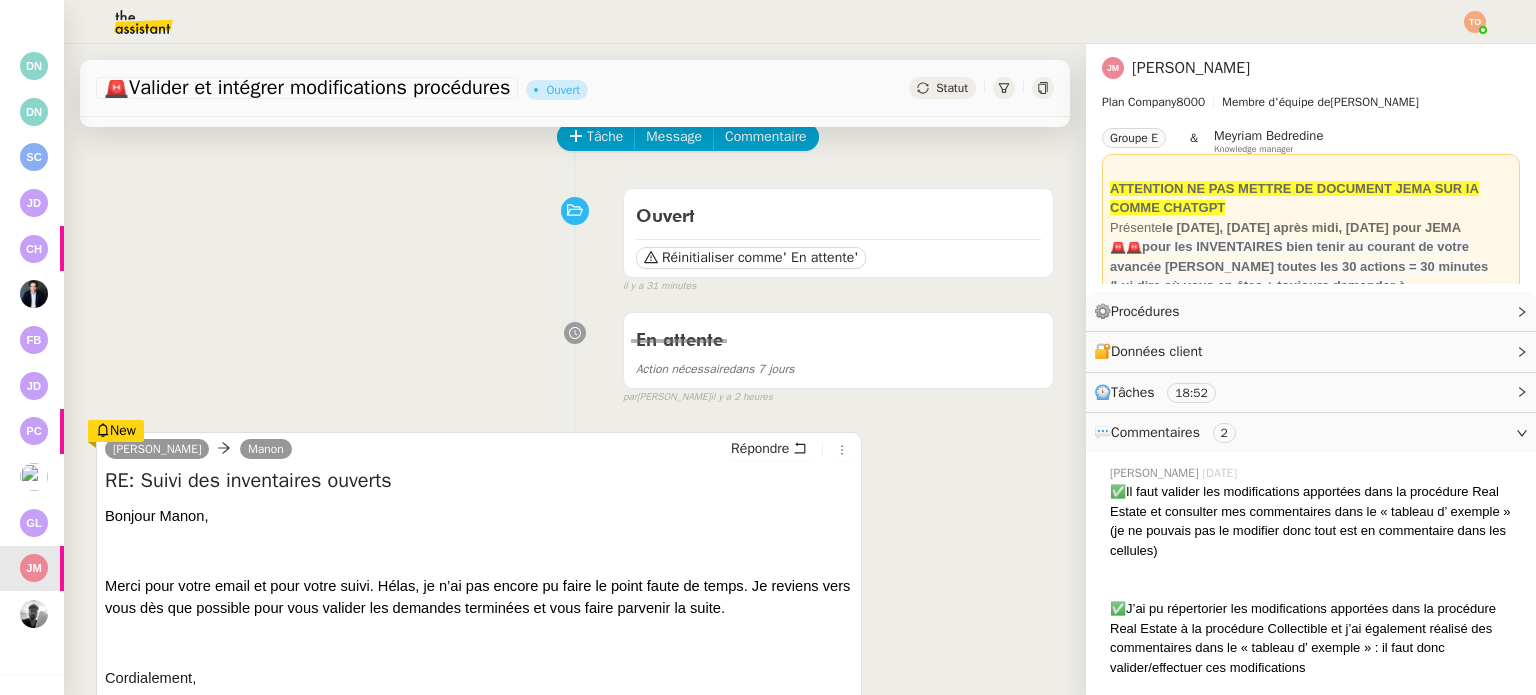 click on "Merci pour votre email et pour votre suivi. Hélas, je n’ai pas encore pu faire le point faute de temps. Je reviens vers vous dès que possible pour vous valider les demandes terminées et vous faire parvenir la suite." at bounding box center [477, 597] 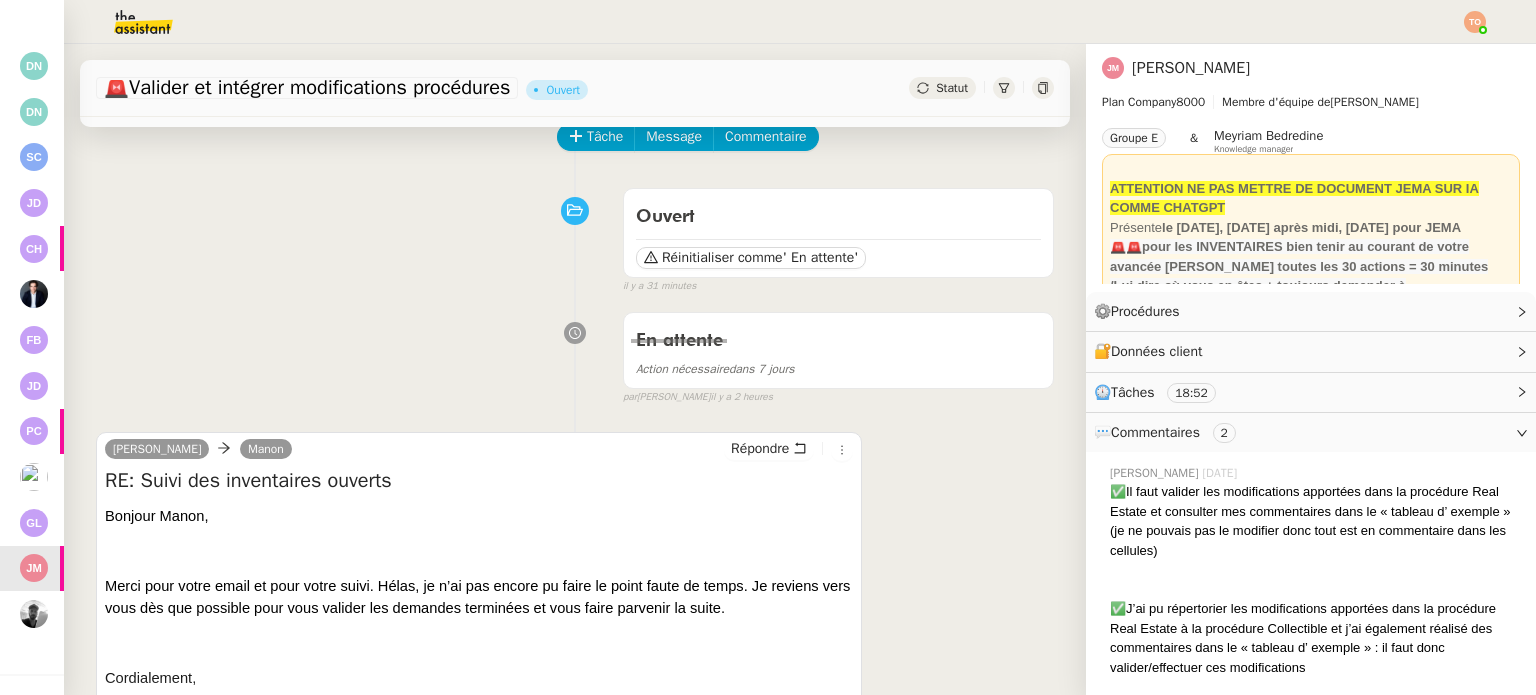 click on "Merci pour votre email et pour votre suivi. Hélas, je n’ai pas encore pu faire le point faute de temps. Je reviens vers vous dès que possible pour vous valider les demandes terminées et vous faire parvenir la suite." at bounding box center (477, 597) 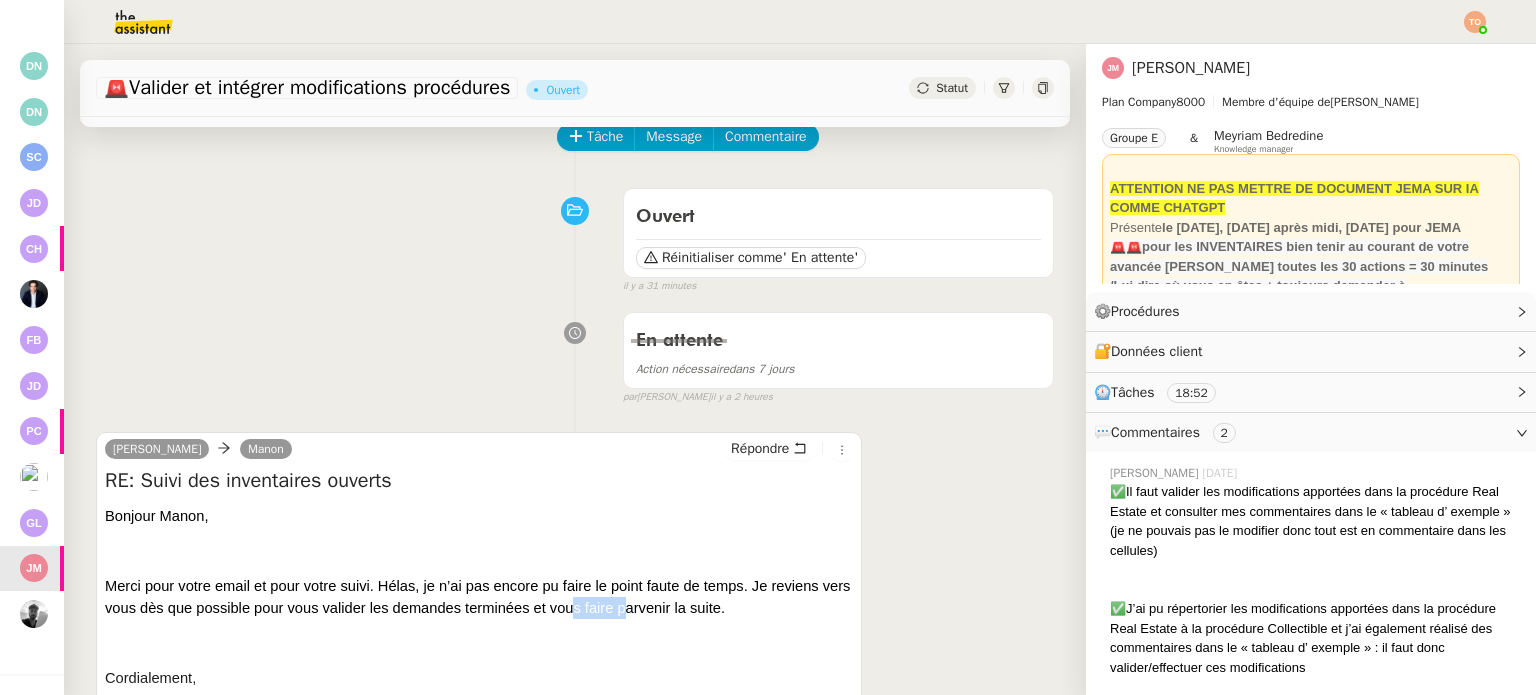 drag, startPoint x: 656, startPoint y: 606, endPoint x: 684, endPoint y: 605, distance: 28.01785 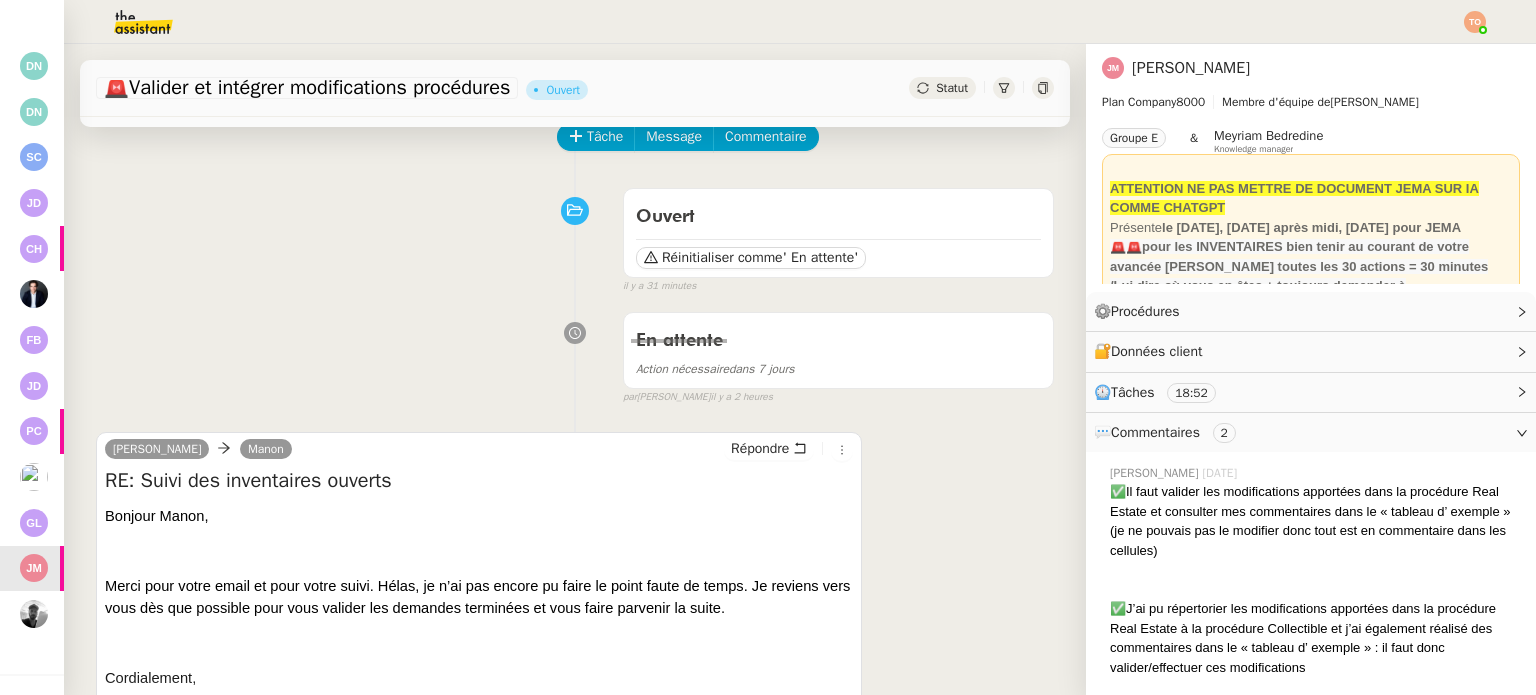 click on "Merci pour votre email et pour votre suivi. Hélas, je n’ai pas encore pu faire le point faute de temps. Je reviens vers vous dès que possible pour vous valider les demandes terminées et vous faire parvenir la suite." at bounding box center [477, 597] 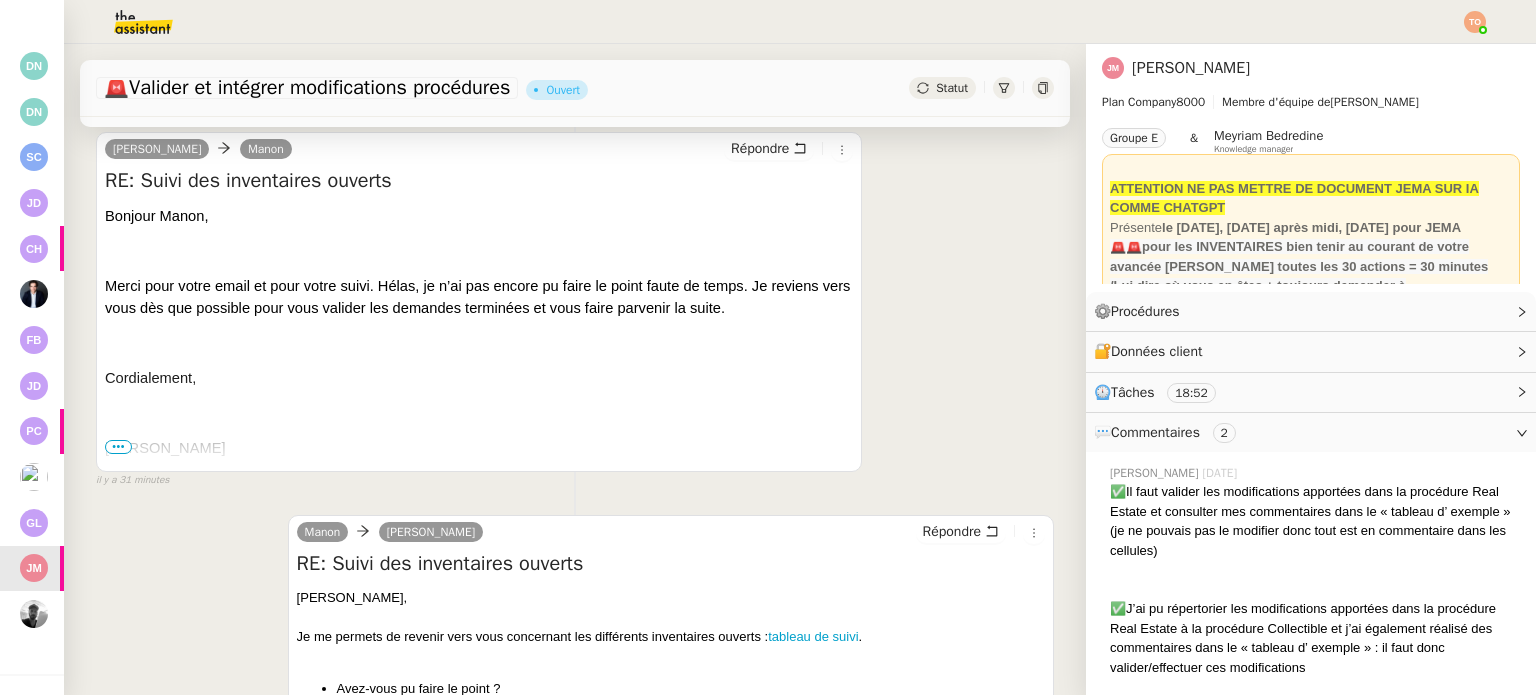 scroll, scrollTop: 0, scrollLeft: 0, axis: both 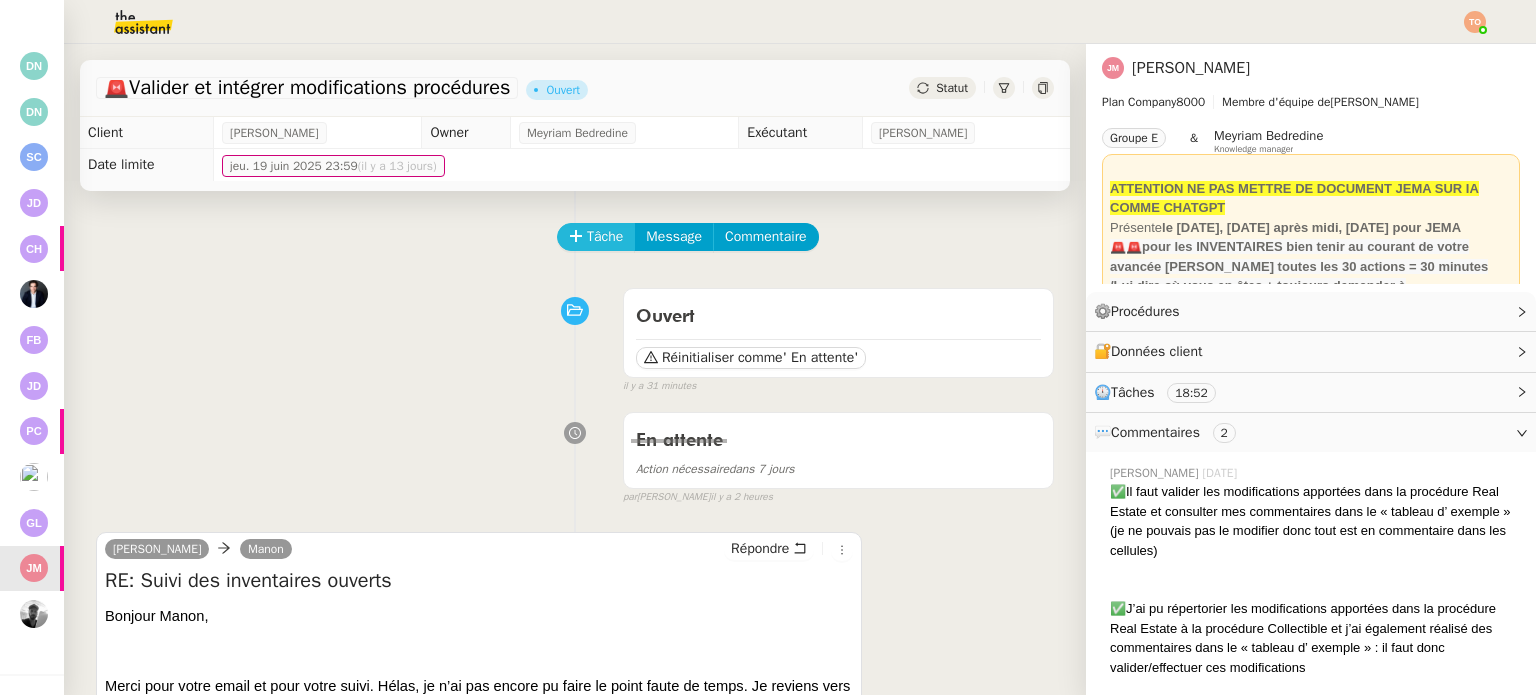click on "Tâche" 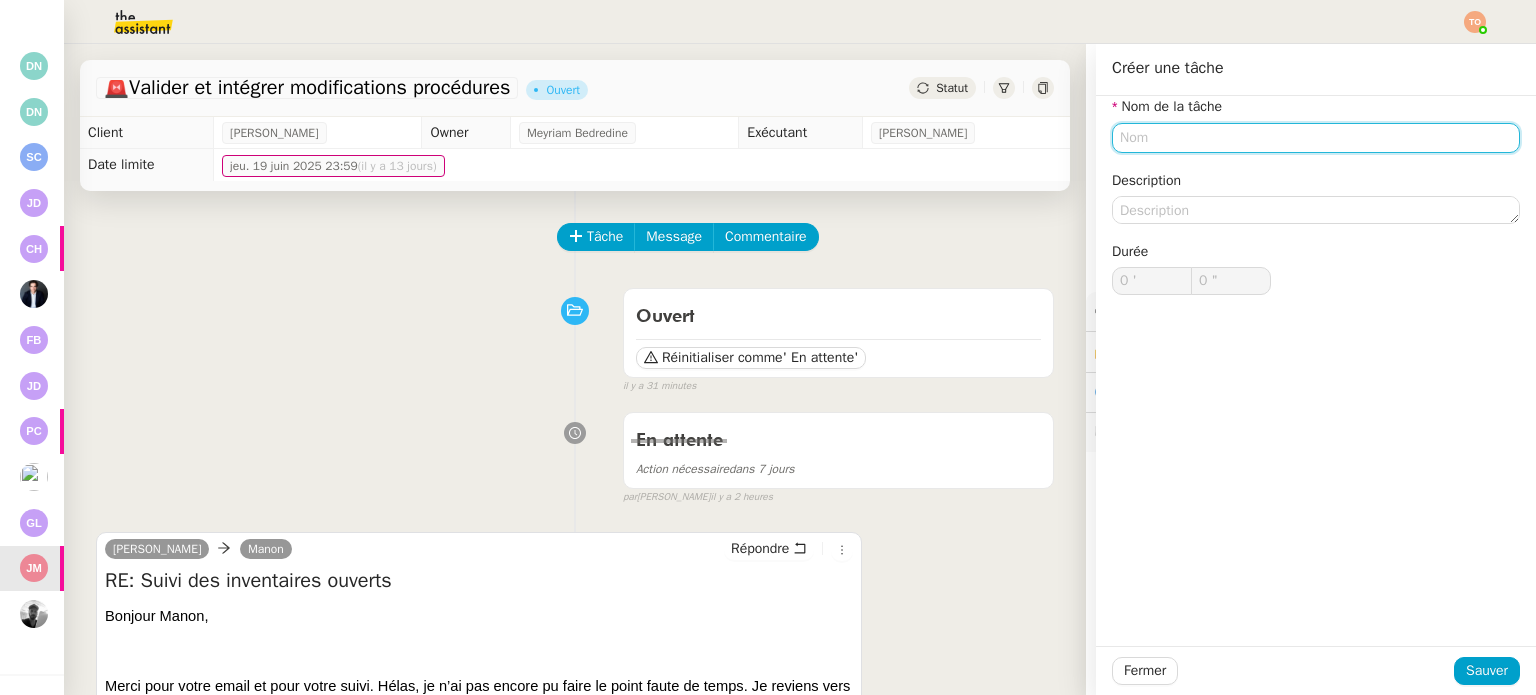 click 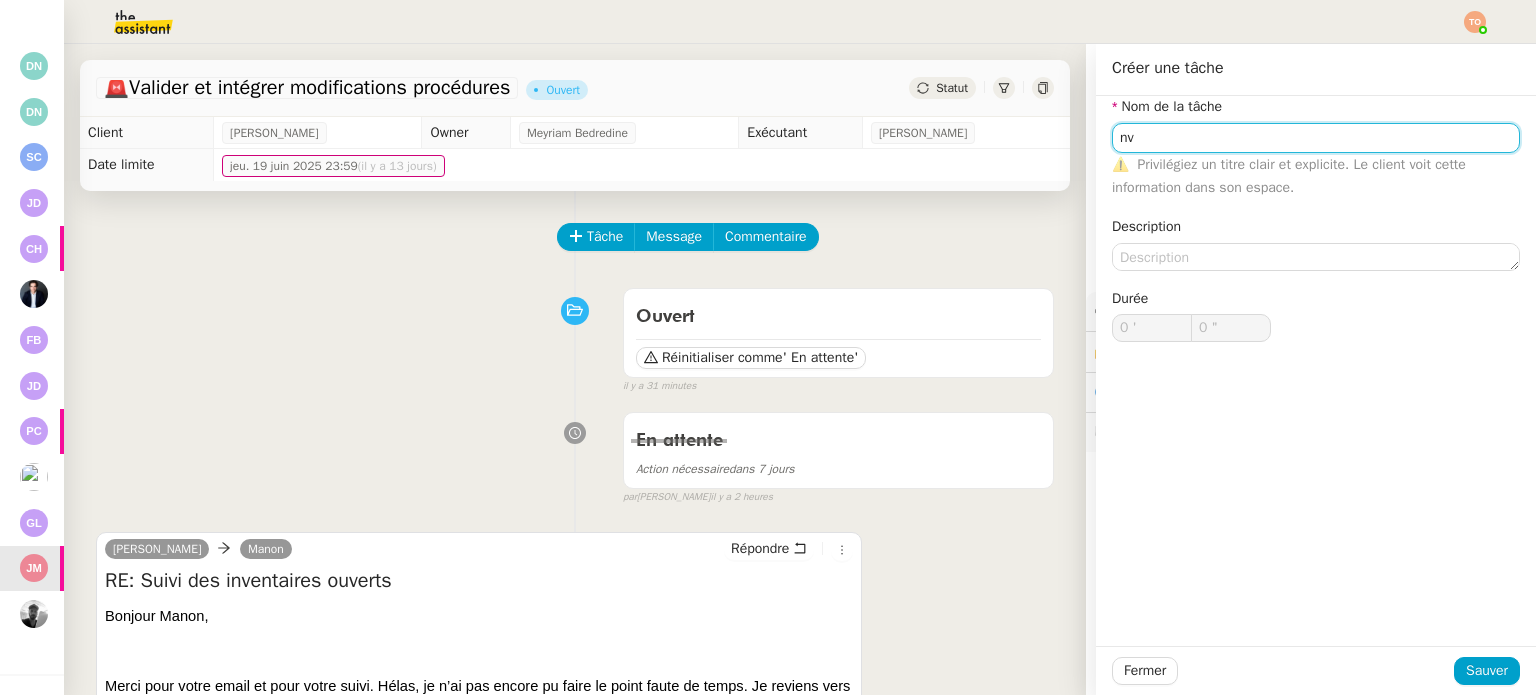 type on "n" 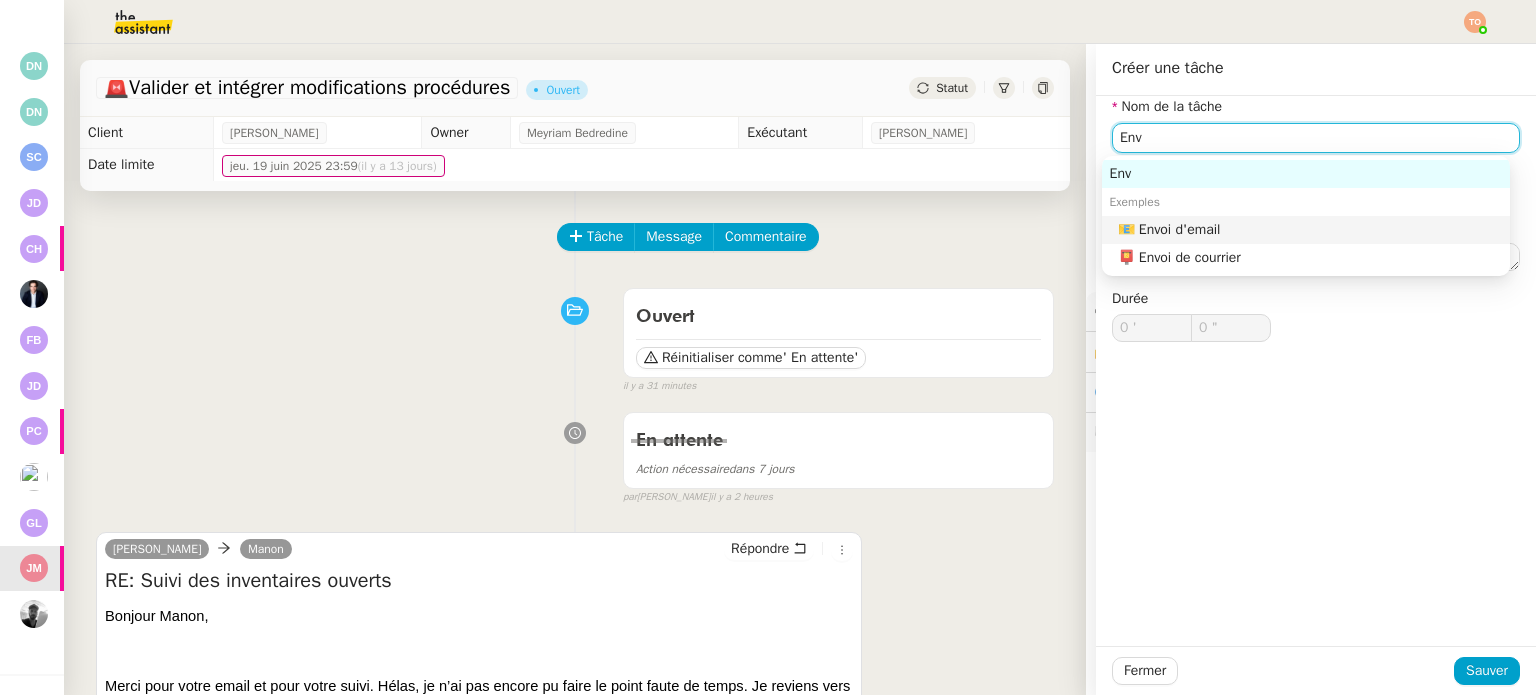 click on "📧 Envoi d'email" 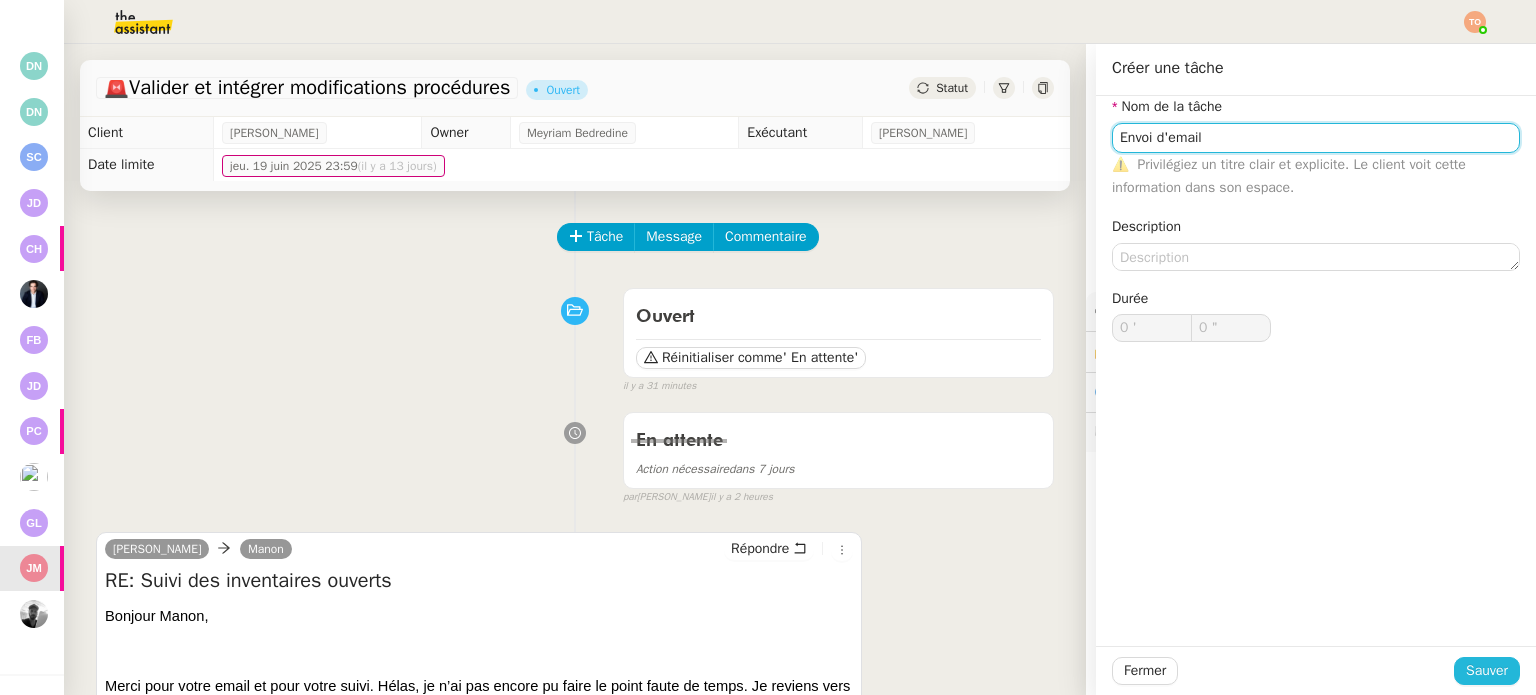 type on "Envoi d'email" 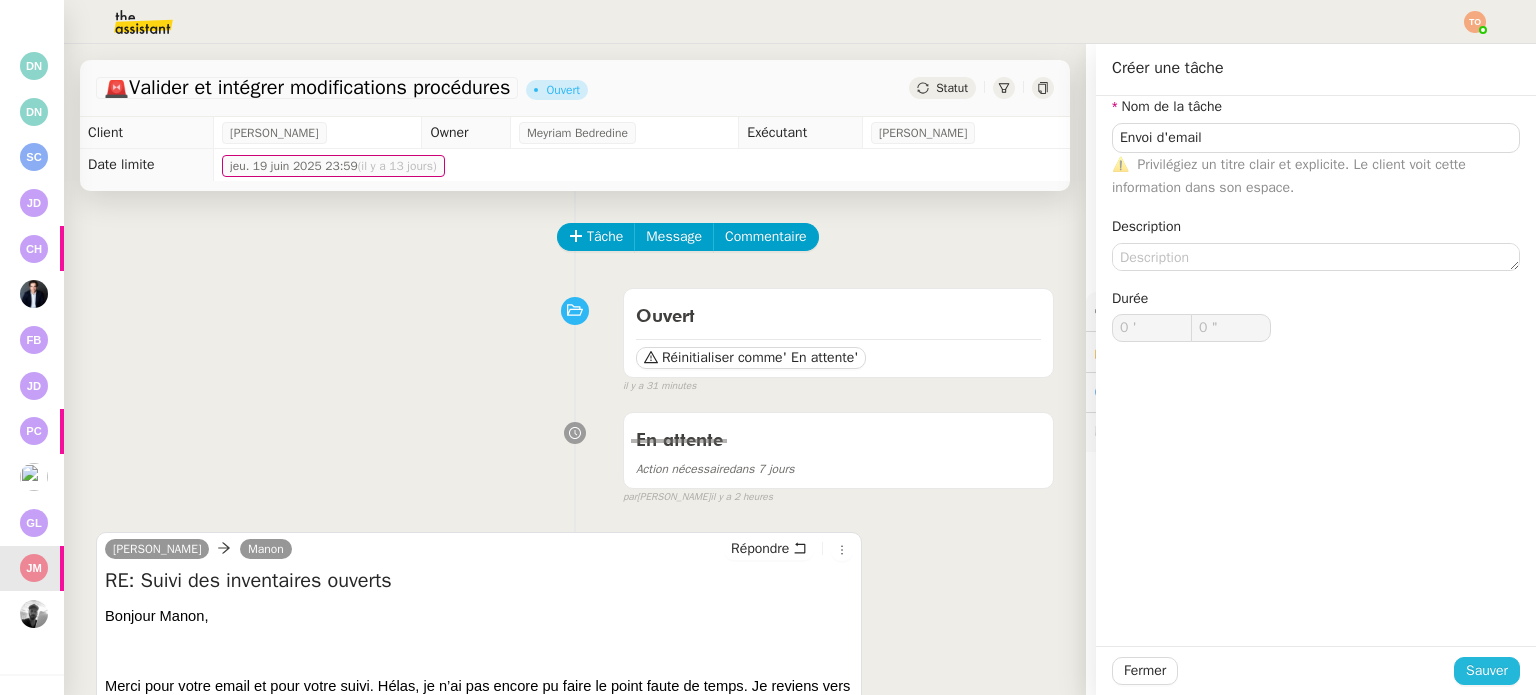 click on "Sauver" 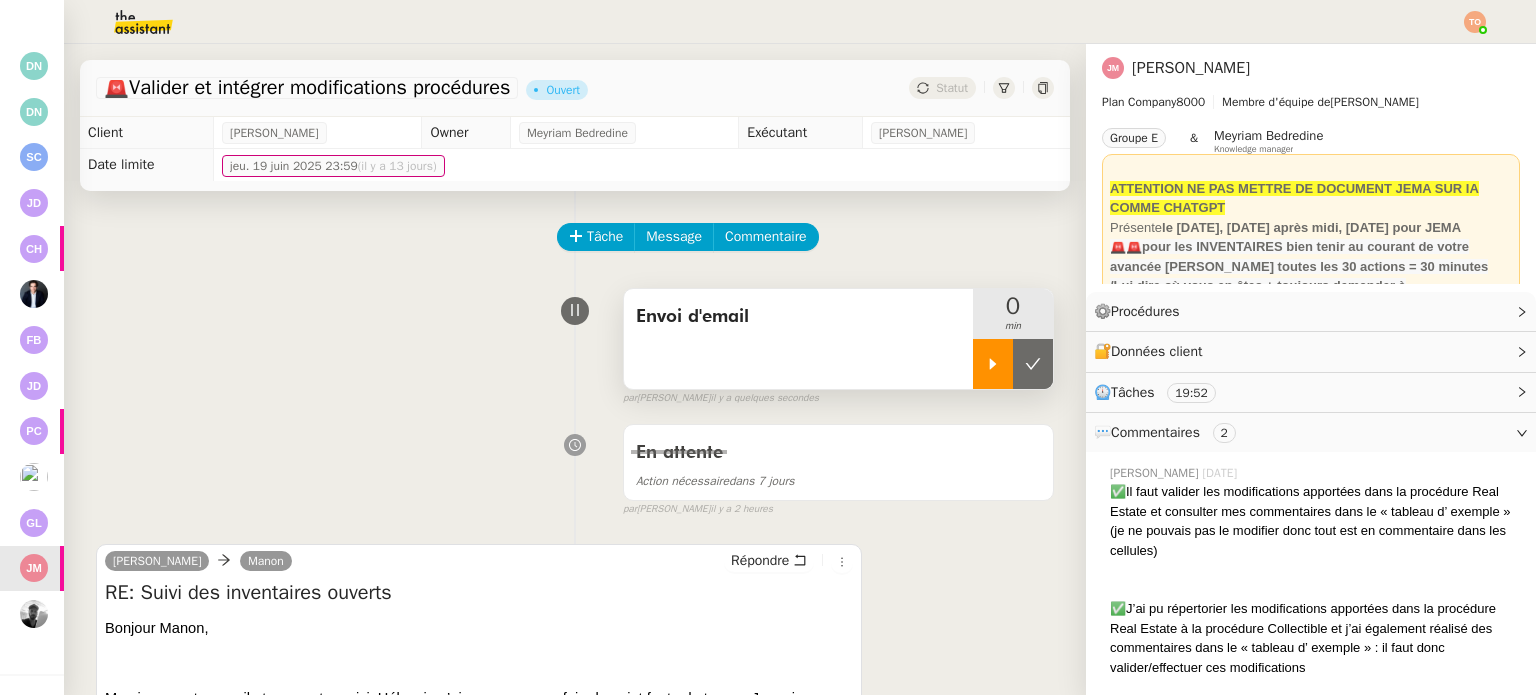 click at bounding box center [993, 364] 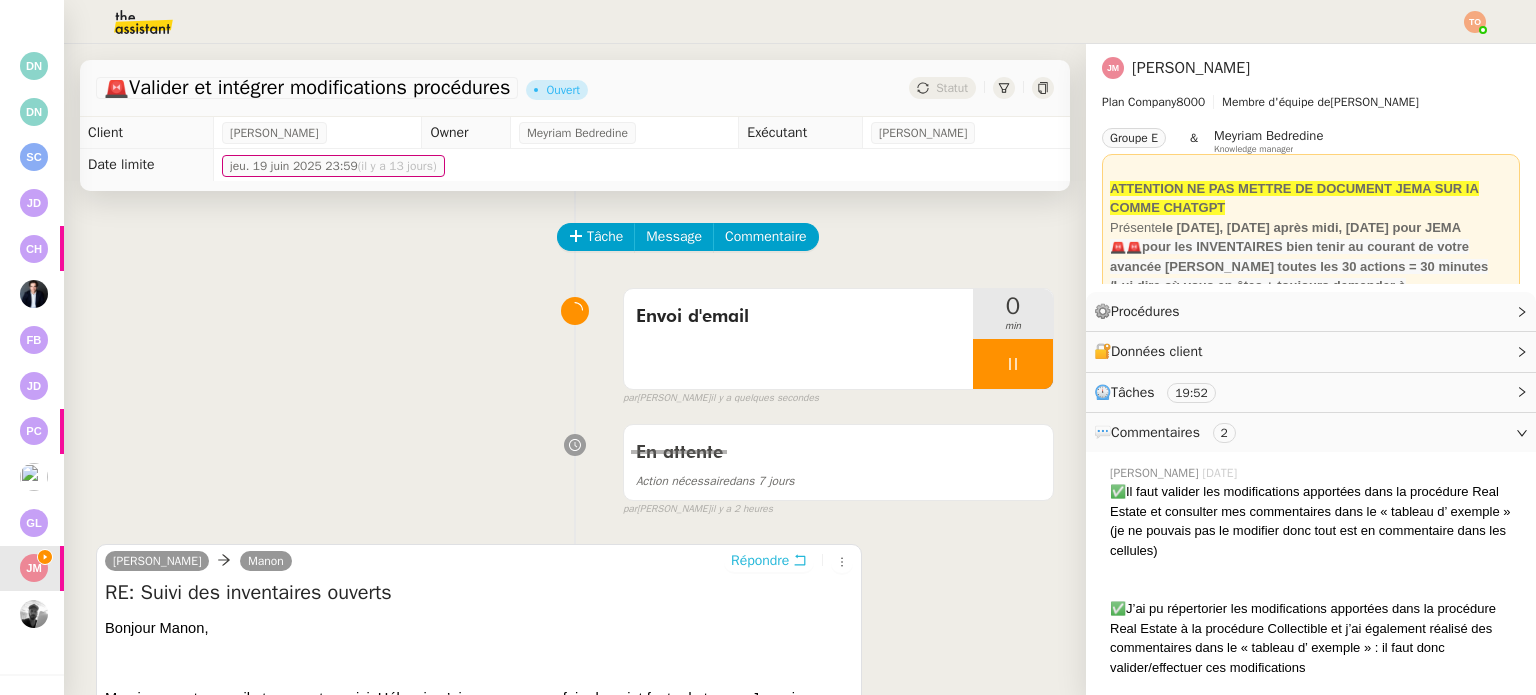 click on "Répondre" at bounding box center (769, 561) 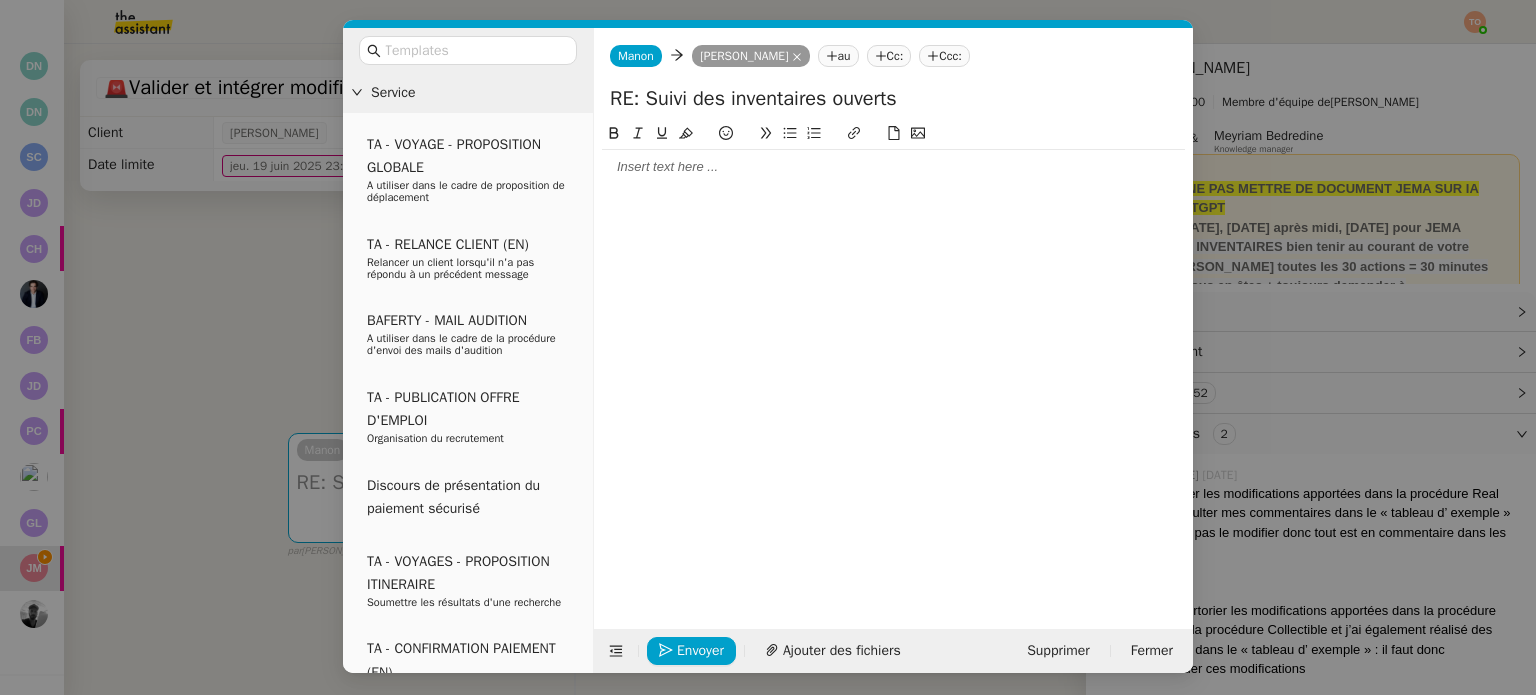 click 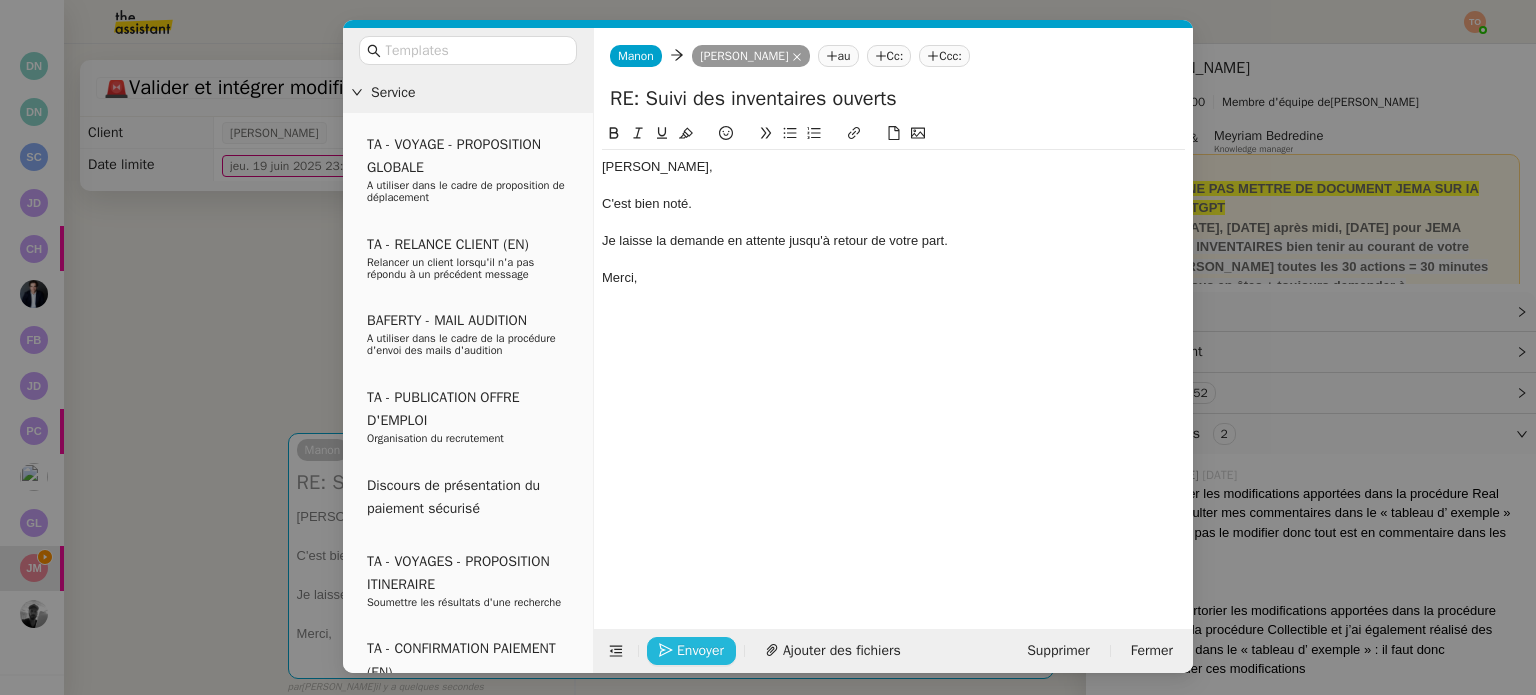 click on "Envoyer" 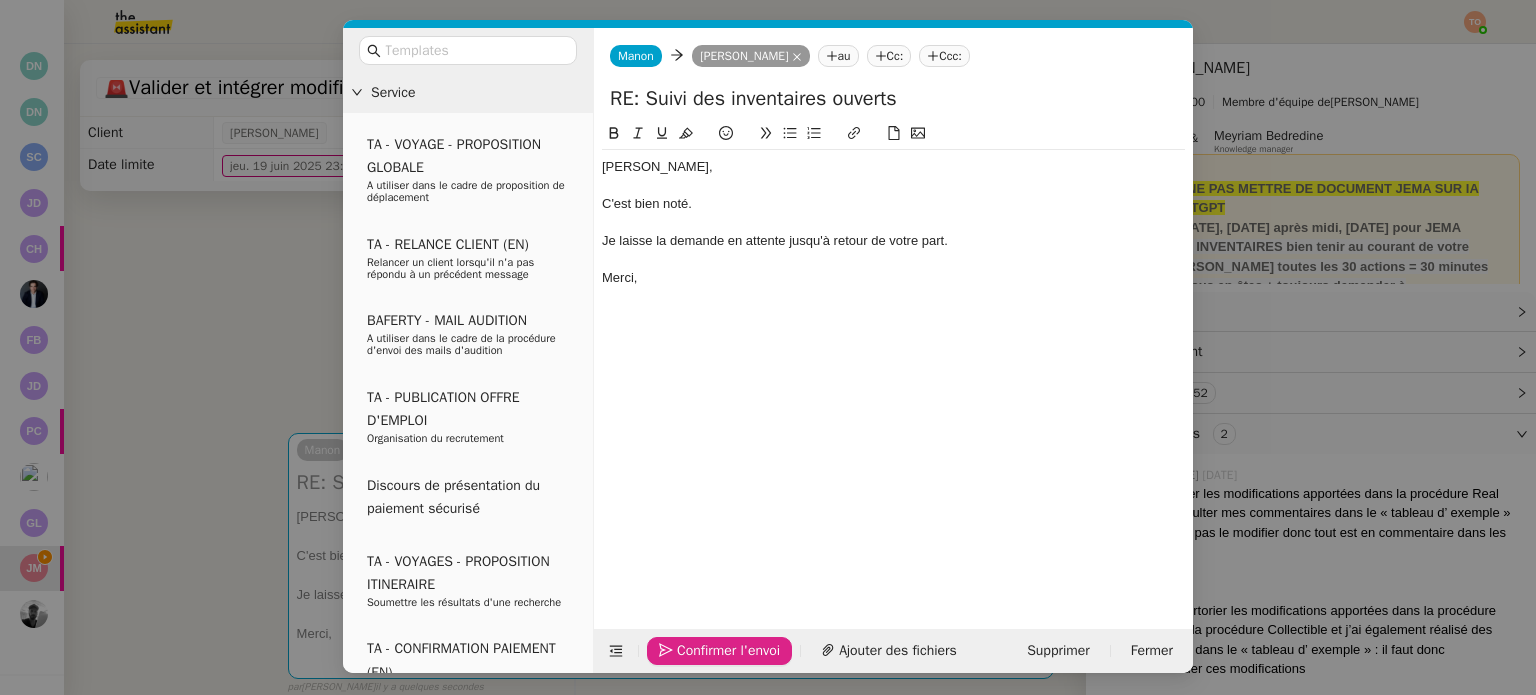 click on "Confirmer l'envoi" 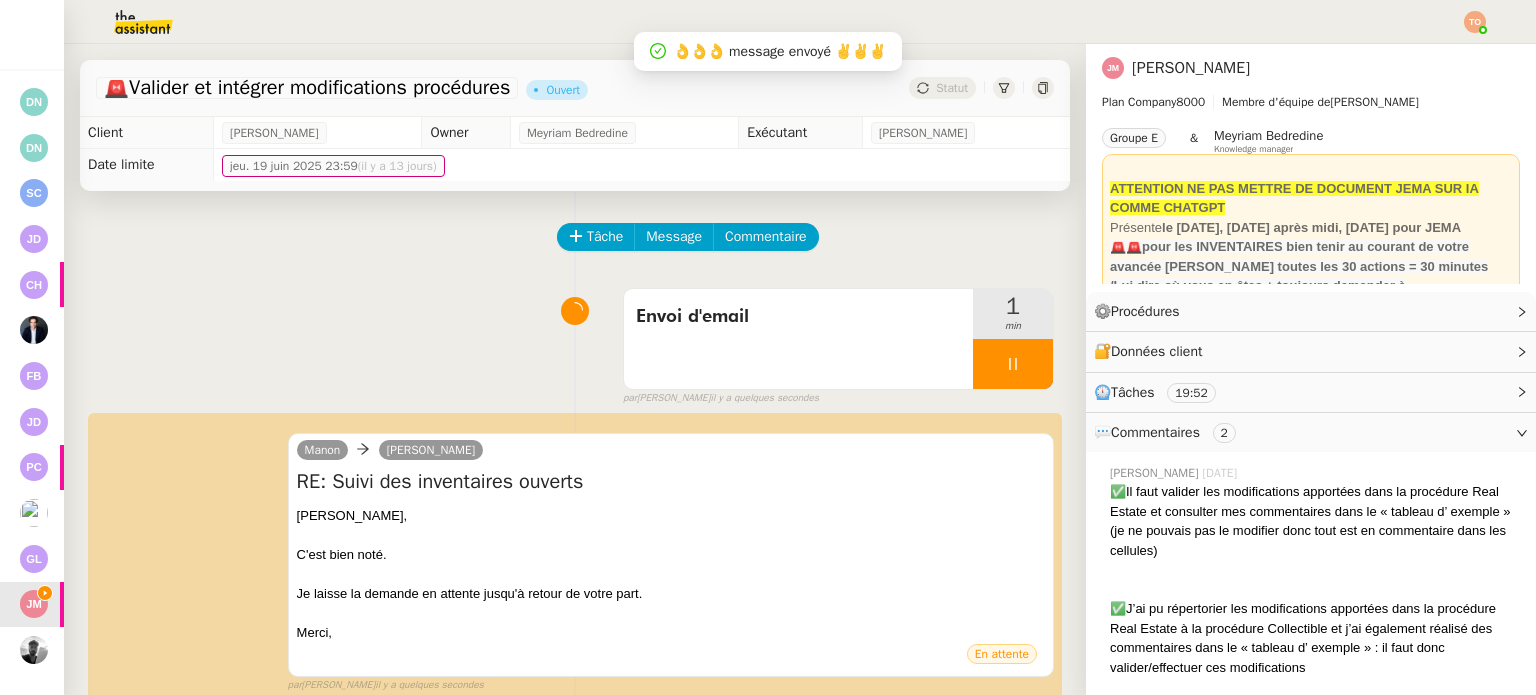 scroll, scrollTop: 99, scrollLeft: 0, axis: vertical 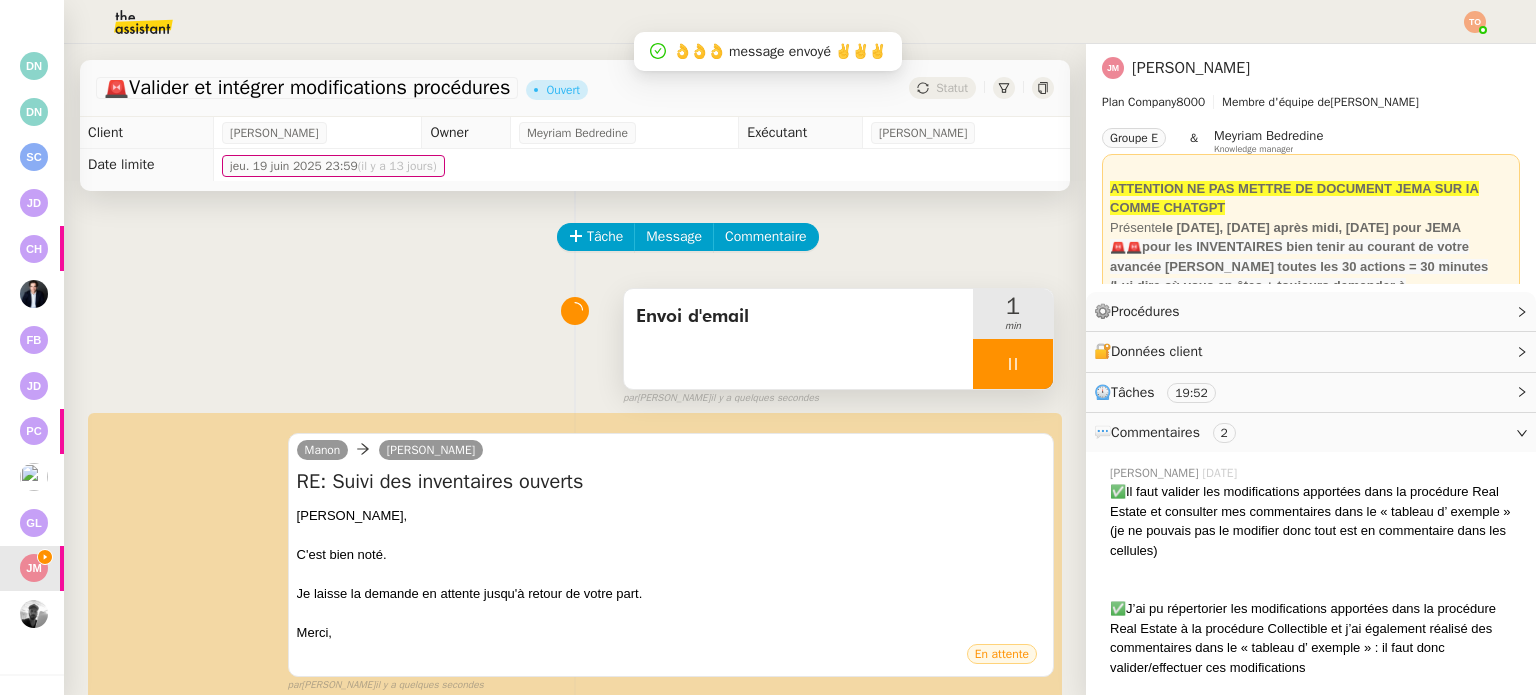 click at bounding box center [1013, 364] 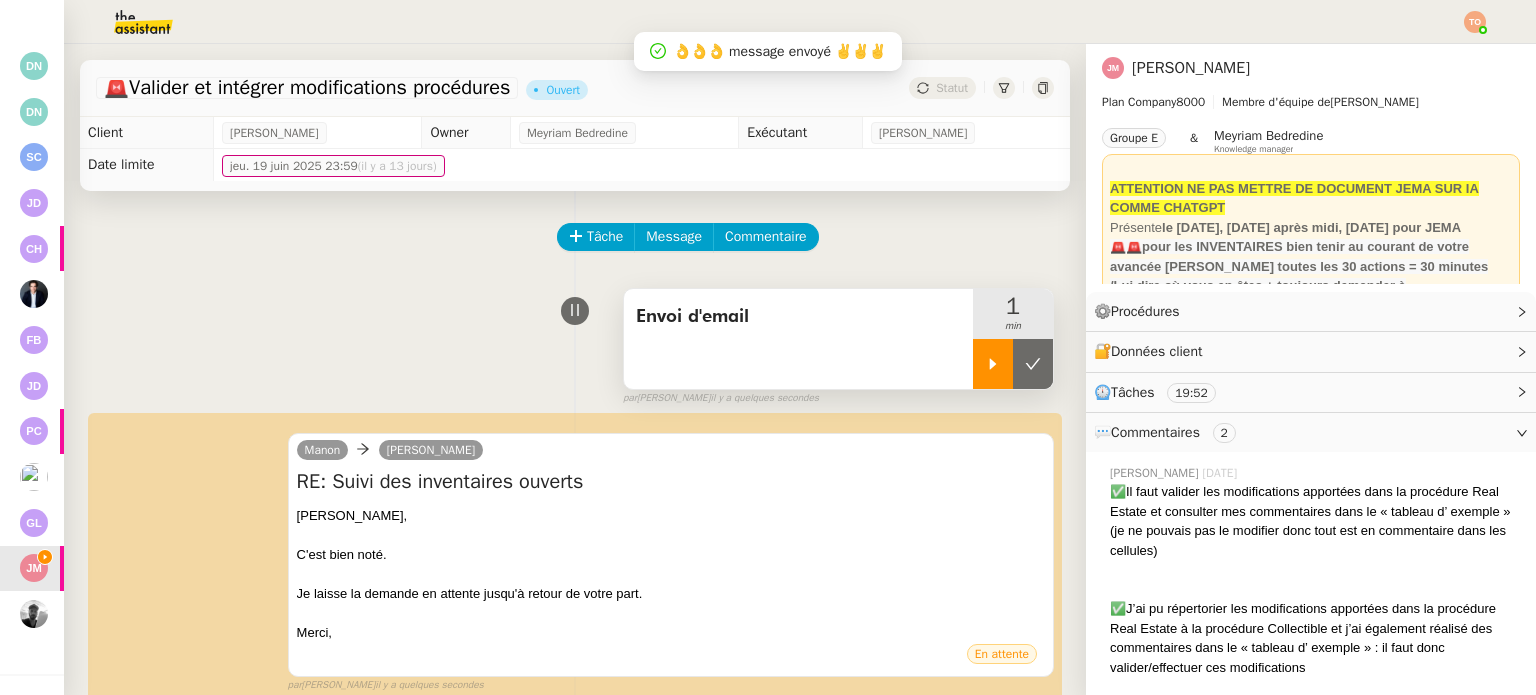 click at bounding box center (1033, 364) 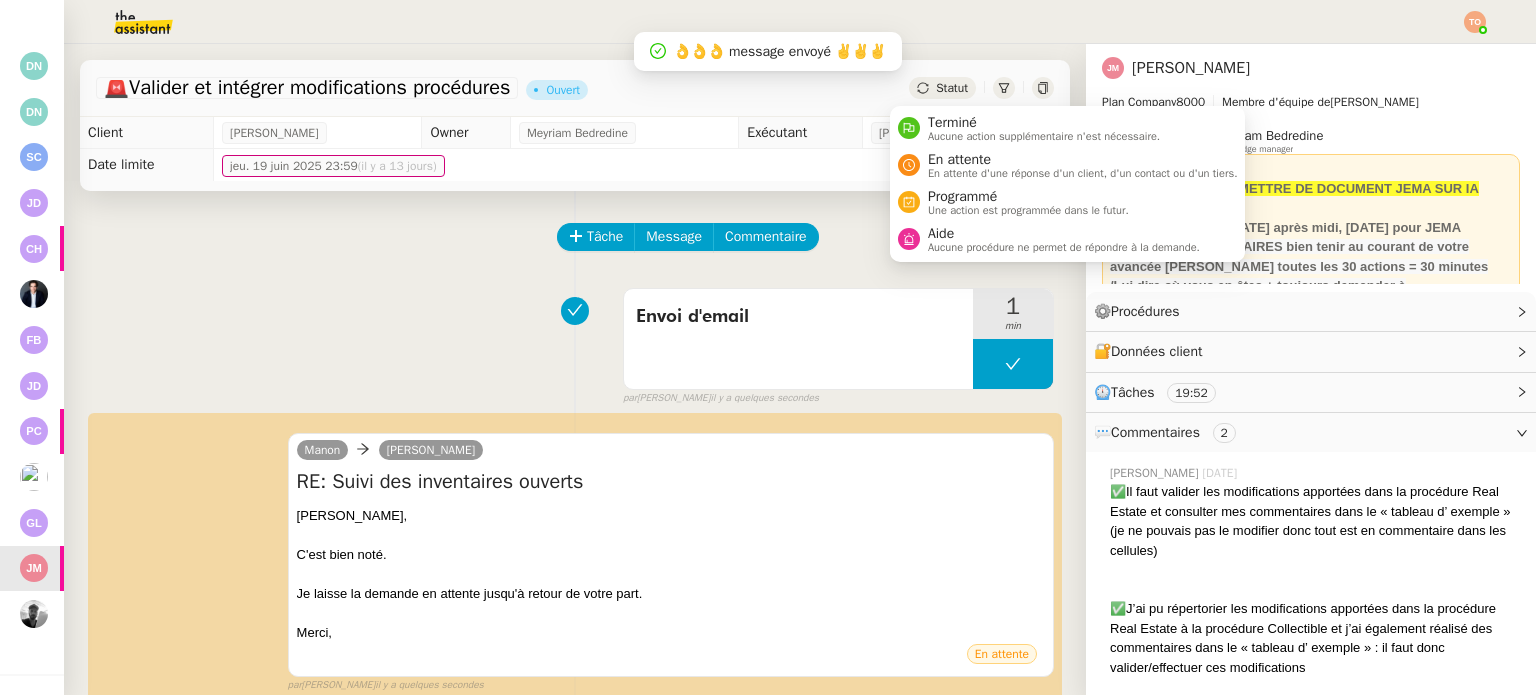 click on "Statut" 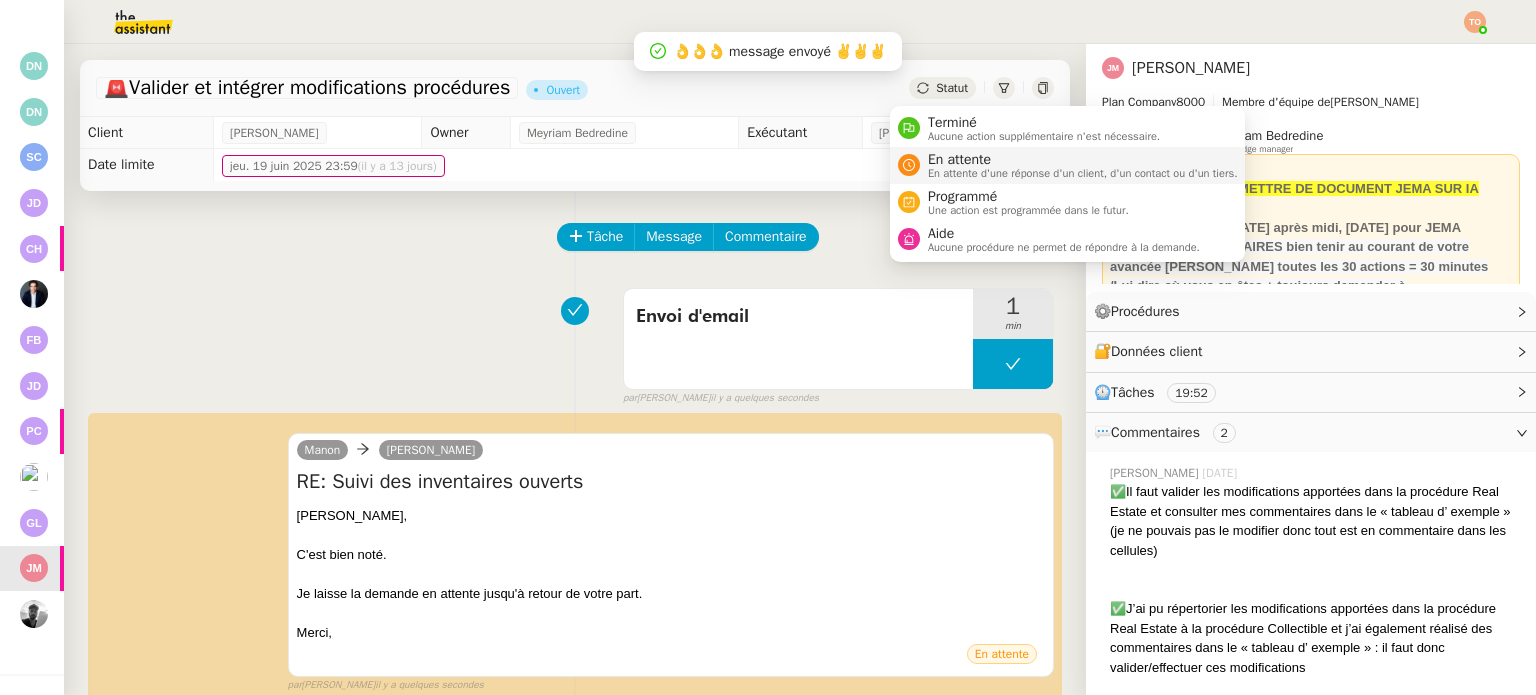 click on "En attente d'une réponse d'un client, d'un contact ou d'un tiers." at bounding box center [1083, 173] 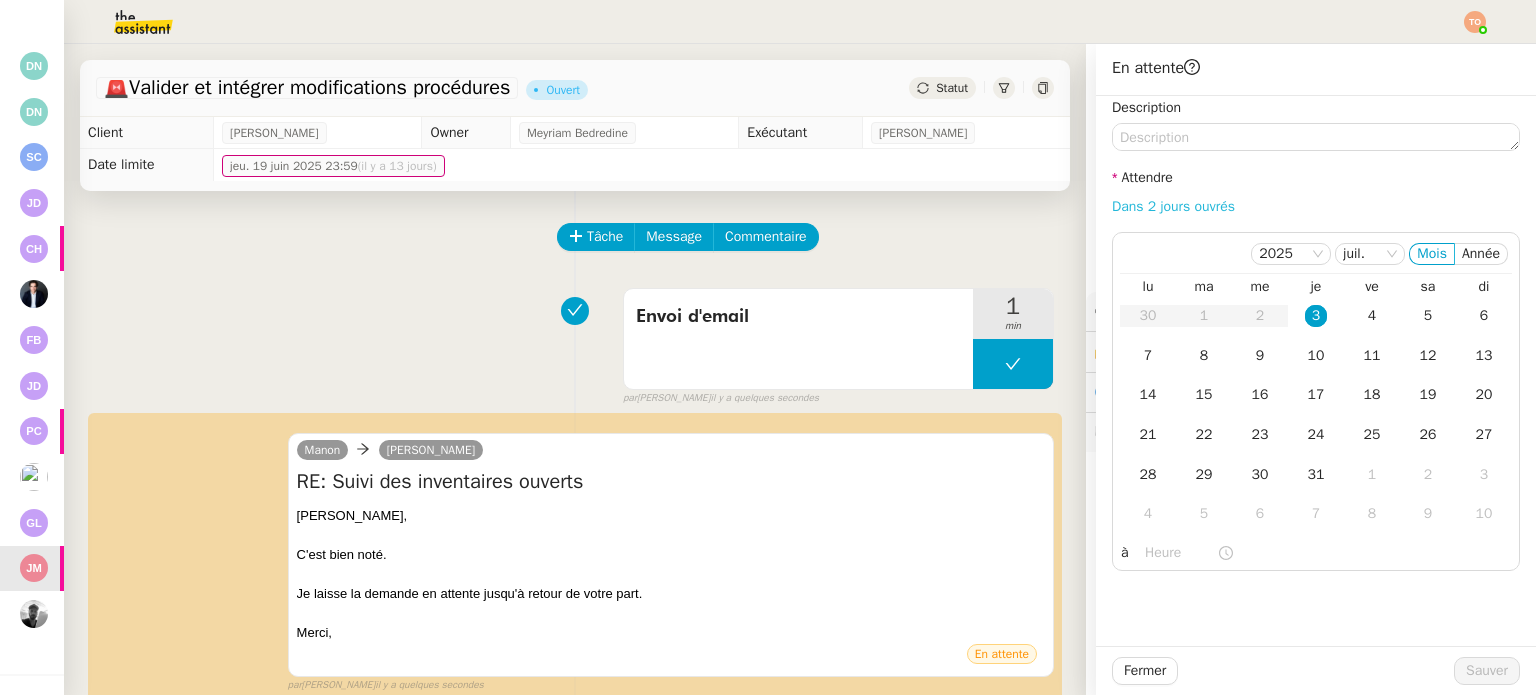 click on "Dans 2 jours ouvrés" 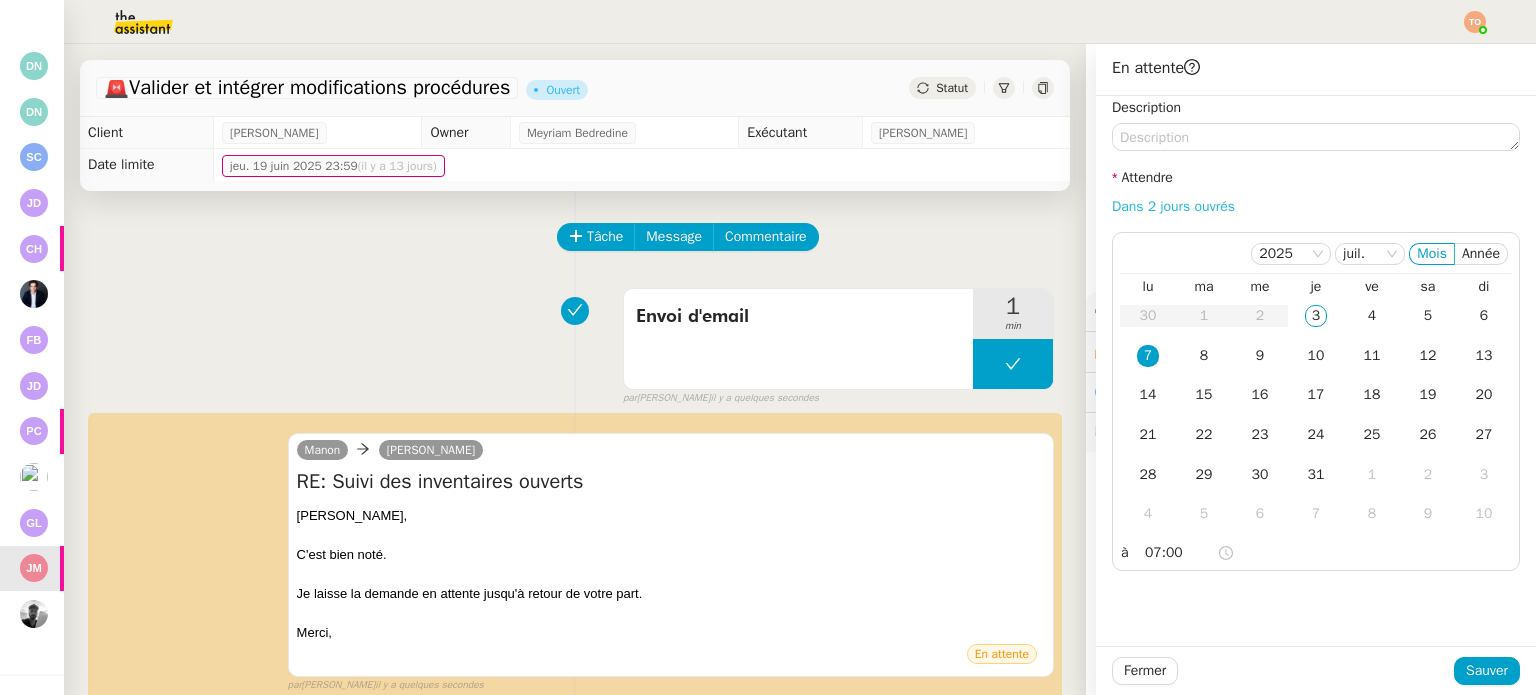click on "Dans 2 jours ouvrés" 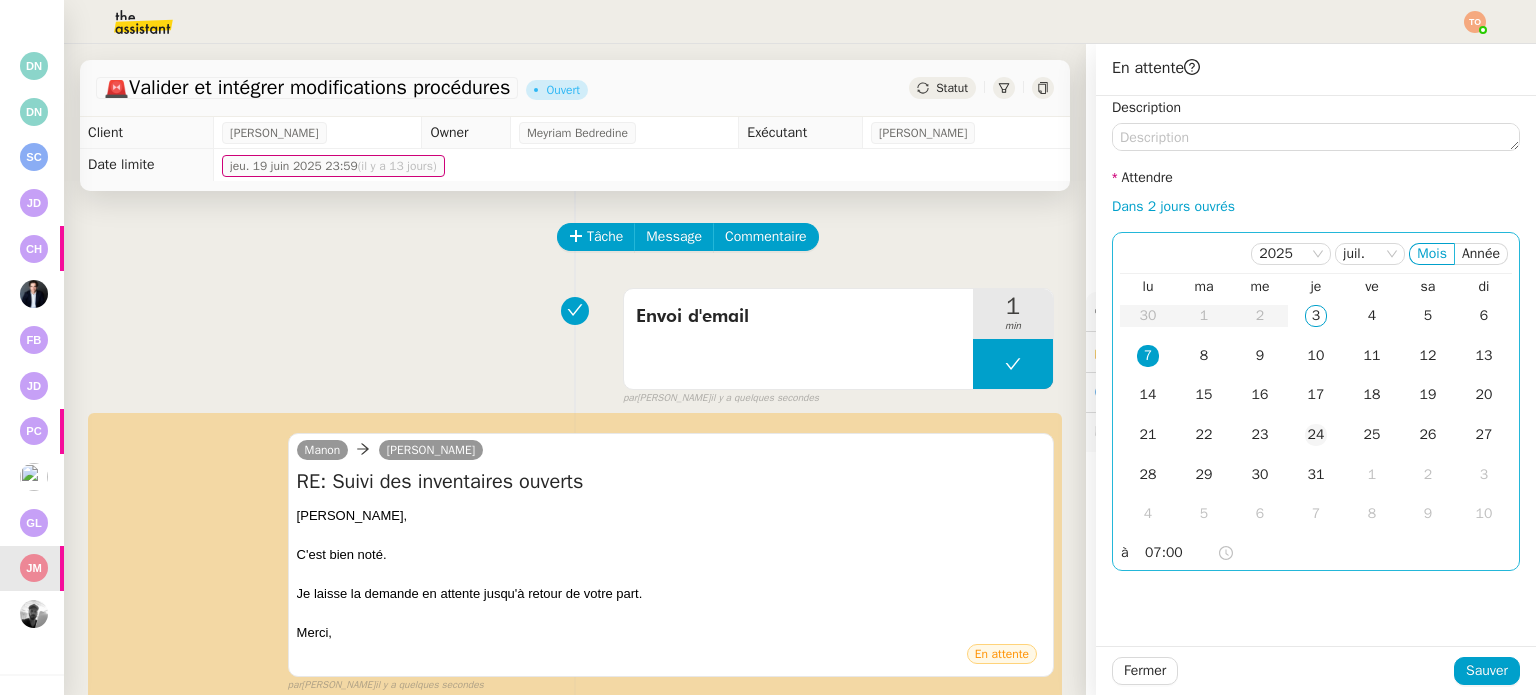 click on "24" 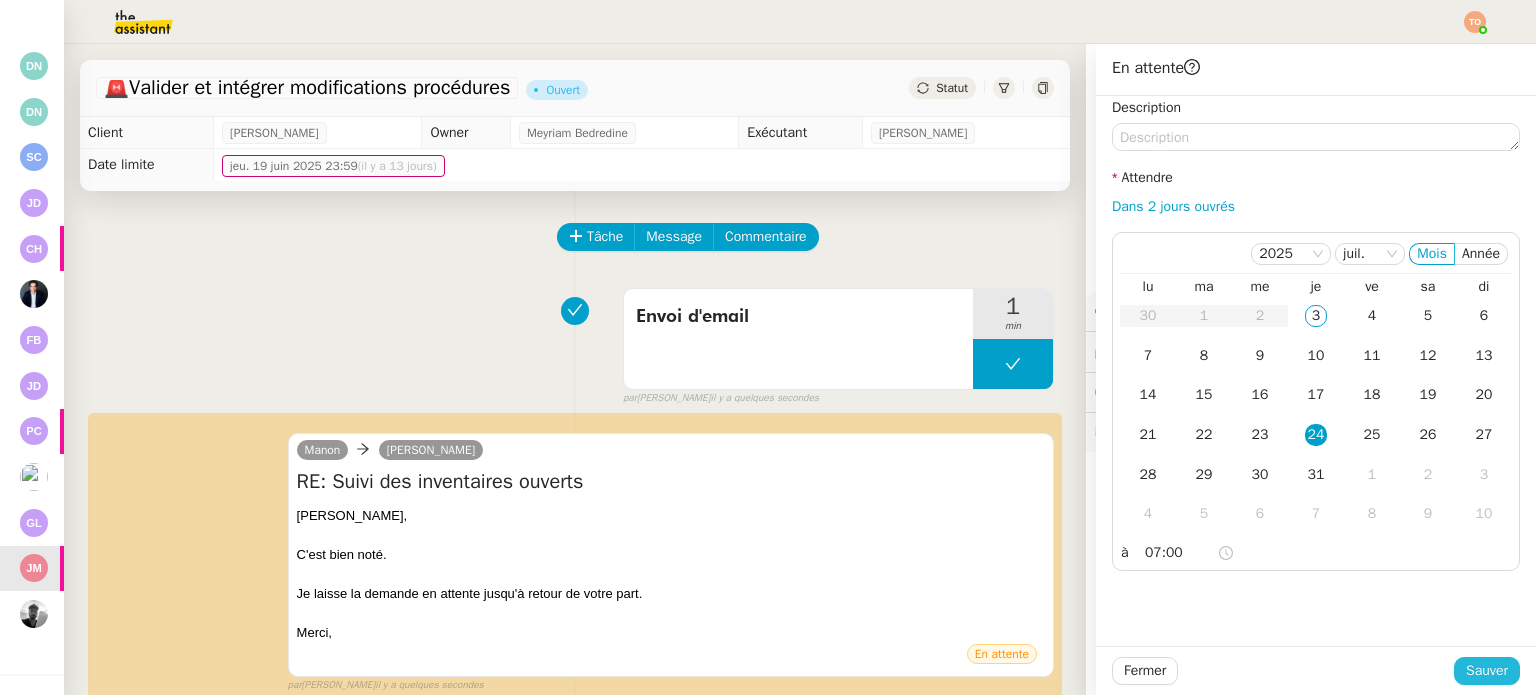 click on "Sauver" 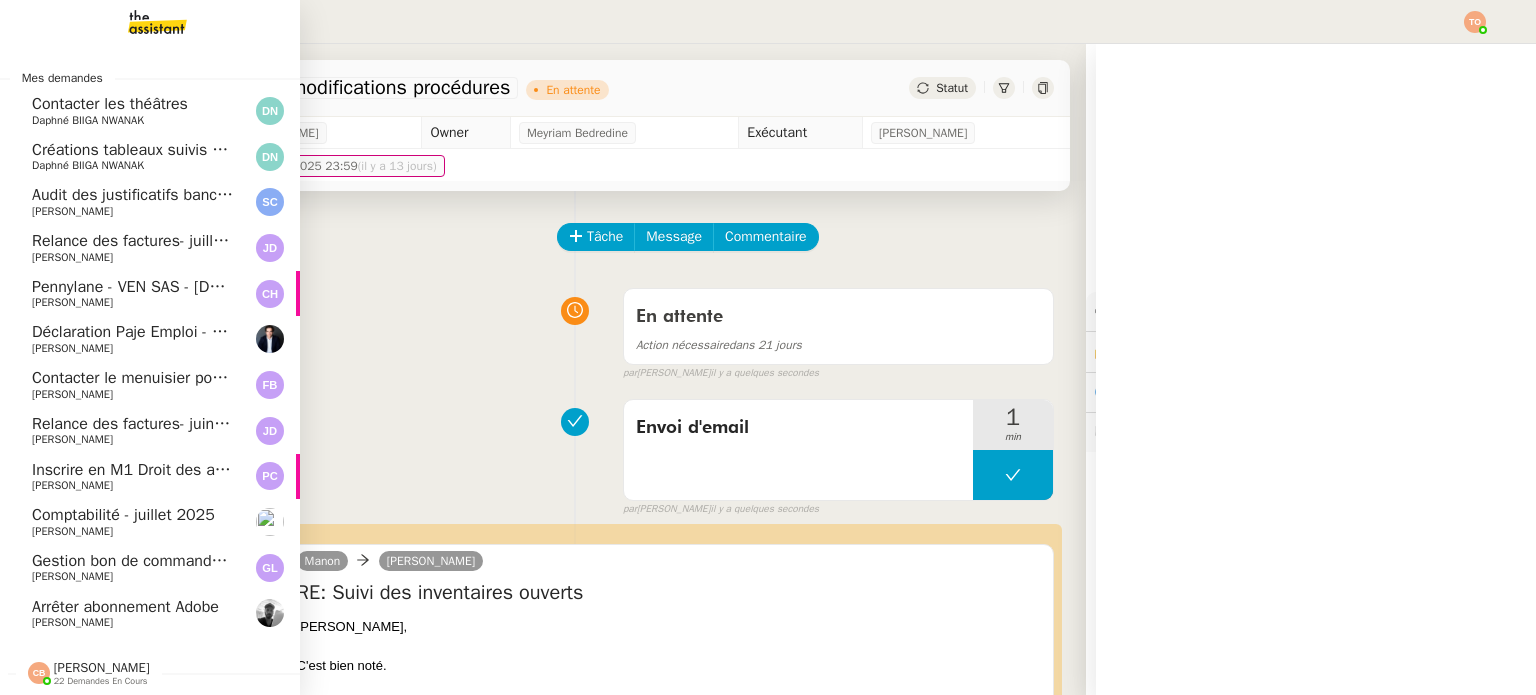 scroll, scrollTop: 54, scrollLeft: 0, axis: vertical 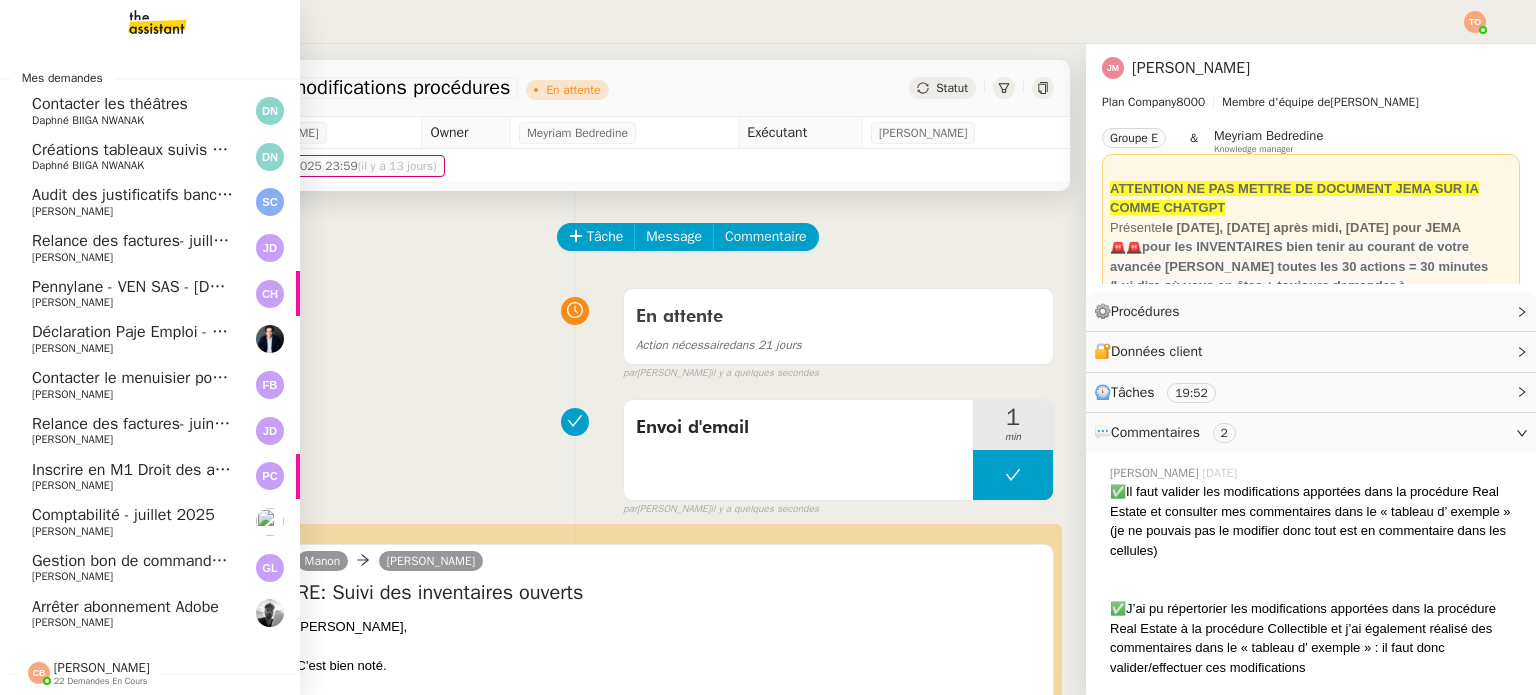click on "[PERSON_NAME]" 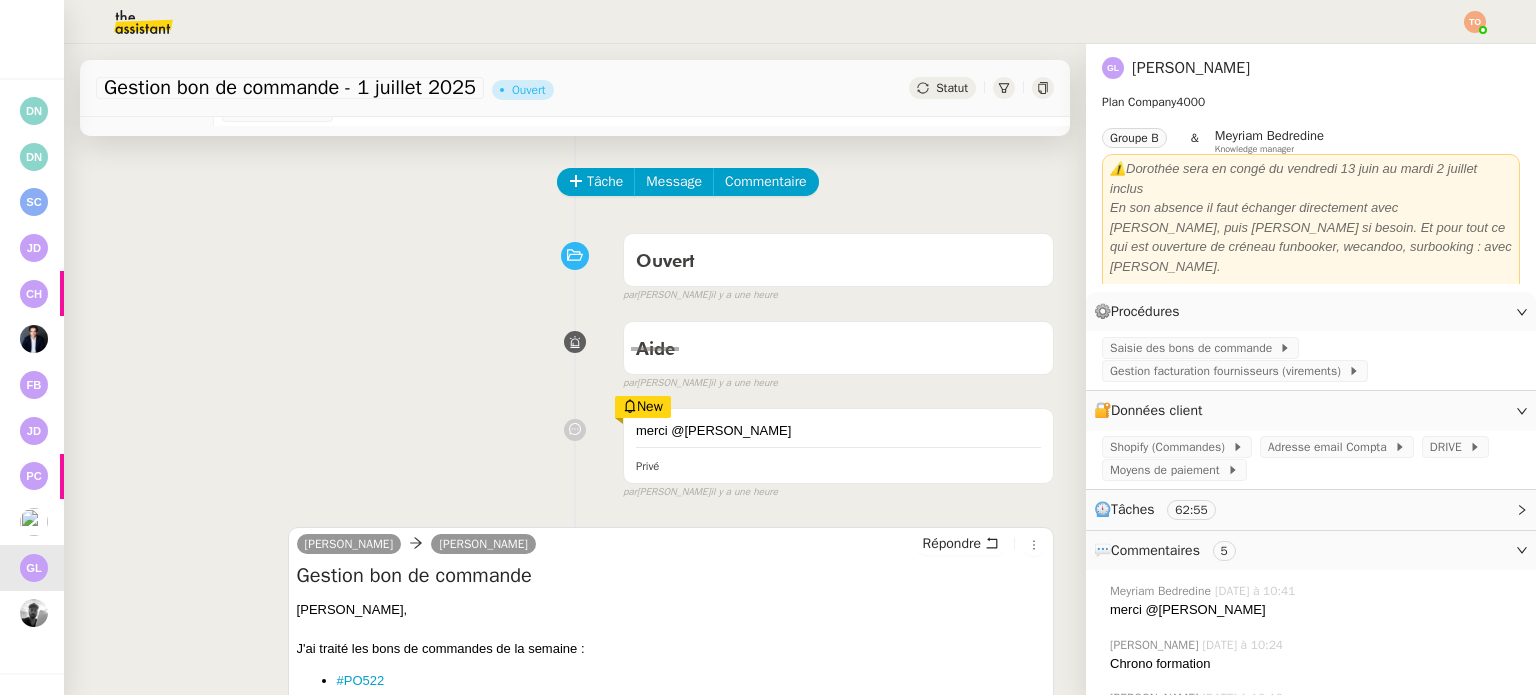 scroll, scrollTop: 0, scrollLeft: 0, axis: both 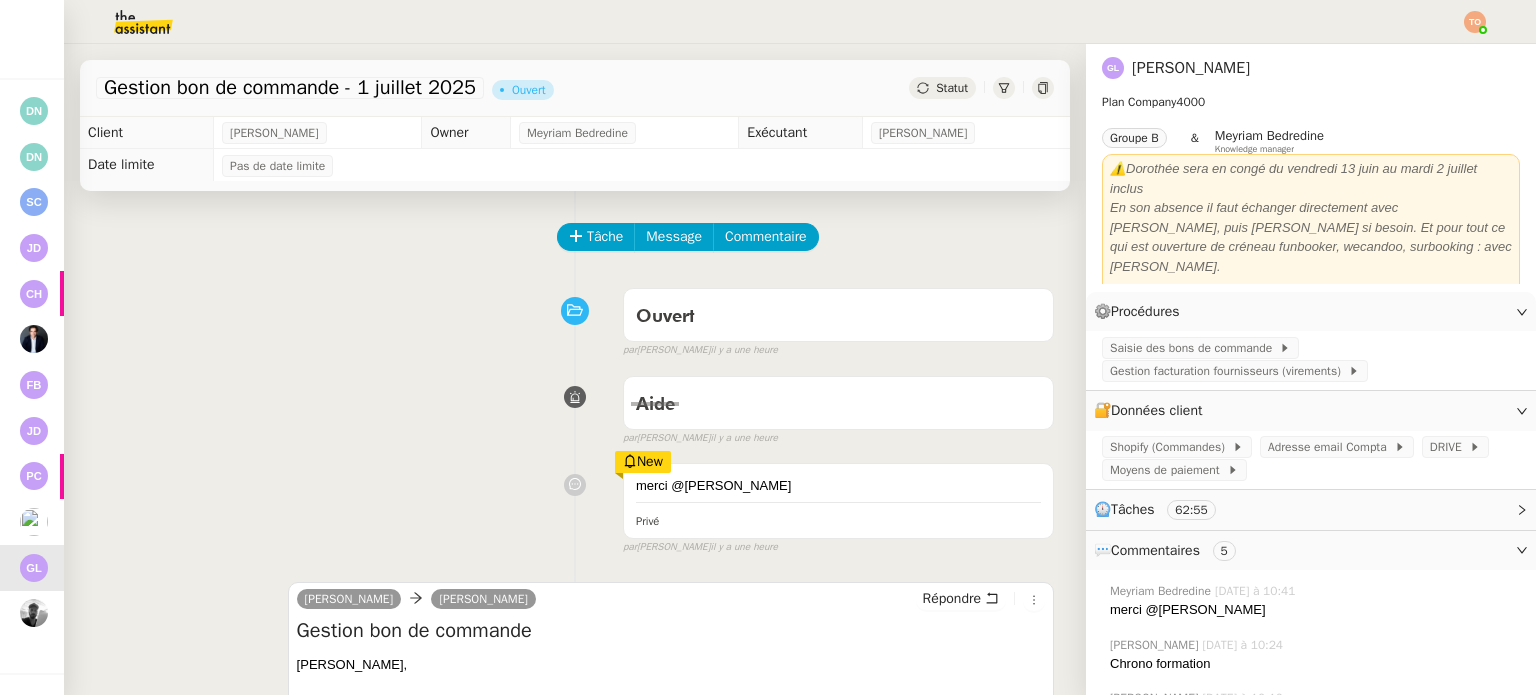 click on "Statut" 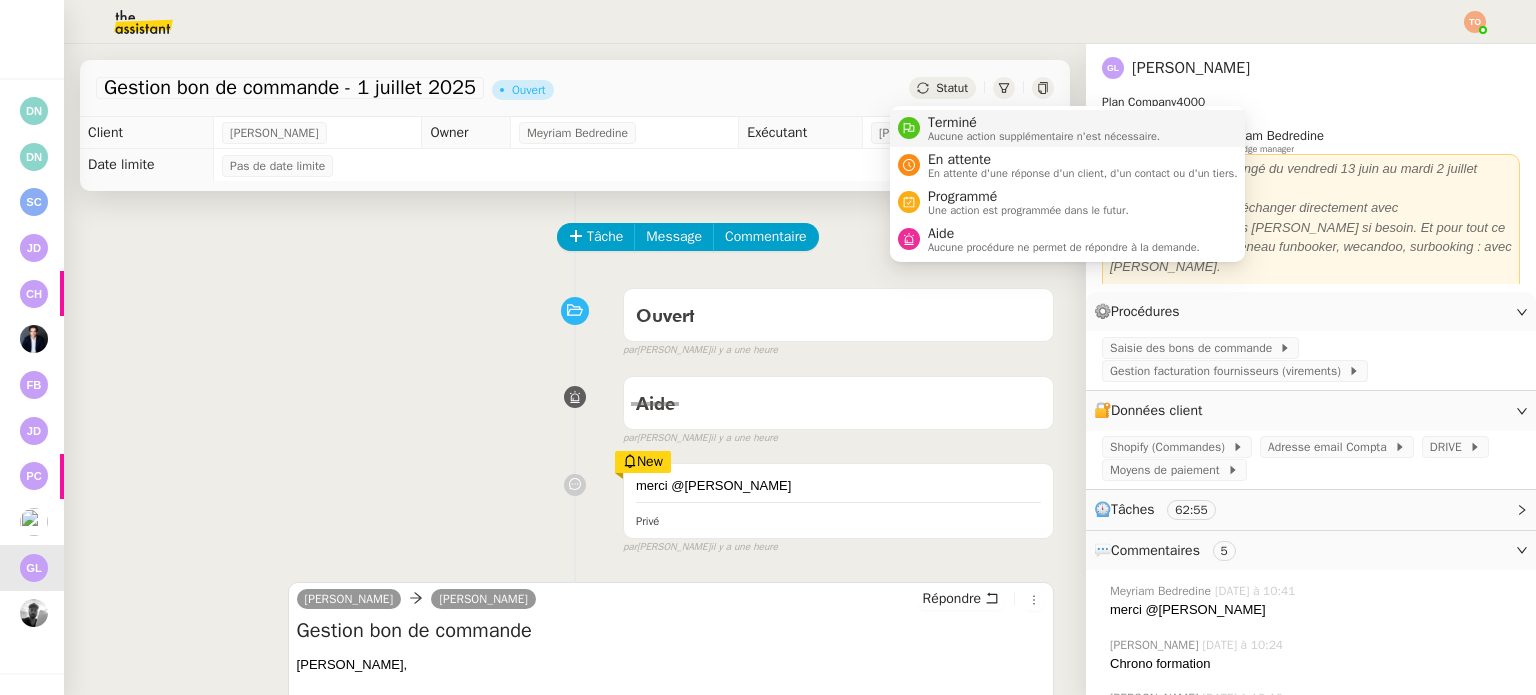 click on "Terminé" at bounding box center [1044, 123] 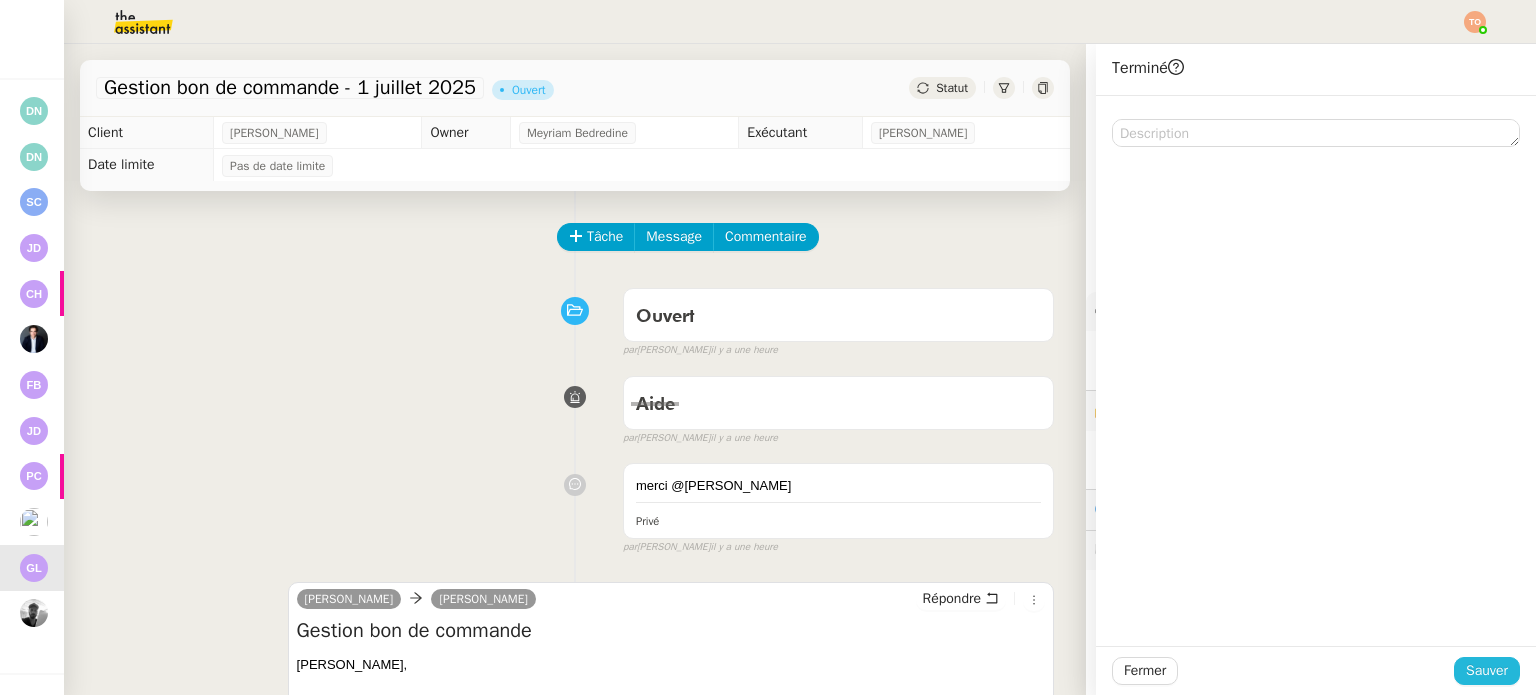 click on "Sauver" 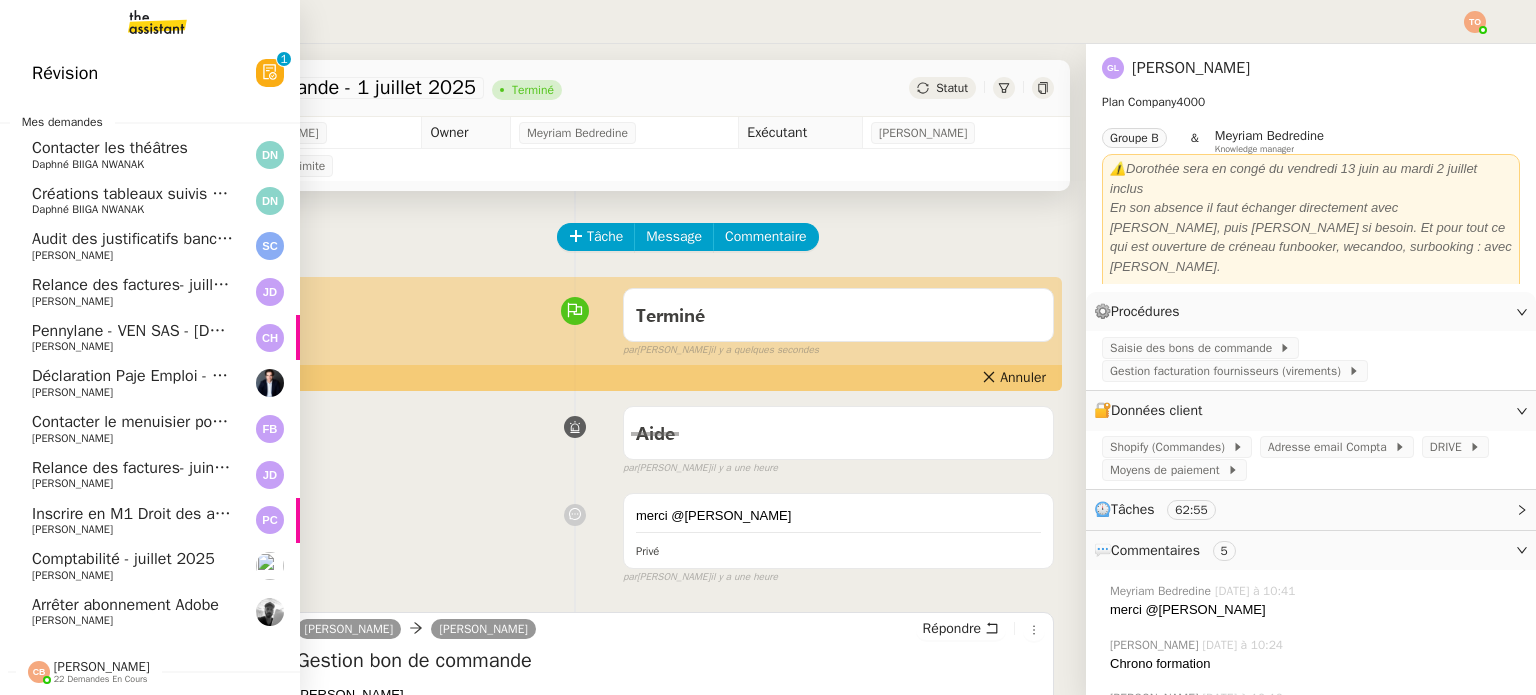 scroll, scrollTop: 8, scrollLeft: 0, axis: vertical 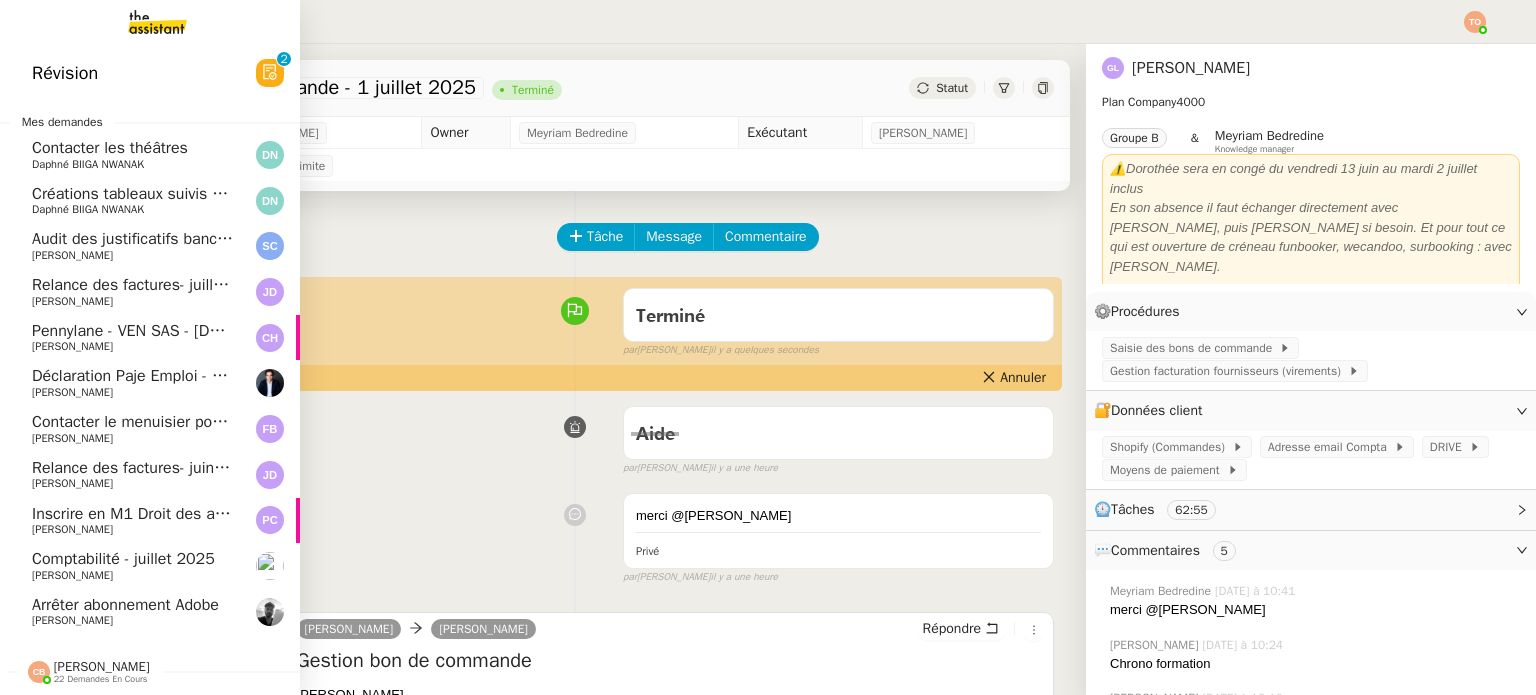 click on "Audit des justificatifs bancaires - juillet 2025    Sonia Cafede" 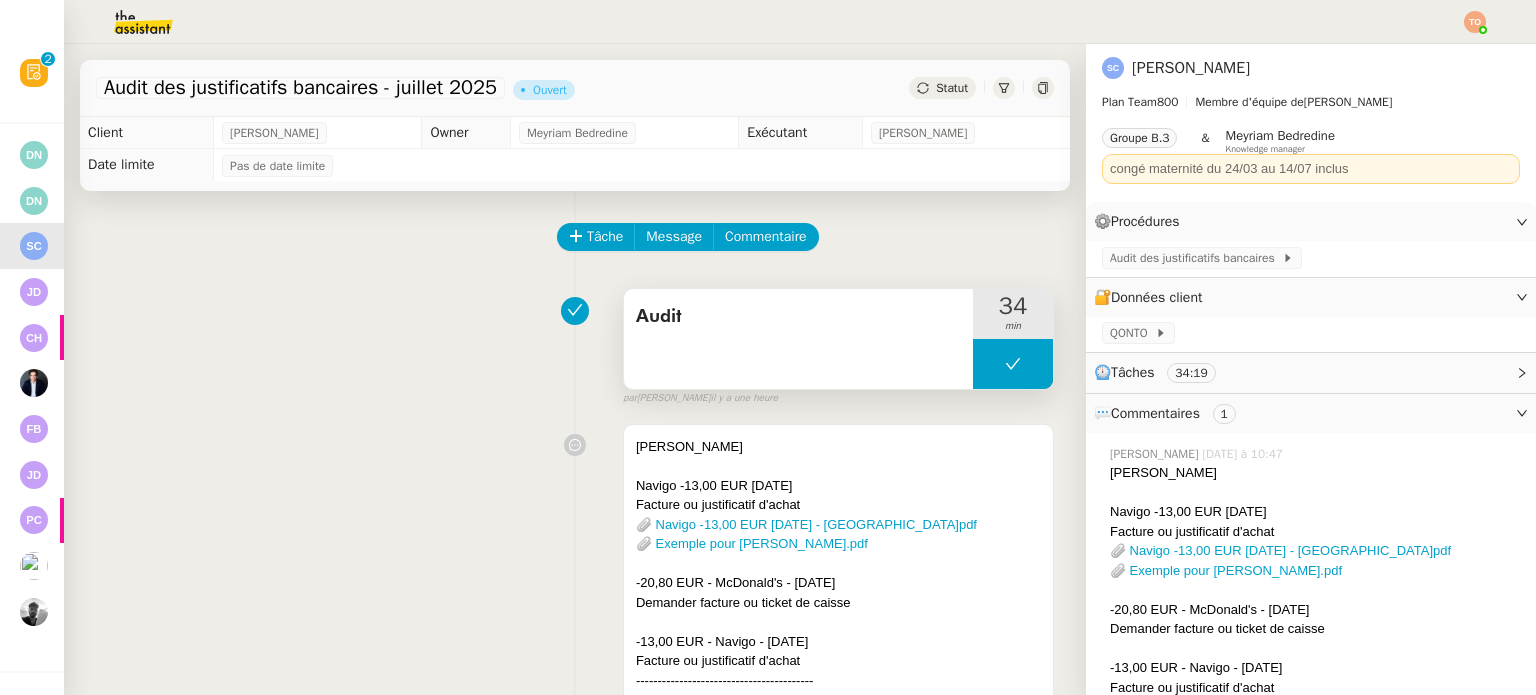 click at bounding box center (1013, 364) 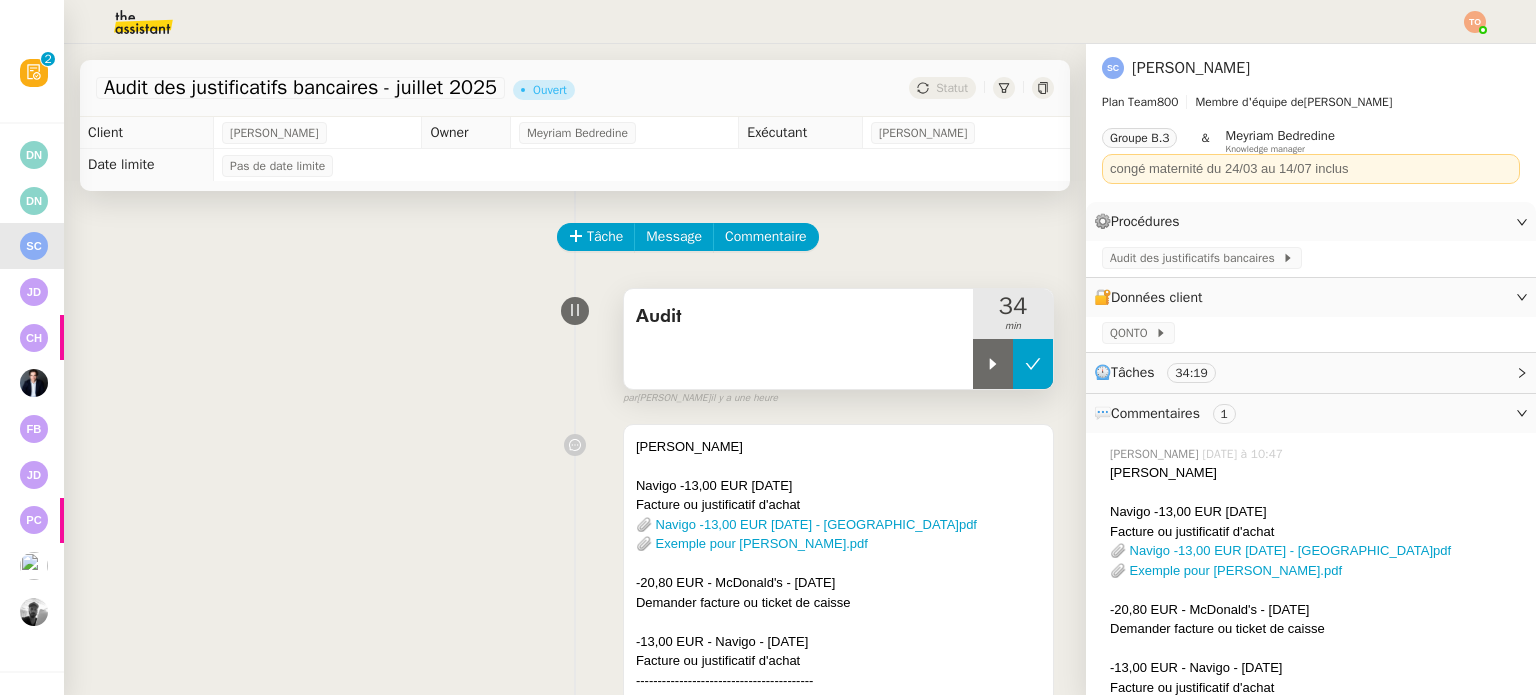 click at bounding box center (993, 364) 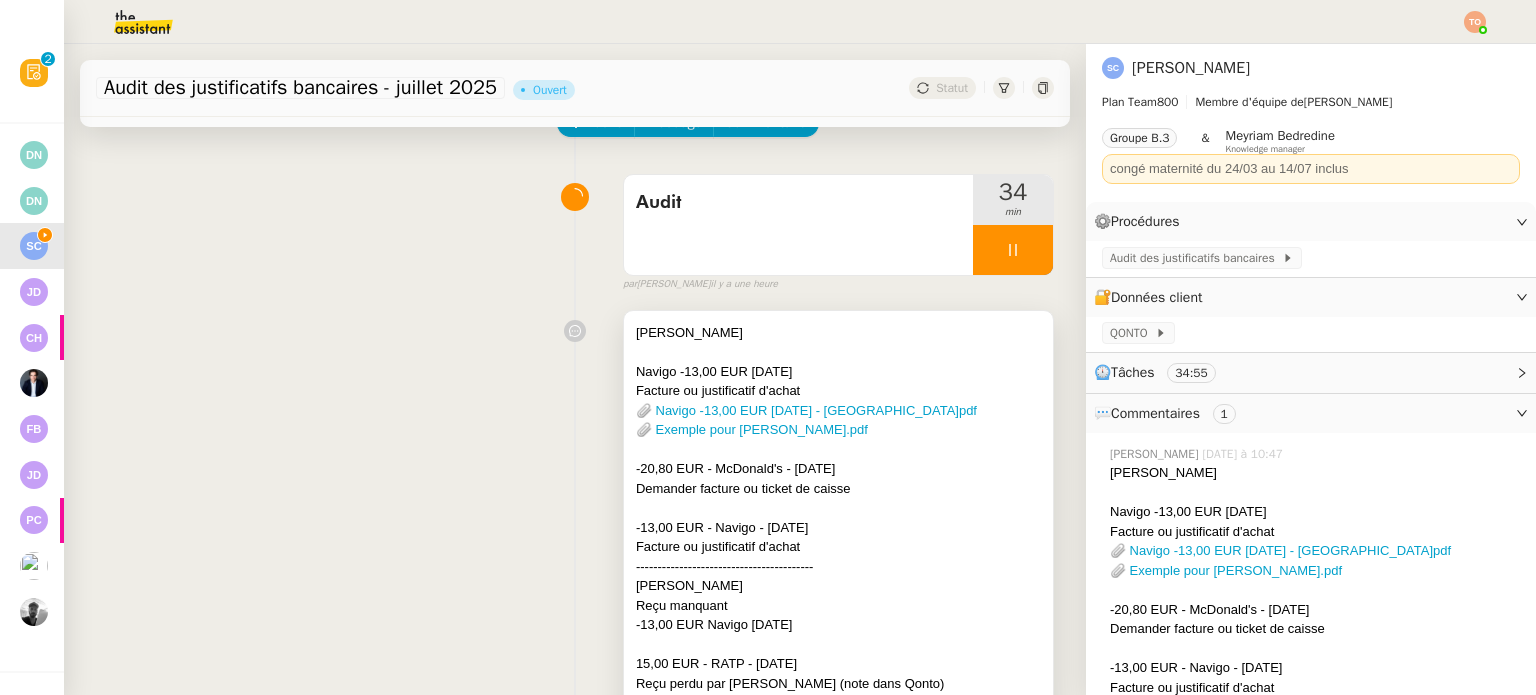 scroll, scrollTop: 300, scrollLeft: 0, axis: vertical 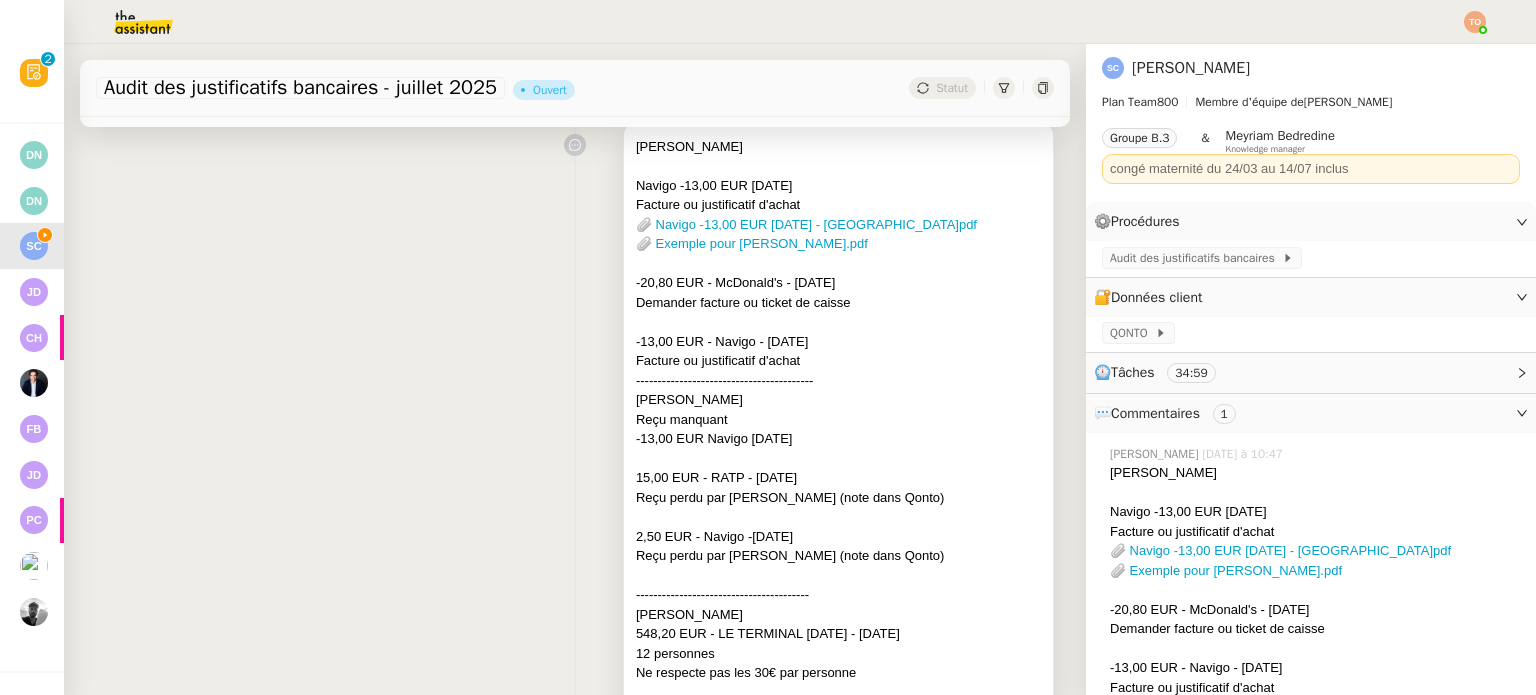 click on "Reçu perdu par Maxime (note dans Qonto)" at bounding box center (838, 498) 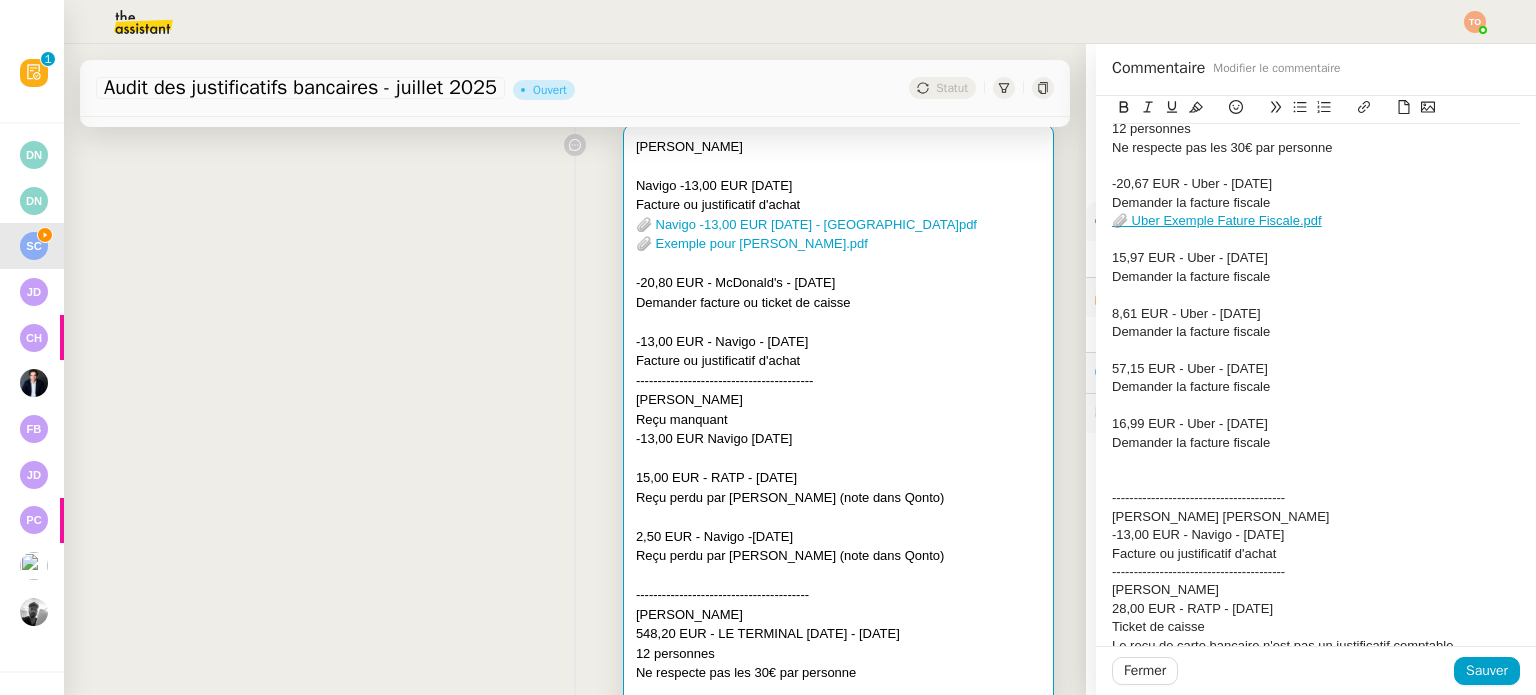 scroll, scrollTop: 643, scrollLeft: 0, axis: vertical 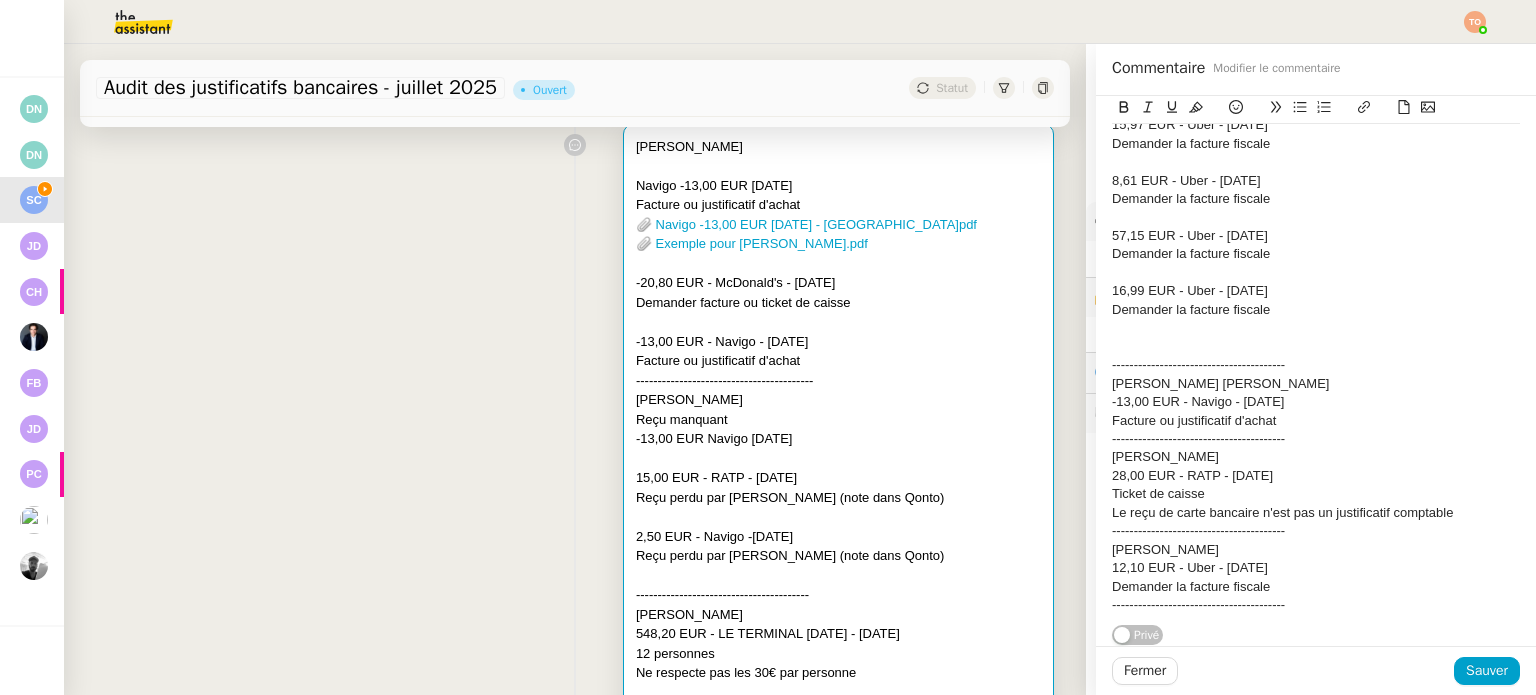 click on "Le reçu de carte bancaire n'est pas un justificatif comptable" 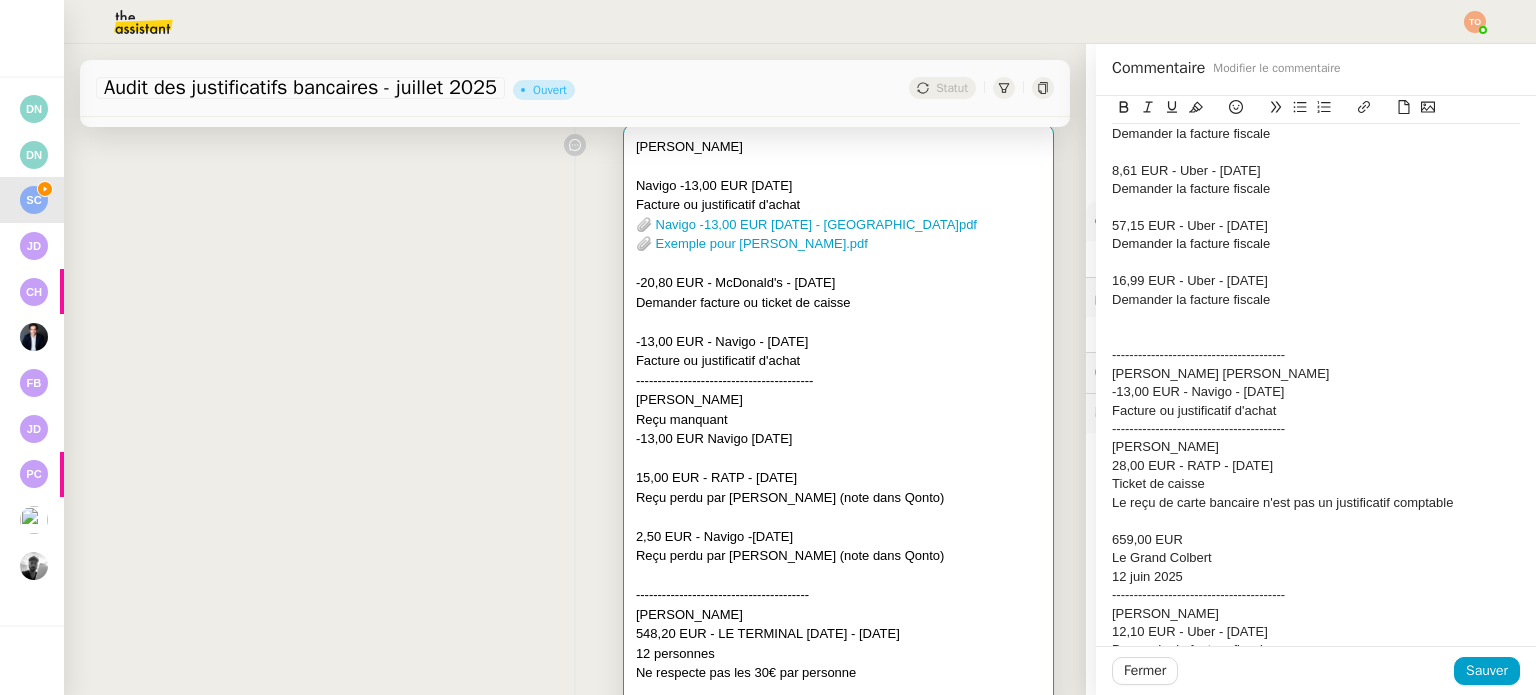 scroll, scrollTop: 0, scrollLeft: 0, axis: both 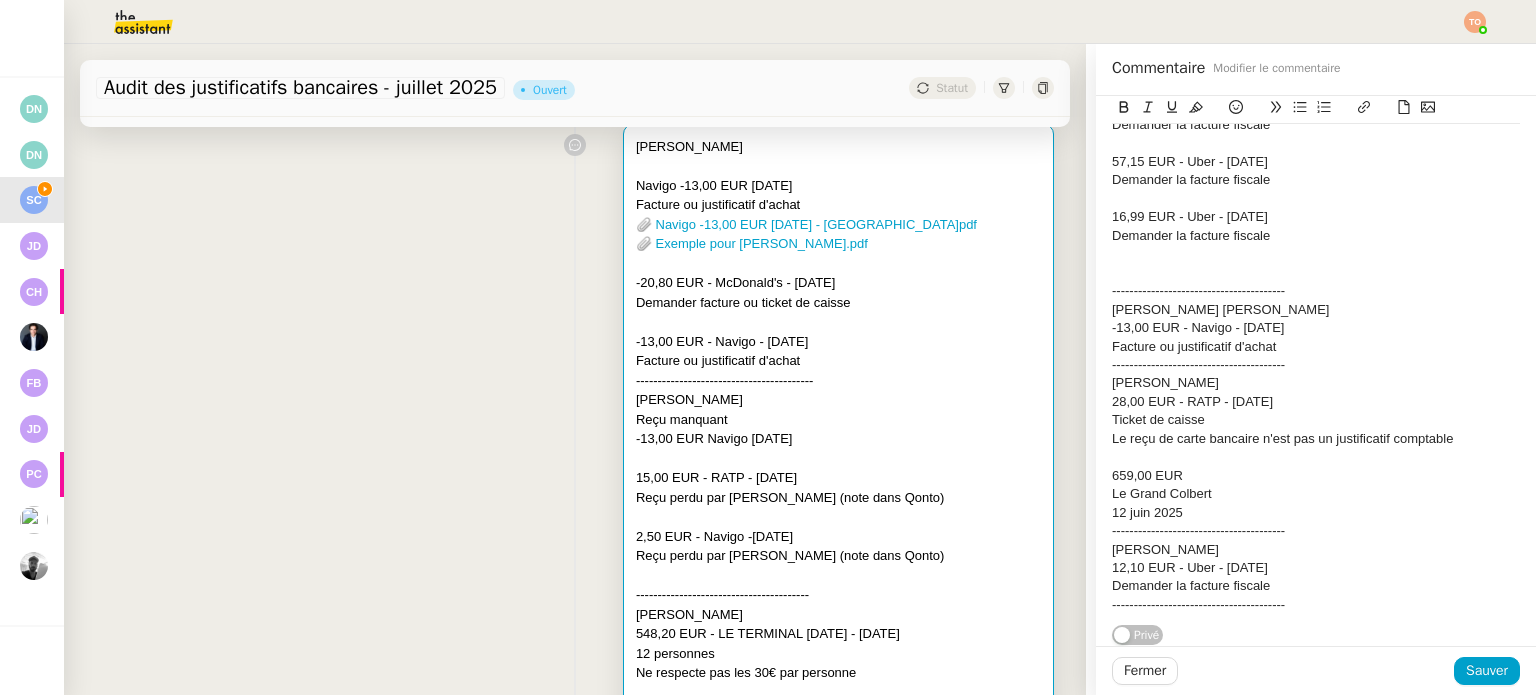 click on "659,00 EUR" 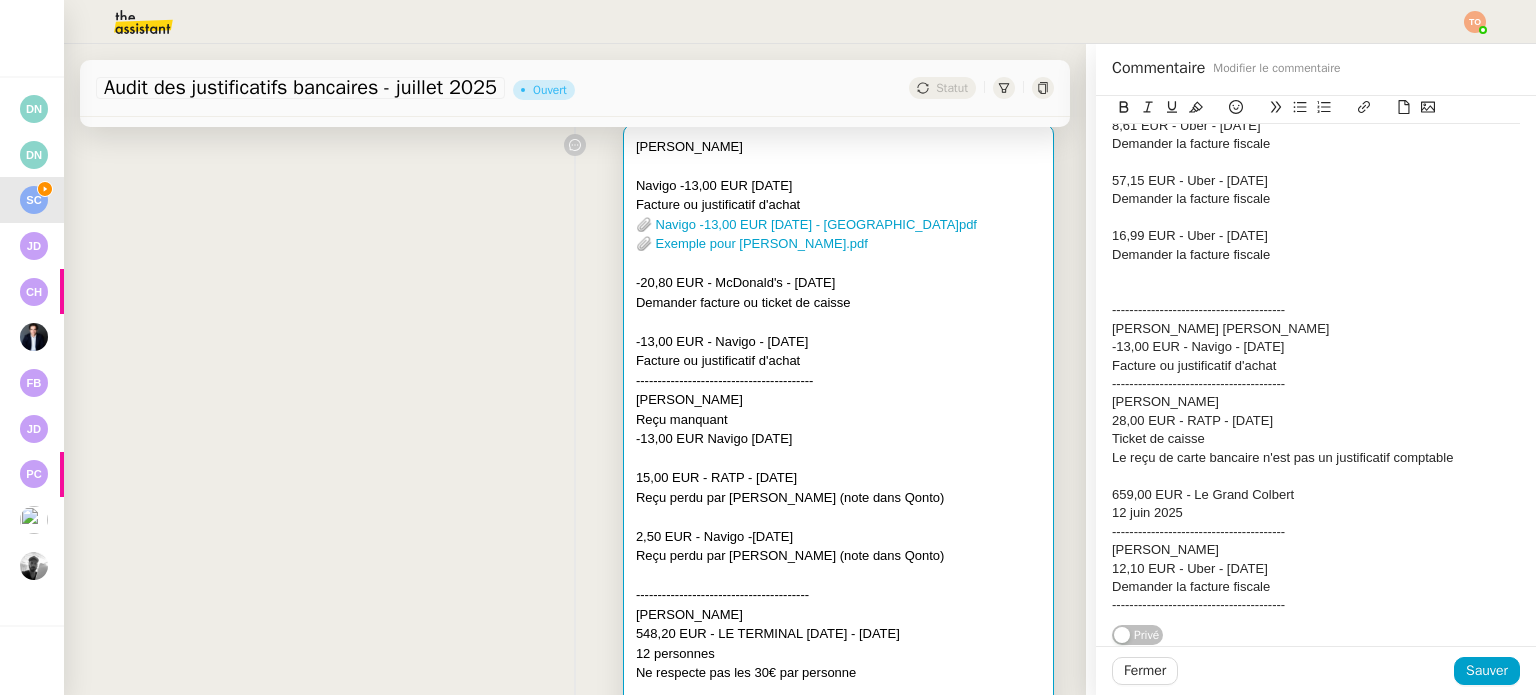 click on "12 juin 2025" 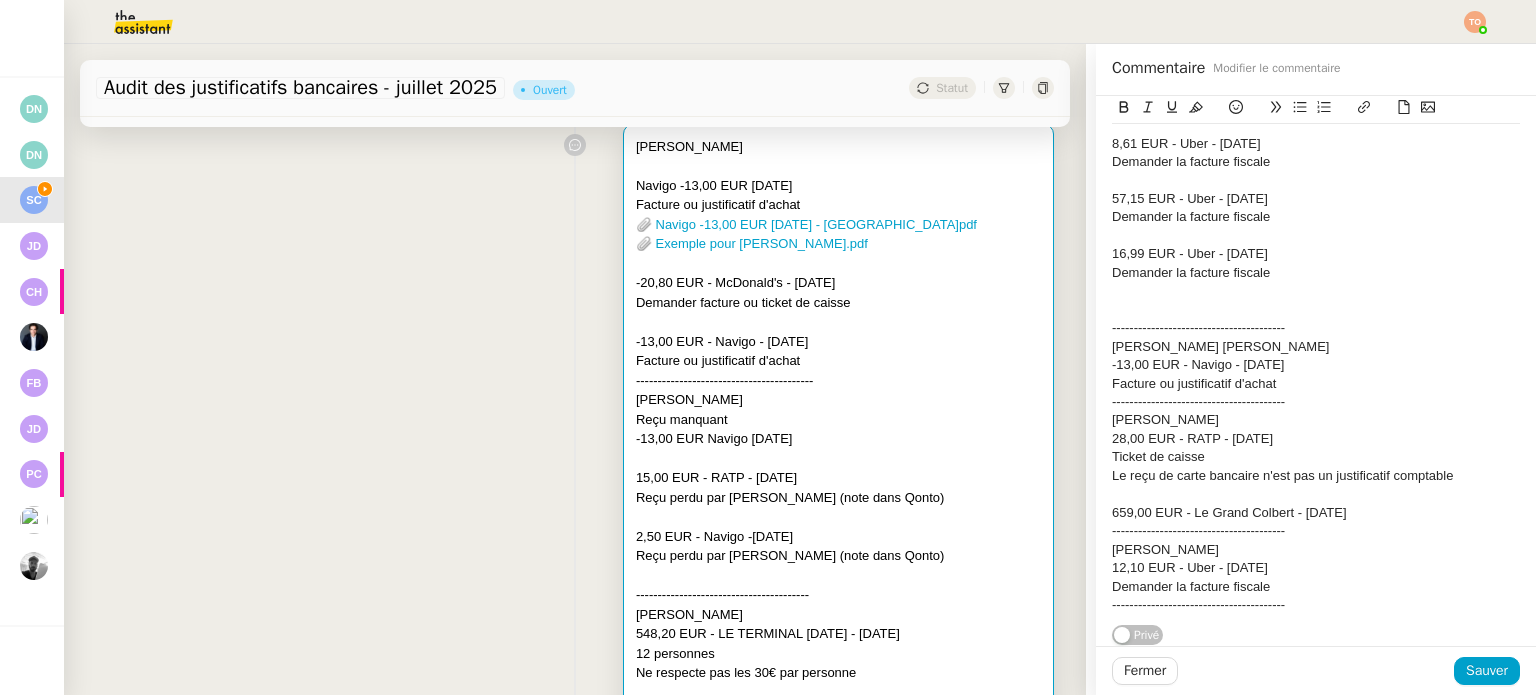 click on "659,00 EUR - Le Grand Colbert - 12 juin 2025" 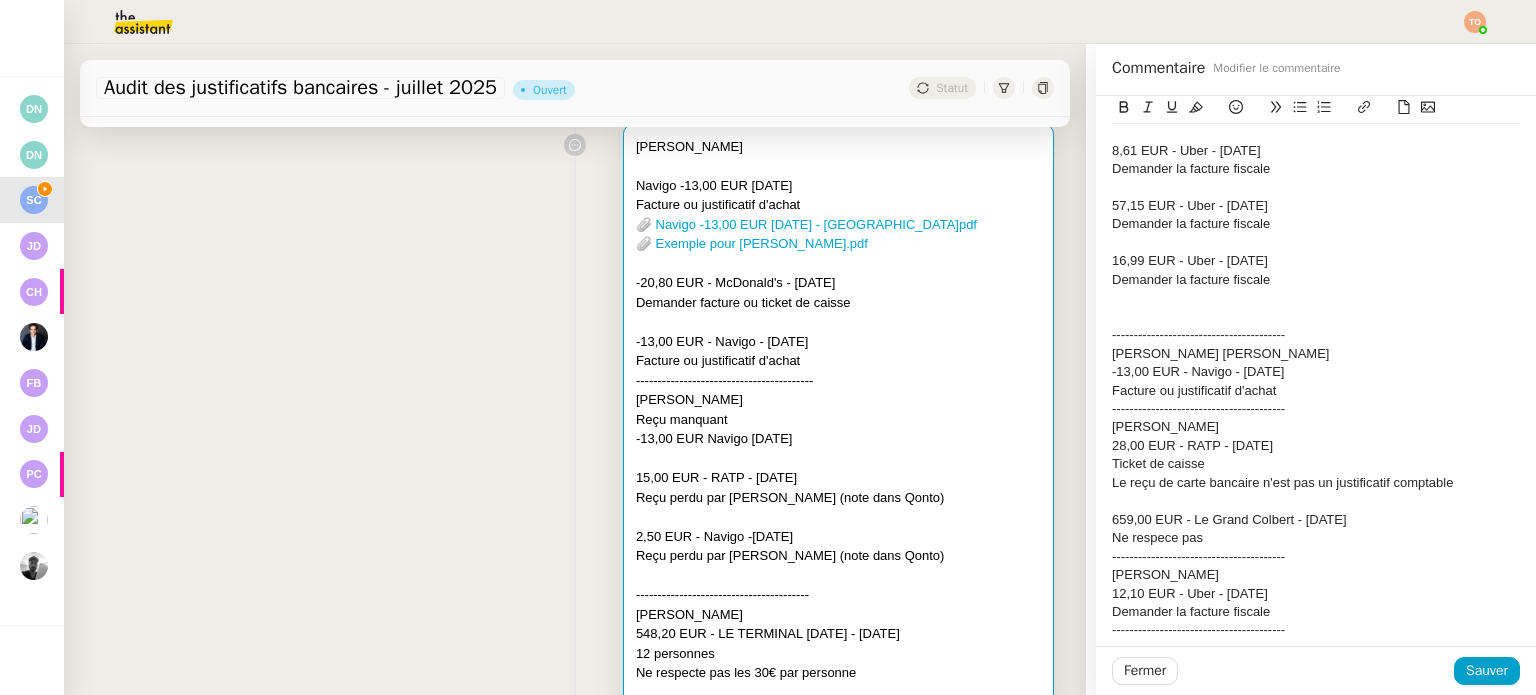 scroll, scrollTop: 698, scrollLeft: 0, axis: vertical 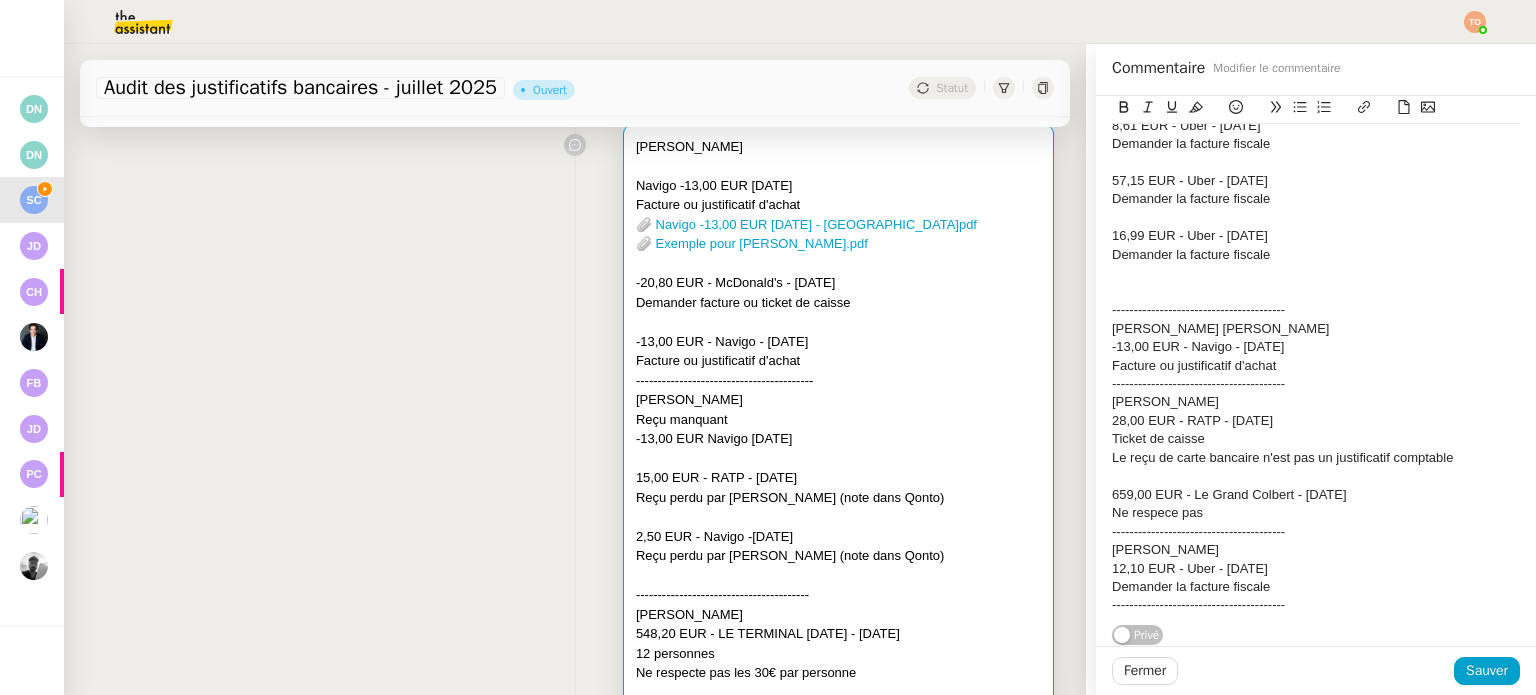 click on "Ne respece pas" 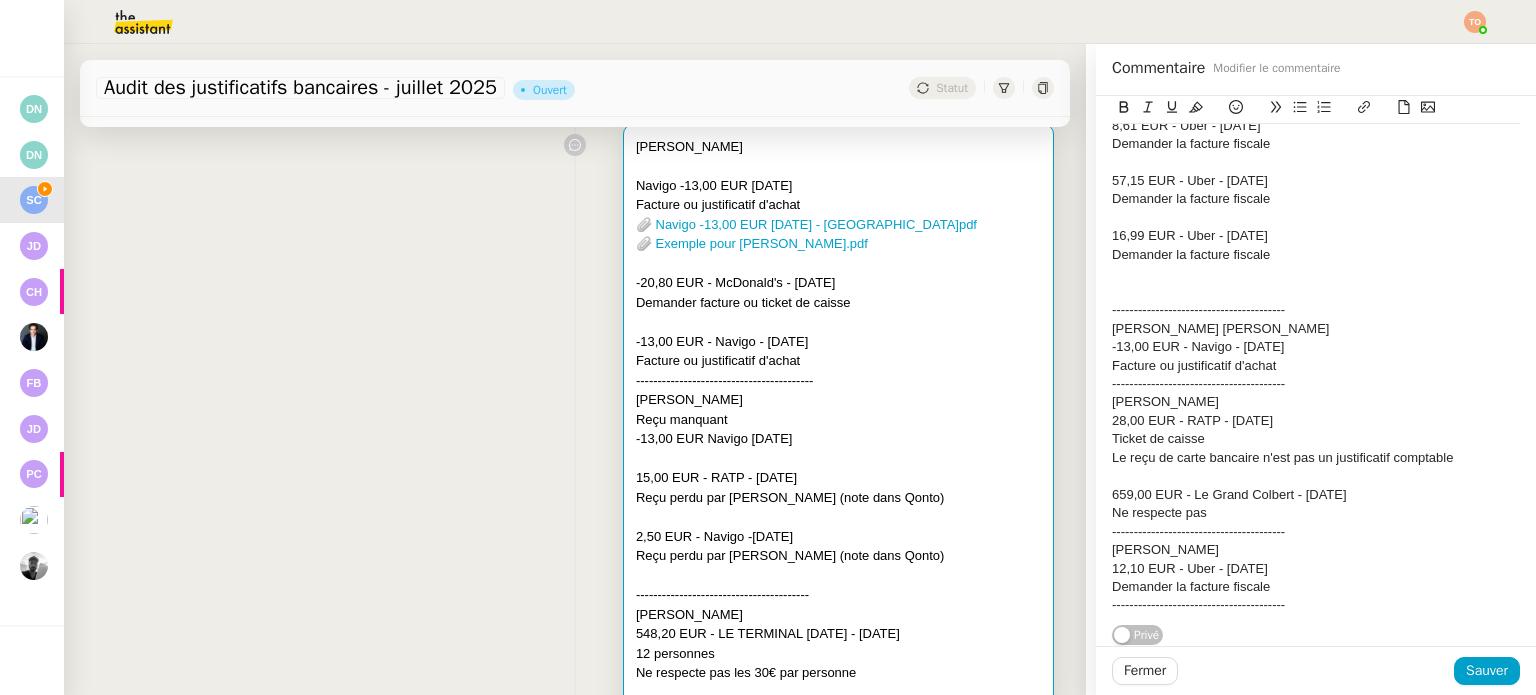 click on "Ne respecte pas" 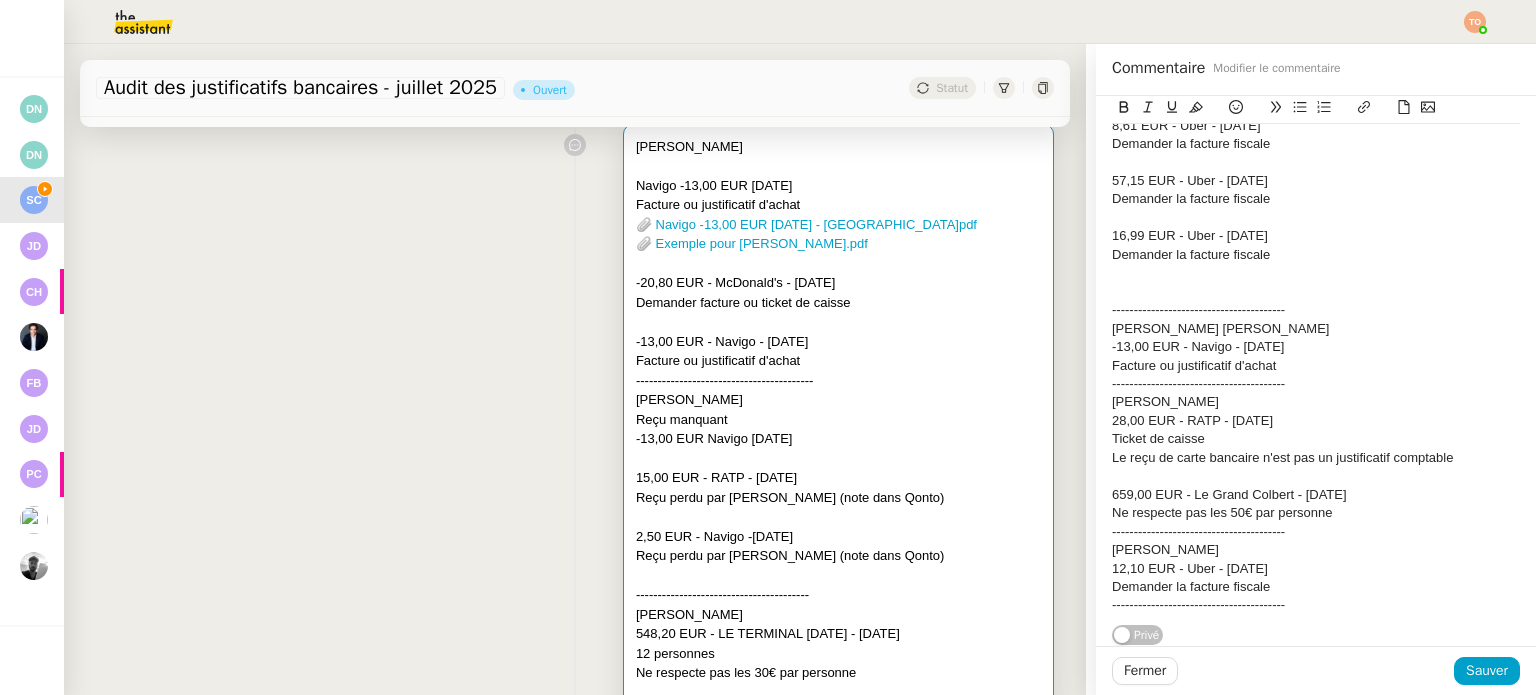 click on "659,00 EUR - Le Grand Colbert - 12 juin 2025" 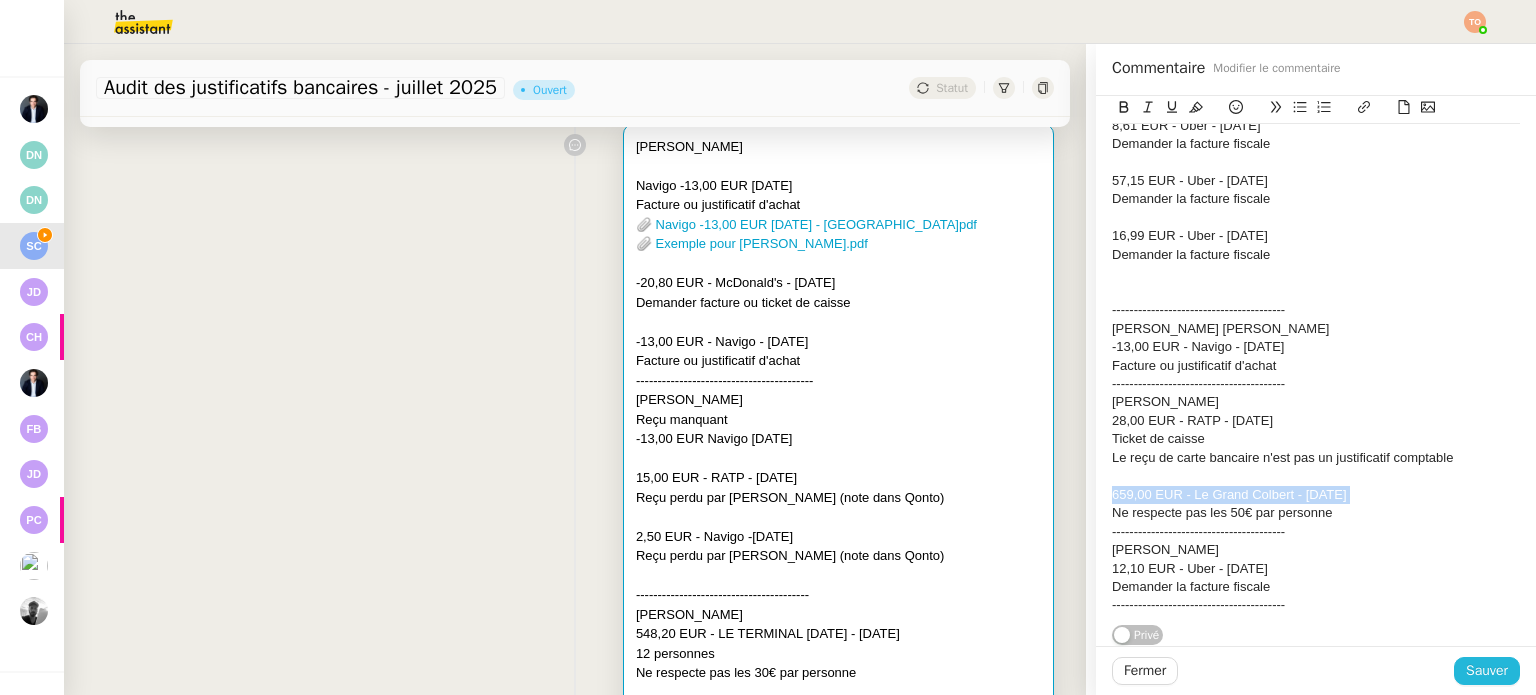 click on "Sauver" 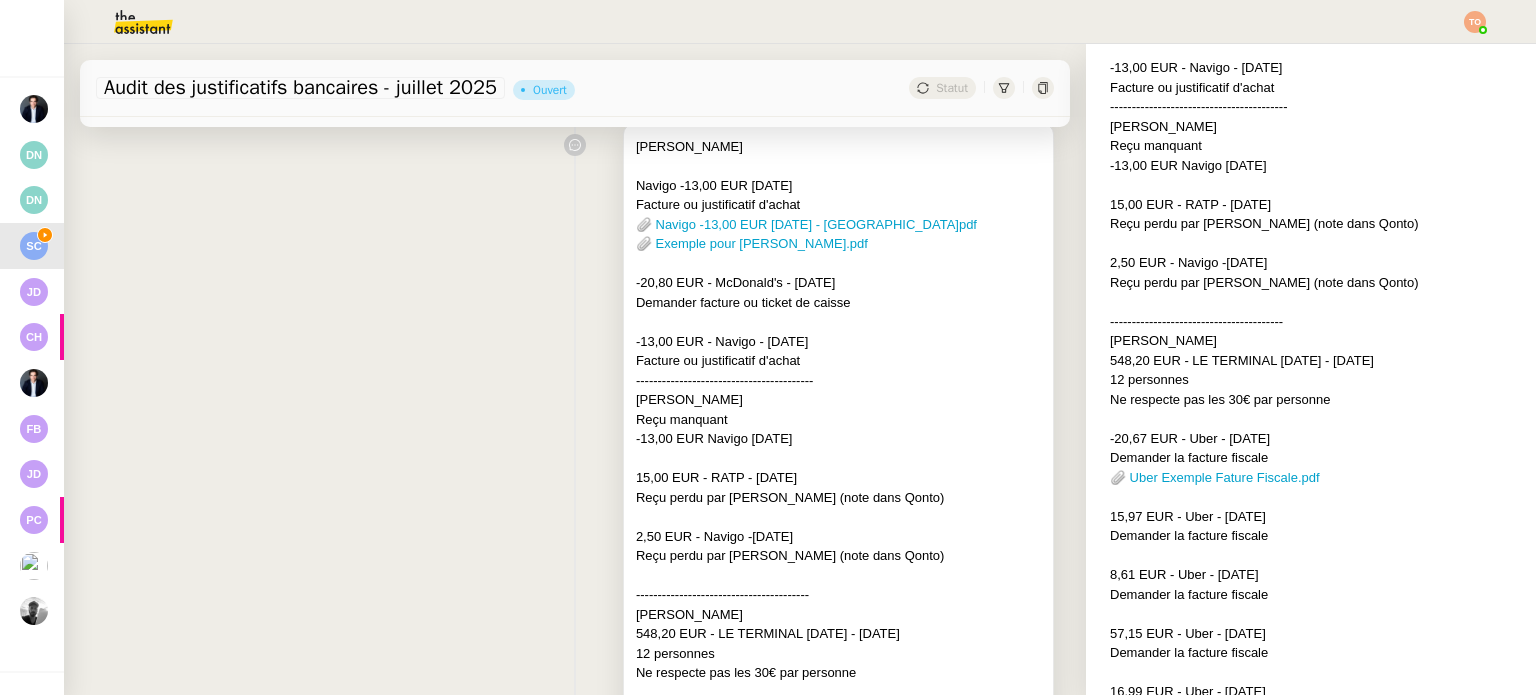 click on "-13,00 EUR Navigo 26 juin 2025" at bounding box center (838, 439) 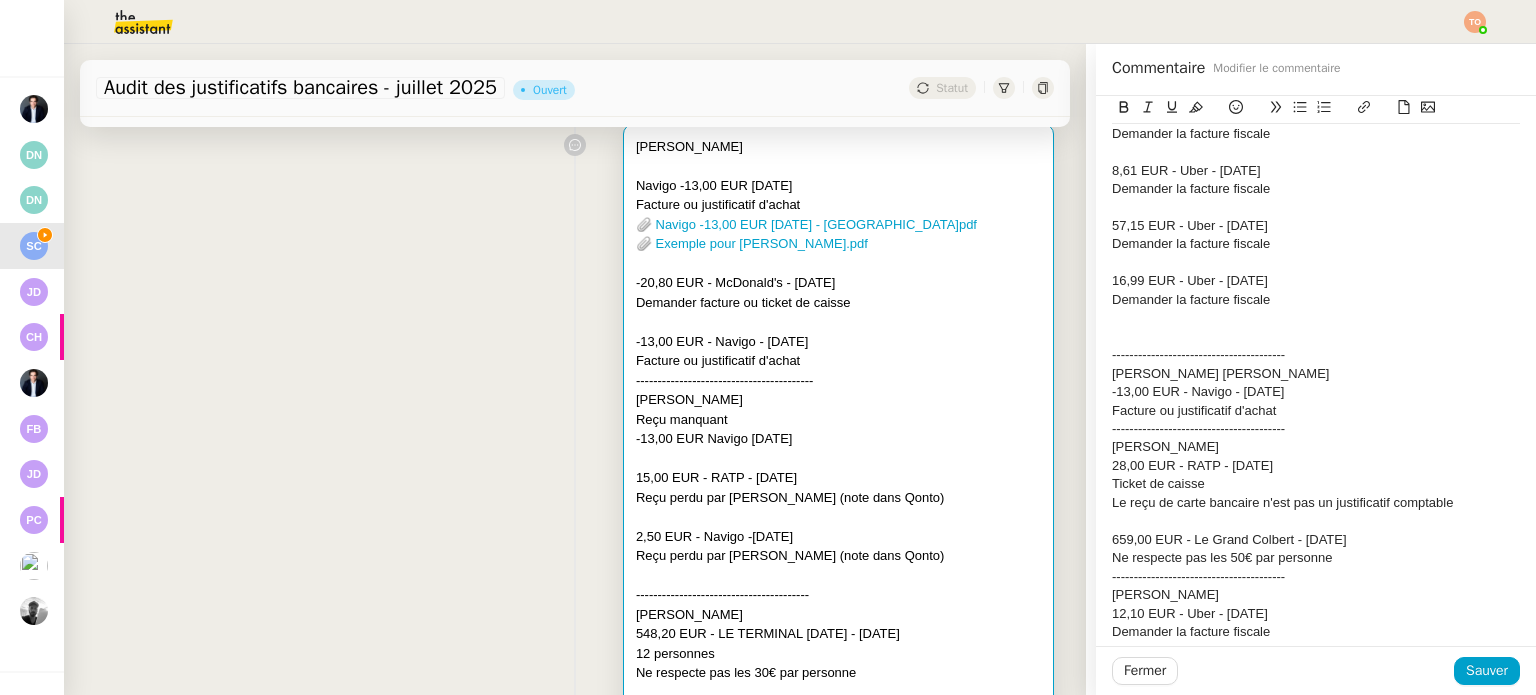 scroll, scrollTop: 698, scrollLeft: 0, axis: vertical 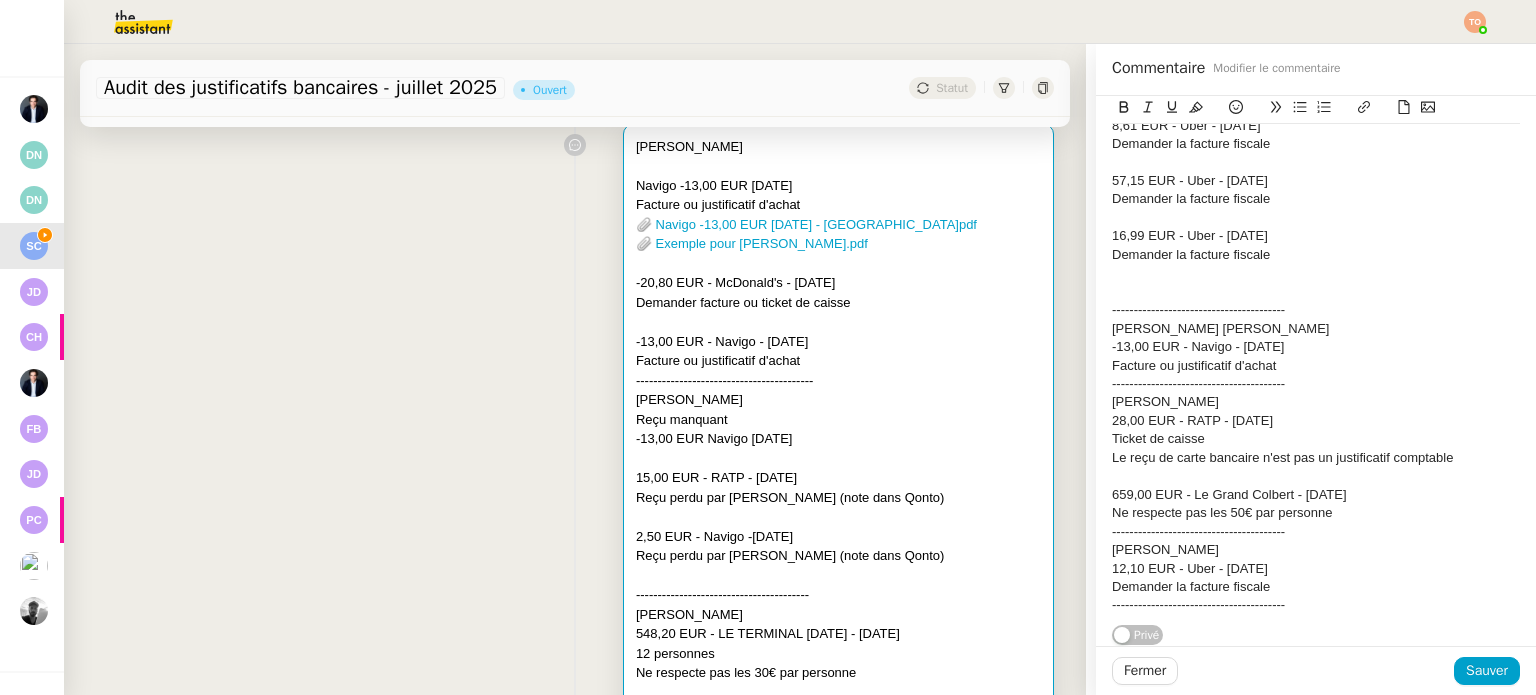 click on "Ne respecte pas les 50€ par personne" 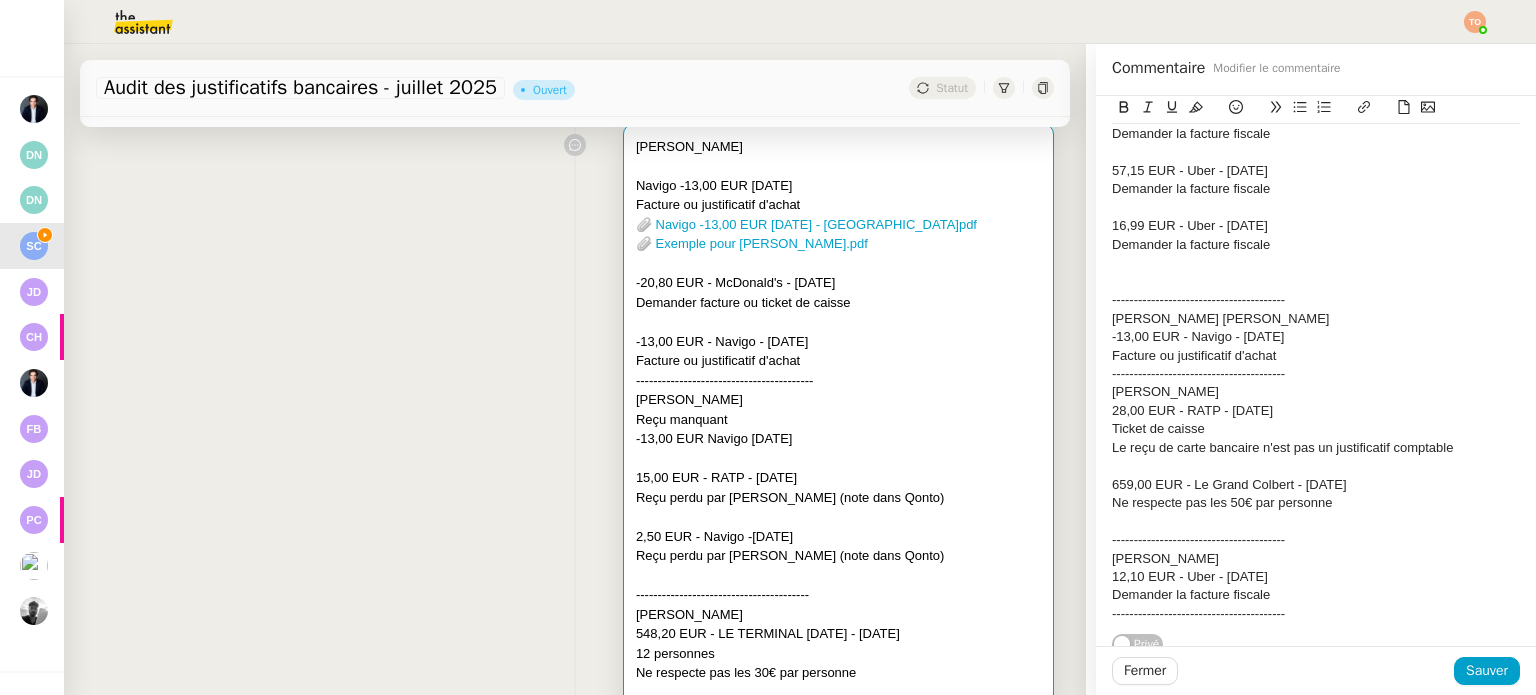 click 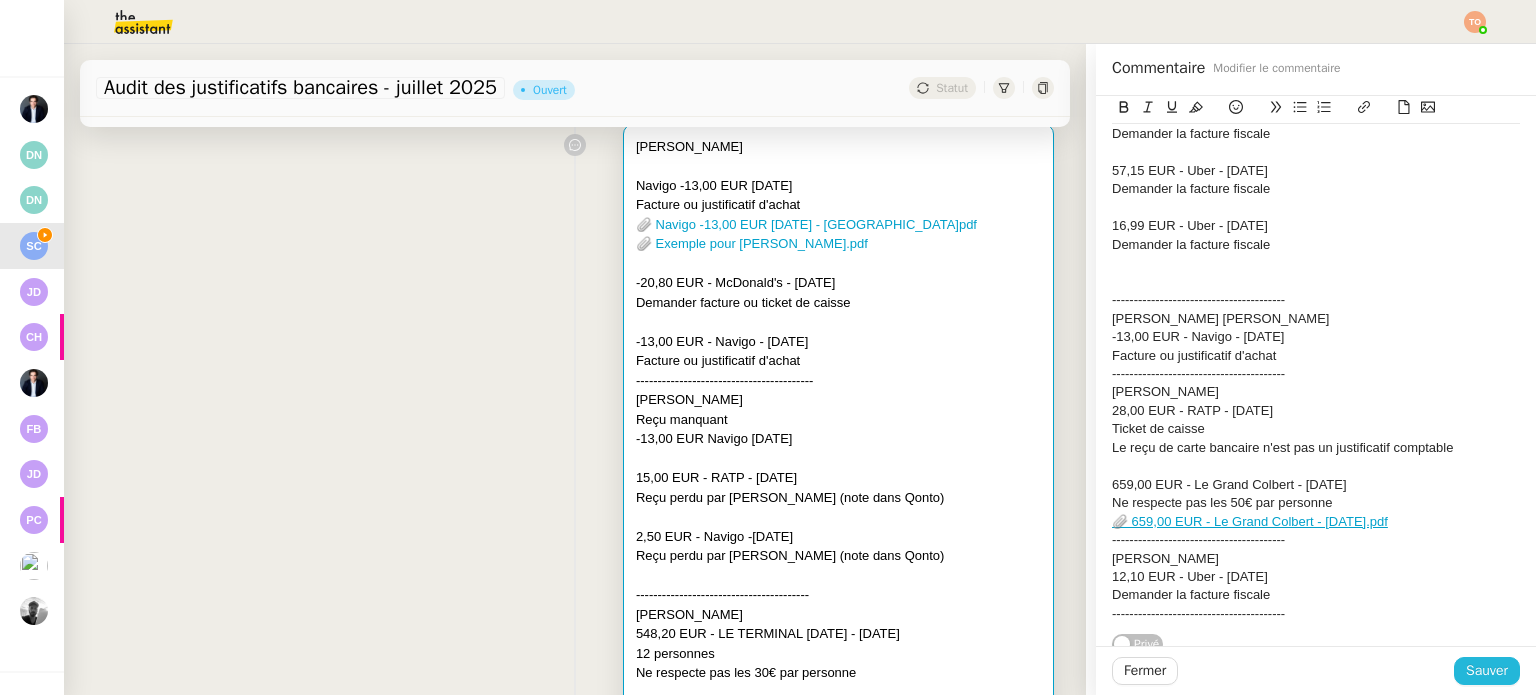click on "Sauver" 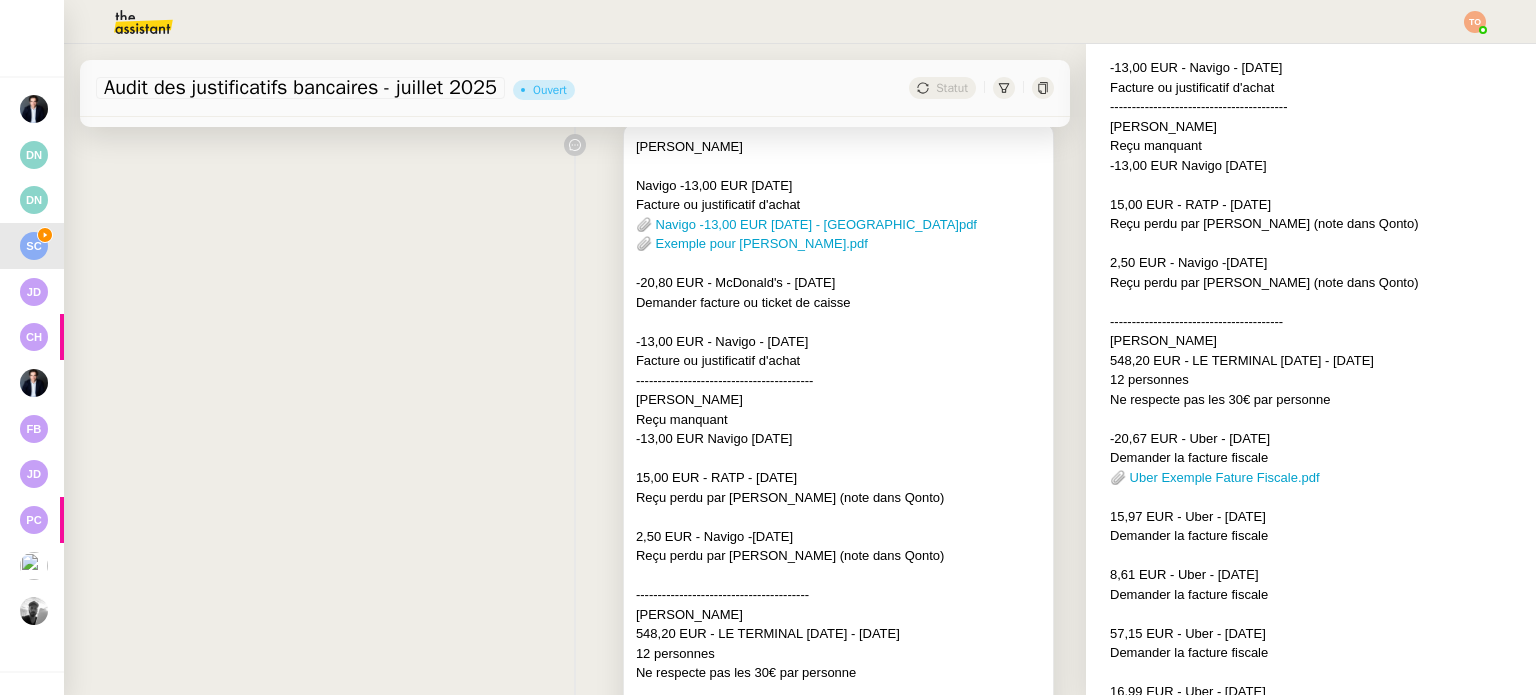 click on "-----------------------------------------" at bounding box center (838, 381) 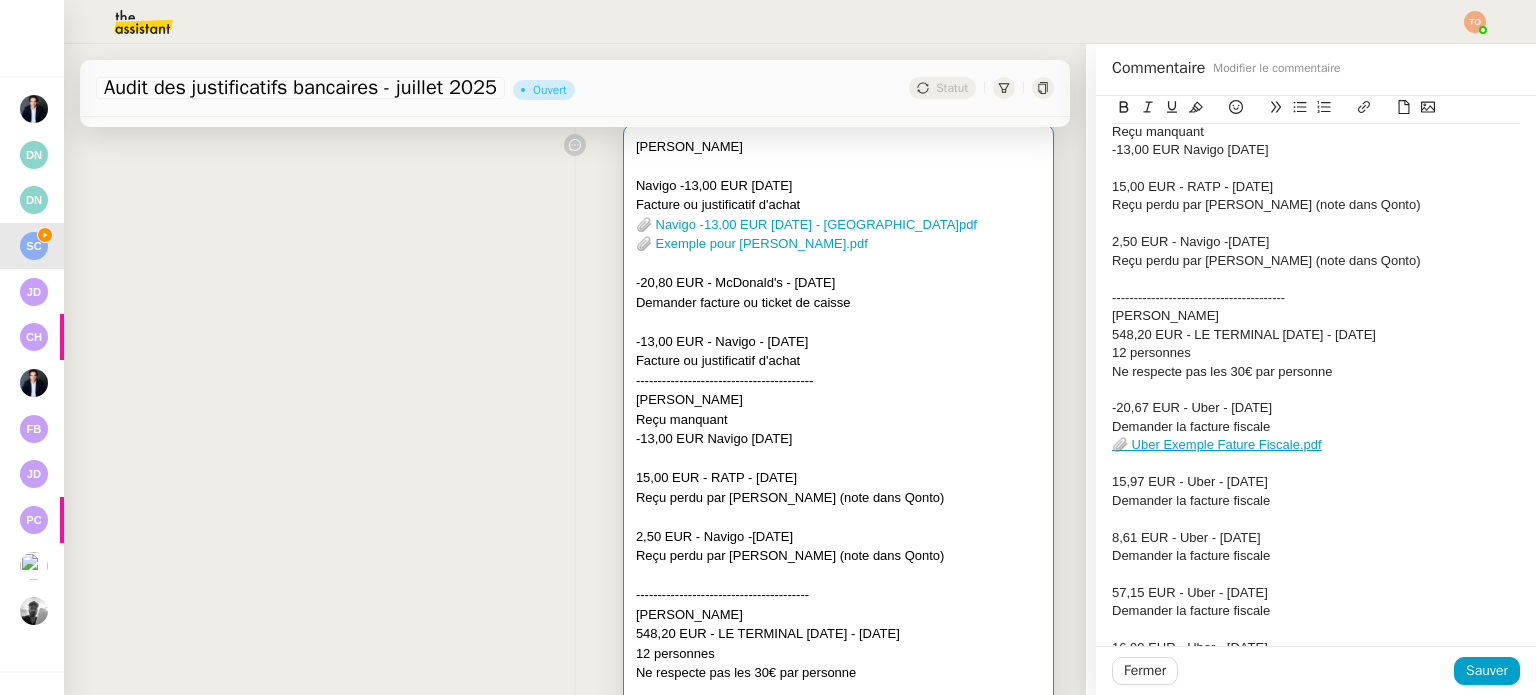 scroll, scrollTop: 716, scrollLeft: 0, axis: vertical 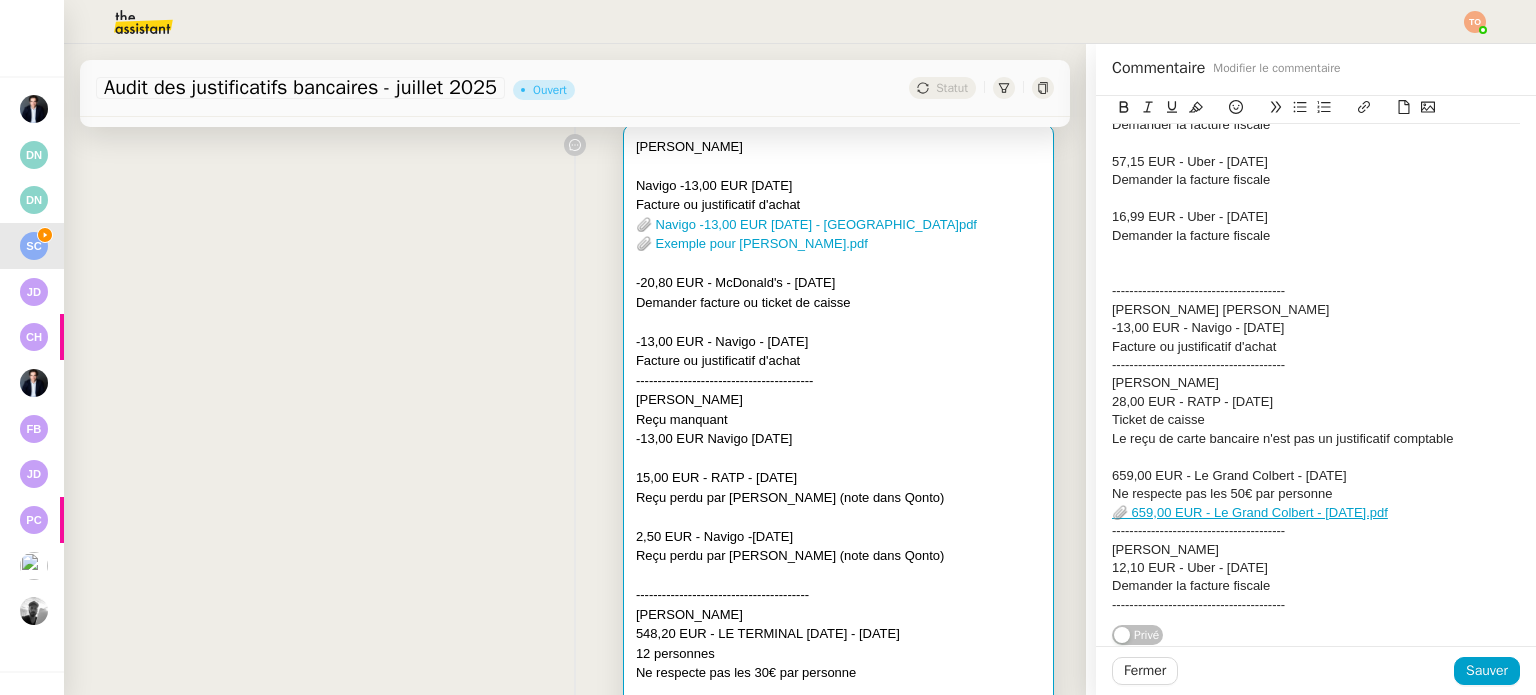 click on "----------------------------------------" 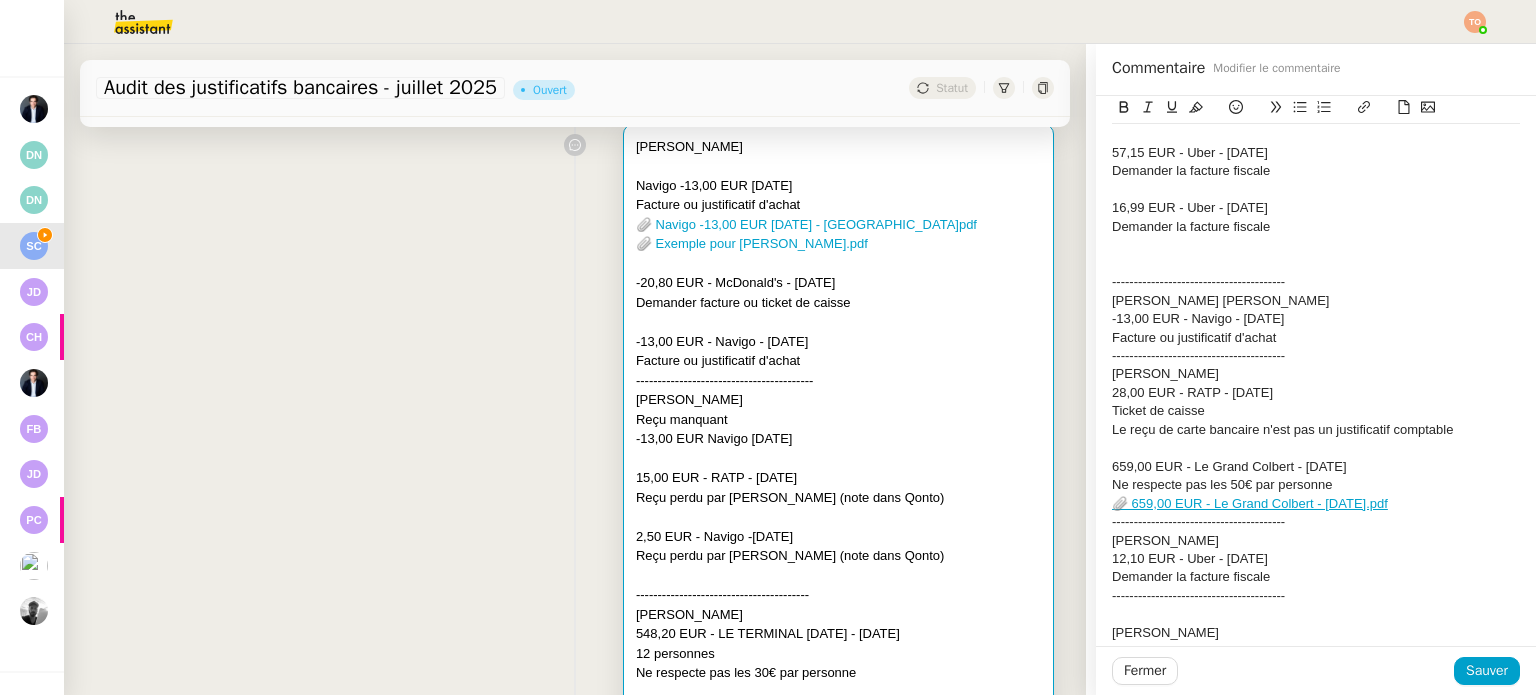 scroll, scrollTop: 0, scrollLeft: 0, axis: both 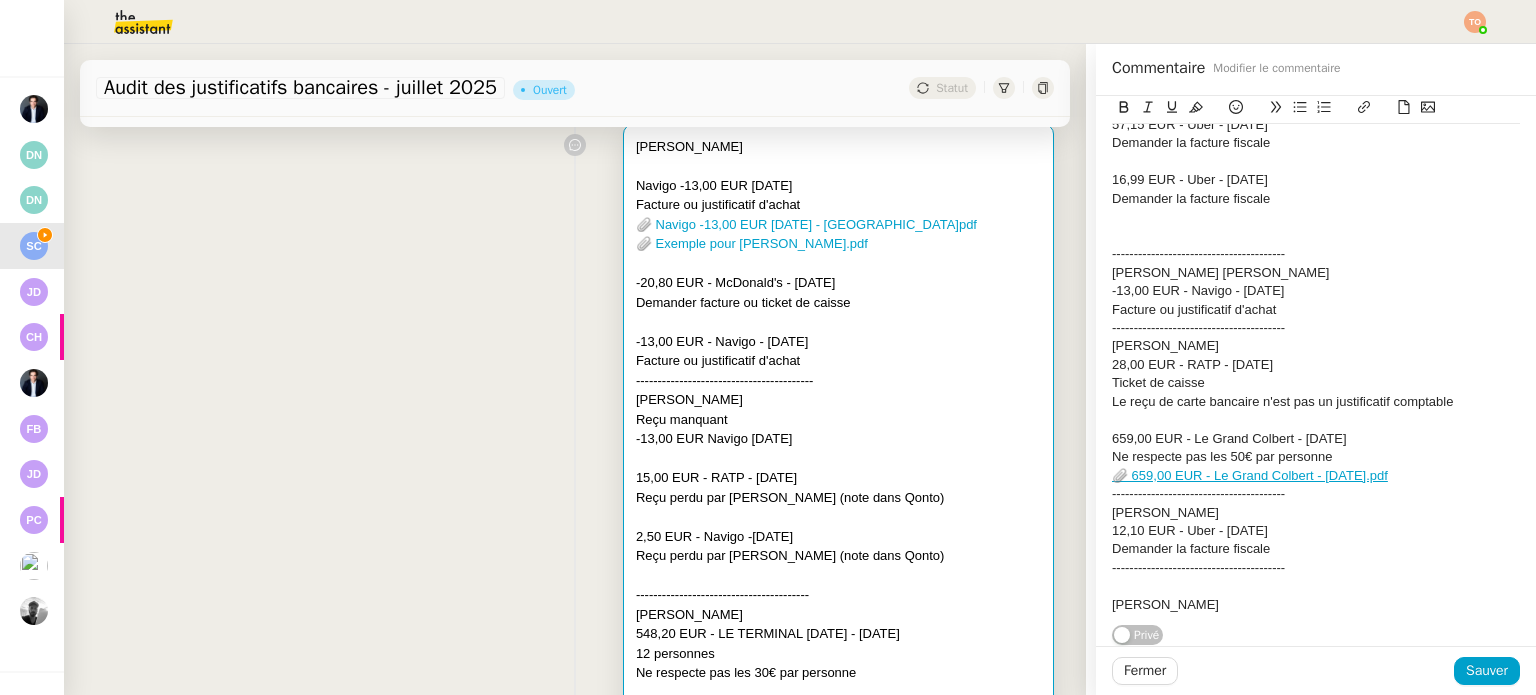 click 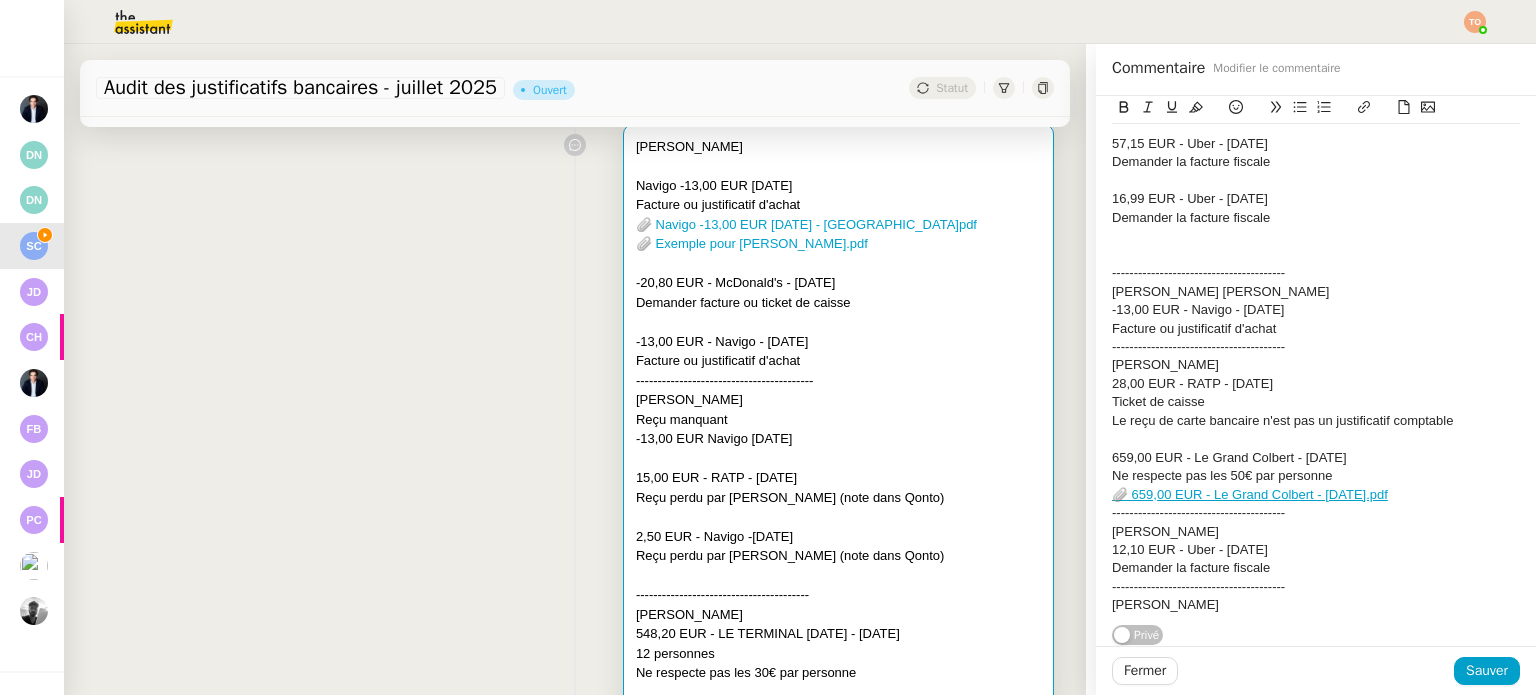 scroll, scrollTop: 735, scrollLeft: 0, axis: vertical 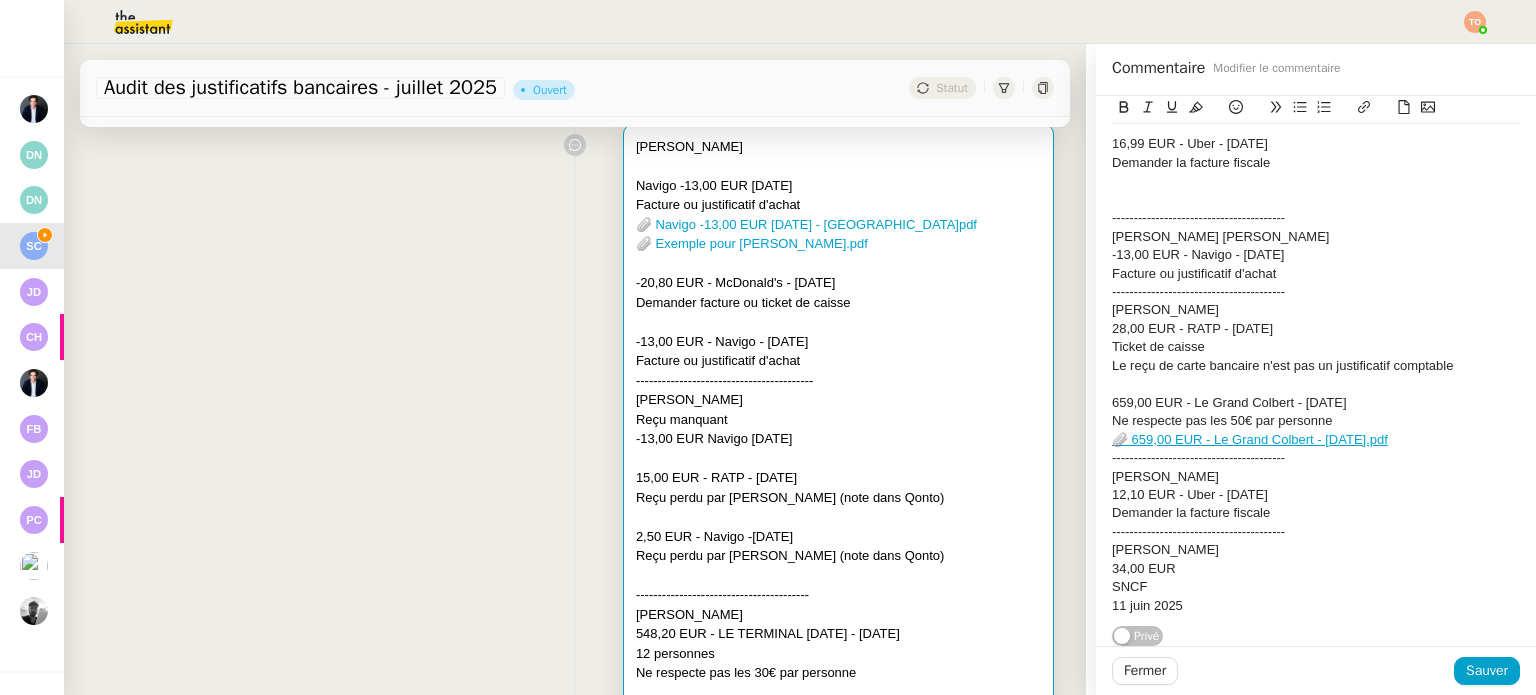 click on "34,00 EUR" 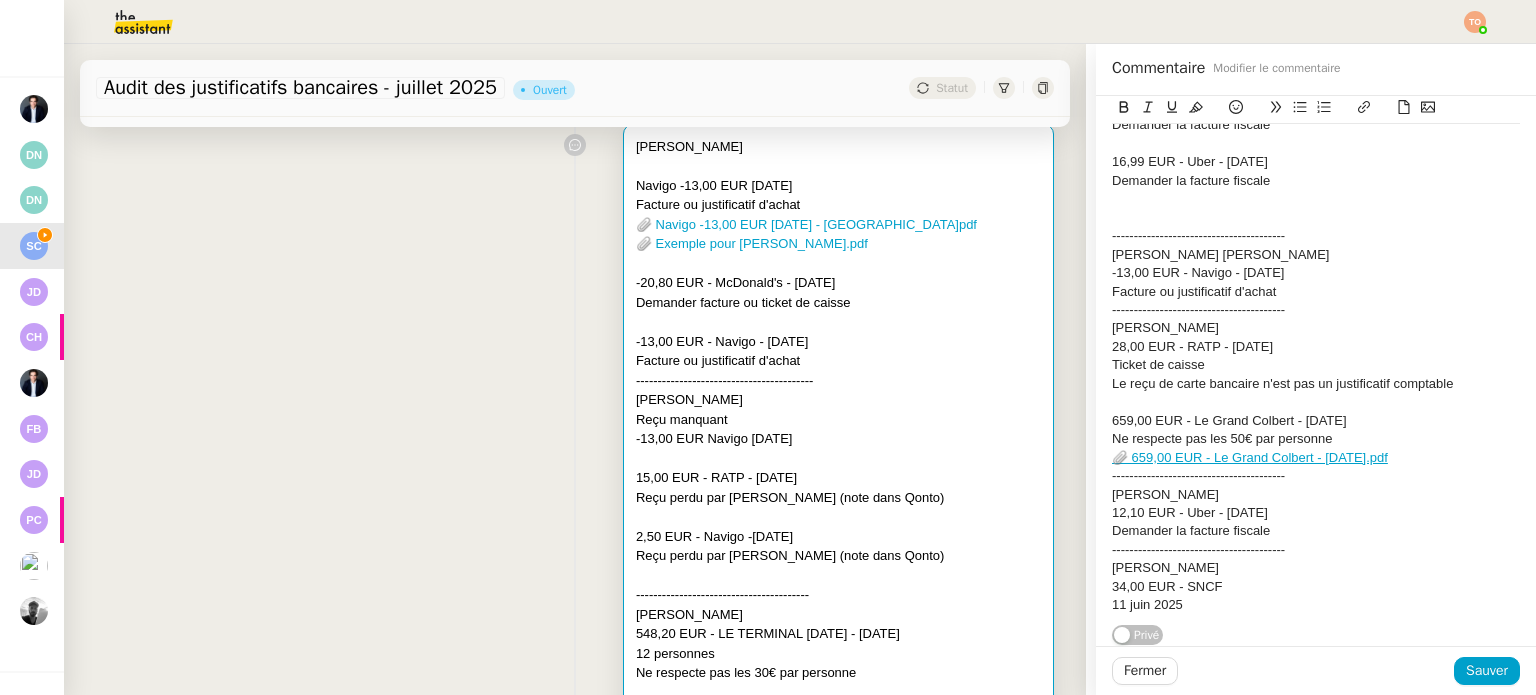click on "34,00 EUR - SNCF" 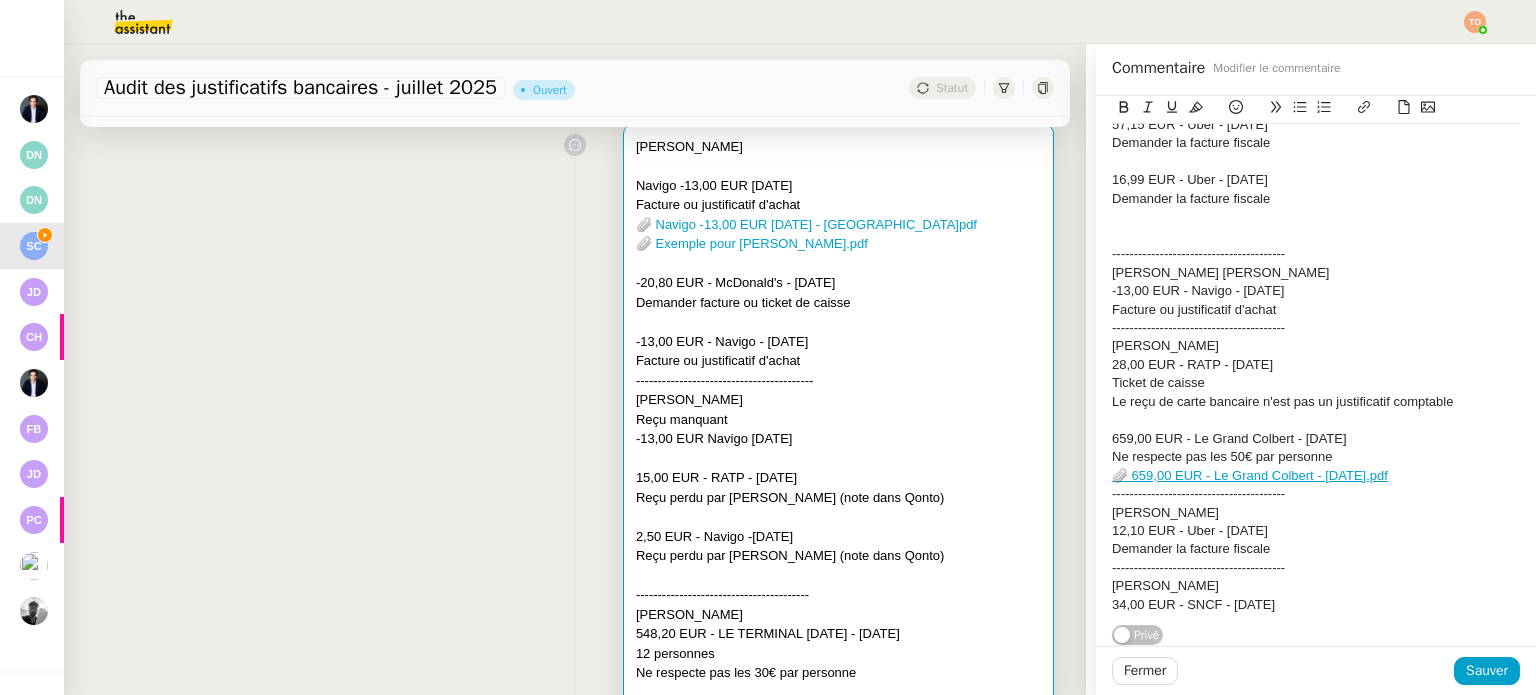 click on "34,00 EUR - SNCF - 11 juin 2025" 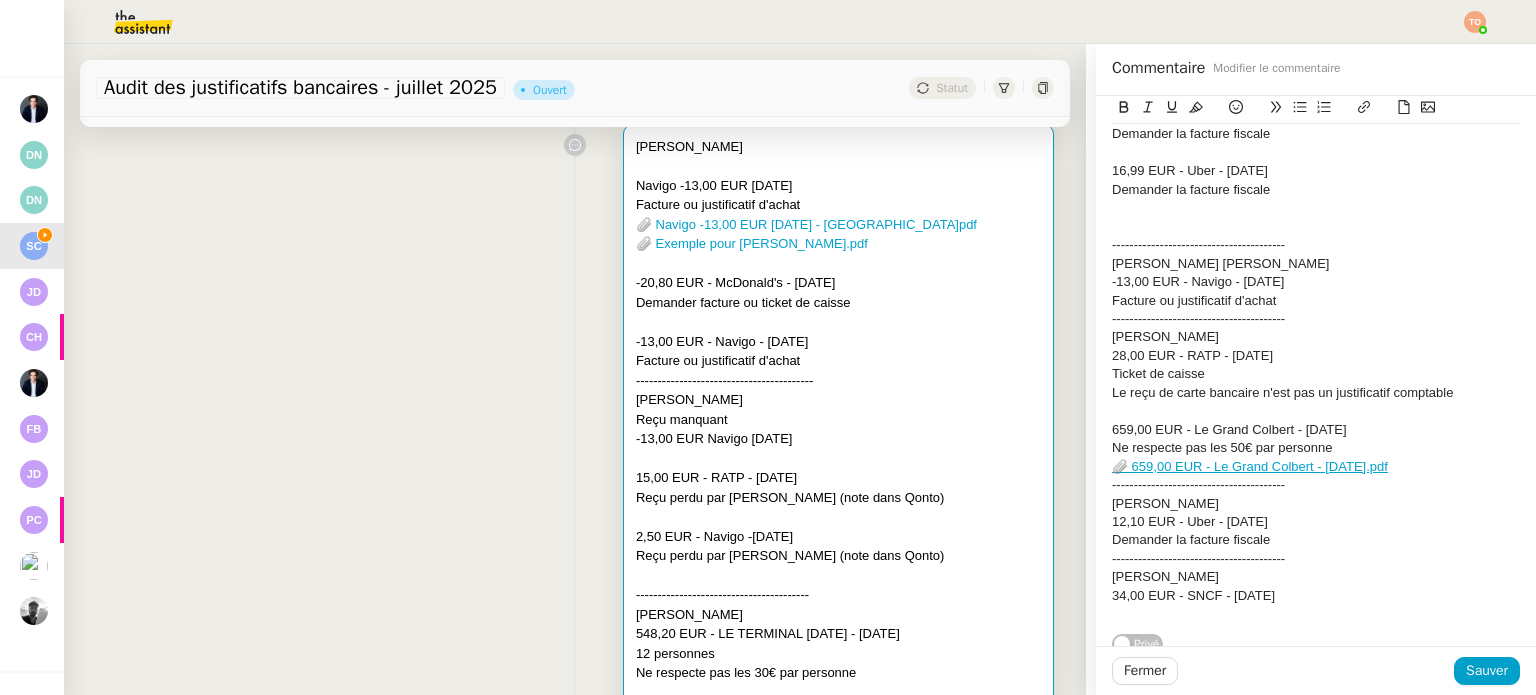 scroll, scrollTop: 772, scrollLeft: 0, axis: vertical 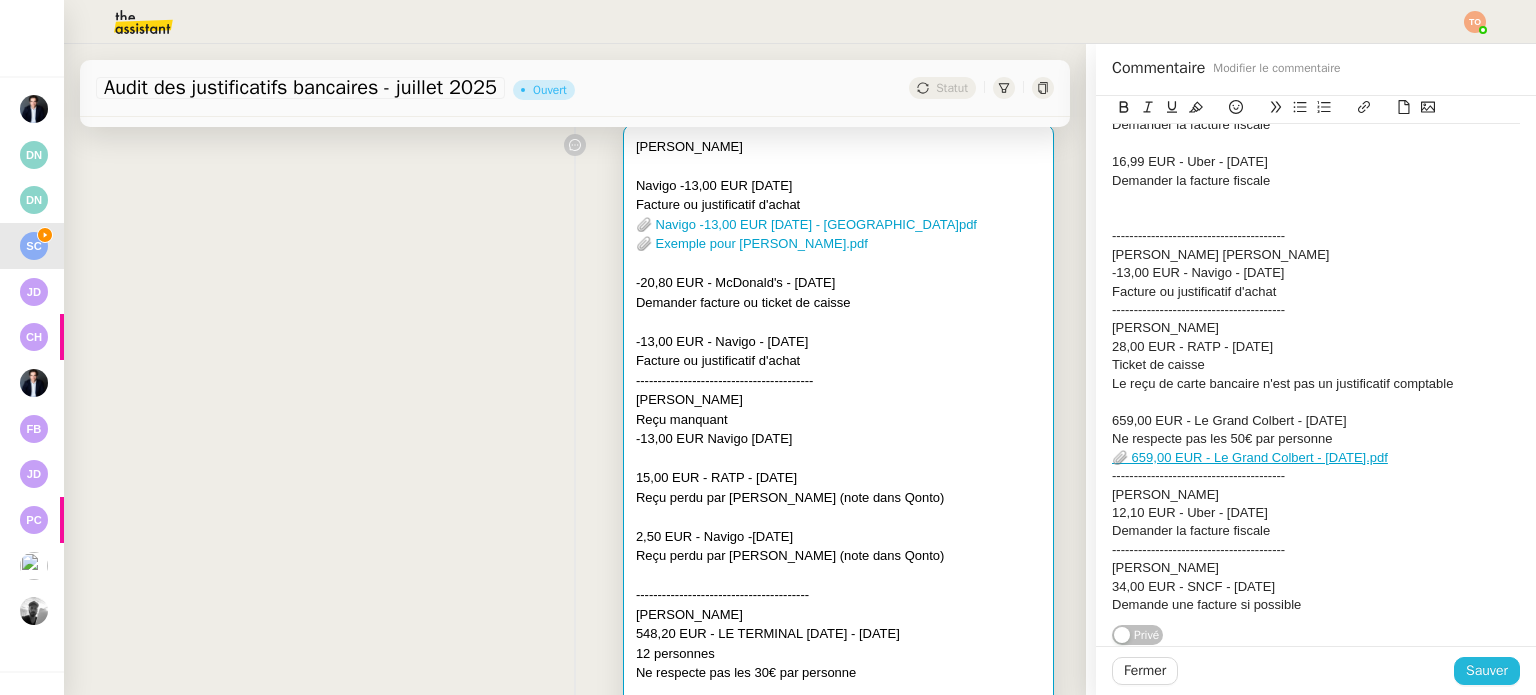 click on "Sauver" 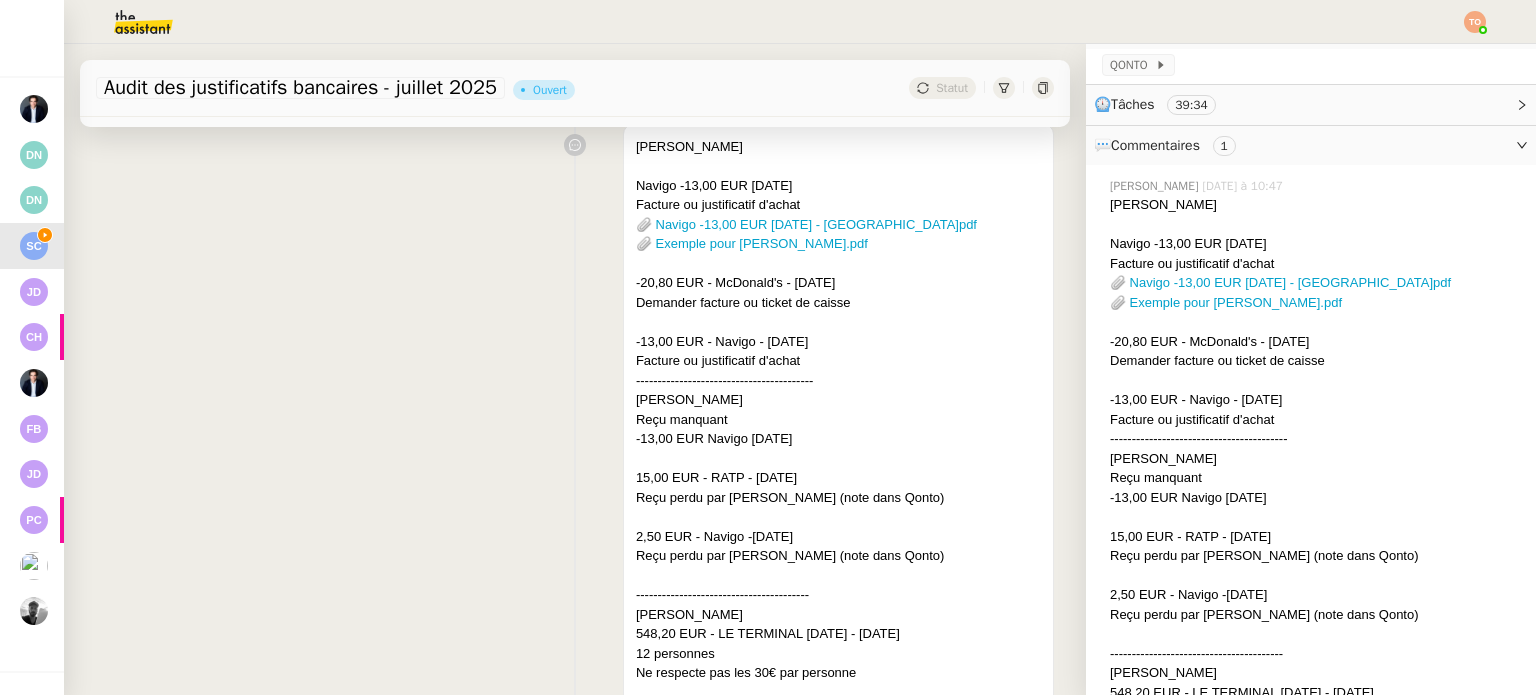 scroll, scrollTop: 0, scrollLeft: 0, axis: both 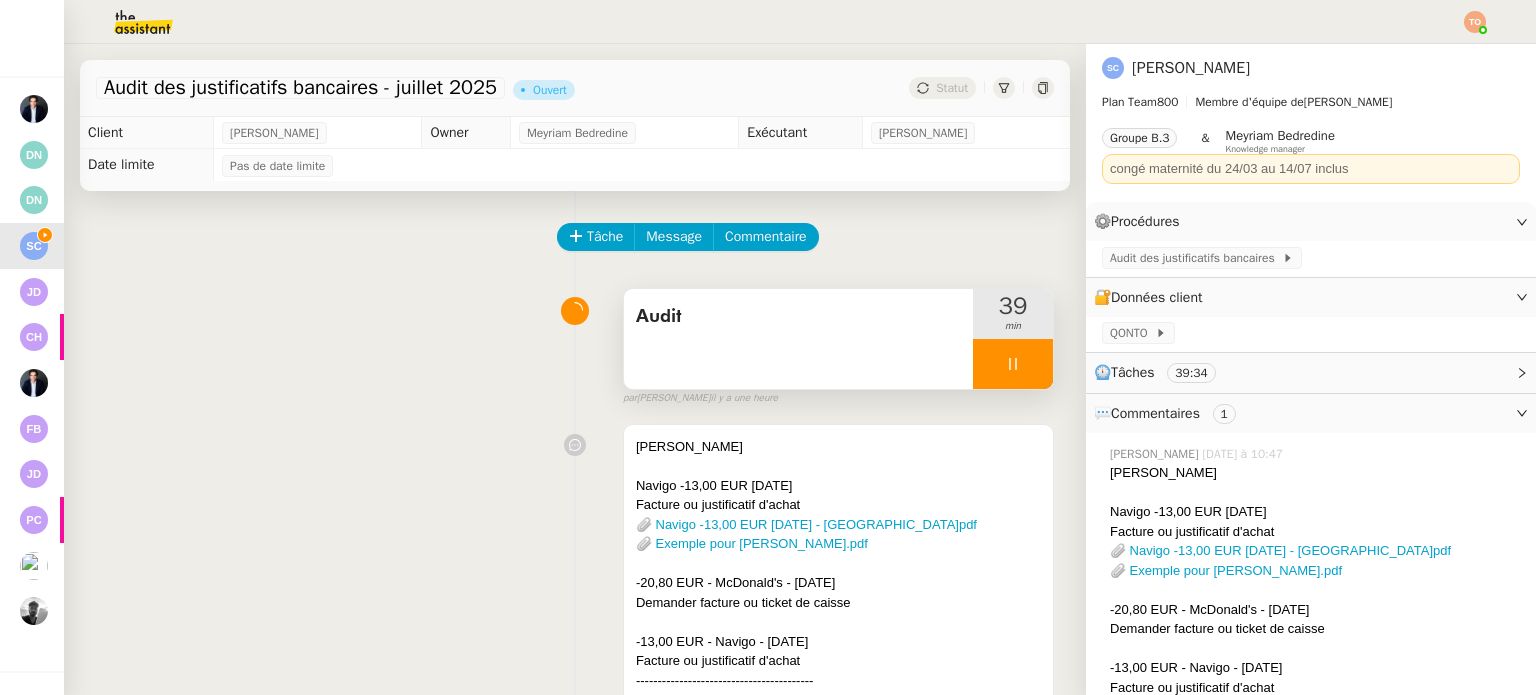 click on "Audit" at bounding box center [798, 339] 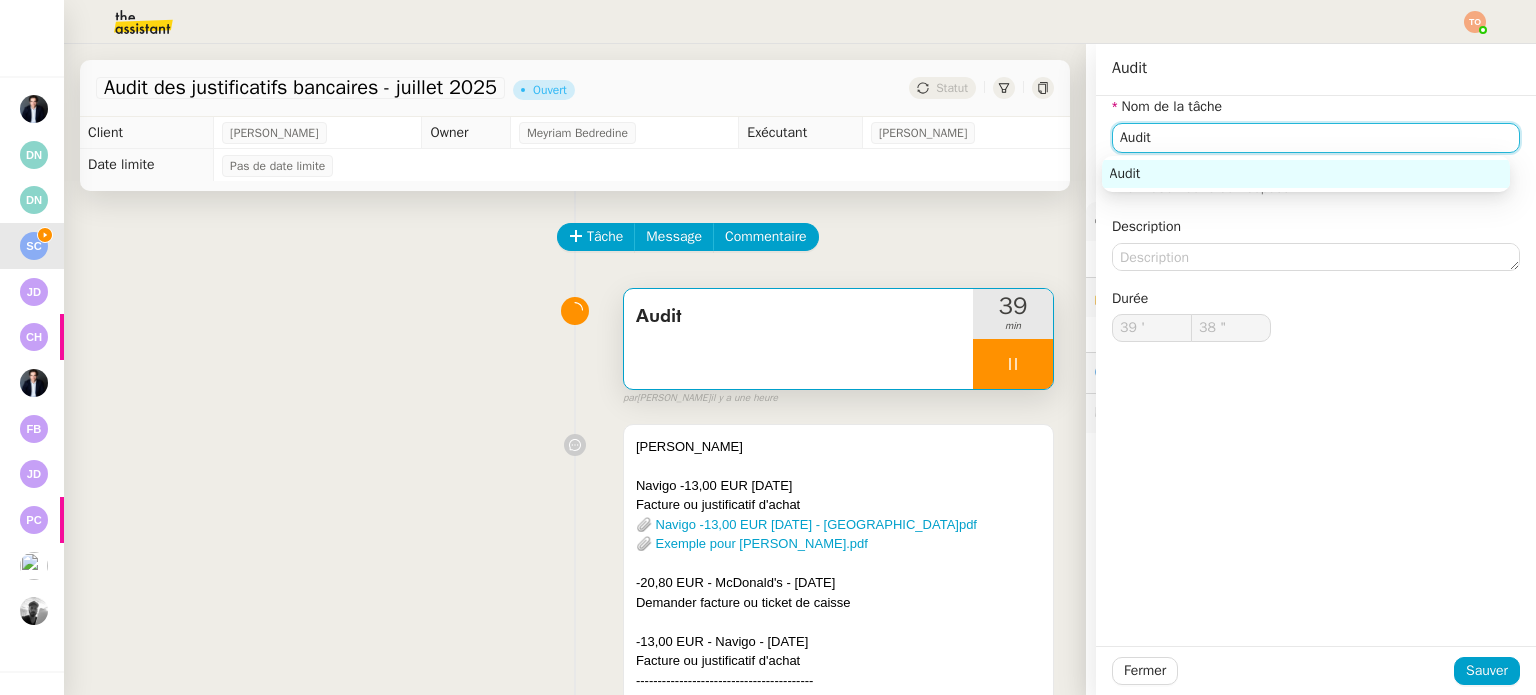 drag, startPoint x: 1182, startPoint y: 142, endPoint x: 1074, endPoint y: 128, distance: 108.903625 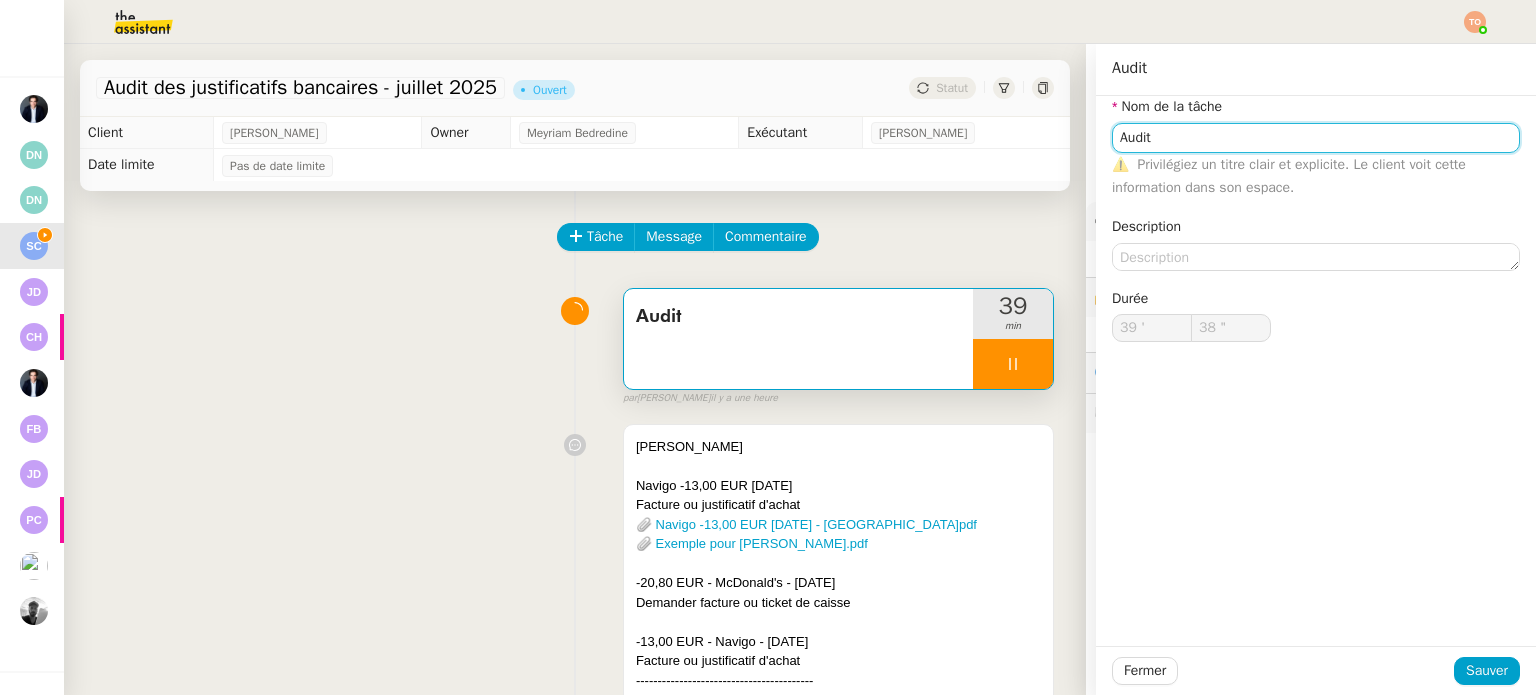 type on "39 "" 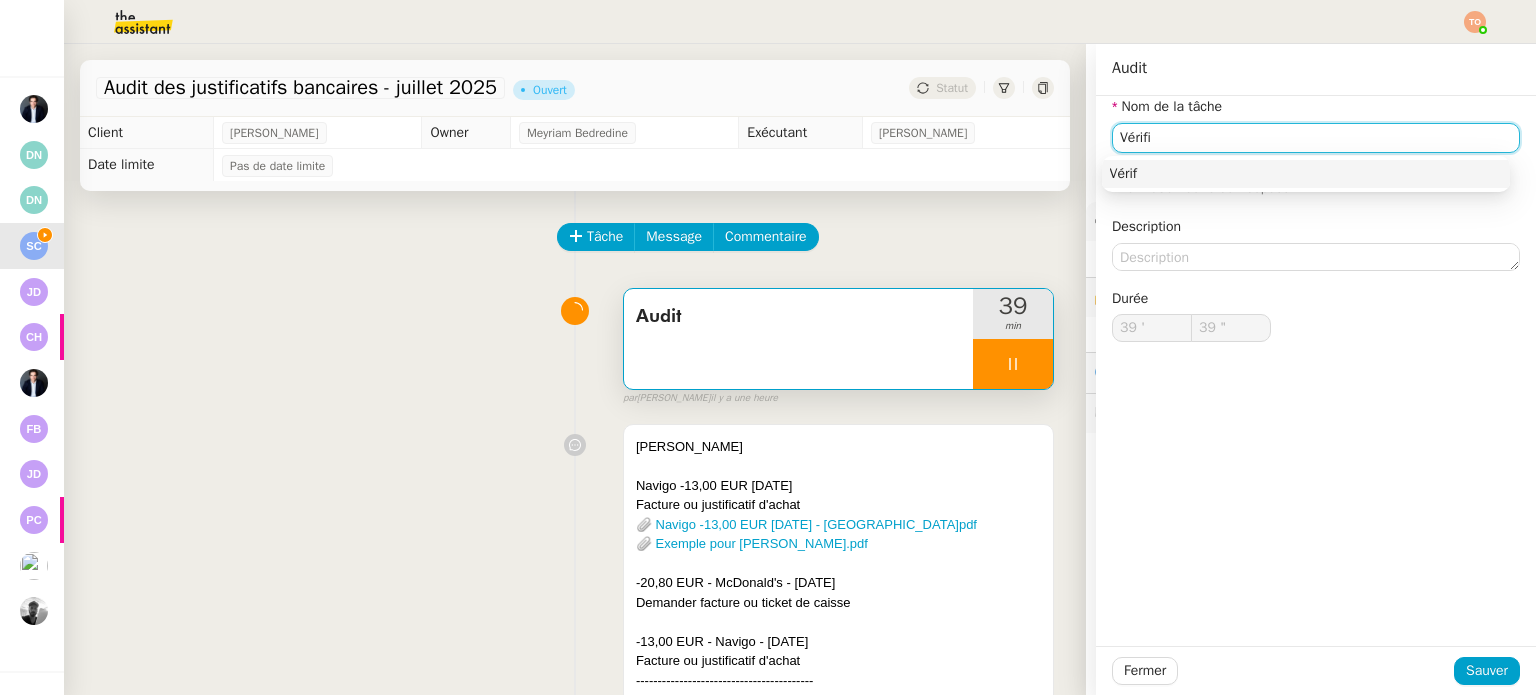 type on "Vérific" 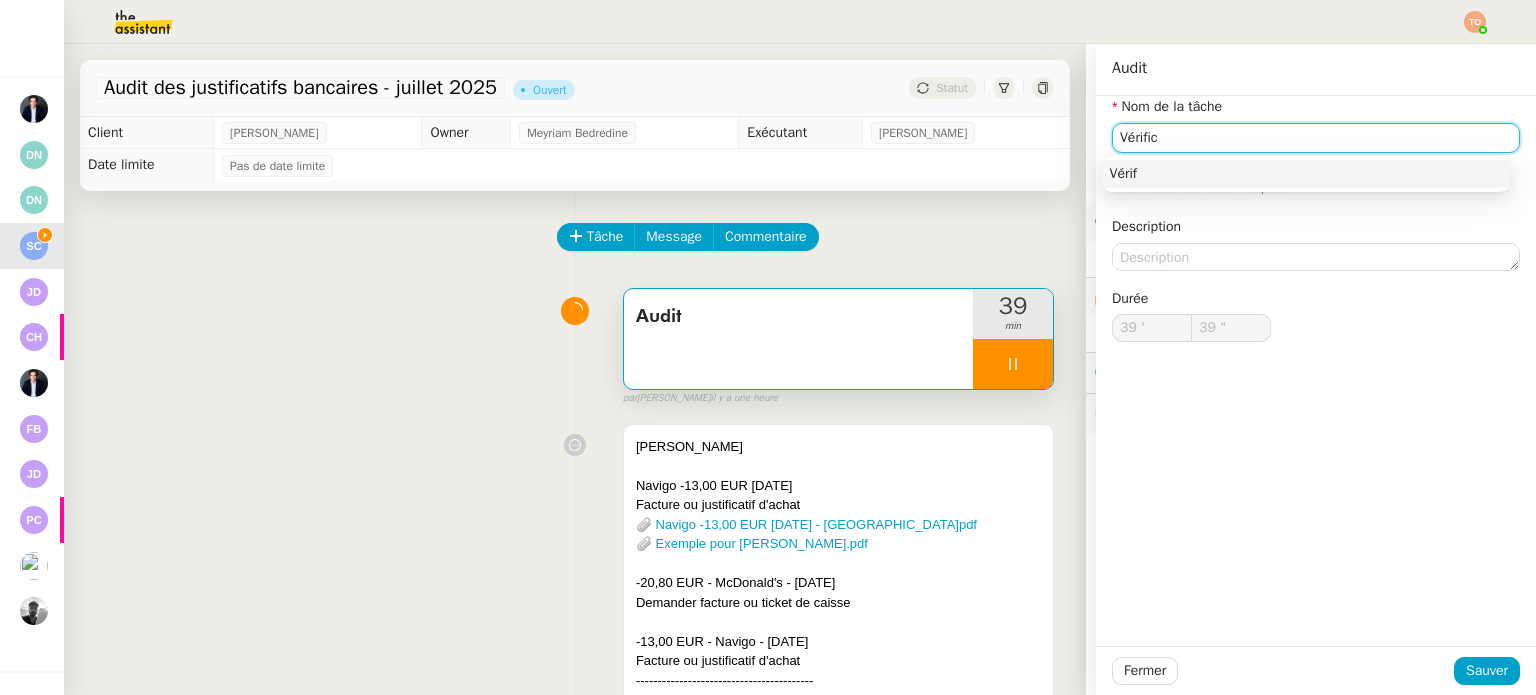 type on "40 "" 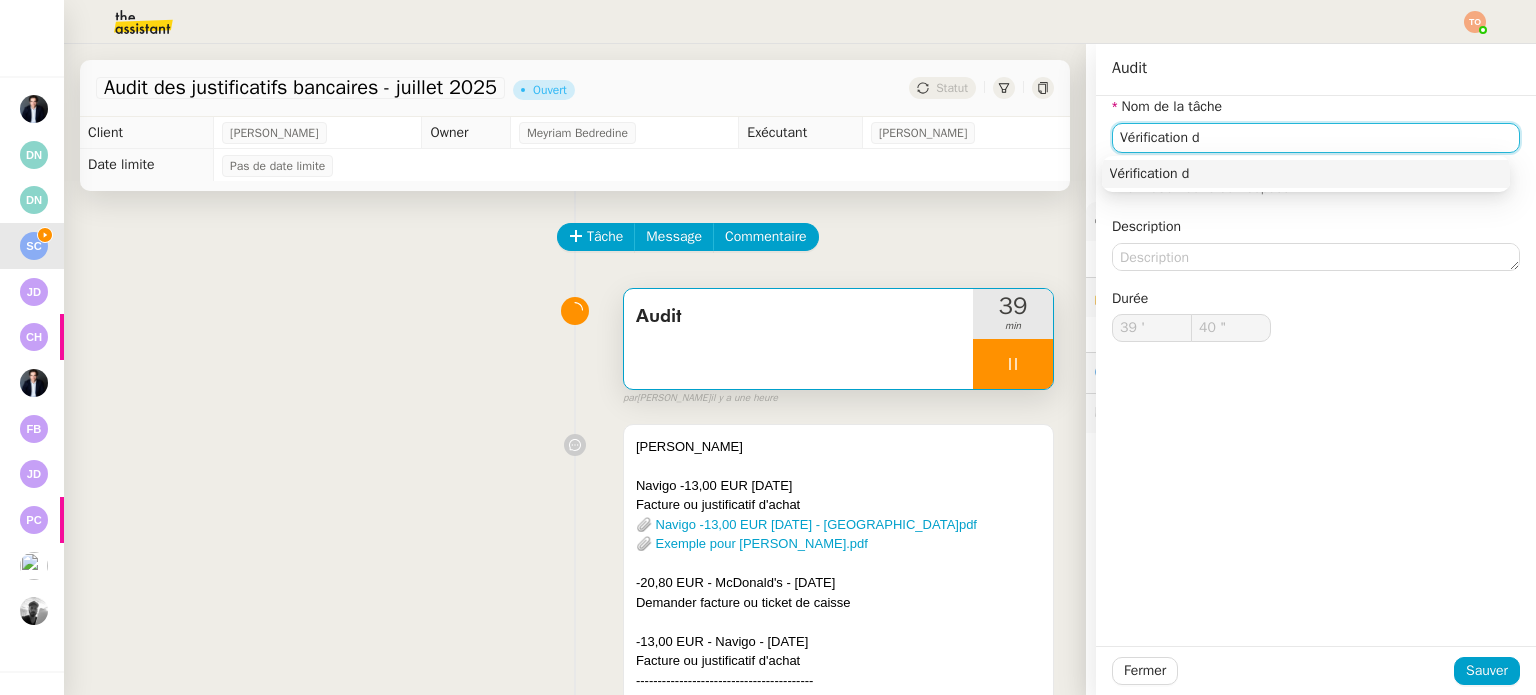 type on "Vérification de" 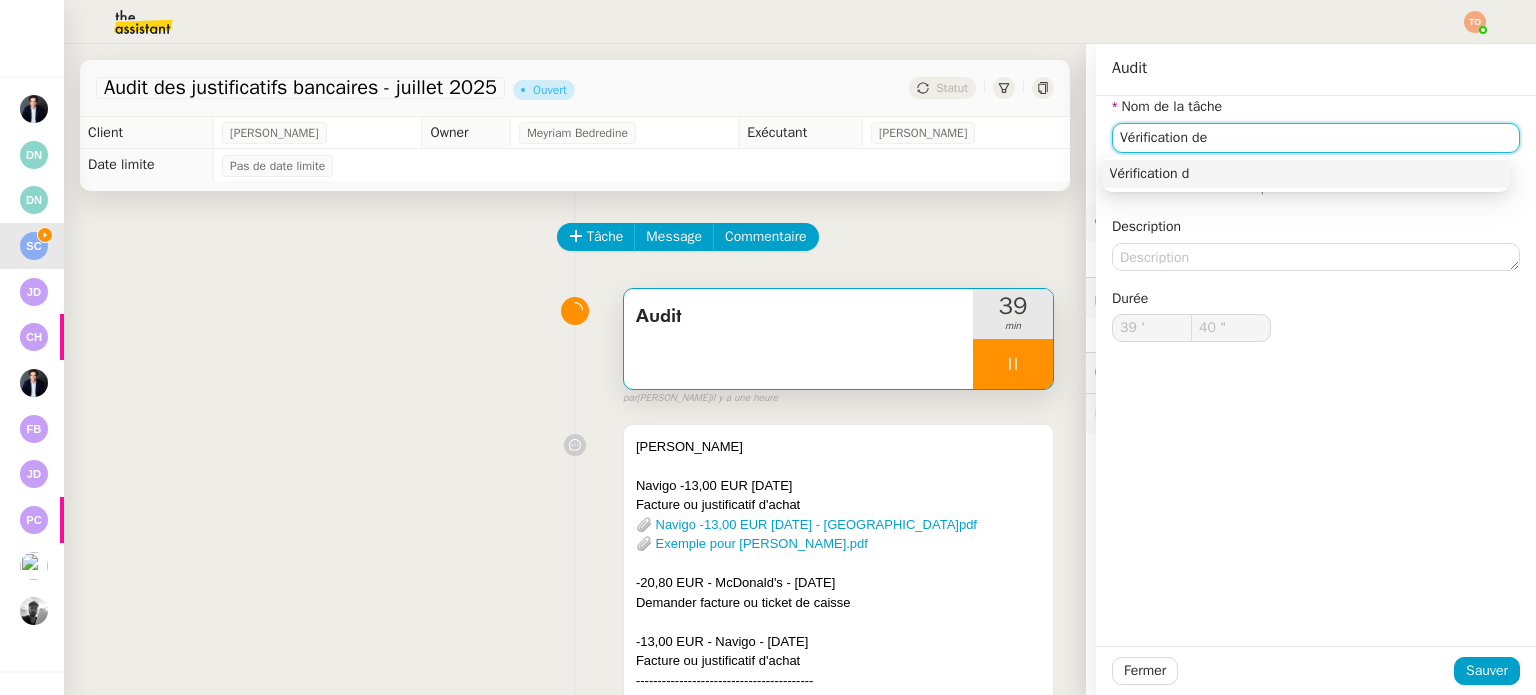 type on "41 "" 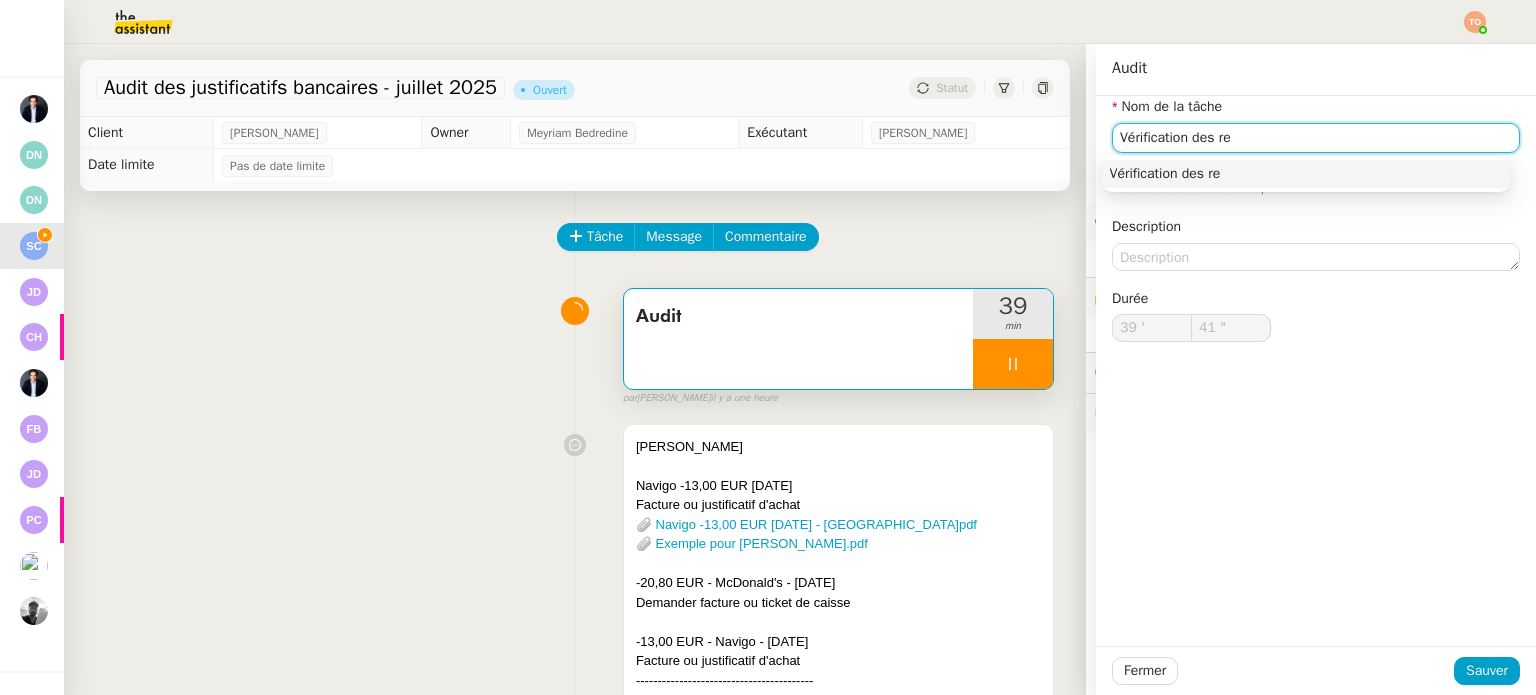 type on "Vérification des reç" 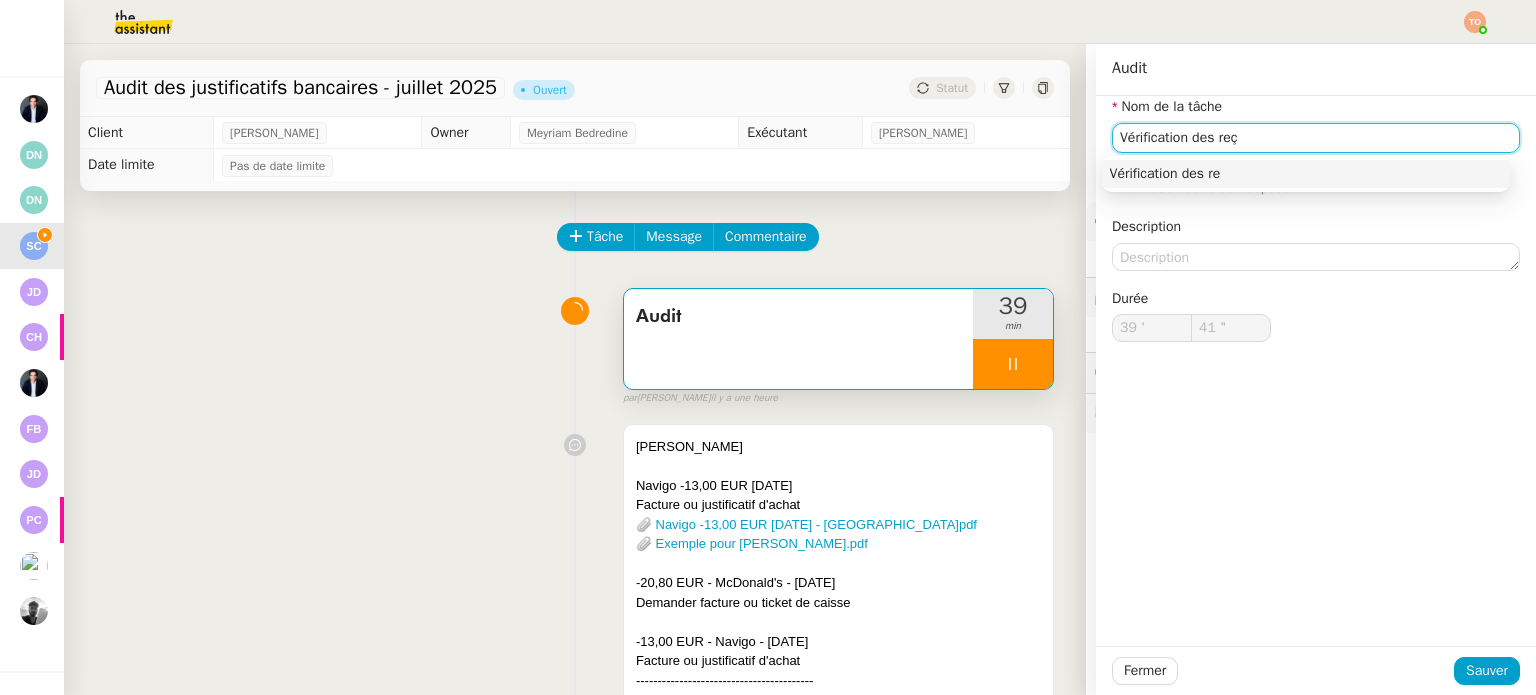 type on "42 "" 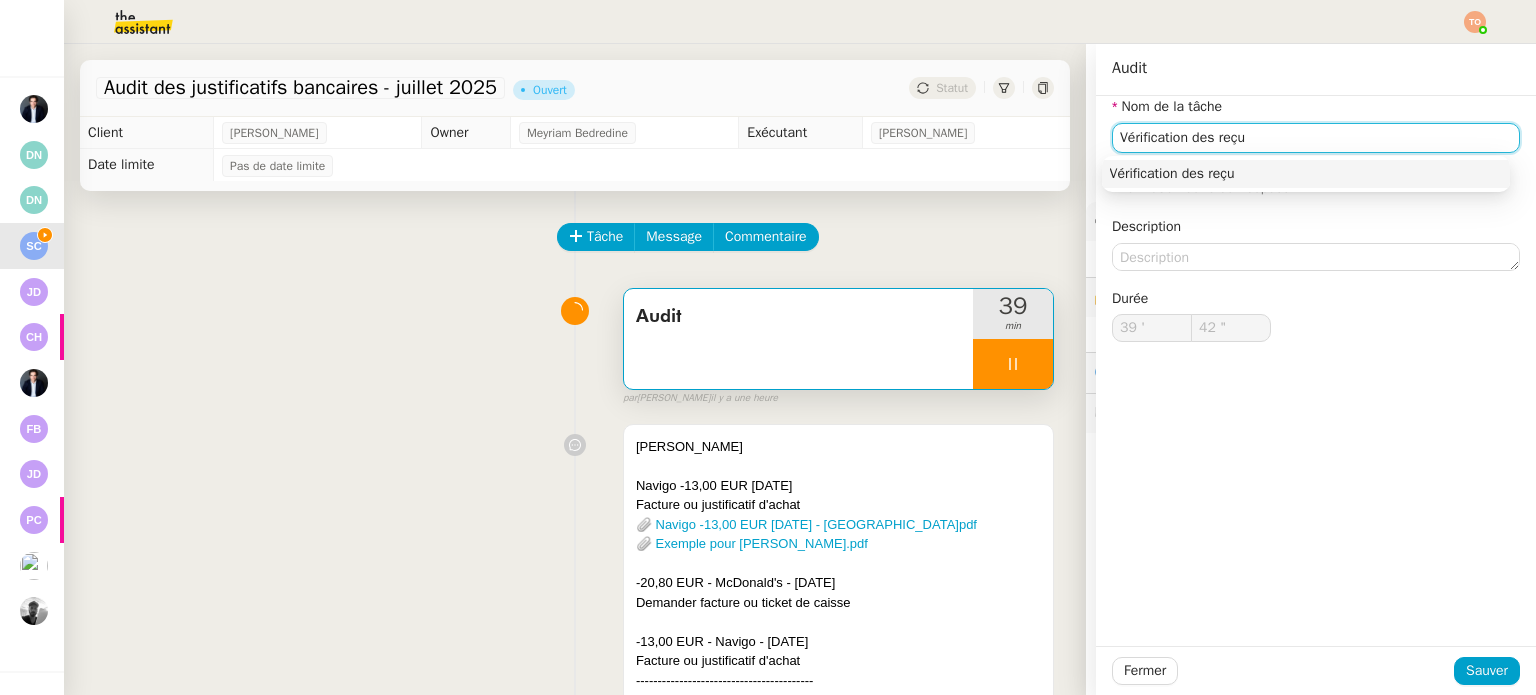 type on "Vérification des reçus" 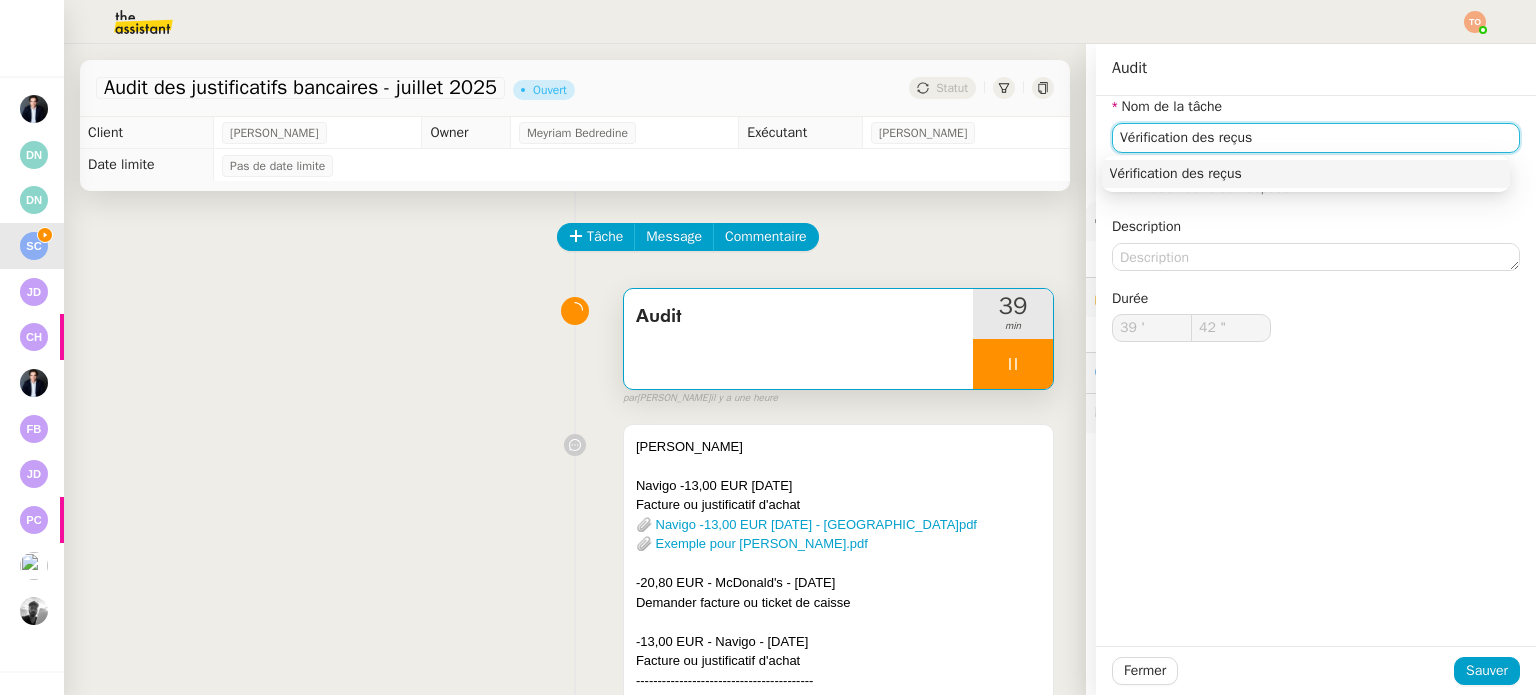 type on "43 "" 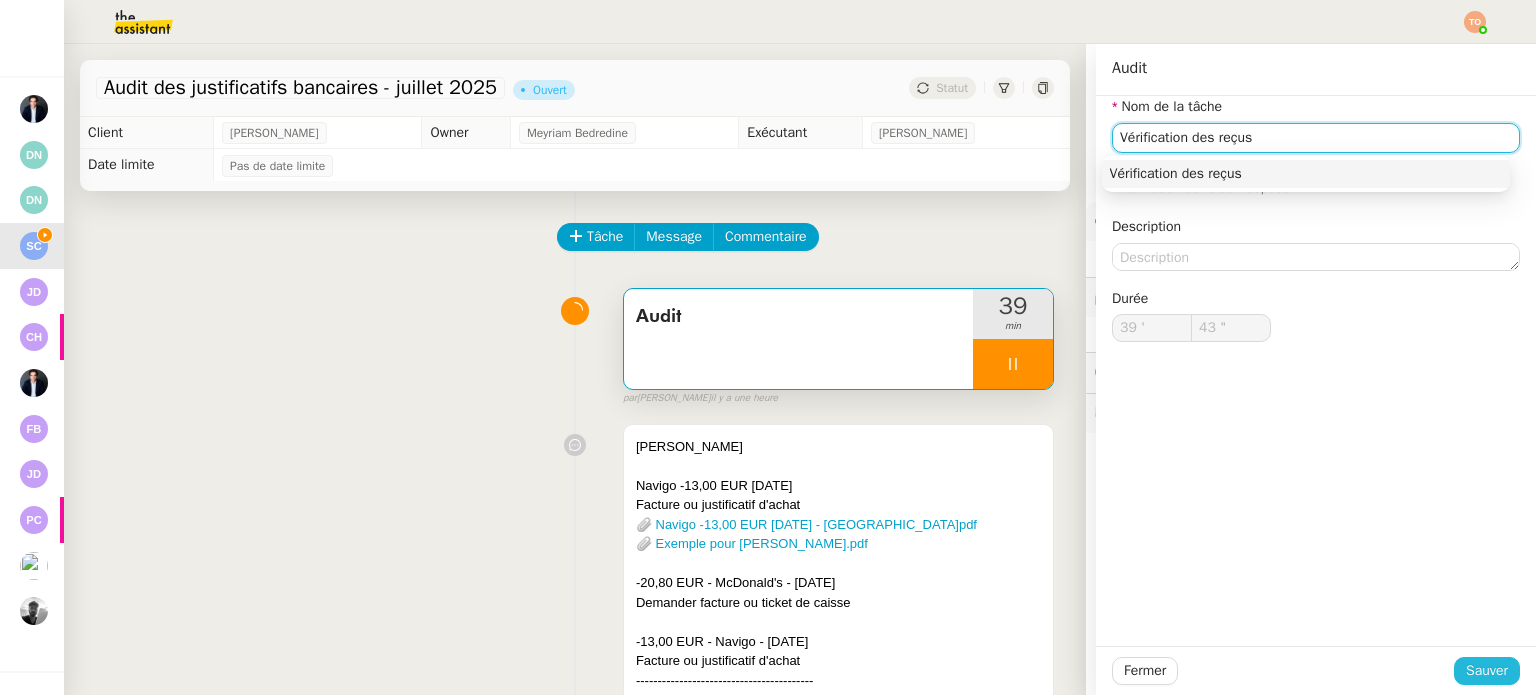 type on "Vérification des reçus" 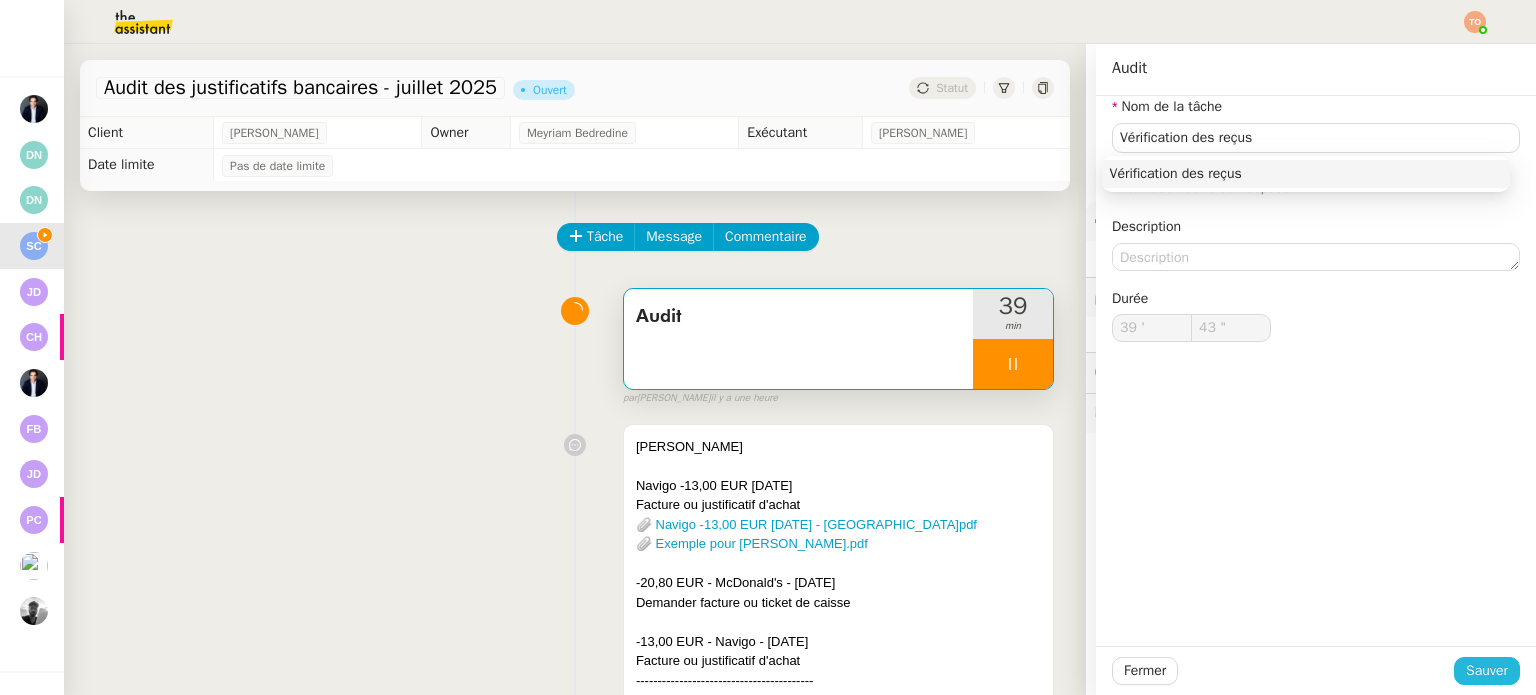type on "44 "" 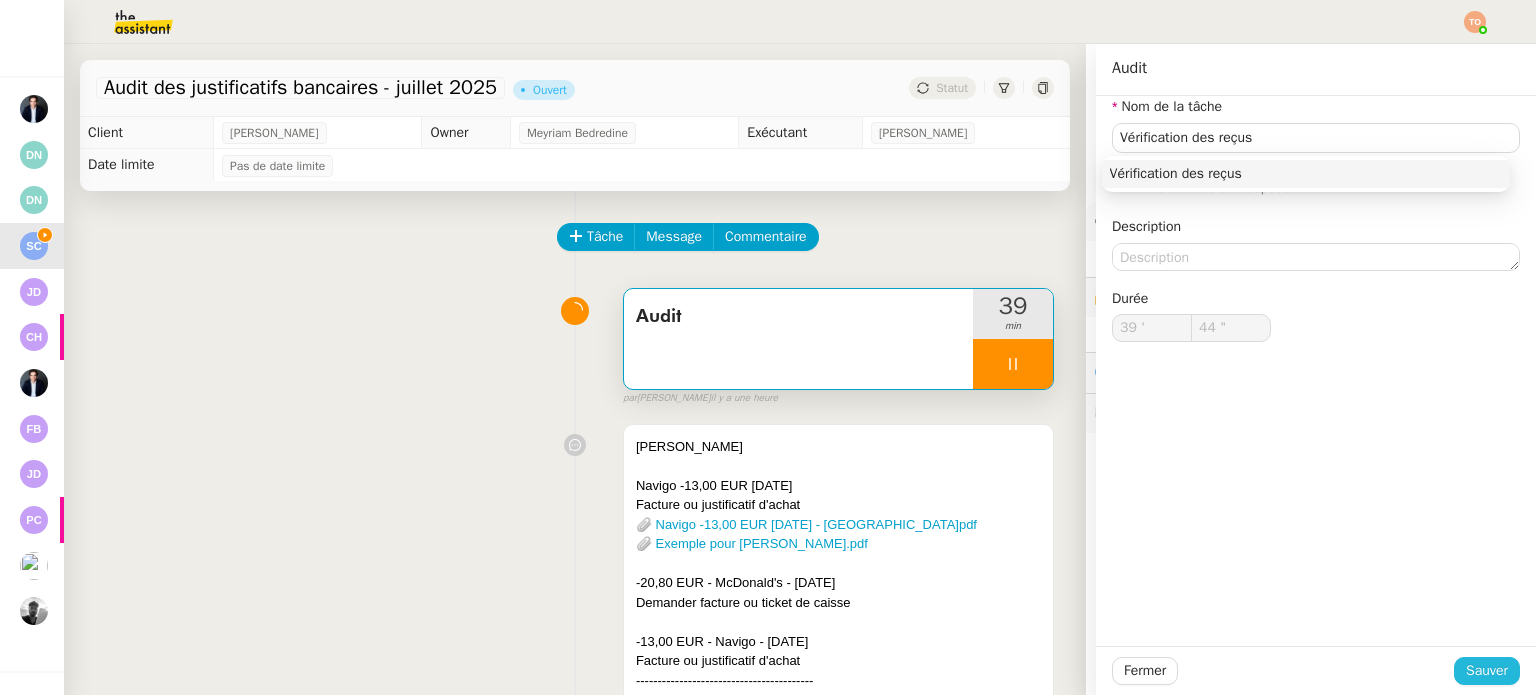 click on "Sauver" 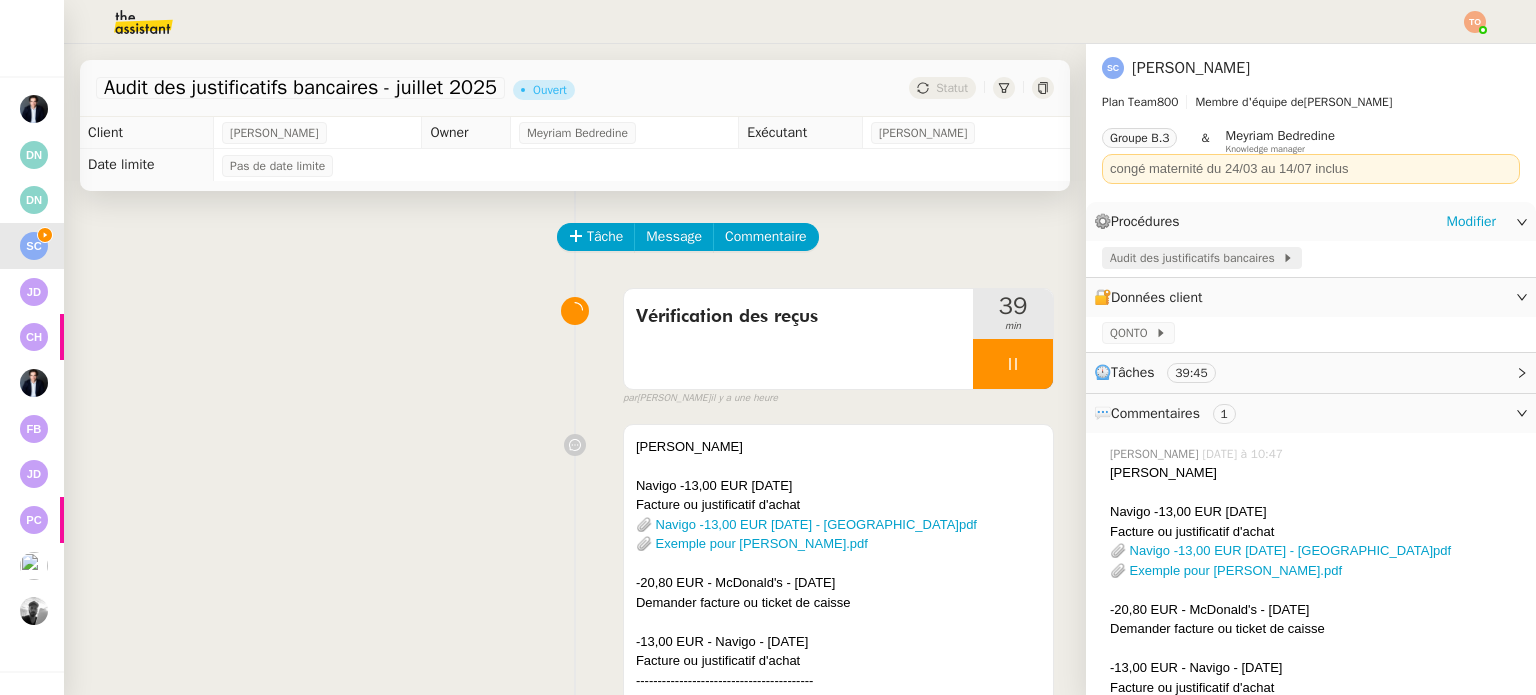 click on "Audit des justificatifs bancaires" 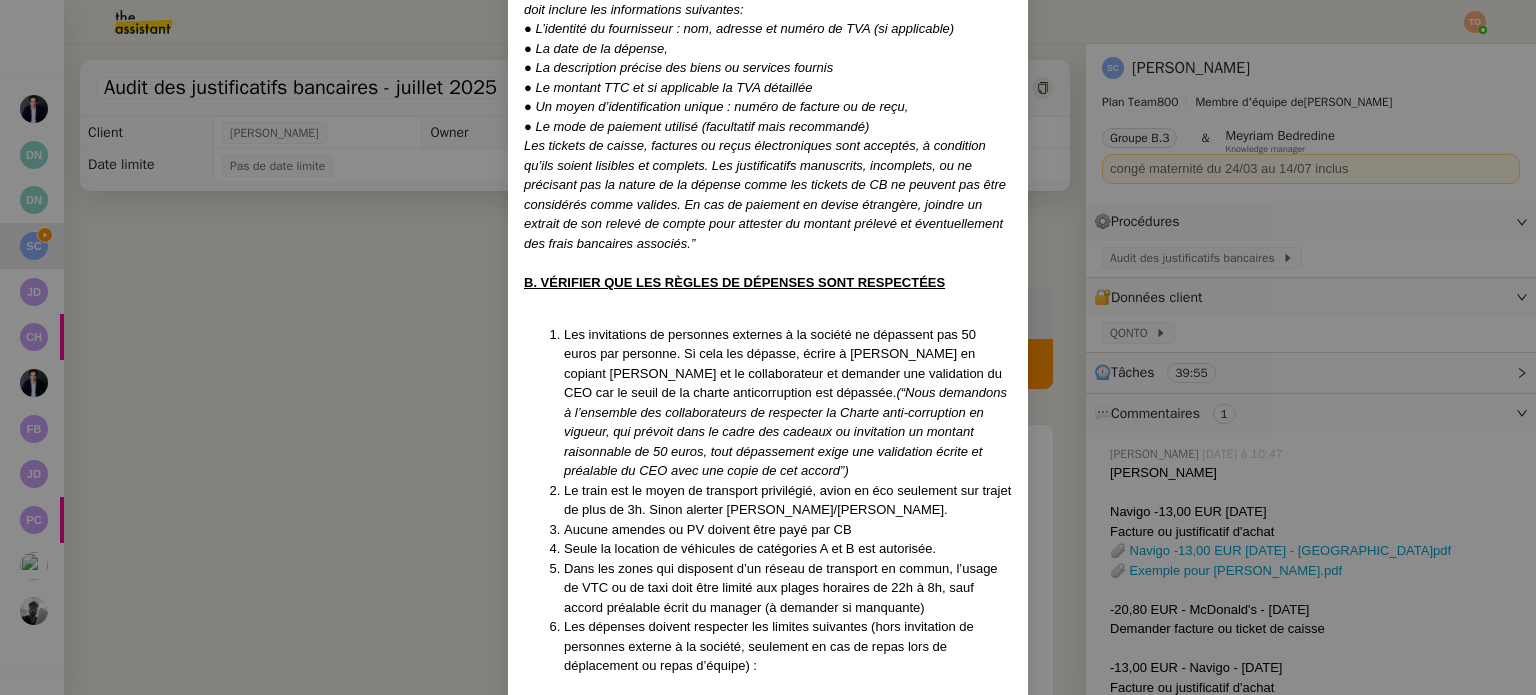 scroll, scrollTop: 900, scrollLeft: 0, axis: vertical 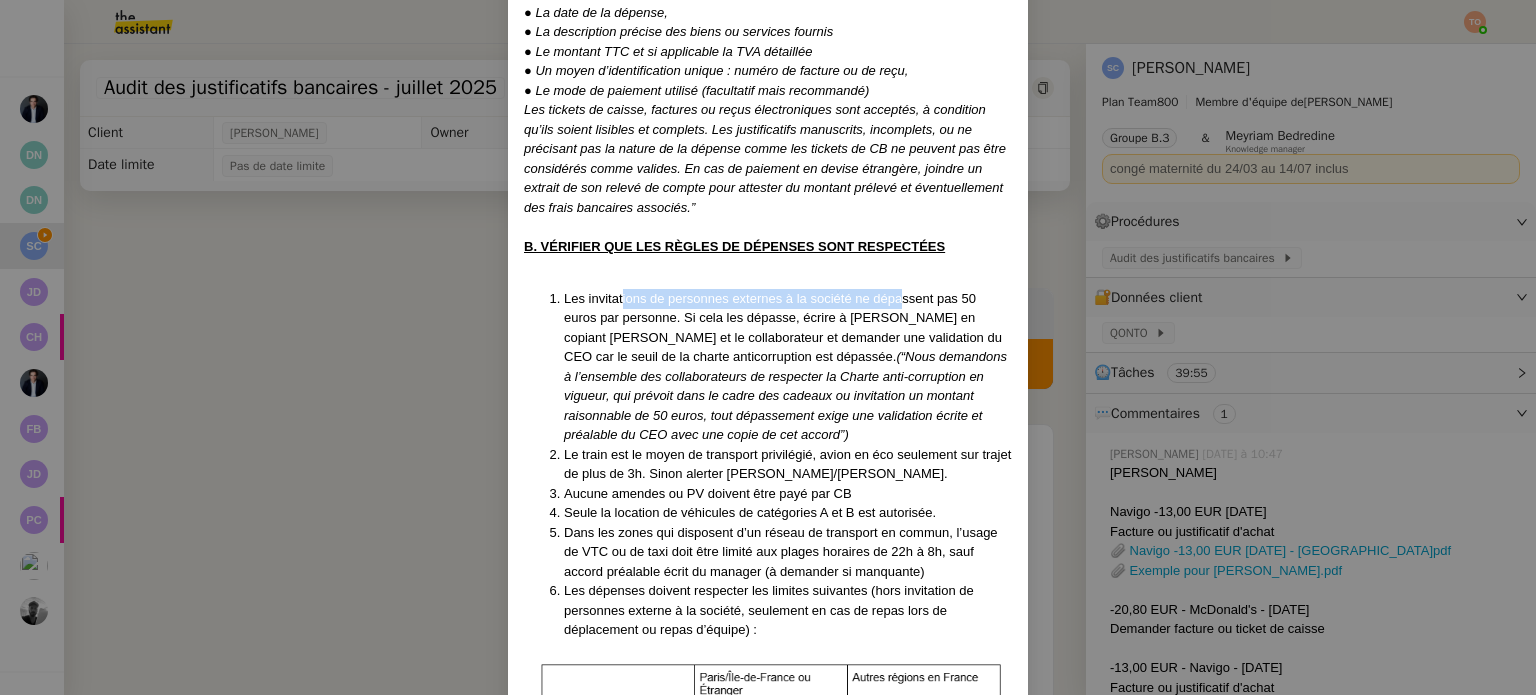 drag, startPoint x: 616, startPoint y: 286, endPoint x: 911, endPoint y: 303, distance: 295.4894 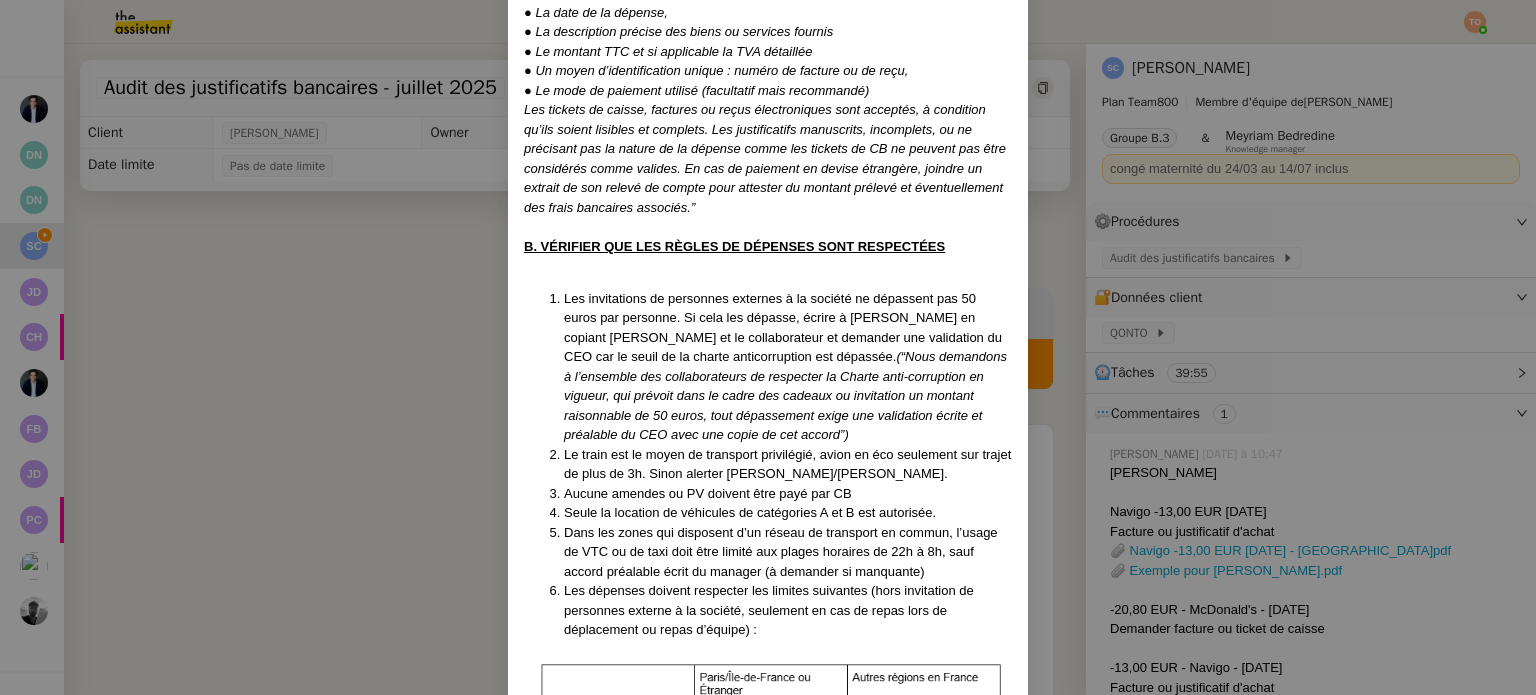 click on "Les invitations de personnes externes à la société ne dépassent pas 50 euros par personne. Si cela les dépasse, écrire à Romain Baert en copiant Sonia et le collaborateur et demander une validation du CEO car le seuil de la charte anticorruption est dépassée." at bounding box center (783, 328) 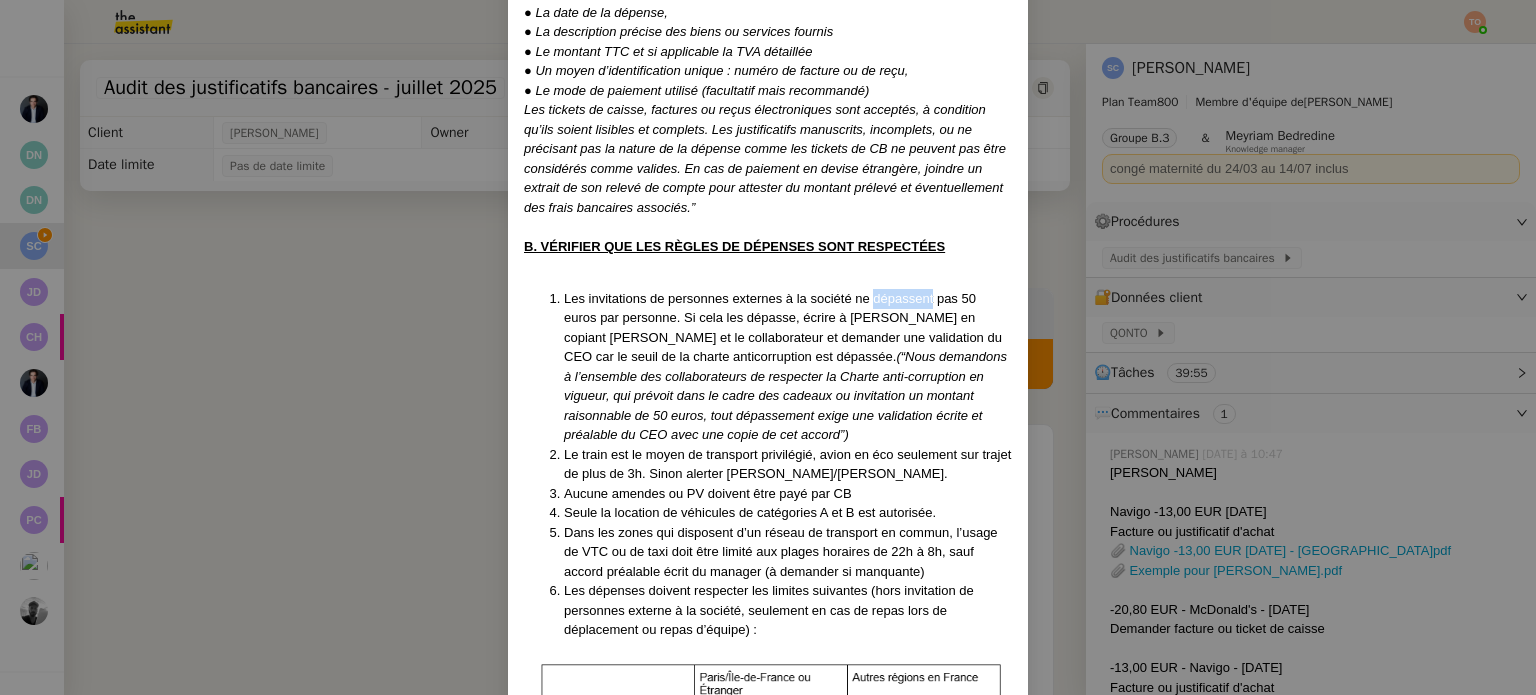 click on "Les invitations de personnes externes à la société ne dépassent pas 50 euros par personne. Si cela les dépasse, écrire à Romain Baert en copiant Sonia et le collaborateur et demander une validation du CEO car le seuil de la charte anticorruption est dépassée.  (“Nous demandons à l’ensemble des collaborateurs de respecter la Charte anti-corruption en vigueur, qui prévoit dans le cadre des cadeaux ou invitation un montant raisonnable de 50 euros, tout dépassement exige une validation écrite et préalable du CEO avec une copie de cet accord”)" at bounding box center [788, 367] 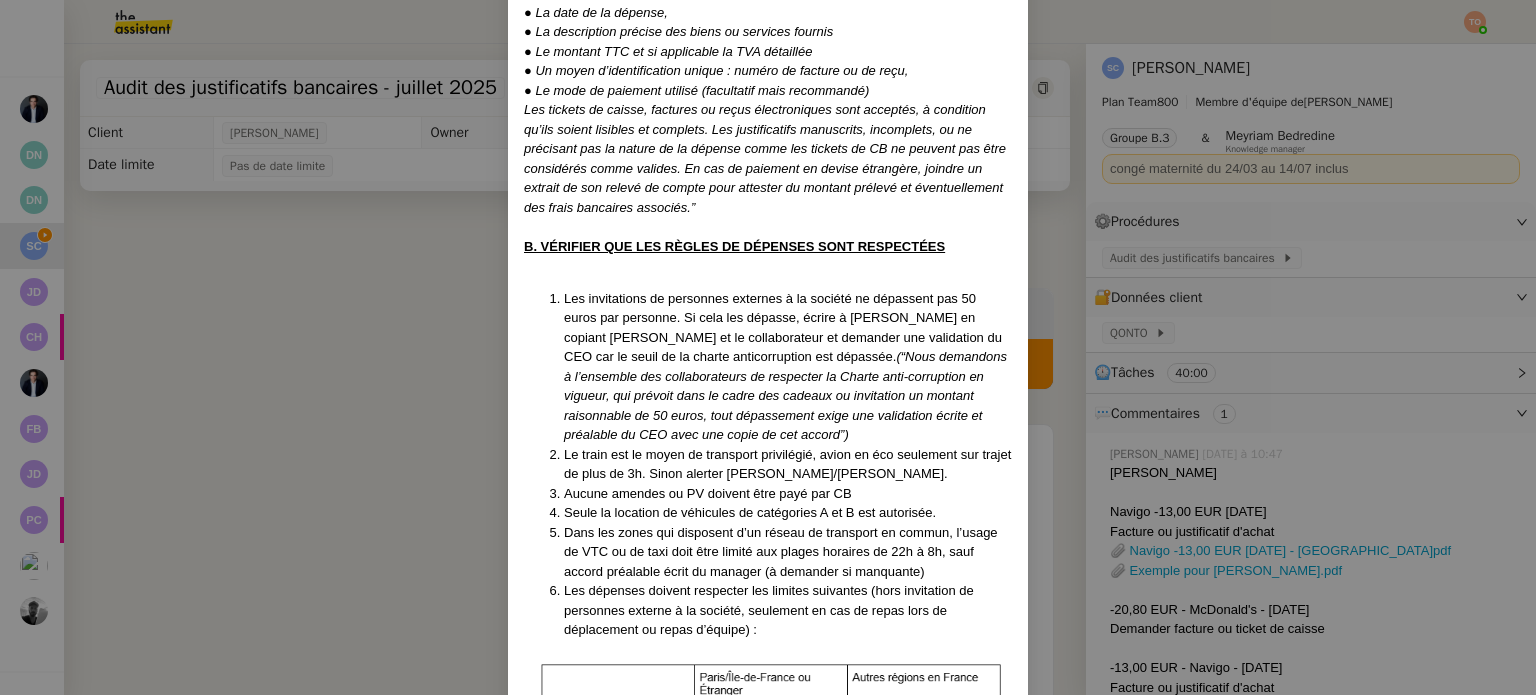 click on "Les invitations de personnes externes à la société ne dépassent pas 50 euros par personne. Si cela les dépasse, écrire à Romain Baert en copiant Sonia et le collaborateur et demander une validation du CEO car le seuil de la charte anticorruption est dépassée." at bounding box center (783, 328) 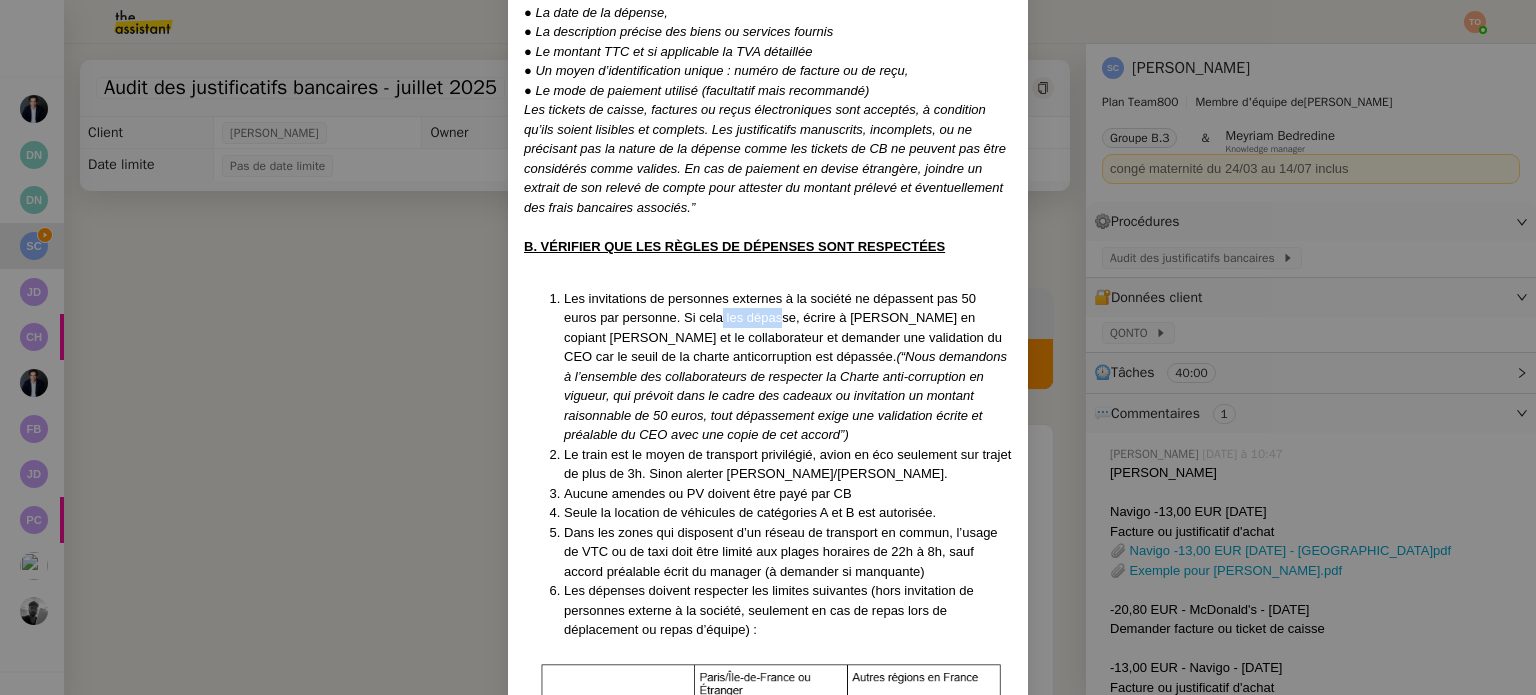 drag, startPoint x: 719, startPoint y: 311, endPoint x: 806, endPoint y: 315, distance: 87.0919 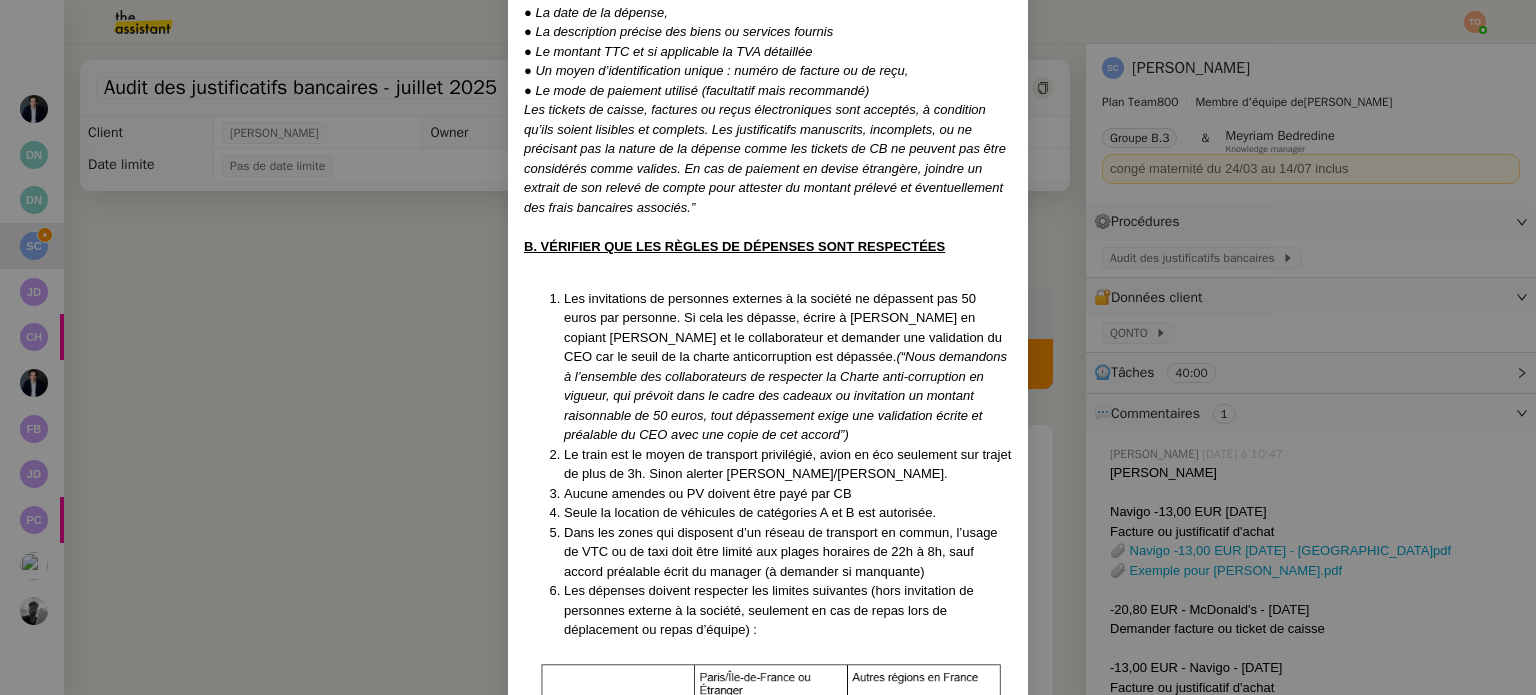 click on "Les invitations de personnes externes à la société ne dépassent pas 50 euros par personne. Si cela les dépasse, écrire à Romain Baert en copiant Sonia et le collaborateur et demander une validation du CEO car le seuil de la charte anticorruption est dépassée." at bounding box center [783, 328] 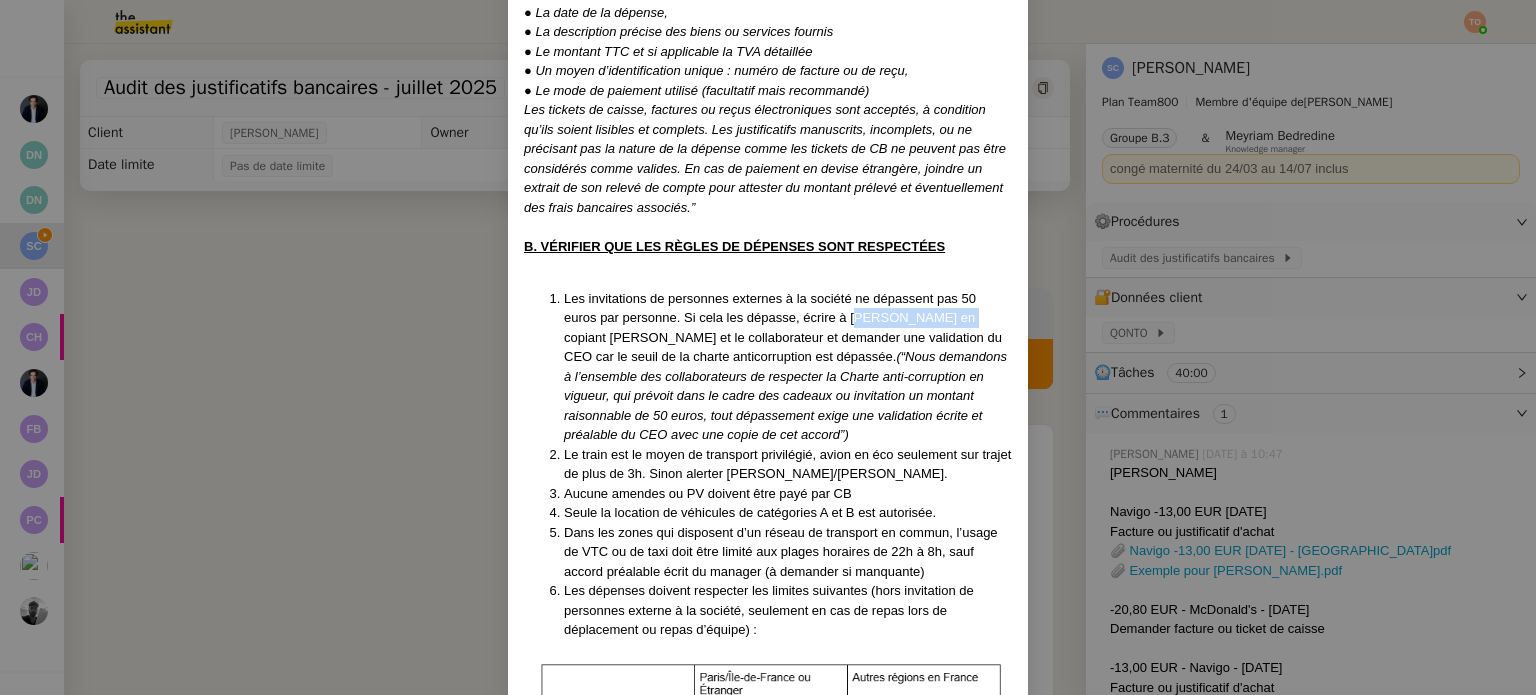 drag, startPoint x: 860, startPoint y: 317, endPoint x: 952, endPoint y: 318, distance: 92.00543 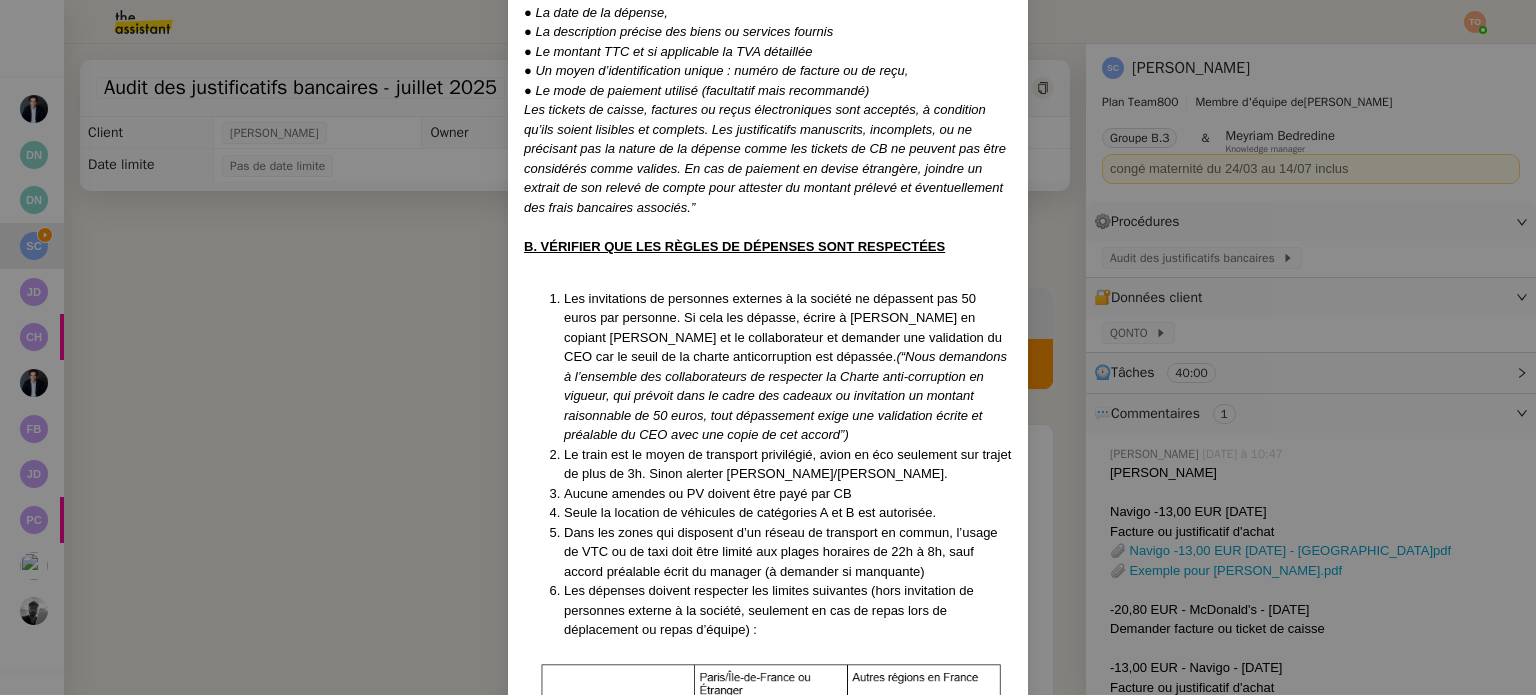 click on "Les invitations de personnes externes à la société ne dépassent pas 50 euros par personne. Si cela les dépasse, écrire à Romain Baert en copiant Sonia et le collaborateur et demander une validation du CEO car le seuil de la charte anticorruption est dépassée." at bounding box center (783, 328) 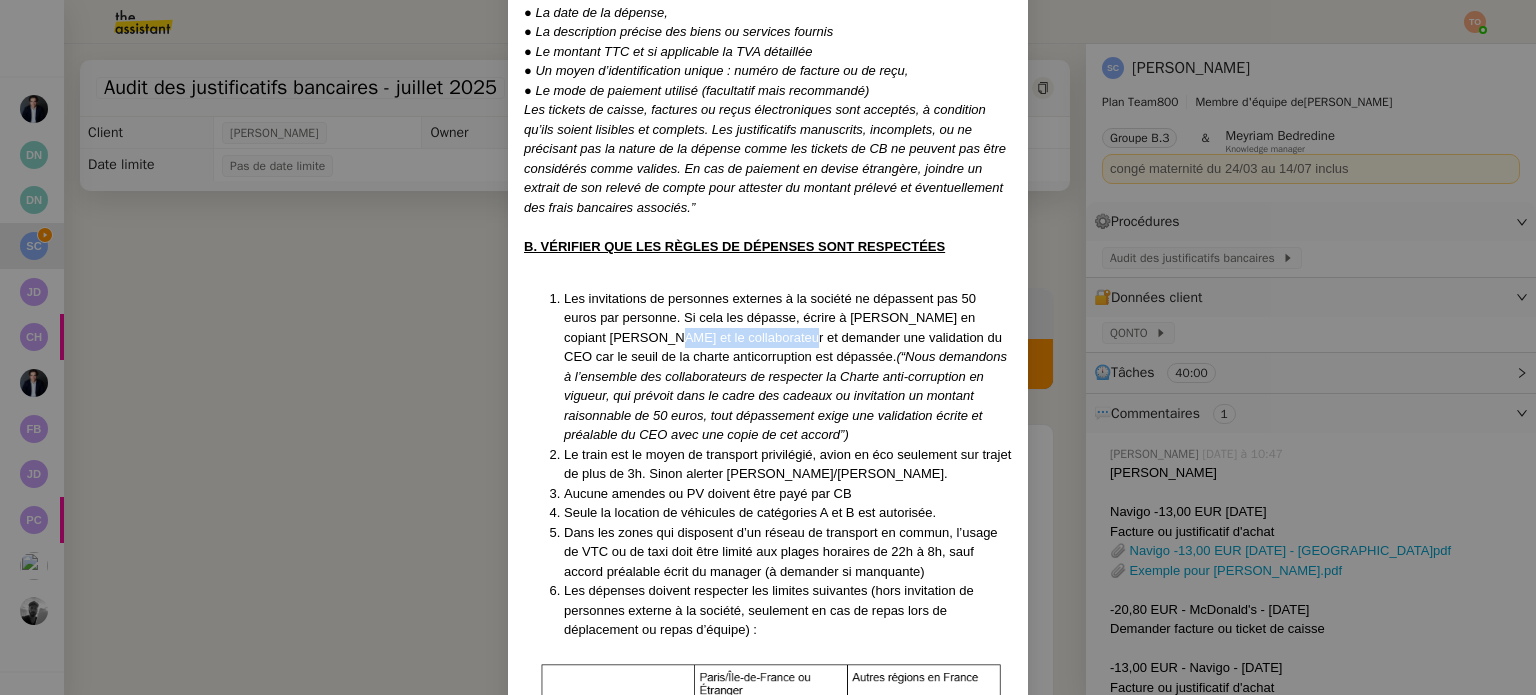 drag, startPoint x: 612, startPoint y: 335, endPoint x: 749, endPoint y: 330, distance: 137.09122 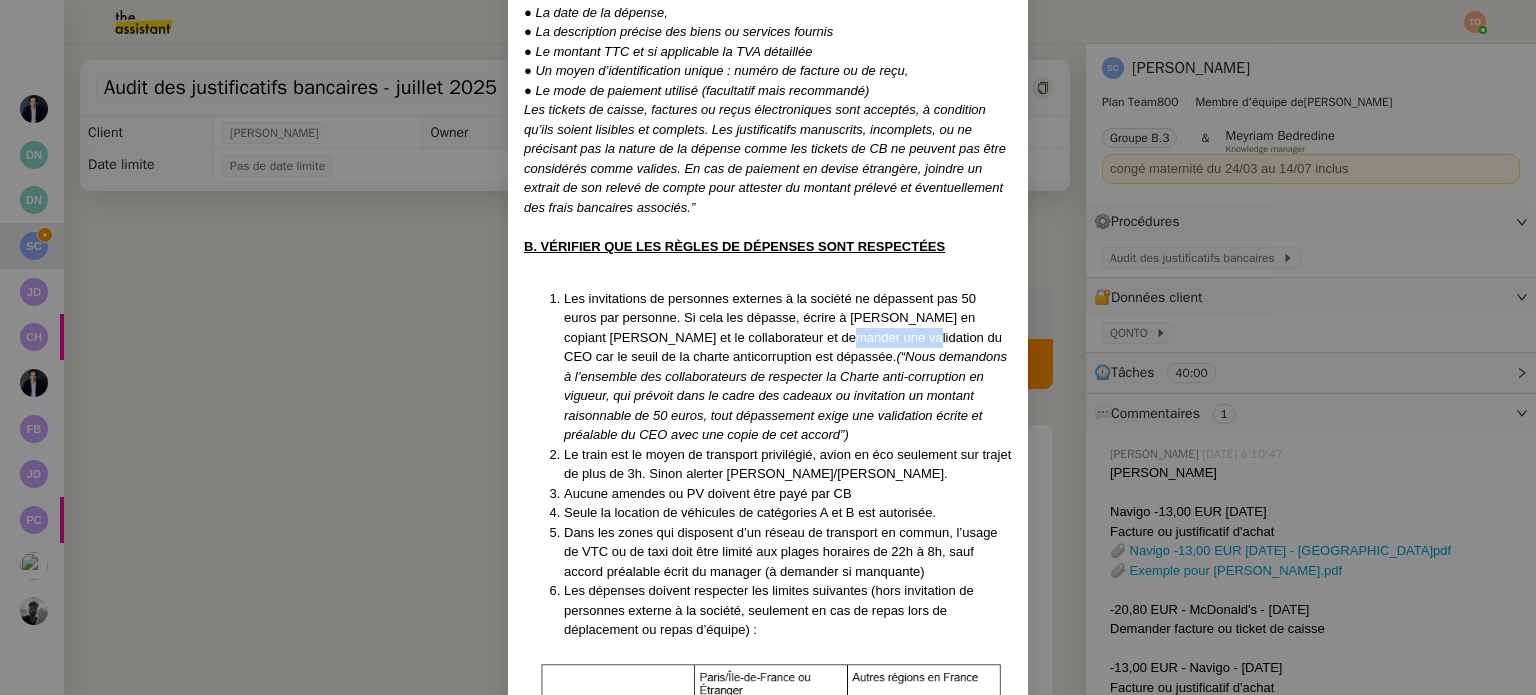 drag, startPoint x: 796, startPoint y: 331, endPoint x: 878, endPoint y: 332, distance: 82.006096 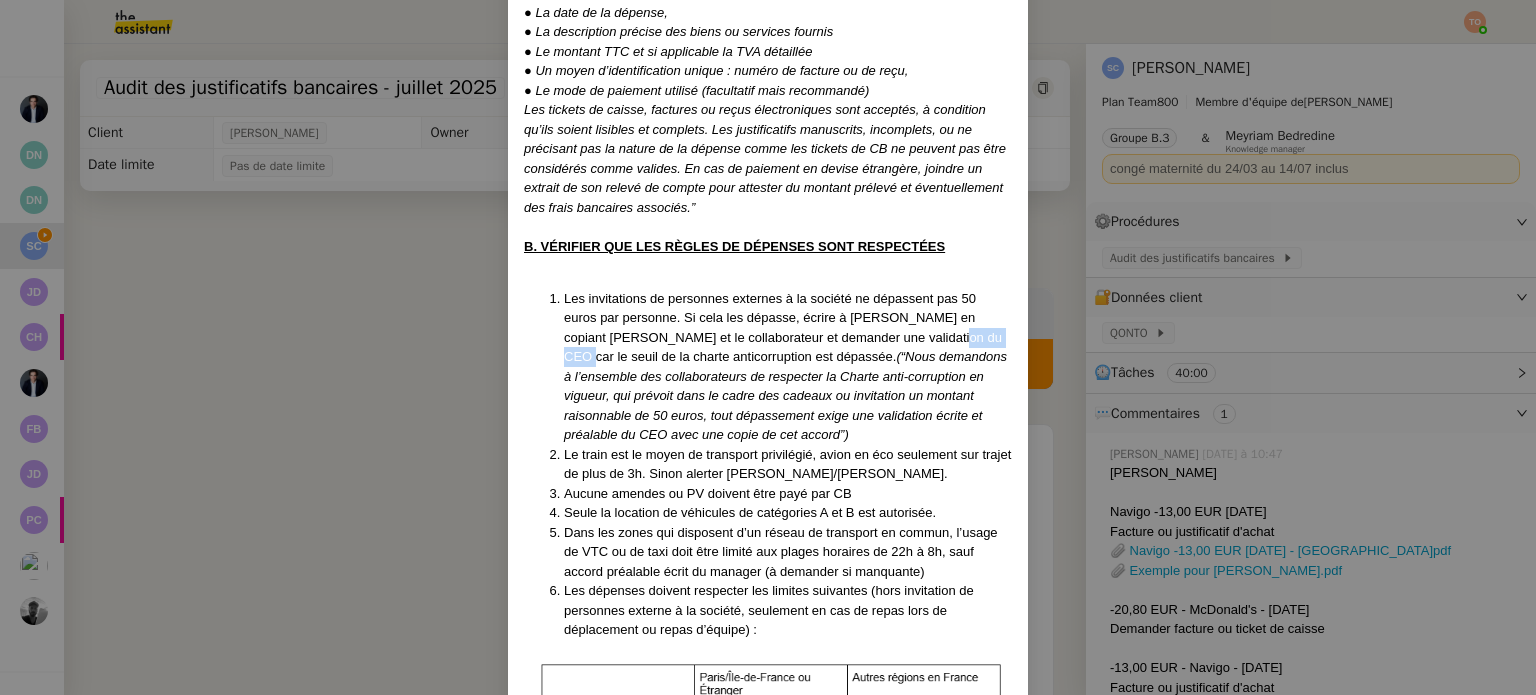 drag, startPoint x: 908, startPoint y: 333, endPoint x: 965, endPoint y: 333, distance: 57 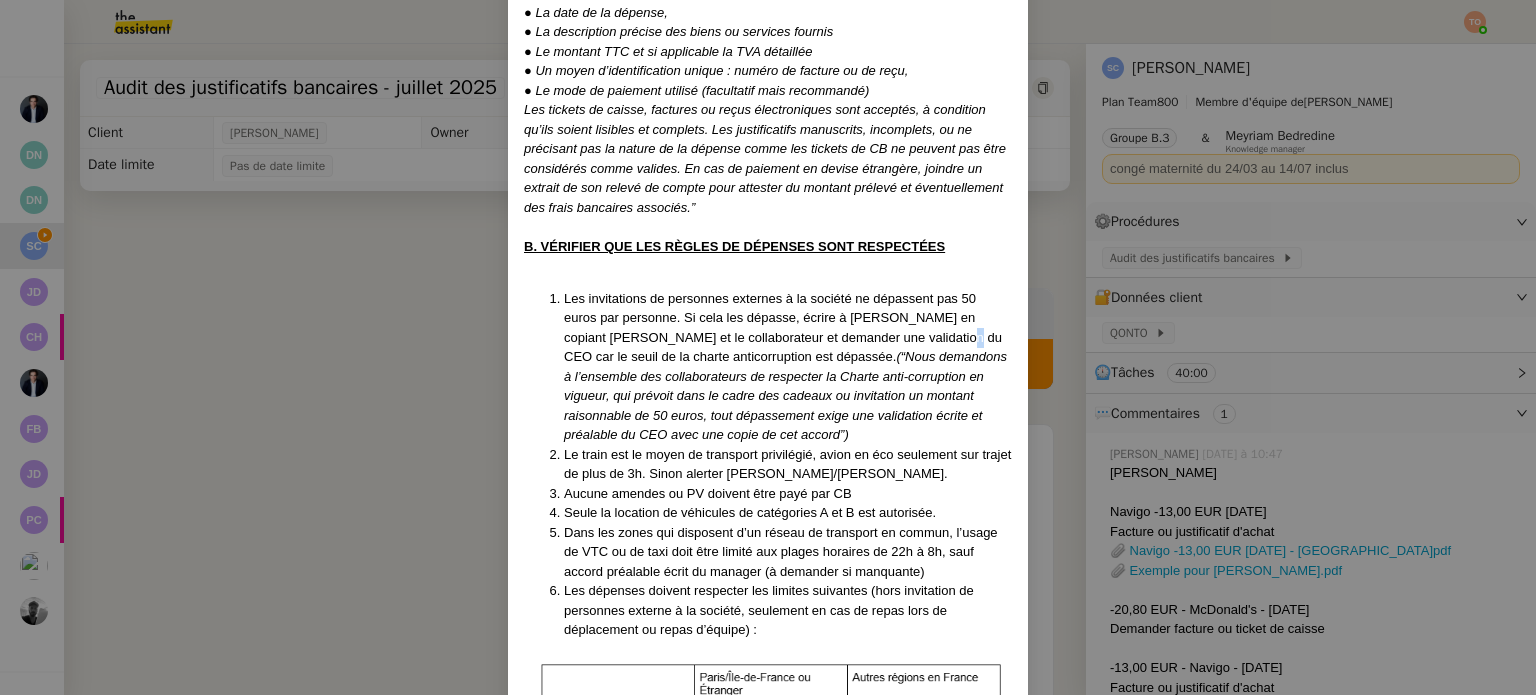 click on "Les invitations de personnes externes à la société ne dépassent pas 50 euros par personne. Si cela les dépasse, écrire à Romain Baert en copiant Sonia et le collaborateur et demander une validation du CEO car le seuil de la charte anticorruption est dépassée.  (“Nous demandons à l’ensemble des collaborateurs de respecter la Charte anti-corruption en vigueur, qui prévoit dans le cadre des cadeaux ou invitation un montant raisonnable de 50 euros, tout dépassement exige une validation écrite et préalable du CEO avec une copie de cet accord”)" at bounding box center (788, 367) 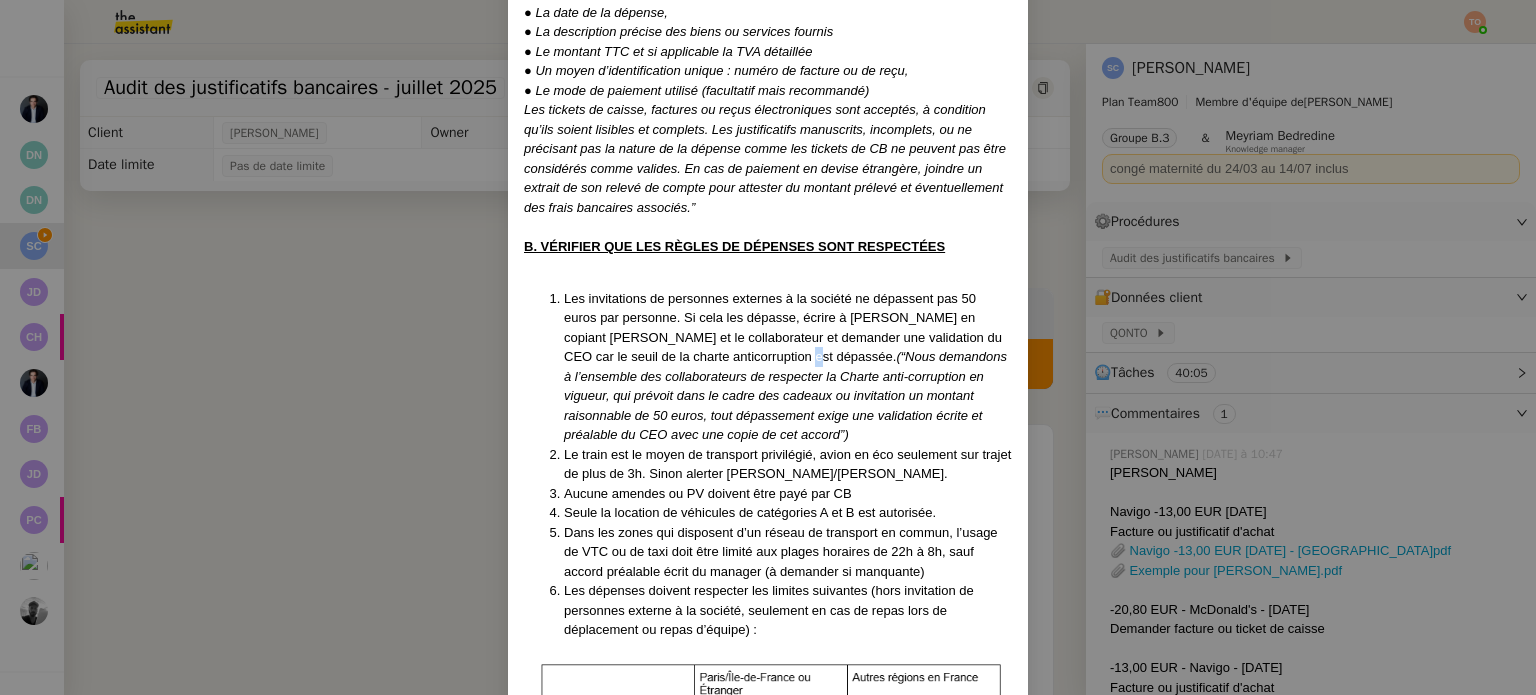 drag, startPoint x: 757, startPoint y: 351, endPoint x: 716, endPoint y: 355, distance: 41.19466 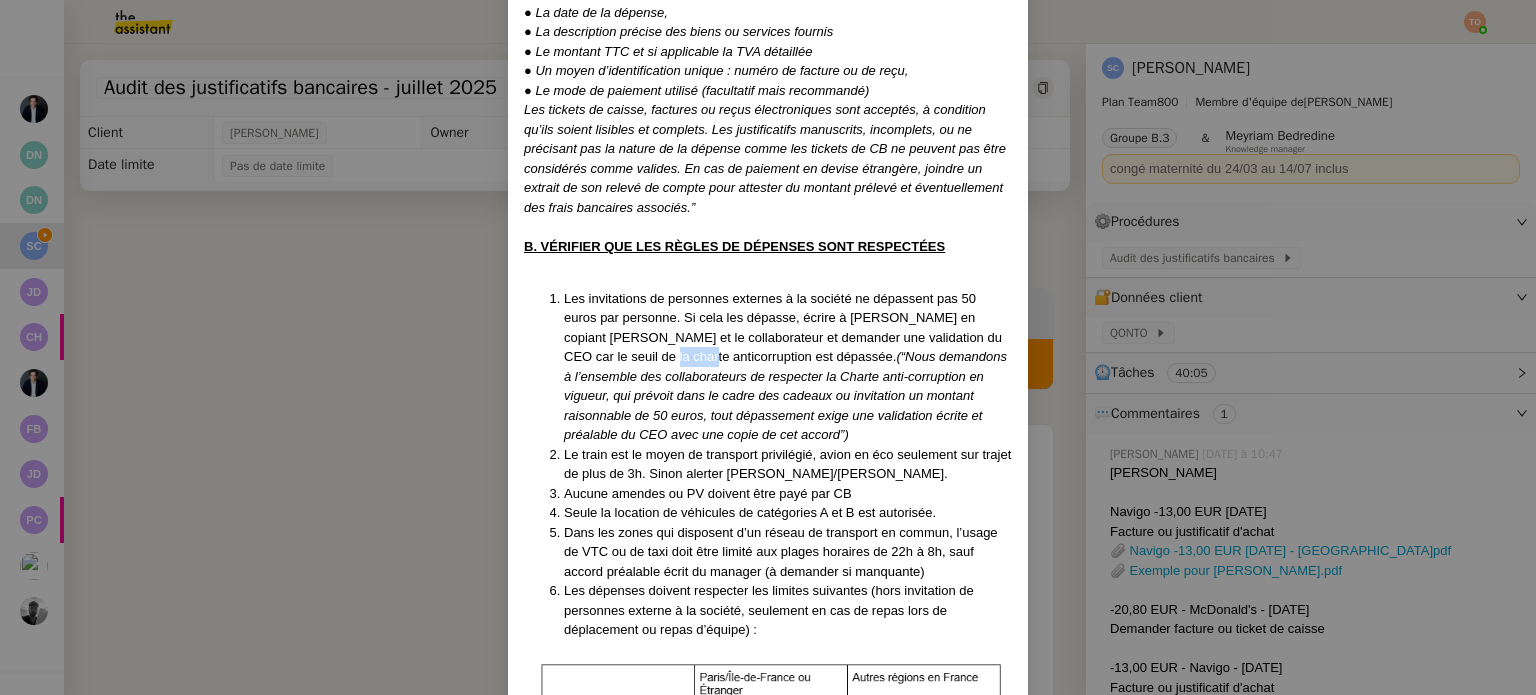 drag, startPoint x: 626, startPoint y: 360, endPoint x: 597, endPoint y: 362, distance: 29.068884 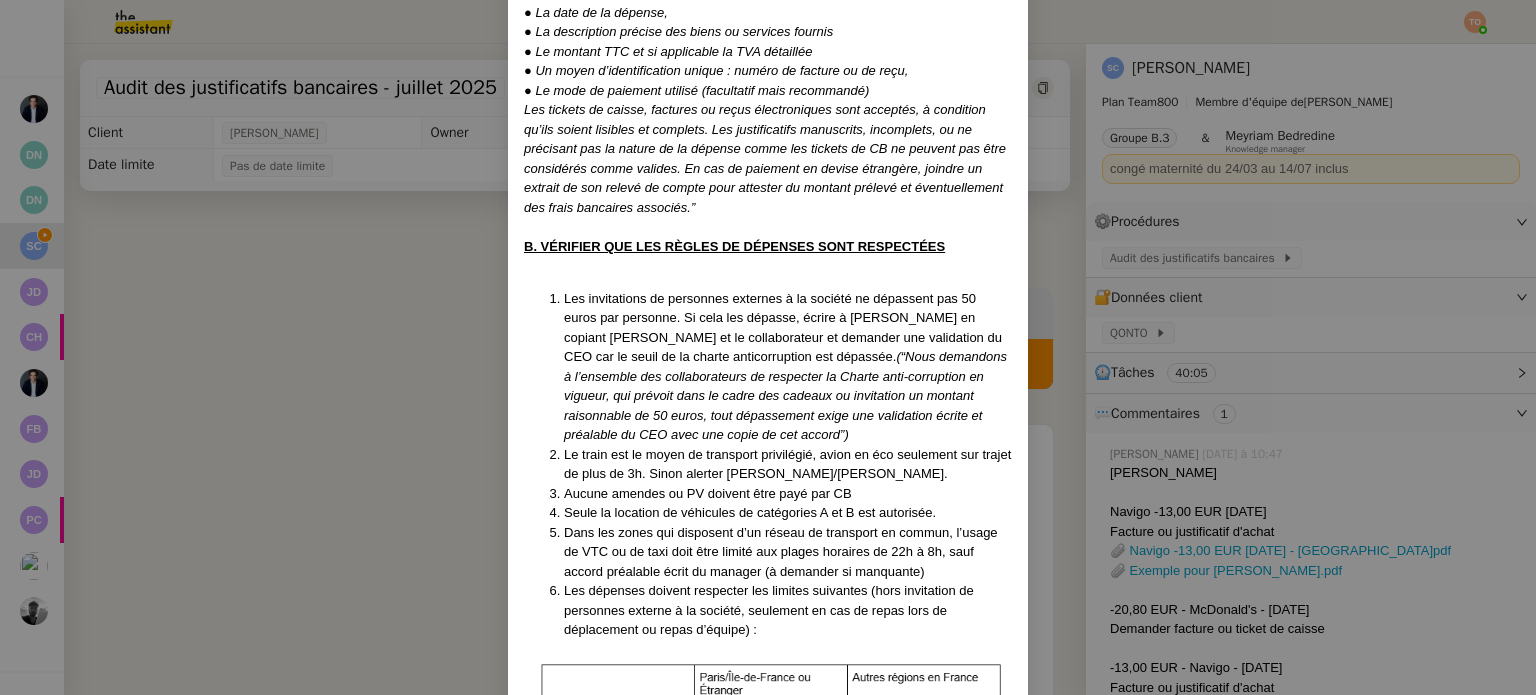click on "Les invitations de personnes externes à la société ne dépassent pas 50 euros par personne. Si cela les dépasse, écrire à Romain Baert en copiant Sonia et le collaborateur et demander une validation du CEO car le seuil de la charte anticorruption est dépassée." at bounding box center [783, 328] 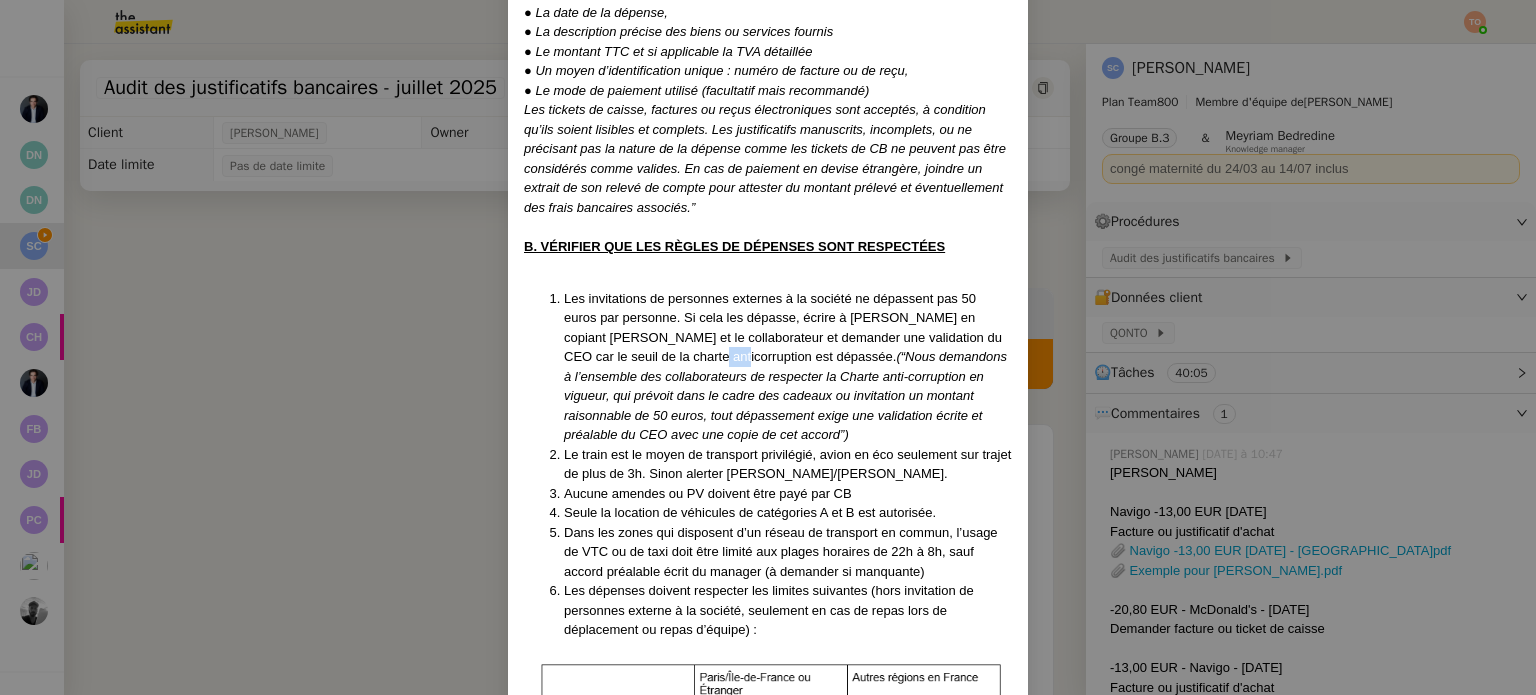 drag, startPoint x: 659, startPoint y: 363, endPoint x: 787, endPoint y: 349, distance: 128.76335 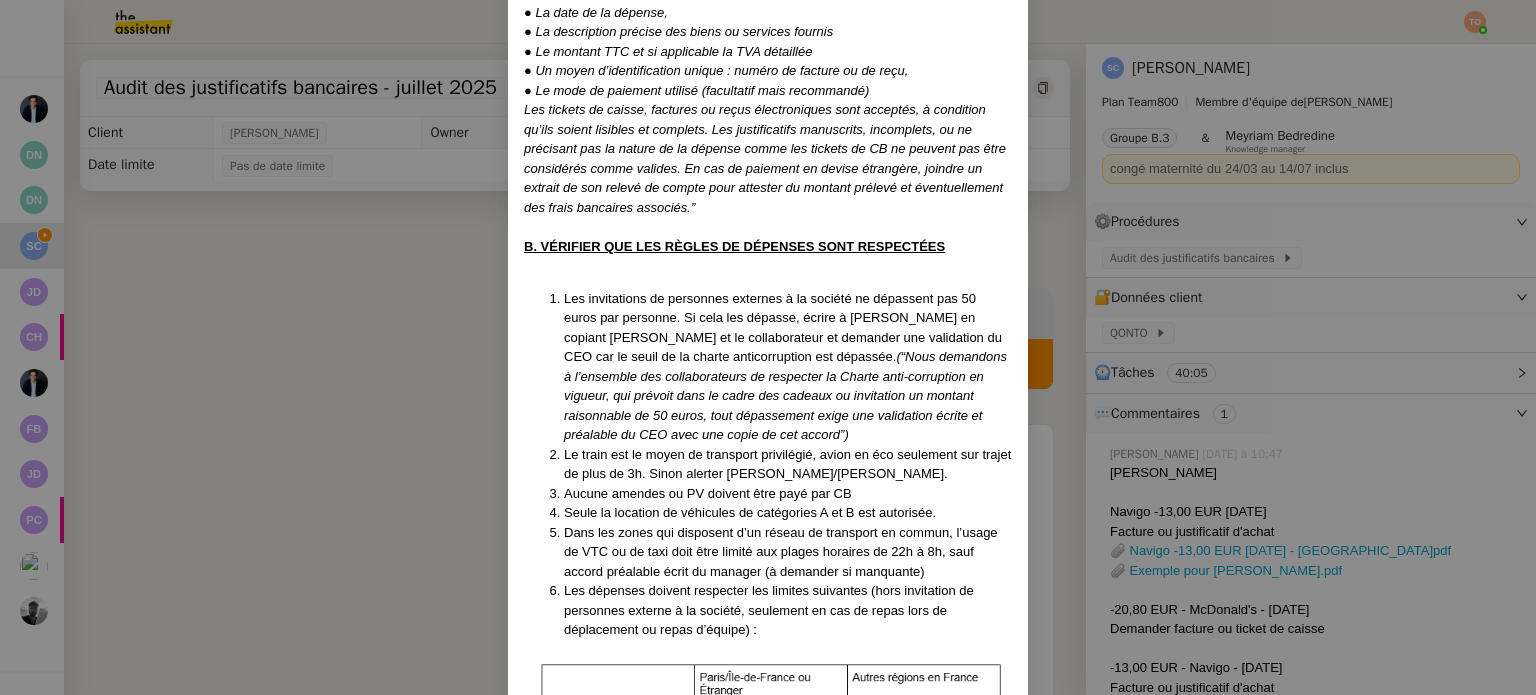 drag, startPoint x: 833, startPoint y: 346, endPoint x: 864, endPoint y: 345, distance: 31.016125 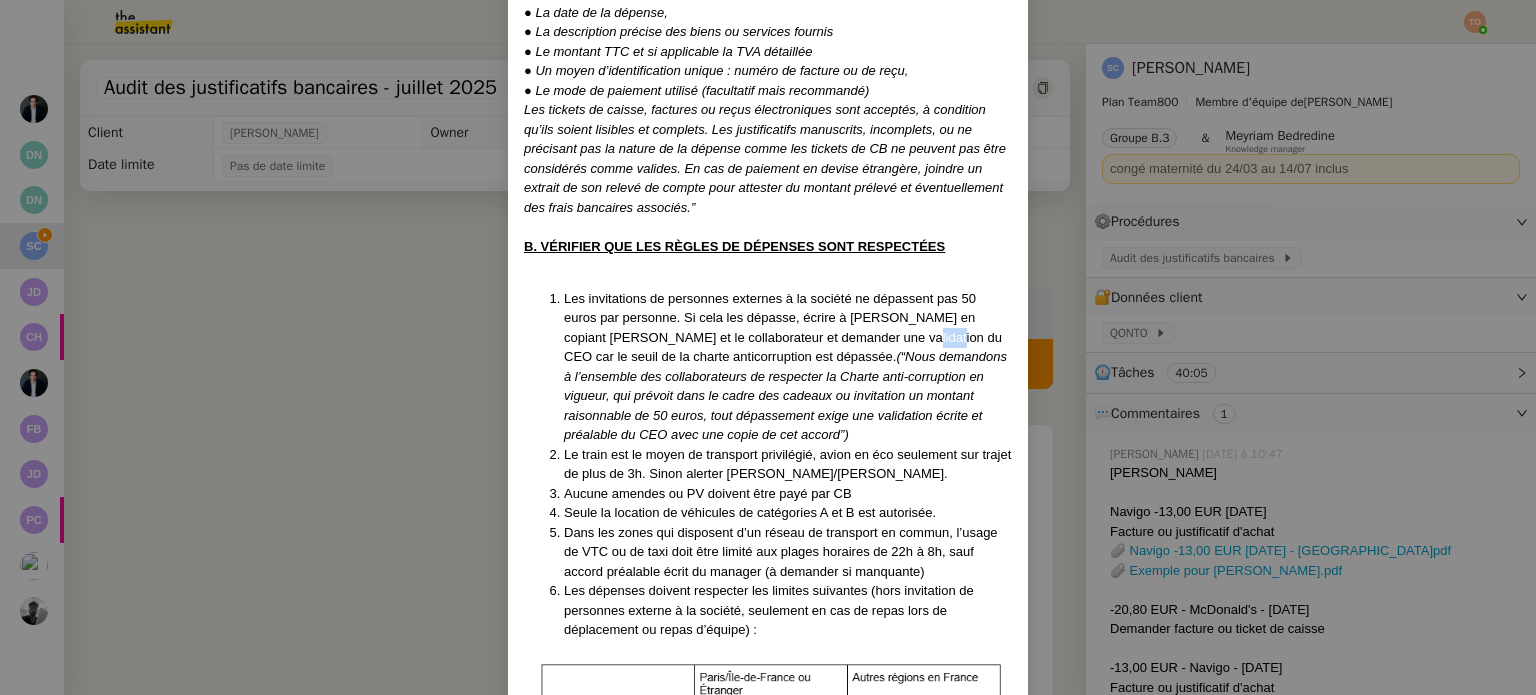 drag, startPoint x: 864, startPoint y: 345, endPoint x: 935, endPoint y: 348, distance: 71.063354 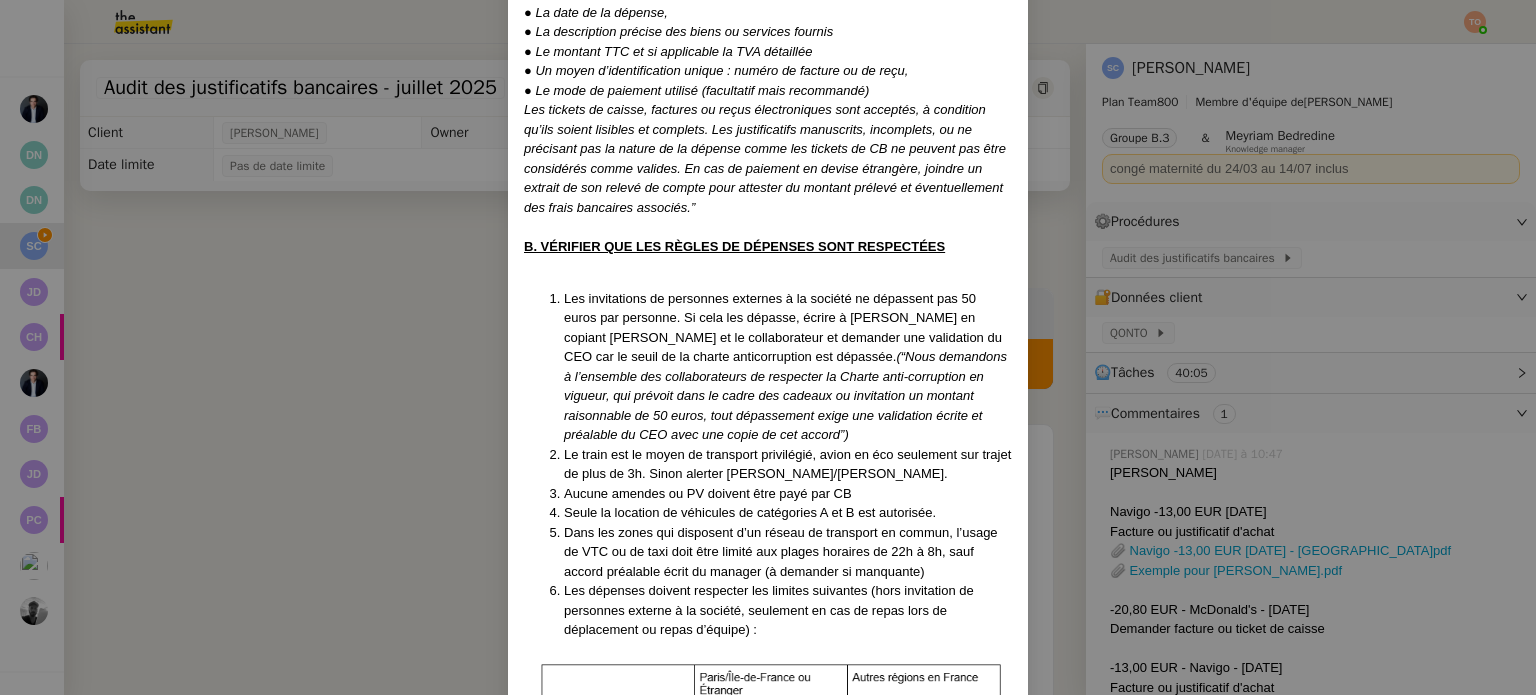 click on "(“Nous demandons à l’ensemble des collaborateurs de respecter la Charte anti-corruption en vigueur, qui prévoit dans le cadre des cadeaux ou invitation un montant raisonnable de 50 euros, tout dépassement exige une validation écrite et préalable du CEO avec une copie de cet accord”)" at bounding box center [785, 395] 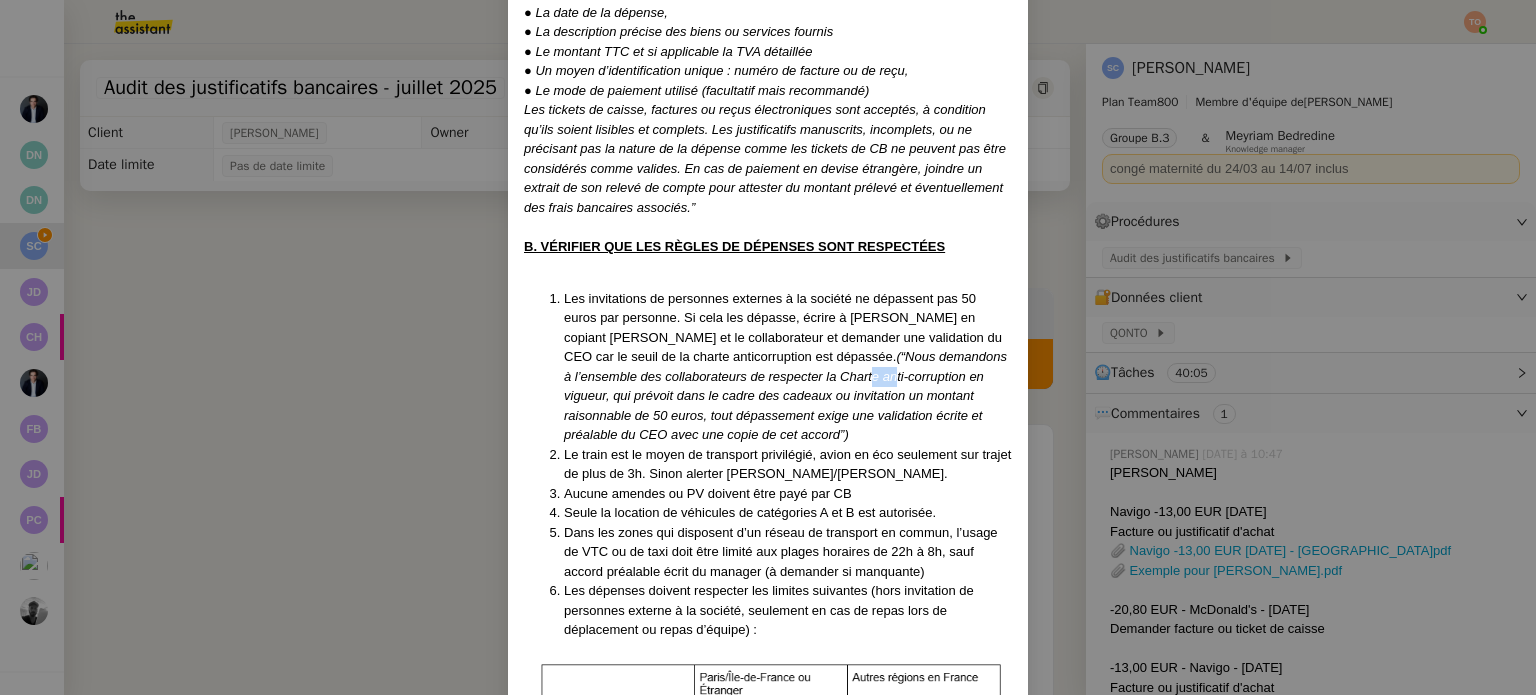 drag, startPoint x: 780, startPoint y: 380, endPoint x: 825, endPoint y: 379, distance: 45.01111 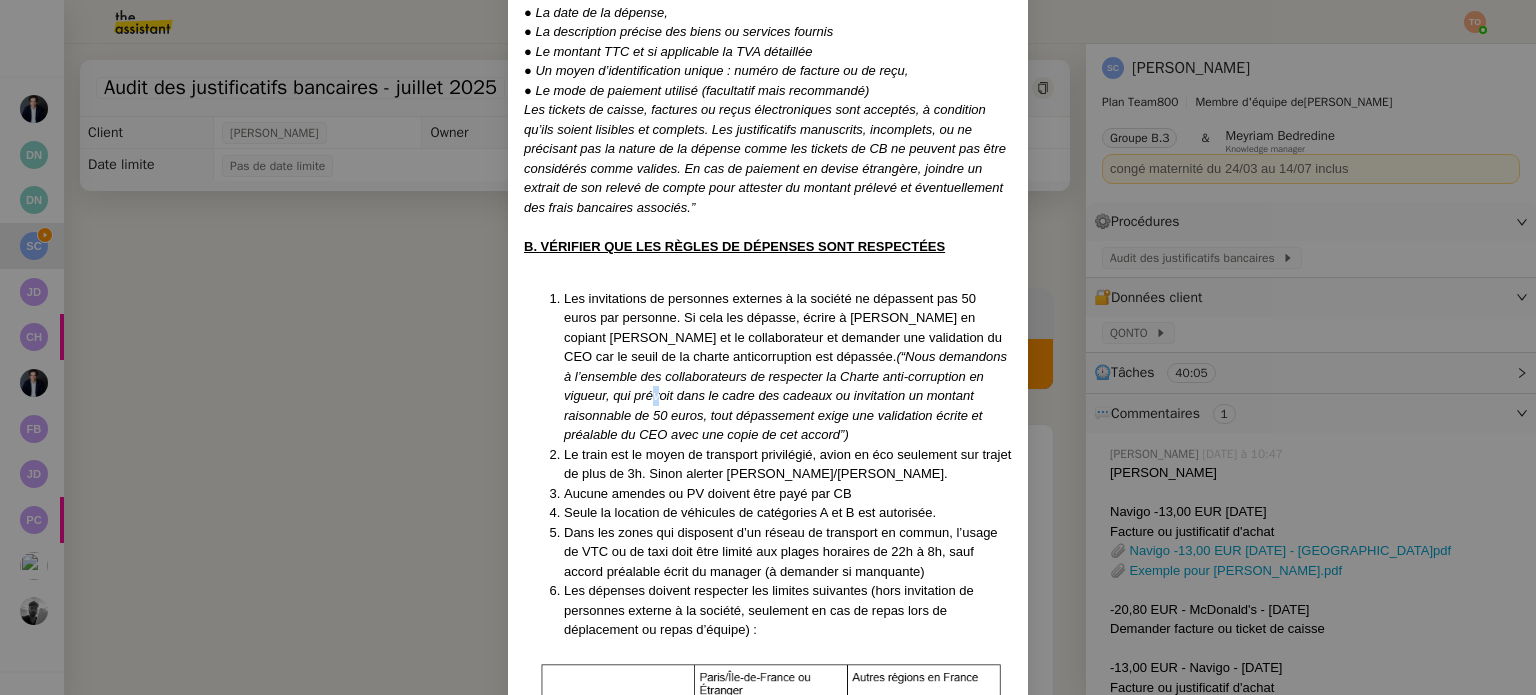 drag, startPoint x: 965, startPoint y: 371, endPoint x: 977, endPoint y: 369, distance: 12.165525 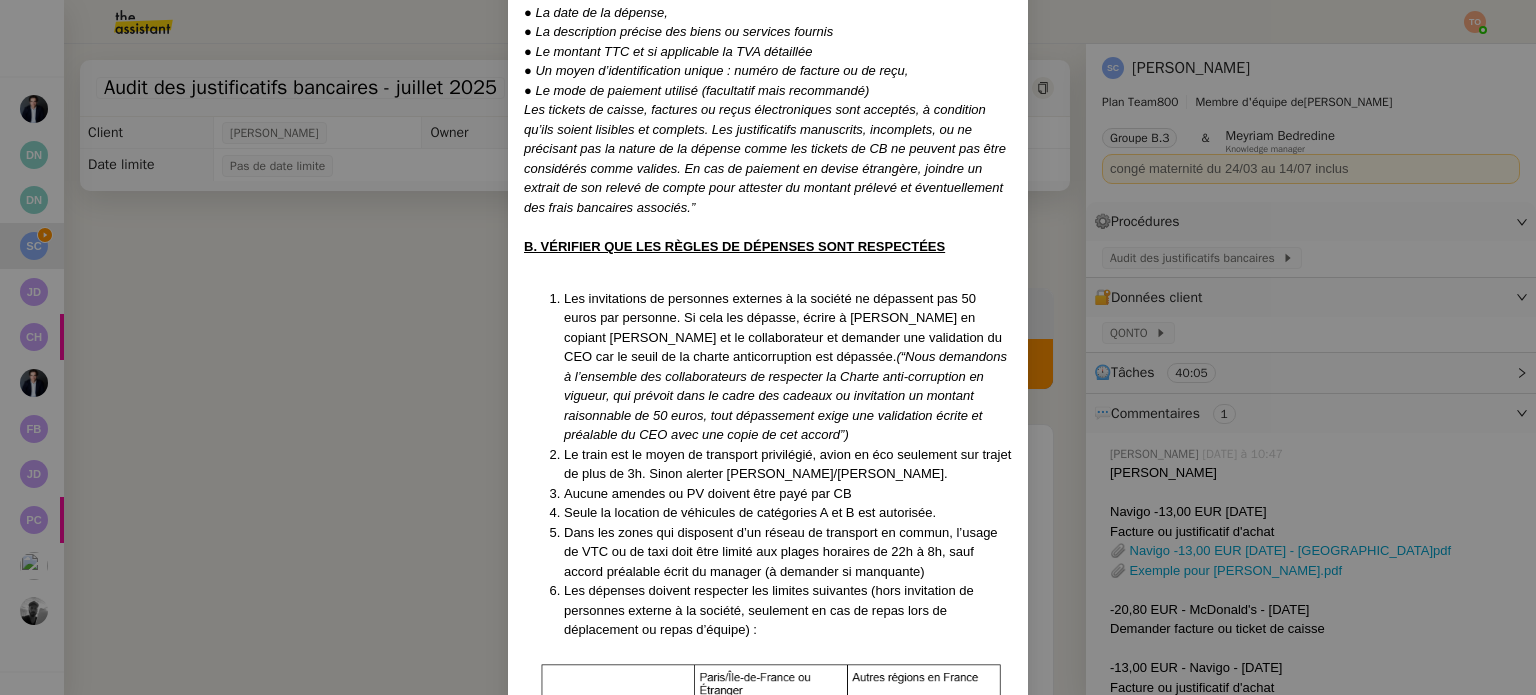 click on "Les invitations de personnes externes à la société ne dépassent pas 50 euros par personne. Si cela les dépasse, écrire à Romain Baert en copiant Sonia et le collaborateur et demander une validation du CEO car le seuil de la charte anticorruption est dépassée.  (“Nous demandons à l’ensemble des collaborateurs de respecter la Charte anti-corruption en vigueur, qui prévoit dans le cadre des cadeaux ou invitation un montant raisonnable de 50 euros, tout dépassement exige une validation écrite et préalable du CEO avec une copie de cet accord”)" at bounding box center [788, 367] 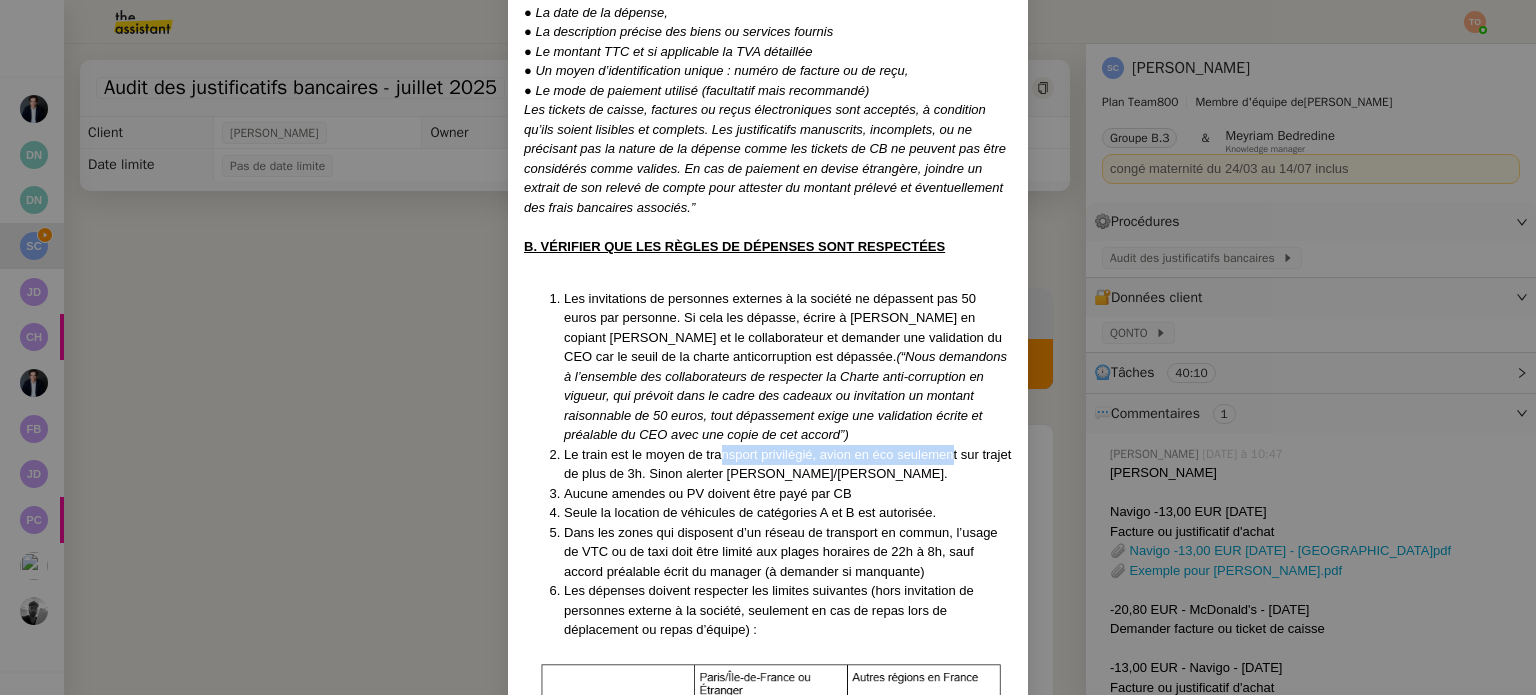 drag, startPoint x: 713, startPoint y: 453, endPoint x: 949, endPoint y: 457, distance: 236.03389 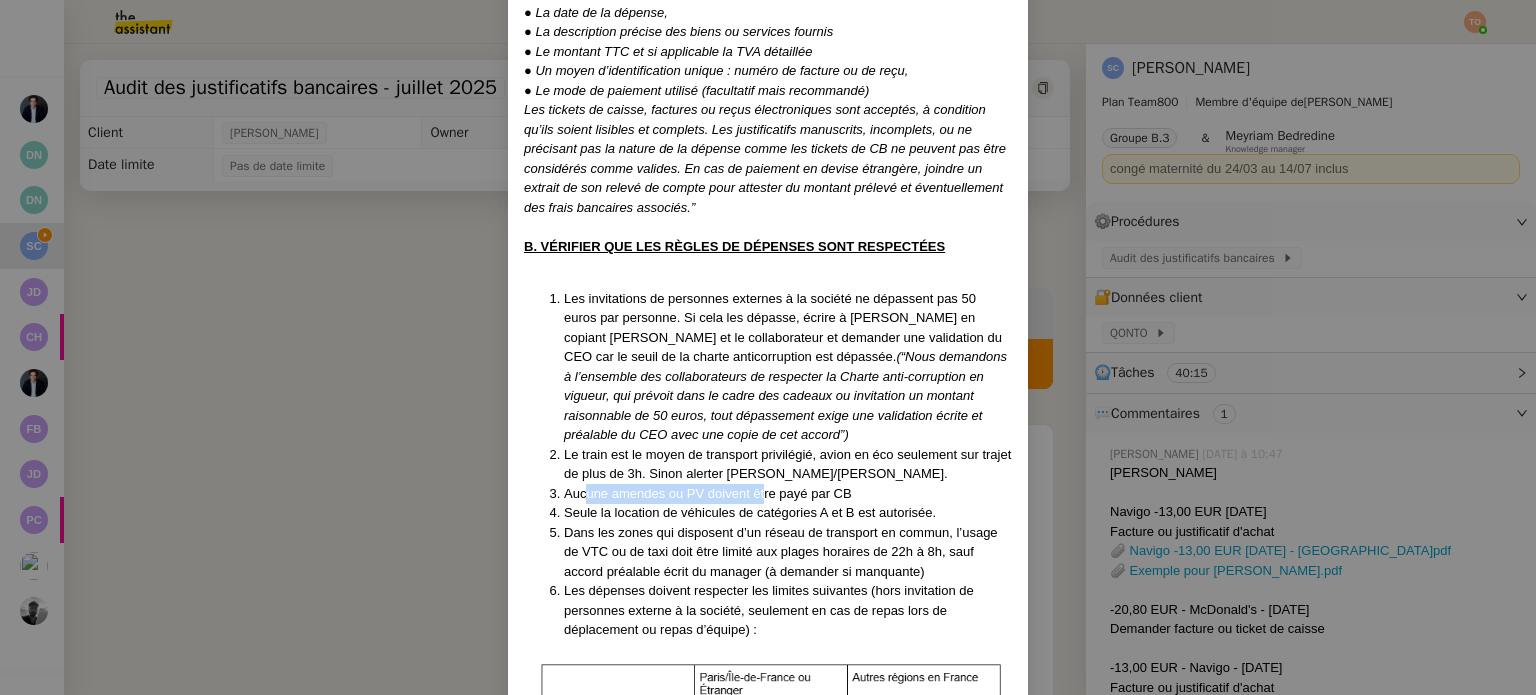 drag, startPoint x: 582, startPoint y: 492, endPoint x: 757, endPoint y: 496, distance: 175.04572 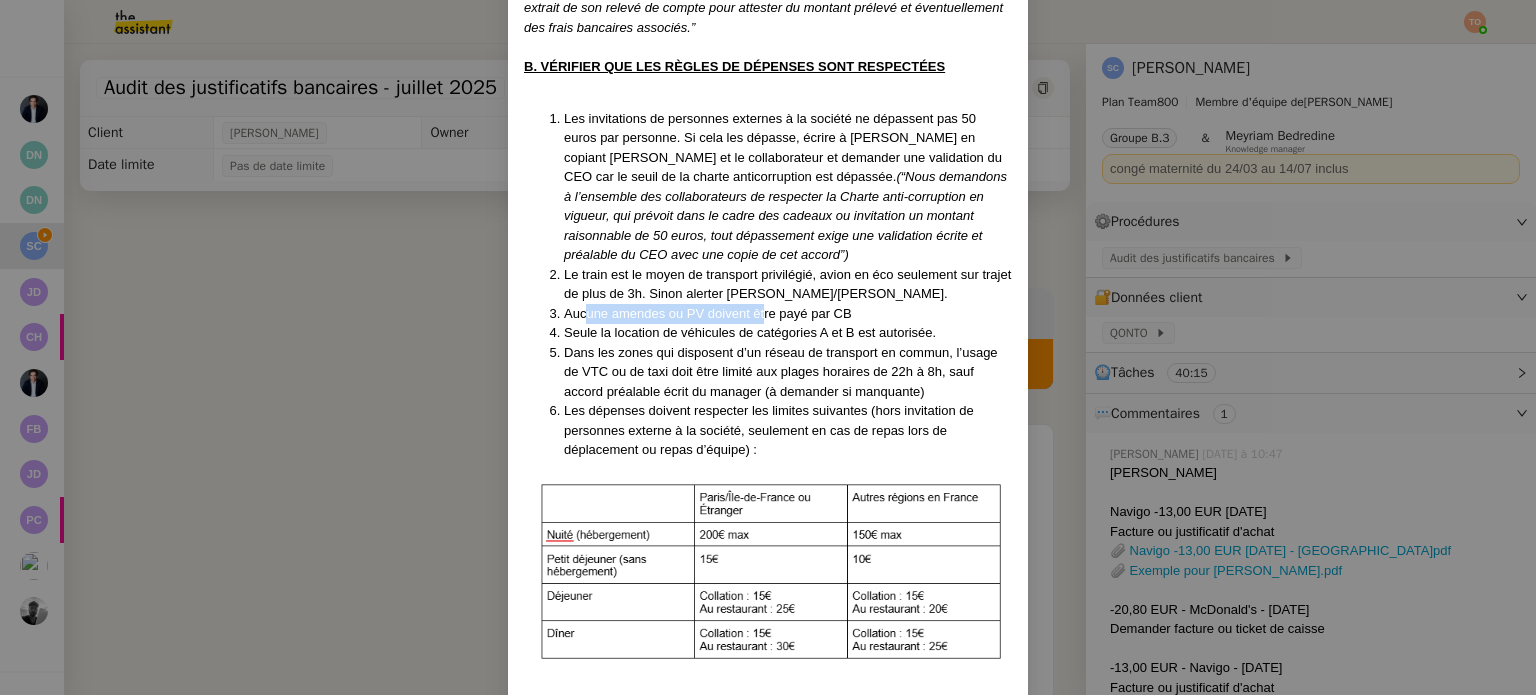 scroll, scrollTop: 1100, scrollLeft: 0, axis: vertical 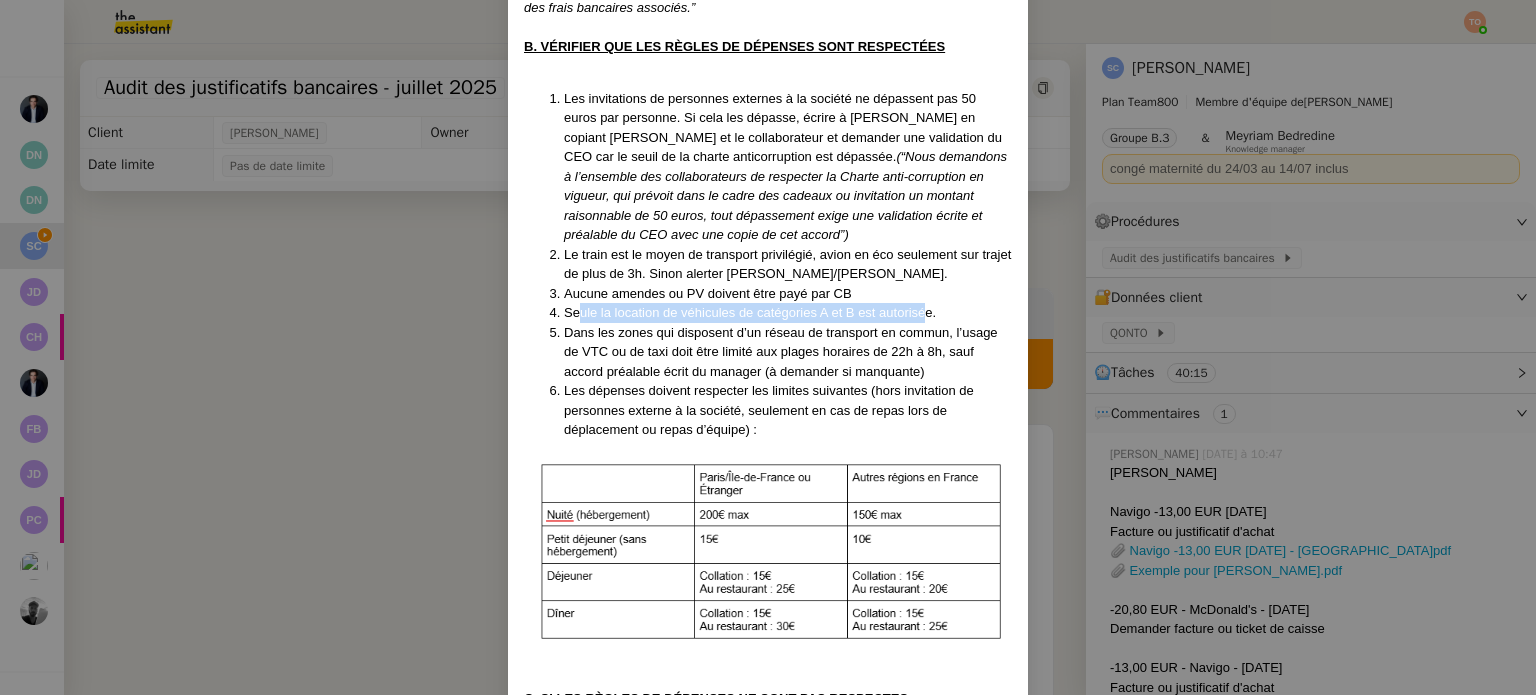 drag, startPoint x: 575, startPoint y: 317, endPoint x: 920, endPoint y: 313, distance: 345.0232 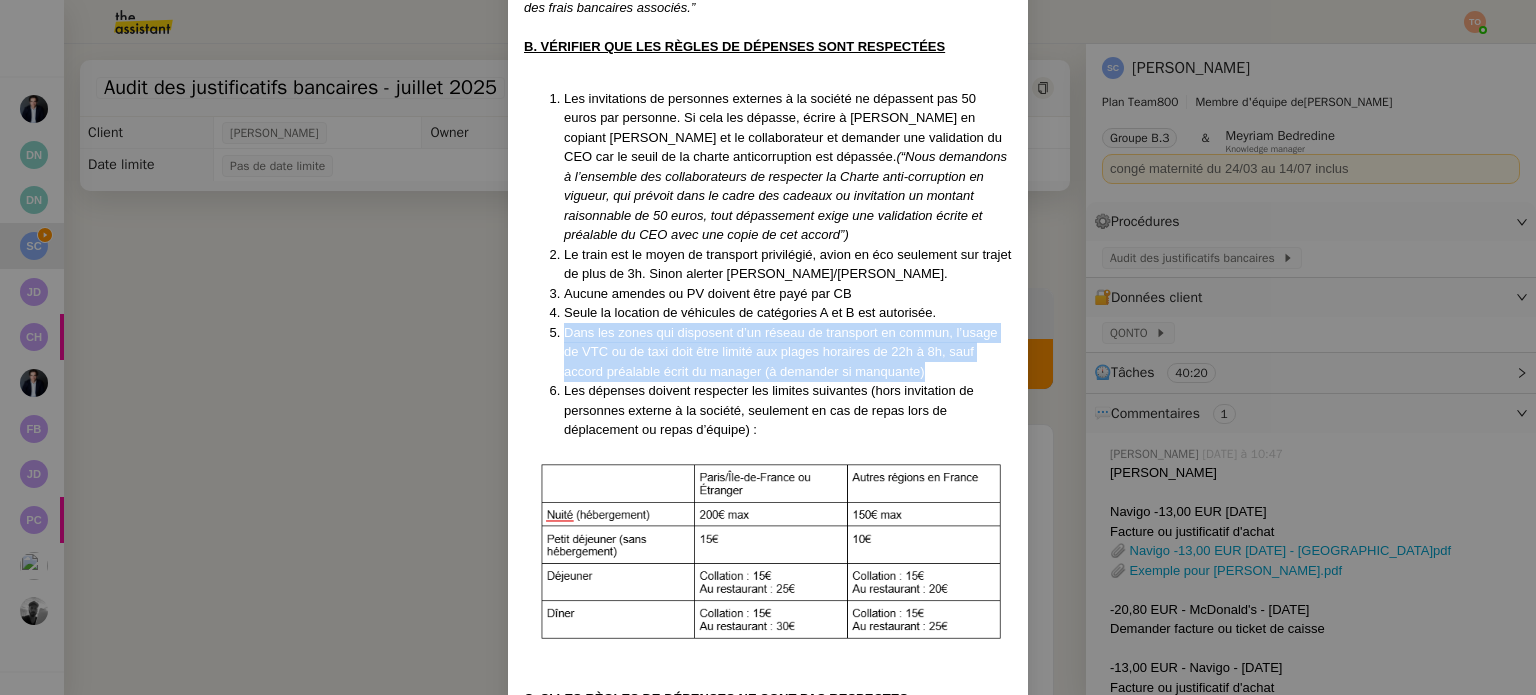 drag, startPoint x: 554, startPoint y: 331, endPoint x: 951, endPoint y: 371, distance: 399.01 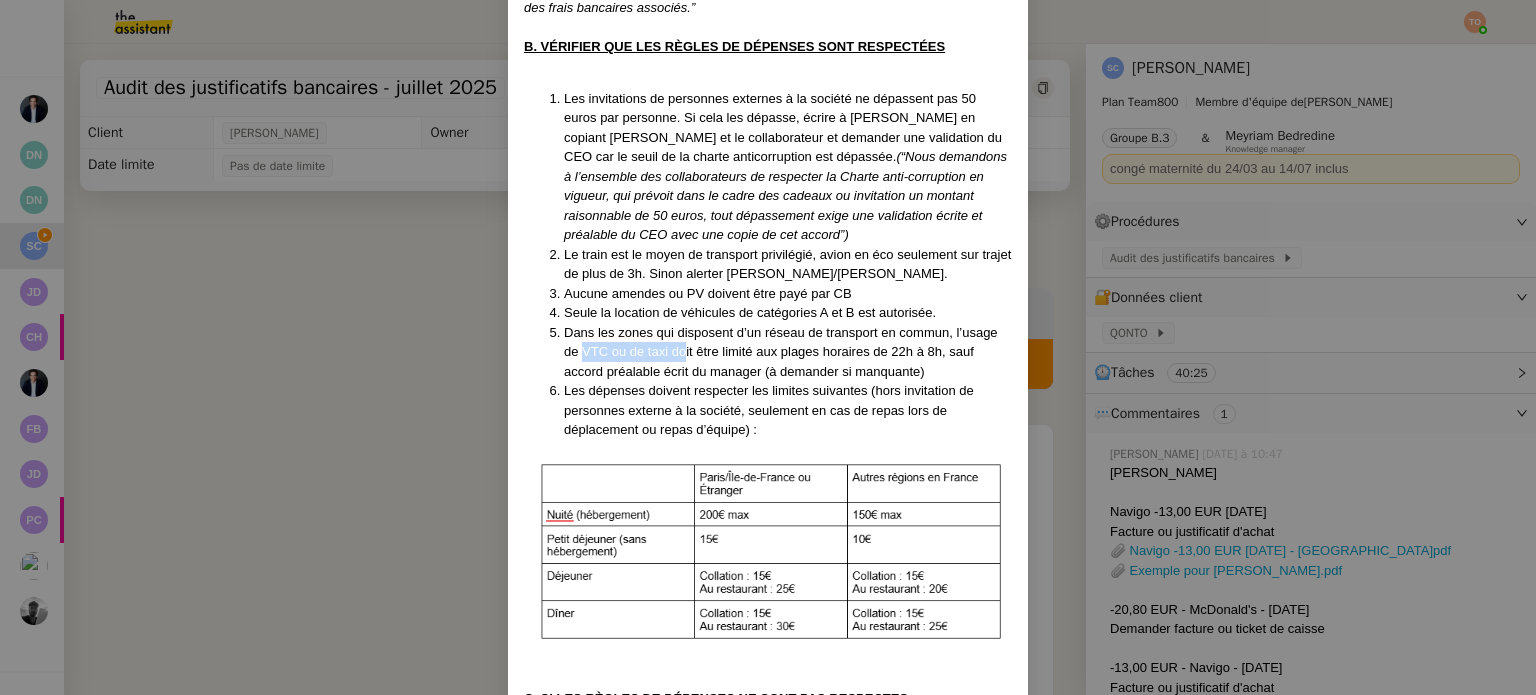 drag, startPoint x: 576, startPoint y: 348, endPoint x: 681, endPoint y: 359, distance: 105.574615 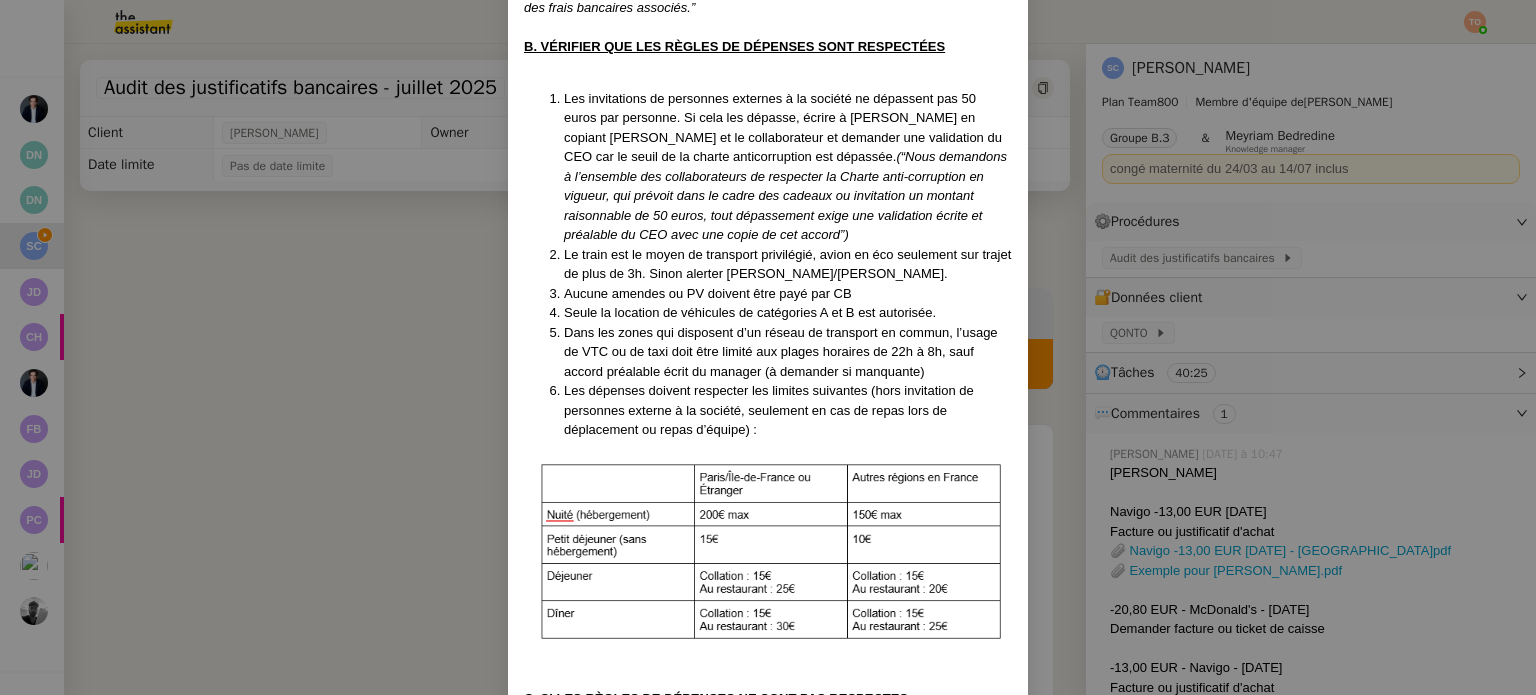 click on "Dans les zones qui disposent d’un réseau de transport en commun, l’usage de VTC ou de taxi doit être limité aux plages horaires de 22h à 8h, sauf accord préalable écrit du manager (à demander si manquante)" at bounding box center [781, 352] 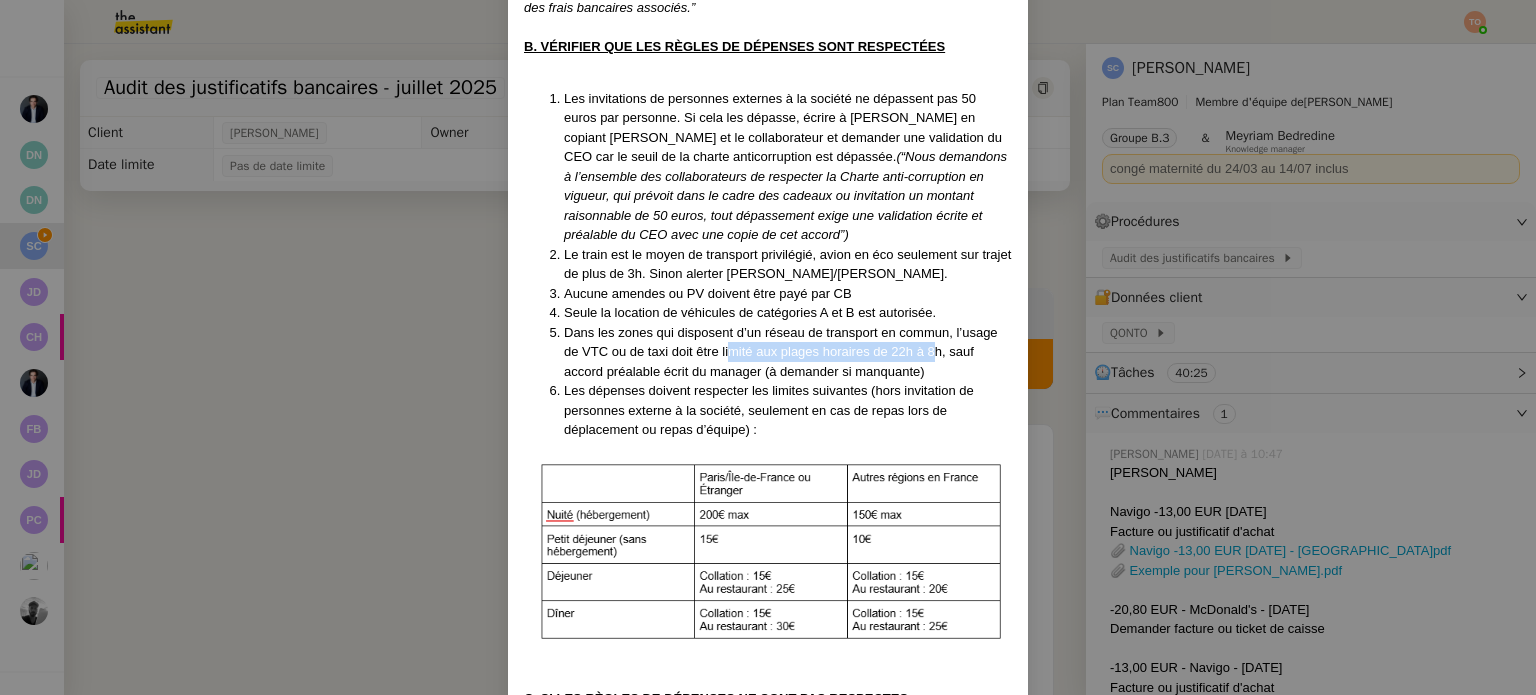 drag, startPoint x: 854, startPoint y: 357, endPoint x: 926, endPoint y: 357, distance: 72 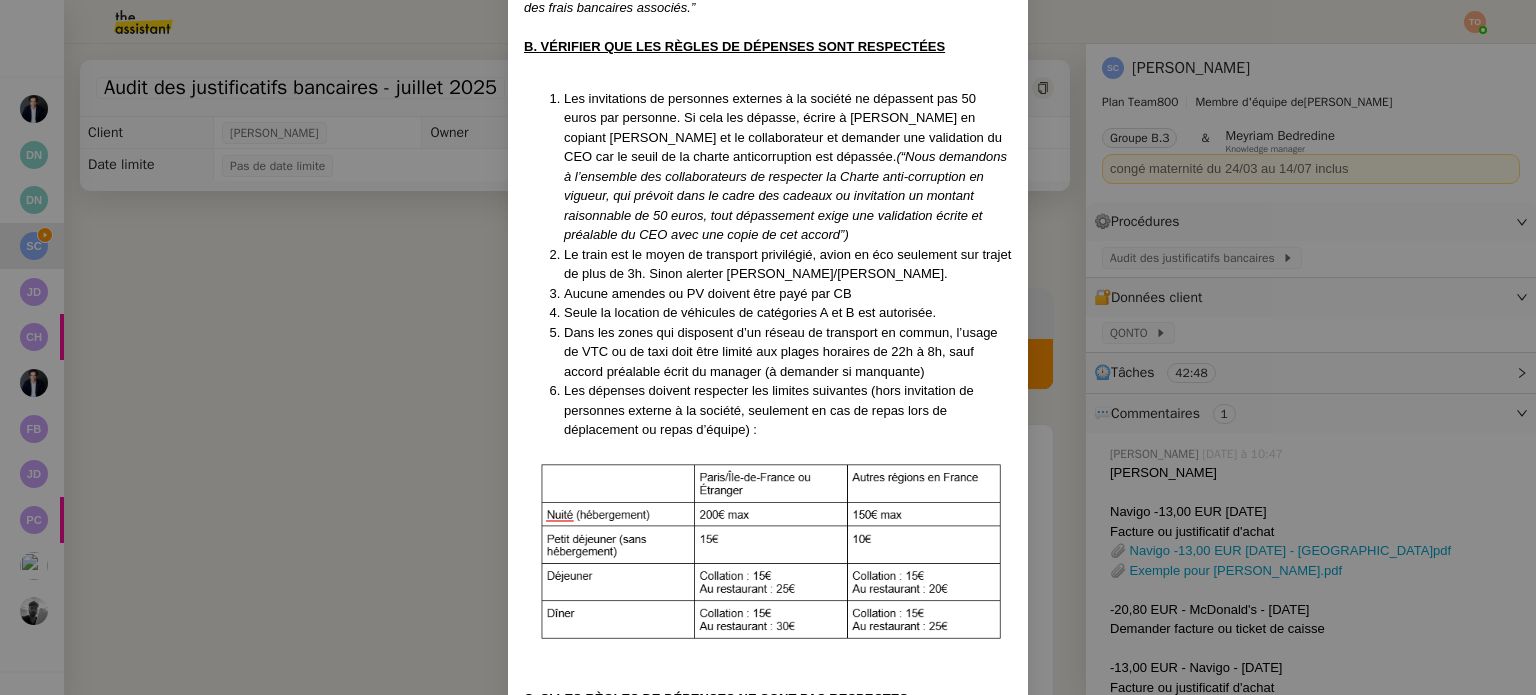 click on "Créé le 20/02/2025, MAJ le 25/02/25  Contexte :  Sonia souhaite que nous nous assurions que les transactions réglées par carte bancaire par les collaborateurs soient correctement justifiées dans Qonto et respectent la politique de frais professionnels d’Addingwell. Récurrence :  Le 1ᵉʳ jour de chaque mois. Déclenchement :  automatique PROCÉDURE :  A. SE CONNECTER A QONTO ET VISUALISER L'ENSEMBLE DES JUSTIFICATIFS Se connecter  à Qonto. Sélectionner les filtres suivants : D ate d’opération “est entre le 01/M/2025 et le 01/M+1/2025 ” puis  méthode inclut “ carte ”  Vérifier  la validité de chacun des justificatifs en cliquant sur la pièce jointe.  Remarque :  Une transaction bancaire doit faire l’objet d’une facture uniquement (un reçu de carte bancaire, une capture d’écran d’un achat ou autre ne sont pas des justificatifs comptablement valables). Le justificatif comptable doit respecter les normes listées dans la note en fin de procédure.  Remarque :  Extrait  ." at bounding box center [768, 347] 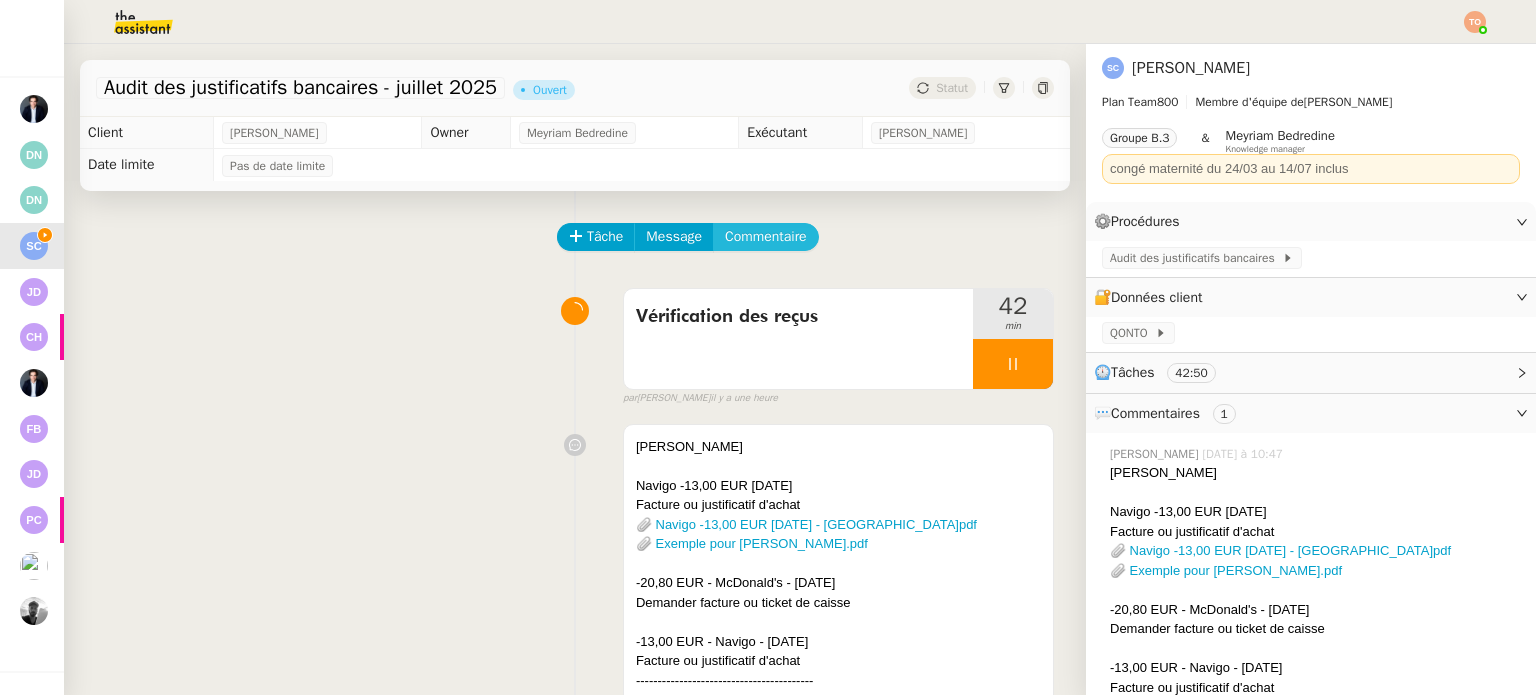 click on "Commentaire" 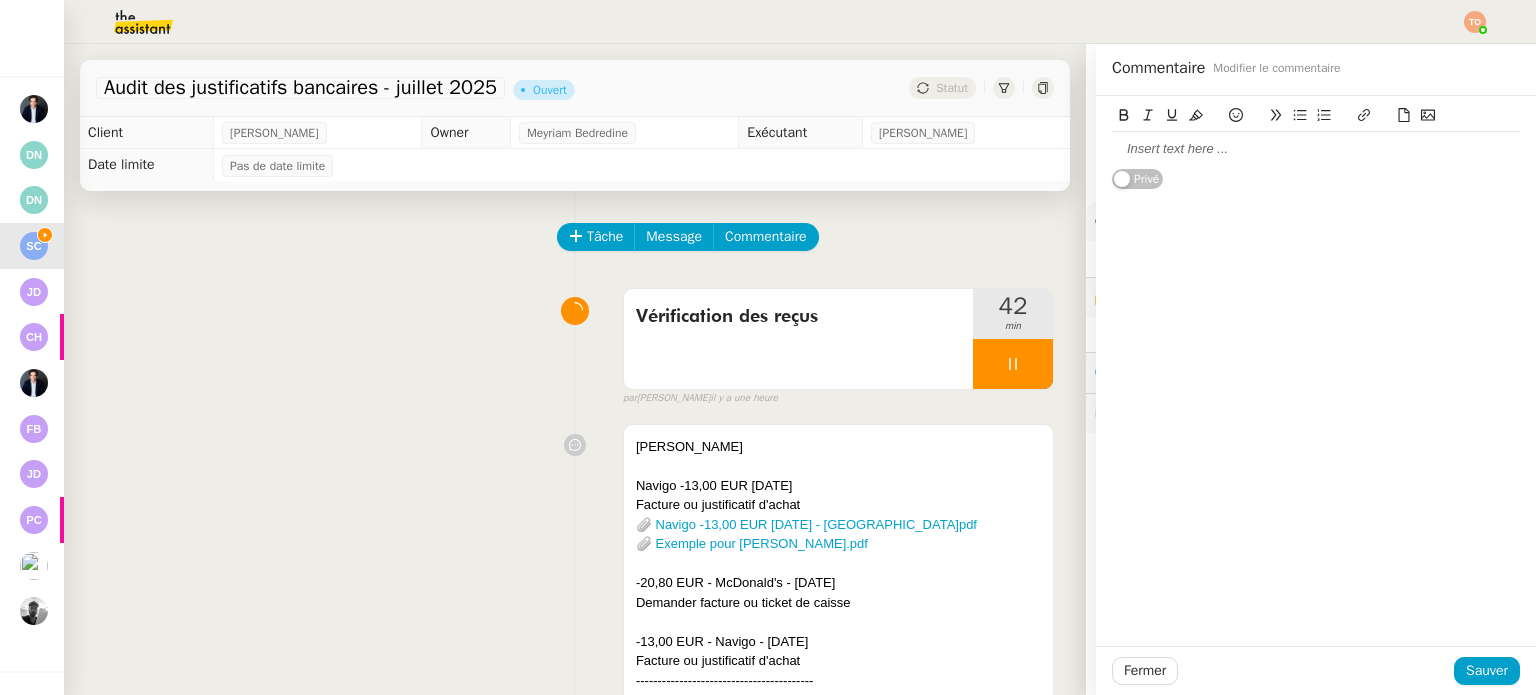 click 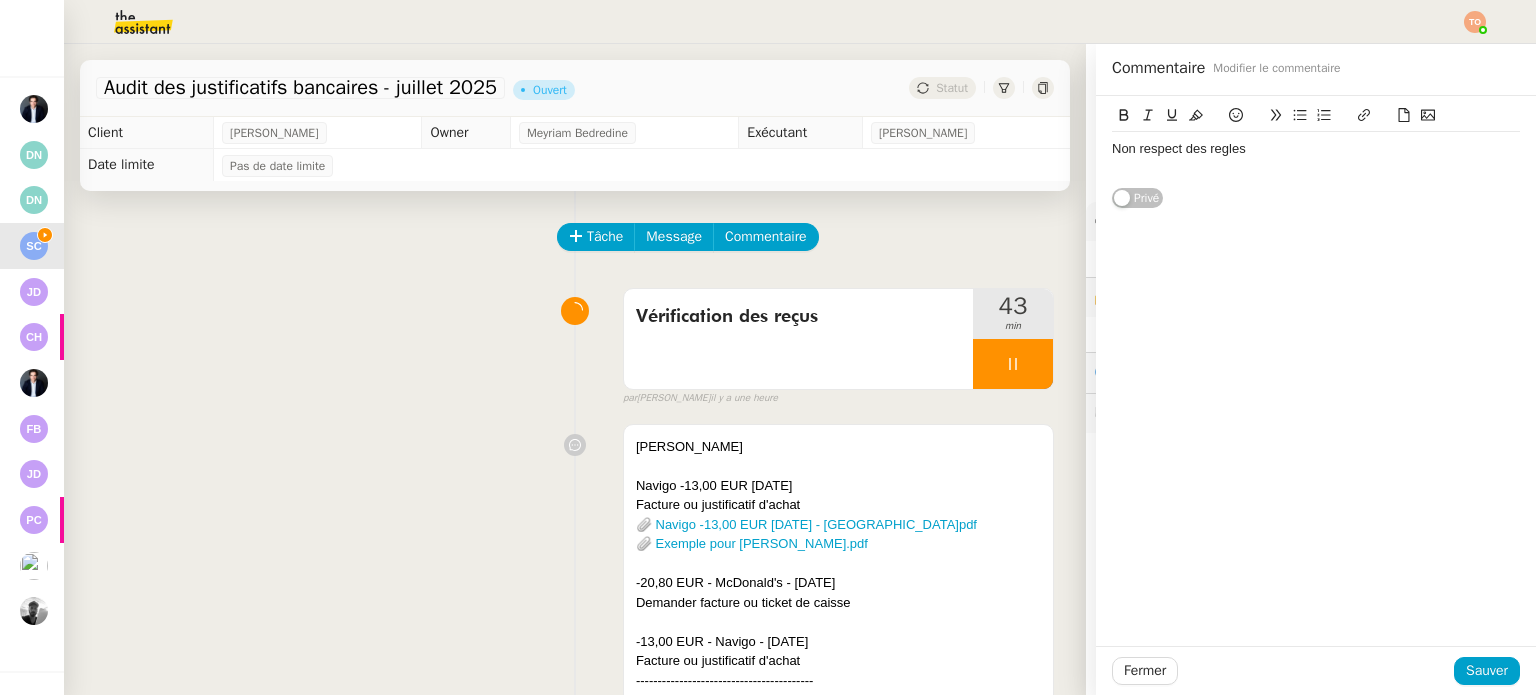 click on "Non respect des regles" 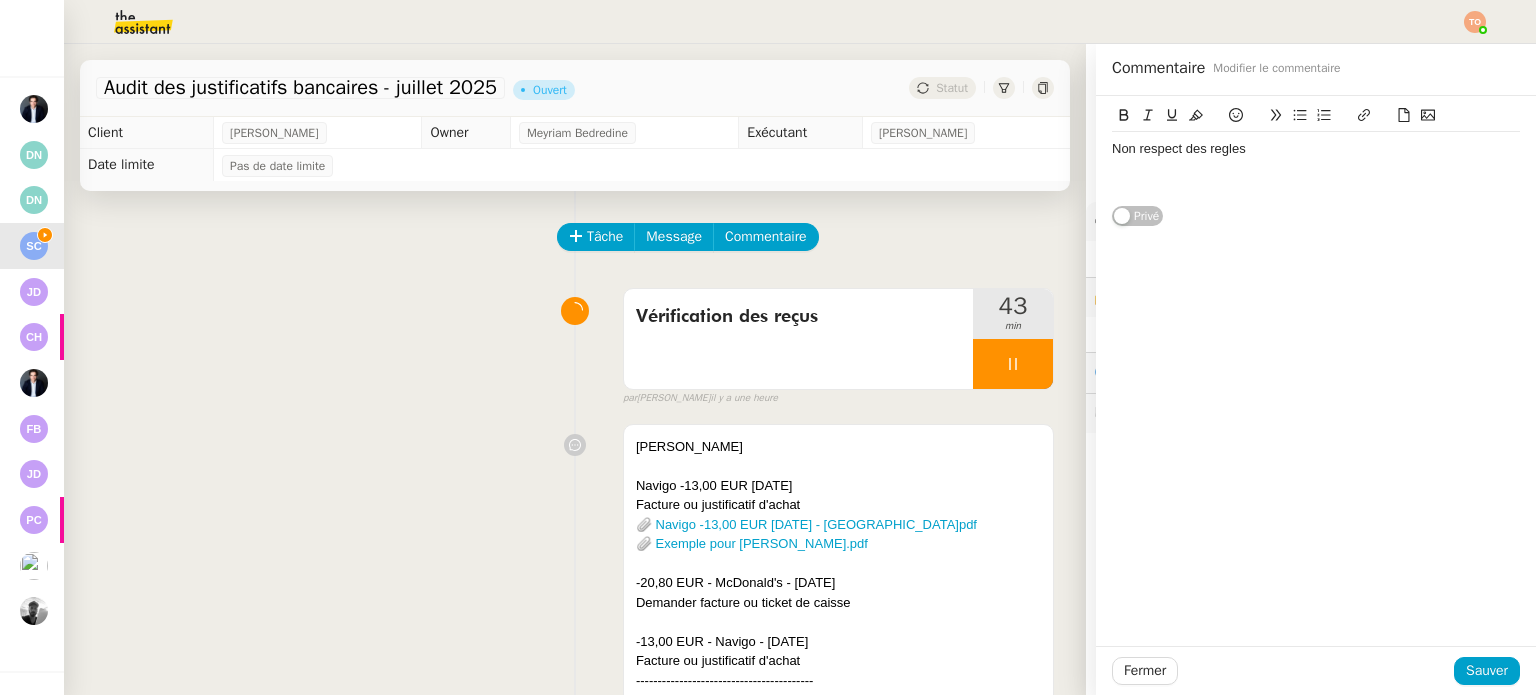 scroll, scrollTop: 0, scrollLeft: 0, axis: both 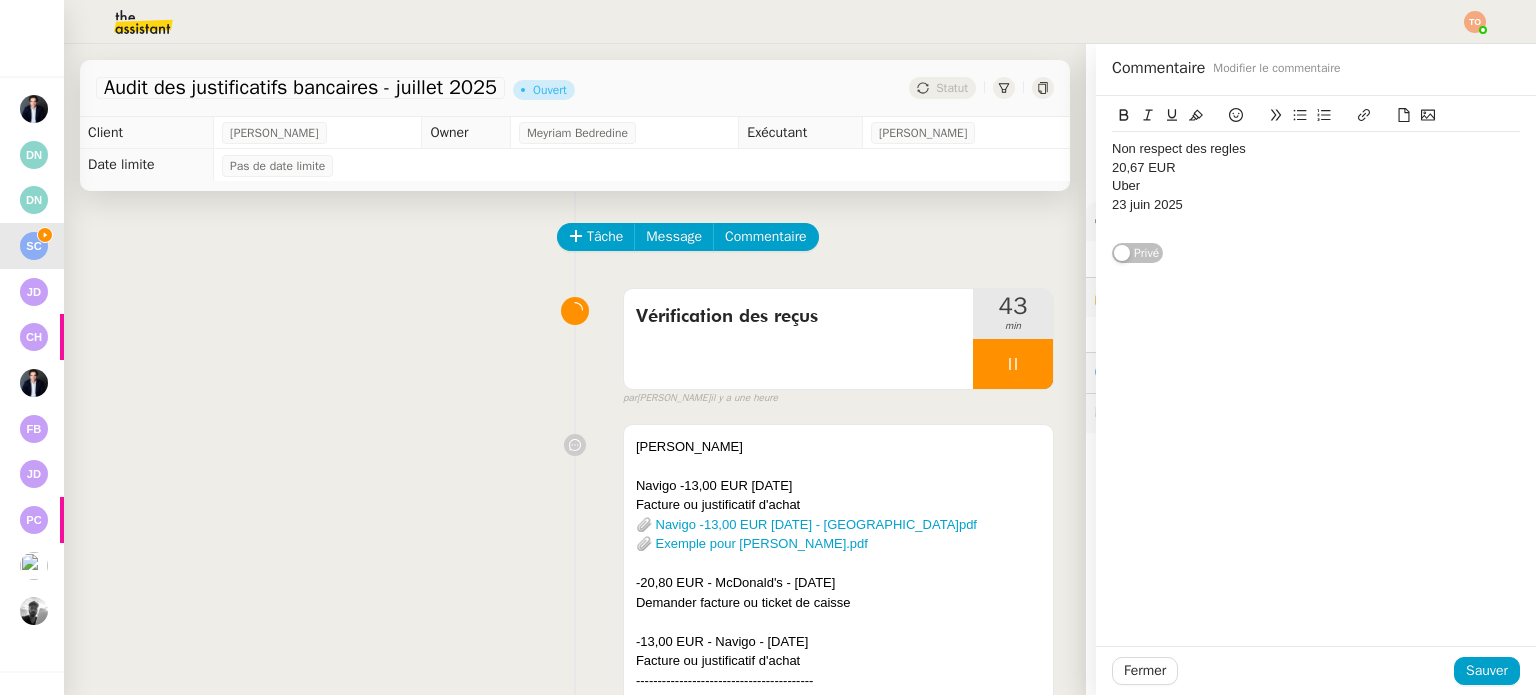 click on "Non respect des regles" 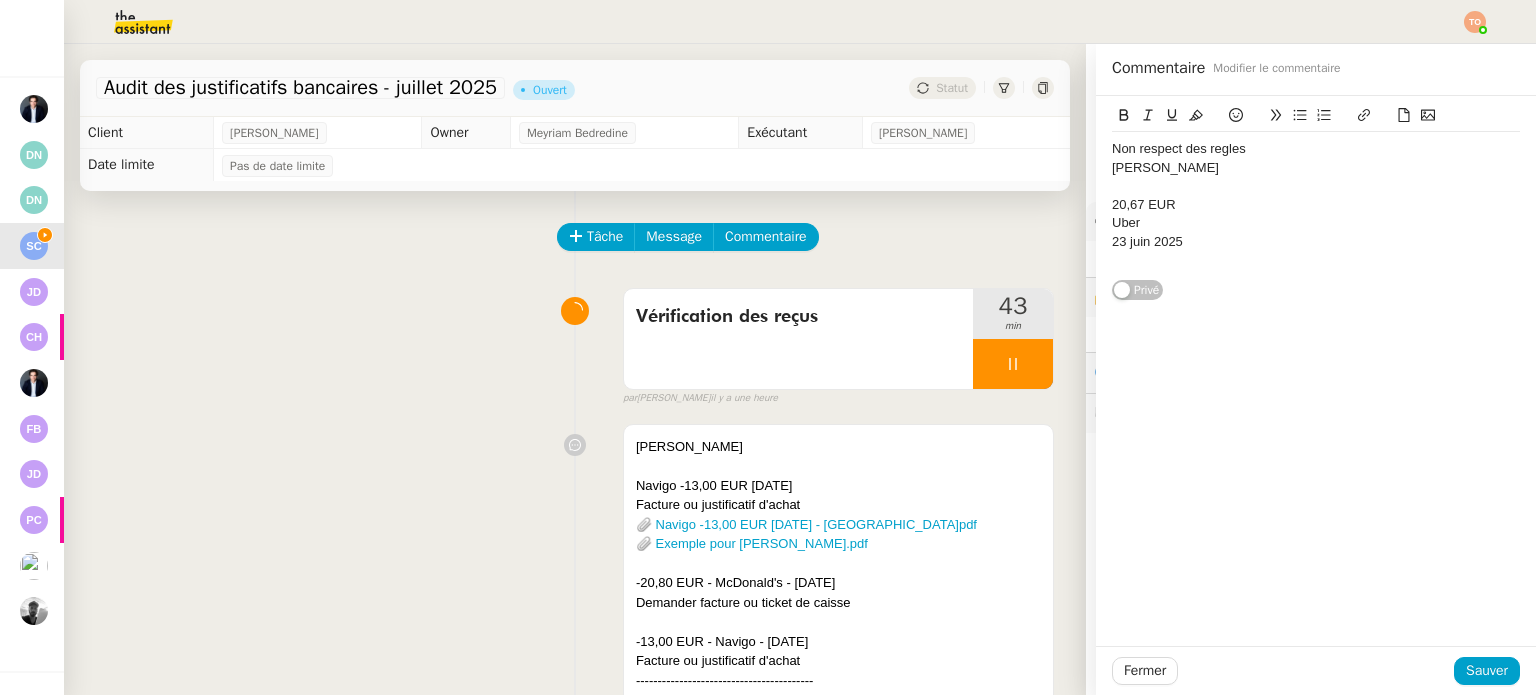 scroll, scrollTop: 0, scrollLeft: 0, axis: both 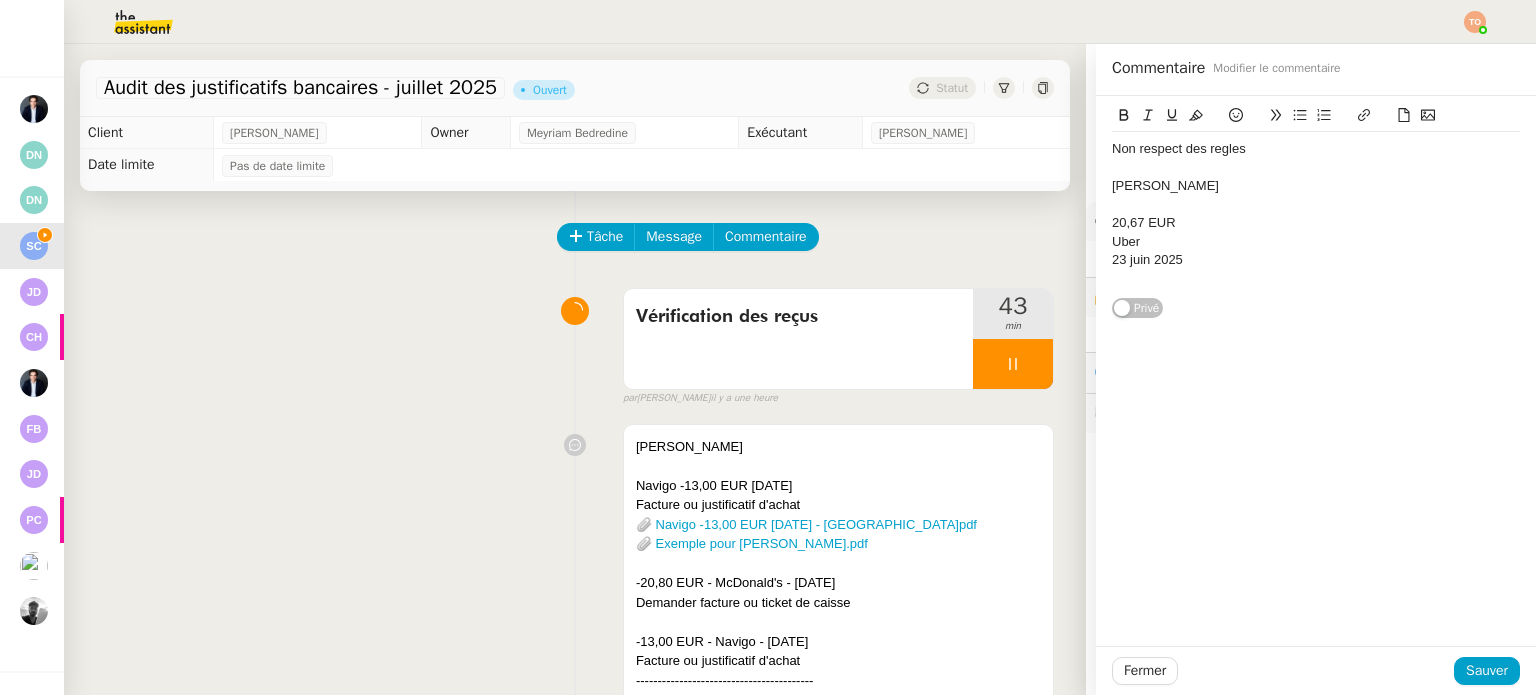 click 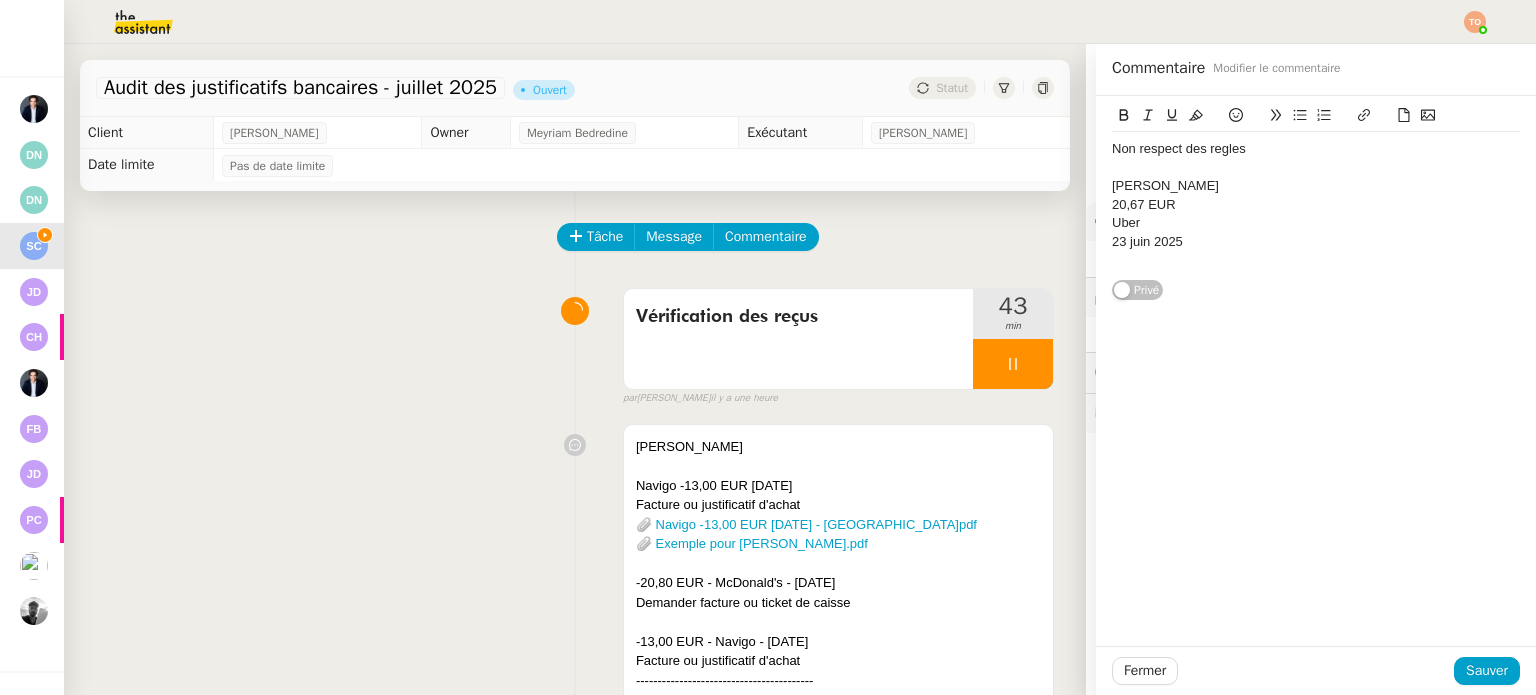 click on "20,67 EUR" 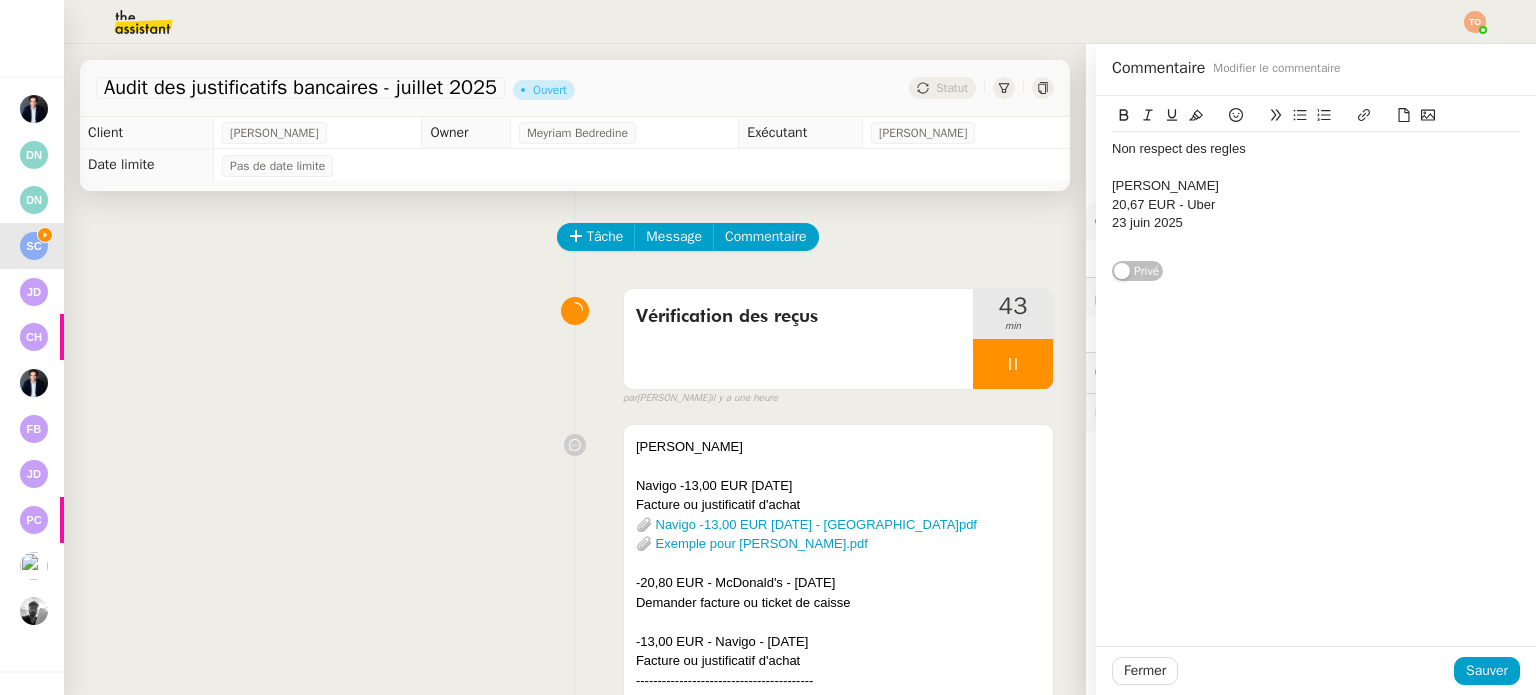 click on "Jerome Huret" 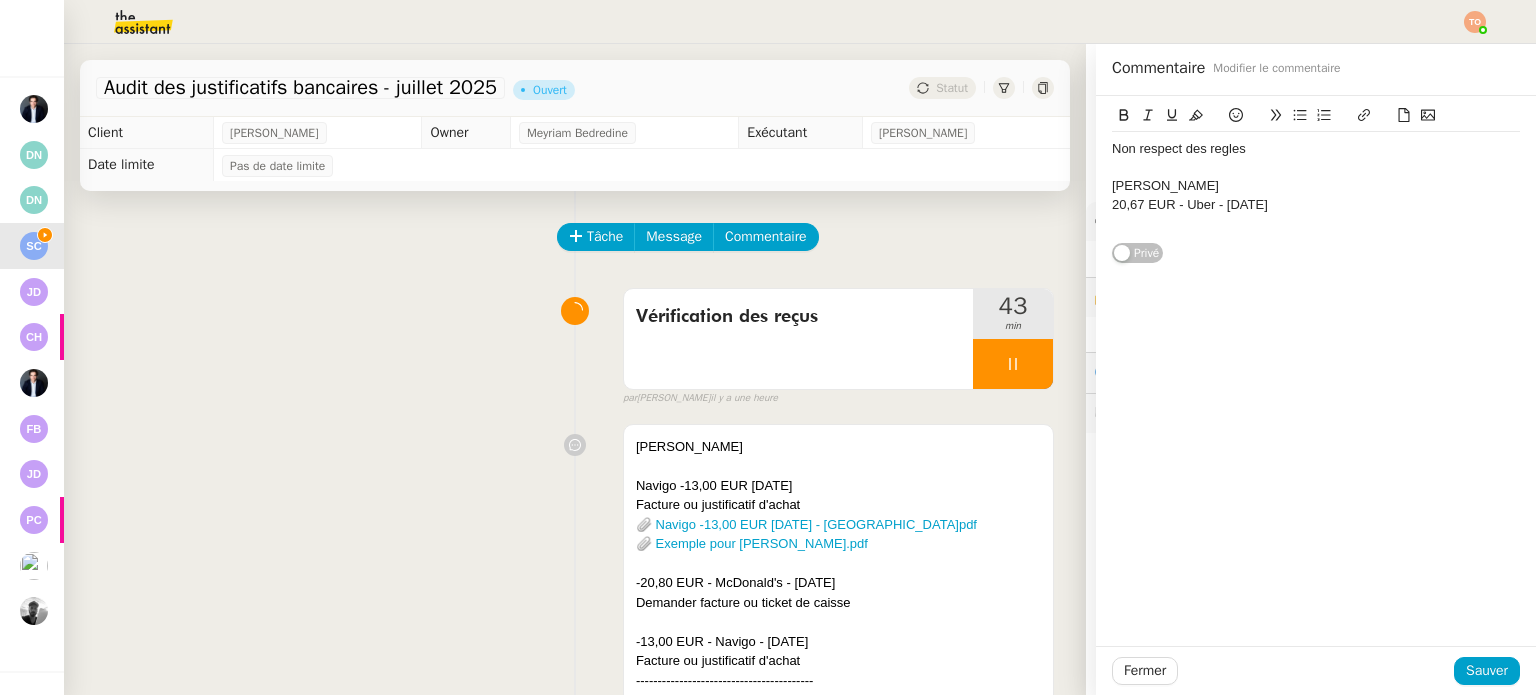 click on "20,67 EUR - Uber - 23 juin 2025" 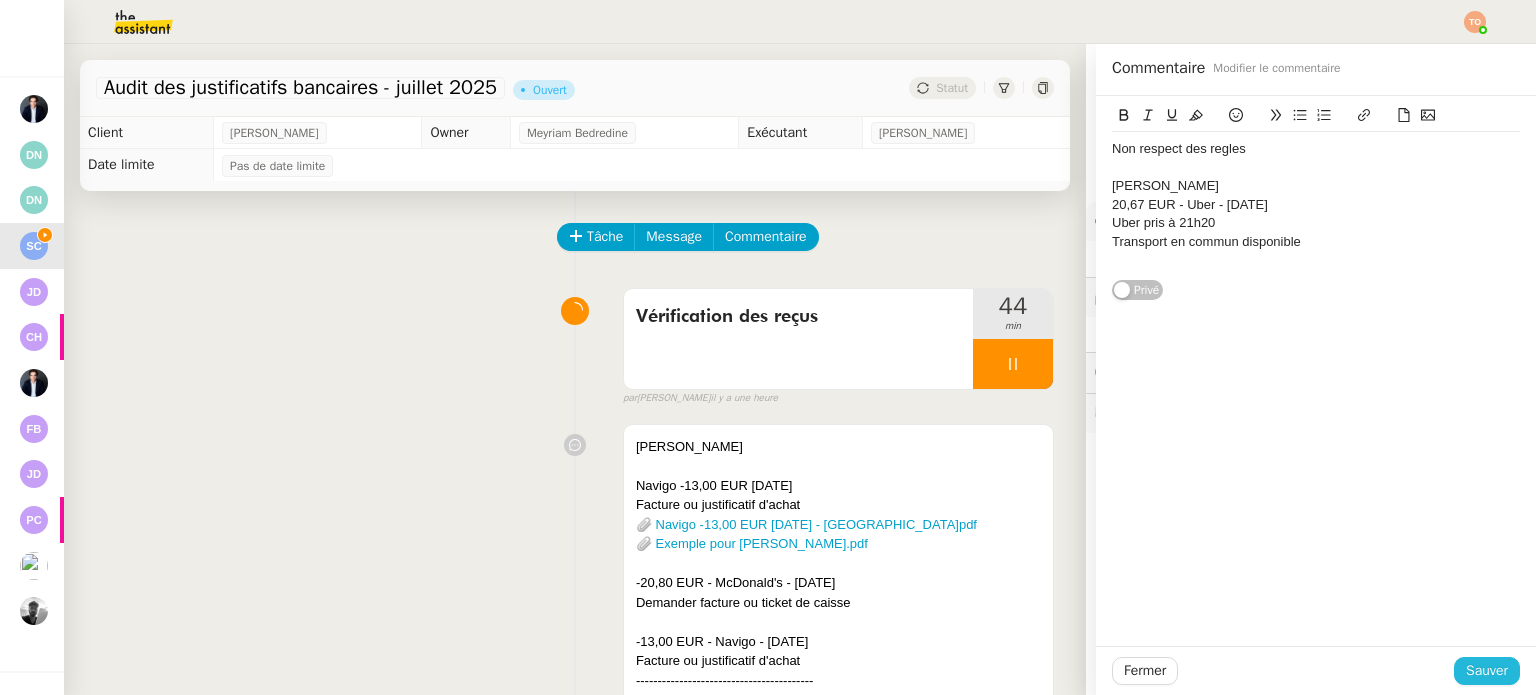 click on "Sauver" 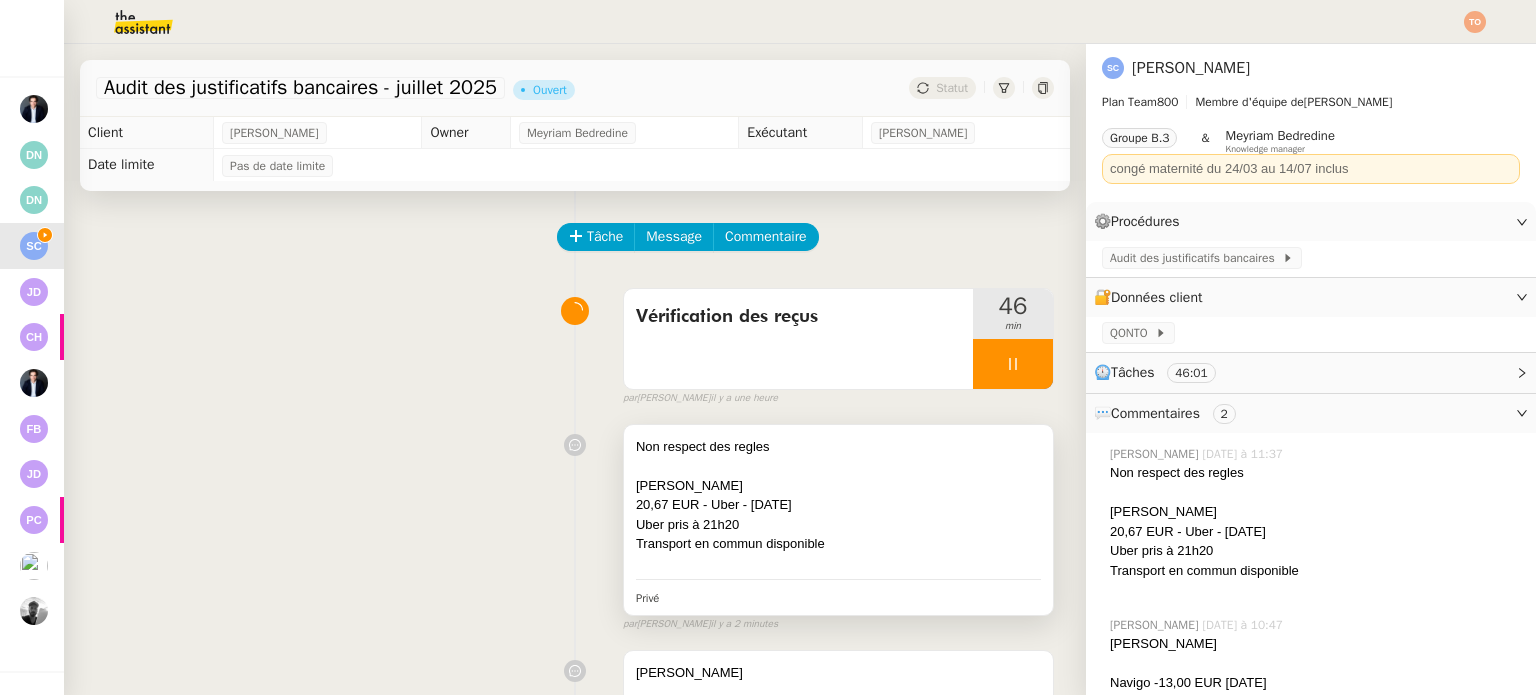 click on "Jerome Huret" at bounding box center (838, 486) 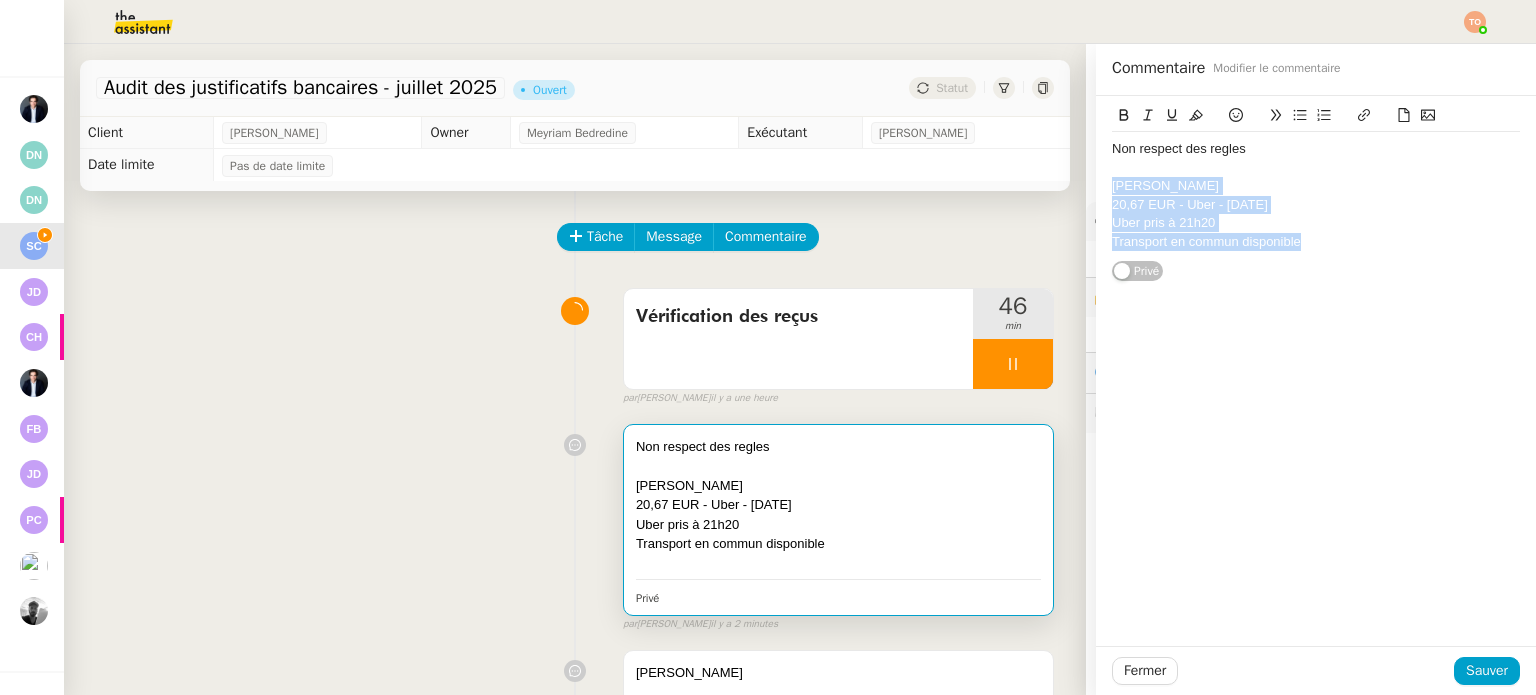 drag, startPoint x: 1311, startPoint y: 246, endPoint x: 1060, endPoint y: 191, distance: 256.95526 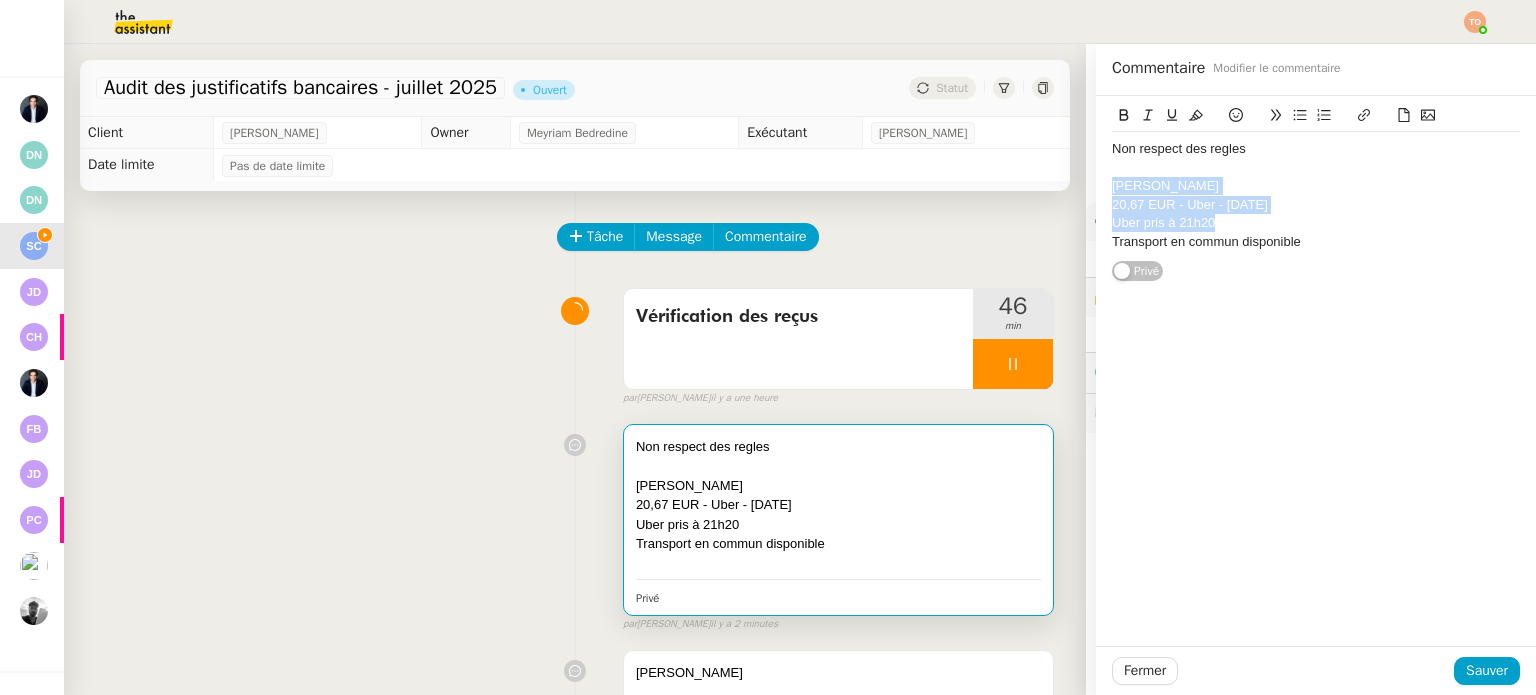 drag, startPoint x: 1238, startPoint y: 223, endPoint x: 1094, endPoint y: 187, distance: 148.43181 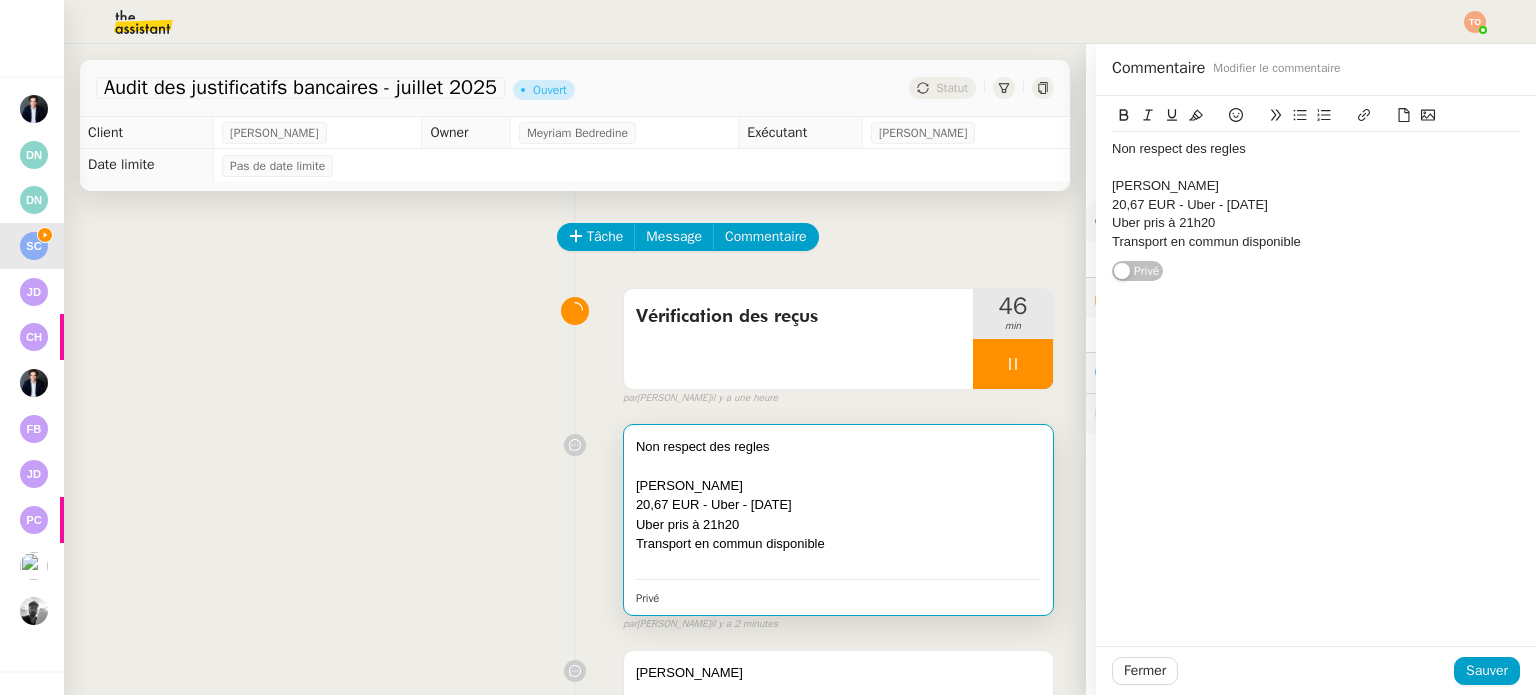 scroll, scrollTop: 0, scrollLeft: 0, axis: both 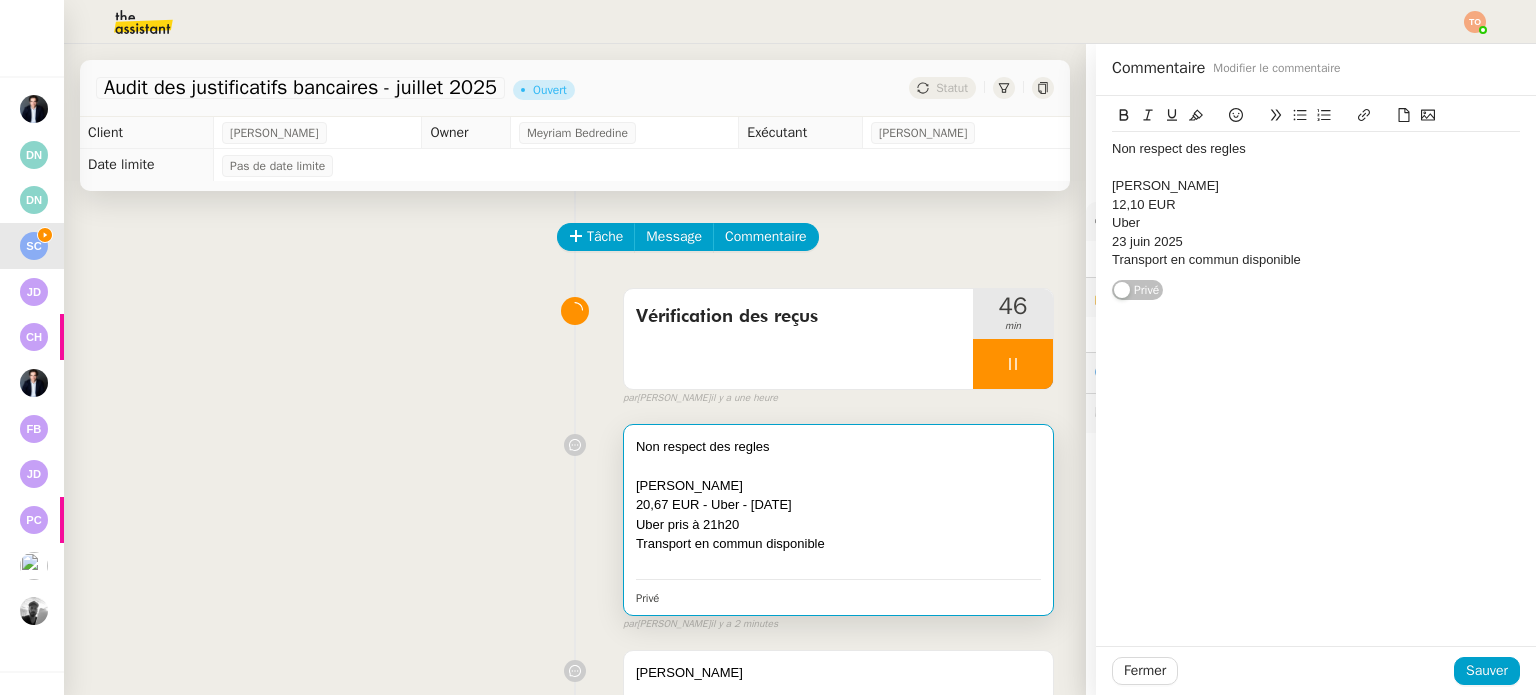 click on "12,10 EUR" 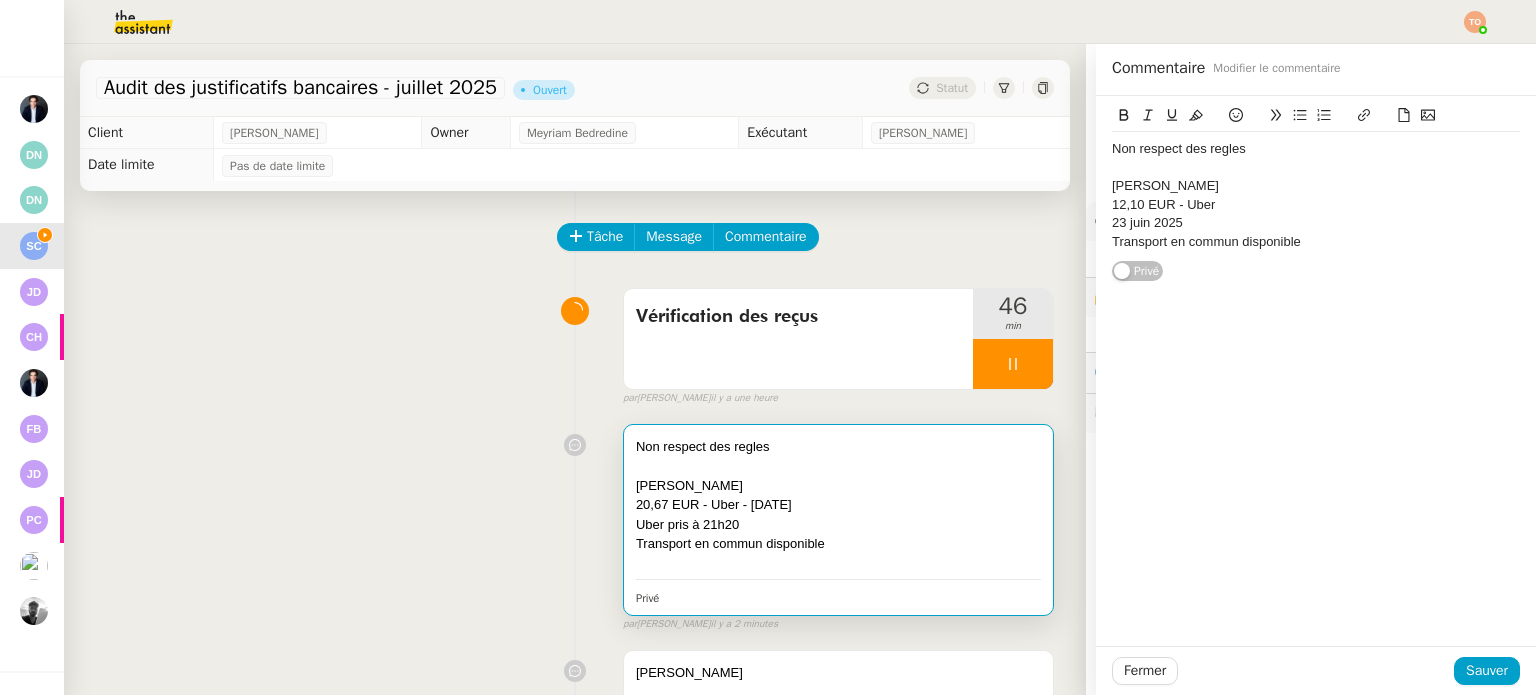 click on "23 juin 2025" 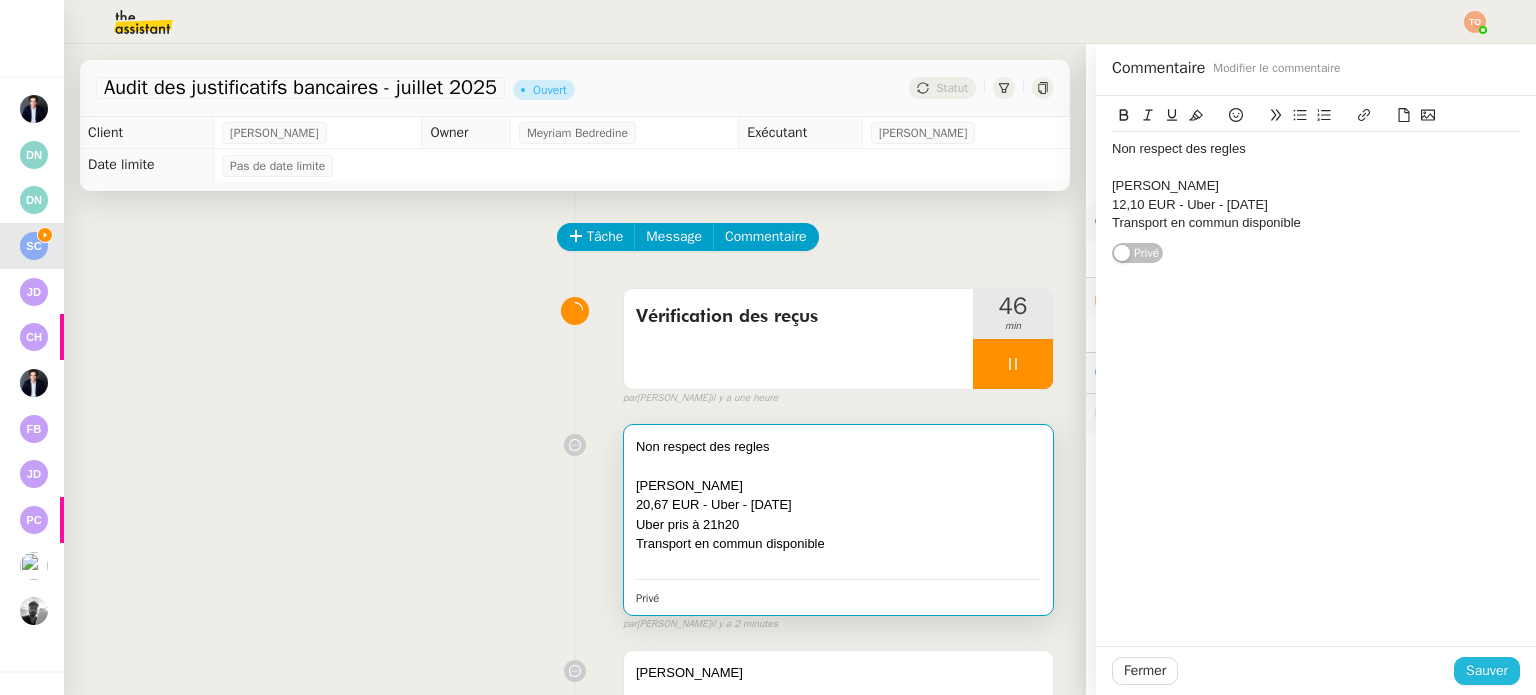 click on "Sauver" 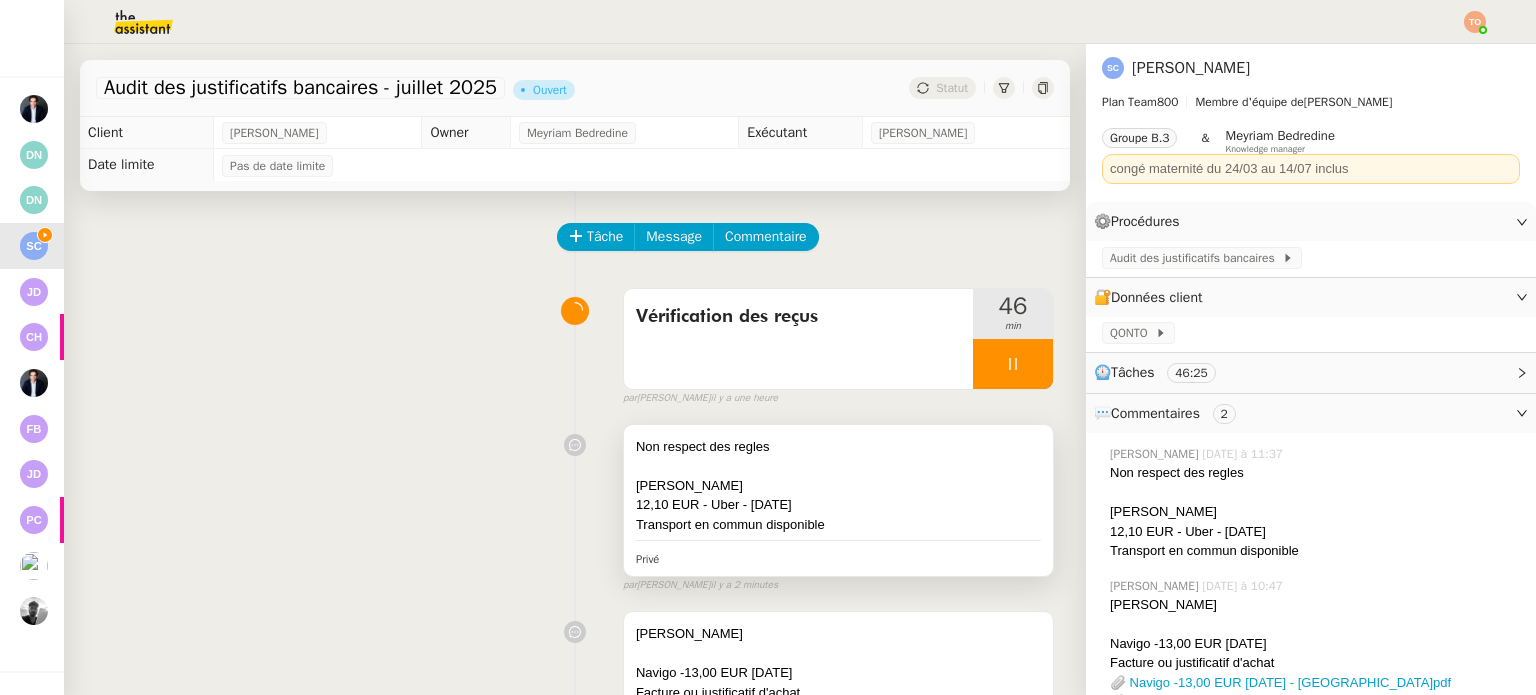 click on "Josephine Marie Lucie Bonpain" at bounding box center (838, 486) 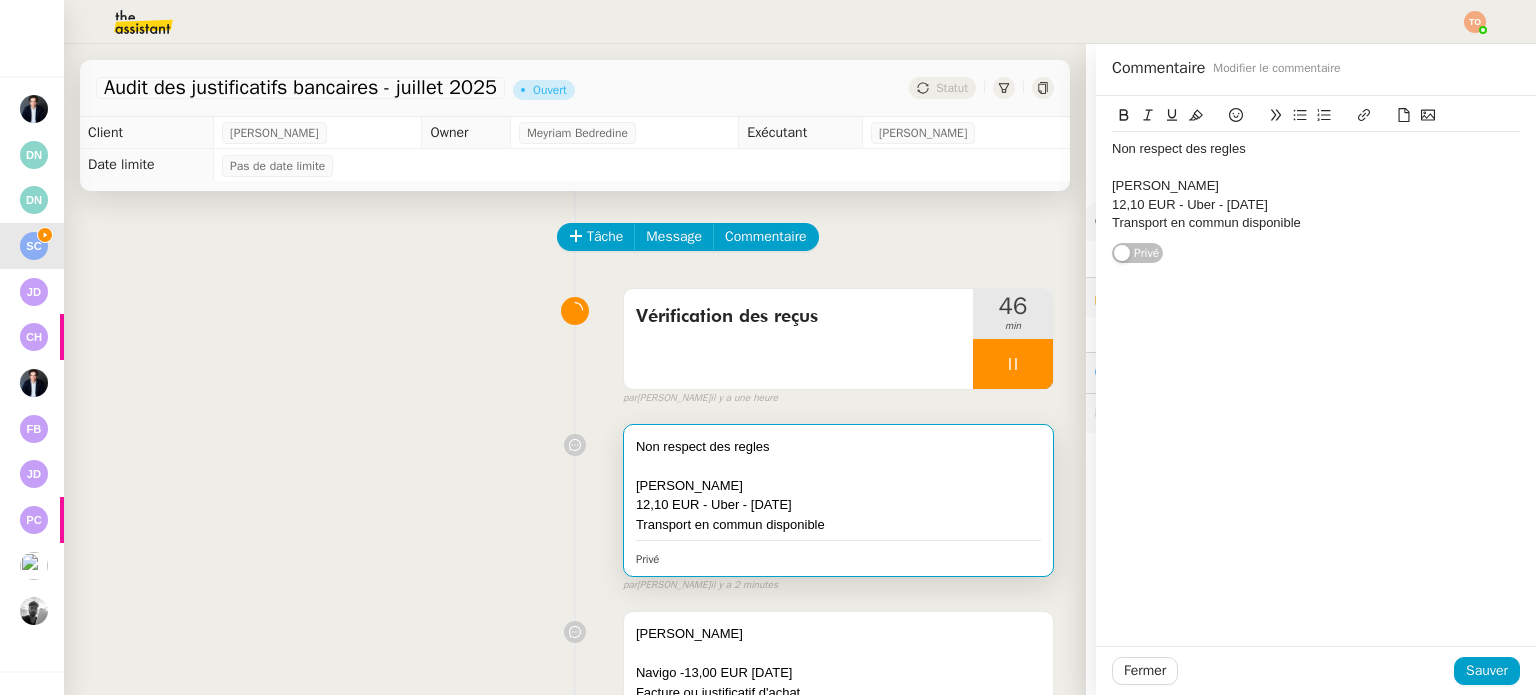 click on "12,10 EUR - Uber - 23 juin 2025" 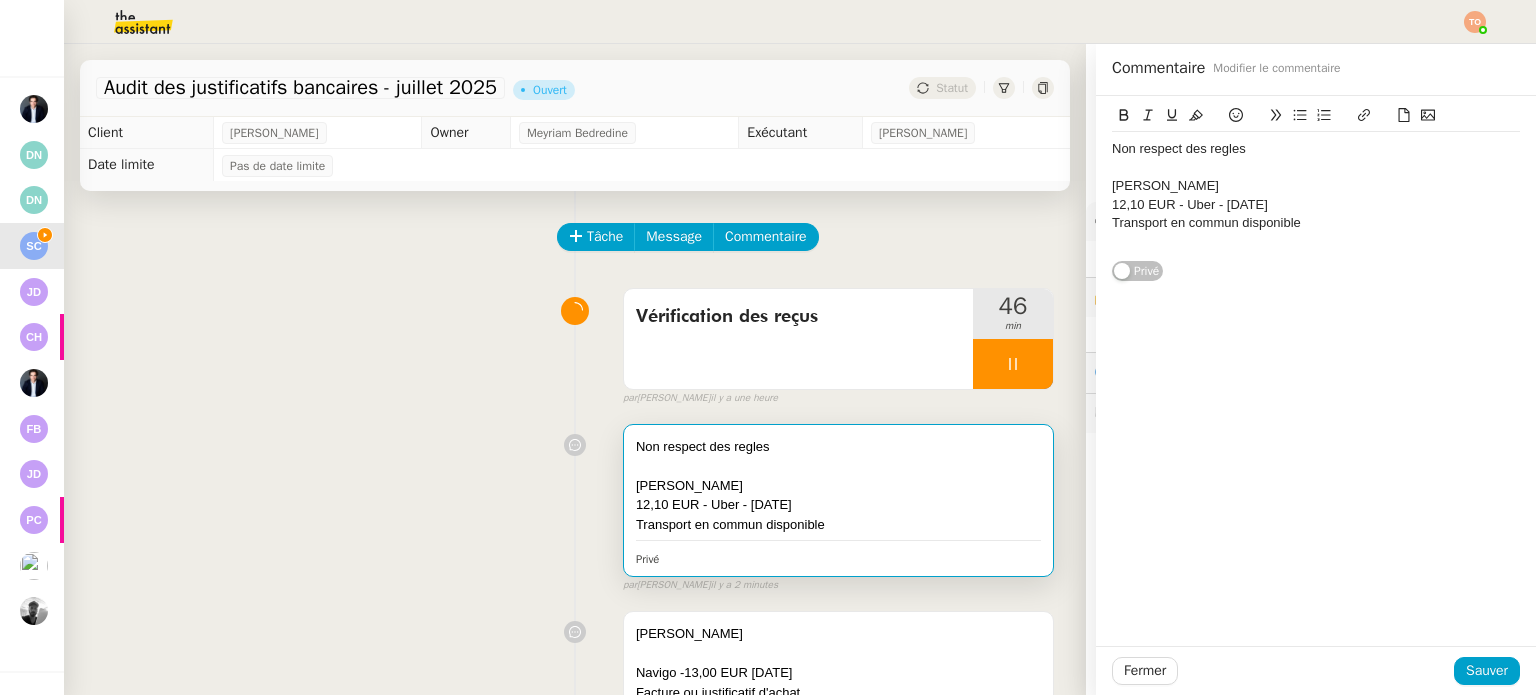 type 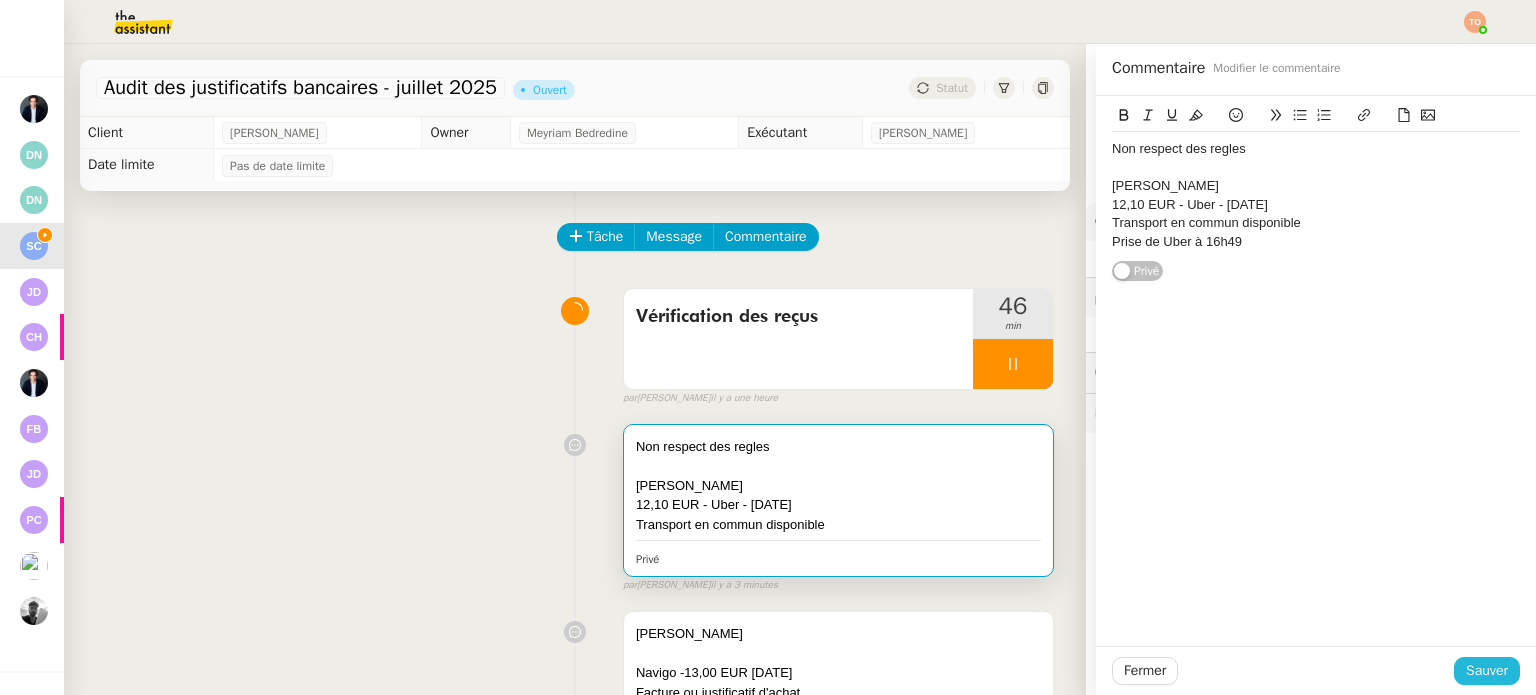 click on "Sauver" 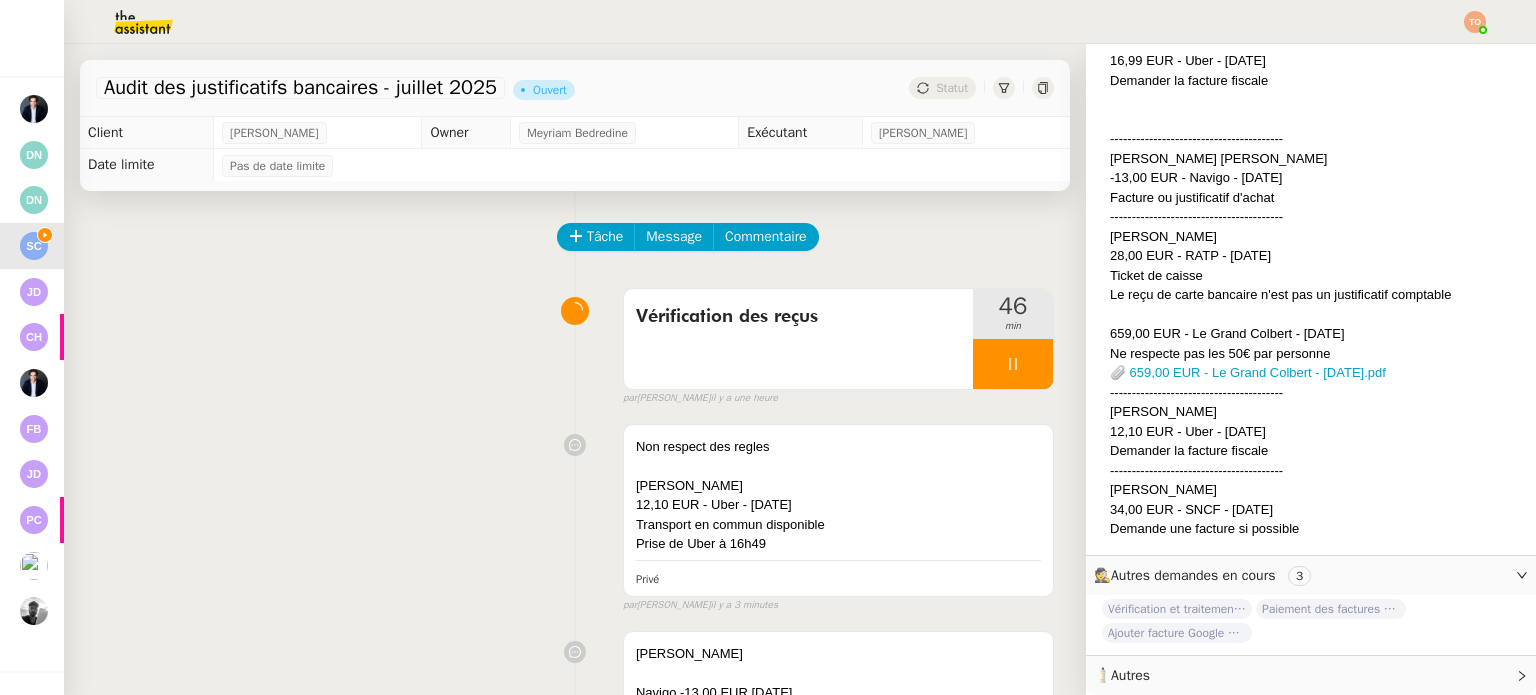 scroll, scrollTop: 1393, scrollLeft: 0, axis: vertical 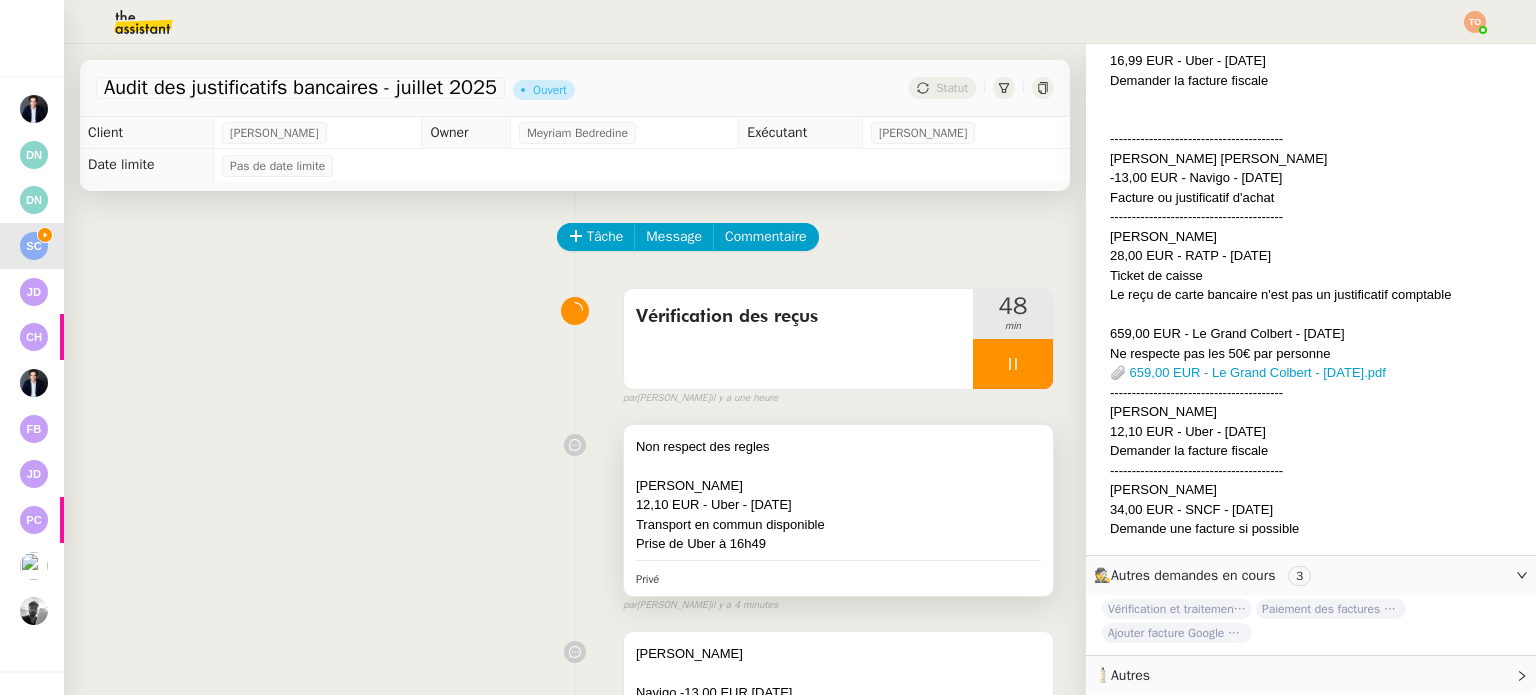 click at bounding box center (838, 466) 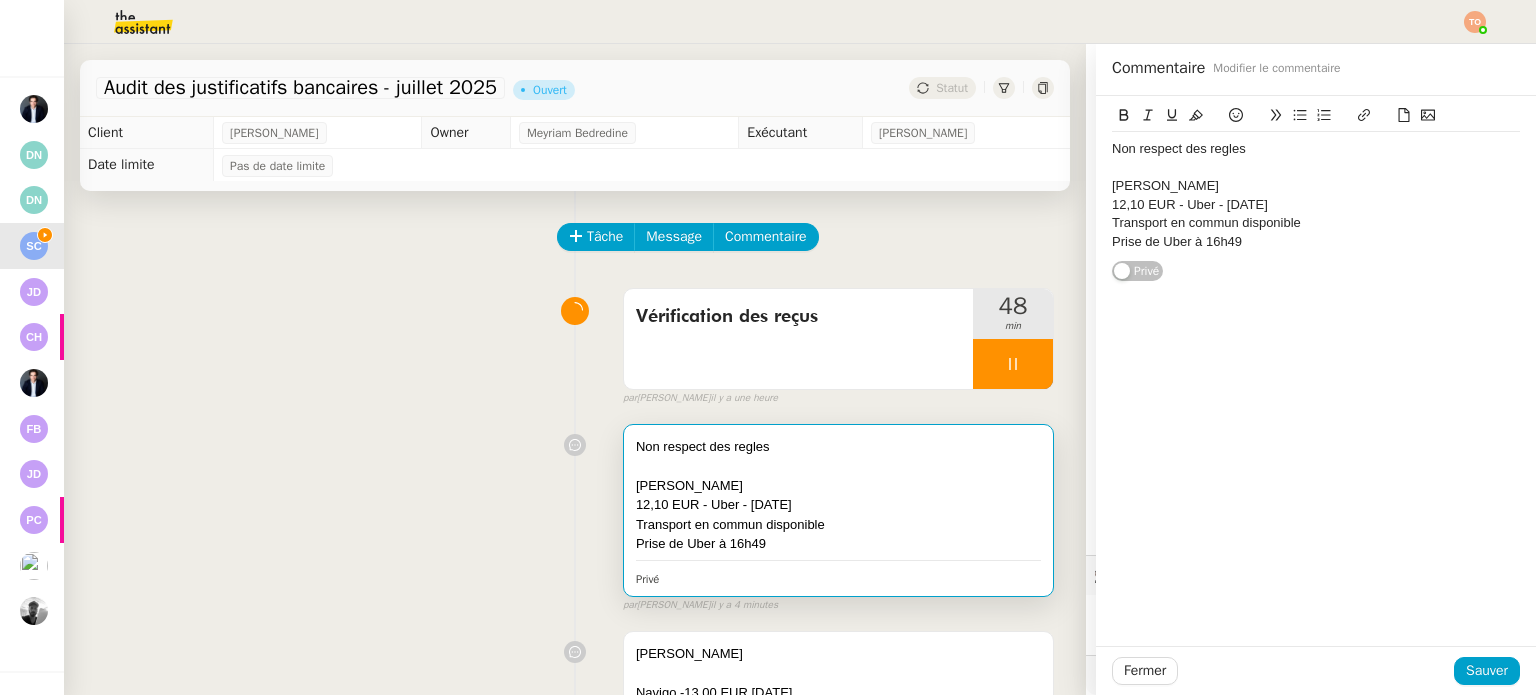click on "Prise de Uber à 16h49" 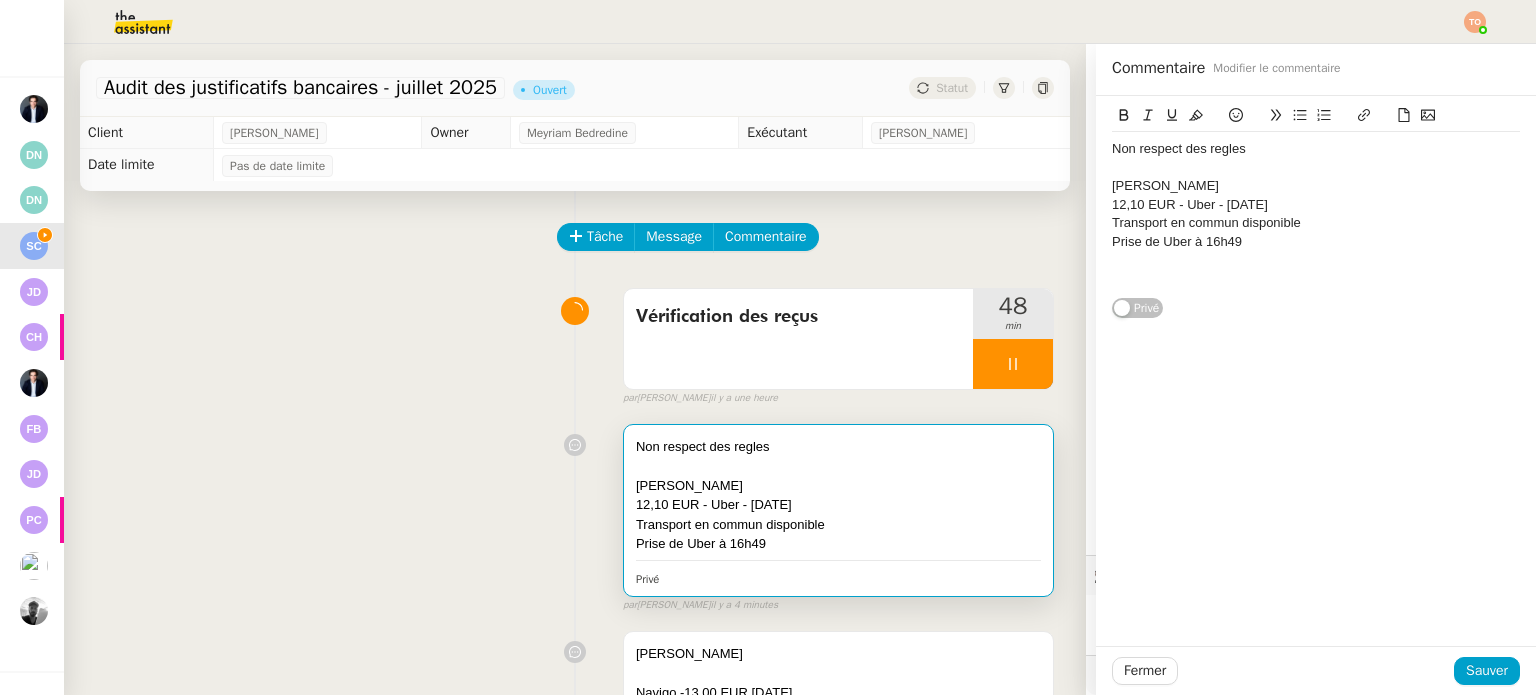 scroll, scrollTop: 0, scrollLeft: 0, axis: both 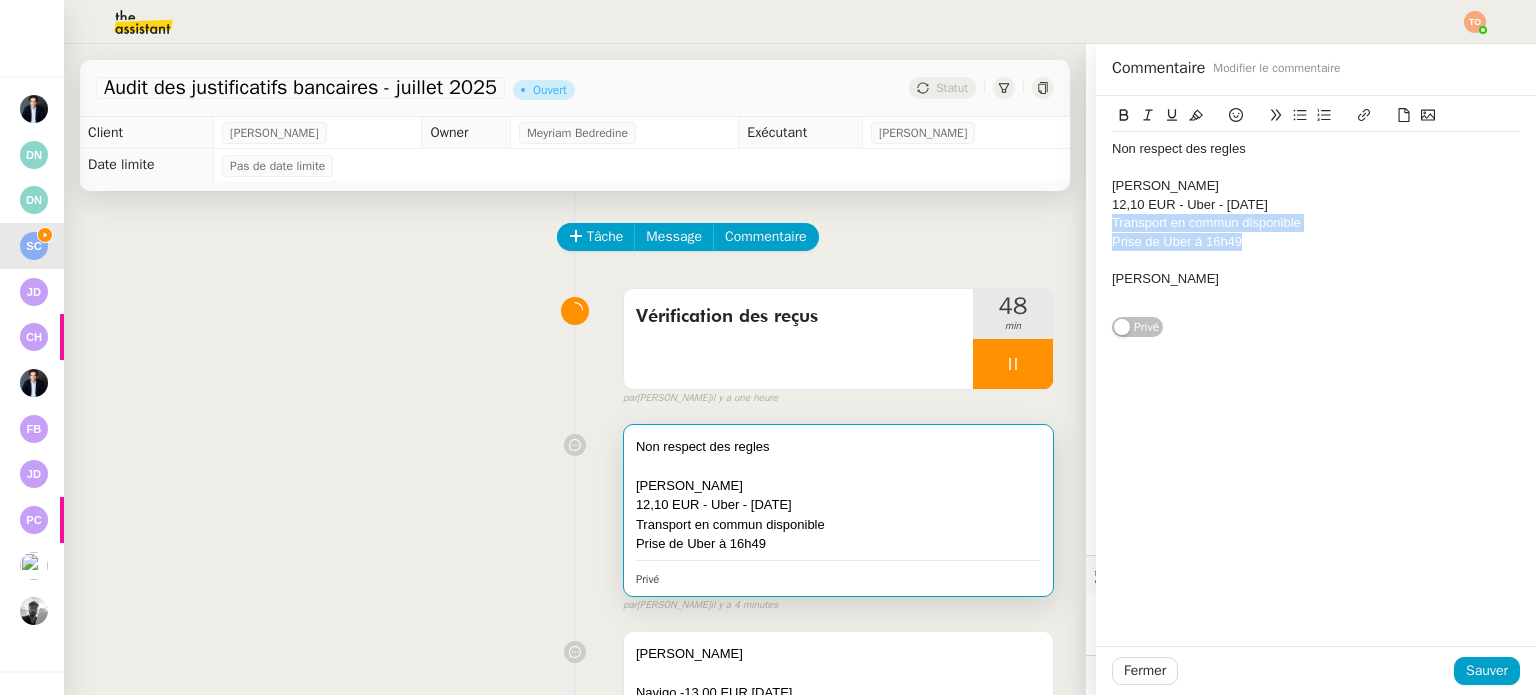 drag, startPoint x: 1256, startPoint y: 239, endPoint x: 1066, endPoint y: 224, distance: 190.59119 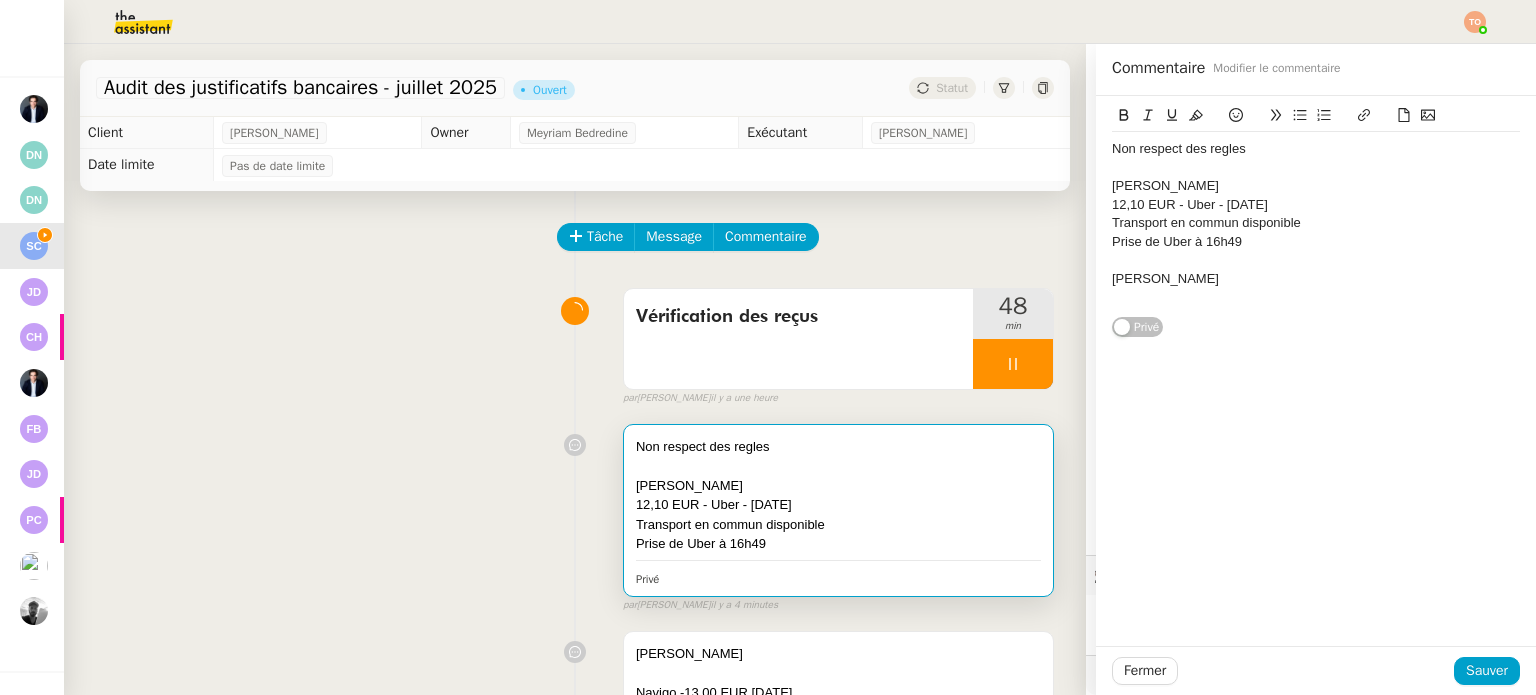 drag, startPoint x: 1181, startPoint y: 283, endPoint x: 1211, endPoint y: 282, distance: 30.016663 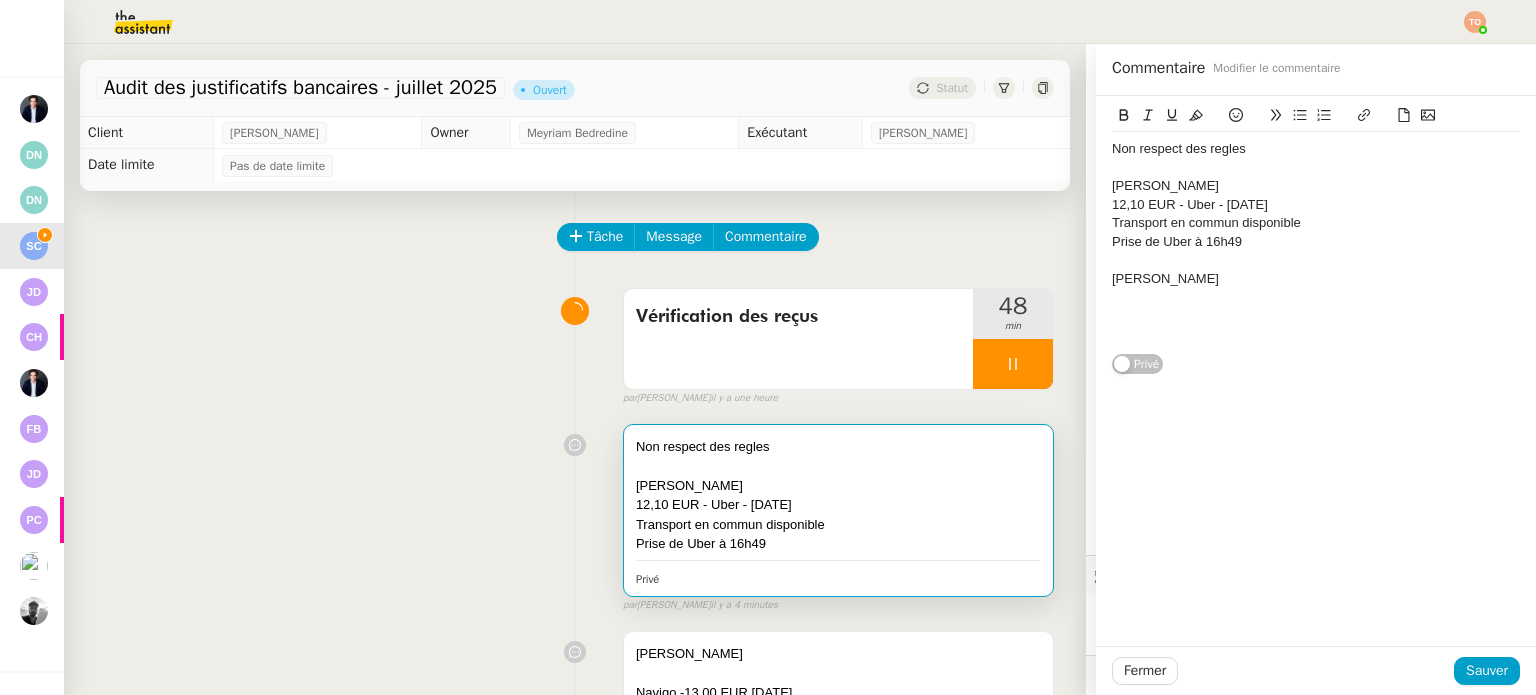 scroll, scrollTop: 0, scrollLeft: 0, axis: both 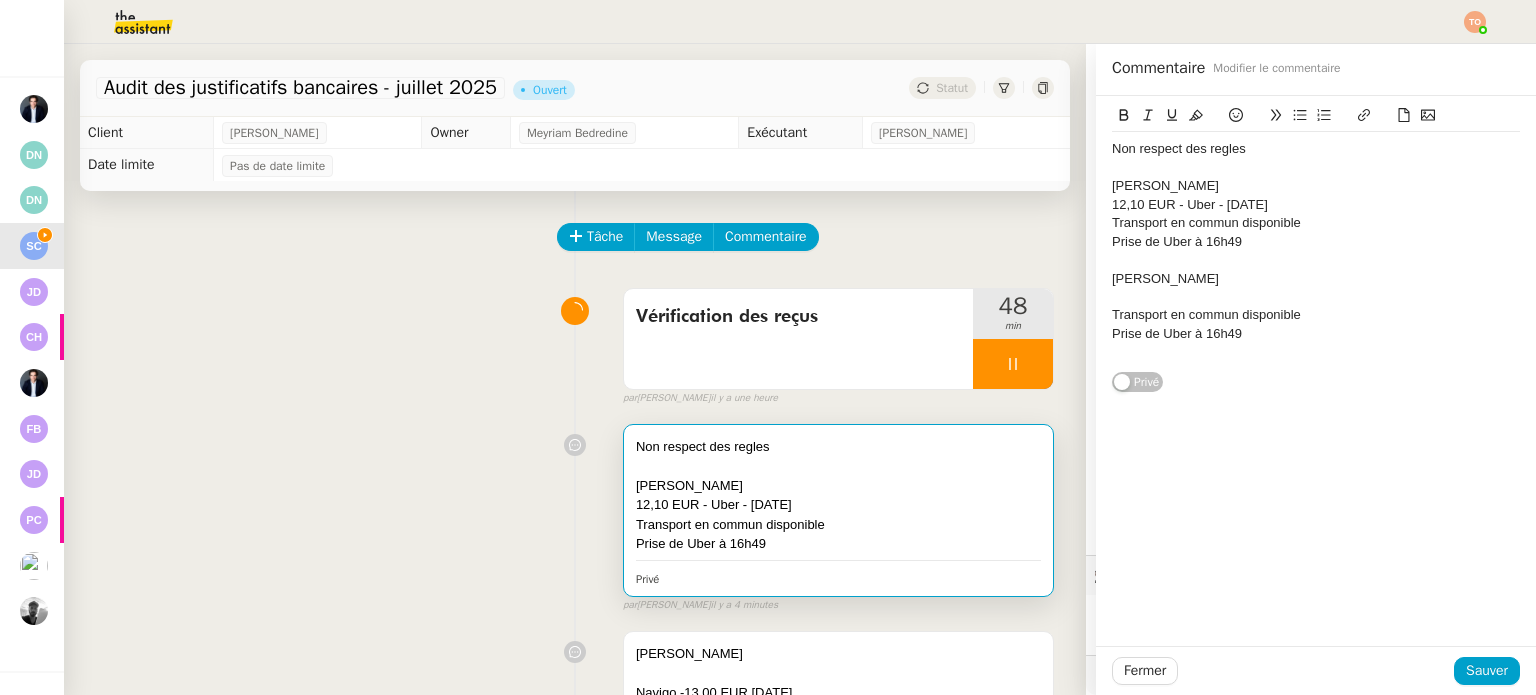click 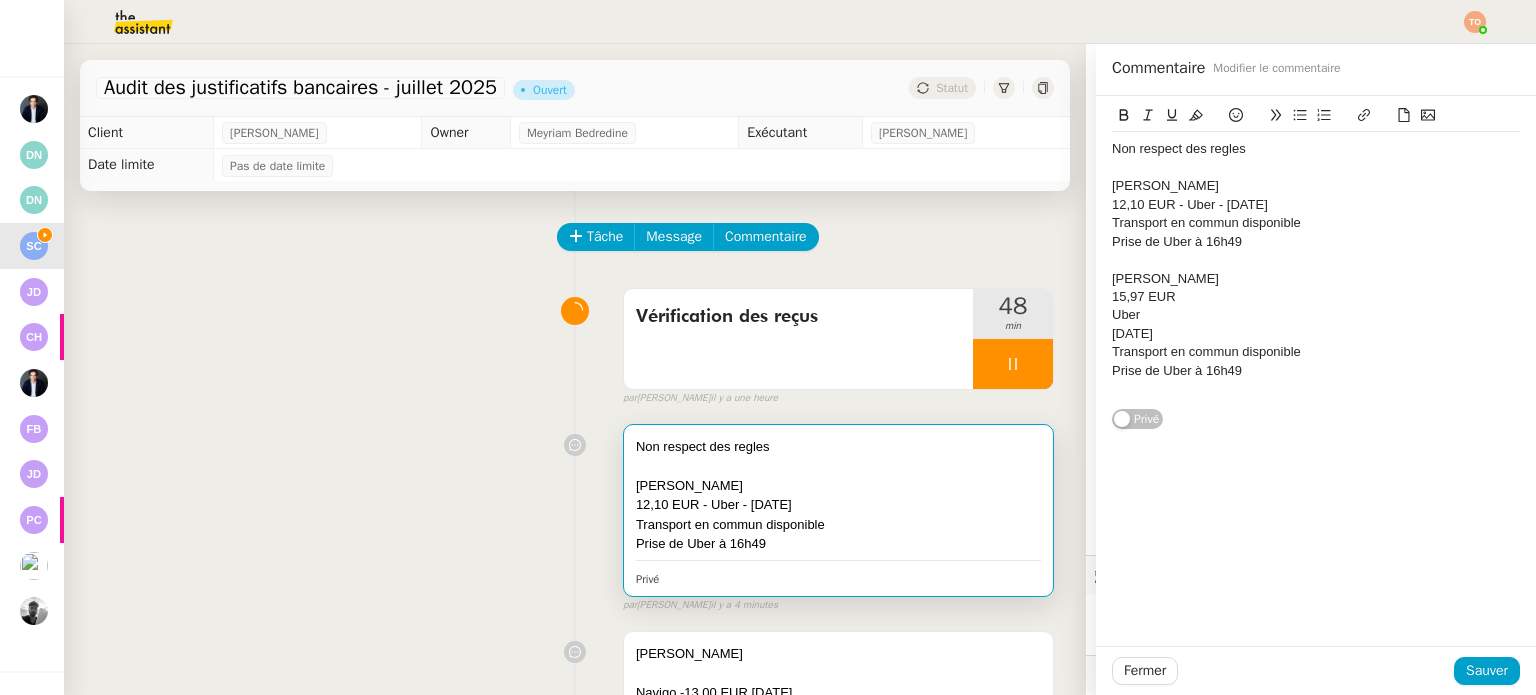 click on "15,97 EUR" 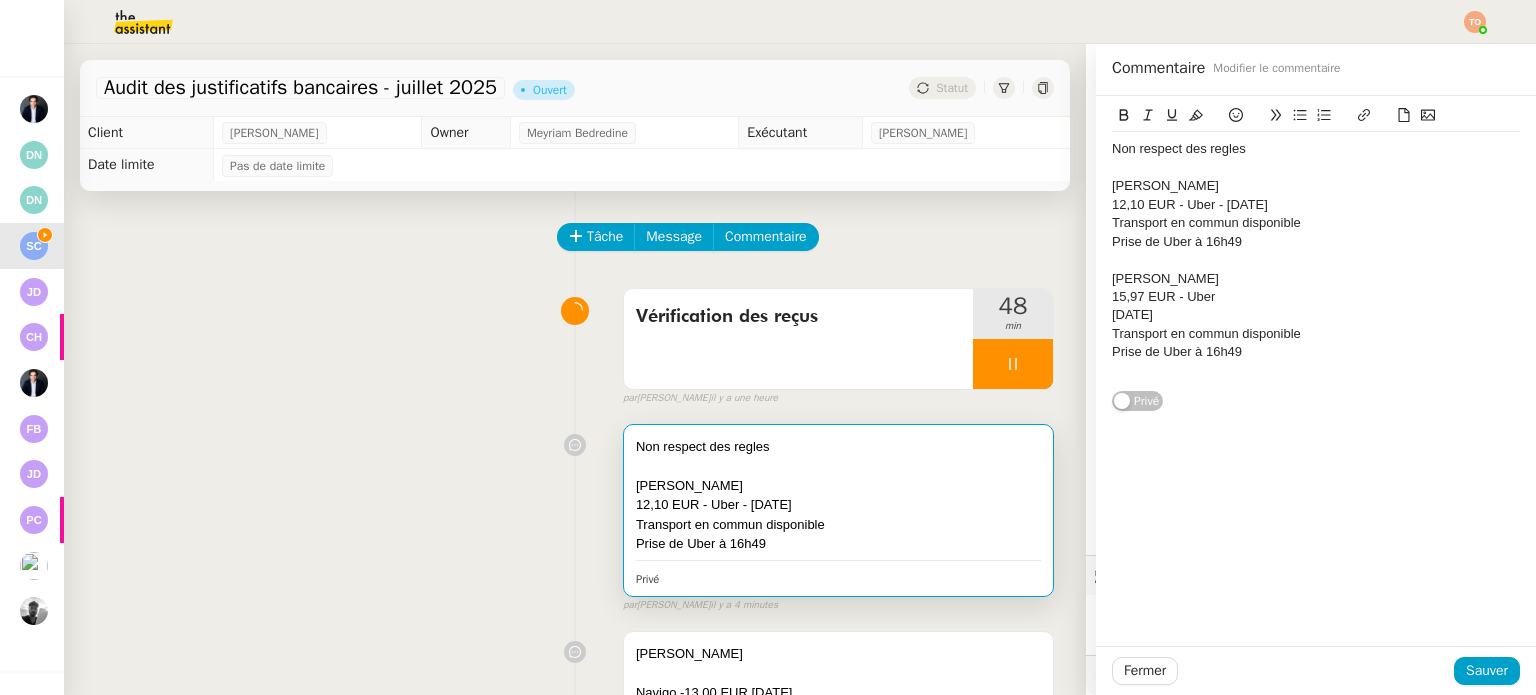 click on "15,97 EUR - Uber" 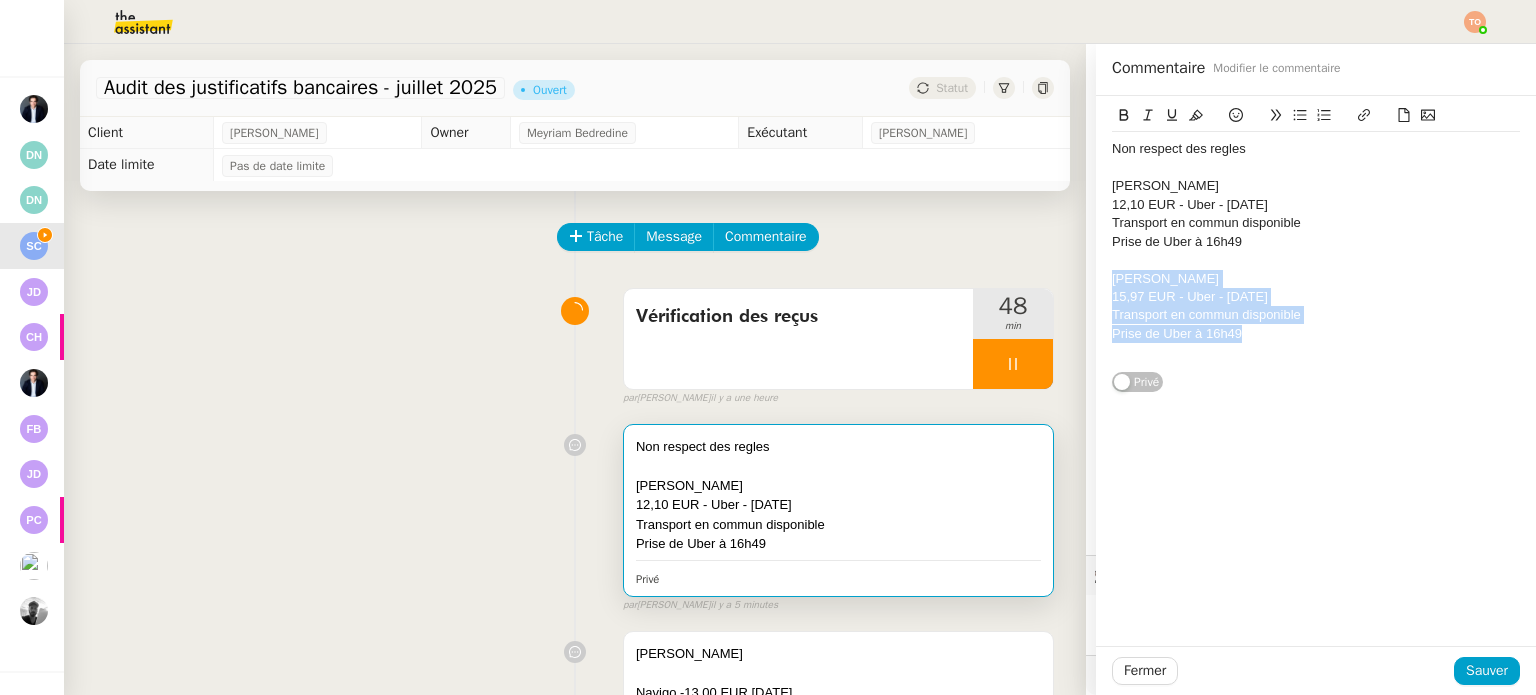 drag, startPoint x: 1264, startPoint y: 331, endPoint x: 1089, endPoint y: 271, distance: 185 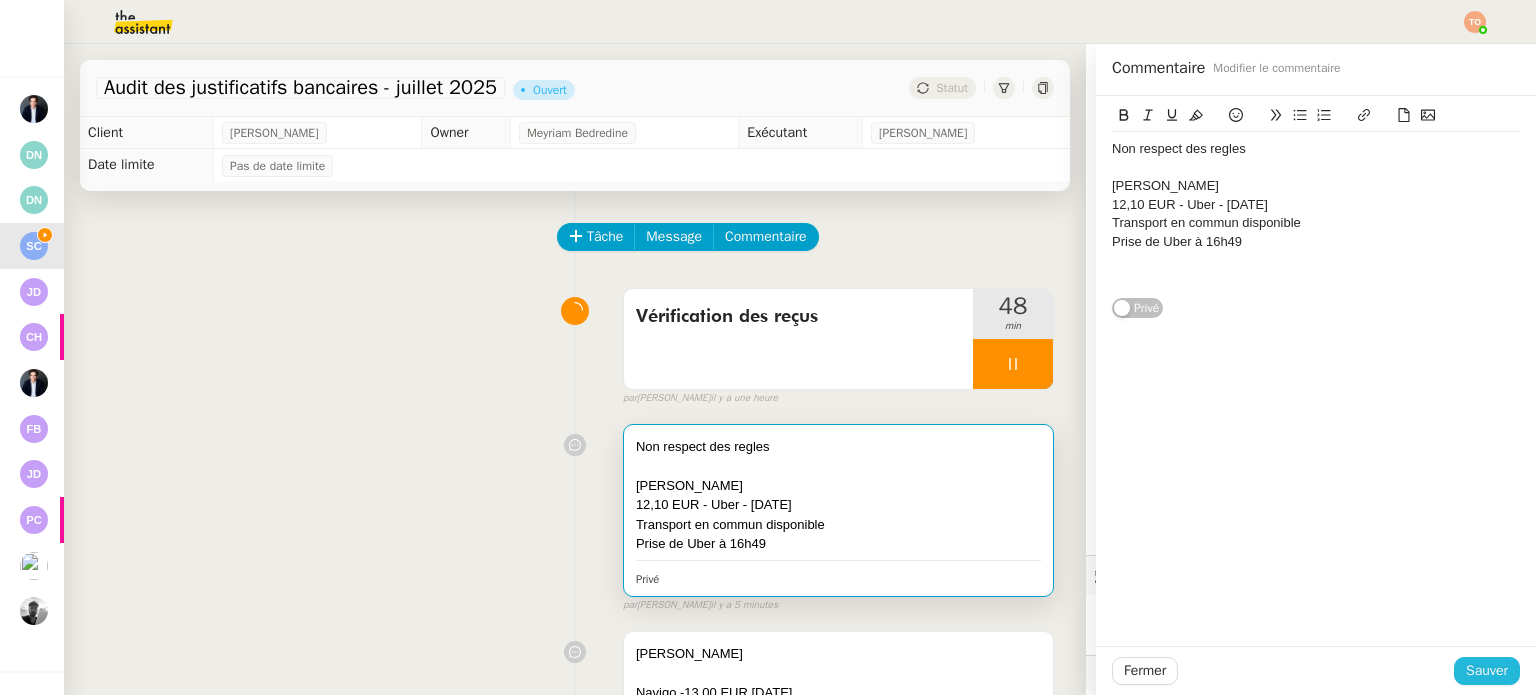 click on "Sauver" 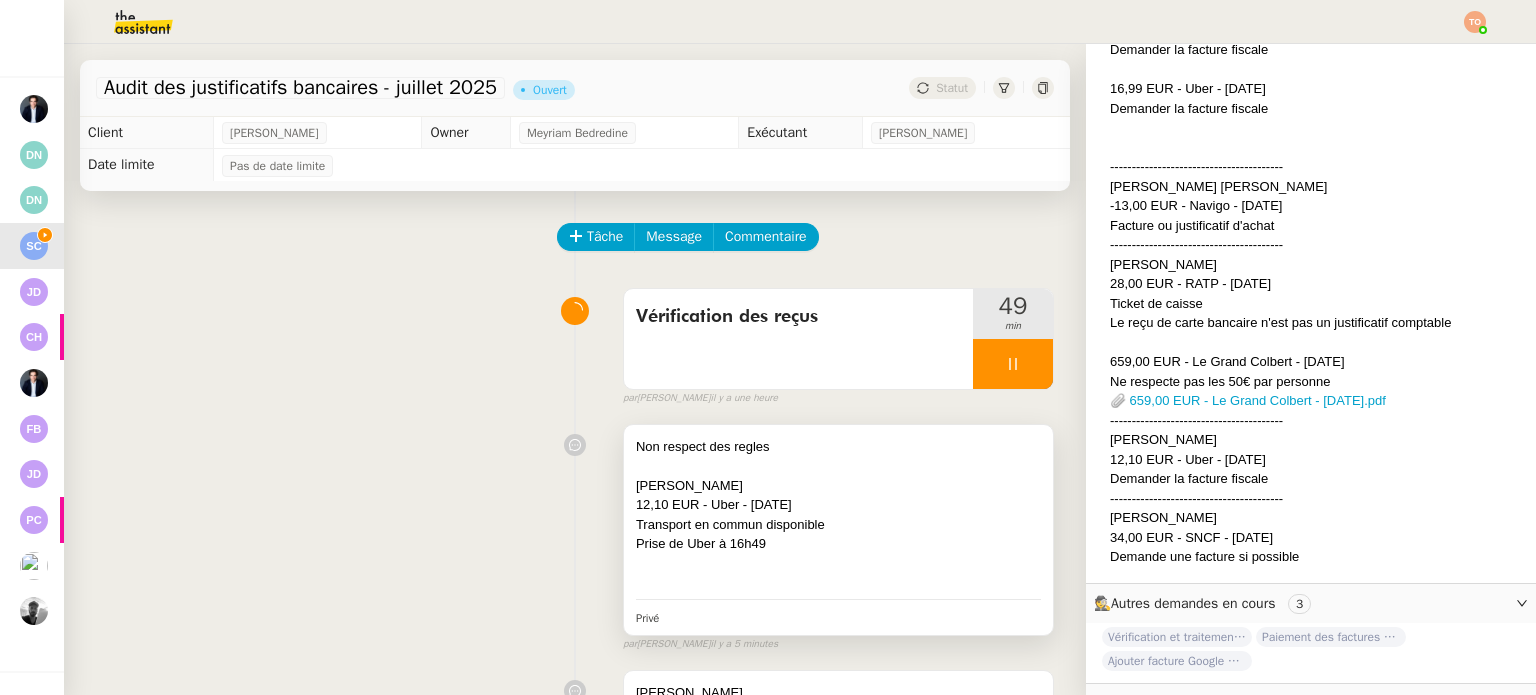 click on "Josephine Marie Lucie Bonpain" at bounding box center [838, 486] 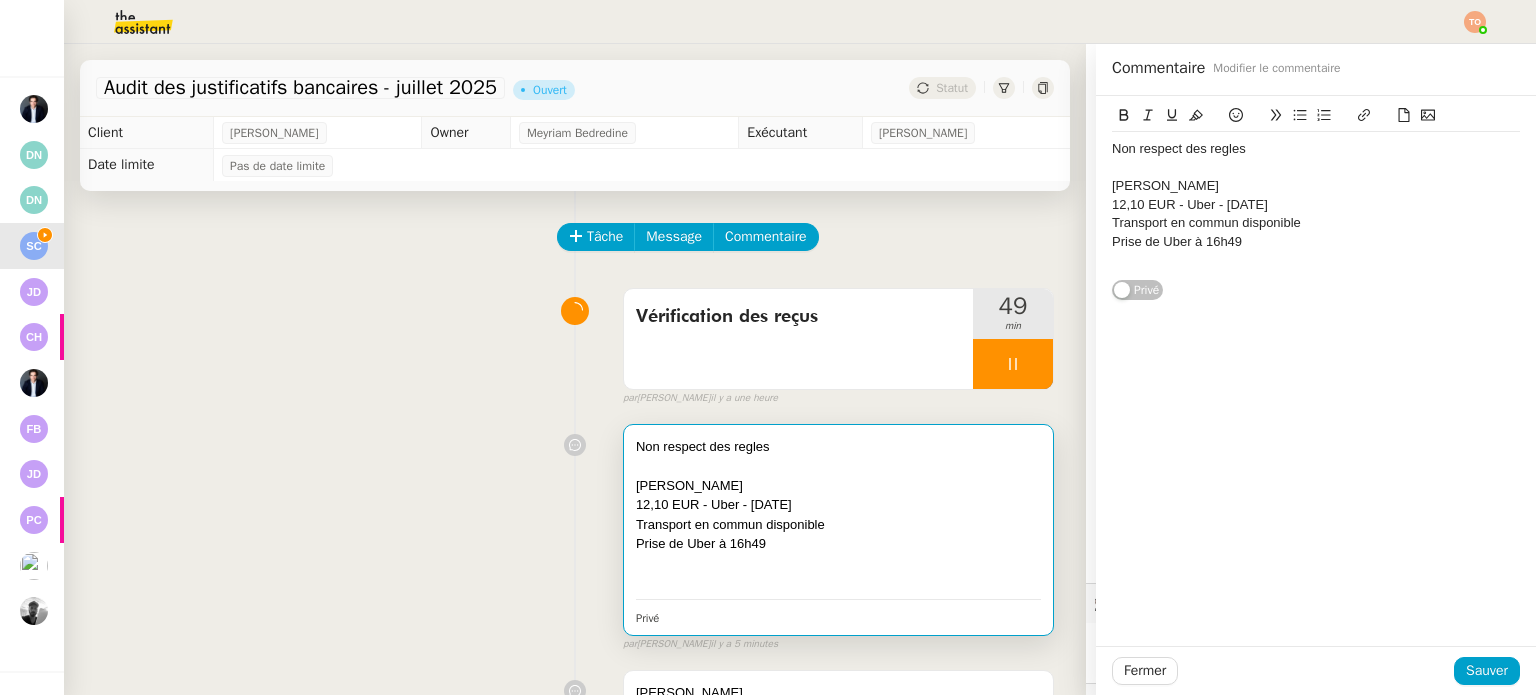 click on "Prise de Uber à 16h49" 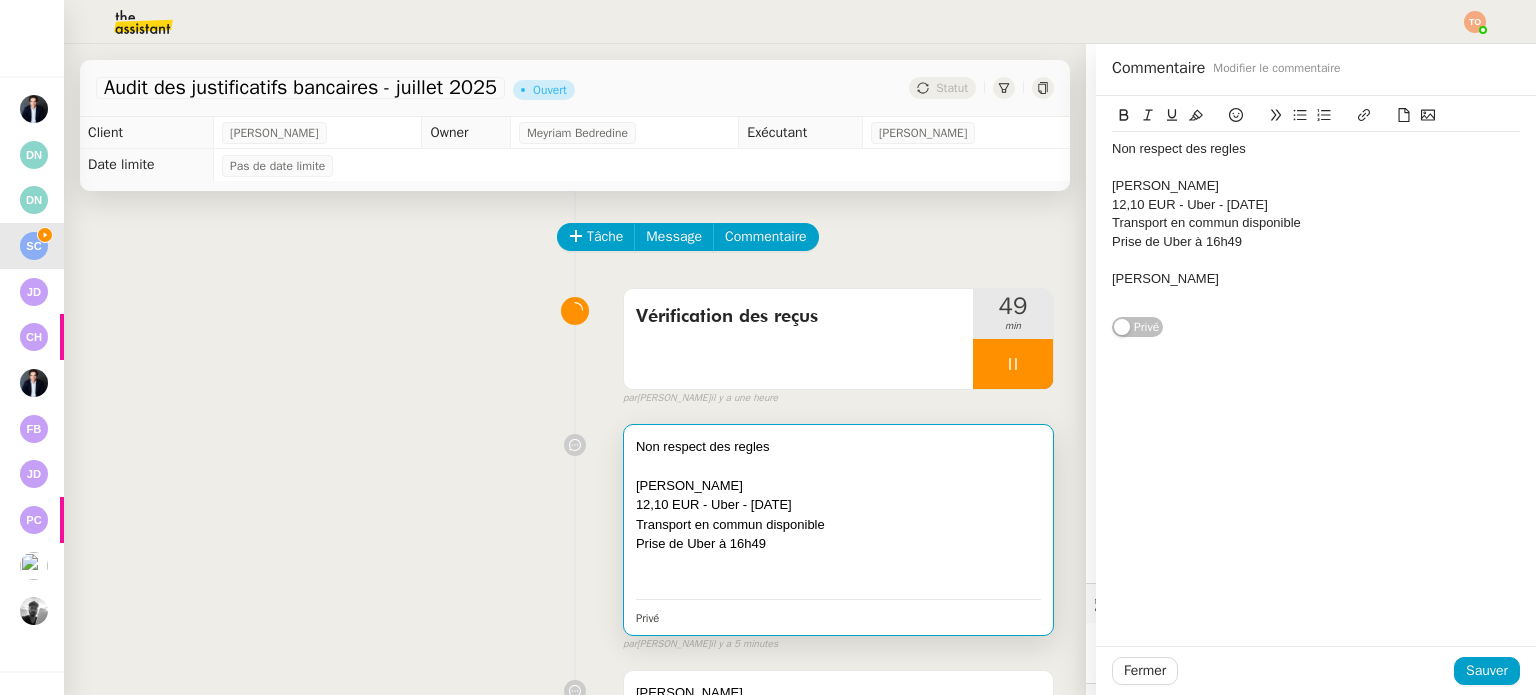 scroll, scrollTop: 0, scrollLeft: 0, axis: both 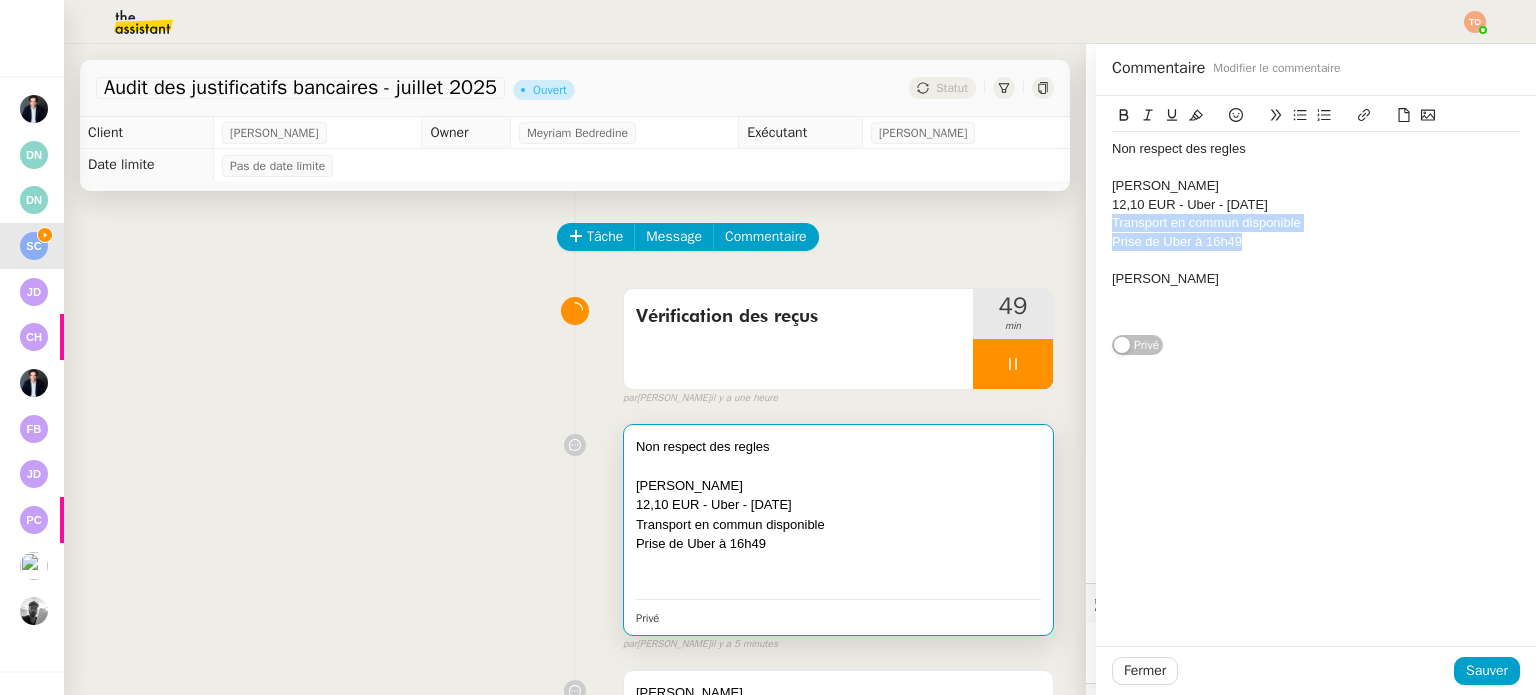 drag, startPoint x: 1212, startPoint y: 244, endPoint x: 1100, endPoint y: 230, distance: 112.871605 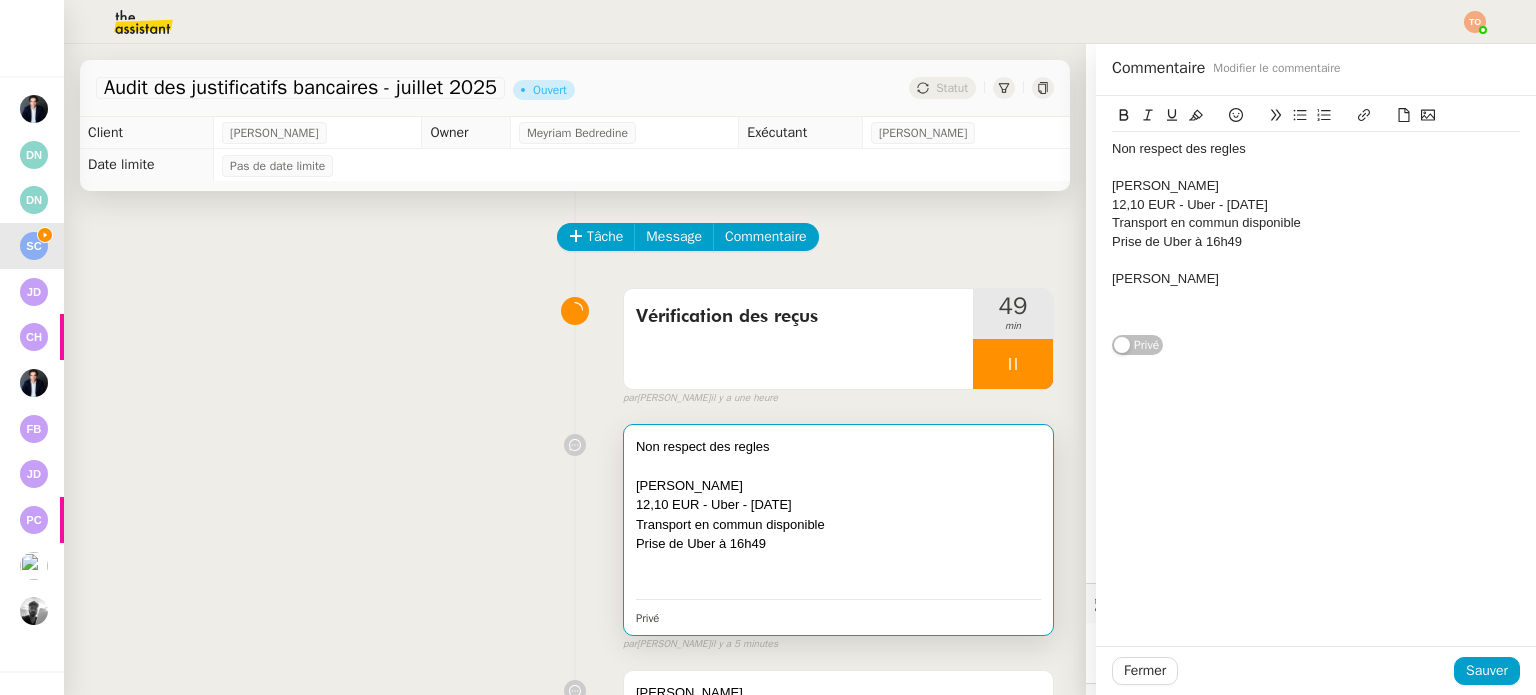 click 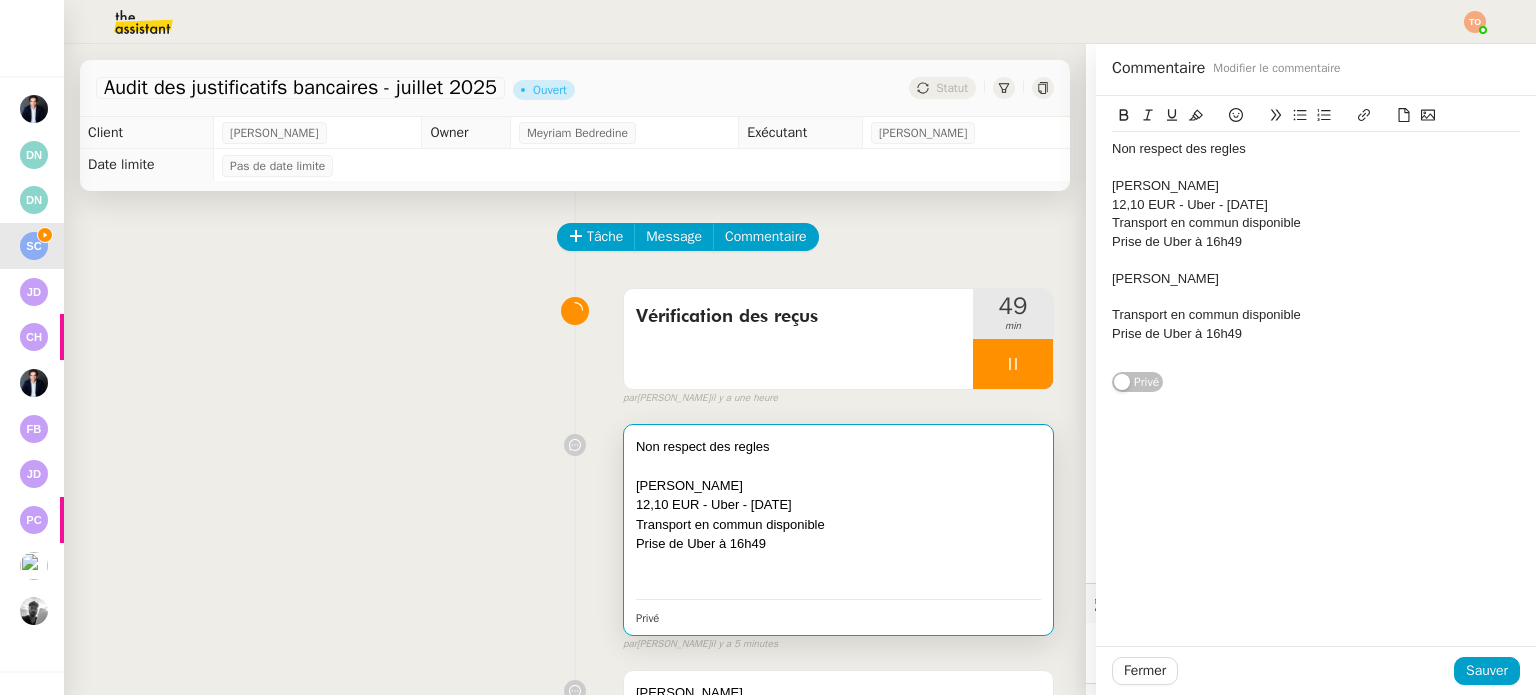 scroll, scrollTop: 0, scrollLeft: 0, axis: both 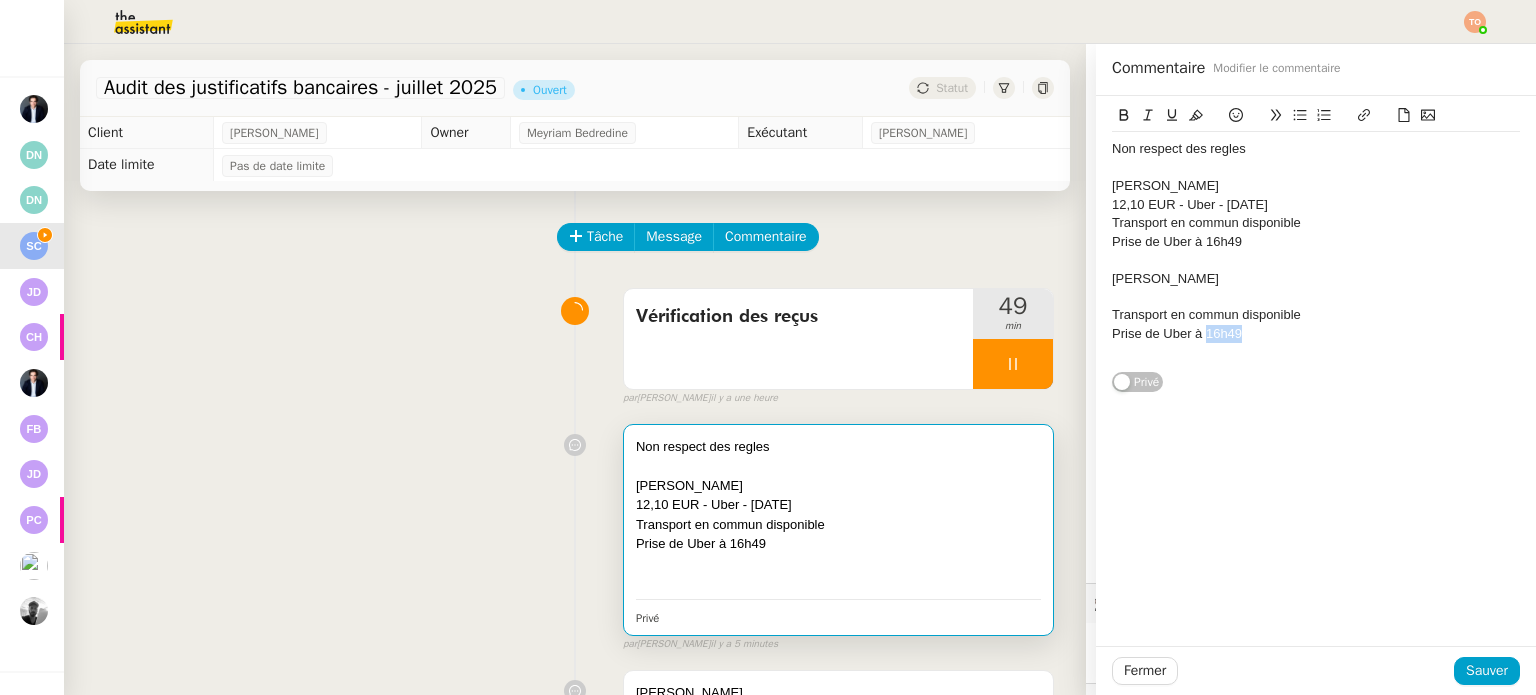 drag, startPoint x: 1241, startPoint y: 336, endPoint x: 1198, endPoint y: 331, distance: 43.289722 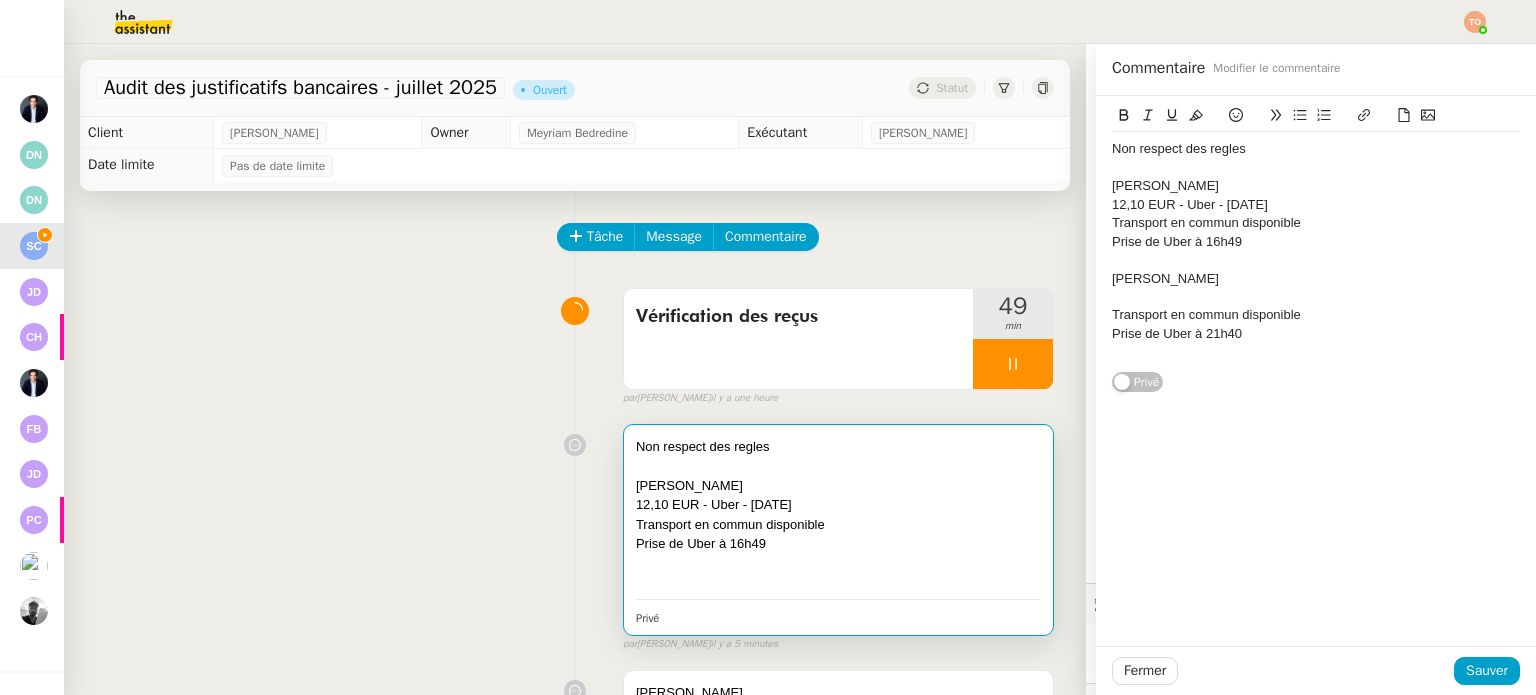 click 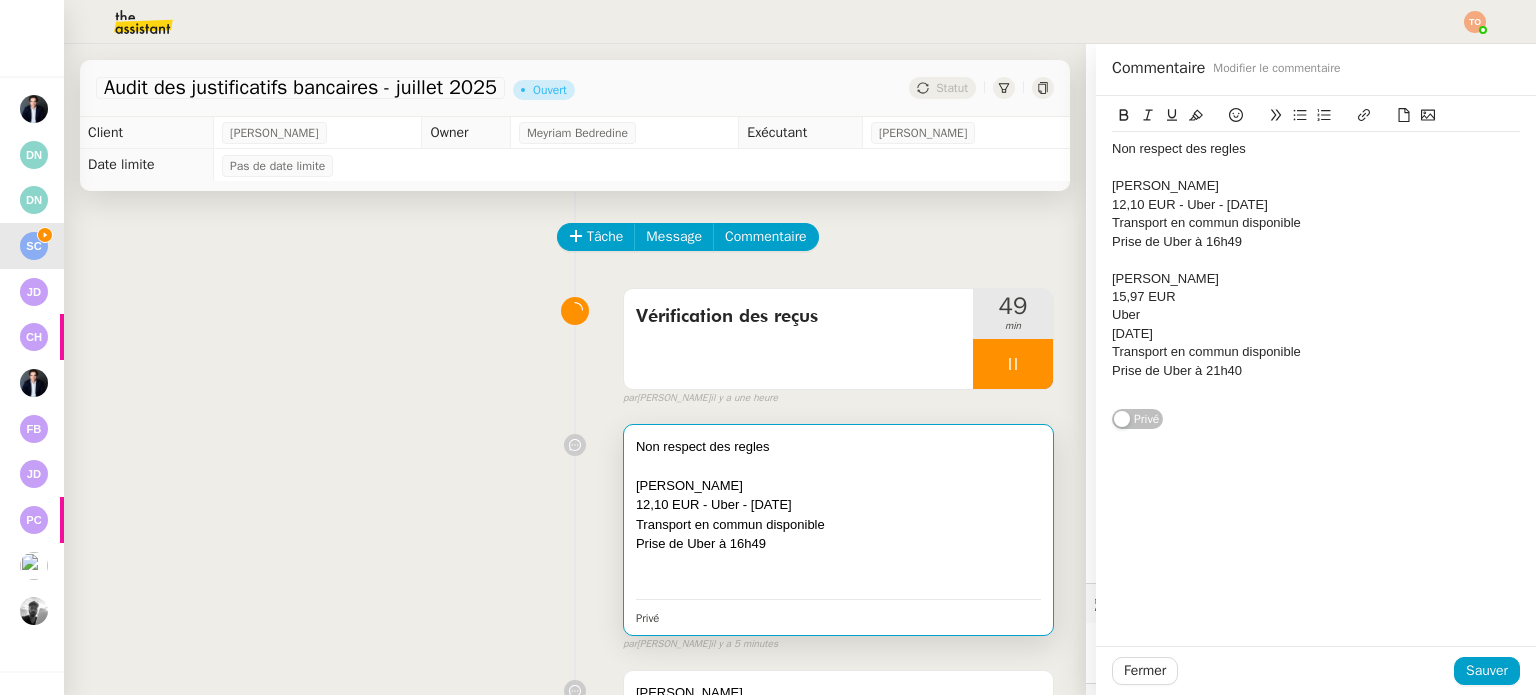 scroll, scrollTop: 0, scrollLeft: 0, axis: both 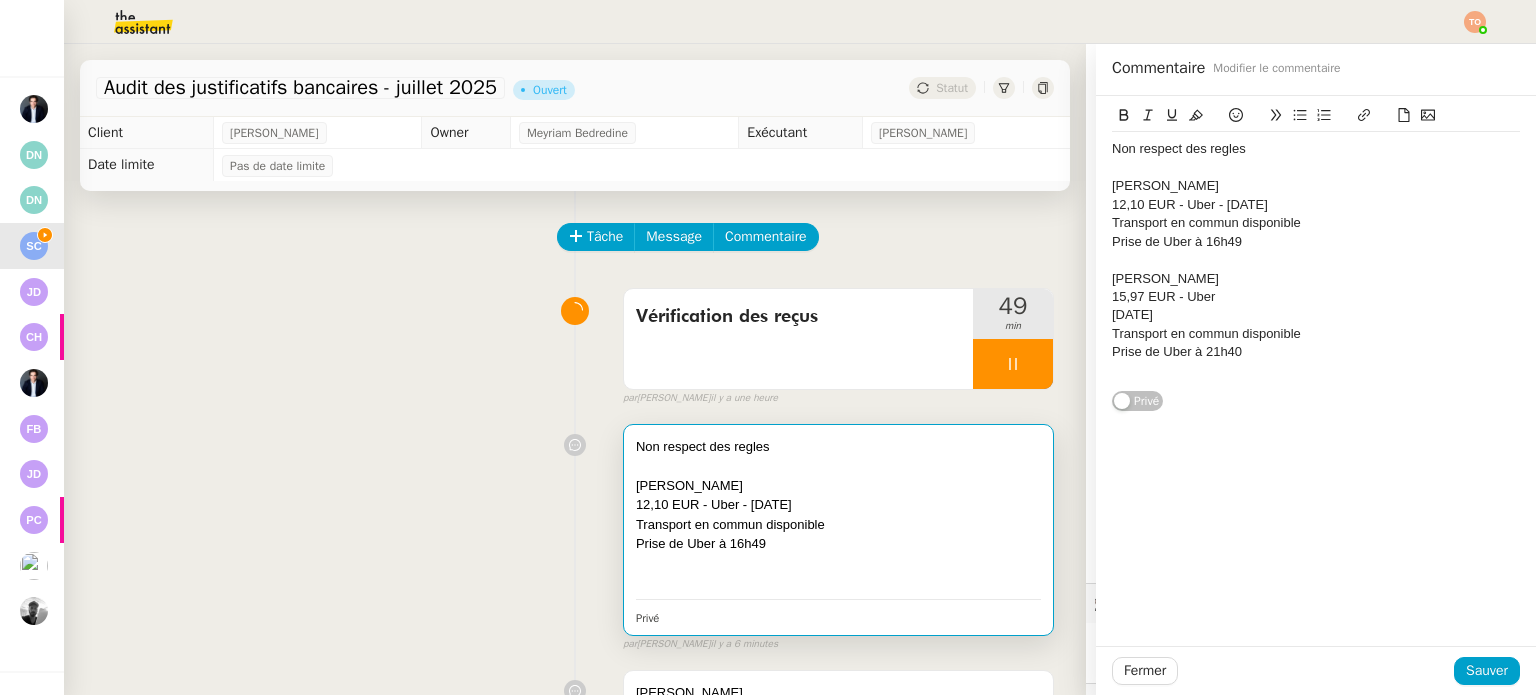 click on "15,97 EUR - Uber" 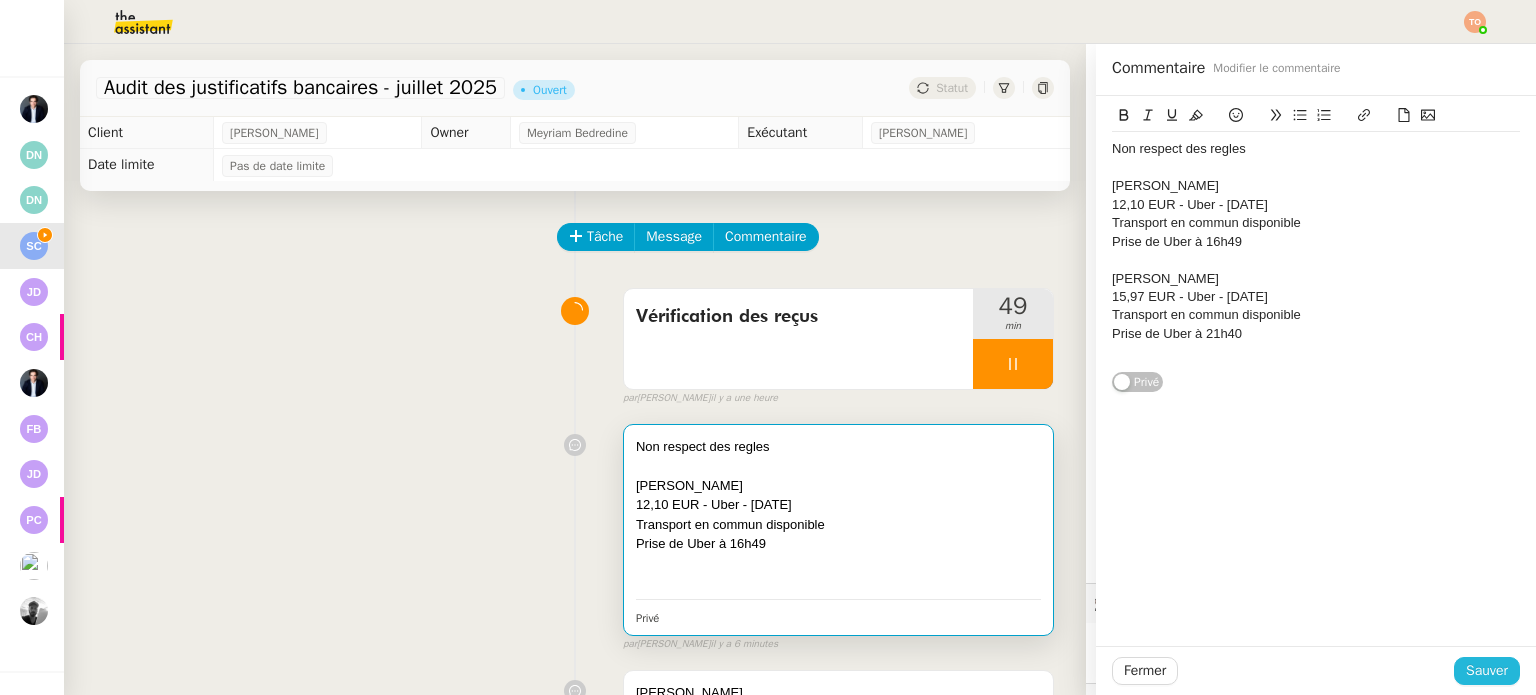 click on "Sauver" 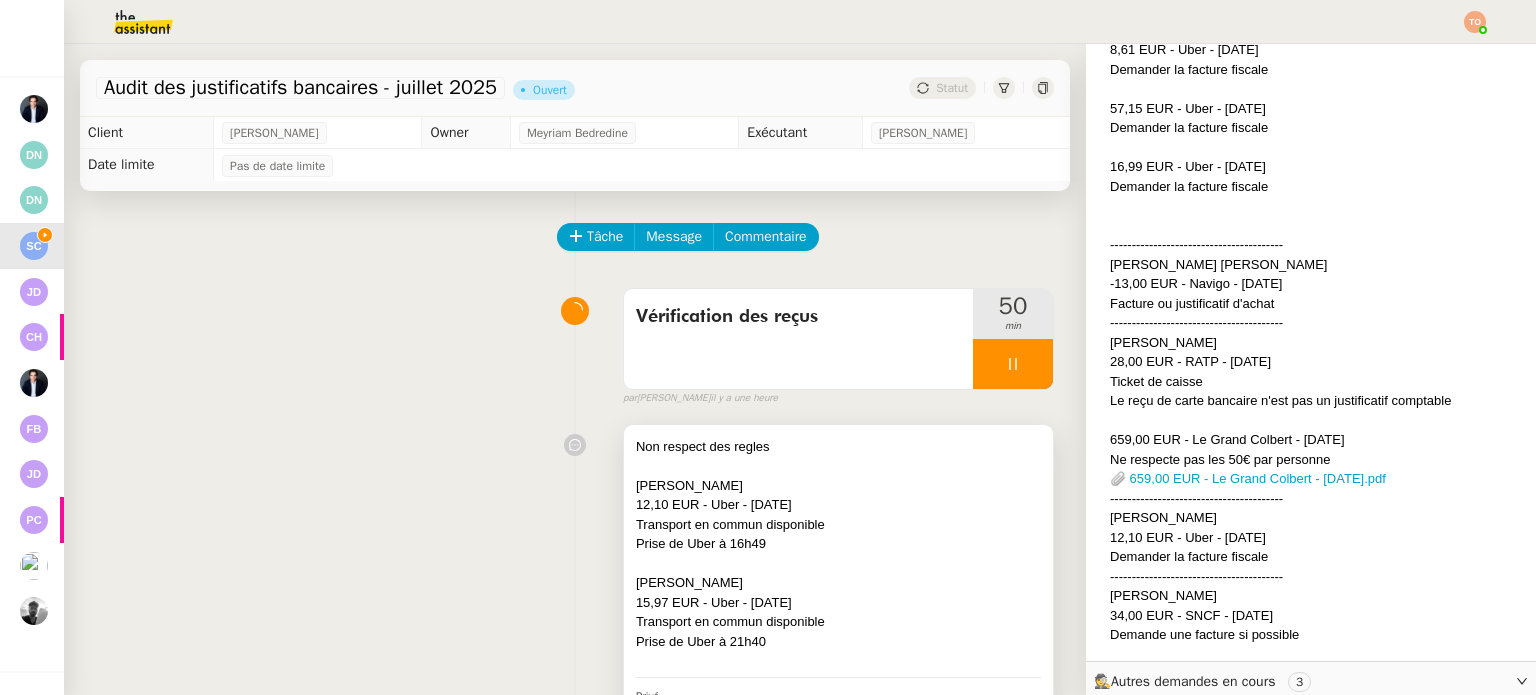 click on "Jerome Huret" at bounding box center [838, 583] 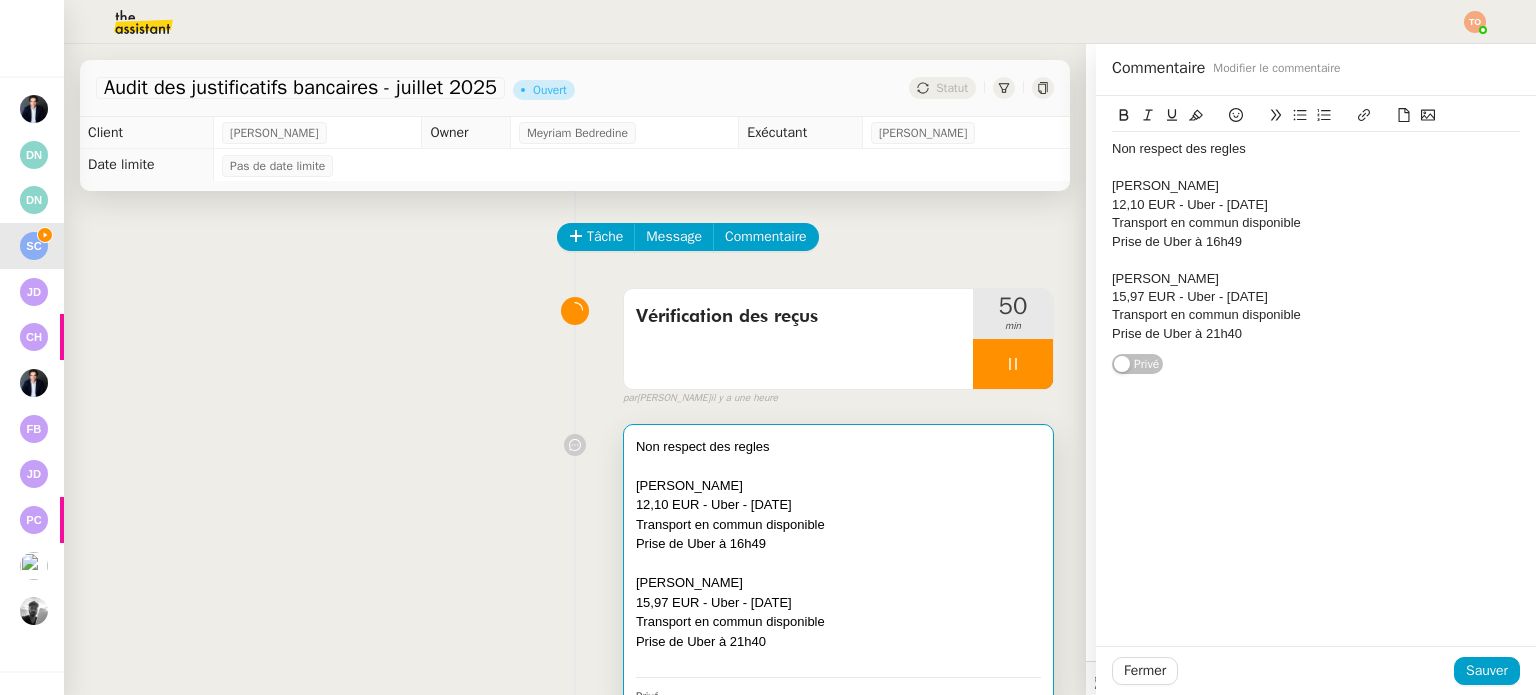 click on "Transport en commun disponible" 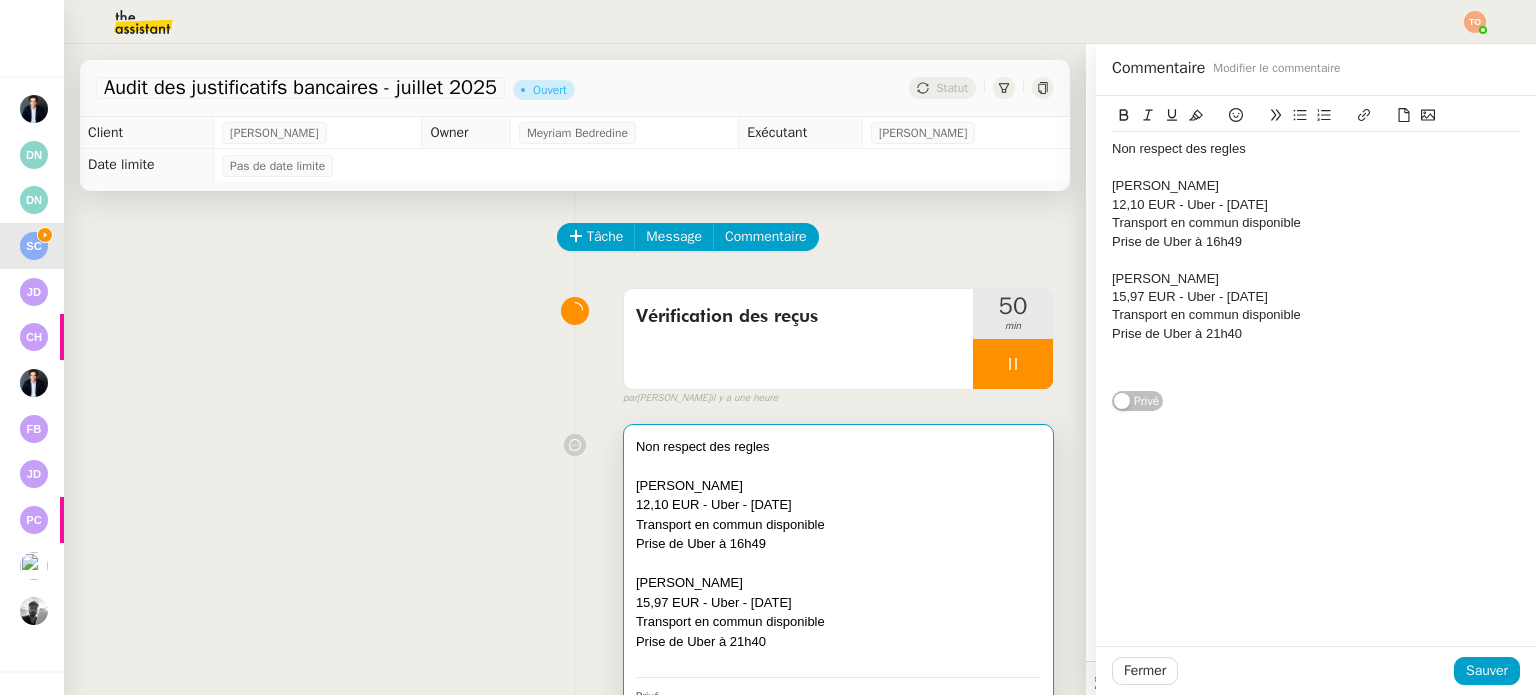 type 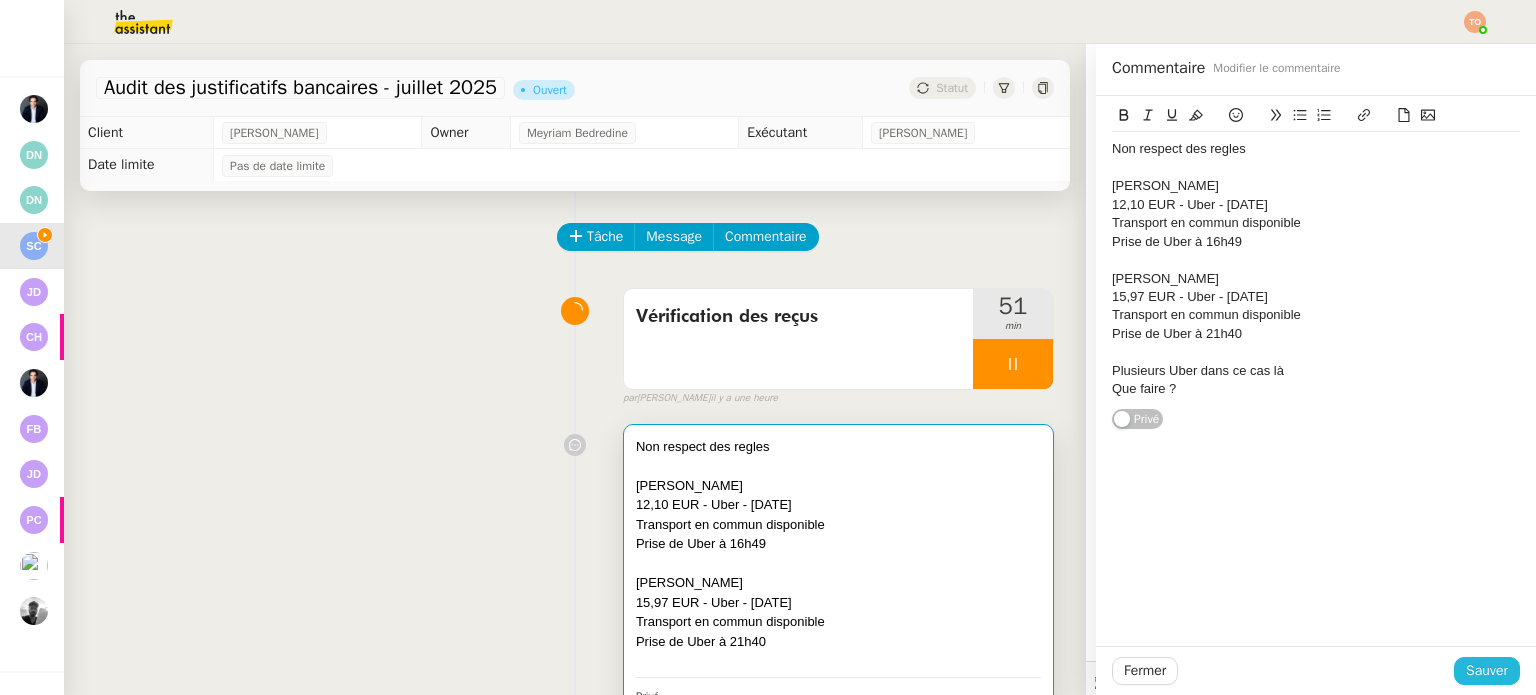 click on "Sauver" 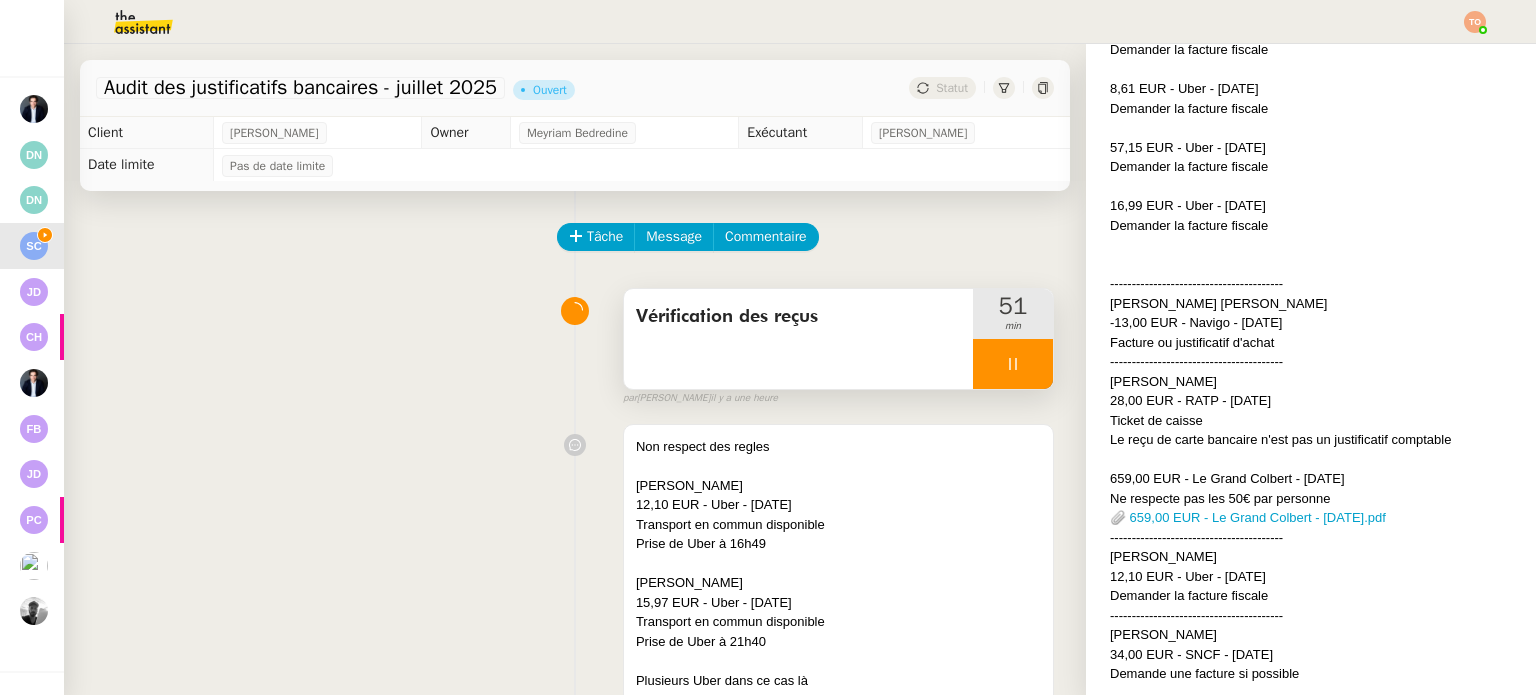 click at bounding box center (1013, 364) 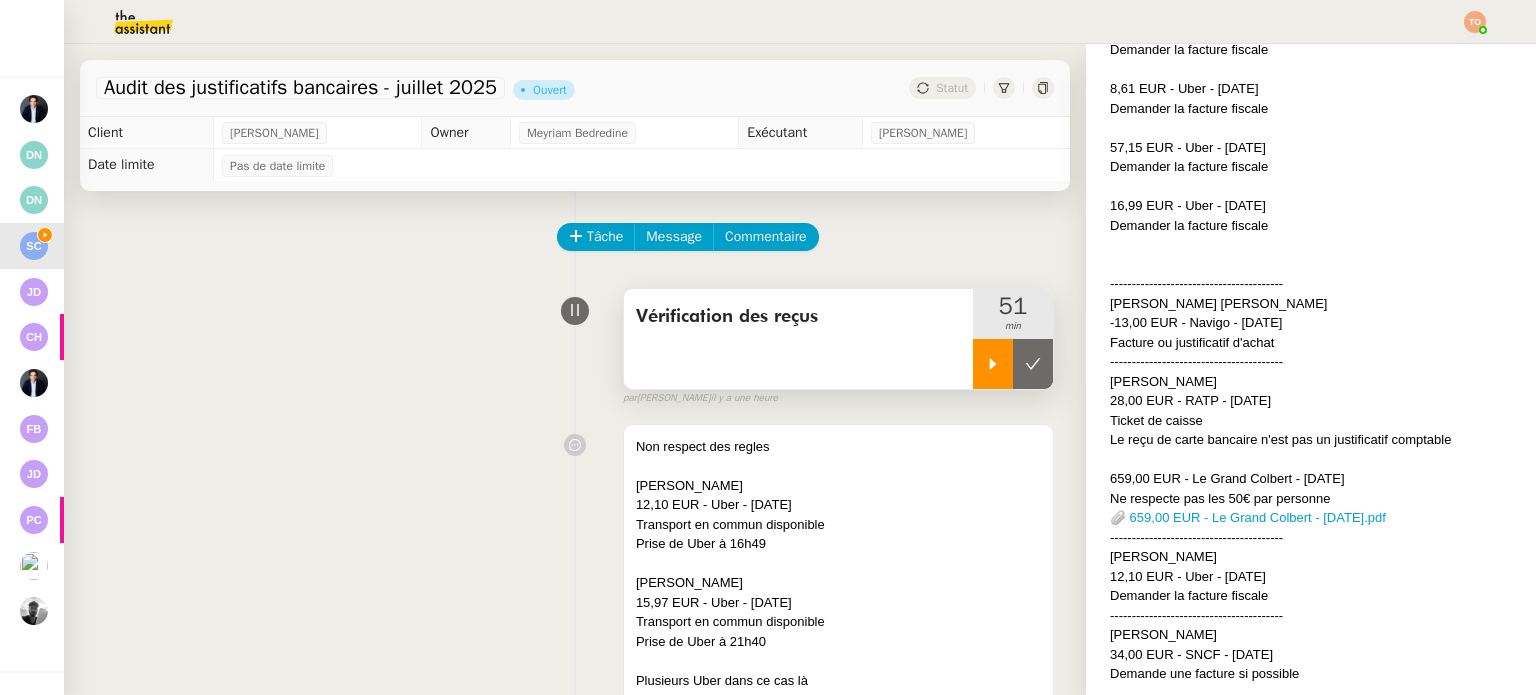 click at bounding box center (1033, 364) 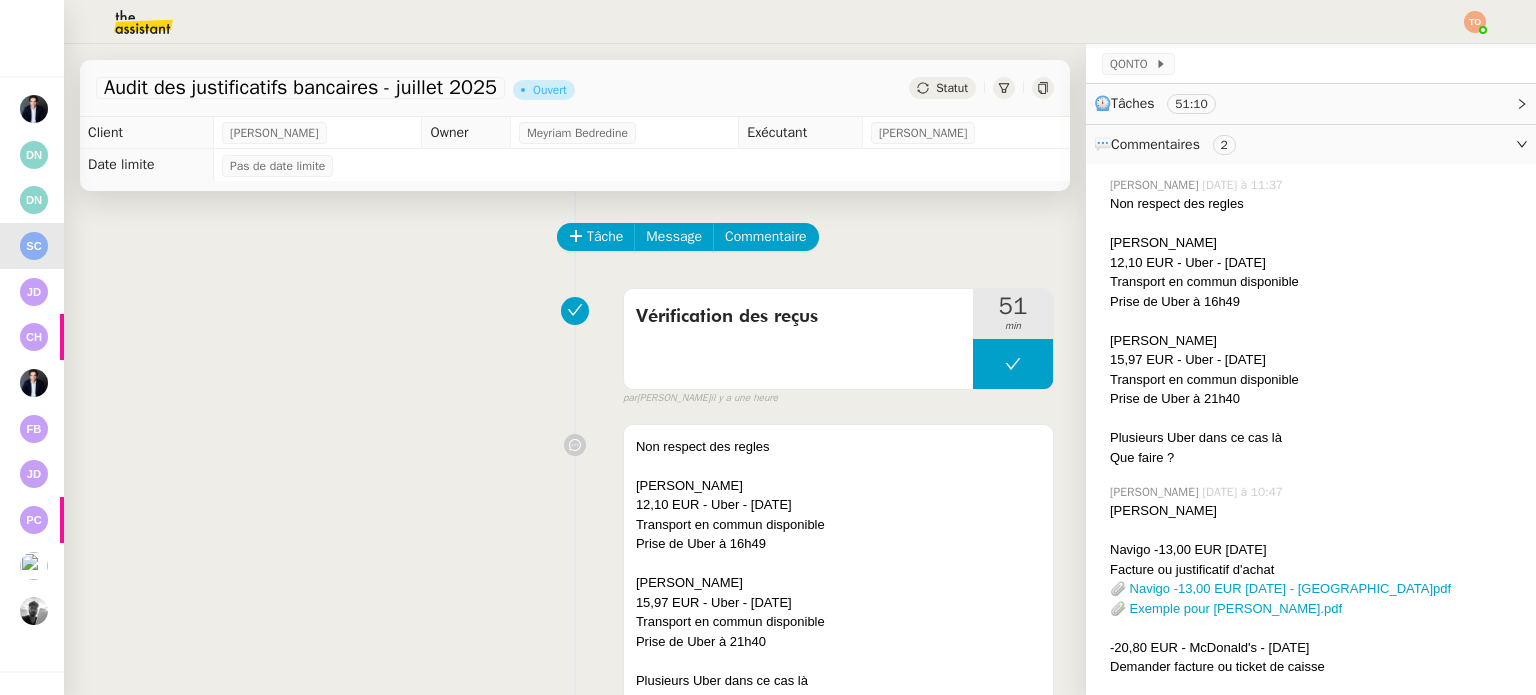 scroll, scrollTop: 0, scrollLeft: 0, axis: both 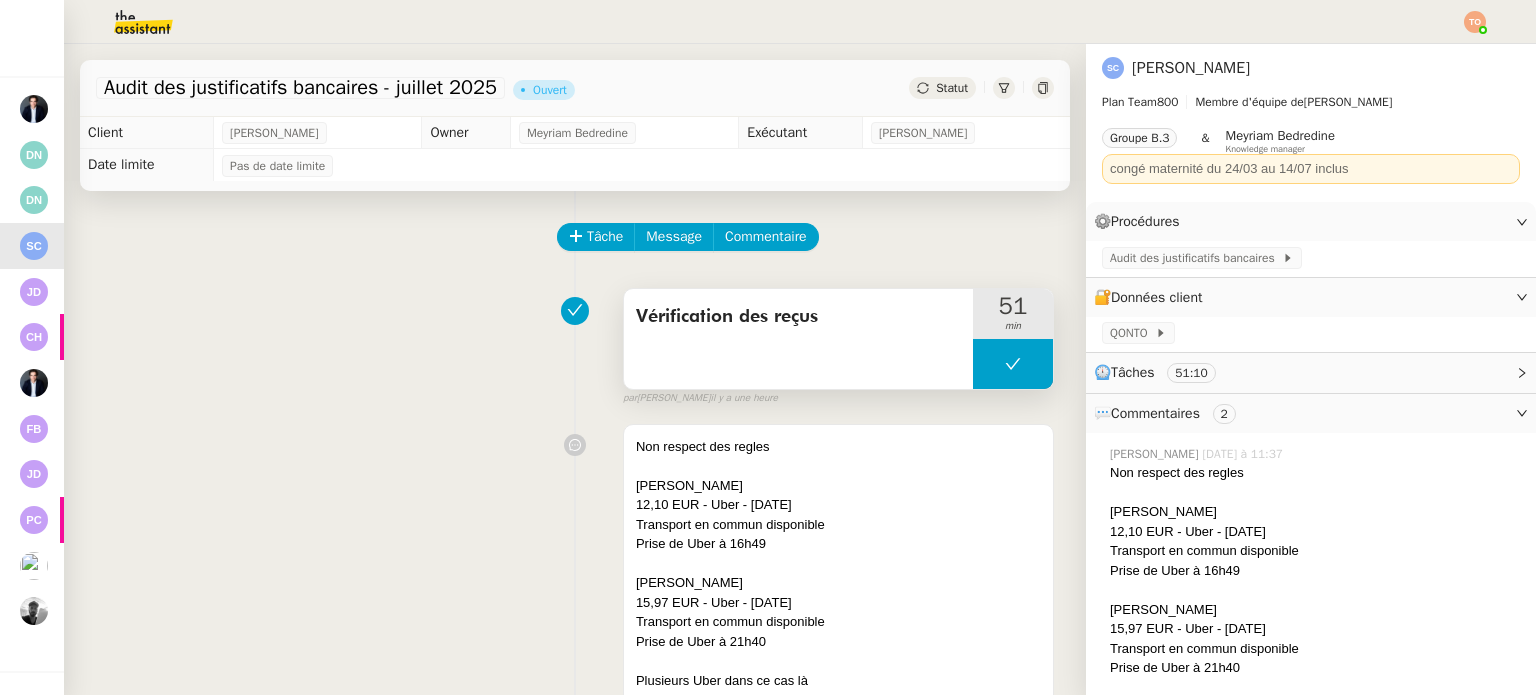 click at bounding box center (1013, 364) 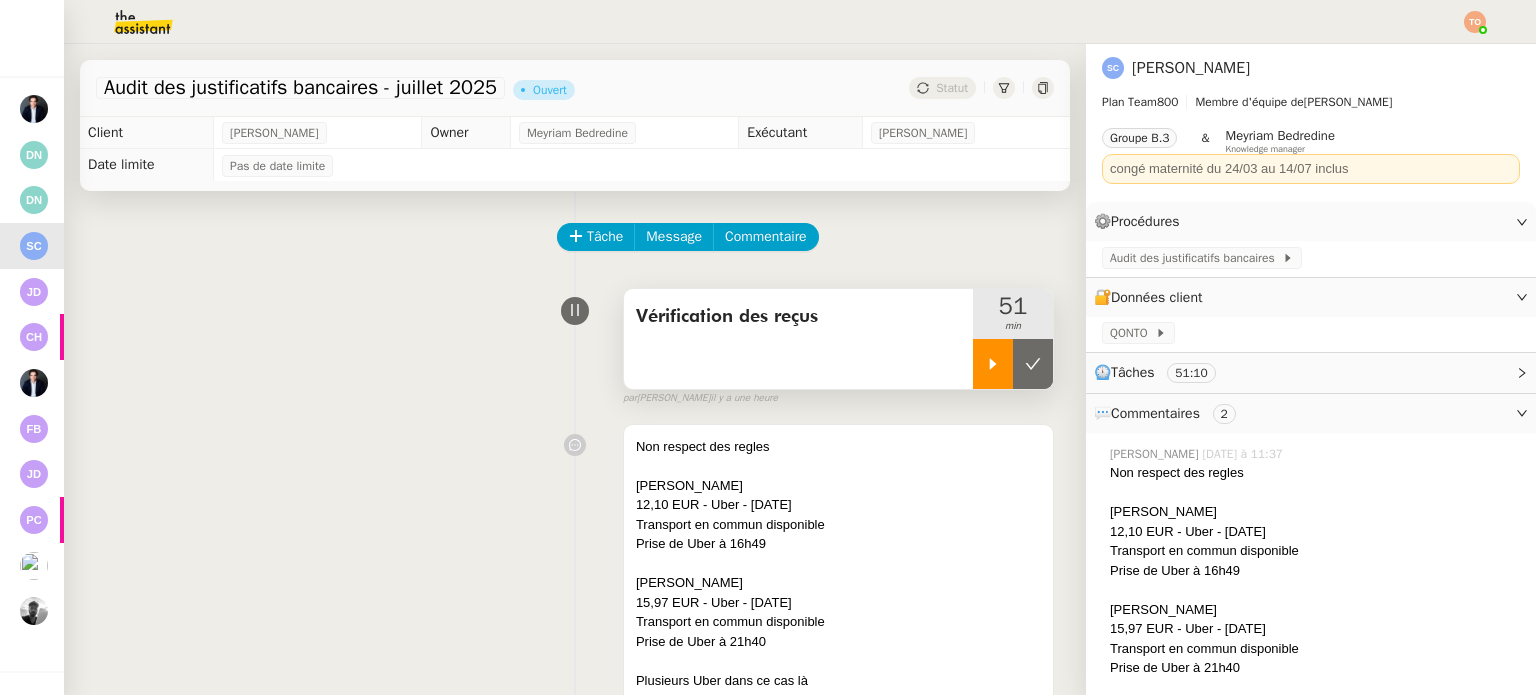 click 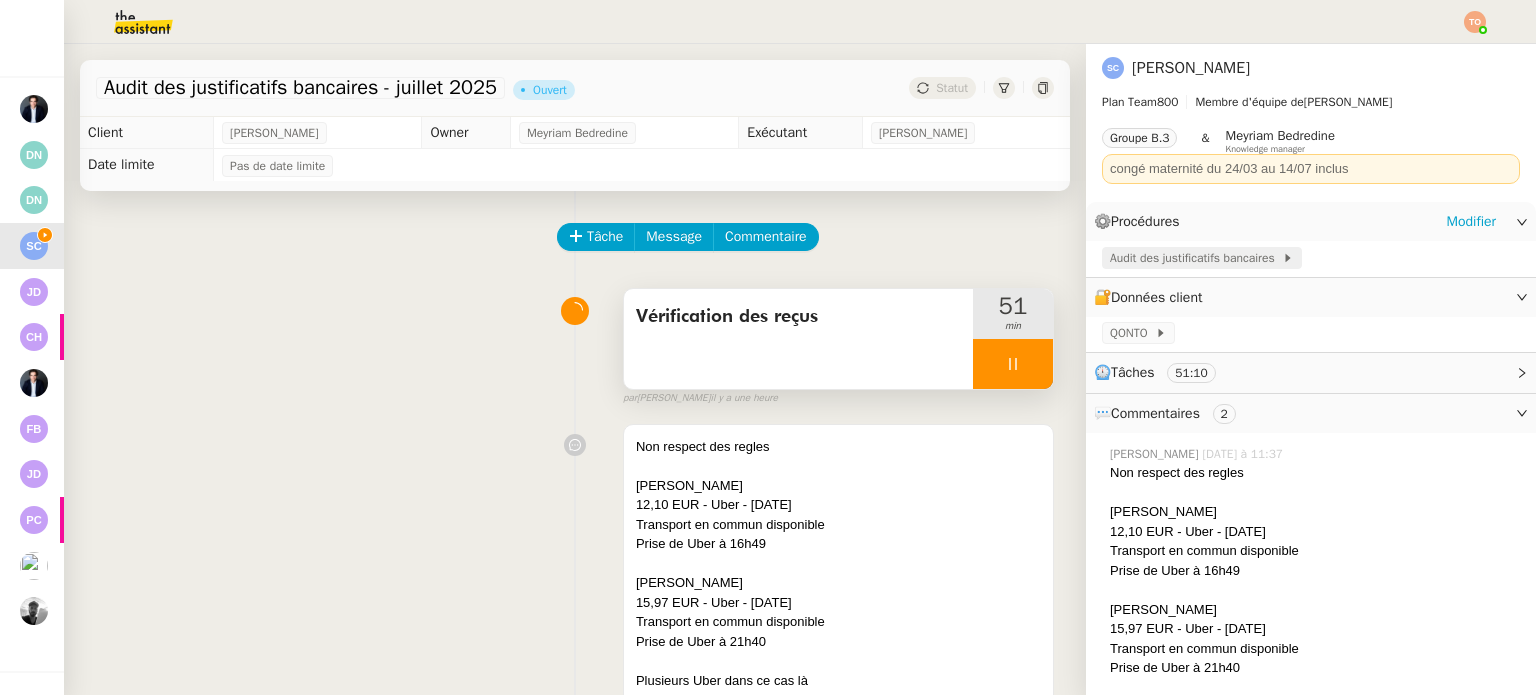 click on "Audit des justificatifs bancaires" 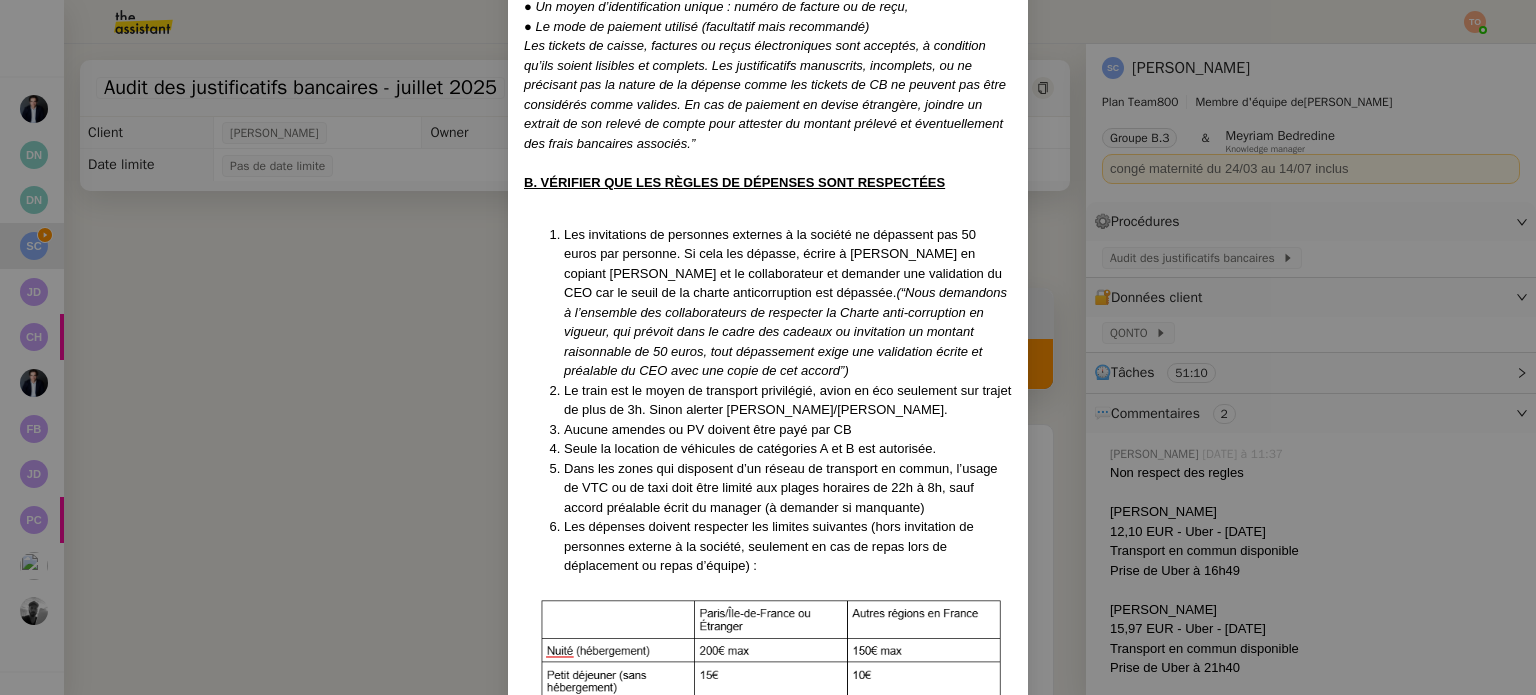 scroll, scrollTop: 929, scrollLeft: 0, axis: vertical 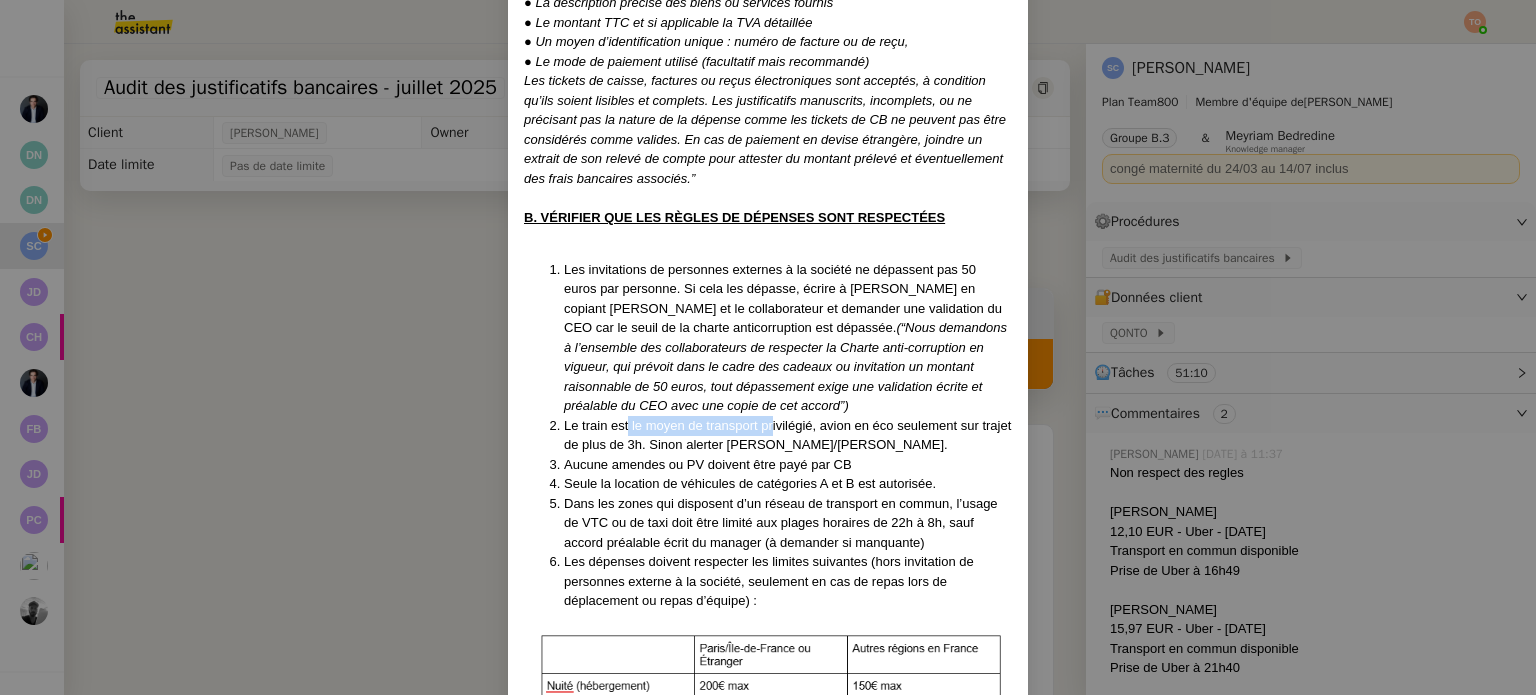 drag, startPoint x: 624, startPoint y: 419, endPoint x: 783, endPoint y: 429, distance: 159.31415 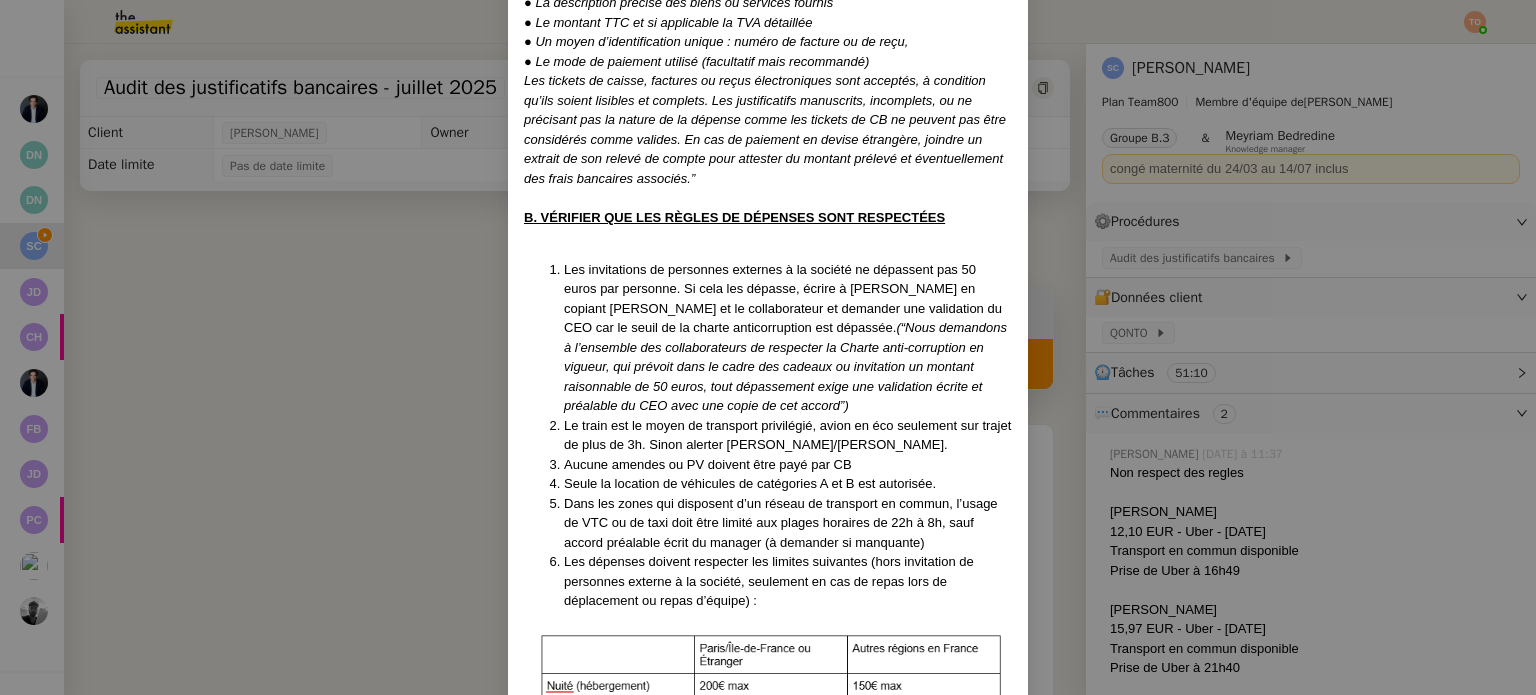 click on "Le train est le moyen de transport privilégié, avion en éco seulement sur trajet de plus de 3h. Sinon alerter Sonia/Julien." at bounding box center (788, 435) 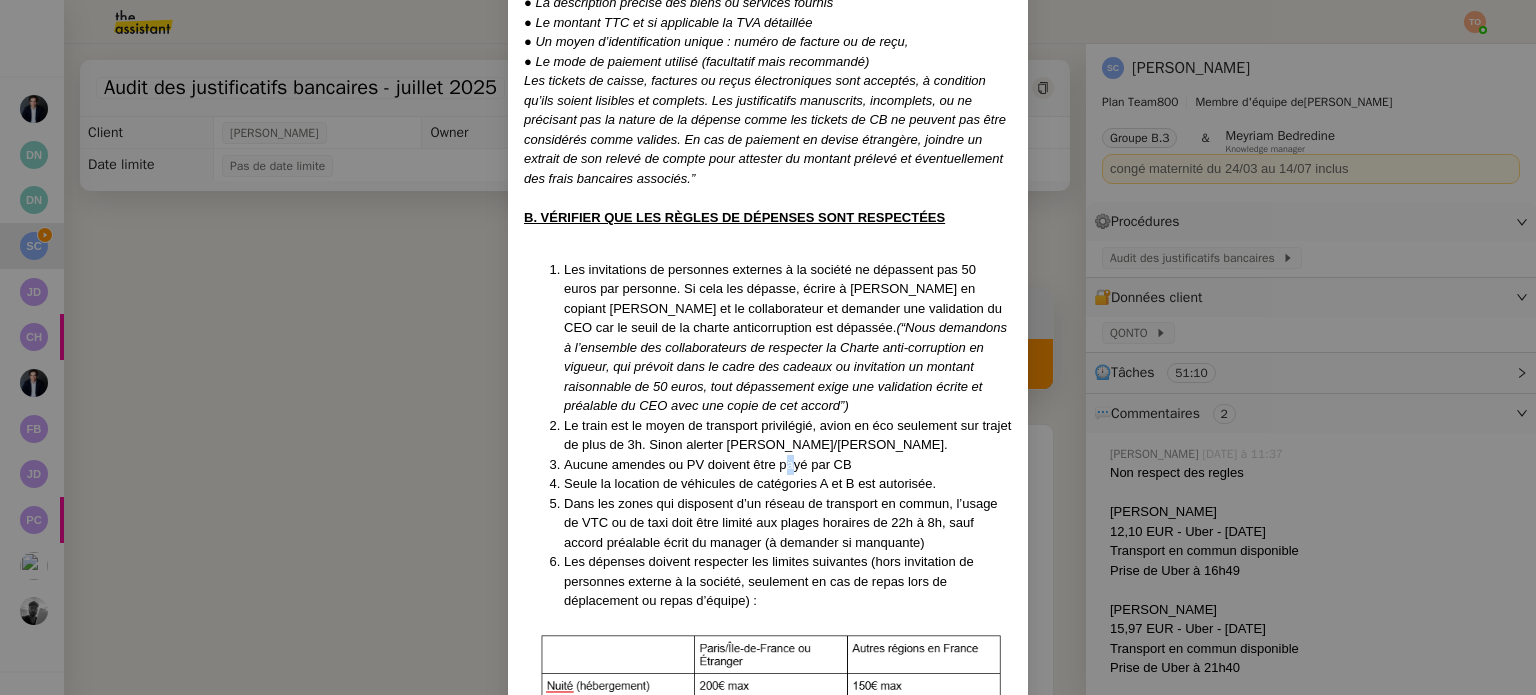 click on "Aucune amendes ou PV doivent être payé par CB" at bounding box center [708, 464] 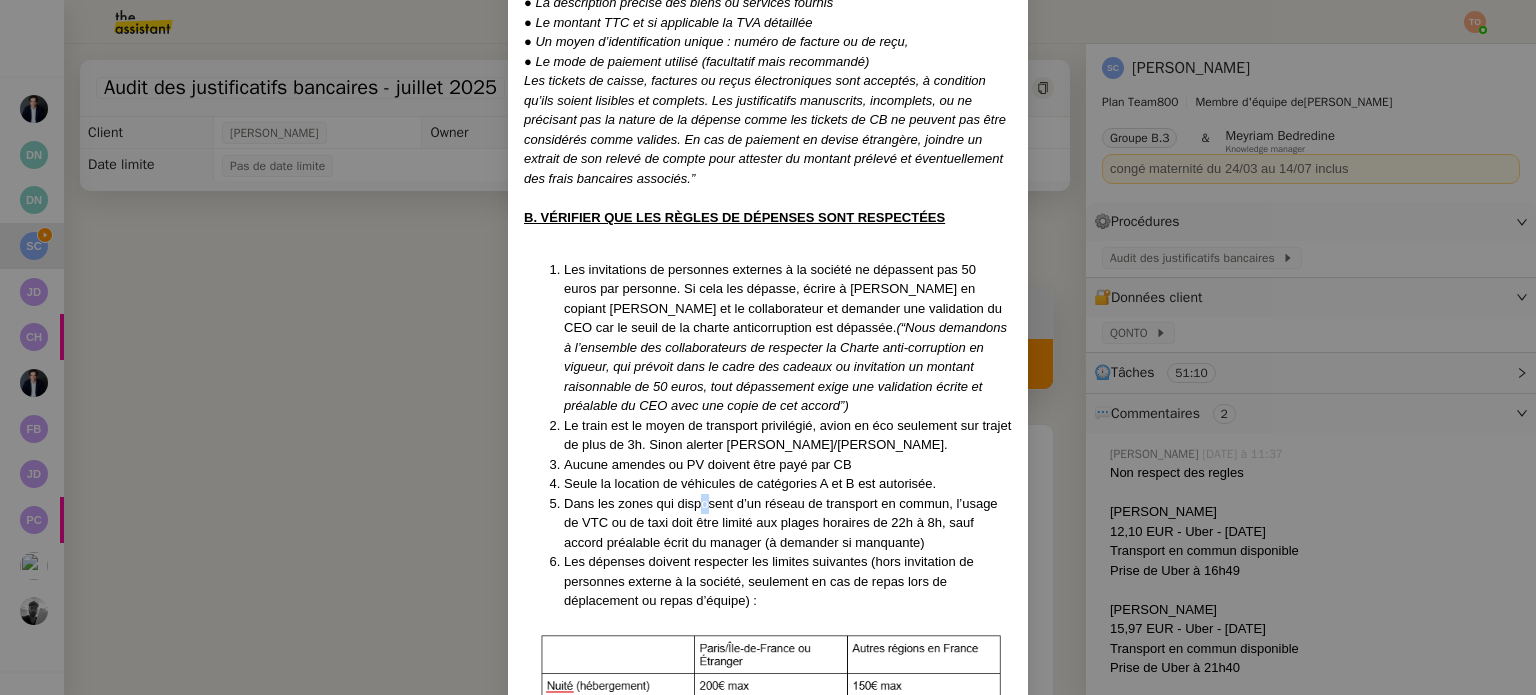 click on "Dans les zones qui disposent d’un réseau de transport en commun, l’usage de VTC ou de taxi doit être limité aux plages horaires de 22h à 8h, sauf accord préalable écrit du manager (à demander si manquante)" at bounding box center [781, 523] 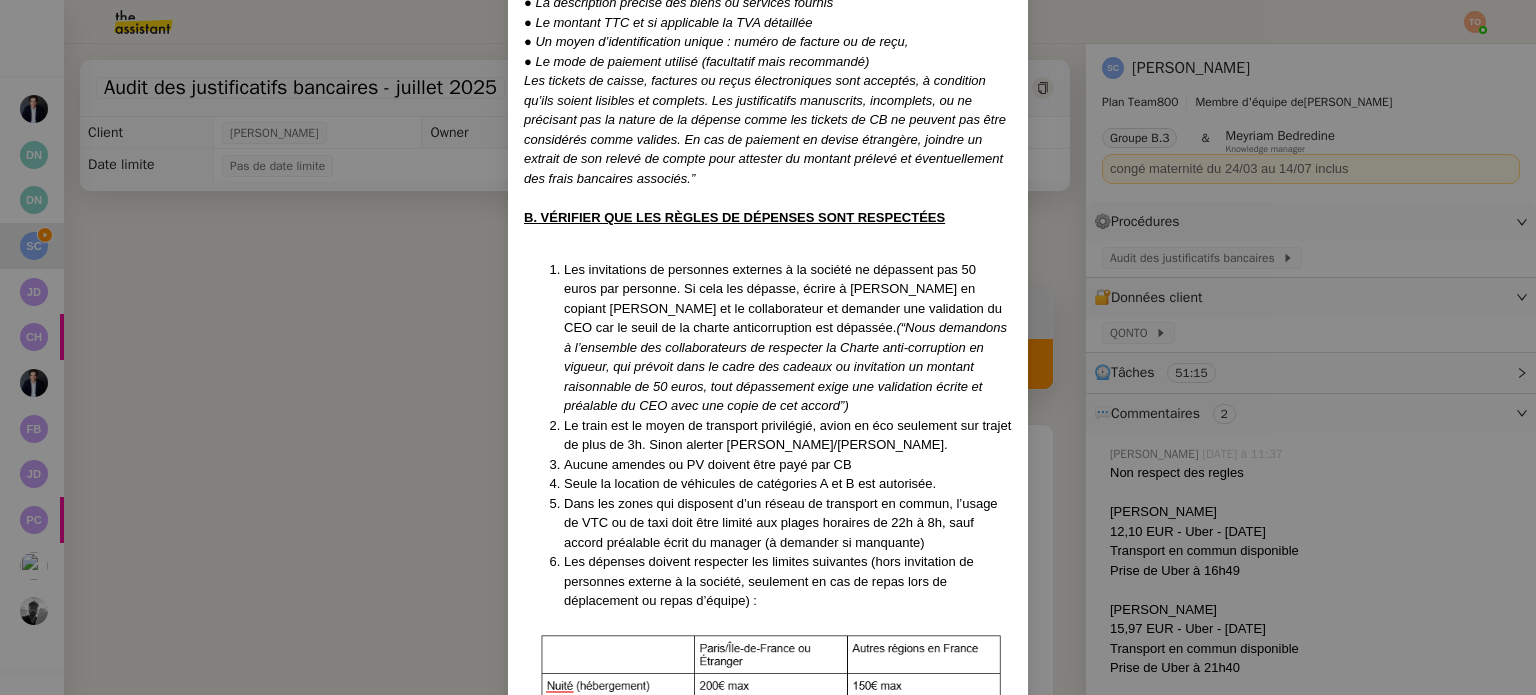 click on "Dans les zones qui disposent d’un réseau de transport en commun, l’usage de VTC ou de taxi doit être limité aux plages horaires de 22h à 8h, sauf accord préalable écrit du manager (à demander si manquante)" at bounding box center (781, 523) 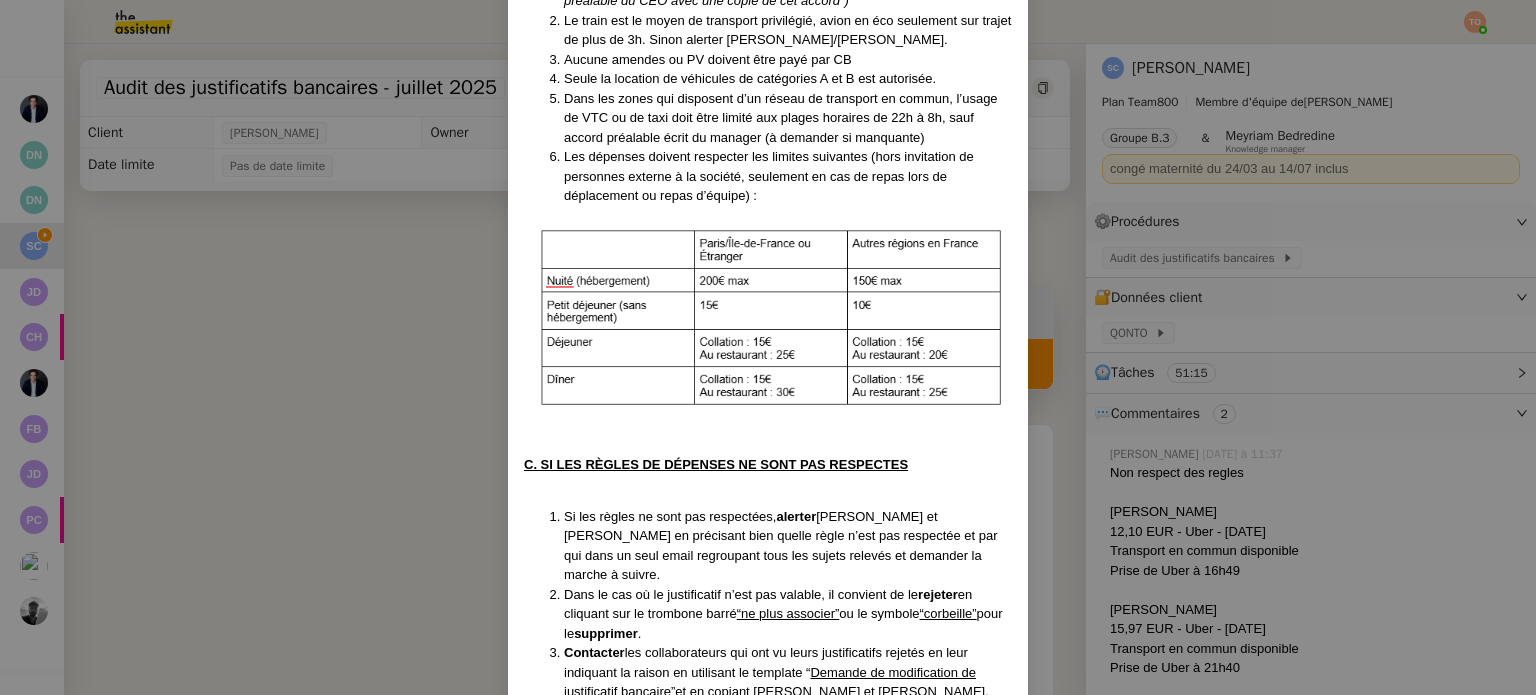 scroll, scrollTop: 1429, scrollLeft: 0, axis: vertical 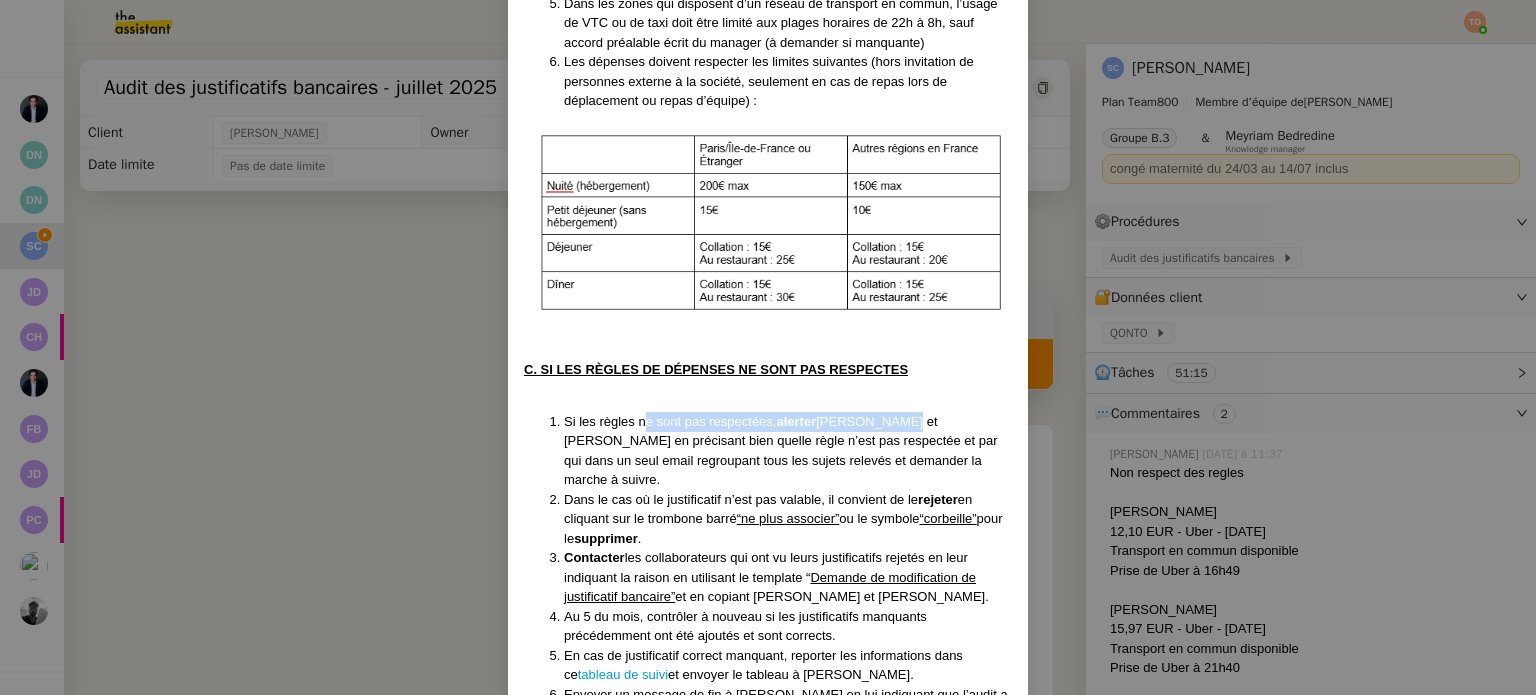 drag, startPoint x: 638, startPoint y: 423, endPoint x: 888, endPoint y: 411, distance: 250.28784 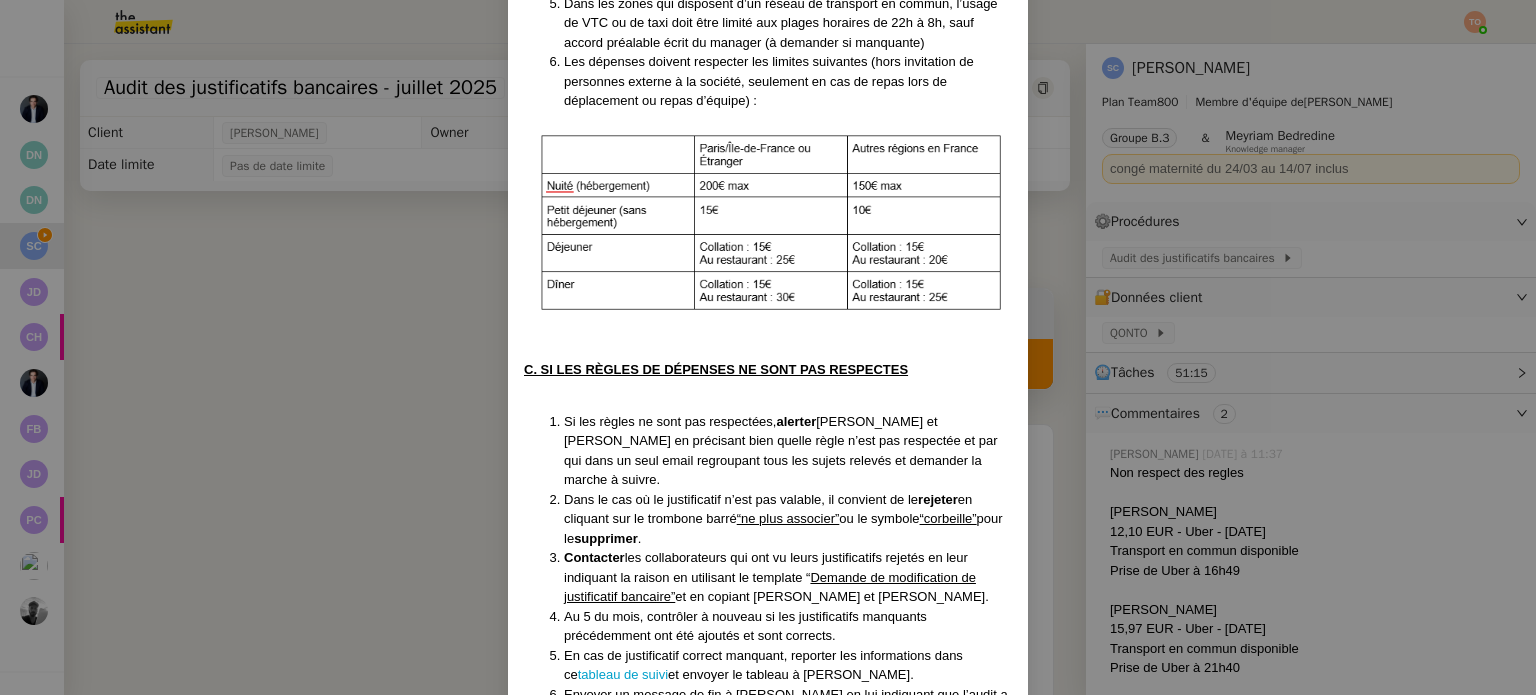 click on "Julien et Sonia en précisant bien quelle règle n’est pas respectée et par qui dans un seul email regroupant tous les sujets relevés et demander la marche à suivre." at bounding box center [781, 451] 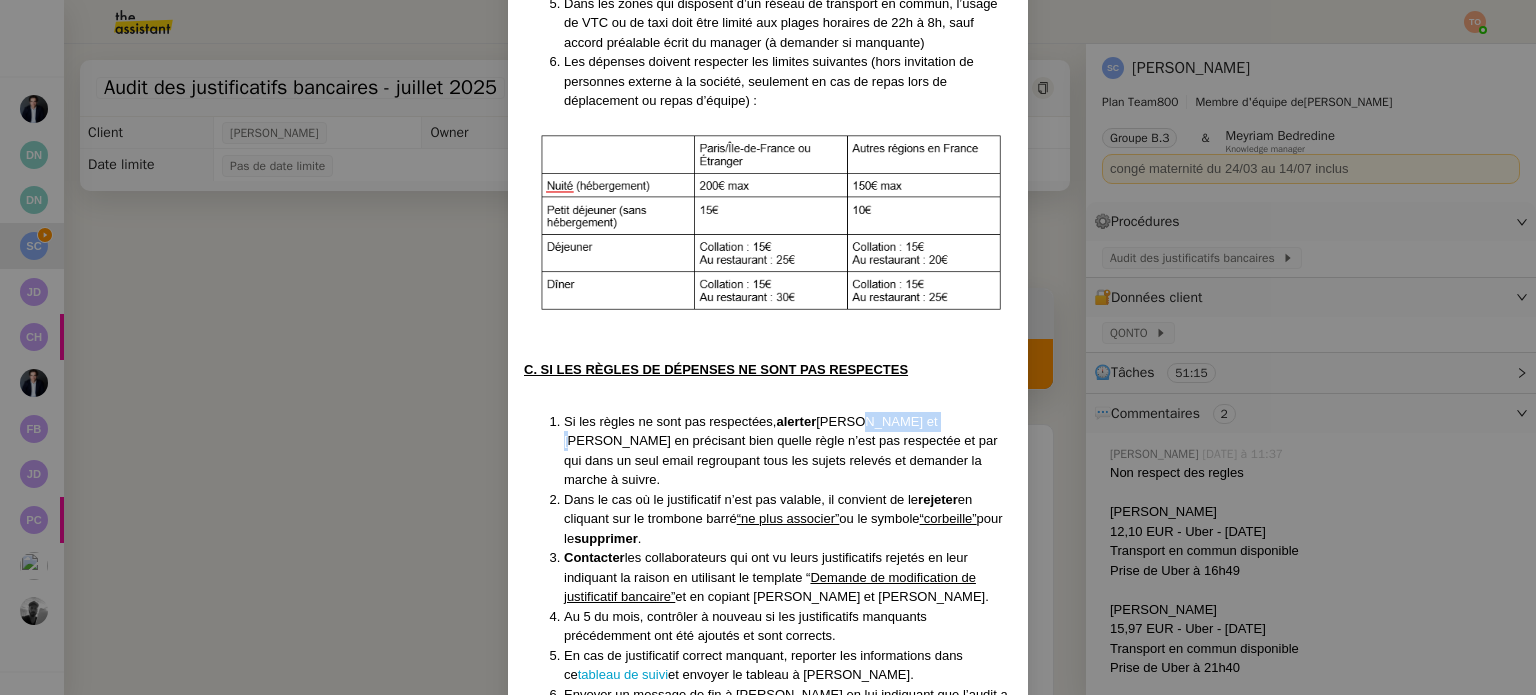 drag, startPoint x: 853, startPoint y: 427, endPoint x: 708, endPoint y: 435, distance: 145.22052 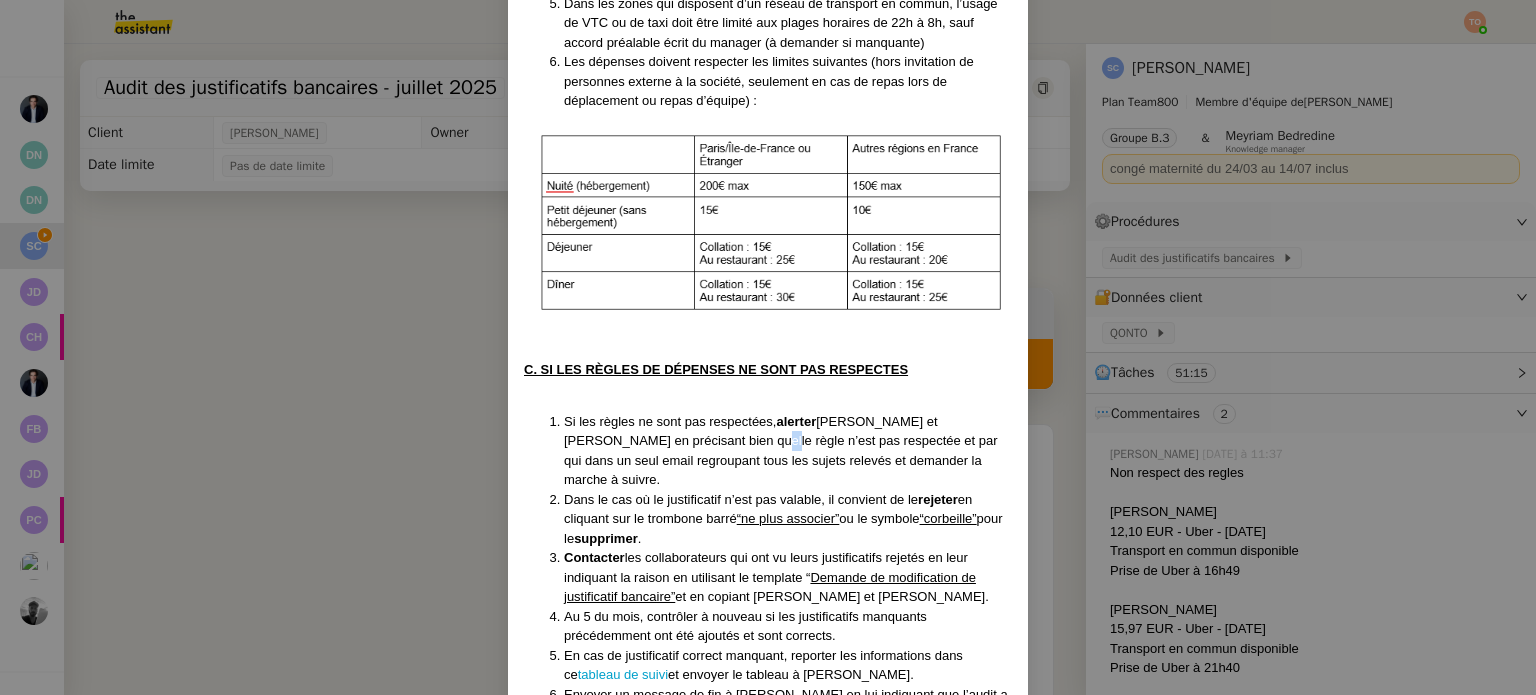 click on "Julien et Sonia en précisant bien quelle règle n’est pas respectée et par qui dans un seul email regroupant tous les sujets relevés et demander la marche à suivre." at bounding box center [781, 451] 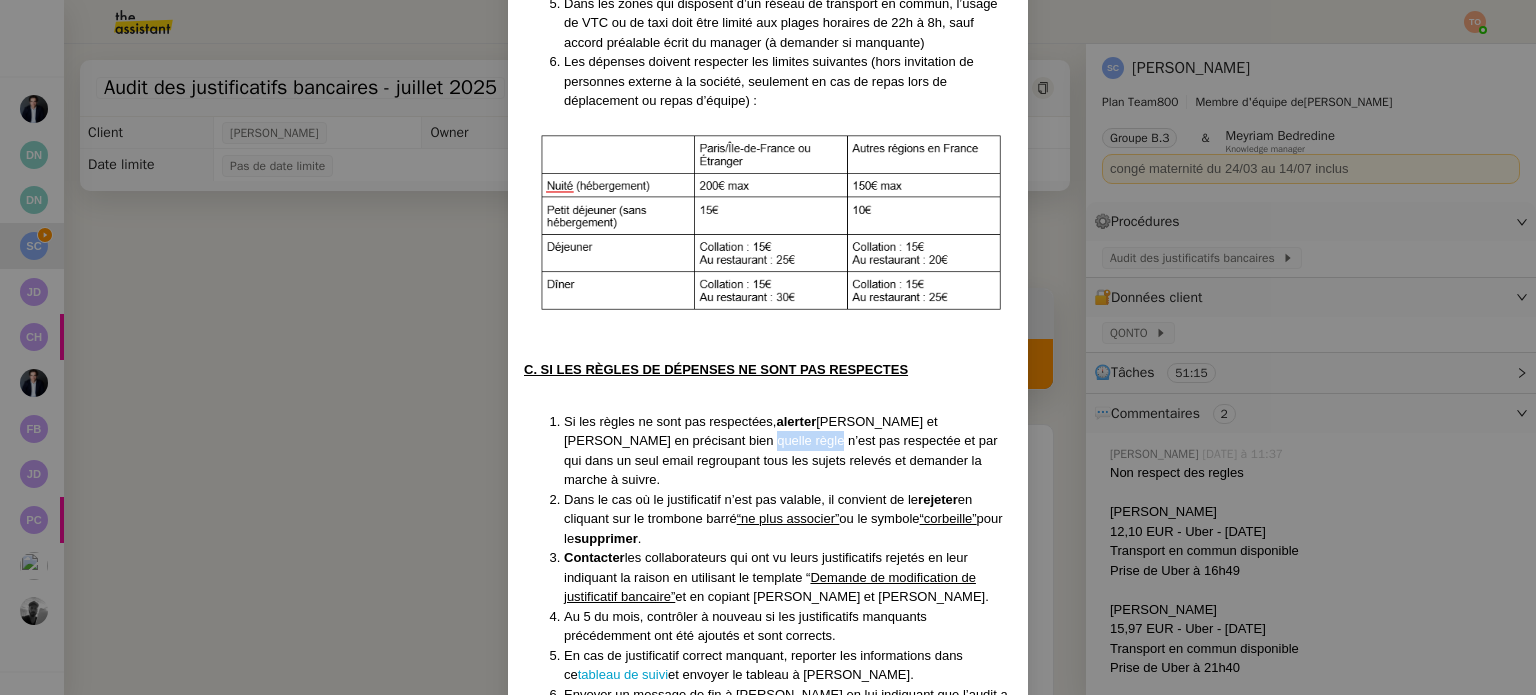 drag, startPoint x: 636, startPoint y: 439, endPoint x: 750, endPoint y: 439, distance: 114 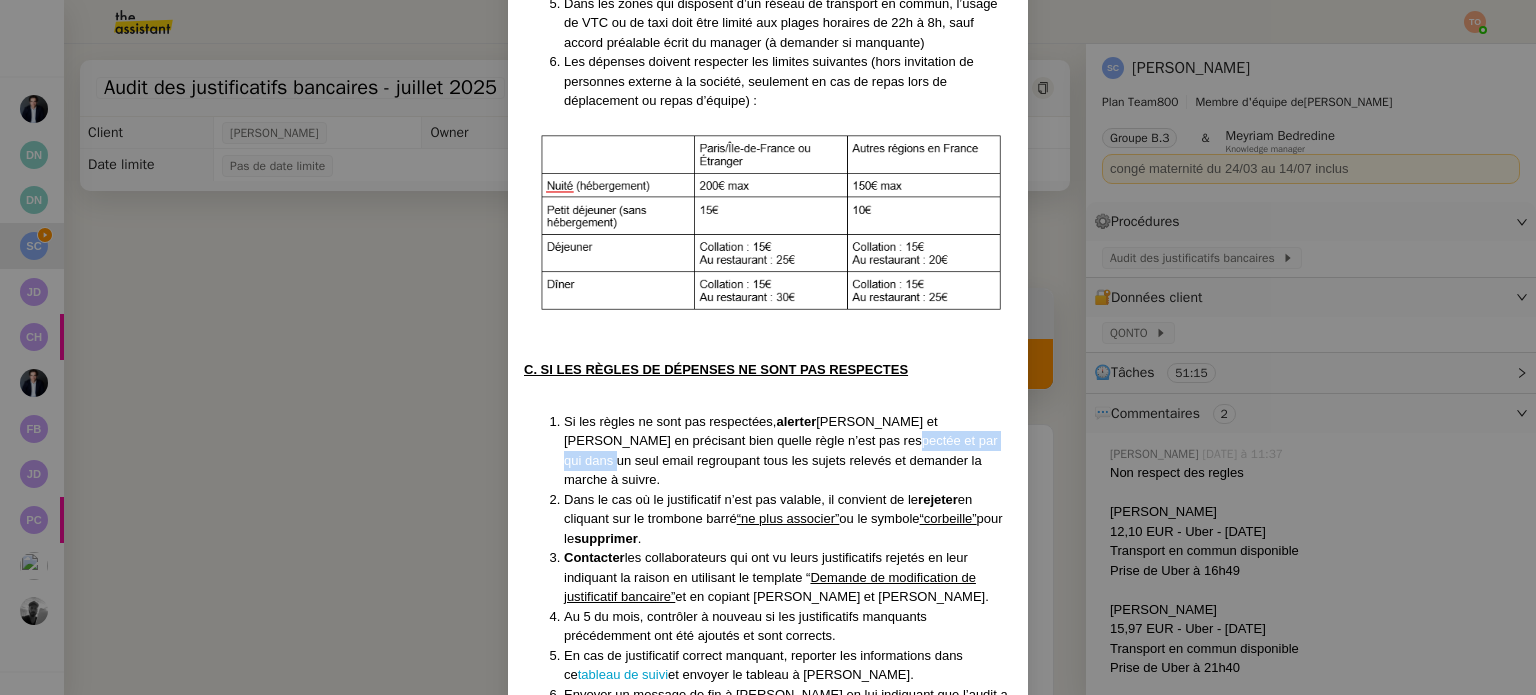 drag, startPoint x: 844, startPoint y: 439, endPoint x: 938, endPoint y: 439, distance: 94 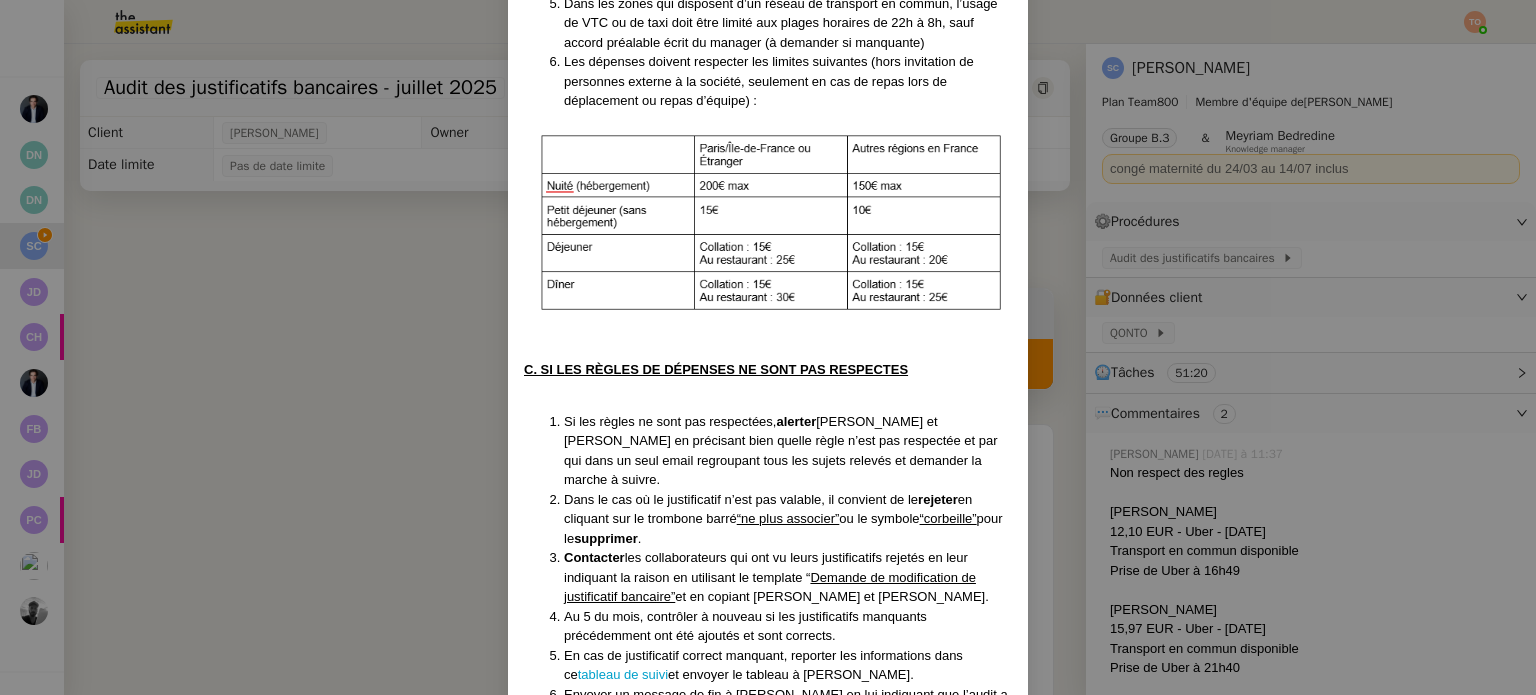 click on "Julien et Sonia en précisant bien quelle règle n’est pas respectée et par qui dans un seul email regroupant tous les sujets relevés et demander la marche à suivre." at bounding box center (781, 451) 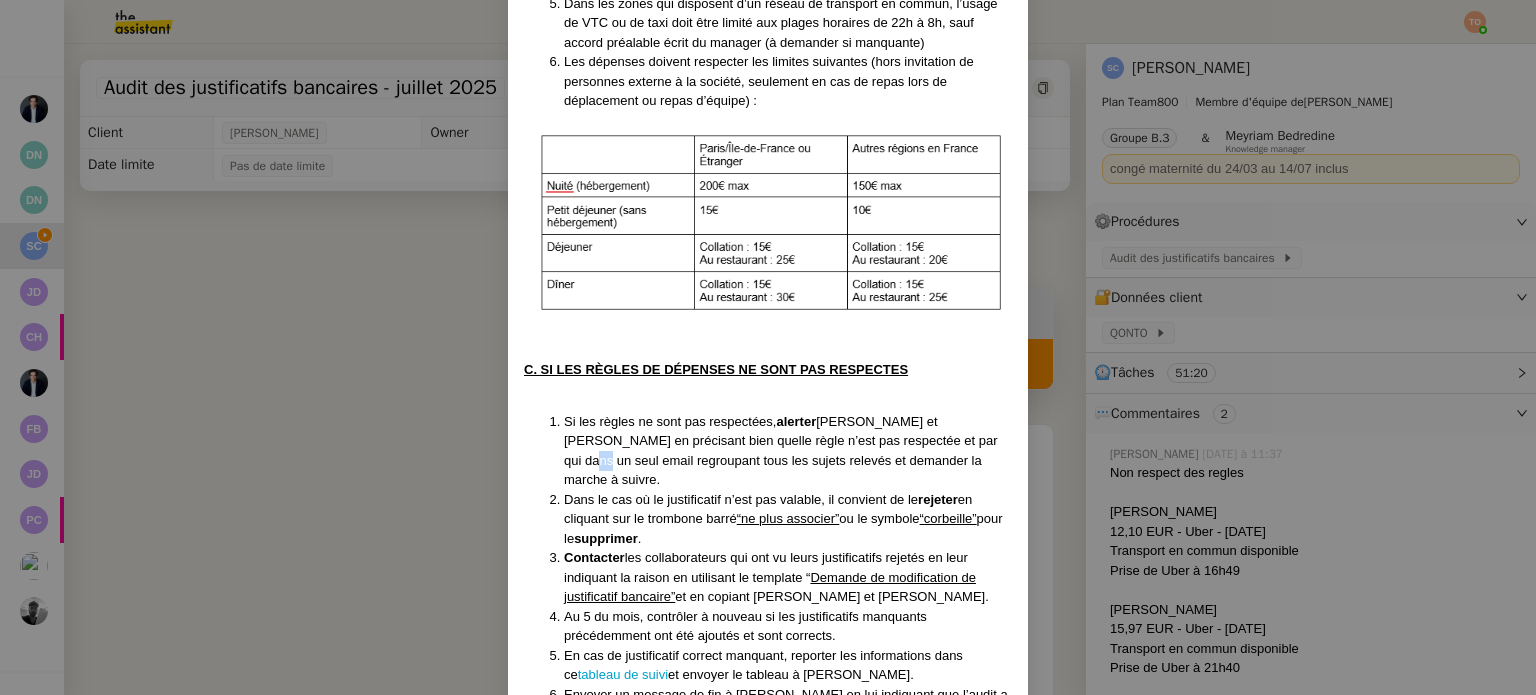 drag, startPoint x: 905, startPoint y: 444, endPoint x: 839, endPoint y: 444, distance: 66 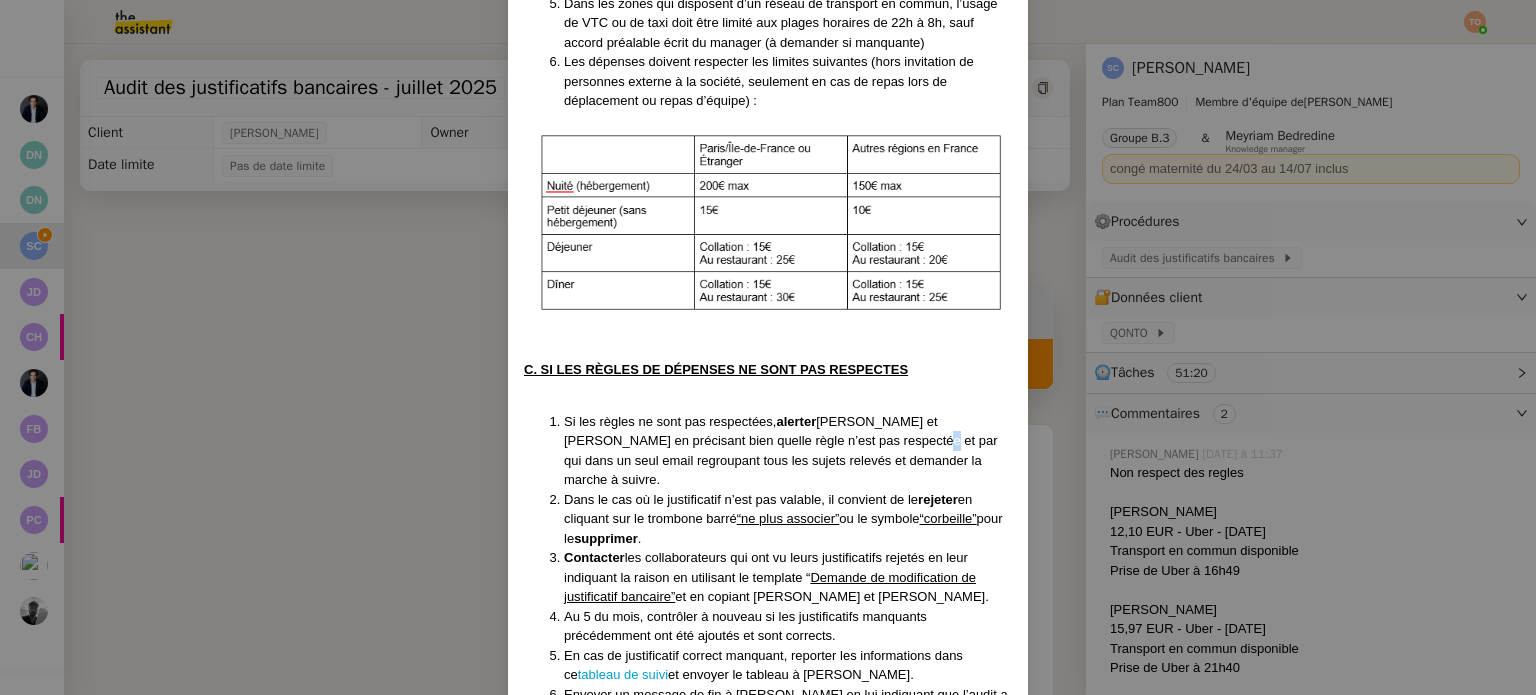 click on "Julien et Sonia en précisant bien quelle règle n’est pas respectée et par qui dans un seul email regroupant tous les sujets relevés et demander la marche à suivre." at bounding box center [781, 451] 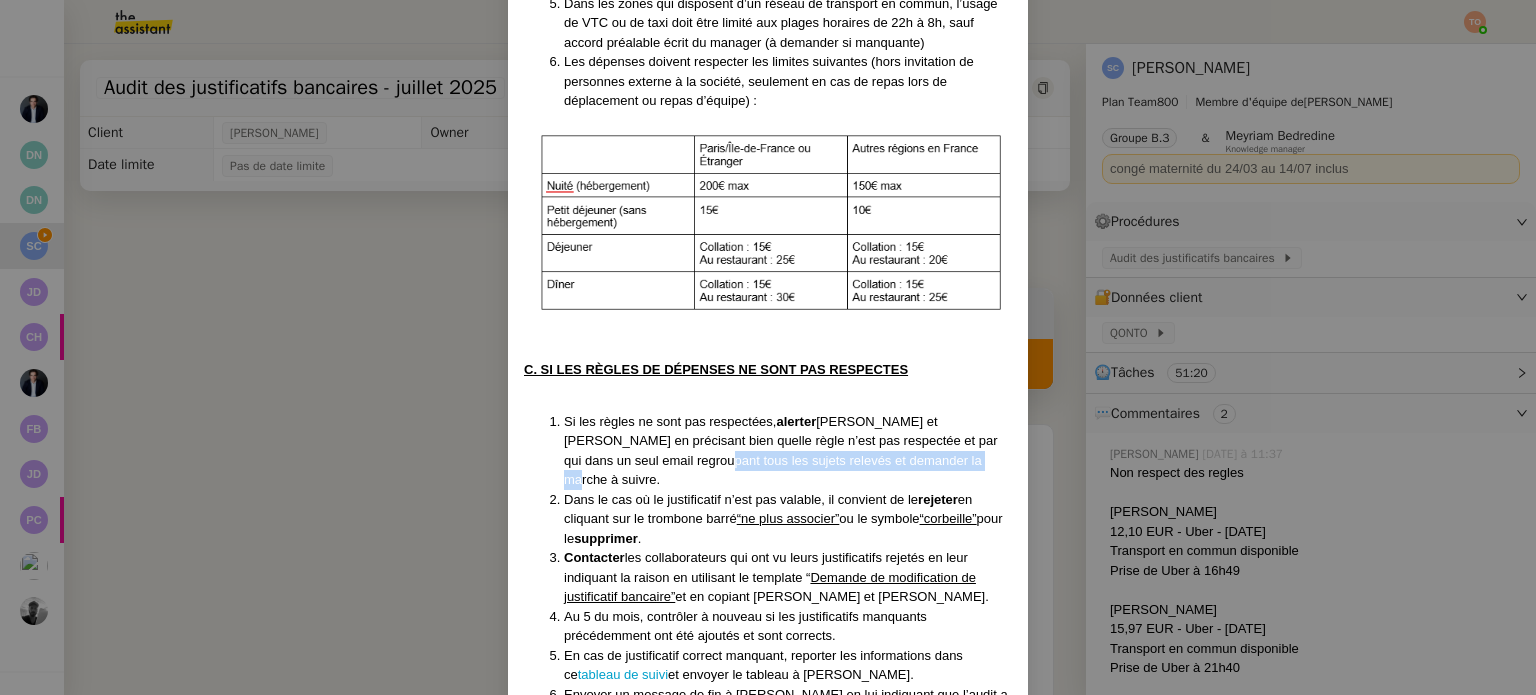 drag, startPoint x: 608, startPoint y: 465, endPoint x: 898, endPoint y: 457, distance: 290.11032 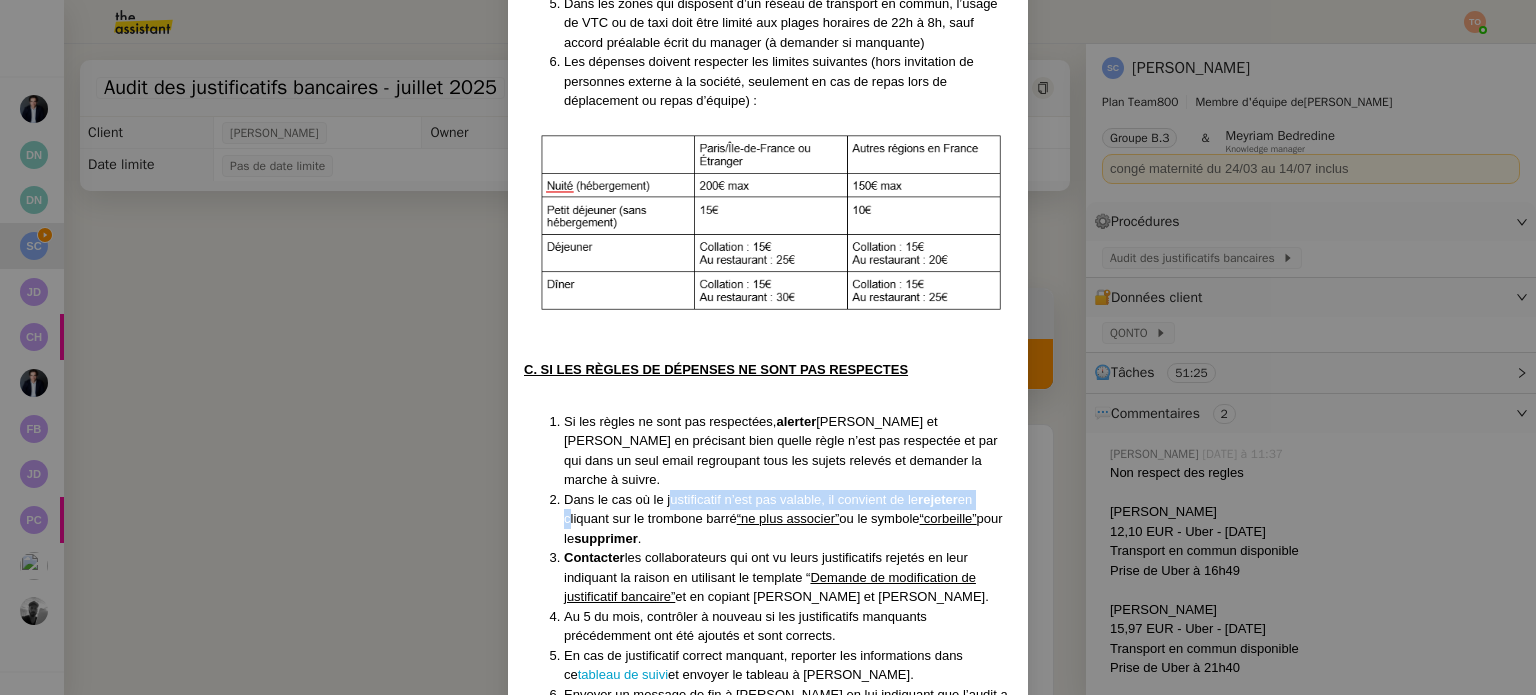 drag, startPoint x: 640, startPoint y: 486, endPoint x: 513, endPoint y: 494, distance: 127.25172 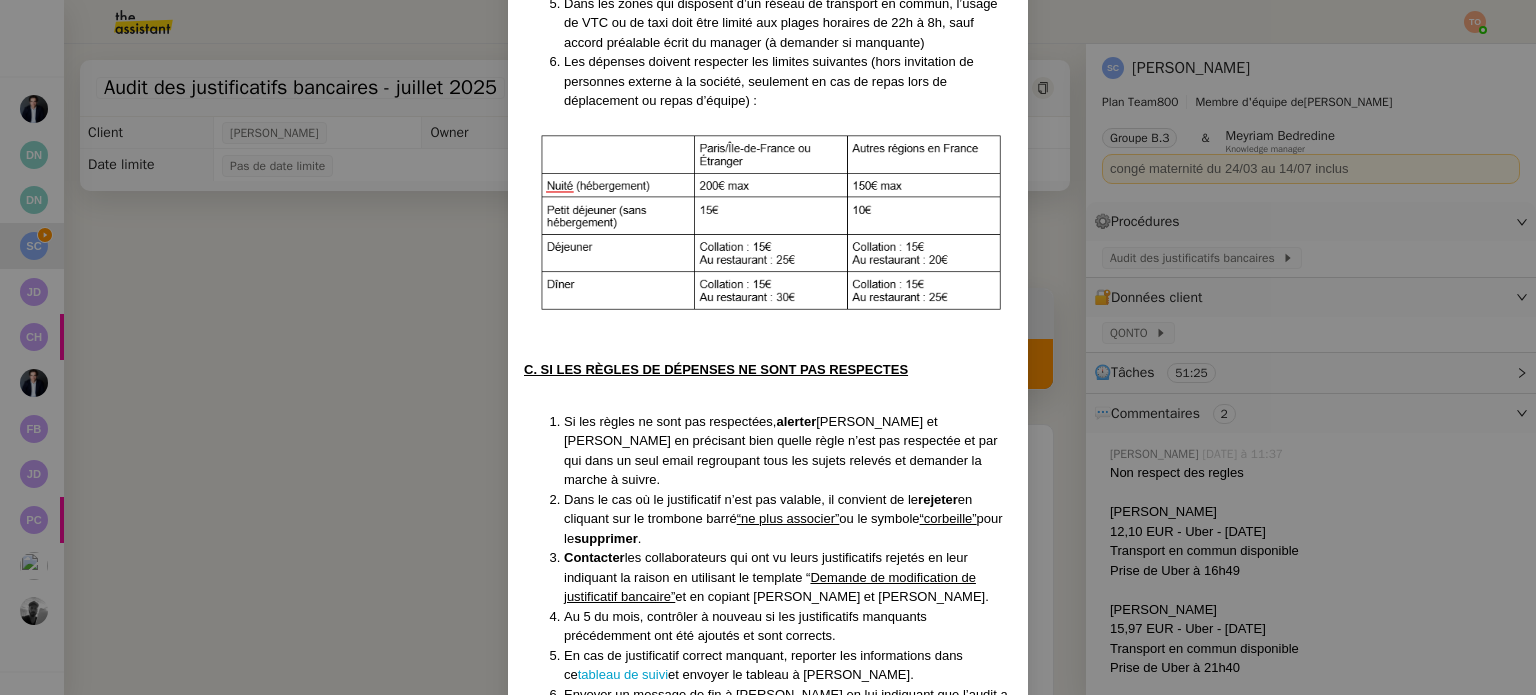 click on "Dans le cas où le justificatif n’est pas valable, il convient de le" at bounding box center (741, 499) 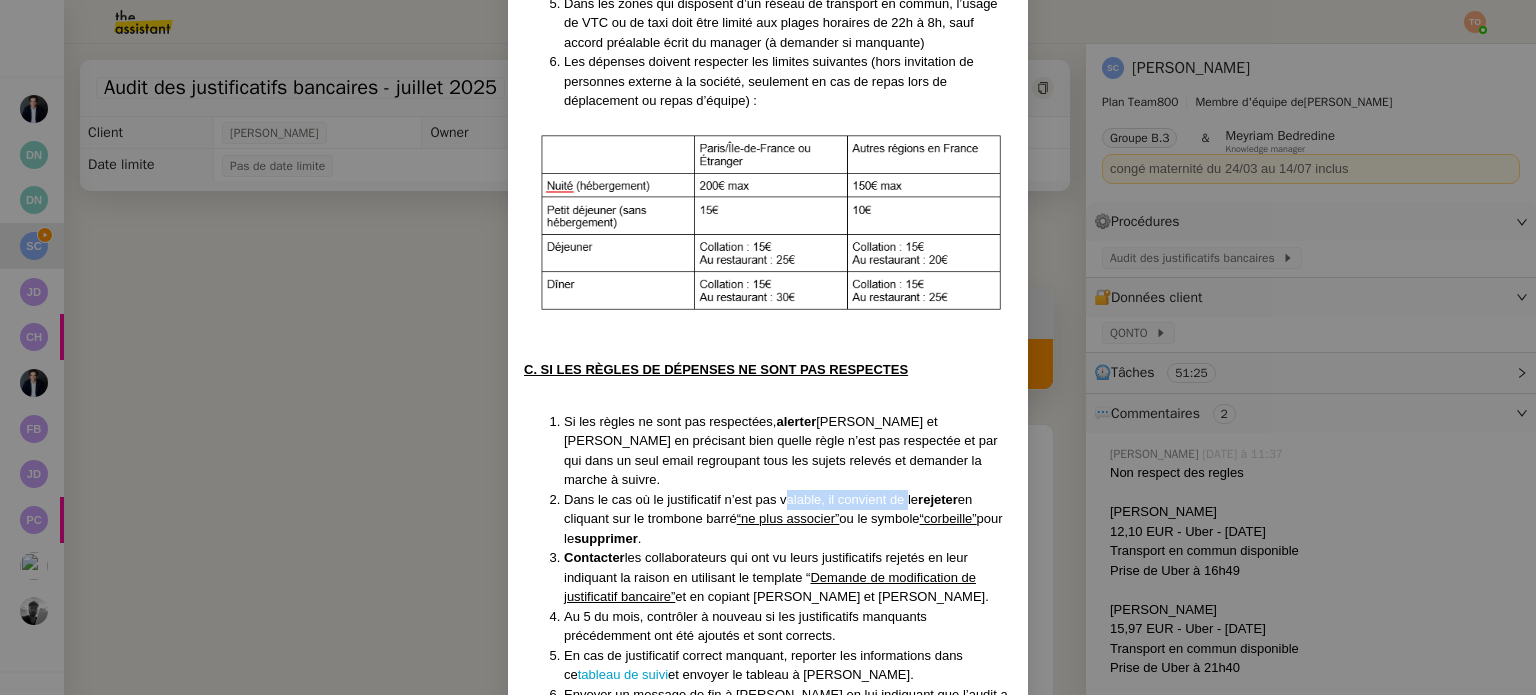 drag, startPoint x: 776, startPoint y: 479, endPoint x: 916, endPoint y: 483, distance: 140.05713 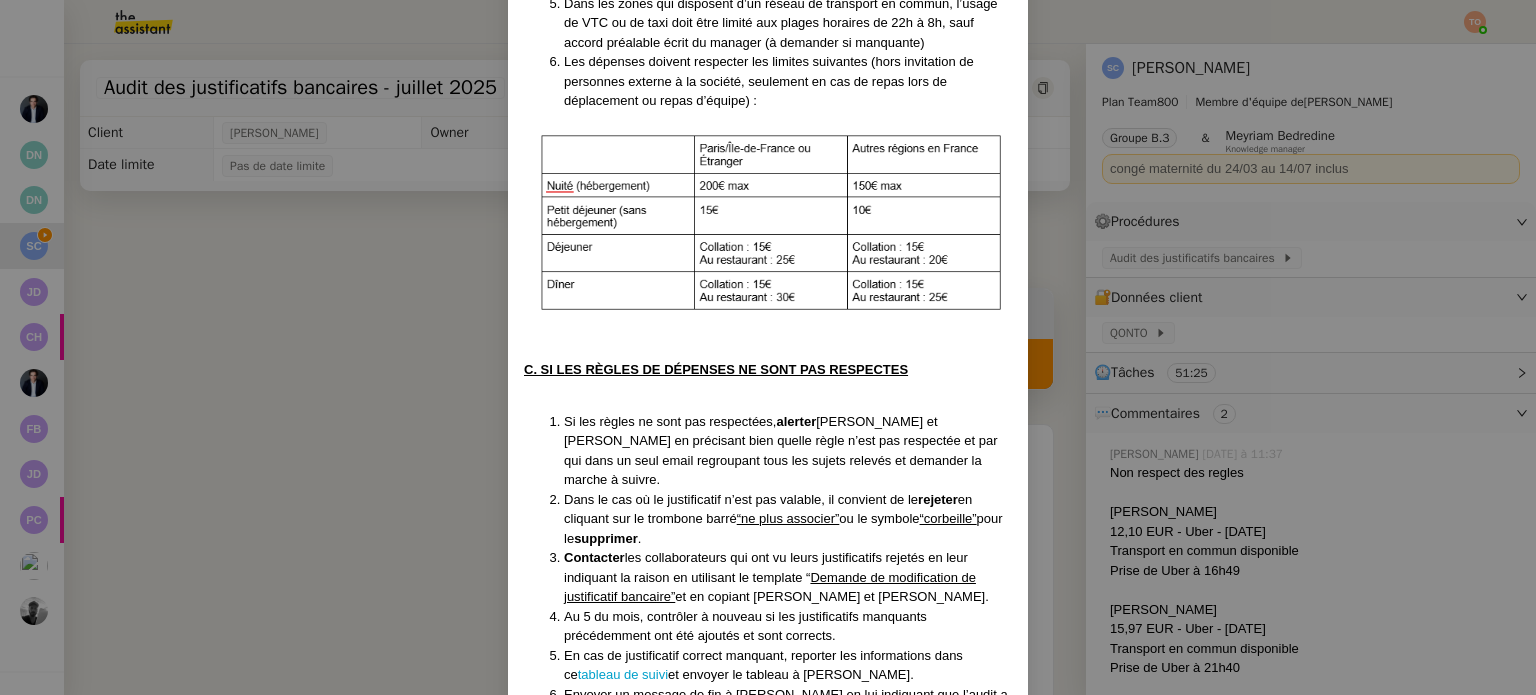 click on "rejeter" at bounding box center [938, 499] 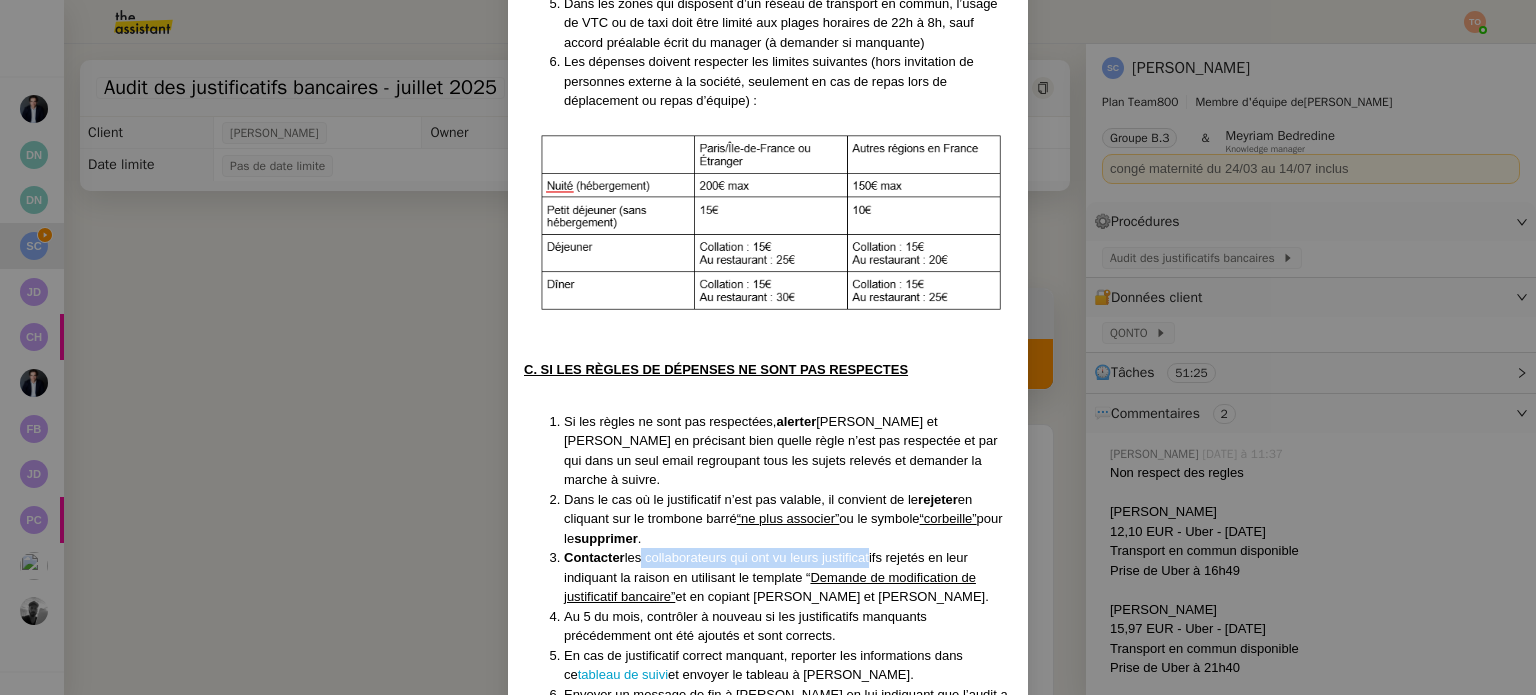 drag, startPoint x: 766, startPoint y: 545, endPoint x: 876, endPoint y: 543, distance: 110.01818 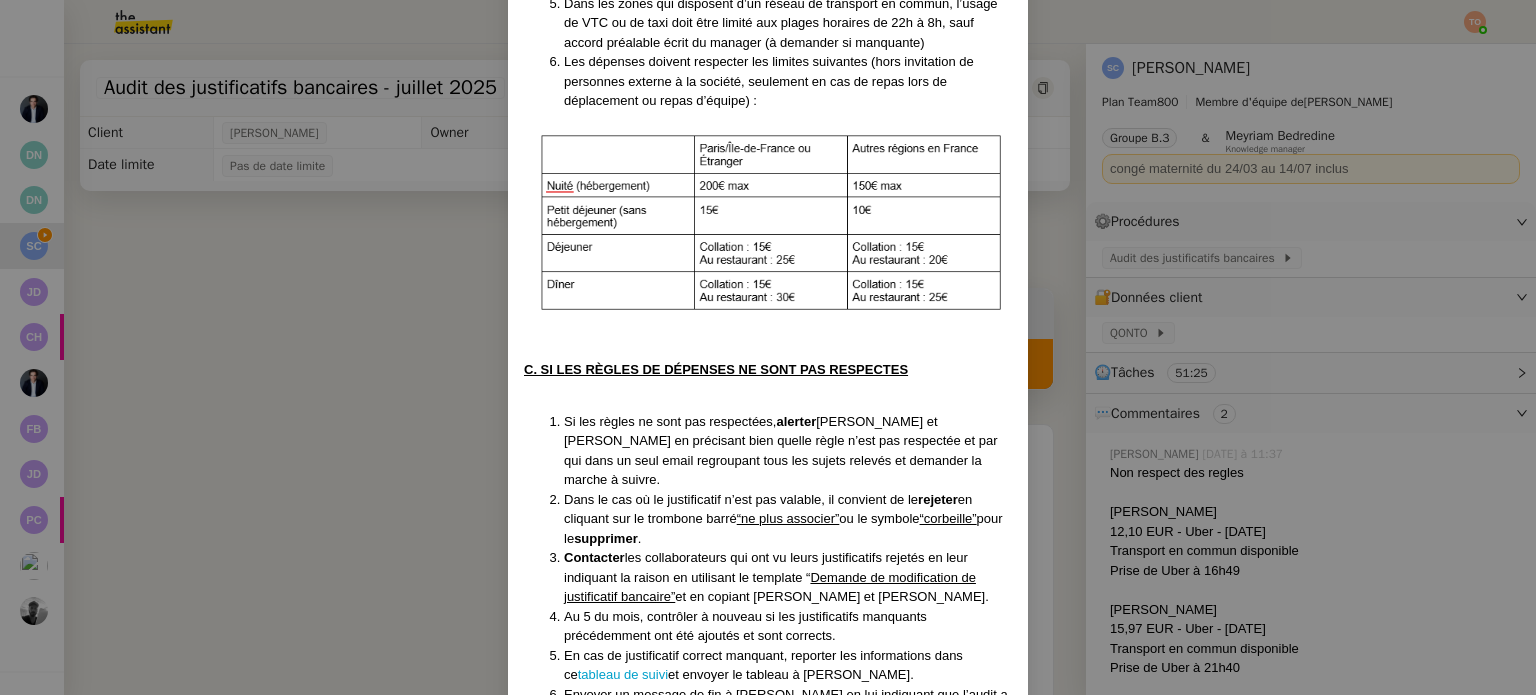 click on "les collaborateurs qui ont vu leurs justificatifs rejetés en leur indiquant la raison en utilisant le template “" at bounding box center [766, 567] 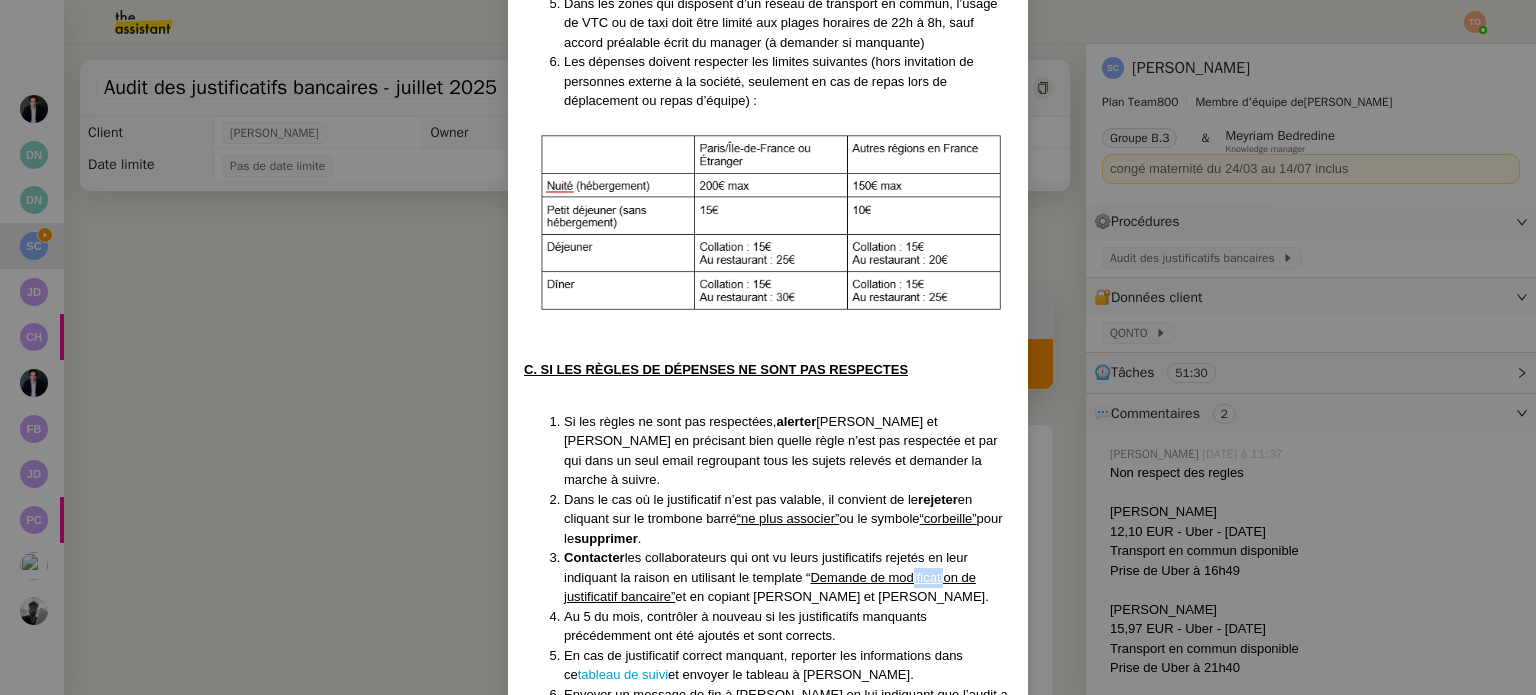 drag, startPoint x: 908, startPoint y: 555, endPoint x: 948, endPoint y: 561, distance: 40.4475 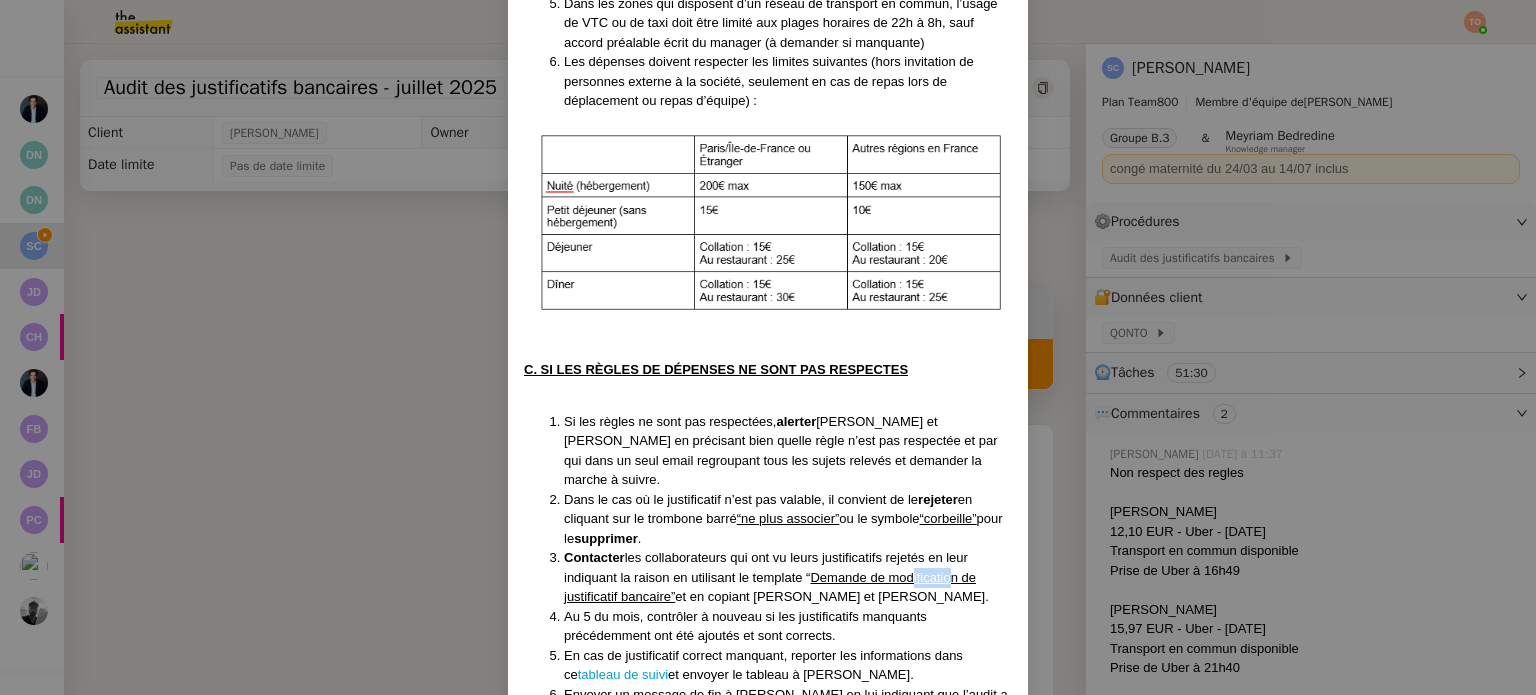 click on "Demande de modification de justificatif bancaire”" at bounding box center (770, 587) 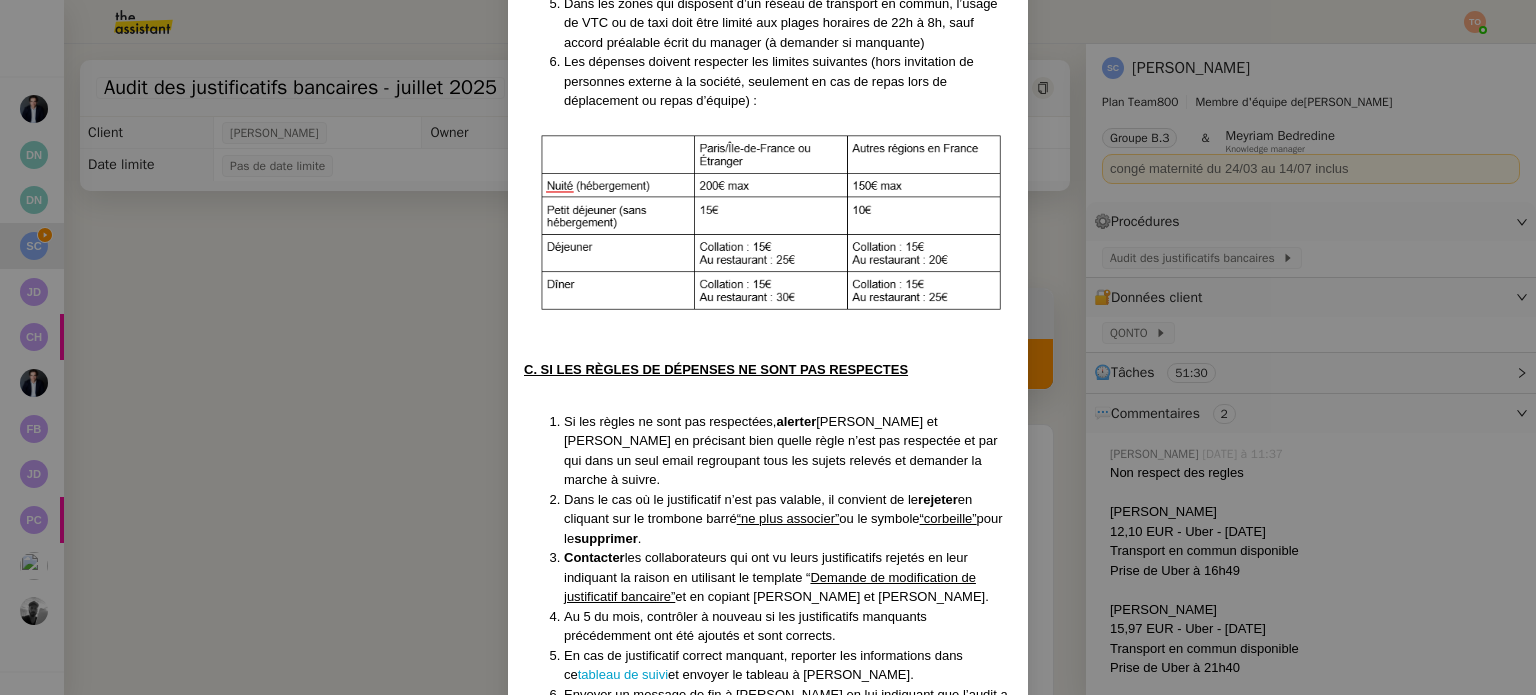 drag, startPoint x: 800, startPoint y: 567, endPoint x: 750, endPoint y: 574, distance: 50.48762 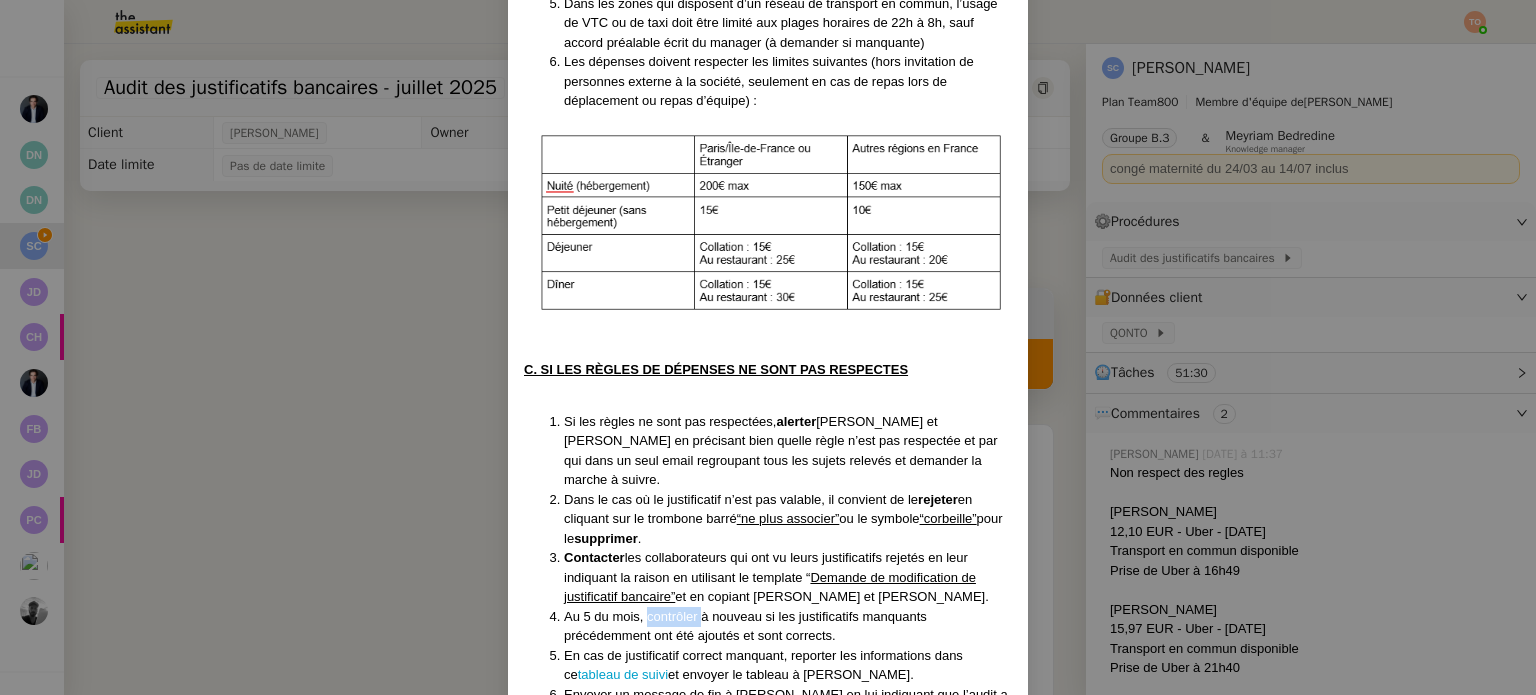 drag, startPoint x: 643, startPoint y: 597, endPoint x: 746, endPoint y: 603, distance: 103.17461 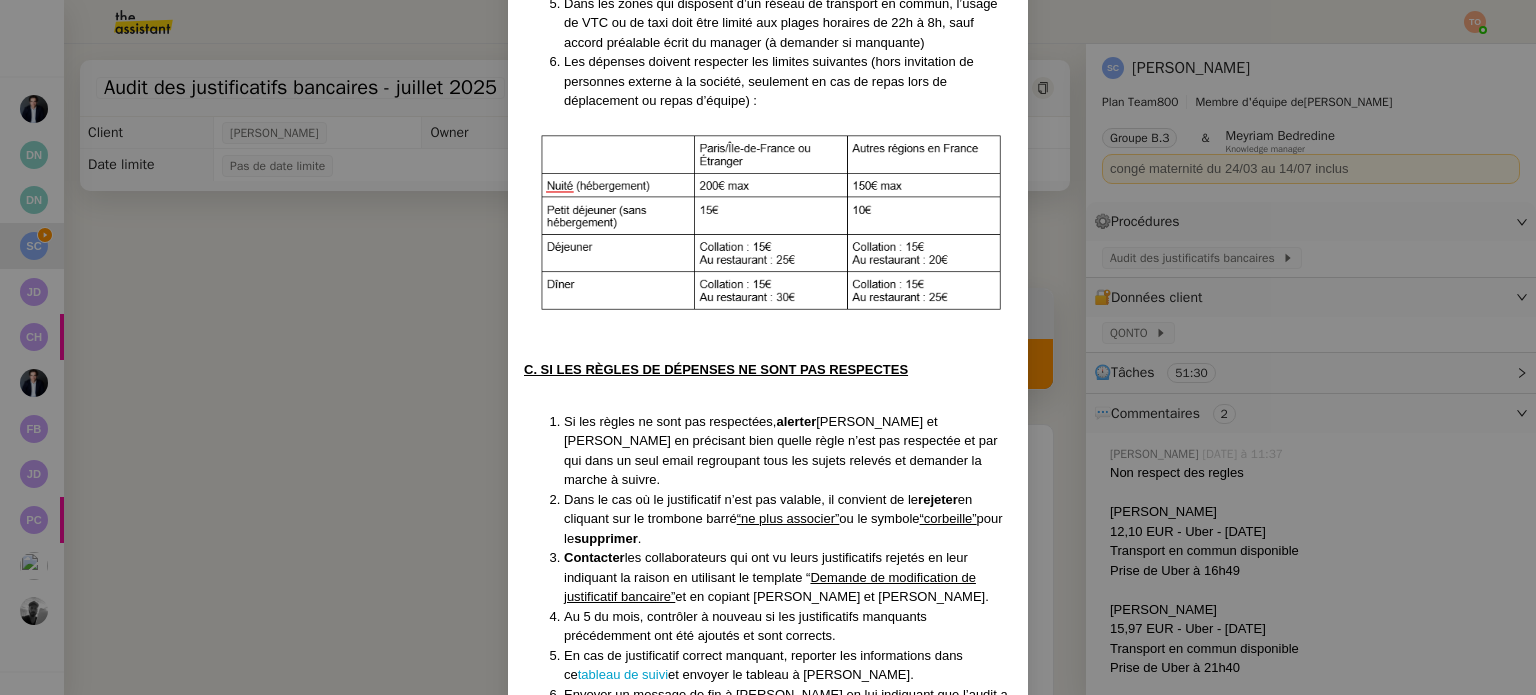 click on "Au 5 du mois, contrôler à nouveau si les justificatifs manquants précédemment ont été ajoutés et sont corrects." at bounding box center (788, 626) 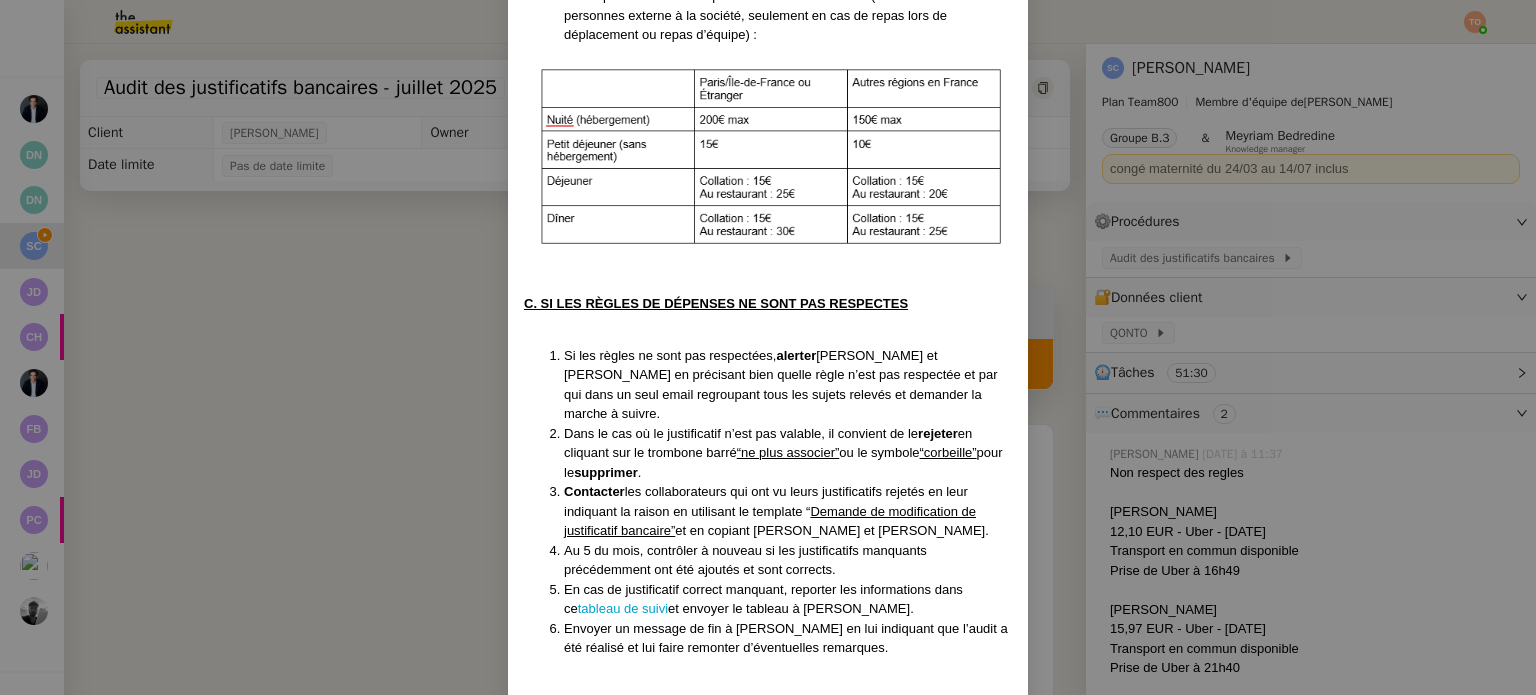 scroll, scrollTop: 1529, scrollLeft: 0, axis: vertical 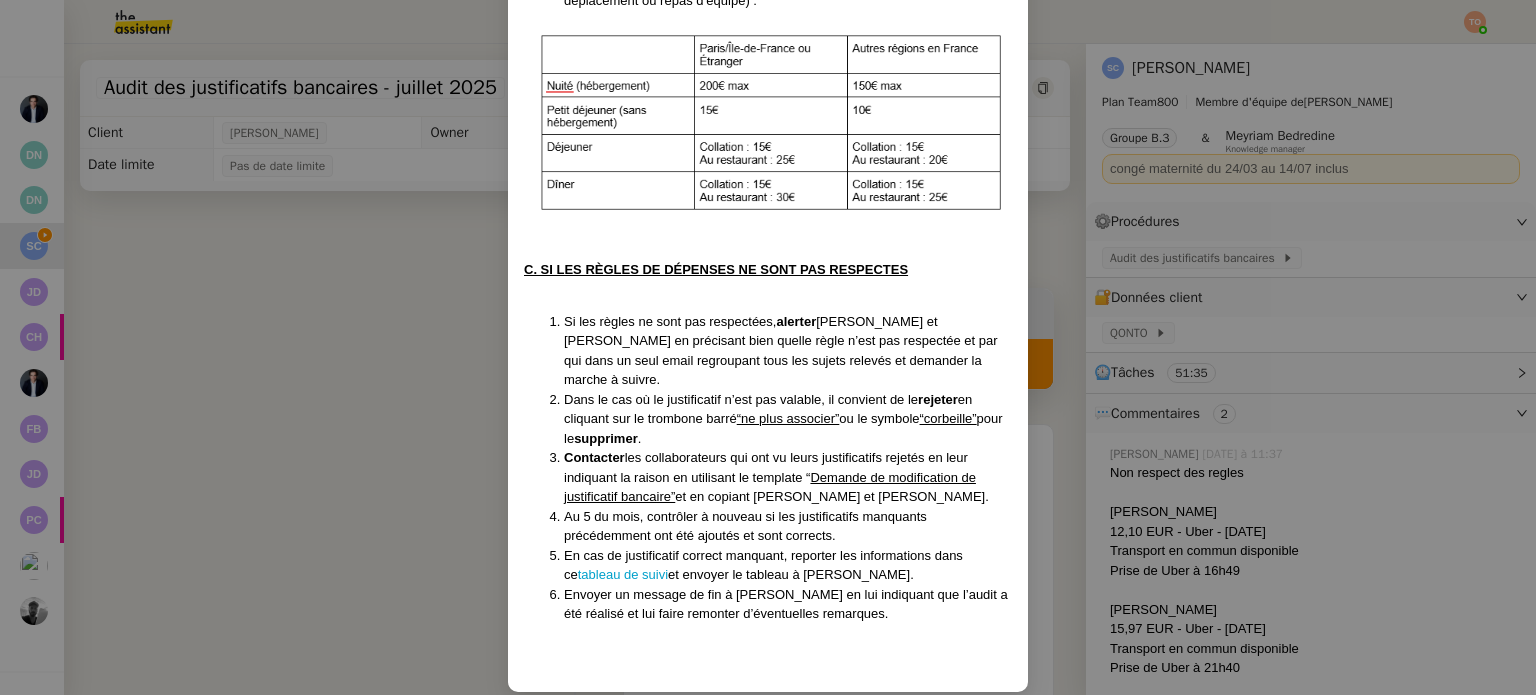 click on "Créé le 20/02/2025, MAJ le 25/02/25  Contexte :  Sonia souhaite que nous nous assurions que les transactions réglées par carte bancaire par les collaborateurs soient correctement justifiées dans Qonto et respectent la politique de frais professionnels d’Addingwell. Récurrence :  Le 1ᵉʳ jour de chaque mois. Déclenchement :  automatique PROCÉDURE :  A. SE CONNECTER A QONTO ET VISUALISER L'ENSEMBLE DES JUSTIFICATIFS Se connecter  à Qonto. Sélectionner les filtres suivants : D ate d’opération “est entre le 01/M/2025 et le 01/M+1/2025 ” puis  méthode inclut “ carte ”  Vérifier  la validité de chacun des justificatifs en cliquant sur la pièce jointe.  Remarque :  Une transaction bancaire doit faire l’objet d’une facture uniquement (un reçu de carte bancaire, une capture d’écran d’un achat ou autre ne sont pas des justificatifs comptablement valables). Le justificatif comptable doit respecter les normes listées dans la note en fin de procédure.  Remarque :  Extrait  ." at bounding box center (768, 347) 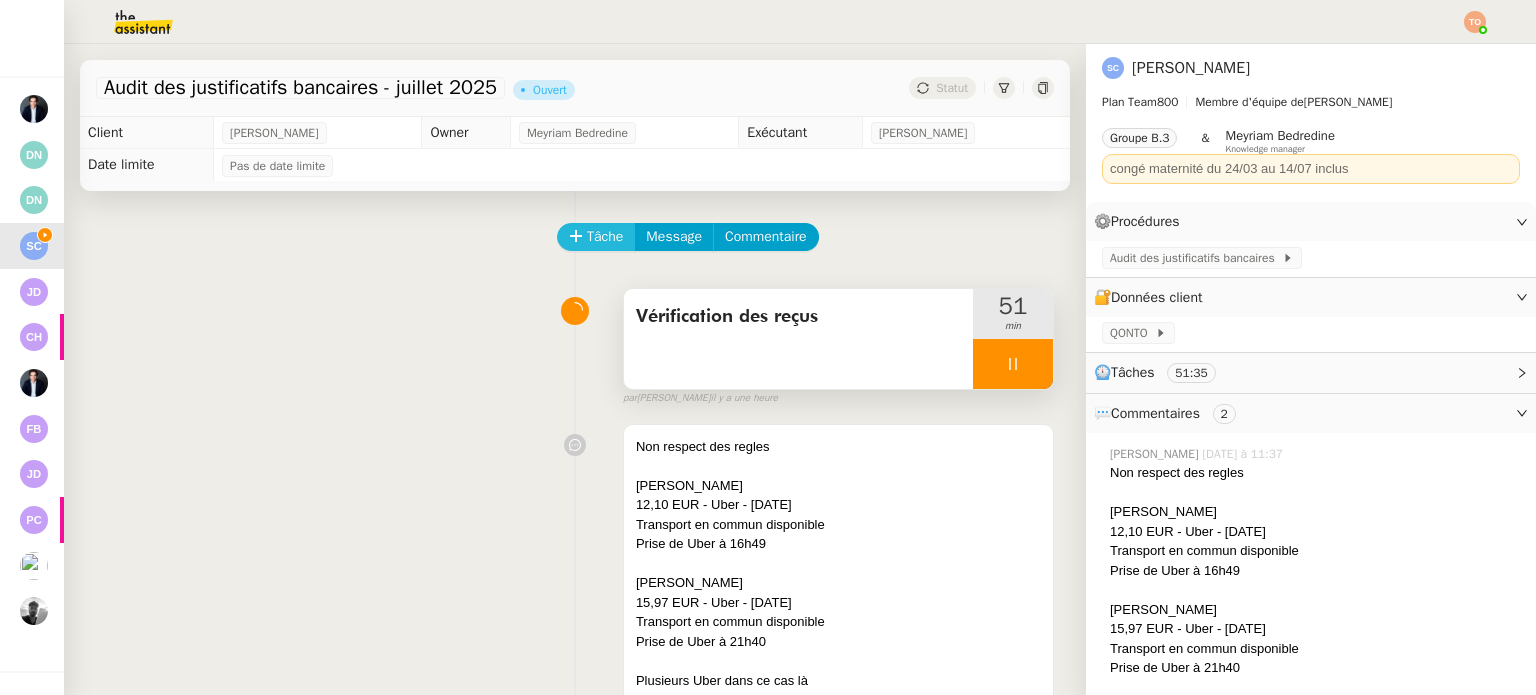 click on "Tâche" 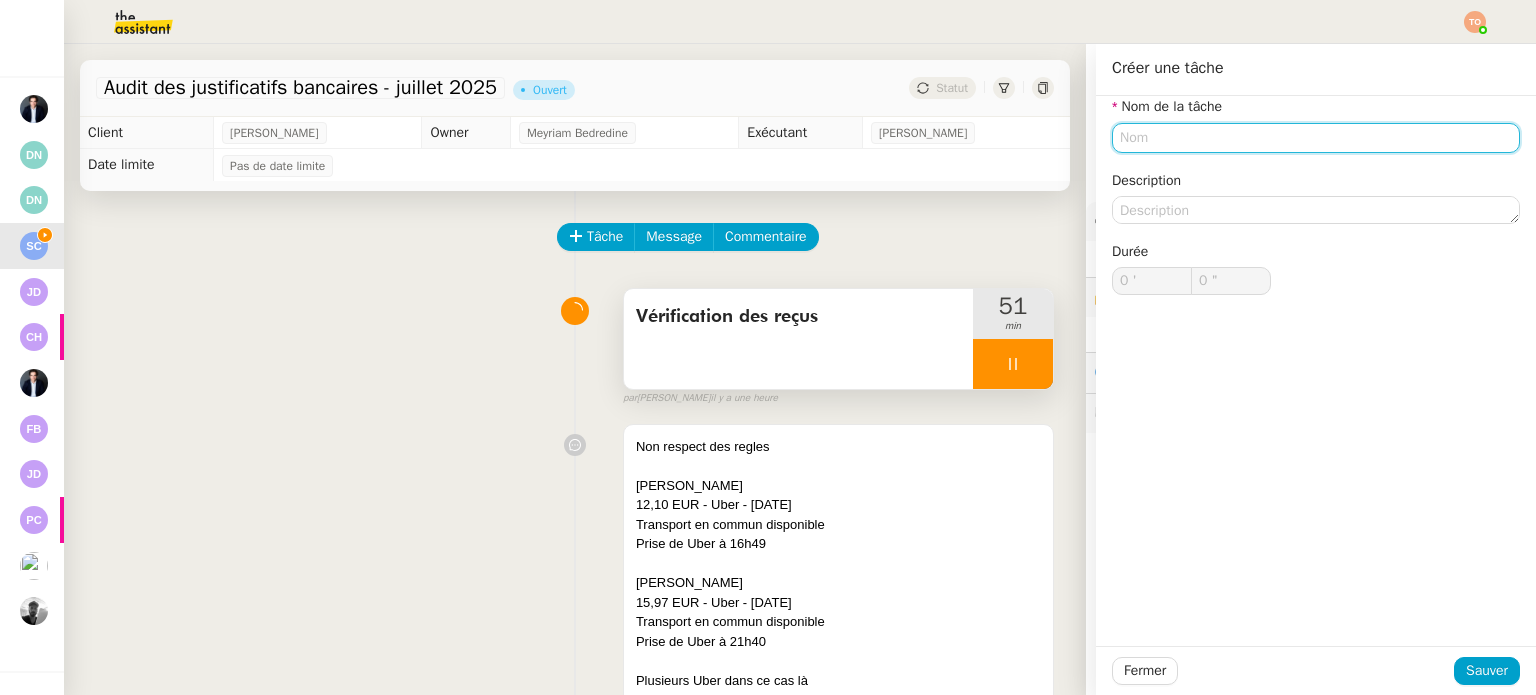 click 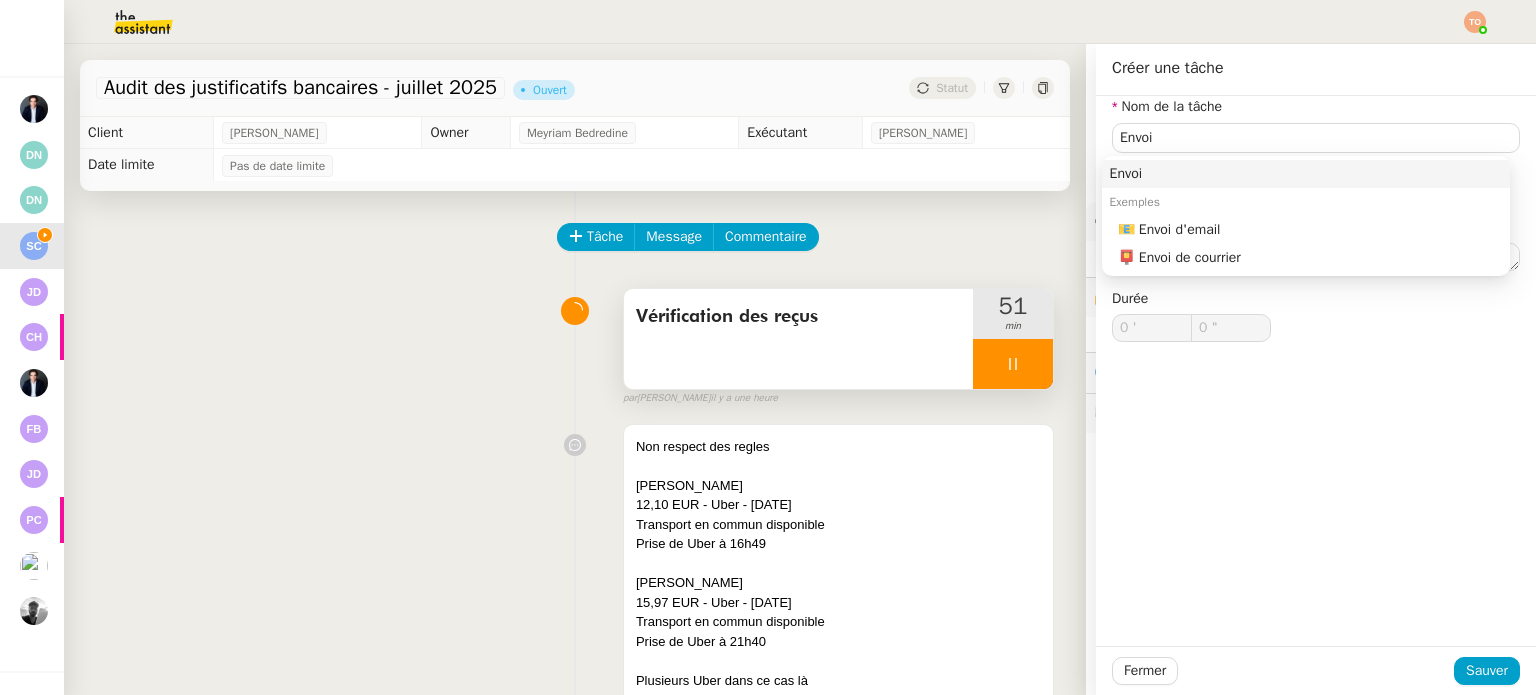 click on "Exemples" 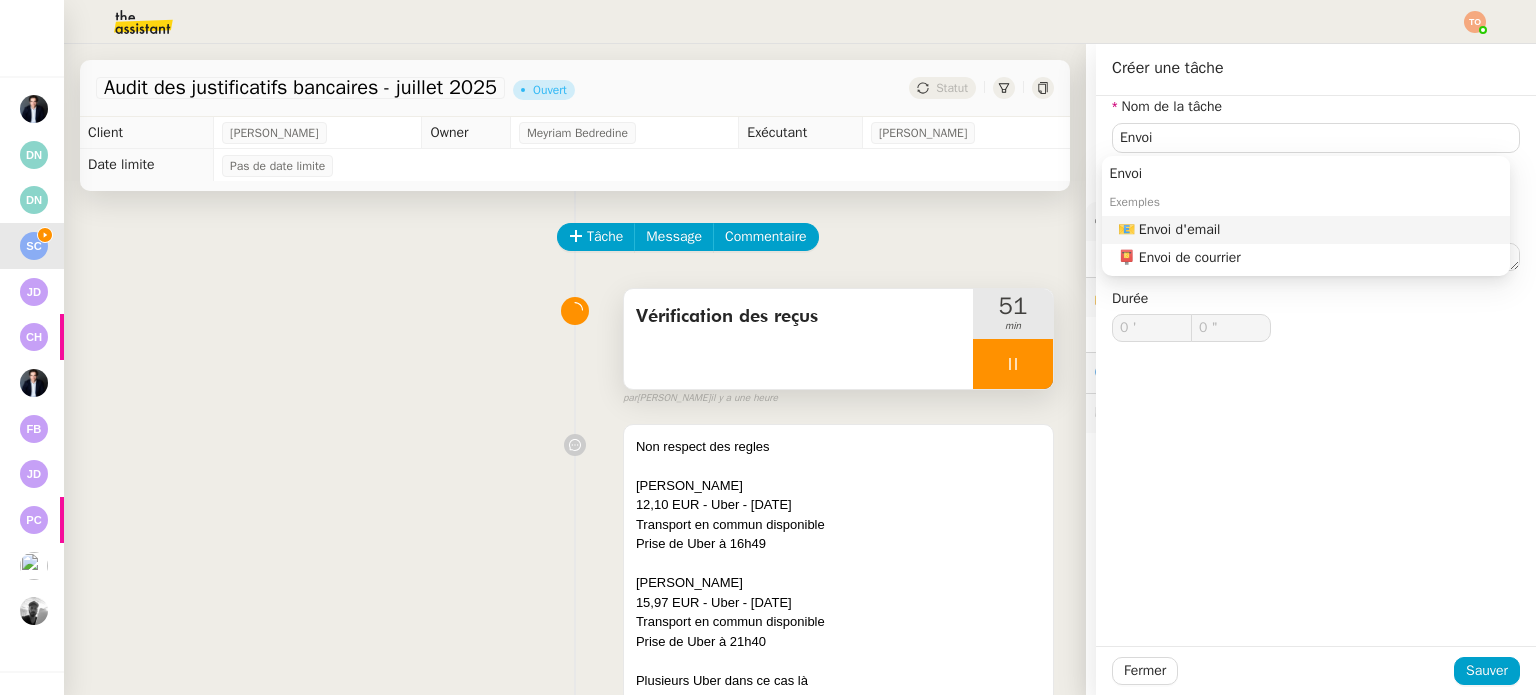 click on "📧 Envoi d'email" 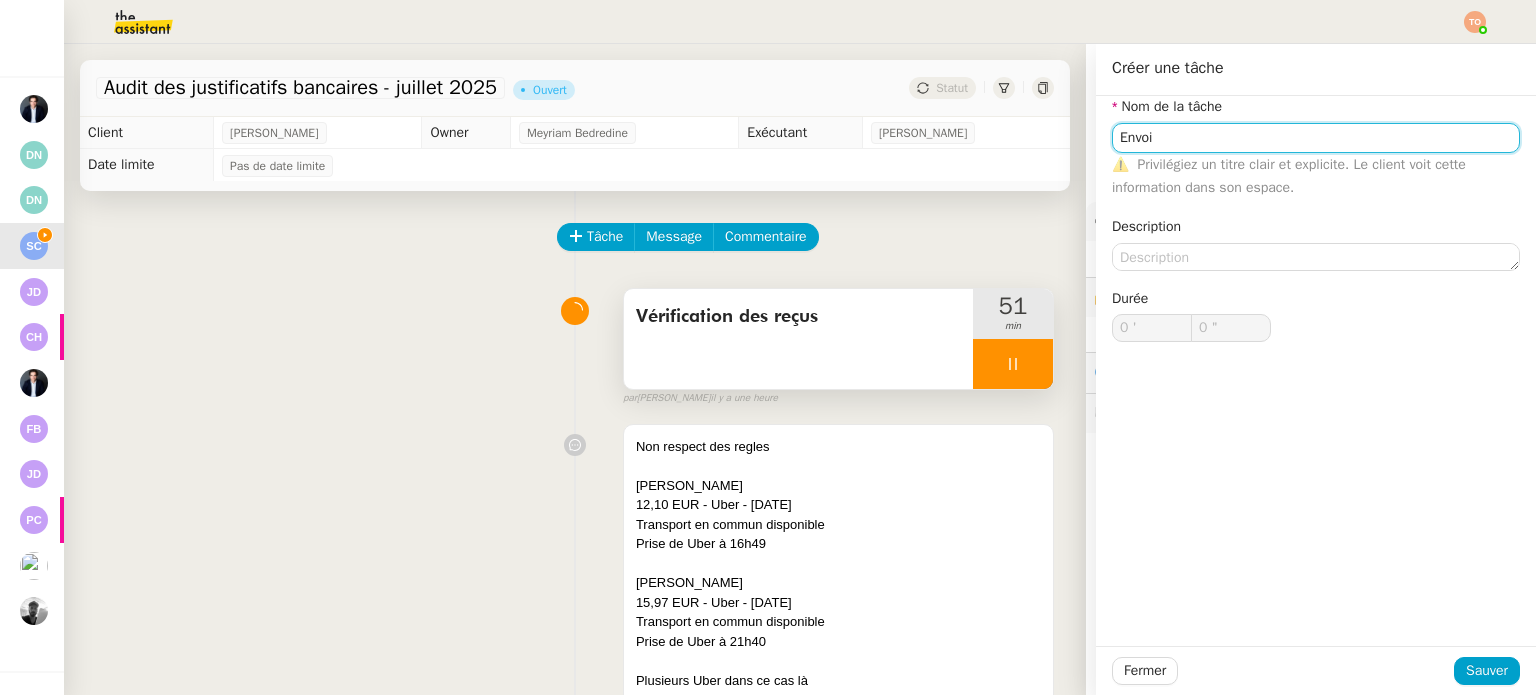 type on "Envoi d'email" 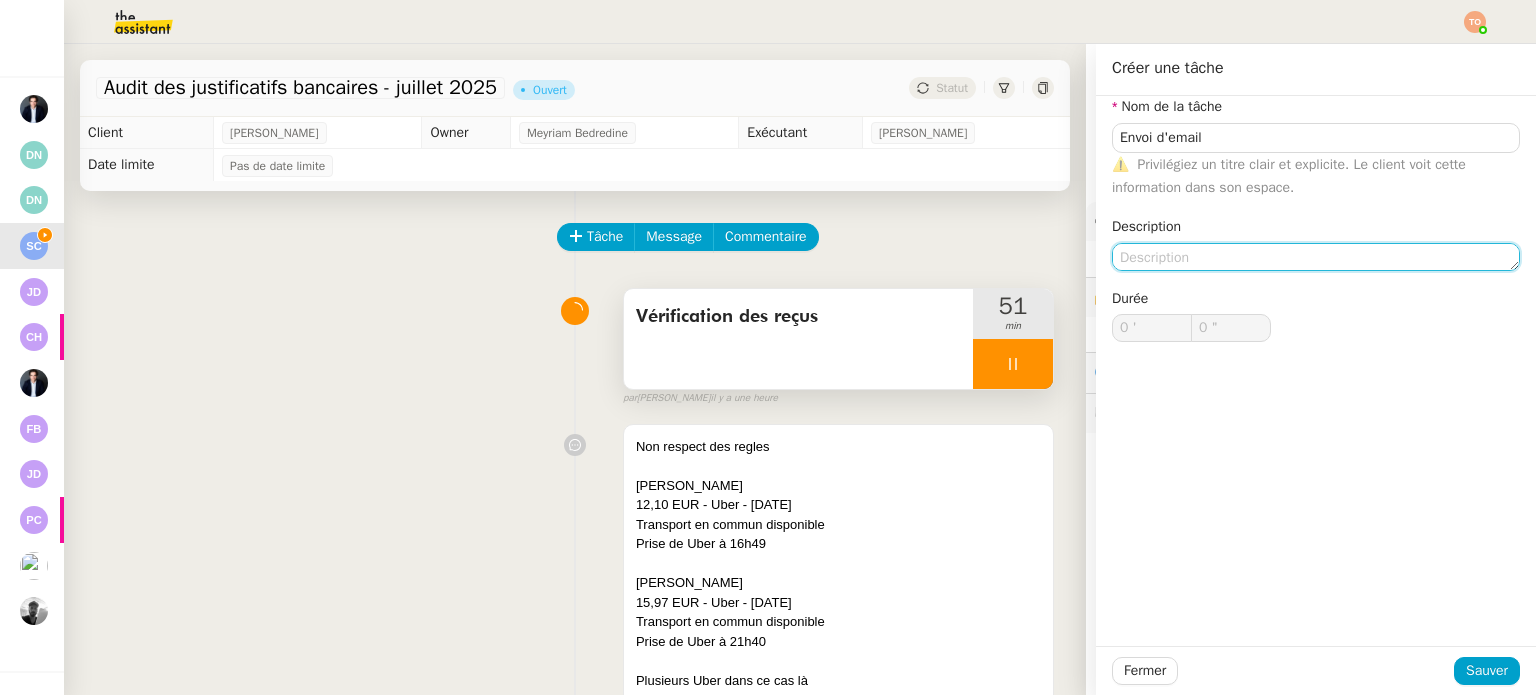 click 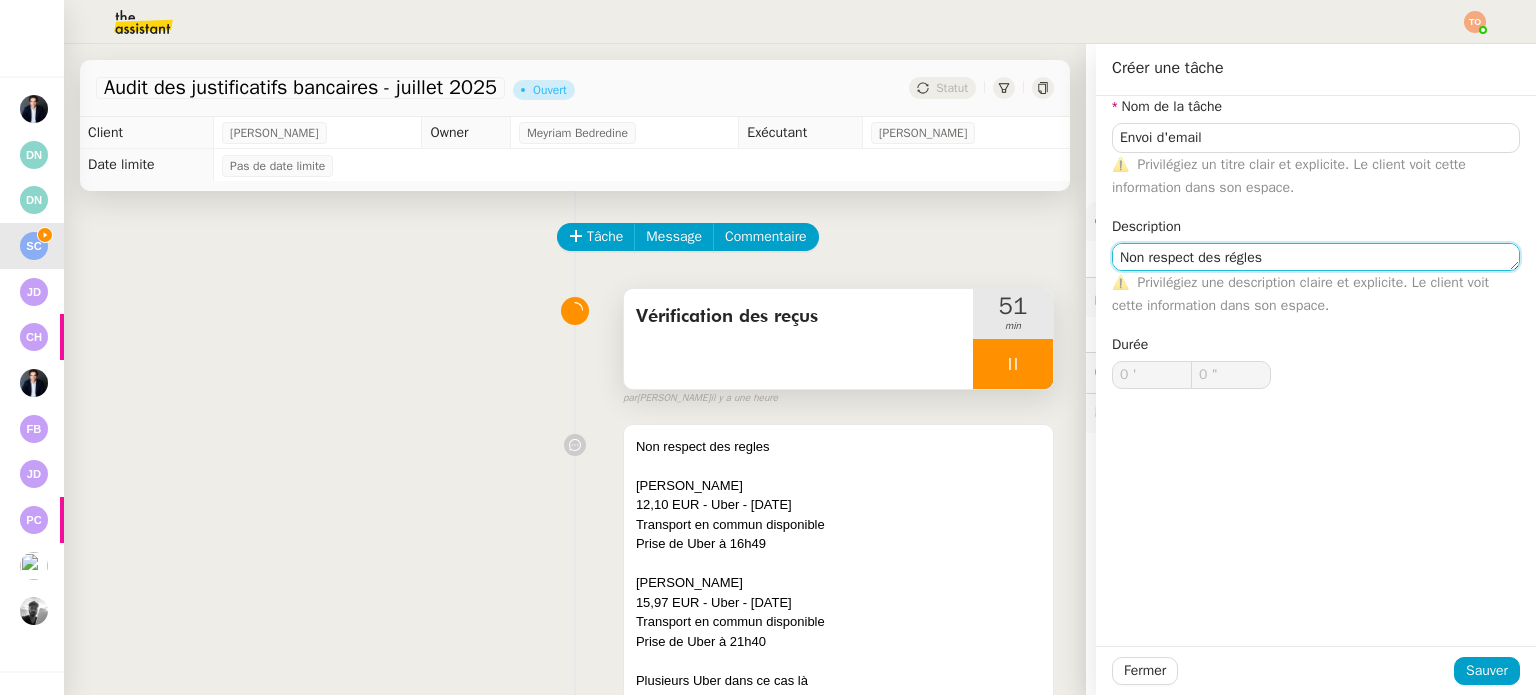 click on "Non respect des régles" 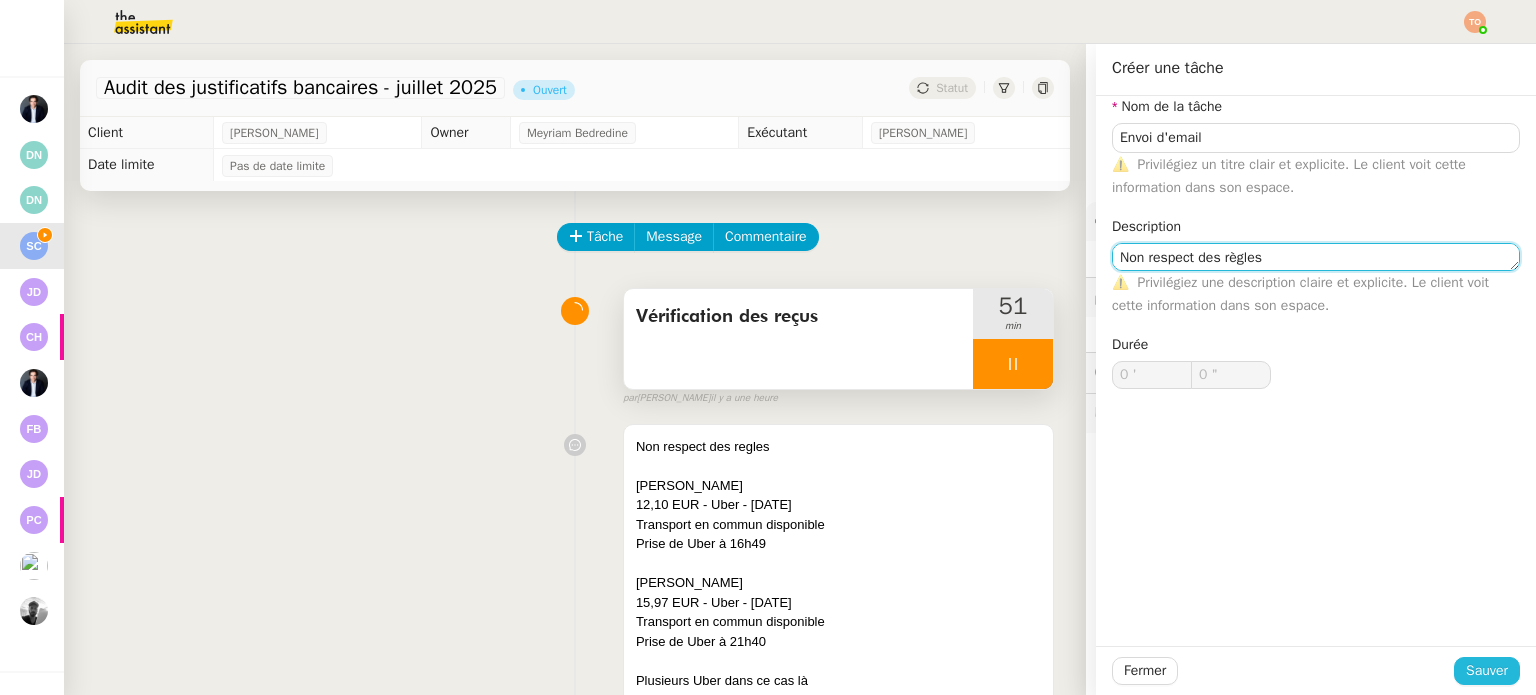 type on "Non respect des règles" 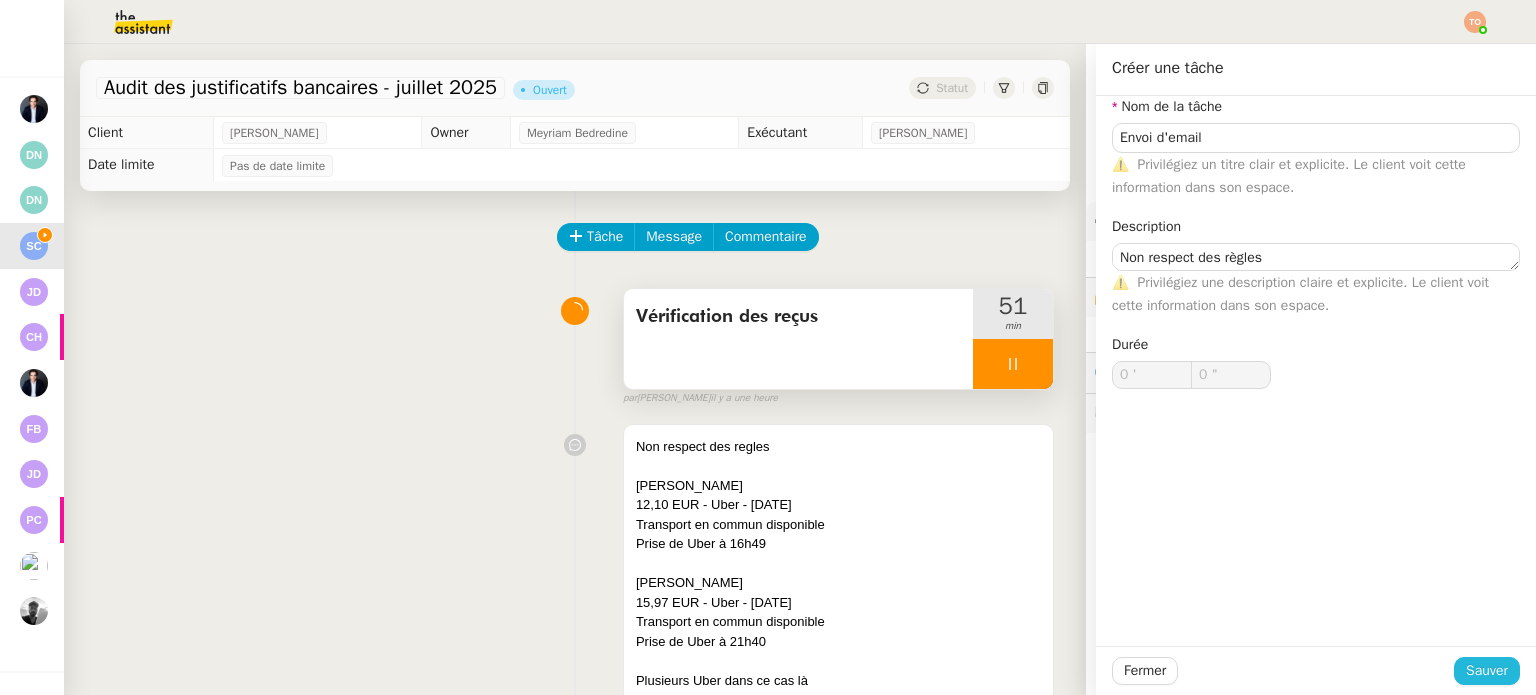 click on "Sauver" 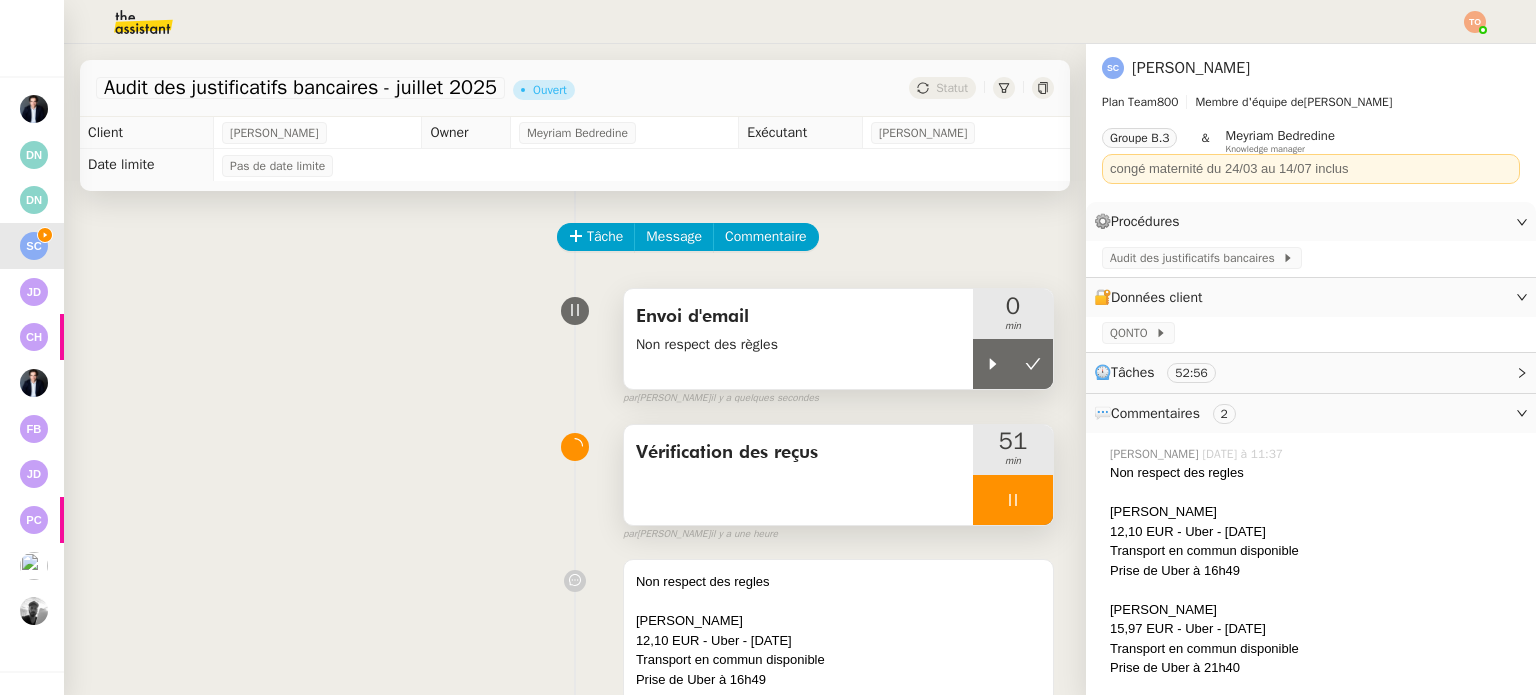 click on "Non respect des règles" at bounding box center [798, 344] 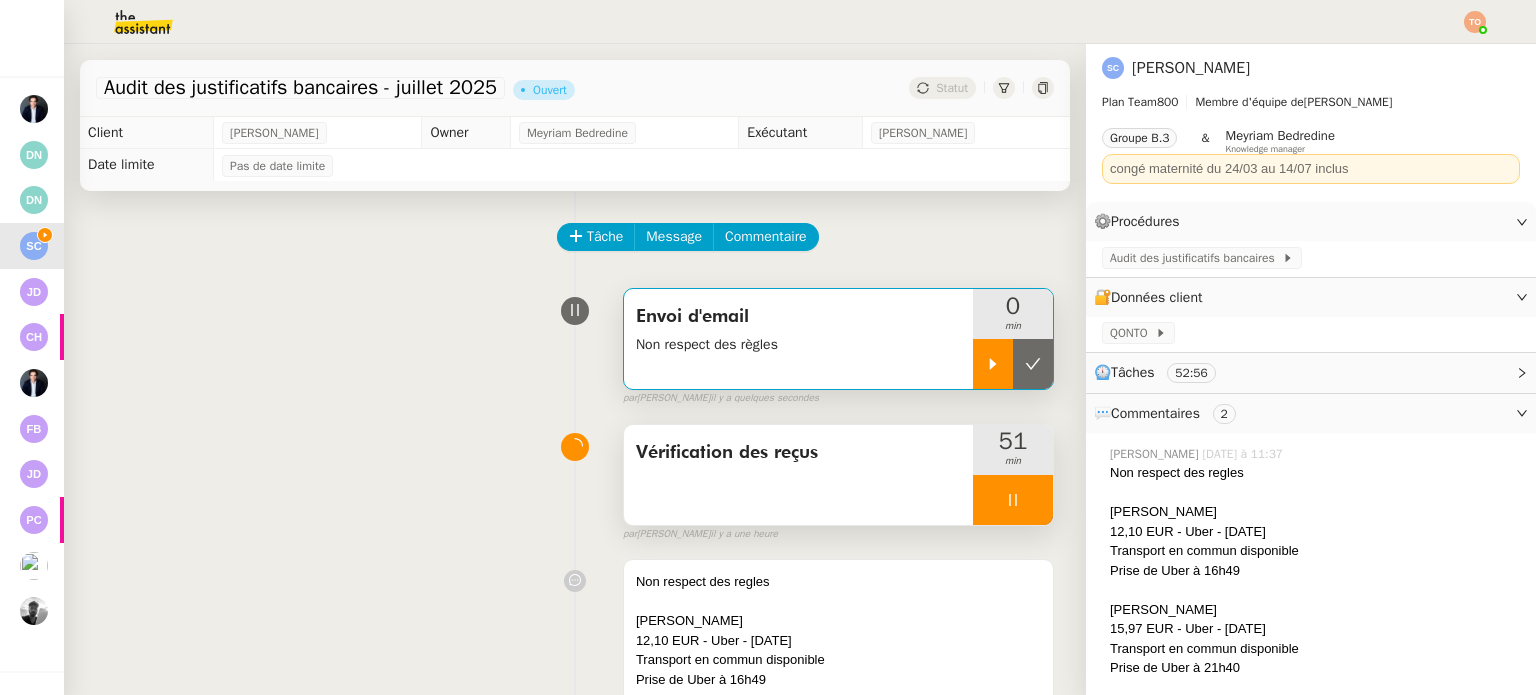 click at bounding box center [993, 364] 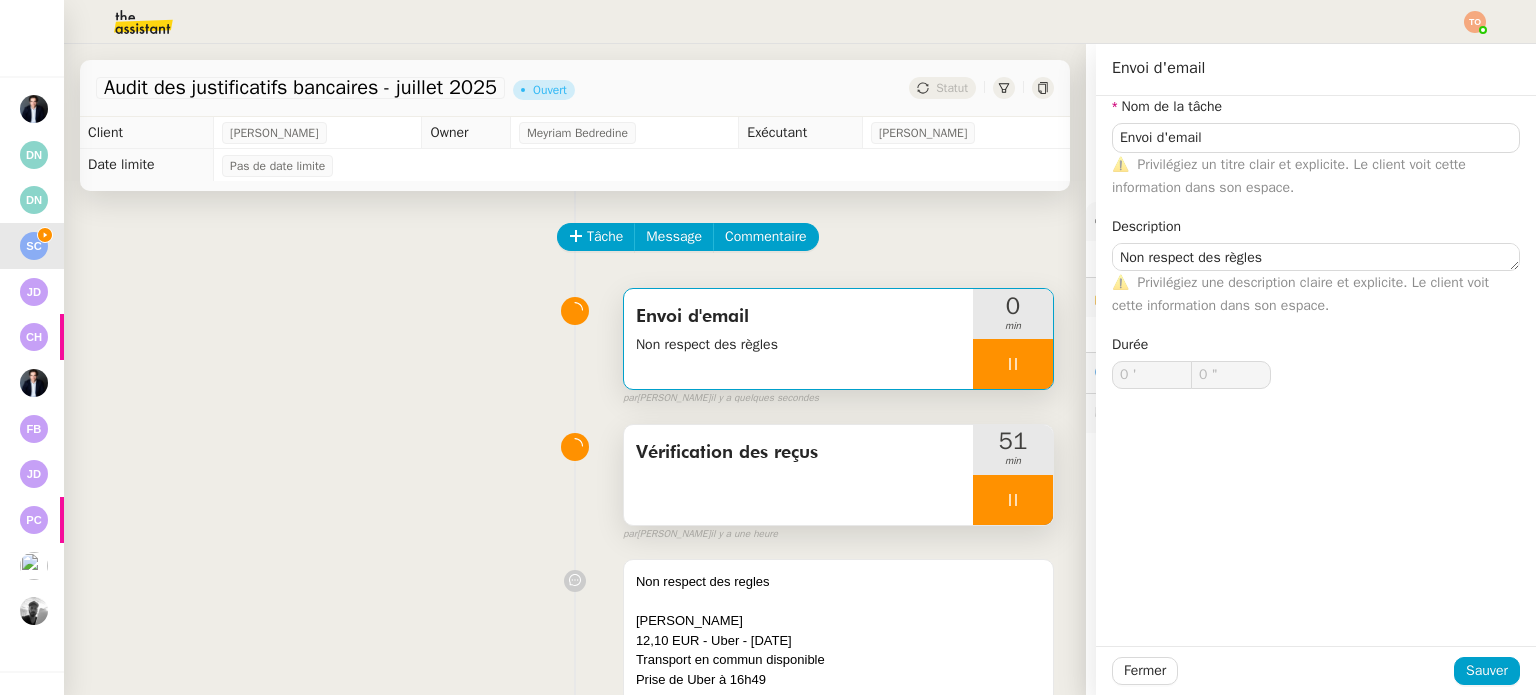 type on "Envoi d'email" 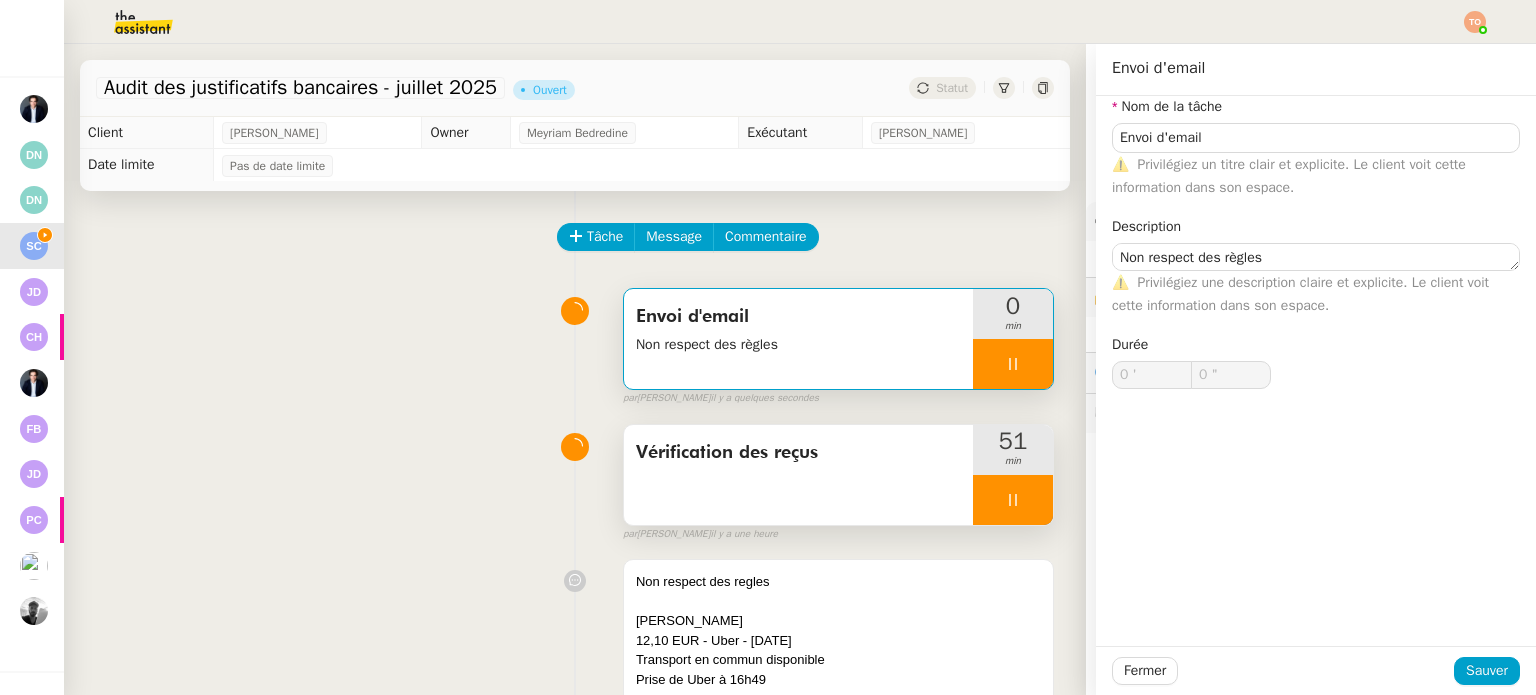 type on "Non respect des règles" 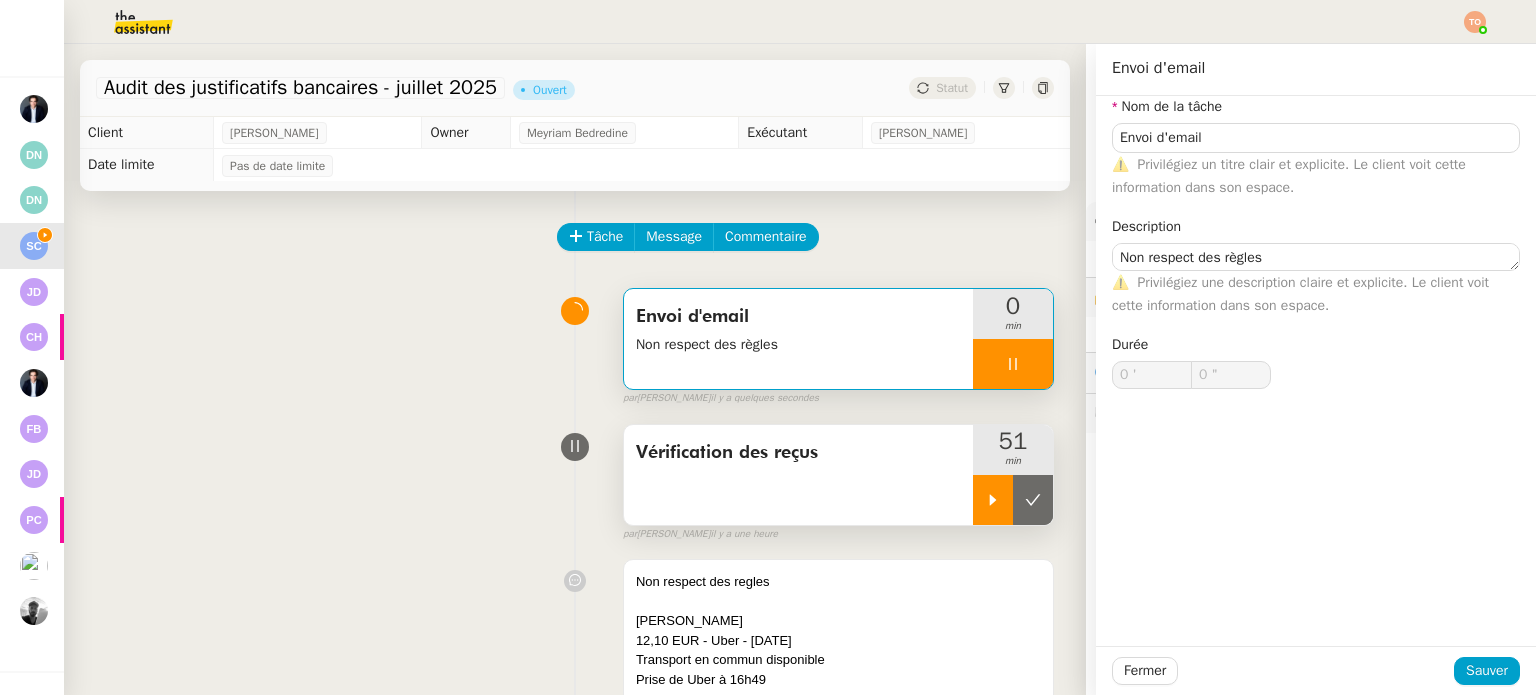 type on "Envoi d'email" 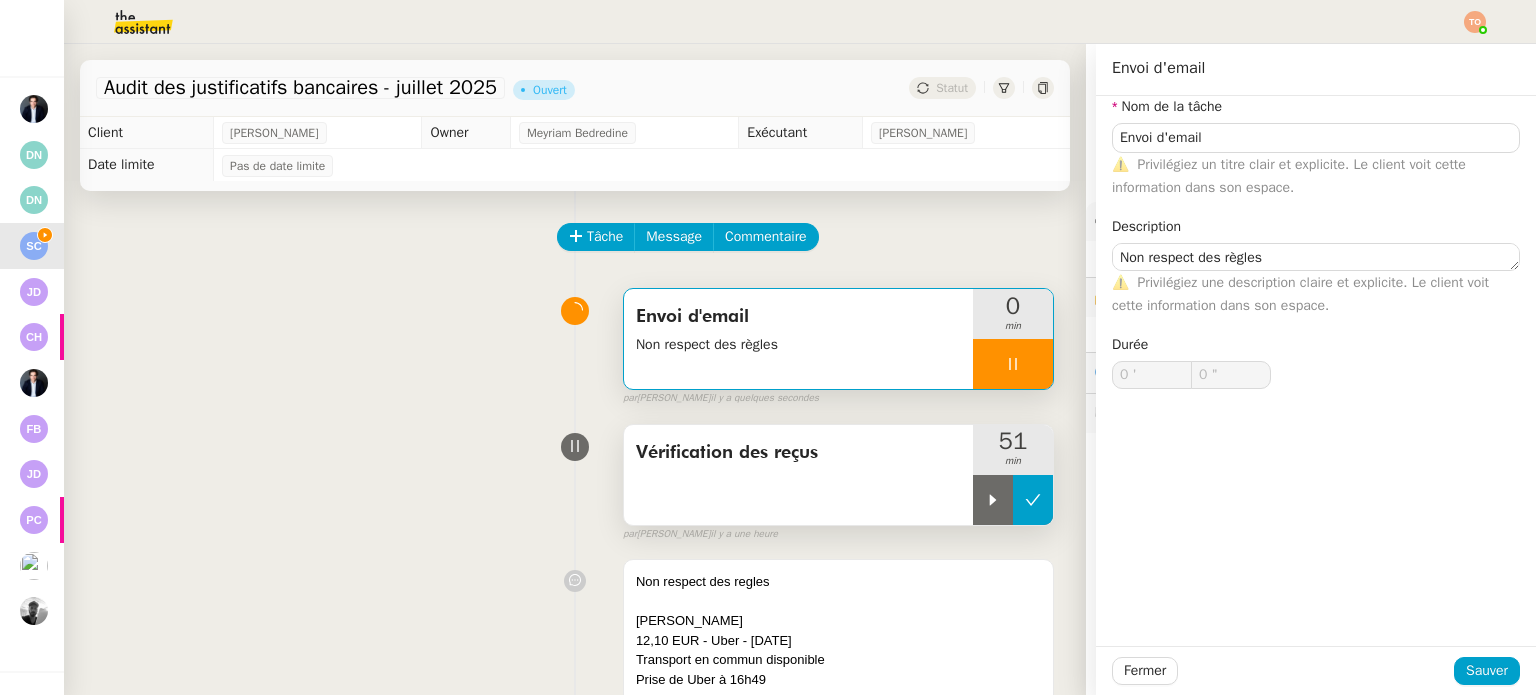 click 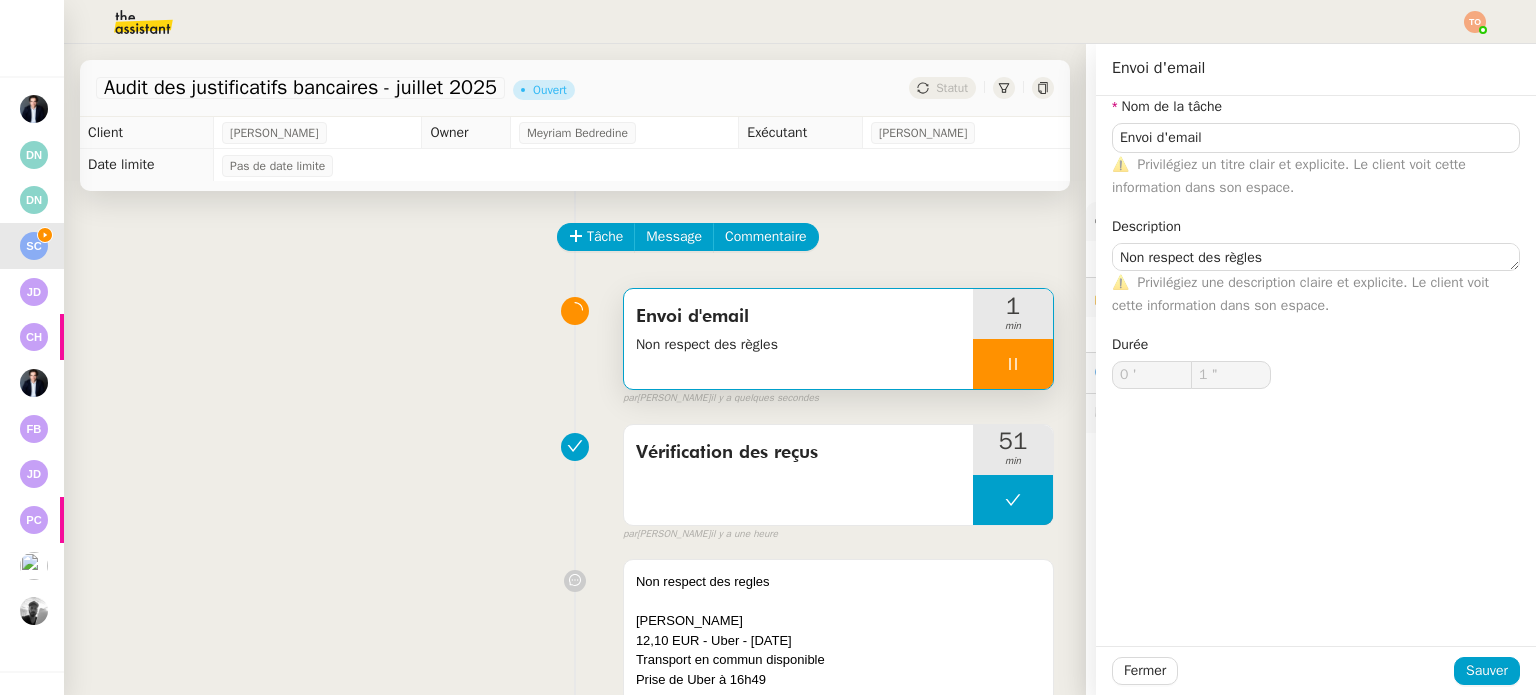 type on "Envoi d'email" 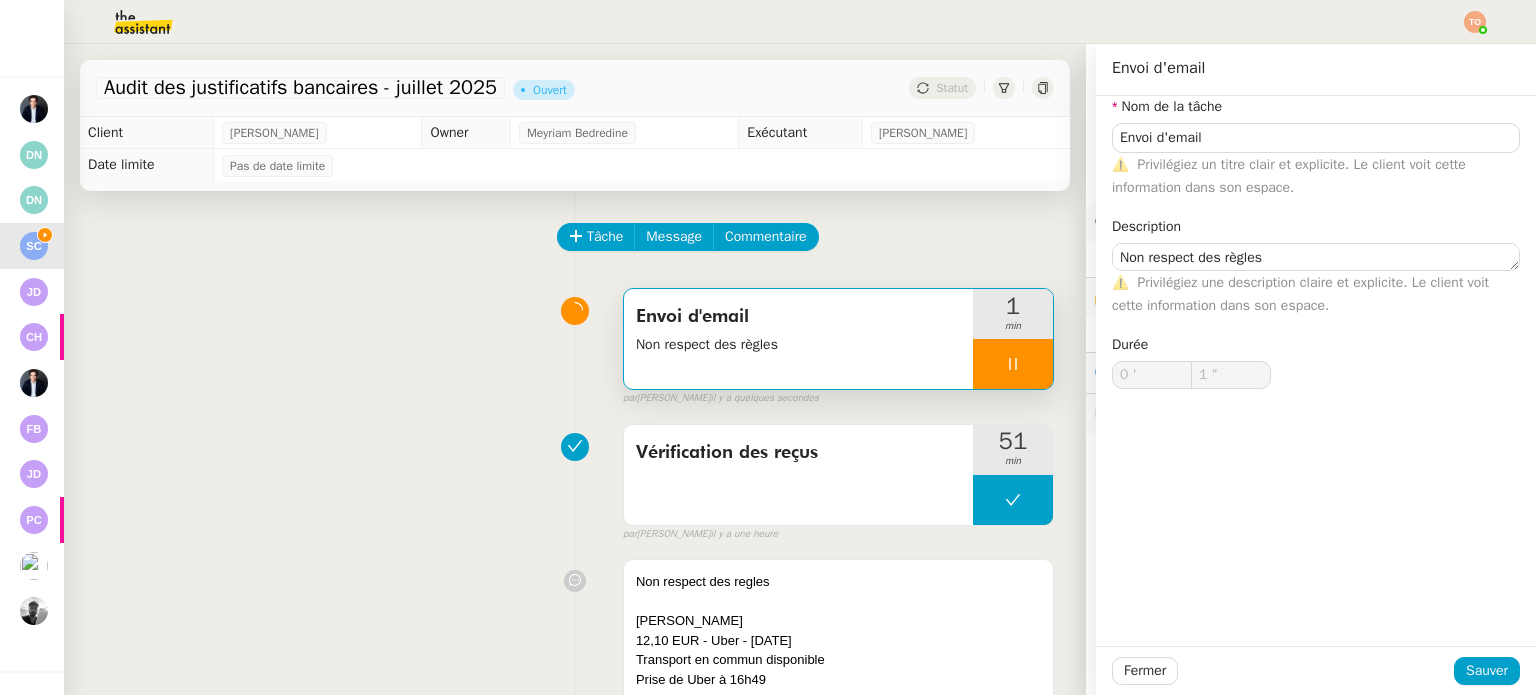 type on "Envoi d'email" 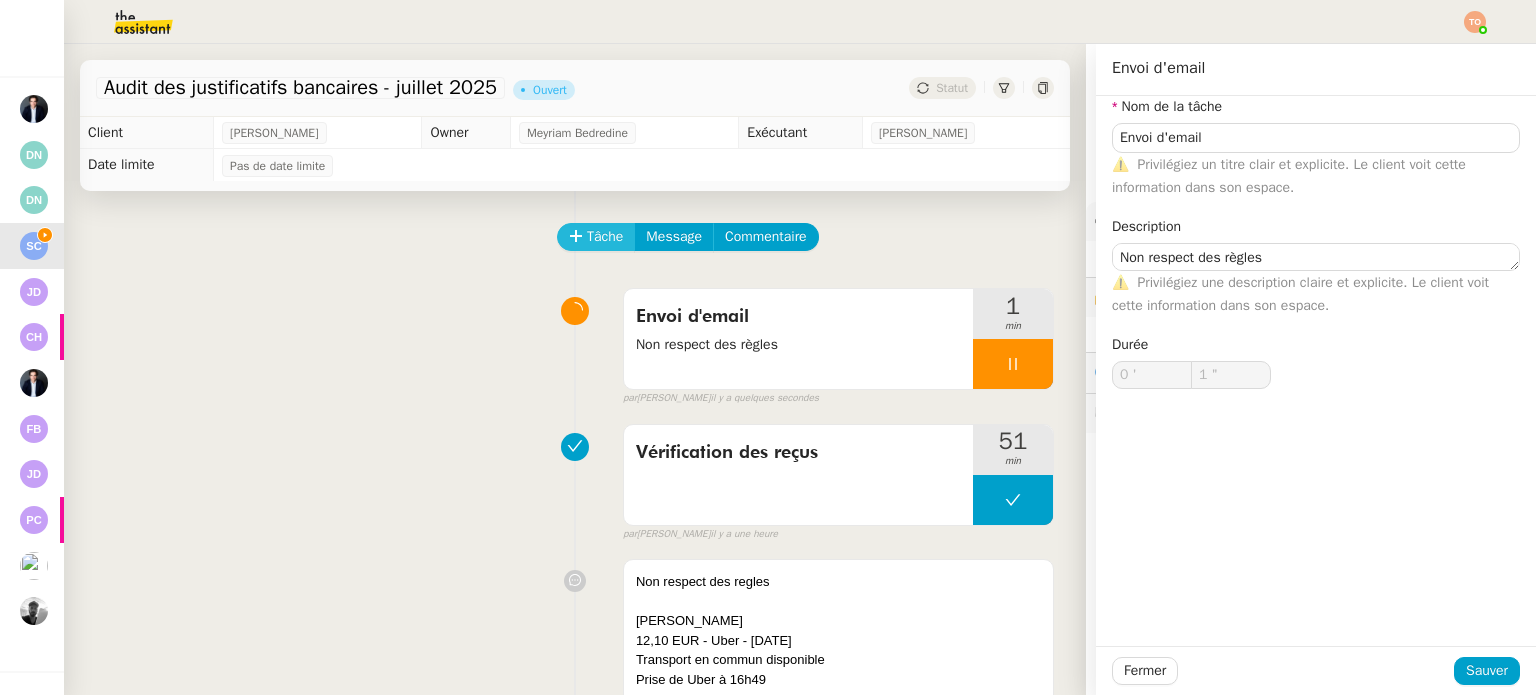 click on "Tâche" 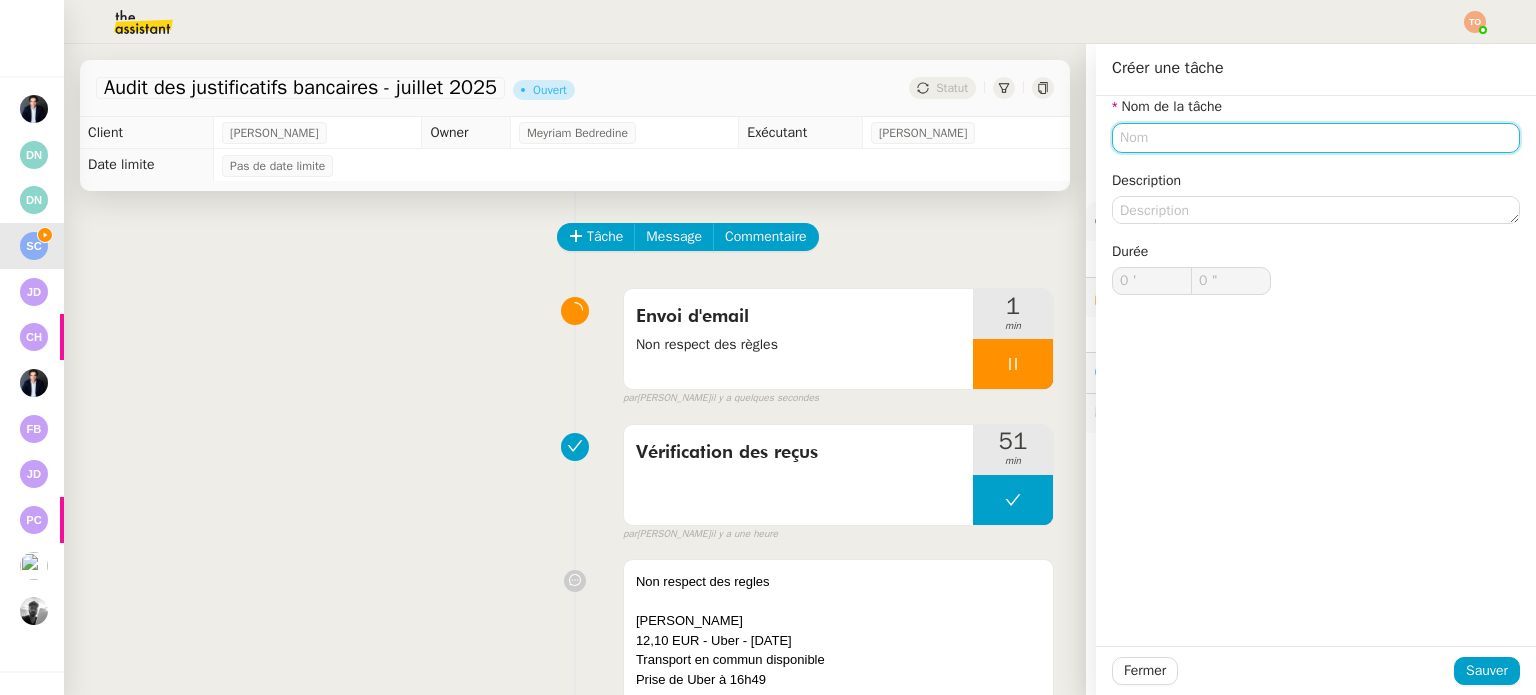click 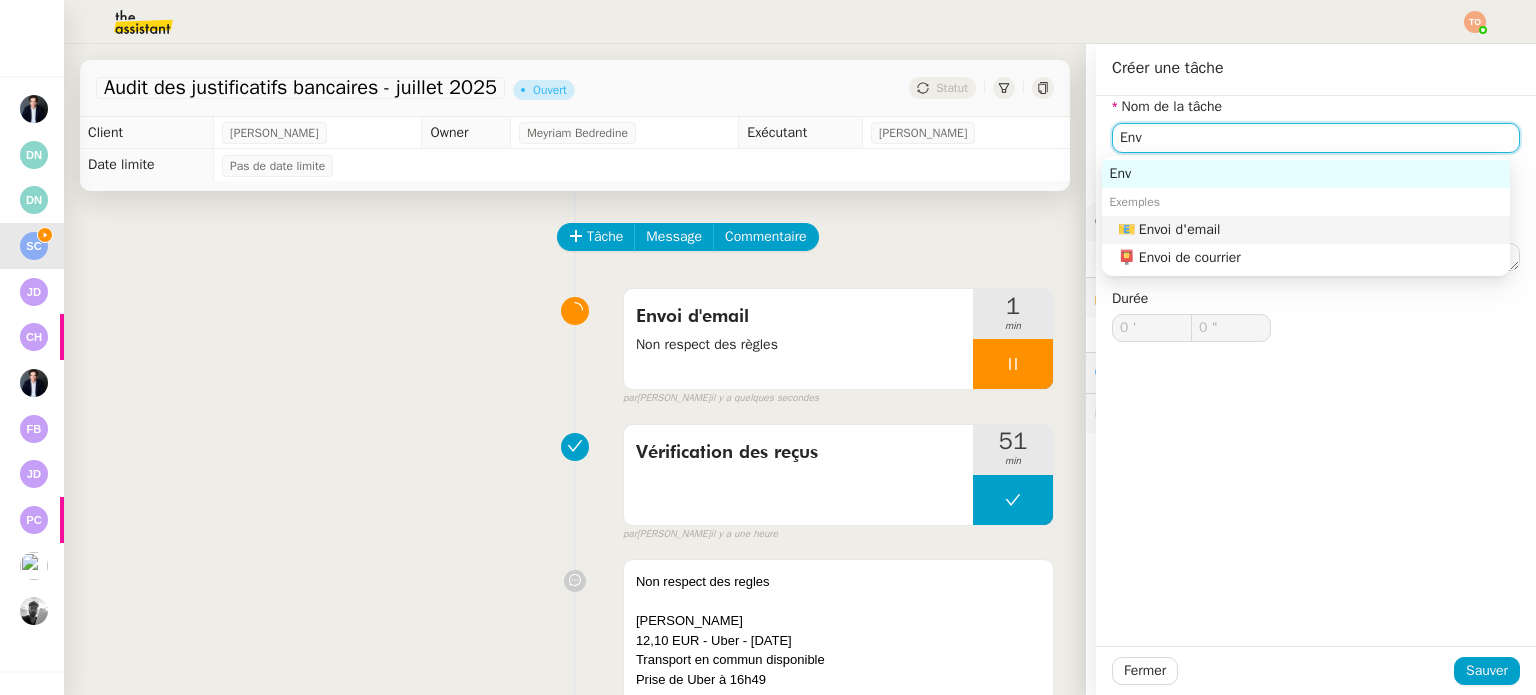 click on "📧 Envoi d'email" 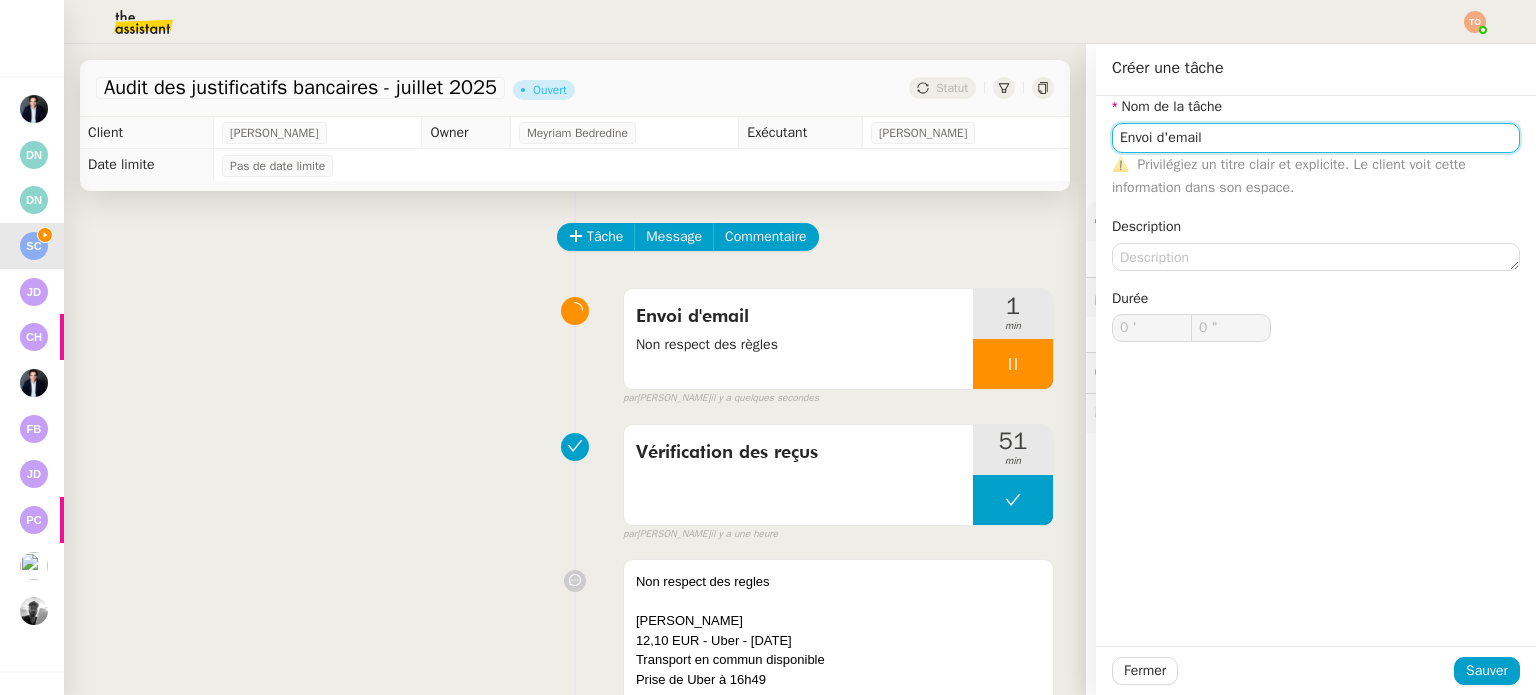 type on "Envoi d'email" 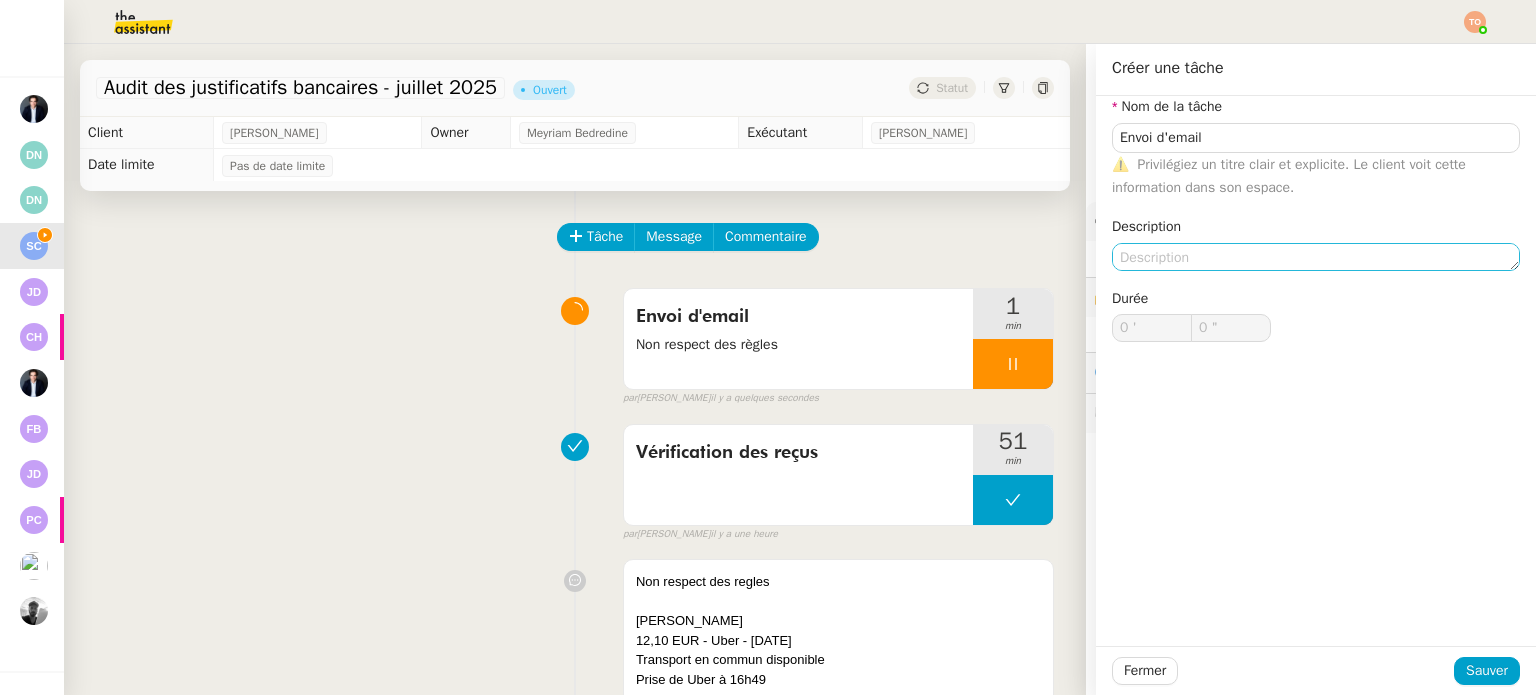 click on "Description" 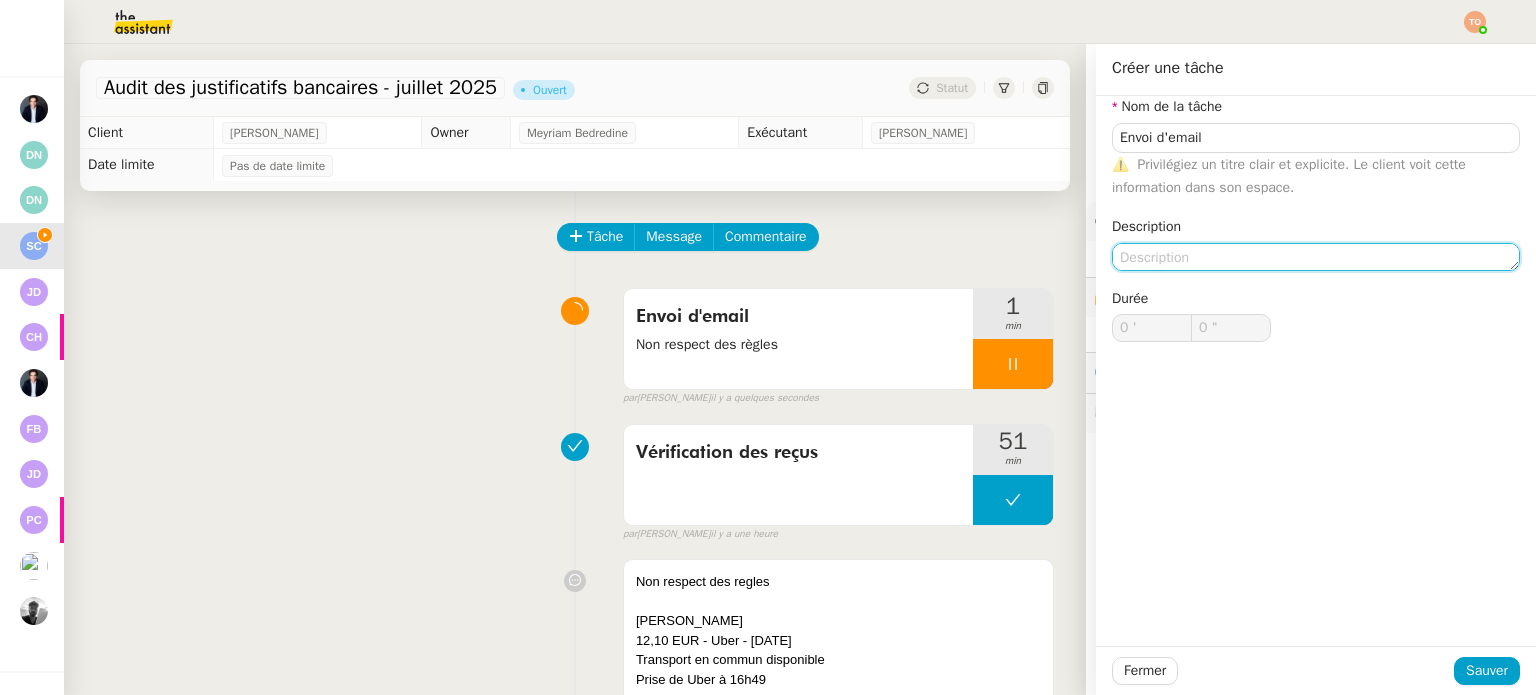 click 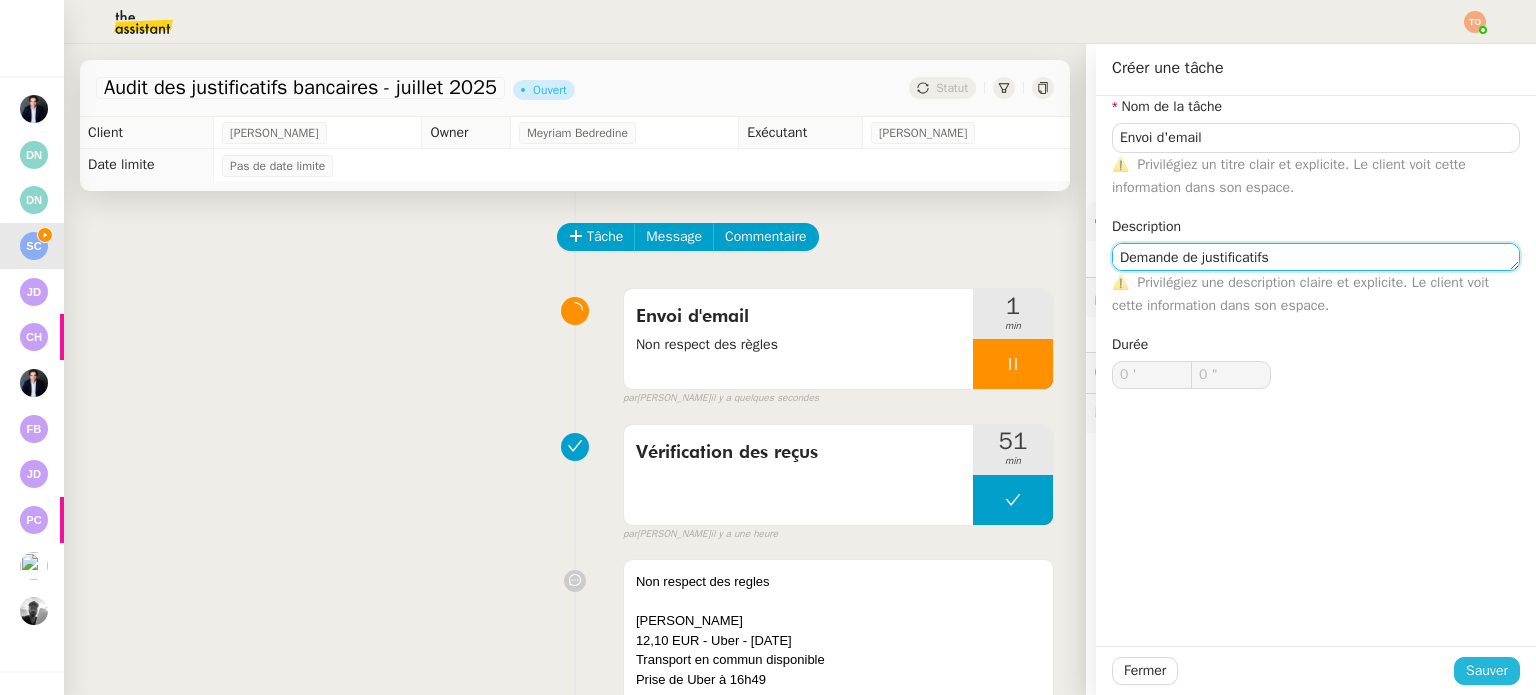 type on "Demande de justificatifs" 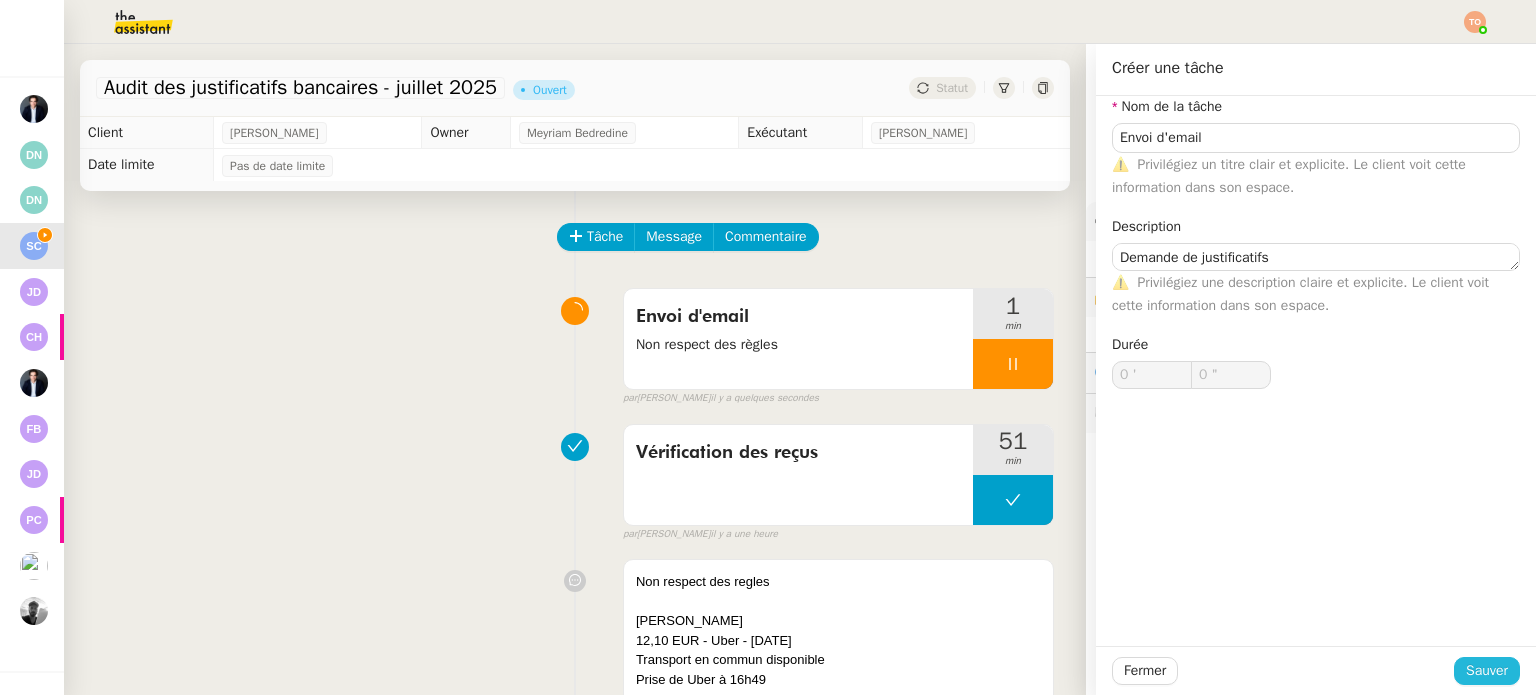 click on "Sauver" 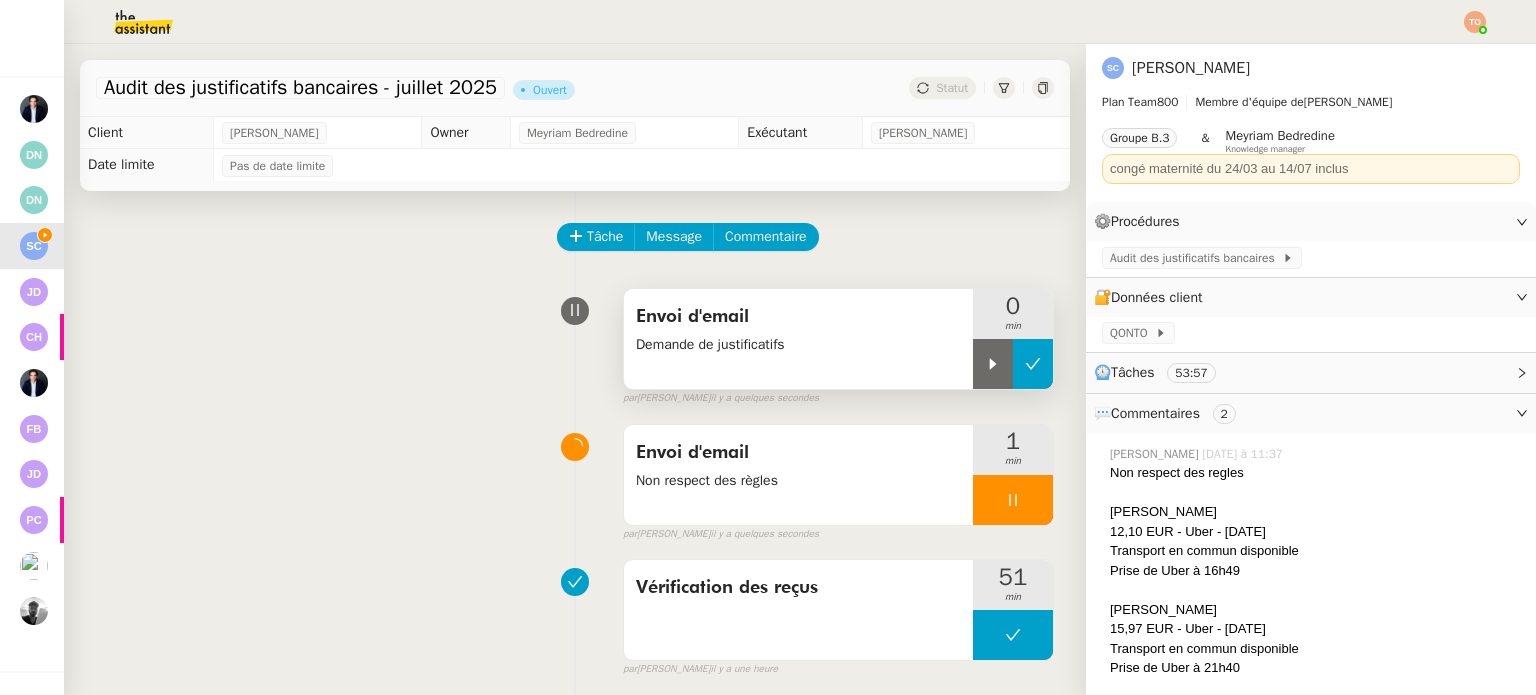 click 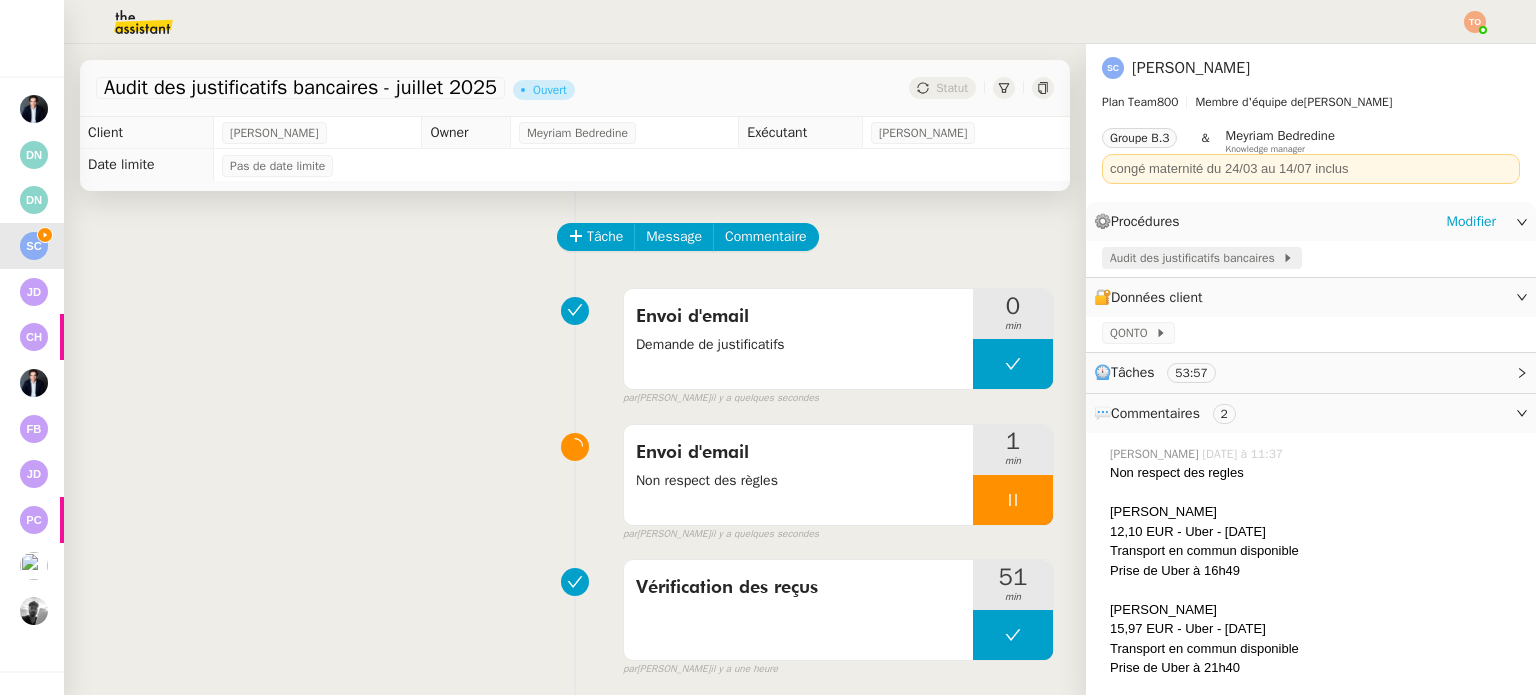 click on "Audit des justificatifs bancaires" 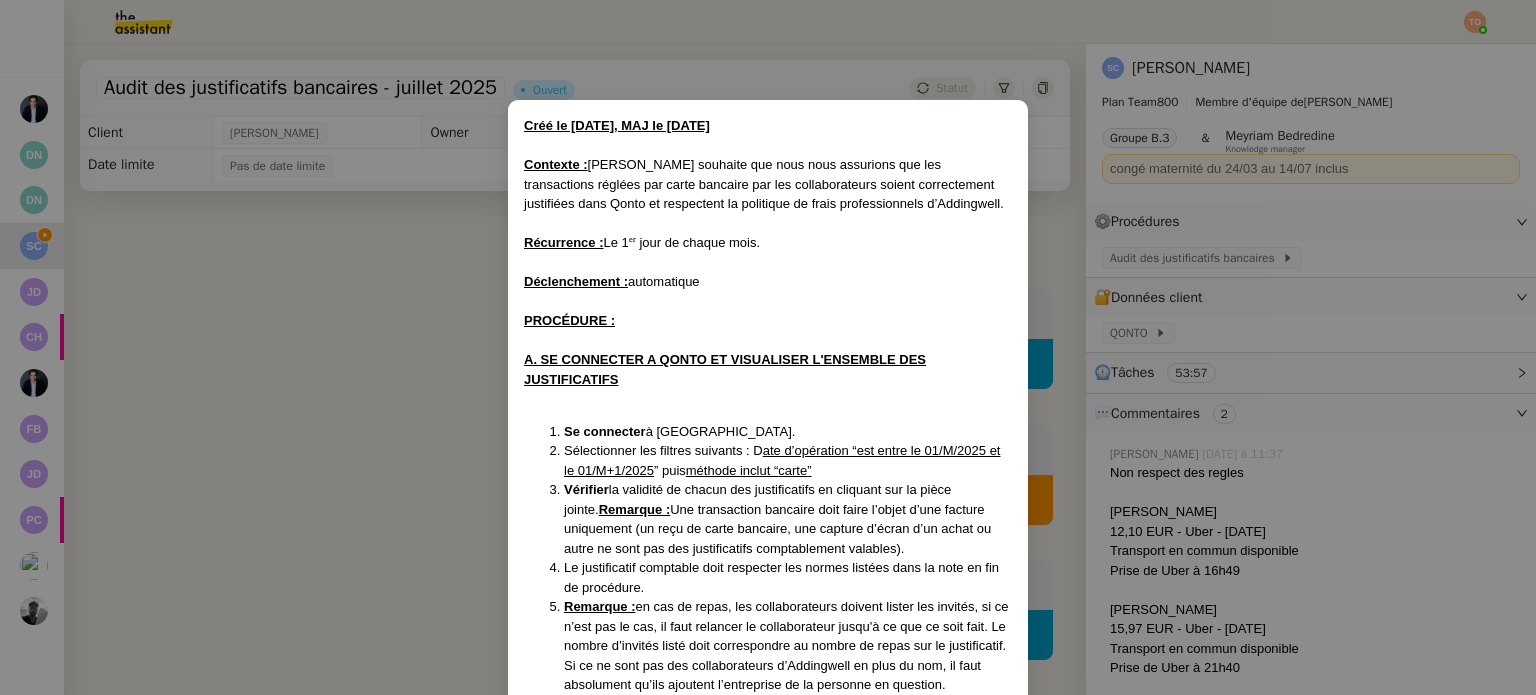 scroll, scrollTop: 1529, scrollLeft: 0, axis: vertical 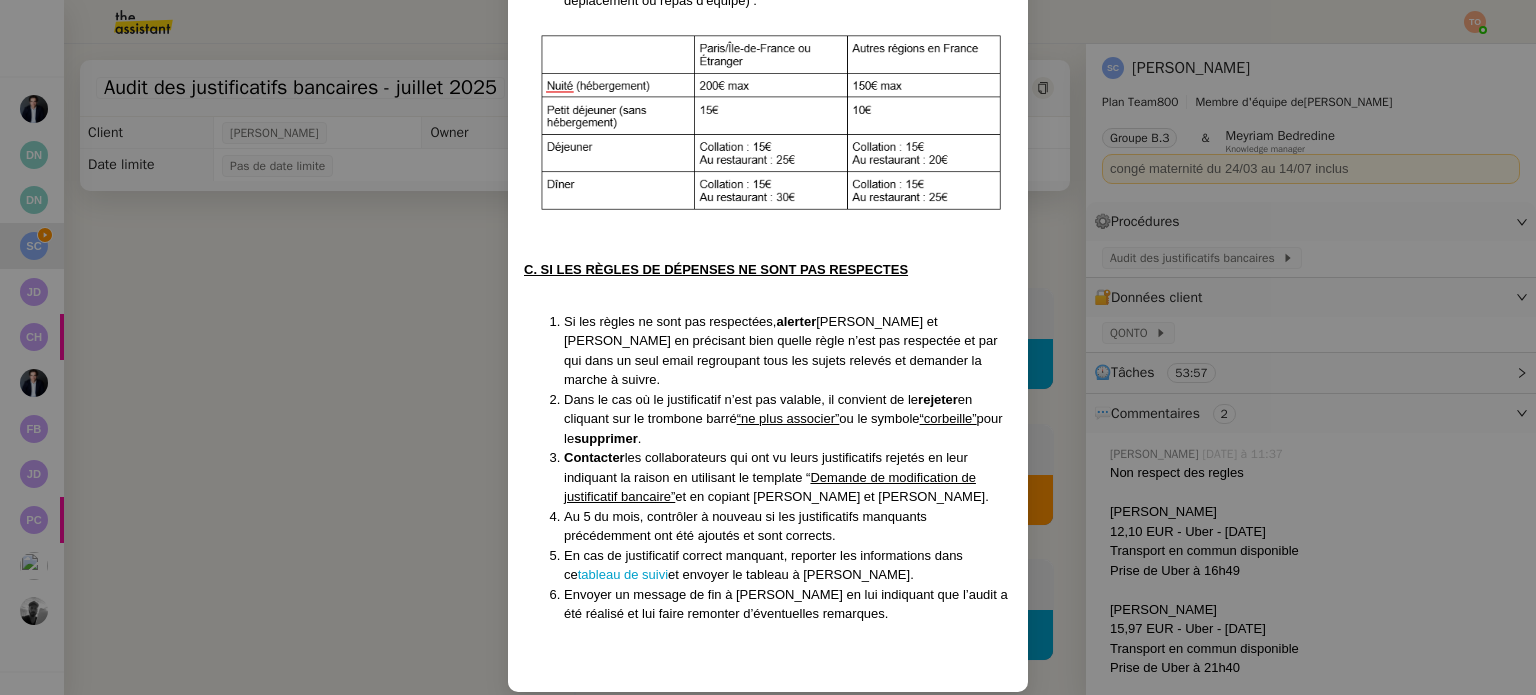 click on "Créé le 20/02/2025, MAJ le 25/02/25  Contexte :  Sonia souhaite que nous nous assurions que les transactions réglées par carte bancaire par les collaborateurs soient correctement justifiées dans Qonto et respectent la politique de frais professionnels d’Addingwell. Récurrence :  Le 1ᵉʳ jour de chaque mois. Déclenchement :  automatique PROCÉDURE :  A. SE CONNECTER A QONTO ET VISUALISER L'ENSEMBLE DES JUSTIFICATIFS Se connecter  à Qonto. Sélectionner les filtres suivants : D ate d’opération “est entre le 01/M/2025 et le 01/M+1/2025 ” puis  méthode inclut “ carte ”  Vérifier  la validité de chacun des justificatifs en cliquant sur la pièce jointe.  Remarque :  Une transaction bancaire doit faire l’objet d’une facture uniquement (un reçu de carte bancaire, une capture d’écran d’un achat ou autre ne sont pas des justificatifs comptablement valables). Le justificatif comptable doit respecter les normes listées dans la note en fin de procédure.  Remarque :  Extrait  ." at bounding box center [768, 347] 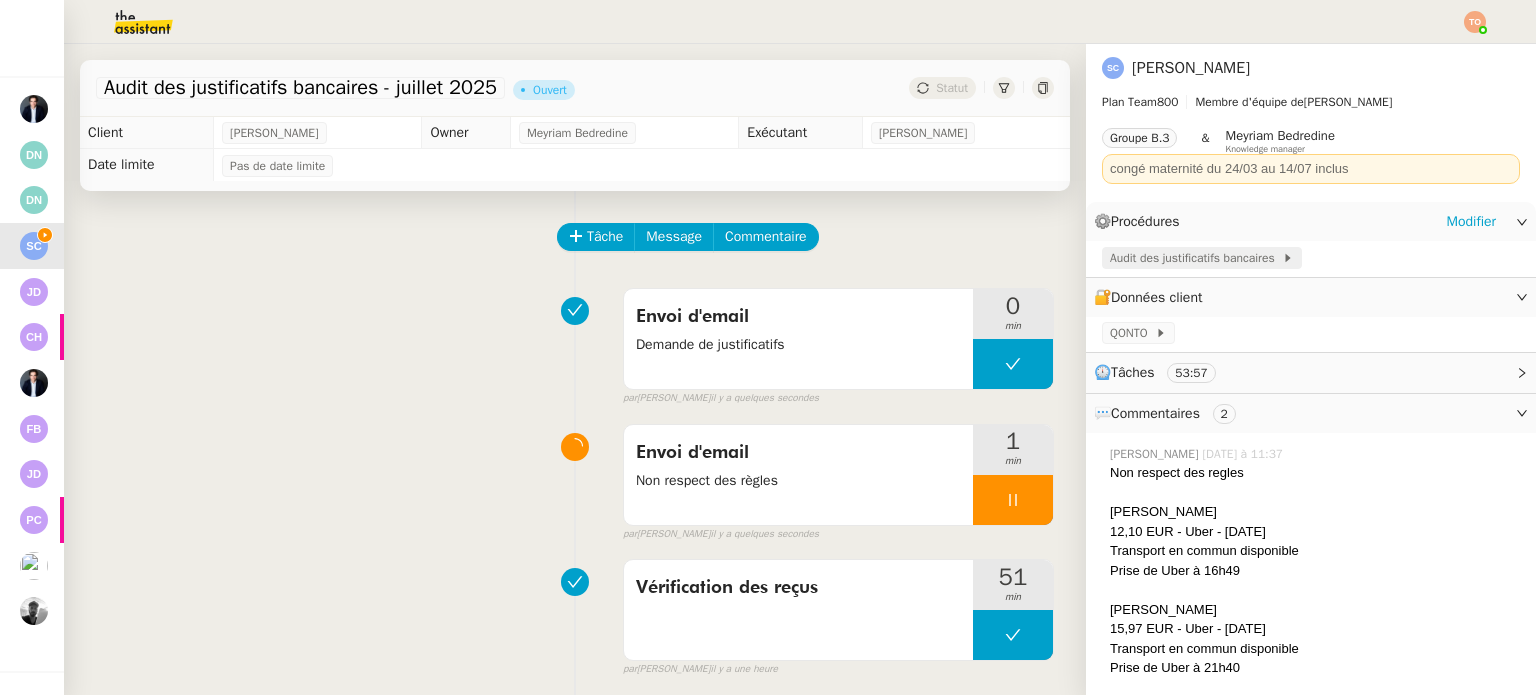 click on "Audit des justificatifs bancaires" 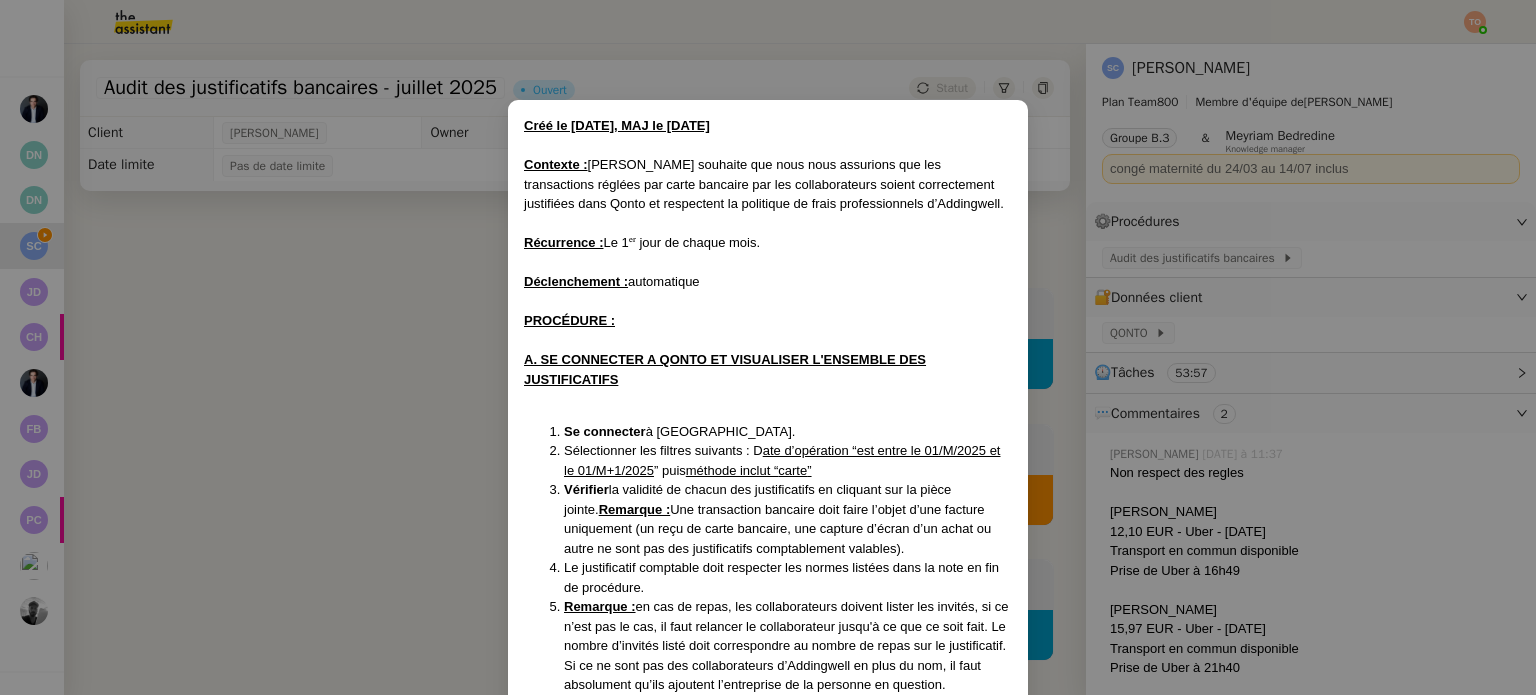 scroll, scrollTop: 1529, scrollLeft: 0, axis: vertical 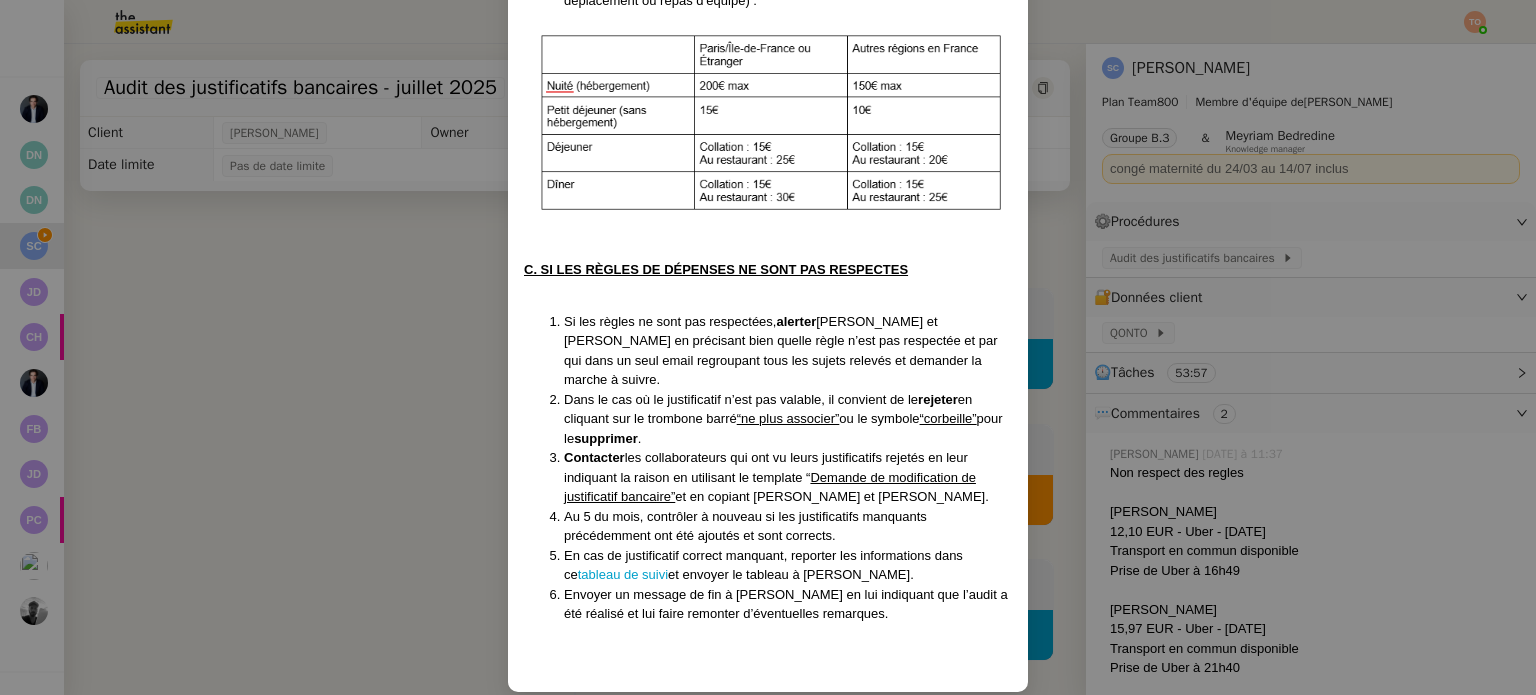 drag, startPoint x: 206, startPoint y: 367, endPoint x: 190, endPoint y: 335, distance: 35.77709 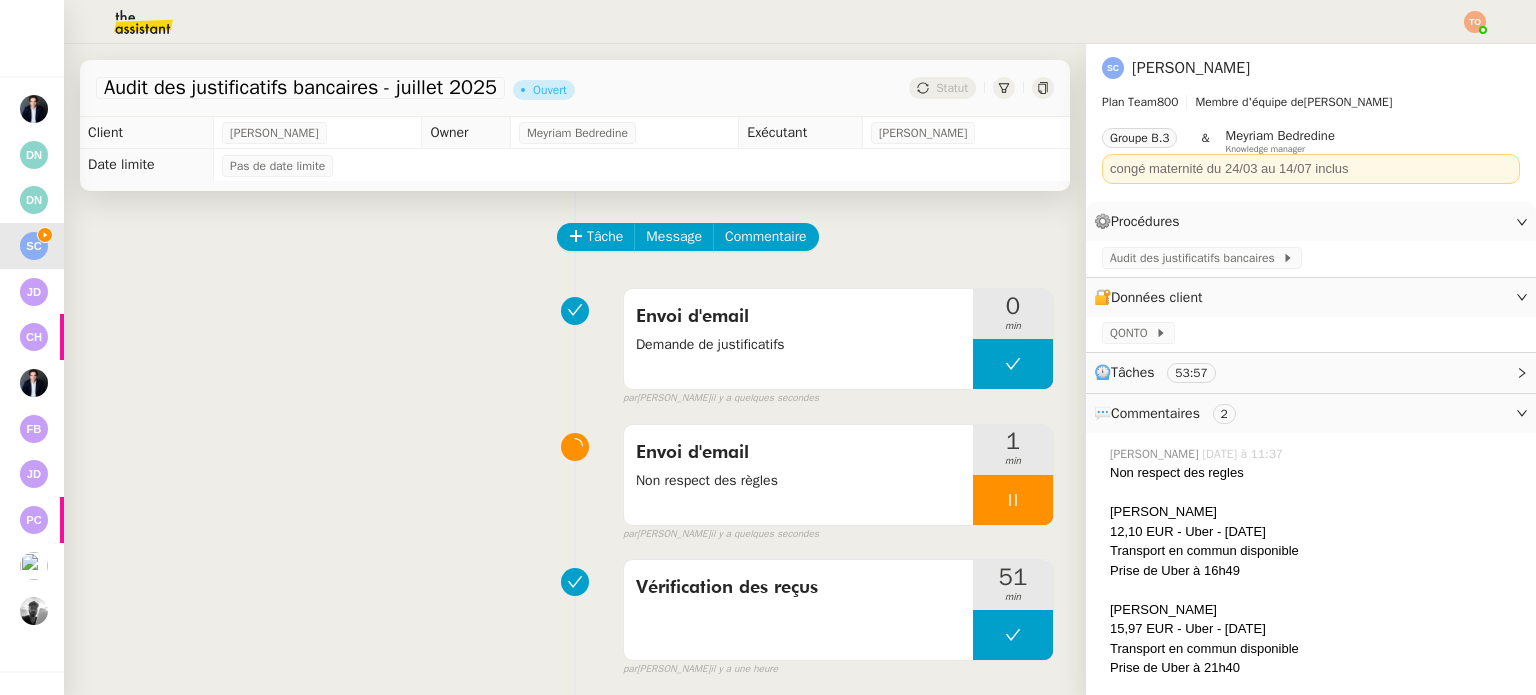 scroll, scrollTop: 1429, scrollLeft: 0, axis: vertical 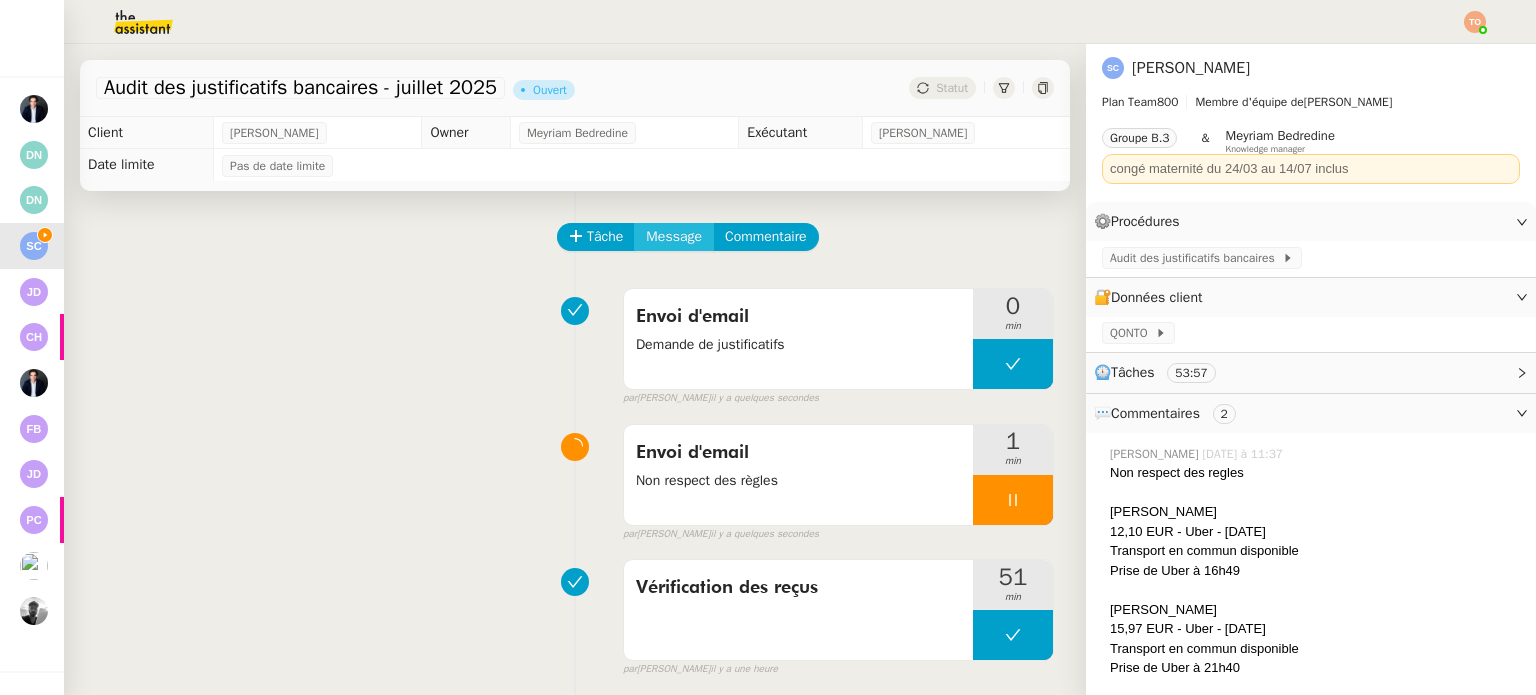 click on "Message" 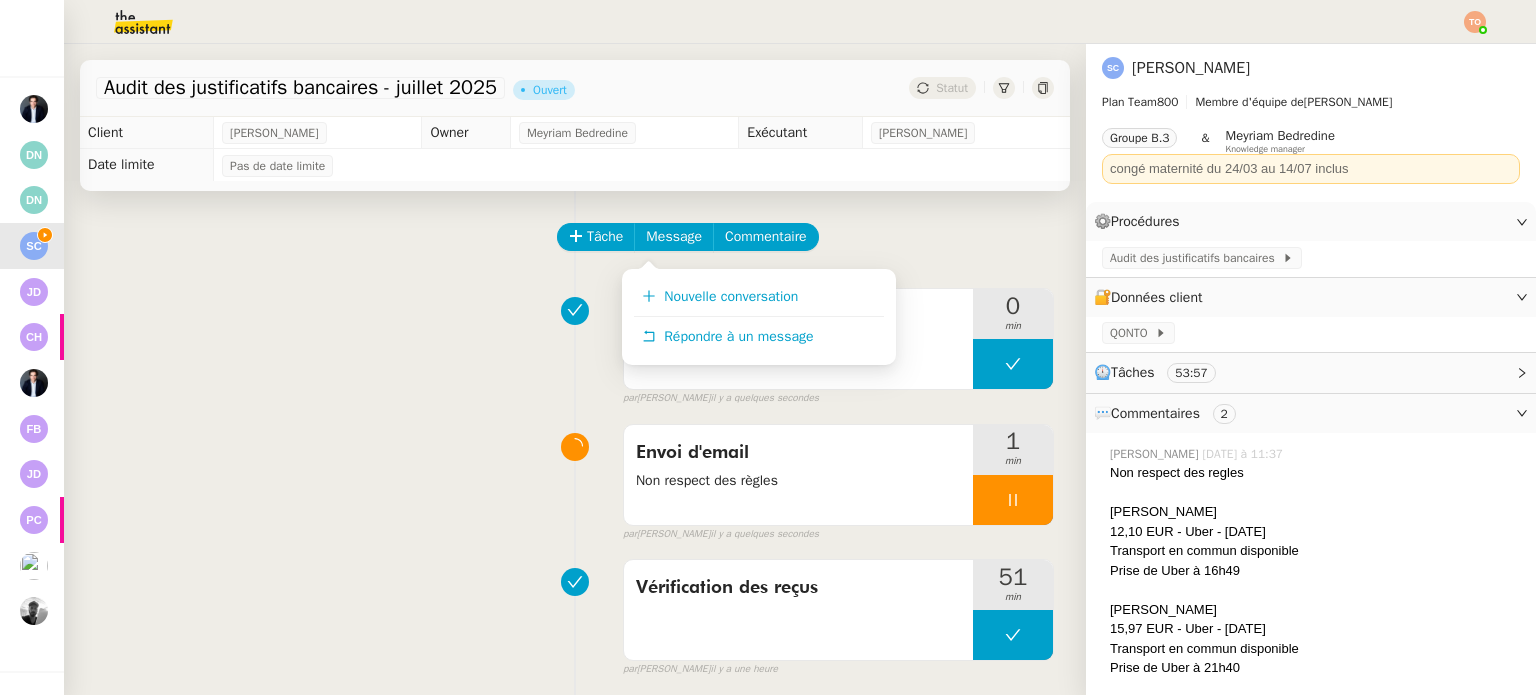 drag, startPoint x: 121, startPoint y: 90, endPoint x: 493, endPoint y: 102, distance: 372.1935 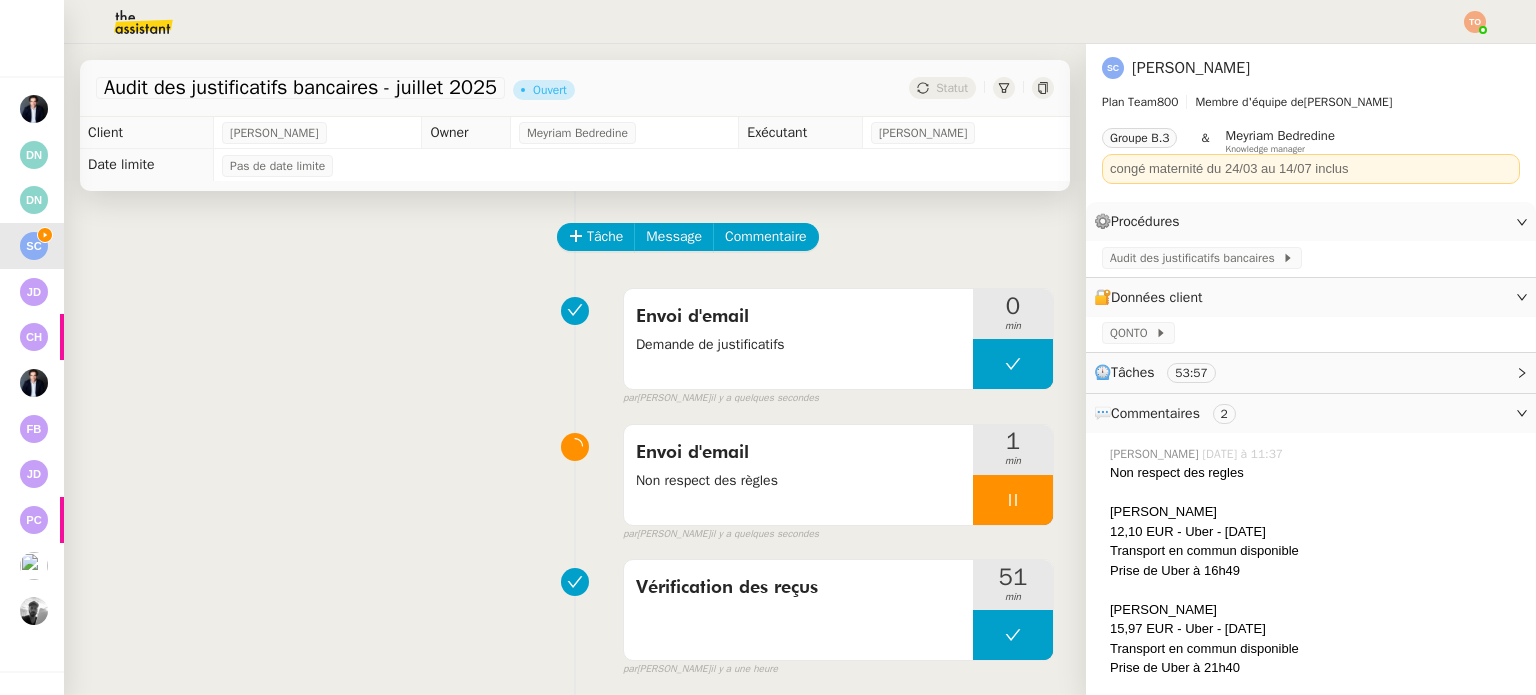 click on "Audit des justificatifs bancaires - juillet 2025" 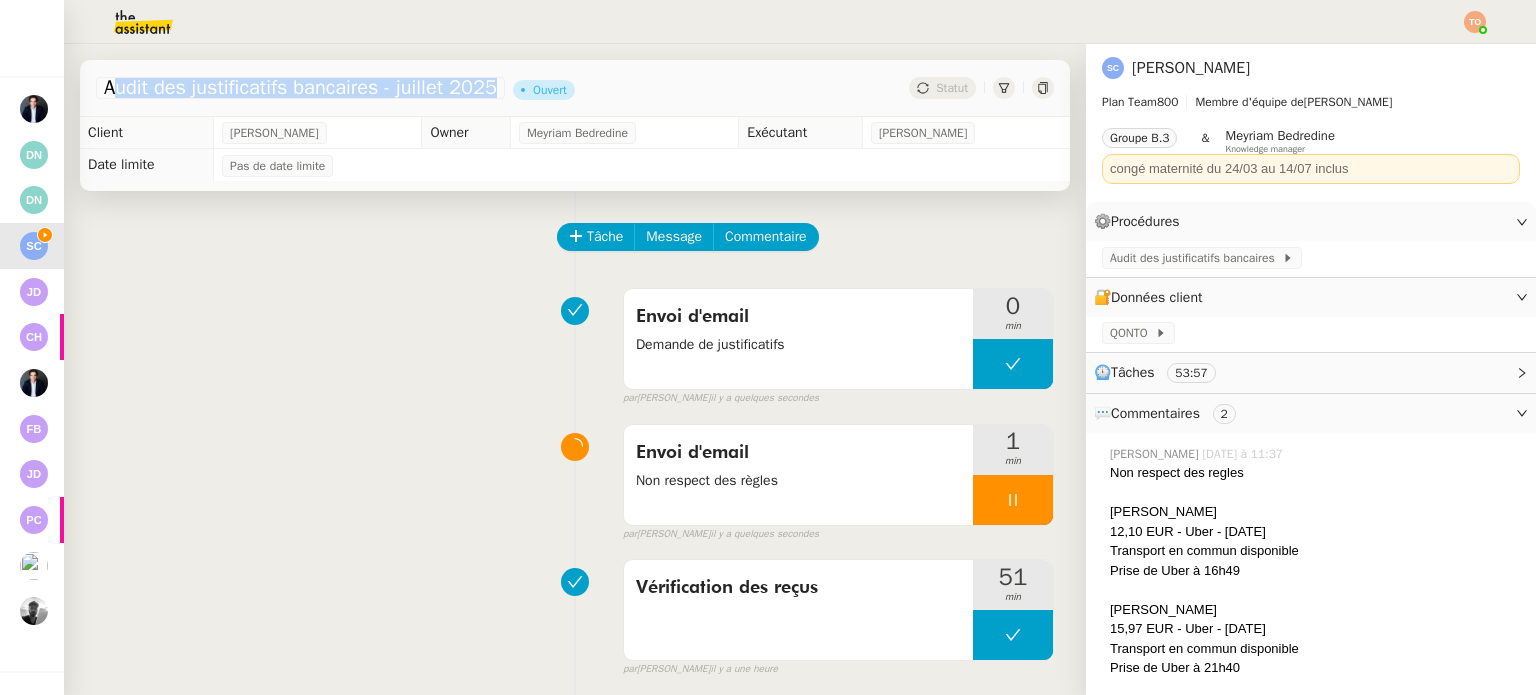 click on "Audit des justificatifs bancaires - juillet 2025" 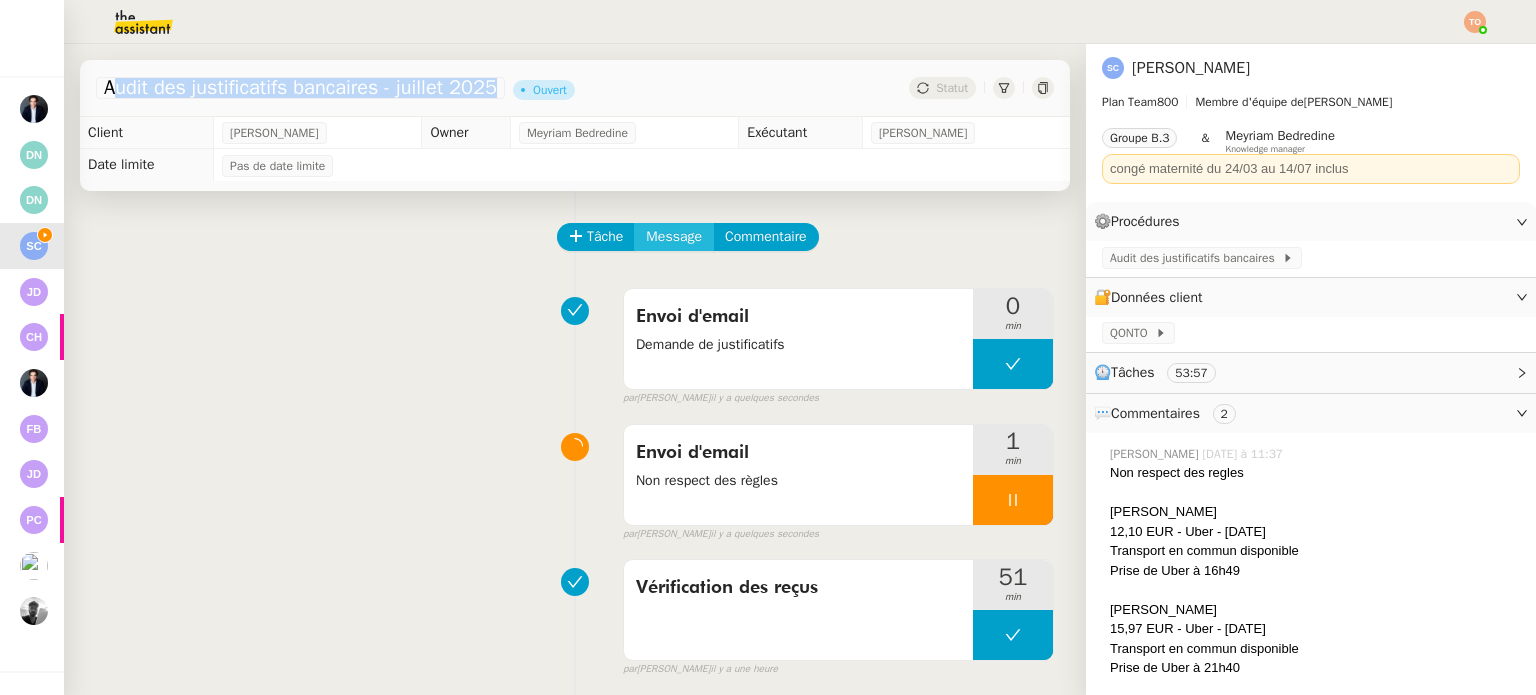 click on "Message" 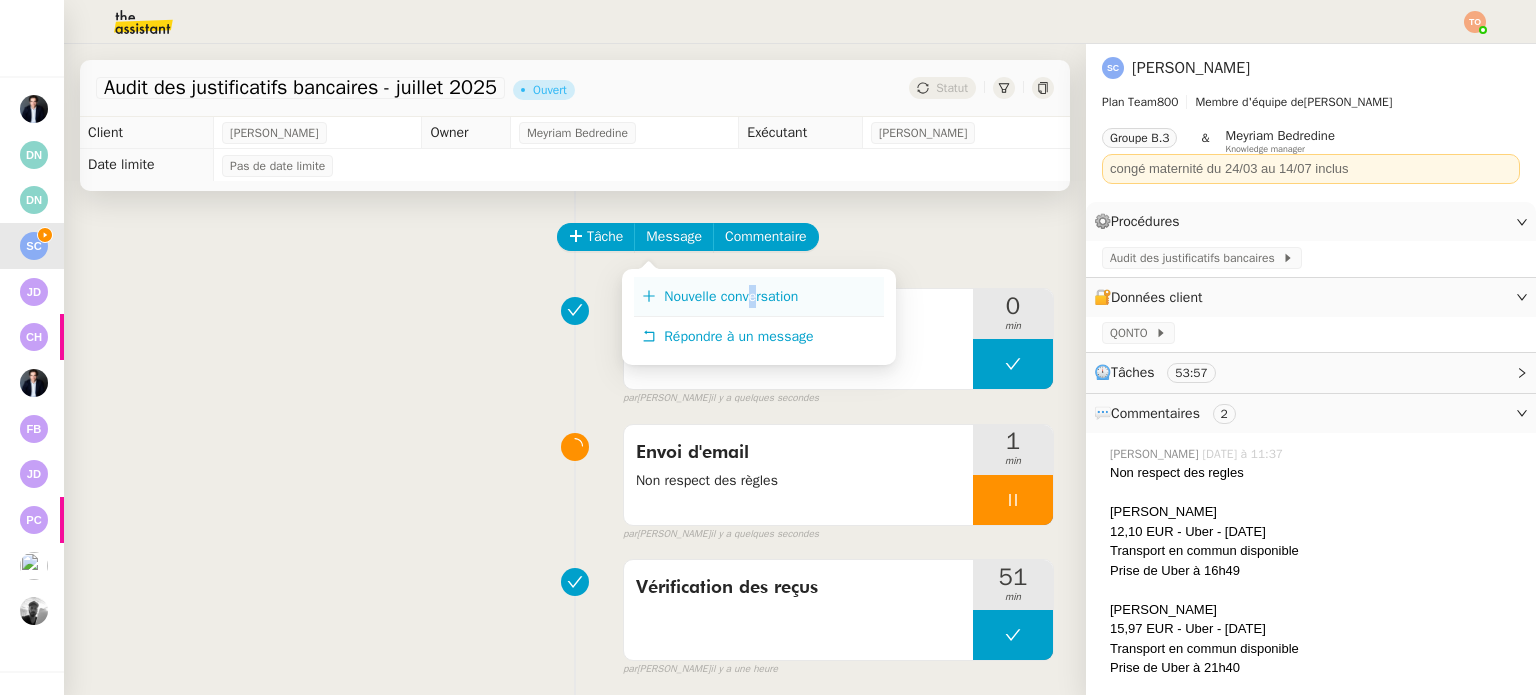 click on "Nouvelle conversation" at bounding box center [759, 297] 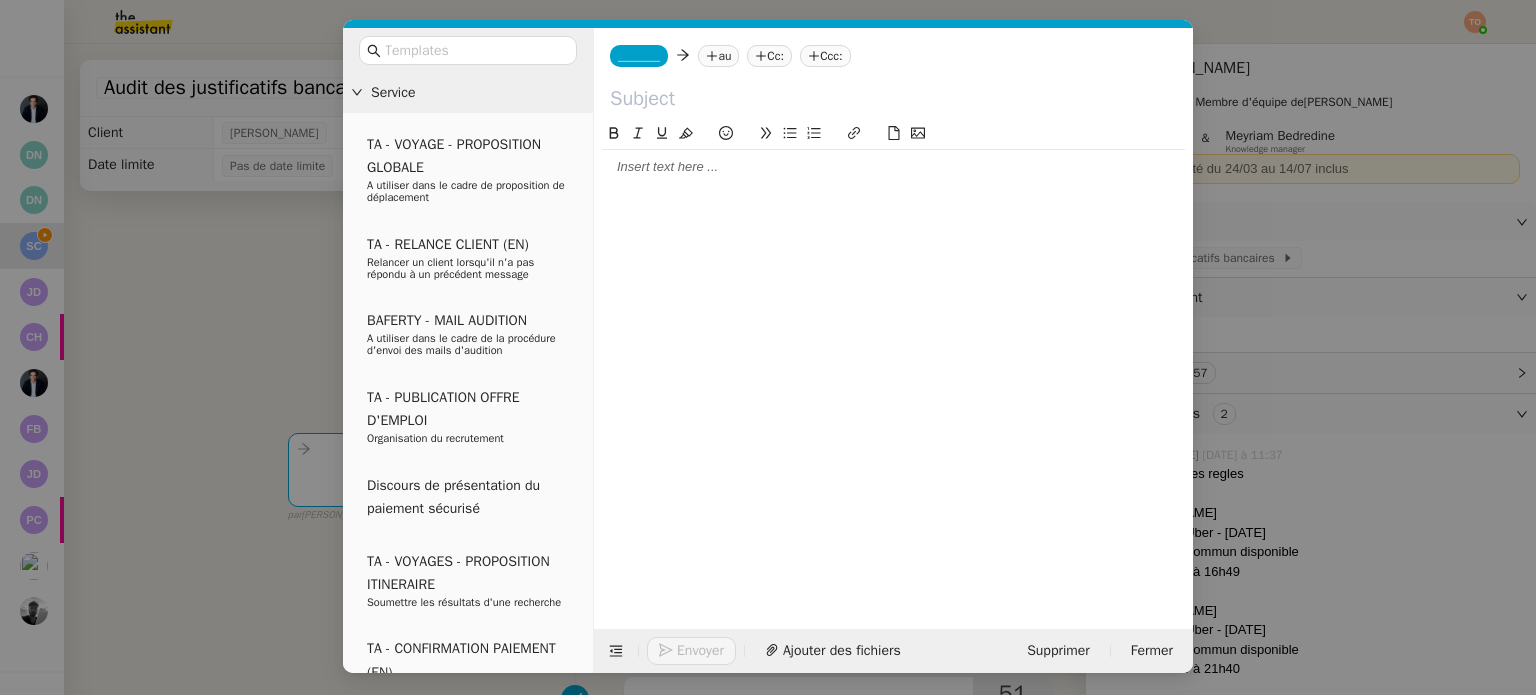 click 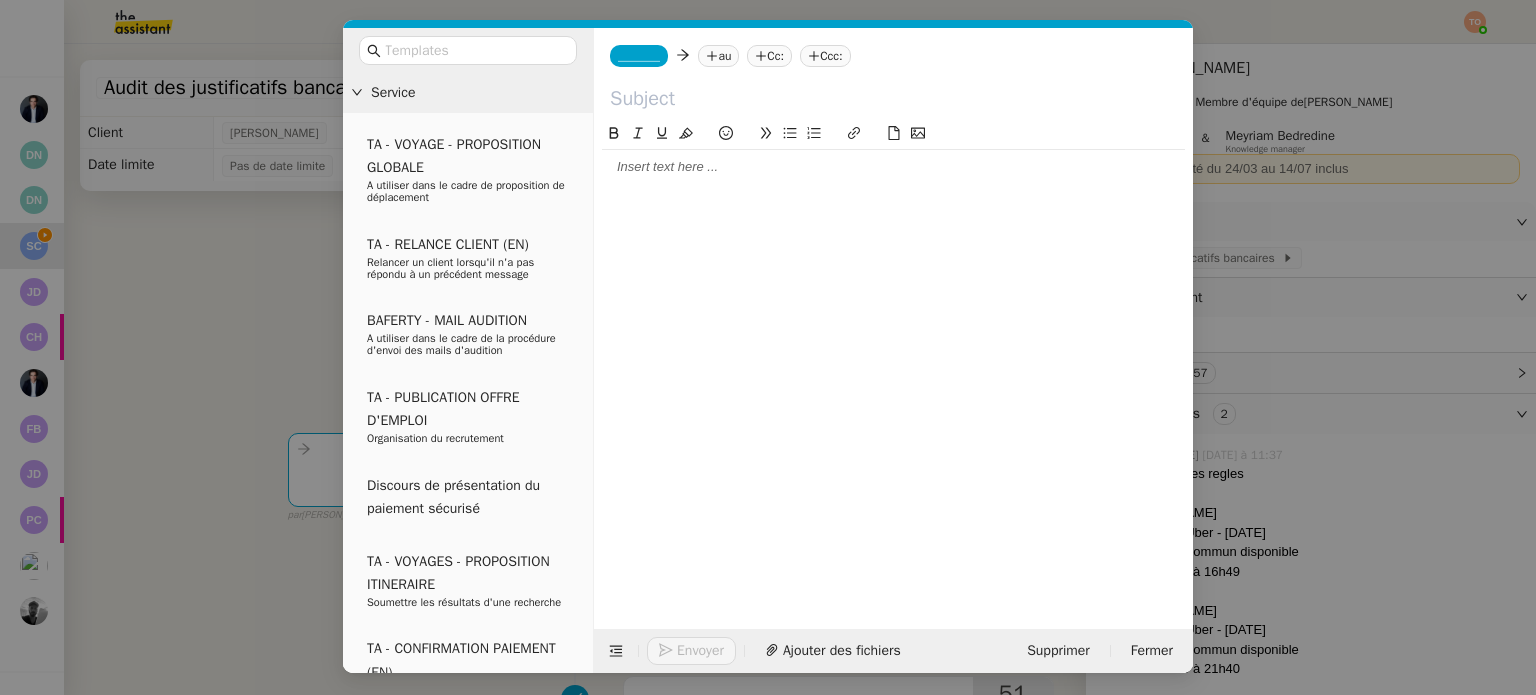 paste on "Audit des justificatifs bancaires - juillet 2025" 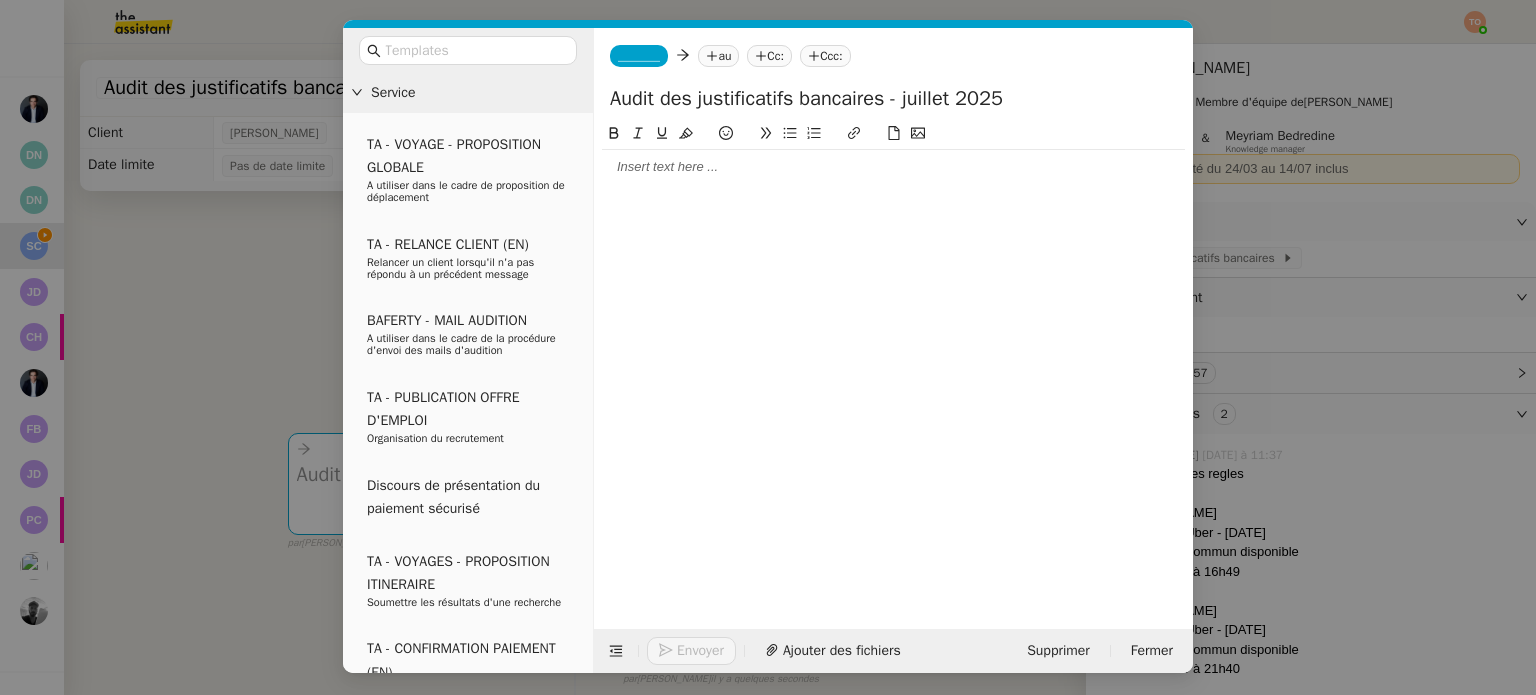 click on "Audit des justificatifs bancaires - juillet 2025" 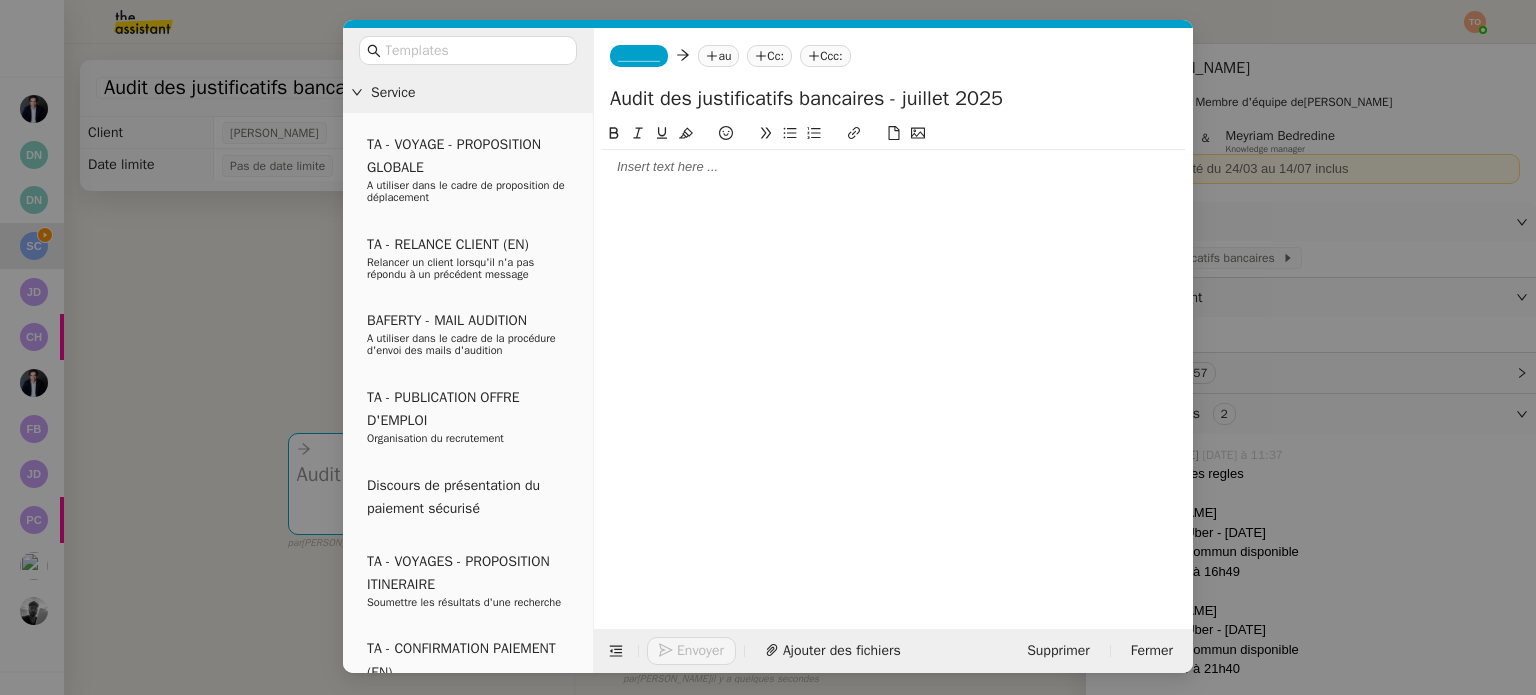 click on "Audit des justificatifs bancaires - juillet 2025" 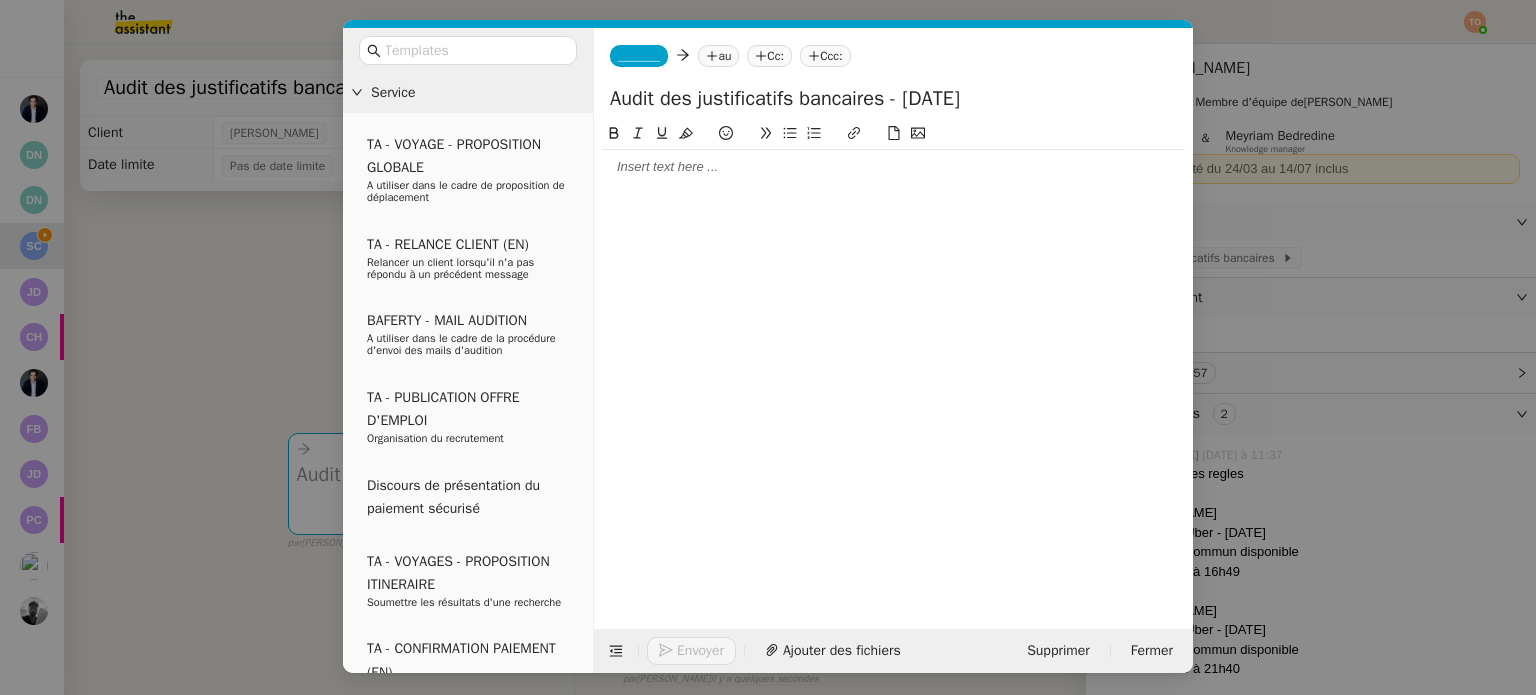 type on "Audit des justificatifs bancaires - Juin 2025" 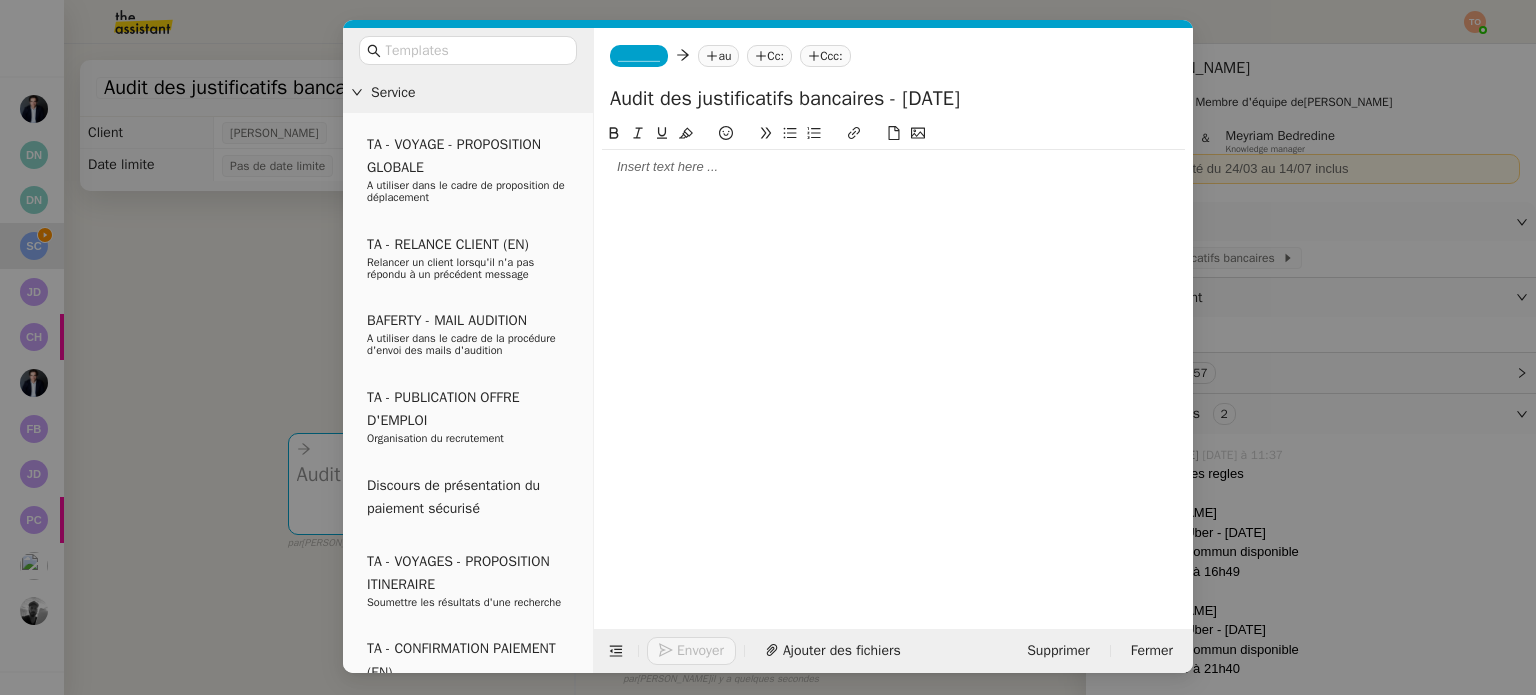 click on "_______" 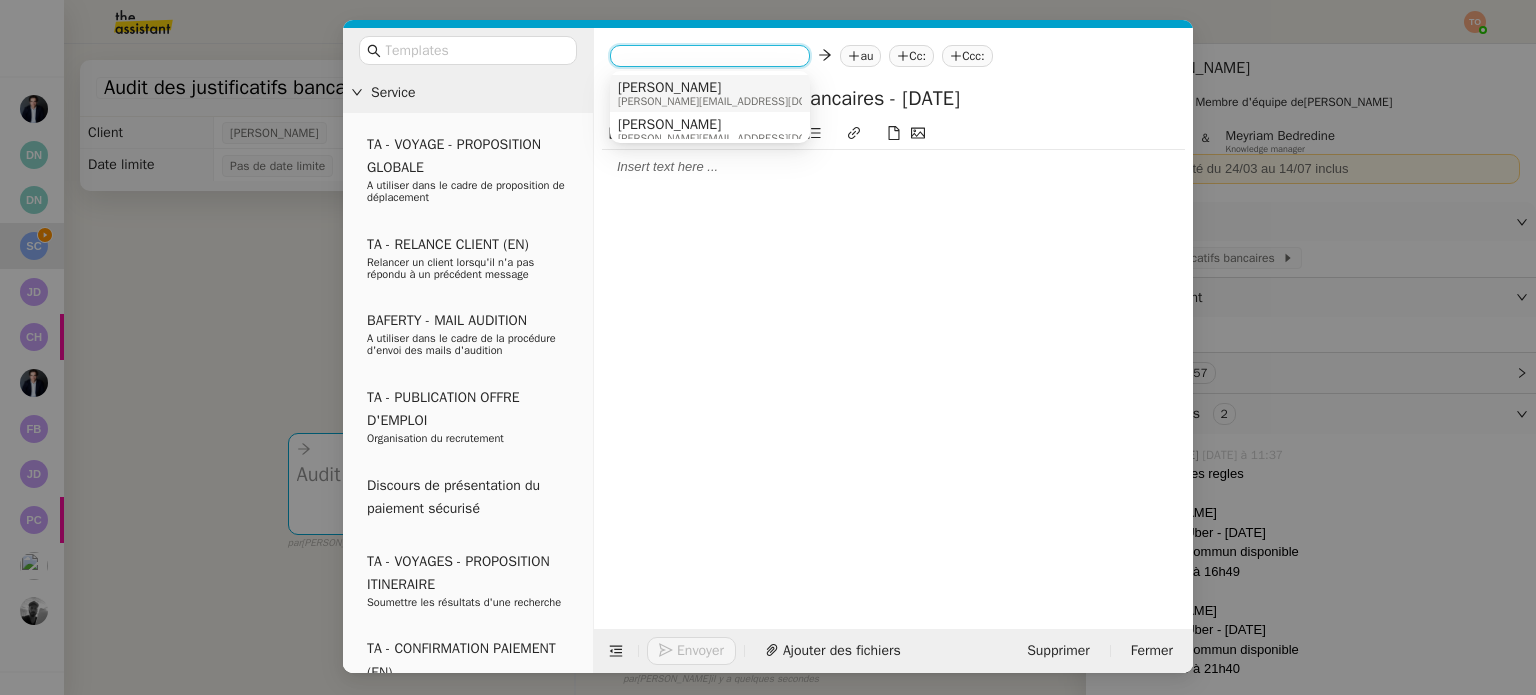 click on "[PERSON_NAME]" at bounding box center [743, 88] 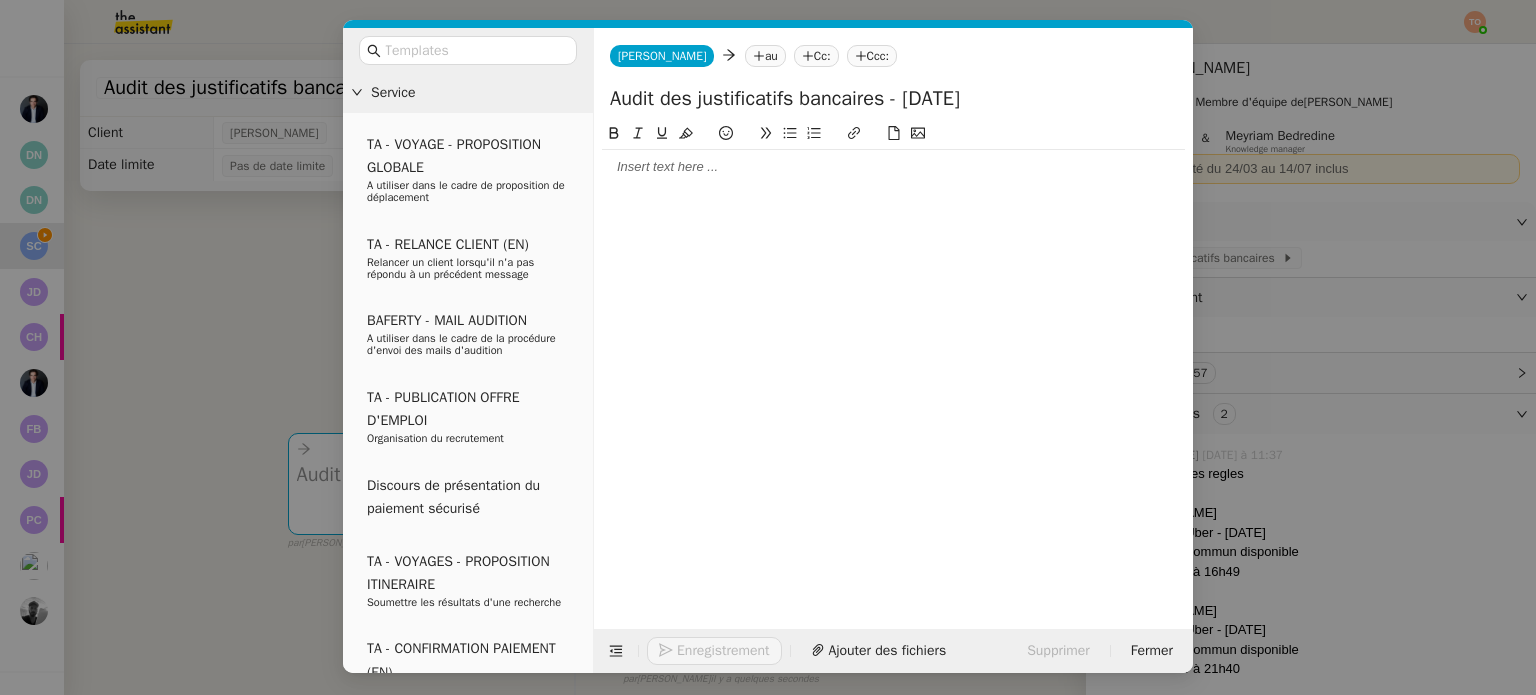 click 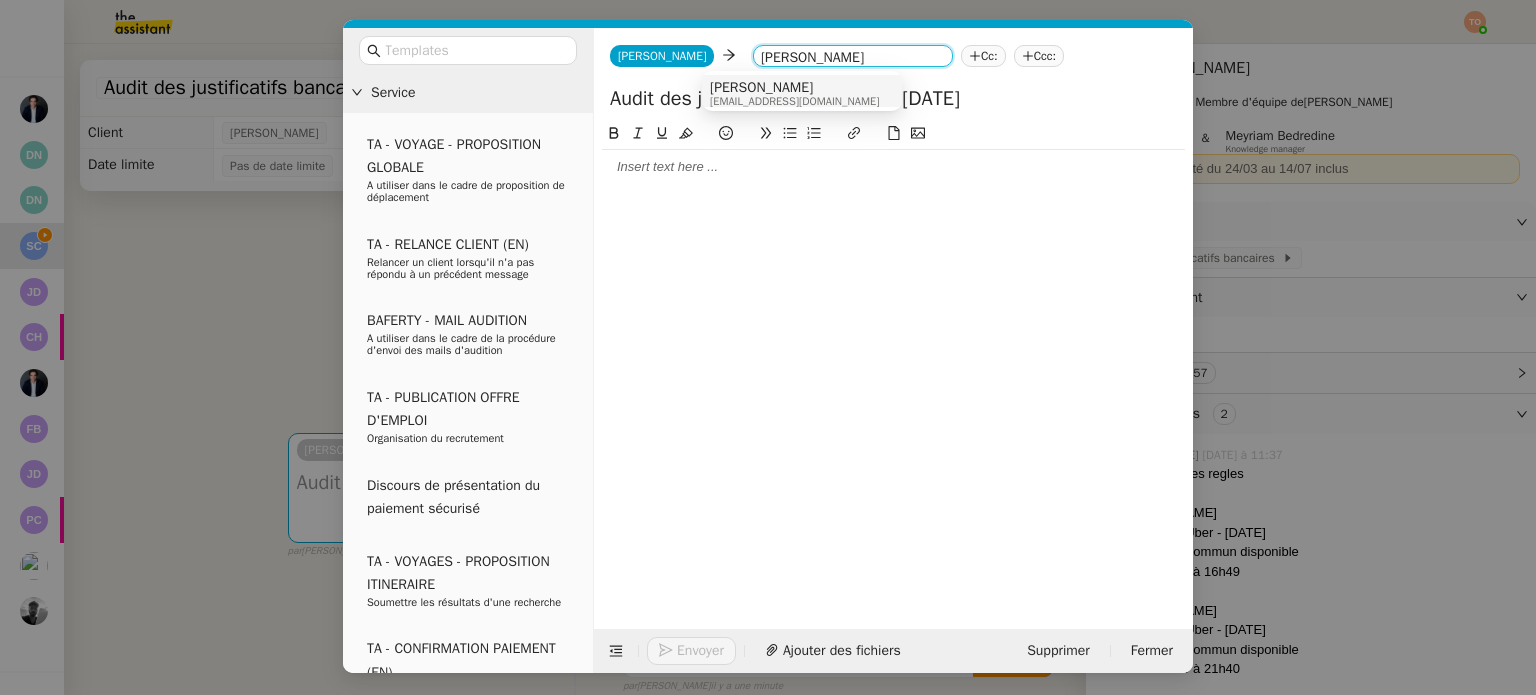 click on "Sonia Cafede cafede.sonia@addingwell.com" at bounding box center (802, 93) 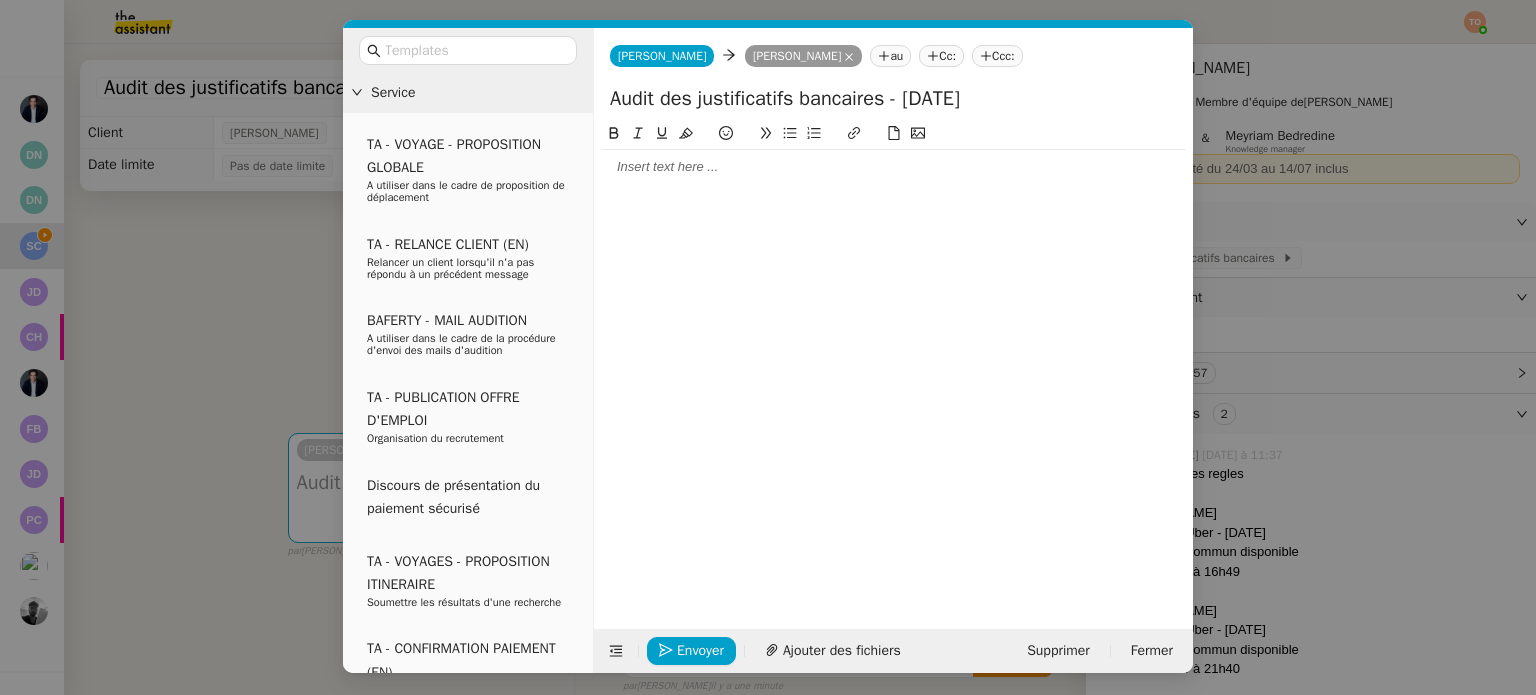 click on "au" 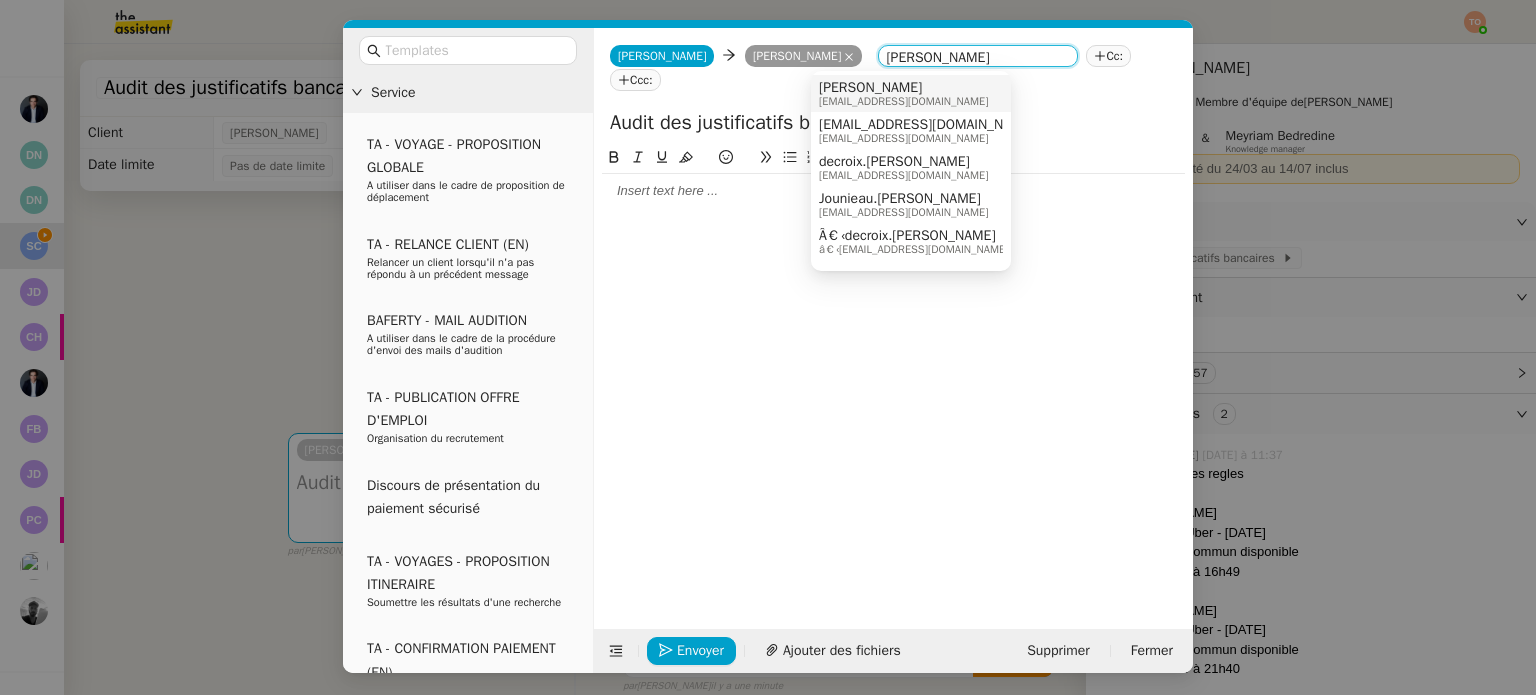 type on "julien addin" 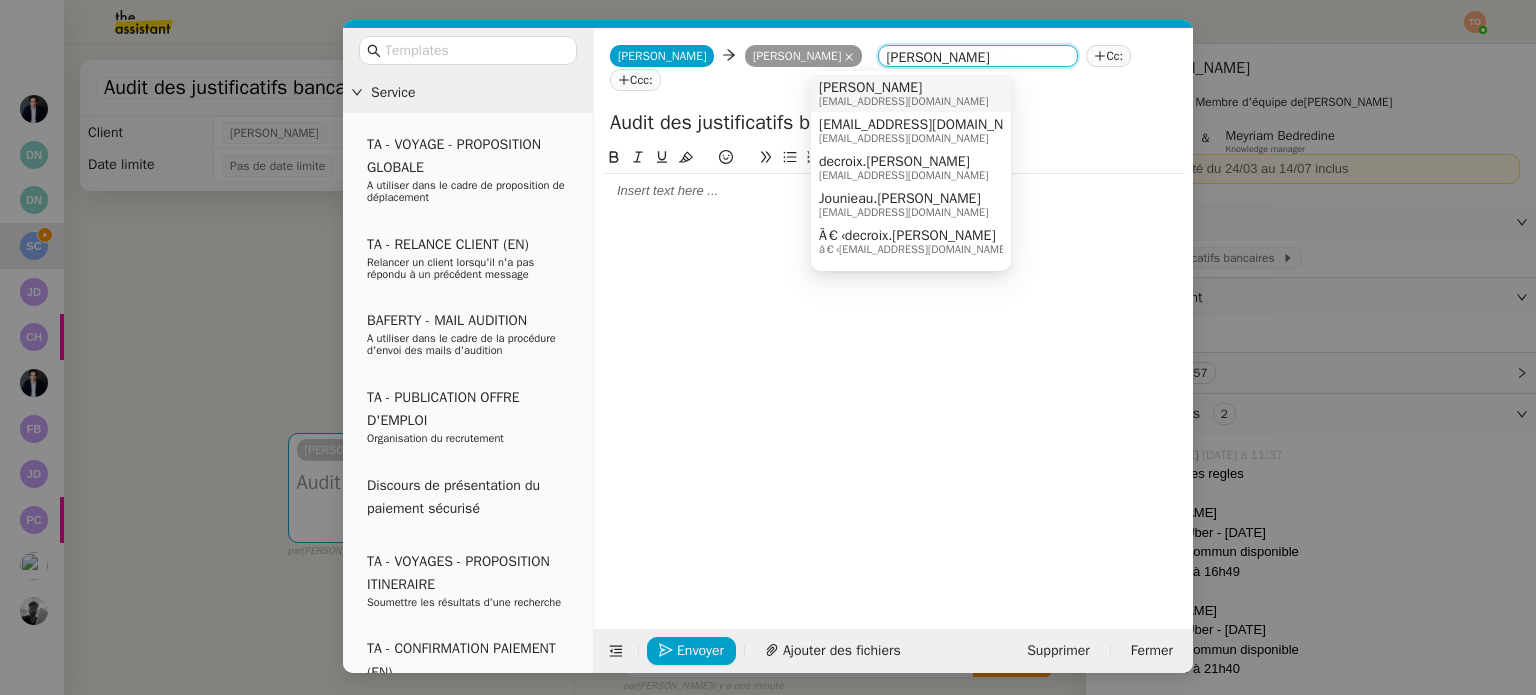 click on "[PERSON_NAME]" at bounding box center (903, 88) 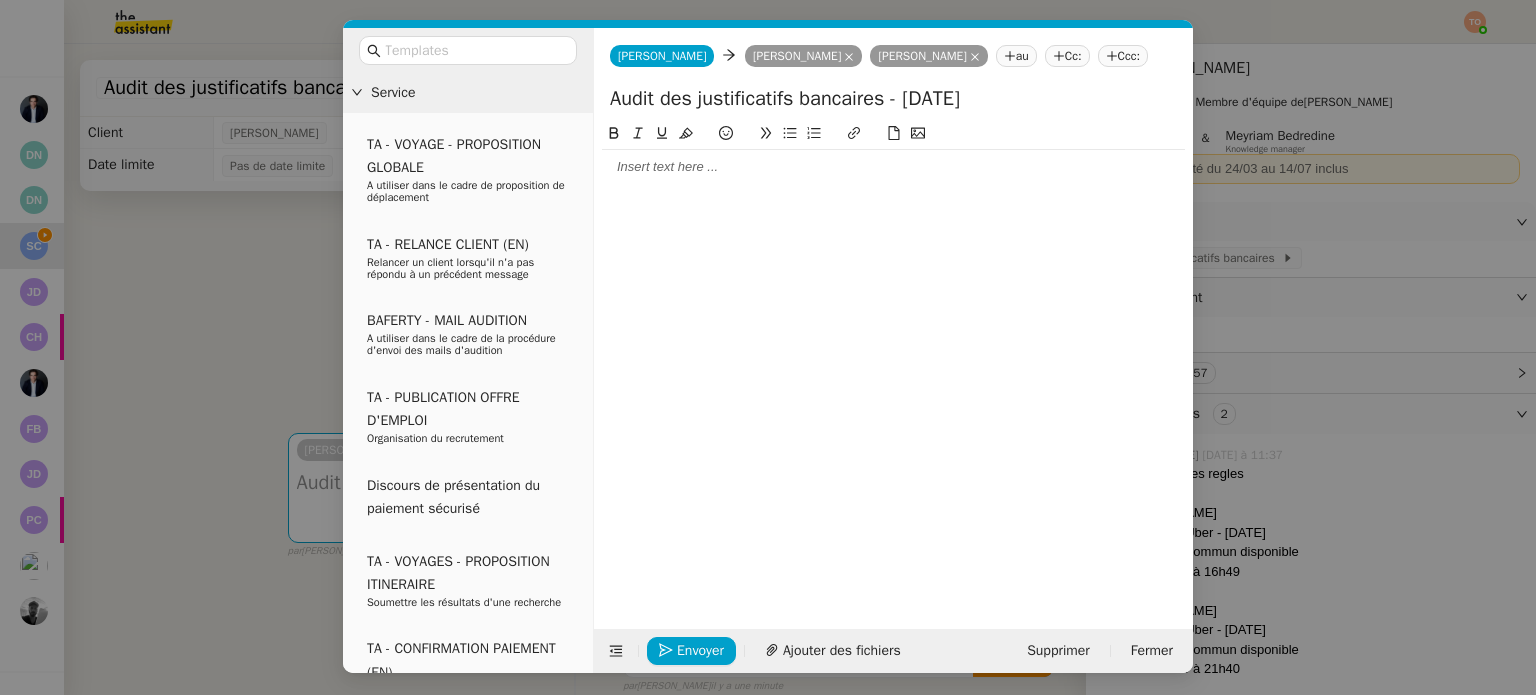 click 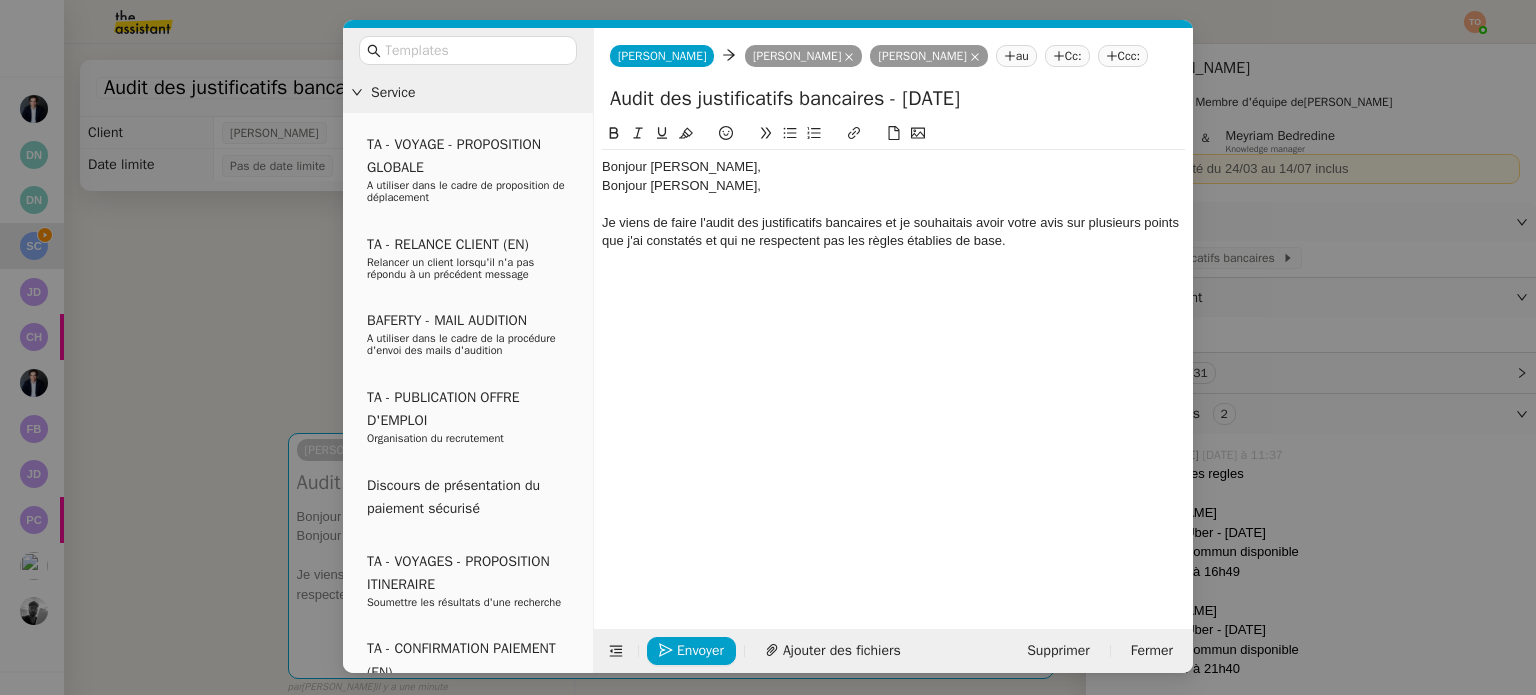 click on "Service TA - VOYAGE - PROPOSITION GLOBALE    A utiliser dans le cadre de proposition de déplacement TA - RELANCE CLIENT (EN)    Relancer un client lorsqu'il n'a pas répondu à un précédent message BAFERTY - MAIL AUDITION    A utiliser dans le cadre de la procédure d'envoi des mails d'audition TA - PUBLICATION OFFRE D'EMPLOI     Organisation du recrutement Discours de présentation du paiement sécurisé    TA - VOYAGES - PROPOSITION ITINERAIRE    Soumettre les résultats d'une recherche TA - CONFIRMATION PAIEMENT (EN)    Confirmer avec le client de modèle de transaction - Attention Plan Pro nécessaire. TA - COURRIER EXPEDIE (recommandé)    A utiliser dans le cadre de l'envoi d'un courrier recommandé TA - PARTAGE DE CALENDRIER (EN)    A utiliser pour demander au client de partager son calendrier afin de faciliter l'accès et la gestion PSPI - Appel de fonds MJL    A utiliser dans le cadre de la procédure d'appel de fonds MJL TA - RELANCE CLIENT    TA - AR PROCEDURES        21 YIELD" at bounding box center [768, 347] 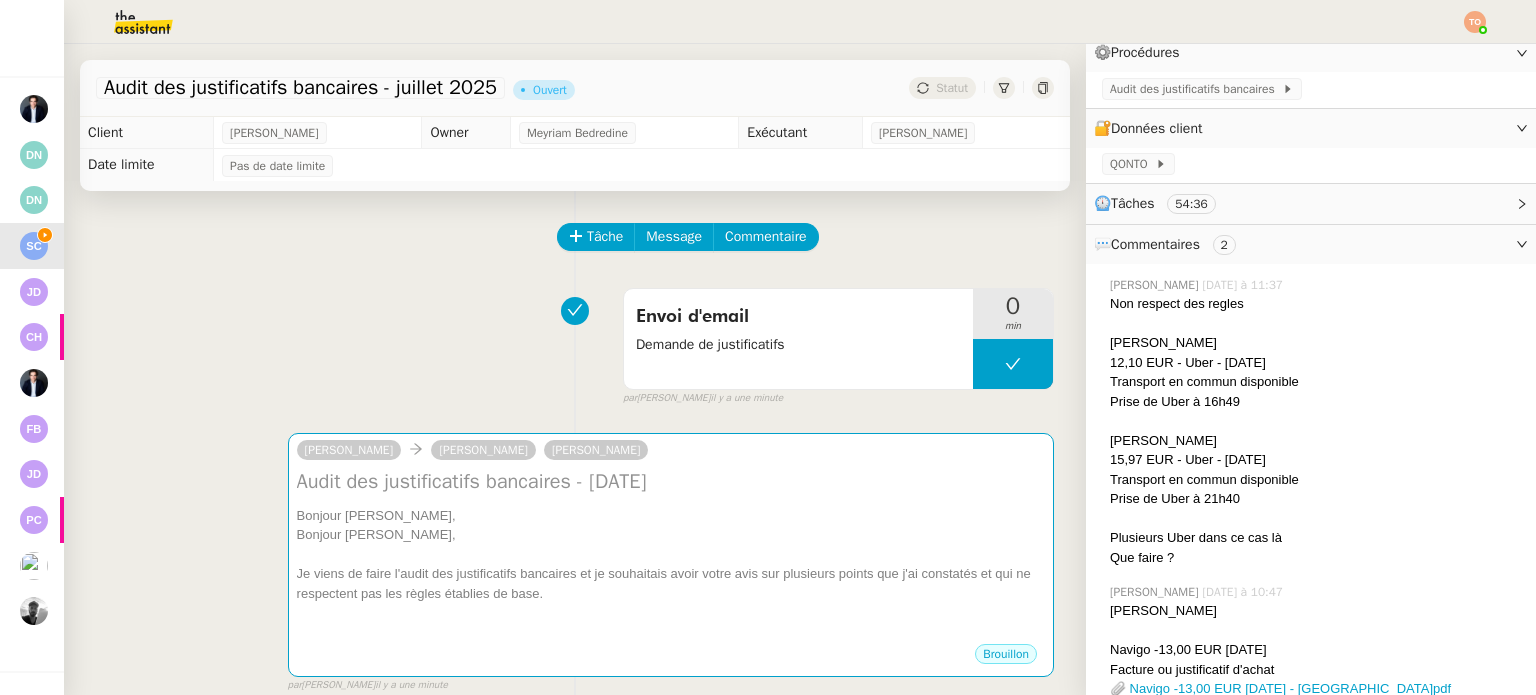 scroll, scrollTop: 200, scrollLeft: 0, axis: vertical 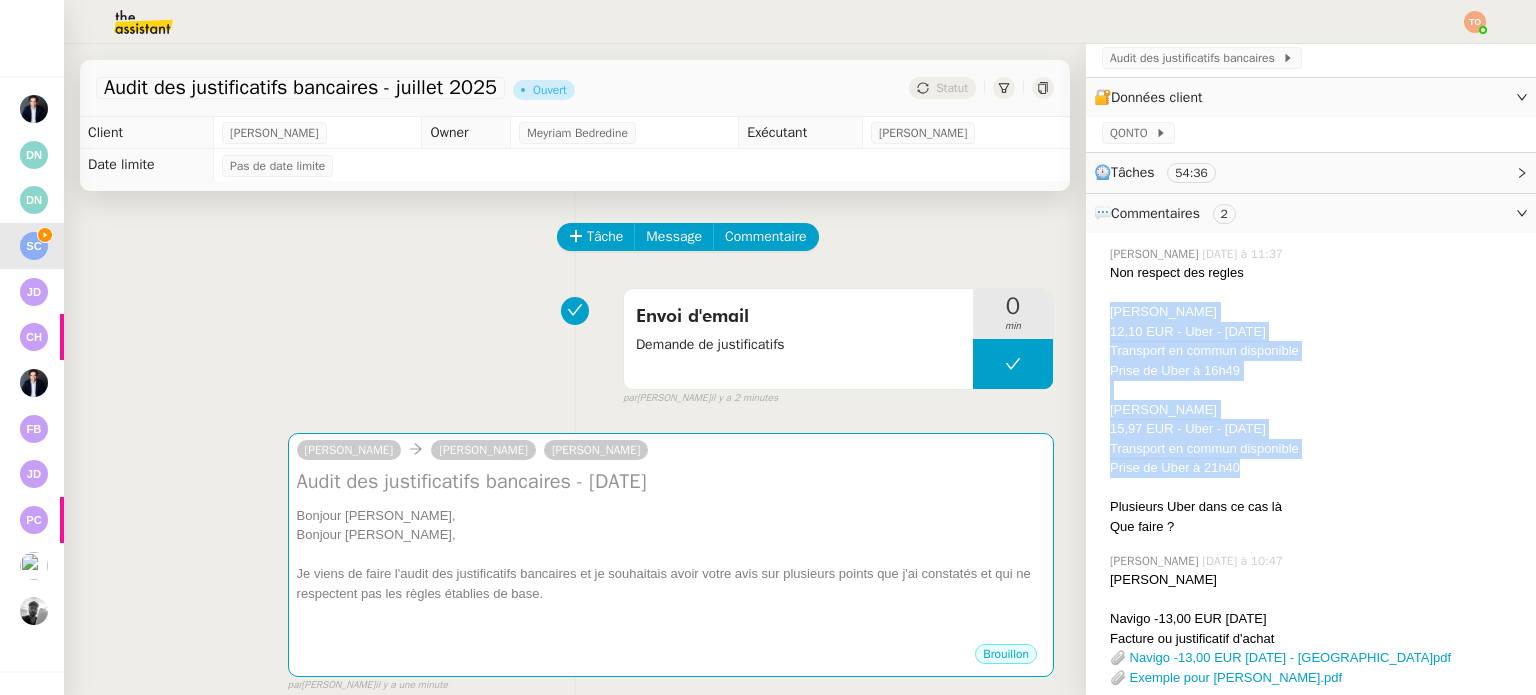 drag, startPoint x: 1240, startPoint y: 472, endPoint x: 1099, endPoint y: 315, distance: 211.02133 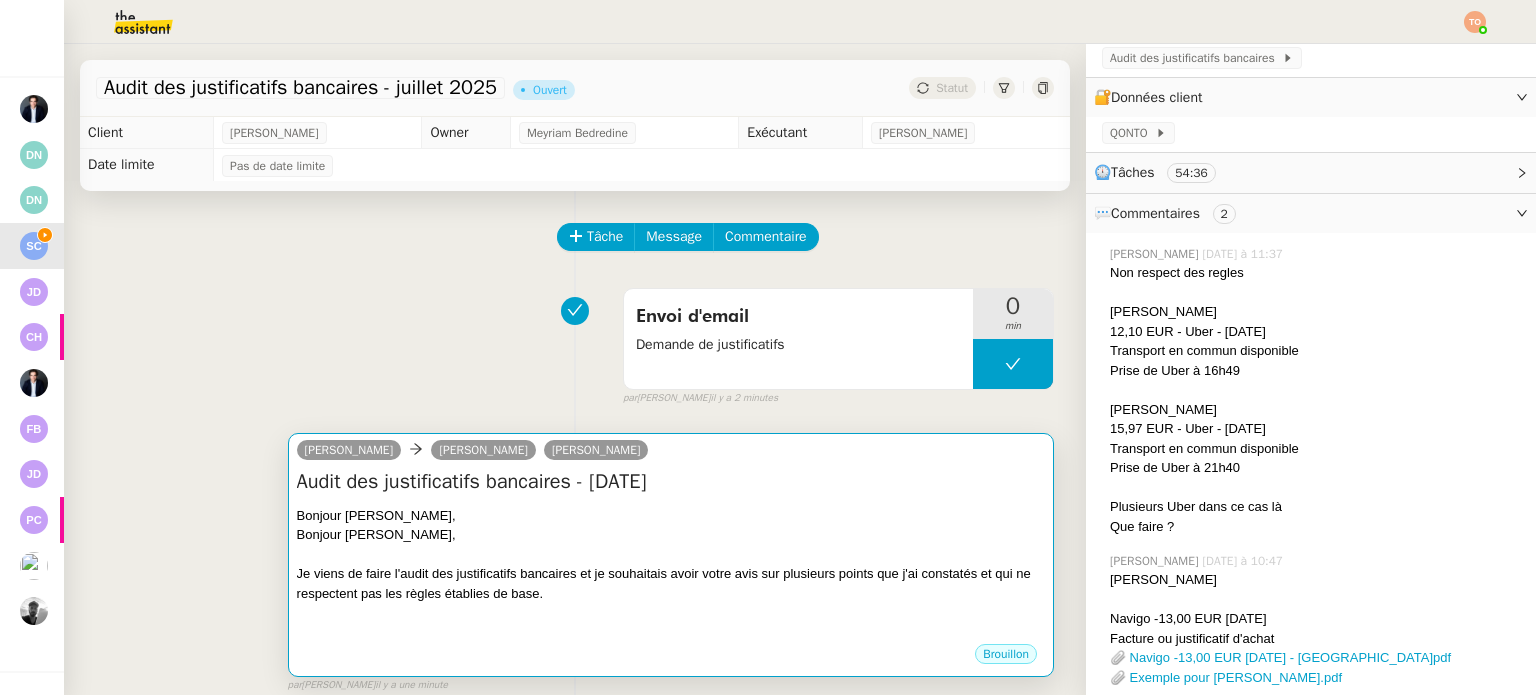click on "Audit des justificatifs bancaires - Juin 2025" at bounding box center [671, 482] 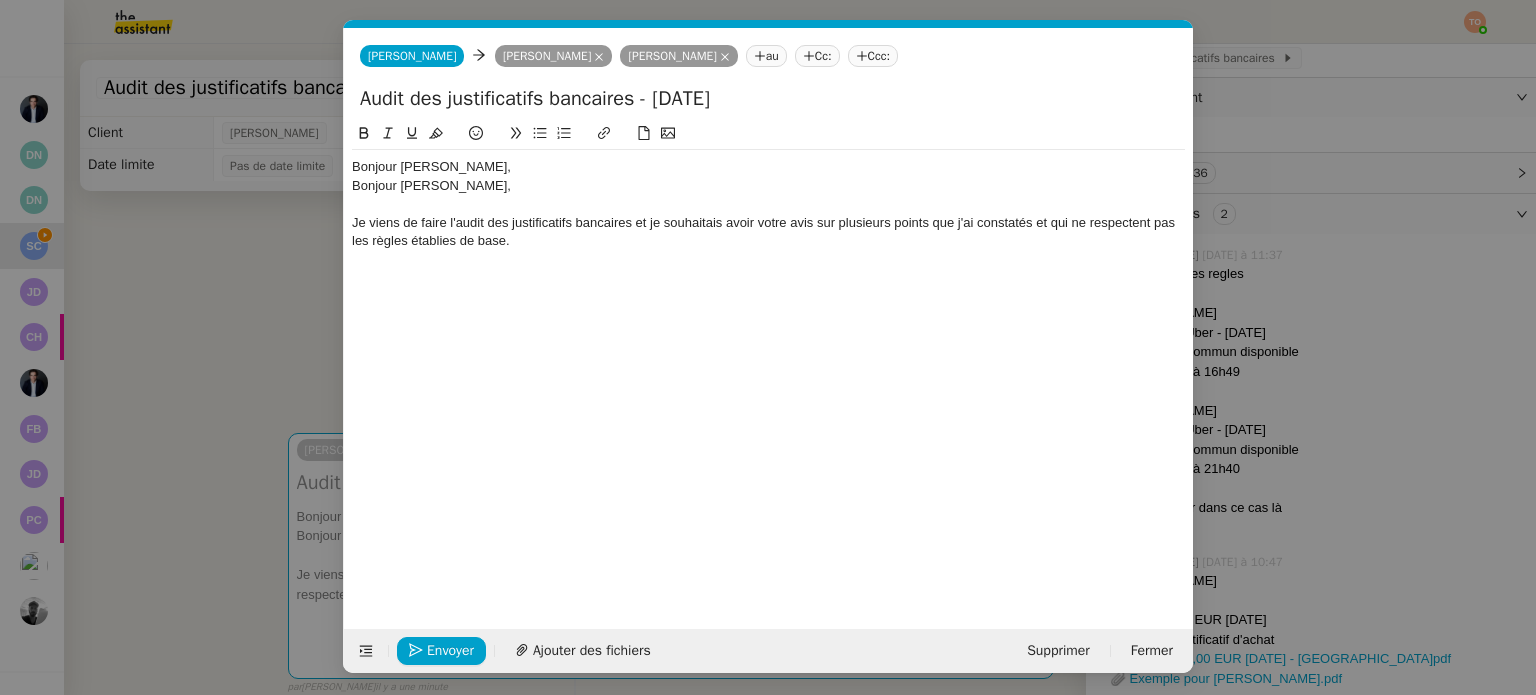 scroll, scrollTop: 0, scrollLeft: 42, axis: horizontal 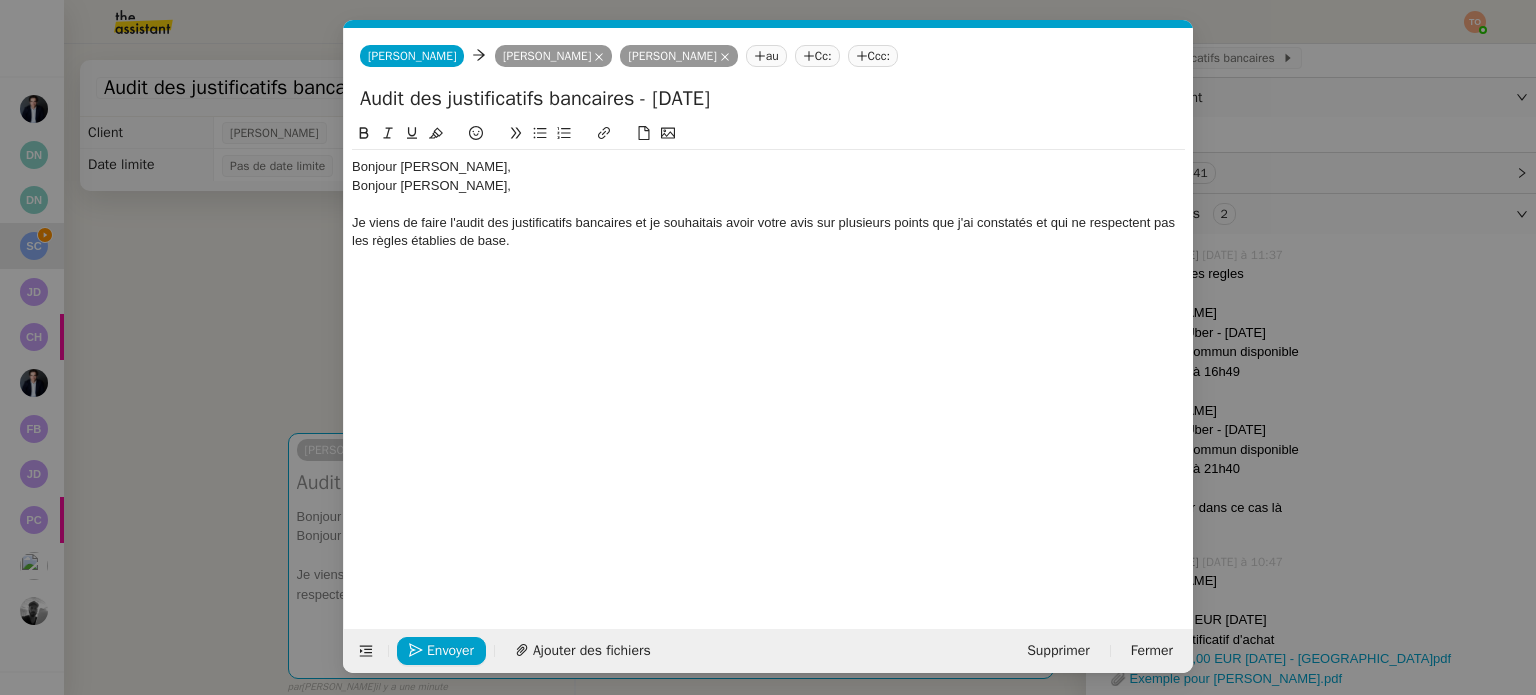 click on "Bonjour Sonia, Bonjour Julien, Je viens de faire l'audit des justificatifs bancaires et je souhaitais avoir votre avis sur plusieurs points que j'ai constatés et qui ne respectent pas les règles établies de base." 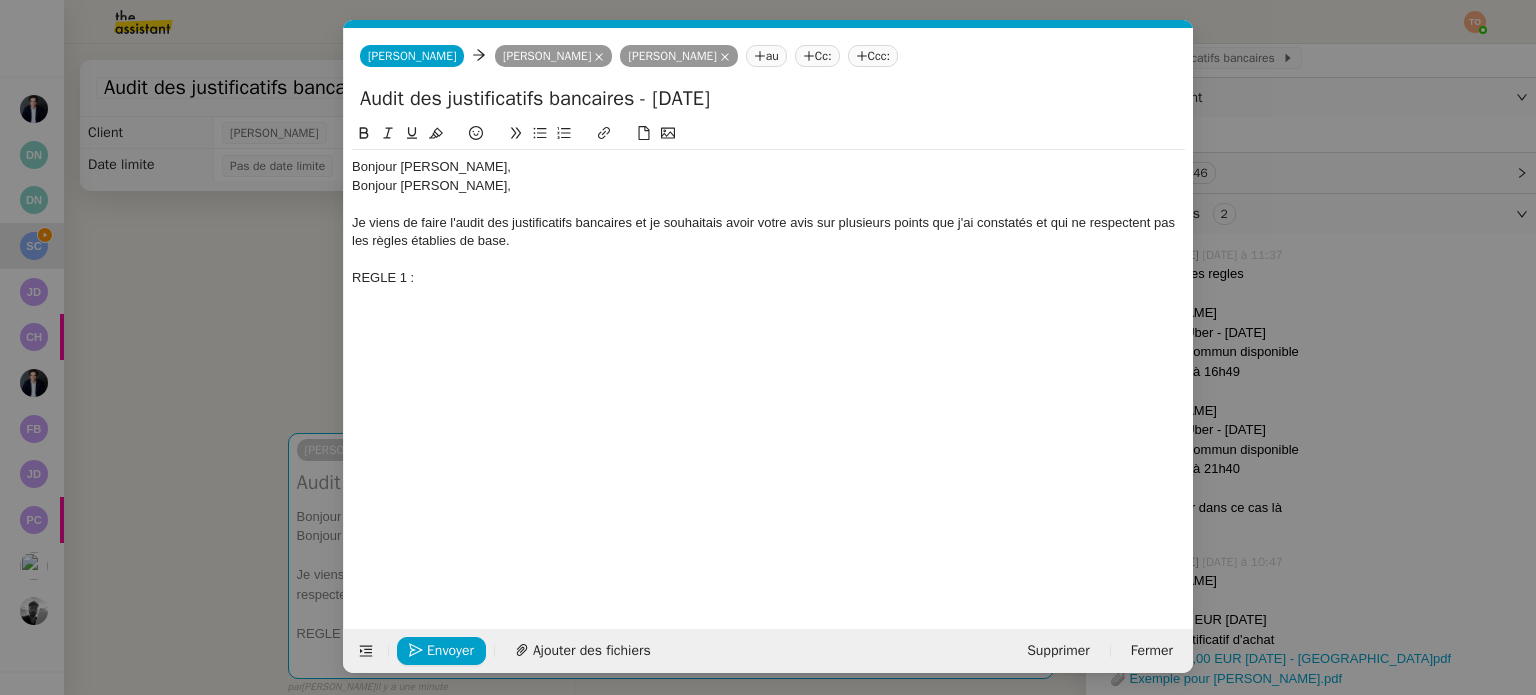 click on "Service TA - VOYAGE - PROPOSITION GLOBALE    A utiliser dans le cadre de proposition de déplacement TA - RELANCE CLIENT (EN)    Relancer un client lorsqu'il n'a pas répondu à un précédent message BAFERTY - MAIL AUDITION    A utiliser dans le cadre de la procédure d'envoi des mails d'audition TA - PUBLICATION OFFRE D'EMPLOI     Organisation du recrutement Discours de présentation du paiement sécurisé    TA - VOYAGES - PROPOSITION ITINERAIRE    Soumettre les résultats d'une recherche TA - CONFIRMATION PAIEMENT (EN)    Confirmer avec le client de modèle de transaction - Attention Plan Pro nécessaire. TA - COURRIER EXPEDIE (recommandé)    A utiliser dans le cadre de l'envoi d'un courrier recommandé TA - PARTAGE DE CALENDRIER (EN)    A utiliser pour demander au client de partager son calendrier afin de faciliter l'accès et la gestion PSPI - Appel de fonds MJL    A utiliser dans le cadre de la procédure d'appel de fonds MJL TA - RELANCE CLIENT    TA - AR PROCEDURES        21 YIELD" at bounding box center (768, 347) 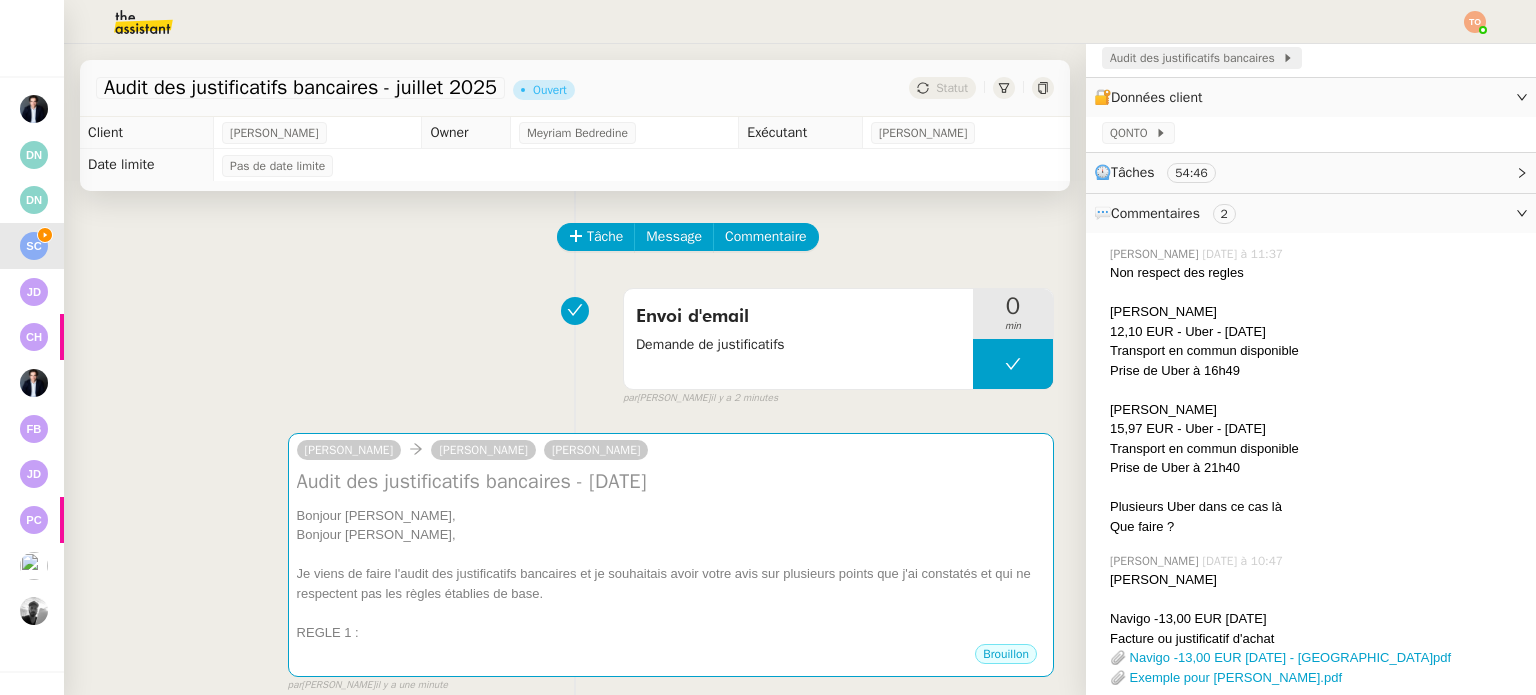 click on "Audit des justificatifs bancaires" 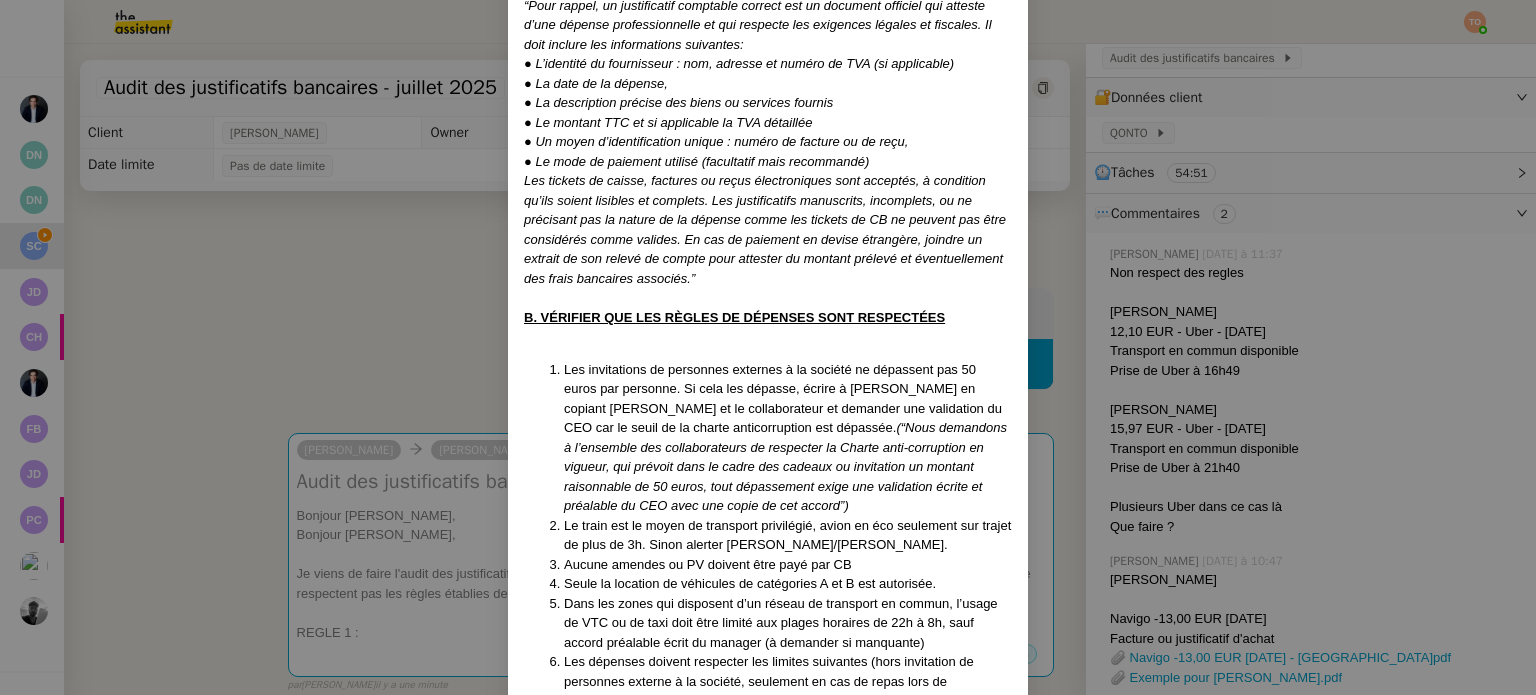 scroll, scrollTop: 929, scrollLeft: 0, axis: vertical 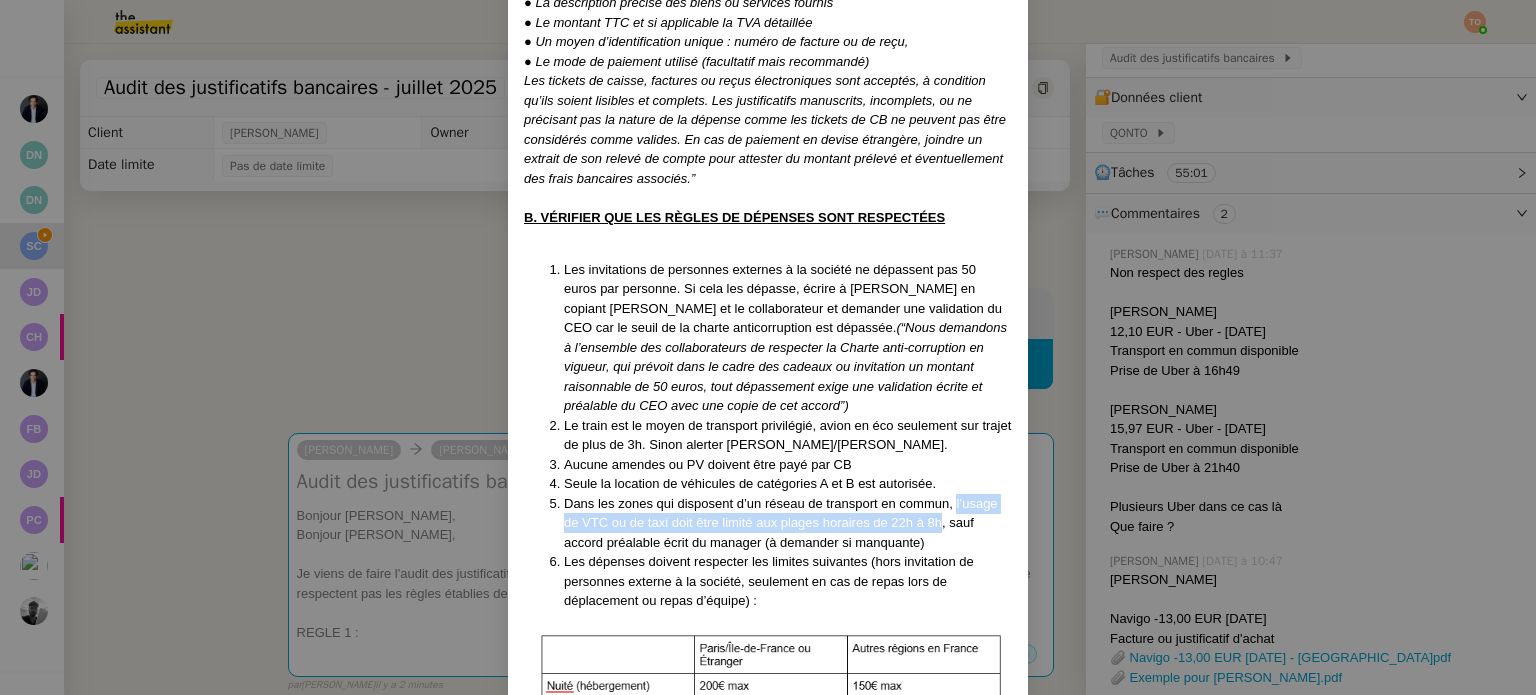 drag, startPoint x: 949, startPoint y: 501, endPoint x: 936, endPoint y: 519, distance: 22.203604 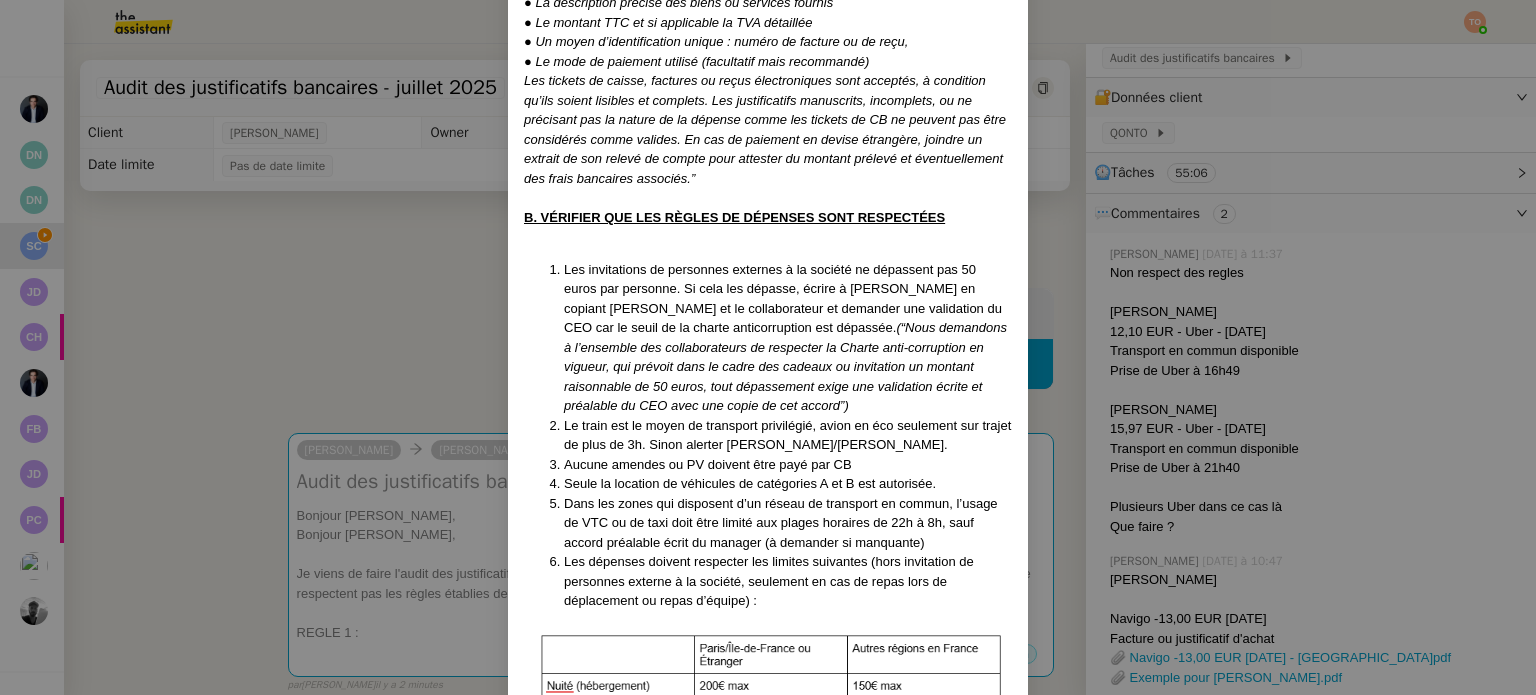 click on "Créé le 20/02/2025, MAJ le 25/02/25  Contexte :  Sonia souhaite que nous nous assurions que les transactions réglées par carte bancaire par les collaborateurs soient correctement justifiées dans Qonto et respectent la politique de frais professionnels d’Addingwell. Récurrence :  Le 1ᵉʳ jour de chaque mois. Déclenchement :  automatique PROCÉDURE :  A. SE CONNECTER A QONTO ET VISUALISER L'ENSEMBLE DES JUSTIFICATIFS Se connecter  à Qonto. Sélectionner les filtres suivants : D ate d’opération “est entre le 01/M/2025 et le 01/M+1/2025 ” puis  méthode inclut “ carte ”  Vérifier  la validité de chacun des justificatifs en cliquant sur la pièce jointe.  Remarque :  Une transaction bancaire doit faire l’objet d’une facture uniquement (un reçu de carte bancaire, une capture d’écran d’un achat ou autre ne sont pas des justificatifs comptablement valables). Le justificatif comptable doit respecter les normes listées dans la note en fin de procédure.  Remarque :  Extrait  ." at bounding box center [768, 347] 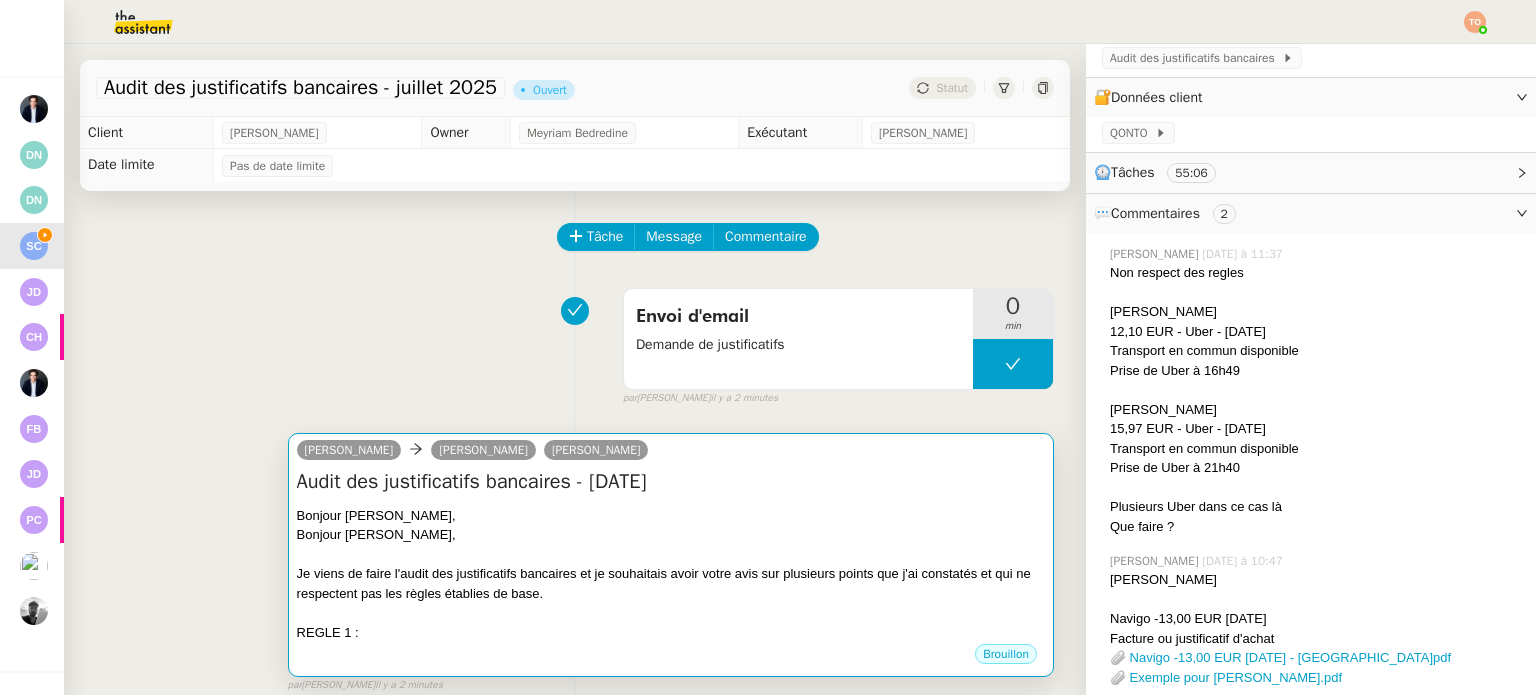click on "Bonjour Julien," at bounding box center [671, 535] 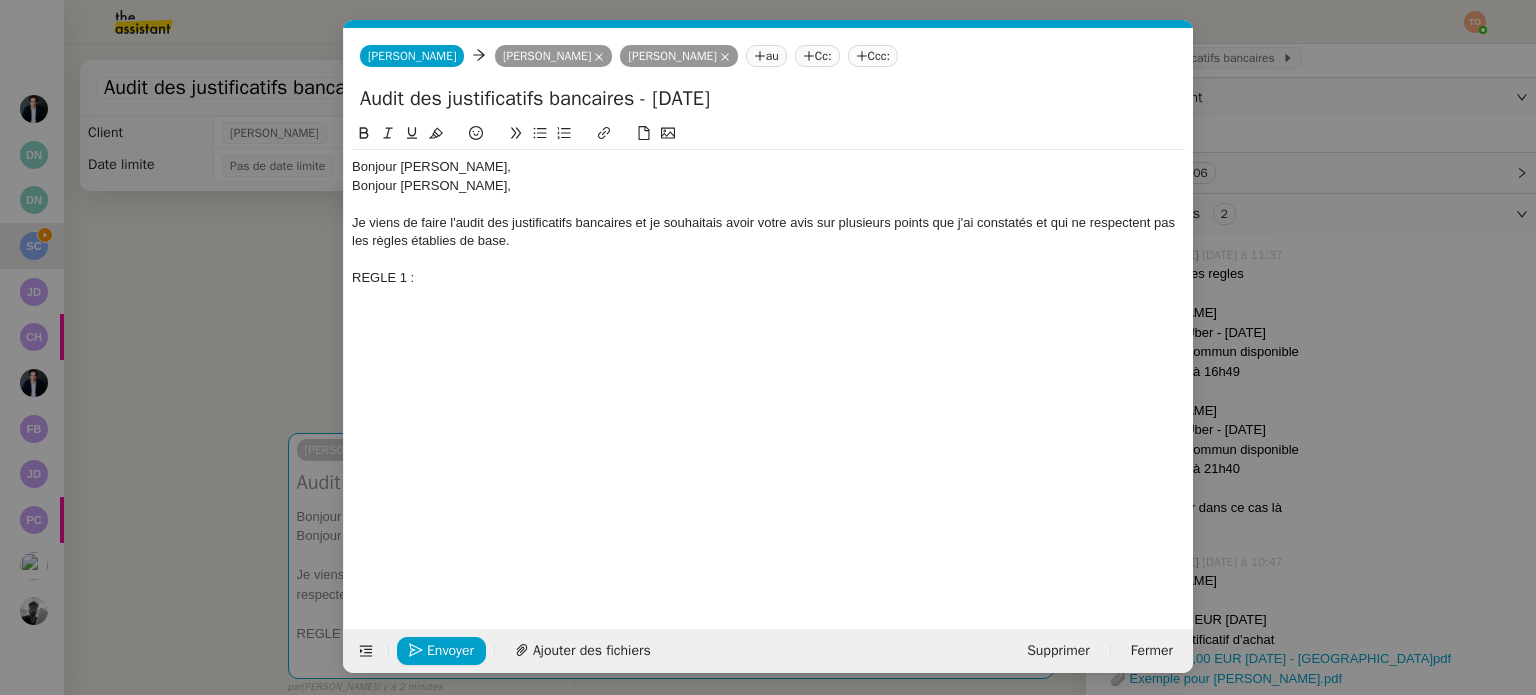 scroll, scrollTop: 0, scrollLeft: 42, axis: horizontal 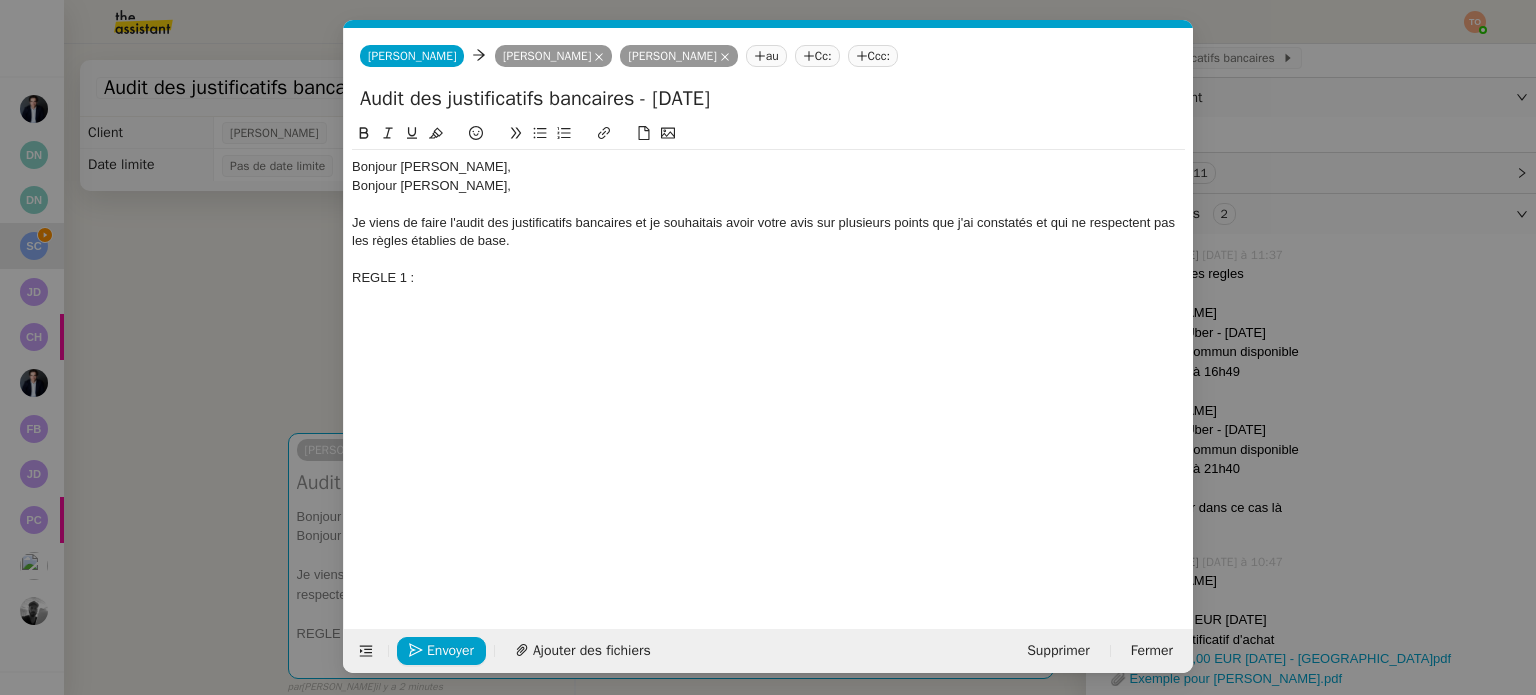 type 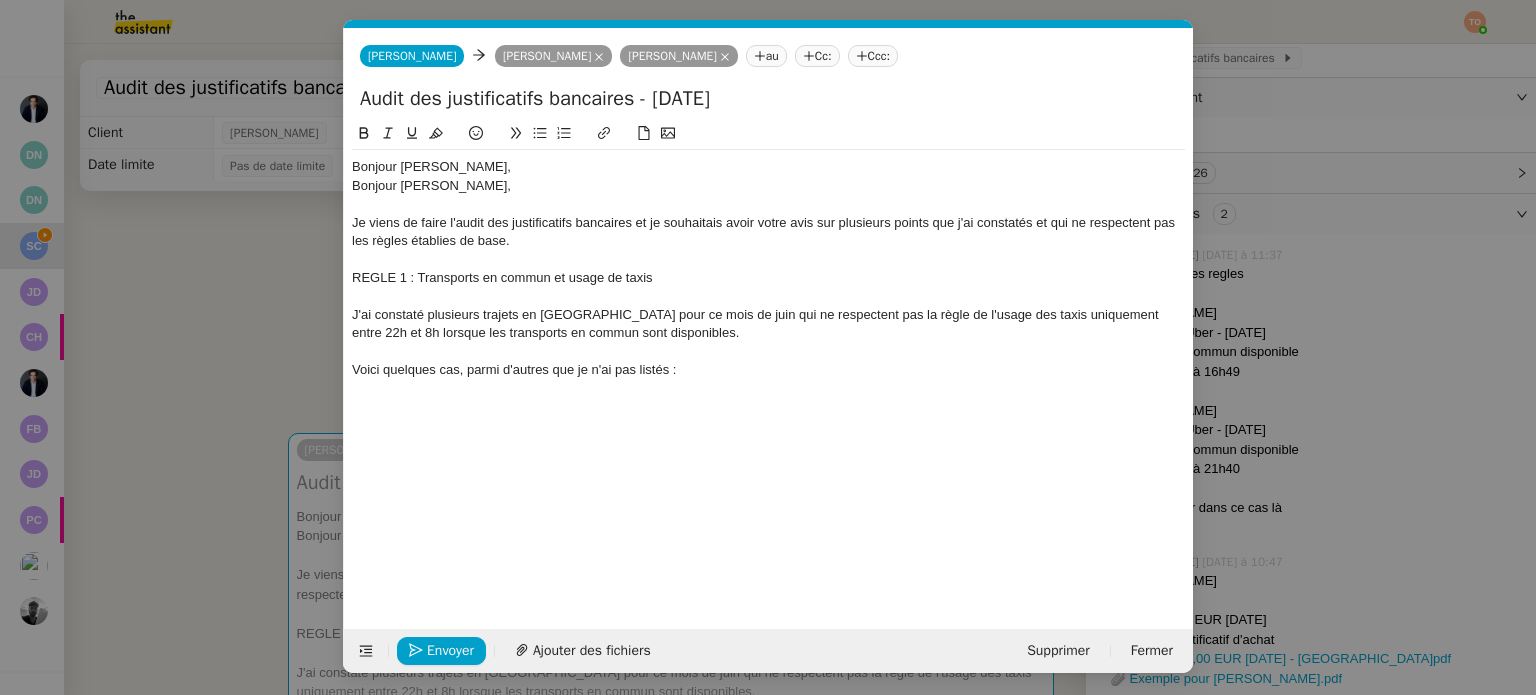click on "Voici quelques cas, parmi d'autres que je n'ai pas listés :" 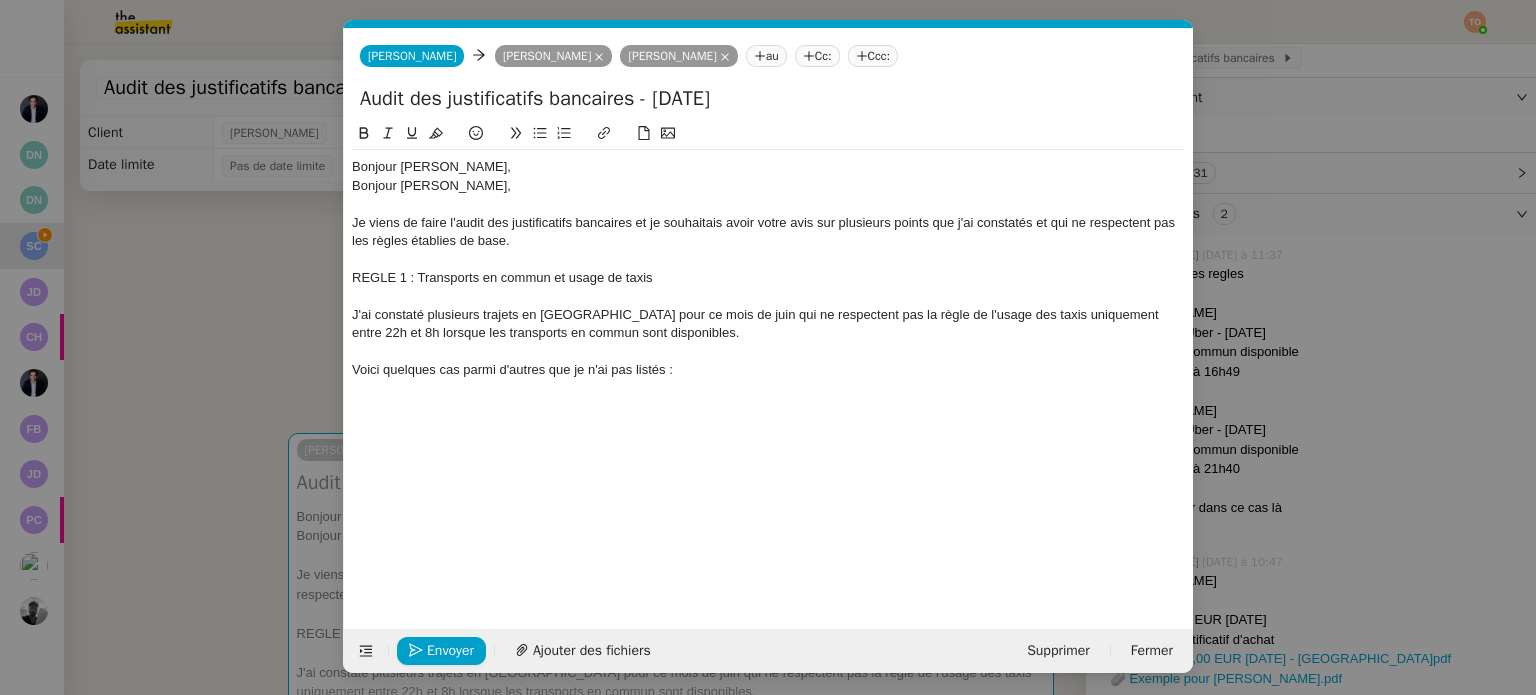 click on "Service TA - VOYAGE - PROPOSITION GLOBALE    A utiliser dans le cadre de proposition de déplacement TA - RELANCE CLIENT (EN)    Relancer un client lorsqu'il n'a pas répondu à un précédent message BAFERTY - MAIL AUDITION    A utiliser dans le cadre de la procédure d'envoi des mails d'audition TA - PUBLICATION OFFRE D'EMPLOI     Organisation du recrutement Discours de présentation du paiement sécurisé    TA - VOYAGES - PROPOSITION ITINERAIRE    Soumettre les résultats d'une recherche TA - CONFIRMATION PAIEMENT (EN)    Confirmer avec le client de modèle de transaction - Attention Plan Pro nécessaire. TA - COURRIER EXPEDIE (recommandé)    A utiliser dans le cadre de l'envoi d'un courrier recommandé TA - PARTAGE DE CALENDRIER (EN)    A utiliser pour demander au client de partager son calendrier afin de faciliter l'accès et la gestion PSPI - Appel de fonds MJL    A utiliser dans le cadre de la procédure d'appel de fonds MJL TA - RELANCE CLIENT    TA - AR PROCEDURES        21 YIELD" at bounding box center [768, 347] 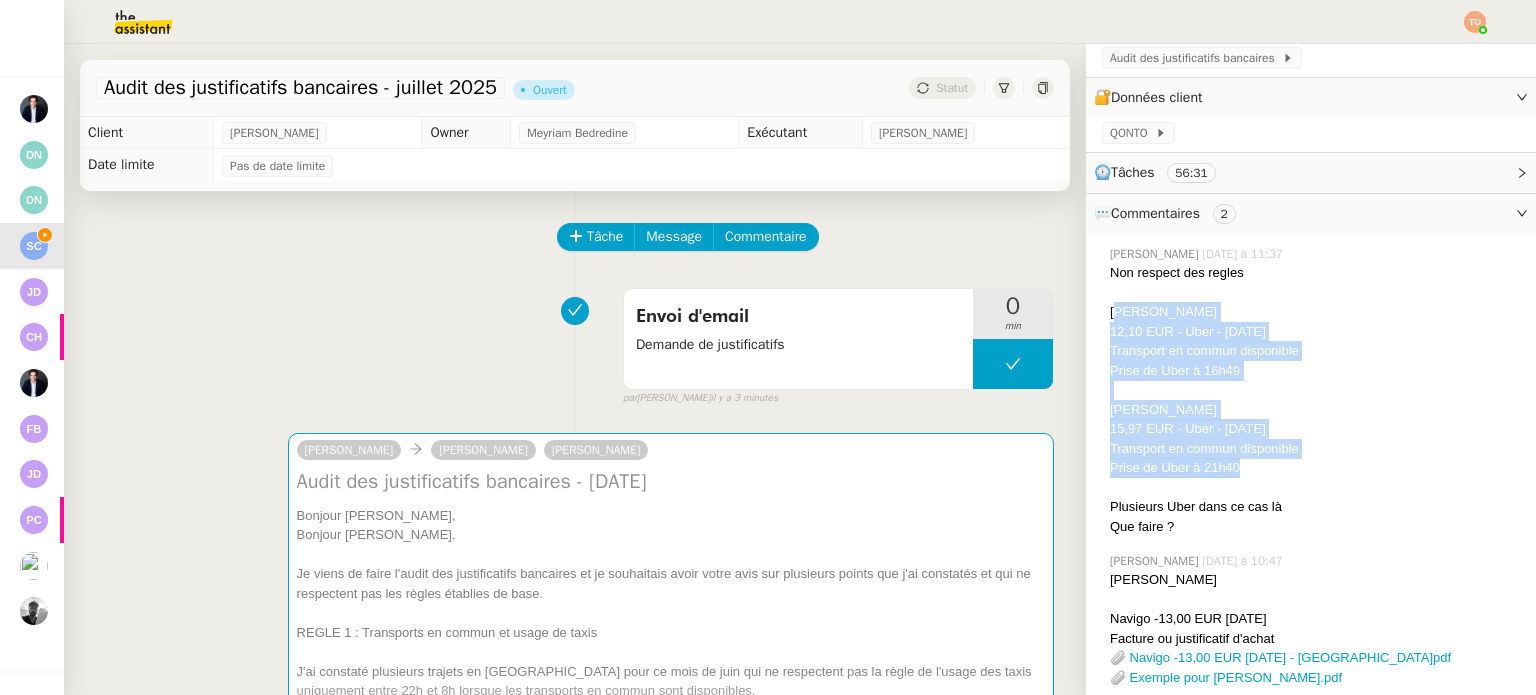 drag, startPoint x: 1105, startPoint y: 315, endPoint x: 1276, endPoint y: 463, distance: 226.1526 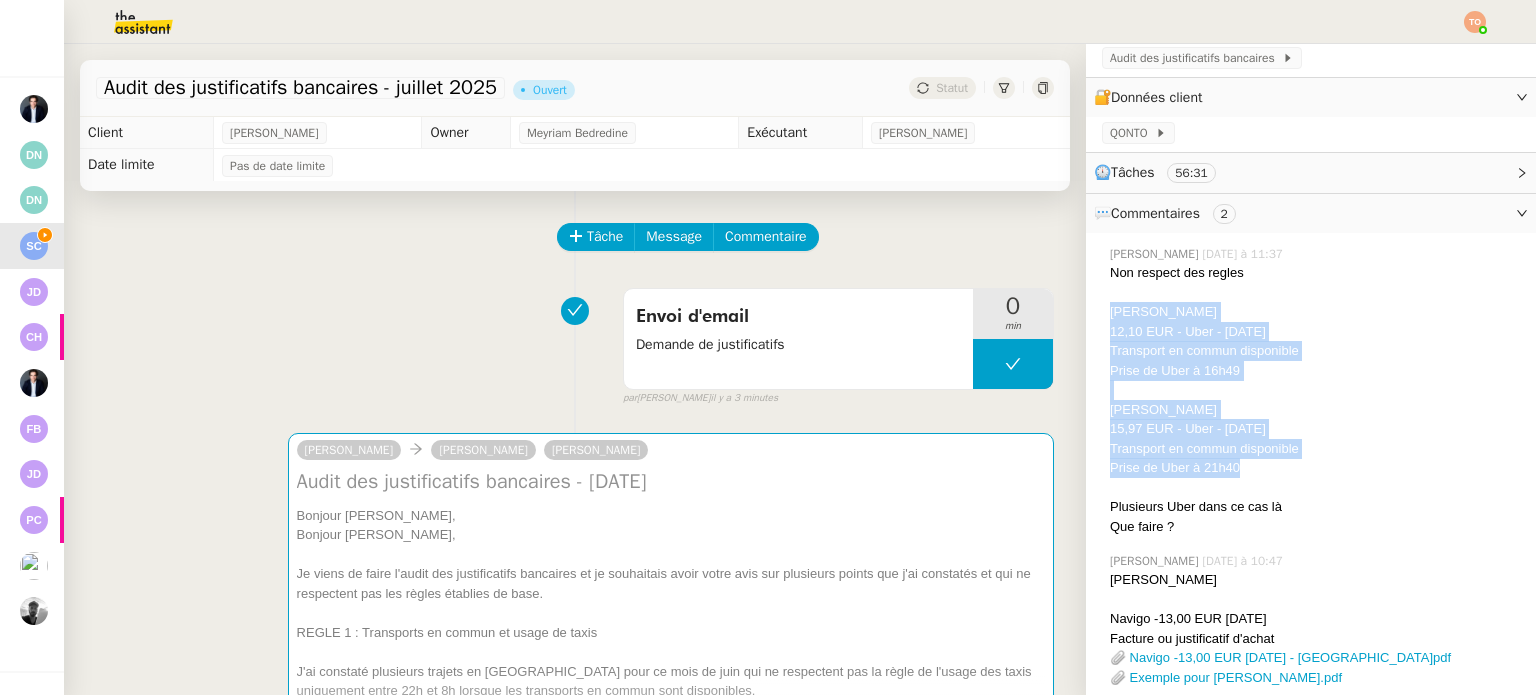 drag, startPoint x: 1258, startPoint y: 472, endPoint x: 1101, endPoint y: 315, distance: 222.03152 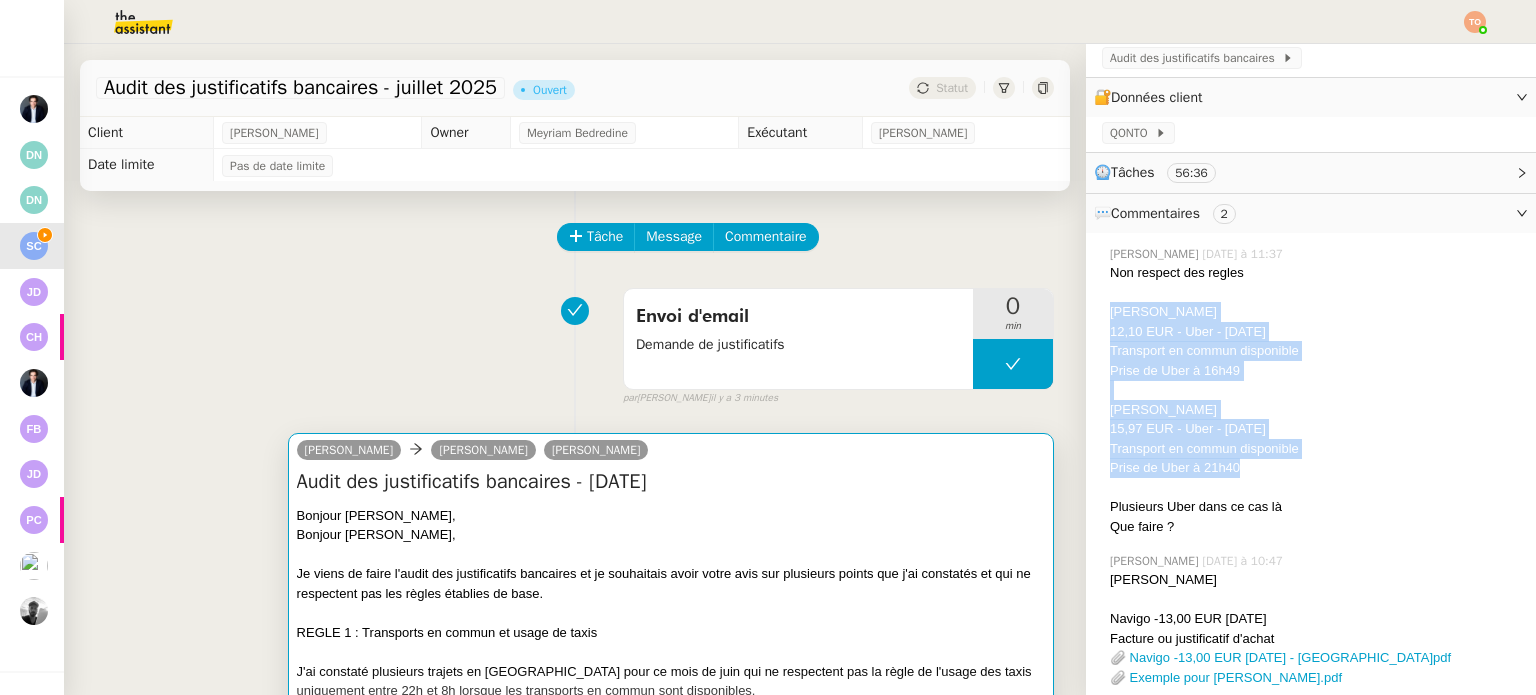 click on "Bonjour Sonia," at bounding box center (671, 516) 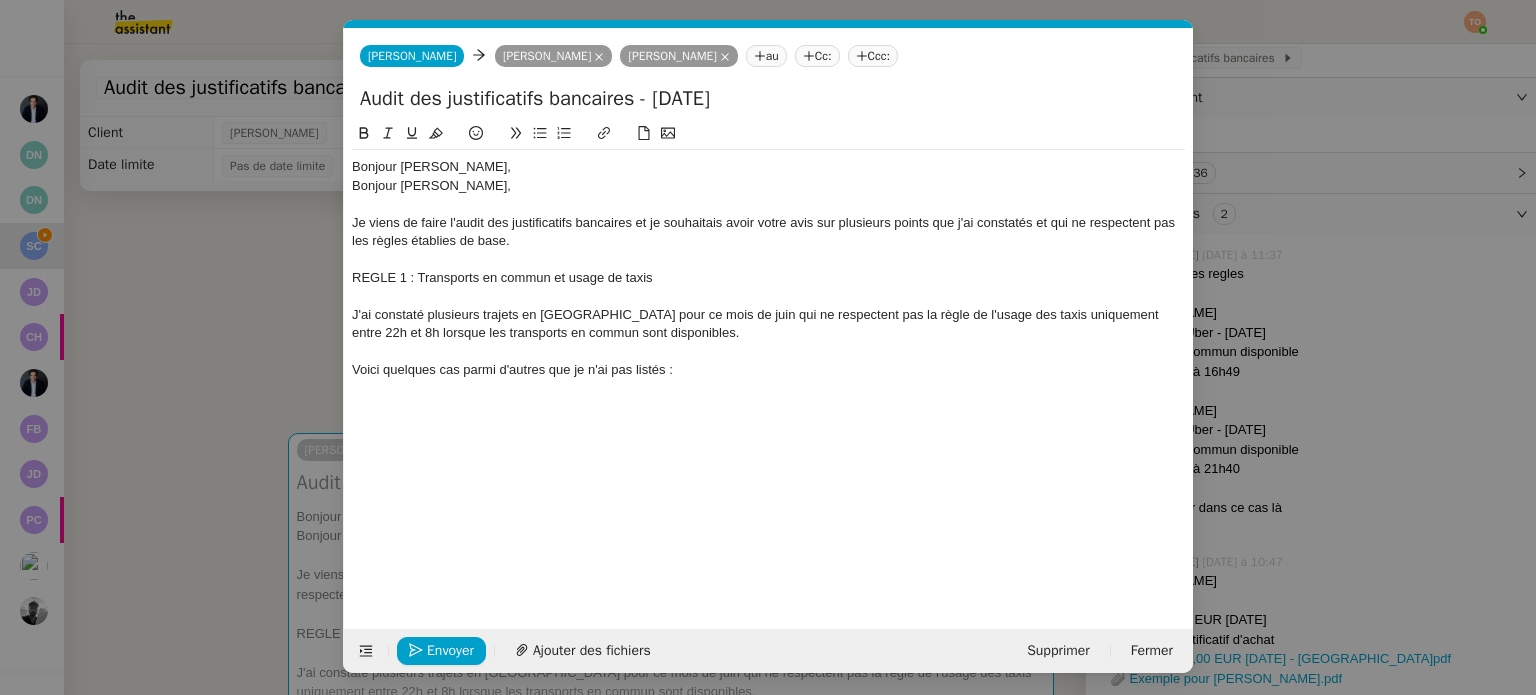 scroll, scrollTop: 0, scrollLeft: 42, axis: horizontal 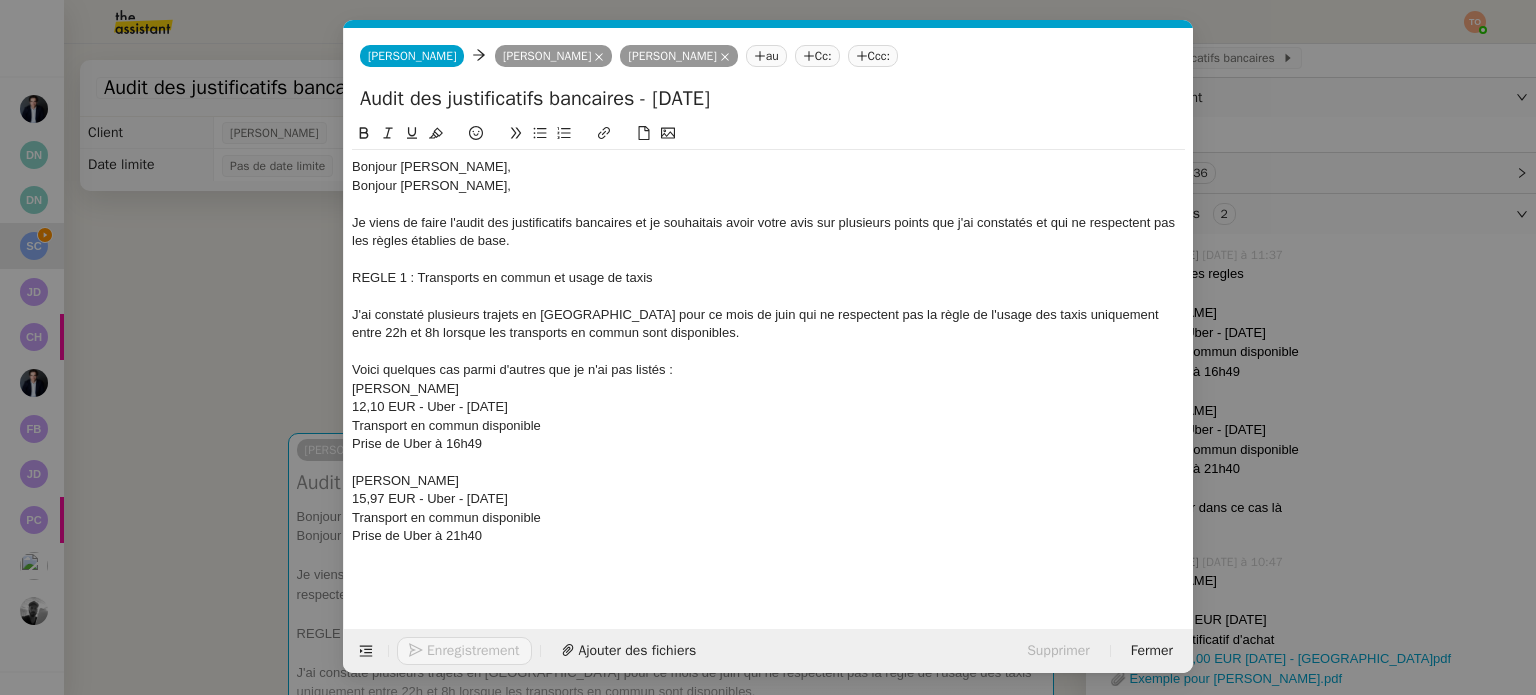 click on "Josephine Marie Lucie Bonpain" 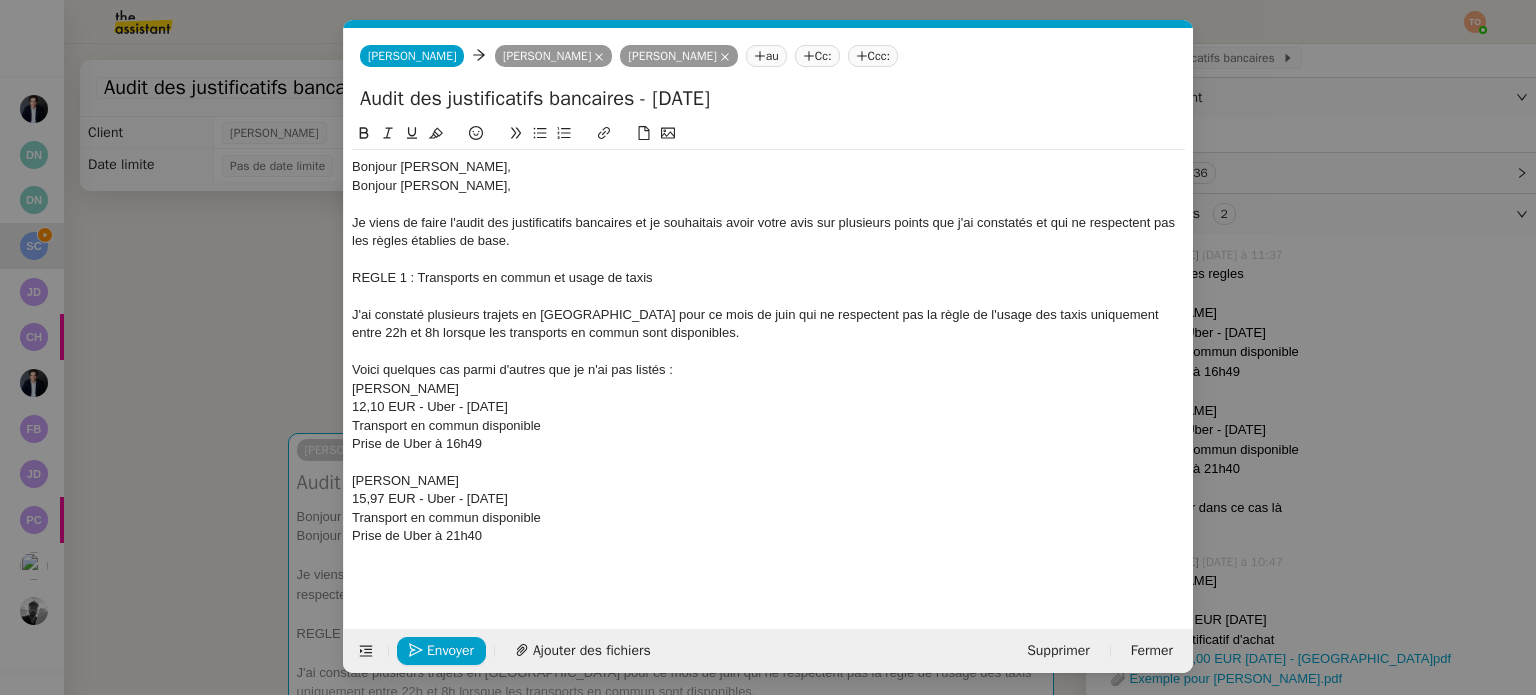 type 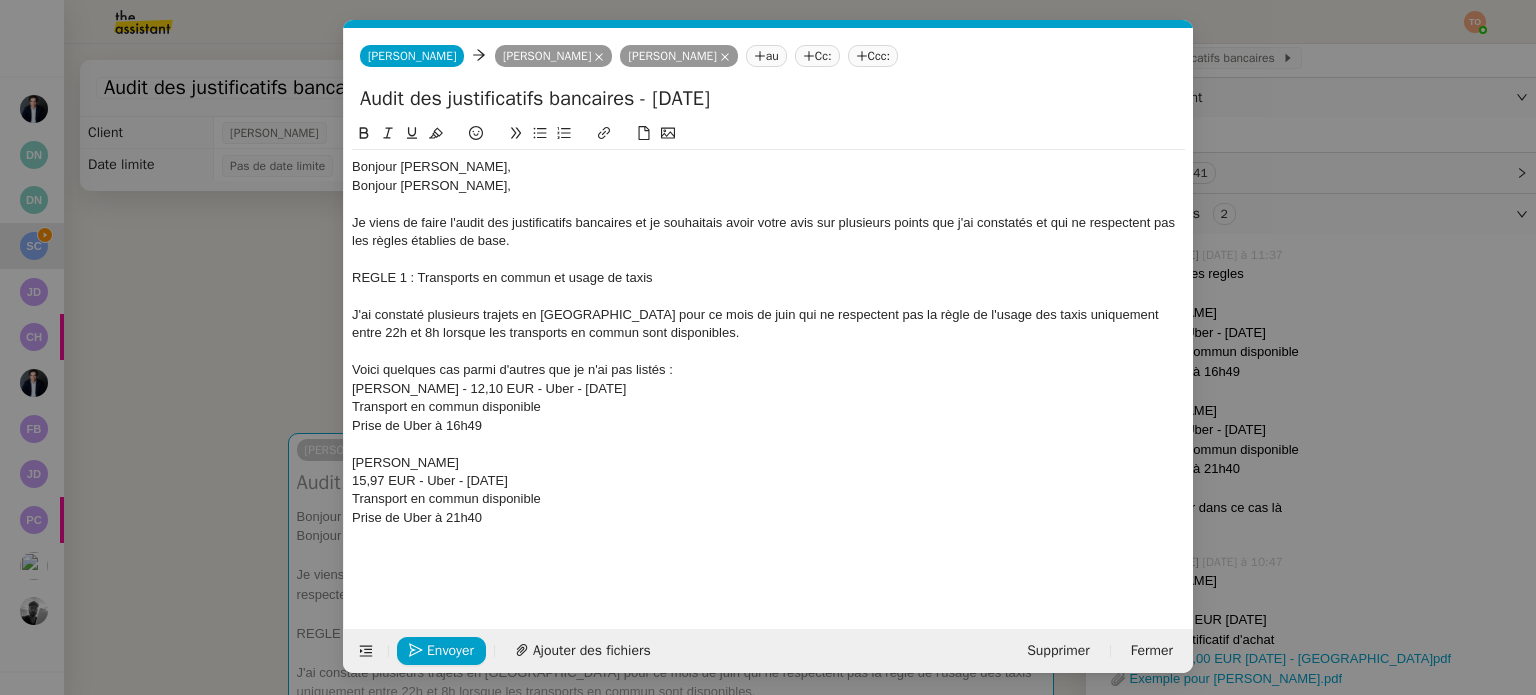 click on "Josephine Marie Lucie Bonpain - 12,10 EUR - Uber - 23 juin 2025" 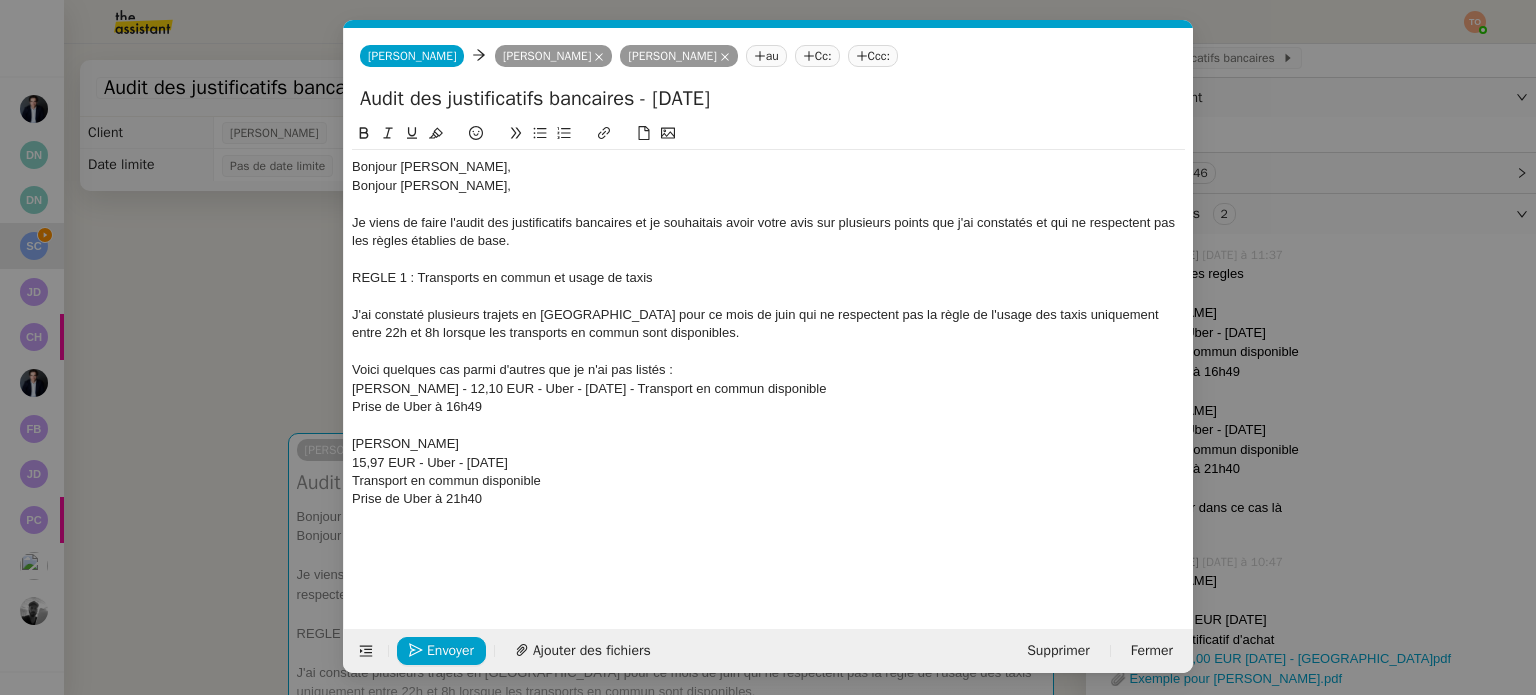 click on "Josephine Marie Lucie Bonpain - 12,10 EUR - Uber - 23 juin 2025 - Transport en commun disponible" 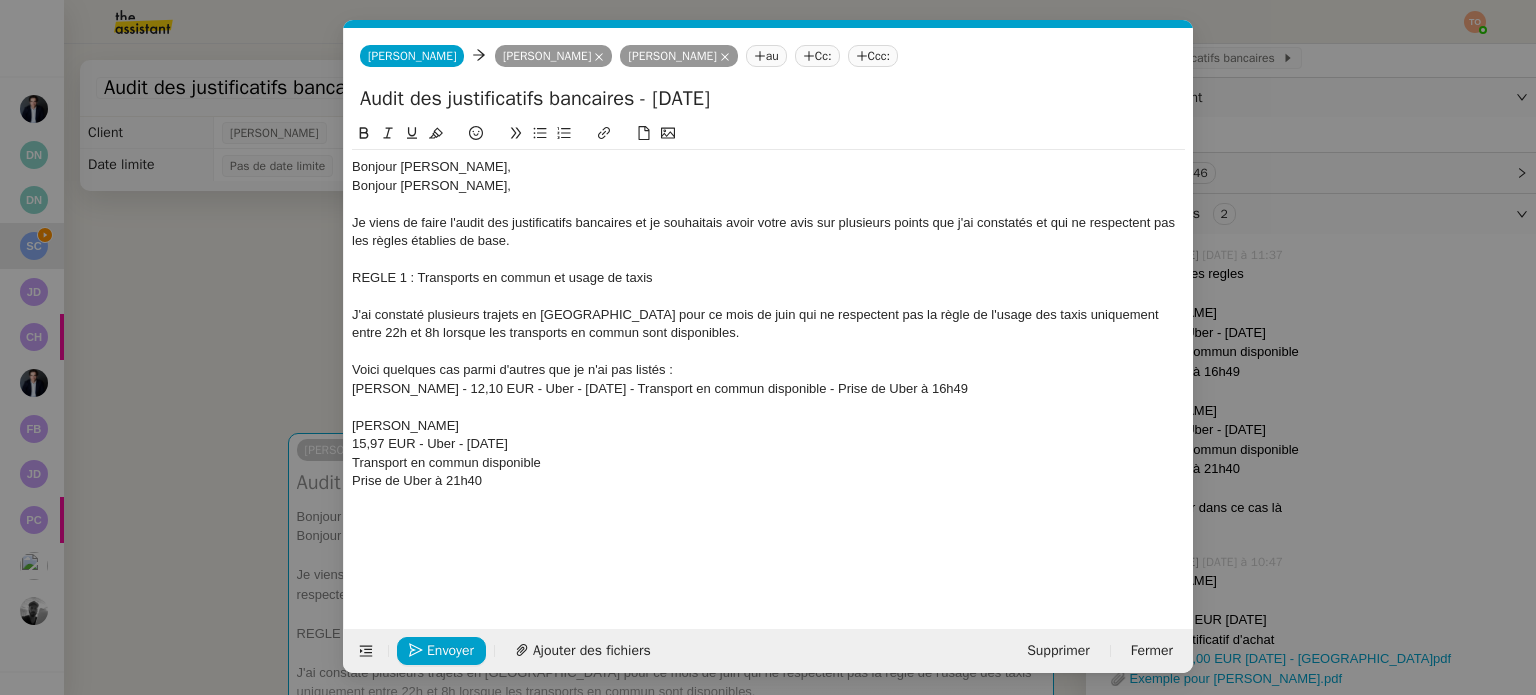 click on "Jerome Huret" 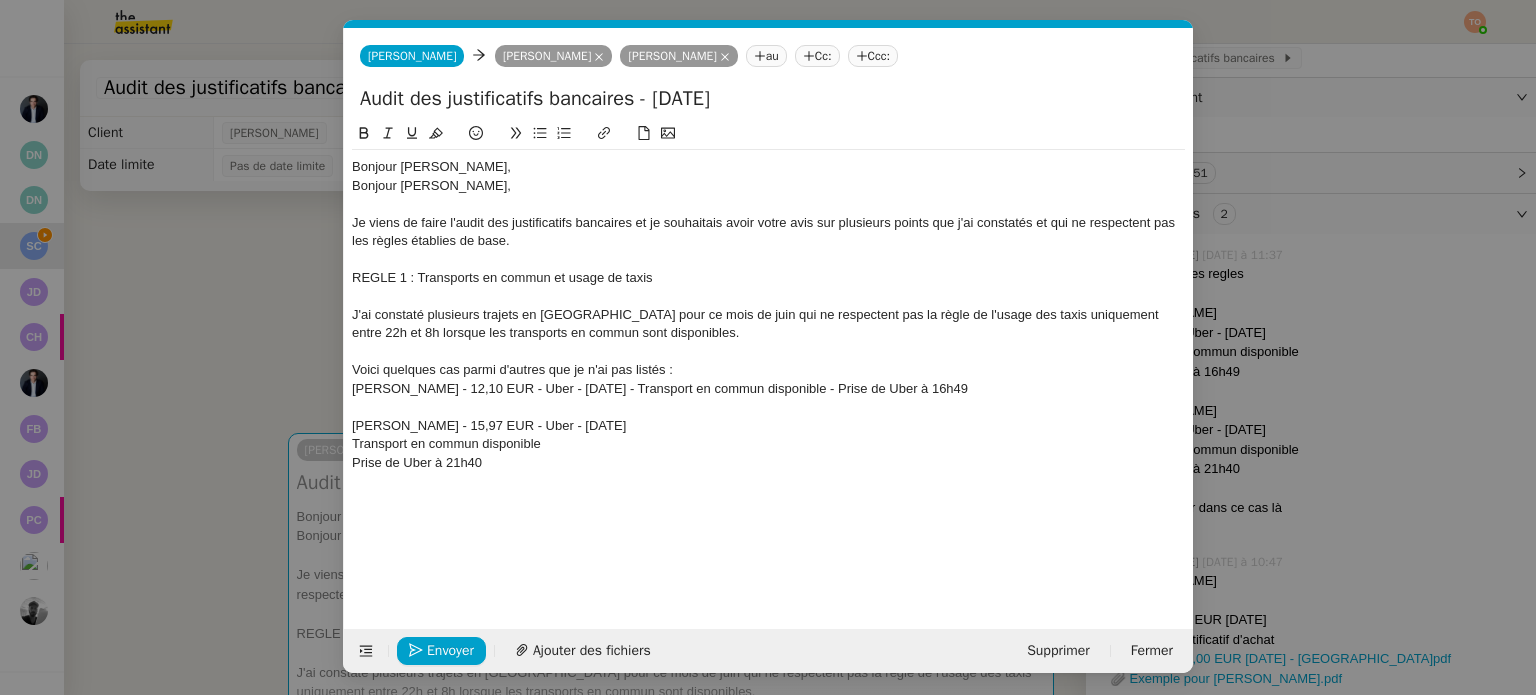 click on "Jerome Huret - 15,97 EUR - Uber - 14 juin 2025" 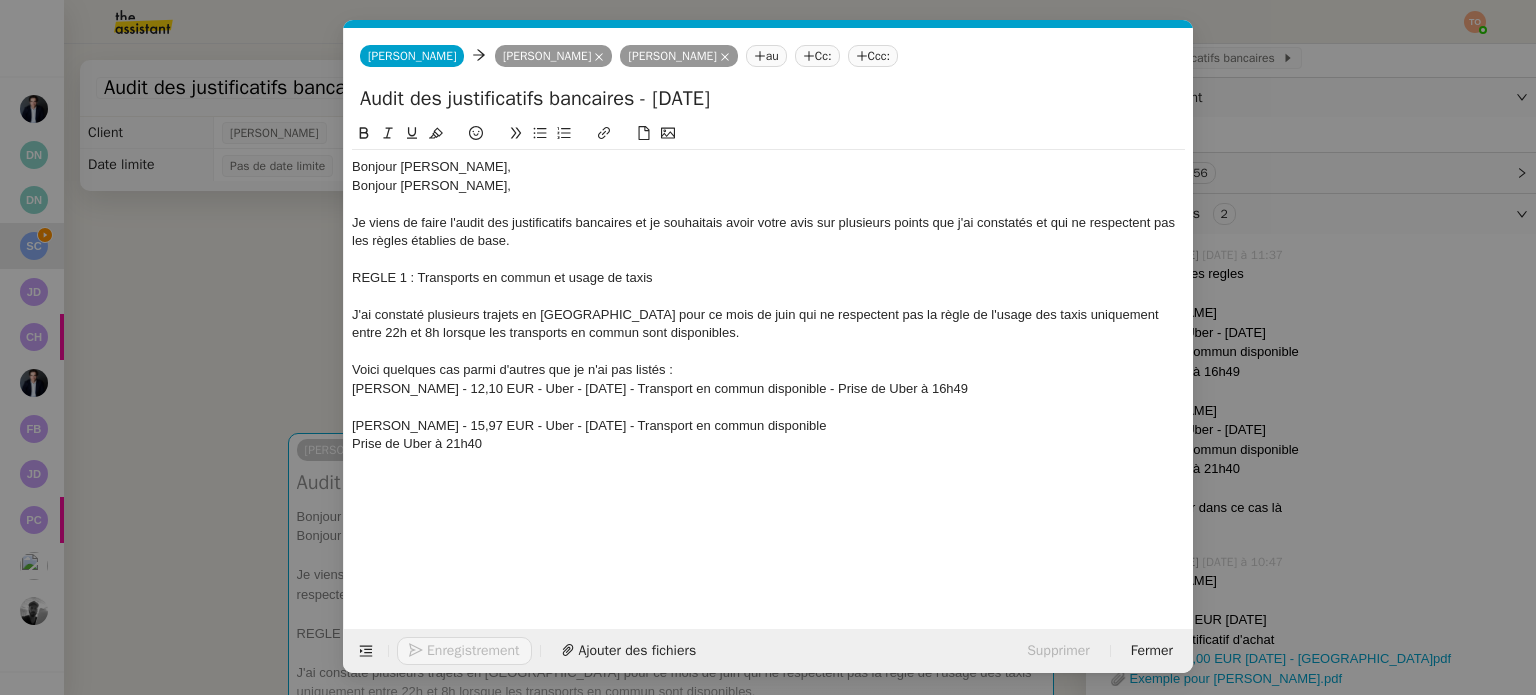 click on "Prise de Uber à 21h40" 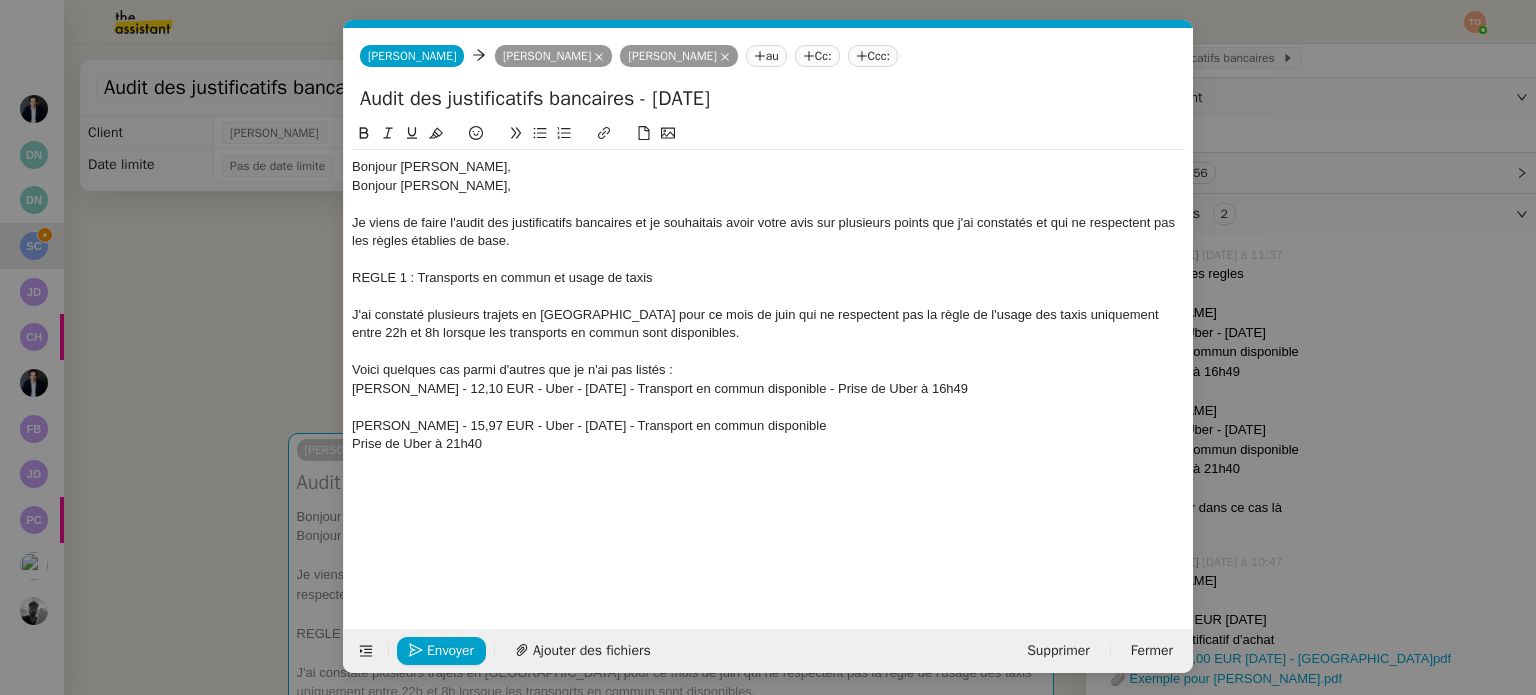 click on "Jerome Huret - 15,97 EUR - Uber - 14 juin 2025 - Transport en commun disponible" 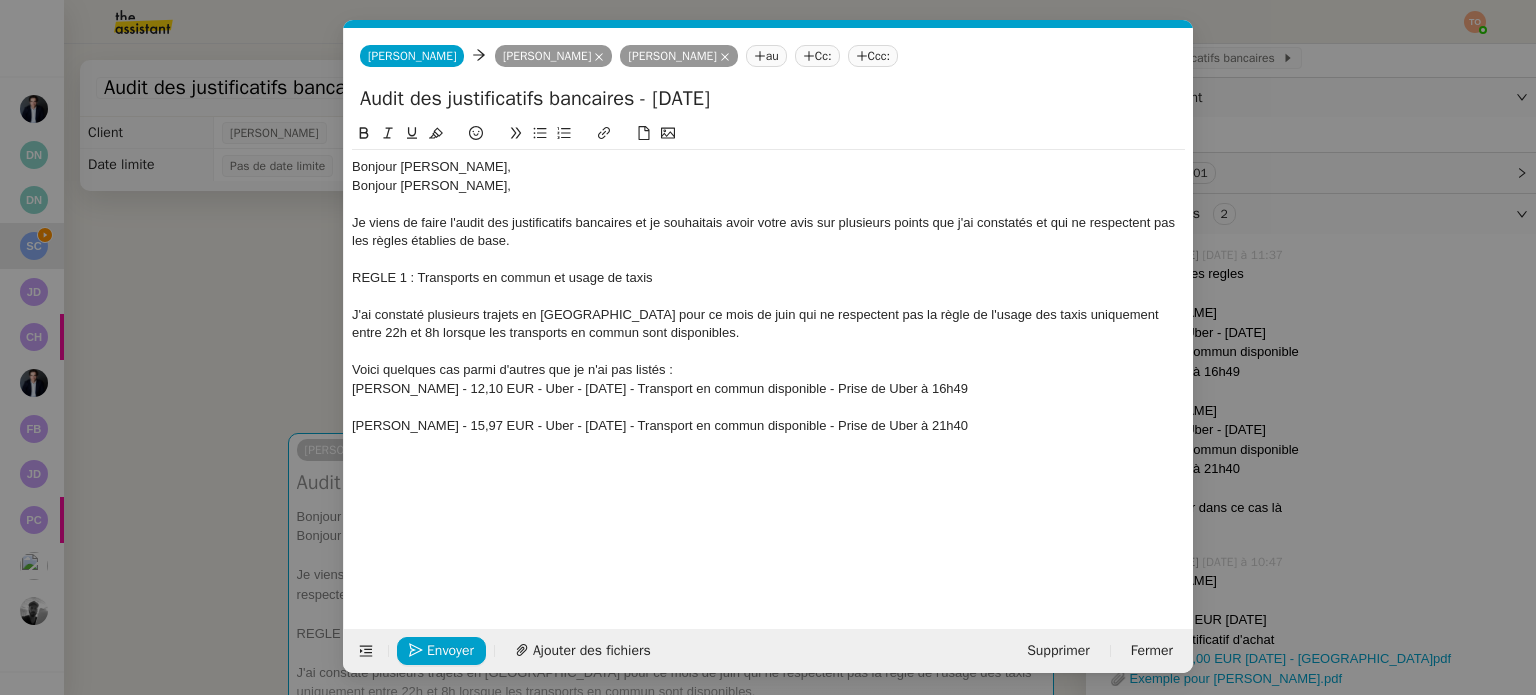 click on "Jerome Huret - 15,97 EUR - Uber - 14 juin 2025 - Transport en commun disponible - Prise de Uber à 21h40" 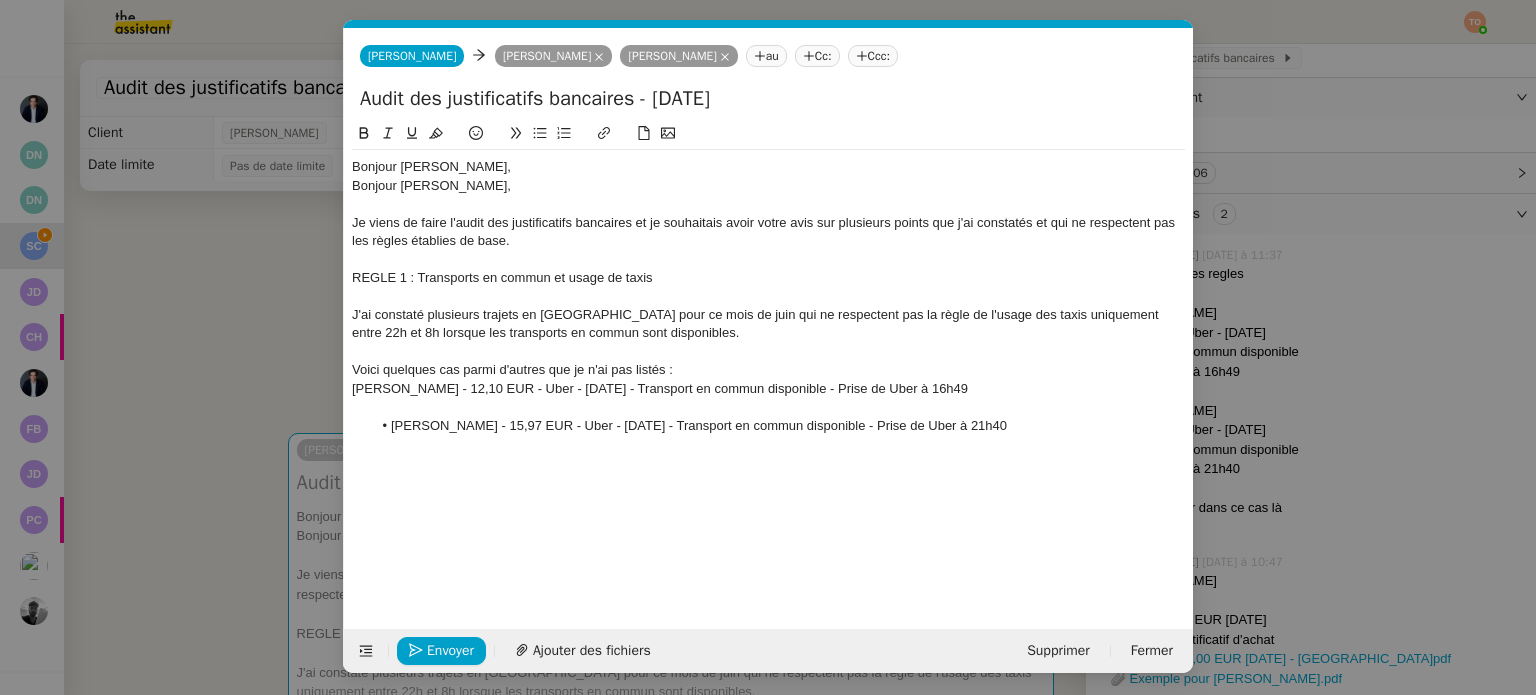 click on "Josephine Marie Lucie Bonpain - 12,10 EUR - Uber - 23 juin 2025 - Transport en commun disponible - Prise de Uber à 16h49" 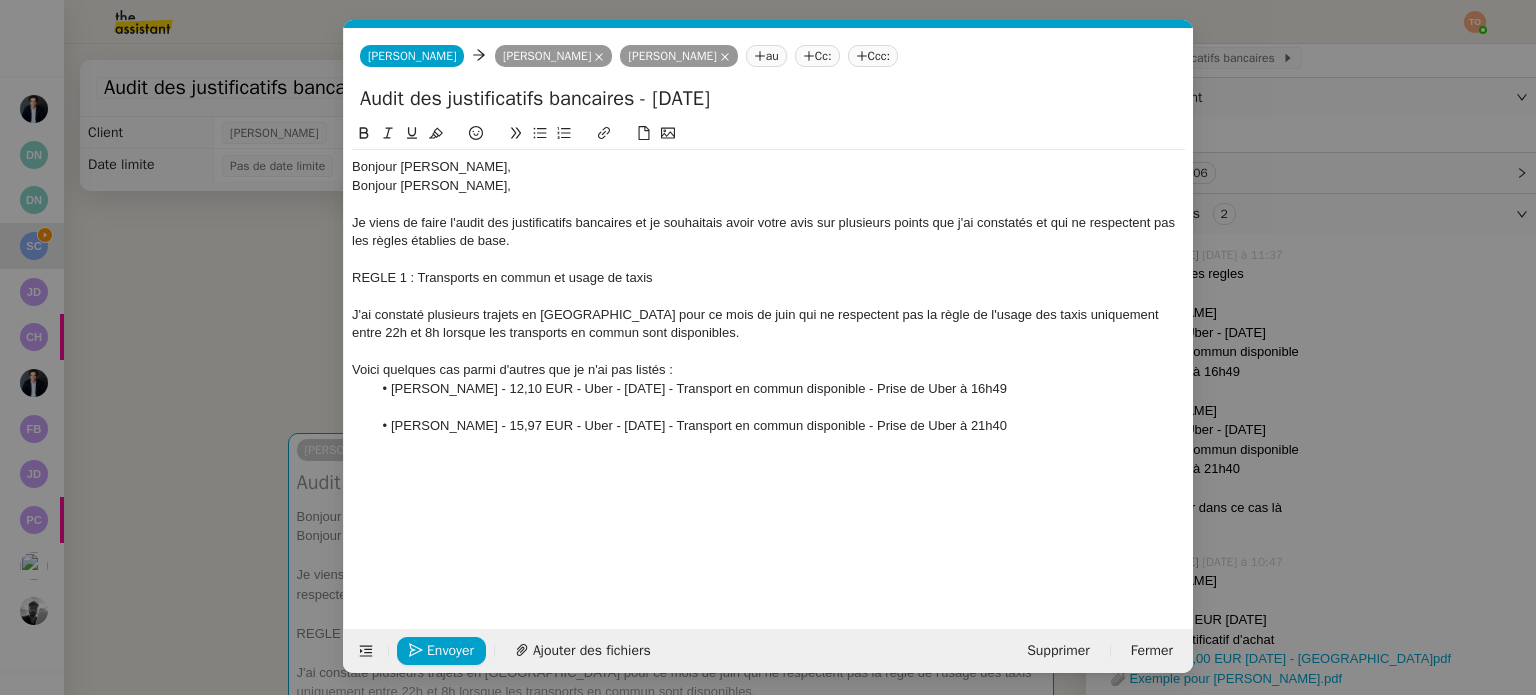 click 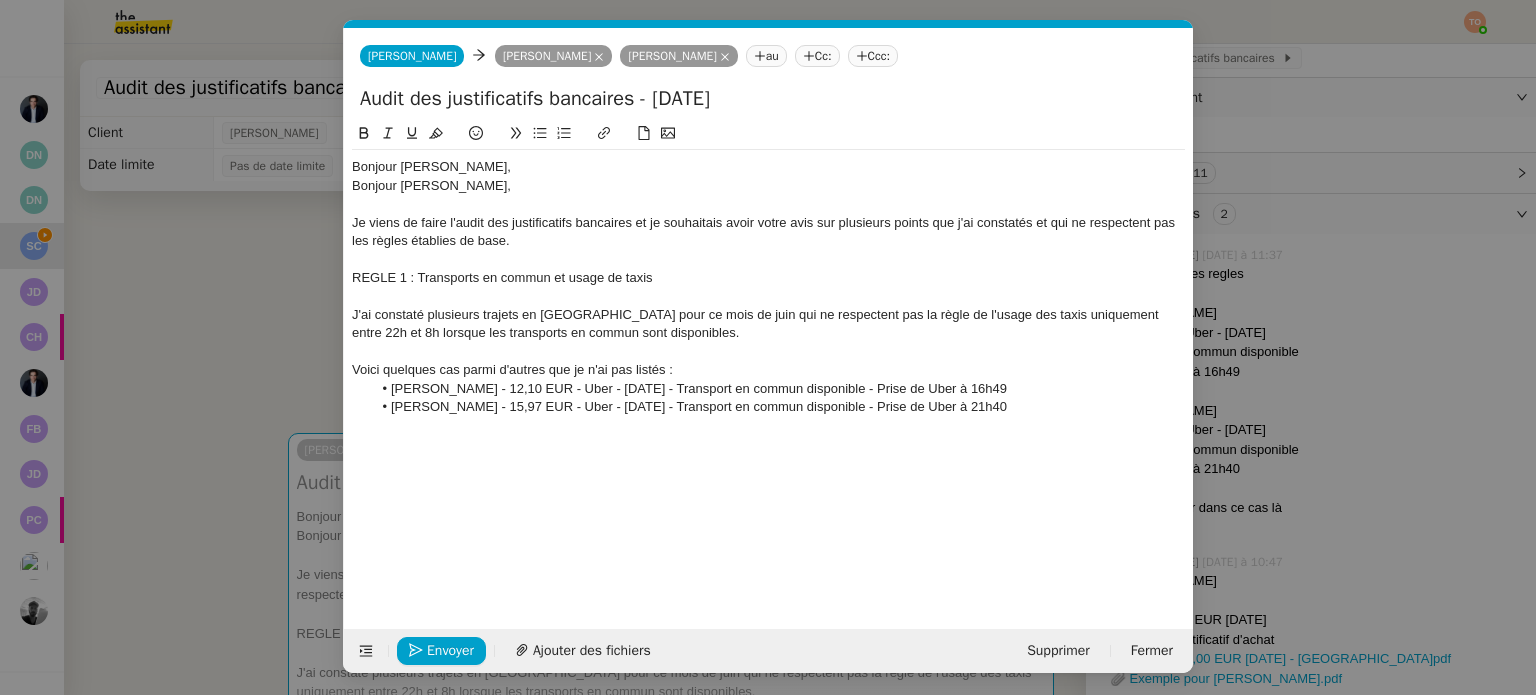 click on "Jerome Huret - 15,97 EUR - Uber - 14 juin 2025 - Transport en commun disponible - Prise de Uber à 21h40" 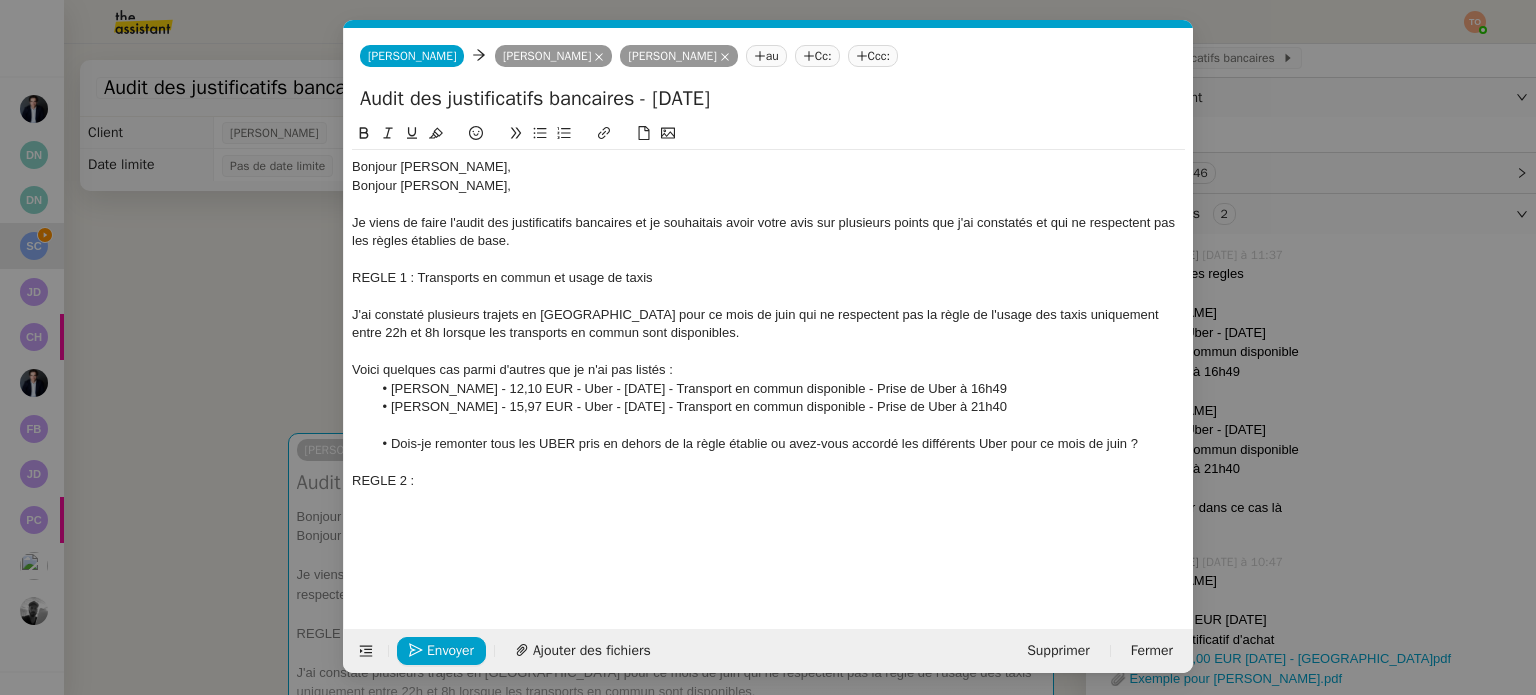 click on "Service TA - VOYAGE - PROPOSITION GLOBALE    A utiliser dans le cadre de proposition de déplacement TA - RELANCE CLIENT (EN)    Relancer un client lorsqu'il n'a pas répondu à un précédent message BAFERTY - MAIL AUDITION    A utiliser dans le cadre de la procédure d'envoi des mails d'audition TA - PUBLICATION OFFRE D'EMPLOI     Organisation du recrutement Discours de présentation du paiement sécurisé    TA - VOYAGES - PROPOSITION ITINERAIRE    Soumettre les résultats d'une recherche TA - CONFIRMATION PAIEMENT (EN)    Confirmer avec le client de modèle de transaction - Attention Plan Pro nécessaire. TA - COURRIER EXPEDIE (recommandé)    A utiliser dans le cadre de l'envoi d'un courrier recommandé TA - PARTAGE DE CALENDRIER (EN)    A utiliser pour demander au client de partager son calendrier afin de faciliter l'accès et la gestion PSPI - Appel de fonds MJL    A utiliser dans le cadre de la procédure d'appel de fonds MJL TA - RELANCE CLIENT    TA - AR PROCEDURES        21 YIELD" at bounding box center (768, 347) 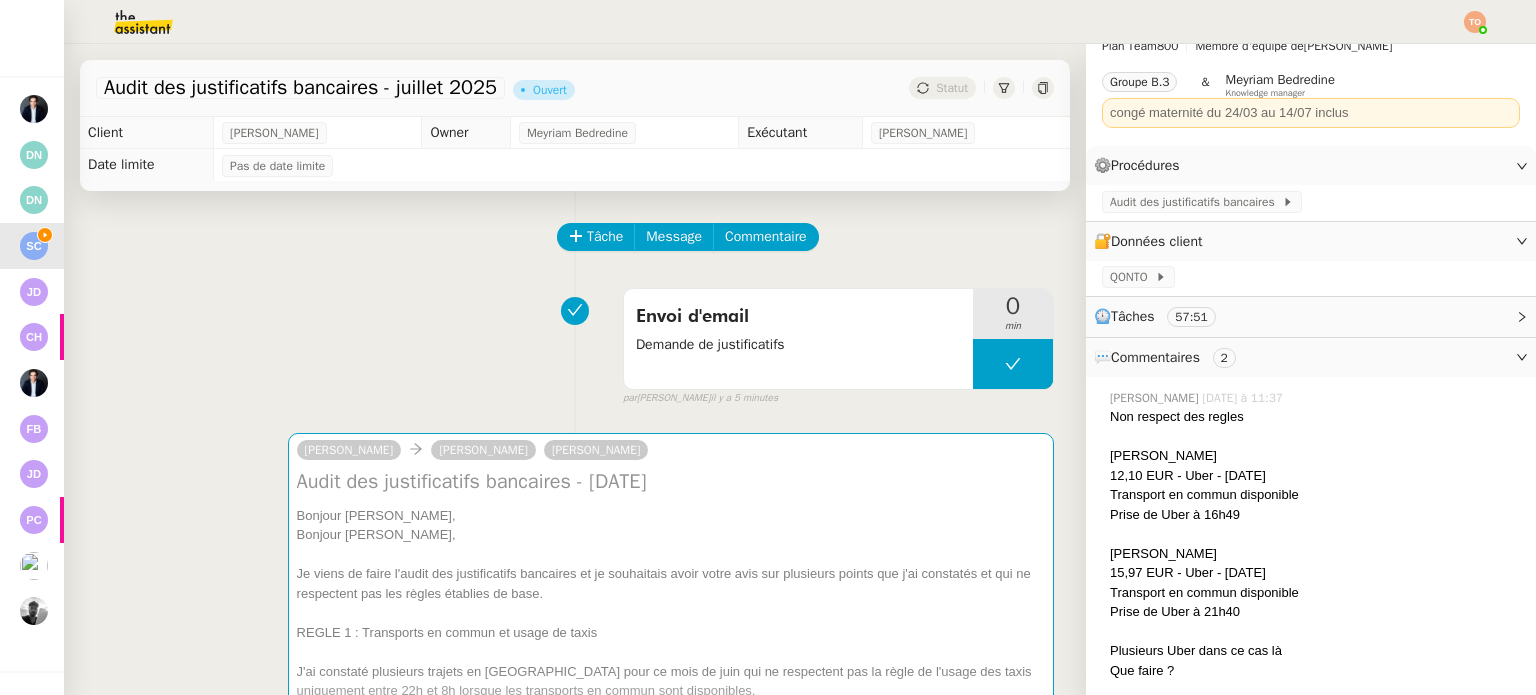 scroll, scrollTop: 0, scrollLeft: 0, axis: both 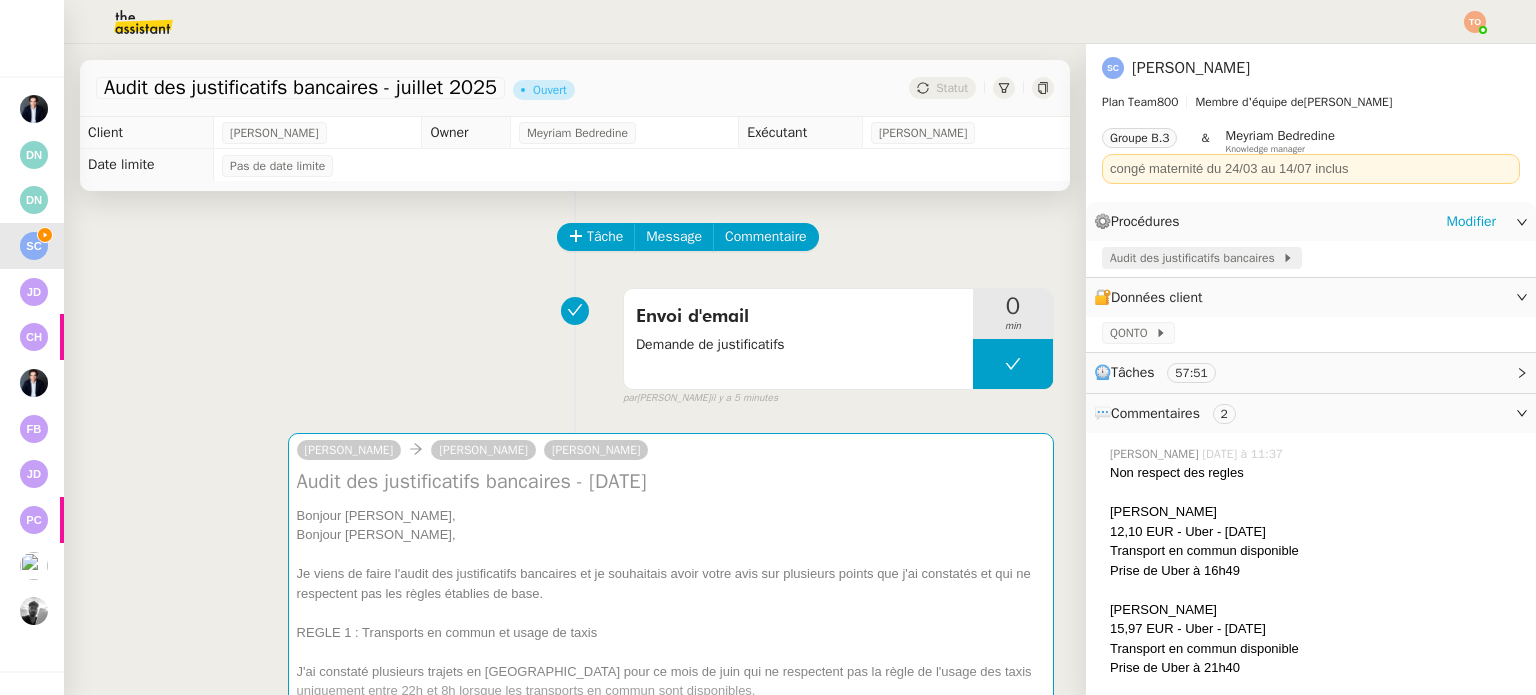 click on "Audit des justificatifs bancaires" 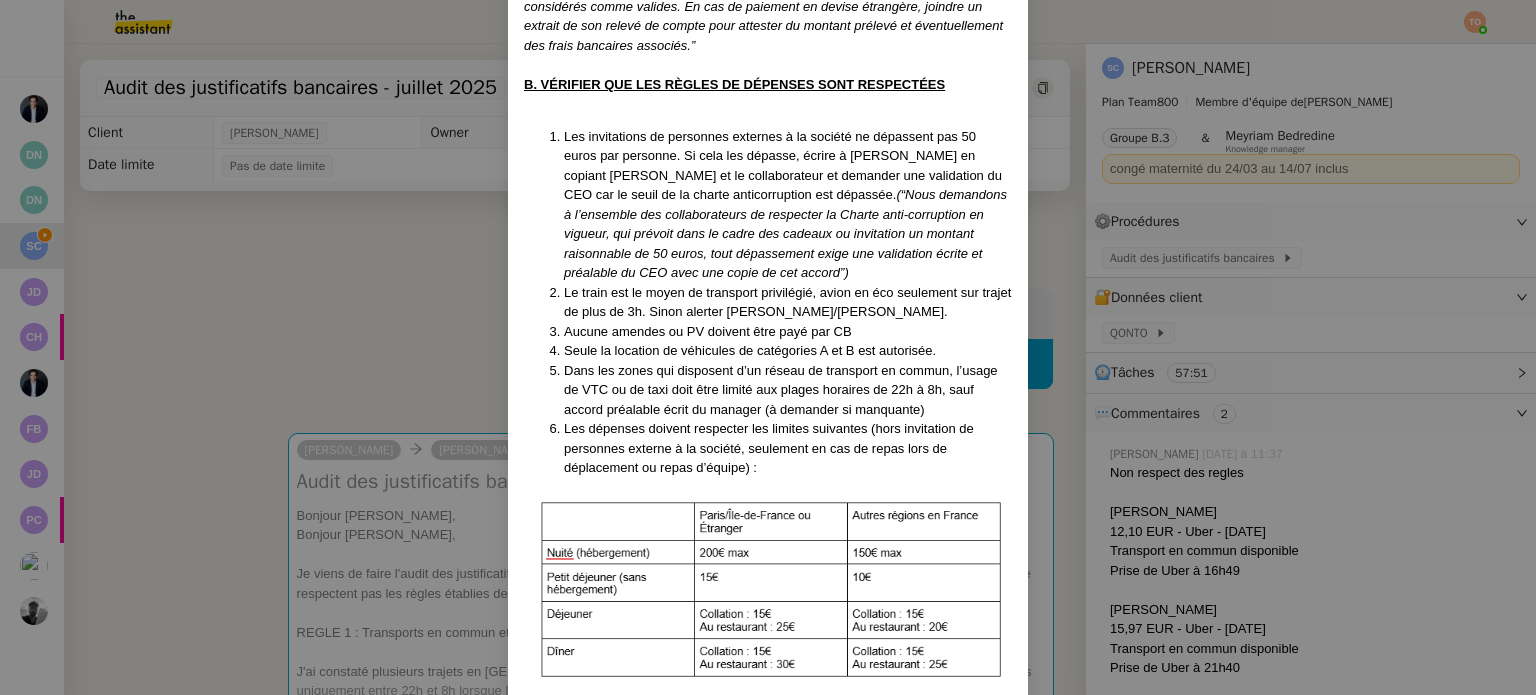 scroll, scrollTop: 1029, scrollLeft: 0, axis: vertical 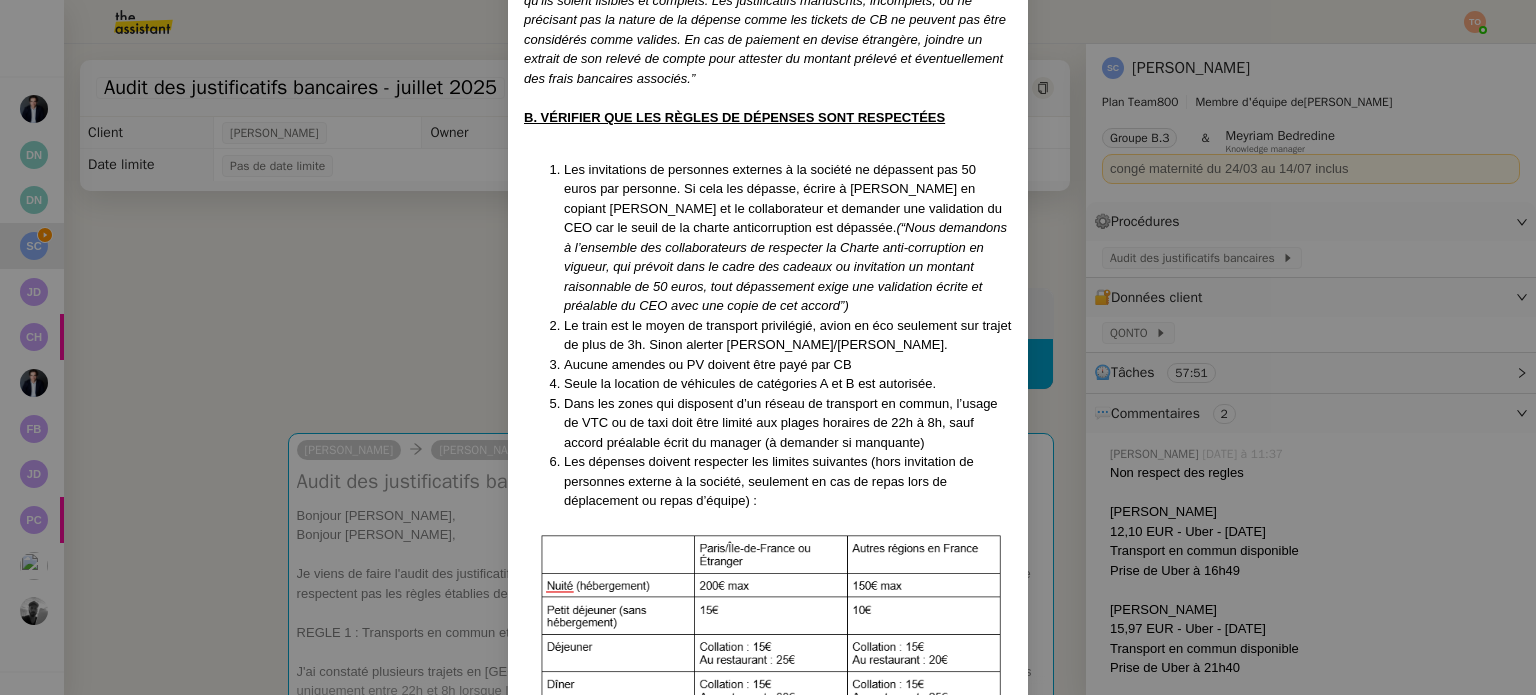 click on "Créé le 20/02/2025, MAJ le 25/02/25  Contexte :  Sonia souhaite que nous nous assurions que les transactions réglées par carte bancaire par les collaborateurs soient correctement justifiées dans Qonto et respectent la politique de frais professionnels d’Addingwell. Récurrence :  Le 1ᵉʳ jour de chaque mois. Déclenchement :  automatique PROCÉDURE :  A. SE CONNECTER A QONTO ET VISUALISER L'ENSEMBLE DES JUSTIFICATIFS Se connecter  à Qonto. Sélectionner les filtres suivants : D ate d’opération “est entre le 01/M/2025 et le 01/M+1/2025 ” puis  méthode inclut “ carte ”  Vérifier  la validité de chacun des justificatifs en cliquant sur la pièce jointe.  Remarque :  Une transaction bancaire doit faire l’objet d’une facture uniquement (un reçu de carte bancaire, une capture d’écran d’un achat ou autre ne sont pas des justificatifs comptablement valables). Le justificatif comptable doit respecter les normes listées dans la note en fin de procédure.  Remarque :  Extrait  ." at bounding box center [768, 347] 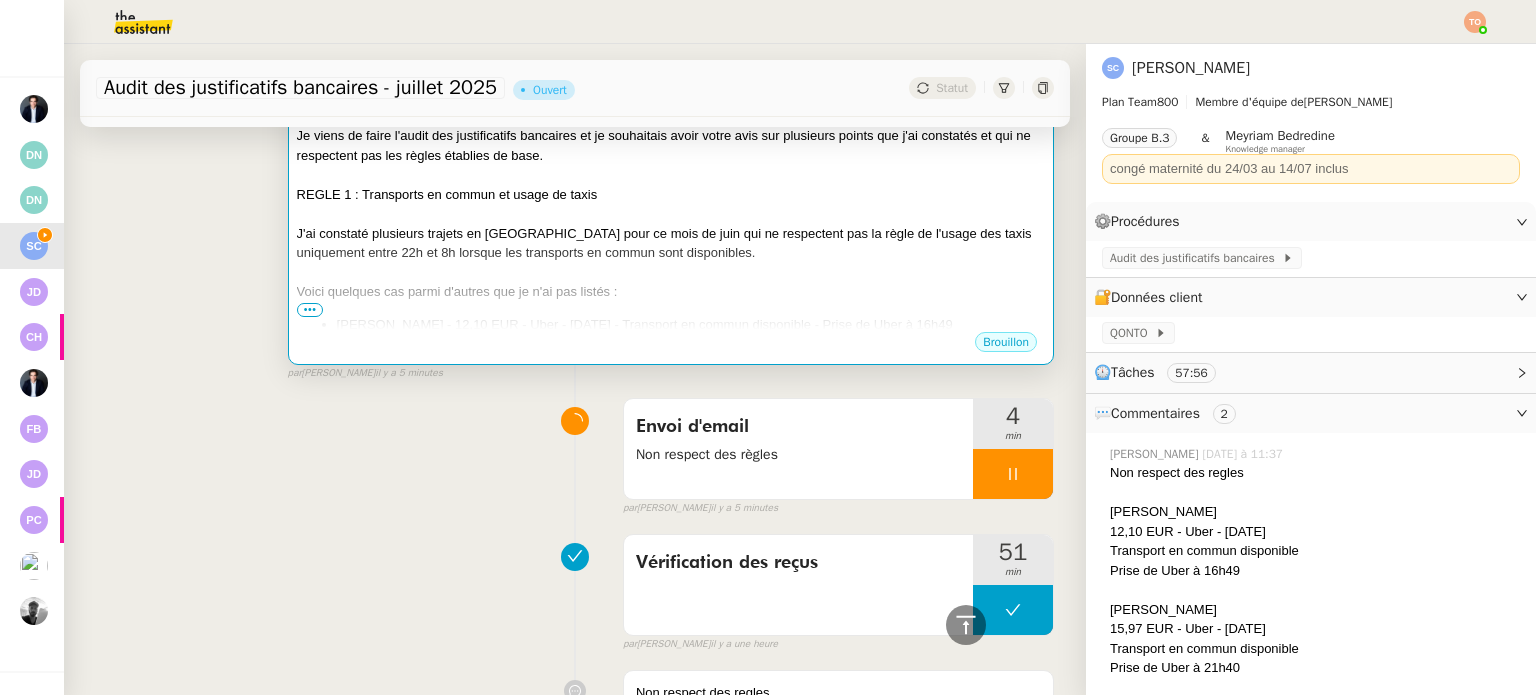 scroll, scrollTop: 400, scrollLeft: 0, axis: vertical 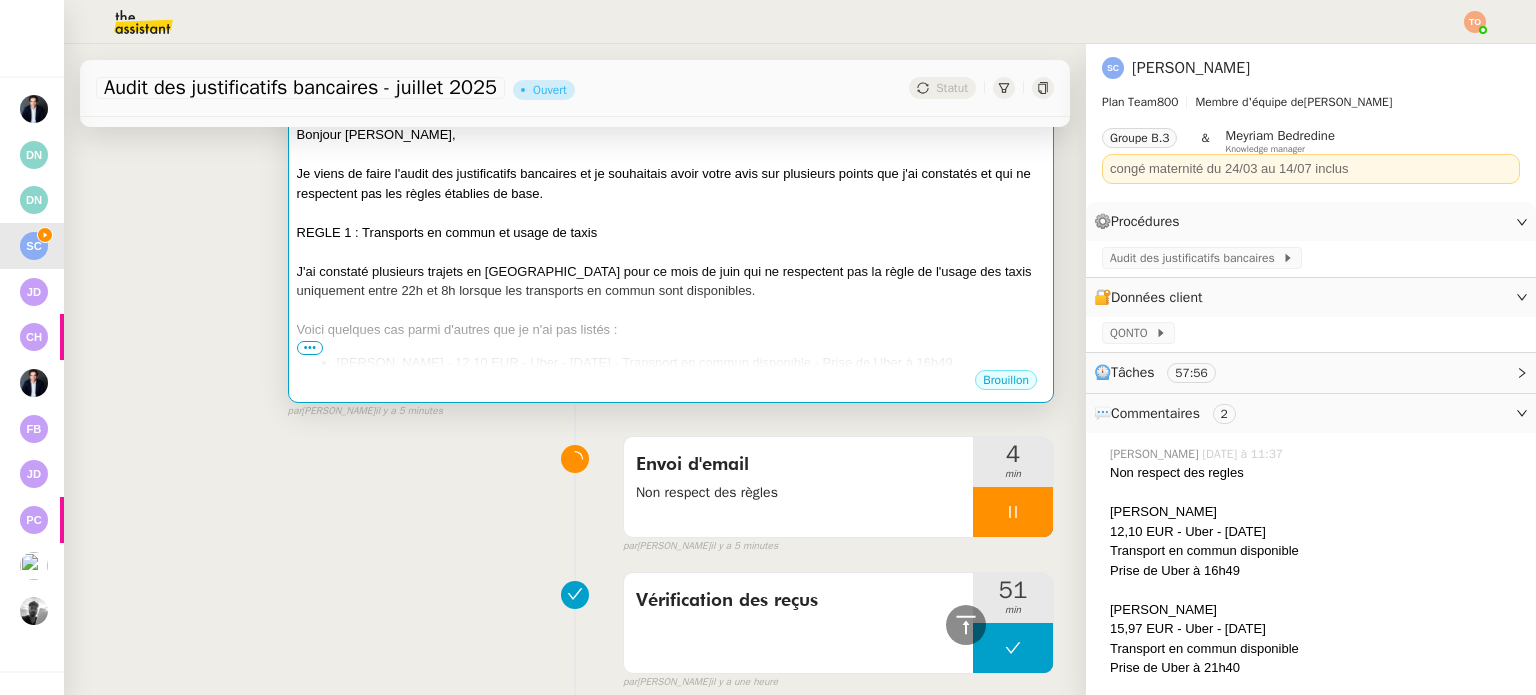 click at bounding box center [671, 311] 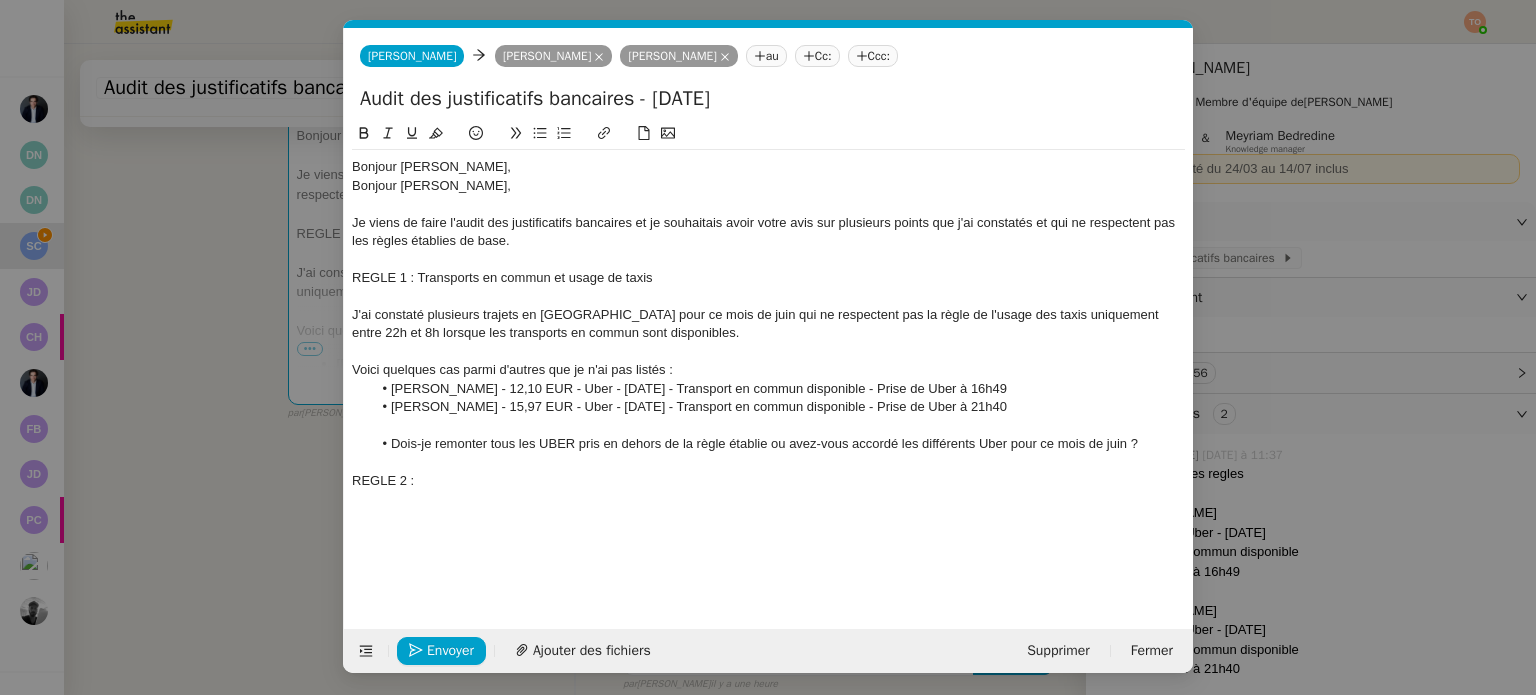 scroll, scrollTop: 0, scrollLeft: 42, axis: horizontal 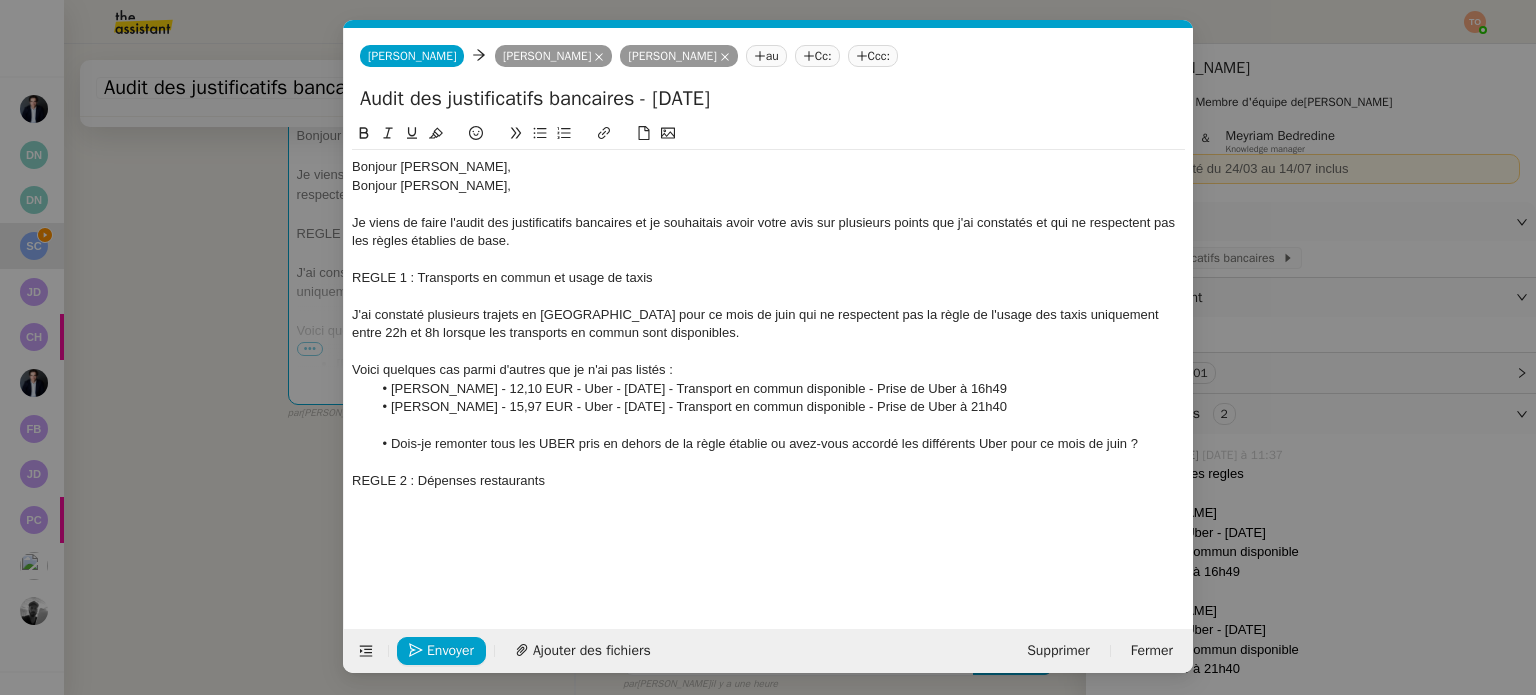 click 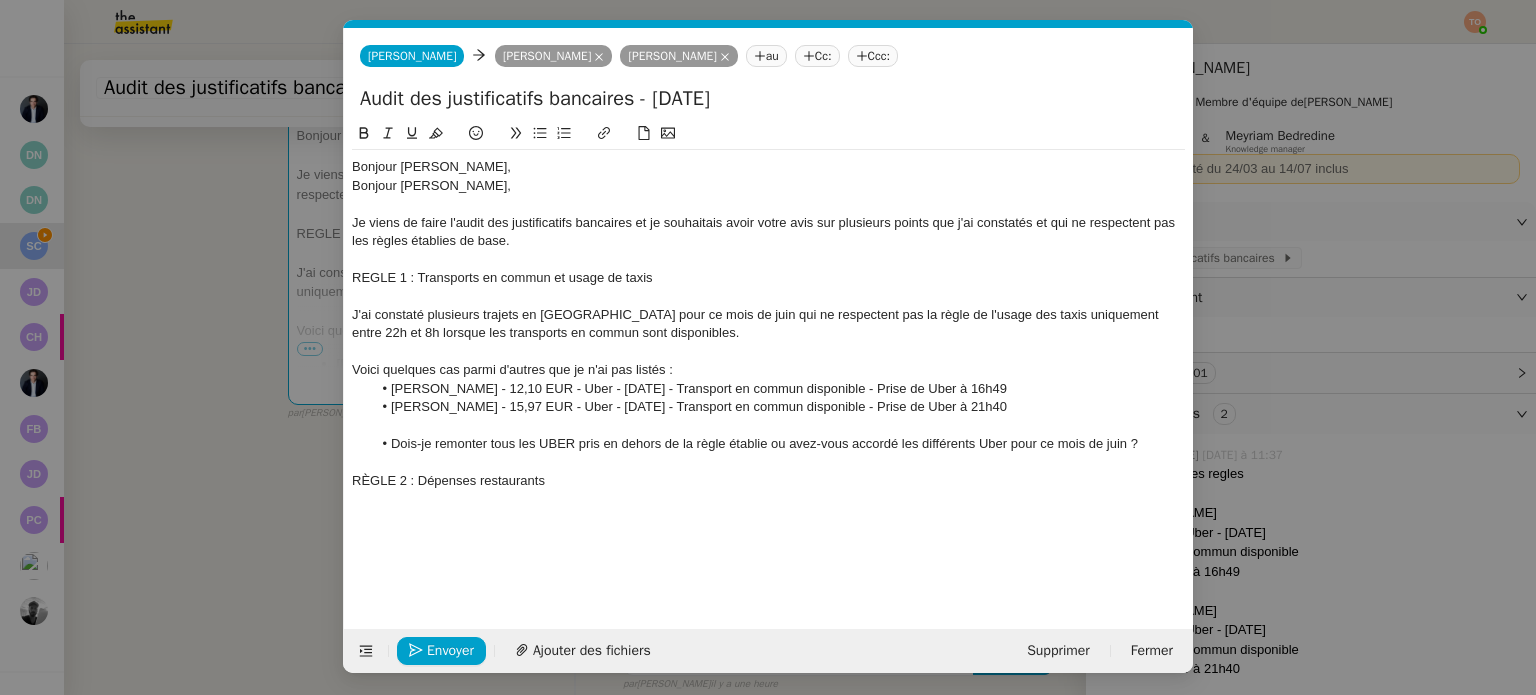 click on "REGLE 1 : Transports en commun et usage de taxis" 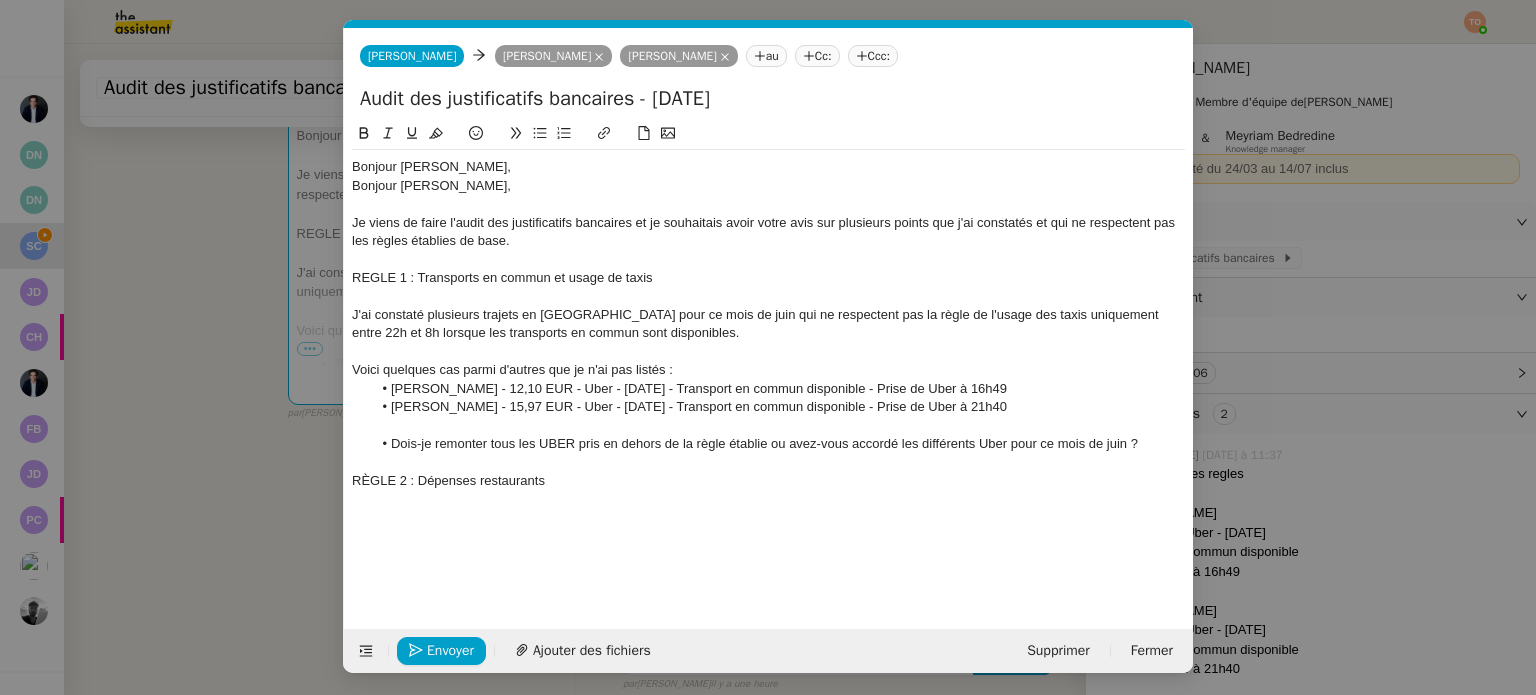 click on "Faute de frappe possible trouvée. RÈGLE RÉGLÉ RÈGNE RÈGLES RÉGLER Ignorer" 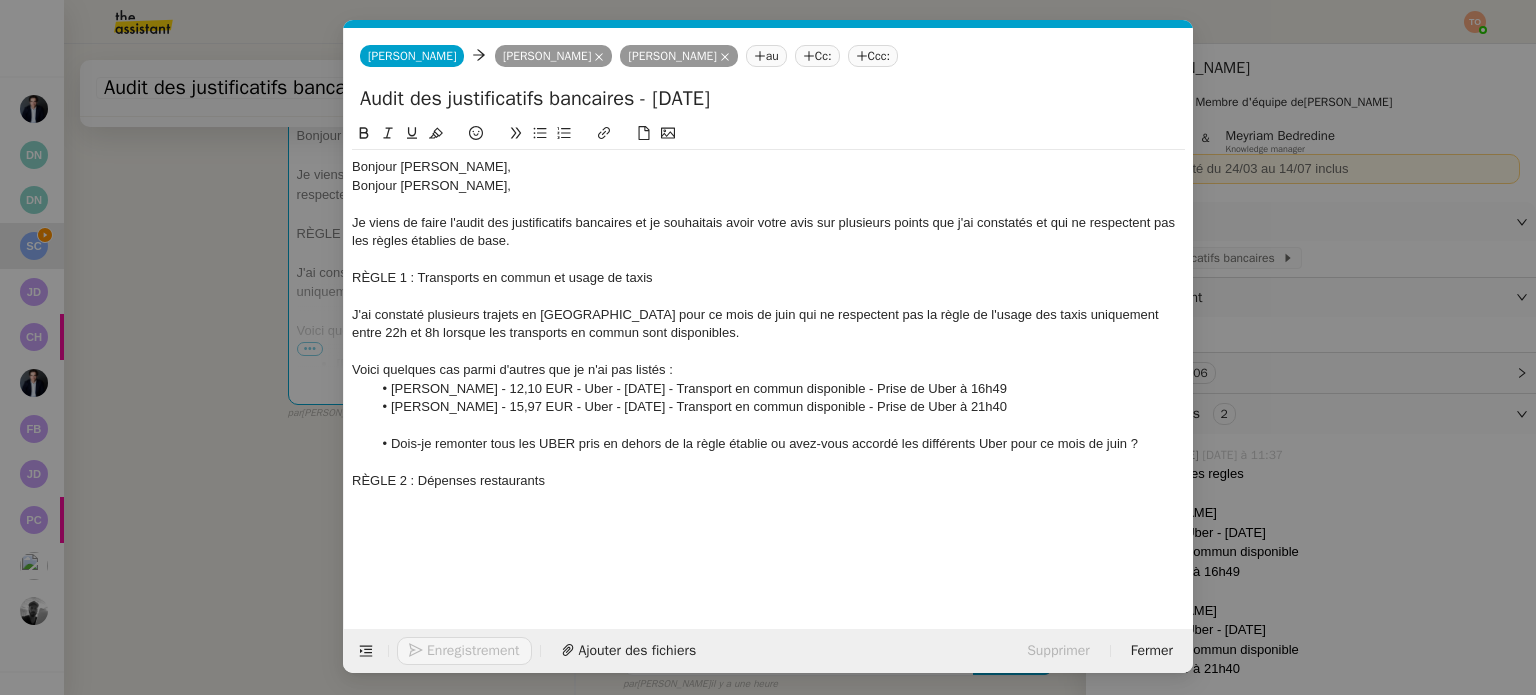 click on "Service TA - VOYAGE - PROPOSITION GLOBALE    A utiliser dans le cadre de proposition de déplacement TA - RELANCE CLIENT (EN)    Relancer un client lorsqu'il n'a pas répondu à un précédent message BAFERTY - MAIL AUDITION    A utiliser dans le cadre de la procédure d'envoi des mails d'audition TA - PUBLICATION OFFRE D'EMPLOI     Organisation du recrutement Discours de présentation du paiement sécurisé    TA - VOYAGES - PROPOSITION ITINERAIRE    Soumettre les résultats d'une recherche TA - CONFIRMATION PAIEMENT (EN)    Confirmer avec le client de modèle de transaction - Attention Plan Pro nécessaire. TA - COURRIER EXPEDIE (recommandé)    A utiliser dans le cadre de l'envoi d'un courrier recommandé TA - PARTAGE DE CALENDRIER (EN)    A utiliser pour demander au client de partager son calendrier afin de faciliter l'accès et la gestion PSPI - Appel de fonds MJL    A utiliser dans le cadre de la procédure d'appel de fonds MJL TA - RELANCE CLIENT    TA - AR PROCEDURES        21 YIELD" at bounding box center (768, 347) 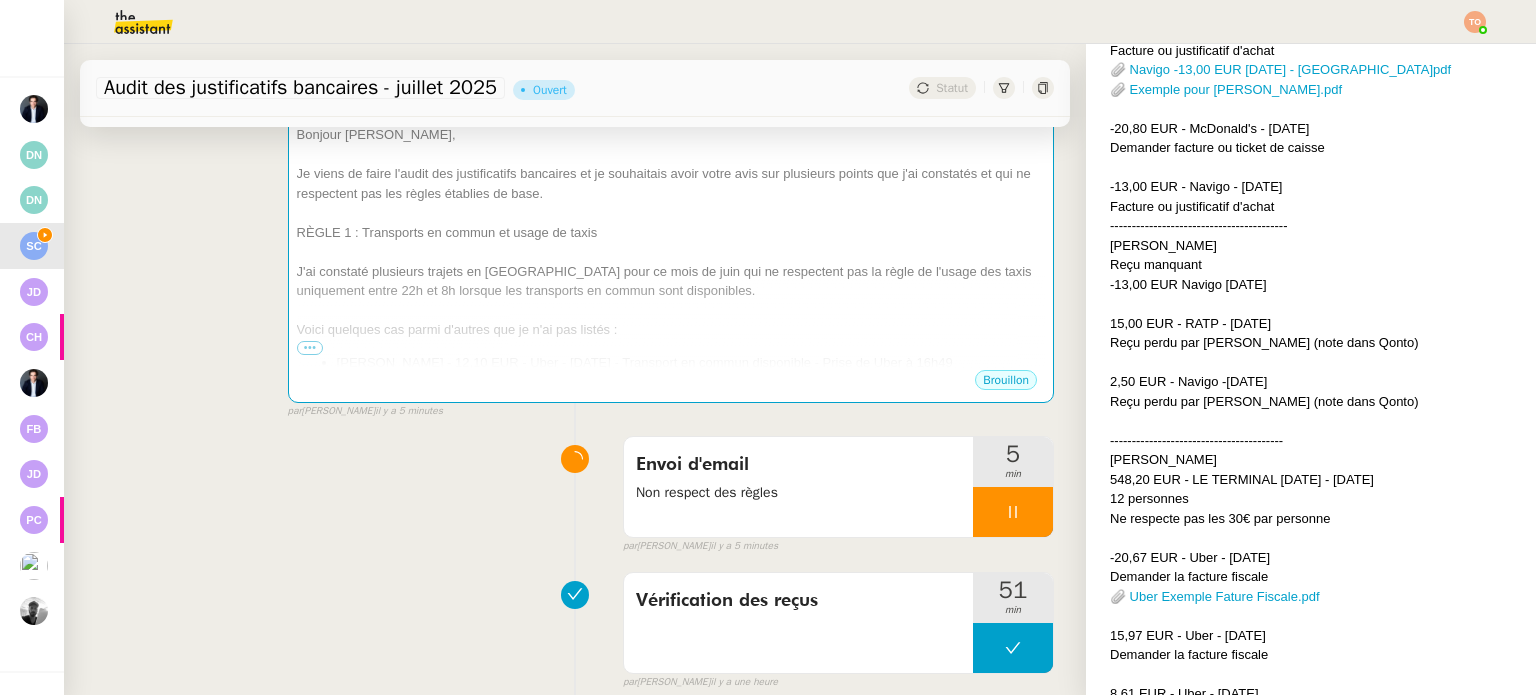 scroll, scrollTop: 900, scrollLeft: 0, axis: vertical 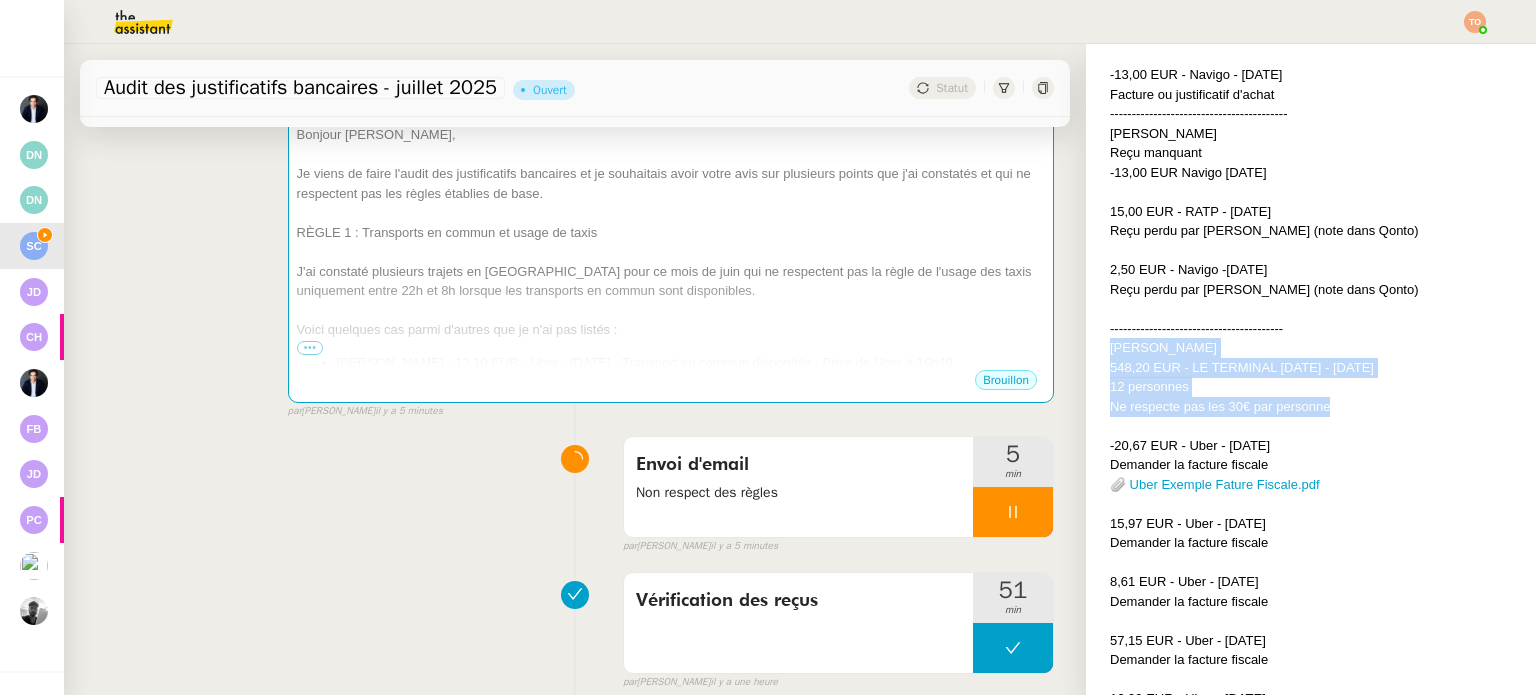 drag, startPoint x: 1097, startPoint y: 349, endPoint x: 1324, endPoint y: 411, distance: 235.31468 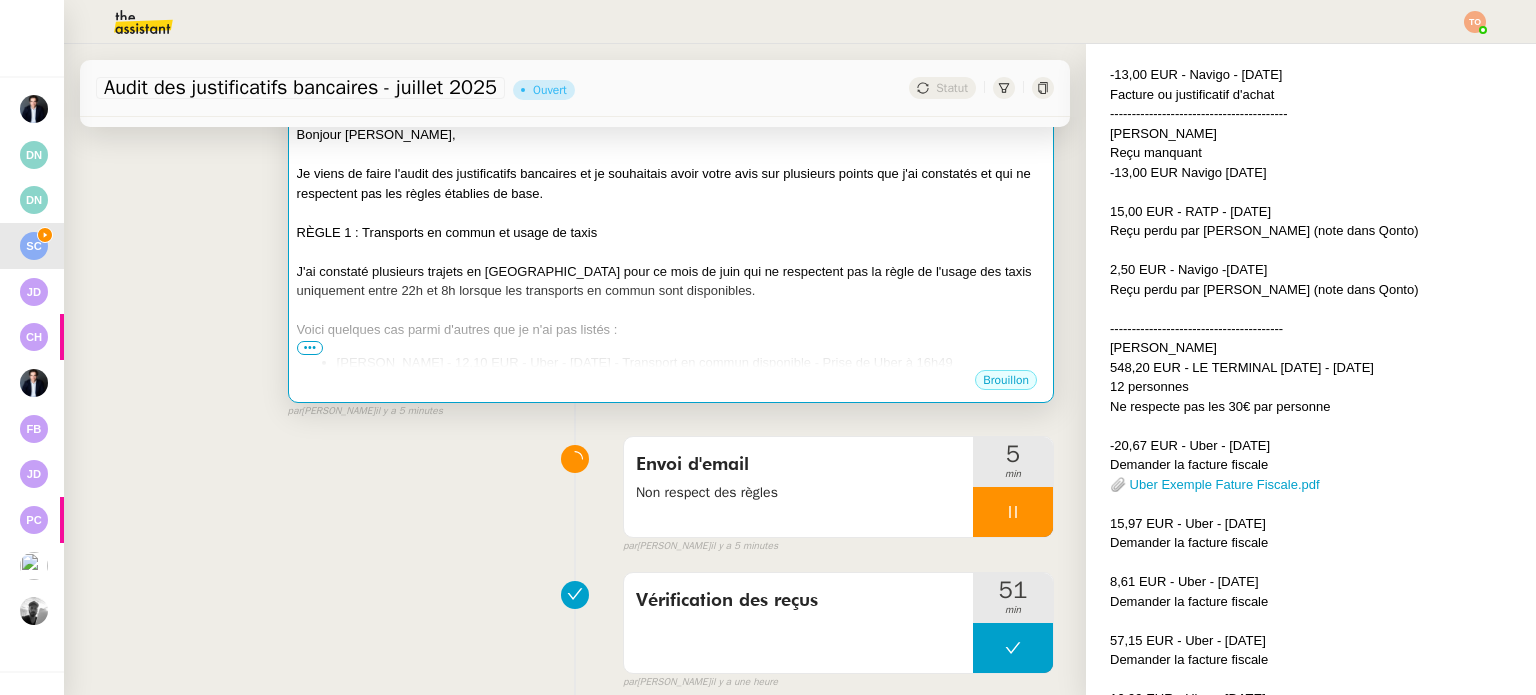 click at bounding box center [671, 252] 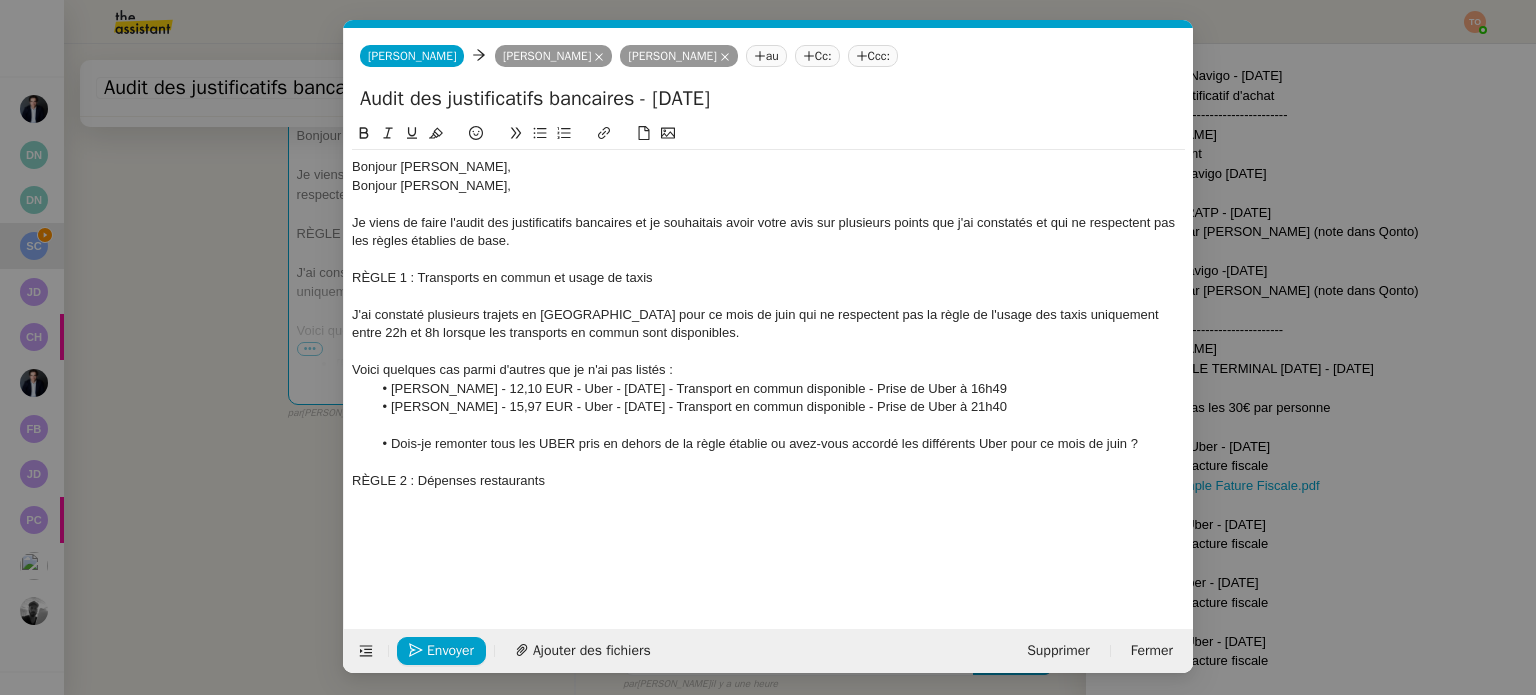 scroll, scrollTop: 903, scrollLeft: 0, axis: vertical 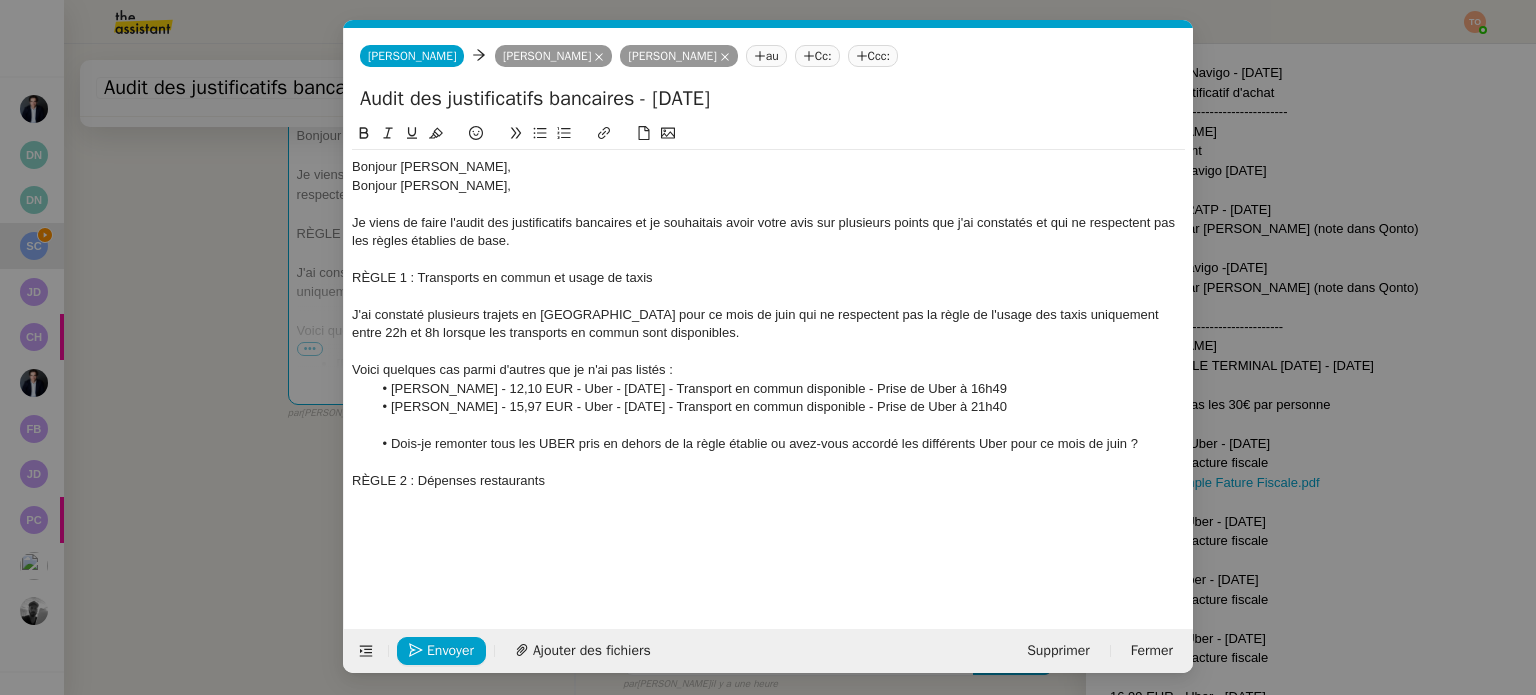 click on "RÈGLE 2 : Dépenses restaurants" 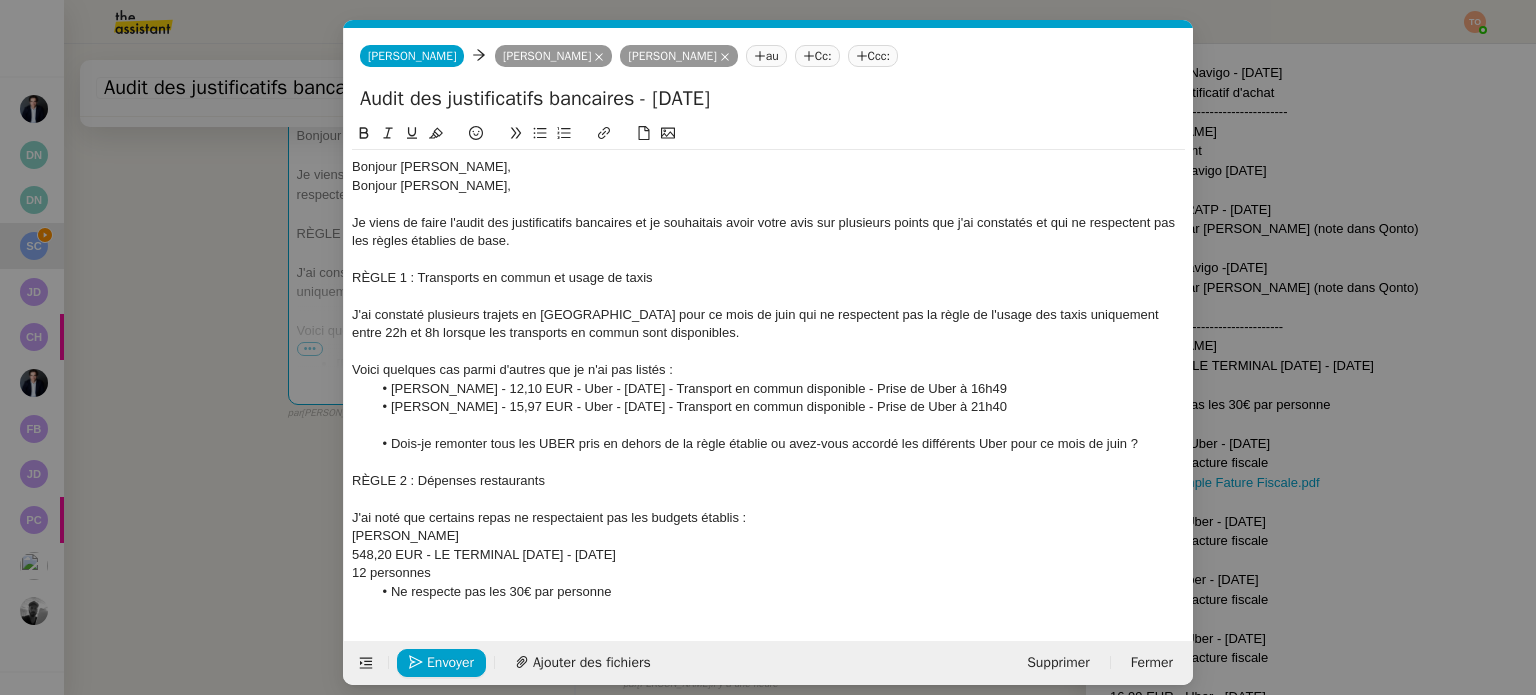 scroll, scrollTop: 0, scrollLeft: 0, axis: both 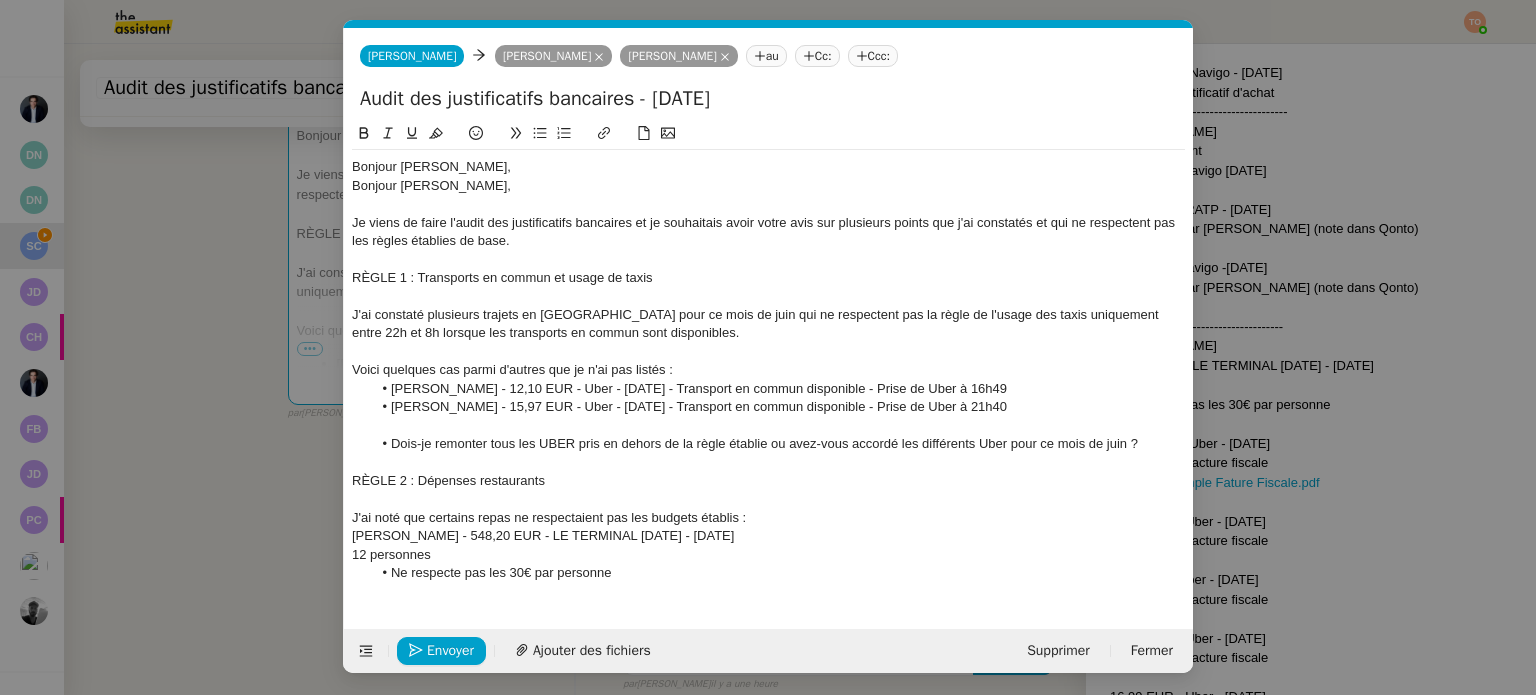 click on "Jerome Huret - 548,20 EUR - LE TERMINAL 5 - 24 juin 2025" 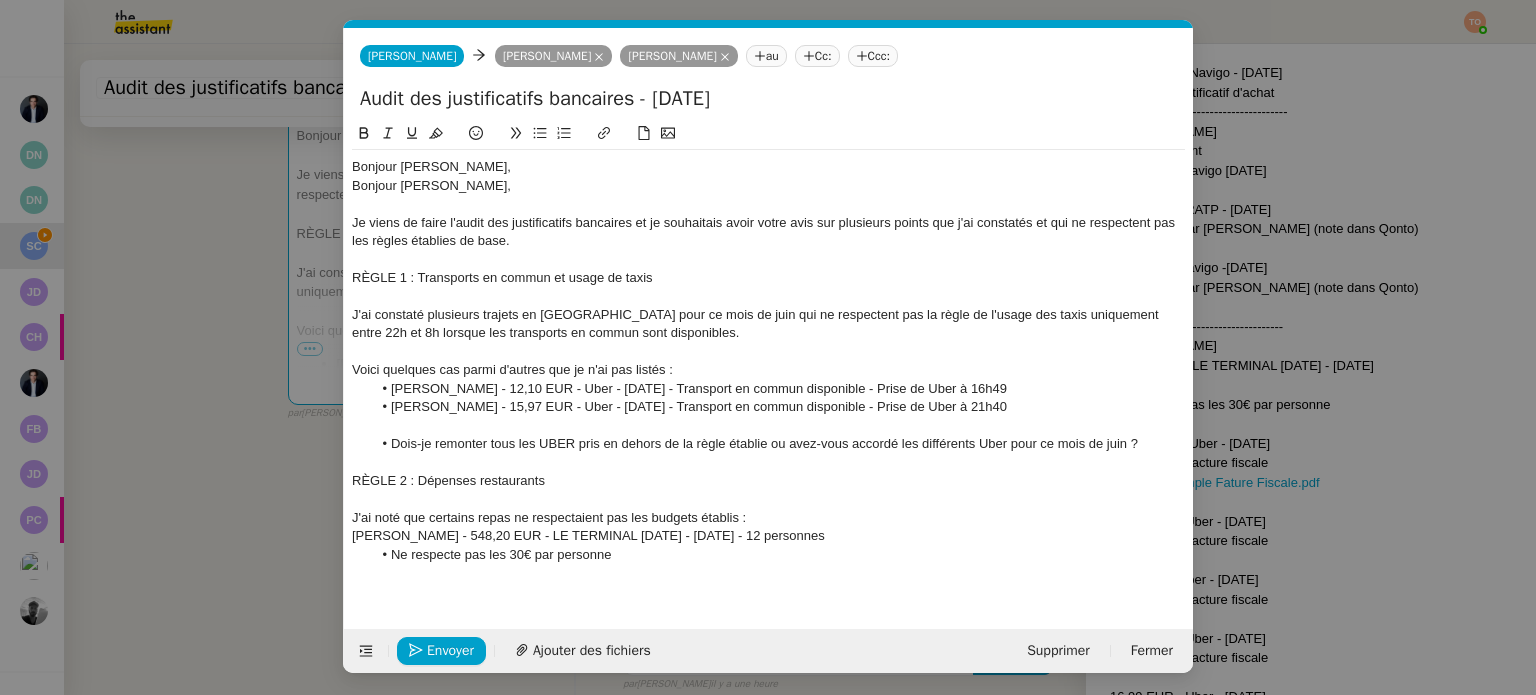 click on "Jerome Huret - 548,20 EUR - LE TERMINAL 5 - 24 juin 2025 - 12 personnes" 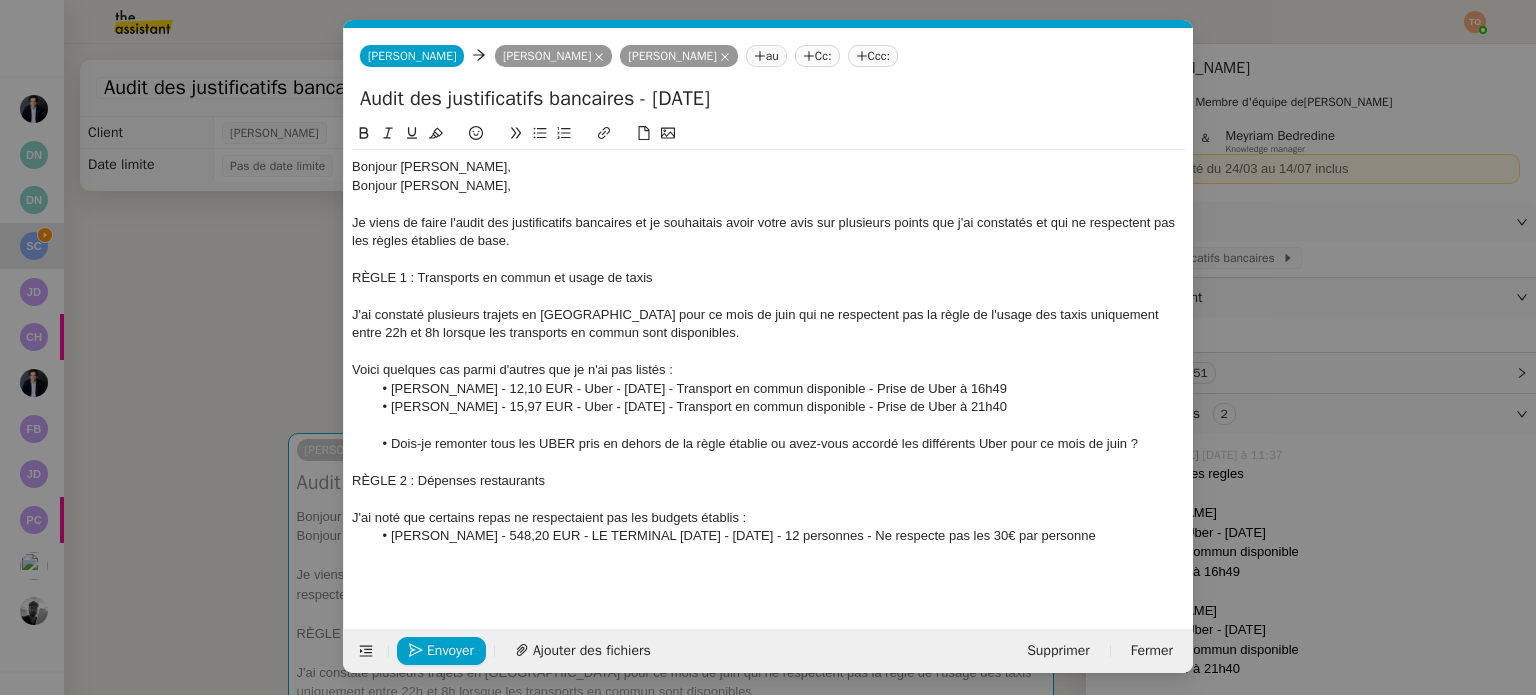 scroll, scrollTop: 0, scrollLeft: 0, axis: both 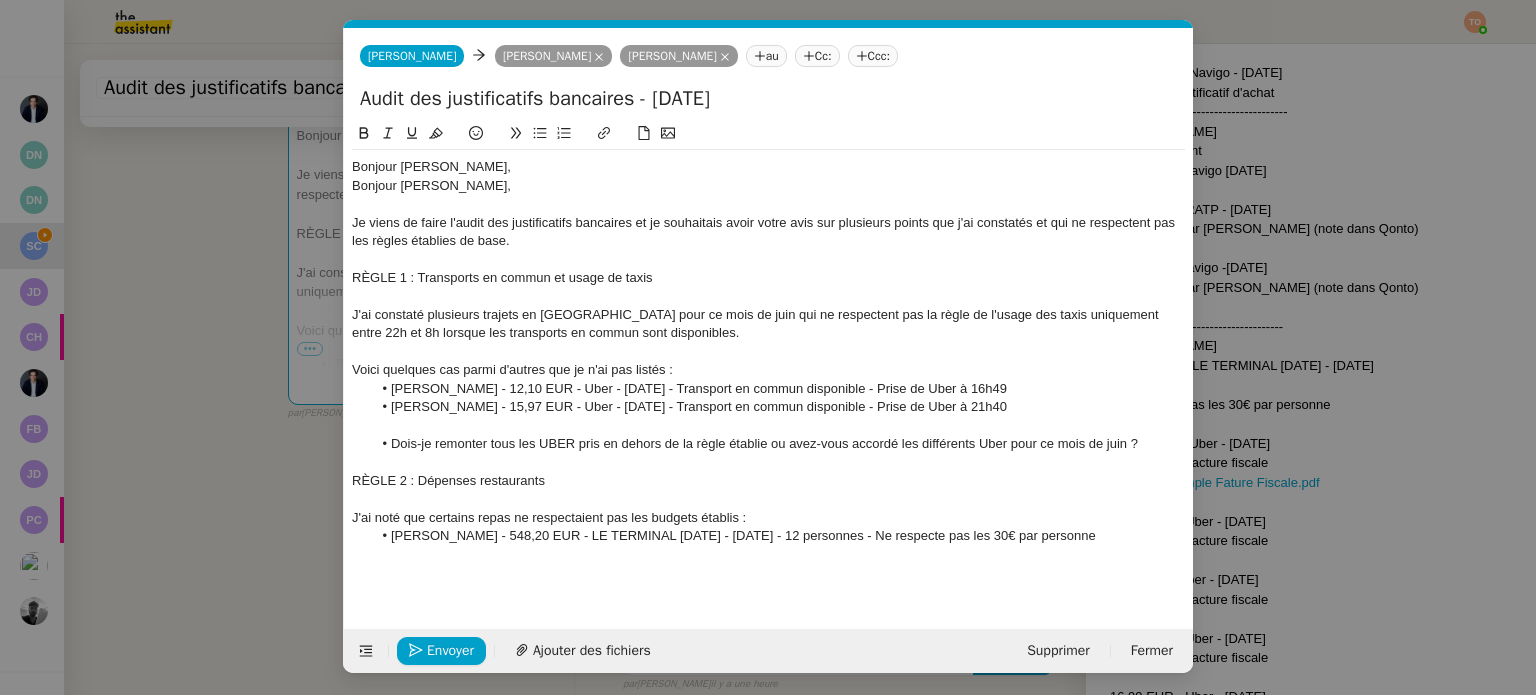 click on "Jerome Huret - 548,20 EUR - LE TERMINAL 5 - 24 juin 2025 - 12 personnes - Ne respecte pas les 30€ par personne" 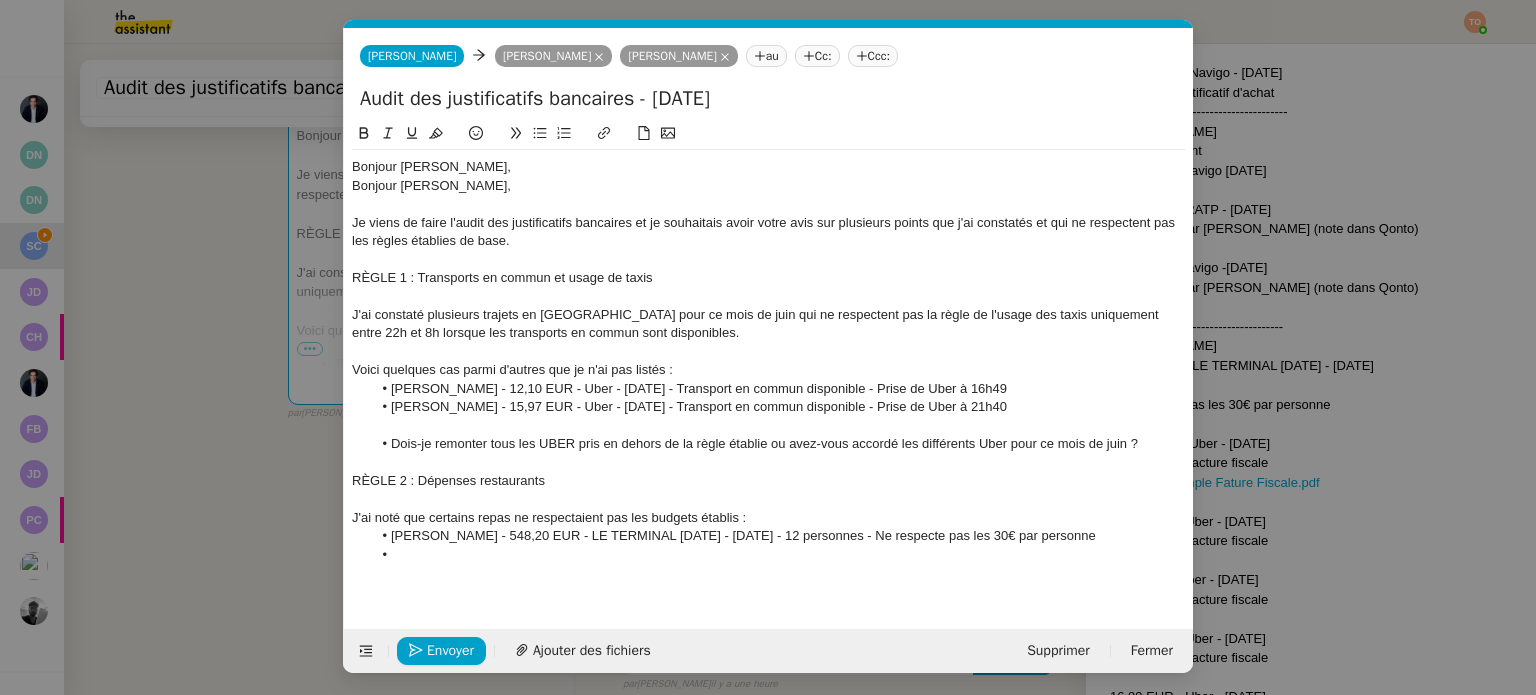click on "Service TA - VOYAGE - PROPOSITION GLOBALE    A utiliser dans le cadre de proposition de déplacement TA - RELANCE CLIENT (EN)    Relancer un client lorsqu'il n'a pas répondu à un précédent message BAFERTY - MAIL AUDITION    A utiliser dans le cadre de la procédure d'envoi des mails d'audition TA - PUBLICATION OFFRE D'EMPLOI     Organisation du recrutement Discours de présentation du paiement sécurisé    TA - VOYAGES - PROPOSITION ITINERAIRE    Soumettre les résultats d'une recherche TA - CONFIRMATION PAIEMENT (EN)    Confirmer avec le client de modèle de transaction - Attention Plan Pro nécessaire. TA - COURRIER EXPEDIE (recommandé)    A utiliser dans le cadre de l'envoi d'un courrier recommandé TA - PARTAGE DE CALENDRIER (EN)    A utiliser pour demander au client de partager son calendrier afin de faciliter l'accès et la gestion PSPI - Appel de fonds MJL    A utiliser dans le cadre de la procédure d'appel de fonds MJL TA - RELANCE CLIENT    TA - AR PROCEDURES        21 YIELD" at bounding box center (768, 347) 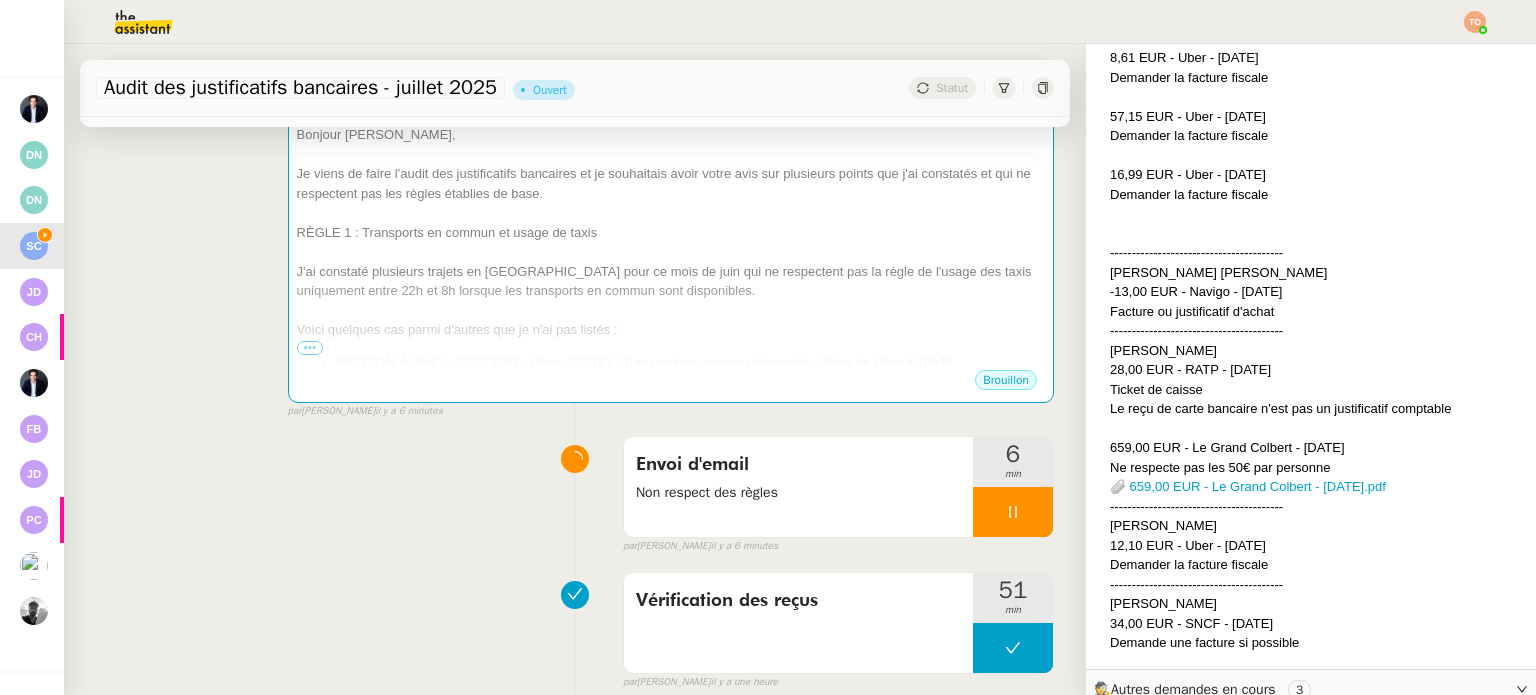 scroll, scrollTop: 1500, scrollLeft: 0, axis: vertical 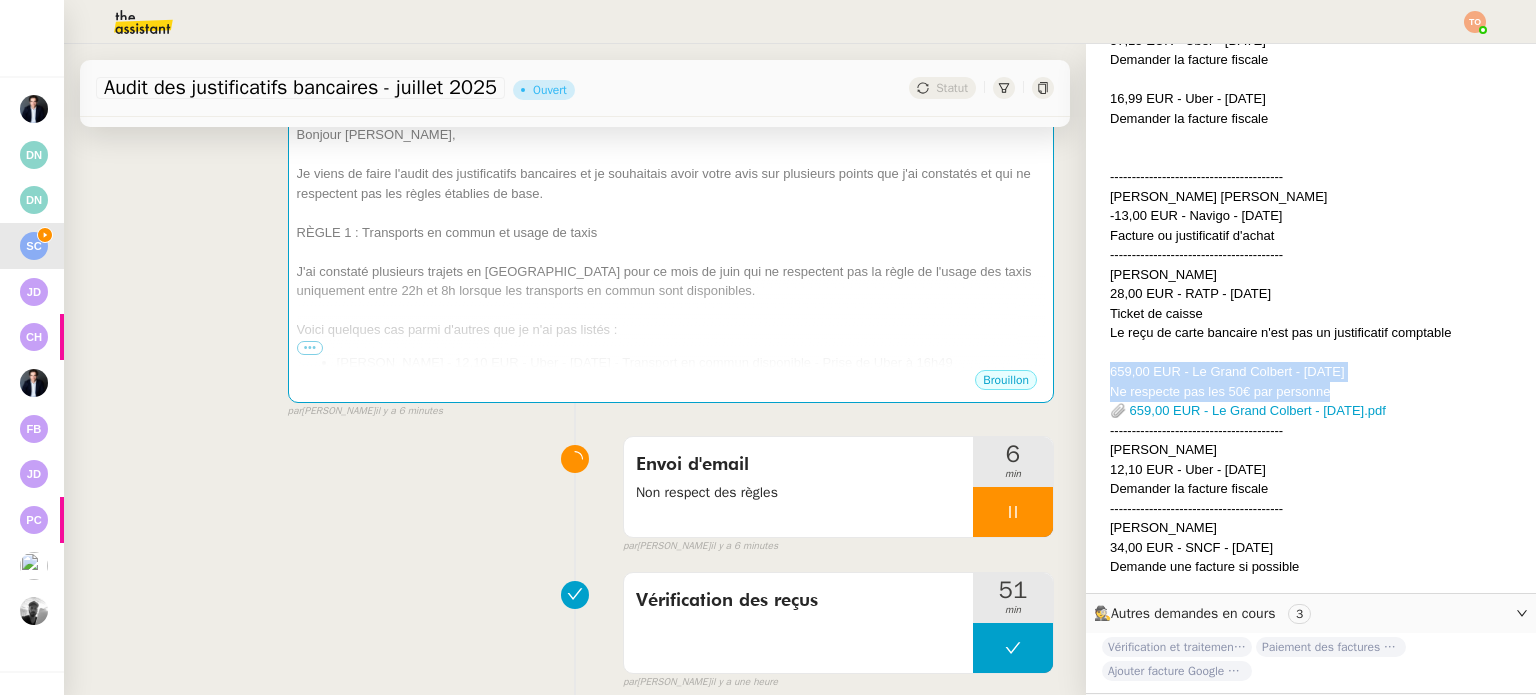 drag, startPoint x: 1099, startPoint y: 371, endPoint x: 1360, endPoint y: 402, distance: 262.83453 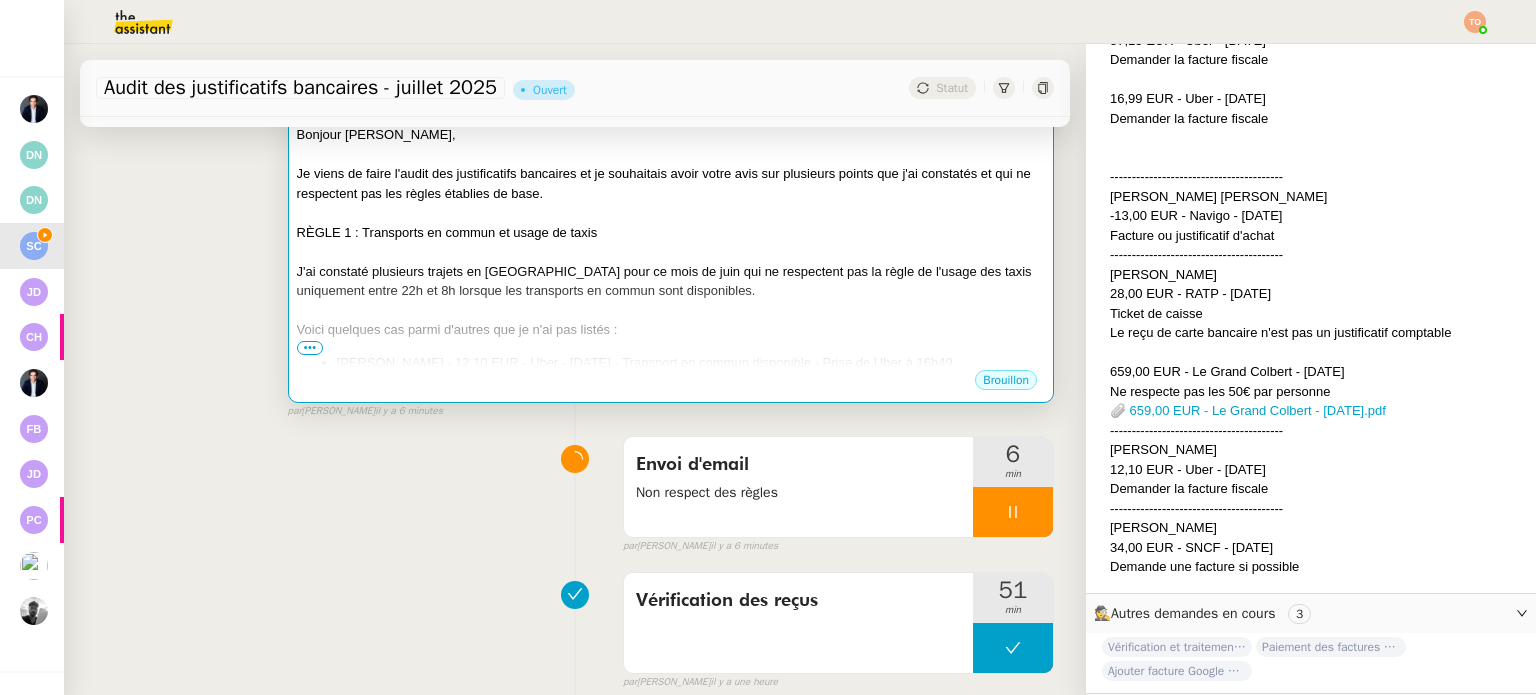 click on "J'ai constaté plusieurs trajets en Uber pour ce mois de juin qui ne respectent pas la règle de l'usage des taxis uniquement entre 22h et 8h lorsque les transports en commun sont disponibles." at bounding box center [671, 281] 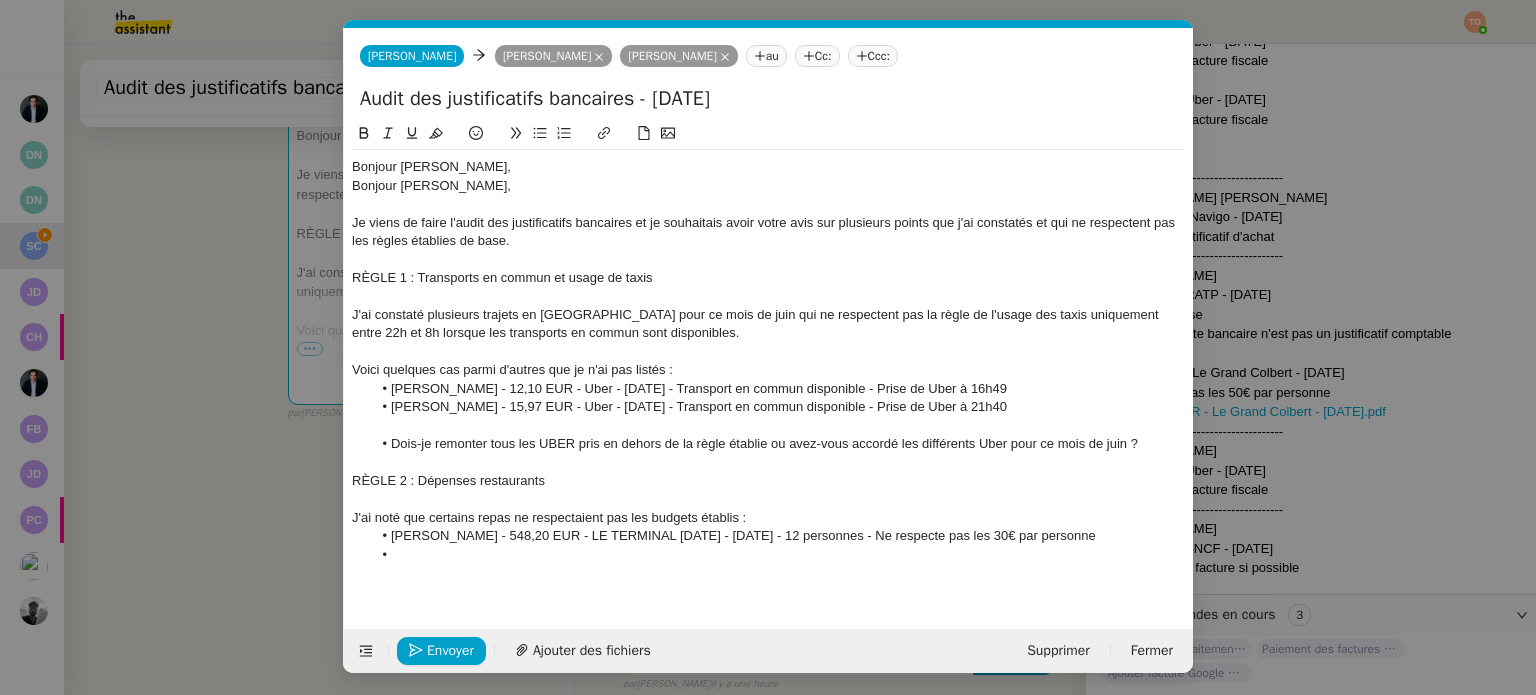 scroll, scrollTop: 1502, scrollLeft: 0, axis: vertical 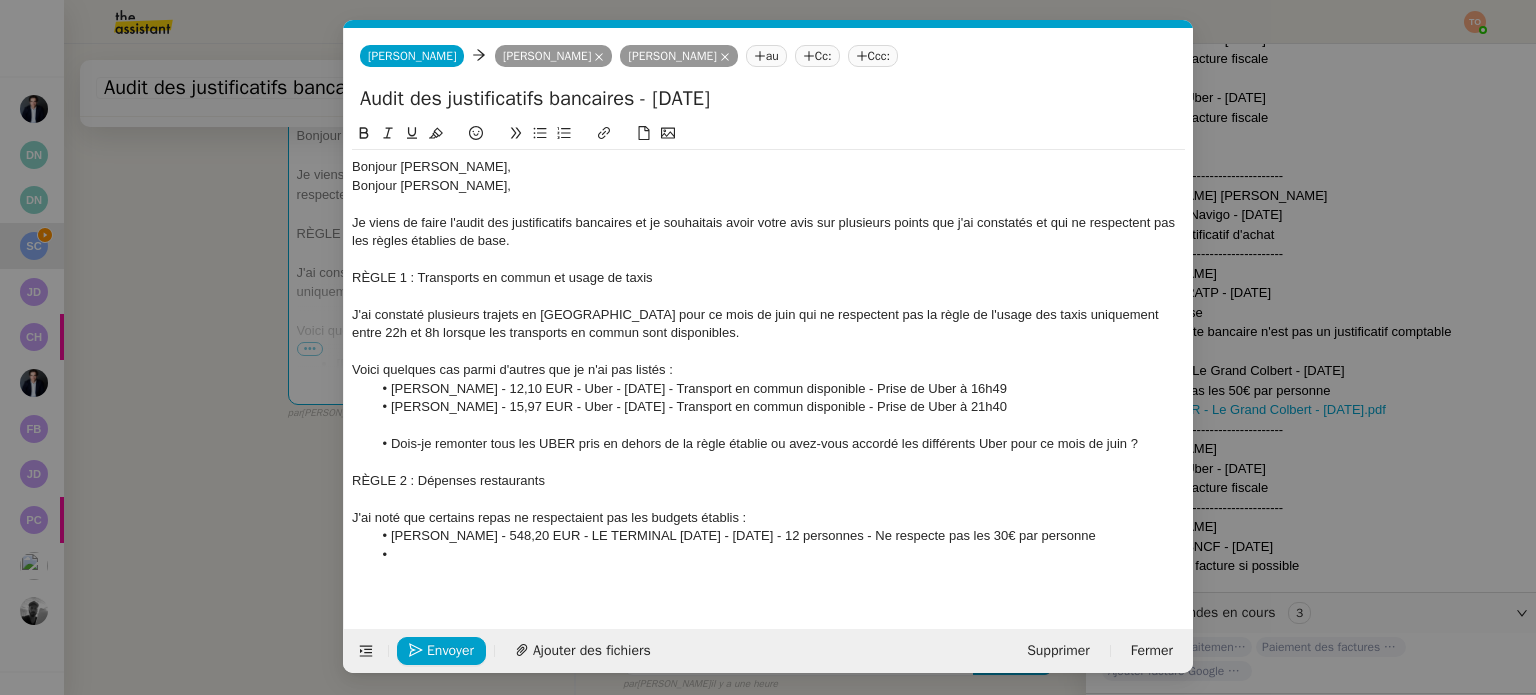 click 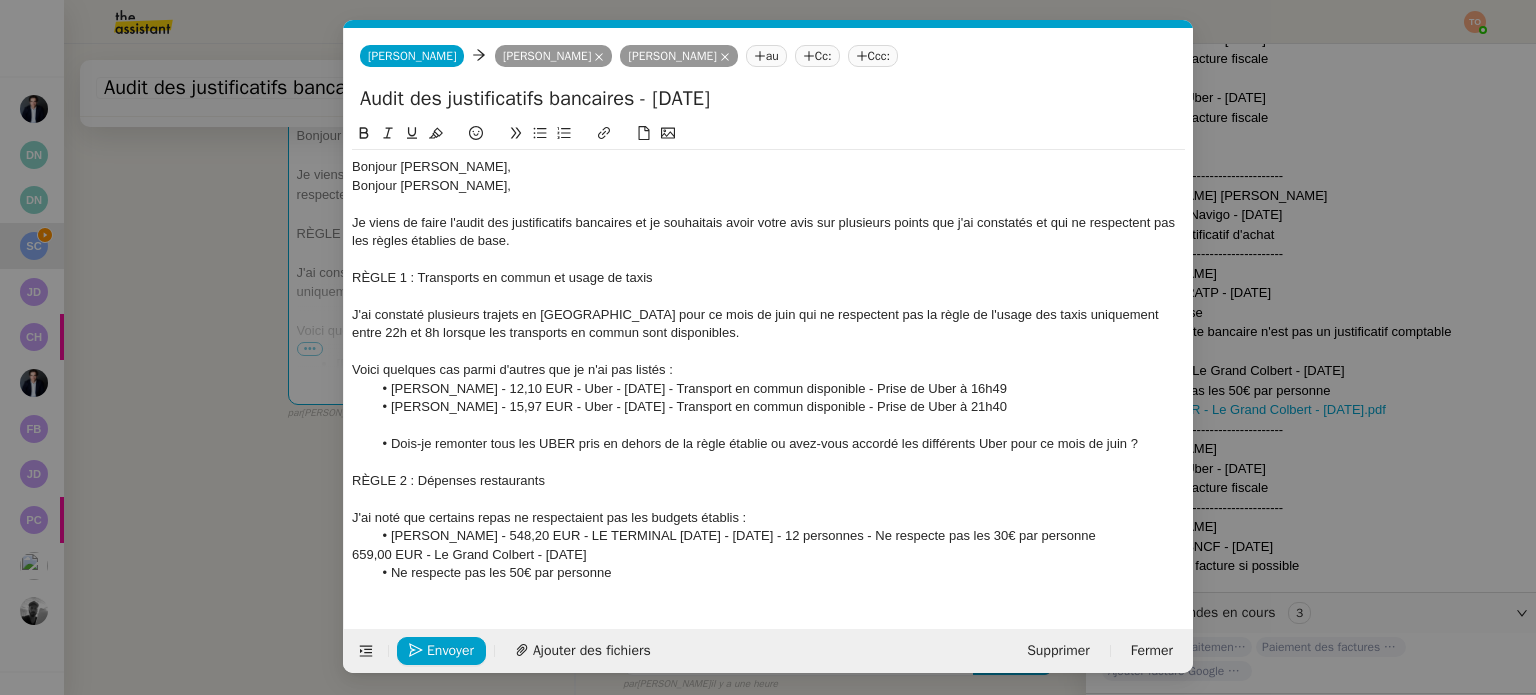 scroll, scrollTop: 0, scrollLeft: 0, axis: both 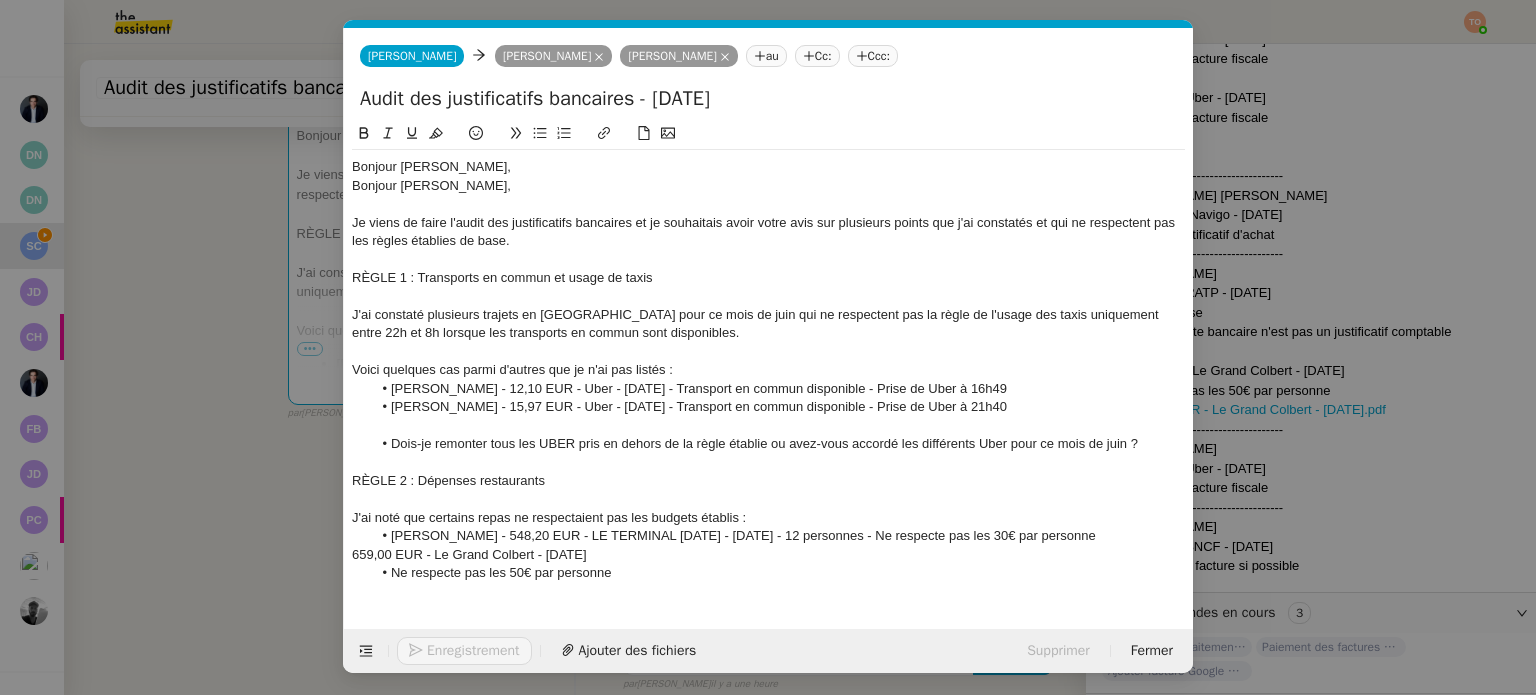 click on "Service TA - VOYAGE - PROPOSITION GLOBALE    A utiliser dans le cadre de proposition de déplacement TA - RELANCE CLIENT (EN)    Relancer un client lorsqu'il n'a pas répondu à un précédent message BAFERTY - MAIL AUDITION    A utiliser dans le cadre de la procédure d'envoi des mails d'audition TA - PUBLICATION OFFRE D'EMPLOI     Organisation du recrutement Discours de présentation du paiement sécurisé    TA - VOYAGES - PROPOSITION ITINERAIRE    Soumettre les résultats d'une recherche TA - CONFIRMATION PAIEMENT (EN)    Confirmer avec le client de modèle de transaction - Attention Plan Pro nécessaire. TA - COURRIER EXPEDIE (recommandé)    A utiliser dans le cadre de l'envoi d'un courrier recommandé TA - PARTAGE DE CALENDRIER (EN)    A utiliser pour demander au client de partager son calendrier afin de faciliter l'accès et la gestion PSPI - Appel de fonds MJL    A utiliser dans le cadre de la procédure d'appel de fonds MJL TA - RELANCE CLIENT    TA - AR PROCEDURES        21 YIELD" at bounding box center (768, 347) 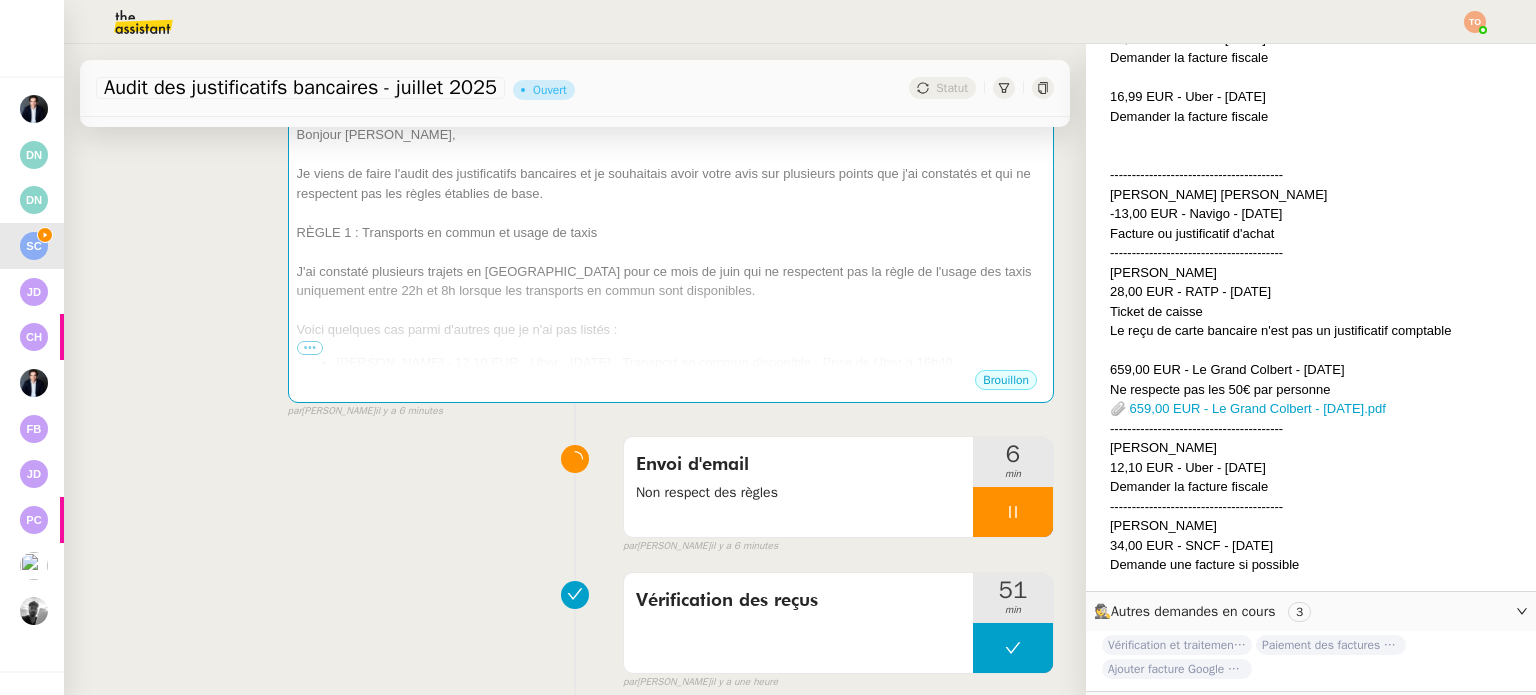 scroll, scrollTop: 1500, scrollLeft: 0, axis: vertical 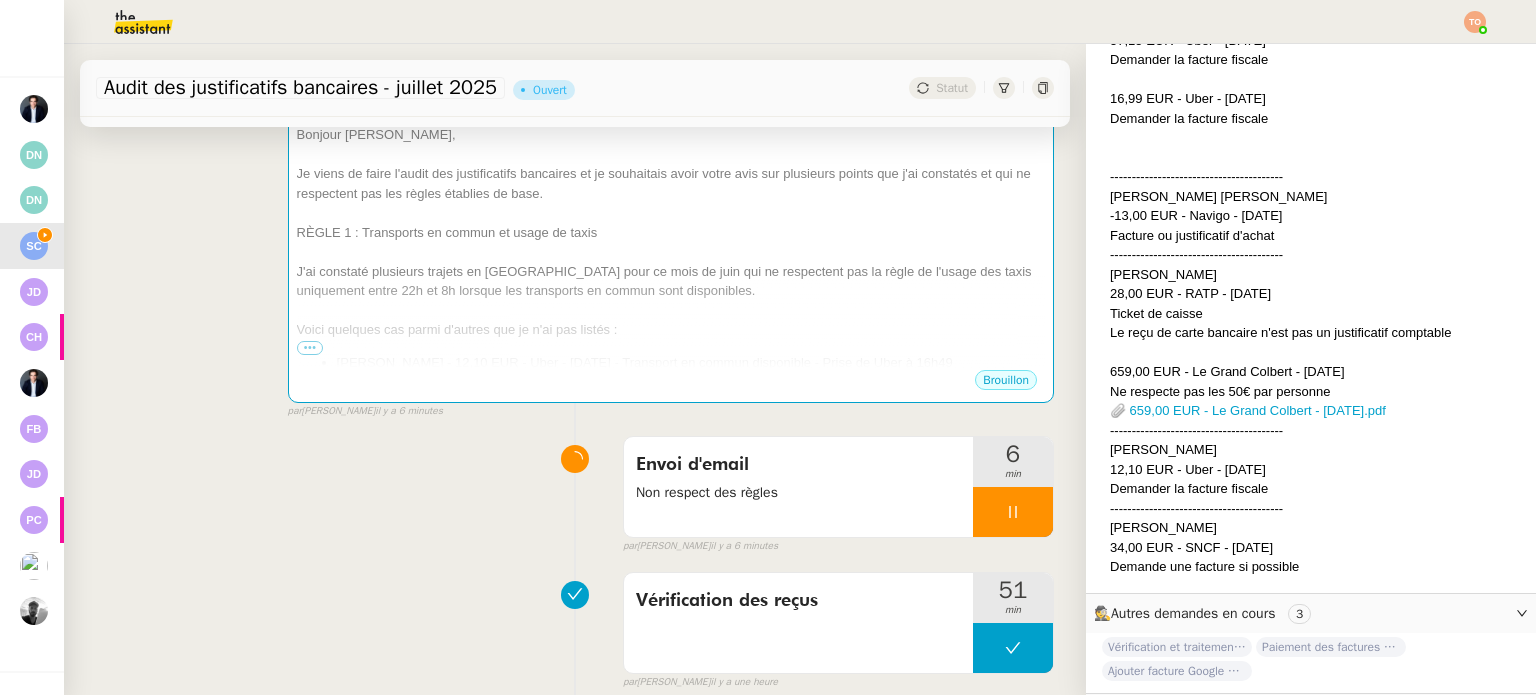 click on "Juliette Jeanne Marthe Gaucher" 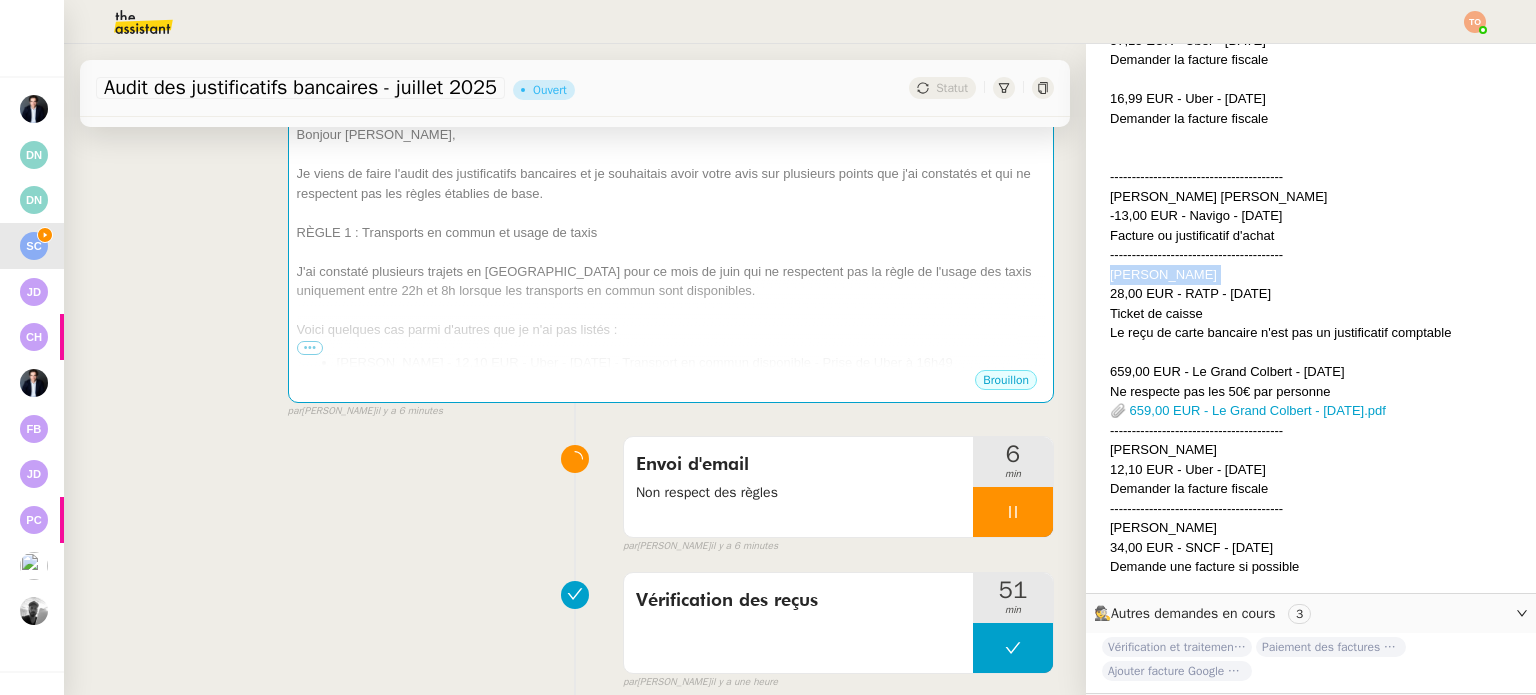 click on "Juliette Jeanne Marthe Gaucher" 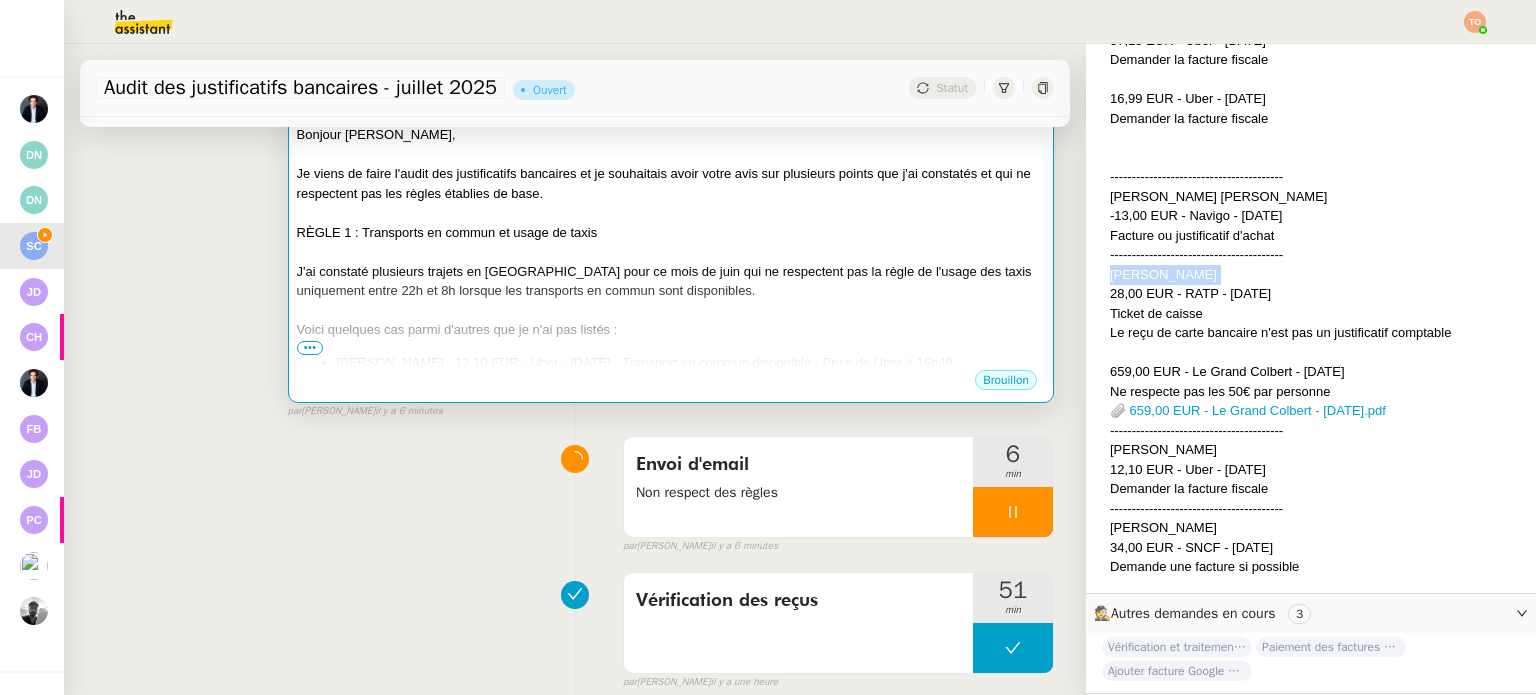 click at bounding box center [671, 252] 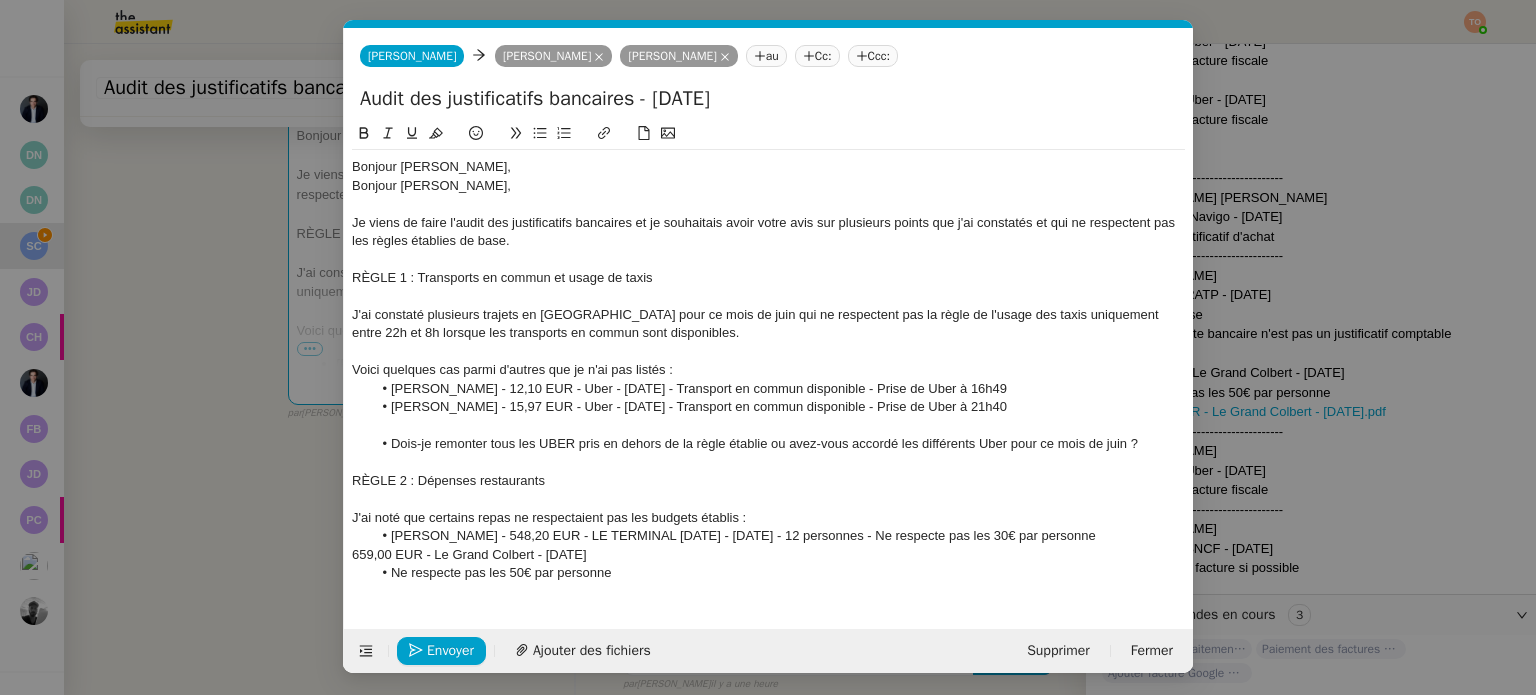scroll, scrollTop: 1502, scrollLeft: 0, axis: vertical 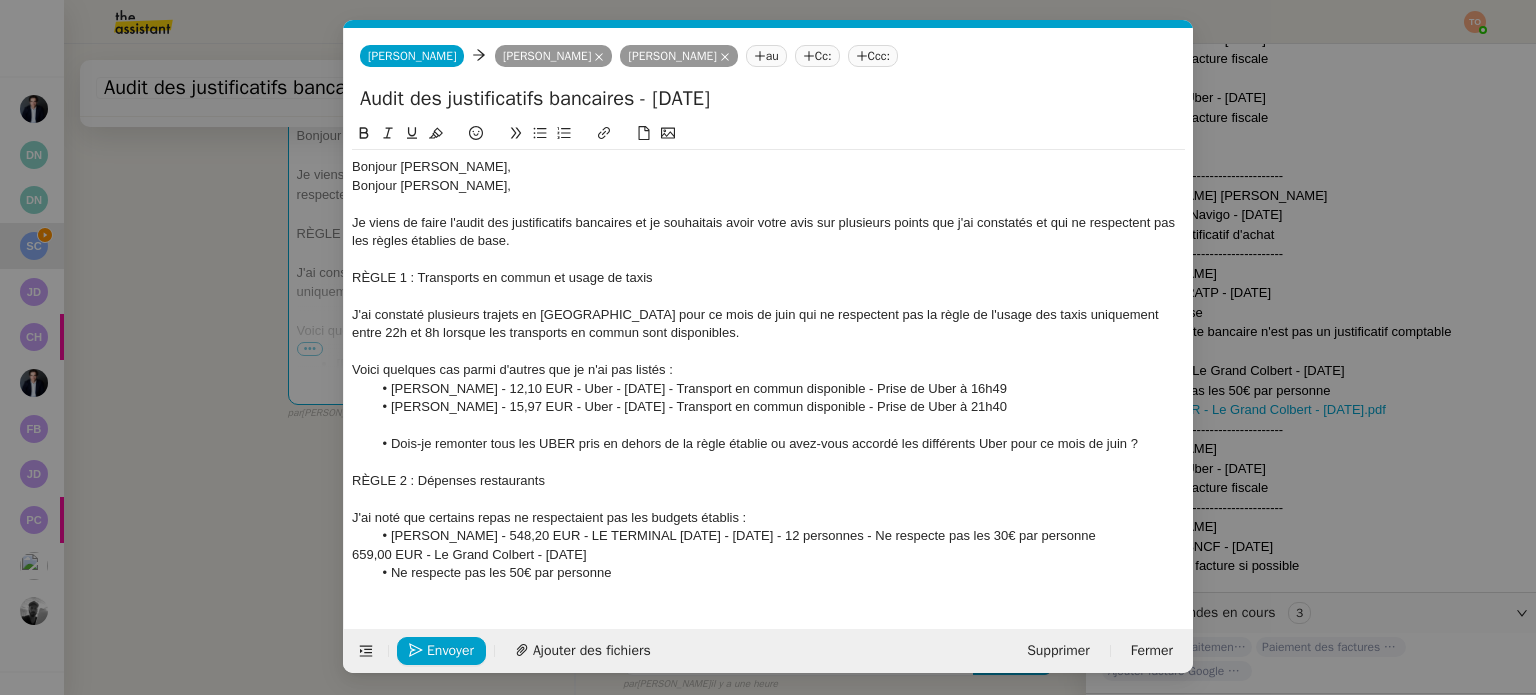 click on "Ne respecte pas les 50€ par personne" 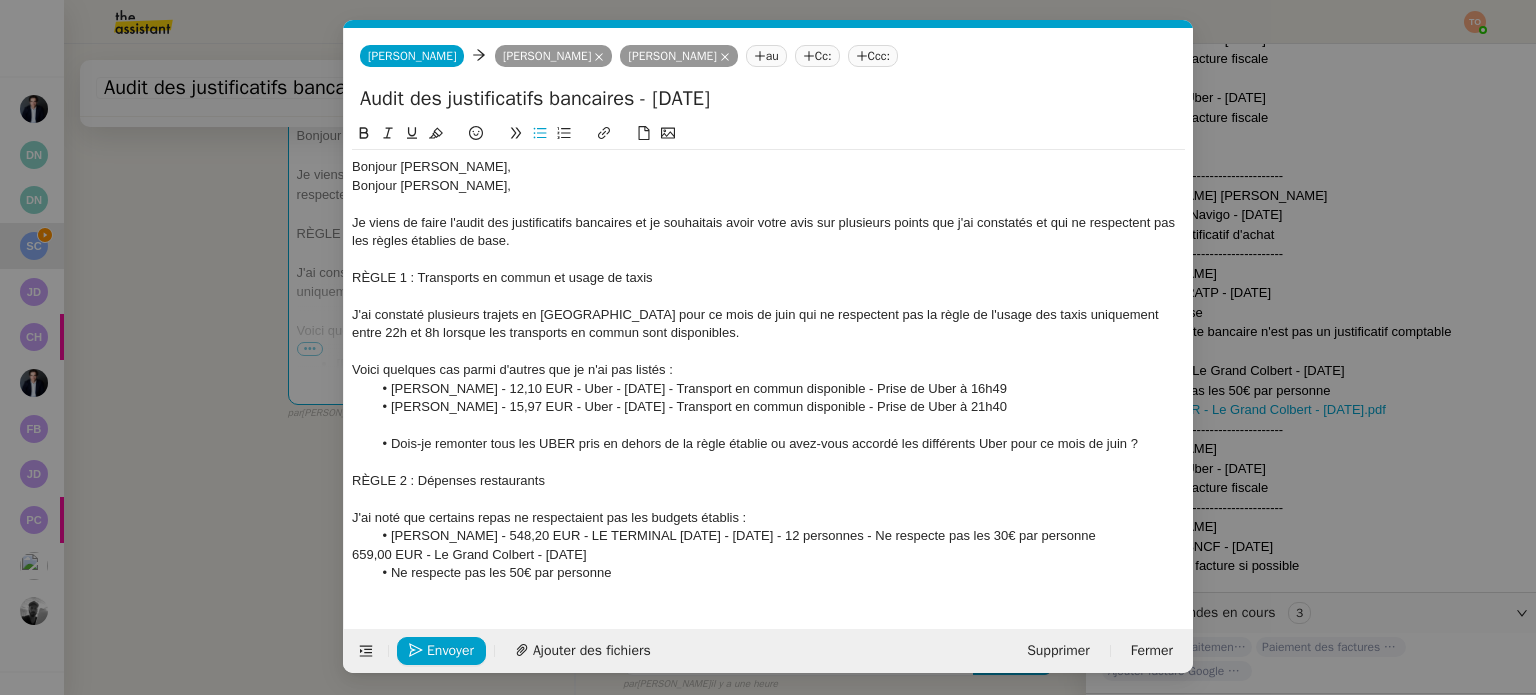 paste 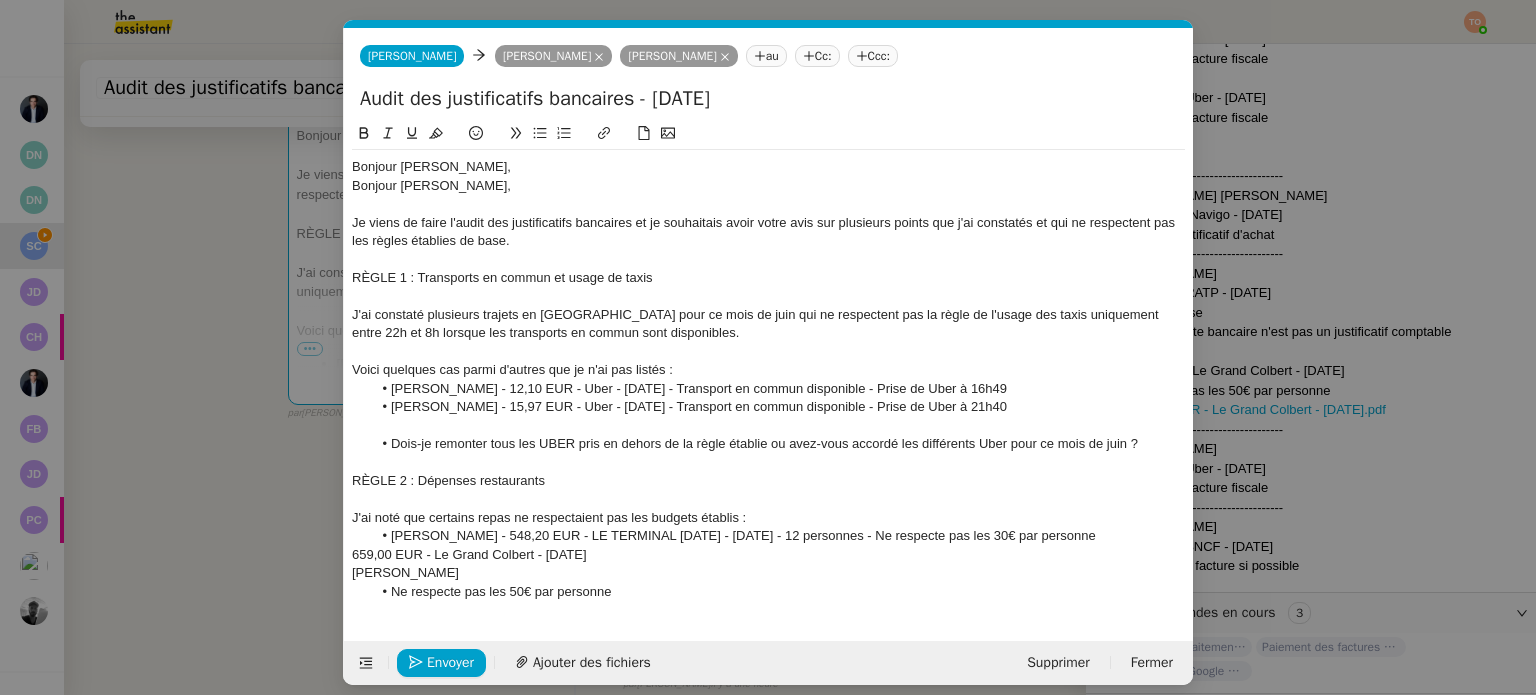 scroll, scrollTop: 0, scrollLeft: 0, axis: both 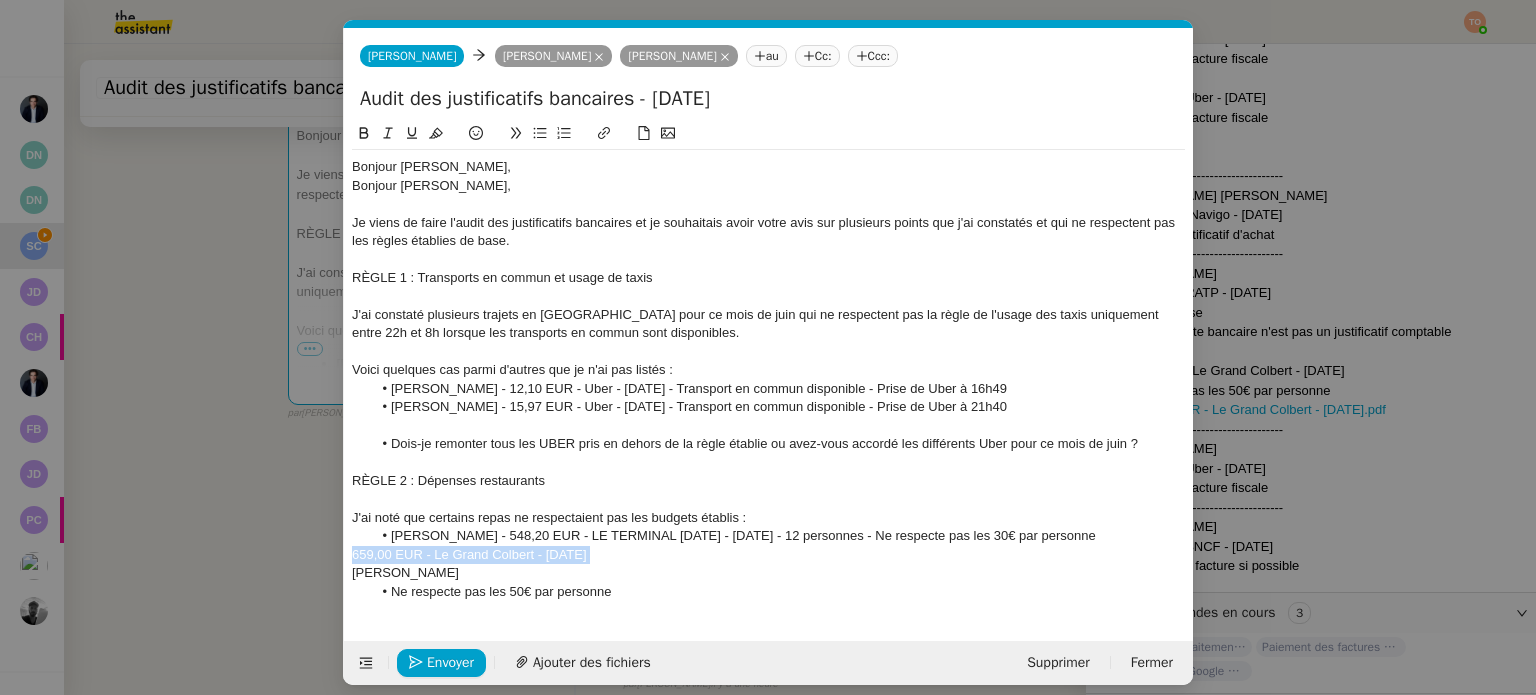 click on "659,00 EUR - Le Grand Colbert - 12 juin 2025" 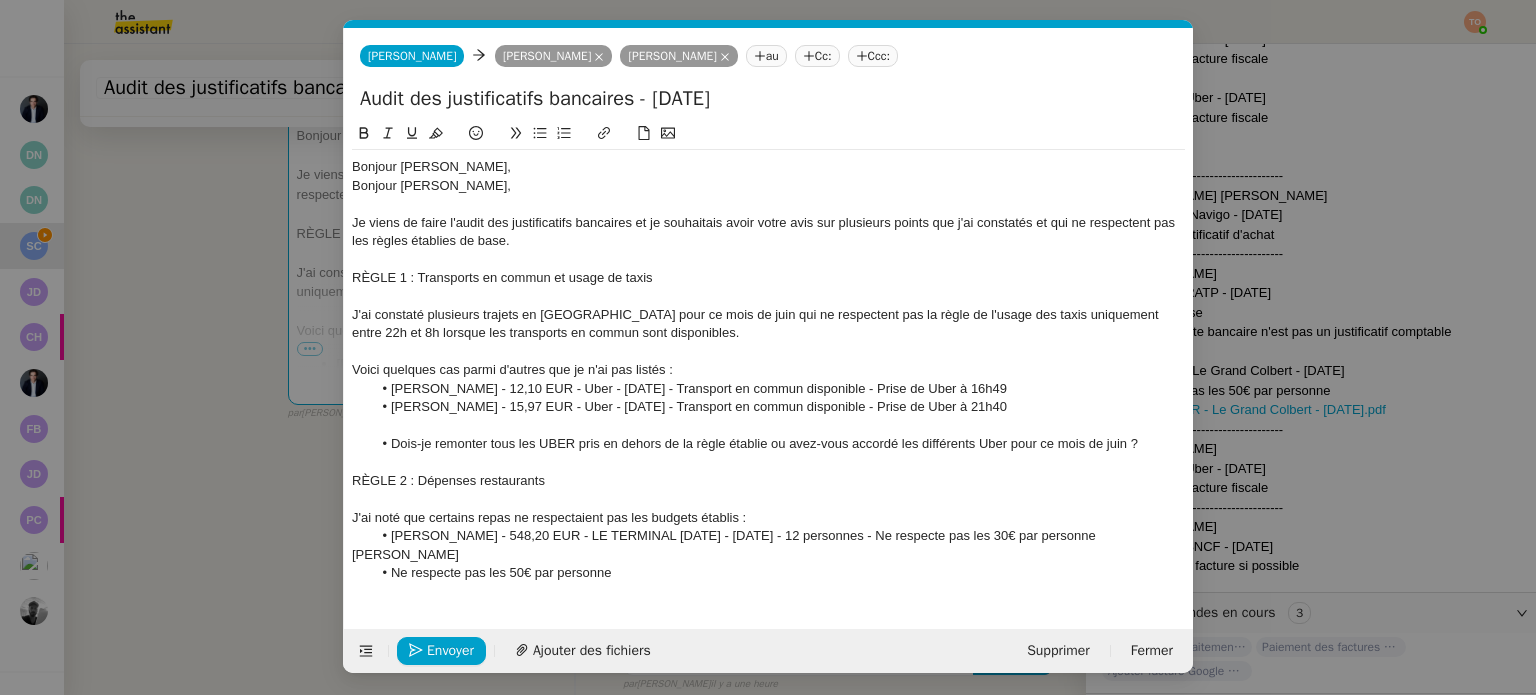 click on "Juliette Jeanne Marthe Gaucher" 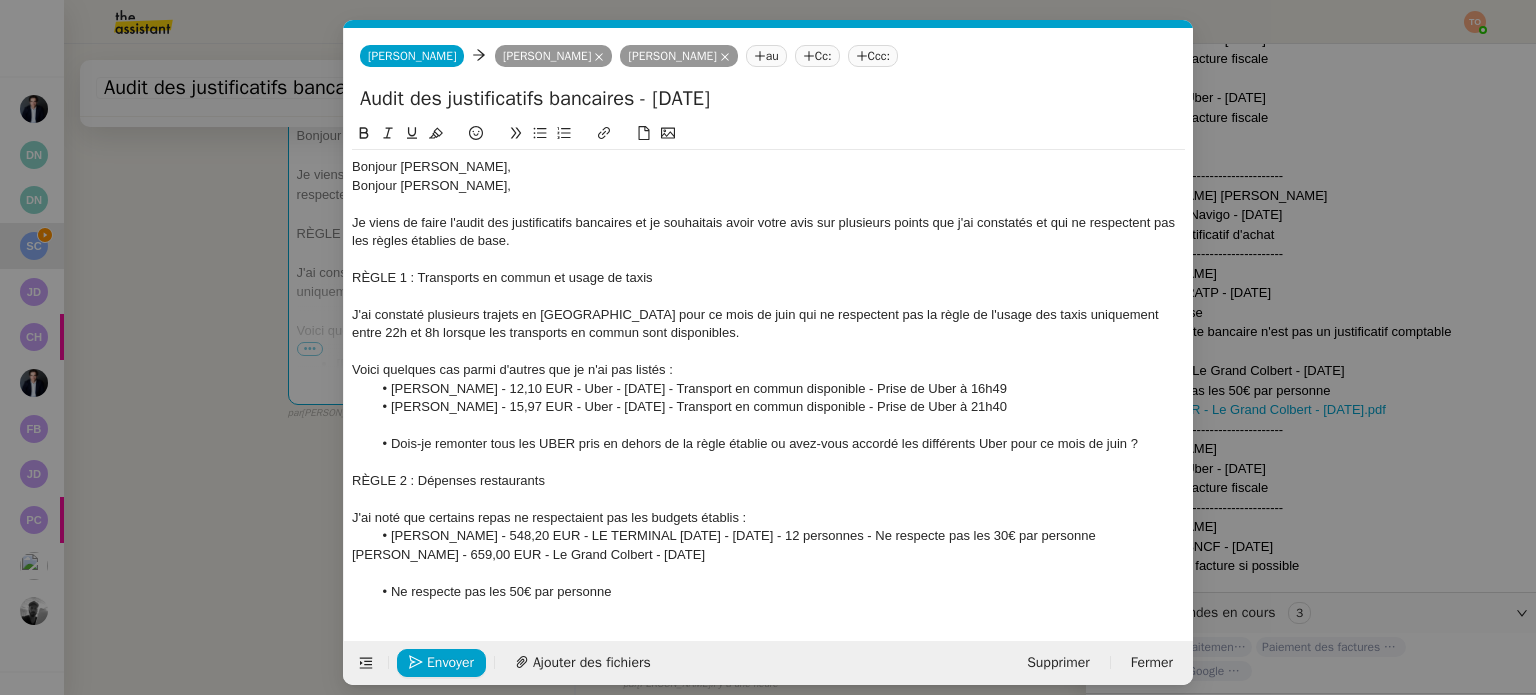 scroll, scrollTop: 0, scrollLeft: 0, axis: both 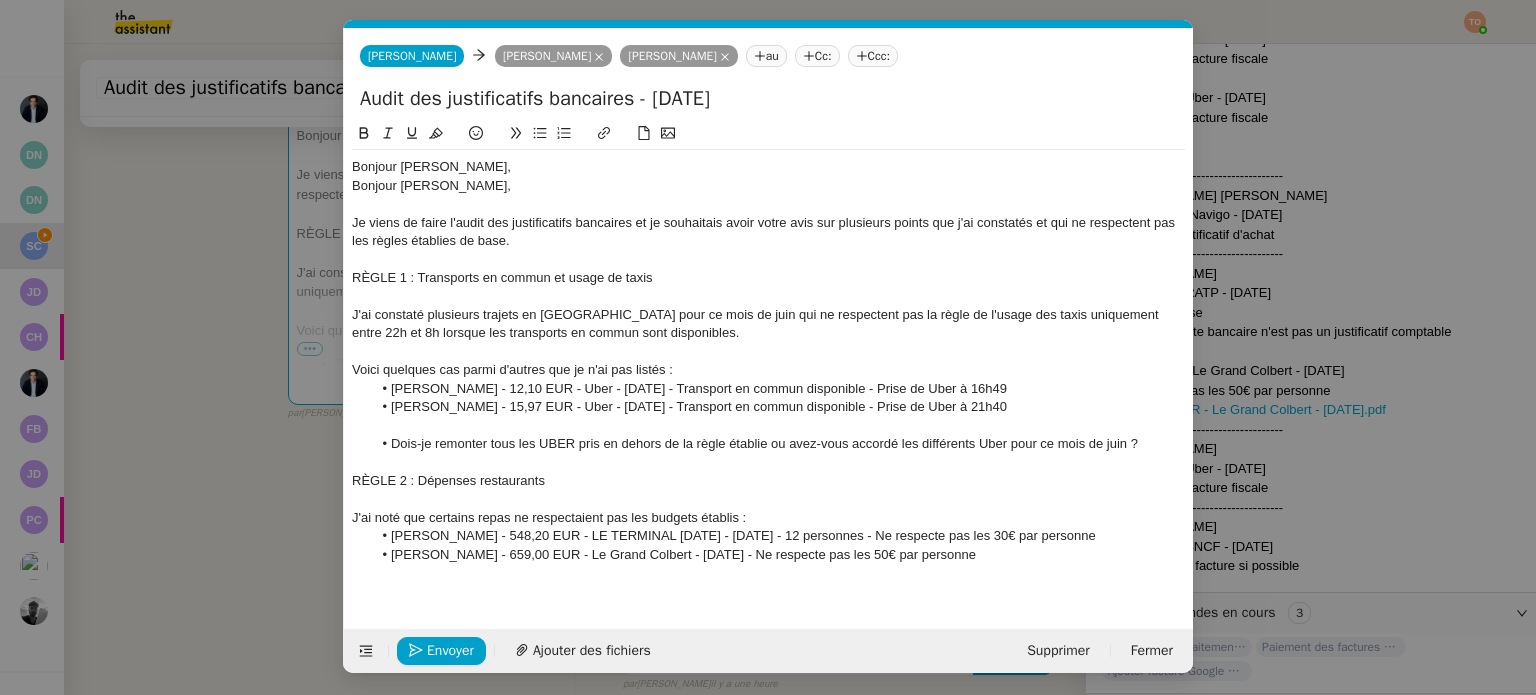 click on "Juliette Jeanne Marthe Gaucher - 659,00 EUR - Le Grand Colbert - 12 juin 2025 - Ne respecte pas les 50€ par personne" 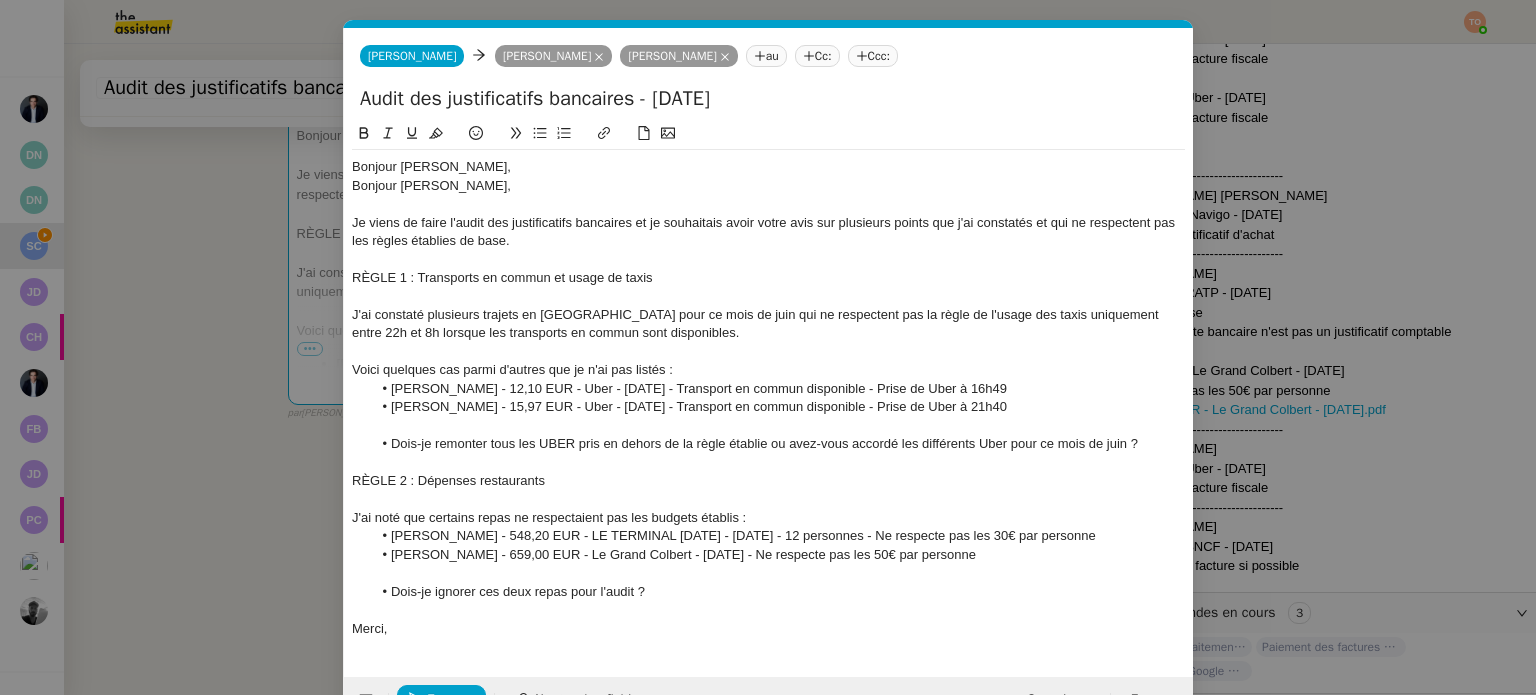 click on "RÈGLE 1 : Transports en commun et usage de taxis" 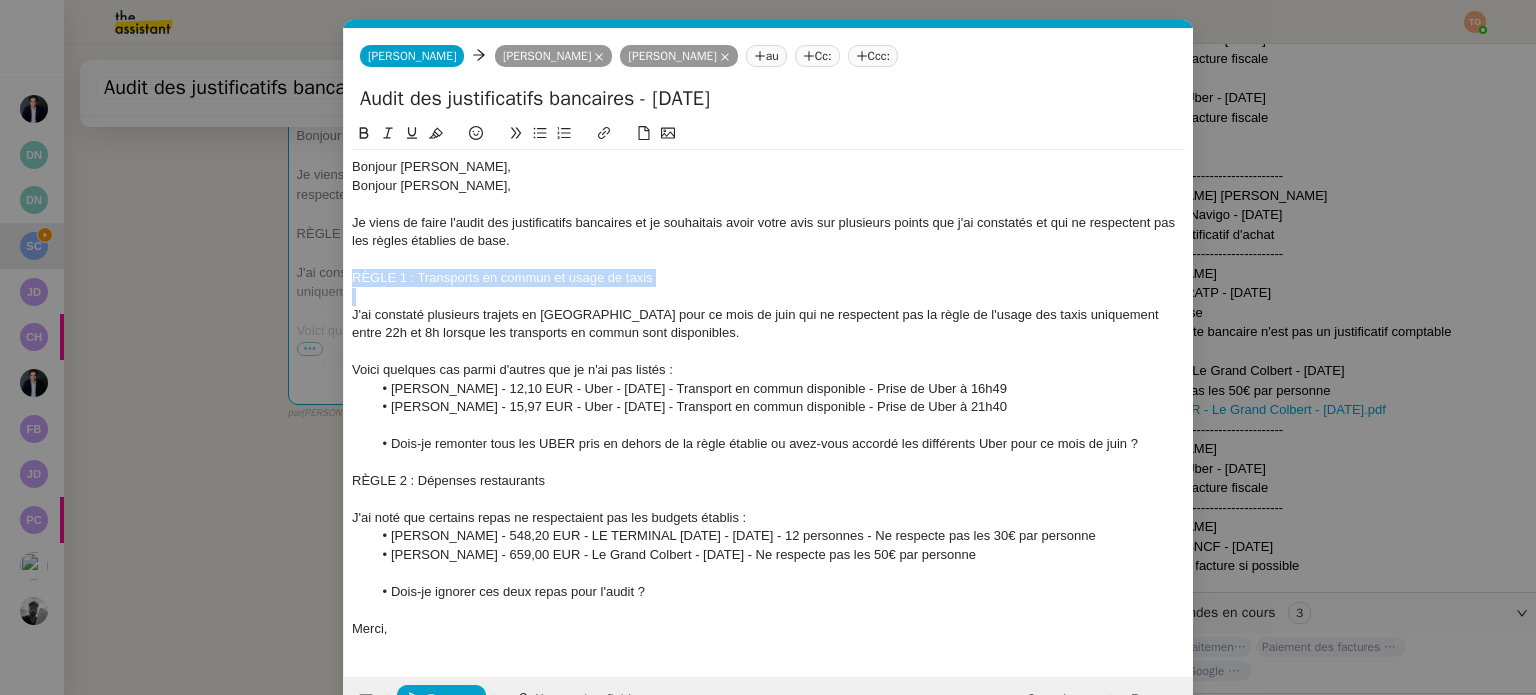 click on "RÈGLE 1 : Transports en commun et usage de taxis" 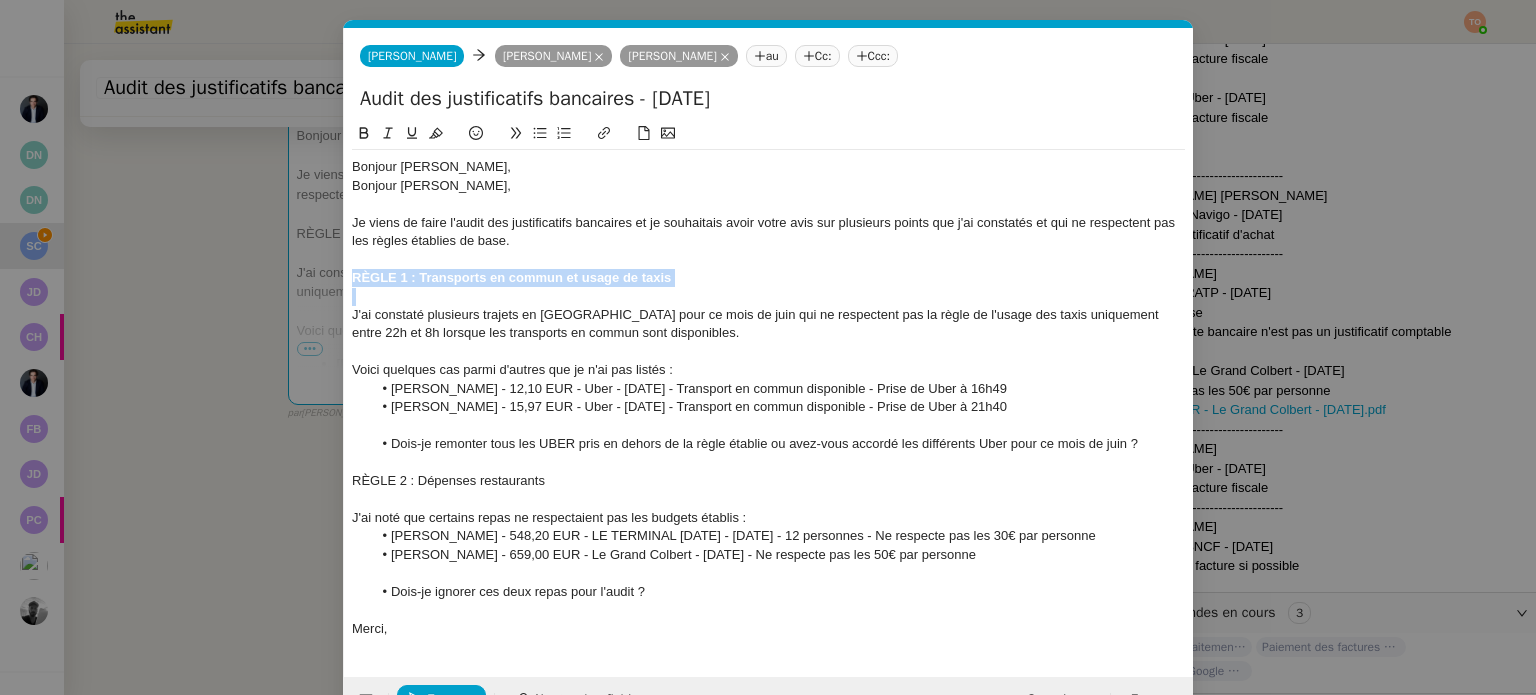 click 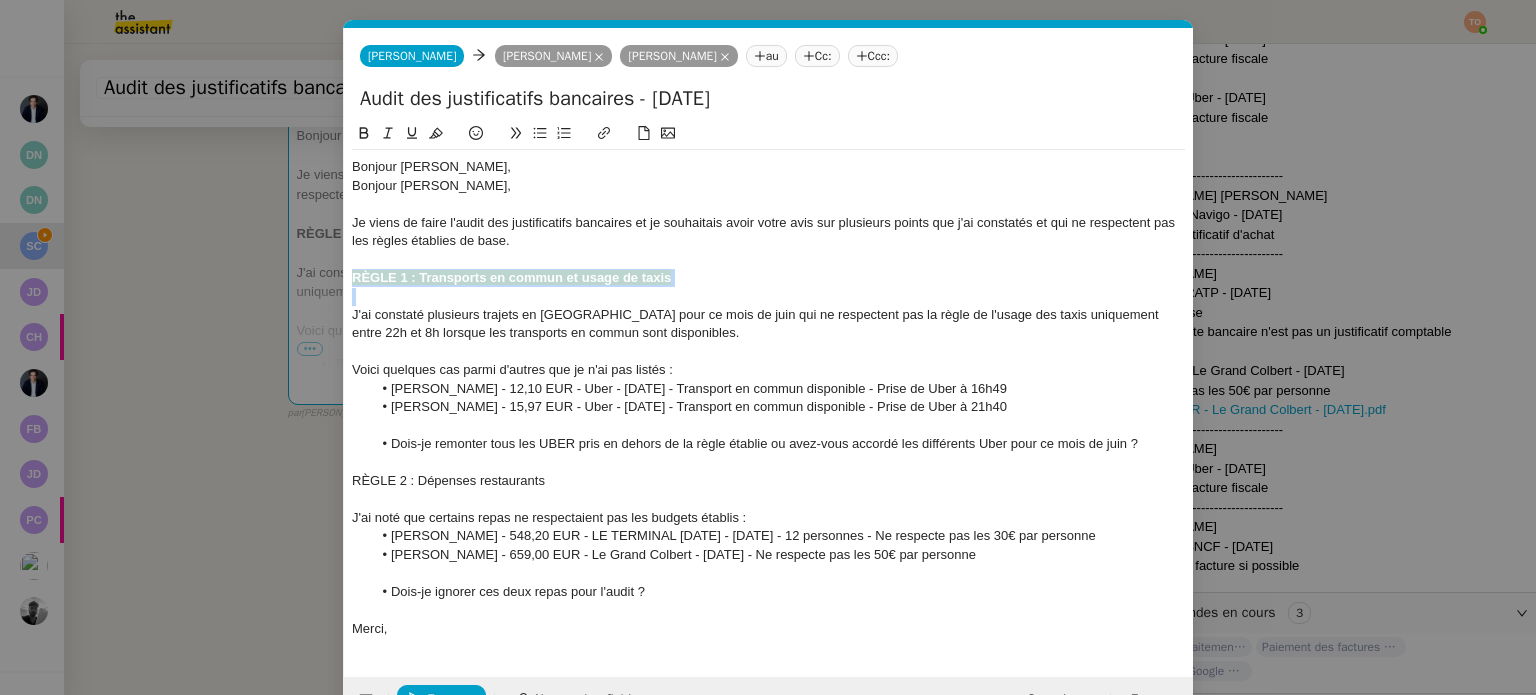 click 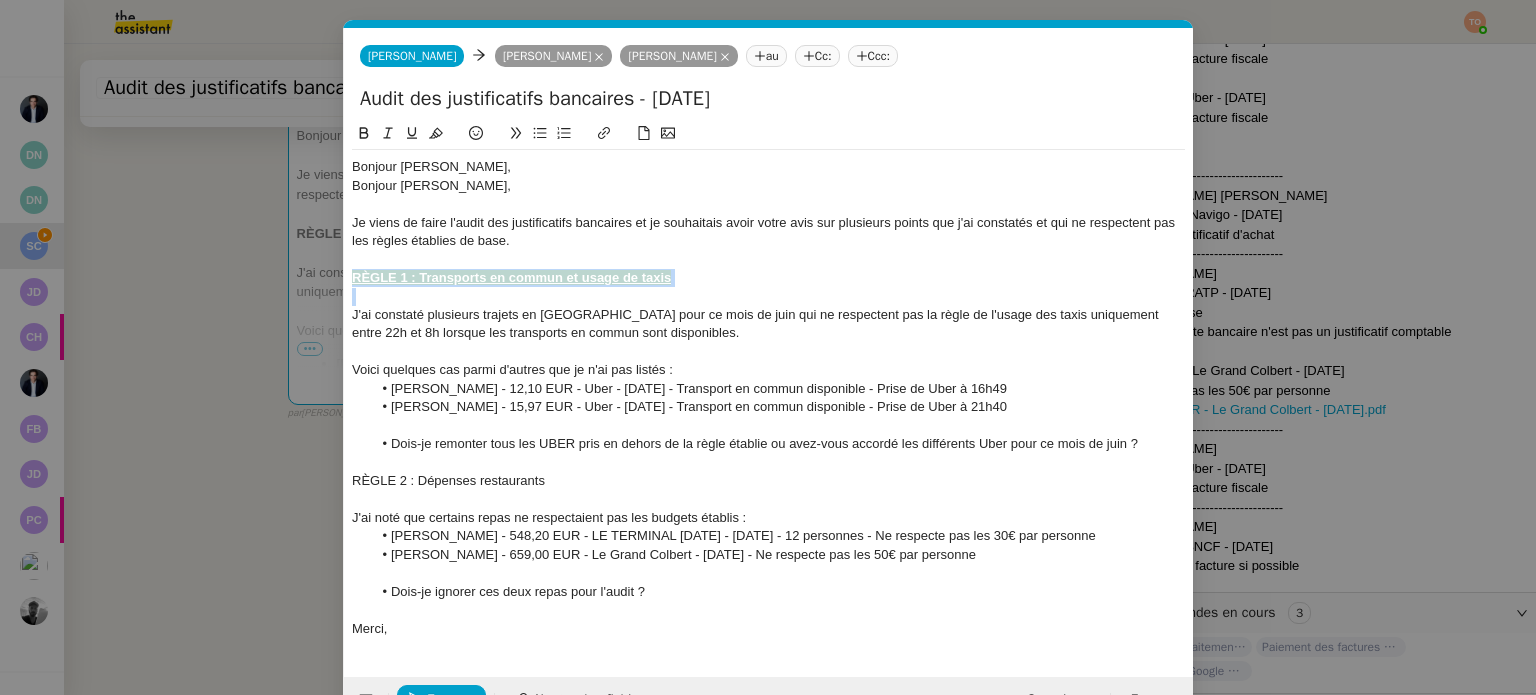 click on "RÈGLE 2 : Dépenses restaurants" 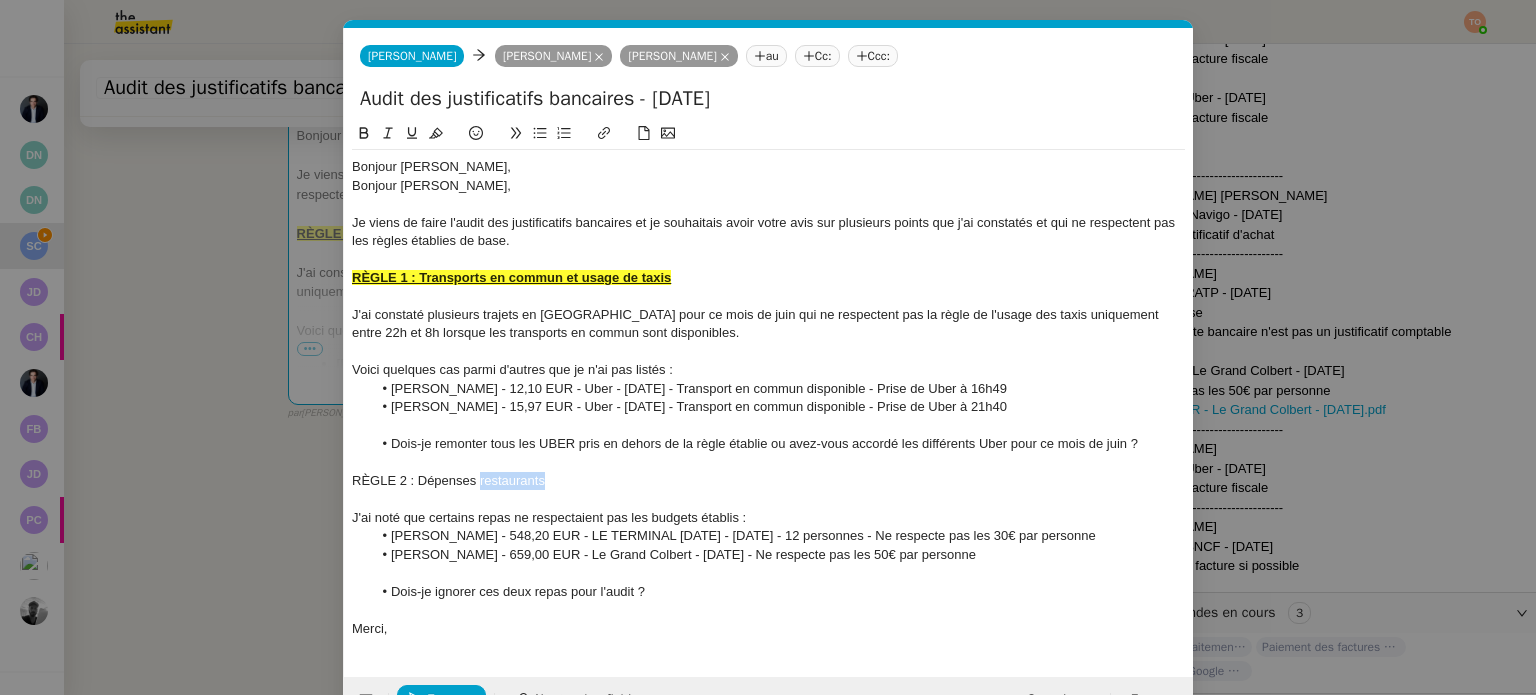 click on "RÈGLE 2 : Dépenses restaurants" 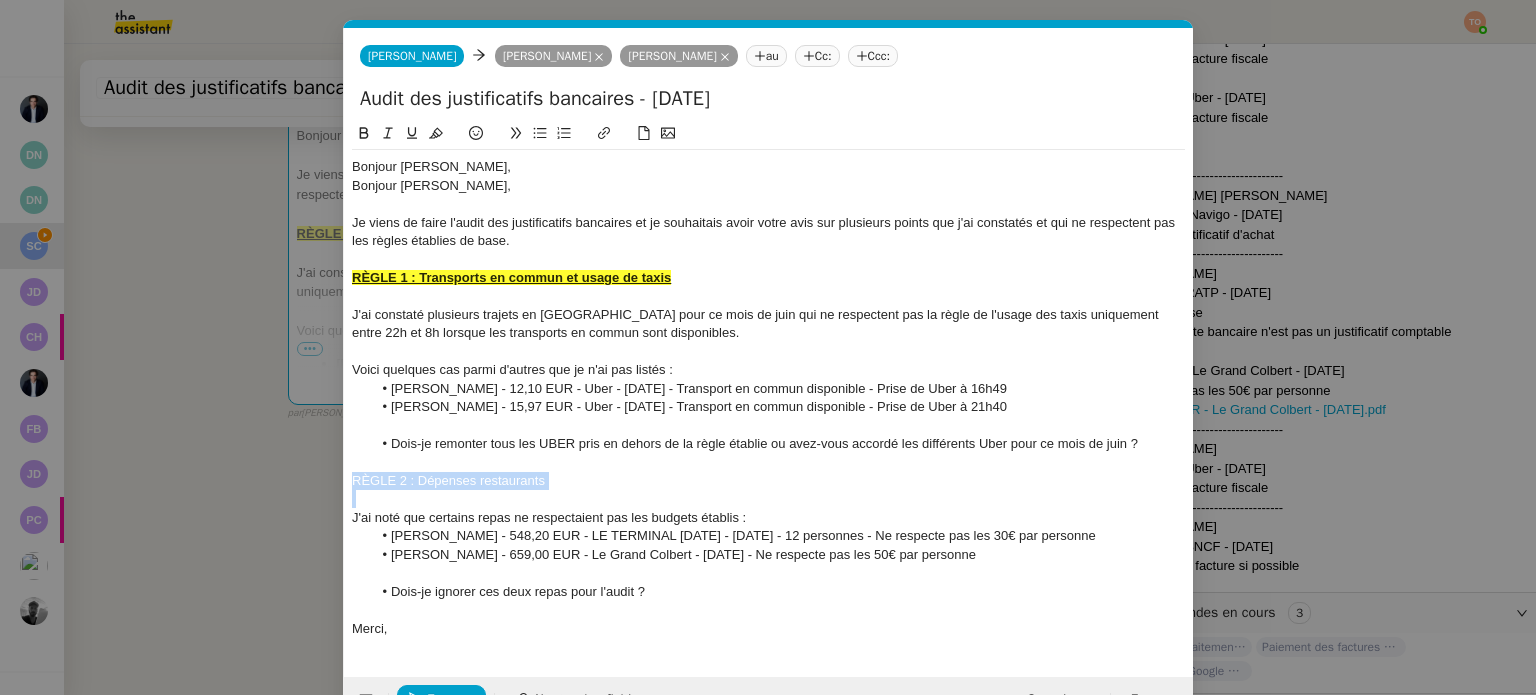 click 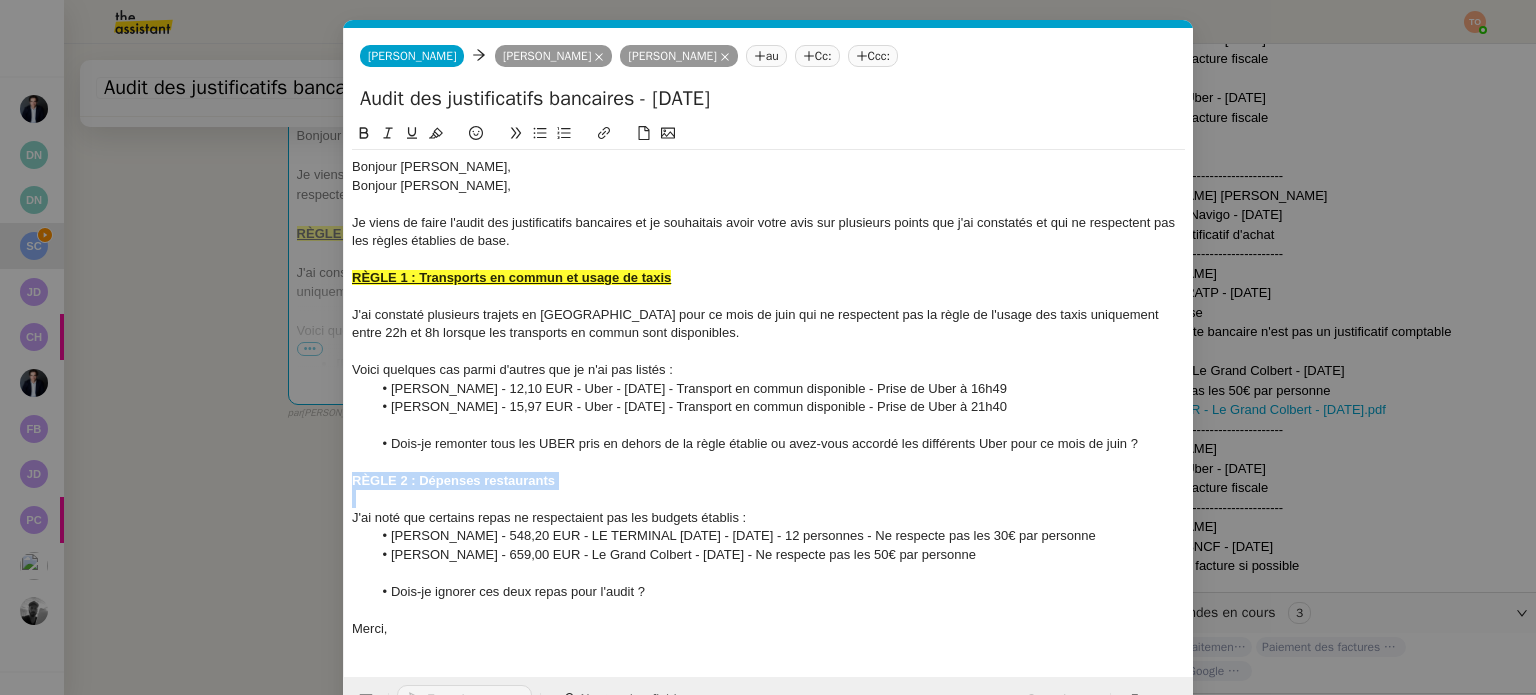 click 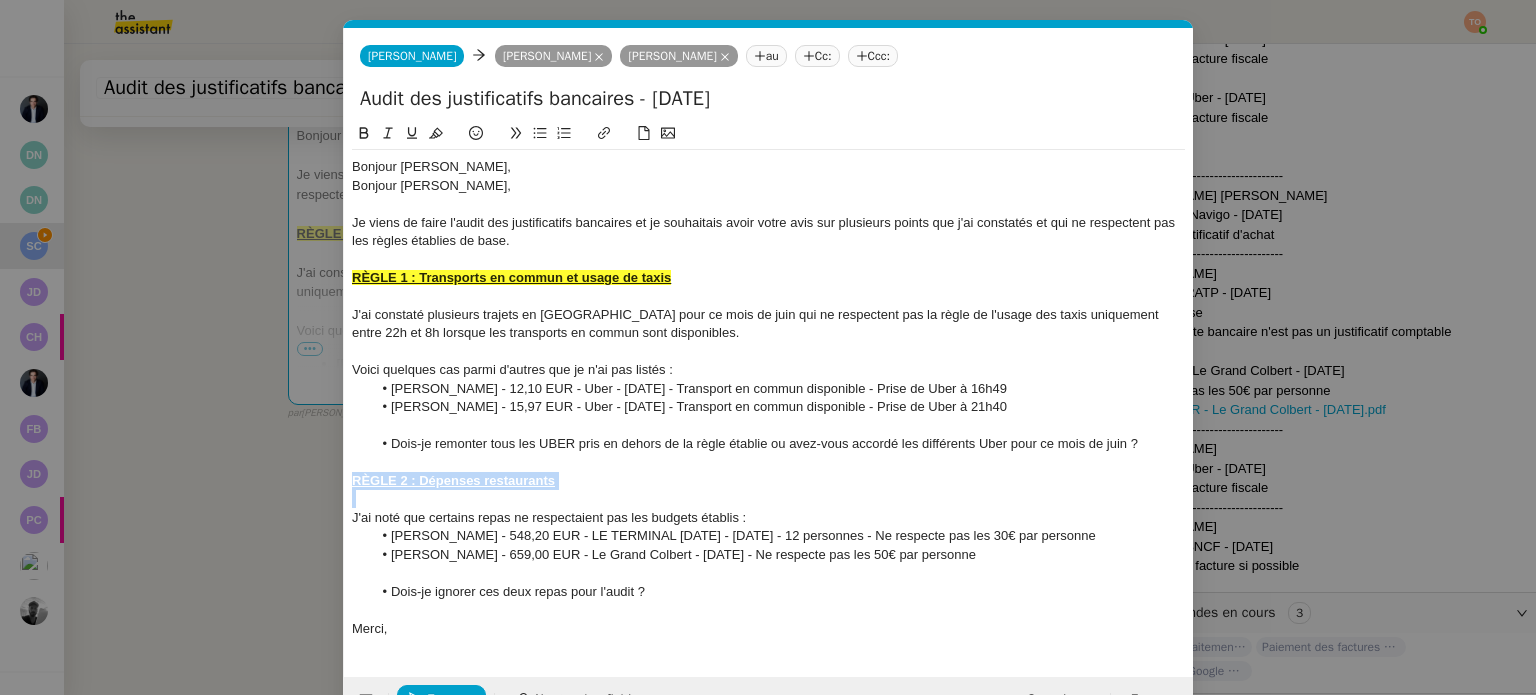 click 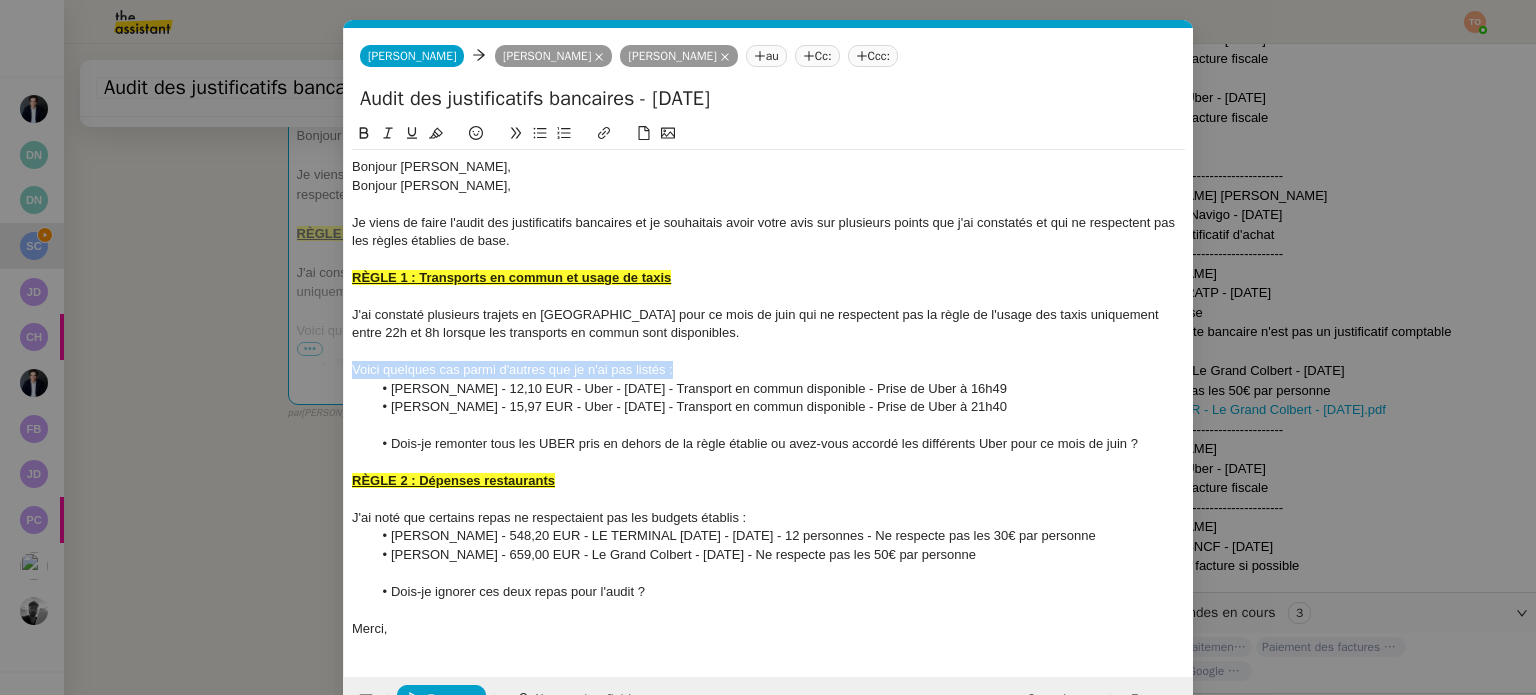 drag, startPoint x: 696, startPoint y: 369, endPoint x: 345, endPoint y: 375, distance: 351.05127 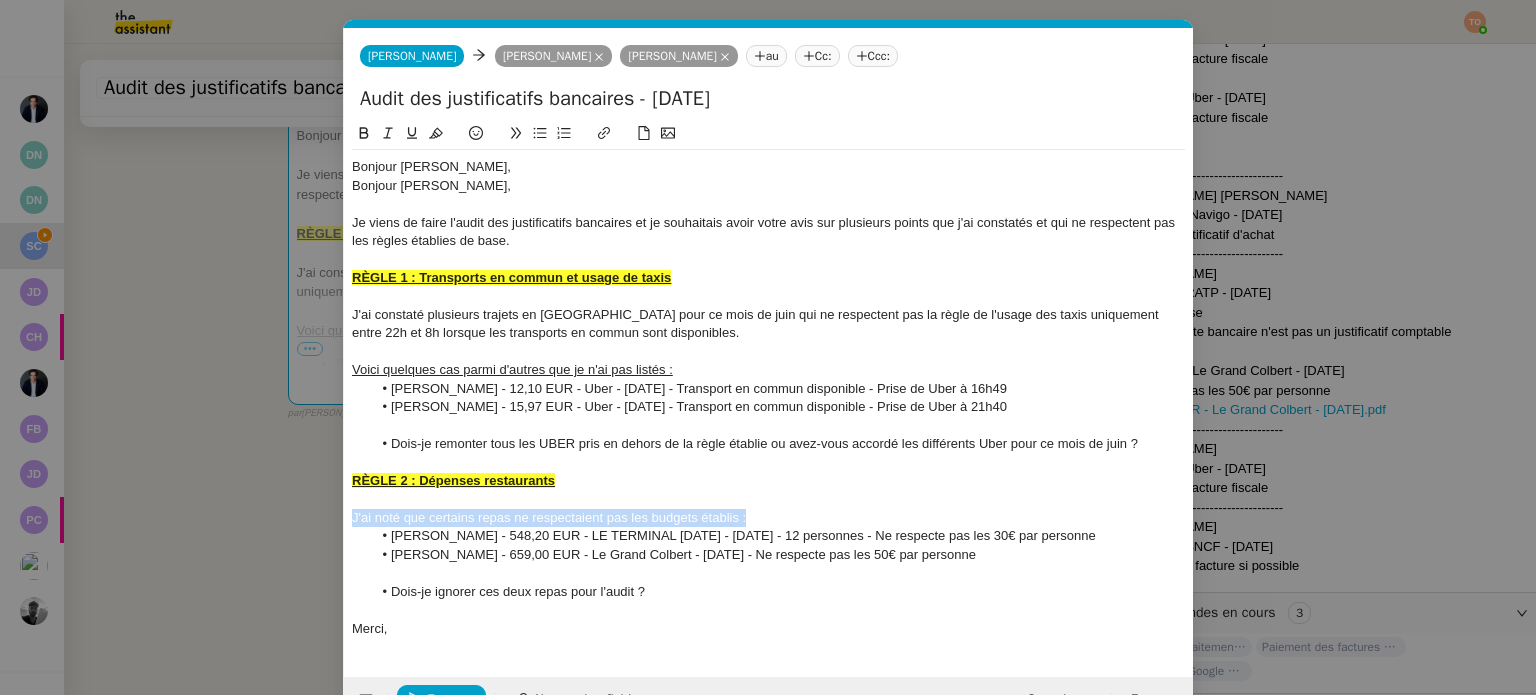 drag, startPoint x: 757, startPoint y: 517, endPoint x: 305, endPoint y: 515, distance: 452.00443 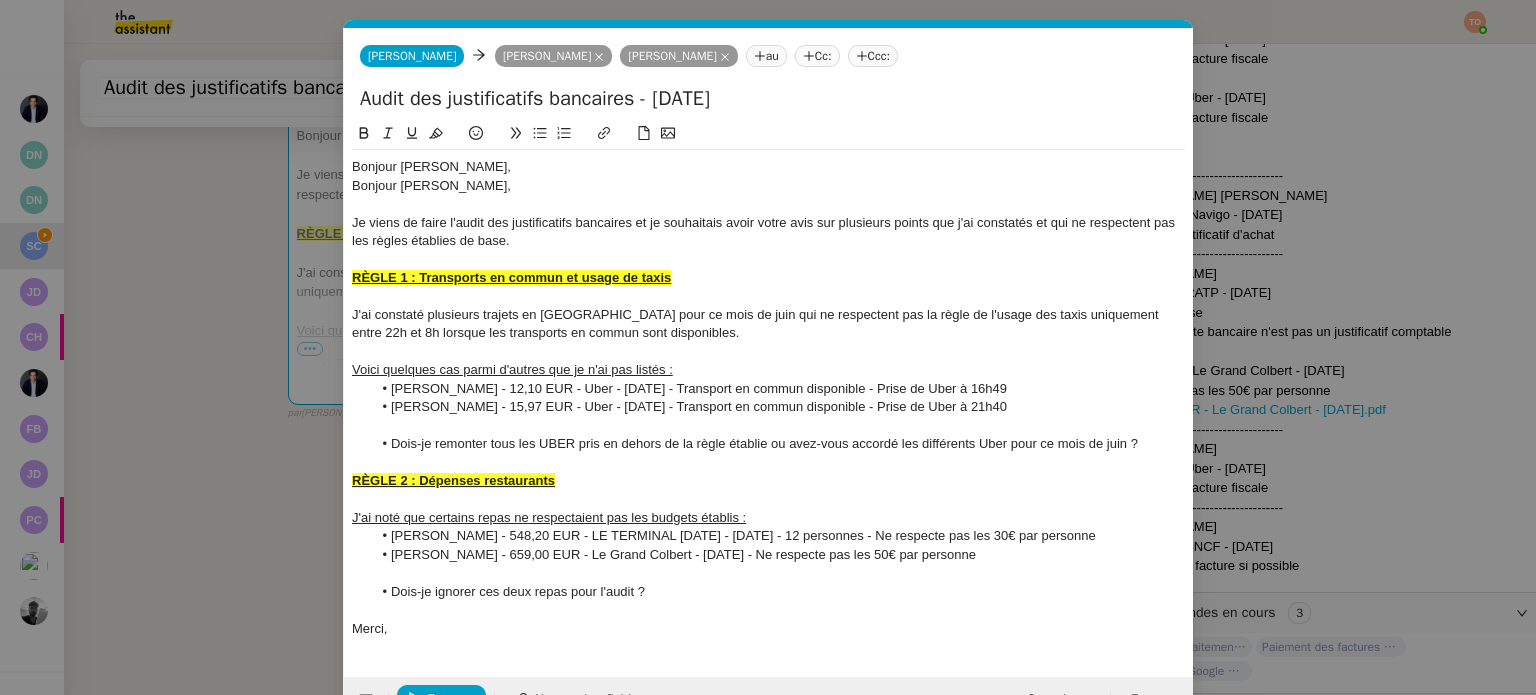 click on "Dois-je ignorer ces deux repas pour l'audit ?" 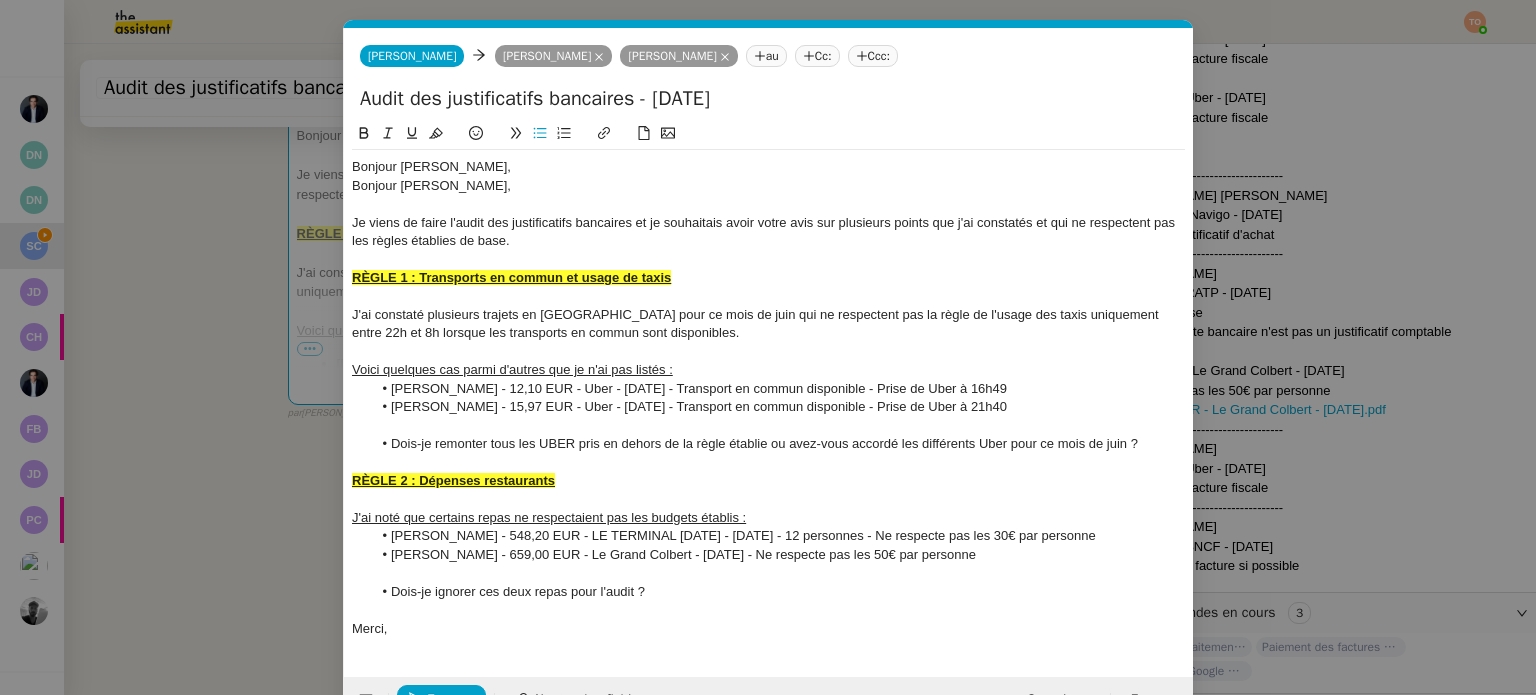 scroll, scrollTop: 52, scrollLeft: 0, axis: vertical 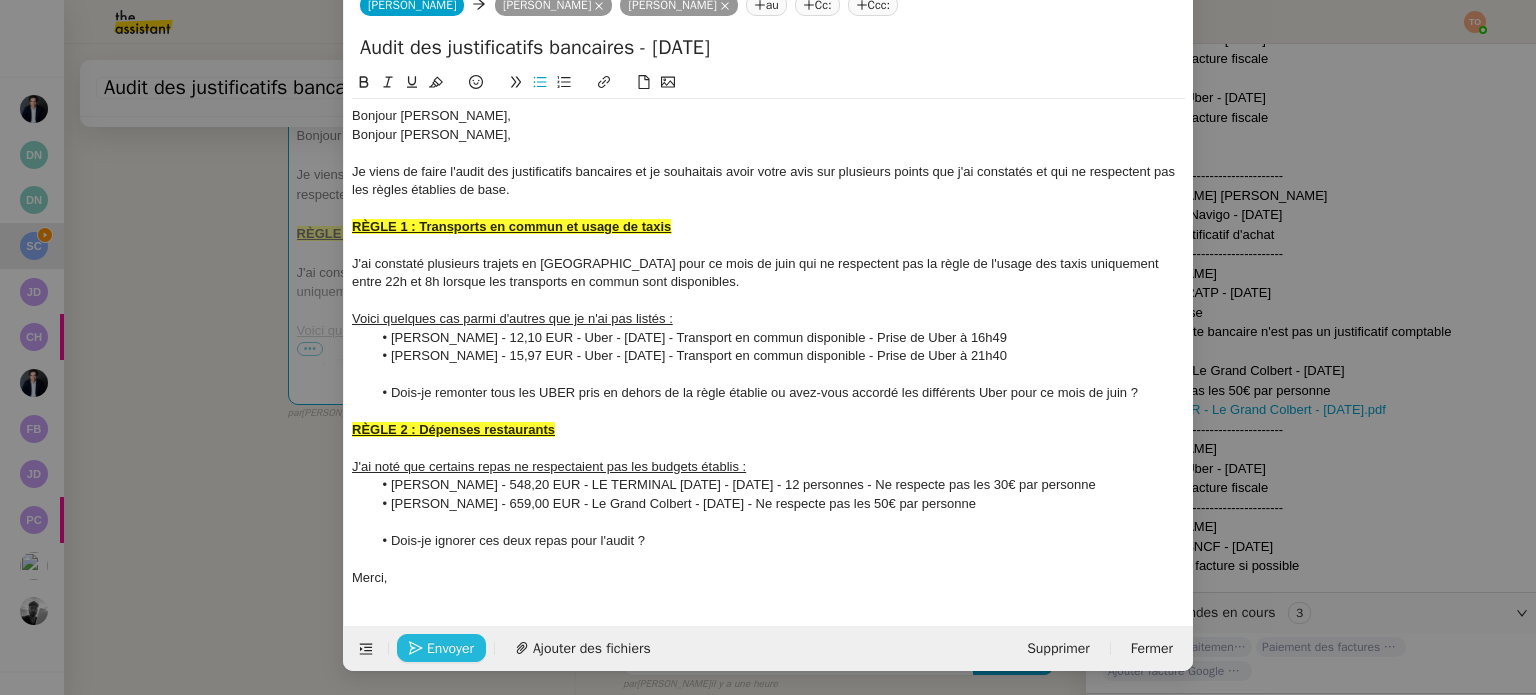 click on "Envoyer" 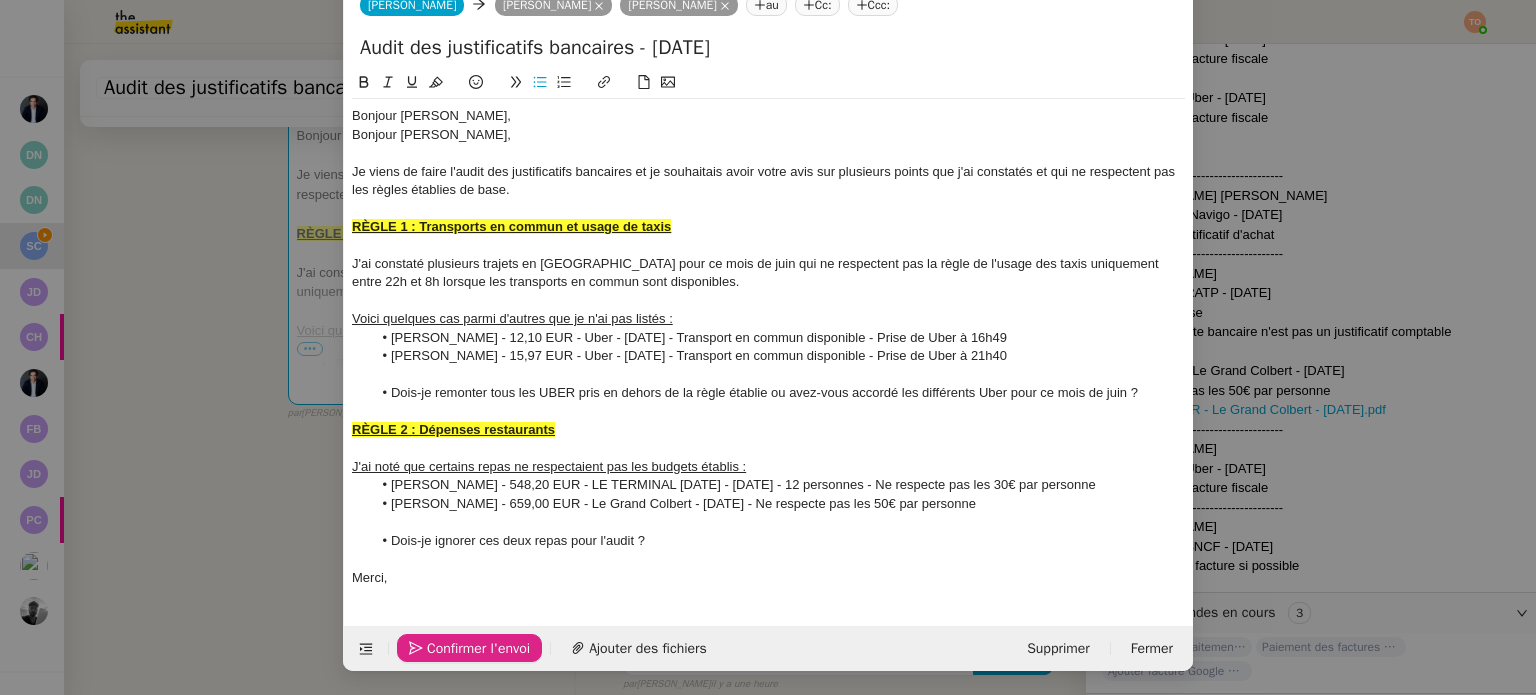 click on "Confirmer l'envoi" 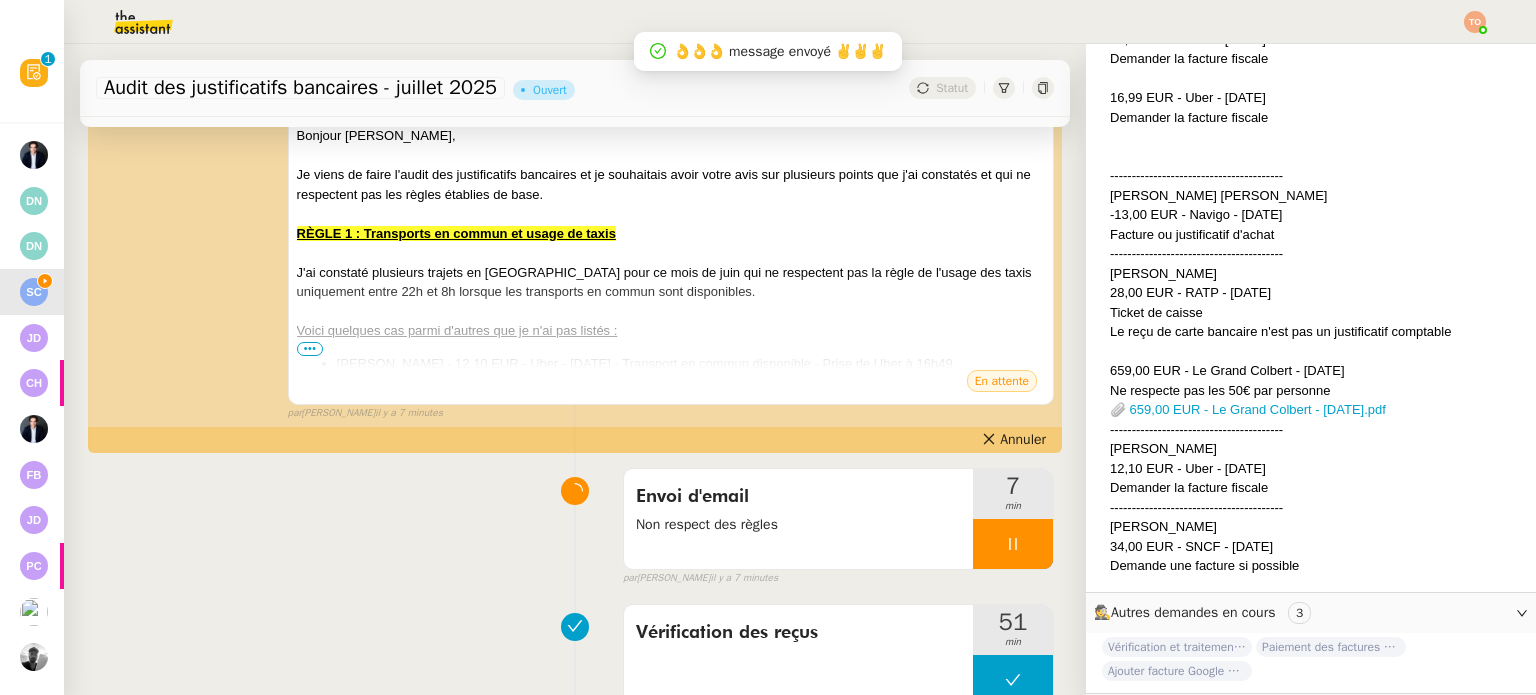 scroll, scrollTop: 0, scrollLeft: 0, axis: both 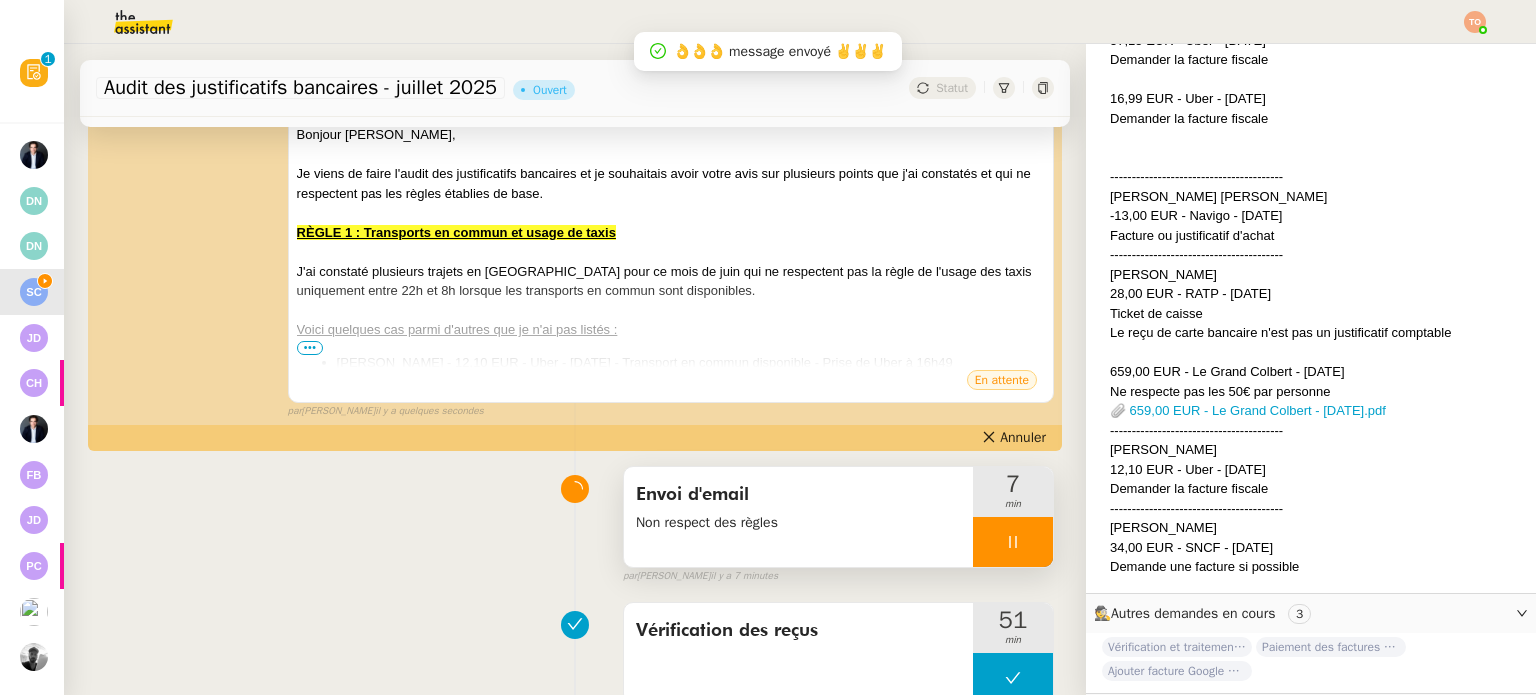 click at bounding box center (1013, 542) 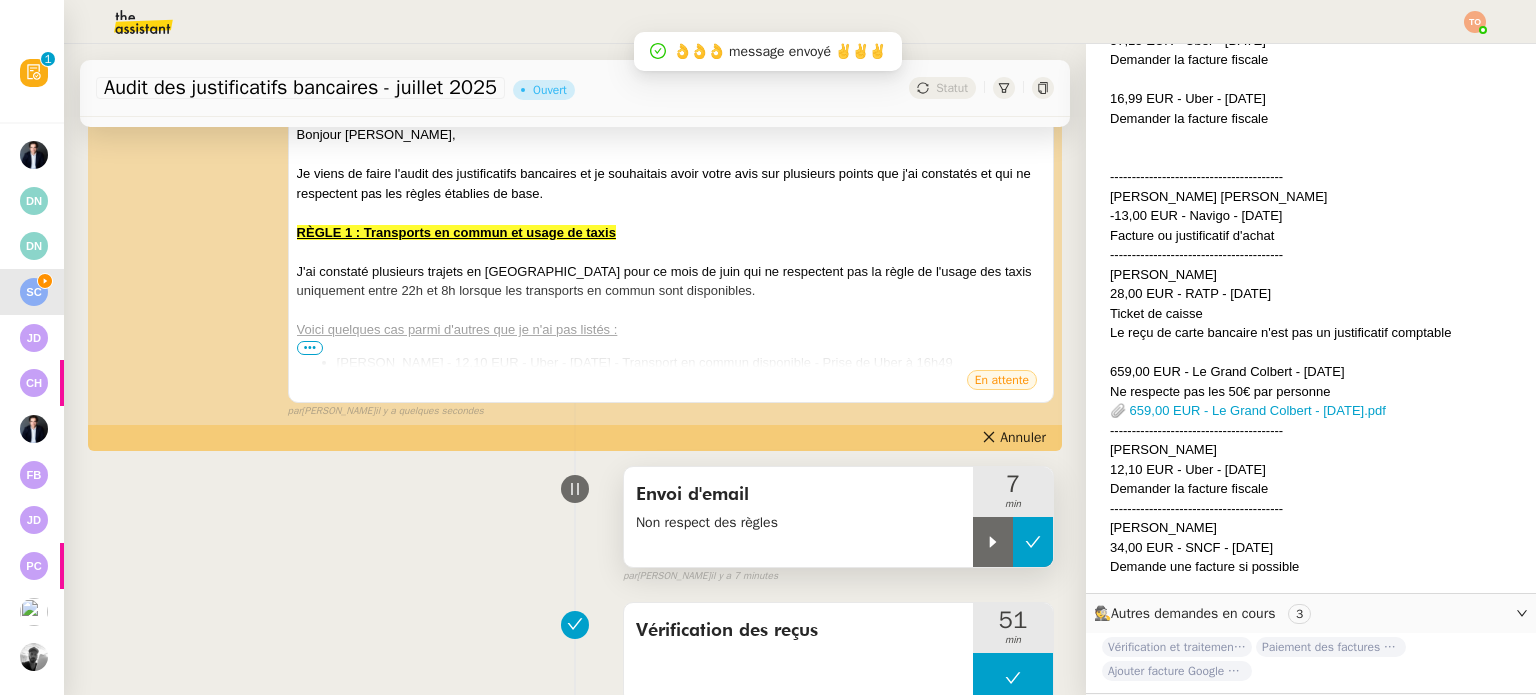 click 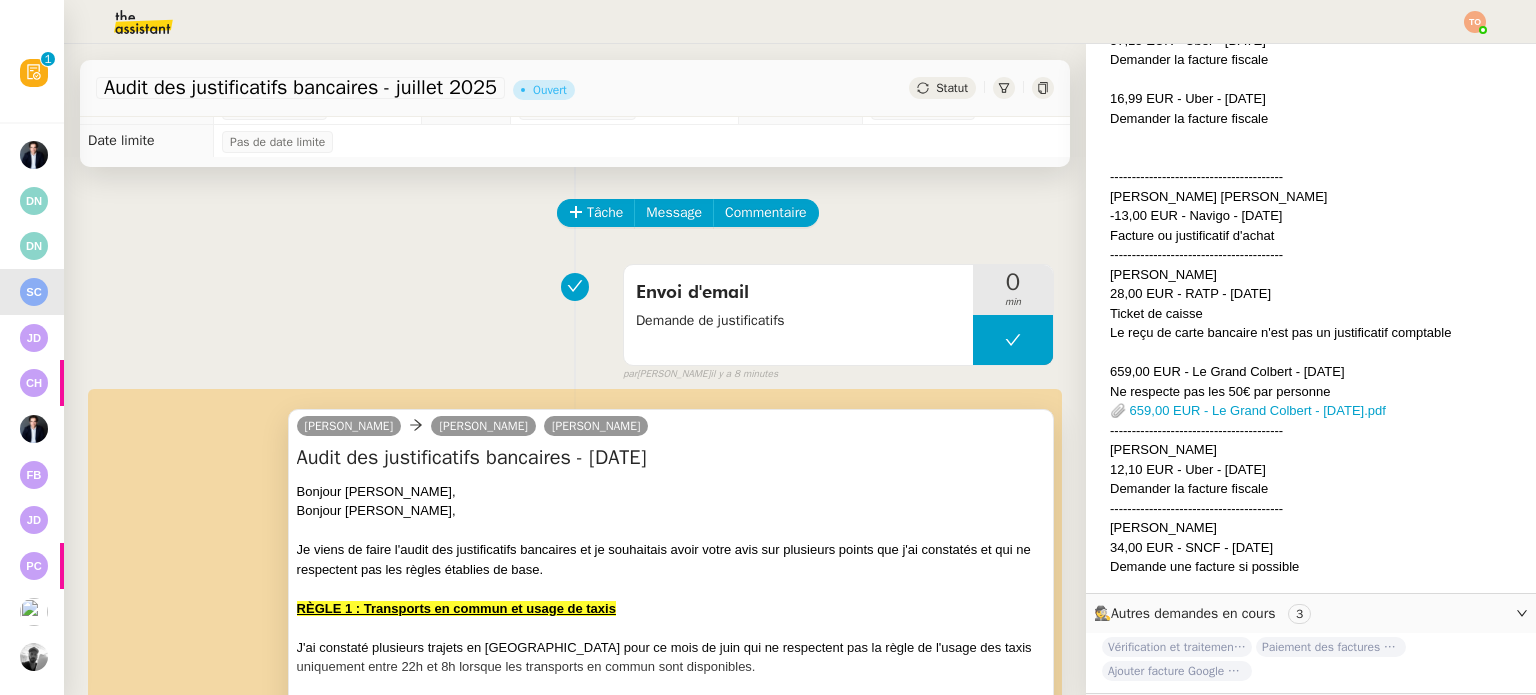 scroll, scrollTop: 0, scrollLeft: 0, axis: both 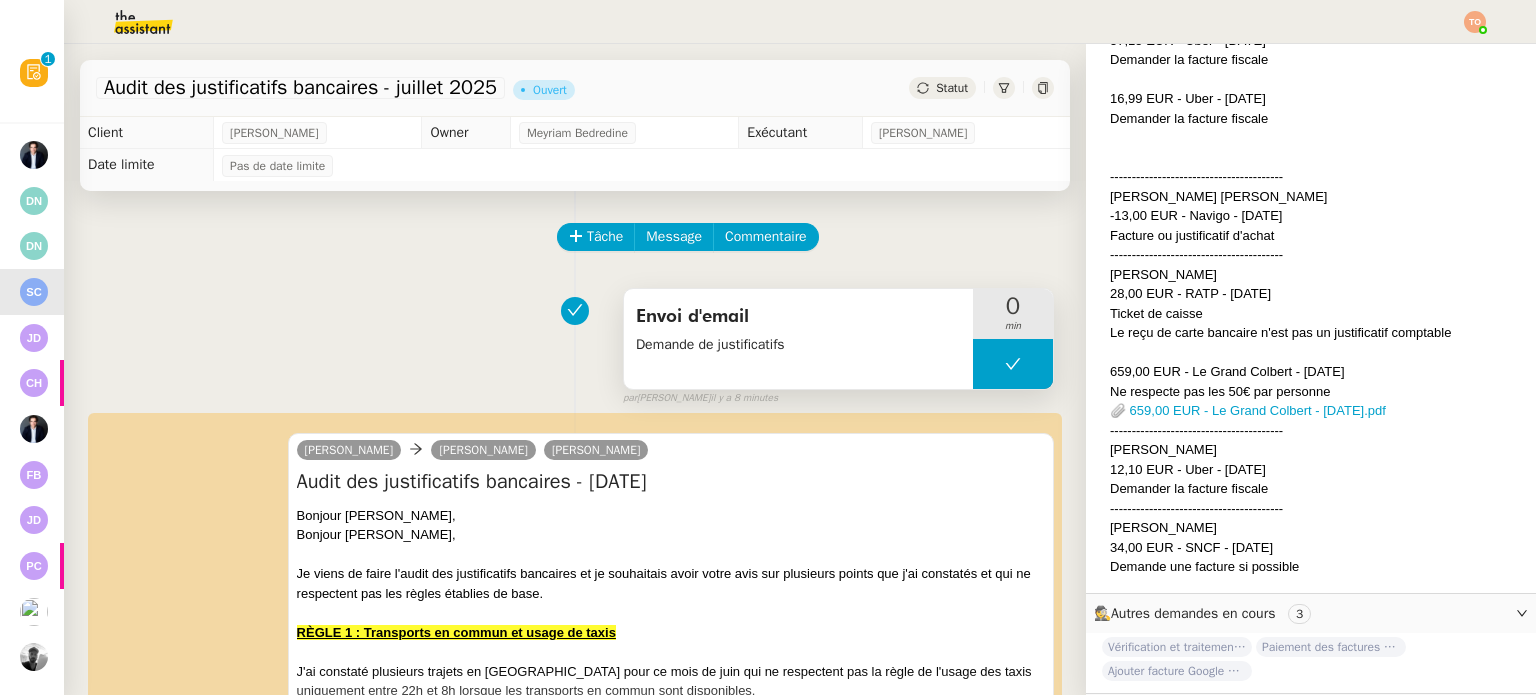 click at bounding box center (1013, 364) 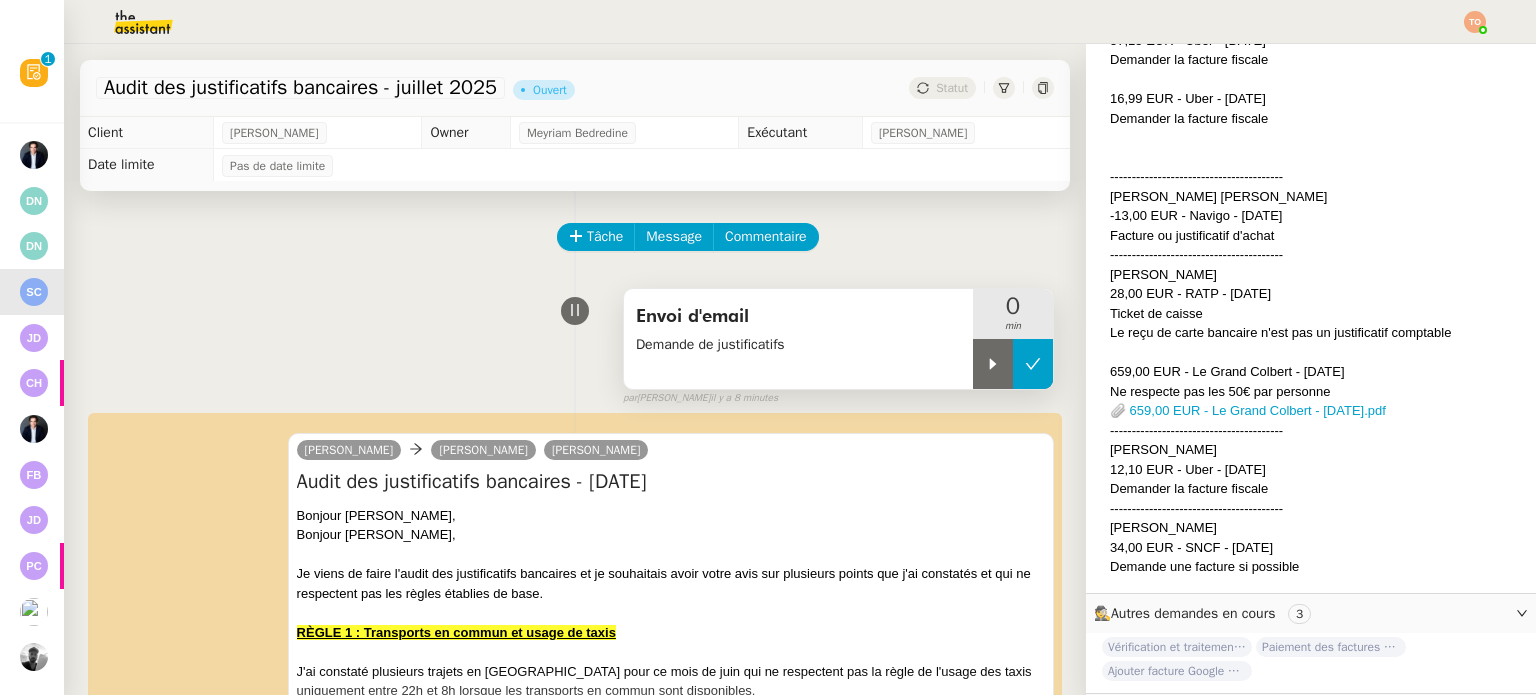 click 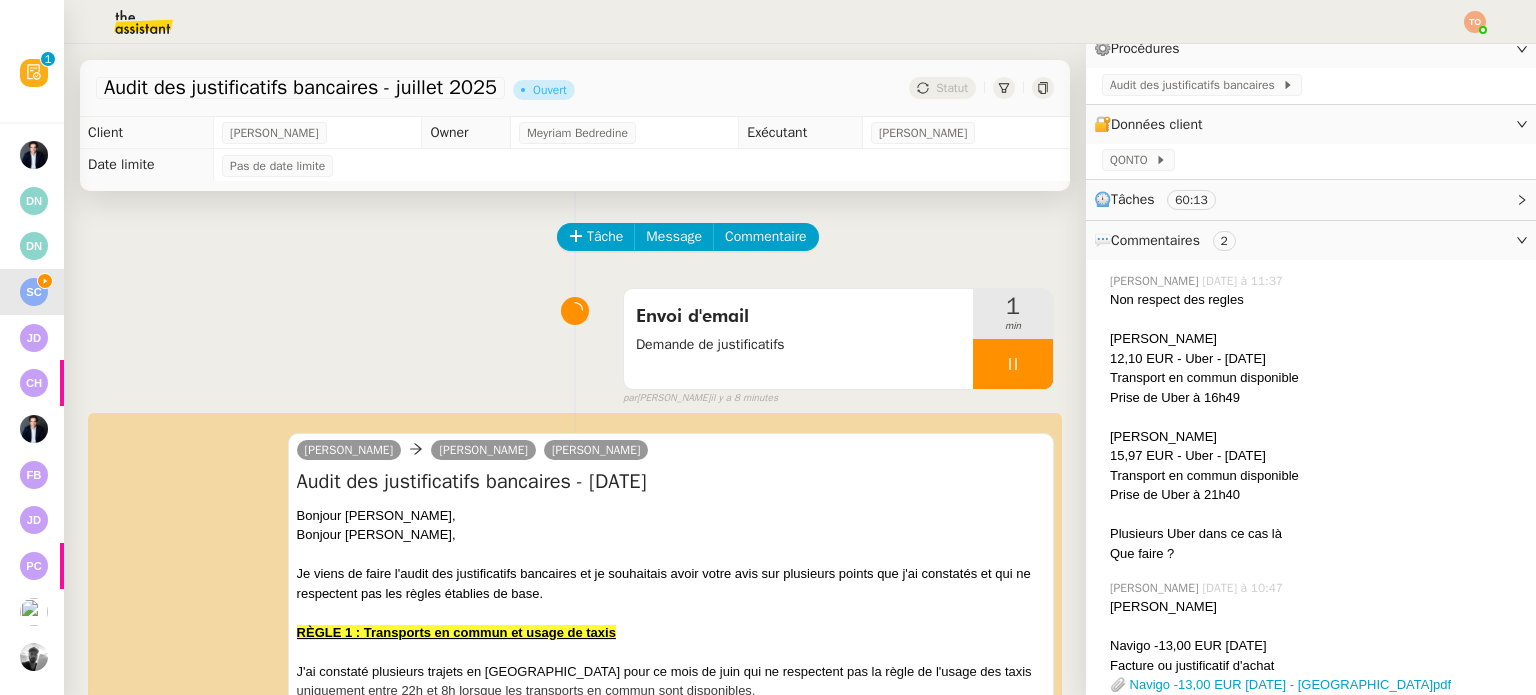 scroll, scrollTop: 0, scrollLeft: 0, axis: both 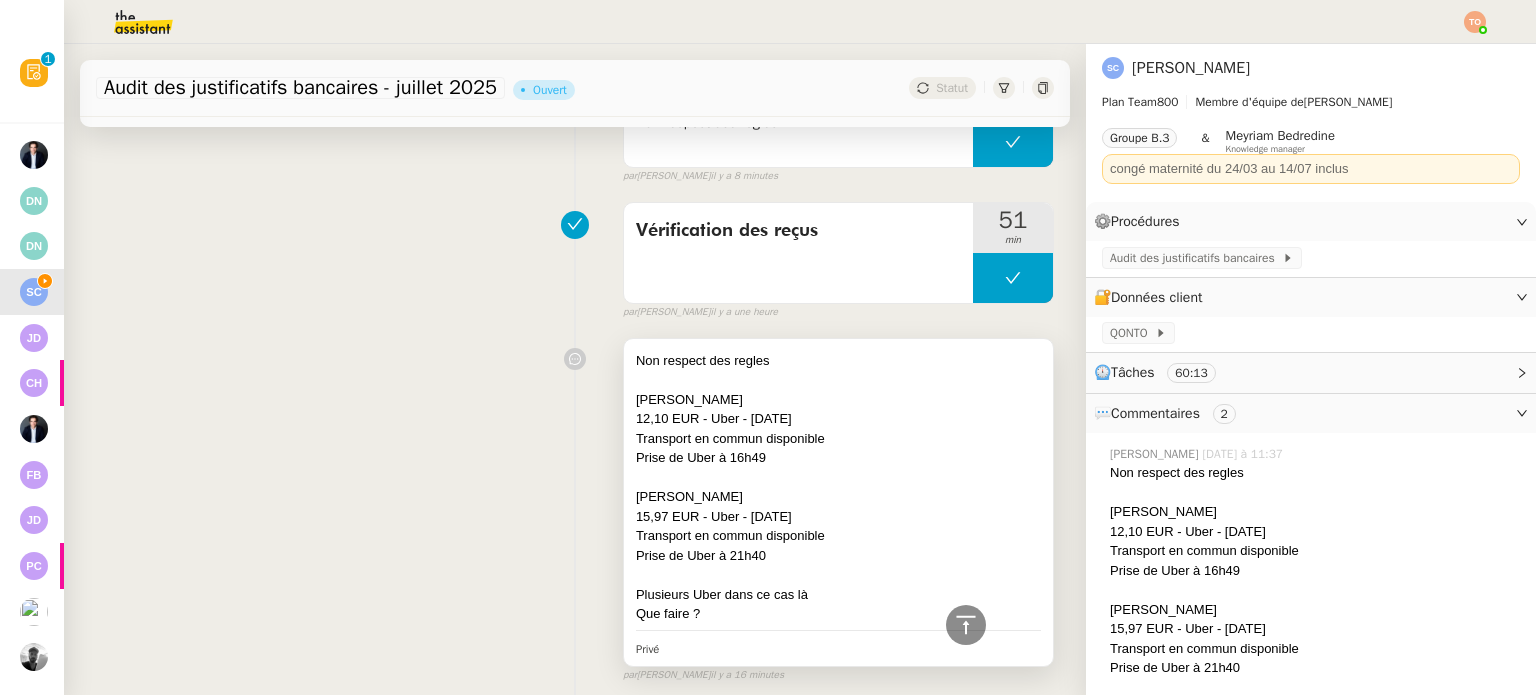 click on "Prise de Uber à 16h49" at bounding box center [838, 458] 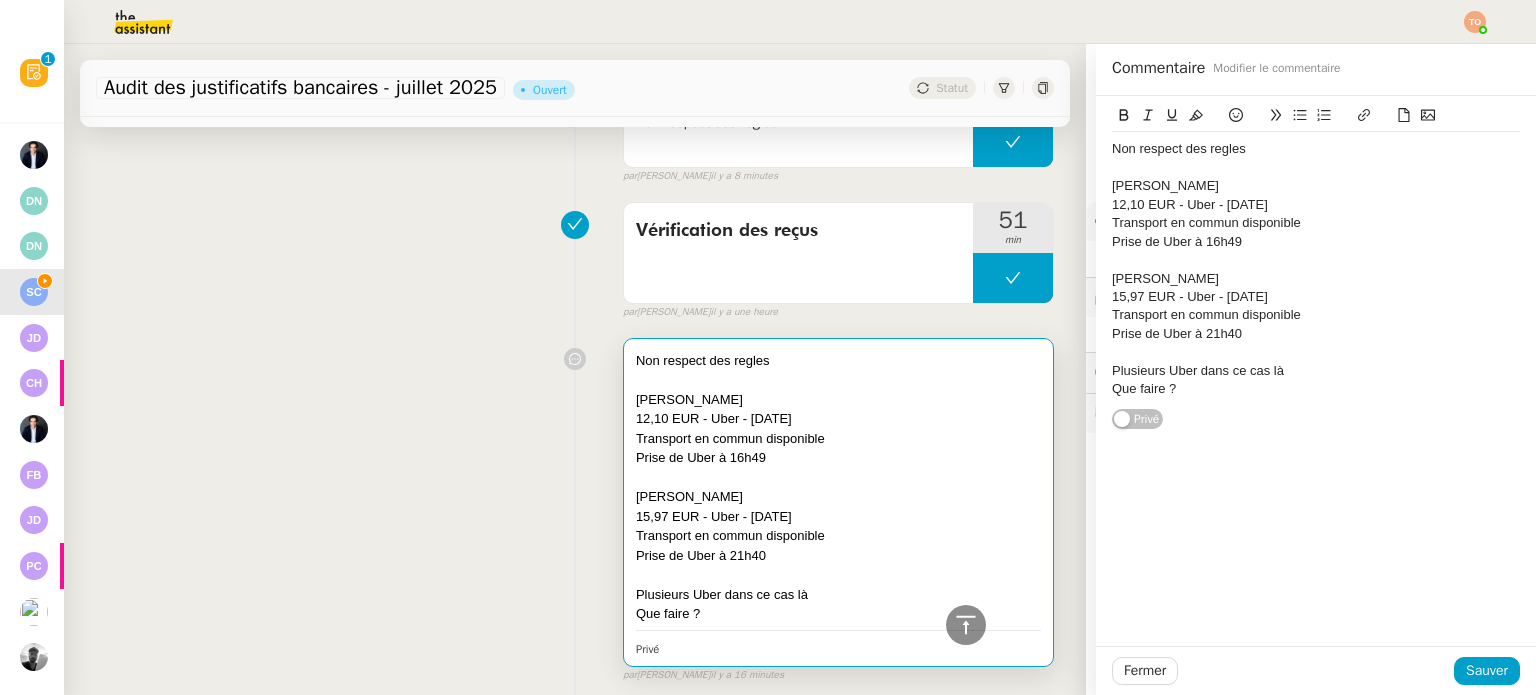 click on "Non respect des regles Josephine Marie Lucie Bonpain 12,10 EUR - Uber - 23 juin 2025 Transport en commun disponible Prise de Uber à 16h49 Jerome Huret 15,97 EUR - Uber - 14 juin 2025 Transport en commun disponible Prise de Uber à 21h40 Plusieurs Uber dans ce cas là  Que faire ? Privé false par   Tatyana O.   il y a 16 minutes" at bounding box center [575, 506] 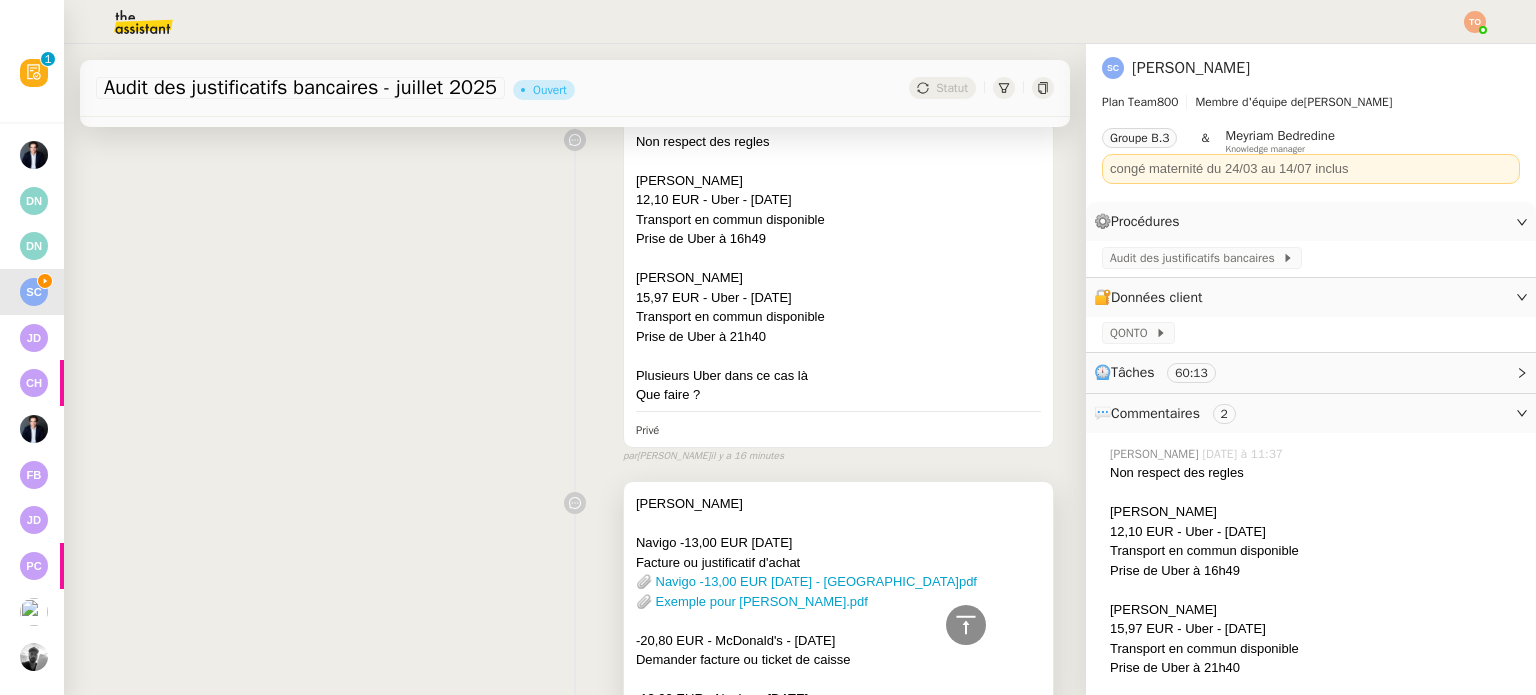 scroll, scrollTop: 1300, scrollLeft: 0, axis: vertical 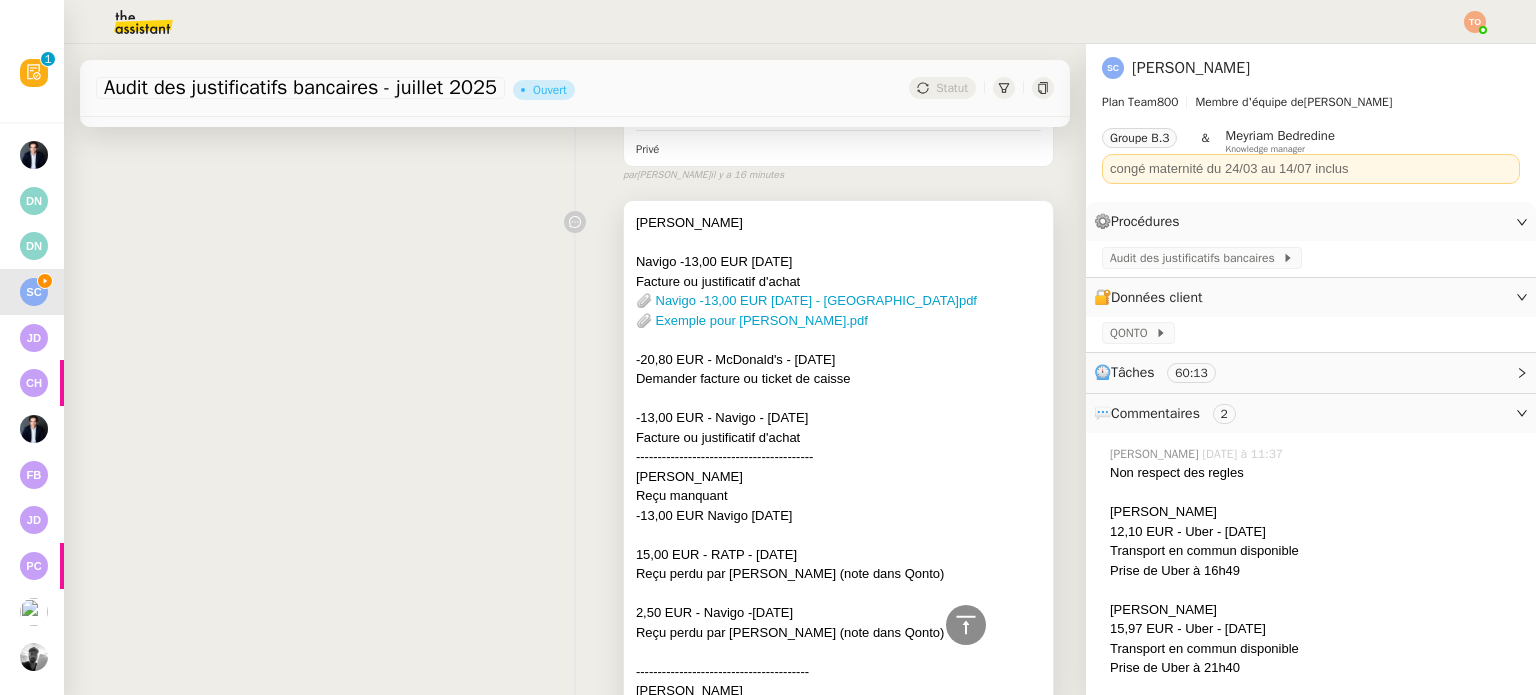 click on "Reçu manquant" at bounding box center (838, 496) 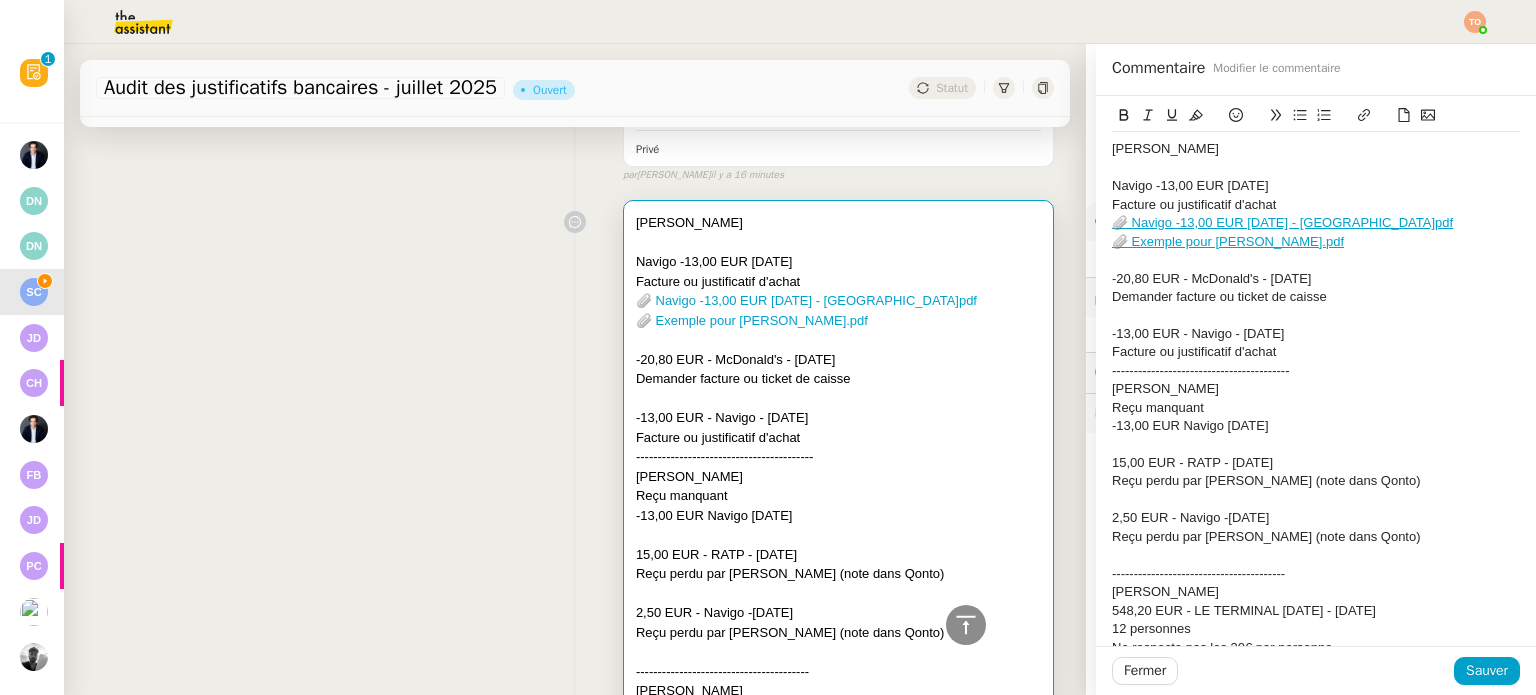 scroll, scrollTop: 200, scrollLeft: 0, axis: vertical 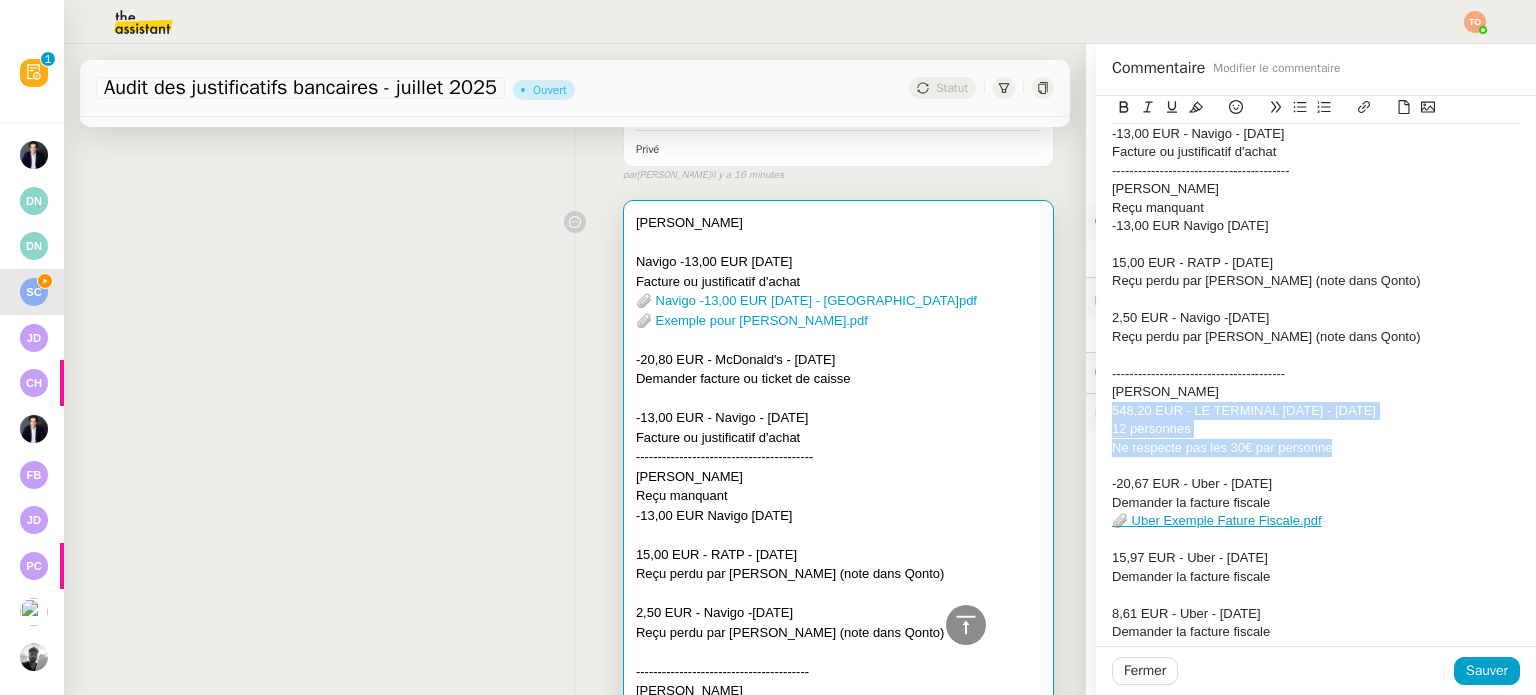 drag, startPoint x: 1342, startPoint y: 455, endPoint x: 1102, endPoint y: 409, distance: 244.36858 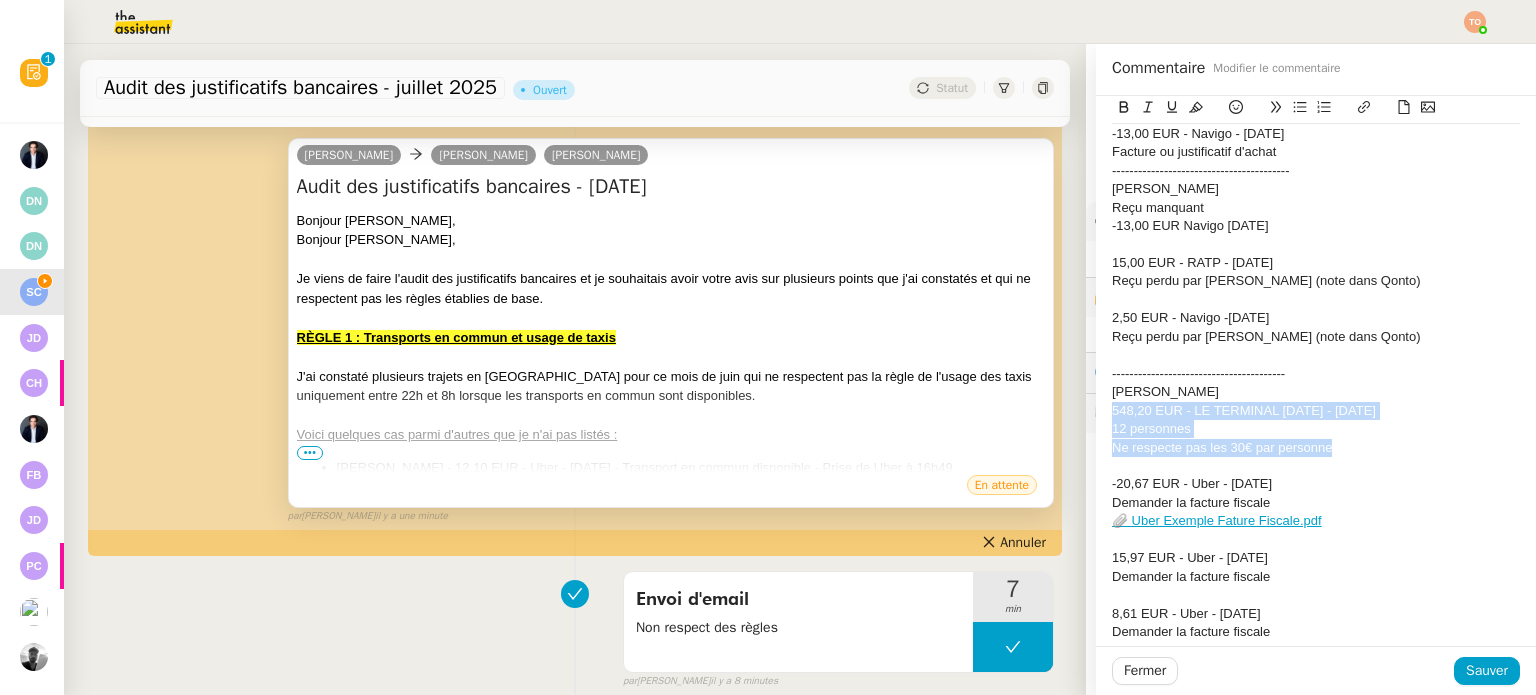 scroll, scrollTop: 300, scrollLeft: 0, axis: vertical 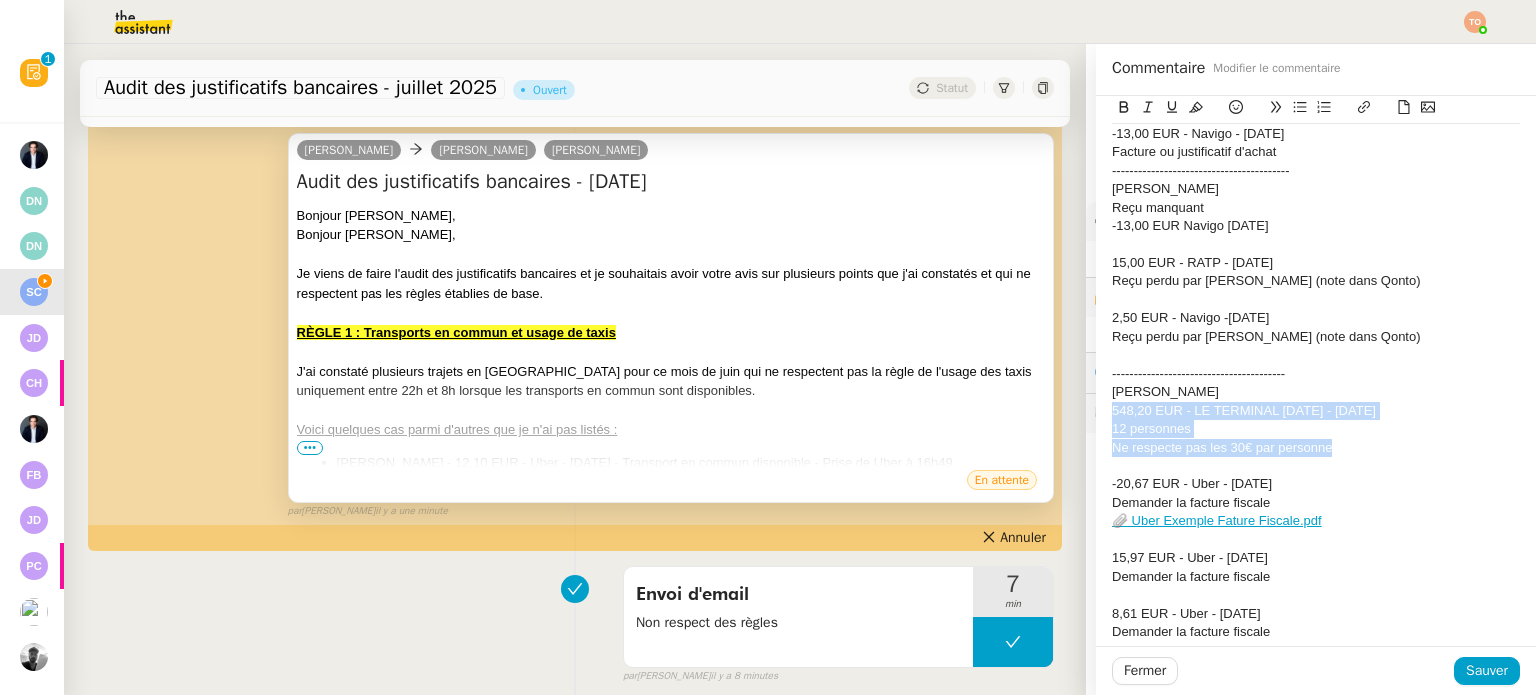 click on "•••" at bounding box center [310, 448] 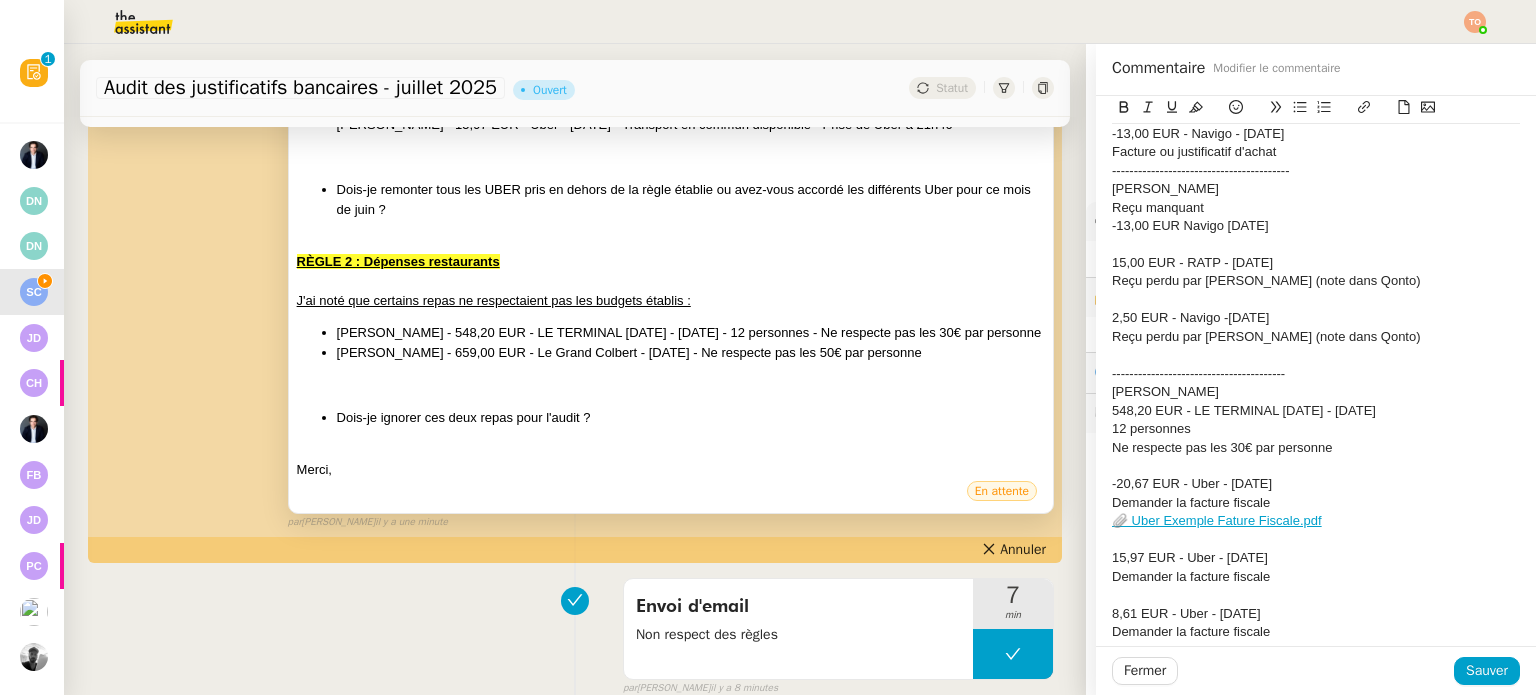 scroll, scrollTop: 800, scrollLeft: 0, axis: vertical 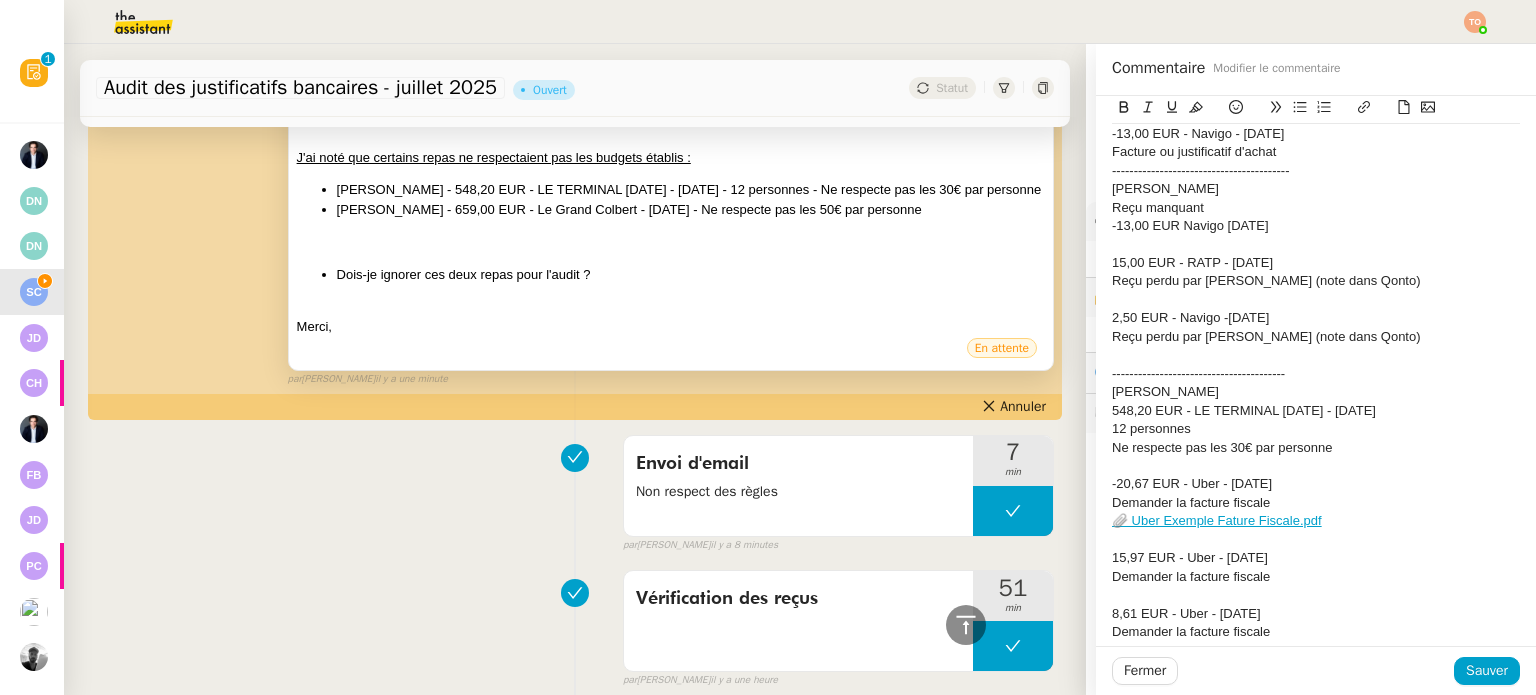 click on "Camille Moreno      Julien Decroix   Sonia Cafede  Audit des justificatifs bancaires - Juin 2025
Bonjour Sonia, Bonjour Julien, Je viens de faire l'audit des justificatifs bancaires et je souhaitais avoir votre avis sur plusieurs points que j'ai constatés et qui ne respectent pas les règles établies de base. RÈGLE 1 : Transports en commun et usage de taxis J'ai constaté plusieurs trajets en Uber pour ce mois de juin qui ne respectent pas la règle de l'usage des taxis uniquement entre 22h et 8h lorsque les transports en commun sont disponibles. Voici quelques cas parmi d'autres que je n'ai pas listés : Josephine Marie Lucie Bonpain - 12,10 EUR - Uber - 23 juin 2025 - Transport en commun disponible - Prise de Uber à 16h49 Jerome Huret - 15,97 EUR - Uber - 14 juin 2025 - Transport en commun disponible - Prise de Uber à 21h40 Dois-je remonter tous les UBER pris en dehors de la règle établie ou avez-vous accordé les différents Uber pour ce mois de juin ? RÈGLE 2 : Dépenses restaurants par" at bounding box center [575, 1] 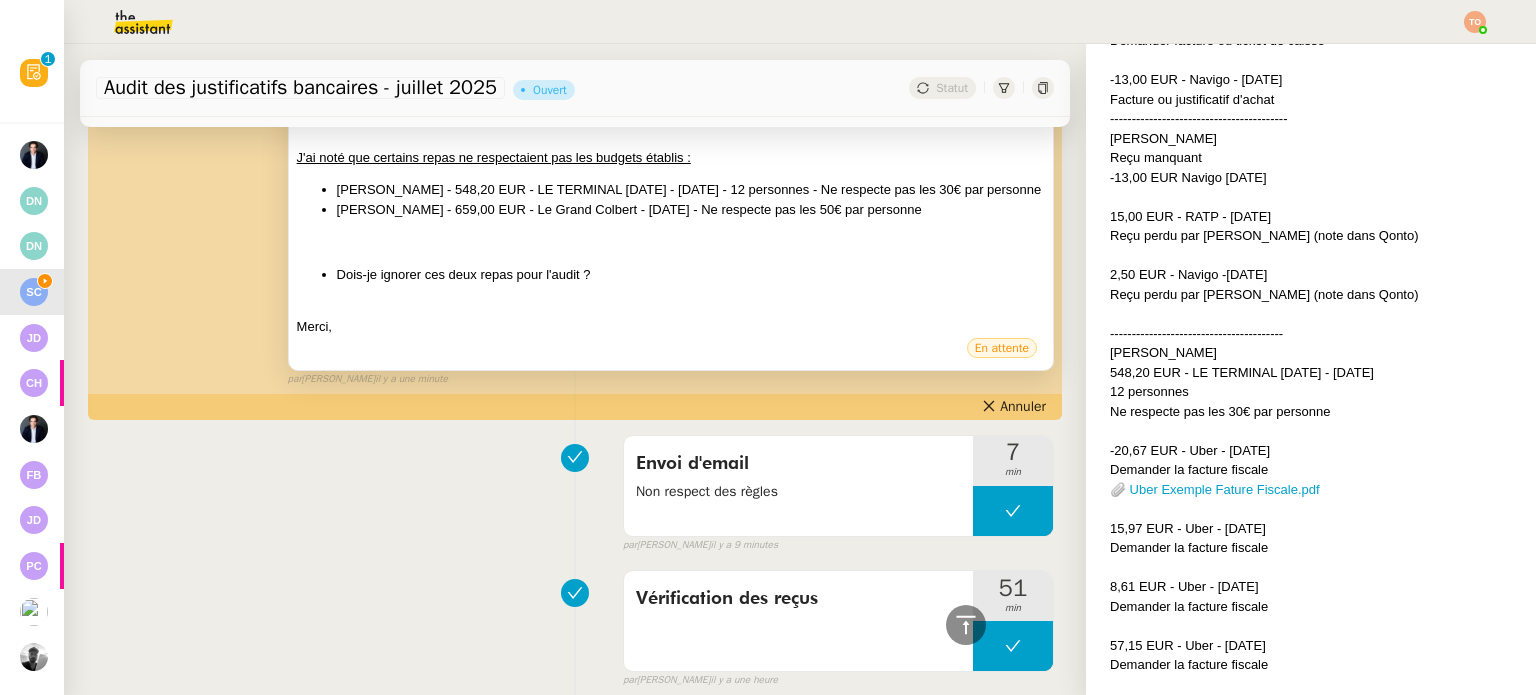 scroll, scrollTop: 900, scrollLeft: 0, axis: vertical 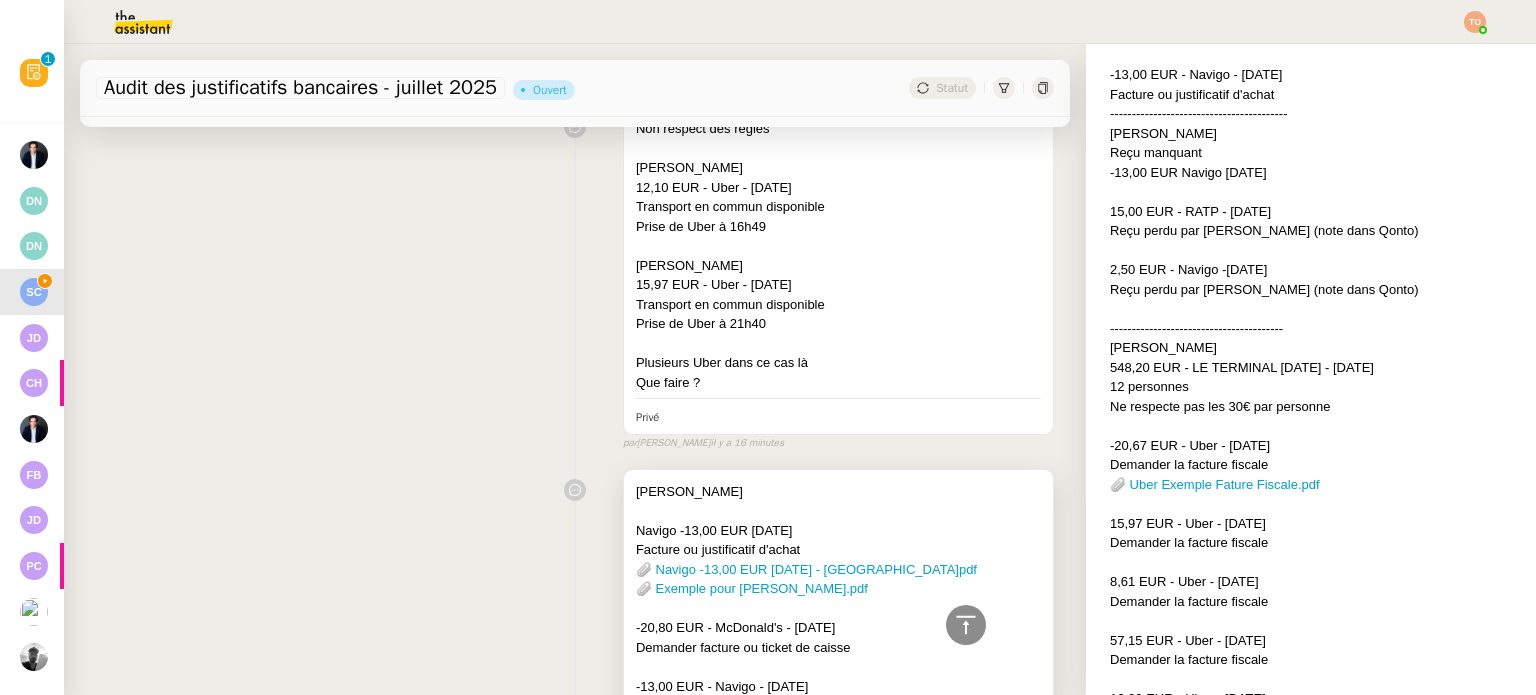 click at bounding box center (838, 511) 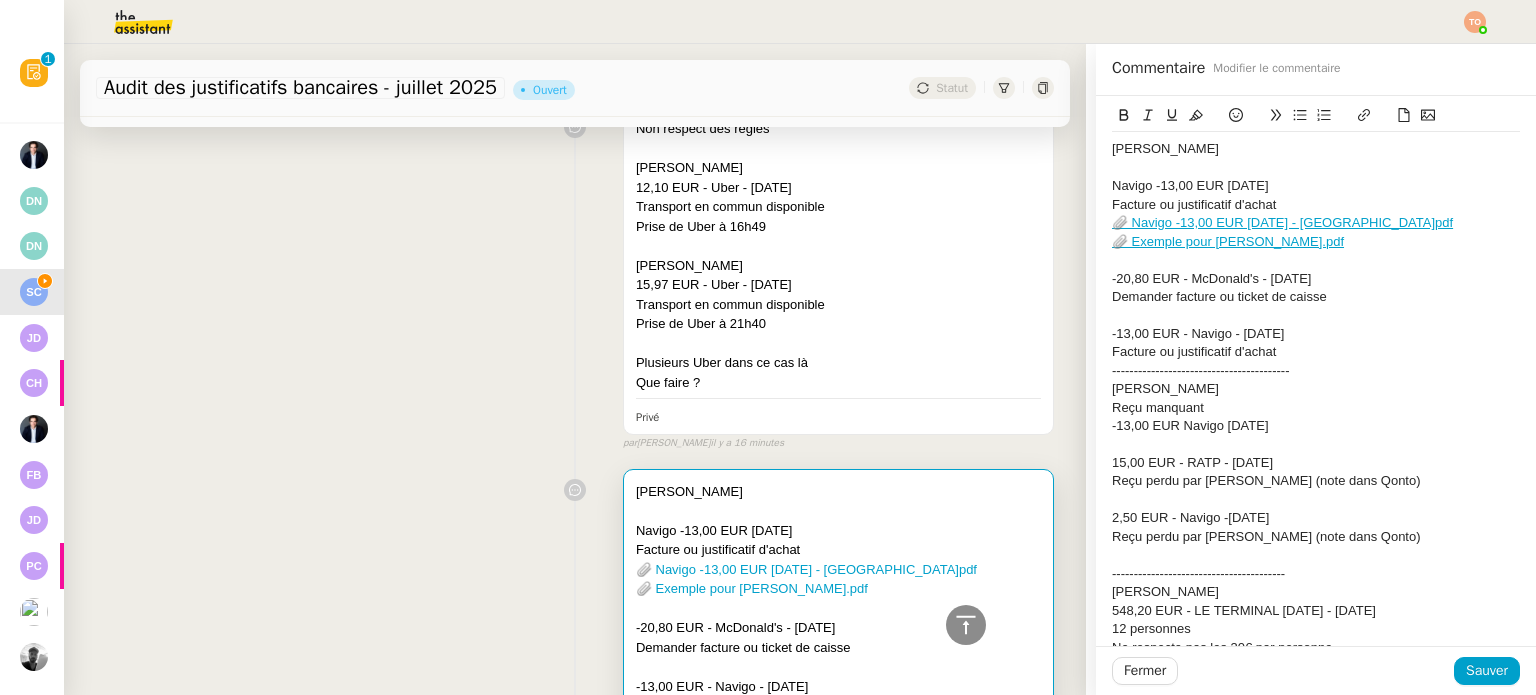 scroll, scrollTop: 400, scrollLeft: 0, axis: vertical 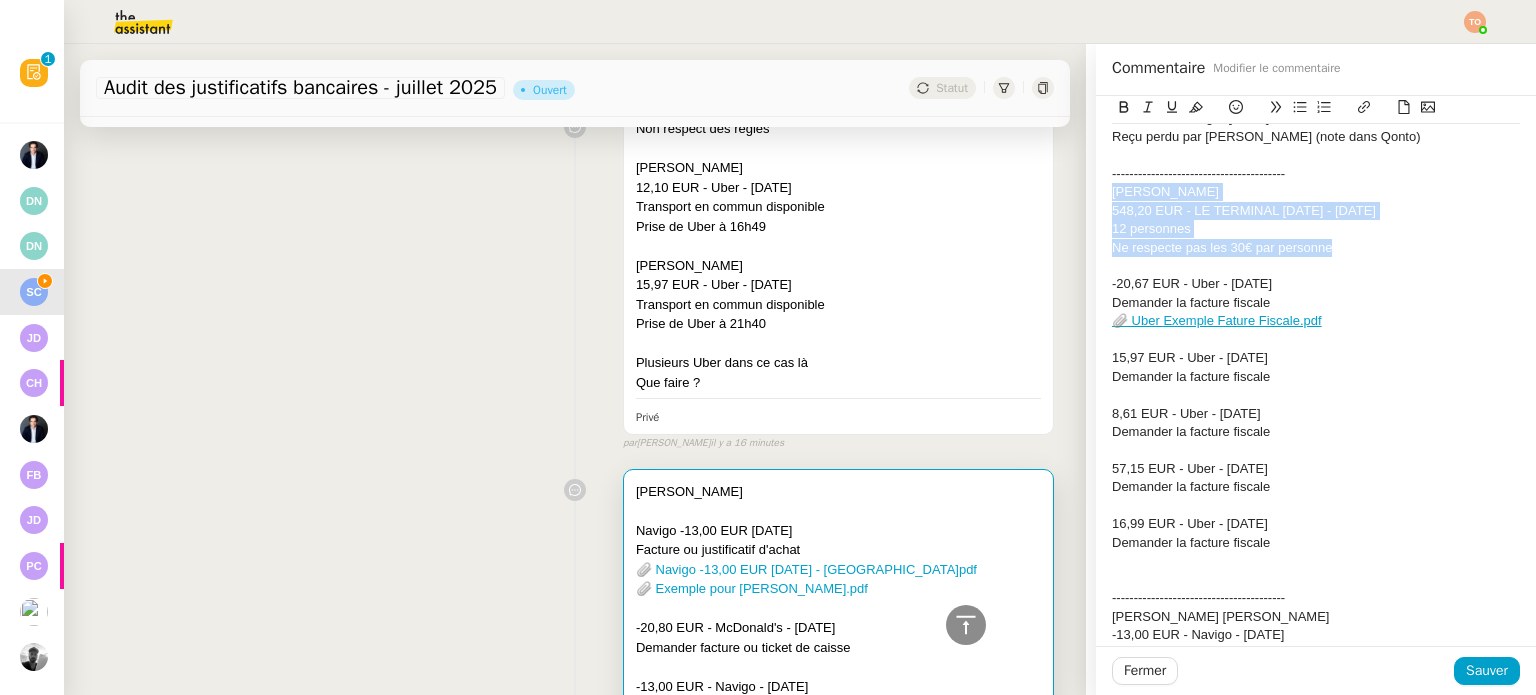 drag, startPoint x: 1225, startPoint y: 246, endPoint x: 1097, endPoint y: 189, distance: 140.11781 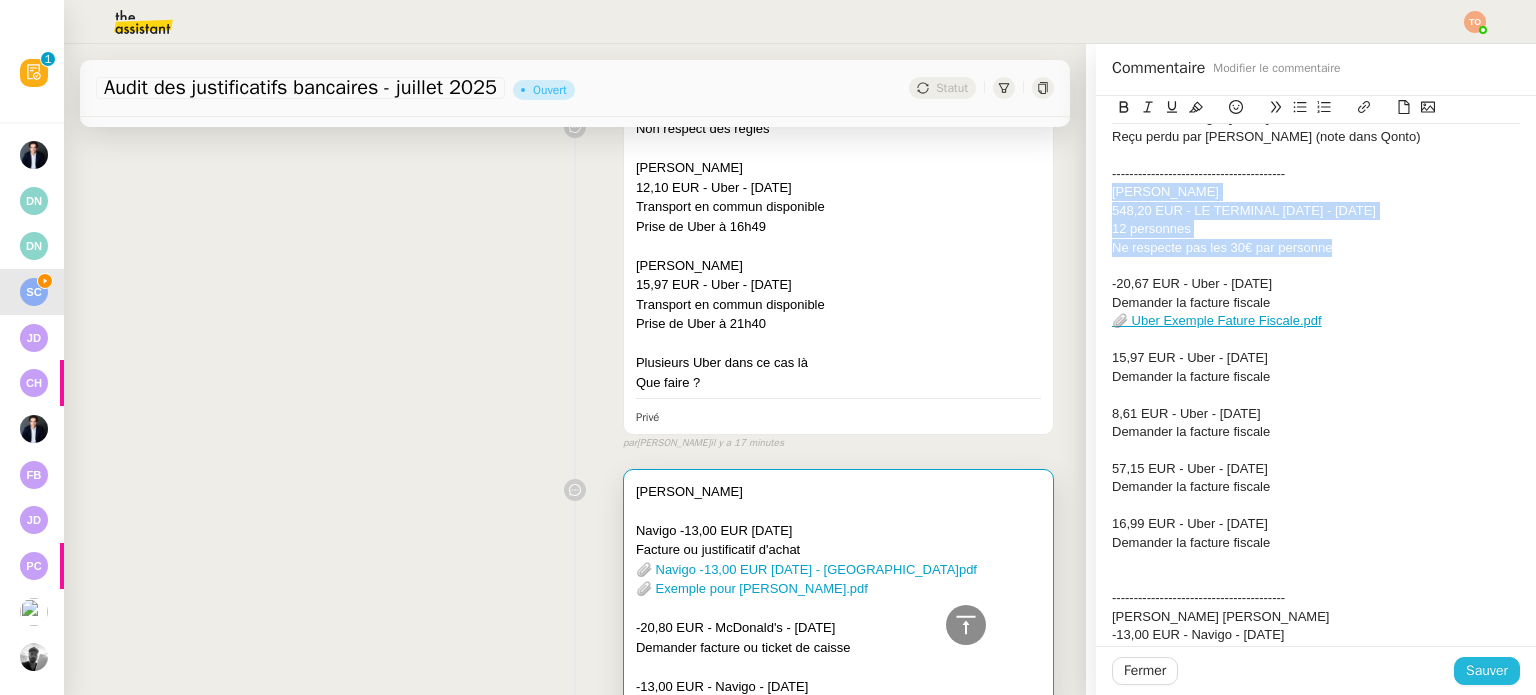 click on "Sauver" 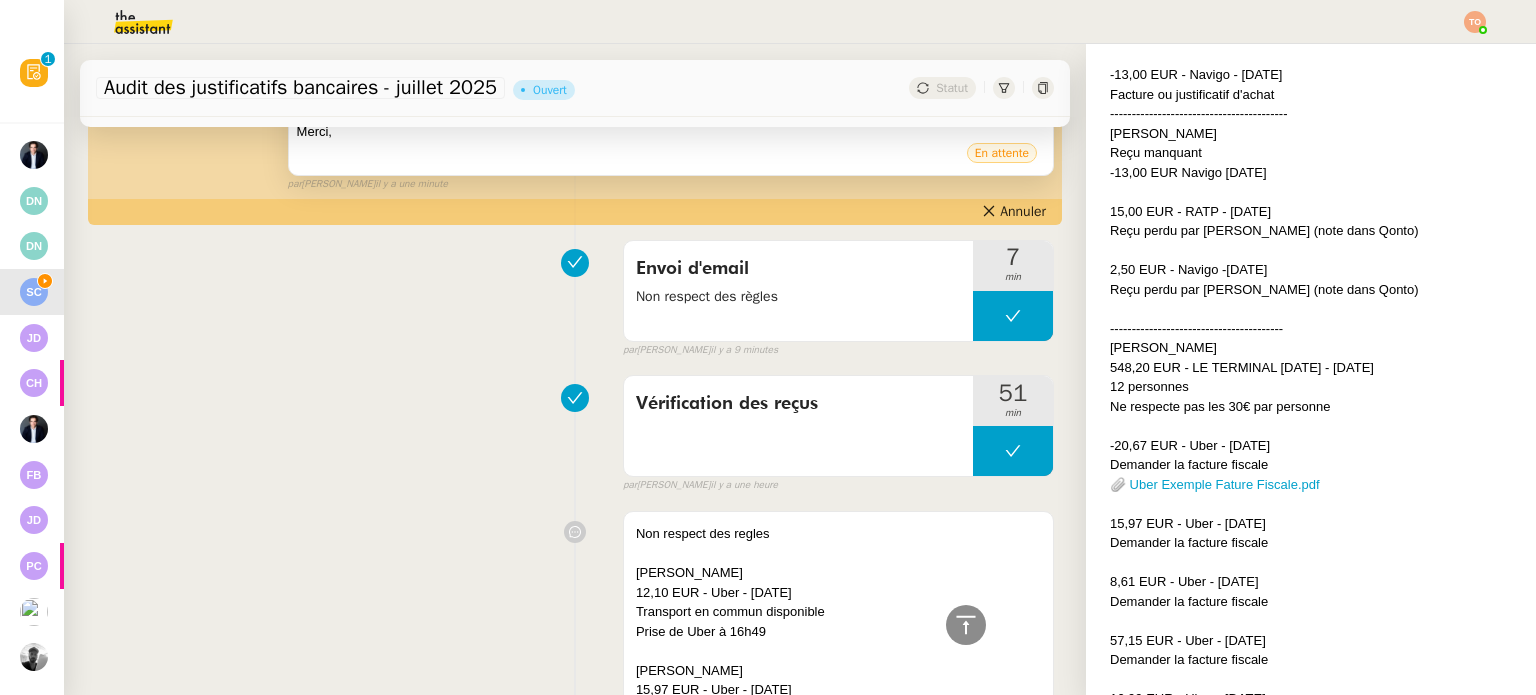 scroll, scrollTop: 1100, scrollLeft: 0, axis: vertical 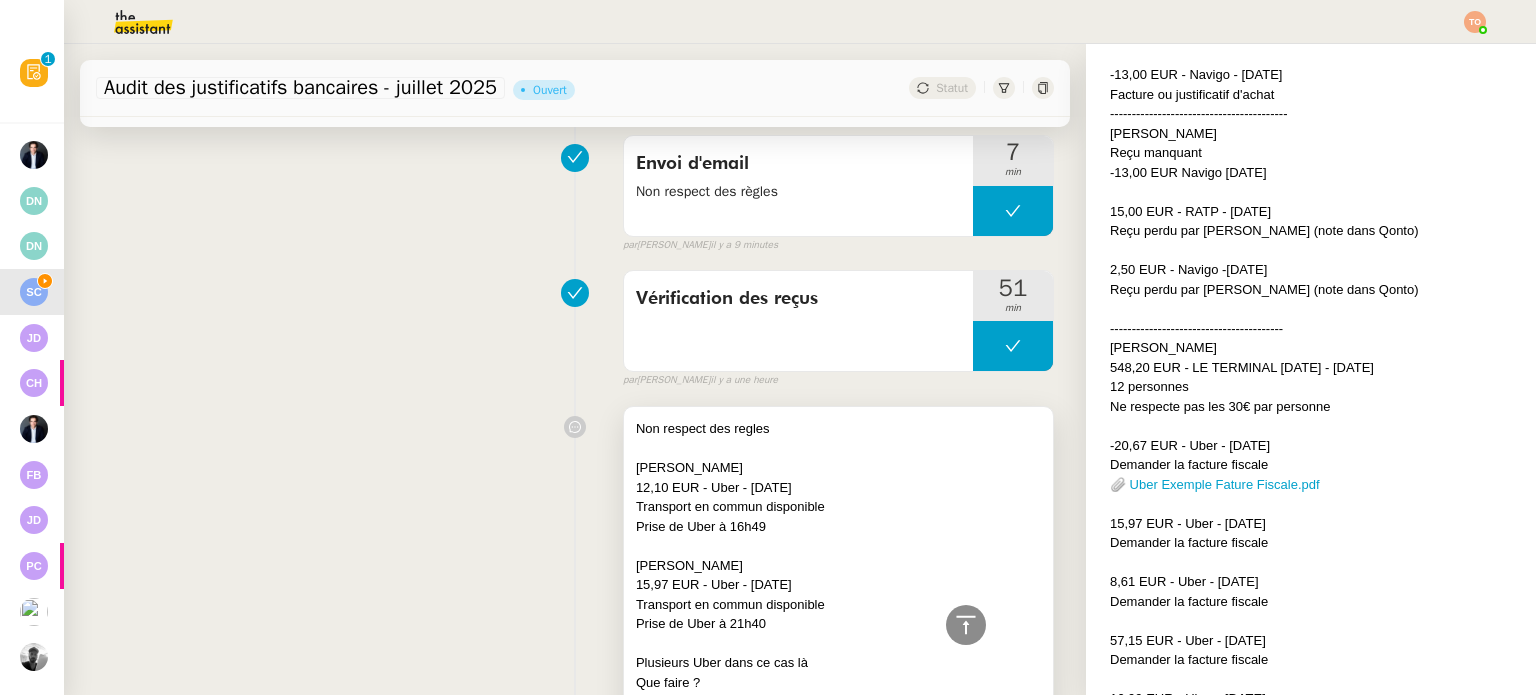 click on "Josephine Marie Lucie Bonpain" at bounding box center [838, 468] 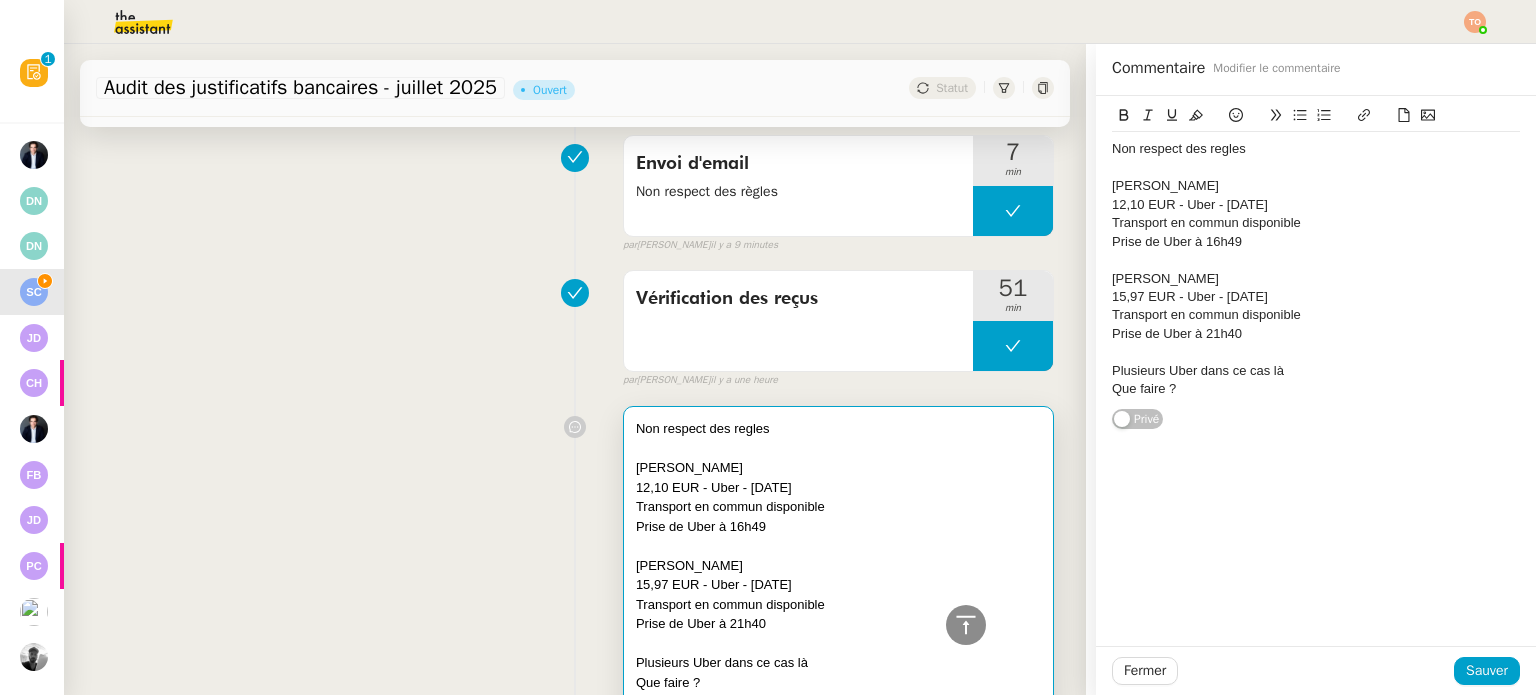 click on "Que faire ?" 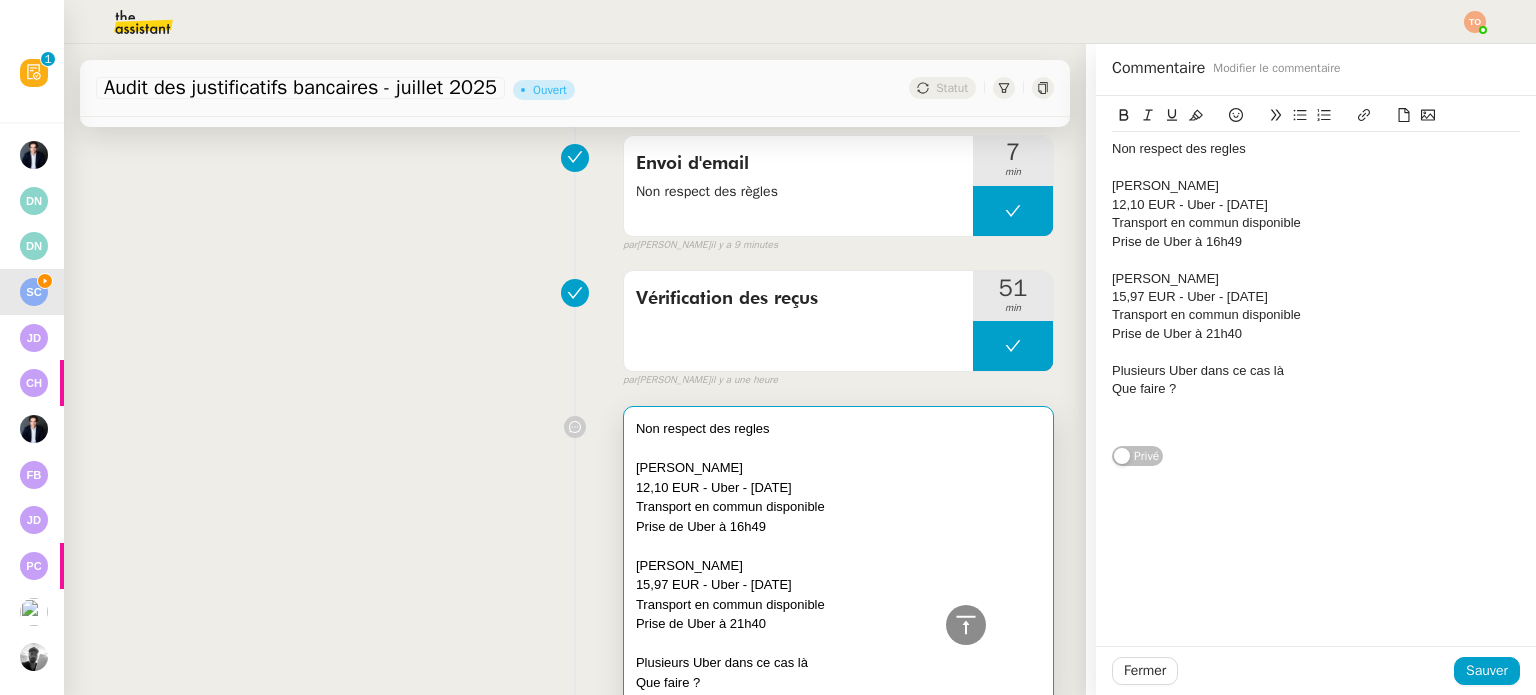 paste 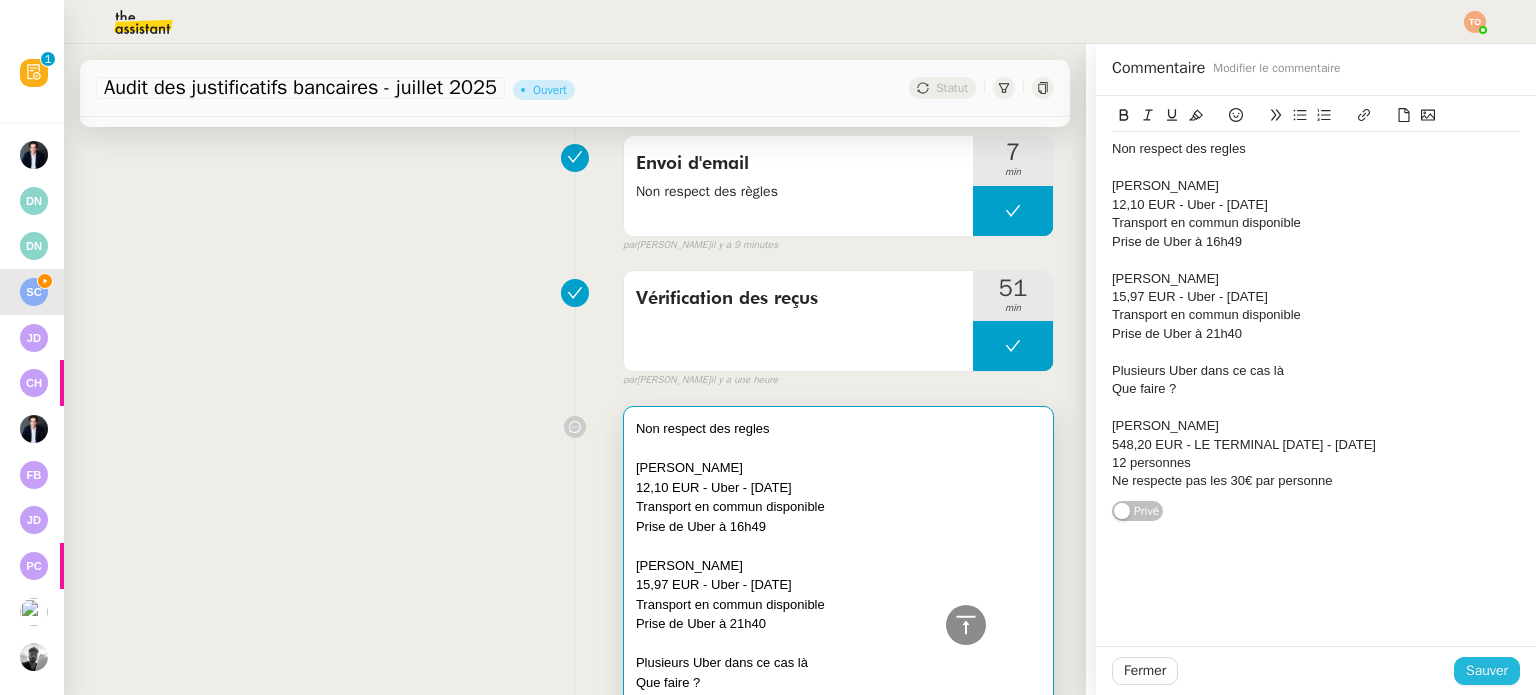 click on "Sauver" 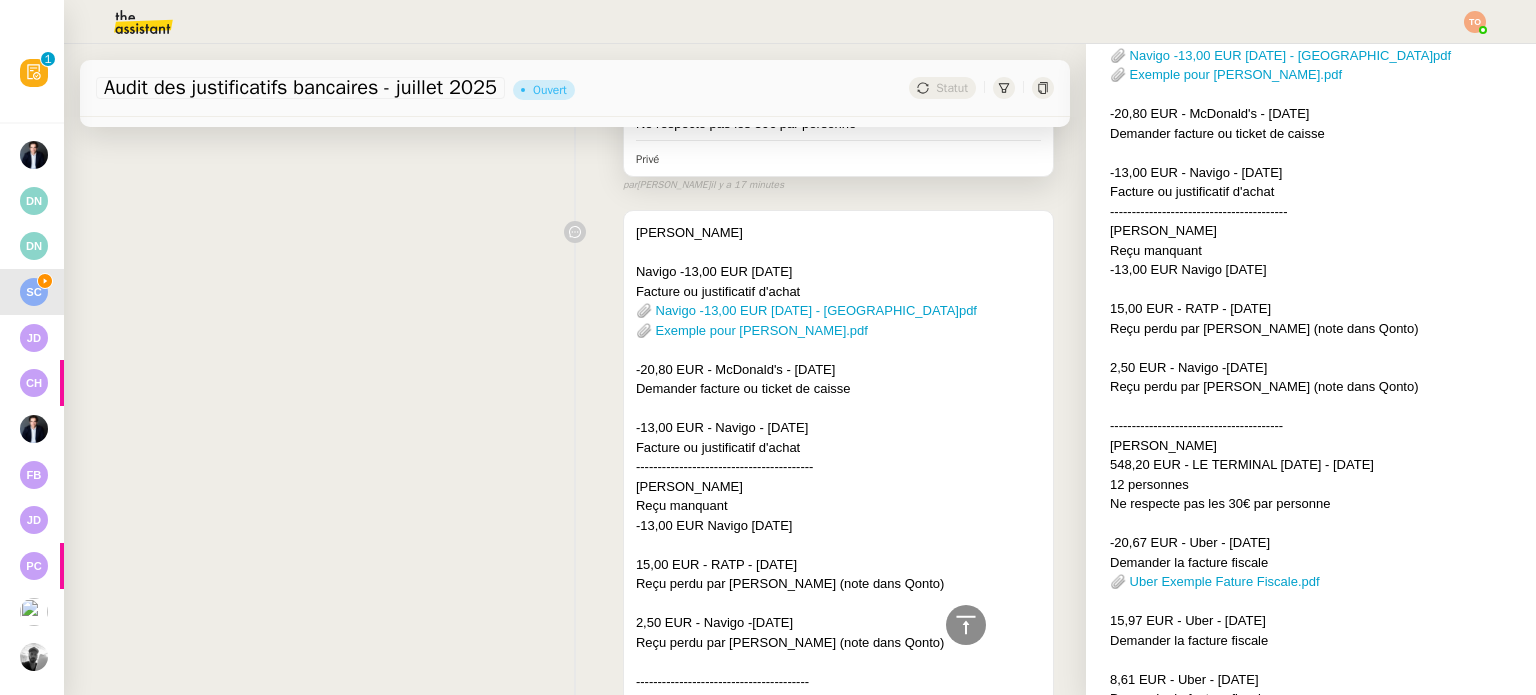 scroll, scrollTop: 2100, scrollLeft: 0, axis: vertical 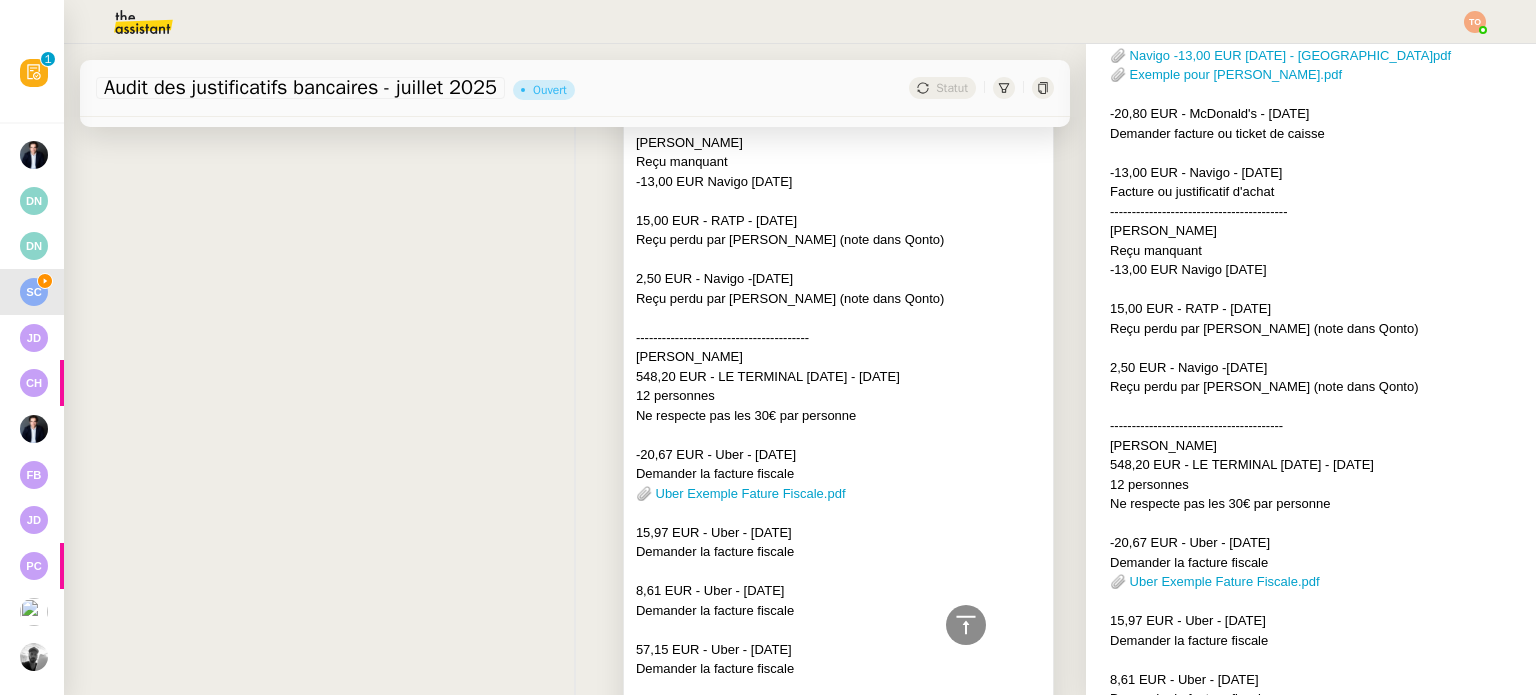 click on "----------------------------------------" at bounding box center (838, 338) 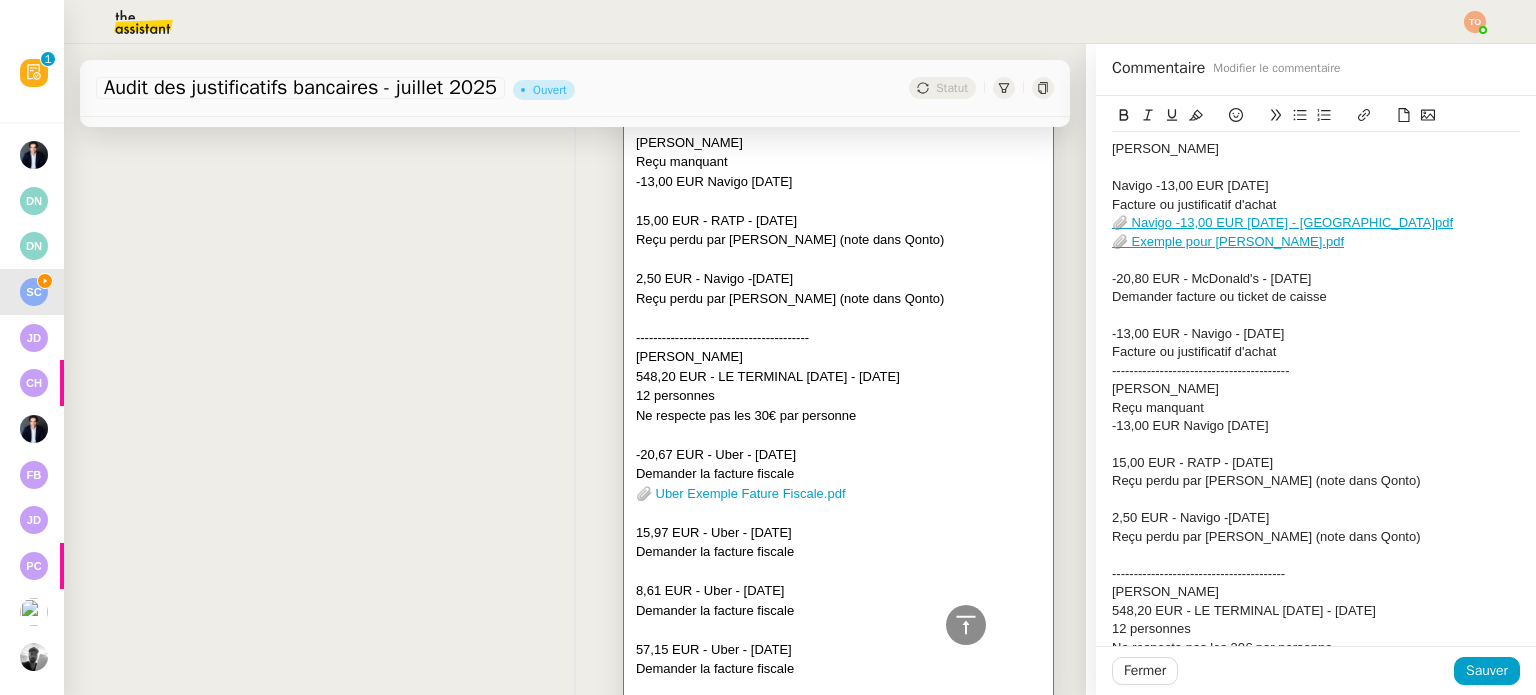 scroll, scrollTop: 200, scrollLeft: 0, axis: vertical 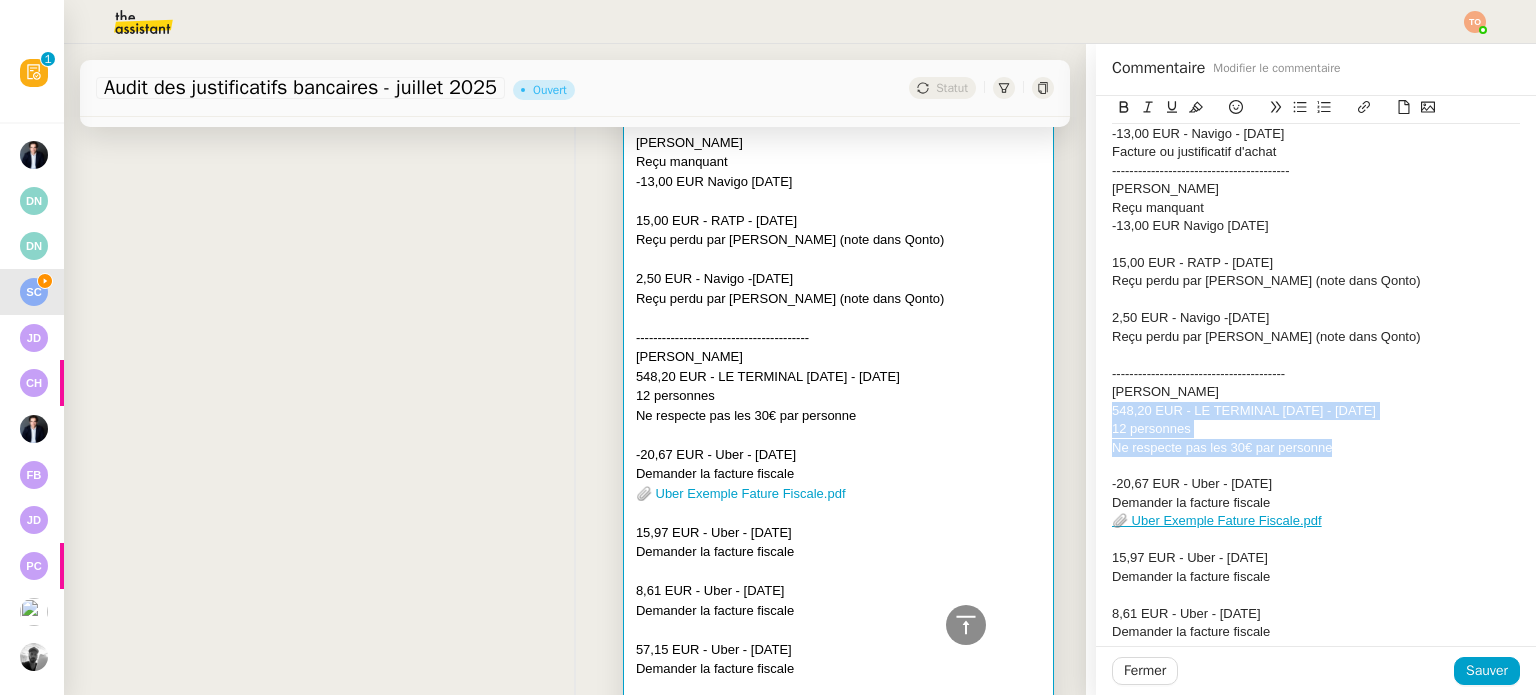 drag, startPoint x: 1298, startPoint y: 449, endPoint x: 1092, endPoint y: 409, distance: 209.84756 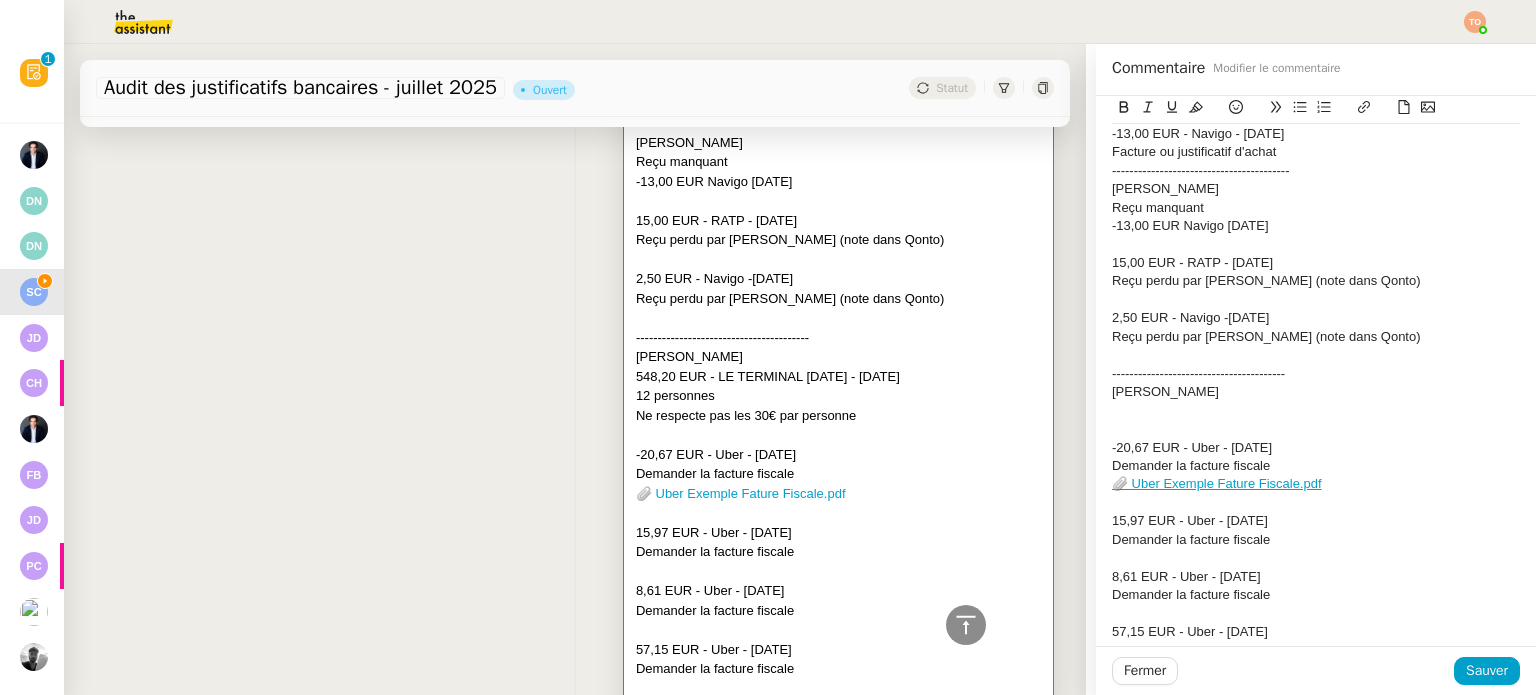 click 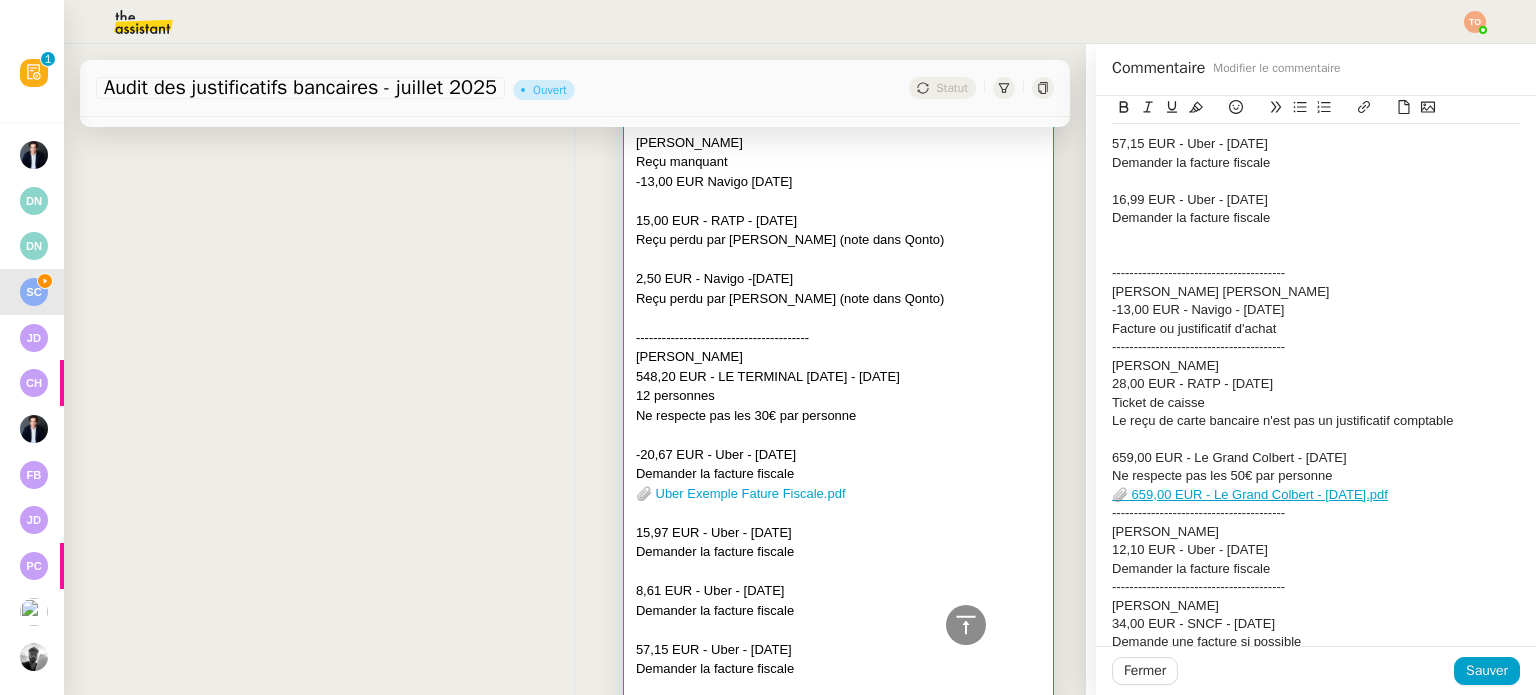 scroll, scrollTop: 698, scrollLeft: 0, axis: vertical 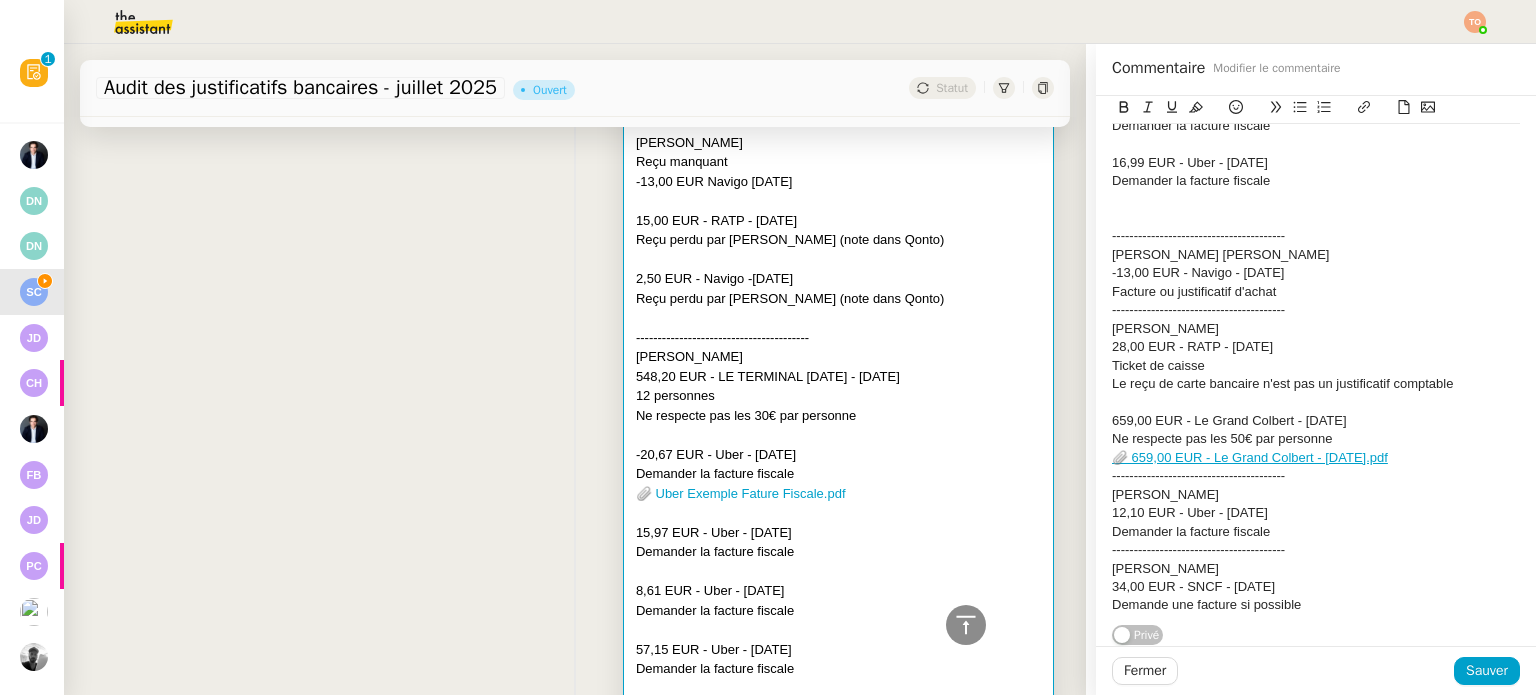 drag, startPoint x: 1435, startPoint y: 449, endPoint x: 1099, endPoint y: 411, distance: 338.14197 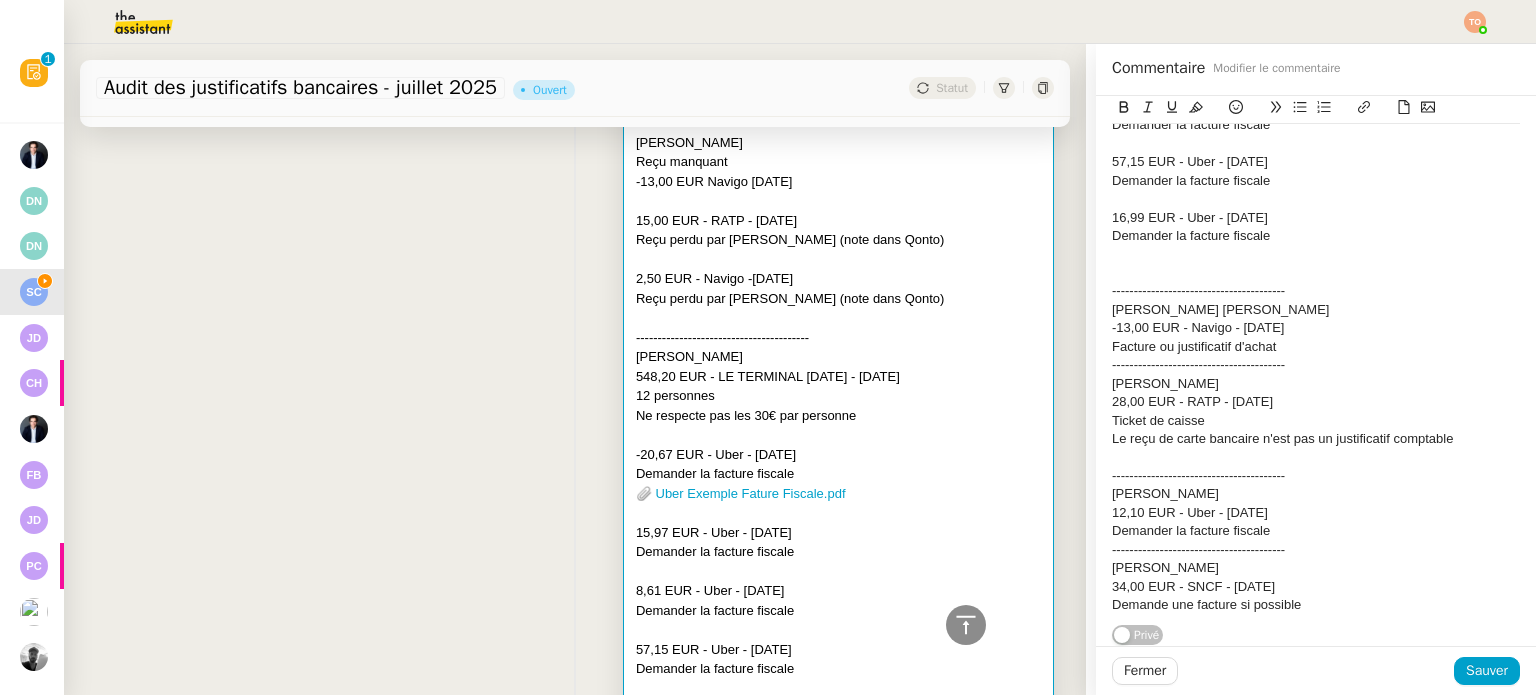 scroll, scrollTop: 624, scrollLeft: 0, axis: vertical 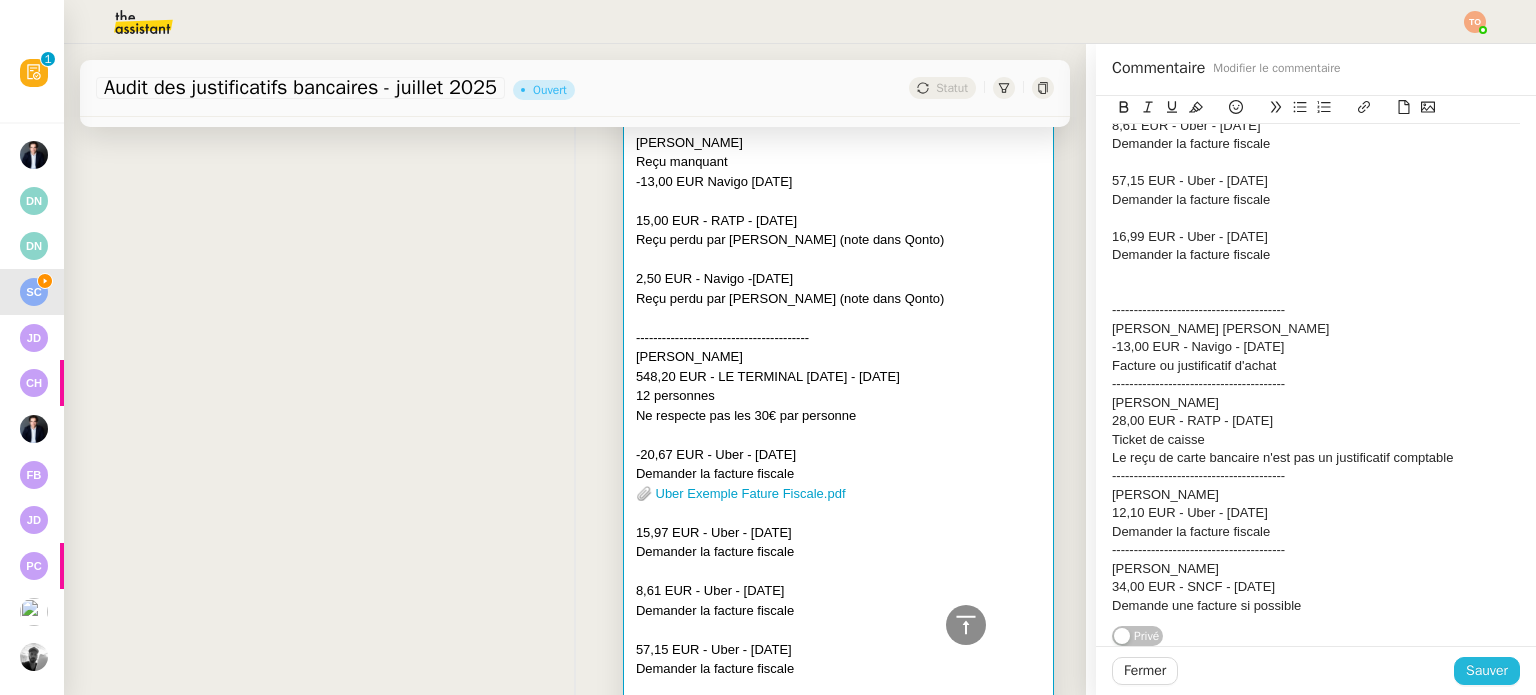 click on "Sauver" 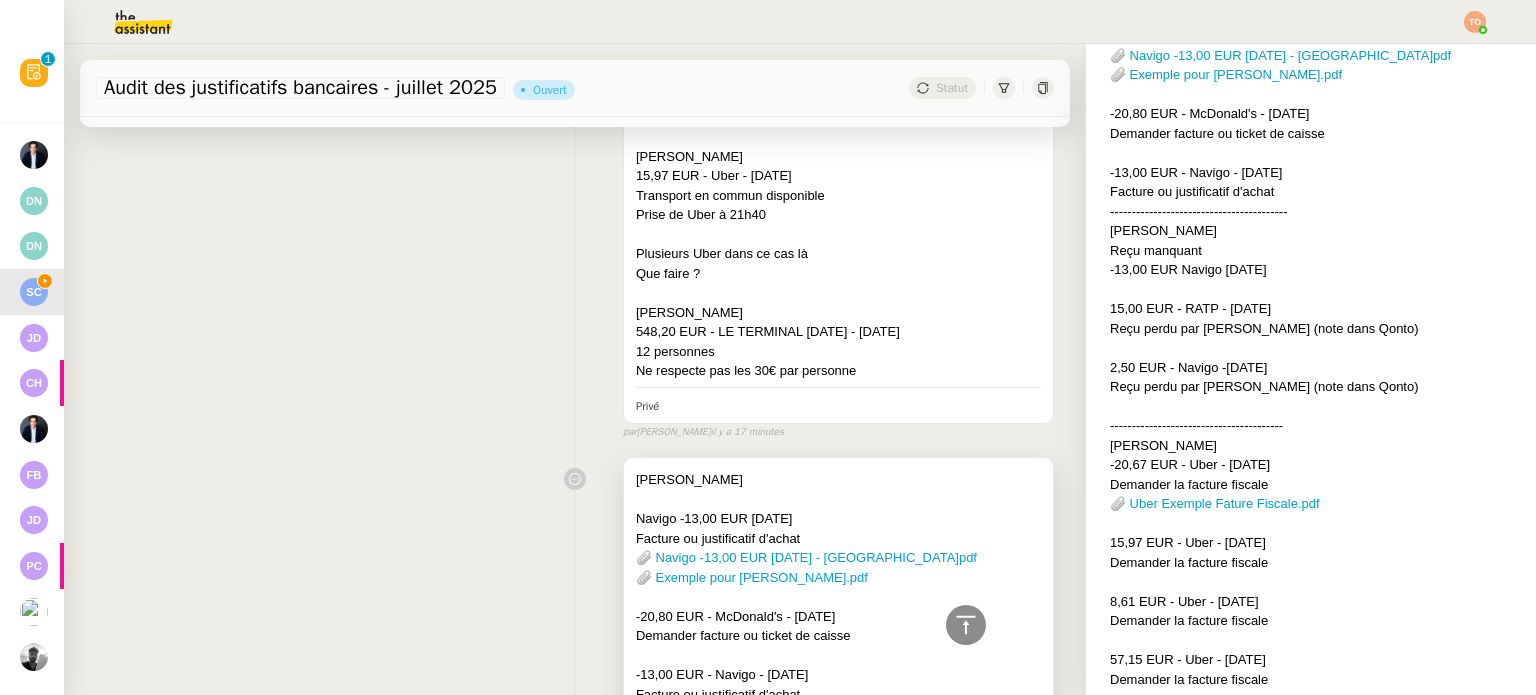scroll, scrollTop: 1500, scrollLeft: 0, axis: vertical 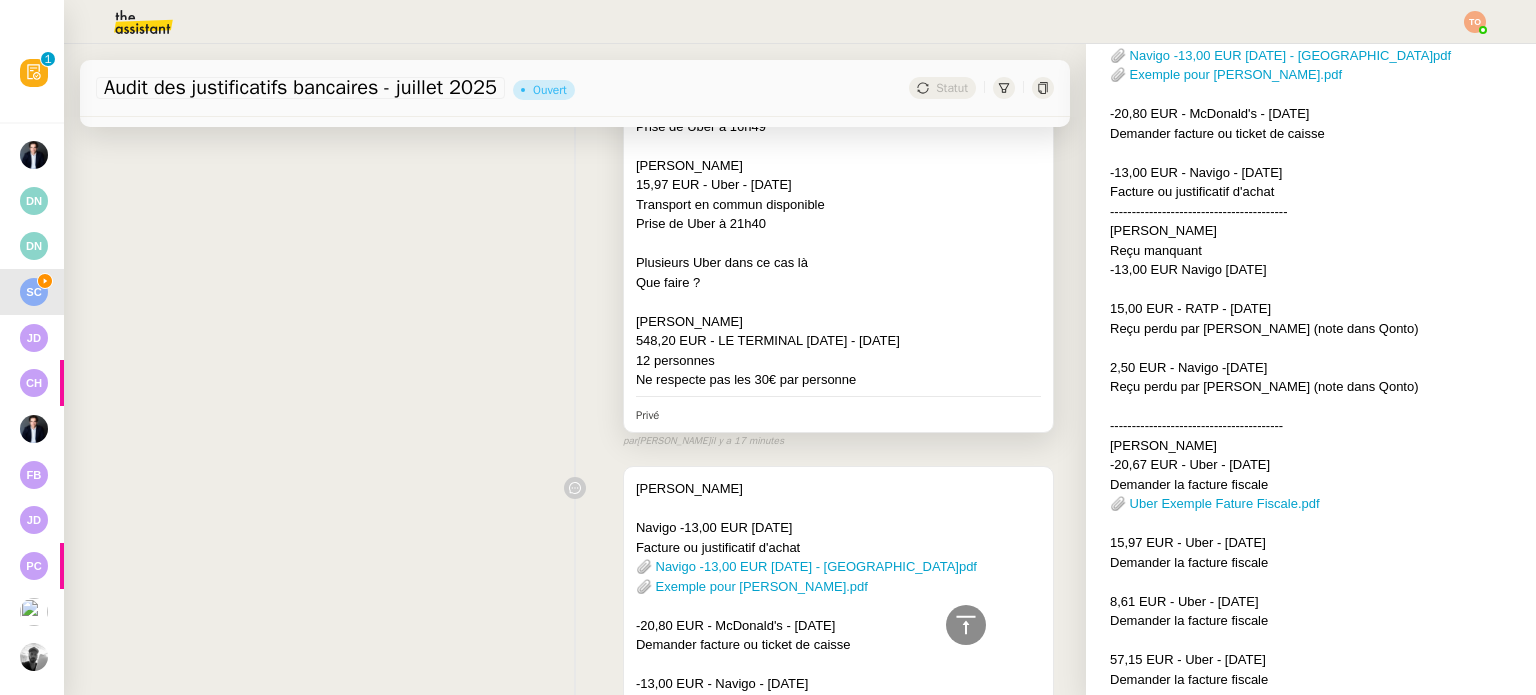 click on "Jerome Huret" at bounding box center [838, 322] 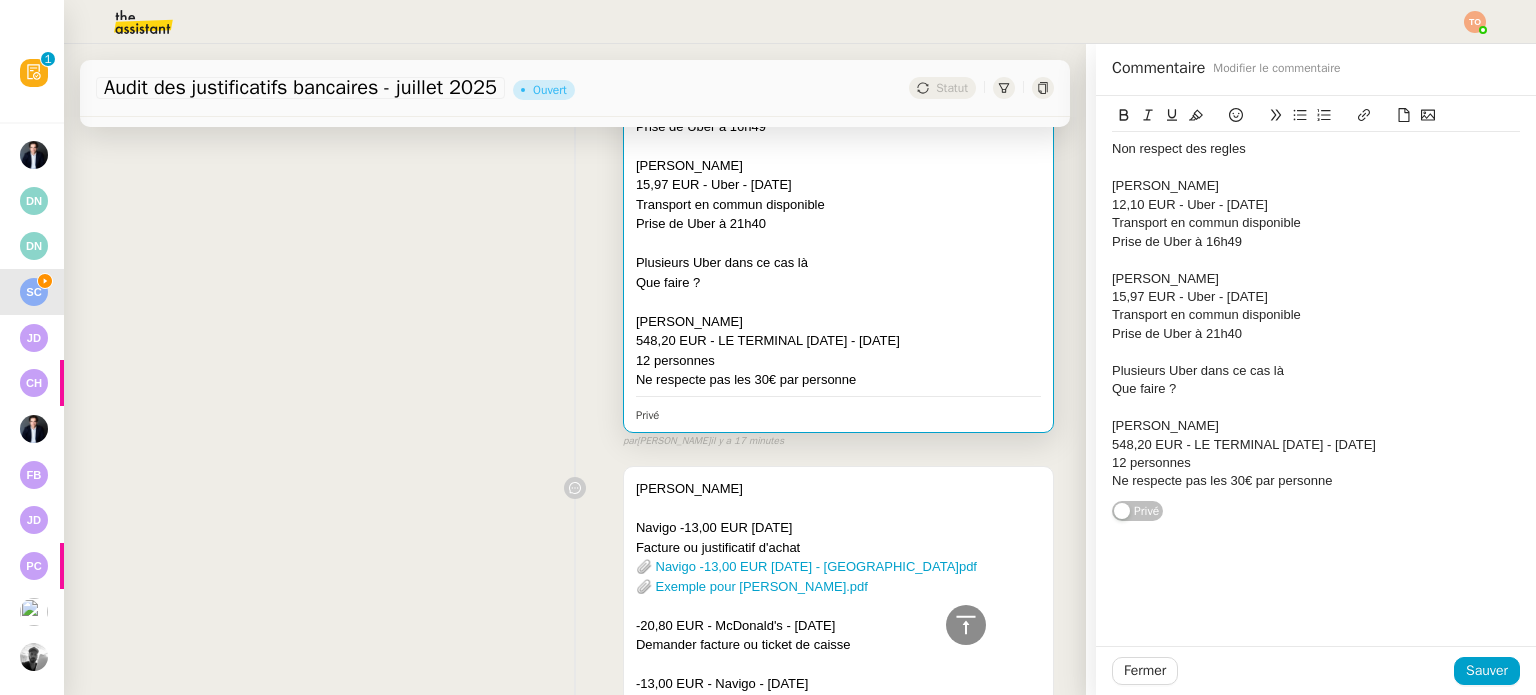 click on "Ne respecte pas les 30€ par personne" 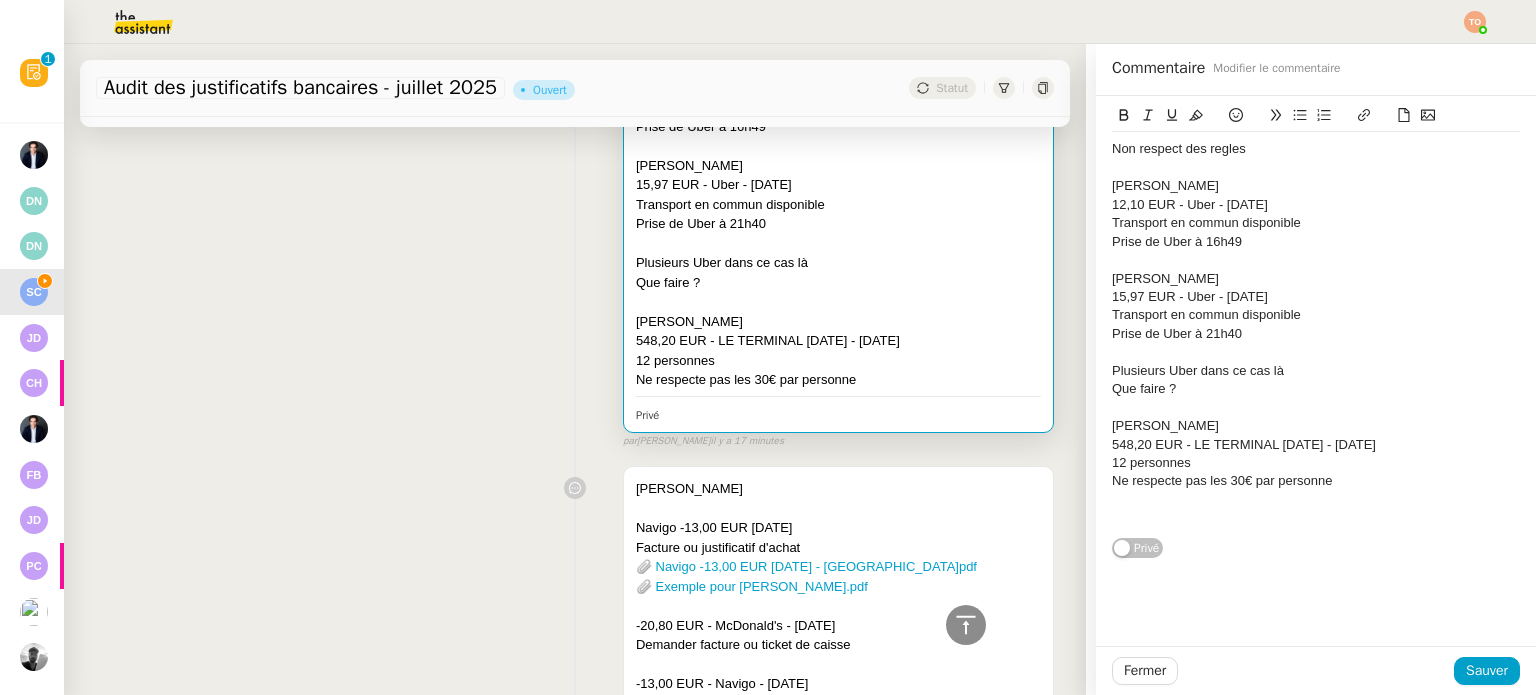 scroll, scrollTop: 0, scrollLeft: 0, axis: both 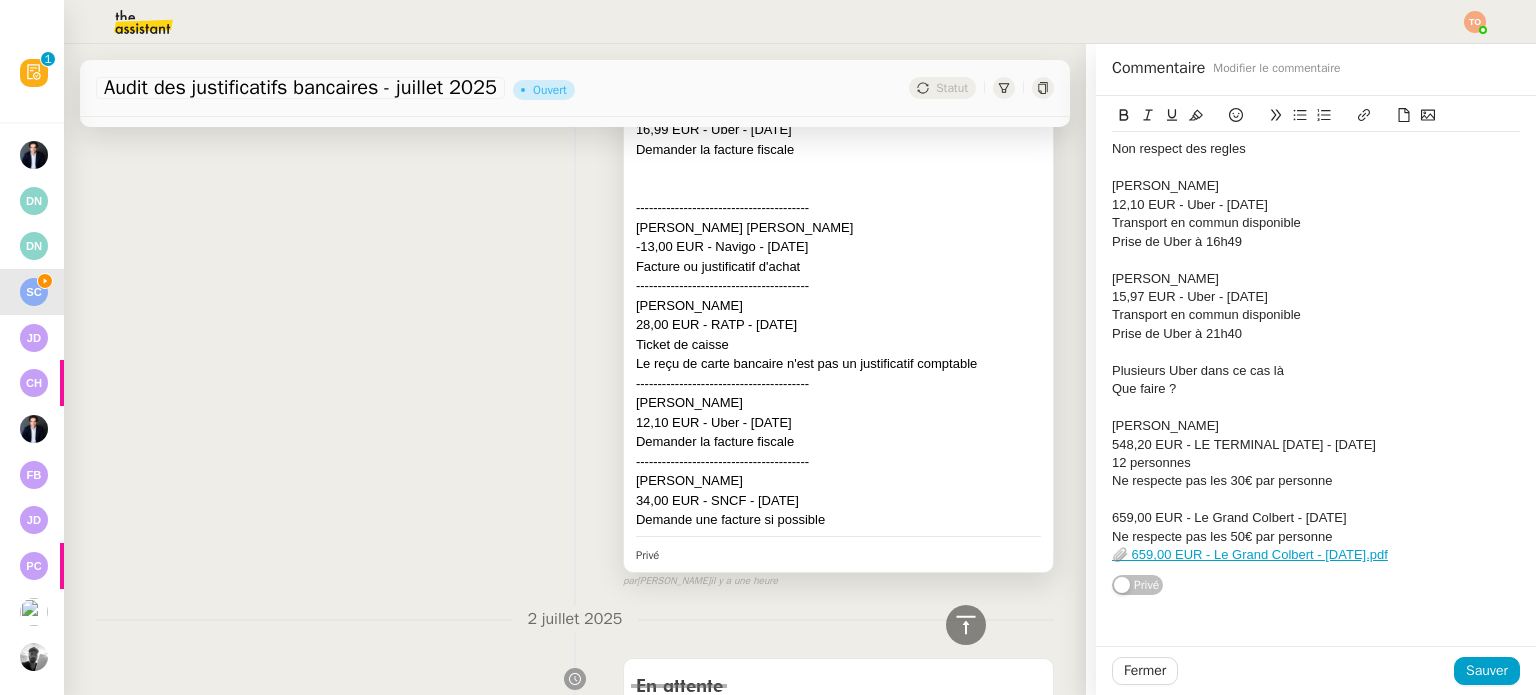 click on "Juliette Jeanne Marthe Gaucher" at bounding box center (838, 306) 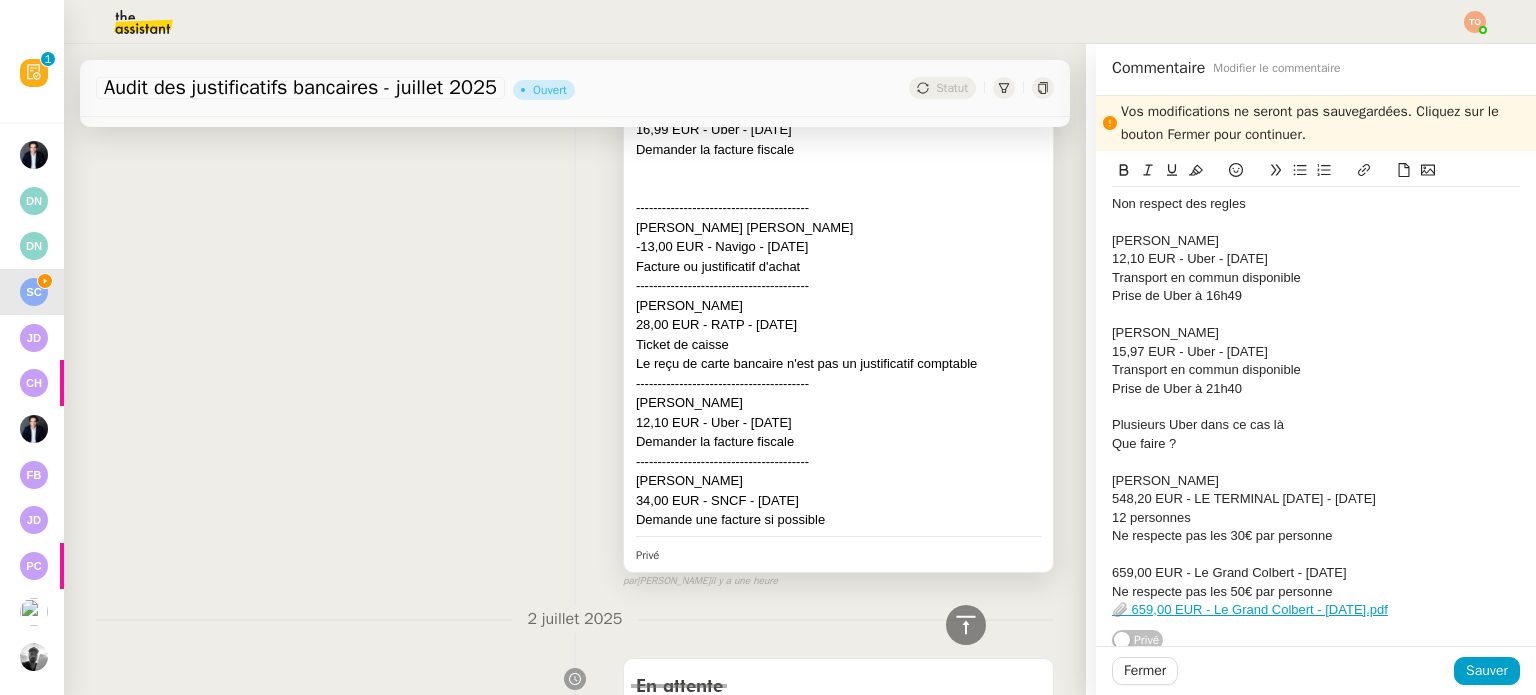 click on "Juliette Jeanne Marthe Gaucher" at bounding box center [838, 306] 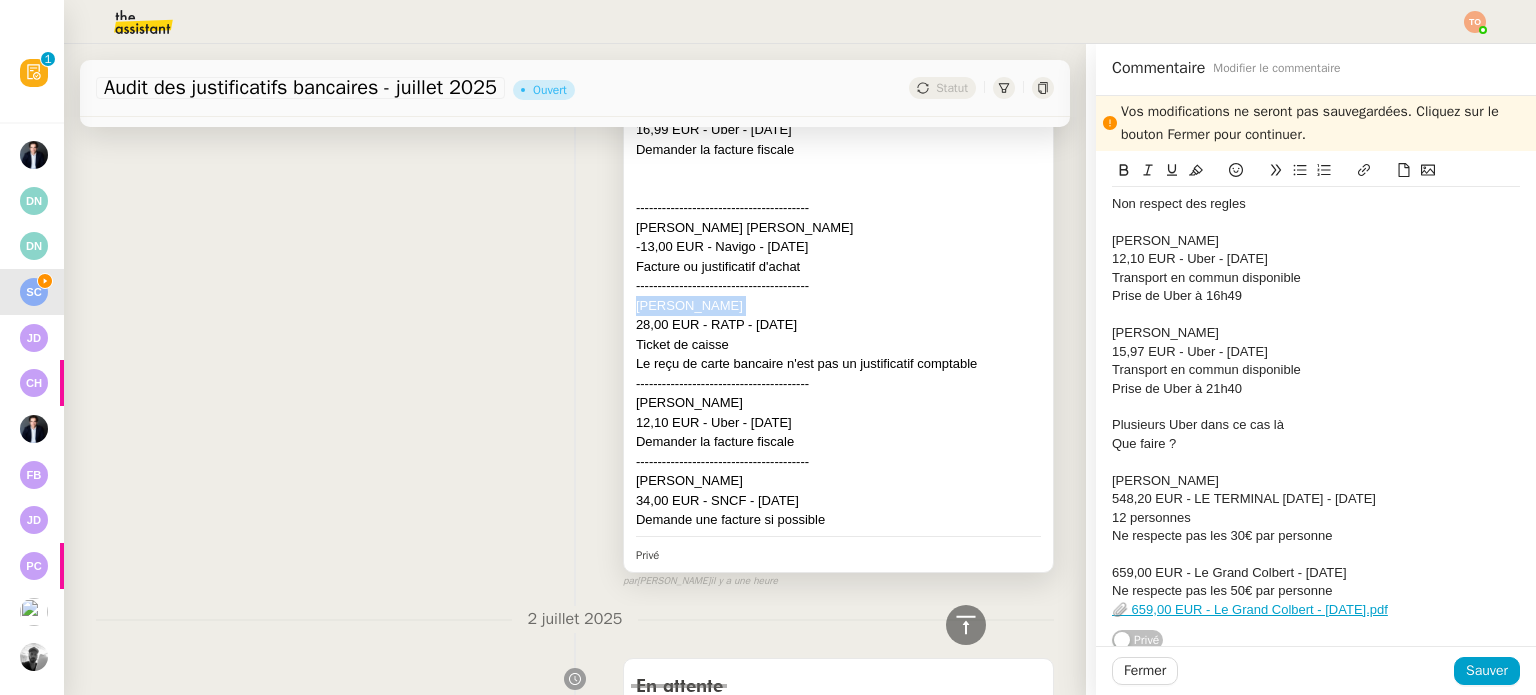 click on "Juliette Jeanne Marthe Gaucher" at bounding box center (838, 306) 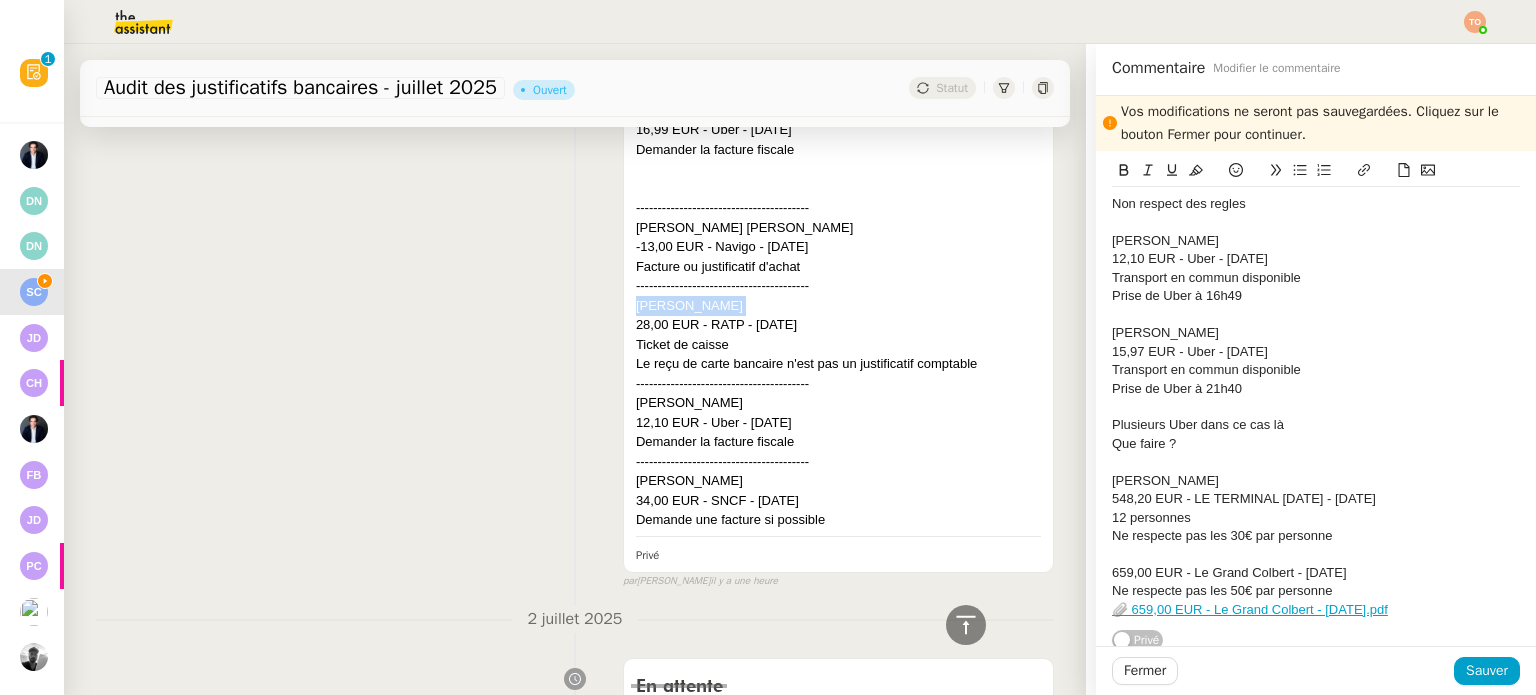 click on "Non respect des regles Josephine Marie Lucie Bonpain 12,10 EUR - Uber - 23 juin 2025 Transport en commun disponible Prise de Uber à 16h49 Jerome Huret 15,97 EUR - Uber - 14 juin 2025 Transport en commun disponible Prise de Uber à 21h40 Plusieurs Uber dans ce cas là Que faire ? Jerome Huret 548,20 EUR - LE TERMINAL 5 - 24 juin 2025 12 personnes Ne respecte pas les 30€ par personne 659,00 EUR - Le Grand Colbert - 12 juin 2025 Ne respecte pas les 50€ par personne 📎 659,00 EUR - Le Grand Colbert - 12 juin 2025.pdf" 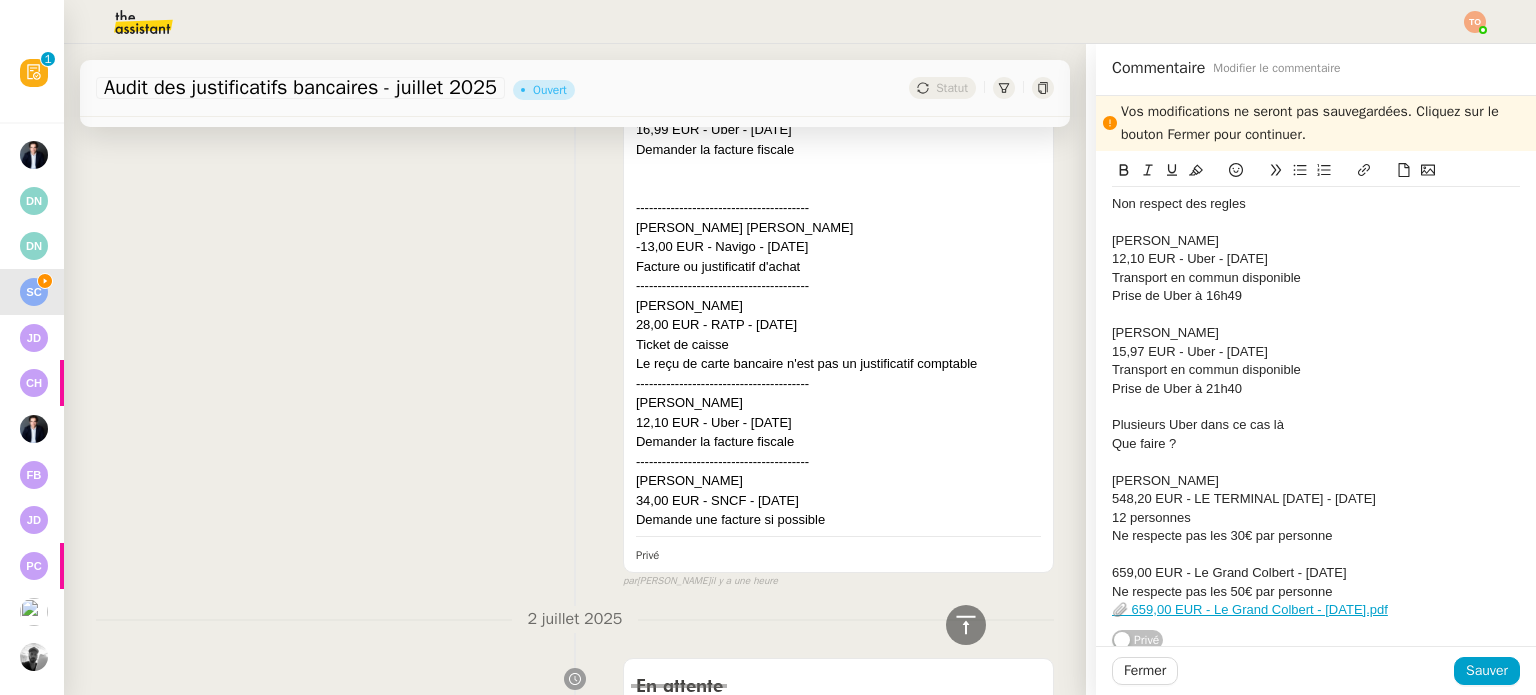 click 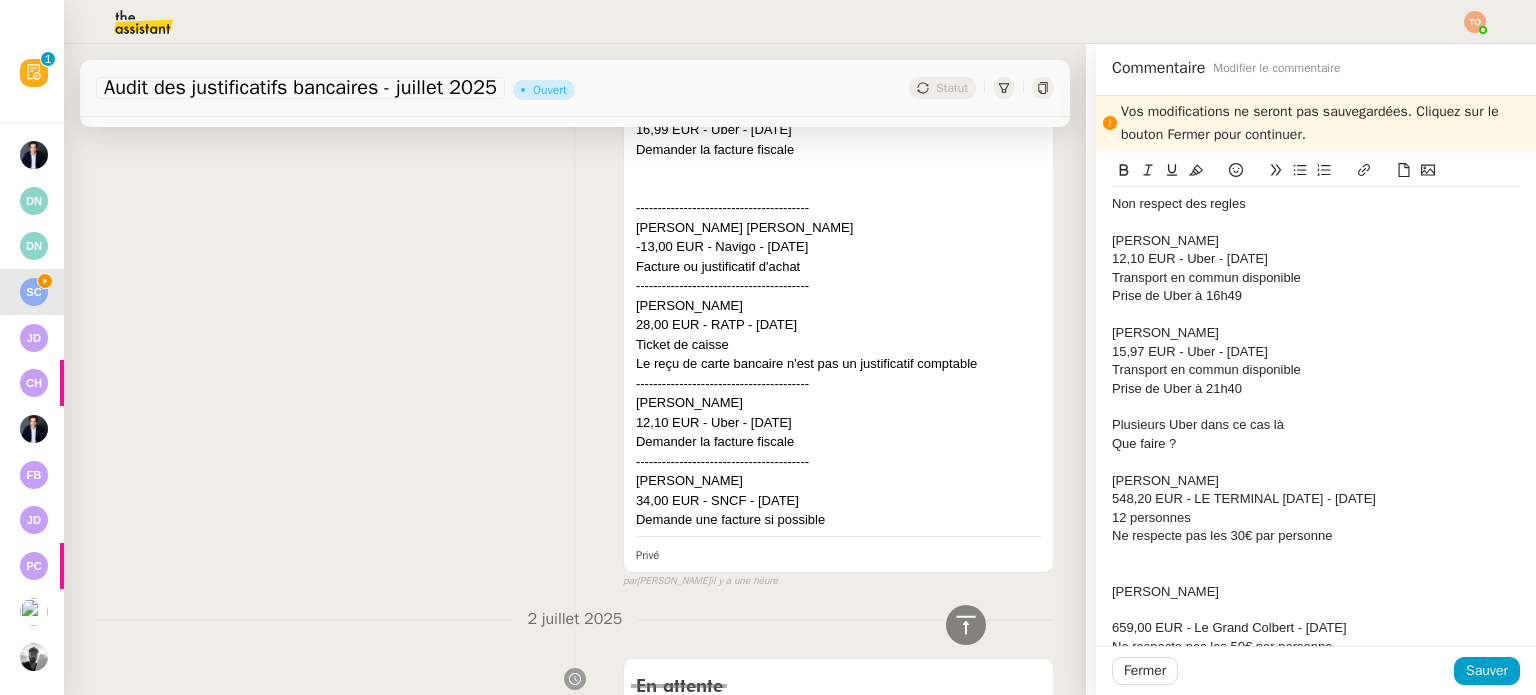 scroll, scrollTop: 0, scrollLeft: 0, axis: both 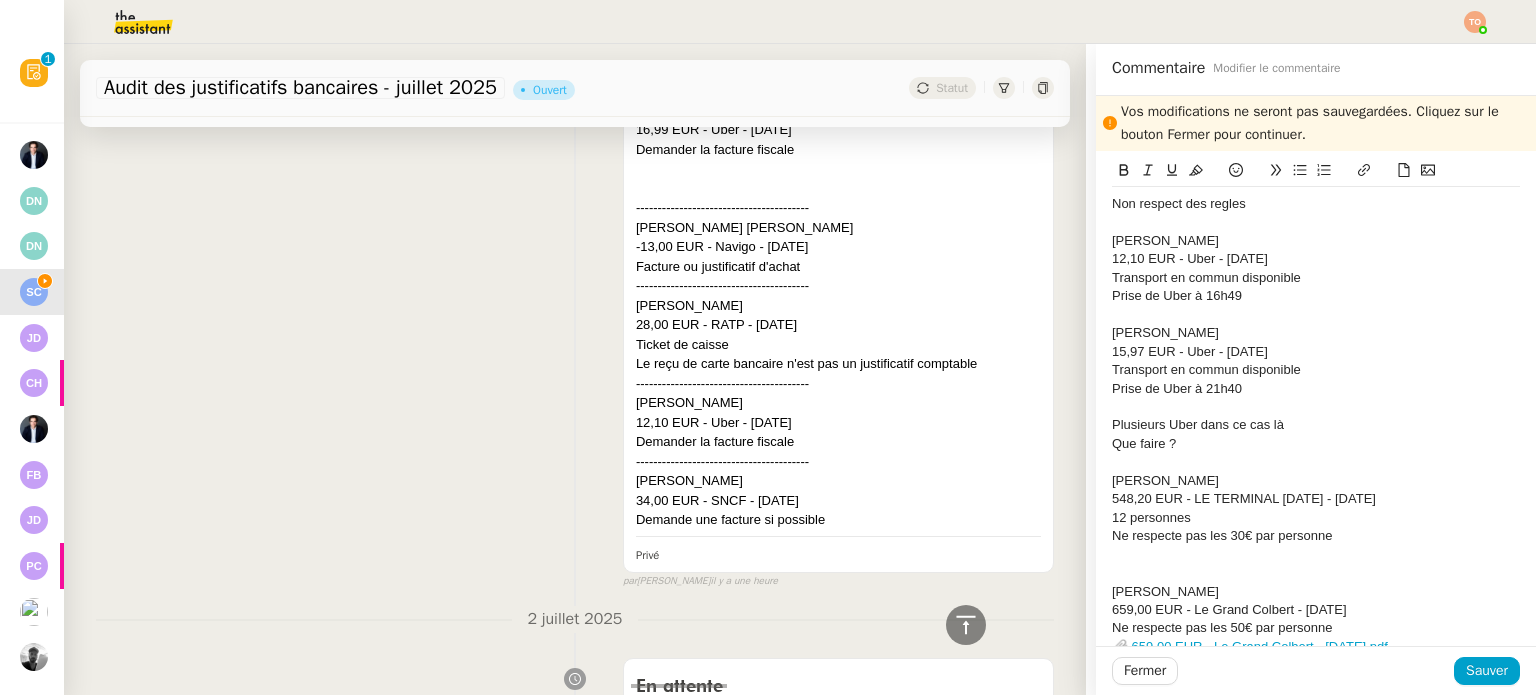 click 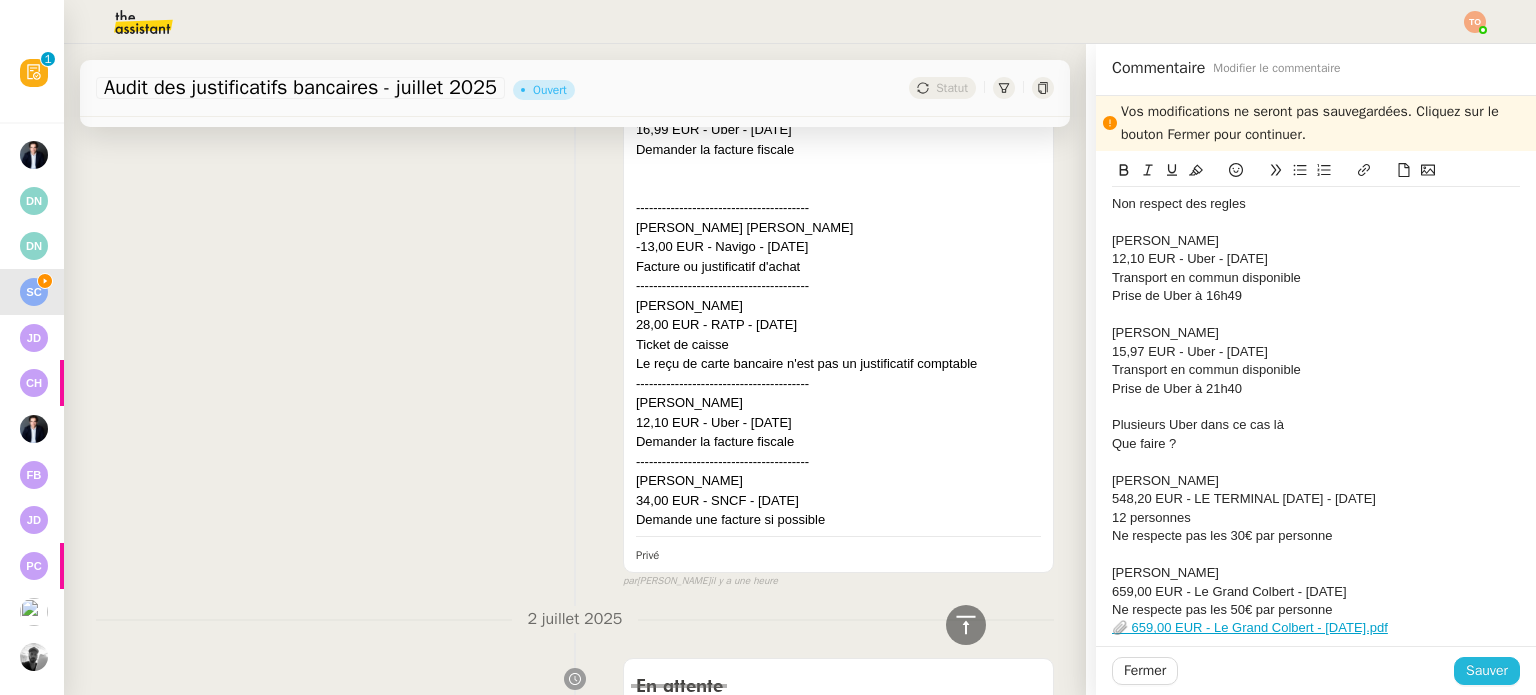 click on "Sauver" 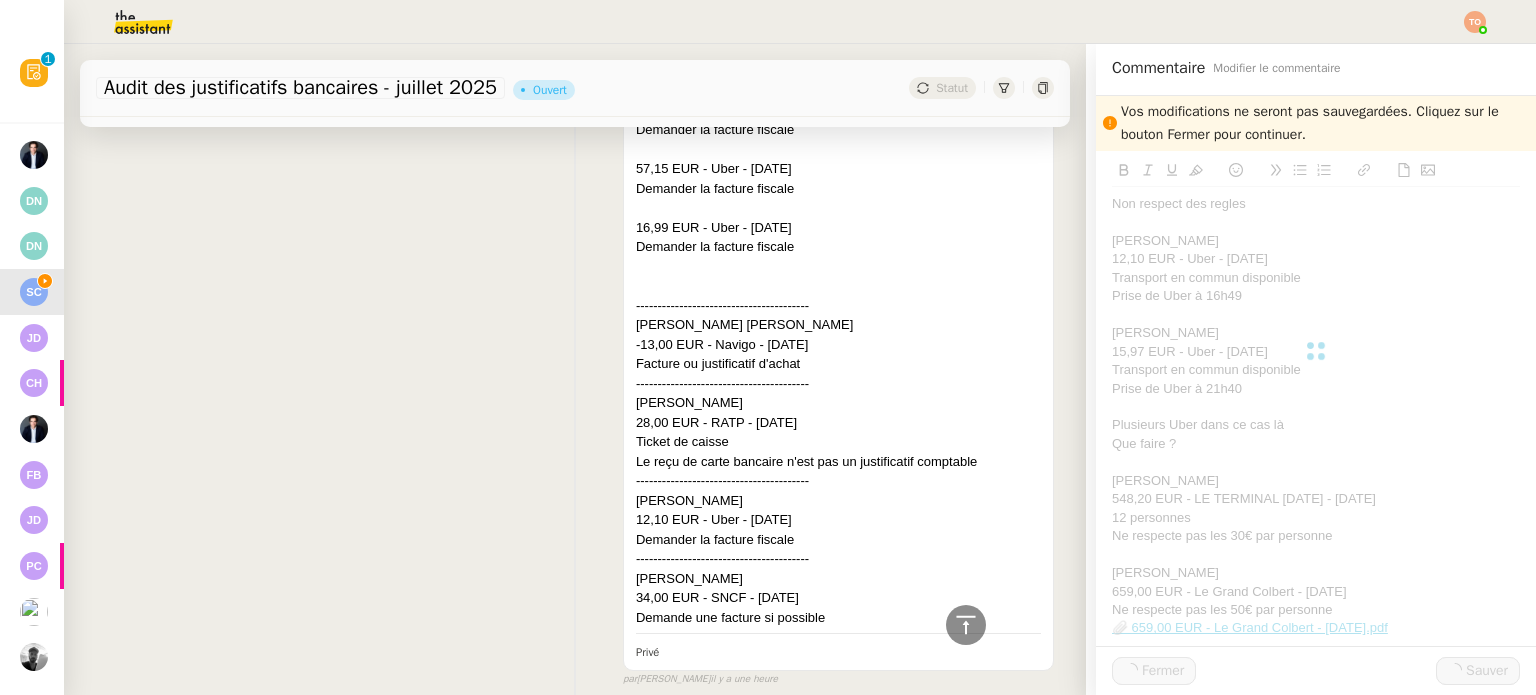scroll, scrollTop: 2697, scrollLeft: 0, axis: vertical 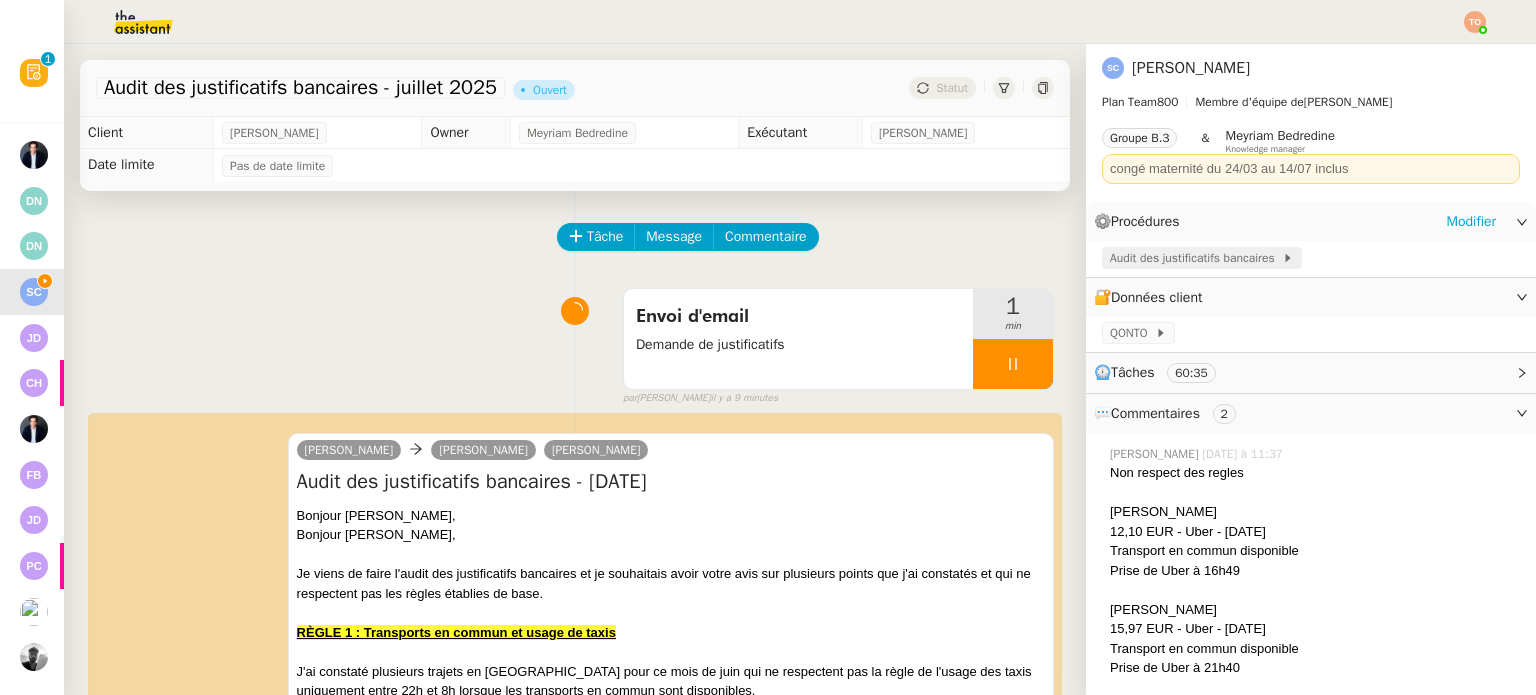 click on "Audit des justificatifs bancaires" 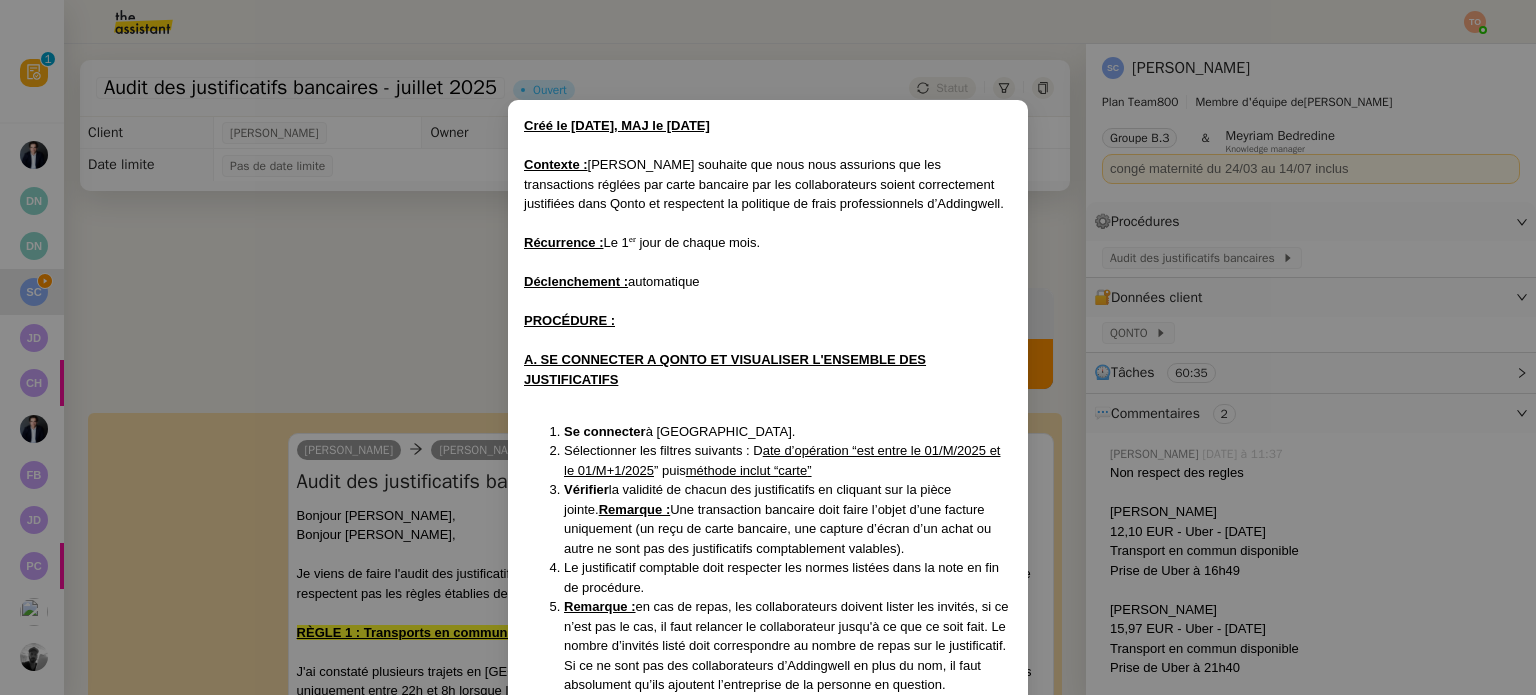 scroll, scrollTop: 1529, scrollLeft: 0, axis: vertical 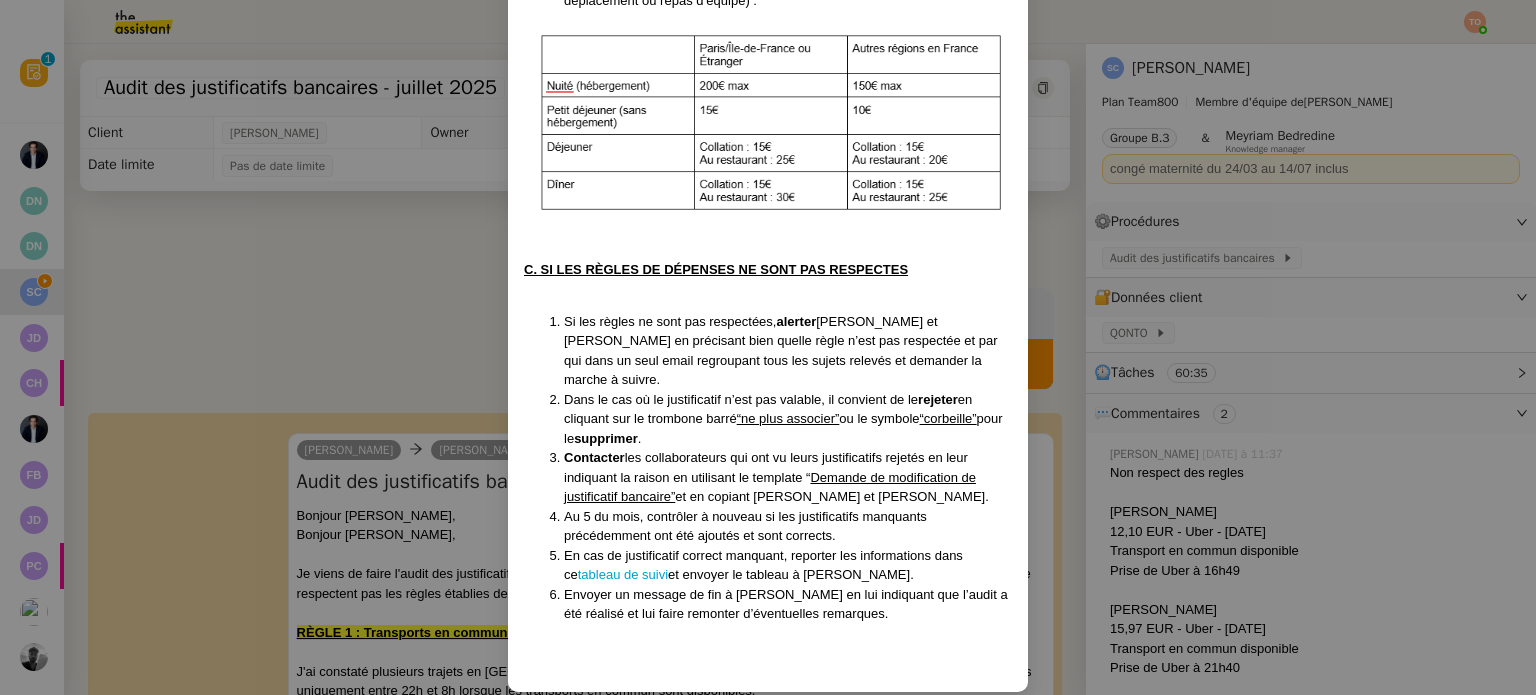 click on "Créé le 20/02/2025, MAJ le 25/02/25  Contexte :  Sonia souhaite que nous nous assurions que les transactions réglées par carte bancaire par les collaborateurs soient correctement justifiées dans Qonto et respectent la politique de frais professionnels d’Addingwell. Récurrence :  Le 1ᵉʳ jour de chaque mois. Déclenchement :  automatique PROCÉDURE :  A. SE CONNECTER A QONTO ET VISUALISER L'ENSEMBLE DES JUSTIFICATIFS Se connecter  à Qonto. Sélectionner les filtres suivants : D ate d’opération “est entre le 01/M/2025 et le 01/M+1/2025 ” puis  méthode inclut “ carte ”  Vérifier  la validité de chacun des justificatifs en cliquant sur la pièce jointe.  Remarque :  Une transaction bancaire doit faire l’objet d’une facture uniquement (un reçu de carte bancaire, une capture d’écran d’un achat ou autre ne sont pas des justificatifs comptablement valables). Le justificatif comptable doit respecter les normes listées dans la note en fin de procédure.  Remarque :  Extrait  ." at bounding box center (768, 347) 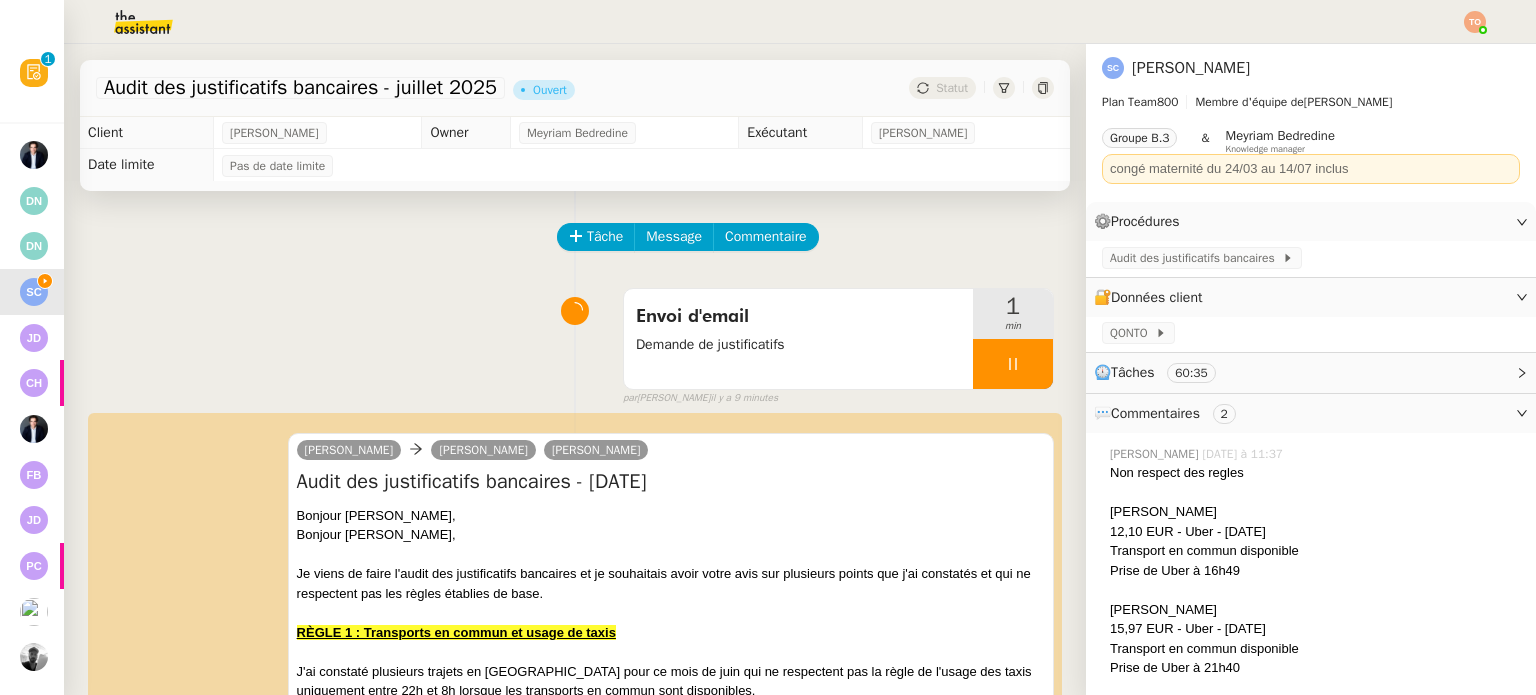 scroll, scrollTop: 1429, scrollLeft: 0, axis: vertical 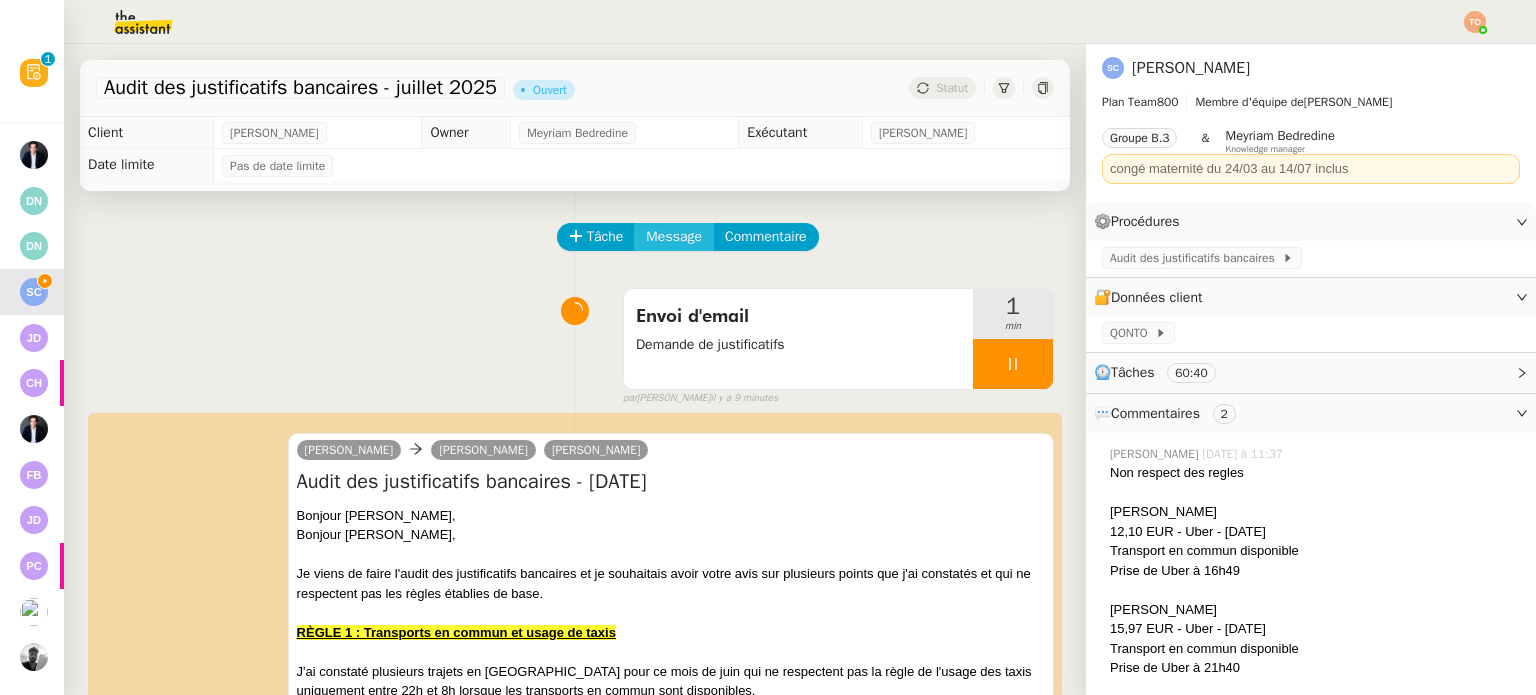 click on "Message" 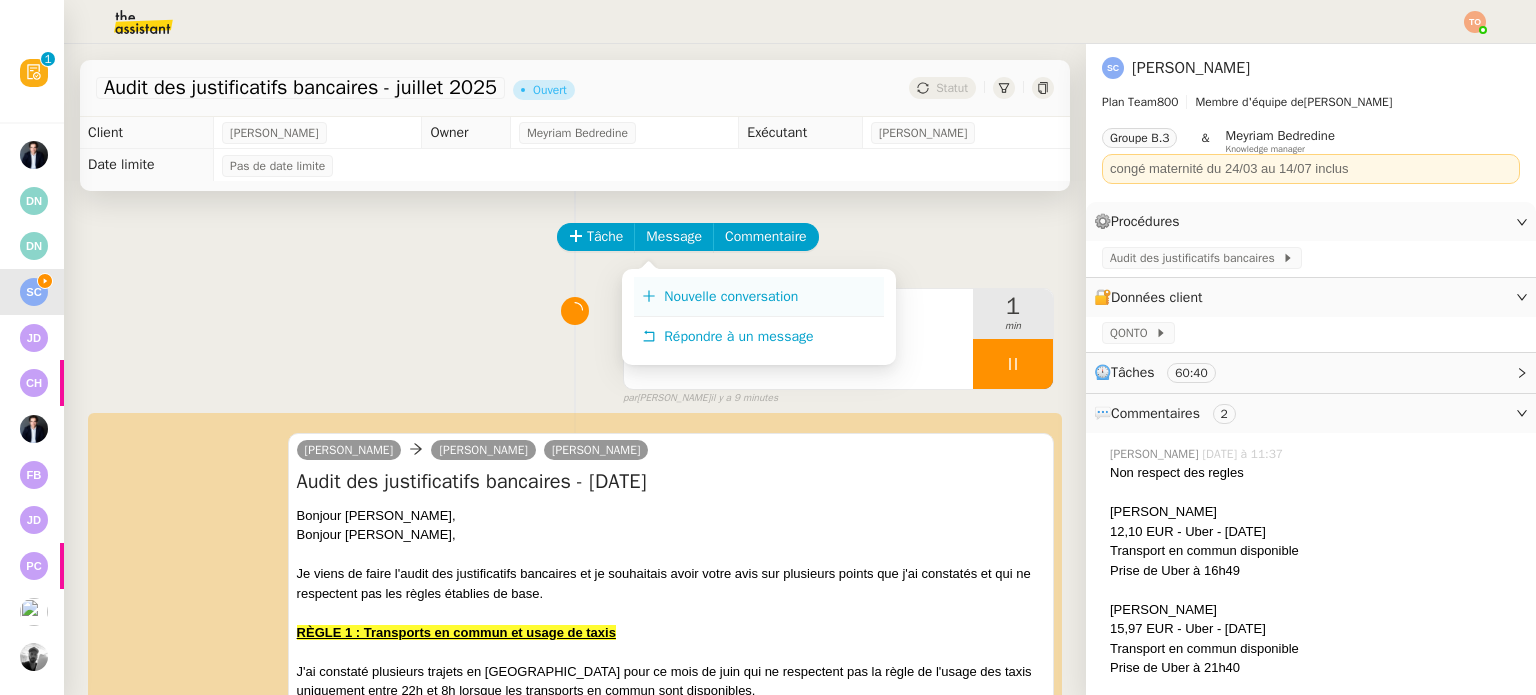 click on "Nouvelle conversation    Répondre à un message" at bounding box center [759, 317] 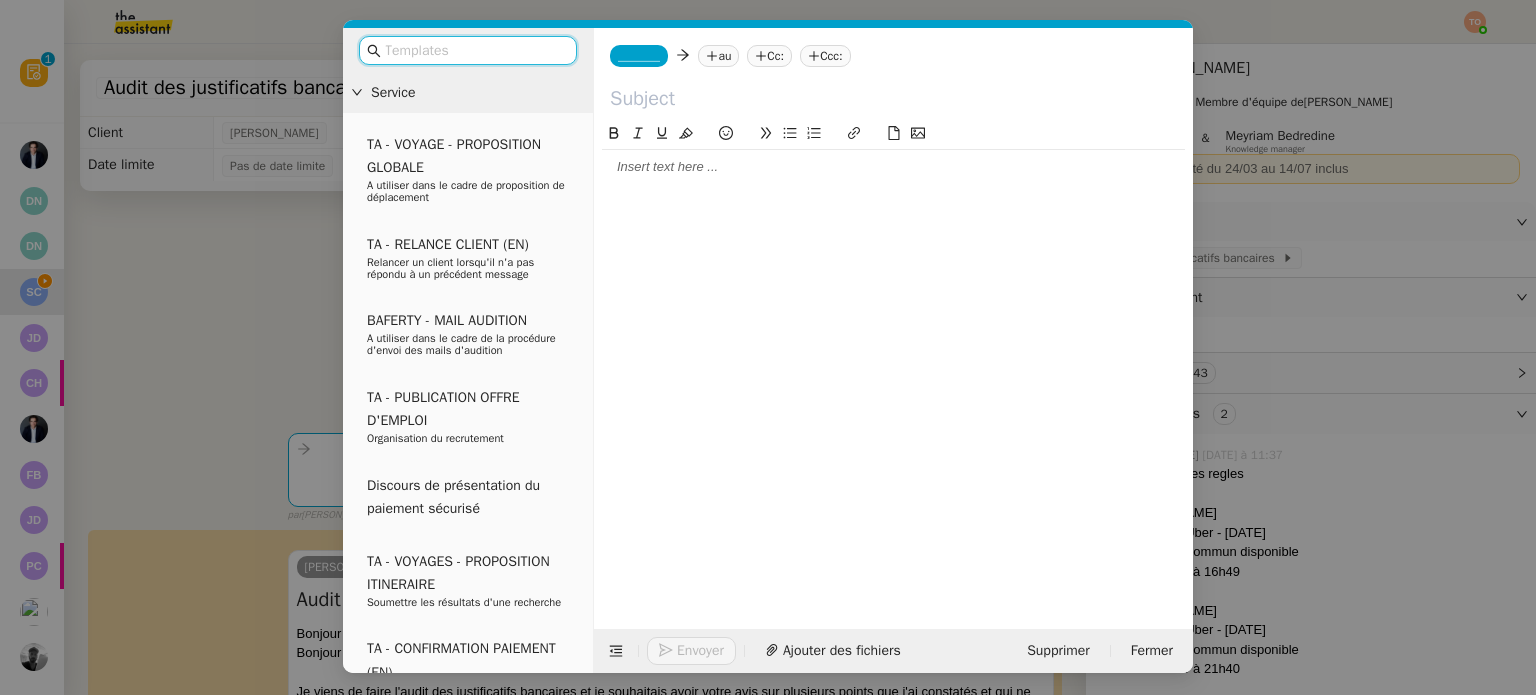 click at bounding box center [475, 50] 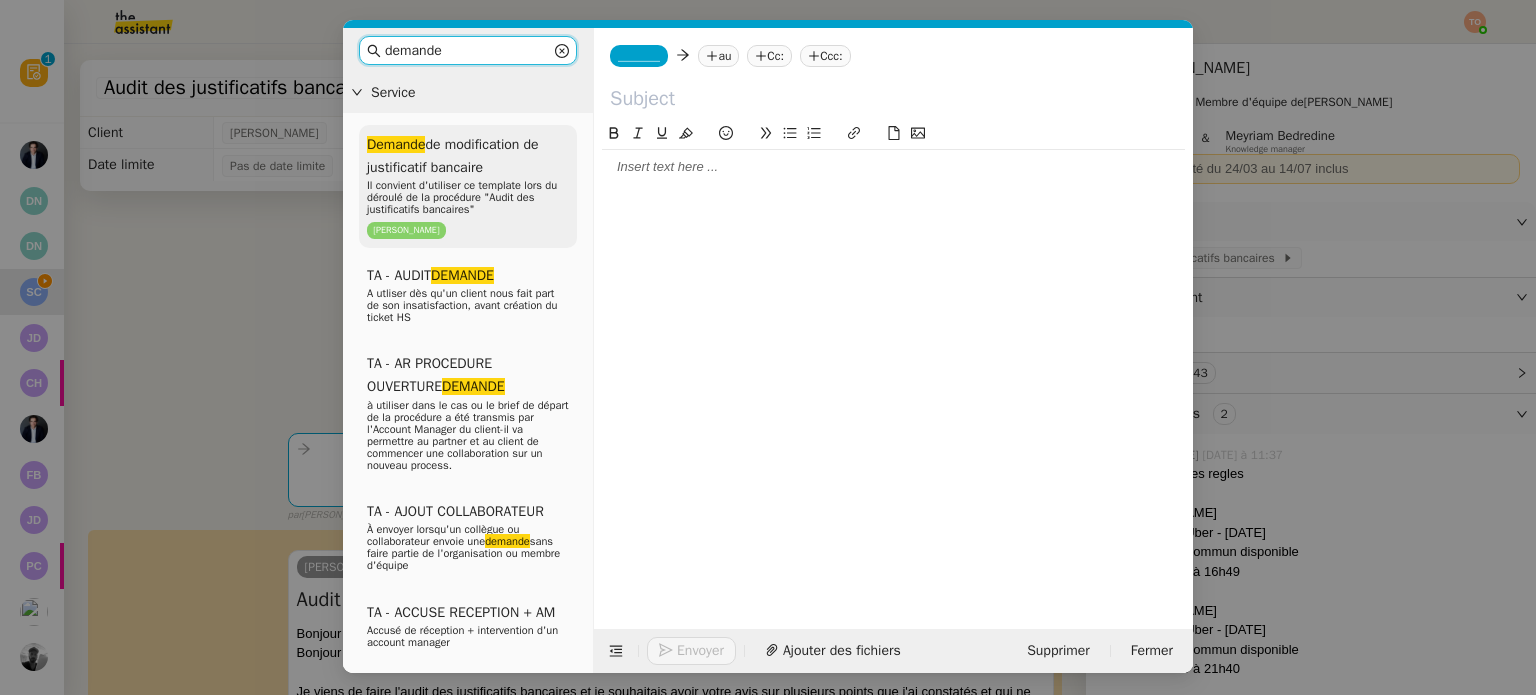 type on "demande" 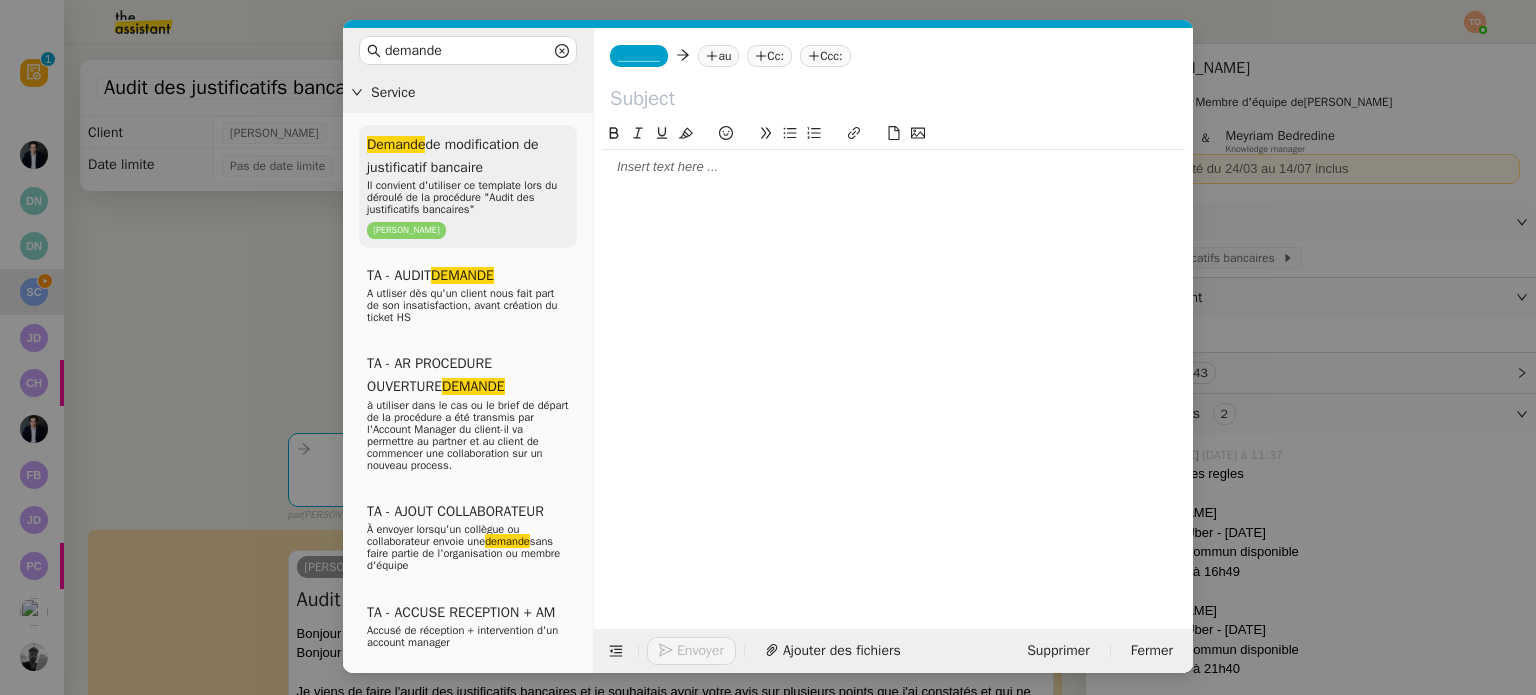 click on "Il convient d'utiliser ce template lors du déroulé de la procédure "Audit des justificatifs bancaires"" at bounding box center [462, 197] 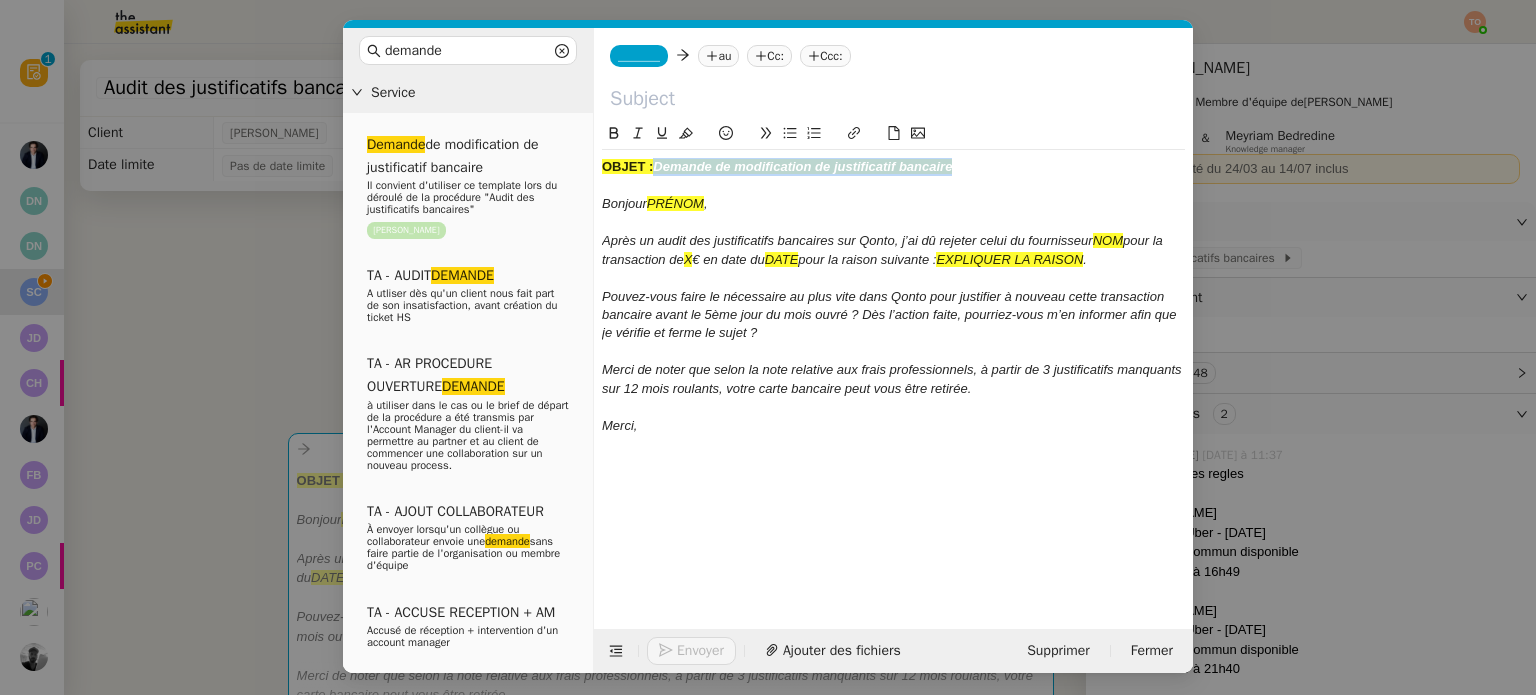 drag, startPoint x: 657, startPoint y: 168, endPoint x: 1156, endPoint y: 171, distance: 499.00903 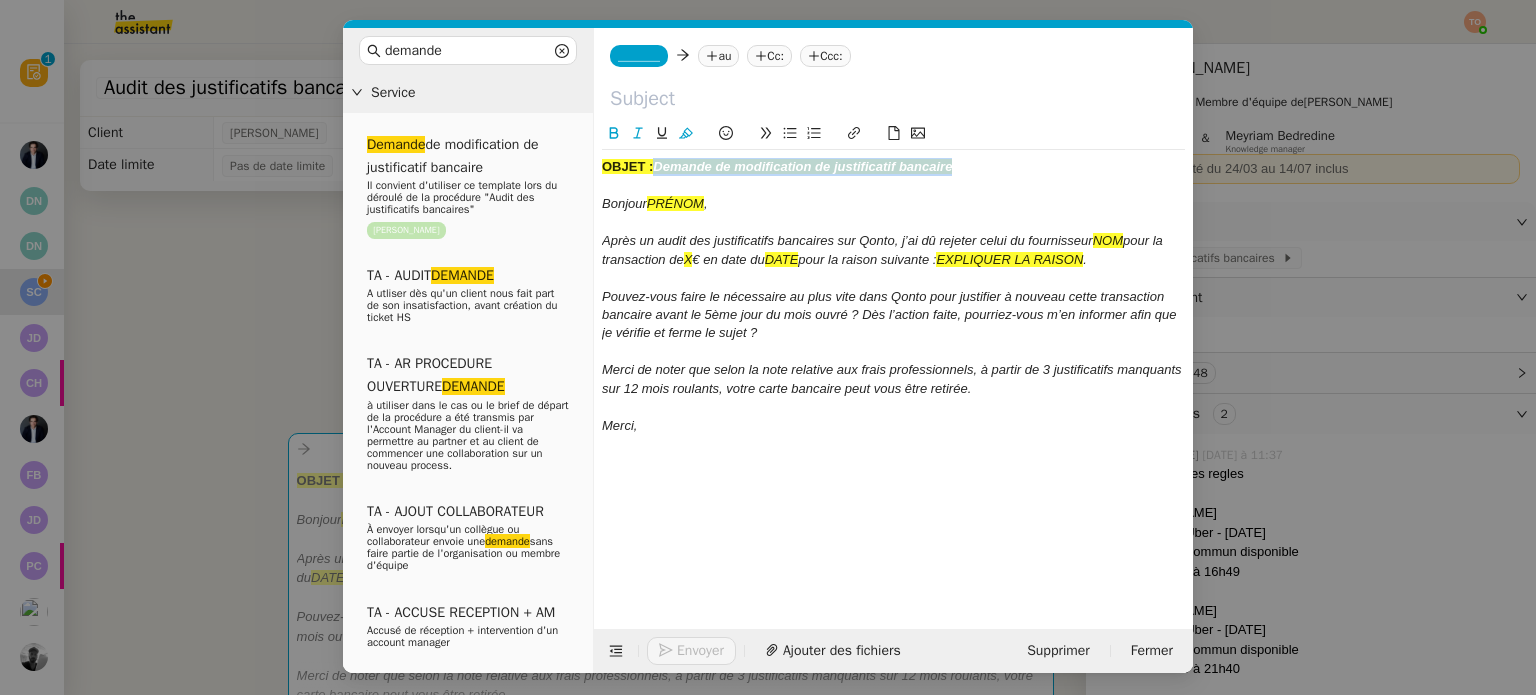 type 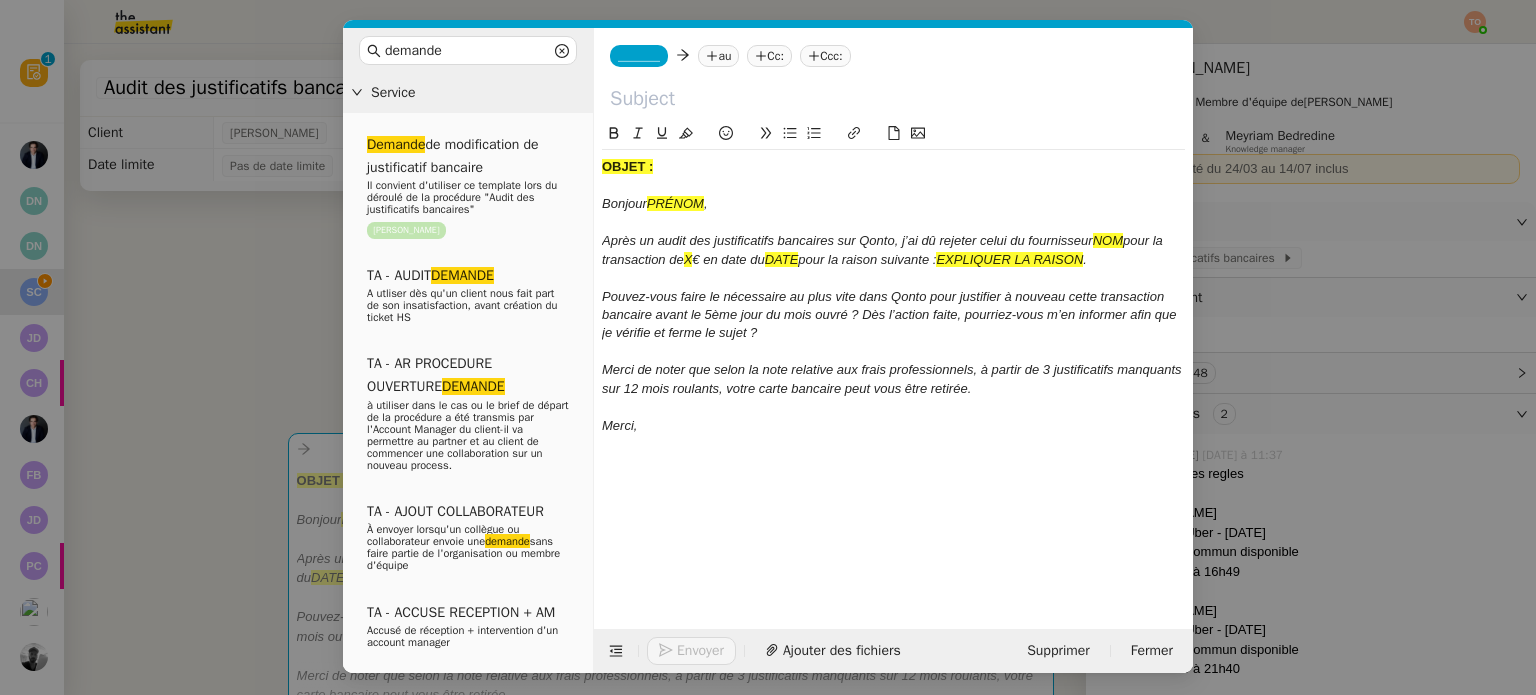 click 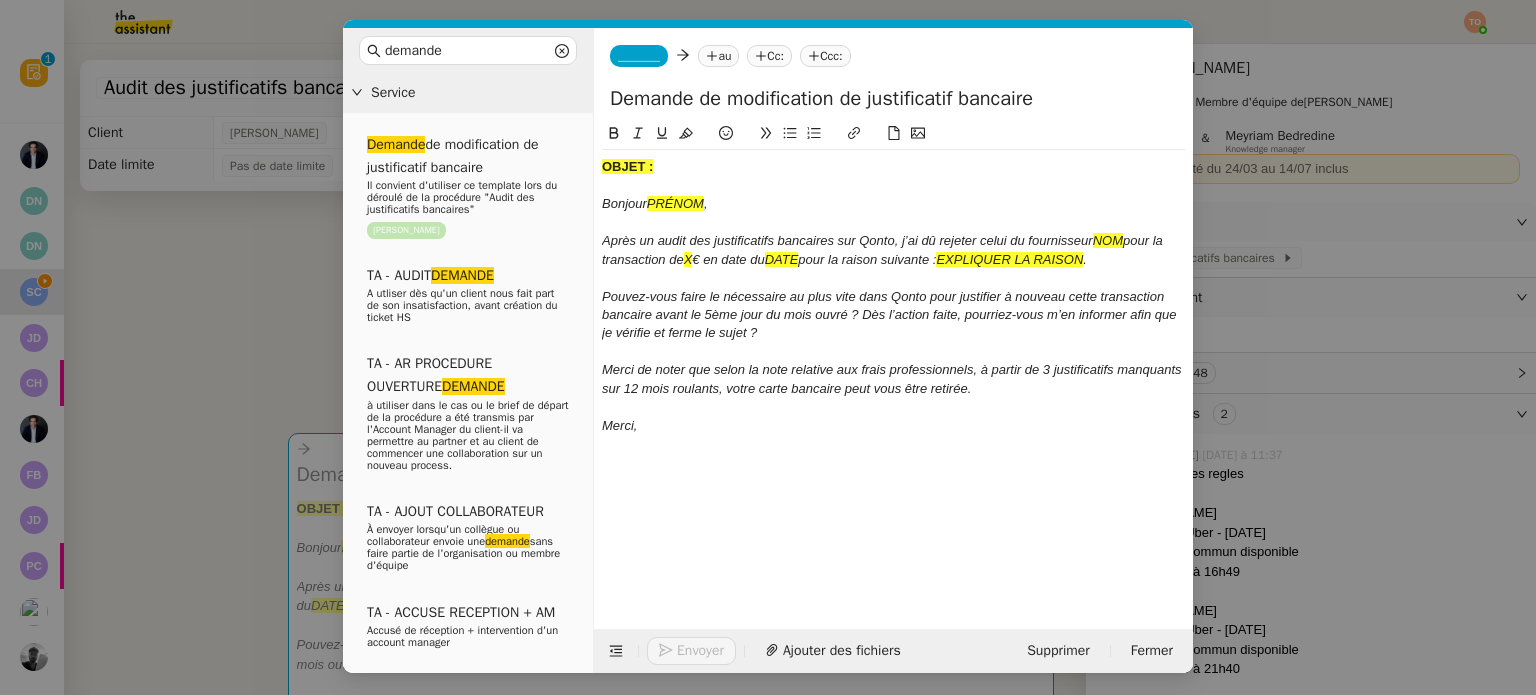 type on "Demande de modification de justificatif bancaire" 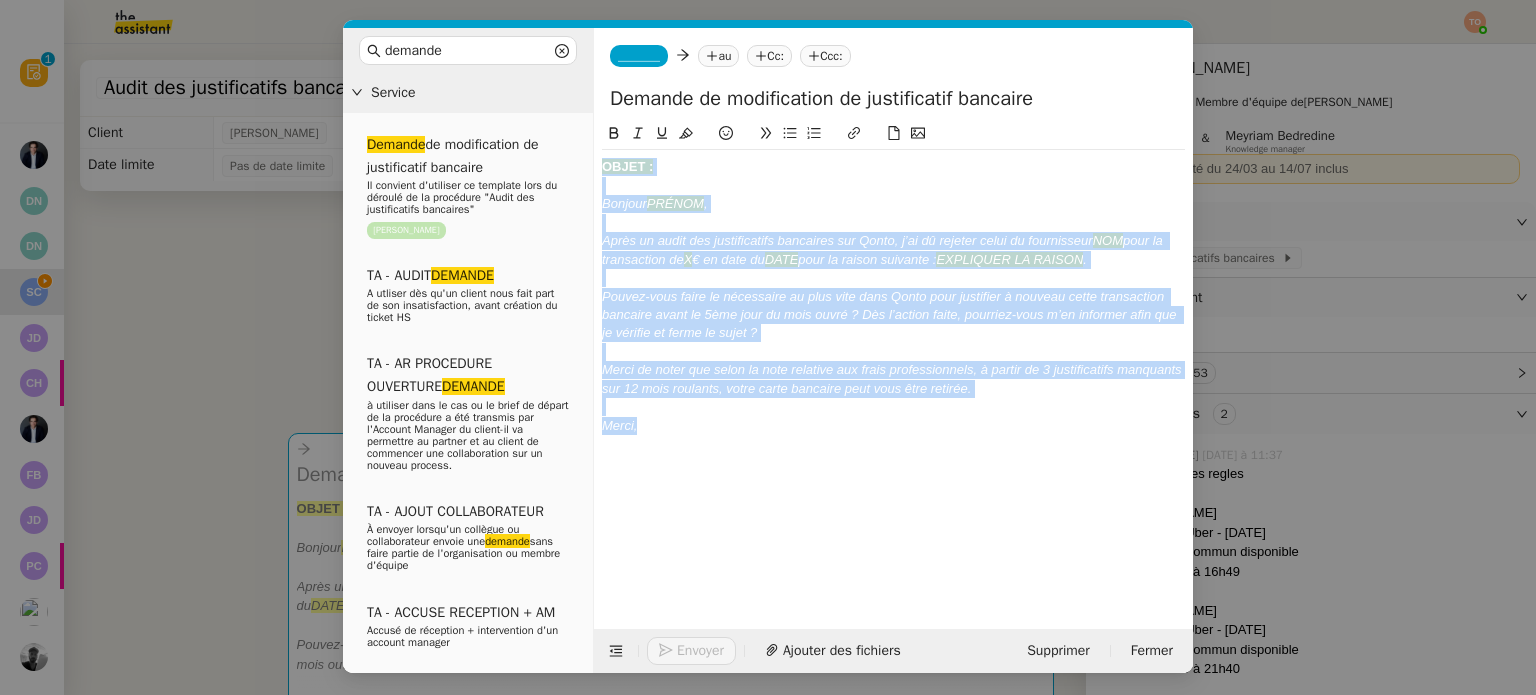 drag, startPoint x: 682, startPoint y: 437, endPoint x: 588, endPoint y: 146, distance: 305.80548 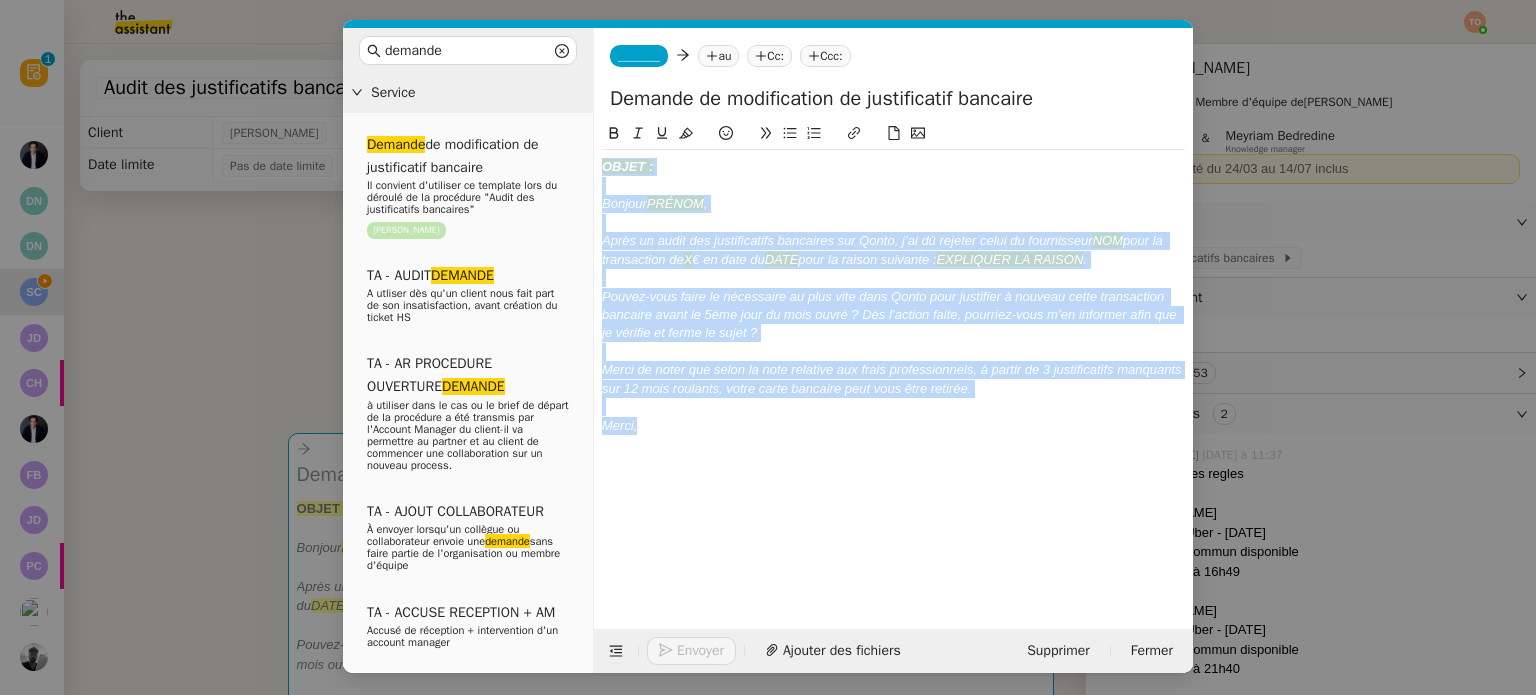 click on "Merci de noter que selon la note relative aux frais professionnels, à partir de 3 justificatifs manquants sur 12 mois roulants, votre carte bancaire peut vous être retirée." 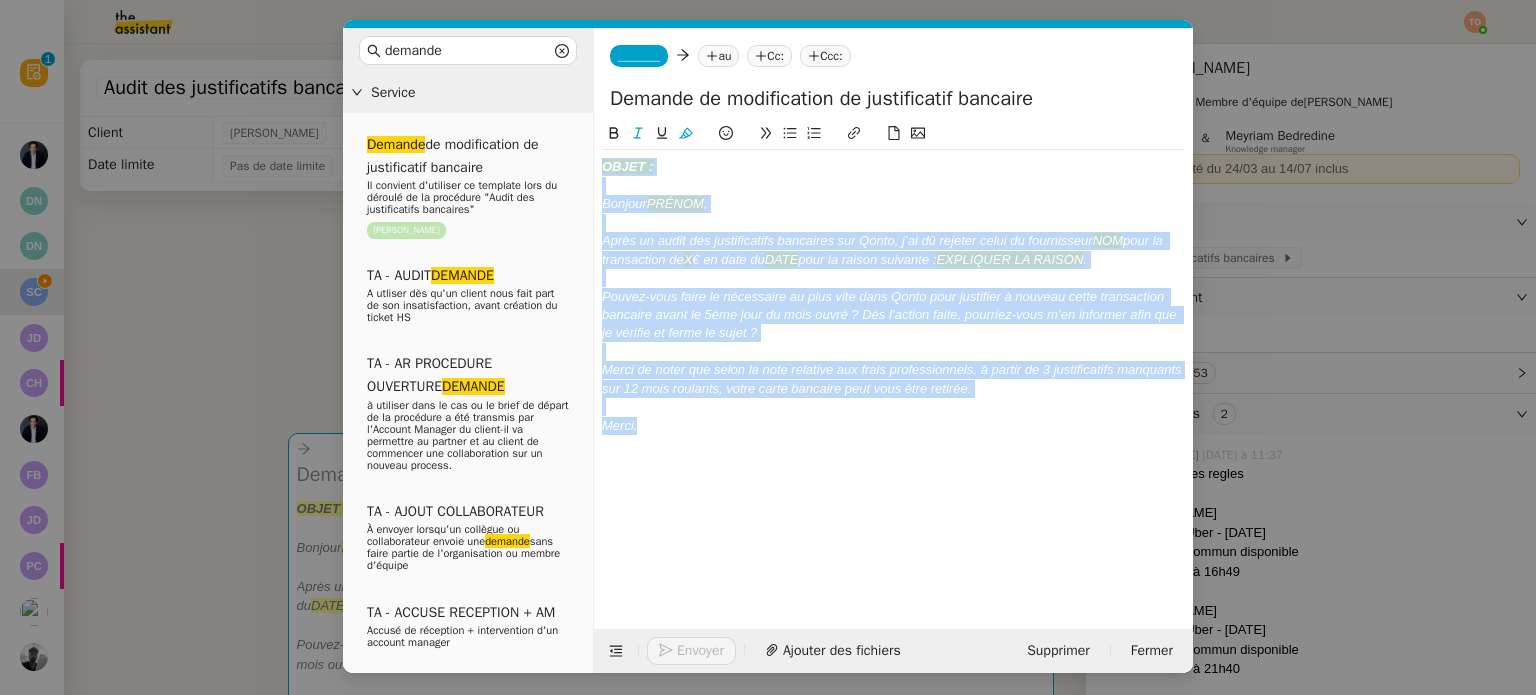 drag, startPoint x: 679, startPoint y: 431, endPoint x: 589, endPoint y: 144, distance: 300.78064 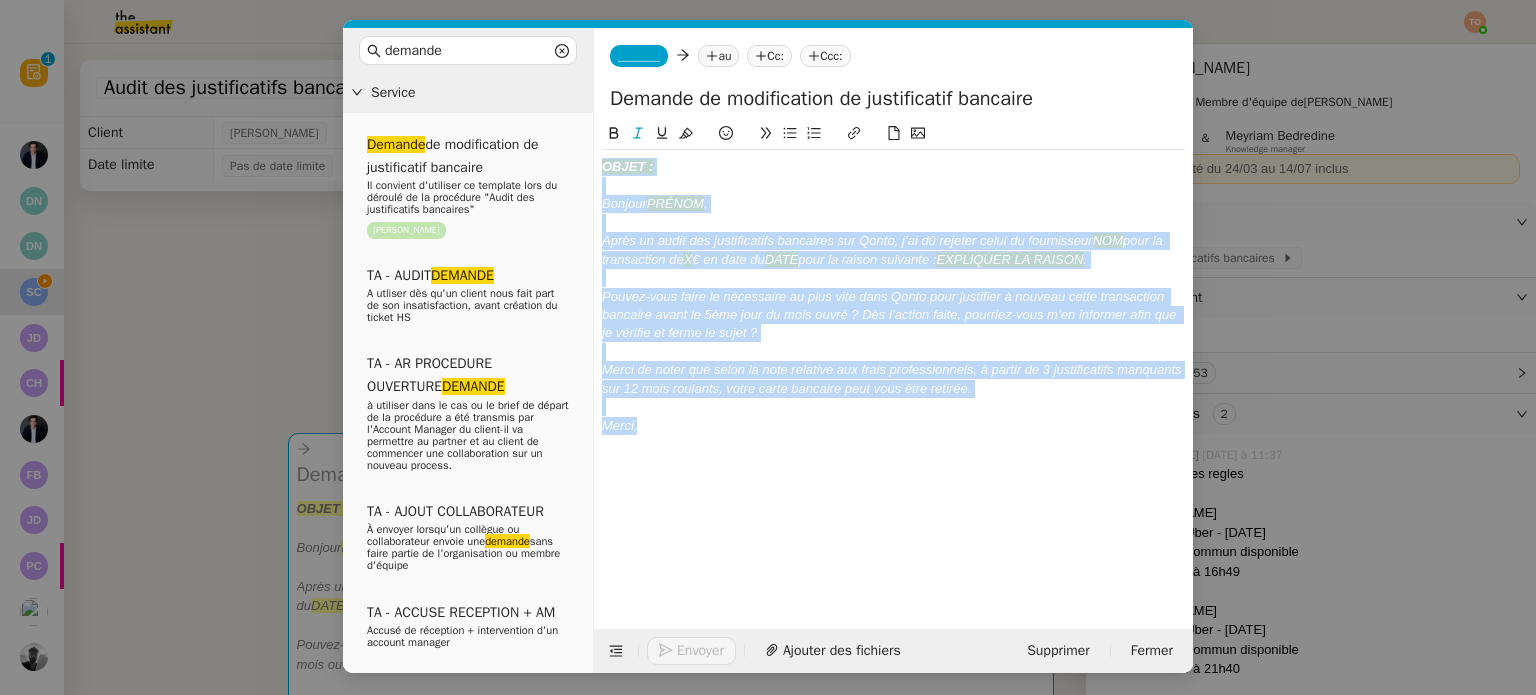 click 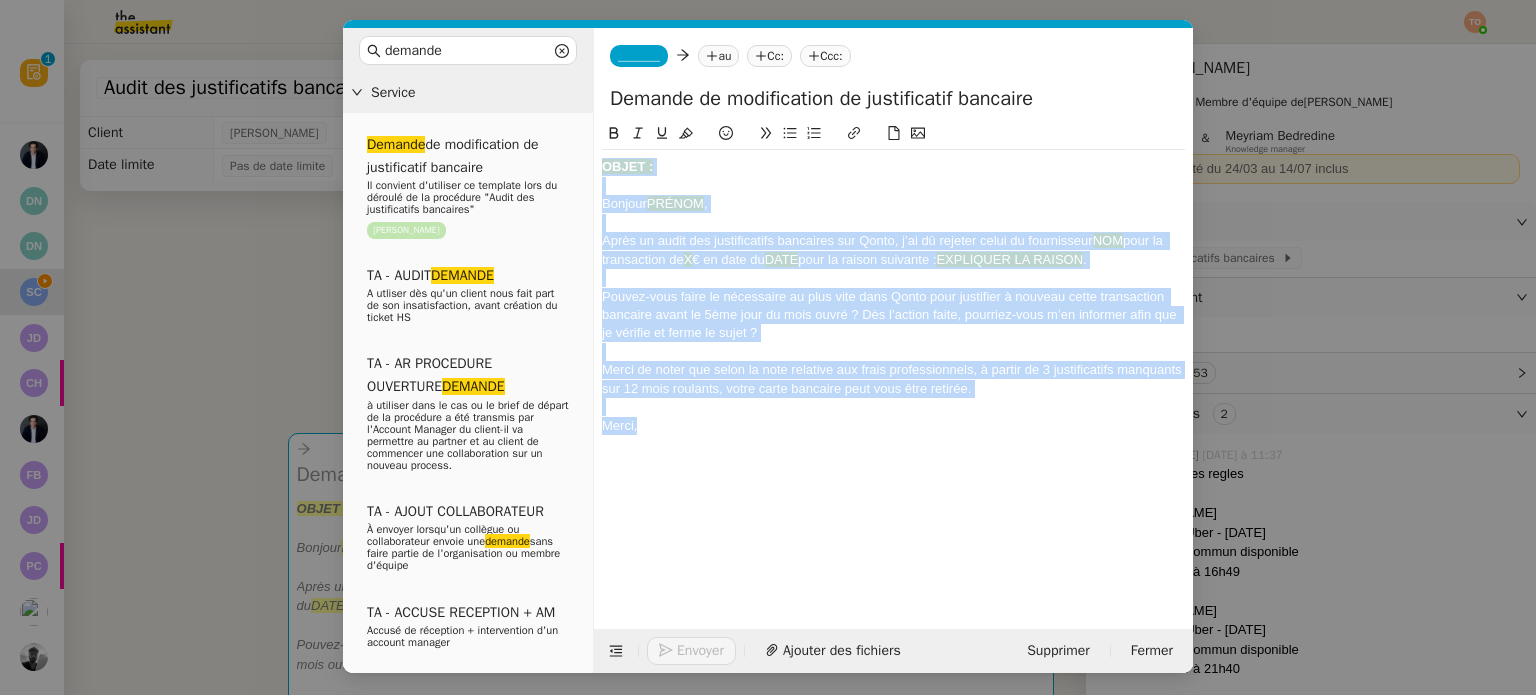 click on "Après un audit des justificatifs bancaires sur Qonto, j’ai dû rejeter celui du fournisseur" 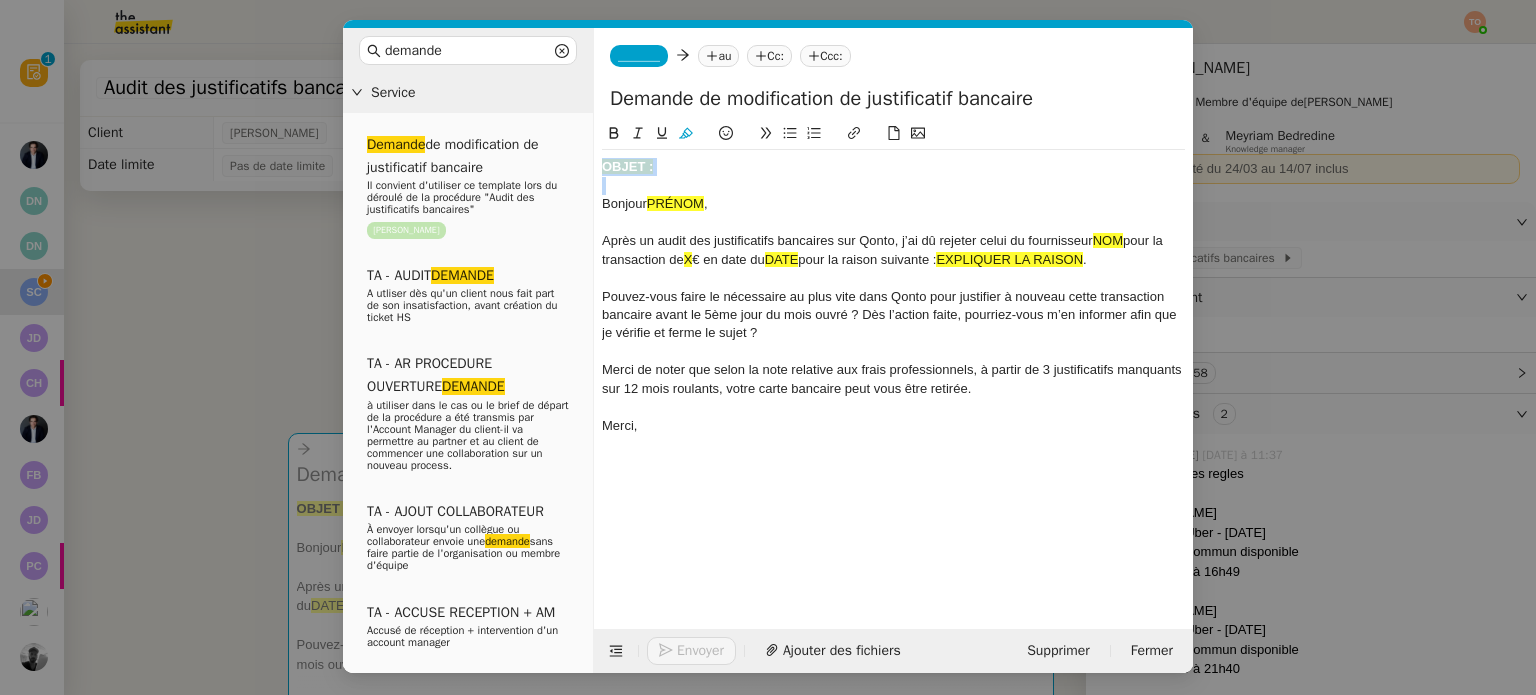 drag, startPoint x: 601, startPoint y: 205, endPoint x: 597, endPoint y: 159, distance: 46.173584 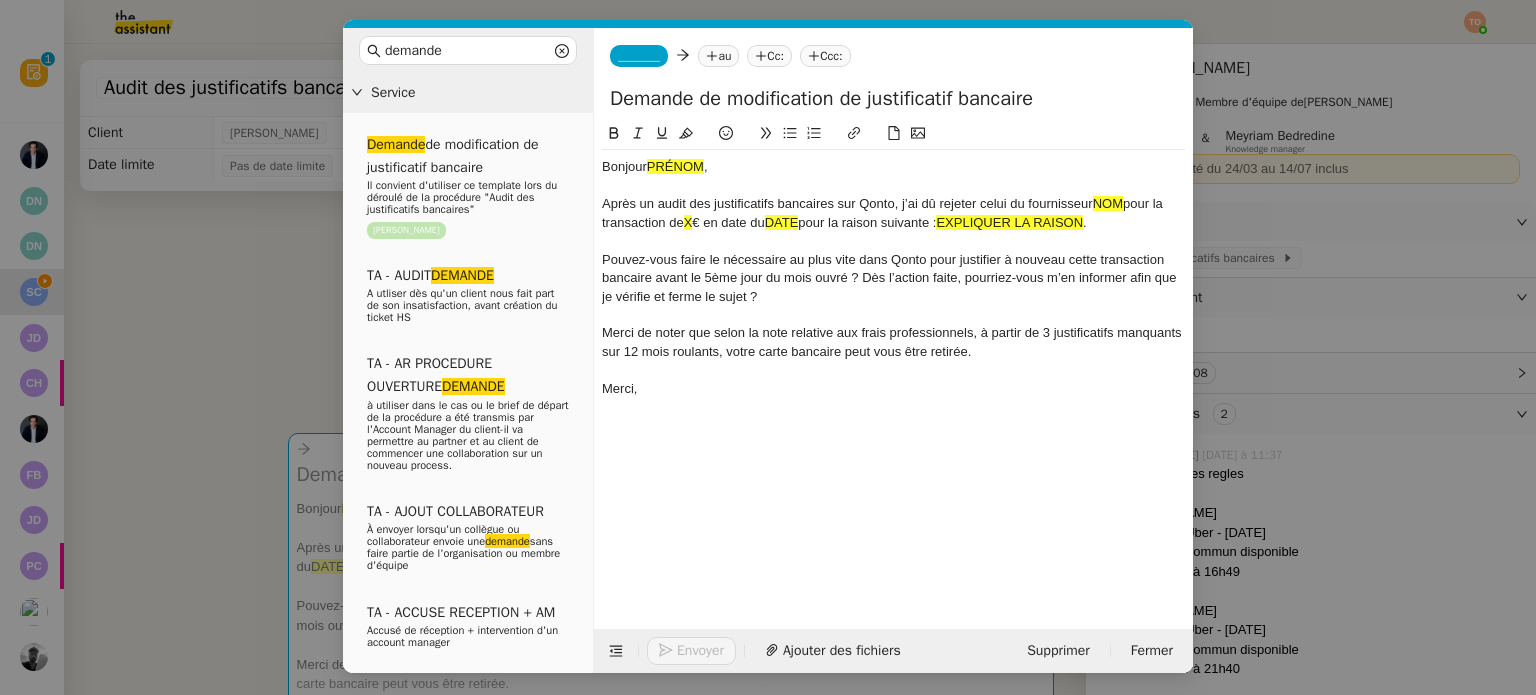 click on "Pouvez-vous faire le nécessaire au plus vite dans Qonto pour justifier à nouveau cette transaction bancaire avant le 5ème jour du mois ouvré ? Dès l’action faite, pourriez-vous m’en informer afin que je vérifie et ferme le sujet ?" 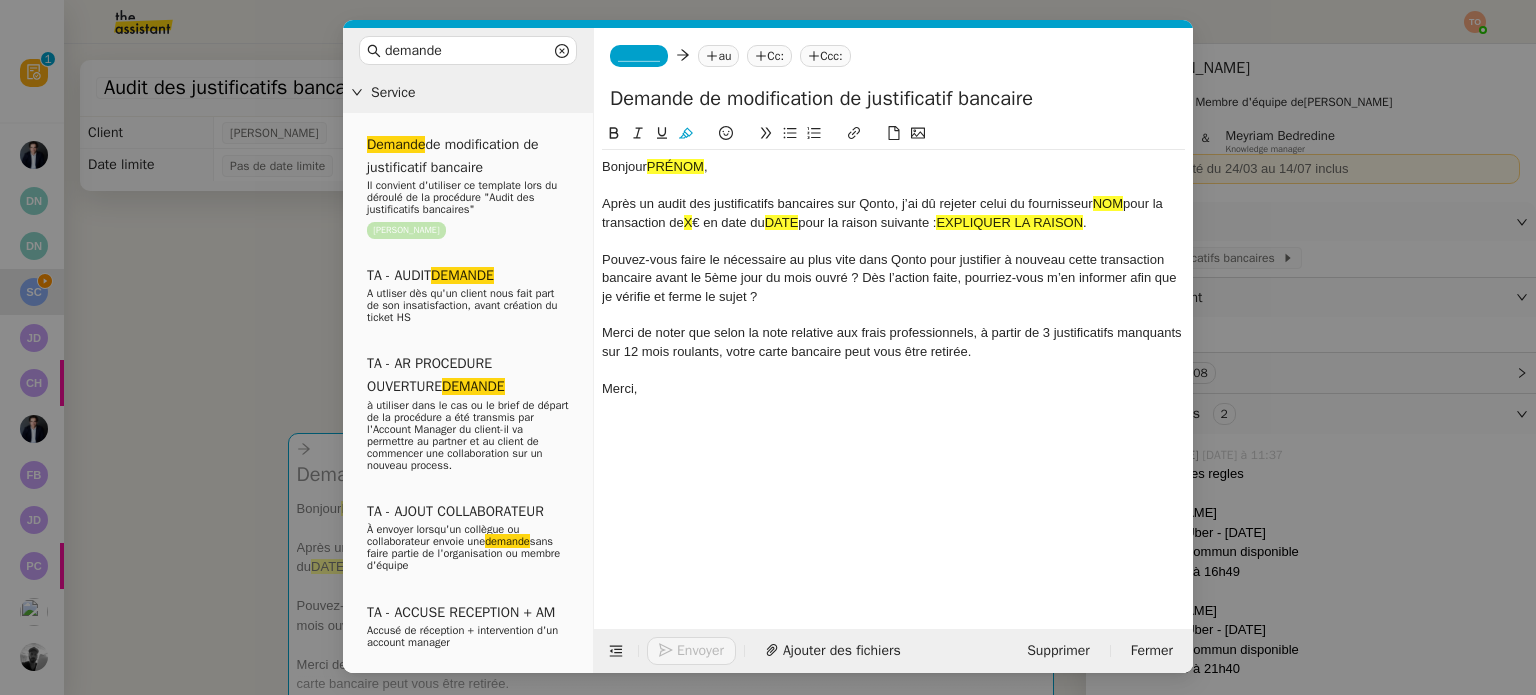 click on "5ᵉ" 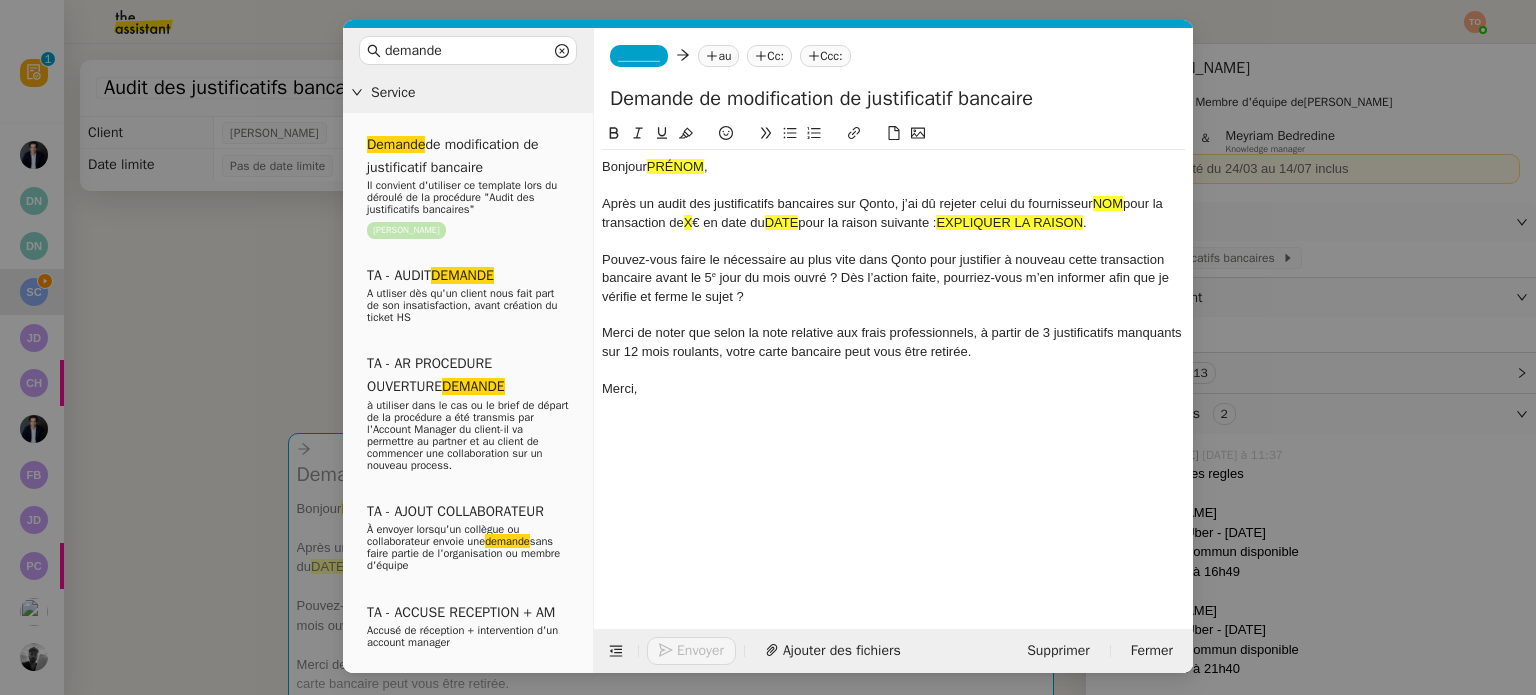 click on "Pouvez-vous faire le nécessaire au plus vite dans Qonto pour justifier à nouveau cette transaction bancaire avant le 5ᵉ jour du mois ouvré ? Dès l’action faite, pourriez-vous m’en informer afin que je vérifie et ferme le sujet ?" 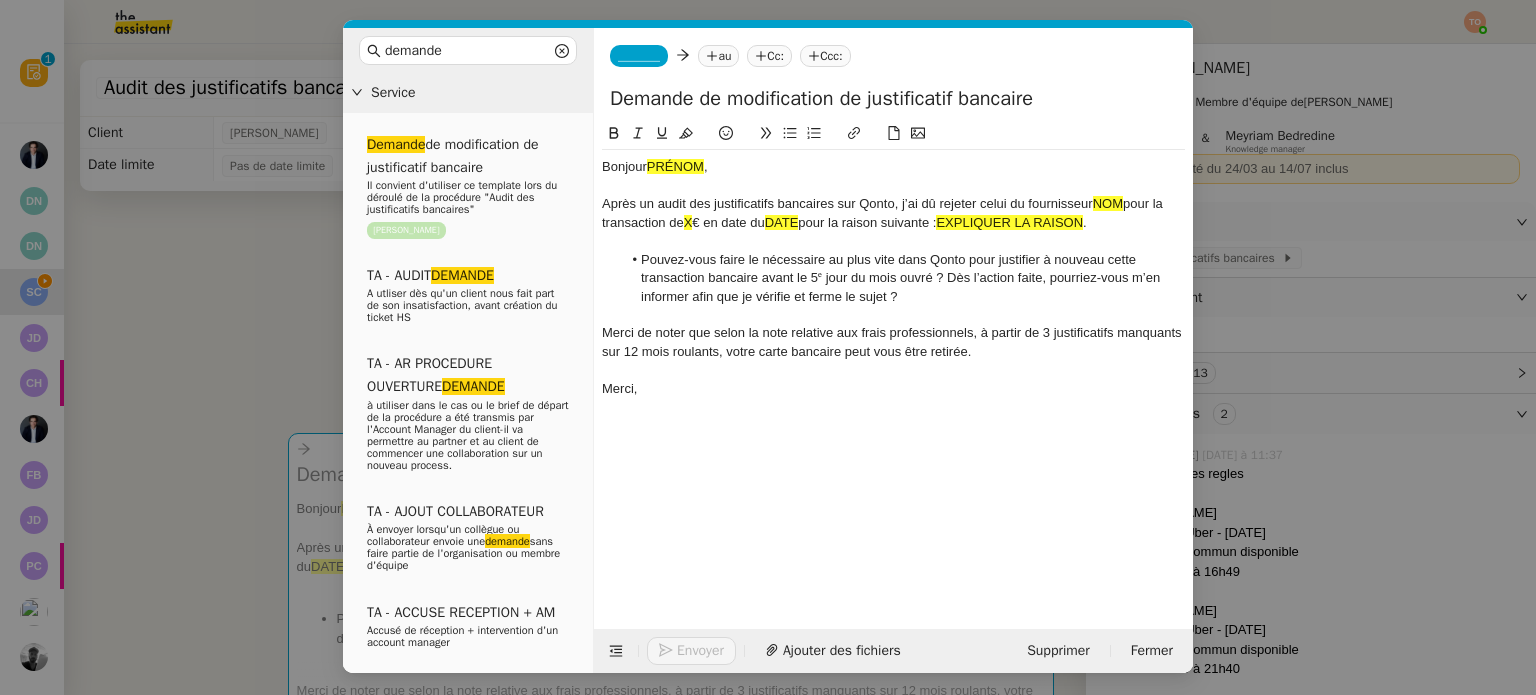 click on "Pouvez-vous faire le nécessaire au plus vite dans Qonto pour justifier à nouveau cette transaction bancaire avant le 5ᵉ jour du mois ouvré ? Dès l’action faite, pourriez-vous m’en informer afin que je vérifie et ferme le sujet ?" 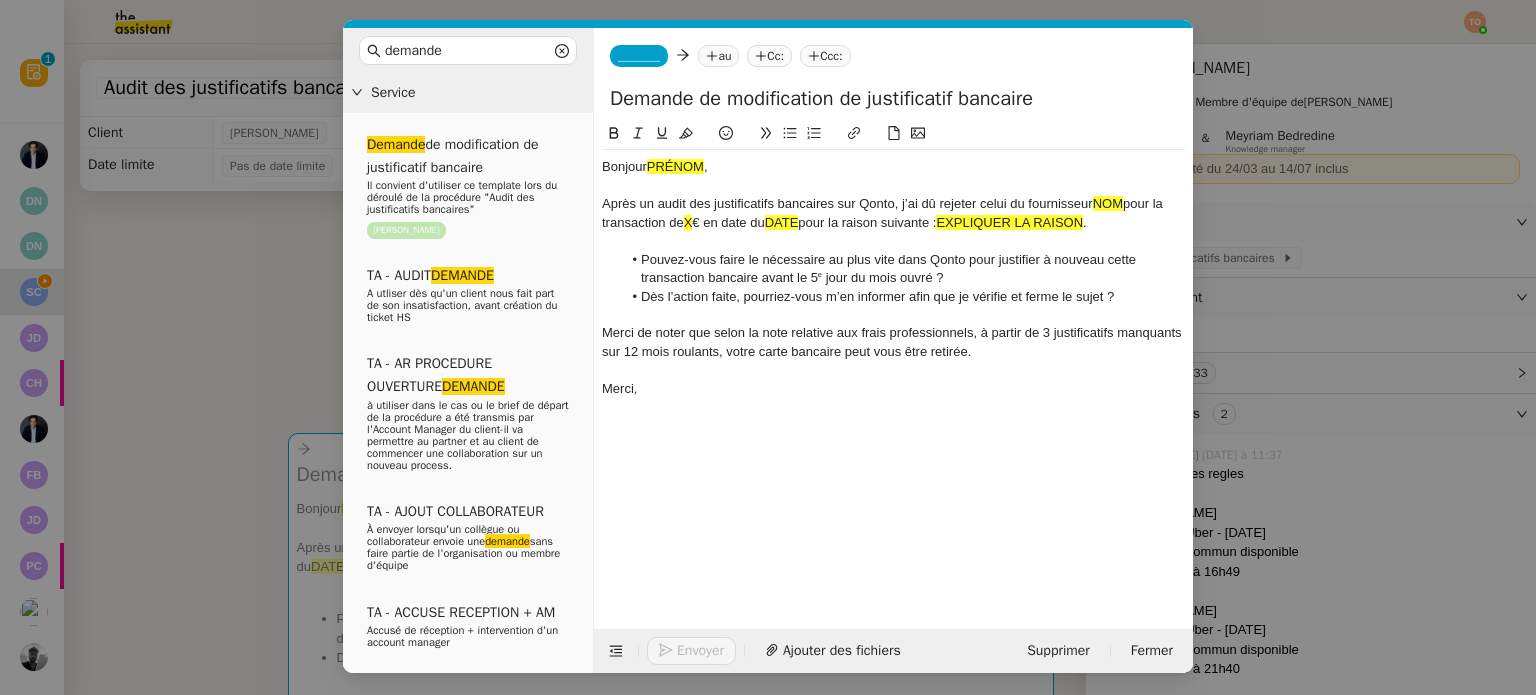click on "_______" 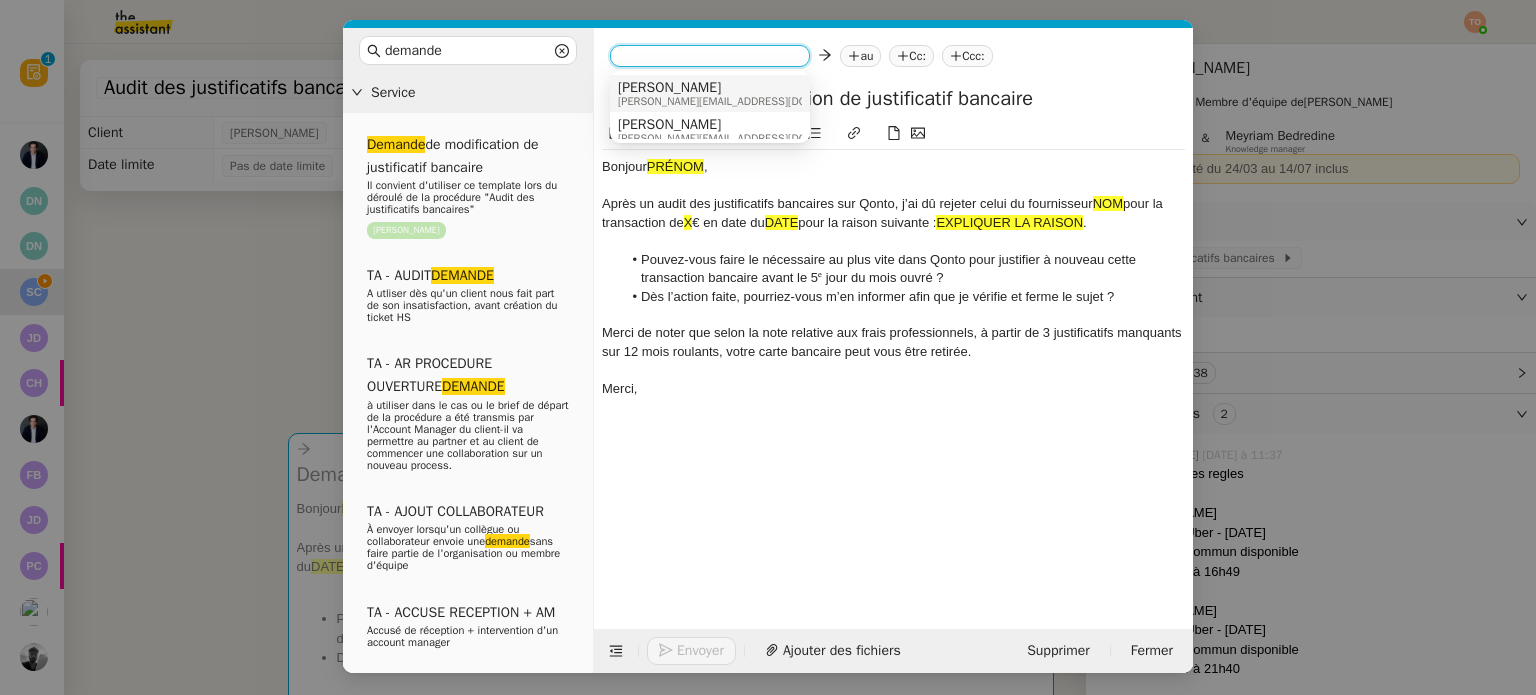 drag, startPoint x: 704, startPoint y: 96, endPoint x: 730, endPoint y: 95, distance: 26.019224 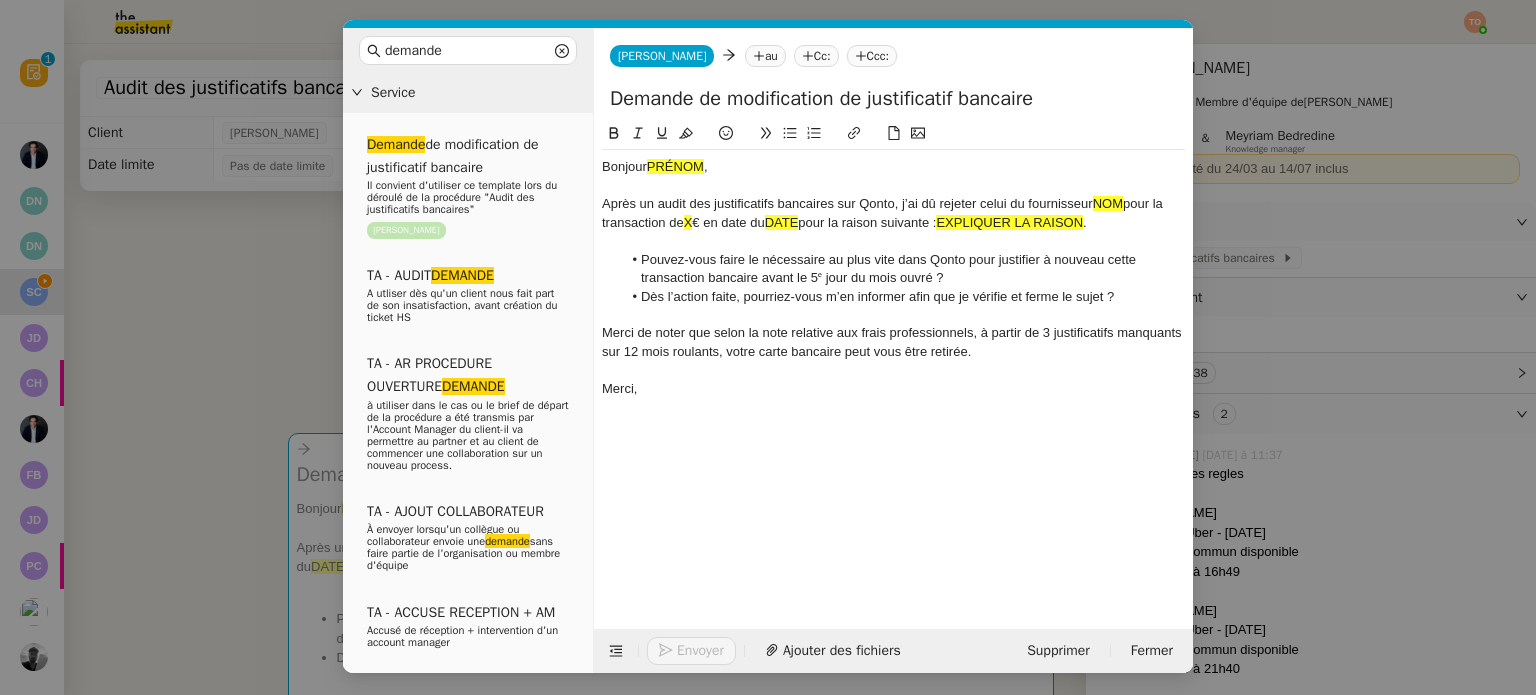 click on "demande Service Demande  de modification de justificatif bancaire    Il convient d'utiliser ce template lors du déroulé de la procédure "Audit des justificatifs bancaires"  Sonia Cafede TA - AUDIT  DEMANDE    A utliser dès qu'un client nous fait part de son insatisfaction, avant création du ticket HS TA - AR PROCEDURE OUVERTURE  DEMANDE      à utiliser dans le cas ou le brief de départ de la procédure a été transmis par l'Account Manager du client-il va permettre au partner et au client de commencer une collaboration sur un nouveau process.  TA - AJOUT COLLABORATEUR    À envoyer lorsqu'un collègue ou collaborateur envoie une  demande  sans faire partie de l'organisation ou membre d'équipe TA - ACCUSE RECEPTION + AM    Accusé de réception + intervention d'un account manager TA - ACCUSE RECEPTION + AM_ANGLAIS    Accusé de réception + intervention d'un project manager TA - PARTAGE DE CALENDRIER (EN)    A utiliser pour  demande TA - AJOUT CB    A utiliser lorsqu'un client  demande" at bounding box center (768, 347) 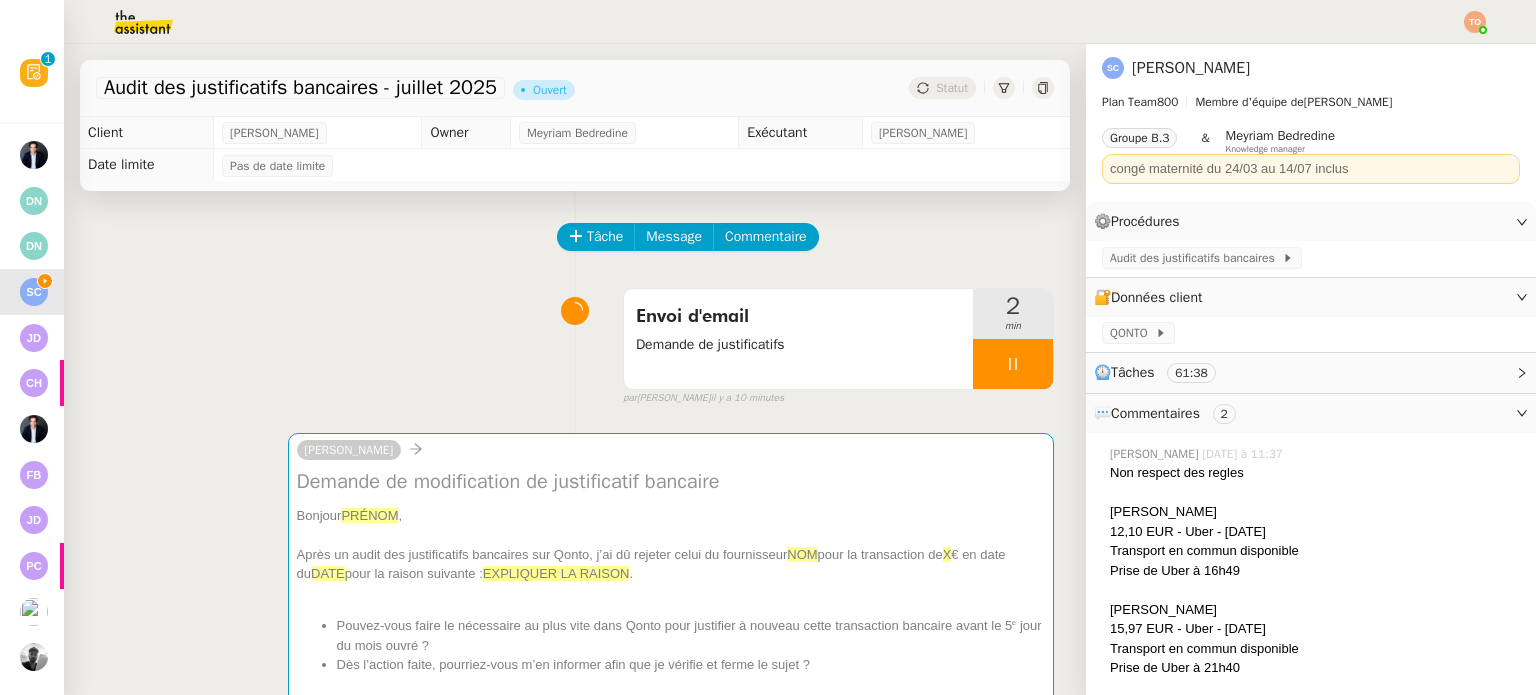 click on "Audit des justificatifs bancaires" 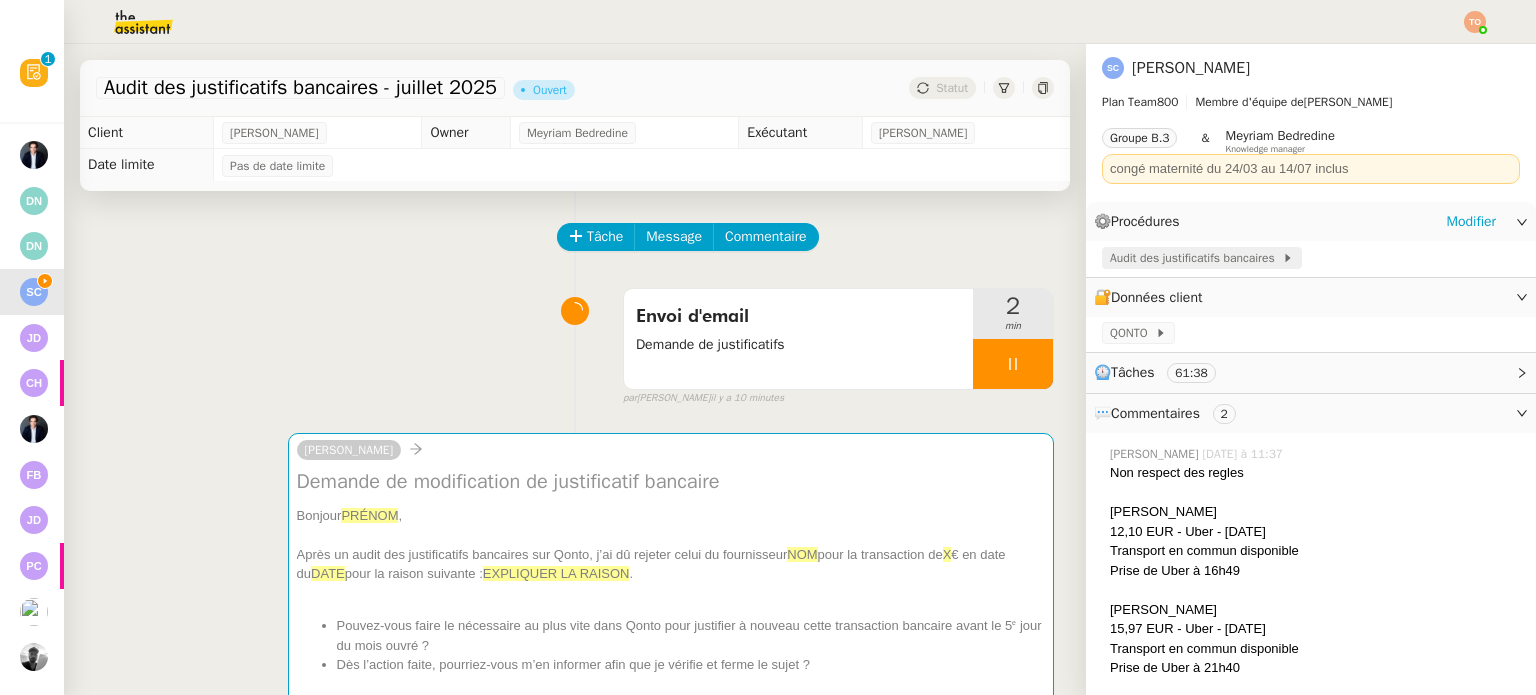 click on "Audit des justificatifs bancaires" 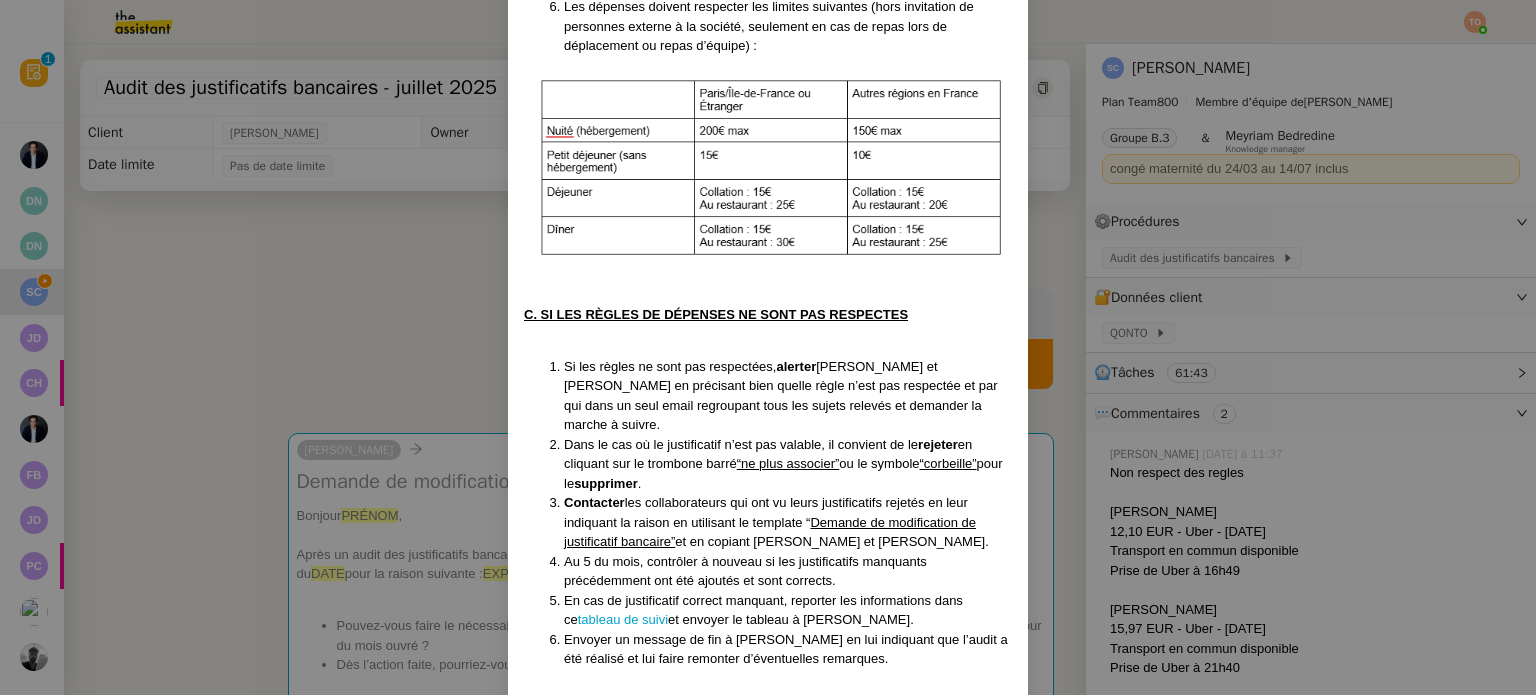 scroll, scrollTop: 1529, scrollLeft: 0, axis: vertical 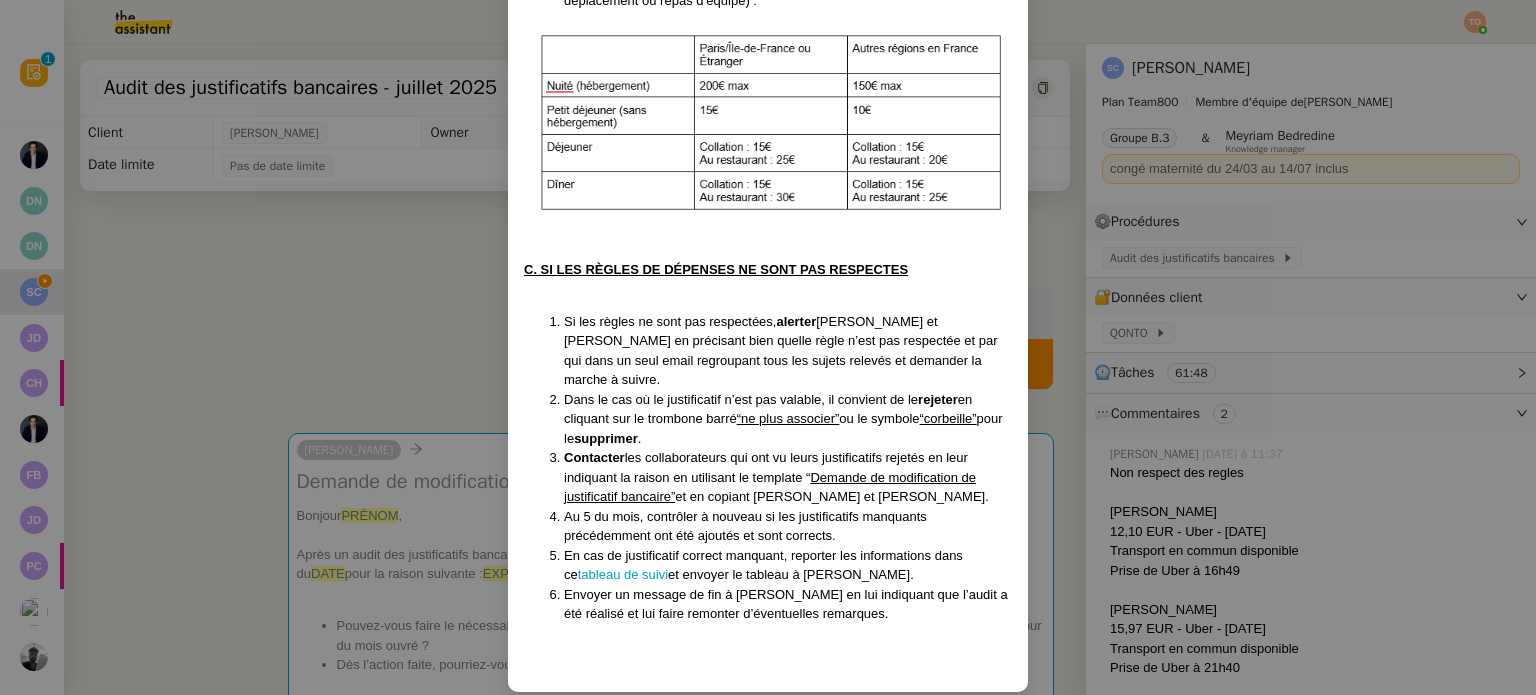 click on "Créé le 20/02/2025, MAJ le 25/02/25  Contexte :  Sonia souhaite que nous nous assurions que les transactions réglées par carte bancaire par les collaborateurs soient correctement justifiées dans Qonto et respectent la politique de frais professionnels d’Addingwell. Récurrence :  Le 1ᵉʳ jour de chaque mois. Déclenchement :  automatique PROCÉDURE :  A. SE CONNECTER A QONTO ET VISUALISER L'ENSEMBLE DES JUSTIFICATIFS Se connecter  à Qonto. Sélectionner les filtres suivants : D ate d’opération “est entre le 01/M/2025 et le 01/M+1/2025 ” puis  méthode inclut “ carte ”  Vérifier  la validité de chacun des justificatifs en cliquant sur la pièce jointe.  Remarque :  Une transaction bancaire doit faire l’objet d’une facture uniquement (un reçu de carte bancaire, une capture d’écran d’un achat ou autre ne sont pas des justificatifs comptablement valables). Le justificatif comptable doit respecter les normes listées dans la note en fin de procédure.  Remarque :  Extrait  ." at bounding box center (768, 347) 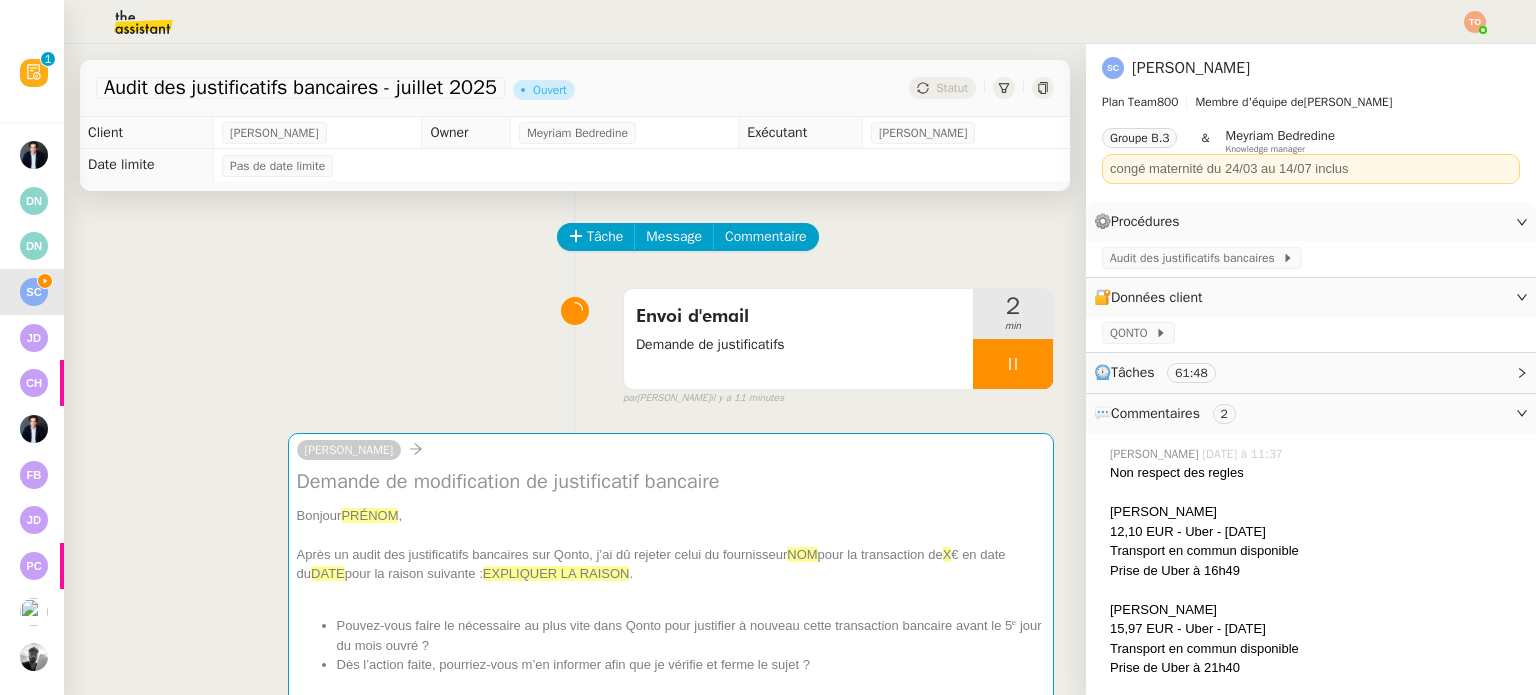 scroll, scrollTop: 1429, scrollLeft: 0, axis: vertical 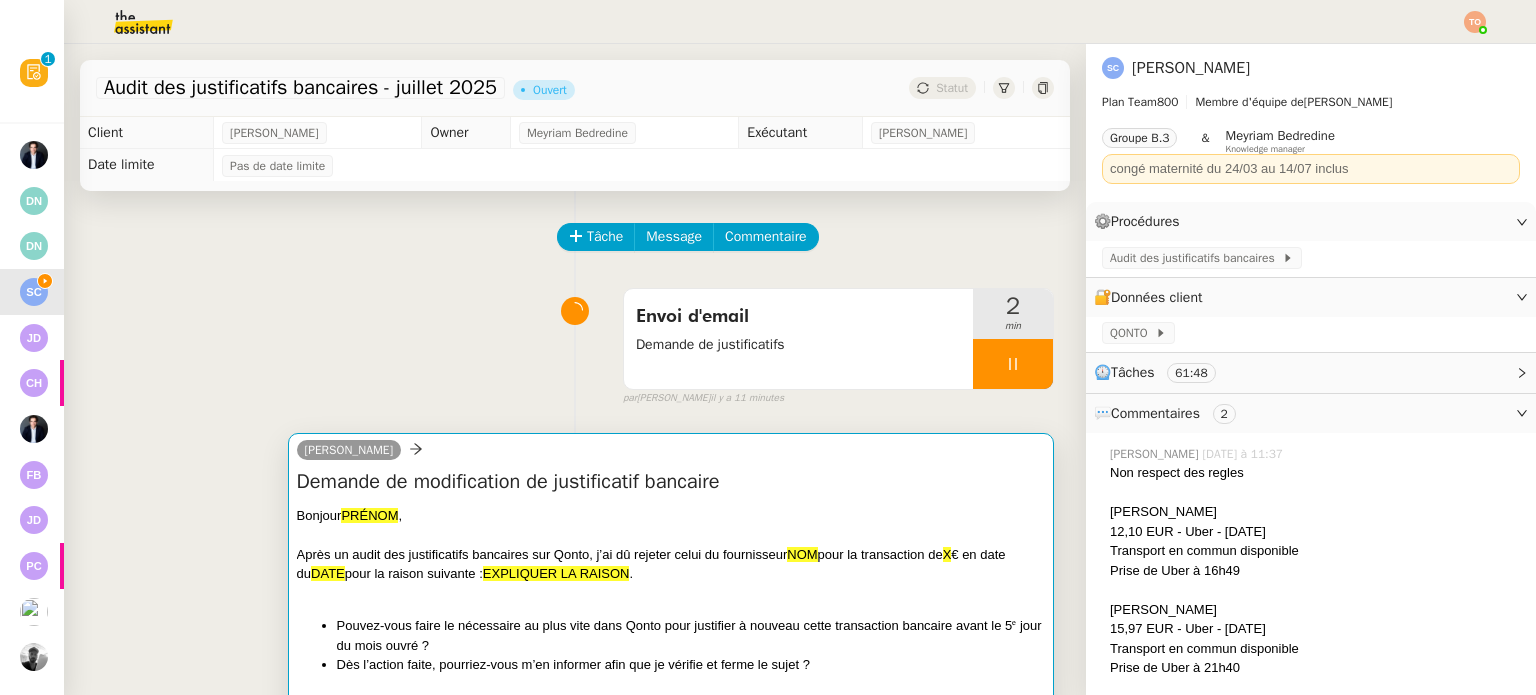 click on "Demande de modification de justificatif bancaire" at bounding box center [671, 482] 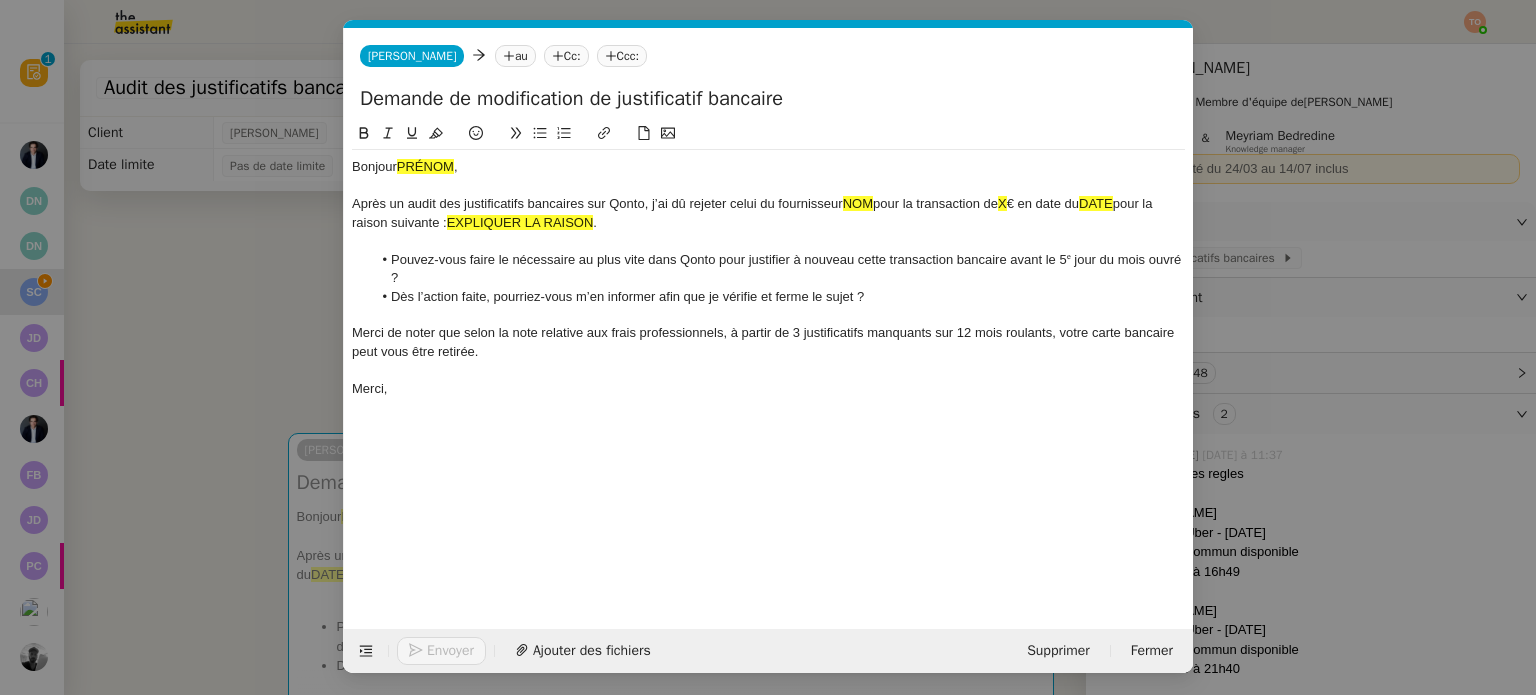 scroll, scrollTop: 0, scrollLeft: 100, axis: horizontal 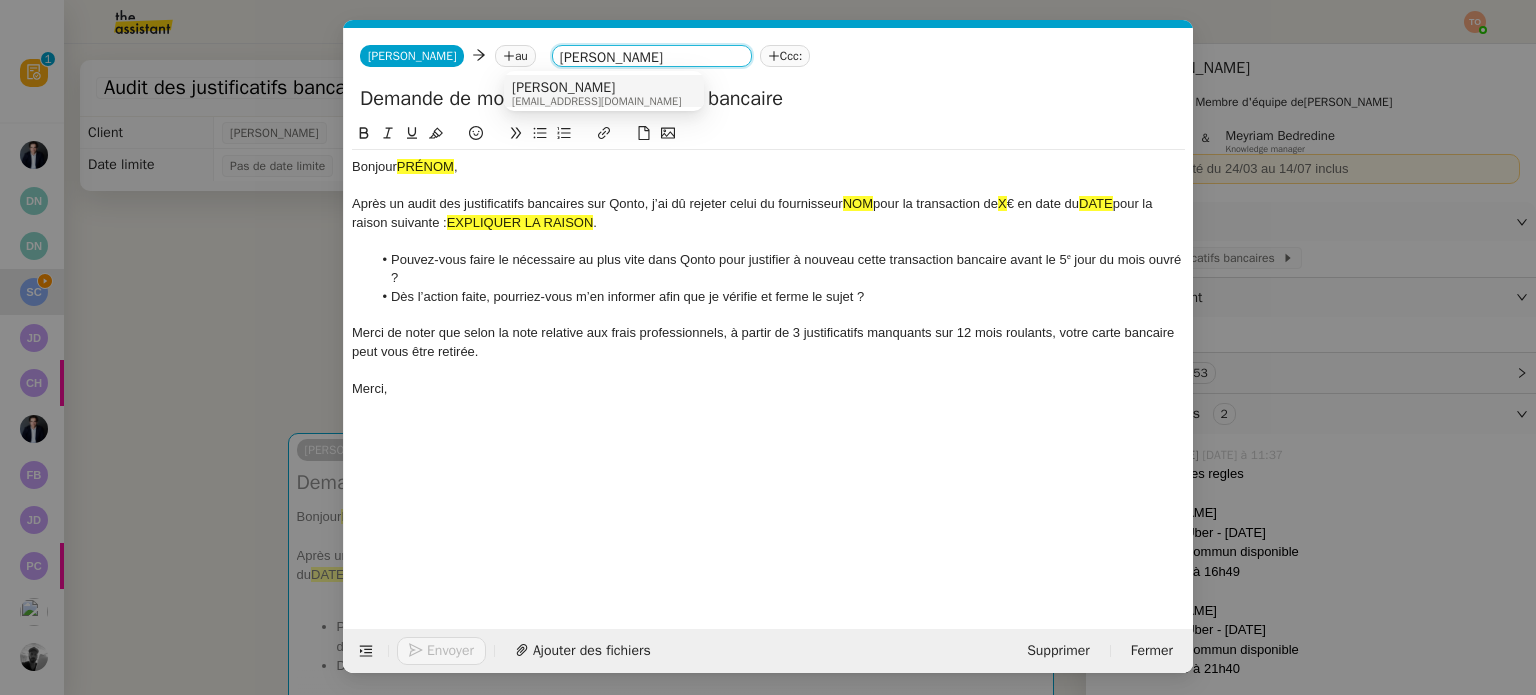 click on "[PERSON_NAME]" at bounding box center [596, 88] 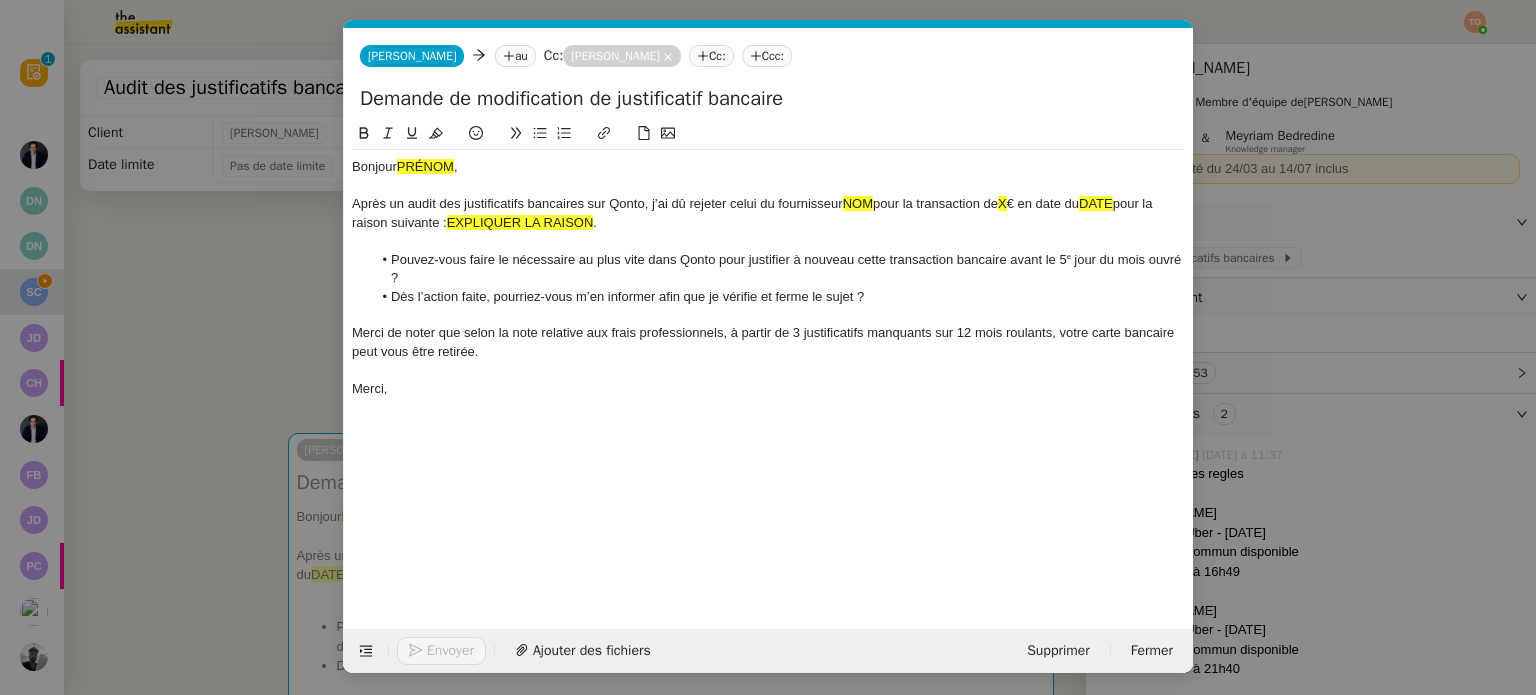 click on "Cc:" 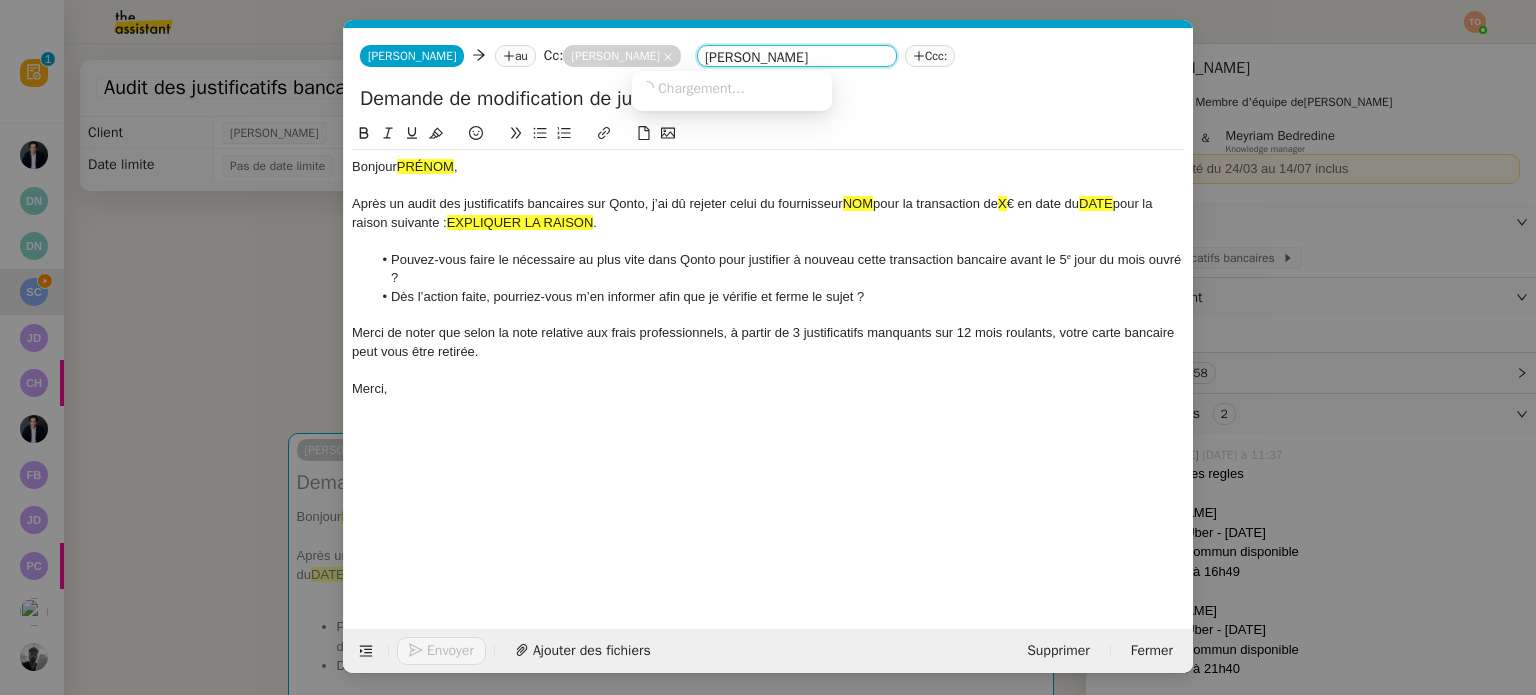 type on "julien addin" 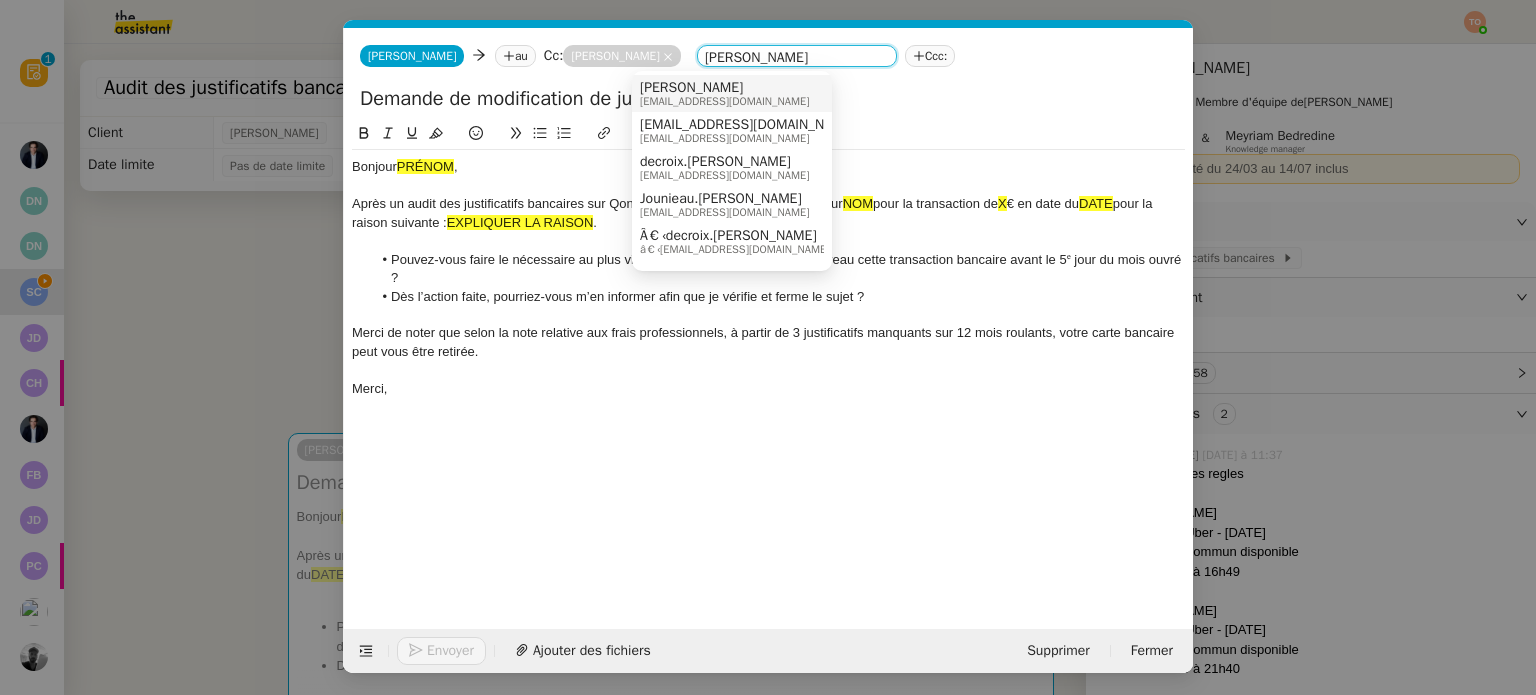 click on "[PERSON_NAME]" at bounding box center [724, 88] 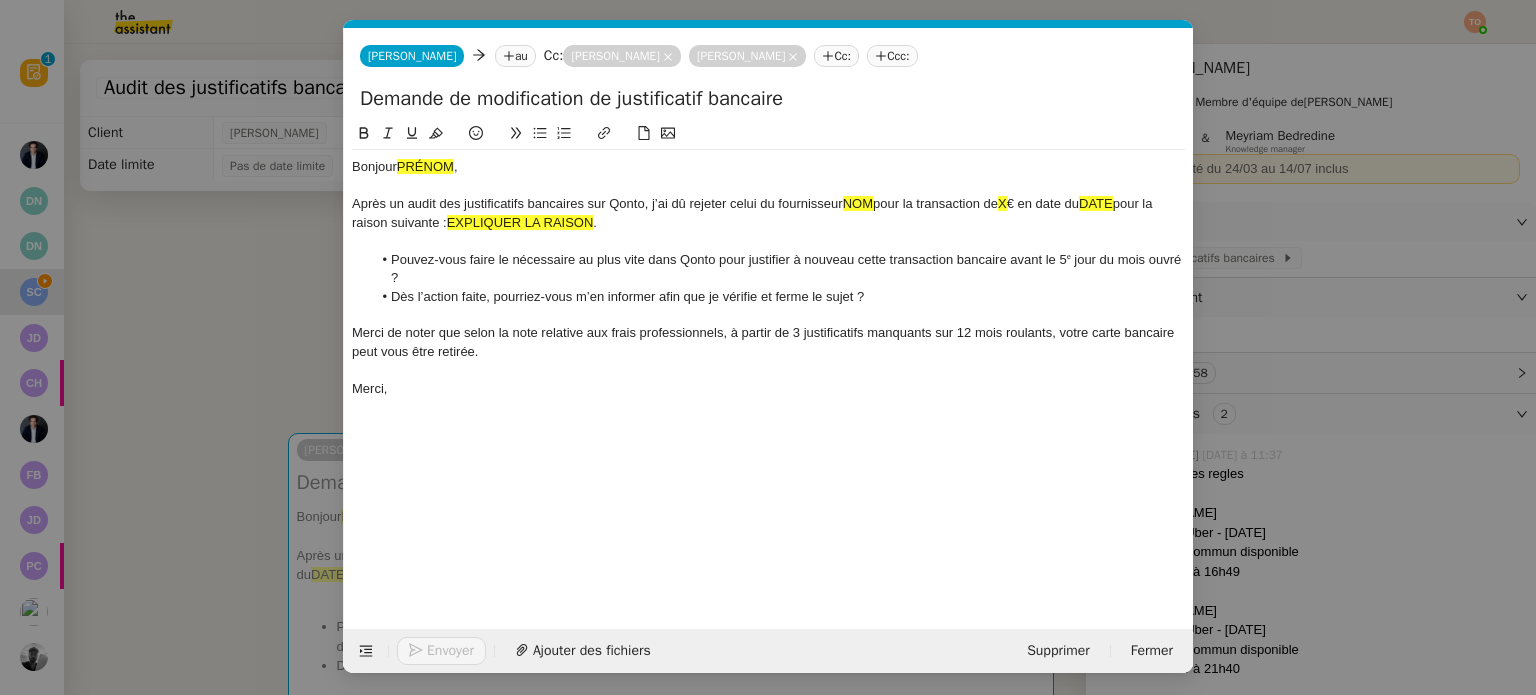 click on "demande Service Demande  de modification de justificatif bancaire    Il convient d'utiliser ce template lors du déroulé de la procédure "Audit des justificatifs bancaires"  Sonia Cafede TA - AUDIT  DEMANDE    A utliser dès qu'un client nous fait part de son insatisfaction, avant création du ticket HS TA - AR PROCEDURE OUVERTURE  DEMANDE      à utiliser dans le cas ou le brief de départ de la procédure a été transmis par l'Account Manager du client-il va permettre au partner et au client de commencer une collaboration sur un nouveau process.  TA - AJOUT COLLABORATEUR    À envoyer lorsqu'un collègue ou collaborateur envoie une  demande  sans faire partie de l'organisation ou membre d'équipe TA - ACCUSE RECEPTION + AM    Accusé de réception + intervention d'un account manager TA - ACCUSE RECEPTION + AM_ANGLAIS    Accusé de réception + intervention d'un project manager TA - PARTAGE DE CALENDRIER (EN)    A utiliser pour  demande TA - AJOUT CB    A utiliser lorsqu'un client  demande" at bounding box center (768, 347) 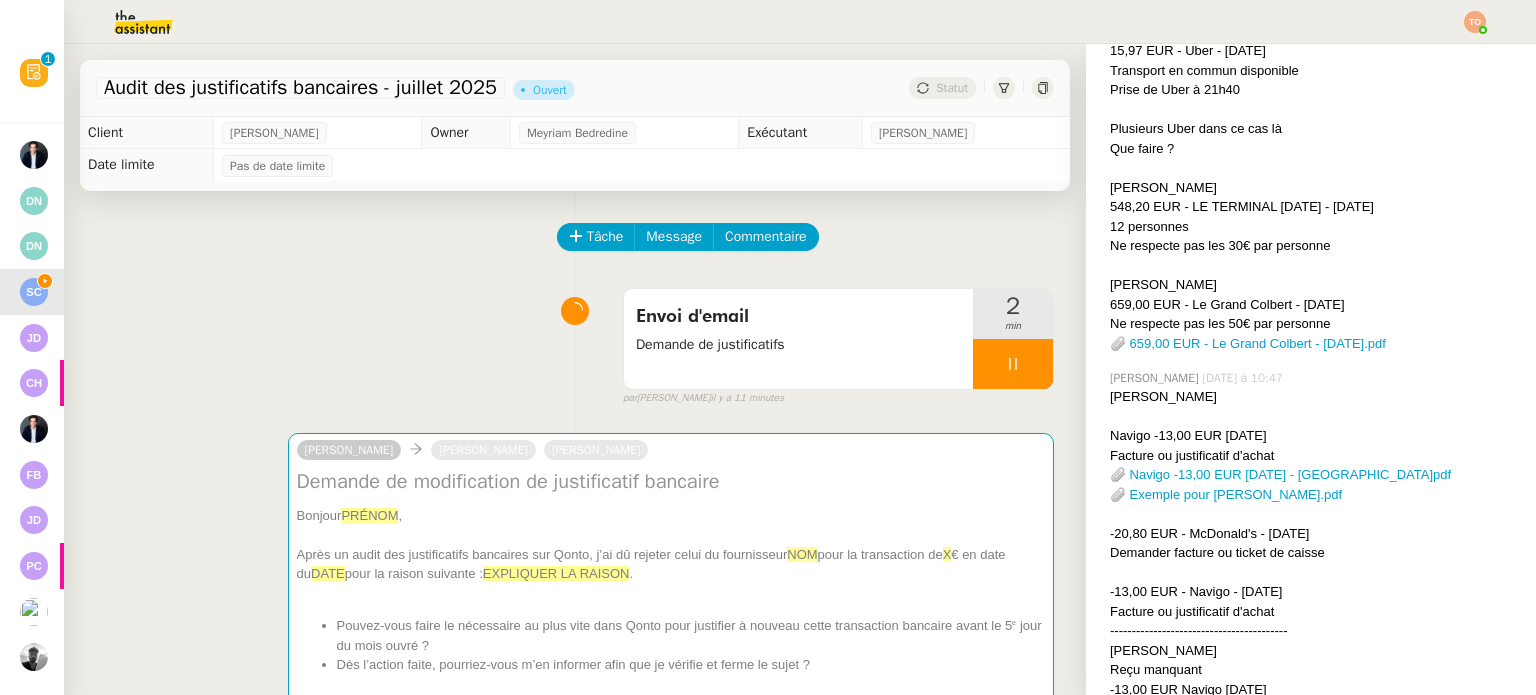 scroll, scrollTop: 600, scrollLeft: 0, axis: vertical 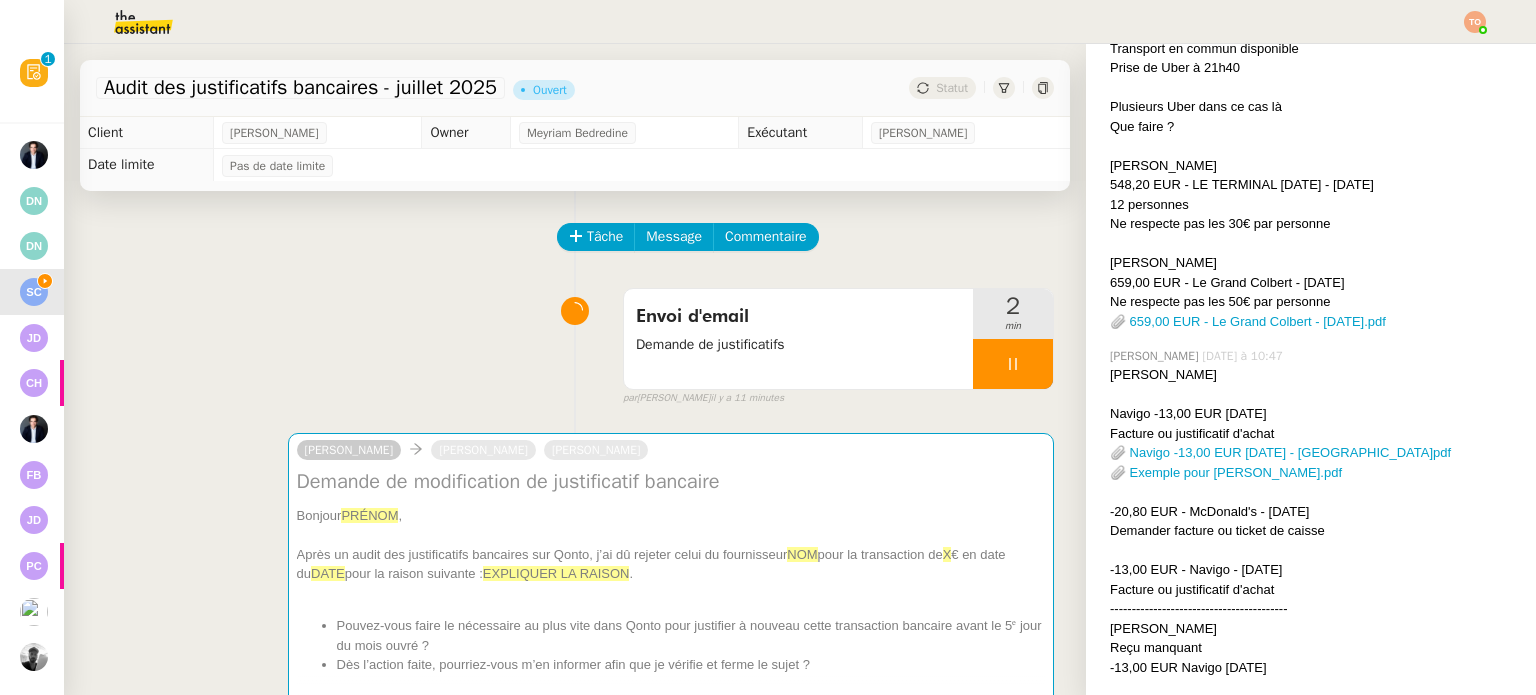 click on "Naëlle Van Moerbeke" 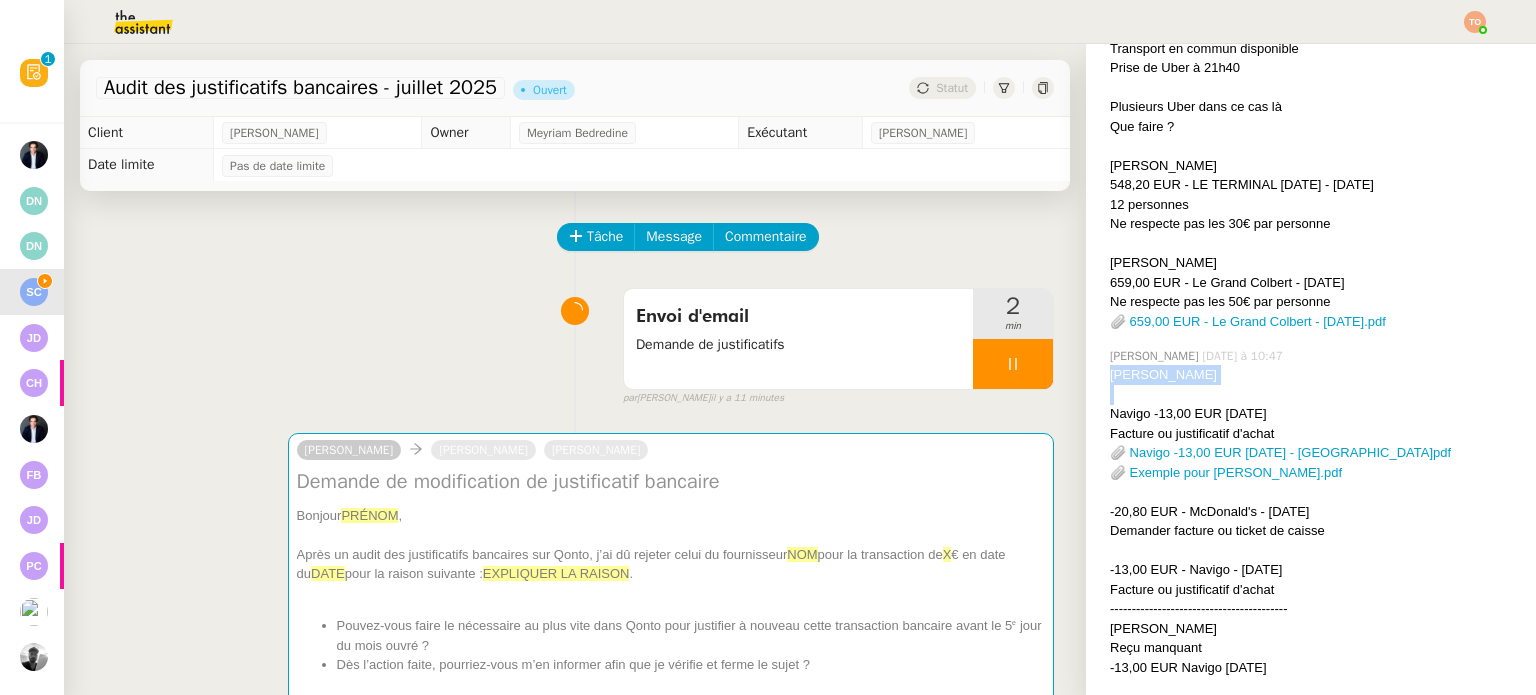 copy on "Naëlle Van Moerbeke" 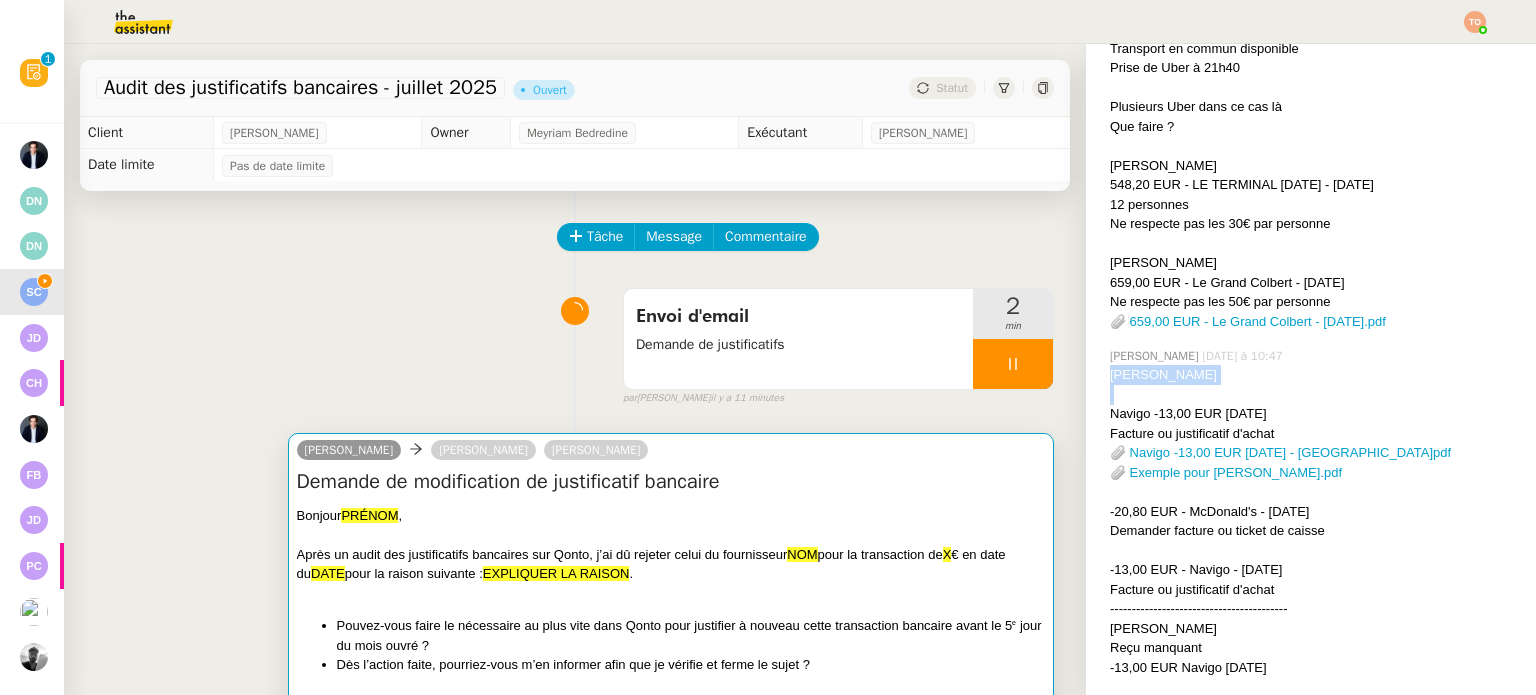 click at bounding box center (671, 535) 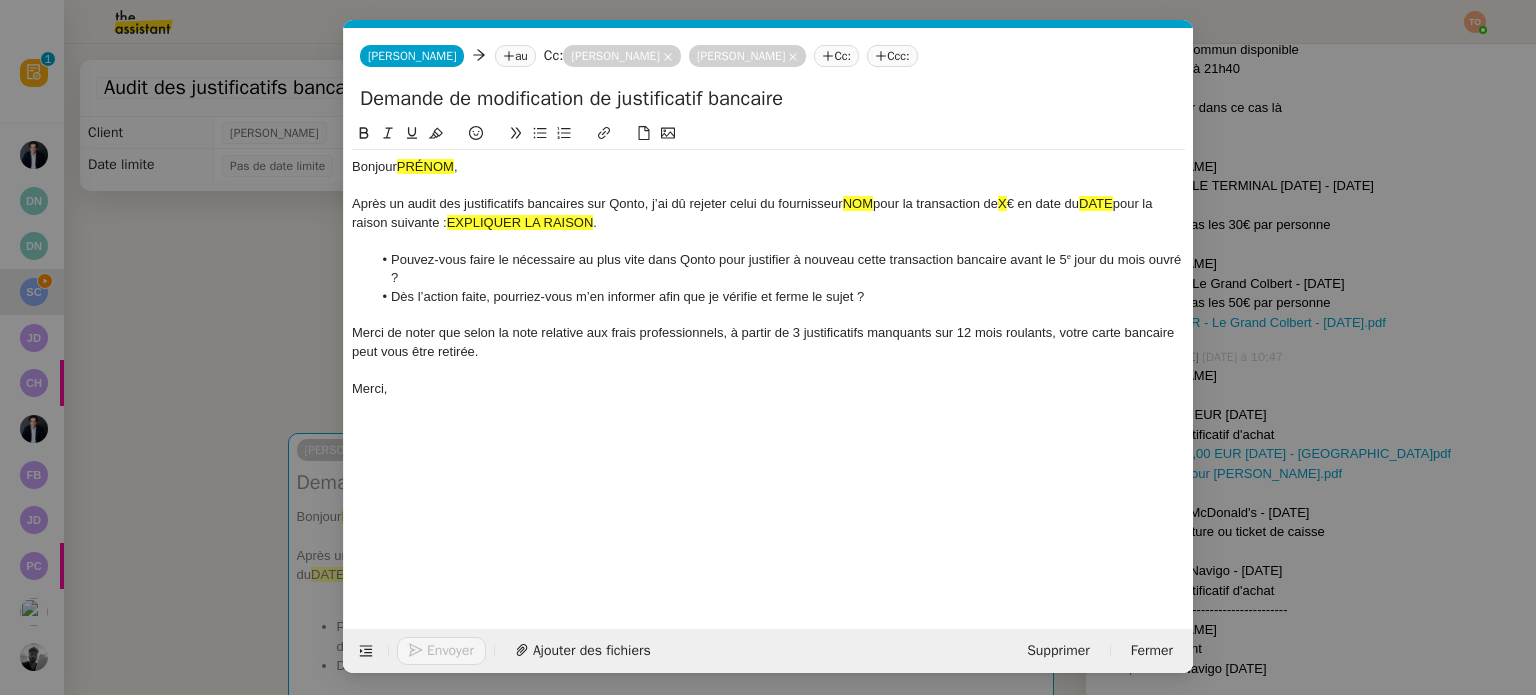 scroll, scrollTop: 602, scrollLeft: 0, axis: vertical 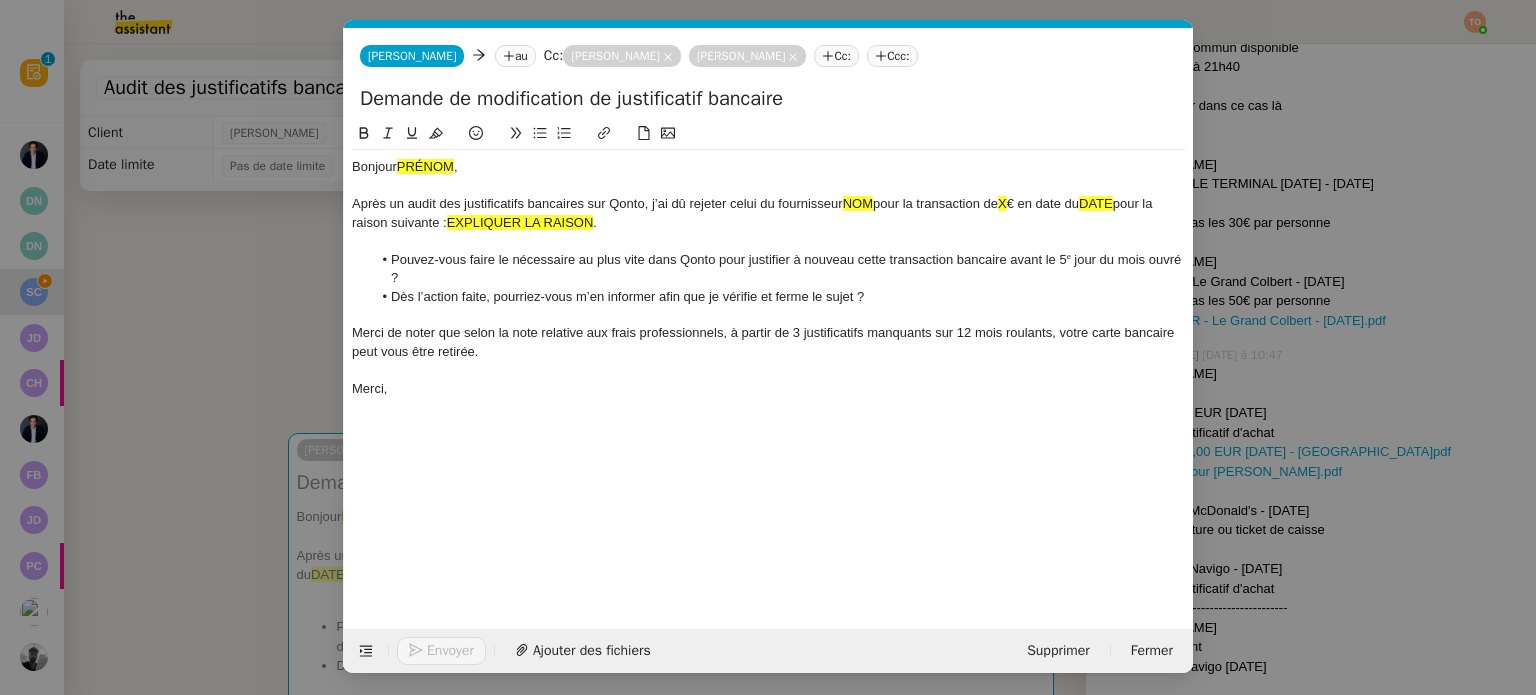 click 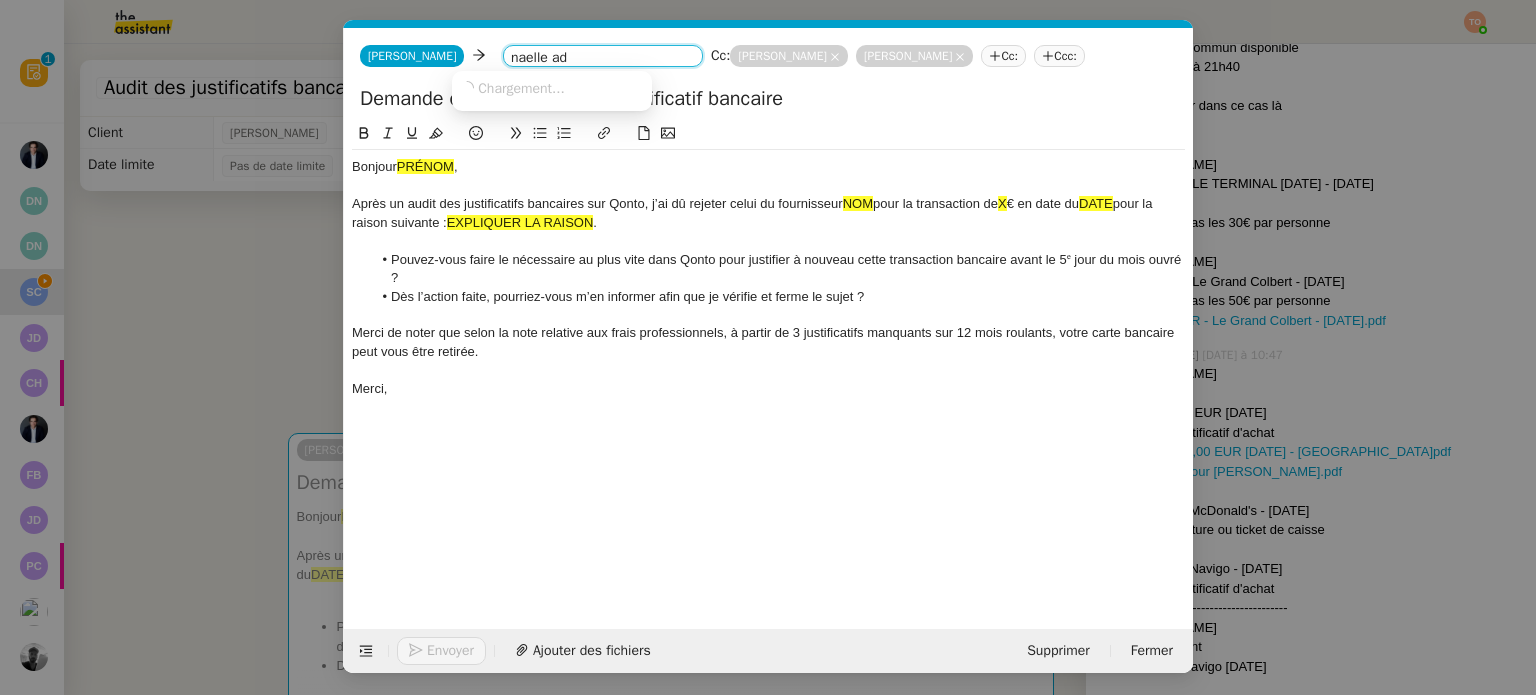 type on "naelle add" 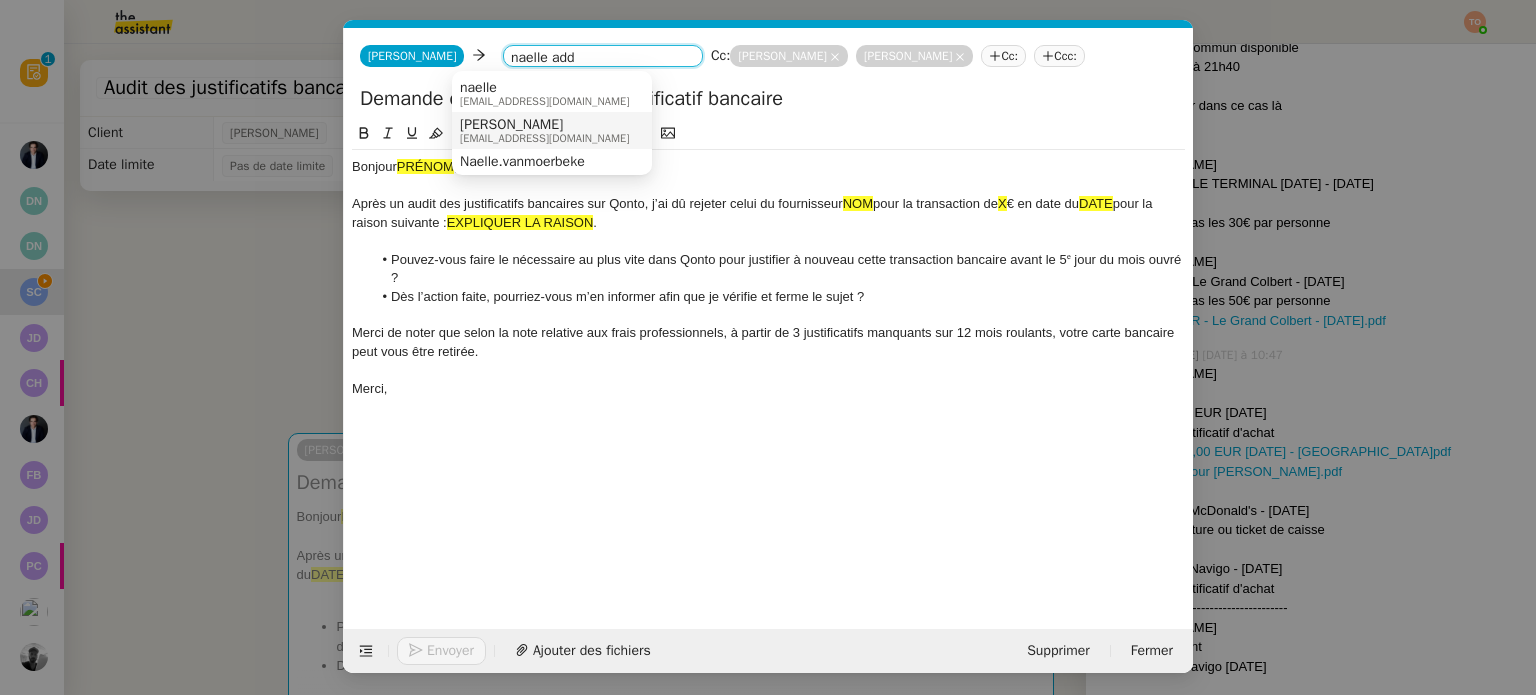 click on "vanmoerbeke.naelle@addingwell.com" at bounding box center (544, 138) 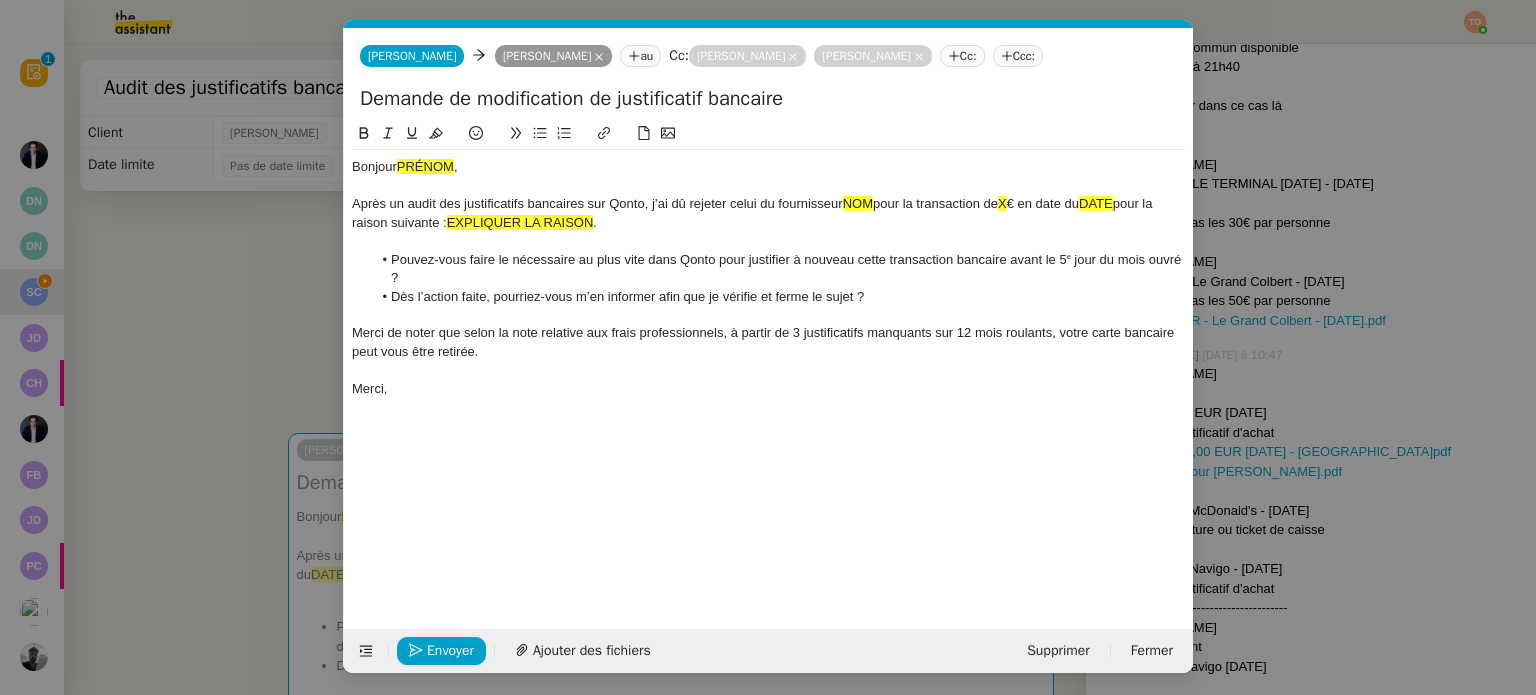 click on "PRÉNOM" 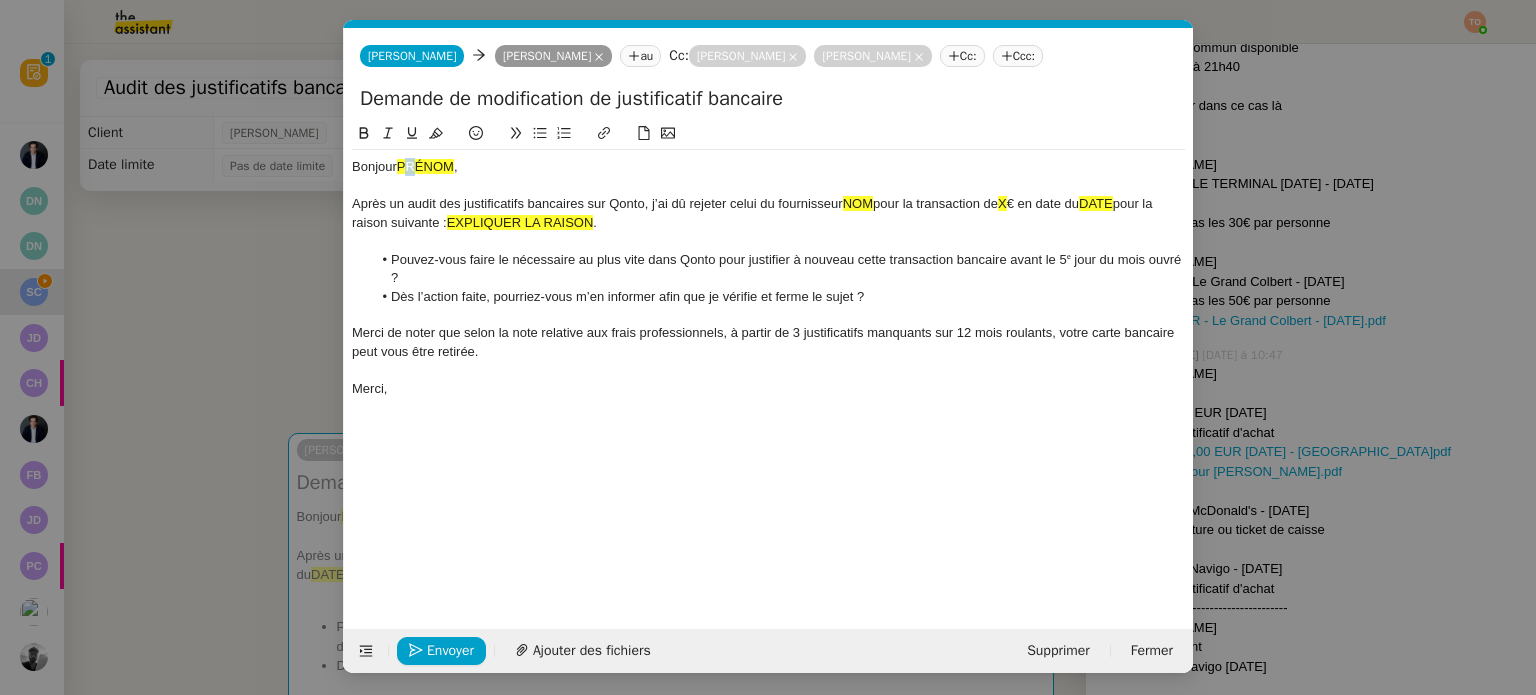 click on "PRÉNOM" 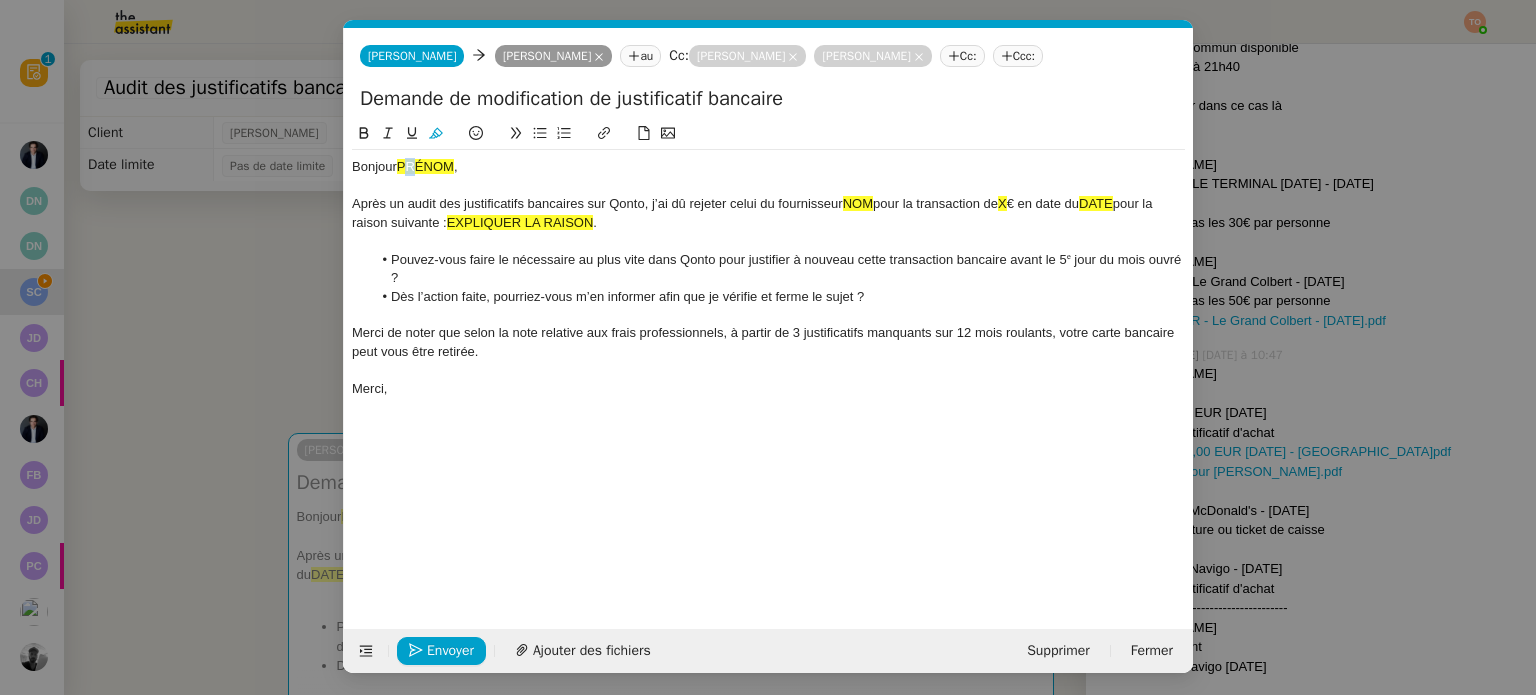 click on "PRÉNOM" 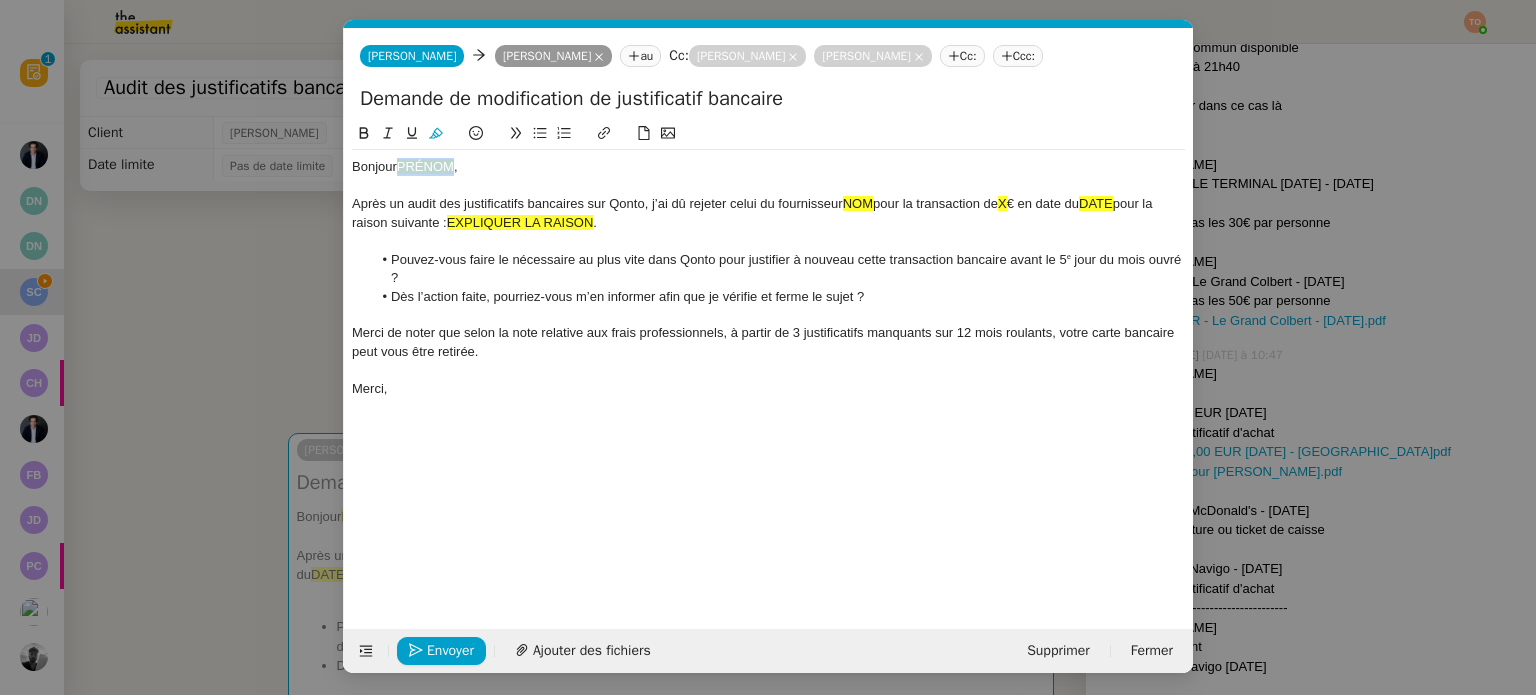 click on "PRÉNOM" 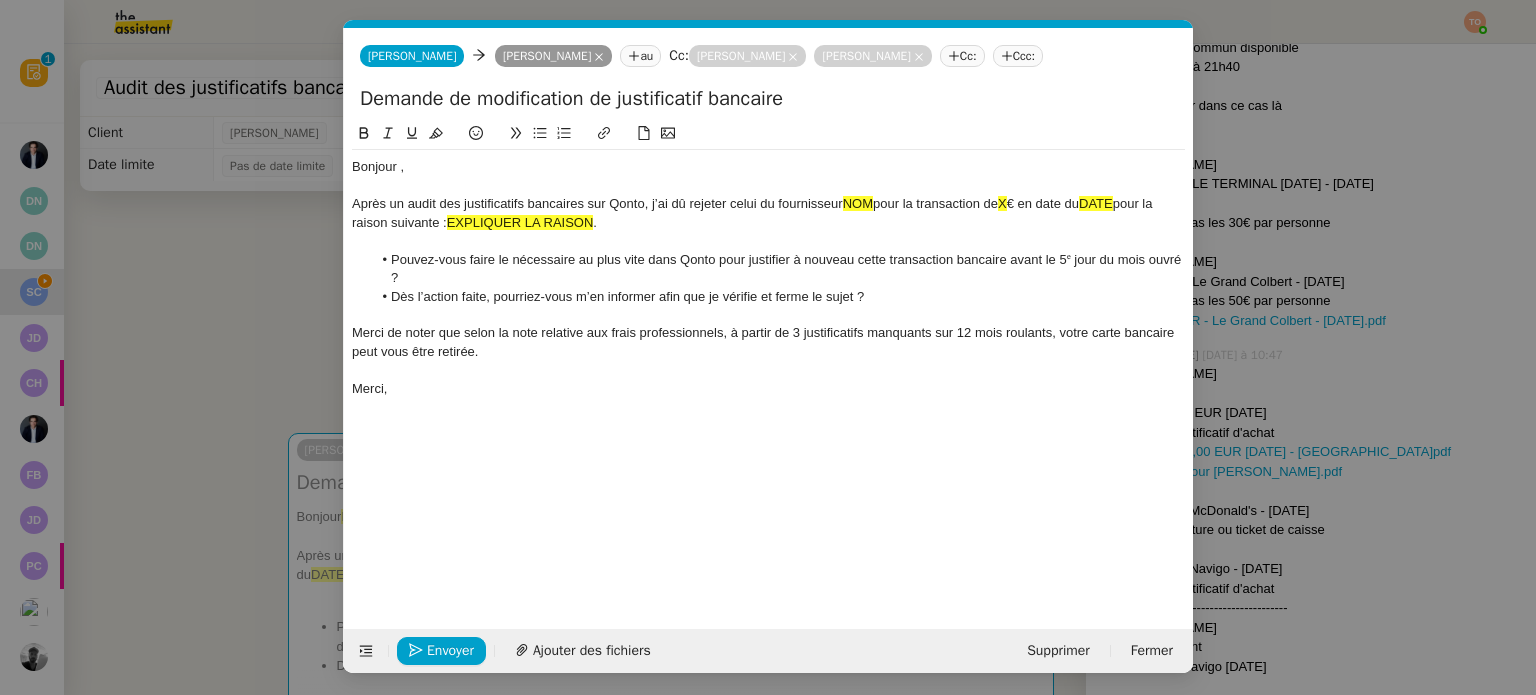 type 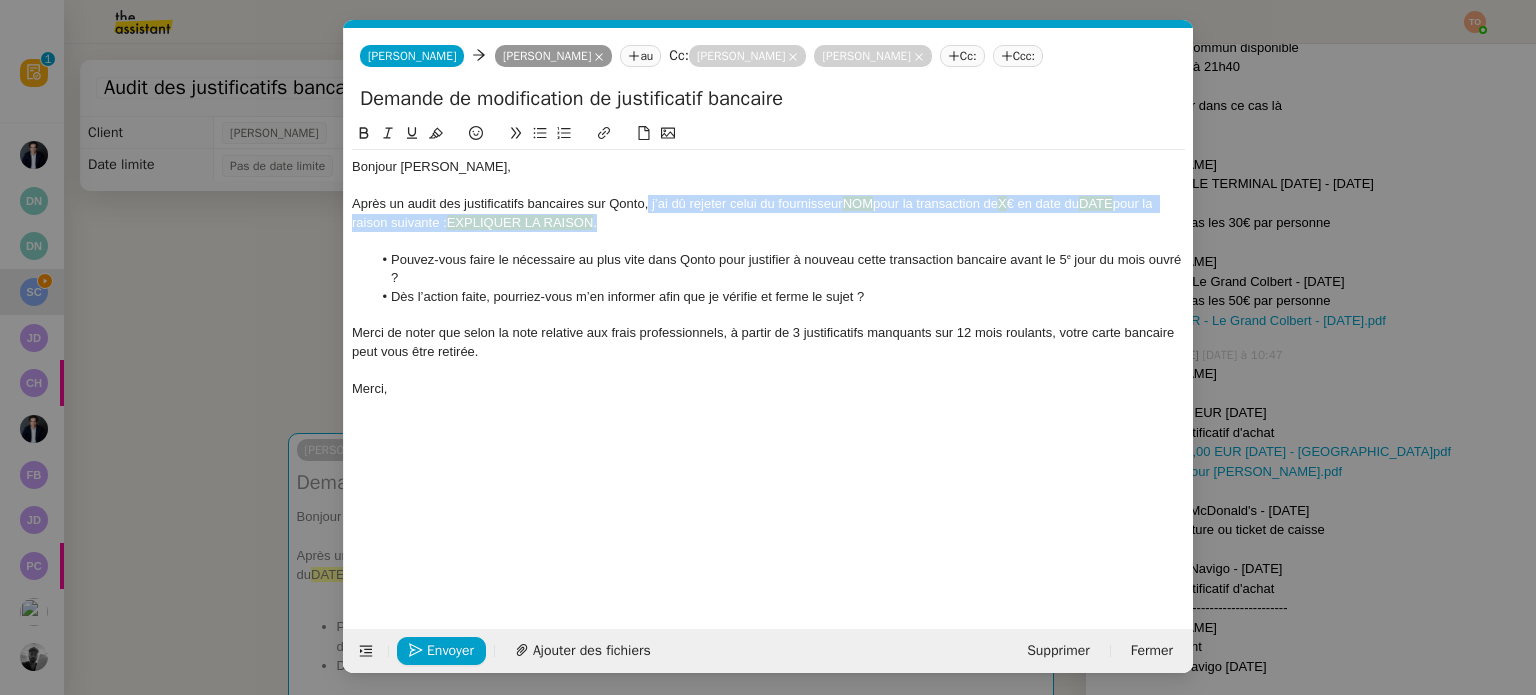 drag, startPoint x: 712, startPoint y: 225, endPoint x: 648, endPoint y: 203, distance: 67.6757 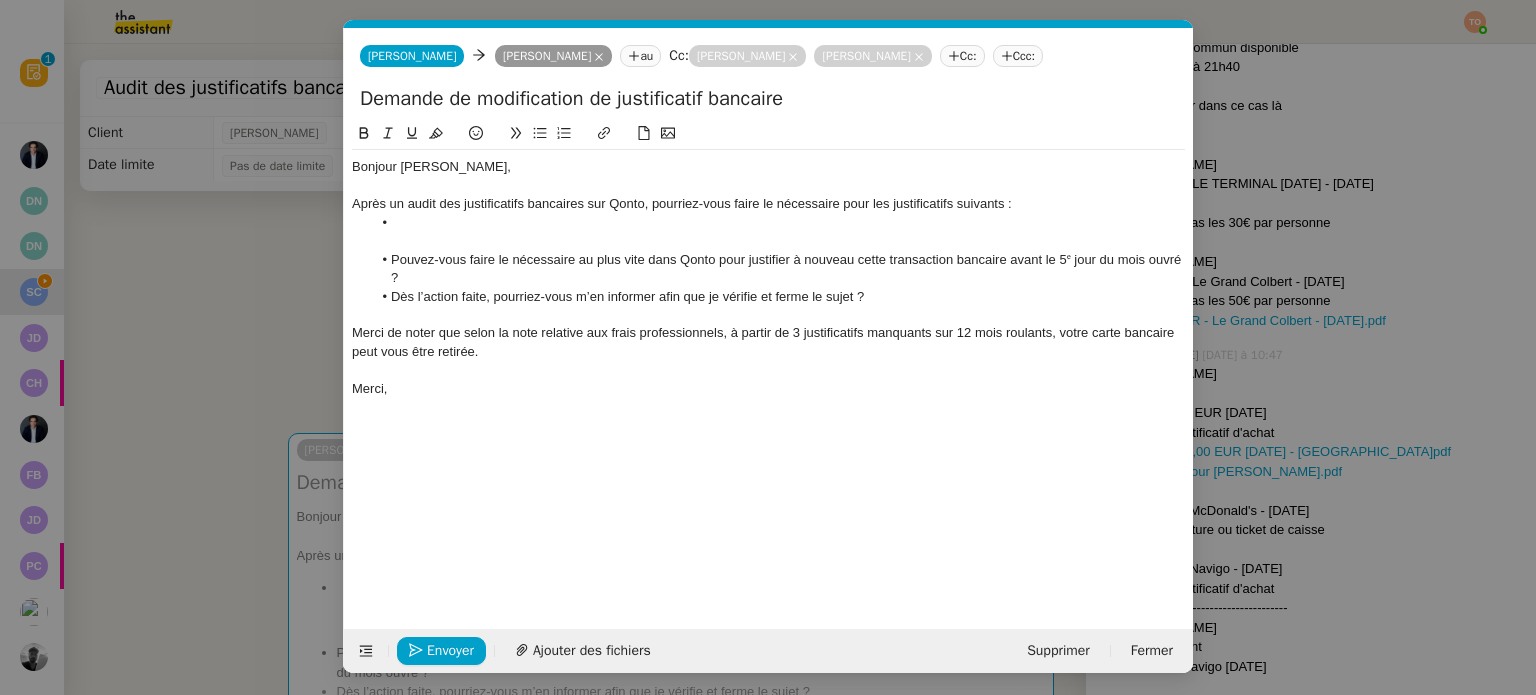 click on "demande Service Demande  de modification de justificatif bancaire    Il convient d'utiliser ce template lors du déroulé de la procédure "Audit des justificatifs bancaires"  Sonia Cafede TA - AUDIT  DEMANDE    A utliser dès qu'un client nous fait part de son insatisfaction, avant création du ticket HS TA - AR PROCEDURE OUVERTURE  DEMANDE      à utiliser dans le cas ou le brief de départ de la procédure a été transmis par l'Account Manager du client-il va permettre au partner et au client de commencer une collaboration sur un nouveau process.  TA - AJOUT COLLABORATEUR    À envoyer lorsqu'un collègue ou collaborateur envoie une  demande  sans faire partie de l'organisation ou membre d'équipe TA - ACCUSE RECEPTION + AM    Accusé de réception + intervention d'un account manager TA - ACCUSE RECEPTION + AM_ANGLAIS    Accusé de réception + intervention d'un project manager TA - PARTAGE DE CALENDRIER (EN)    A utiliser pour  demande TA - AJOUT CB    A utiliser lorsqu'un client  demande" at bounding box center (768, 347) 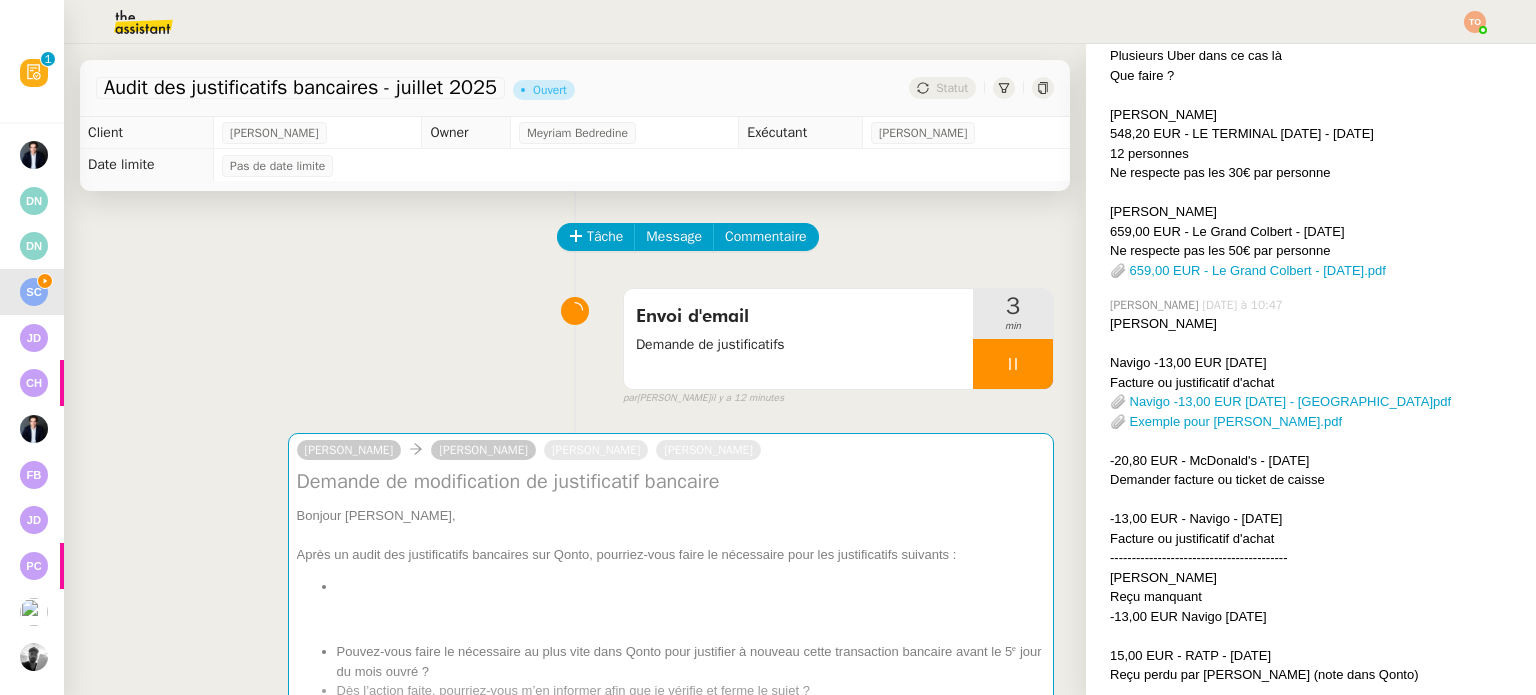 scroll, scrollTop: 700, scrollLeft: 0, axis: vertical 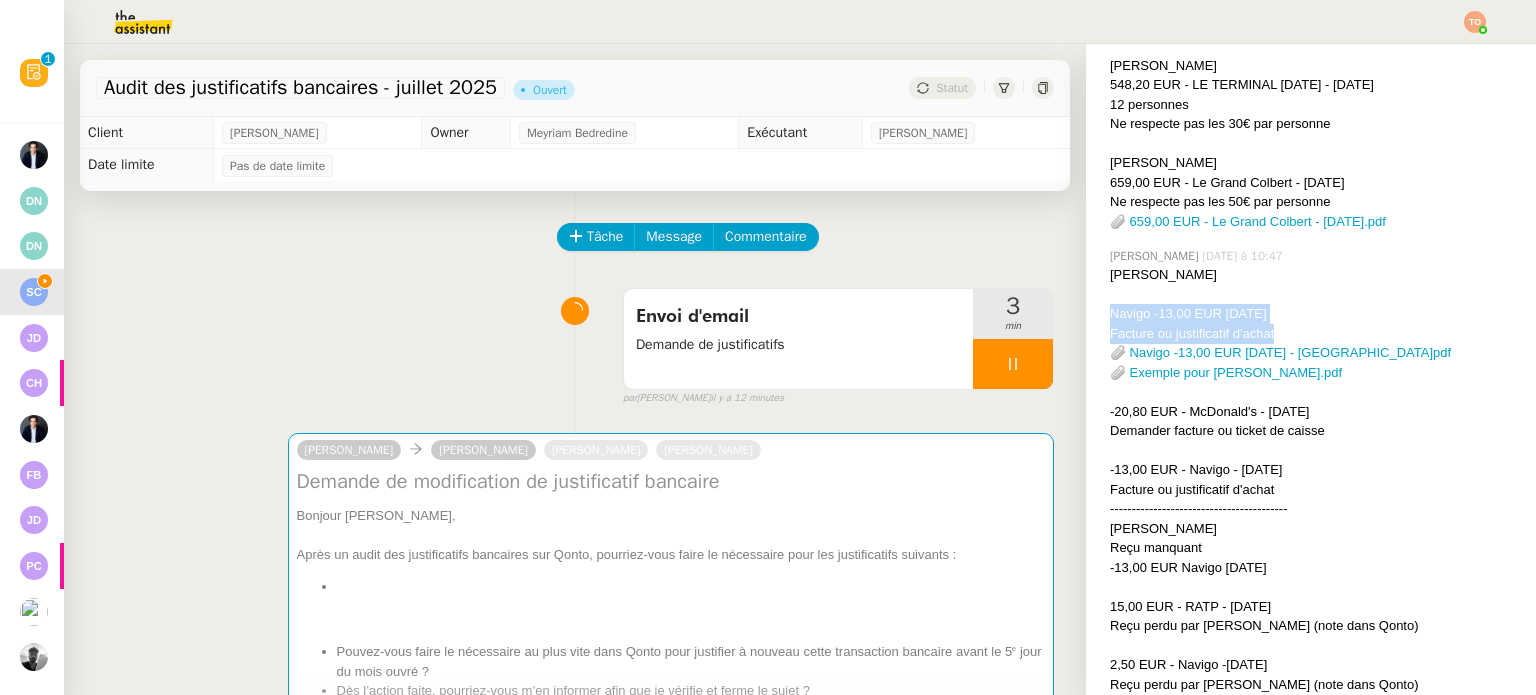 drag, startPoint x: 1097, startPoint y: 309, endPoint x: 1278, endPoint y: 327, distance: 181.89282 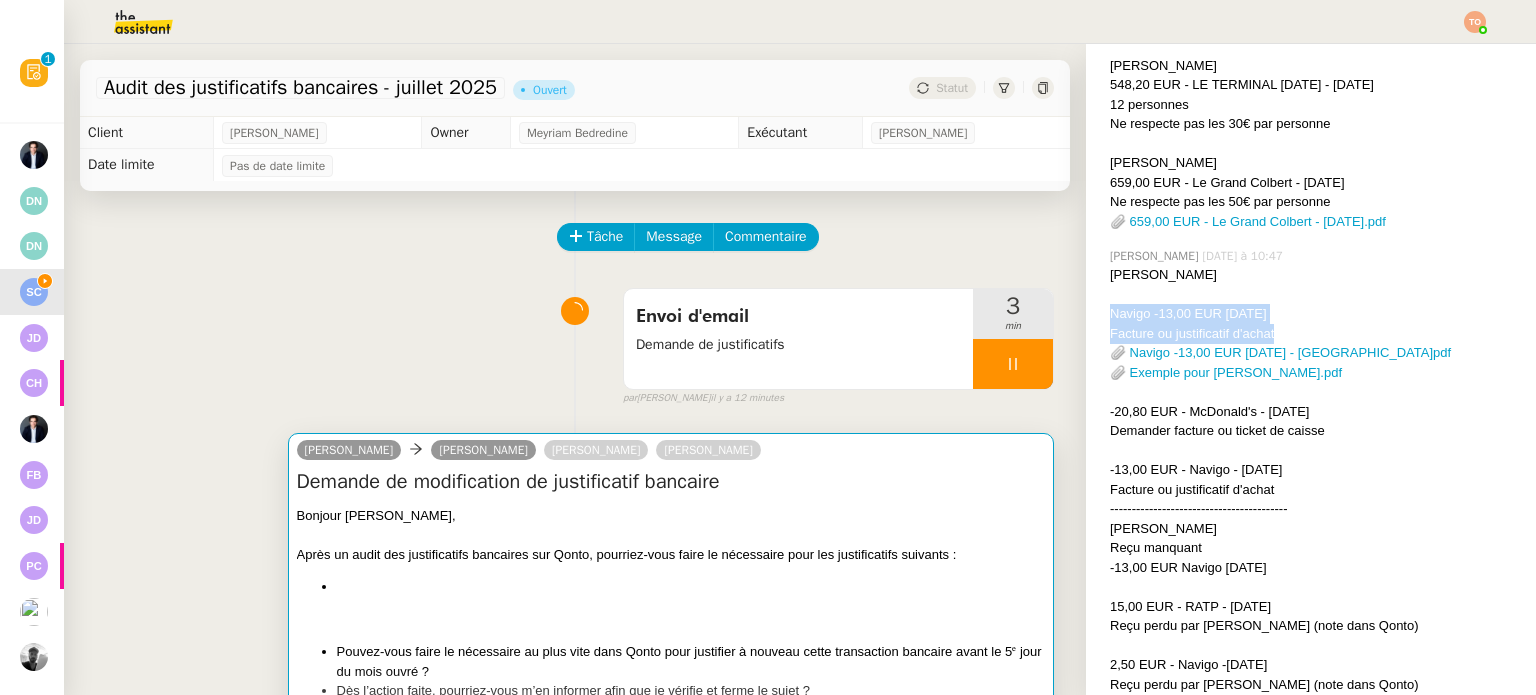 click on "Après un audit des justificatifs bancaires sur Qonto, pourriez-vous faire le nécessaire pour les justificatifs suivants :" at bounding box center (627, 554) 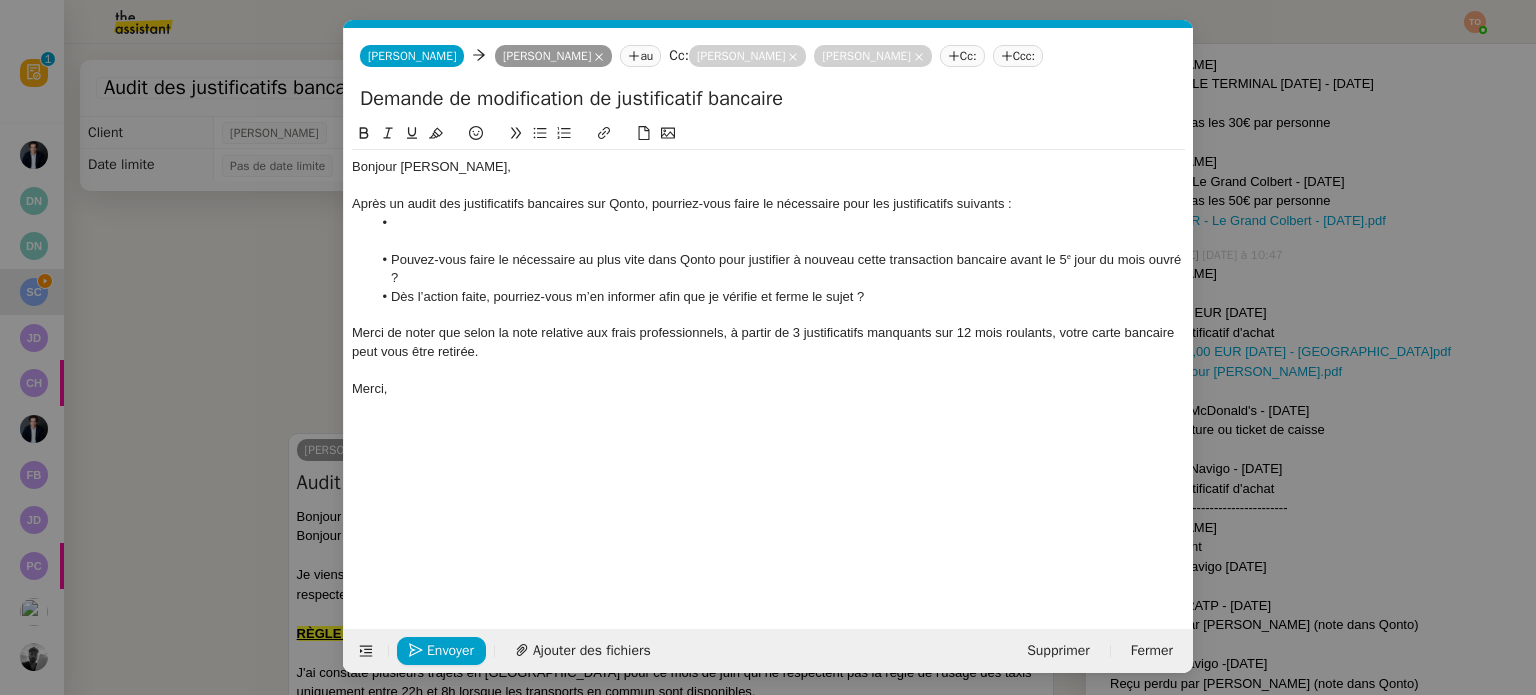 scroll, scrollTop: 702, scrollLeft: 0, axis: vertical 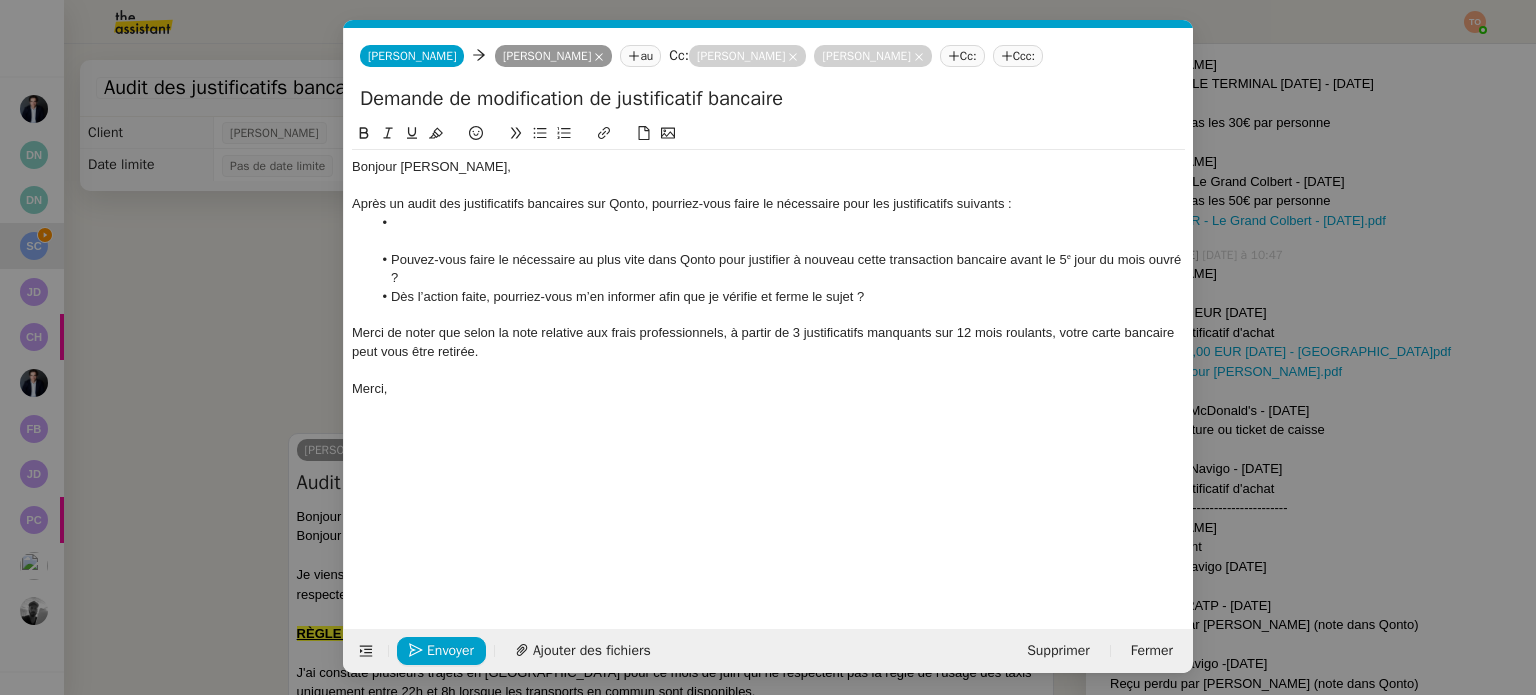 click 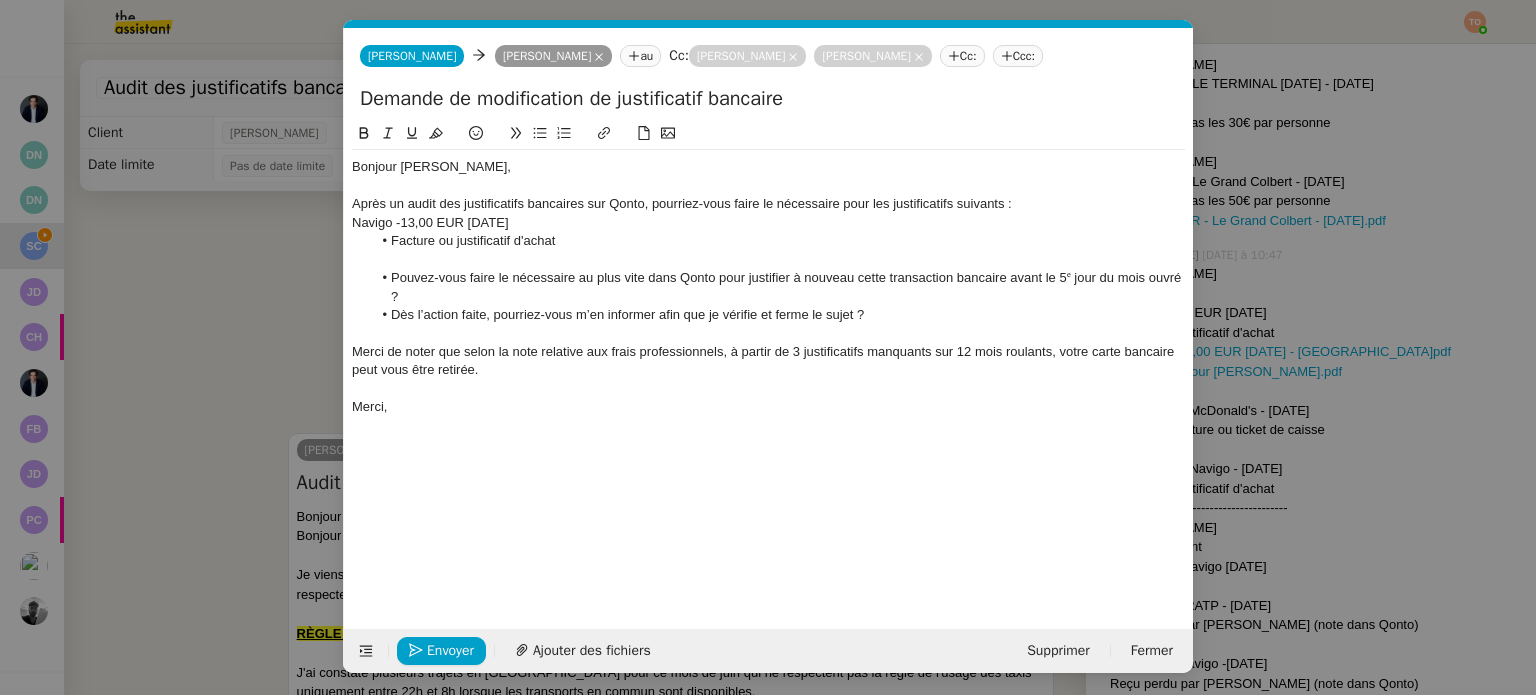 scroll, scrollTop: 0, scrollLeft: 0, axis: both 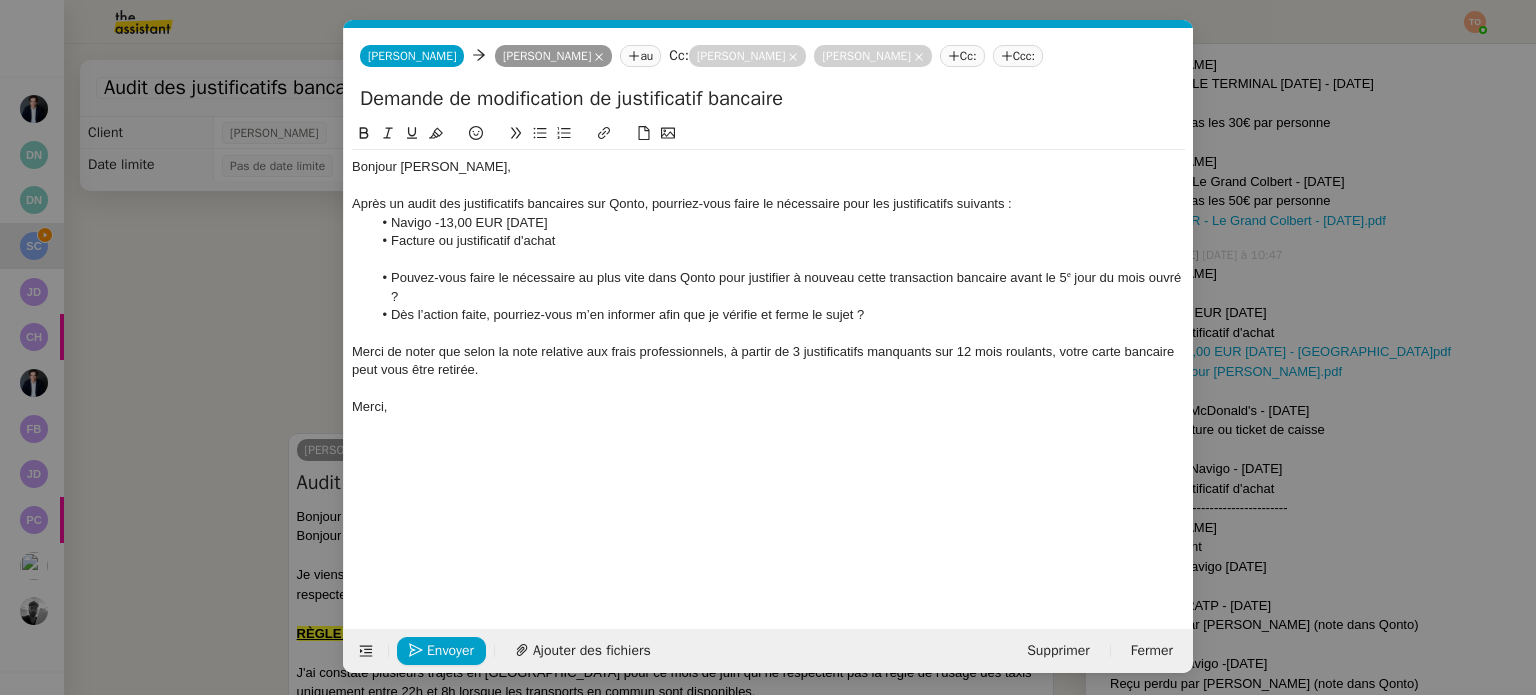 click on "Navigo -13,00 EUR 26 juin 2025" 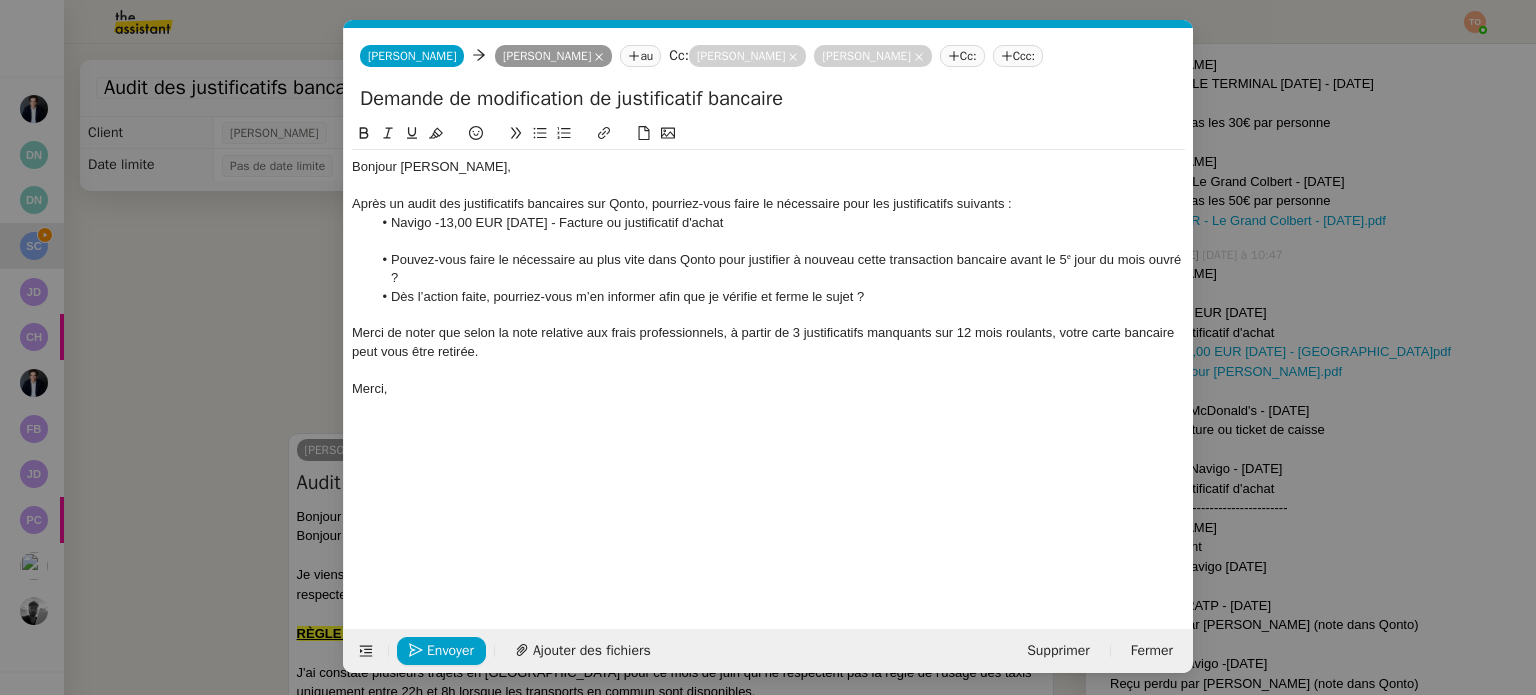 click on "Navigo -13,00 EUR 26 juin 2025 - Facture ou justificatif d'achat" 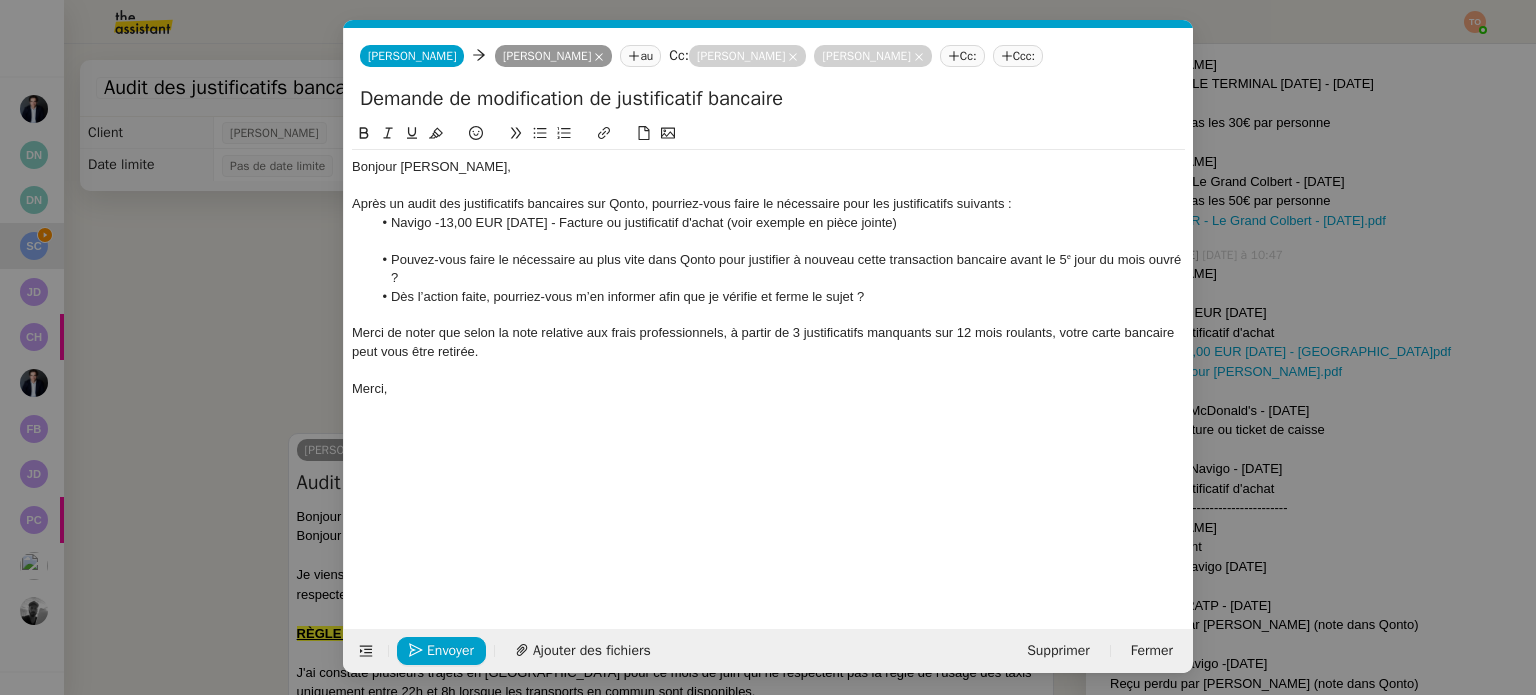 drag, startPoint x: 756, startPoint y: 227, endPoint x: 1004, endPoint y: 219, distance: 248.129 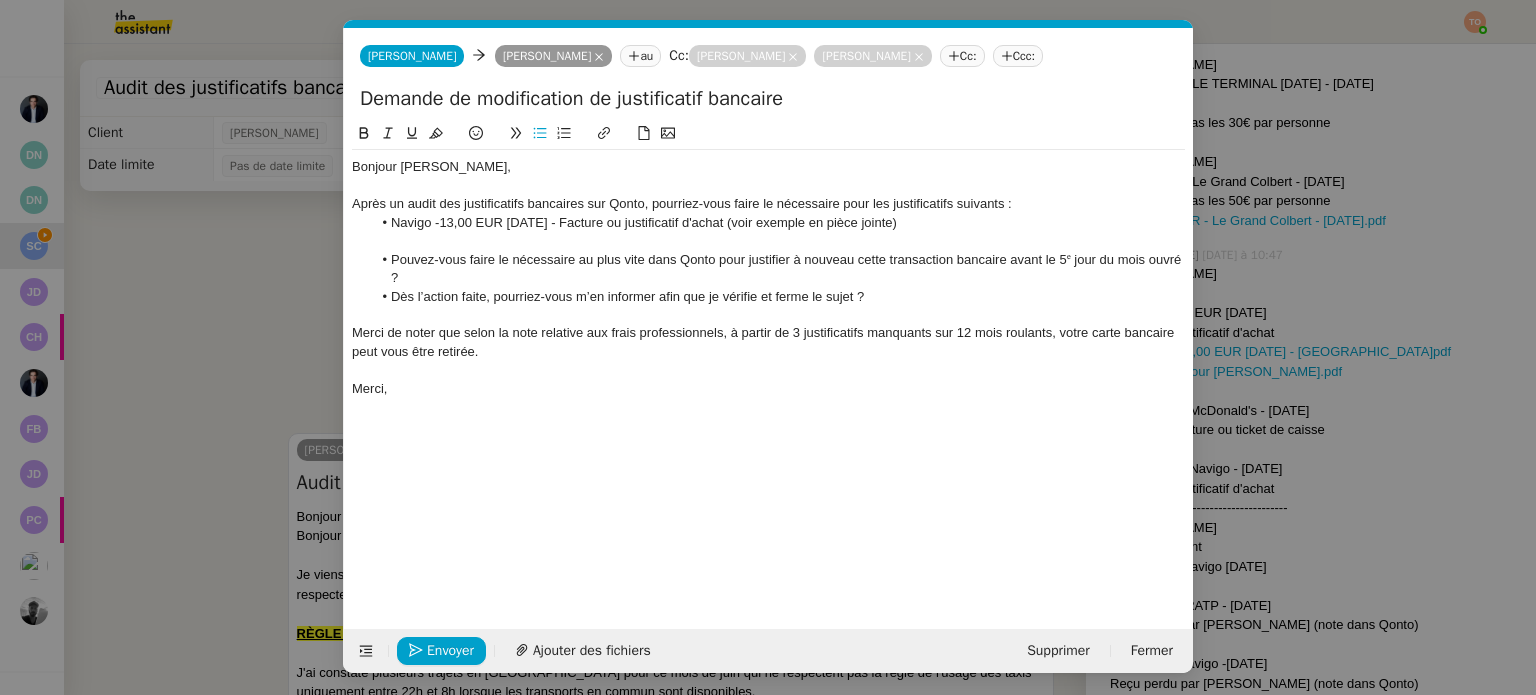 click 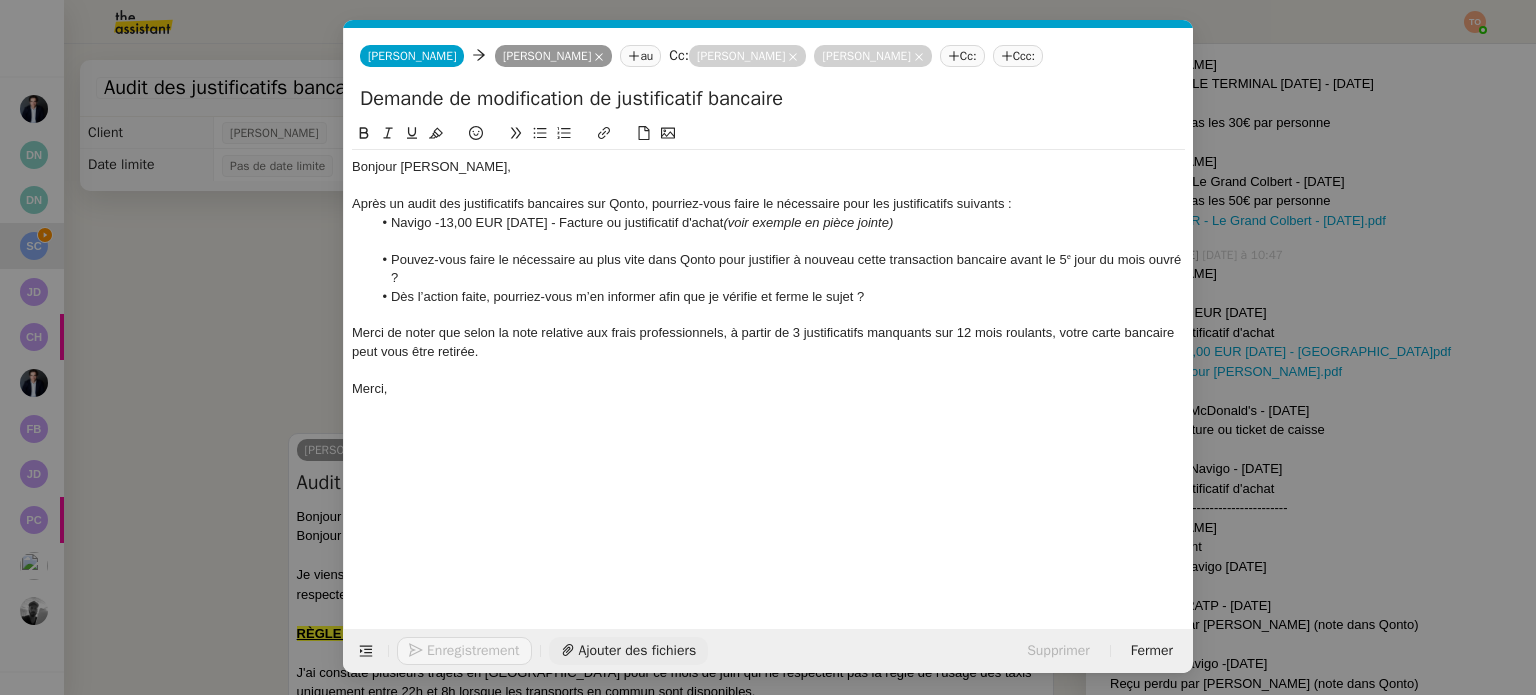 click on "Ajouter des fichiers" 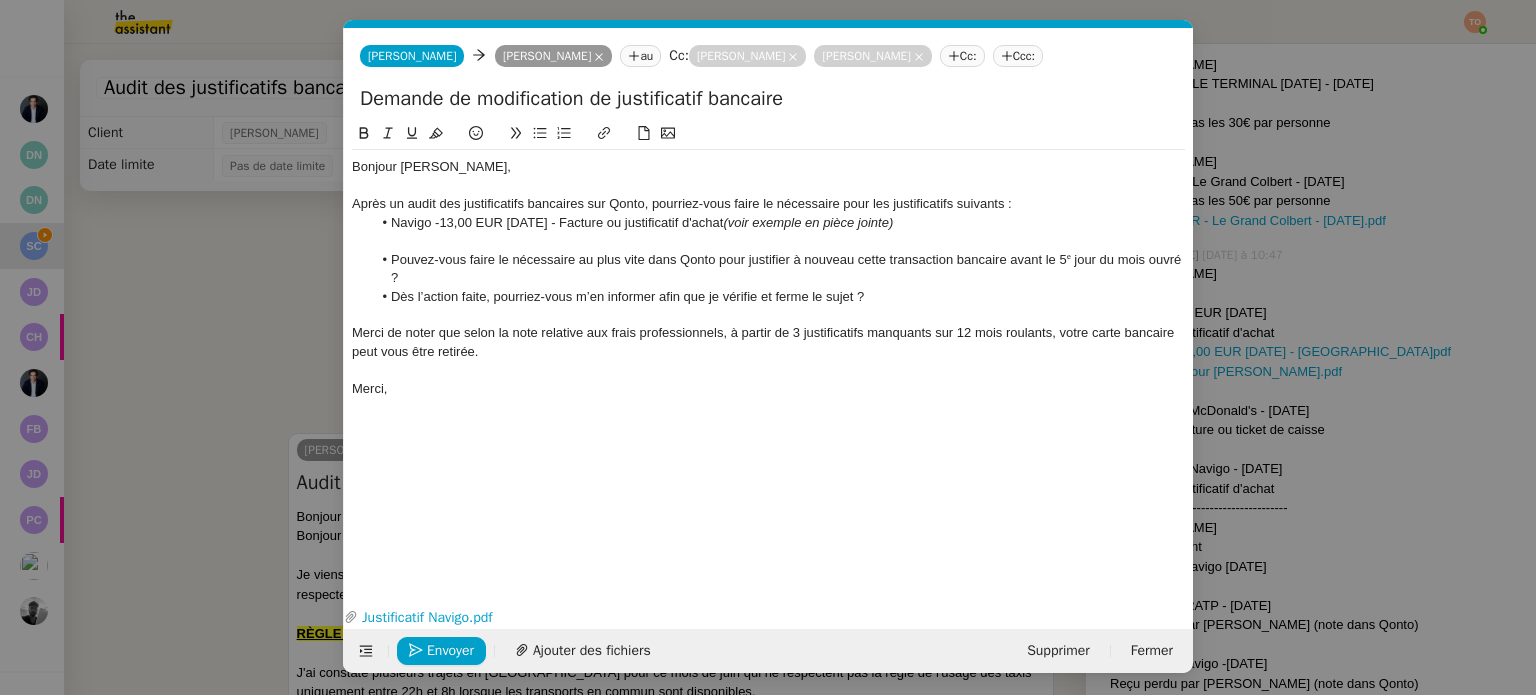 click on "demande Service Demande  de modification de justificatif bancaire    Il convient d'utiliser ce template lors du déroulé de la procédure "Audit des justificatifs bancaires"  Sonia Cafede TA - AUDIT  DEMANDE    A utliser dès qu'un client nous fait part de son insatisfaction, avant création du ticket HS TA - AR PROCEDURE OUVERTURE  DEMANDE      à utiliser dans le cas ou le brief de départ de la procédure a été transmis par l'Account Manager du client-il va permettre au partner et au client de commencer une collaboration sur un nouveau process.  TA - AJOUT COLLABORATEUR    À envoyer lorsqu'un collègue ou collaborateur envoie une  demande  sans faire partie de l'organisation ou membre d'équipe TA - ACCUSE RECEPTION + AM    Accusé de réception + intervention d'un account manager TA - ACCUSE RECEPTION + AM_ANGLAIS    Accusé de réception + intervention d'un project manager TA - PARTAGE DE CALENDRIER (EN)    A utiliser pour  demande TA - AJOUT CB    A utiliser lorsqu'un client  demande" at bounding box center (768, 347) 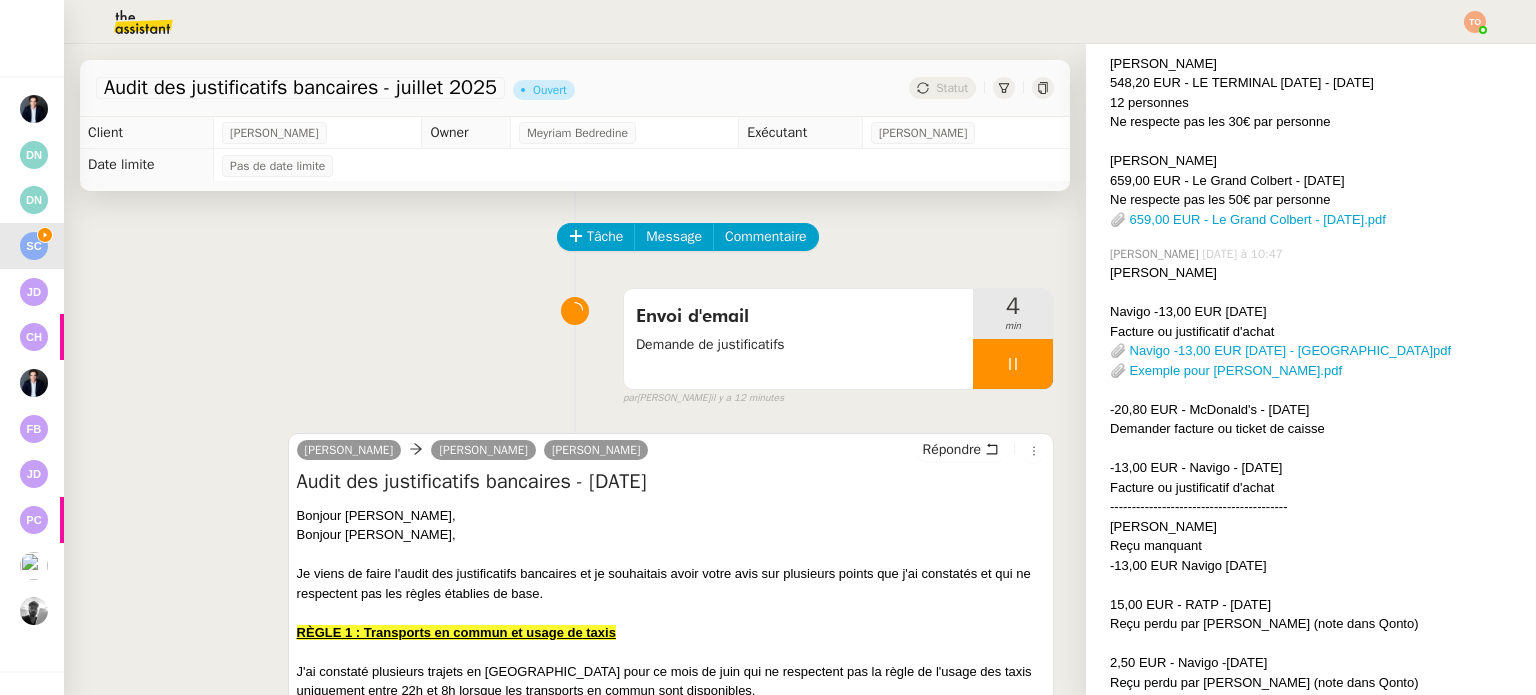 scroll, scrollTop: 700, scrollLeft: 0, axis: vertical 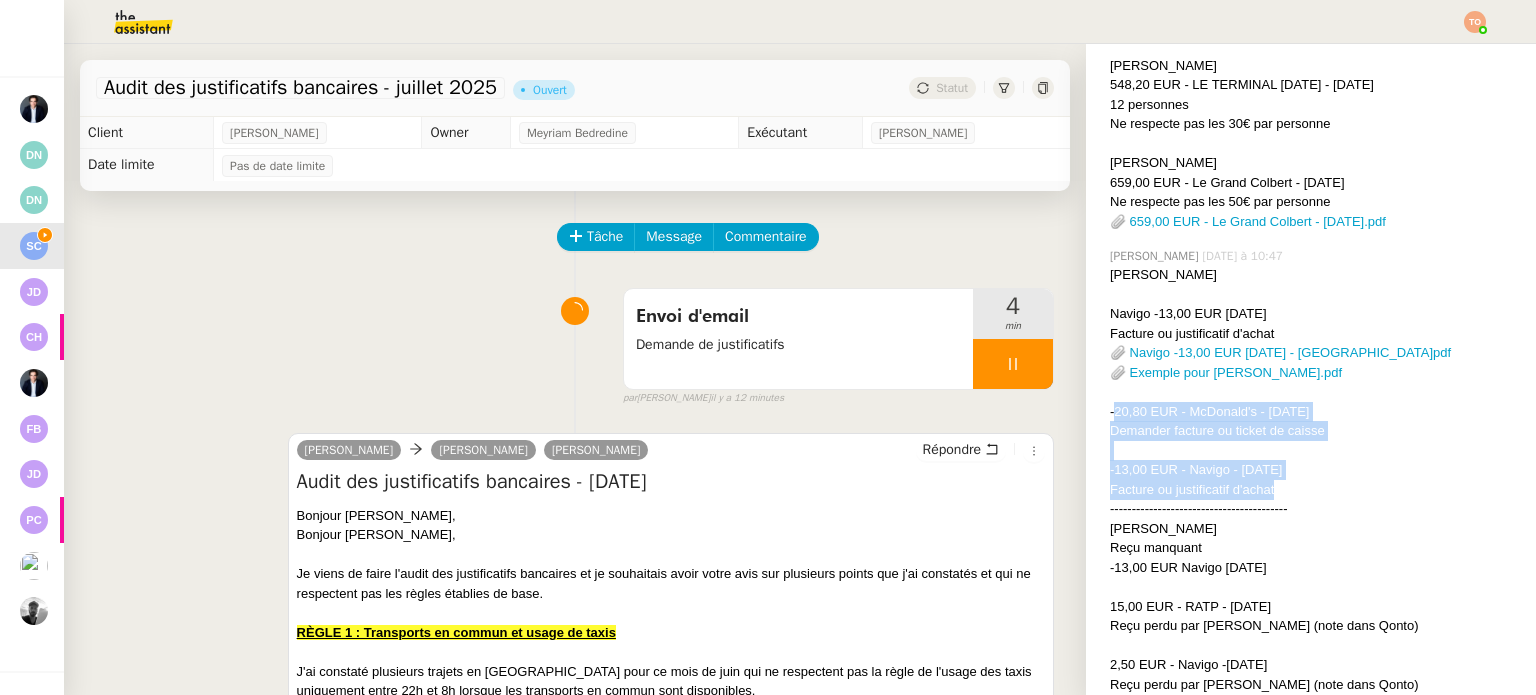 drag, startPoint x: 1102, startPoint y: 412, endPoint x: 1286, endPoint y: 485, distance: 197.95201 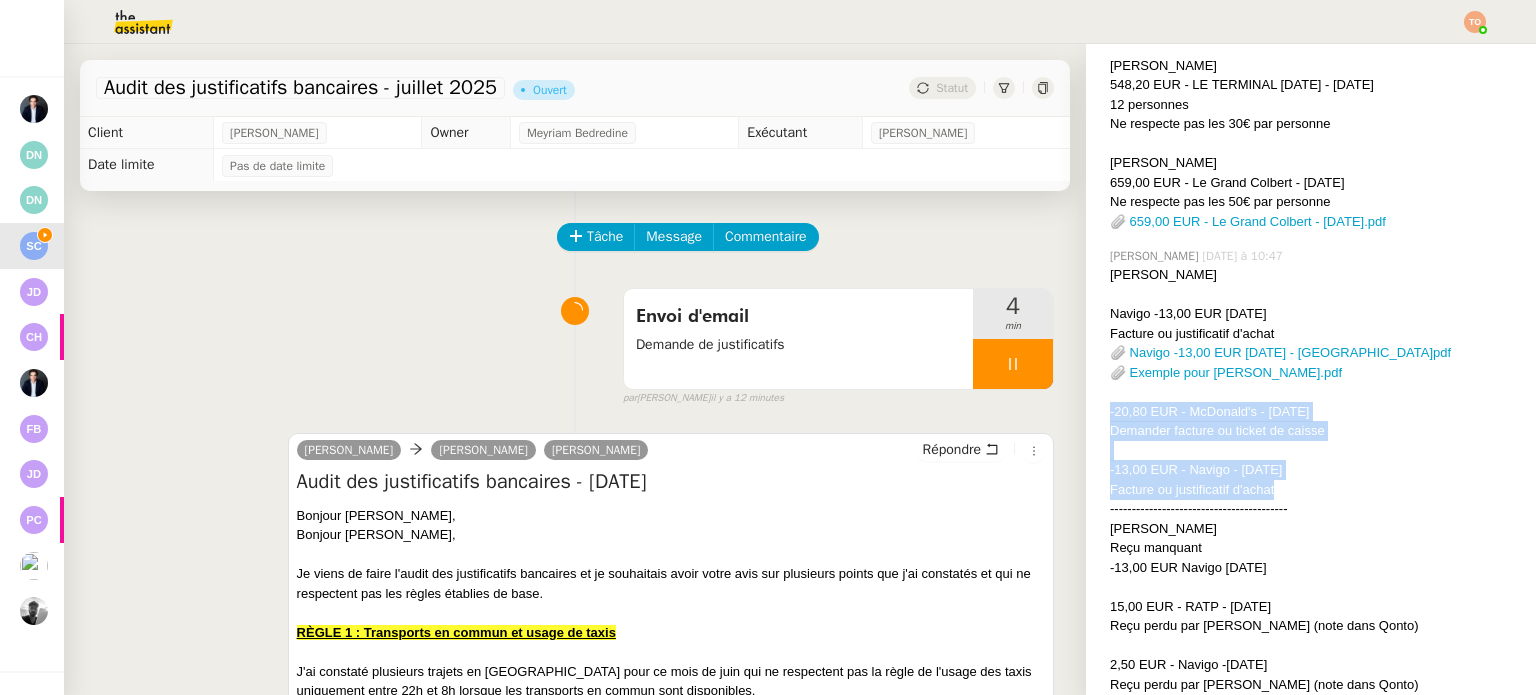 drag, startPoint x: 1292, startPoint y: 491, endPoint x: 1100, endPoint y: 415, distance: 206.49455 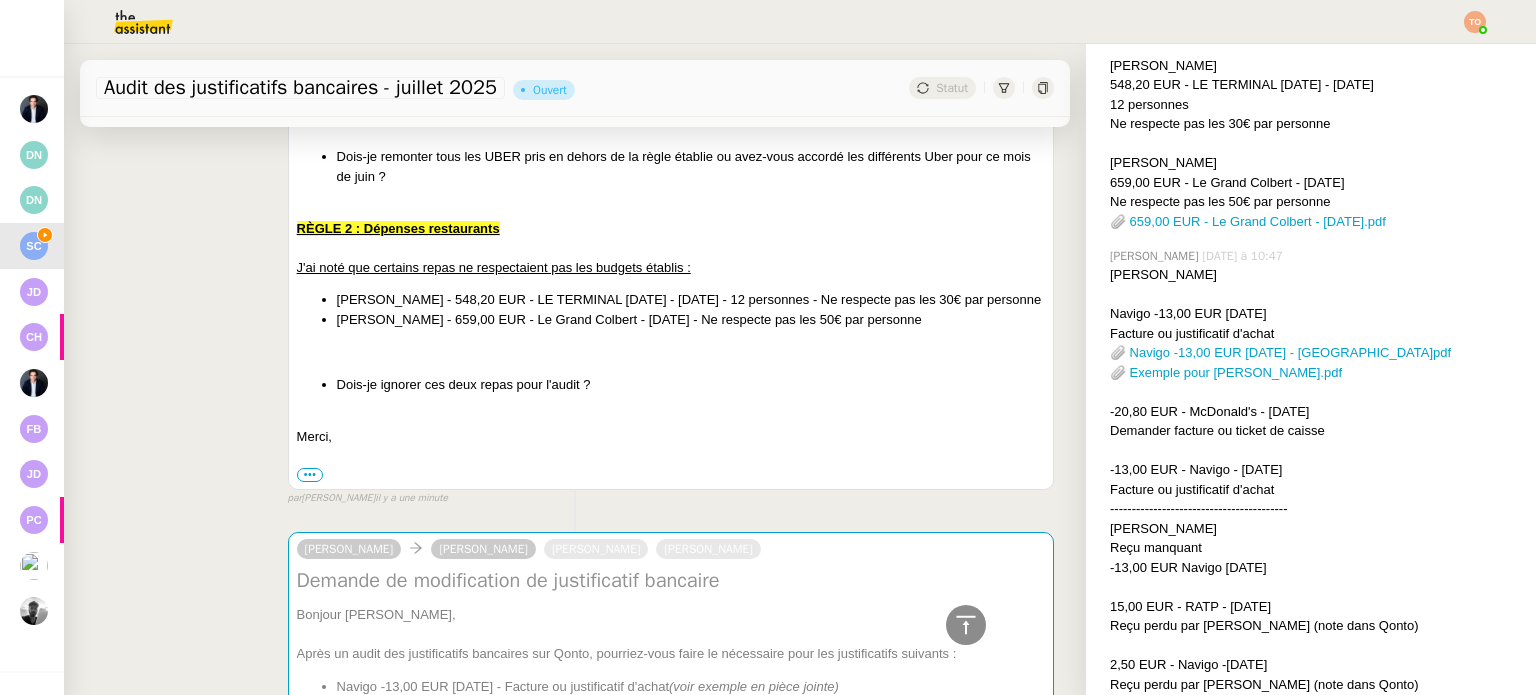 scroll, scrollTop: 900, scrollLeft: 0, axis: vertical 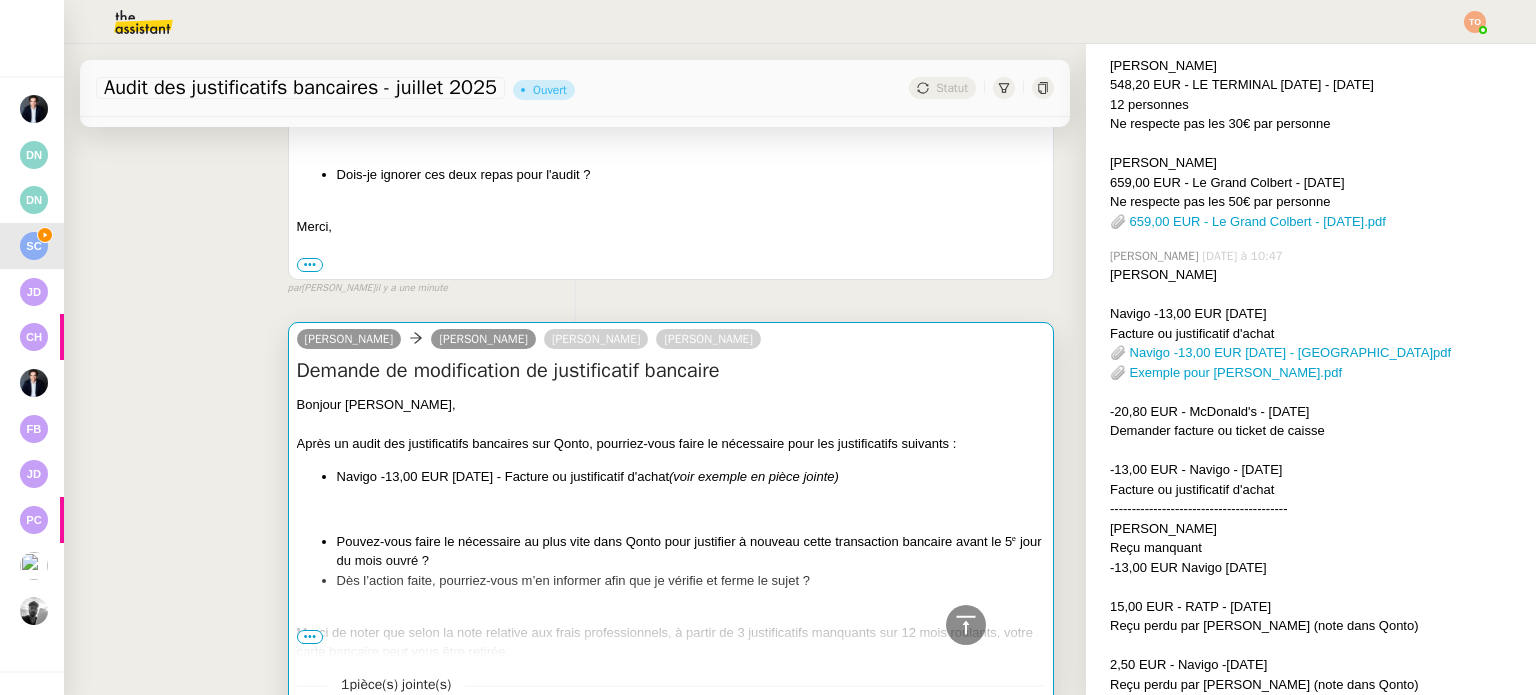 click on "Bonjour Naëlle,  Après un audit des justificatifs bancaires sur Qonto, pourriez-vous faire le nécessaire pour les justificatifs suivants : Navigo -13,00 EUR 26 juin 2025 - Facture ou justificatif d'achat  (voir exemple en pièce jointe) Pouvez-vous faire le nécessaire au plus vite dans Qonto pour justifier à nouveau cette transaction bancaire avant le 5ᵉ jour du mois ouvré ? Dès l’action faite, pourriez-vous m’en informer afin que je vérifie et ferme le sujet ? Merci de noter que selon la note relative aux frais professionnels, à partir de 3 justificatifs manquants sur 12 mois roulants, votre carte bancaire peut vous être retirée.  Merci," at bounding box center [671, 548] 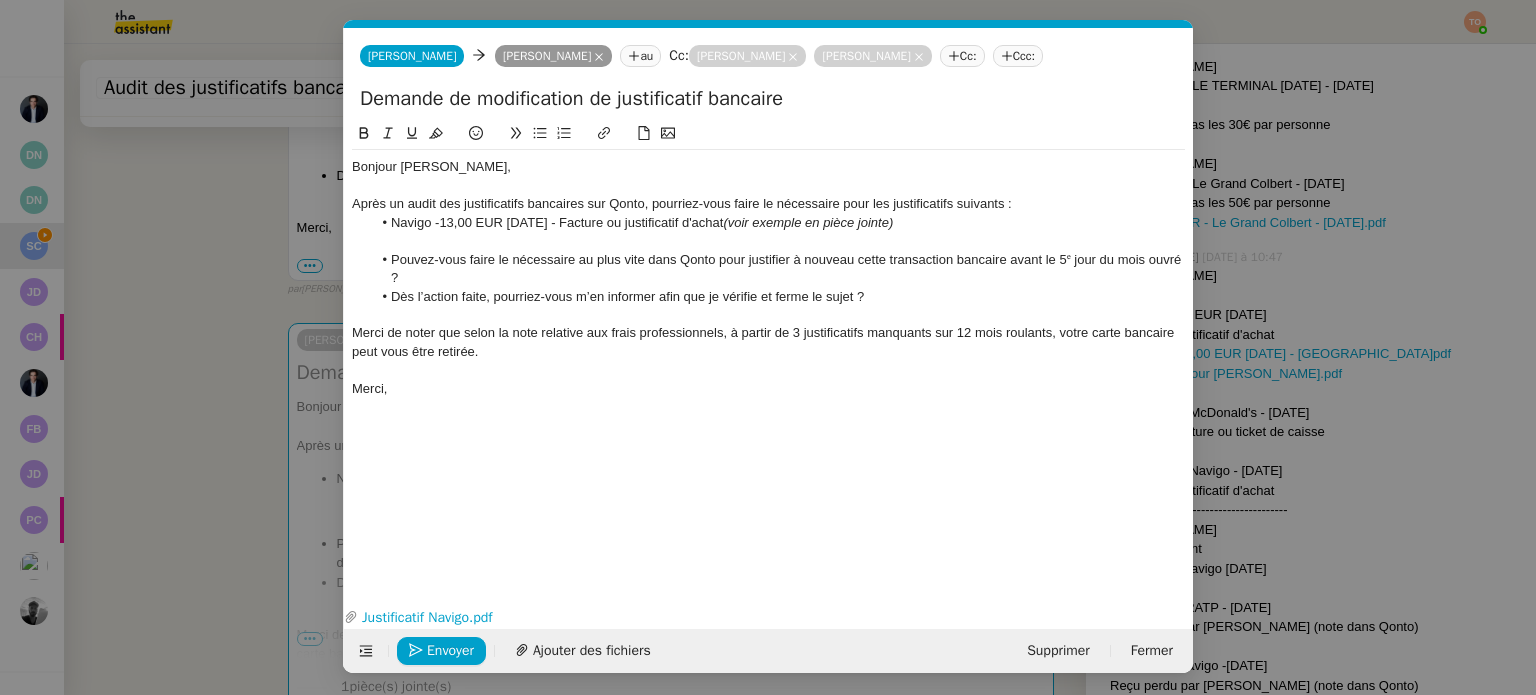 scroll, scrollTop: 702, scrollLeft: 0, axis: vertical 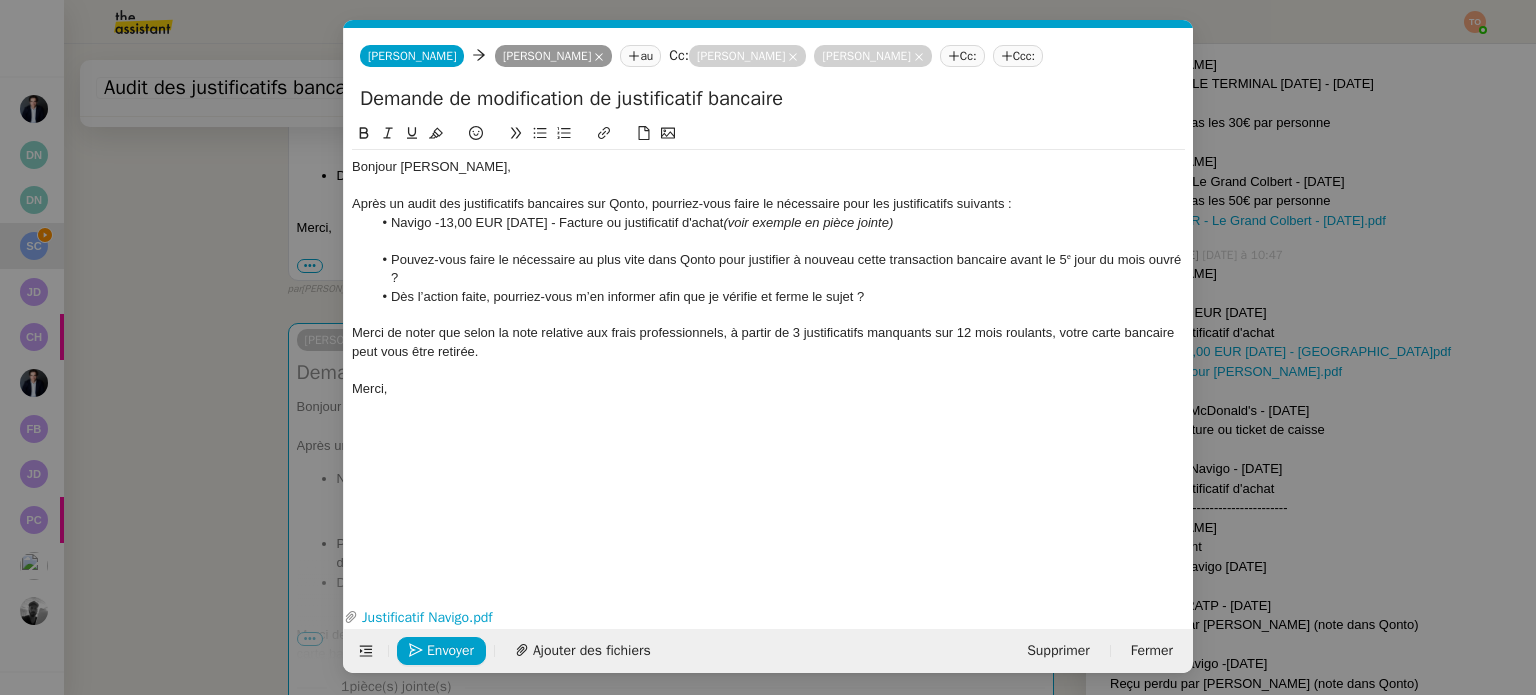 click on "Après un audit des justificatifs bancaires sur Qonto, pourriez-vous faire le nécessaire pour les justificatifs suivants :" 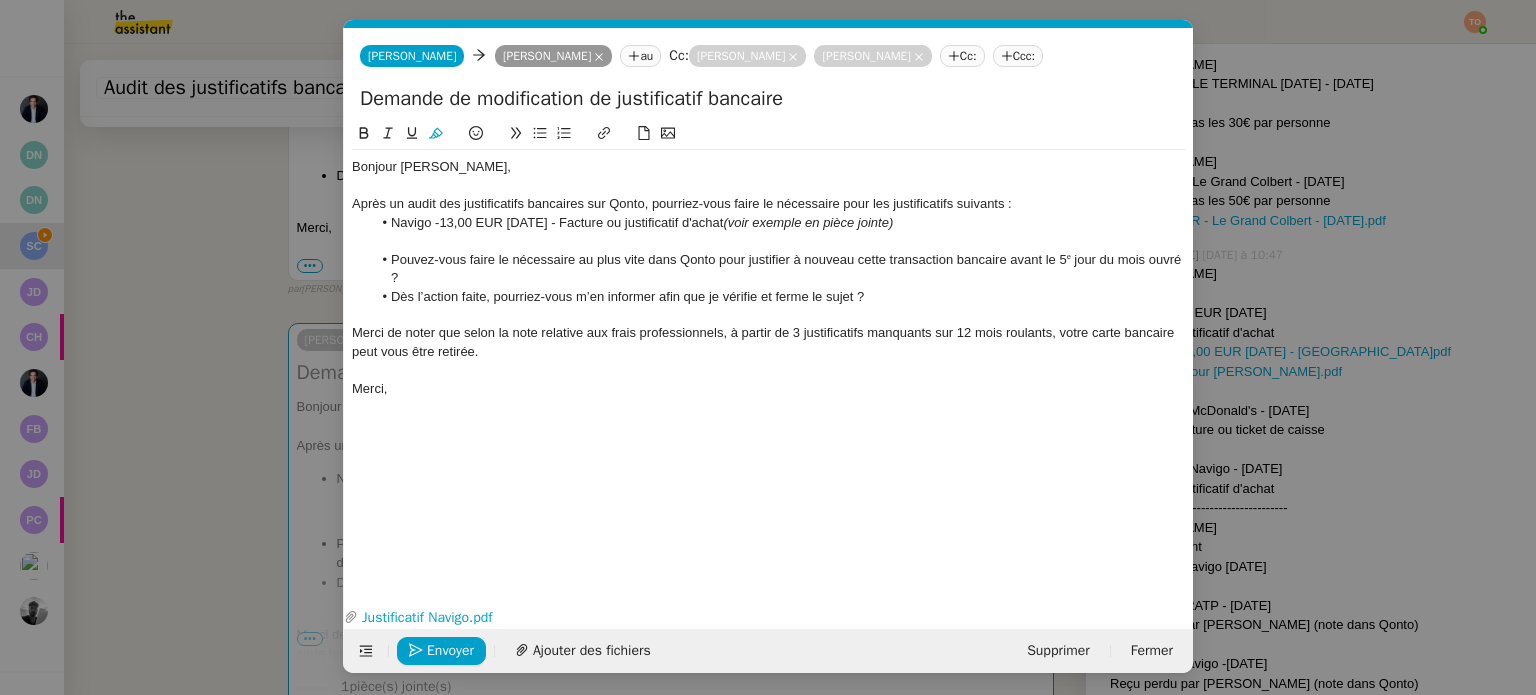 click on "Navigo -13,00 EUR 26 juin 2025 - Facture ou justificatif d'achat  (voir exemple en pièce jointe)" 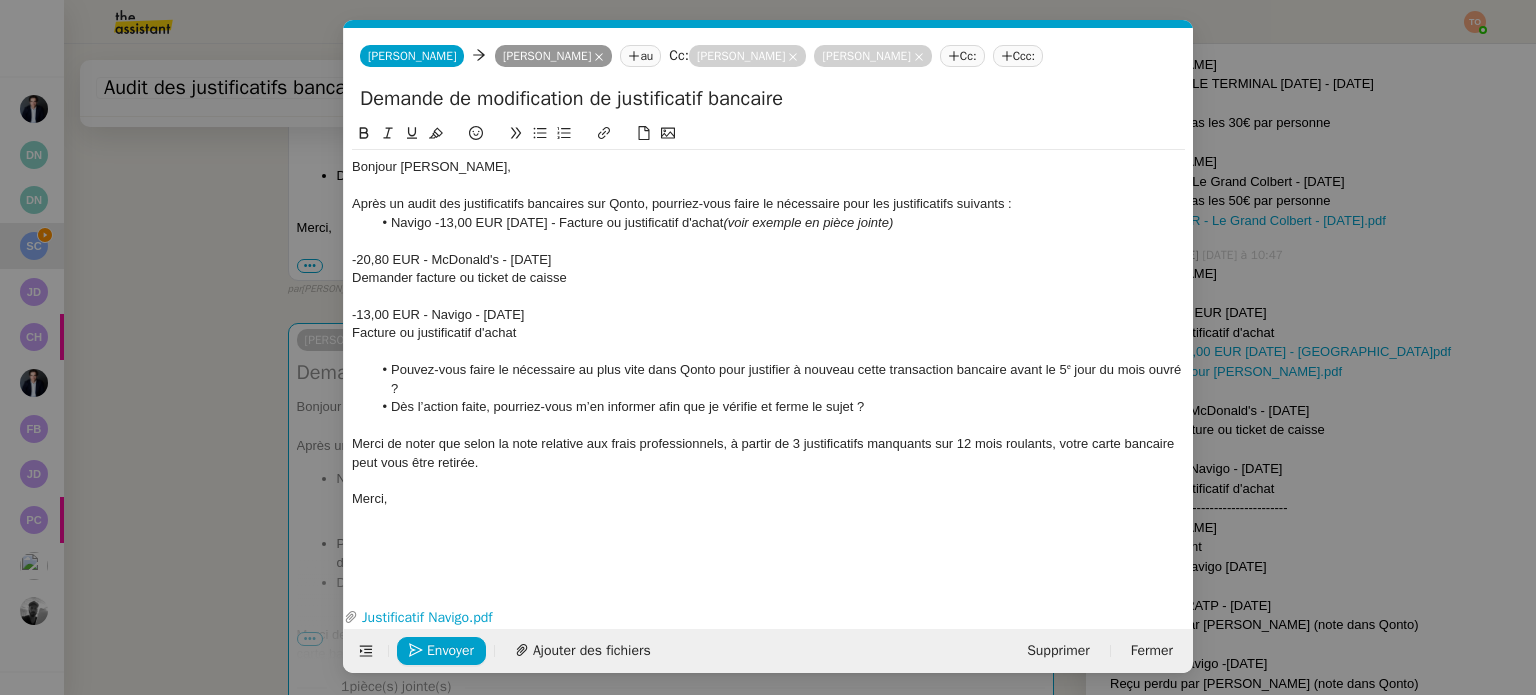 scroll, scrollTop: 0, scrollLeft: 0, axis: both 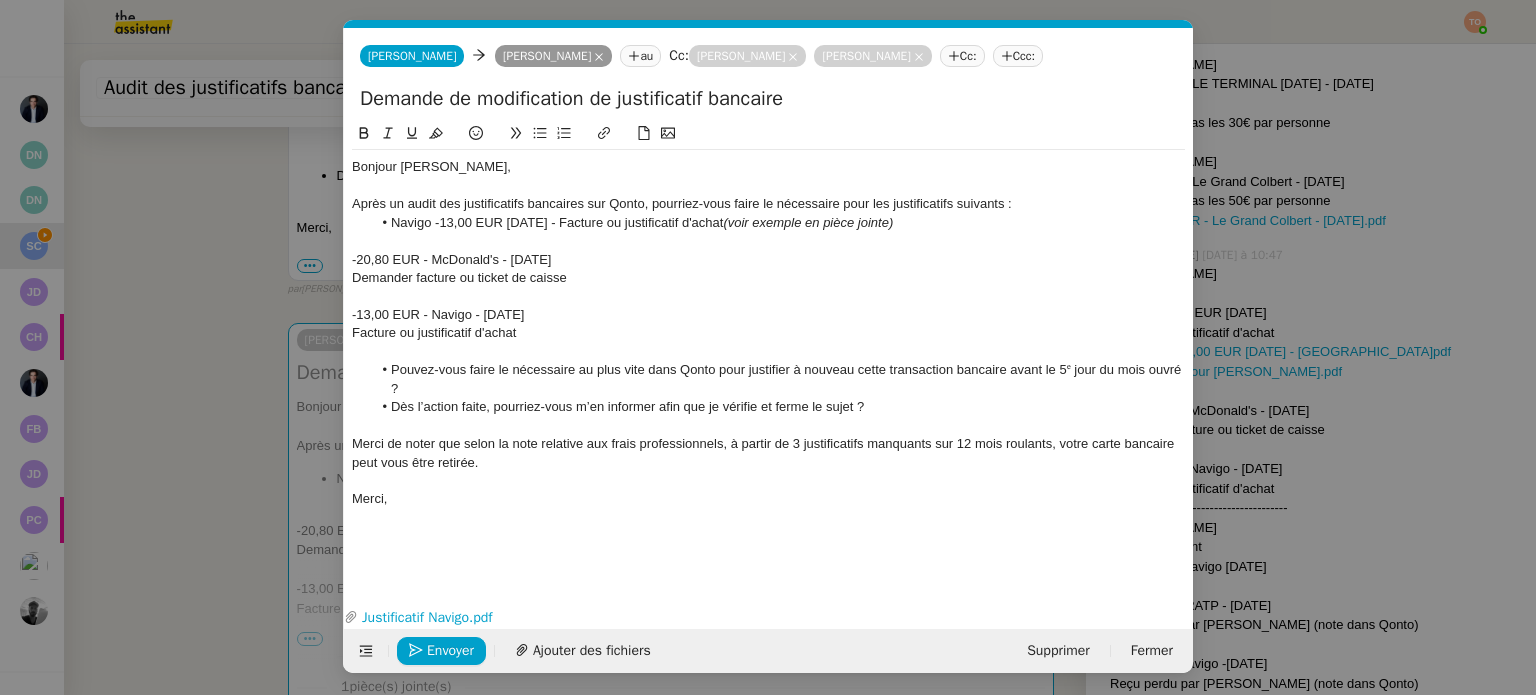click on "Navigo -13,00 EUR 26 juin 2025 - Facture ou justificatif d'achat  (voir exemple en pièce jointe)" 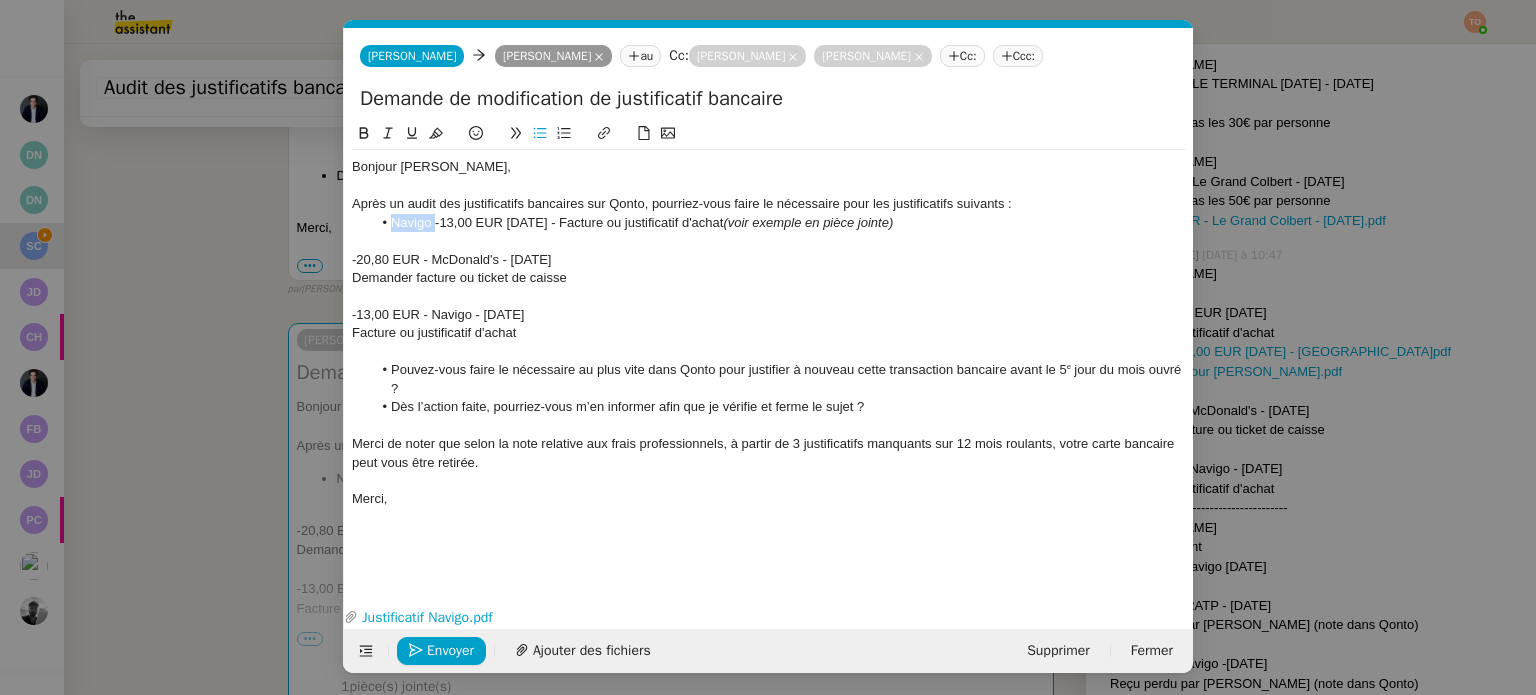 click on "Navigo -13,00 EUR 26 juin 2025 - Facture ou justificatif d'achat  (voir exemple en pièce jointe)" 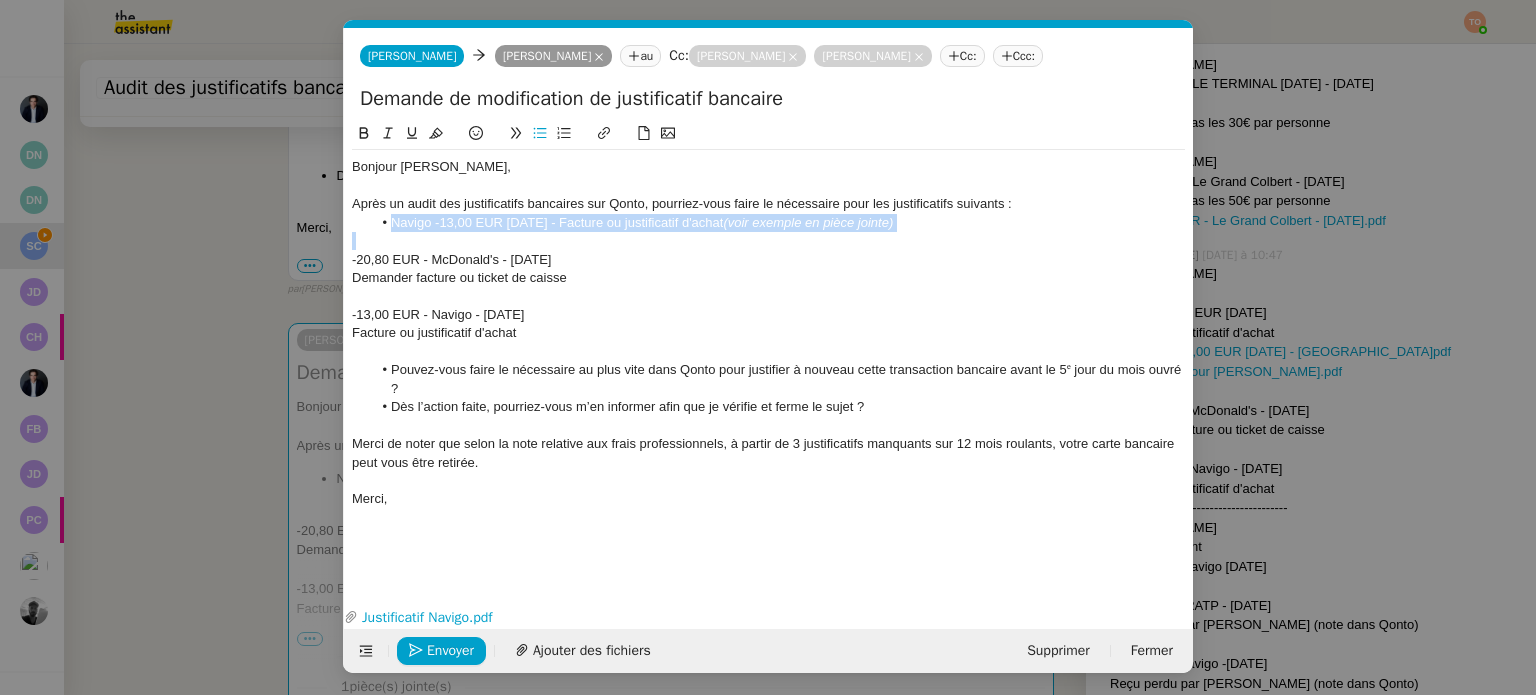 copy on "Navigo -13,00 EUR 26 juin 2025 - Facture ou justificatif d'achat  (voir exemple en pièce jointe)" 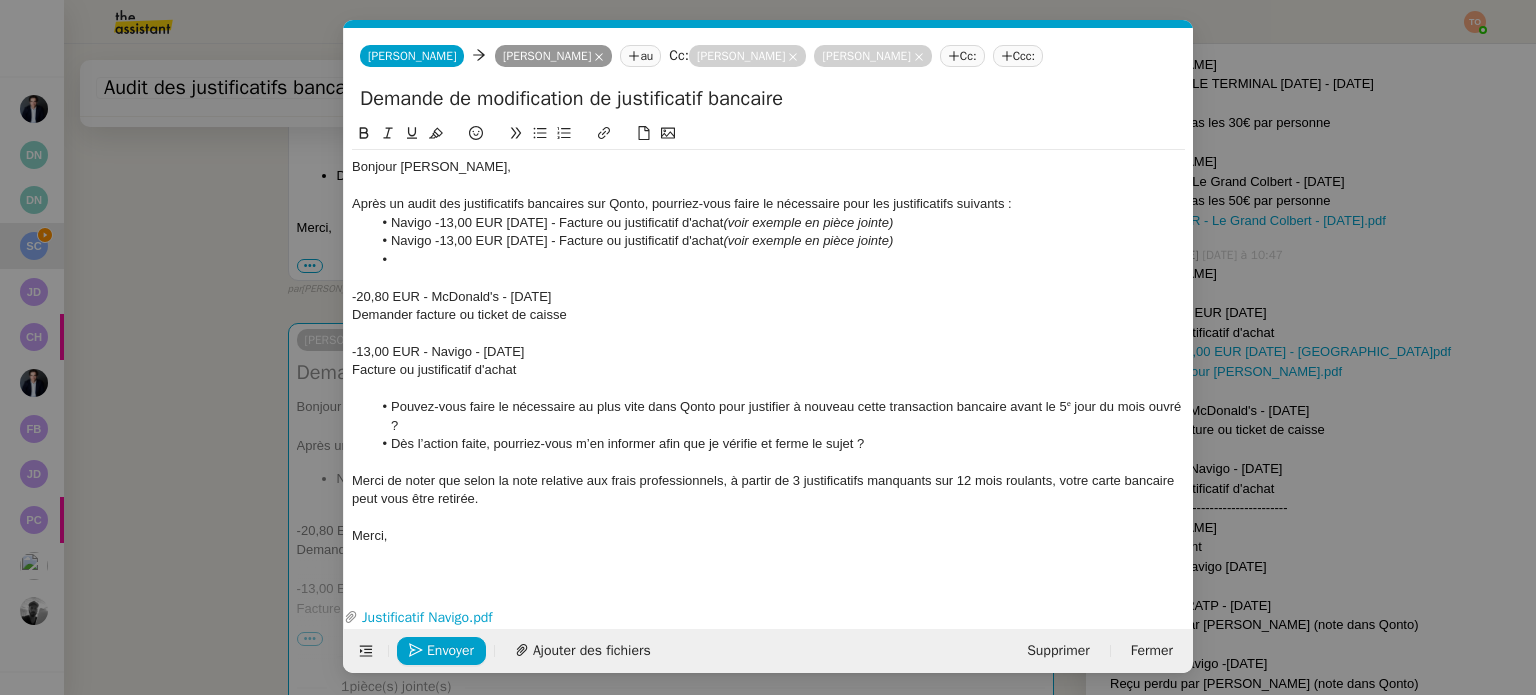 scroll, scrollTop: 0, scrollLeft: 0, axis: both 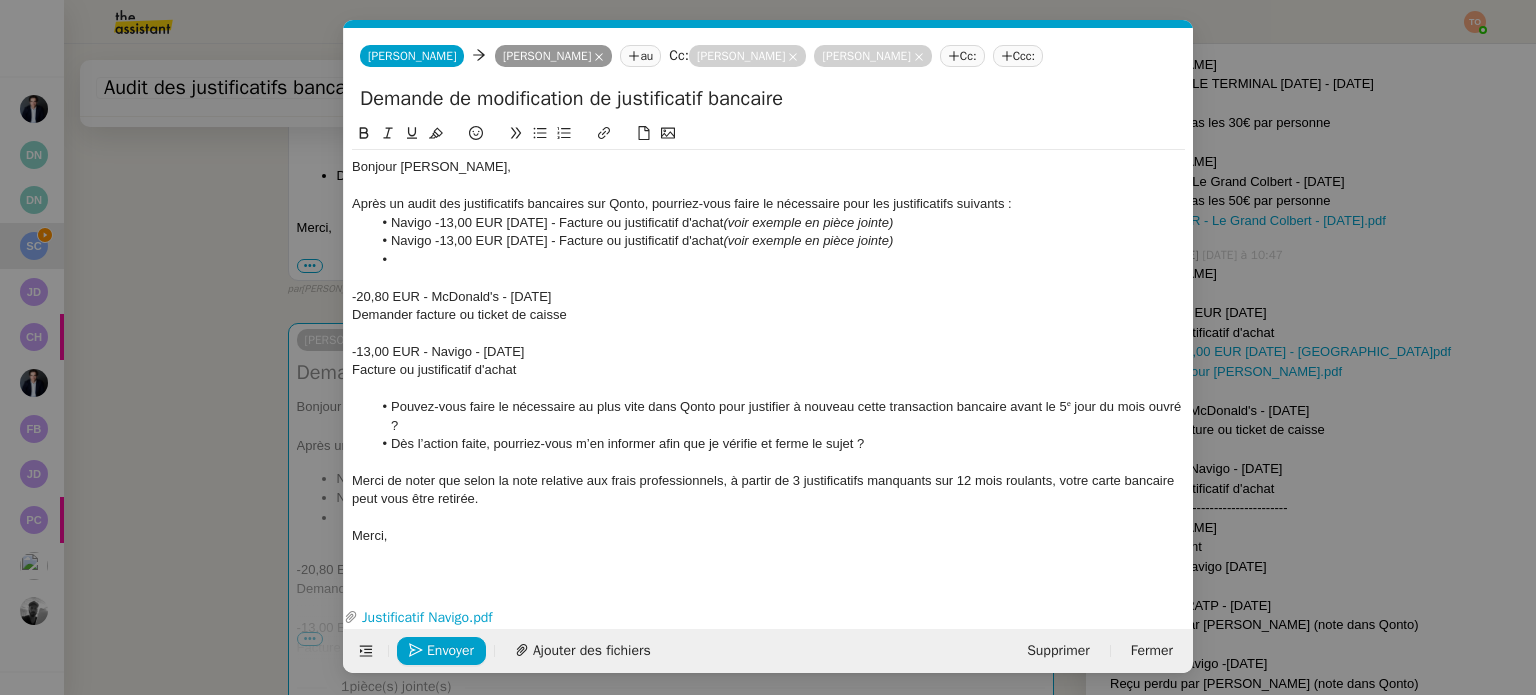 click on "Navigo -13,00 EUR 26 juin 2025 - Facture ou justificatif d'achat  (voir exemple en pièce jointe)" 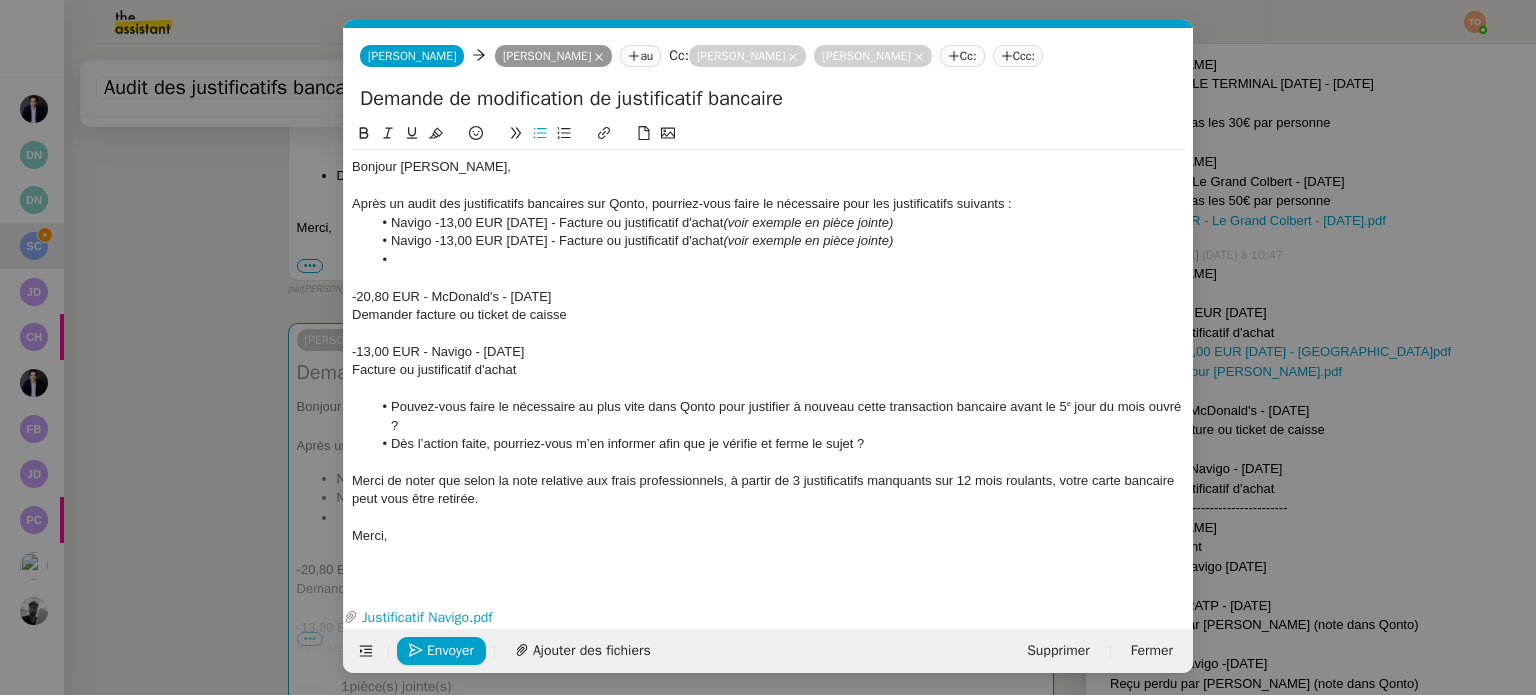 type 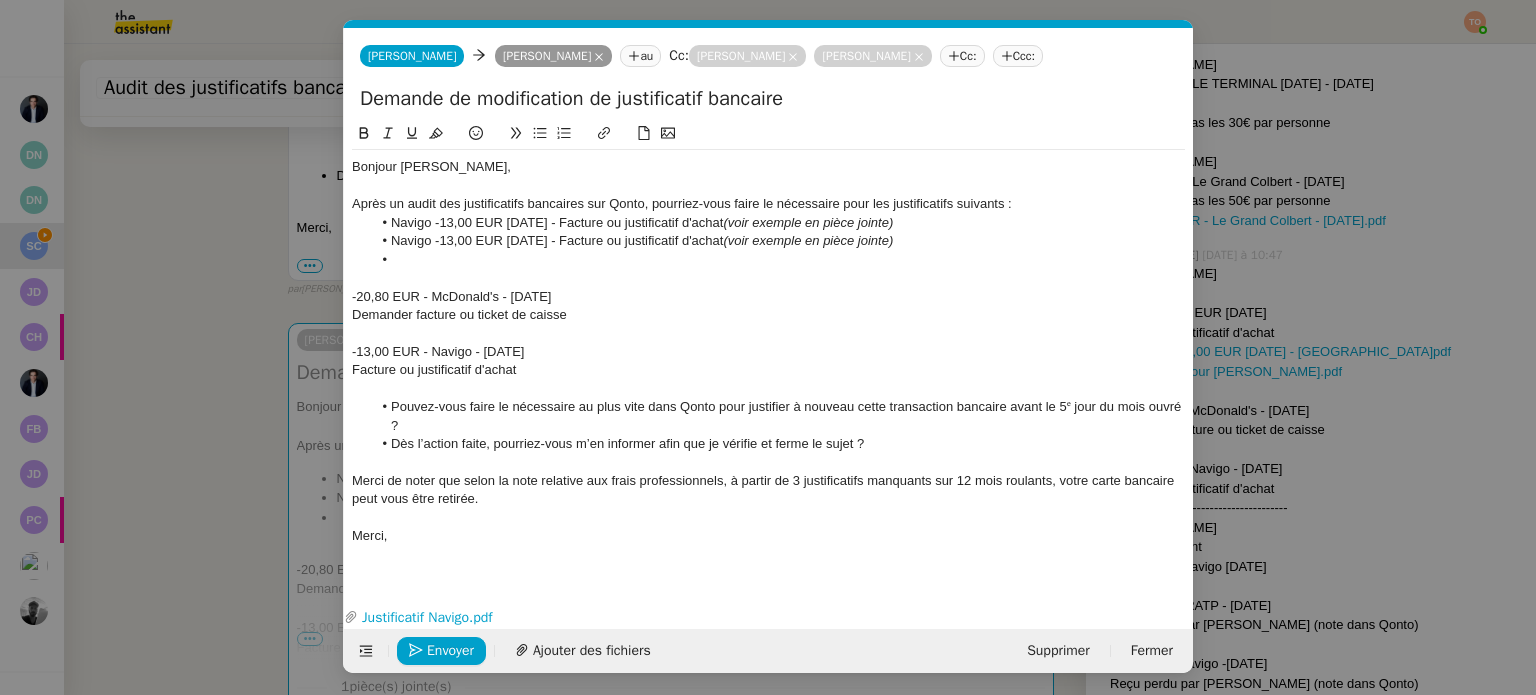 click 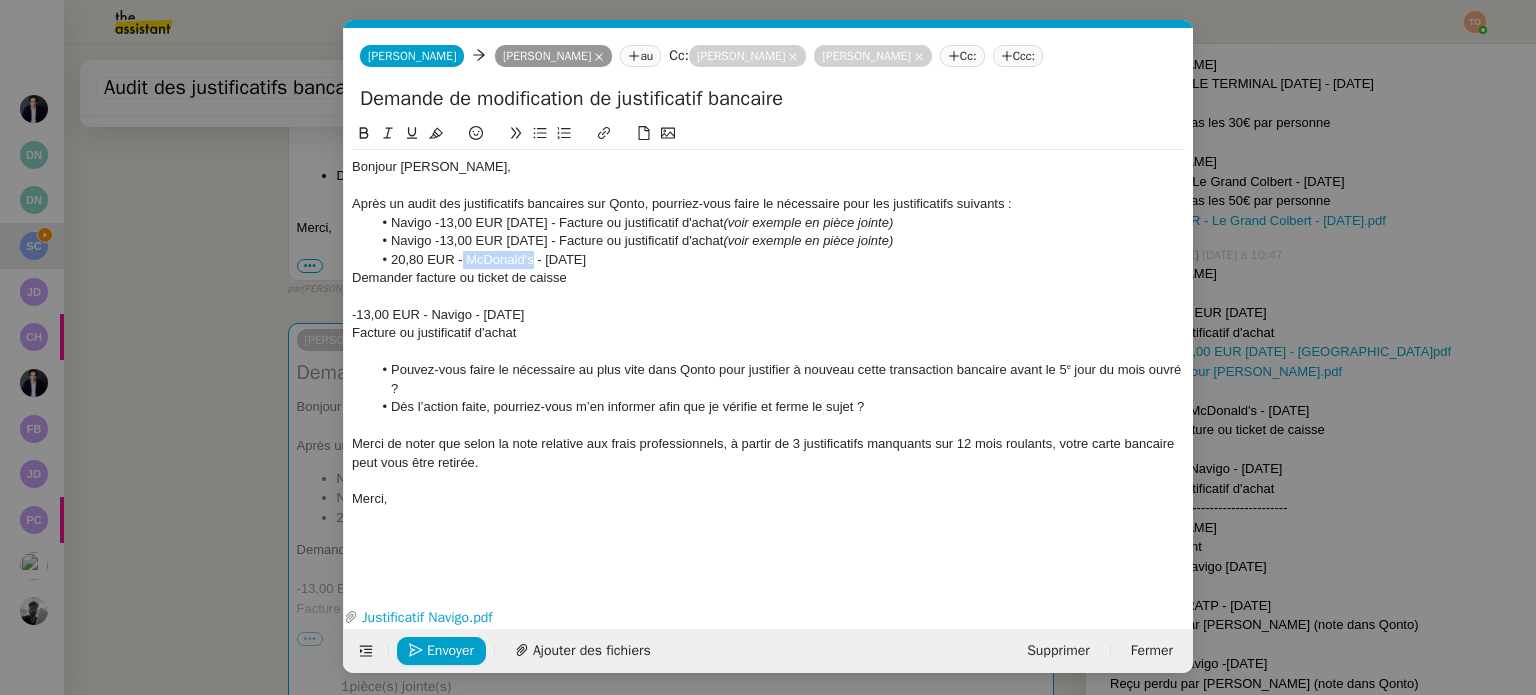 drag, startPoint x: 533, startPoint y: 261, endPoint x: 462, endPoint y: 263, distance: 71.02816 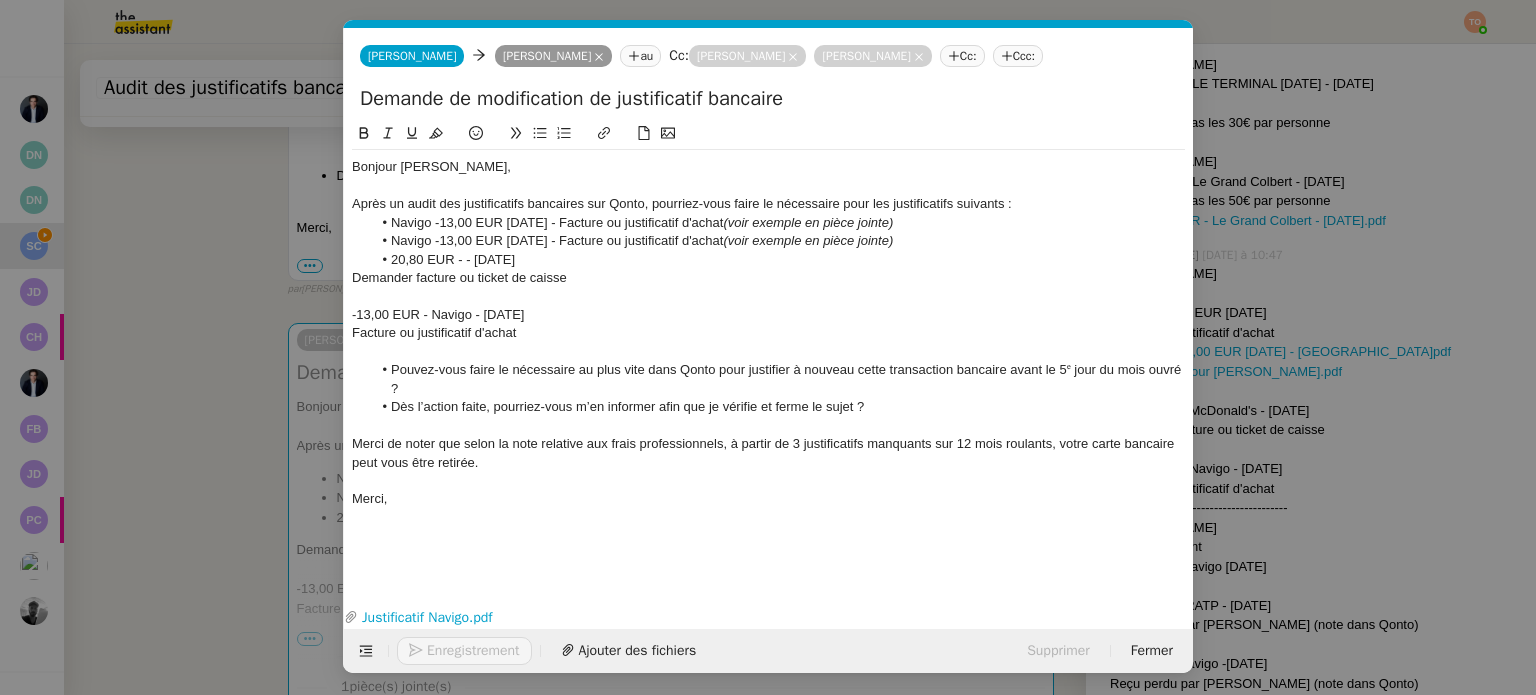 click on "20,80 EUR - - 23 juin 2025" 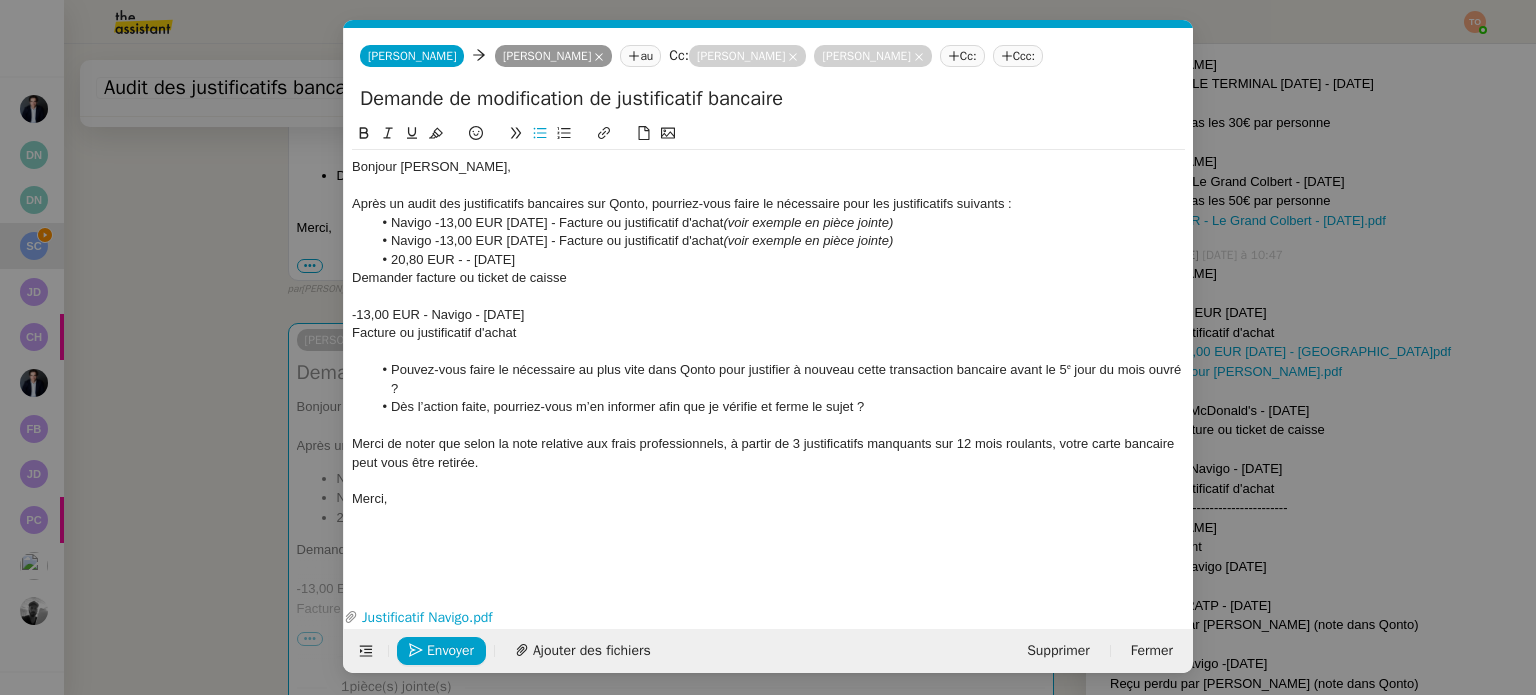 scroll, scrollTop: 0, scrollLeft: 0, axis: both 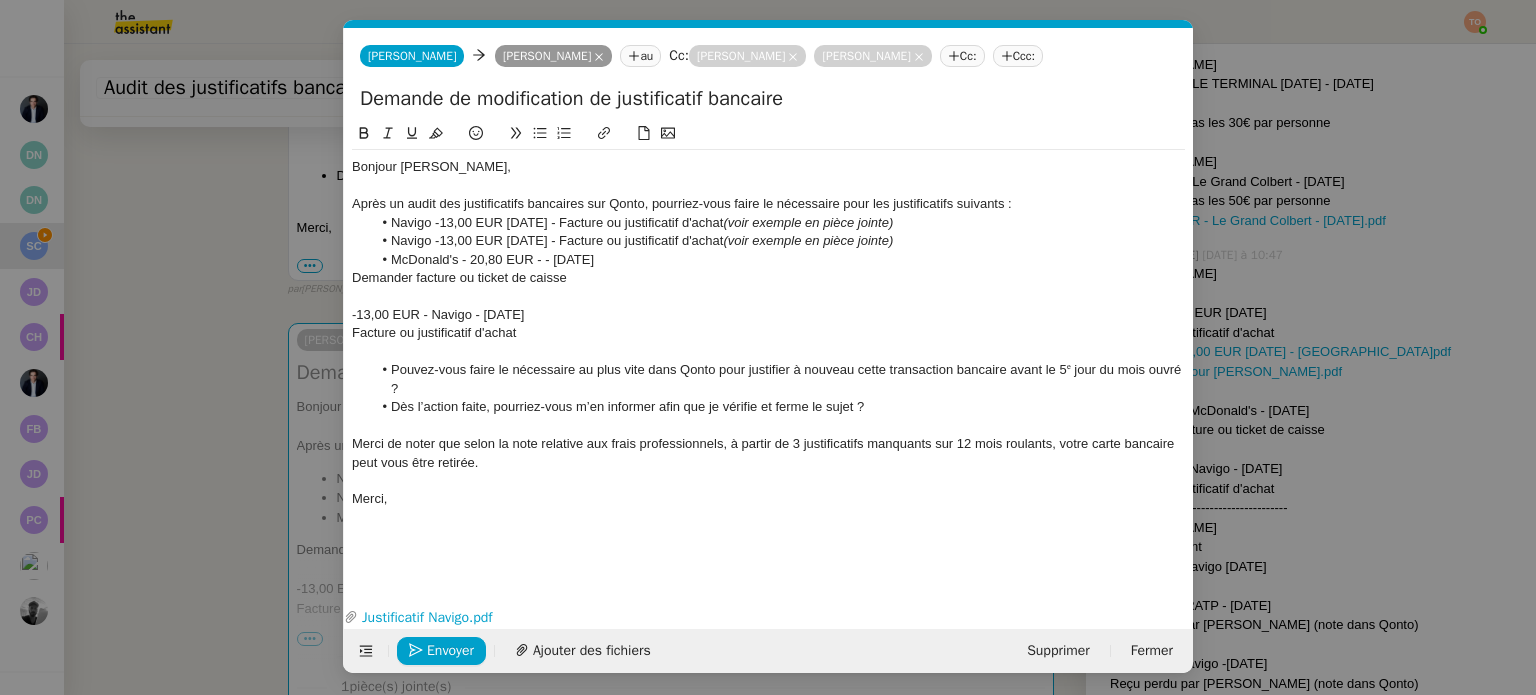 click on "McDonald's - 20,80 EUR - - 23 juin 2025" 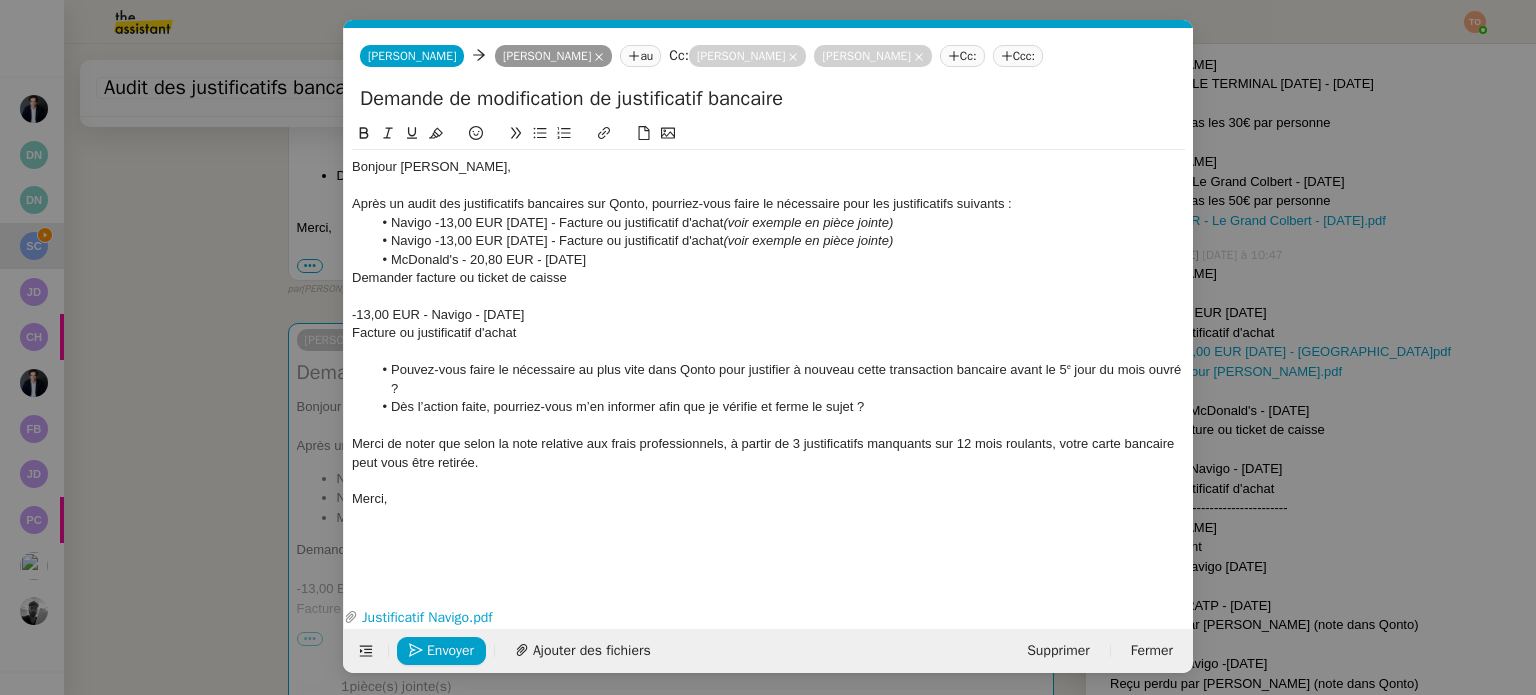 click on "McDonald's - 20,80 EUR - 23 juin 2025" 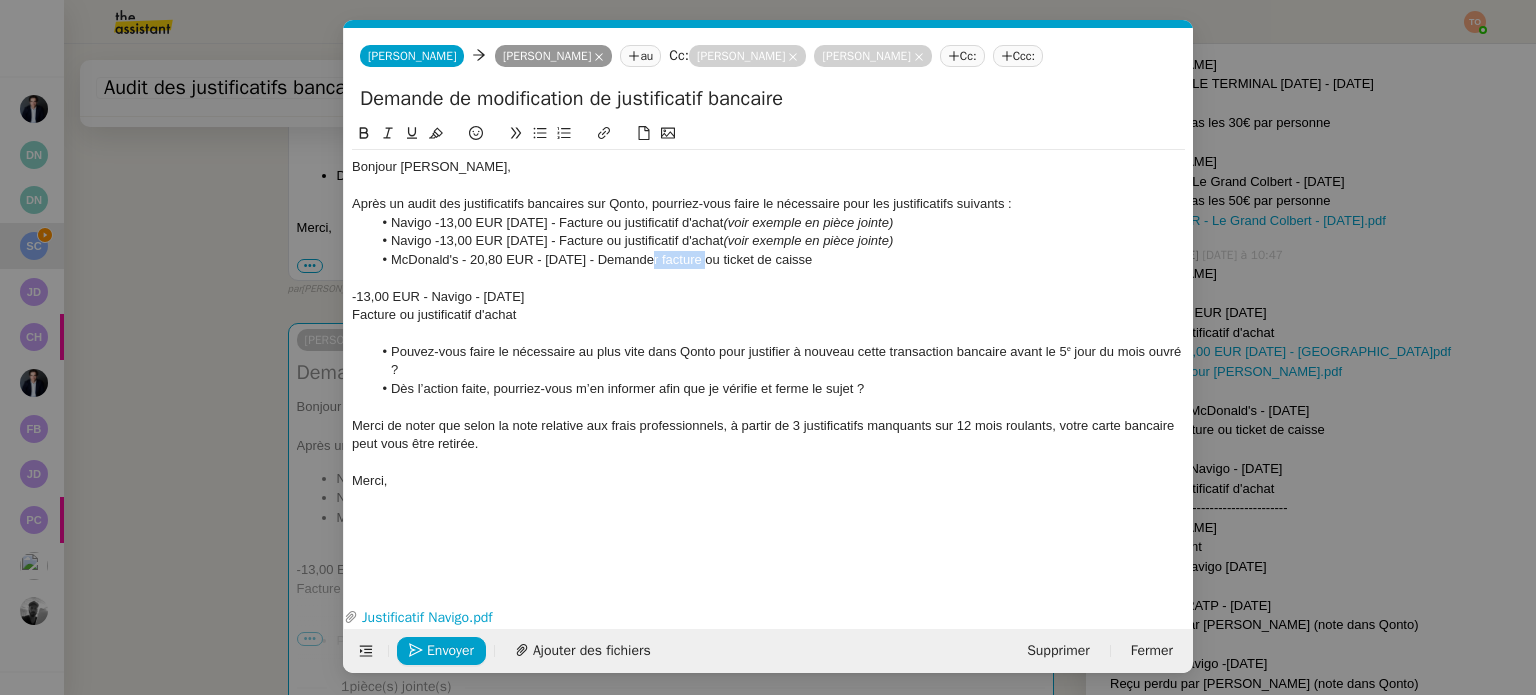 drag, startPoint x: 700, startPoint y: 262, endPoint x: 631, endPoint y: 264, distance: 69.02898 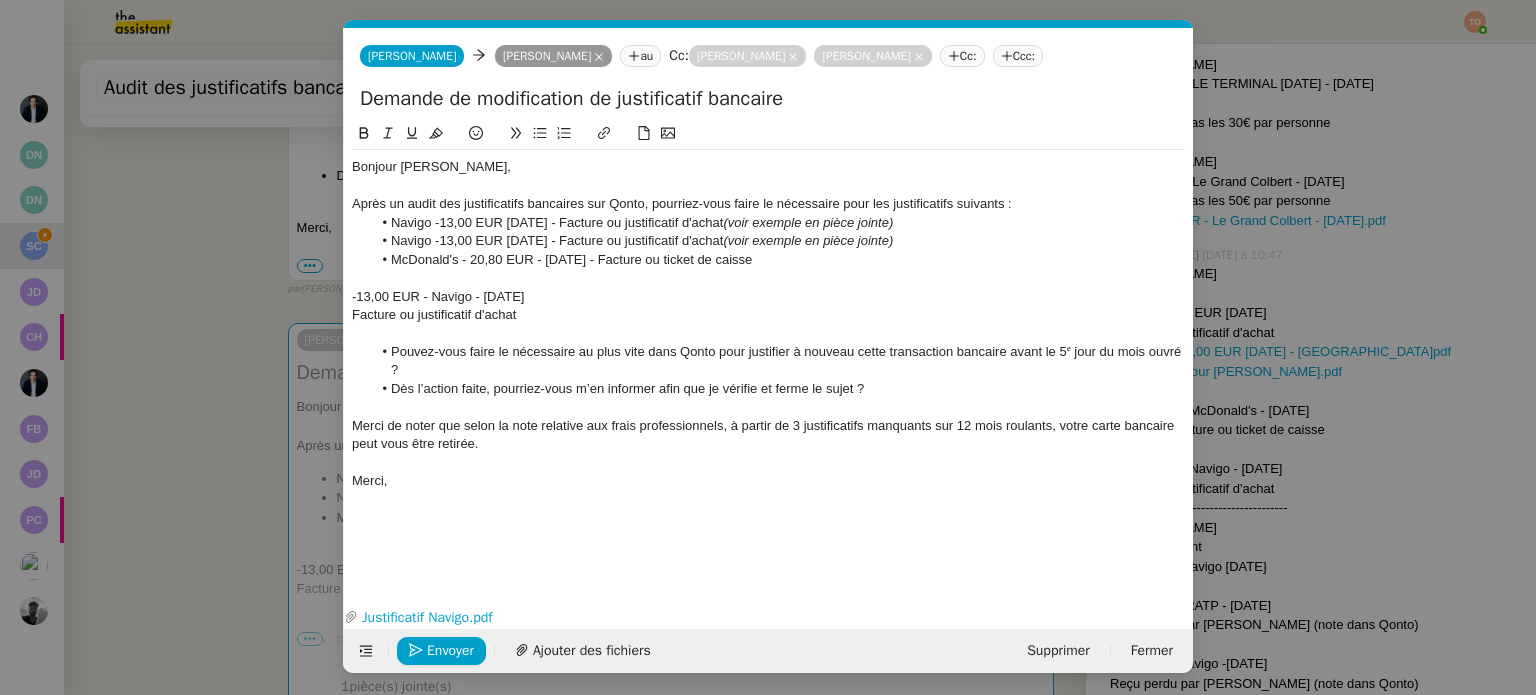 drag, startPoint x: 590, startPoint y: 223, endPoint x: 752, endPoint y: 225, distance: 162.01234 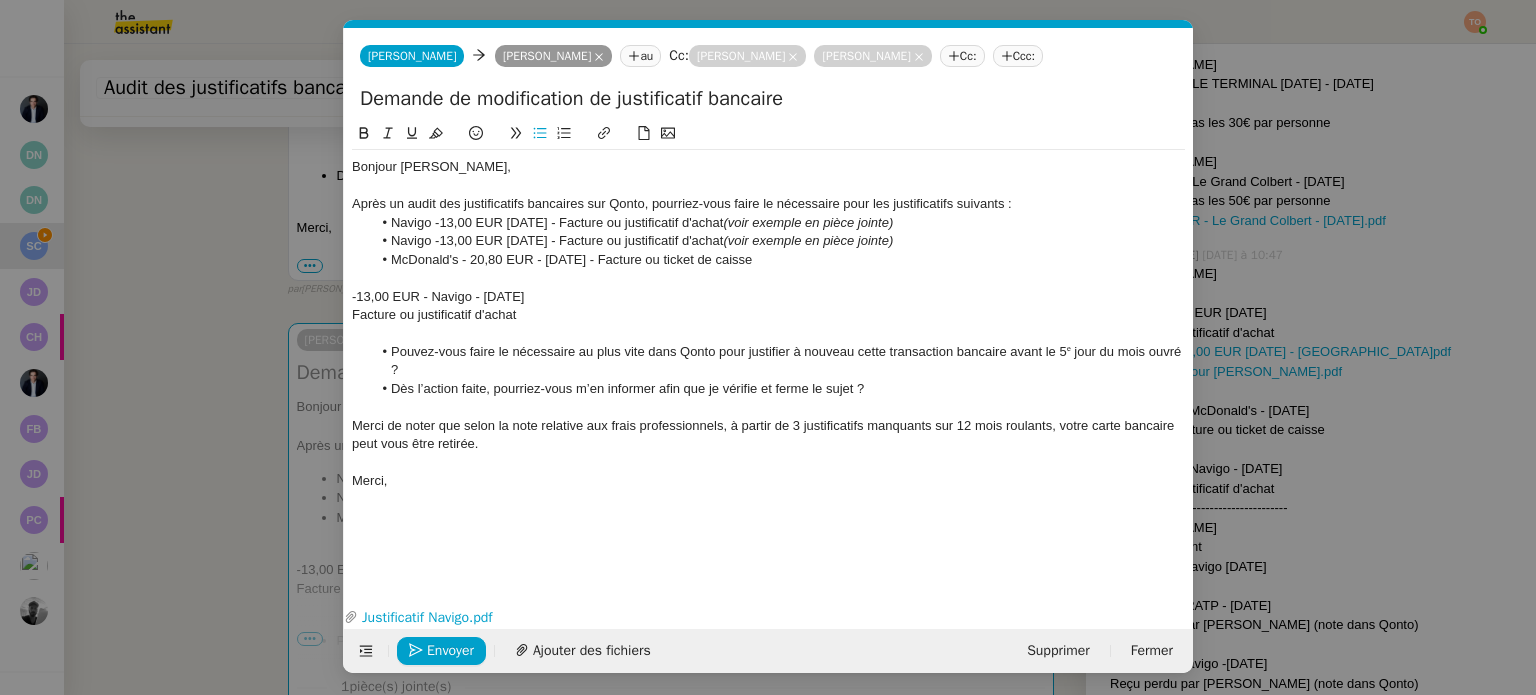 click 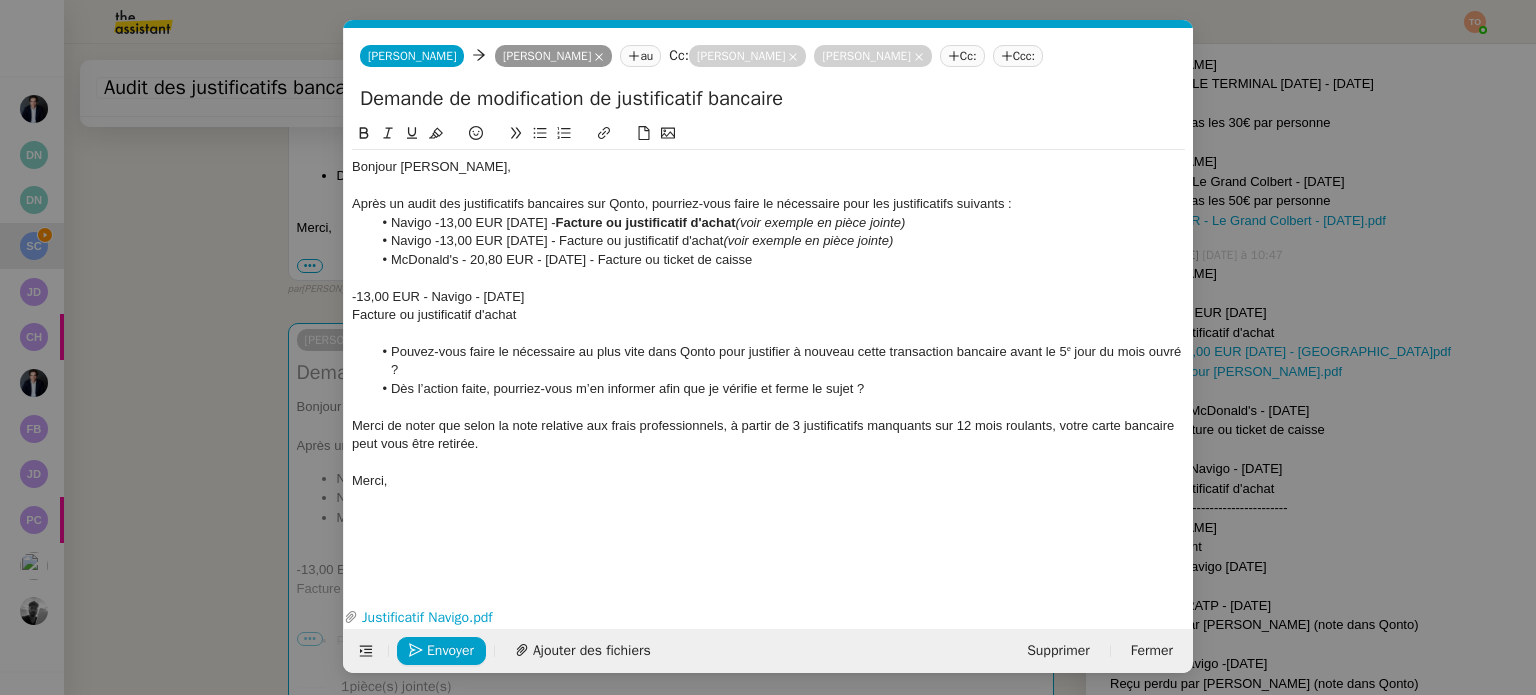 drag, startPoint x: 587, startPoint y: 238, endPoint x: 756, endPoint y: 239, distance: 169.00296 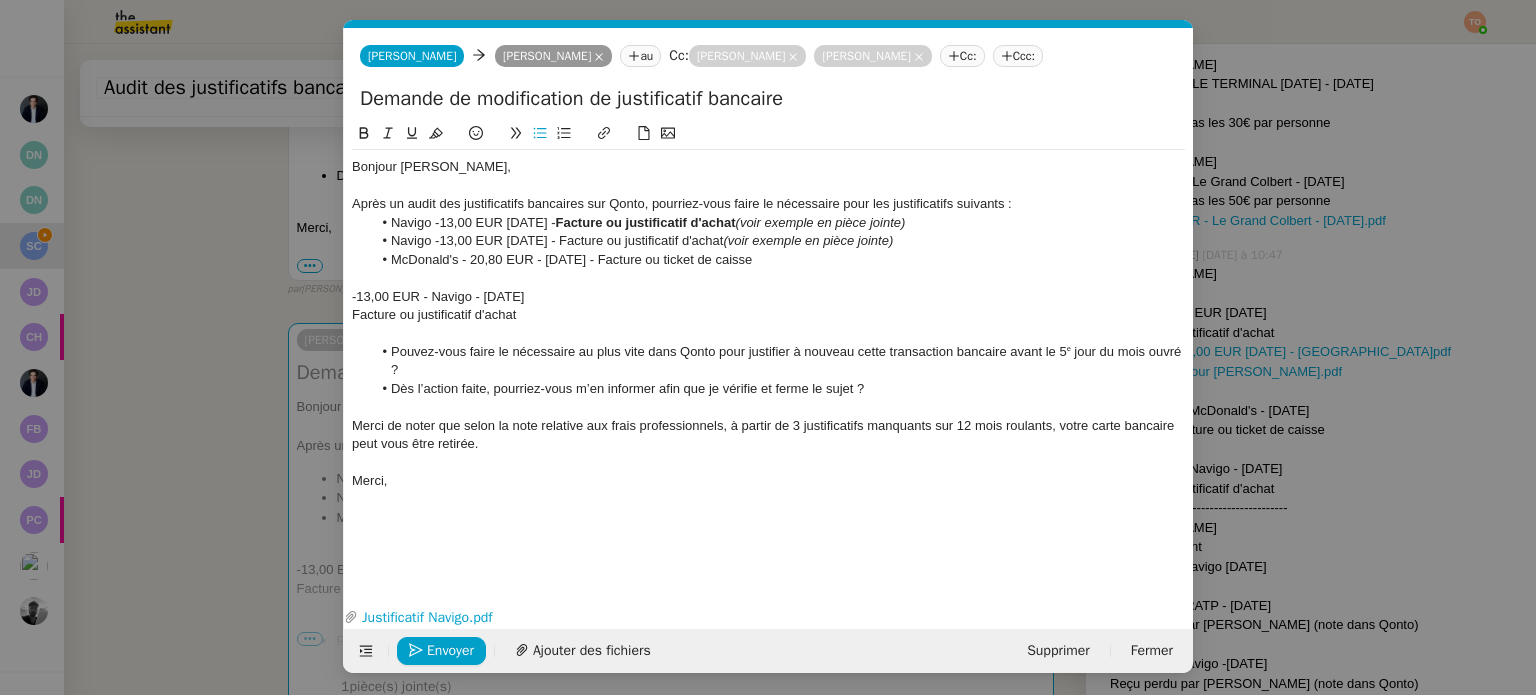 click 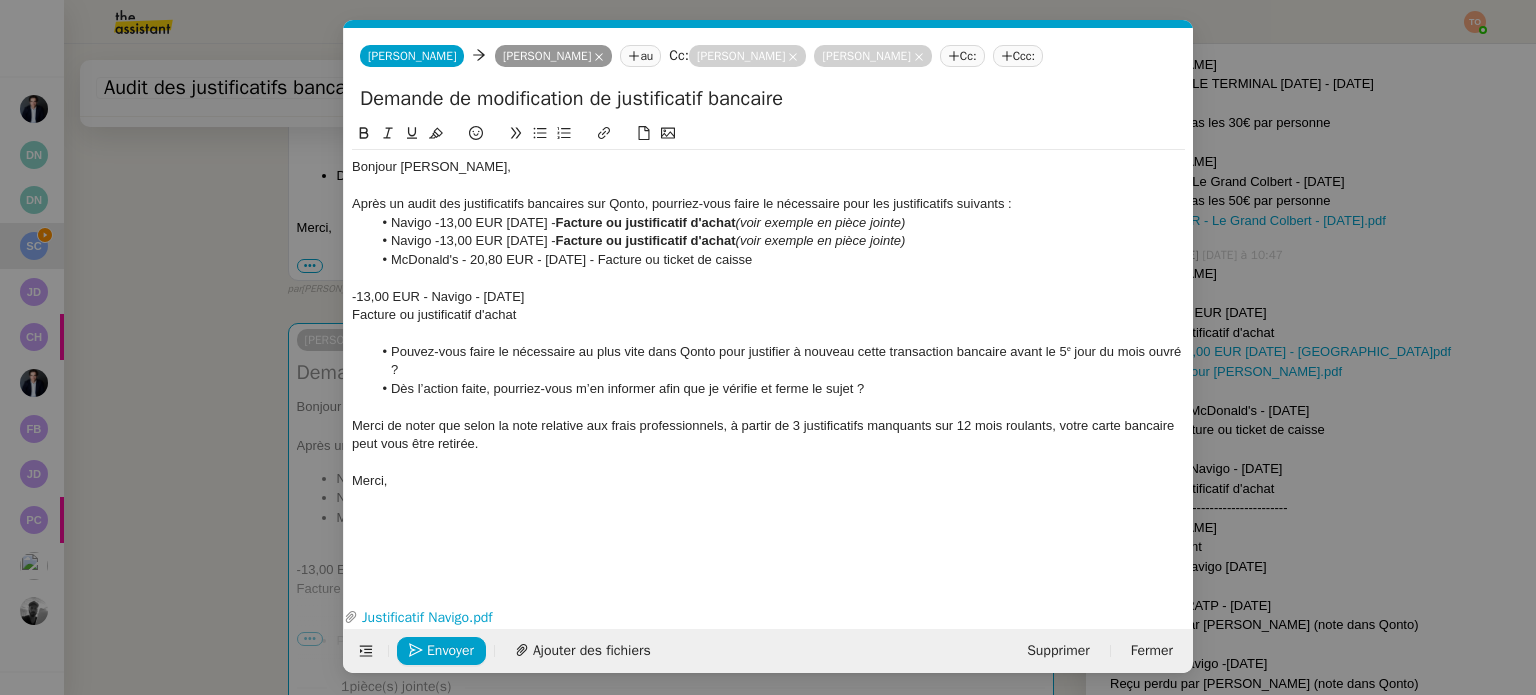 drag, startPoint x: 633, startPoint y: 259, endPoint x: 803, endPoint y: 267, distance: 170.18813 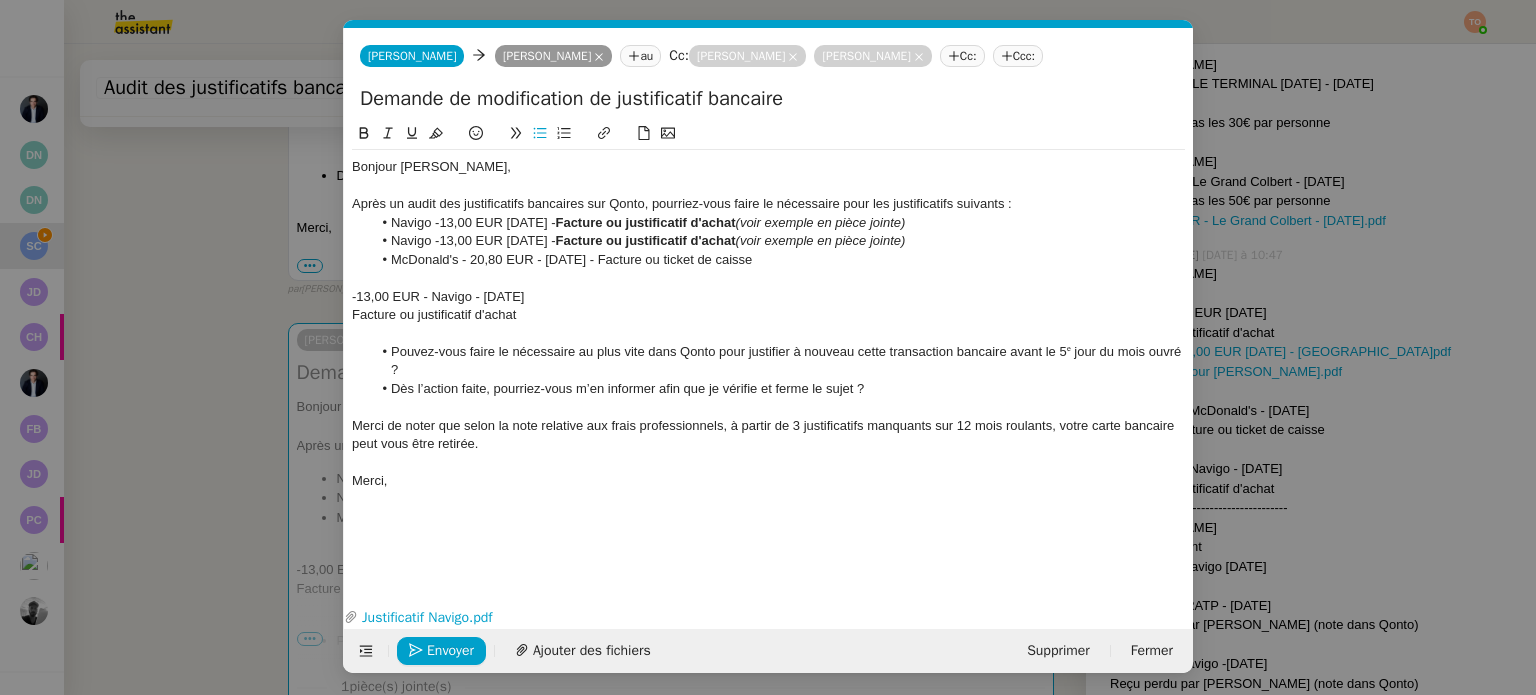 click 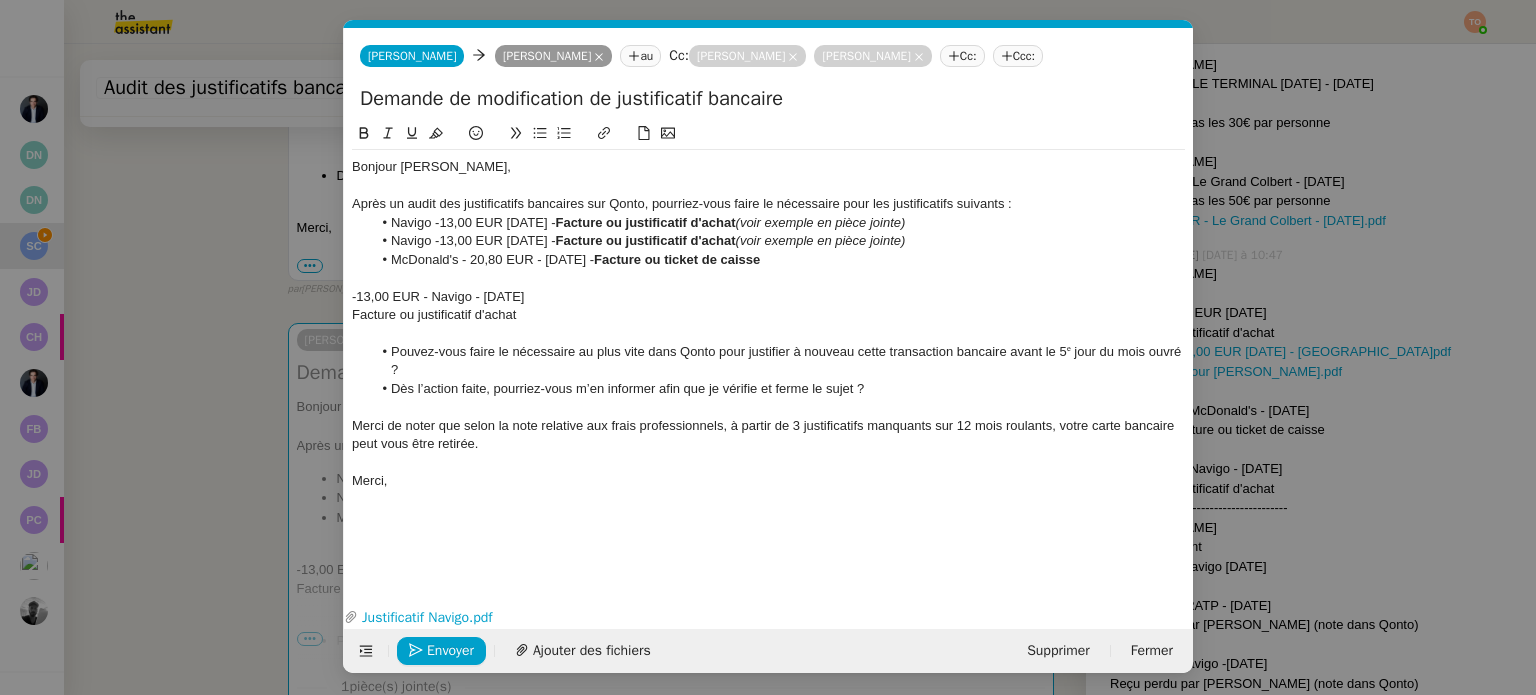 click on "Après un audit des justificatifs bancaires sur Qonto, pourriez-vous faire le nécessaire pour les justificatifs suivants :" 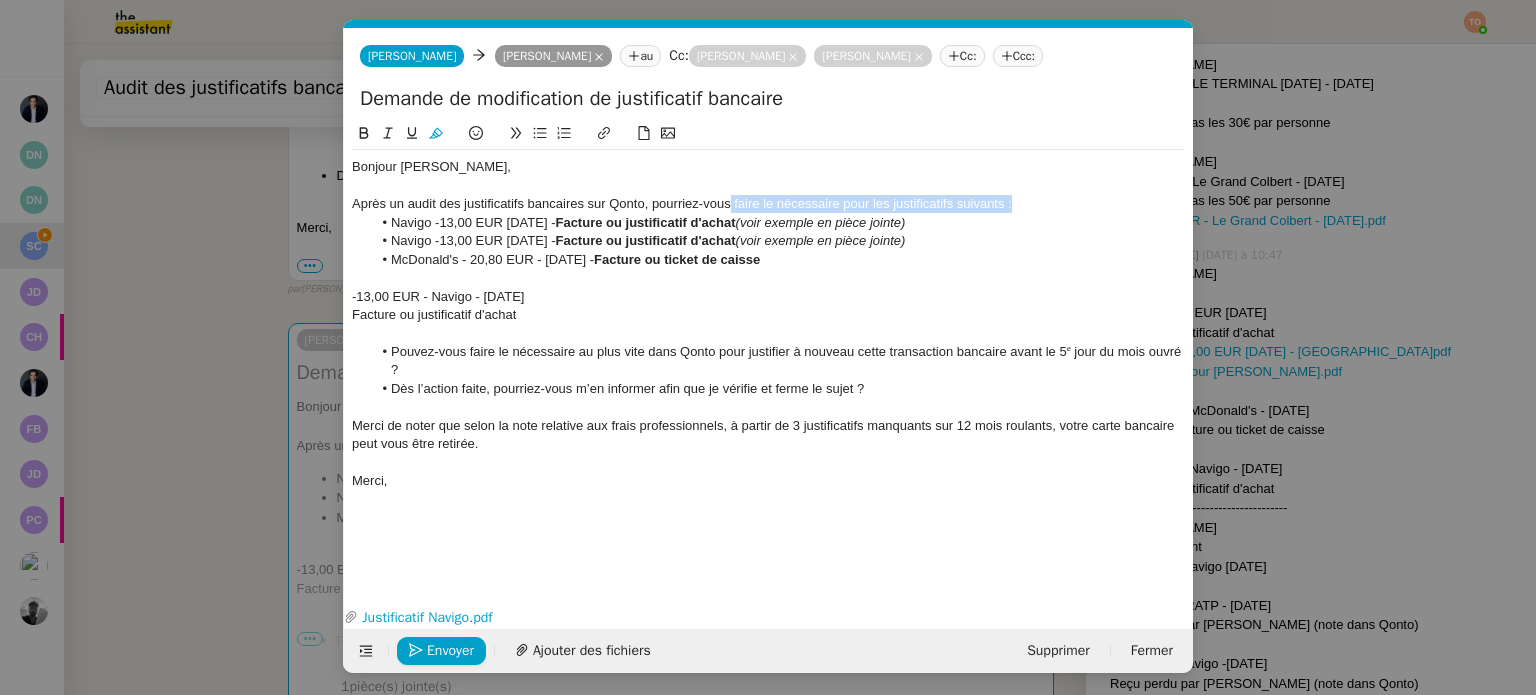 drag, startPoint x: 968, startPoint y: 206, endPoint x: 728, endPoint y: 206, distance: 240 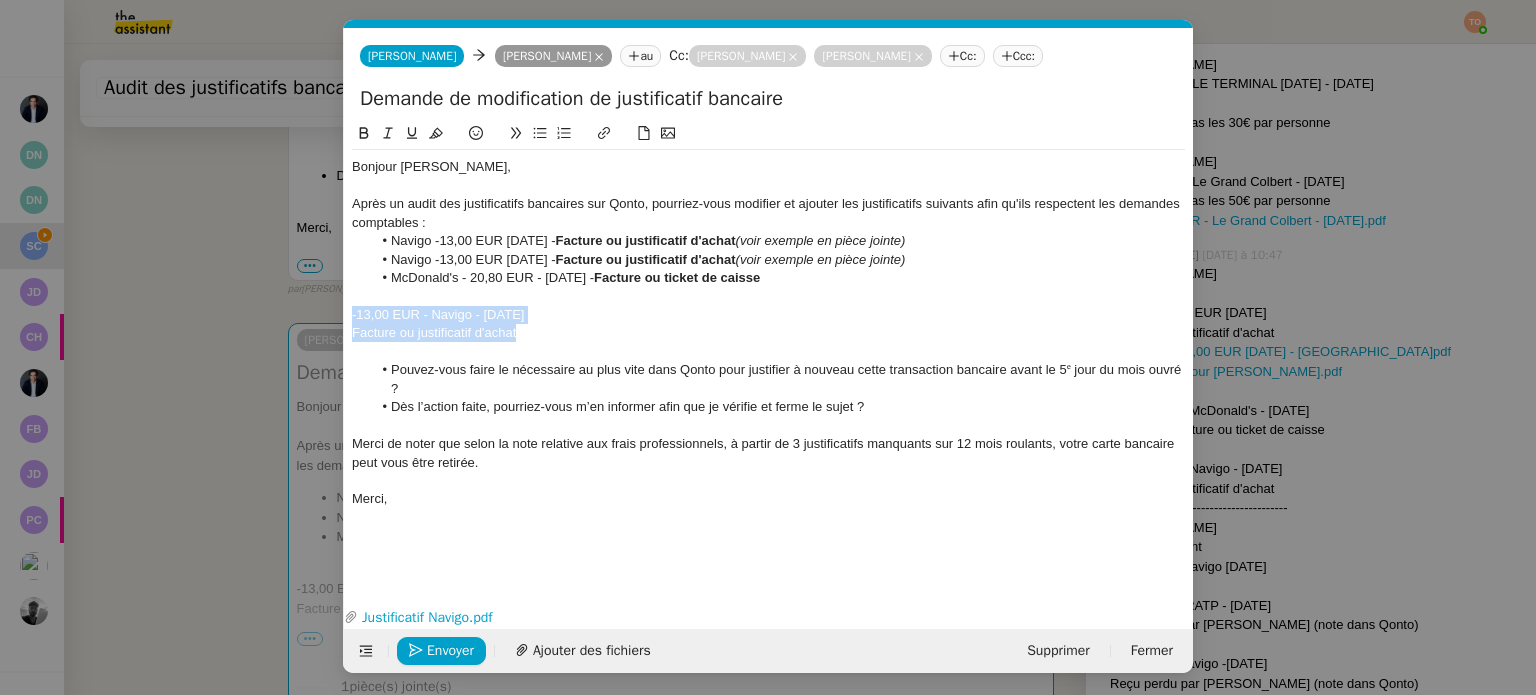 drag, startPoint x: 556, startPoint y: 331, endPoint x: 340, endPoint y: 318, distance: 216.39085 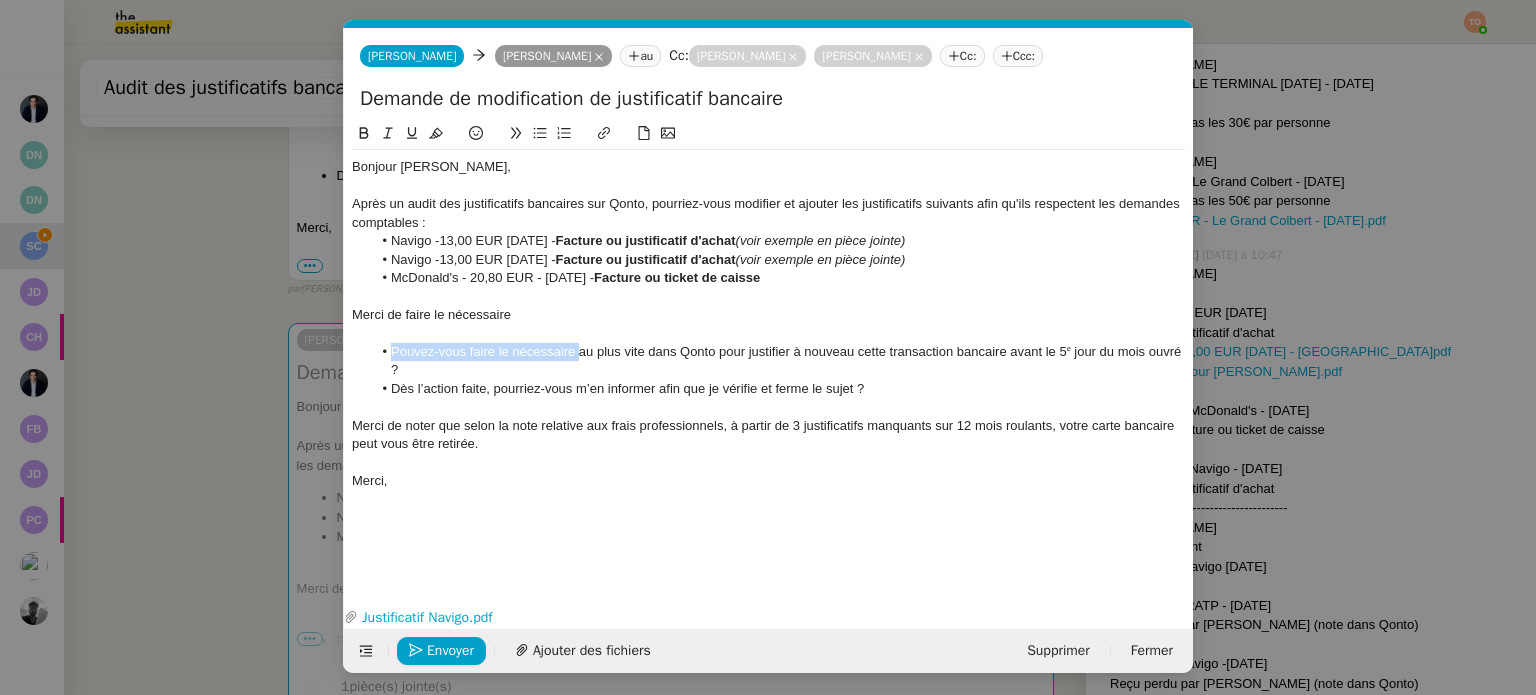 drag, startPoint x: 579, startPoint y: 351, endPoint x: 277, endPoint y: 353, distance: 302.00662 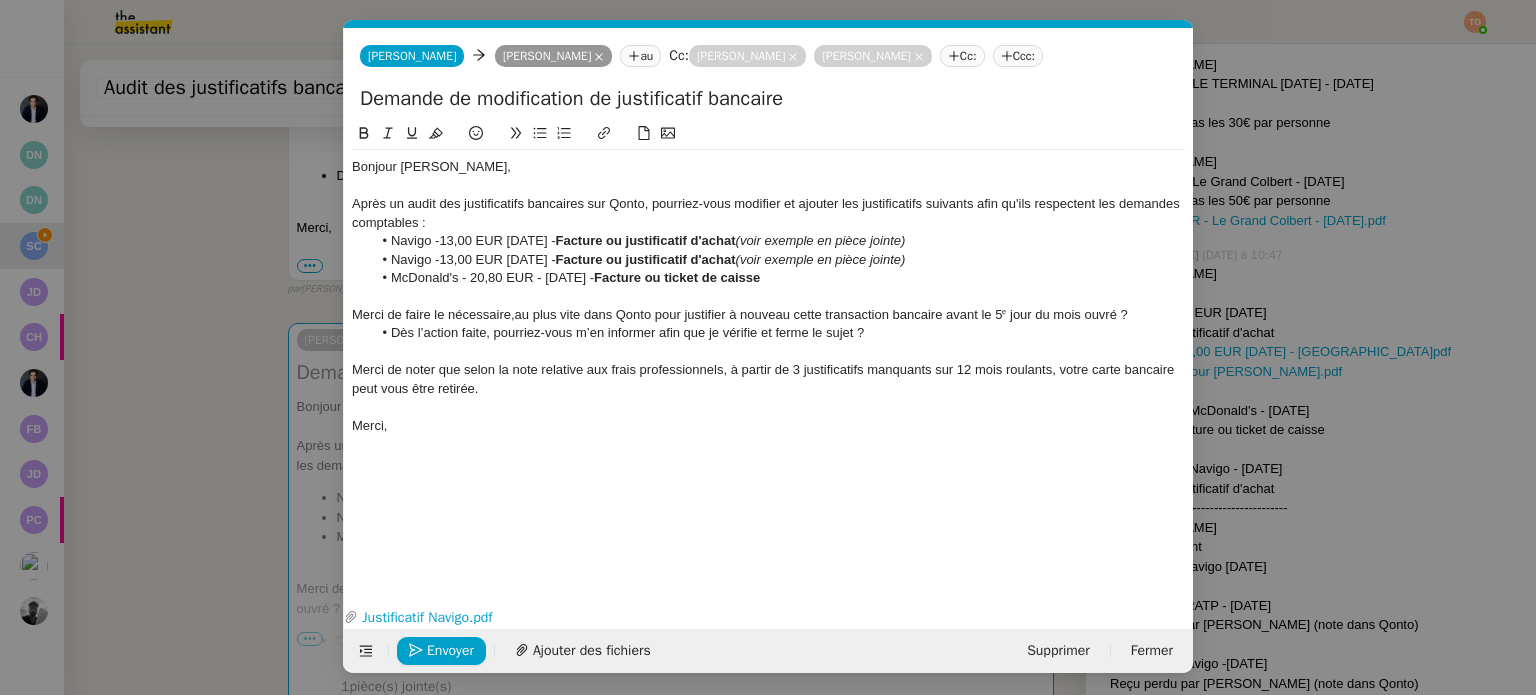 click on "au plus vite dans Qonto pour justifier à nouveau cette transaction bancaire avant le 5ᵉ jour du mois ouvré ?" 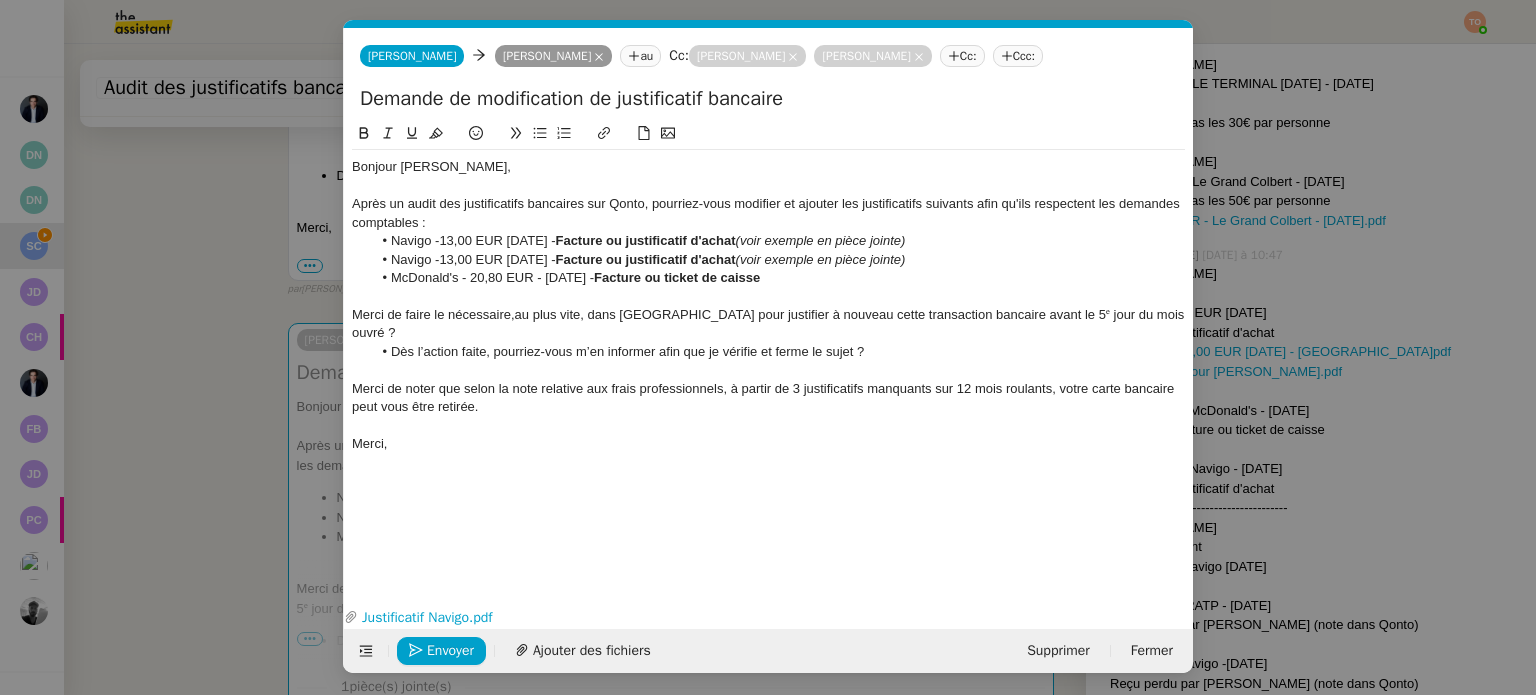 click on "Merci de faire le nécessaire,  au plus vite, dans Qonto pour justifier à nouveau cette transaction bancaire avant le 5ᵉ jour du mois ouvré ?" 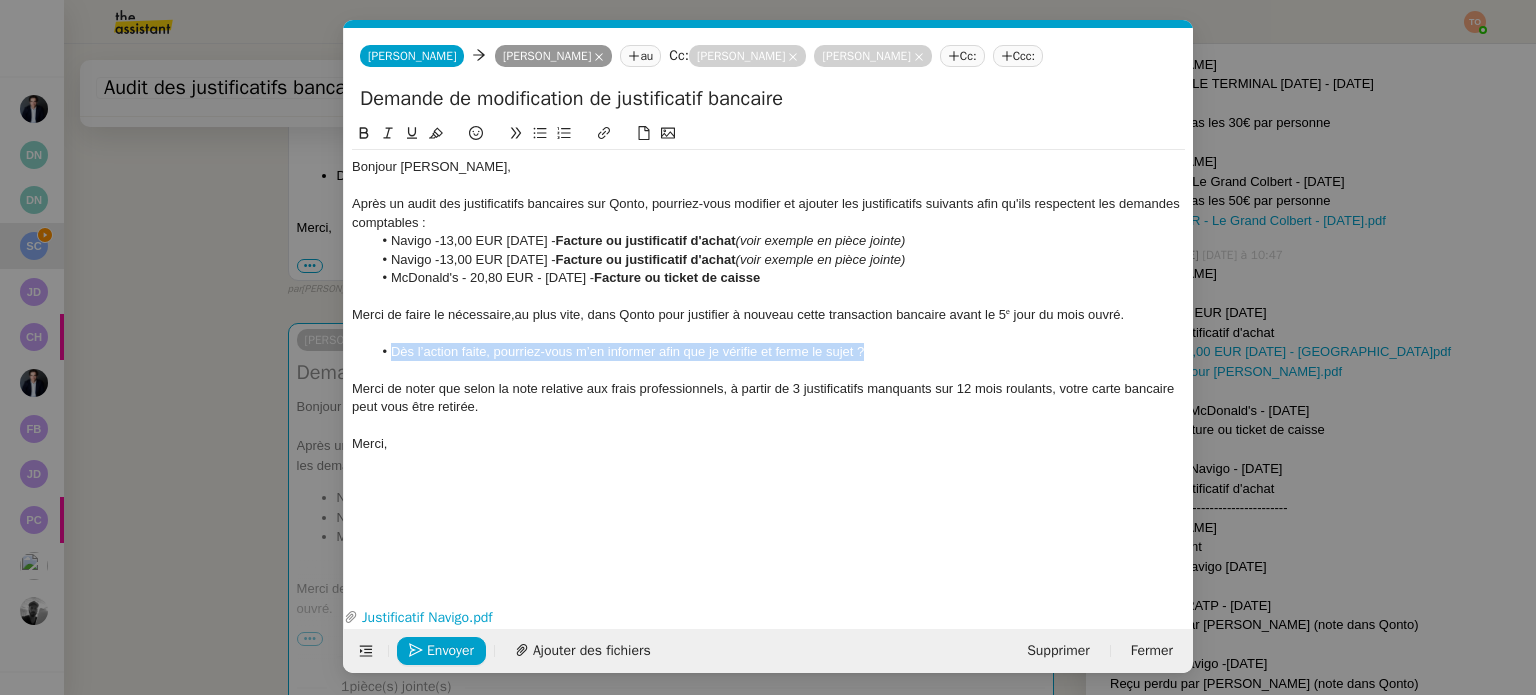 drag, startPoint x: 866, startPoint y: 356, endPoint x: 341, endPoint y: 358, distance: 525.0038 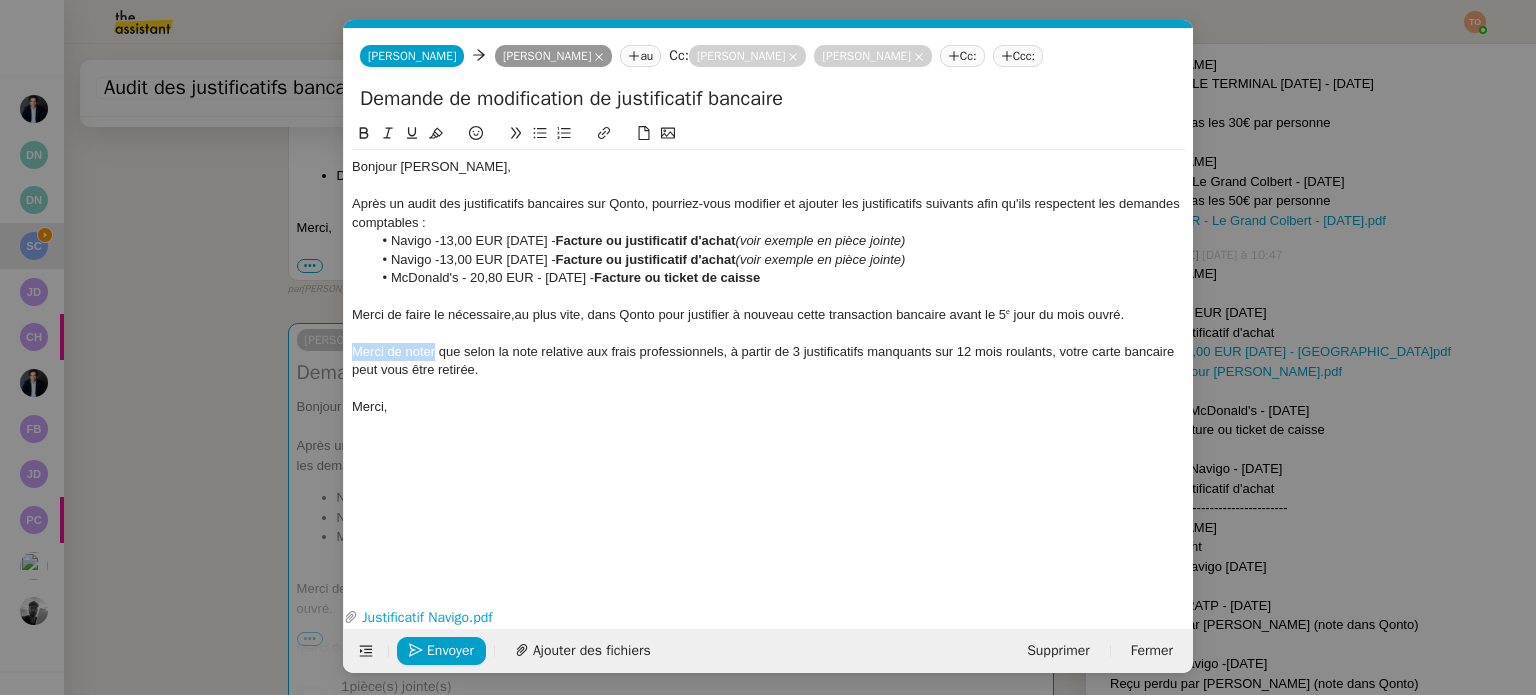 drag, startPoint x: 434, startPoint y: 354, endPoint x: 334, endPoint y: 354, distance: 100 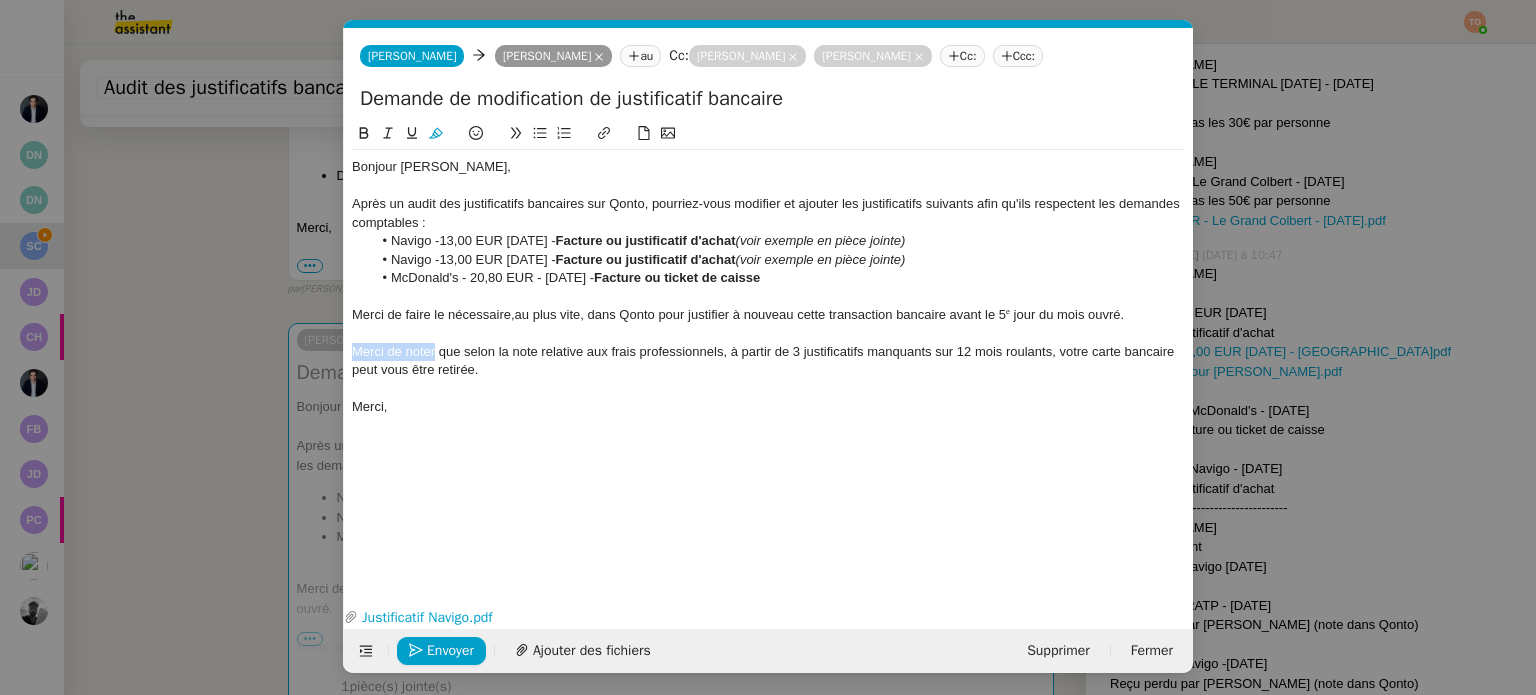 click on "Merci de noter que selon la note relative aux frais professionnels, à partir de 3 justificatifs manquants sur 12 mois roulants, votre carte bancaire peut vous être retirée." 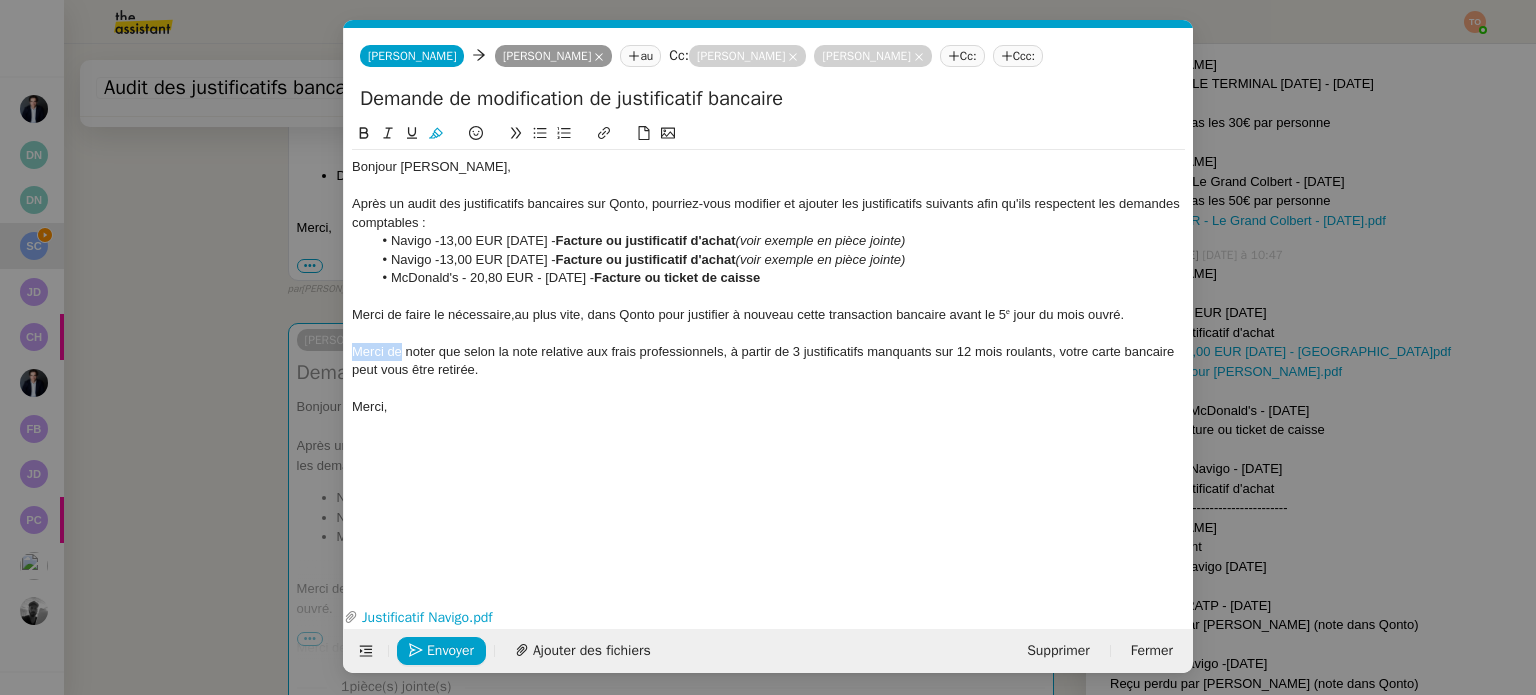 drag, startPoint x: 402, startPoint y: 355, endPoint x: 327, endPoint y: 354, distance: 75.00667 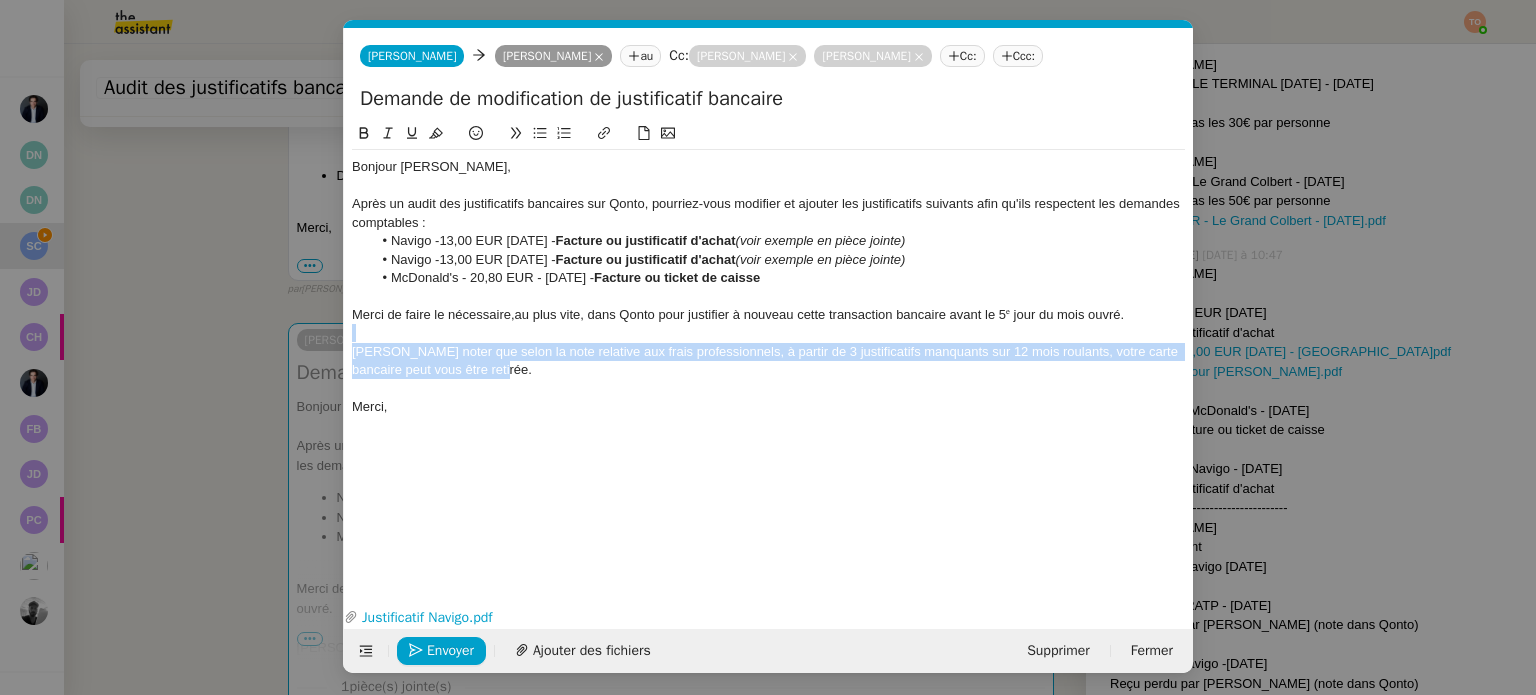 drag, startPoint x: 506, startPoint y: 375, endPoint x: 344, endPoint y: 339, distance: 165.9518 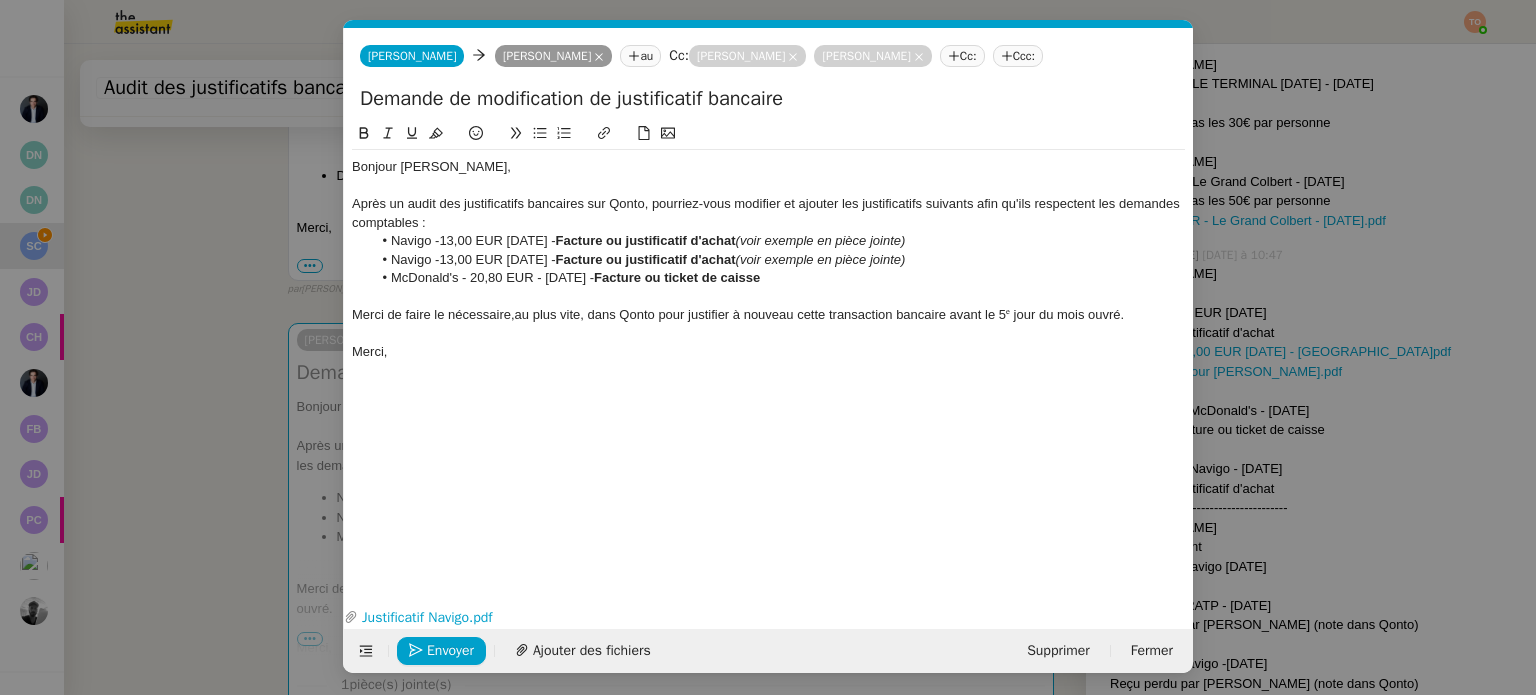 click on "Après un audit des justificatifs bancaires sur Qonto, pourriez-vous modifier et ajouter les justificatifs suivants afin qu'ils respectent les demandes comptables :" 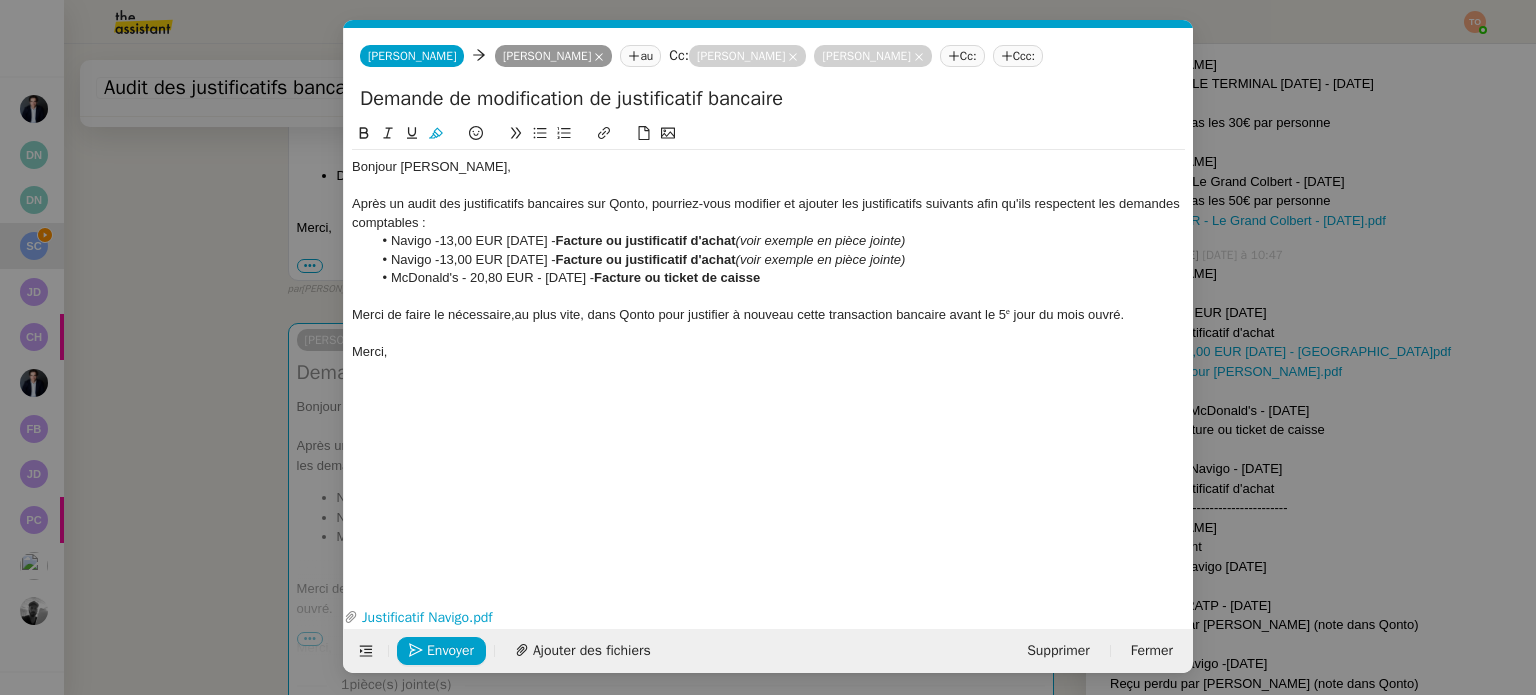 click on "Après un audit des justificatifs bancaires sur Qonto, pourriez-vous modifier et ajouter les justificatifs suivants afin qu'ils respectent les demandes comptables :" 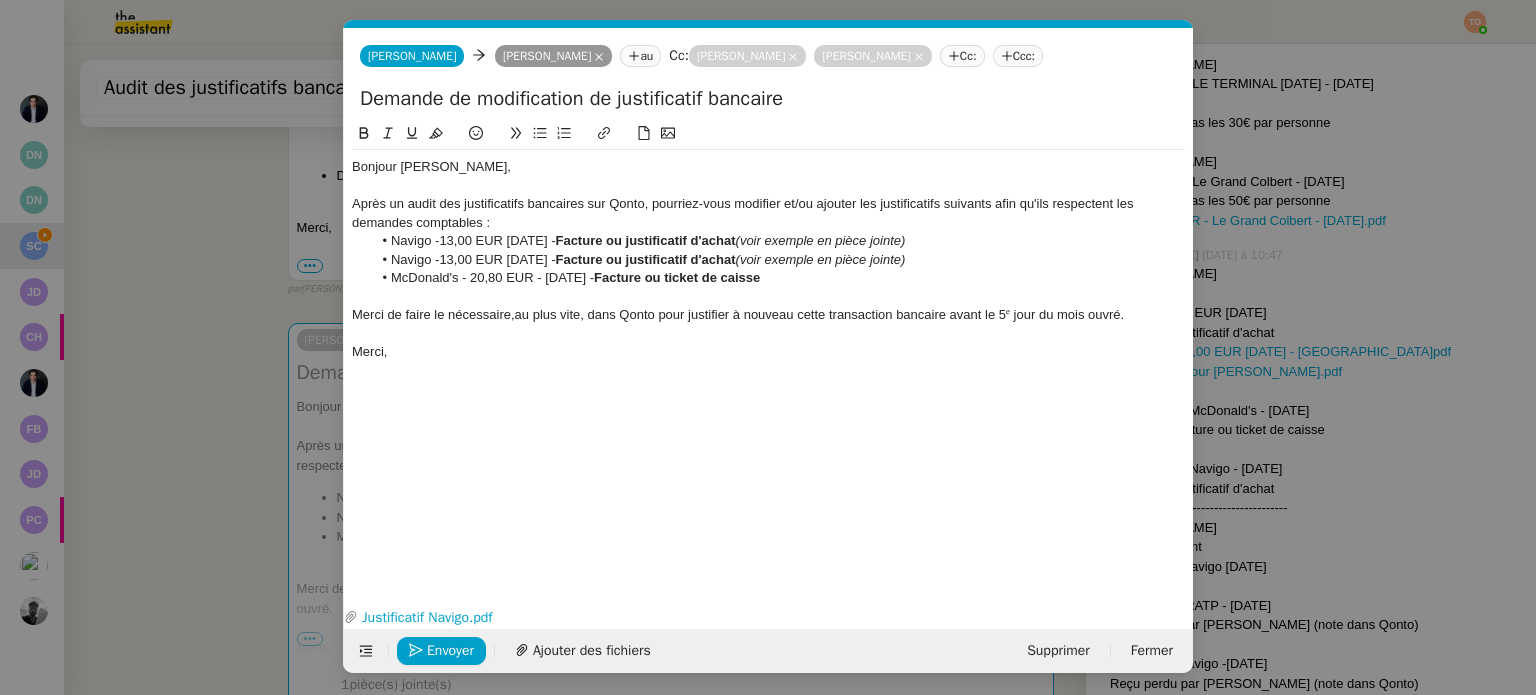 click on "Après un audit des justificatifs bancaires sur Qonto, pourriez-vous modifier et/ou ajouter les justificatifs suivants afin qu'ils respectent les demandes comptables :" 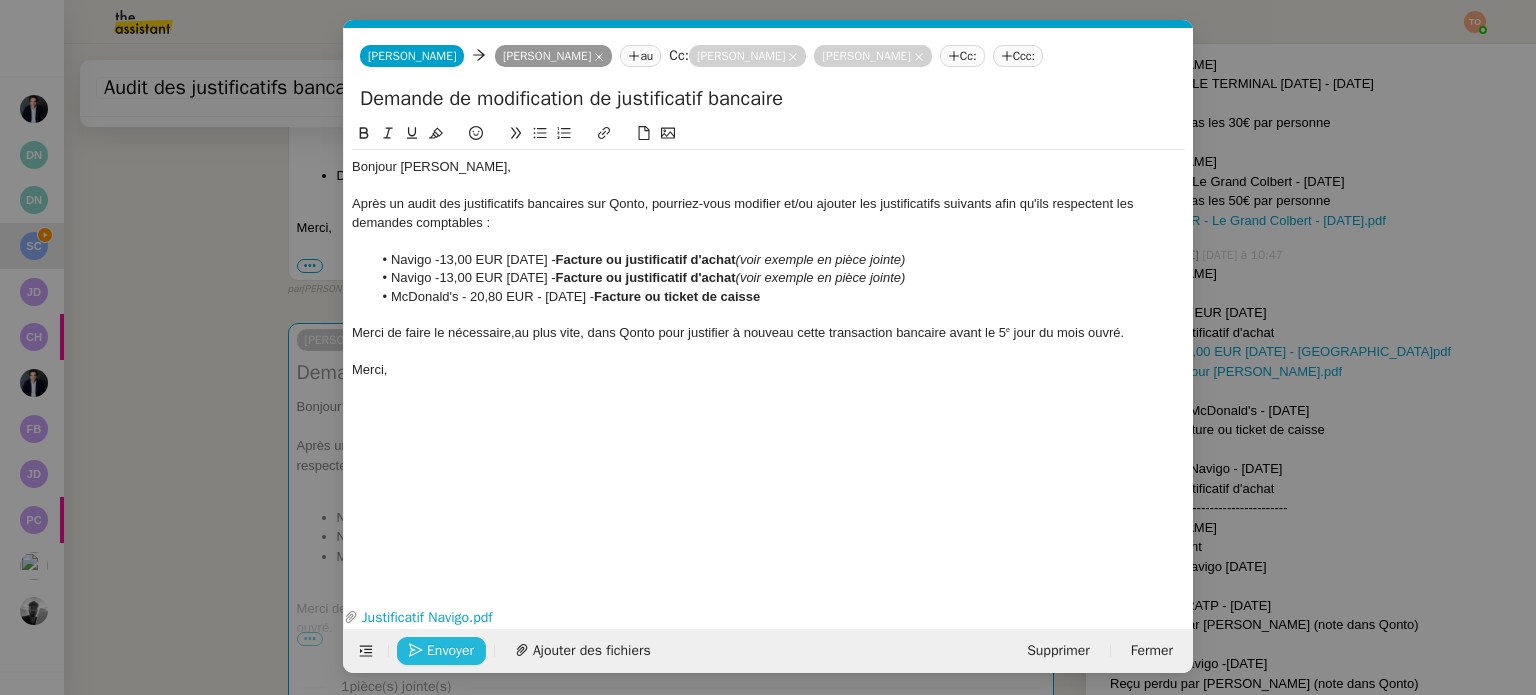 click on "Envoyer" 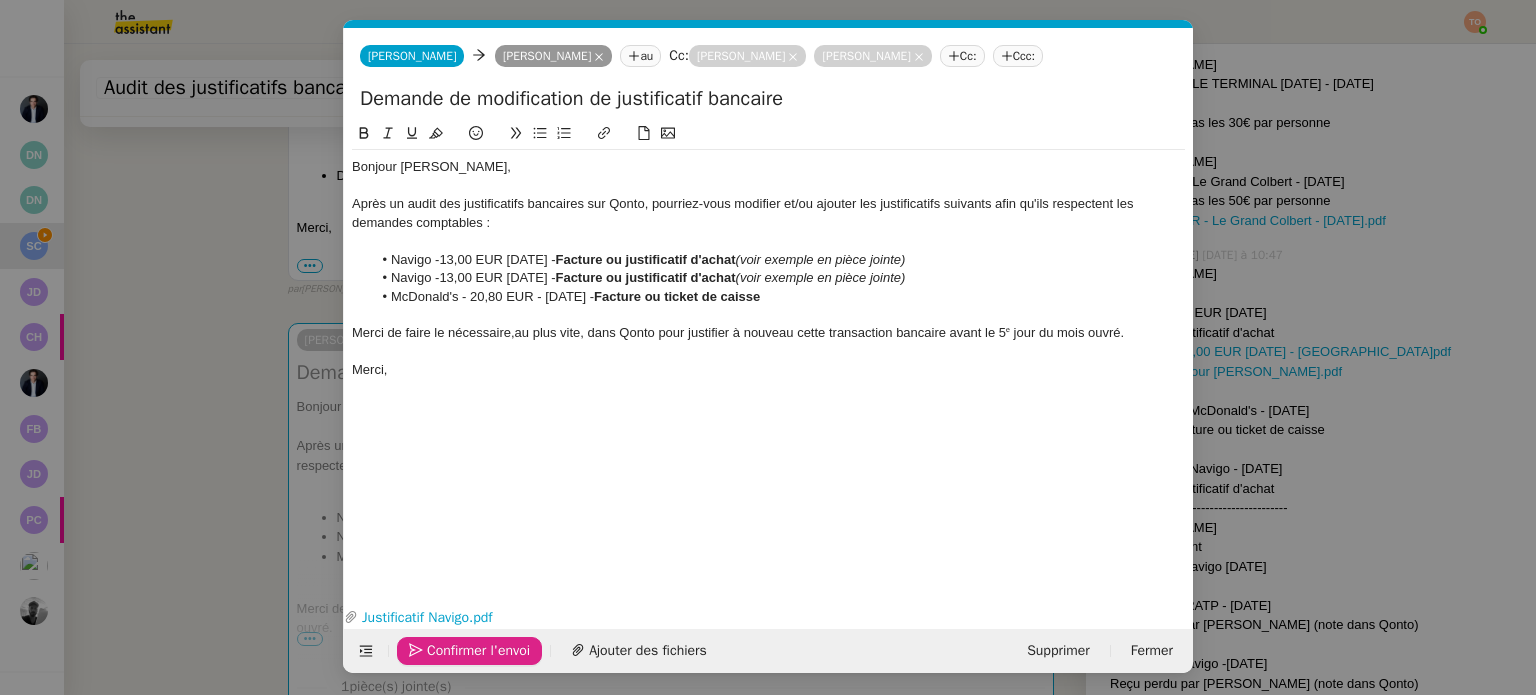 click on "Confirmer l'envoi" 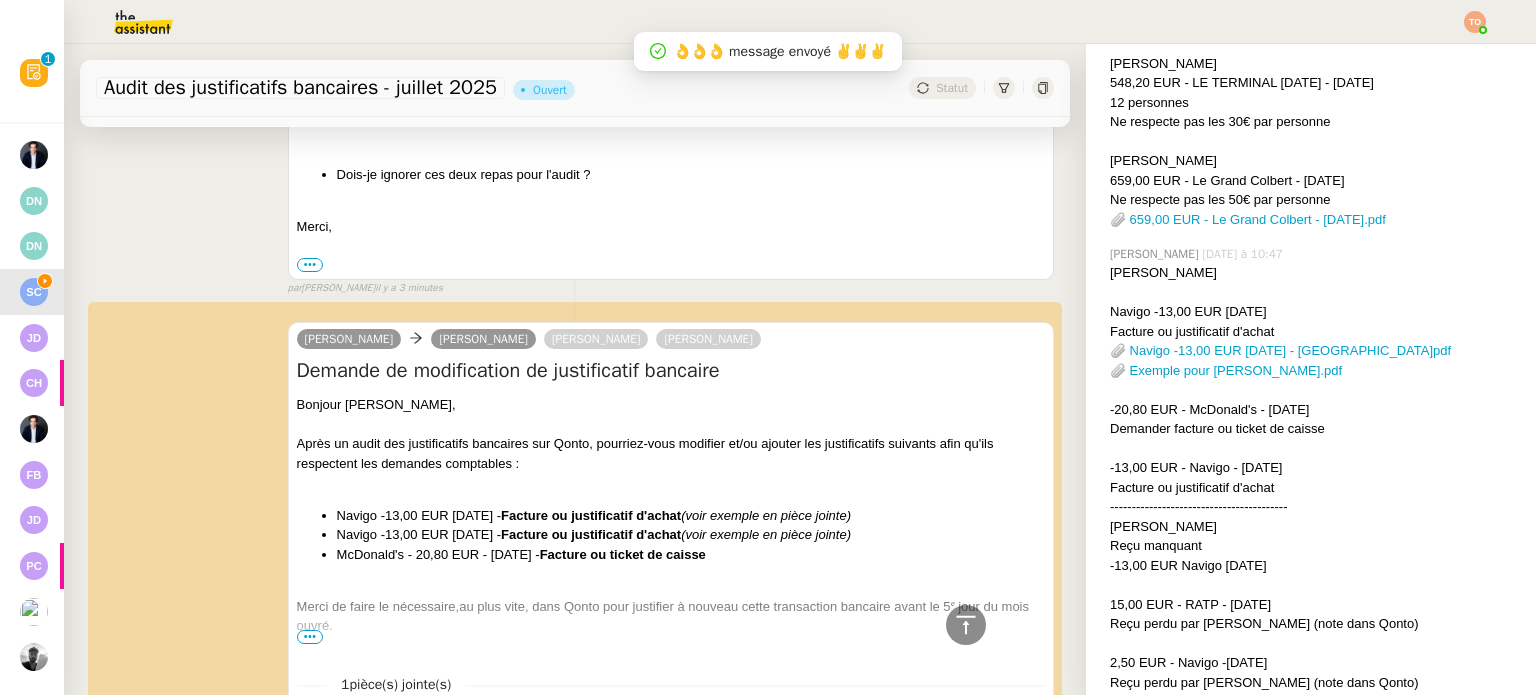 scroll, scrollTop: 700, scrollLeft: 0, axis: vertical 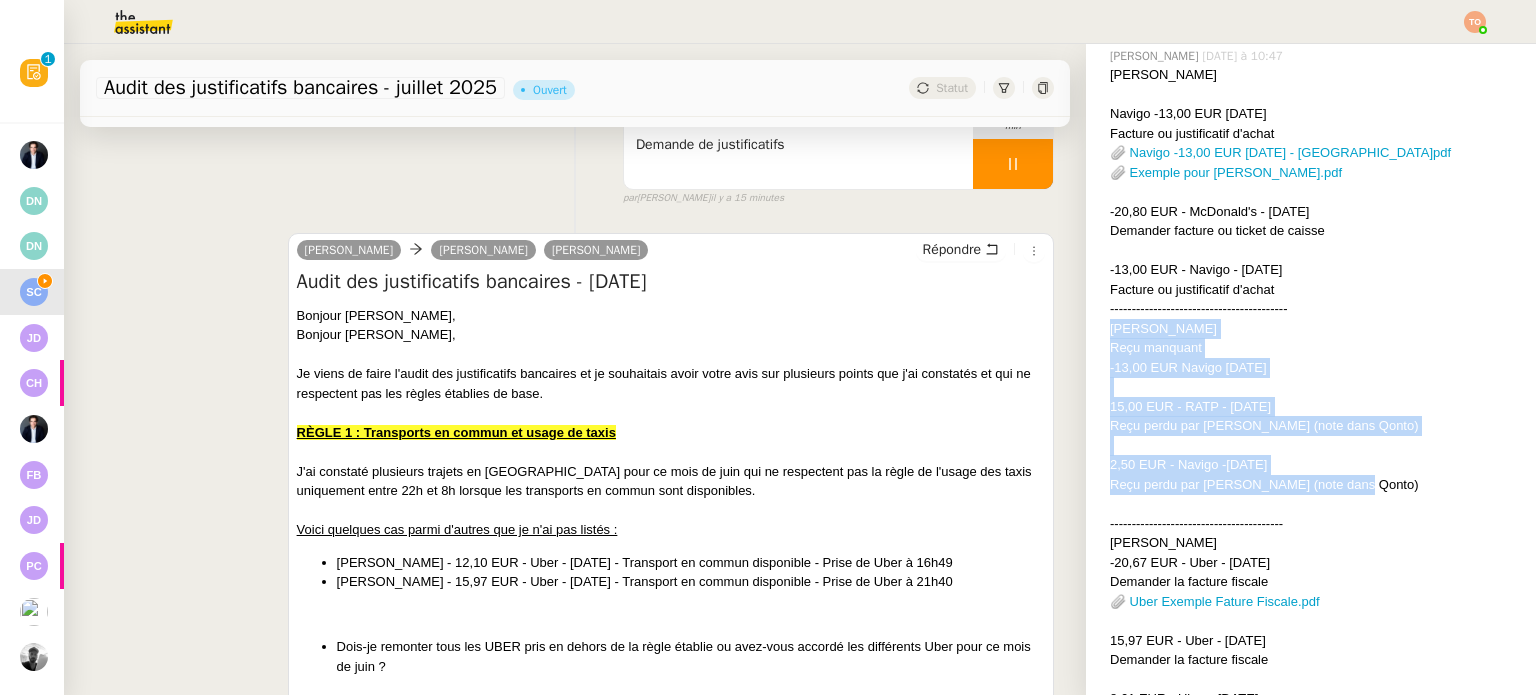 drag, startPoint x: 1104, startPoint y: 327, endPoint x: 1346, endPoint y: 486, distance: 289.56 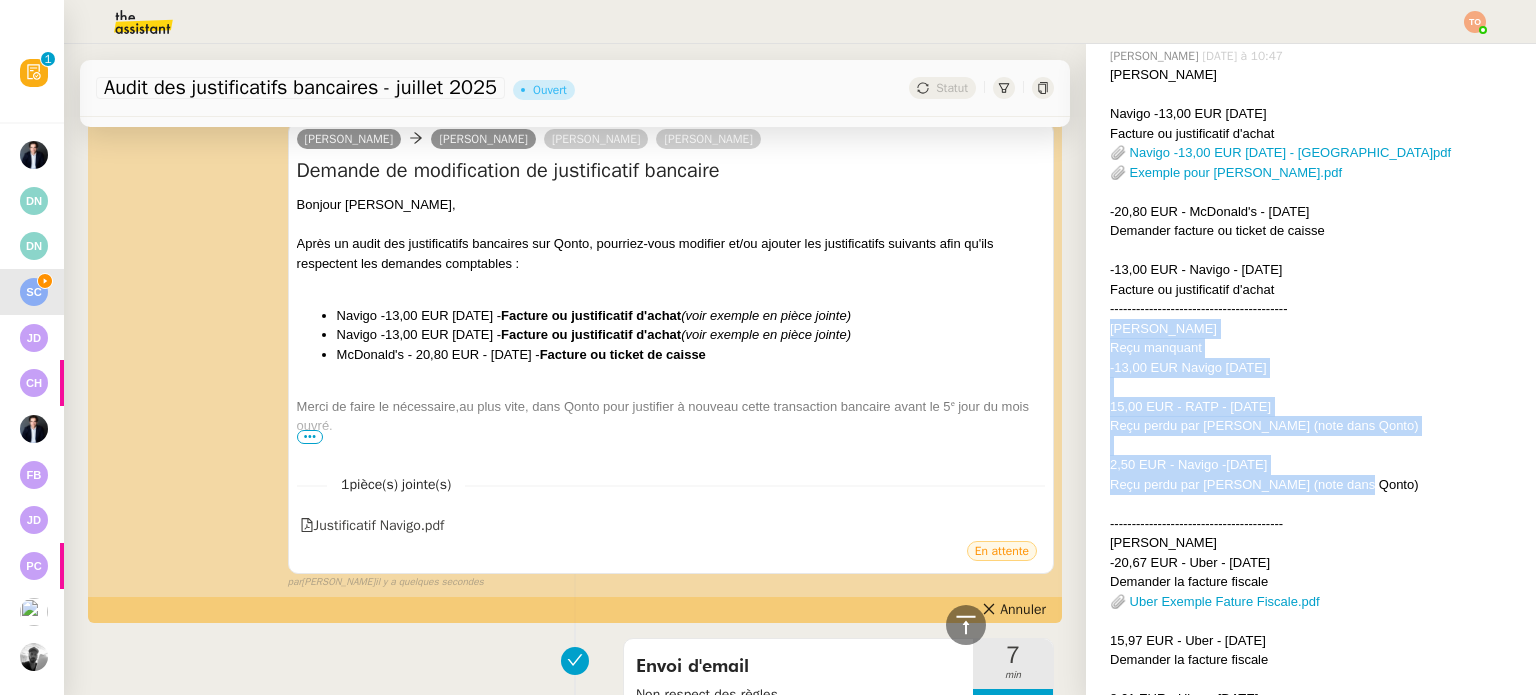 scroll, scrollTop: 1500, scrollLeft: 0, axis: vertical 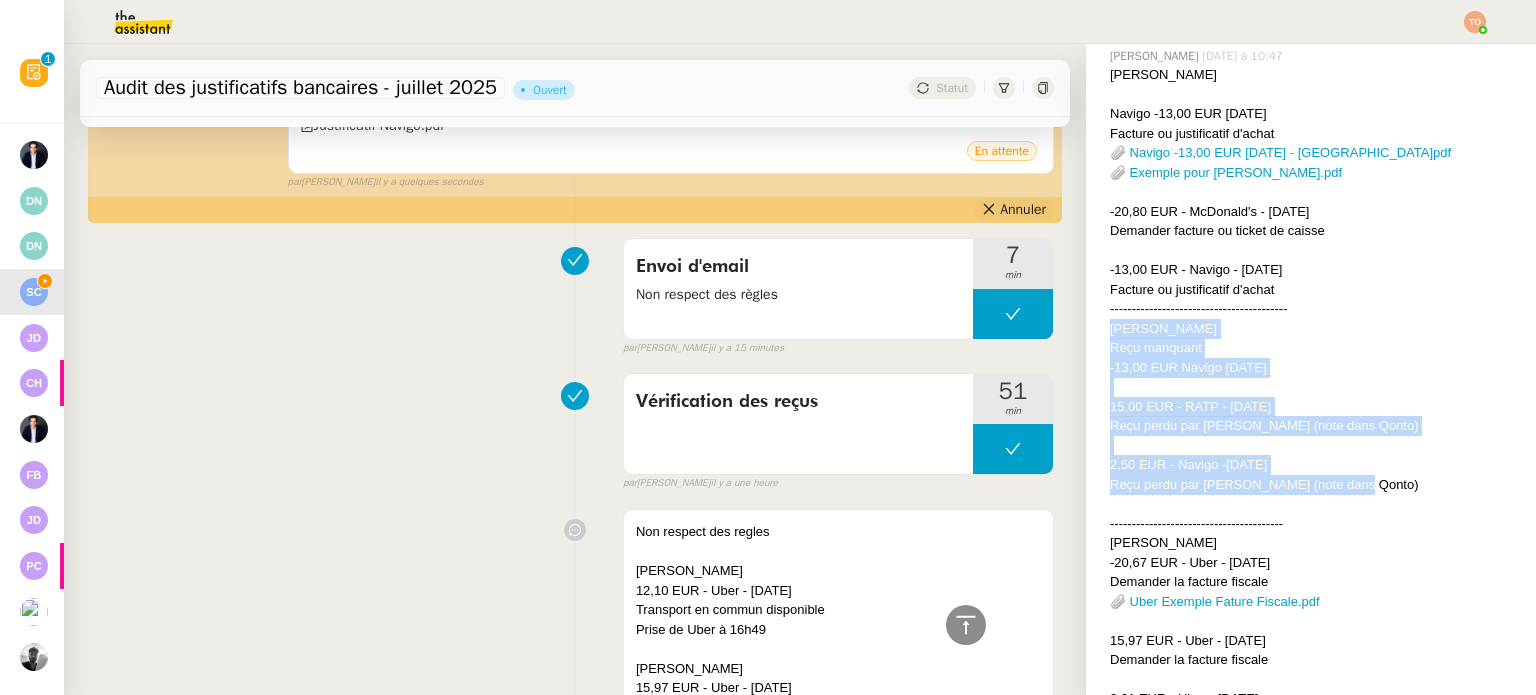 click on "Annuler" at bounding box center (1023, 210) 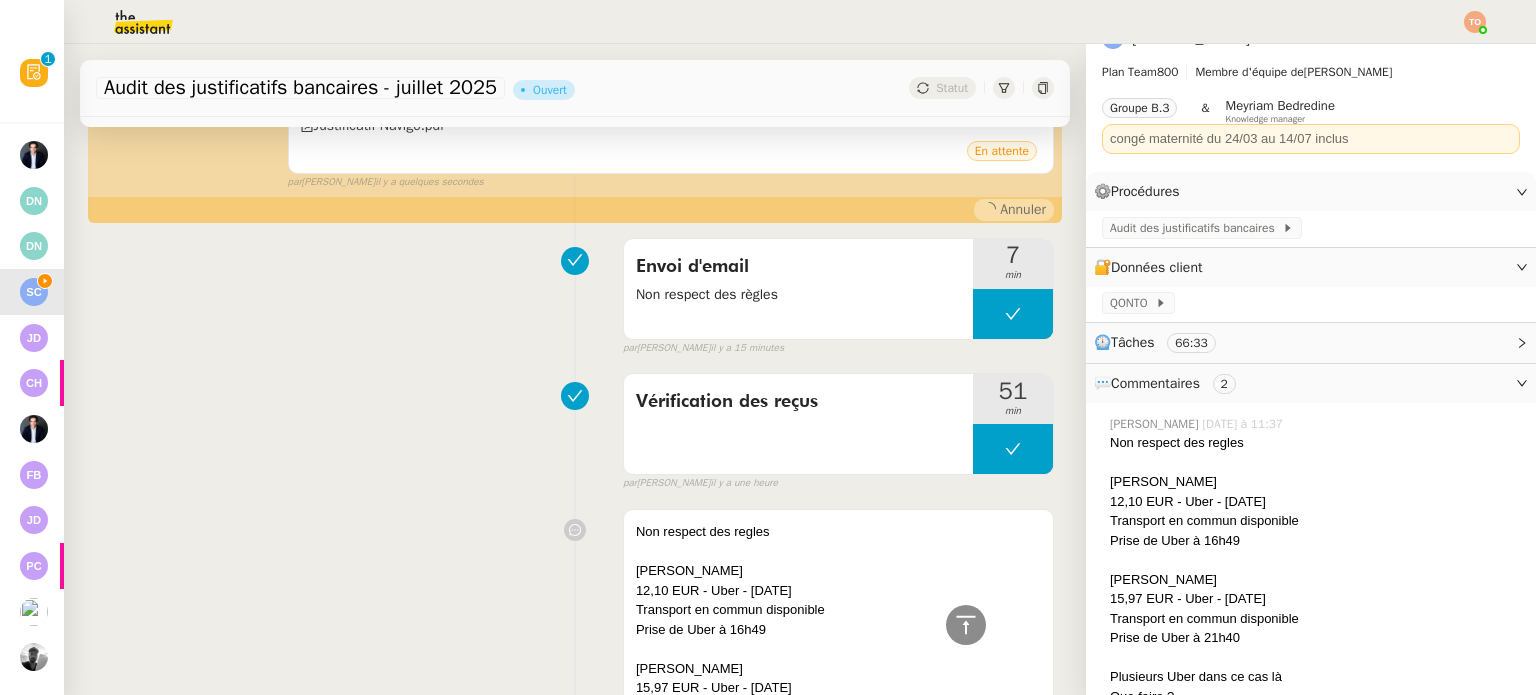 scroll, scrollTop: 0, scrollLeft: 0, axis: both 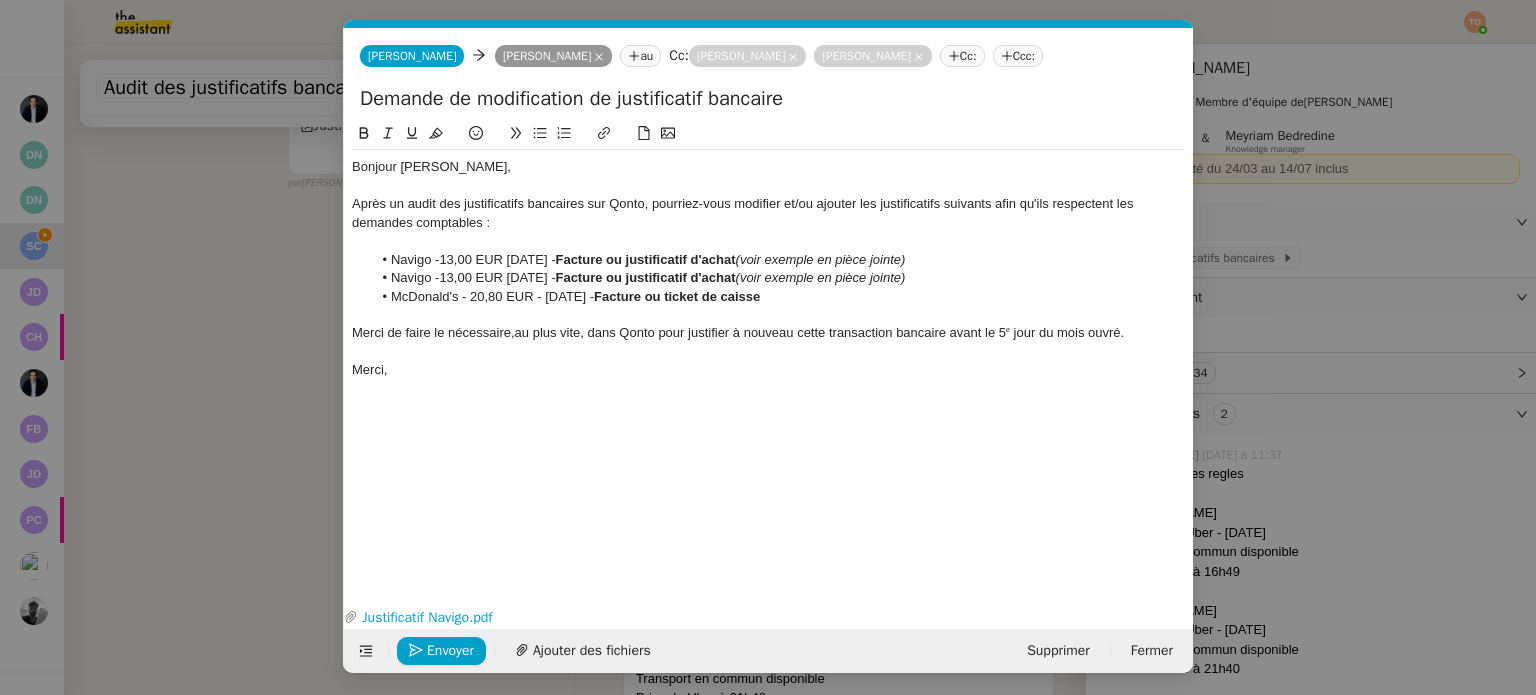 click on "Service TA - VOYAGE - PROPOSITION GLOBALE    A utiliser dans le cadre de proposition de déplacement TA - RELANCE CLIENT (EN)    Relancer un client lorsqu'il n'a pas répondu à un précédent message BAFERTY - MAIL AUDITION    A utiliser dans le cadre de la procédure d'envoi des mails d'audition TA - PUBLICATION OFFRE D'EMPLOI     Organisation du recrutement Discours de présentation du paiement sécurisé    TA - VOYAGES - PROPOSITION ITINERAIRE    Soumettre les résultats d'une recherche TA - CONFIRMATION PAIEMENT (EN)    Confirmer avec le client de modèle de transaction - Attention Plan Pro nécessaire. TA - COURRIER EXPEDIE (recommandé)    A utiliser dans le cadre de l'envoi d'un courrier recommandé TA - PARTAGE DE CALENDRIER (EN)    A utiliser pour demander au client de partager son calendrier afin de faciliter l'accès et la gestion PSPI - Appel de fonds MJL    A utiliser dans le cadre de la procédure d'appel de fonds MJL TA - RELANCE CLIENT    TA - AR PROCEDURES        21 YIELD" at bounding box center (768, 347) 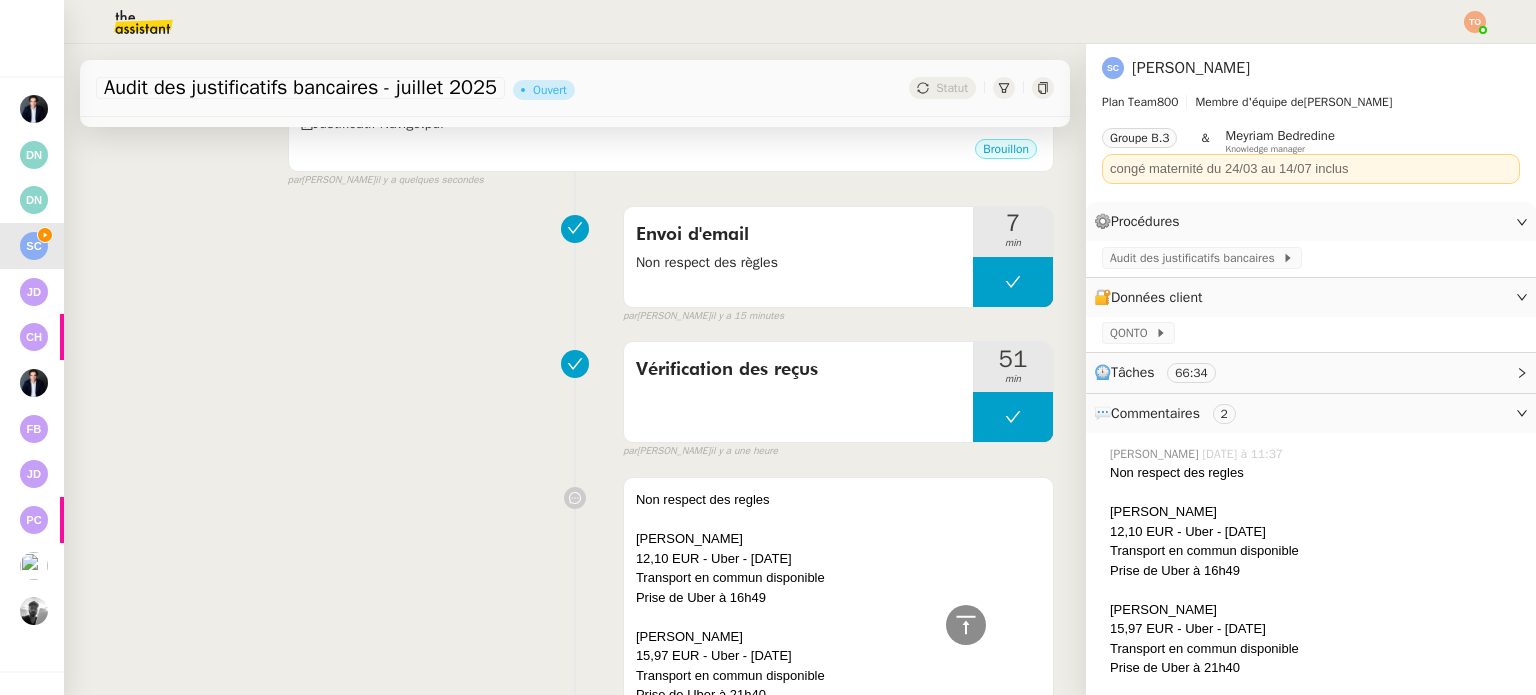 click on "Audit des justificatifs bancaires" 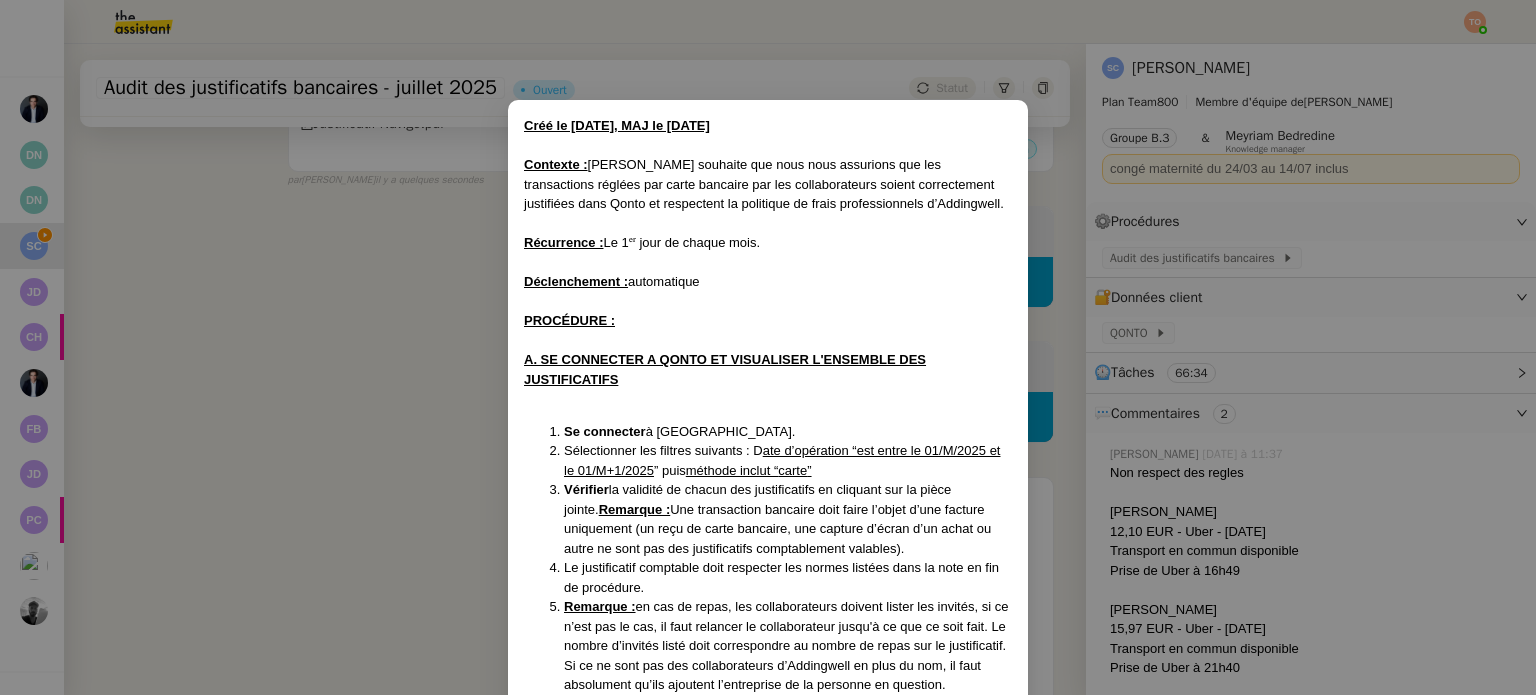 scroll, scrollTop: 1500, scrollLeft: 0, axis: vertical 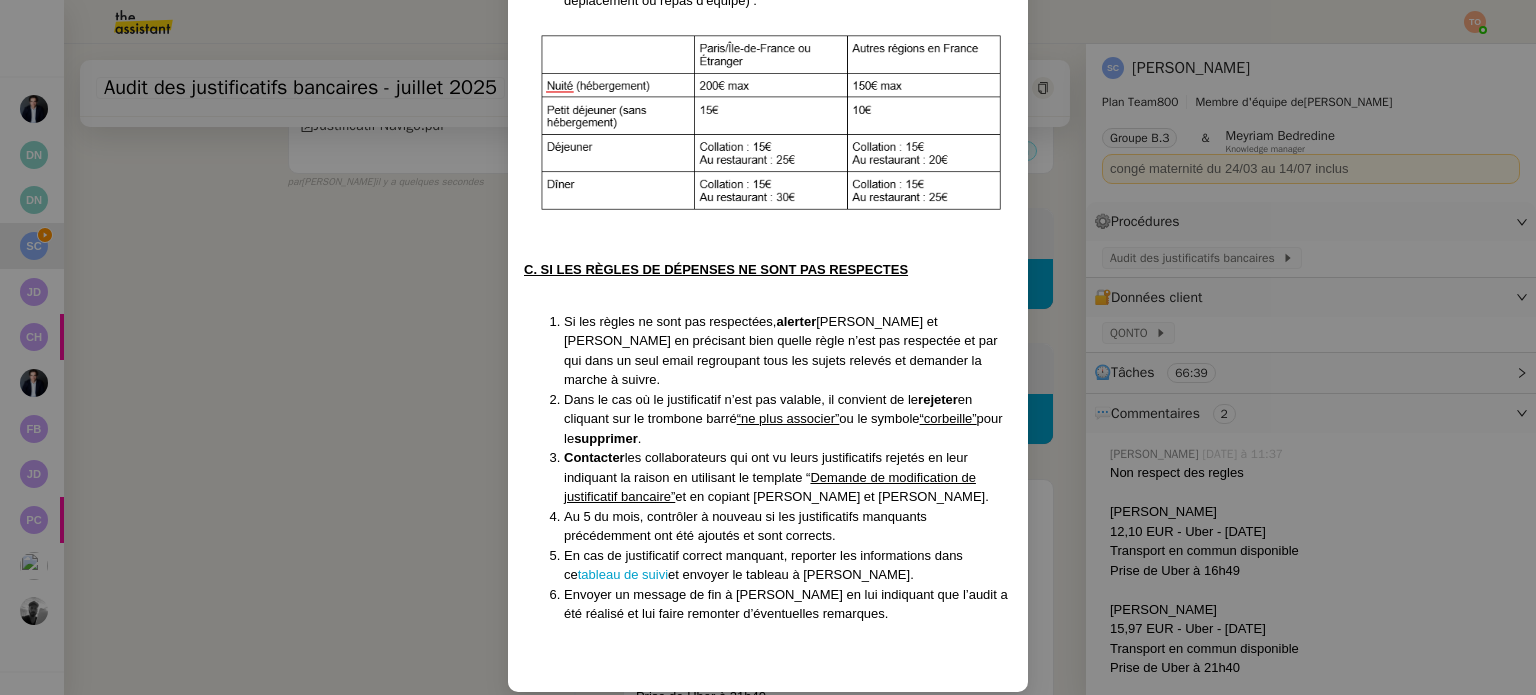 click on "Créé le 20/02/2025, MAJ le 25/02/25  Contexte :  Sonia souhaite que nous nous assurions que les transactions réglées par carte bancaire par les collaborateurs soient correctement justifiées dans Qonto et respectent la politique de frais professionnels d’Addingwell. Récurrence :  Le 1ᵉʳ jour de chaque mois. Déclenchement :  automatique PROCÉDURE :  A. SE CONNECTER A QONTO ET VISUALISER L'ENSEMBLE DES JUSTIFICATIFS Se connecter  à Qonto. Sélectionner les filtres suivants : D ate d’opération “est entre le 01/M/2025 et le 01/M+1/2025 ” puis  méthode inclut “ carte ”  Vérifier  la validité de chacun des justificatifs en cliquant sur la pièce jointe.  Remarque :  Une transaction bancaire doit faire l’objet d’une facture uniquement (un reçu de carte bancaire, une capture d’écran d’un achat ou autre ne sont pas des justificatifs comptablement valables). Le justificatif comptable doit respecter les normes listées dans la note en fin de procédure.  Remarque :  Extrait  ." at bounding box center [768, 347] 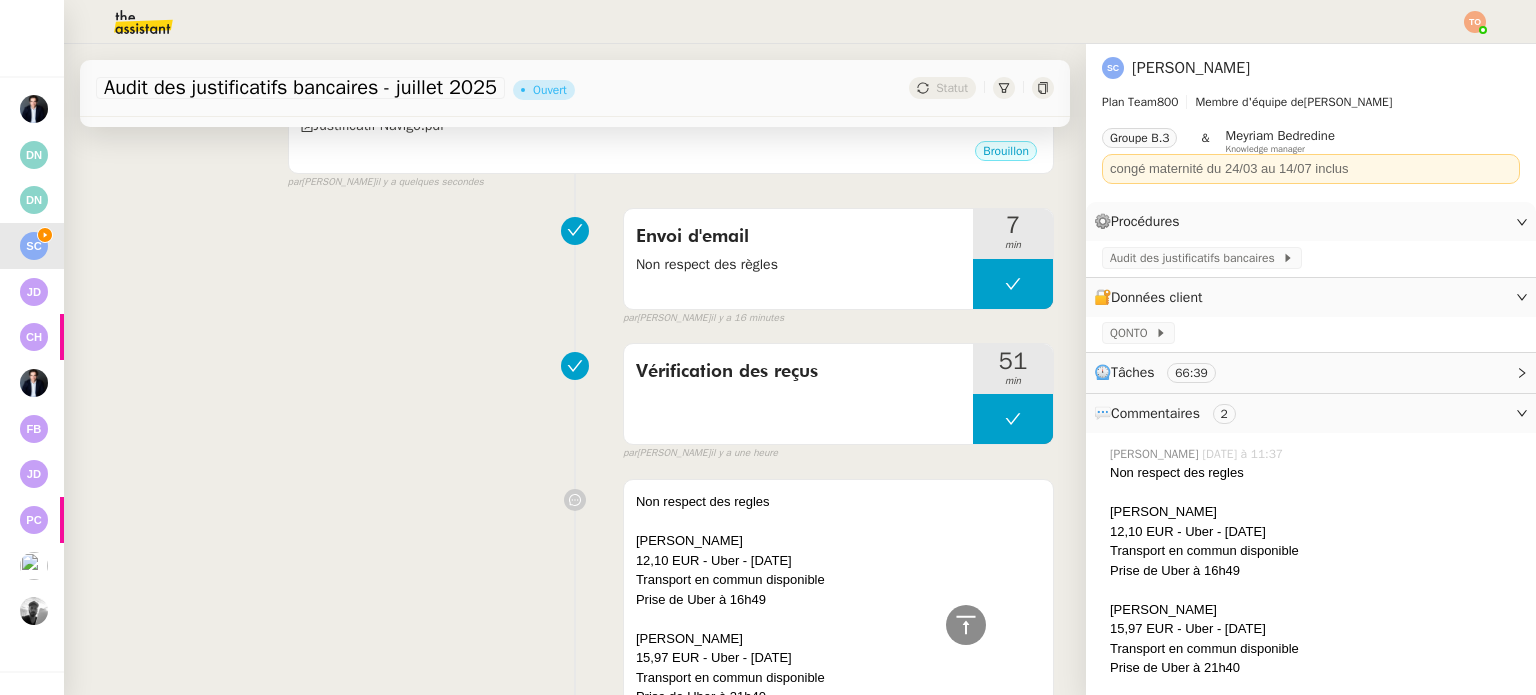 scroll, scrollTop: 1429, scrollLeft: 0, axis: vertical 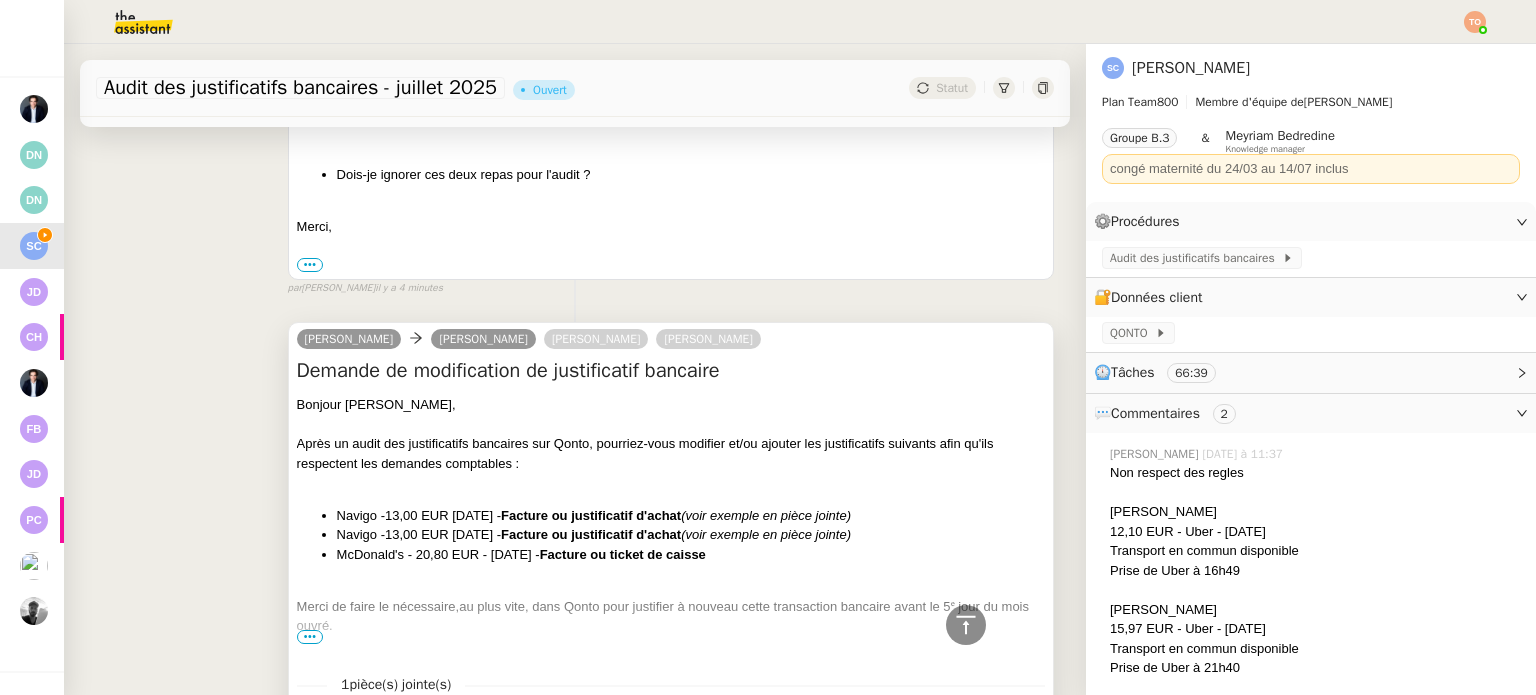click at bounding box center [671, 425] 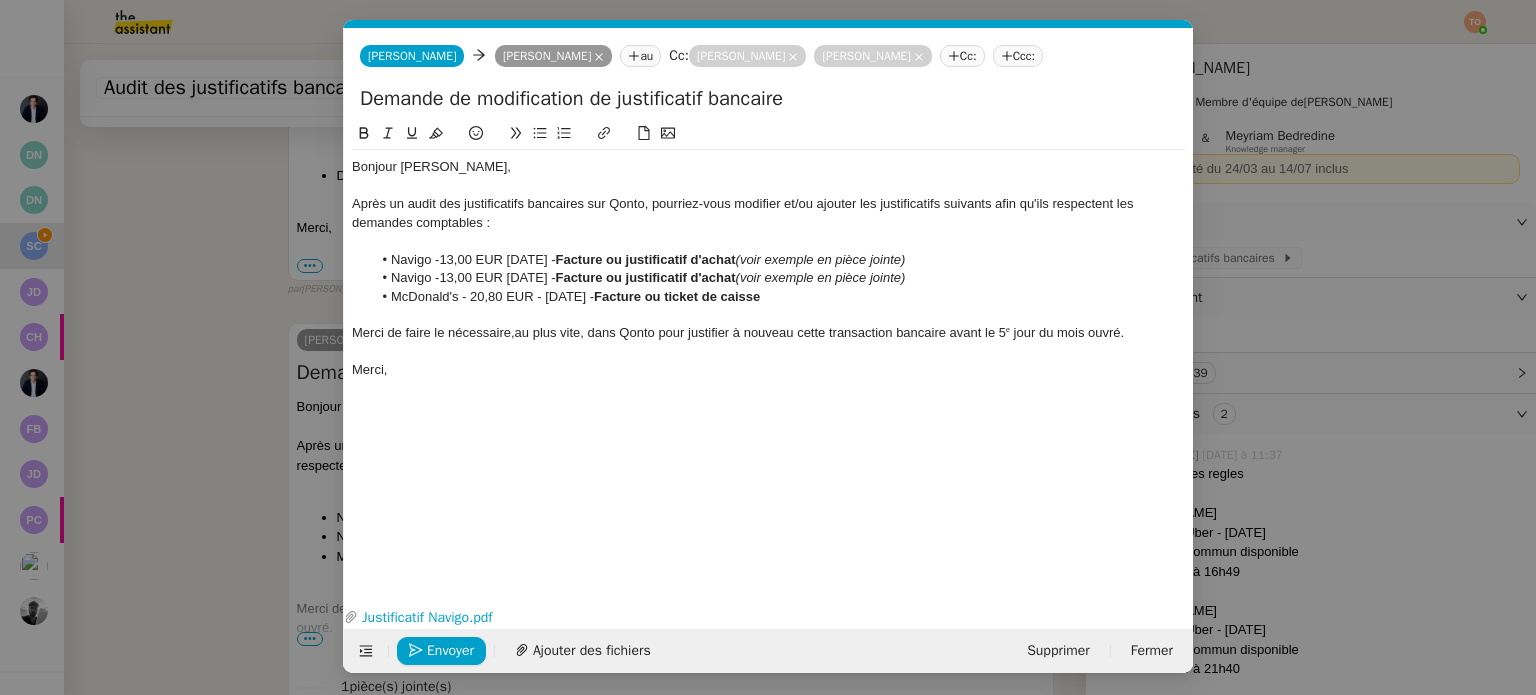scroll, scrollTop: 900, scrollLeft: 0, axis: vertical 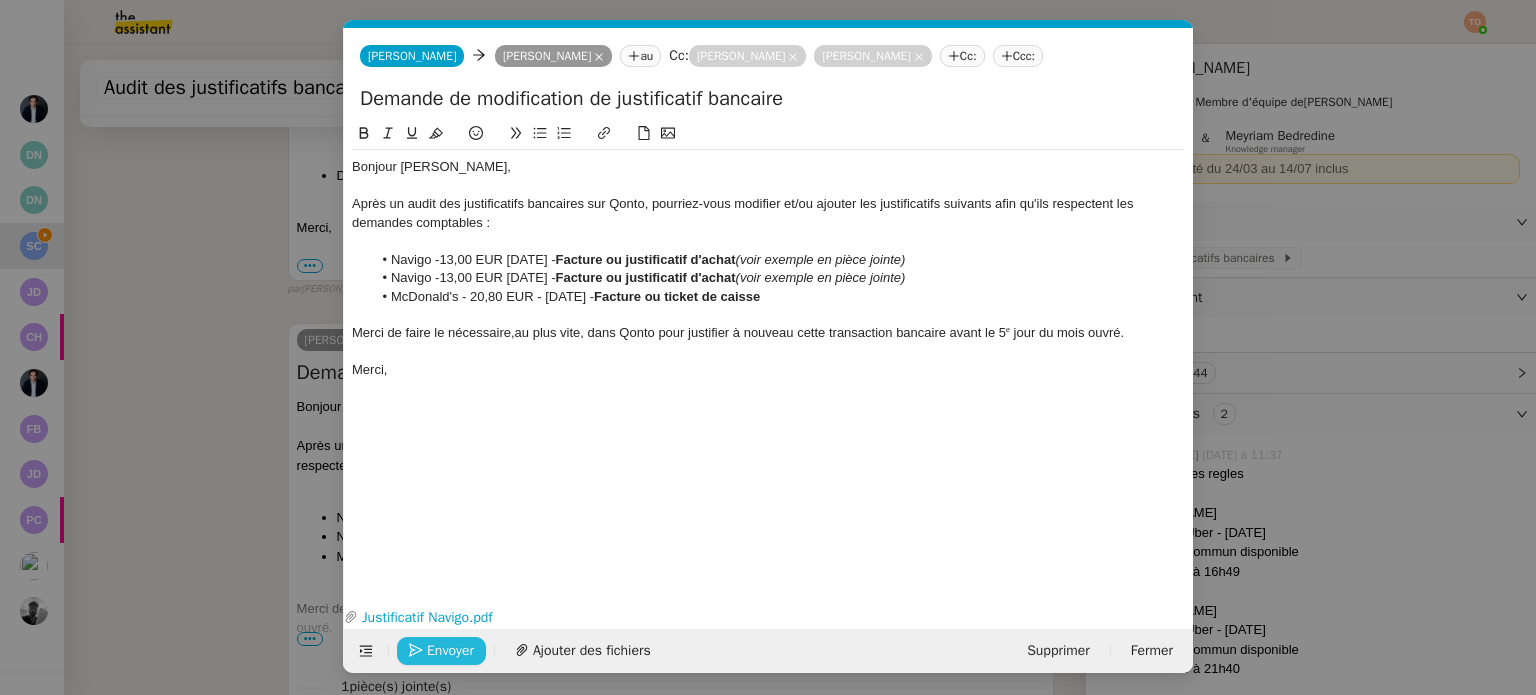 click on "Envoyer" 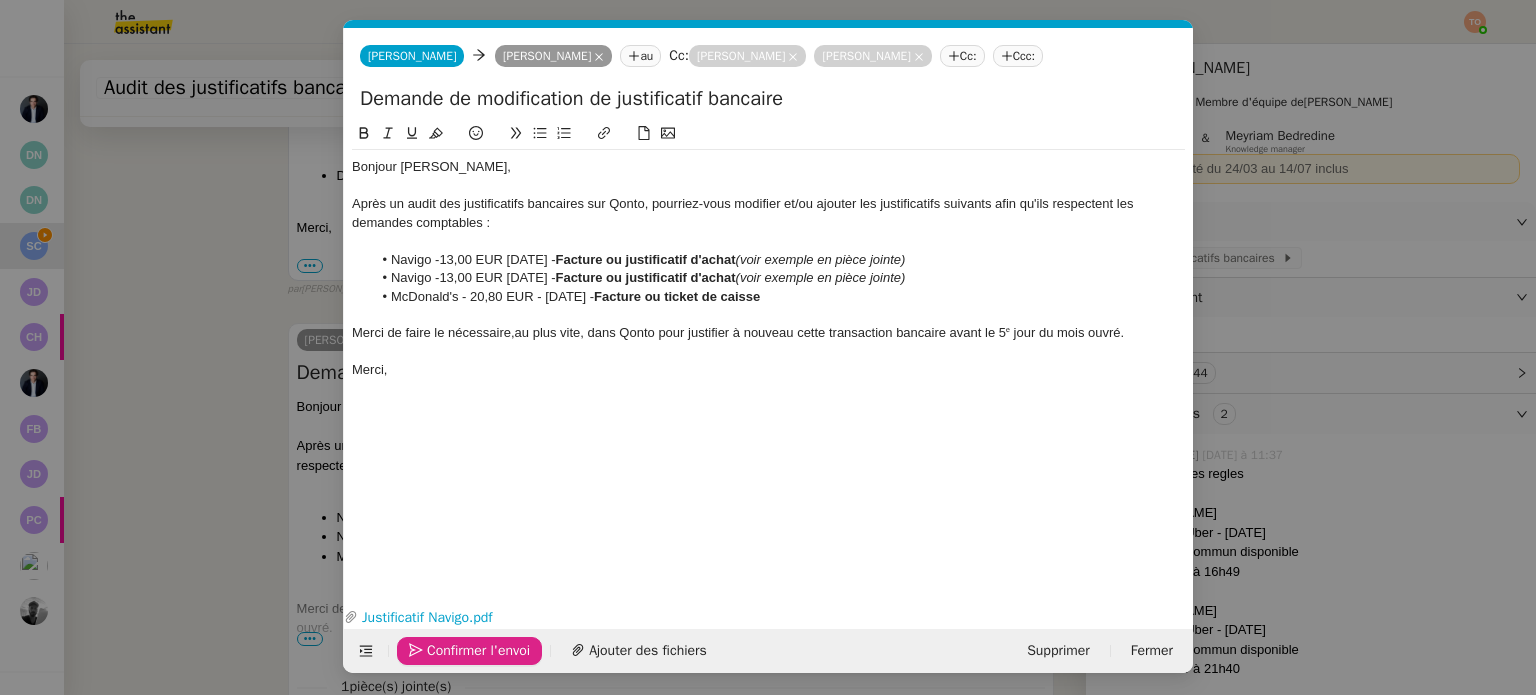 click on "Confirmer l'envoi" 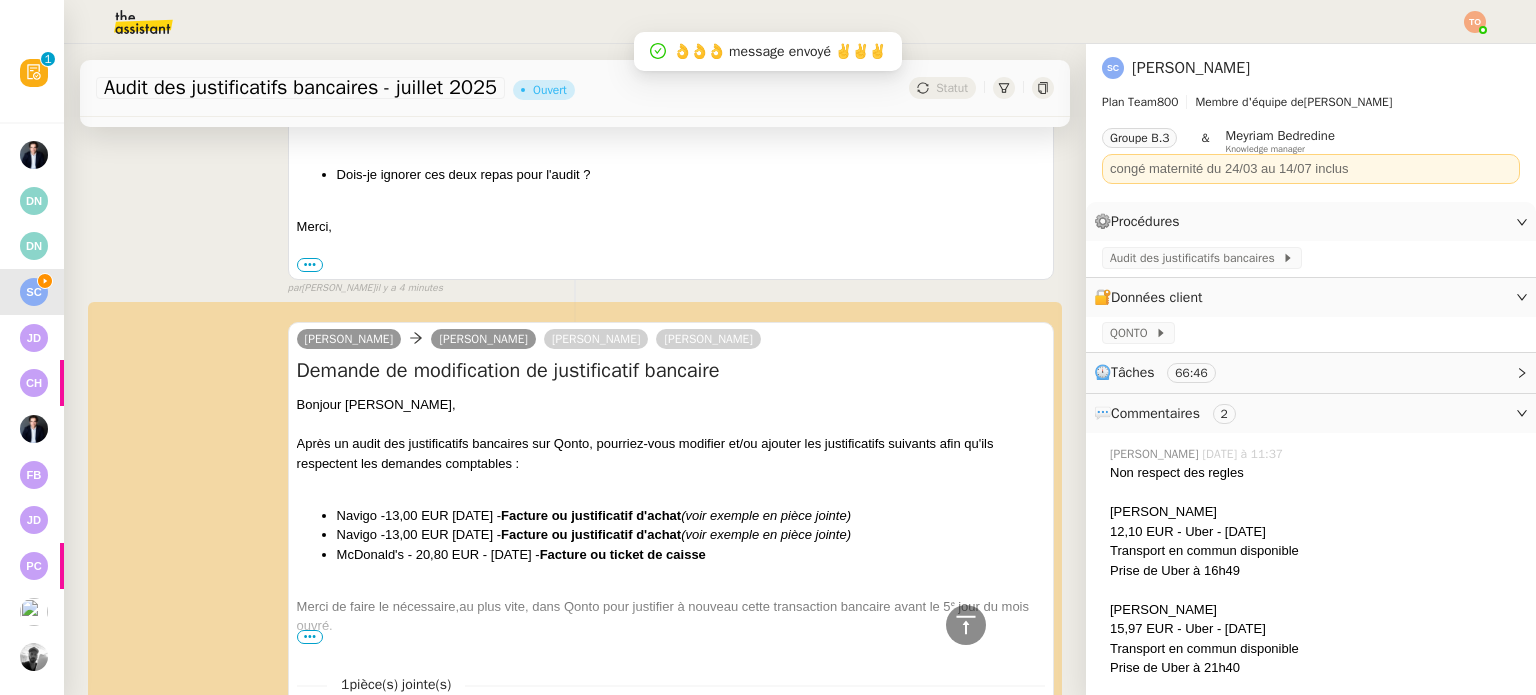 scroll, scrollTop: 900, scrollLeft: 0, axis: vertical 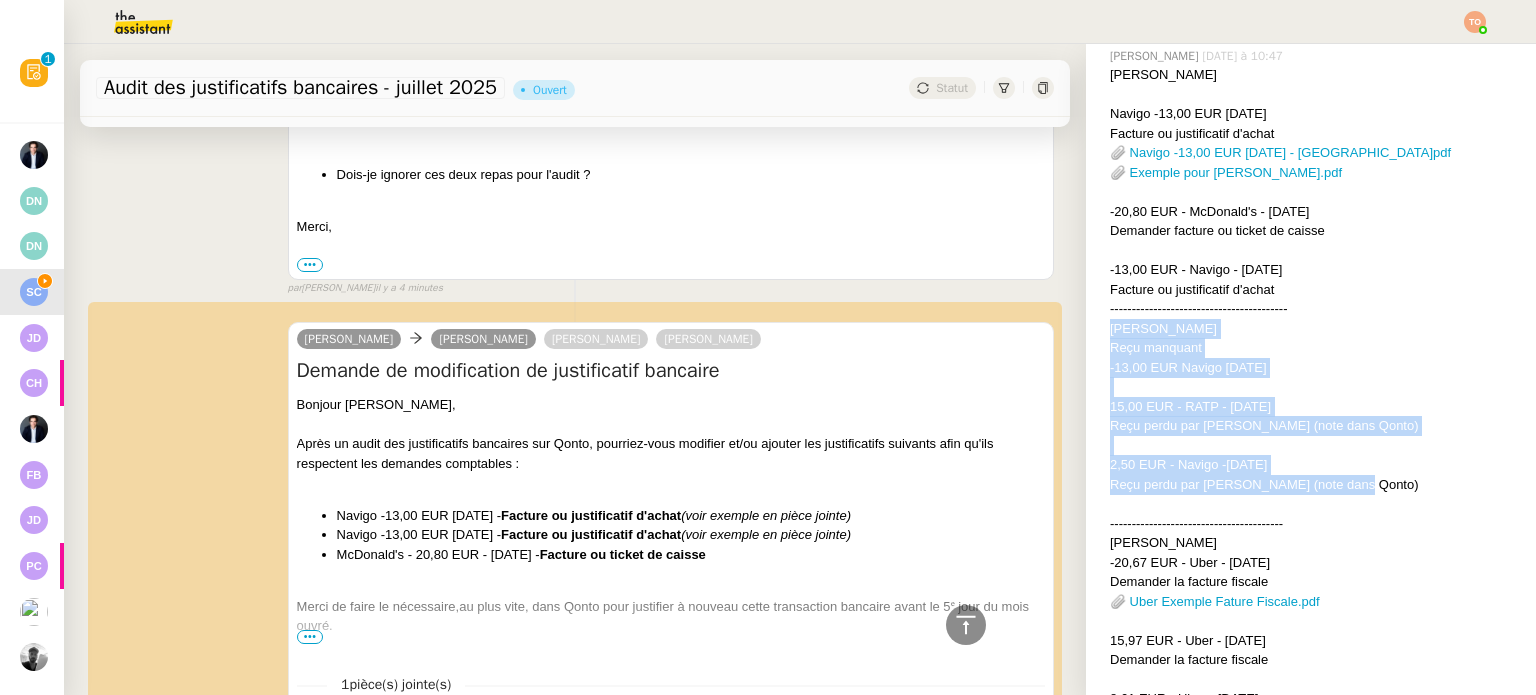 drag, startPoint x: 1101, startPoint y: 332, endPoint x: 1354, endPoint y: 480, distance: 293.1092 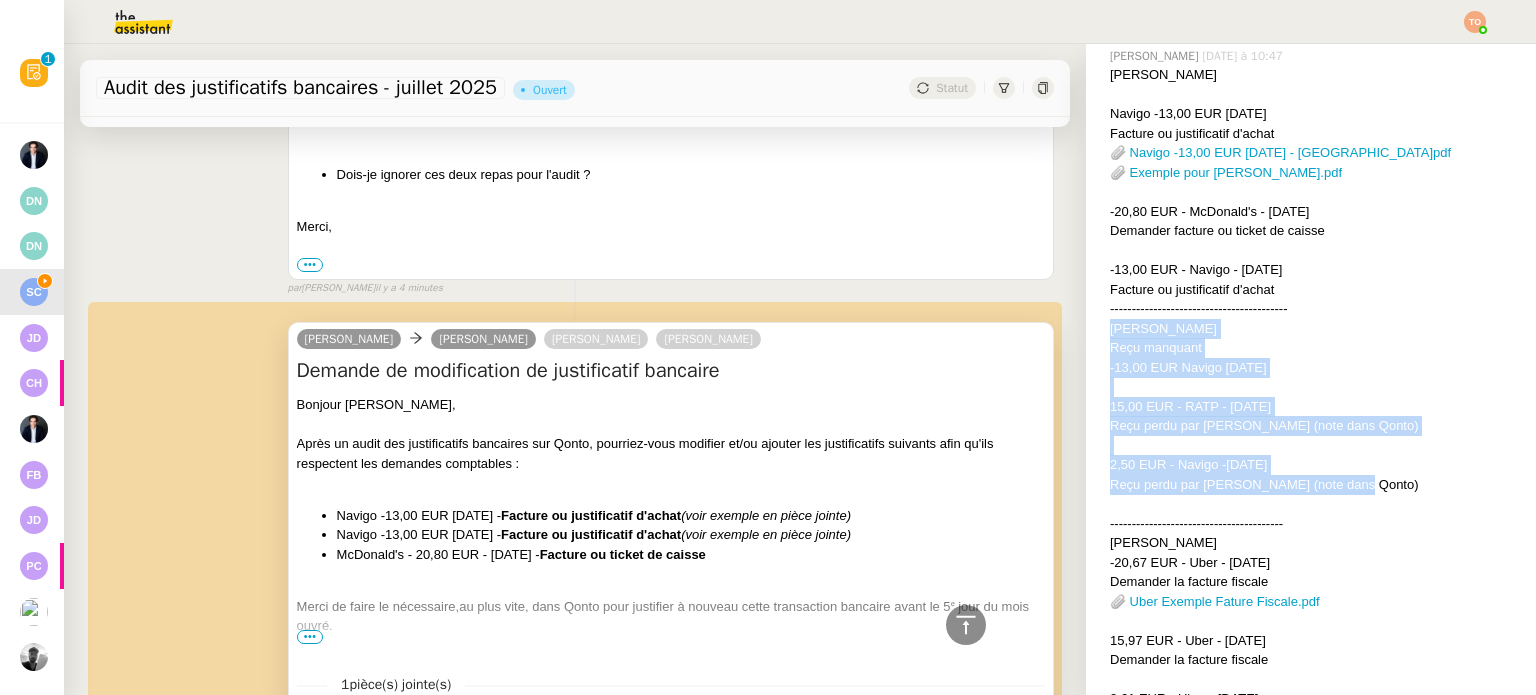scroll, scrollTop: 0, scrollLeft: 0, axis: both 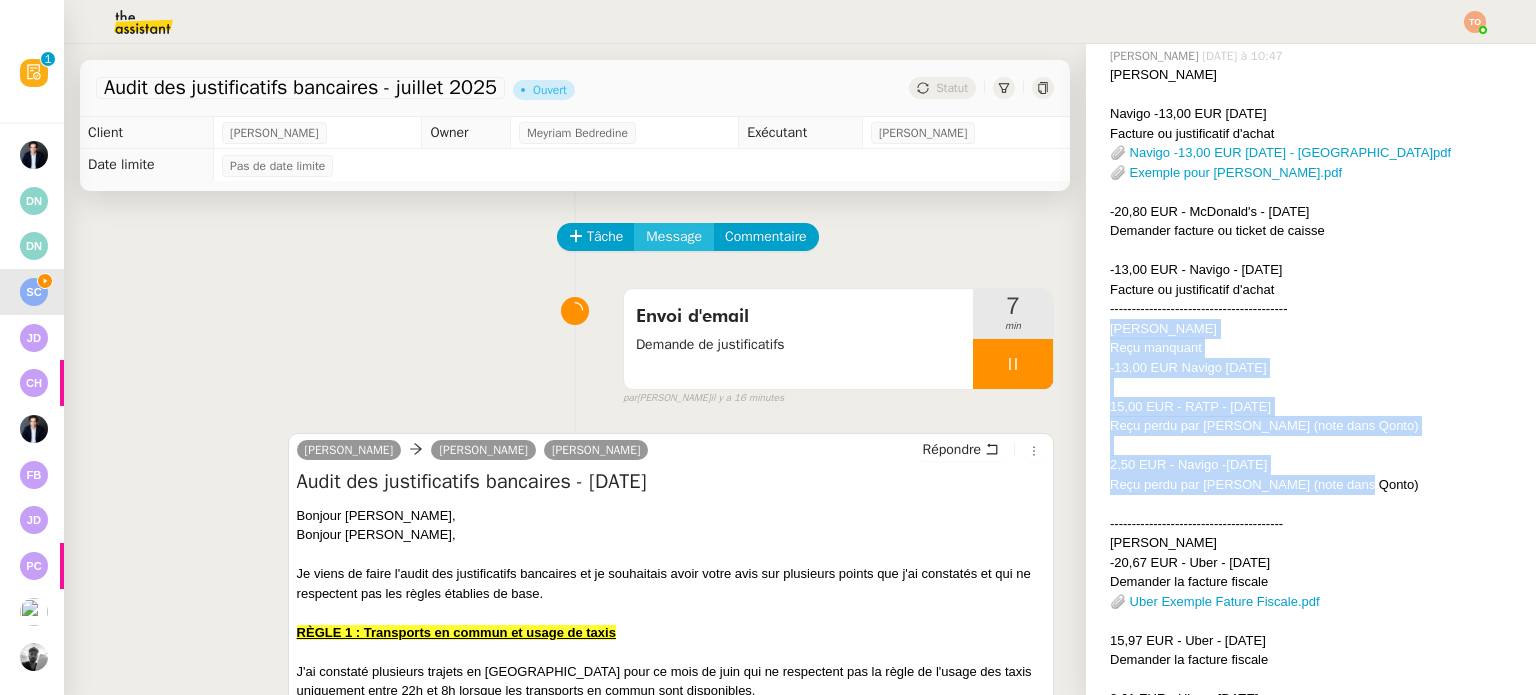click on "Message" 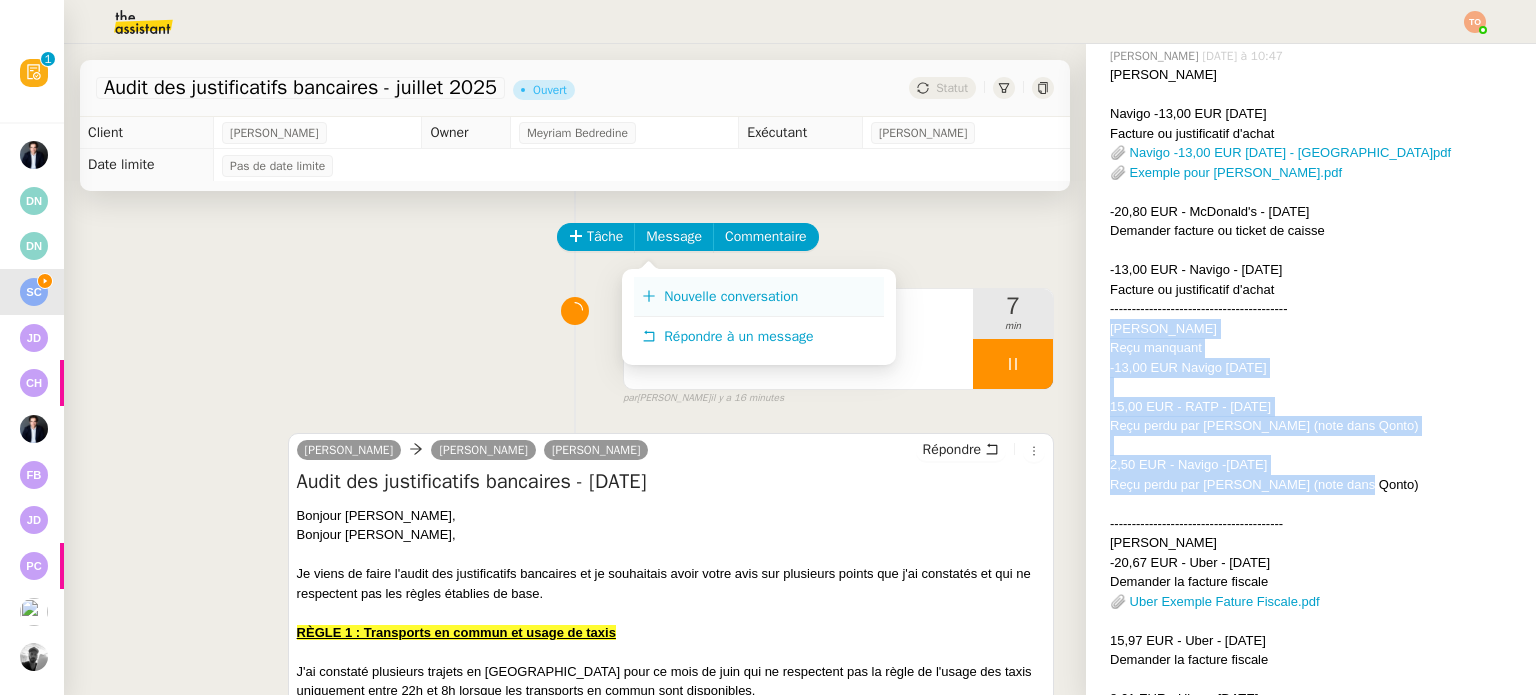 click on "Nouvelle conversation" at bounding box center (731, 296) 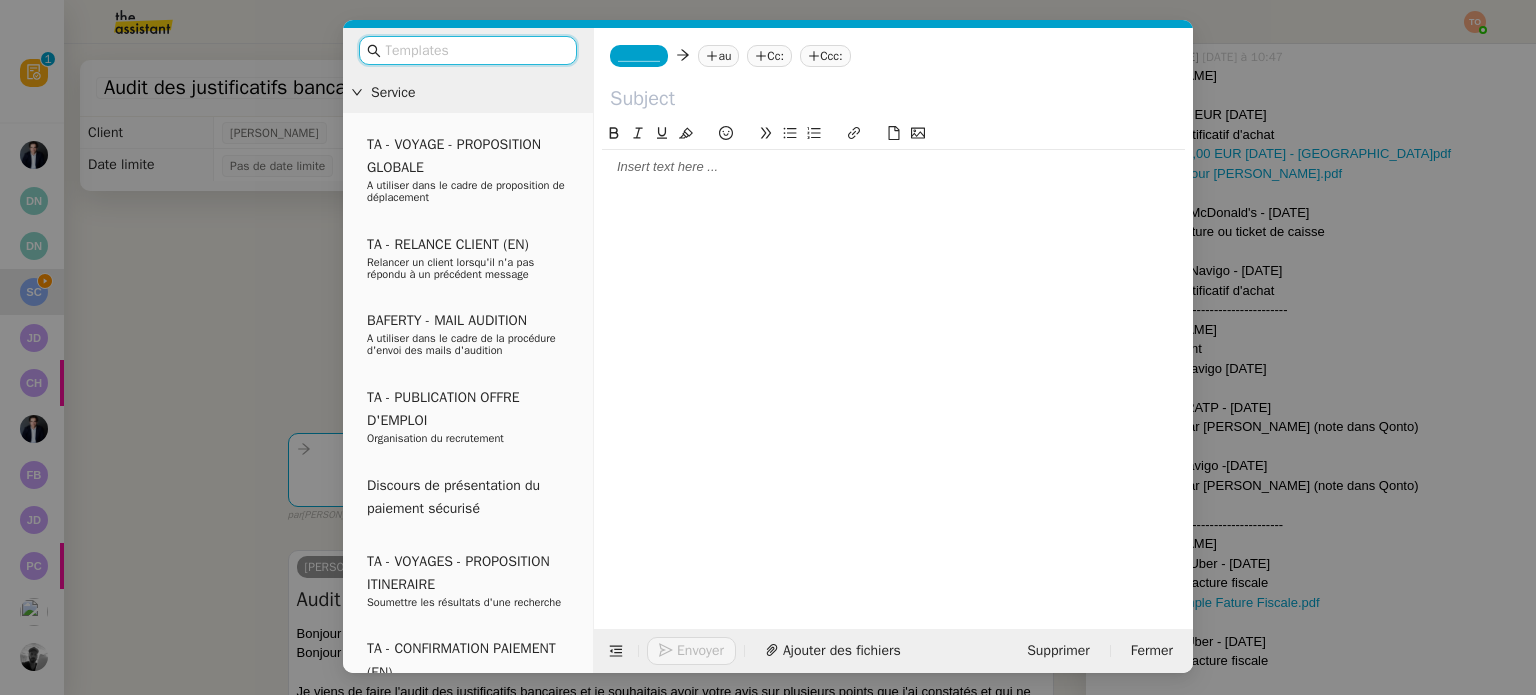 scroll, scrollTop: 902, scrollLeft: 0, axis: vertical 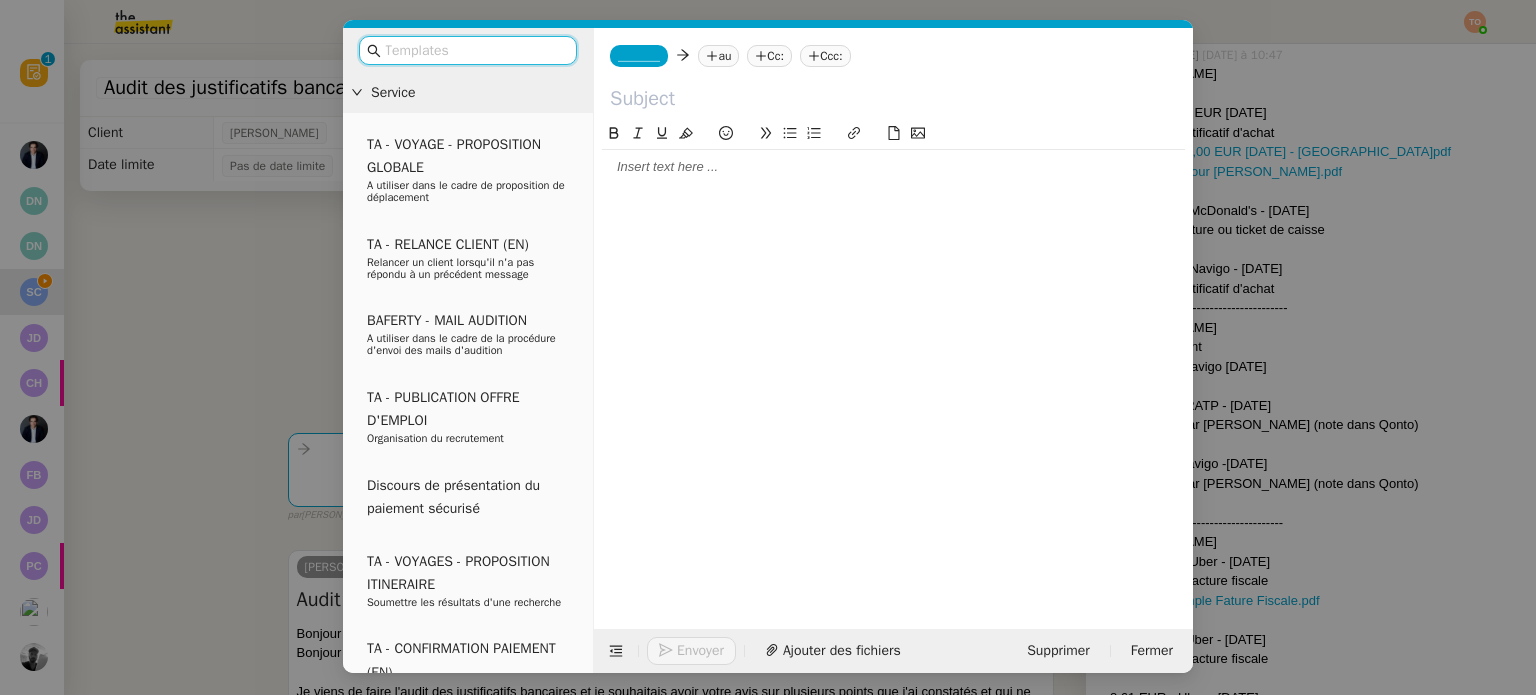 click 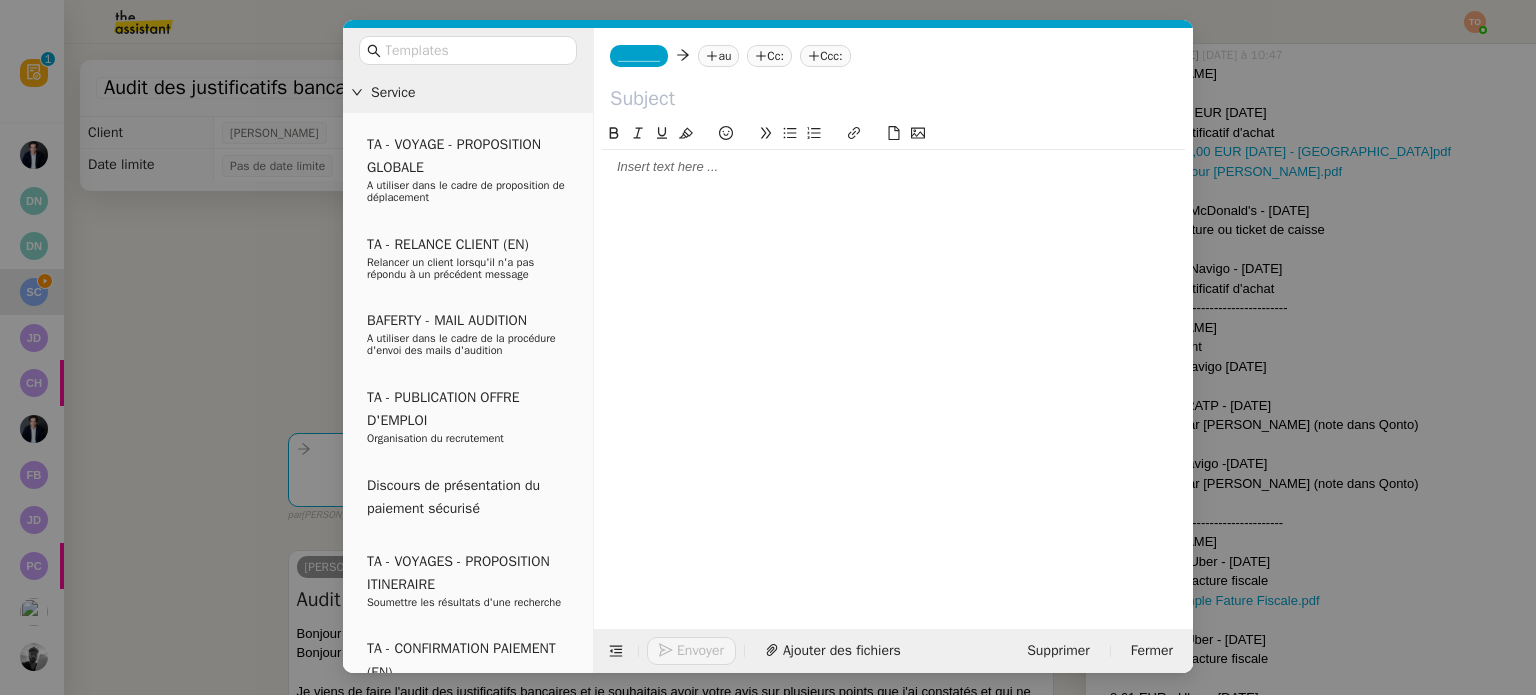 type 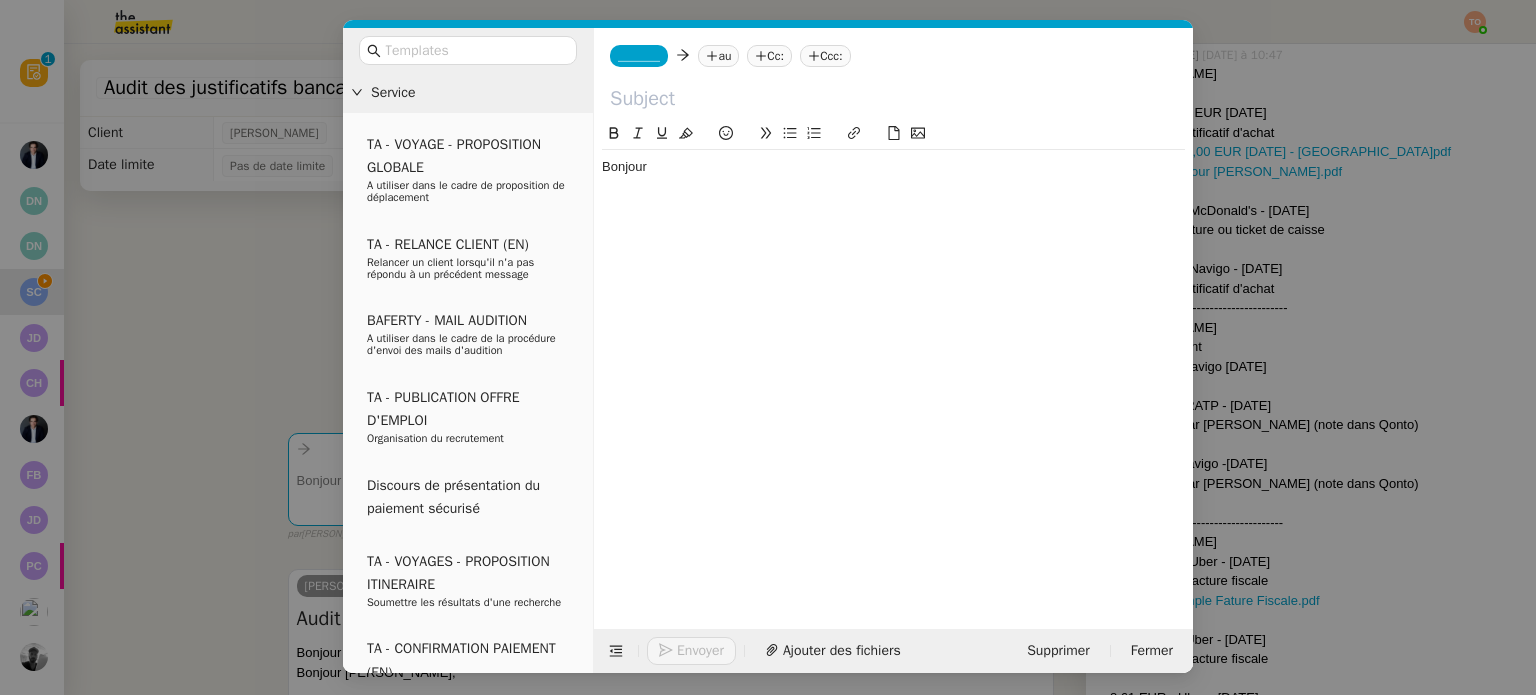 scroll, scrollTop: 0, scrollLeft: 0, axis: both 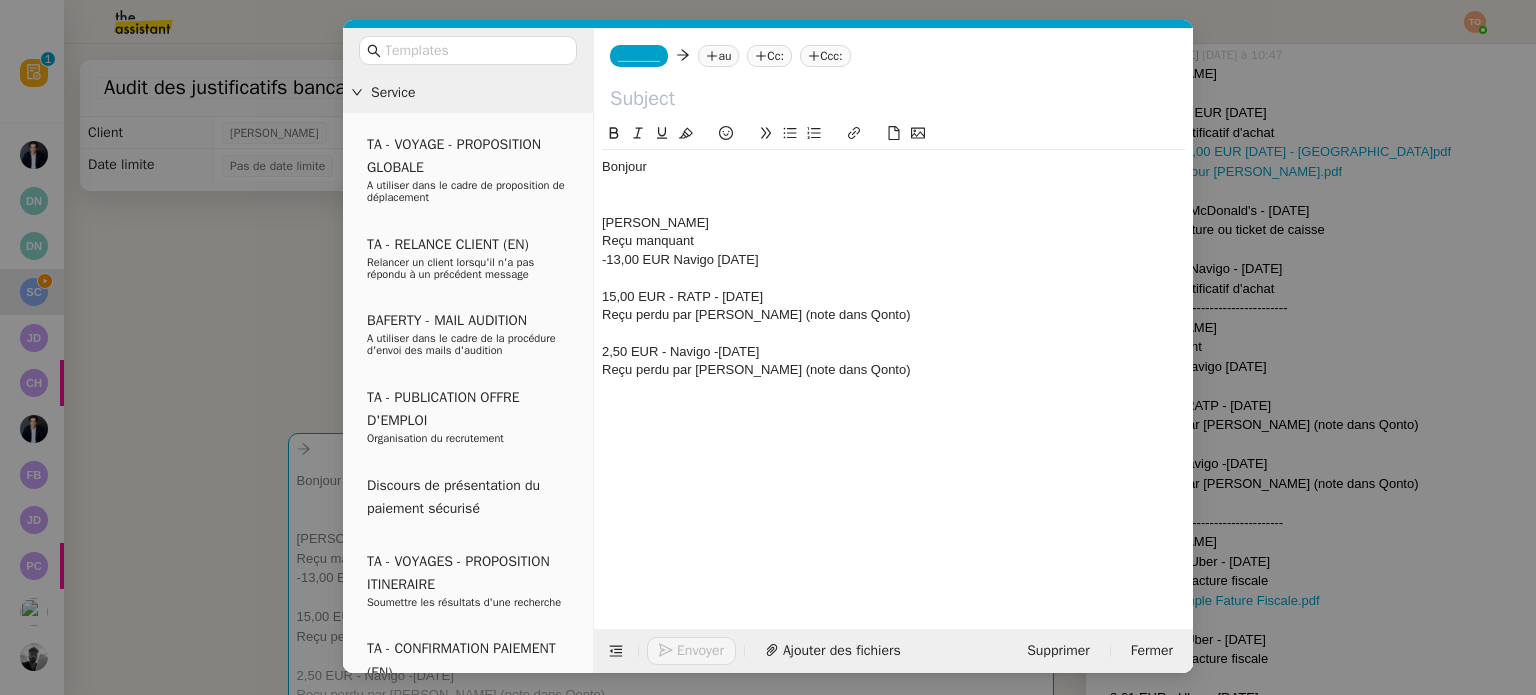 click on "Bonjour" 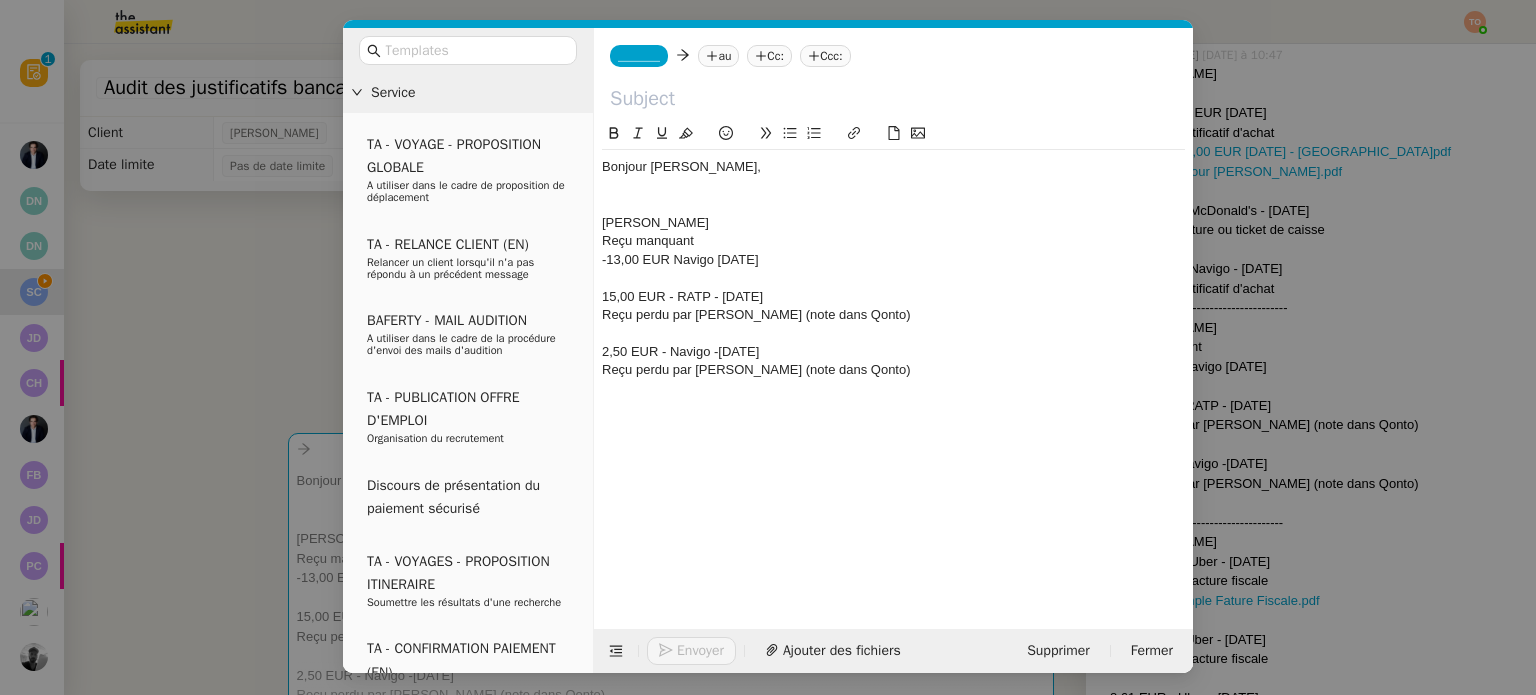 click on "_______" 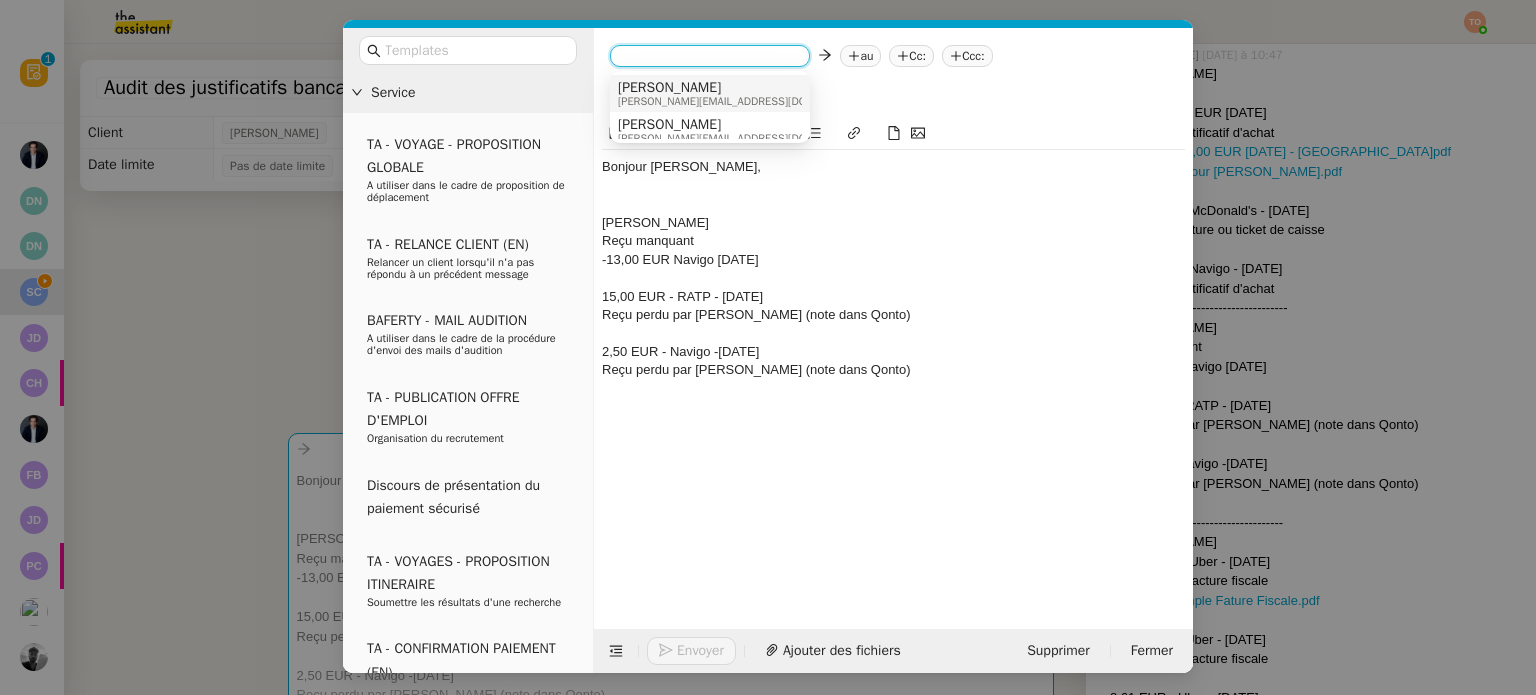 click on "[PERSON_NAME][EMAIL_ADDRESS][DOMAIN_NAME]" at bounding box center (743, 101) 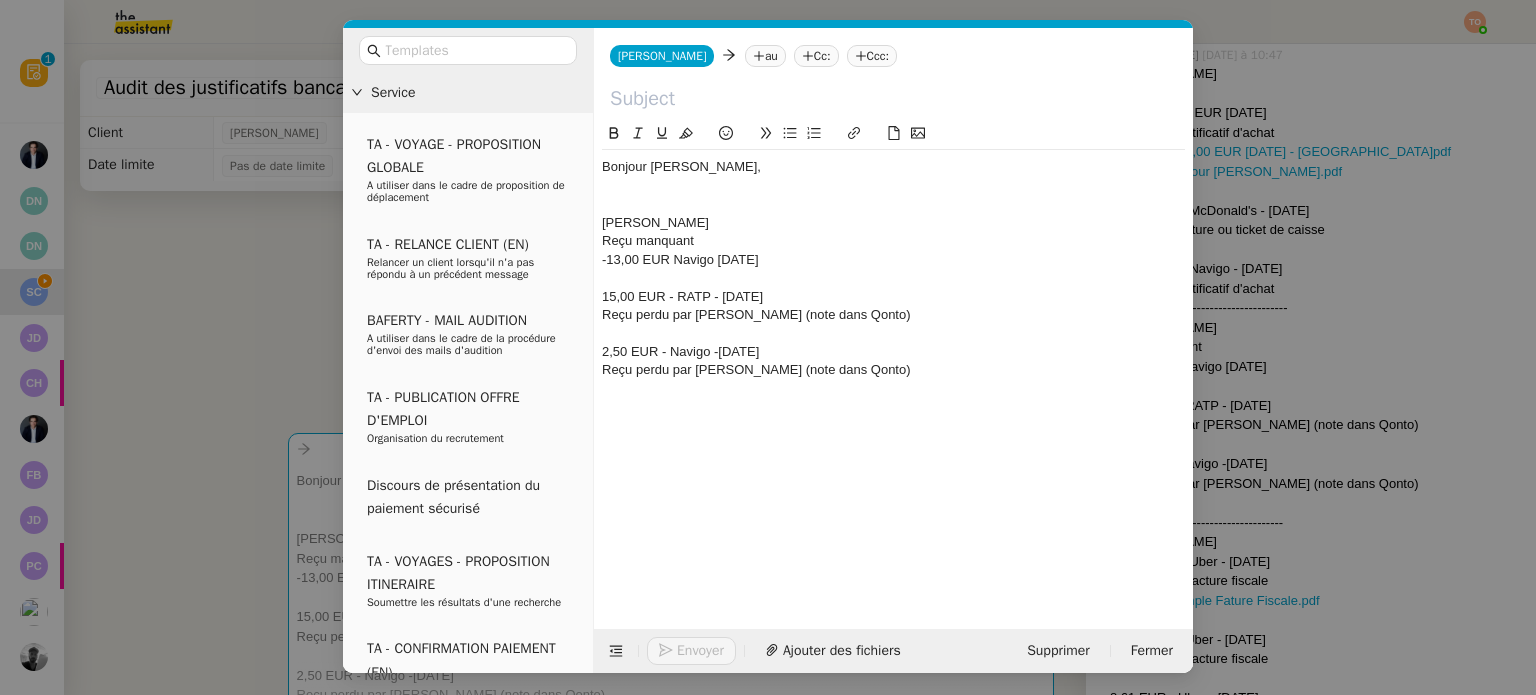 click on "Cc:" 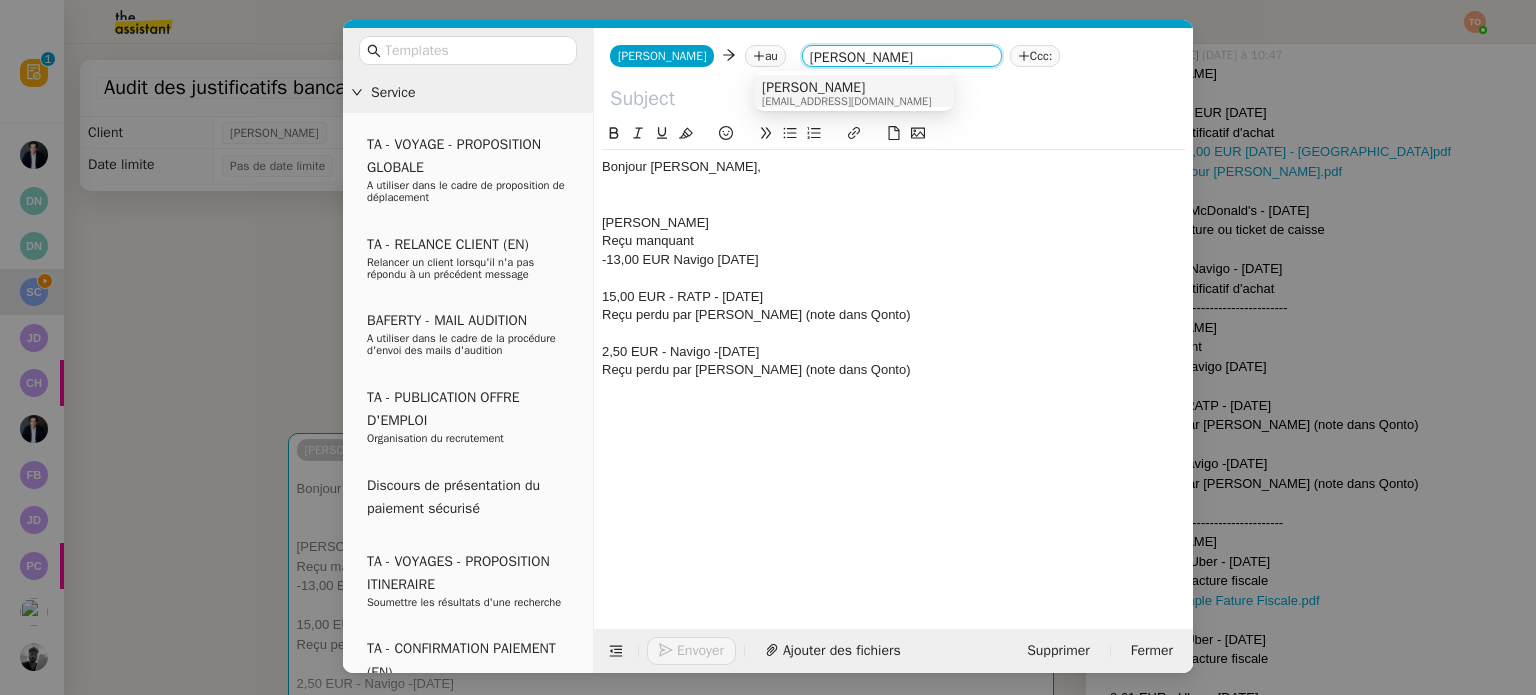 type on "sonia add" 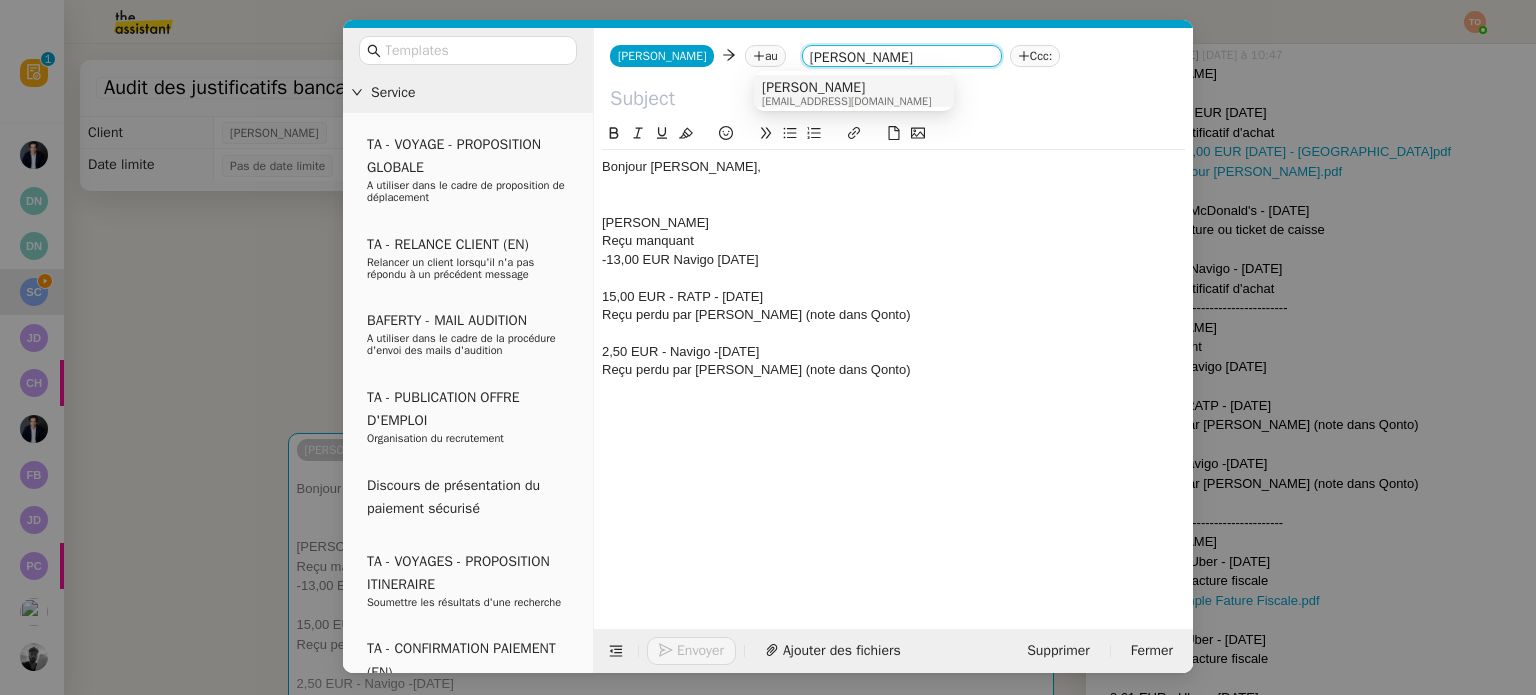 click on "cafede.sonia@addingwell.com" at bounding box center (846, 101) 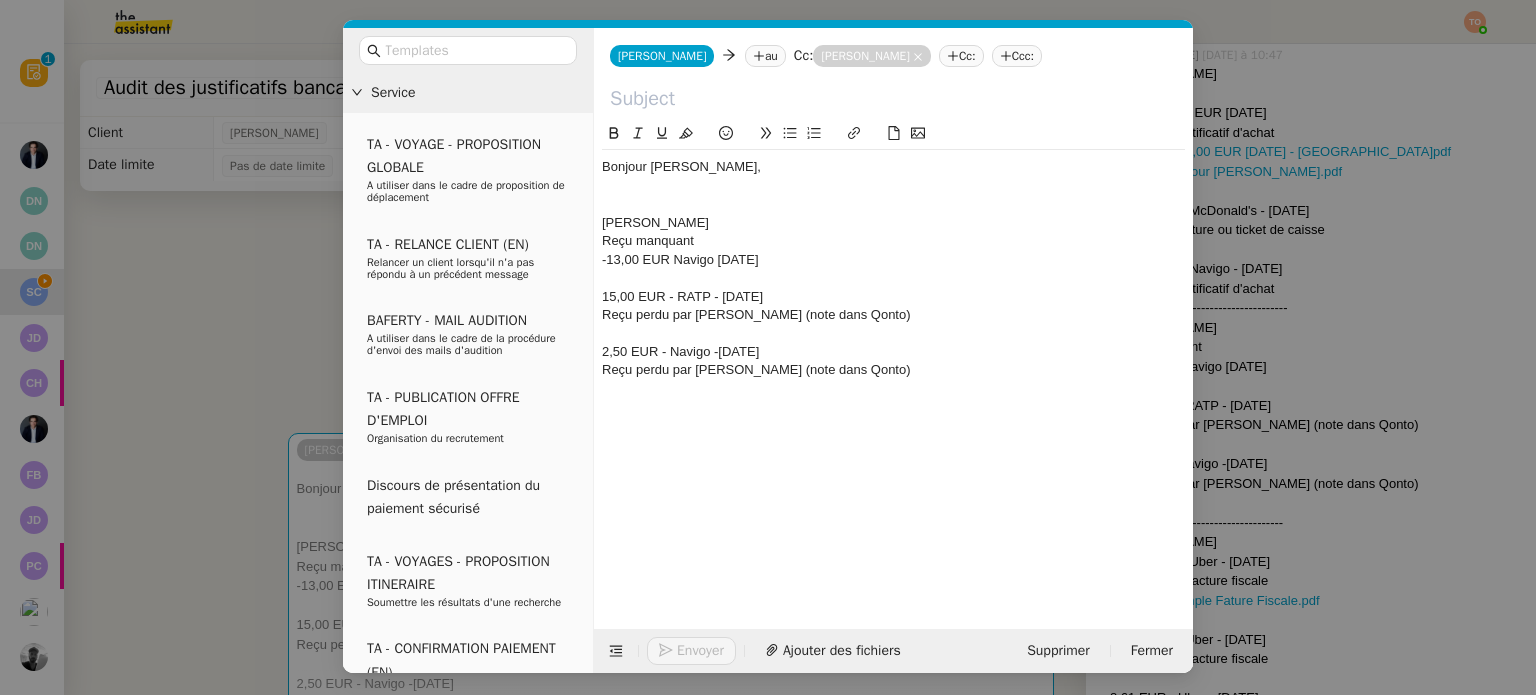 click 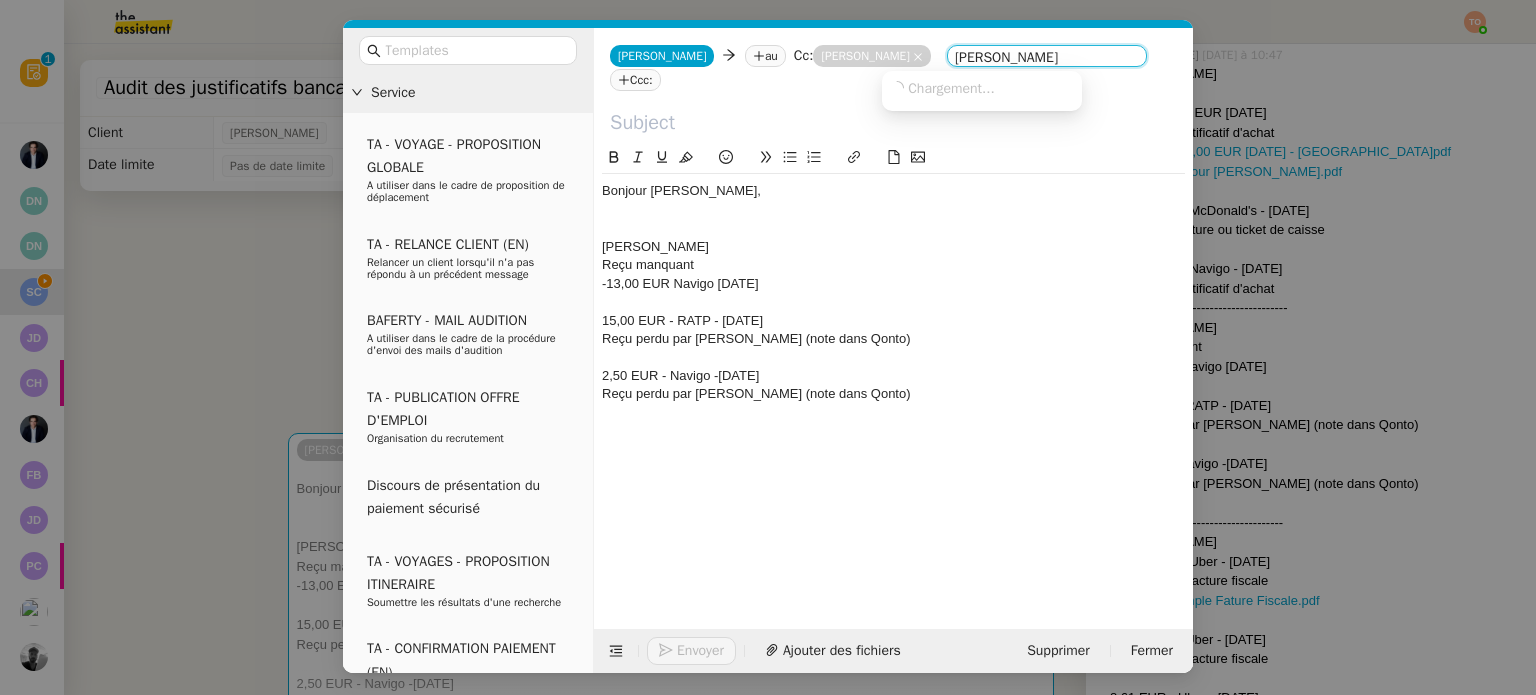 type on "julien add" 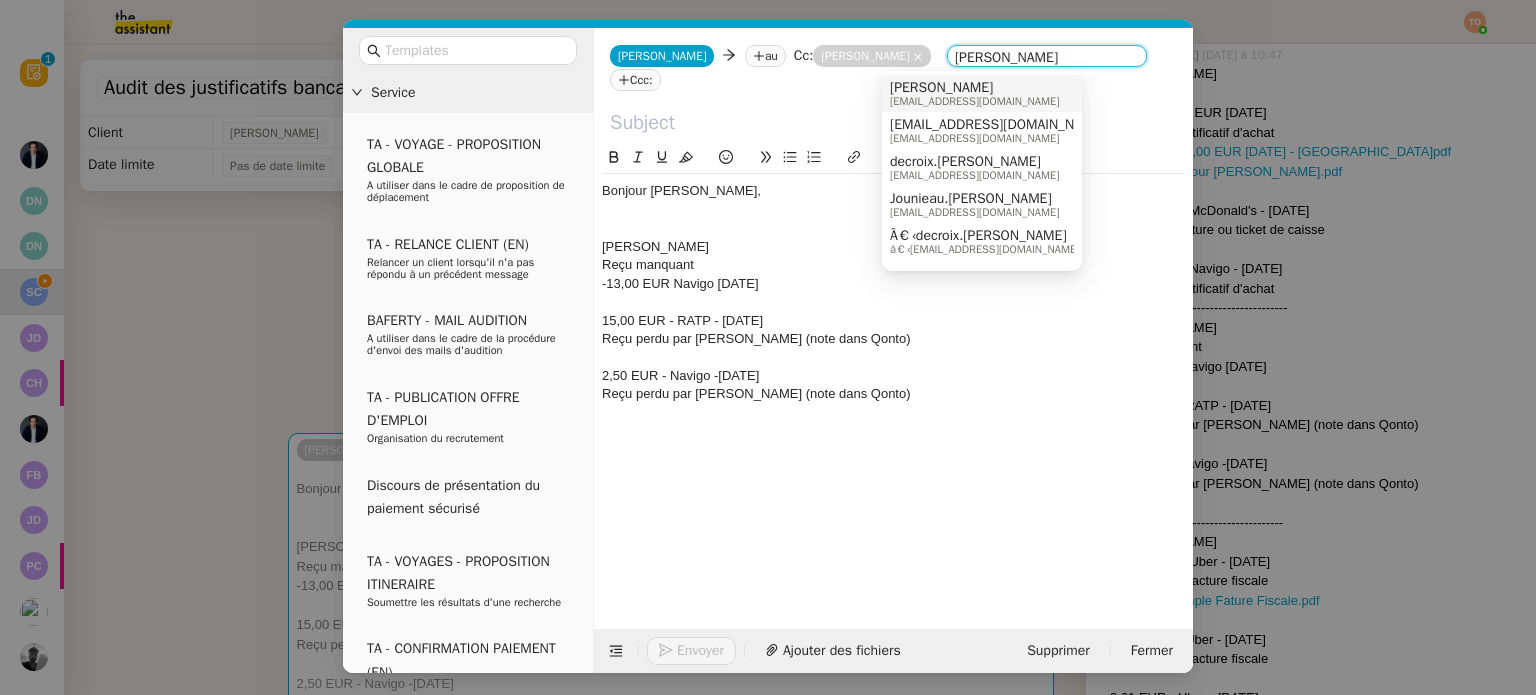 click on "[PERSON_NAME]" at bounding box center [974, 88] 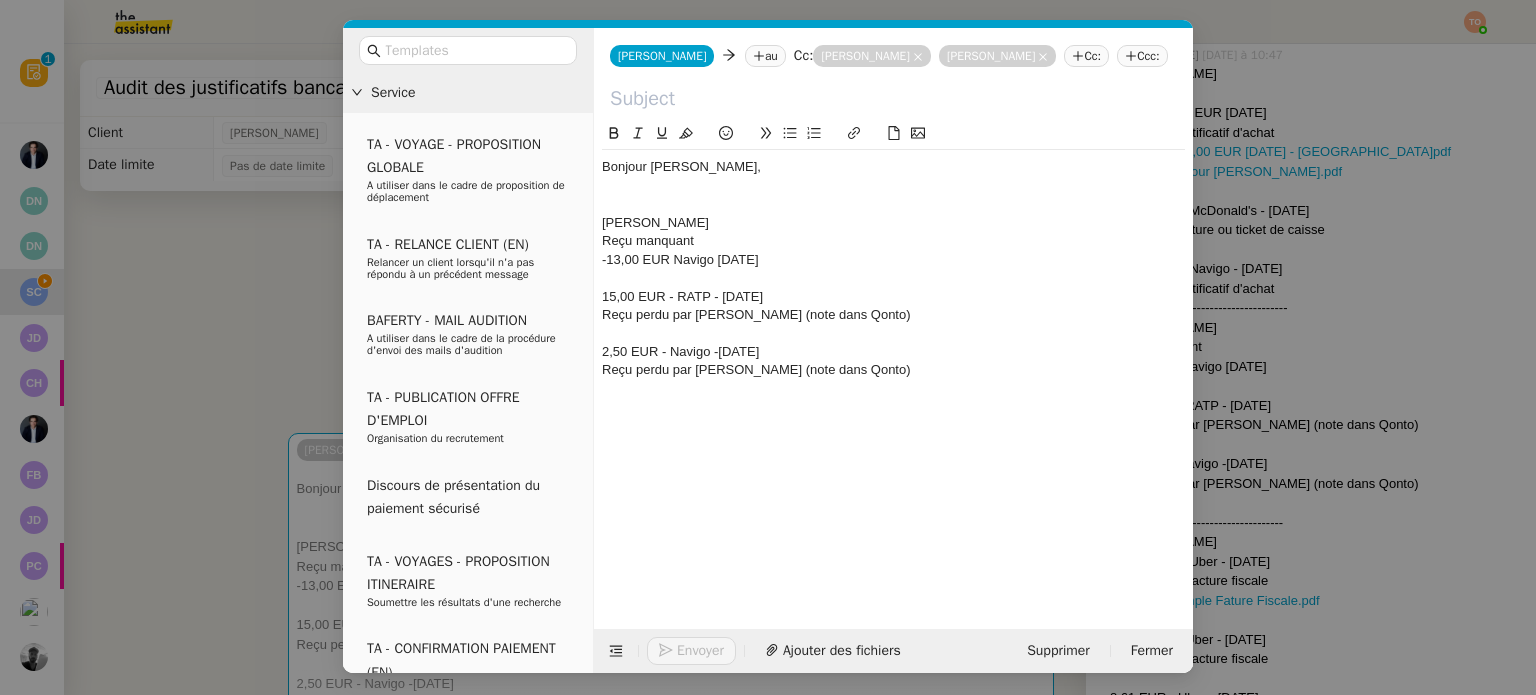 click on "au" 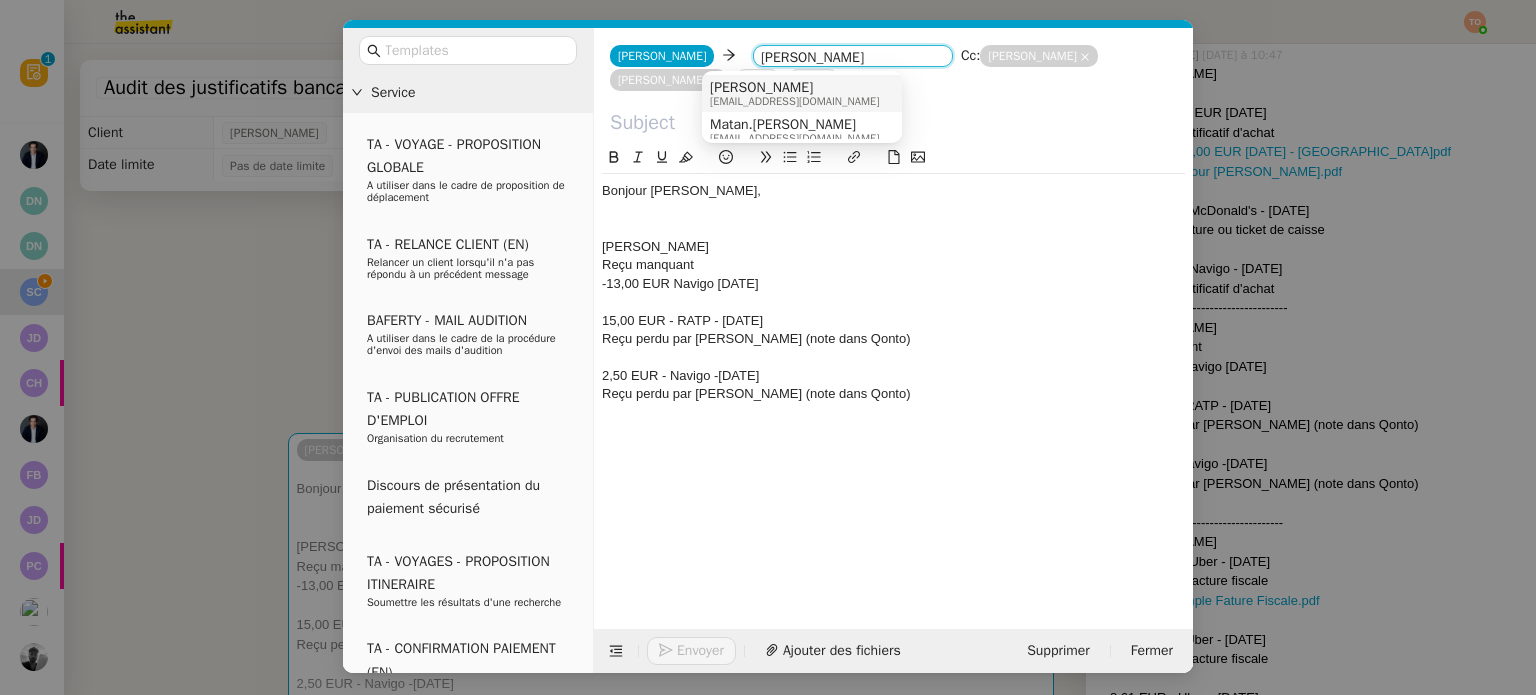 type on "maxime addin" 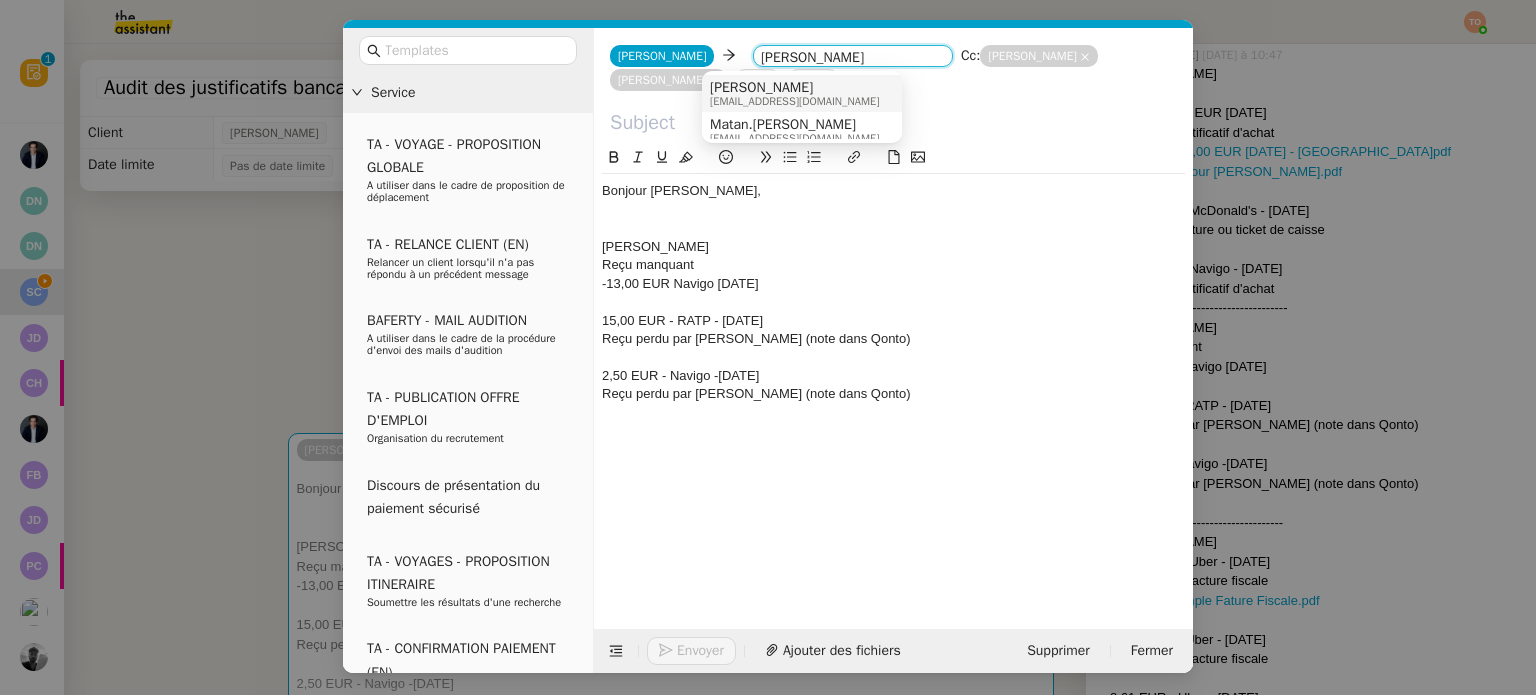 click on "Maxime Matan" at bounding box center [794, 88] 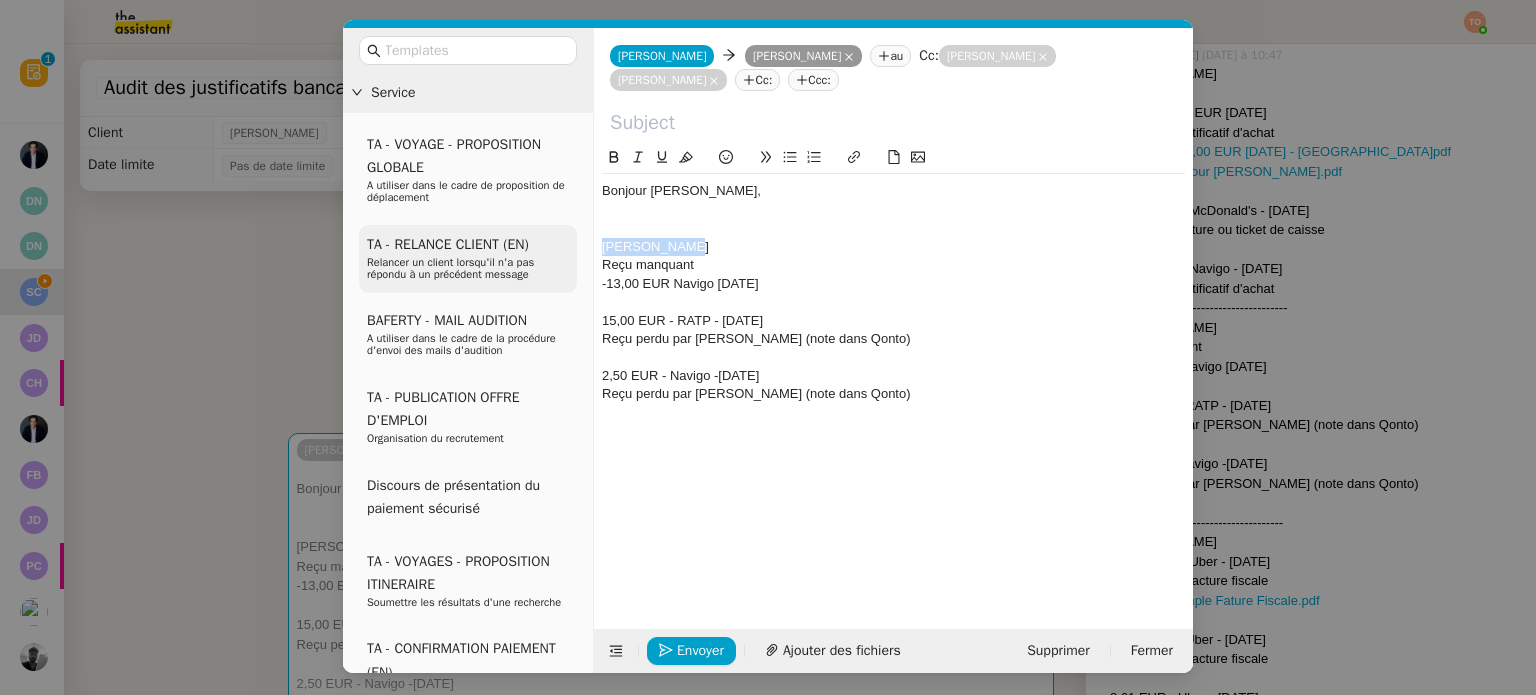 drag, startPoint x: 716, startPoint y: 249, endPoint x: 524, endPoint y: 243, distance: 192.09373 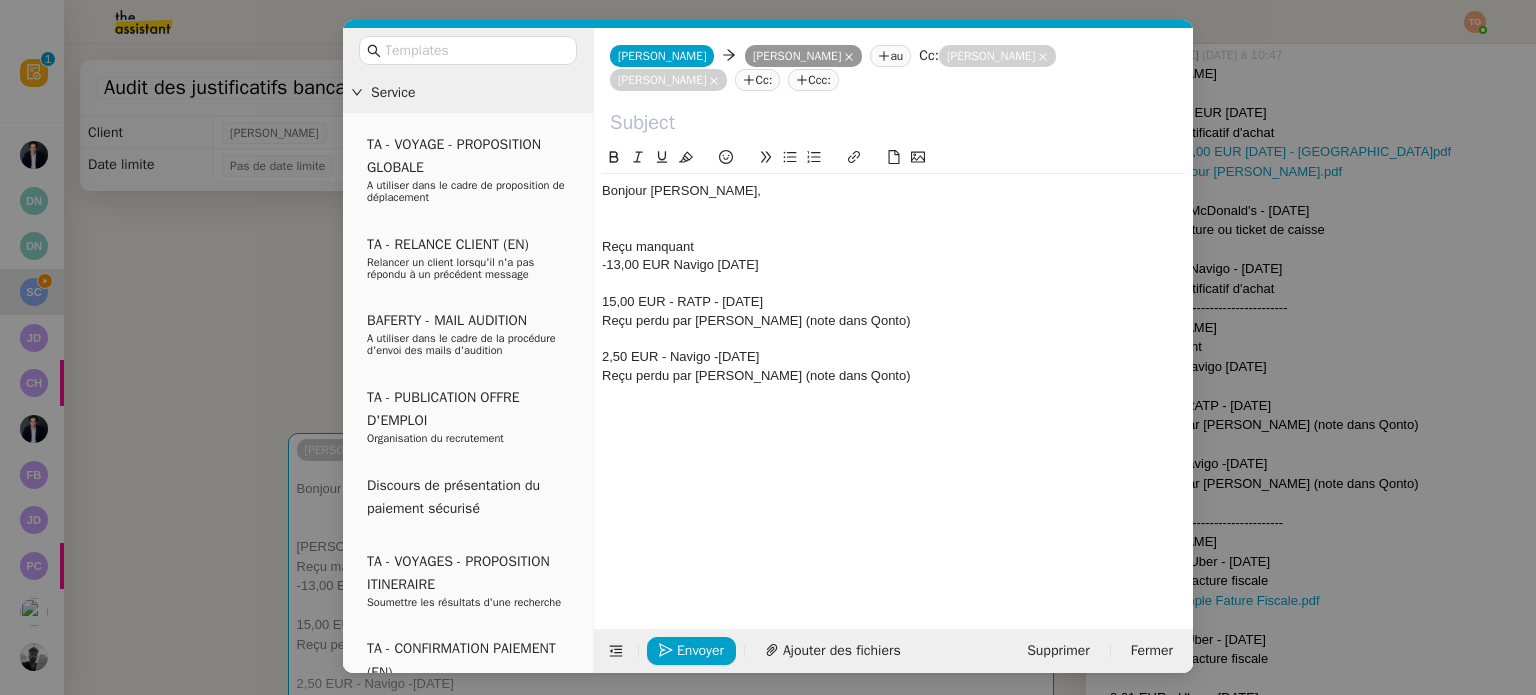click on "Service TA - VOYAGE - PROPOSITION GLOBALE    A utiliser dans le cadre de proposition de déplacement TA - RELANCE CLIENT (EN)    Relancer un client lorsqu'il n'a pas répondu à un précédent message BAFERTY - MAIL AUDITION    A utiliser dans le cadre de la procédure d'envoi des mails d'audition TA - PUBLICATION OFFRE D'EMPLOI     Organisation du recrutement Discours de présentation du paiement sécurisé    TA - VOYAGES - PROPOSITION ITINERAIRE    Soumettre les résultats d'une recherche TA - CONFIRMATION PAIEMENT (EN)    Confirmer avec le client de modèle de transaction - Attention Plan Pro nécessaire. TA - COURRIER EXPEDIE (recommandé)    A utiliser dans le cadre de l'envoi d'un courrier recommandé TA - PARTAGE DE CALENDRIER (EN)    A utiliser pour demander au client de partager son calendrier afin de faciliter l'accès et la gestion PSPI - Appel de fonds MJL    A utiliser dans le cadre de la procédure d'appel de fonds MJL TA - RELANCE CLIENT    TA - AR PROCEDURES        21 YIELD" at bounding box center (768, 347) 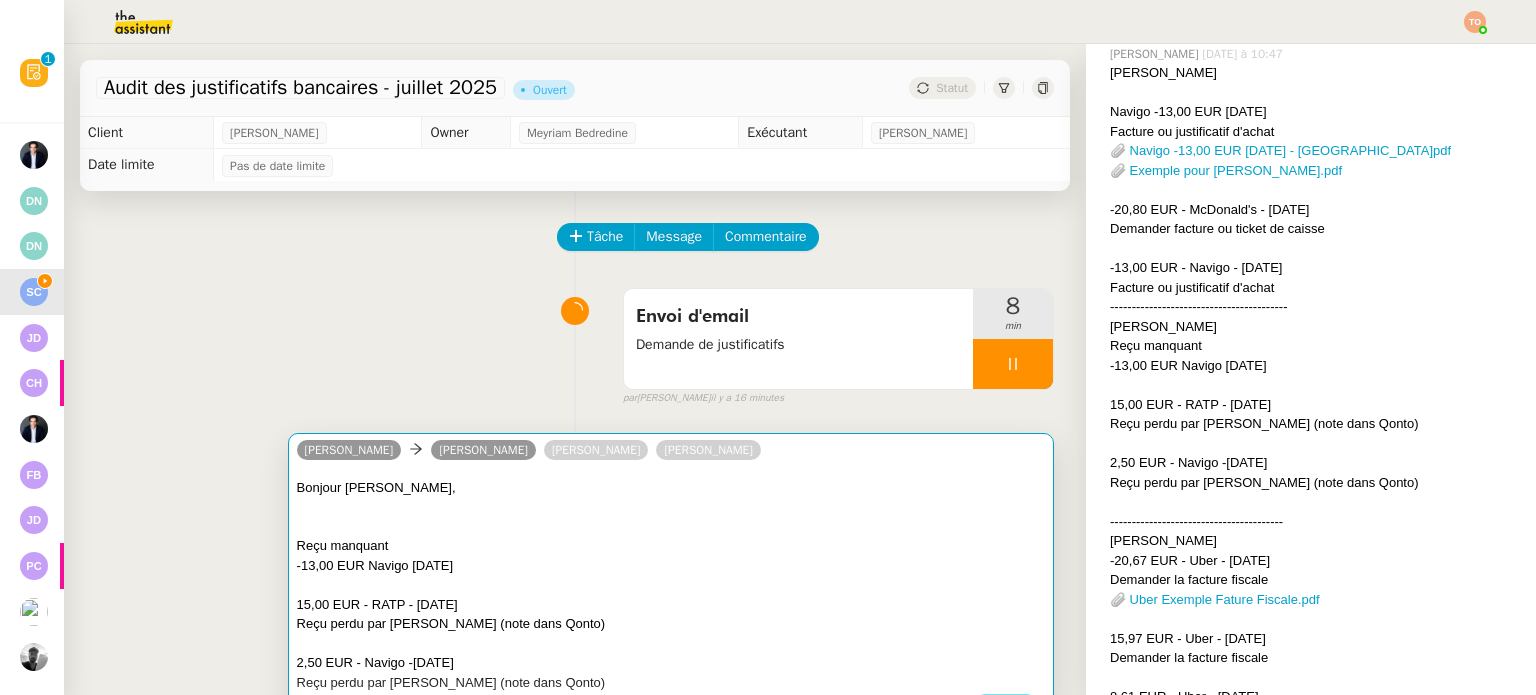 scroll, scrollTop: 900, scrollLeft: 0, axis: vertical 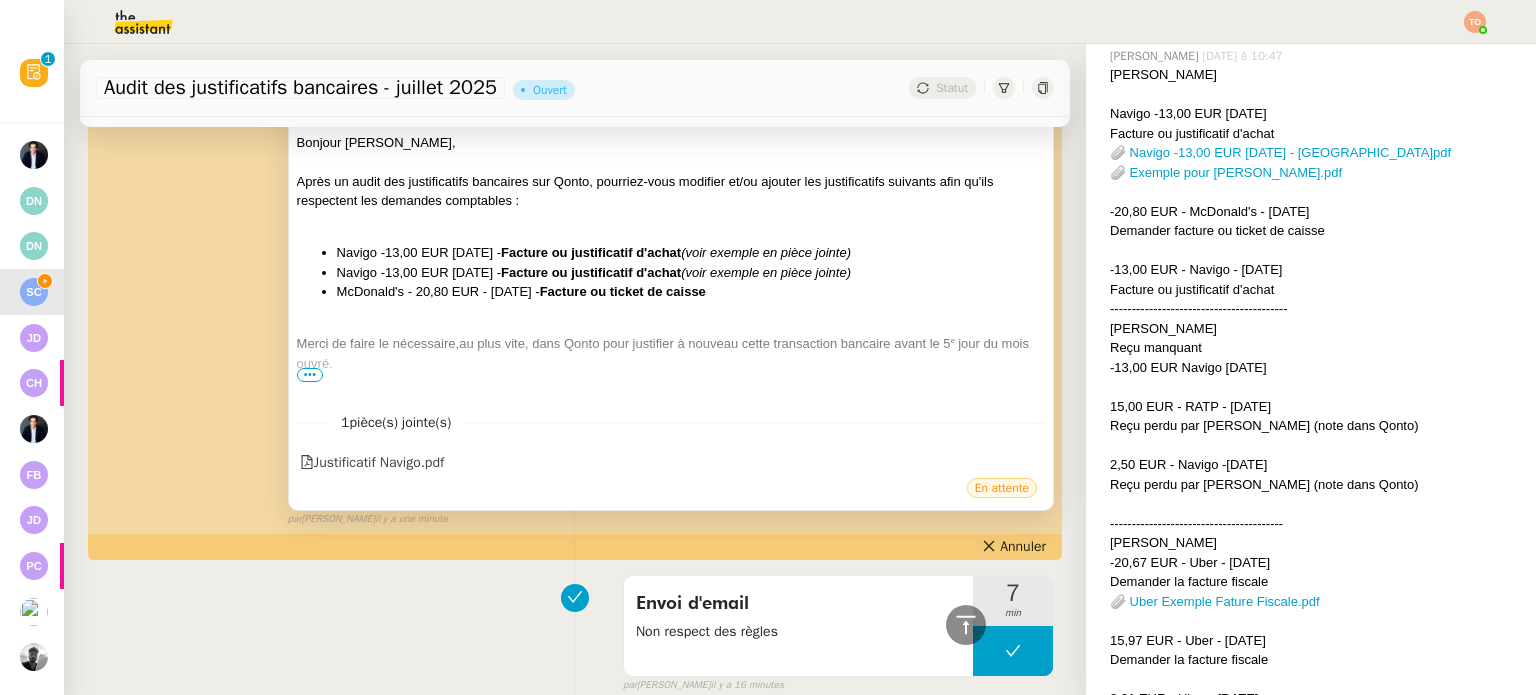 click on "•••" at bounding box center (310, 375) 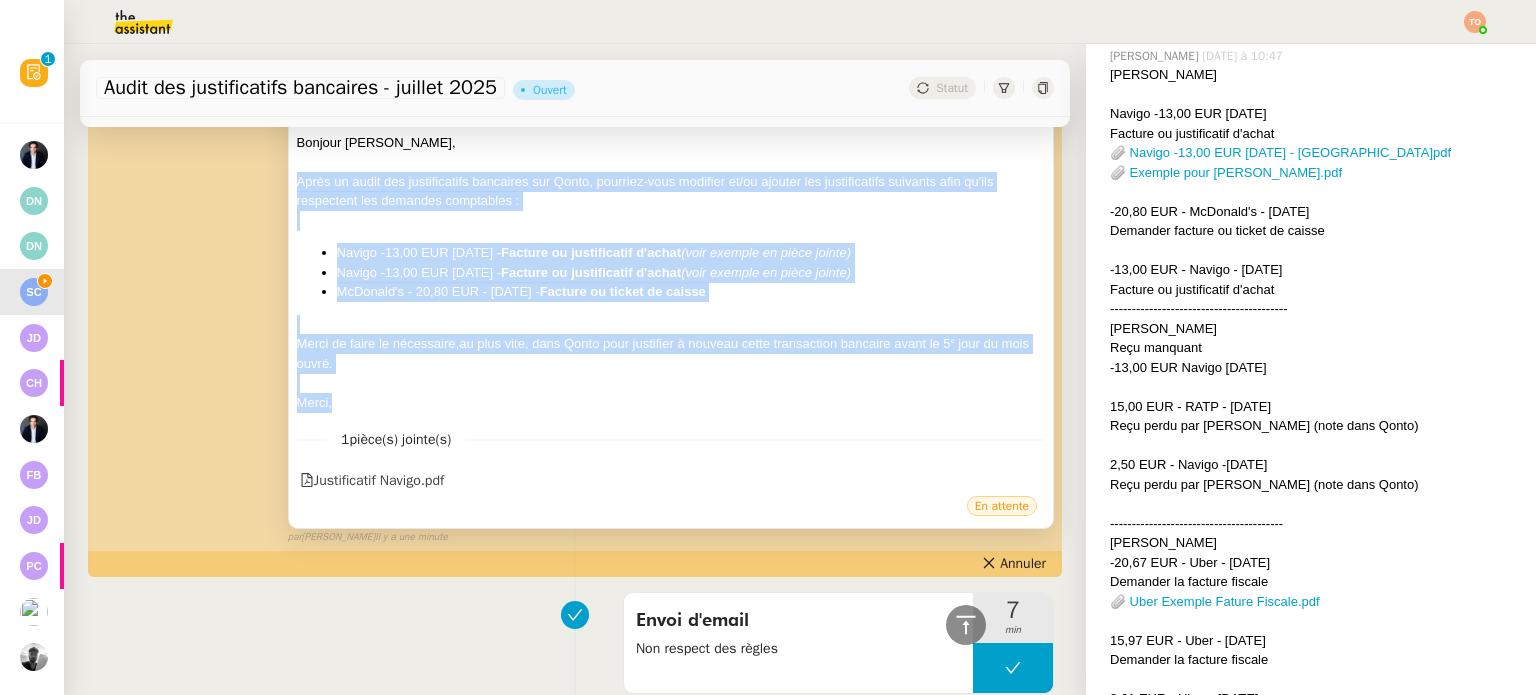 drag, startPoint x: 292, startPoint y: 221, endPoint x: 410, endPoint y: 451, distance: 258.5034 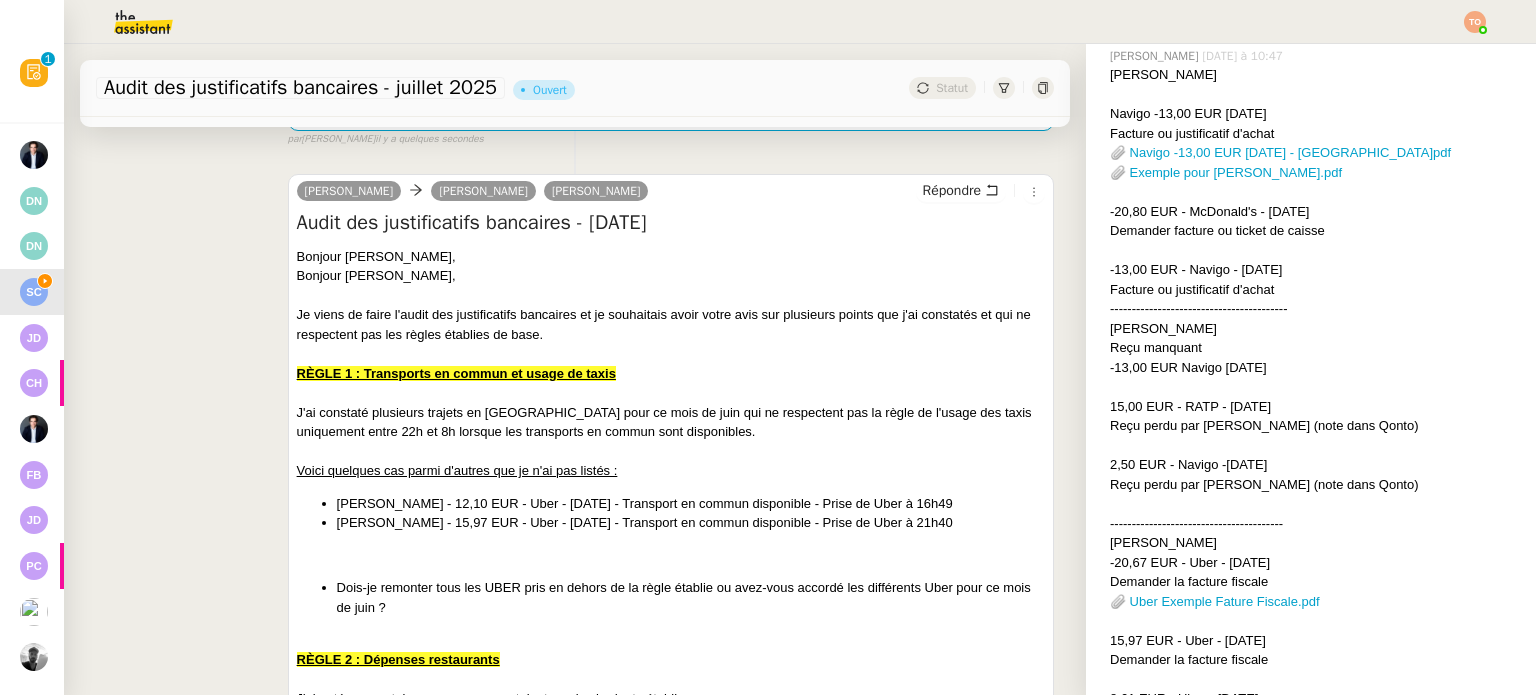 scroll, scrollTop: 0, scrollLeft: 0, axis: both 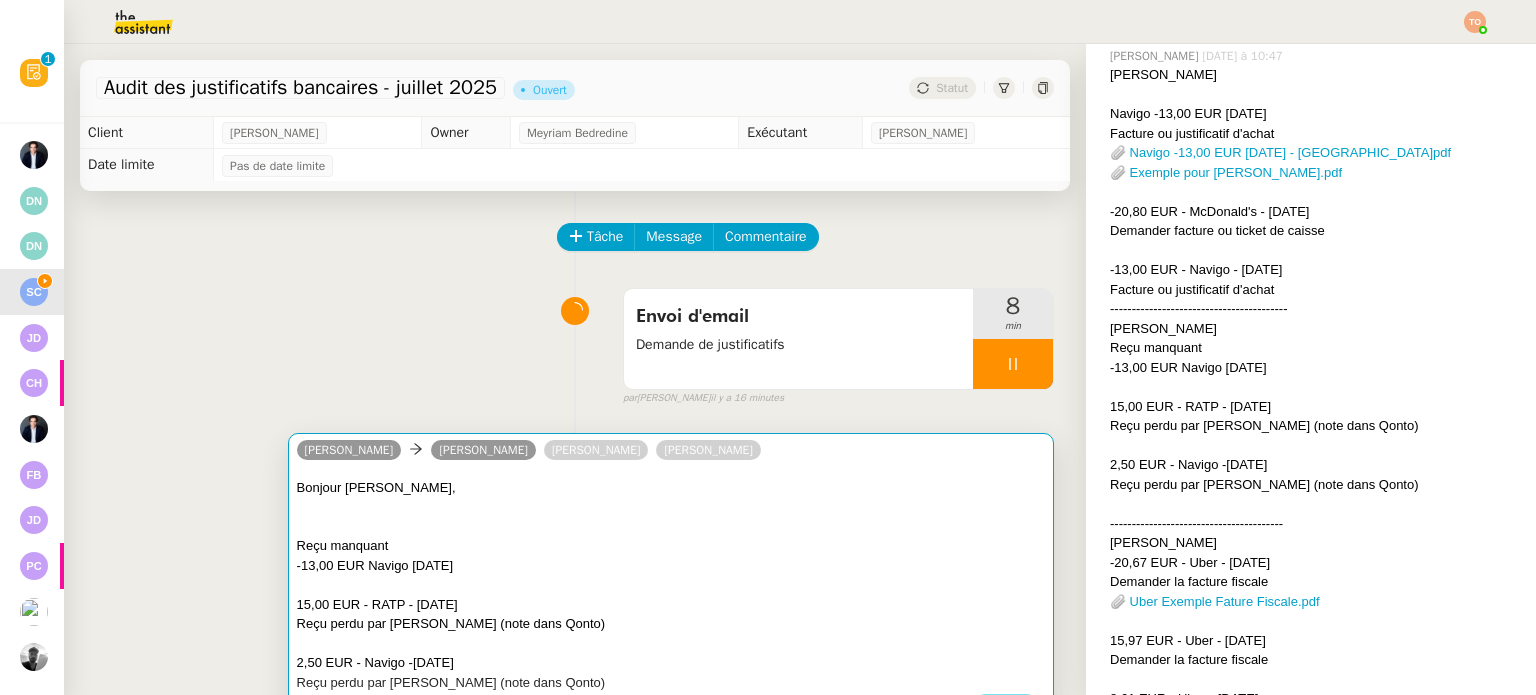 click on "Reçu manquant" at bounding box center [671, 546] 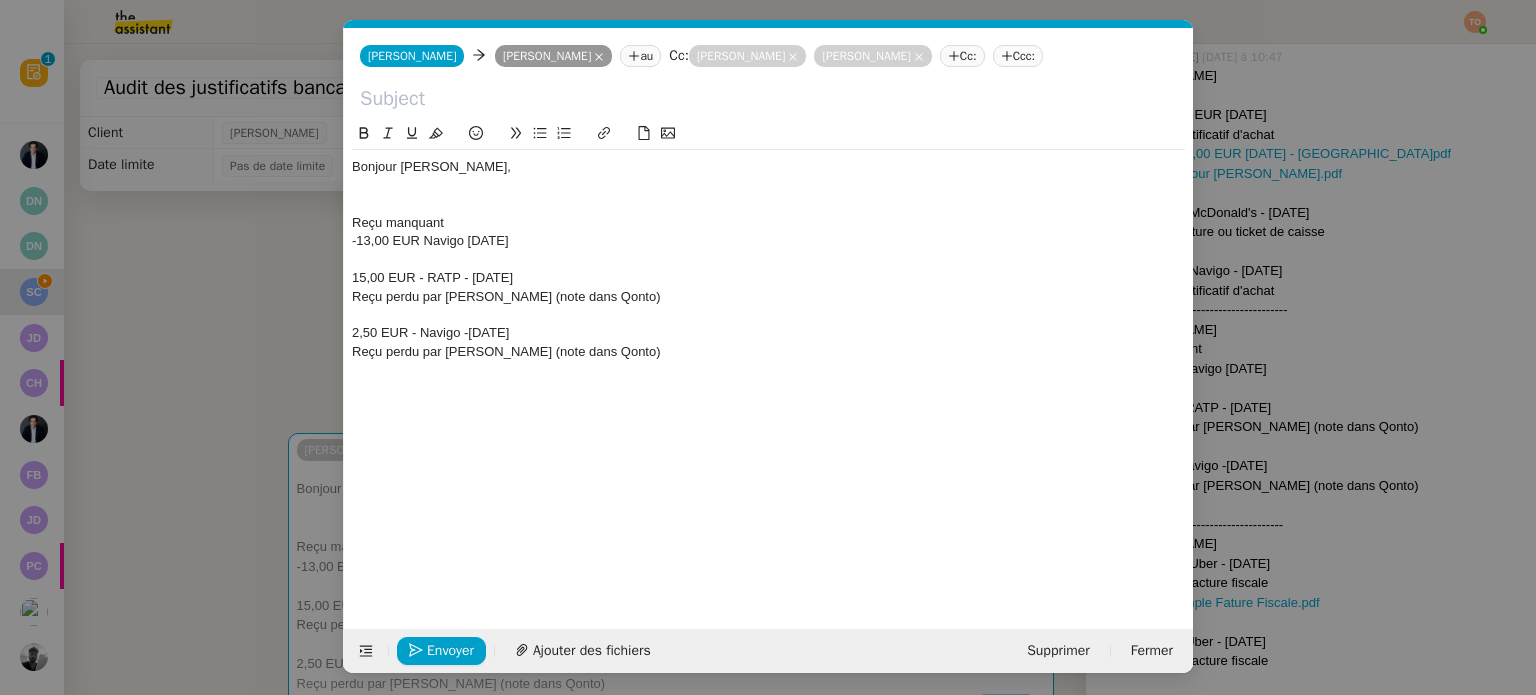 scroll, scrollTop: 902, scrollLeft: 0, axis: vertical 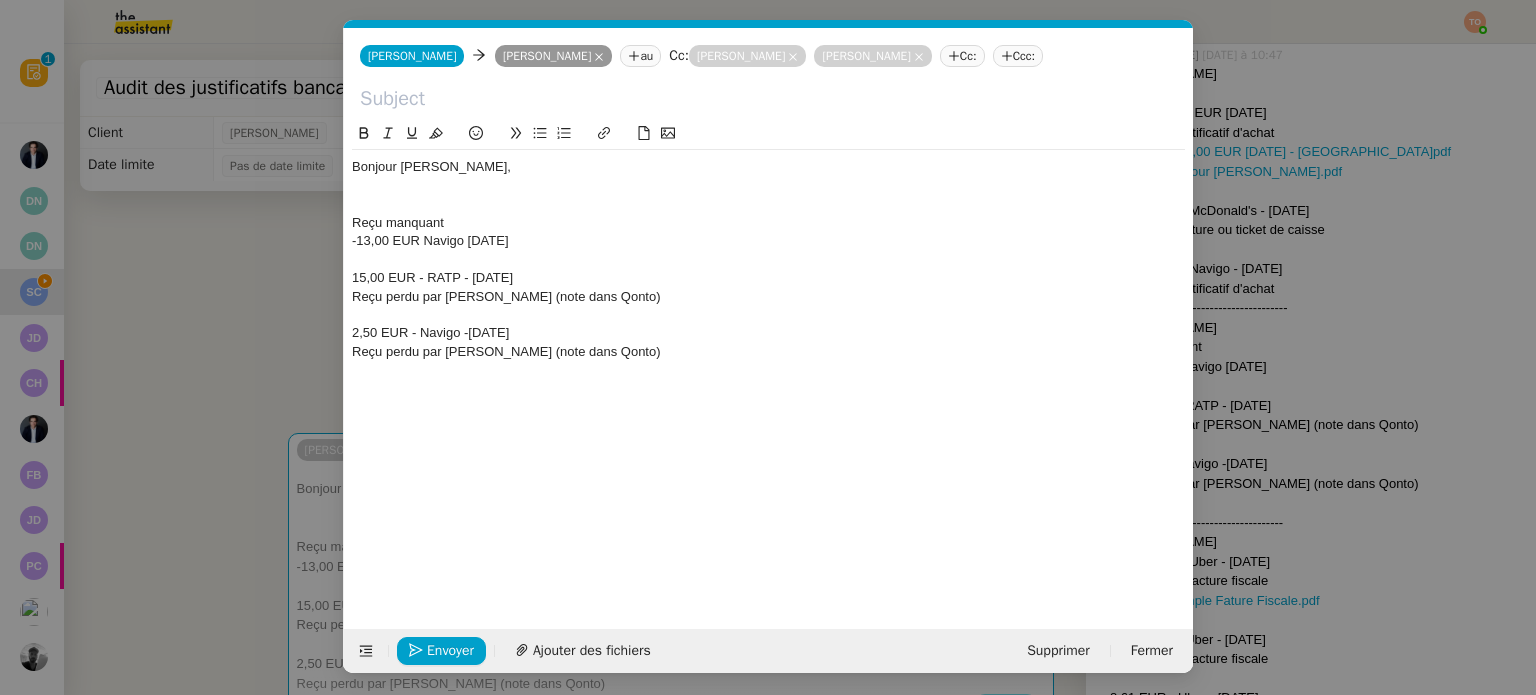 click 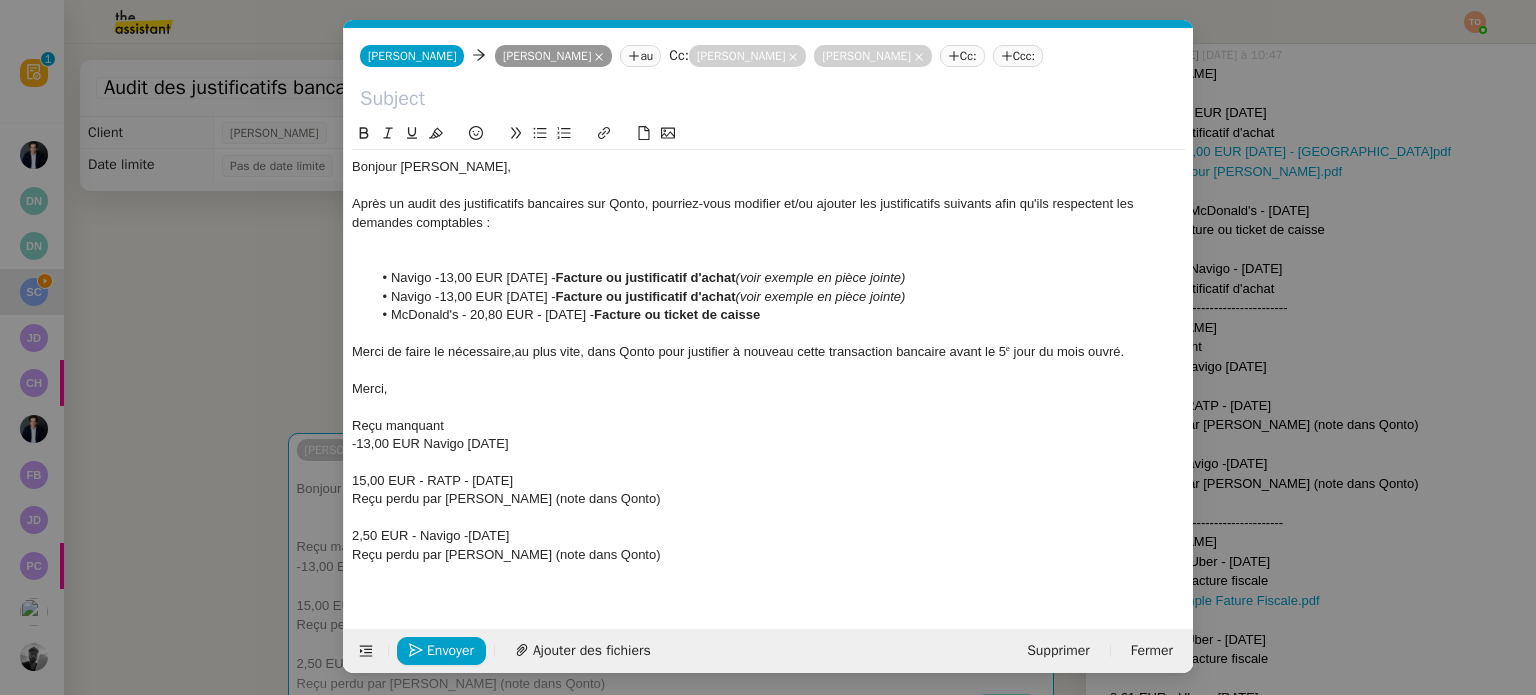 scroll, scrollTop: 0, scrollLeft: 0, axis: both 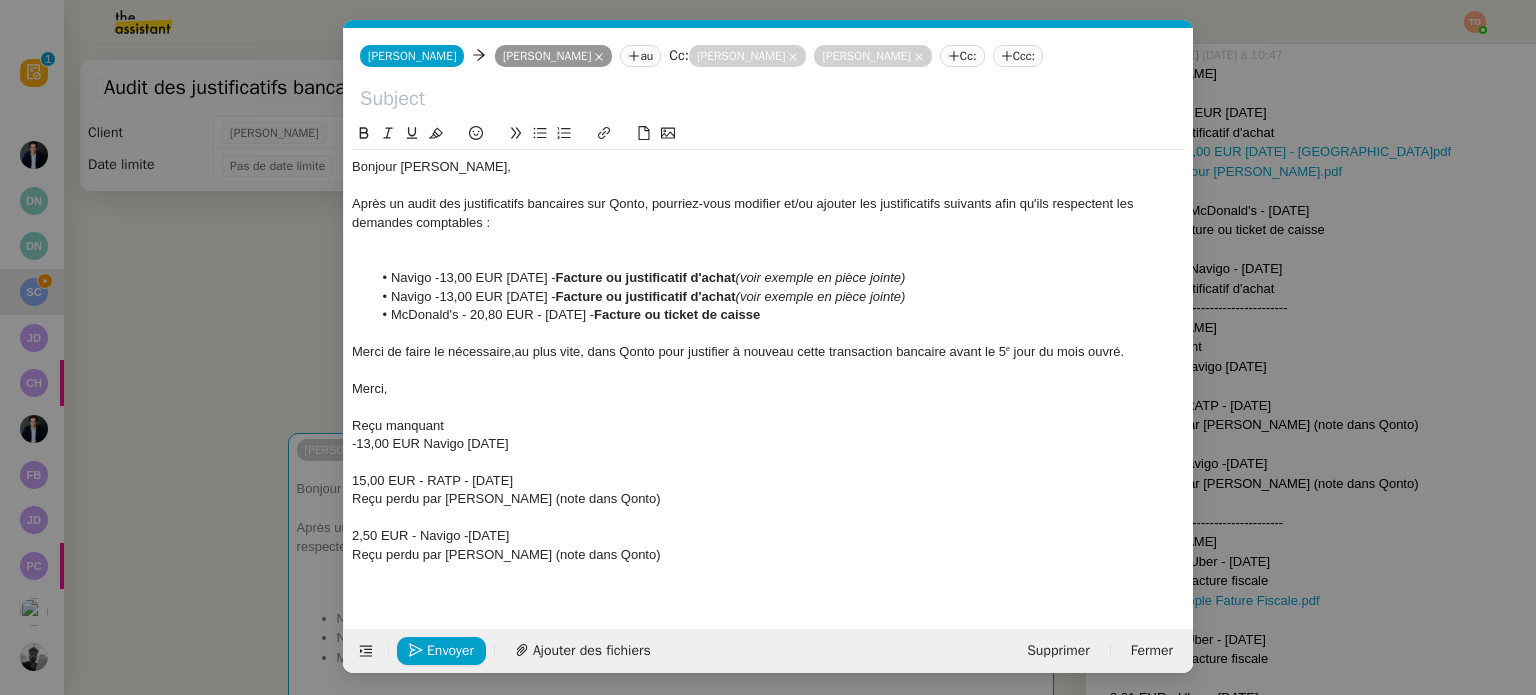 click 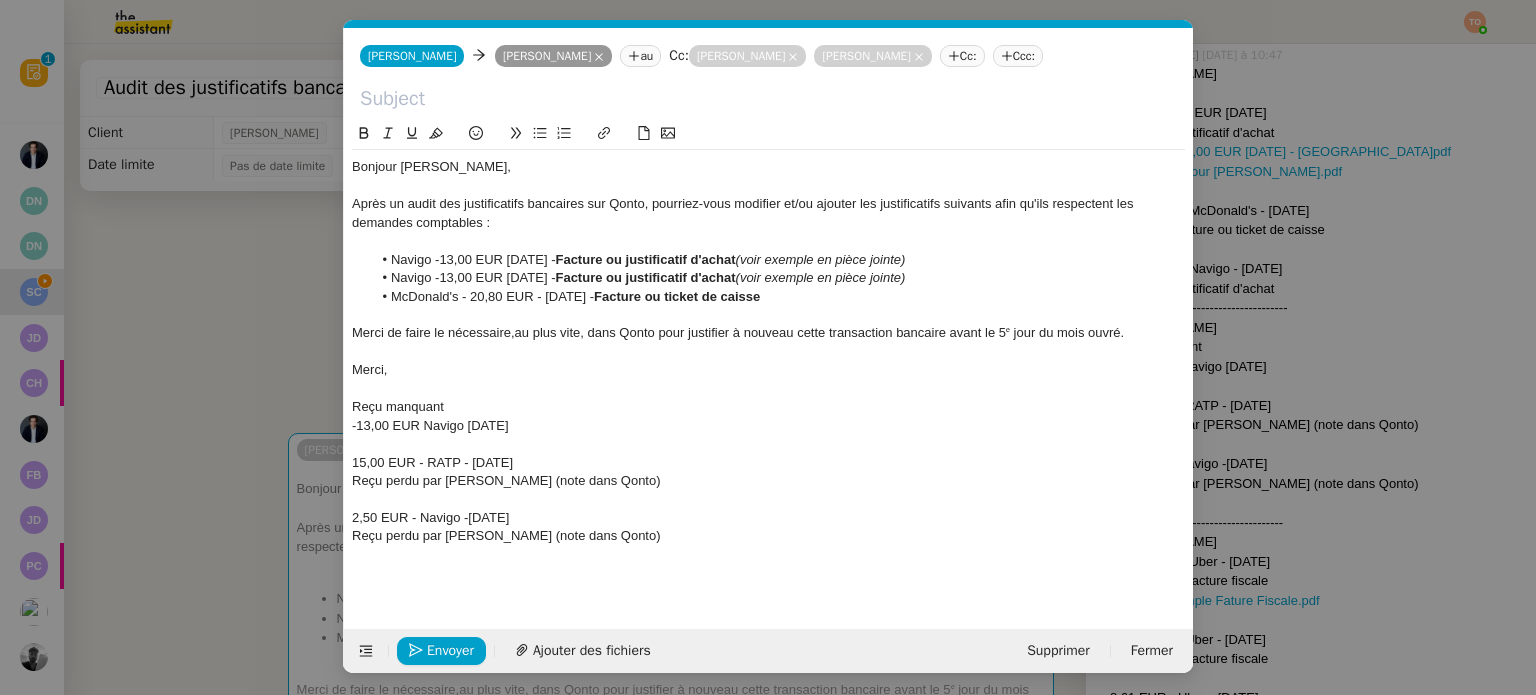 drag, startPoint x: 571, startPoint y: 518, endPoint x: 286, endPoint y: 523, distance: 285.04385 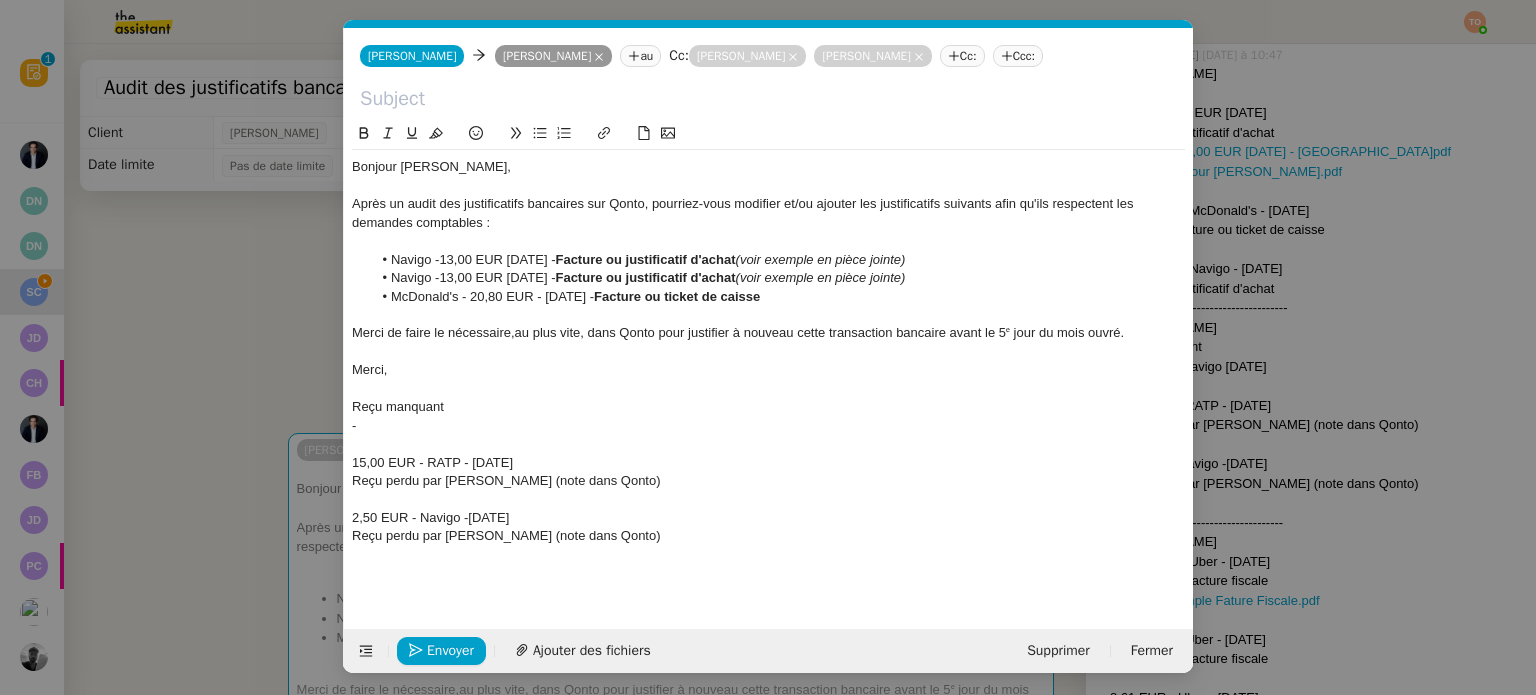 type 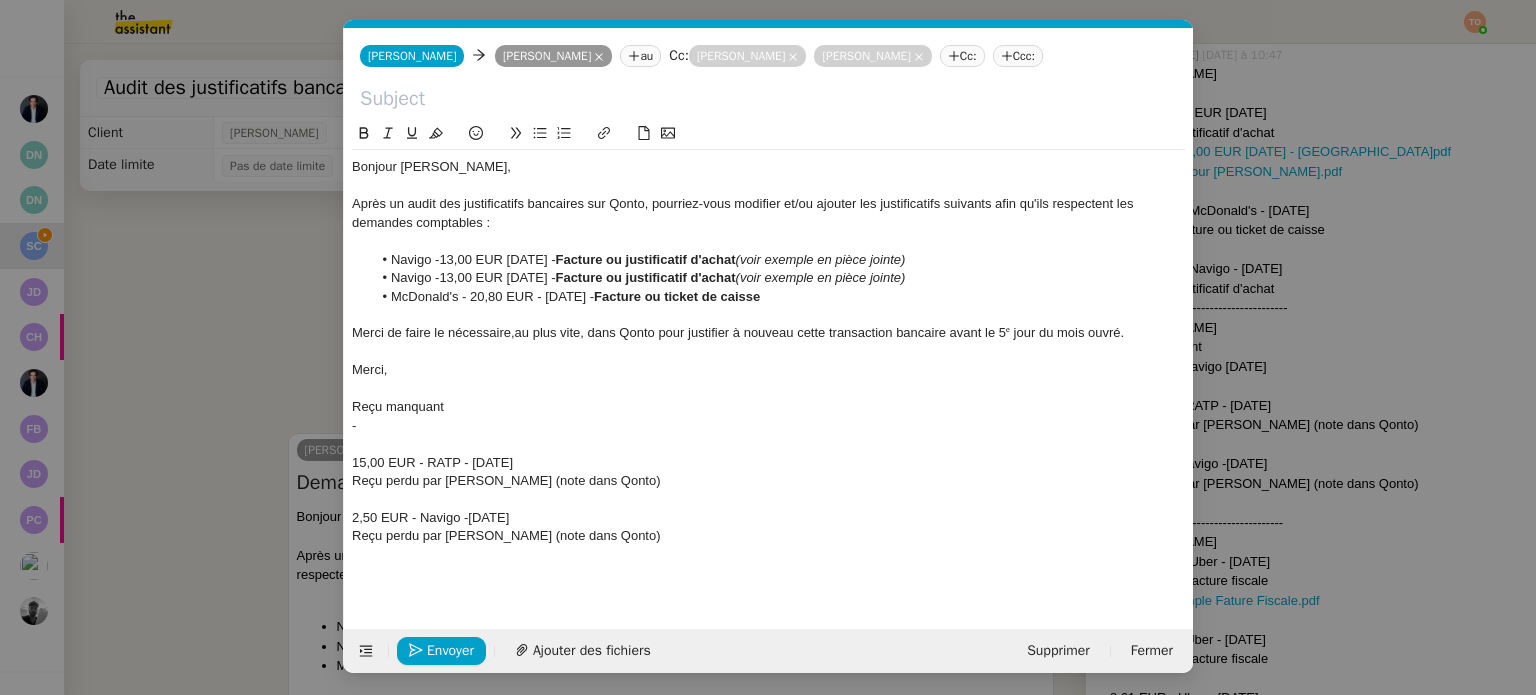 drag, startPoint x: 577, startPoint y: 259, endPoint x: 390, endPoint y: 260, distance: 187.00267 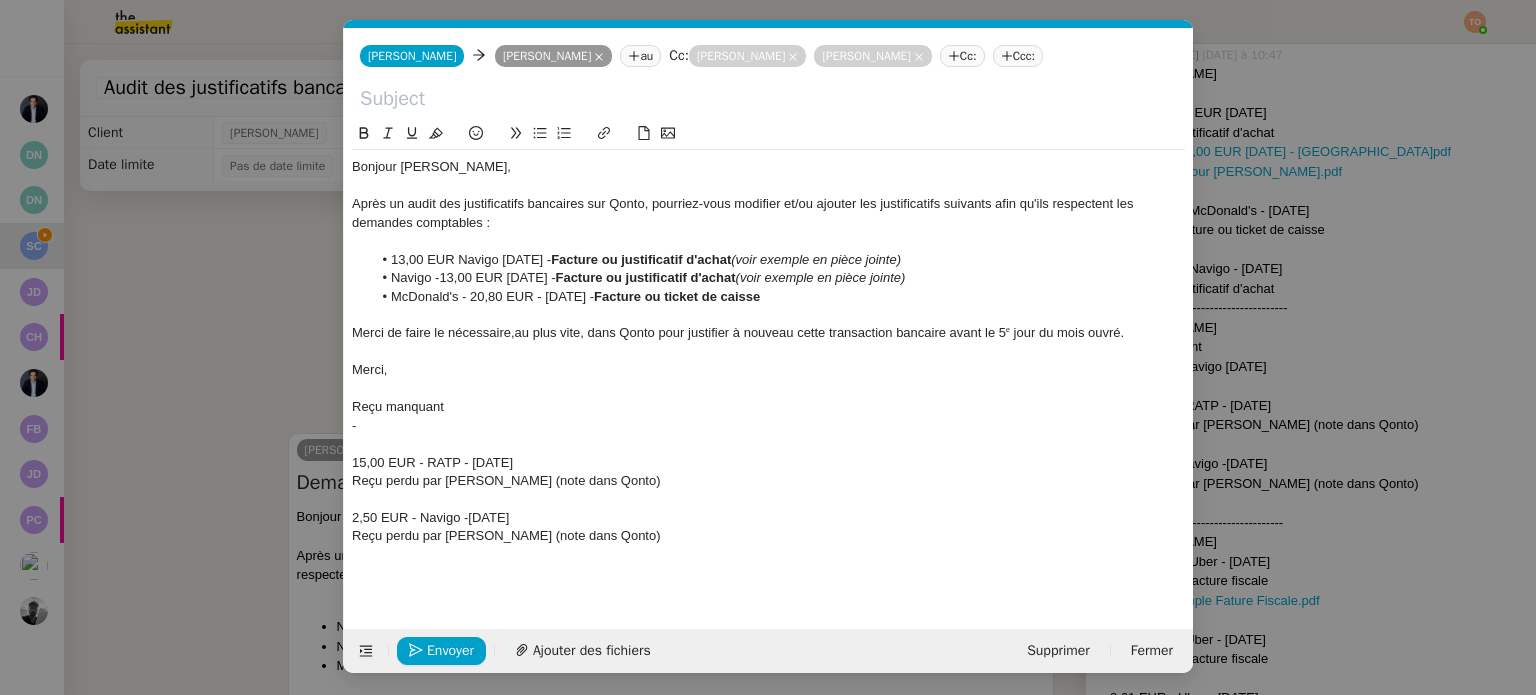 scroll, scrollTop: 0, scrollLeft: 0, axis: both 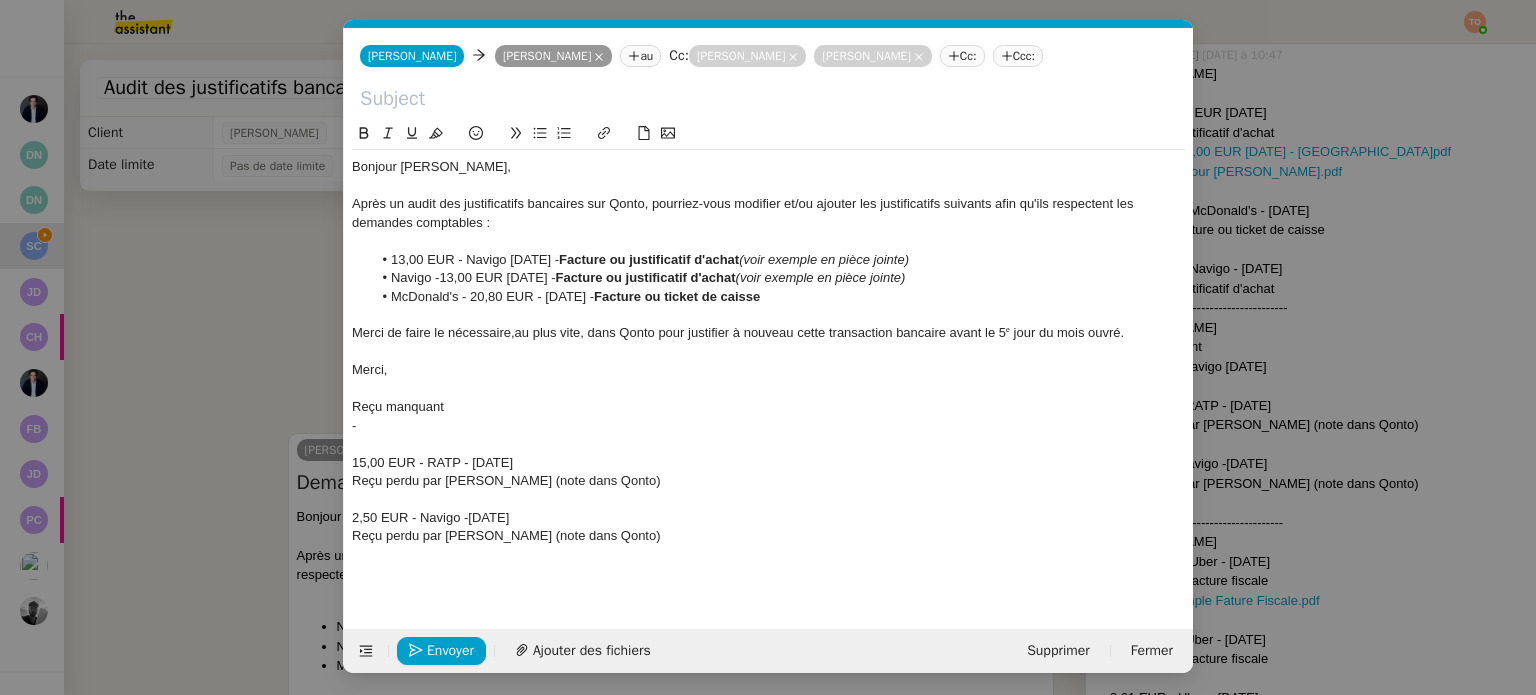 click on "13,00 EUR - Navigo 26 juin 2025 -  Facture ou justificatif d'achat  (voir exemple en pièce jointe)" 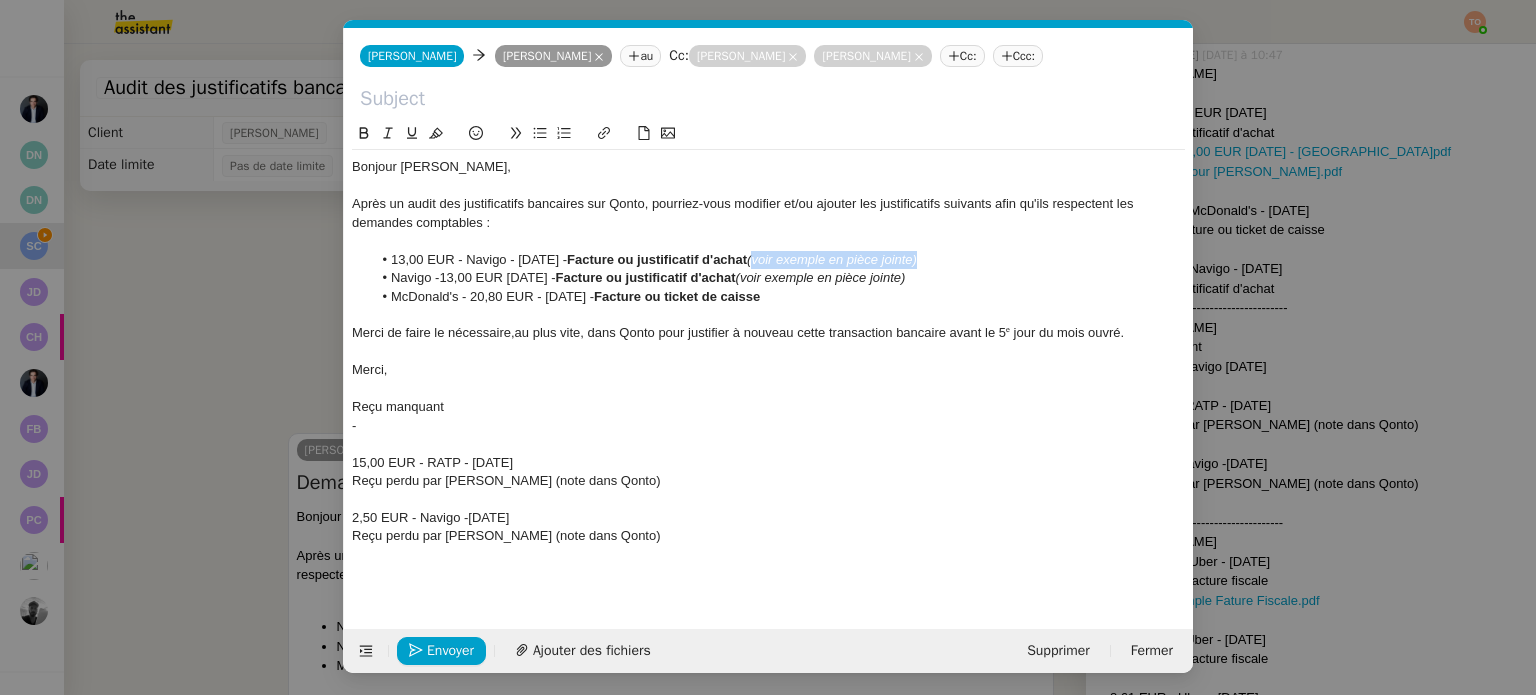 drag, startPoint x: 963, startPoint y: 257, endPoint x: 787, endPoint y: 255, distance: 176.01137 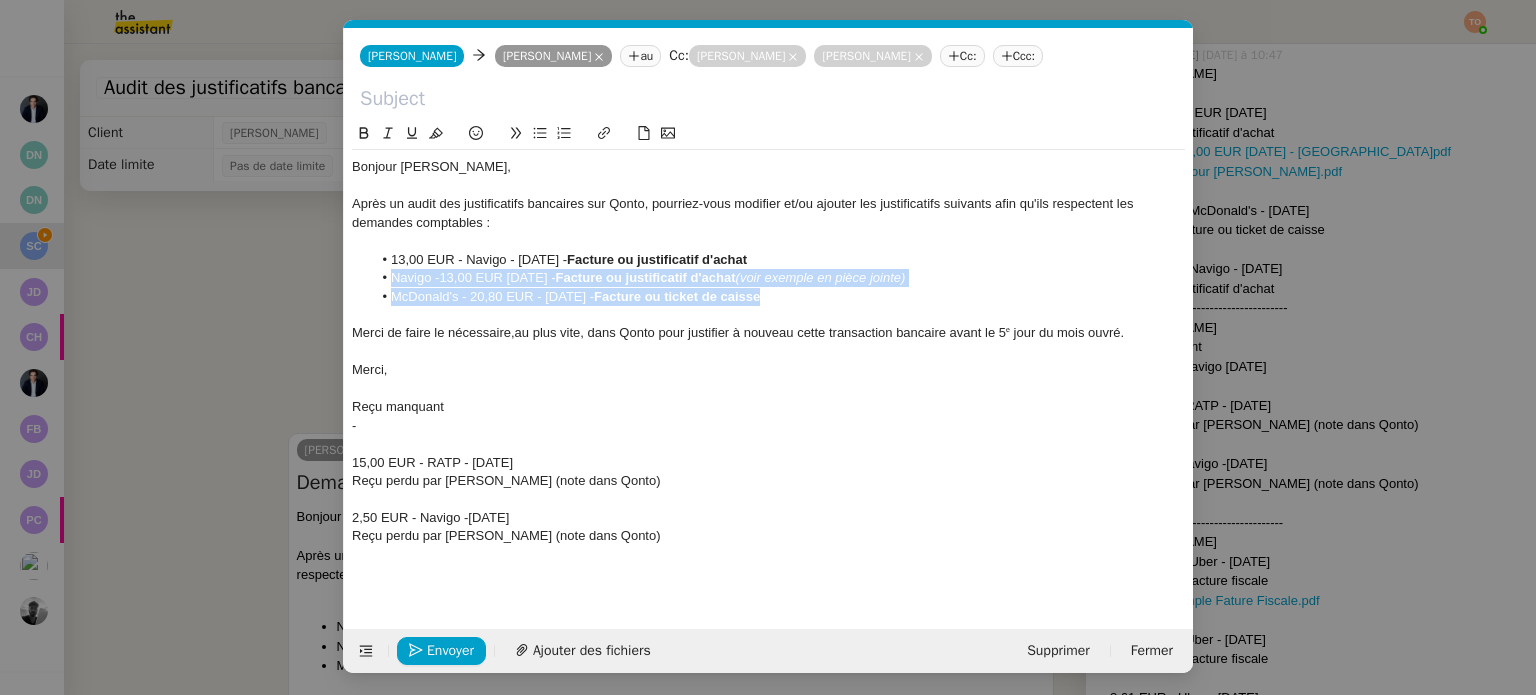 drag, startPoint x: 803, startPoint y: 298, endPoint x: 334, endPoint y: 275, distance: 469.56363 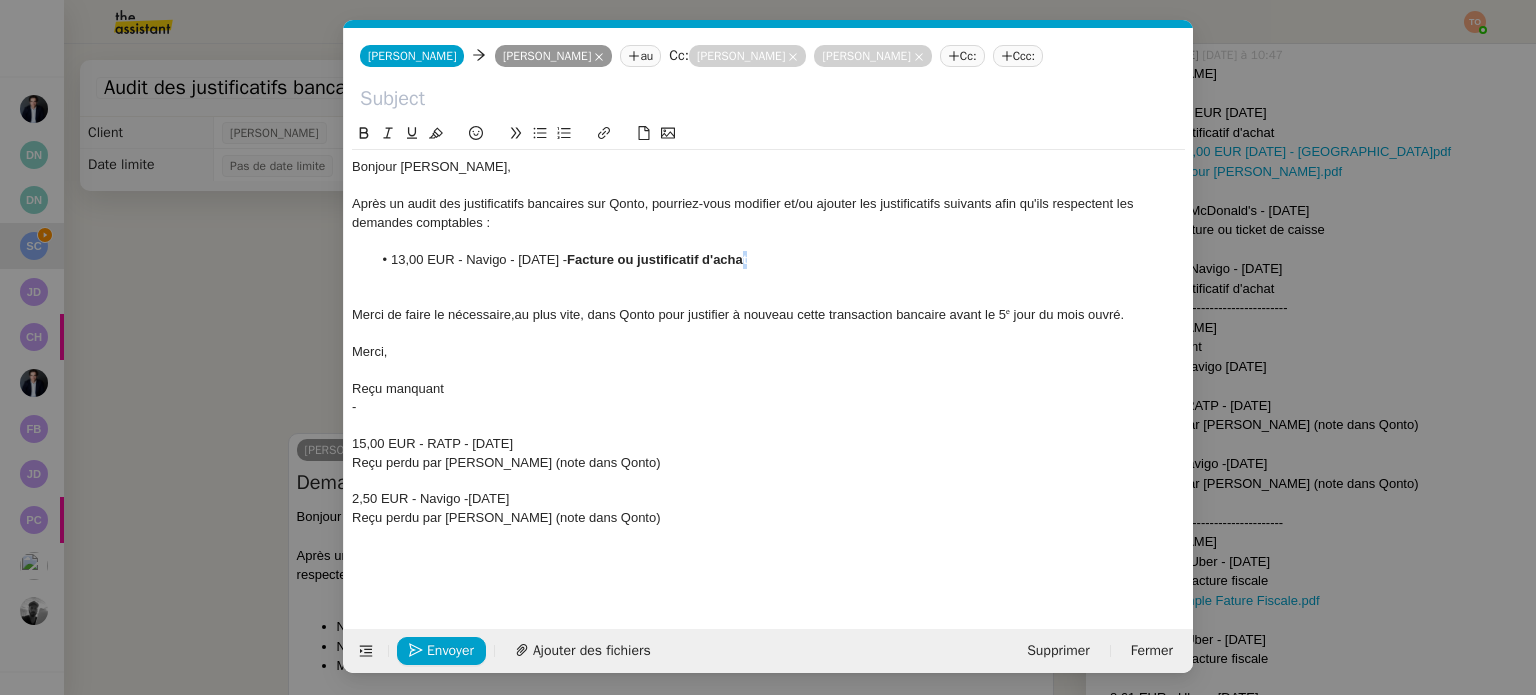 drag, startPoint x: 788, startPoint y: 263, endPoint x: 777, endPoint y: 263, distance: 11 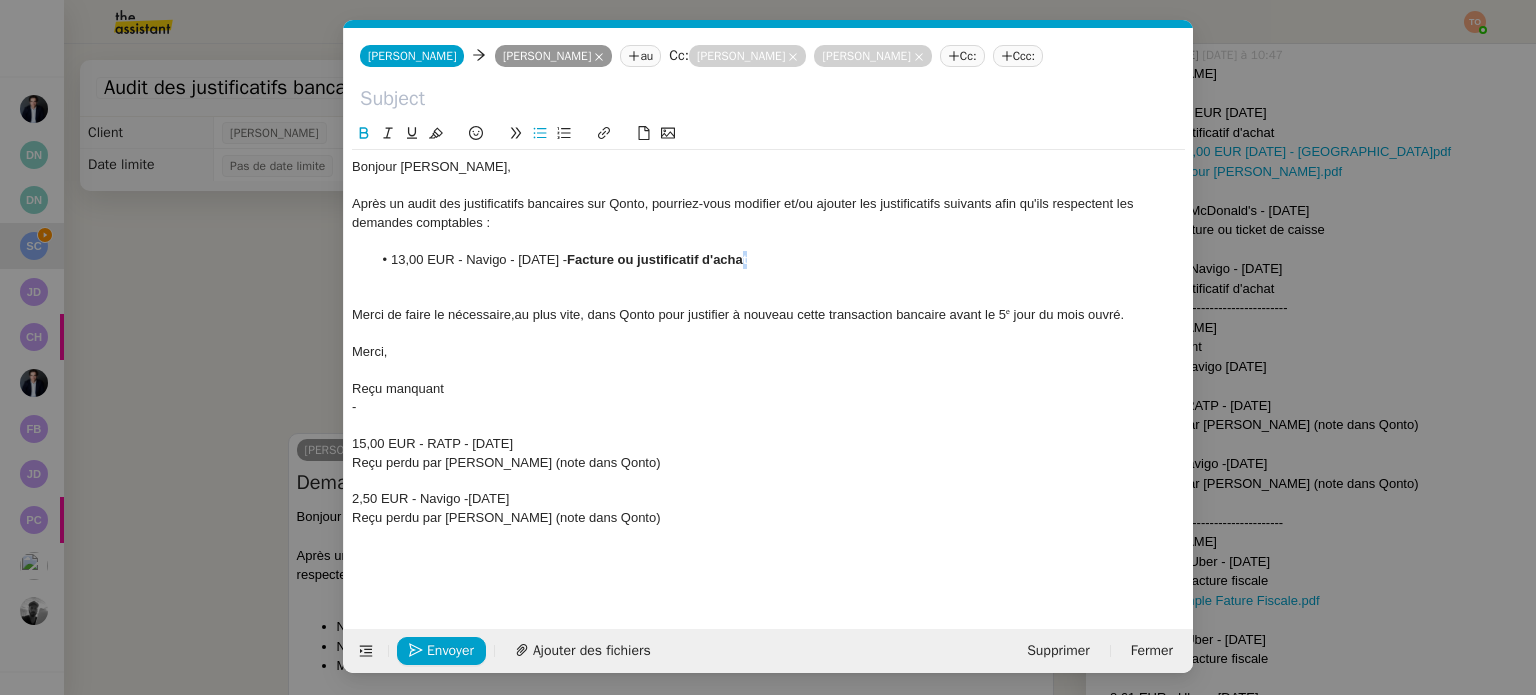 click on "13,00 EUR - Navigo - 26 juin 2025 -  Facture ou justificatif d'achat" 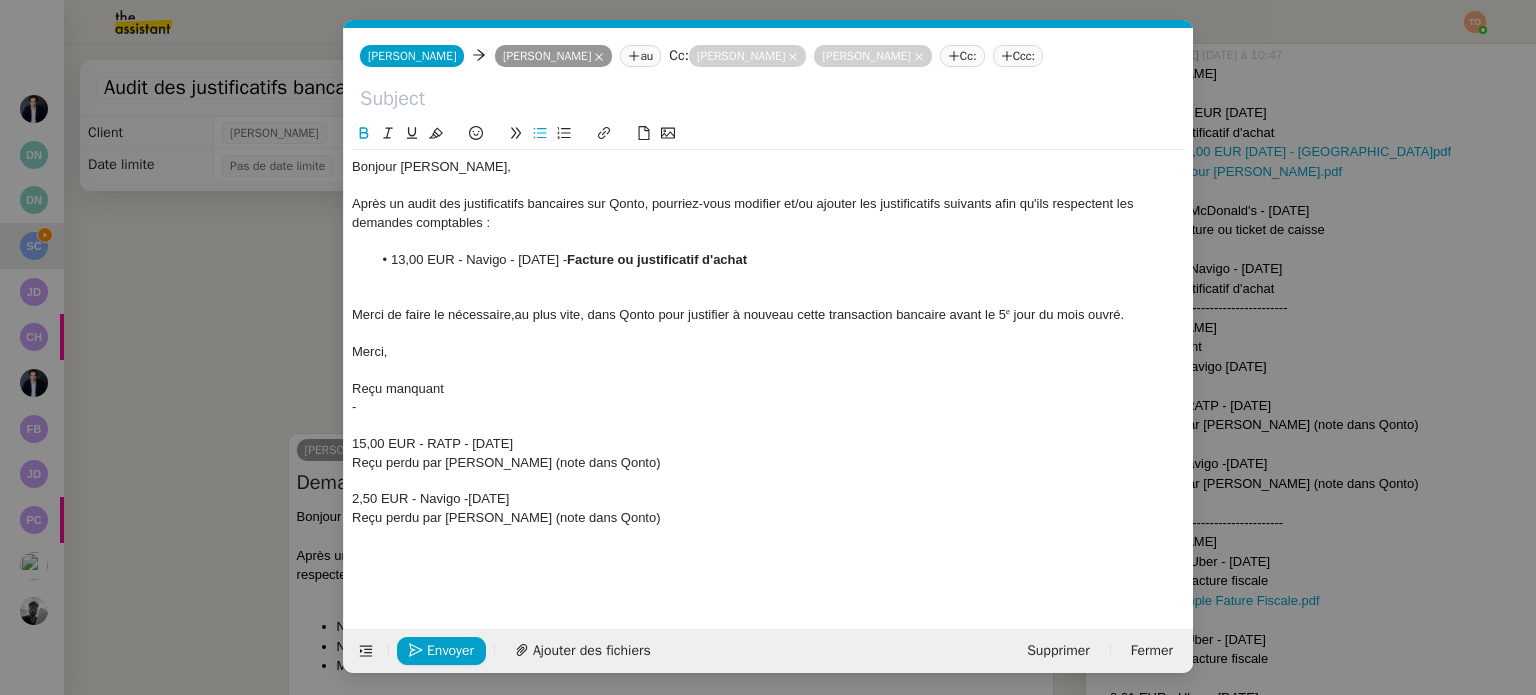 click 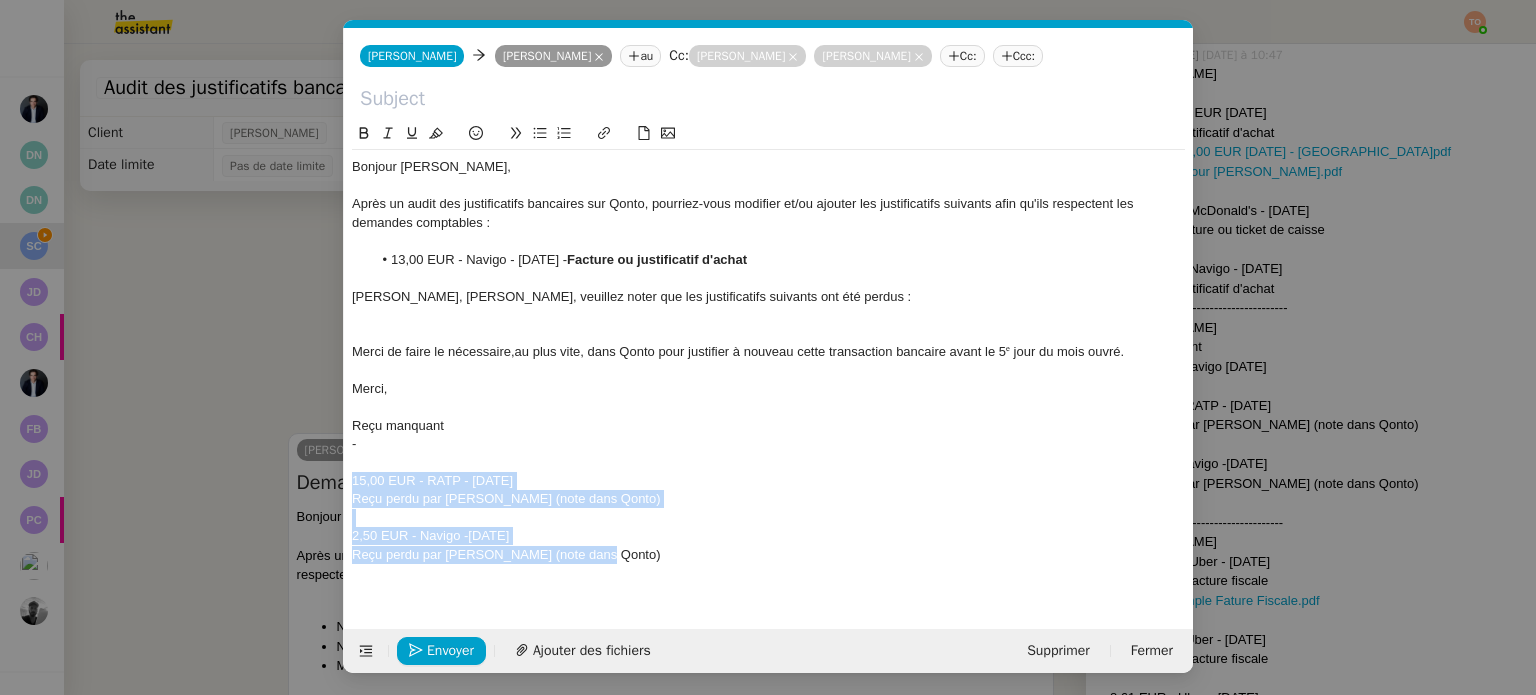 drag, startPoint x: 640, startPoint y: 553, endPoint x: 352, endPoint y: 484, distance: 296.1503 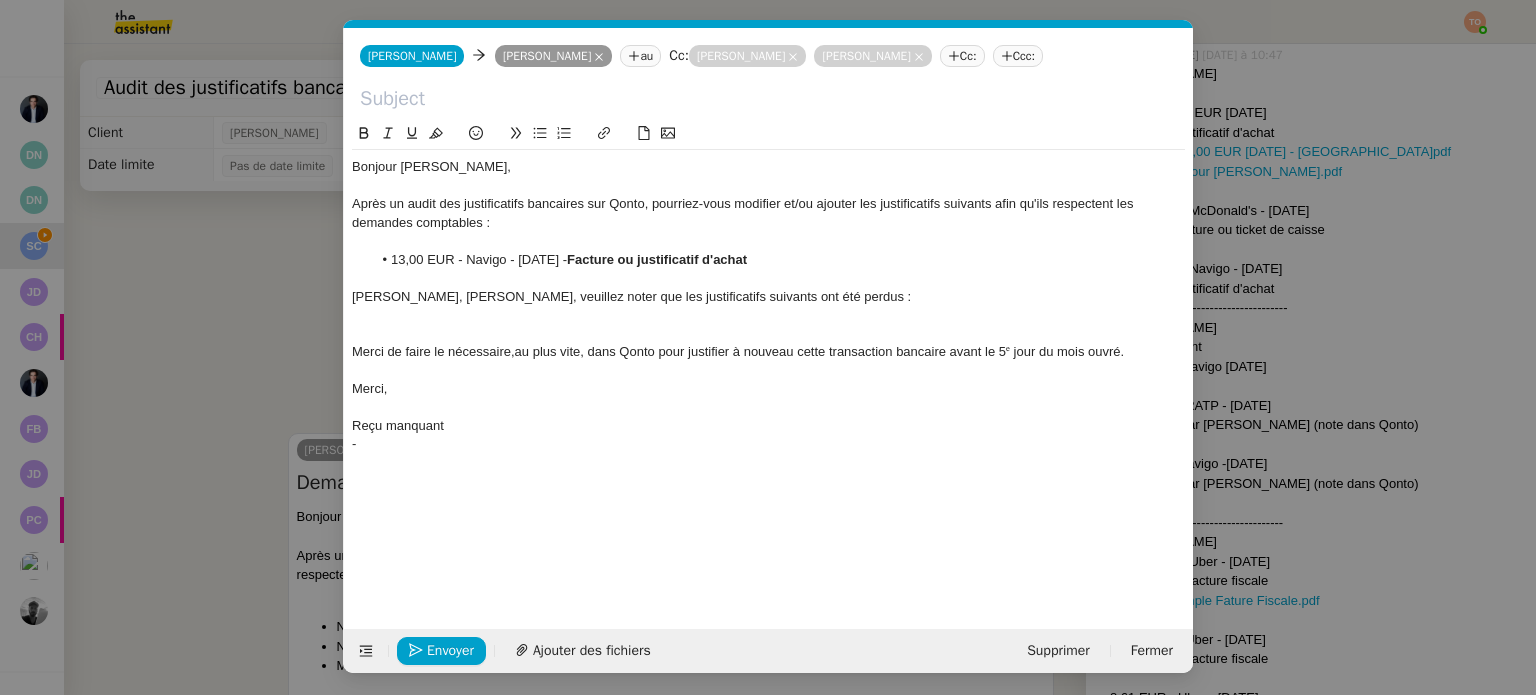 click 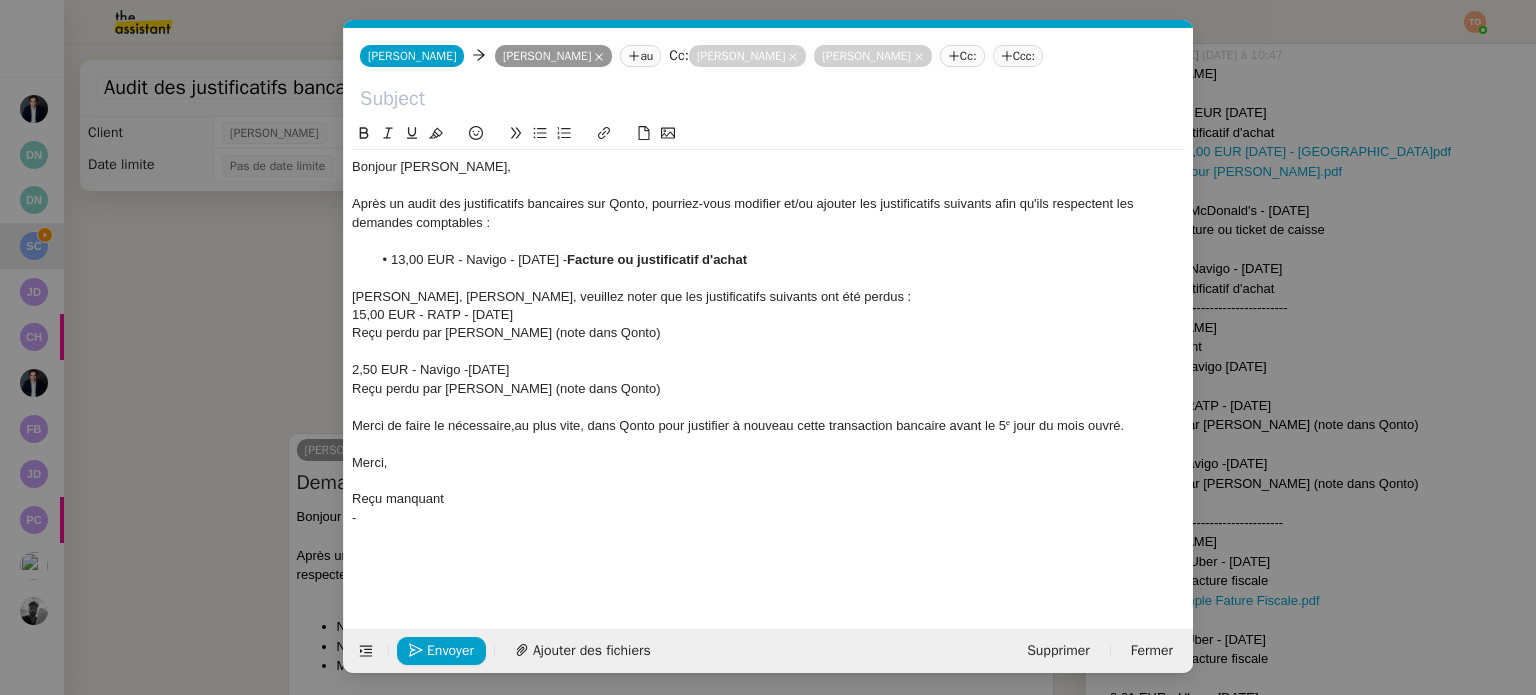 scroll, scrollTop: 0, scrollLeft: 0, axis: both 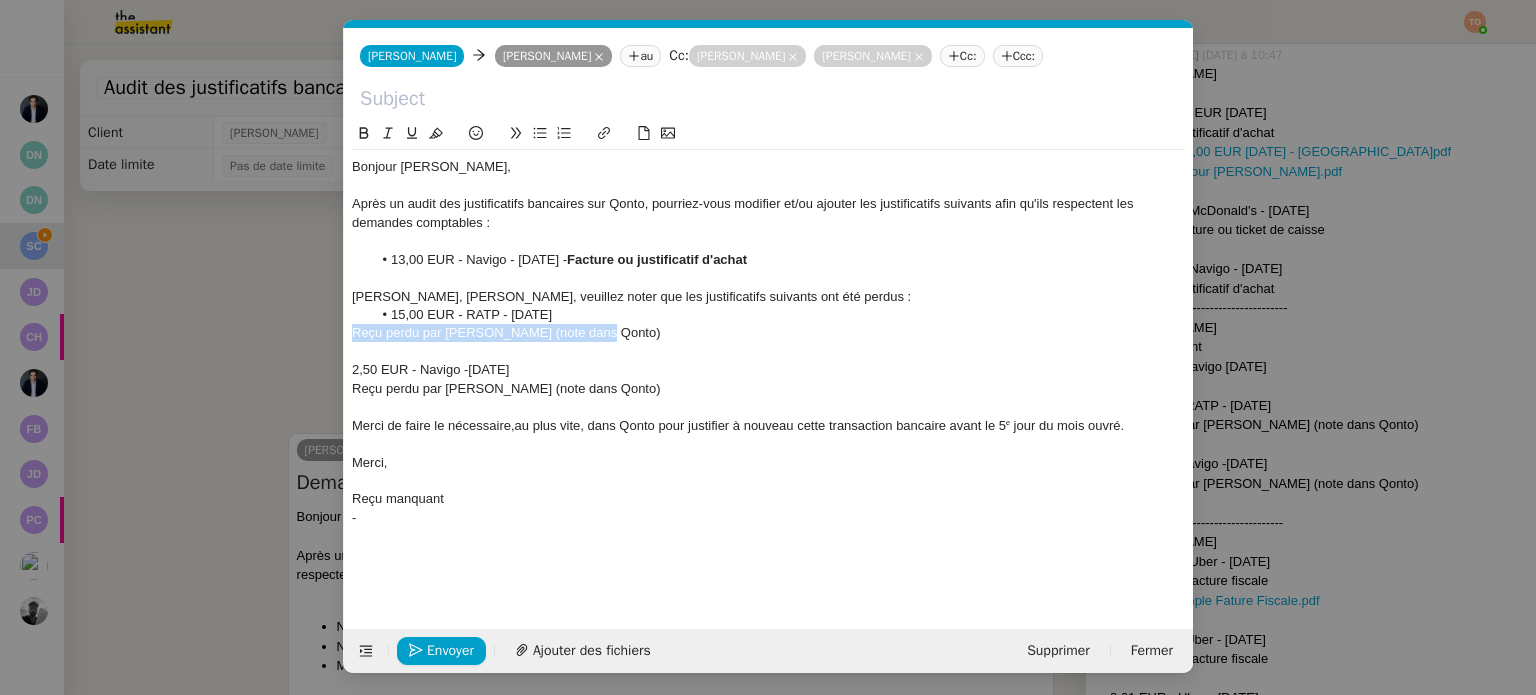drag, startPoint x: 634, startPoint y: 340, endPoint x: 352, endPoint y: 337, distance: 282.01596 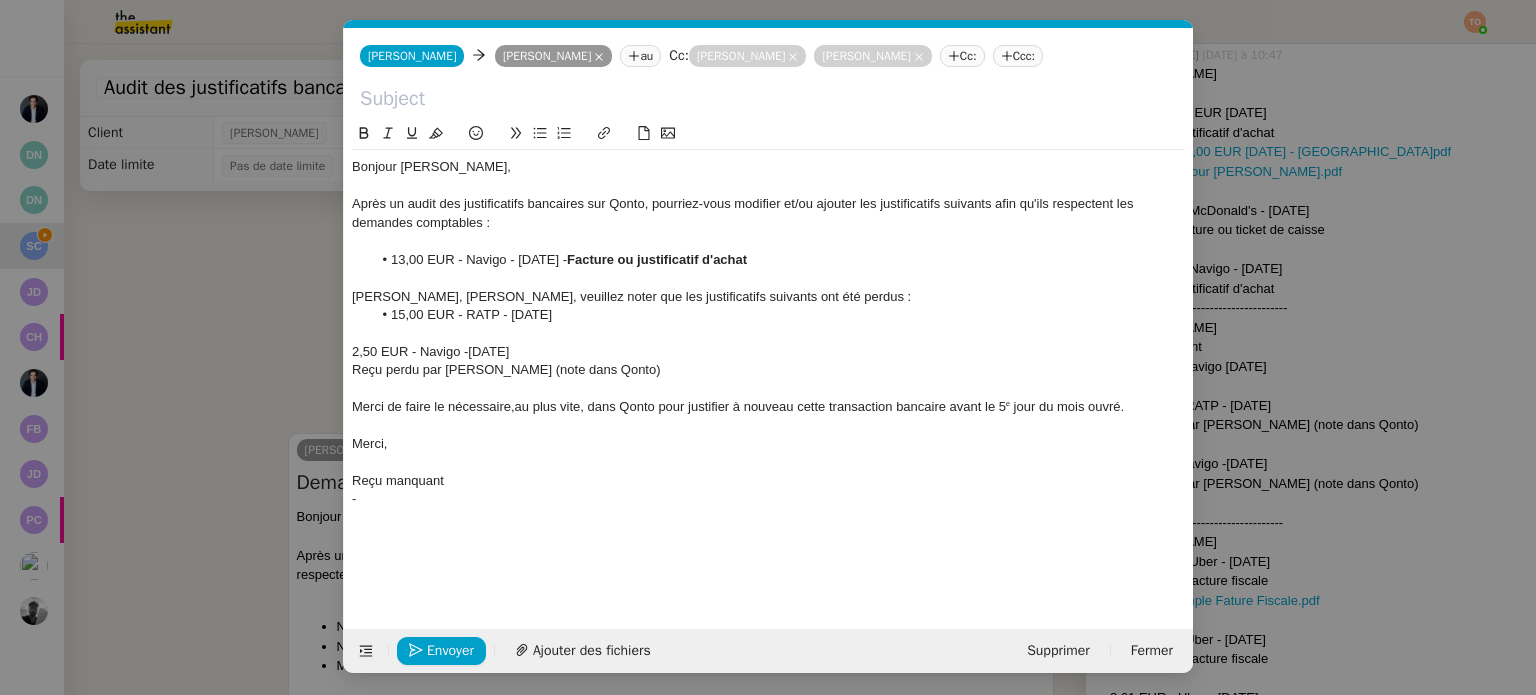 click 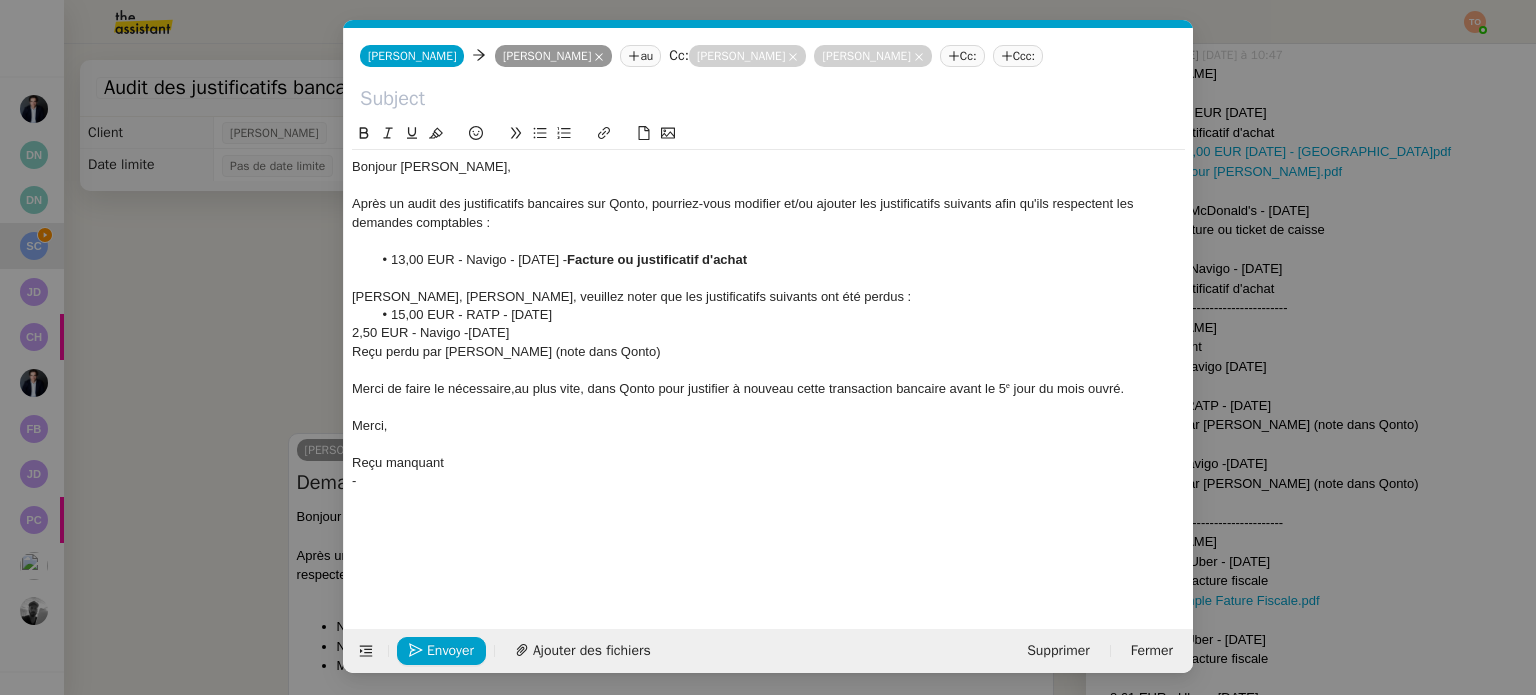 click on "2,50 EUR - Navigo -12 juin 2025" 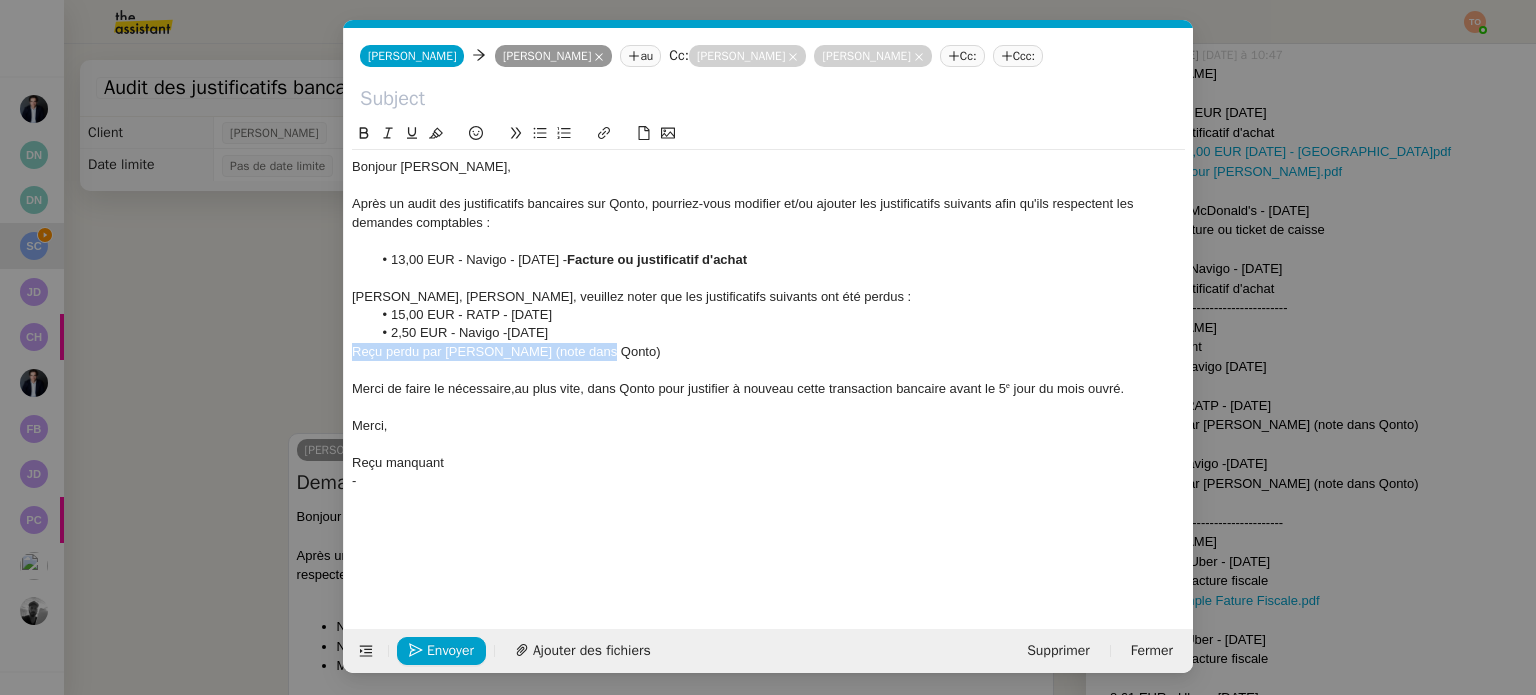 drag, startPoint x: 612, startPoint y: 349, endPoint x: 332, endPoint y: 348, distance: 280.0018 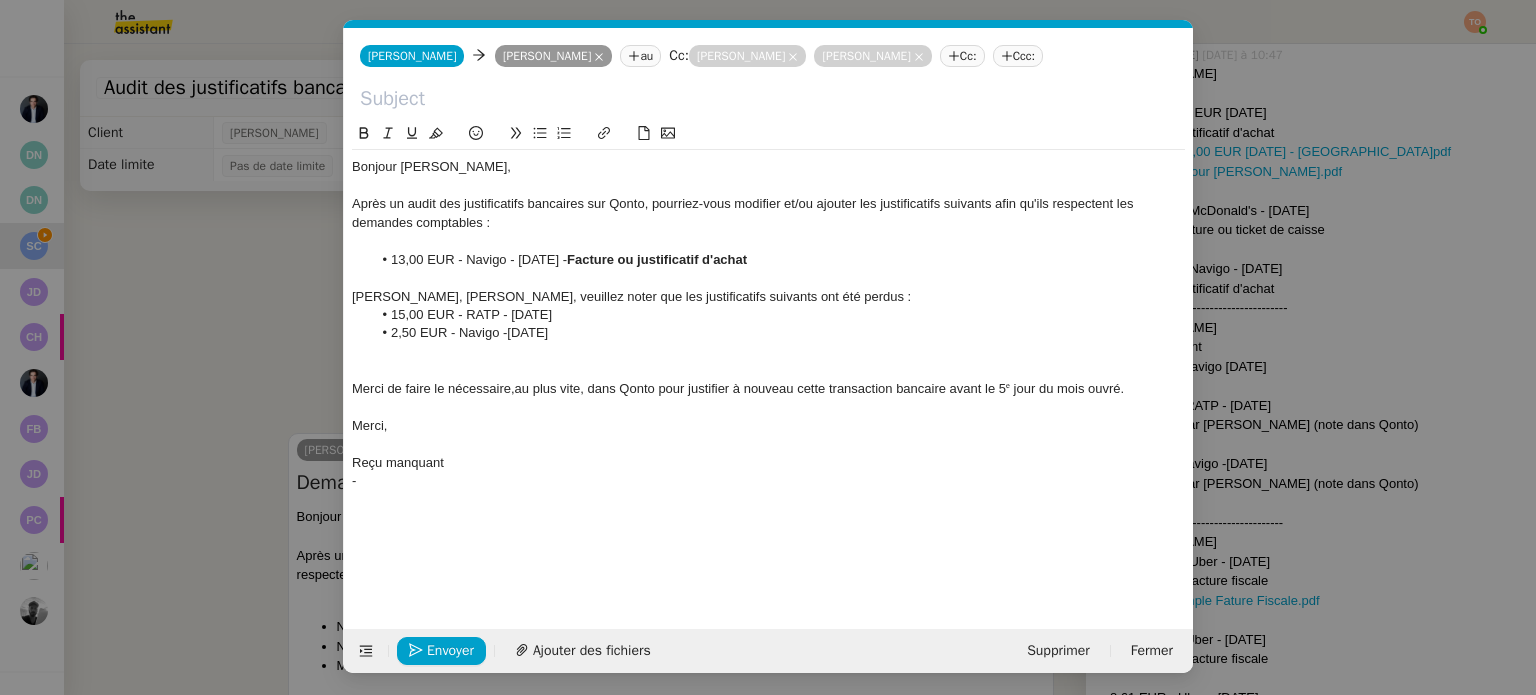 click 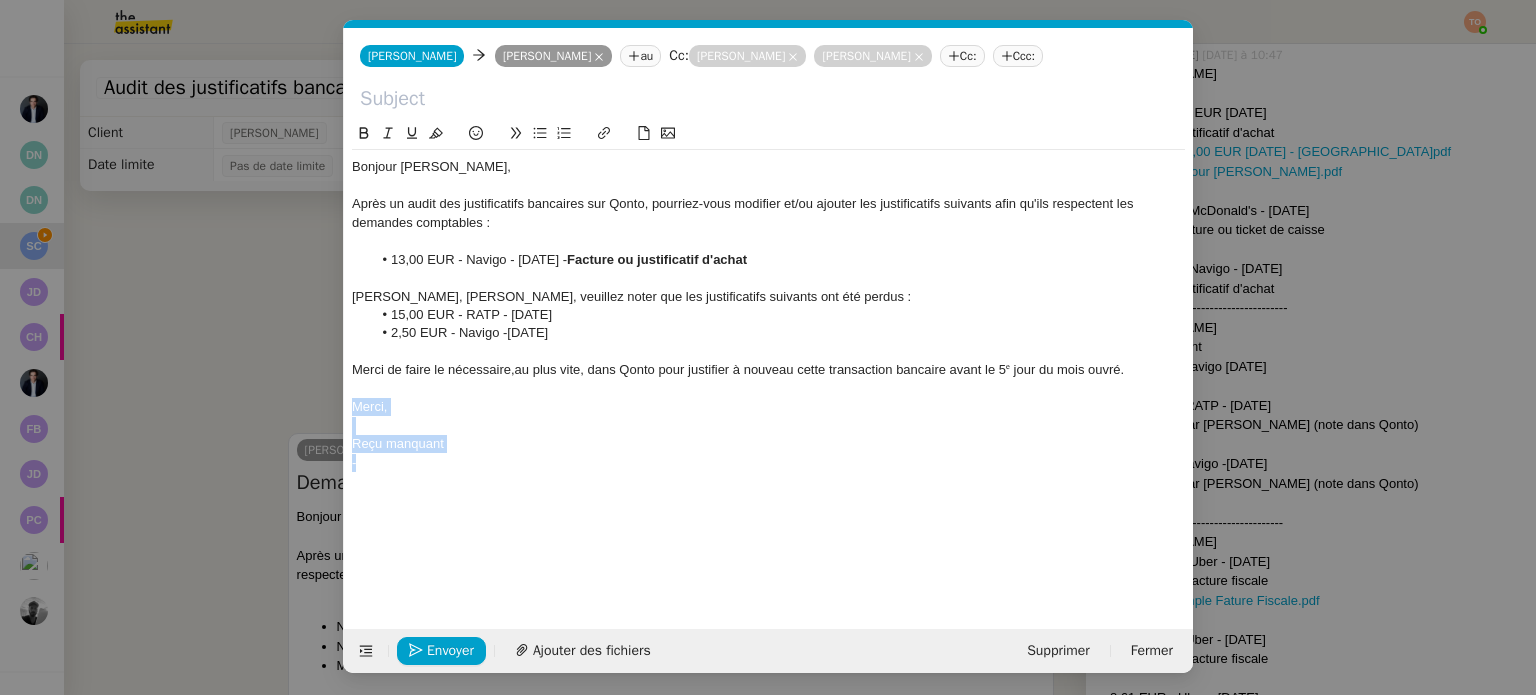 drag, startPoint x: 447, startPoint y: 458, endPoint x: 324, endPoint y: 412, distance: 131.32022 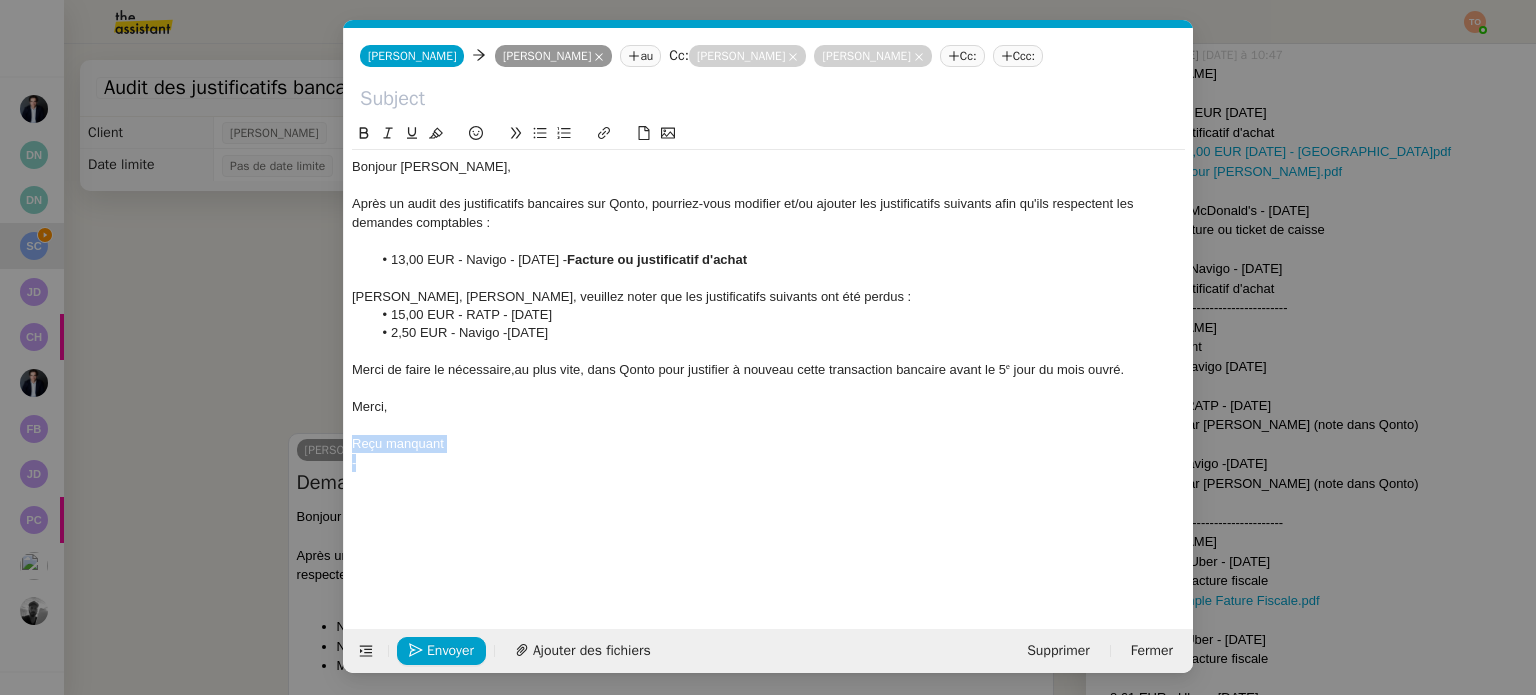 drag, startPoint x: 379, startPoint y: 463, endPoint x: 343, endPoint y: 442, distance: 41.677334 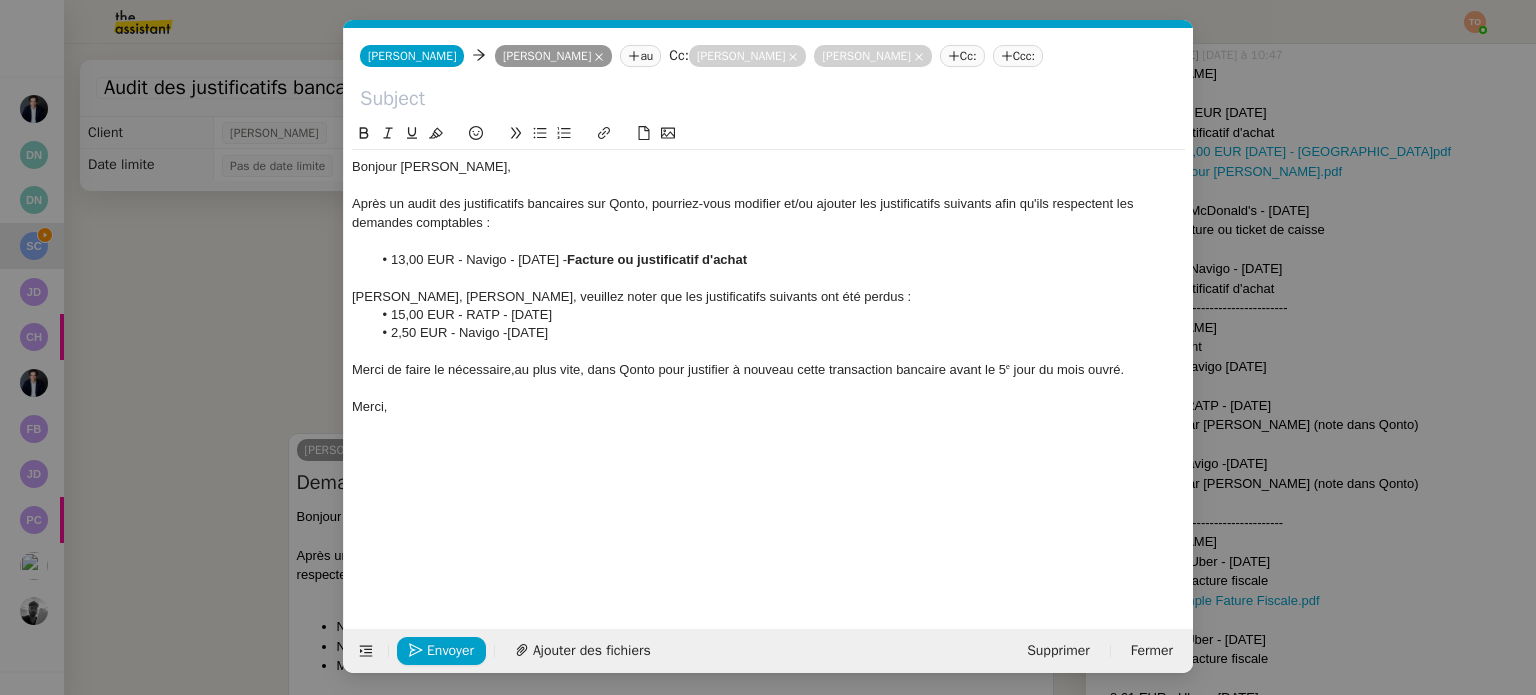 click on "Service TA - VOYAGE - PROPOSITION GLOBALE    A utiliser dans le cadre de proposition de déplacement TA - RELANCE CLIENT (EN)    Relancer un client lorsqu'il n'a pas répondu à un précédent message BAFERTY - MAIL AUDITION    A utiliser dans le cadre de la procédure d'envoi des mails d'audition TA - PUBLICATION OFFRE D'EMPLOI     Organisation du recrutement Discours de présentation du paiement sécurisé    TA - VOYAGES - PROPOSITION ITINERAIRE    Soumettre les résultats d'une recherche TA - CONFIRMATION PAIEMENT (EN)    Confirmer avec le client de modèle de transaction - Attention Plan Pro nécessaire. TA - COURRIER EXPEDIE (recommandé)    A utiliser dans le cadre de l'envoi d'un courrier recommandé TA - PARTAGE DE CALENDRIER (EN)    A utiliser pour demander au client de partager son calendrier afin de faciliter l'accès et la gestion PSPI - Appel de fonds MJL    A utiliser dans le cadre de la procédure d'appel de fonds MJL TA - RELANCE CLIENT    TA - AR PROCEDURES        21 YIELD" at bounding box center (768, 347) 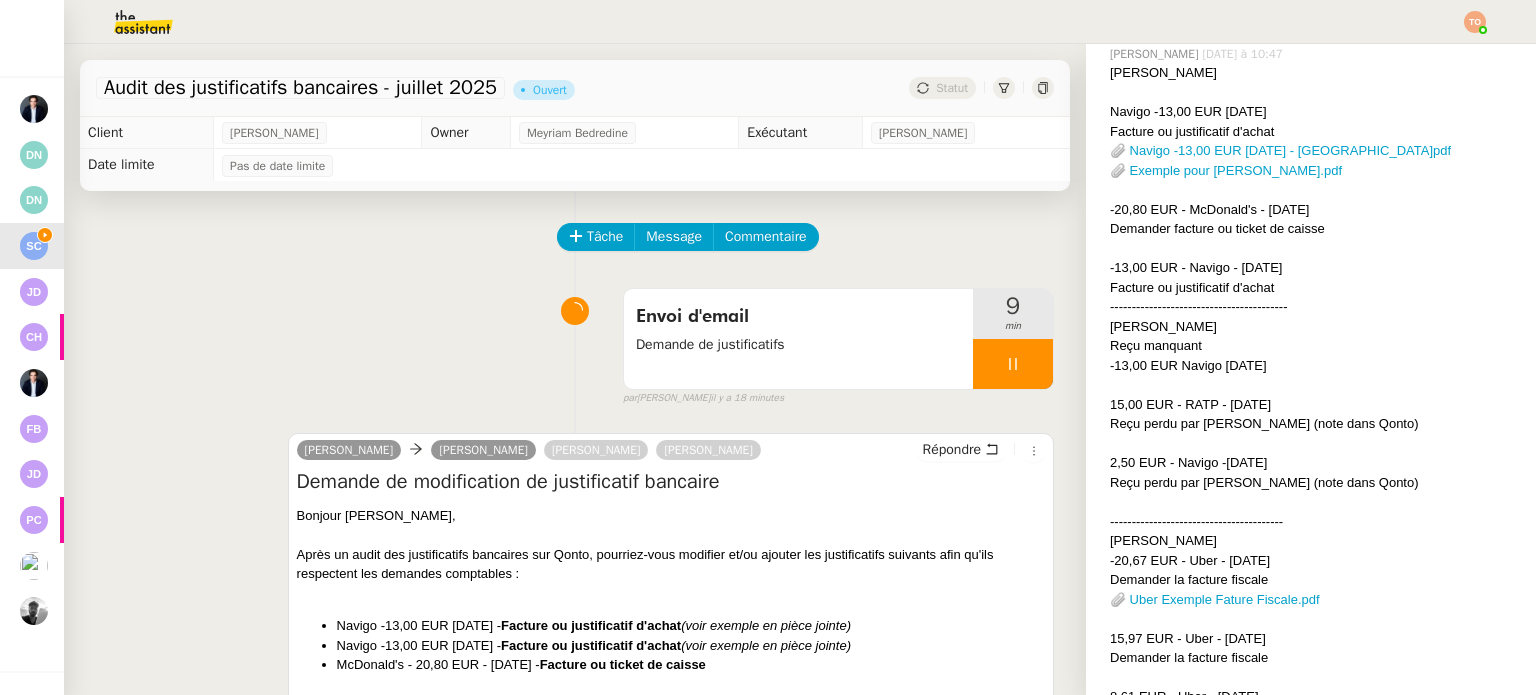 scroll, scrollTop: 900, scrollLeft: 0, axis: vertical 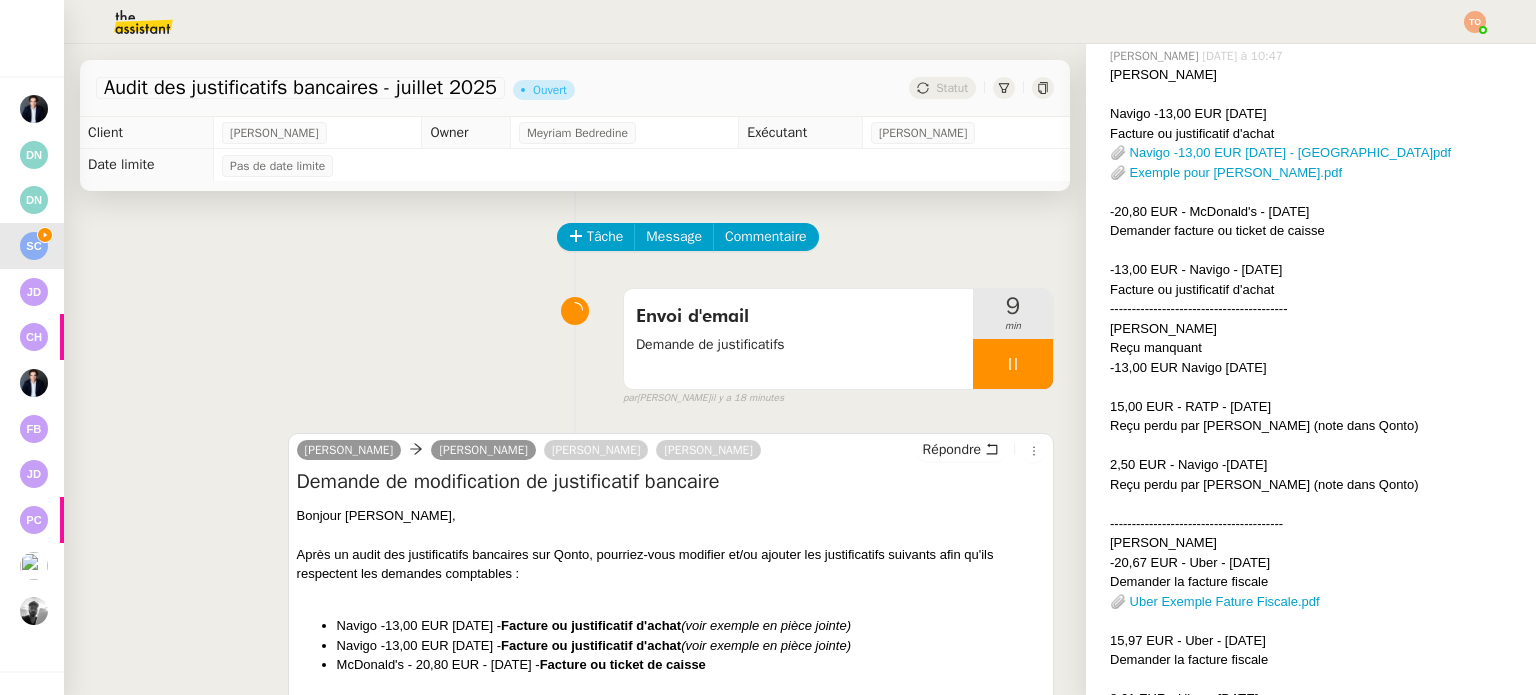 click on "Demande de modification de justificatif bancaire" at bounding box center [671, 482] 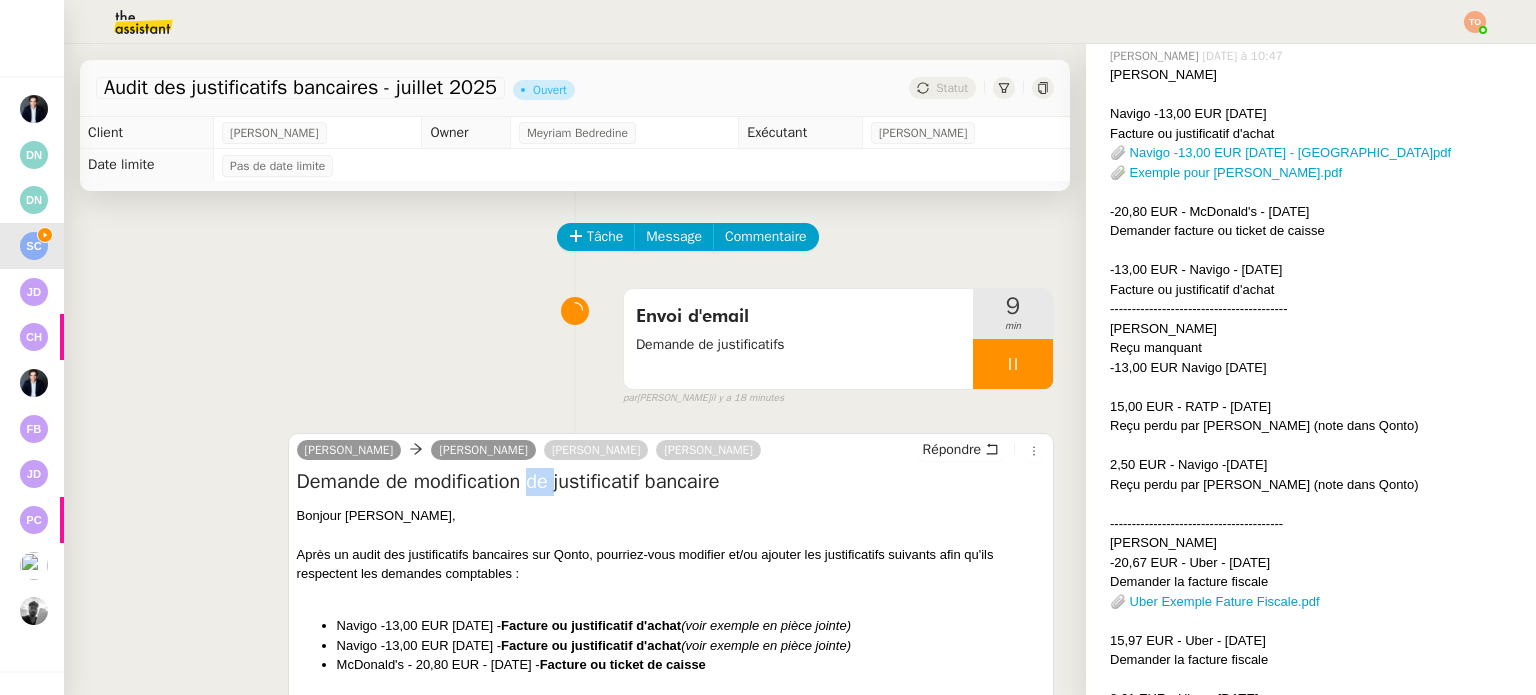 click on "Demande de modification de justificatif bancaire" at bounding box center (671, 482) 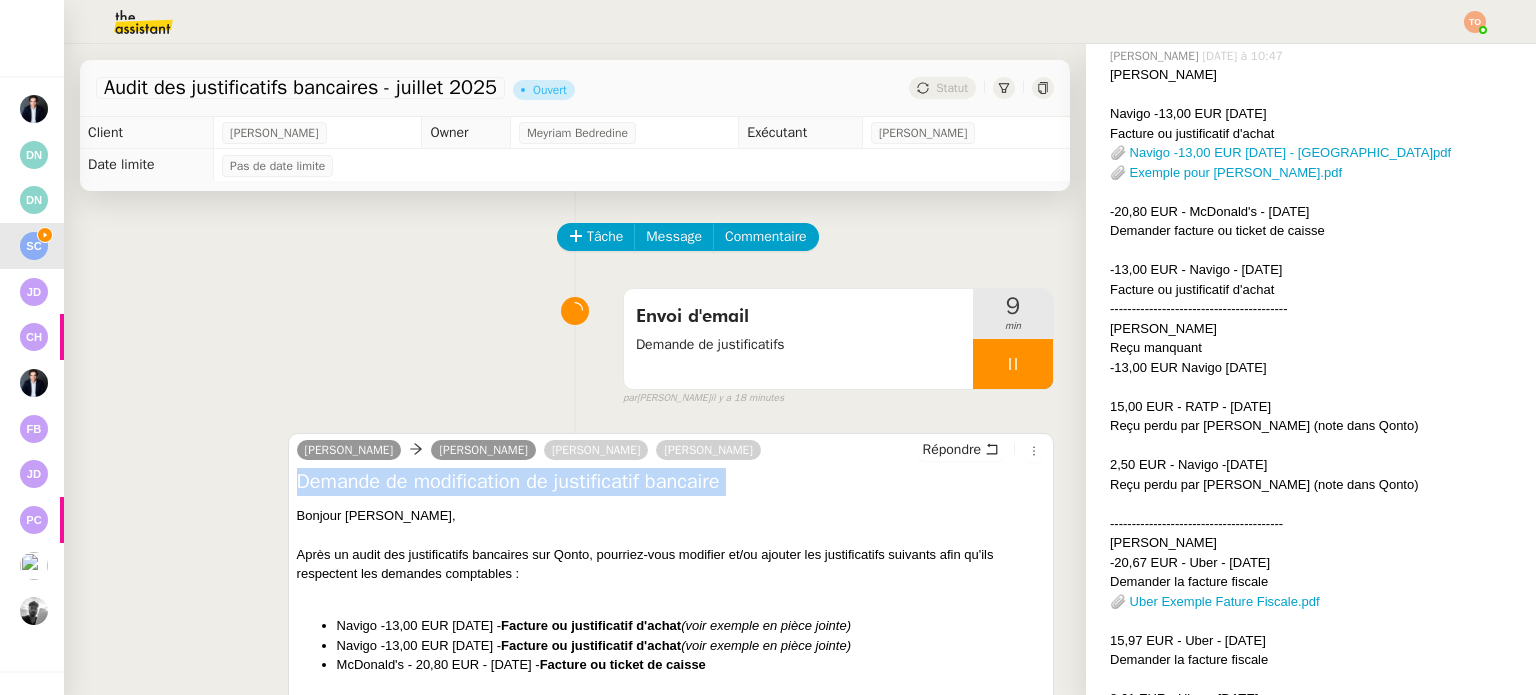 copy on "Demande de modification de justificatif bancaire" 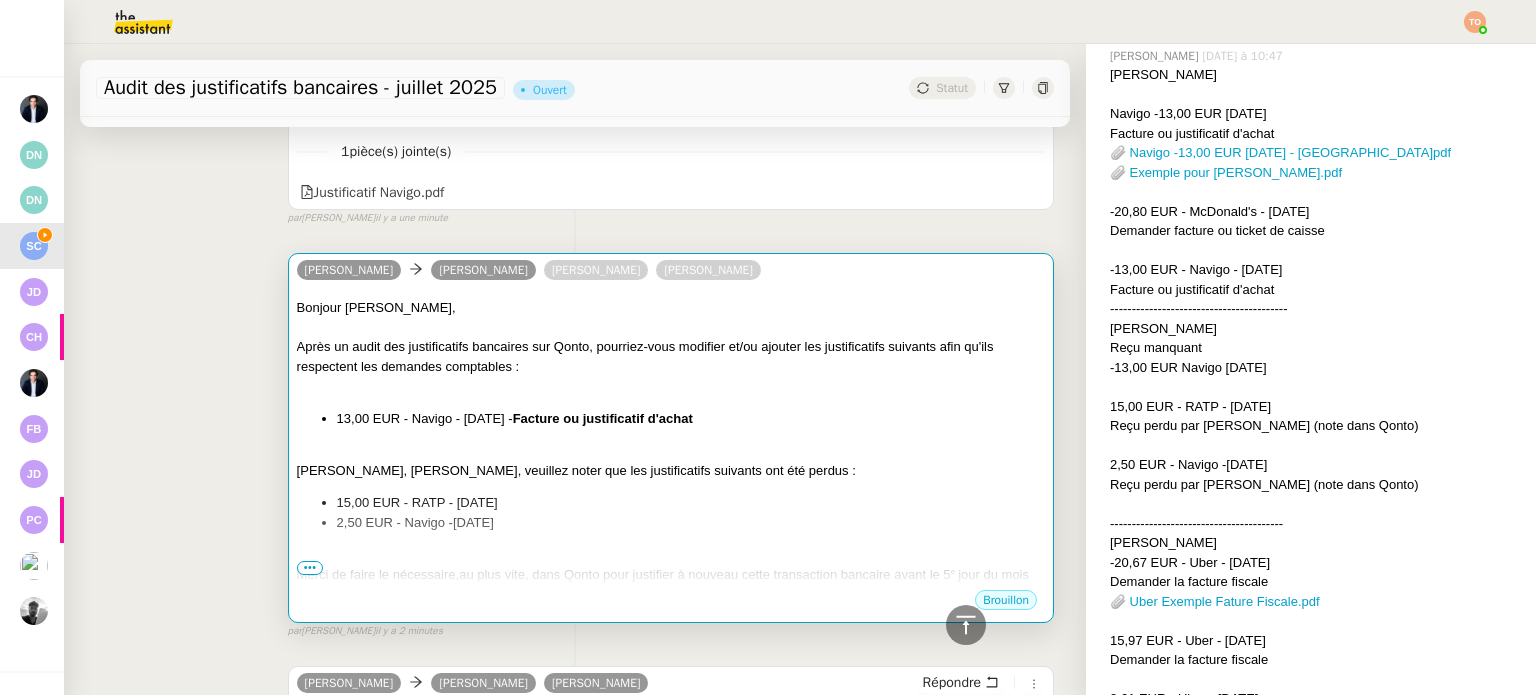 click at bounding box center [671, 451] 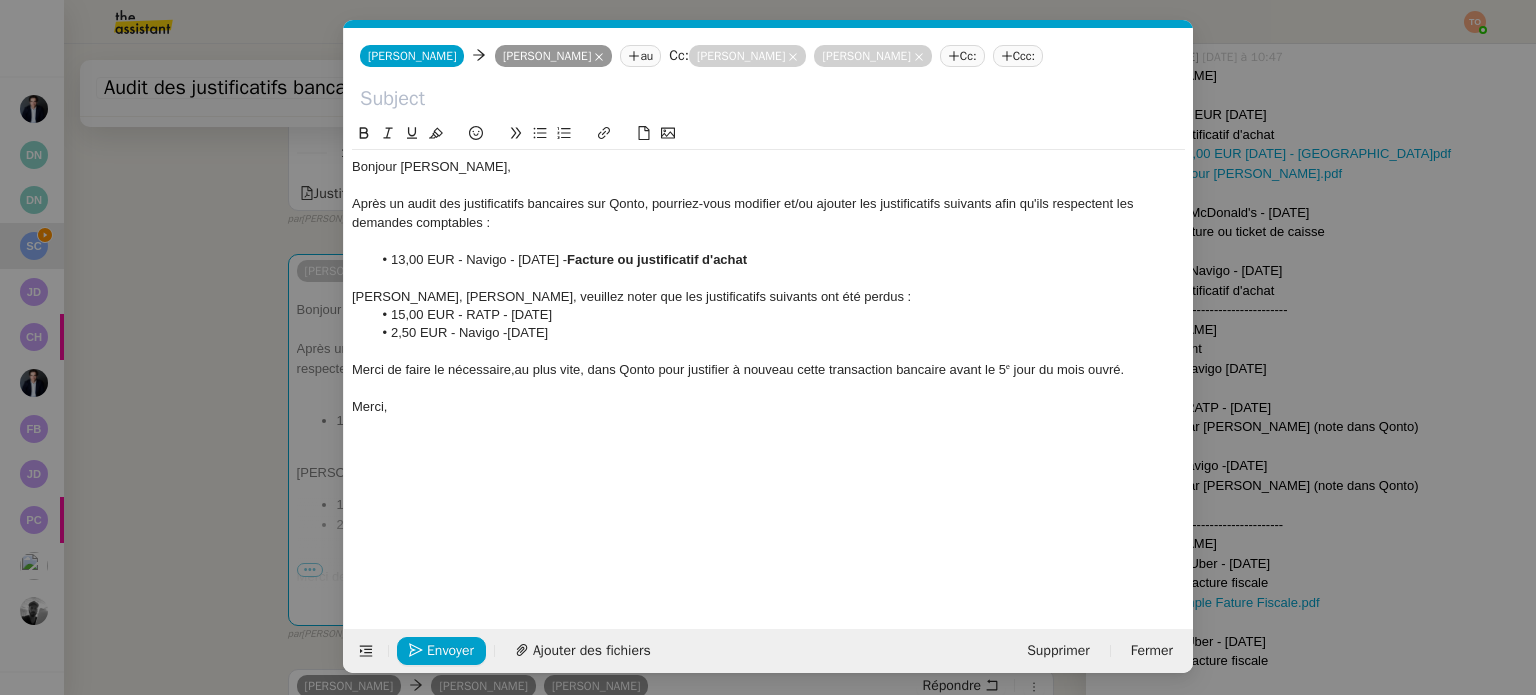 scroll, scrollTop: 701, scrollLeft: 0, axis: vertical 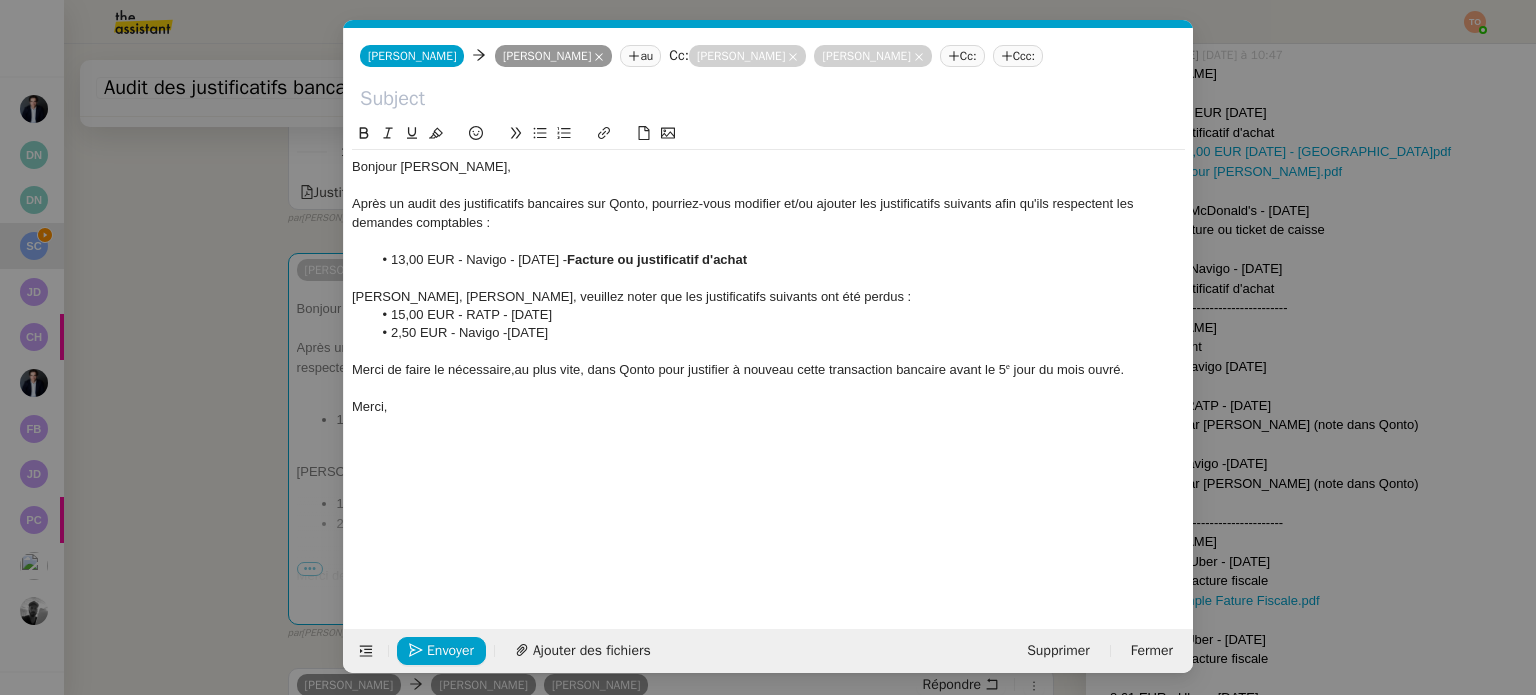 click 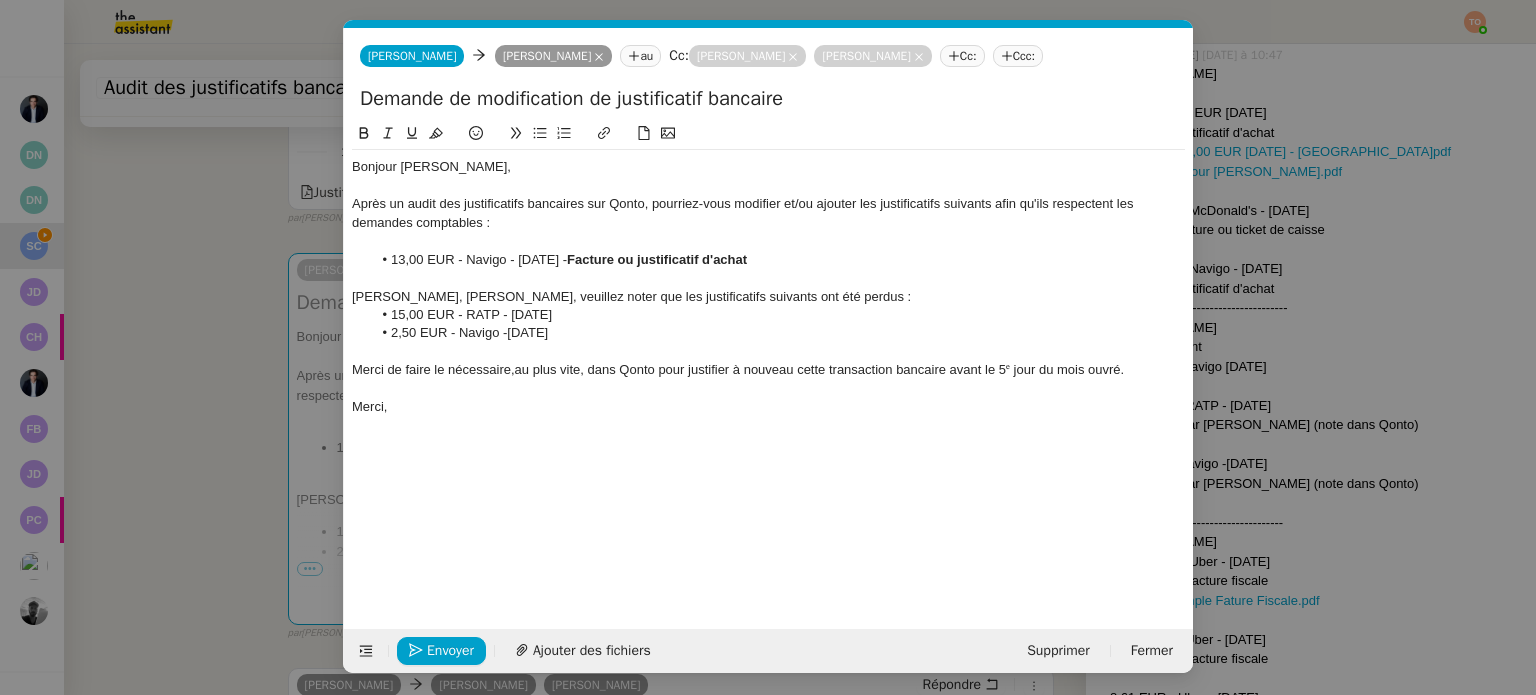 type on "Demande de modification de justificatif bancaire" 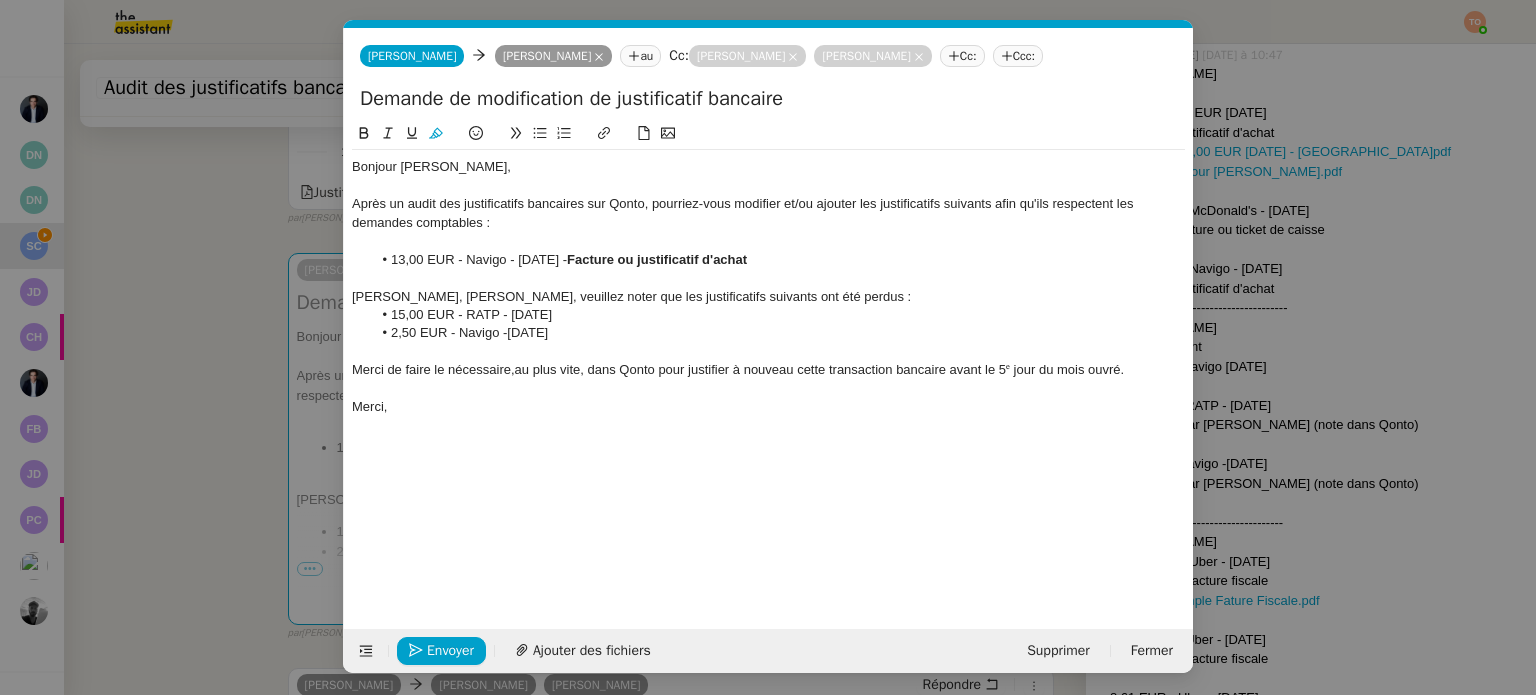 type 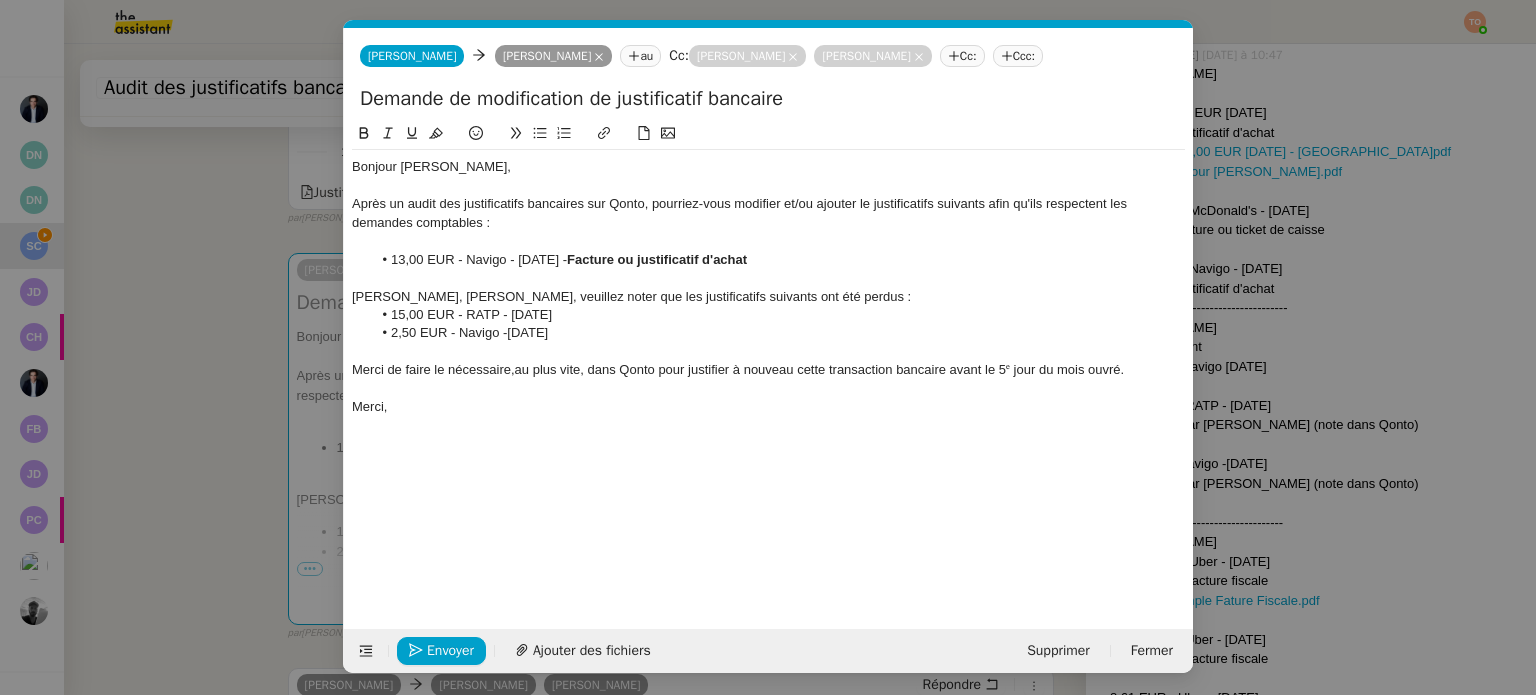 click on "Après un audit des justificatifs bancaires sur Qonto, pourriez-vous modifier et/ou ajouter le justificatifs suivants afin qu'ils respectent les demandes comptables :" 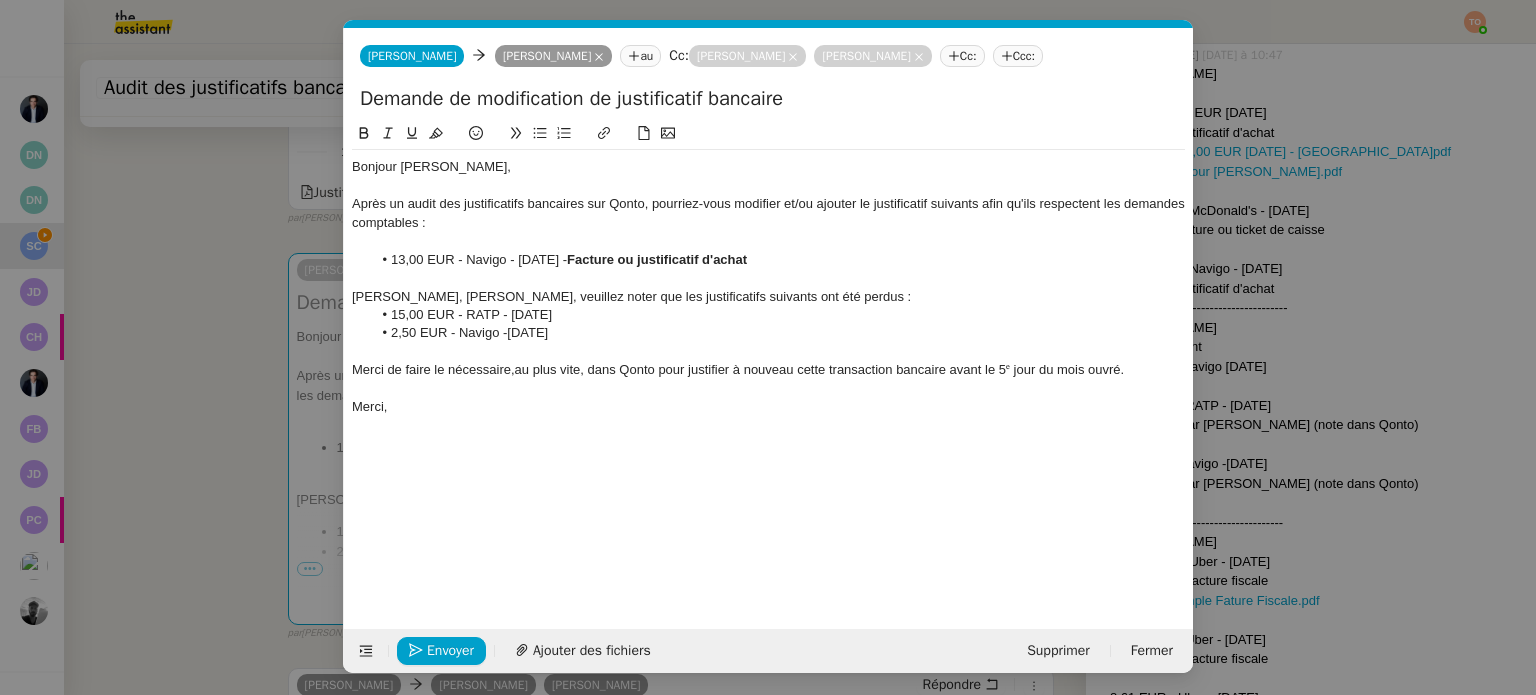 click on "Après un audit des justificatifs bancaires sur Qonto, pourriez-vous modifier et/ou ajouter le justificatif suivants afin qu'ils respectent les demandes comptables :" 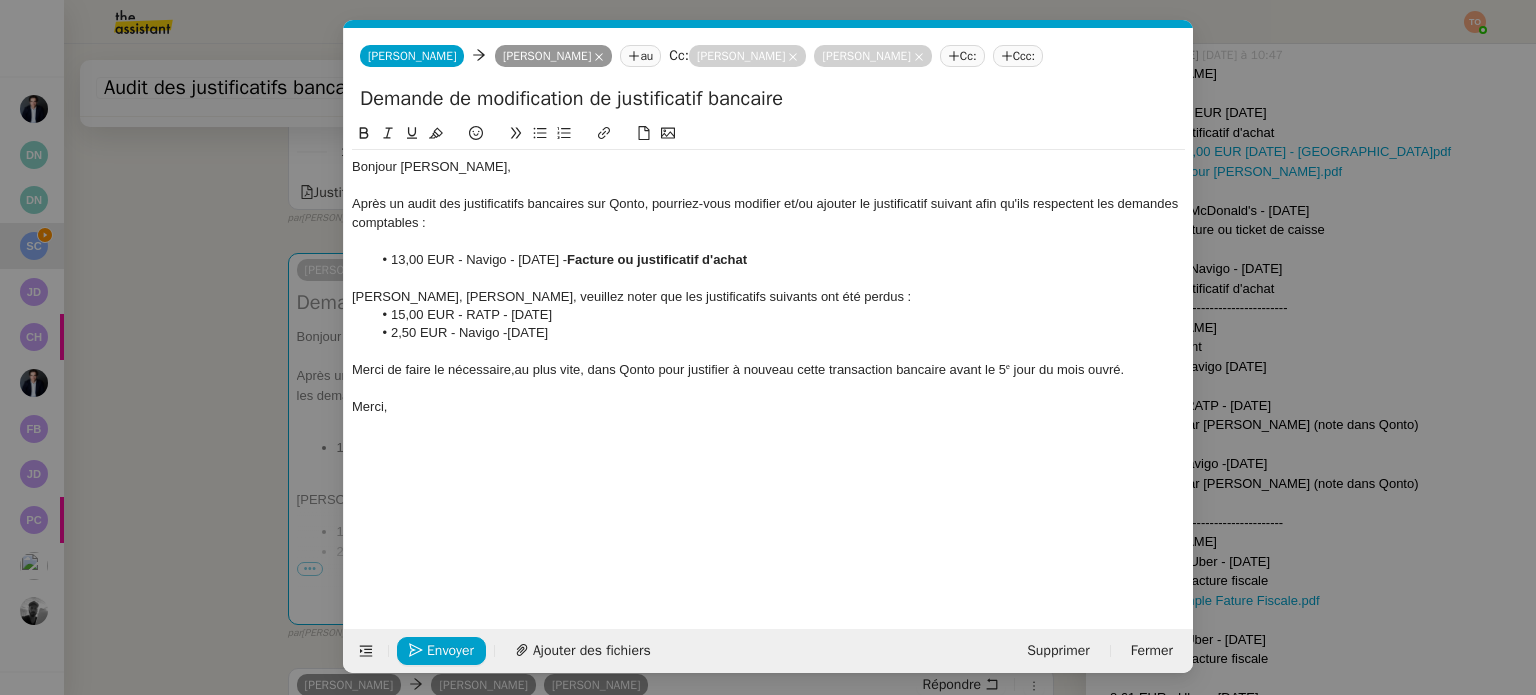 click on "Après un audit des justificatifs bancaires sur Qonto, pourriez-vous modifier et/ou ajouter le justificatif suivant afin qu'ils respectent les demandes comptables :" 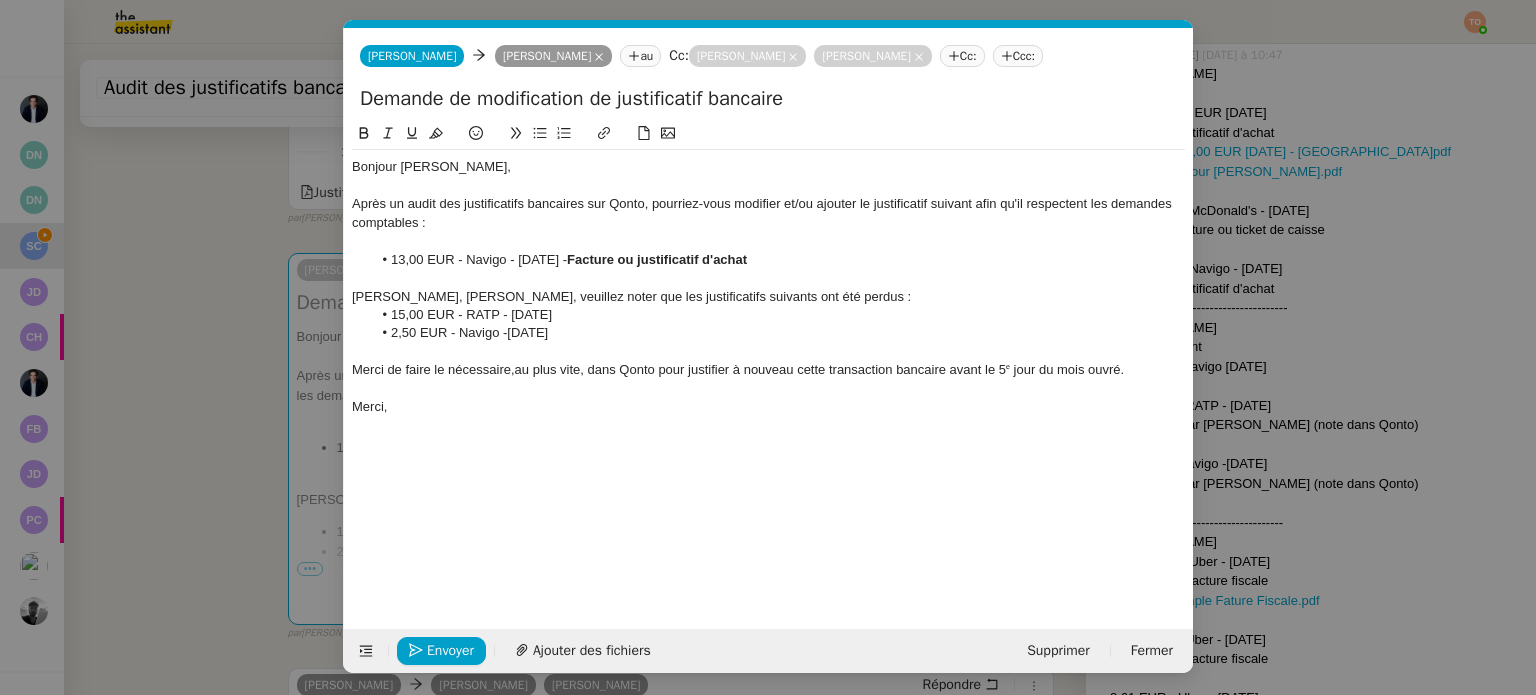 click on "Après un audit des justificatifs bancaires sur Qonto, pourriez-vous modifier et/ou ajouter le justificatif suivant afin qu'il respectent les demandes comptables :" 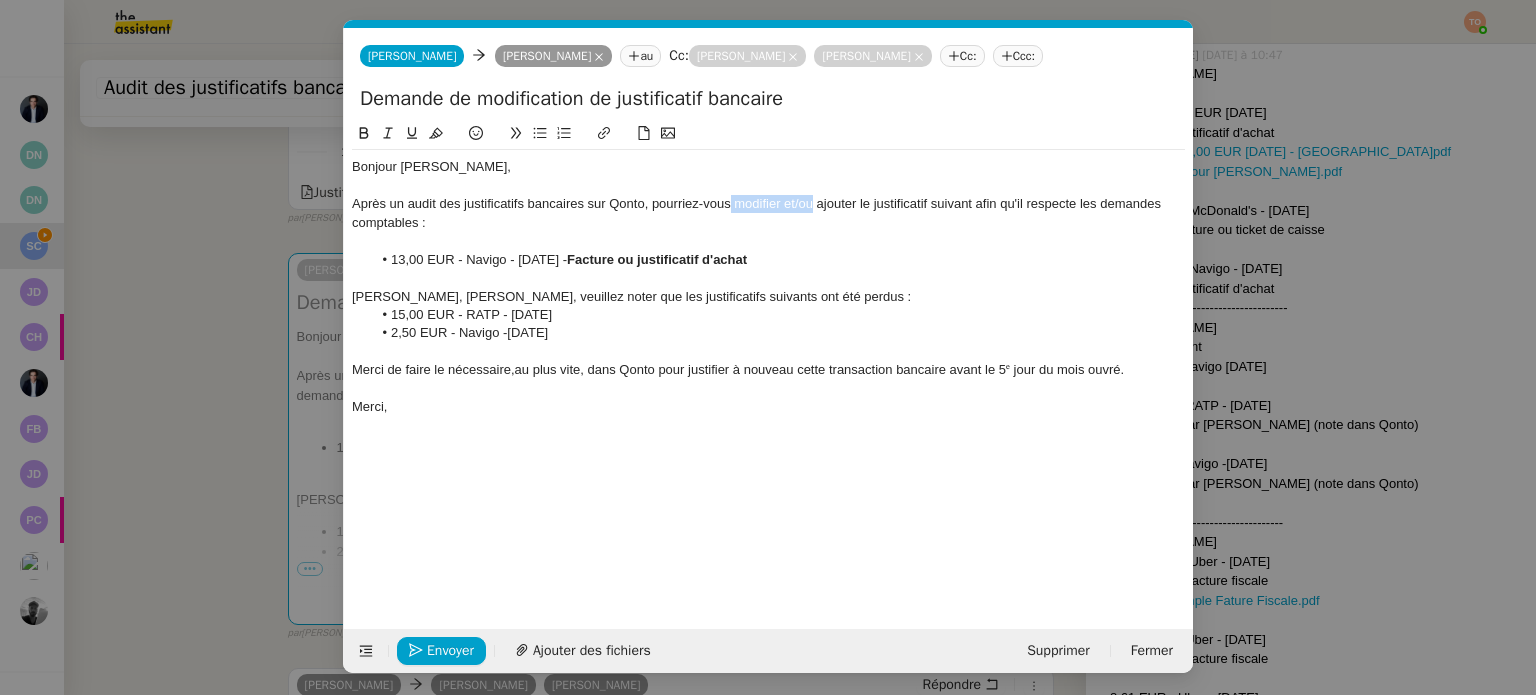 drag, startPoint x: 813, startPoint y: 203, endPoint x: 731, endPoint y: 204, distance: 82.006096 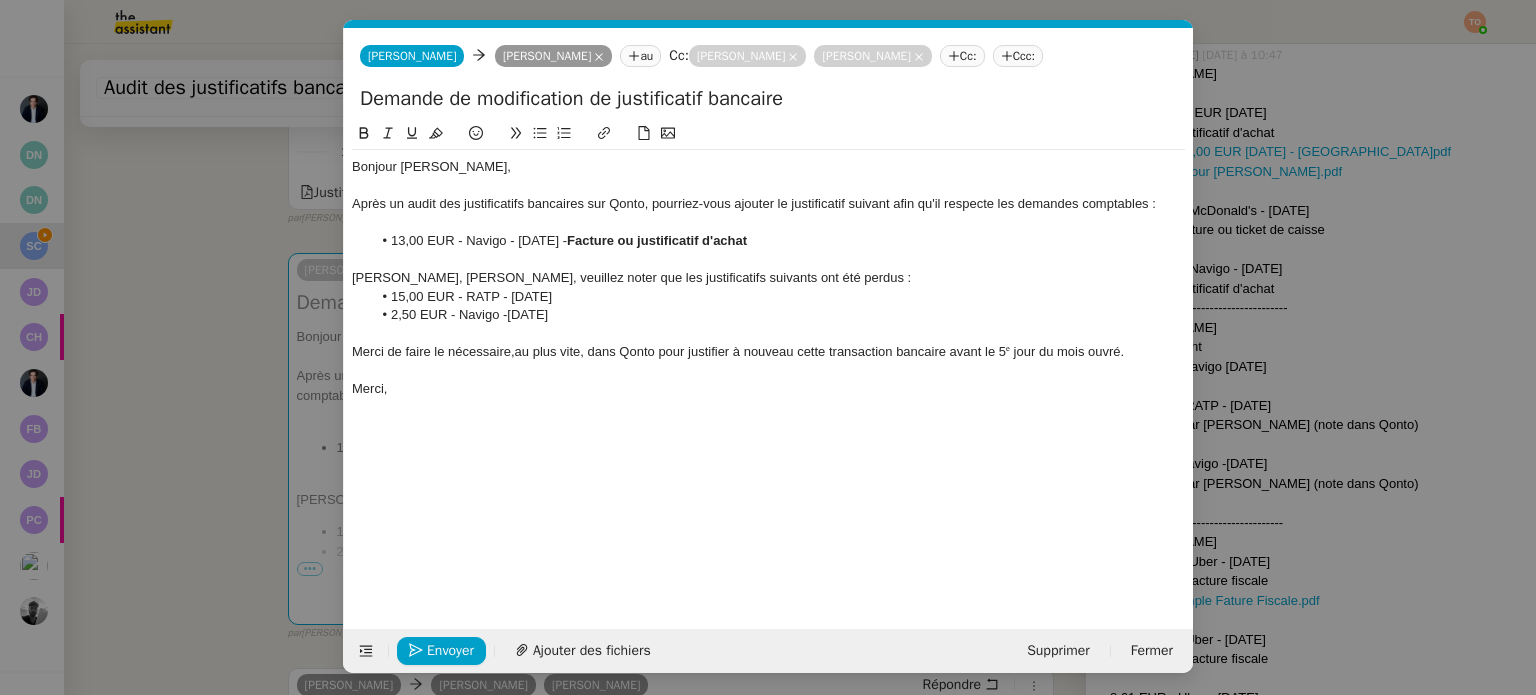 click on "Sonia, Julien, veuillez noter que les justificatifs suivants ont été perdus :" 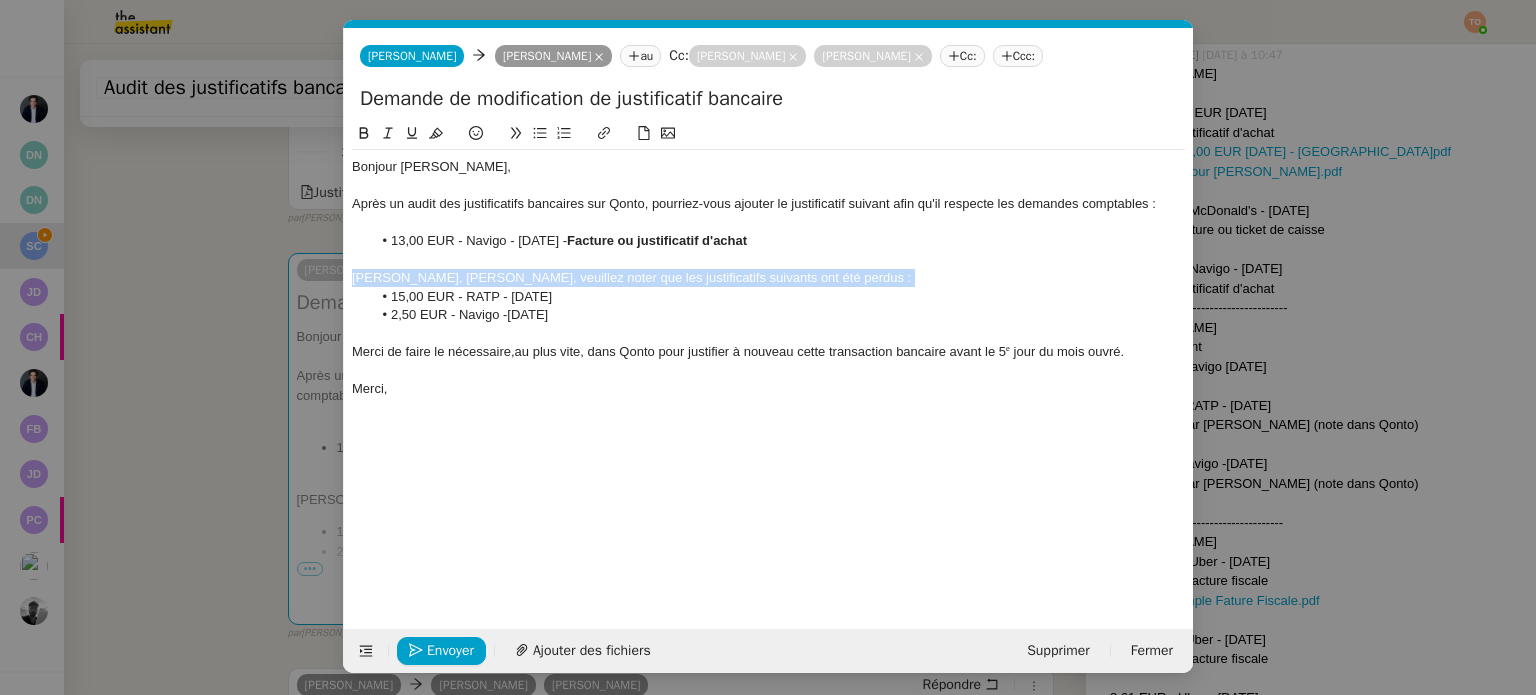click on "Sonia, Julien, veuillez noter que les justificatifs suivants ont été perdus :" 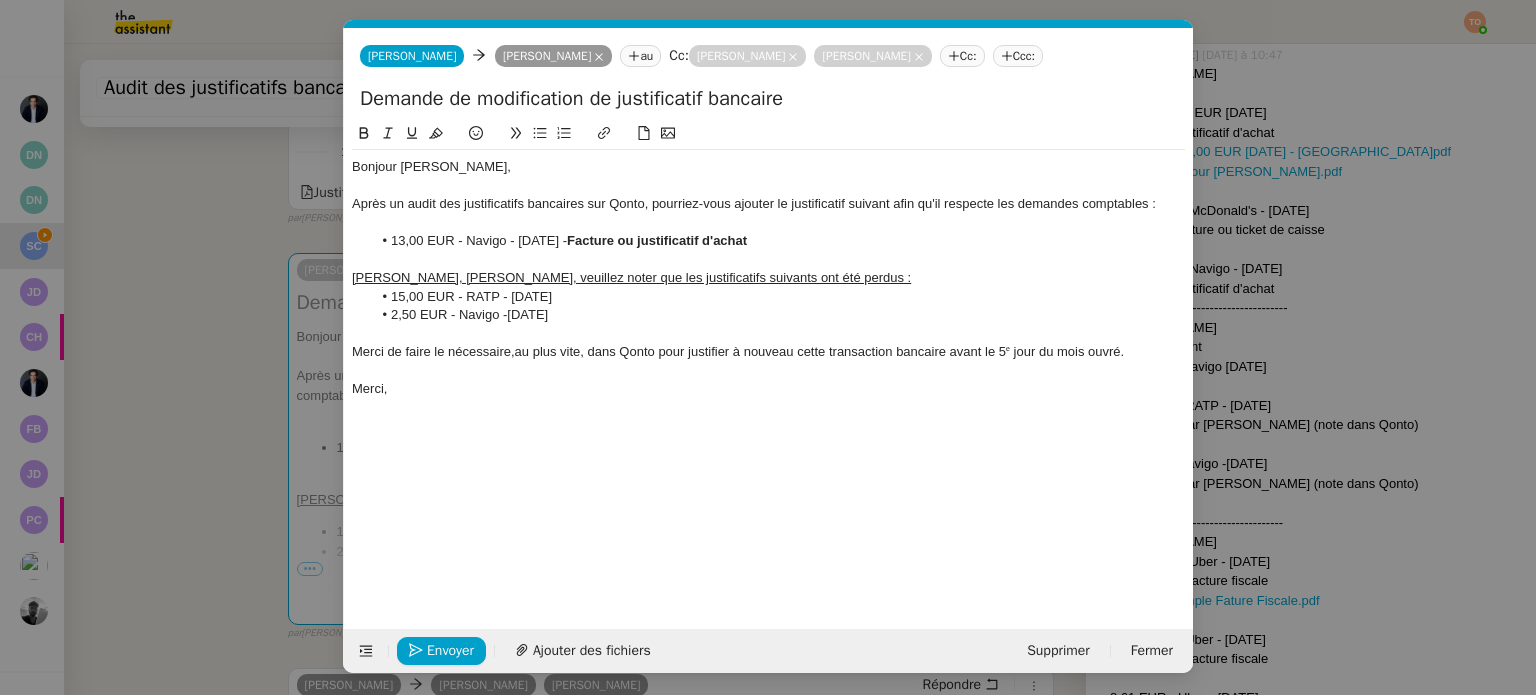 click on "Merci de faire le nécessaire,  au plus vite, dans Qonto pour justifier à nouveau cette transaction bancaire avant le 5ᵉ jour du mois ouvré." 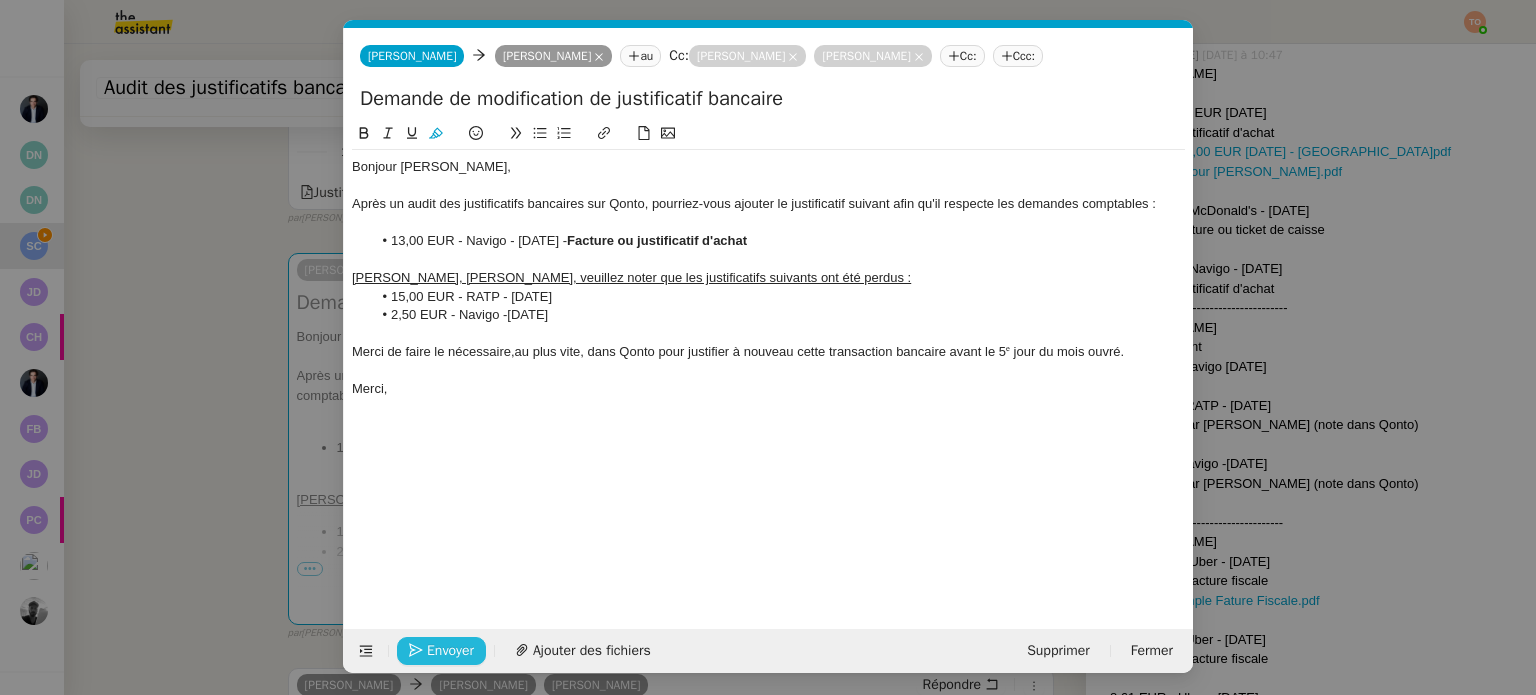 click on "Envoyer" 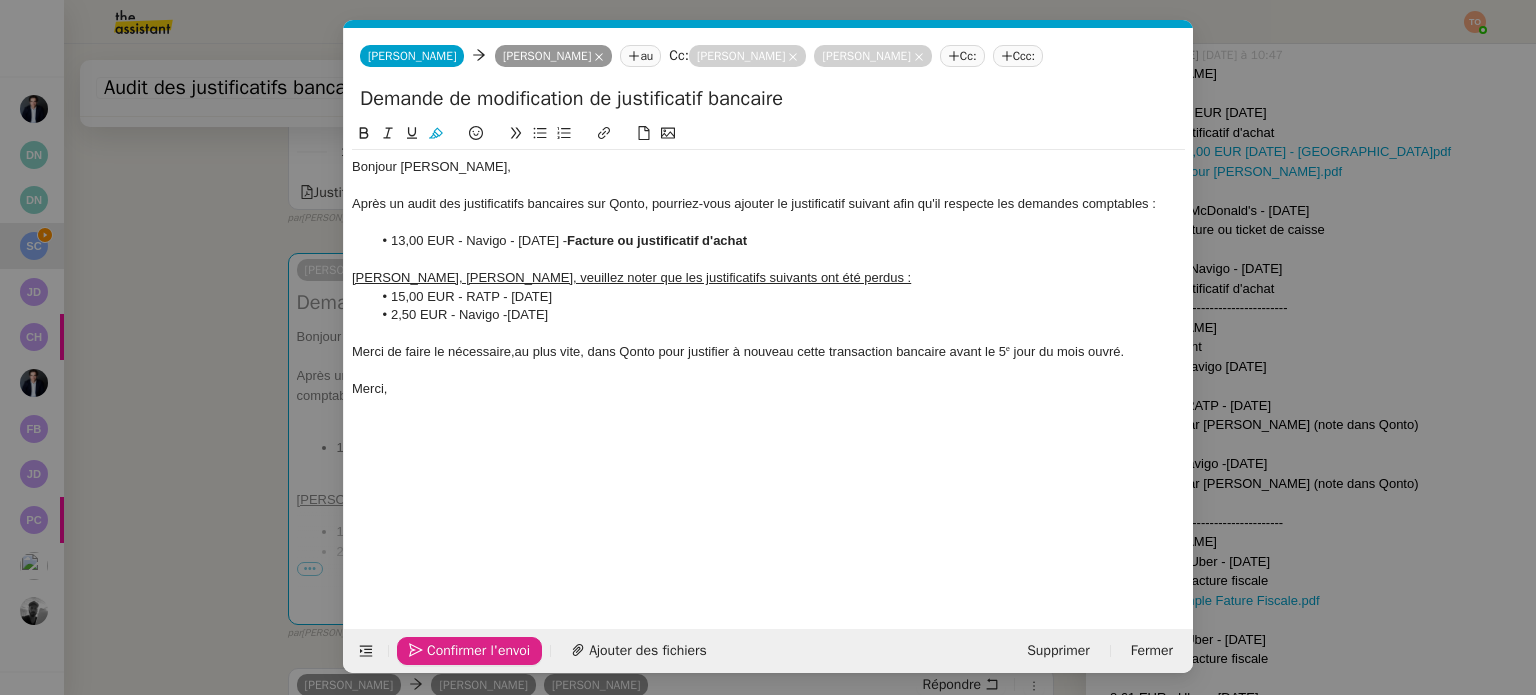click on "Confirmer l'envoi" 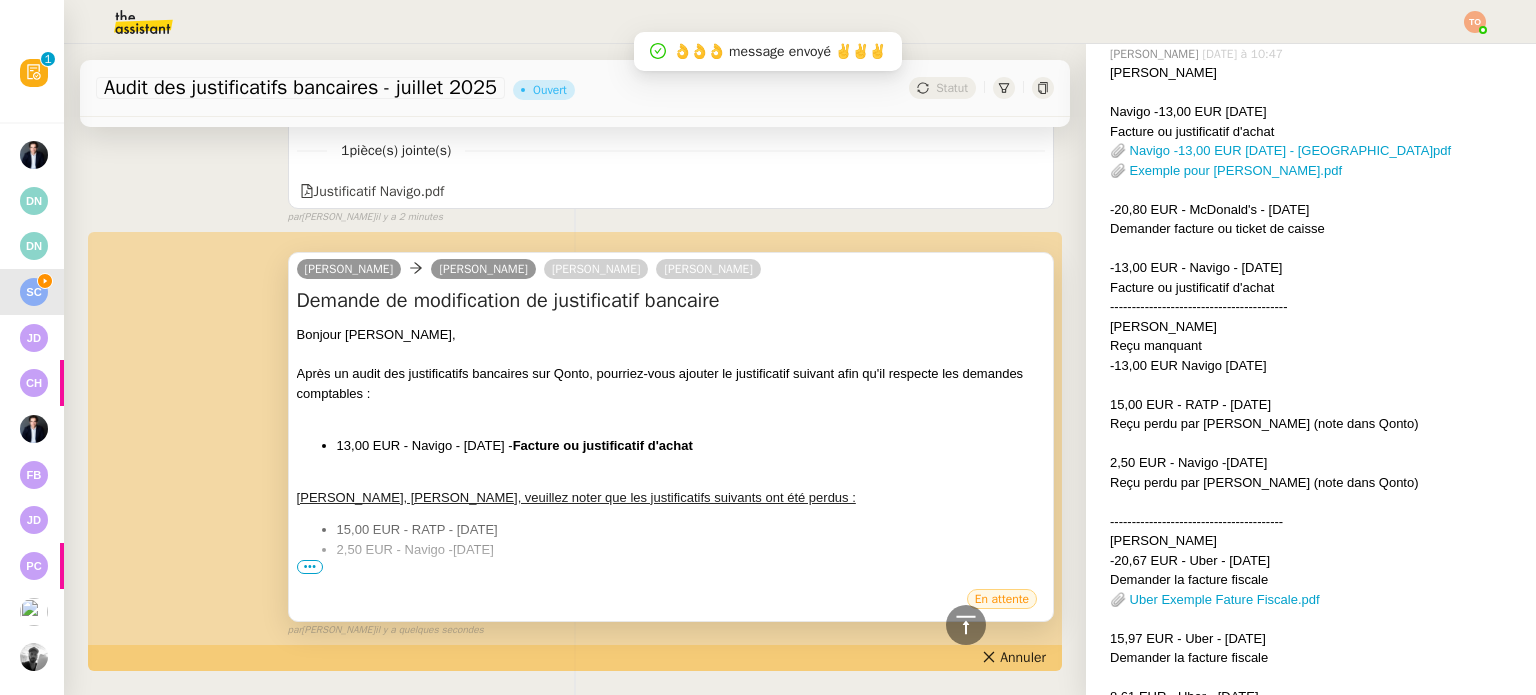 scroll, scrollTop: 700, scrollLeft: 0, axis: vertical 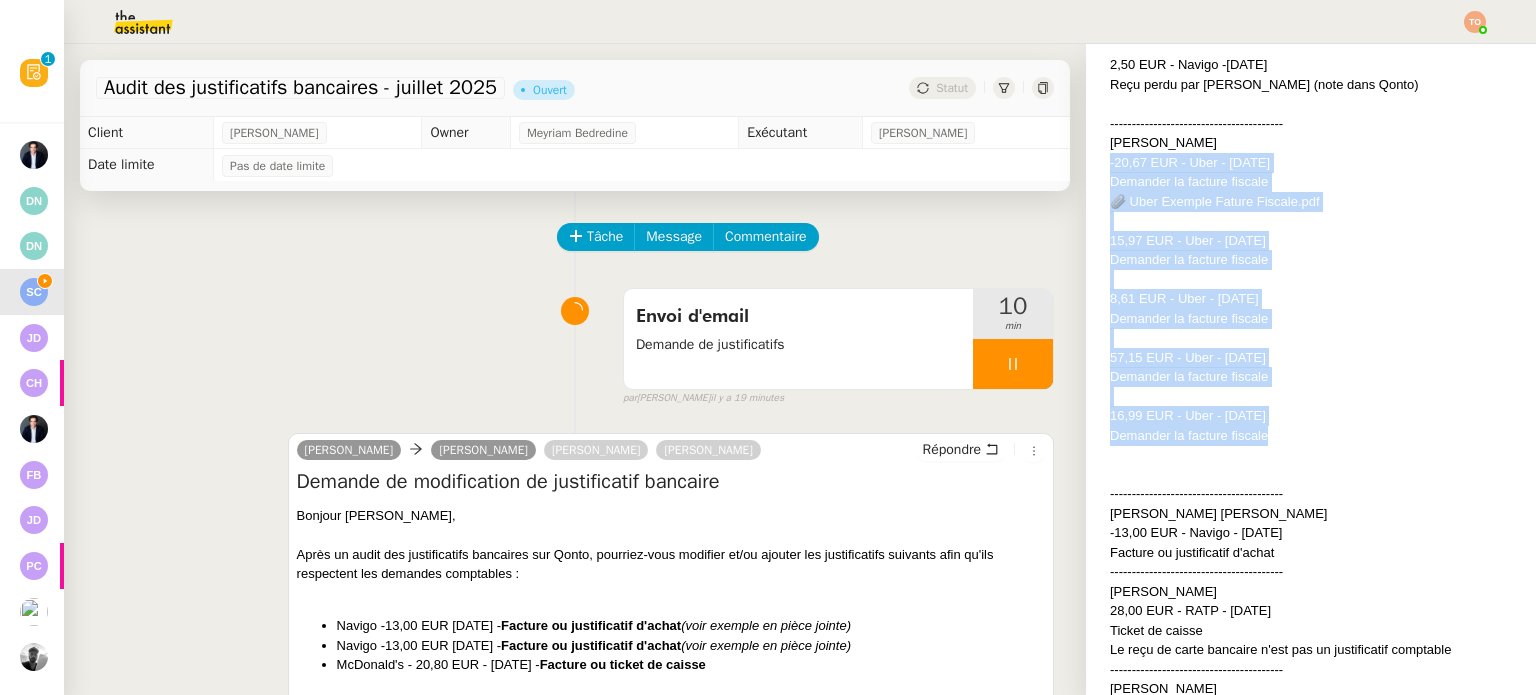 drag, startPoint x: 1263, startPoint y: 438, endPoint x: 1096, endPoint y: 157, distance: 326.87918 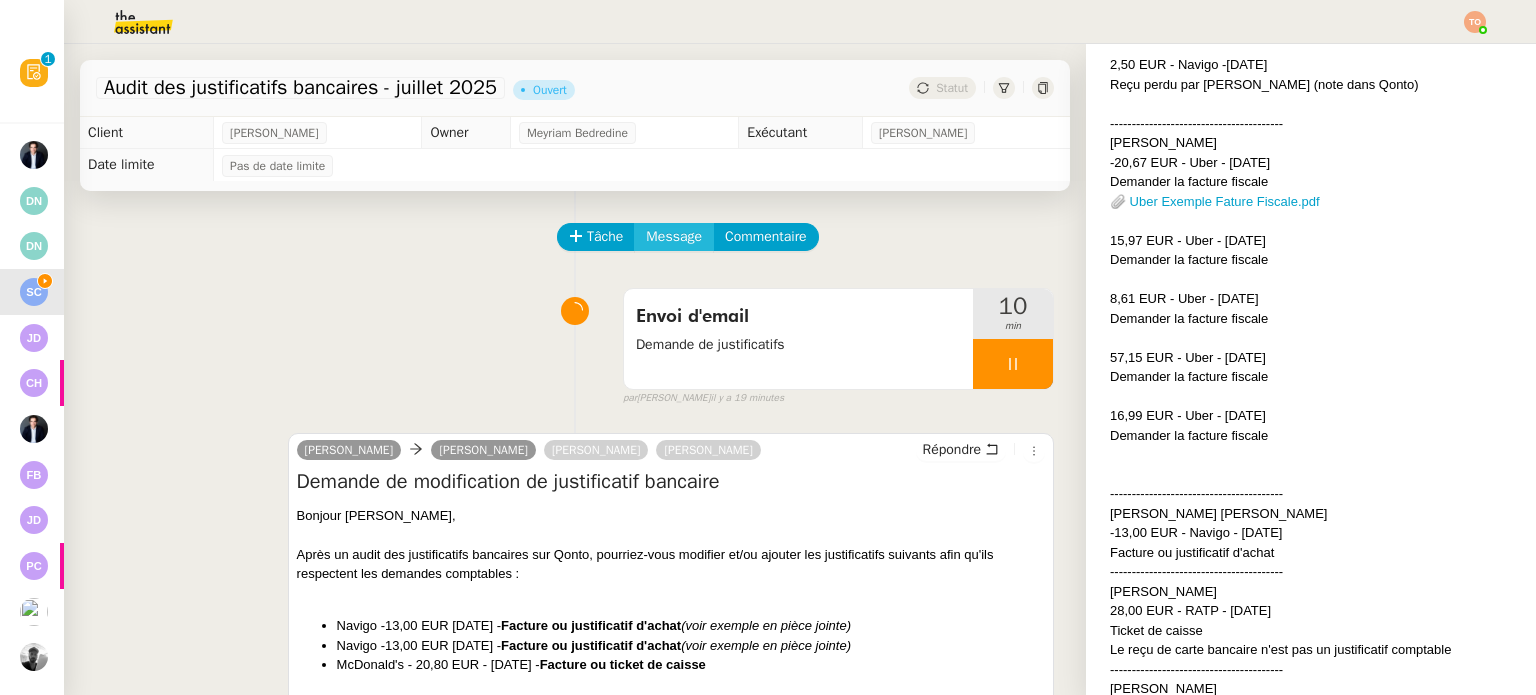 click on "Message" 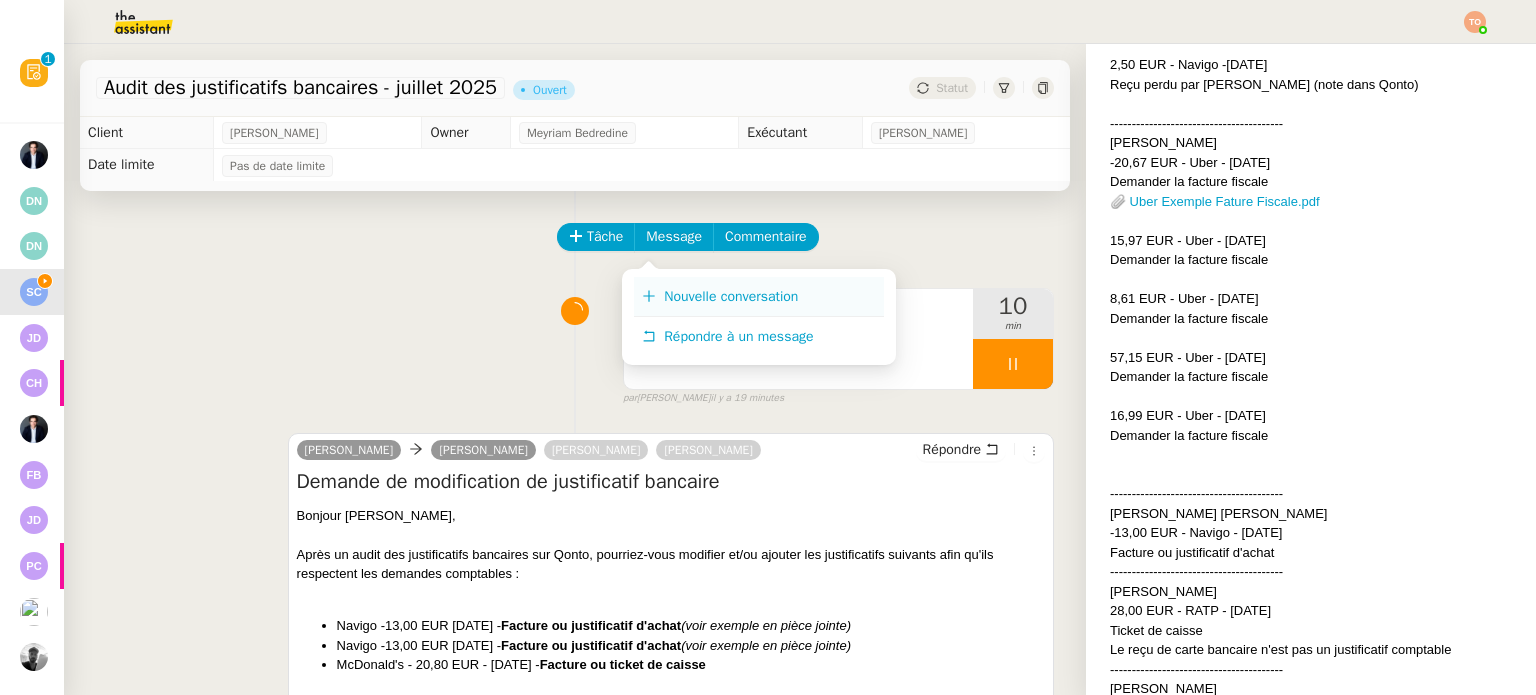 click on "Nouvelle conversation" at bounding box center [731, 296] 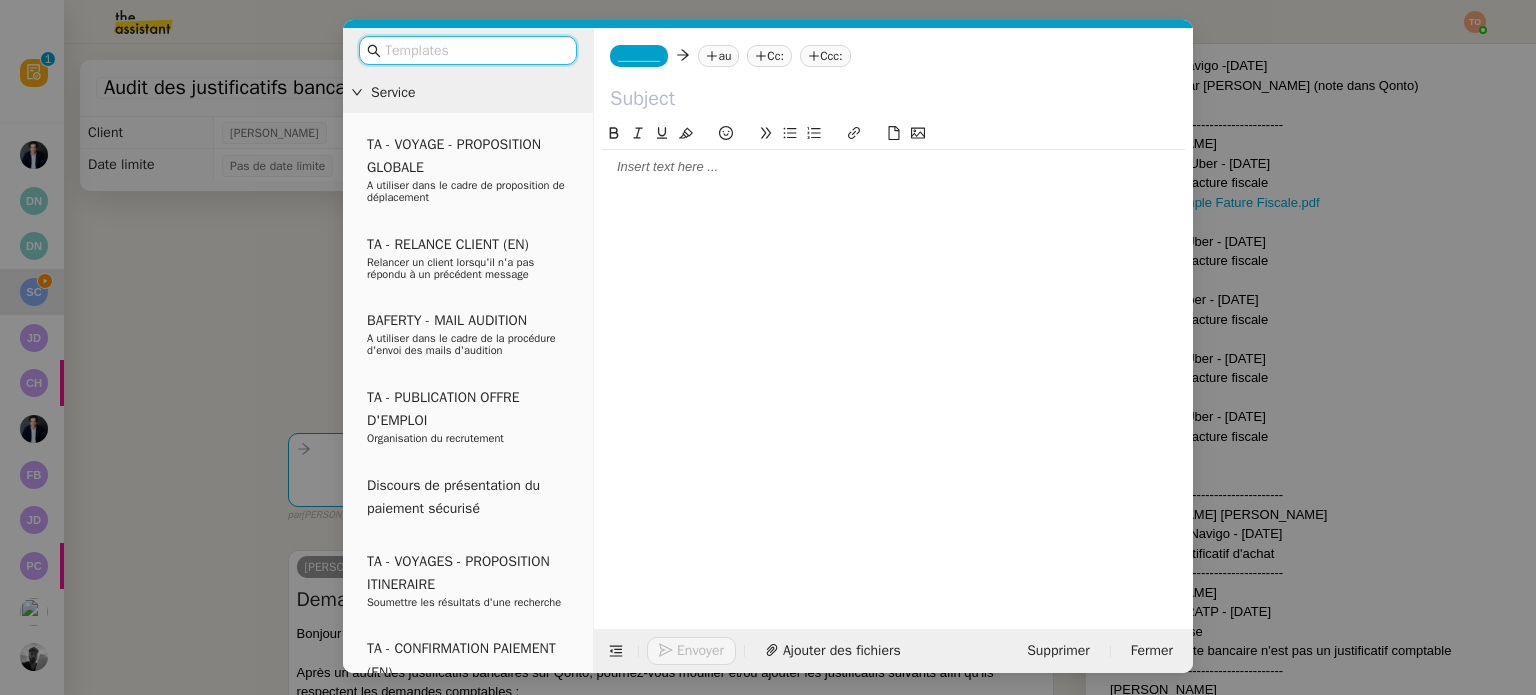 scroll, scrollTop: 1302, scrollLeft: 0, axis: vertical 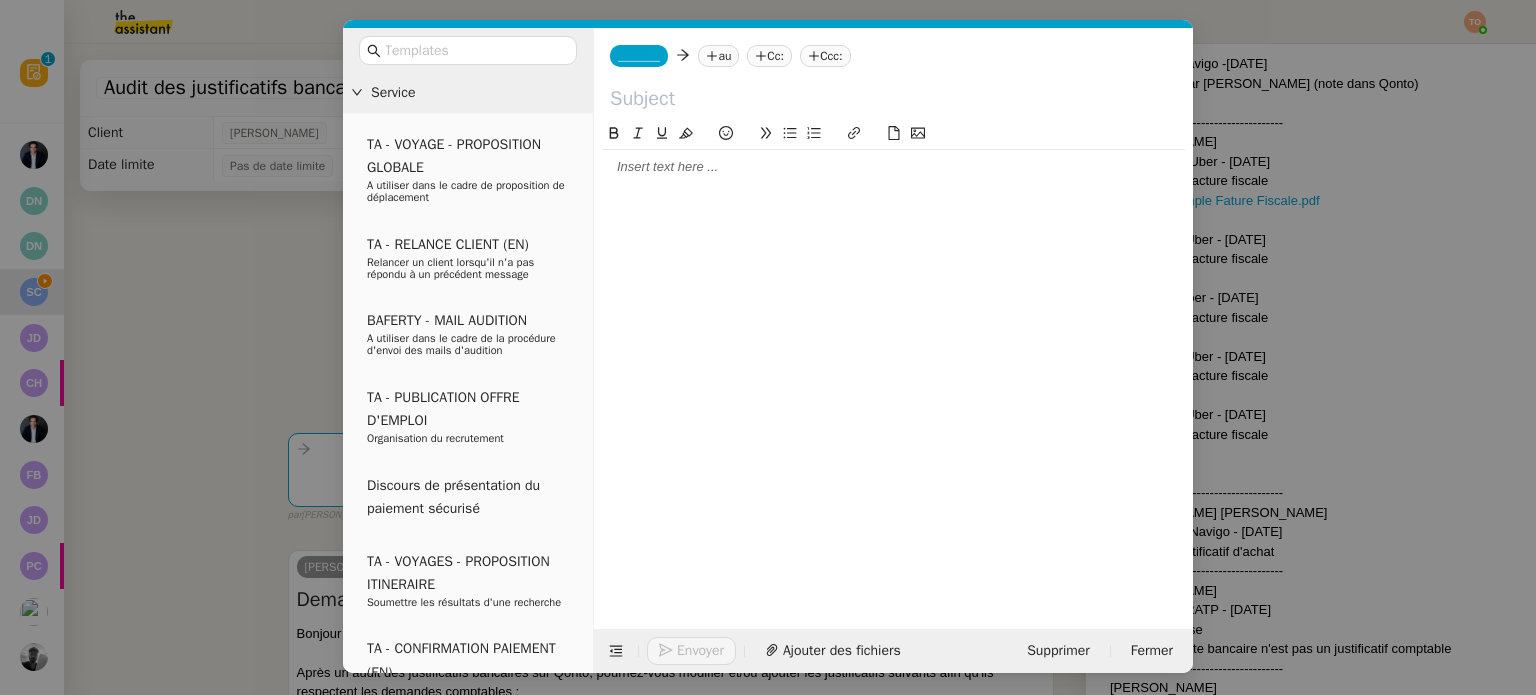 click on "_______" 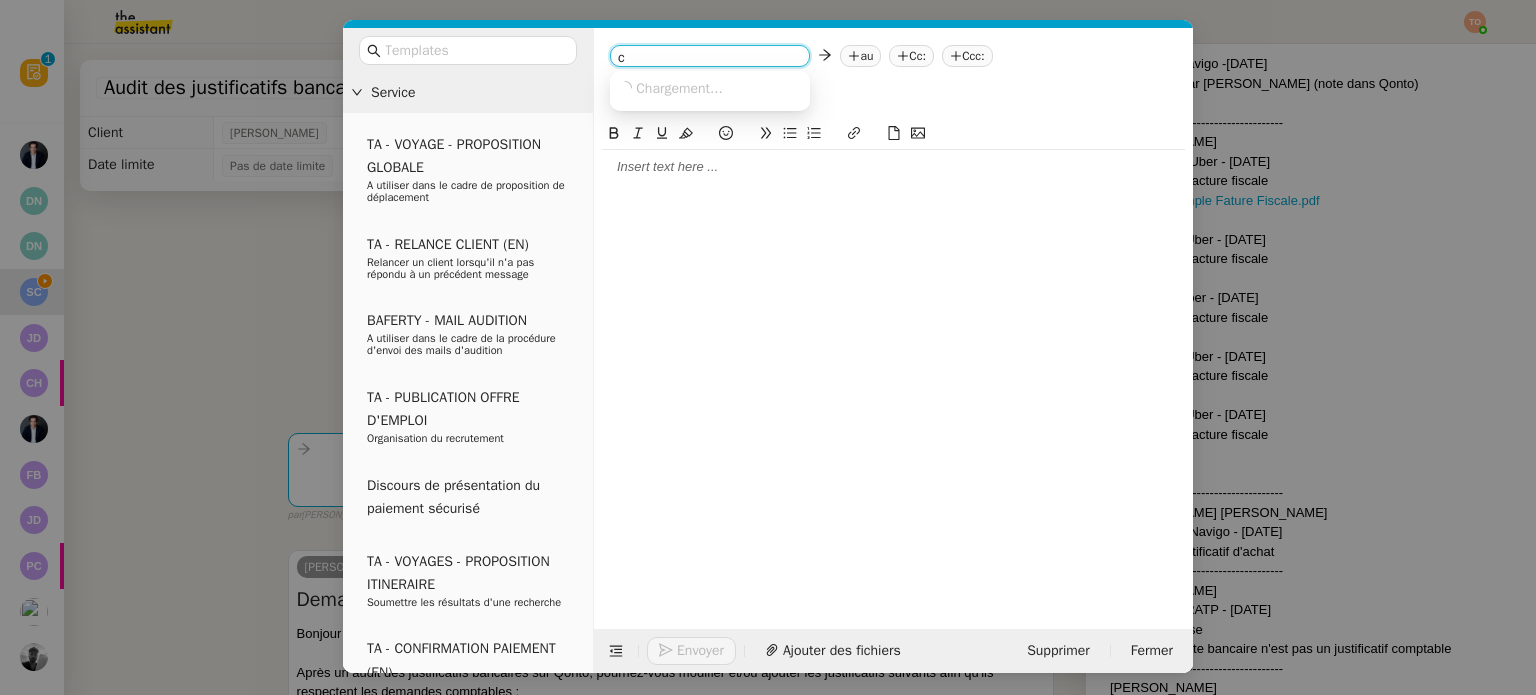 type on "ca" 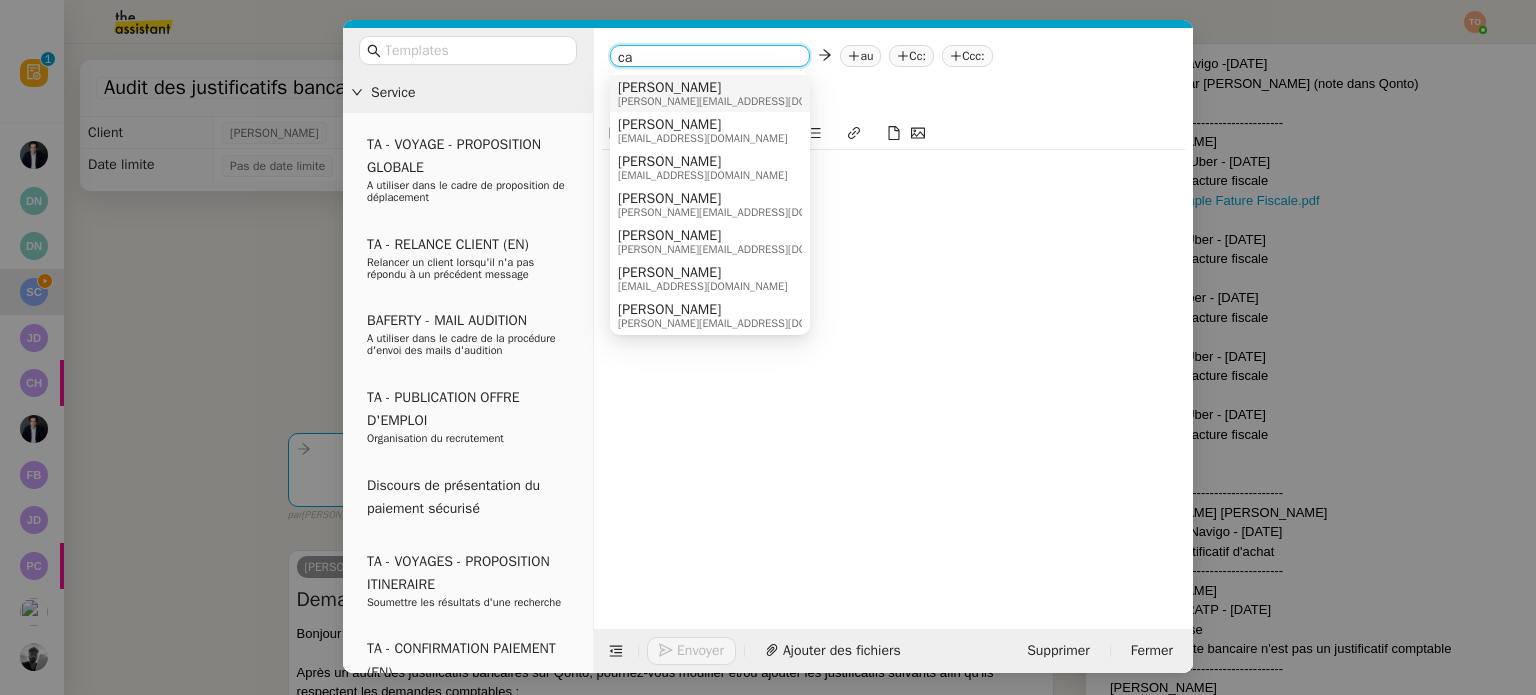 click on "ca" at bounding box center [710, 58] 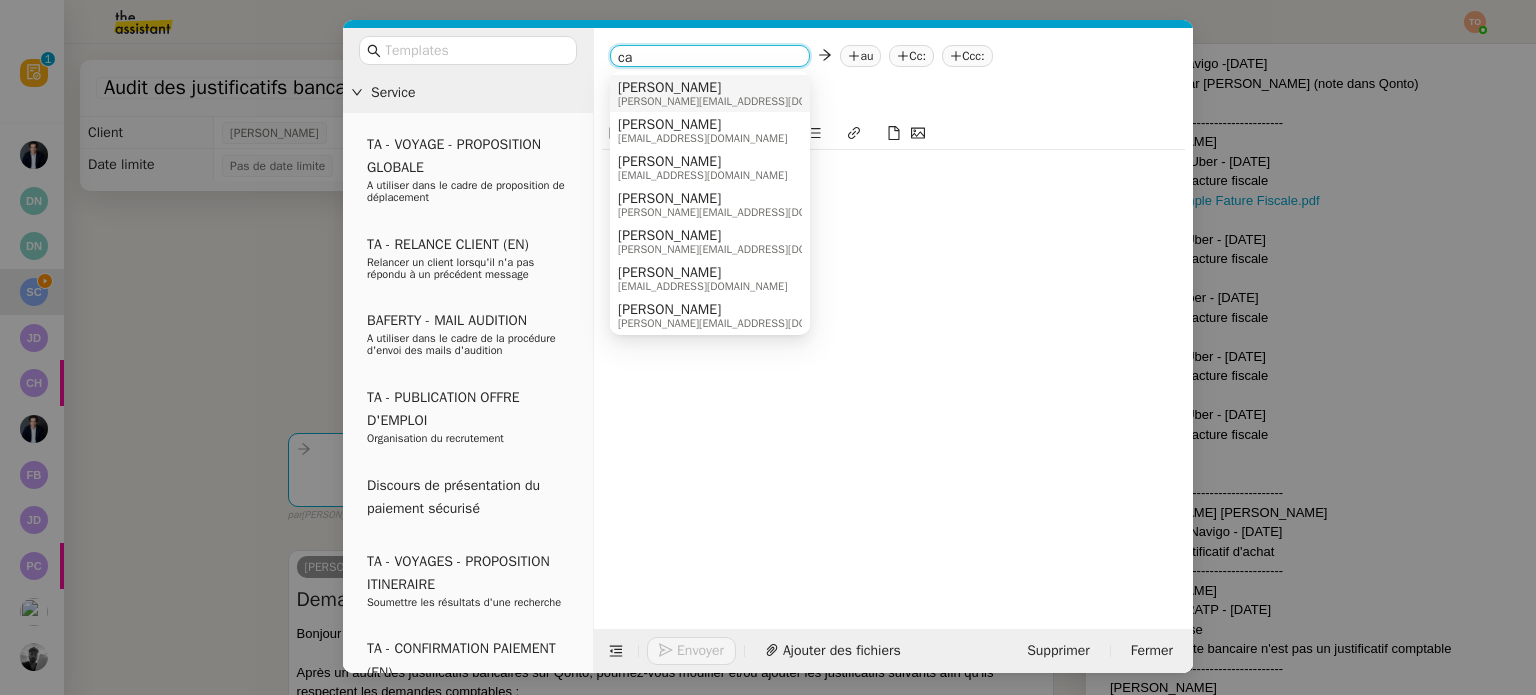 click on "ca" at bounding box center [710, 58] 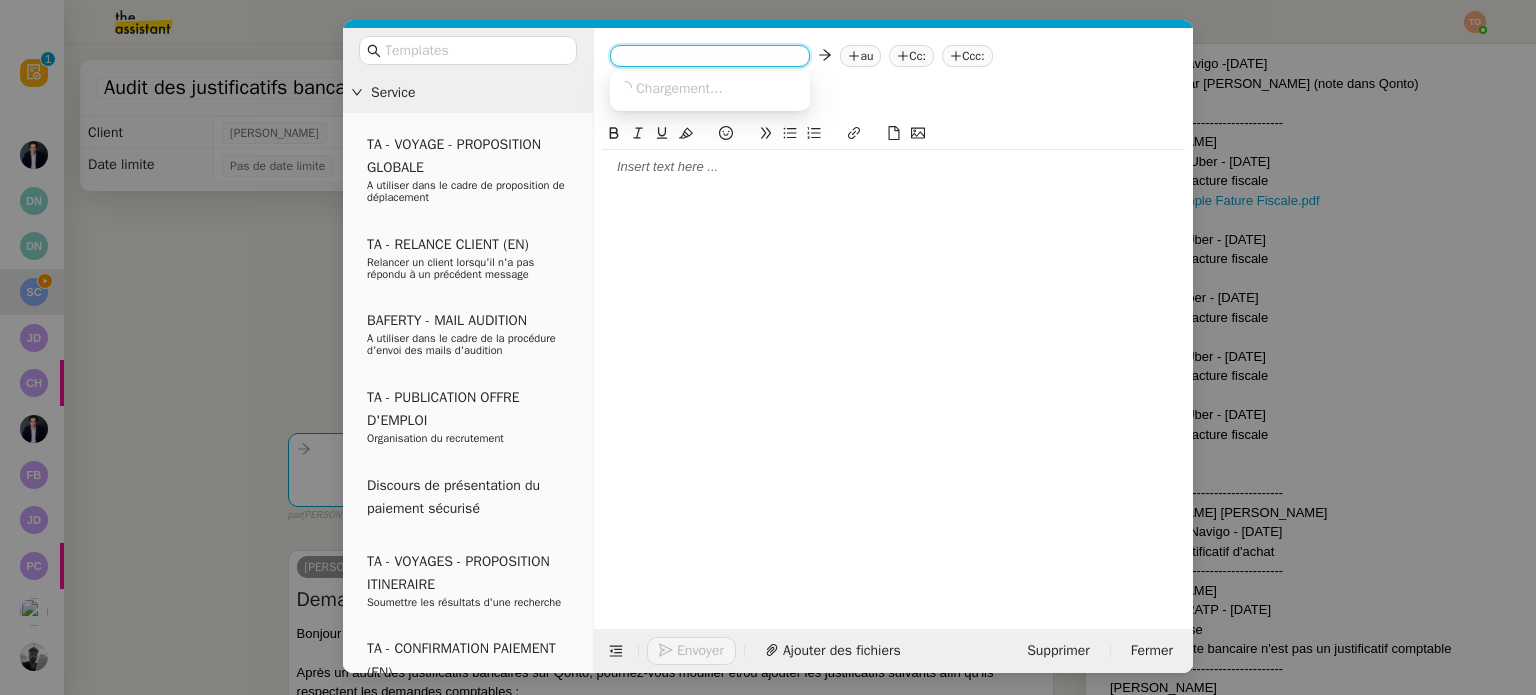 click at bounding box center (710, 58) 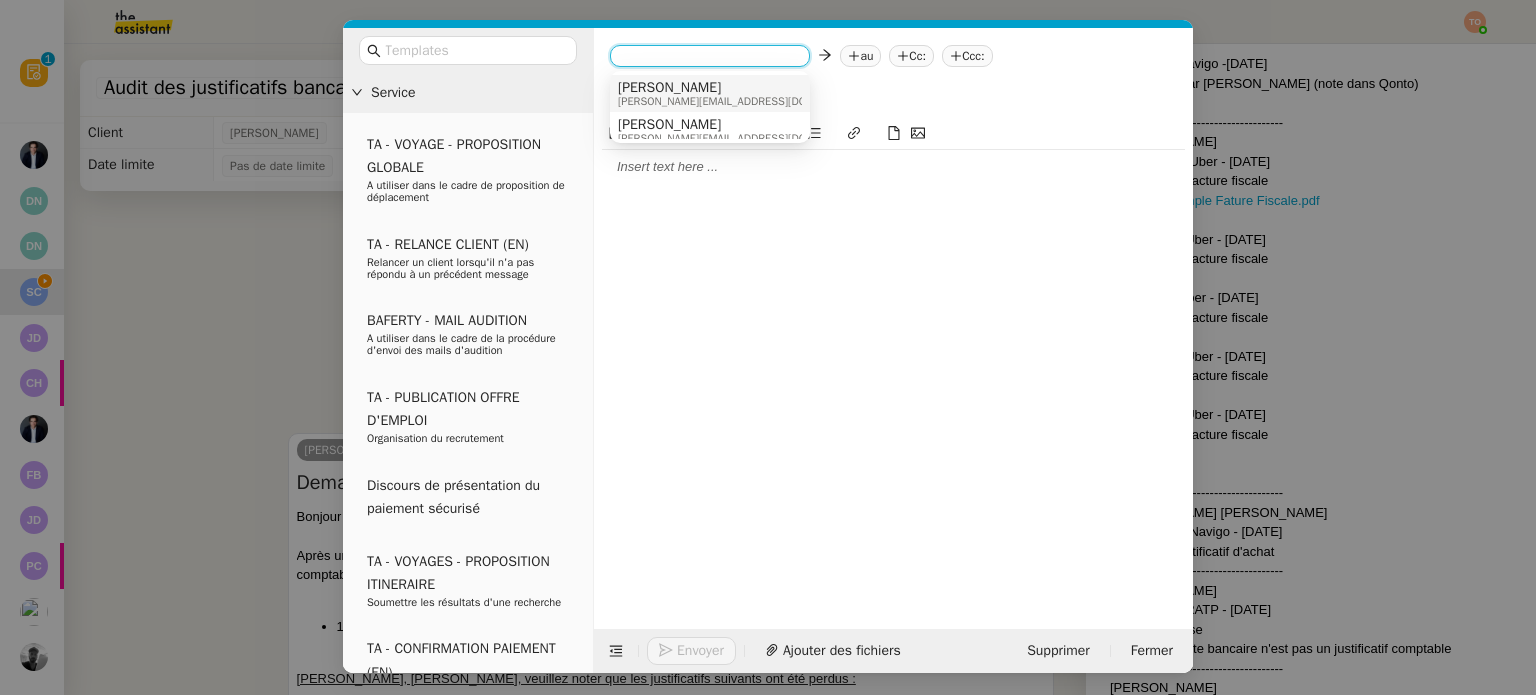 click on "[PERSON_NAME]" at bounding box center (743, 88) 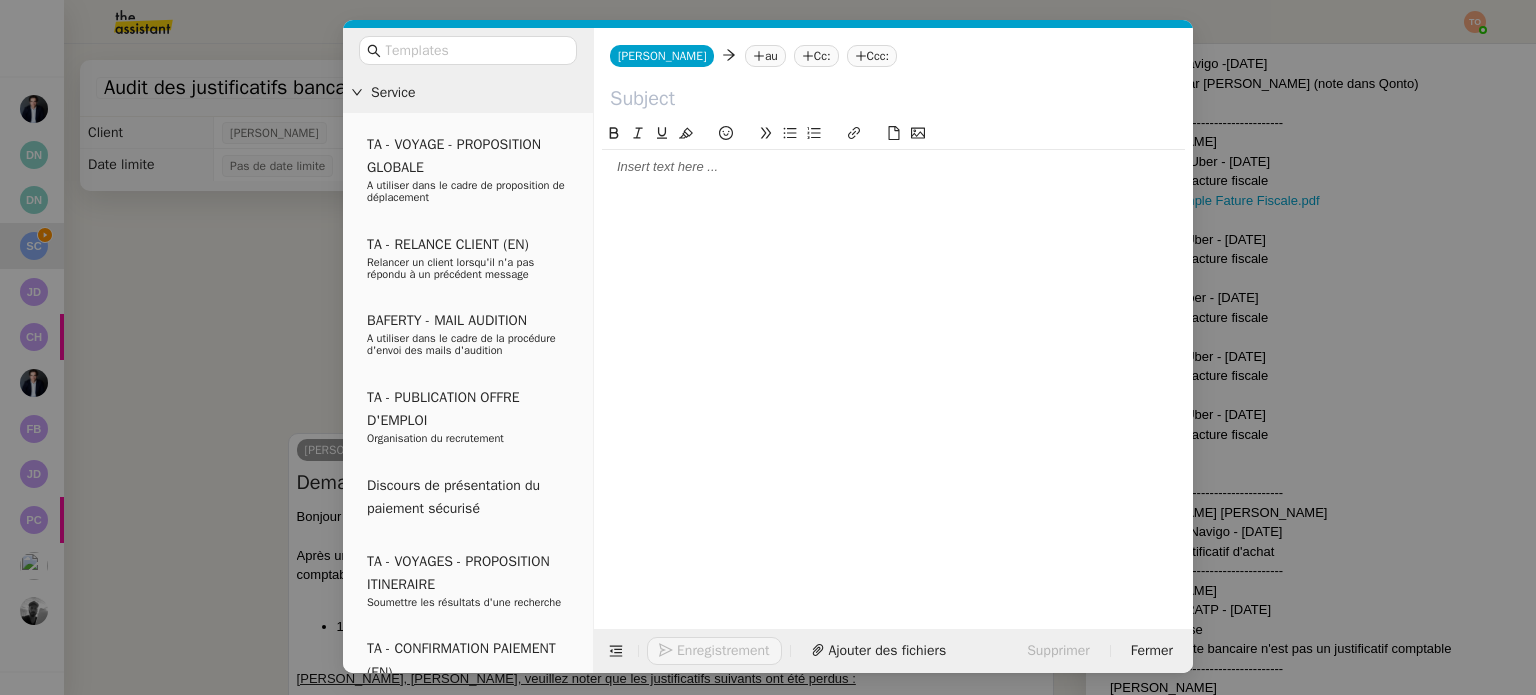 click on "Cc:" 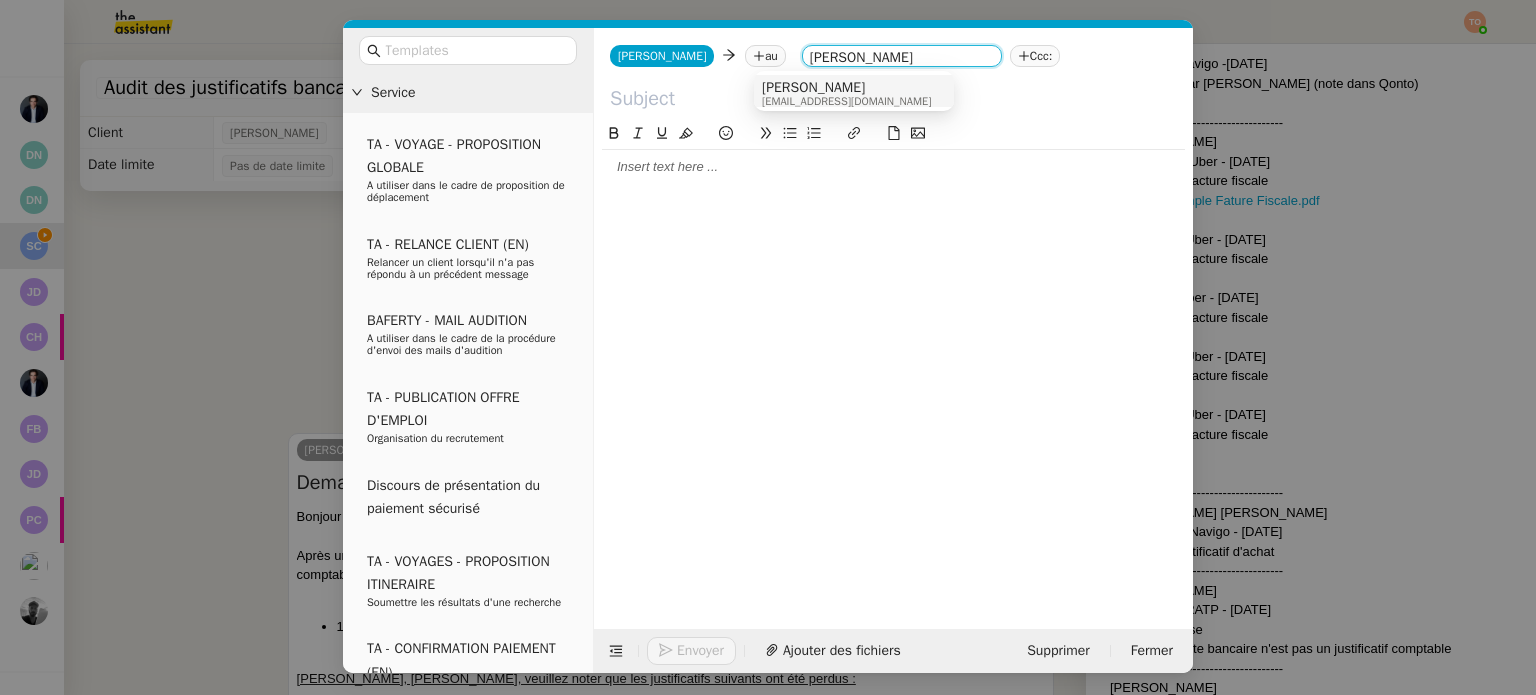 type on "sonia add" 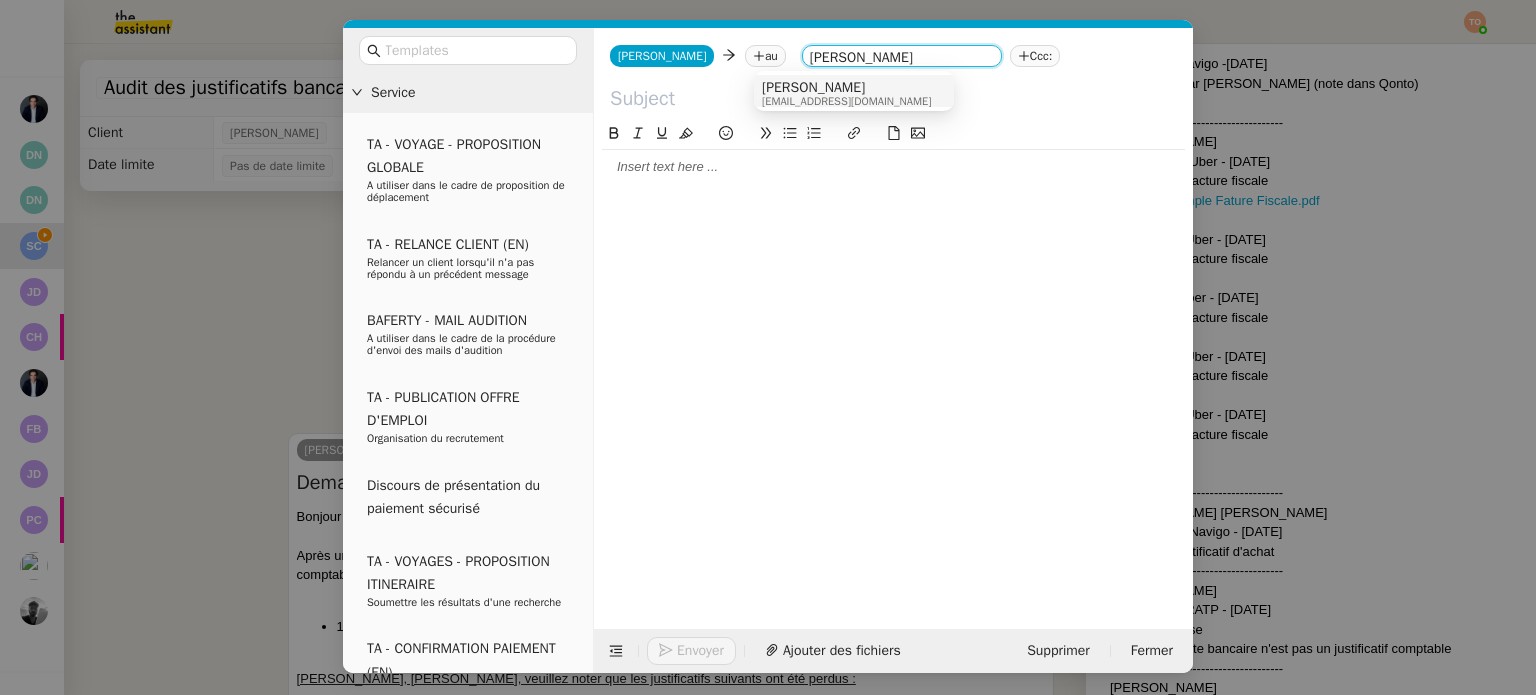 click on "[PERSON_NAME]" at bounding box center [846, 88] 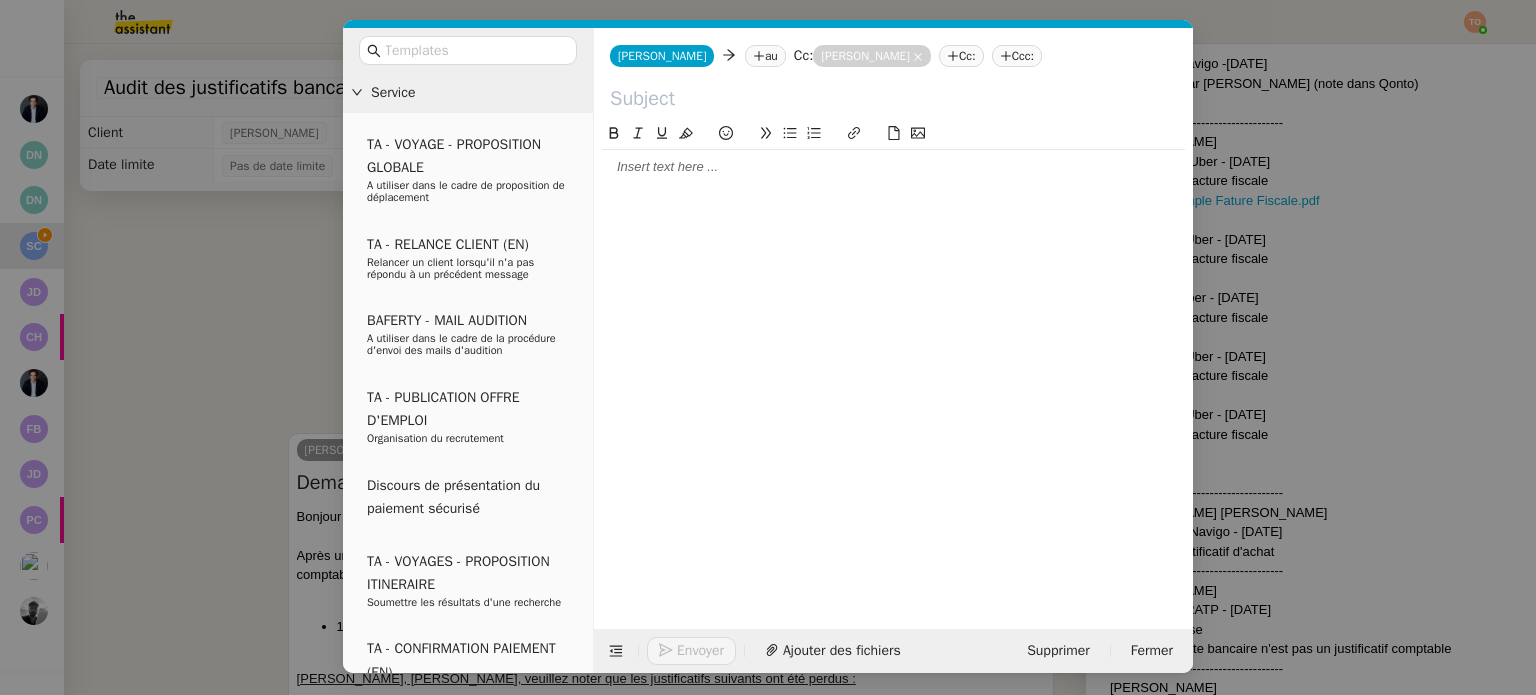 click on "Cc:" 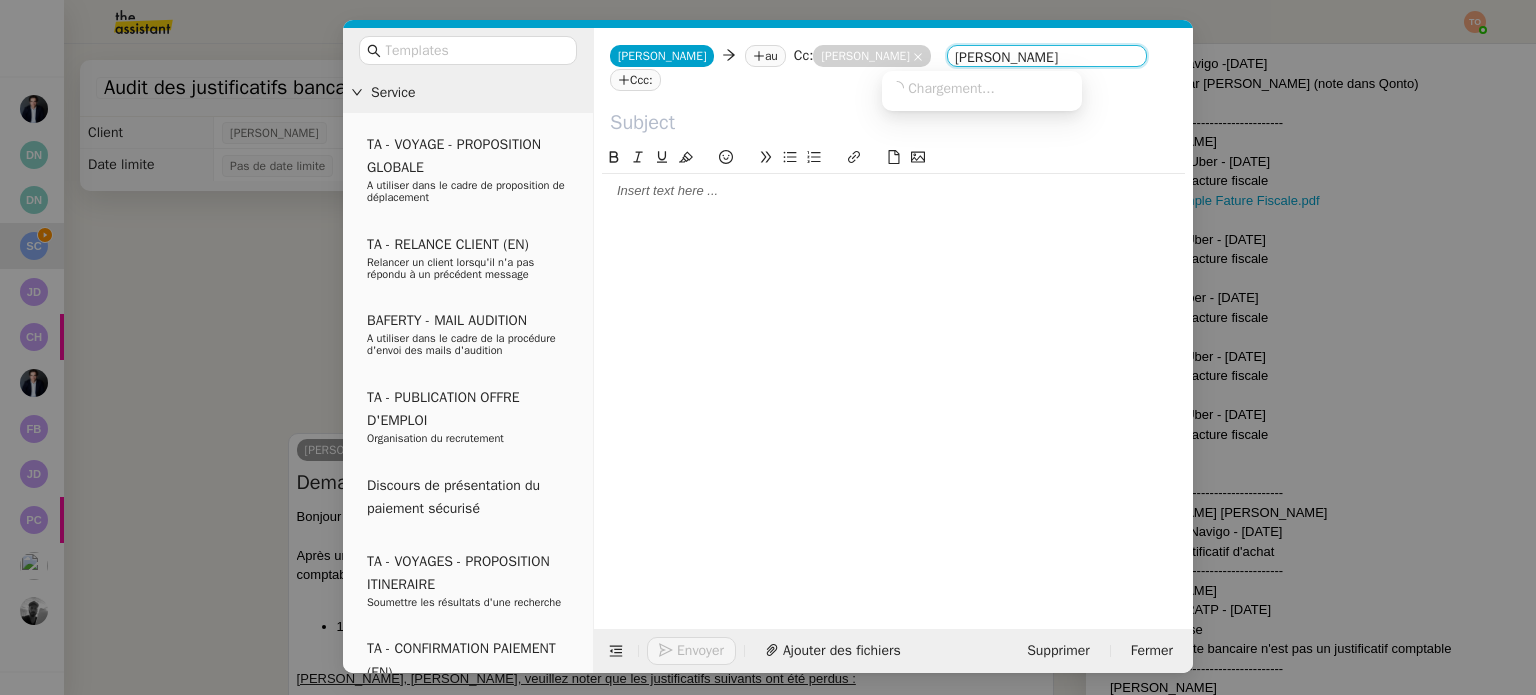 type on "julien add" 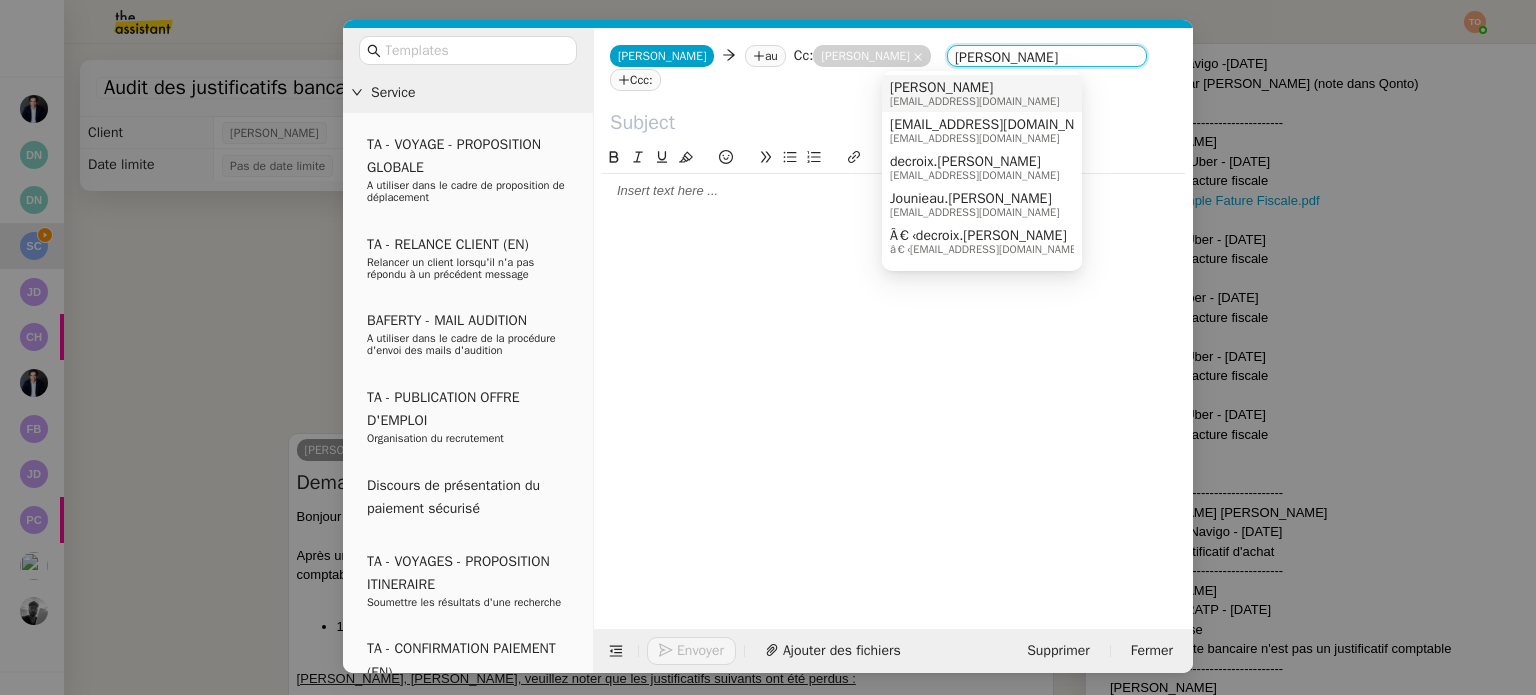 click on "[PERSON_NAME]" at bounding box center (974, 88) 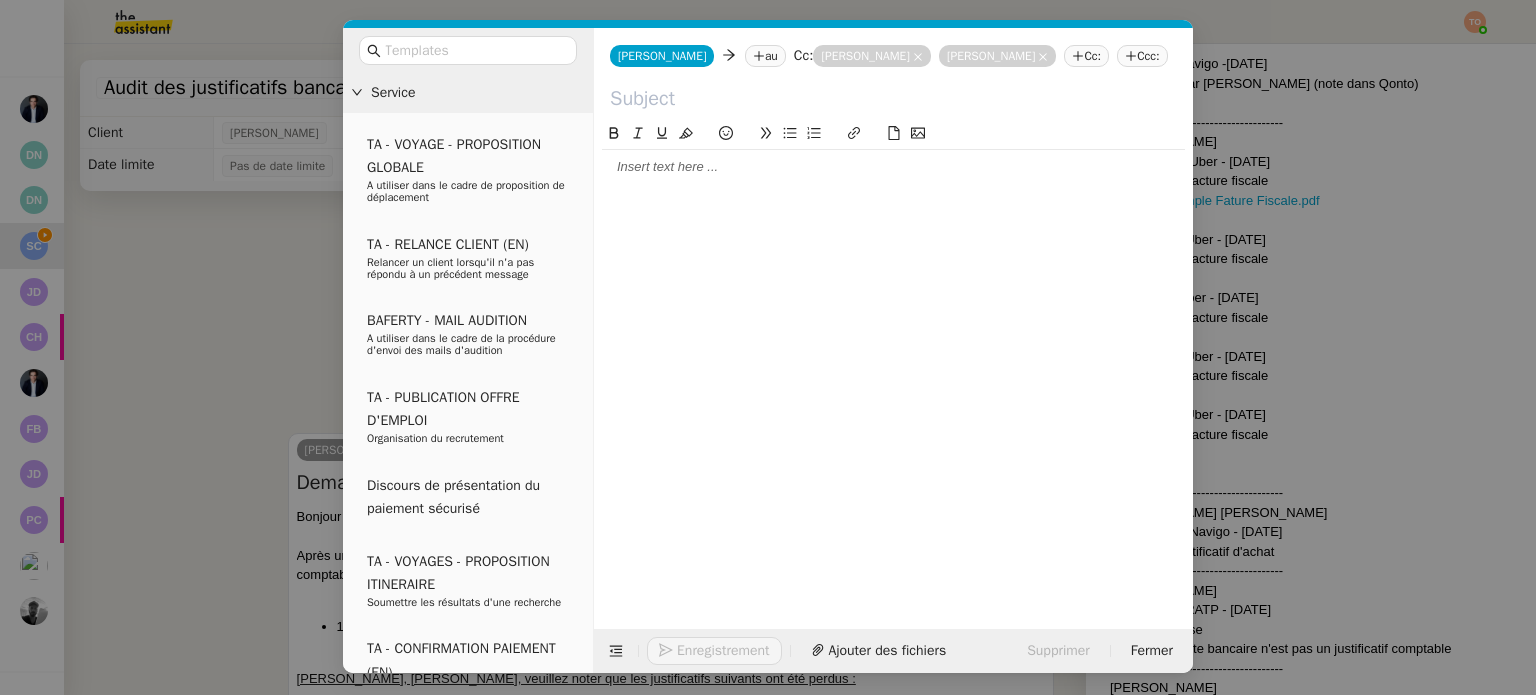 click on "au" 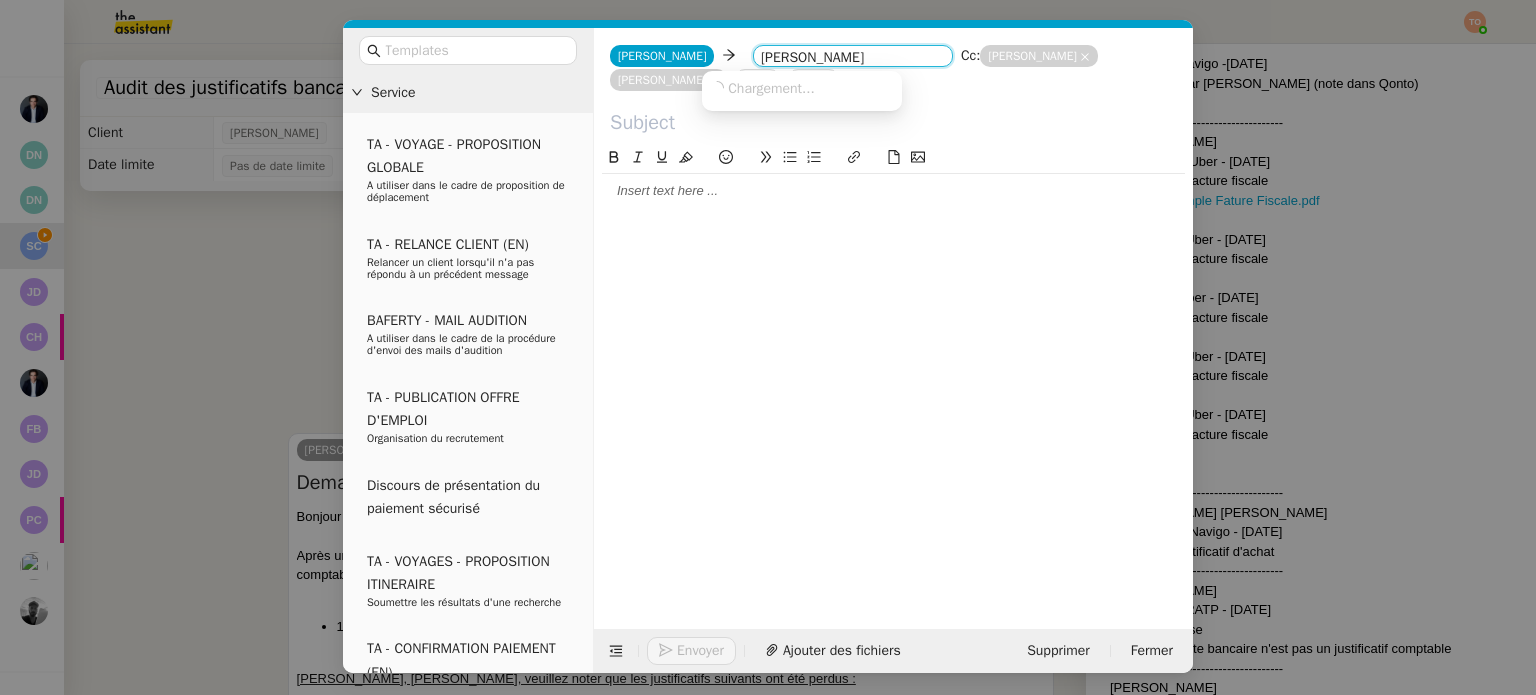 type on "jerome add" 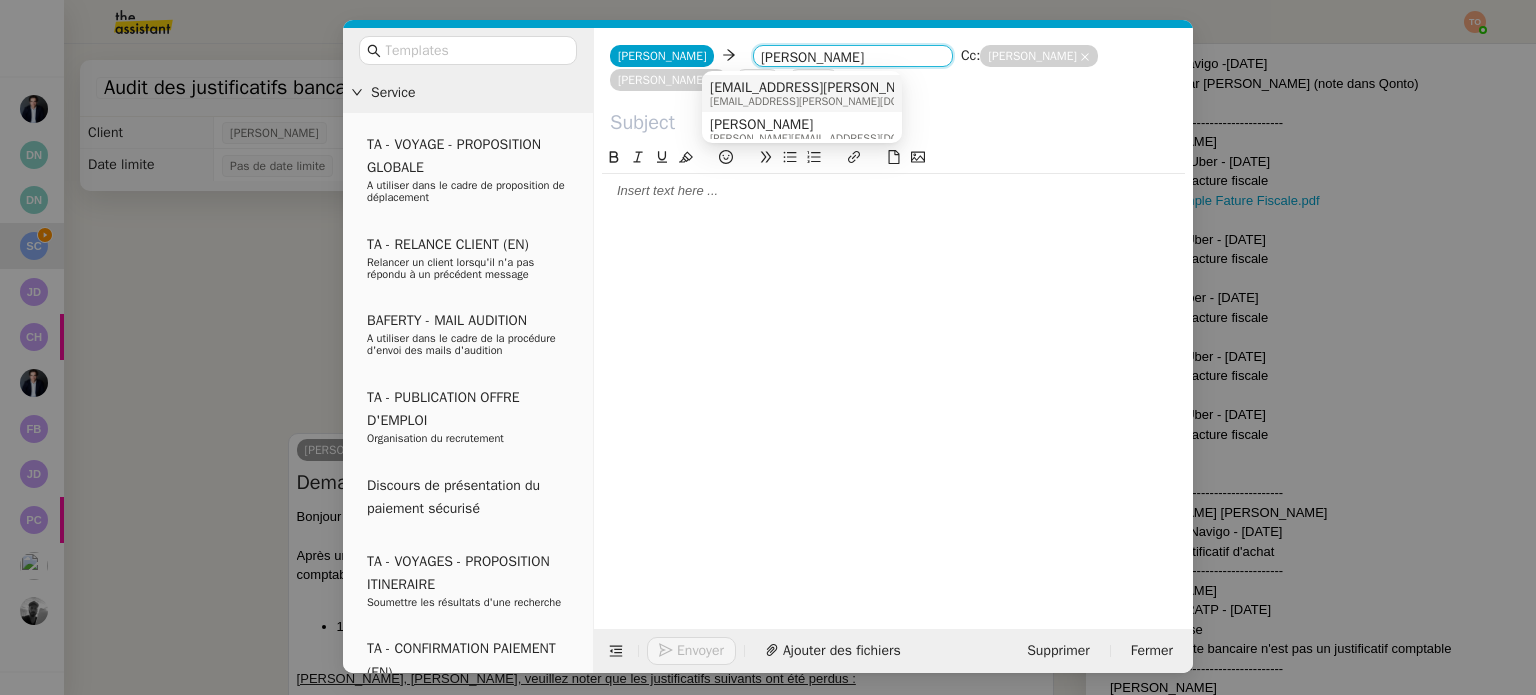 click on "huret.jerome@addingwell.com" at bounding box center (869, 101) 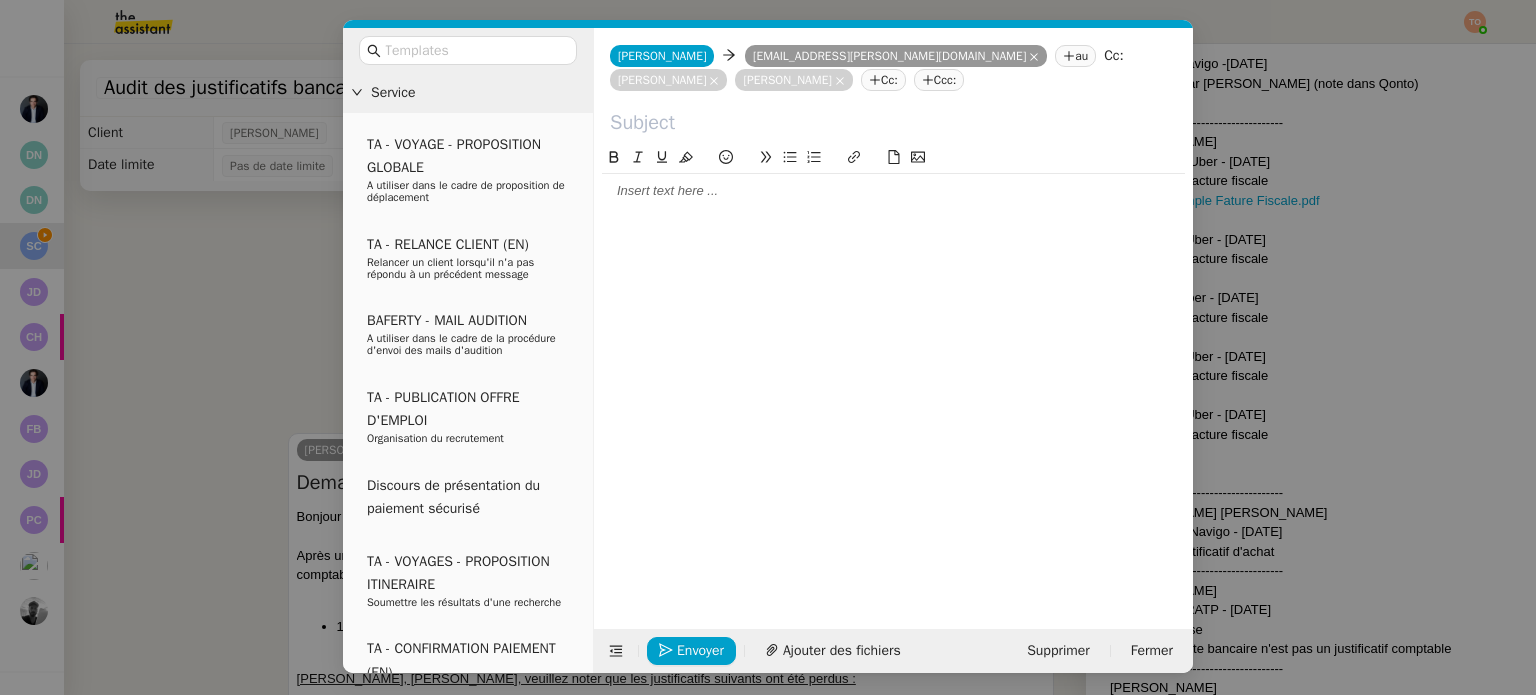 click 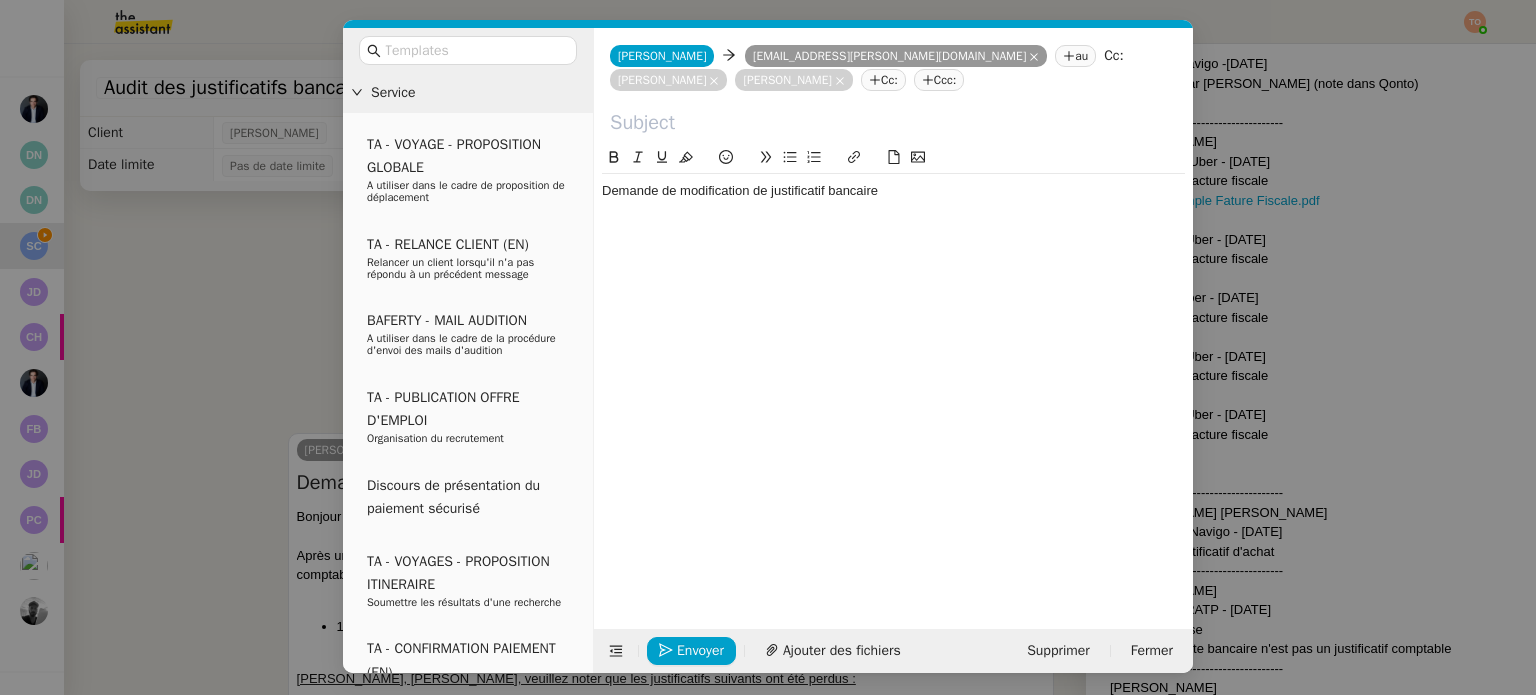 scroll, scrollTop: 0, scrollLeft: 0, axis: both 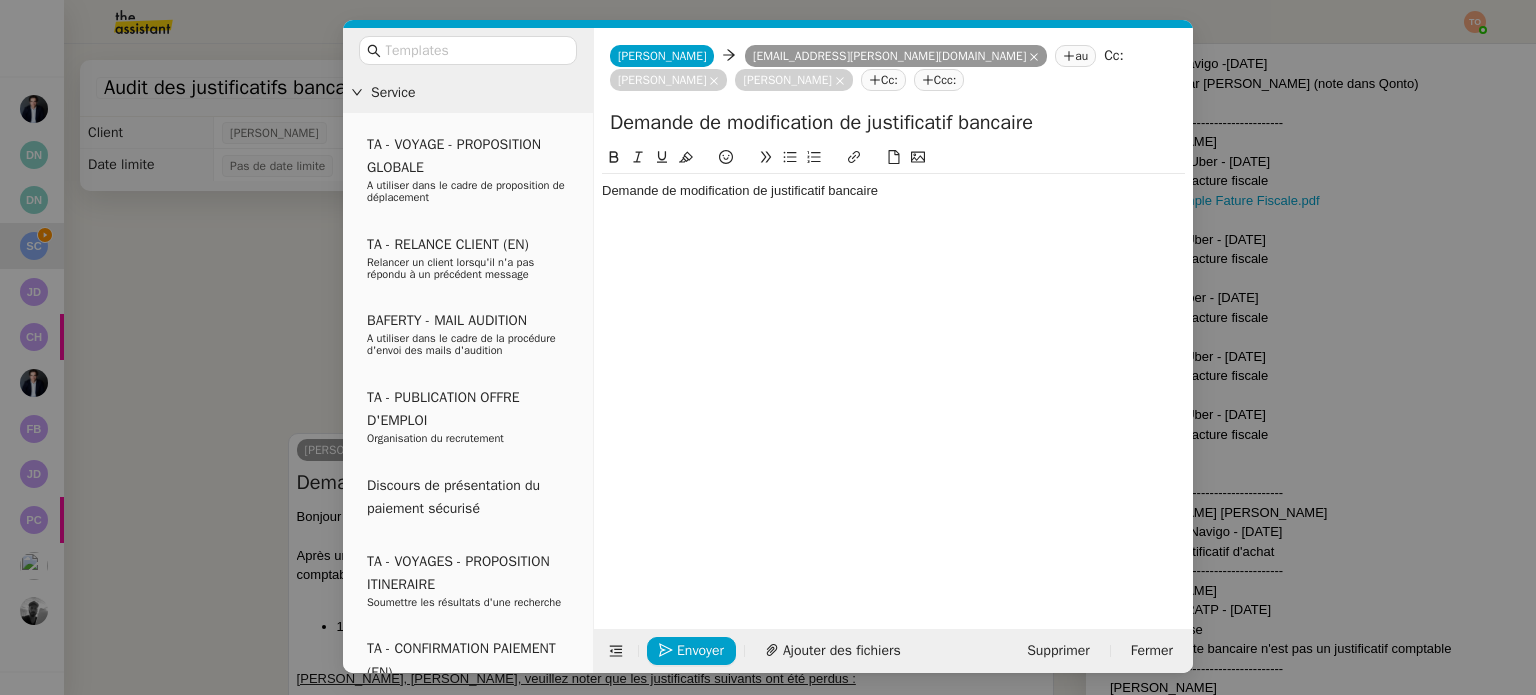 click on "Demande de modification de justificatif bancaire" 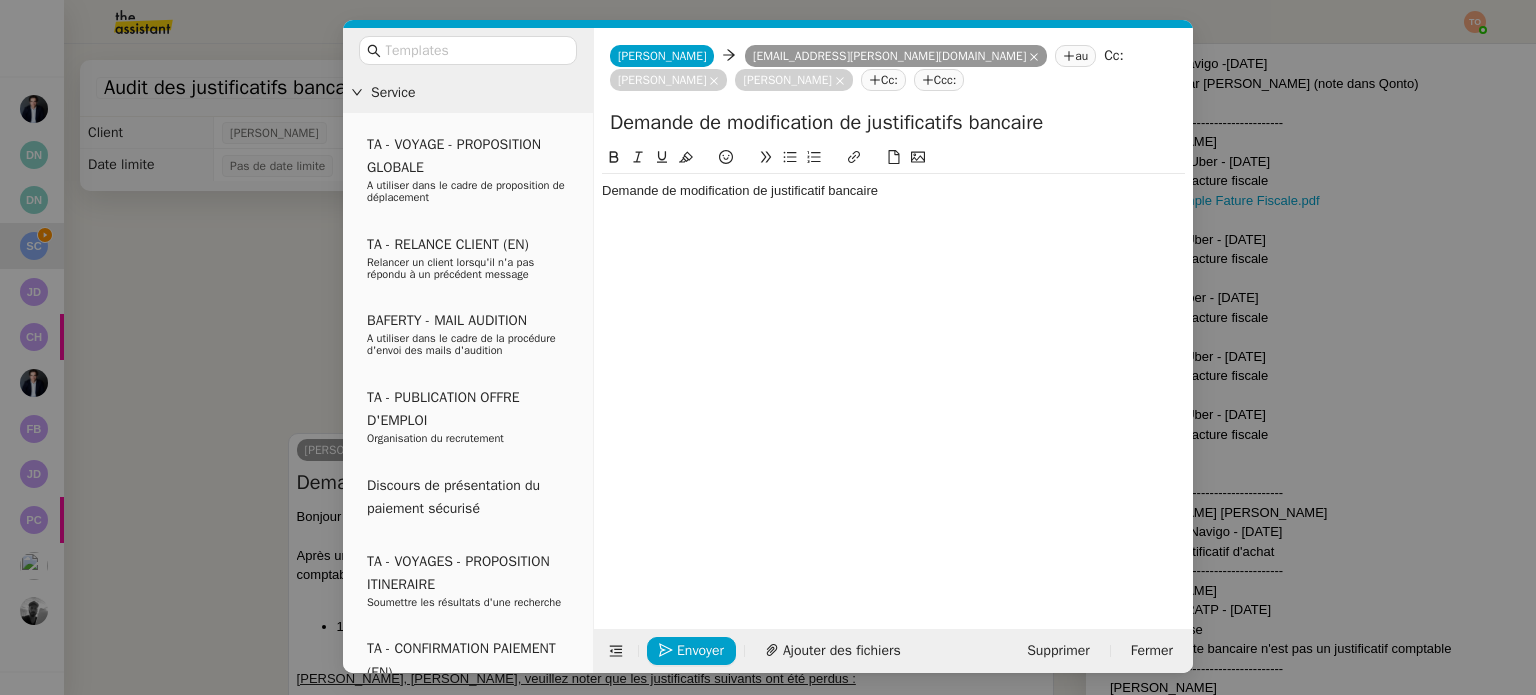 click on "Demande de modification de justificatifs bancaire" 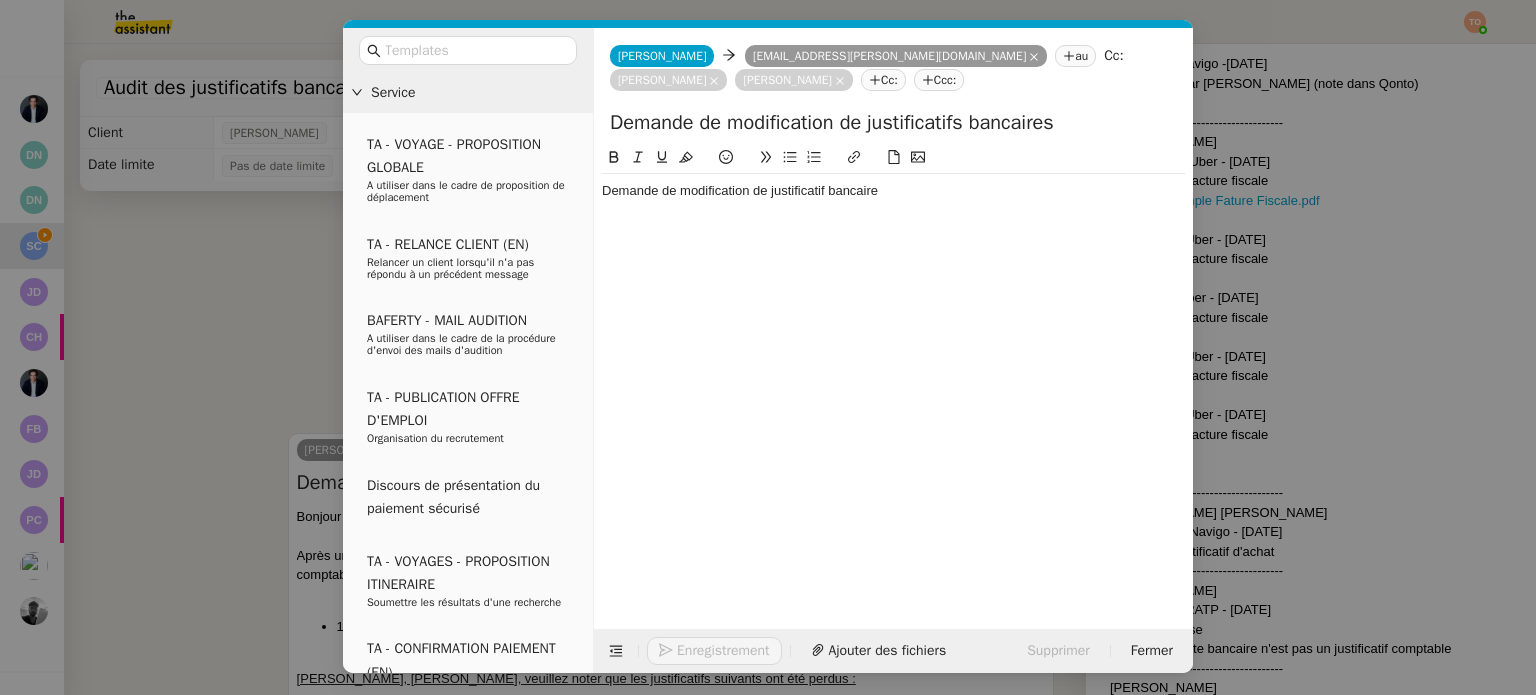 type on "Demande de modification de justificatifs bancaires" 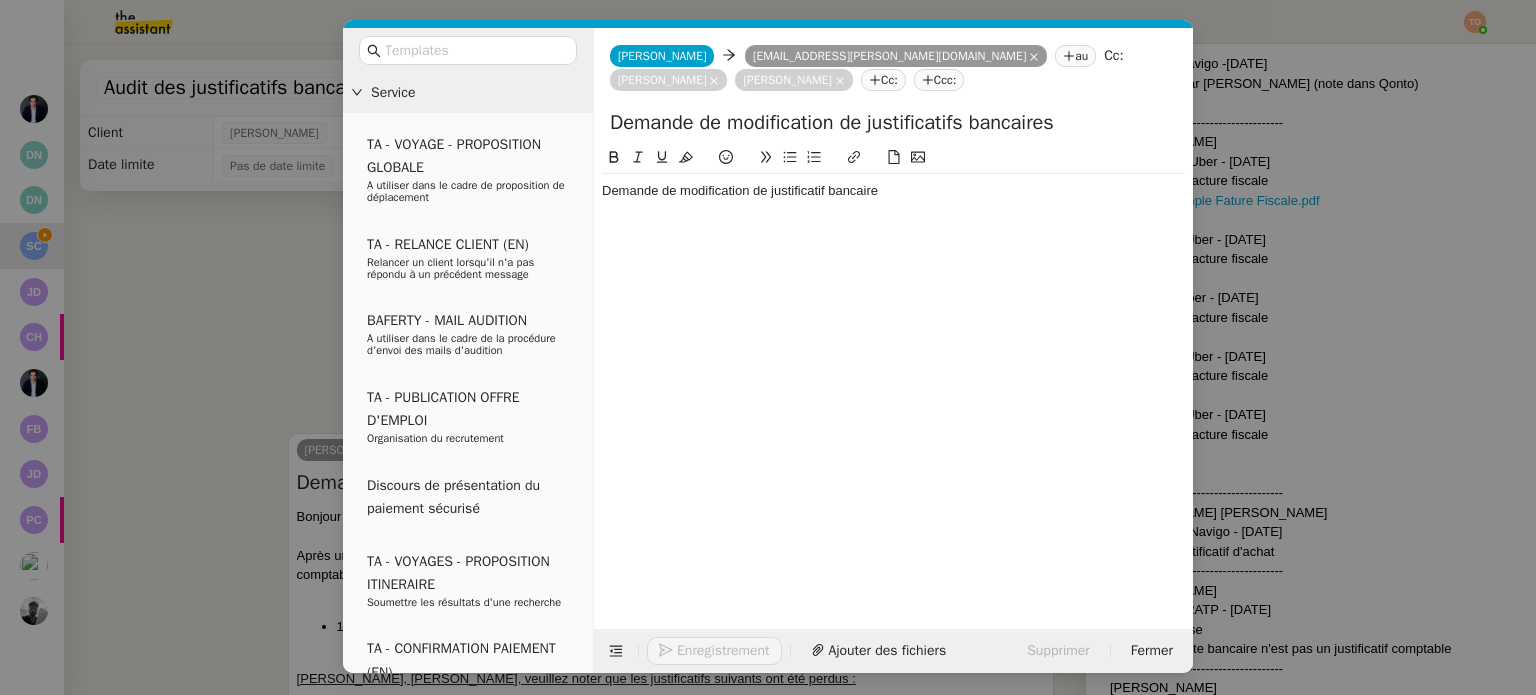 click on "Service TA - VOYAGE - PROPOSITION GLOBALE    A utiliser dans le cadre de proposition de déplacement TA - RELANCE CLIENT (EN)    Relancer un client lorsqu'il n'a pas répondu à un précédent message BAFERTY - MAIL AUDITION    A utiliser dans le cadre de la procédure d'envoi des mails d'audition TA - PUBLICATION OFFRE D'EMPLOI     Organisation du recrutement Discours de présentation du paiement sécurisé    TA - VOYAGES - PROPOSITION ITINERAIRE    Soumettre les résultats d'une recherche TA - CONFIRMATION PAIEMENT (EN)    Confirmer avec le client de modèle de transaction - Attention Plan Pro nécessaire. TA - COURRIER EXPEDIE (recommandé)    A utiliser dans le cadre de l'envoi d'un courrier recommandé TA - PARTAGE DE CALENDRIER (EN)    A utiliser pour demander au client de partager son calendrier afin de faciliter l'accès et la gestion PSPI - Appel de fonds MJL    A utiliser dans le cadre de la procédure d'appel de fonds MJL TA - RELANCE CLIENT    TA - AR PROCEDURES        21 YIELD" at bounding box center [768, 347] 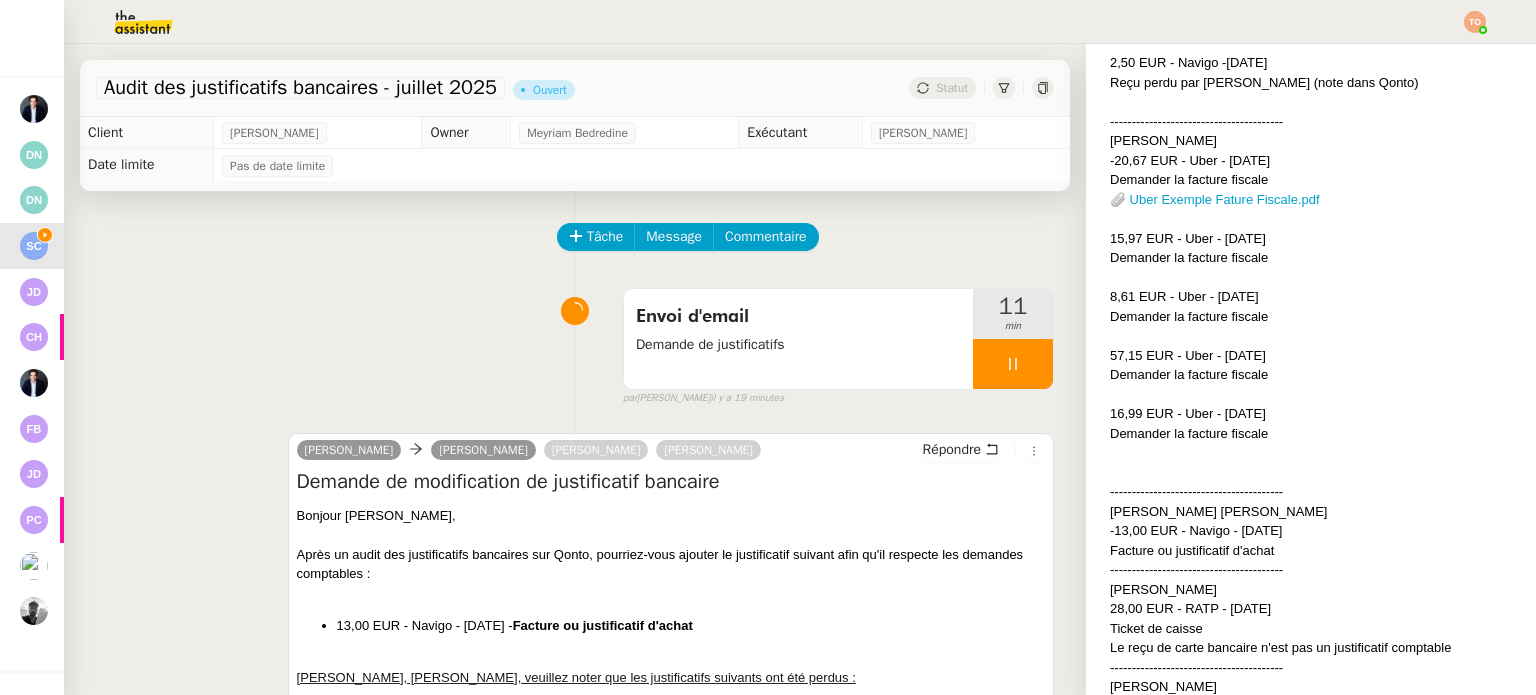 scroll, scrollTop: 1300, scrollLeft: 0, axis: vertical 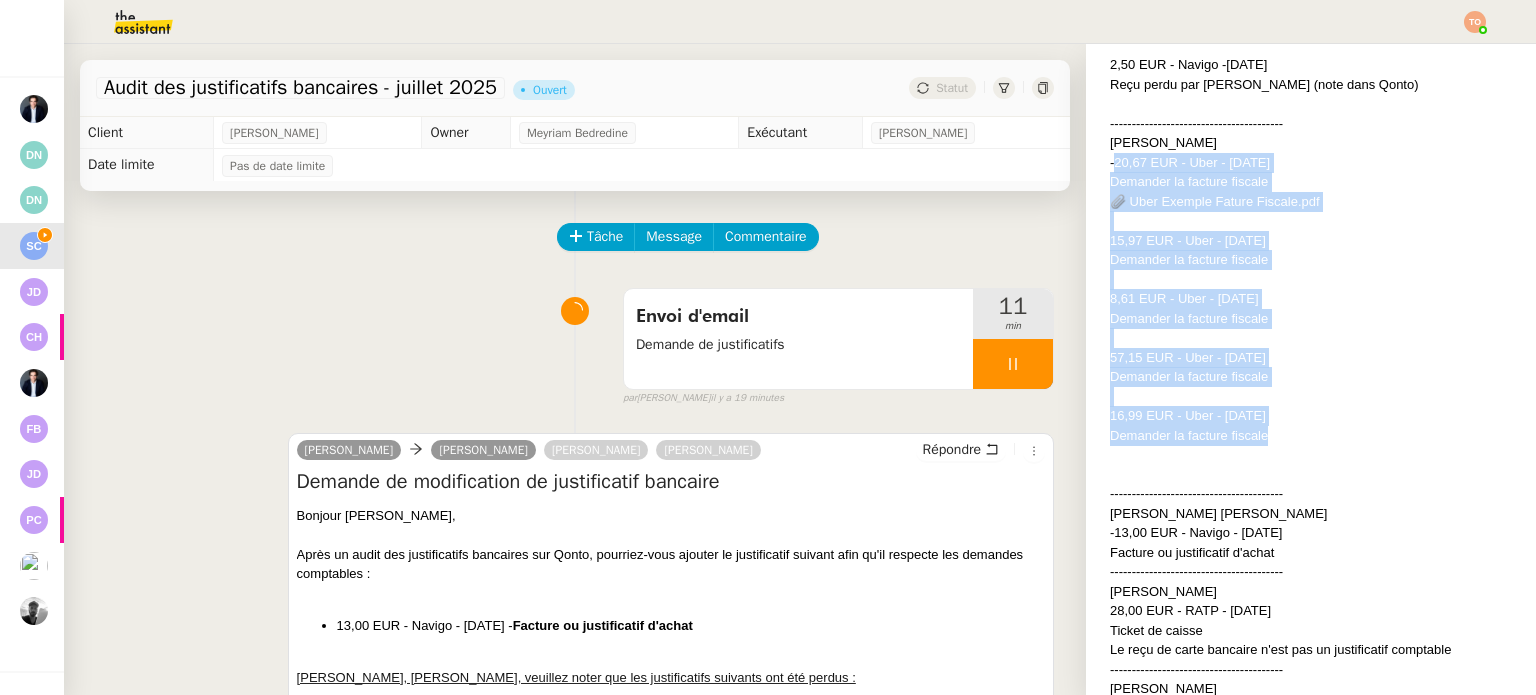 drag, startPoint x: 1104, startPoint y: 164, endPoint x: 1320, endPoint y: 432, distance: 344.20923 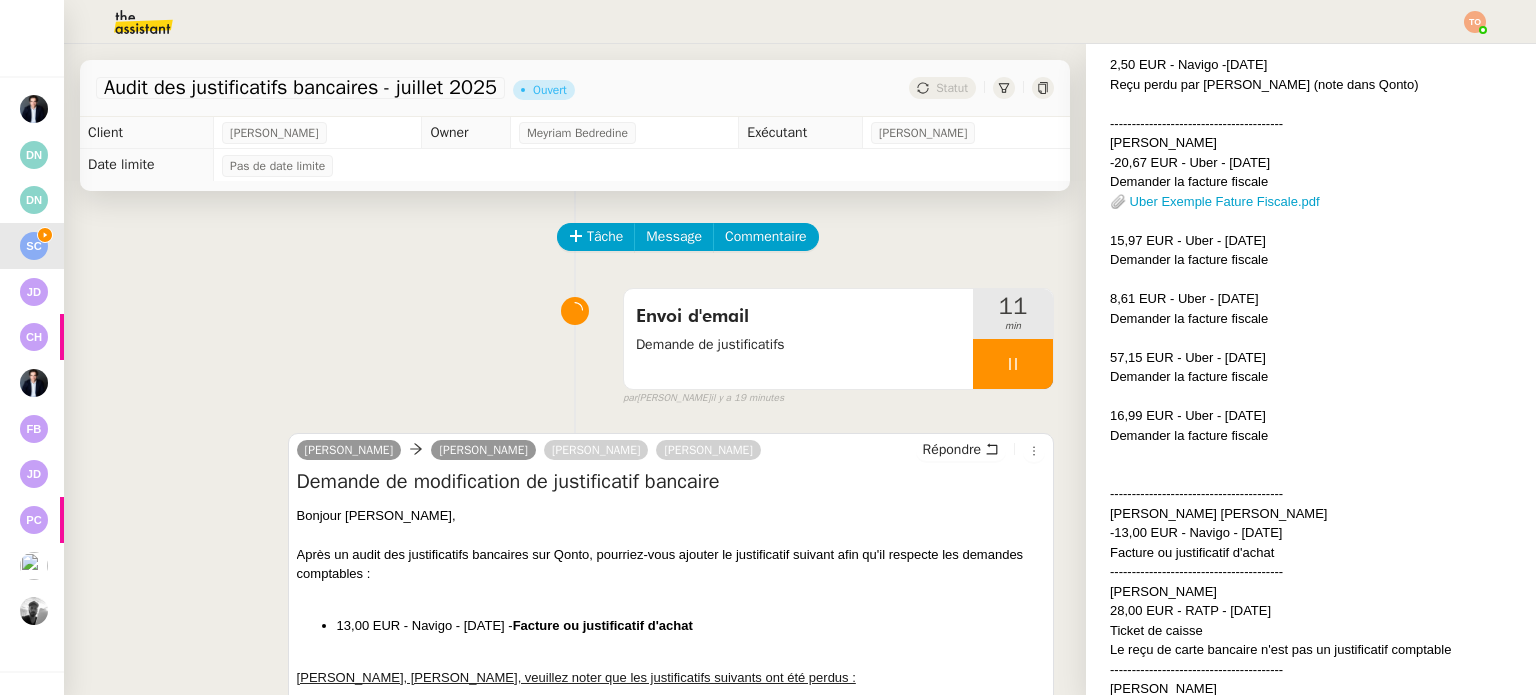 click on "Après un audit des justificatifs bancaires sur Qonto, pourriez-vous ajouter le justificatif suivant afin qu'il respecte les demandes comptables :" at bounding box center (660, 564) 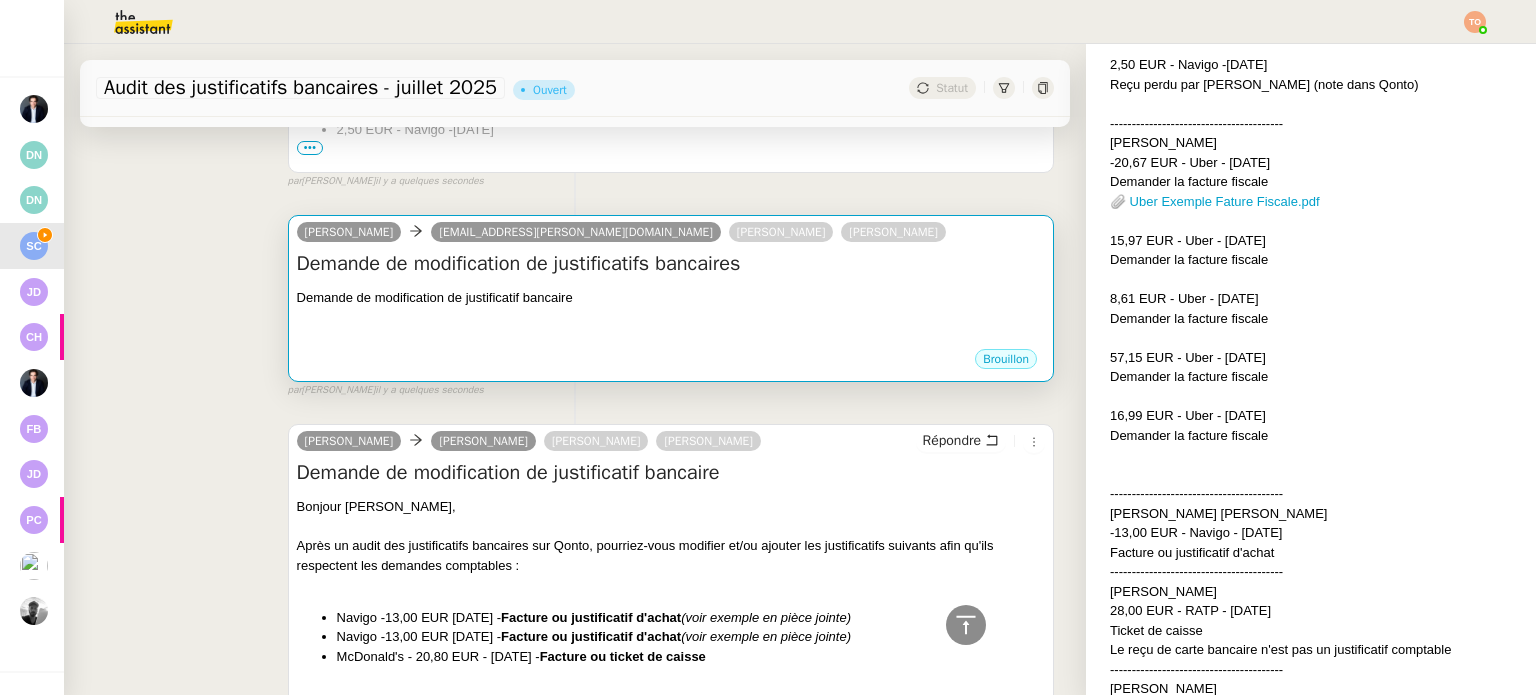 click on "Brouillon" at bounding box center [671, 362] 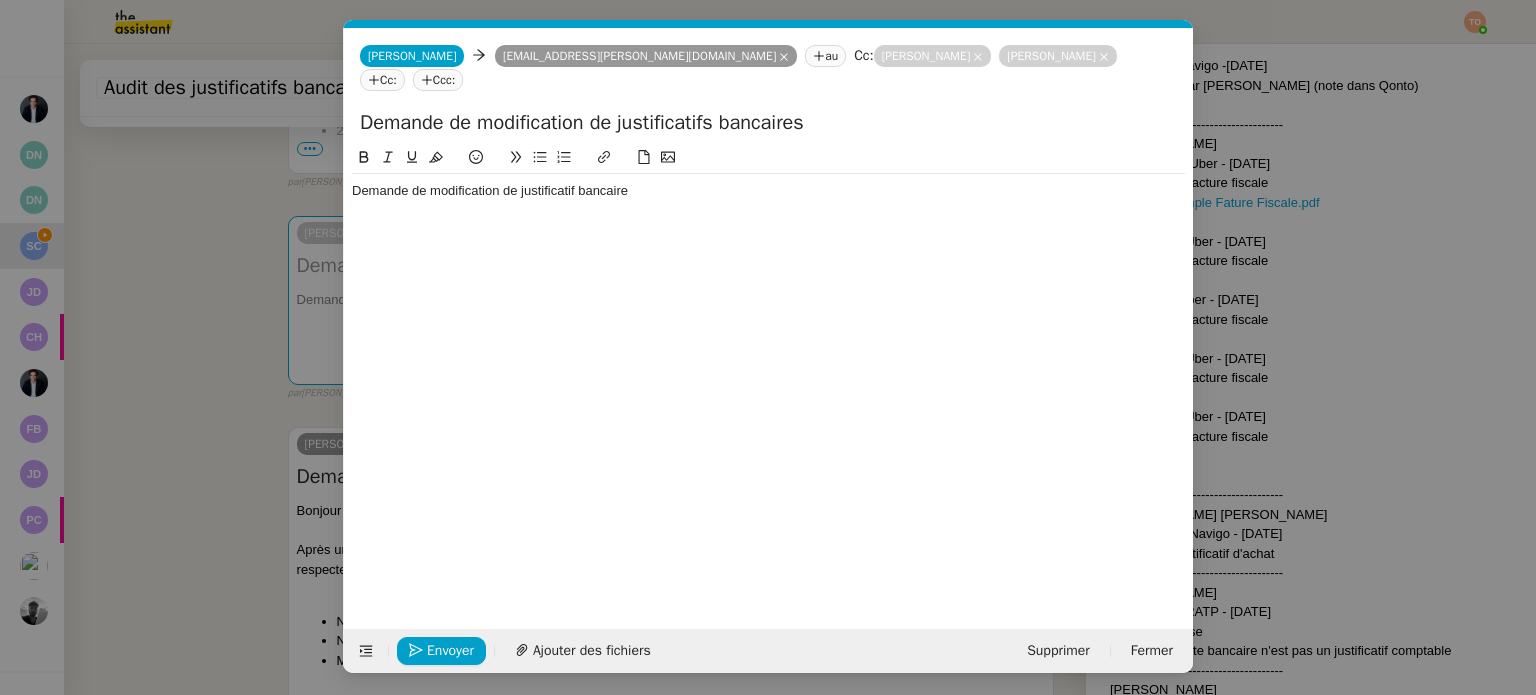 scroll, scrollTop: 601, scrollLeft: 0, axis: vertical 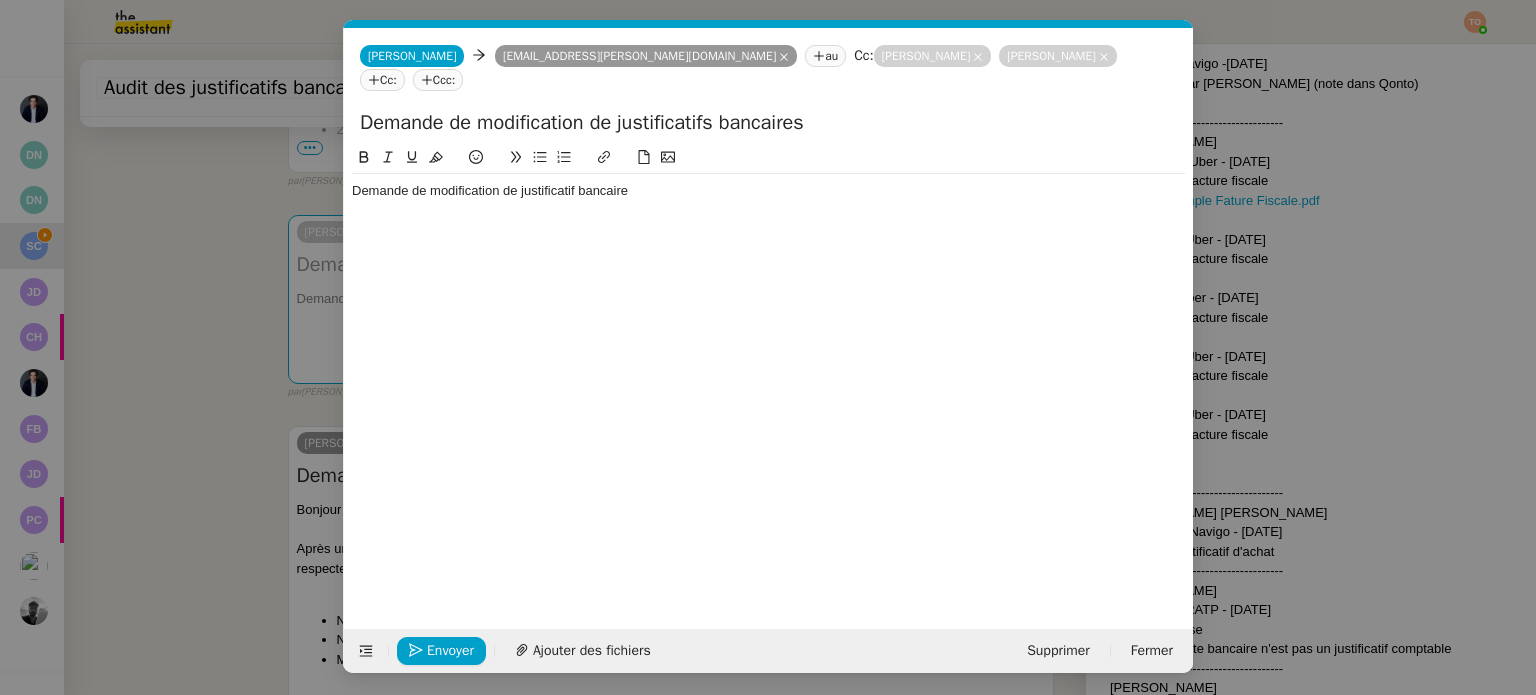 click 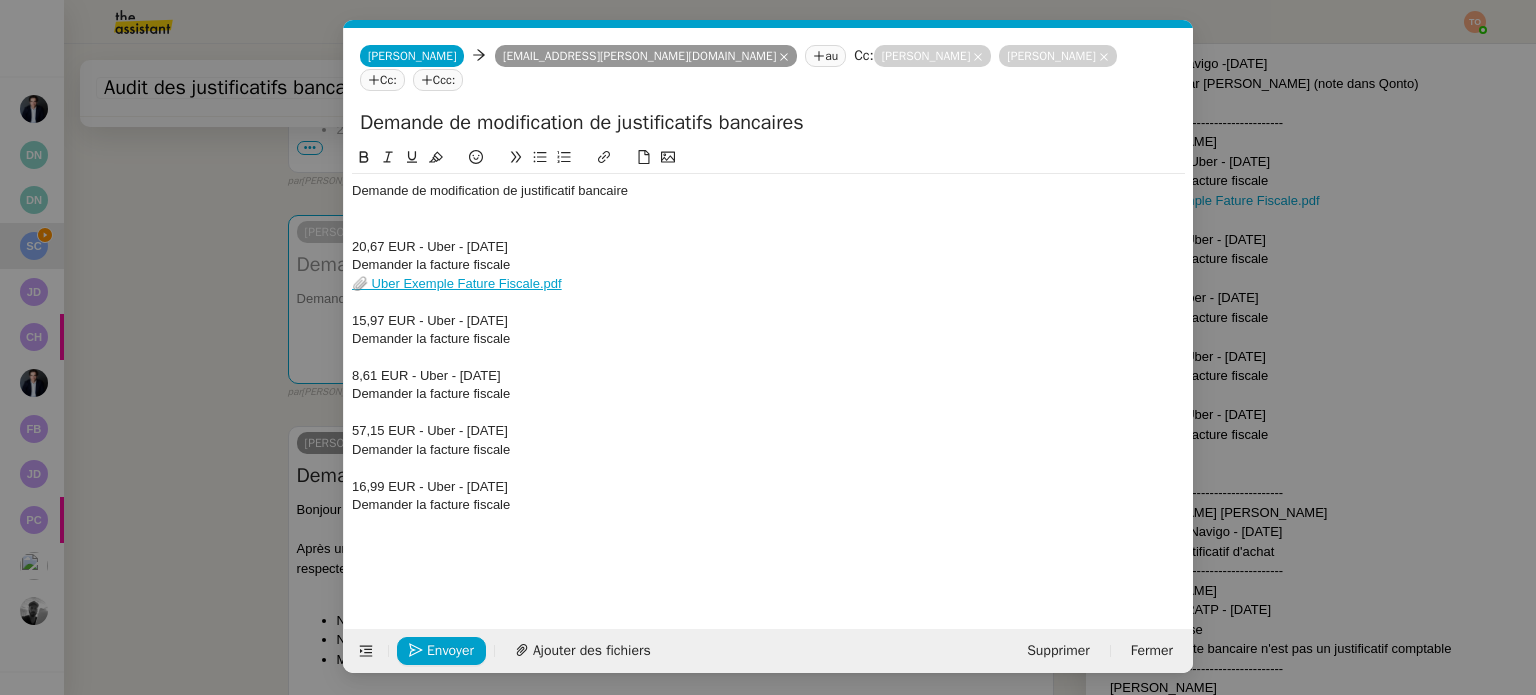 scroll, scrollTop: 0, scrollLeft: 0, axis: both 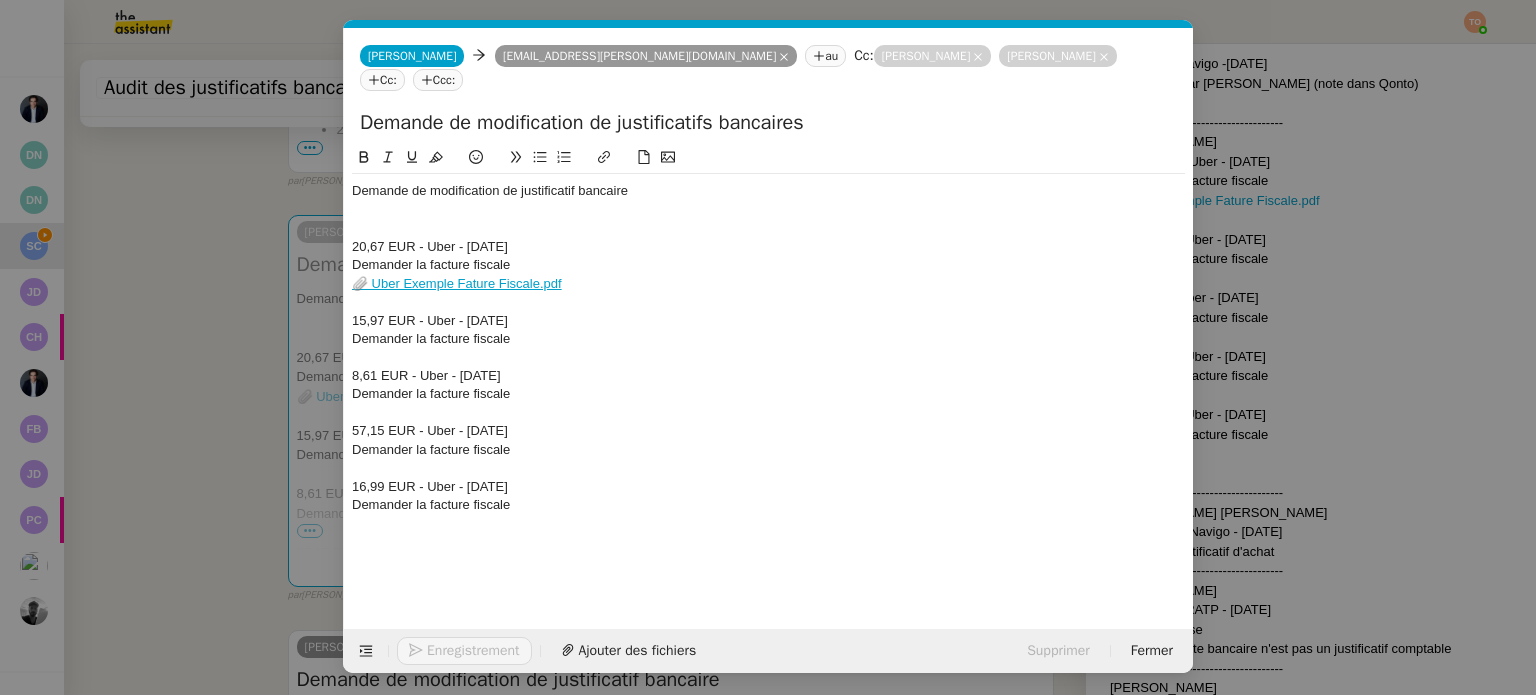 click on "Service TA - VOYAGE - PROPOSITION GLOBALE    A utiliser dans le cadre de proposition de déplacement TA - RELANCE CLIENT (EN)    Relancer un client lorsqu'il n'a pas répondu à un précédent message BAFERTY - MAIL AUDITION    A utiliser dans le cadre de la procédure d'envoi des mails d'audition TA - PUBLICATION OFFRE D'EMPLOI     Organisation du recrutement Discours de présentation du paiement sécurisé    TA - VOYAGES - PROPOSITION ITINERAIRE    Soumettre les résultats d'une recherche TA - CONFIRMATION PAIEMENT (EN)    Confirmer avec le client de modèle de transaction - Attention Plan Pro nécessaire. TA - COURRIER EXPEDIE (recommandé)    A utiliser dans le cadre de l'envoi d'un courrier recommandé TA - PARTAGE DE CALENDRIER (EN)    A utiliser pour demander au client de partager son calendrier afin de faciliter l'accès et la gestion PSPI - Appel de fonds MJL    A utiliser dans le cadre de la procédure d'appel de fonds MJL TA - RELANCE CLIENT    TA - AR PROCEDURES        21 YIELD" at bounding box center [768, 347] 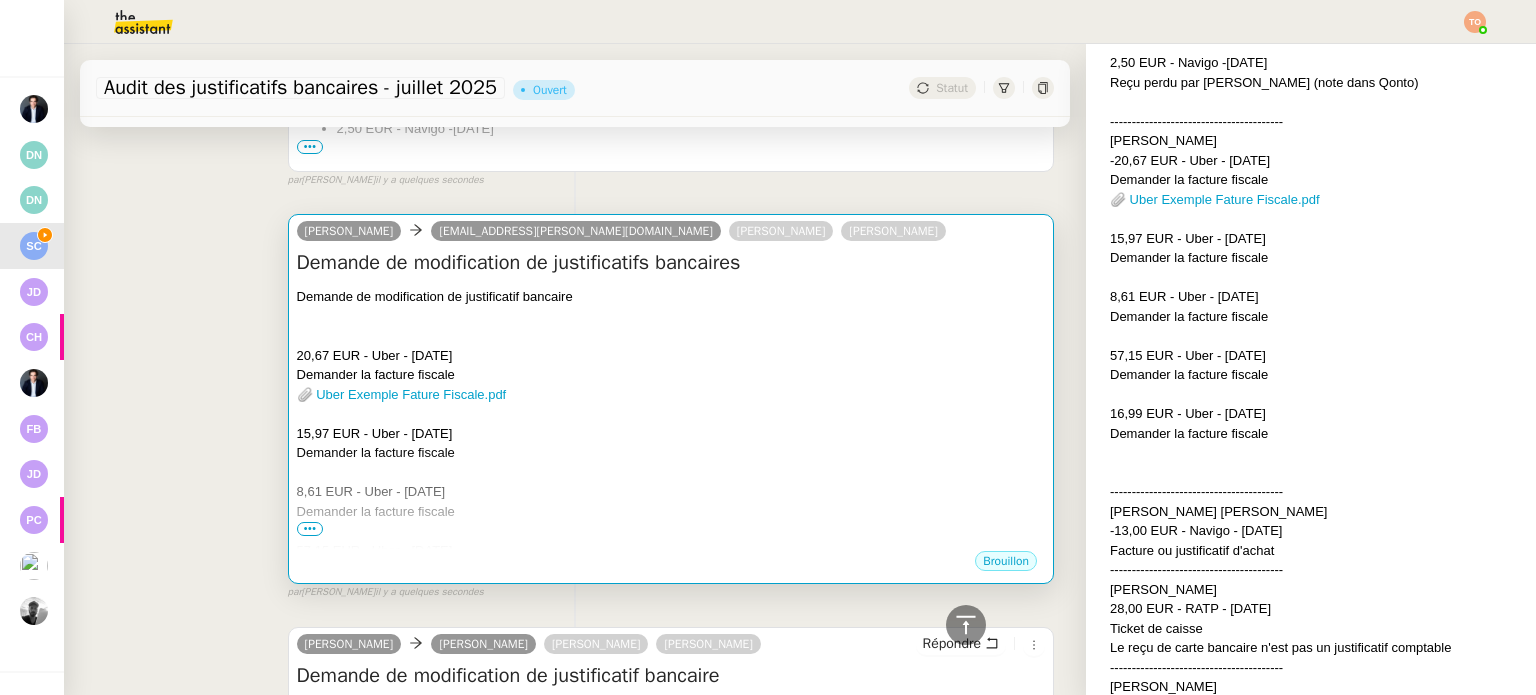 scroll, scrollTop: 605, scrollLeft: 0, axis: vertical 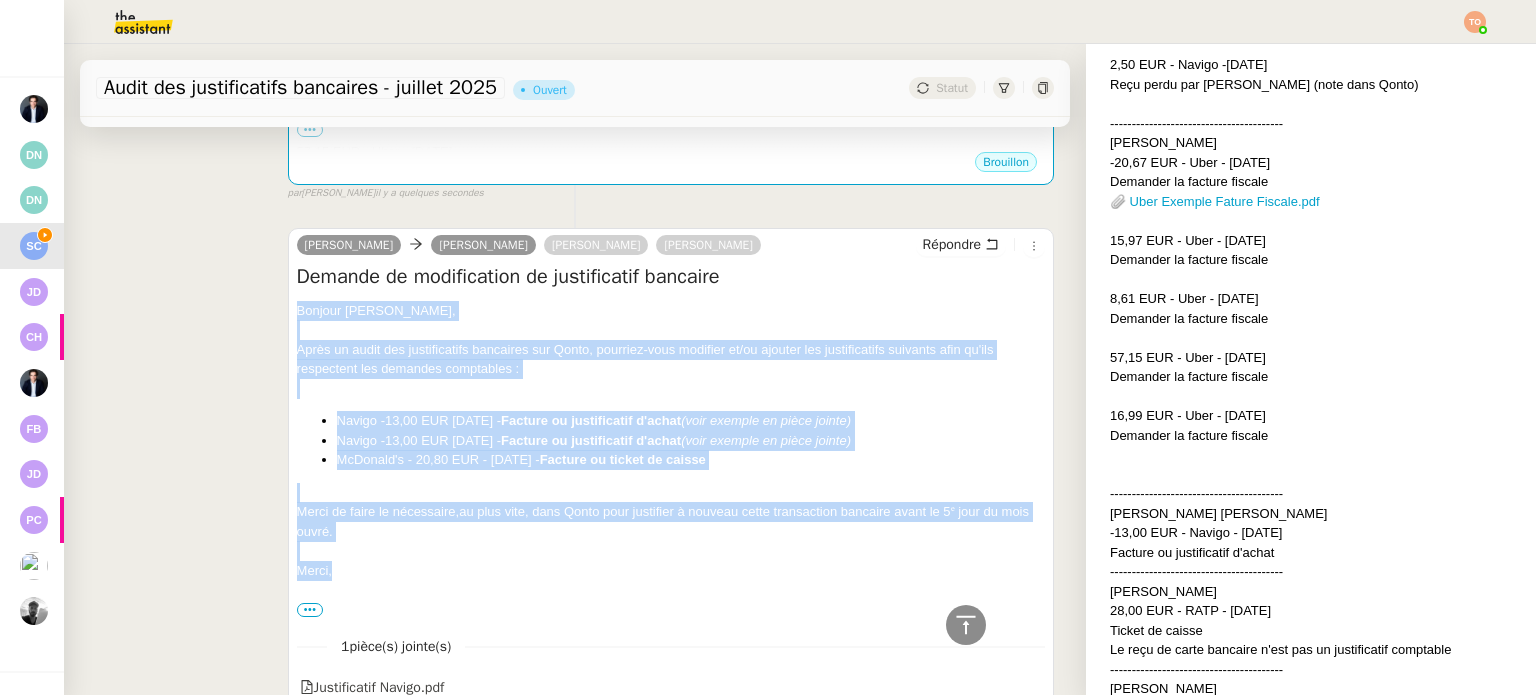drag, startPoint x: 288, startPoint y: 315, endPoint x: 388, endPoint y: 569, distance: 272.9762 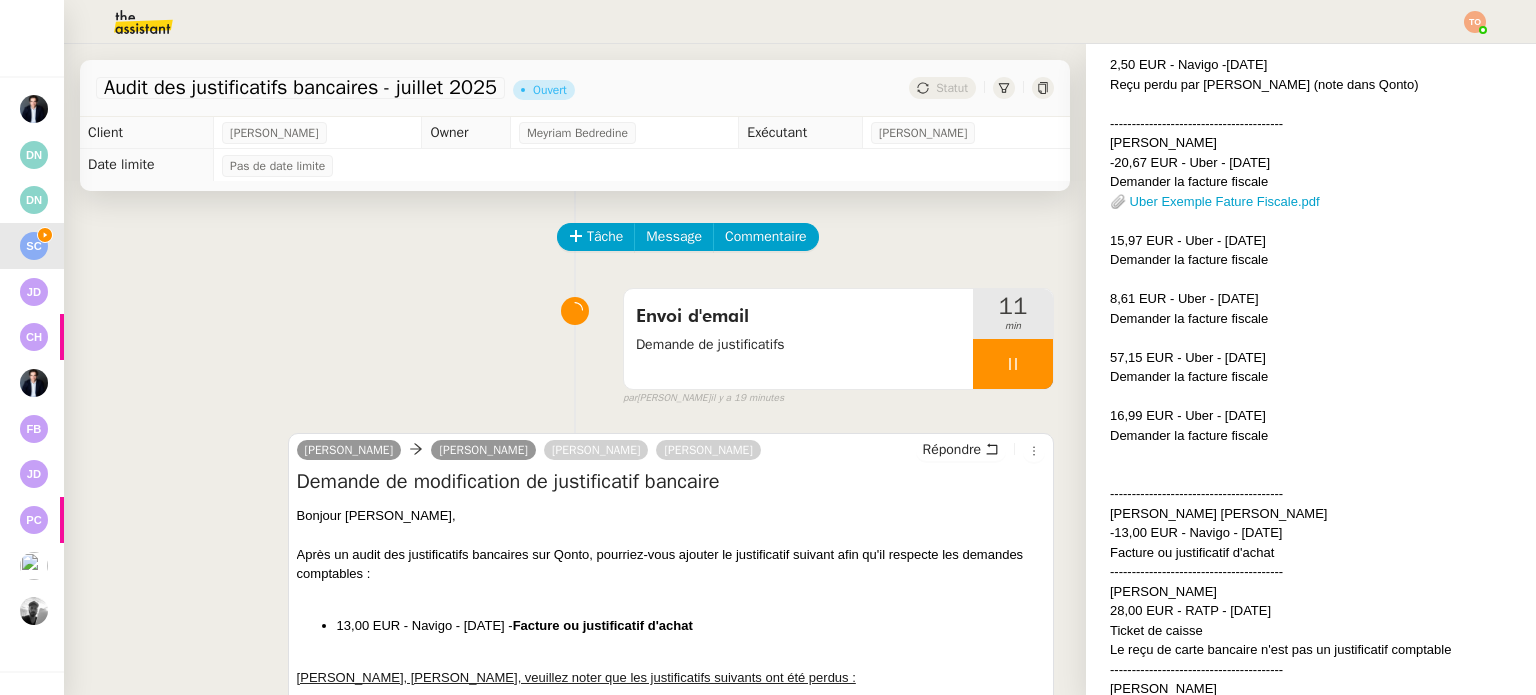 scroll, scrollTop: 0, scrollLeft: 0, axis: both 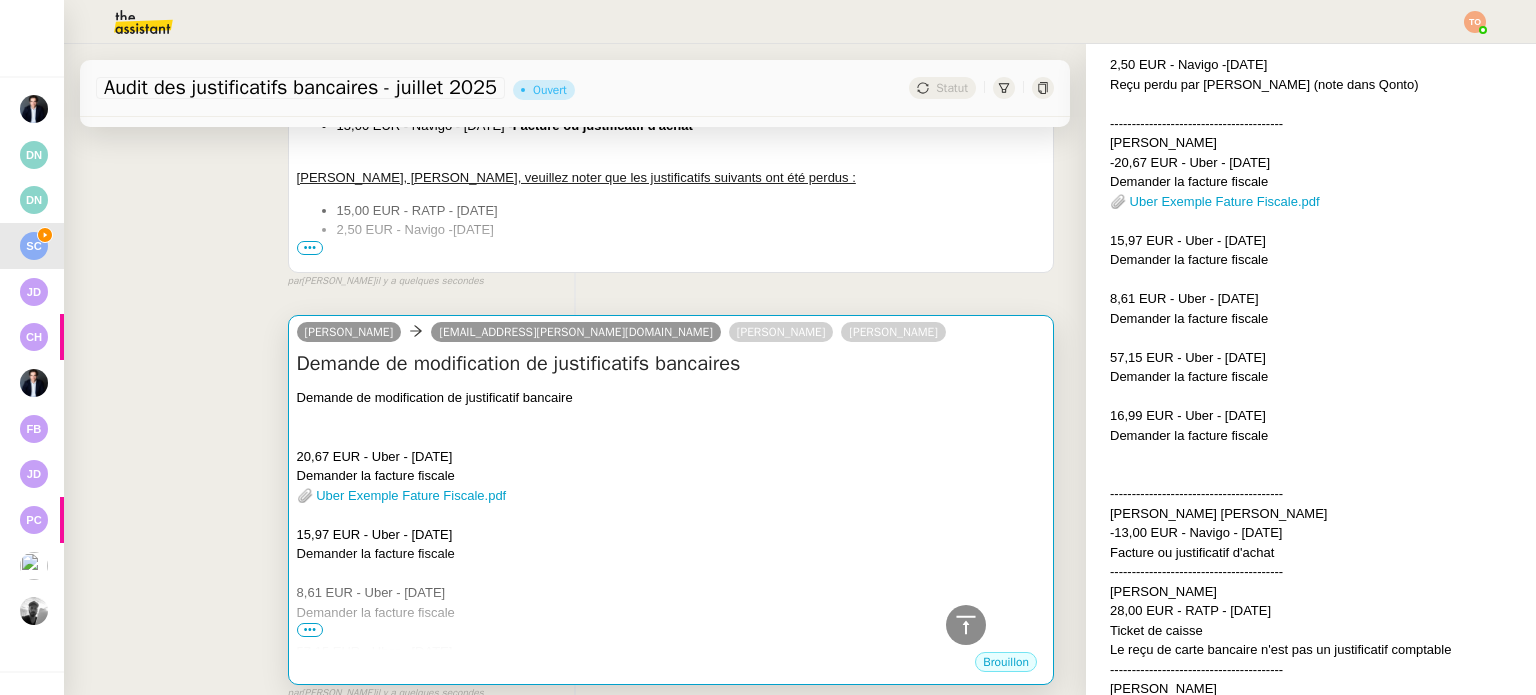 click at bounding box center [671, 515] 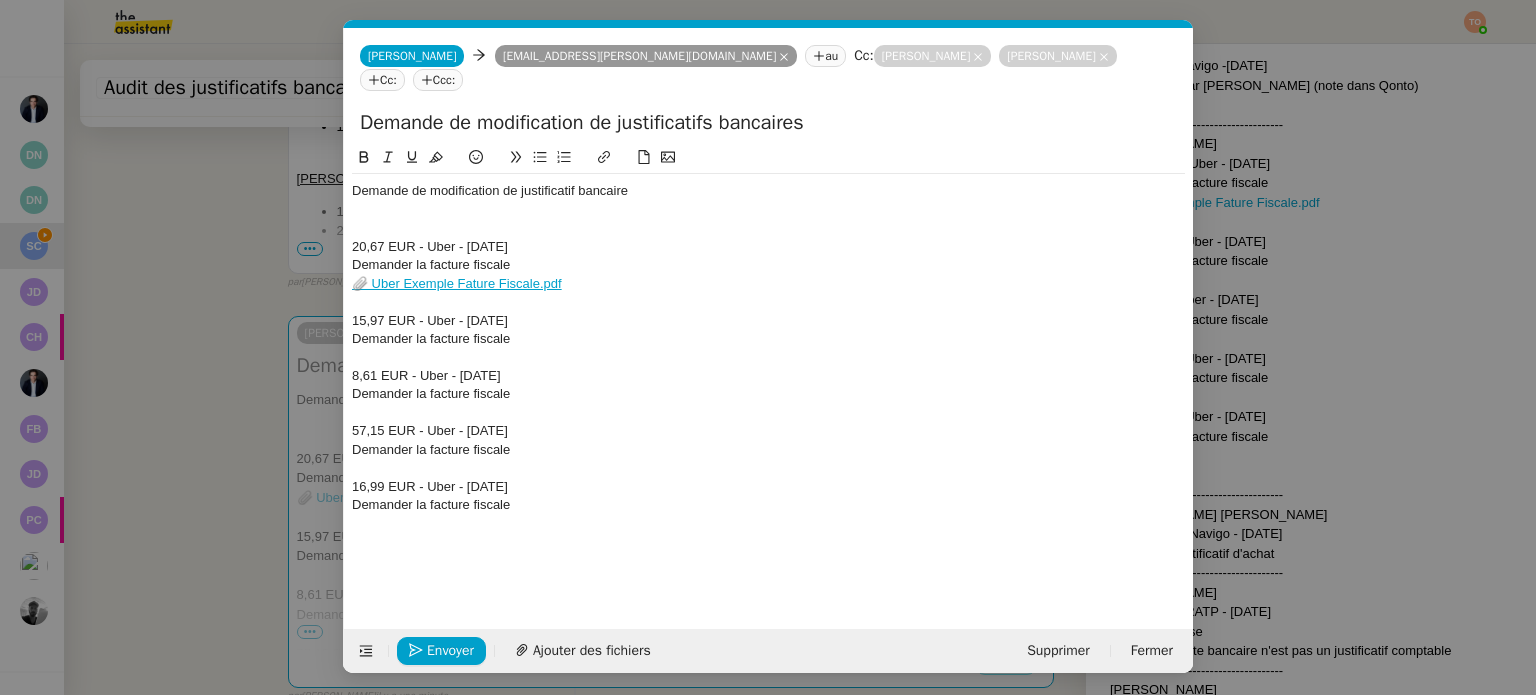 scroll, scrollTop: 500, scrollLeft: 0, axis: vertical 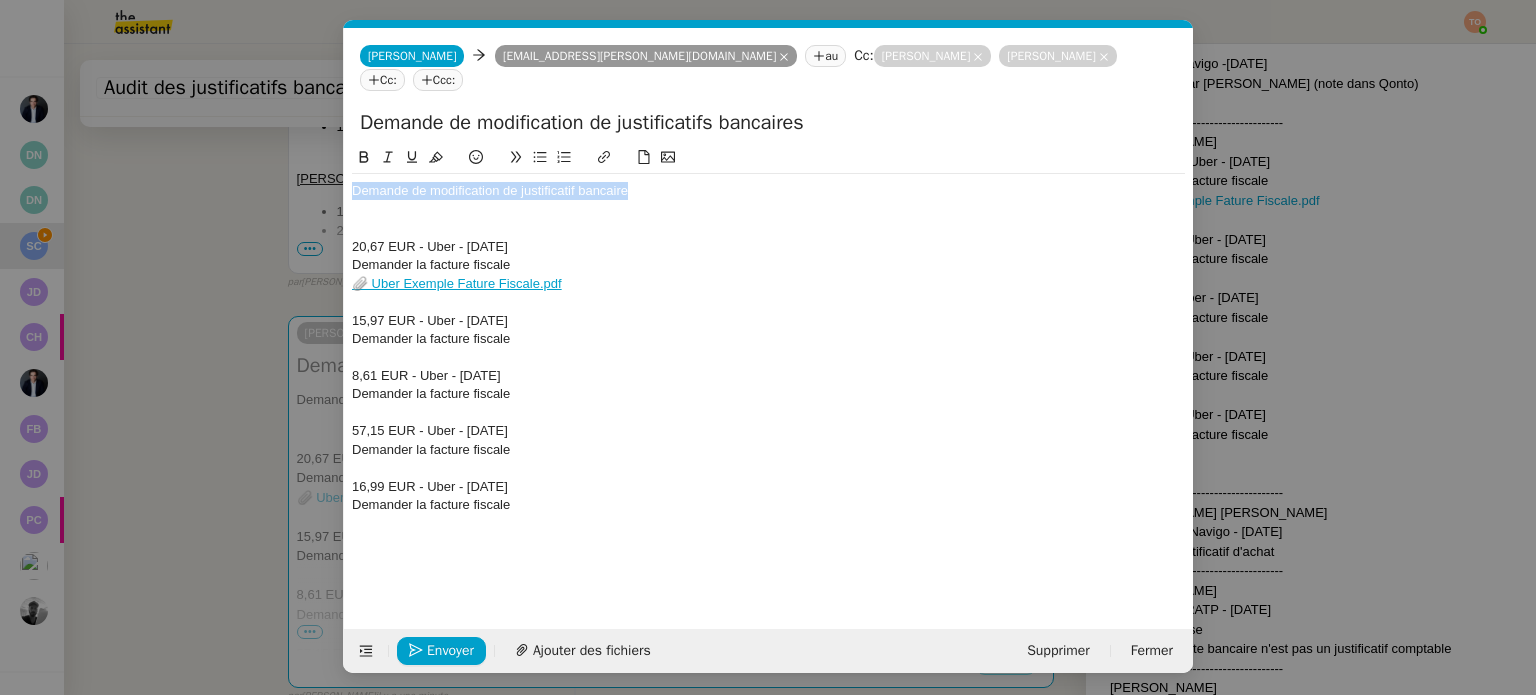 drag, startPoint x: 655, startPoint y: 167, endPoint x: 289, endPoint y: 159, distance: 366.08743 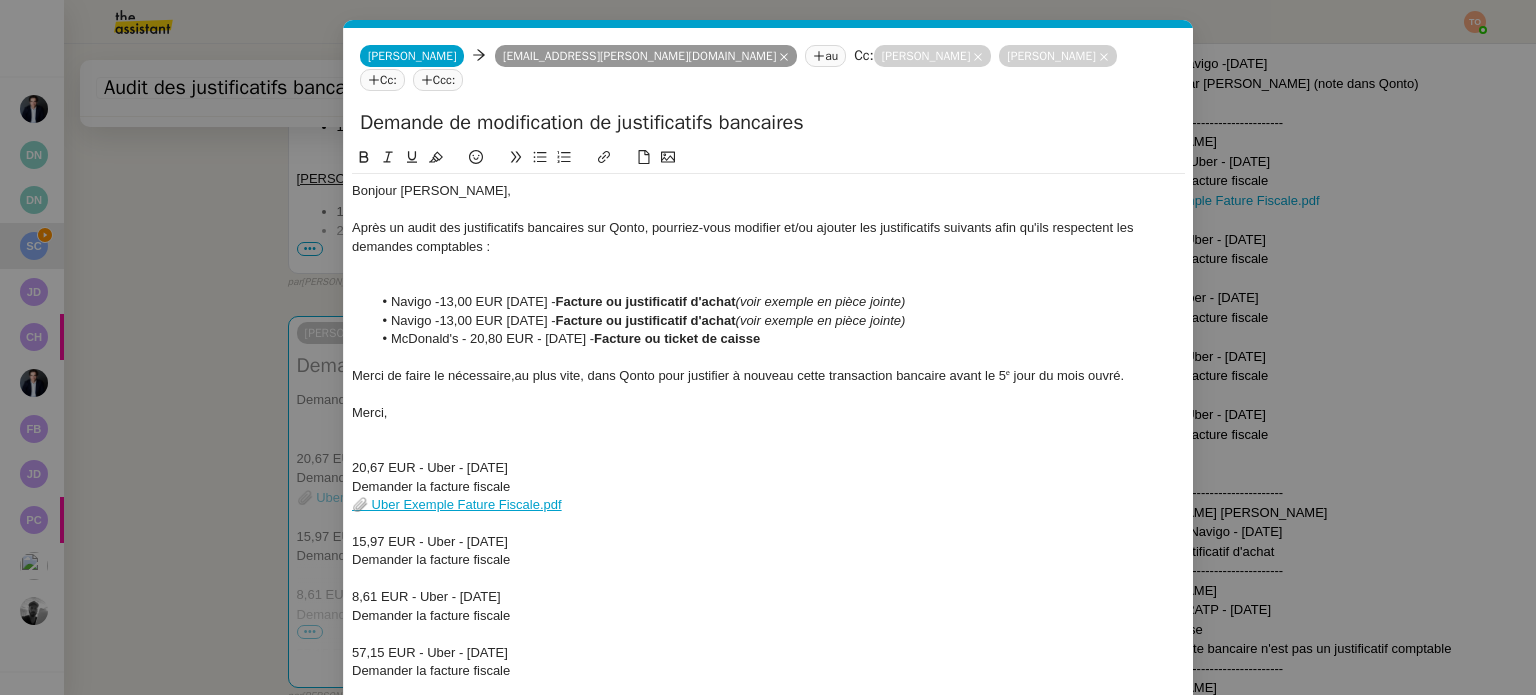 scroll, scrollTop: 0, scrollLeft: 0, axis: both 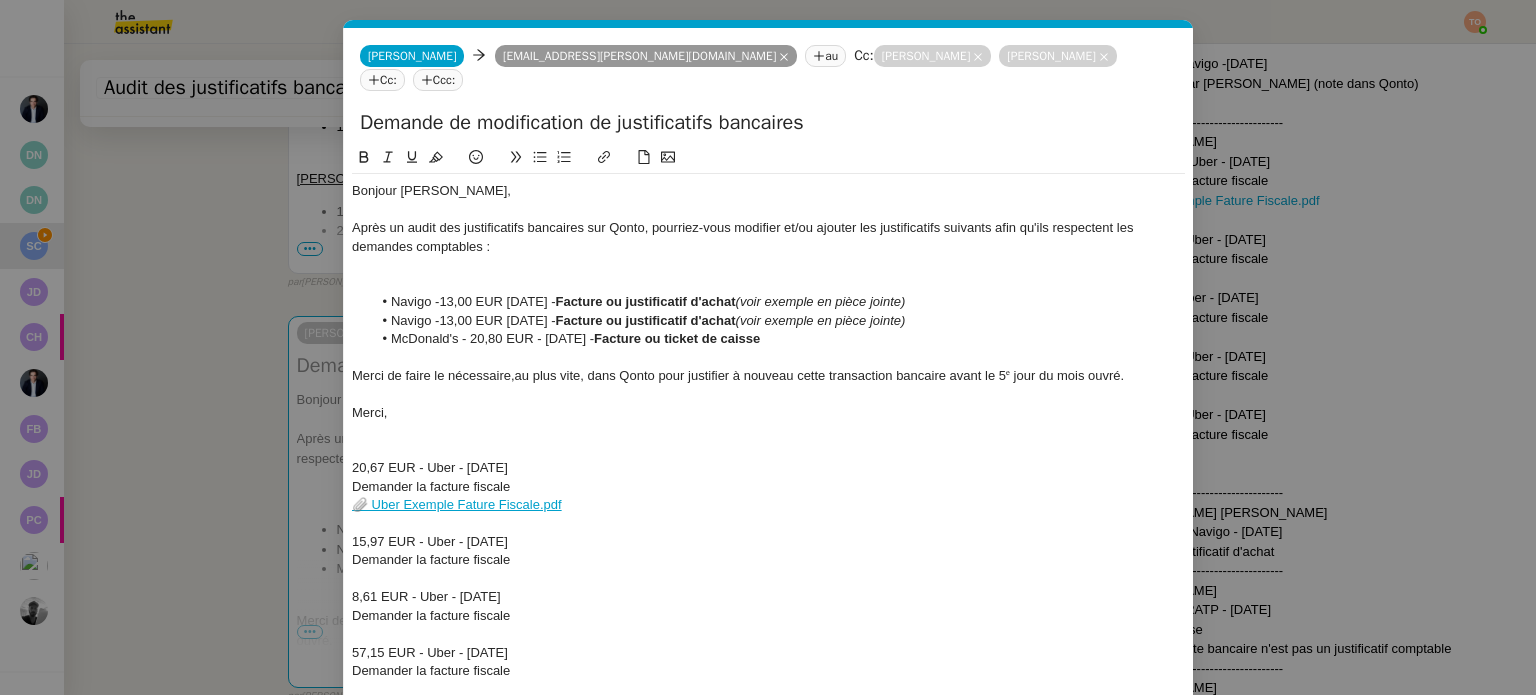 click on "Bonjour Naëlle," 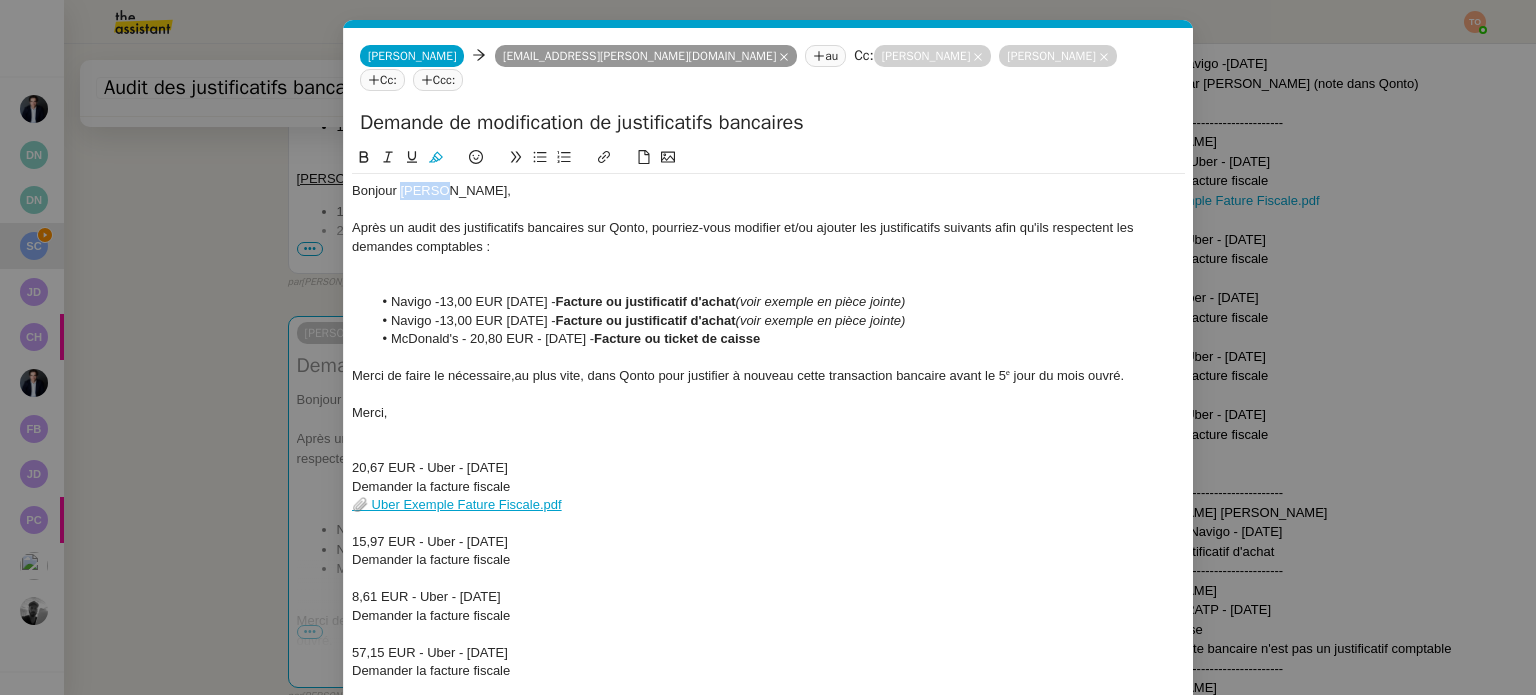 click on "Bonjour Naëlle," 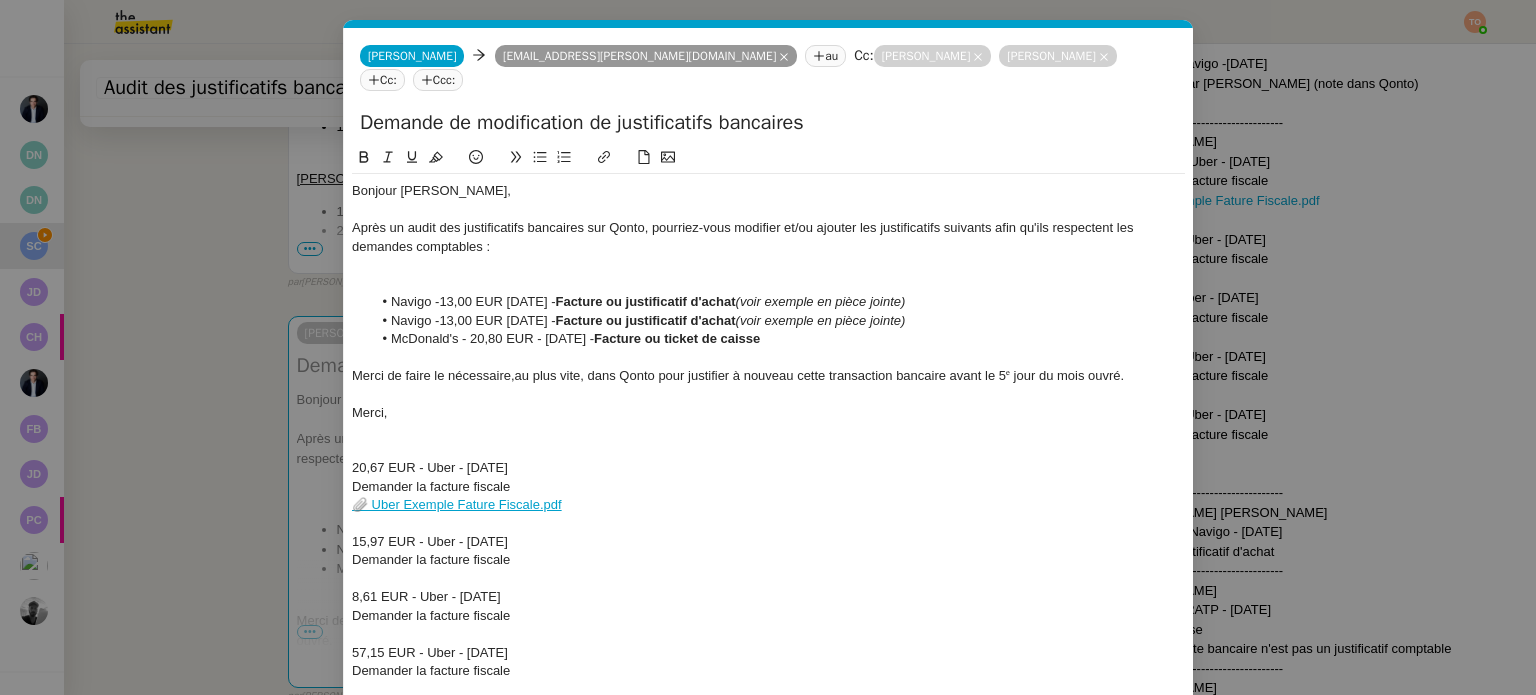 click on "Service TA - VOYAGE - PROPOSITION GLOBALE    A utiliser dans le cadre de proposition de déplacement TA - RELANCE CLIENT (EN)    Relancer un client lorsqu'il n'a pas répondu à un précédent message BAFERTY - MAIL AUDITION    A utiliser dans le cadre de la procédure d'envoi des mails d'audition TA - PUBLICATION OFFRE D'EMPLOI     Organisation du recrutement Discours de présentation du paiement sécurisé    TA - VOYAGES - PROPOSITION ITINERAIRE    Soumettre les résultats d'une recherche TA - CONFIRMATION PAIEMENT (EN)    Confirmer avec le client de modèle de transaction - Attention Plan Pro nécessaire. TA - COURRIER EXPEDIE (recommandé)    A utiliser dans le cadre de l'envoi d'un courrier recommandé TA - PARTAGE DE CALENDRIER (EN)    A utiliser pour demander au client de partager son calendrier afin de faciliter l'accès et la gestion PSPI - Appel de fonds MJL    A utiliser dans le cadre de la procédure d'appel de fonds MJL TA - RELANCE CLIENT    TA - AR PROCEDURES        21 YIELD" at bounding box center [768, 347] 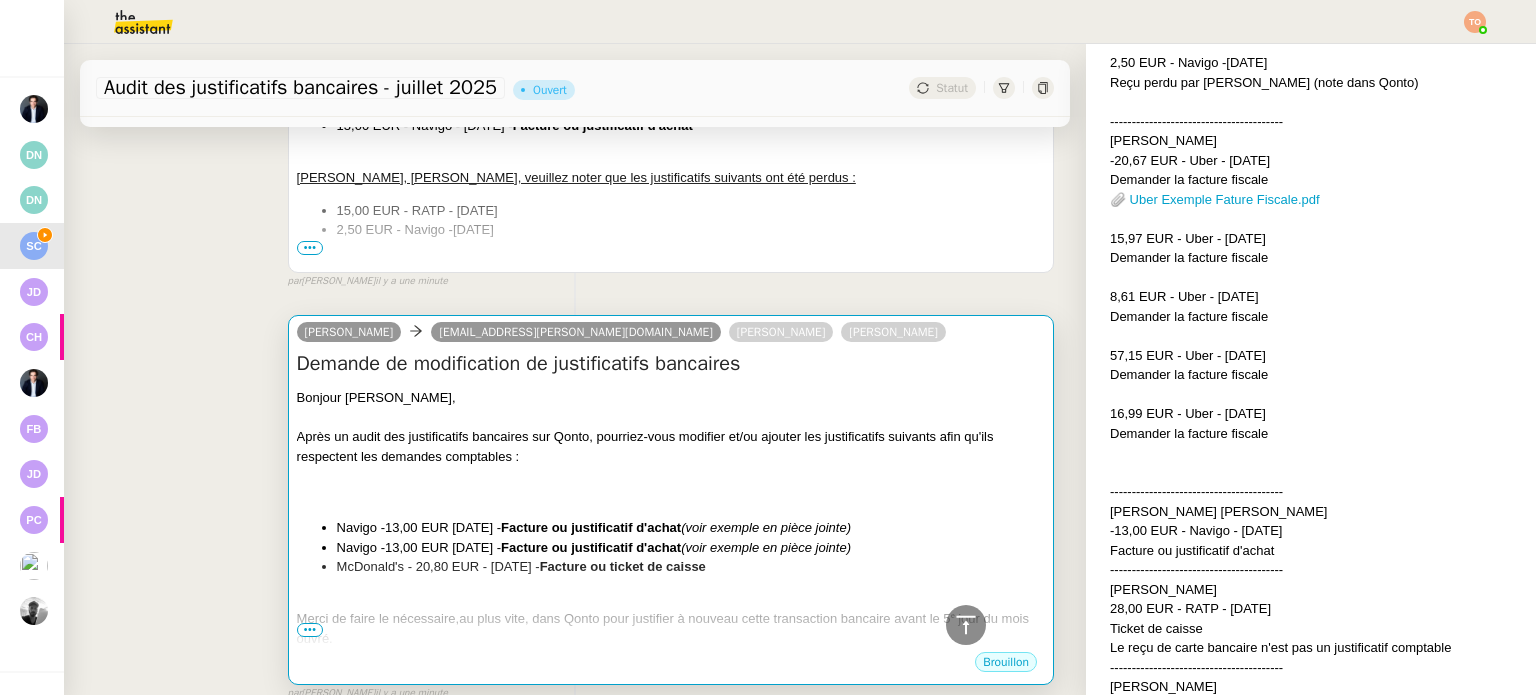 scroll, scrollTop: 1300, scrollLeft: 0, axis: vertical 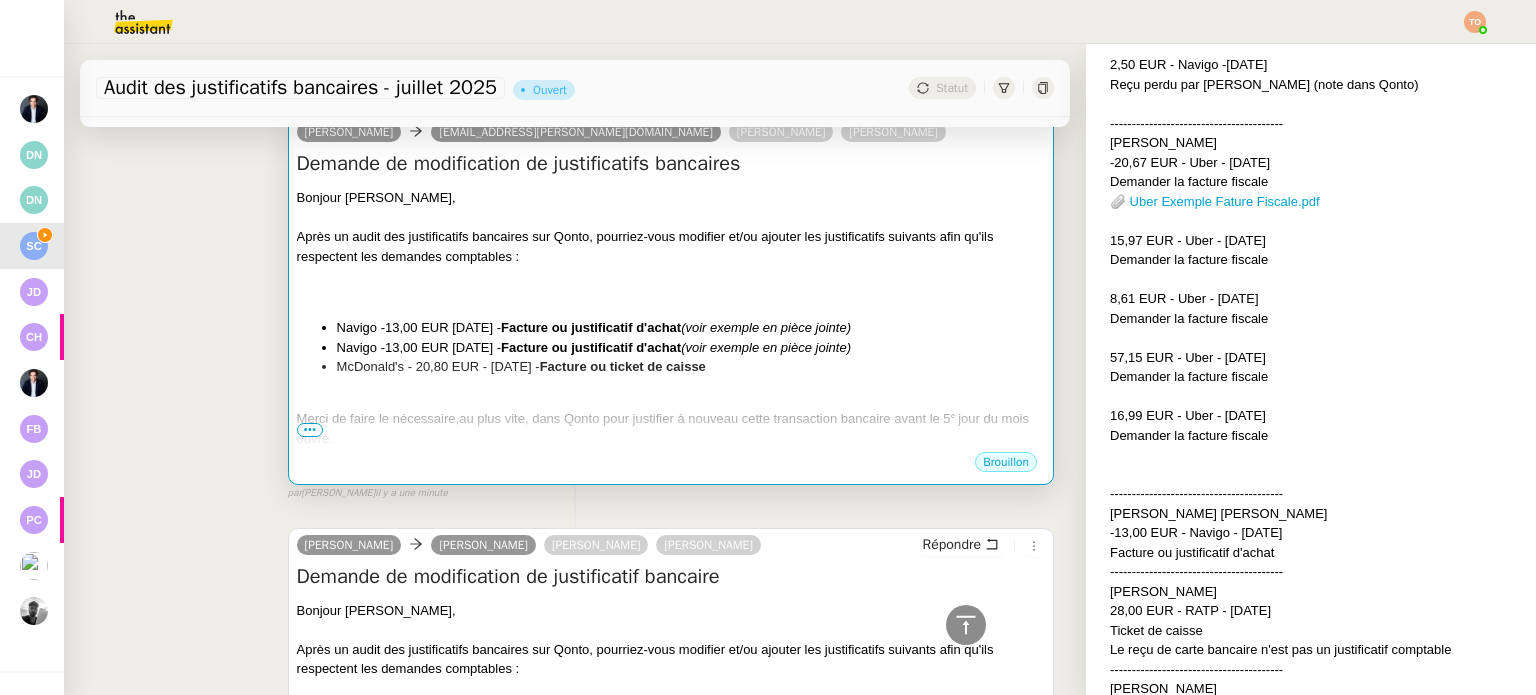 click on "Bonjour Jérôme,  Après un audit des justificatifs bancaires sur Qonto, pourriez-vous modifier et/ou ajouter les justificatifs suivants afin qu'ils respectent les demandes comptables : Navigo -13,00 EUR 26 juin 2025 -  Facture ou justificatif d'achat  (voir exemple en pièce jointe) Navigo -13,00 EUR 23 juin 2025 -  Facture ou justificatif d'achat  (voir exemple en pièce jointe) McDonald's - 20,80 EUR - 23 juin 2025 -  Facture ou ticket de caisse Merci de faire le nécessaire,  au plus vite, dans Qonto pour justifier à nouveau cette transaction bancaire avant le 5ᵉ jour du mois ouvré. Merci, 20,67 EUR - Uber - 23 juin 2025 Demander la facture fiscale 📎 Uber Exemple Fature Fiscale.pdf 15,97 EUR - Uber - 14 juin 2025 Demander la facture fiscale 8,61 EUR - Uber - 14 juin 2025 Demander la facture fiscale 57,15 EUR - Uber - 12 juin 2025 Demander la facture fiscale 16,99 EUR - Uber - 12 juin 2025 Demander la facture fiscale" at bounding box center (671, 503) 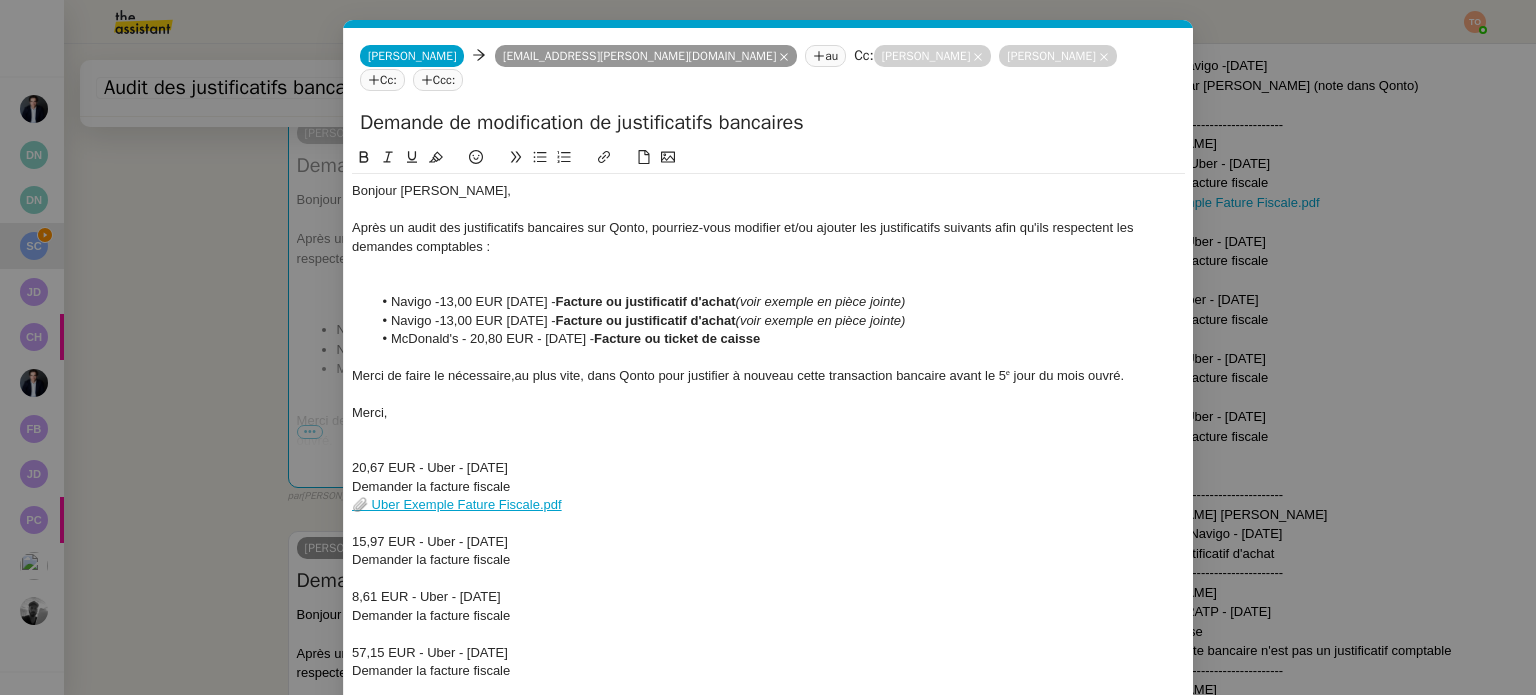 scroll, scrollTop: 701, scrollLeft: 0, axis: vertical 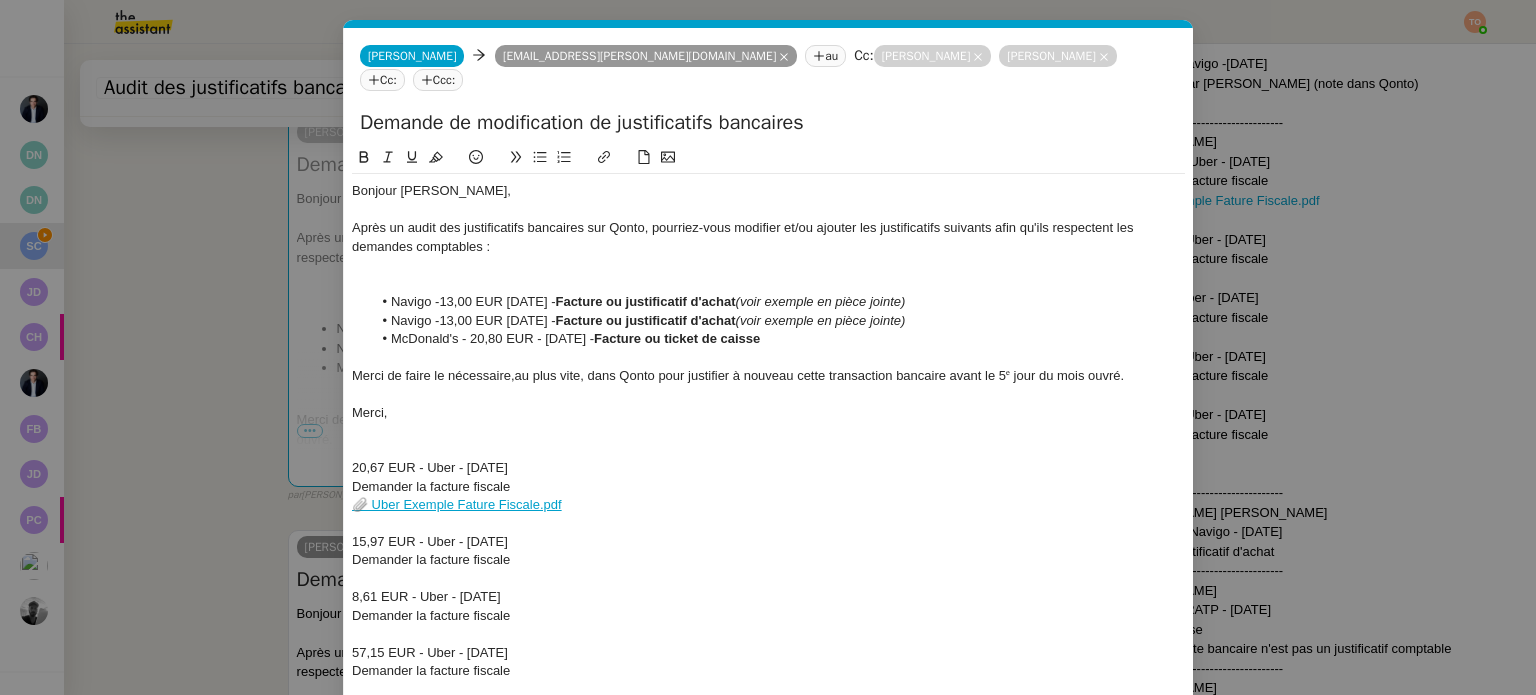 click 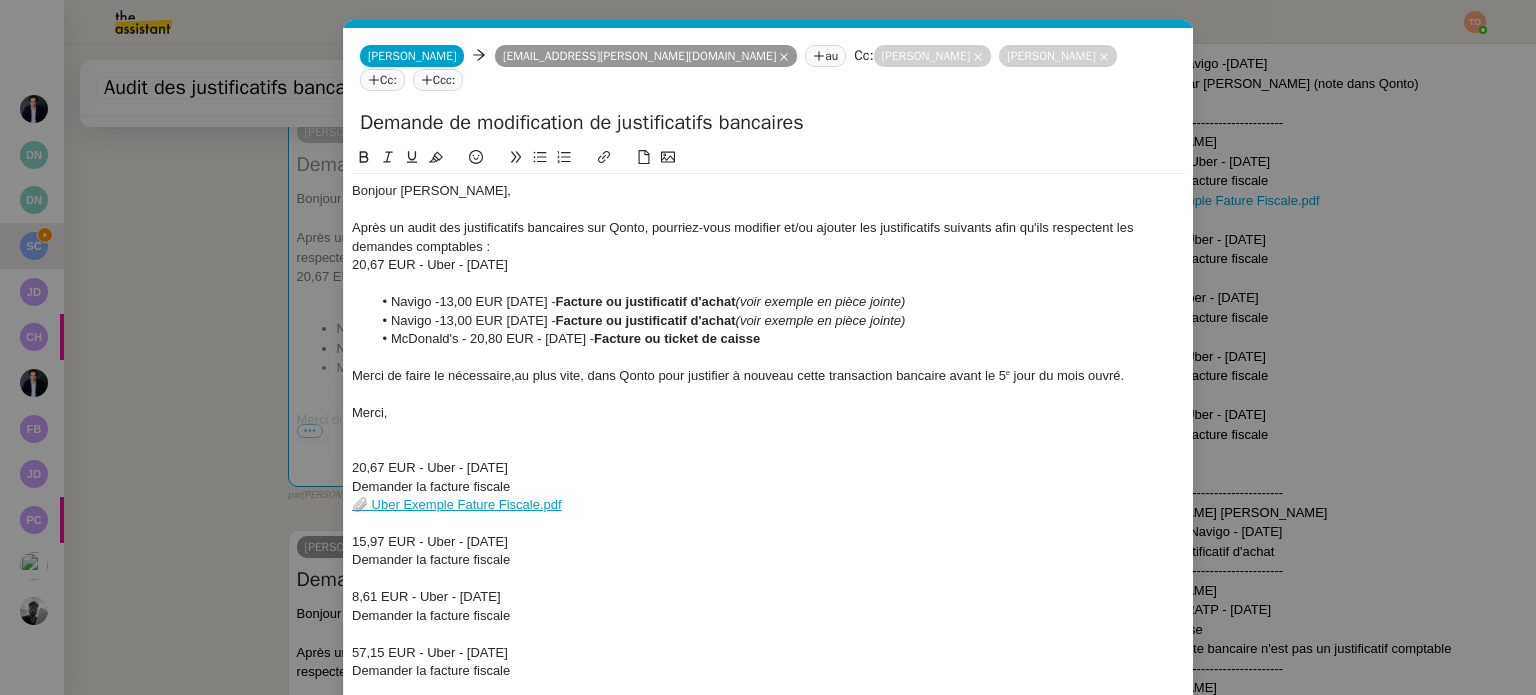 drag, startPoint x: 554, startPoint y: 522, endPoint x: 295, endPoint y: 515, distance: 259.09457 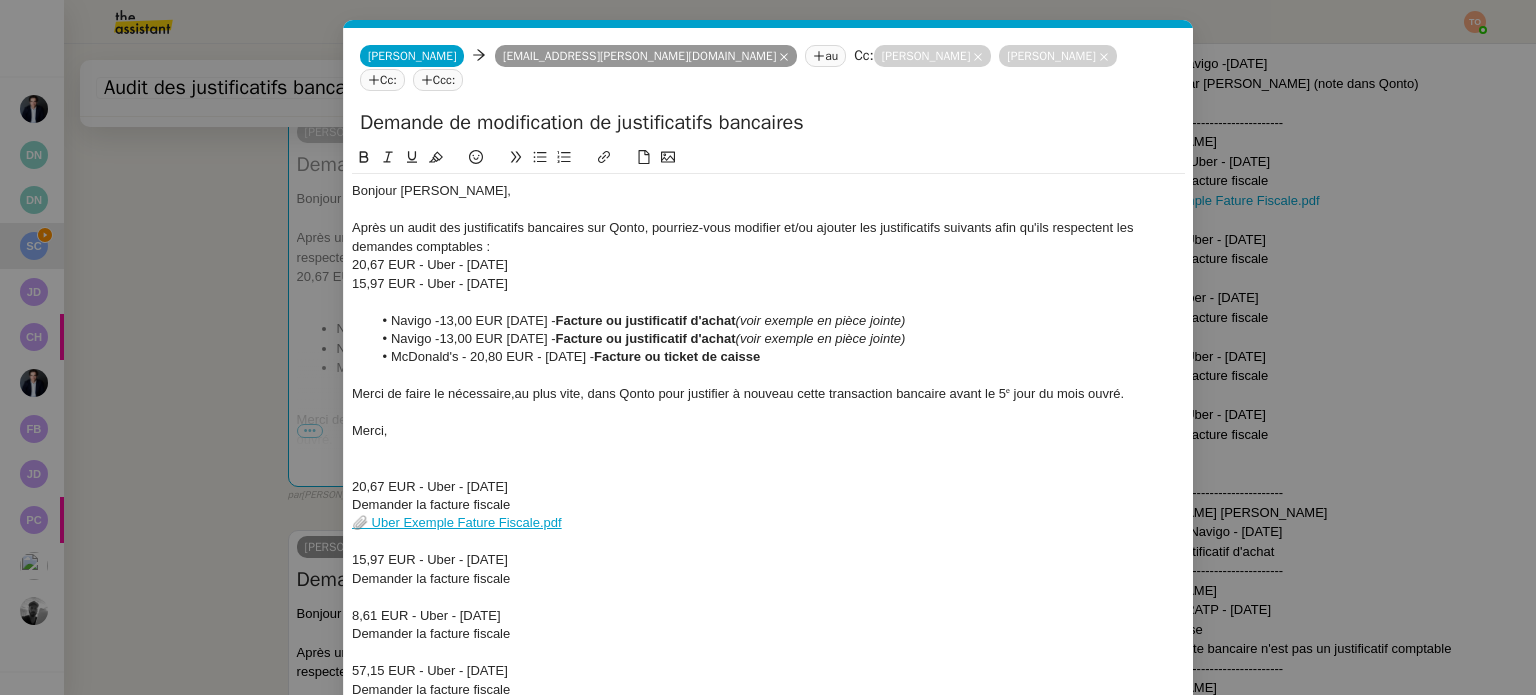 scroll, scrollTop: 0, scrollLeft: 0, axis: both 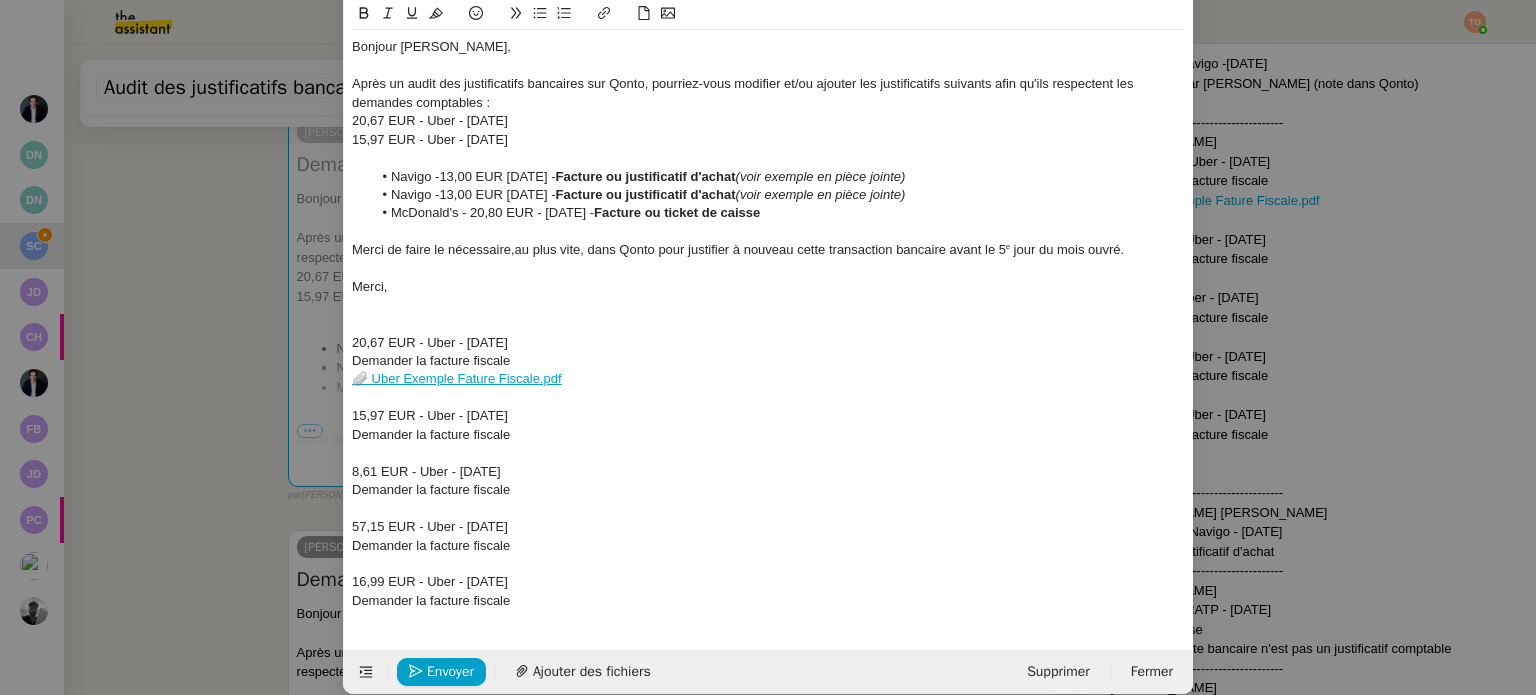 drag, startPoint x: 536, startPoint y: 446, endPoint x: 307, endPoint y: 454, distance: 229.1397 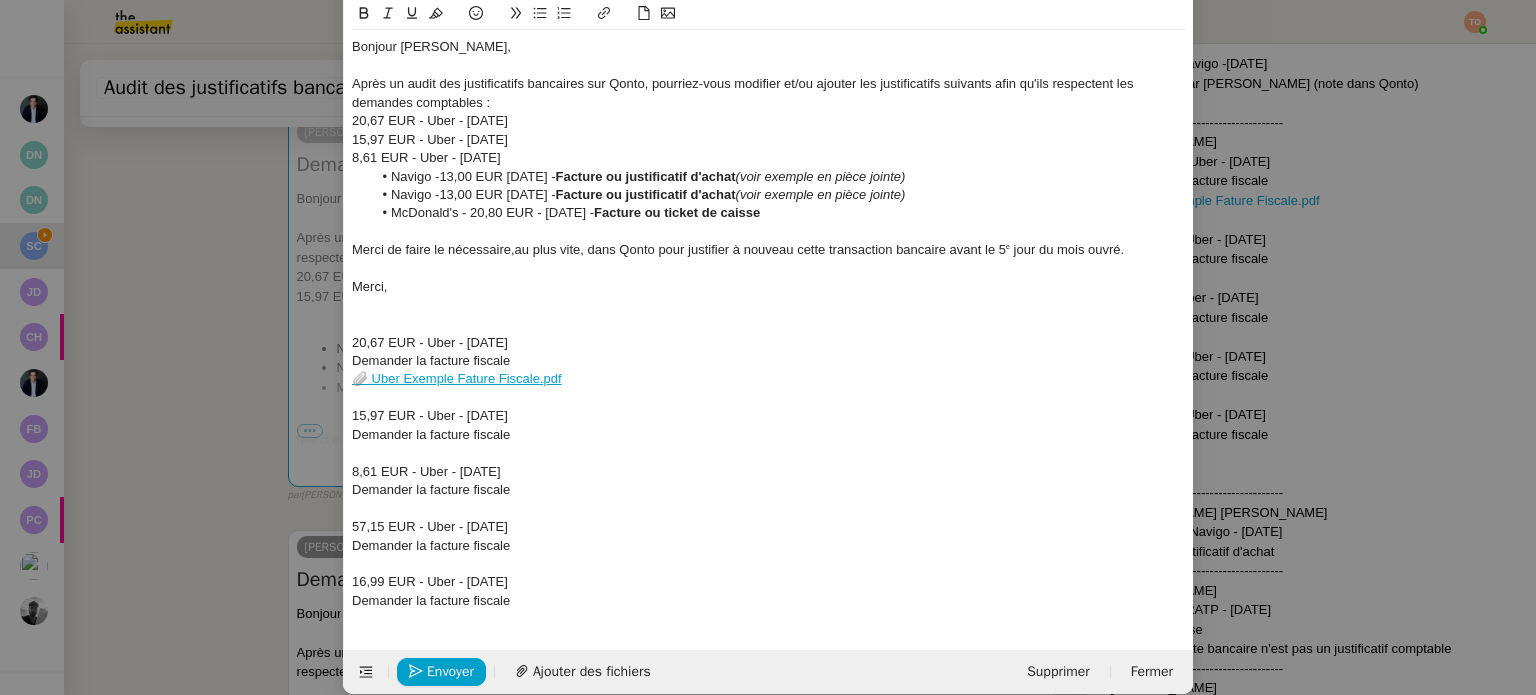 scroll, scrollTop: 0, scrollLeft: 0, axis: both 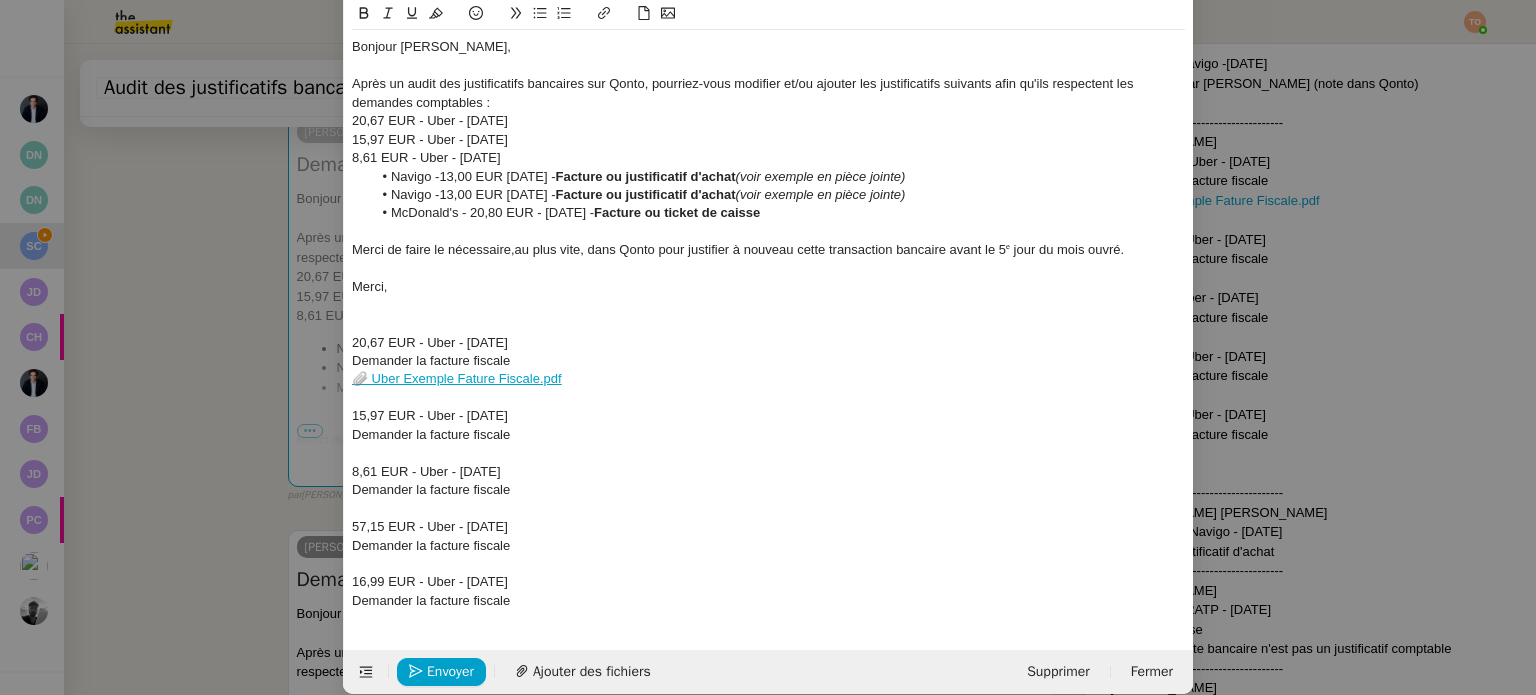 drag, startPoint x: 556, startPoint y: 500, endPoint x: 306, endPoint y: 508, distance: 250.12796 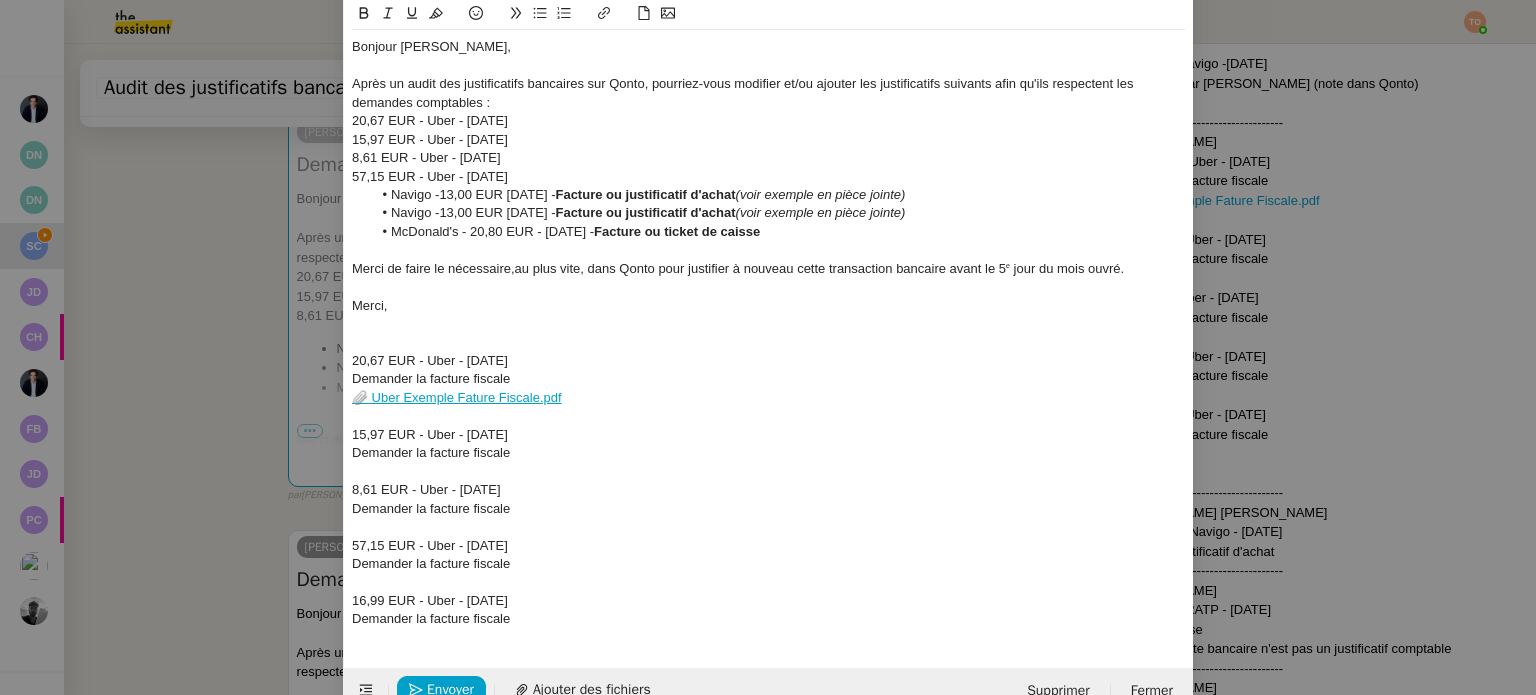 scroll, scrollTop: 0, scrollLeft: 0, axis: both 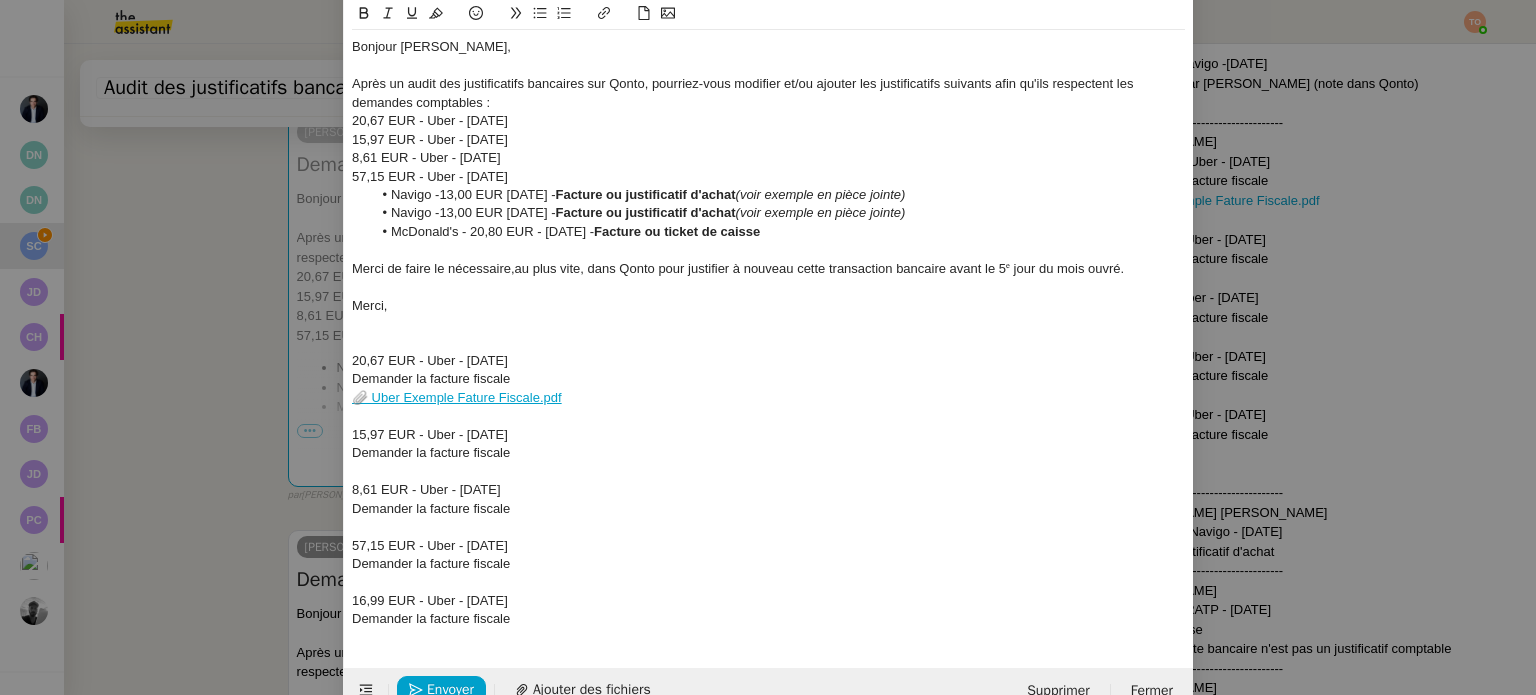 drag, startPoint x: 550, startPoint y: 575, endPoint x: 340, endPoint y: 575, distance: 210 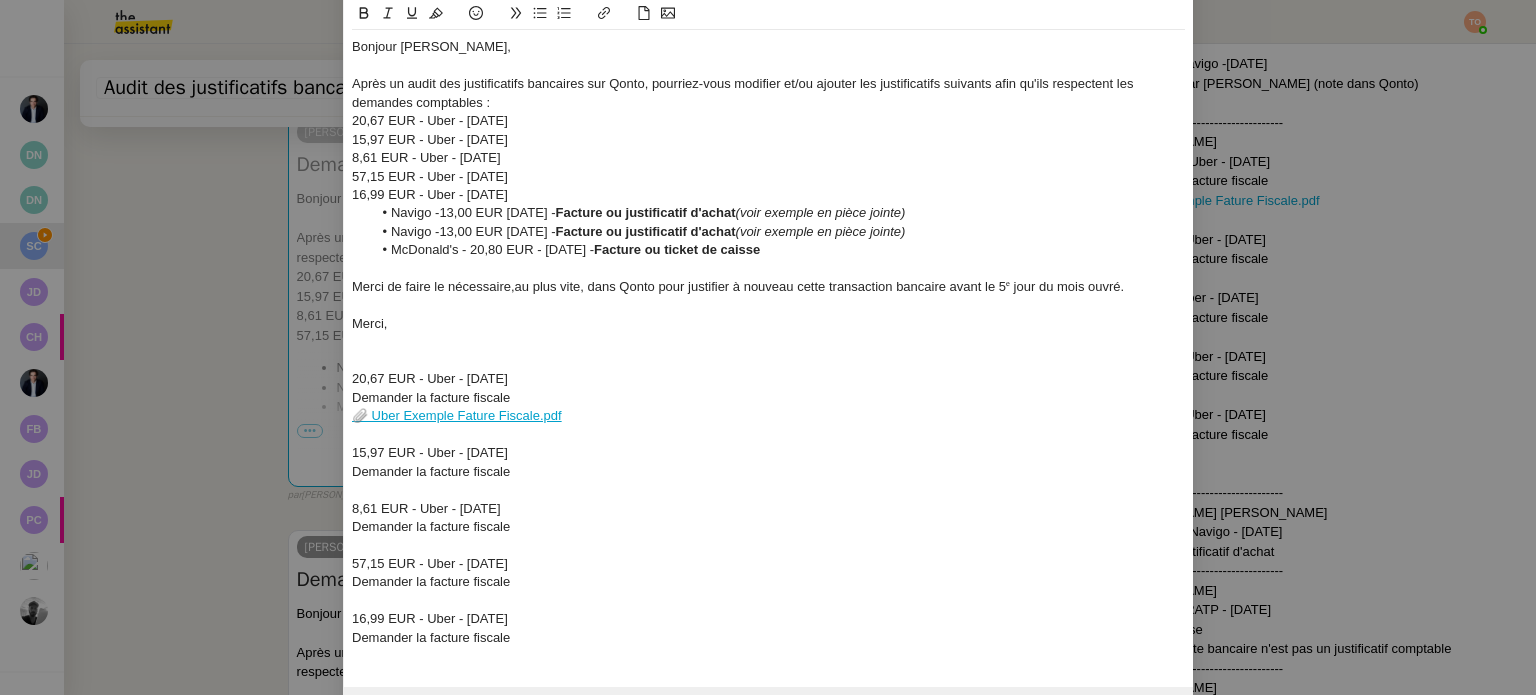 scroll, scrollTop: 0, scrollLeft: 0, axis: both 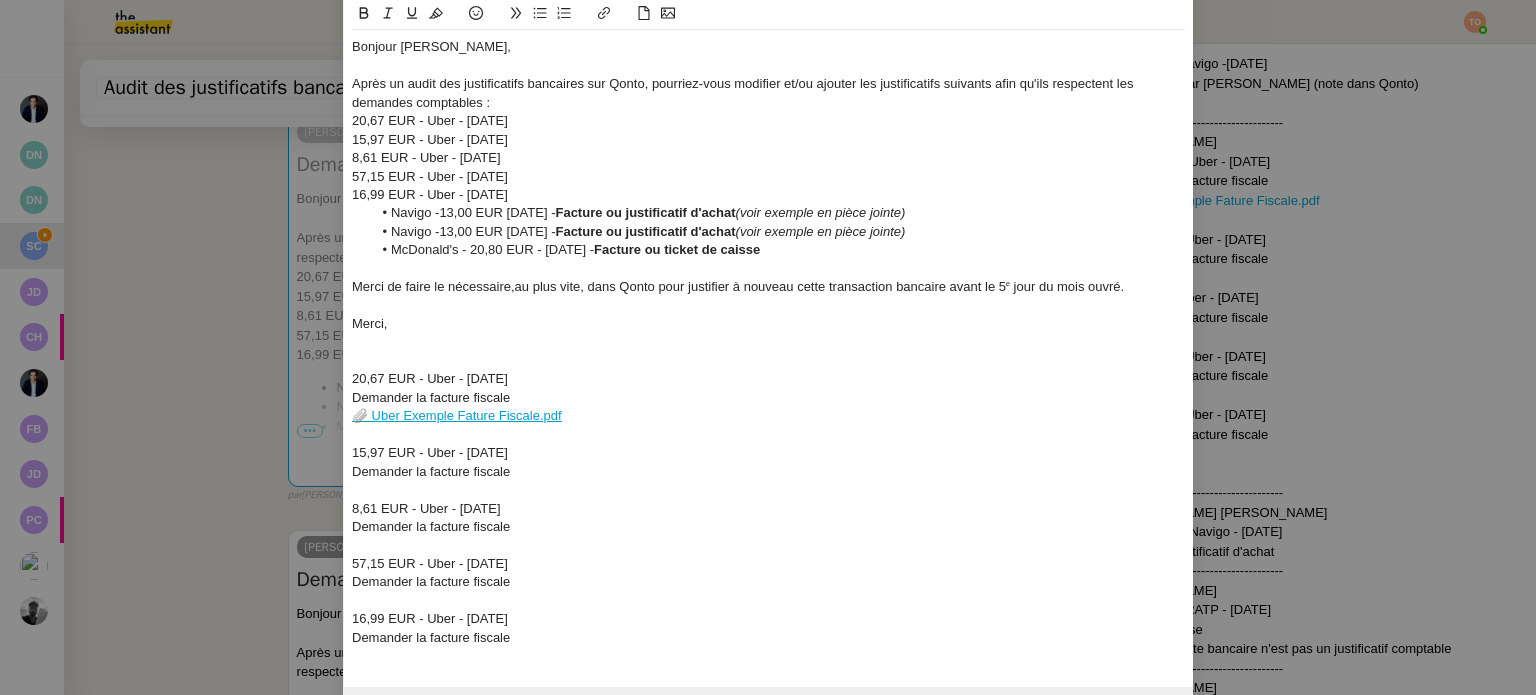 click on "Ajouter des fichiers" 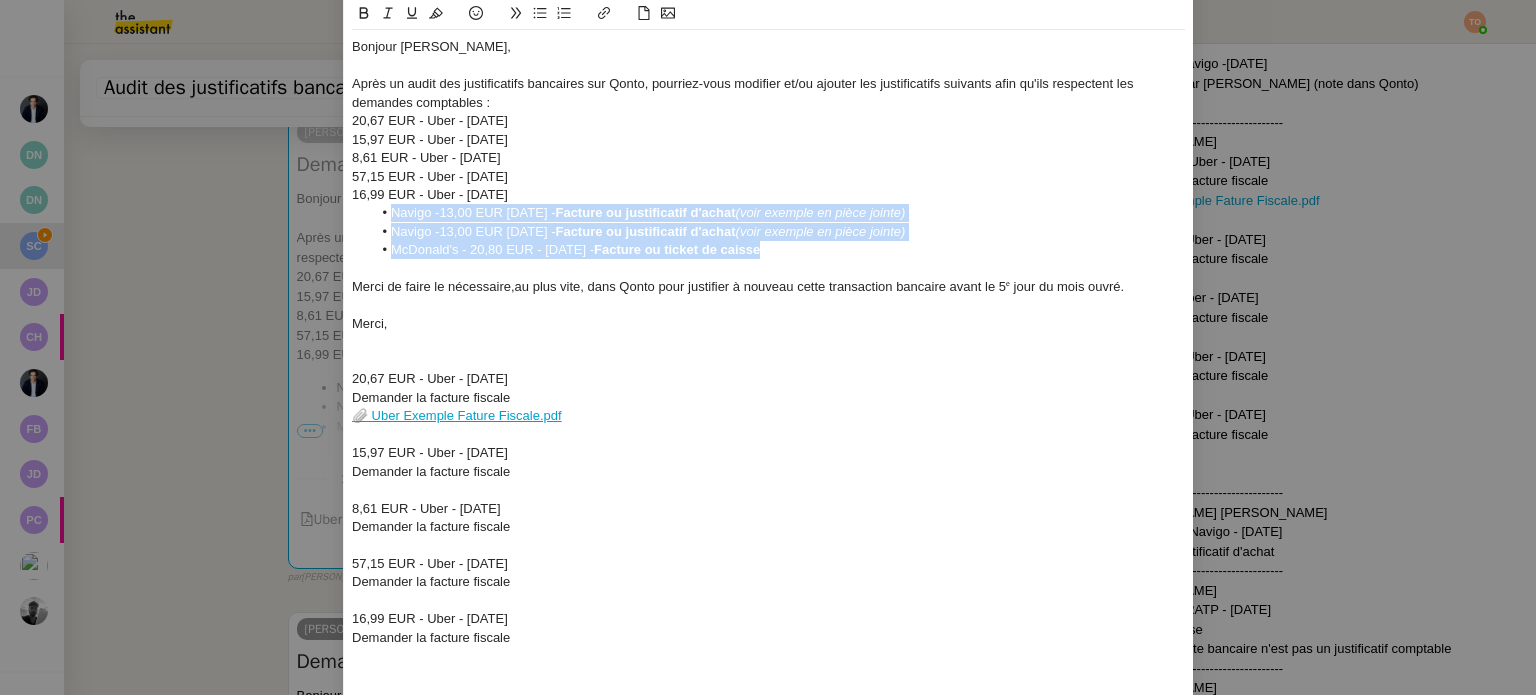 drag, startPoint x: 755, startPoint y: 231, endPoint x: 341, endPoint y: 196, distance: 415.47684 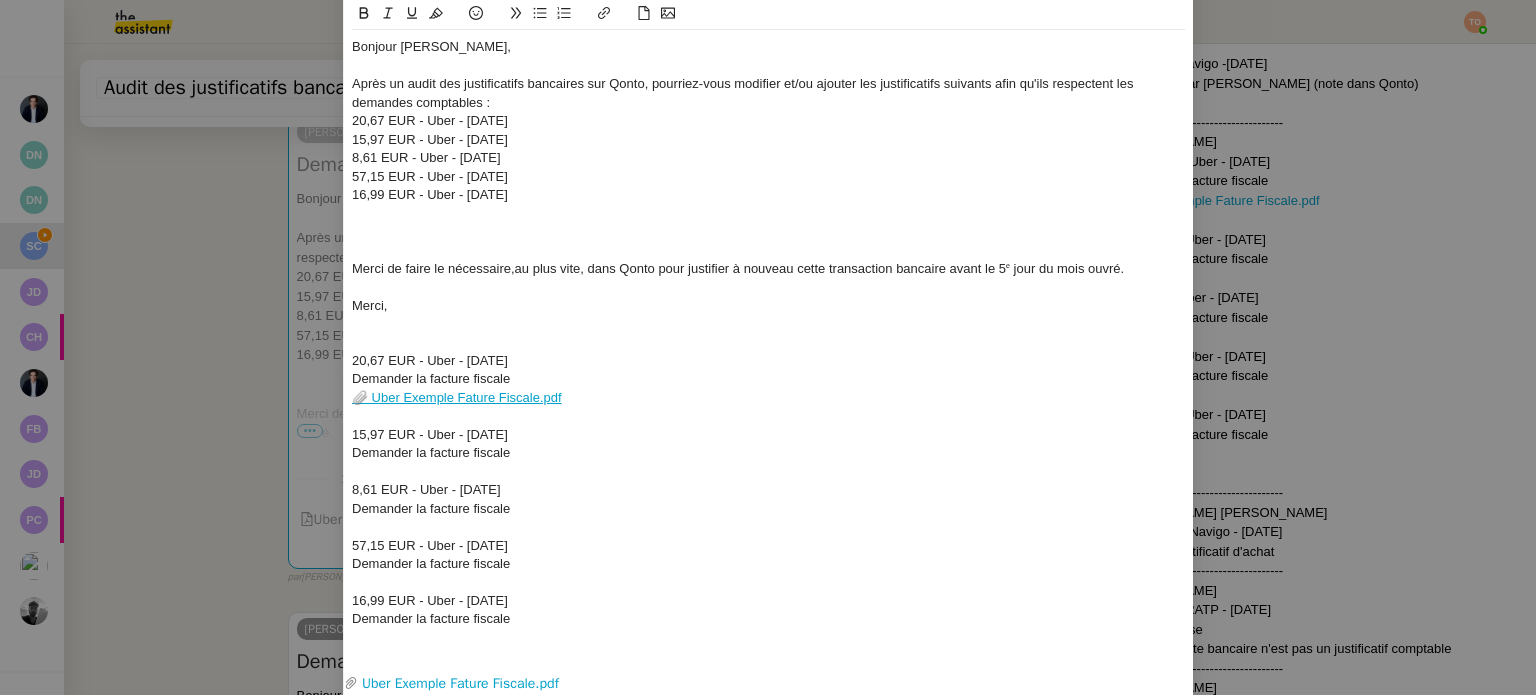 type 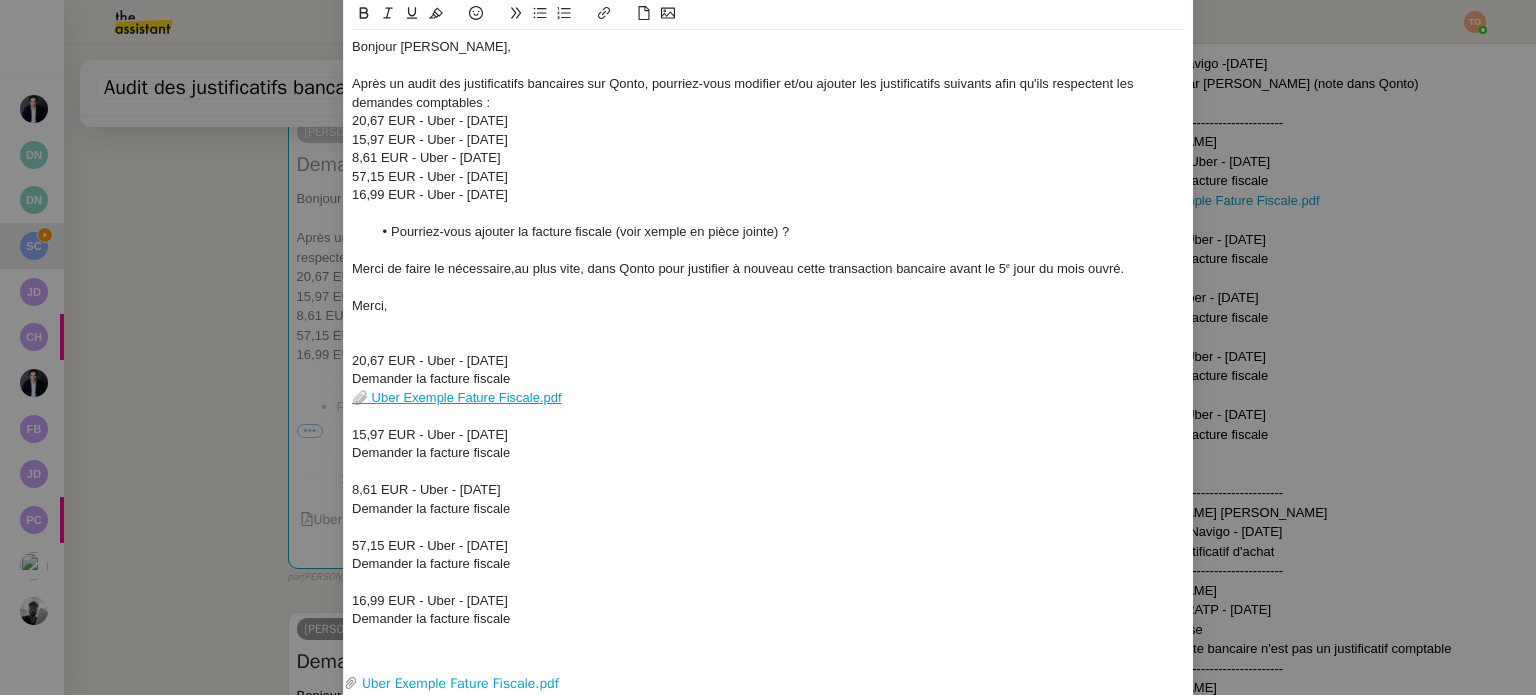 click on "Pourriez-vous ajouter la facture fiscale (voir xemple en pièce jointe) ?" 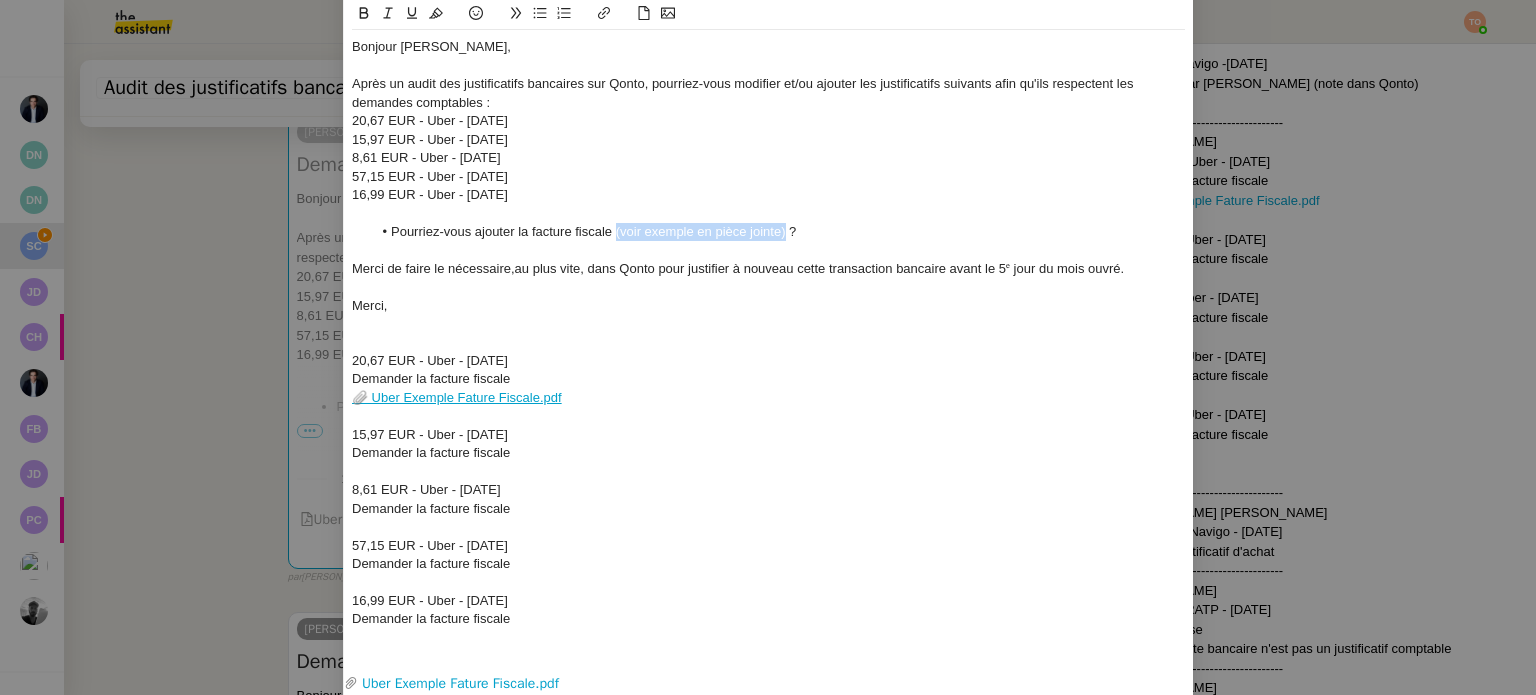 drag, startPoint x: 780, startPoint y: 206, endPoint x: 609, endPoint y: 208, distance: 171.01169 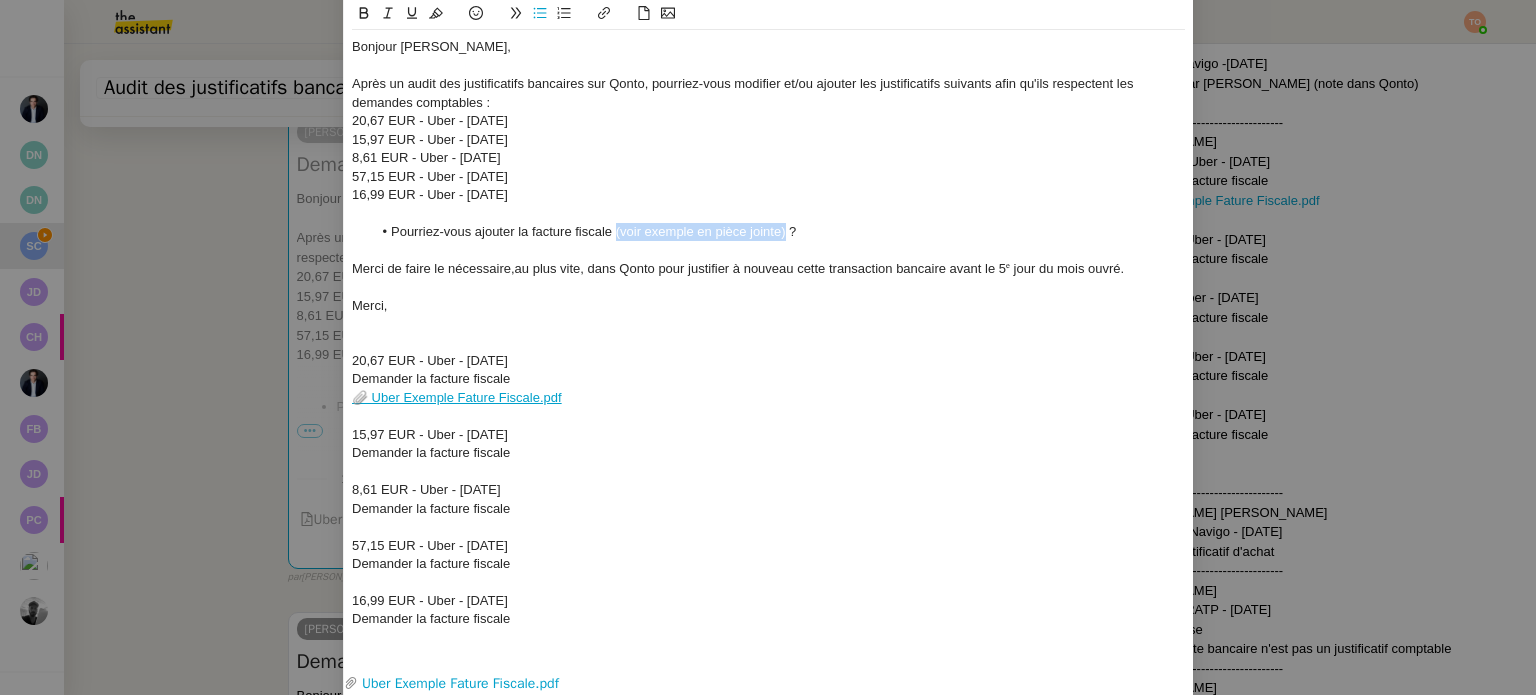 scroll, scrollTop: 0, scrollLeft: 0, axis: both 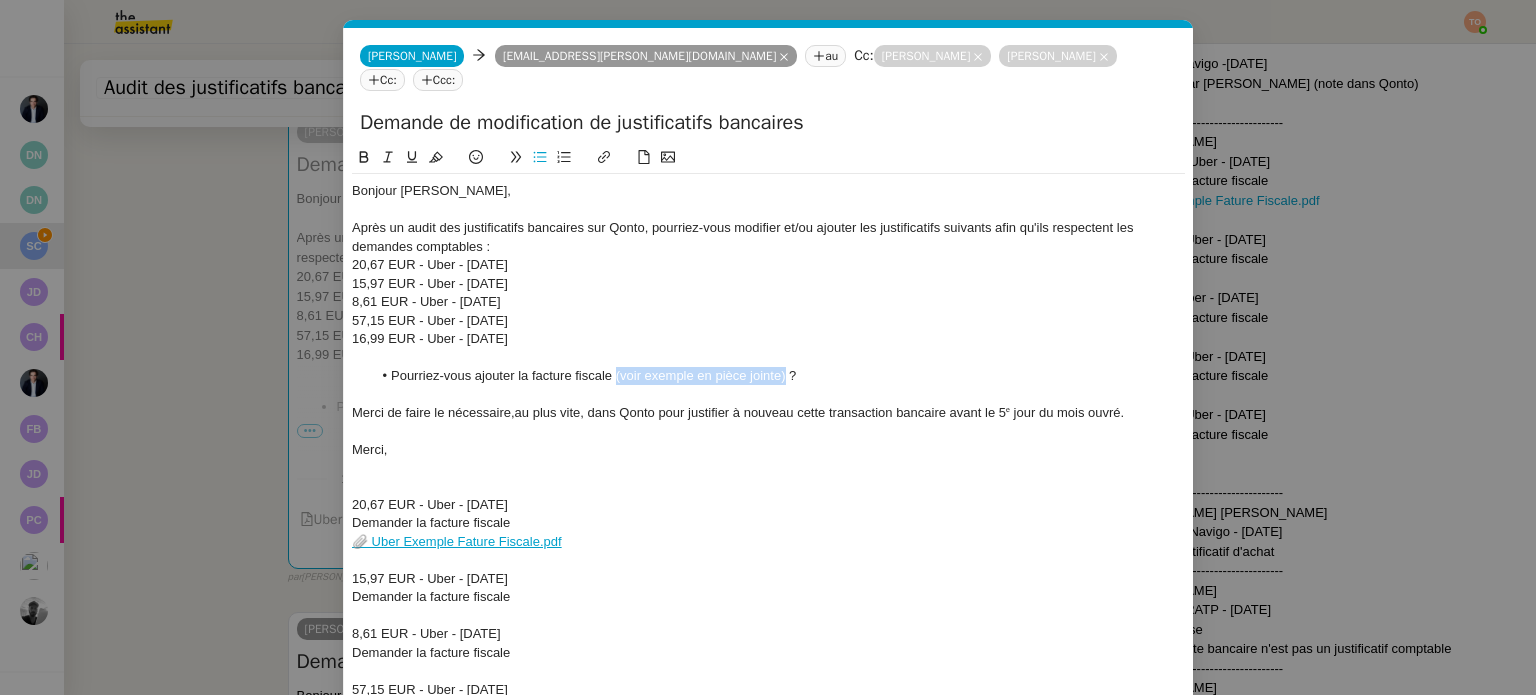click 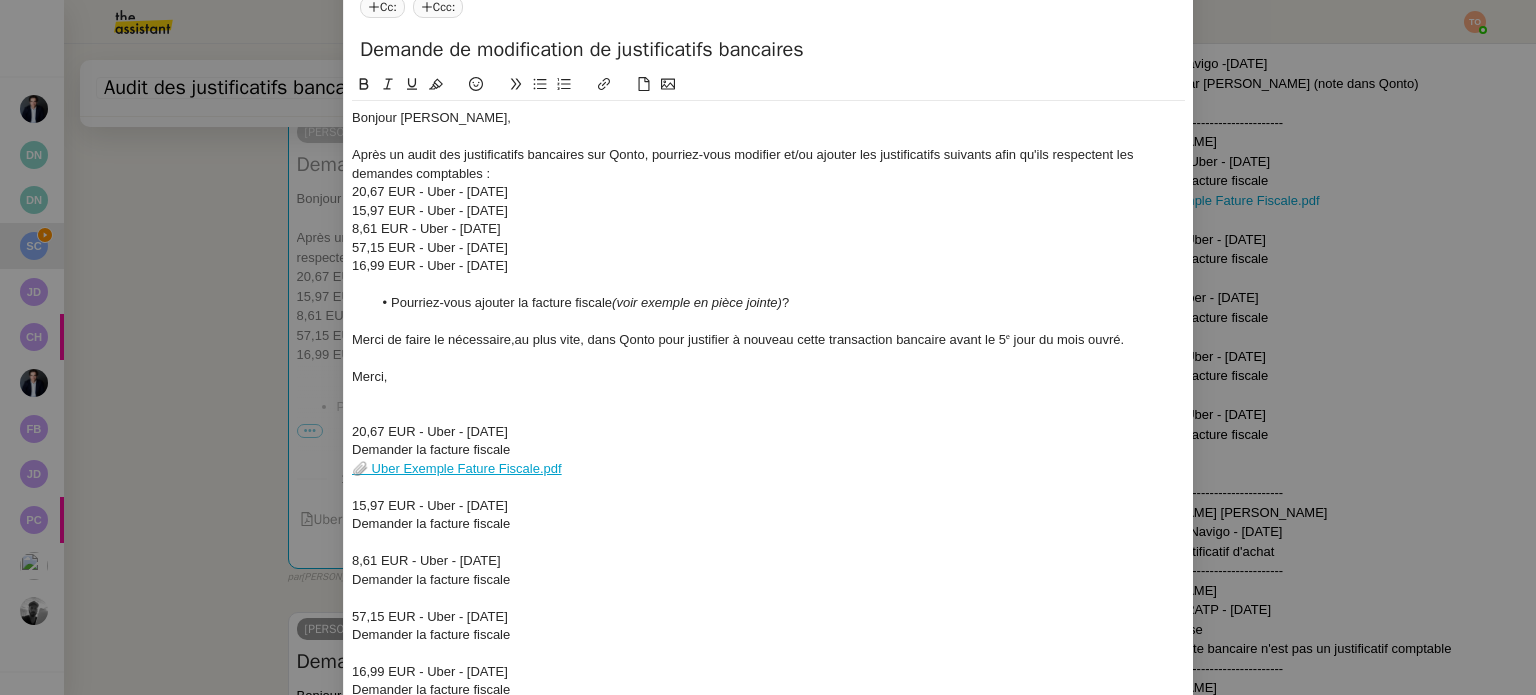 scroll, scrollTop: 190, scrollLeft: 0, axis: vertical 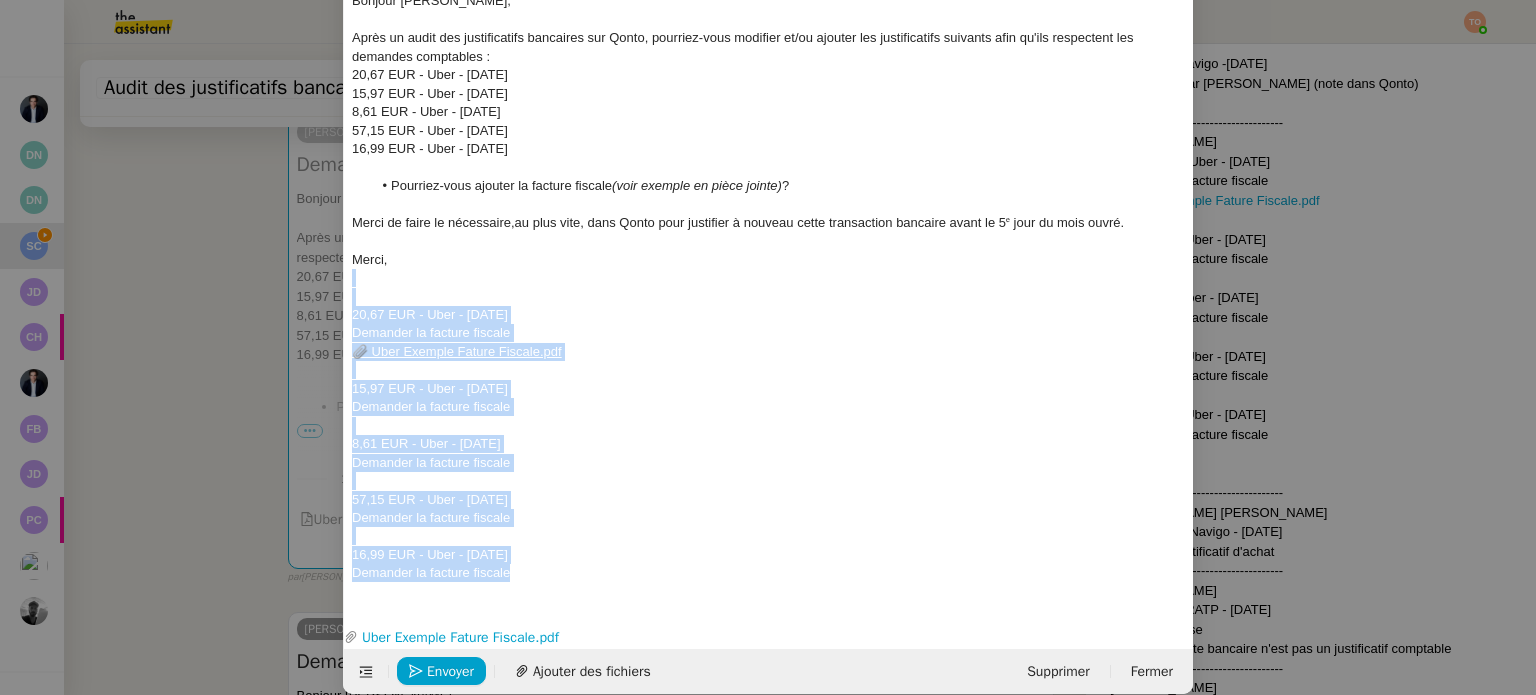 drag, startPoint x: 542, startPoint y: 543, endPoint x: 328, endPoint y: 253, distance: 360.4109 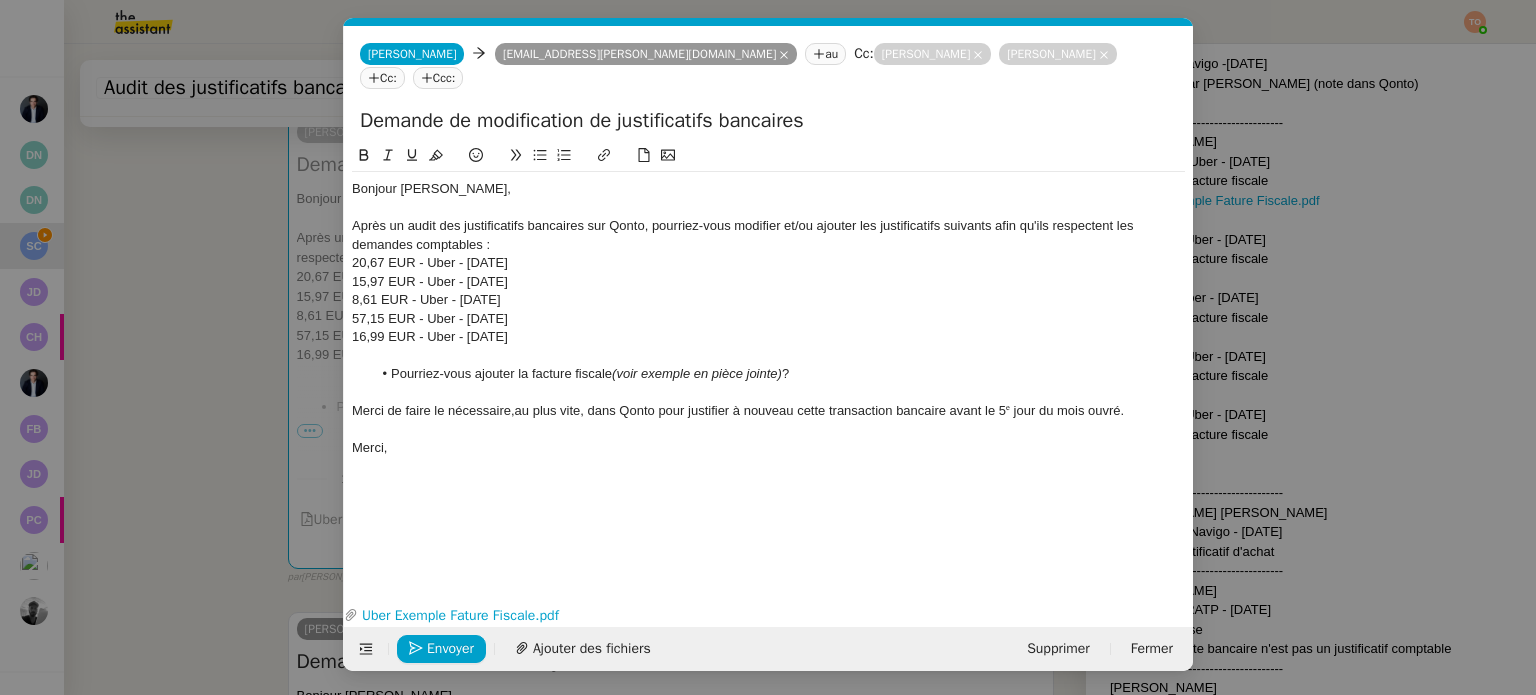 scroll, scrollTop: 1, scrollLeft: 0, axis: vertical 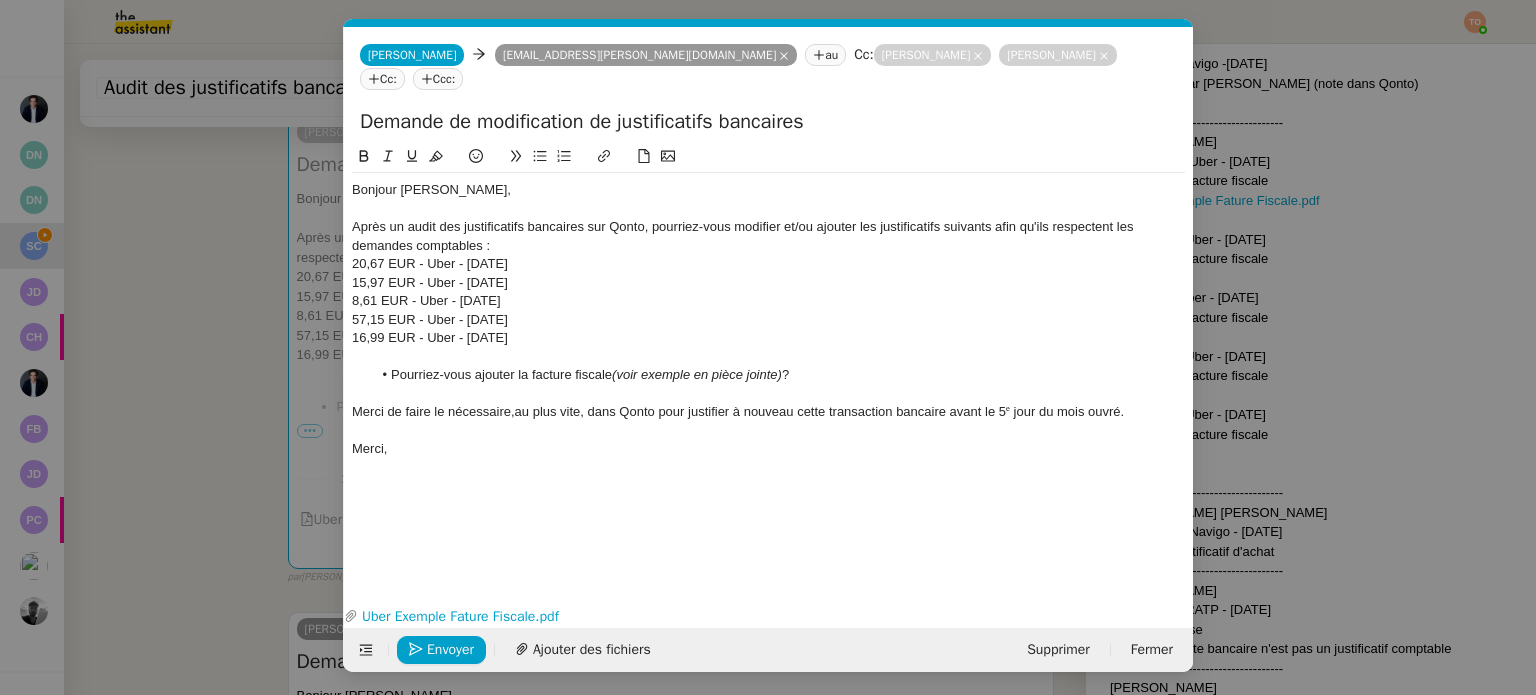 click on "20,67 EUR - Uber - 23 juin 2025" 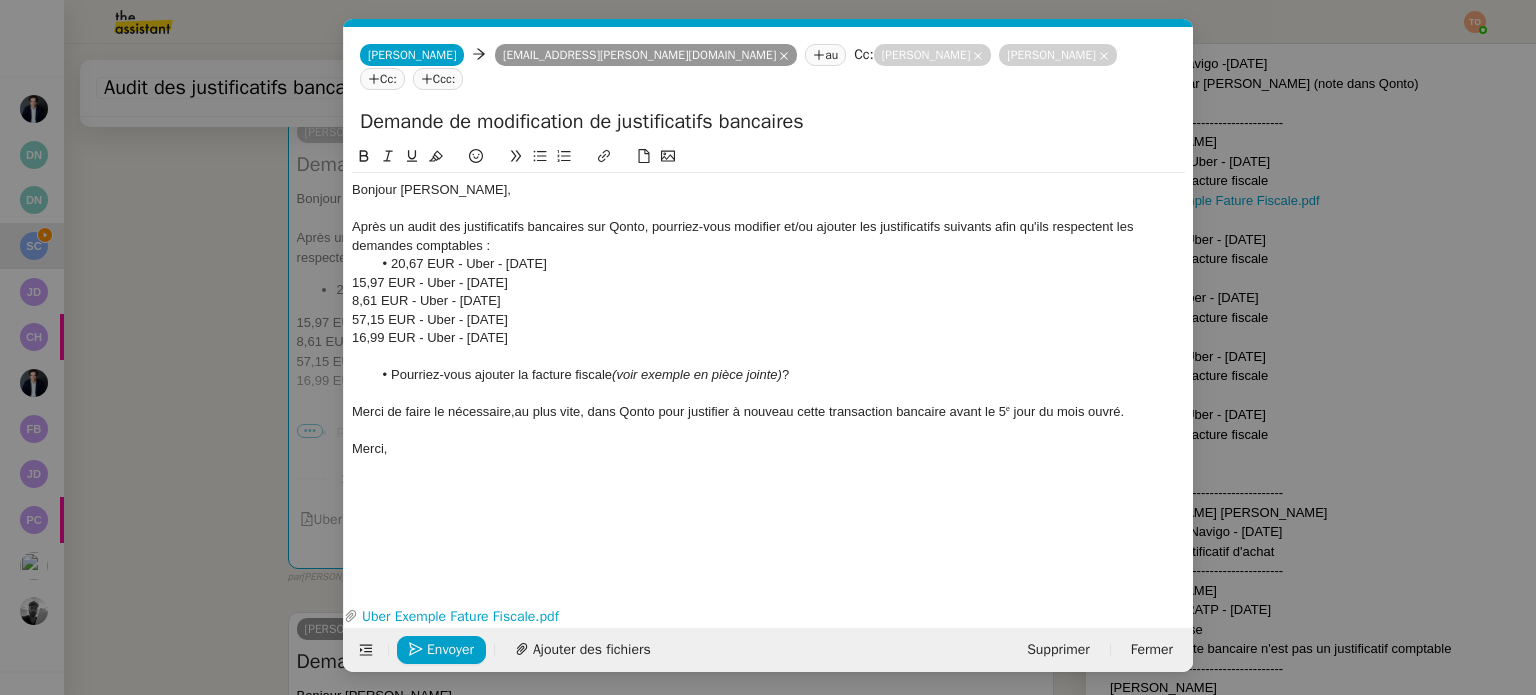 click on "15,97 EUR - Uber - 14 juin 2025" 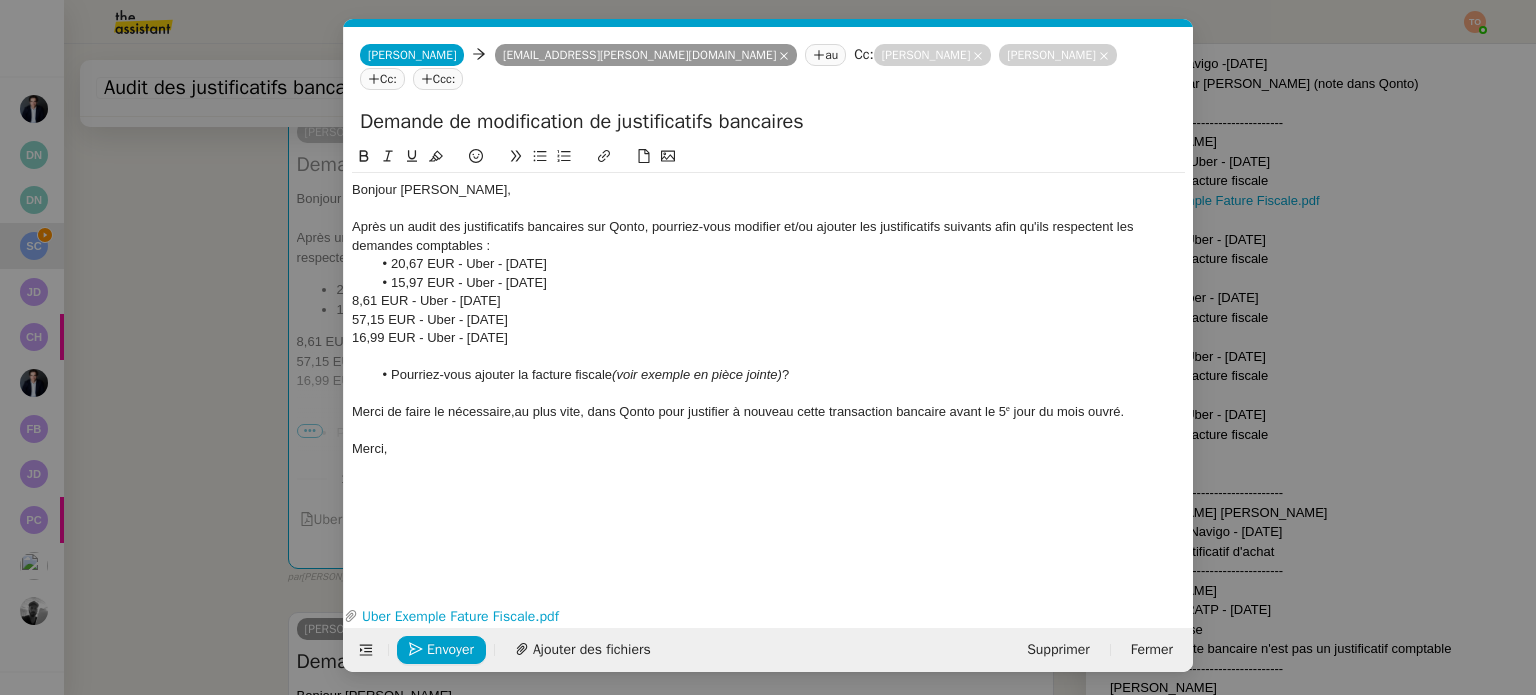 click on "8,61 EUR - Uber - 14 juin 2025" 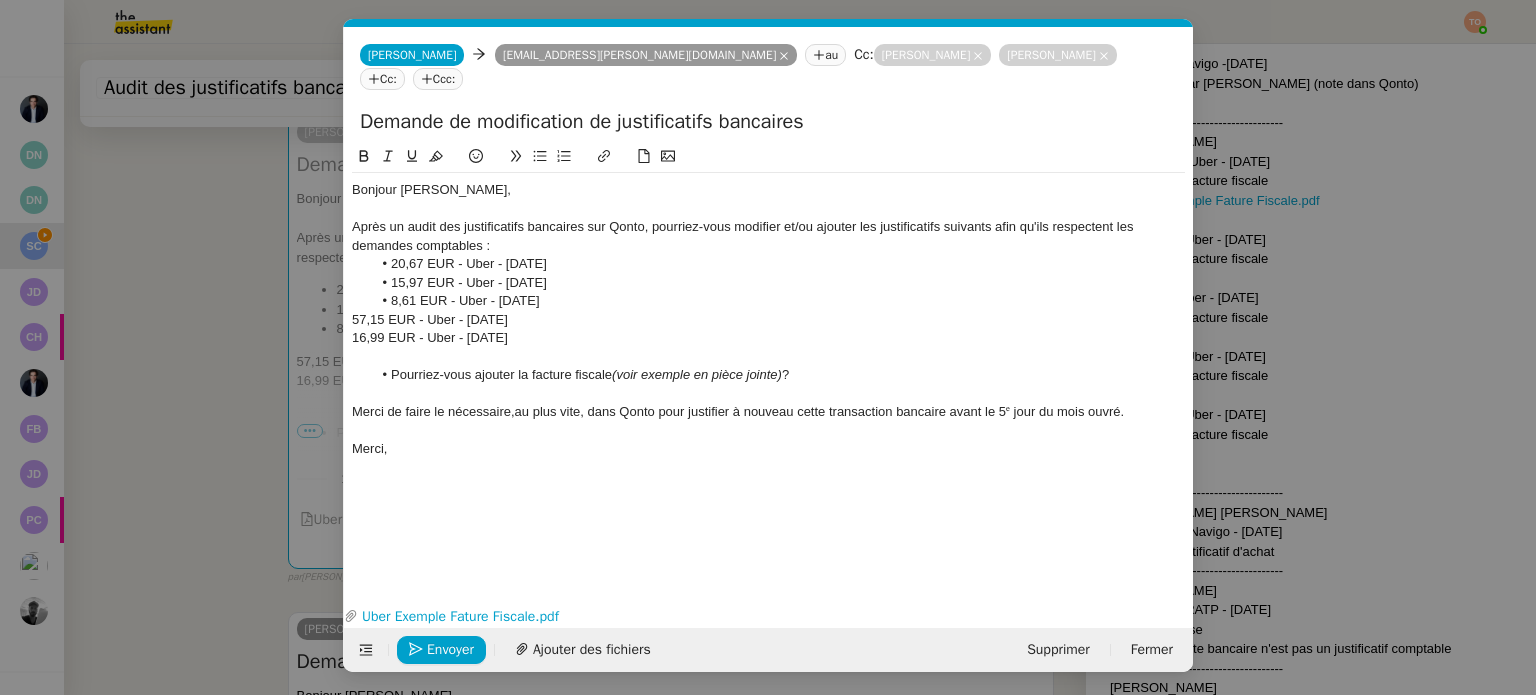 click on "57,15 EUR - Uber - 12 juin 2025" 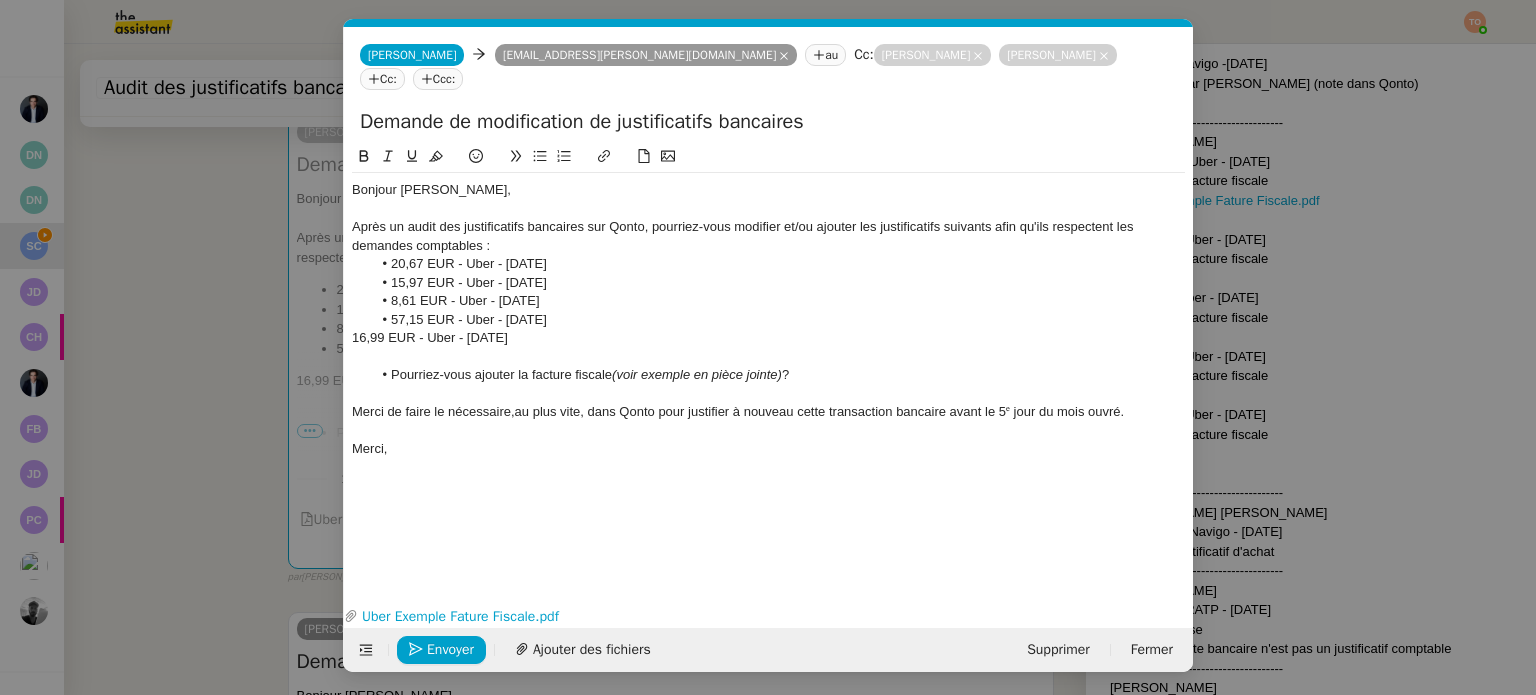click 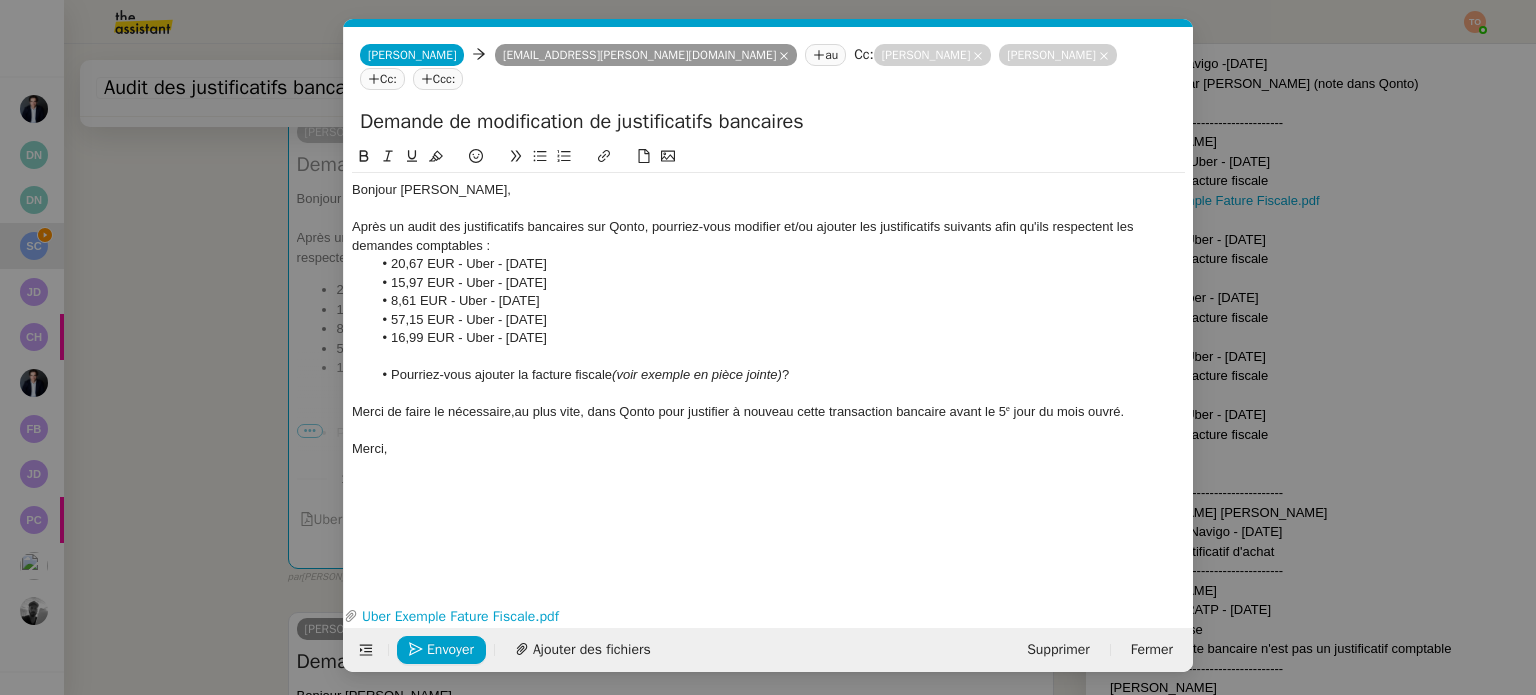 click on "Après un audit des justificatifs bancaires sur Qonto, pourriez-vous modifier et/ou ajouter les justificatifs suivants afin qu'ils respectent les demandes comptables :" 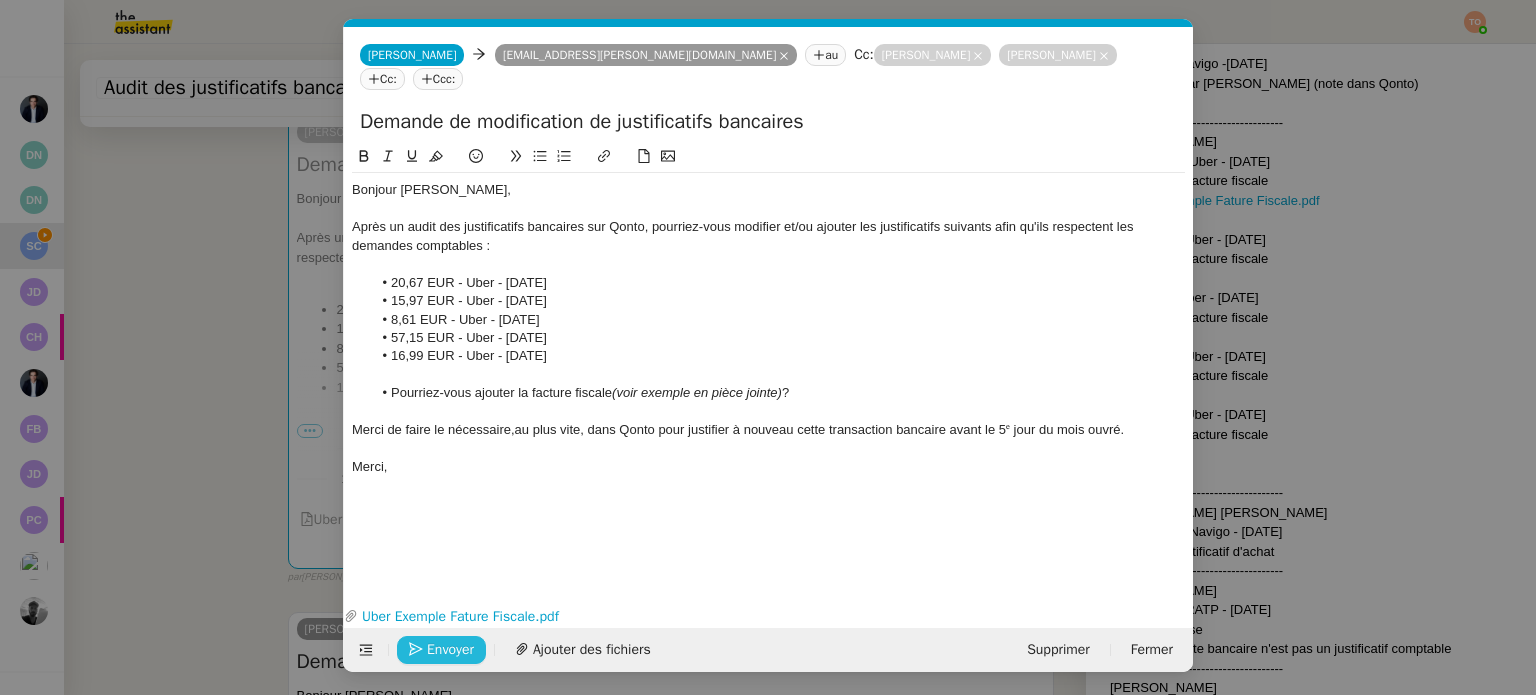 click on "Envoyer" 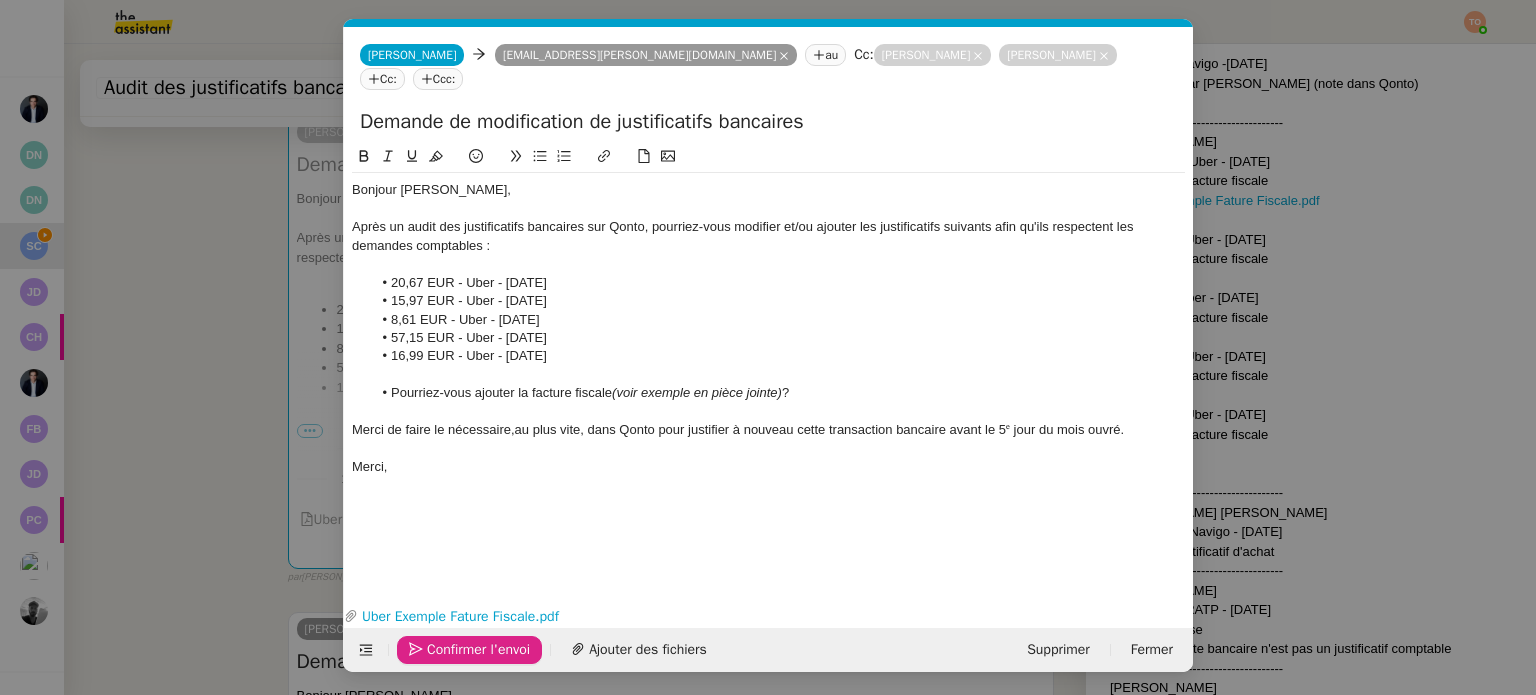 click on "Confirmer l'envoi" 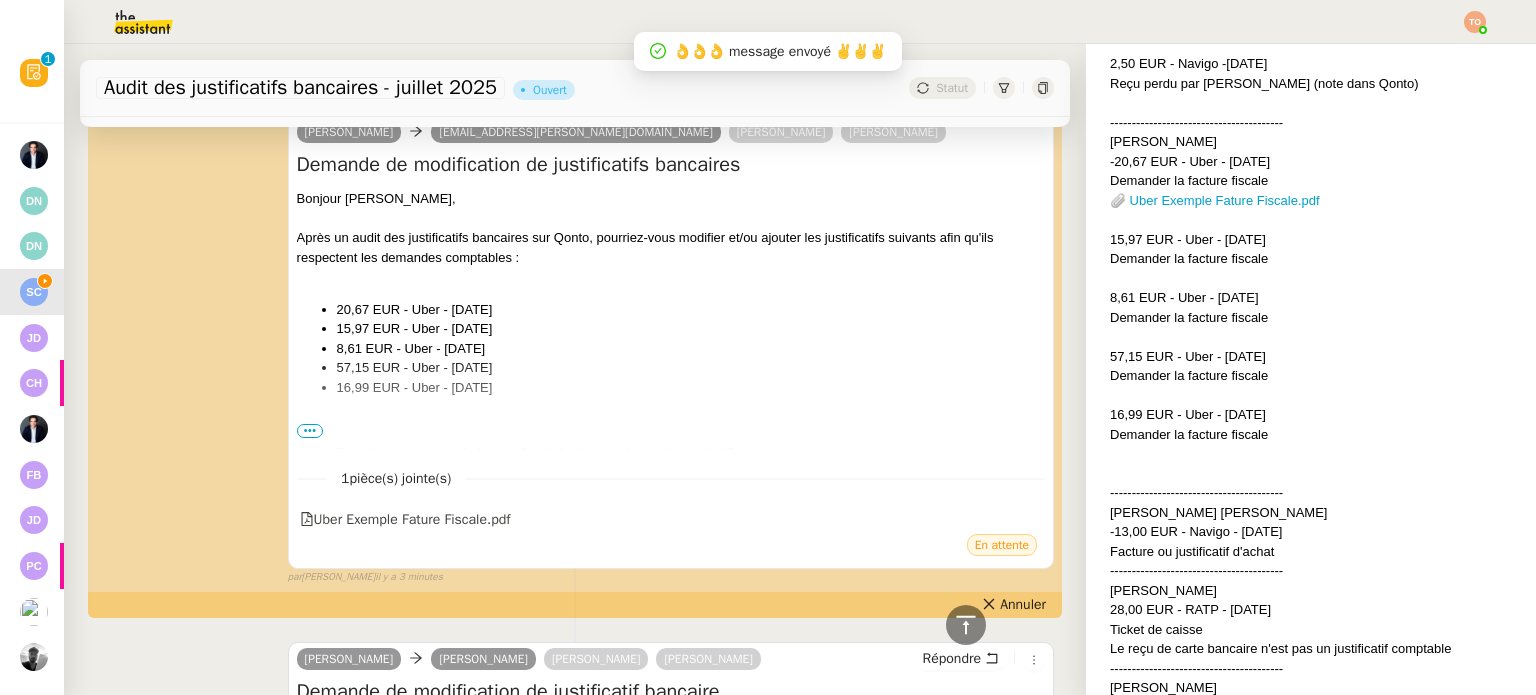 scroll, scrollTop: 0, scrollLeft: 0, axis: both 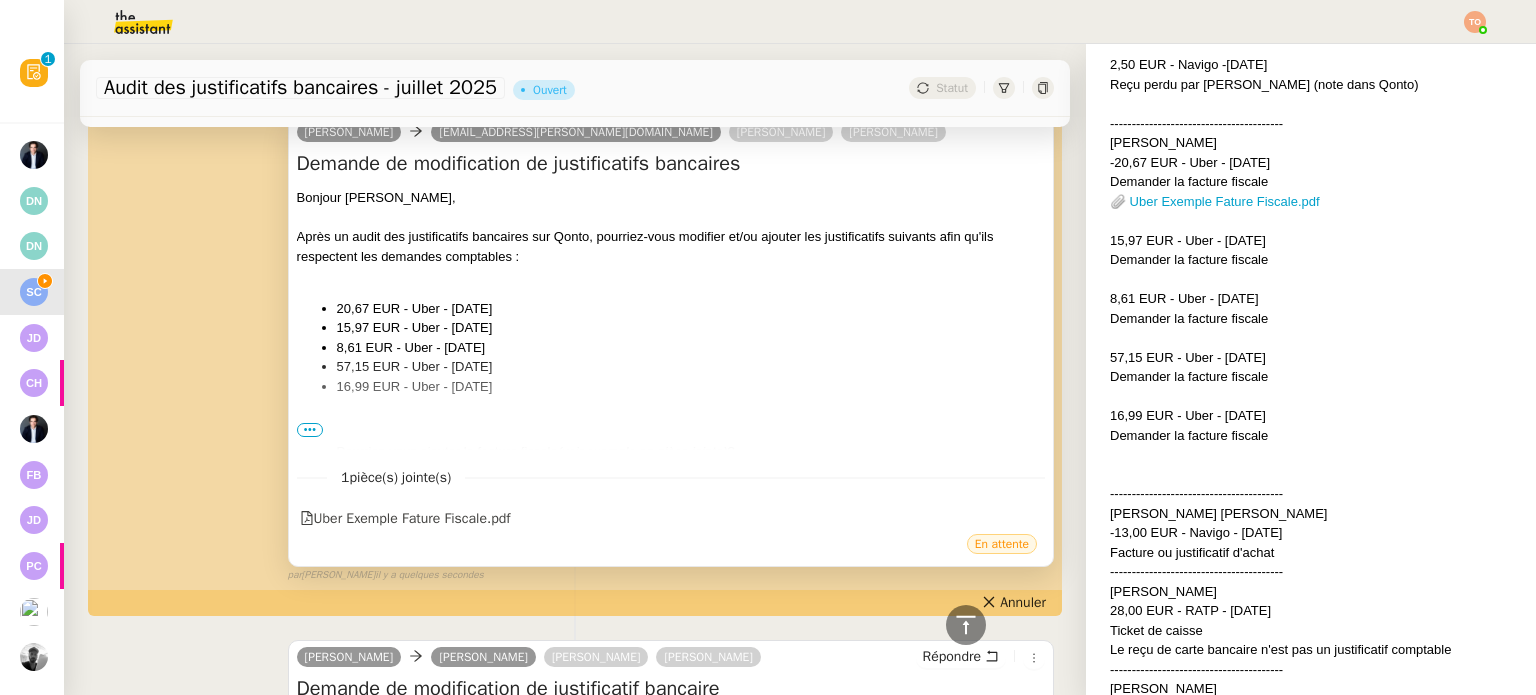 click on "•••" at bounding box center (310, 430) 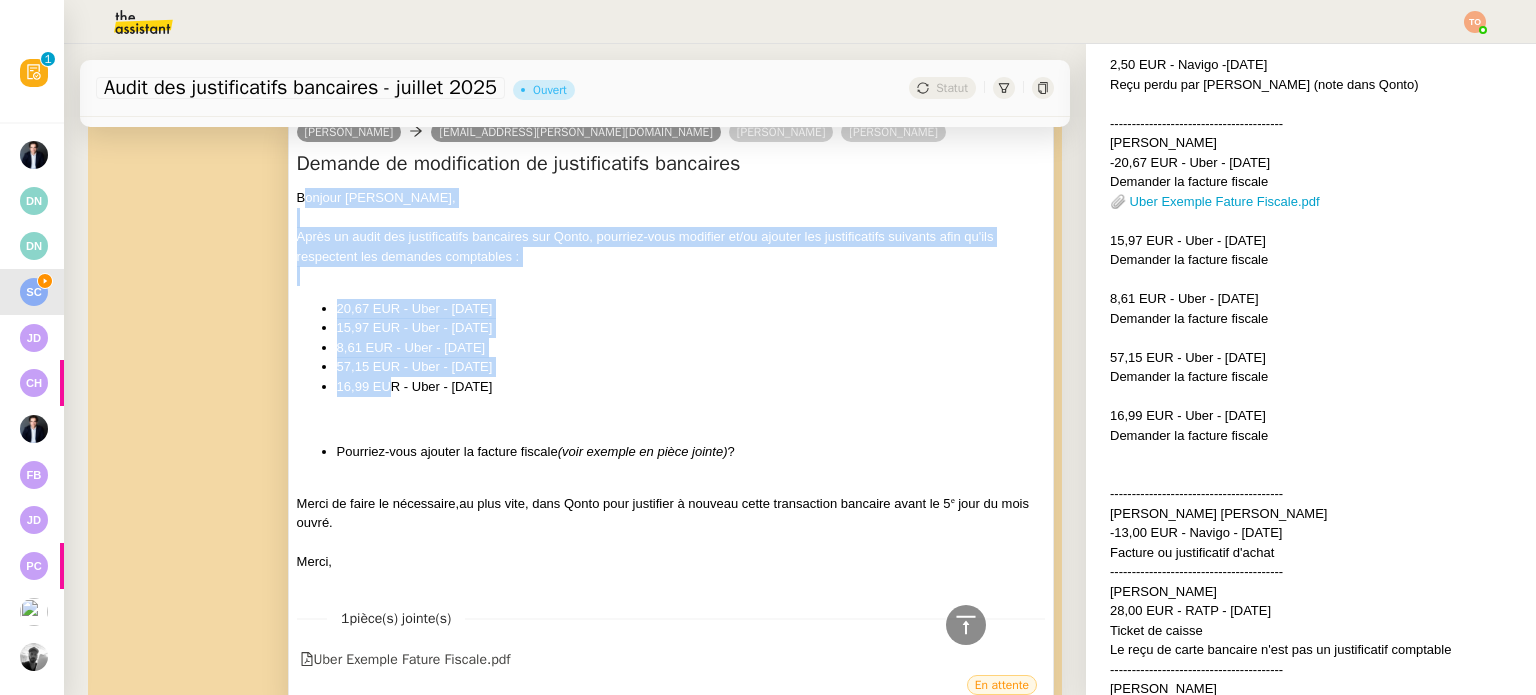drag, startPoint x: 296, startPoint y: 203, endPoint x: 390, endPoint y: 381, distance: 201.2958 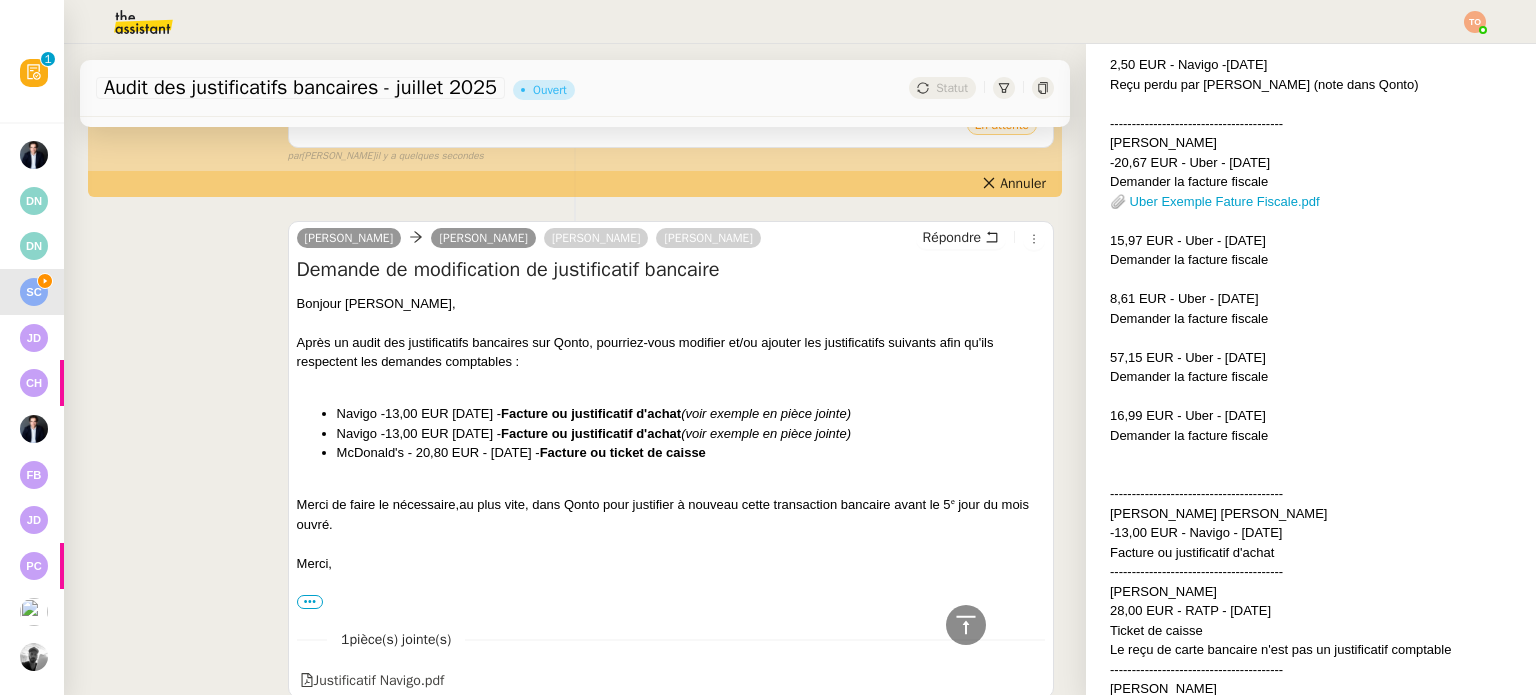 scroll, scrollTop: 1300, scrollLeft: 0, axis: vertical 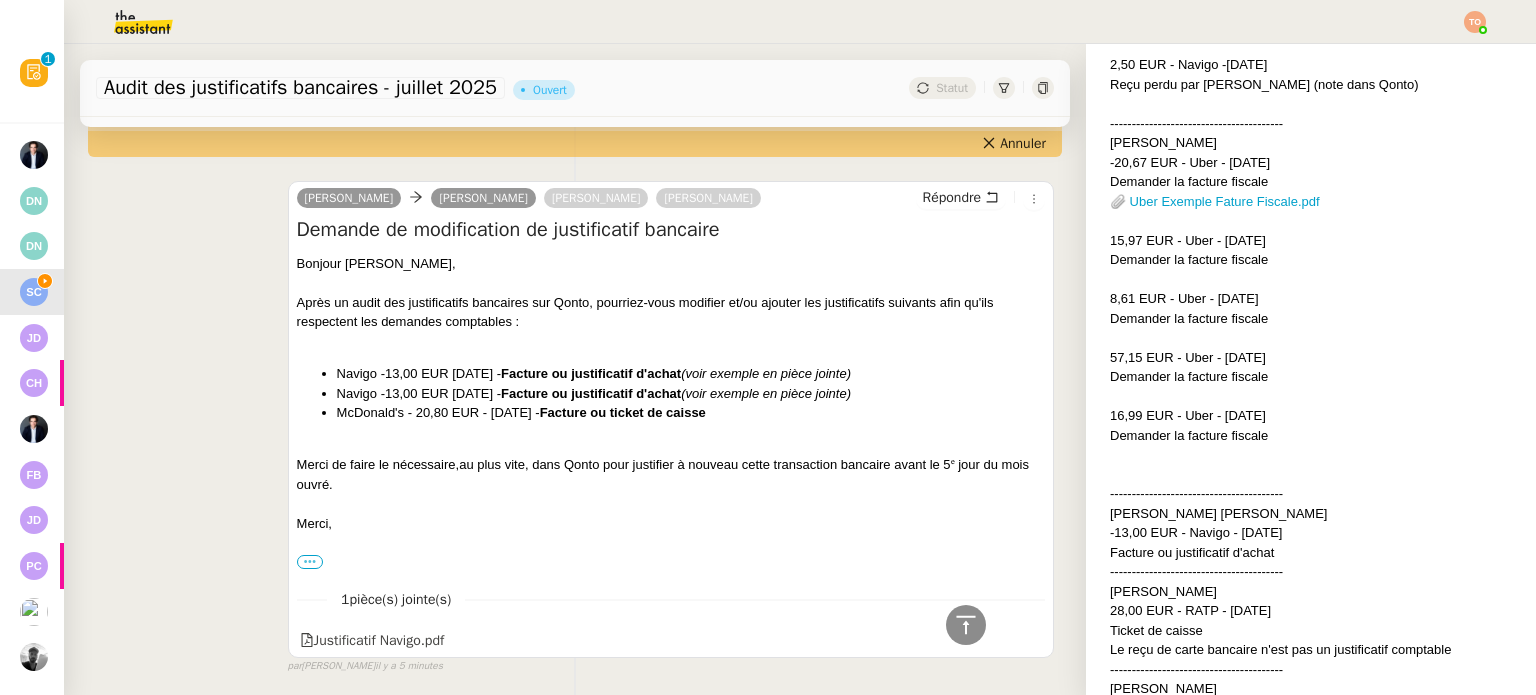 click on "•••" at bounding box center (310, 562) 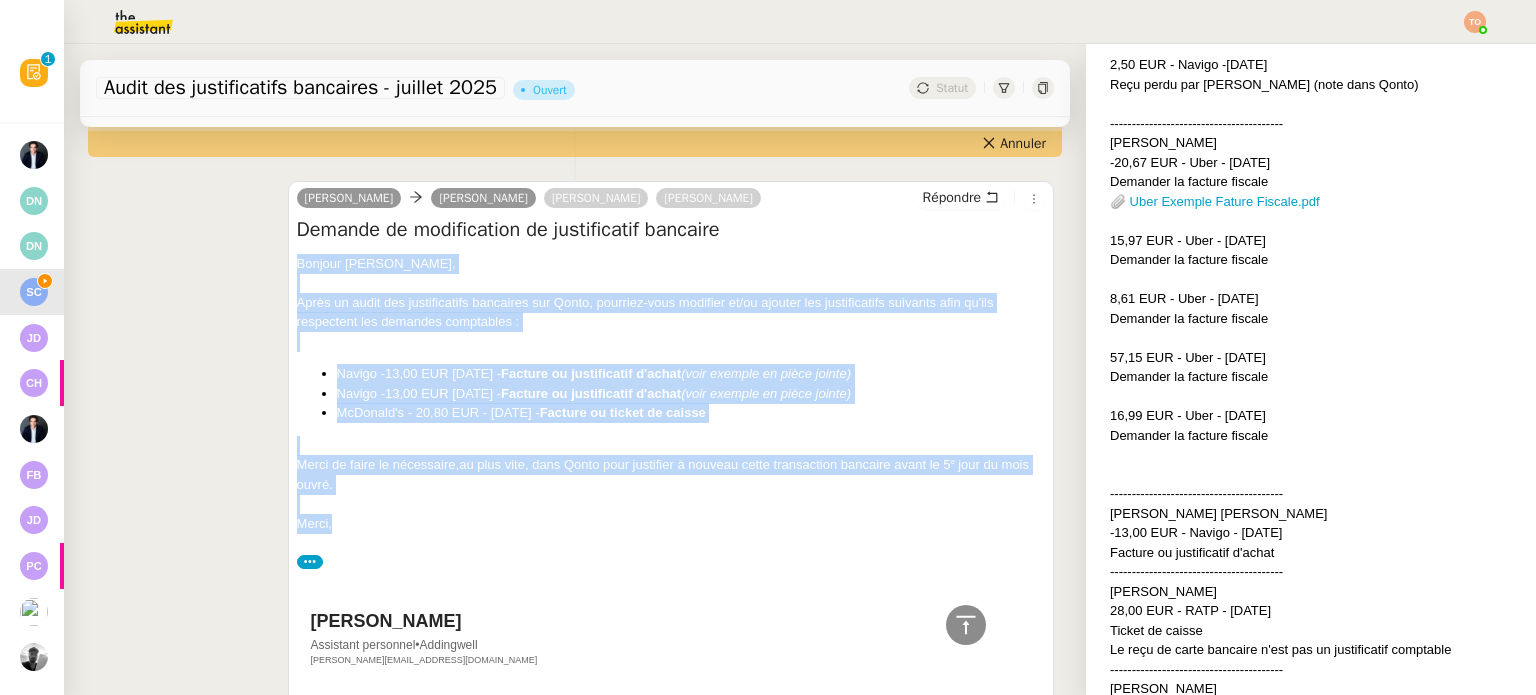 drag, startPoint x: 295, startPoint y: 271, endPoint x: 376, endPoint y: 527, distance: 268.50885 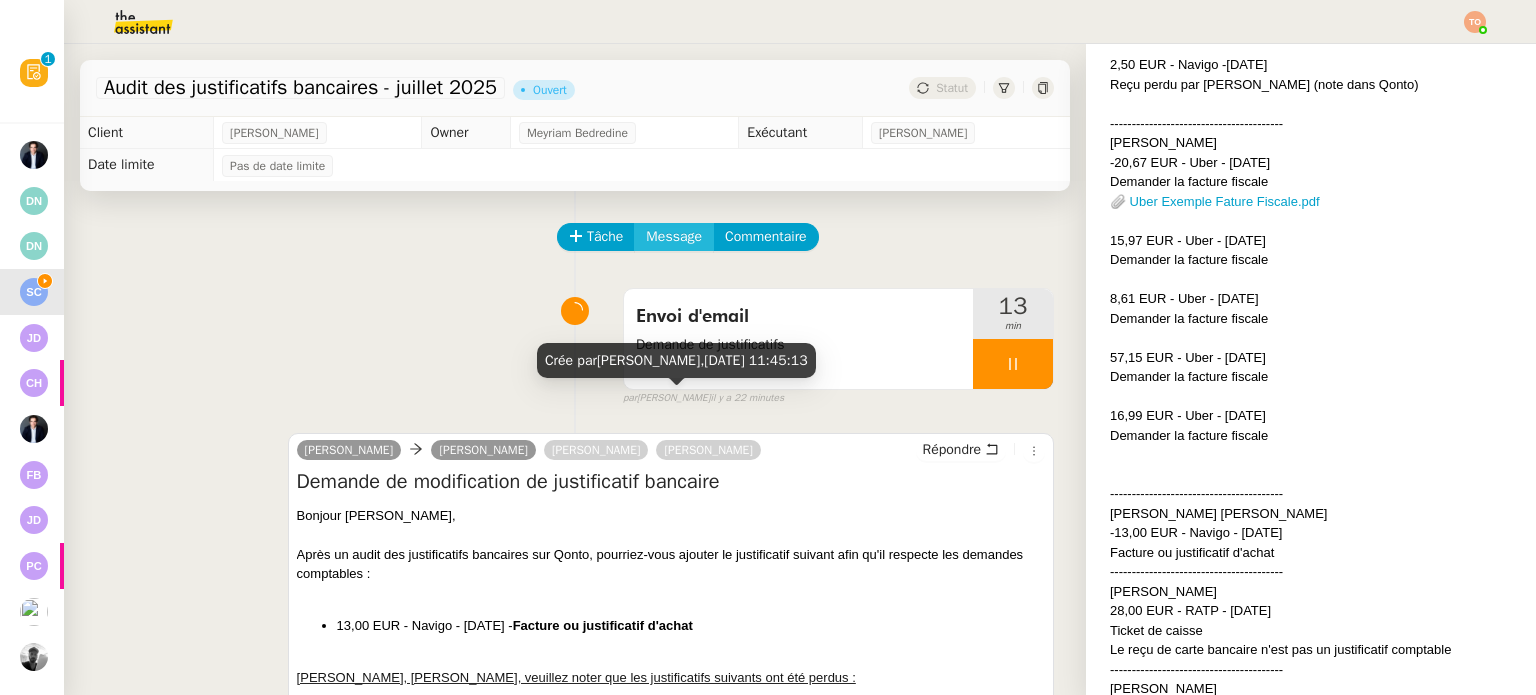 click on "Message" 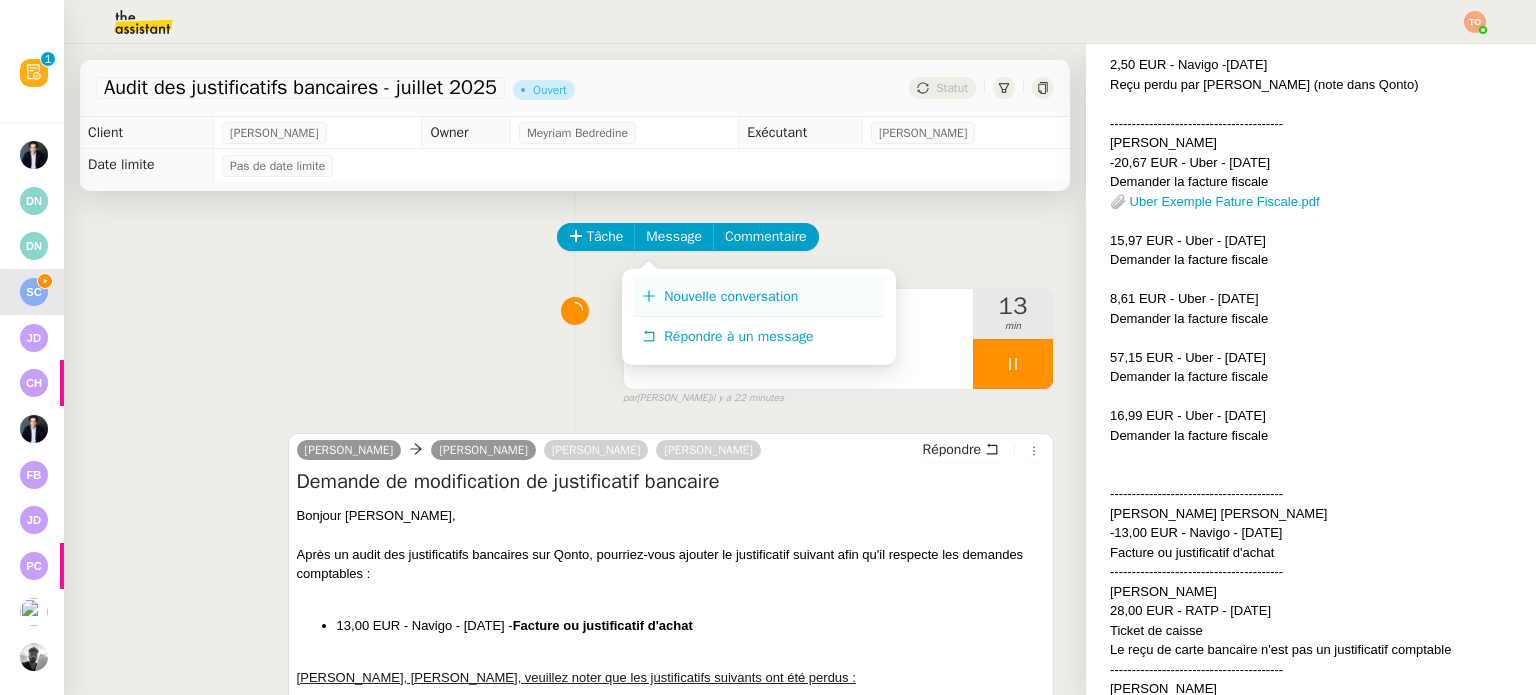 click on "Nouvelle conversation" at bounding box center [759, 297] 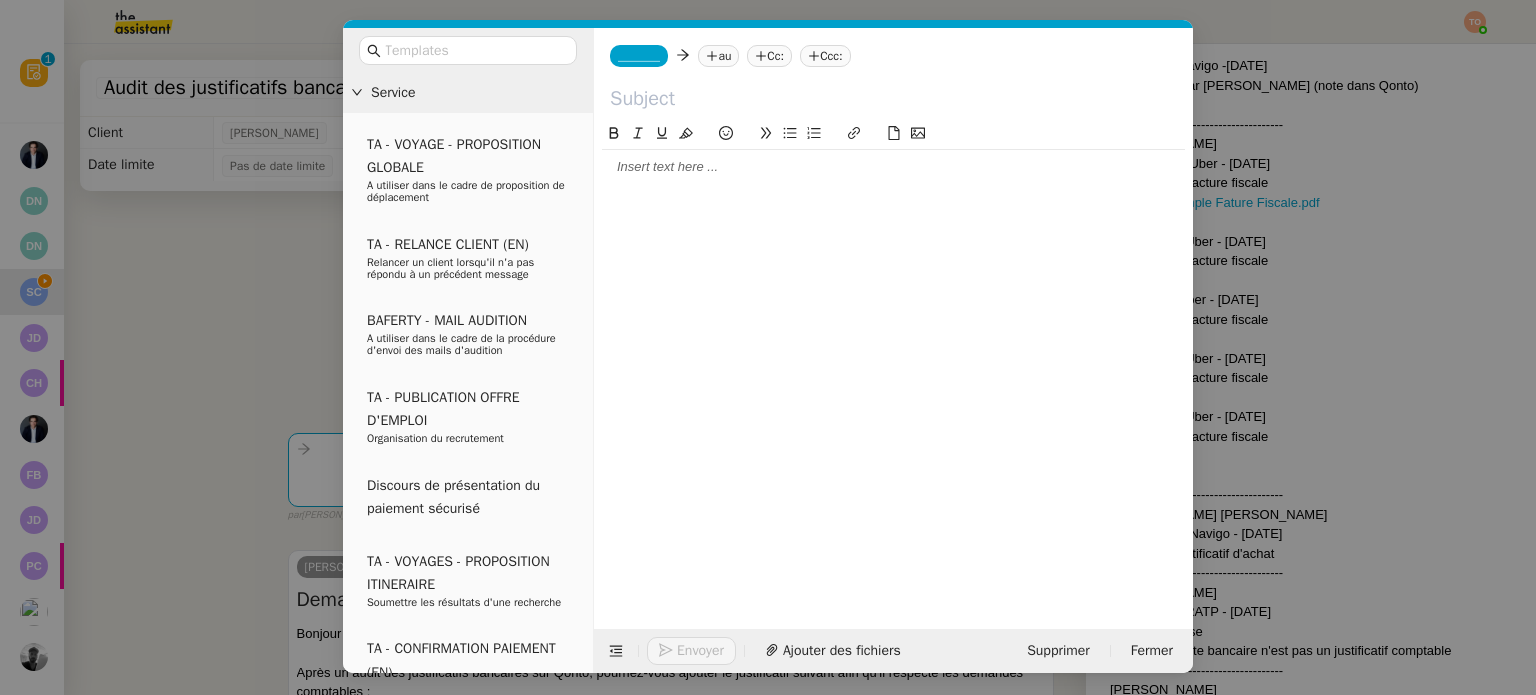 scroll, scrollTop: 1302, scrollLeft: 0, axis: vertical 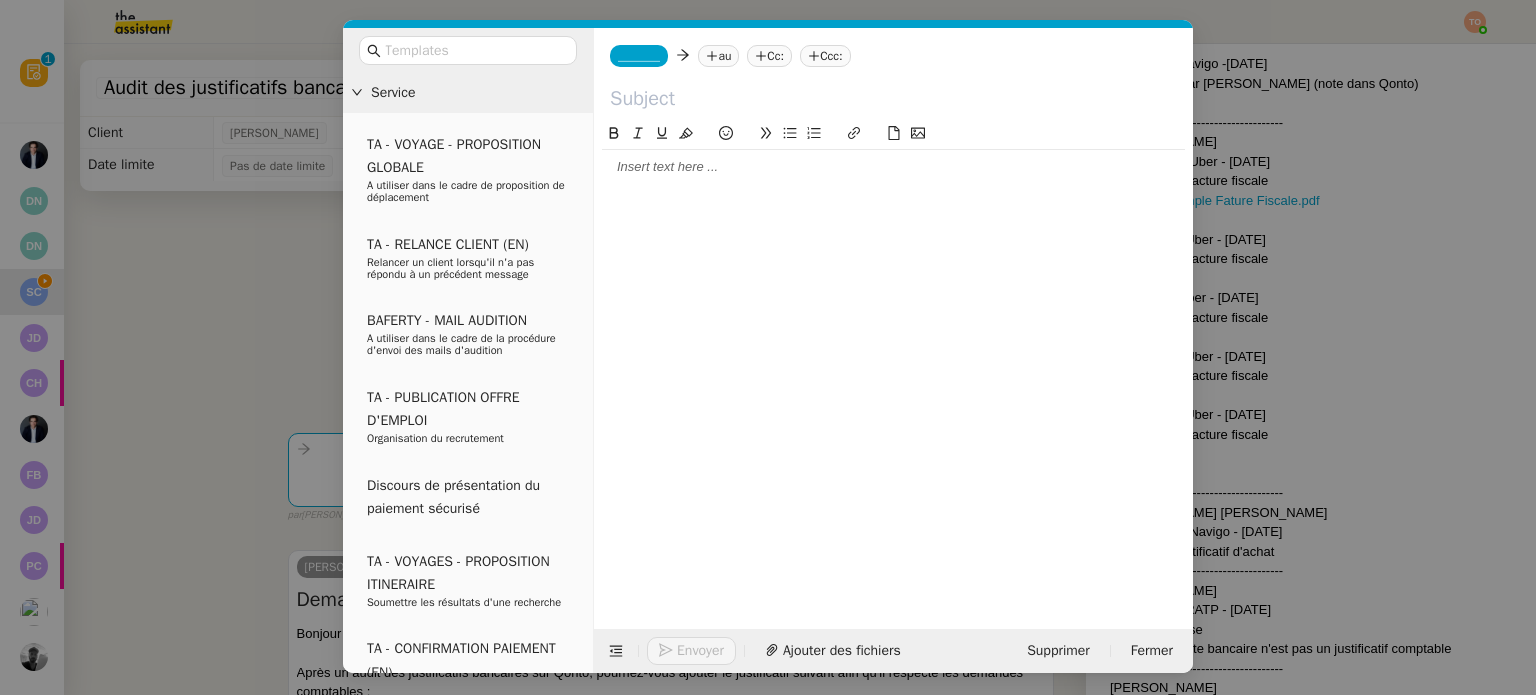 click 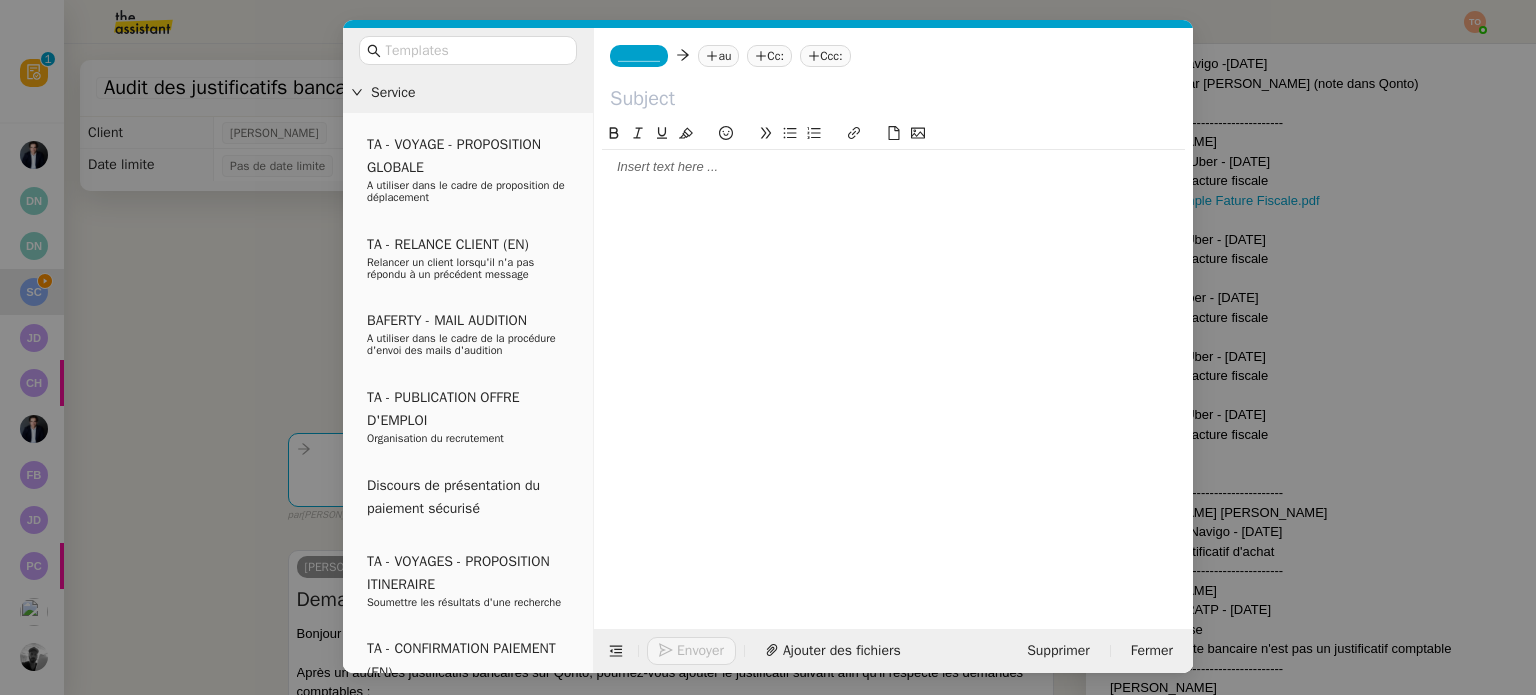 paste 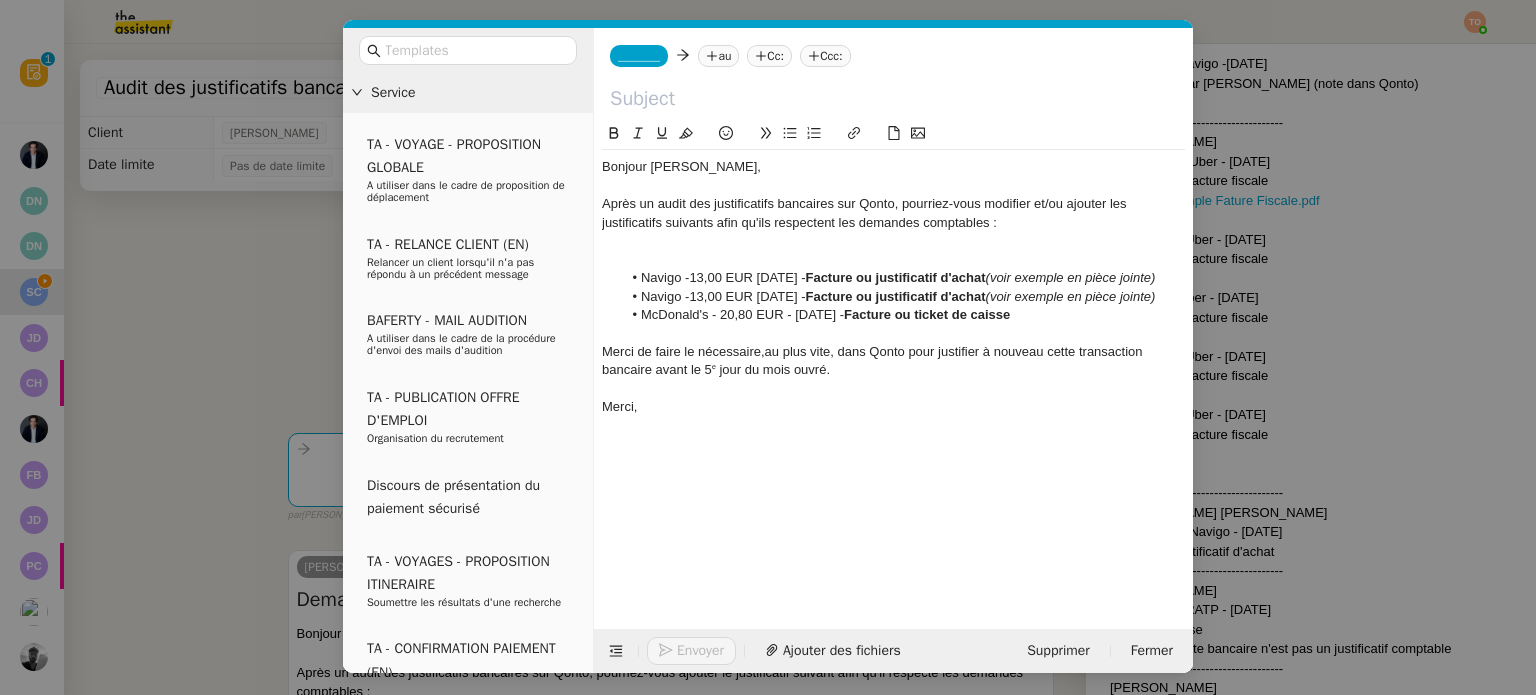 scroll, scrollTop: 0, scrollLeft: 0, axis: both 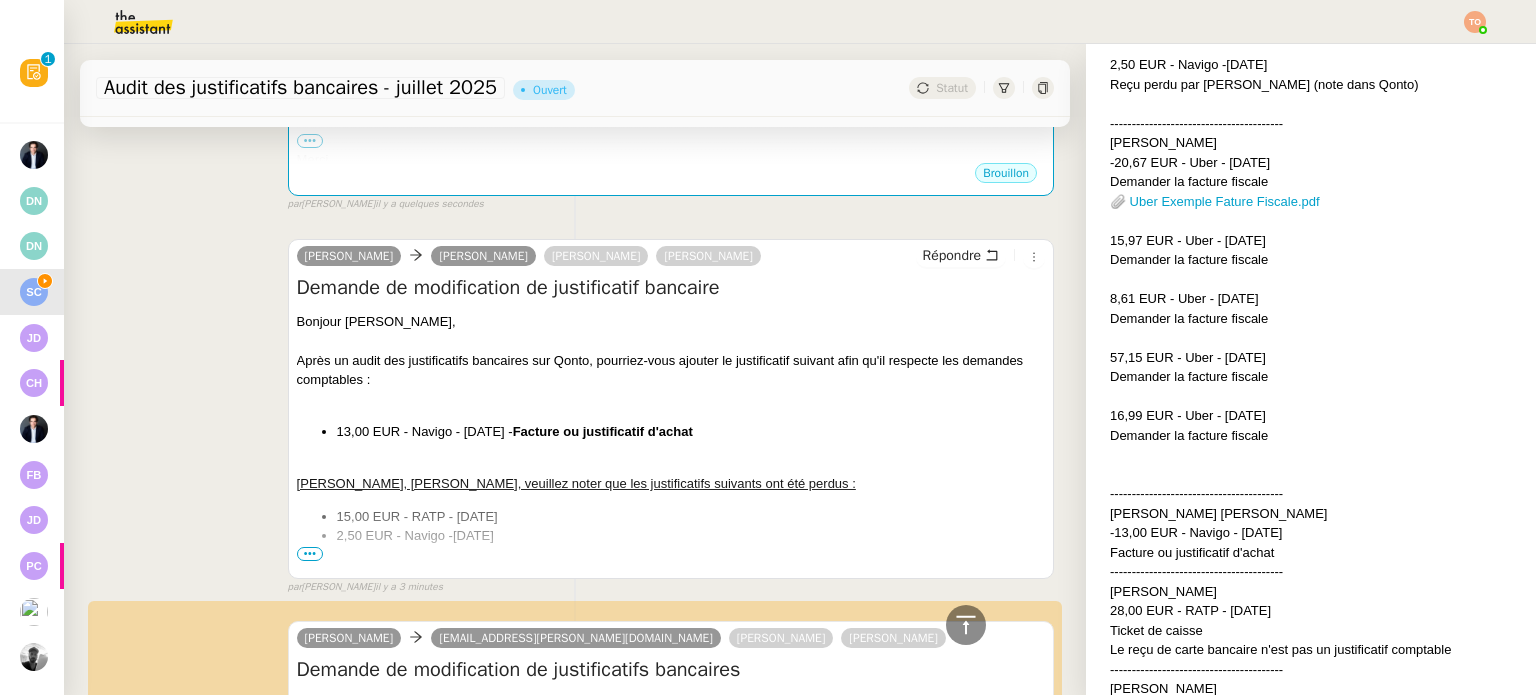 click on "Demande de modification de justificatif bancaire" at bounding box center (671, 288) 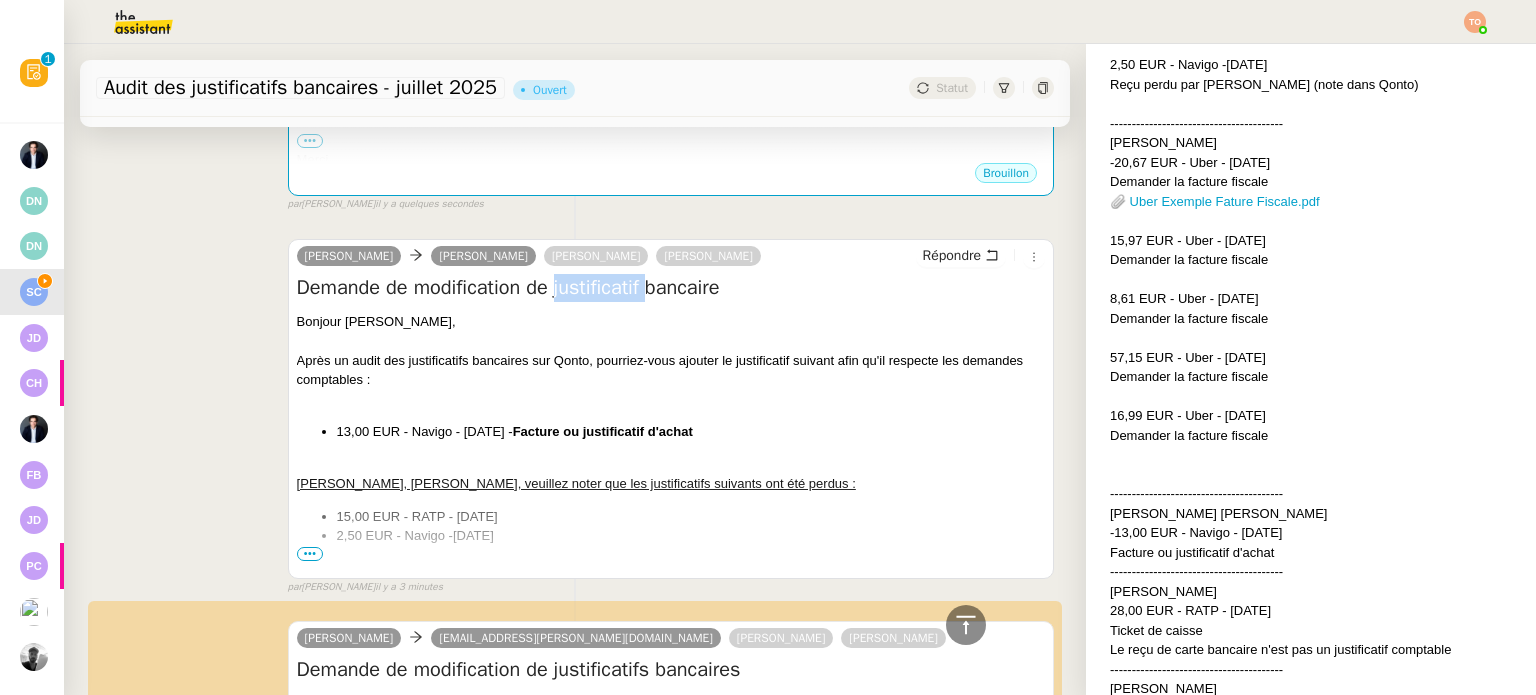 click on "Demande de modification de justificatif bancaire" at bounding box center (671, 288) 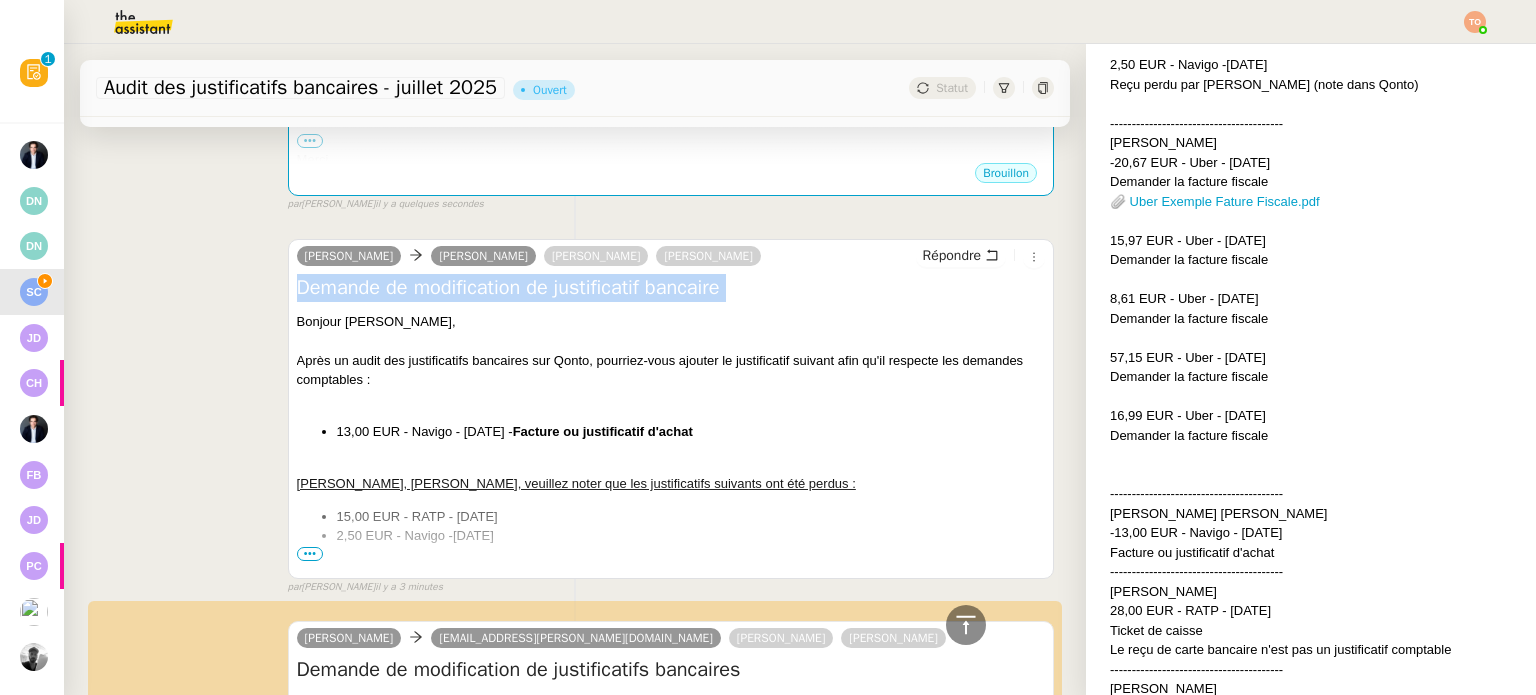 click on "Demande de modification de justificatif bancaire" at bounding box center [671, 288] 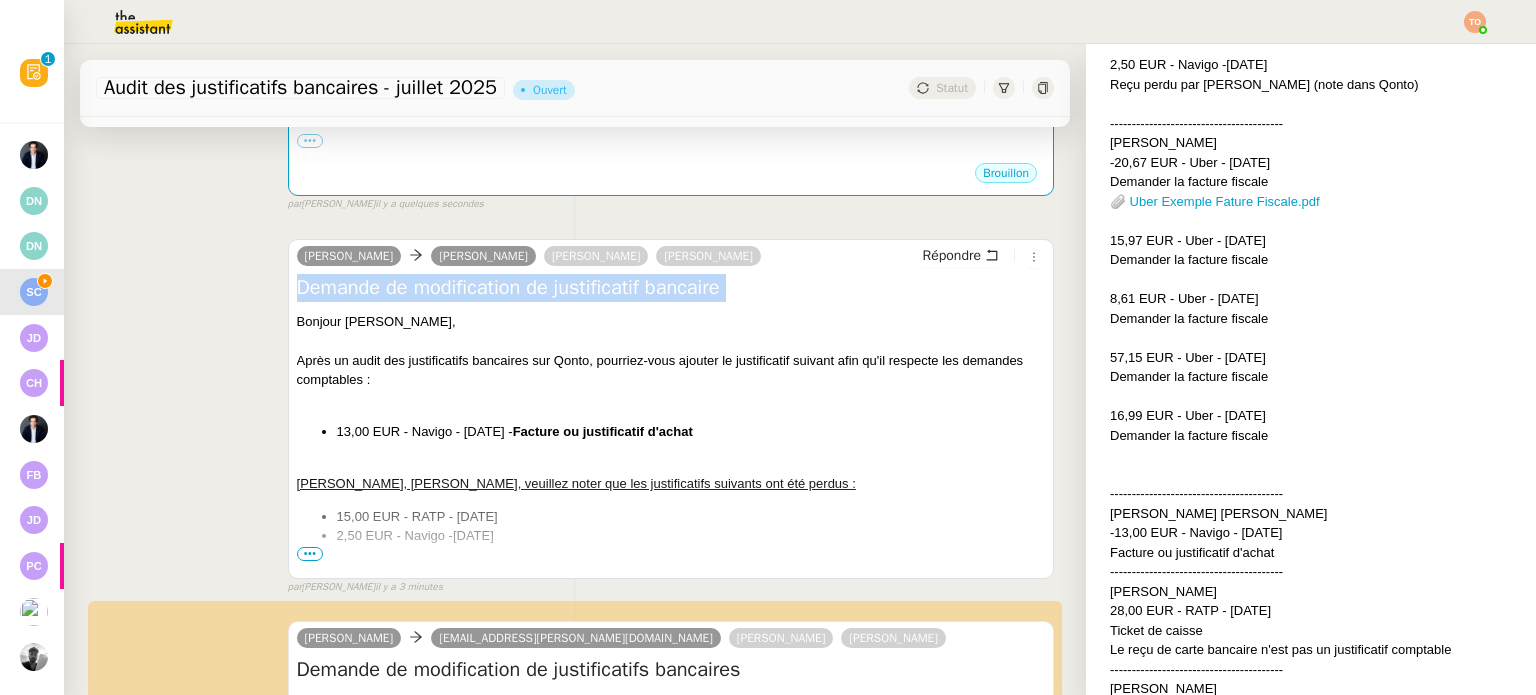 scroll, scrollTop: 0, scrollLeft: 0, axis: both 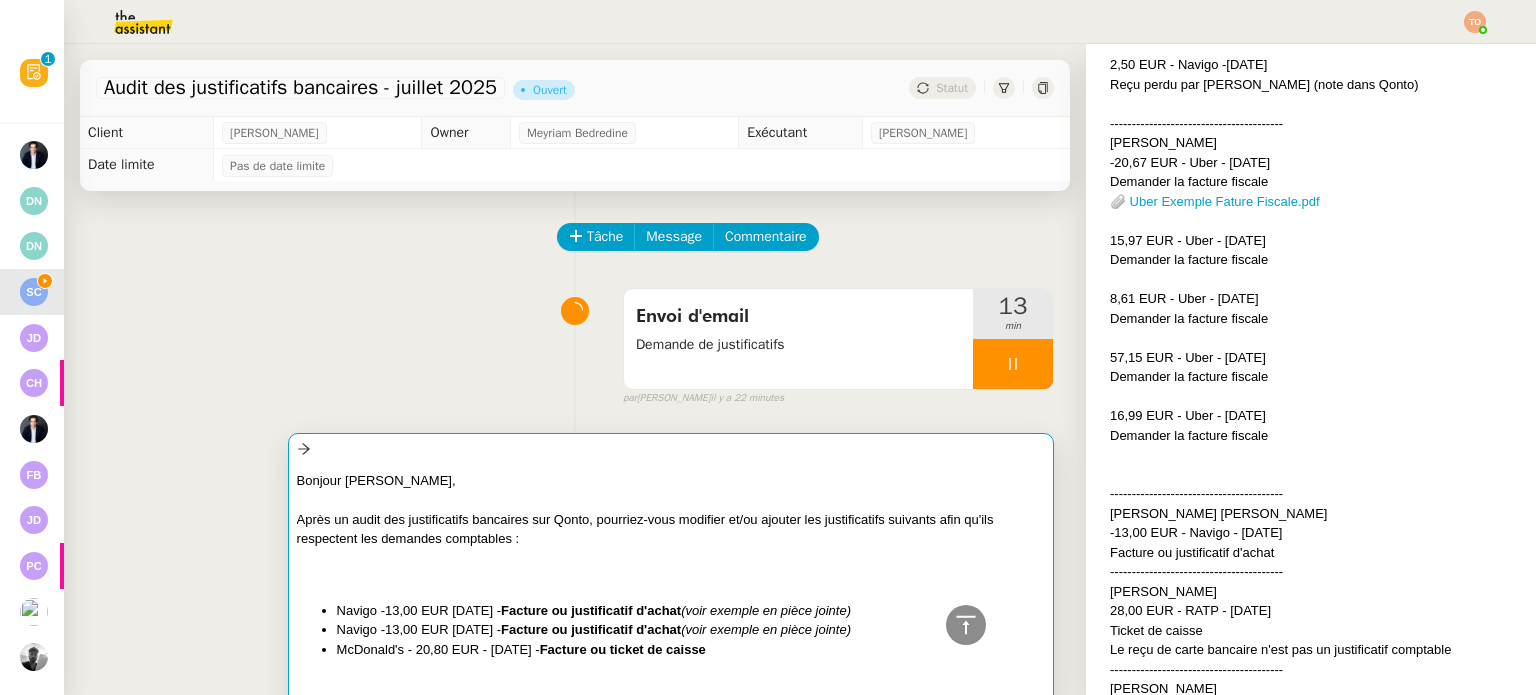 click at bounding box center [671, 500] 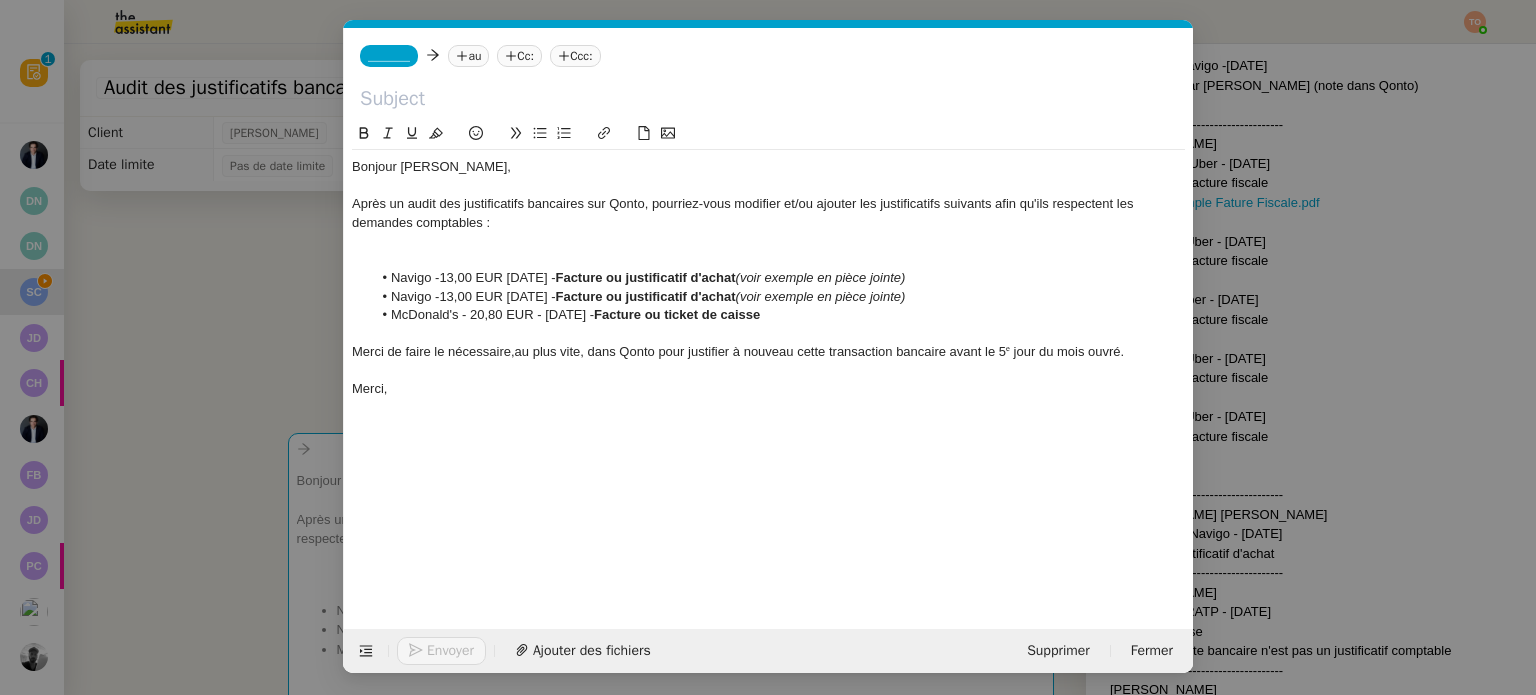 scroll, scrollTop: 1302, scrollLeft: 0, axis: vertical 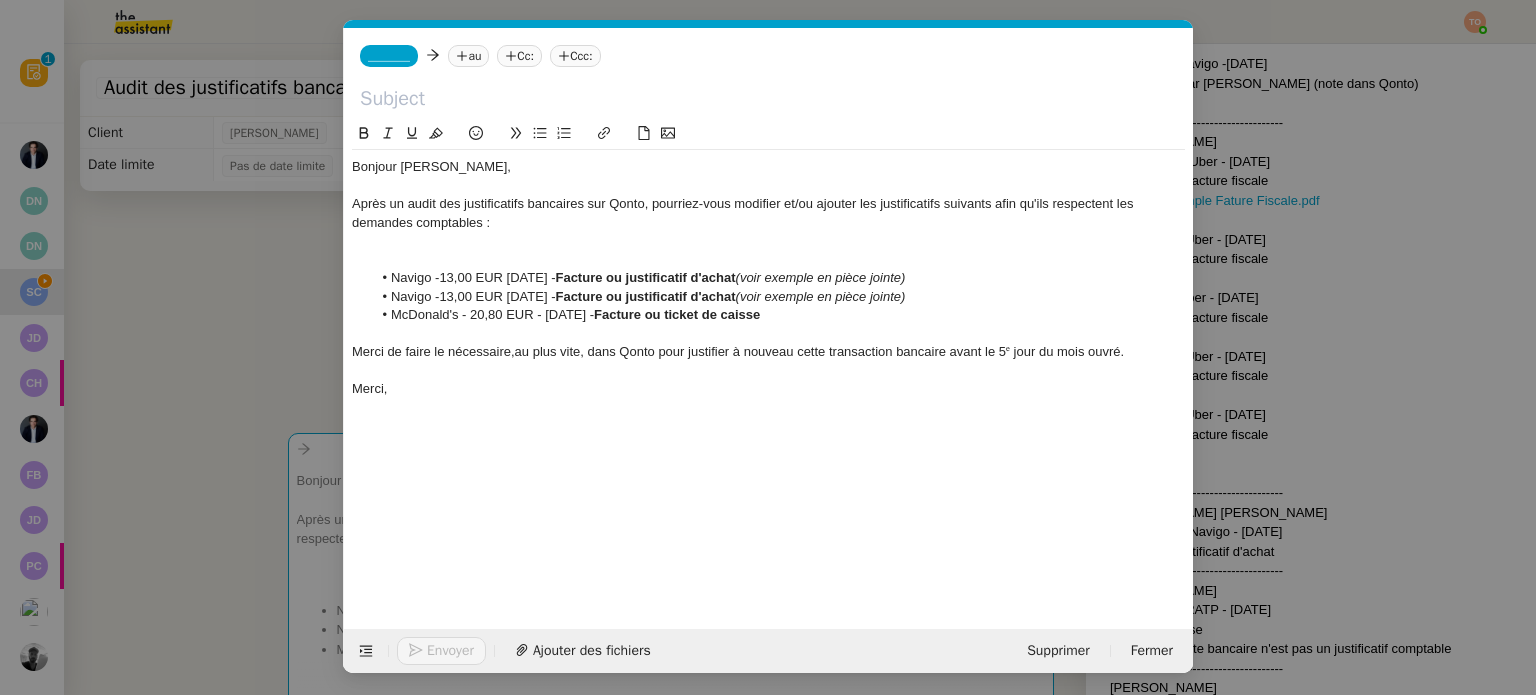 click 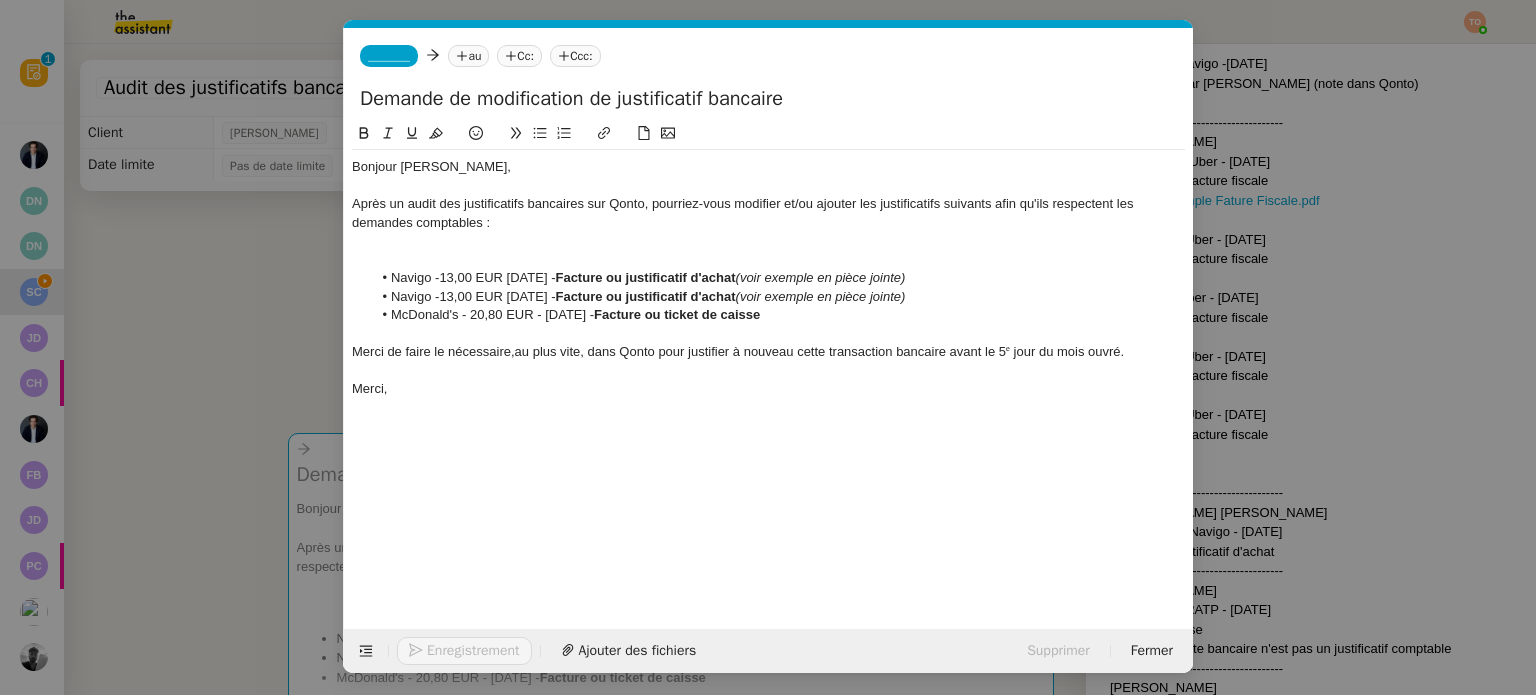 type on "Demande de modification de justificatif bancaire" 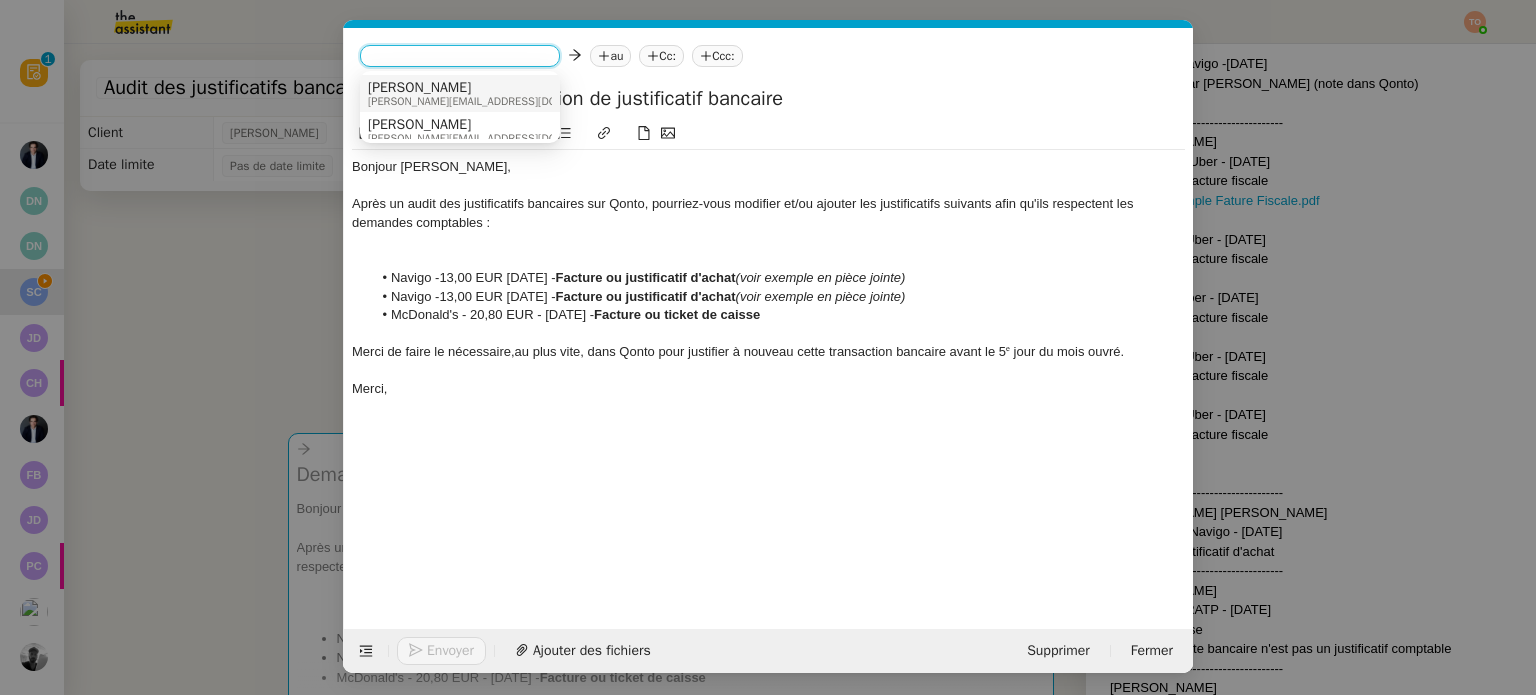 click on "[PERSON_NAME]" at bounding box center (493, 88) 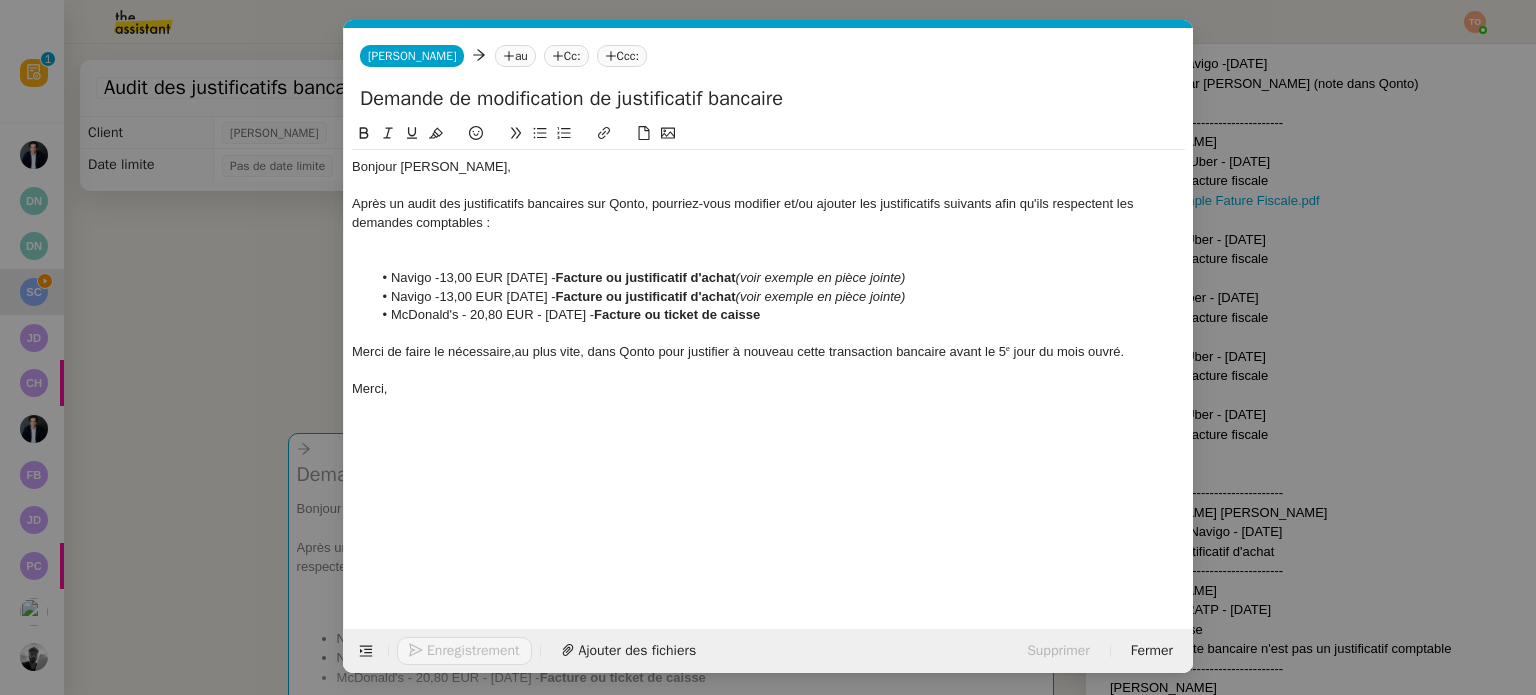 click 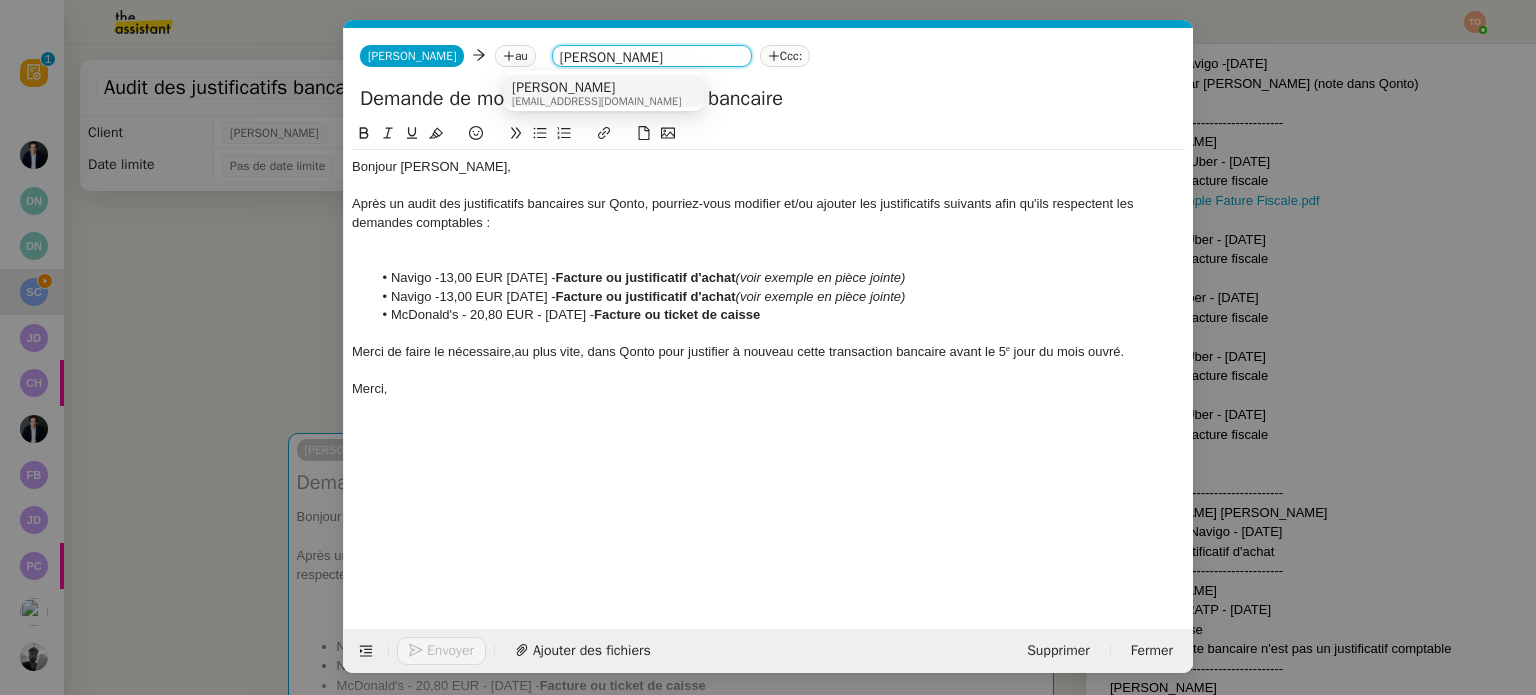 type on "sonia addin" 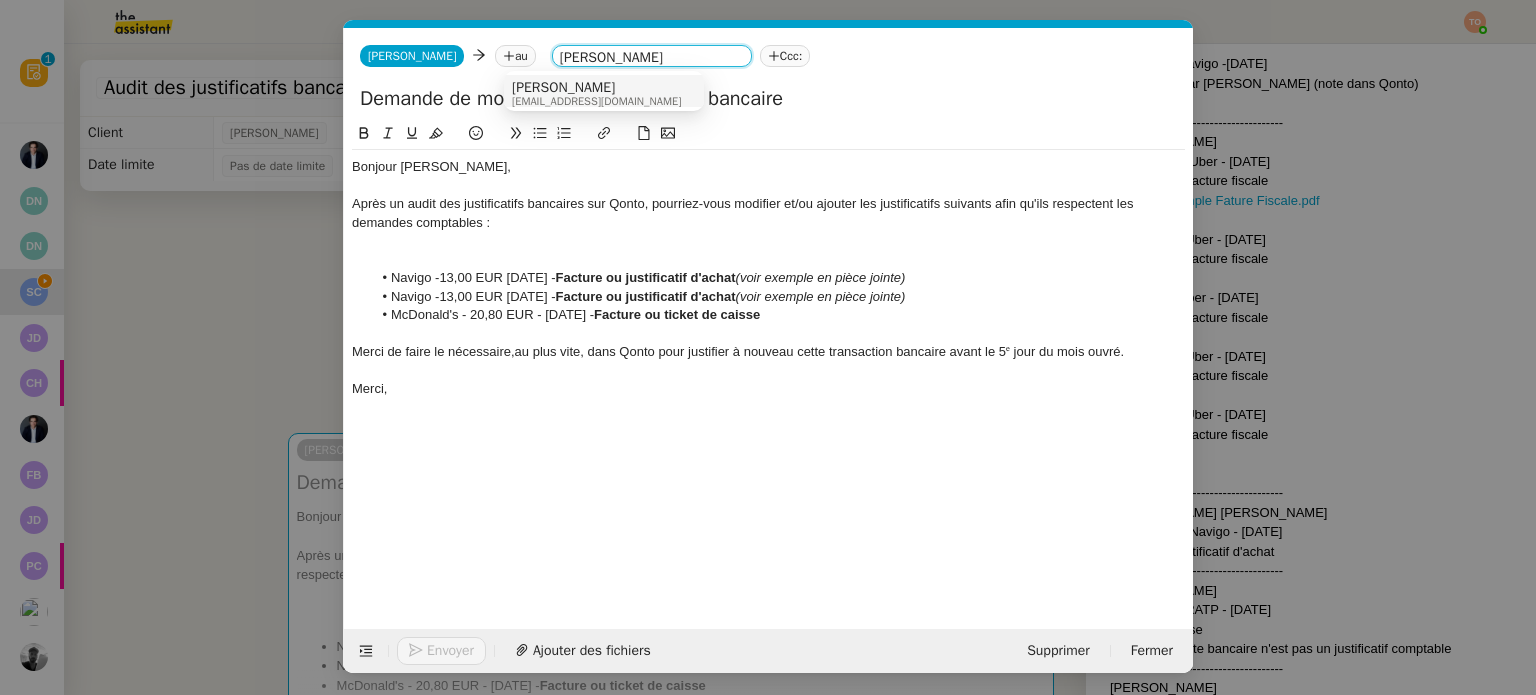 click on "[PERSON_NAME]" at bounding box center (596, 88) 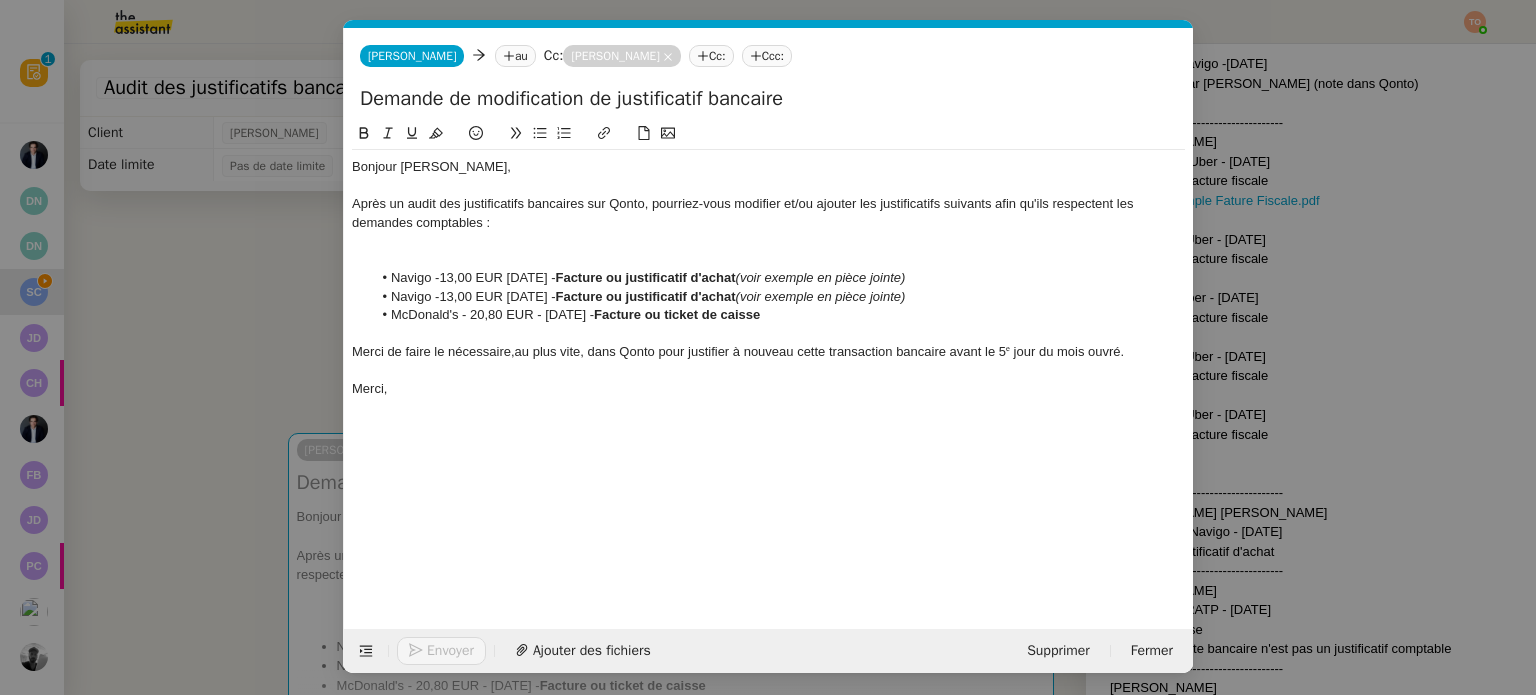 click on "Cc:" 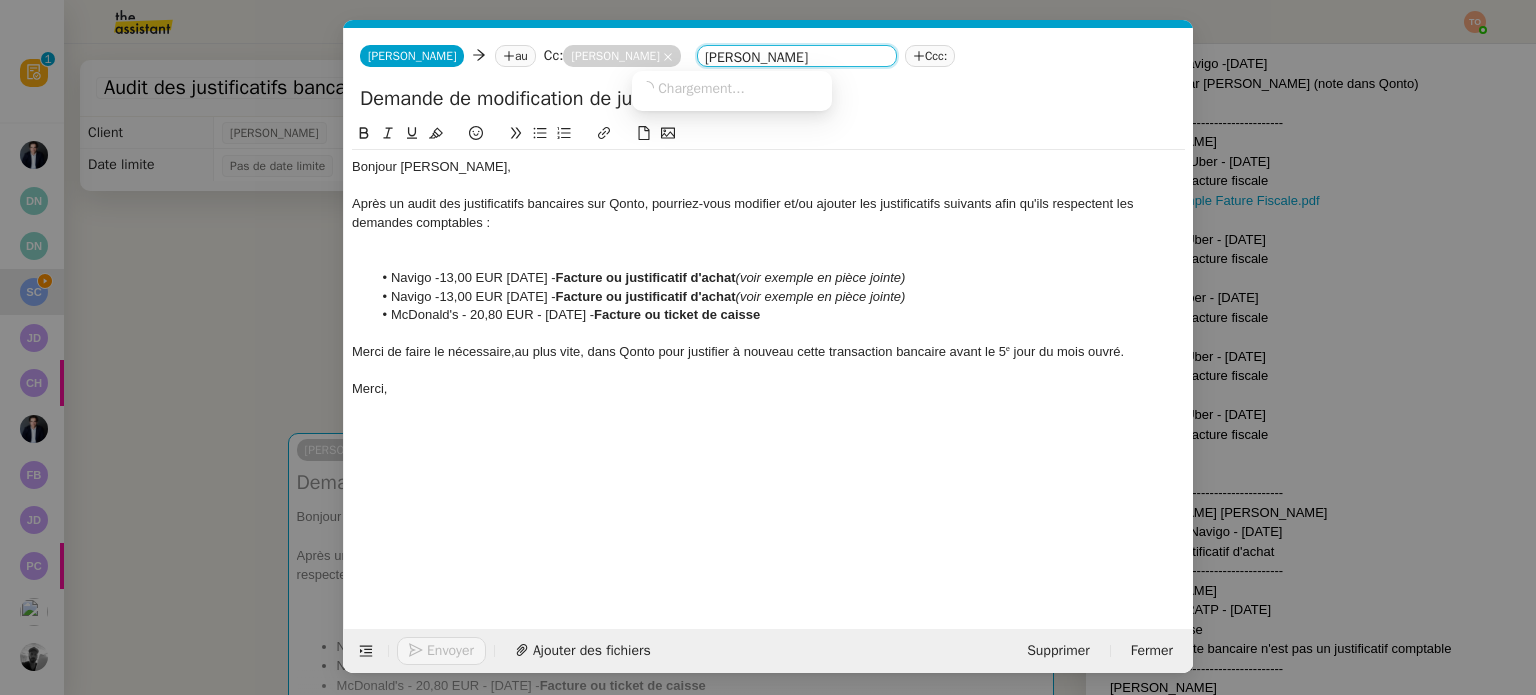 type on "julien add" 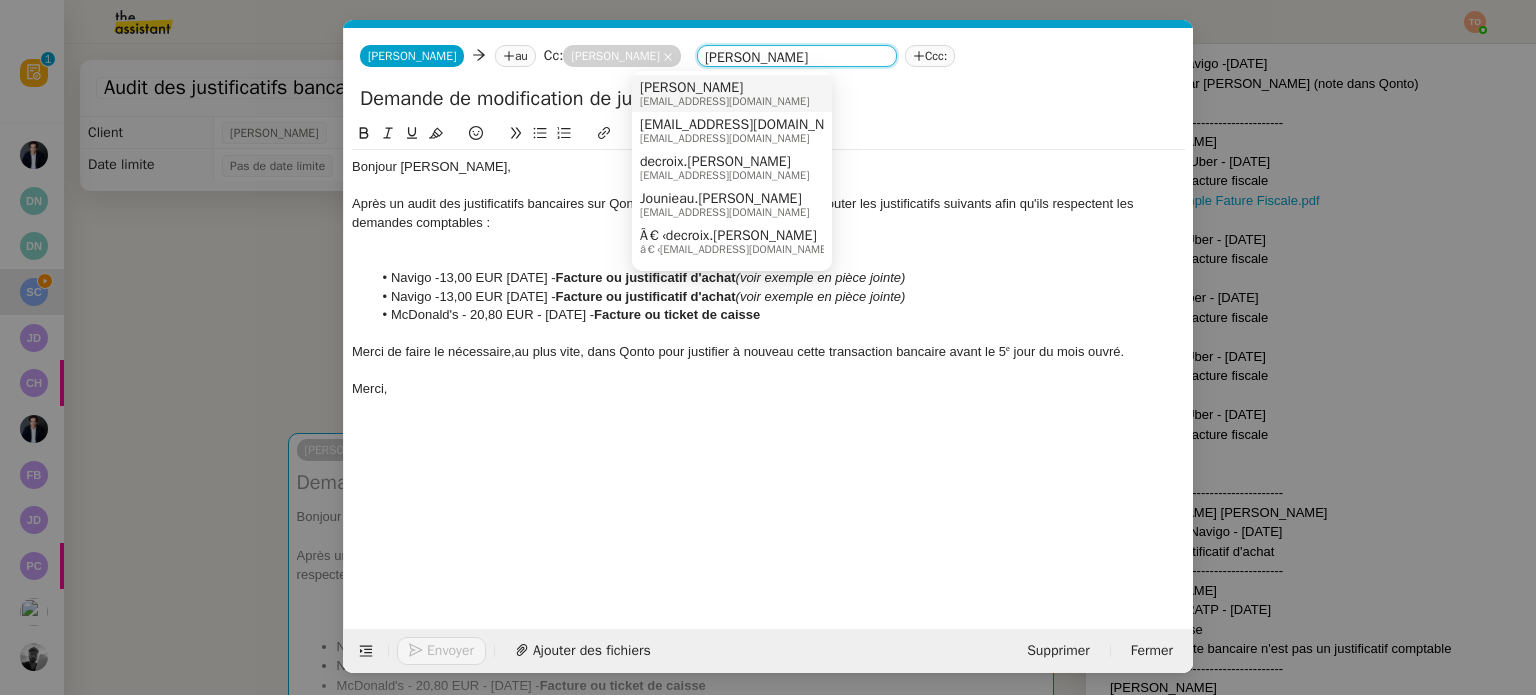 click on "[PERSON_NAME]" at bounding box center [724, 88] 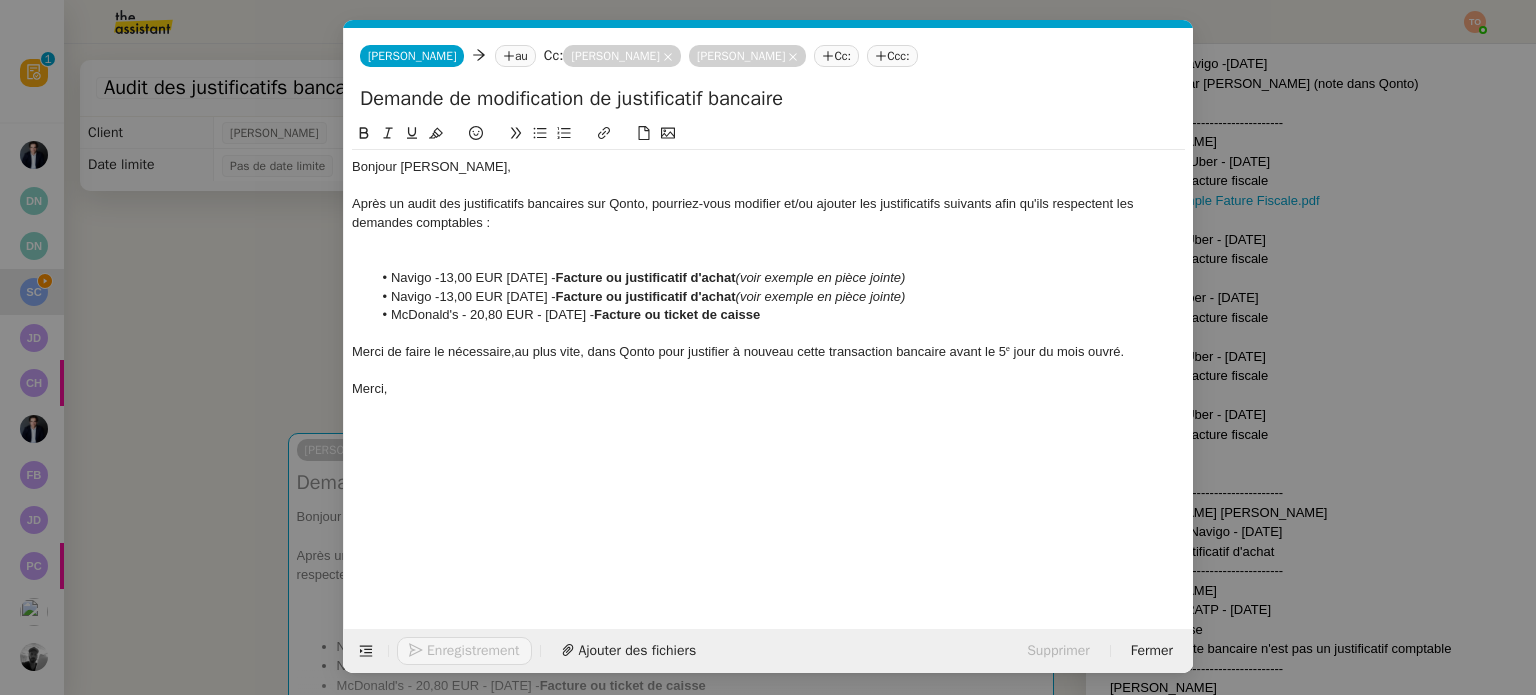 click on "Service TA - VOYAGE - PROPOSITION GLOBALE    A utiliser dans le cadre de proposition de déplacement TA - RELANCE CLIENT (EN)    Relancer un client lorsqu'il n'a pas répondu à un précédent message BAFERTY - MAIL AUDITION    A utiliser dans le cadre de la procédure d'envoi des mails d'audition TA - PUBLICATION OFFRE D'EMPLOI     Organisation du recrutement Discours de présentation du paiement sécurisé    TA - VOYAGES - PROPOSITION ITINERAIRE    Soumettre les résultats d'une recherche TA - CONFIRMATION PAIEMENT (EN)    Confirmer avec le client de modèle de transaction - Attention Plan Pro nécessaire. TA - COURRIER EXPEDIE (recommandé)    A utiliser dans le cadre de l'envoi d'un courrier recommandé TA - PARTAGE DE CALENDRIER (EN)    A utiliser pour demander au client de partager son calendrier afin de faciliter l'accès et la gestion PSPI - Appel de fonds MJL    A utiliser dans le cadre de la procédure d'appel de fonds MJL TA - RELANCE CLIENT    TA - AR PROCEDURES        21 YIELD" at bounding box center [768, 347] 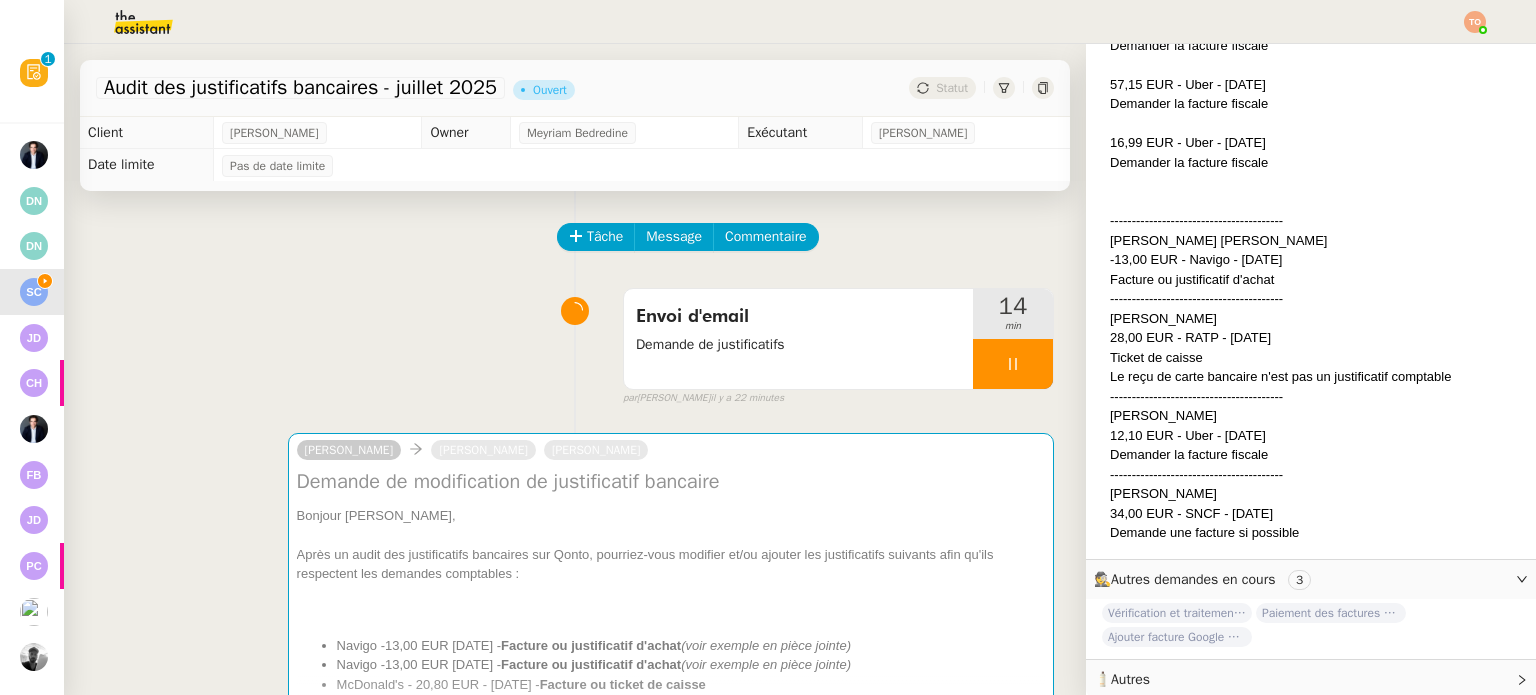 scroll, scrollTop: 1588, scrollLeft: 0, axis: vertical 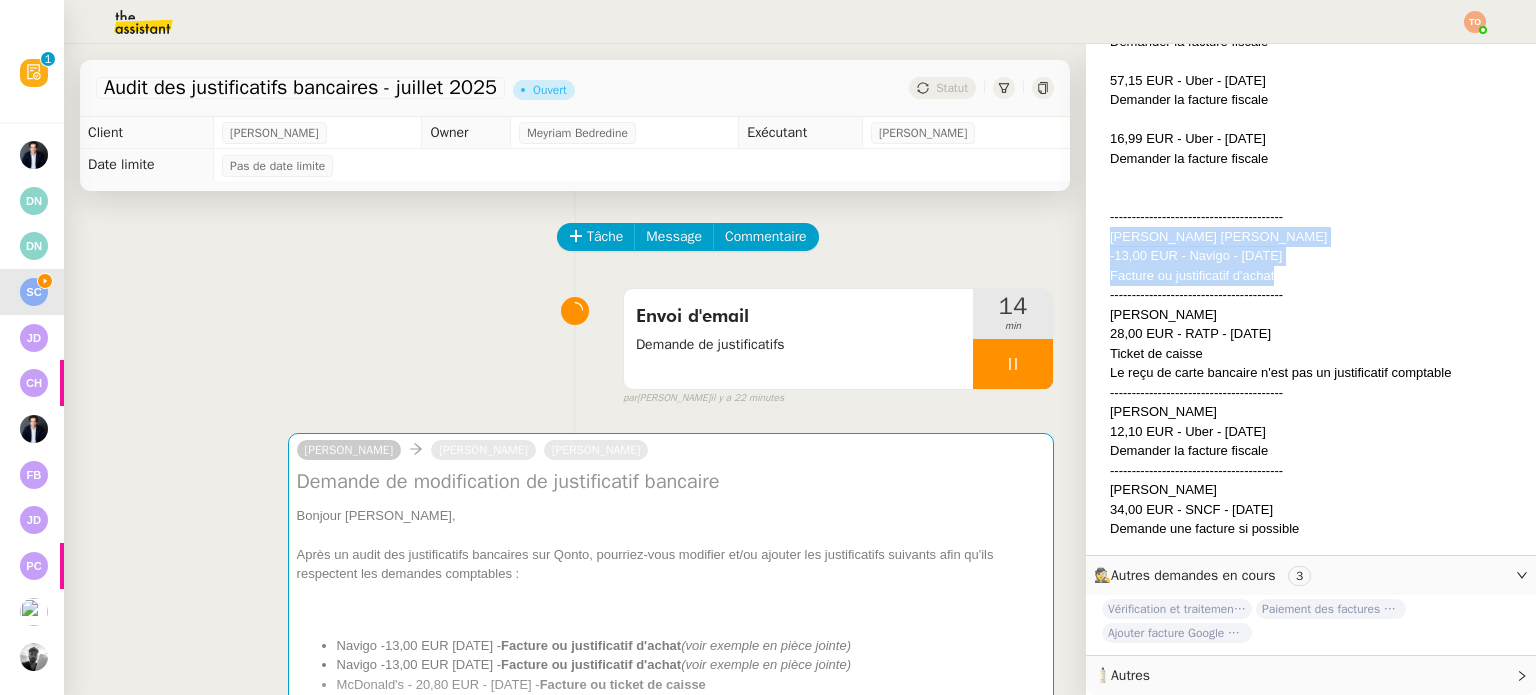 drag, startPoint x: 1101, startPoint y: 228, endPoint x: 1277, endPoint y: 267, distance: 180.26924 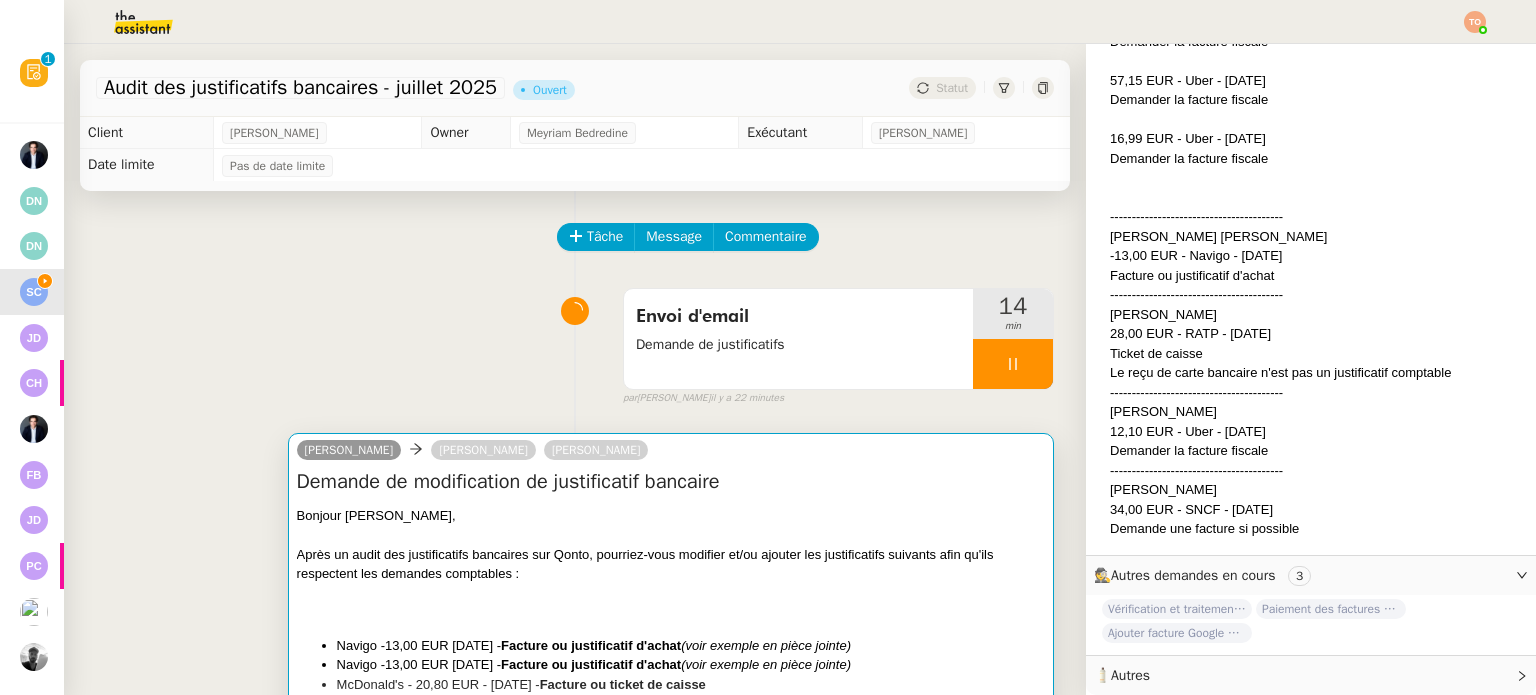 click on "Après un audit des justificatifs bancaires sur Qonto, pourriez-vous modifier et/ou ajouter les justificatifs suivants afin qu'ils respectent les demandes comptables :" at bounding box center [671, 564] 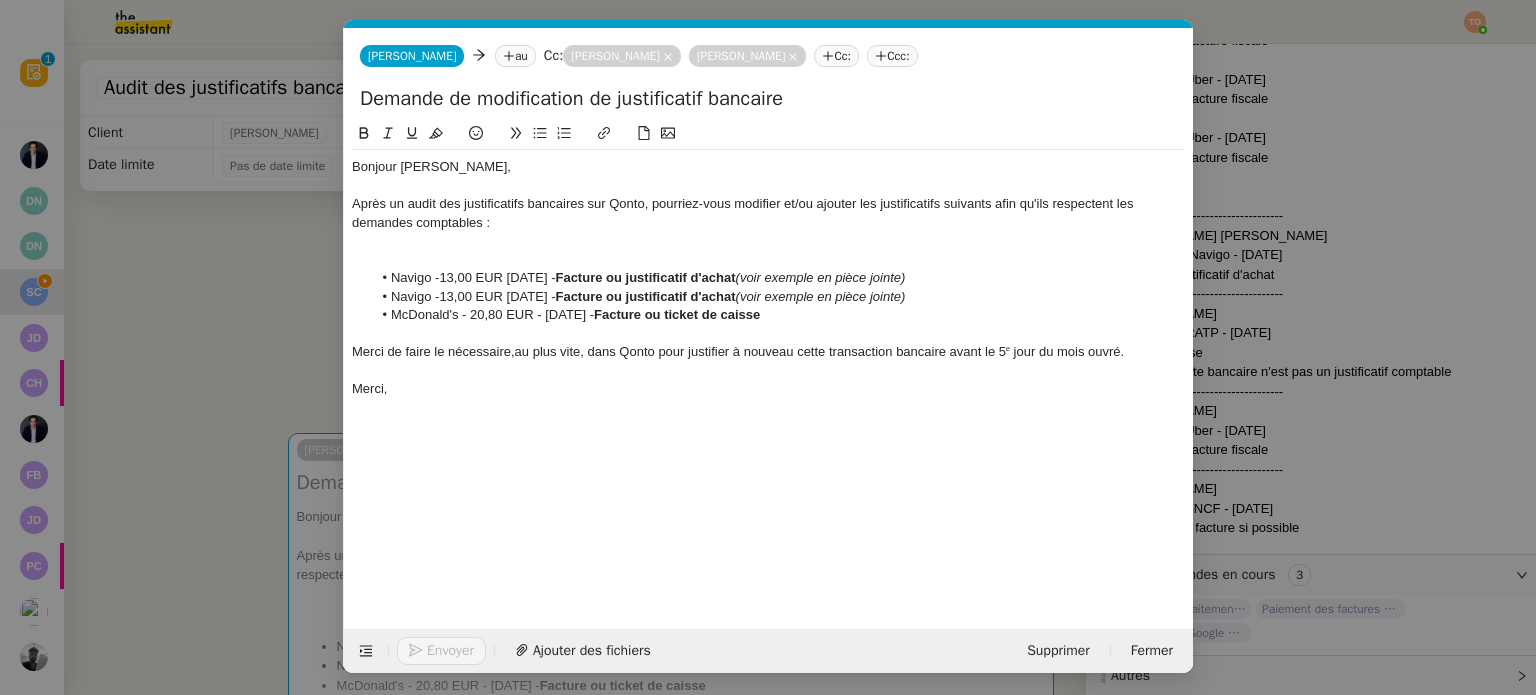 scroll, scrollTop: 1591, scrollLeft: 0, axis: vertical 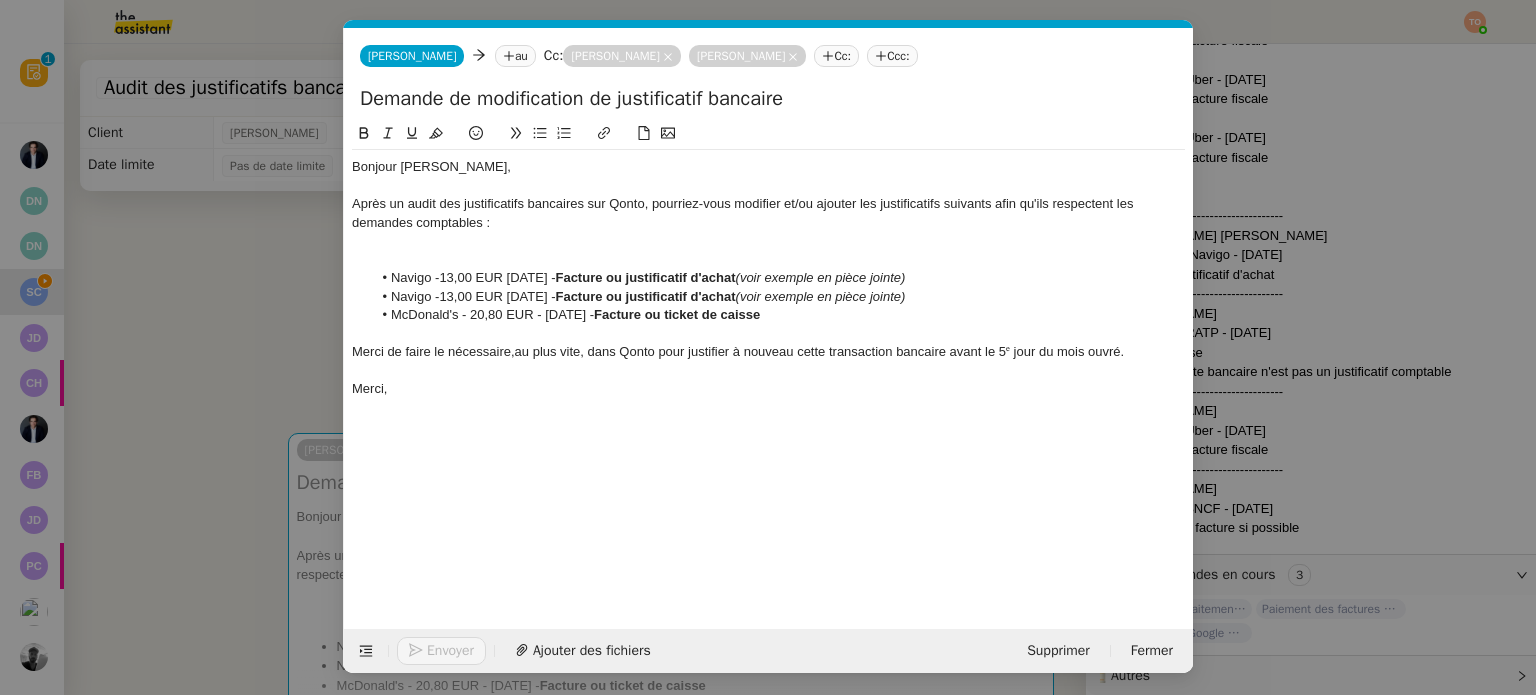 click on "Après un audit des justificatifs bancaires sur Qonto, pourriez-vous modifier et/ou ajouter les justificatifs suivants afin qu'ils respectent les demandes comptables :" 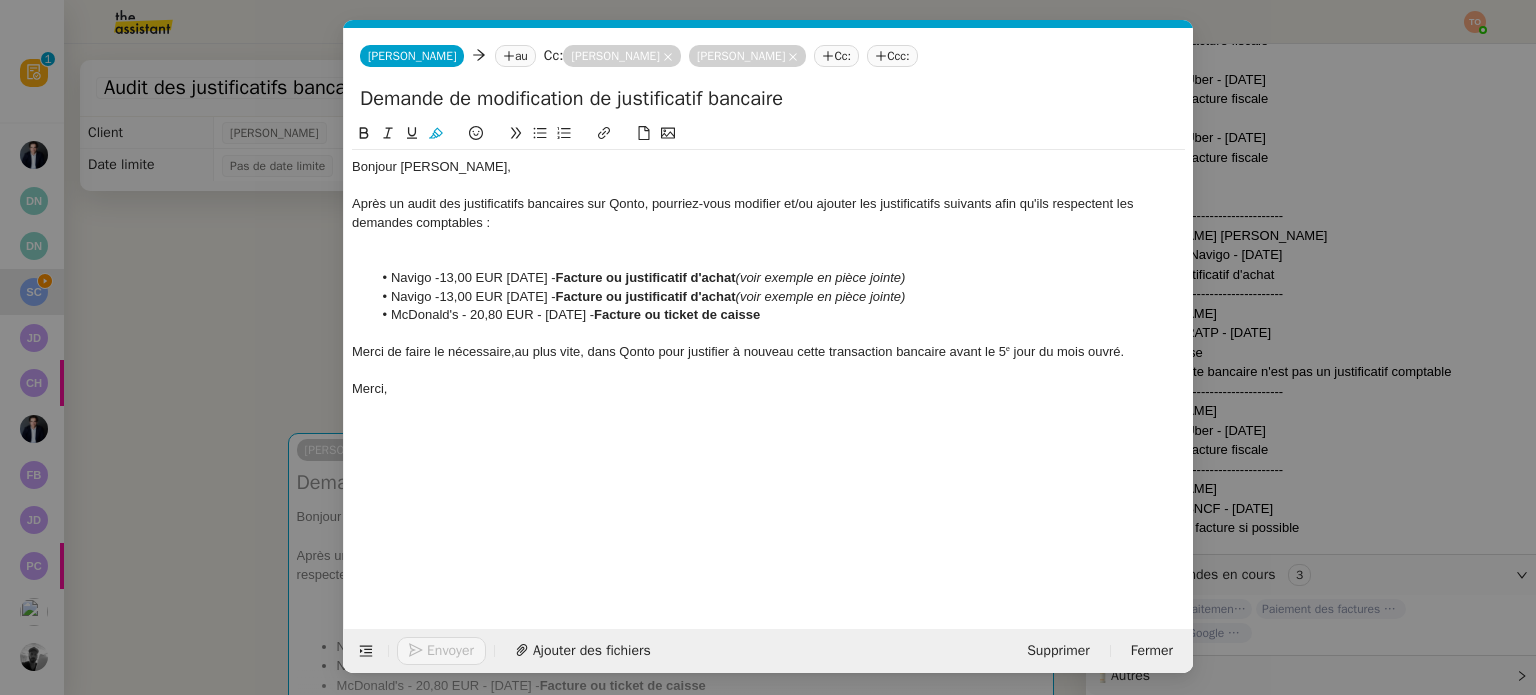 type 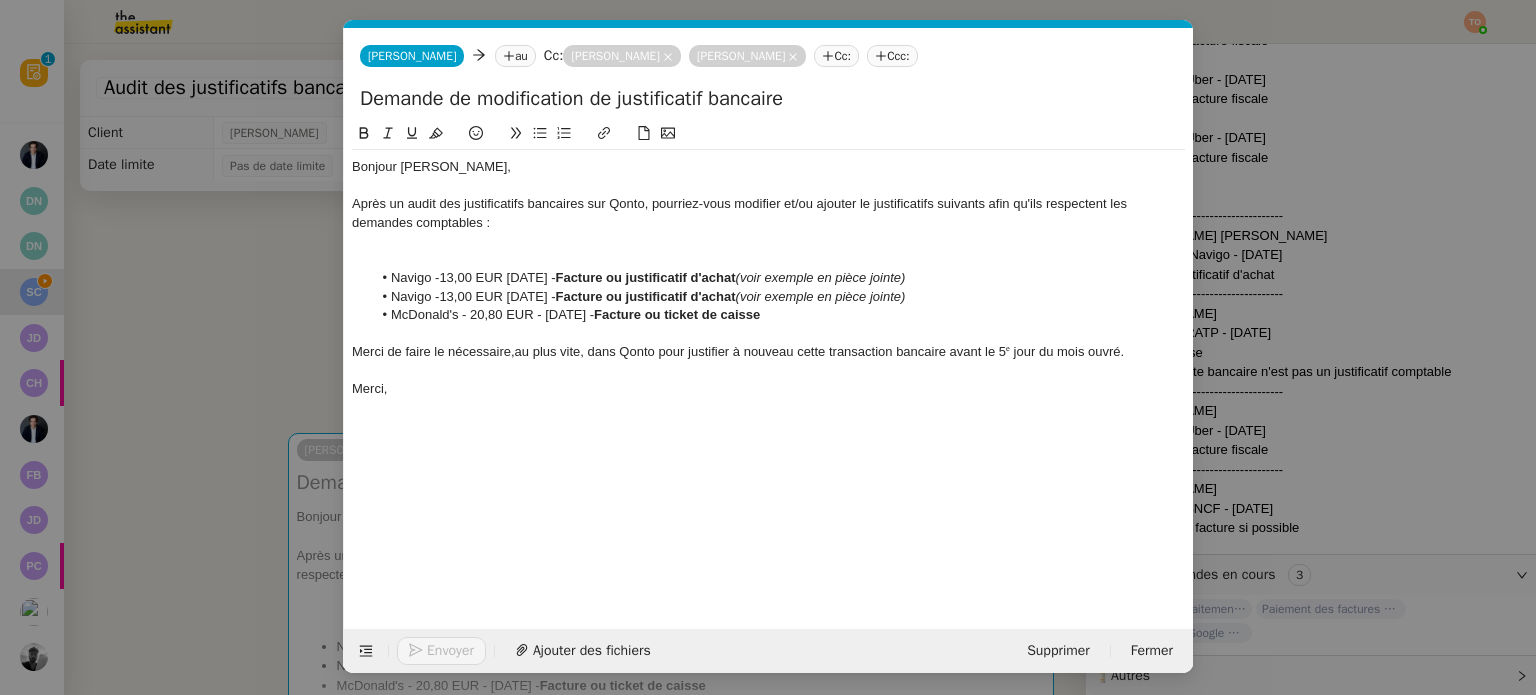 click on "Après un audit des justificatifs bancaires sur Qonto, pourriez-vous modifier et/ou ajouter le justificatifs suivants afin qu'ils respectent les demandes comptables :" 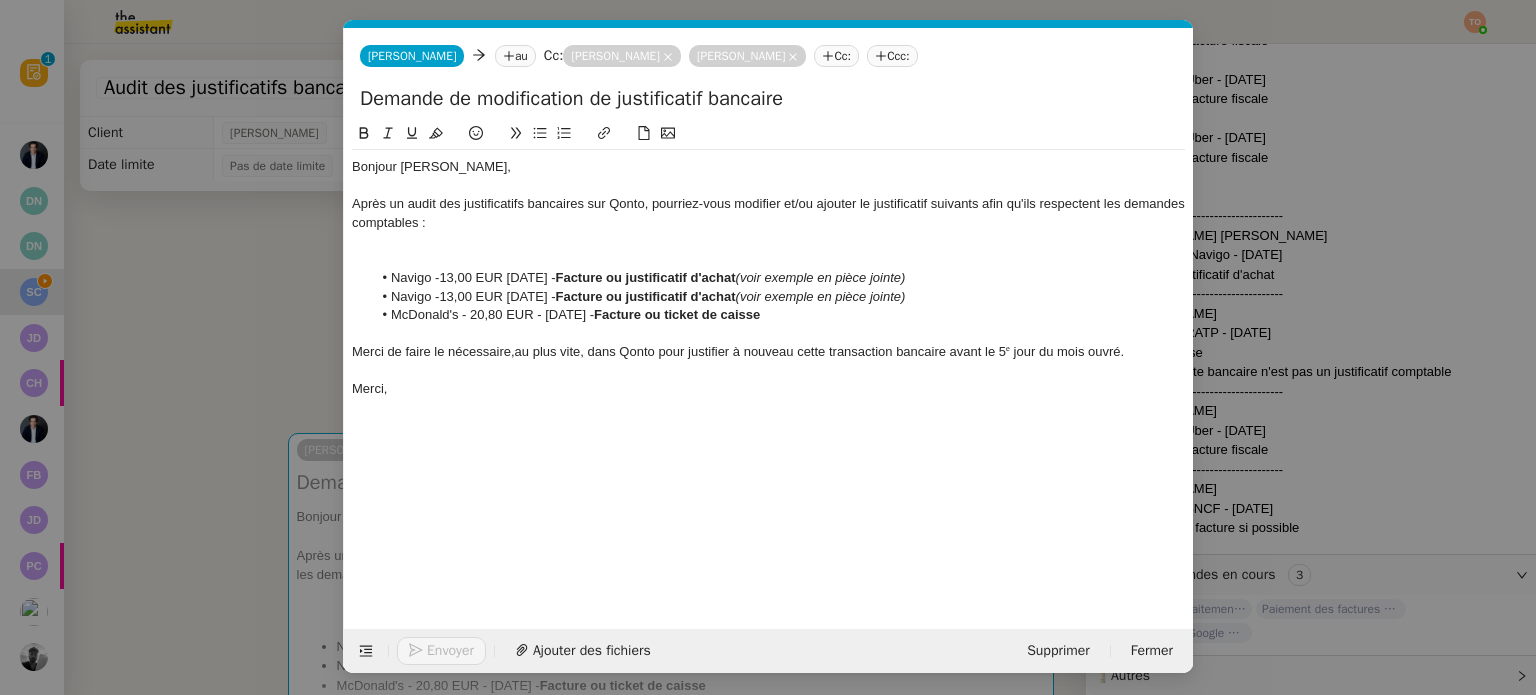 click on "Après un audit des justificatifs bancaires sur Qonto, pourriez-vous modifier et/ou ajouter le justificatif suivants afin qu'ils respectent les demandes comptables :" 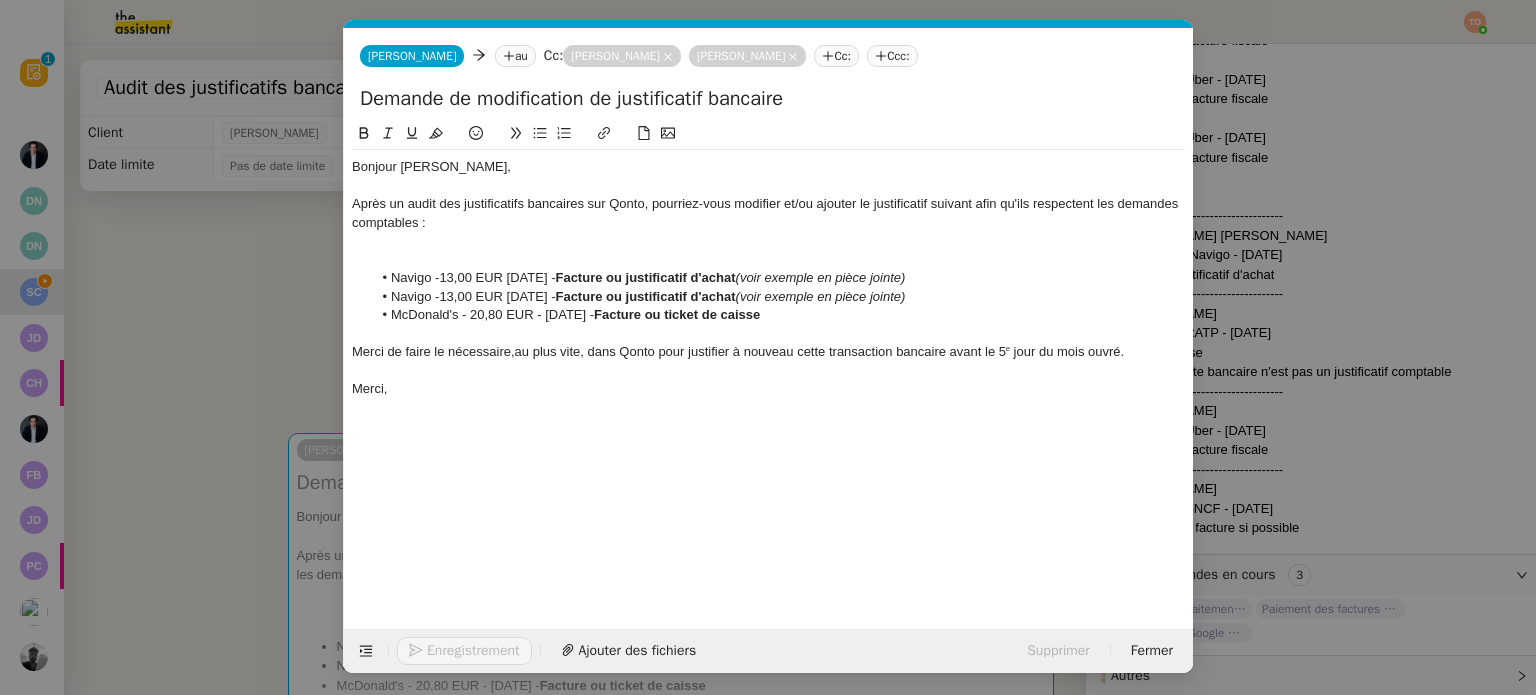 click on "Après un audit des justificatifs bancaires sur Qonto, pourriez-vous modifier et/ou ajouter le justificatif suivant afin qu'ils respectent les demandes comptables :" 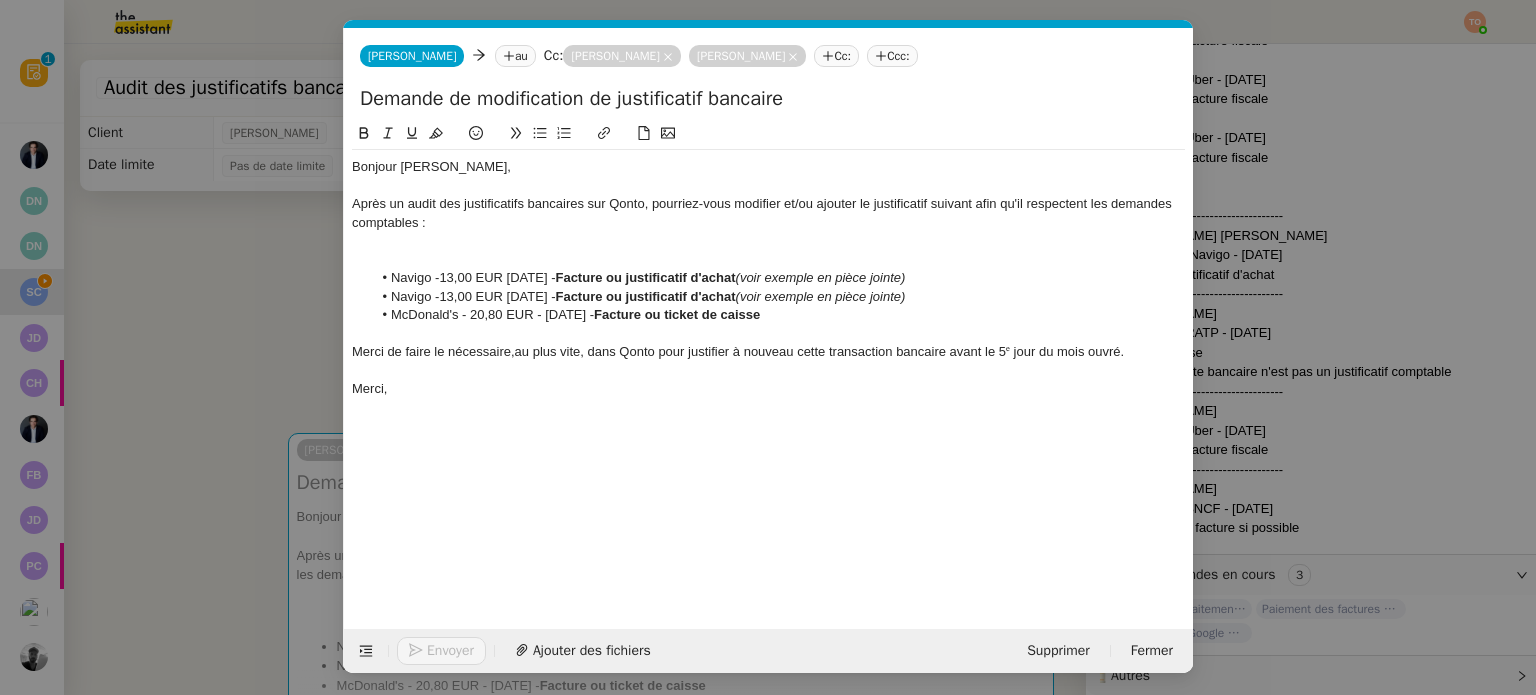 click on "Après un audit des justificatifs bancaires sur Qonto, pourriez-vous modifier et/ou ajouter le justificatif suivant afin qu'il respectent les demandes comptables :" 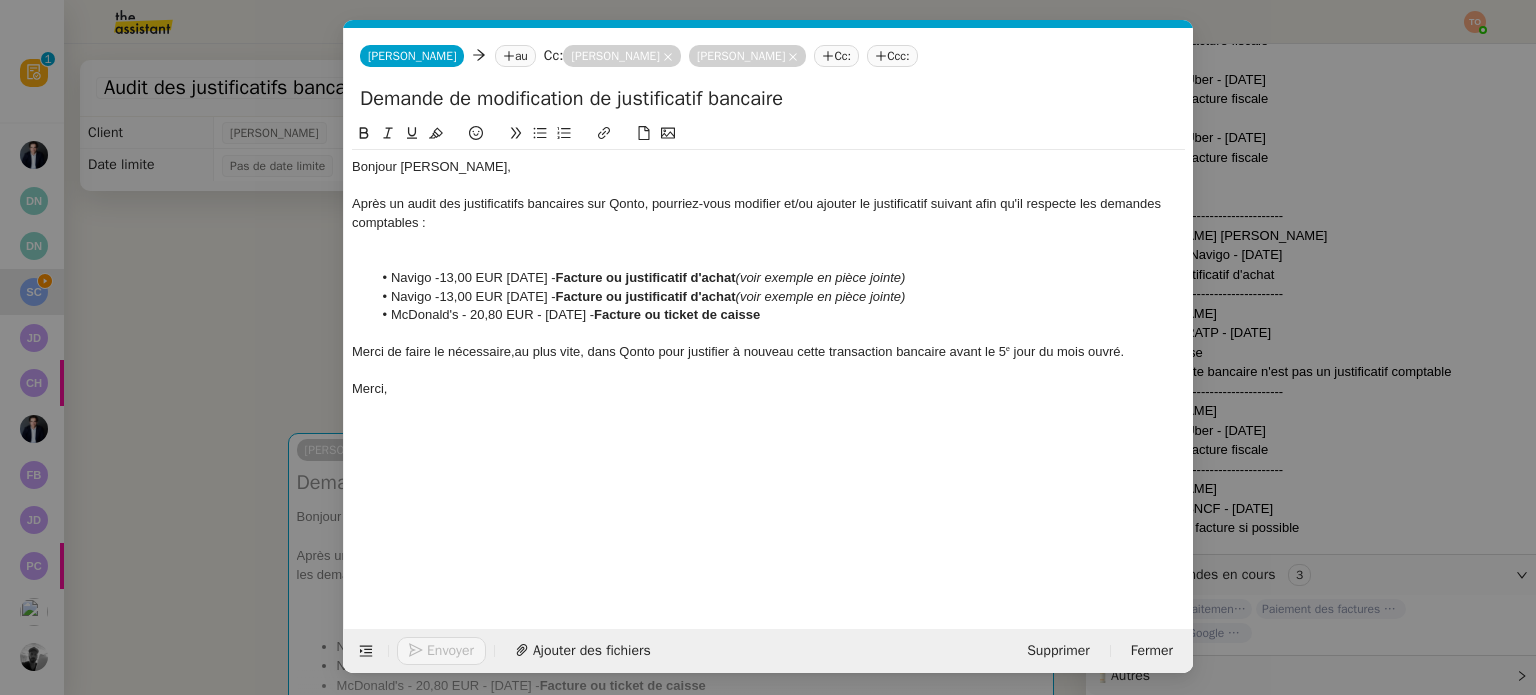 click 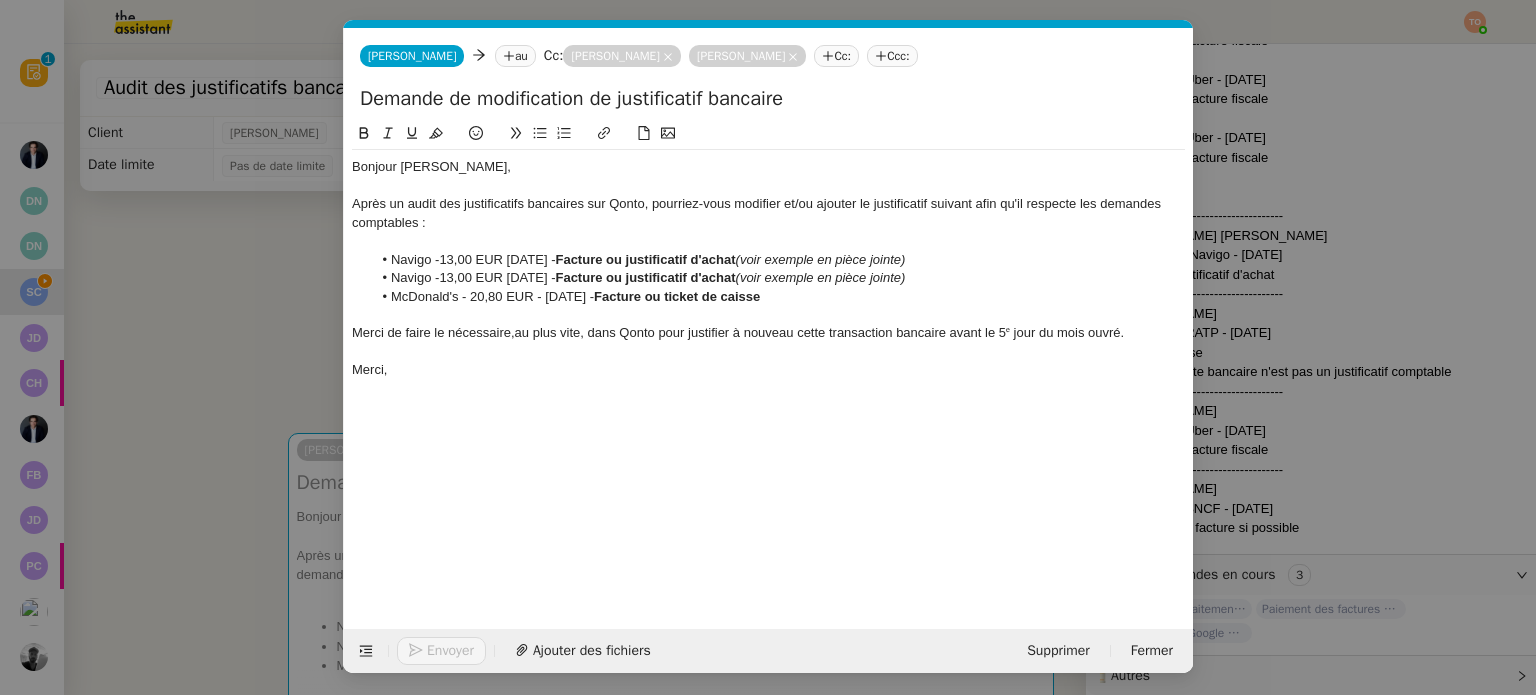 drag, startPoint x: 815, startPoint y: 306, endPoint x: 367, endPoint y: 260, distance: 450.3554 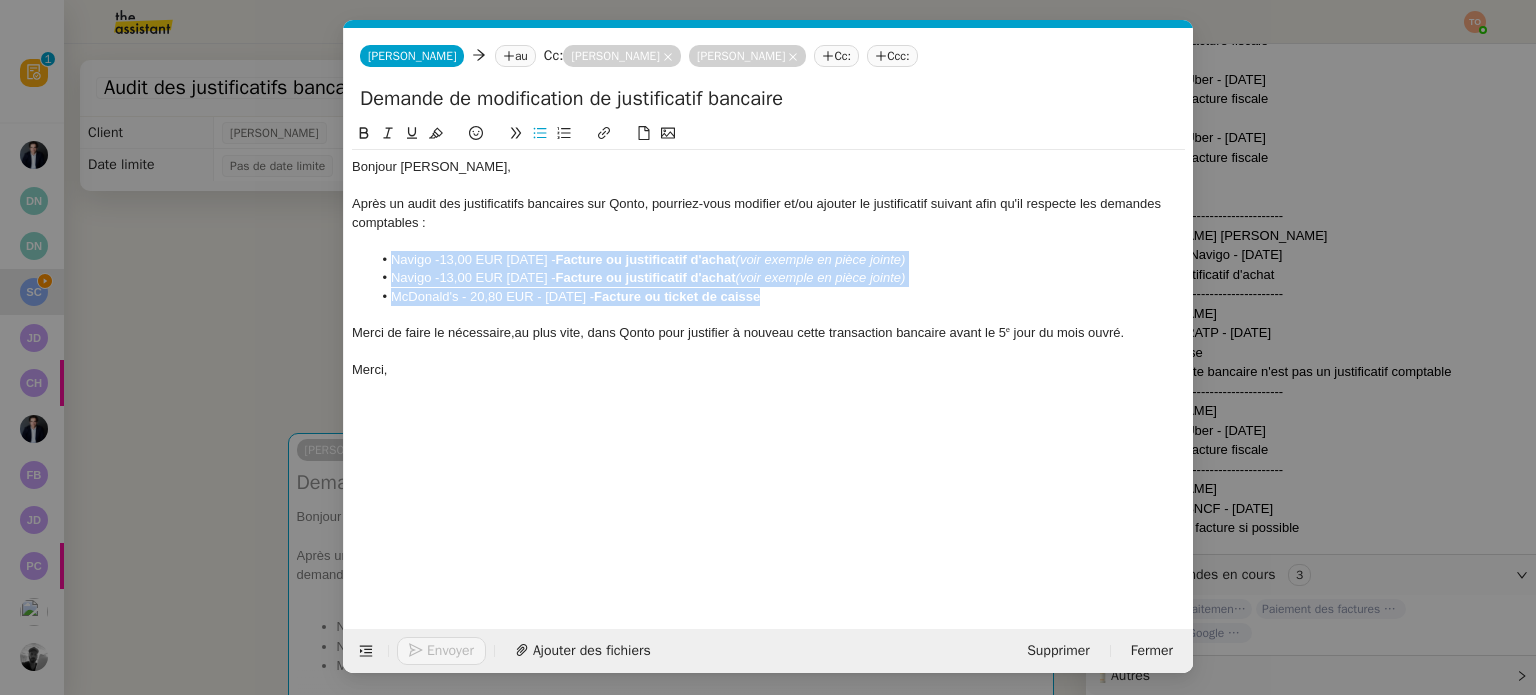 drag, startPoint x: 824, startPoint y: 298, endPoint x: 360, endPoint y: 258, distance: 465.72095 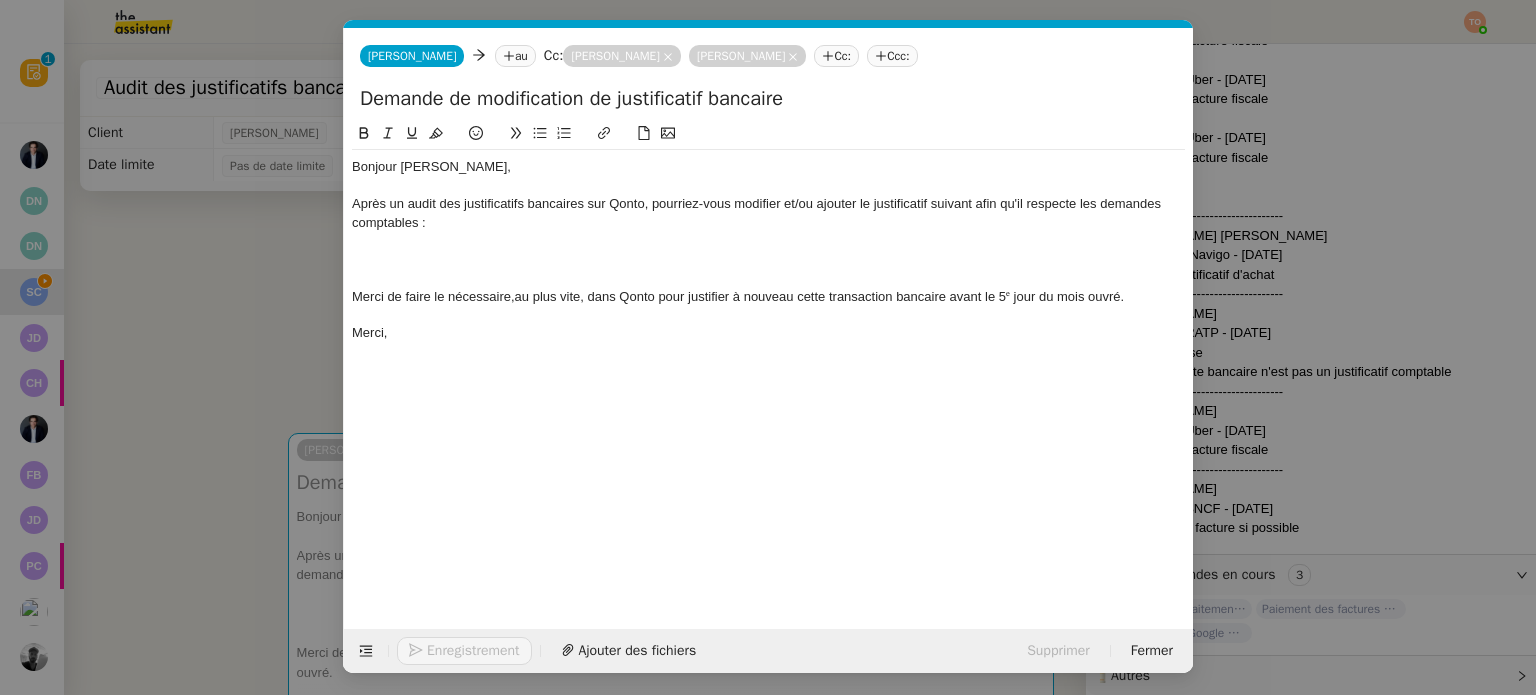 paste 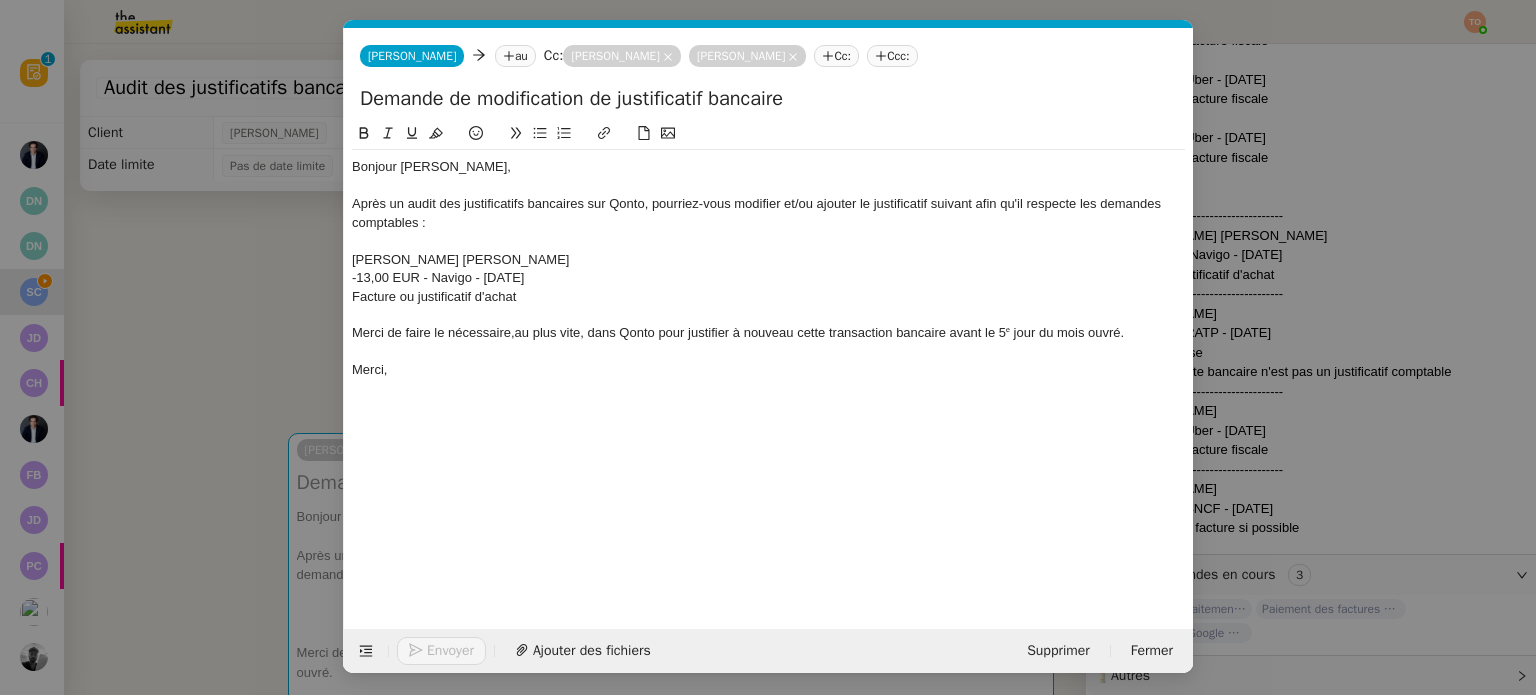 scroll, scrollTop: 0, scrollLeft: 0, axis: both 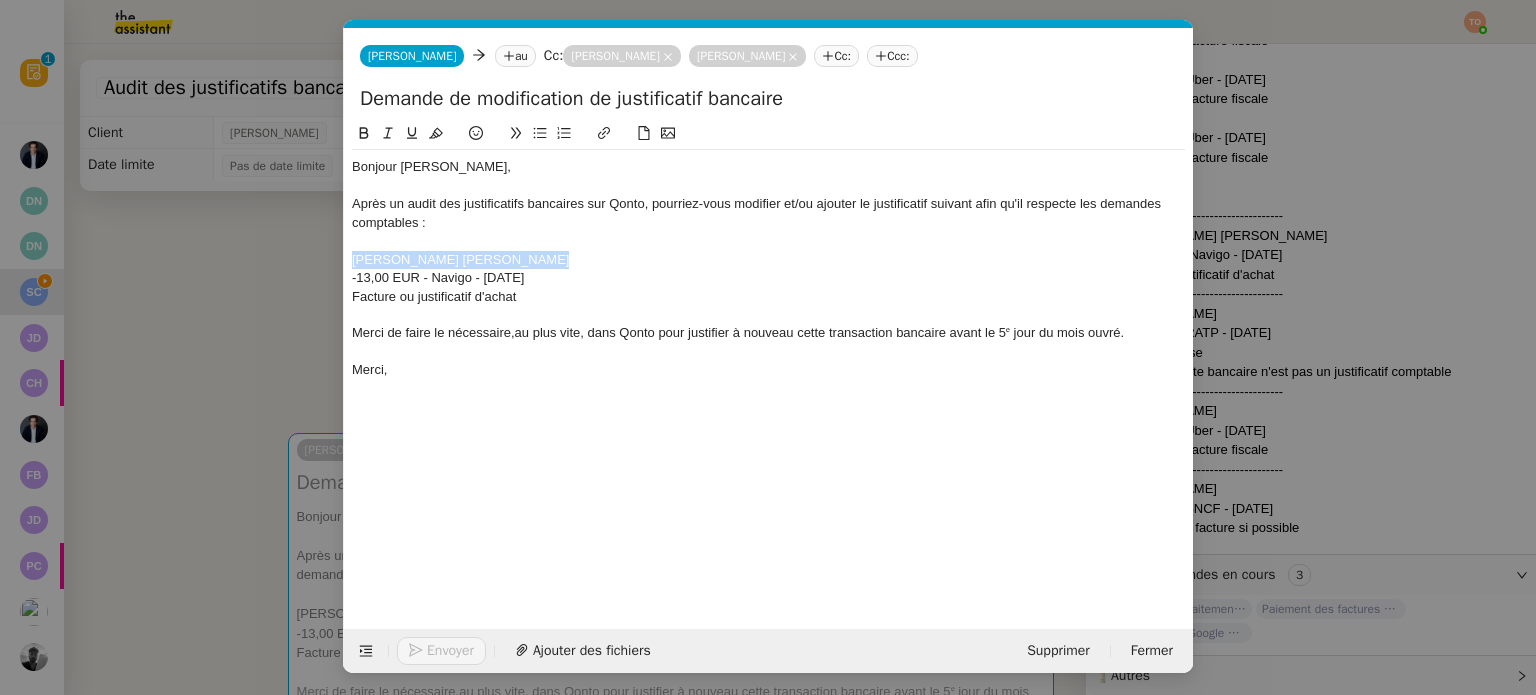 drag, startPoint x: 540, startPoint y: 263, endPoint x: 311, endPoint y: 267, distance: 229.03493 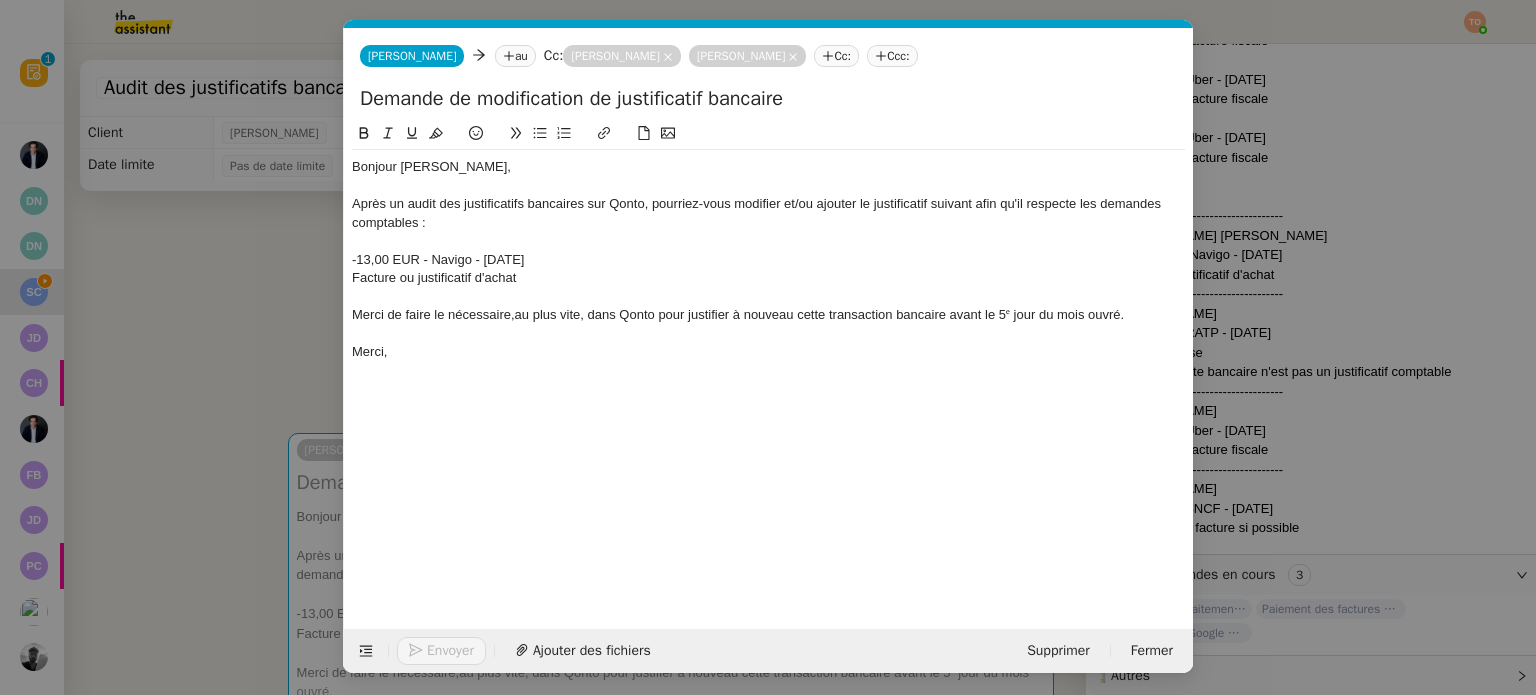 click on "-13,00 EUR - Navigo - 23 juin 2025" 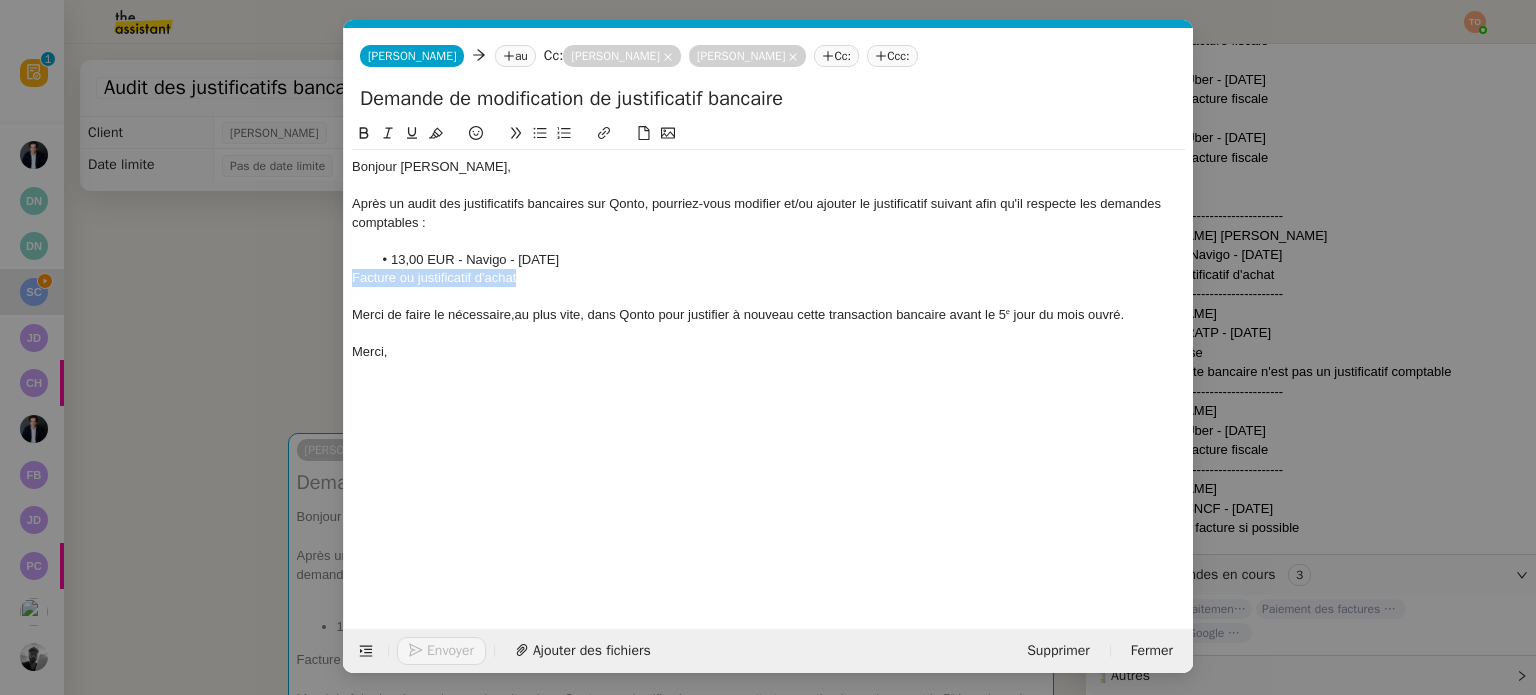 drag, startPoint x: 540, startPoint y: 280, endPoint x: 327, endPoint y: 279, distance: 213.00235 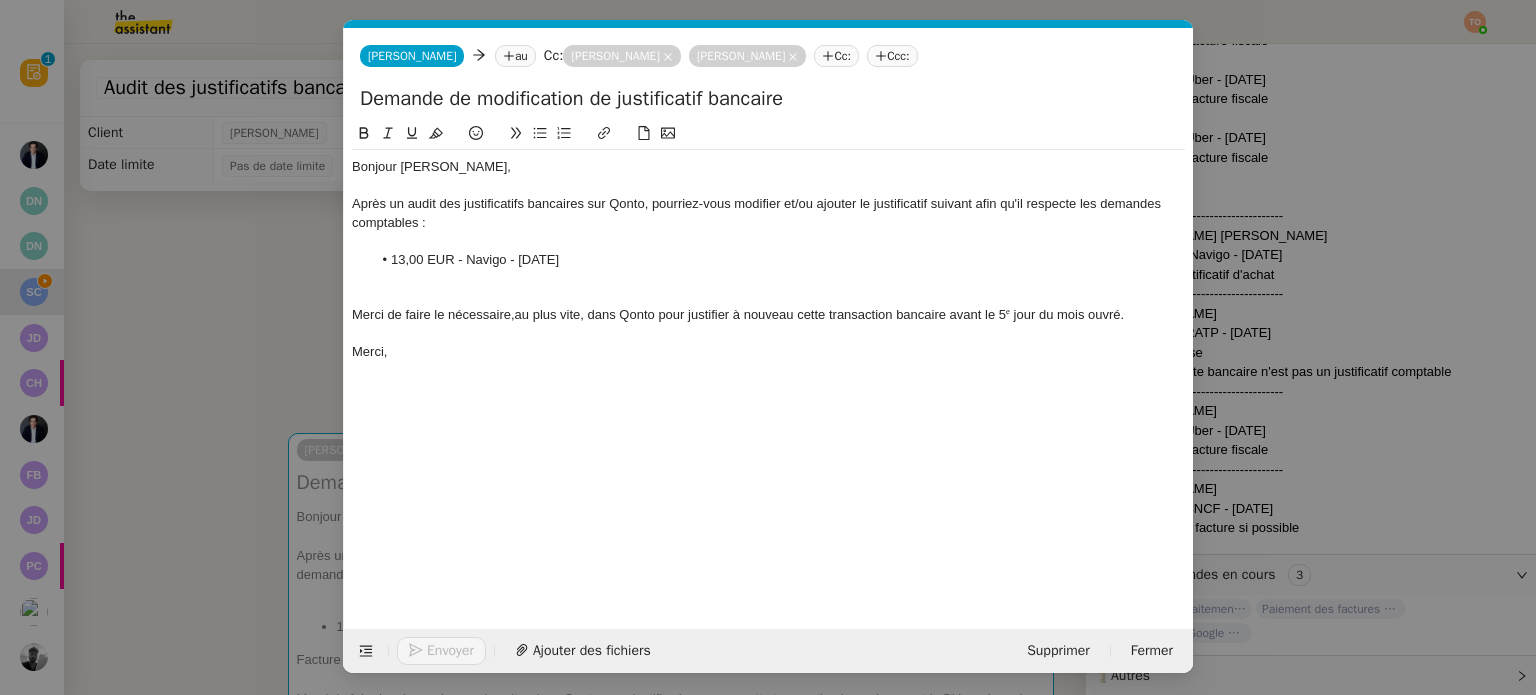 click on "13,00 EUR - Navigo - 23 juin 2025" 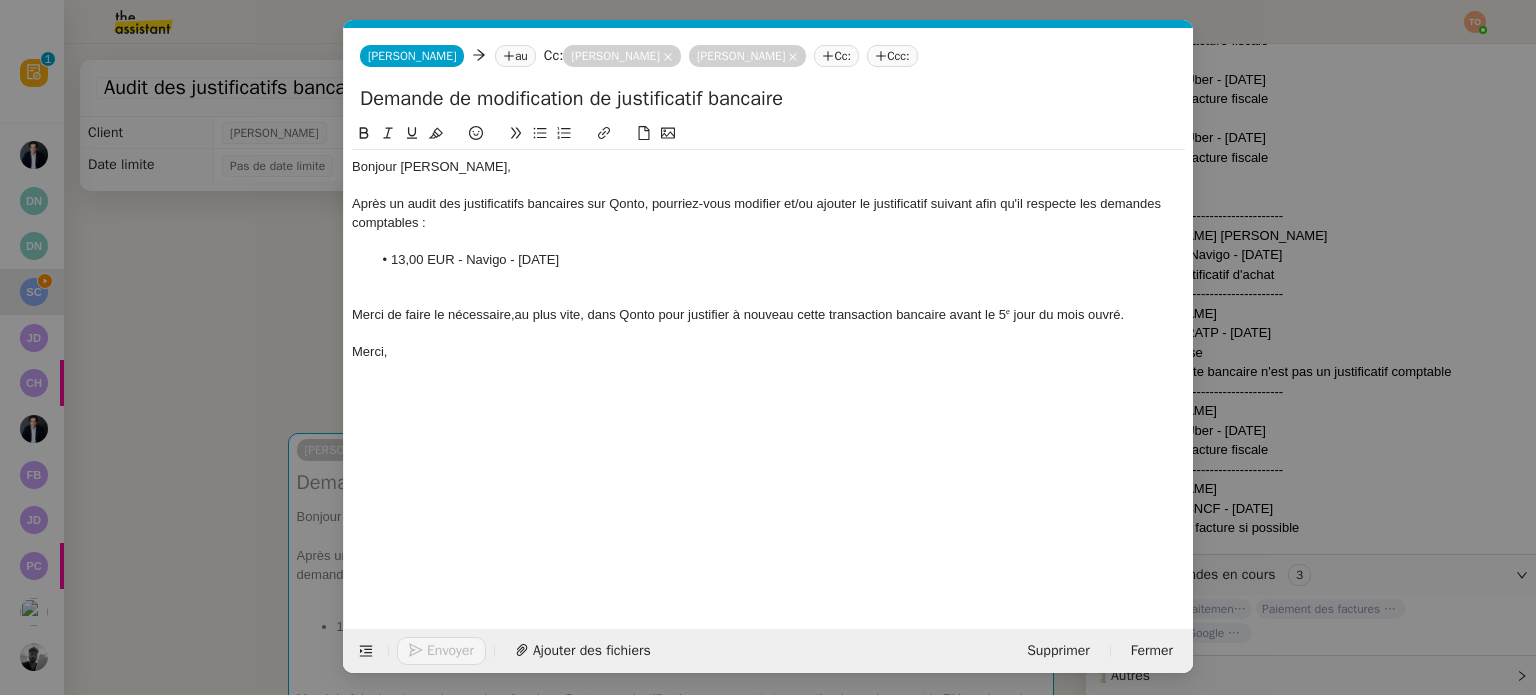 click on "Service TA - VOYAGE - PROPOSITION GLOBALE    A utiliser dans le cadre de proposition de déplacement TA - RELANCE CLIENT (EN)    Relancer un client lorsqu'il n'a pas répondu à un précédent message BAFERTY - MAIL AUDITION    A utiliser dans le cadre de la procédure d'envoi des mails d'audition TA - PUBLICATION OFFRE D'EMPLOI     Organisation du recrutement Discours de présentation du paiement sécurisé    TA - VOYAGES - PROPOSITION ITINERAIRE    Soumettre les résultats d'une recherche TA - CONFIRMATION PAIEMENT (EN)    Confirmer avec le client de modèle de transaction - Attention Plan Pro nécessaire. TA - COURRIER EXPEDIE (recommandé)    A utiliser dans le cadre de l'envoi d'un courrier recommandé TA - PARTAGE DE CALENDRIER (EN)    A utiliser pour demander au client de partager son calendrier afin de faciliter l'accès et la gestion PSPI - Appel de fonds MJL    A utiliser dans le cadre de la procédure d'appel de fonds MJL TA - RELANCE CLIENT    TA - AR PROCEDURES        21 YIELD" at bounding box center [768, 347] 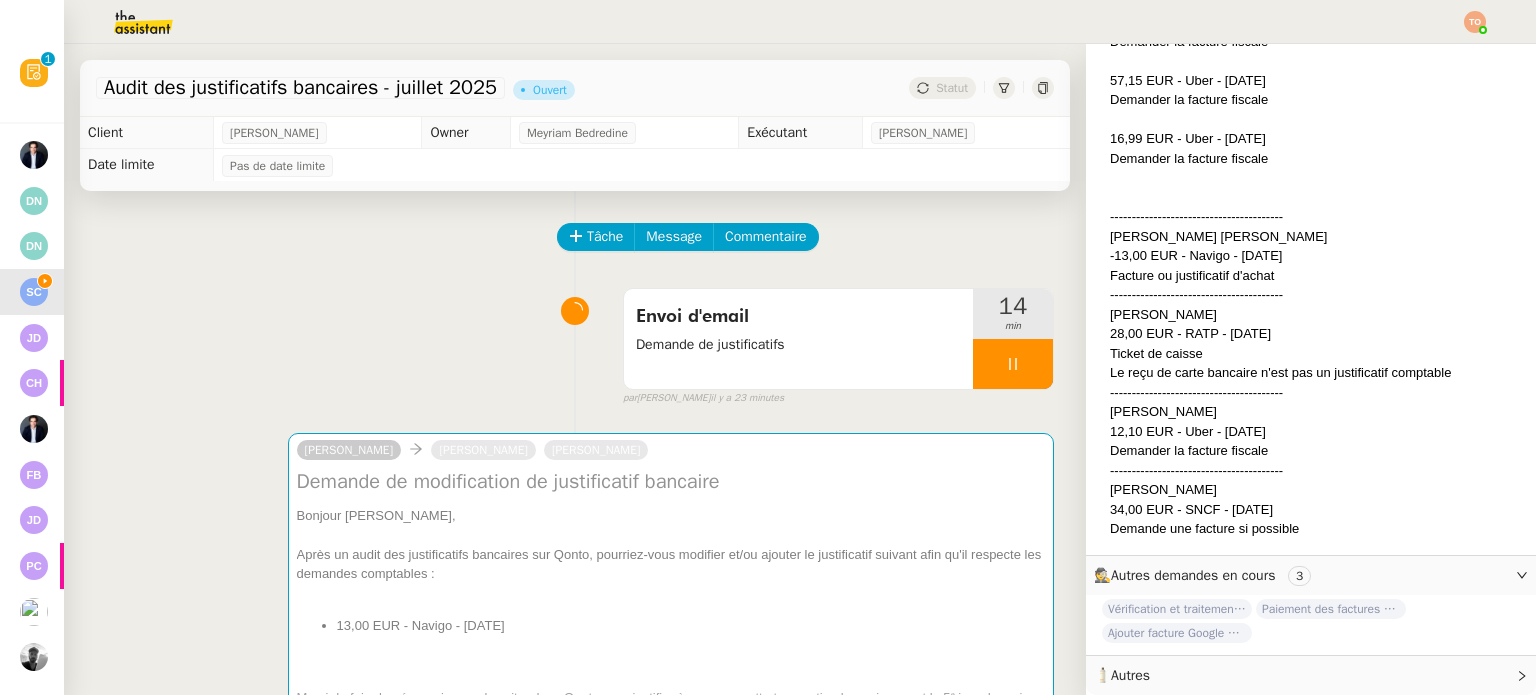 scroll, scrollTop: 1588, scrollLeft: 0, axis: vertical 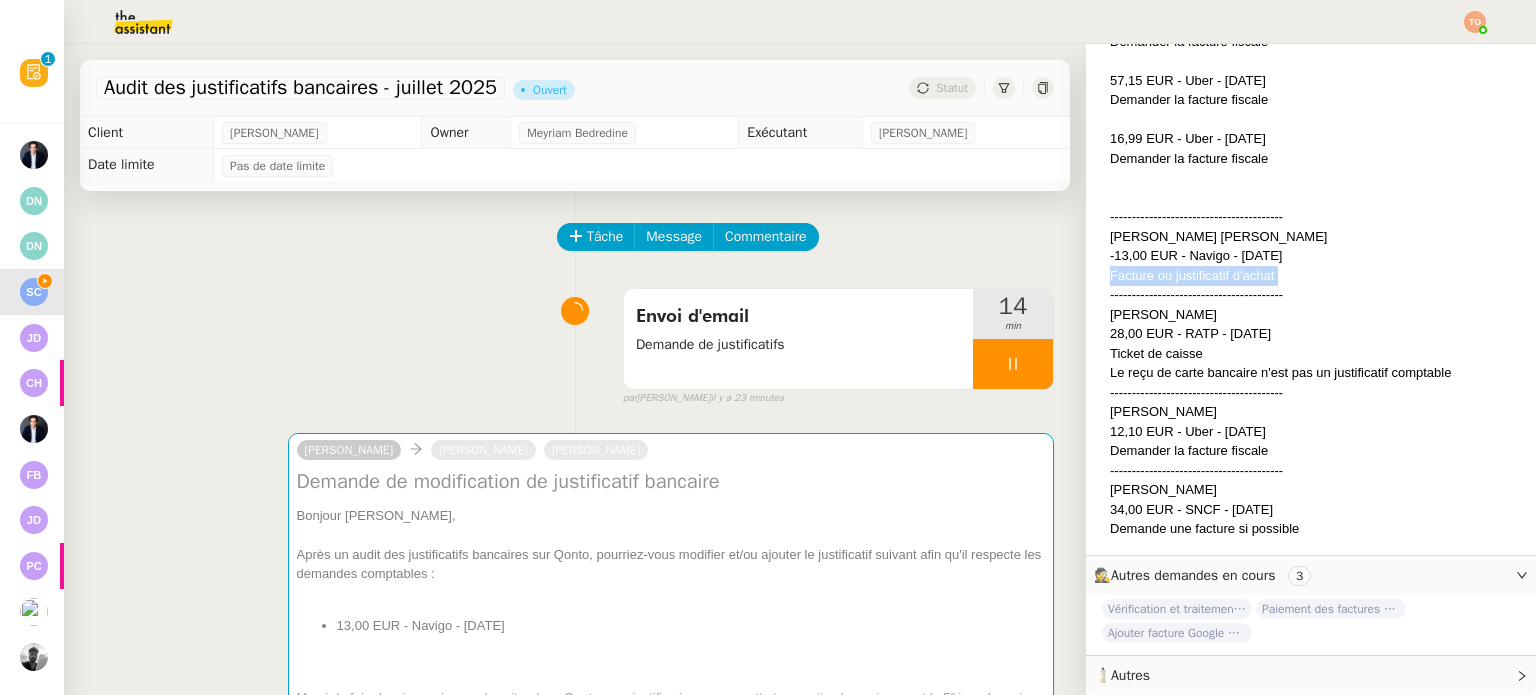 click on "Facture ou justificatif d'achat" 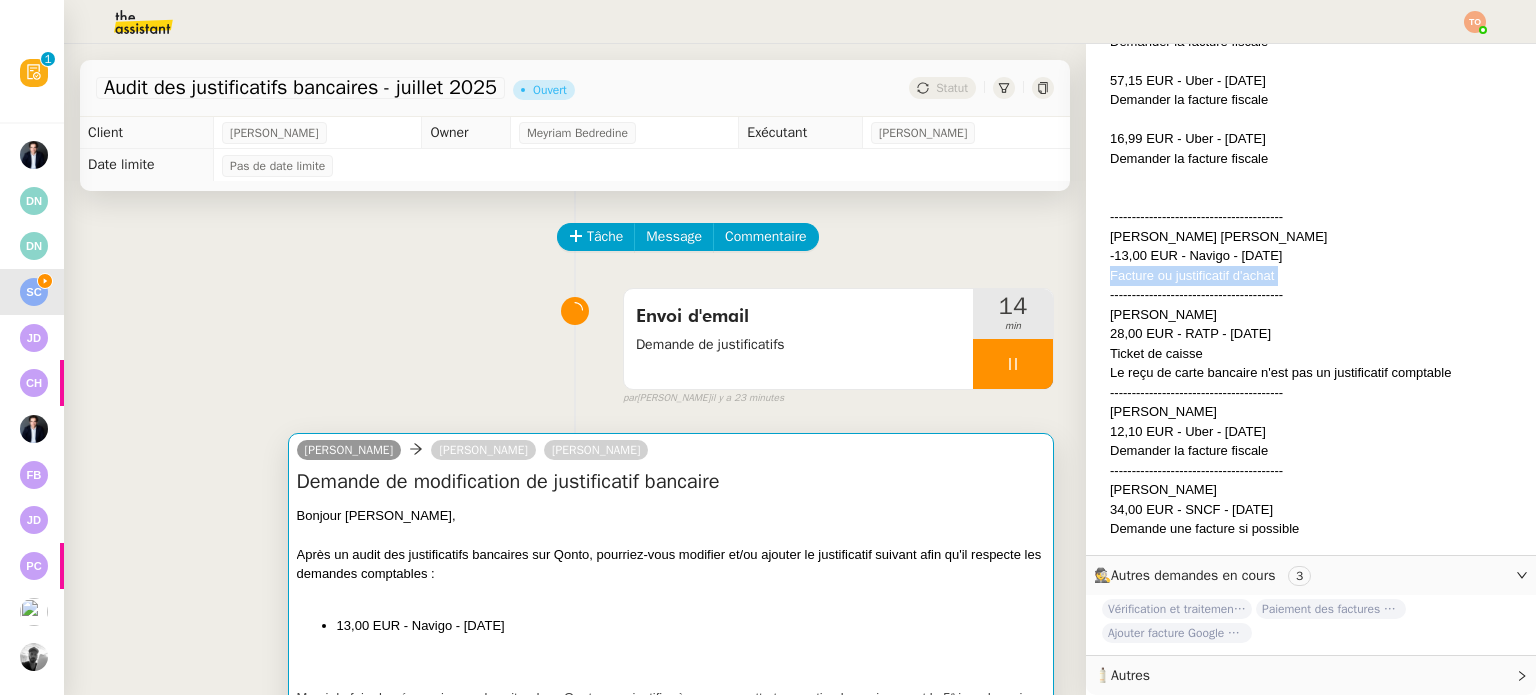 click on "Bonjour Naëlle," at bounding box center [671, 516] 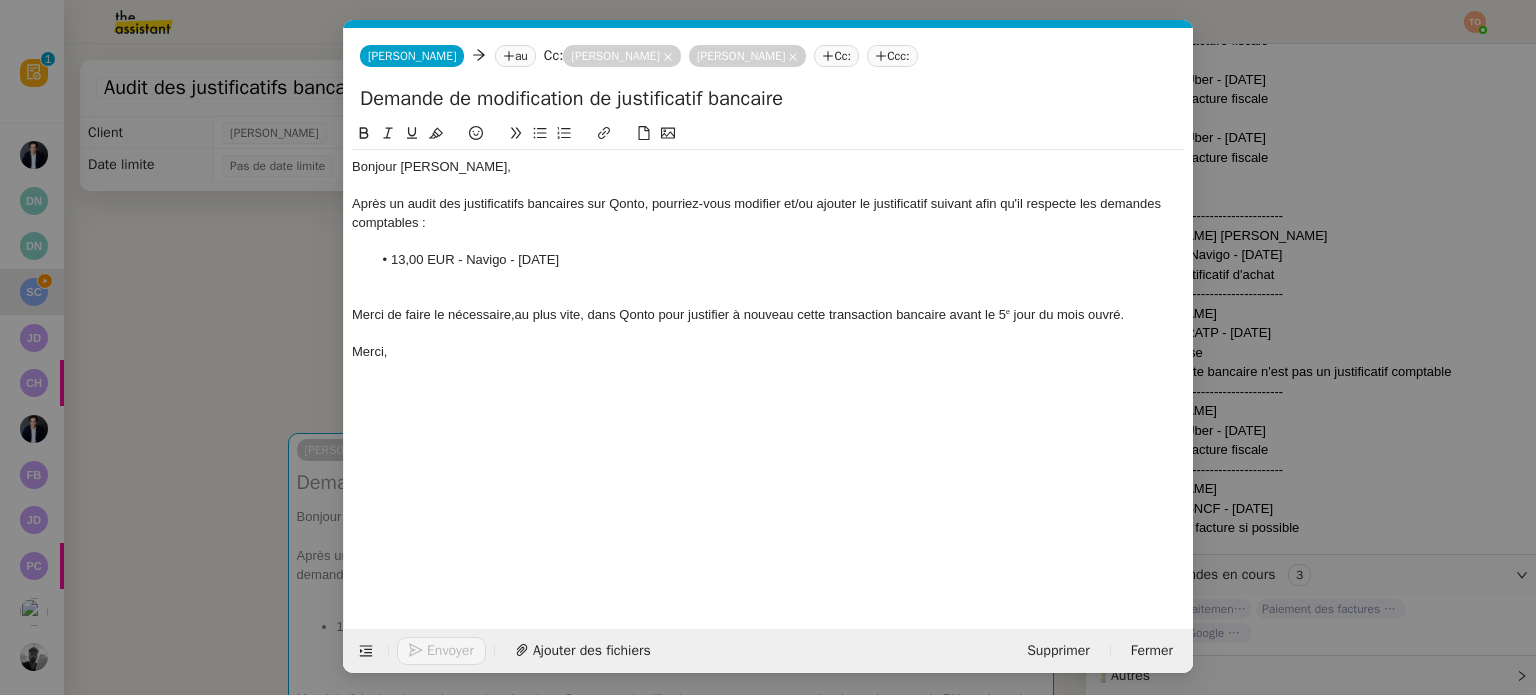 scroll, scrollTop: 1591, scrollLeft: 0, axis: vertical 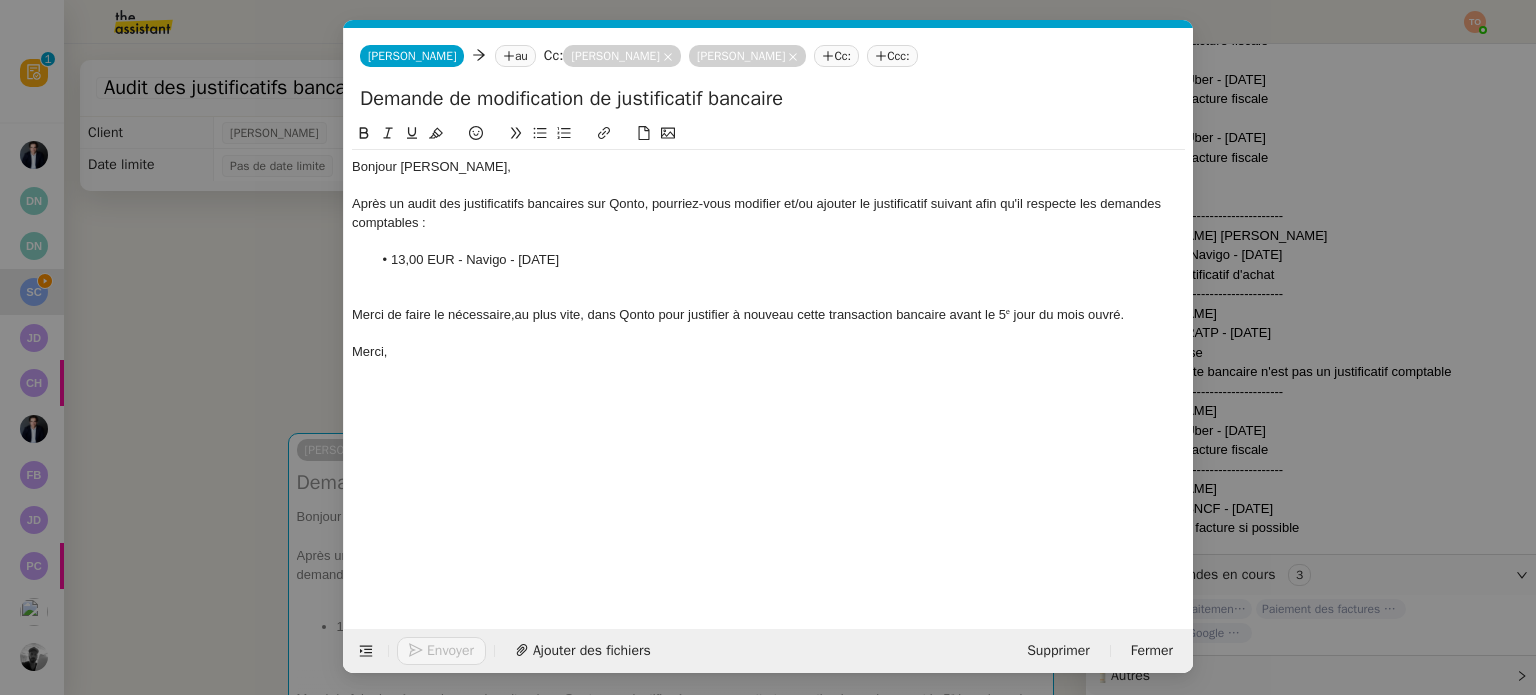 click on "13,00 EUR - Navigo - 23 juin 2025" 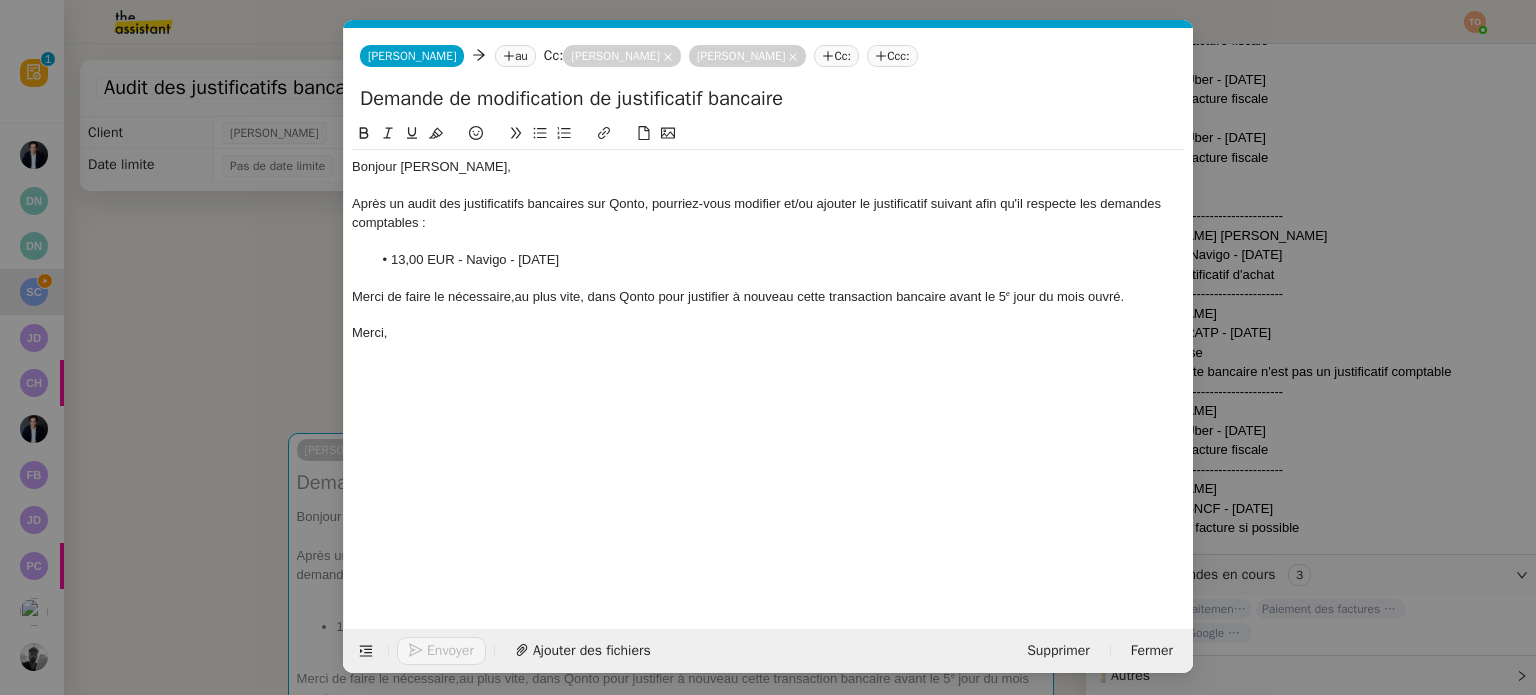 click on "au plus vite, dans Qonto pour justifier à nouveau cette transaction bancaire avant le 5ᵉ jour du mois ouvré." 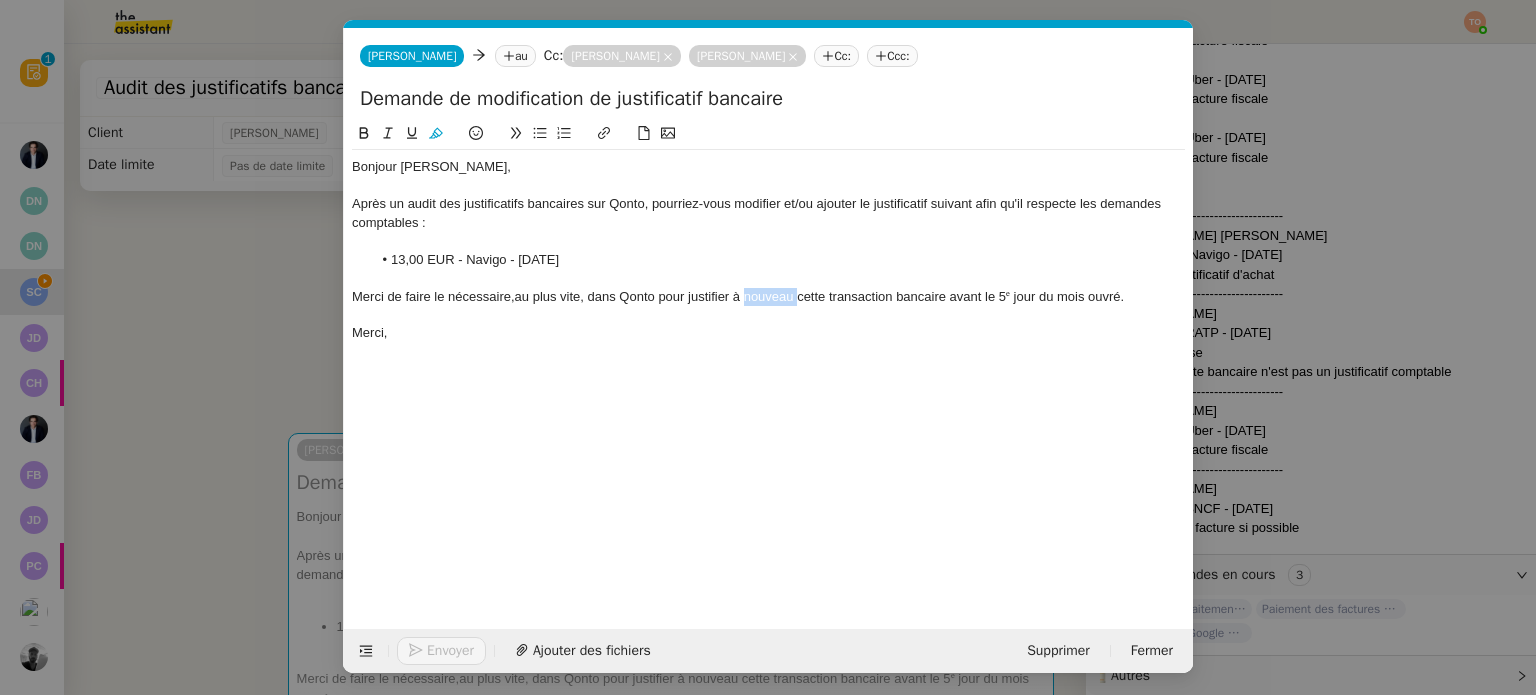 click on "au plus vite, dans Qonto pour justifier à nouveau cette transaction bancaire avant le 5ᵉ jour du mois ouvré." 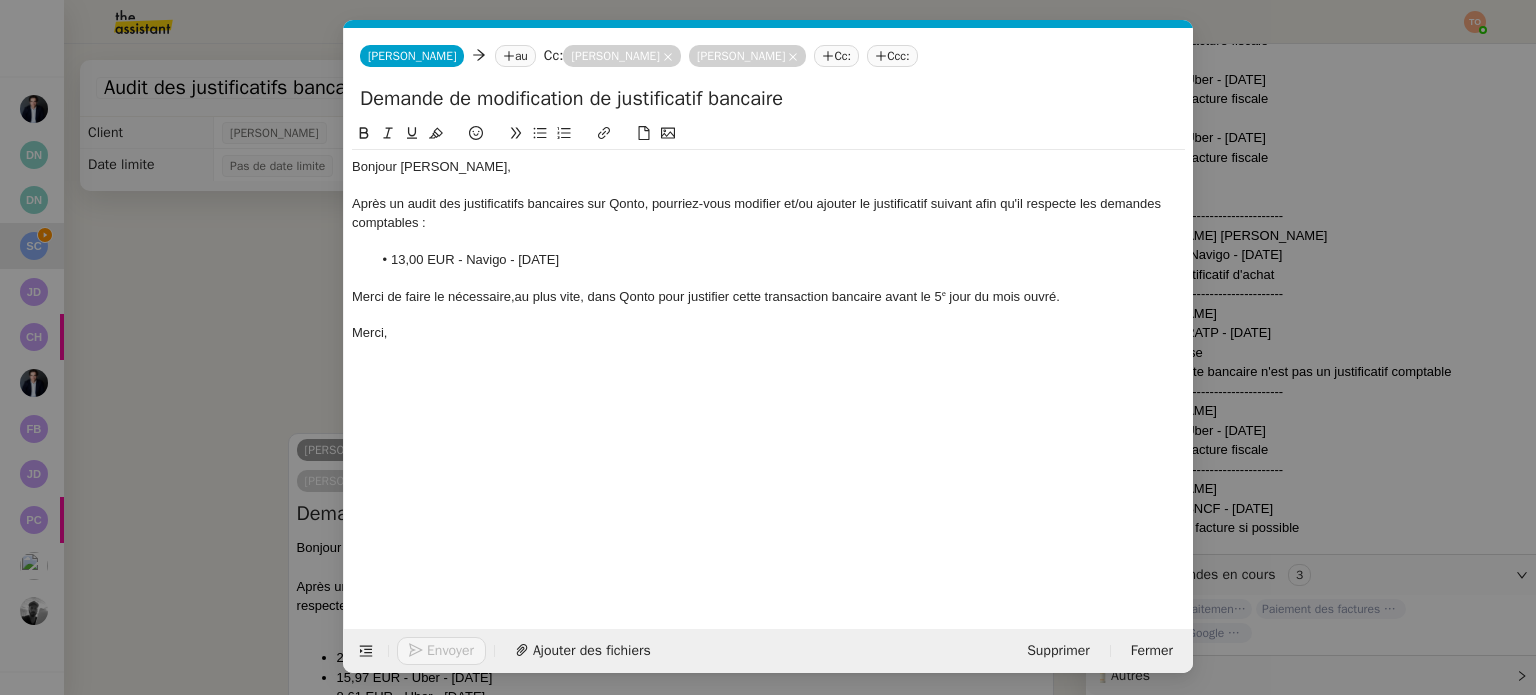 click on "Service TA - VOYAGE - PROPOSITION GLOBALE    A utiliser dans le cadre de proposition de déplacement TA - RELANCE CLIENT (EN)    Relancer un client lorsqu'il n'a pas répondu à un précédent message BAFERTY - MAIL AUDITION    A utiliser dans le cadre de la procédure d'envoi des mails d'audition TA - PUBLICATION OFFRE D'EMPLOI     Organisation du recrutement Discours de présentation du paiement sécurisé    TA - VOYAGES - PROPOSITION ITINERAIRE    Soumettre les résultats d'une recherche TA - CONFIRMATION PAIEMENT (EN)    Confirmer avec le client de modèle de transaction - Attention Plan Pro nécessaire. TA - COURRIER EXPEDIE (recommandé)    A utiliser dans le cadre de l'envoi d'un courrier recommandé TA - PARTAGE DE CALENDRIER (EN)    A utiliser pour demander au client de partager son calendrier afin de faciliter l'accès et la gestion PSPI - Appel de fonds MJL    A utiliser dans le cadre de la procédure d'appel de fonds MJL TA - RELANCE CLIENT    TA - AR PROCEDURES        21 YIELD" at bounding box center (768, 347) 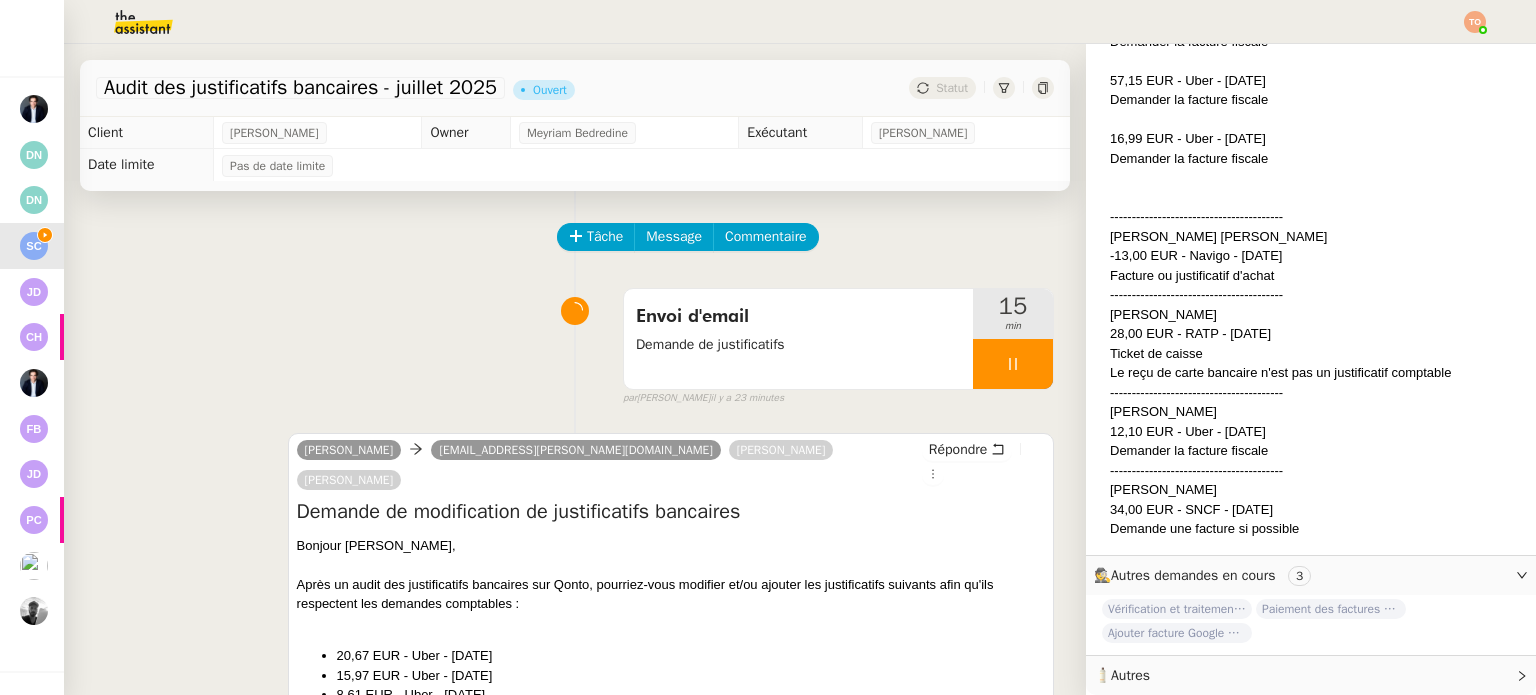 scroll, scrollTop: 1588, scrollLeft: 0, axis: vertical 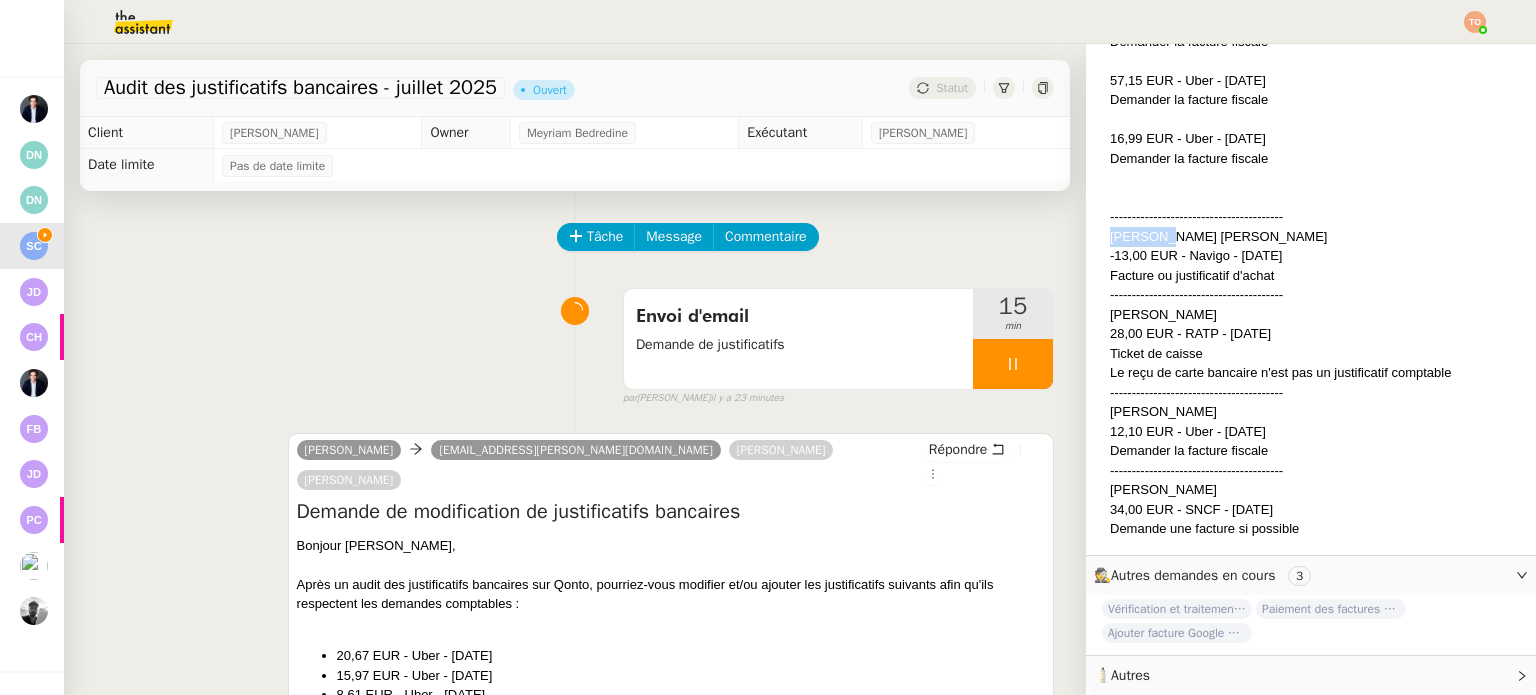 click at bounding box center (671, 565) 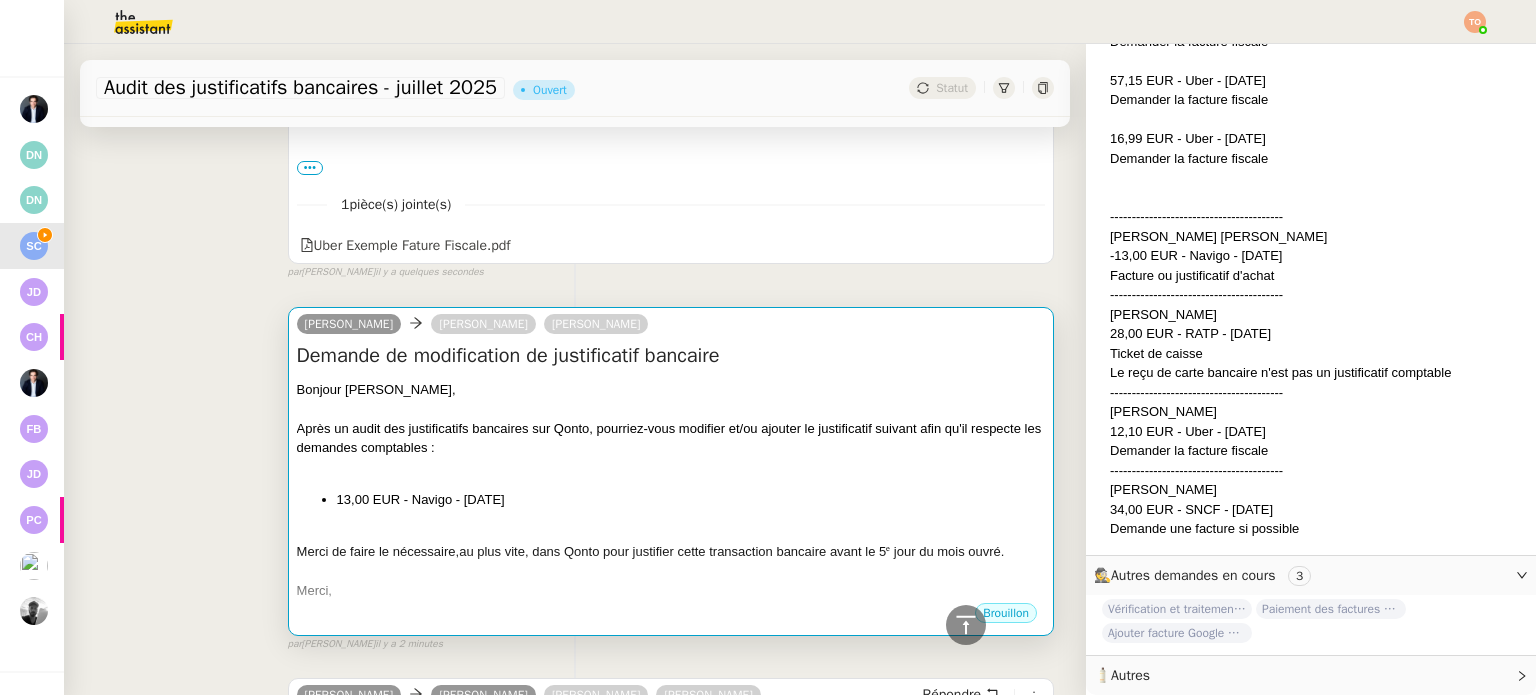 click on "au plus vite, dans Qonto pour justifier cette transaction bancaire avant le 5ᵉ jour du mois ouvré." at bounding box center [731, 551] 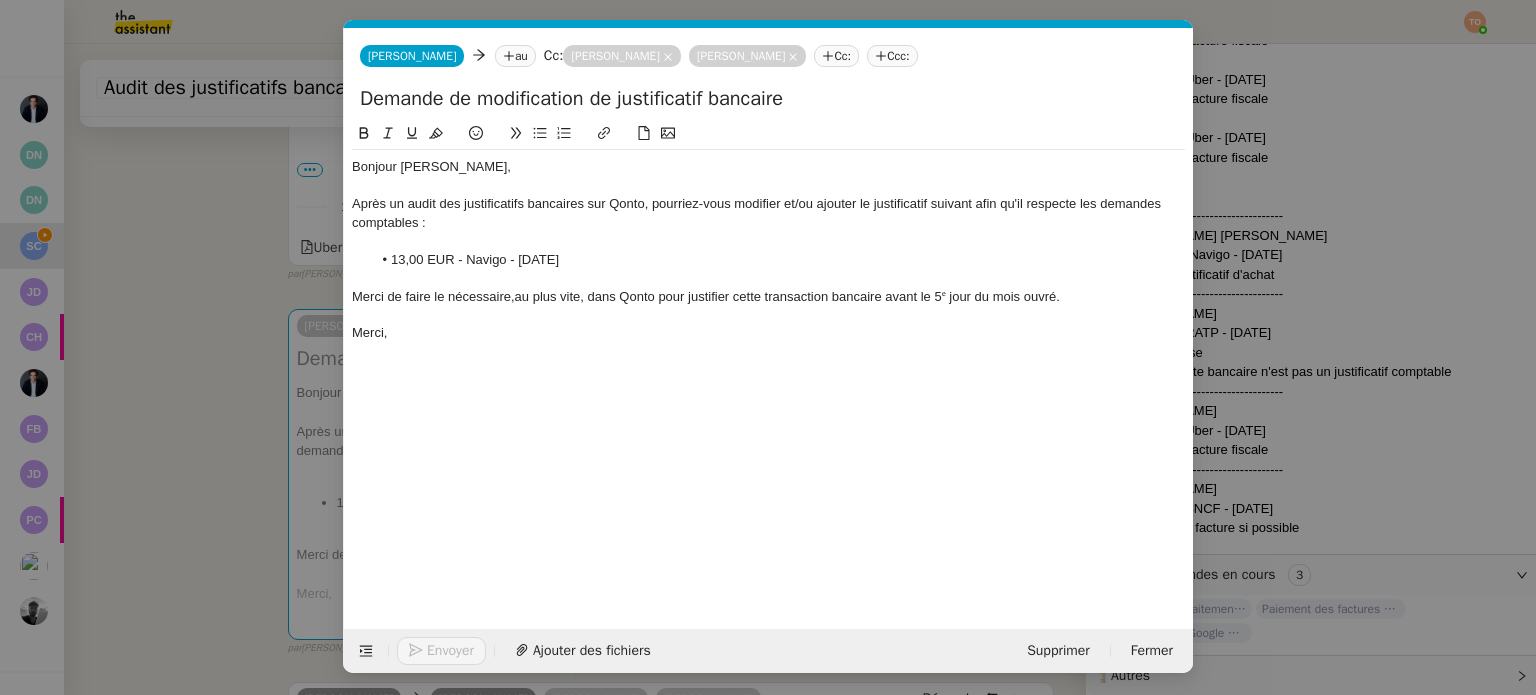 scroll, scrollTop: 801, scrollLeft: 0, axis: vertical 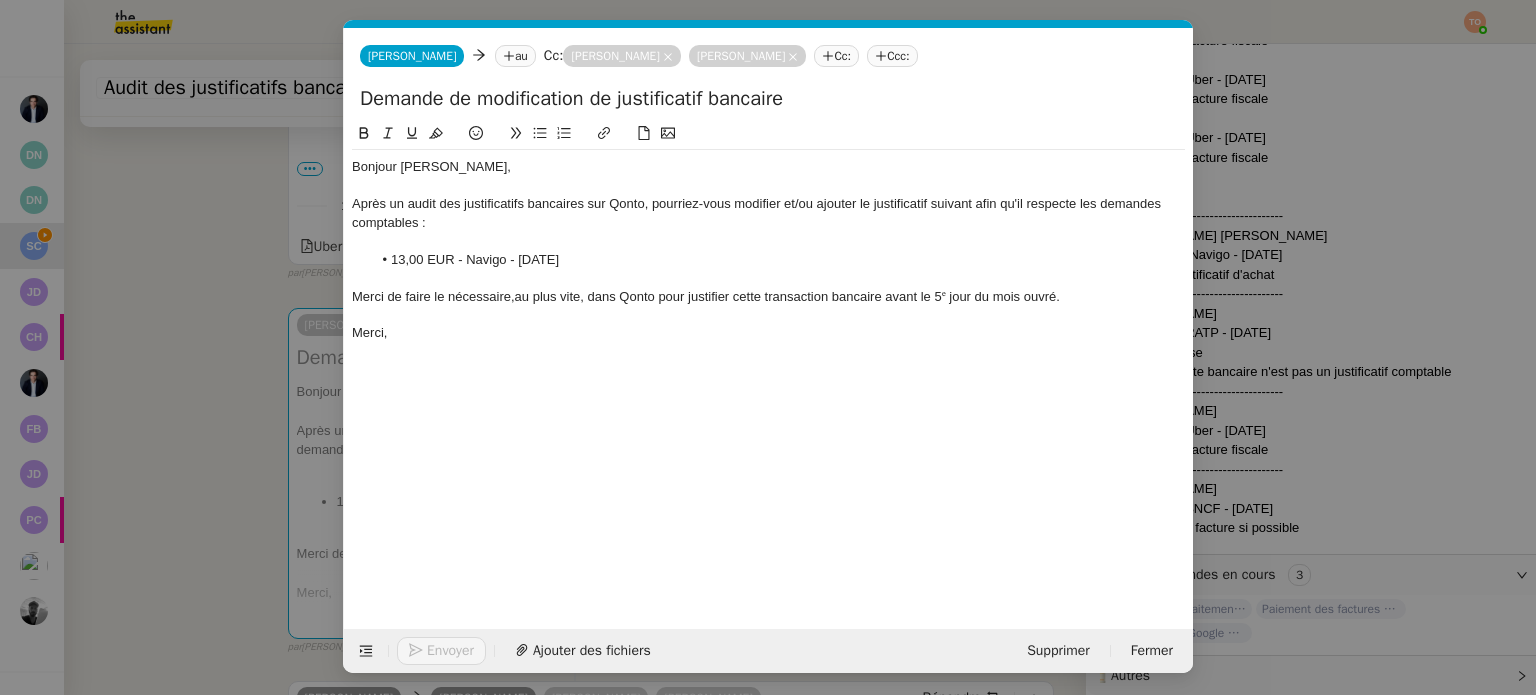 click on "Bonjour Naëlle," 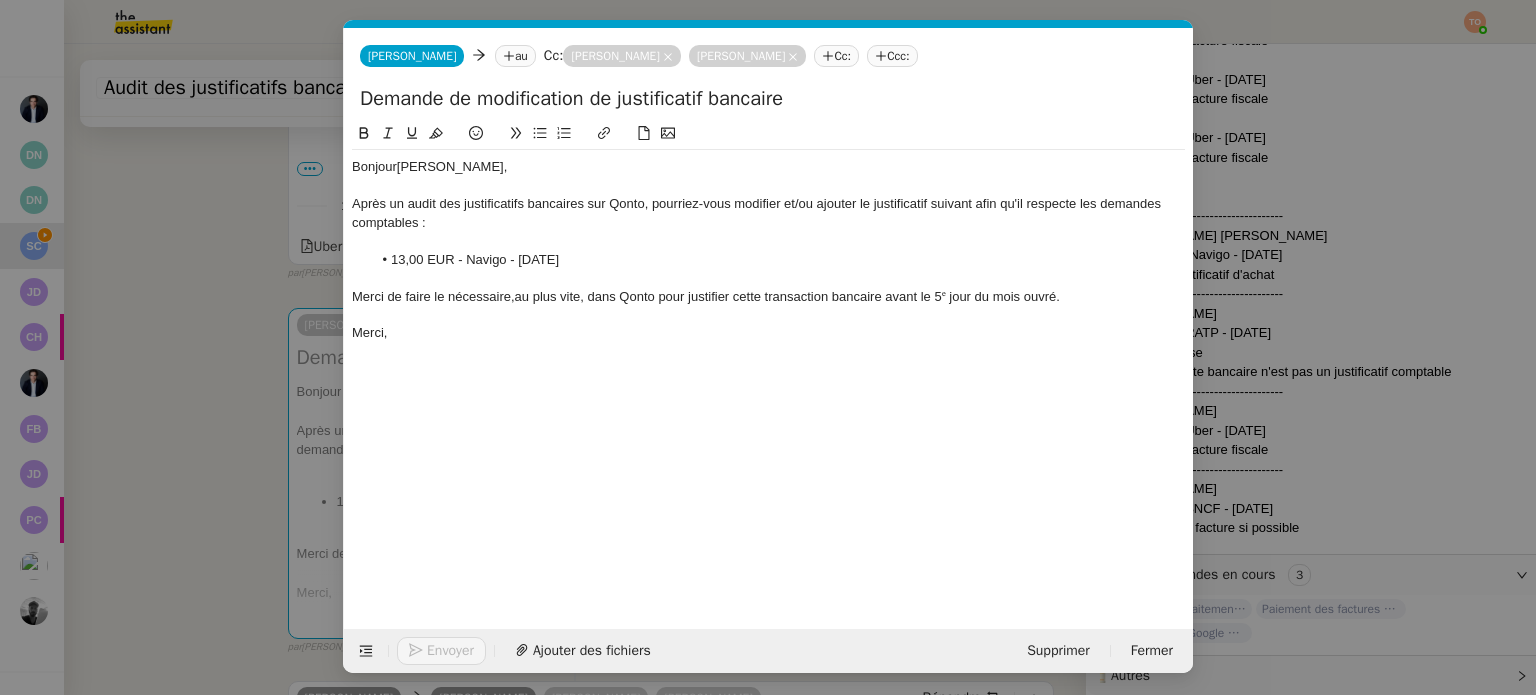 scroll, scrollTop: 0, scrollLeft: 0, axis: both 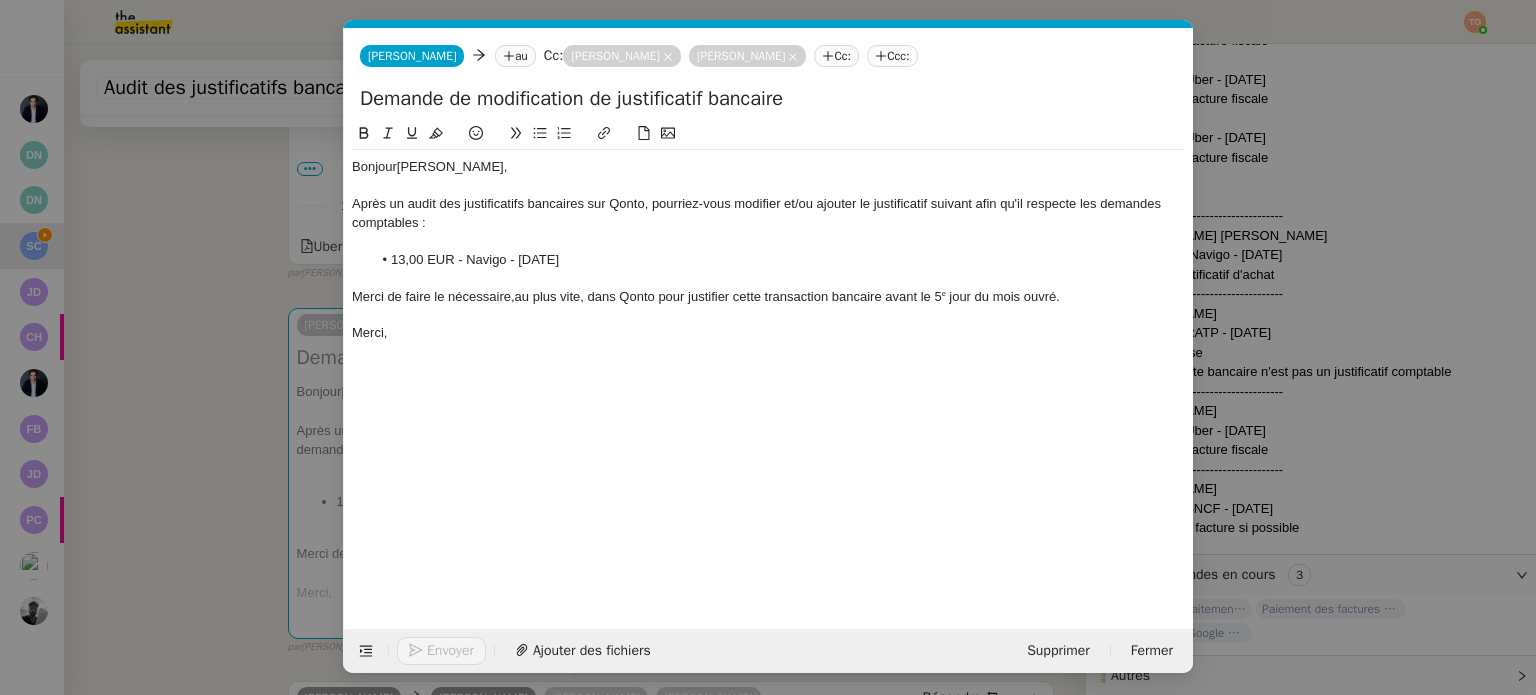 type 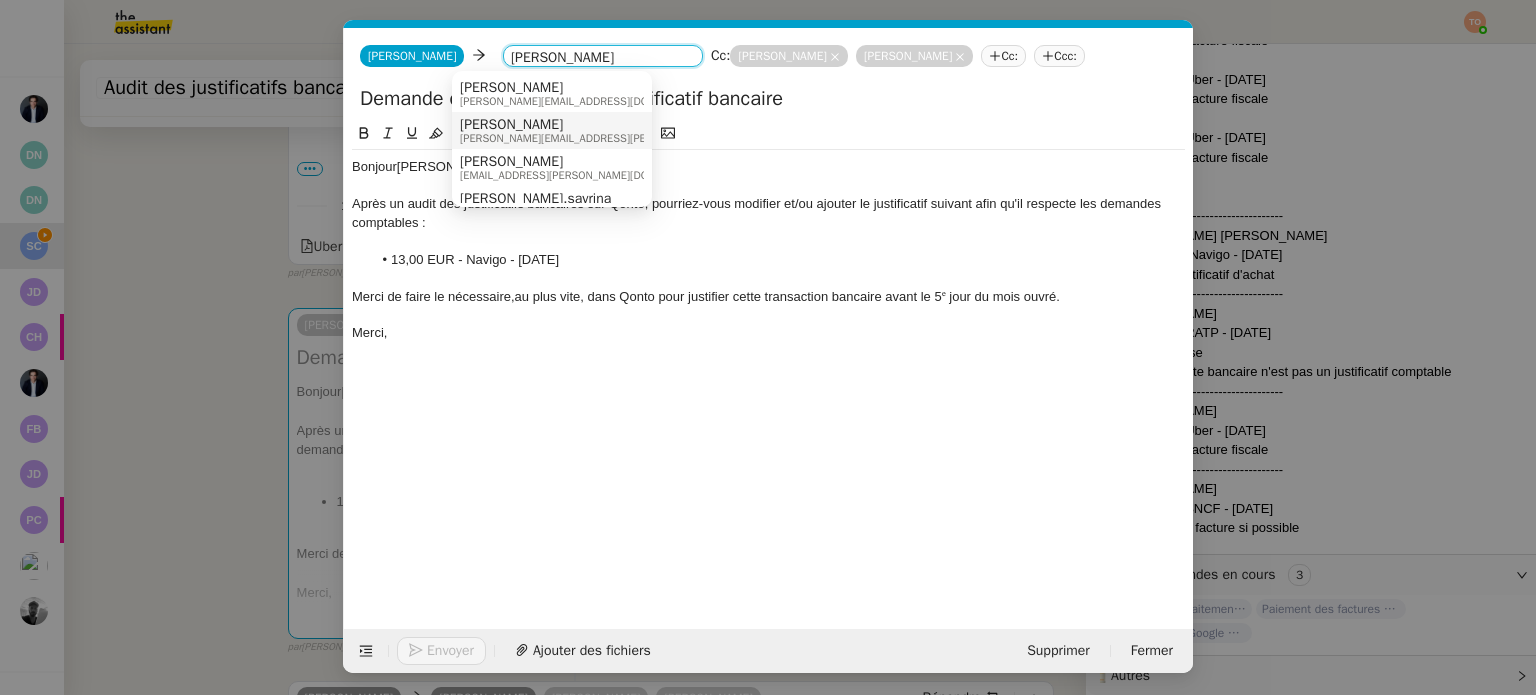 type on "sabrina addin" 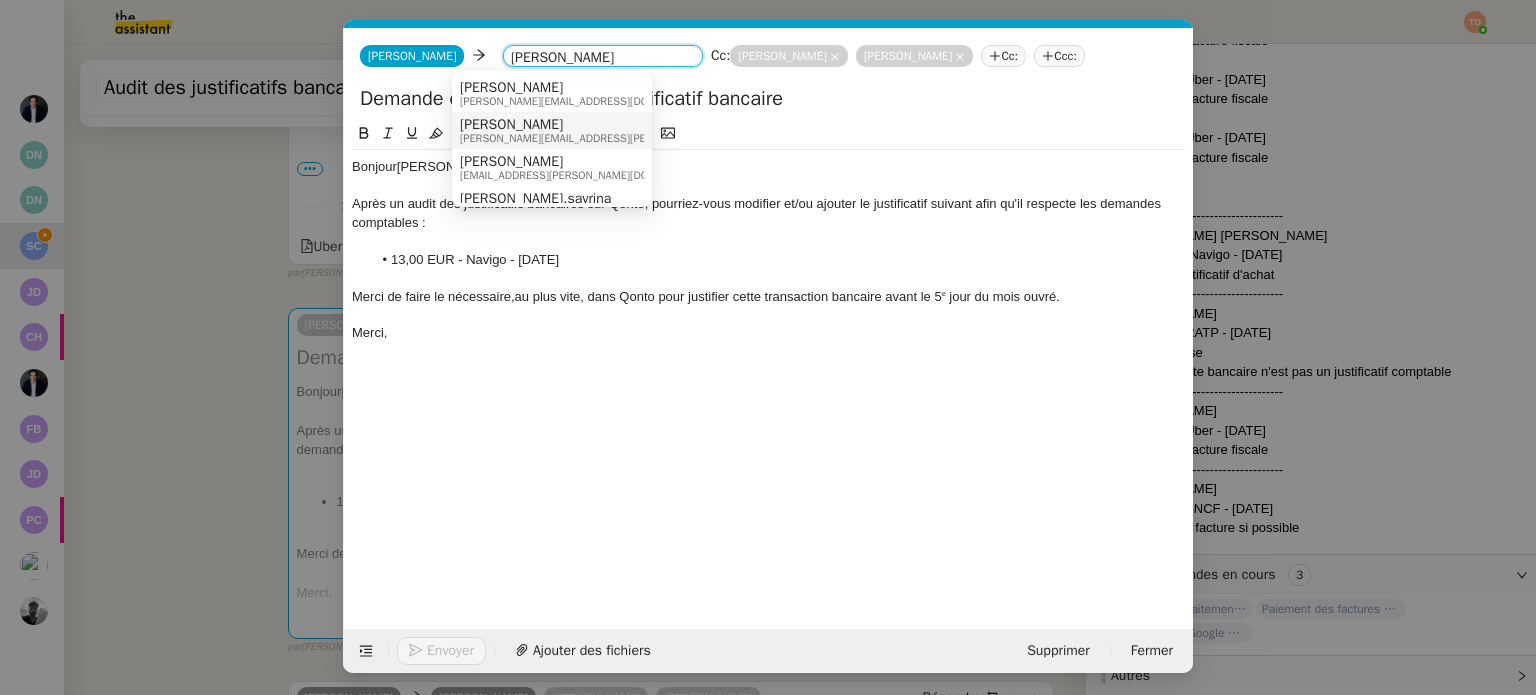 click on "Sabrina Jeanticou" at bounding box center (626, 125) 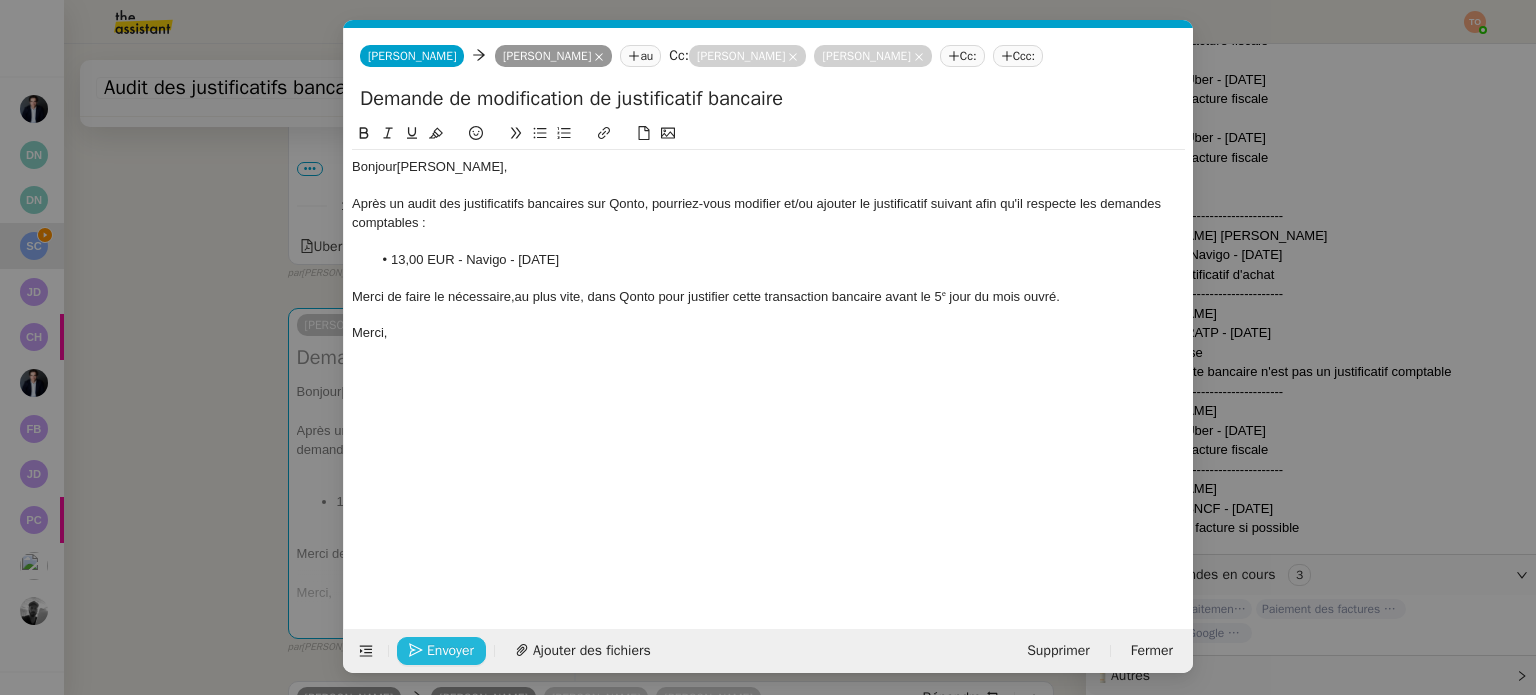 click on "Envoyer" 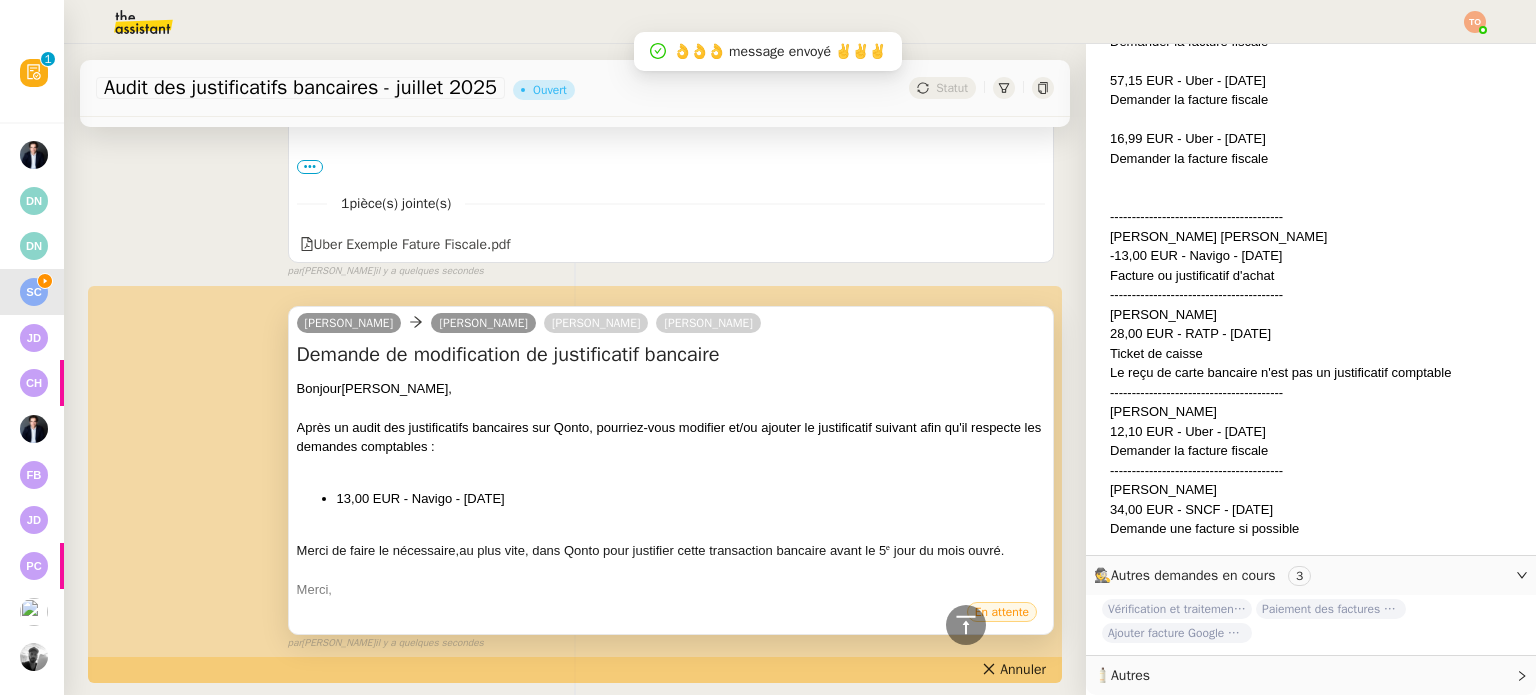 scroll, scrollTop: 800, scrollLeft: 0, axis: vertical 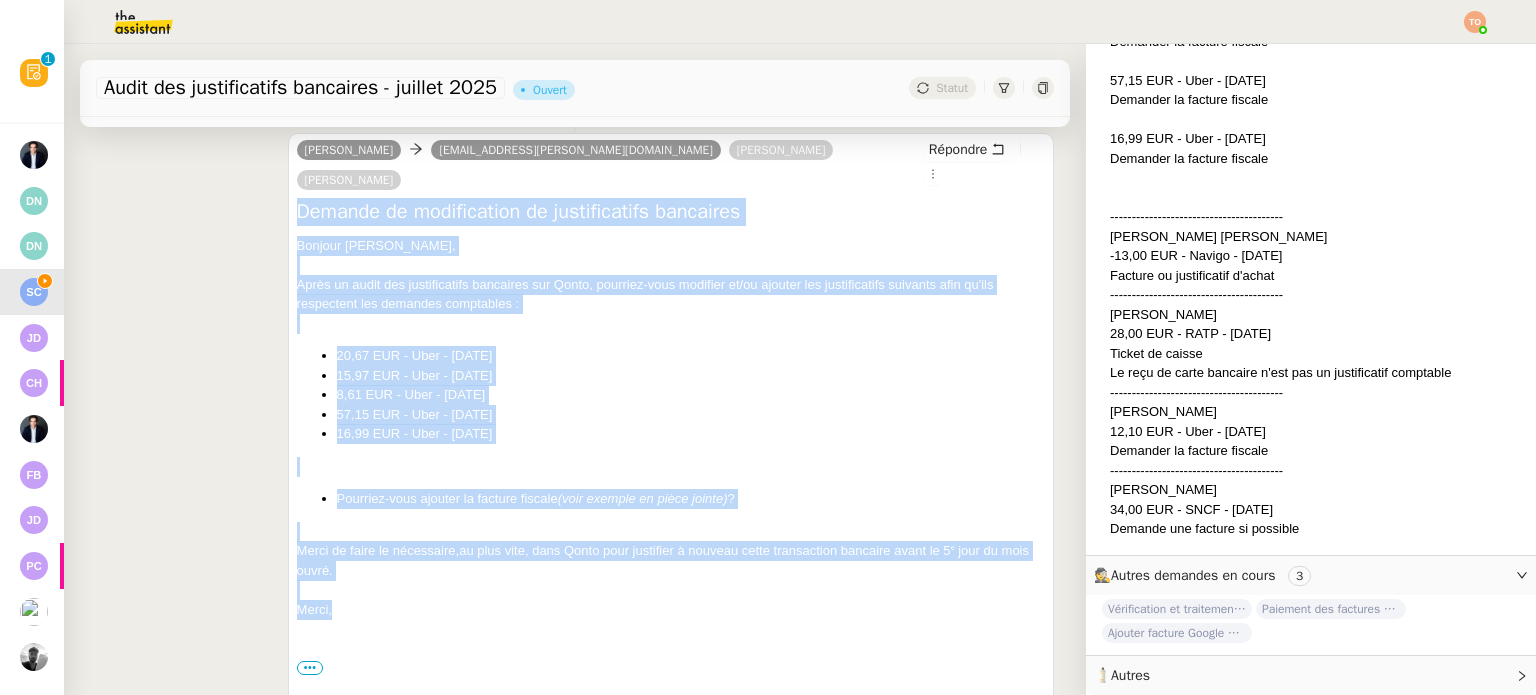 drag, startPoint x: 295, startPoint y: 285, endPoint x: 520, endPoint y: 575, distance: 367.04904 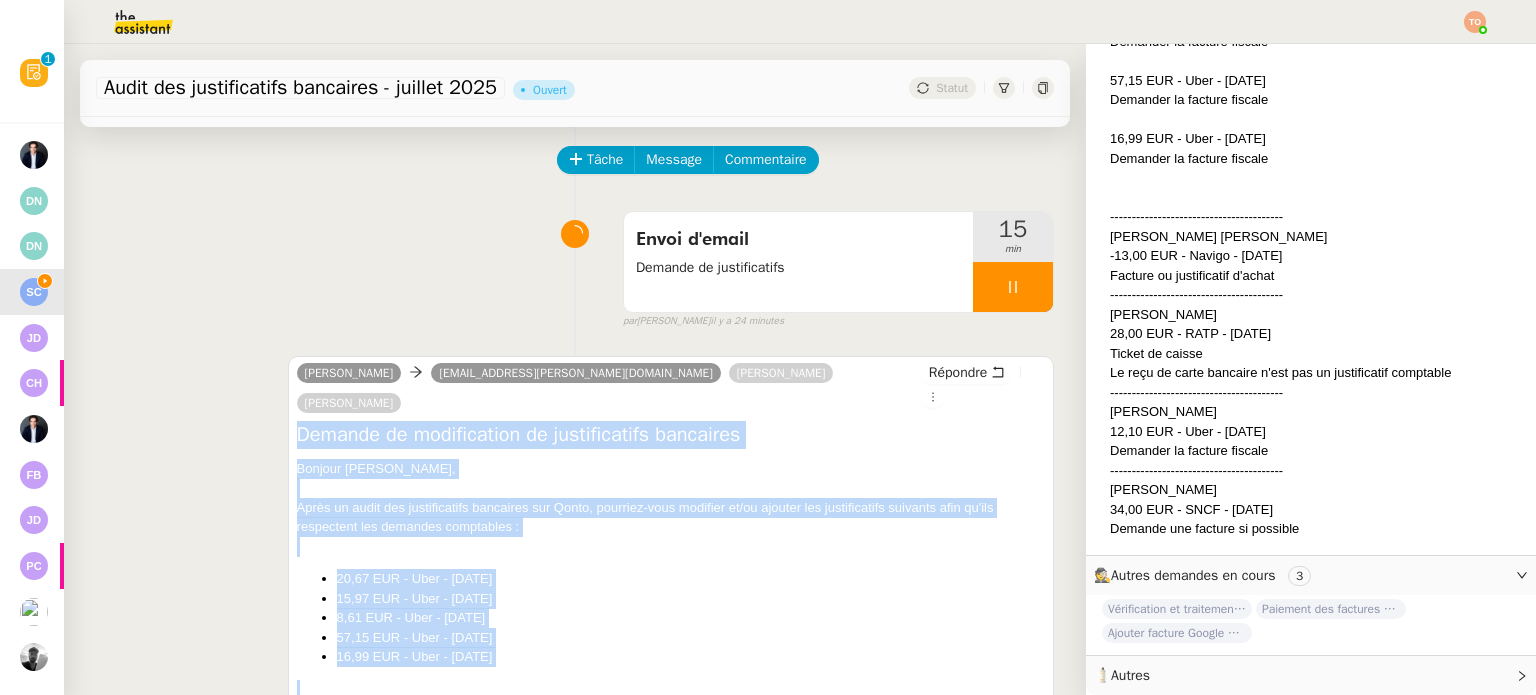 scroll, scrollTop: 0, scrollLeft: 0, axis: both 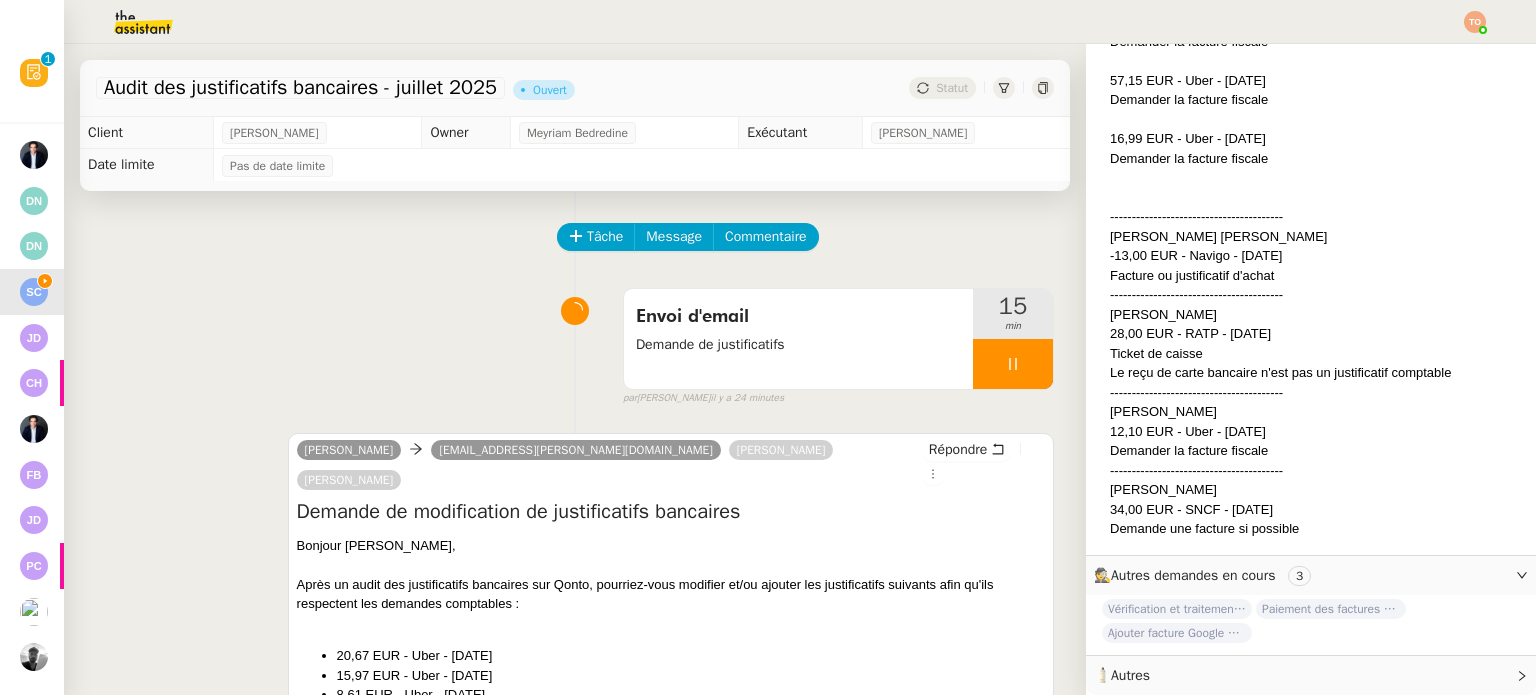 click on "Tâche Message Commentaire Veuillez patienter une erreur s'est produite 👌👌👌 message envoyé ✌️✌️✌️ Veuillez d'abord attribuer un client Une erreur s'est produite, veuillez réessayer  Envoi d'email     Demande de justificatifs    15 min false par   Tatyana O.   il y a 24 minutes 👌👌👌 message envoyé ✌️✌️✌️ une erreur s'est produite 👌👌👌 message envoyé ✌️✌️✌️ Votre message va être revu ✌️✌️✌️ une erreur s'est produite La taille des fichiers doit être de 10Mb au maximum.  Camille      huret.jerome@addingwell.com   Julien Decroix   Sonia Cafede  Répondre Demande de modification de justificatifs bancaires
Bonjour Jérôme,  Après un audit des justificatifs bancaires sur Qonto, pourriez-vous modifier et/ou ajouter les justificatifs suivants afin qu'ils respectent les demandes comptables : 20,67 EUR - Uber - 23 juin 2025 15,97 EUR - Uber - 14 juin 2025 8,61 EUR - Uber - 14 juin 2025 57,15 EUR - Uber - 12 juin 2025  ? Merci," 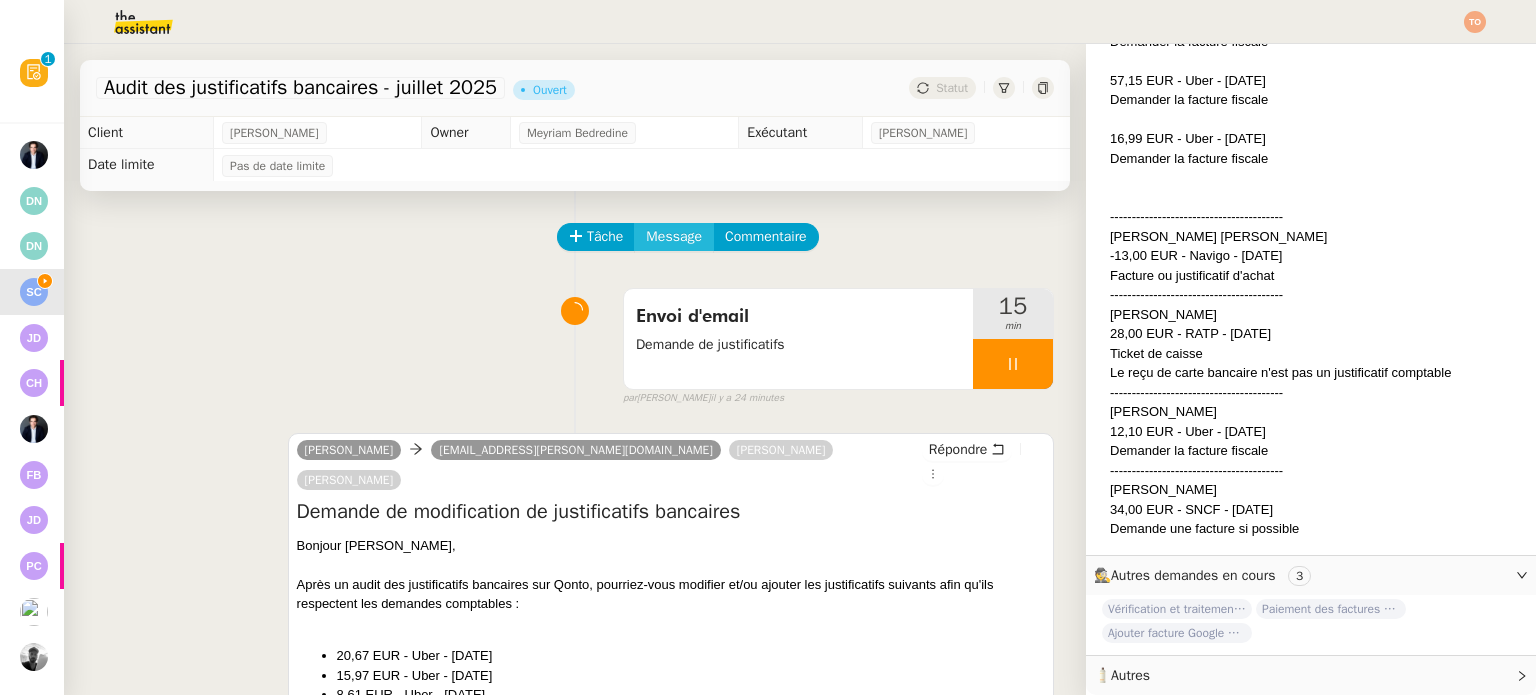 click on "Message" 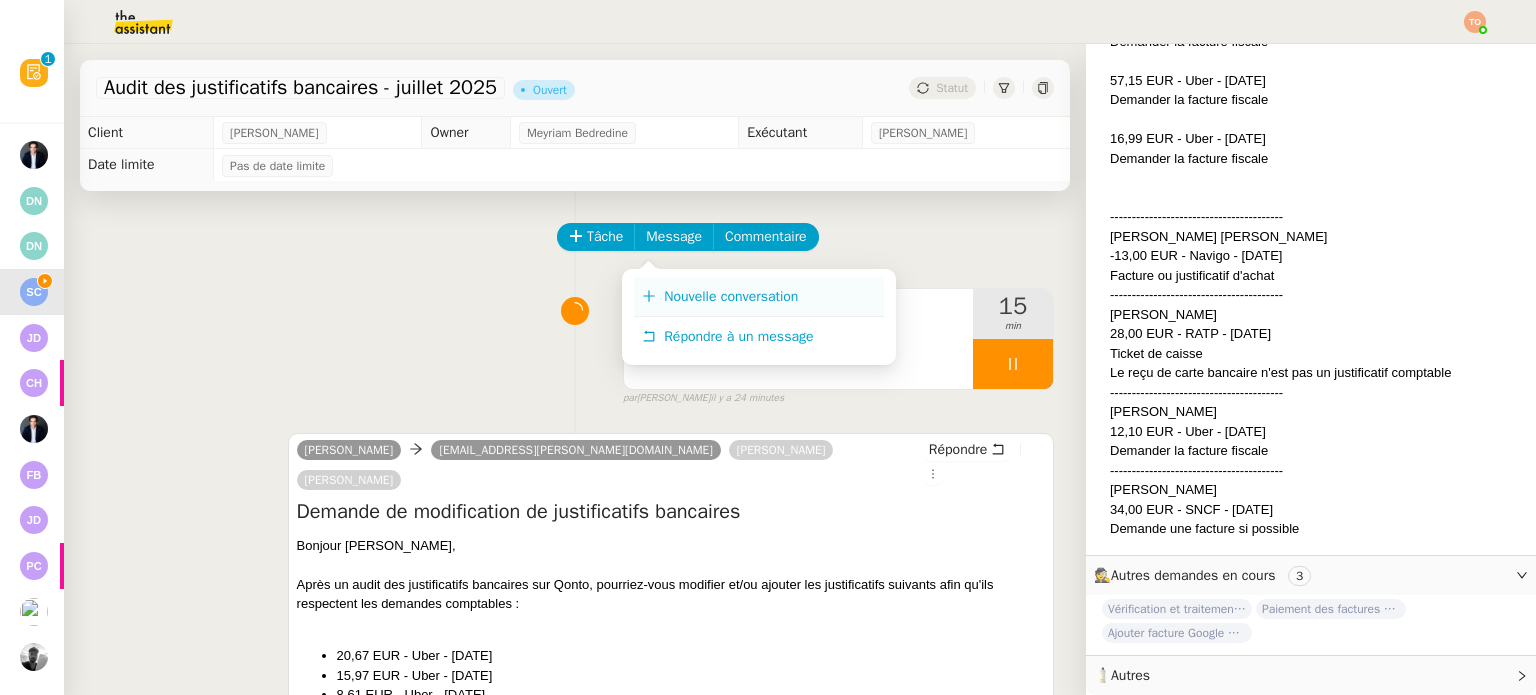 click on "Nouvelle conversation" at bounding box center [759, 297] 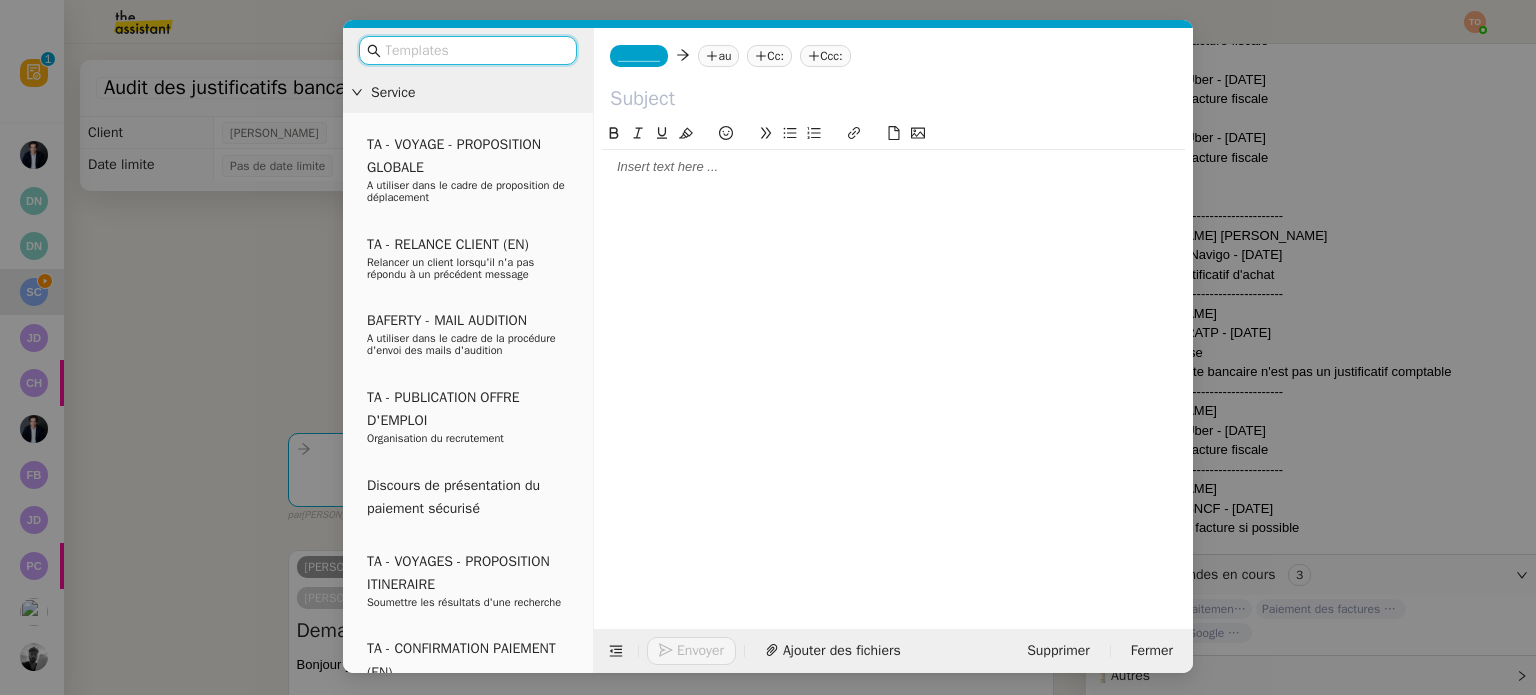 scroll, scrollTop: 1591, scrollLeft: 0, axis: vertical 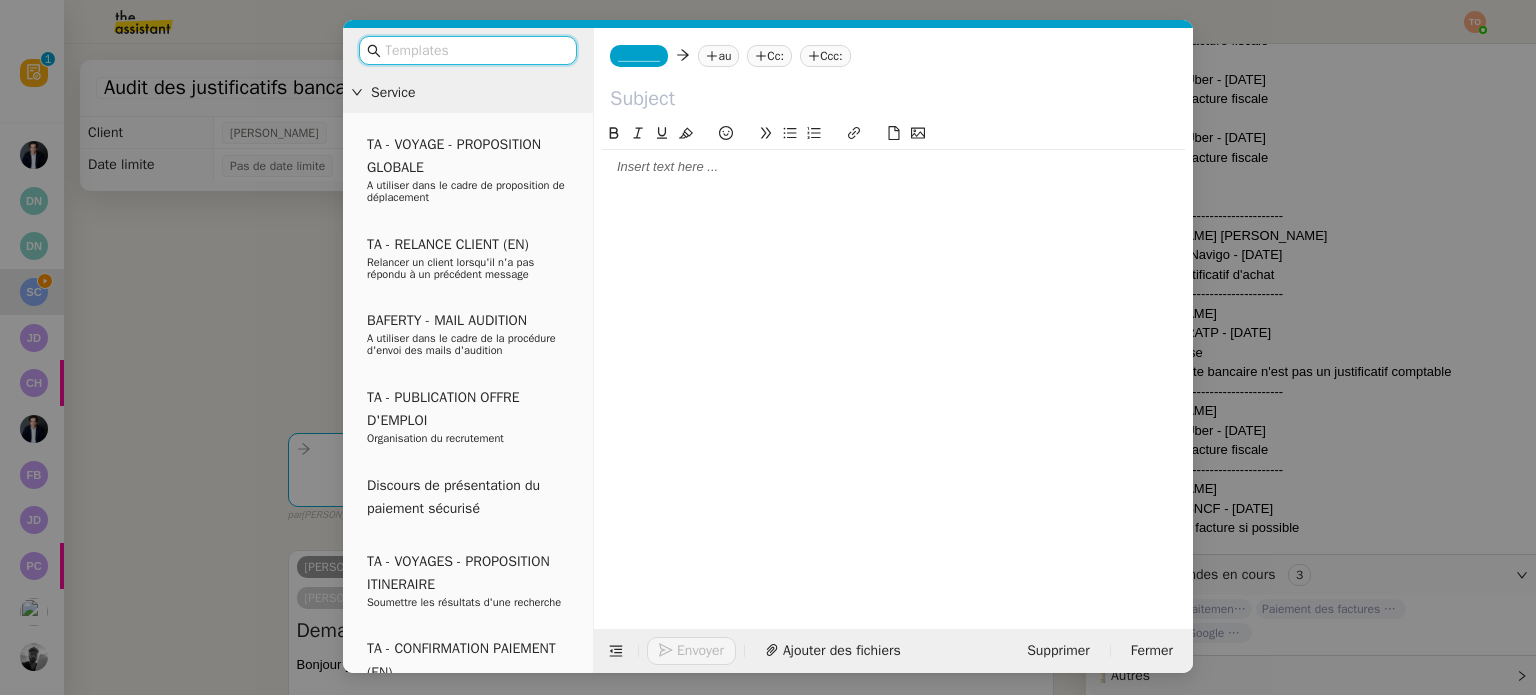 click 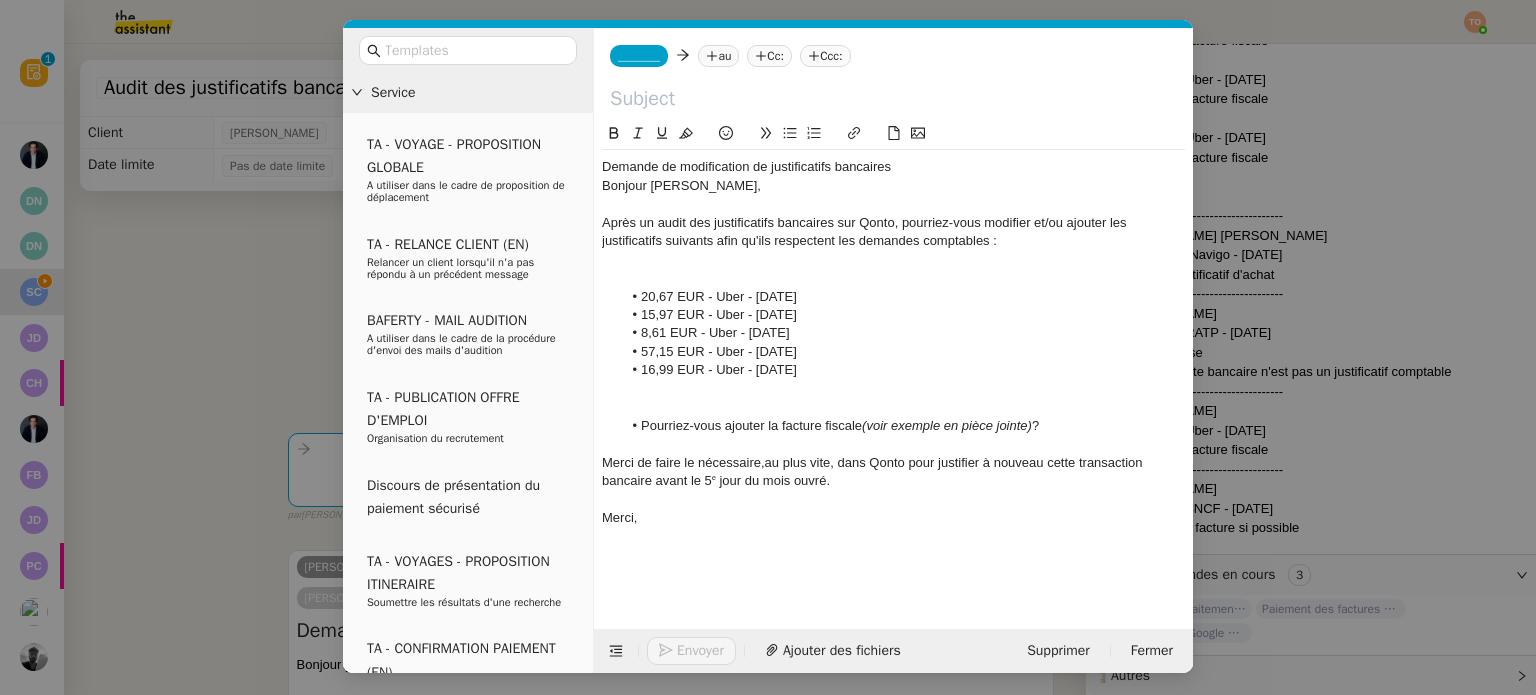 scroll, scrollTop: 0, scrollLeft: 0, axis: both 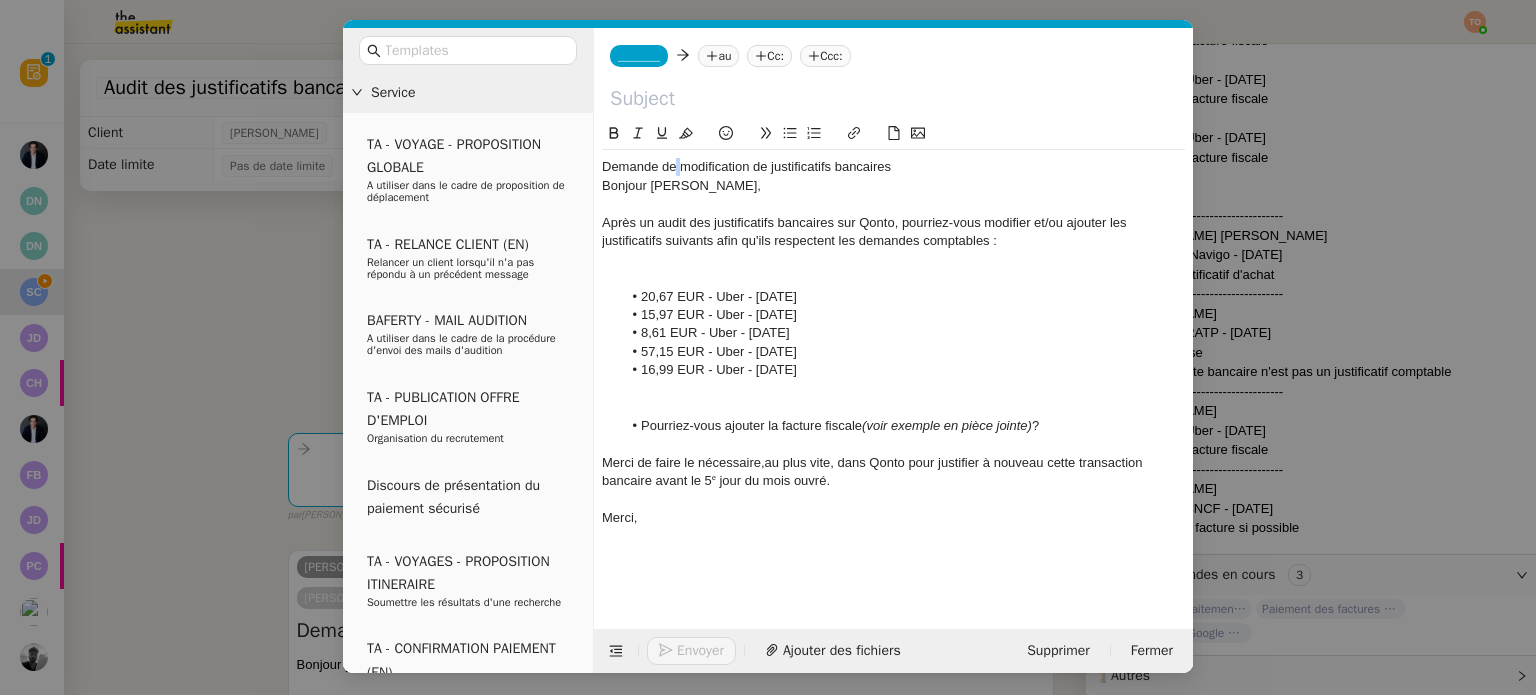 click on "Demande de modification de justificatifs bancaires" 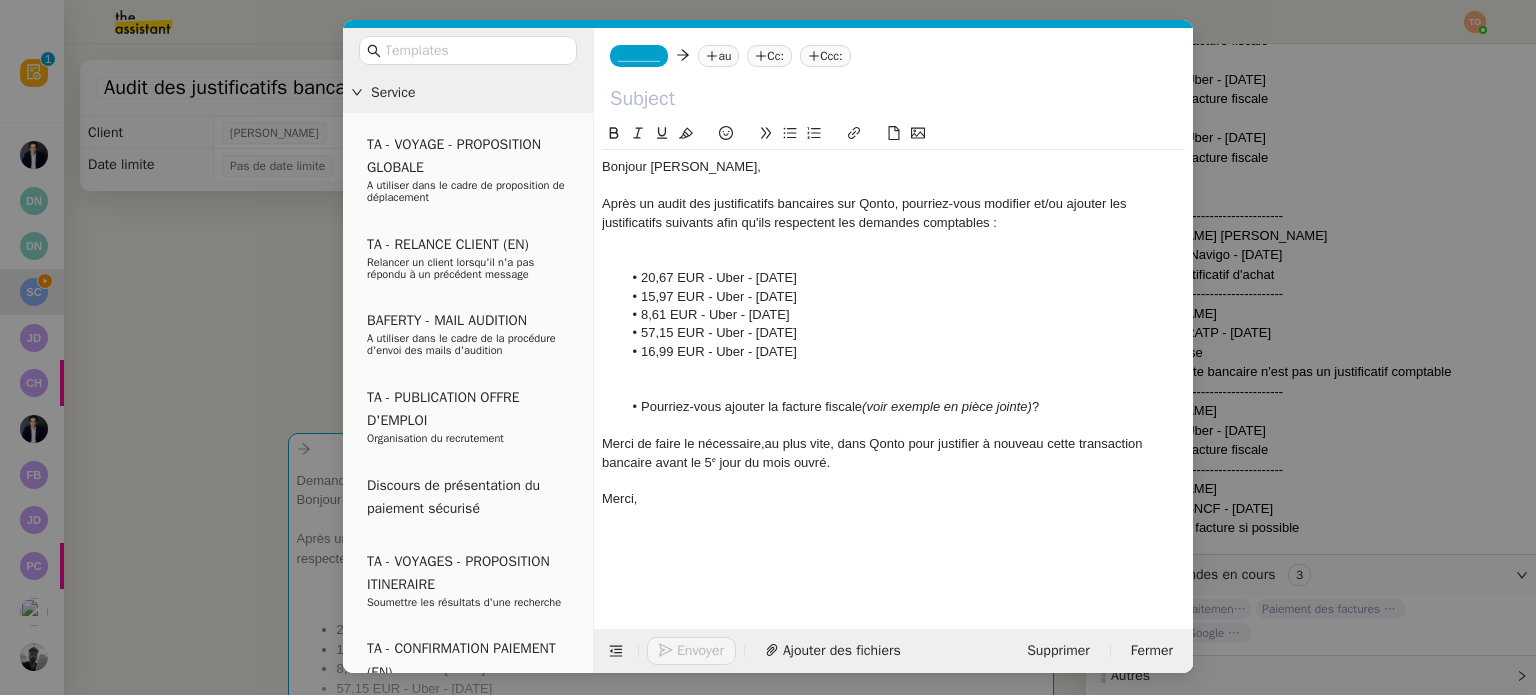 type 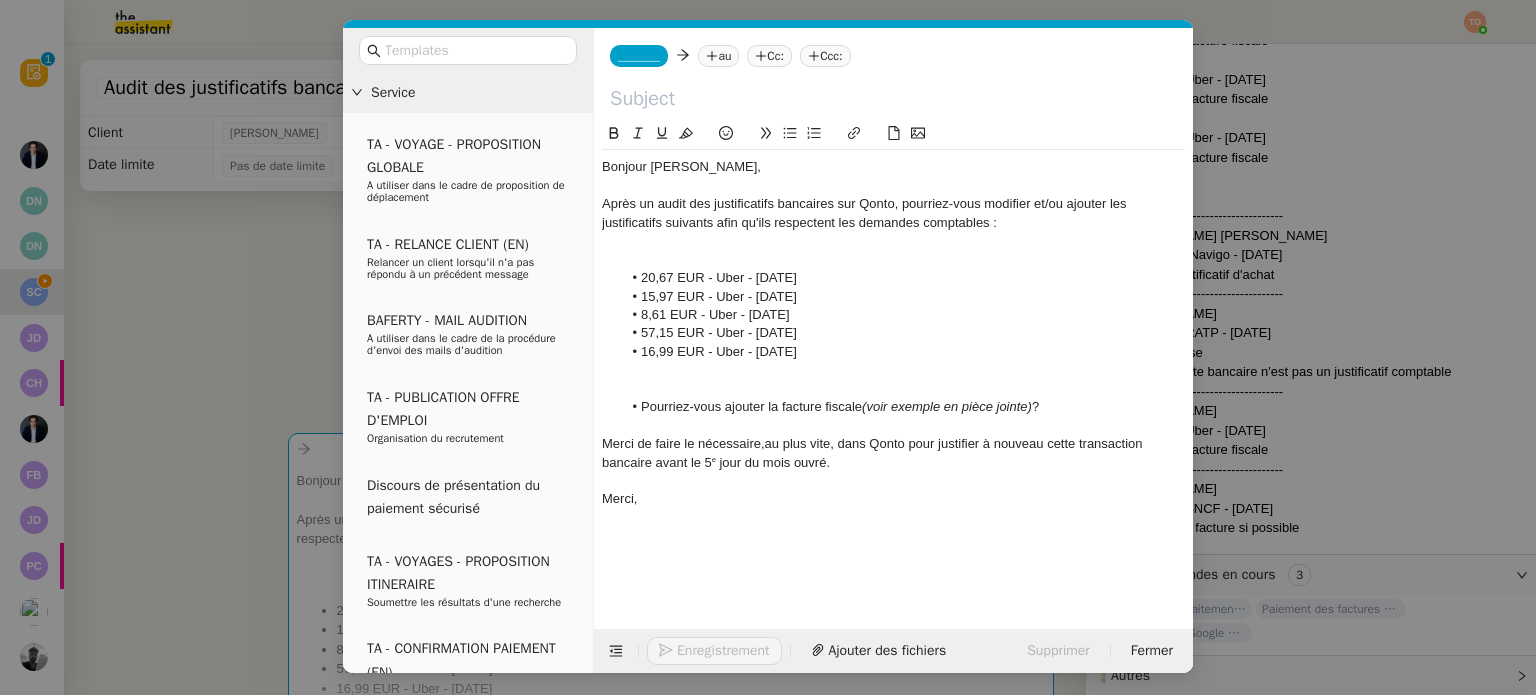 paste on "Demande de modification de justificatifs bancaires" 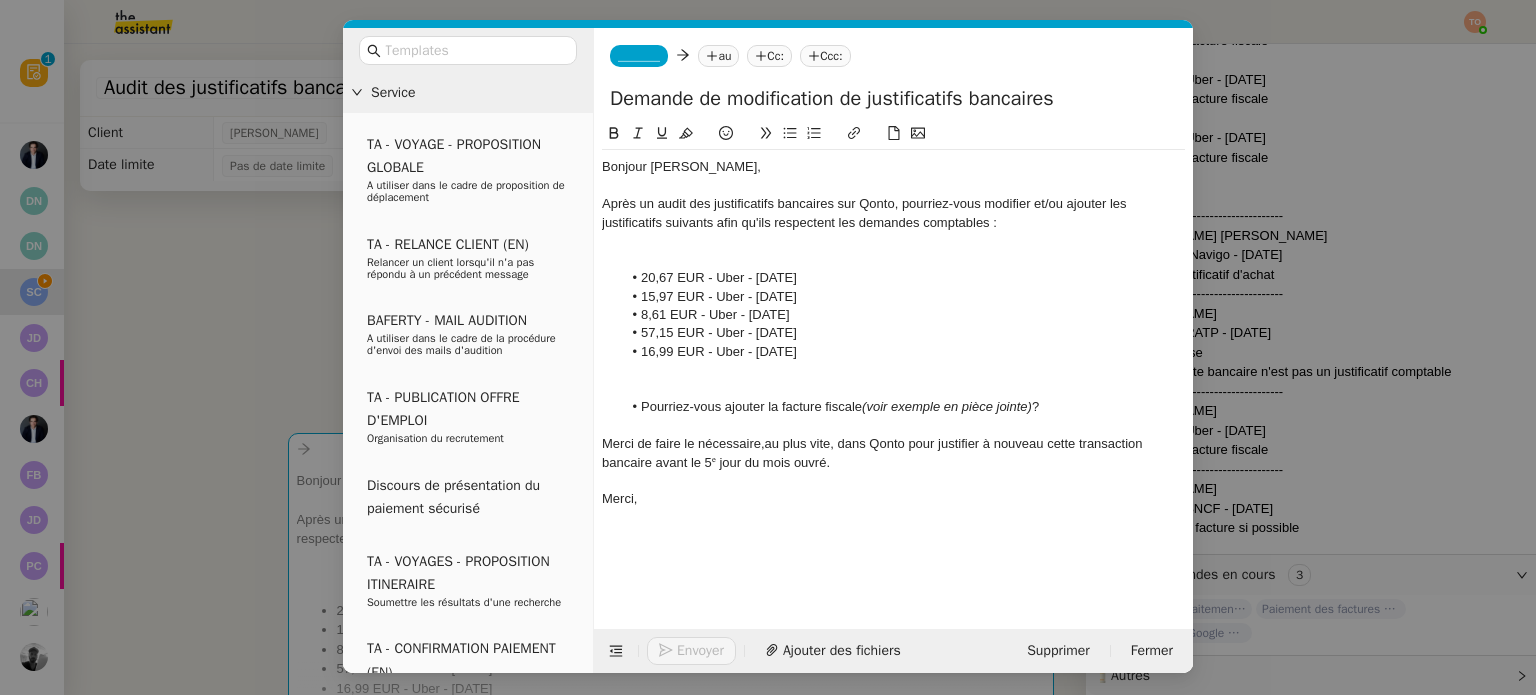 type on "Demande de modification de justificatifs bancaires" 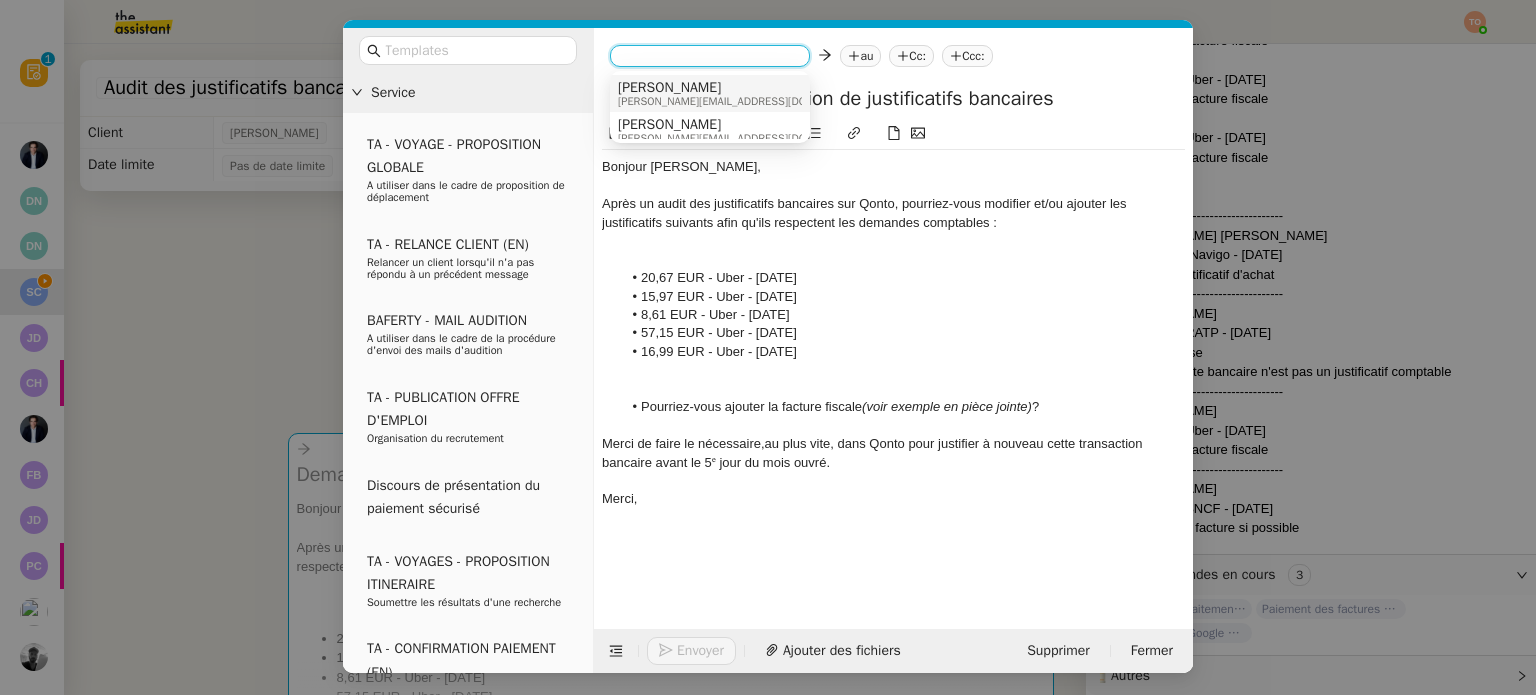 click on "[PERSON_NAME][EMAIL_ADDRESS][DOMAIN_NAME]" at bounding box center (743, 101) 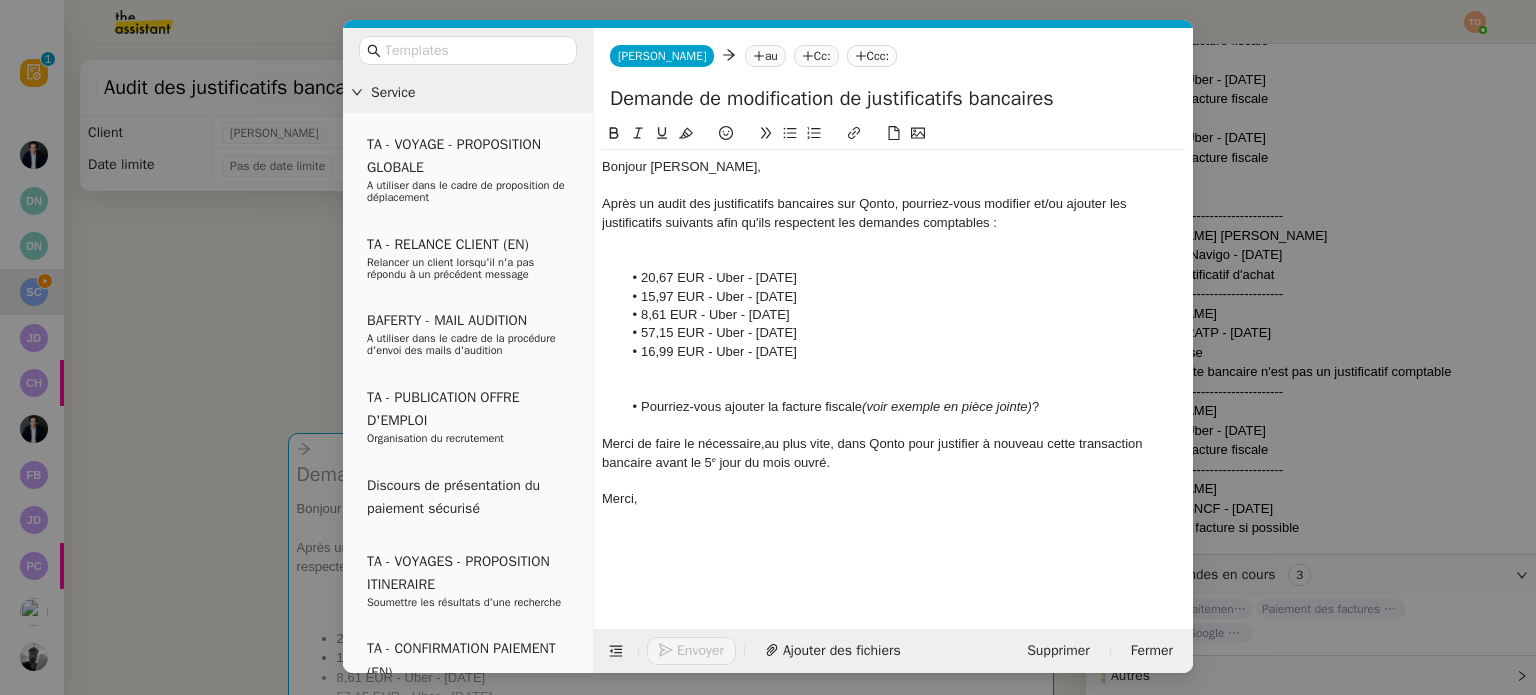 click on "Cc:" 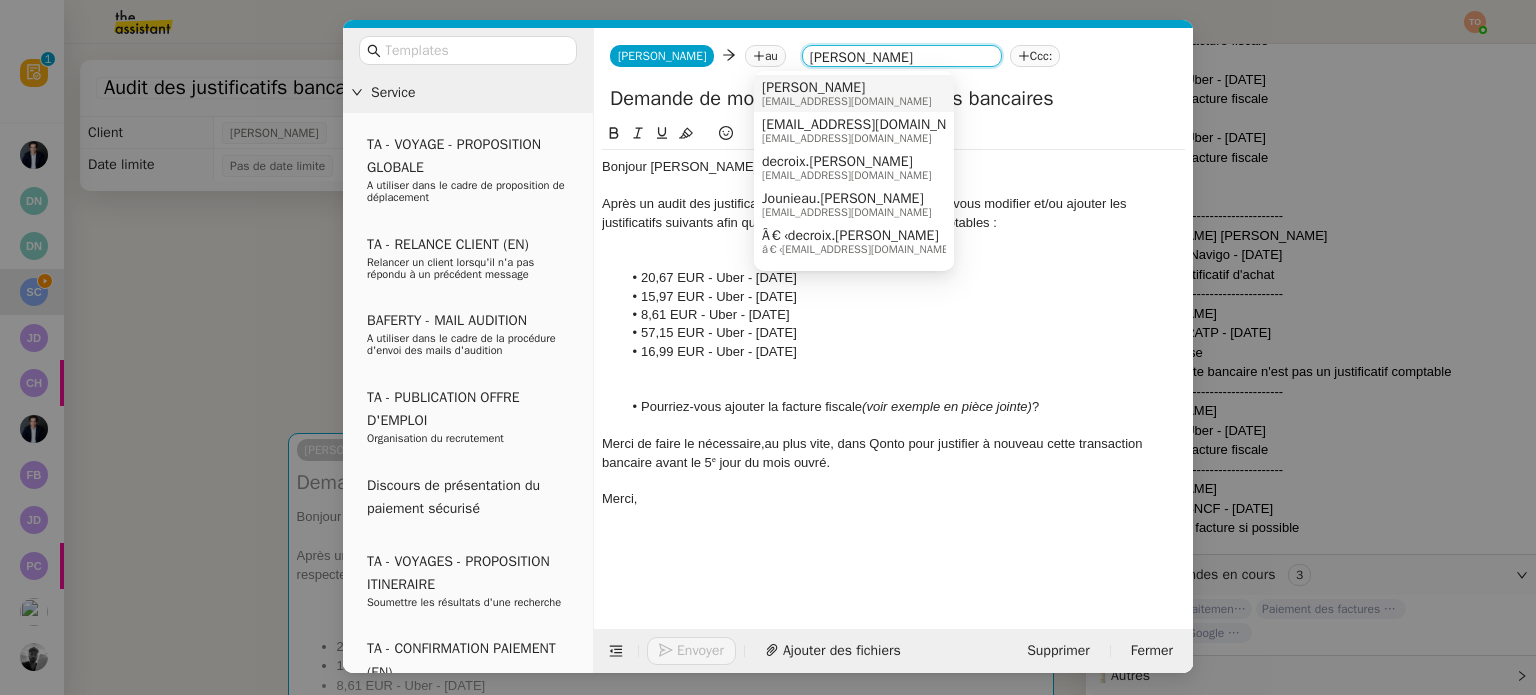 type on "julien add" 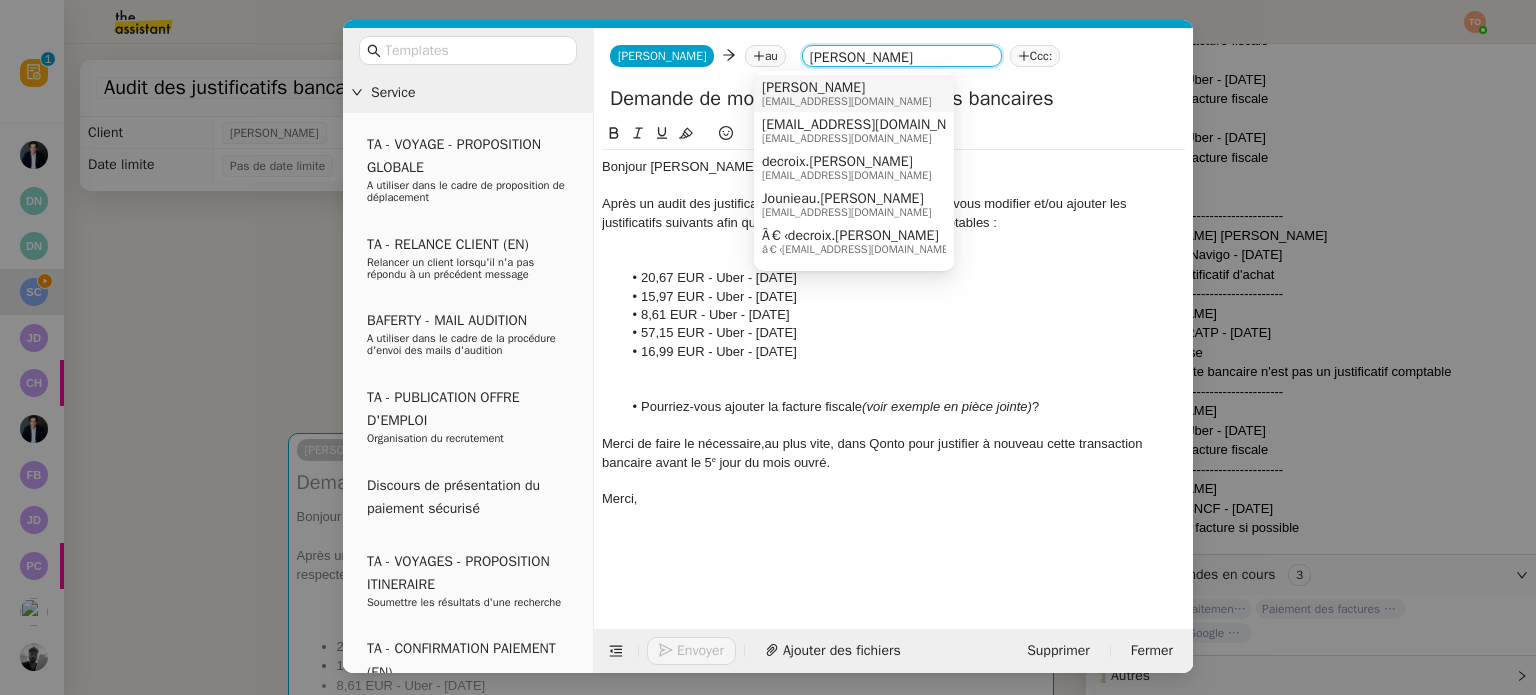 click on "[PERSON_NAME]" at bounding box center (846, 88) 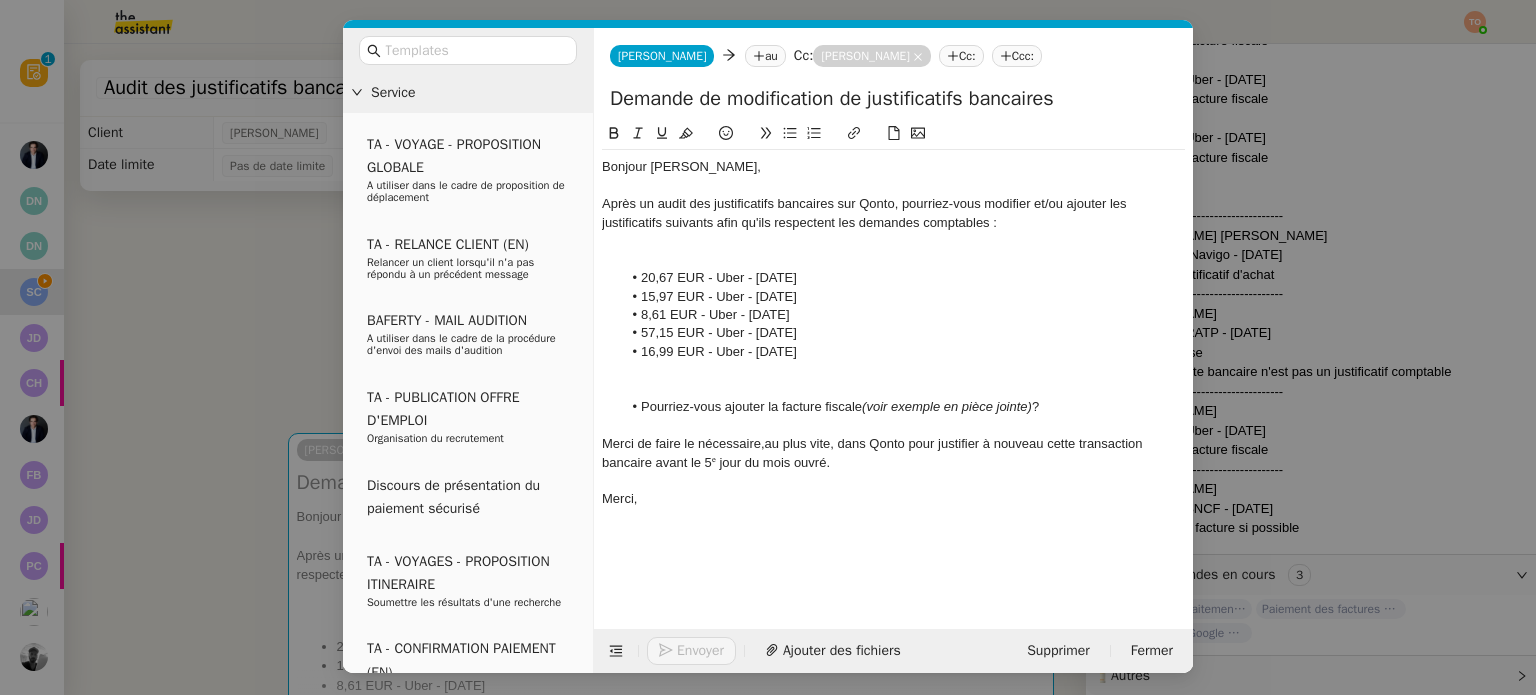 click 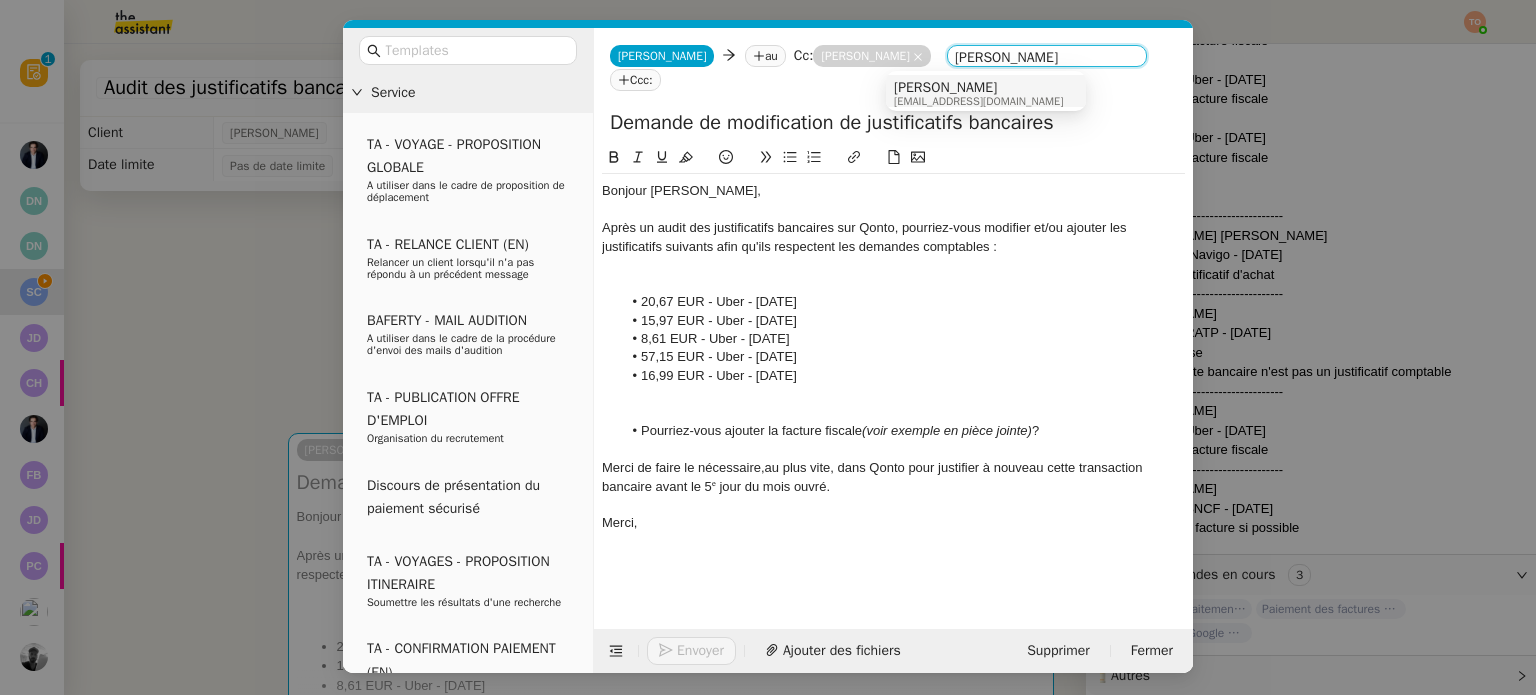 type on "sonia addin" 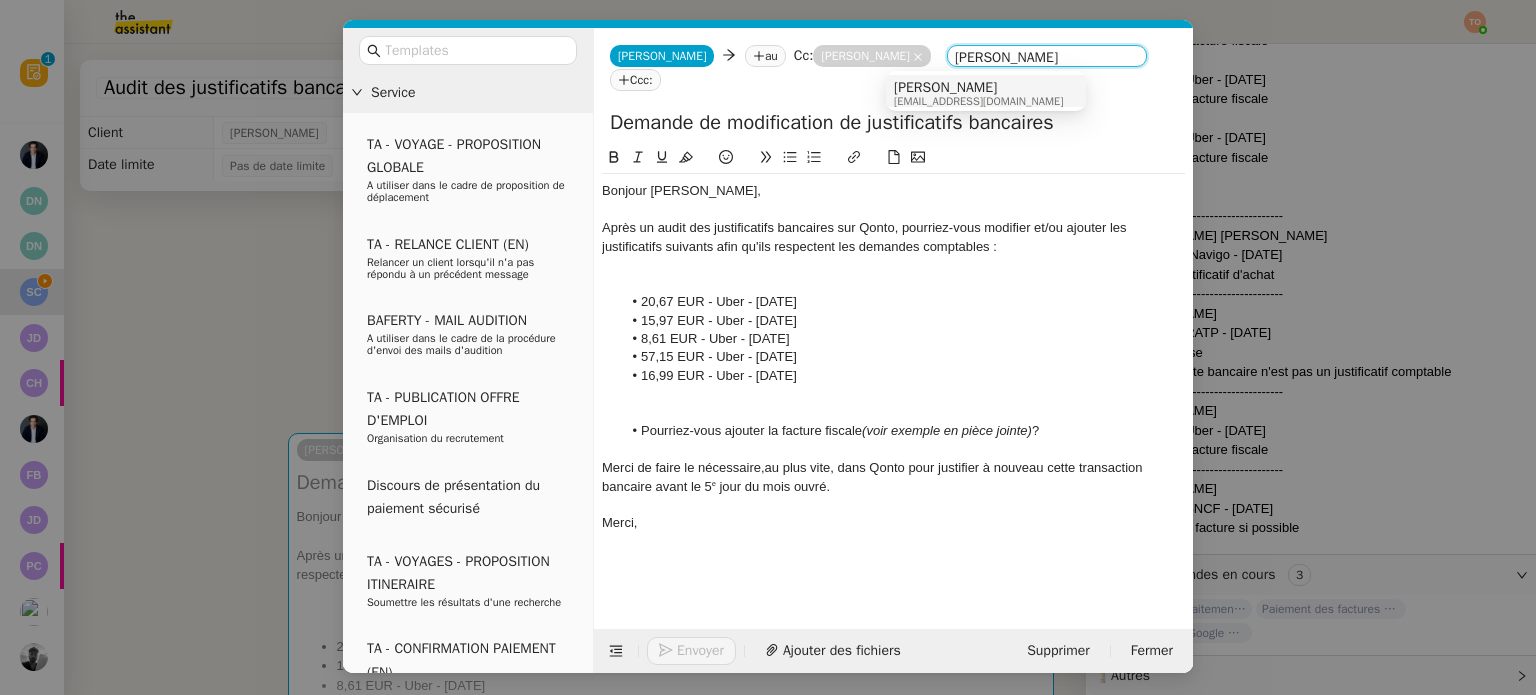 click on "[PERSON_NAME]" at bounding box center [978, 88] 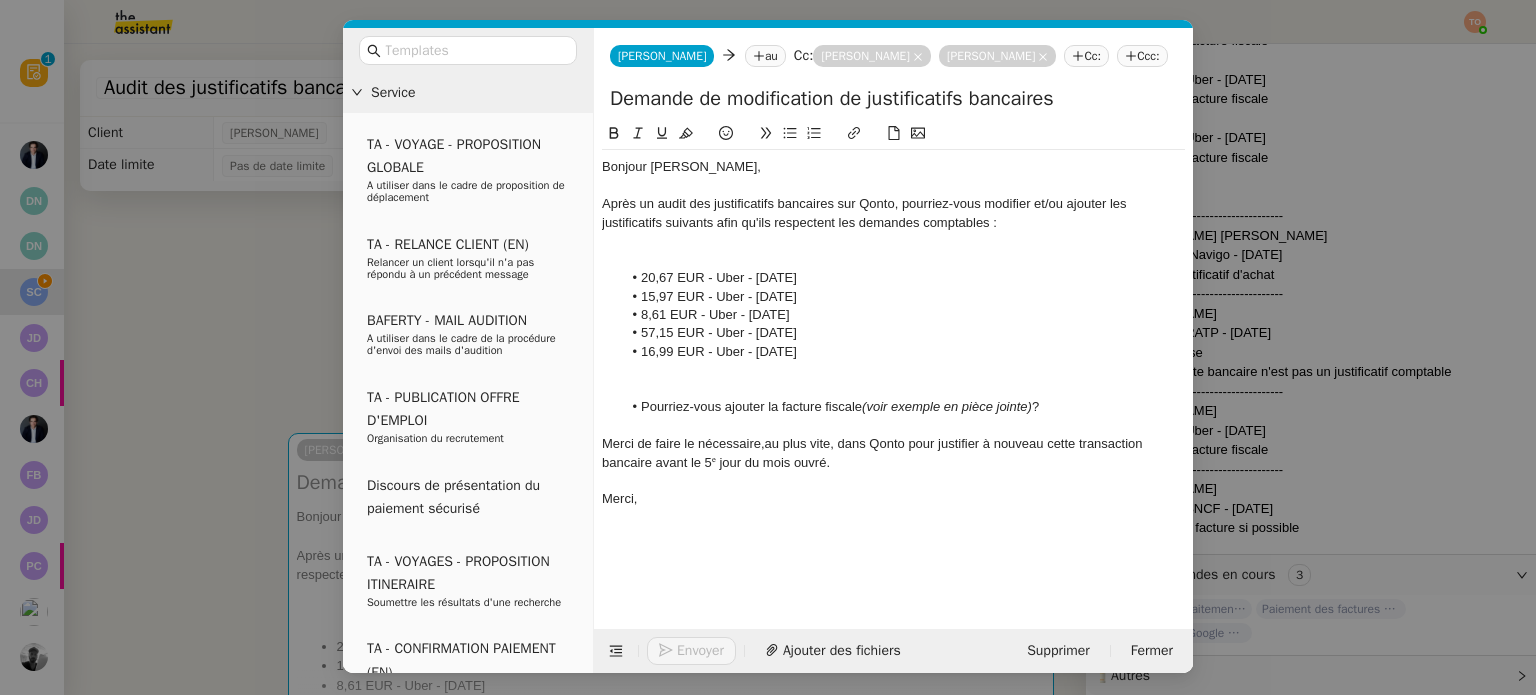 click on "Service TA - VOYAGE - PROPOSITION GLOBALE    A utiliser dans le cadre de proposition de déplacement TA - RELANCE CLIENT (EN)    Relancer un client lorsqu'il n'a pas répondu à un précédent message BAFERTY - MAIL AUDITION    A utiliser dans le cadre de la procédure d'envoi des mails d'audition TA - PUBLICATION OFFRE D'EMPLOI     Organisation du recrutement Discours de présentation du paiement sécurisé    TA - VOYAGES - PROPOSITION ITINERAIRE    Soumettre les résultats d'une recherche TA - CONFIRMATION PAIEMENT (EN)    Confirmer avec le client de modèle de transaction - Attention Plan Pro nécessaire. TA - COURRIER EXPEDIE (recommandé)    A utiliser dans le cadre de l'envoi d'un courrier recommandé TA - PARTAGE DE CALENDRIER (EN)    A utiliser pour demander au client de partager son calendrier afin de faciliter l'accès et la gestion PSPI - Appel de fonds MJL    A utiliser dans le cadre de la procédure d'appel de fonds MJL TA - RELANCE CLIENT    TA - AR PROCEDURES        21 YIELD" at bounding box center (768, 347) 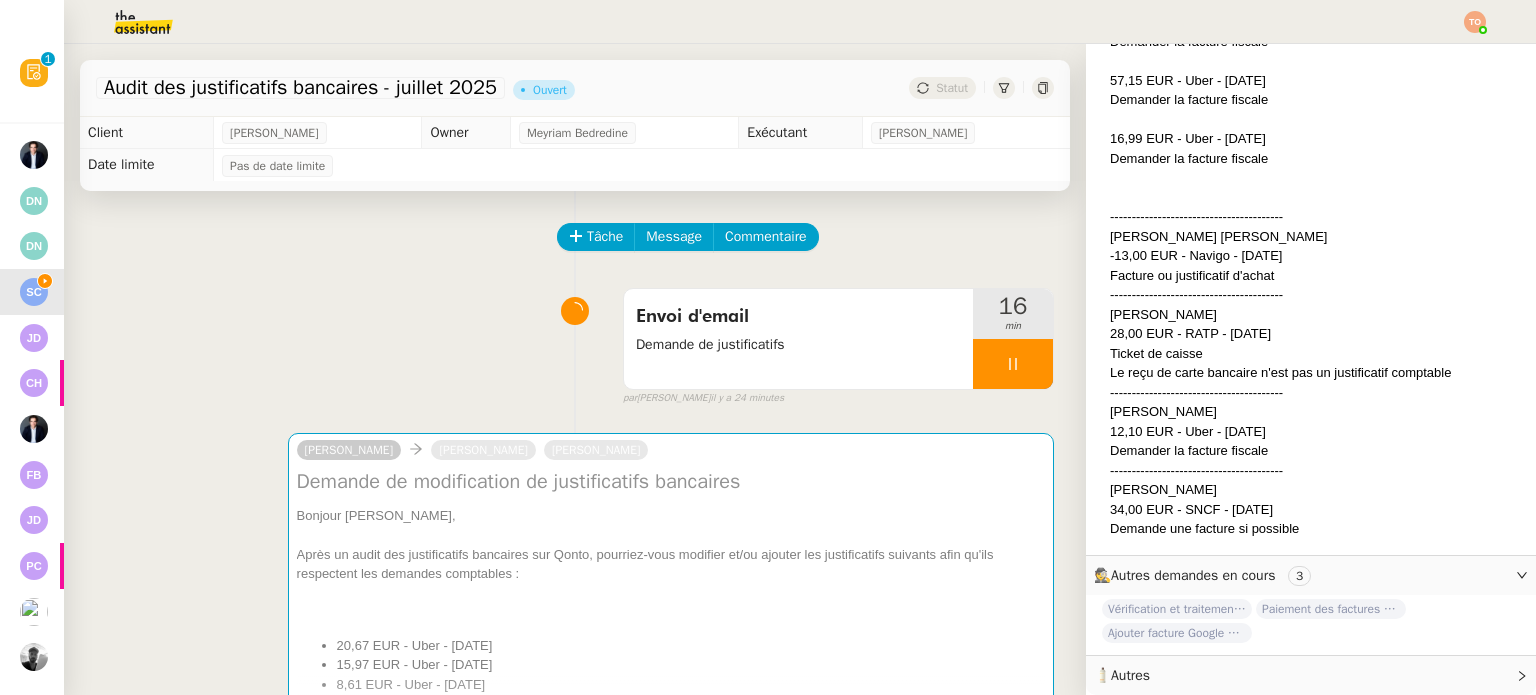 scroll, scrollTop: 1588, scrollLeft: 0, axis: vertical 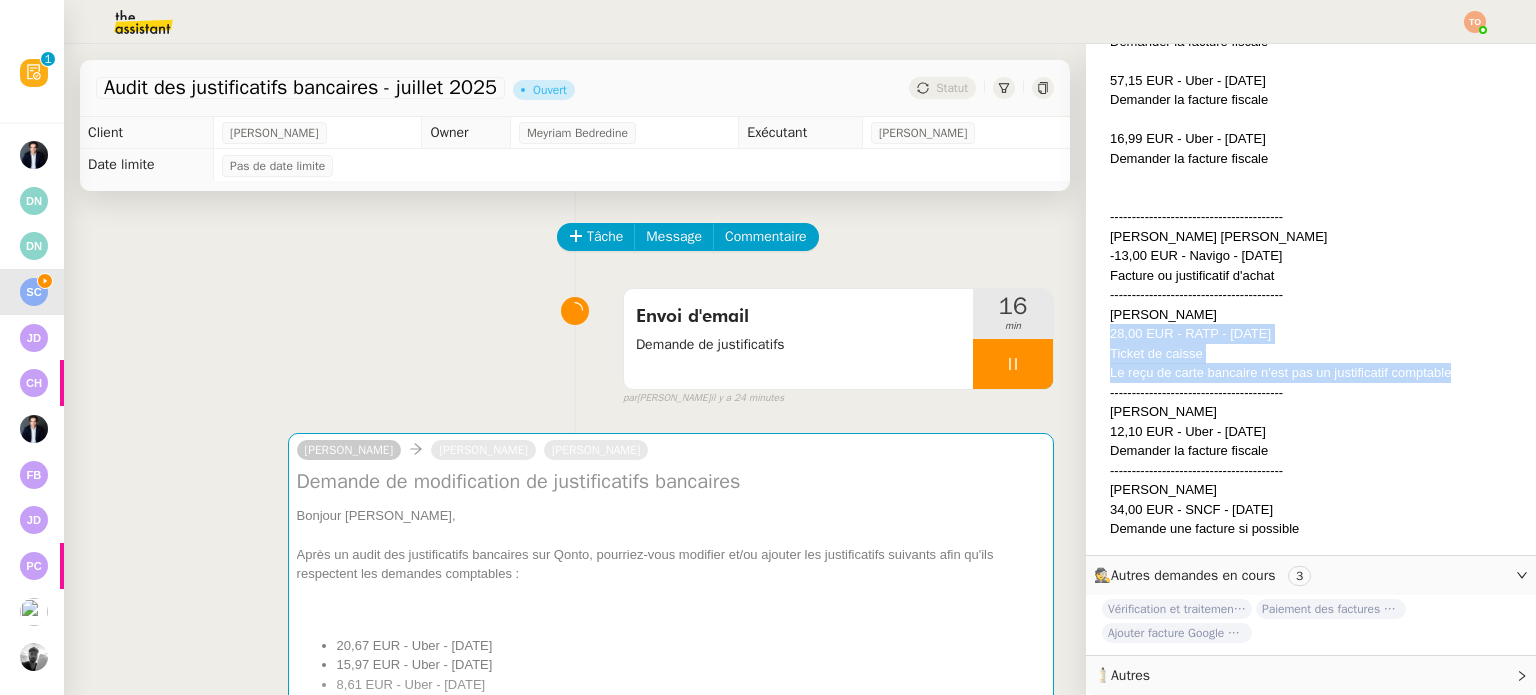 drag, startPoint x: 1099, startPoint y: 324, endPoint x: 1464, endPoint y: 356, distance: 366.40005 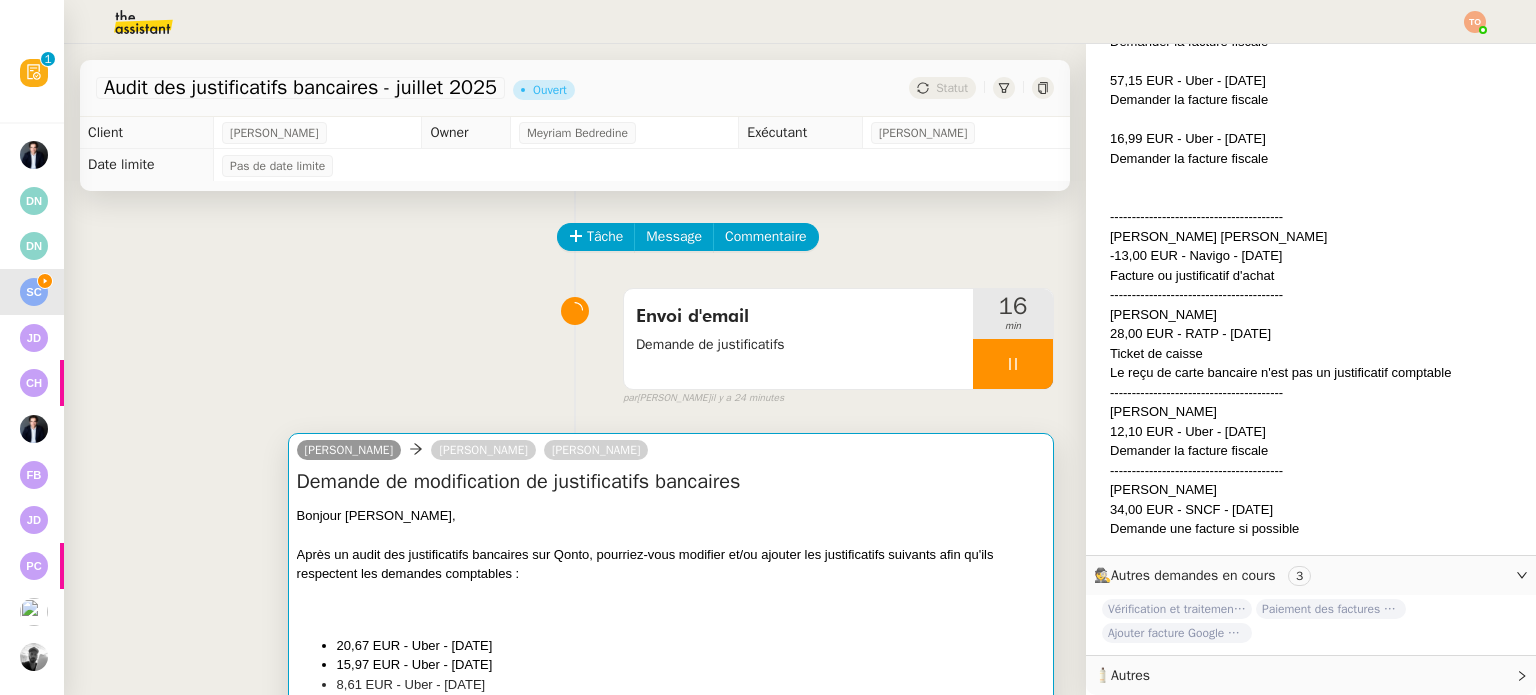 click on "Après un audit des justificatifs bancaires sur Qonto, pourriez-vous modifier et/ou ajouter les justificatifs suivants afin qu'ils respectent les demandes comptables :" at bounding box center [645, 564] 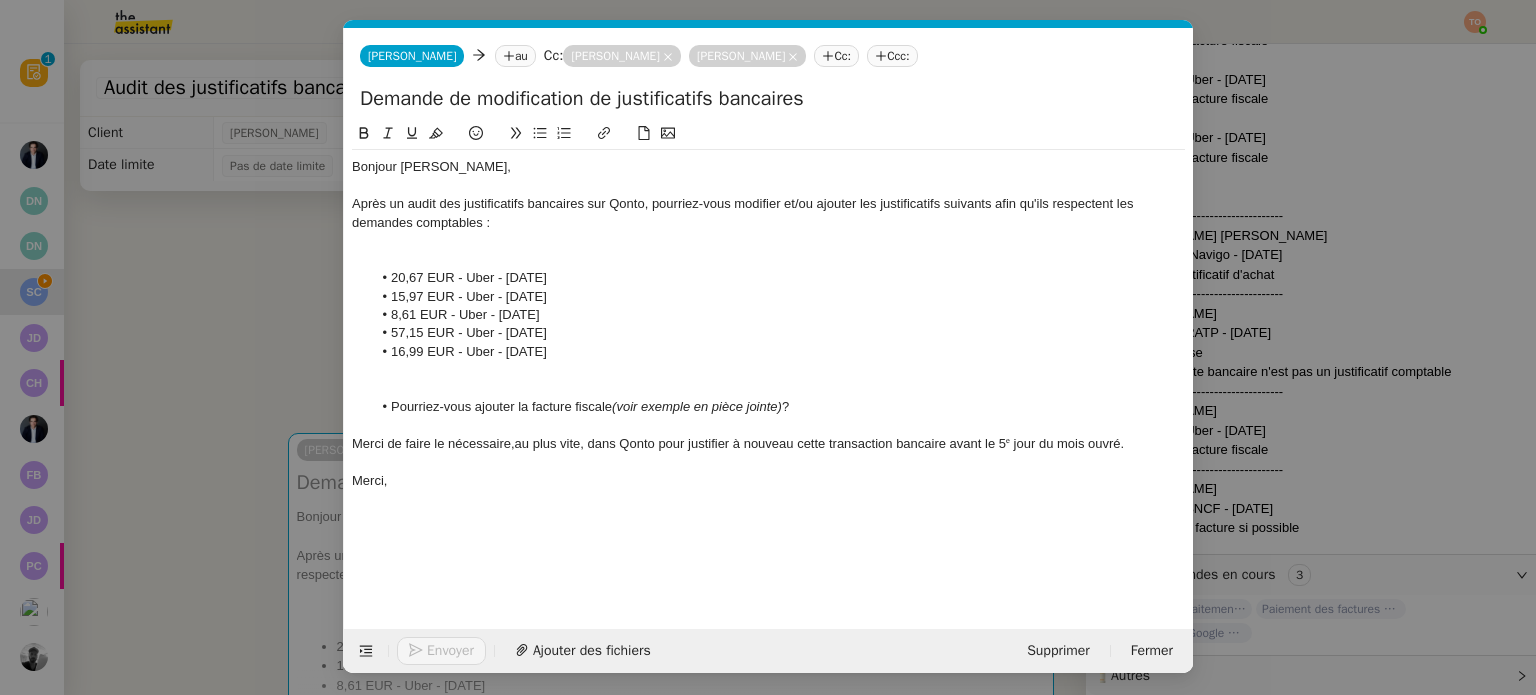 scroll, scrollTop: 1591, scrollLeft: 0, axis: vertical 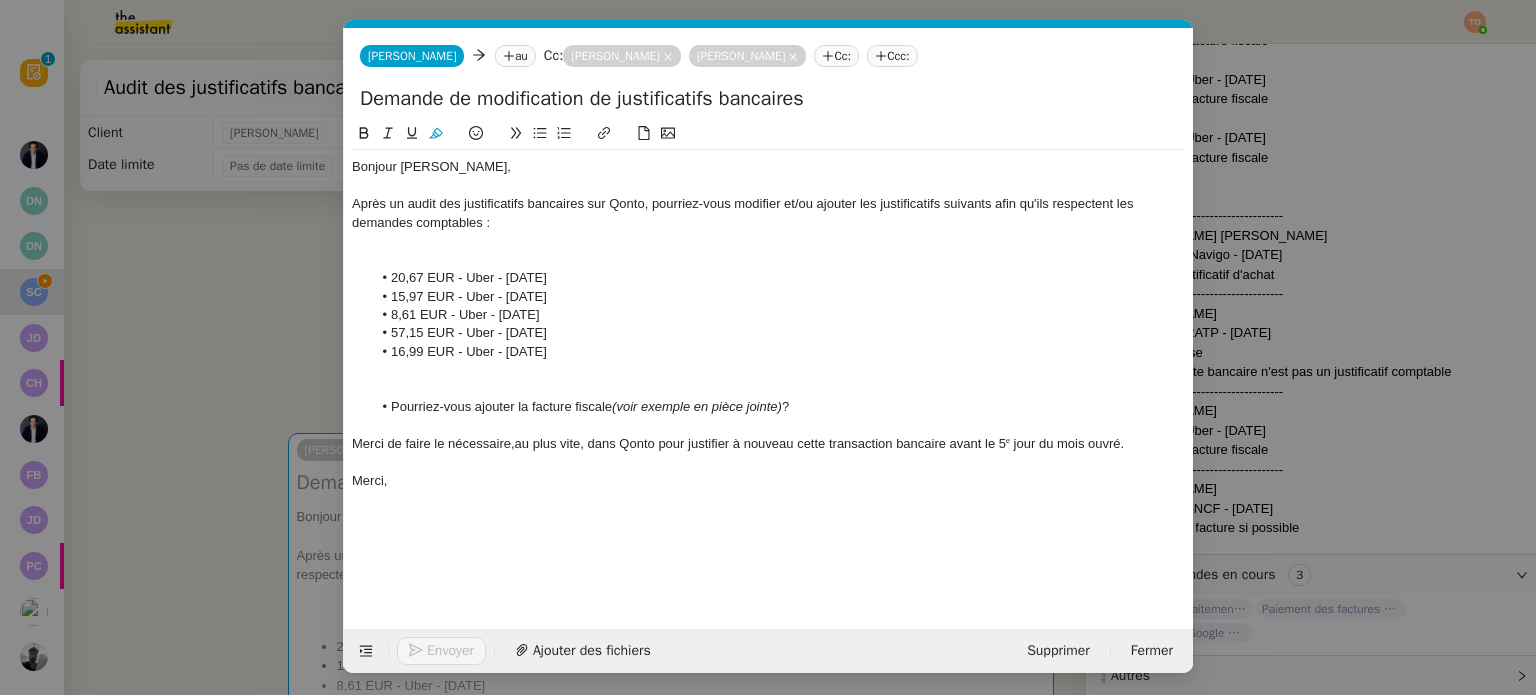 click on "Bonjour Jérôme," 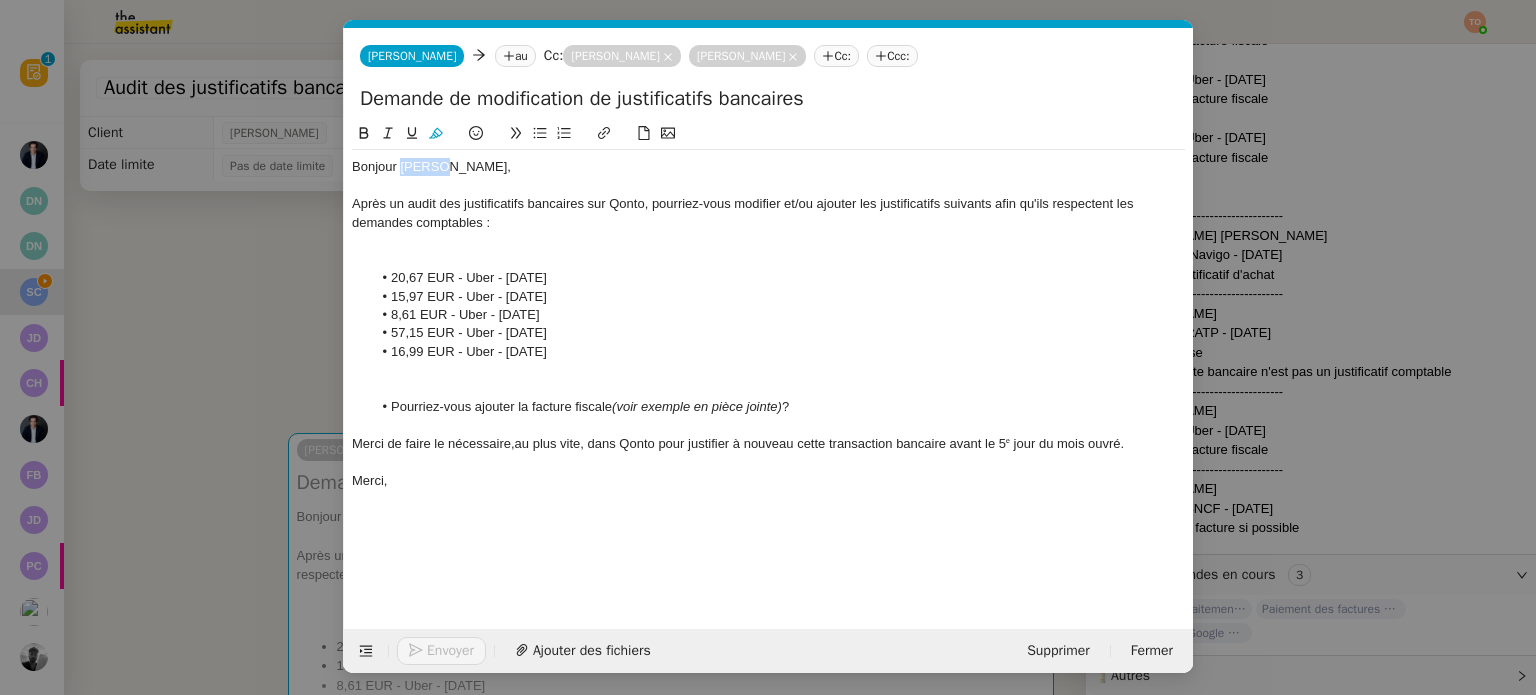 type 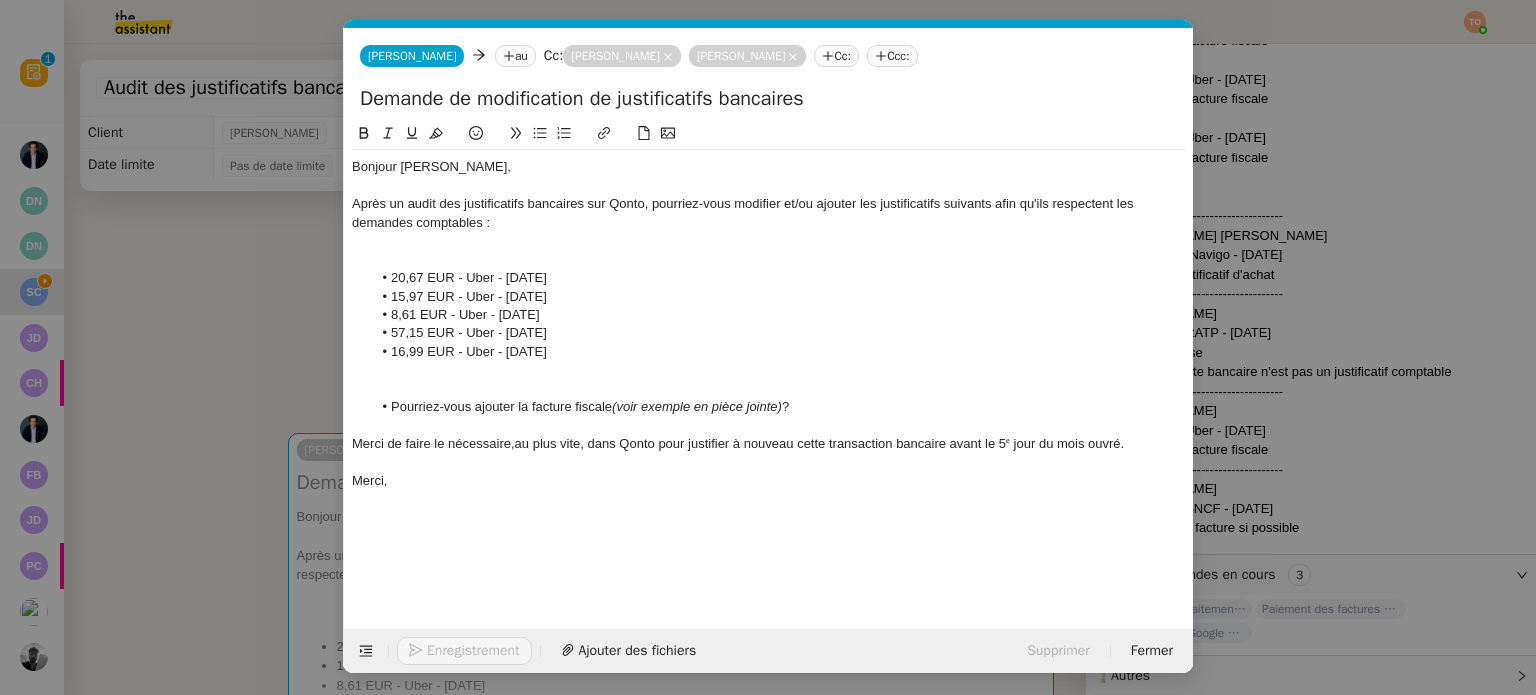 click on "au" 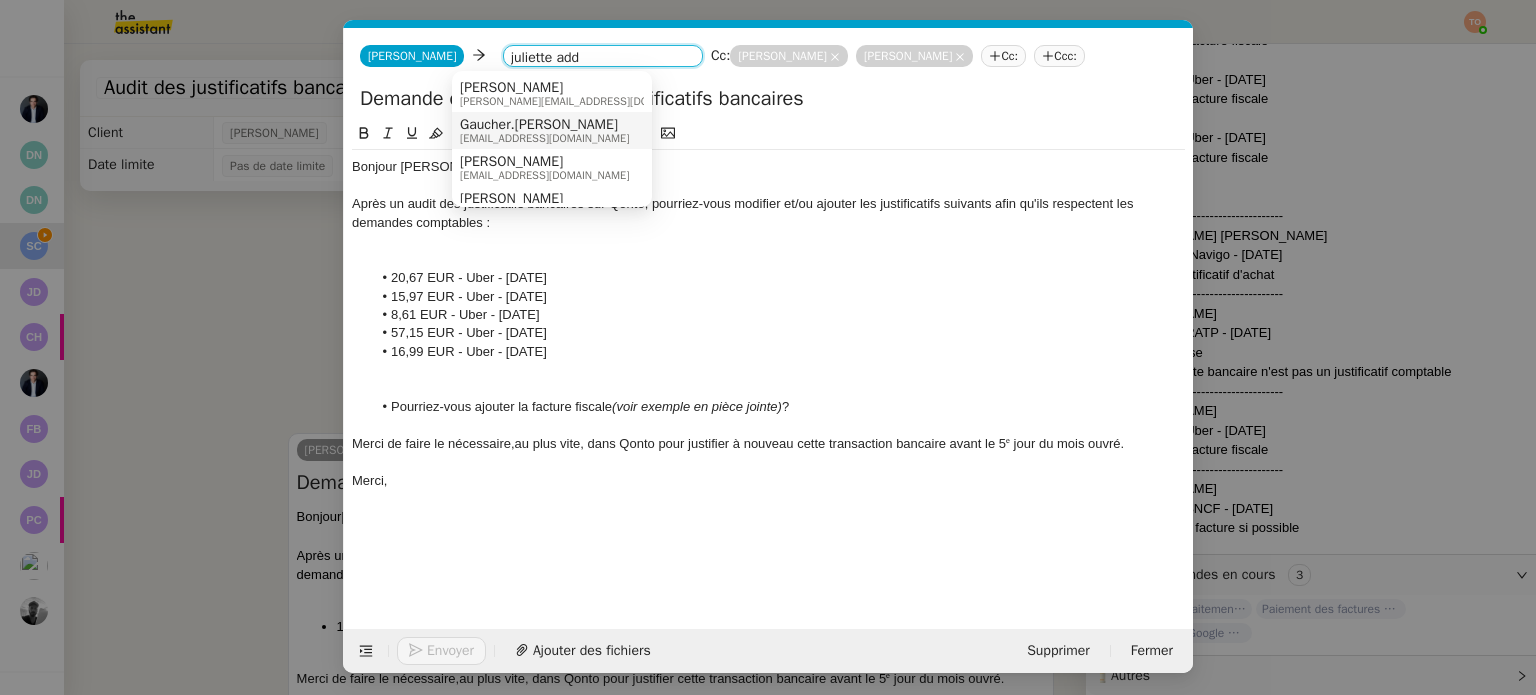 type on "juliette add" 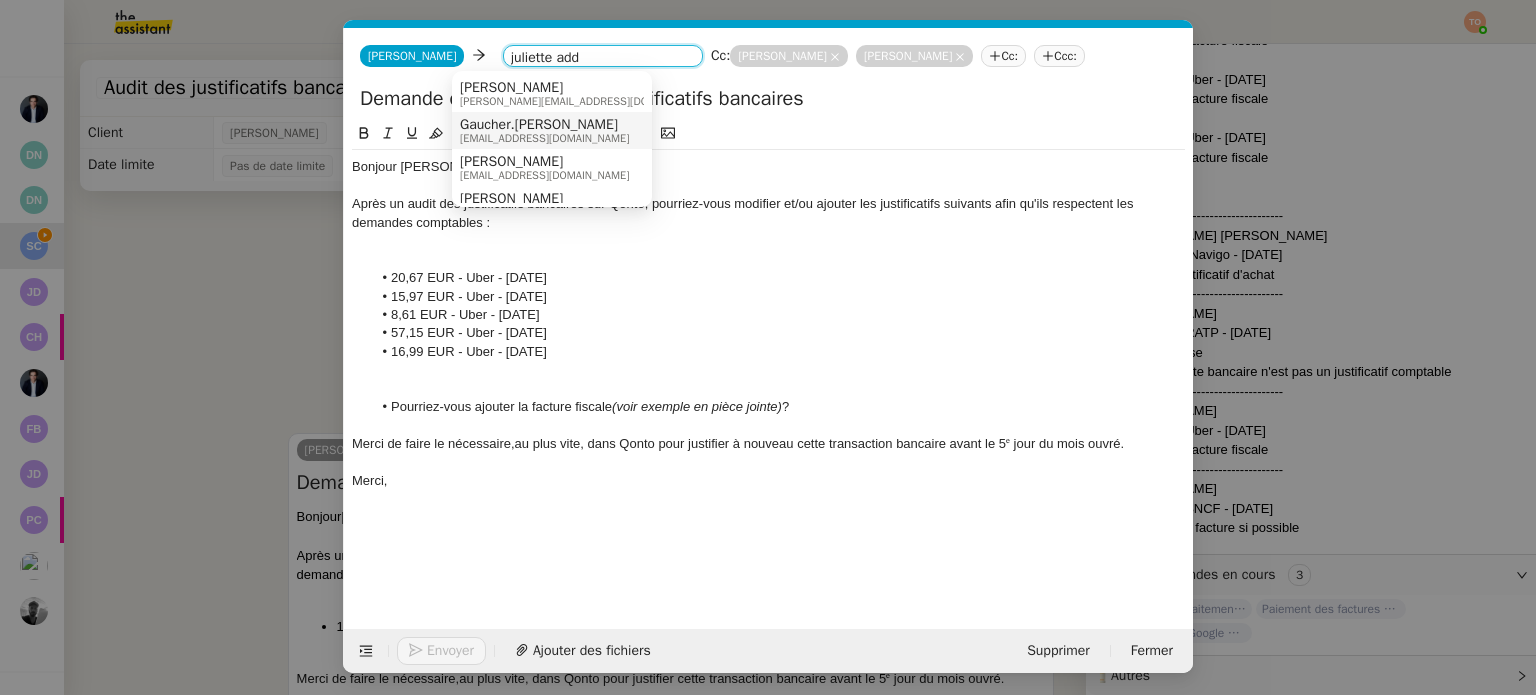 click on "Gaucher.juliette" at bounding box center [544, 125] 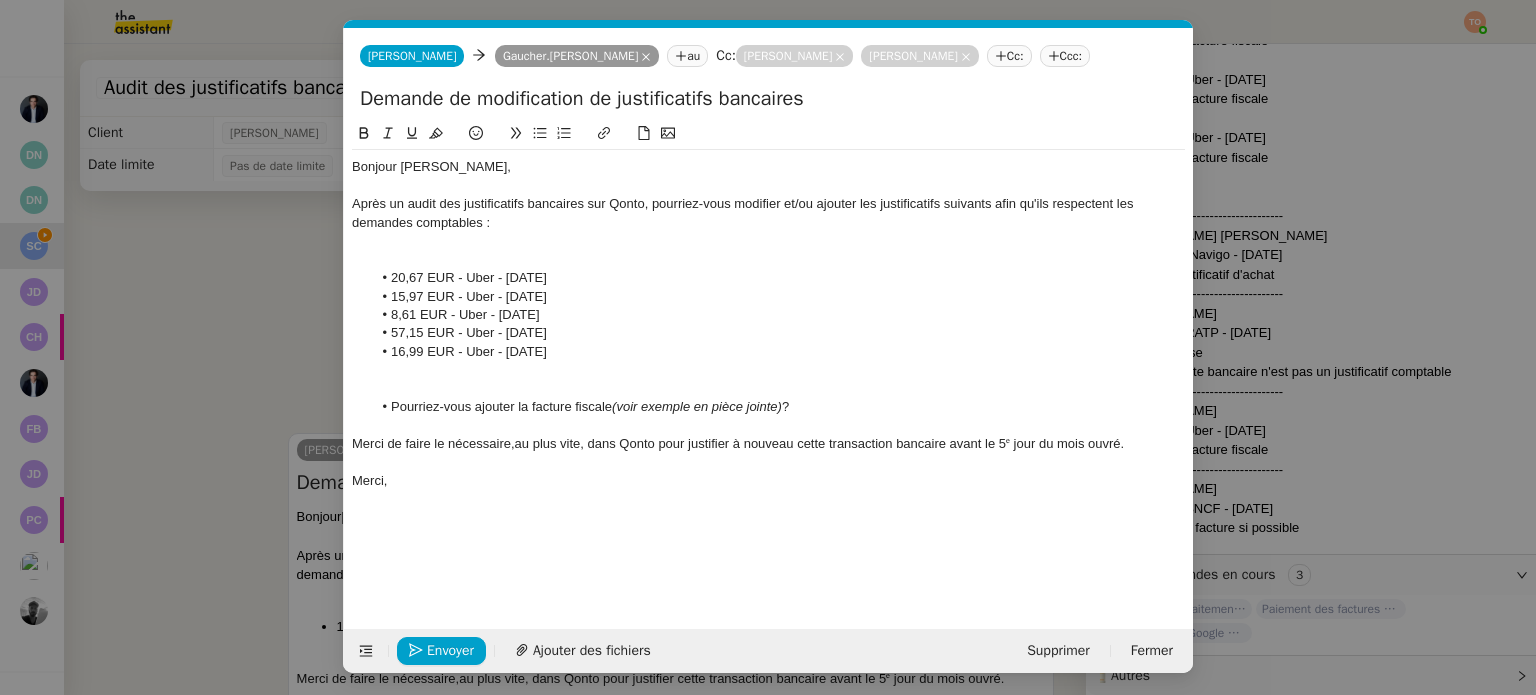drag, startPoint x: 590, startPoint y: 346, endPoint x: 355, endPoint y: 250, distance: 253.85233 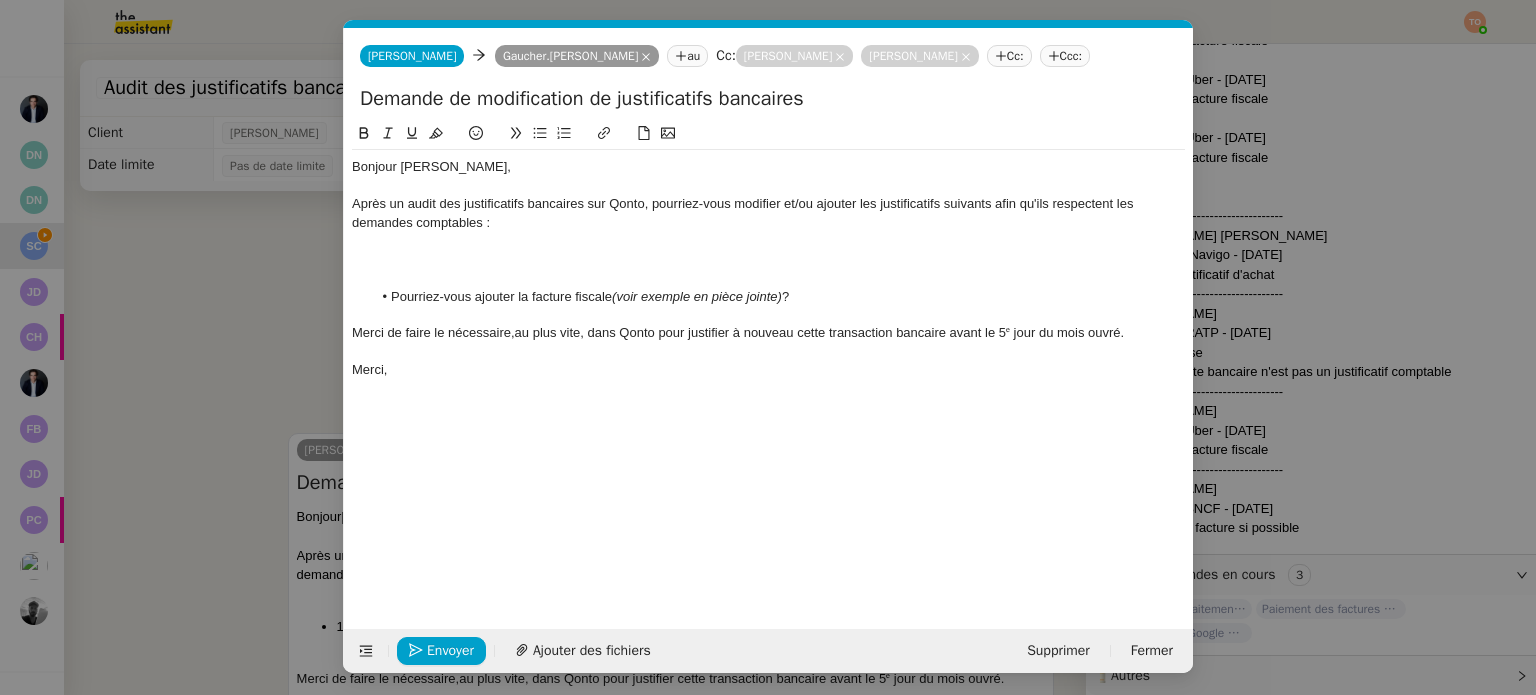 scroll, scrollTop: 0, scrollLeft: 0, axis: both 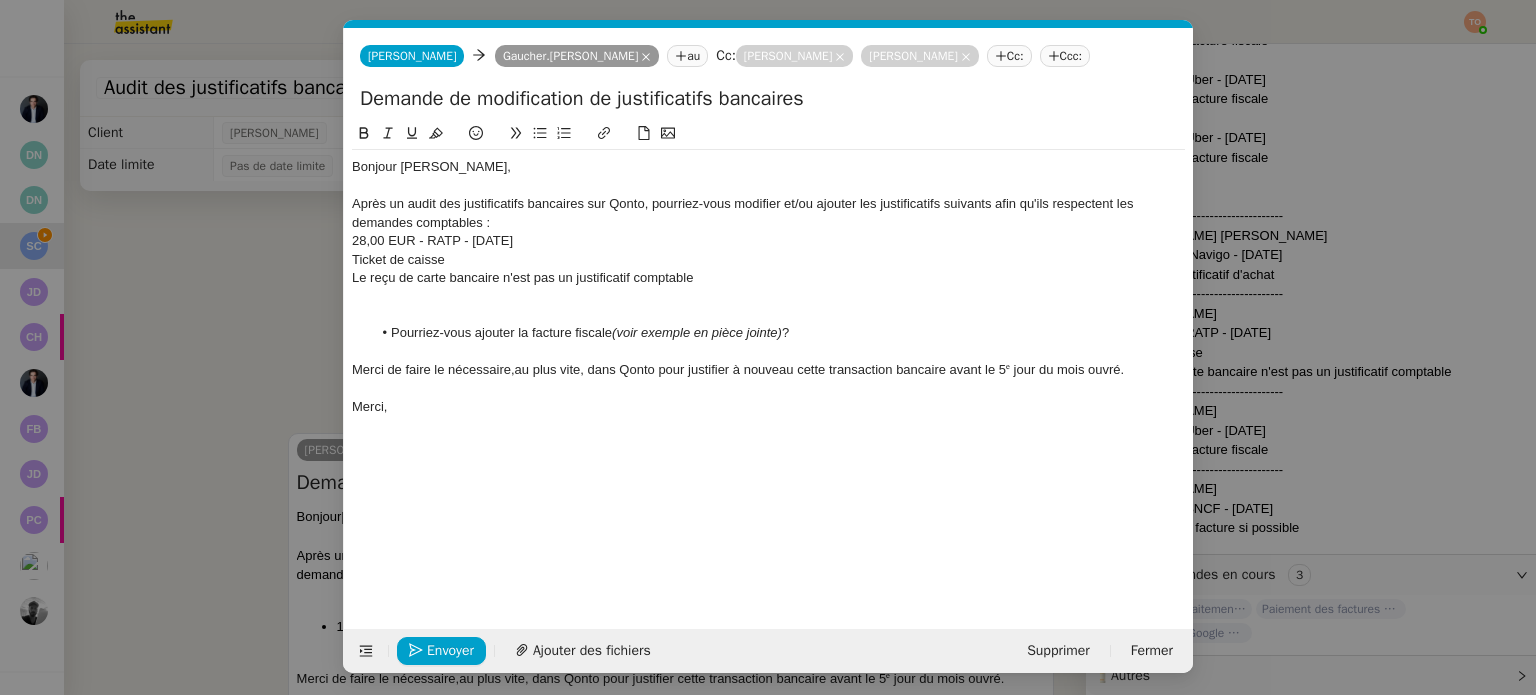 click on "28,00 EUR - RATP - 23 juin 2025" 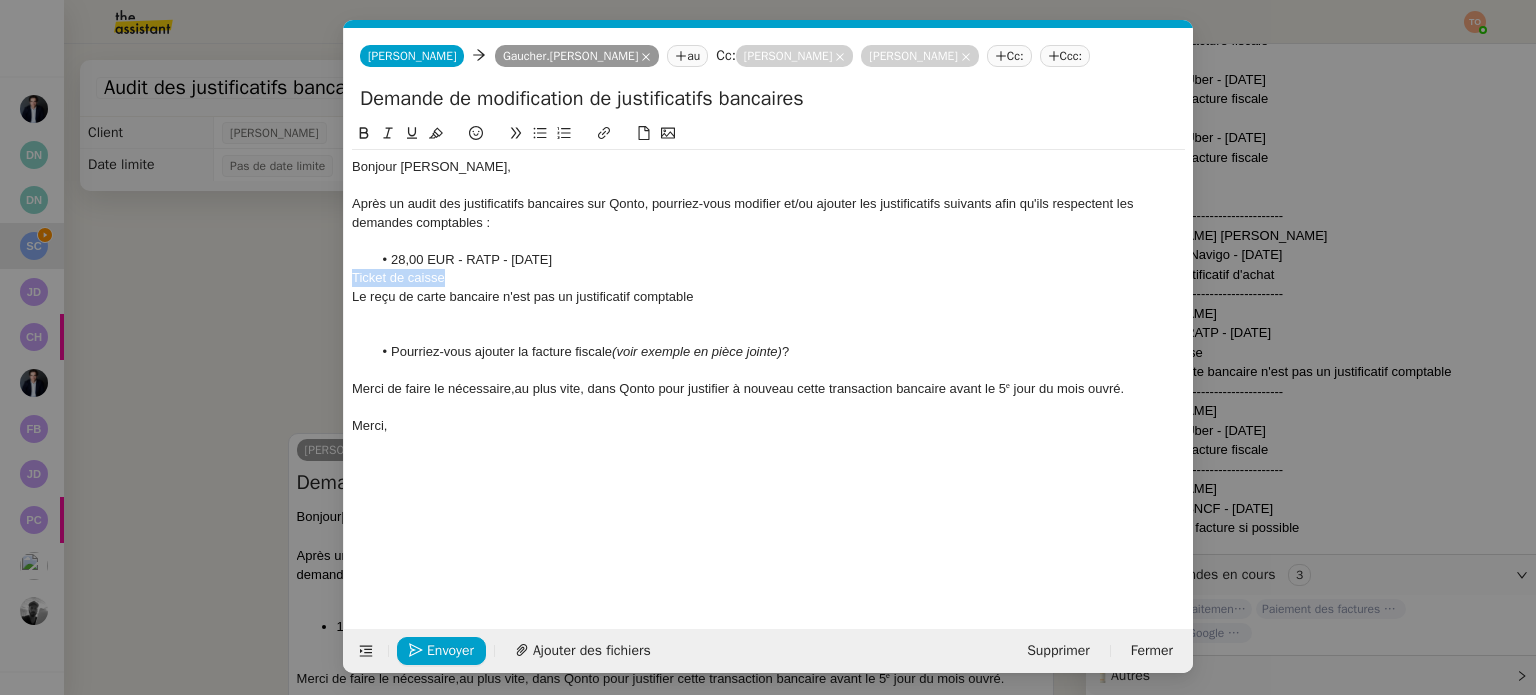 drag, startPoint x: 461, startPoint y: 279, endPoint x: 329, endPoint y: 271, distance: 132.2422 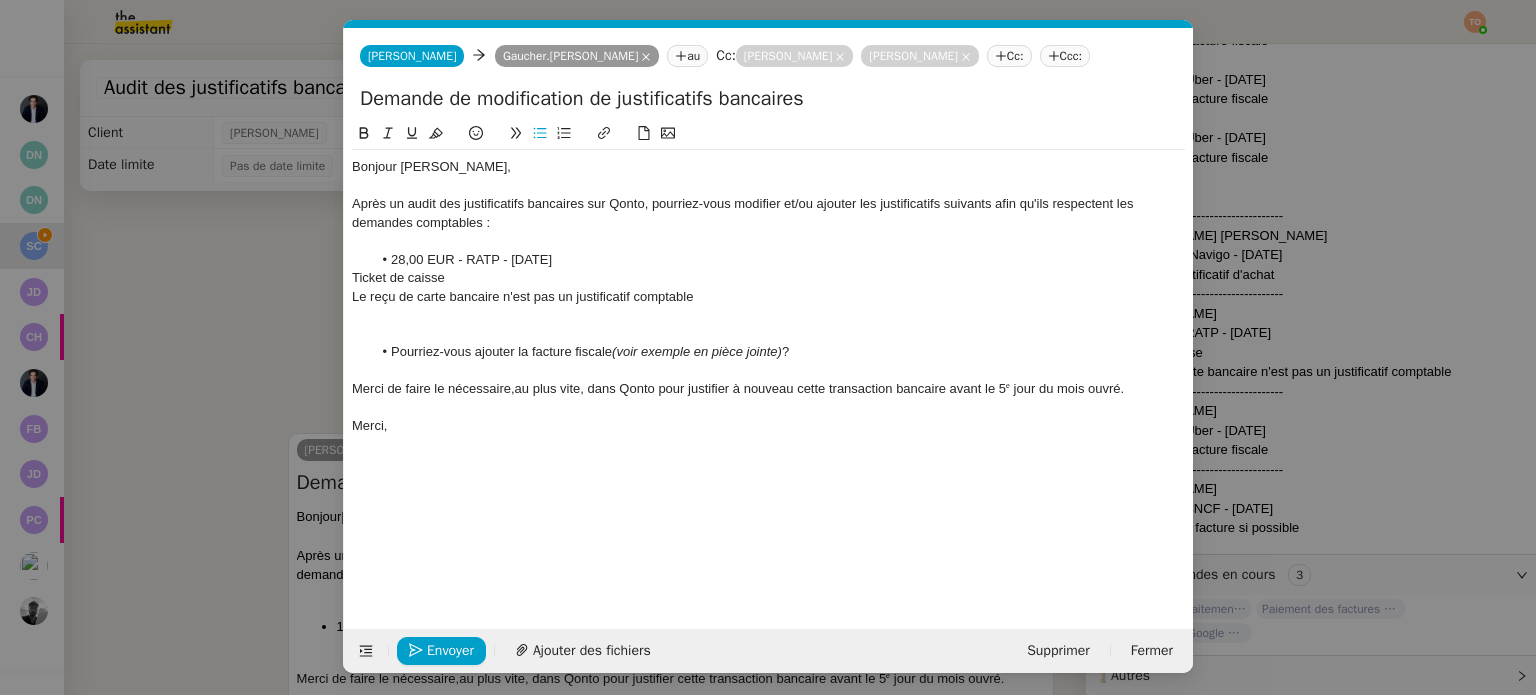 click on "Ticket de caisse" 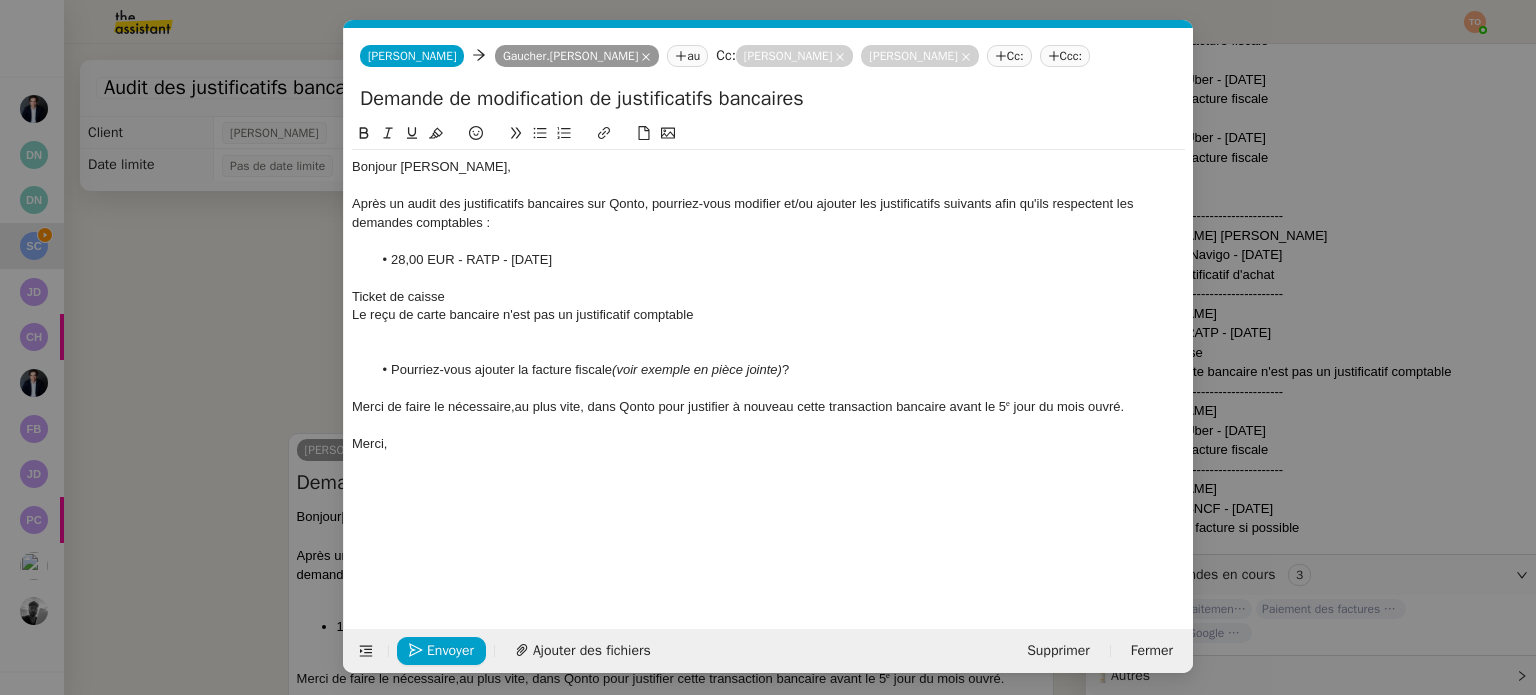 click on "Le reçu de carte bancaire n'est pas un justificatif comptable" 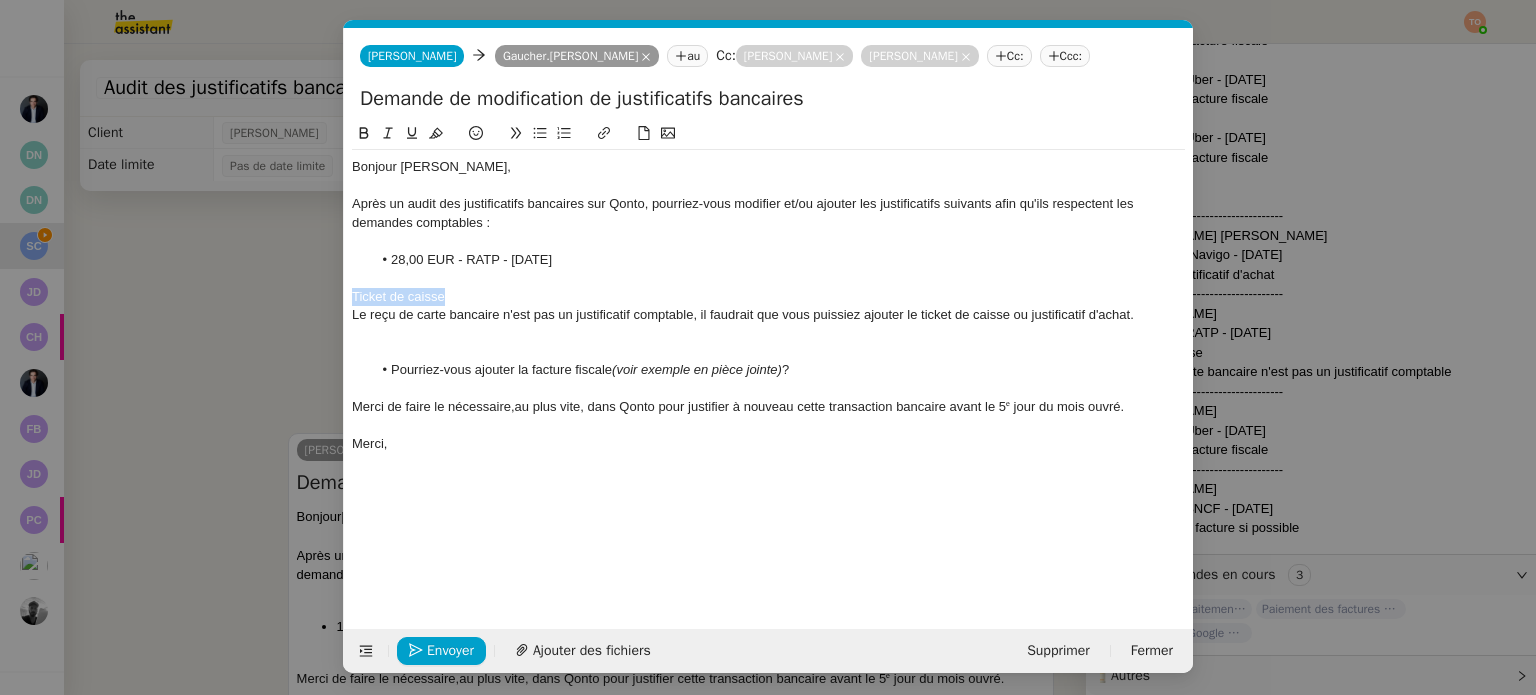 drag, startPoint x: 444, startPoint y: 301, endPoint x: 272, endPoint y: 303, distance: 172.01163 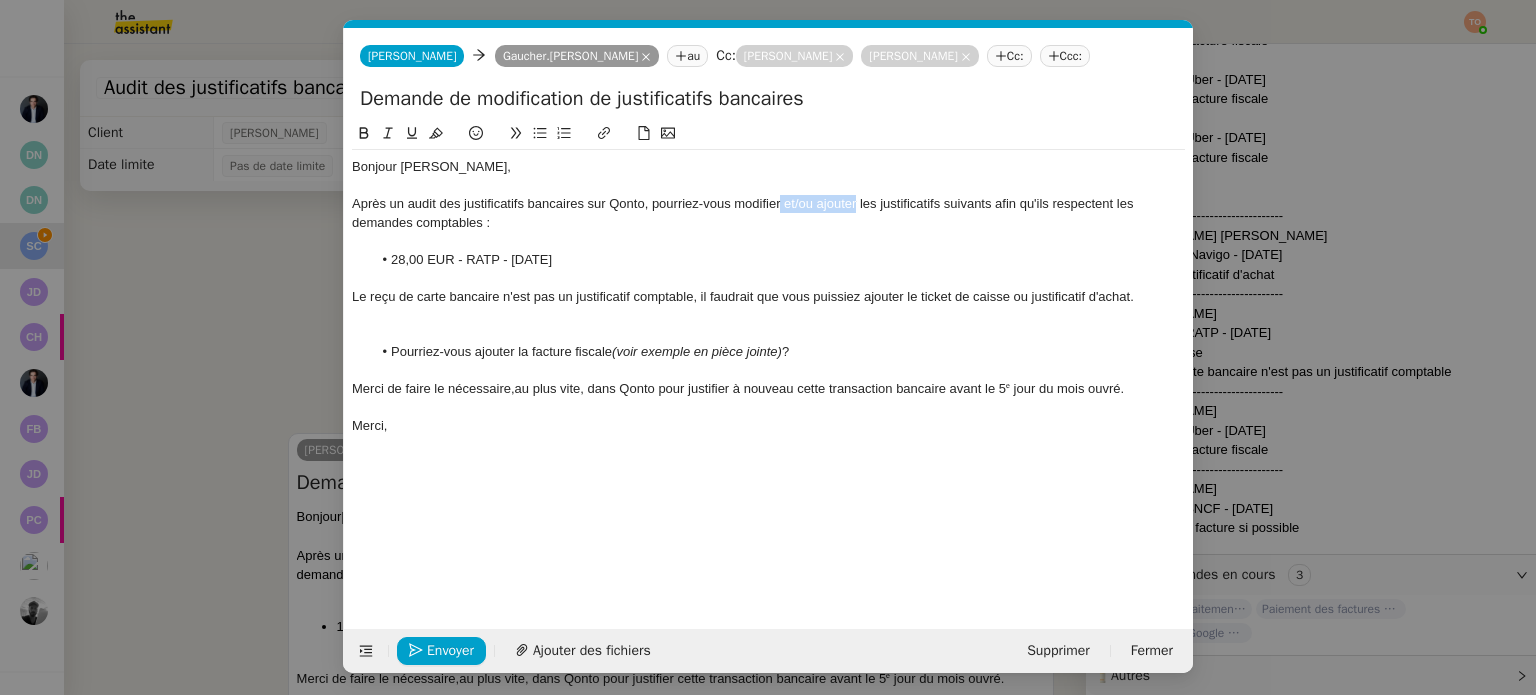 drag, startPoint x: 780, startPoint y: 203, endPoint x: 855, endPoint y: 203, distance: 75 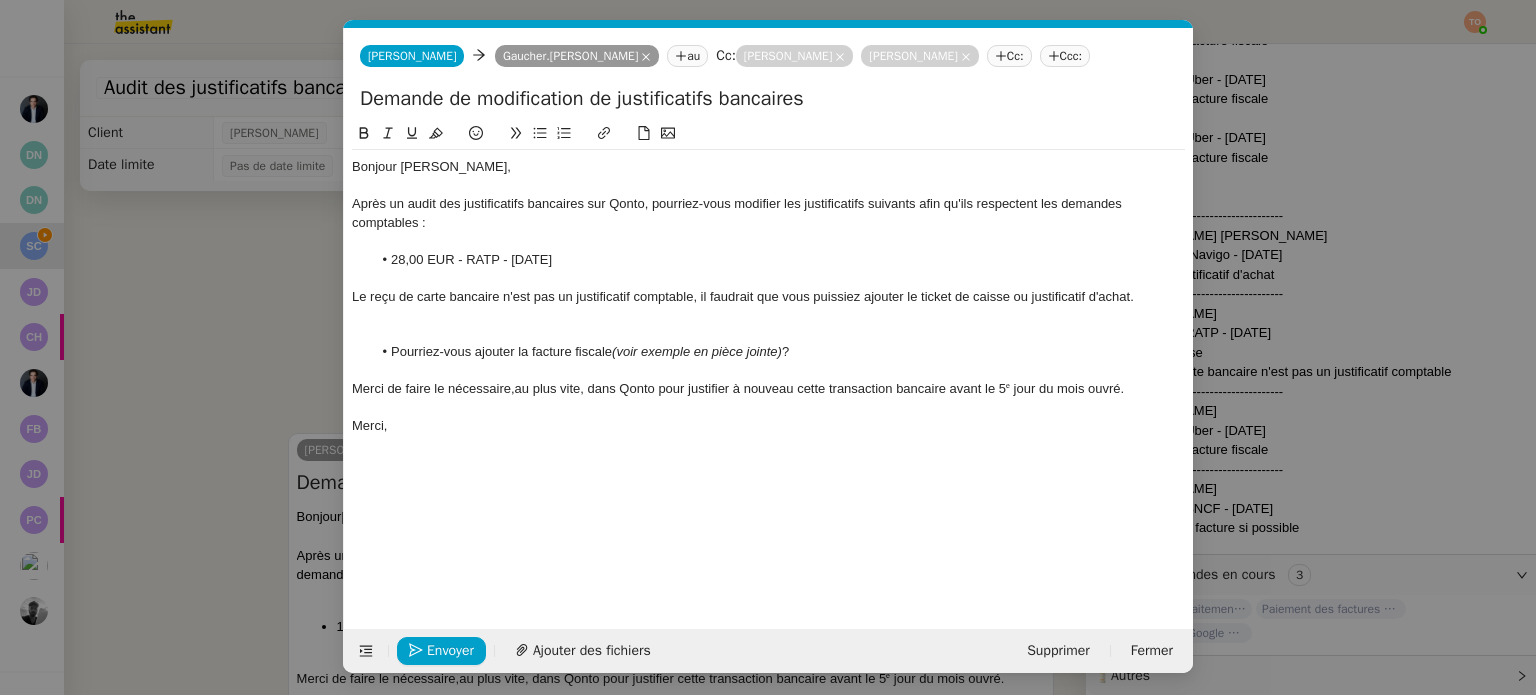 click on "Après un audit des justificatifs bancaires sur Qonto, pourriez-vous modifier les justificatifs suivants afin qu'ils respectent les demandes comptables :" 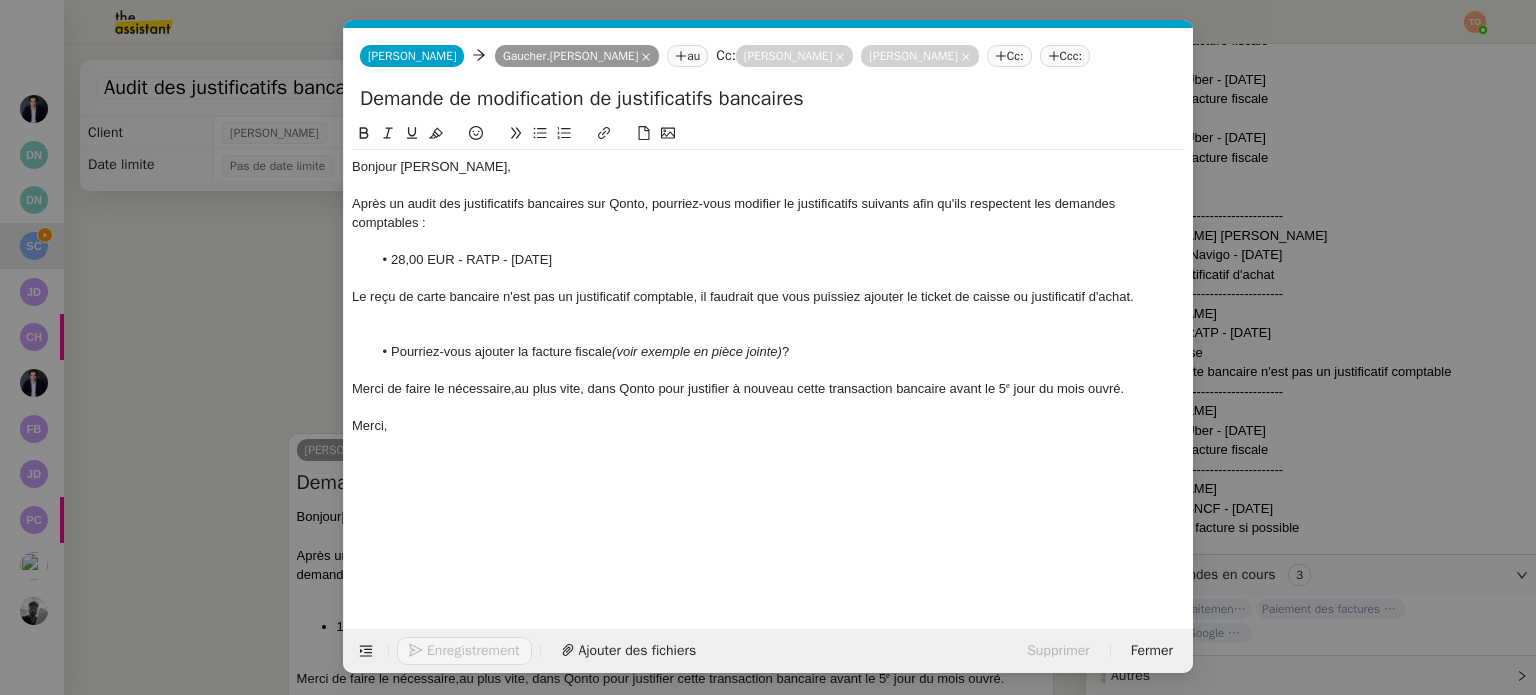 click on "Après un audit des justificatifs bancaires sur Qonto, pourriez-vous modifier le justificatifs suivants afin qu'ils respectent les demandes comptables :" 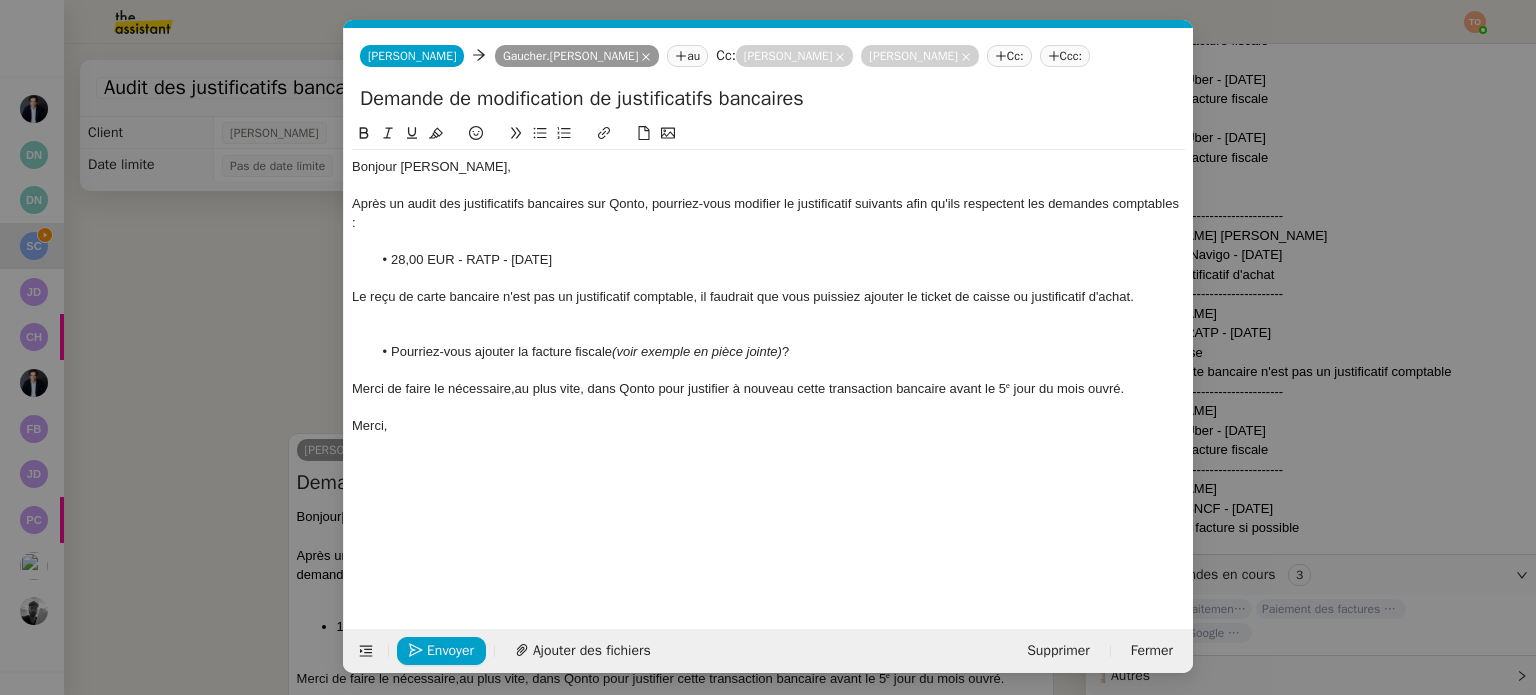 click on "Après un audit des justificatifs bancaires sur Qonto, pourriez-vous modifier le justificatif suivants afin qu'ils respectent les demandes comptables :" 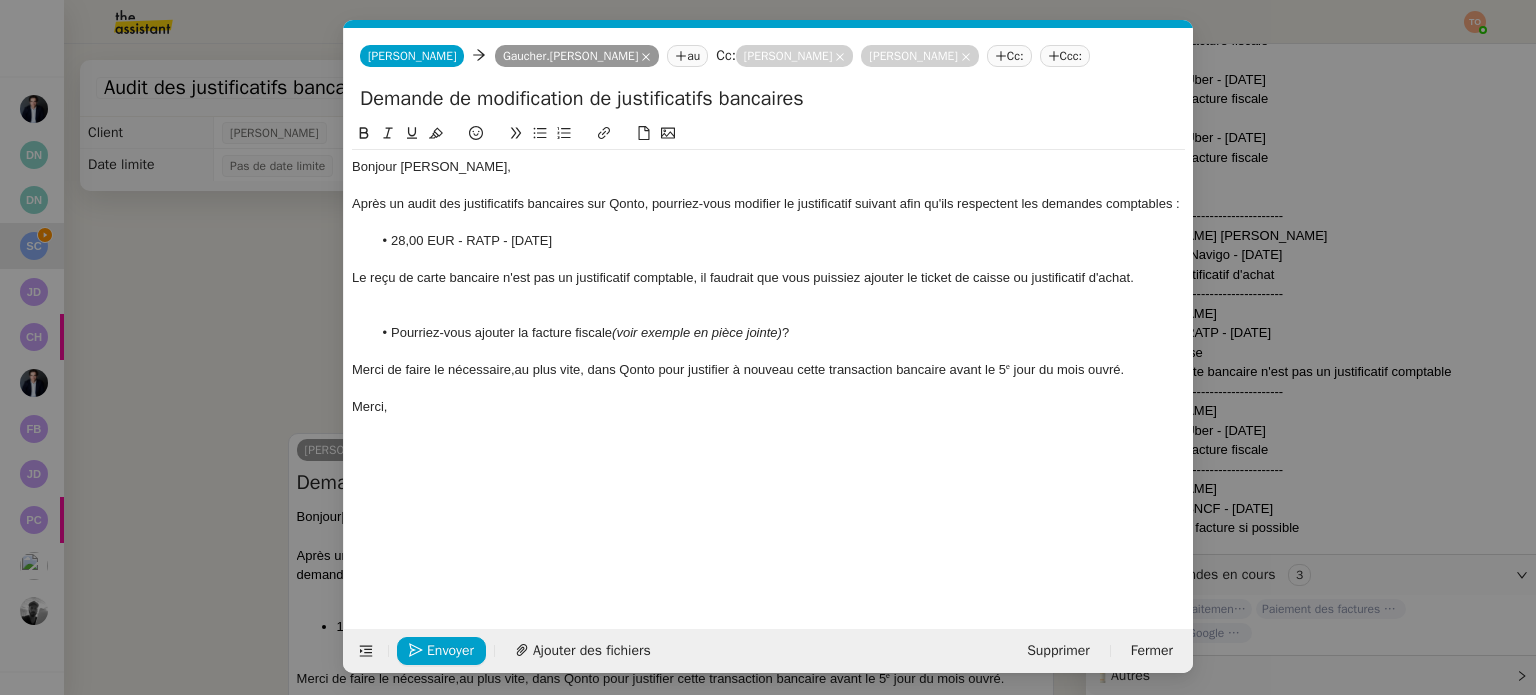 click on "Après un audit des justificatifs bancaires sur Qonto, pourriez-vous modifier le justificatif suivant afin qu'ils respectent les demandes comptables :" 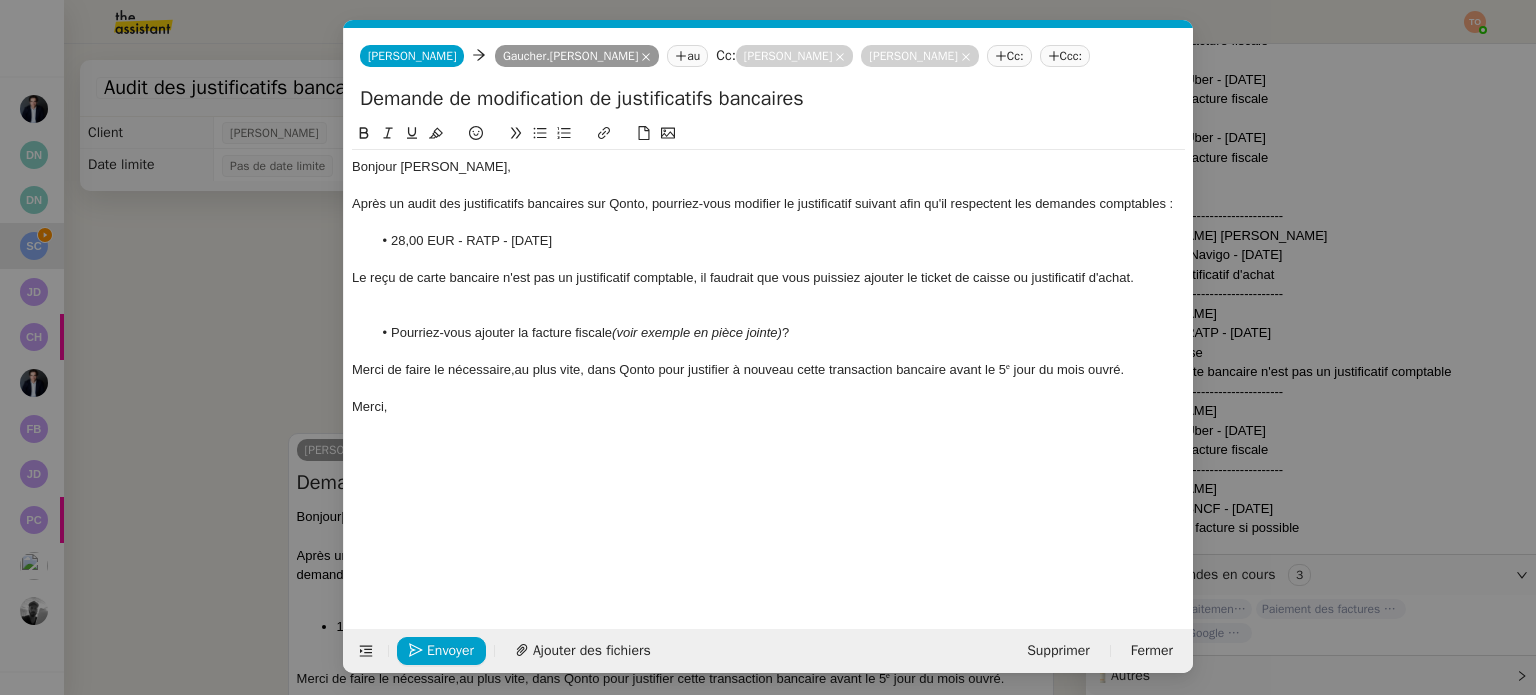 click on "Après un audit des justificatifs bancaires sur Qonto, pourriez-vous modifier le justificatif suivant afin qu'il respectent les demandes comptables :" 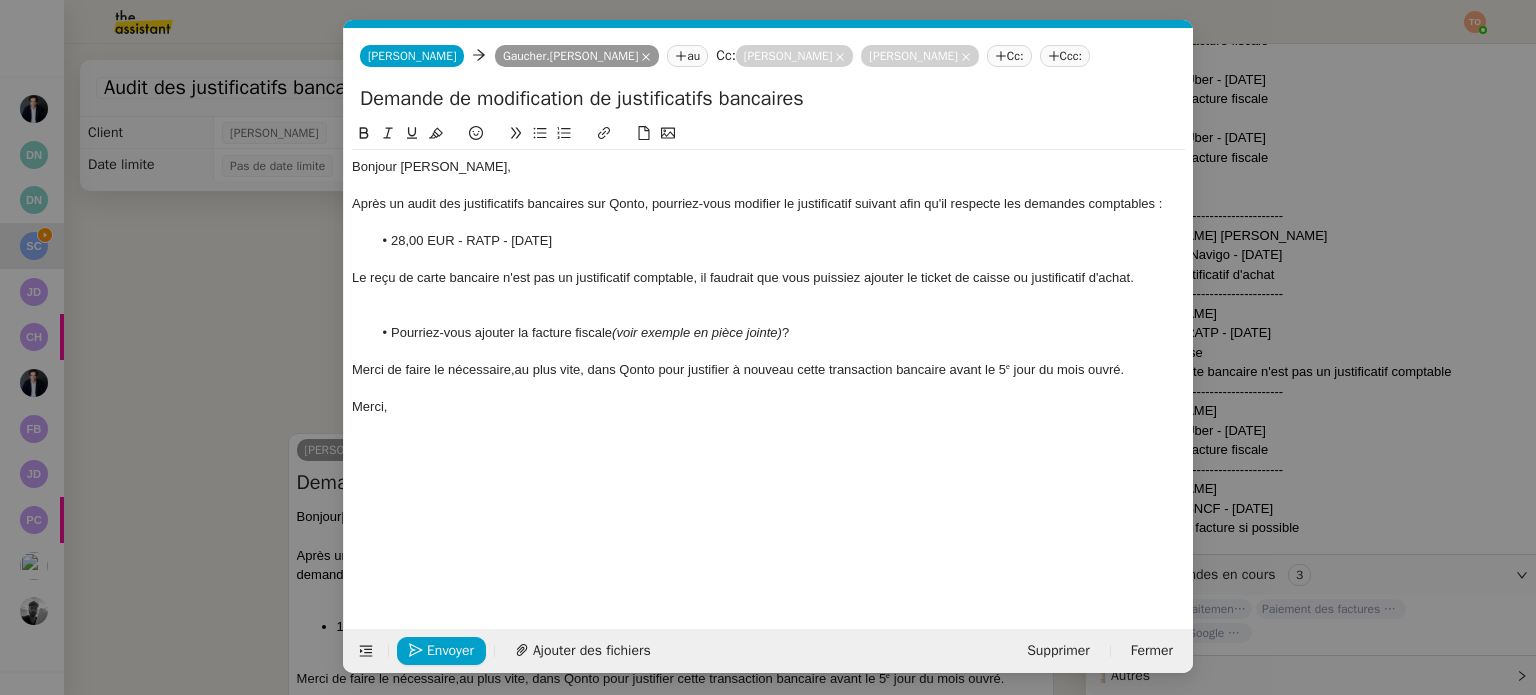 click 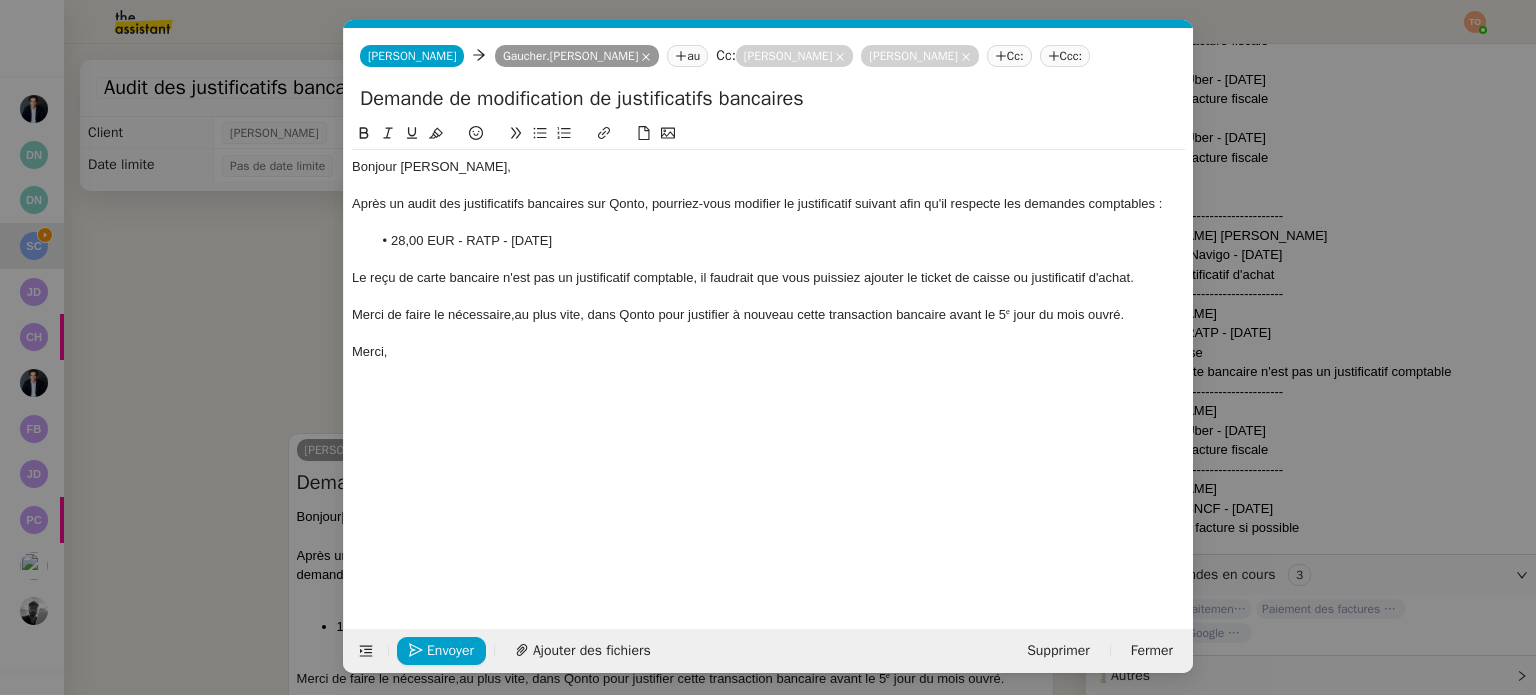 click on "28,00 EUR - RATP - 23 juin 2025" 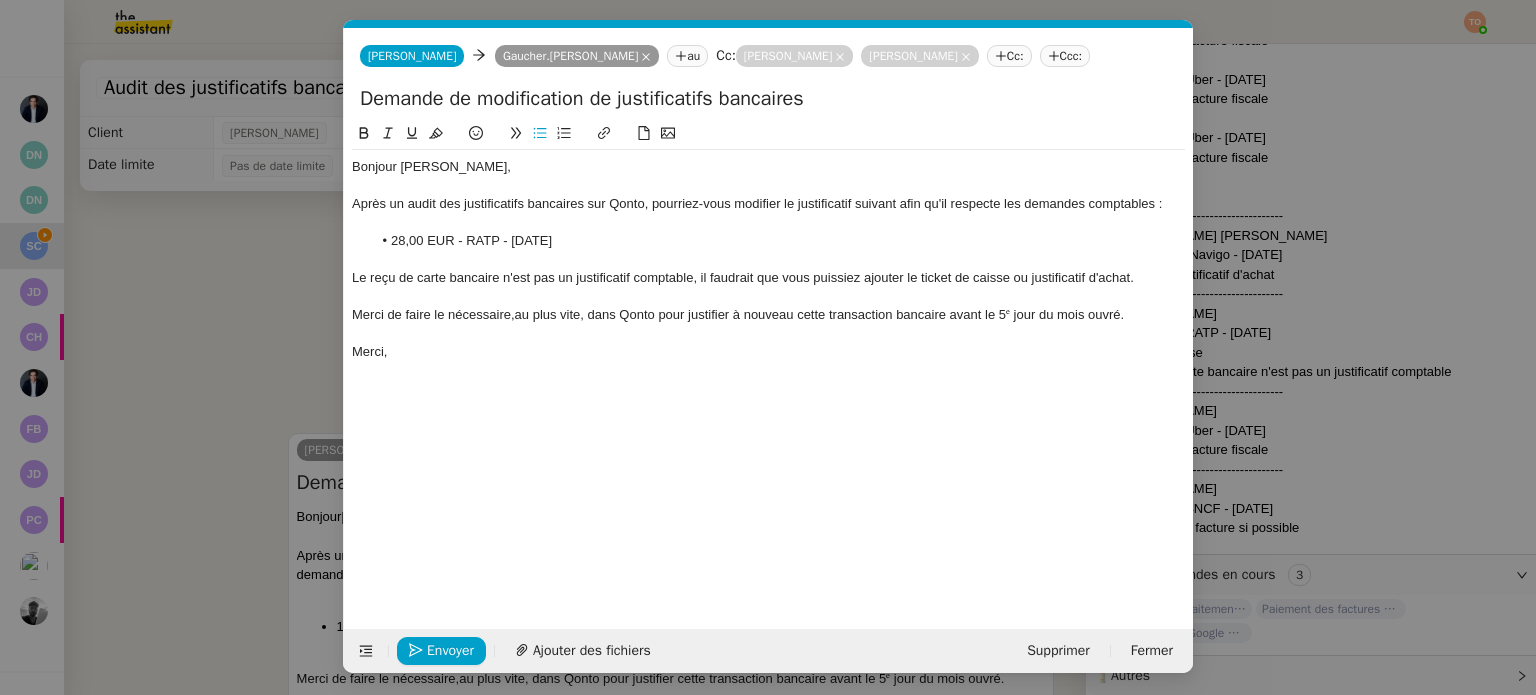 click on "Le reçu de carte bancaire n'est pas un justificatif comptable, il faudrait que vous puissiez ajouter le ticket de caisse ou justificatif d'achat." 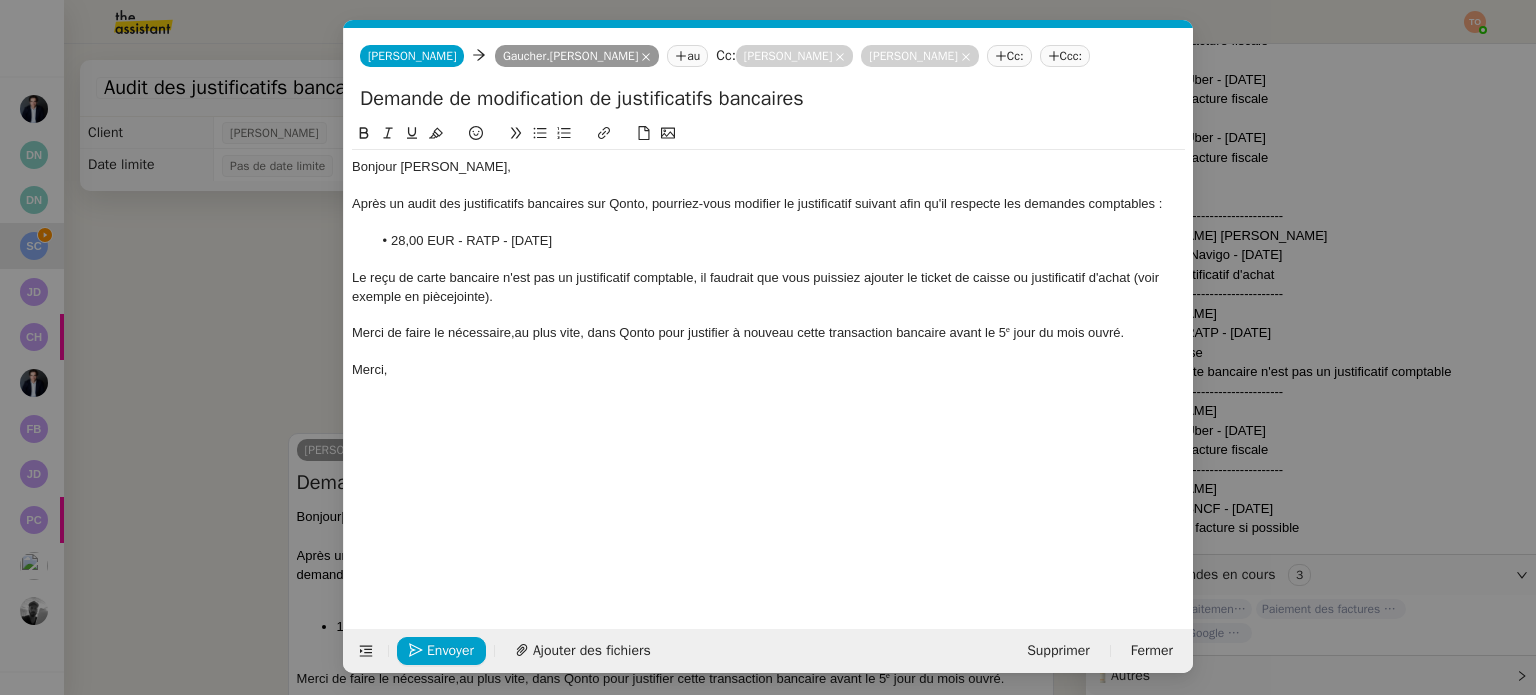 click on "Le reçu de carte bancaire n'est pas un justificatif comptable, il faudrait que vous puissiez ajouter le ticket de caisse ou justificatif d'achat (voir exemple en piècejointe)." 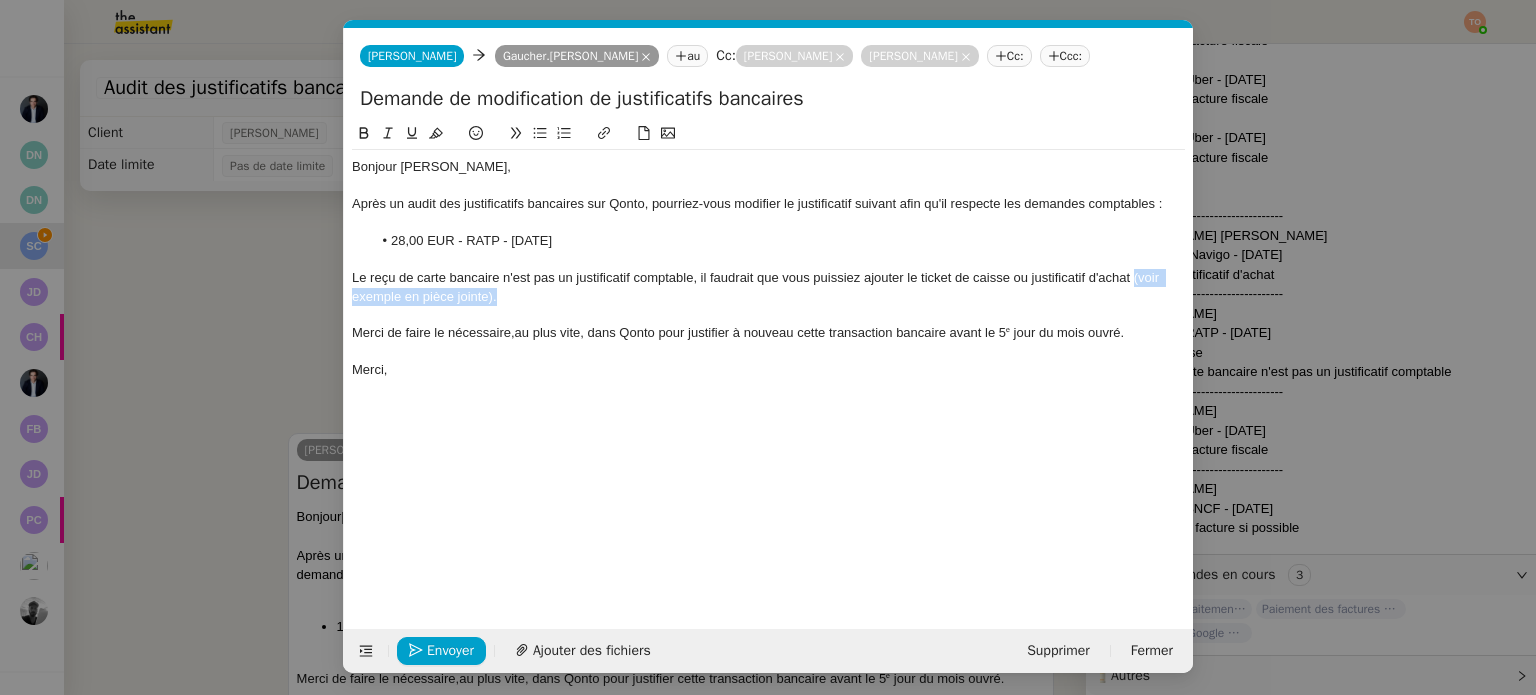 drag, startPoint x: 524, startPoint y: 294, endPoint x: 1132, endPoint y: 283, distance: 608.0995 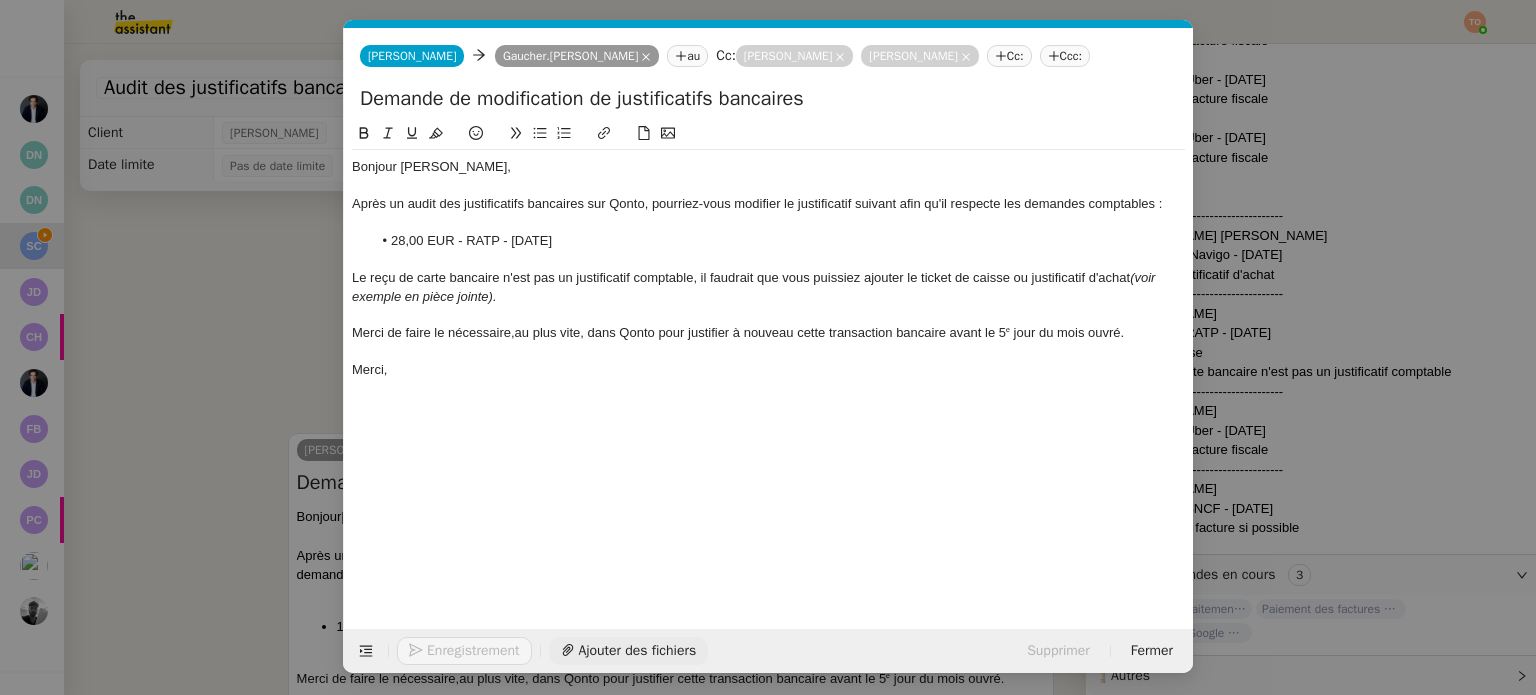 click on "Ajouter des fichiers" 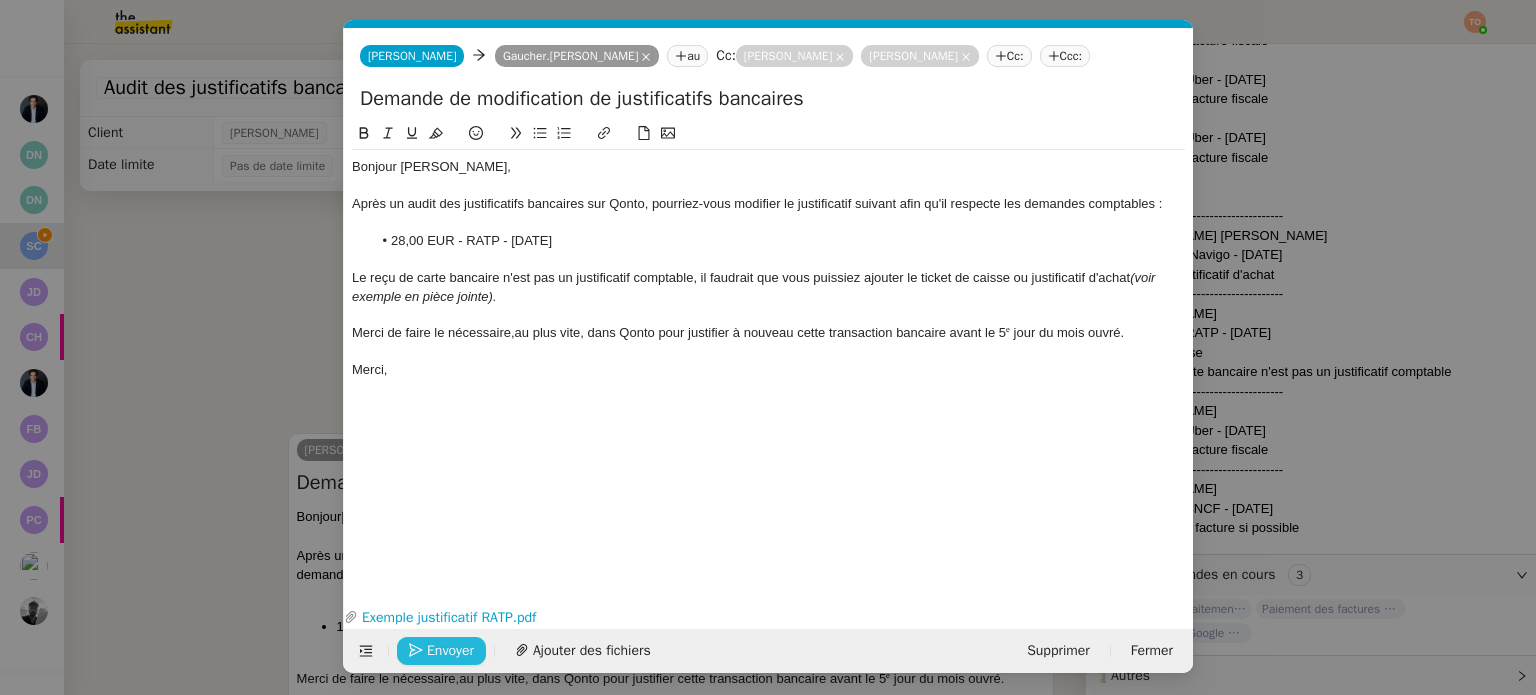 click on "Envoyer" 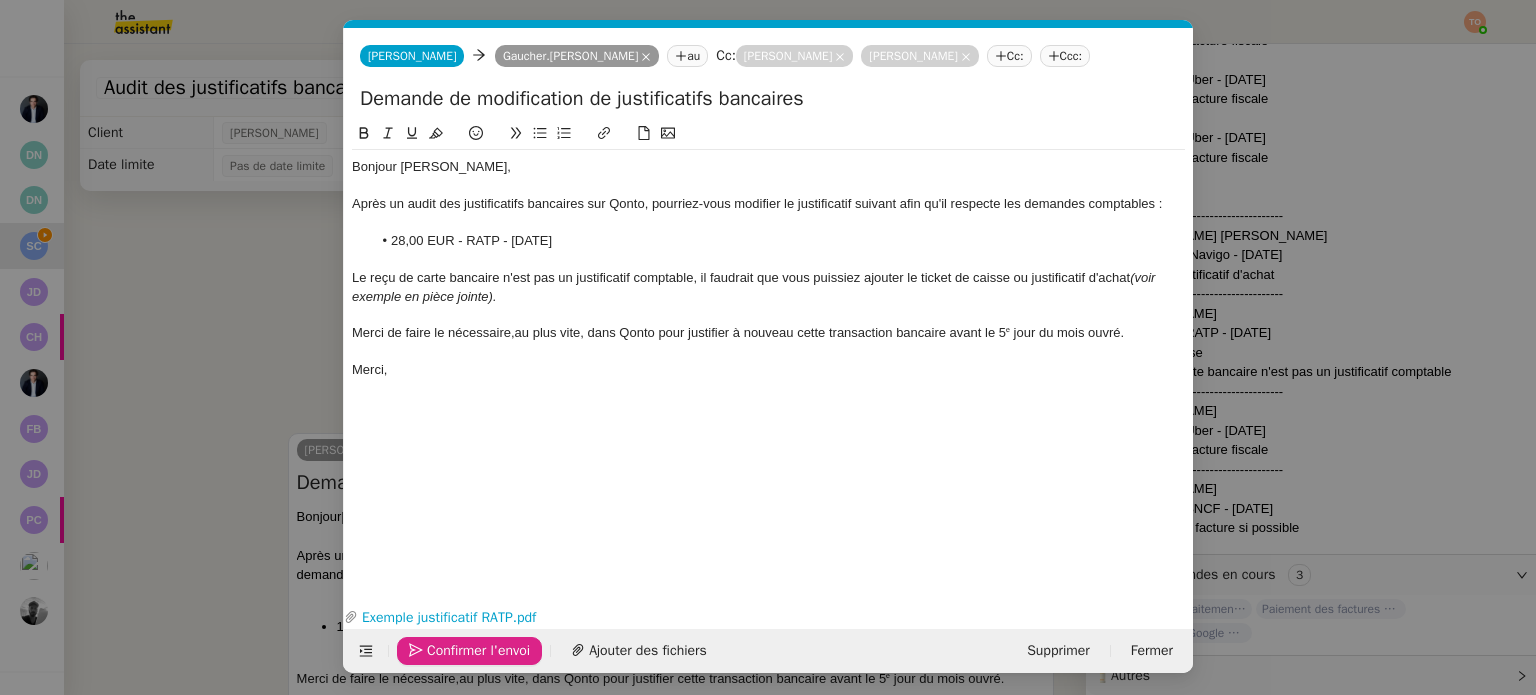 click on "Confirmer l'envoi" 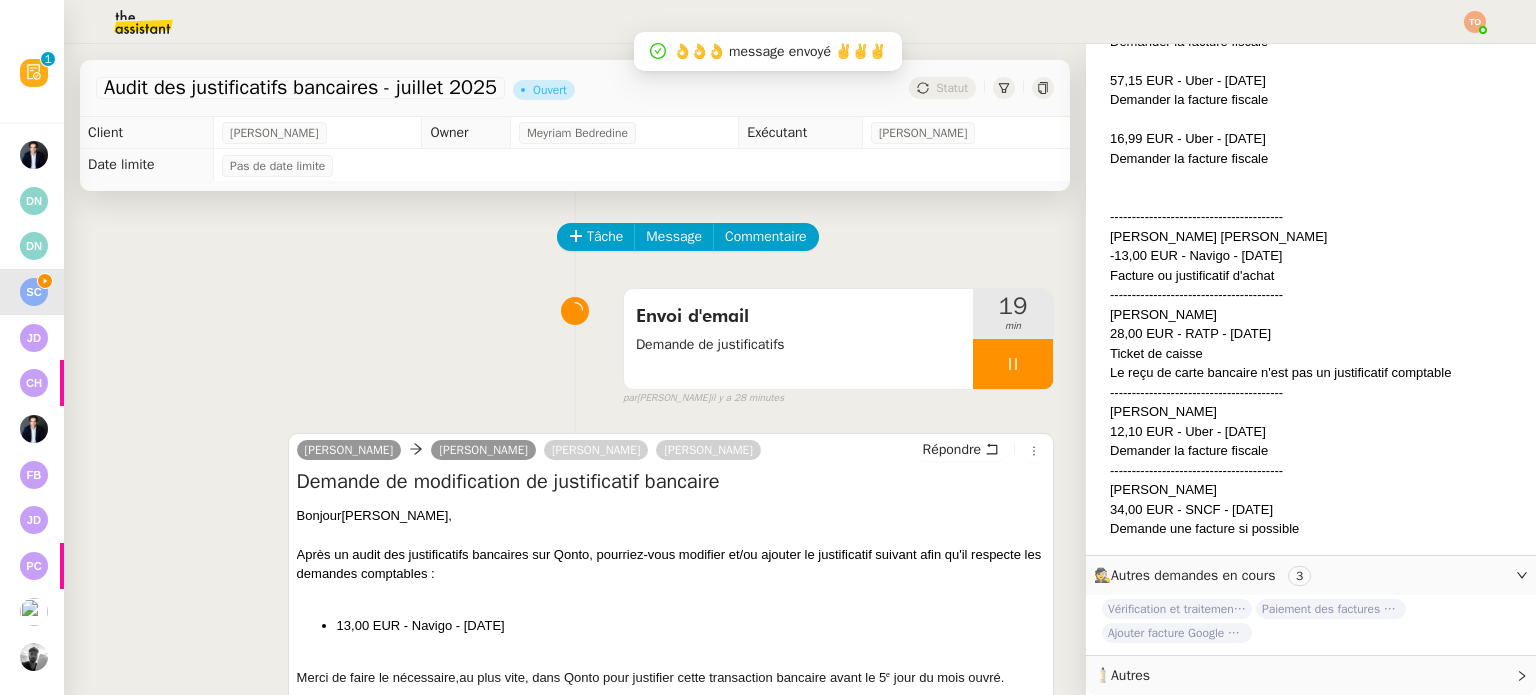 scroll, scrollTop: 1588, scrollLeft: 0, axis: vertical 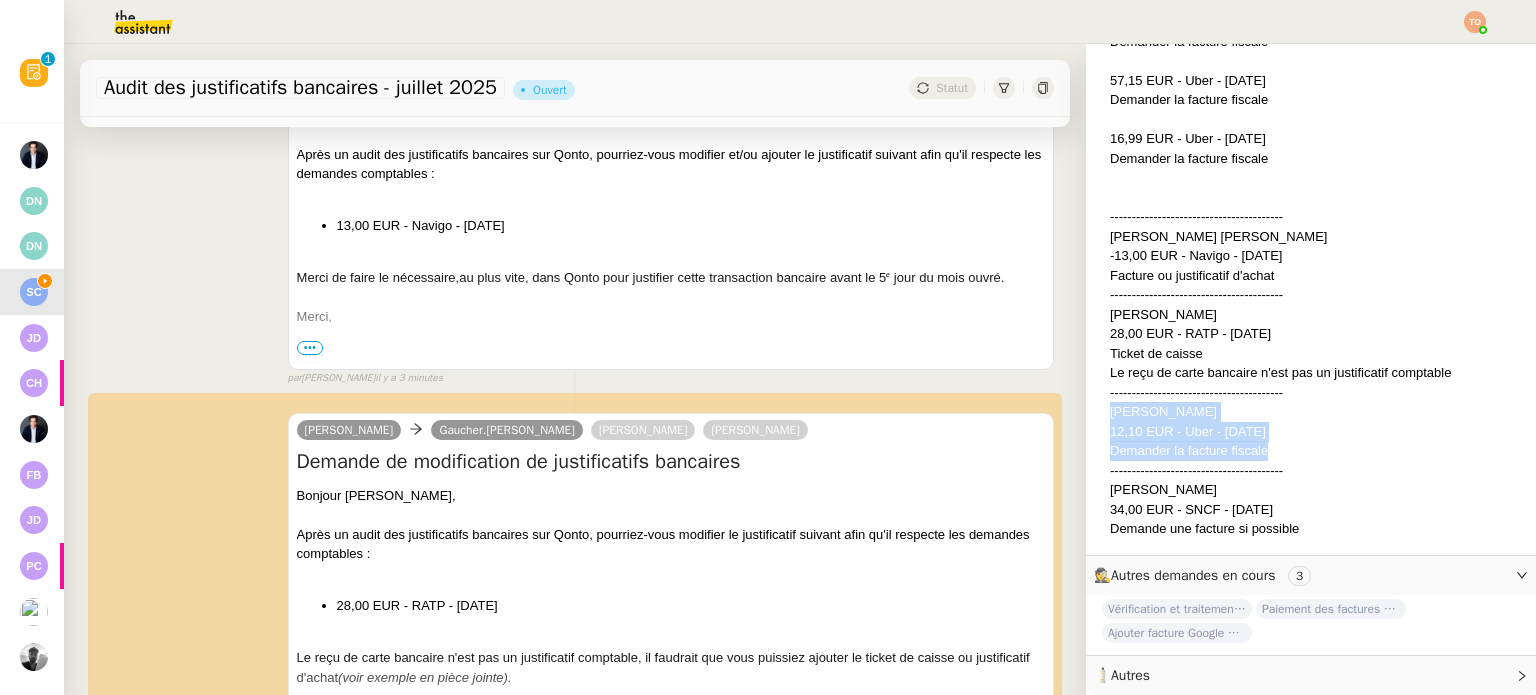 drag, startPoint x: 1258, startPoint y: 443, endPoint x: 1101, endPoint y: 408, distance: 160.85397 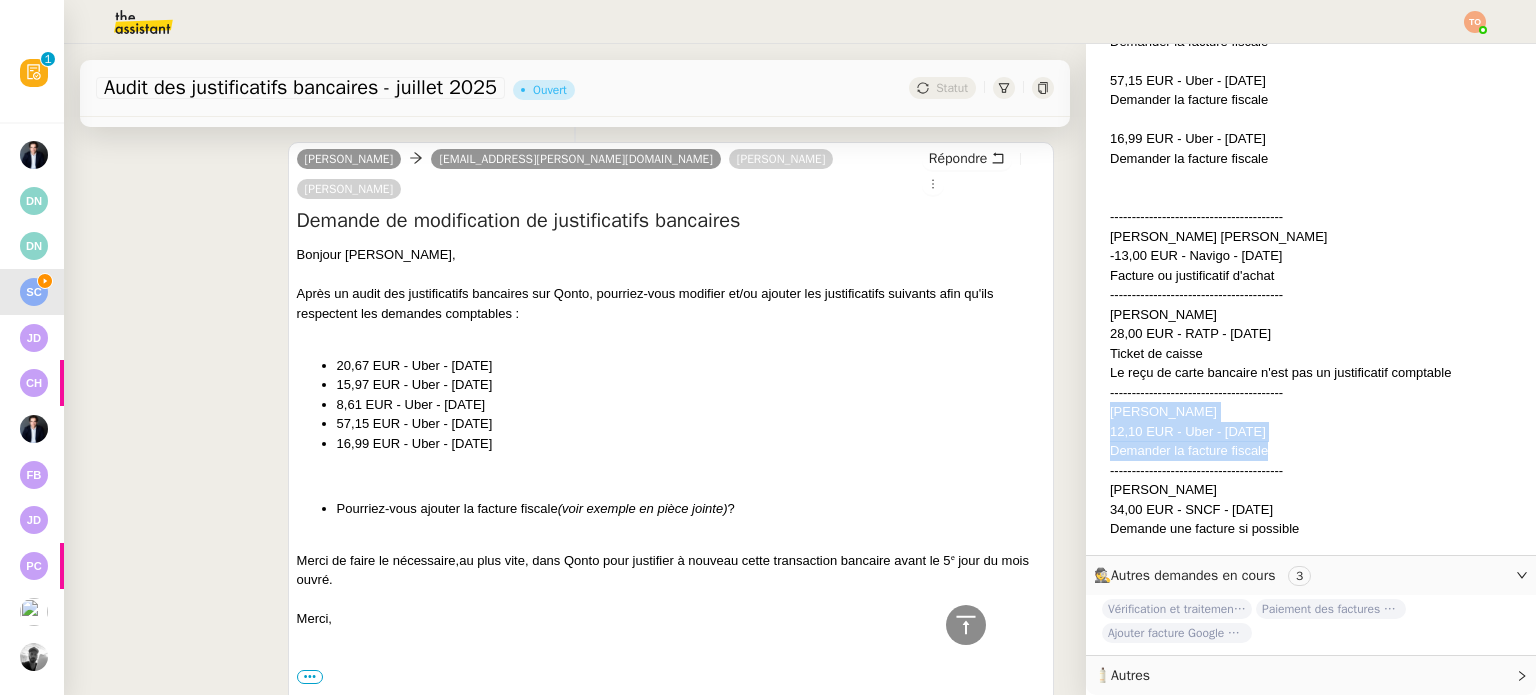 scroll, scrollTop: 1200, scrollLeft: 0, axis: vertical 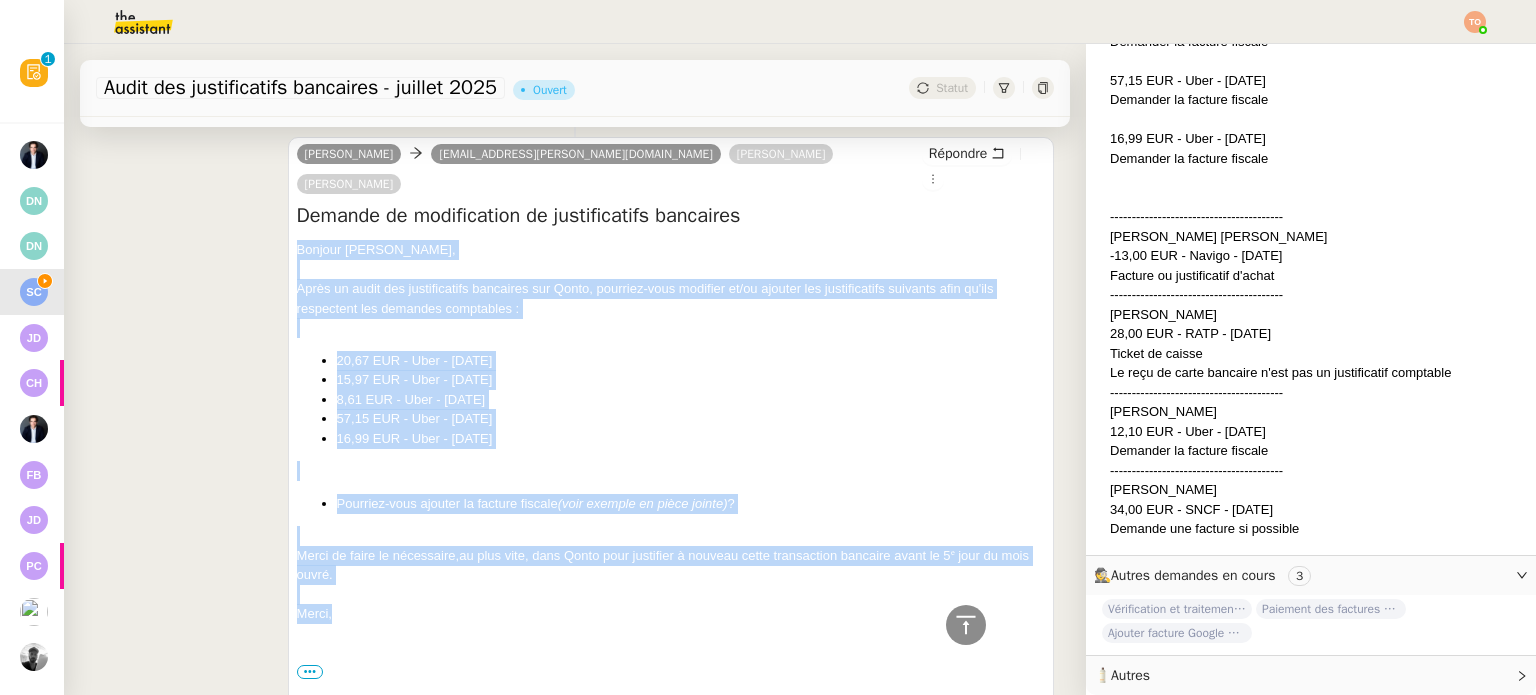 drag, startPoint x: 340, startPoint y: 596, endPoint x: 283, endPoint y: 213, distance: 387.2183 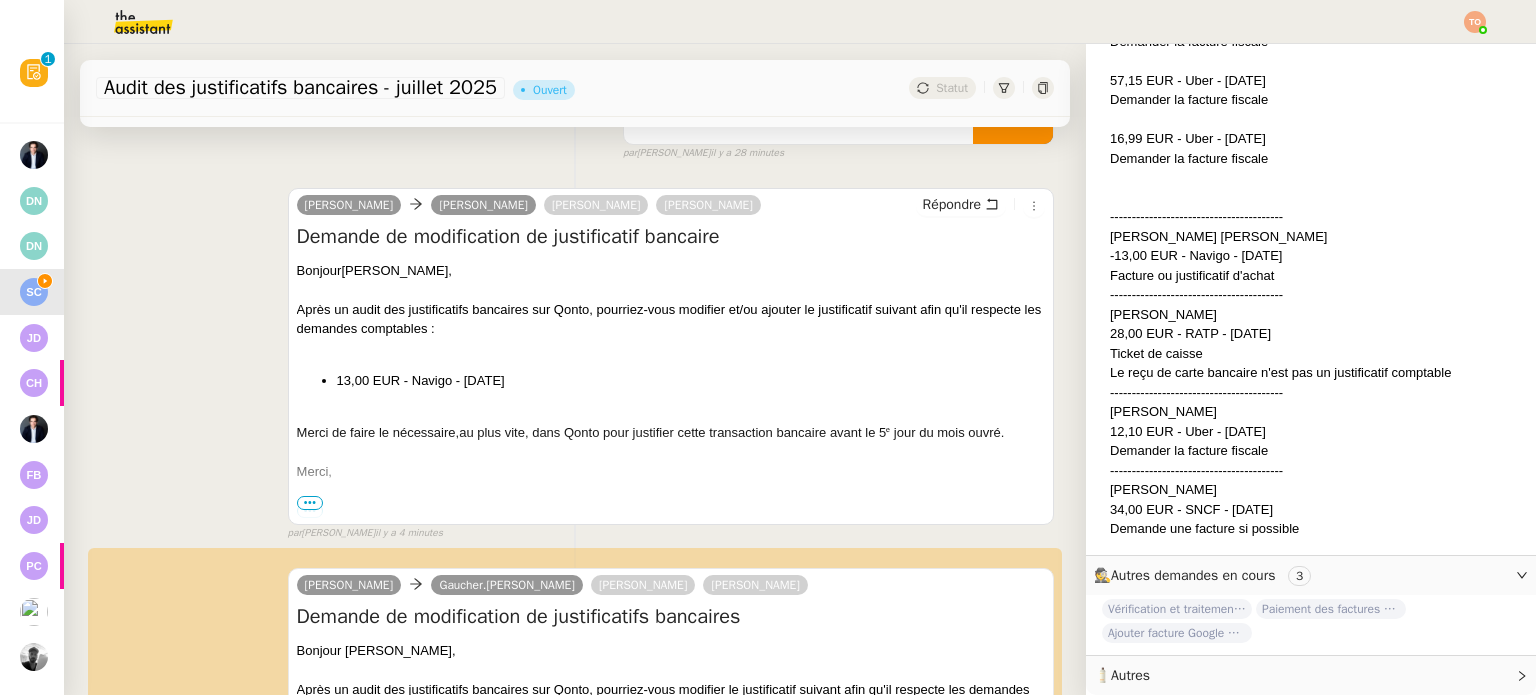 scroll, scrollTop: 0, scrollLeft: 0, axis: both 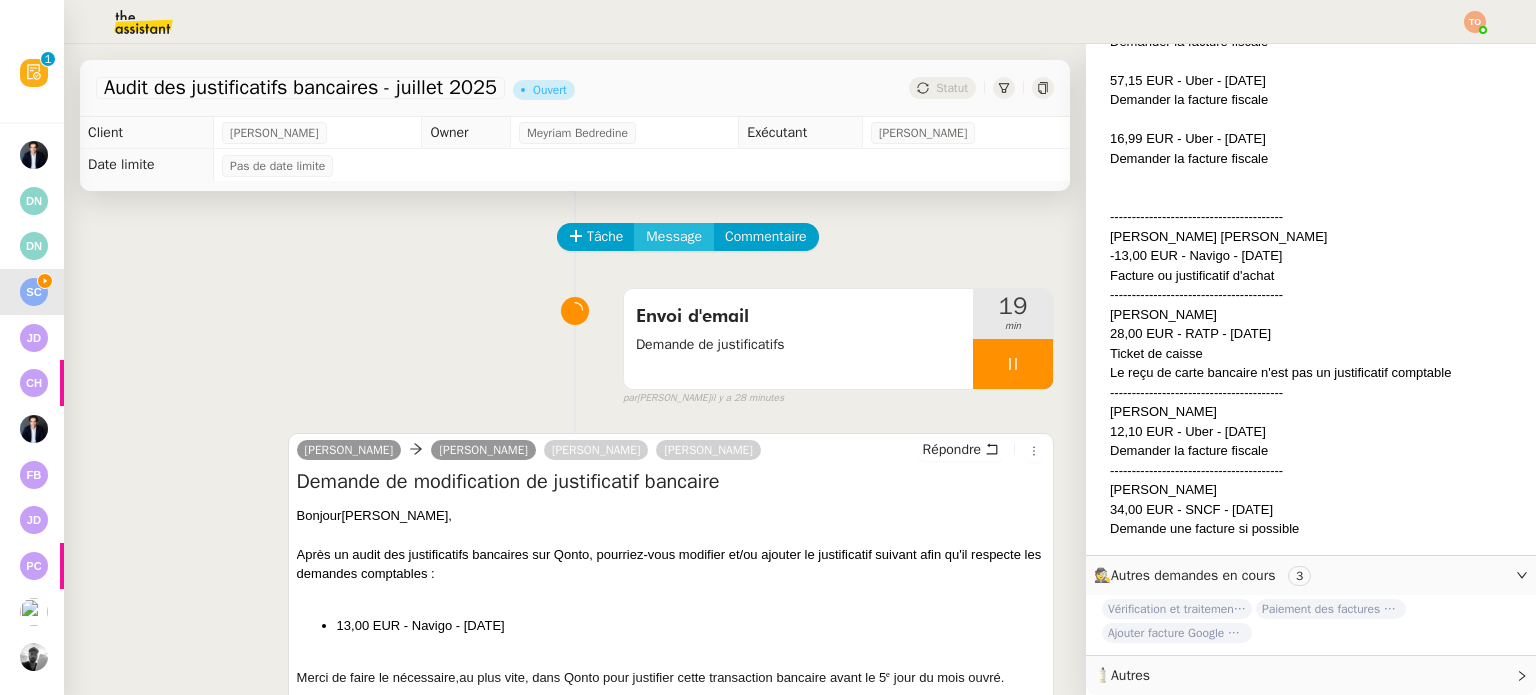 click on "Message" 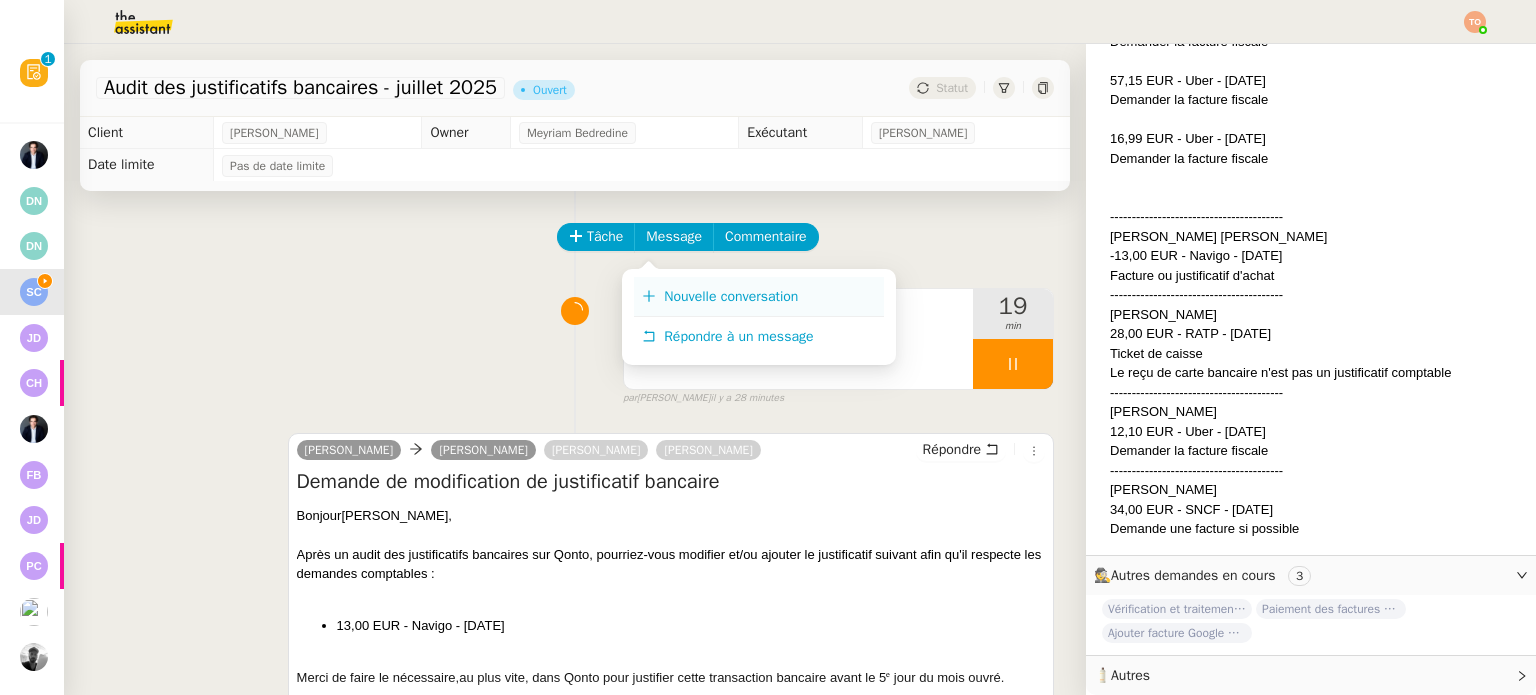 click on "Nouvelle conversation" at bounding box center [759, 297] 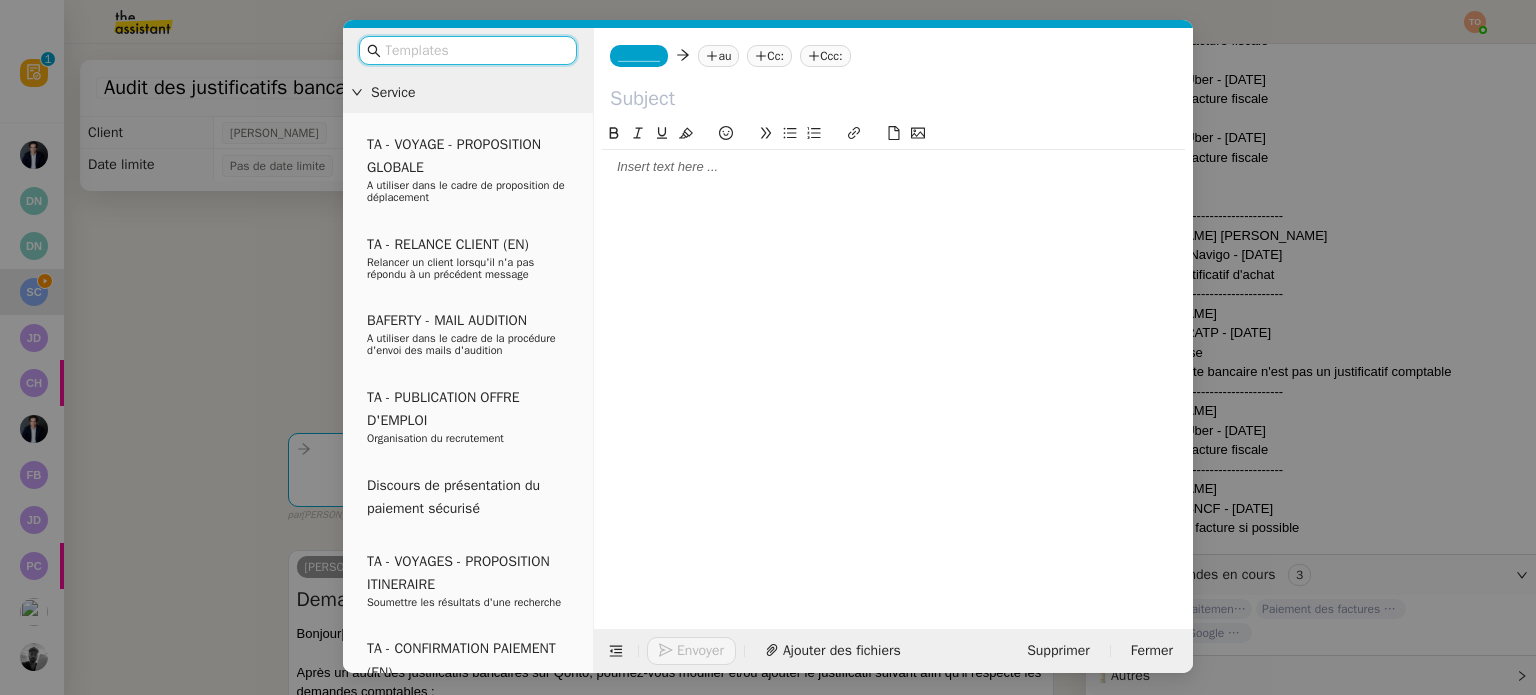 scroll, scrollTop: 1591, scrollLeft: 0, axis: vertical 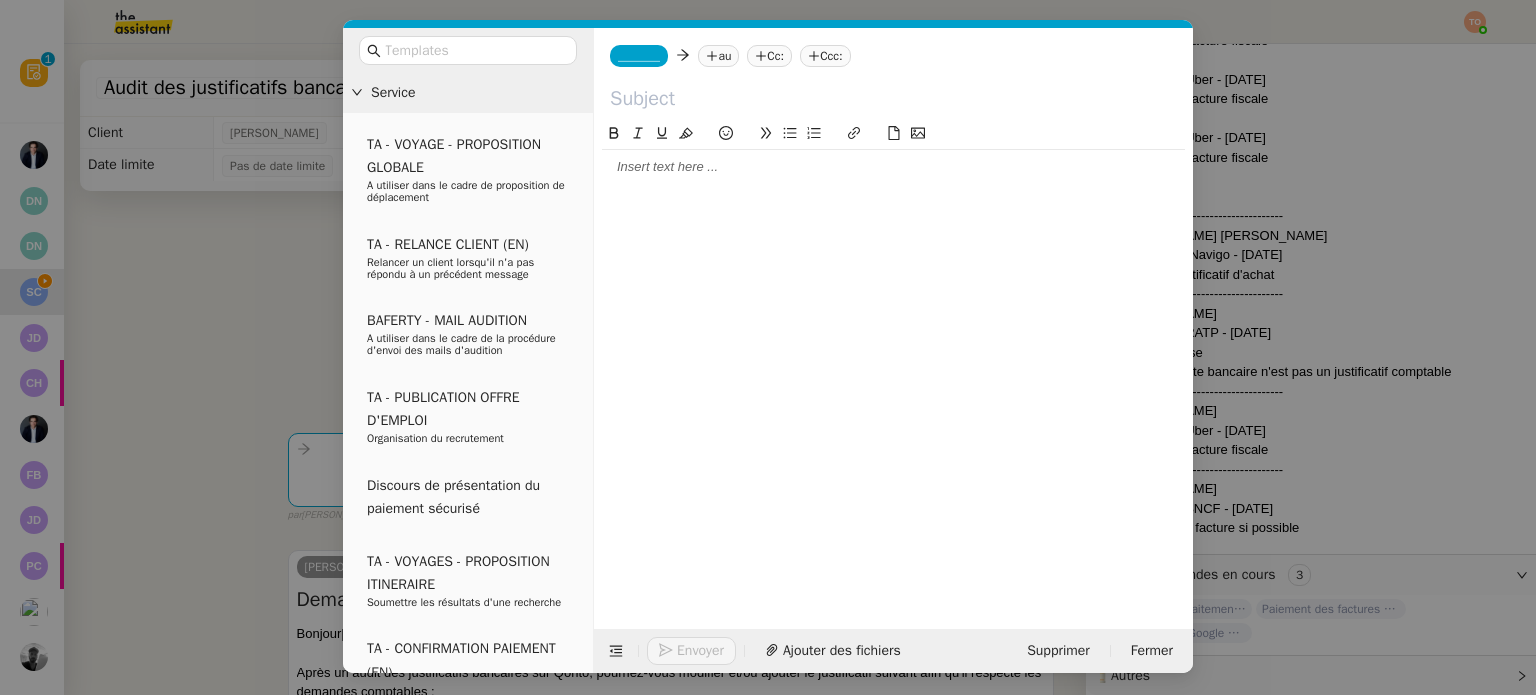 click on "_______" 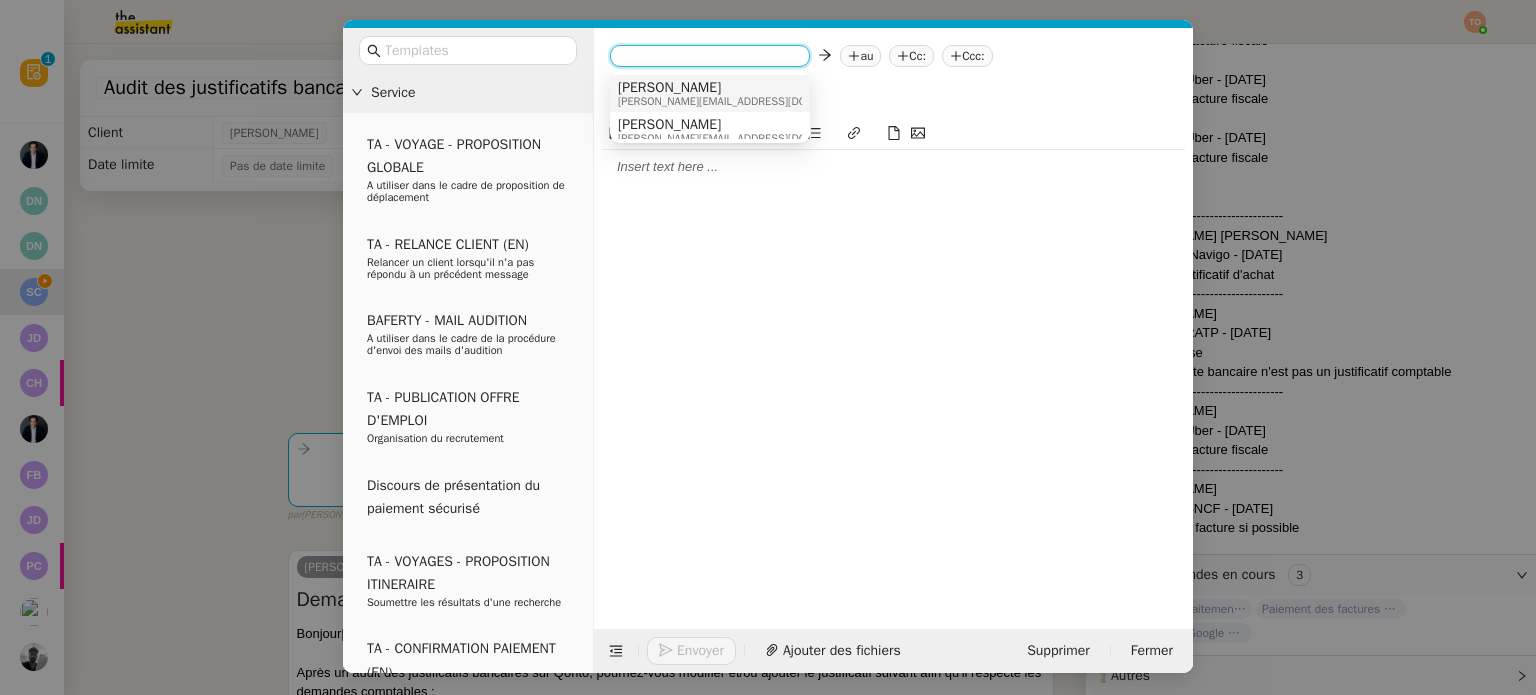 click on "[PERSON_NAME]" at bounding box center [743, 88] 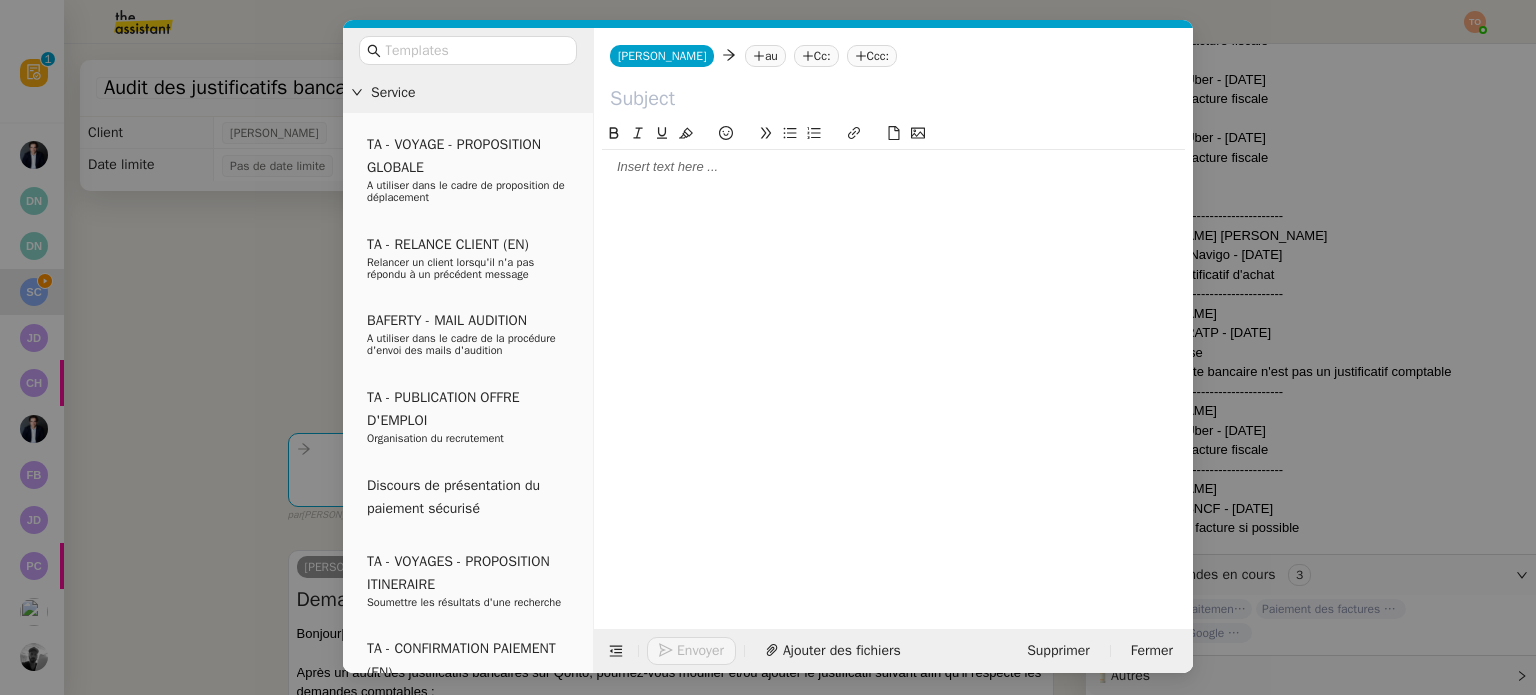 click 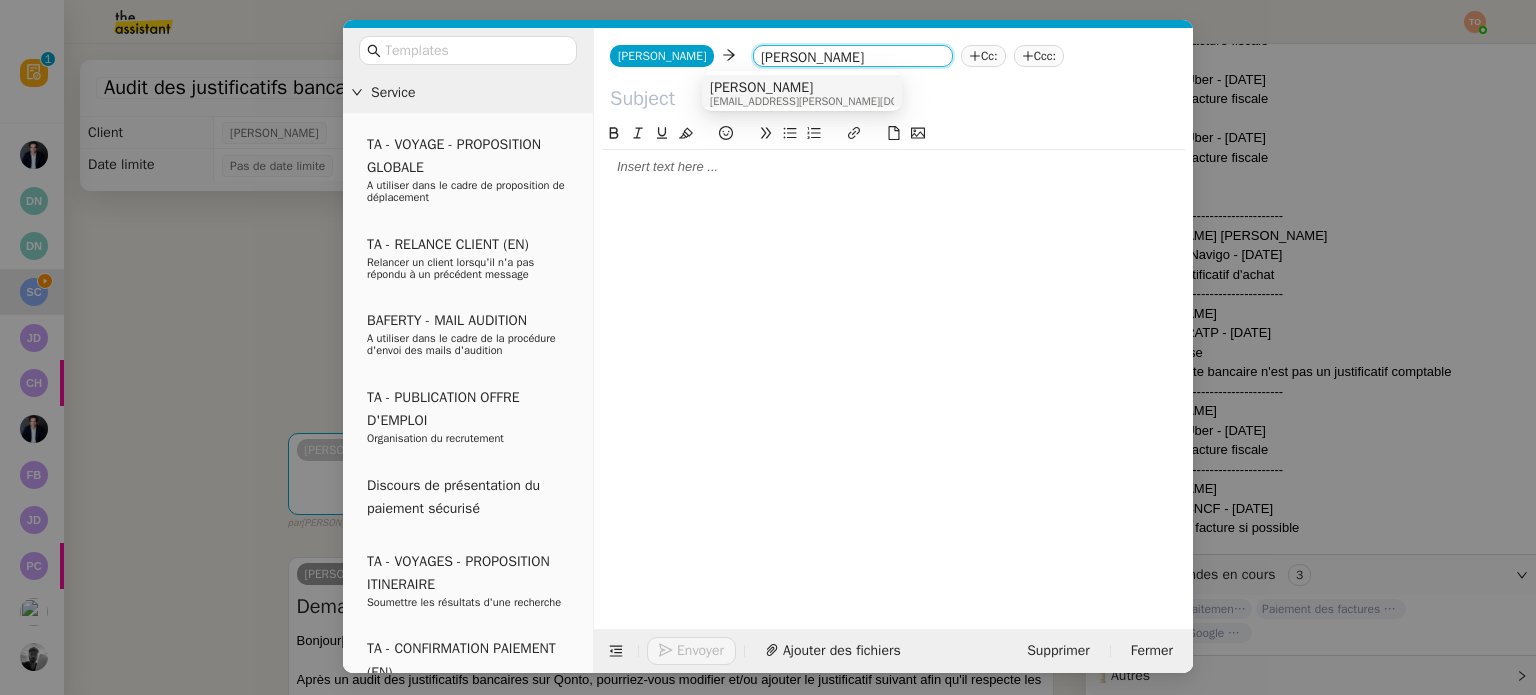 type on "josephine addi" 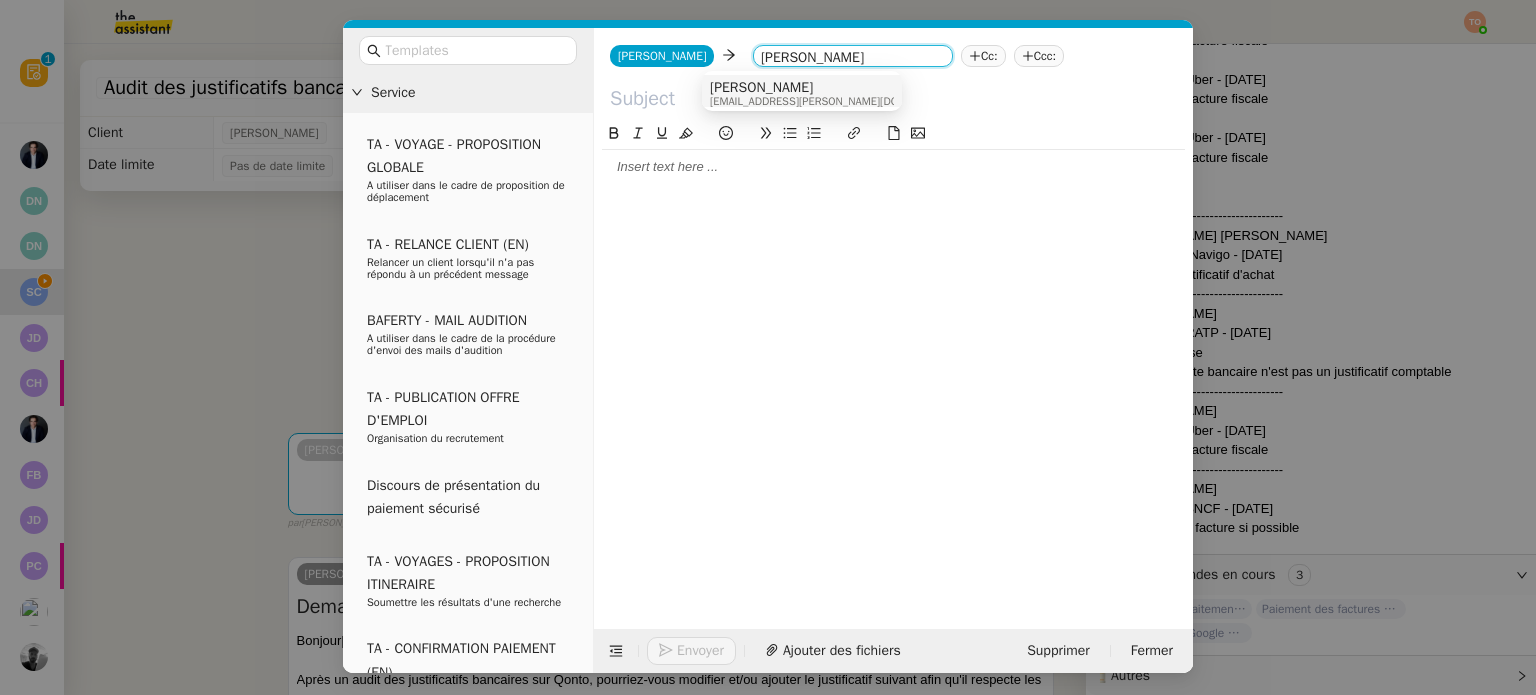 click on "Joséphine Bonpain" at bounding box center [835, 88] 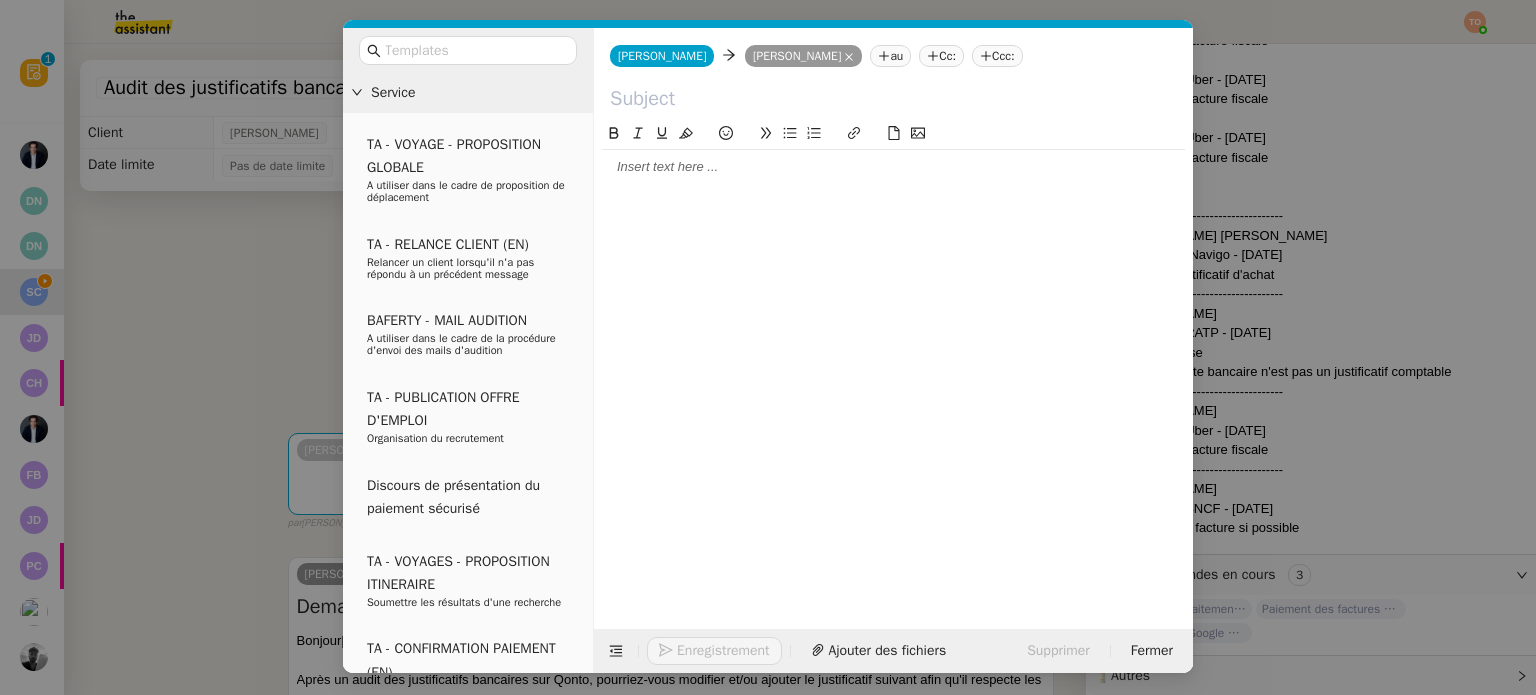 click on "Cc:" 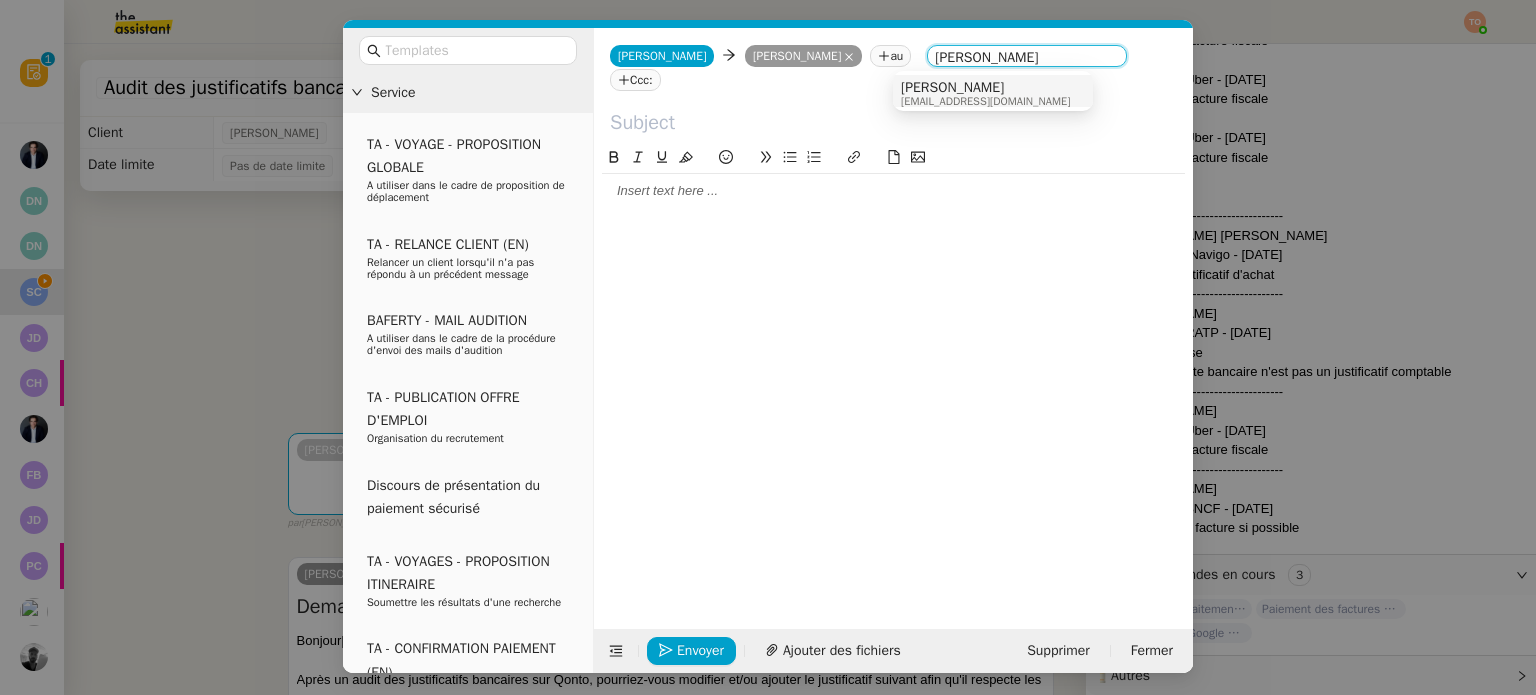 type on "sonia addin" 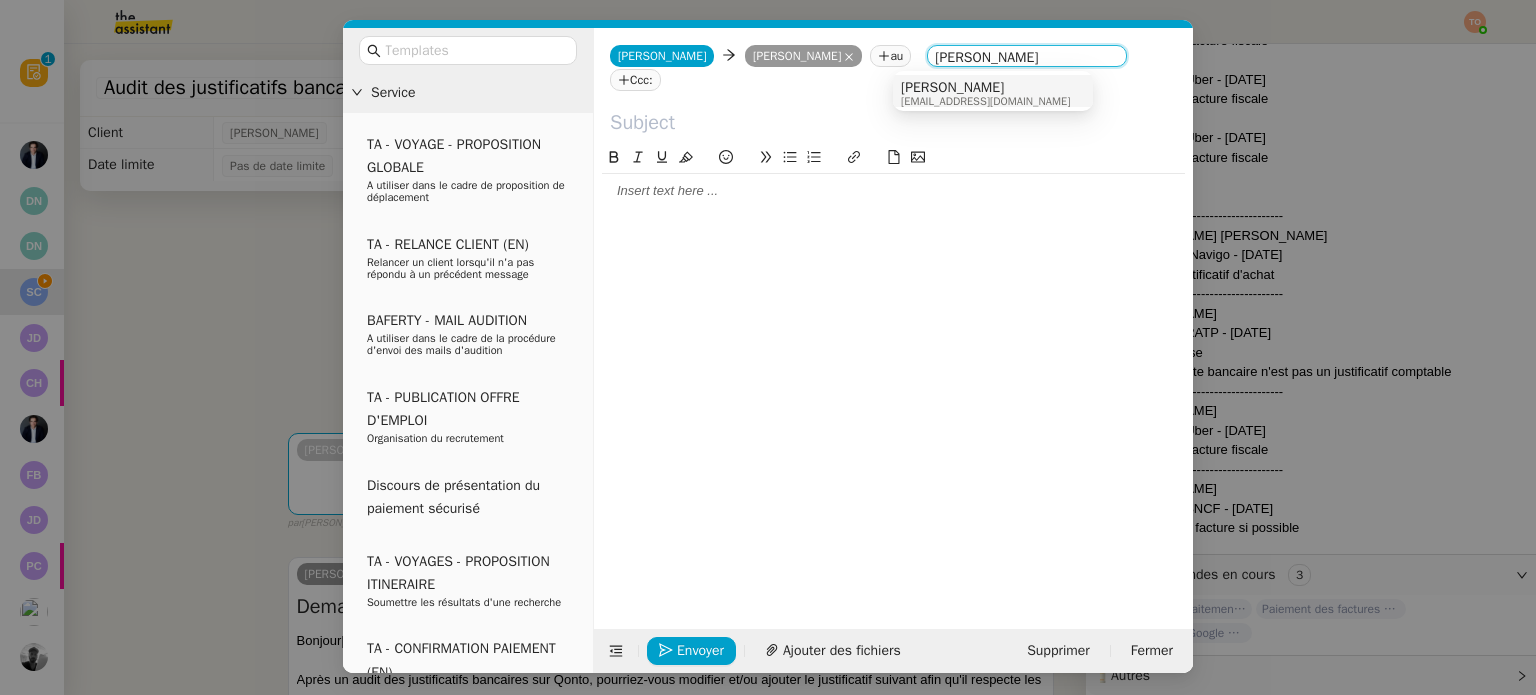 click on "Sonia Cafede cafede.sonia@addingwell.com" at bounding box center (993, 93) 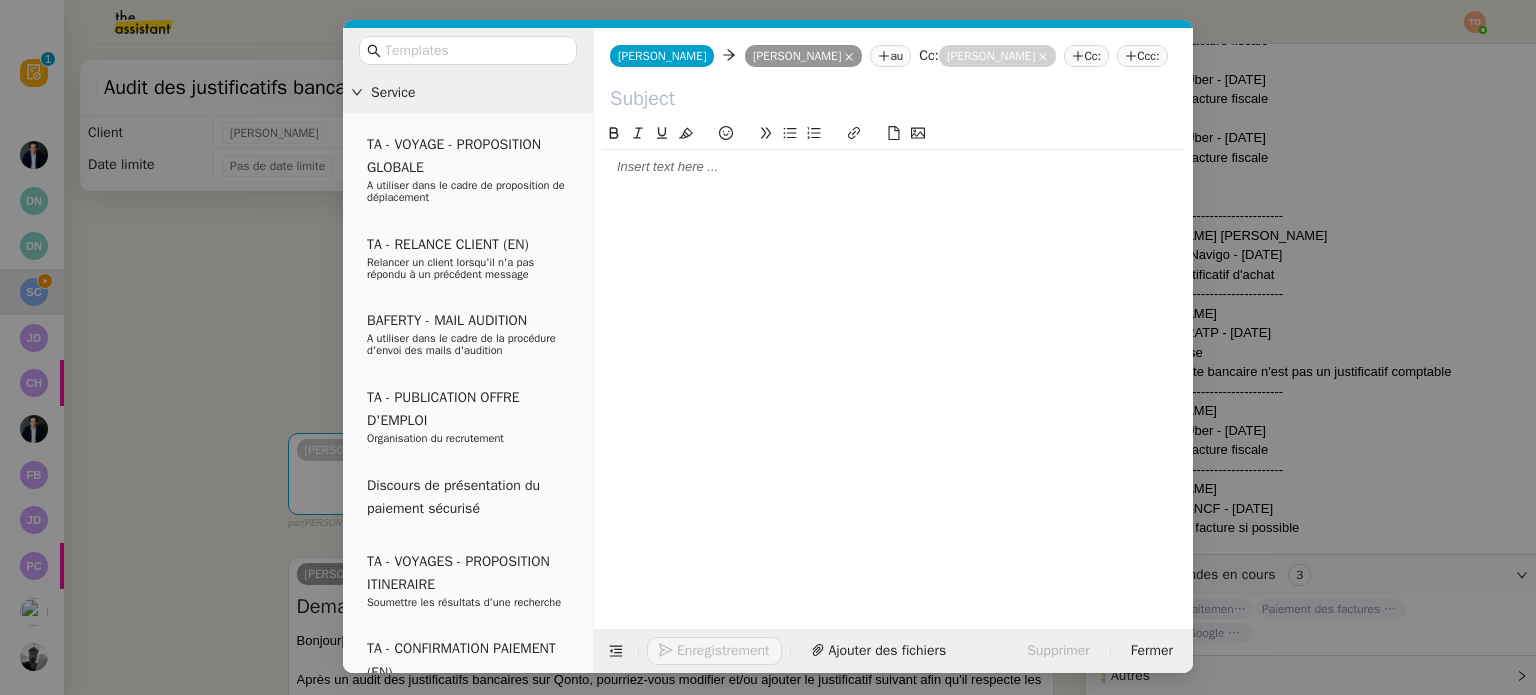 click on "Cc:" 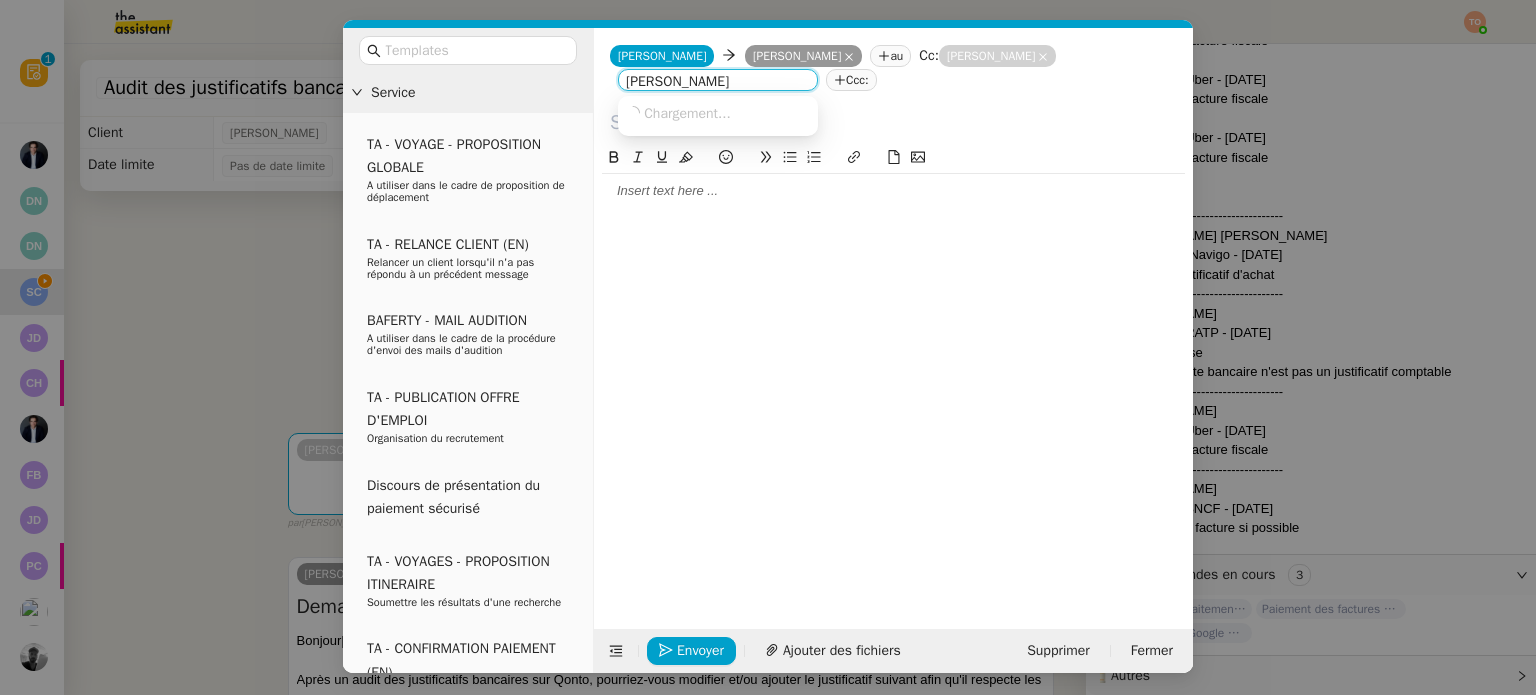 type on "julien add" 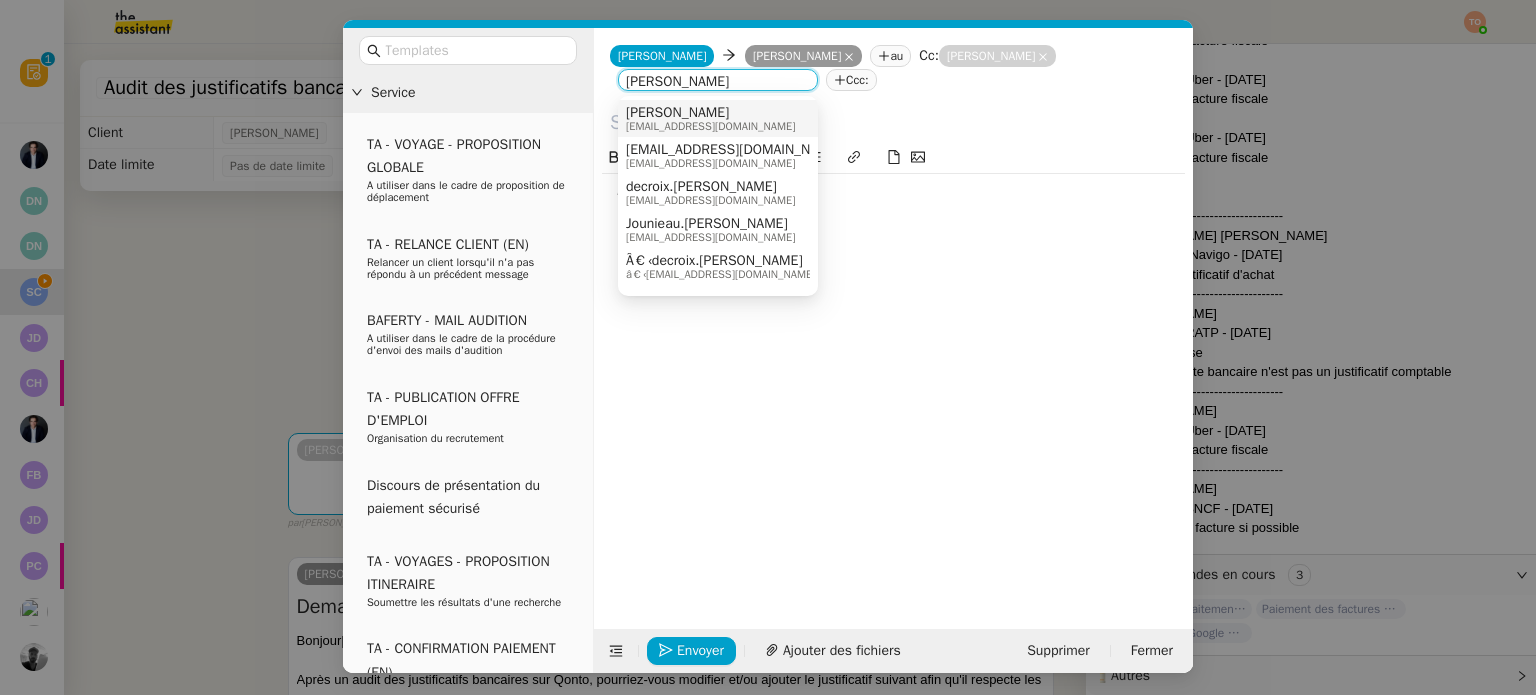 click on "decroix.julien@addingwell.com" at bounding box center (710, 126) 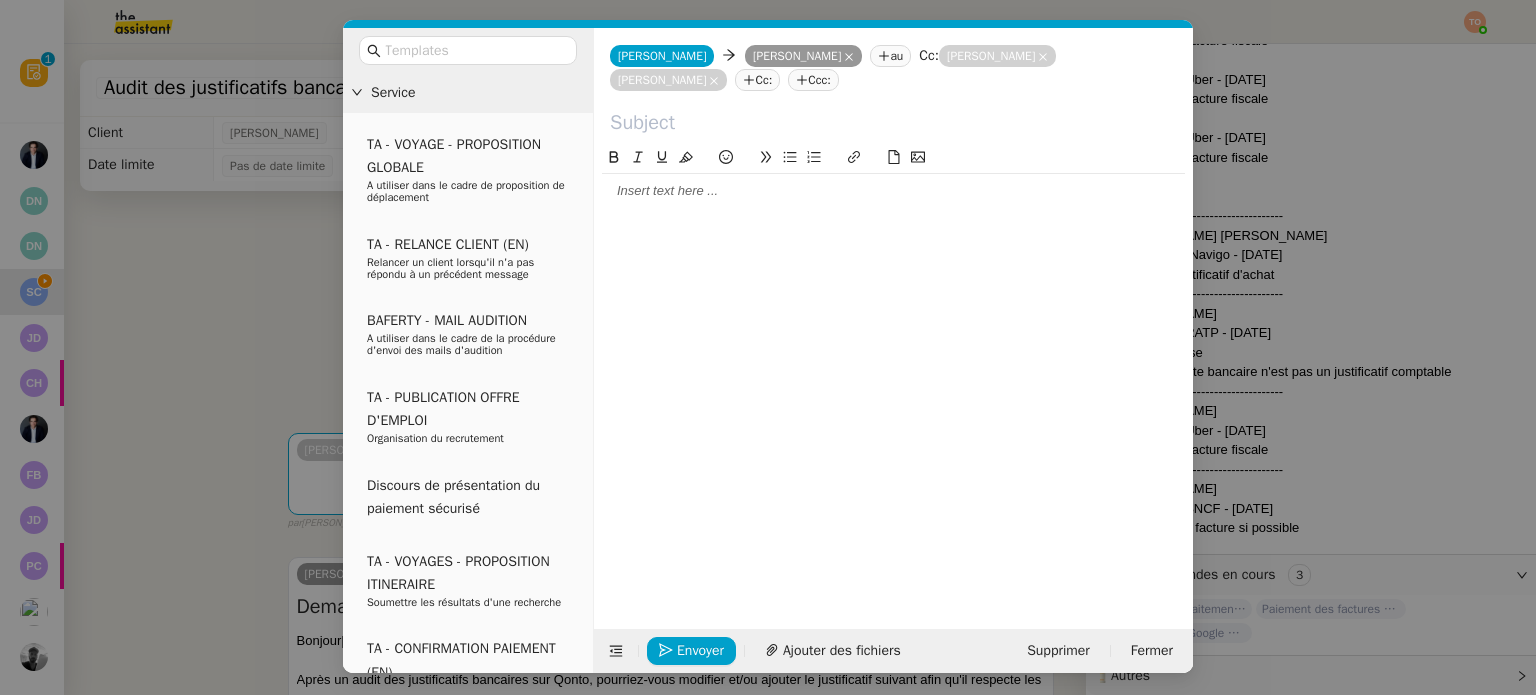 click 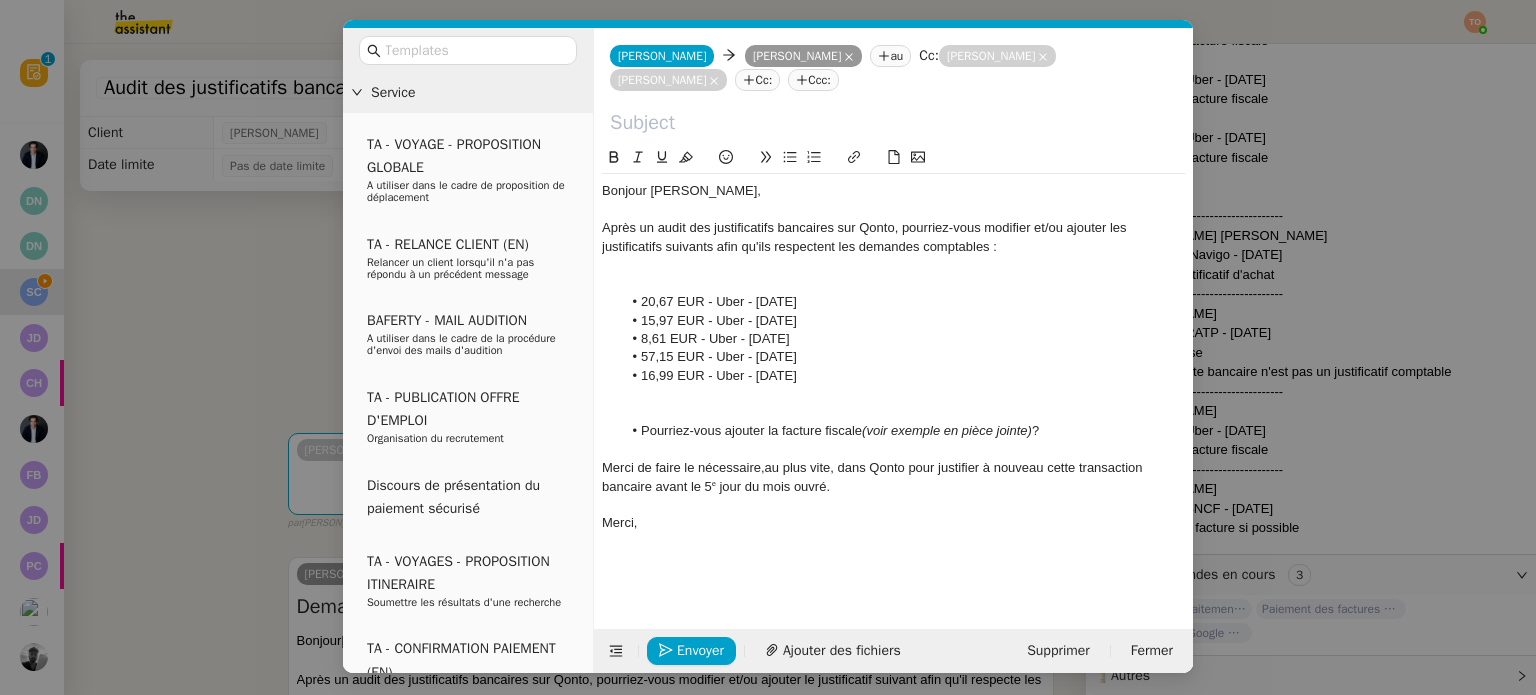 scroll, scrollTop: 0, scrollLeft: 0, axis: both 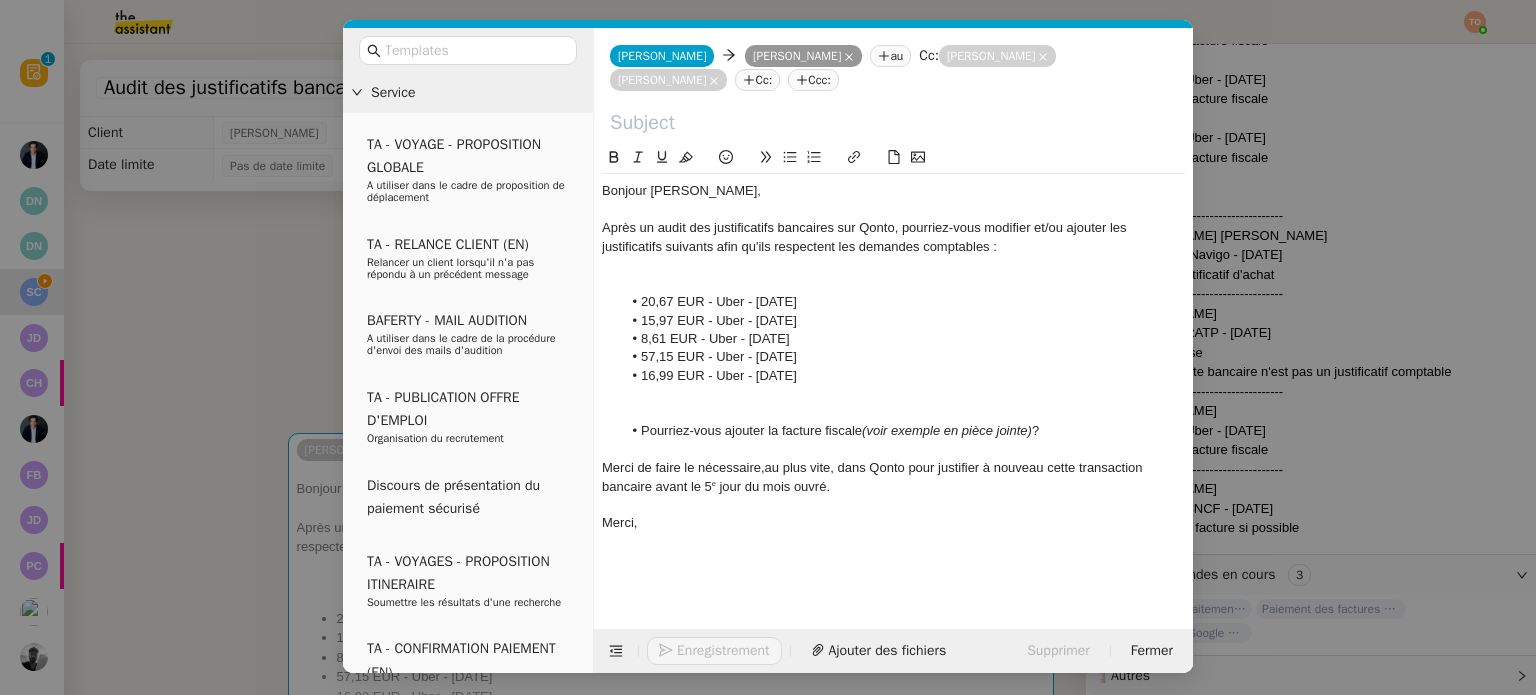 click on "Bonjour Jérôme," 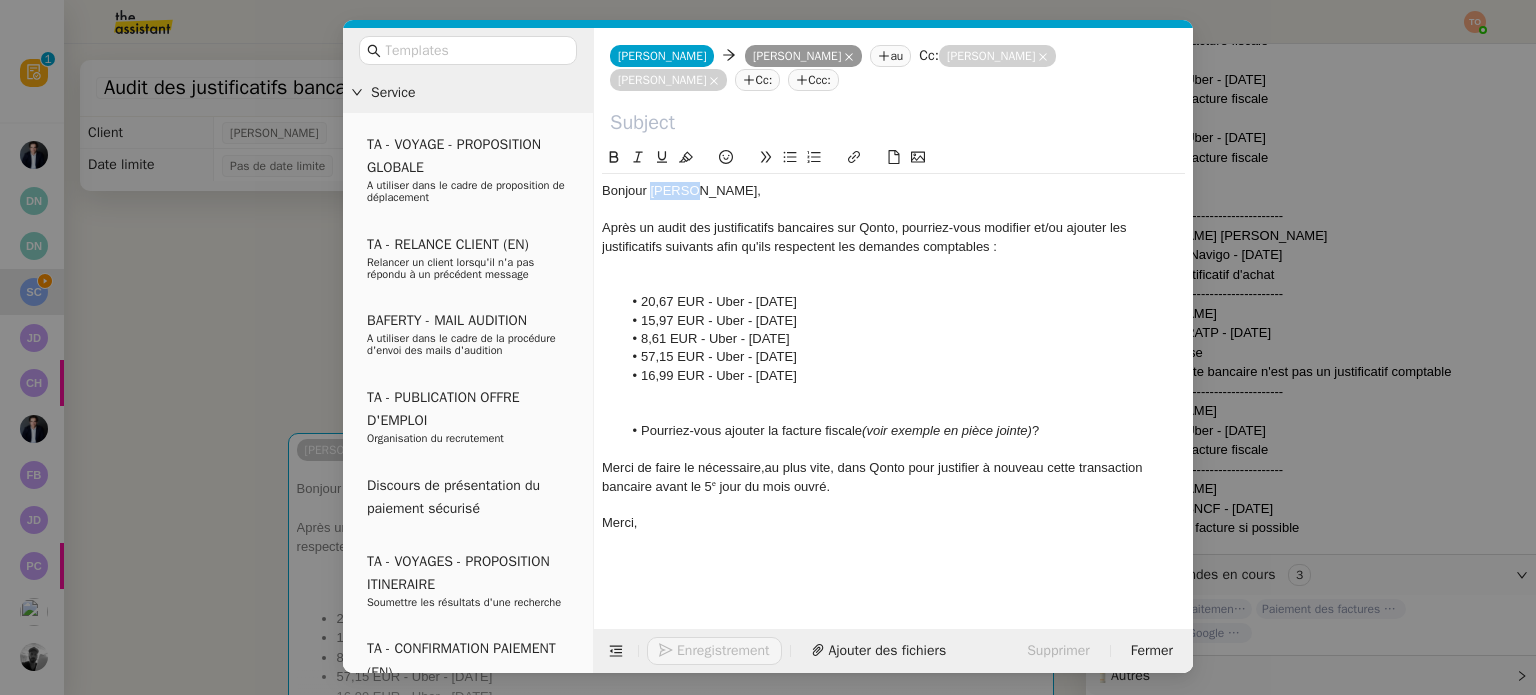 click on "Bonjour Jérôme," 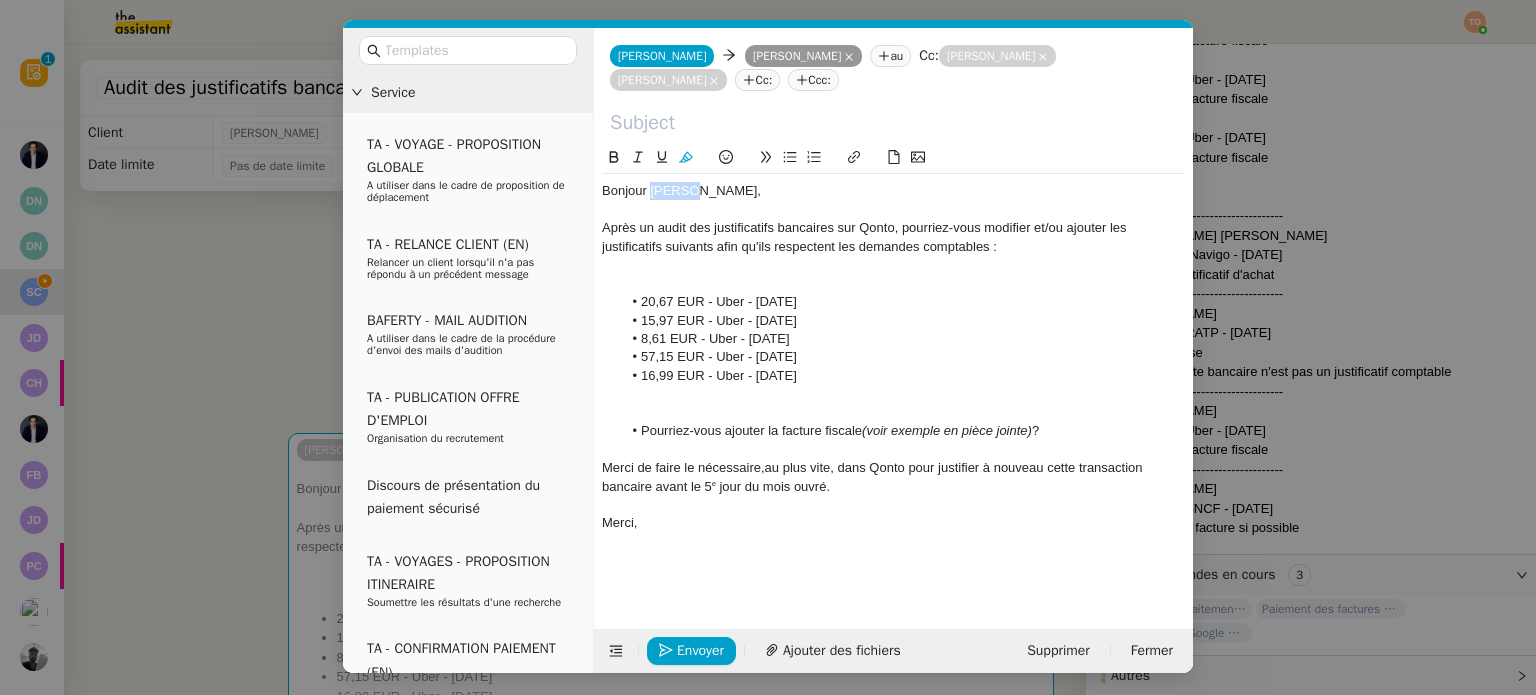 type 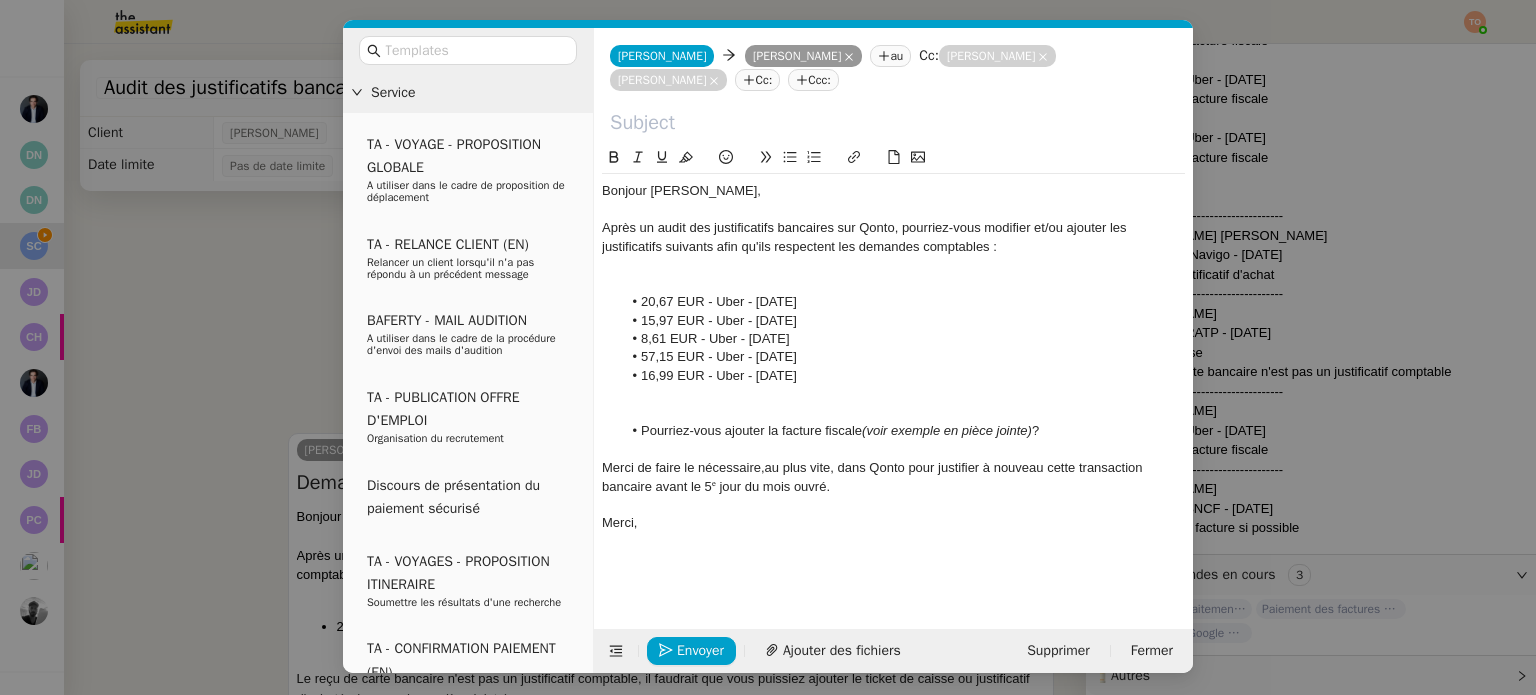 click on "Service TA - VOYAGE - PROPOSITION GLOBALE    A utiliser dans le cadre de proposition de déplacement TA - RELANCE CLIENT (EN)    Relancer un client lorsqu'il n'a pas répondu à un précédent message BAFERTY - MAIL AUDITION    A utiliser dans le cadre de la procédure d'envoi des mails d'audition TA - PUBLICATION OFFRE D'EMPLOI     Organisation du recrutement Discours de présentation du paiement sécurisé    TA - VOYAGES - PROPOSITION ITINERAIRE    Soumettre les résultats d'une recherche TA - CONFIRMATION PAIEMENT (EN)    Confirmer avec le client de modèle de transaction - Attention Plan Pro nécessaire. TA - COURRIER EXPEDIE (recommandé)    A utiliser dans le cadre de l'envoi d'un courrier recommandé TA - PARTAGE DE CALENDRIER (EN)    A utiliser pour demander au client de partager son calendrier afin de faciliter l'accès et la gestion PSPI - Appel de fonds MJL    A utiliser dans le cadre de la procédure d'appel de fonds MJL TA - RELANCE CLIENT    TA - AR PROCEDURES        21 YIELD" at bounding box center [768, 347] 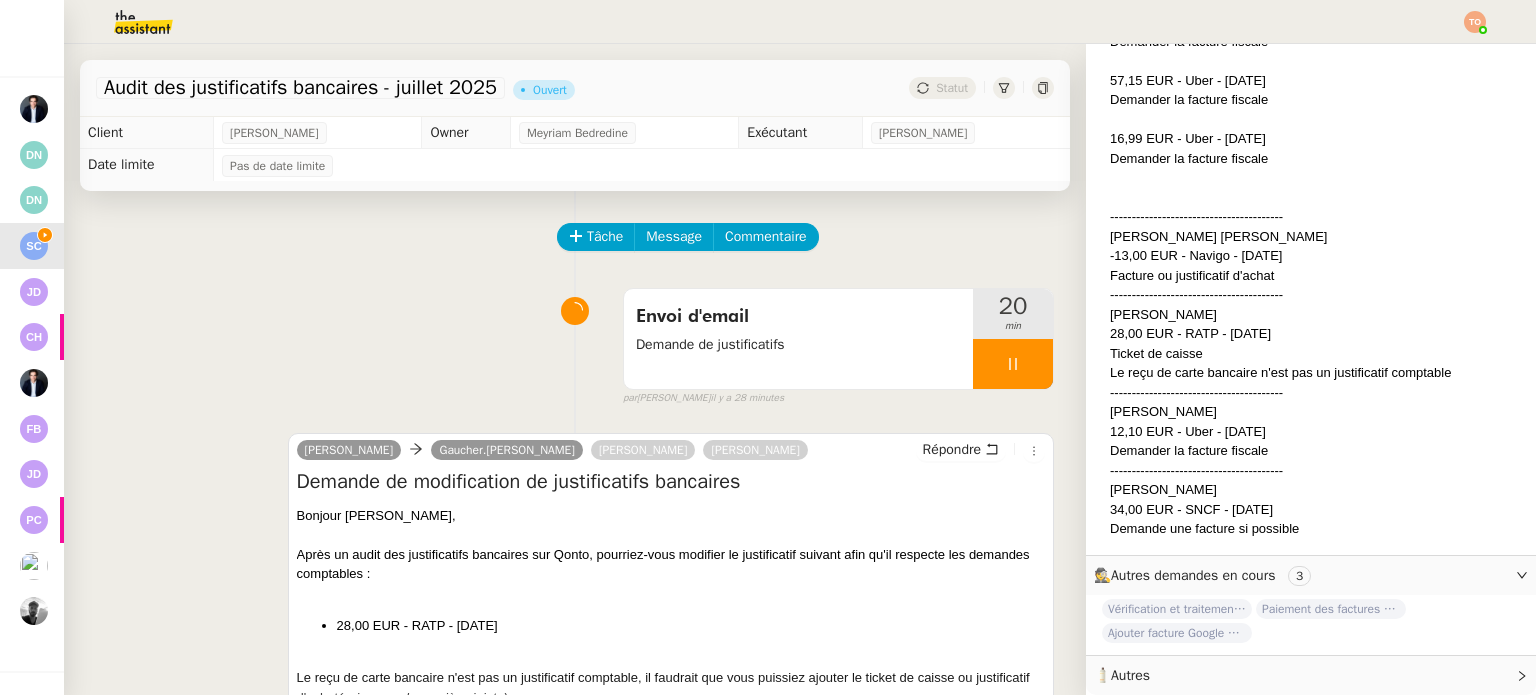 scroll, scrollTop: 1588, scrollLeft: 0, axis: vertical 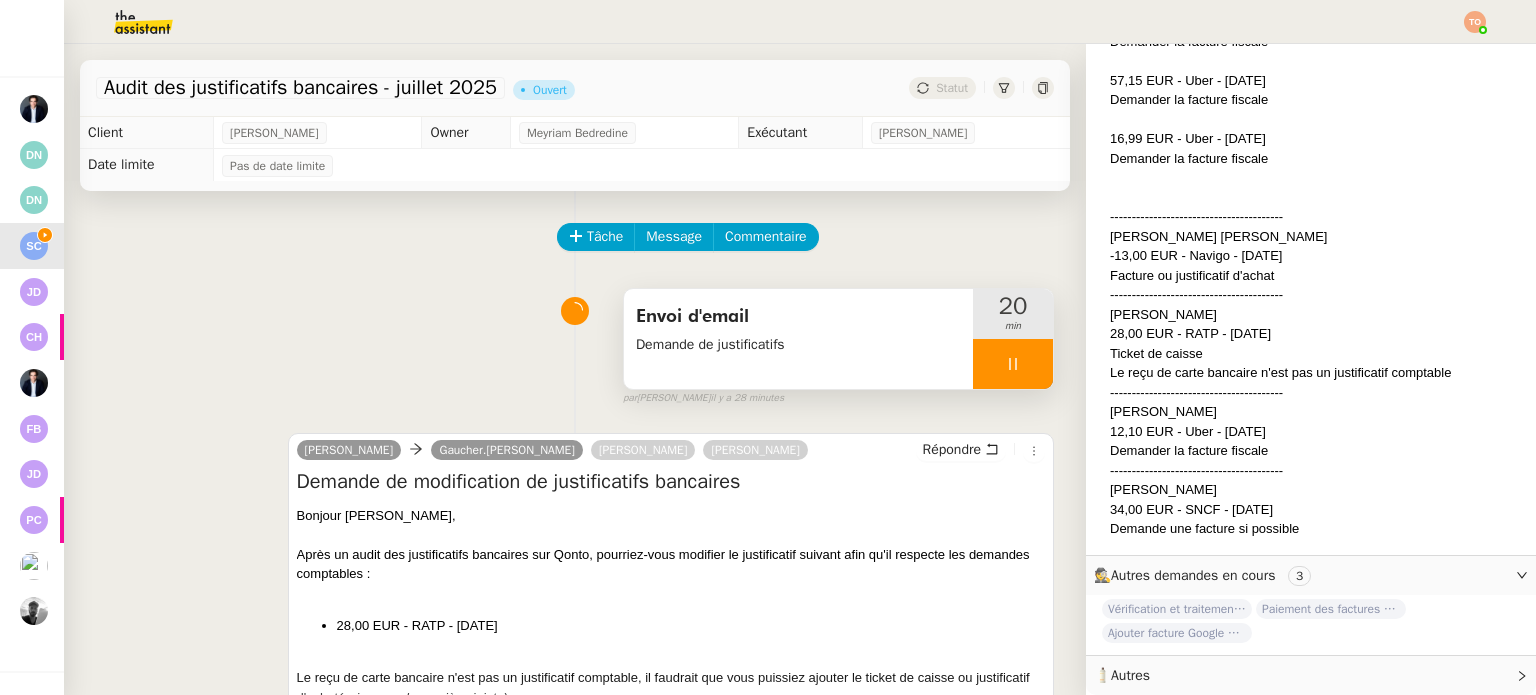 click at bounding box center [1013, 364] 